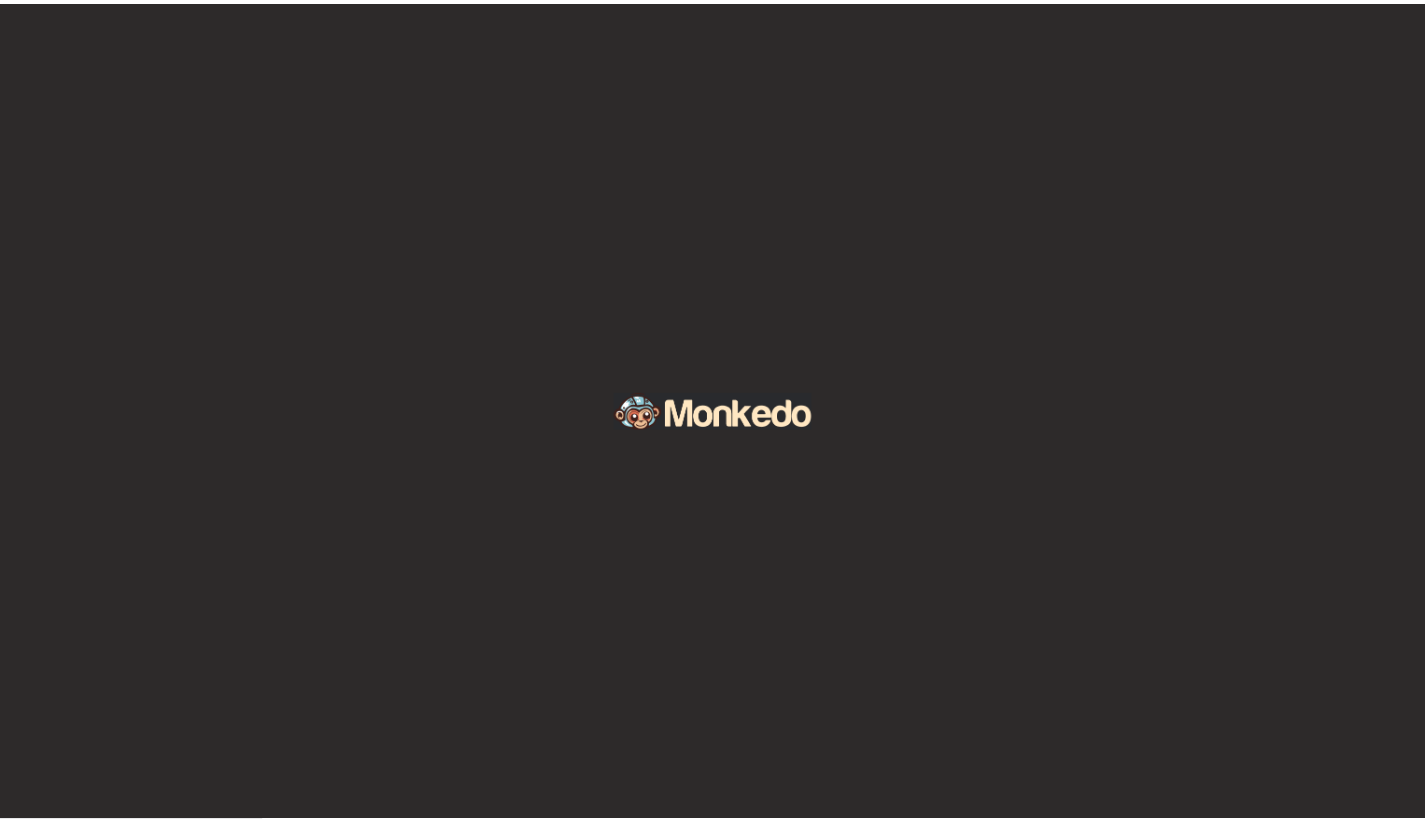 scroll, scrollTop: 0, scrollLeft: 0, axis: both 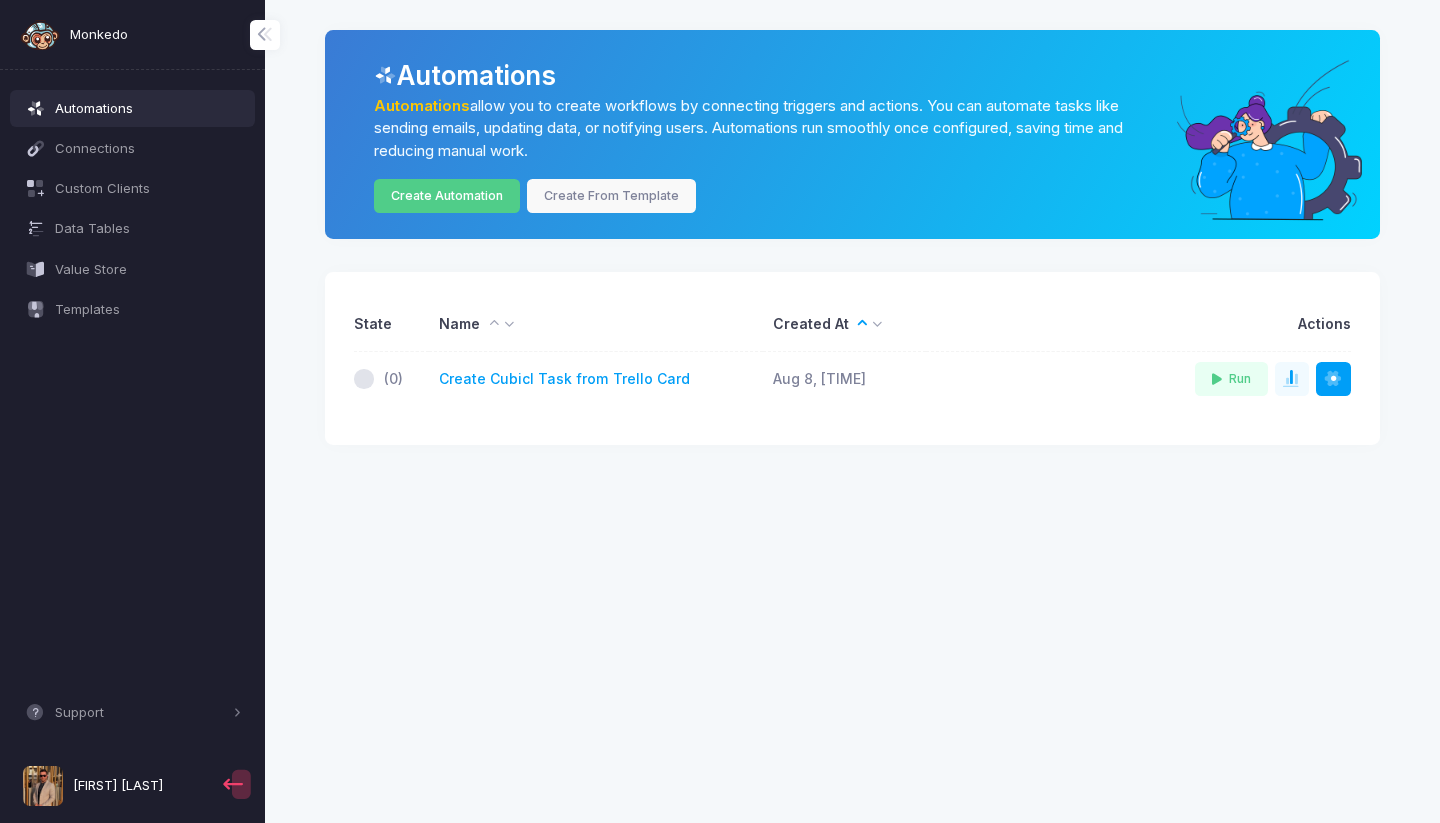 click on "Monkedo Automations Connections Custom Clients Data Tables Value Store Templates Support Docs Explore Integrations Feedback Form Community [NAME] Automations Automations allow you to create workflows by connecting triggers and actions. You can automate tasks like sending emails, updating data, or notifying users. Automations run smoothly once configured, saving time and reducing manual work. Create Automation Create From Template State Name Created At Actions (0) Create Cubicl Task from Trello Card Aug 8, [TIME] Run Share Publish in Store Delete" at bounding box center (720, 411) 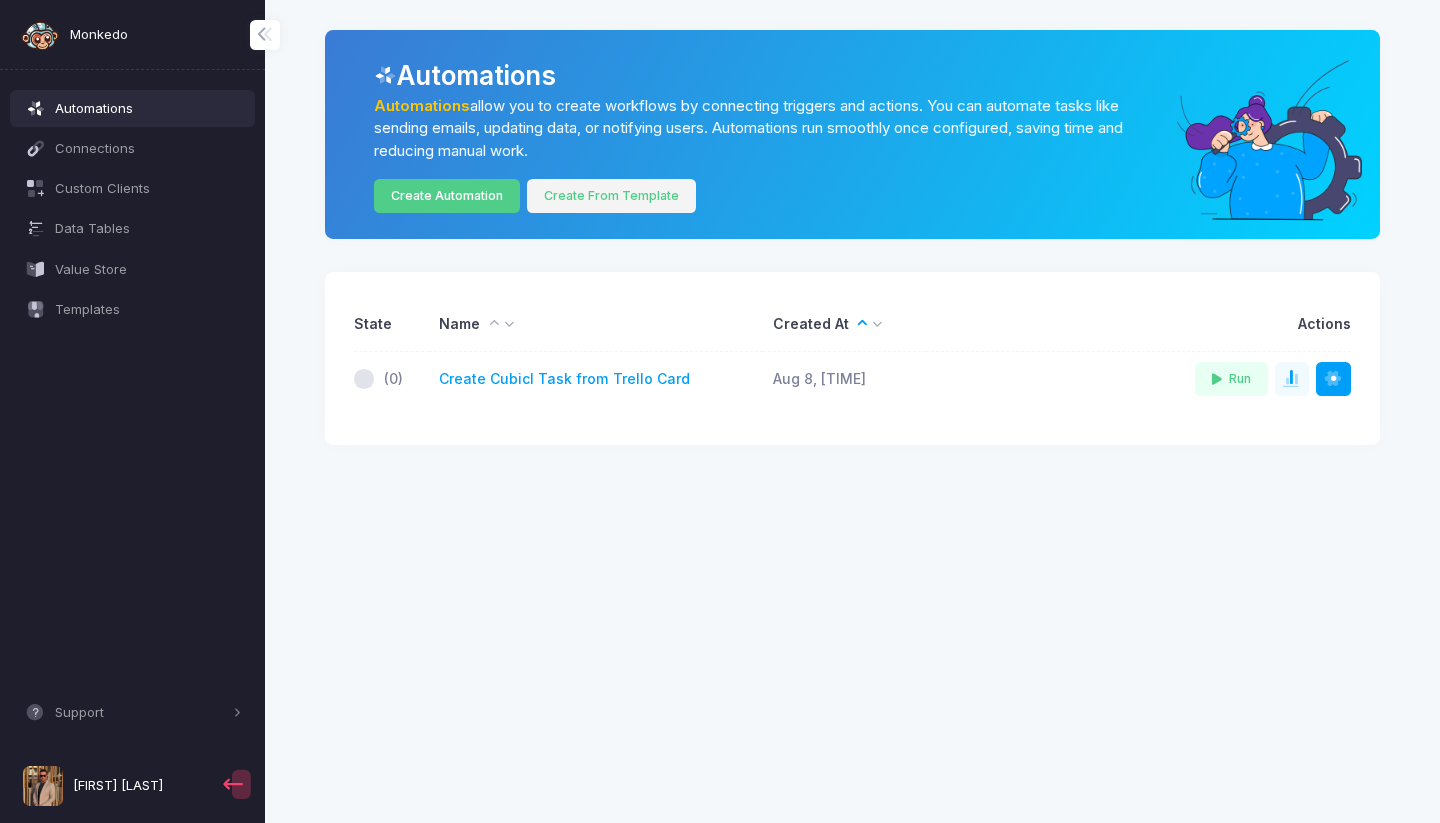 click on "Create From Template" 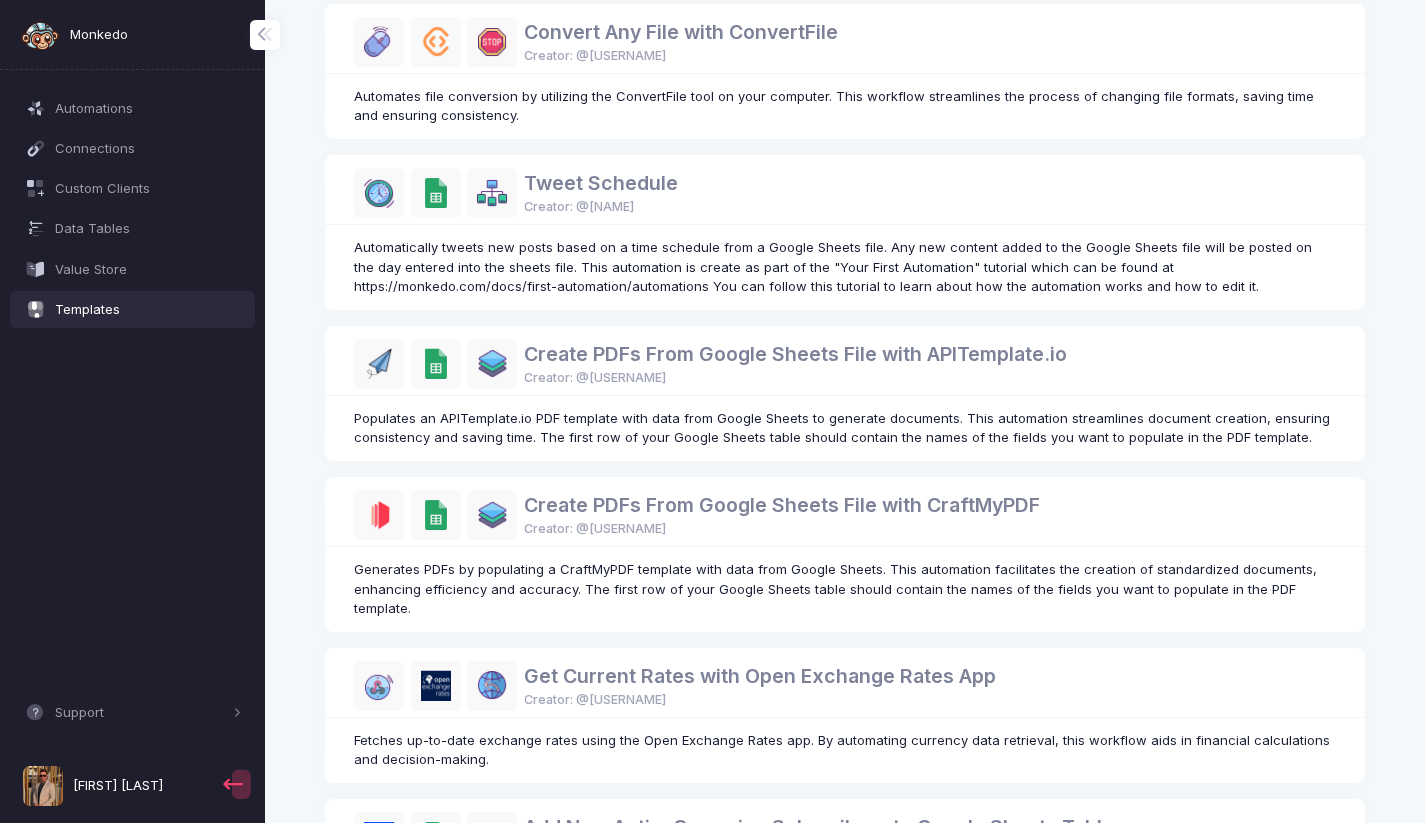 scroll, scrollTop: 1083, scrollLeft: 0, axis: vertical 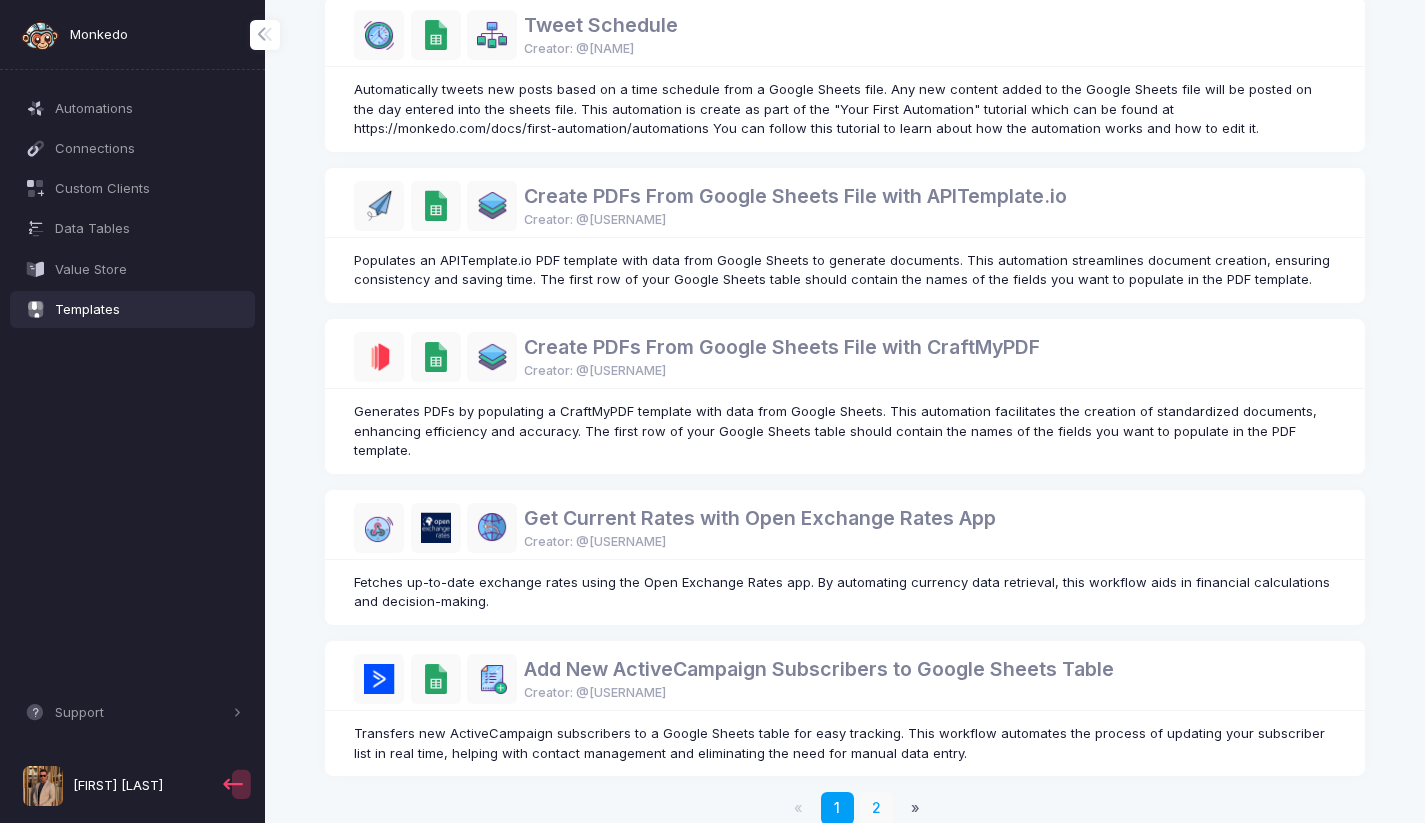 click on "2" 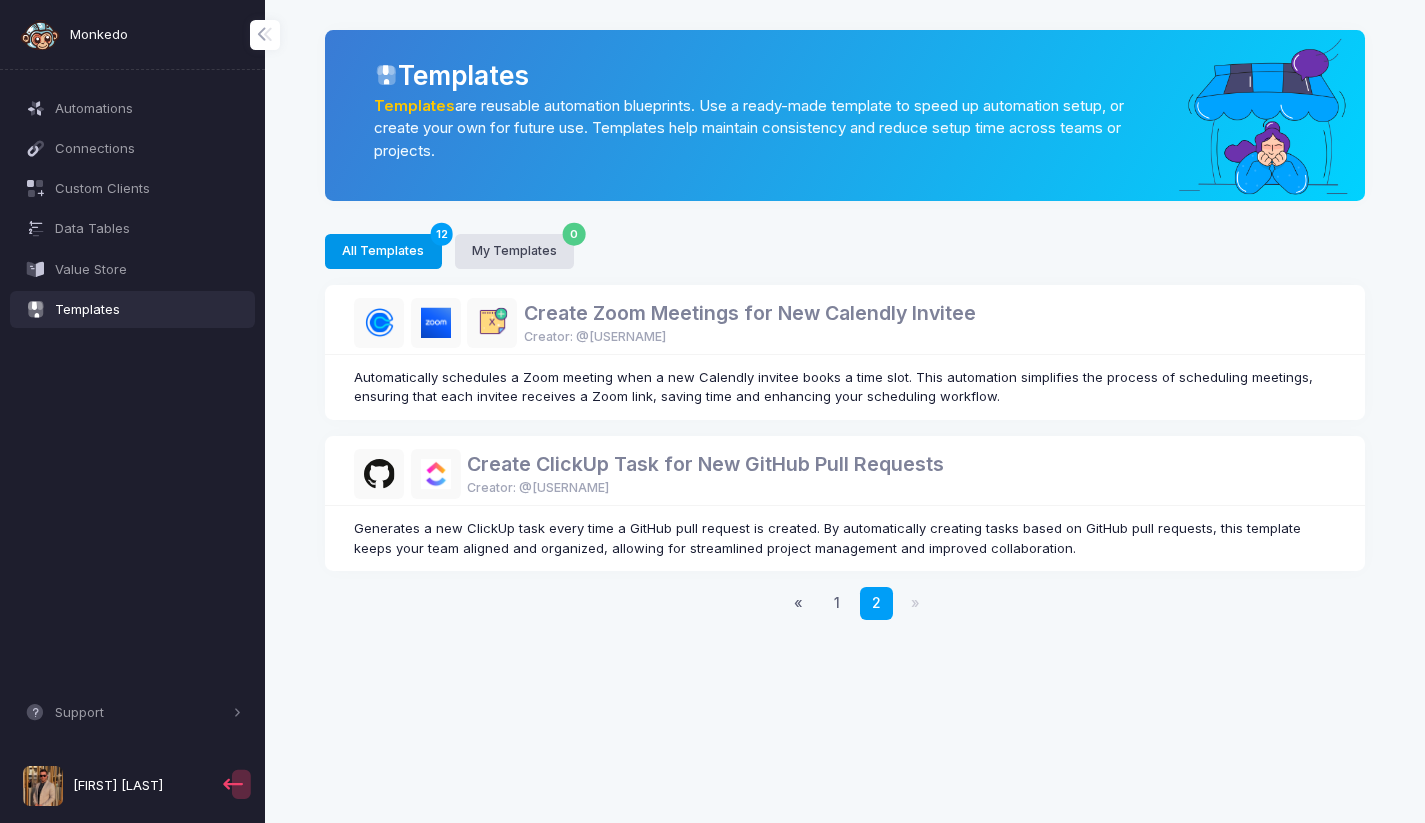 scroll, scrollTop: 0, scrollLeft: 0, axis: both 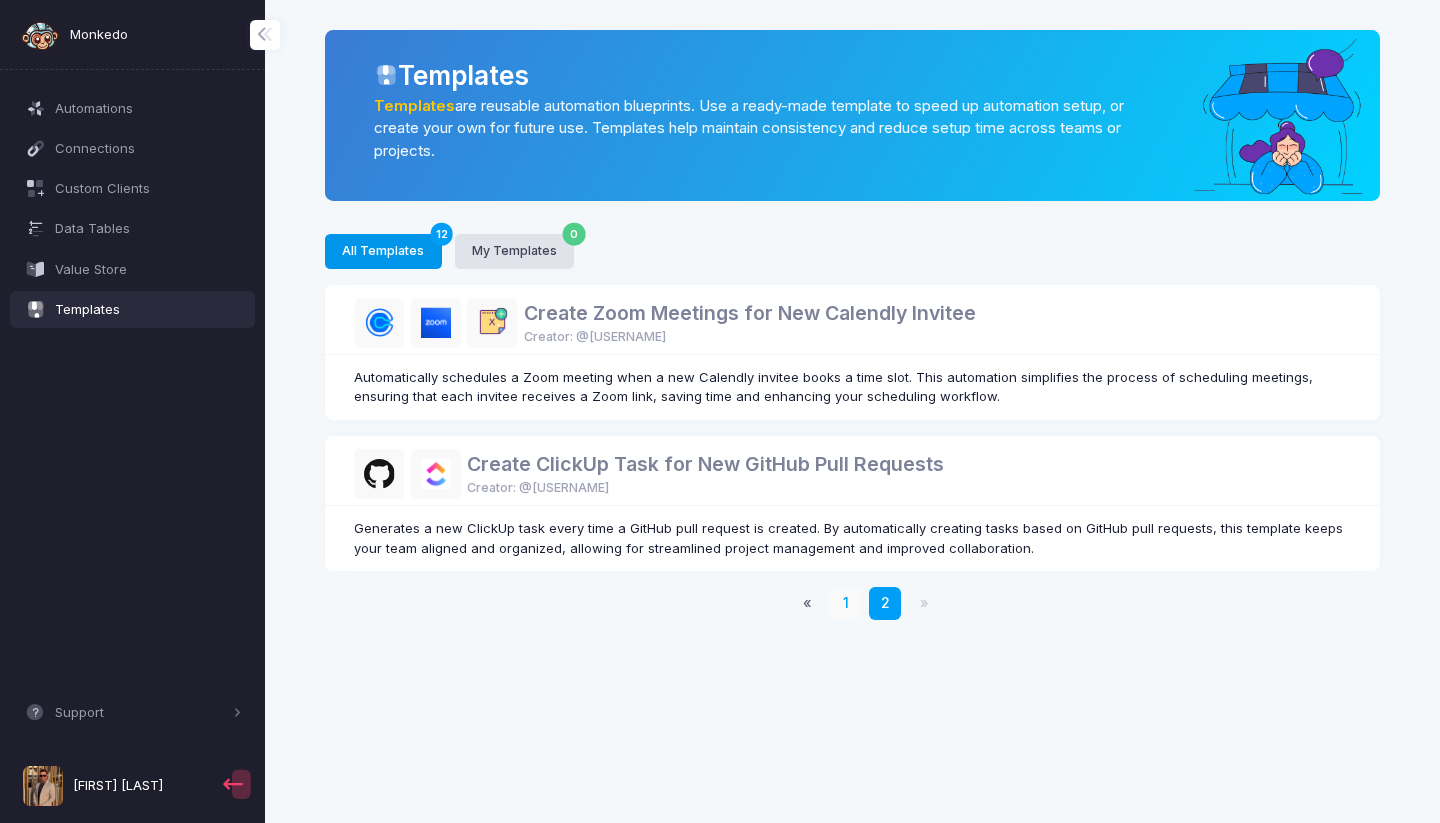 click on "1" 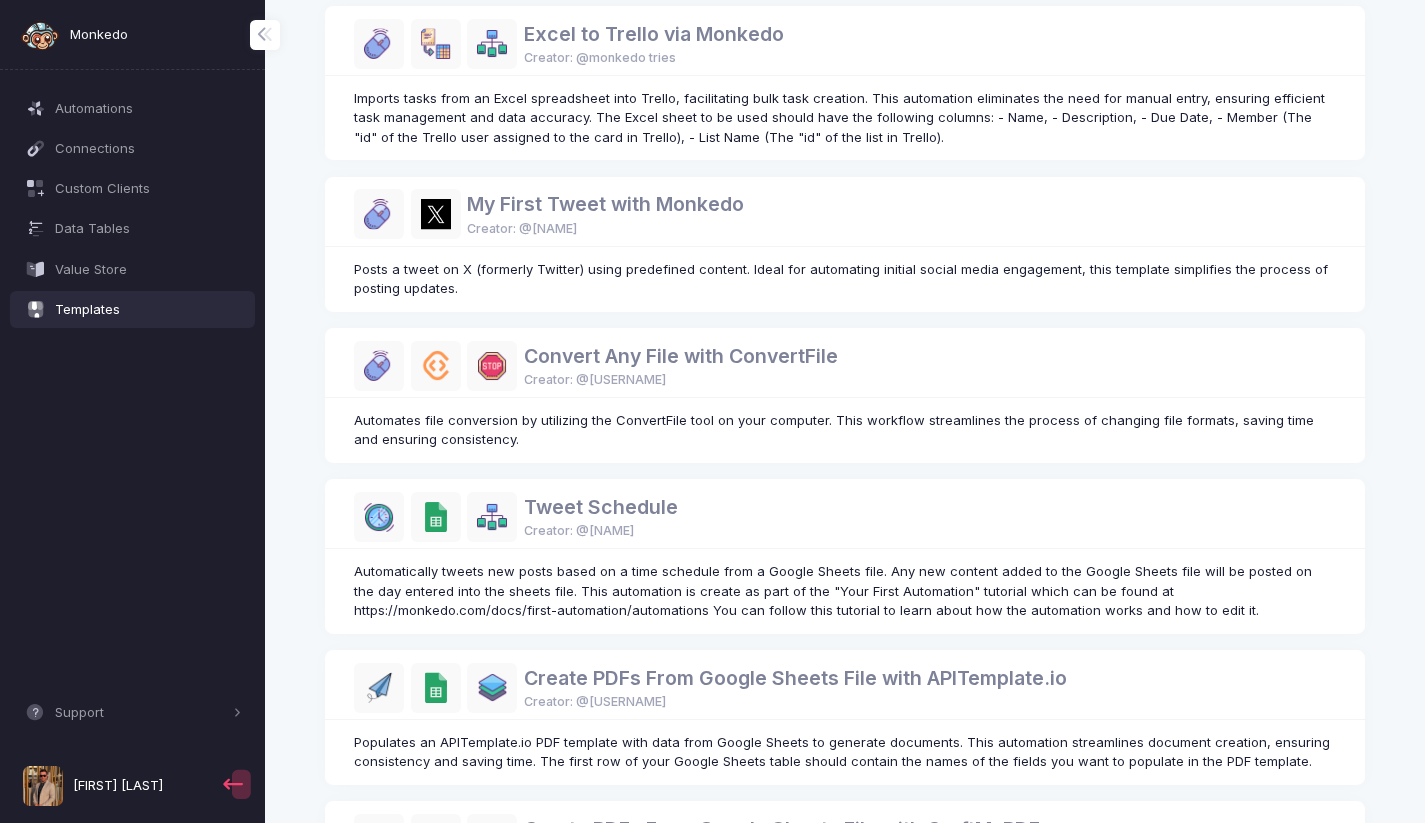 scroll, scrollTop: 1083, scrollLeft: 0, axis: vertical 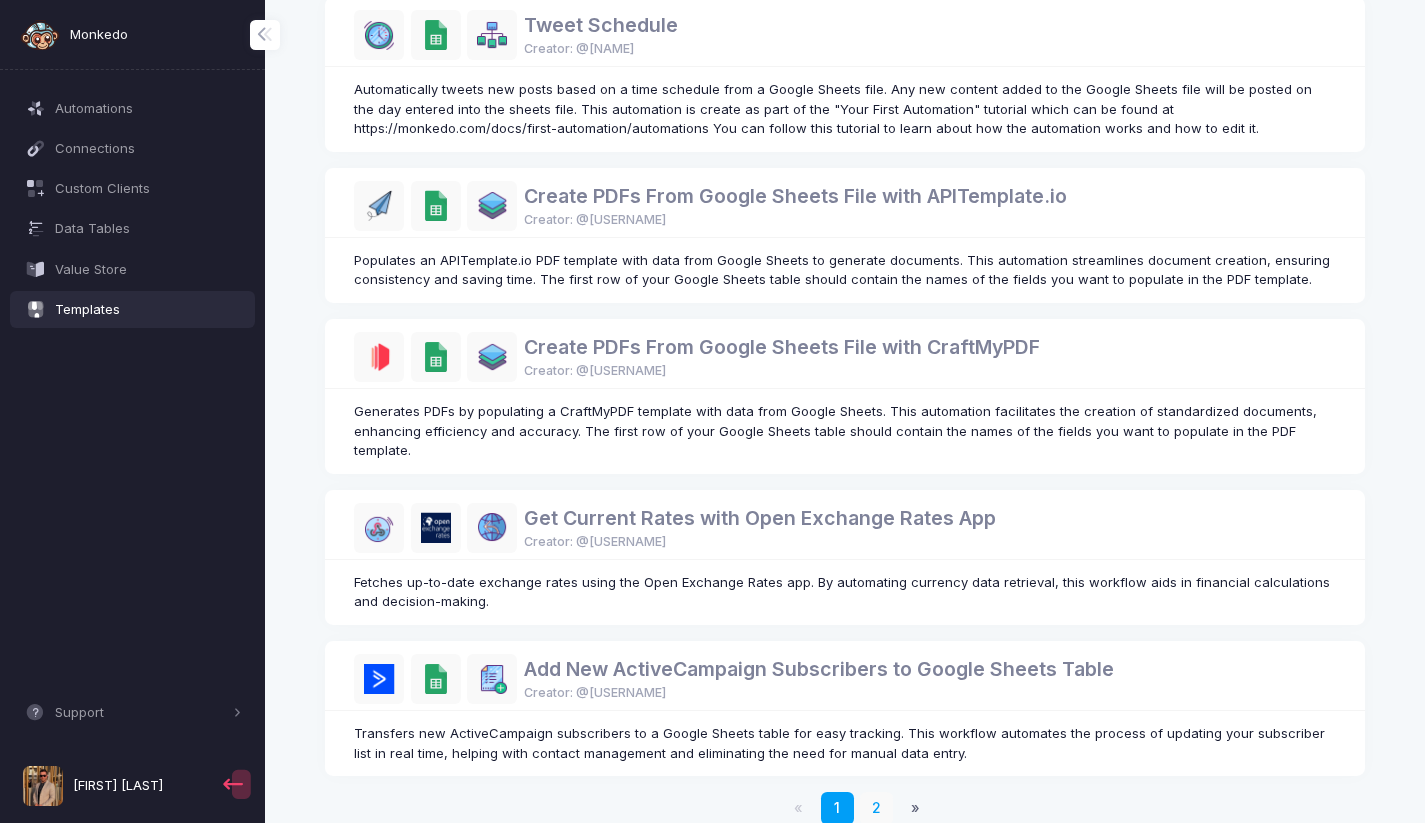 click on "2" 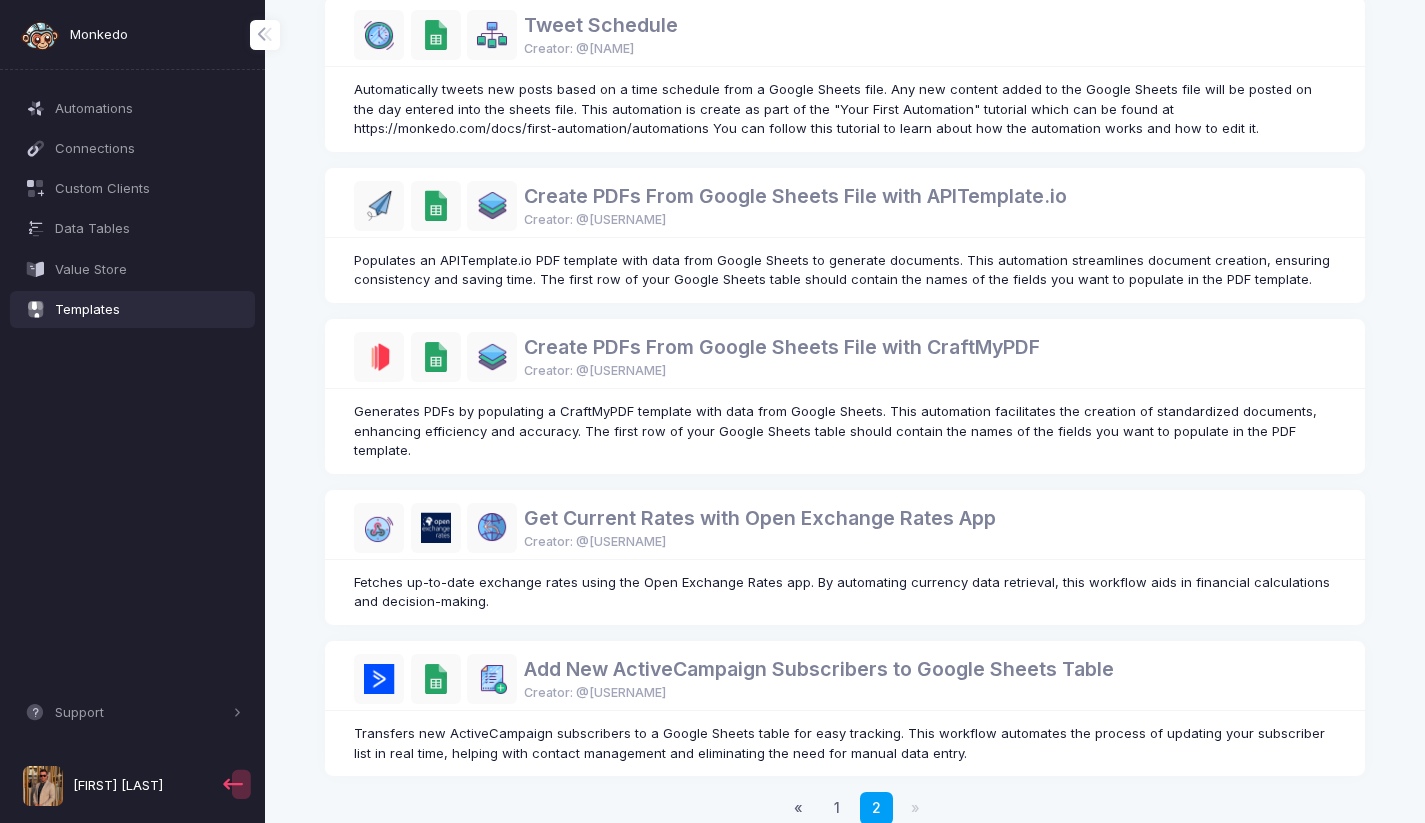 scroll, scrollTop: 0, scrollLeft: 0, axis: both 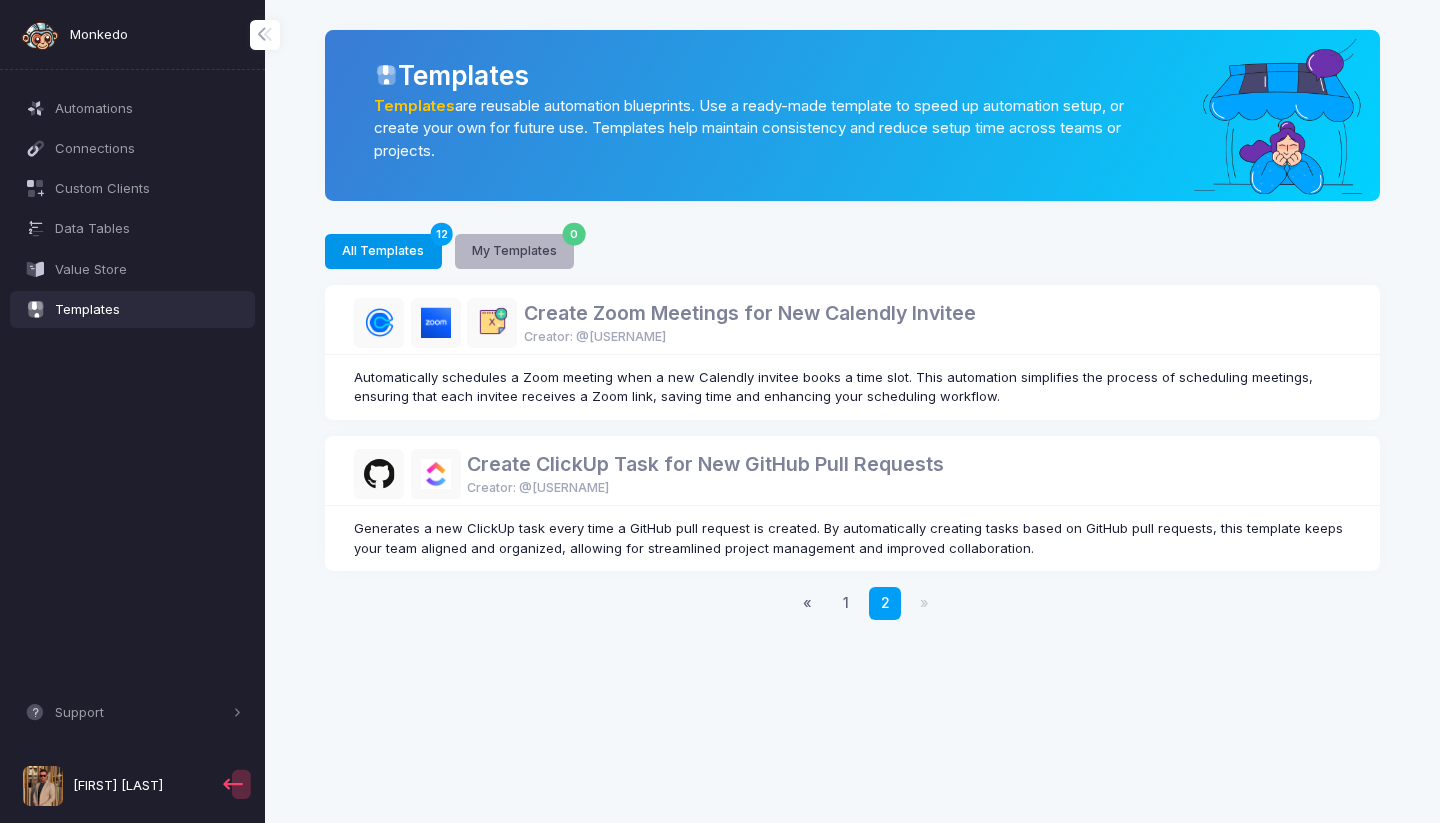click on "My Templates 0" 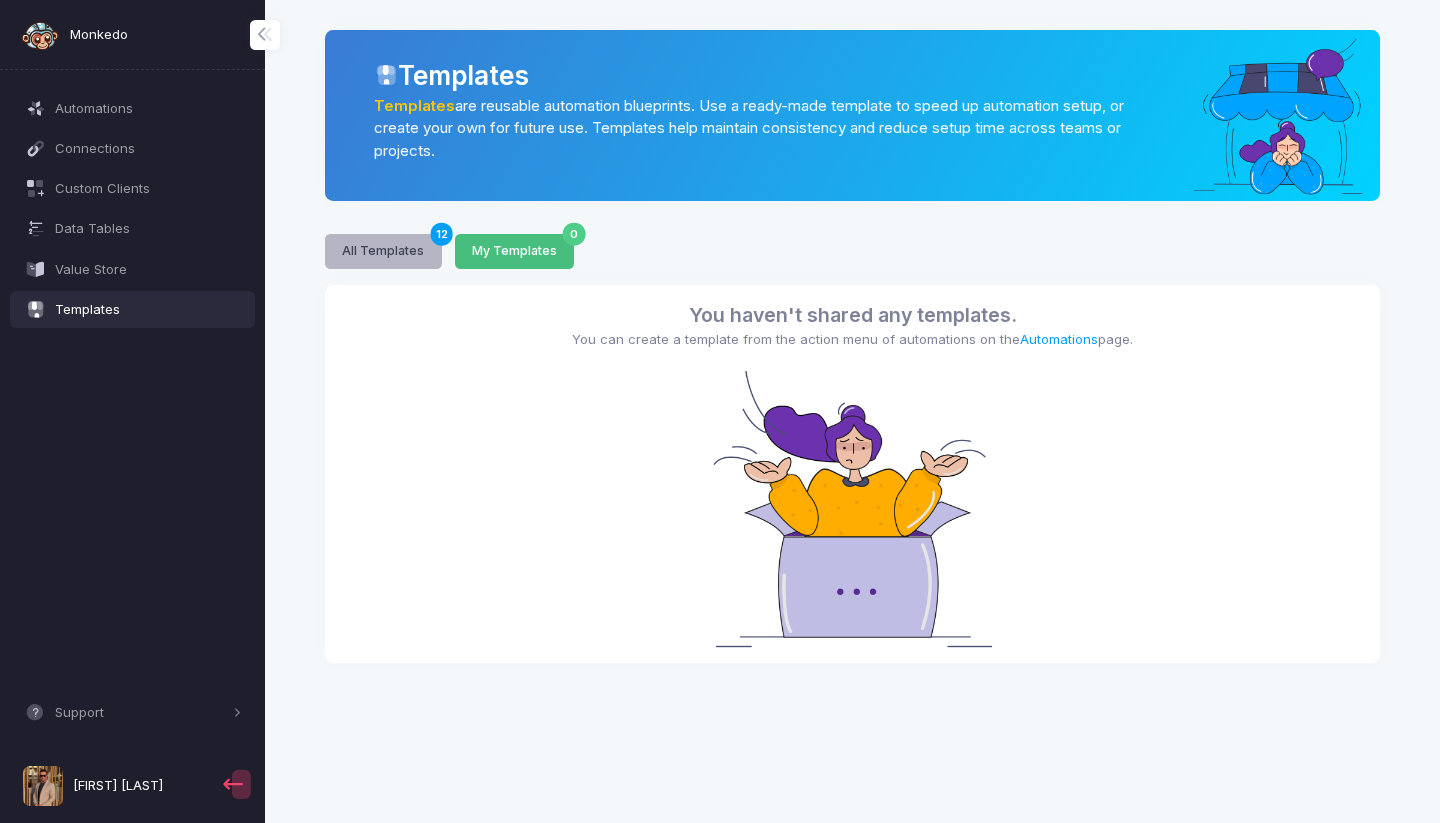 click on "All Templates 12" 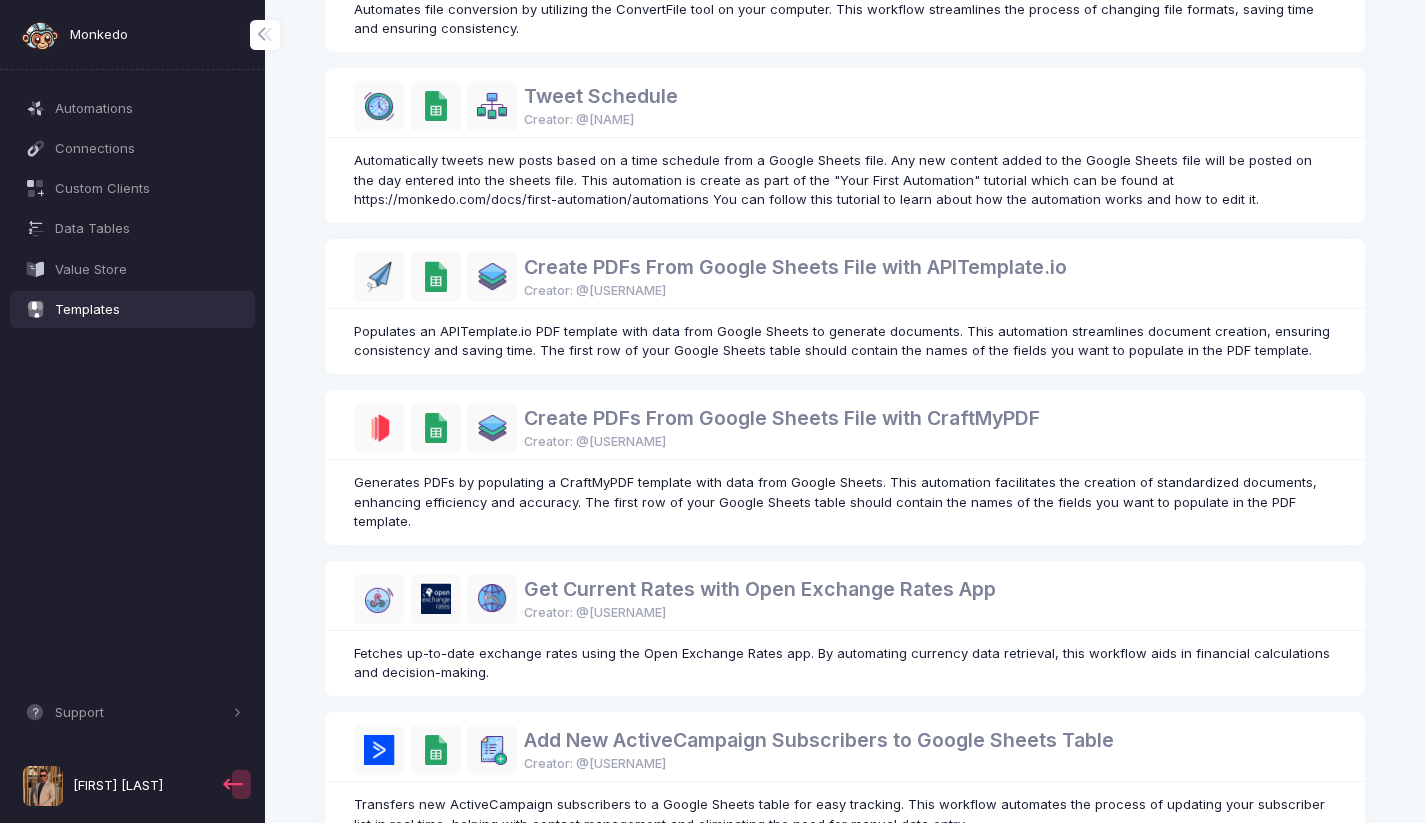 scroll, scrollTop: 1083, scrollLeft: 0, axis: vertical 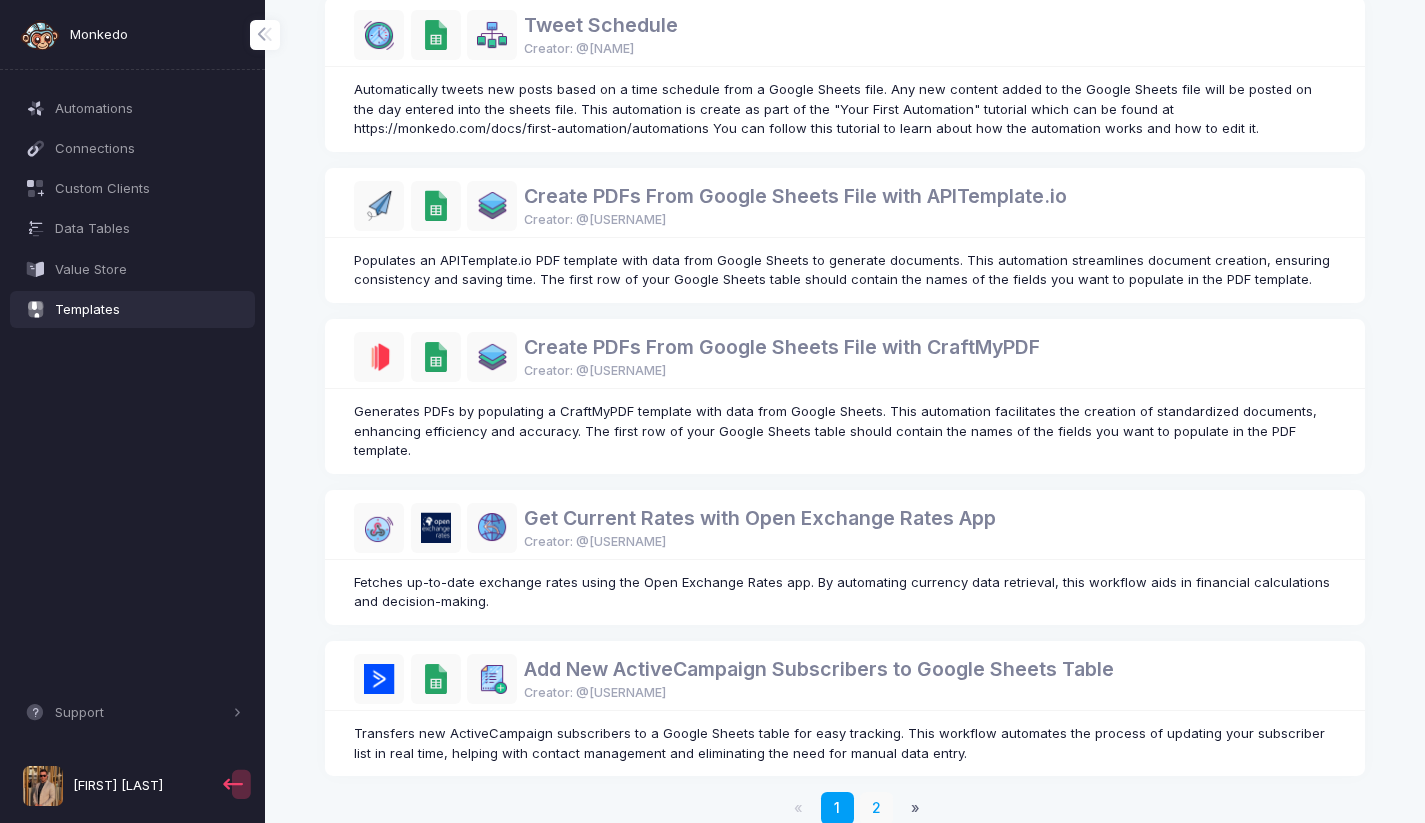 click on "2" 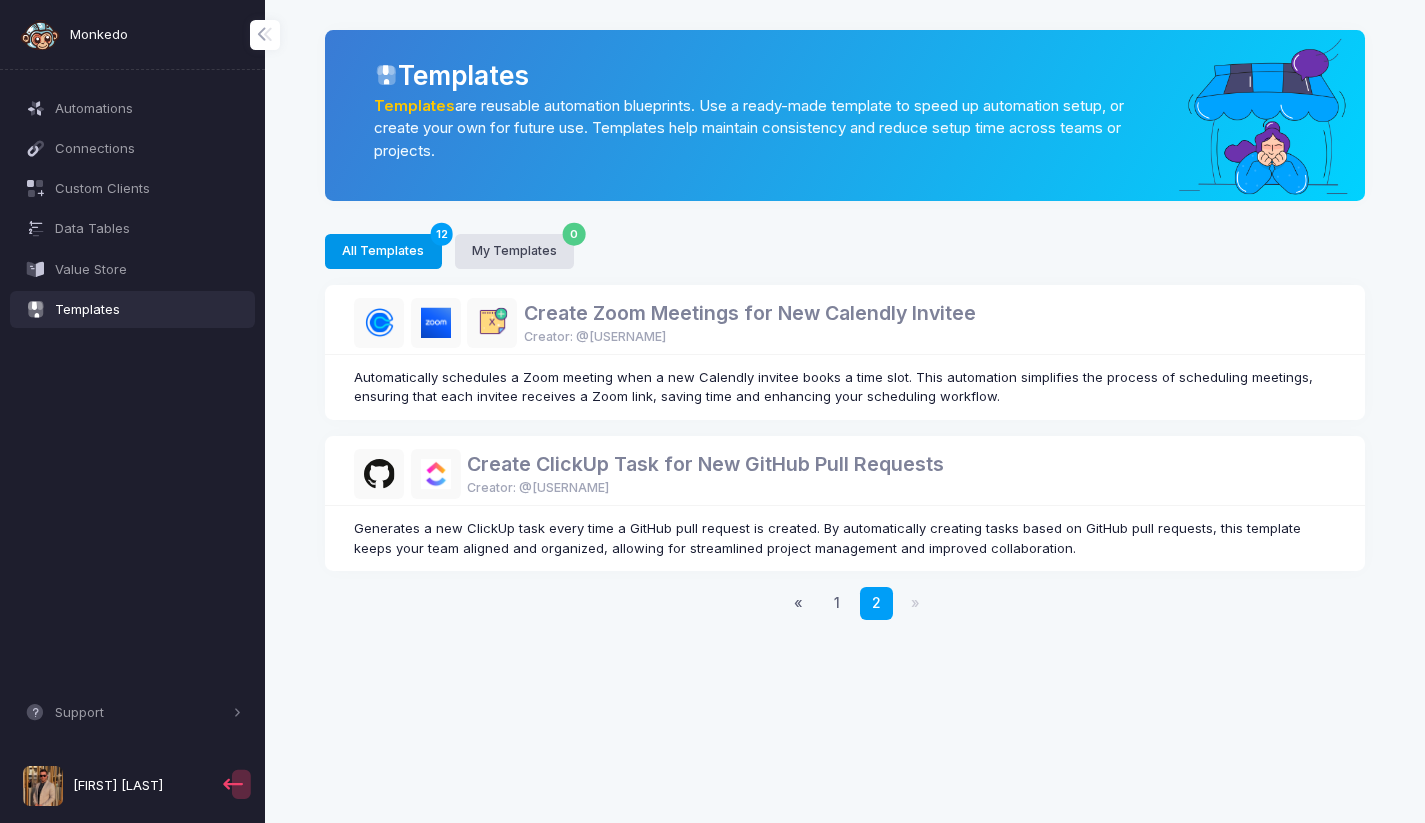 scroll, scrollTop: 0, scrollLeft: 0, axis: both 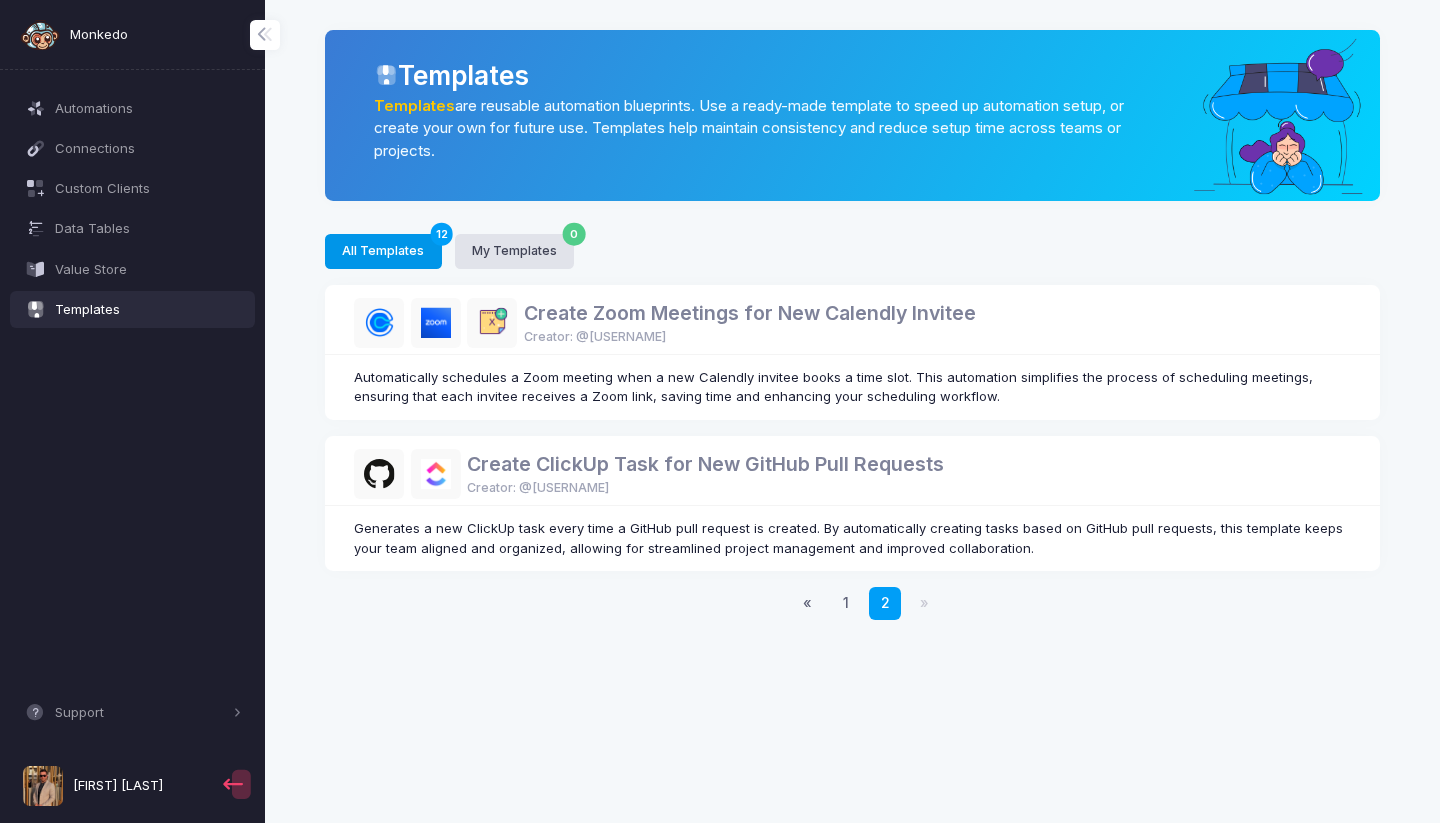 click on "All Templates 12" 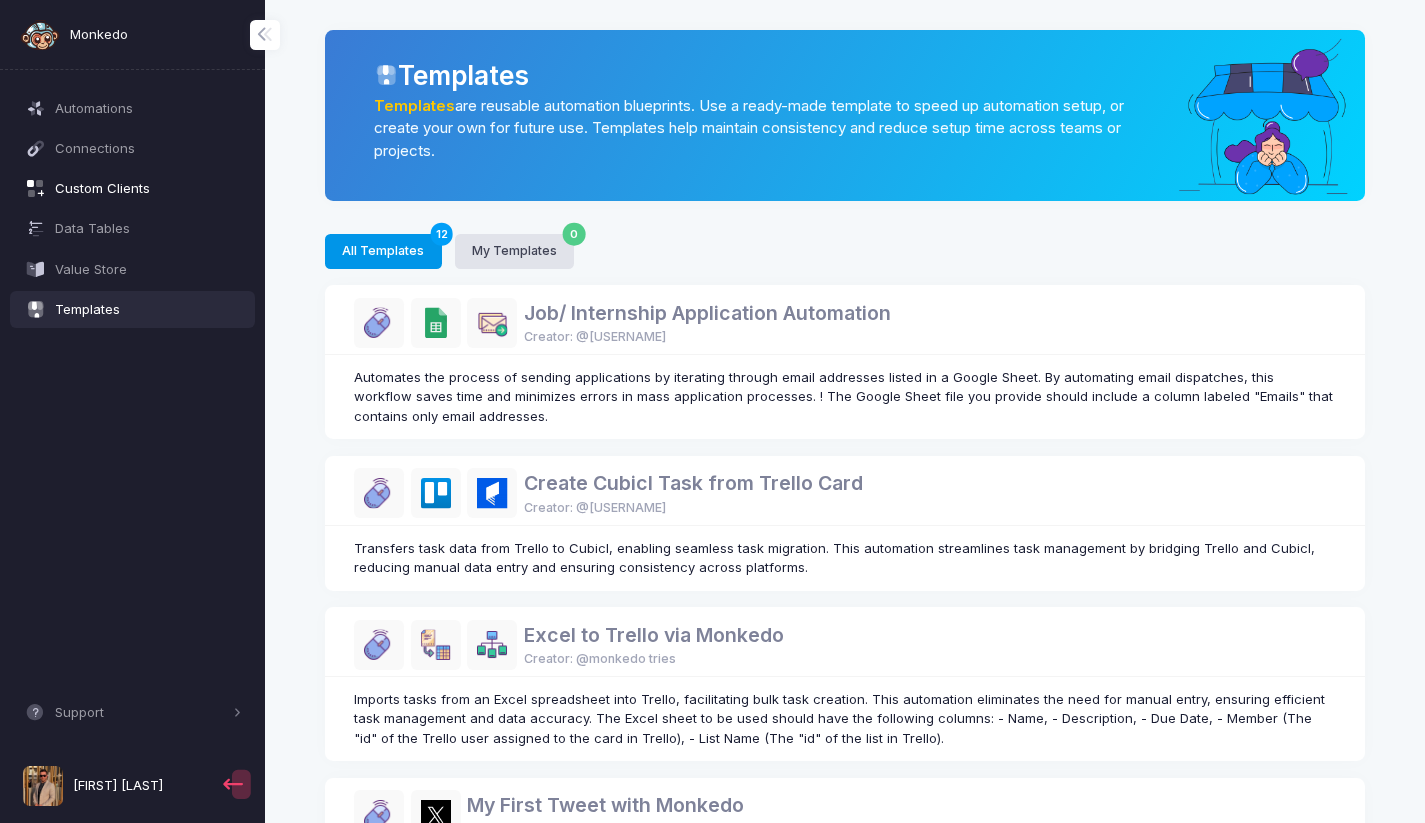 click on "Custom Clients" at bounding box center [148, 189] 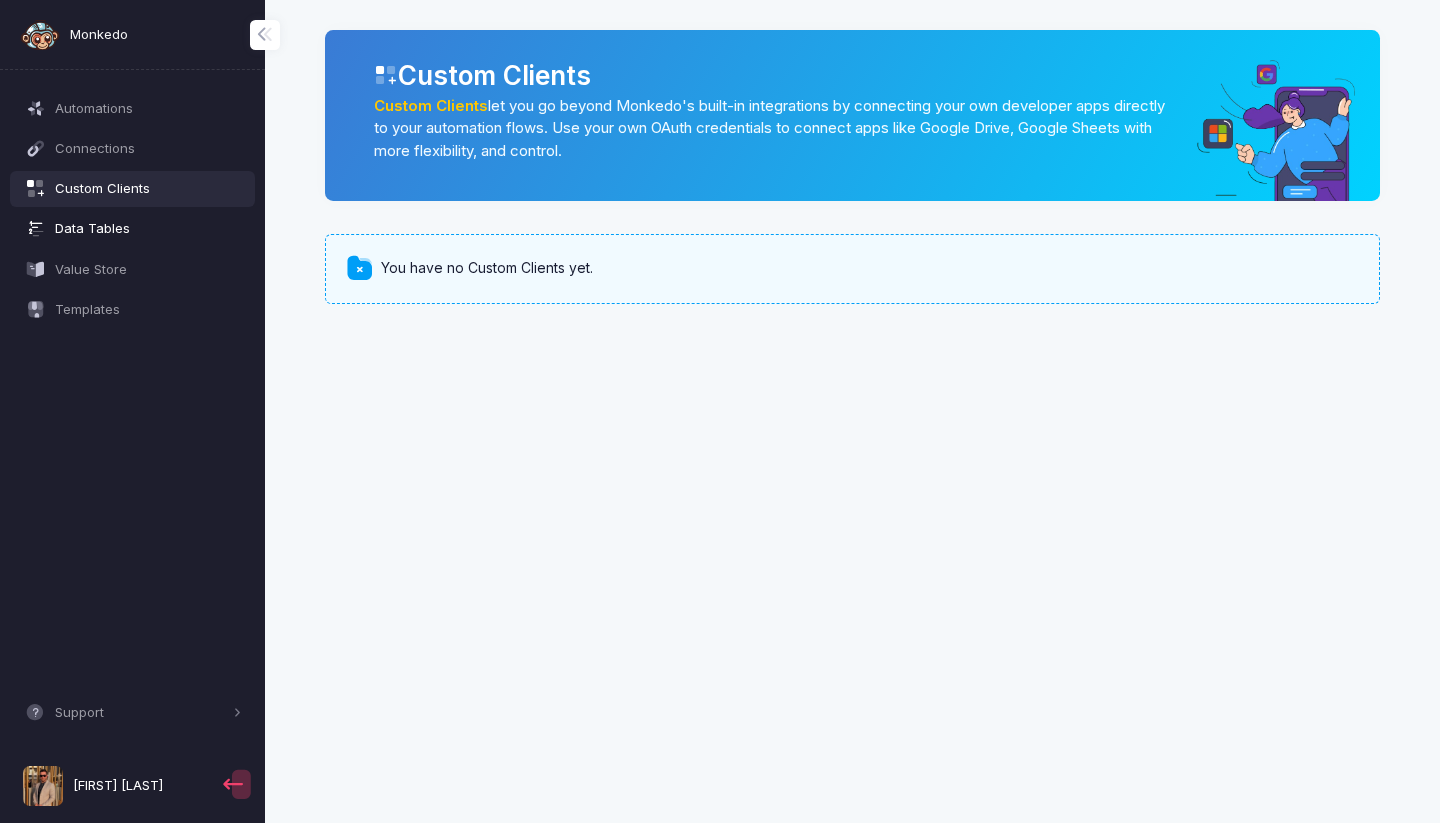 click on "Data Tables" at bounding box center [148, 229] 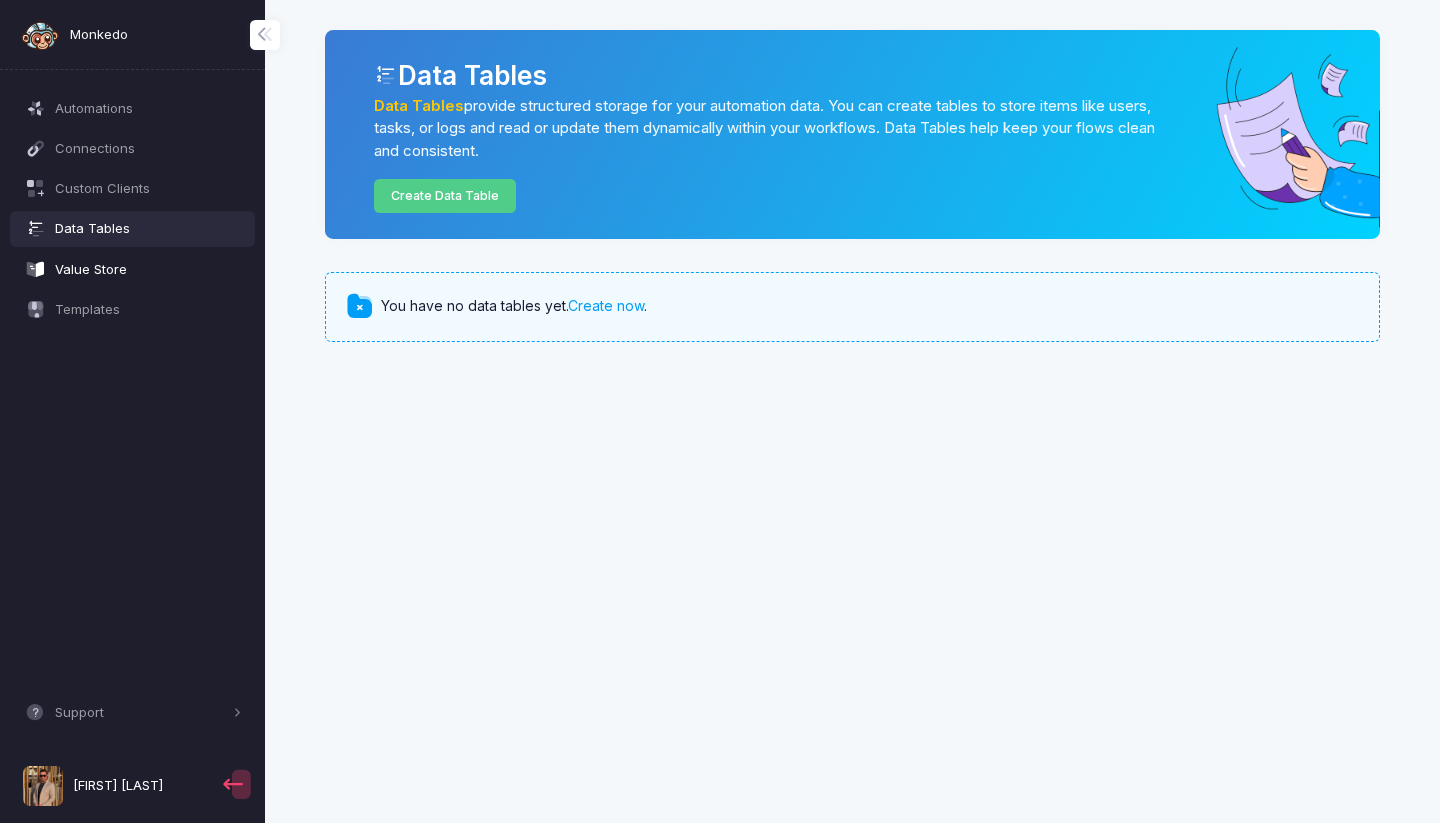 click on "Value Store" at bounding box center [148, 270] 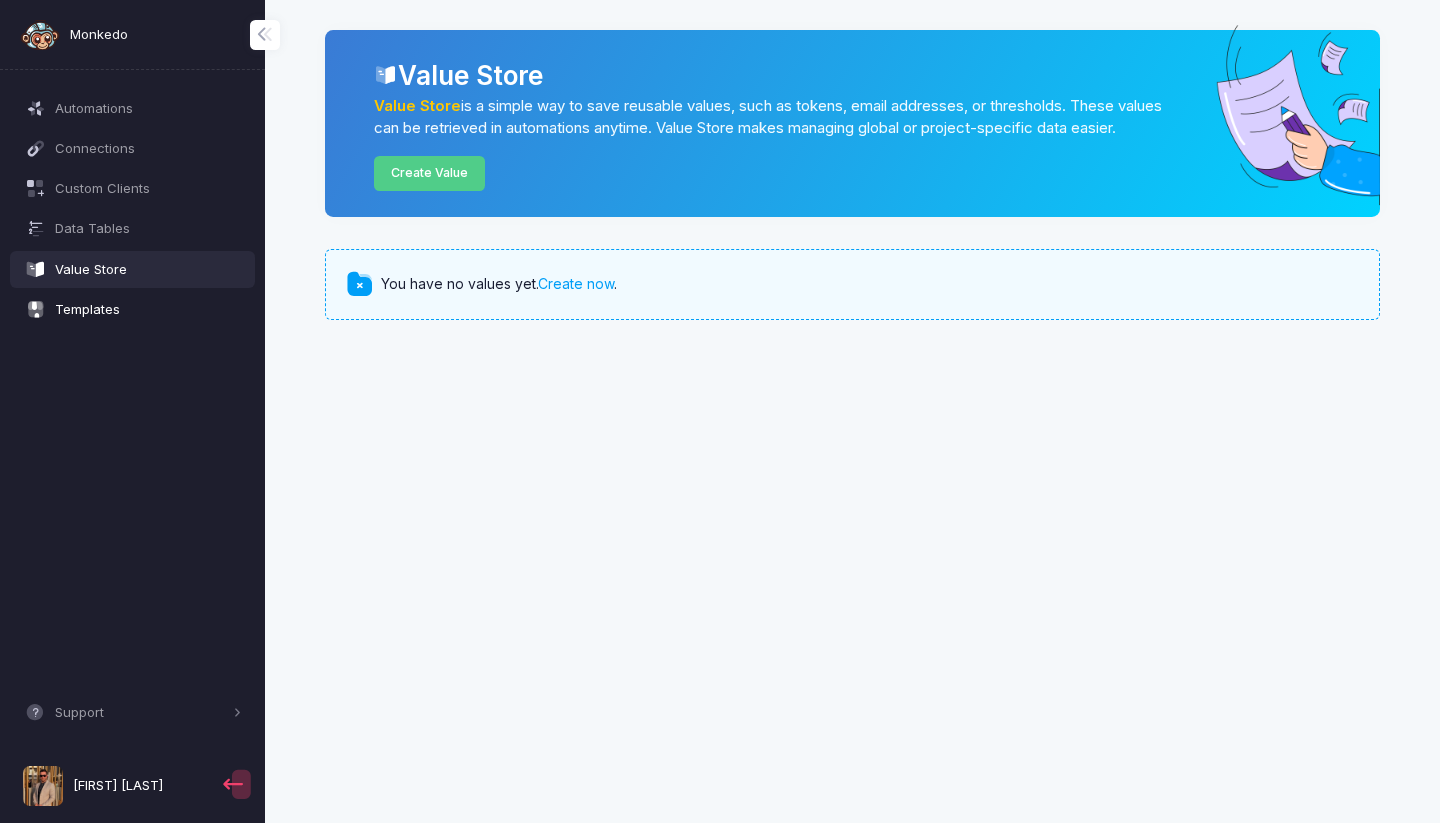 click on "Templates" at bounding box center [148, 310] 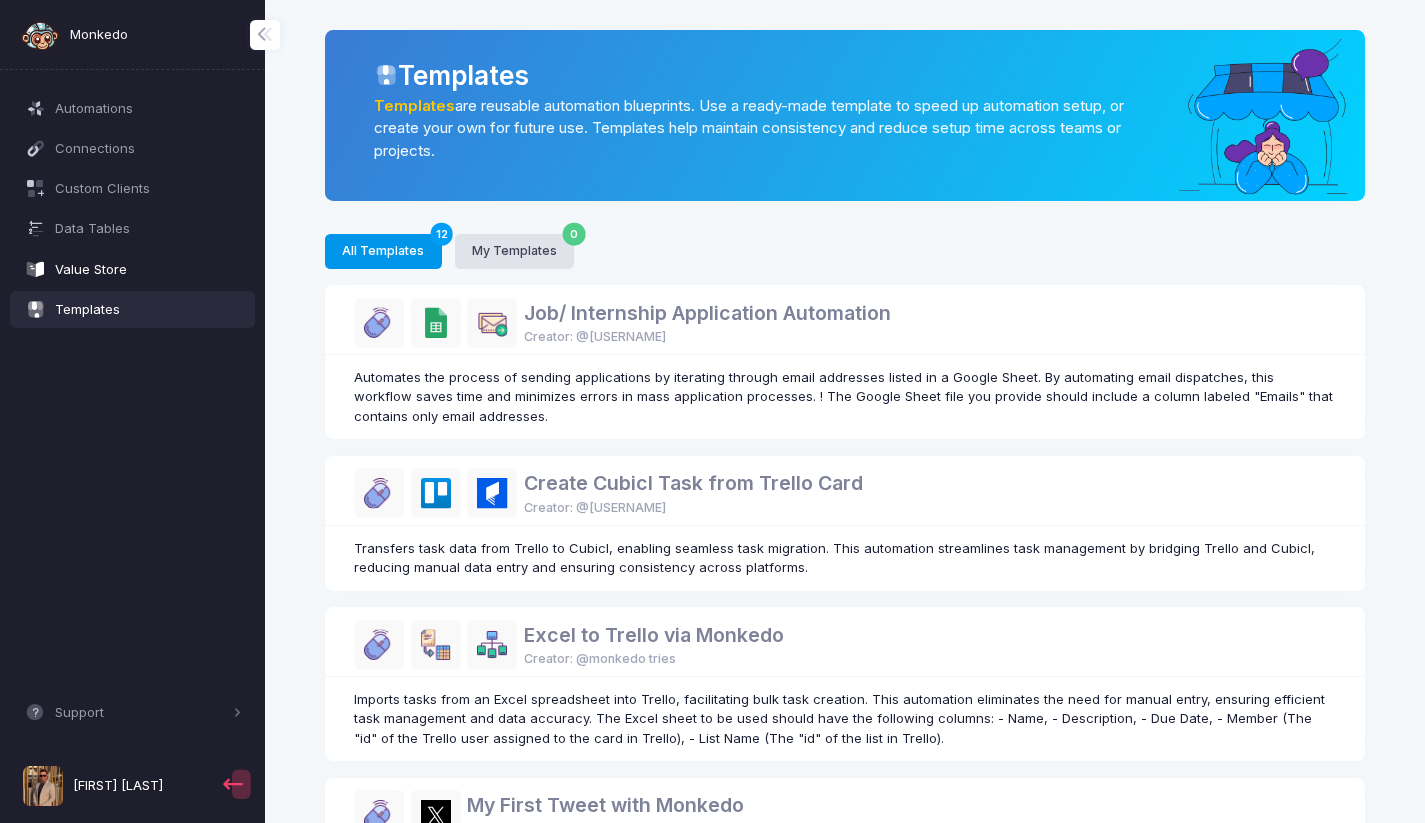 click on "Value Store" at bounding box center (148, 270) 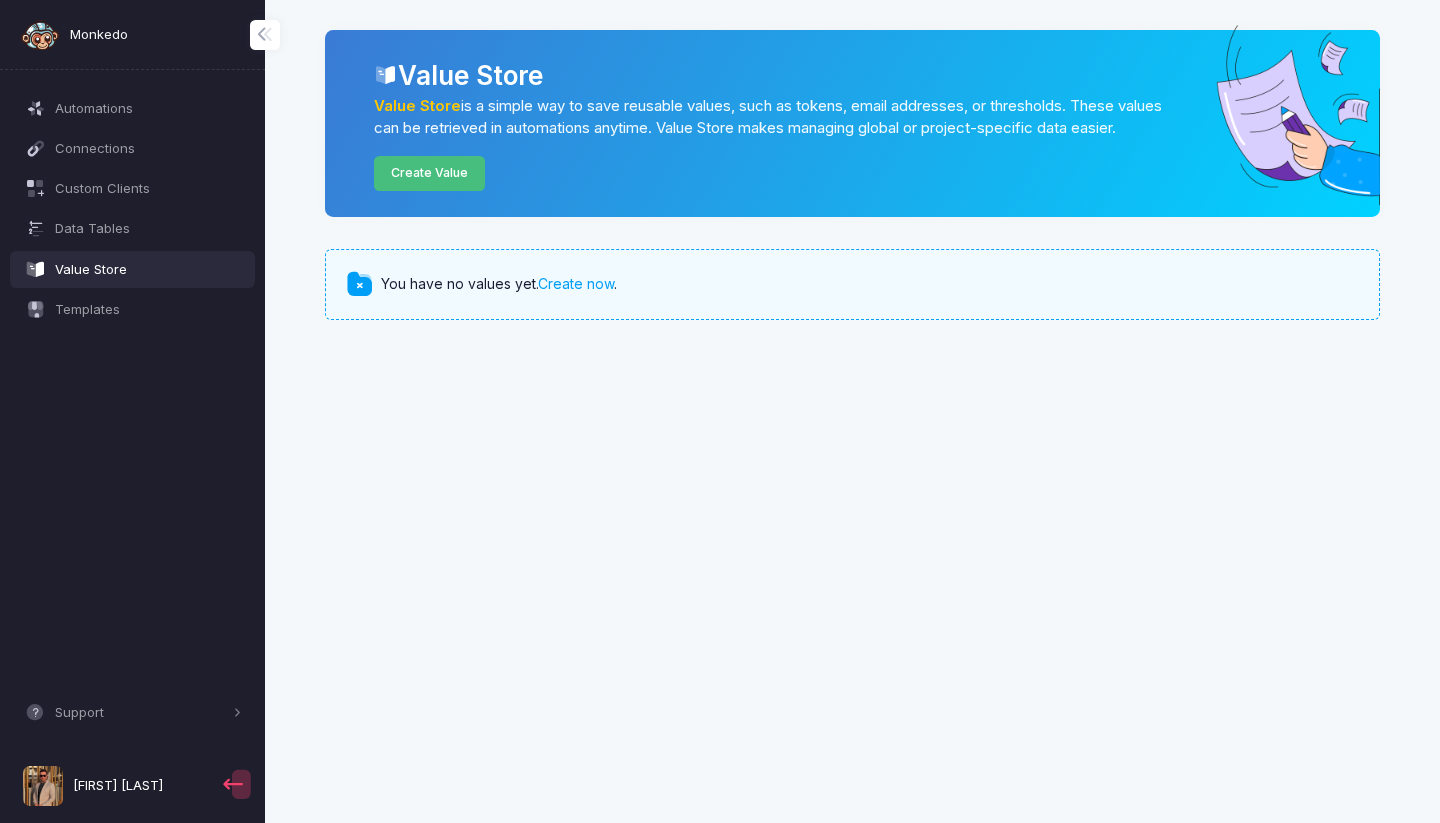 click on "Create Value" 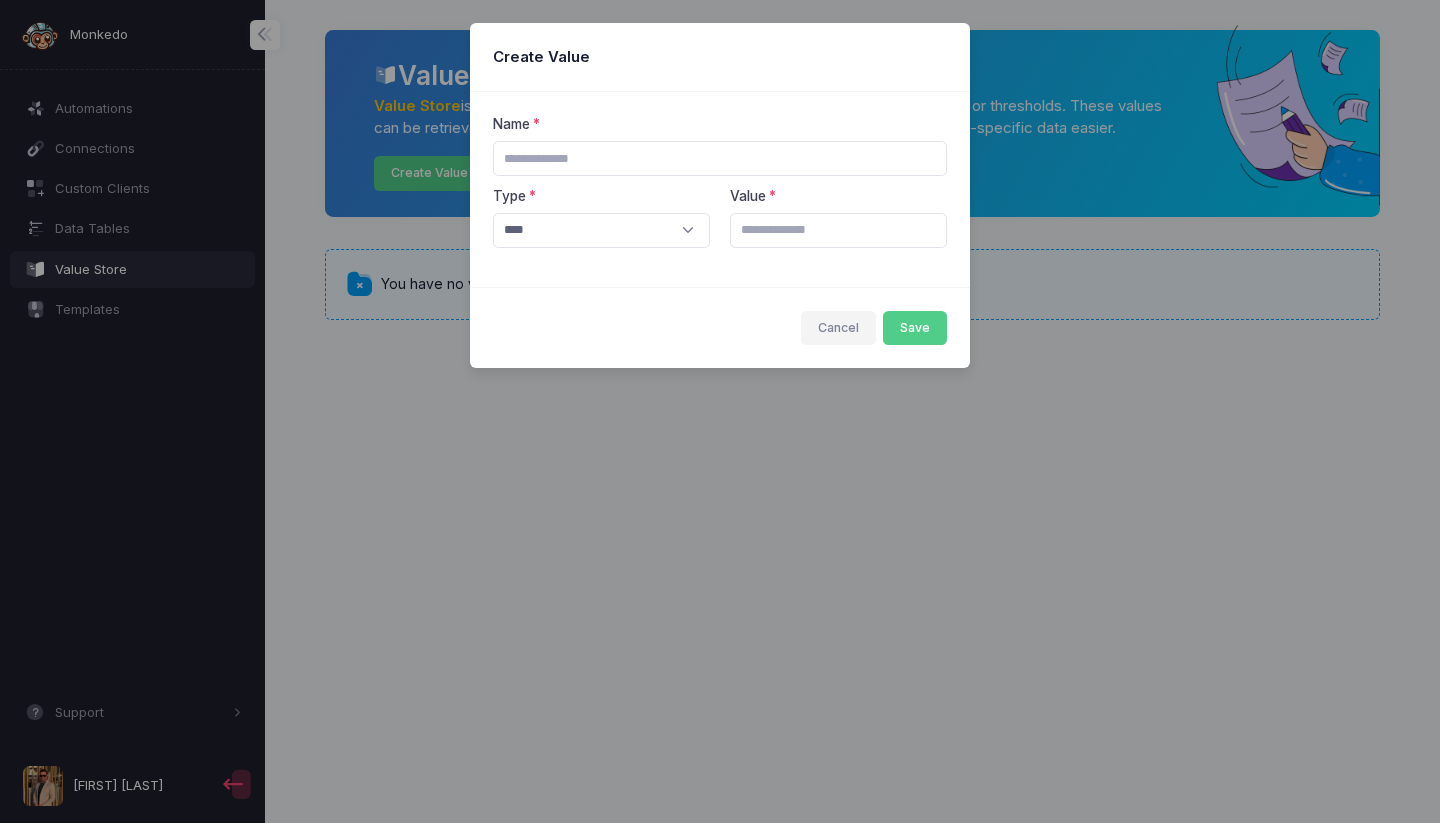 click on "Cancel" 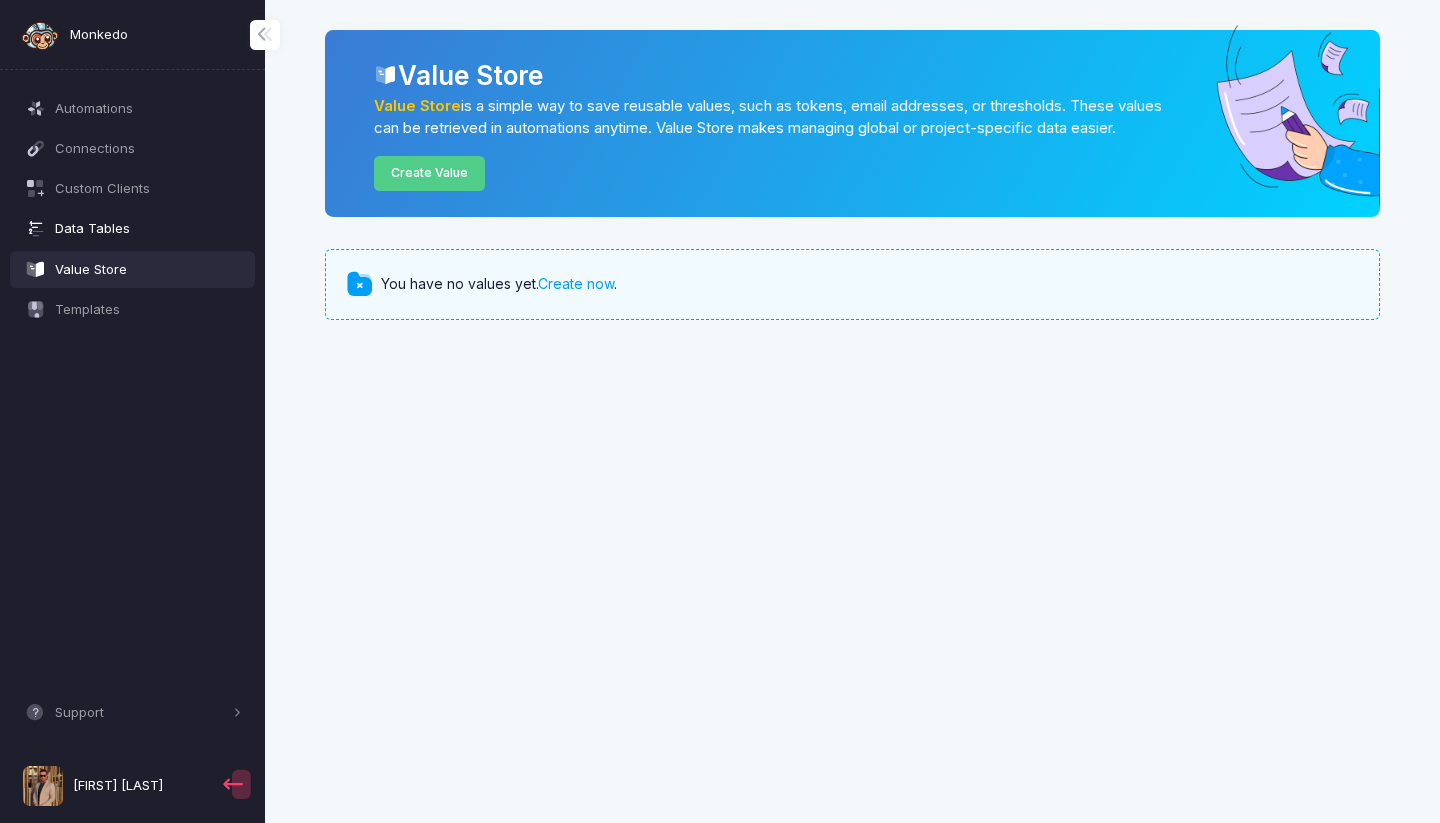 click on "Data Tables" at bounding box center (148, 229) 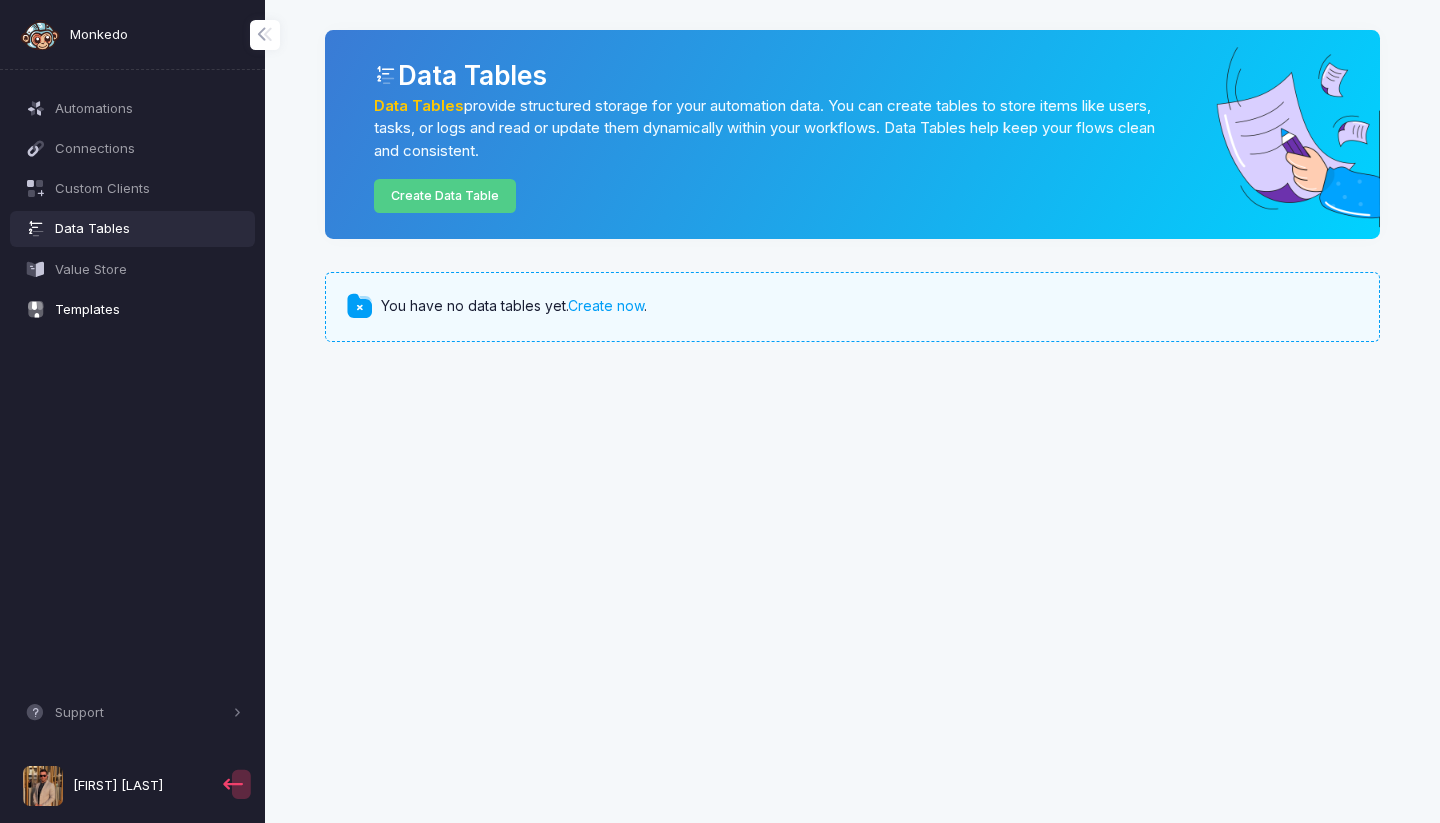 click on "Templates" at bounding box center [148, 310] 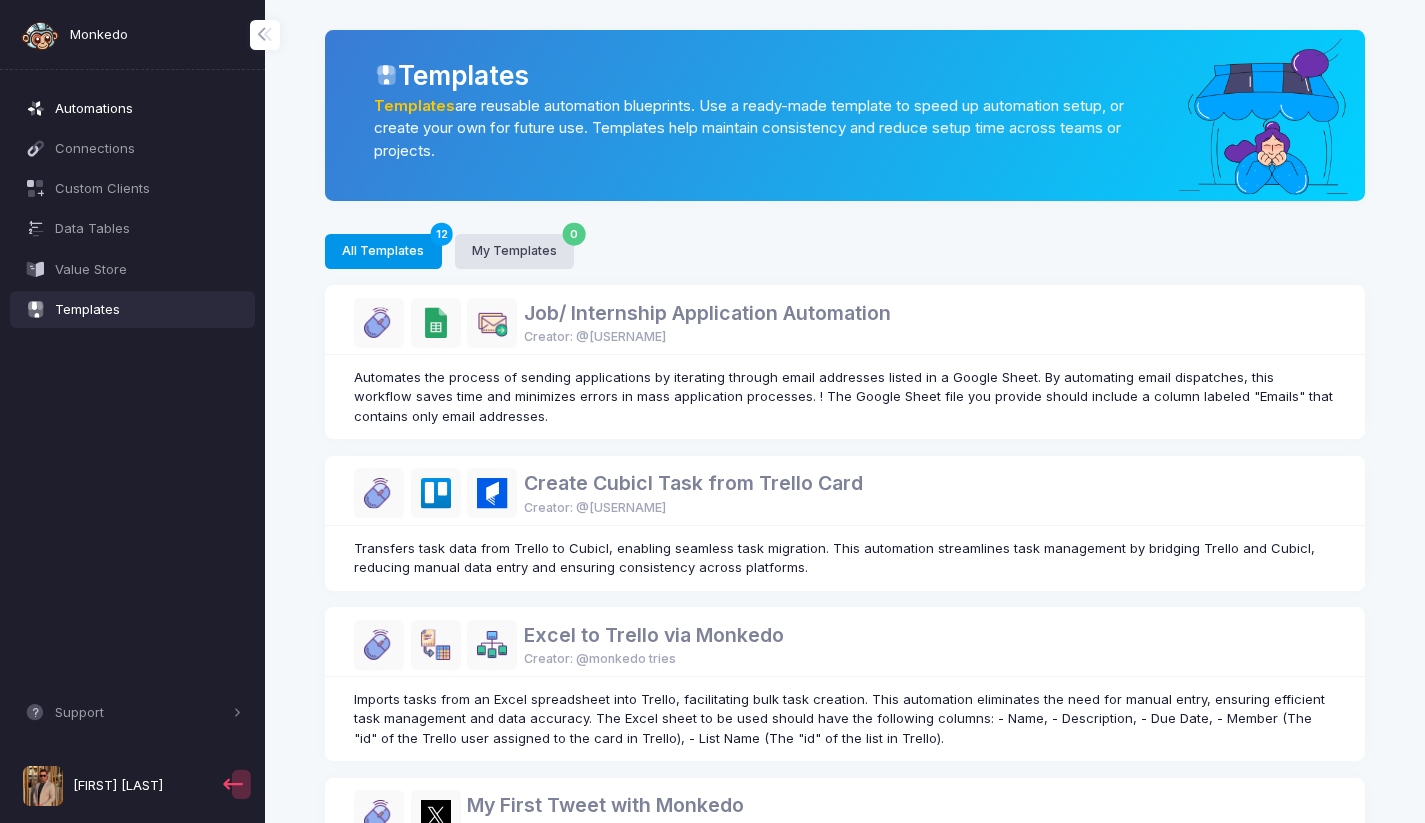 click on "Automations" at bounding box center [148, 109] 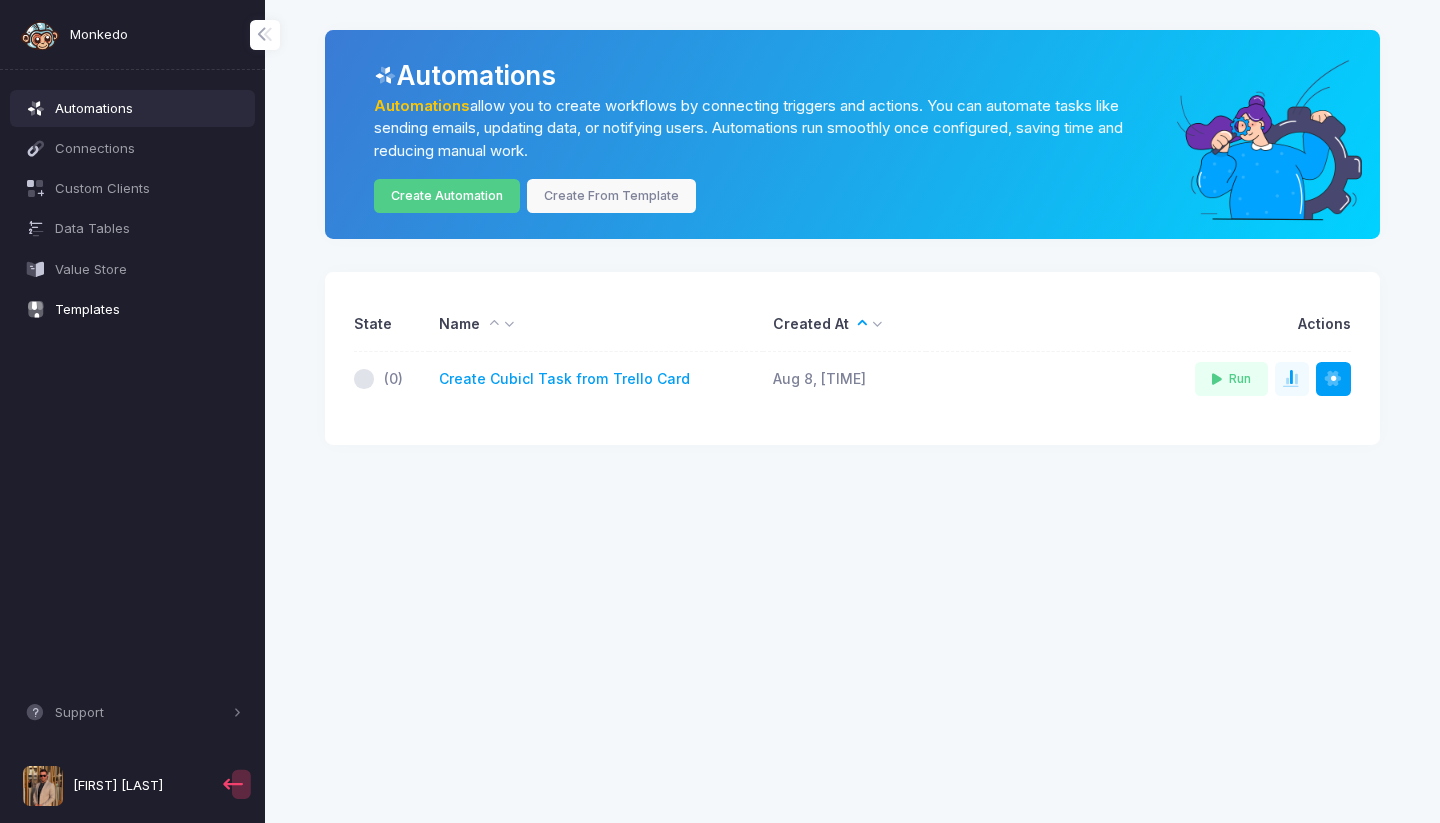 click on "Templates" at bounding box center [148, 310] 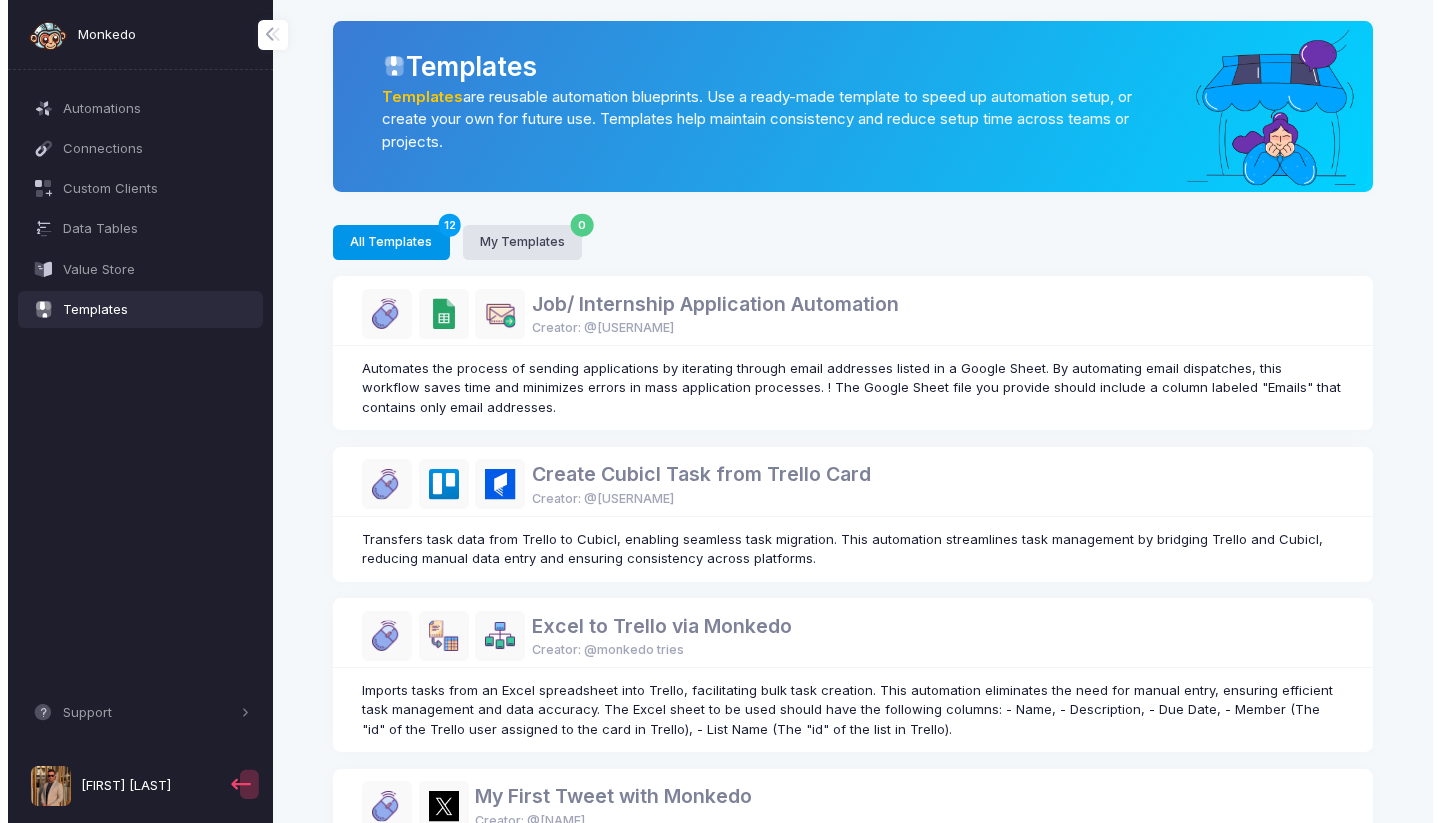 scroll, scrollTop: 0, scrollLeft: 0, axis: both 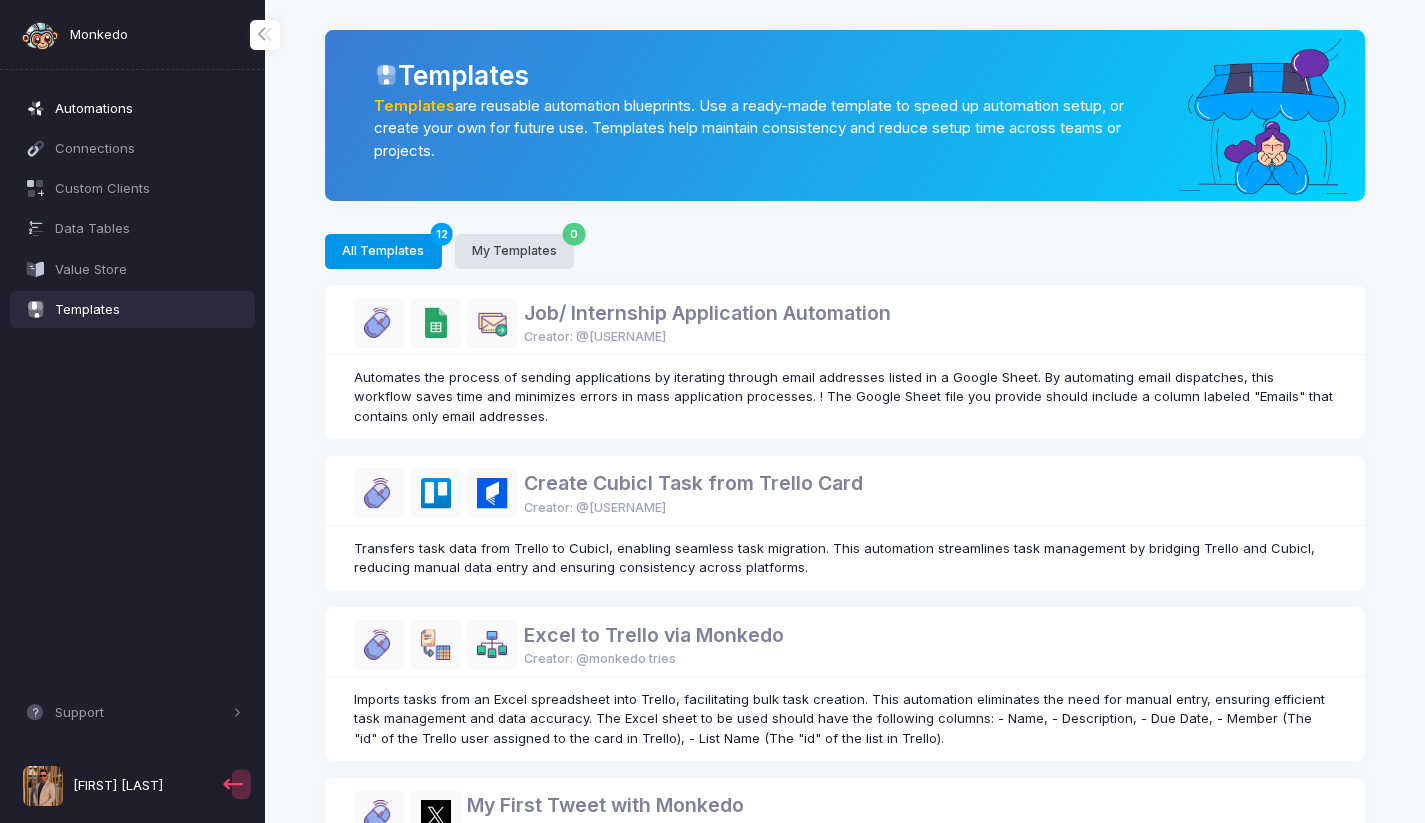 click on "Automations" at bounding box center (148, 109) 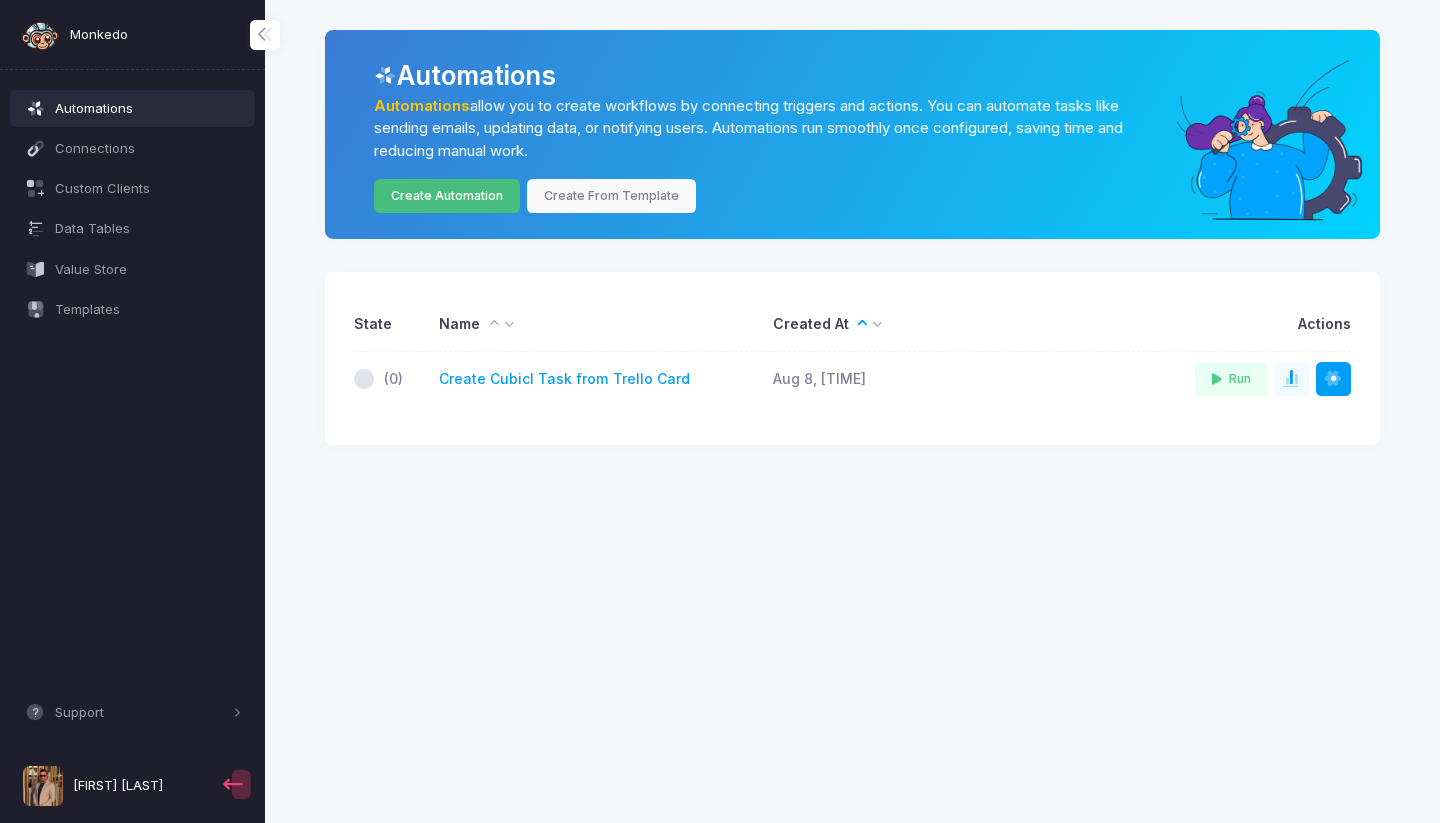 click on "Create Automation" 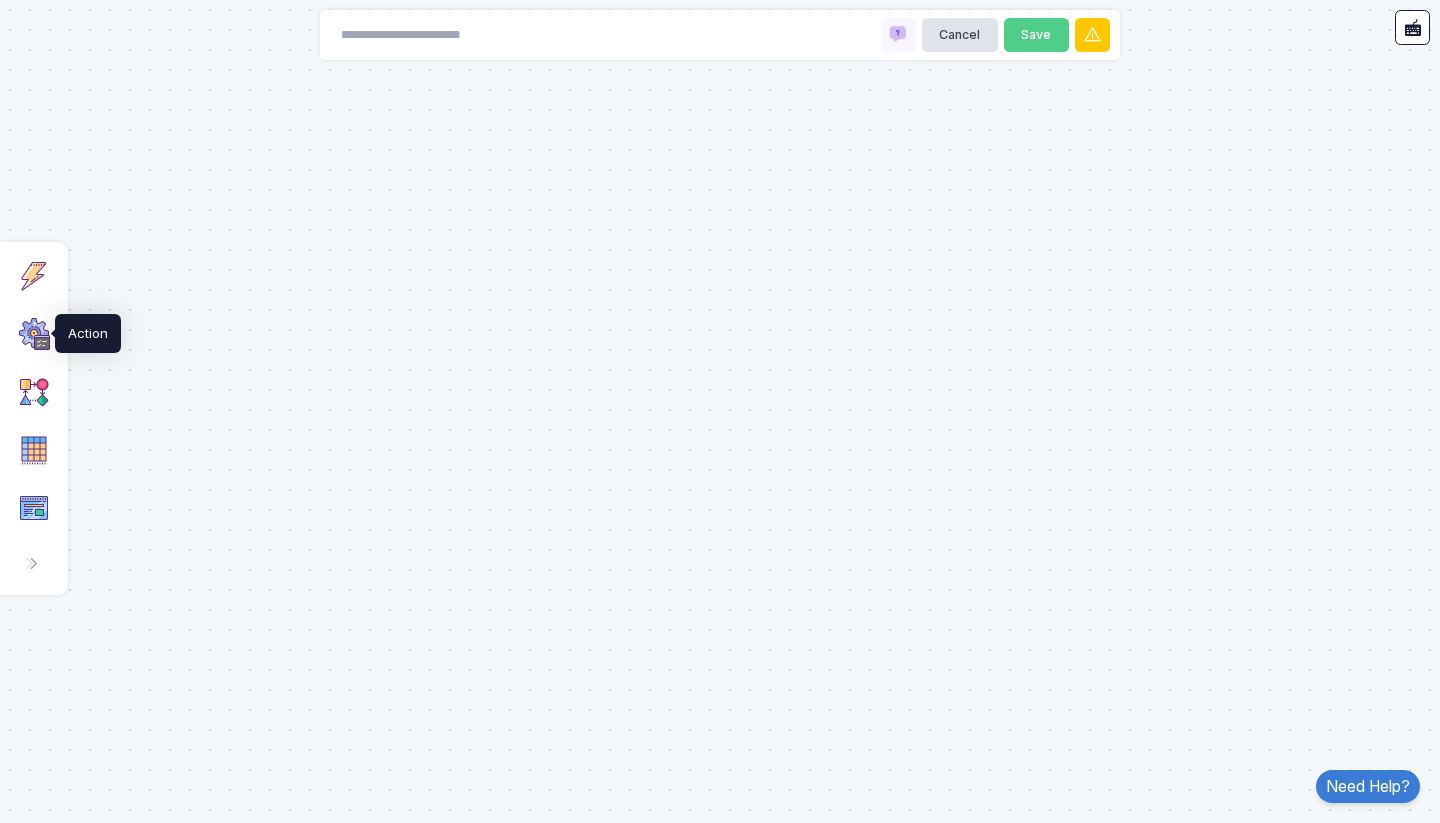click at bounding box center (34, 334) 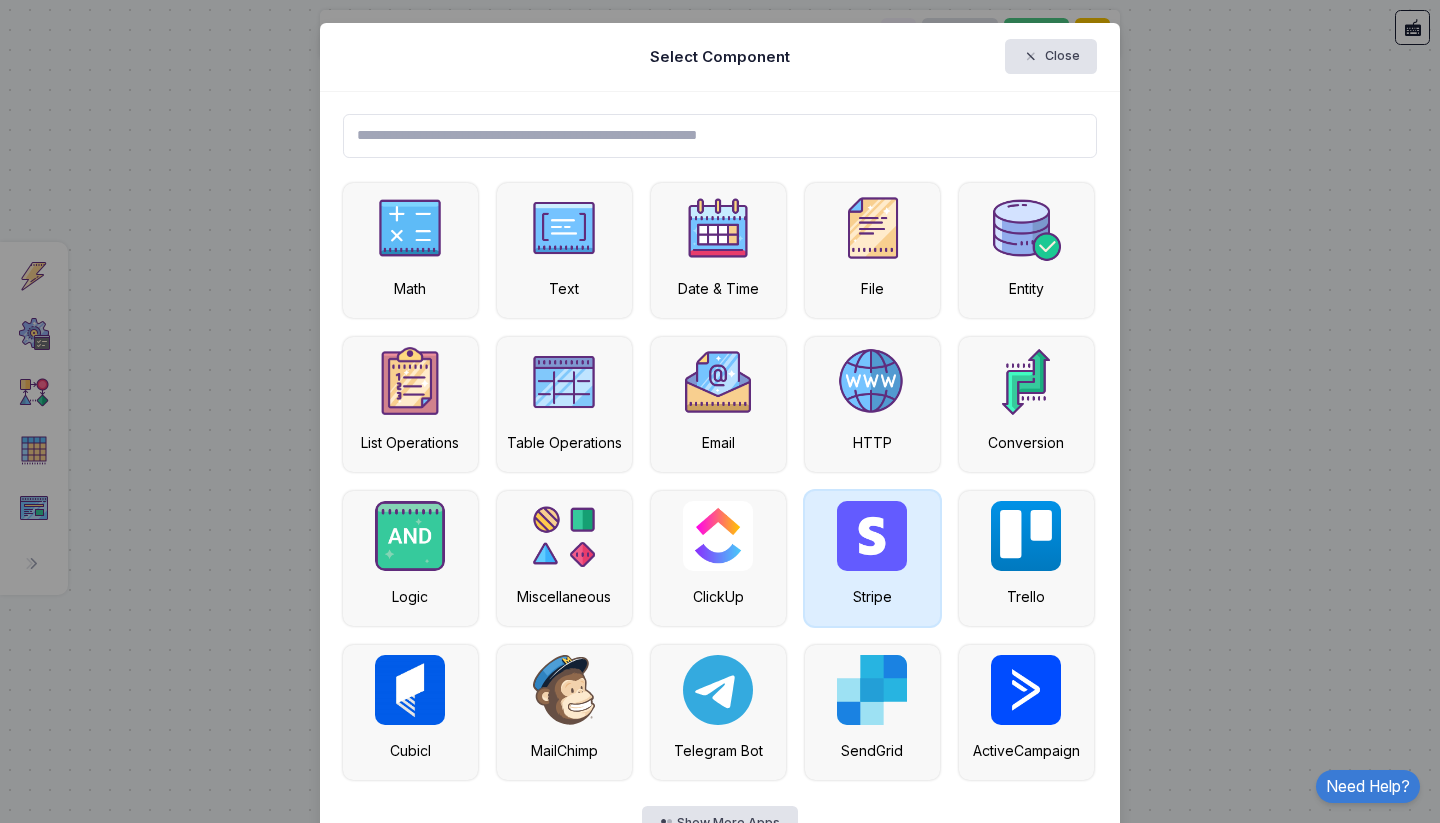 scroll, scrollTop: 63, scrollLeft: 0, axis: vertical 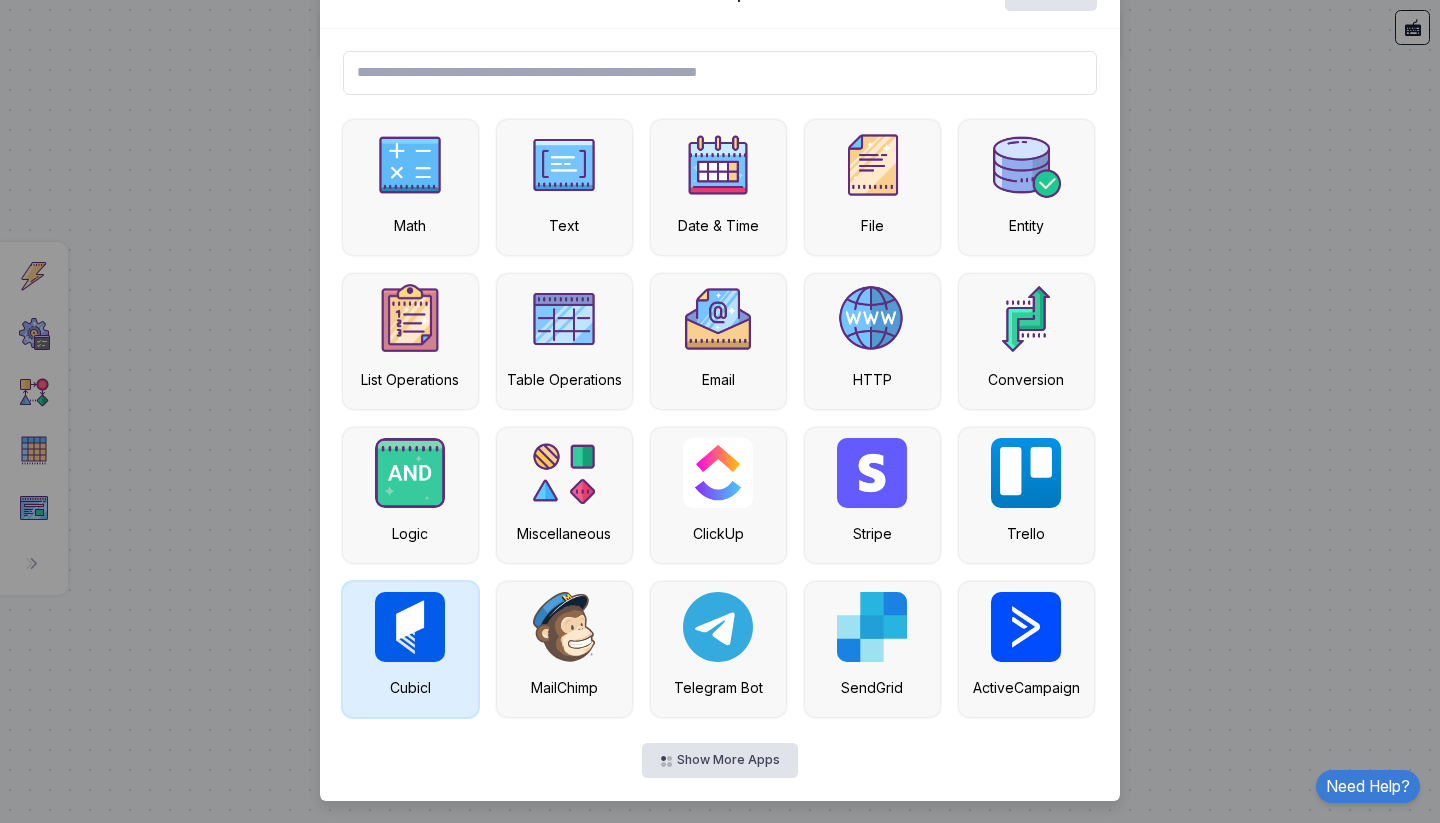 click at bounding box center (410, 627) 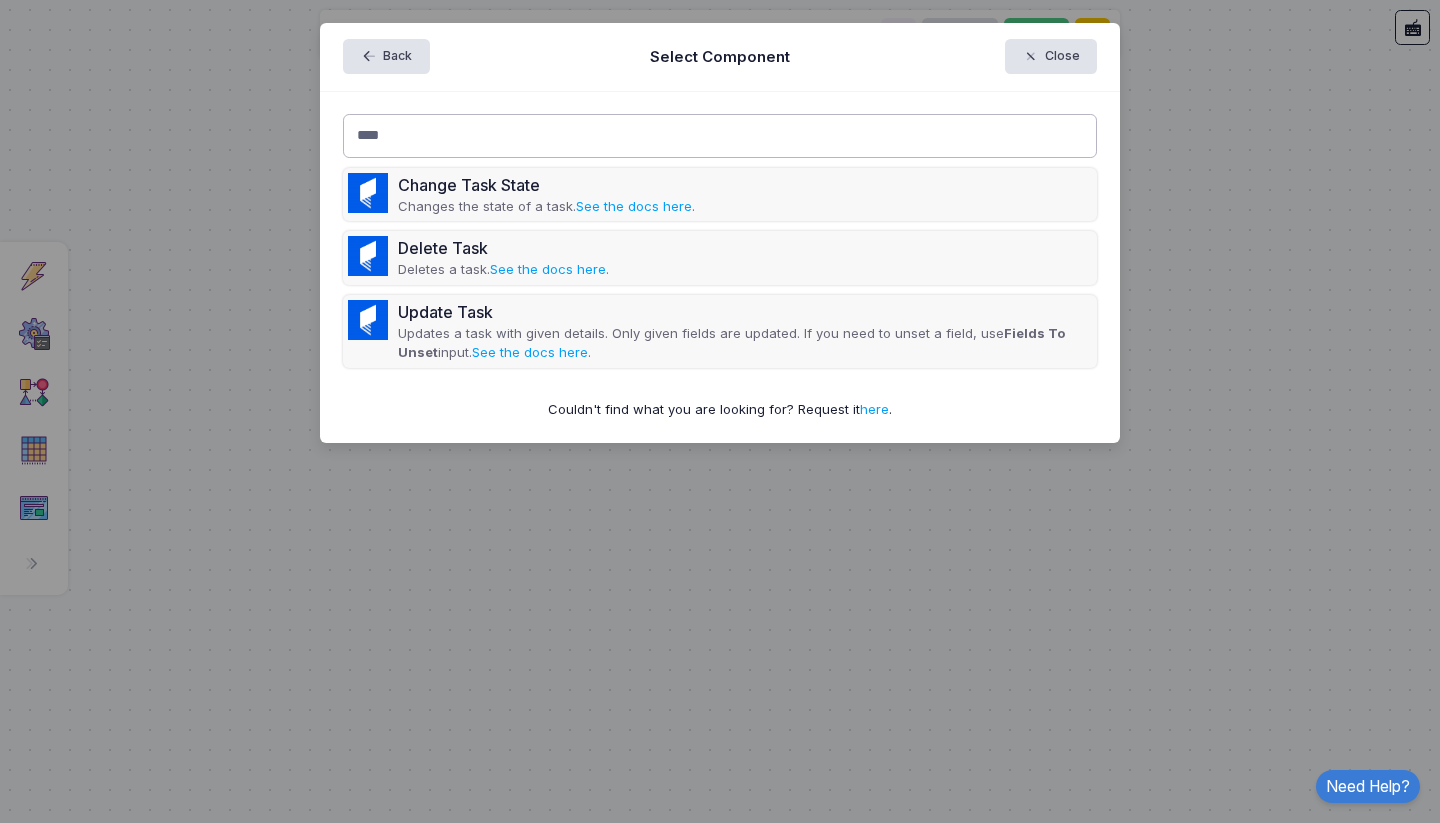 scroll, scrollTop: 0, scrollLeft: 0, axis: both 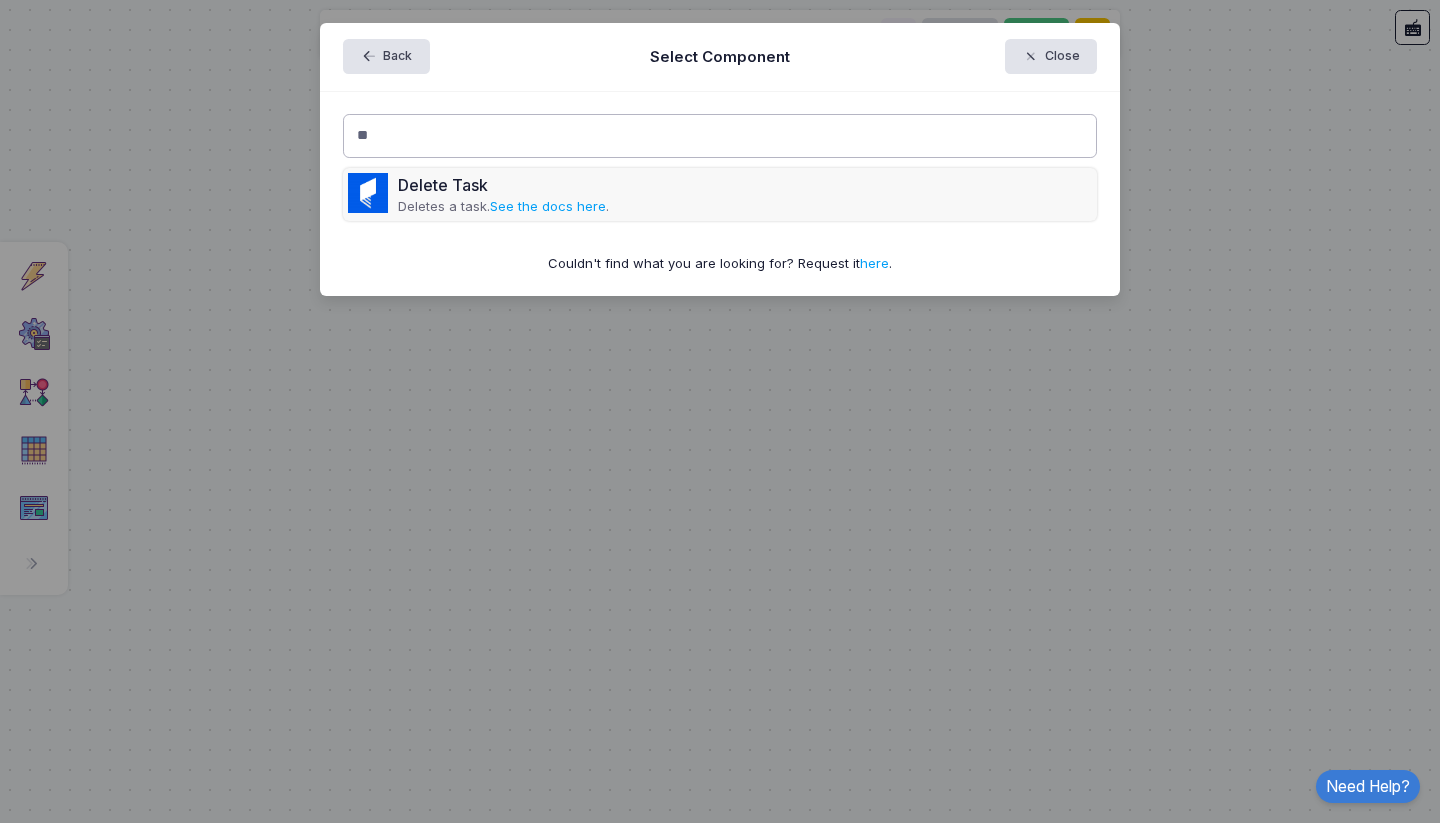 type on "*" 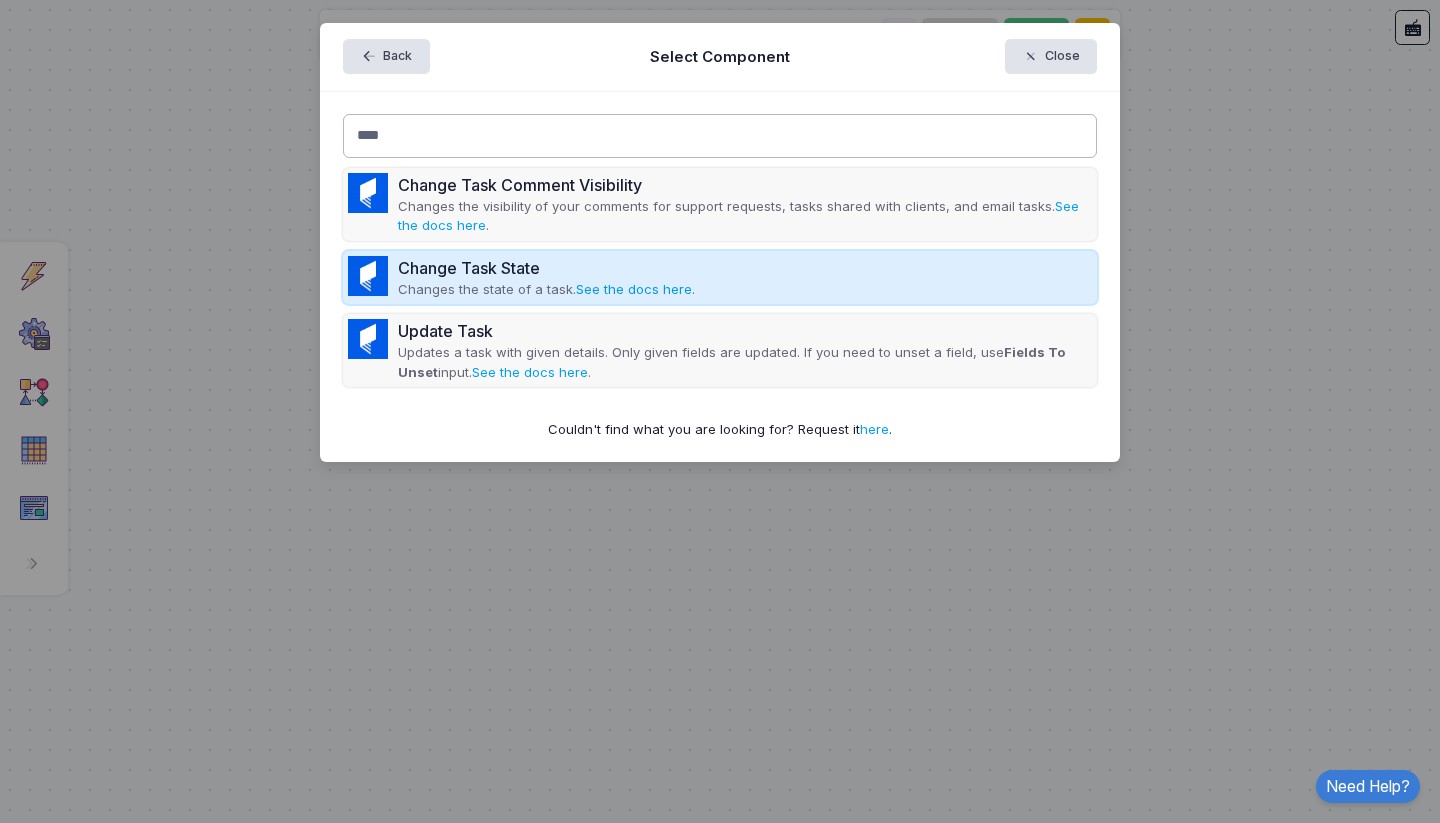 type on "****" 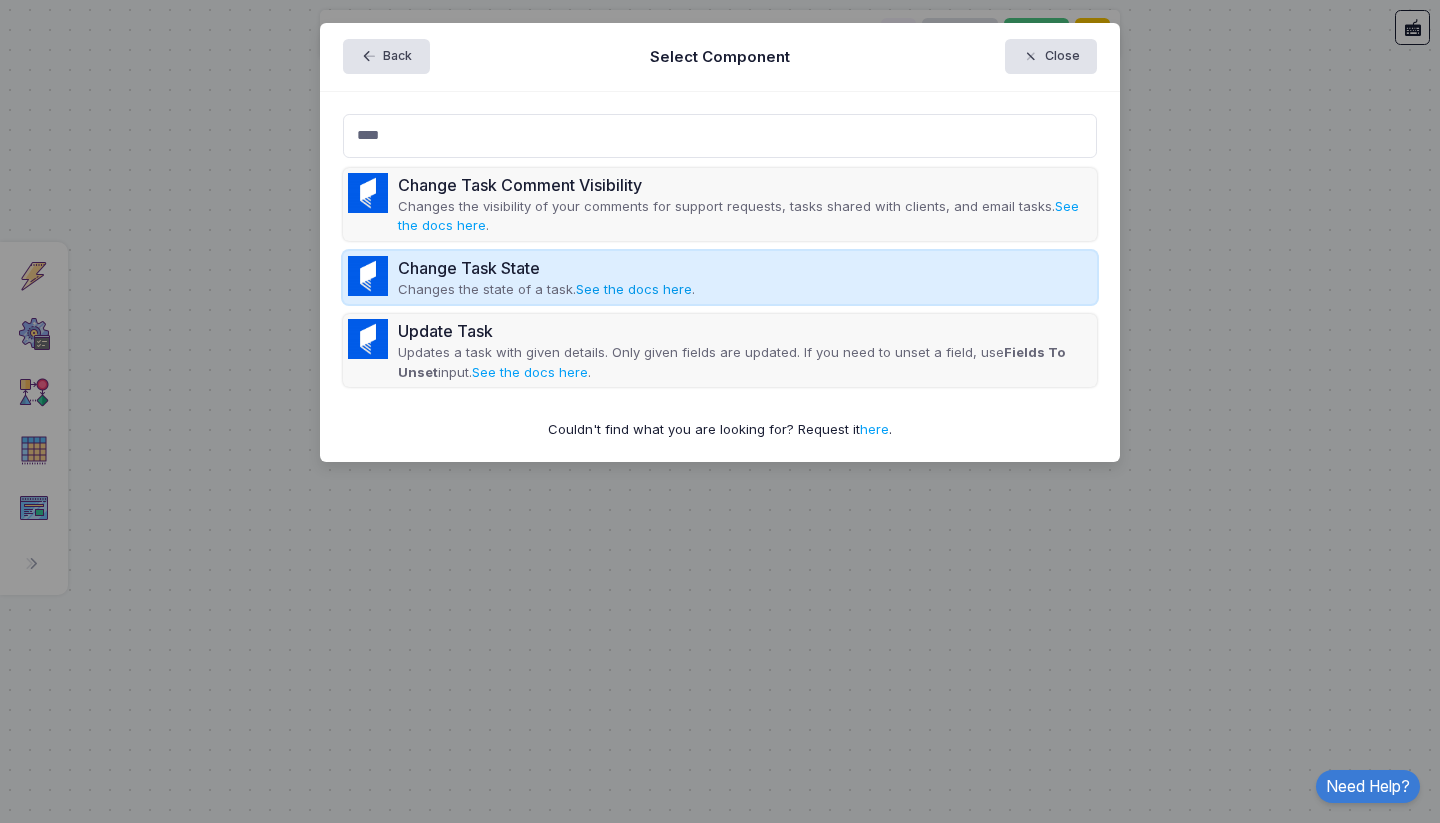 click on "See the docs here" at bounding box center (634, 289) 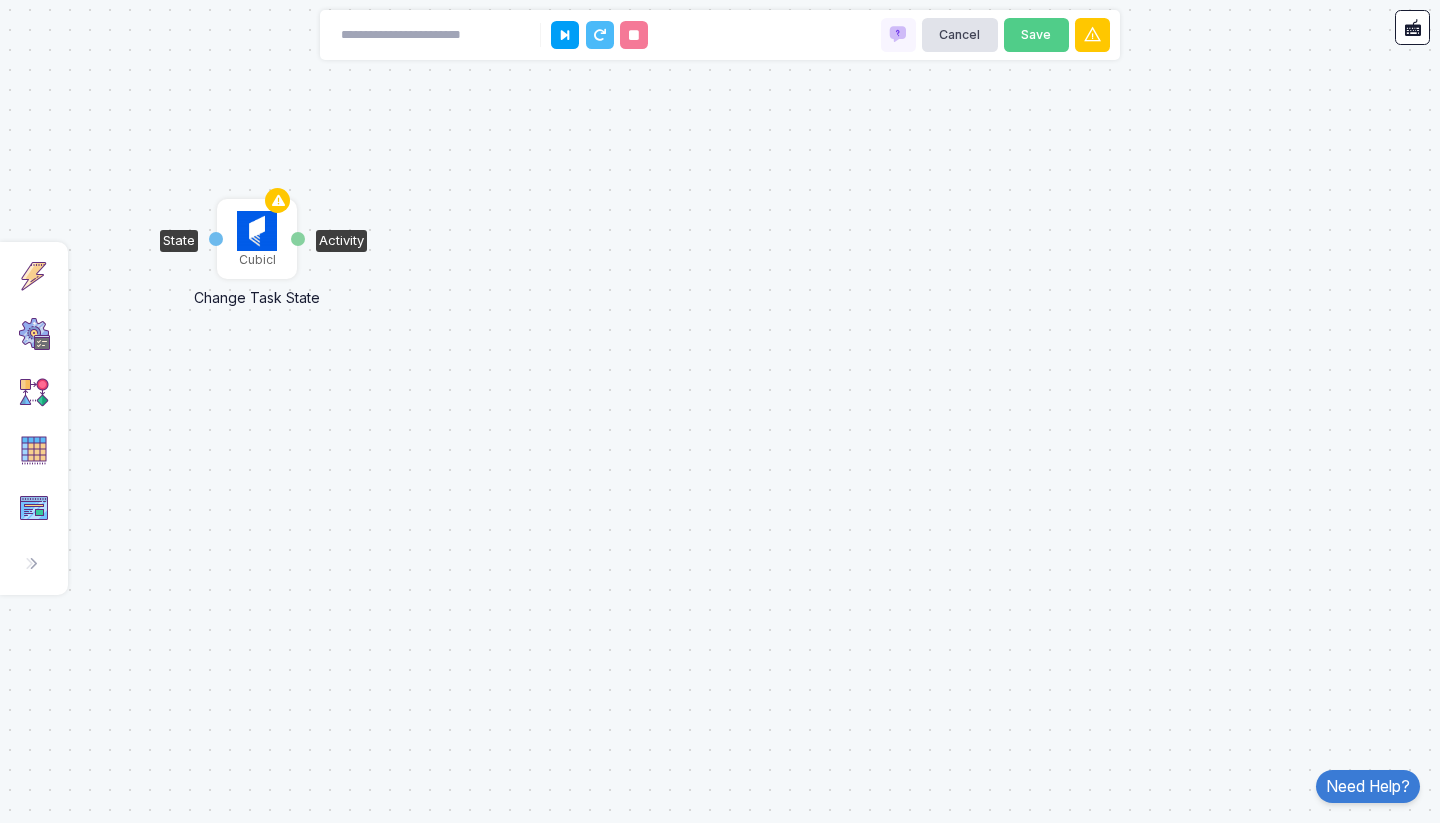 click 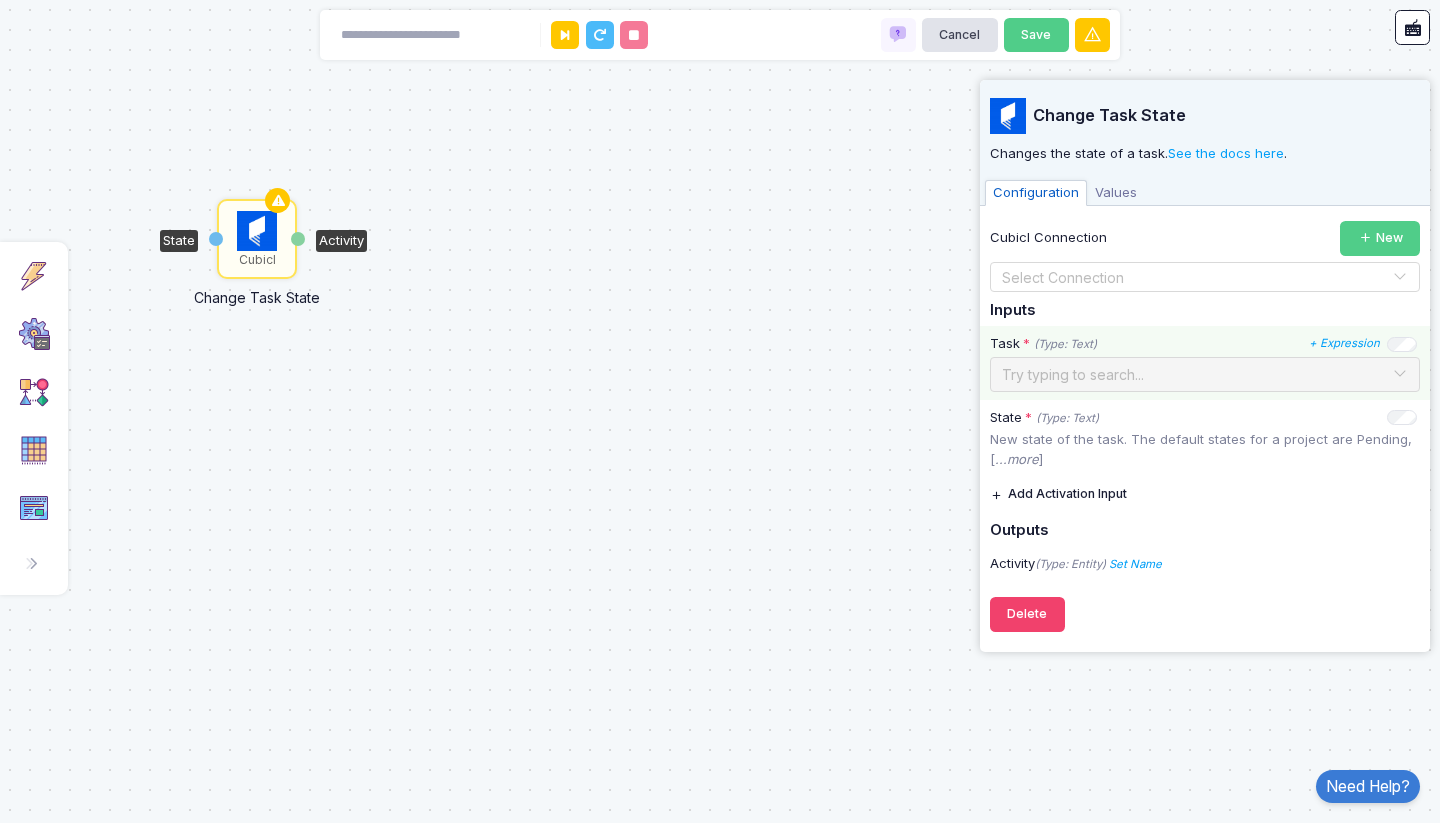 click 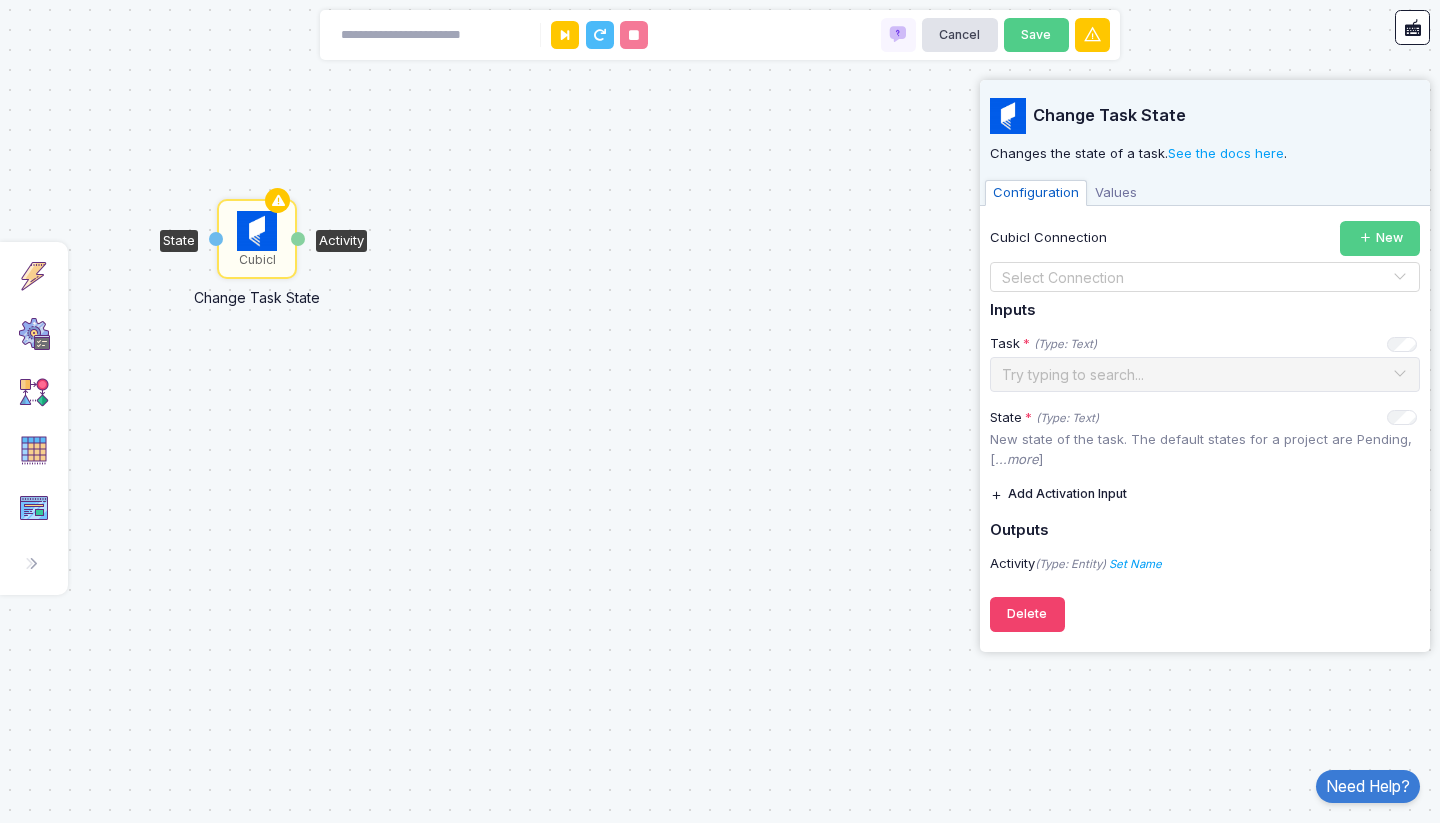 click 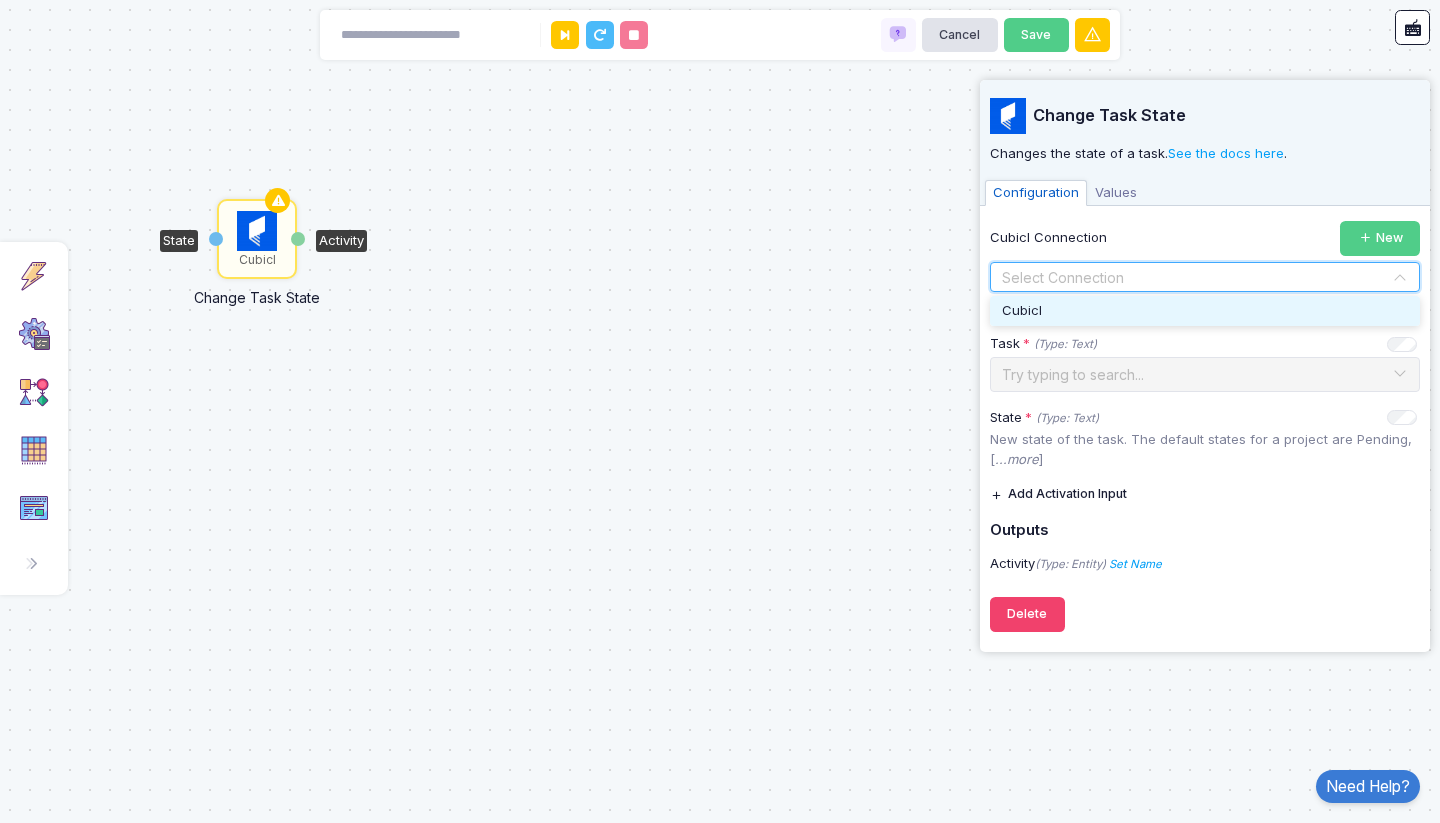 click on "Cubicl" at bounding box center [1205, 311] 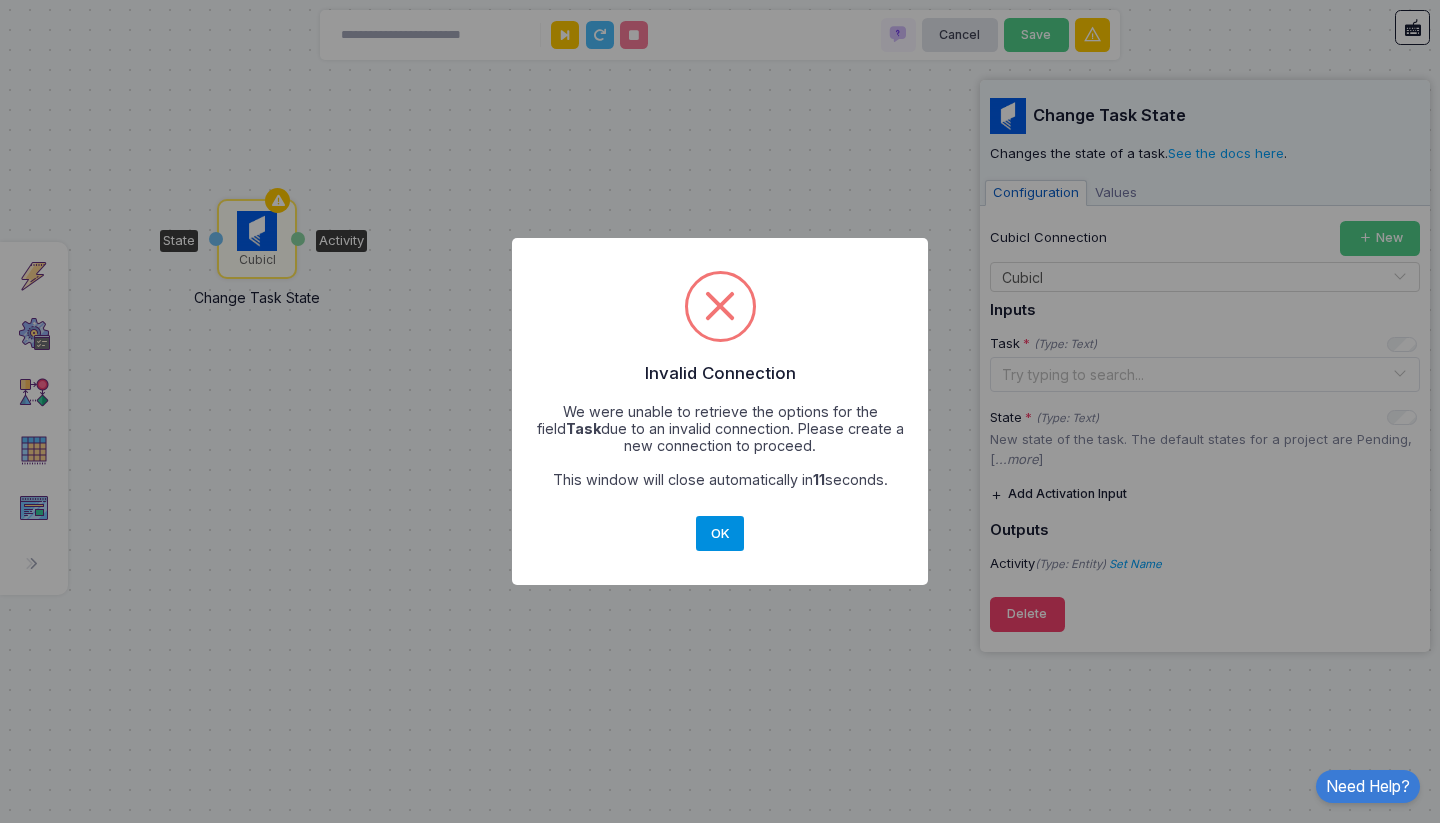 click on "OK" at bounding box center (720, 534) 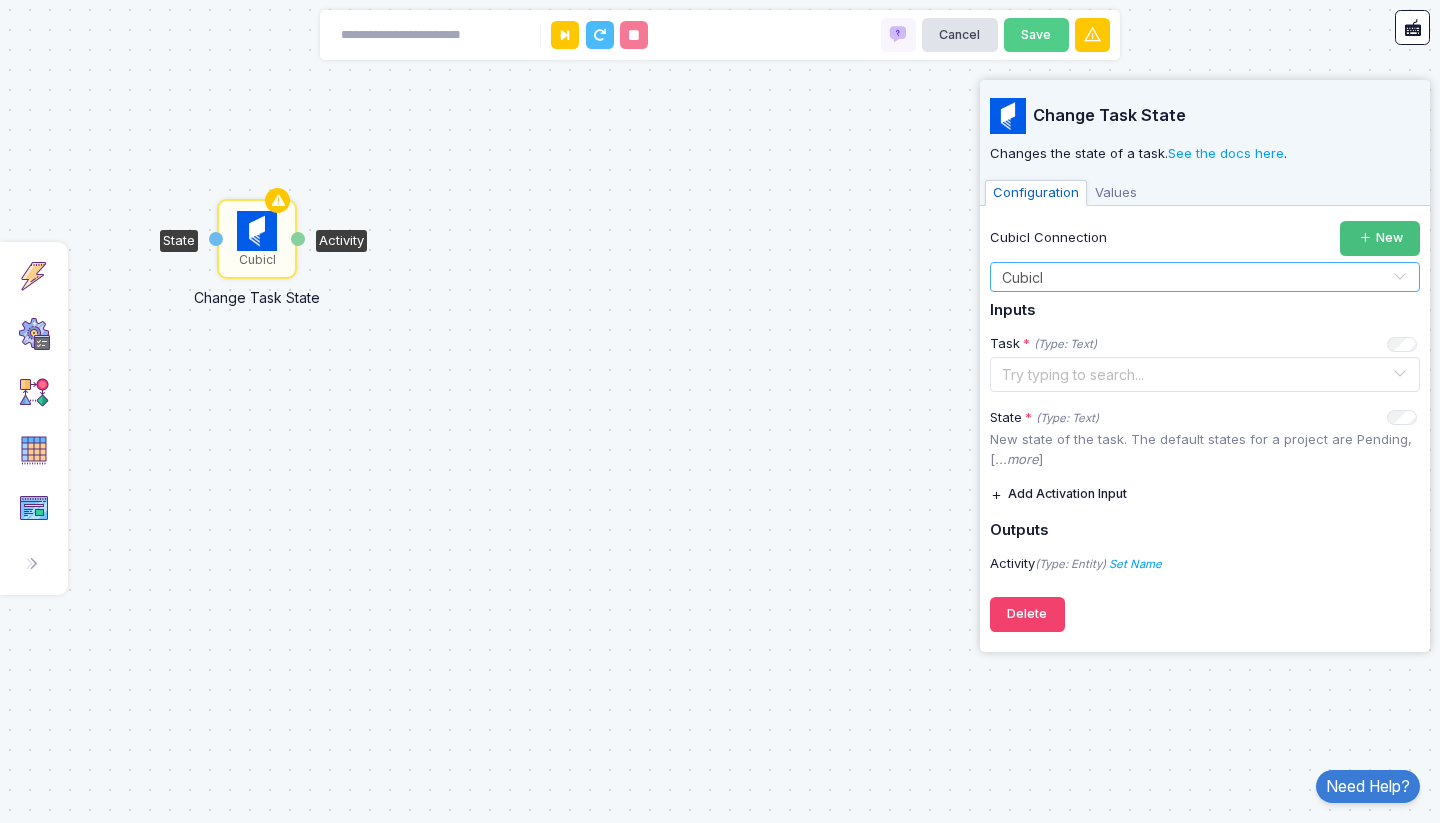 click 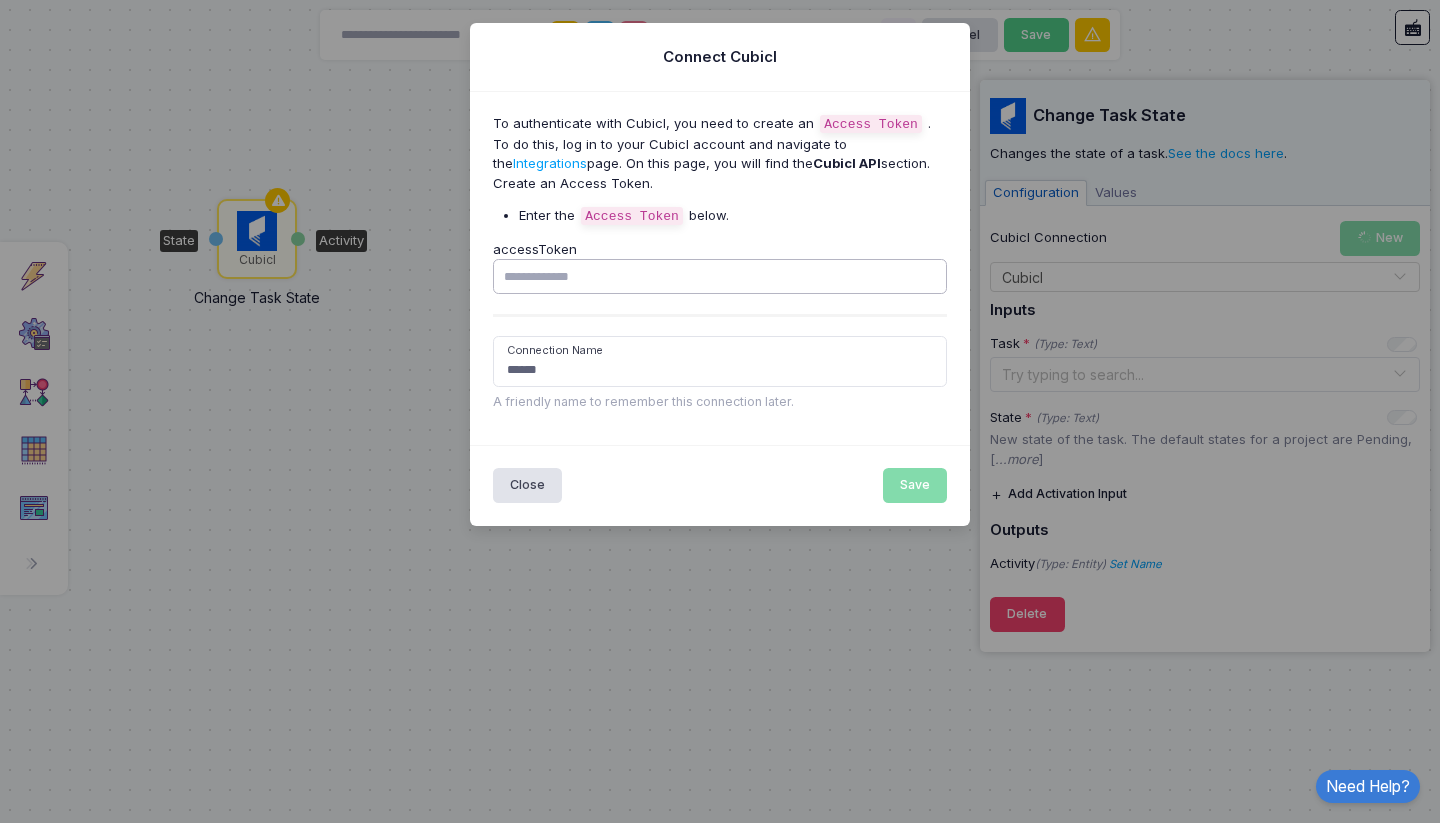 click on "accessToken" at bounding box center (720, 276) 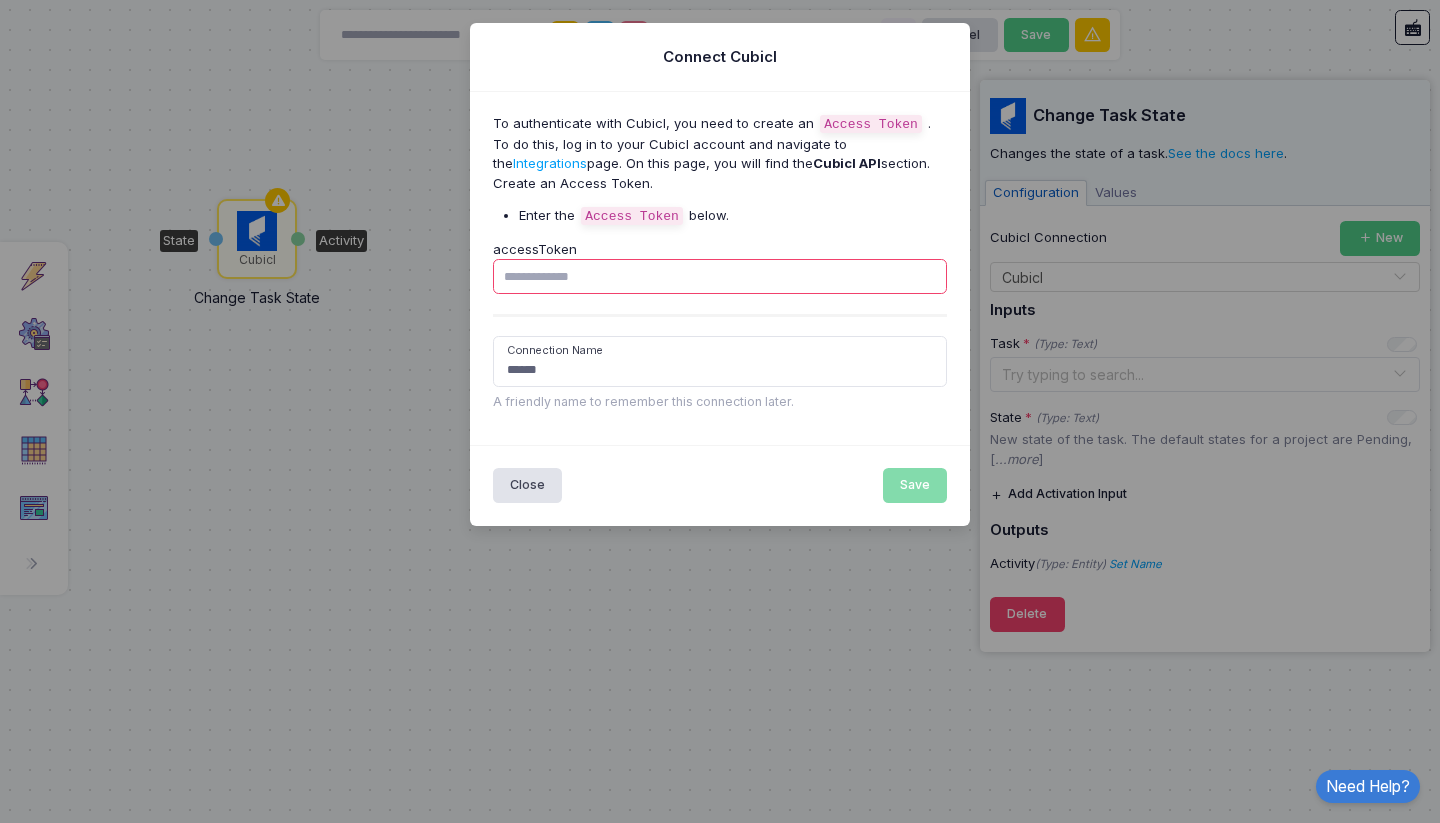paste on "**********" 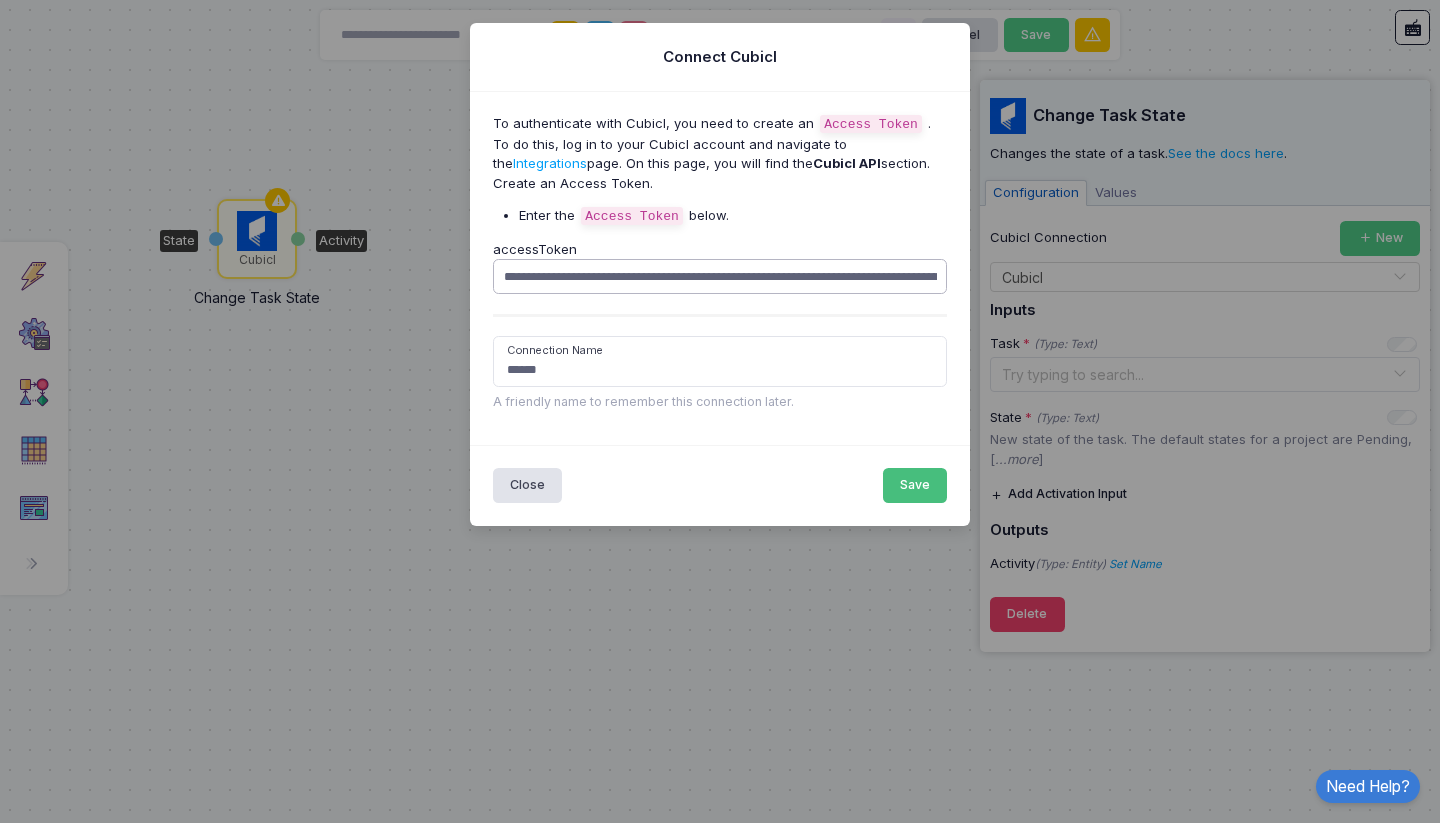 type on "**********" 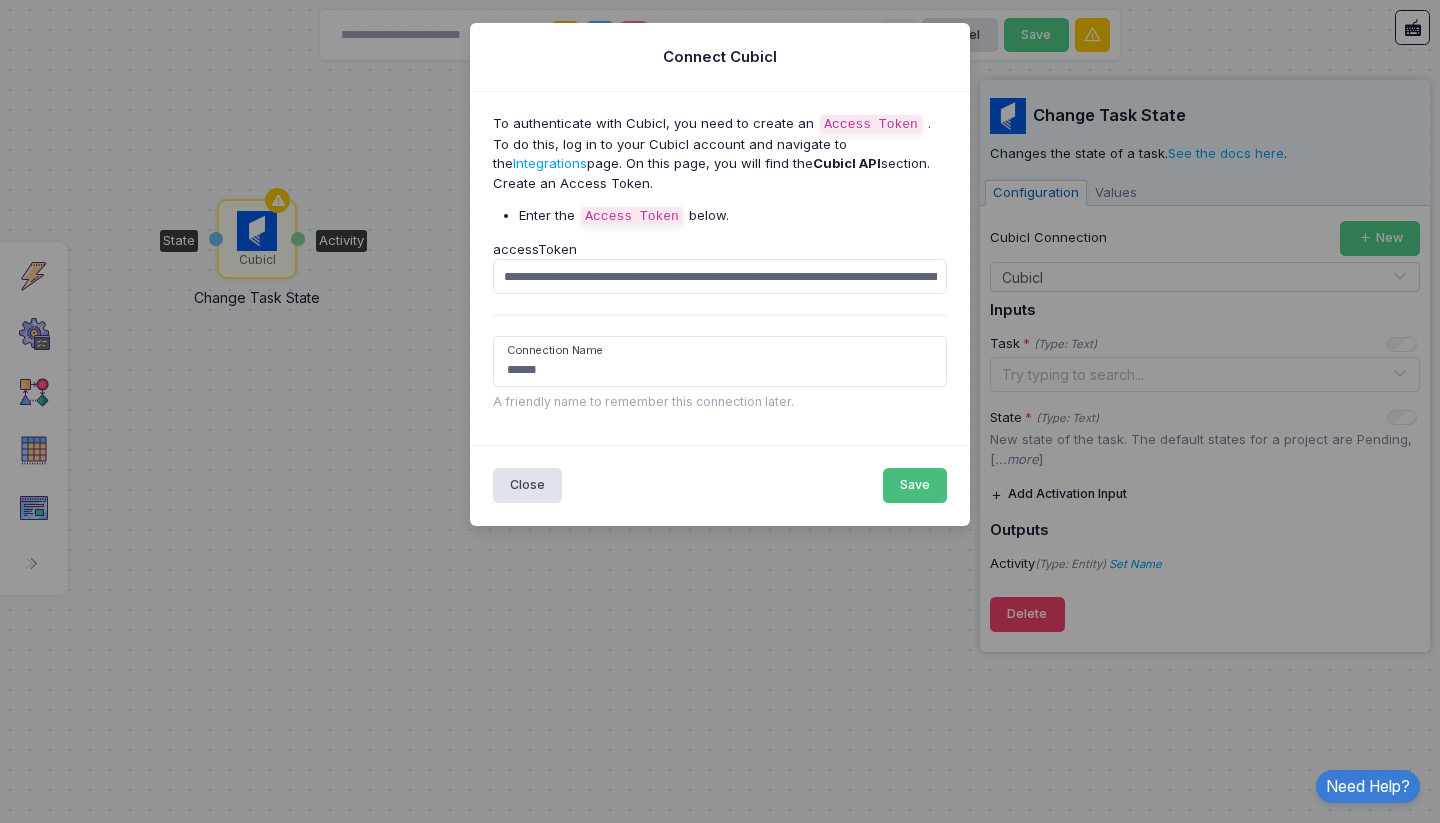 click on "Save" 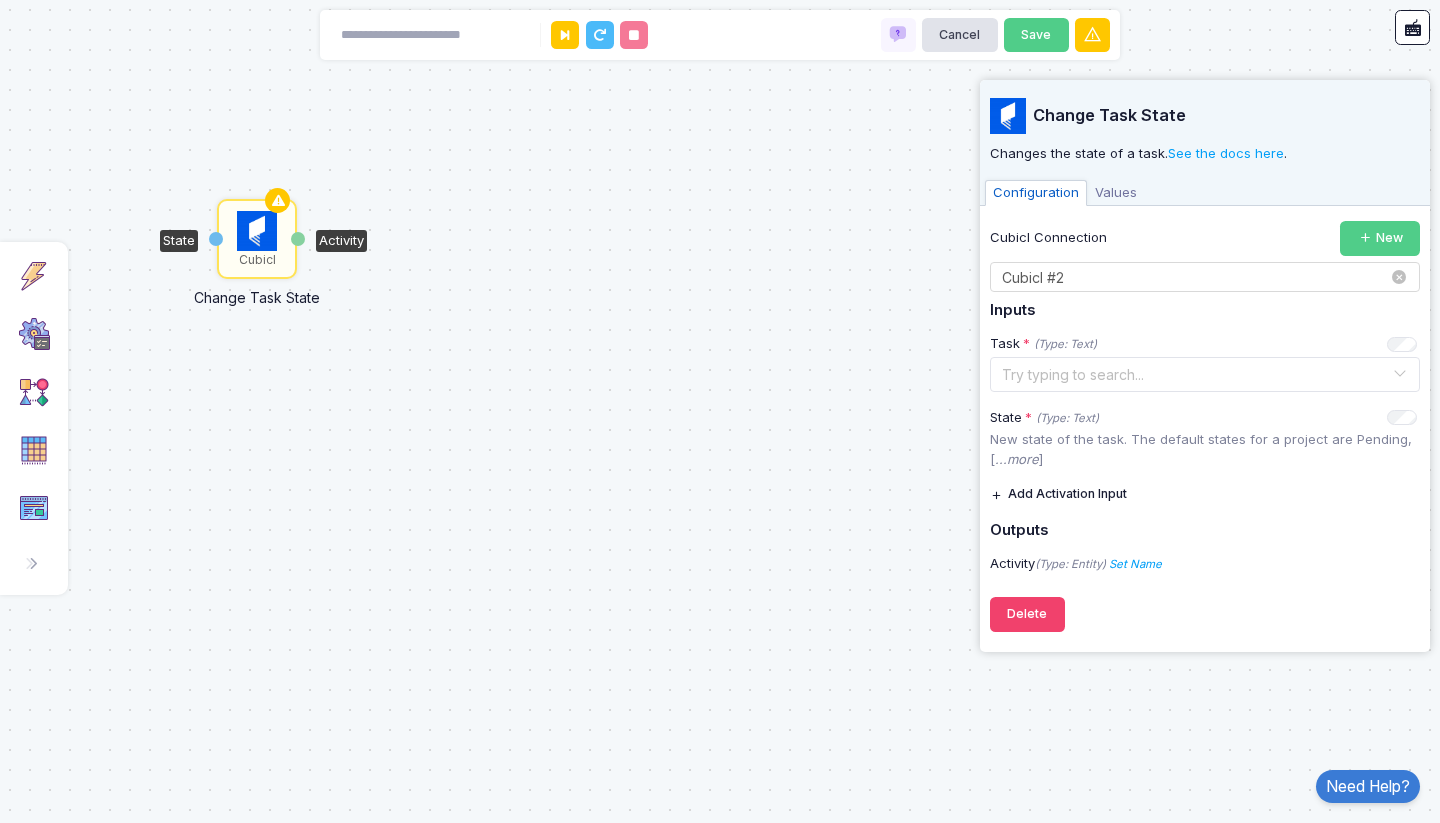 click 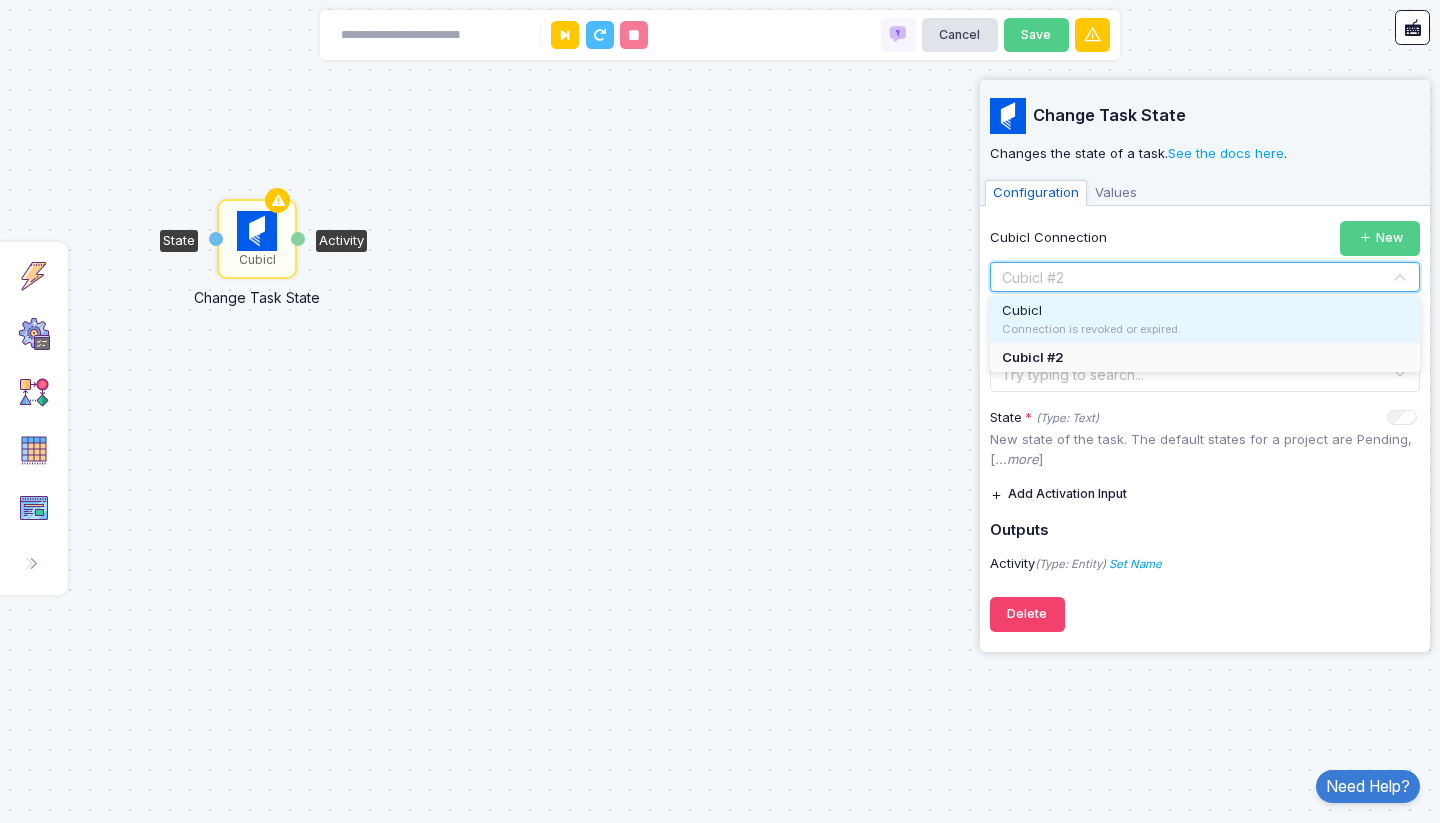 click on "Connection is revoked or expired." at bounding box center (1205, 329) 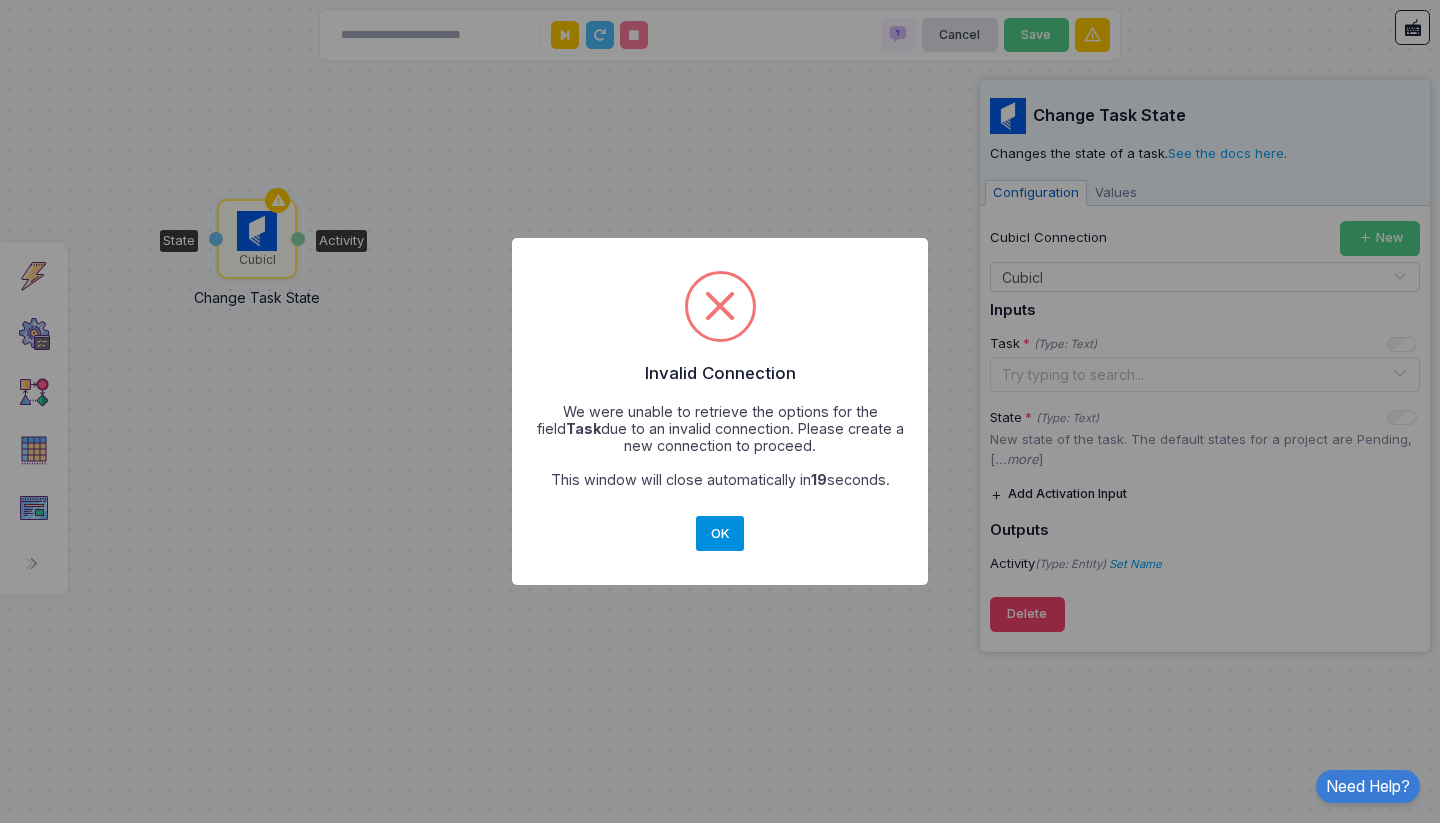 click on "OK" at bounding box center [720, 534] 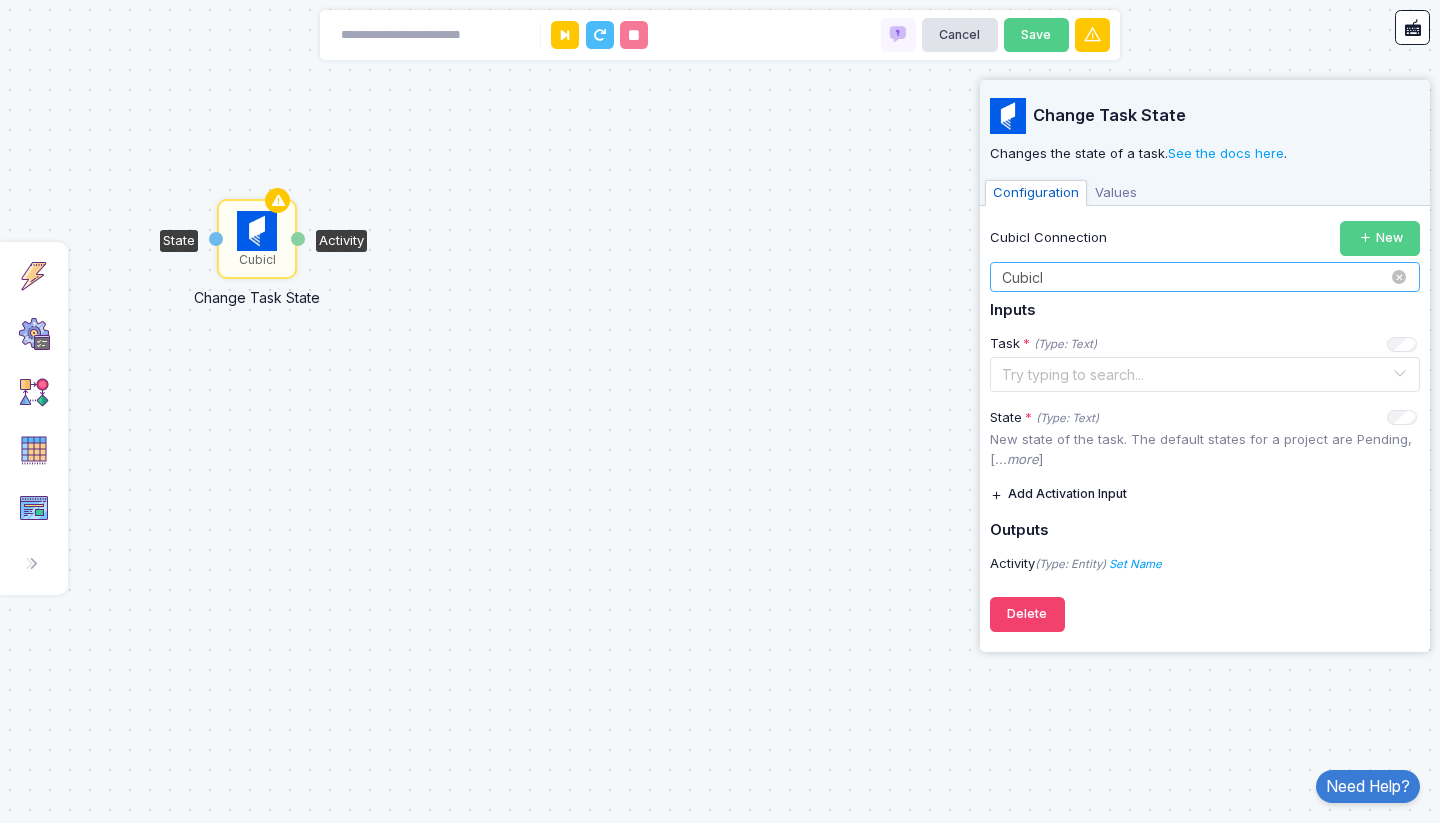 click 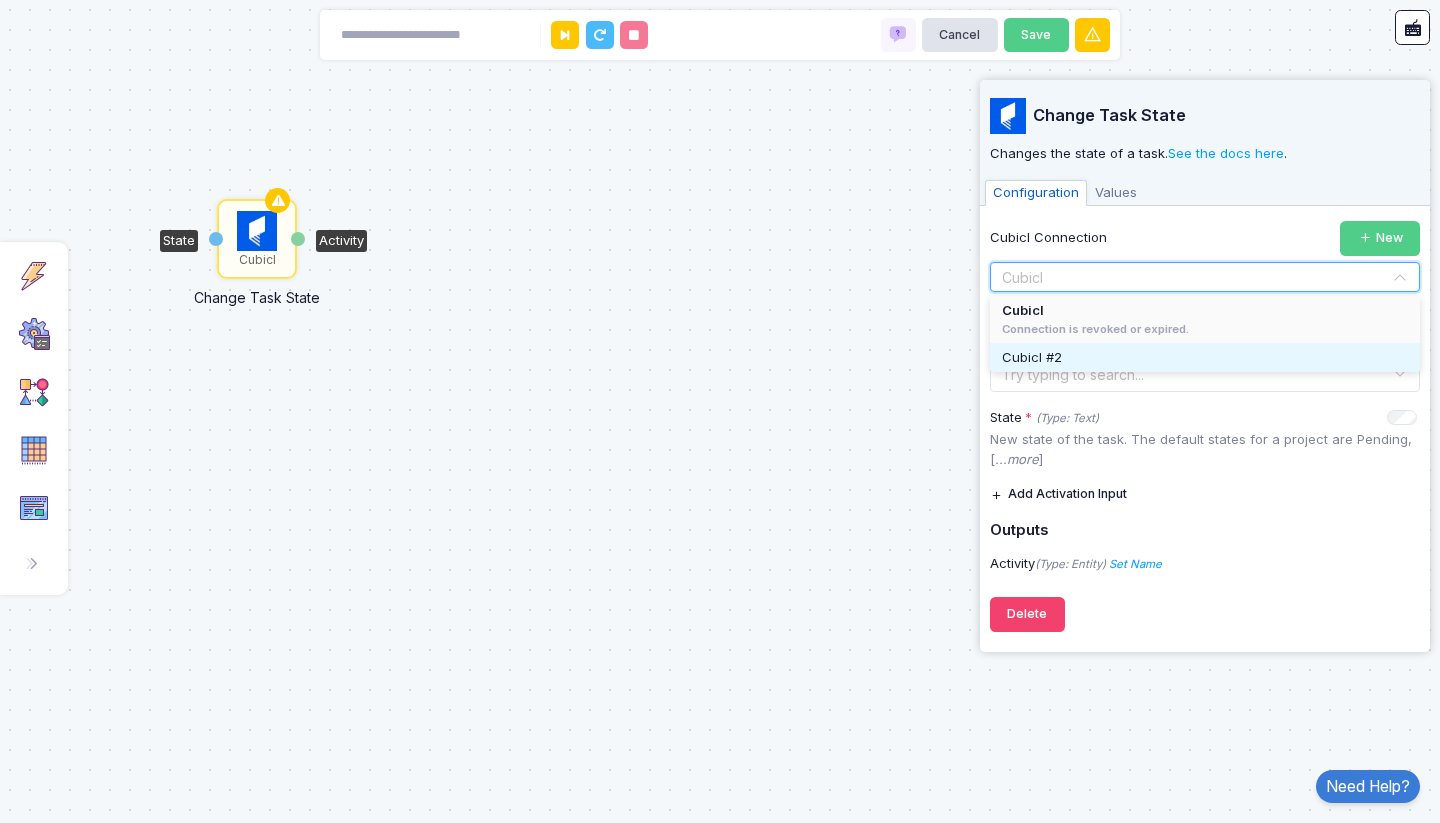 click on "Cubicl #2" at bounding box center (1205, 358) 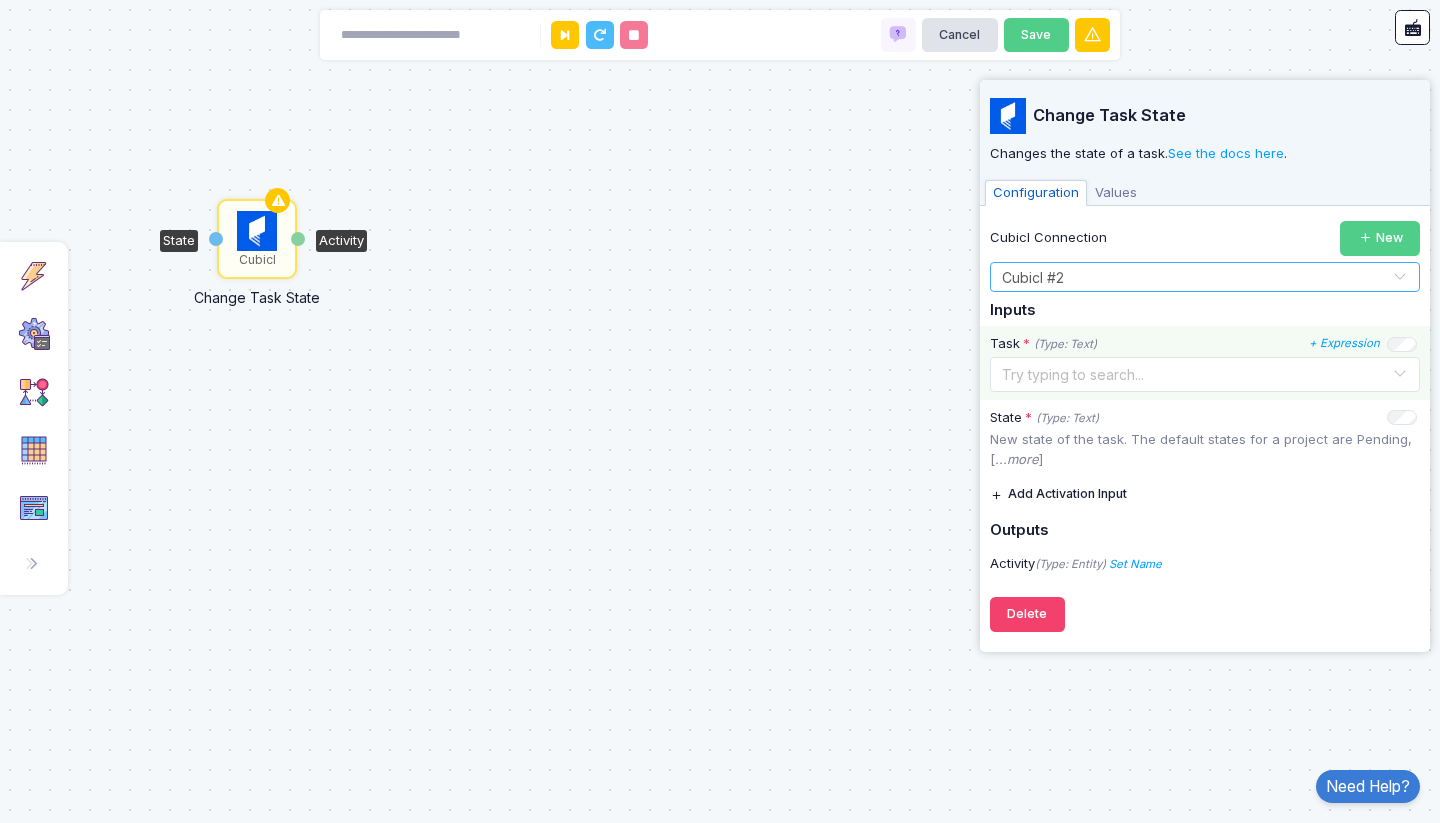 click 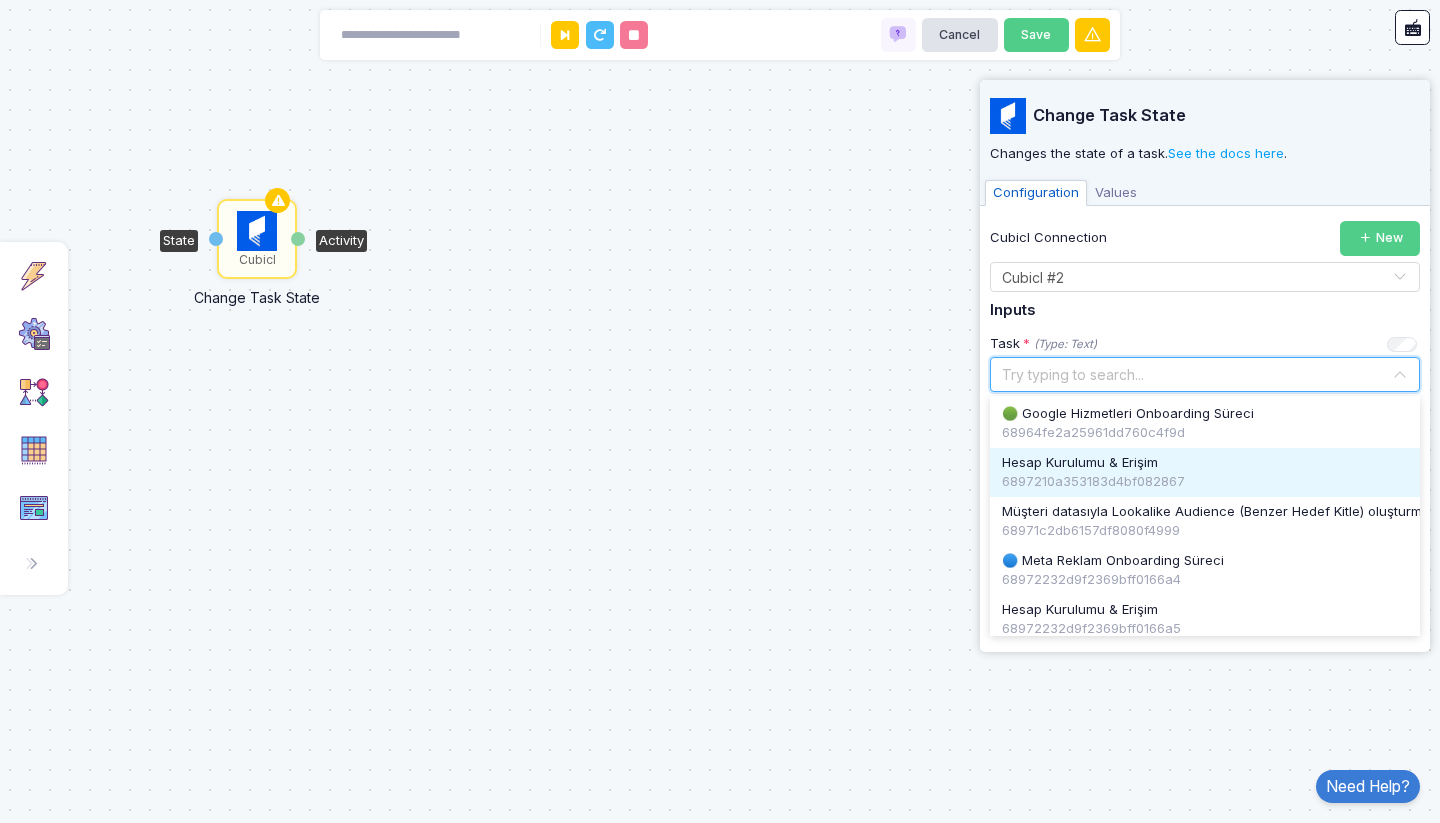scroll, scrollTop: 24, scrollLeft: 0, axis: vertical 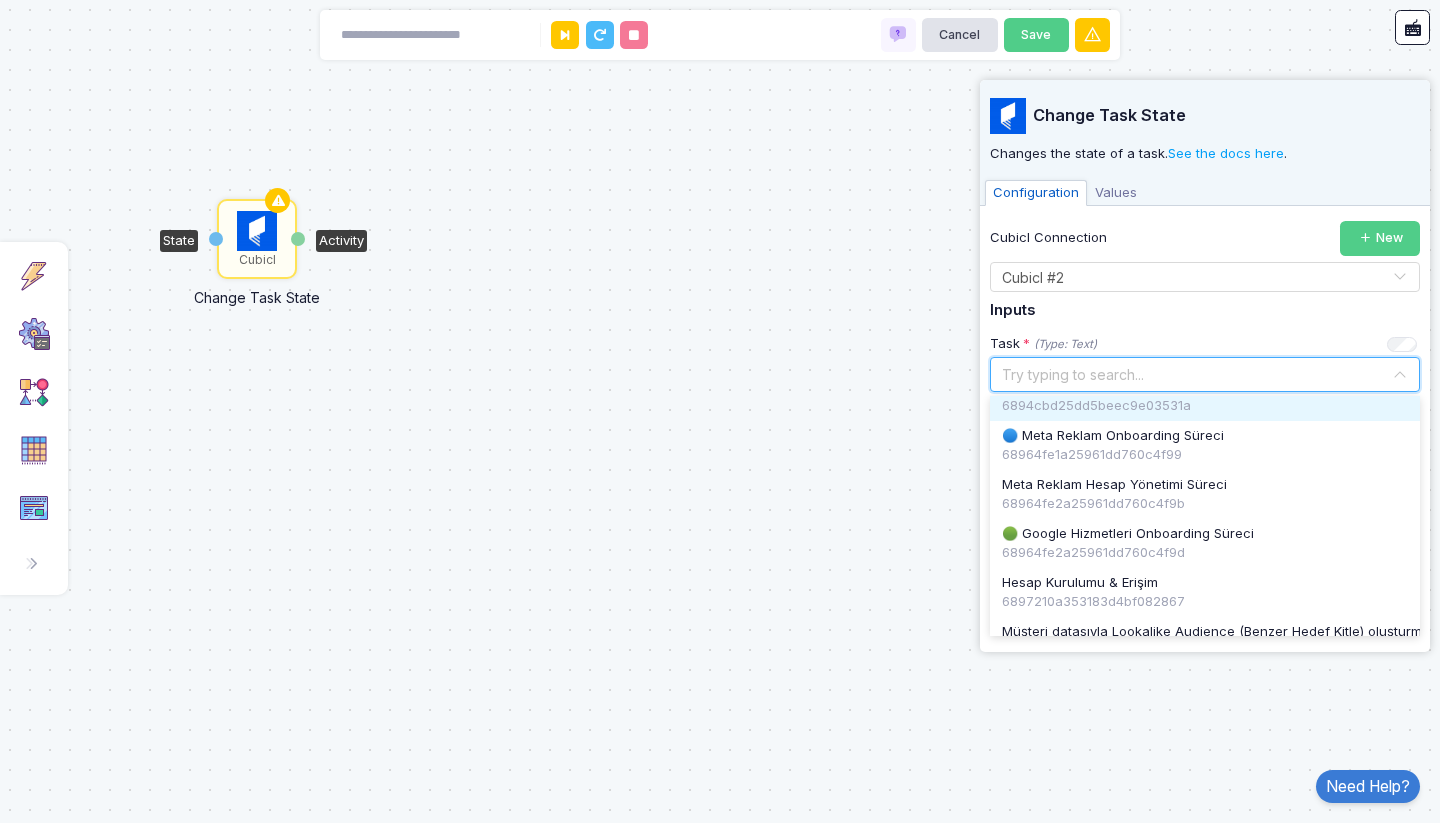 click on "Cubicl Change Task State State Activity" 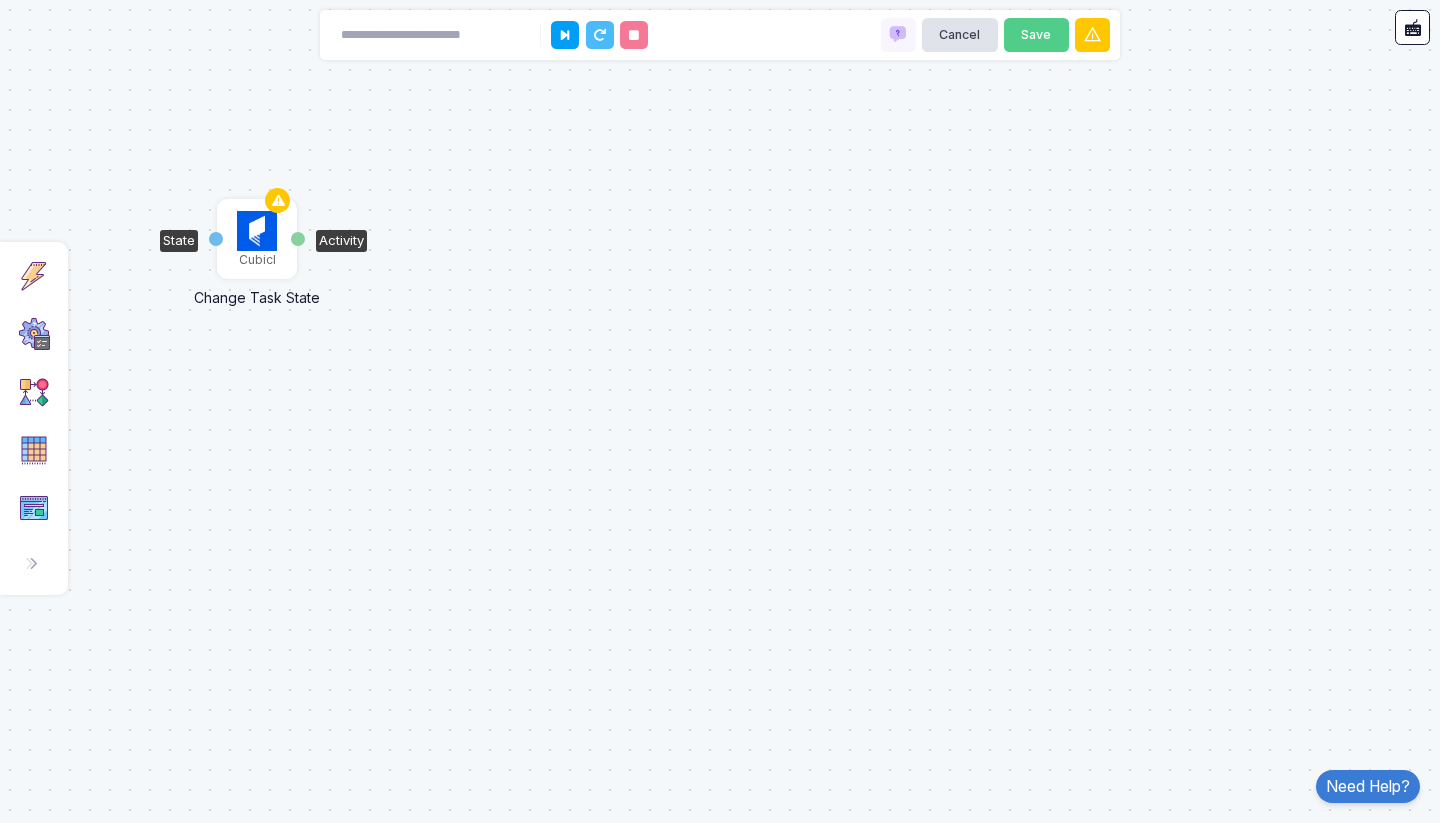 click 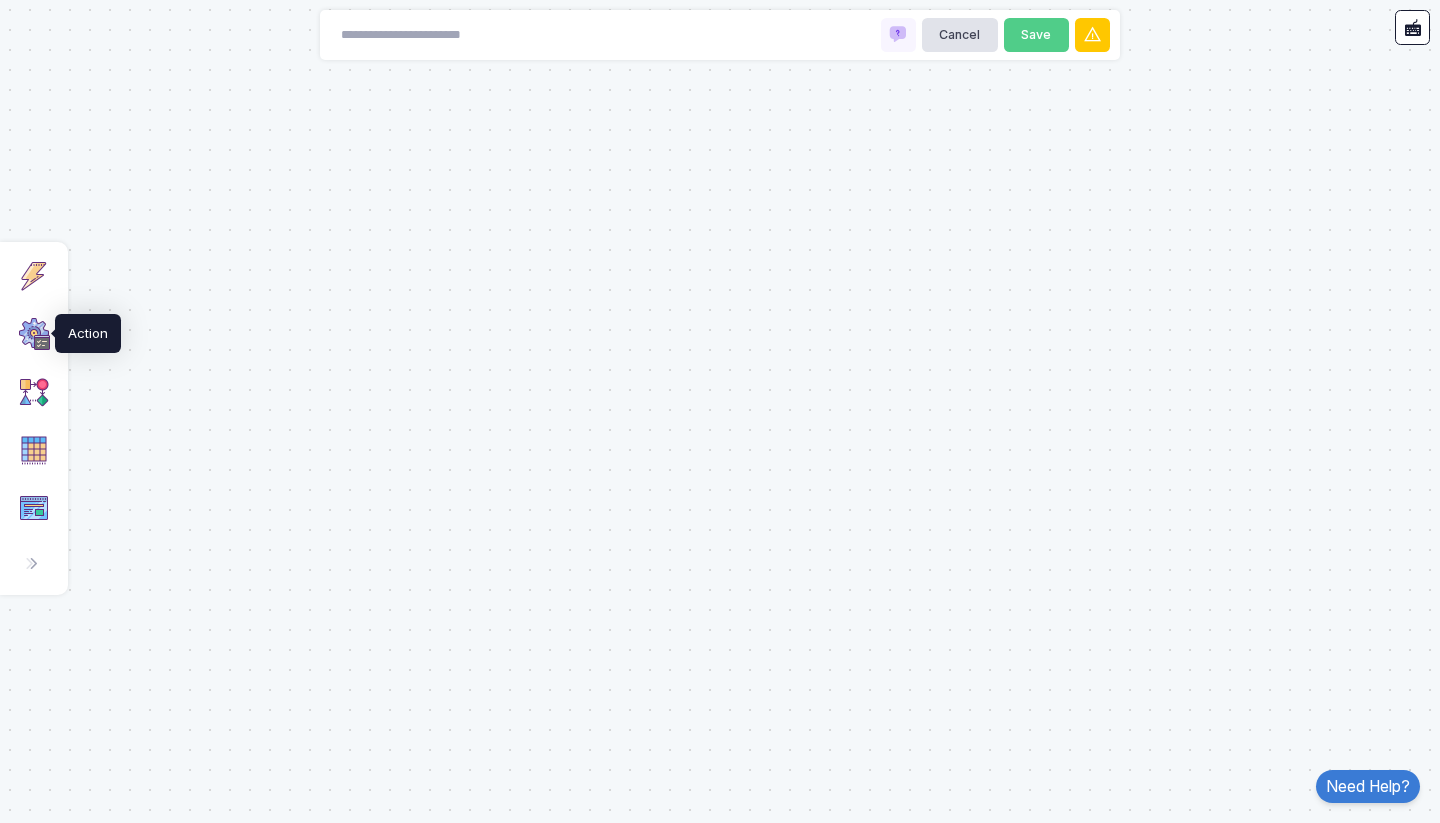 click at bounding box center [34, 334] 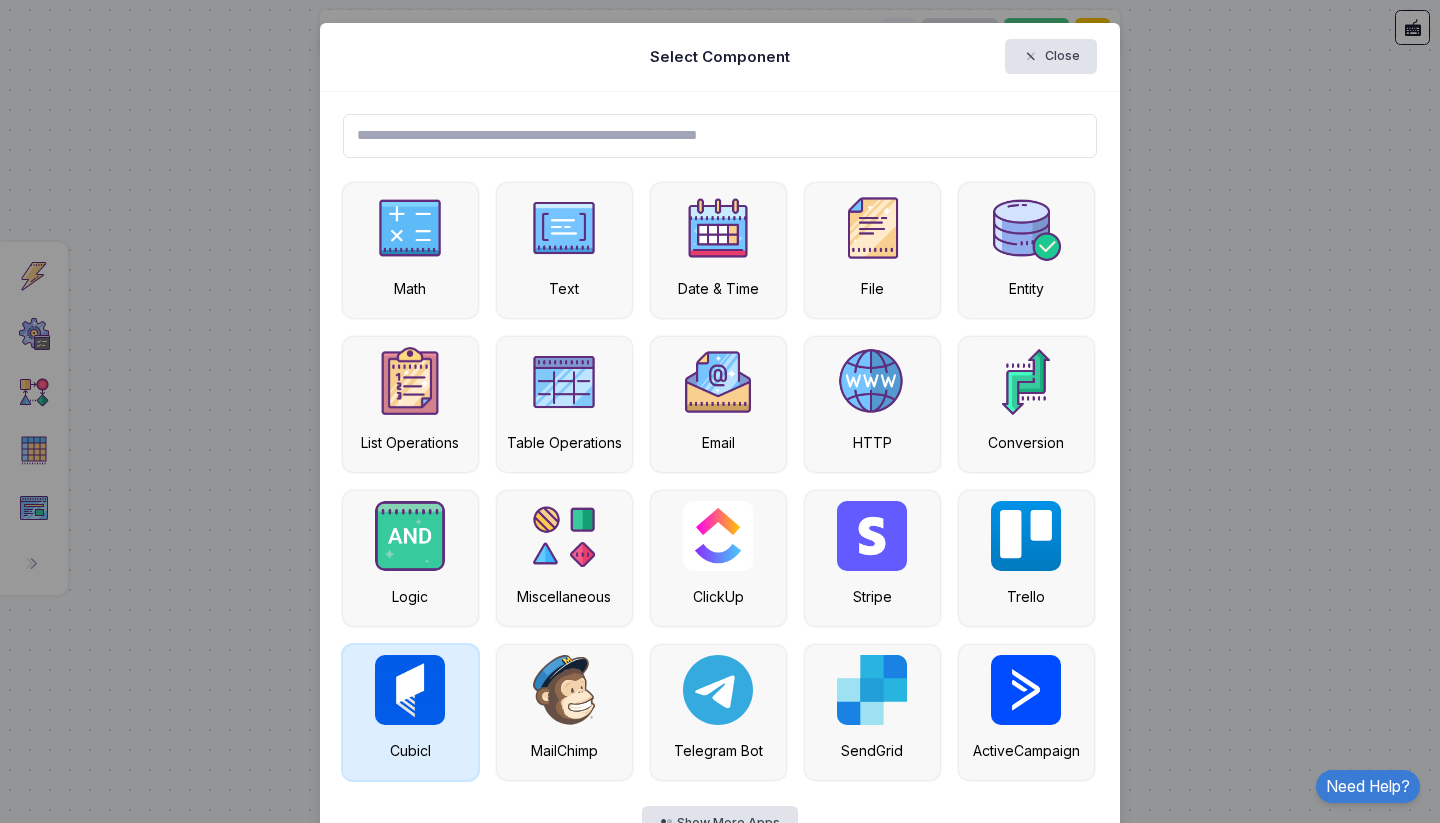 click at bounding box center (410, 690) 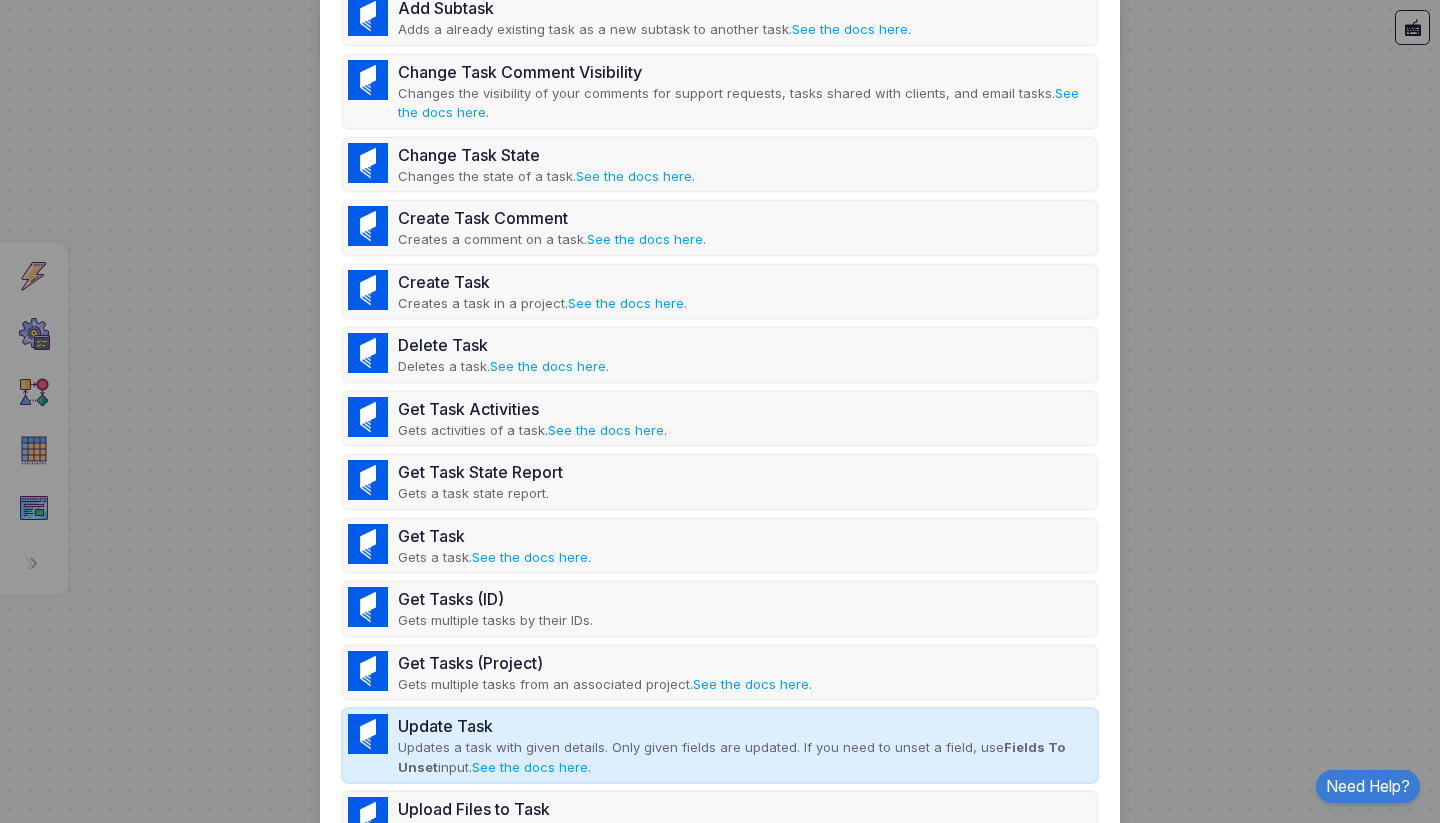 scroll, scrollTop: 352, scrollLeft: 0, axis: vertical 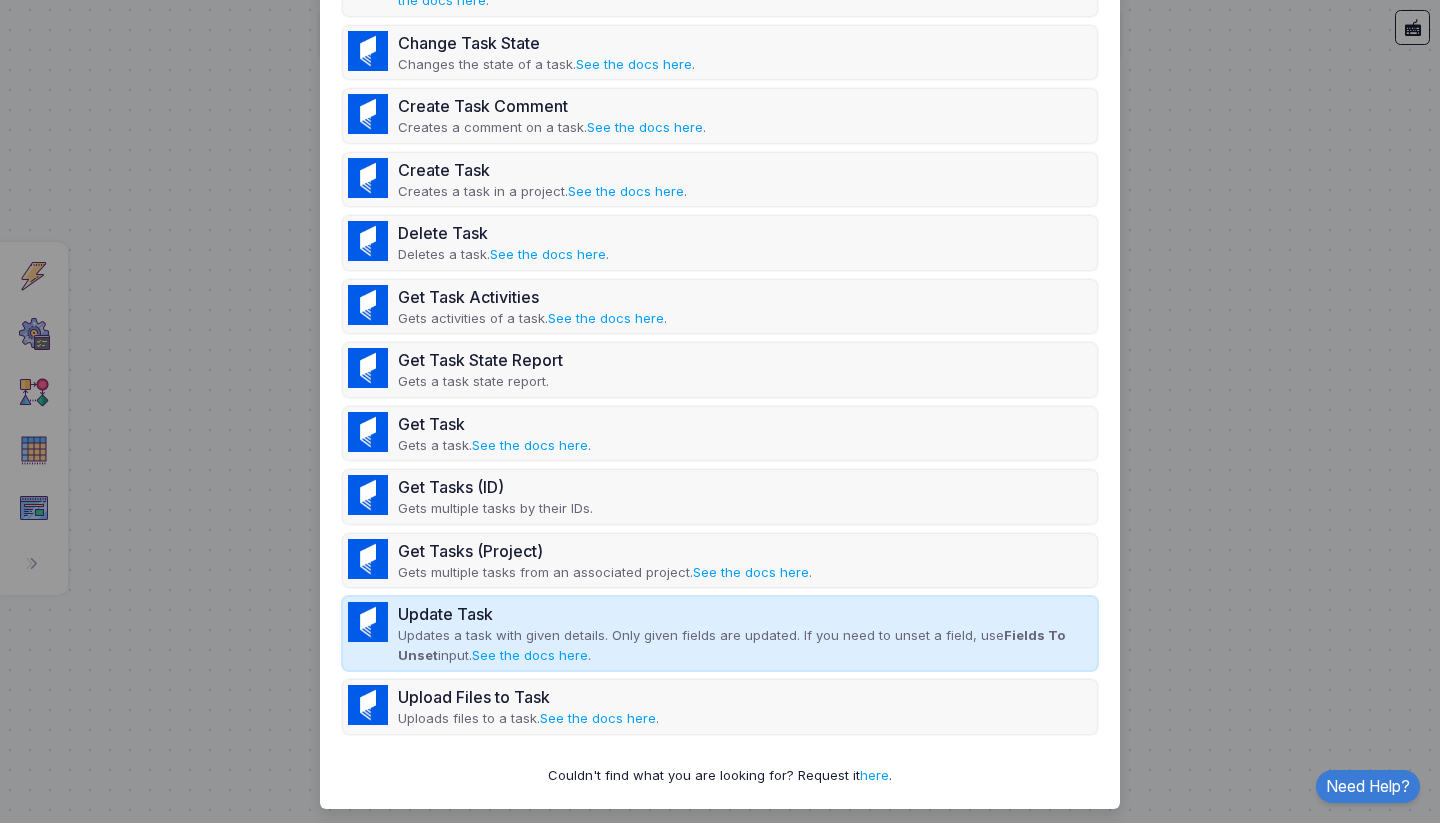 type on "****" 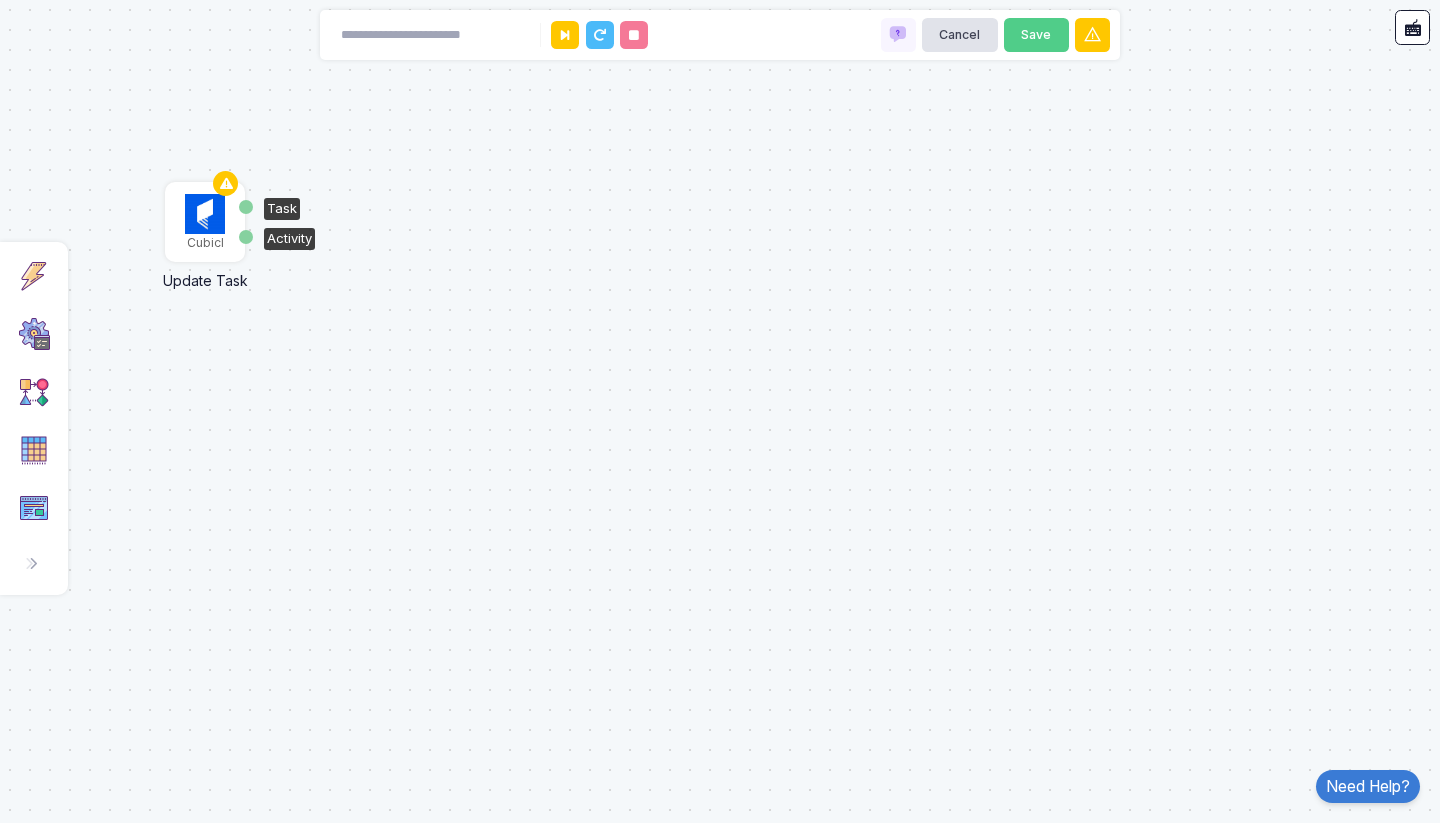 click 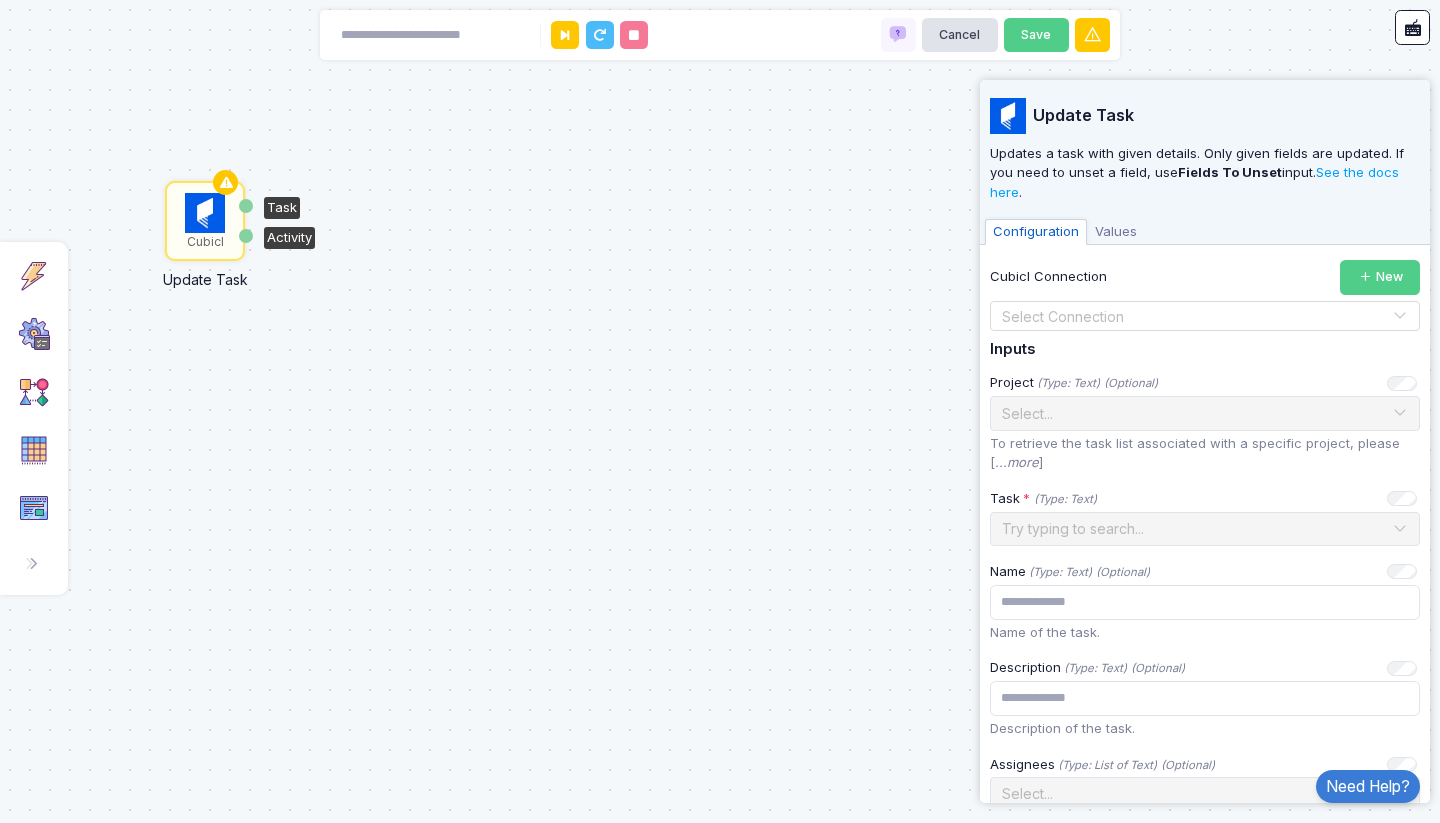 click 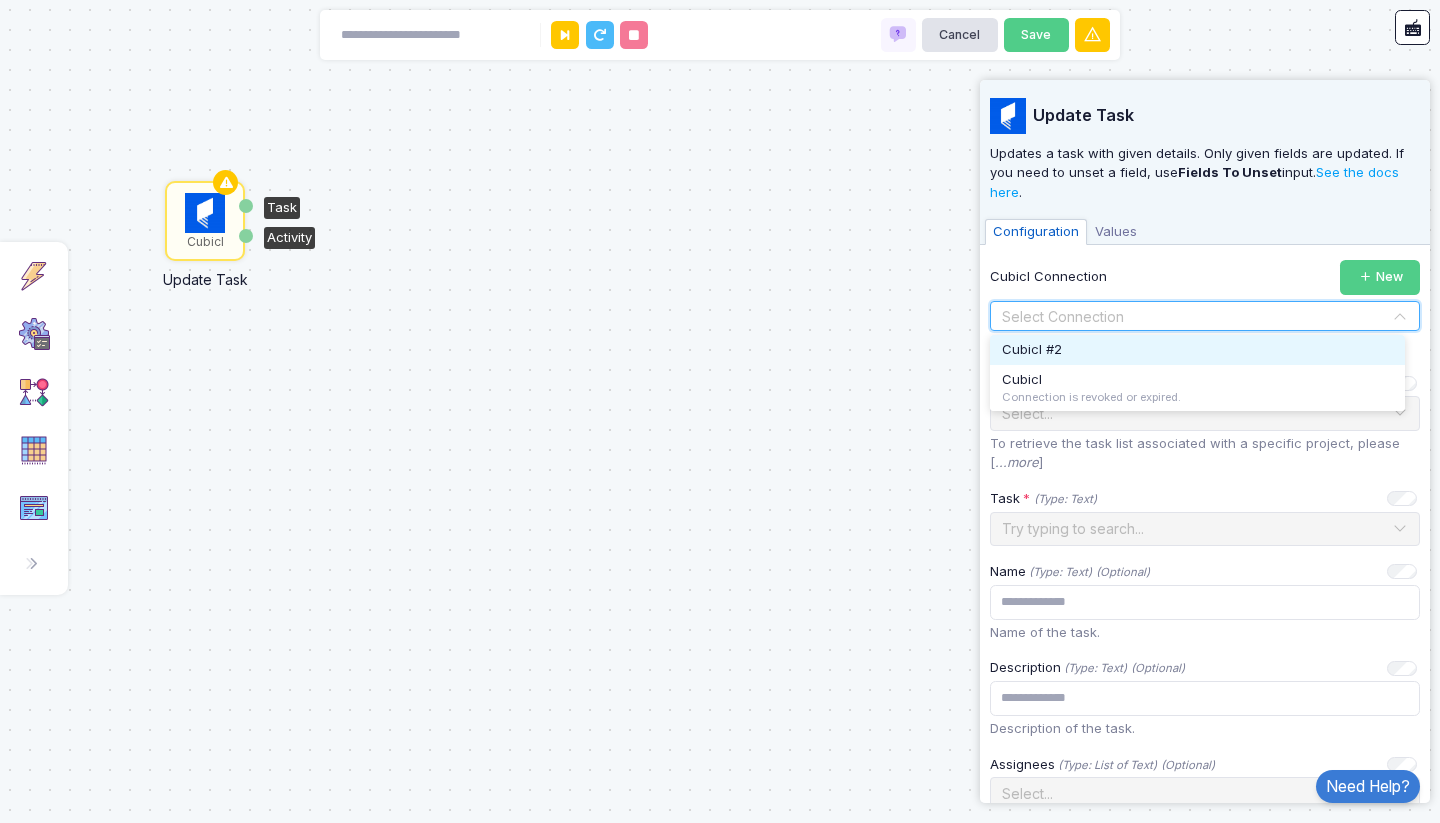 click on "Cubicl #2" at bounding box center (1197, 350) 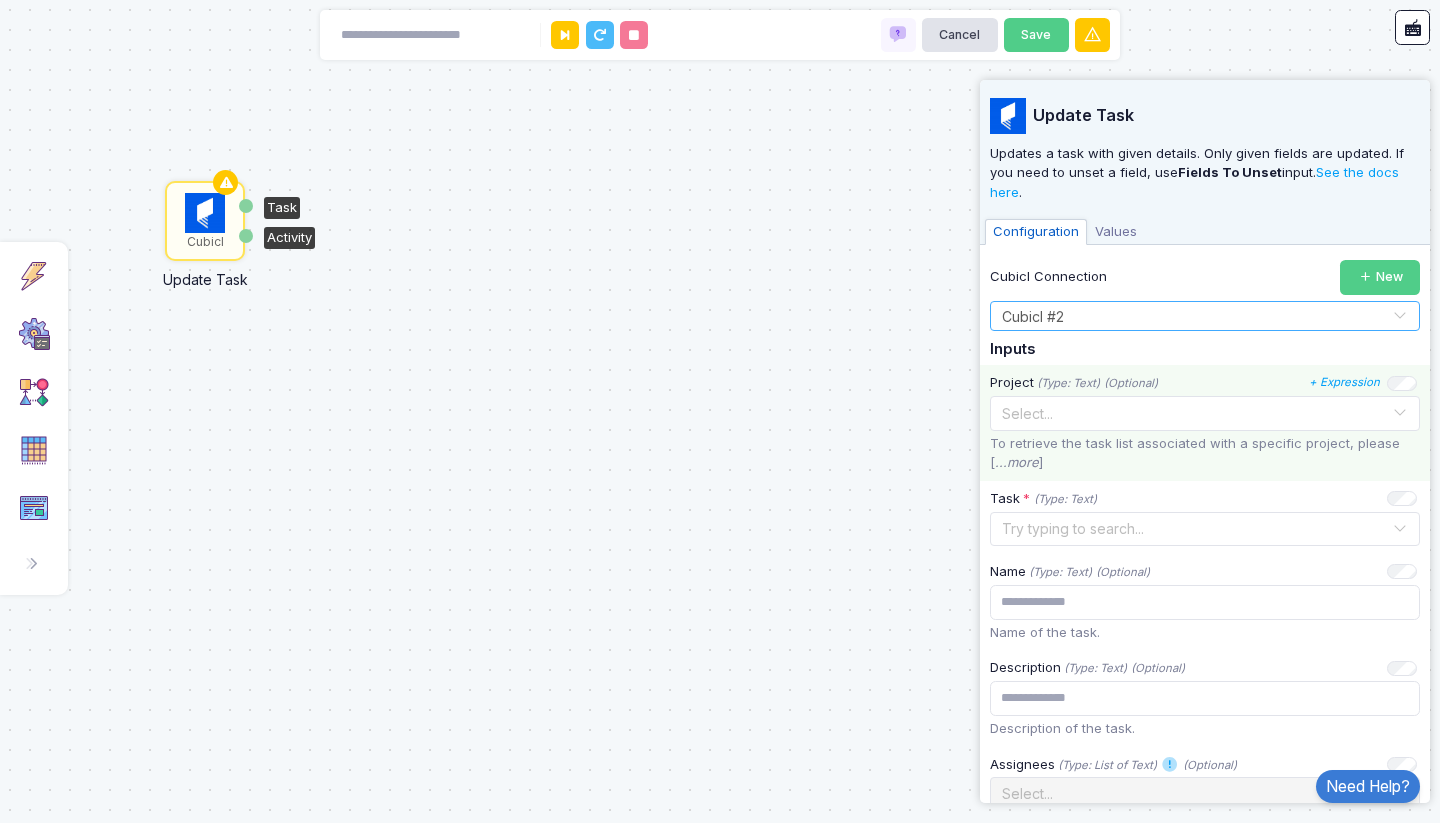 click 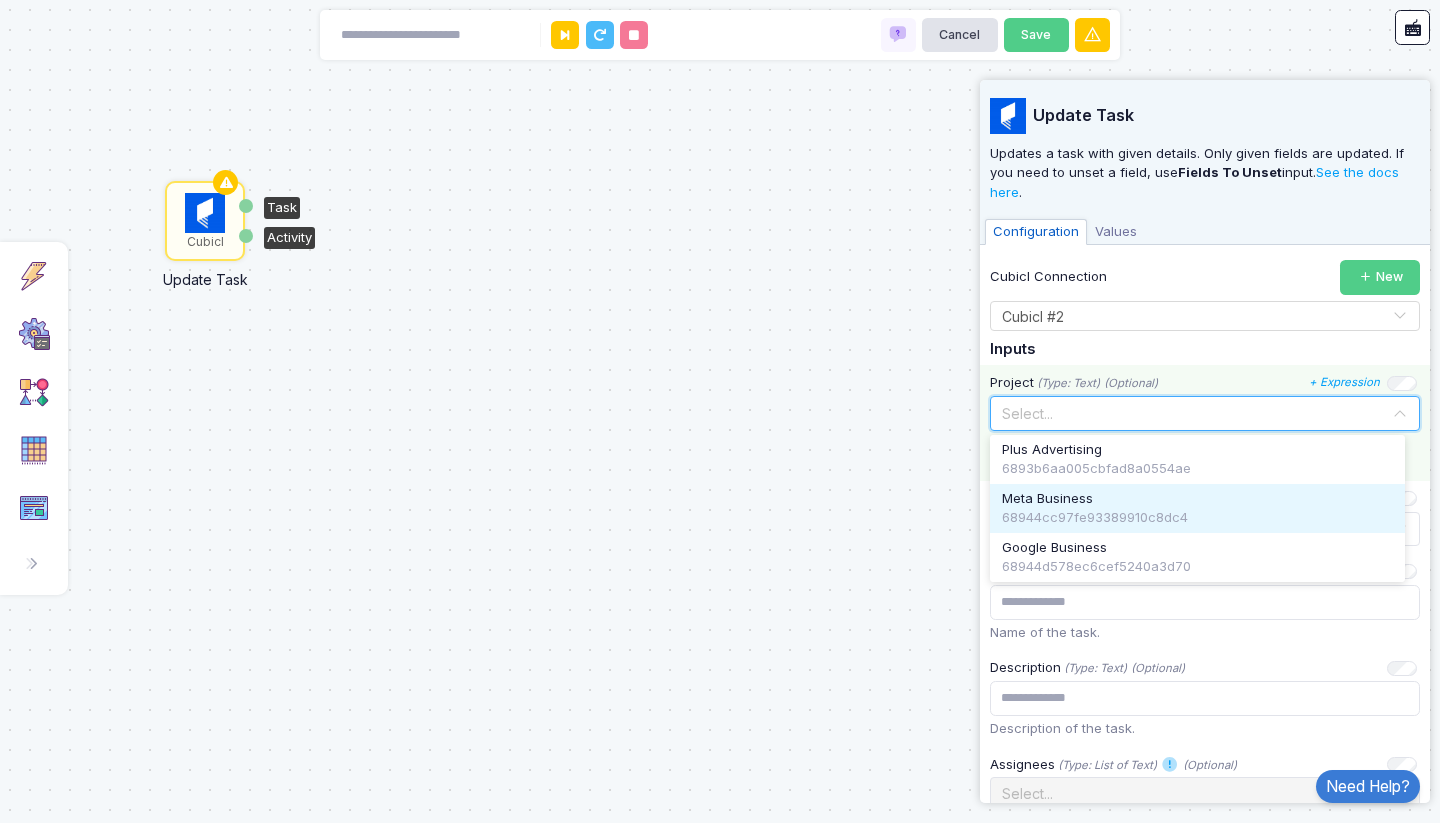 click on "Meta Business 68944cc97fe93389910c8dc4" at bounding box center [1197, 508] 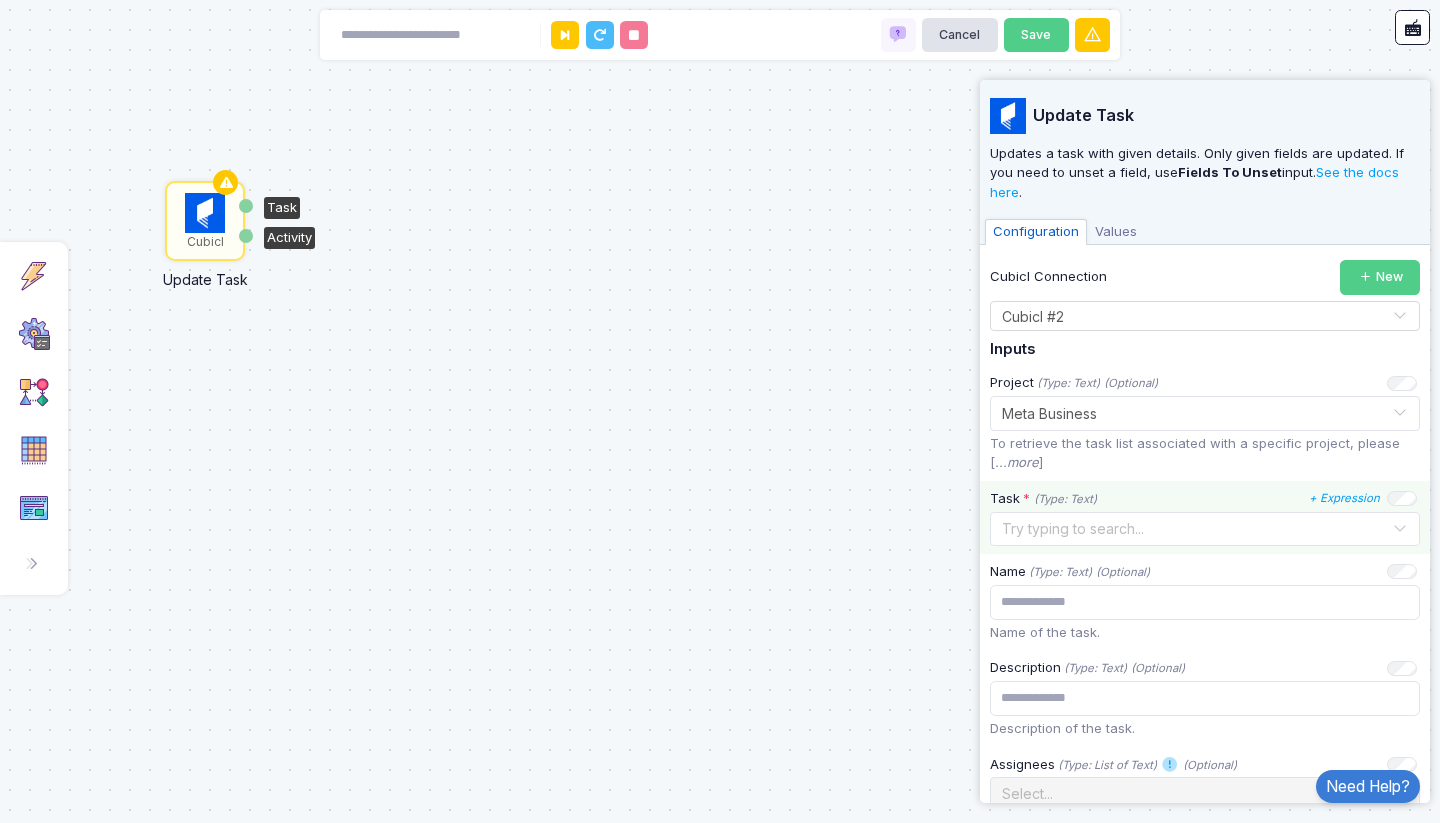 click 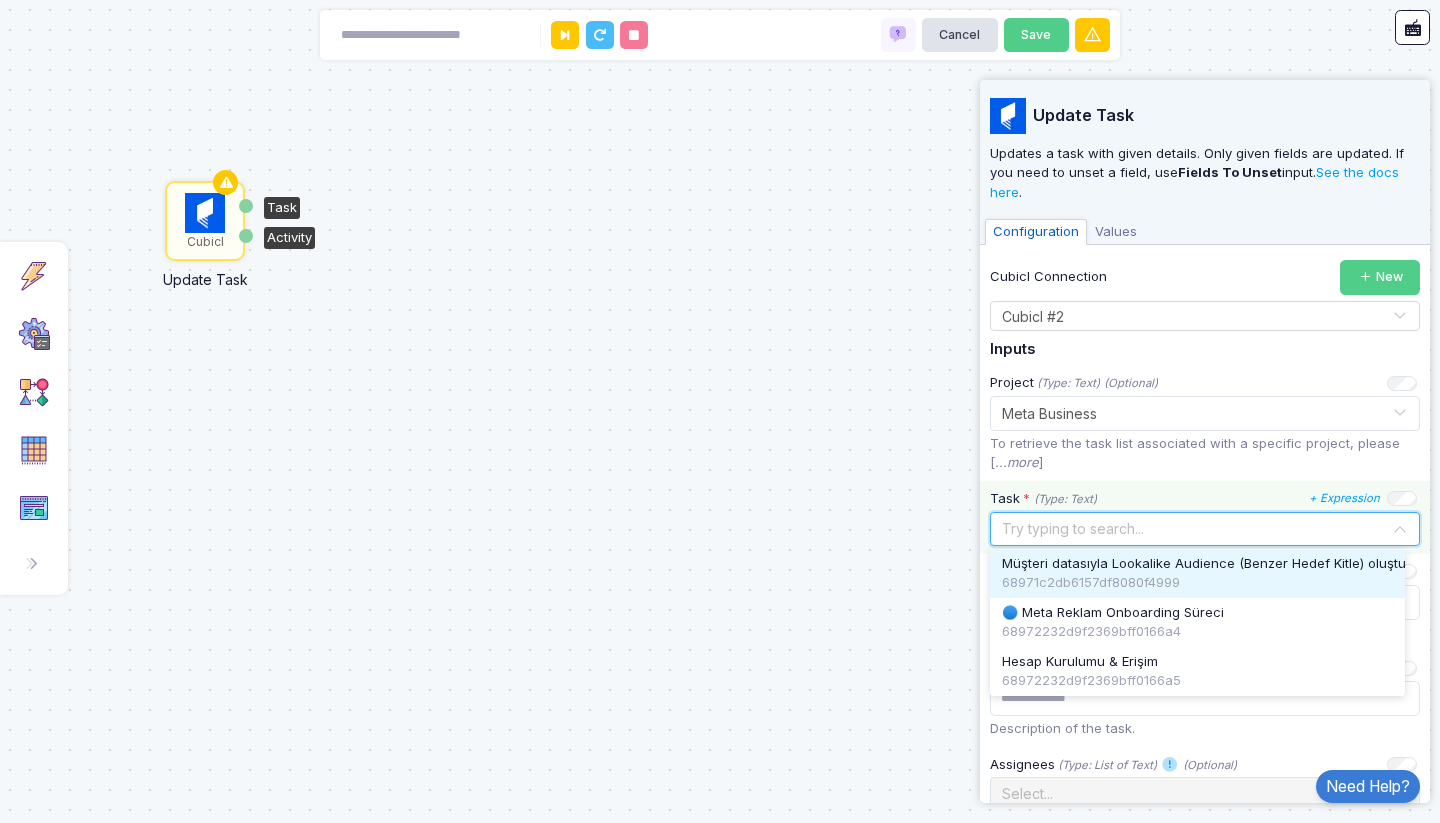 click on "Task * (Type: Text) + Expression Try typing to search..." 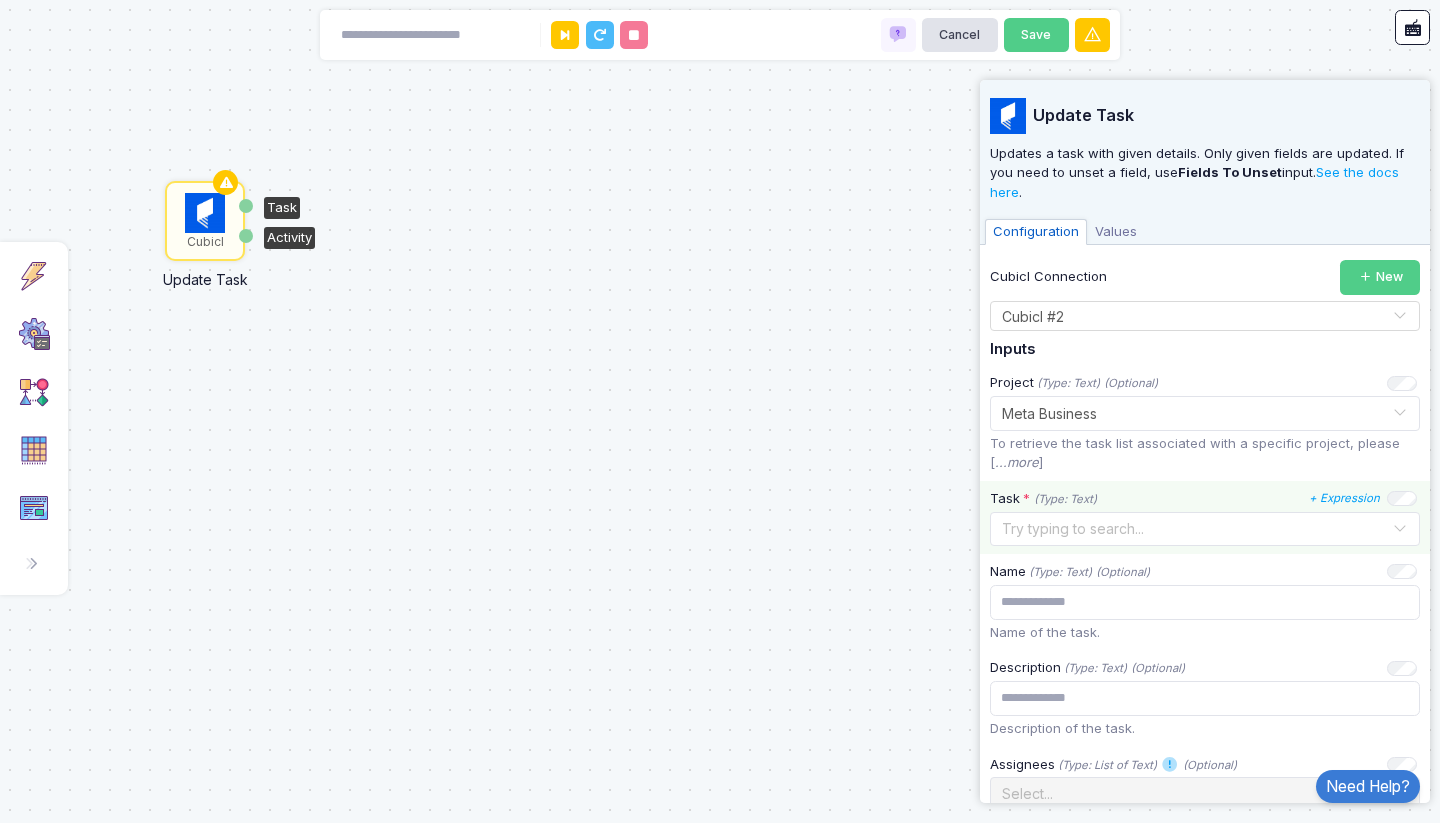 click 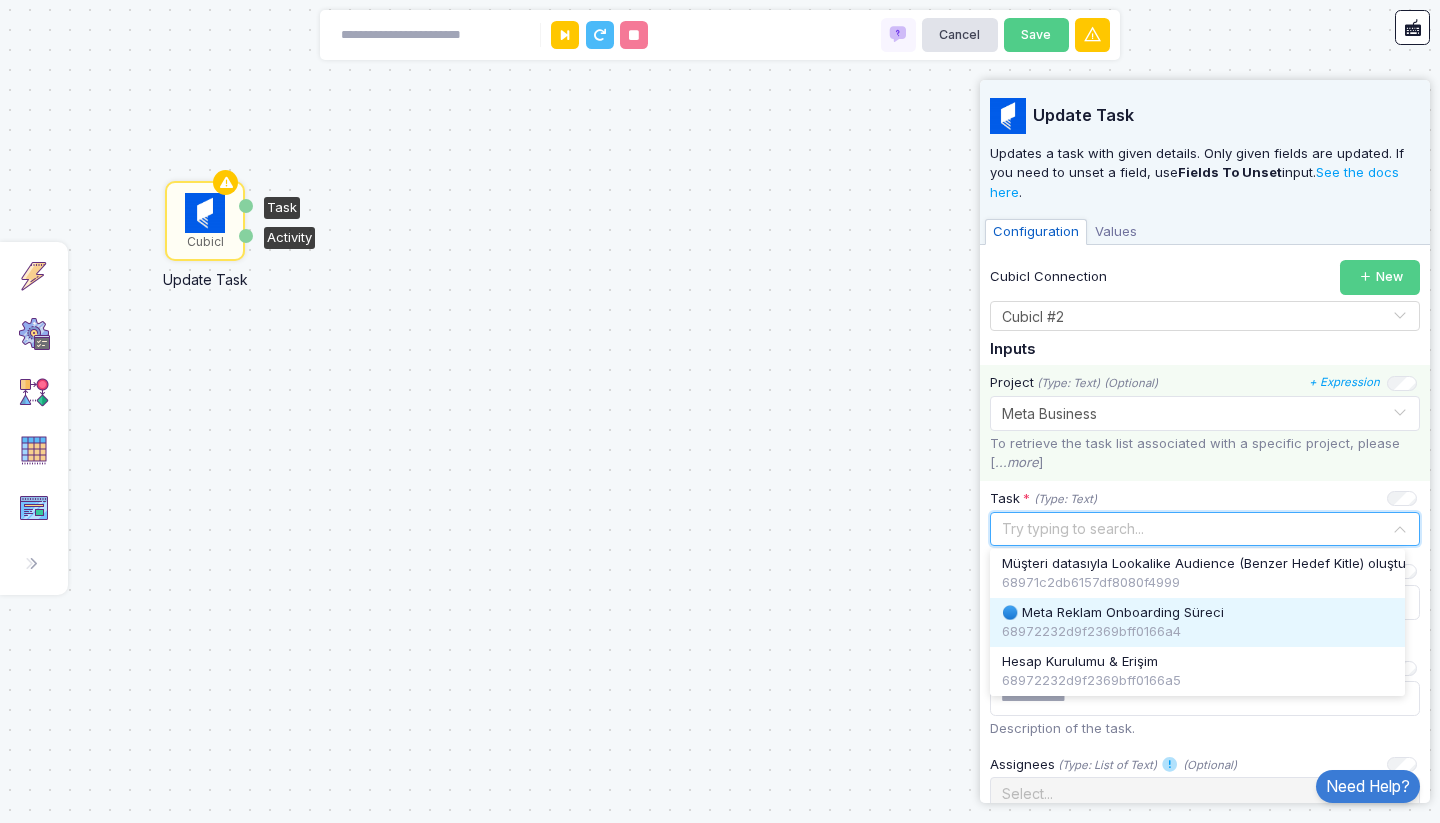 click on "68972232d9f2369bff0166a4" at bounding box center (1197, 632) 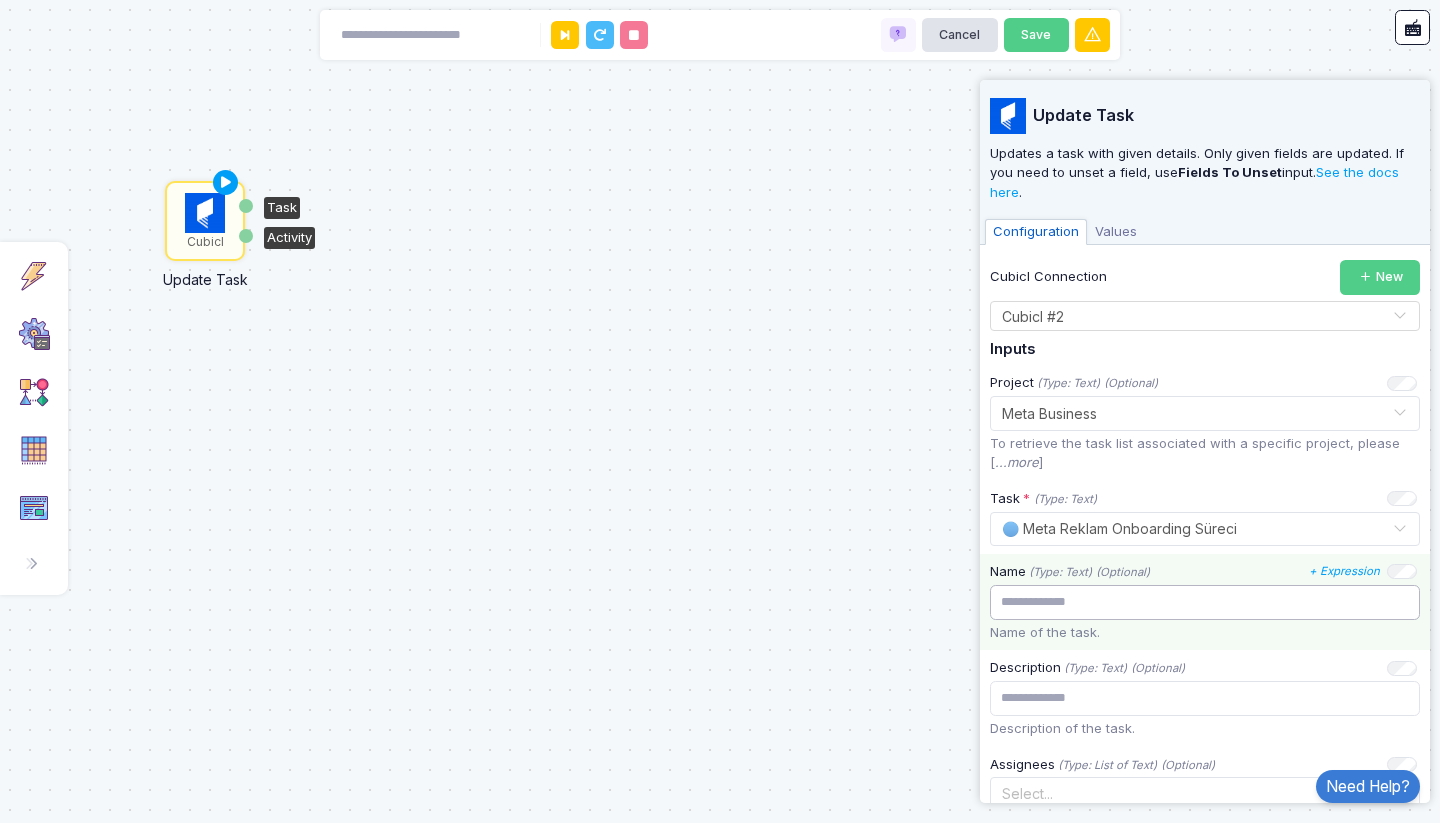 click 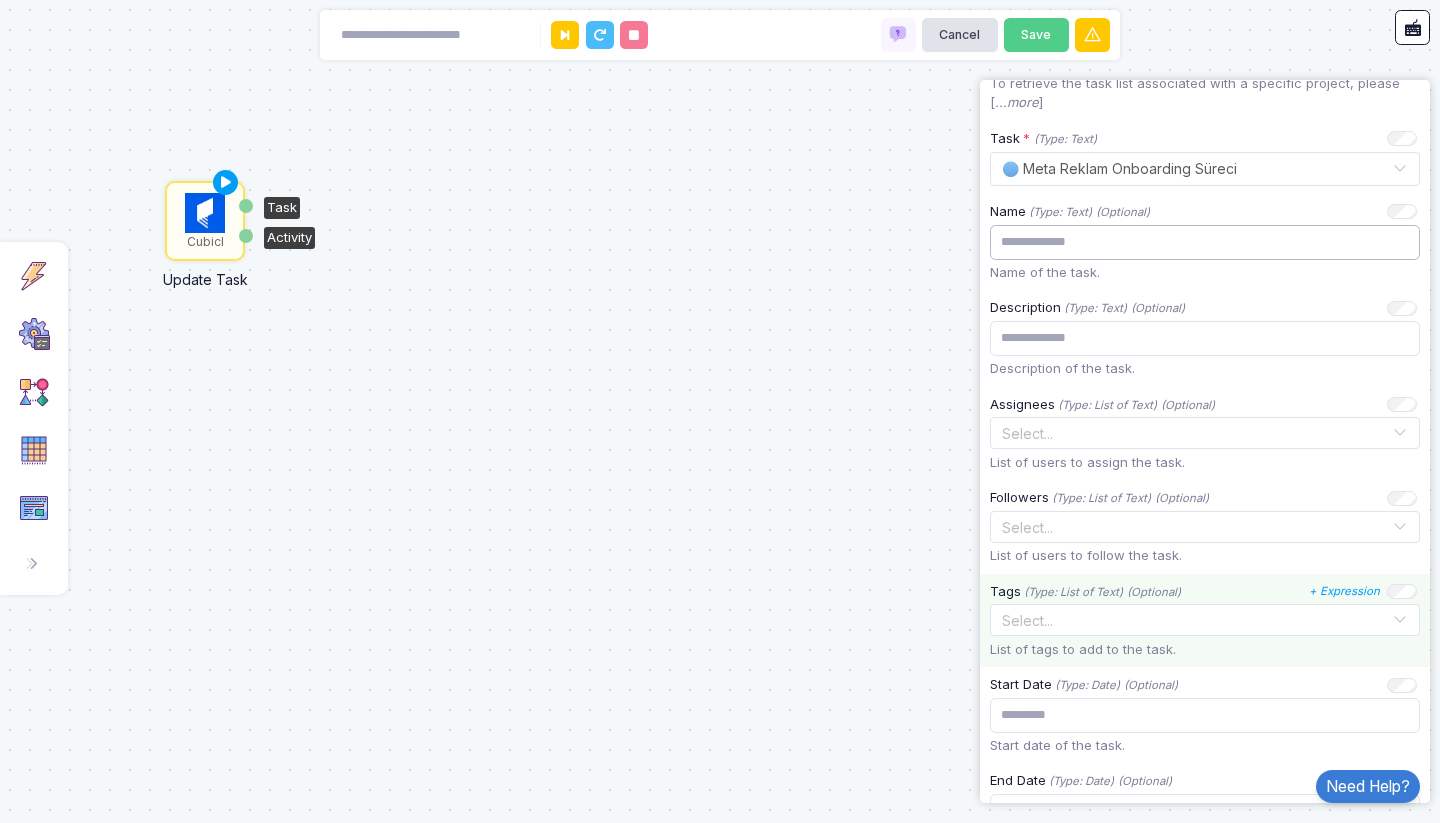 scroll, scrollTop: 600, scrollLeft: 0, axis: vertical 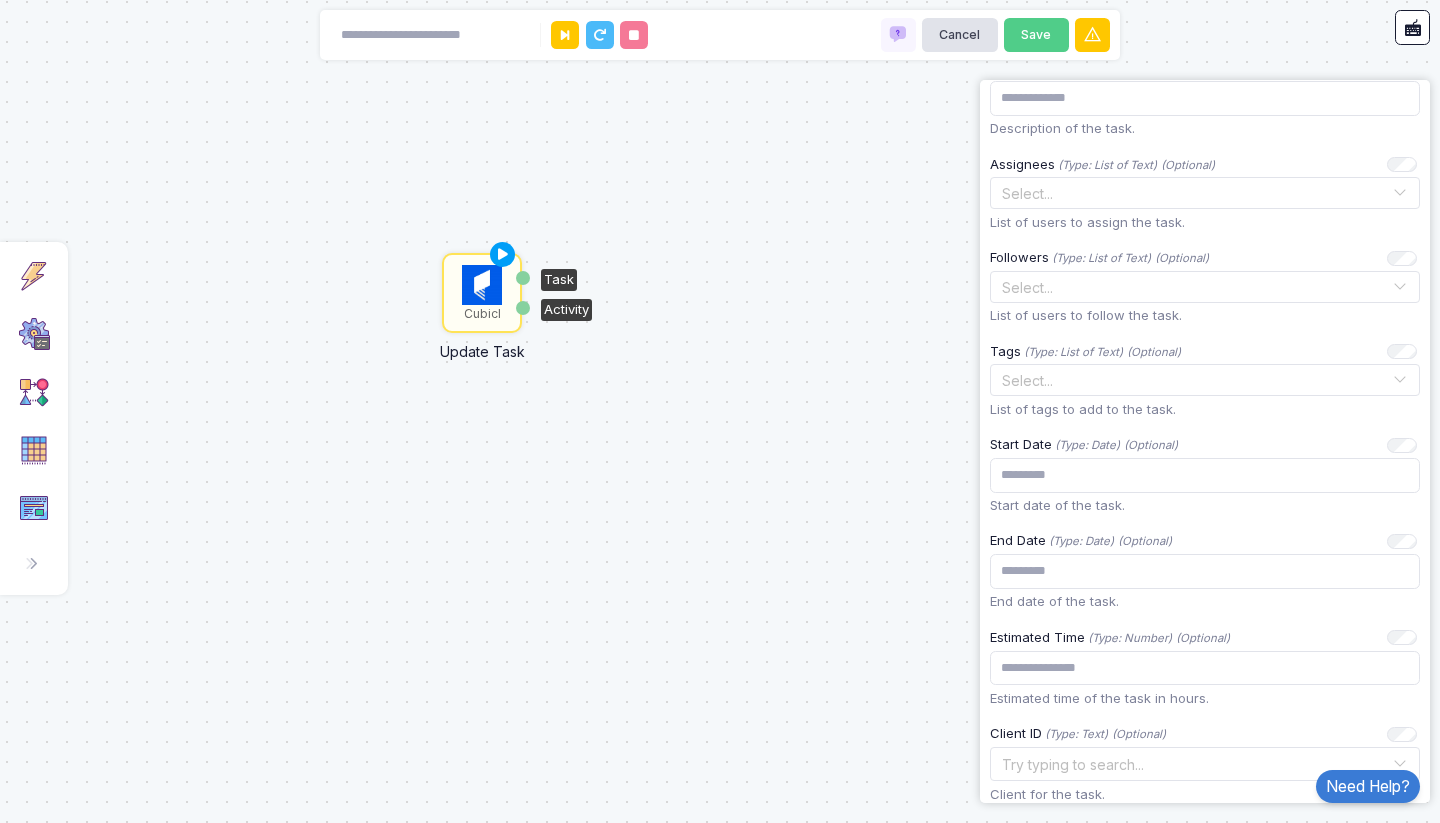 drag, startPoint x: 541, startPoint y: 326, endPoint x: 820, endPoint y: 398, distance: 288.1406 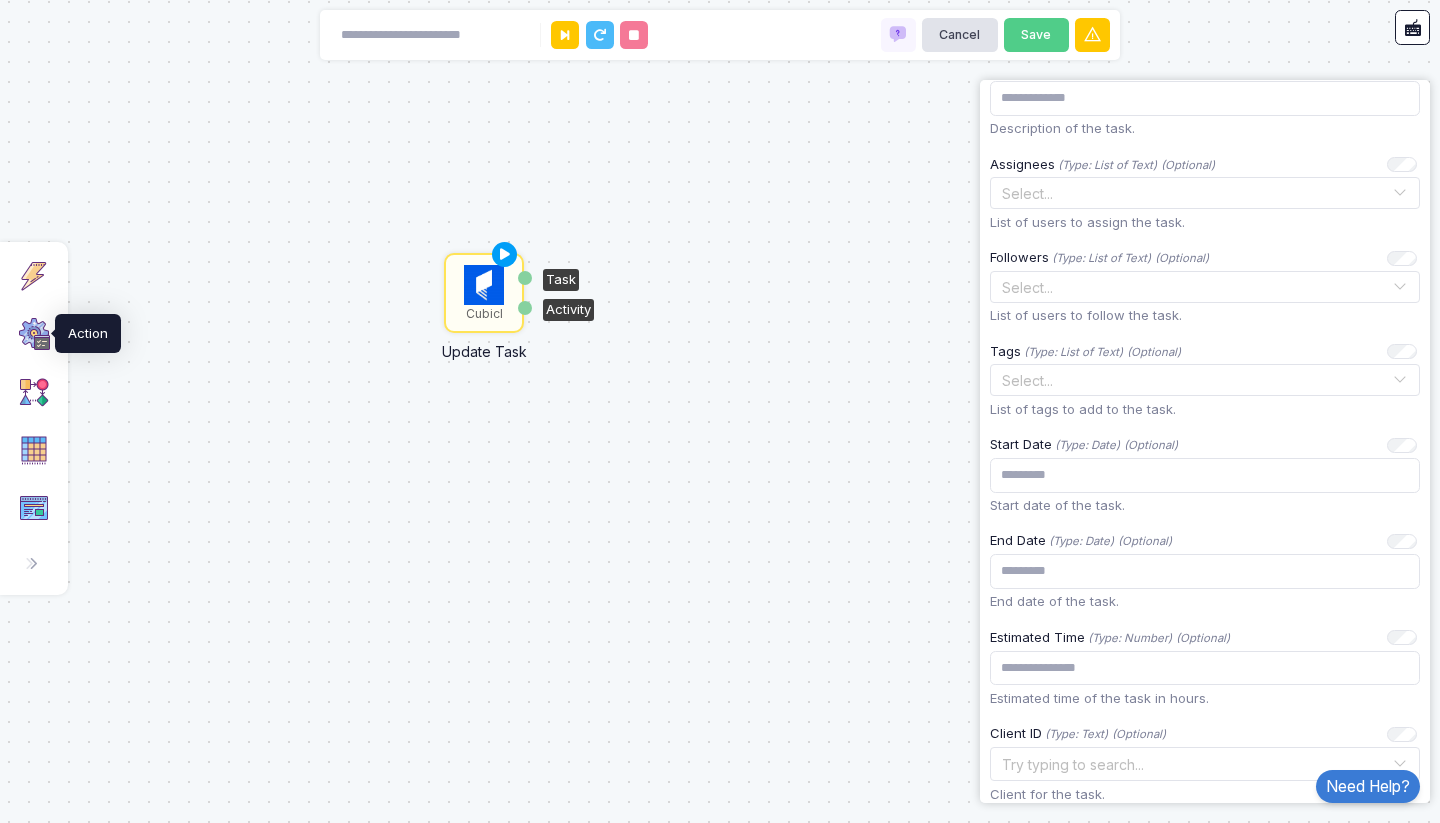 click at bounding box center [34, 334] 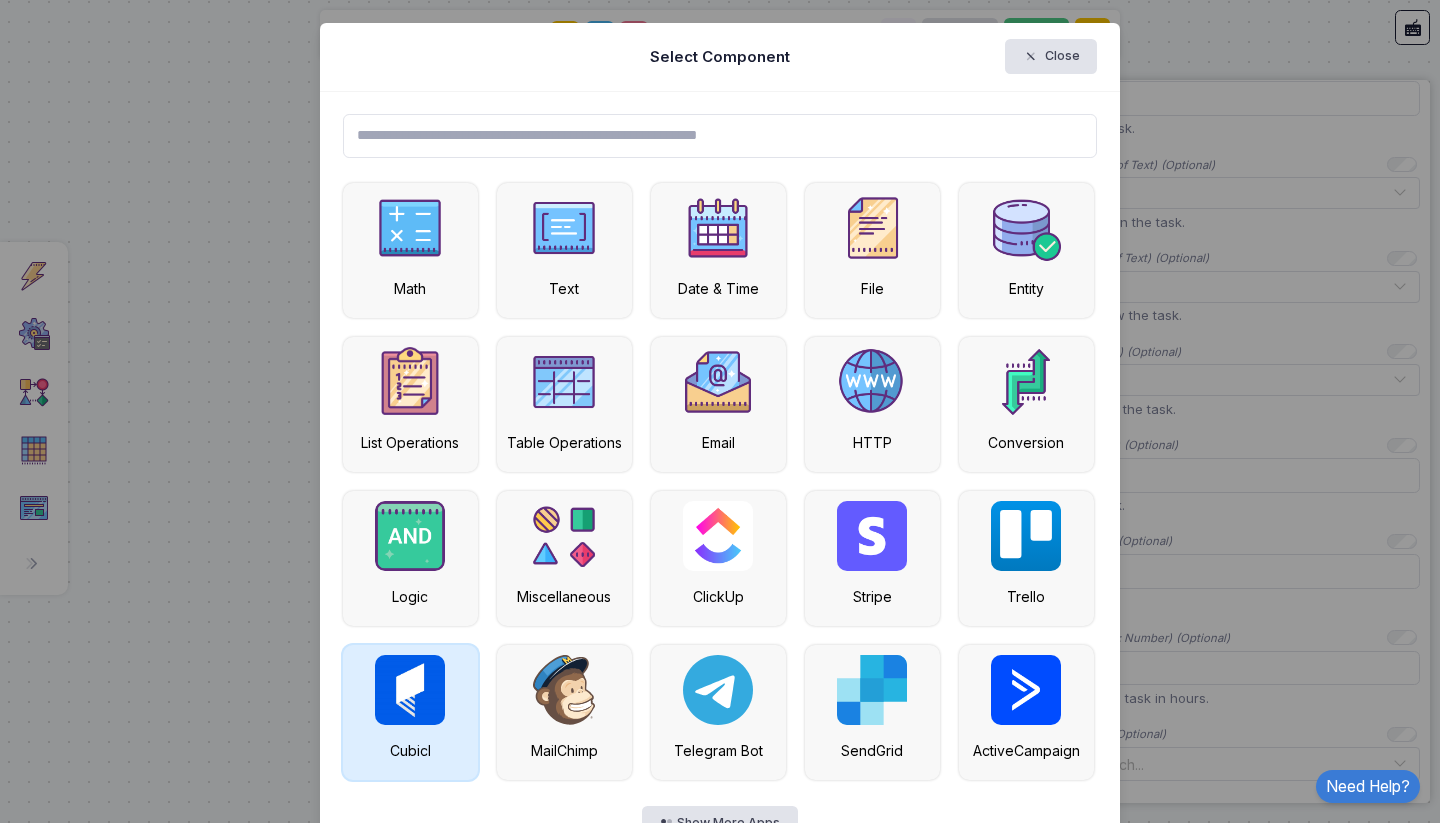 click at bounding box center [410, 690] 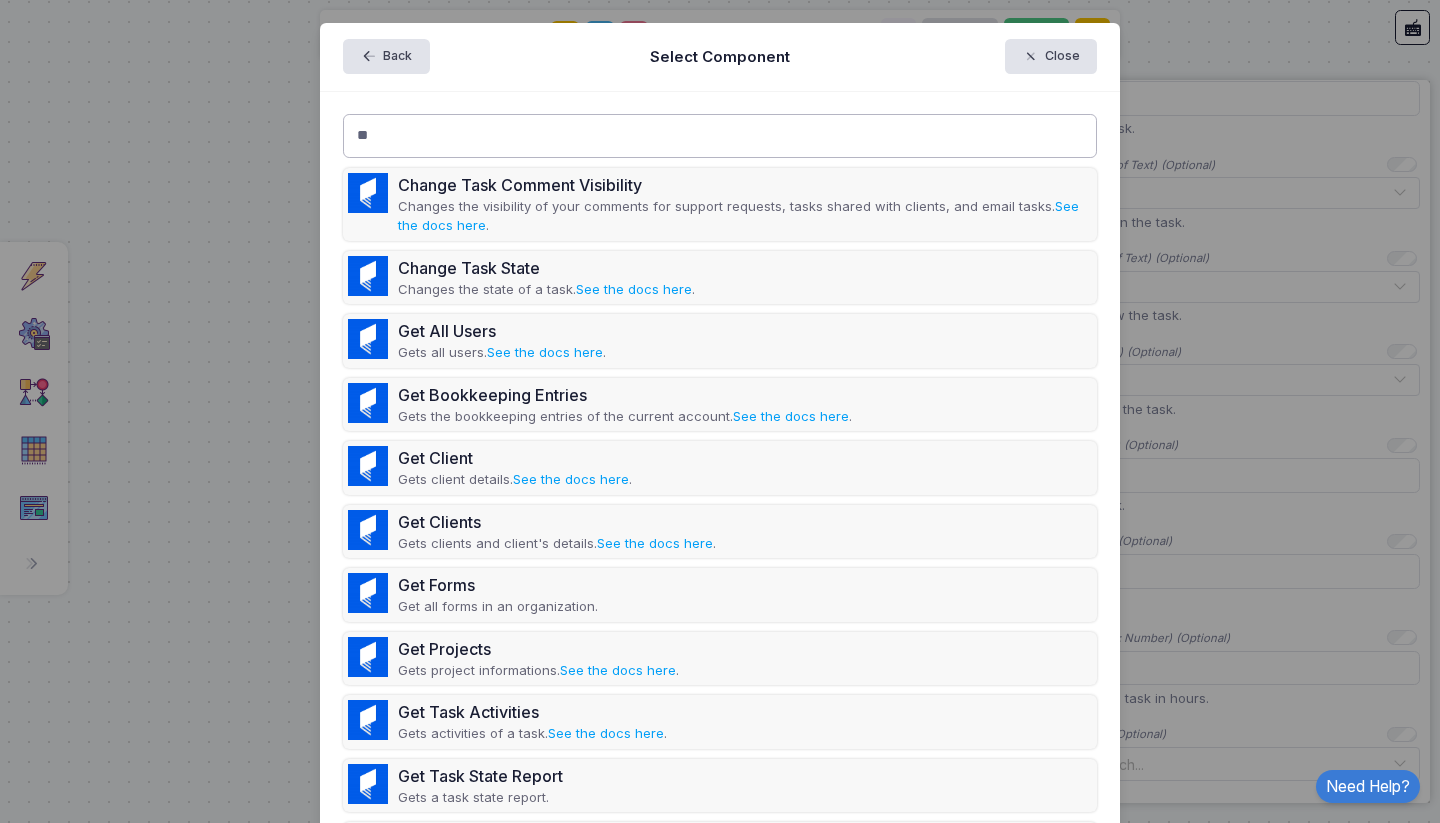 type on "*" 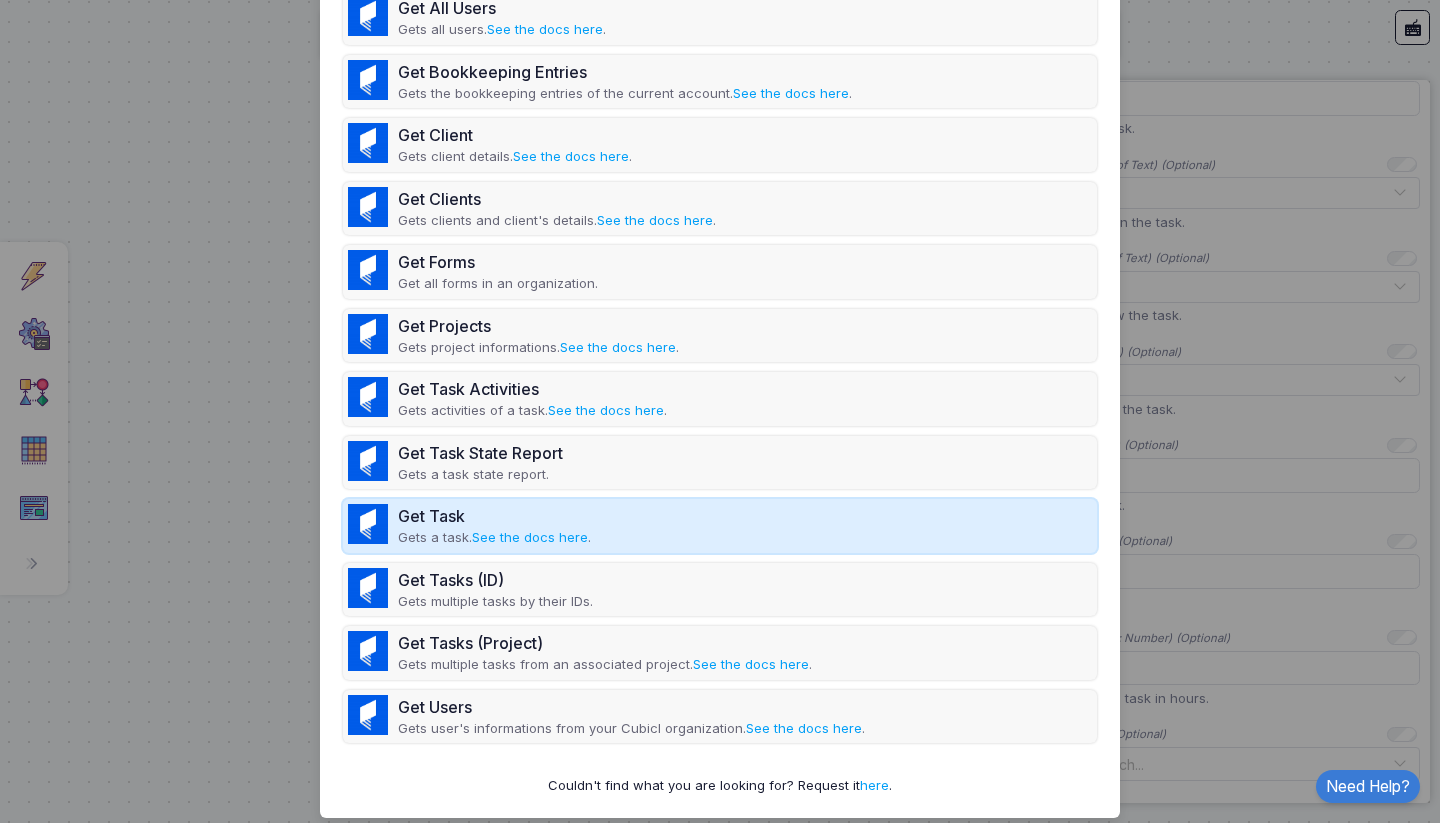 scroll, scrollTop: 0, scrollLeft: 0, axis: both 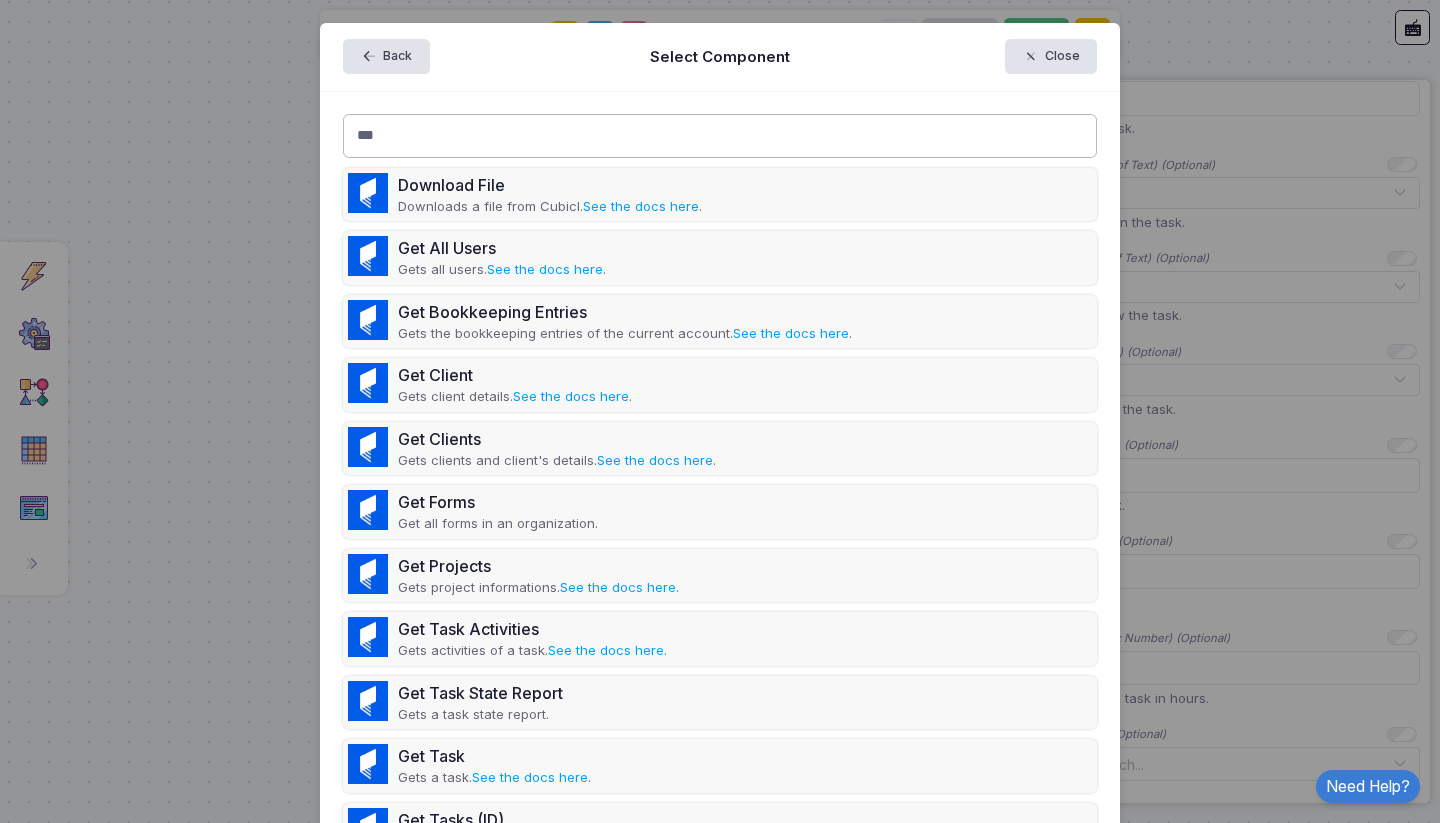 drag, startPoint x: 414, startPoint y: 136, endPoint x: 339, endPoint y: 136, distance: 75 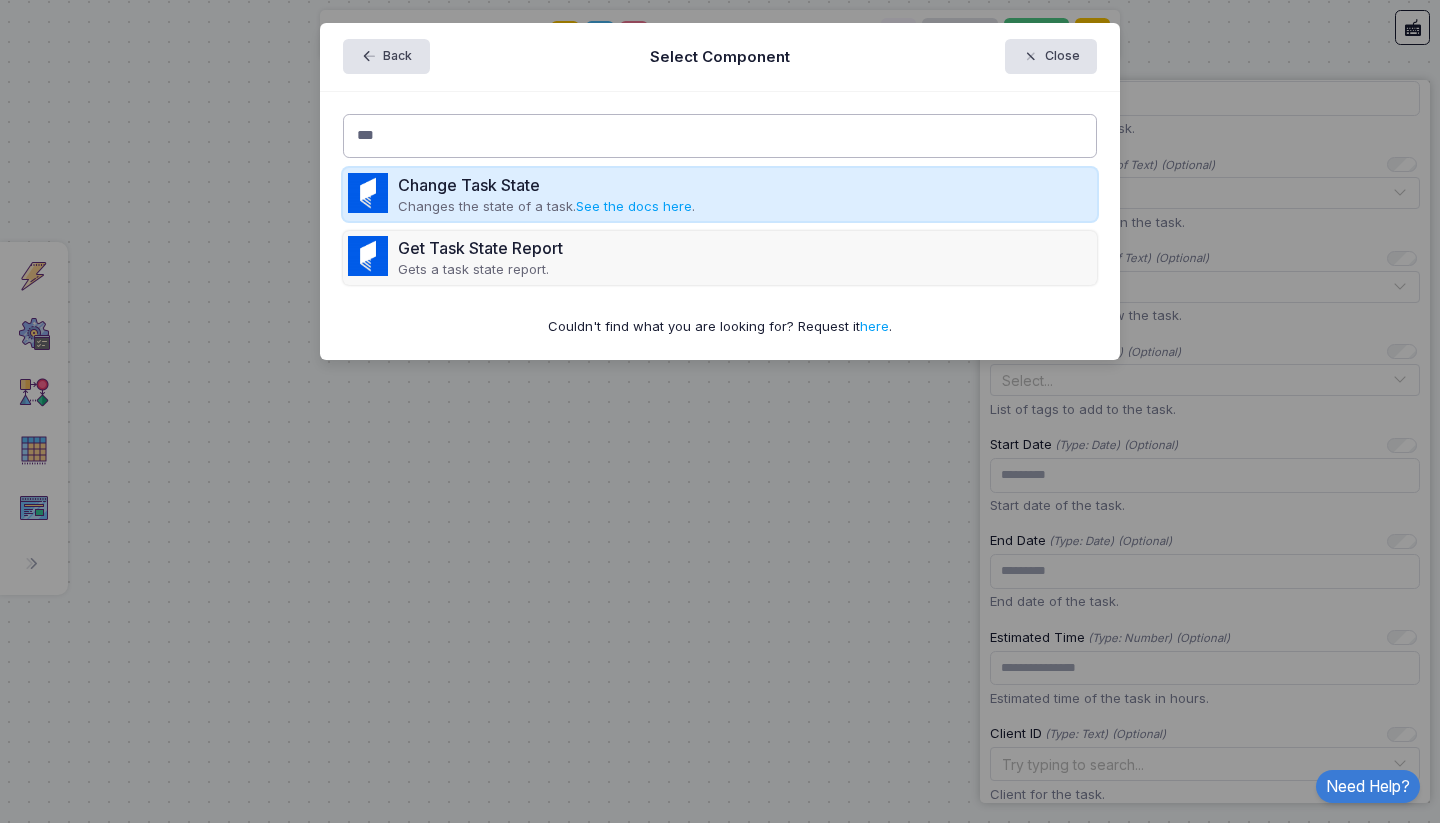 type on "***" 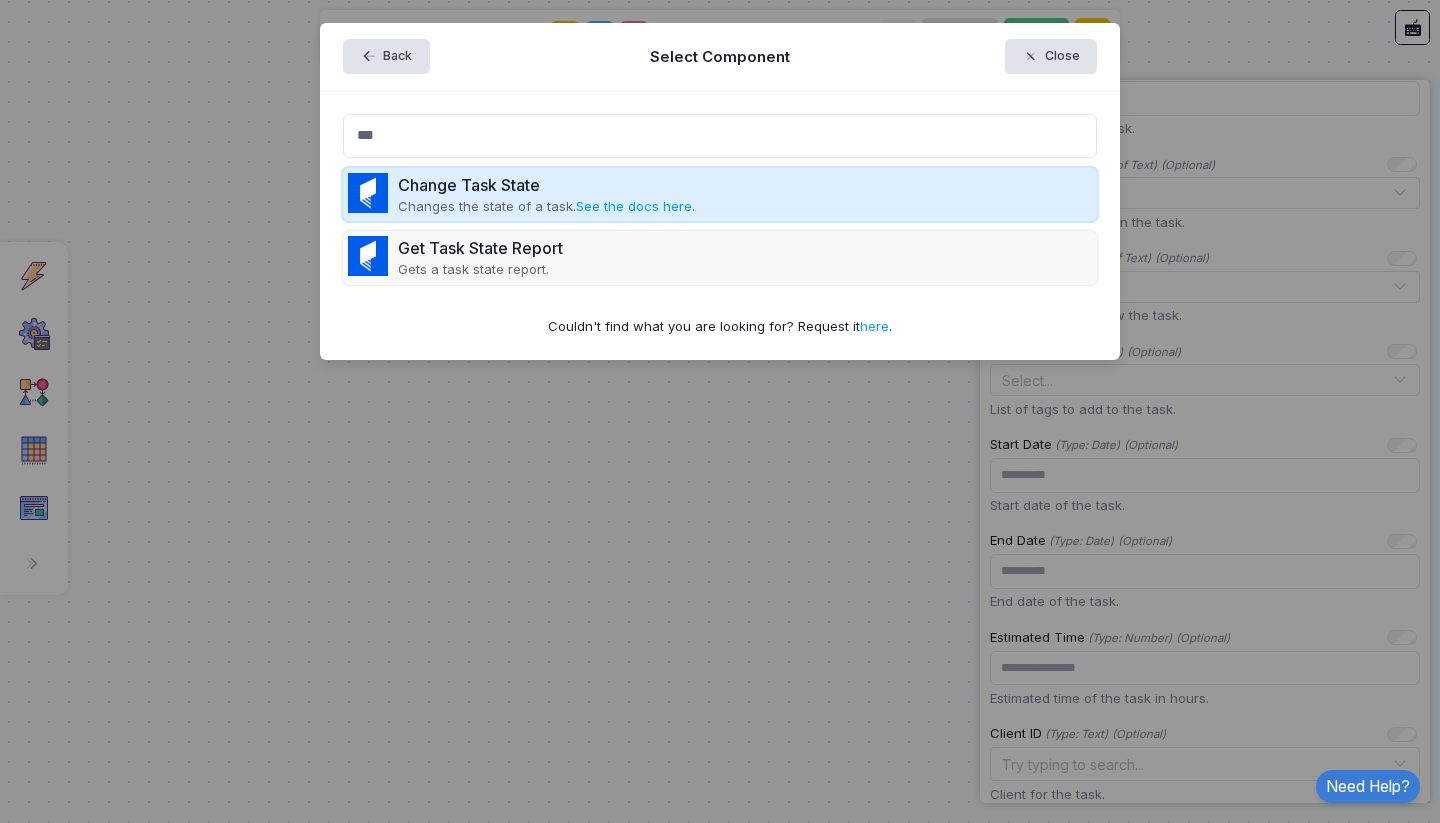 click on "Changes the state of a task.  See the docs here ." at bounding box center [546, 207] 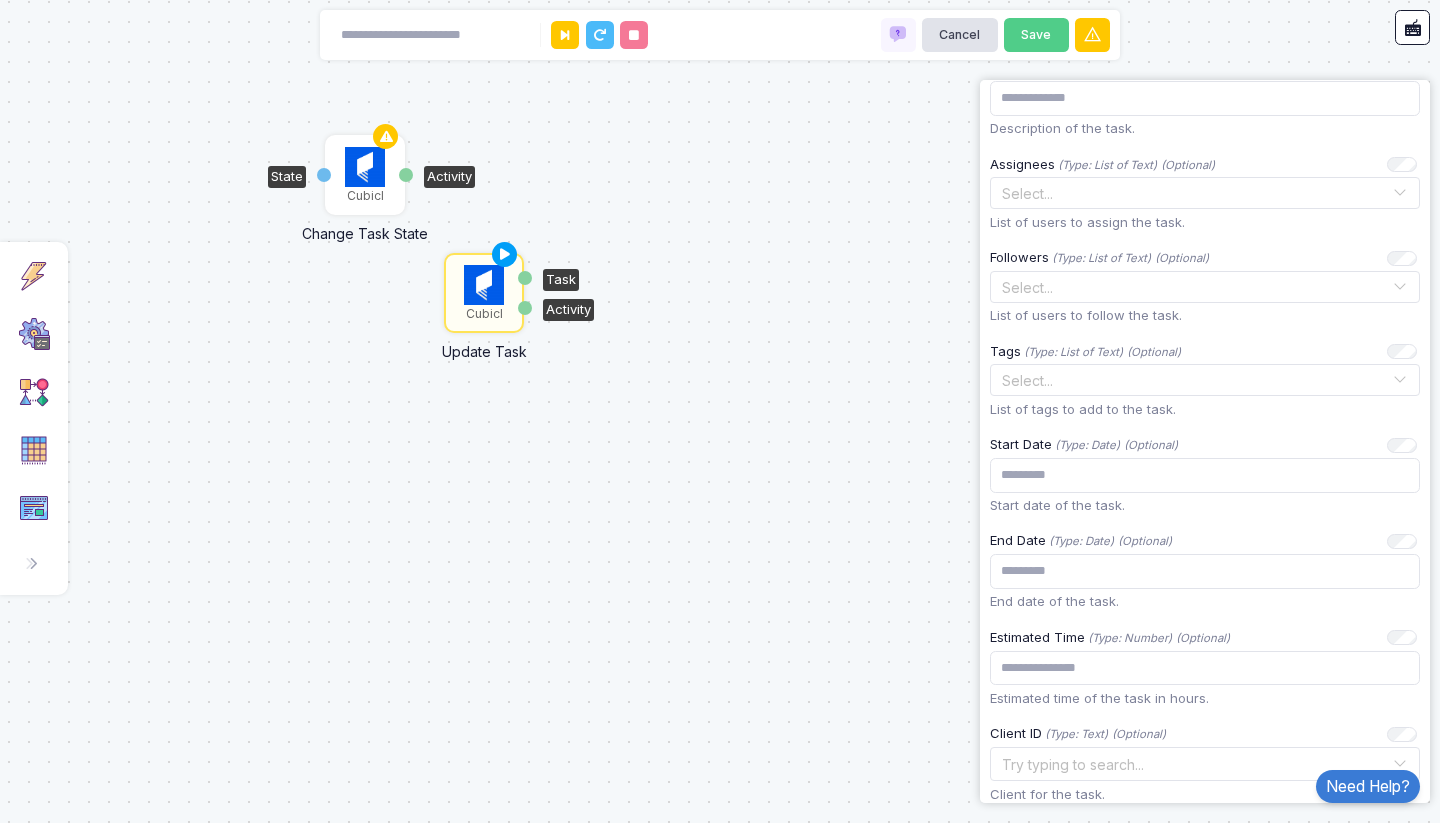 click 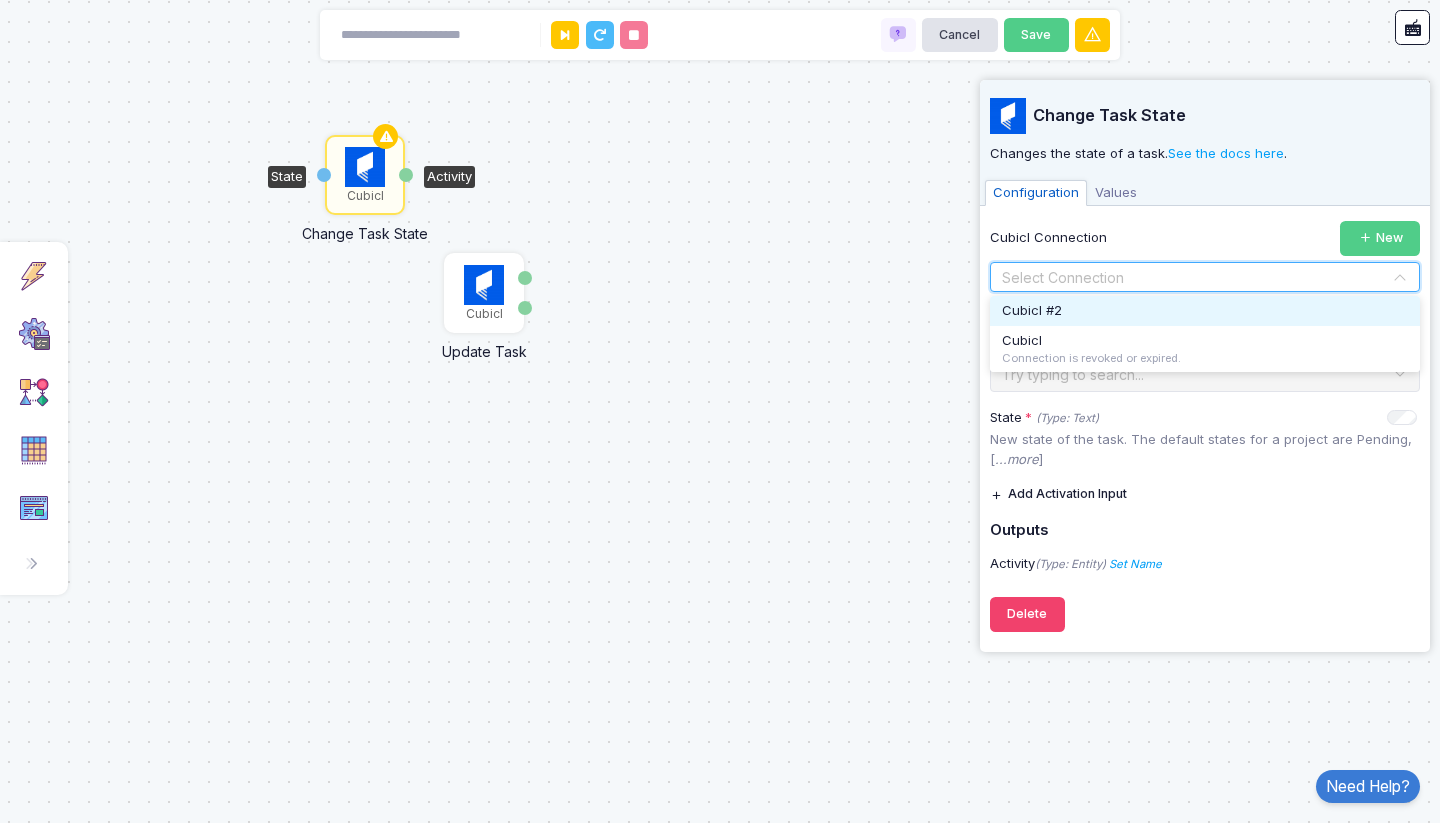 click 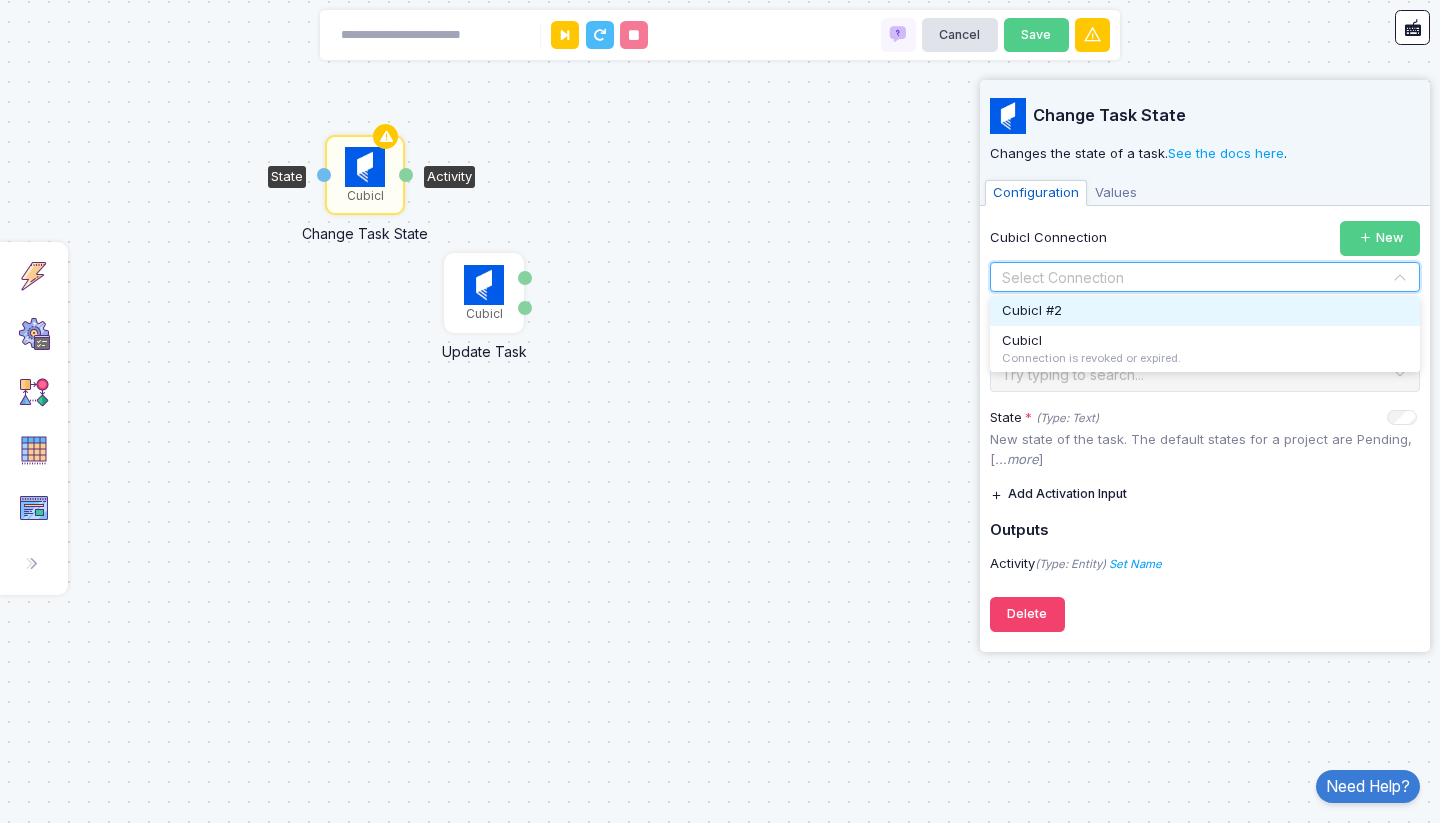 click on "Cubicl #2" at bounding box center [1205, 311] 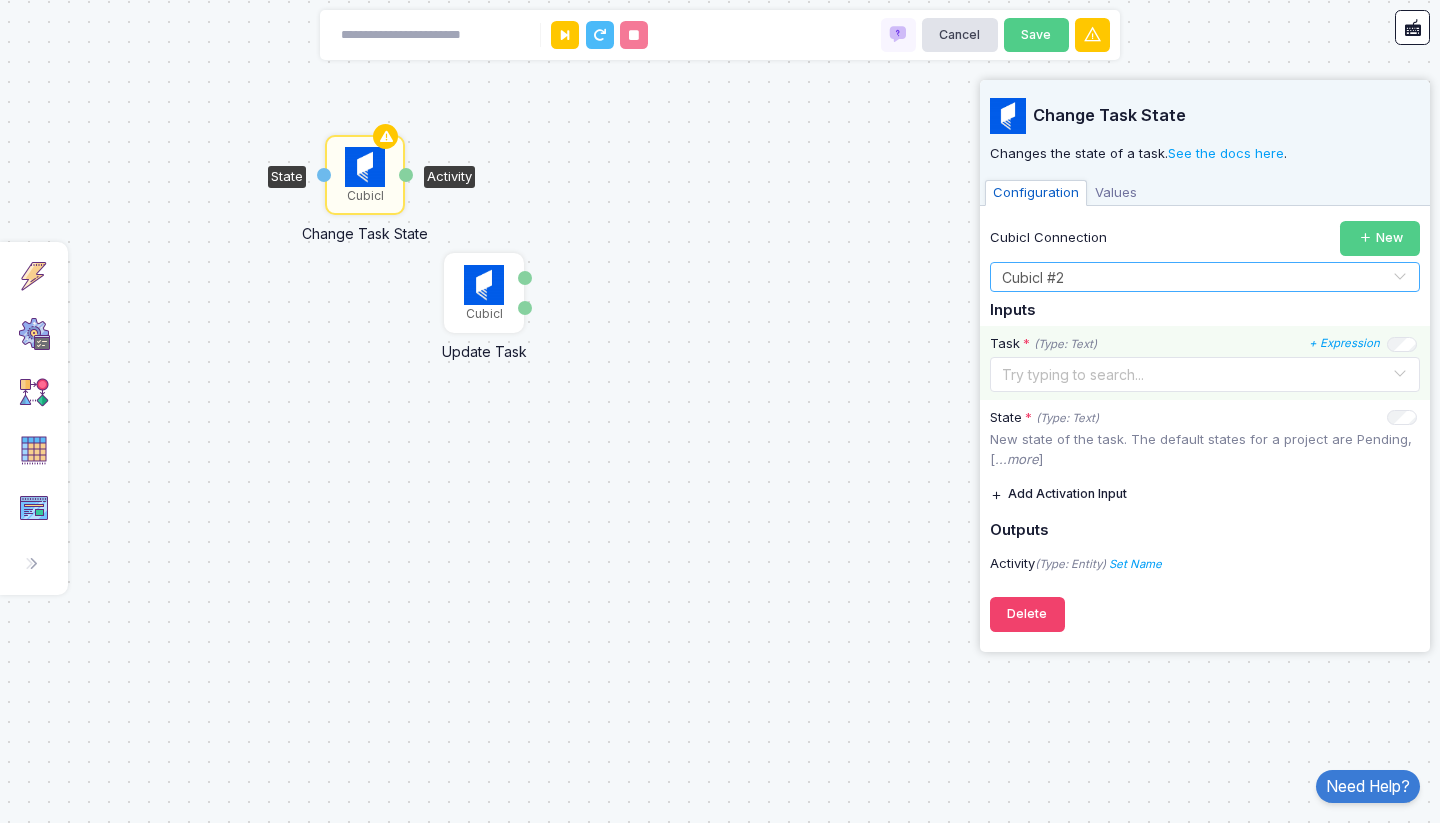 click 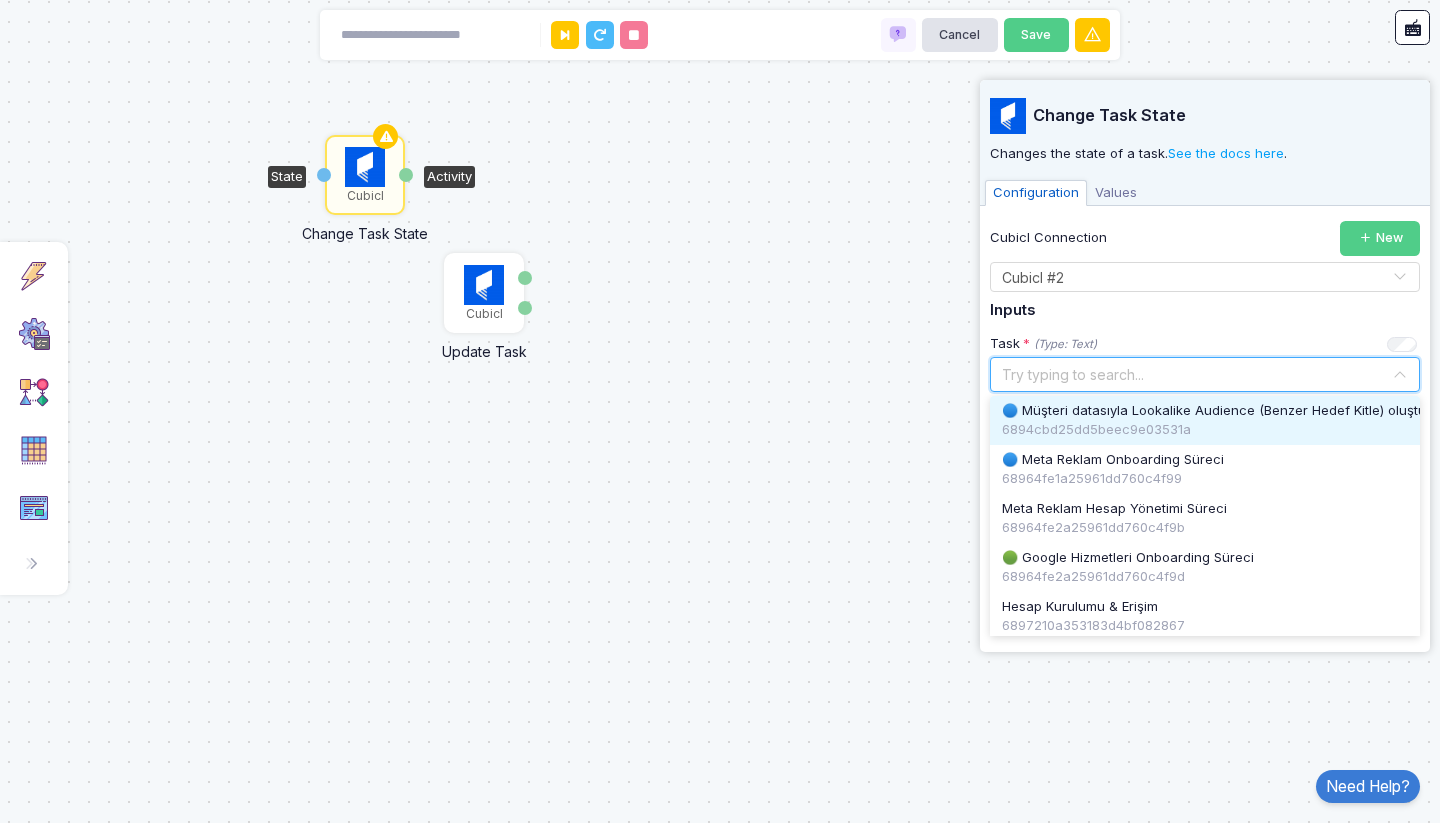 click on "Inputs" 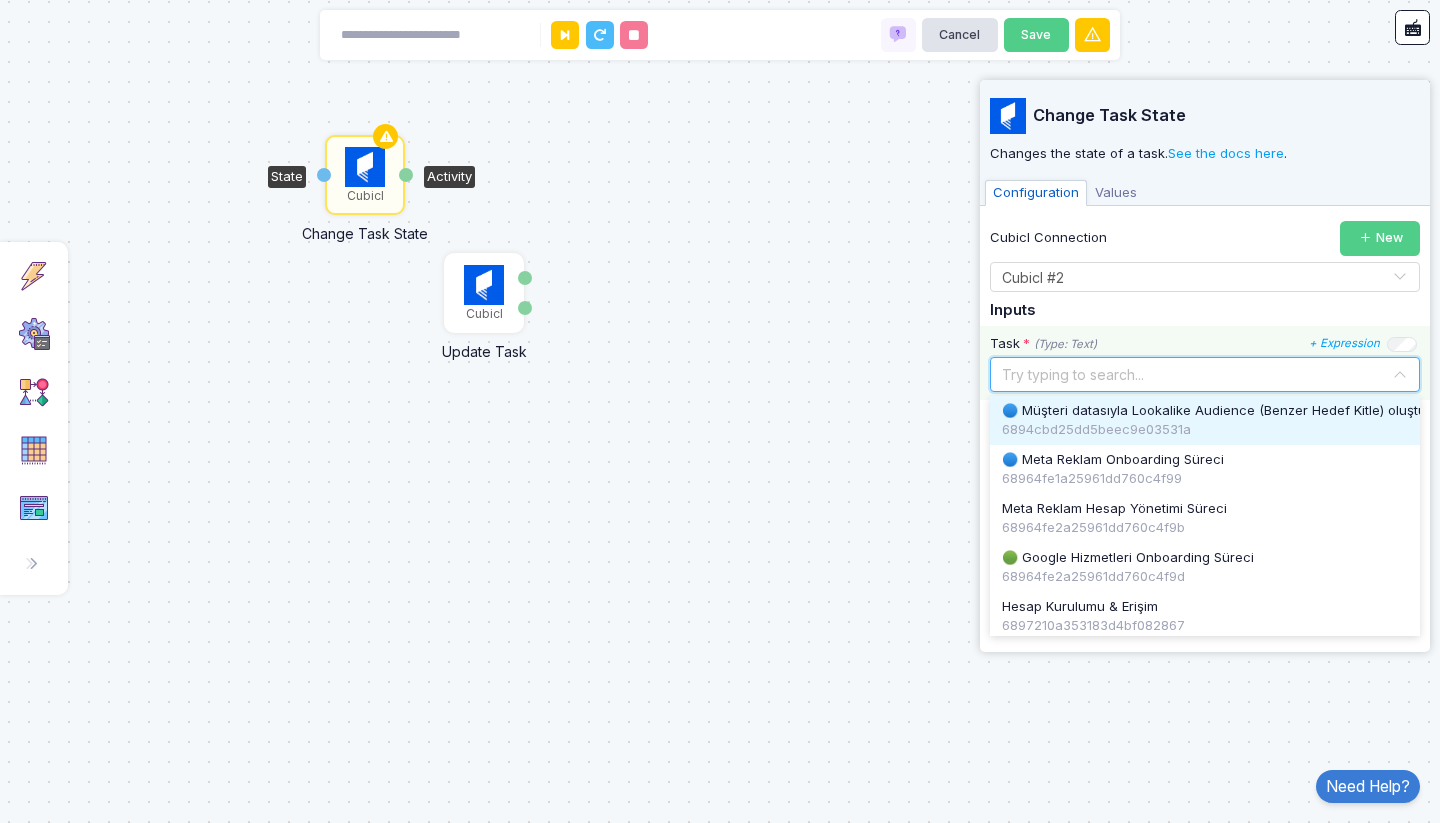 click 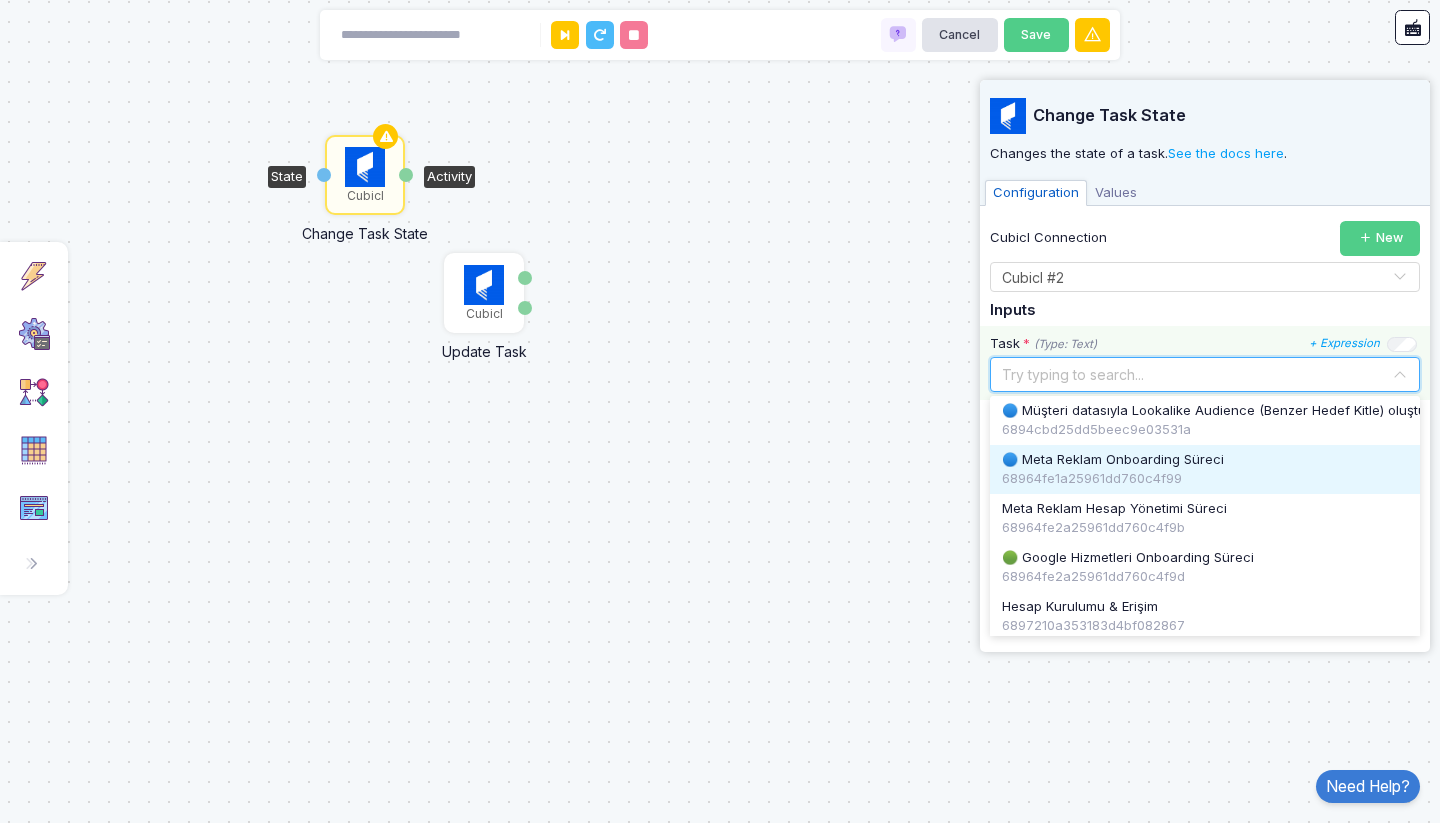 click on "68964fe1a25961dd760c4f99" at bounding box center [1205, 479] 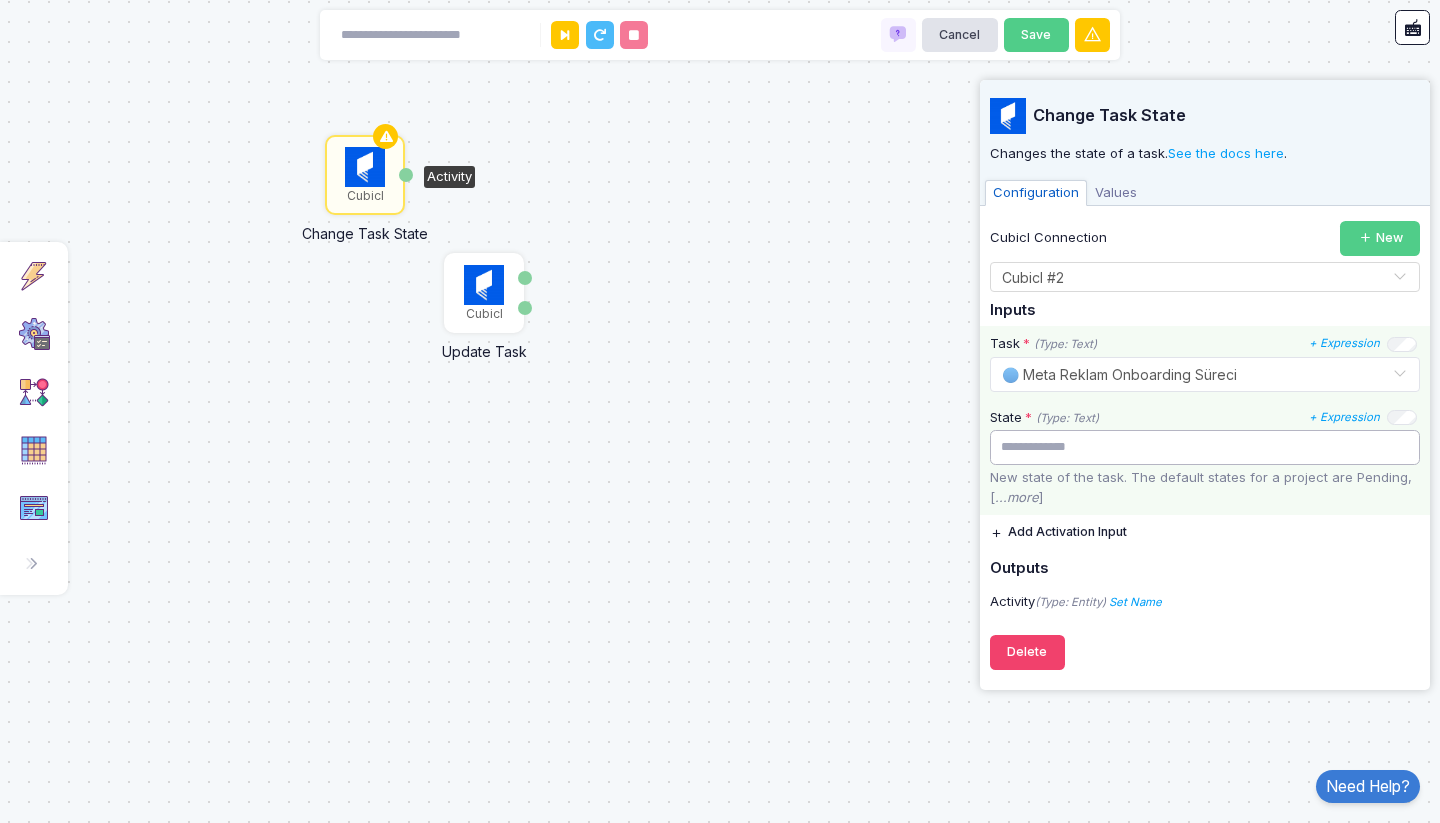 click 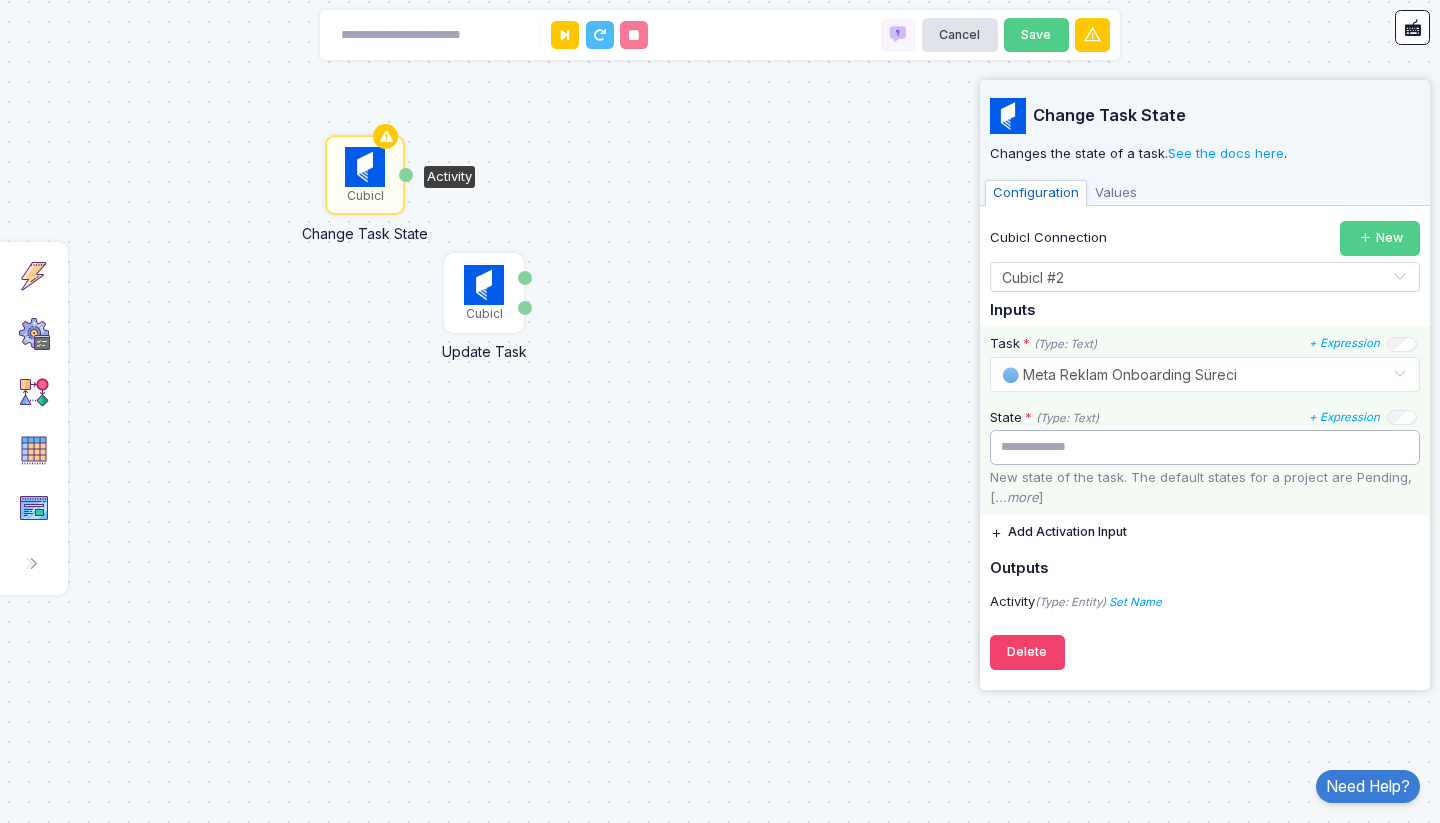 click 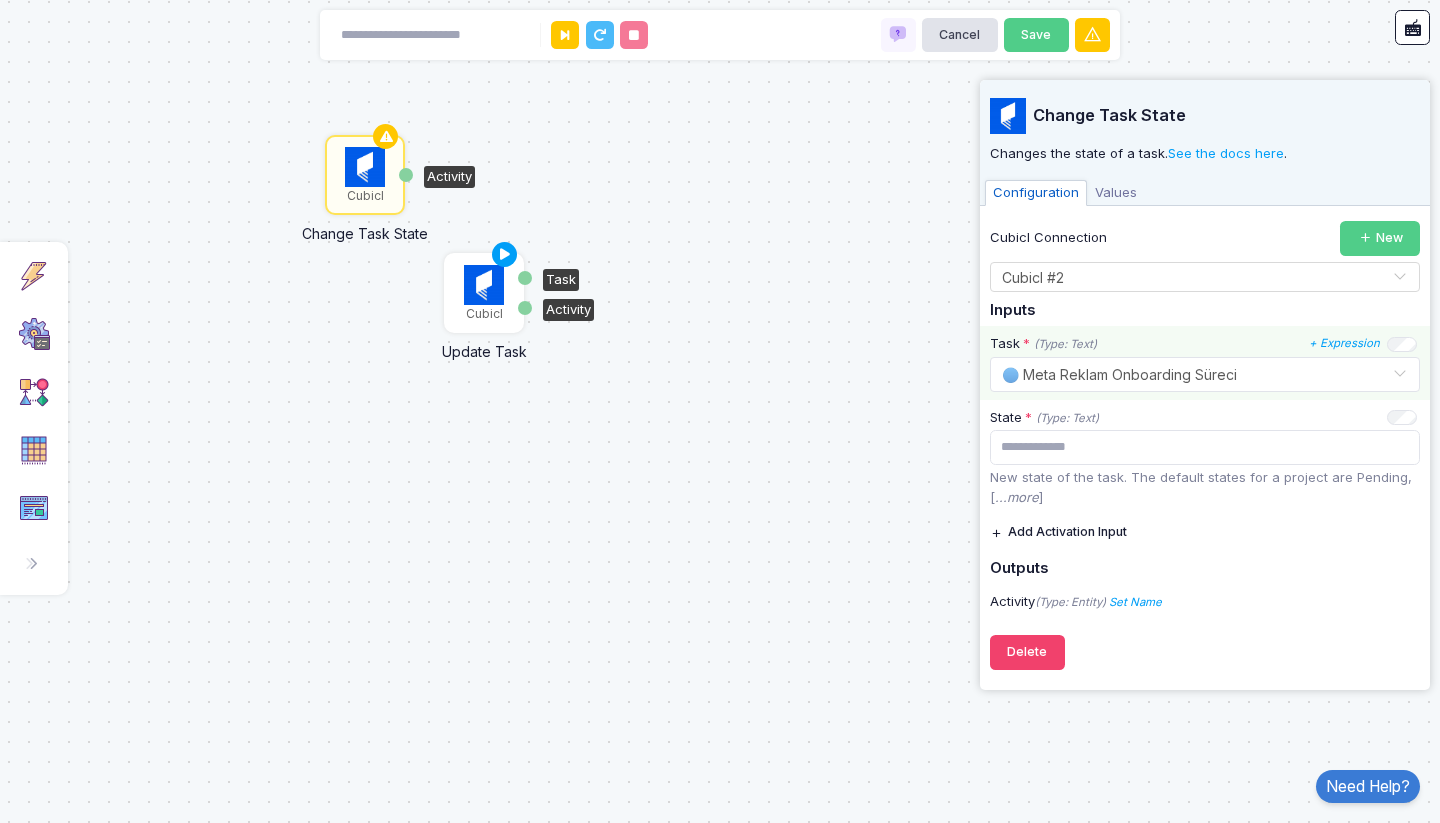 click on "Cubicl" 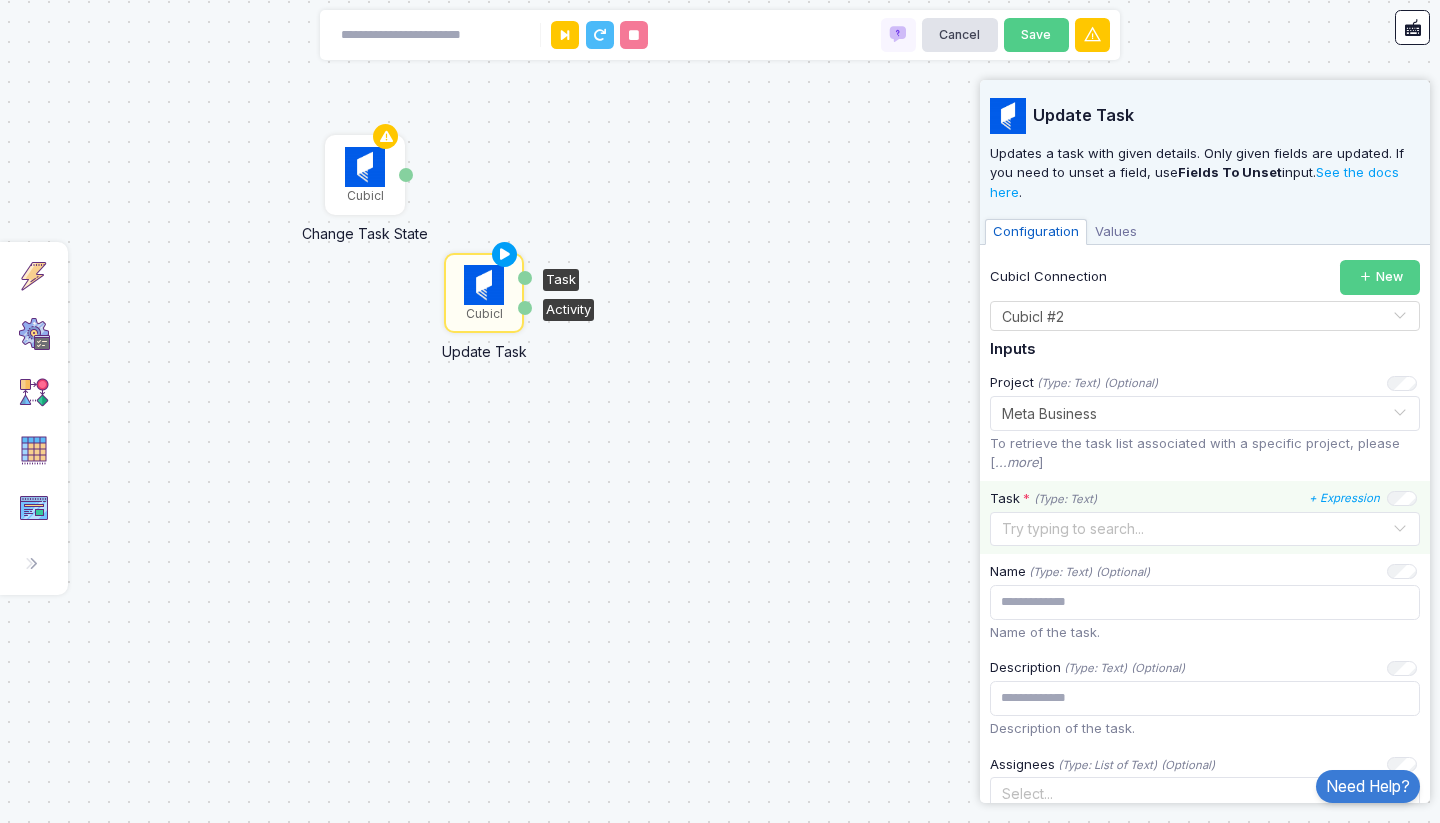 click 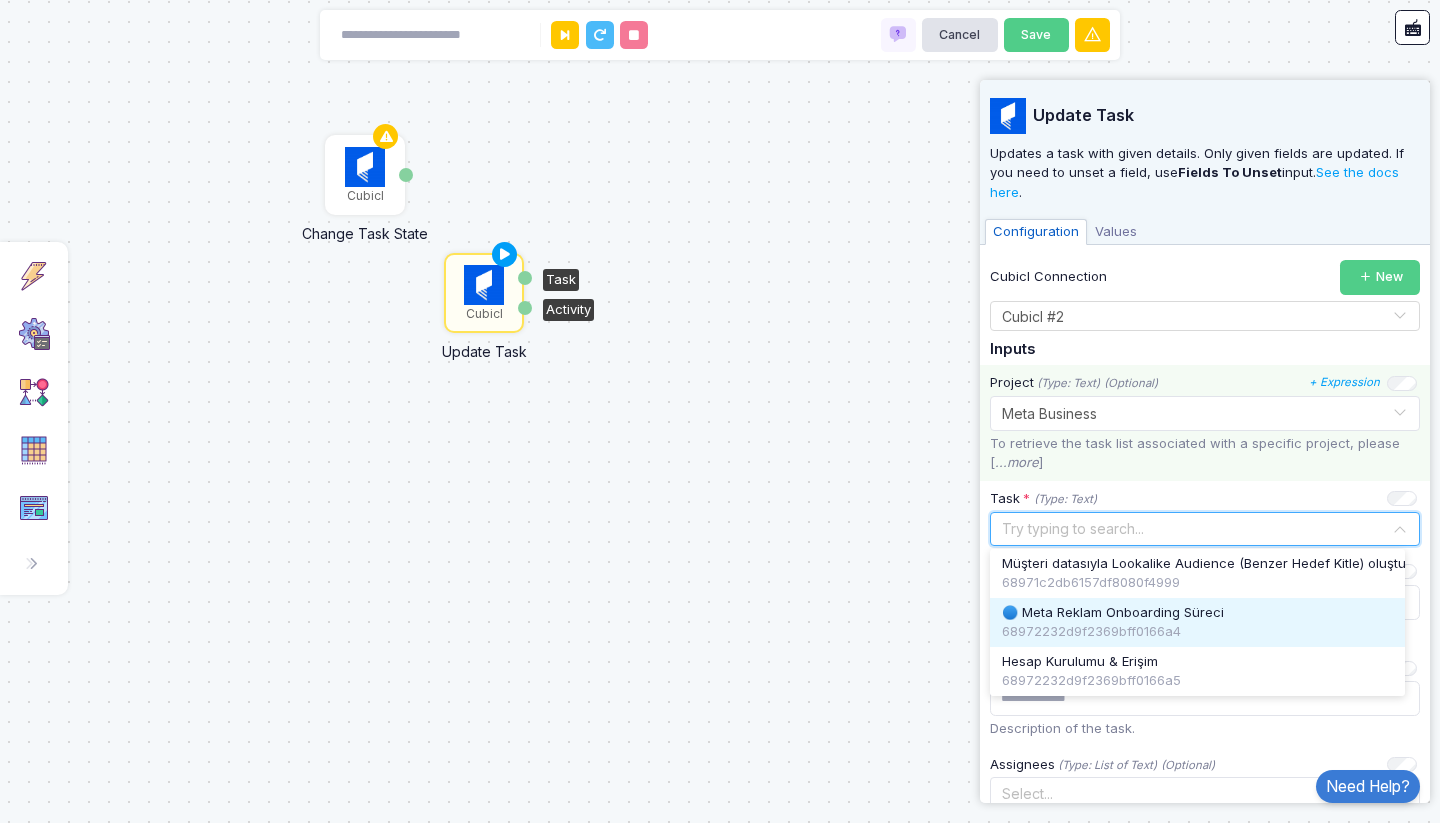 click on "🔵 Meta Reklam Onboarding Süreci" at bounding box center (1113, 613) 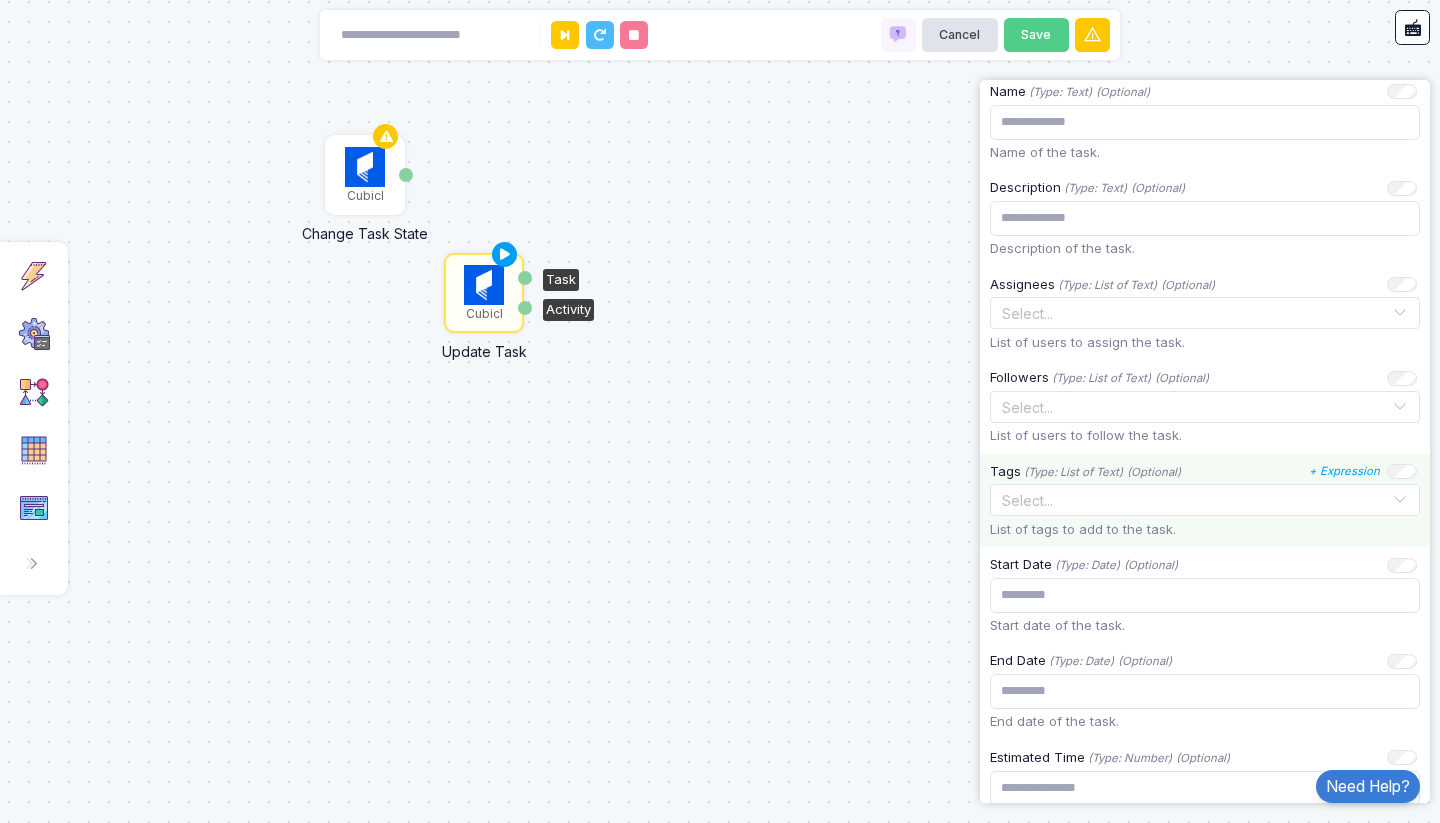 scroll, scrollTop: 600, scrollLeft: 0, axis: vertical 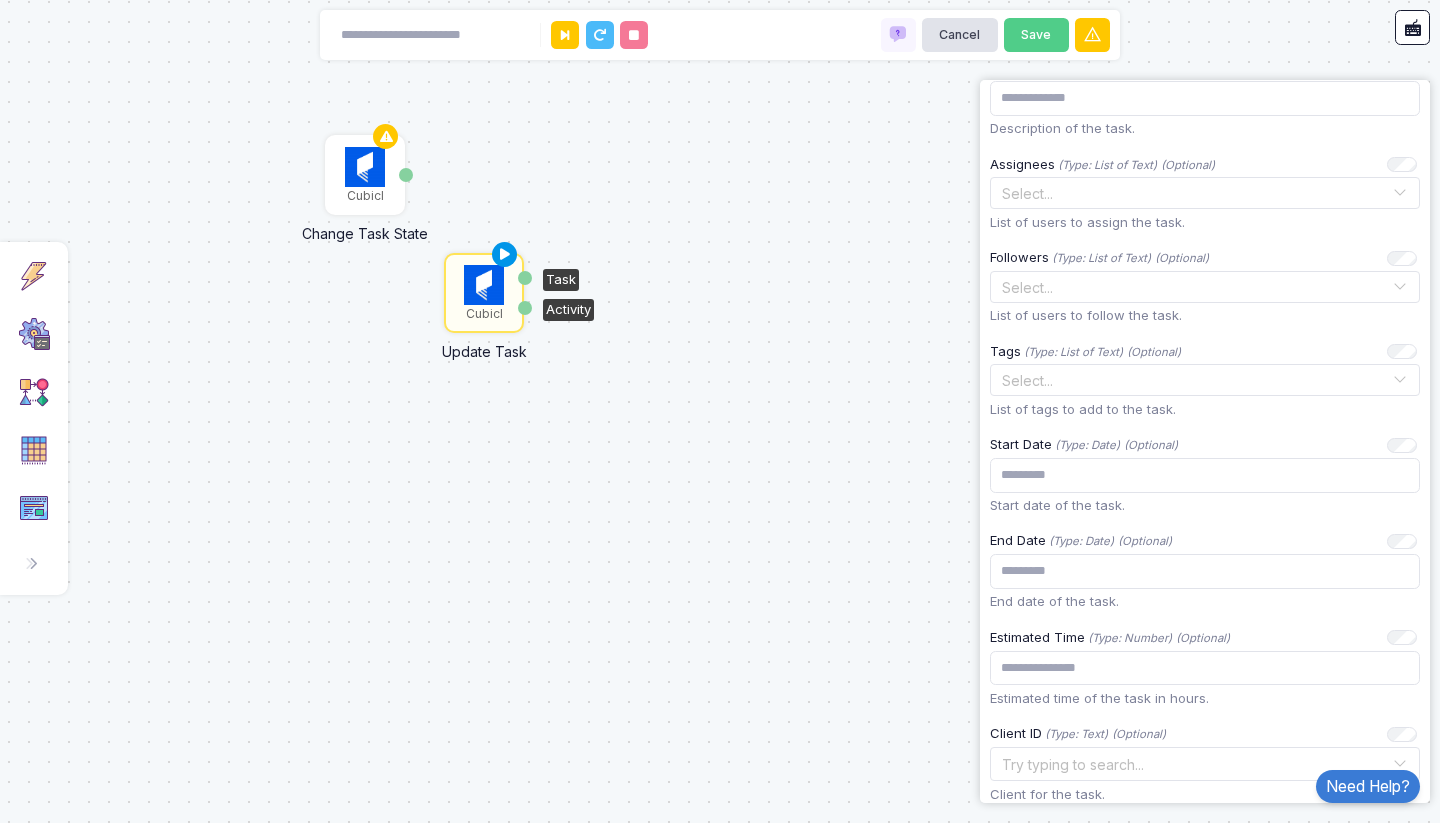 click at bounding box center [505, 255] 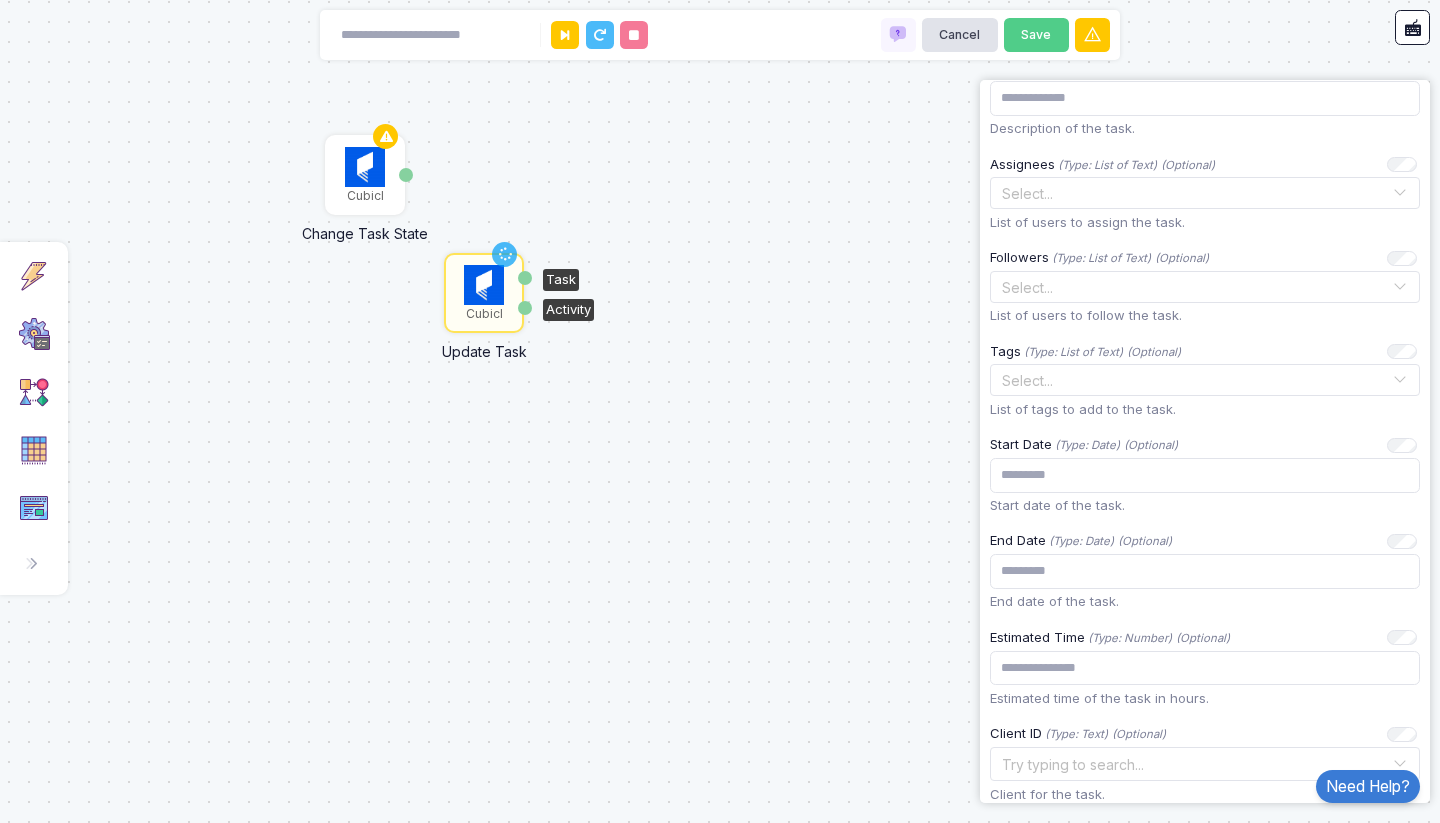 scroll, scrollTop: 0, scrollLeft: 0, axis: both 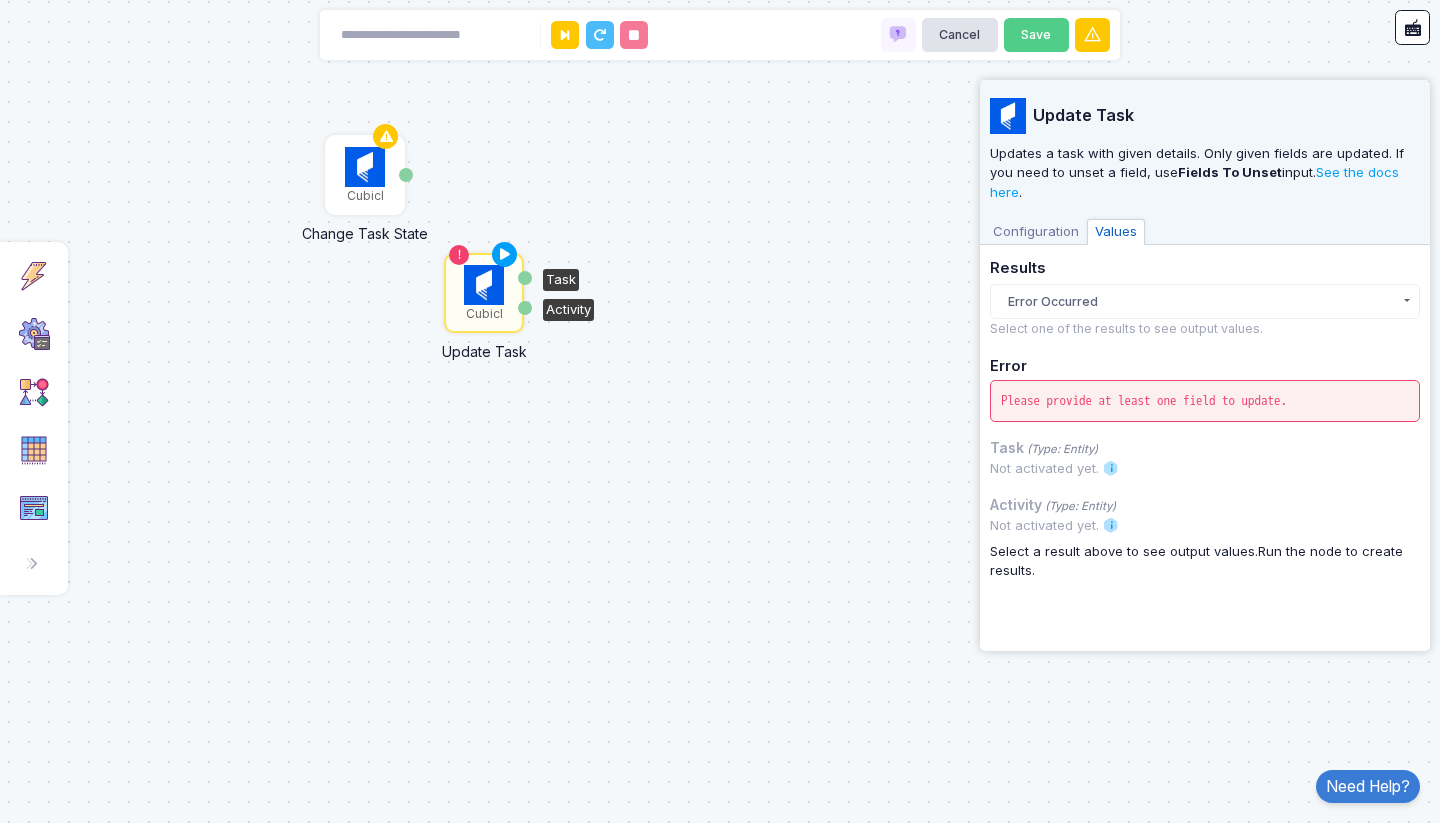click on "Configuration" at bounding box center [1036, 232] 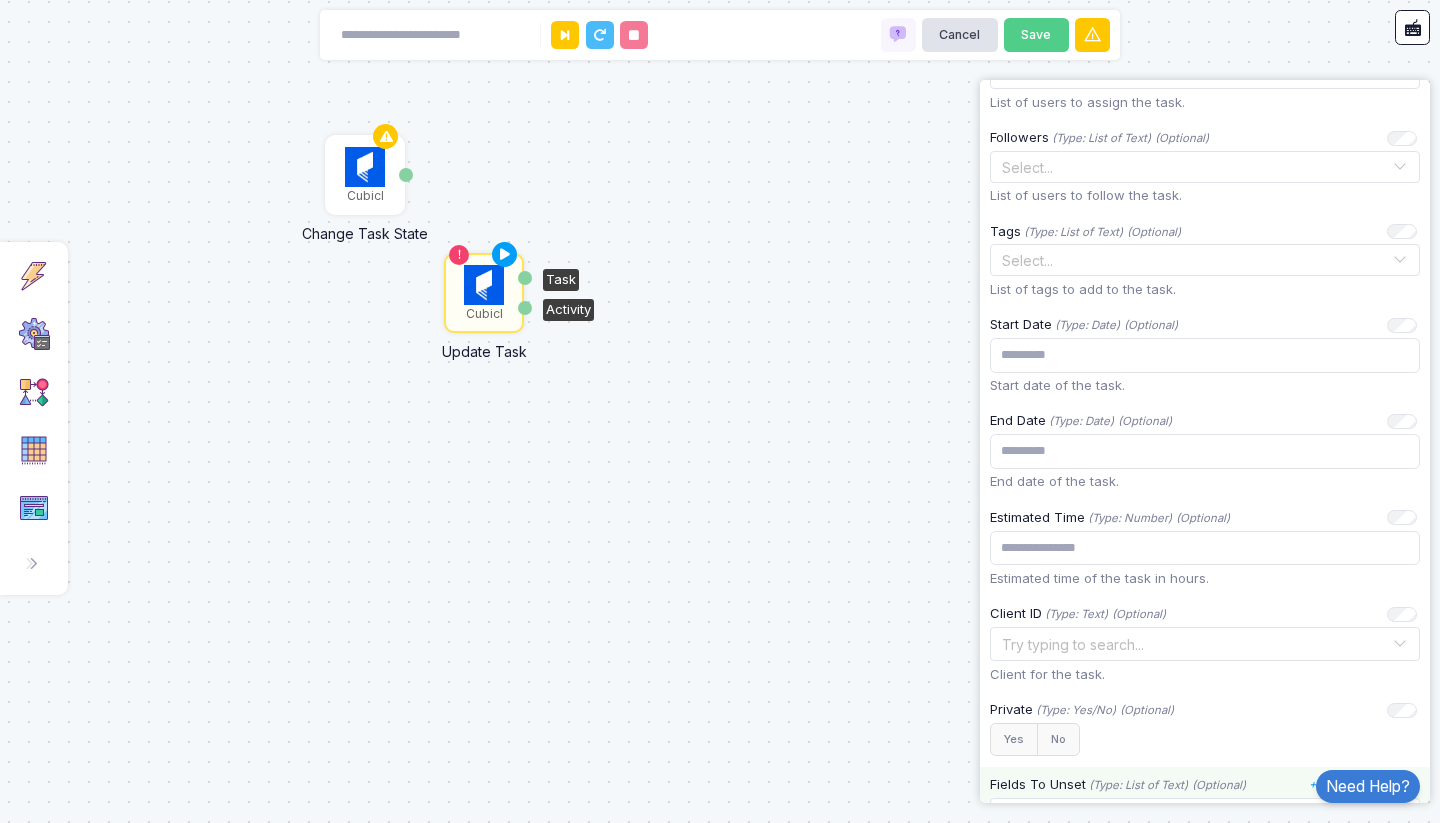 scroll, scrollTop: 960, scrollLeft: 0, axis: vertical 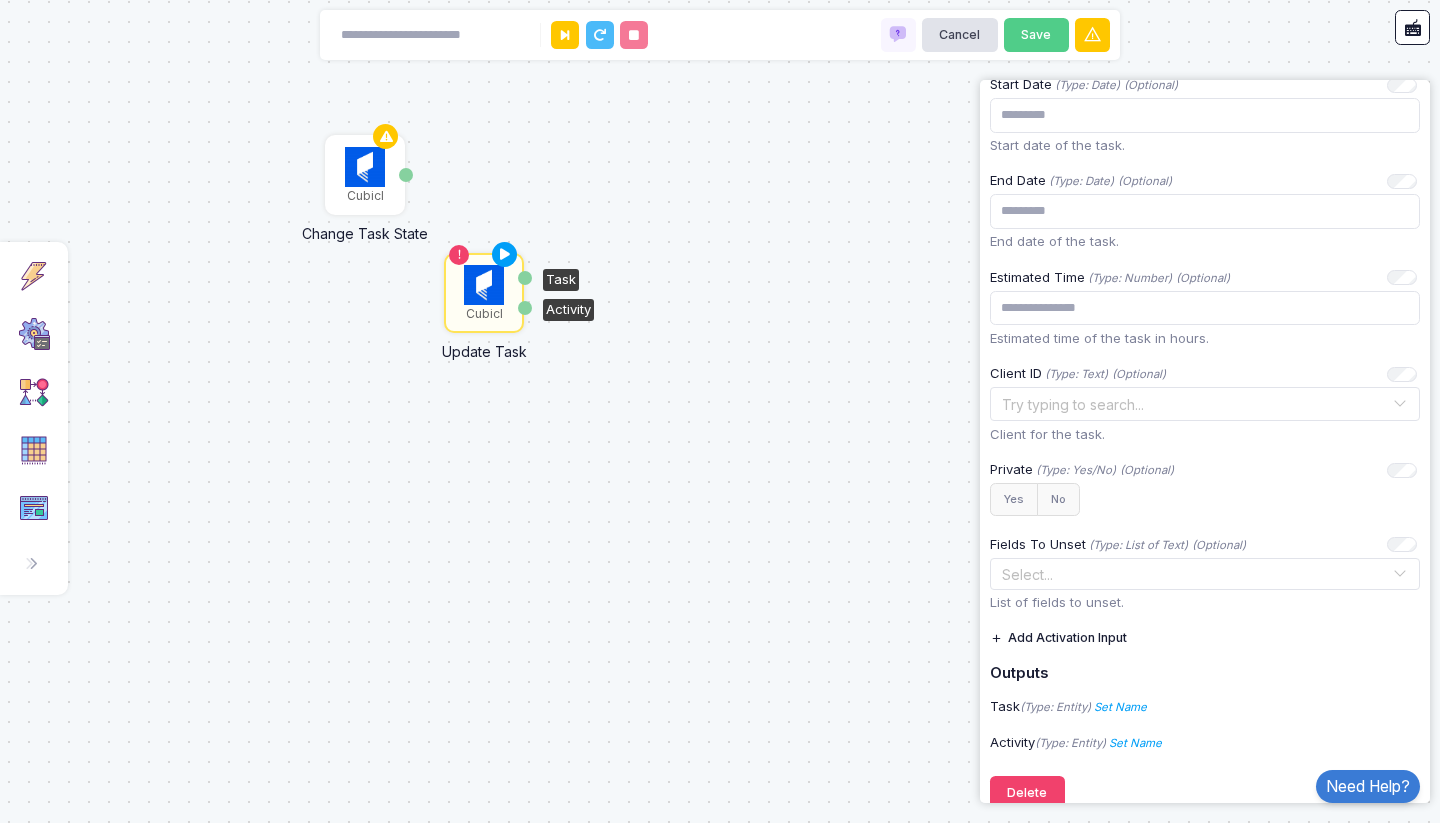 click on "Trigger  Listen to events and start automation flow." at bounding box center [34, 276] 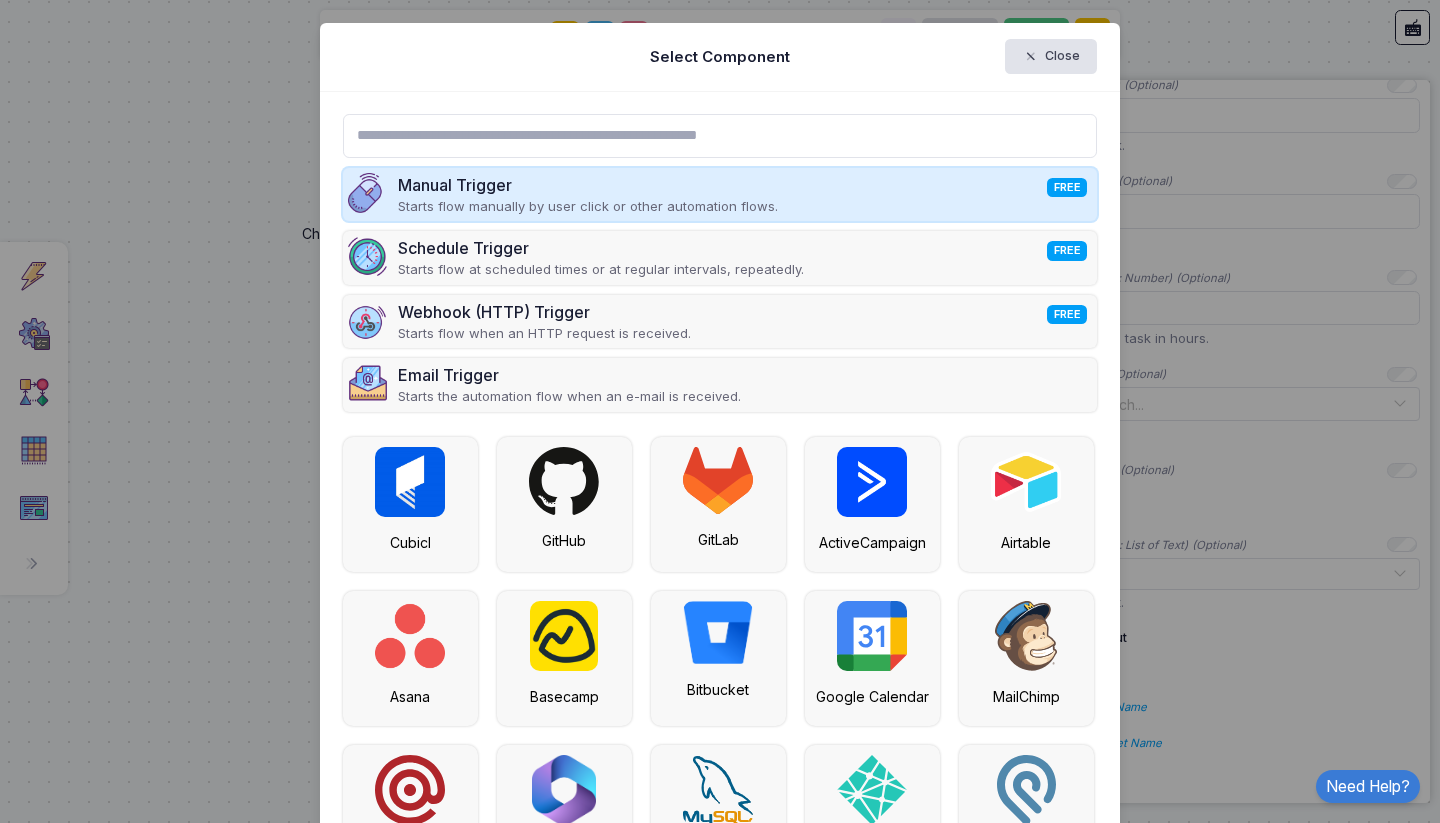click on "Manual Trigger  FREE" at bounding box center (588, 185) 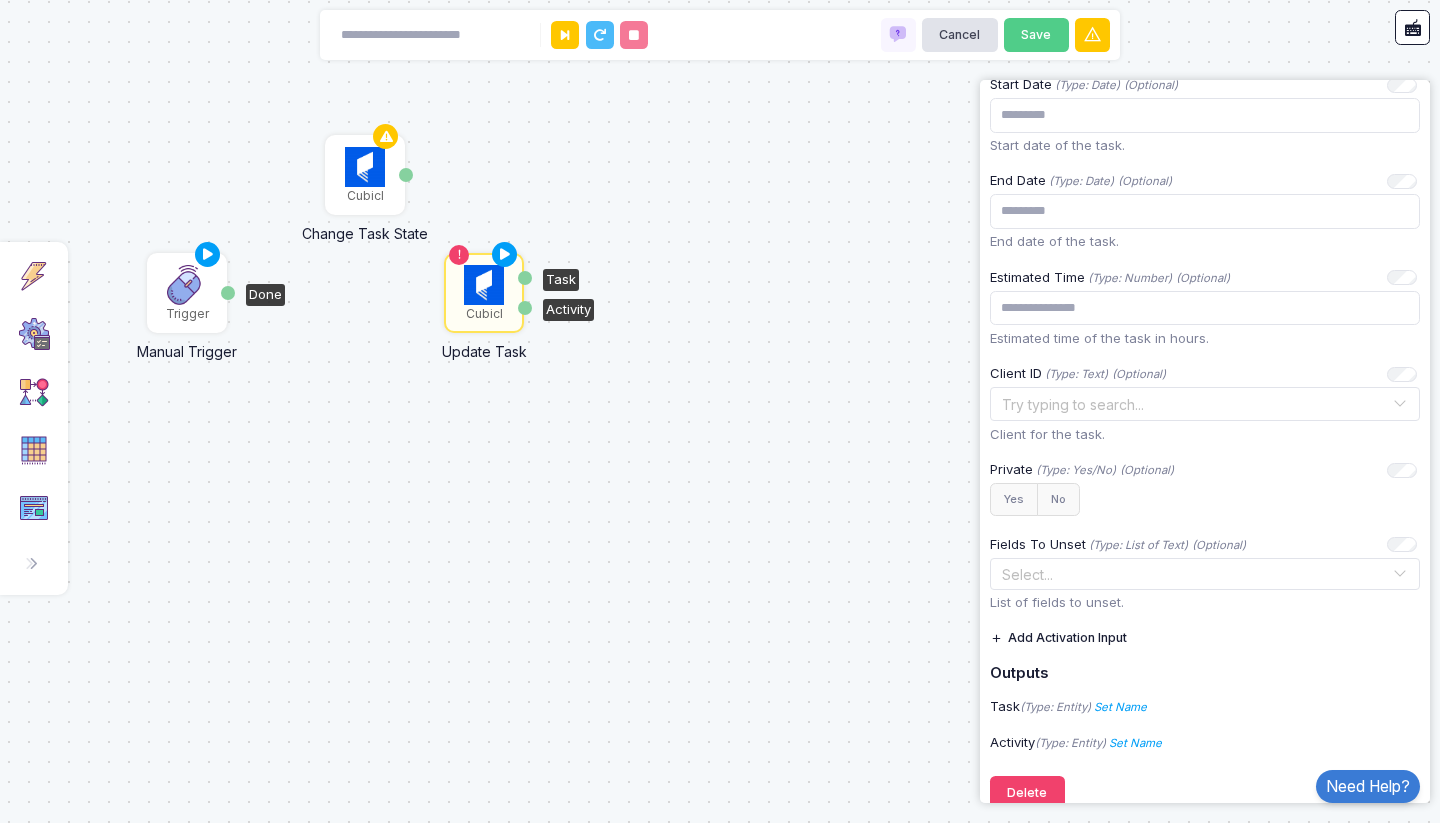click 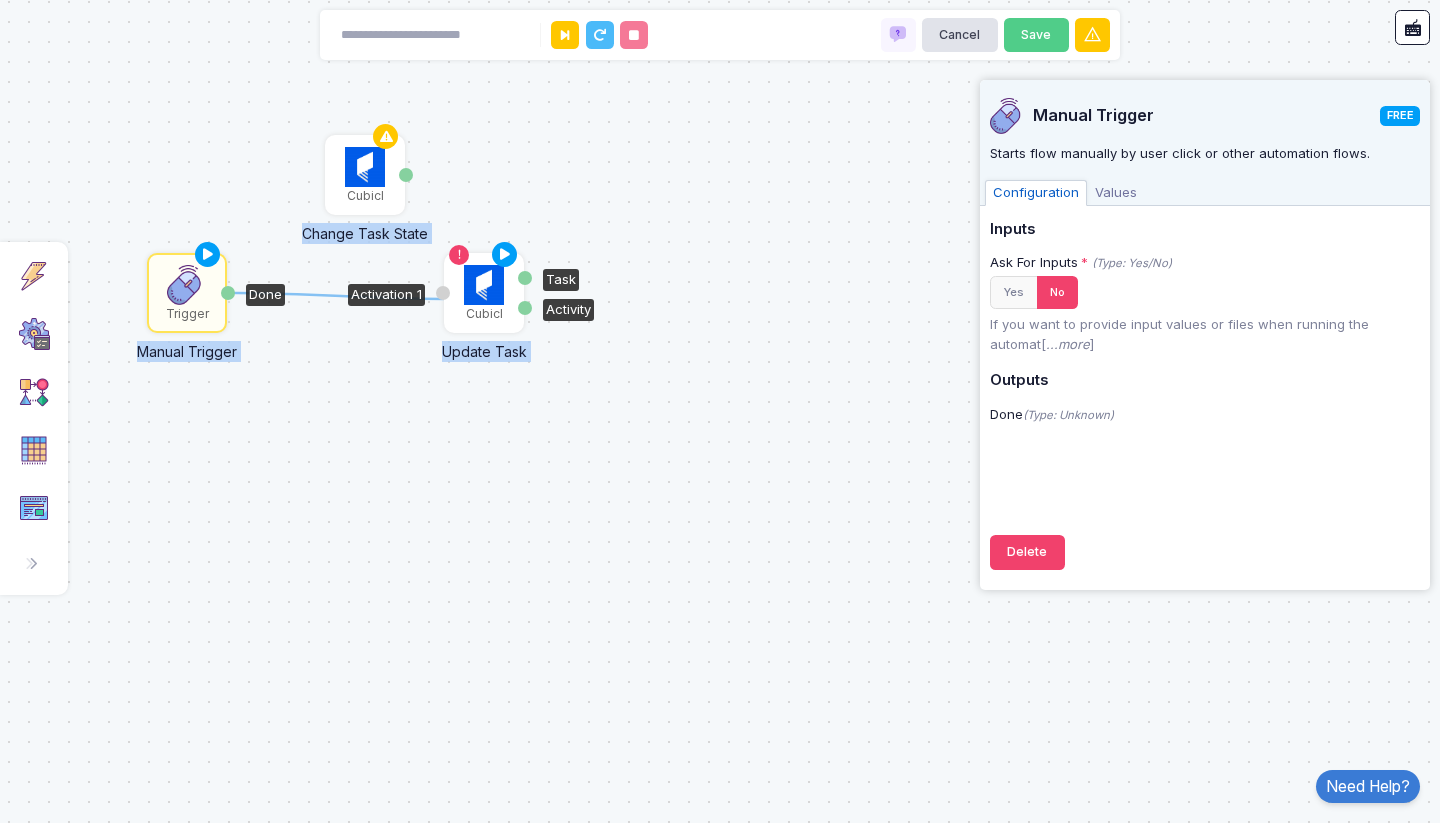 drag, startPoint x: 227, startPoint y: 295, endPoint x: 448, endPoint y: 294, distance: 221.00226 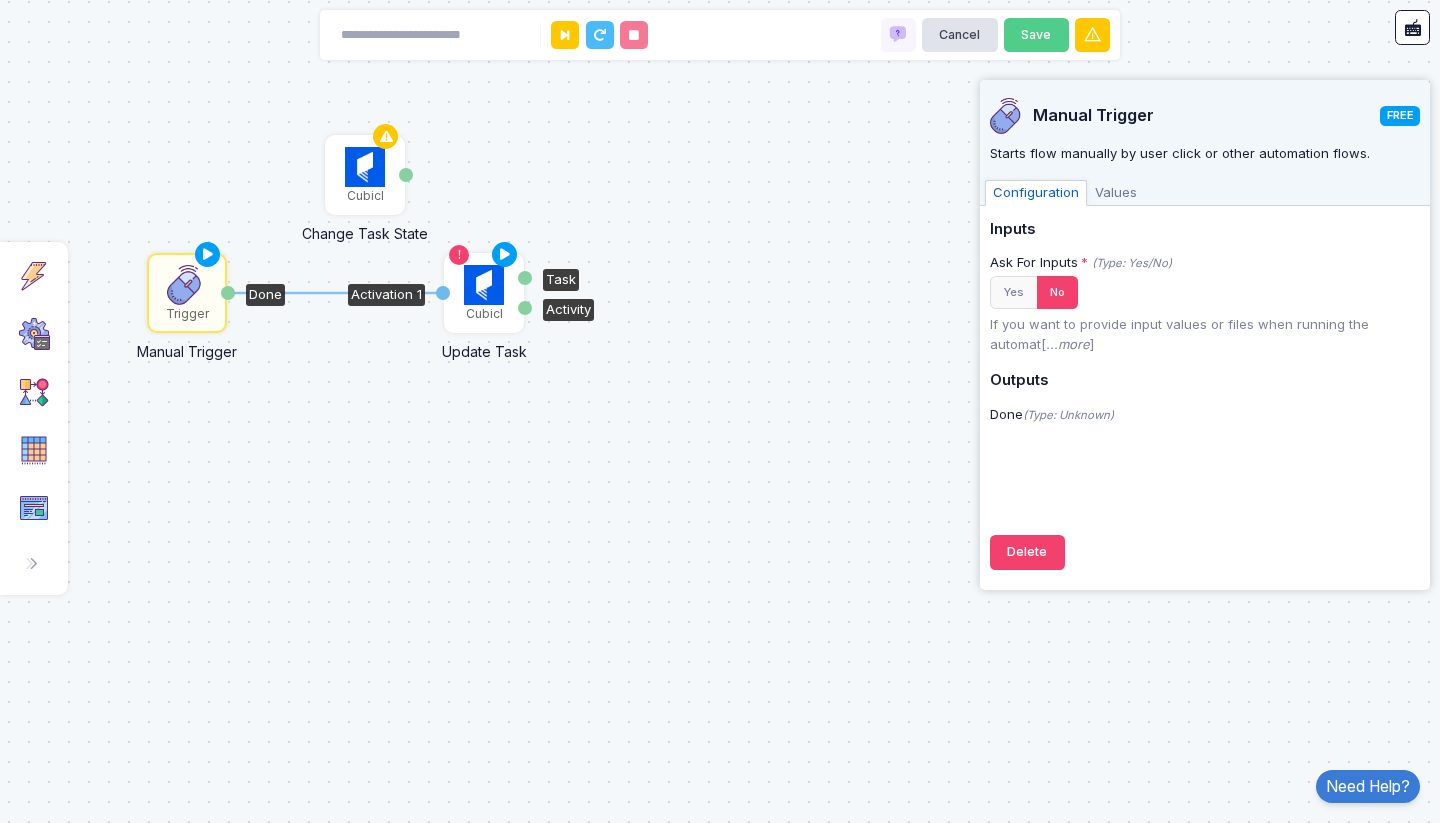 click on "1 Cubicl Update Task Activation 1 Task Activity Cubicl Change Task State Activity Trigger Manual Trigger Done" 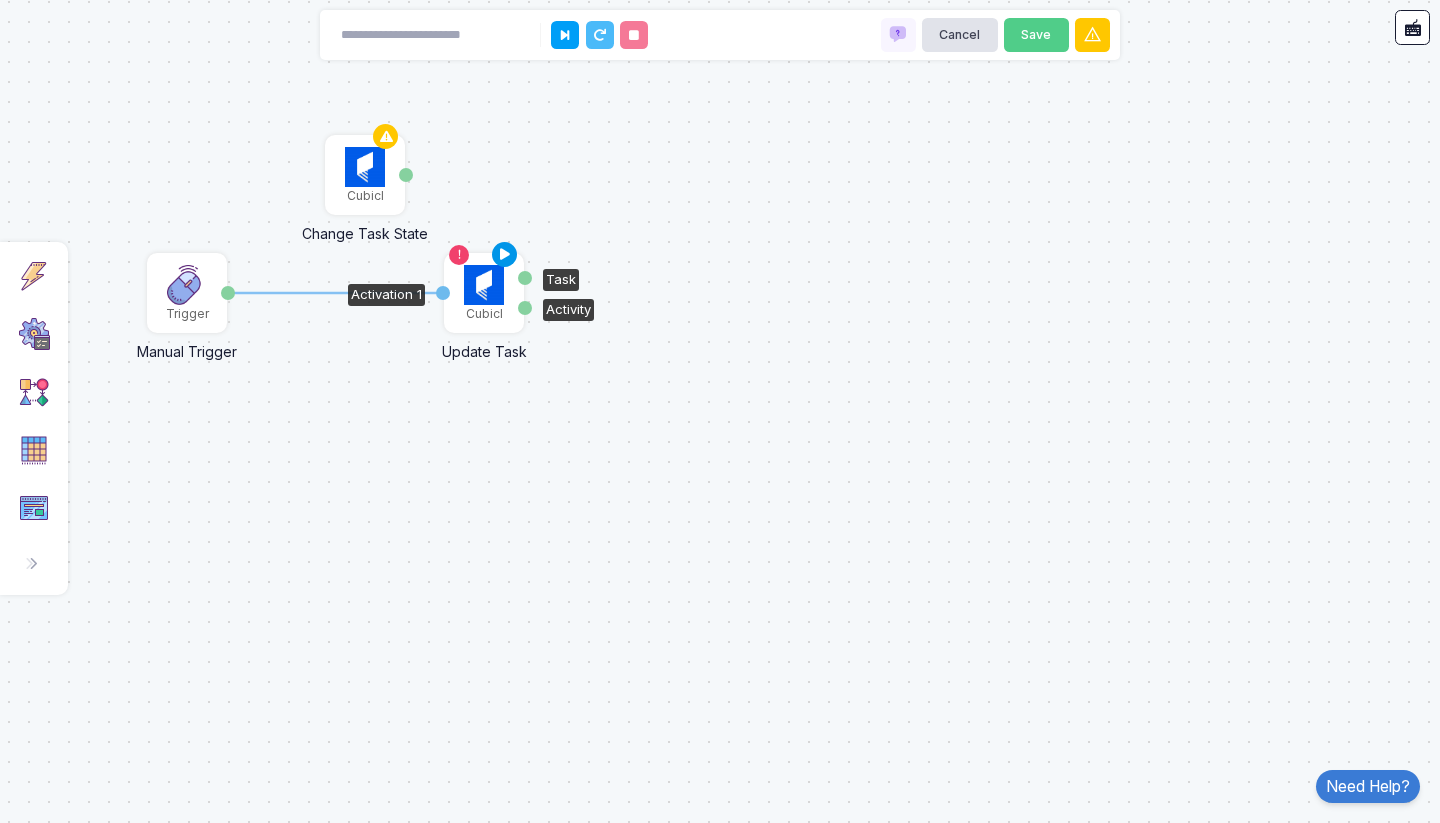 click at bounding box center [505, 254] 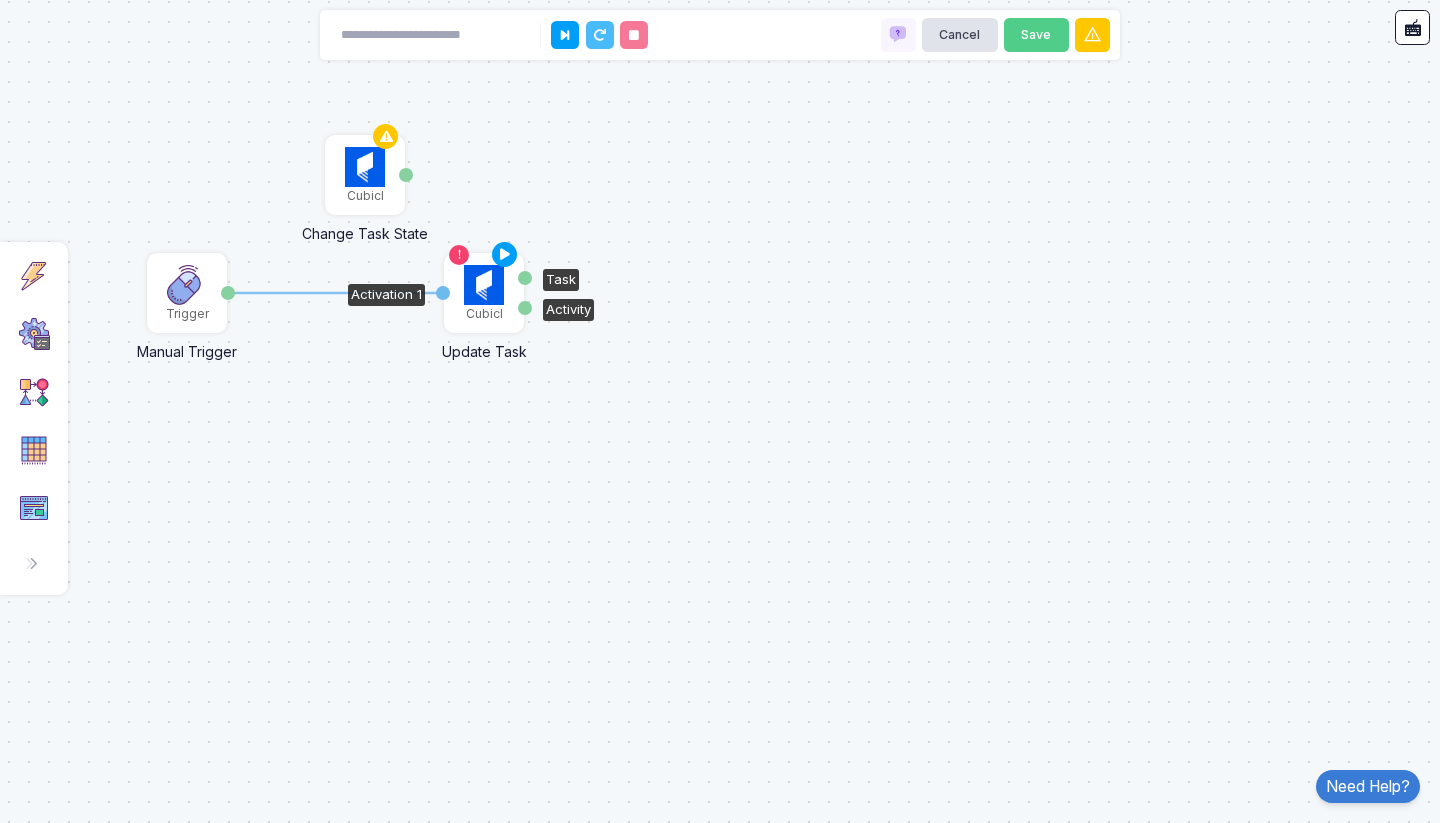 click 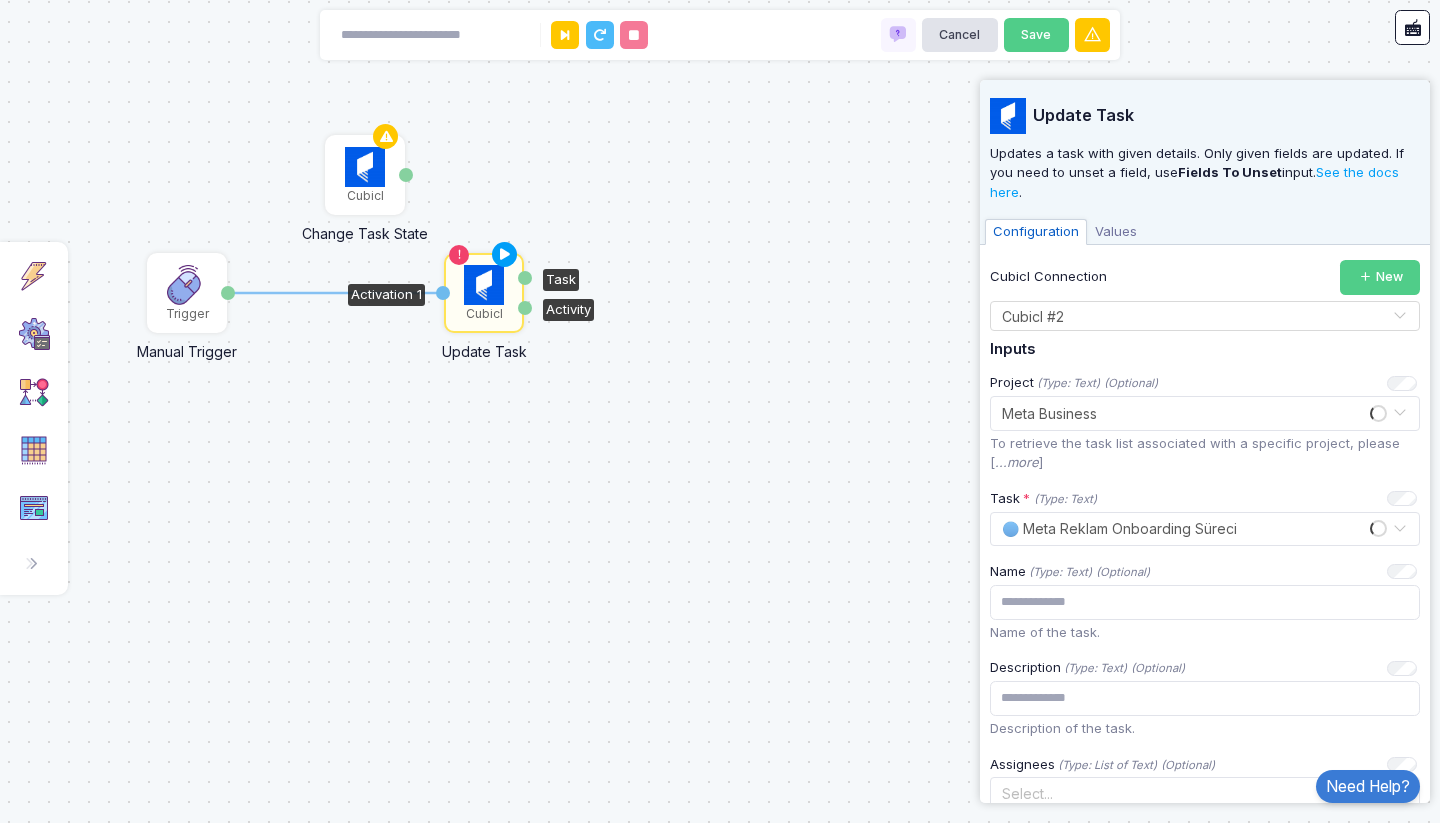 click on "Values" at bounding box center [1116, 232] 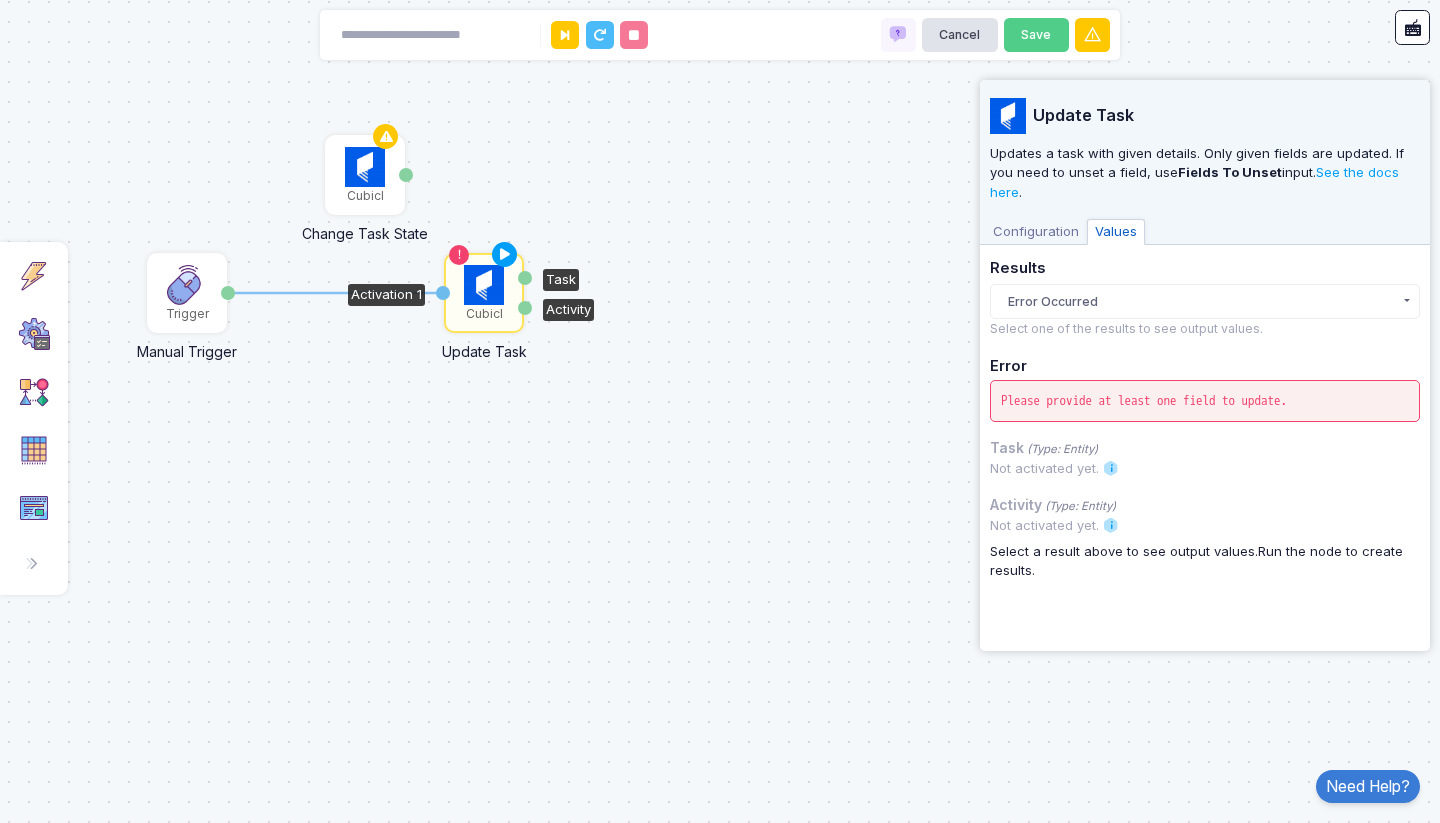 click on "Configuration" at bounding box center (1036, 232) 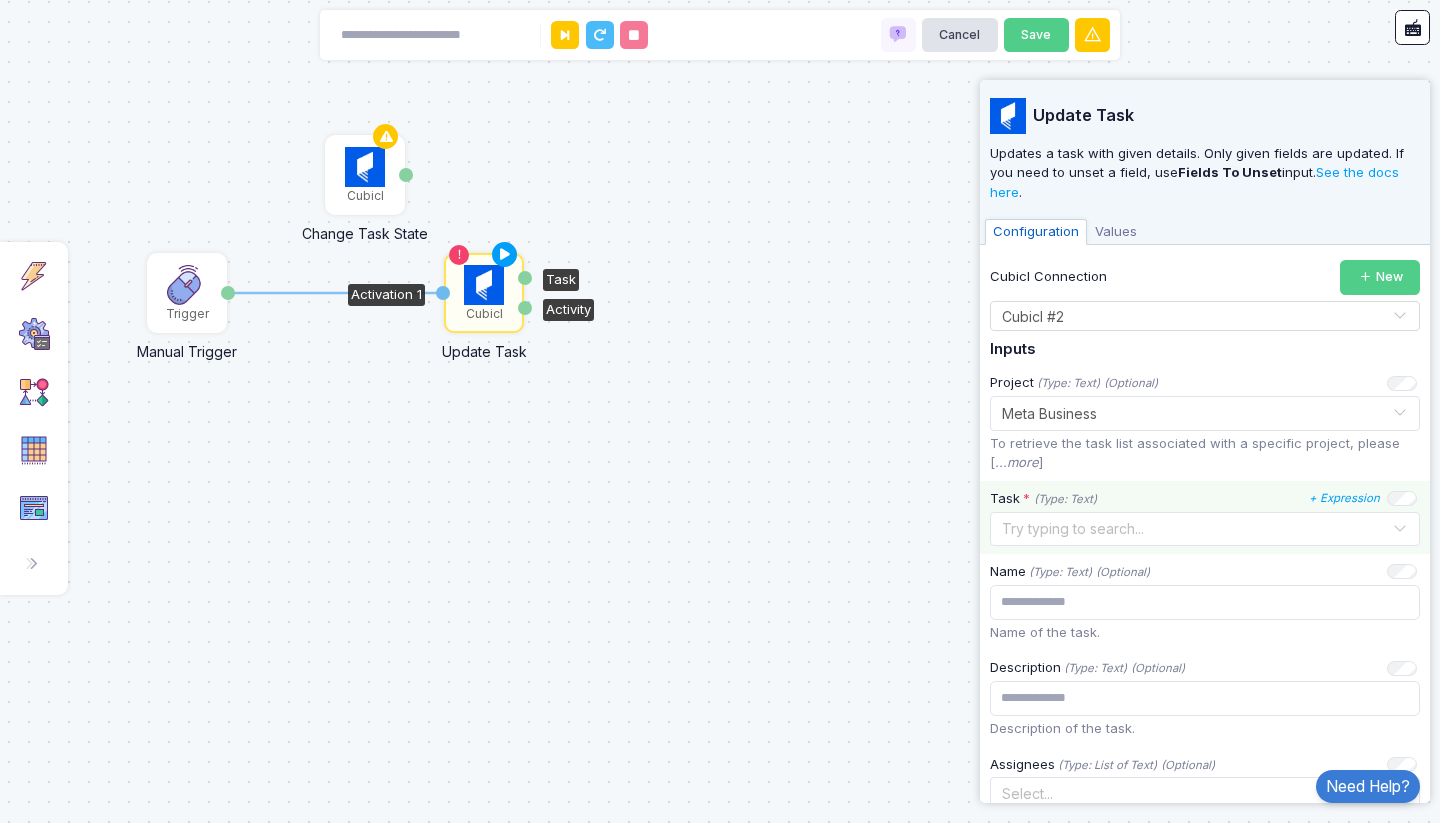click 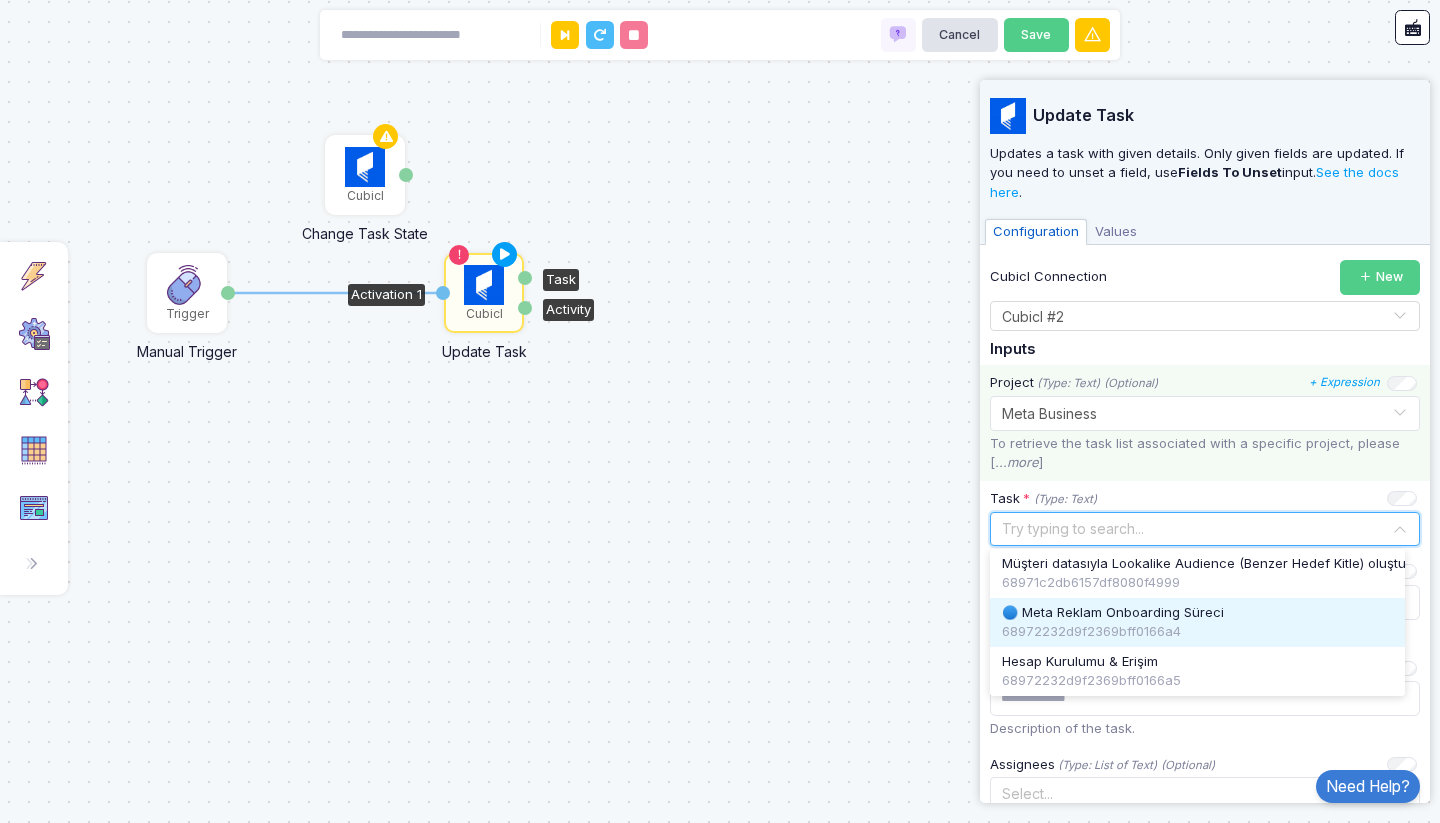click on "🔵 Meta Reklam Onboarding Süreci" at bounding box center [1113, 613] 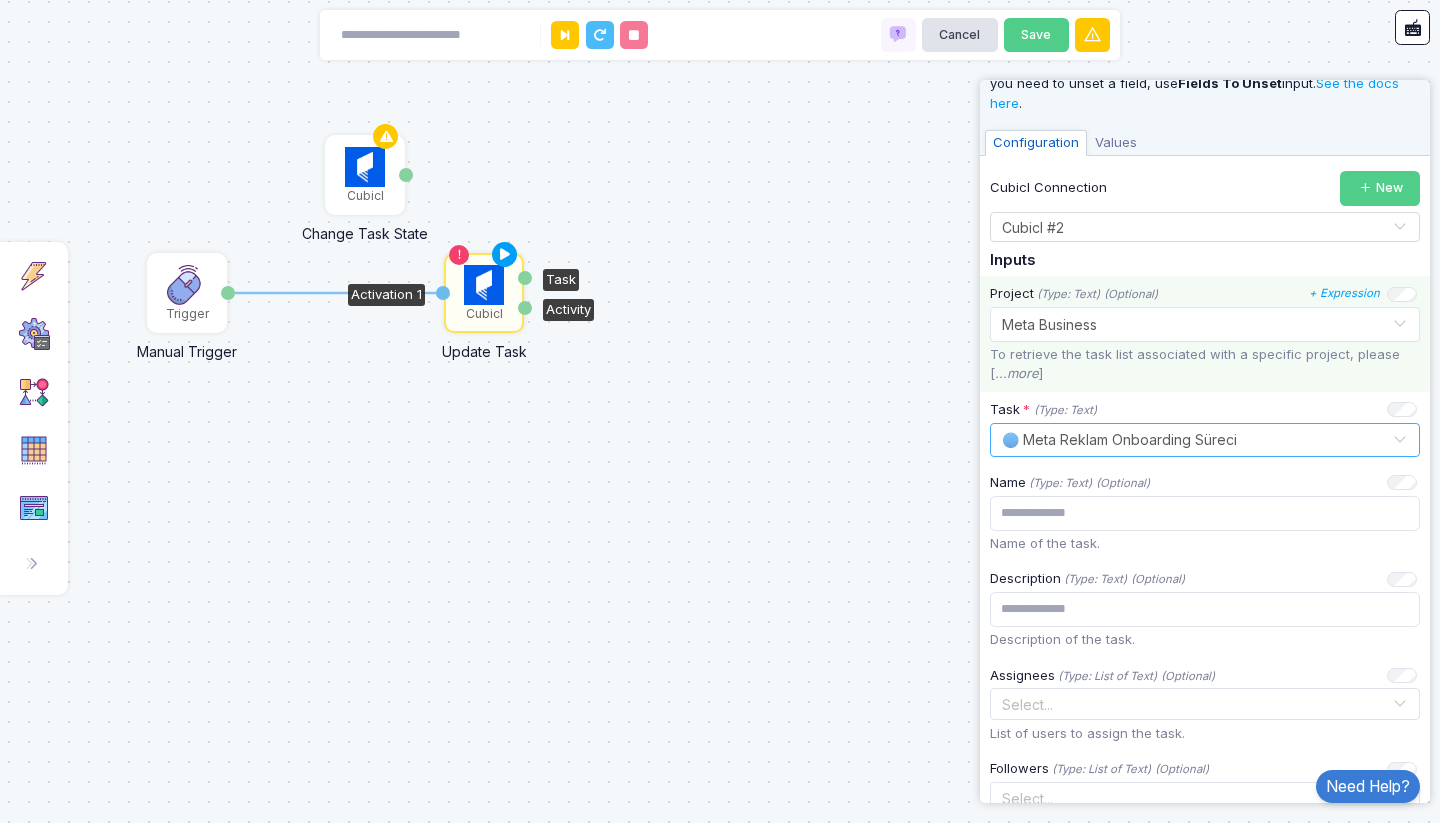 scroll, scrollTop: 0, scrollLeft: 0, axis: both 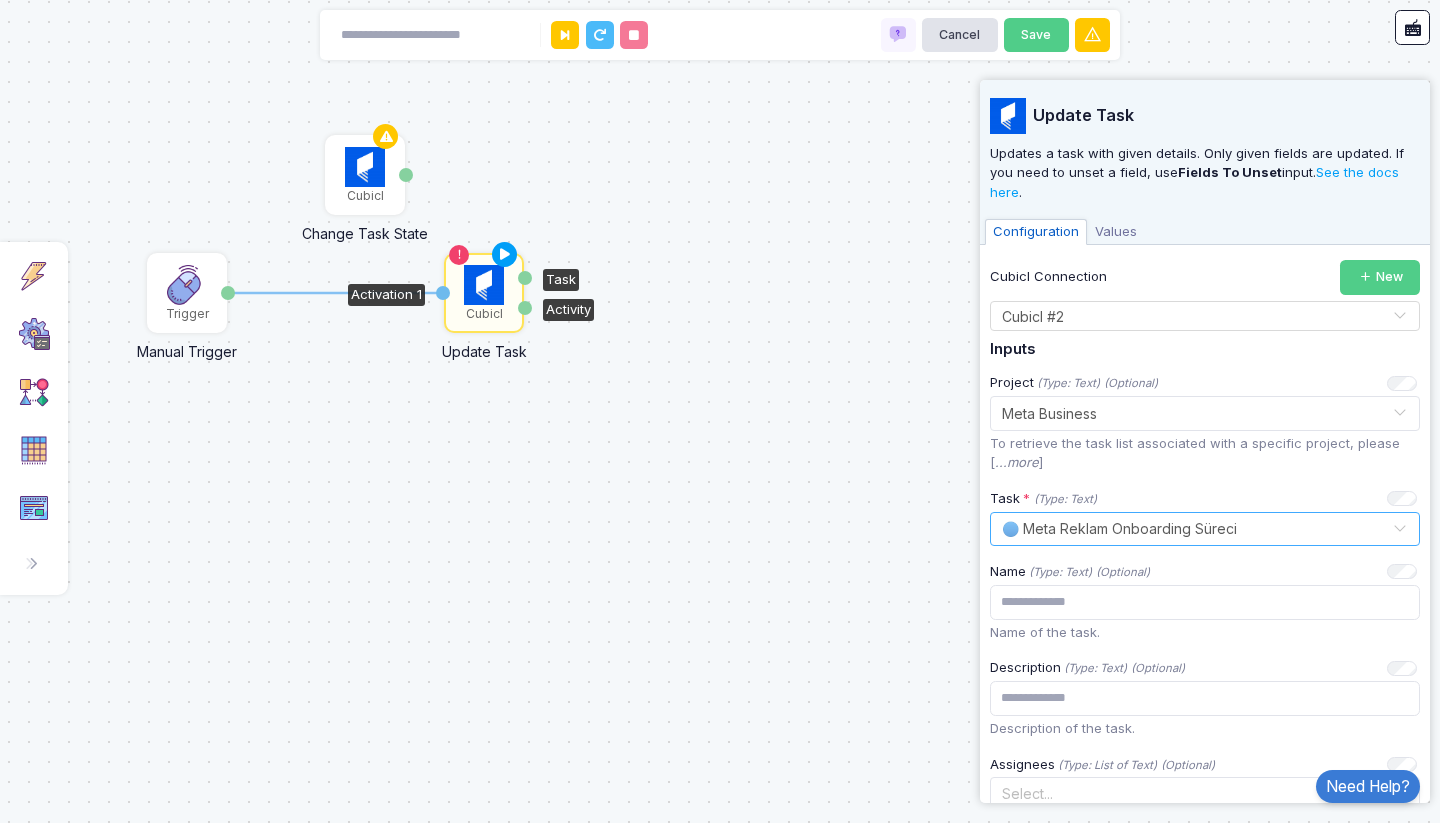 click on "Values" at bounding box center (1116, 232) 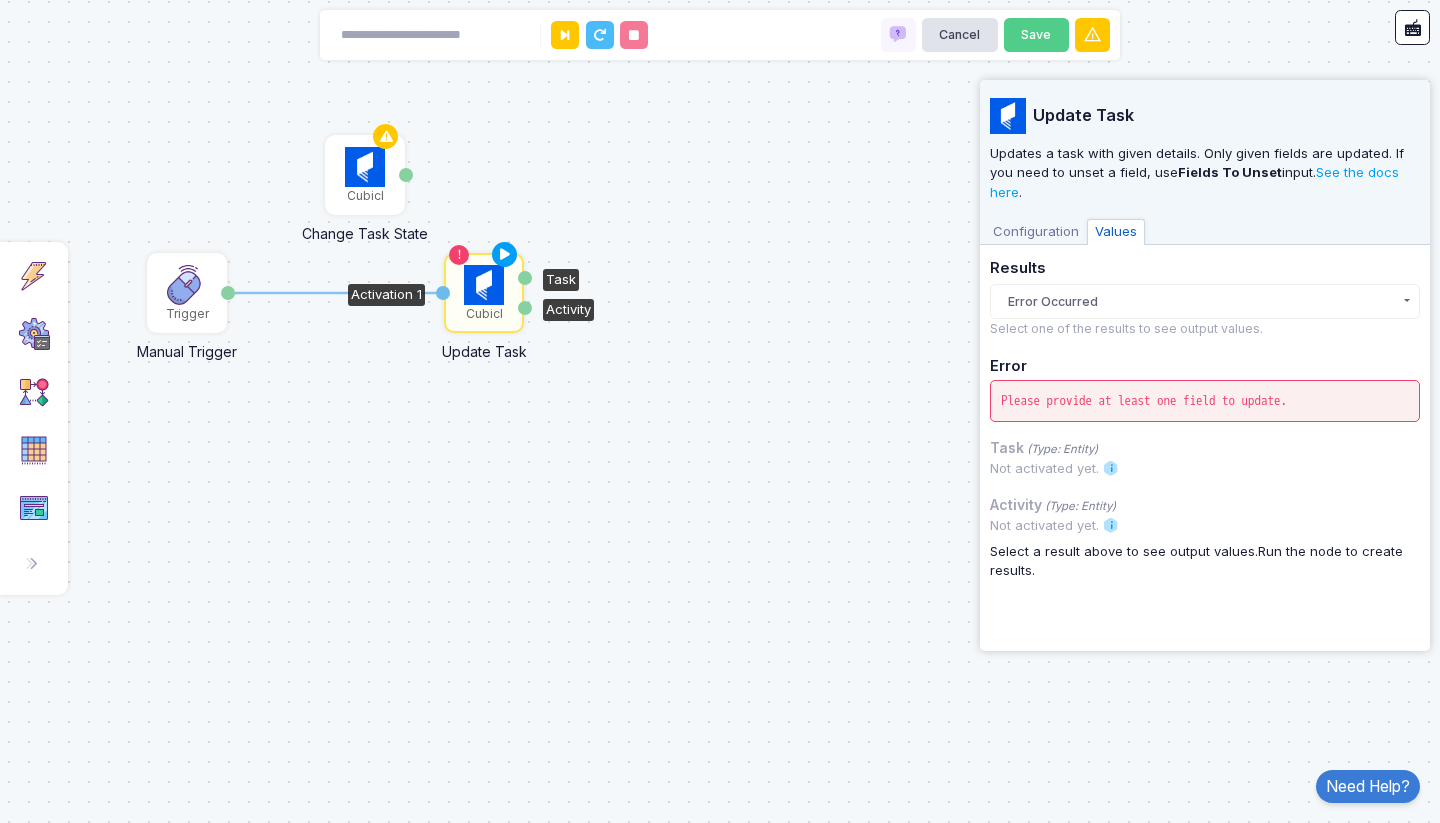 click on "Configuration" at bounding box center (1036, 232) 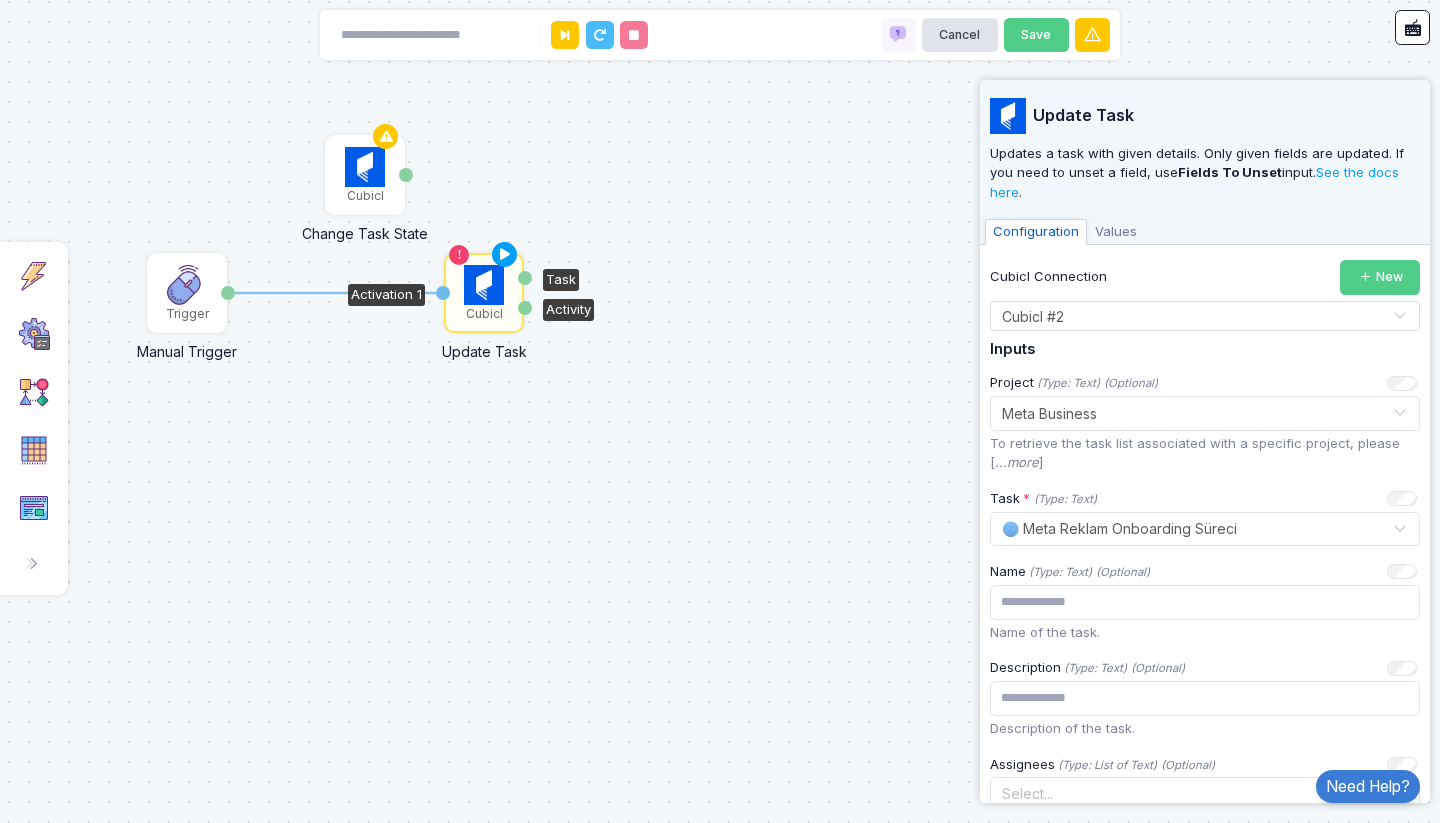 click on "1 Cubicl Update Task Activation 1 Task Activity Cubicl Change Task State Activity Trigger Manual Trigger Done" 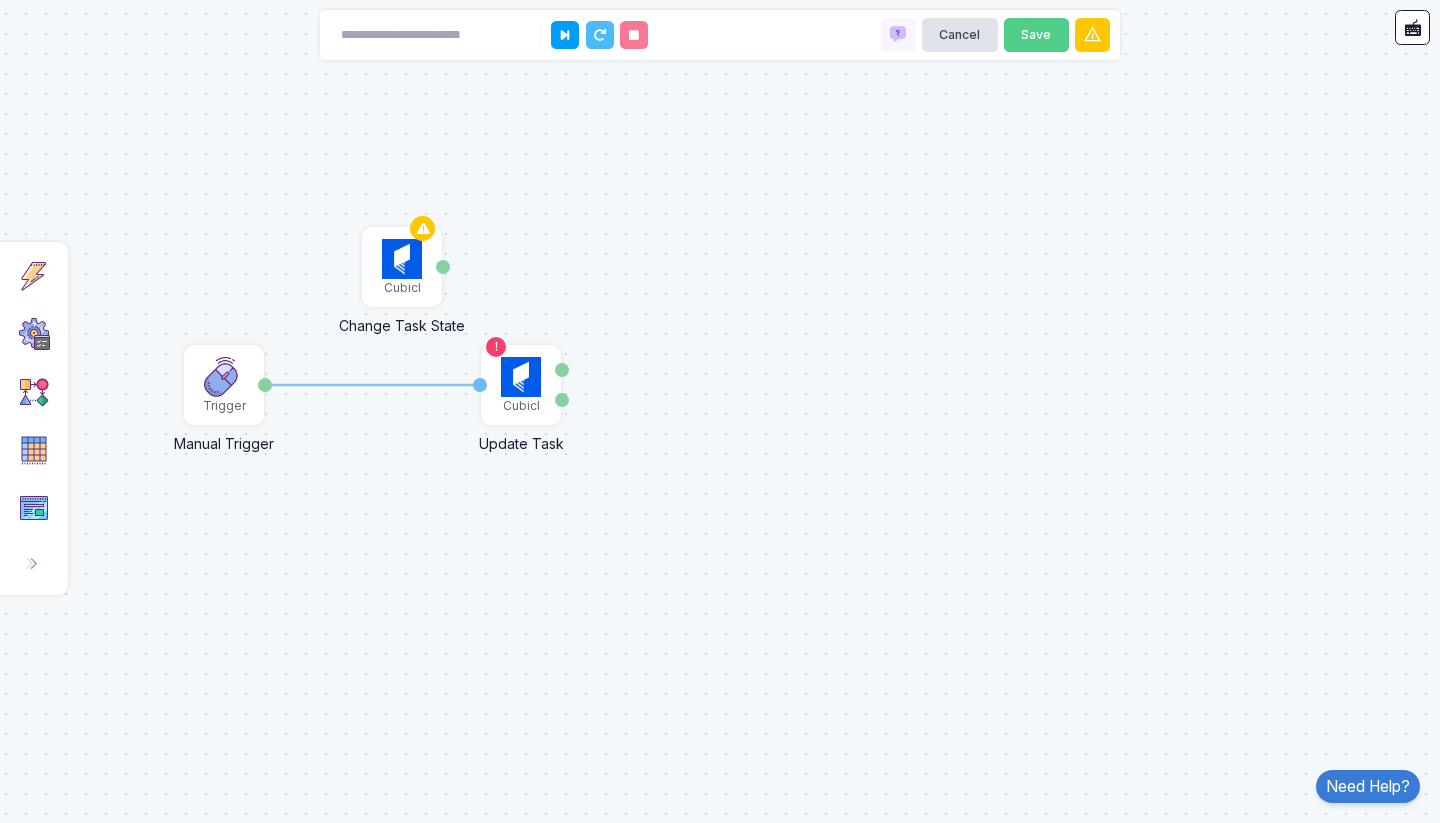 drag, startPoint x: 416, startPoint y: 422, endPoint x: 453, endPoint y: 514, distance: 99.16148 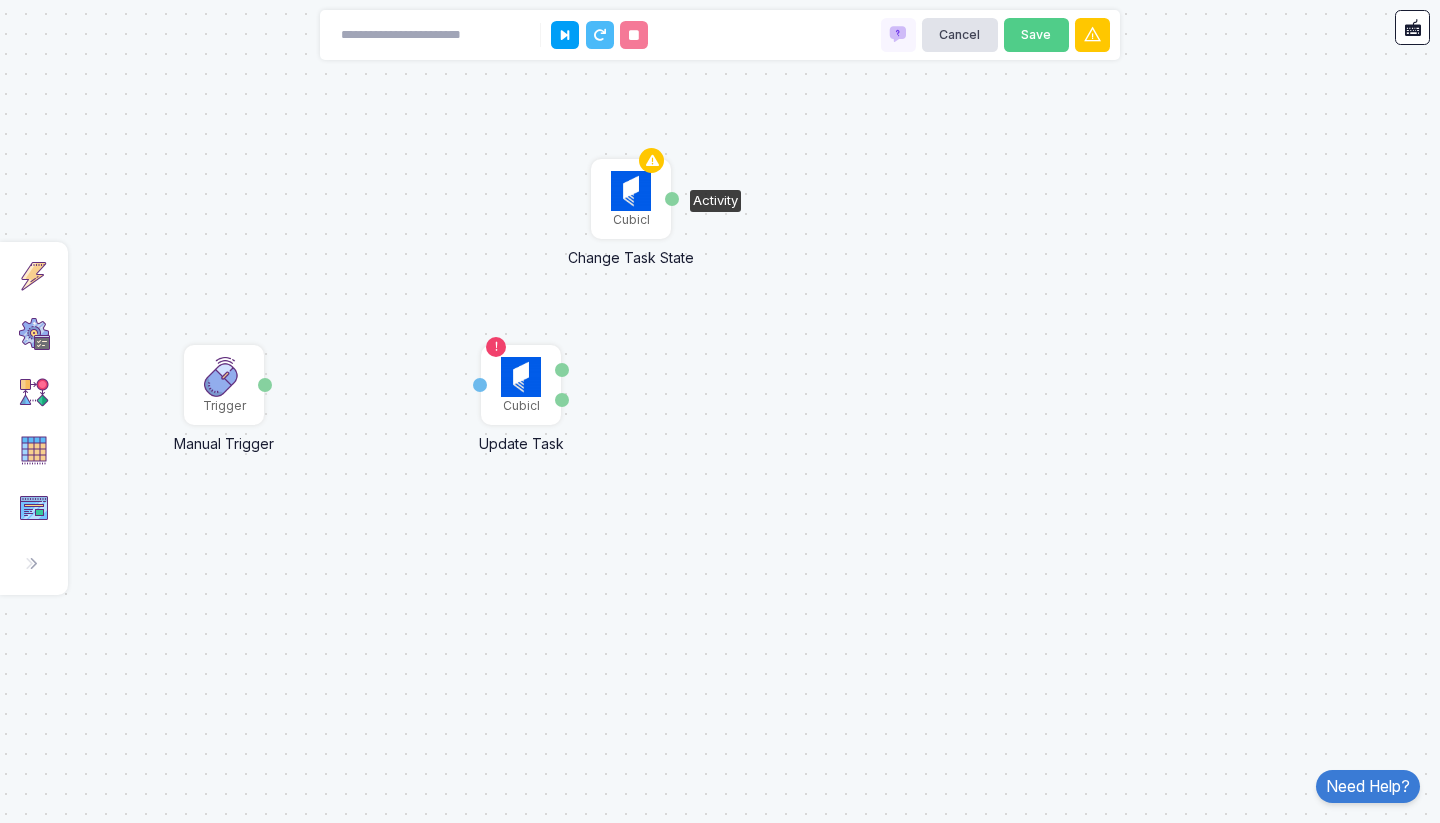 drag, startPoint x: 391, startPoint y: 281, endPoint x: 619, endPoint y: 214, distance: 237.64049 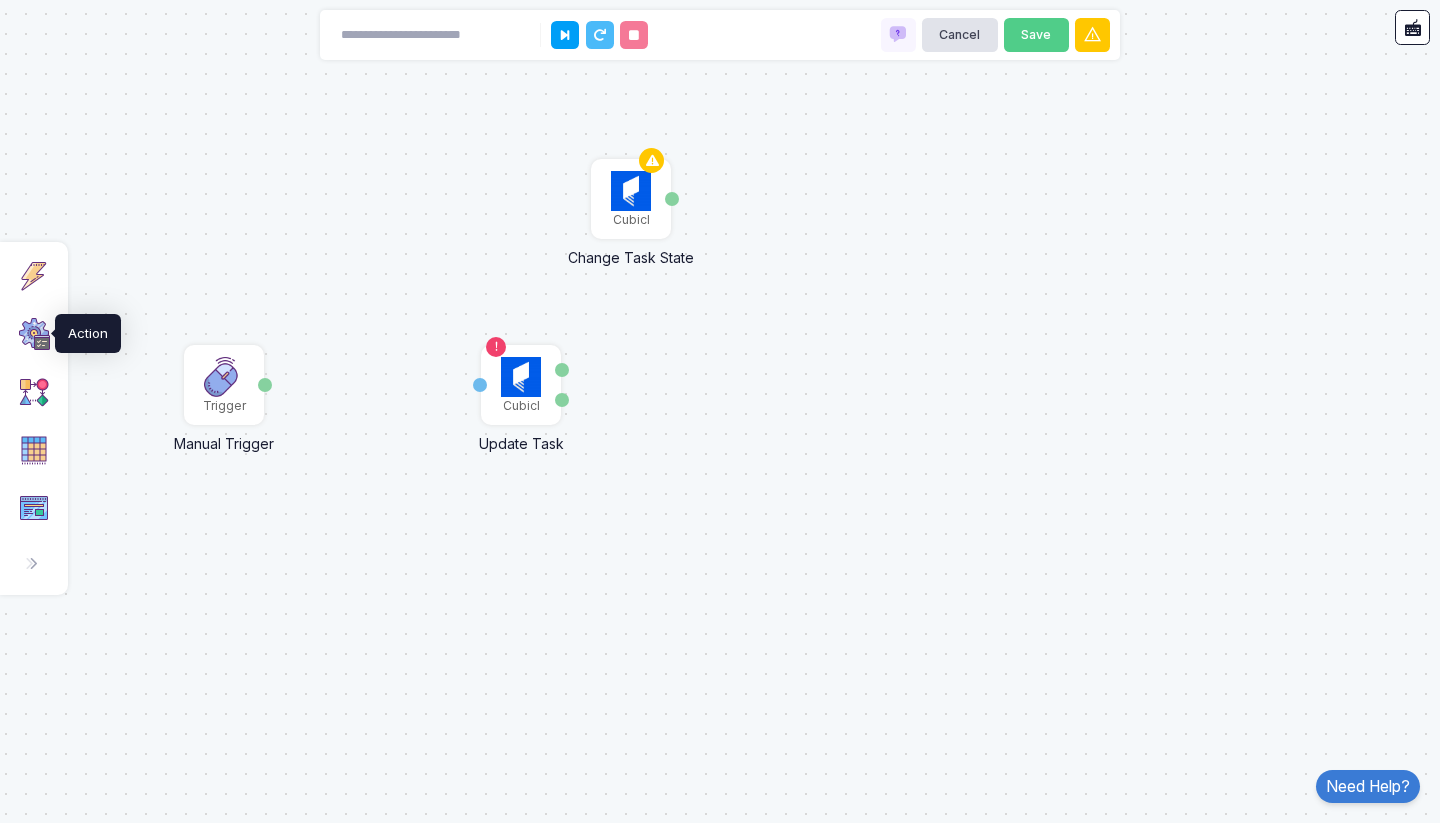 click at bounding box center (34, 334) 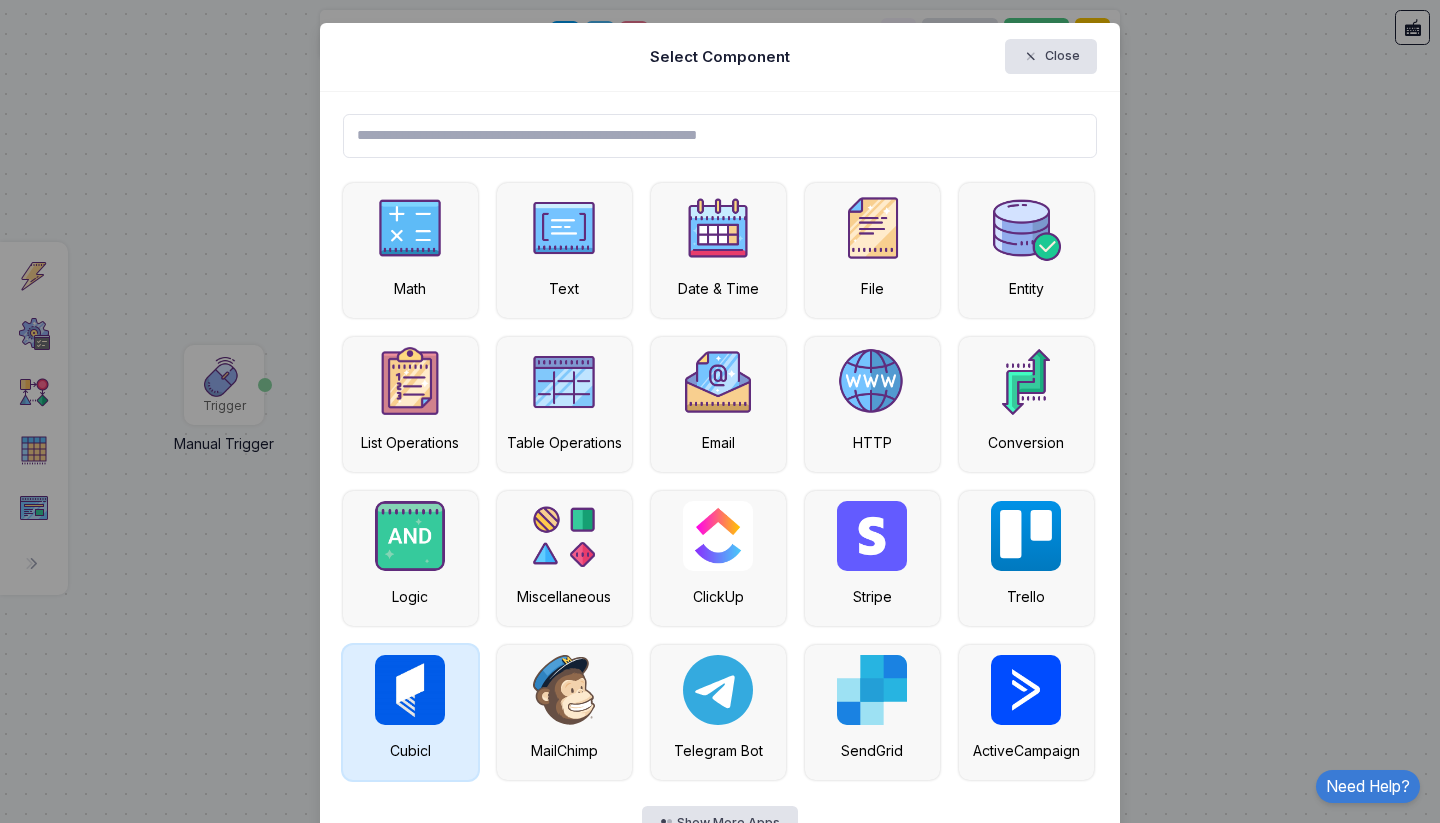 click at bounding box center [410, 690] 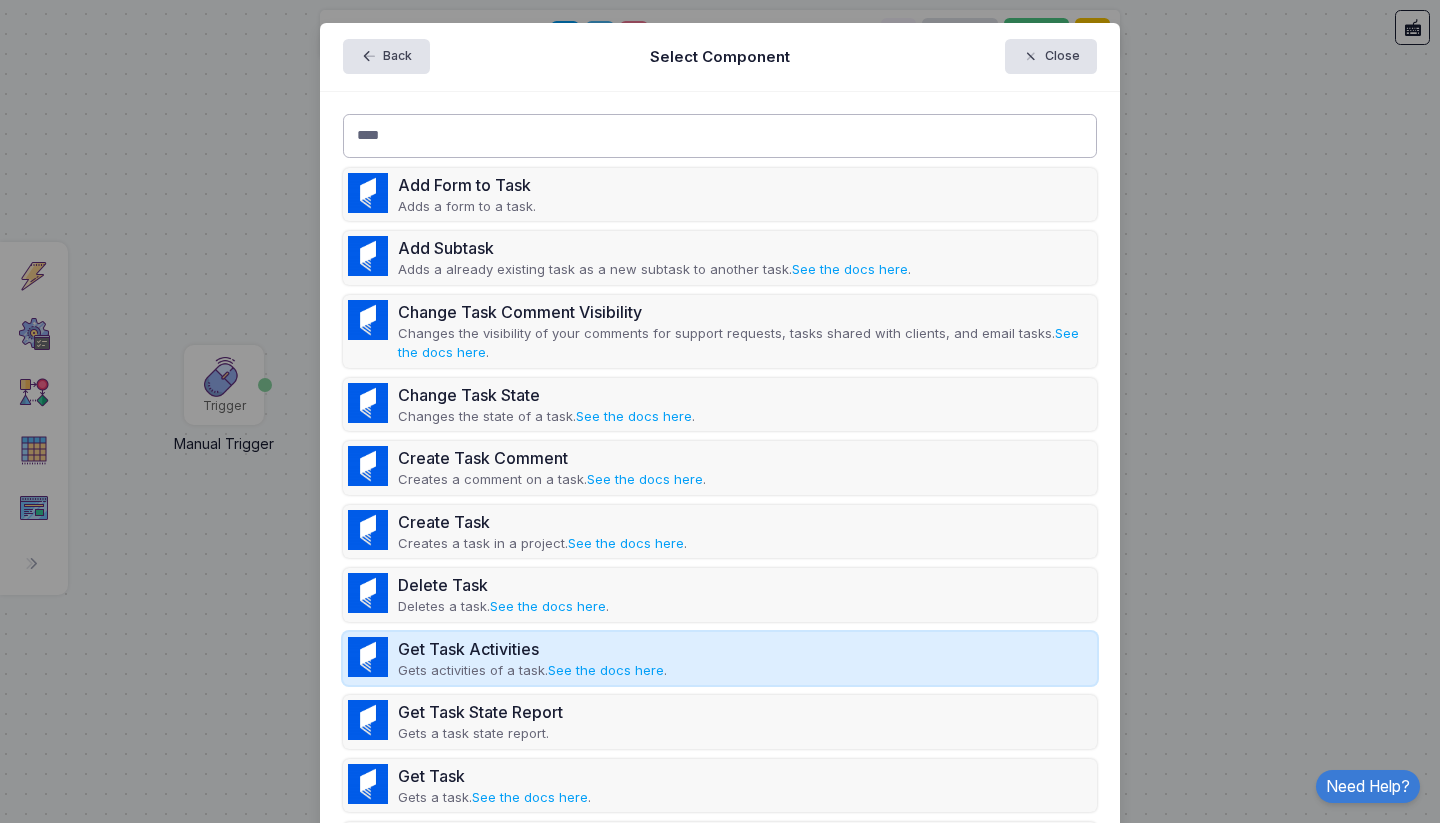 type on "****" 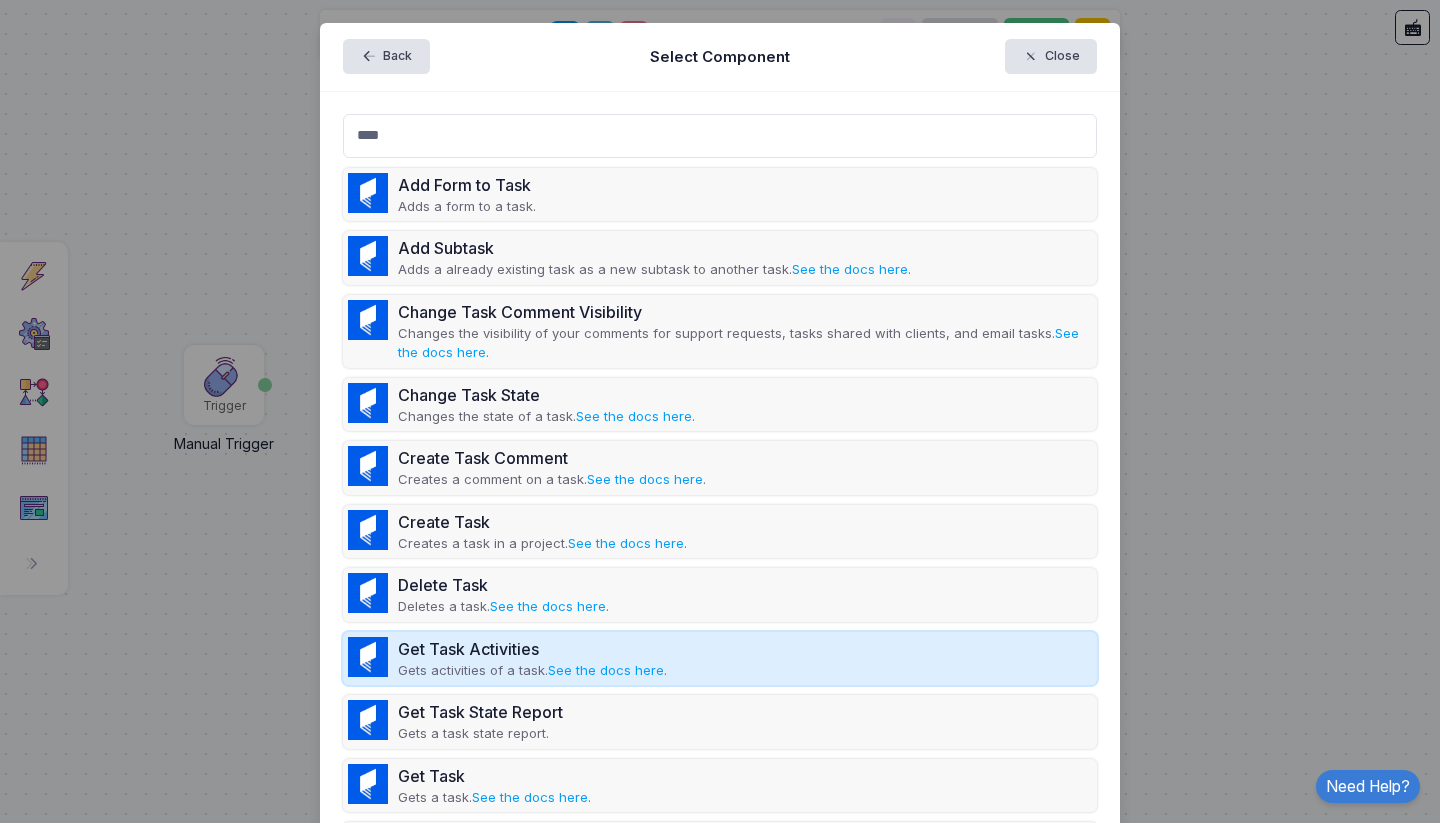 click on "Get Task Activities" at bounding box center (532, 649) 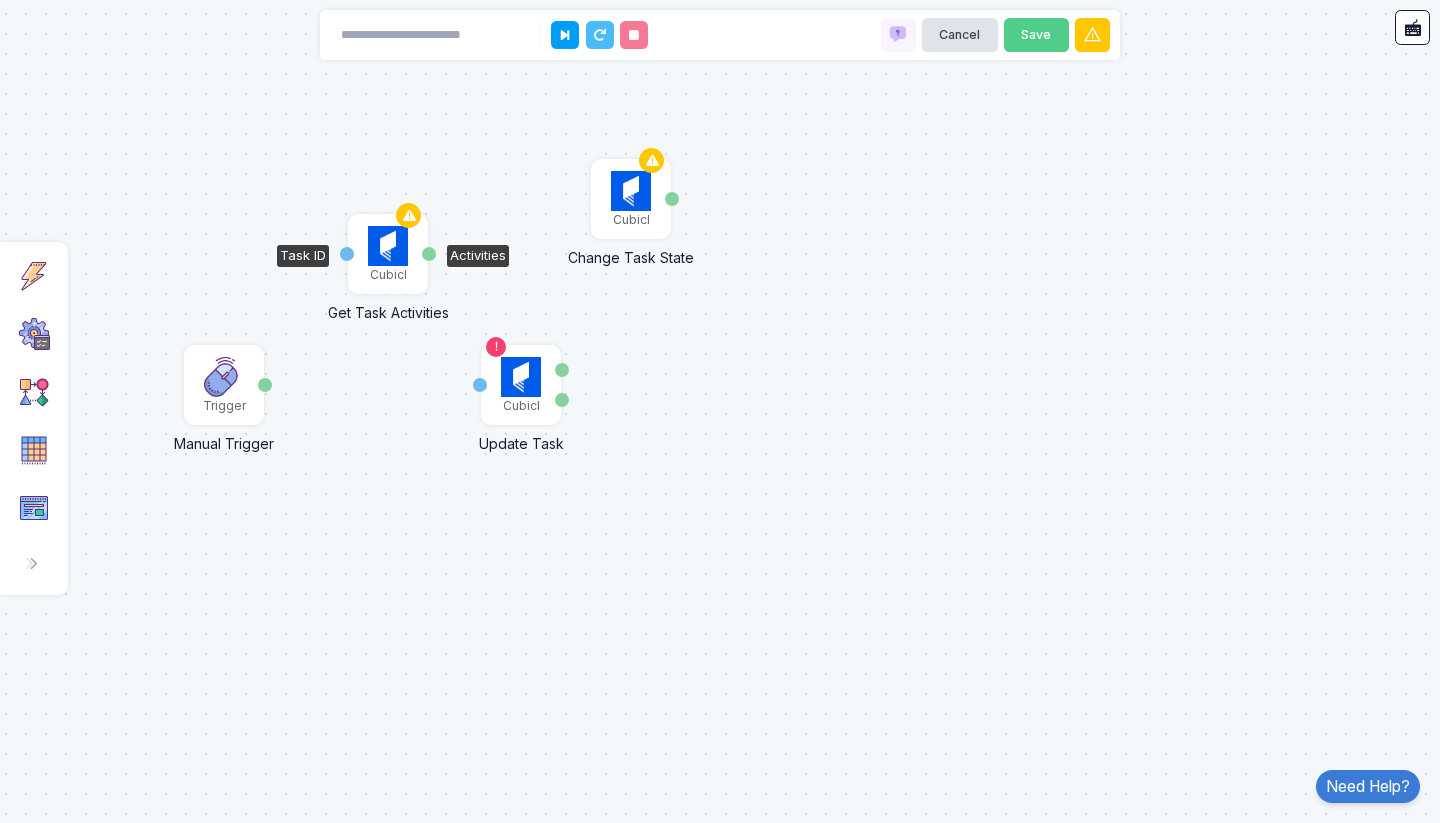 click 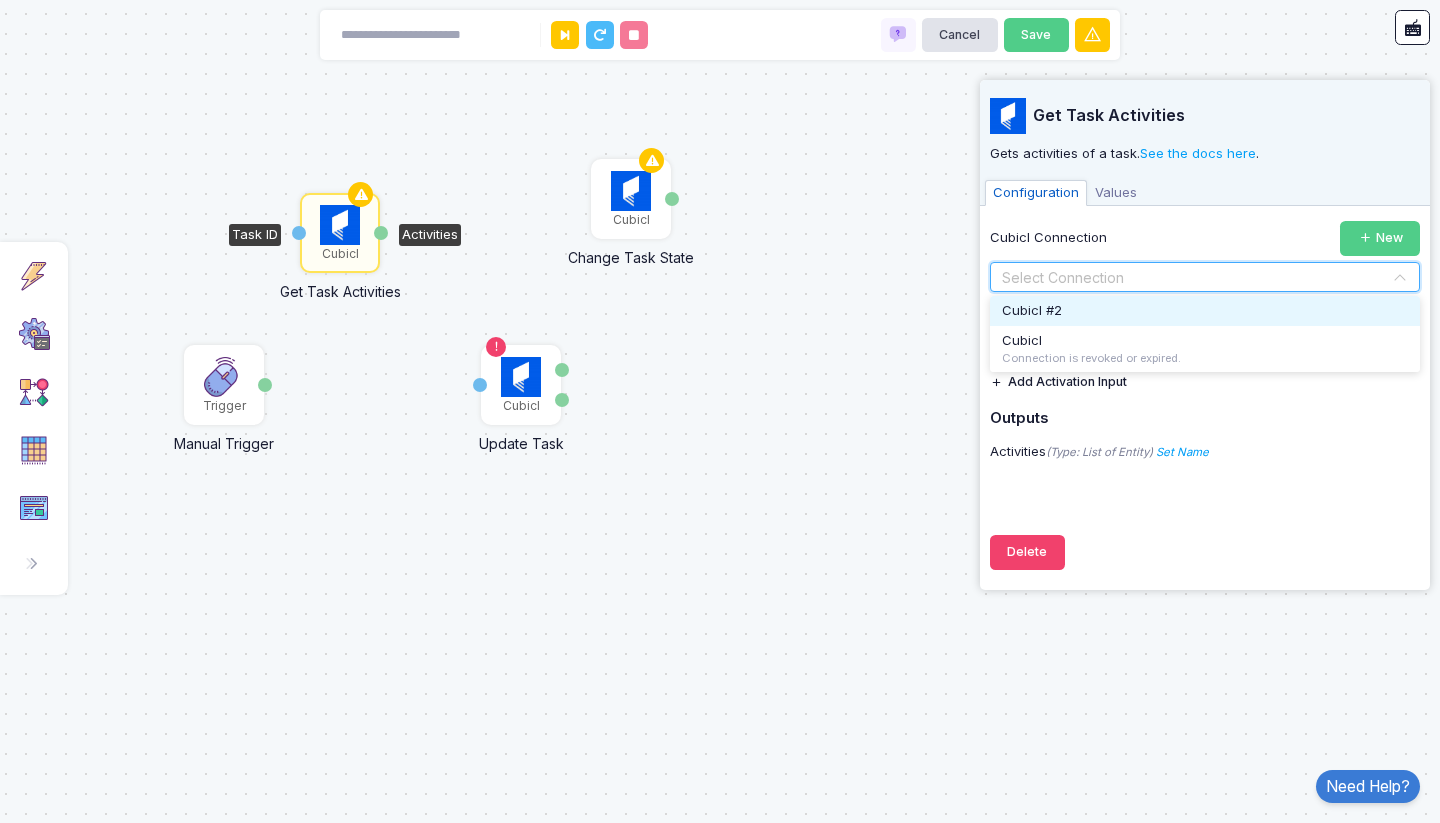 click 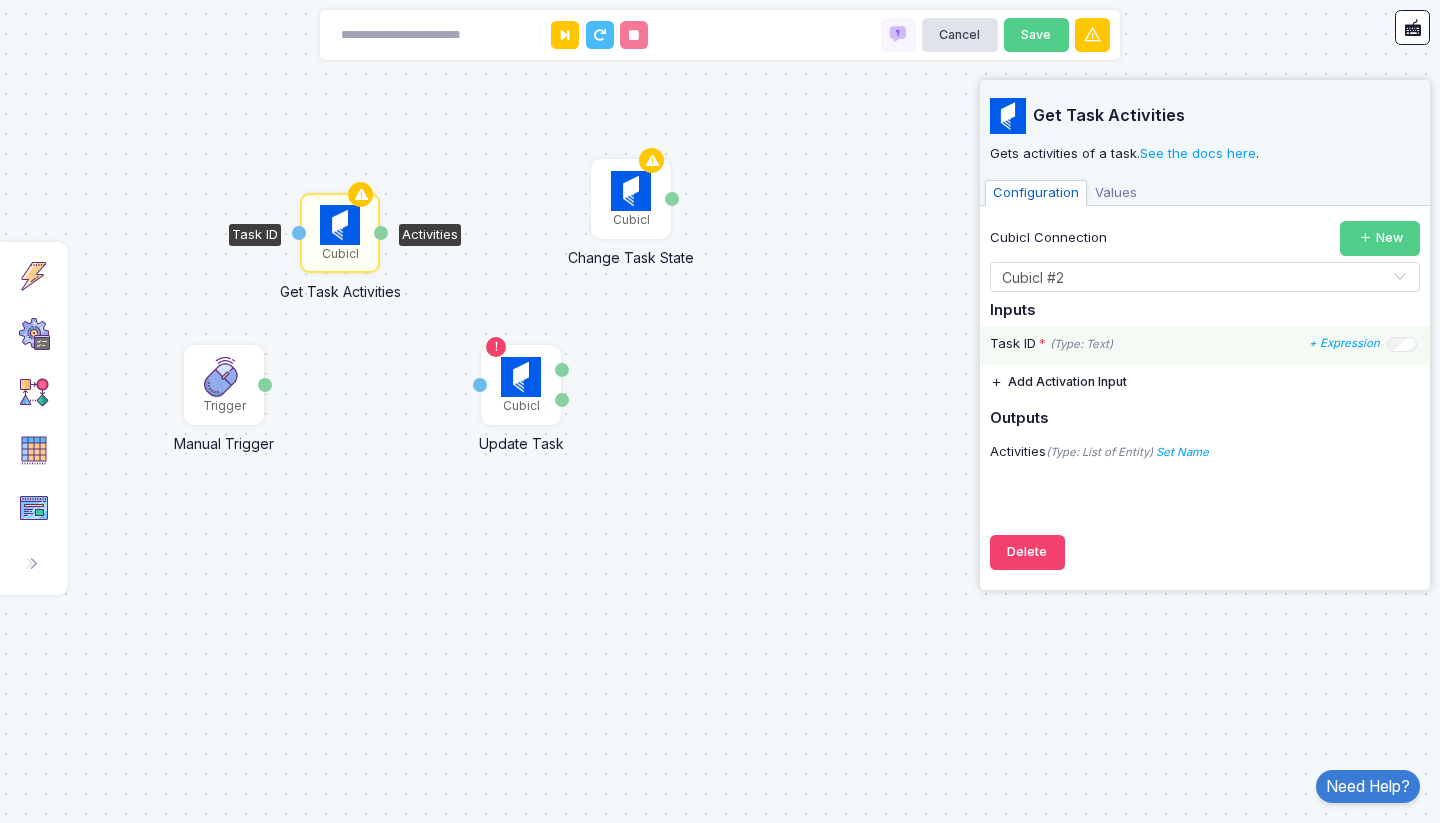 click on "Task ID * (Type: Text) + Expression" 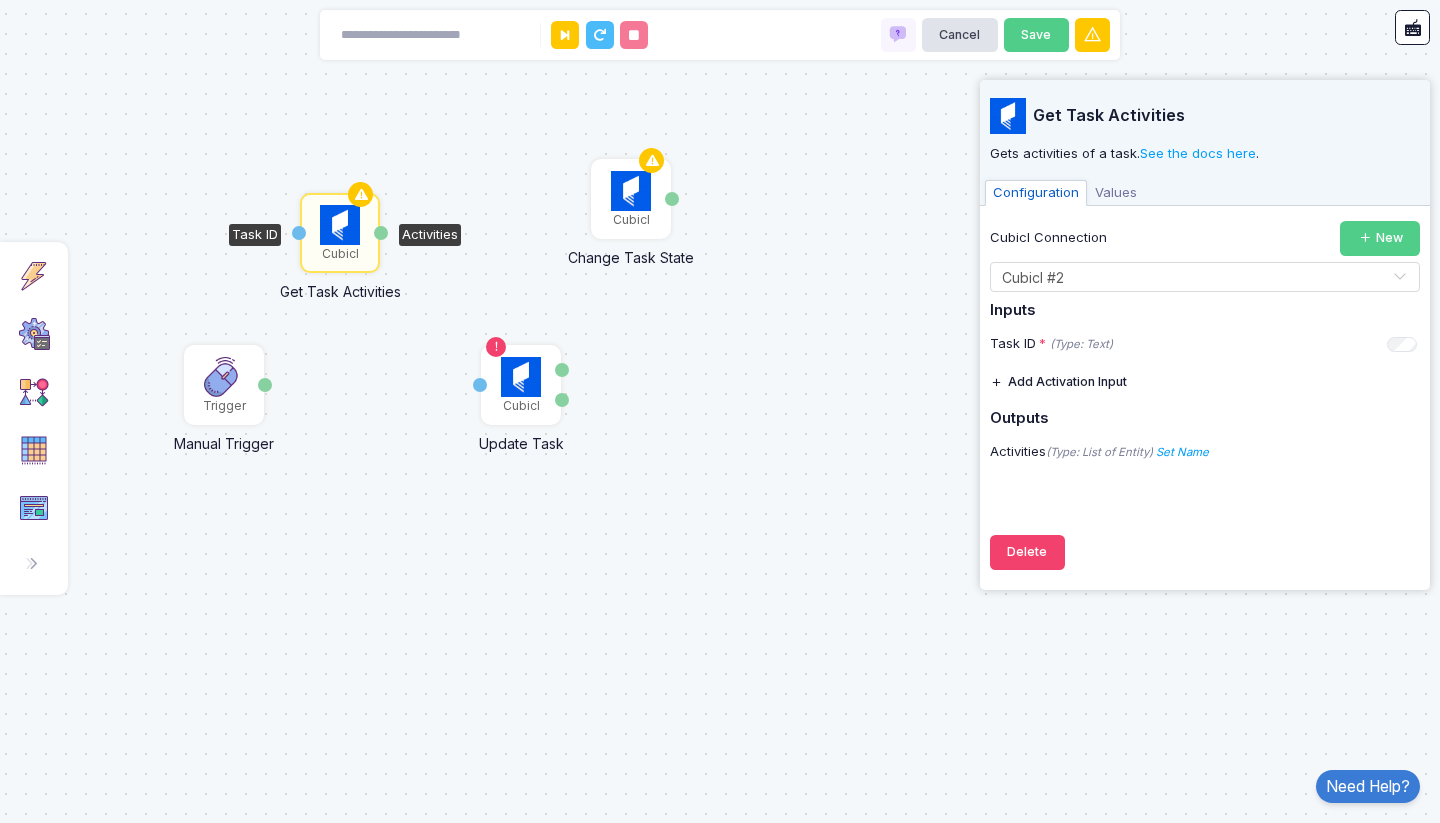 click on "Get Task Activities Gets activities of a task.  See the docs here .
Configuration Values Cubicl Connection  New  Select Connection × Cubicl #2 × Inputs Task ID * (Type: Text) + Expression  Add Activation Input  Outputs  Activities  (Type: List of Entity)  Set Name Name Delete Results  Select  There are no results yet. Select one of the results to see output values.  Select a result above to see output values.  Run the node to create results." 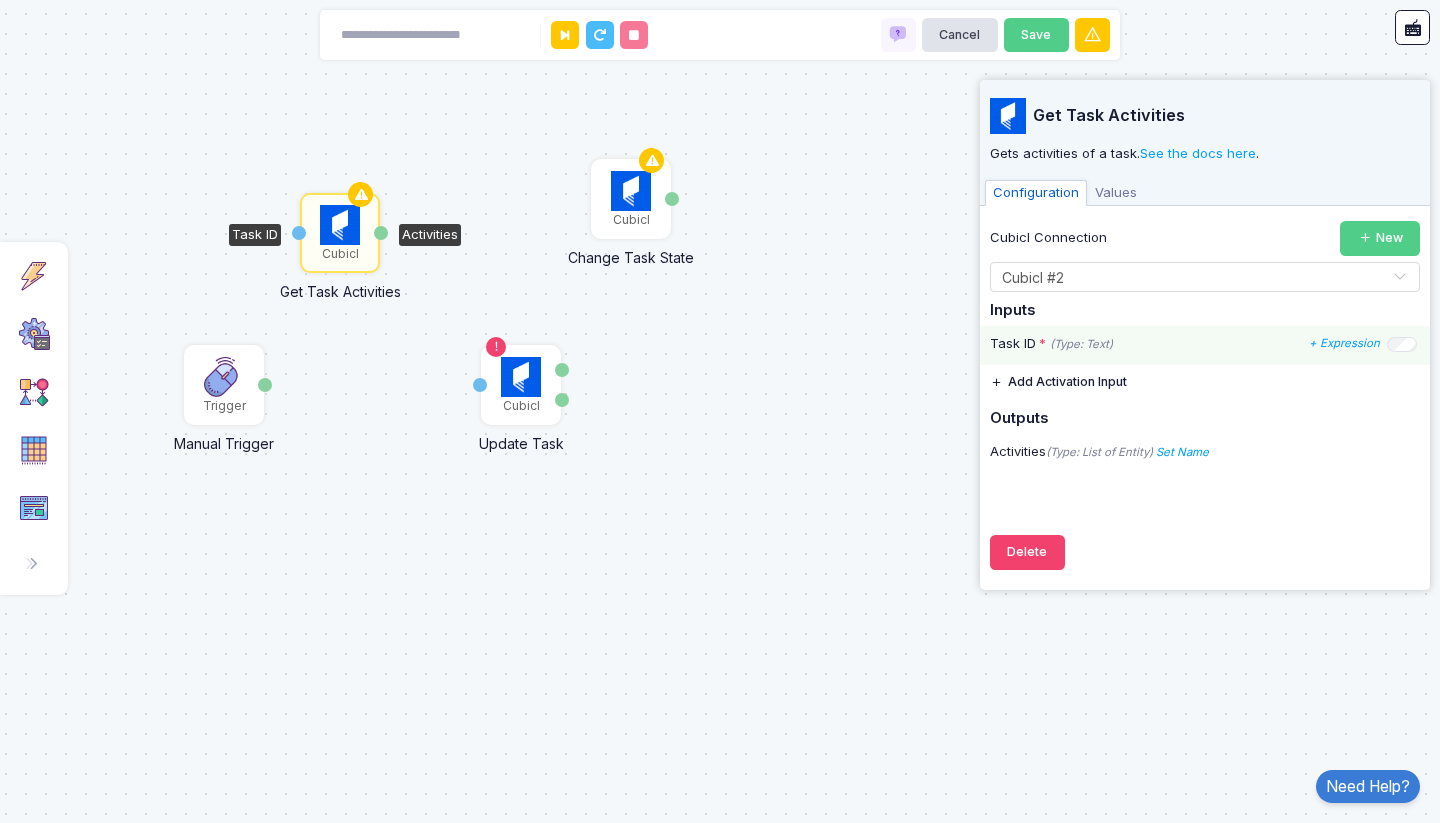 click on "Task ID * (Type: Text) + Expression" 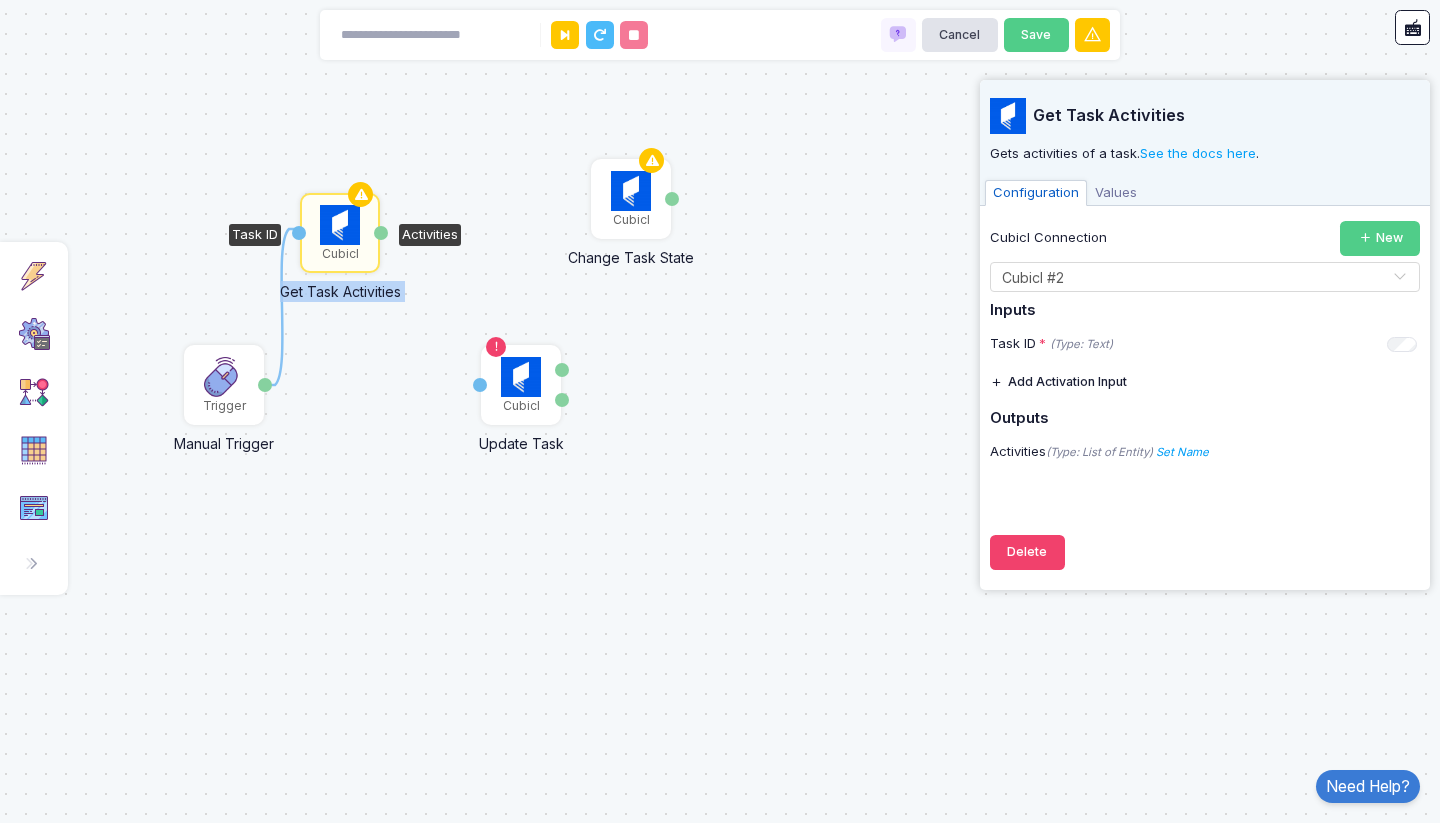 drag, startPoint x: 296, startPoint y: 349, endPoint x: 298, endPoint y: 229, distance: 120.01666 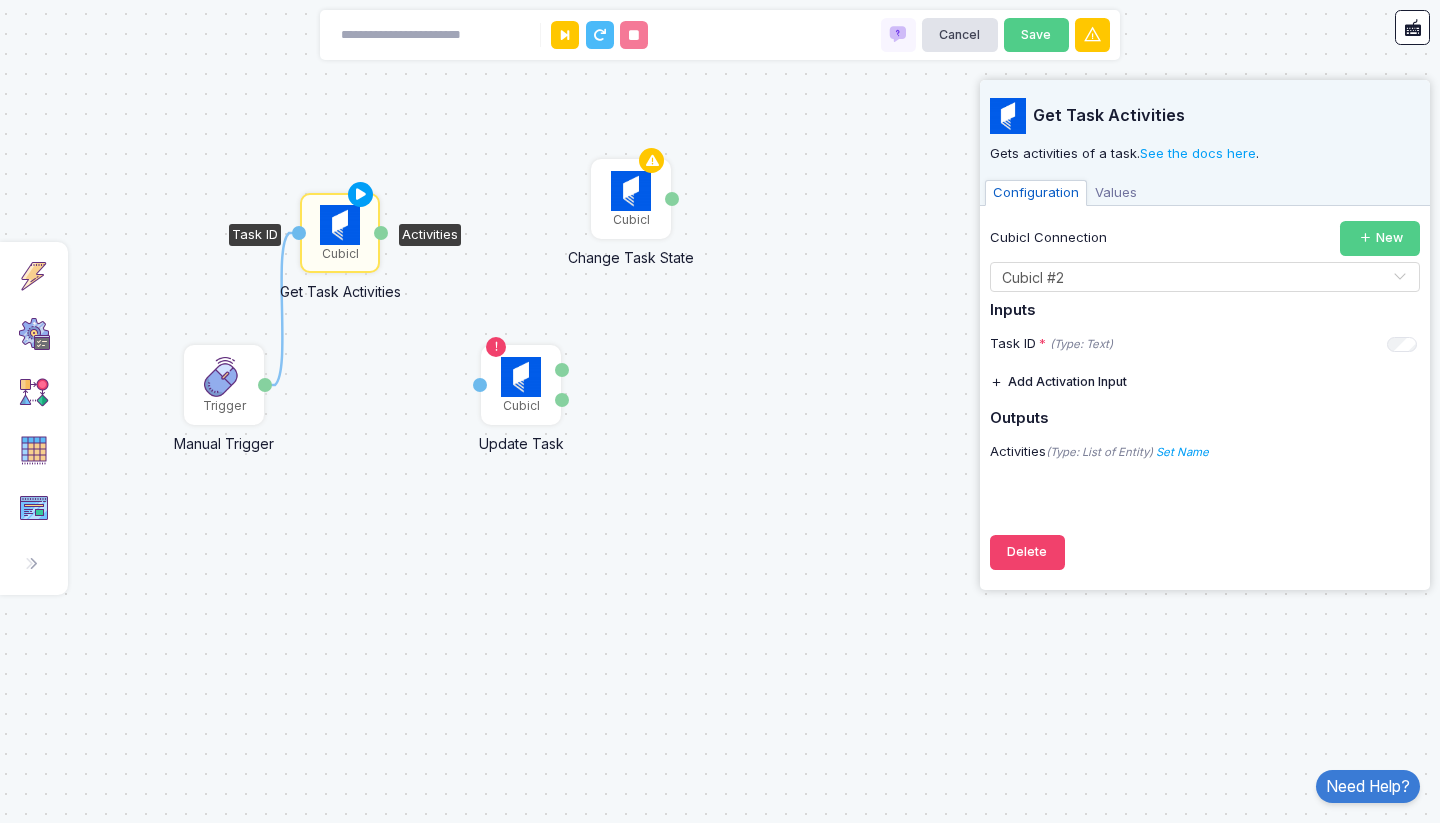 drag, startPoint x: 329, startPoint y: 429, endPoint x: 333, endPoint y: 413, distance: 16.492422 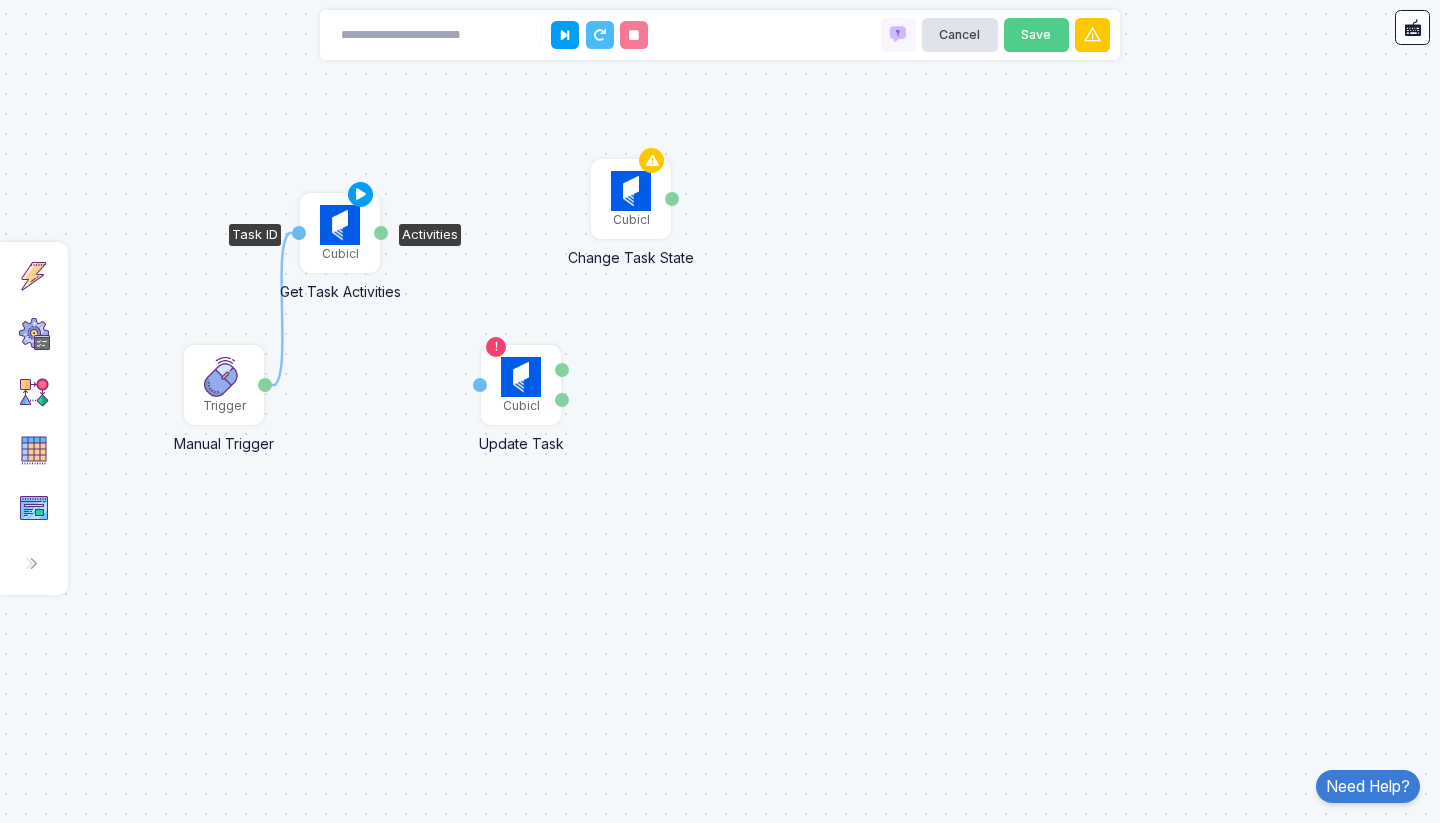 click on "Cubicl" 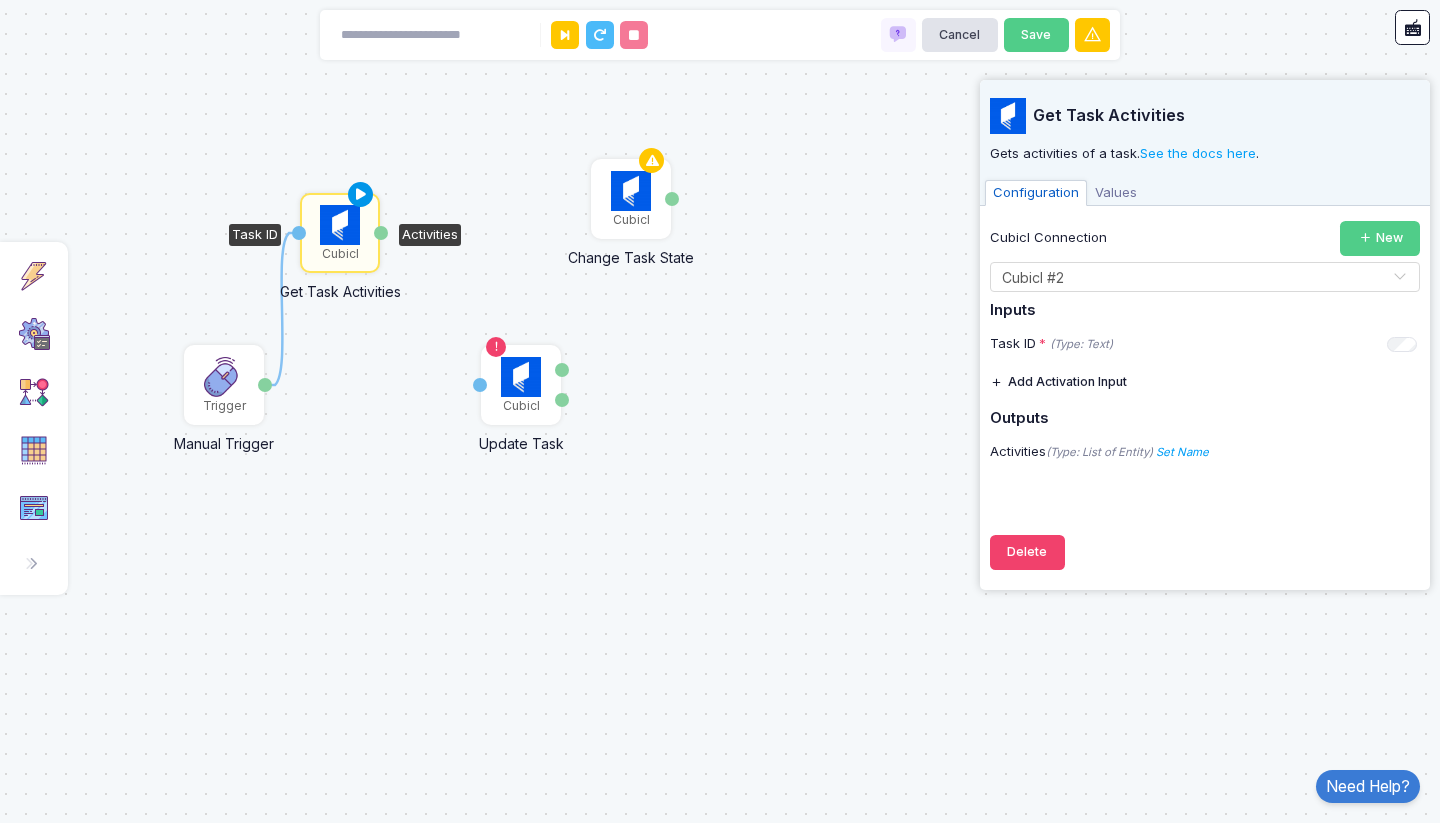 click at bounding box center [361, 195] 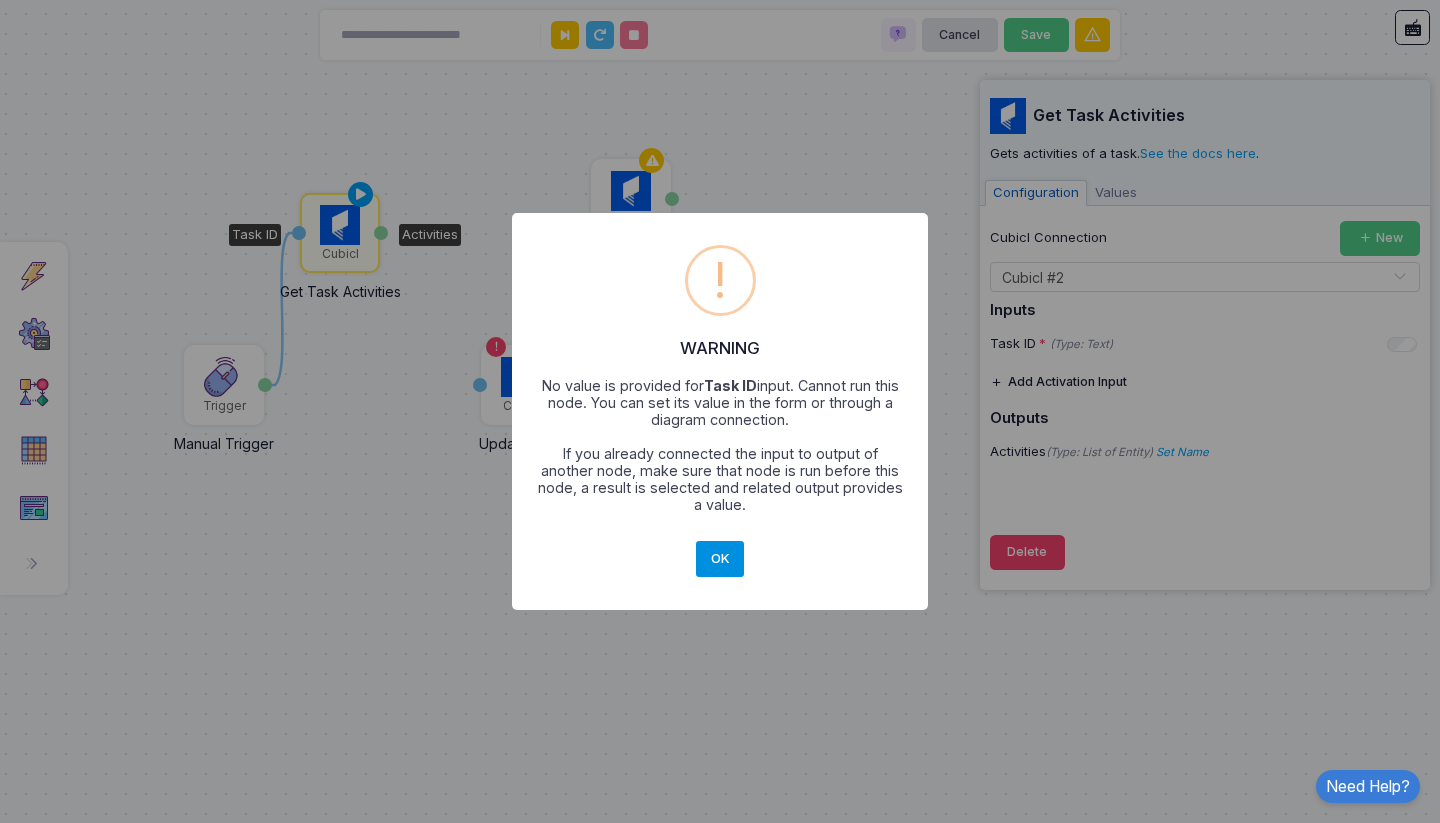 click on "OK" at bounding box center (720, 559) 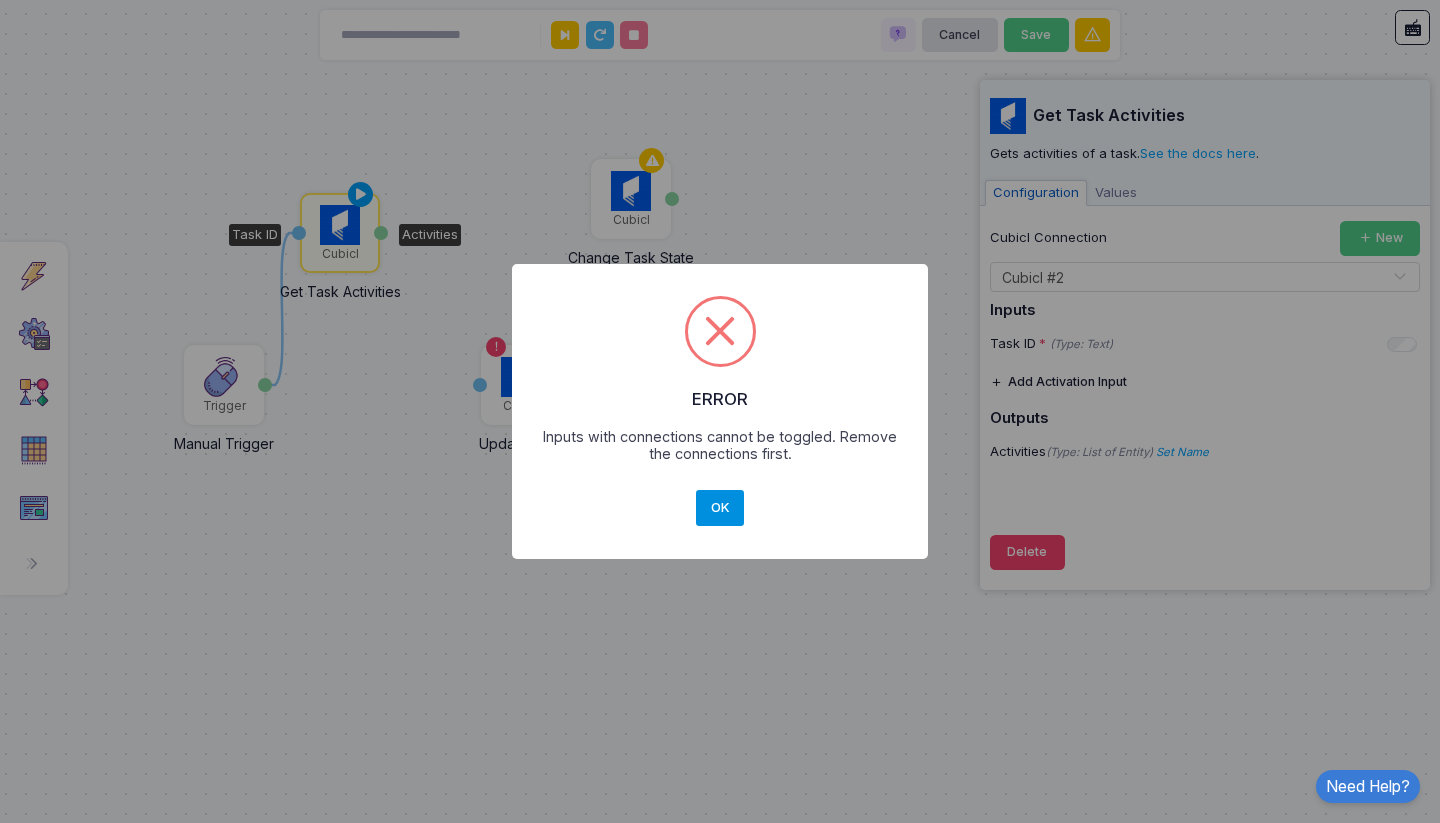 drag, startPoint x: 717, startPoint y: 527, endPoint x: 704, endPoint y: 510, distance: 21.400934 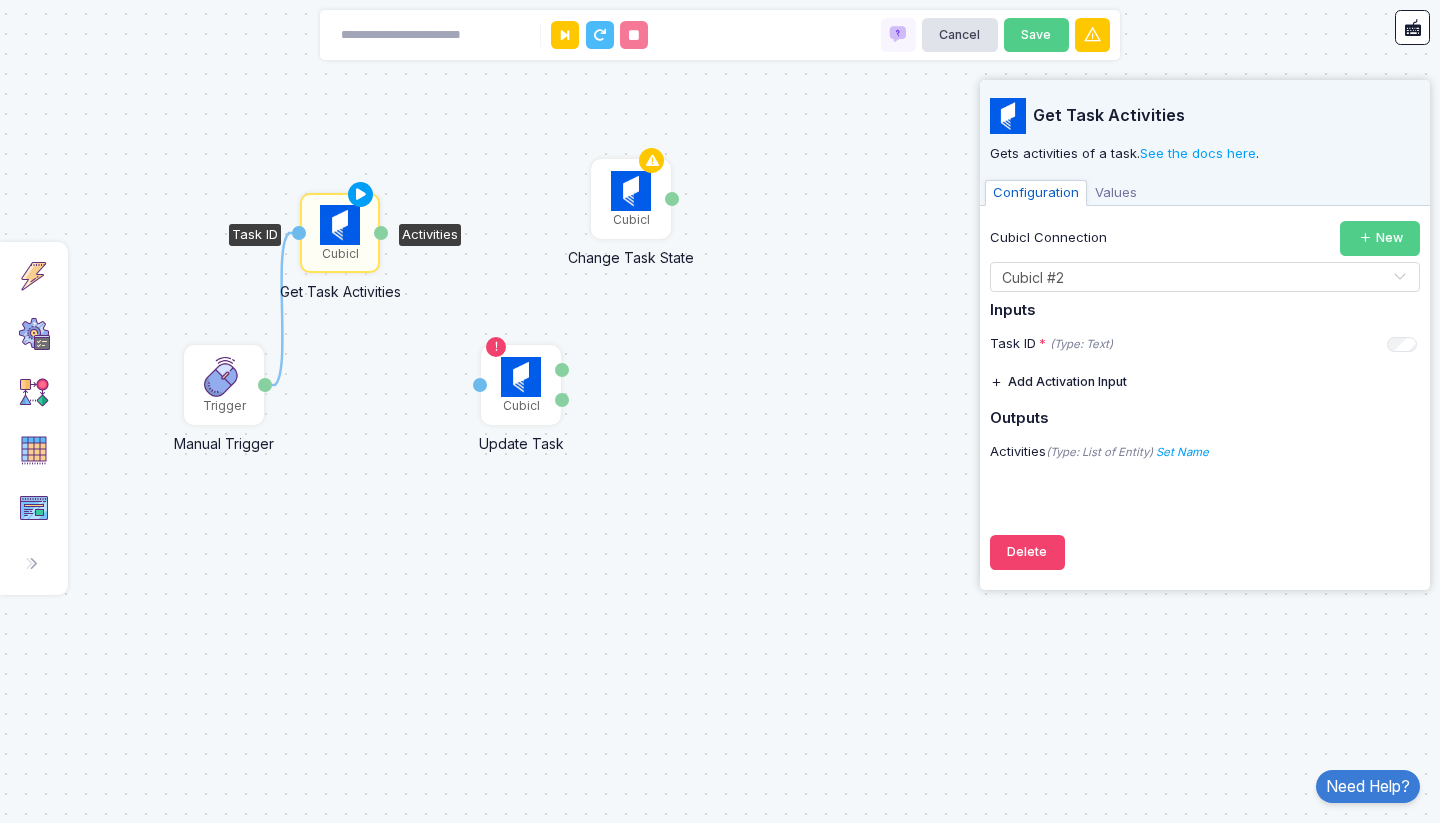 click 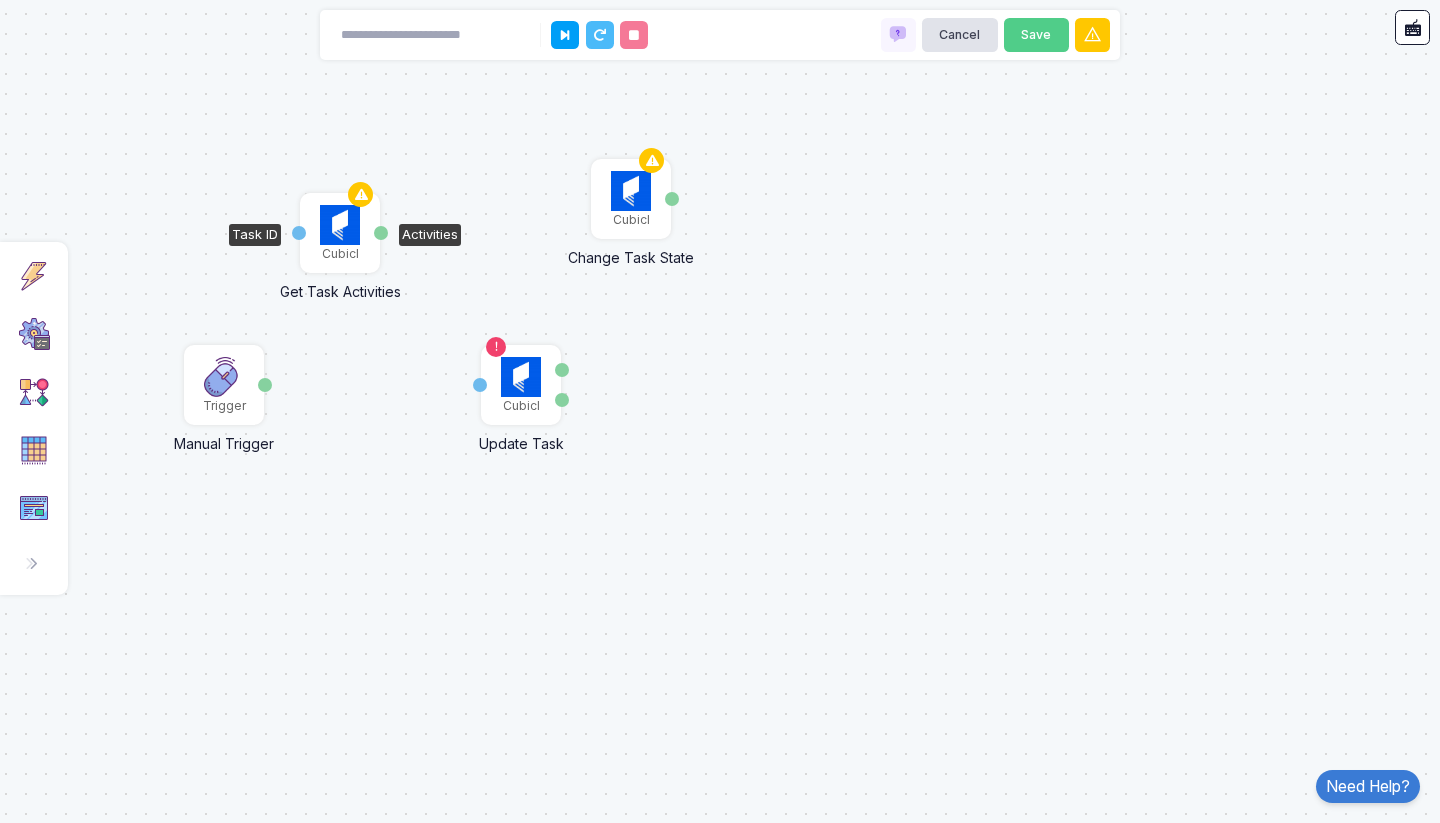 click on "Cubicl" 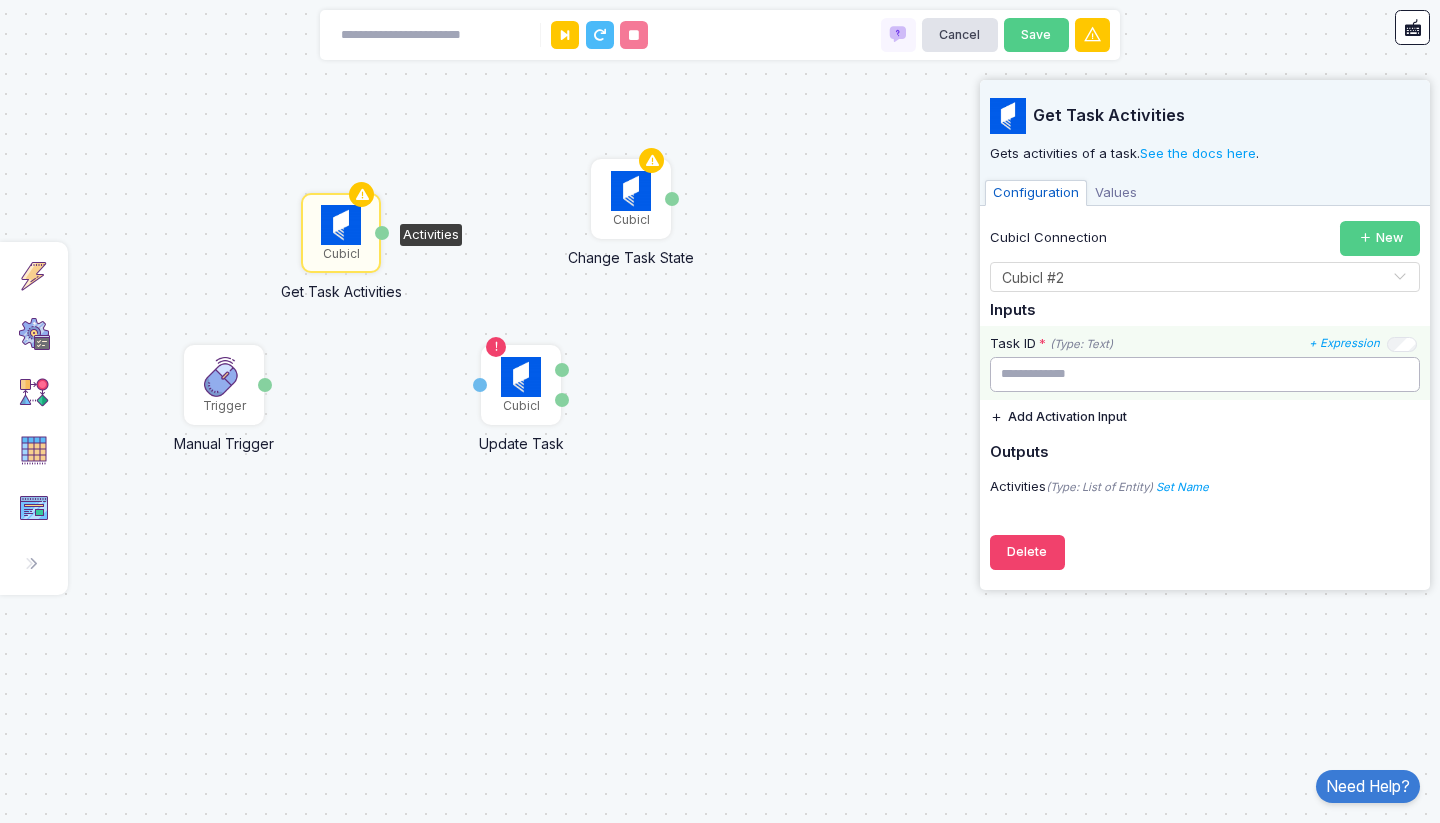 click 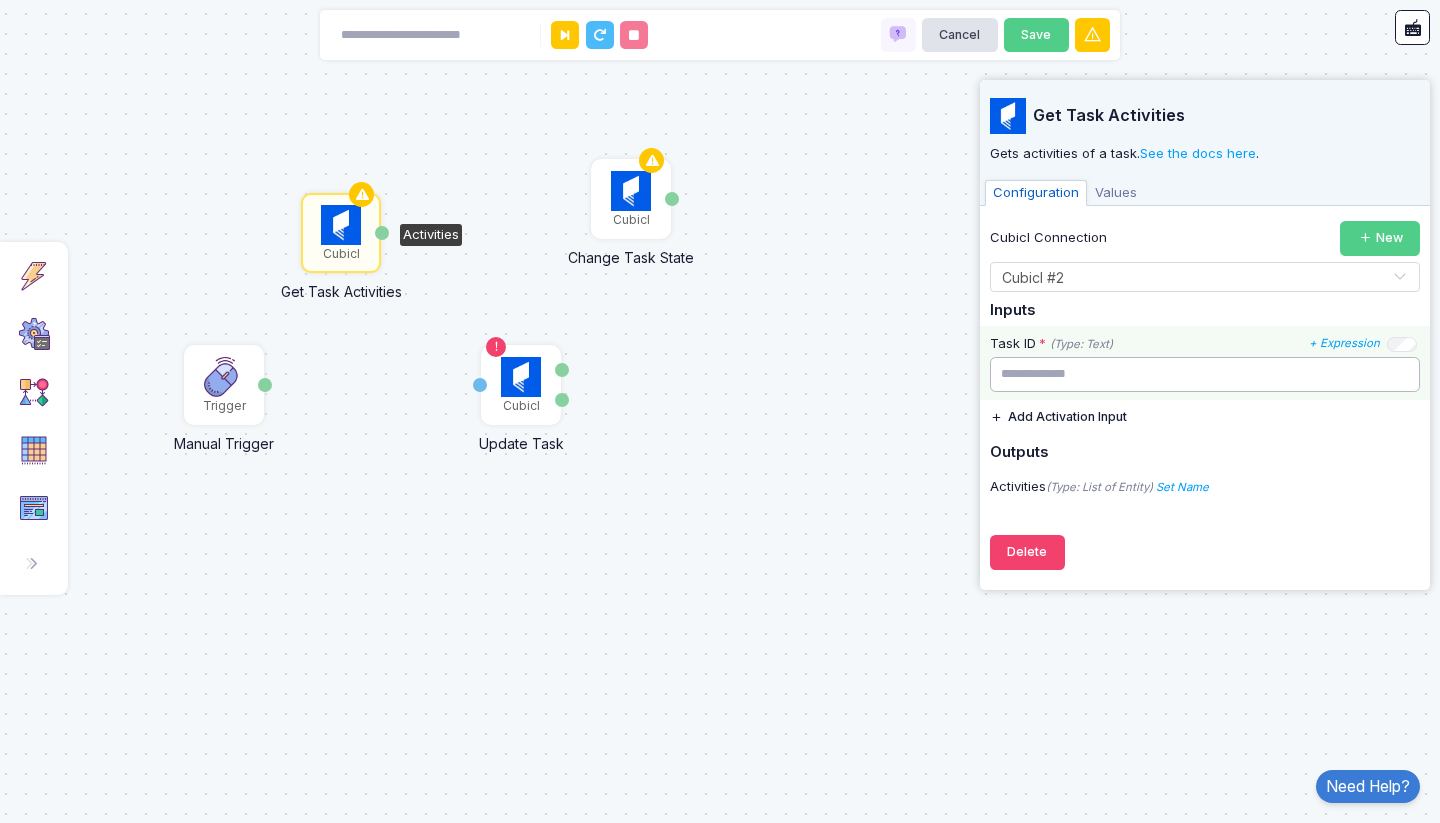 paste on "**********" 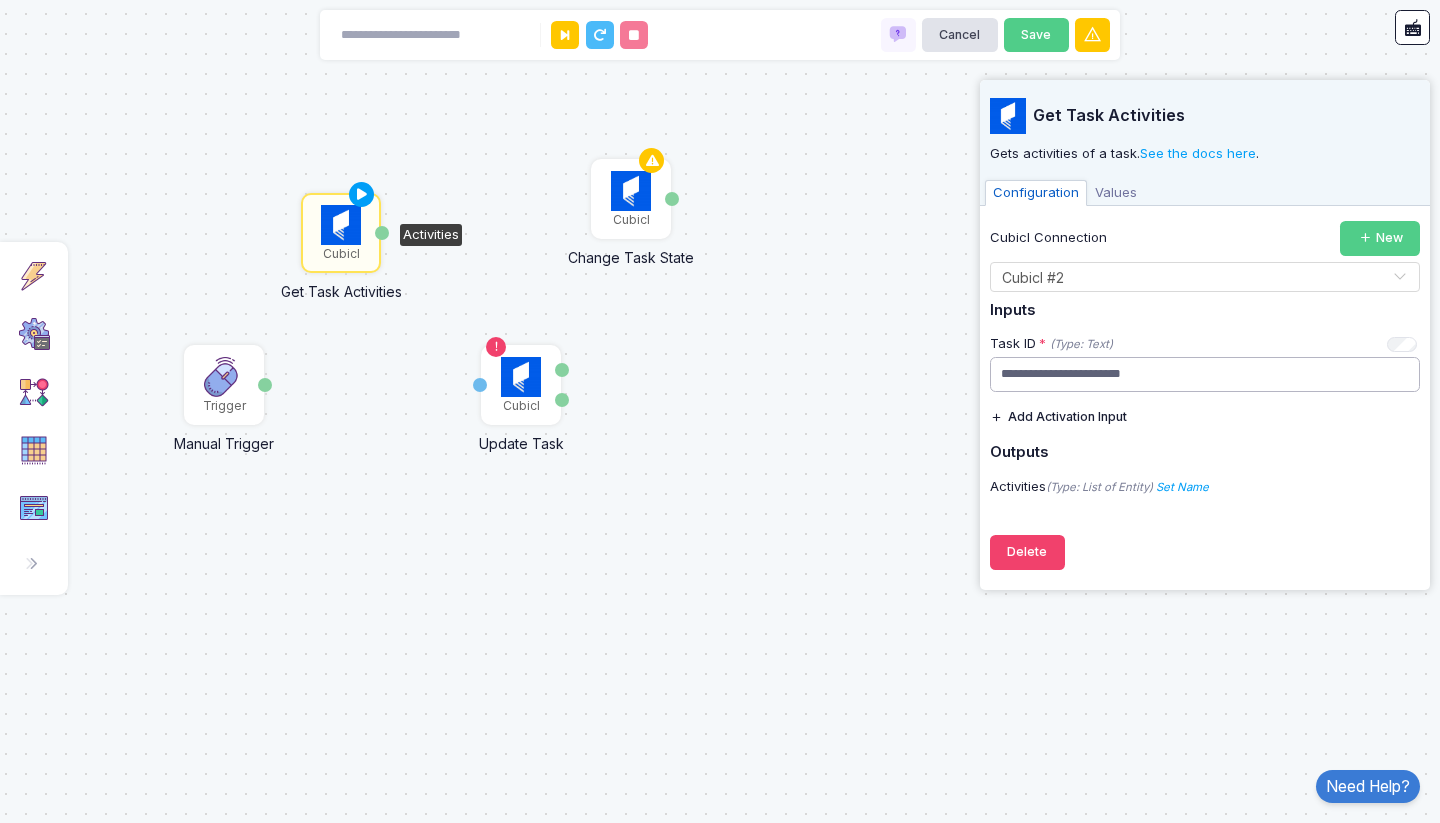 type on "**********" 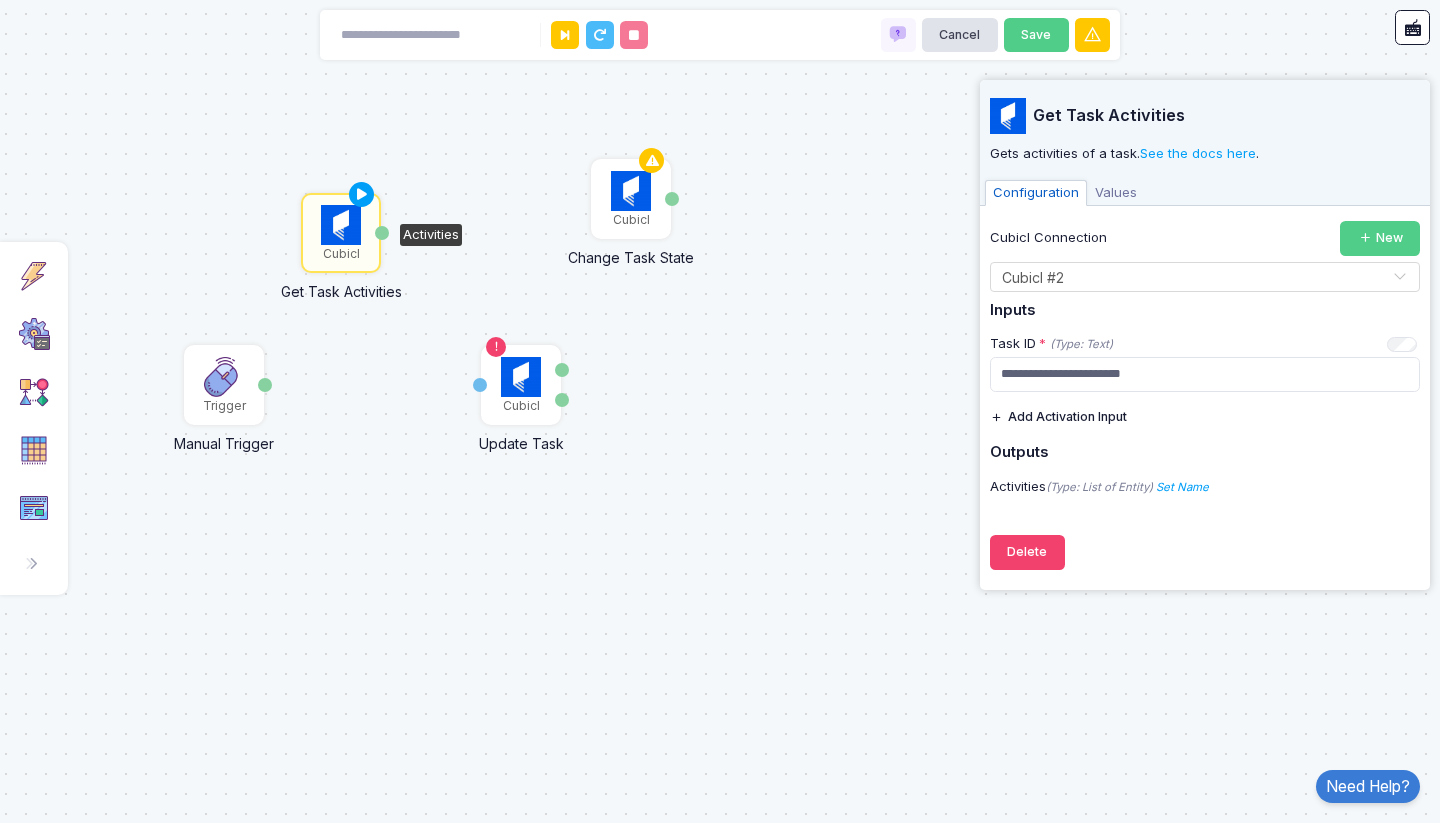 click on "Cubicl Update Task Activation 1 Task Activity Cubicl Change Task State Activity Trigger Manual Trigger Done Cubicl Get Task Activities Activities" 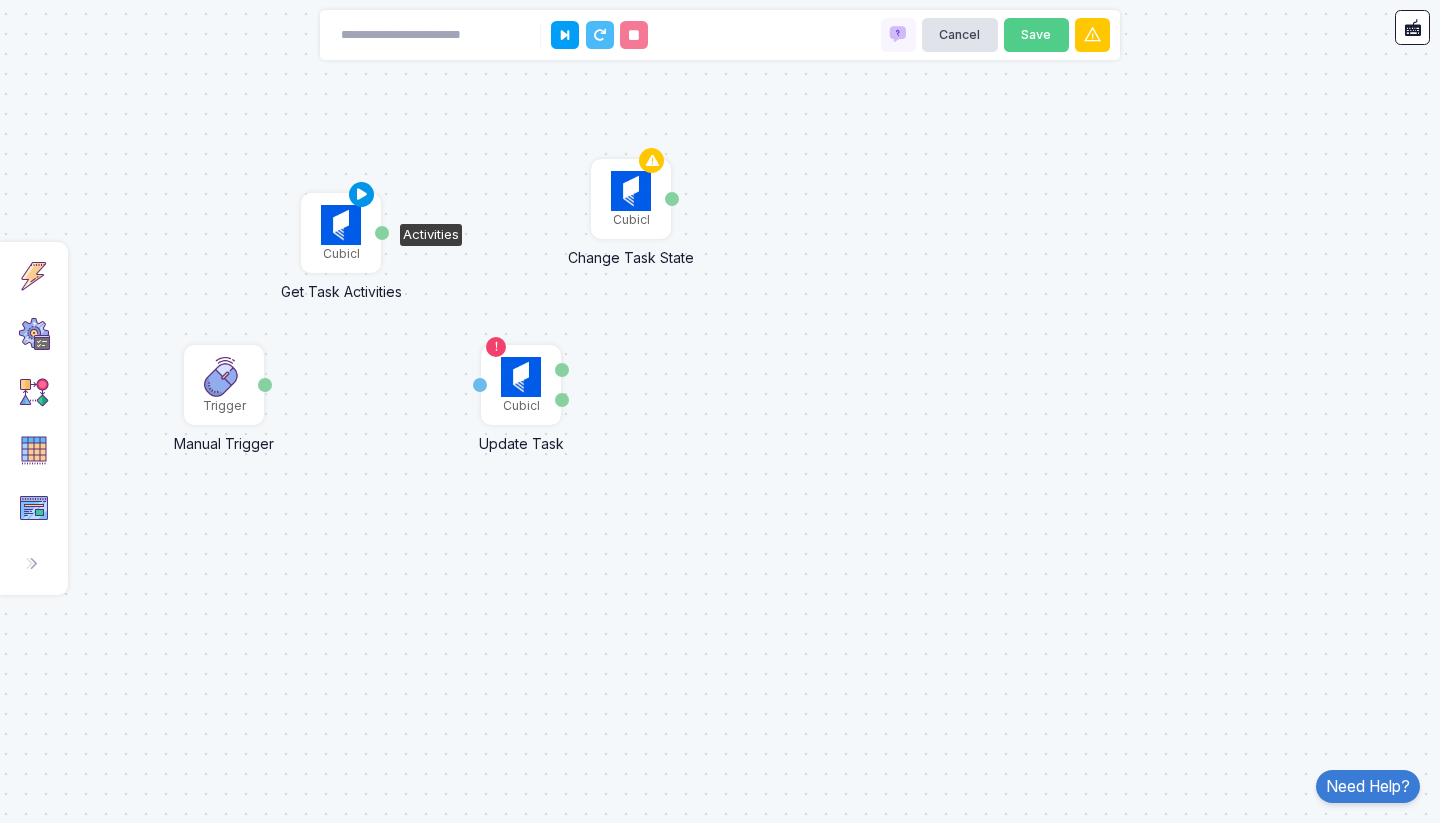 click at bounding box center (362, 195) 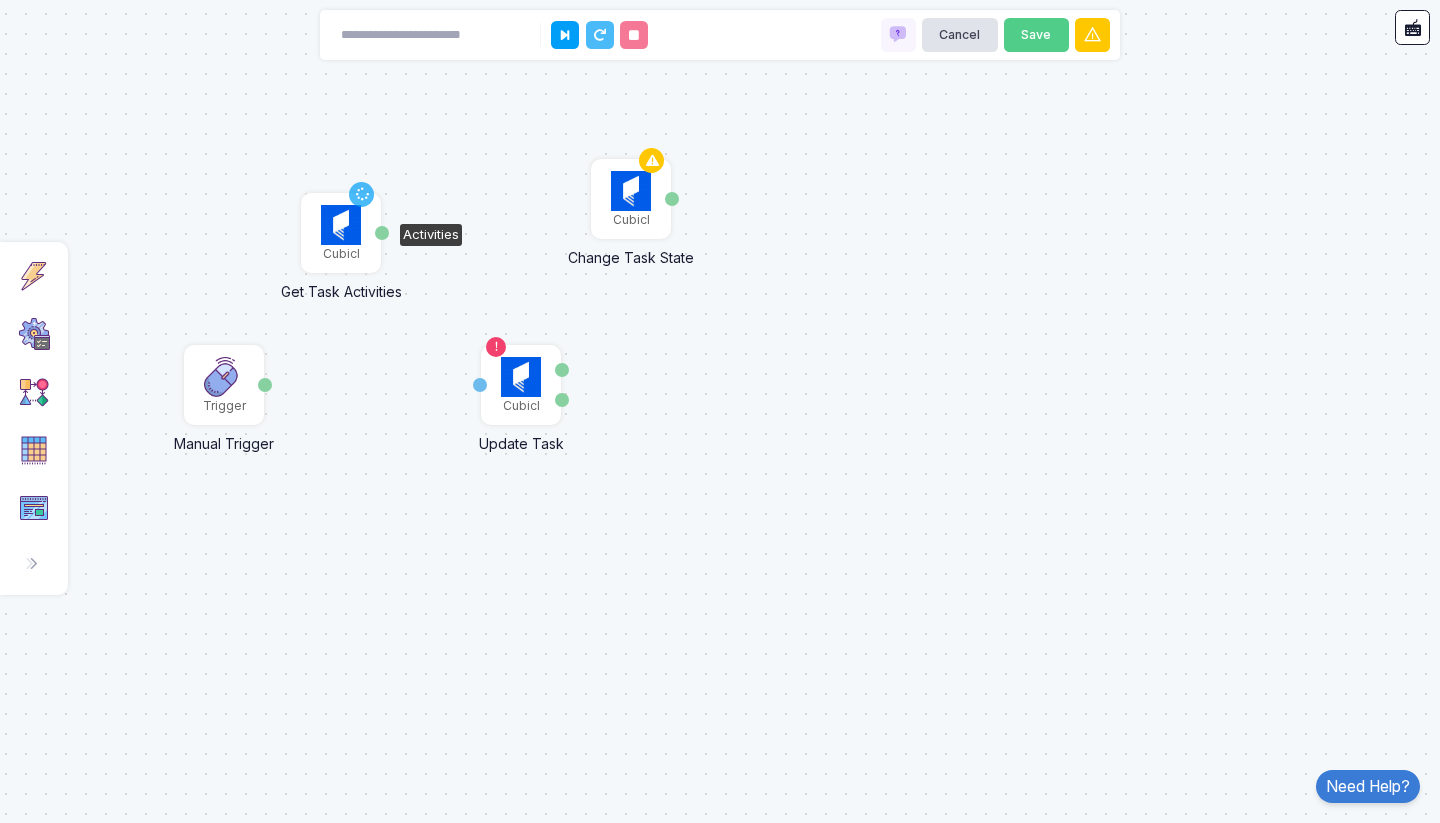 click 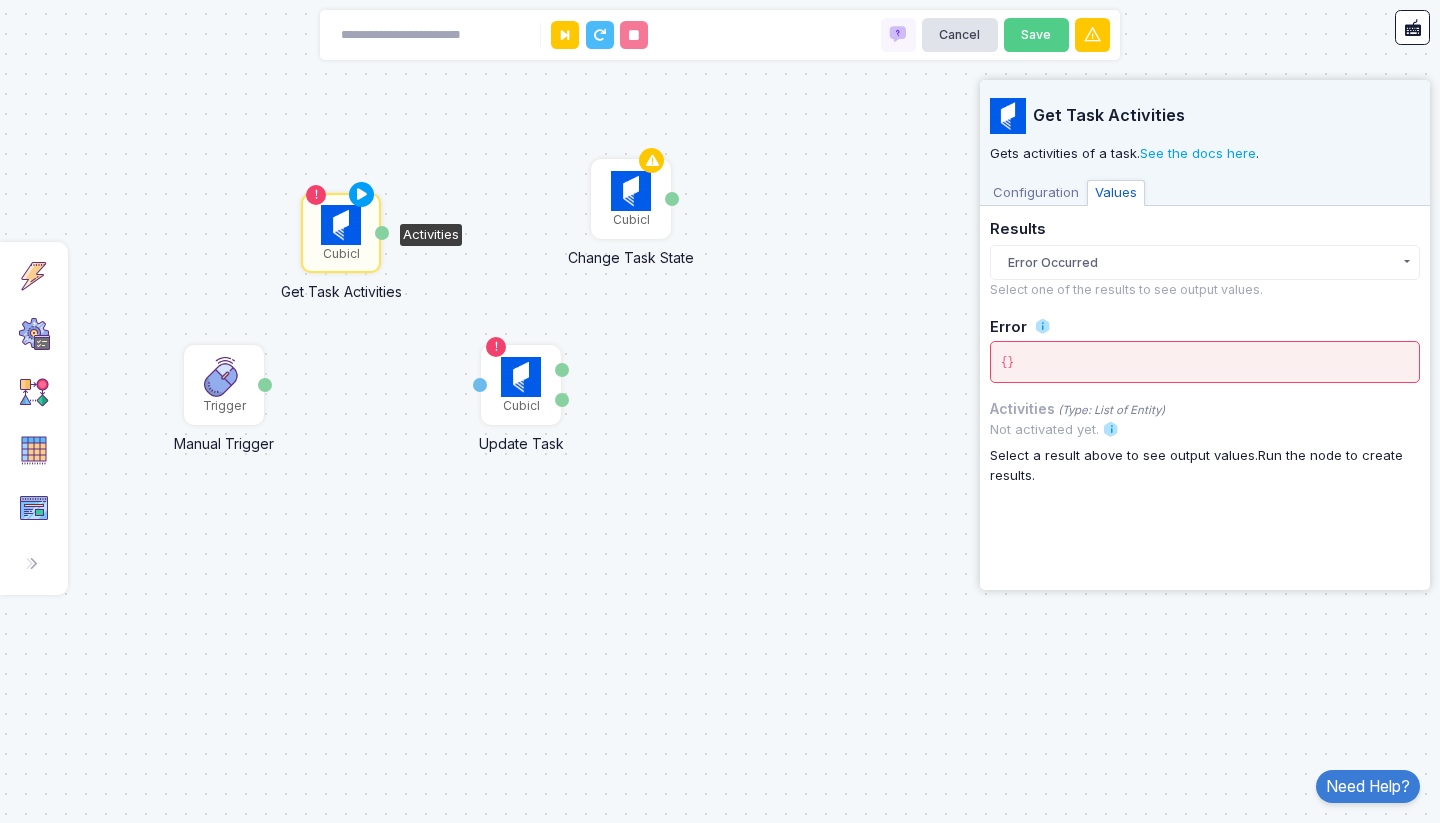 click on "Error Occurred" 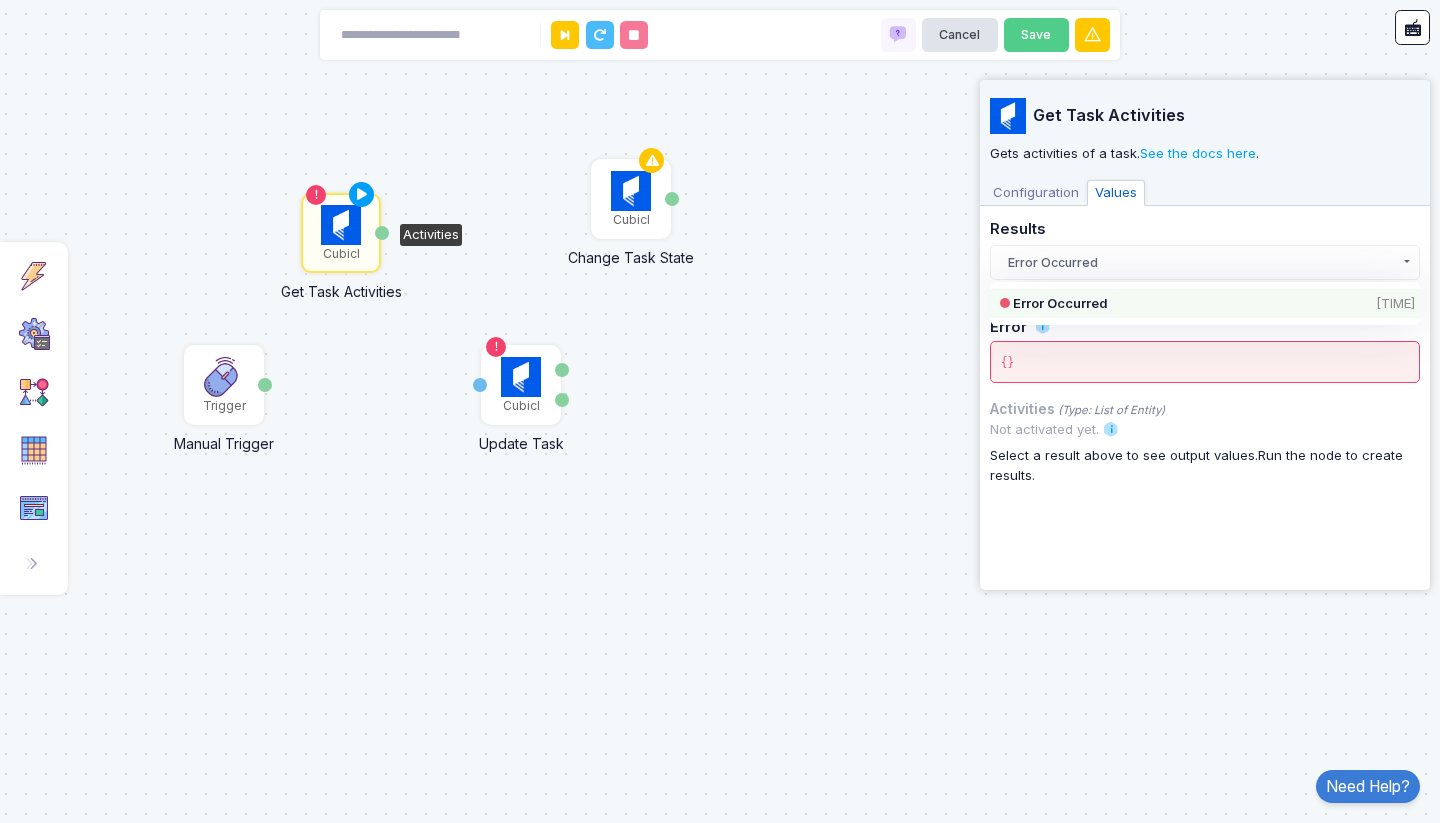 click on "Configuration" at bounding box center (1036, 193) 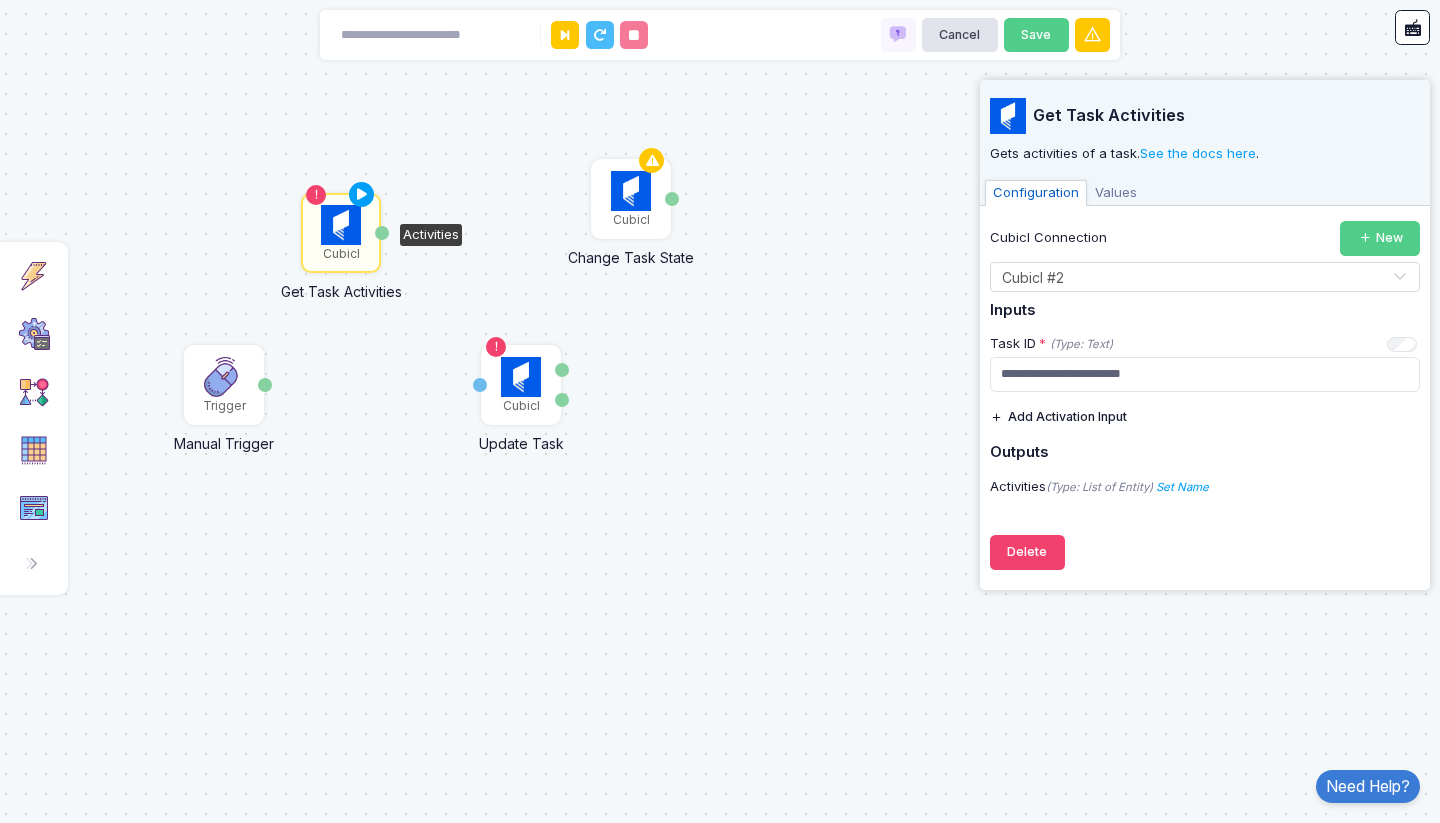 click on "Values" at bounding box center (1116, 193) 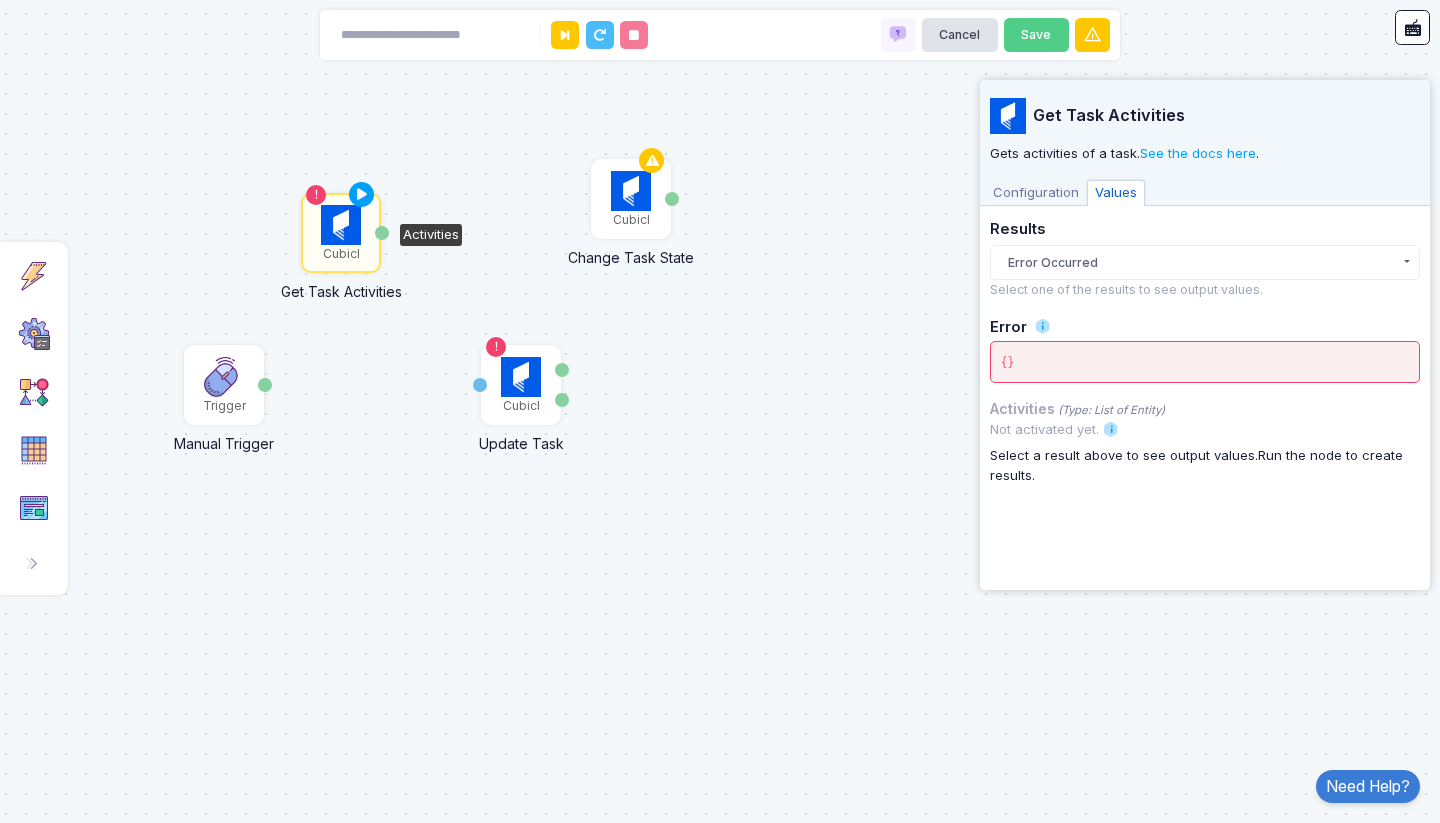 click on "Error Occurred" 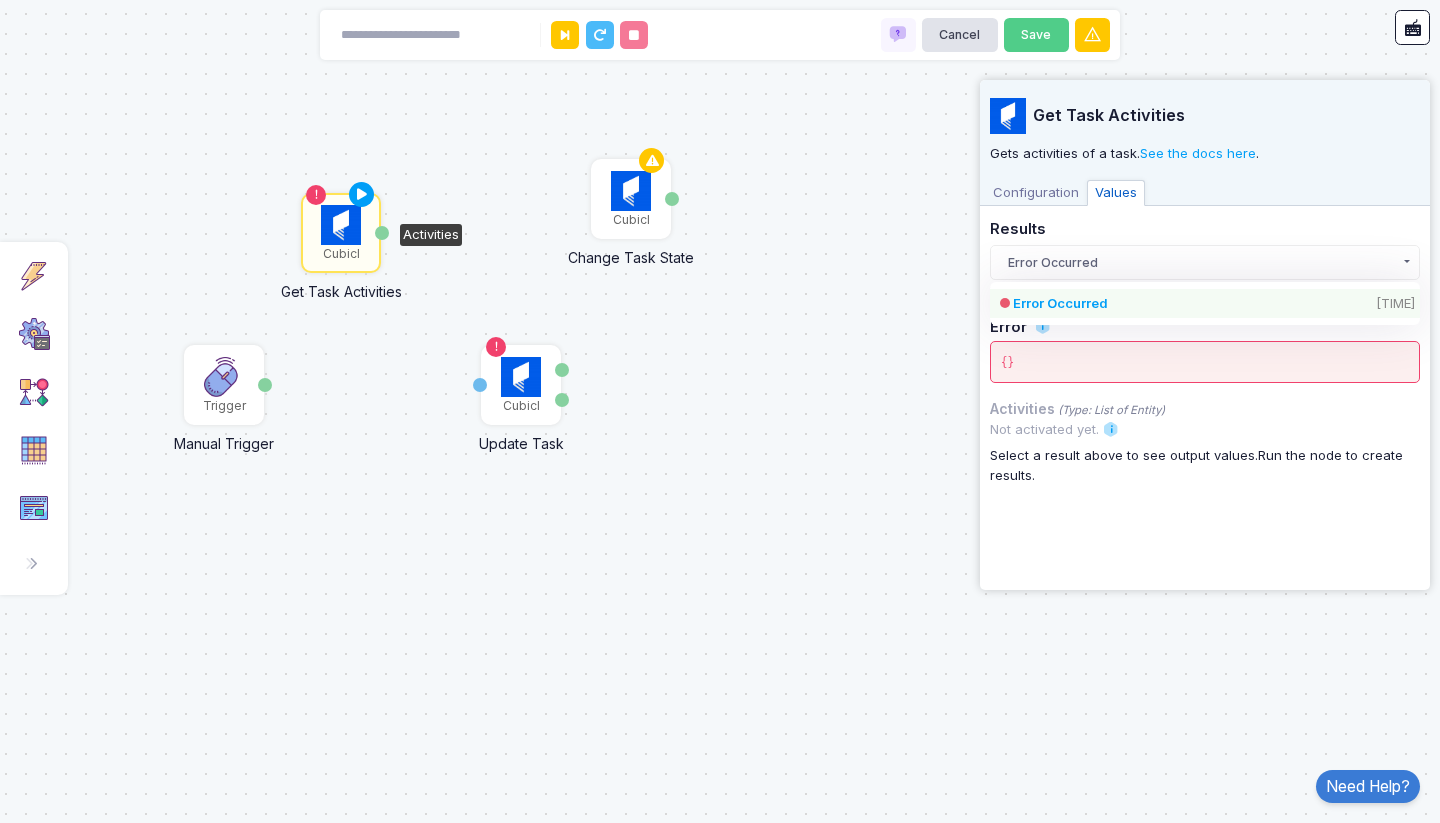 click on "Error Occurred  1:44 PM" 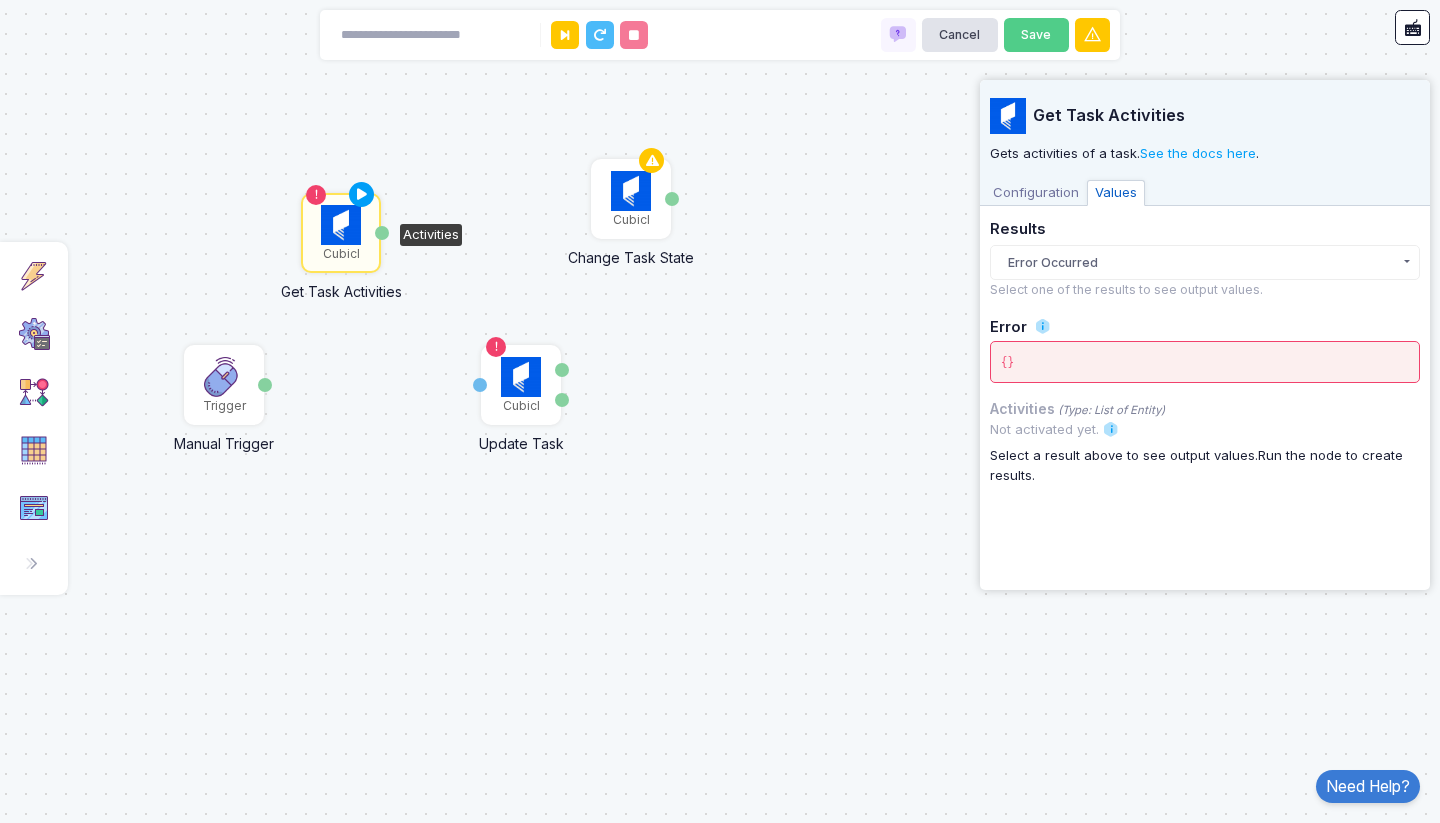 click on "Configuration" at bounding box center [1036, 193] 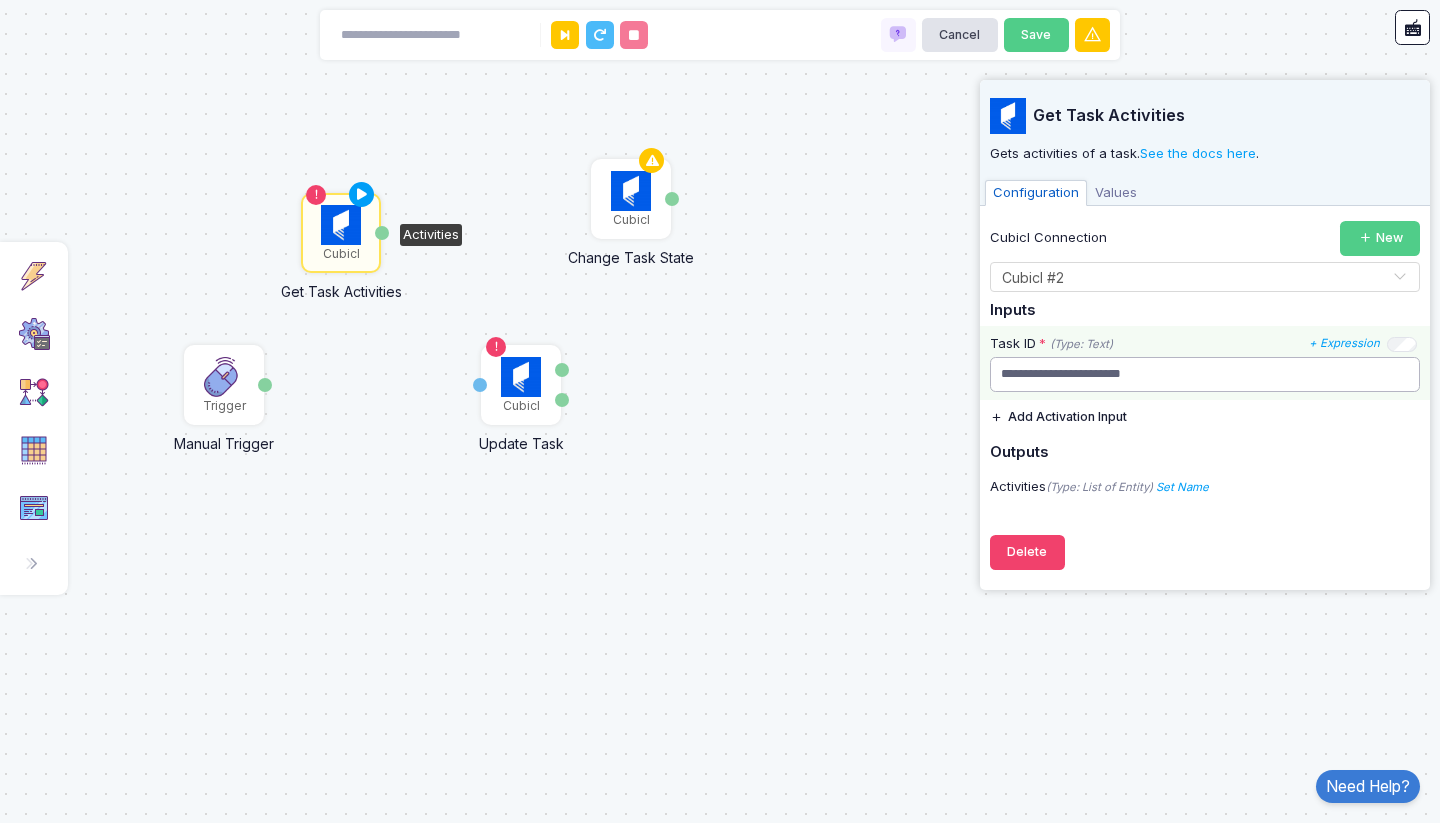 click on "**********" 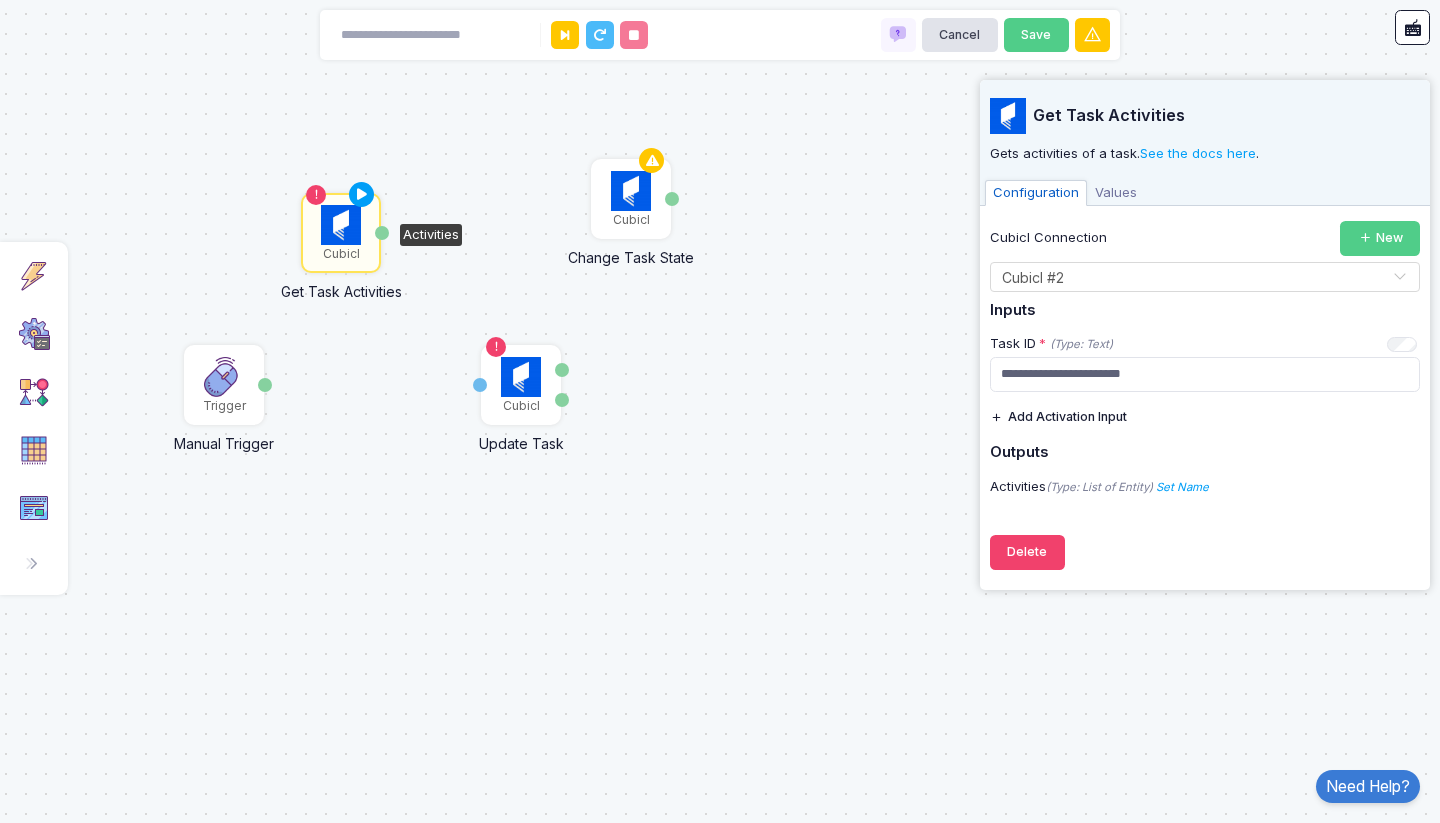 click on "Add Activation Input" 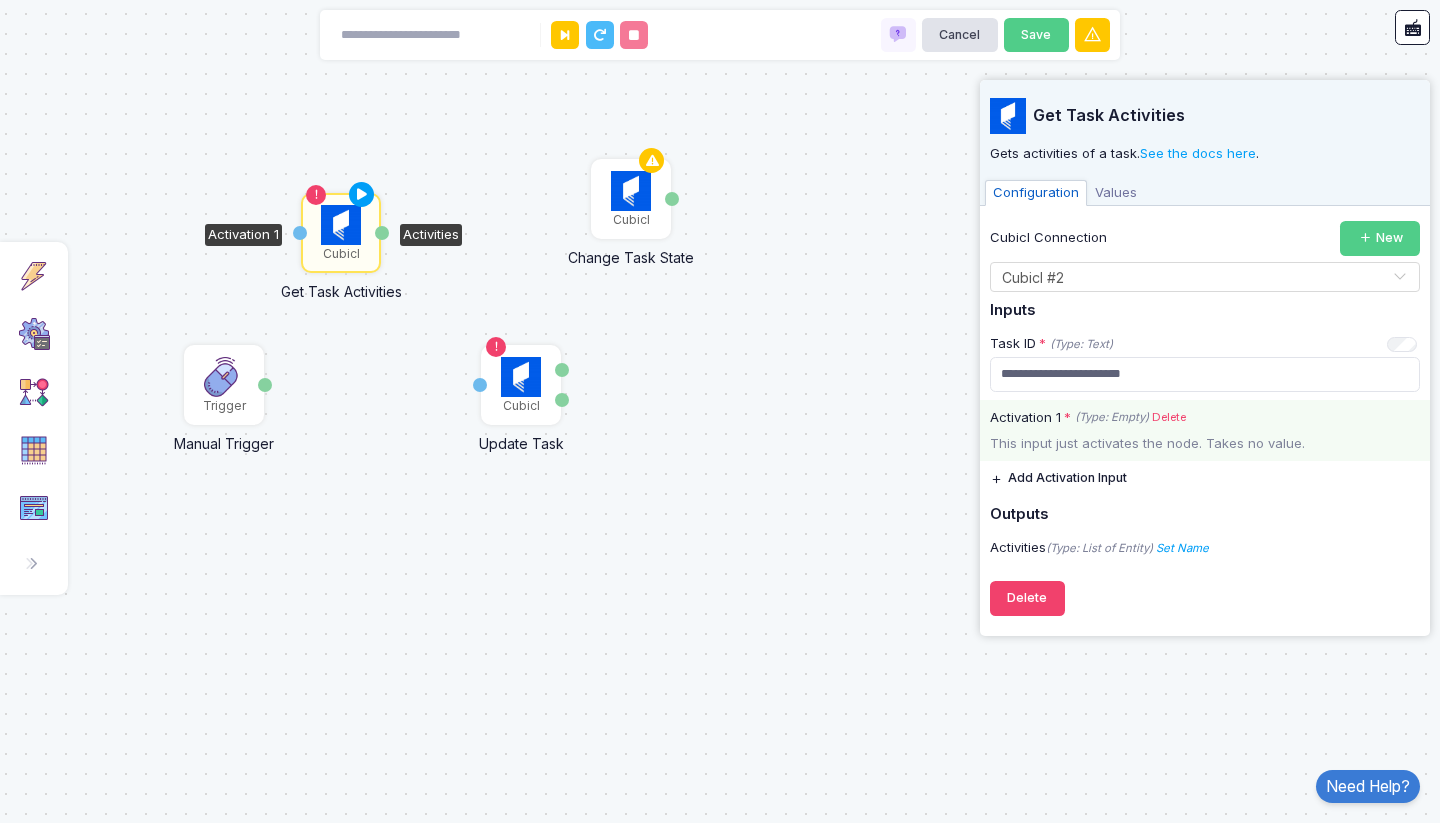 click on "Delete" 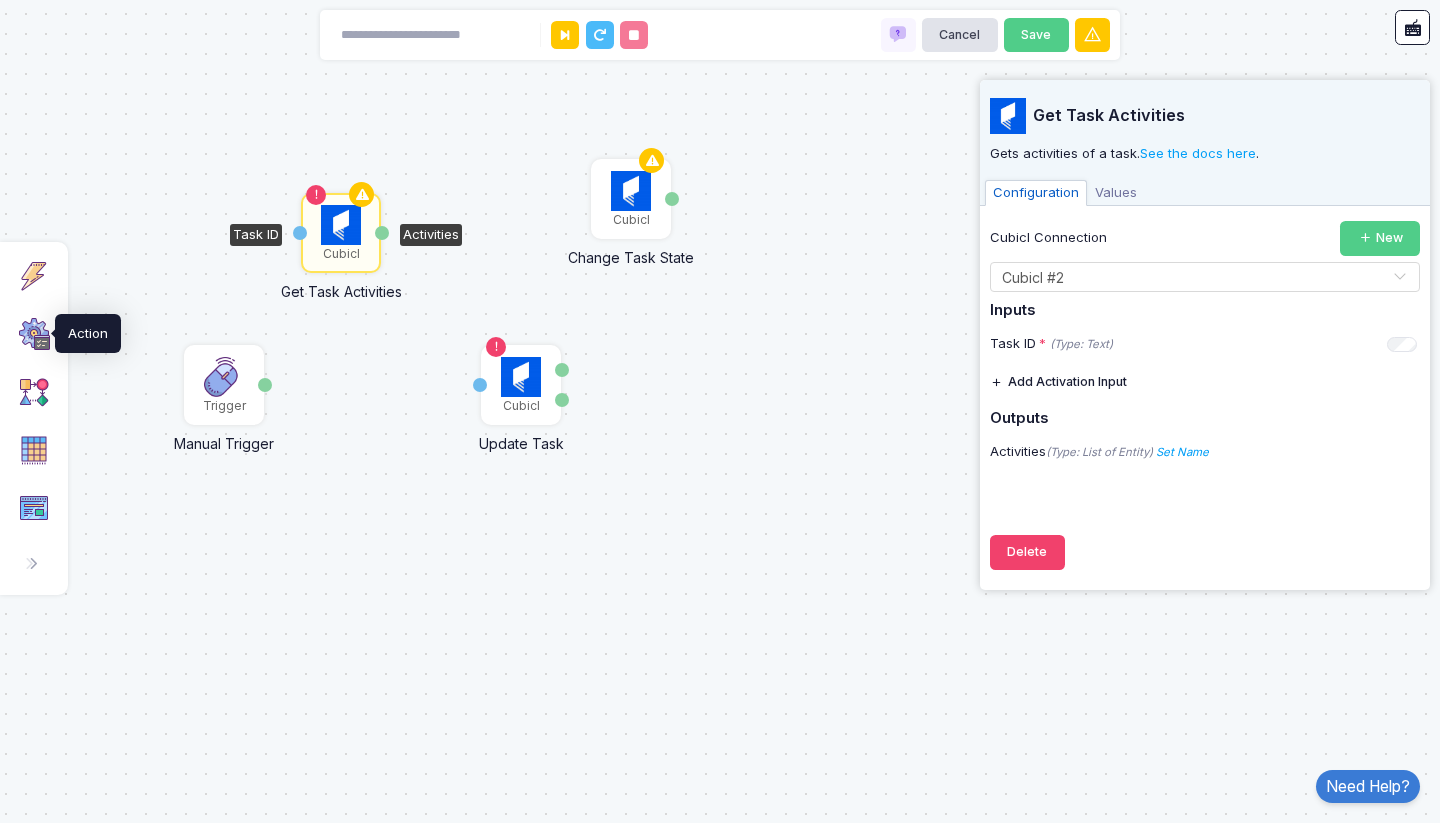 click at bounding box center (34, 334) 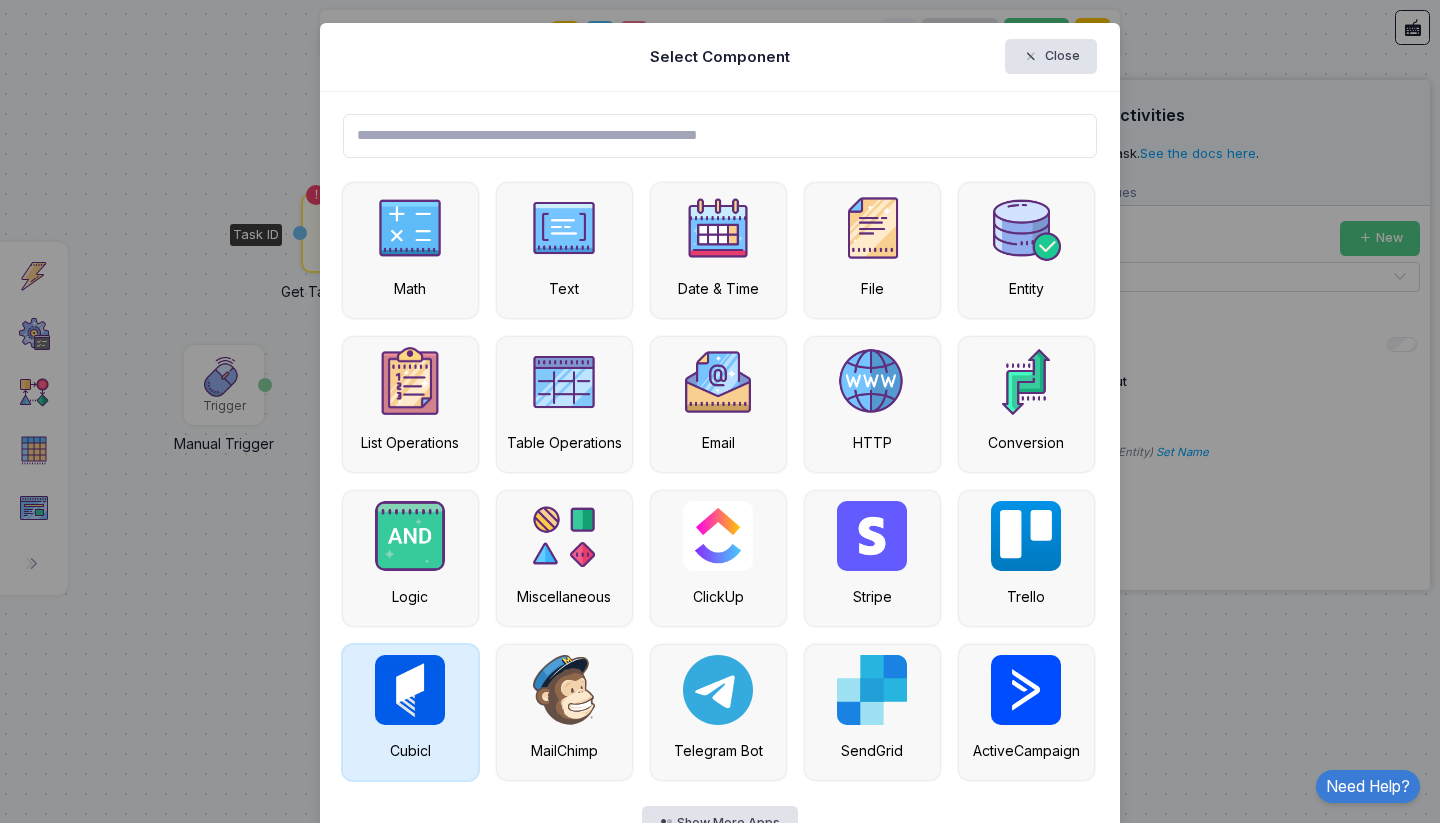 click at bounding box center (410, 690) 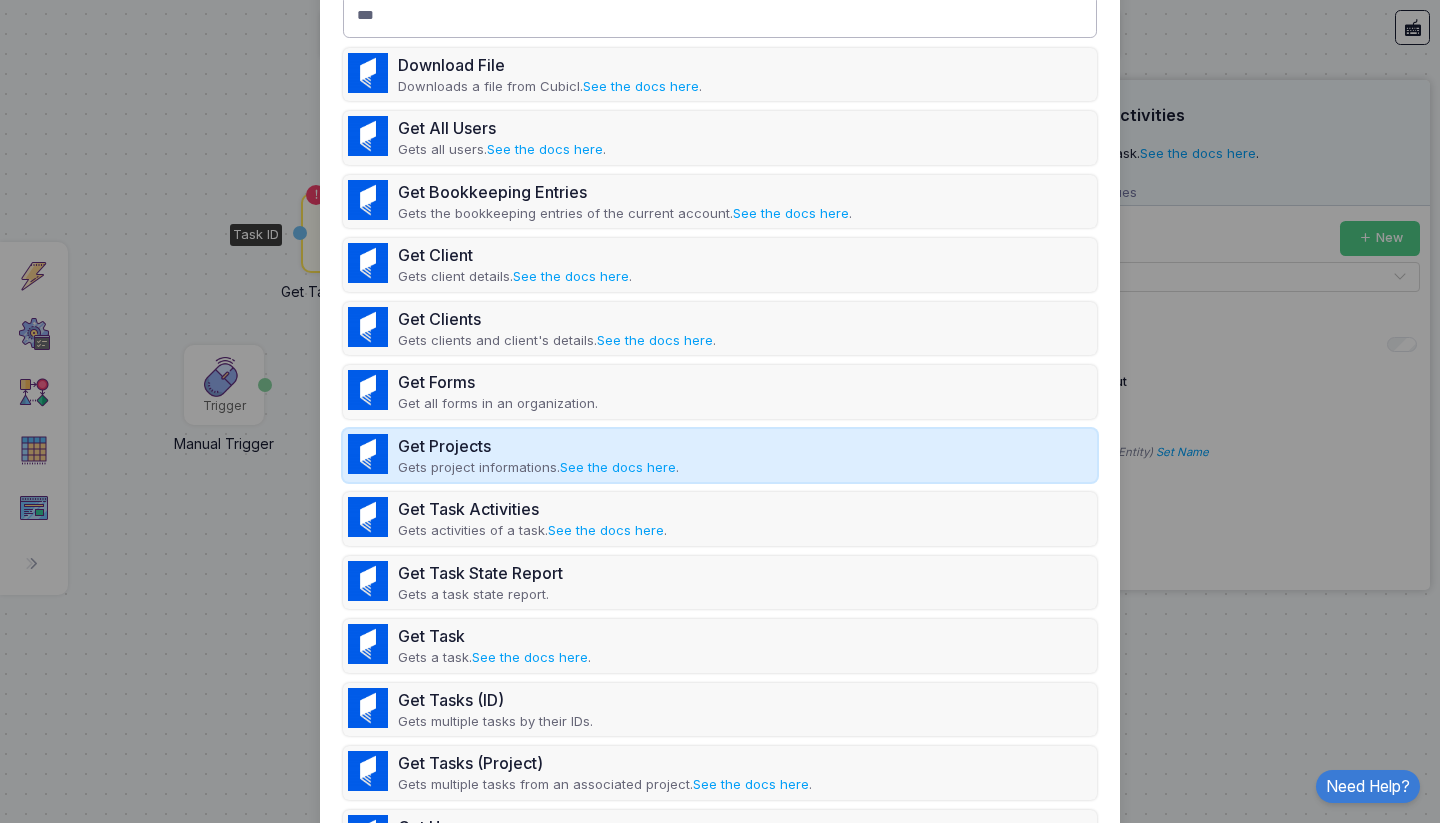 scroll, scrollTop: 251, scrollLeft: 0, axis: vertical 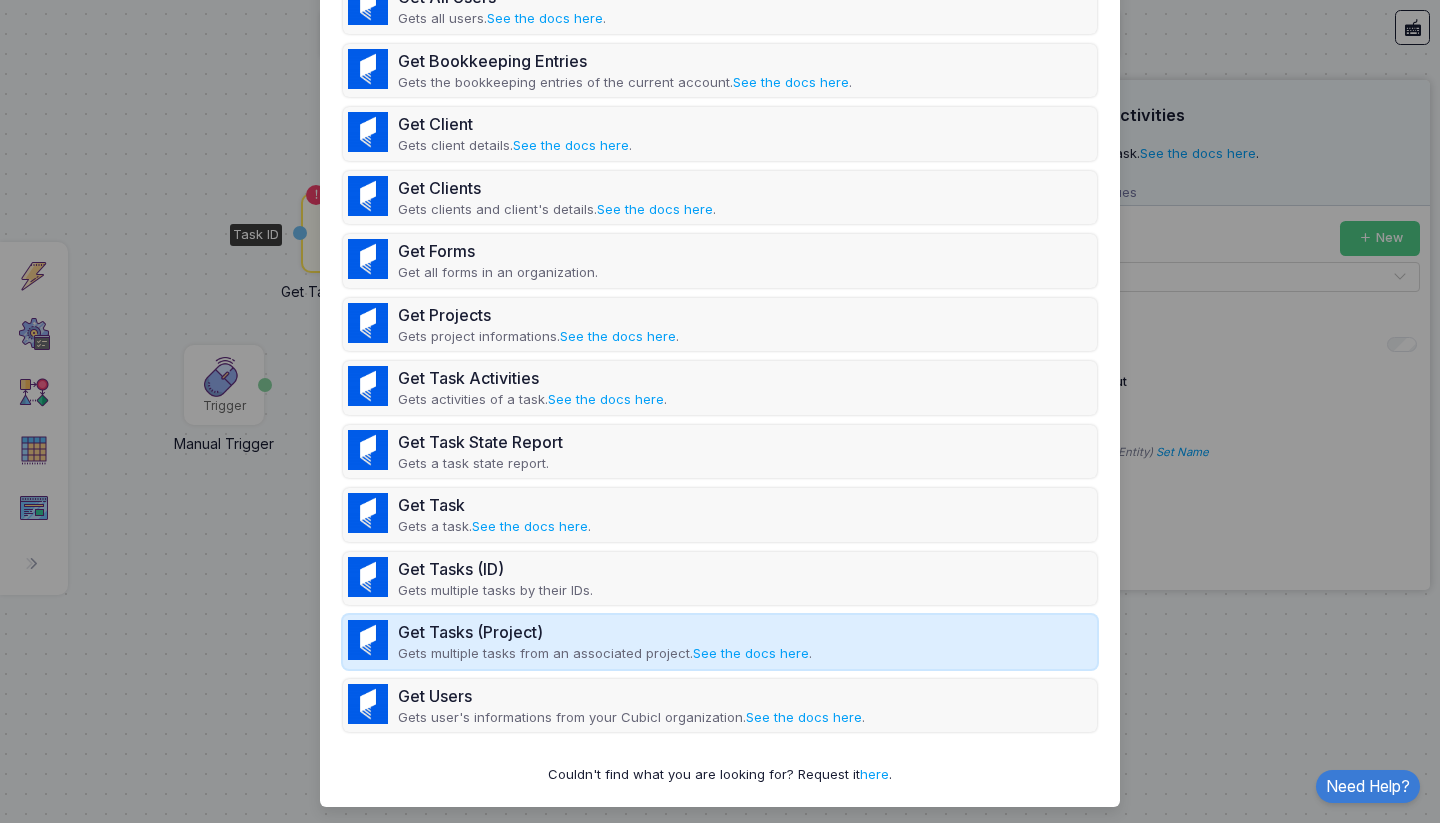 type on "***" 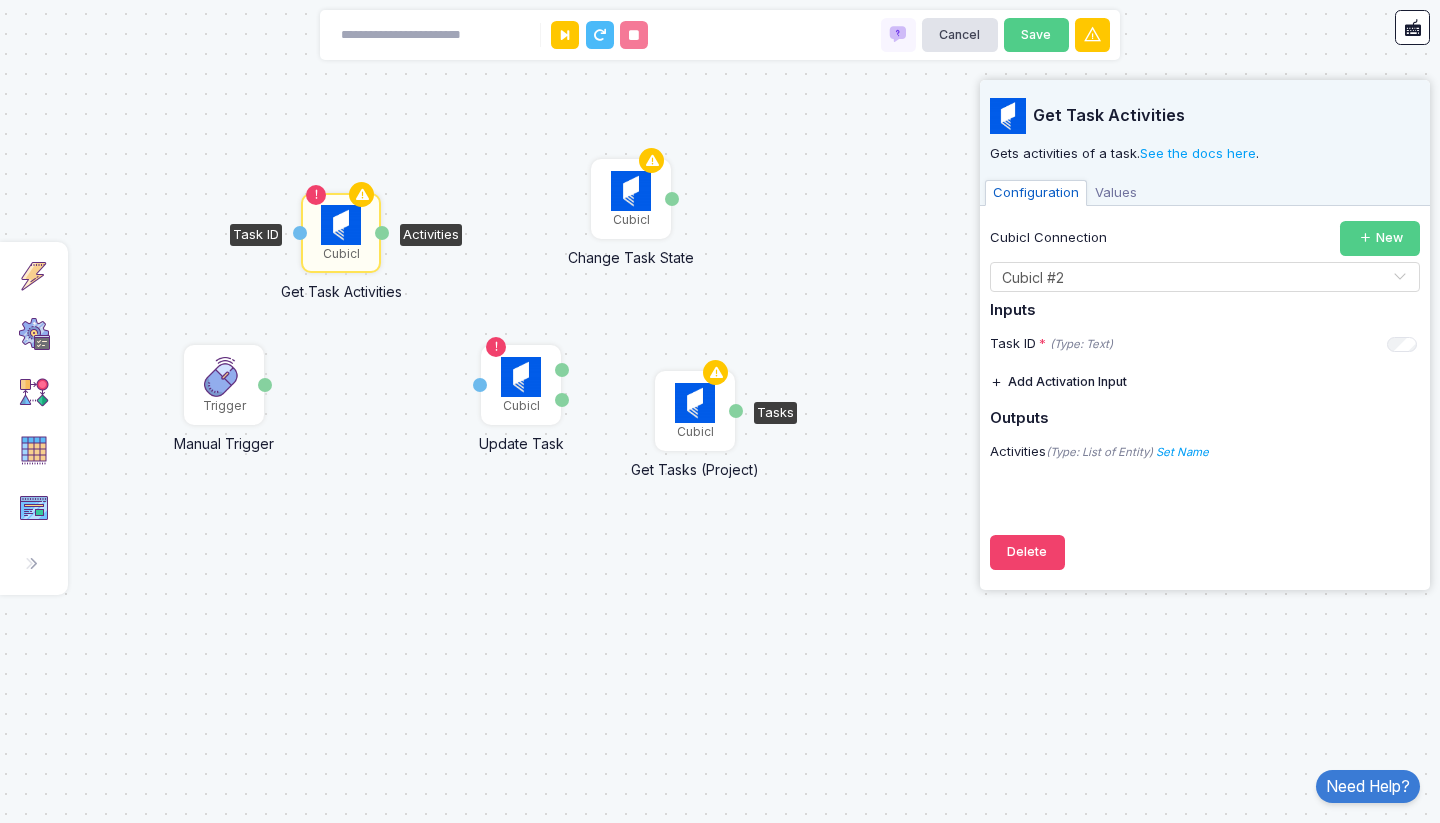 click 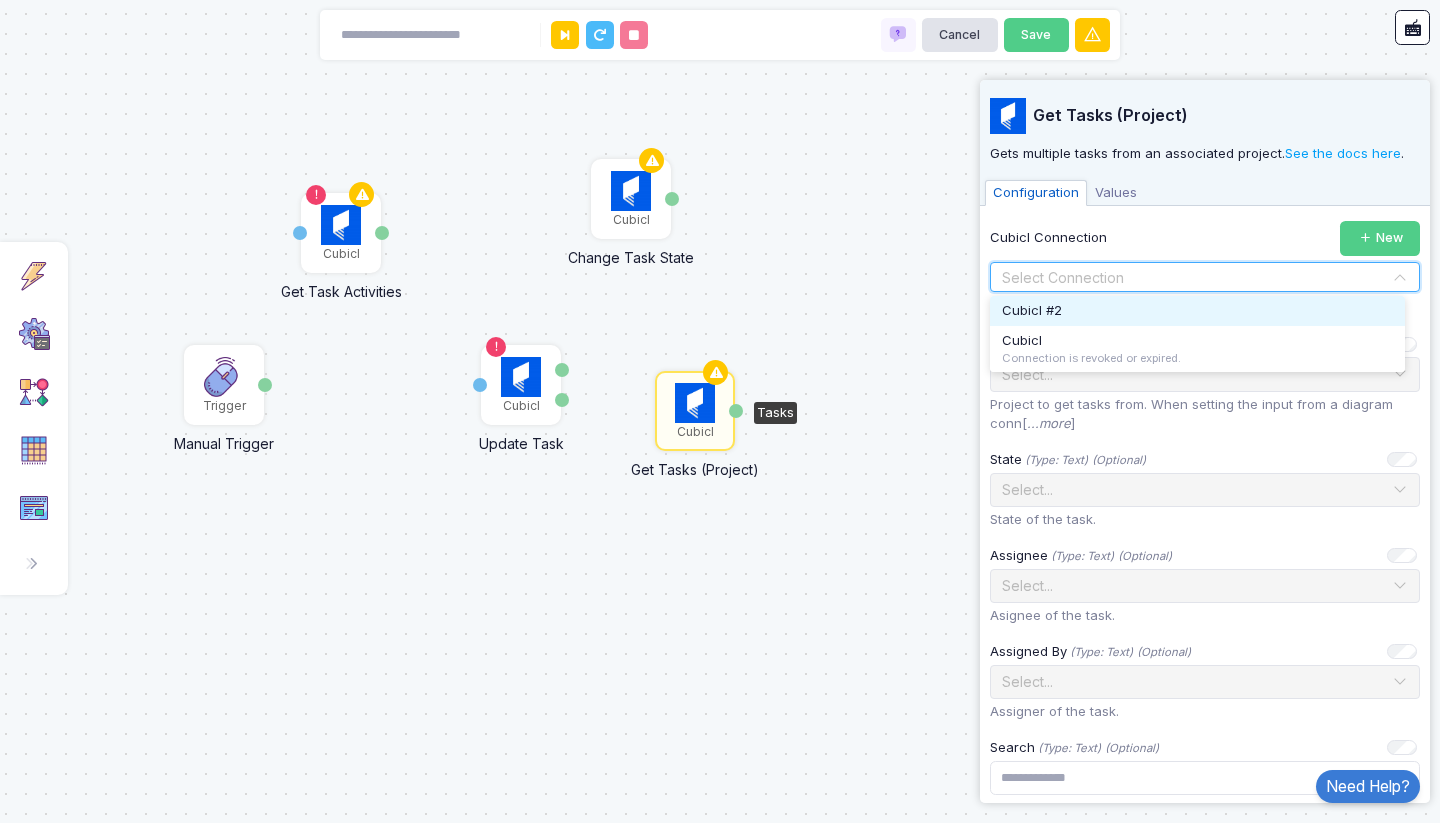 click 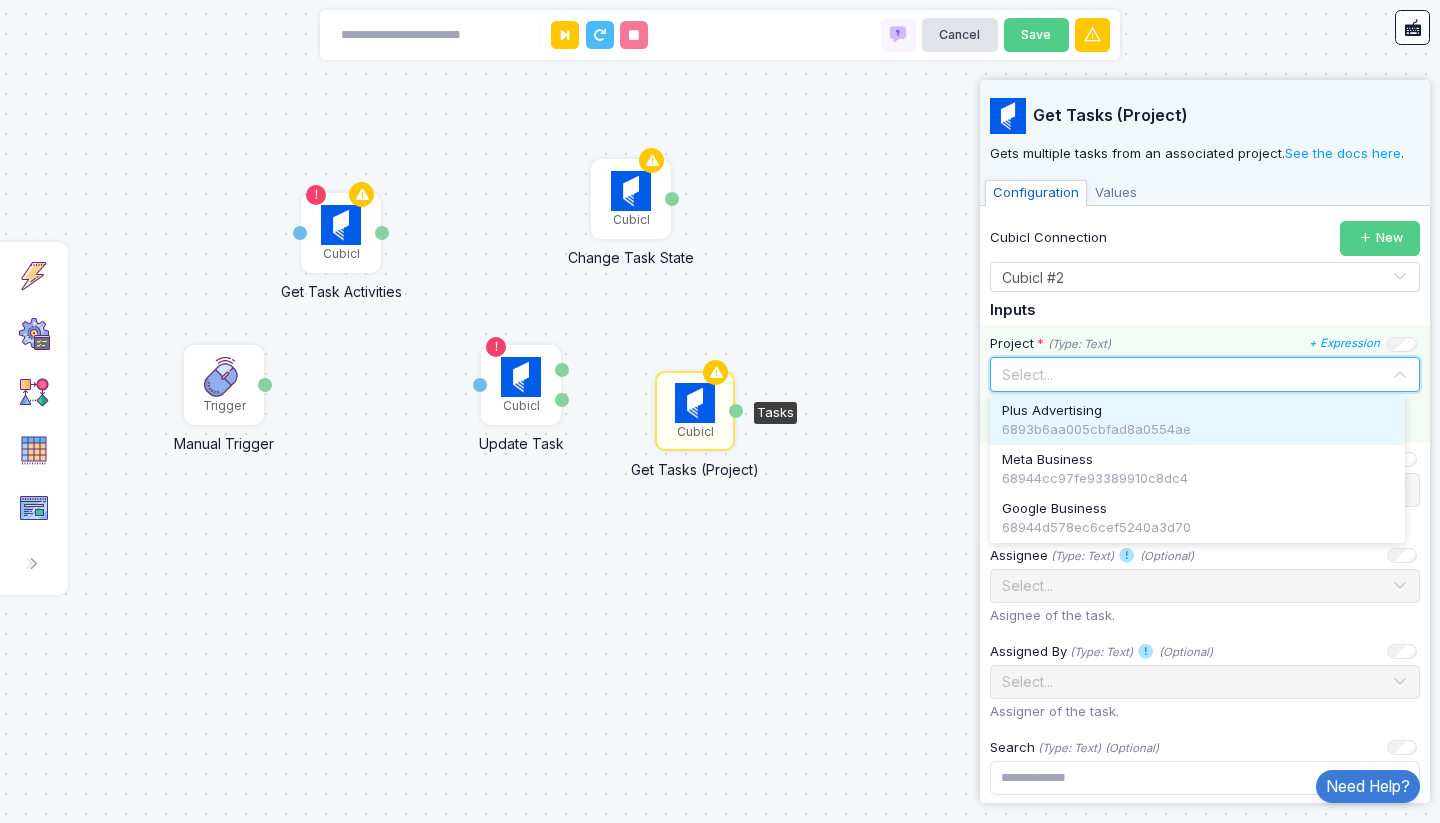 click 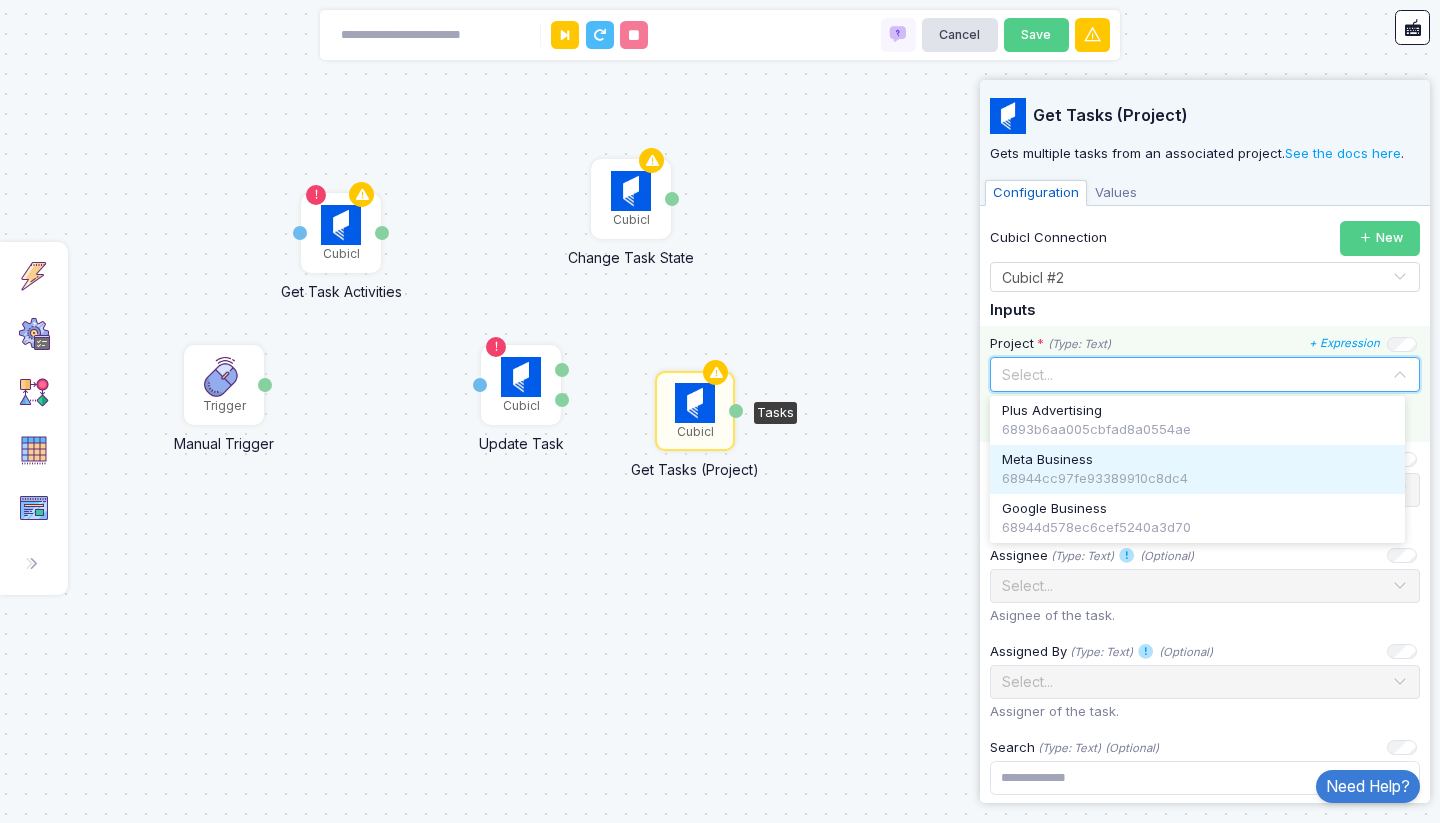 click on "Meta Business" at bounding box center [1197, 460] 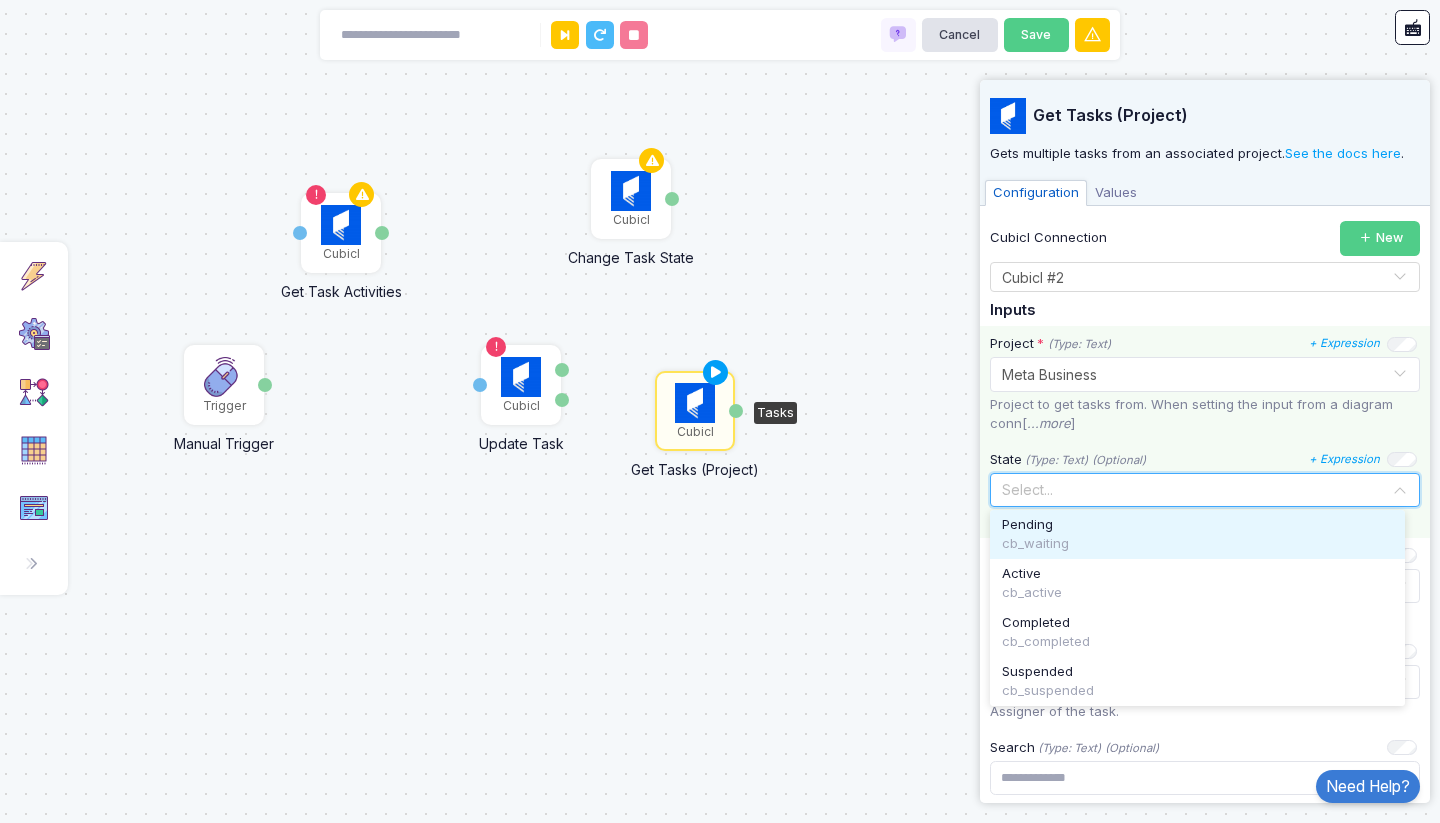 click 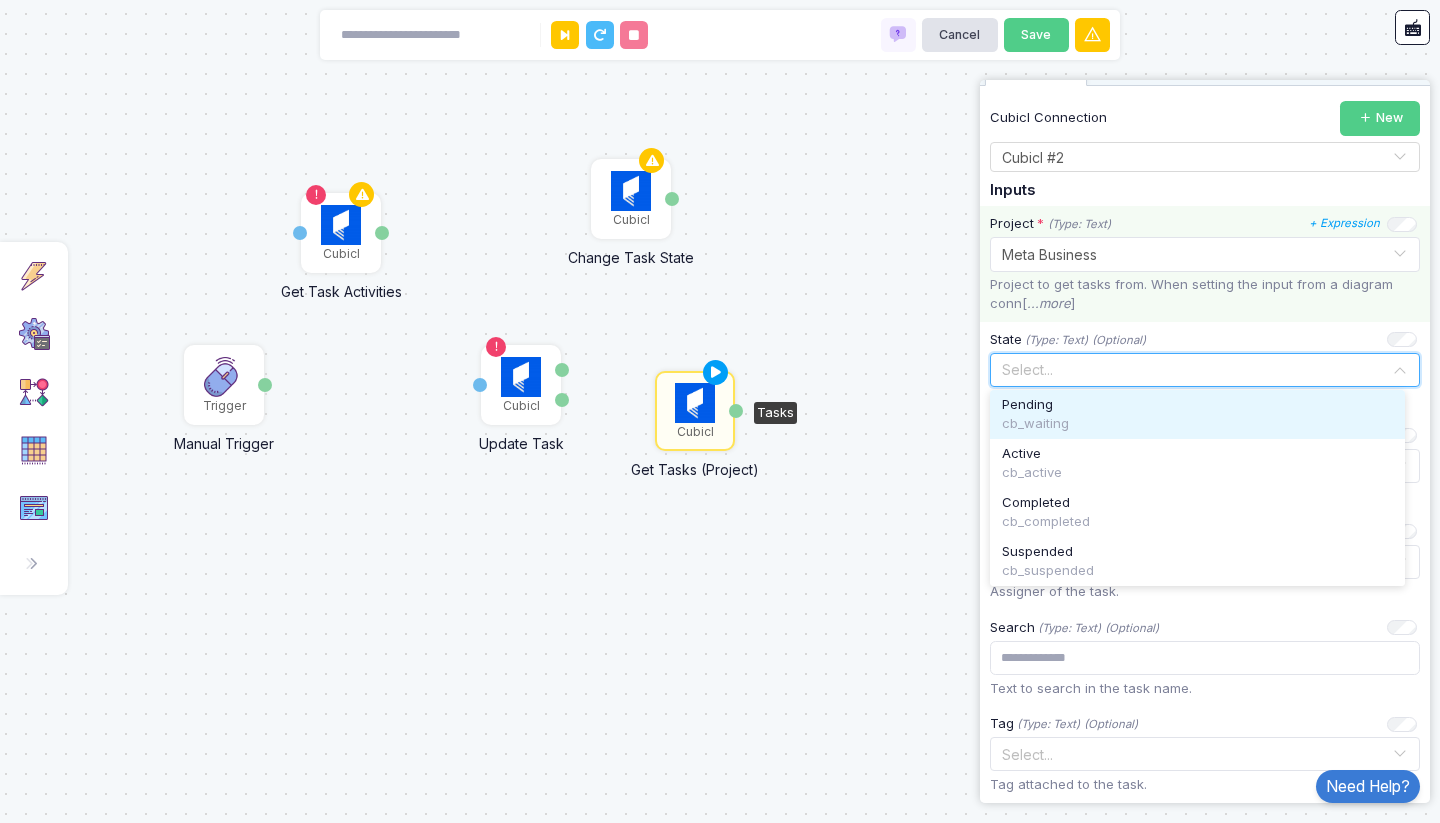 scroll, scrollTop: 0, scrollLeft: 0, axis: both 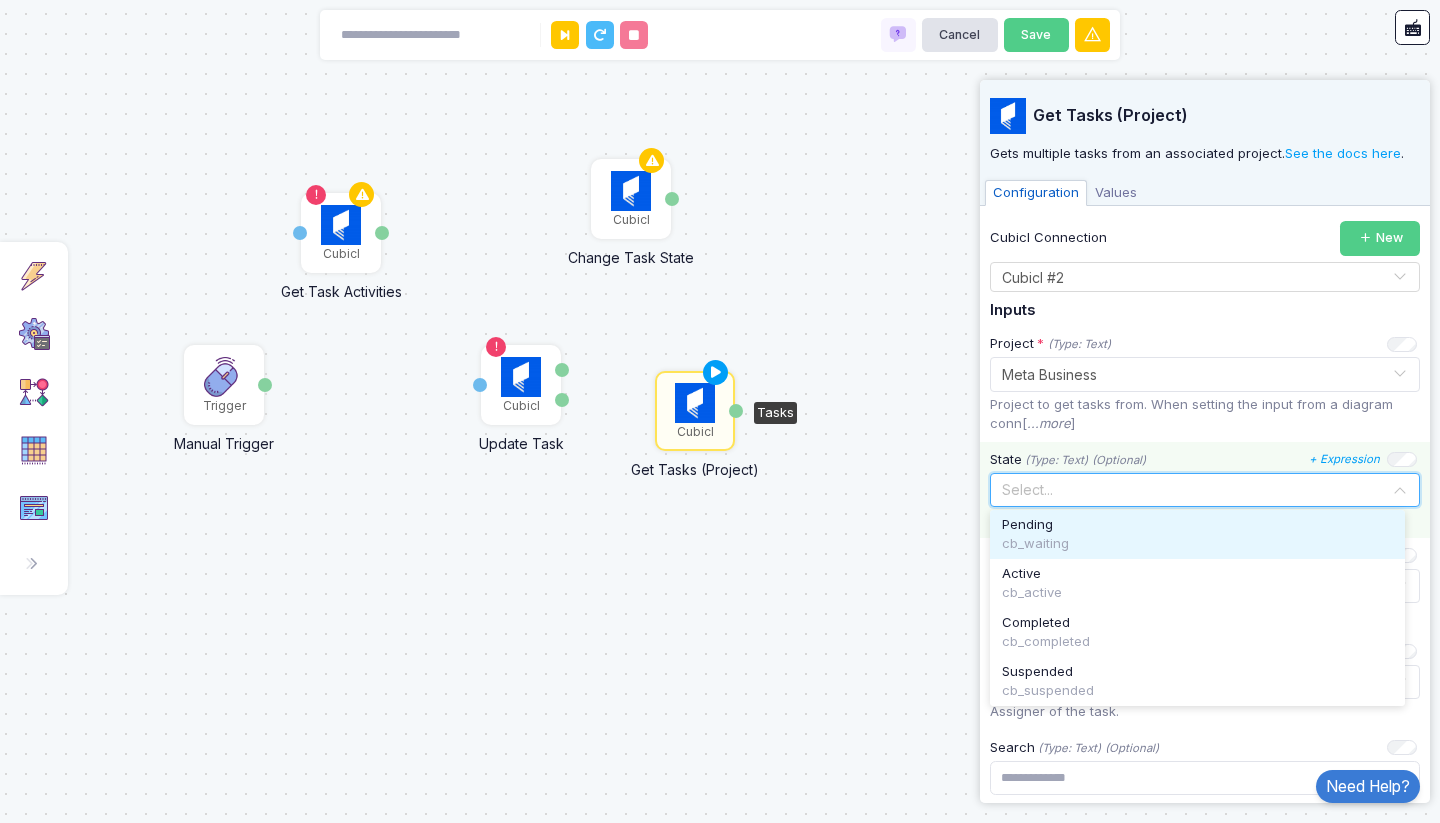 click on "(Optional)" 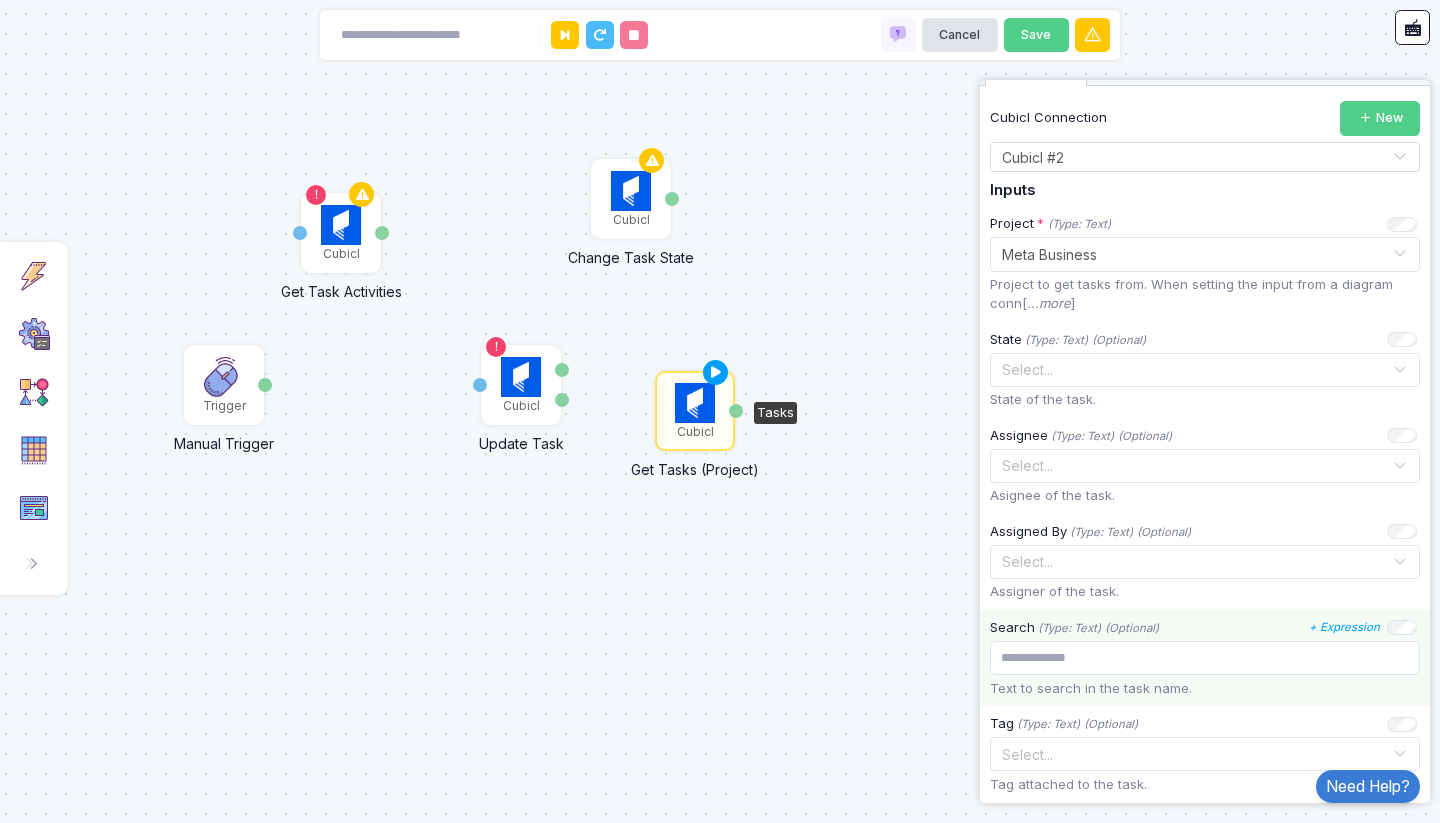 scroll, scrollTop: 240, scrollLeft: 0, axis: vertical 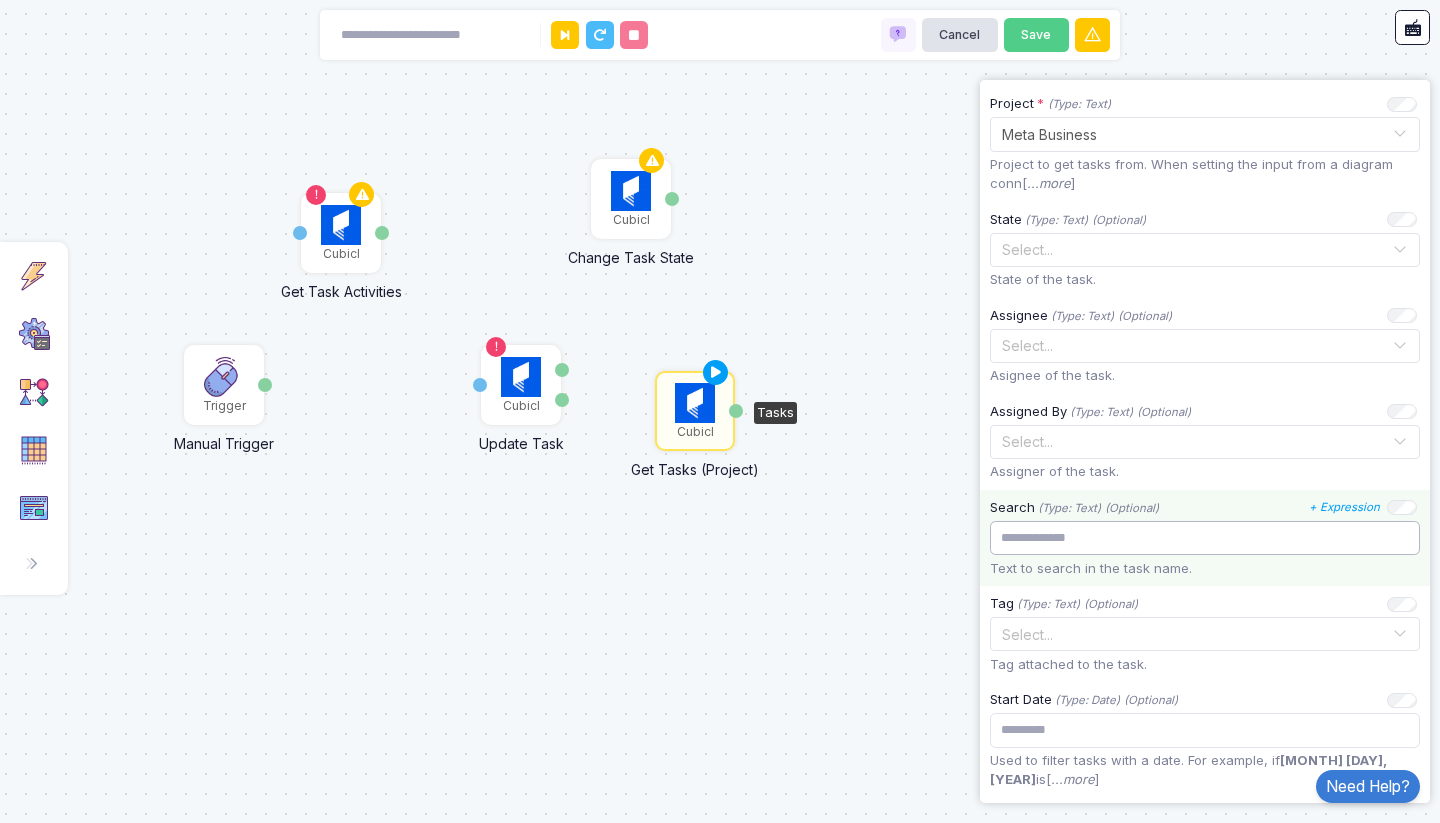 click 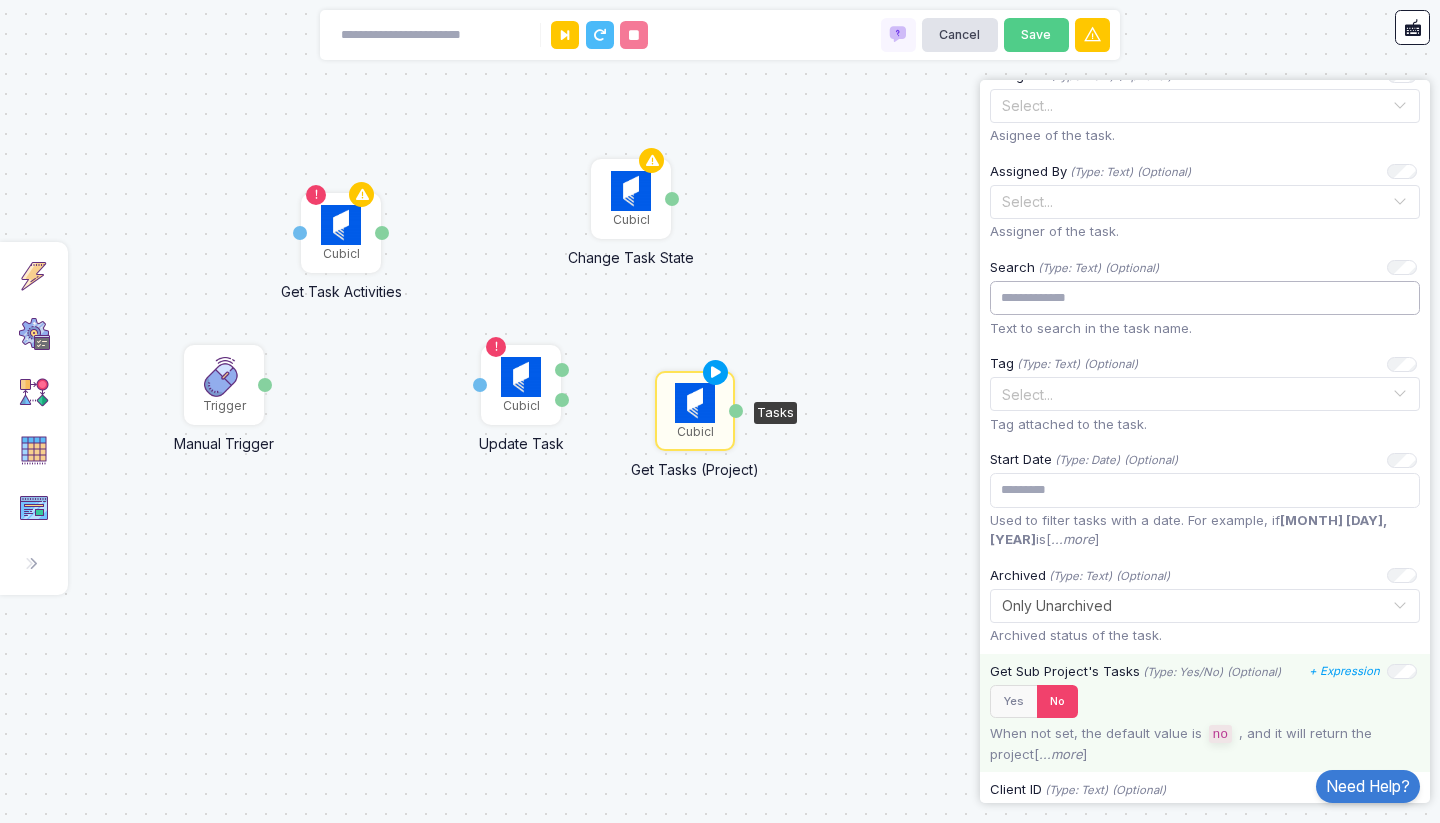 scroll, scrollTop: 600, scrollLeft: 0, axis: vertical 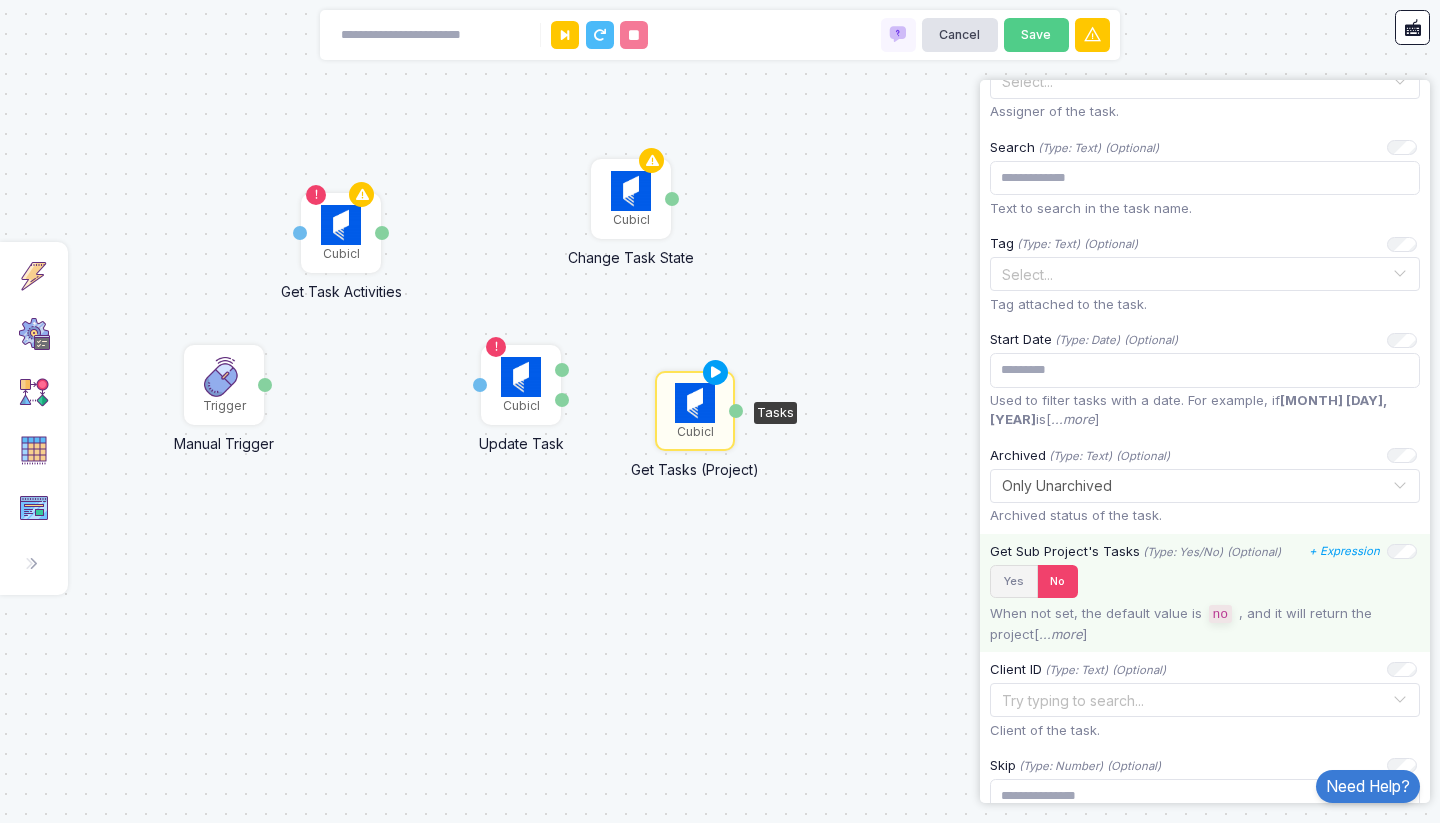 click on "Yes" 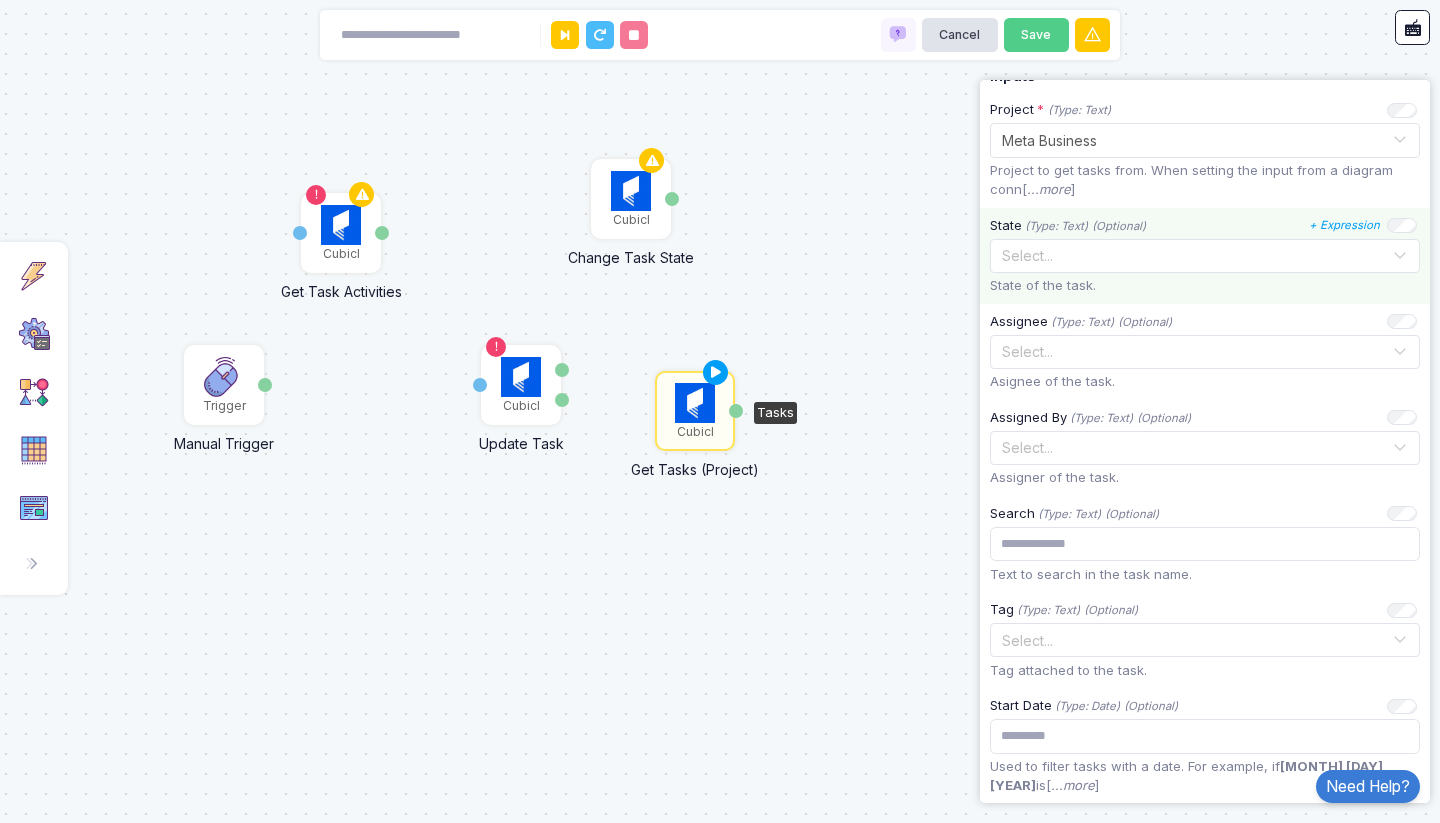 scroll, scrollTop: 0, scrollLeft: 0, axis: both 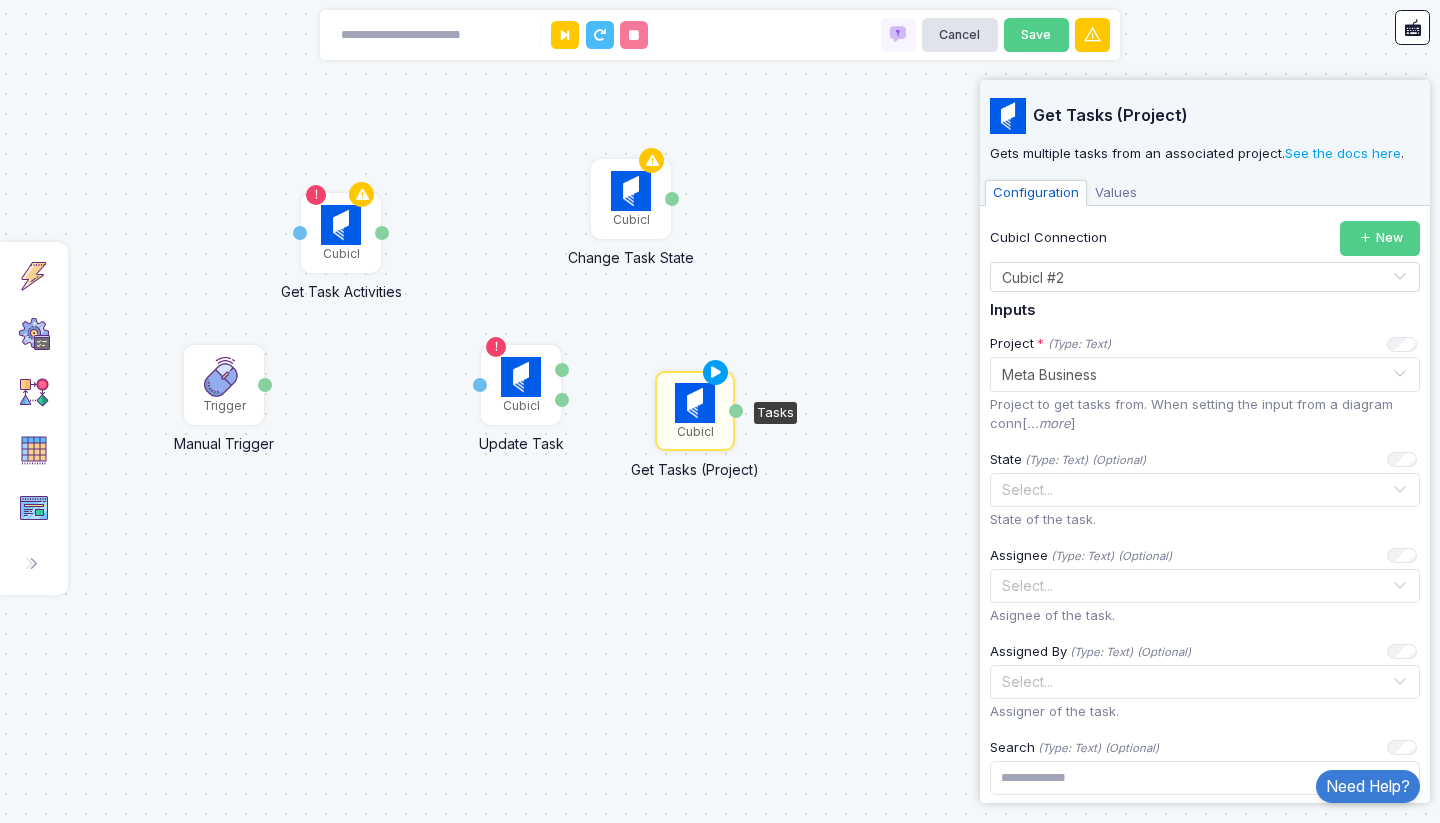 click on "Values" at bounding box center (1116, 193) 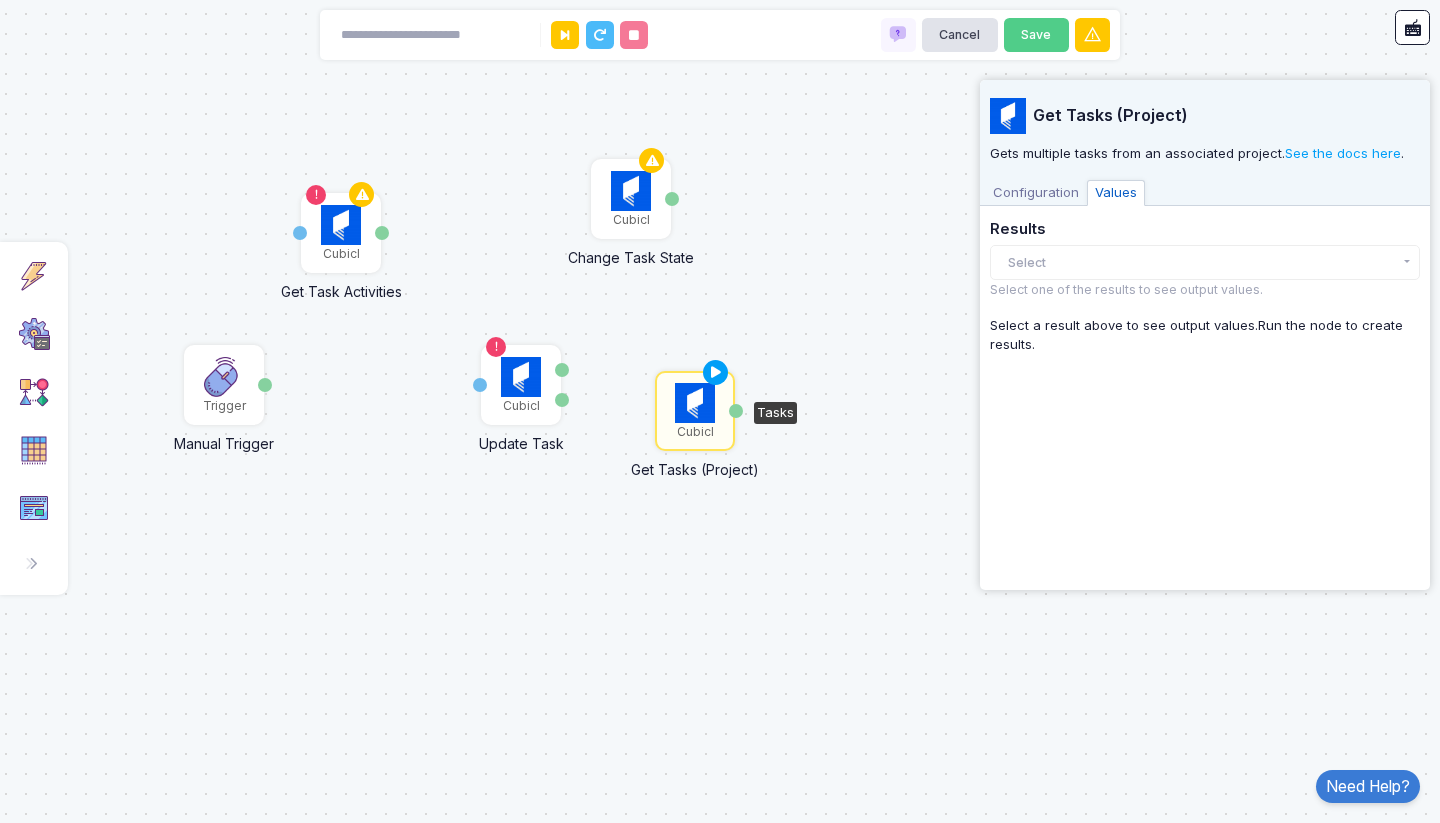 click on "Configuration" at bounding box center [1036, 193] 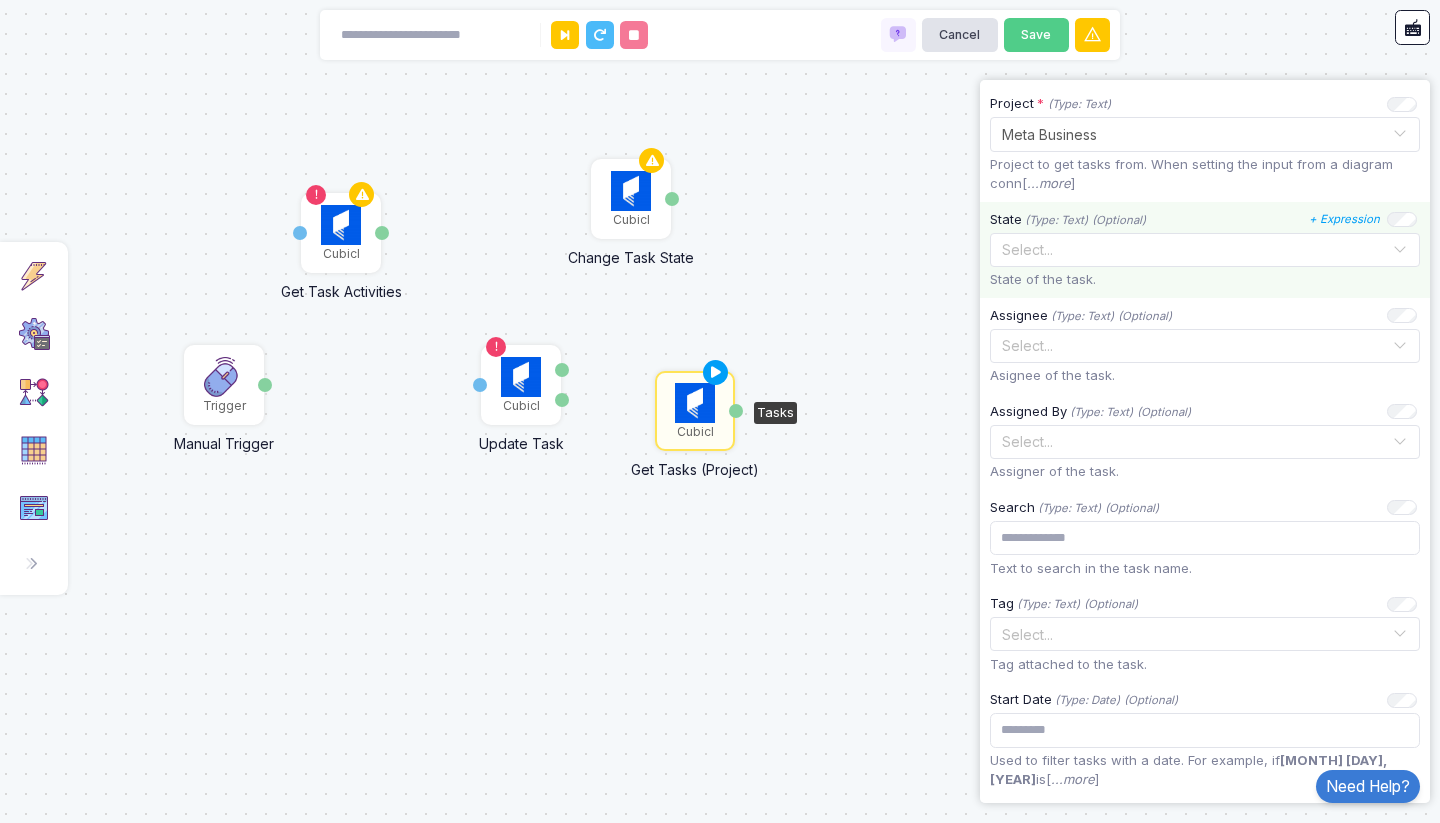 scroll, scrollTop: 360, scrollLeft: 0, axis: vertical 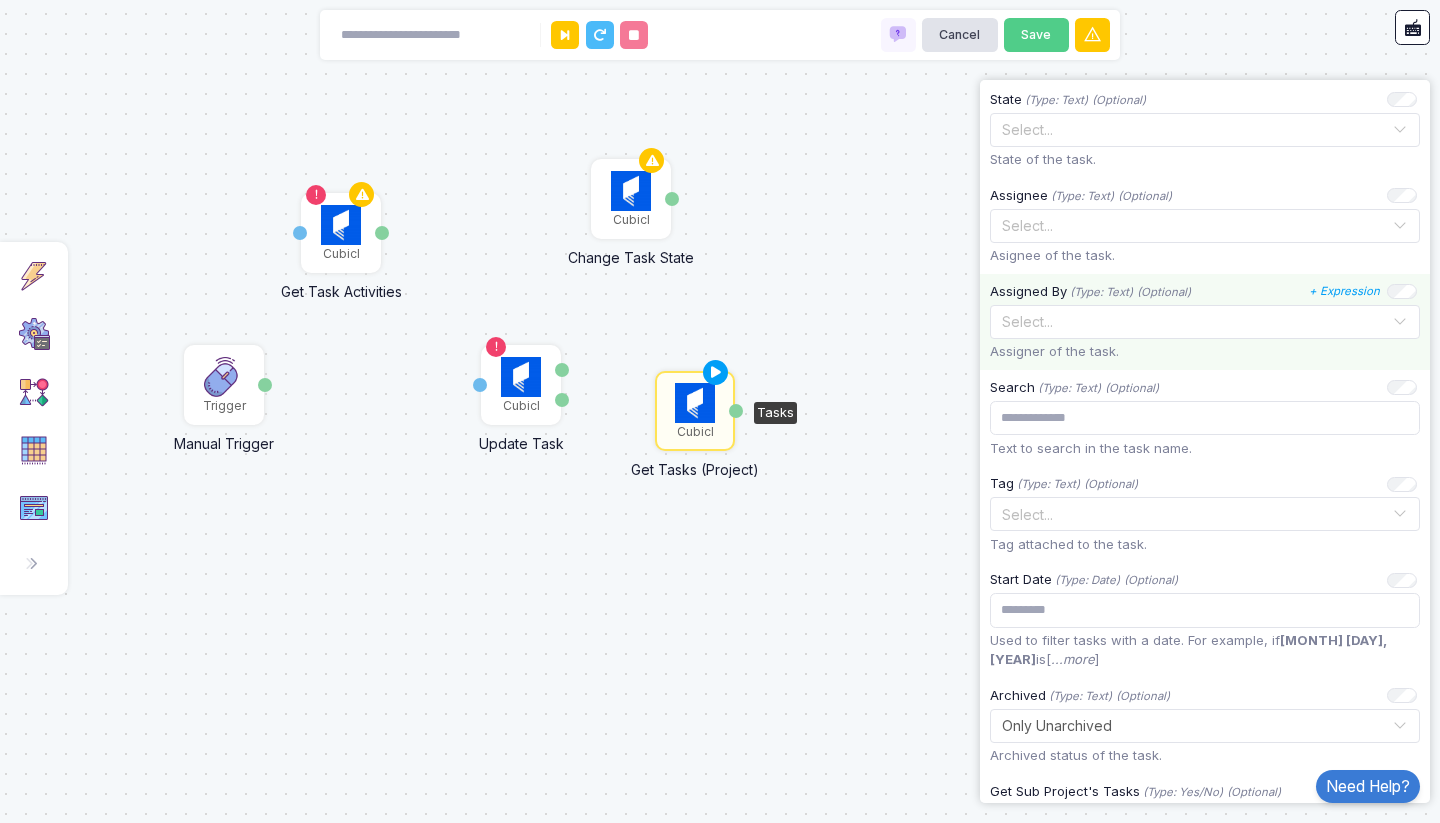 click 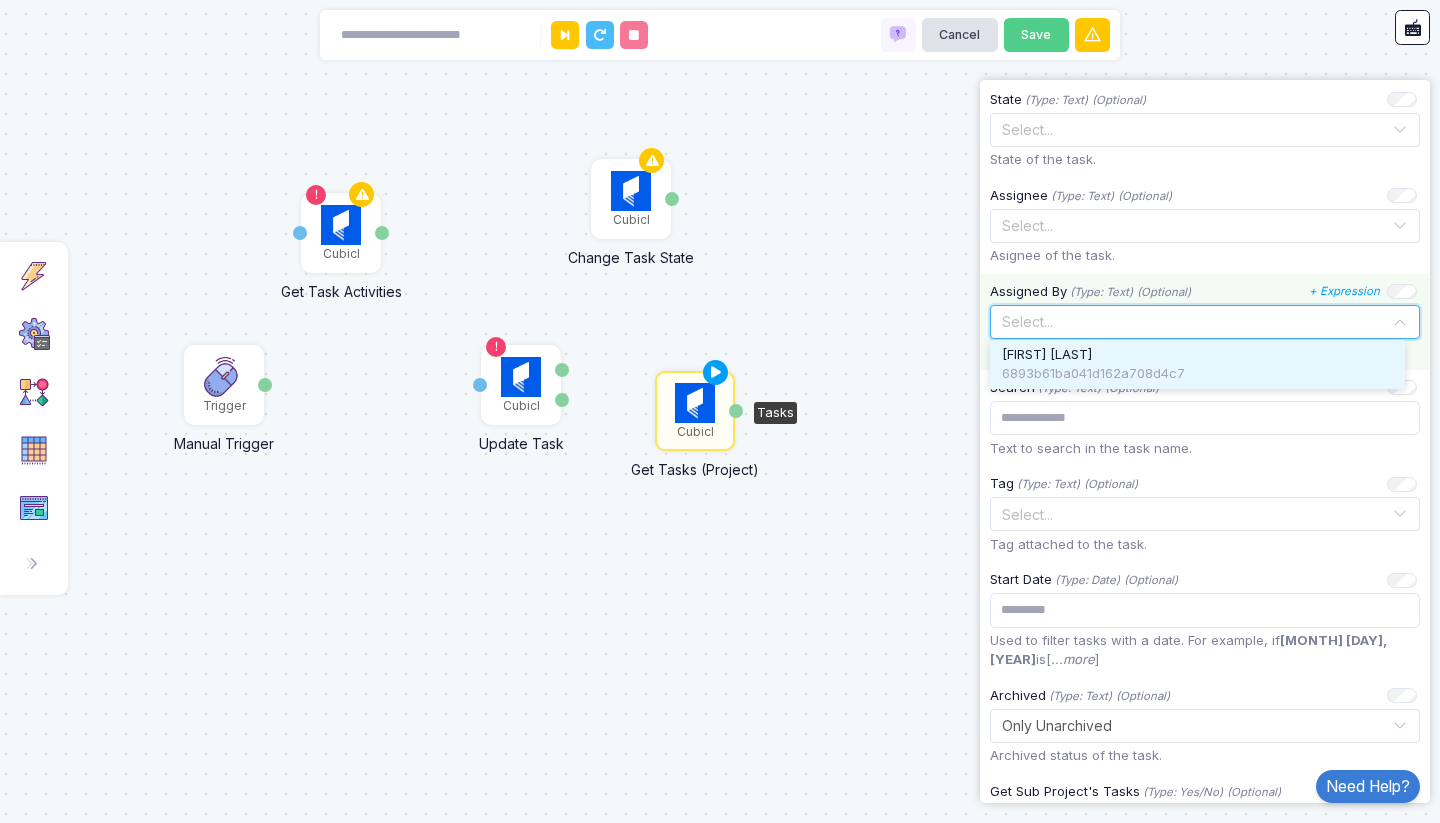 click on "(Optional)" 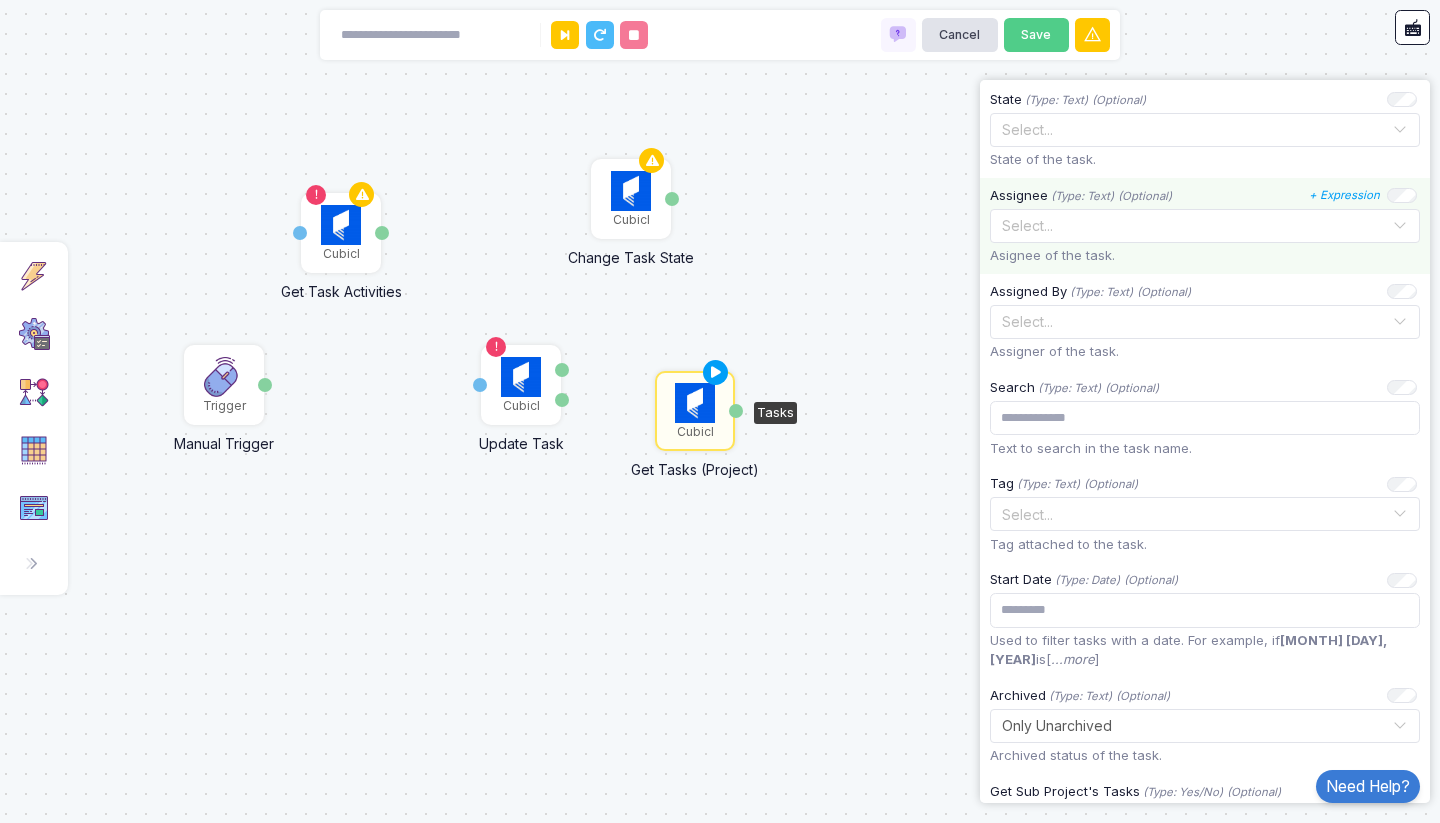 click 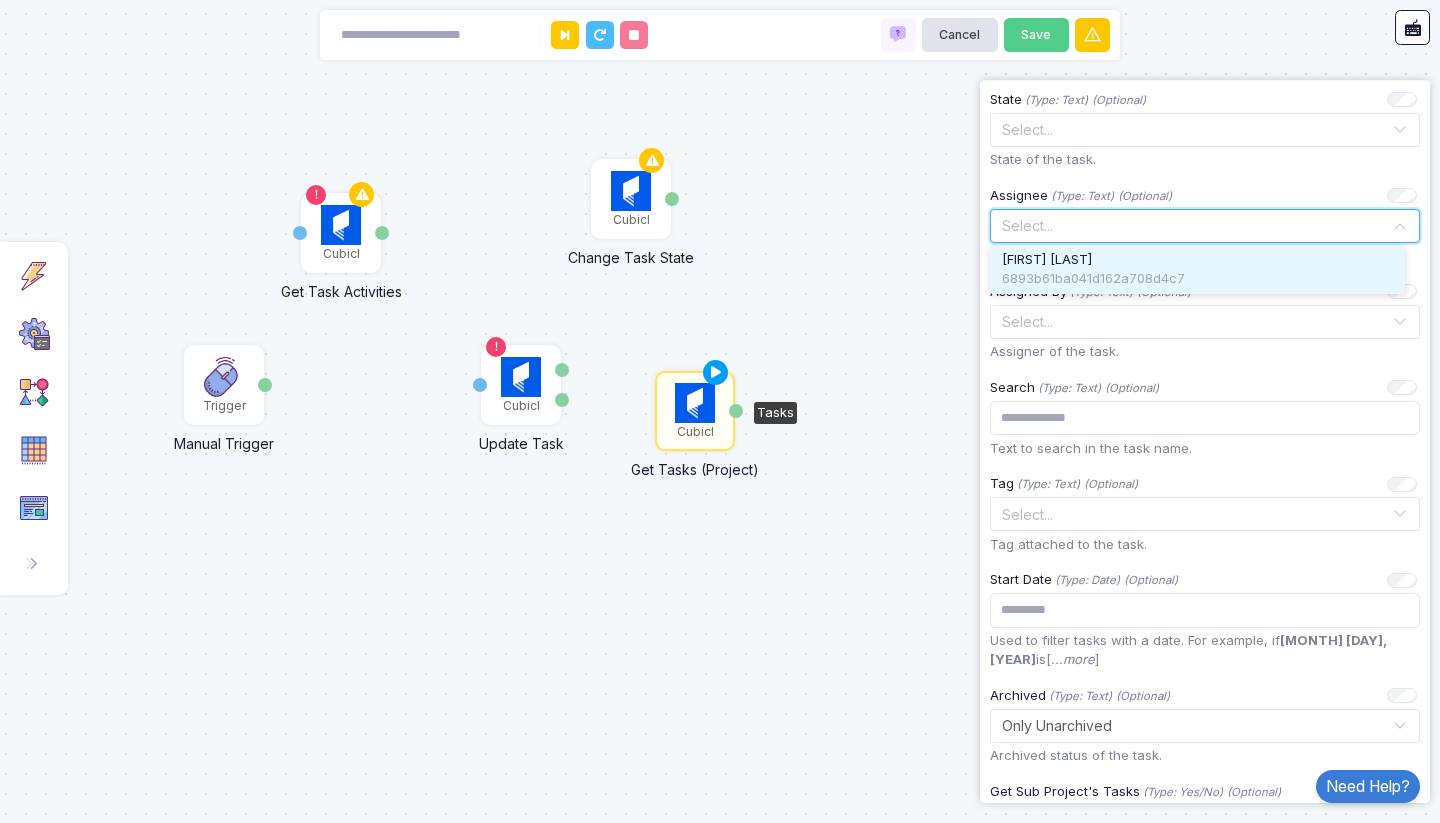 click on "[NAME]" at bounding box center [1047, 260] 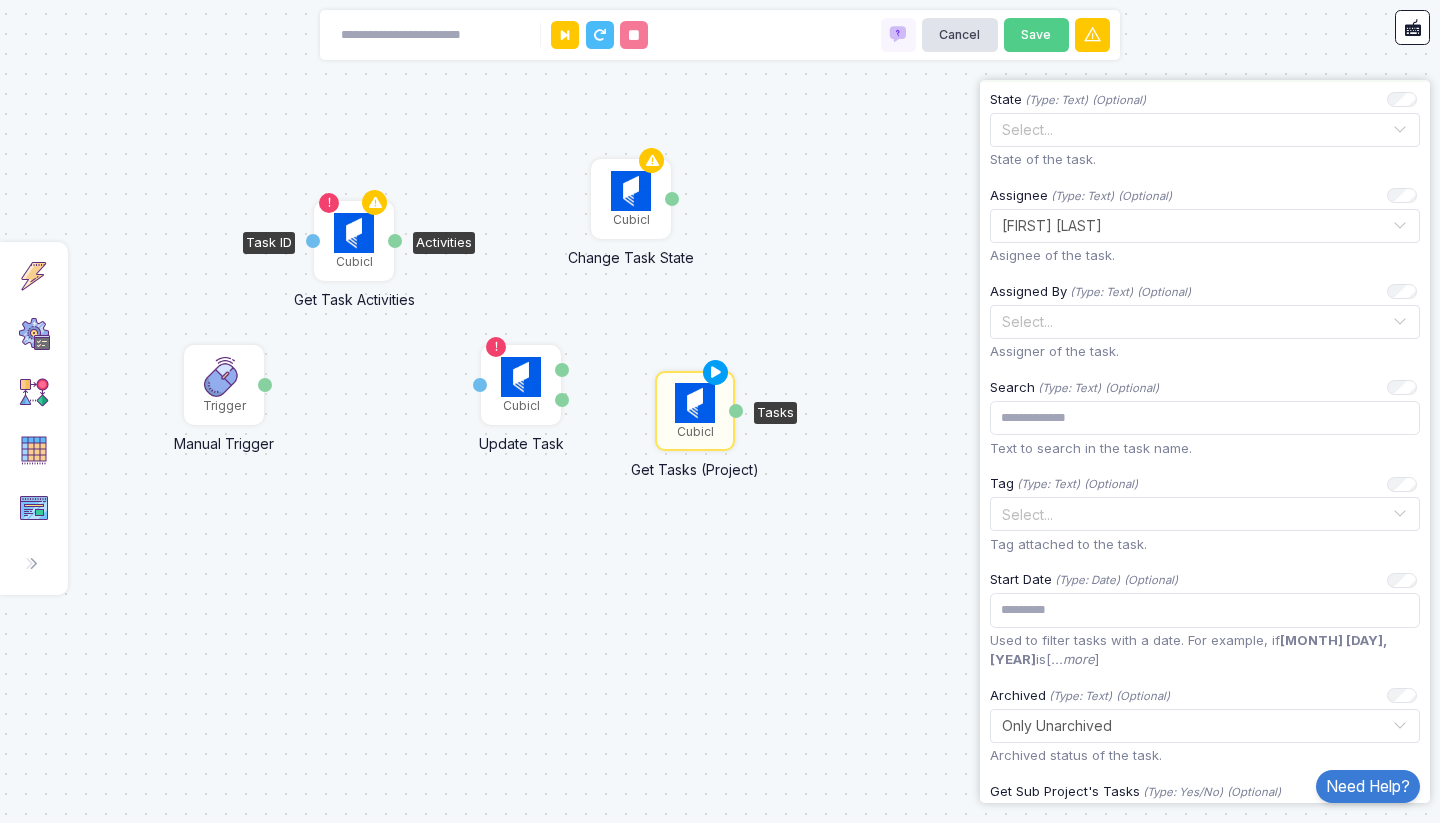 drag, startPoint x: 327, startPoint y: 225, endPoint x: 340, endPoint y: 233, distance: 15.264338 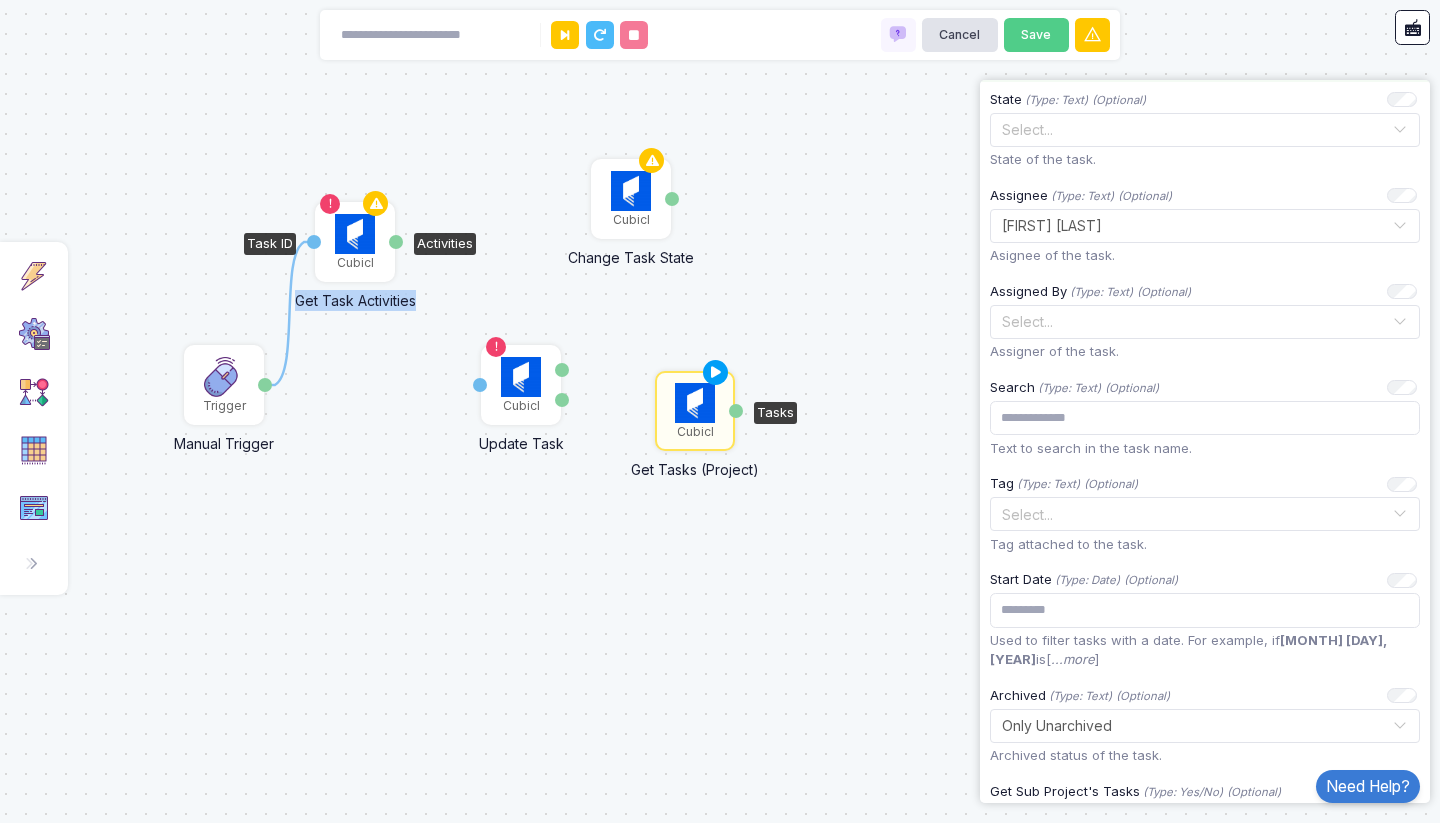drag, startPoint x: 267, startPoint y: 383, endPoint x: 313, endPoint y: 242, distance: 148.31386 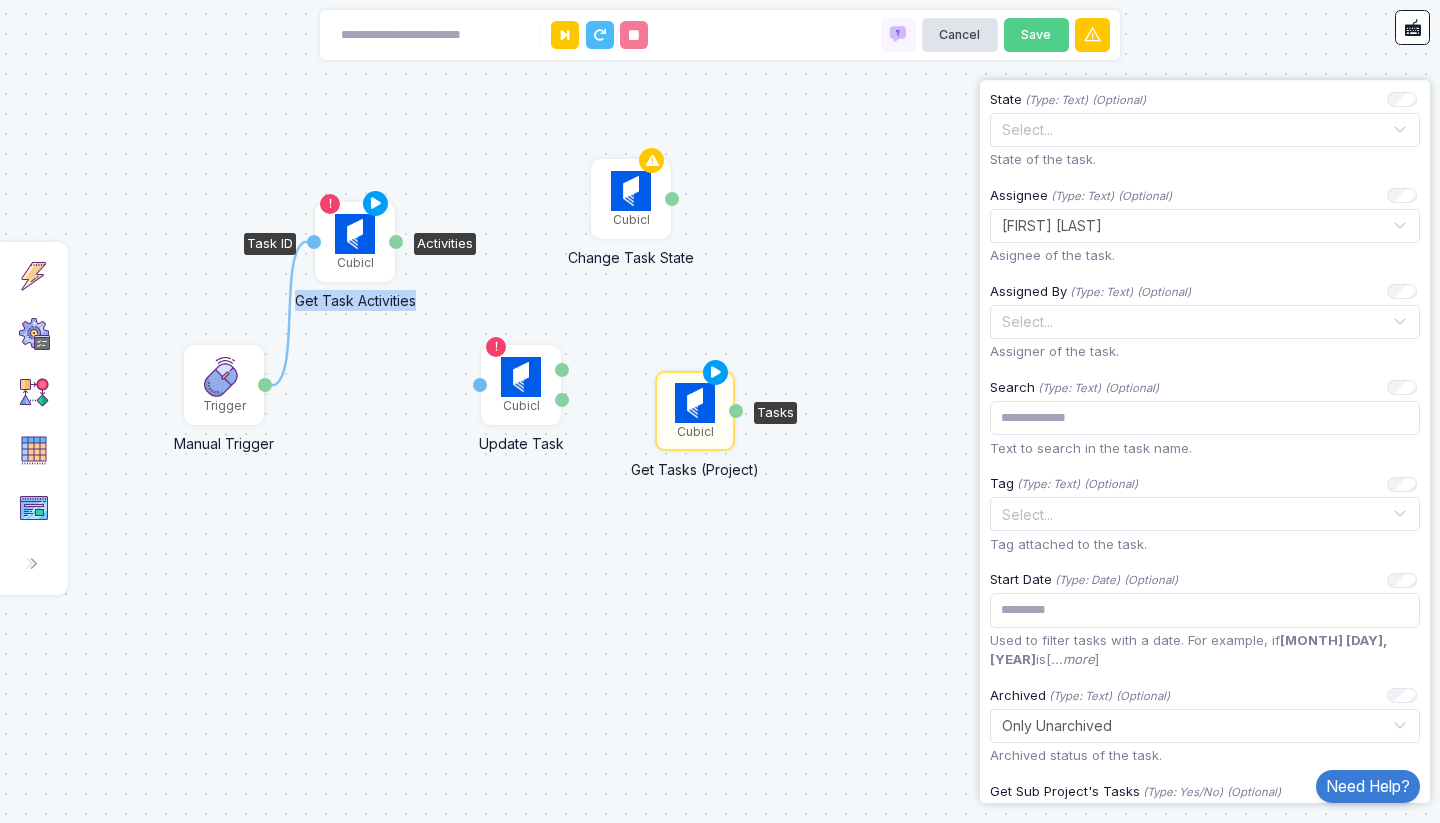 click 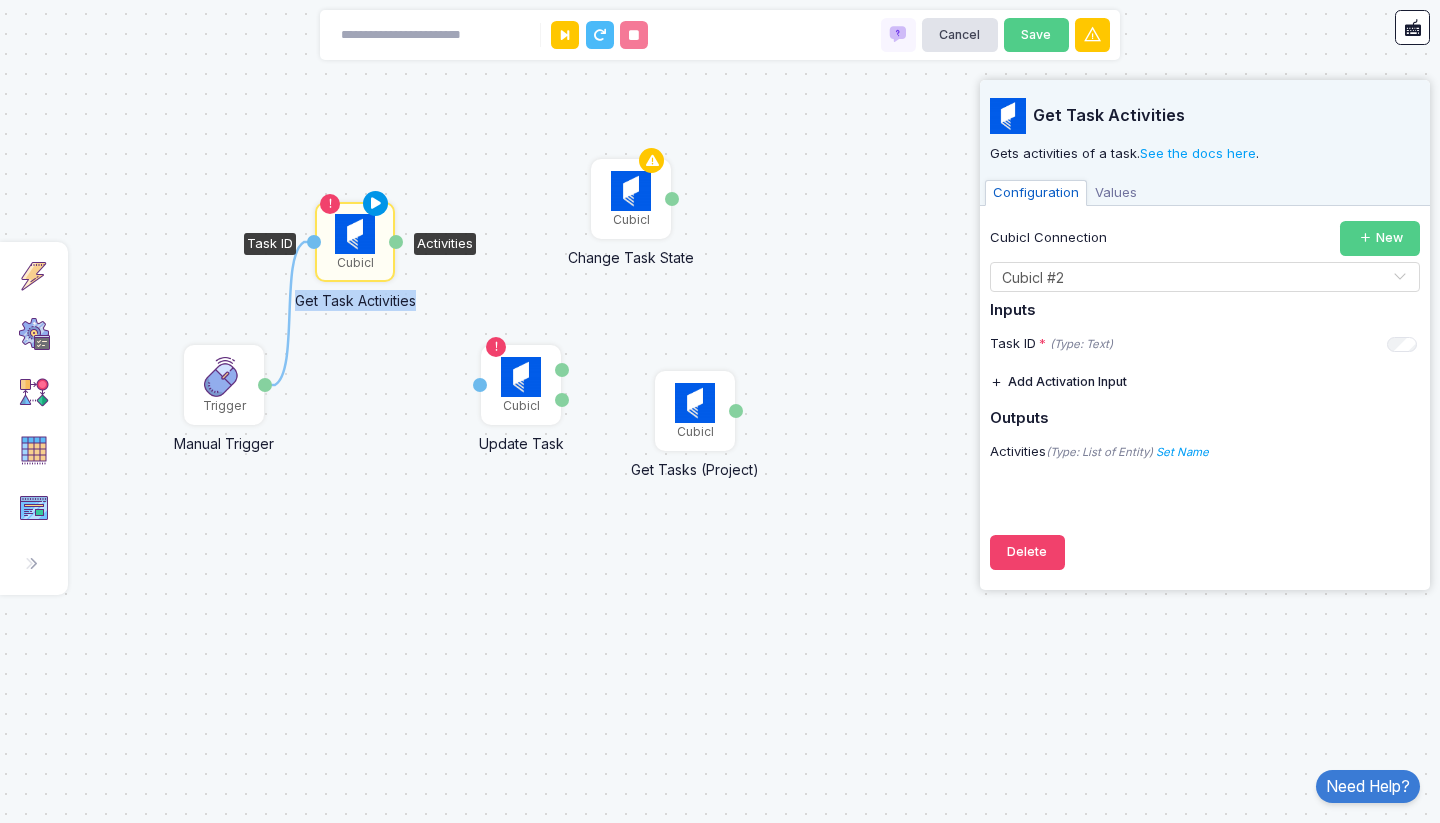 click at bounding box center (376, 204) 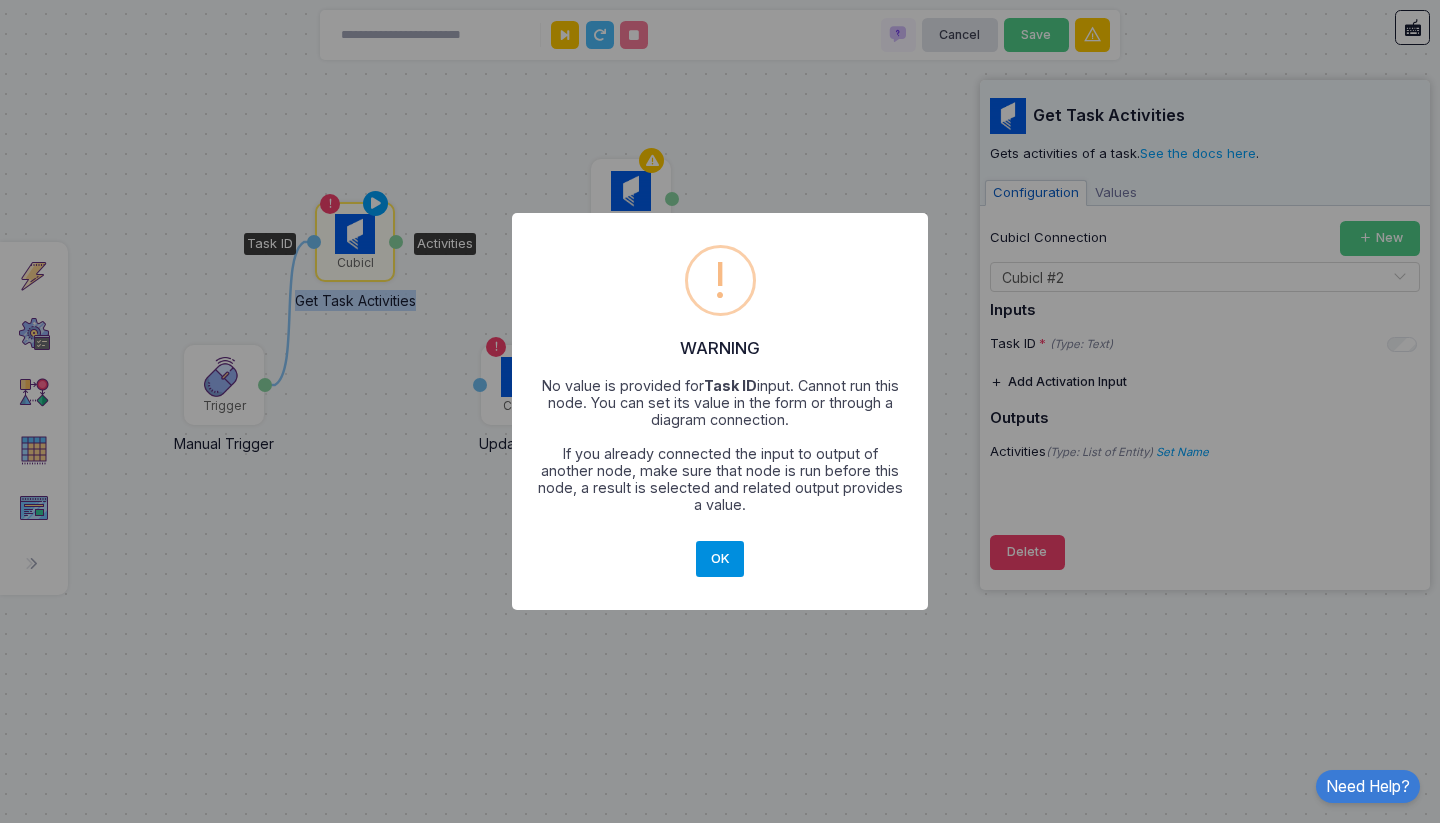 click on "OK" at bounding box center [720, 559] 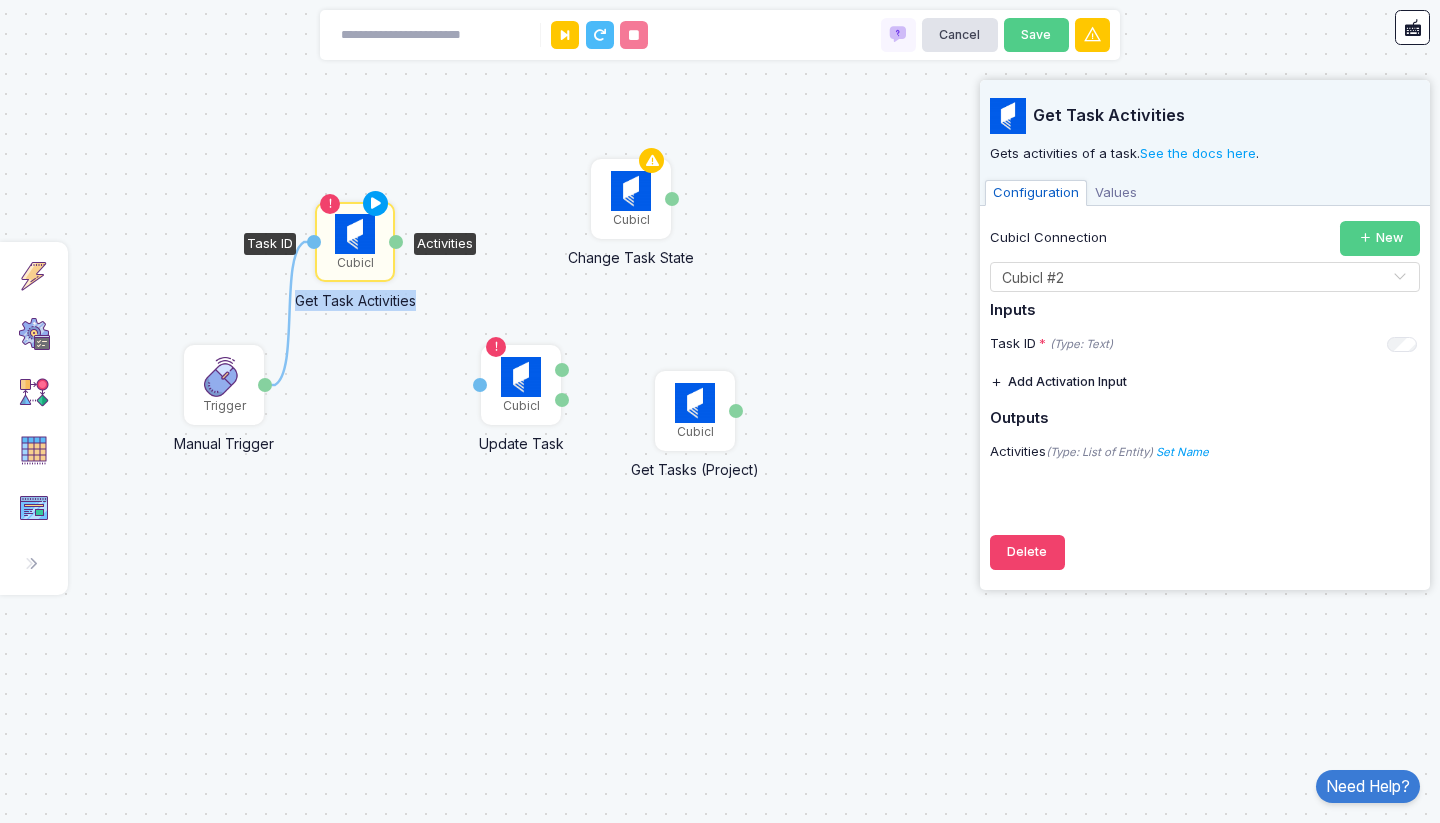 click 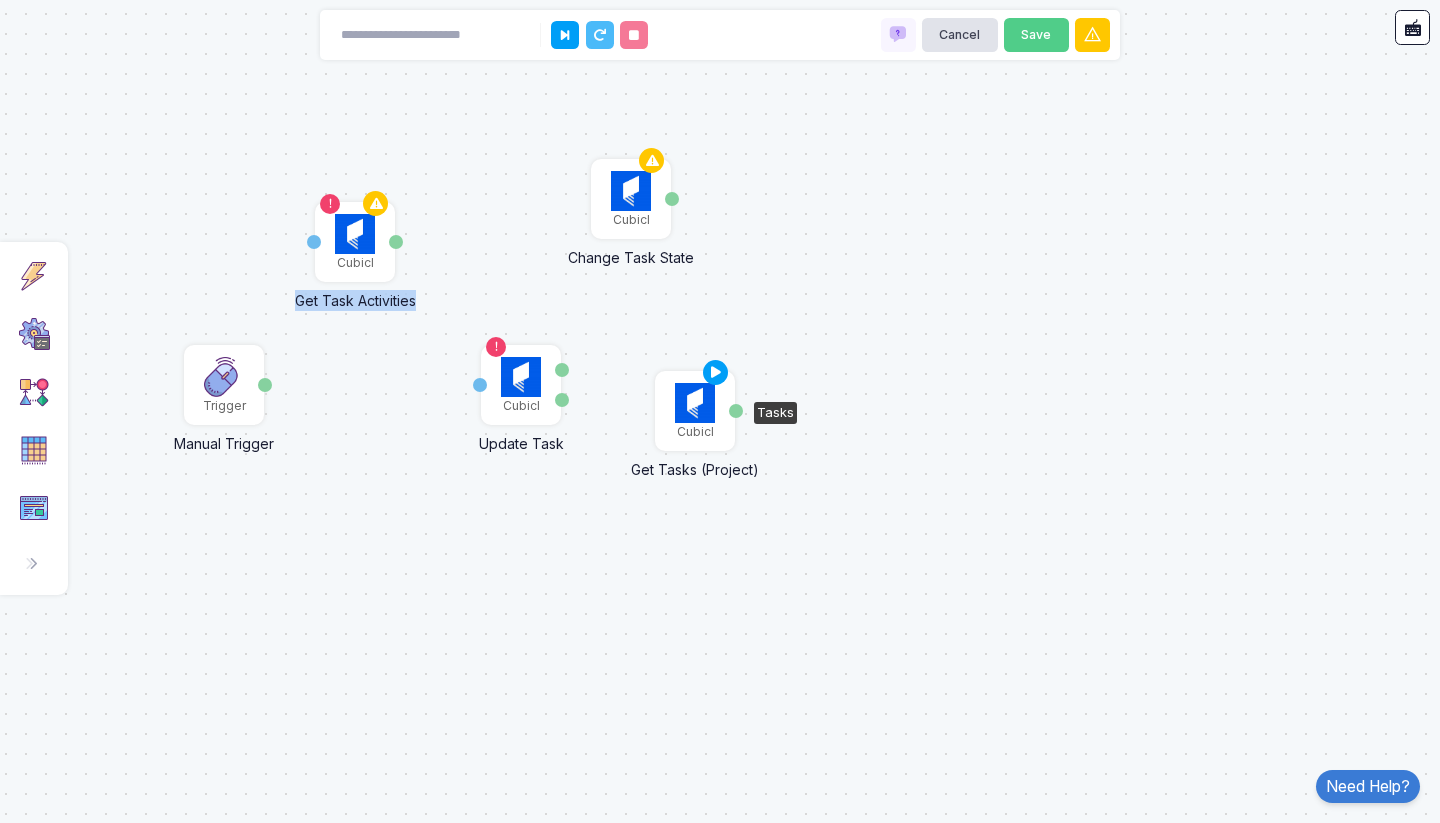 click 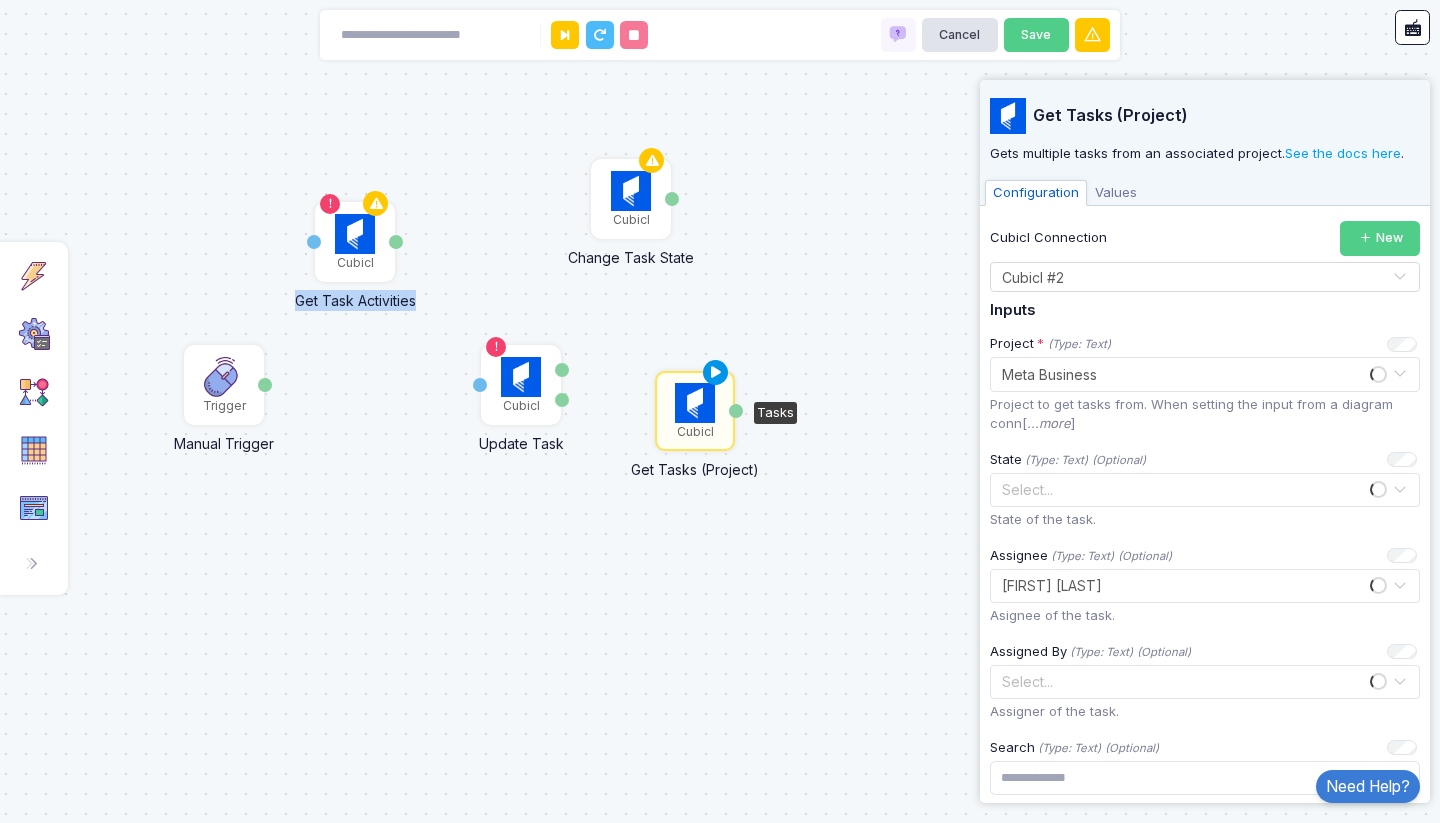 click at bounding box center [716, 373] 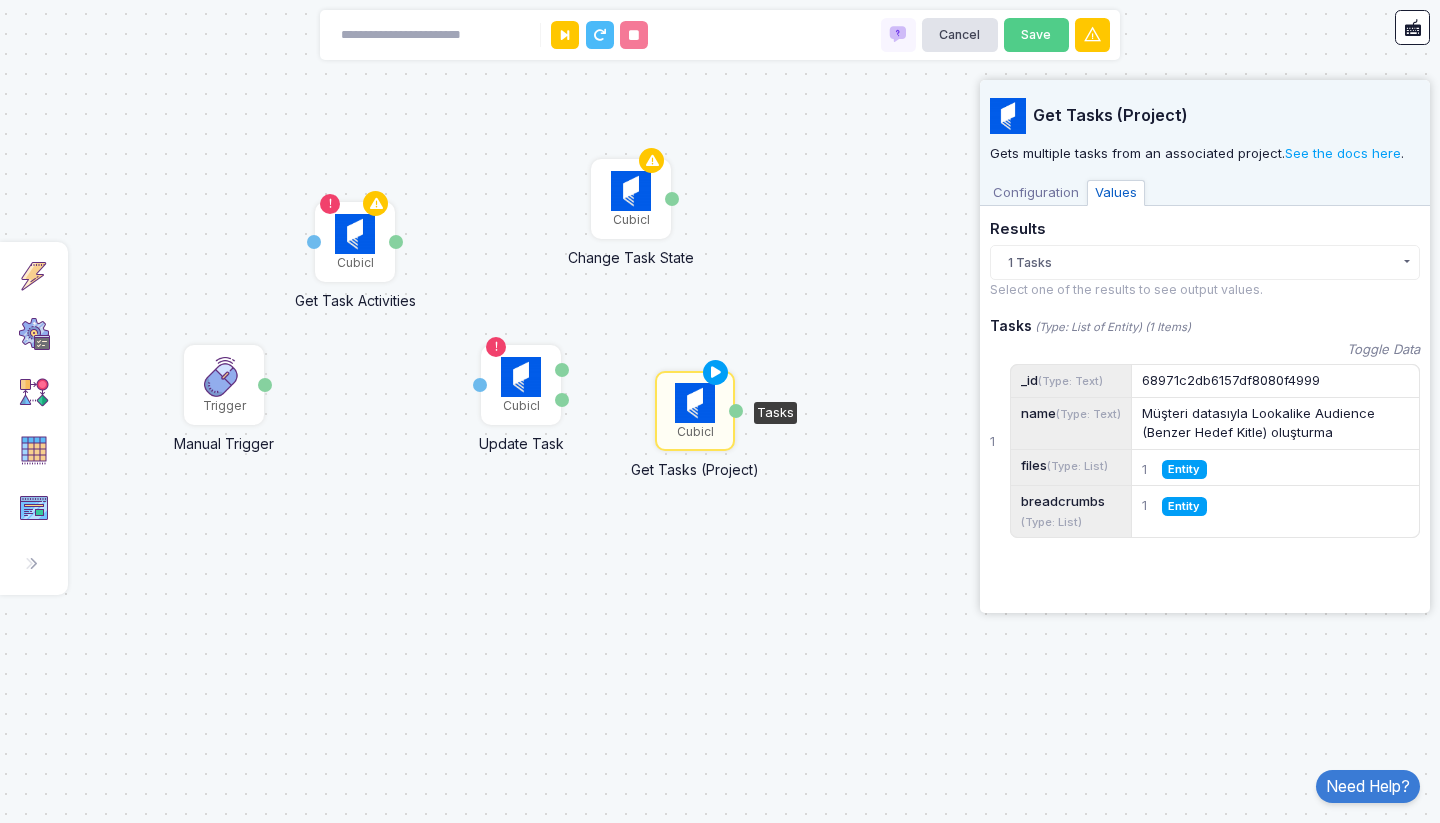 click on "Configuration" at bounding box center (1036, 193) 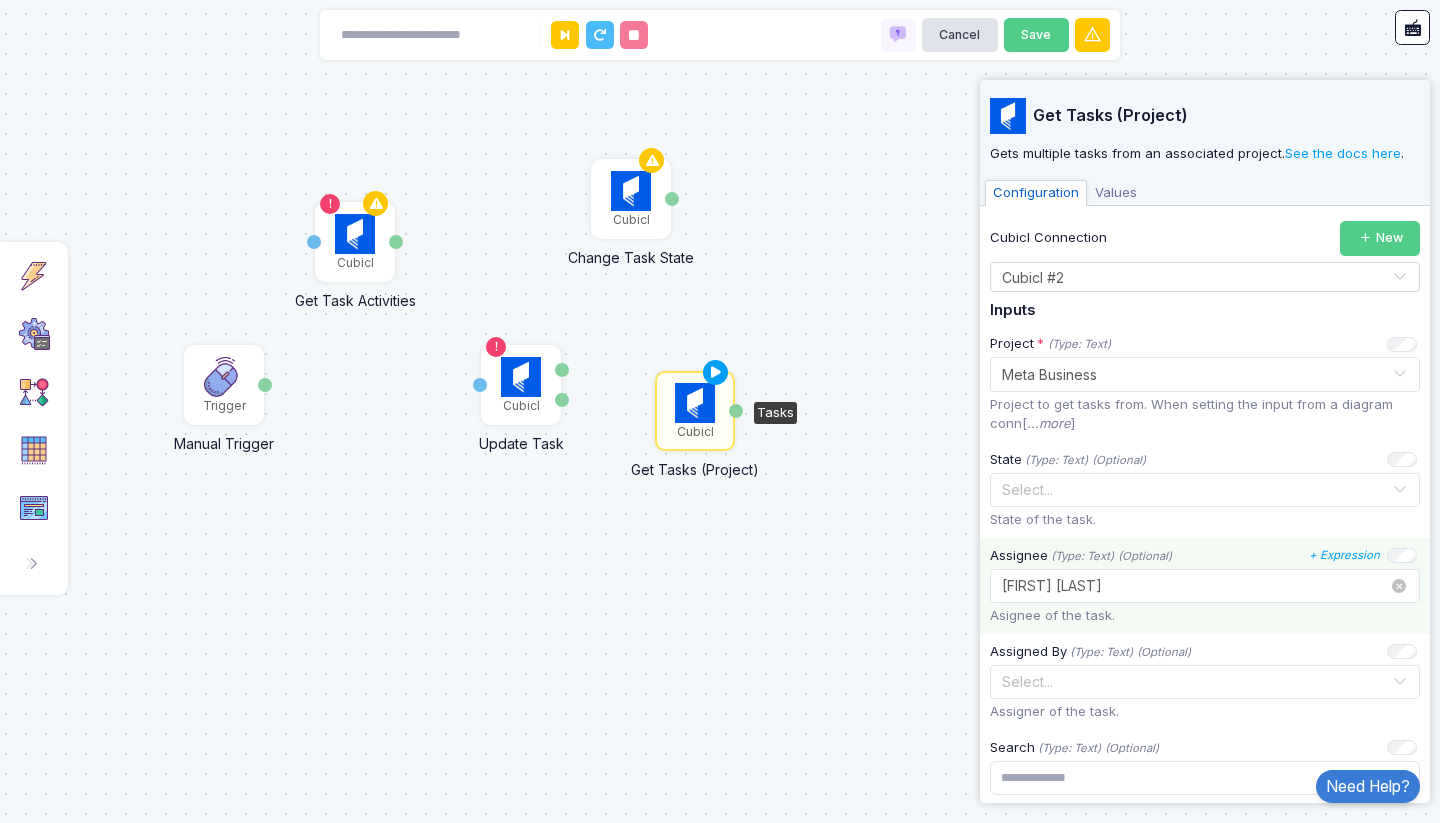 click 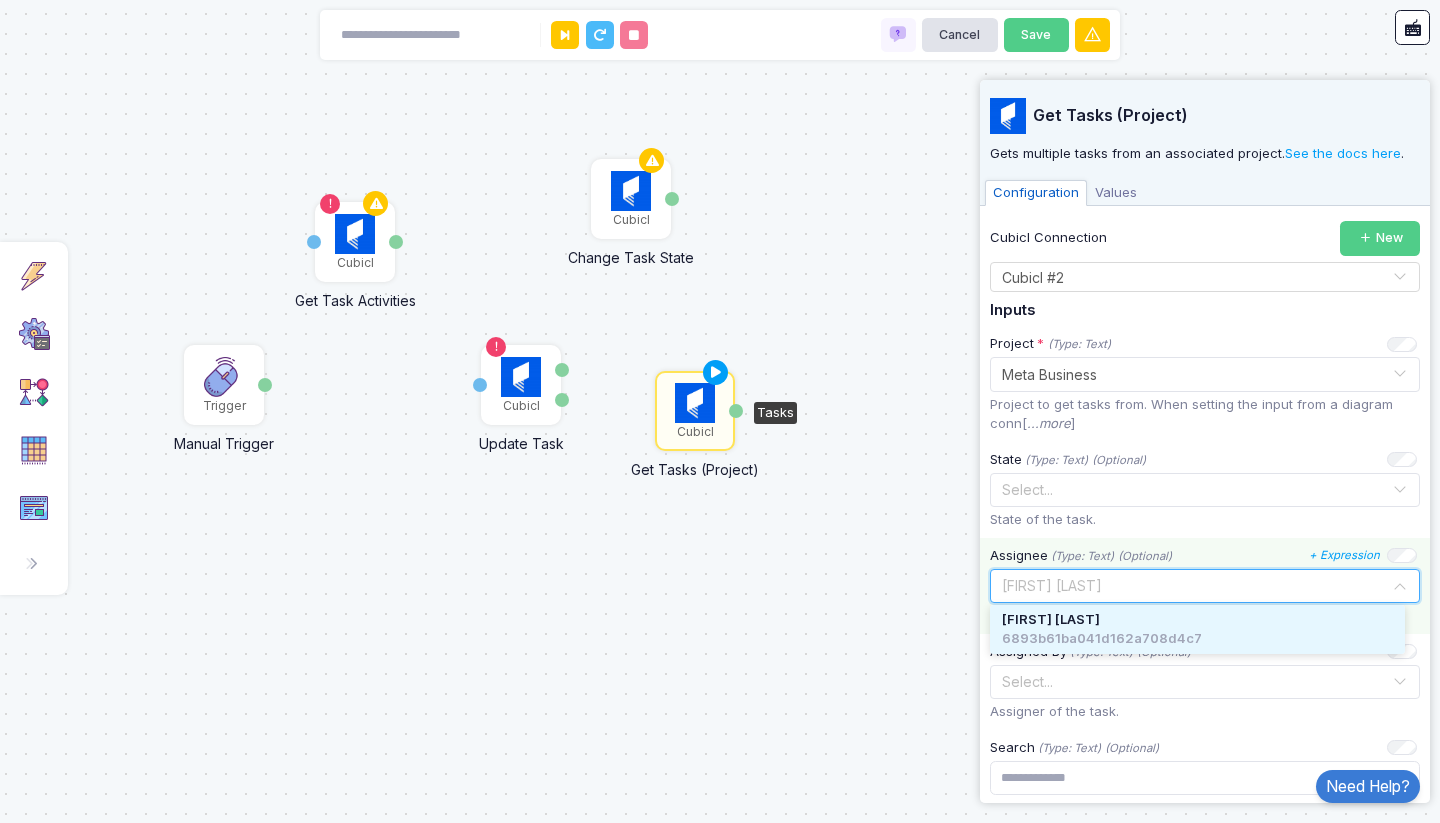 click 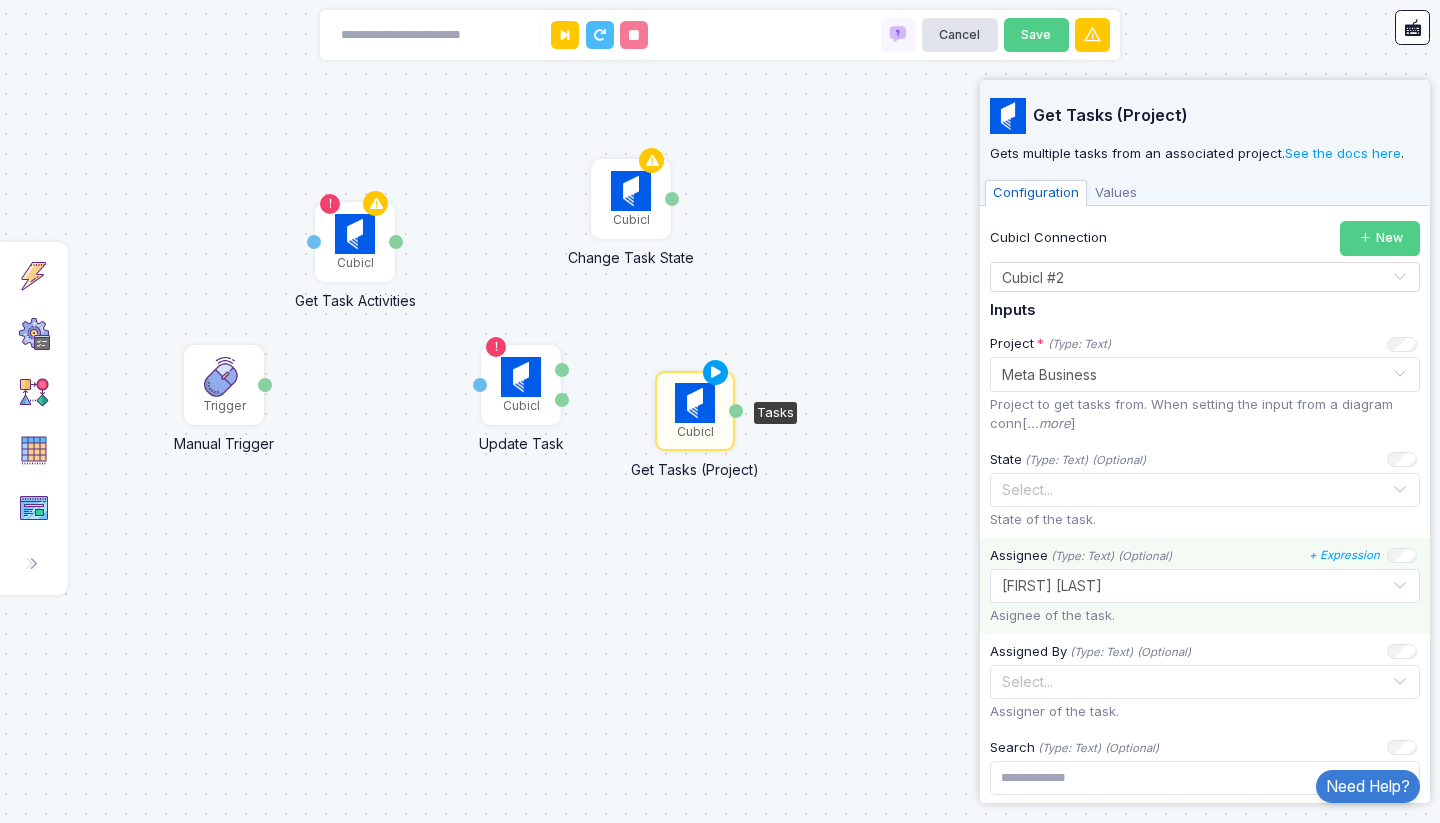 click on "Assignee (Type: Text) (Optional) + Expression Select... × Abdulkerim Şanlı × Asignee of the task." 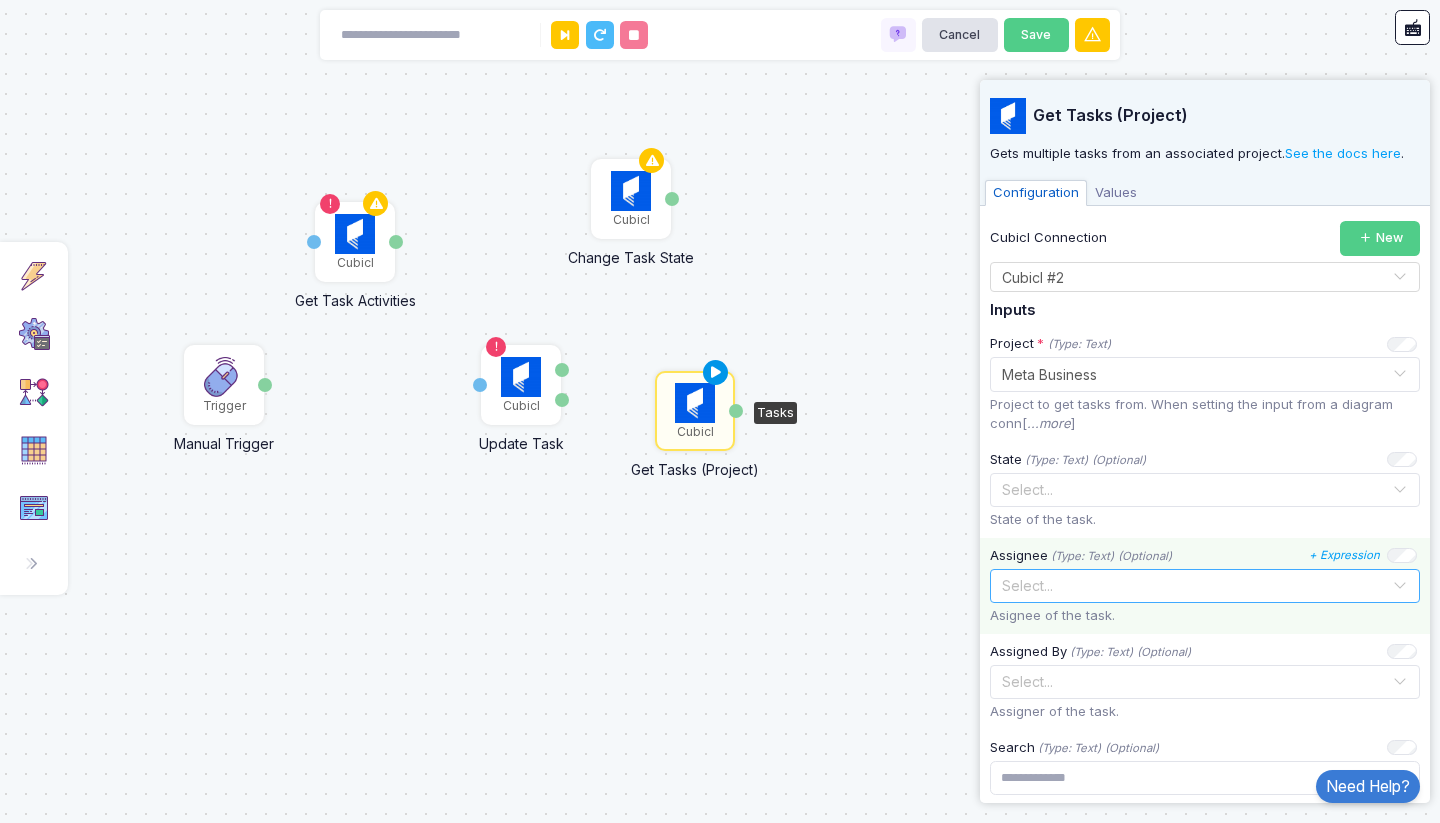 click at bounding box center [716, 373] 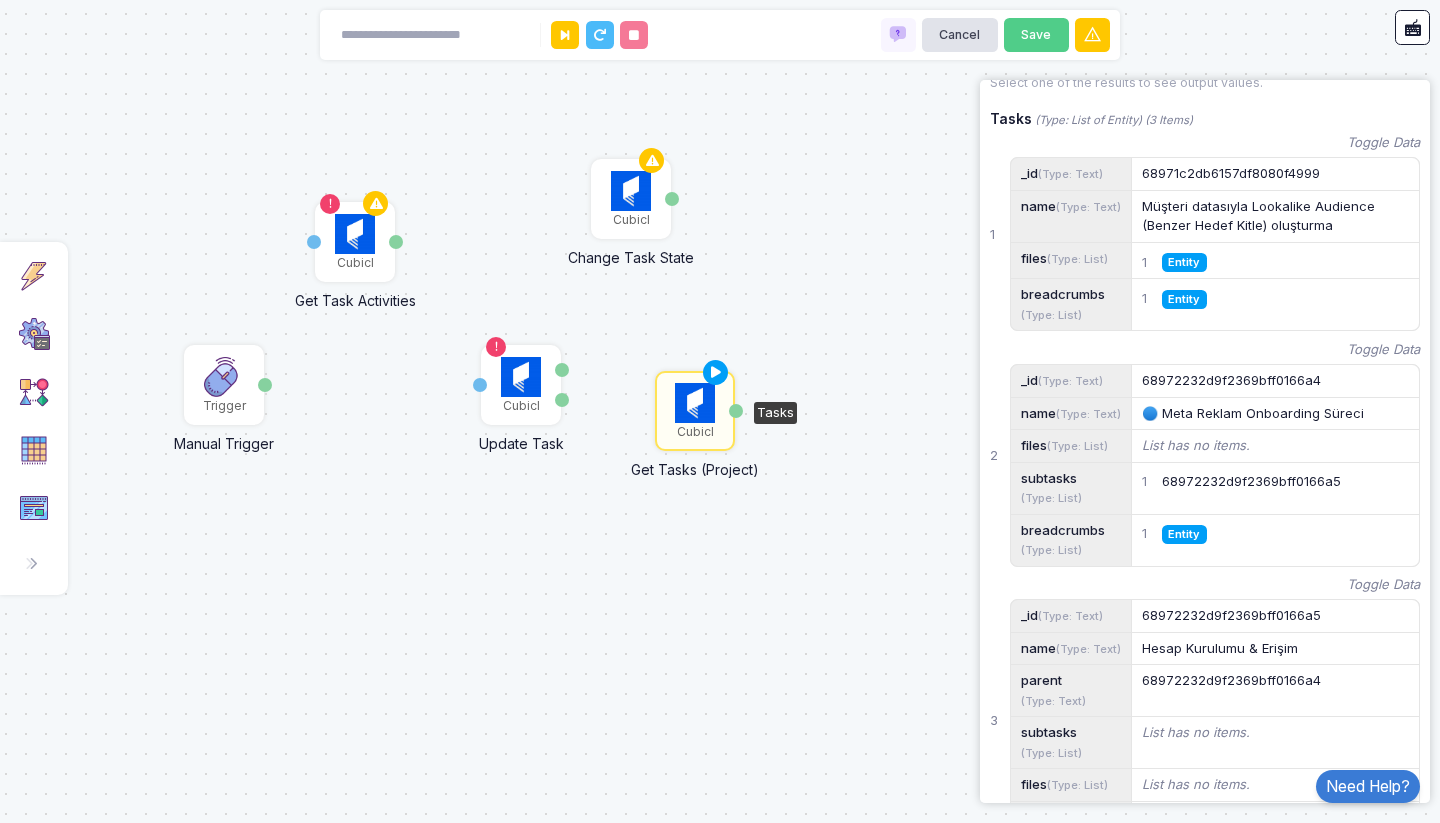 scroll, scrollTop: 327, scrollLeft: 0, axis: vertical 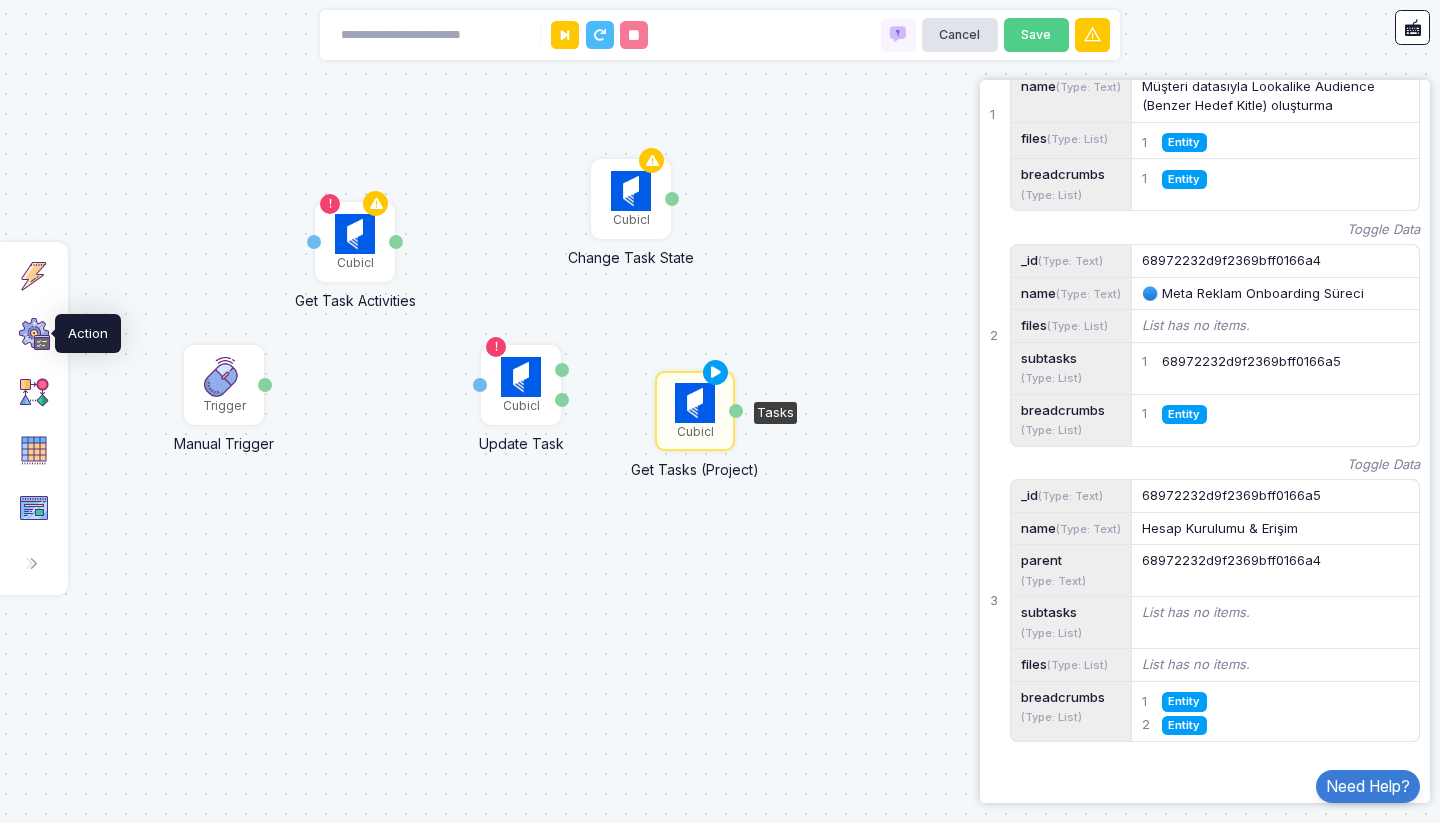 click at bounding box center (34, 334) 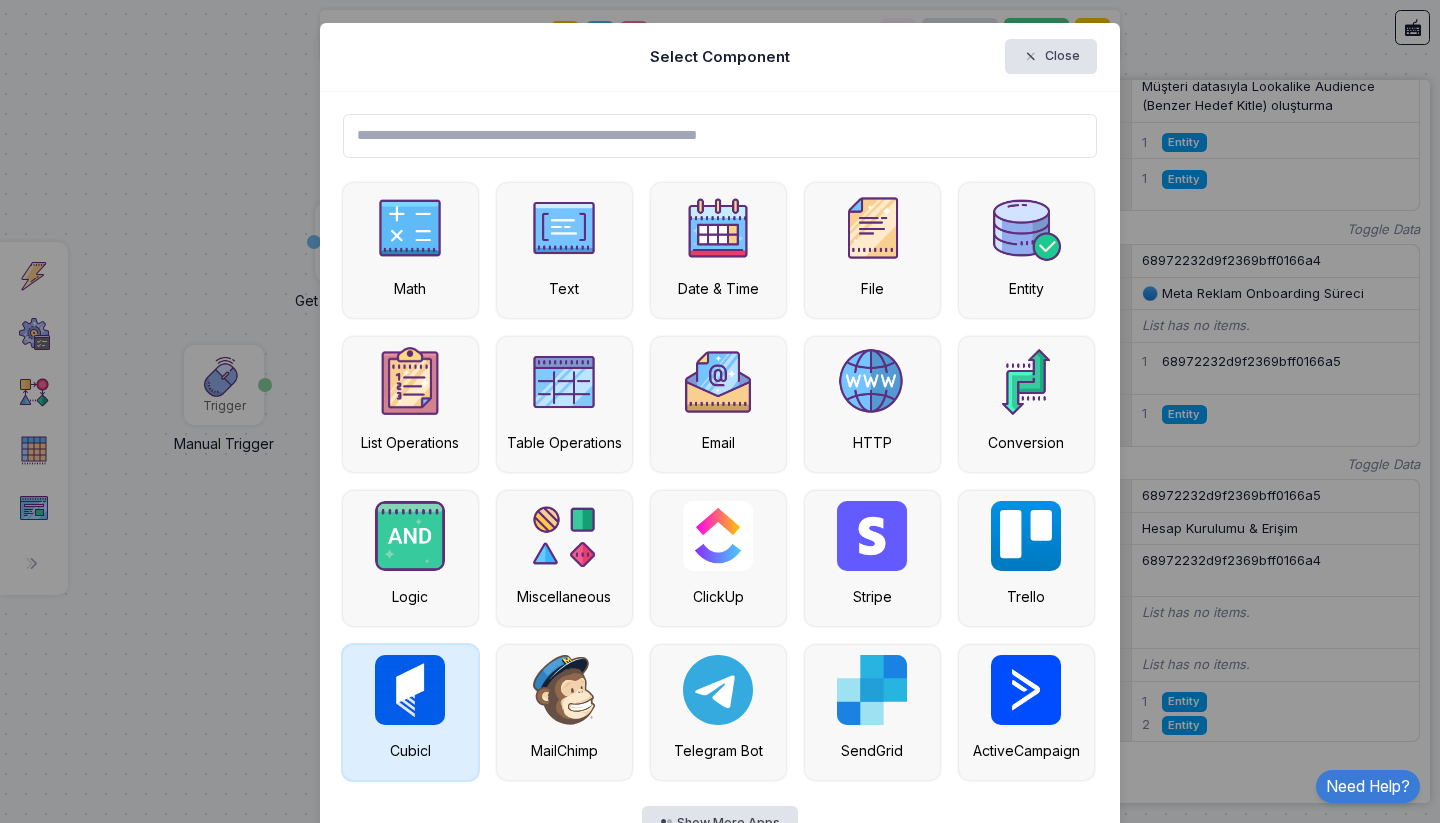 click at bounding box center (410, 690) 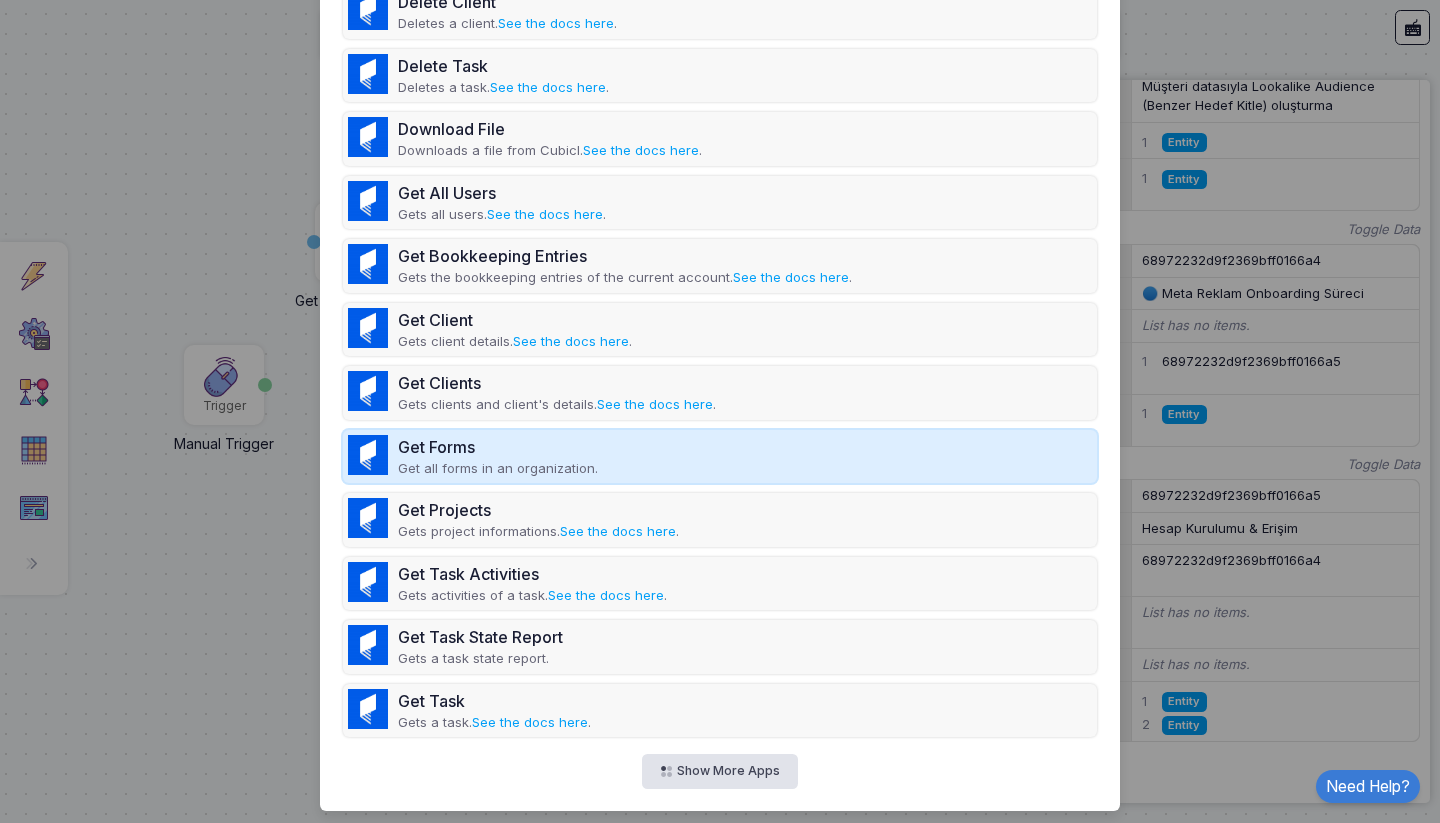 scroll, scrollTop: 0, scrollLeft: 0, axis: both 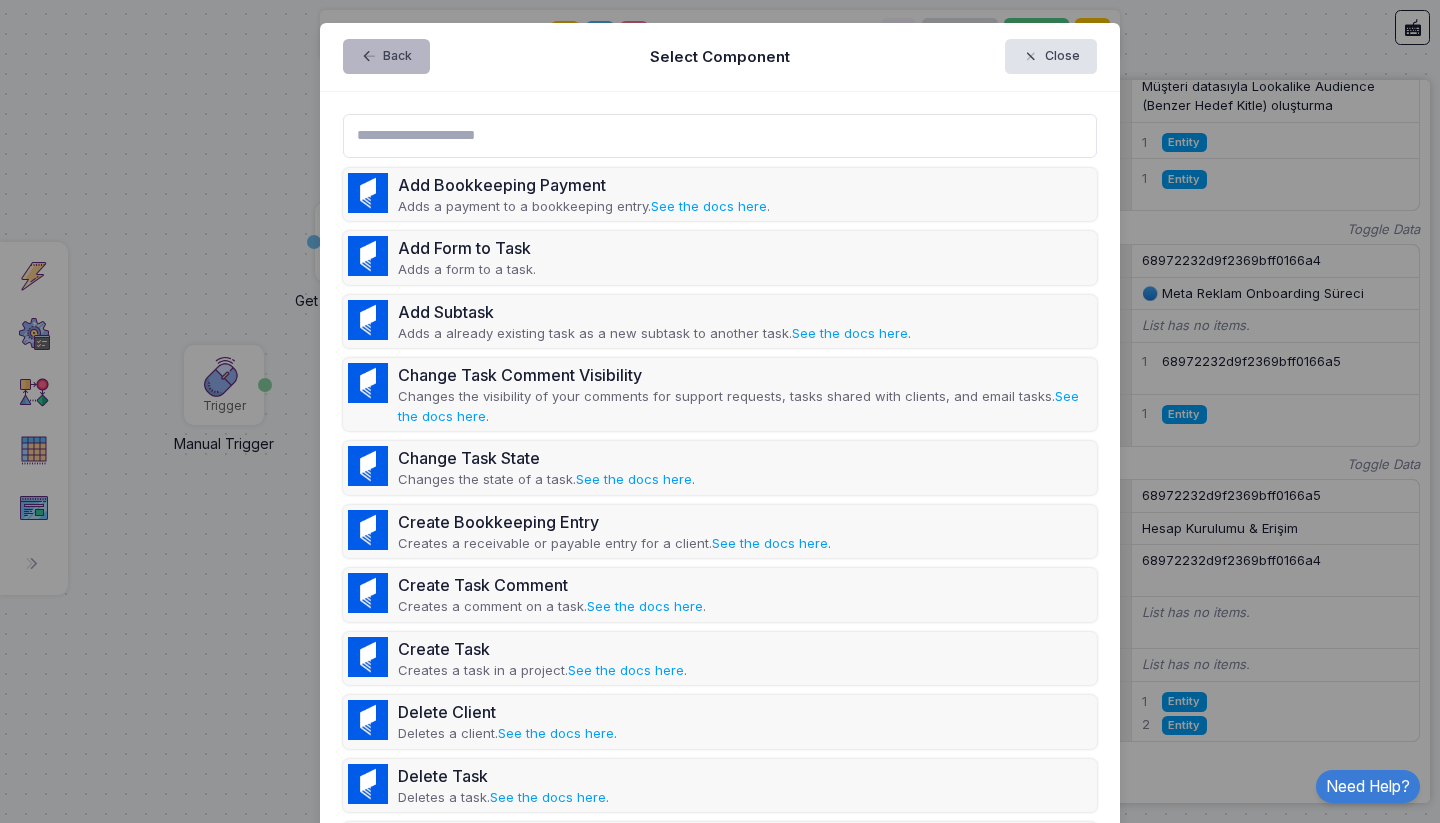 click on "Back" at bounding box center [386, 56] 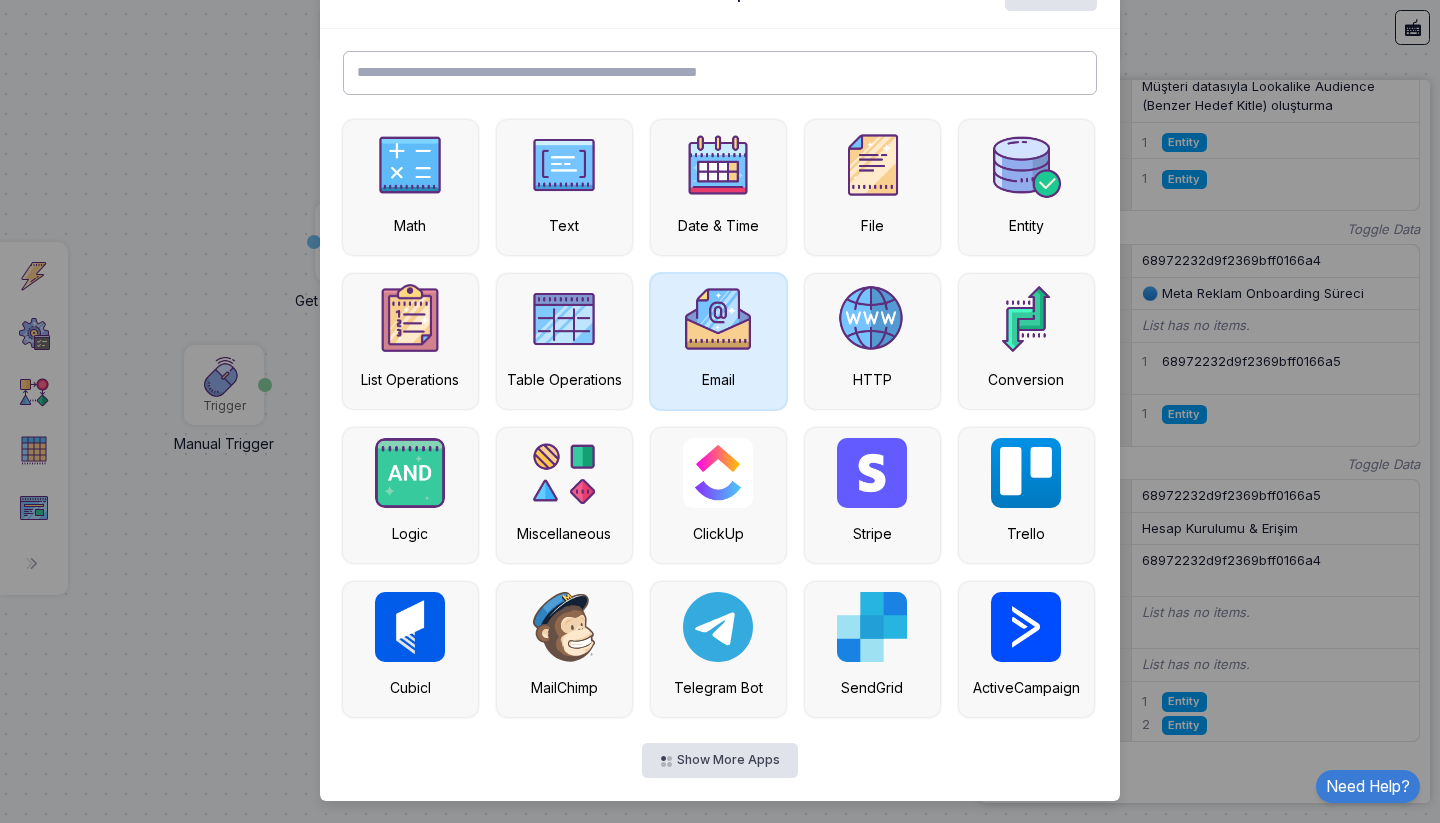 scroll, scrollTop: 0, scrollLeft: 0, axis: both 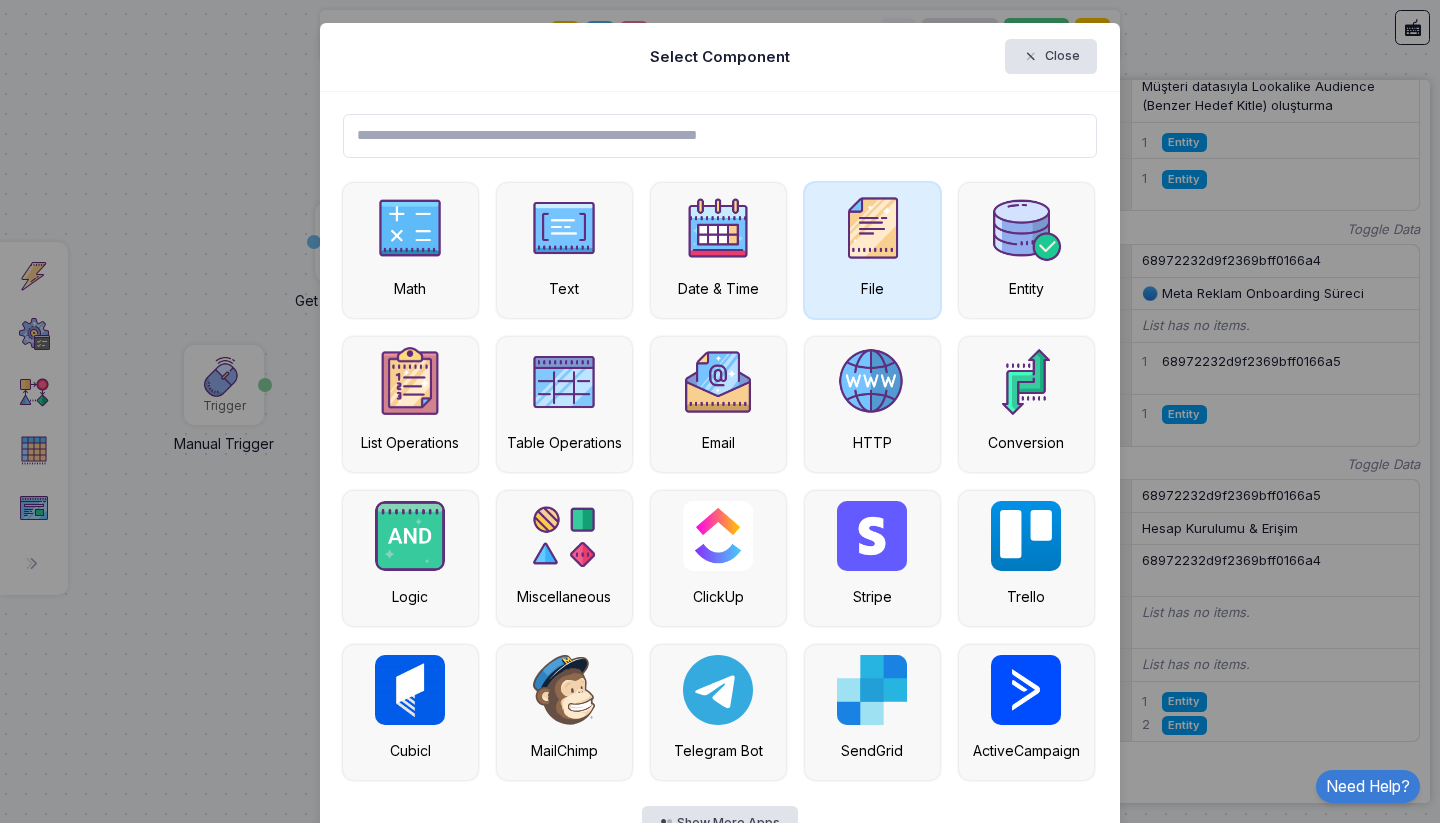 click at bounding box center (872, 228) 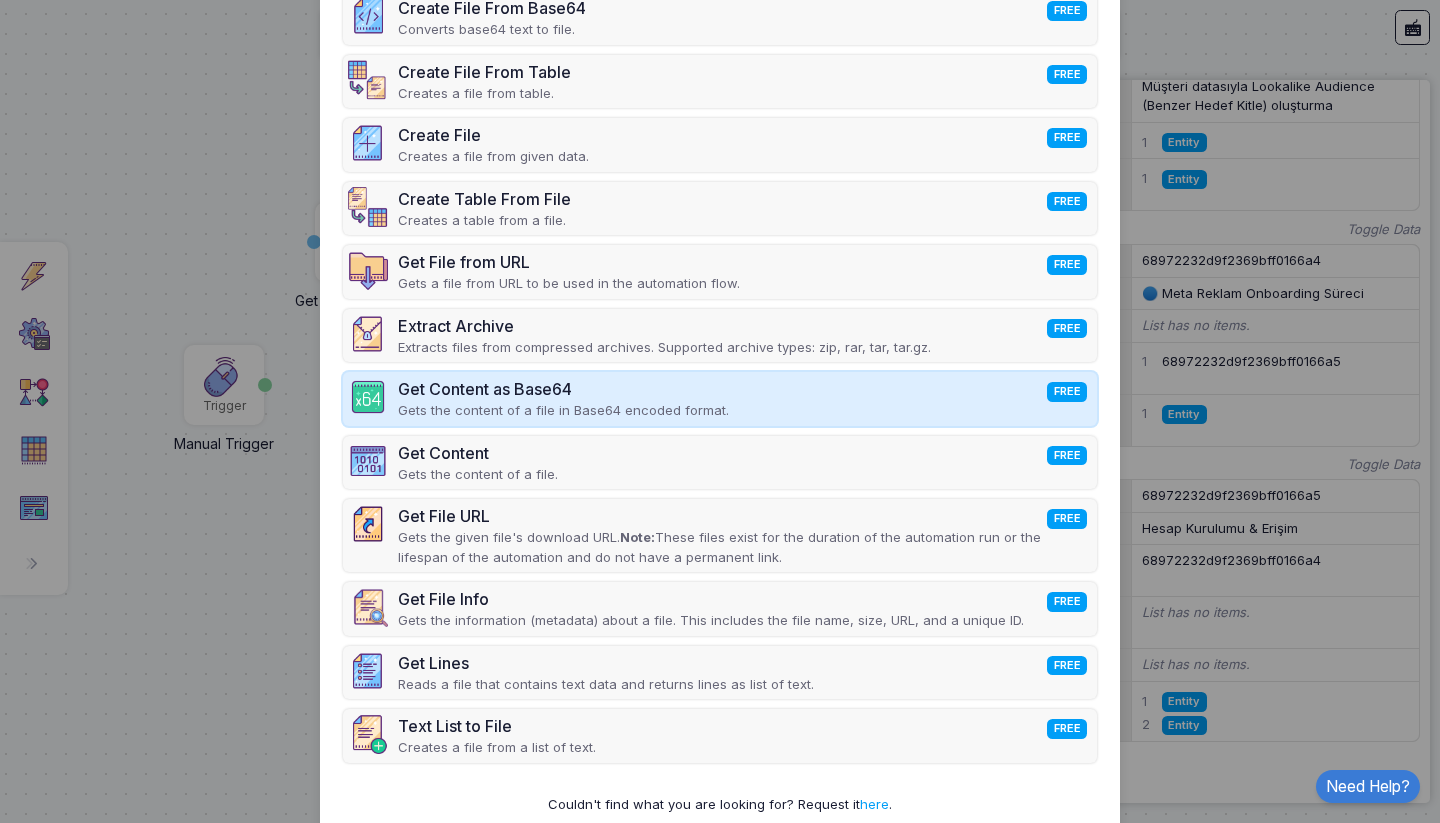 scroll, scrollTop: 0, scrollLeft: 0, axis: both 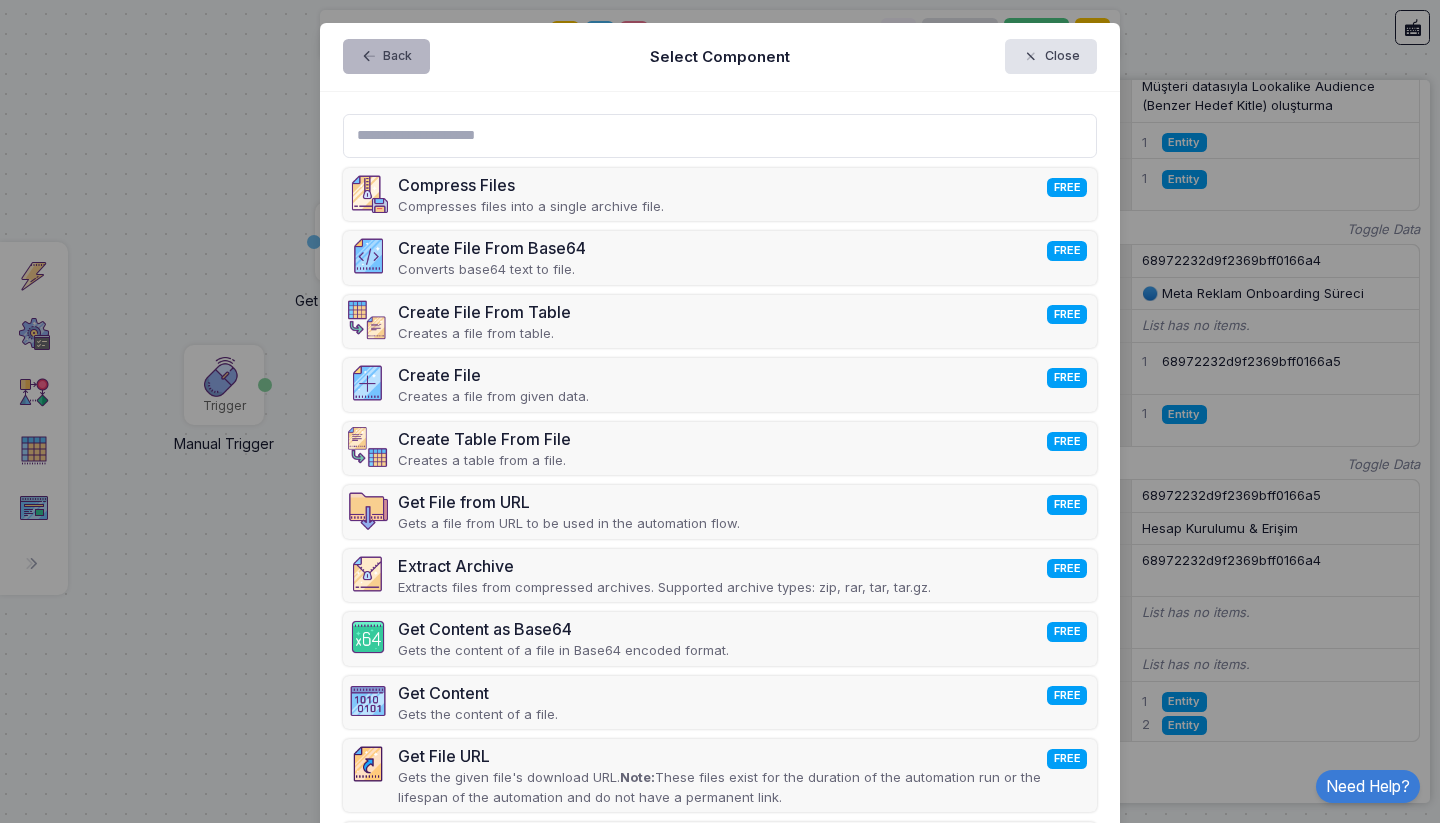 click on "Back" at bounding box center (386, 56) 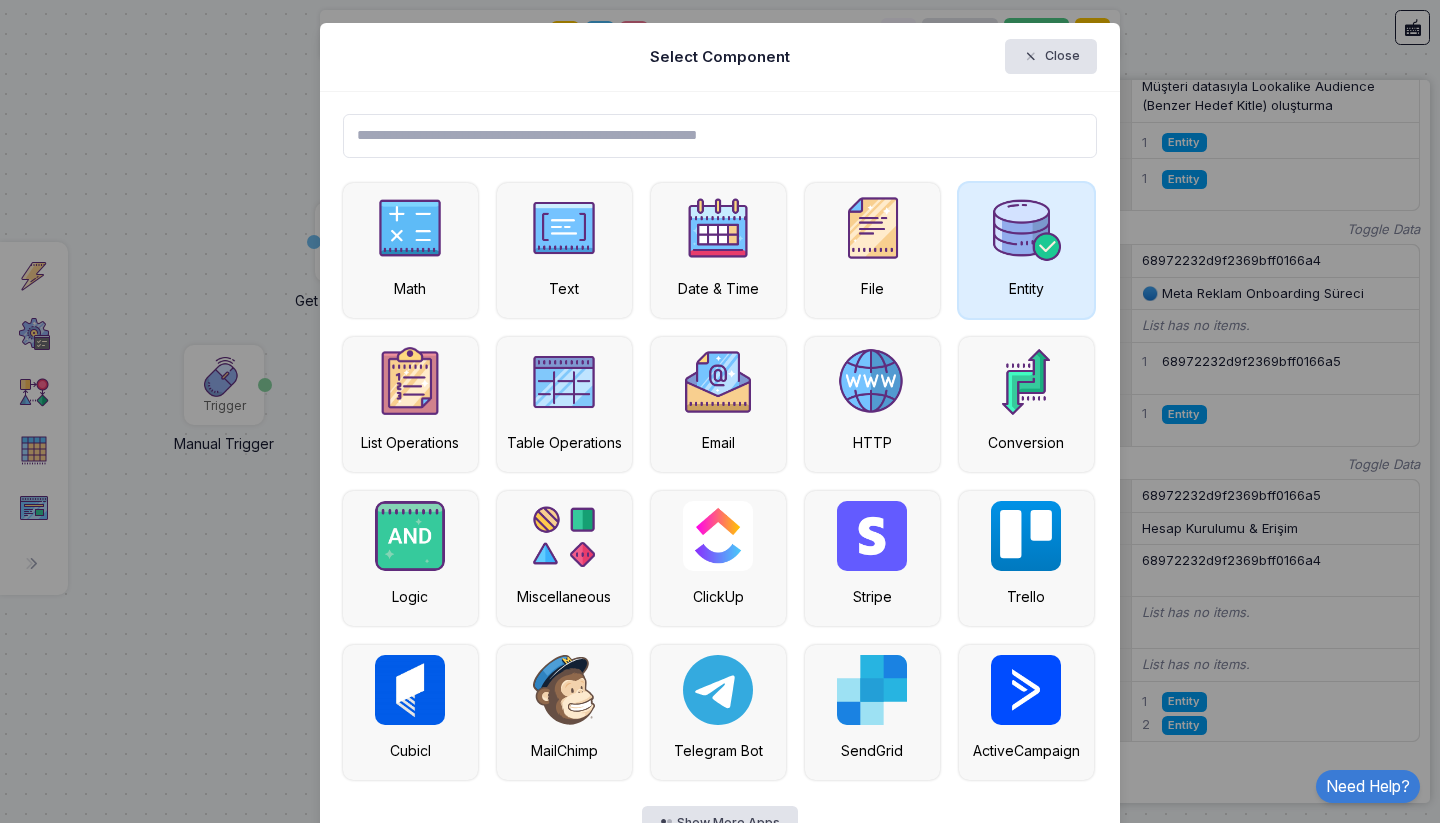 click at bounding box center (1026, 228) 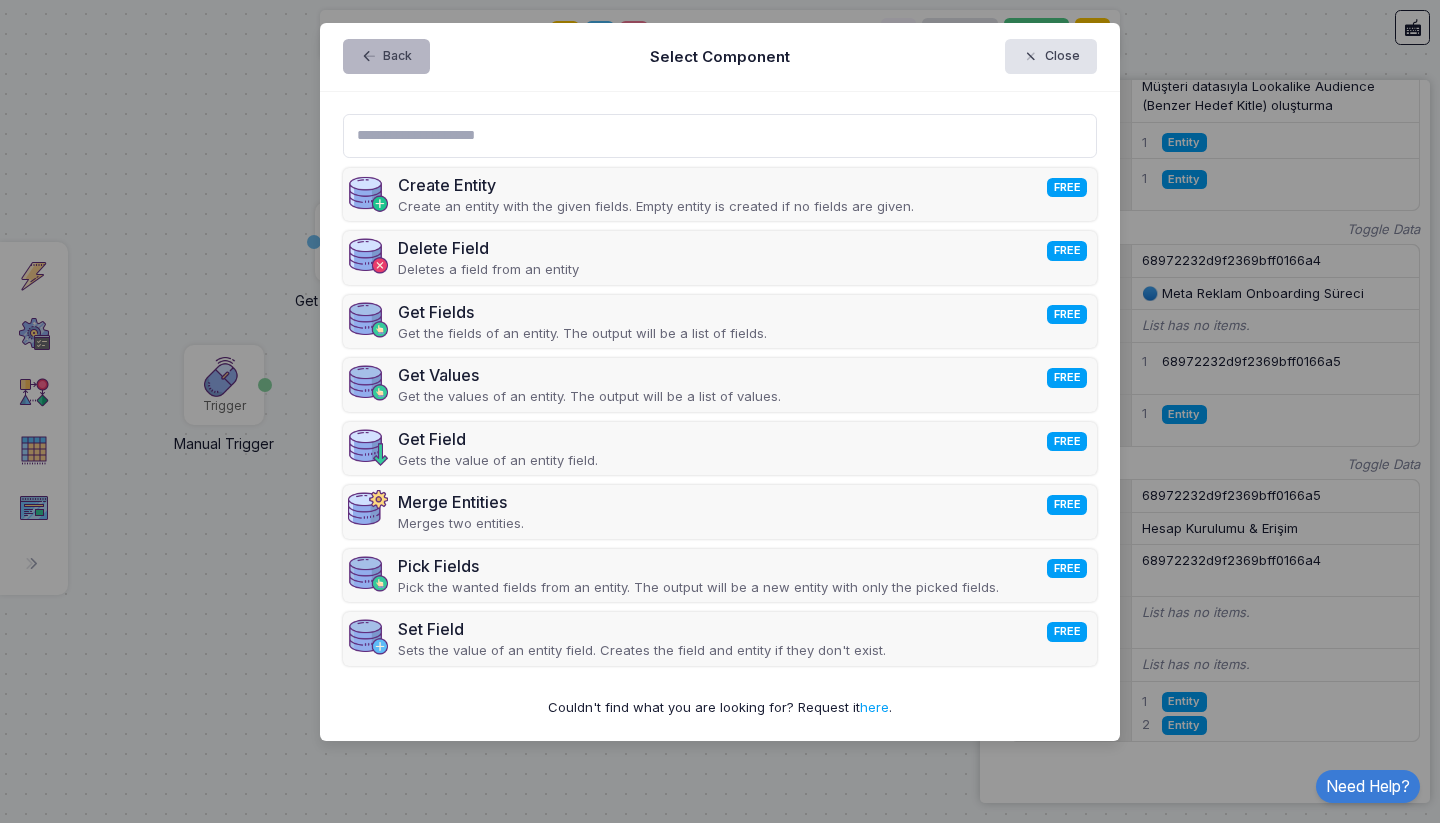 click on "Back" at bounding box center (386, 56) 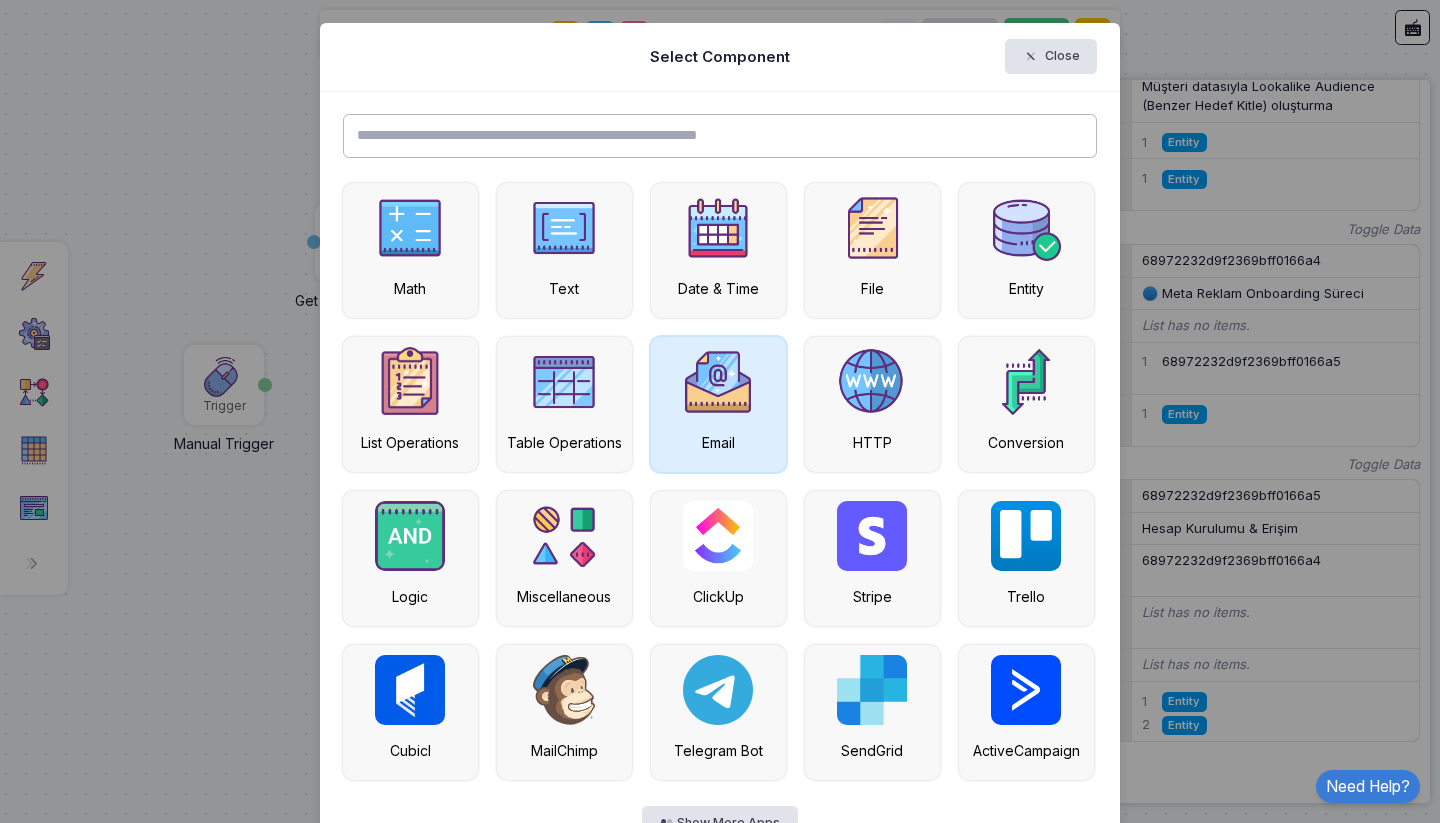 scroll, scrollTop: 63, scrollLeft: 0, axis: vertical 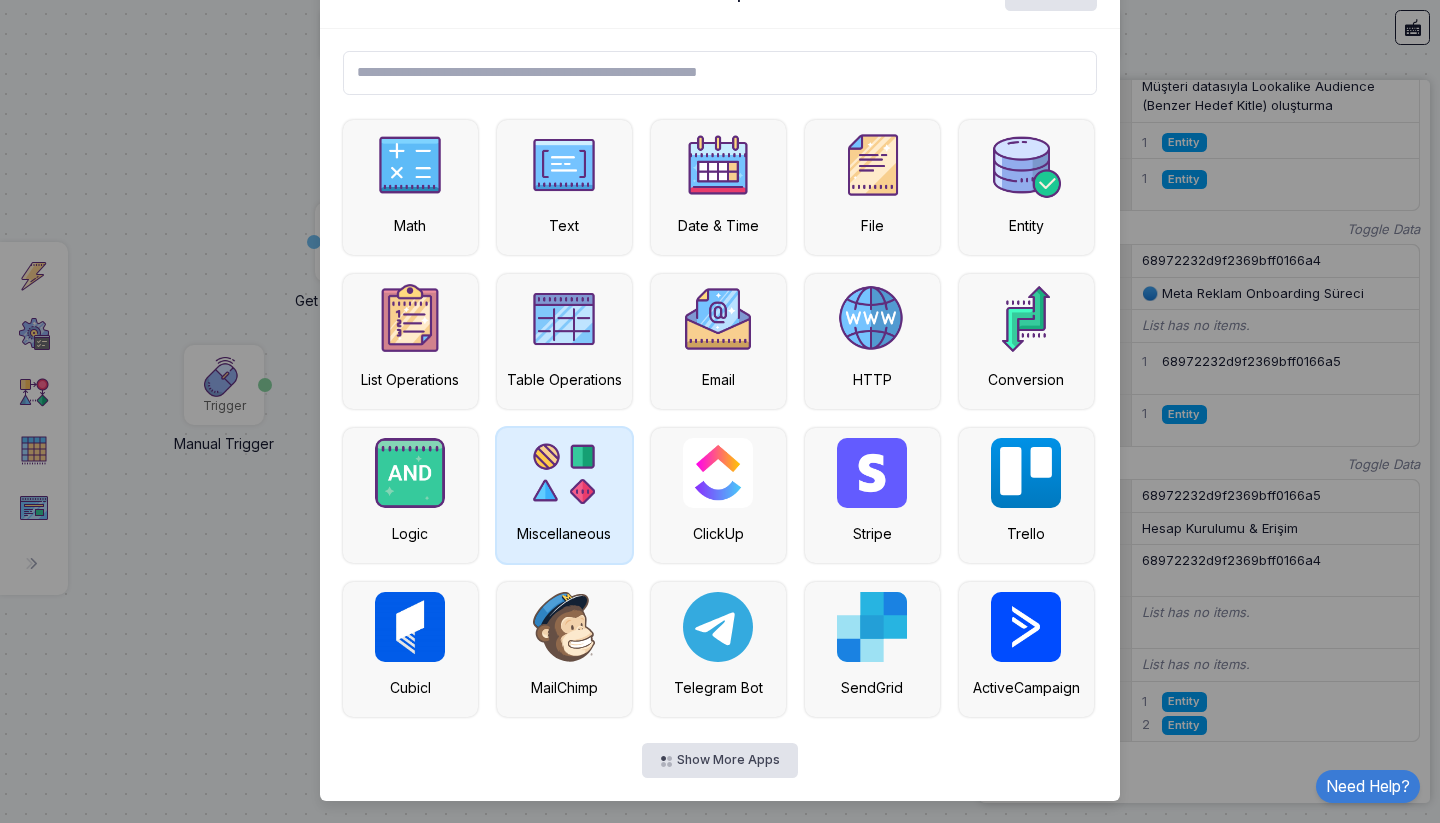 click at bounding box center (564, 473) 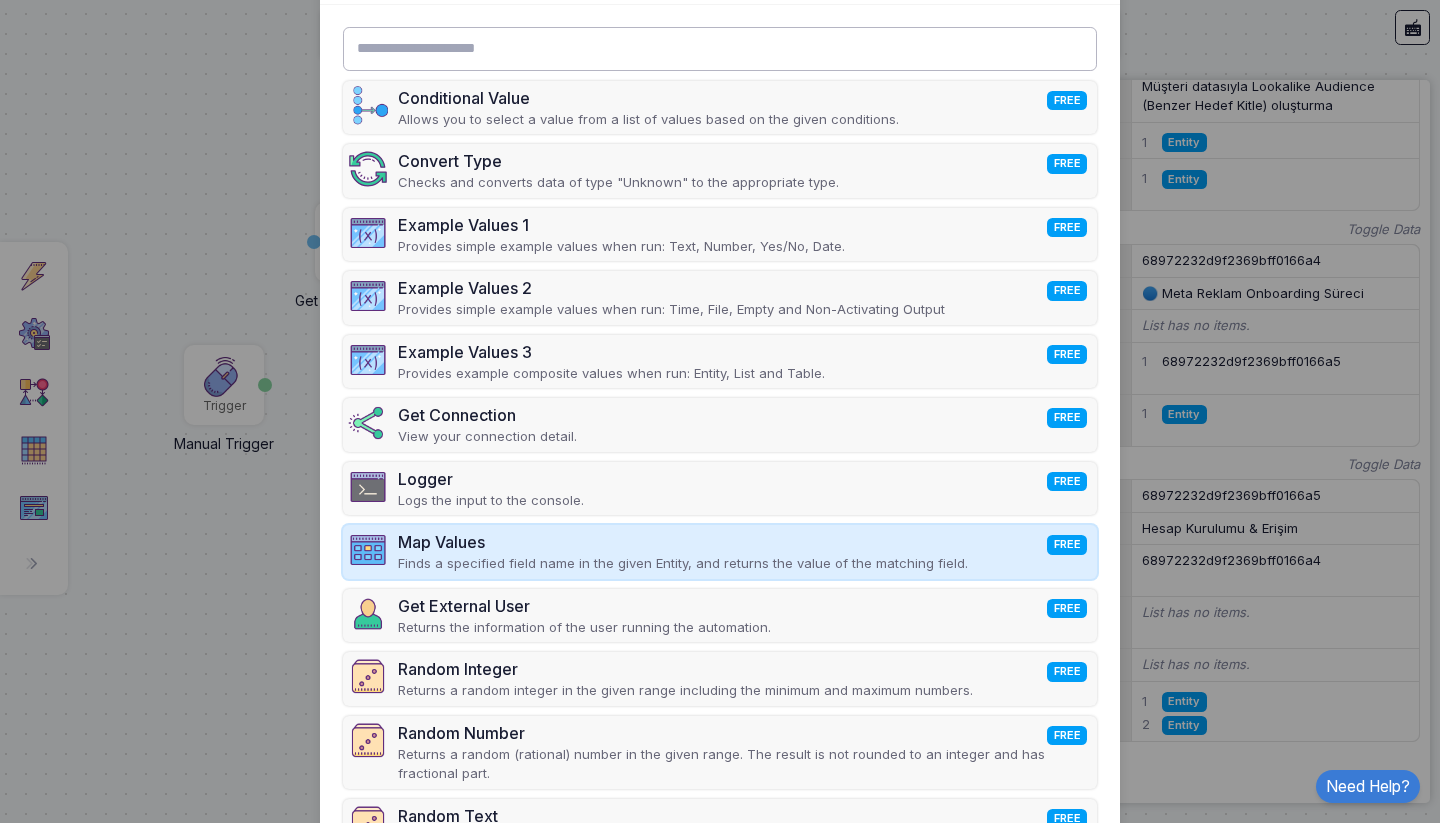 scroll, scrollTop: 0, scrollLeft: 0, axis: both 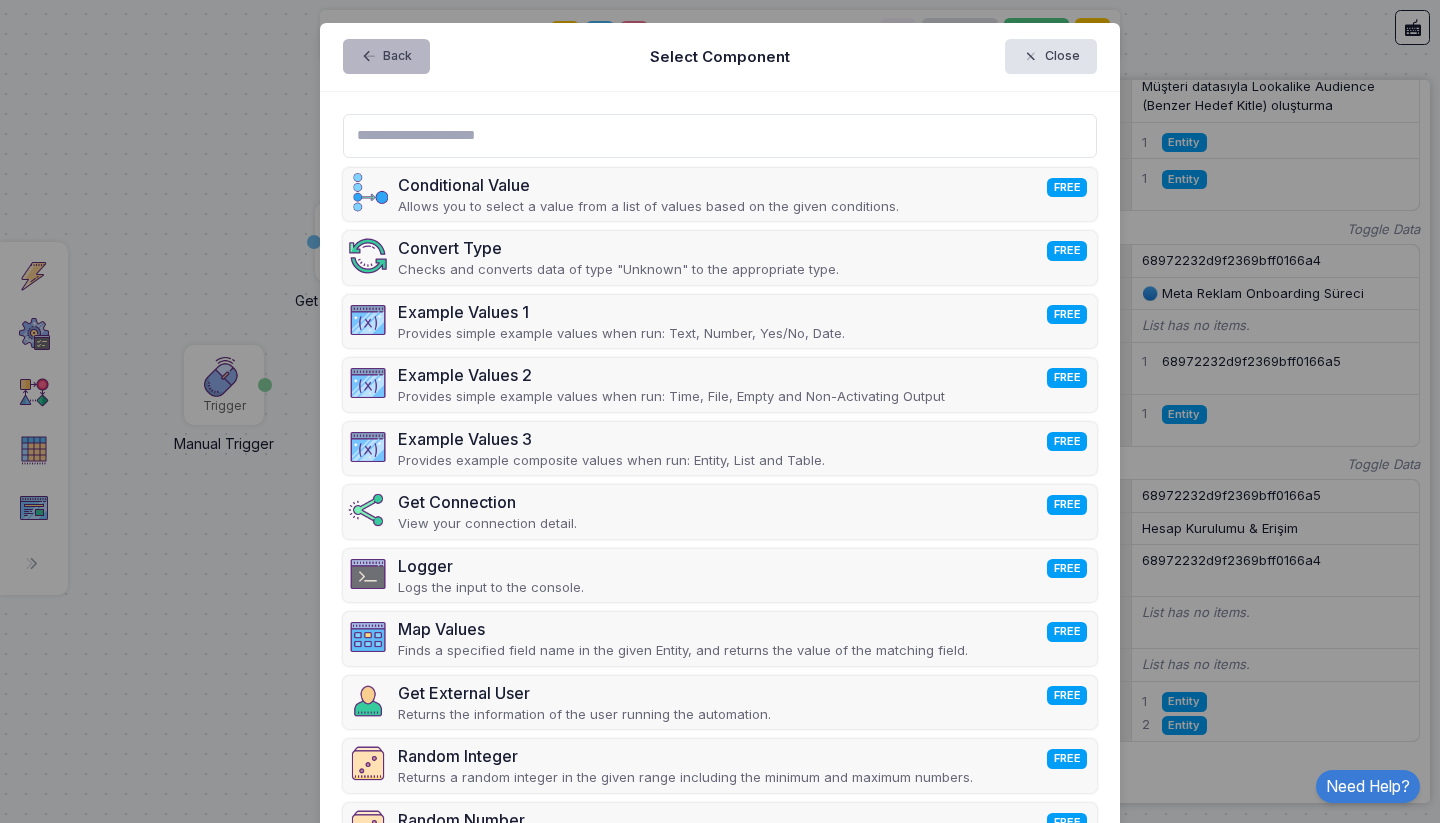 click on "Back" at bounding box center [386, 56] 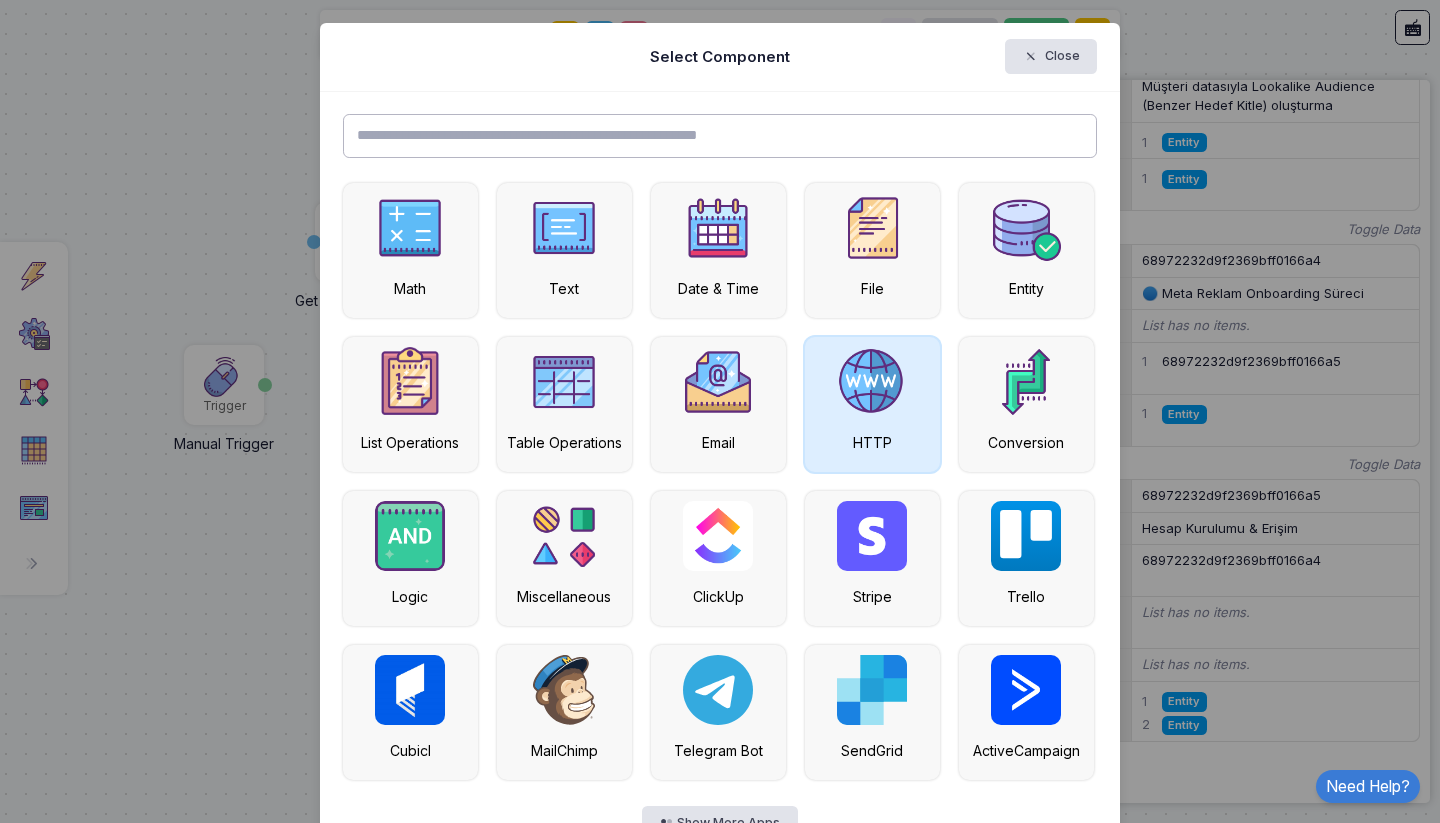 scroll, scrollTop: 63, scrollLeft: 0, axis: vertical 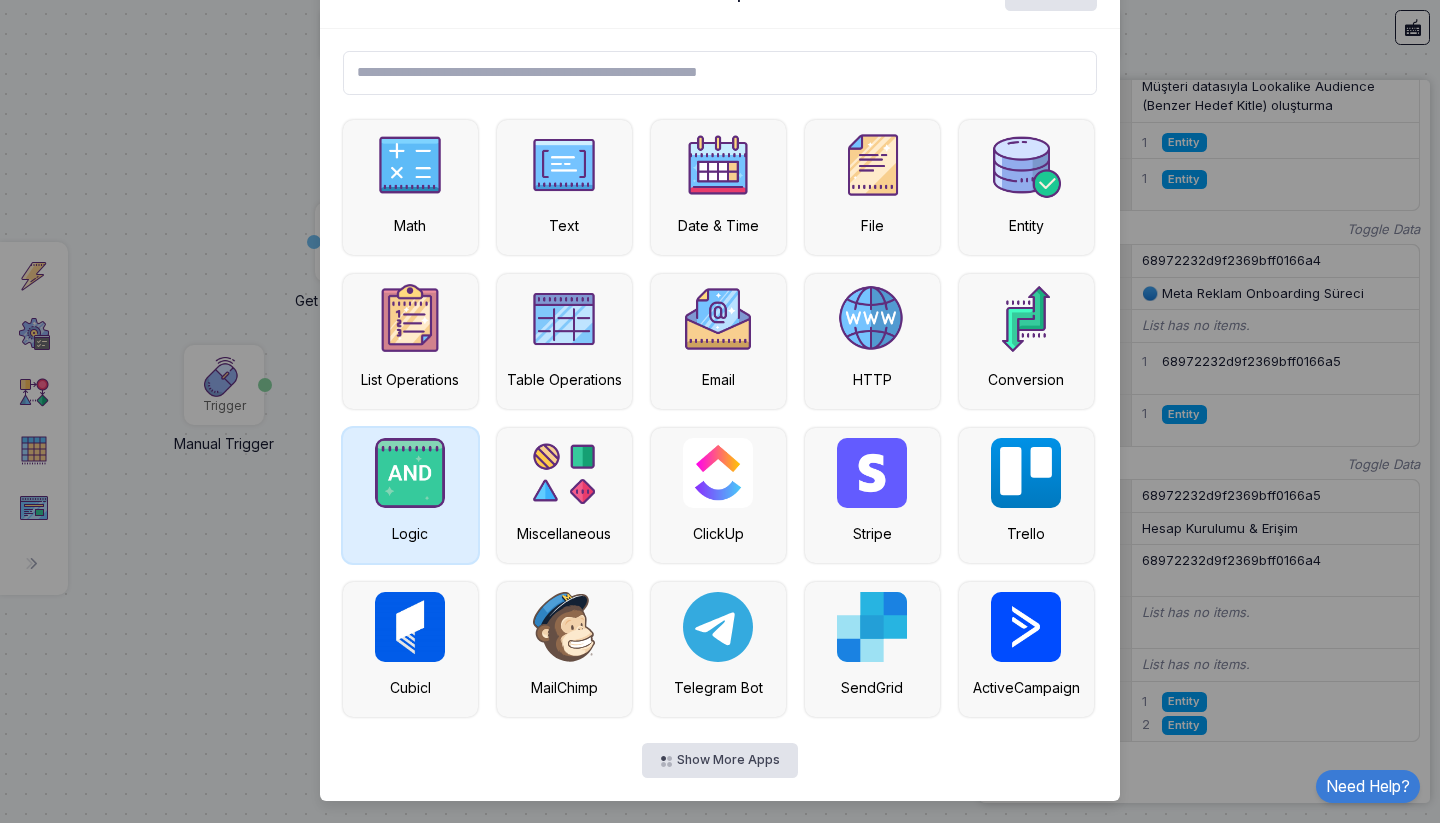 click on "Logic" at bounding box center [410, 495] 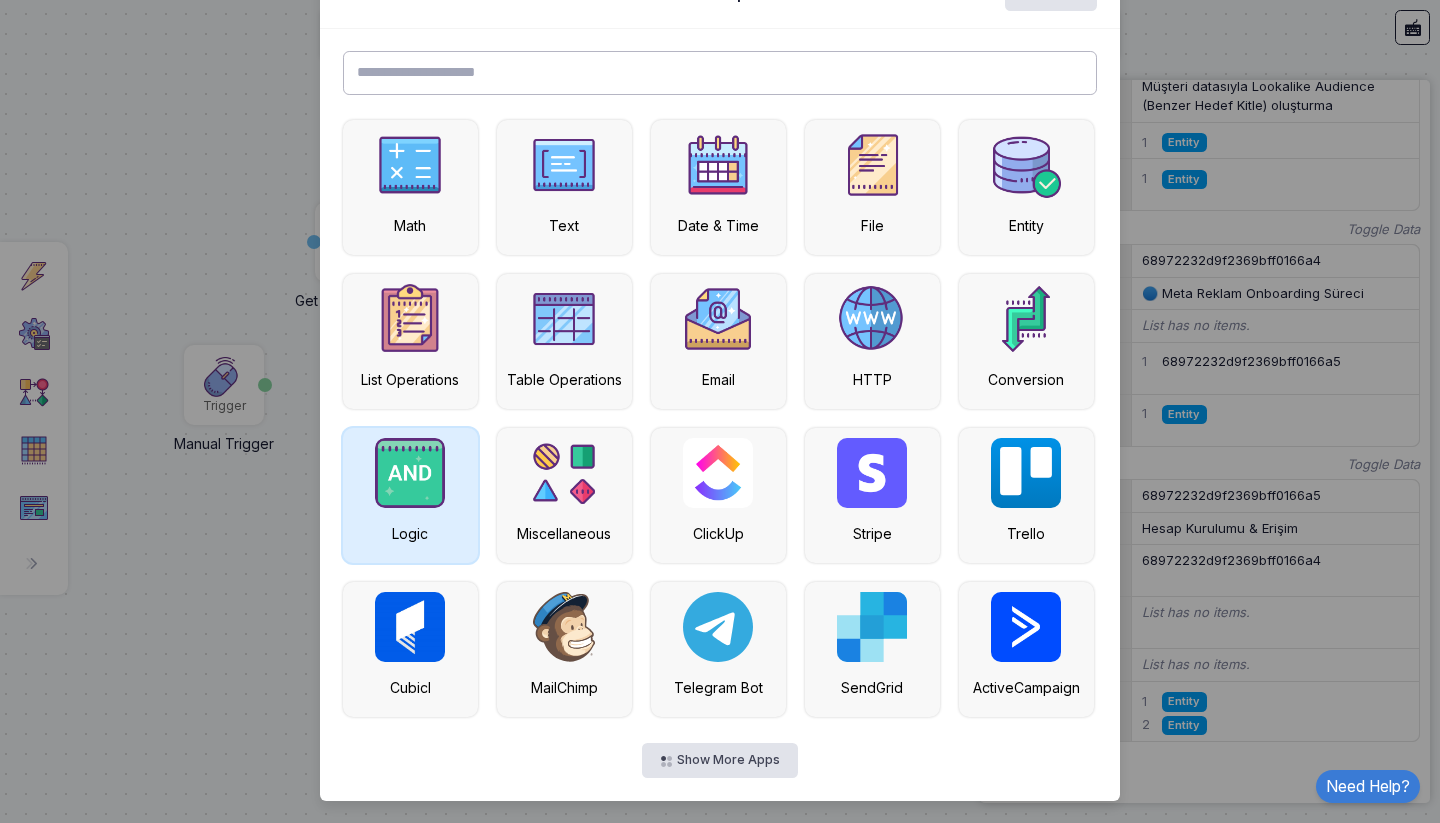 scroll, scrollTop: 0, scrollLeft: 0, axis: both 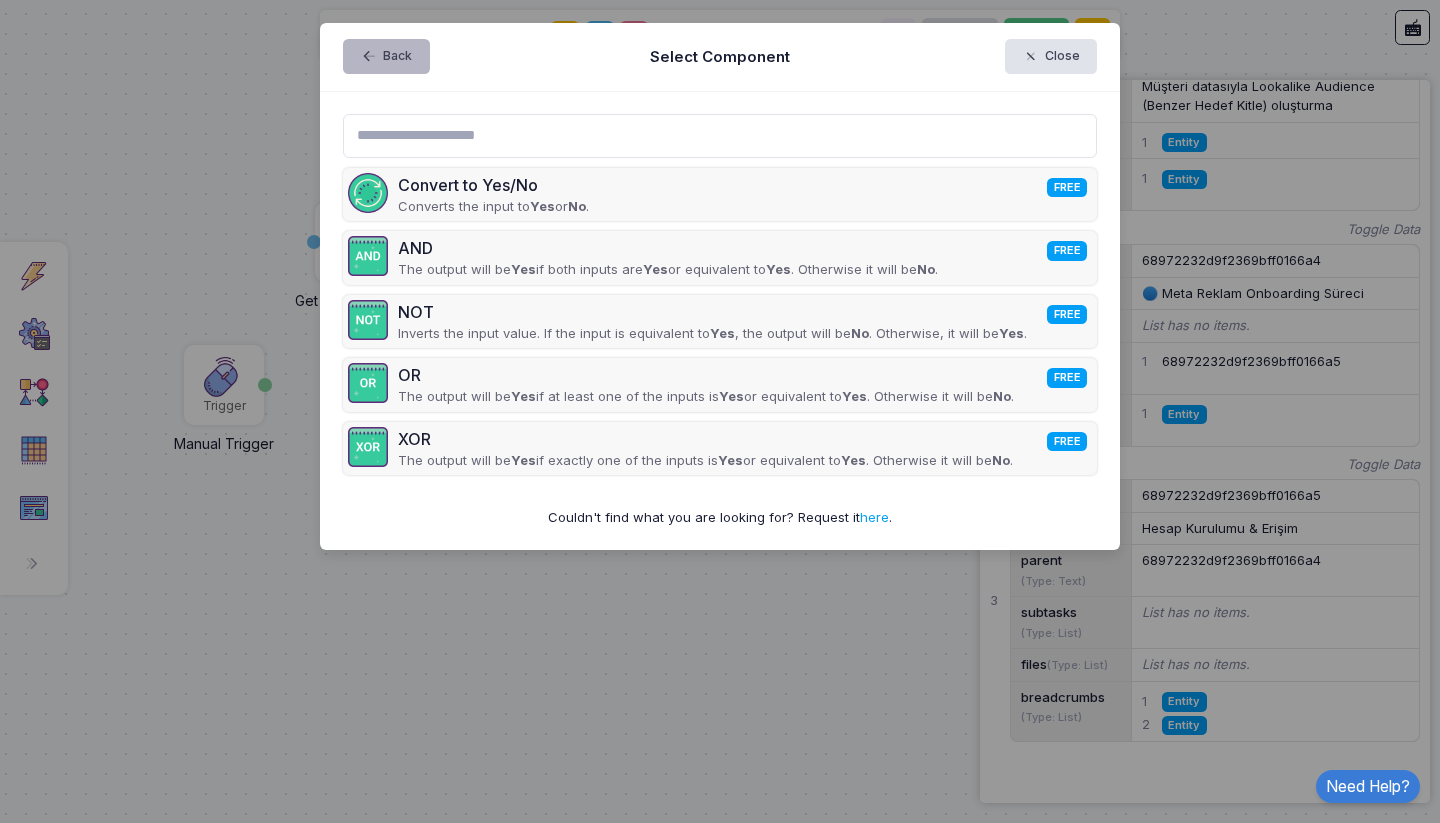 click on "Back" at bounding box center (386, 56) 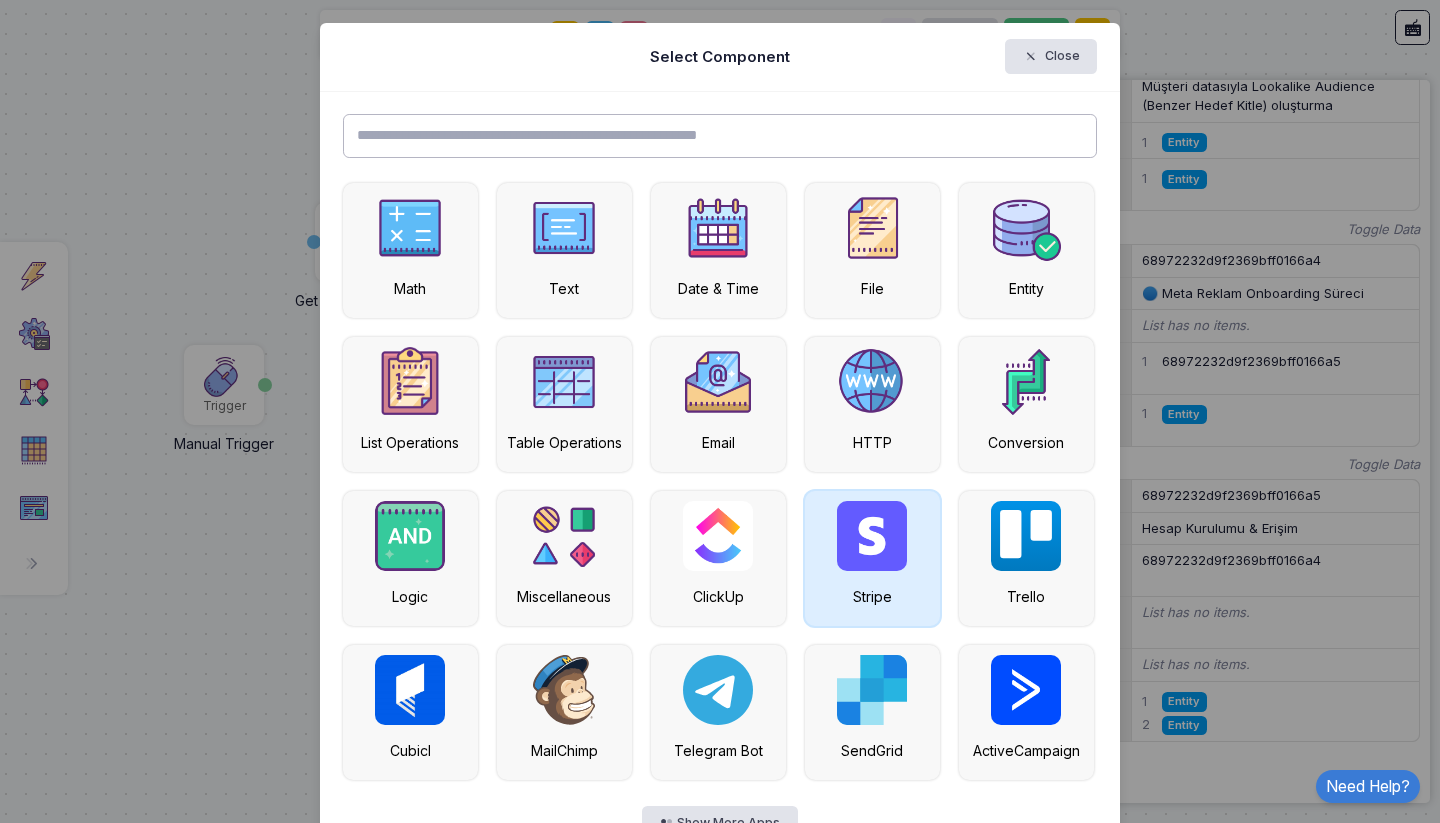 scroll, scrollTop: 63, scrollLeft: 0, axis: vertical 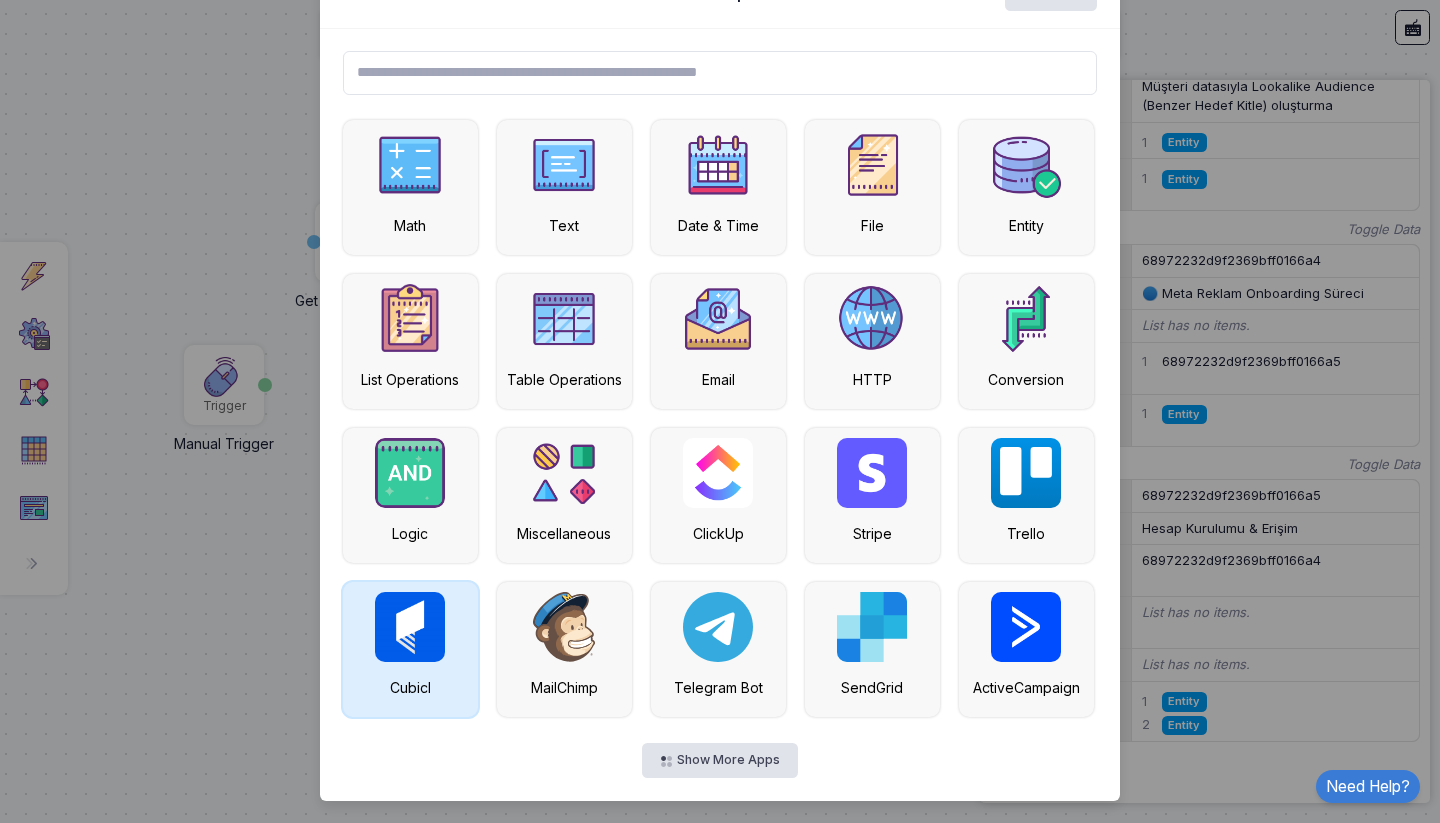 click at bounding box center [410, 627] 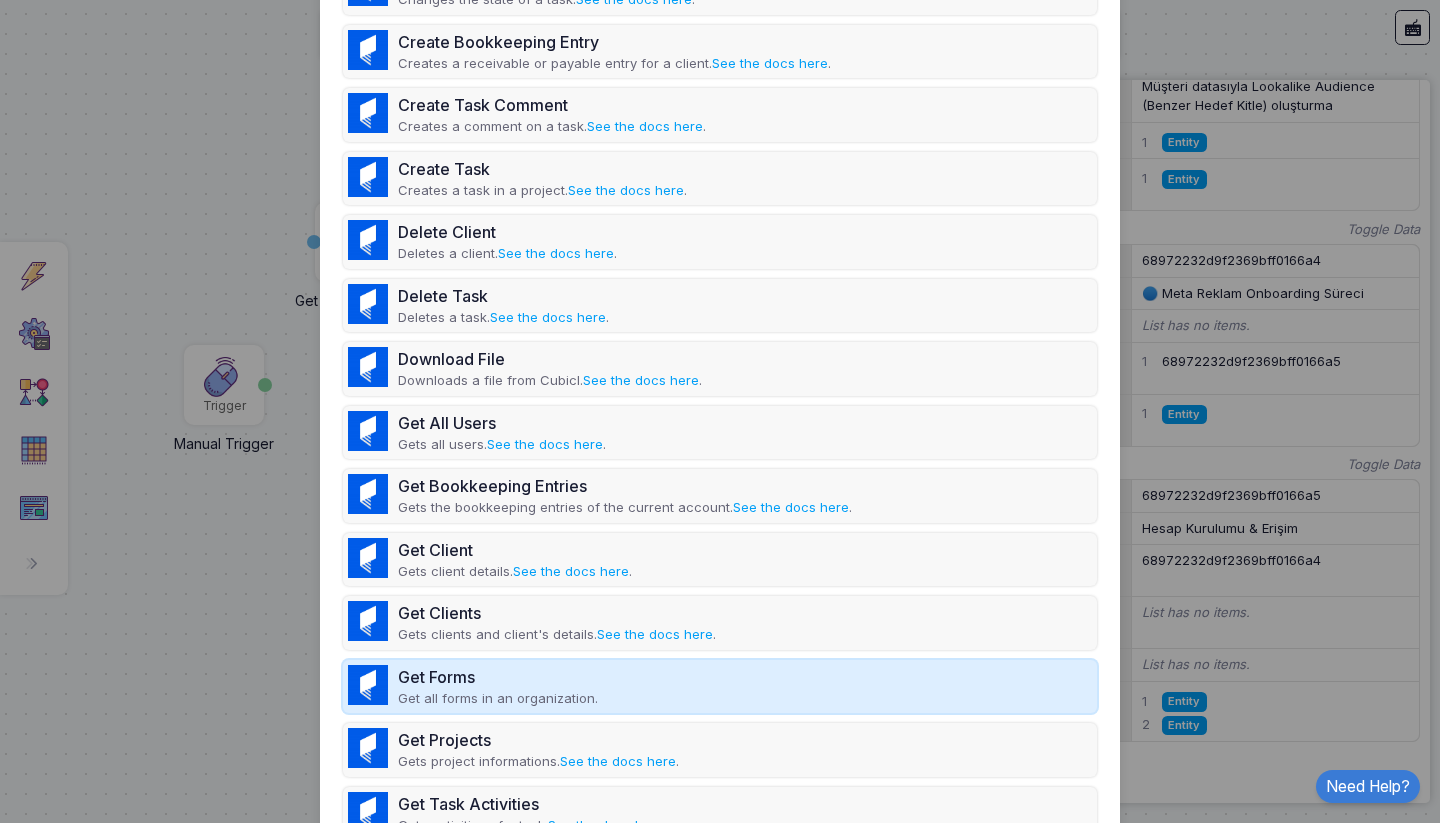 scroll, scrollTop: 710, scrollLeft: 0, axis: vertical 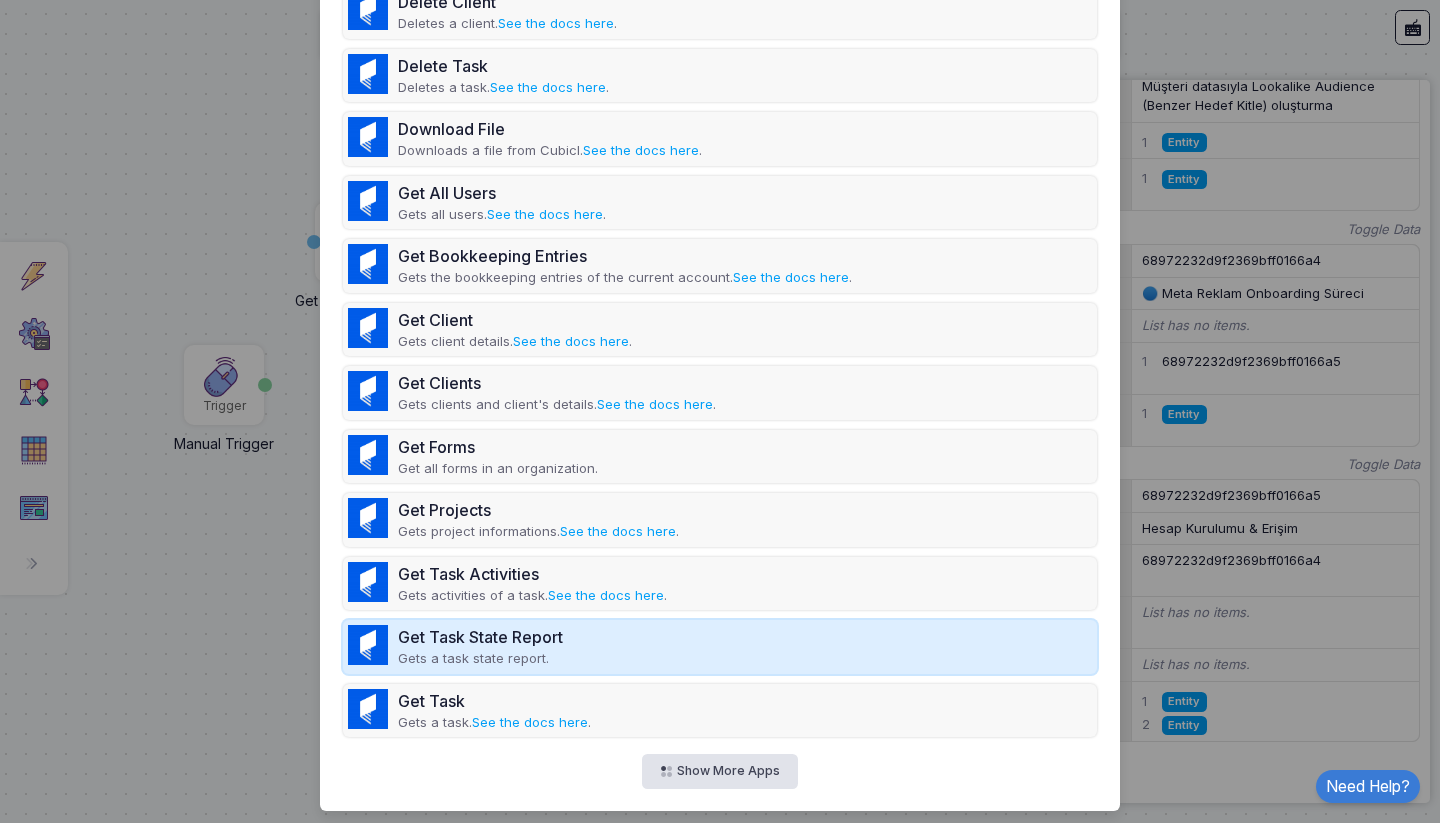 click on "Get Task State Report" at bounding box center (480, 637) 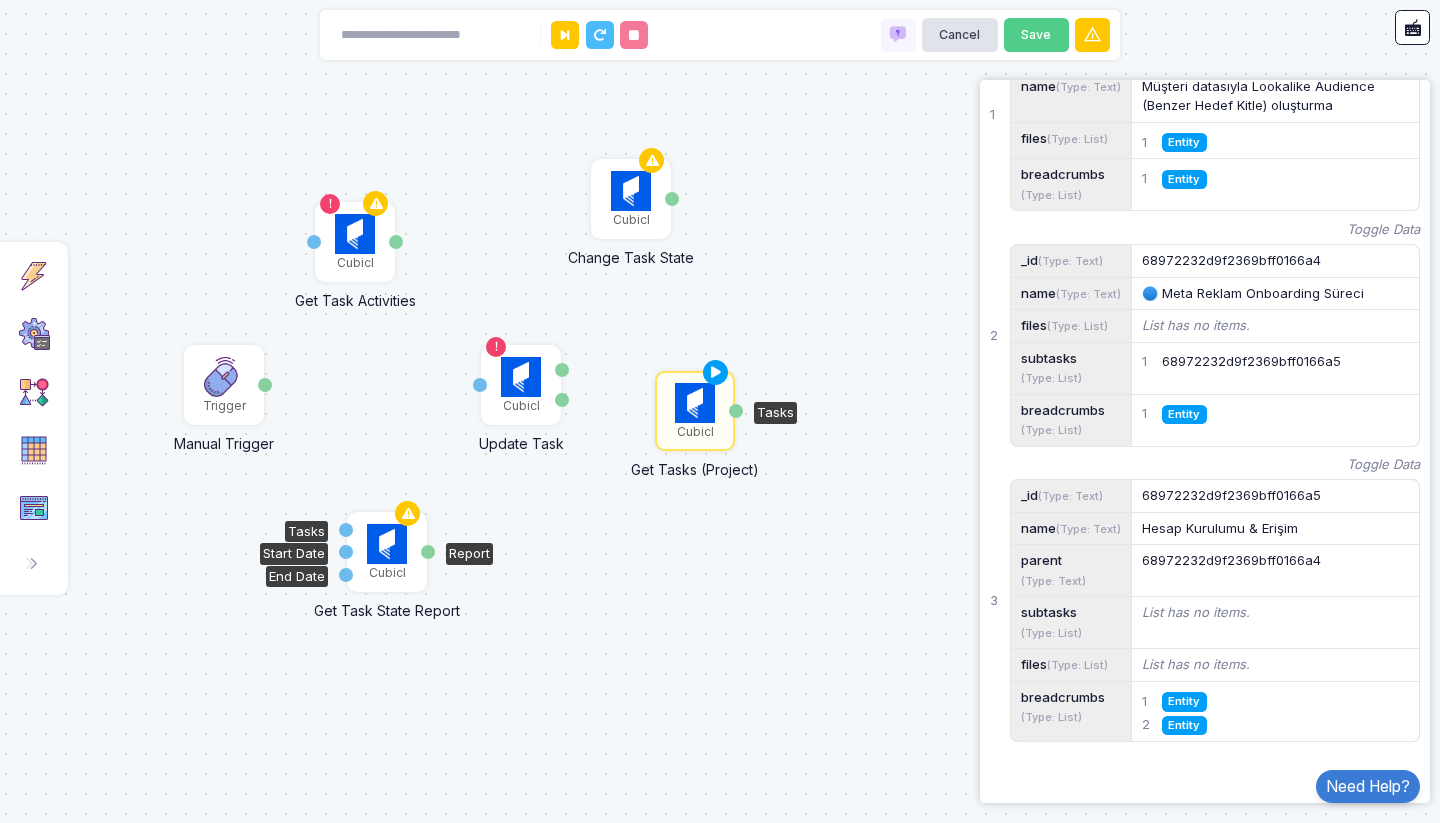 click 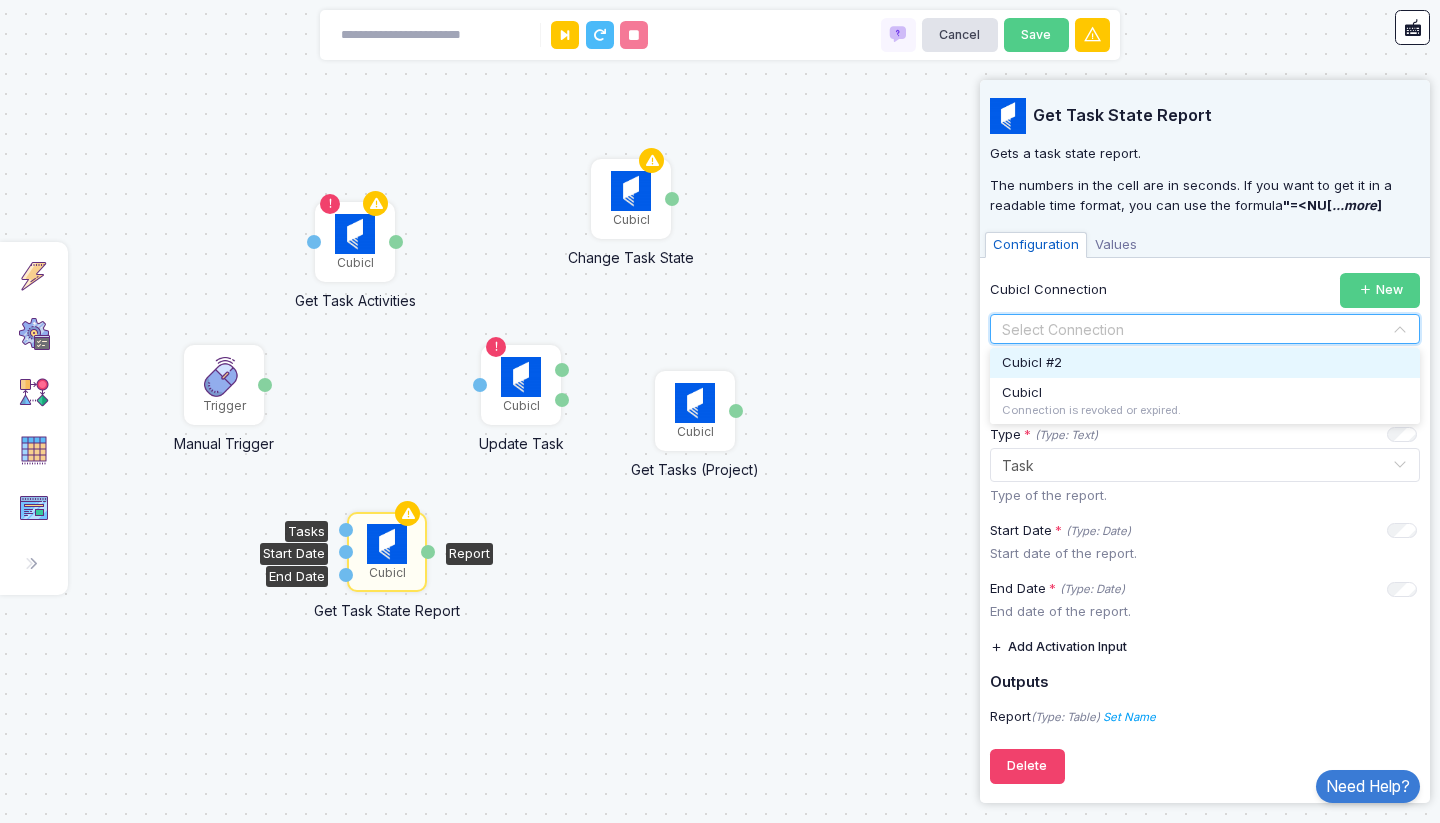 click 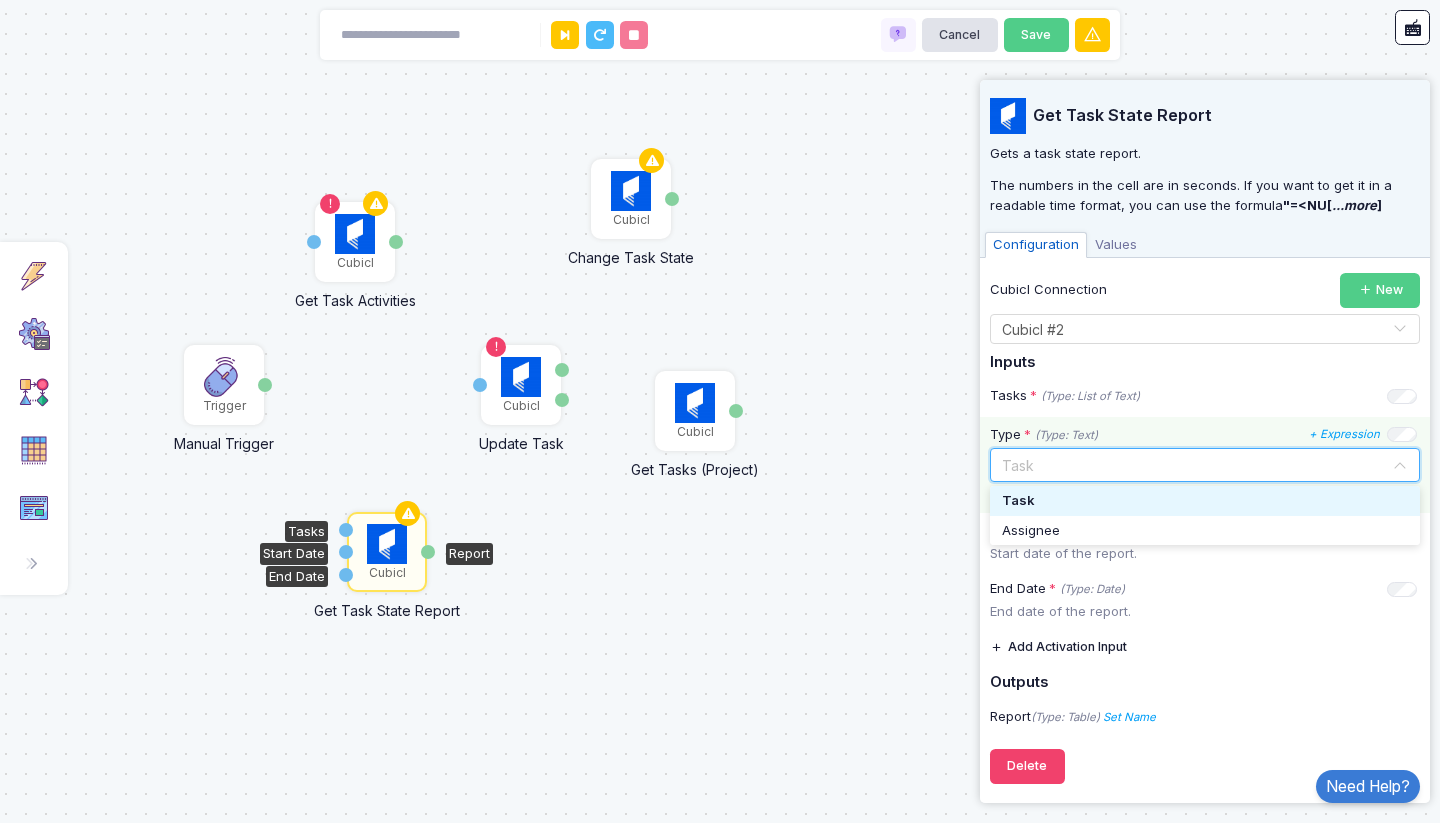 click 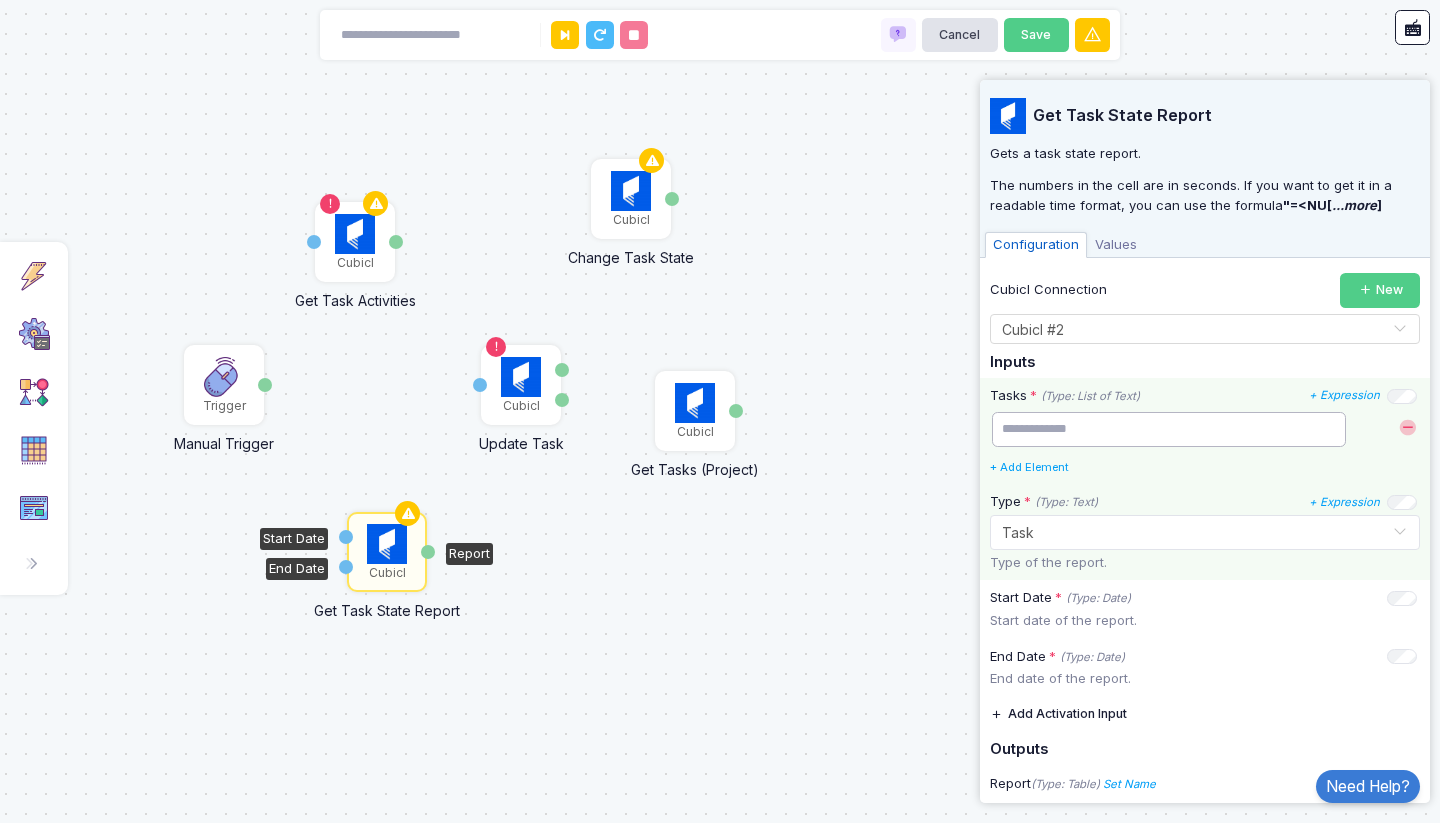 click at bounding box center (1169, 429) 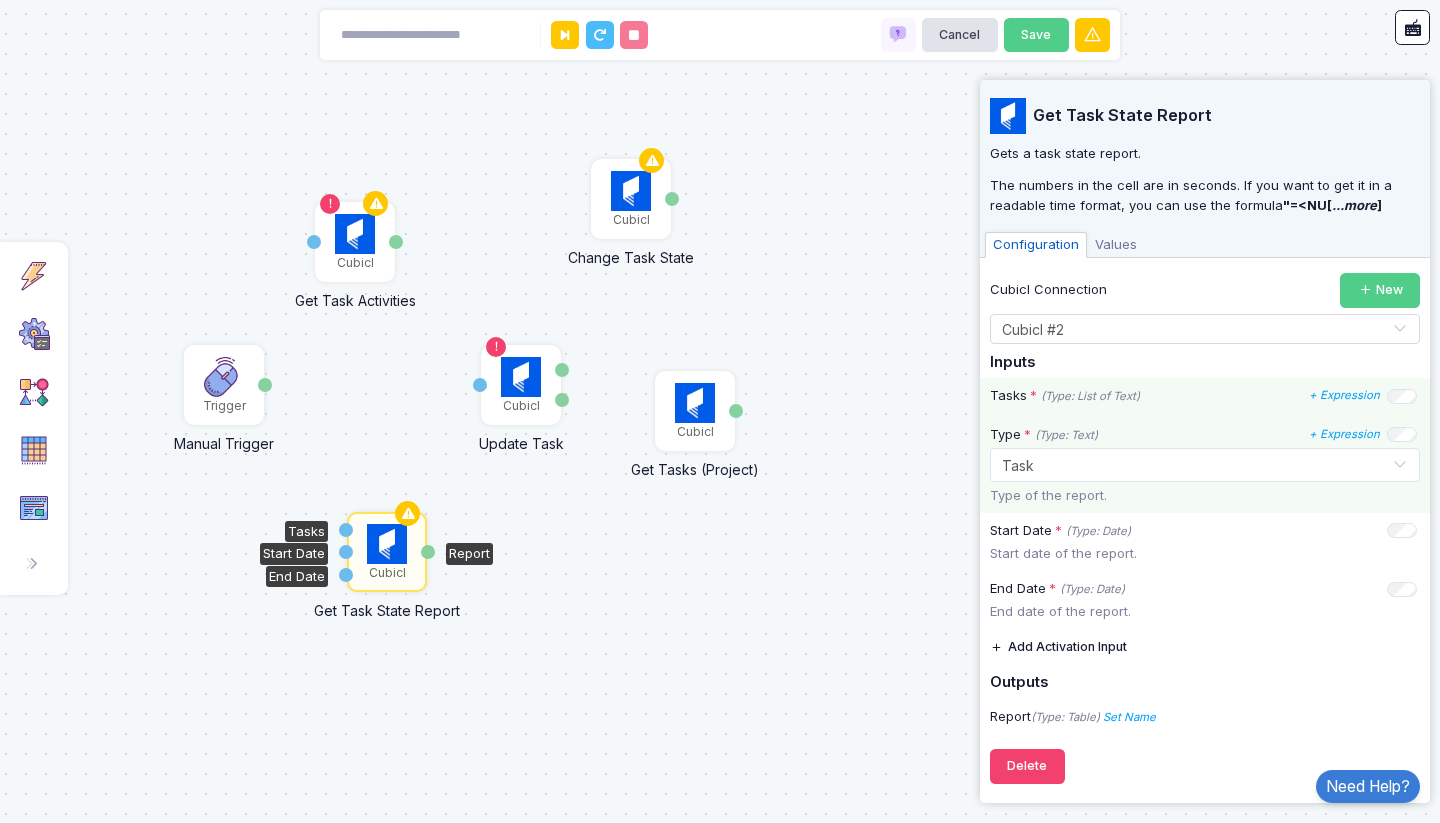 click on "Values" at bounding box center (1116, 245) 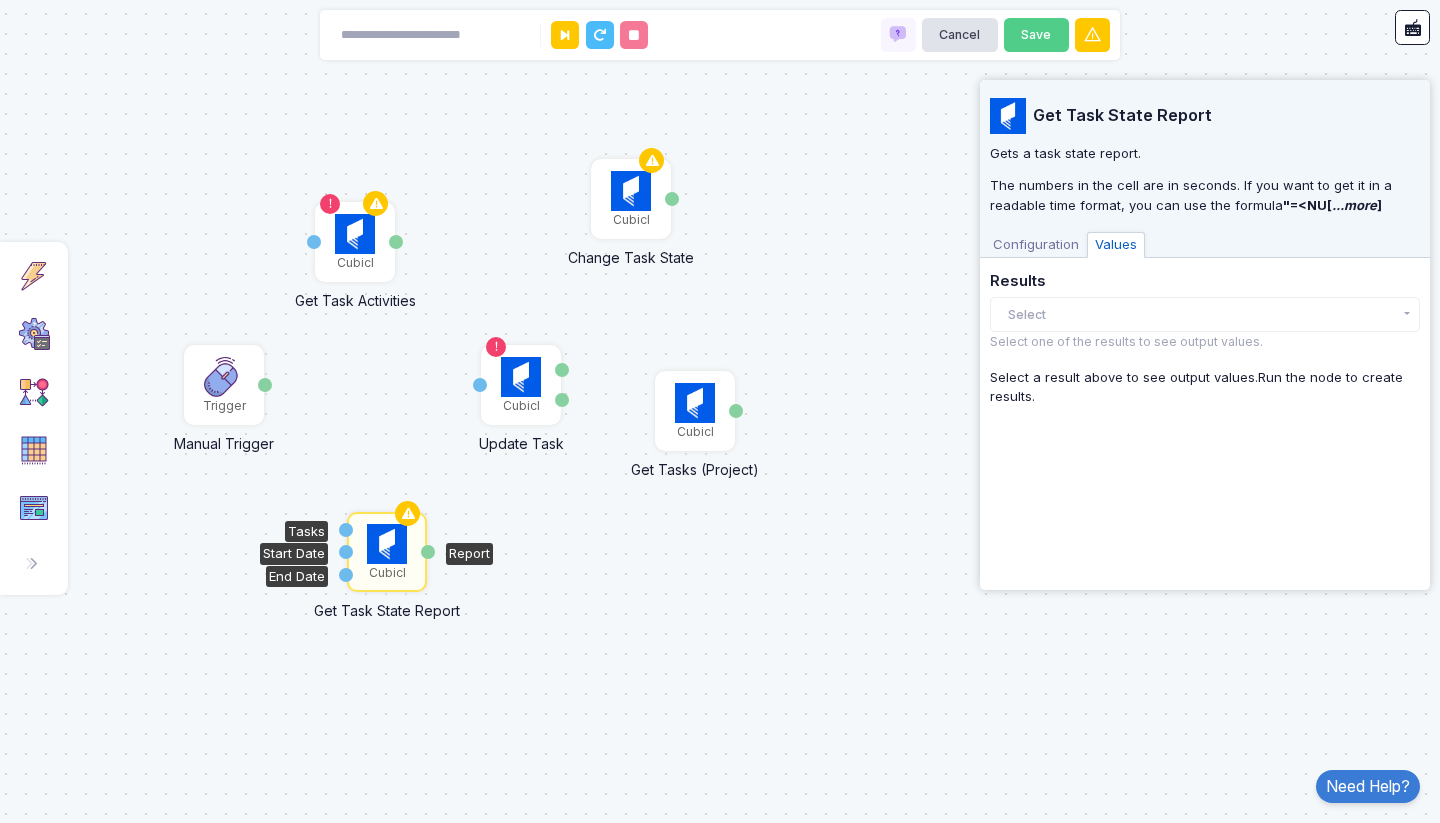 click on "Configuration" at bounding box center [1036, 245] 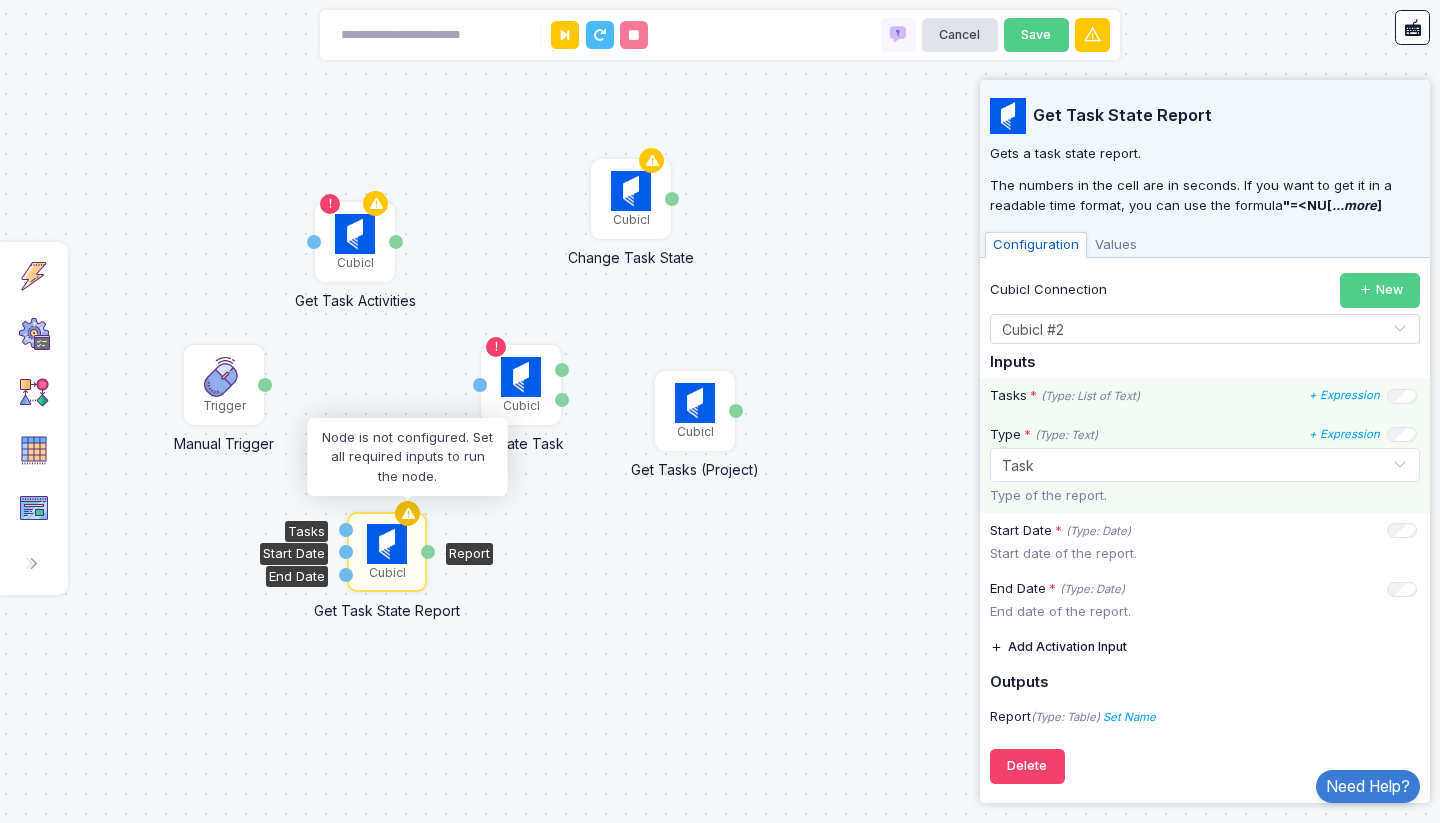 click at bounding box center (408, 514) 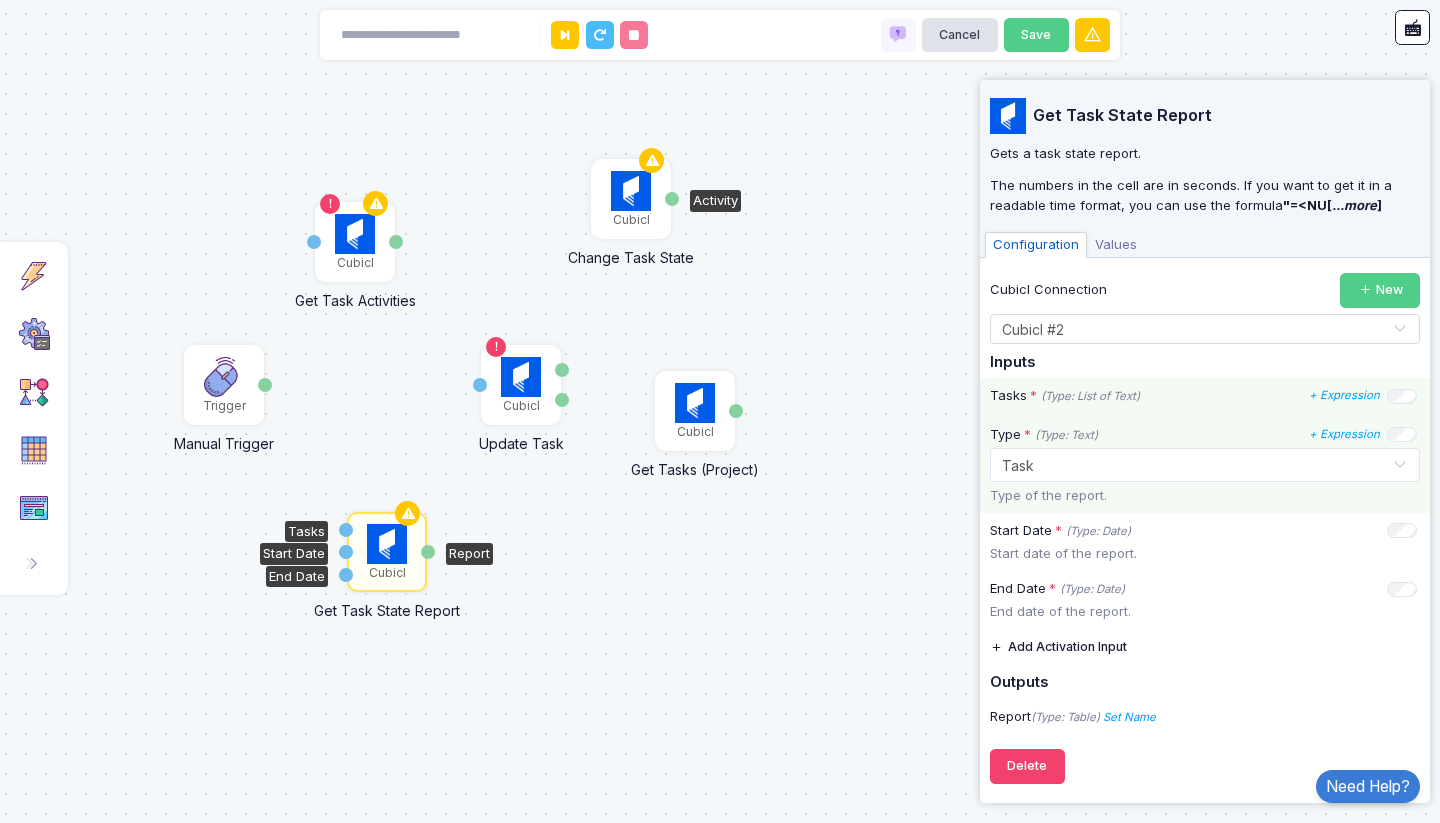 click on "Cubicl" 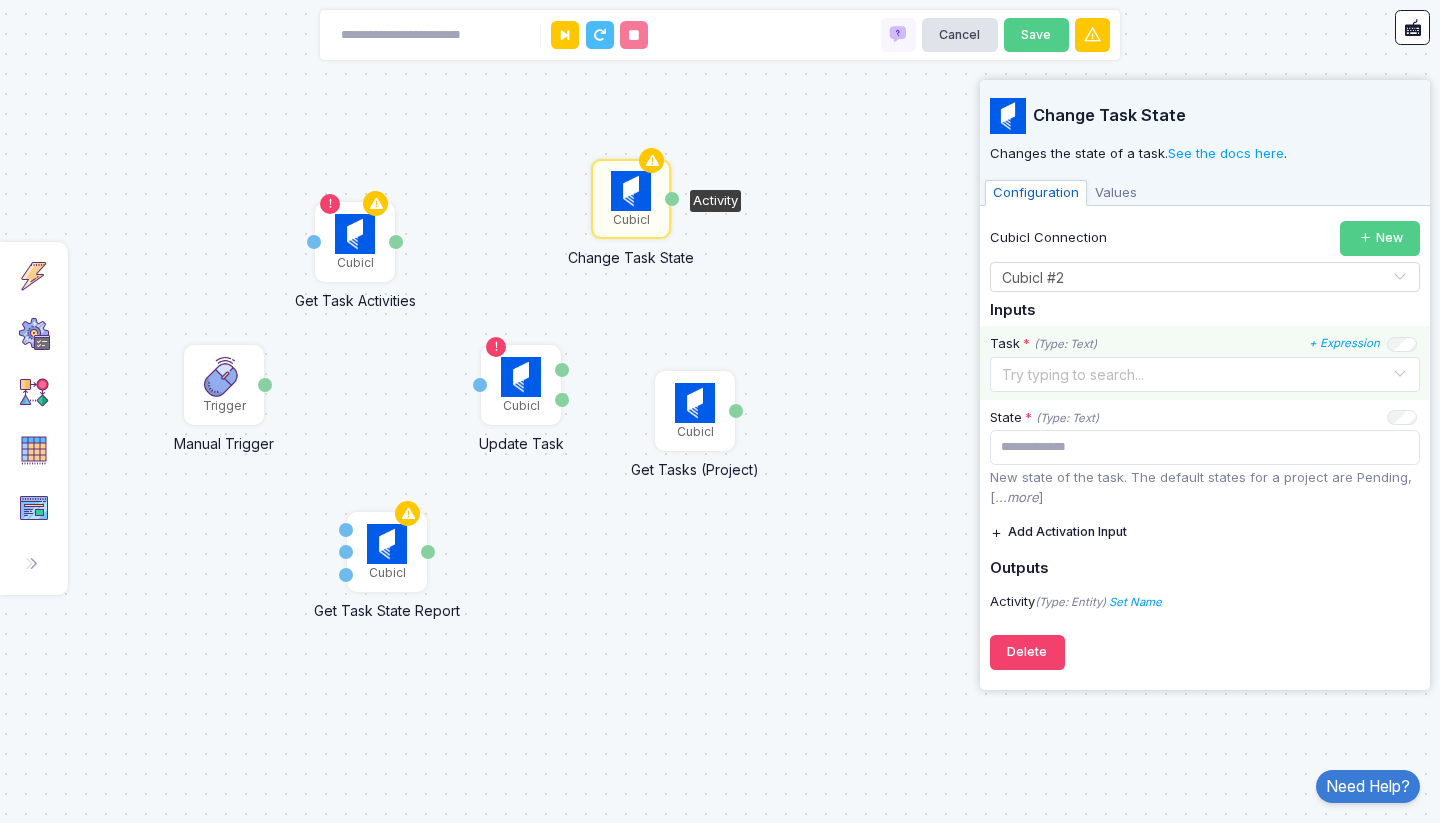 click 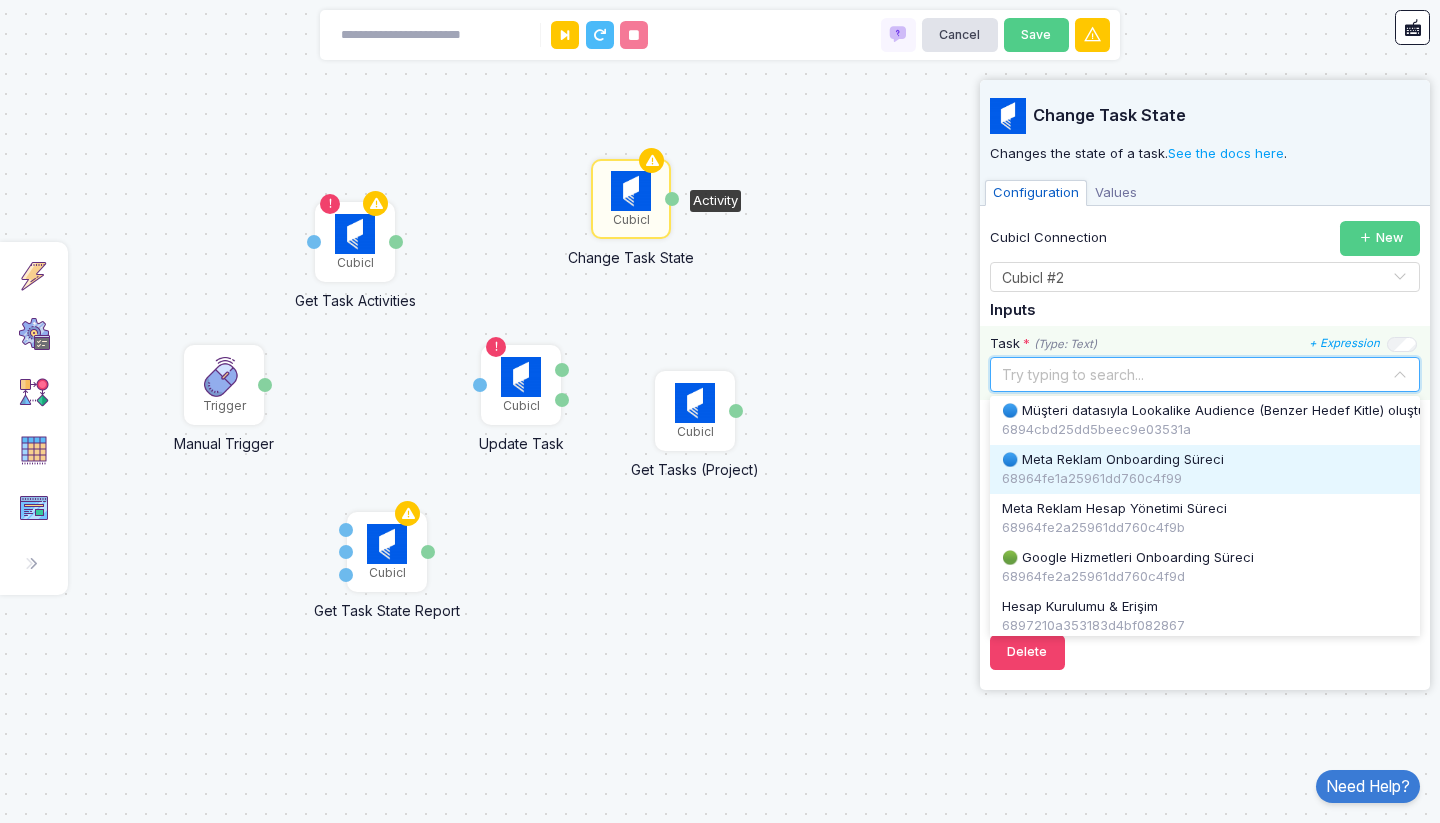 click on "68964fe1a25961dd760c4f99" at bounding box center (1205, 479) 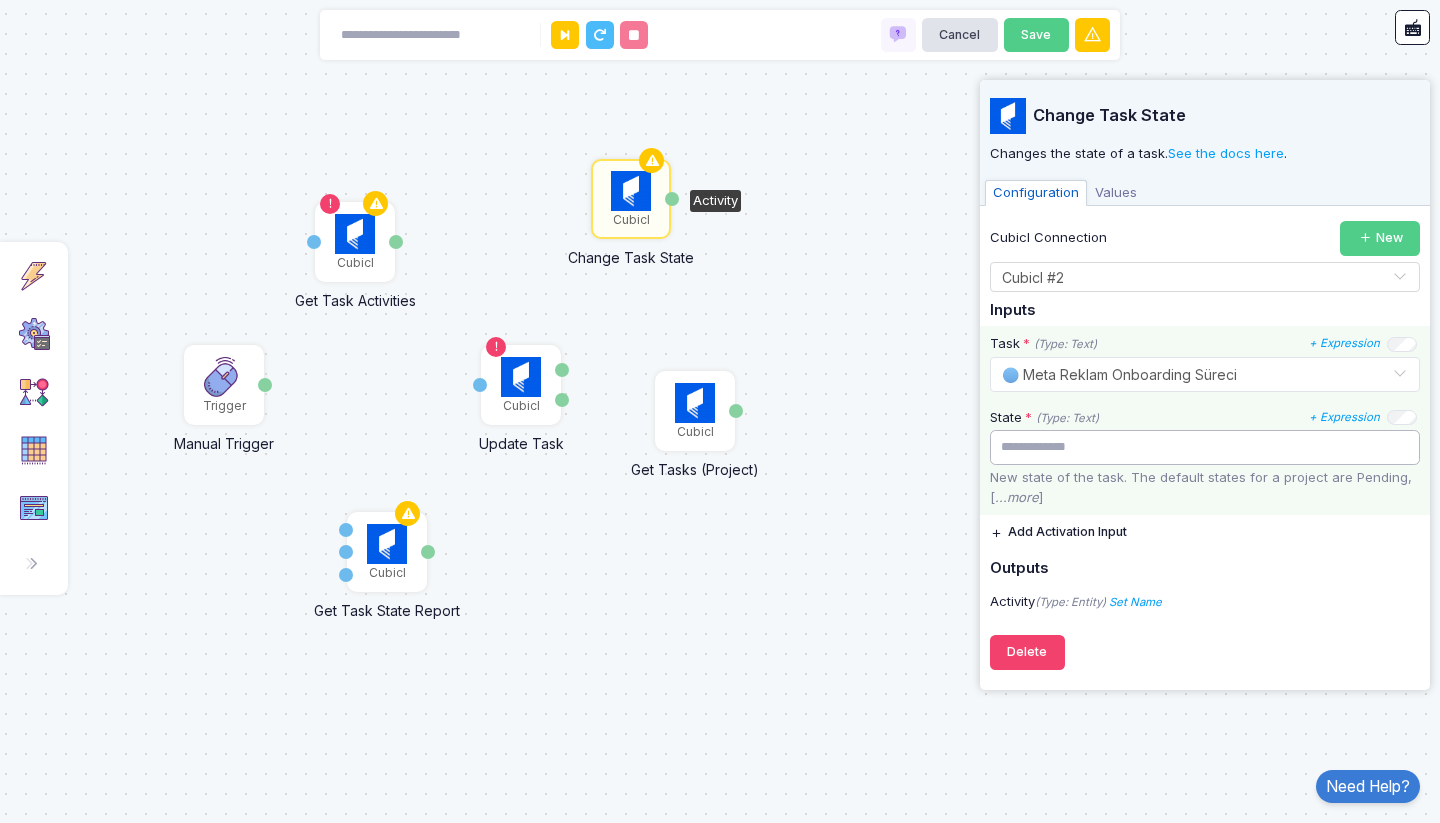 click 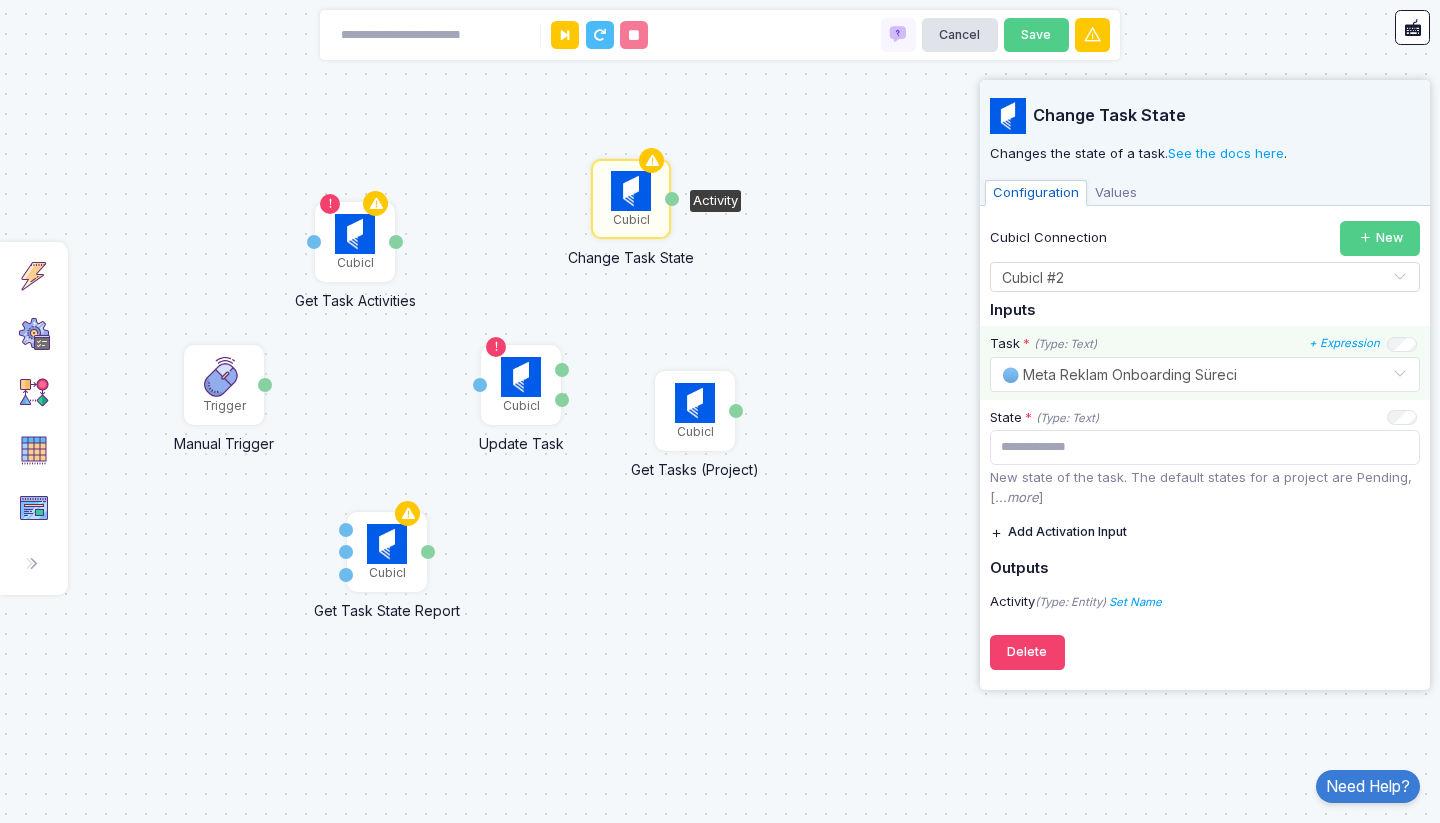 click on "Values" at bounding box center (1116, 193) 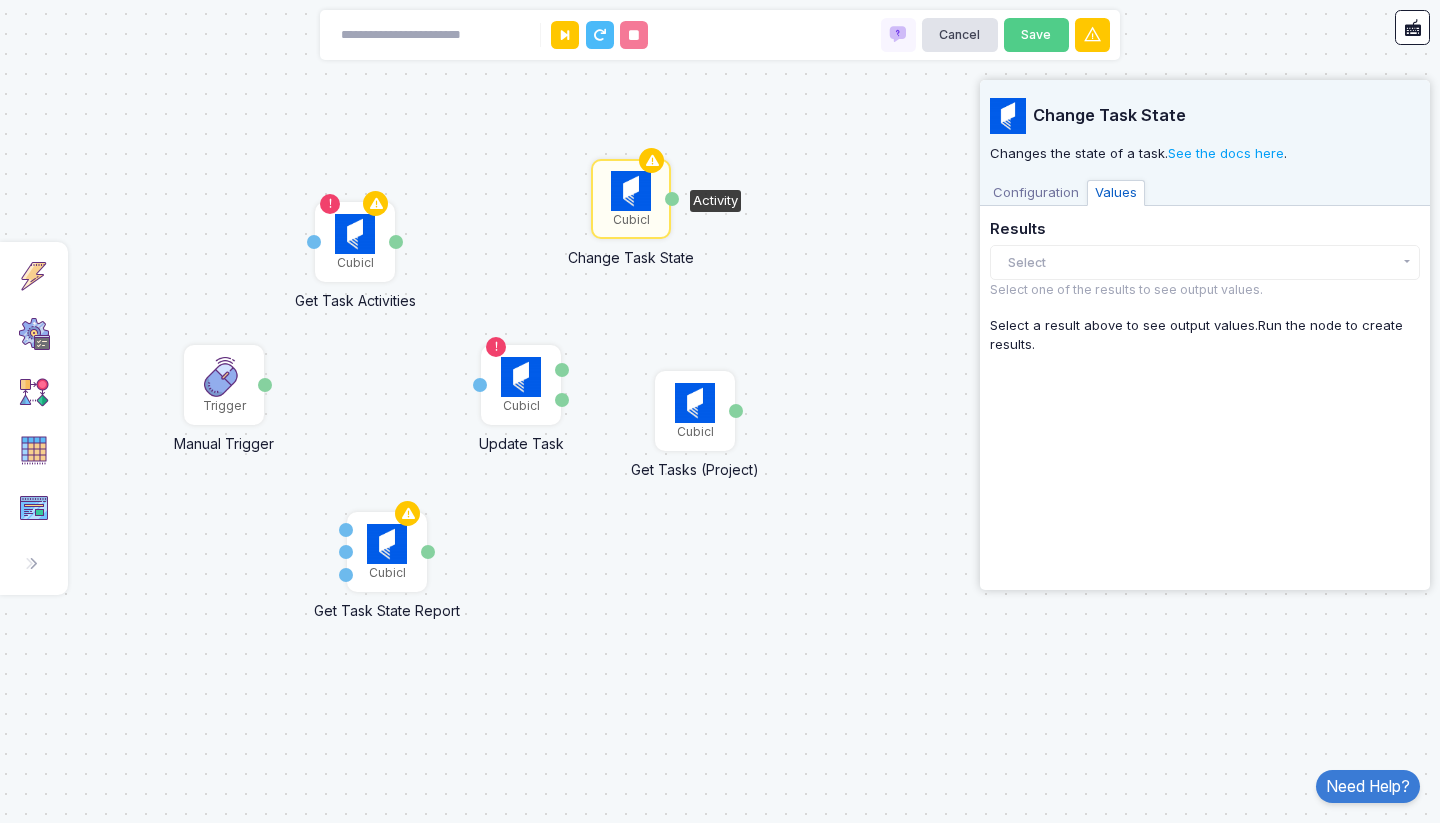 click on "Select" 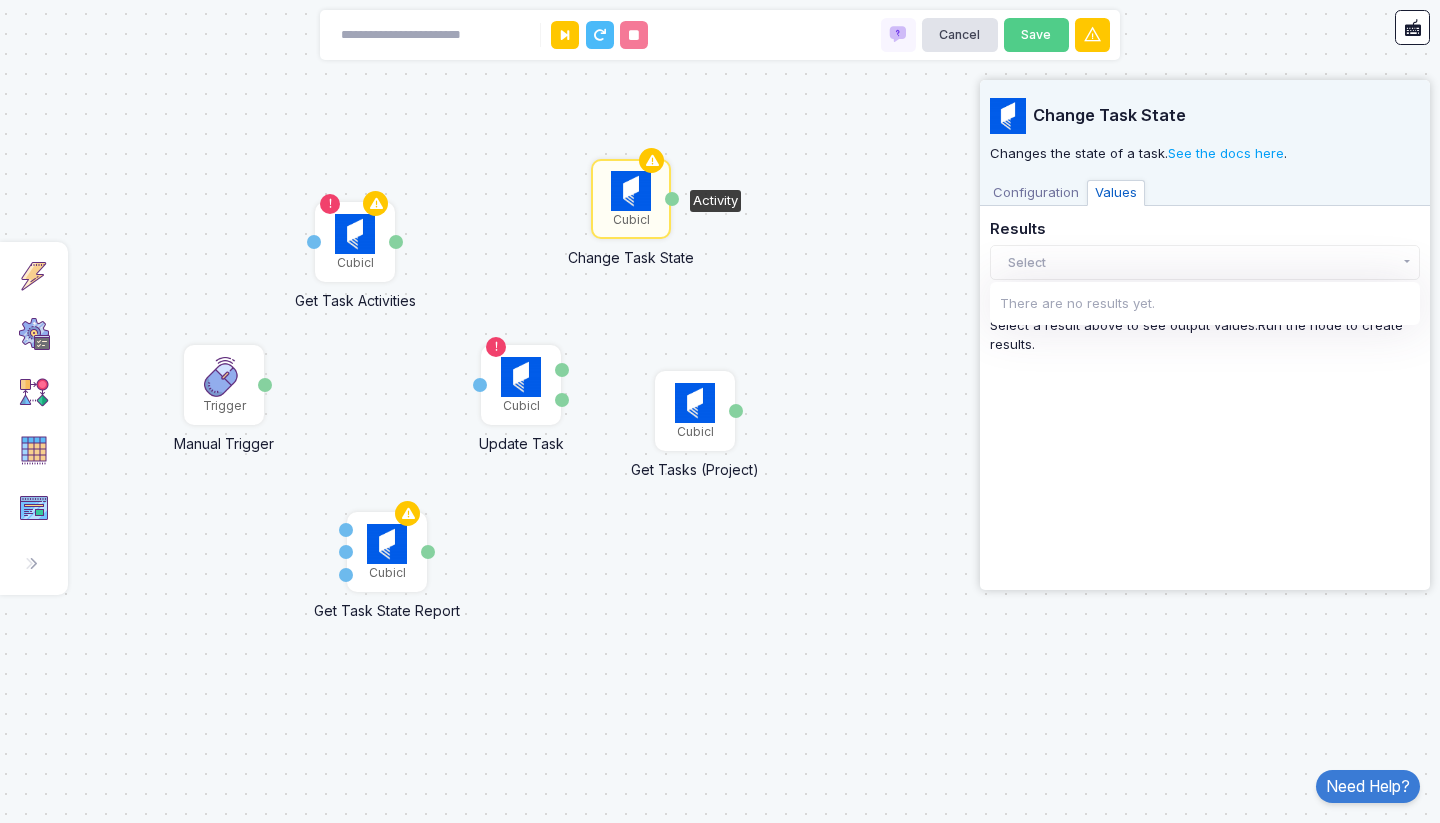 click on "Configuration Values" at bounding box center (1205, 191) 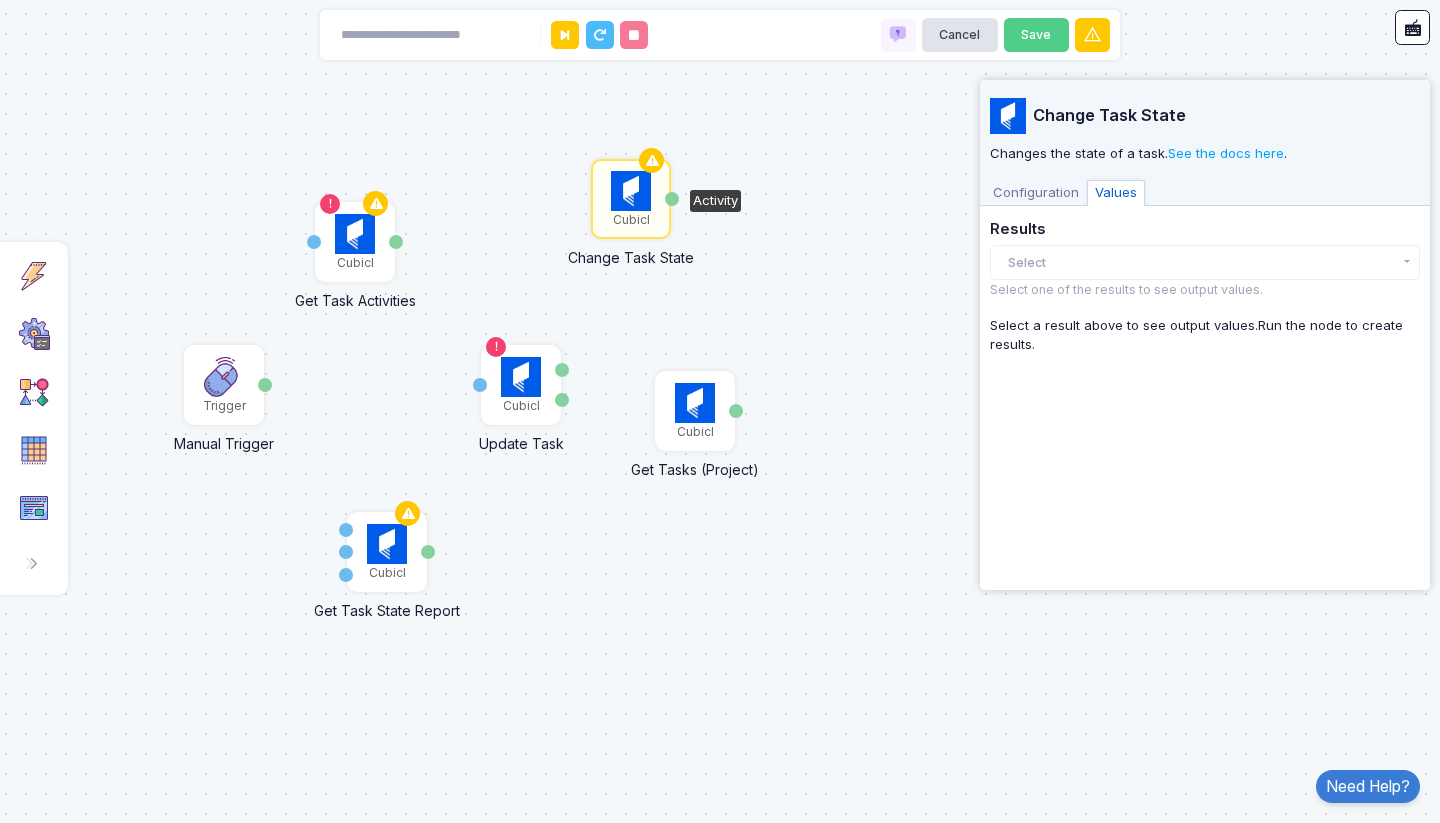 click on "Configuration" at bounding box center [1036, 193] 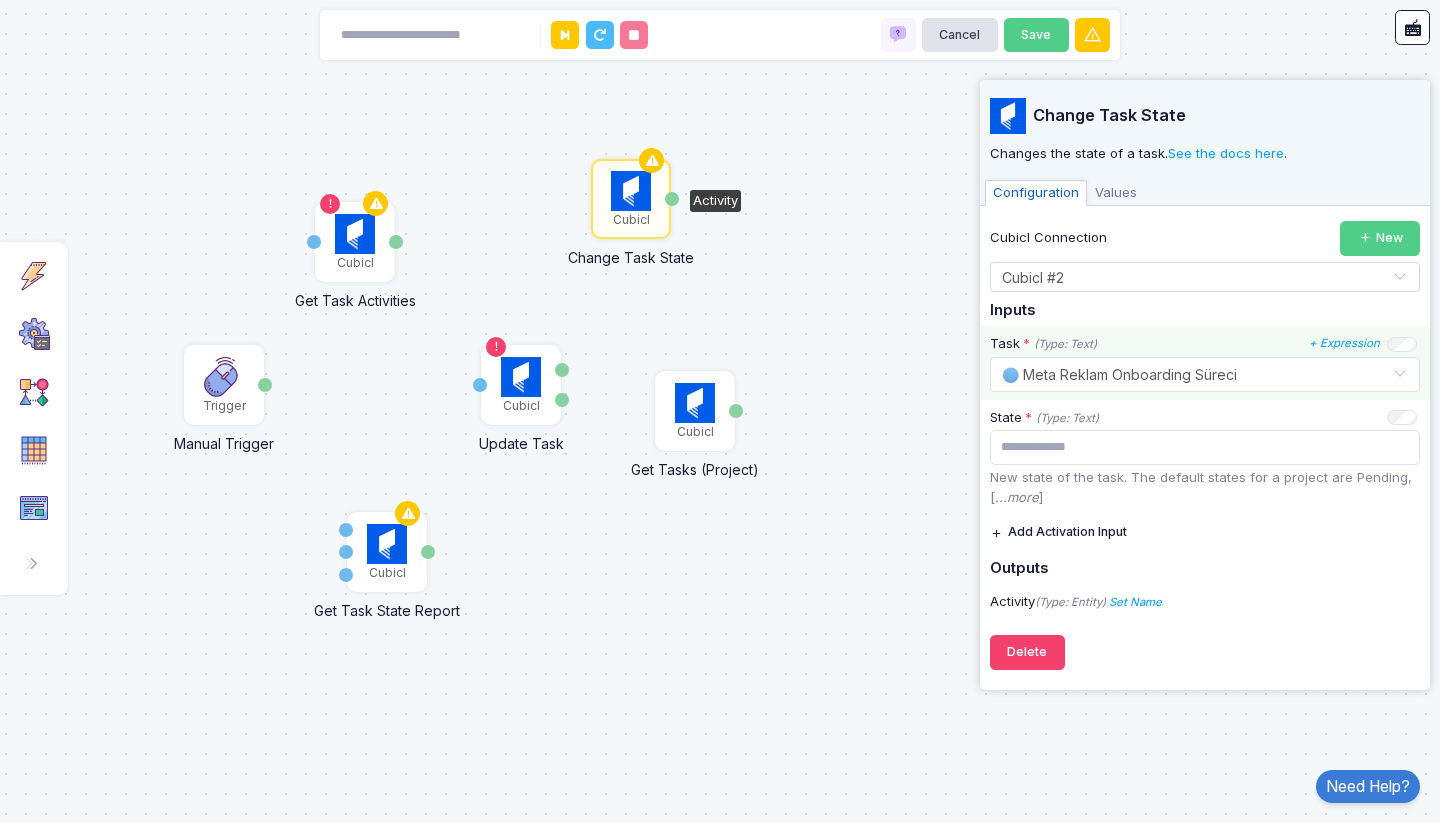 click 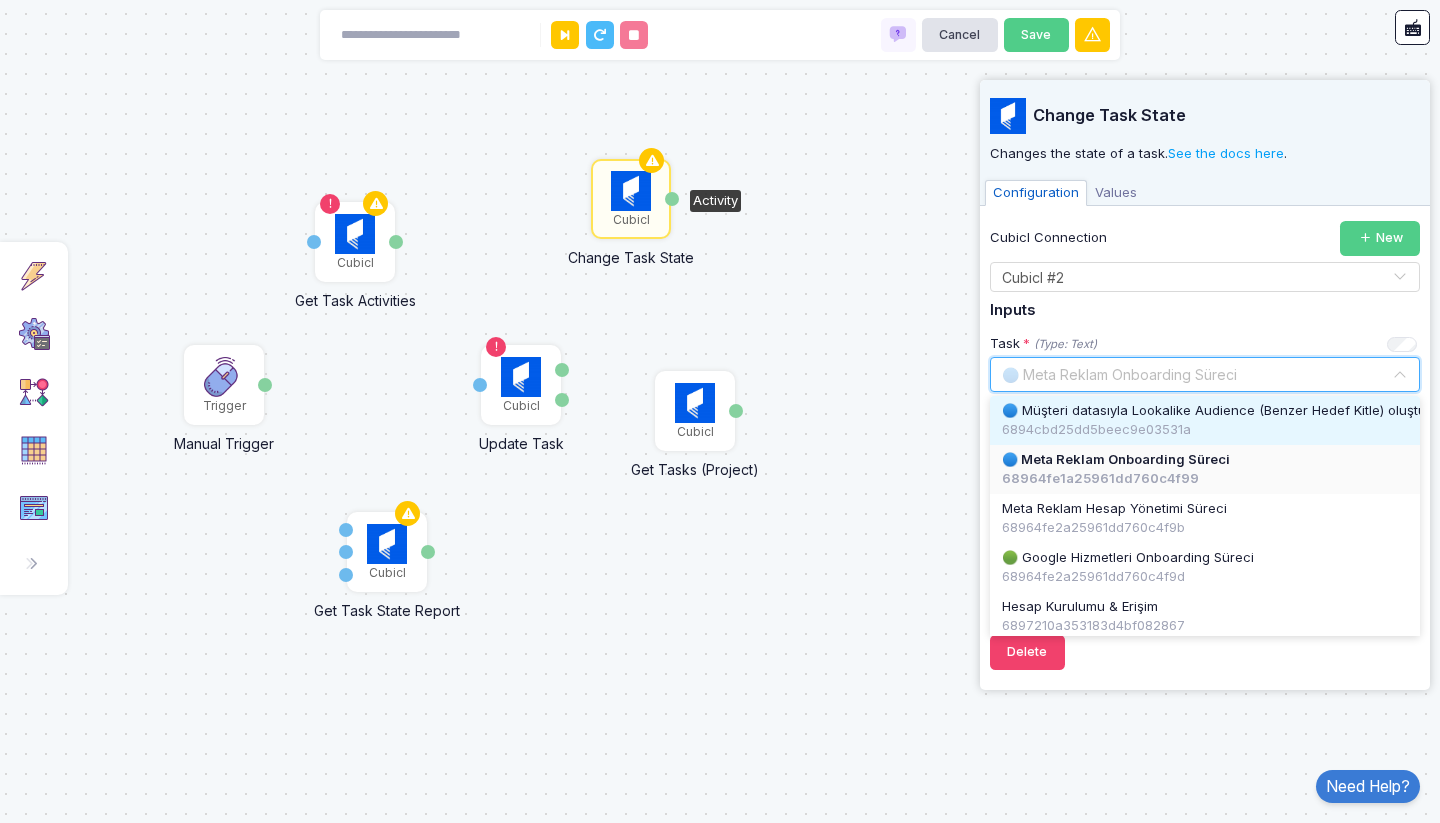 click on "Inputs" 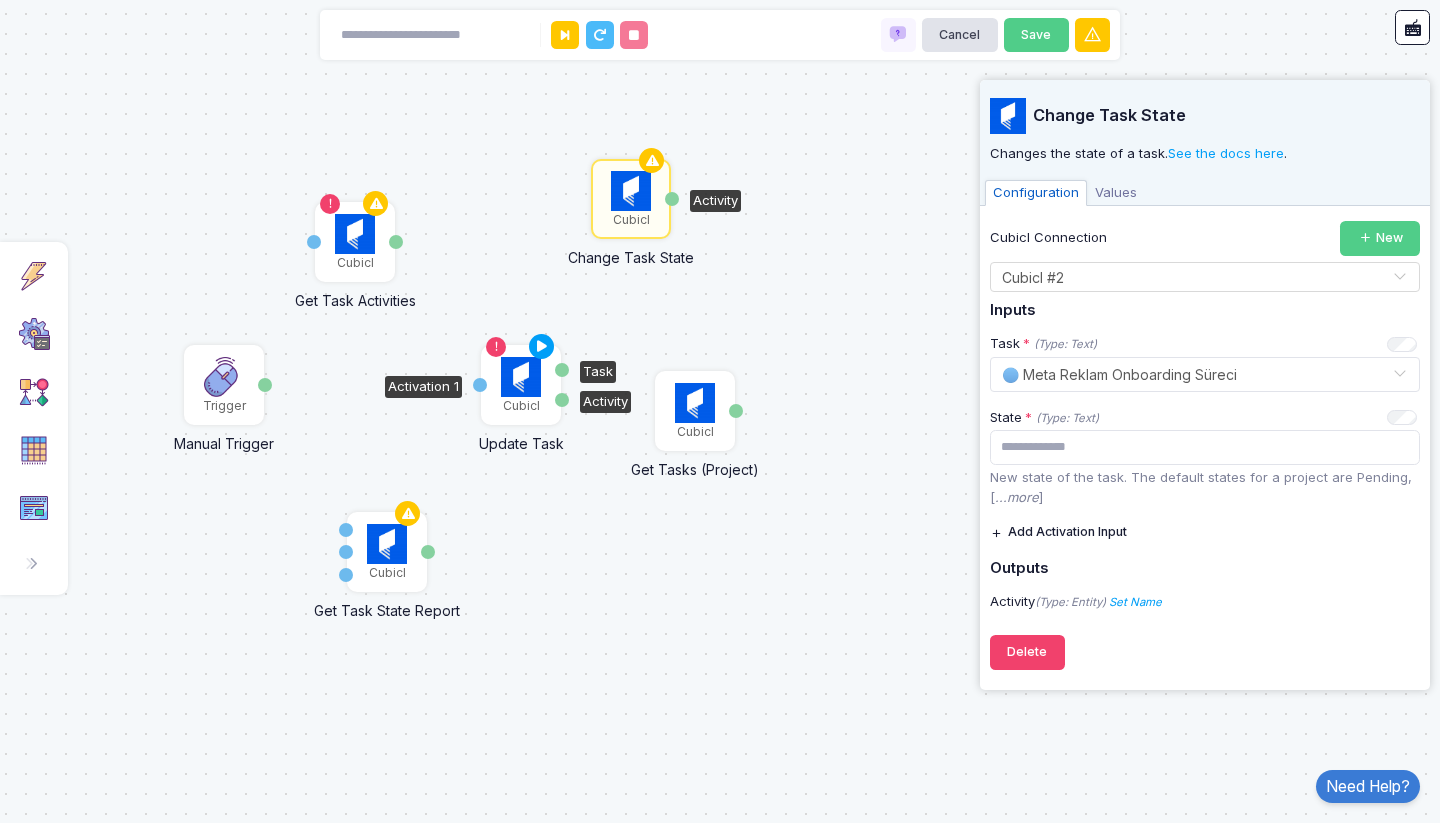 click 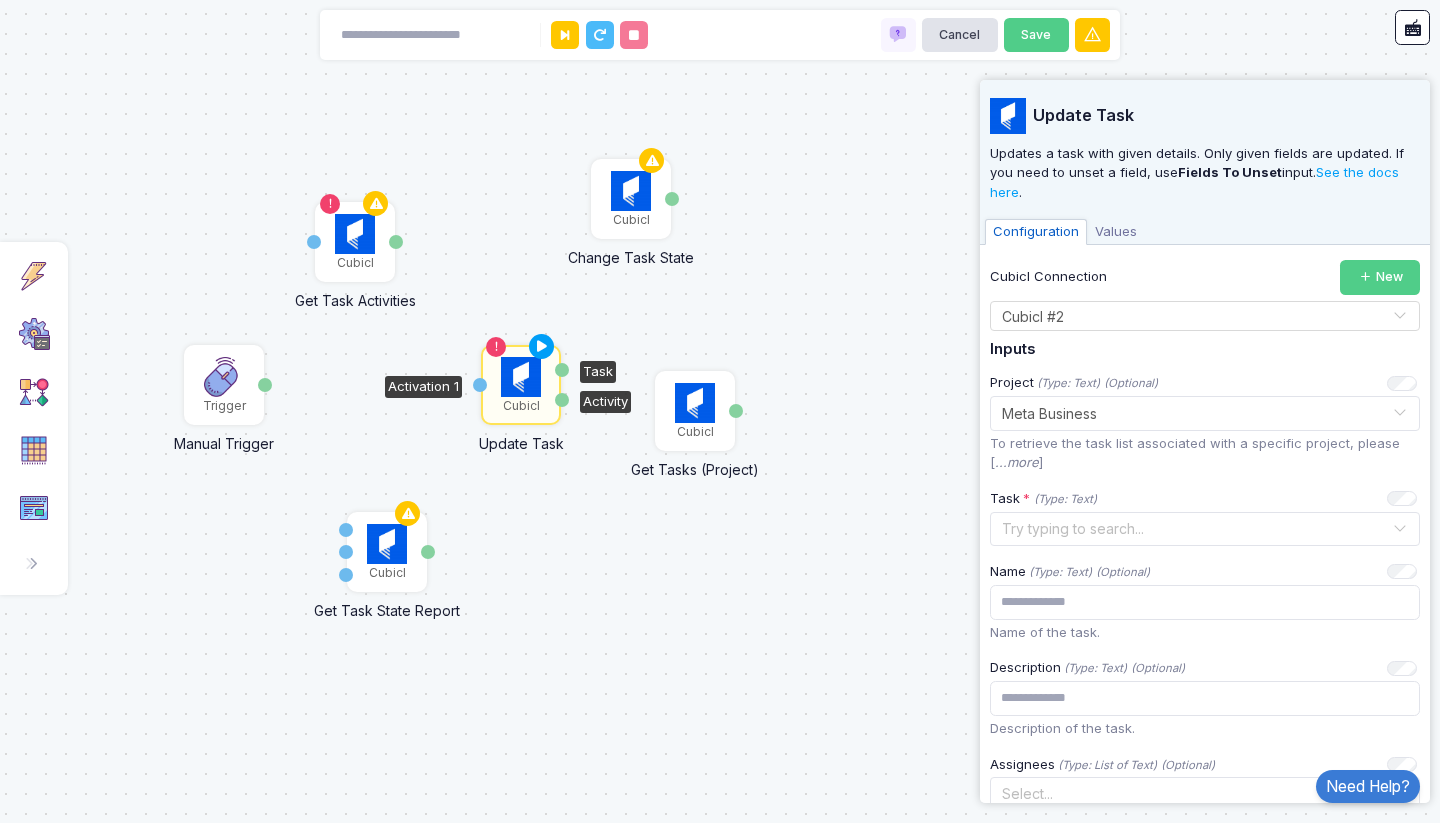 click on "Values" at bounding box center (1116, 232) 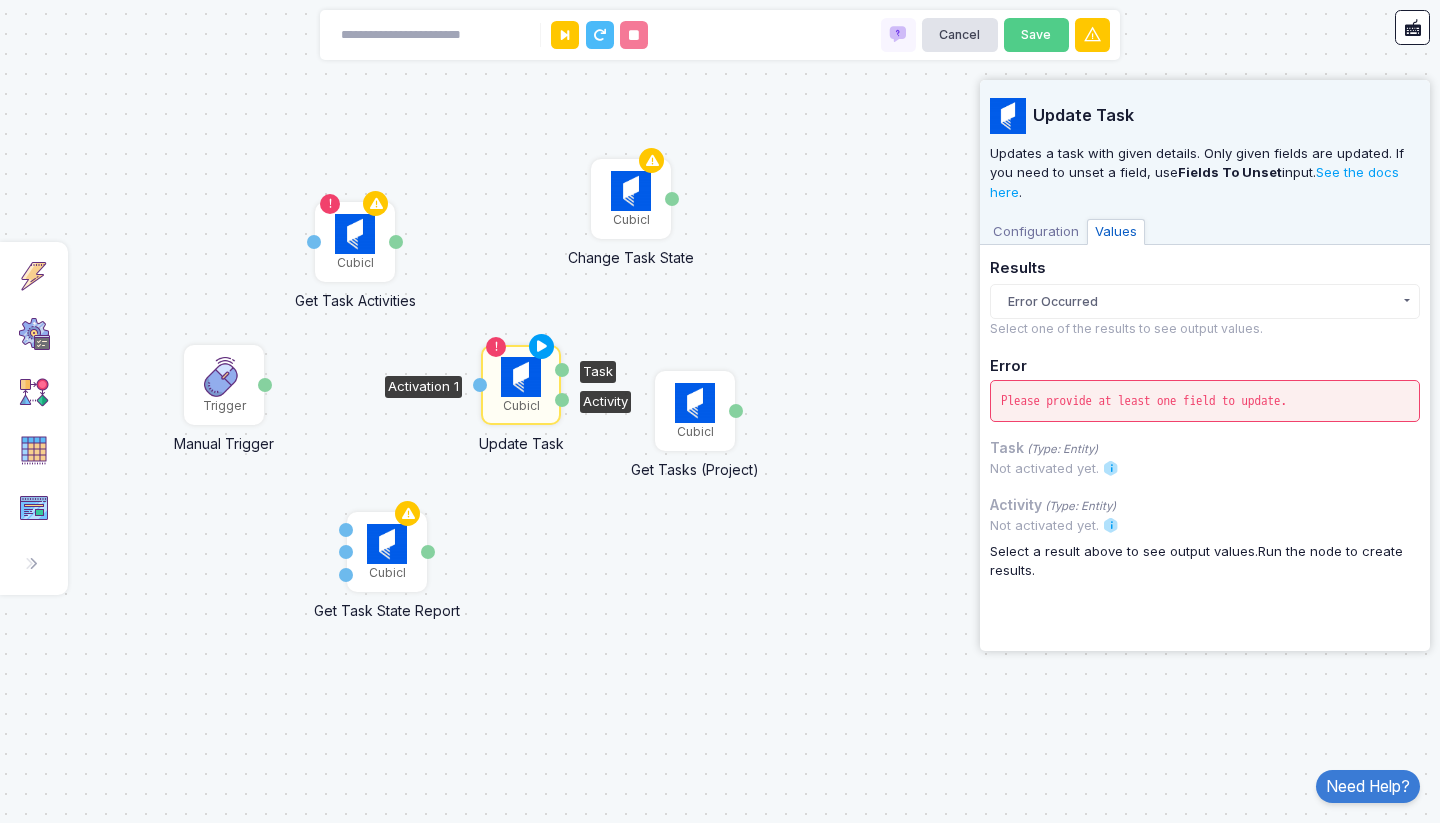 click on "Configuration" at bounding box center [1036, 232] 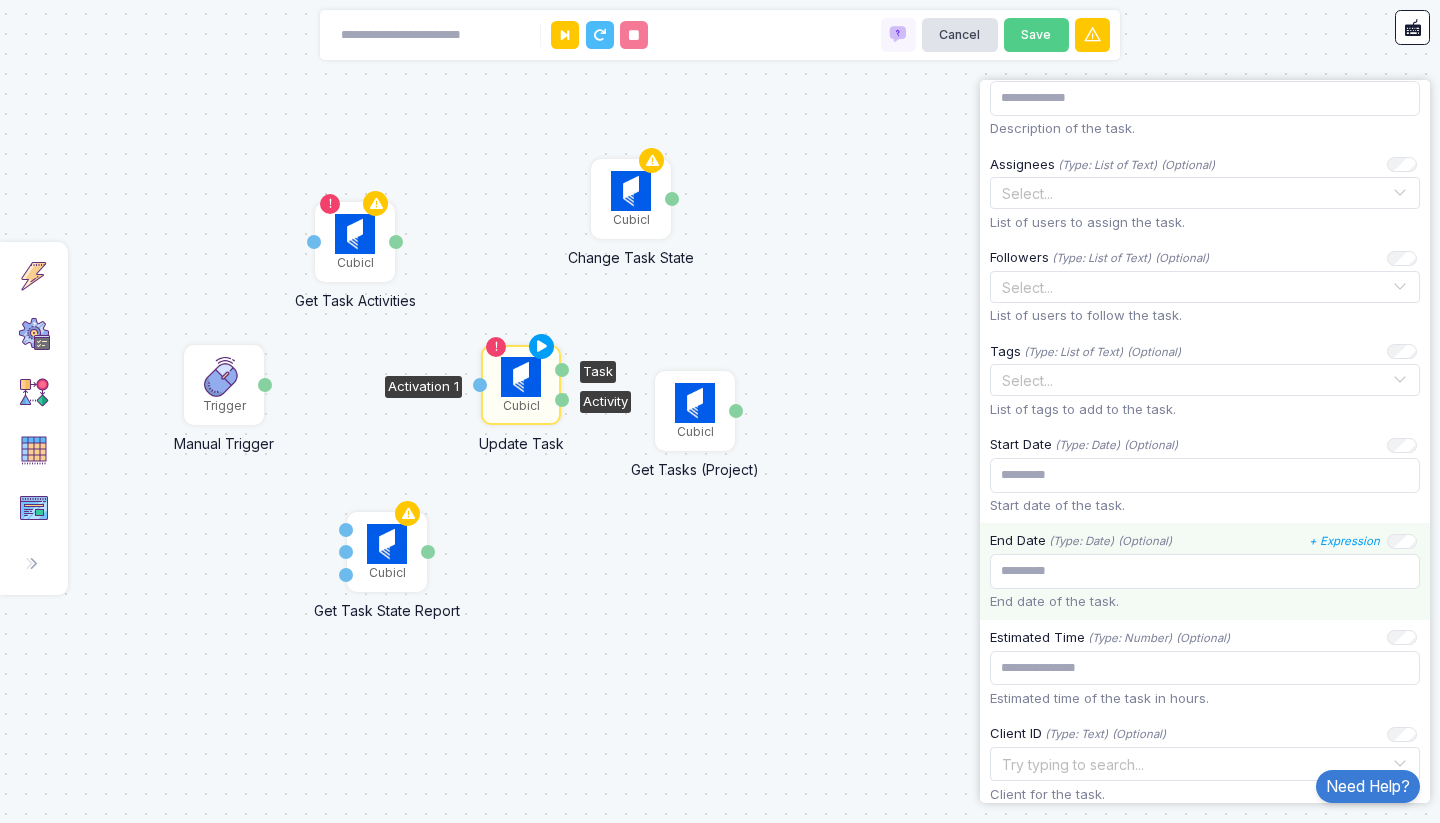 scroll, scrollTop: 720, scrollLeft: 0, axis: vertical 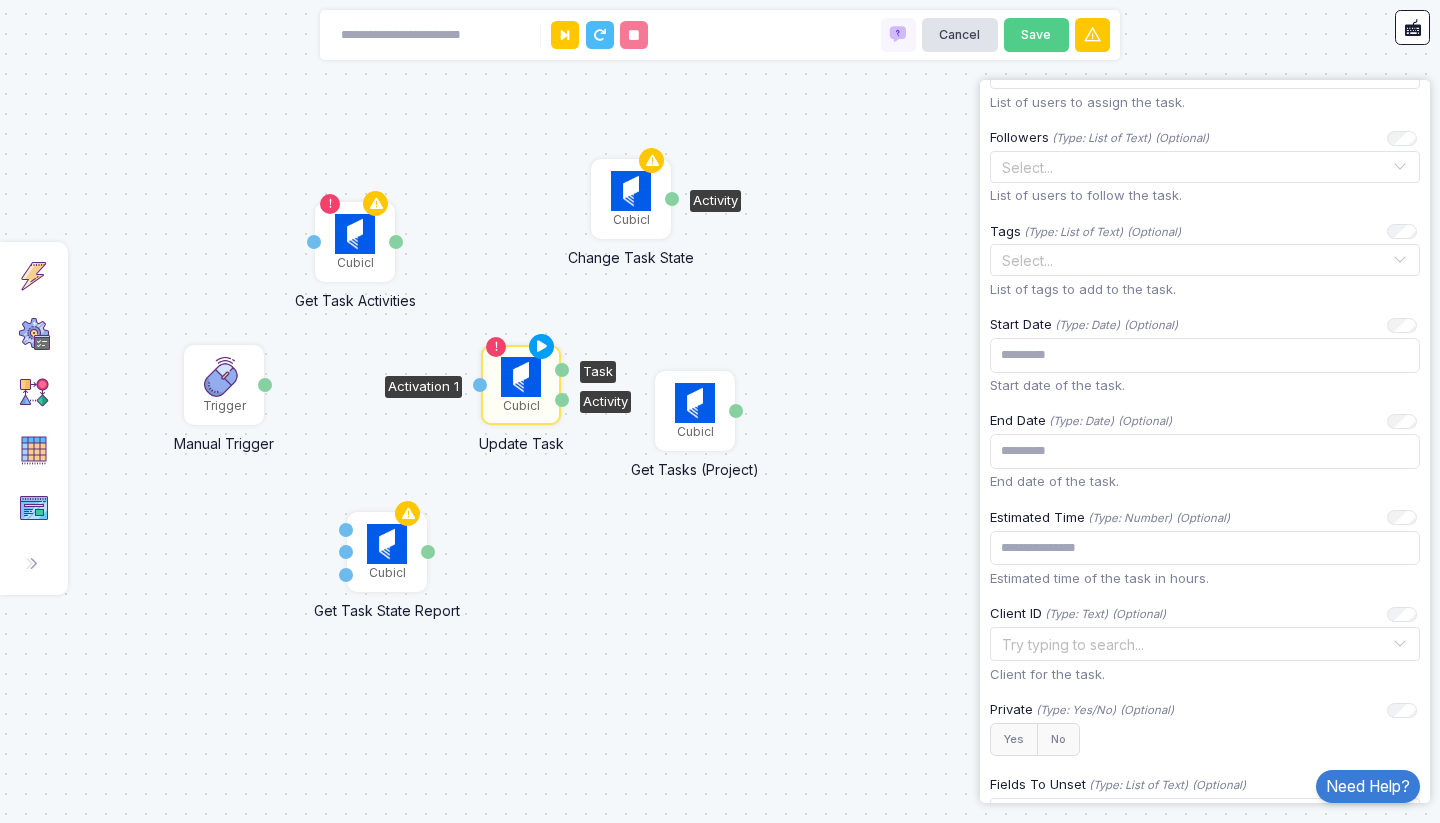 click on "Change Task State" 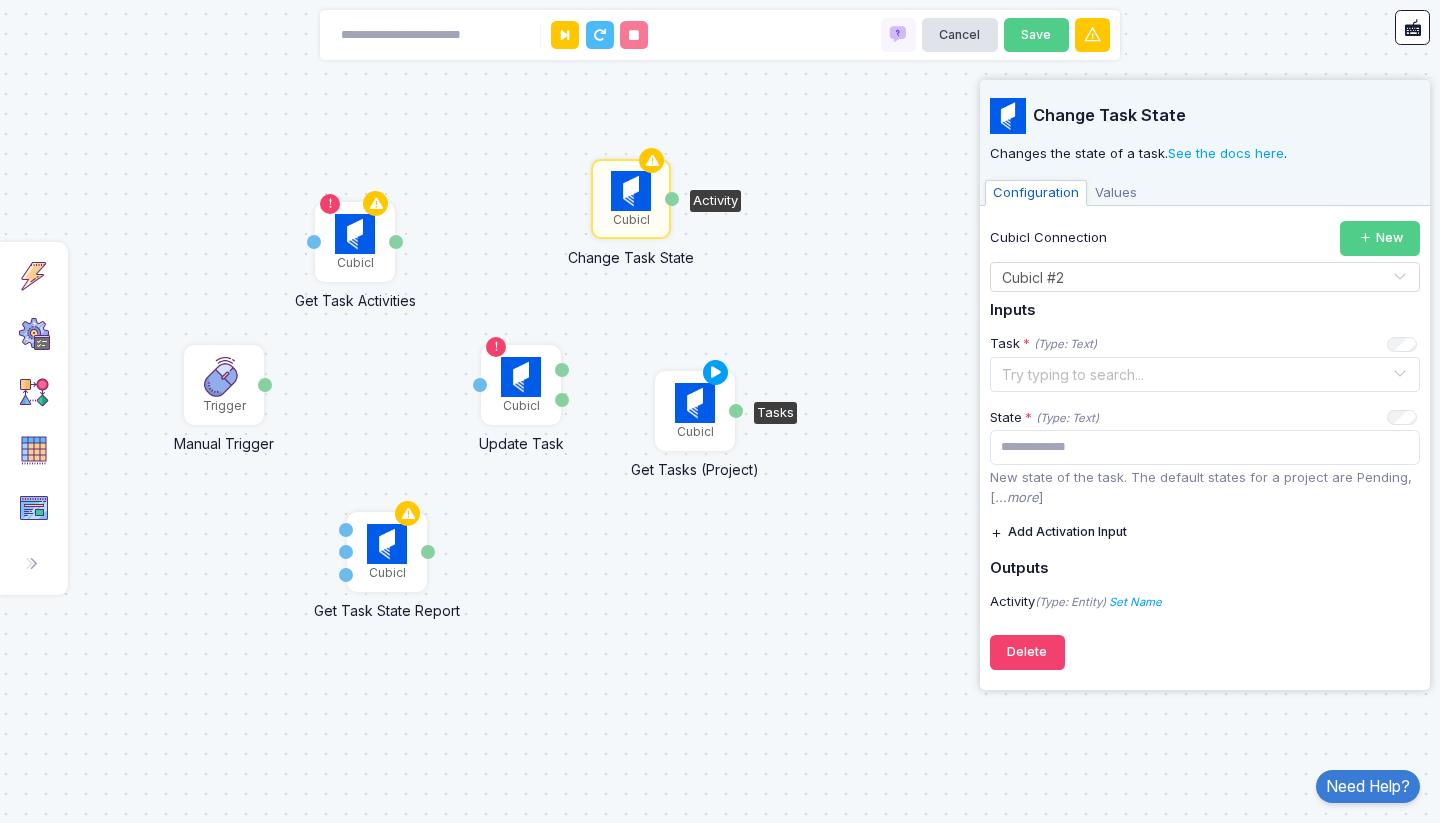 click 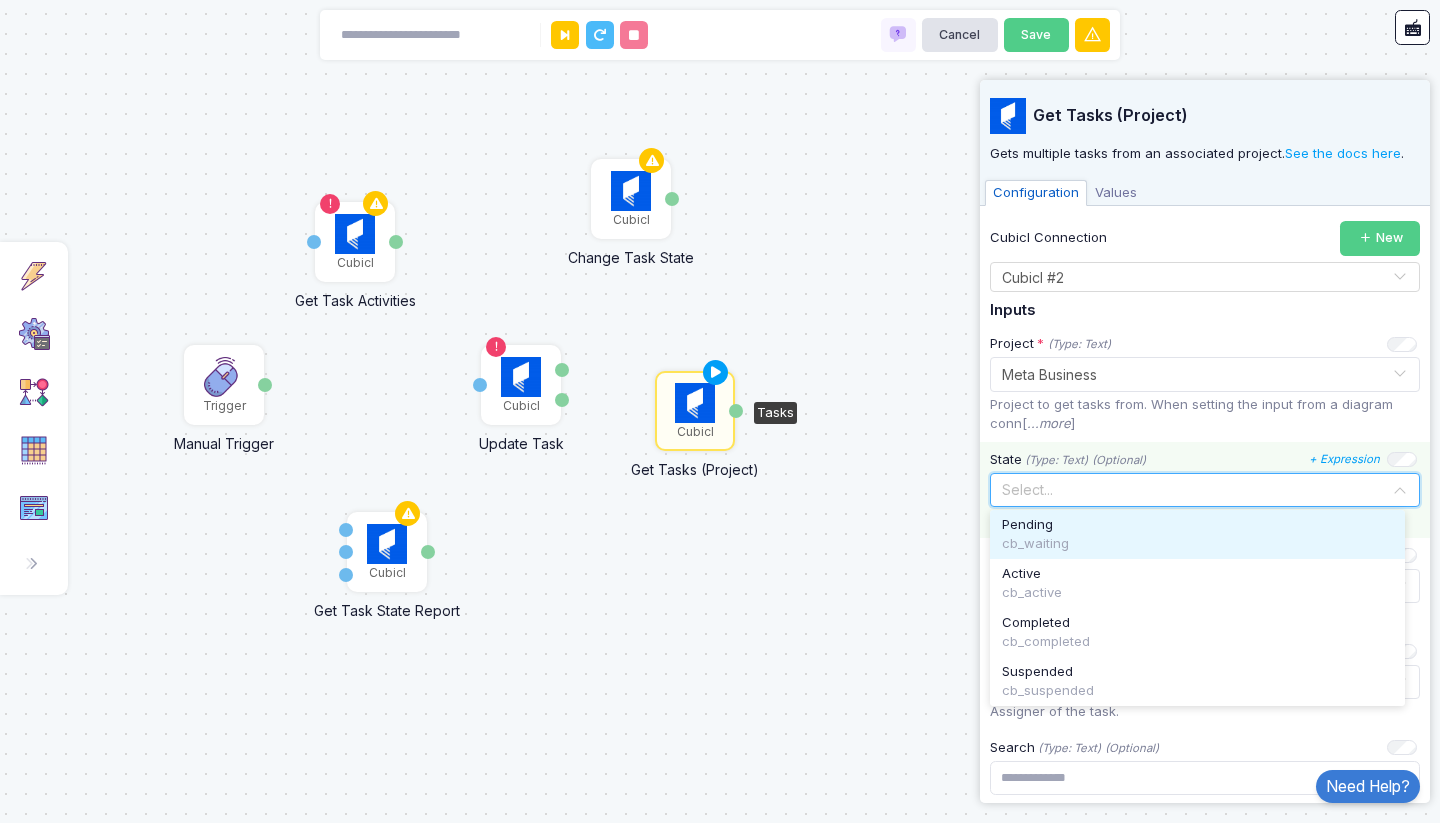 click 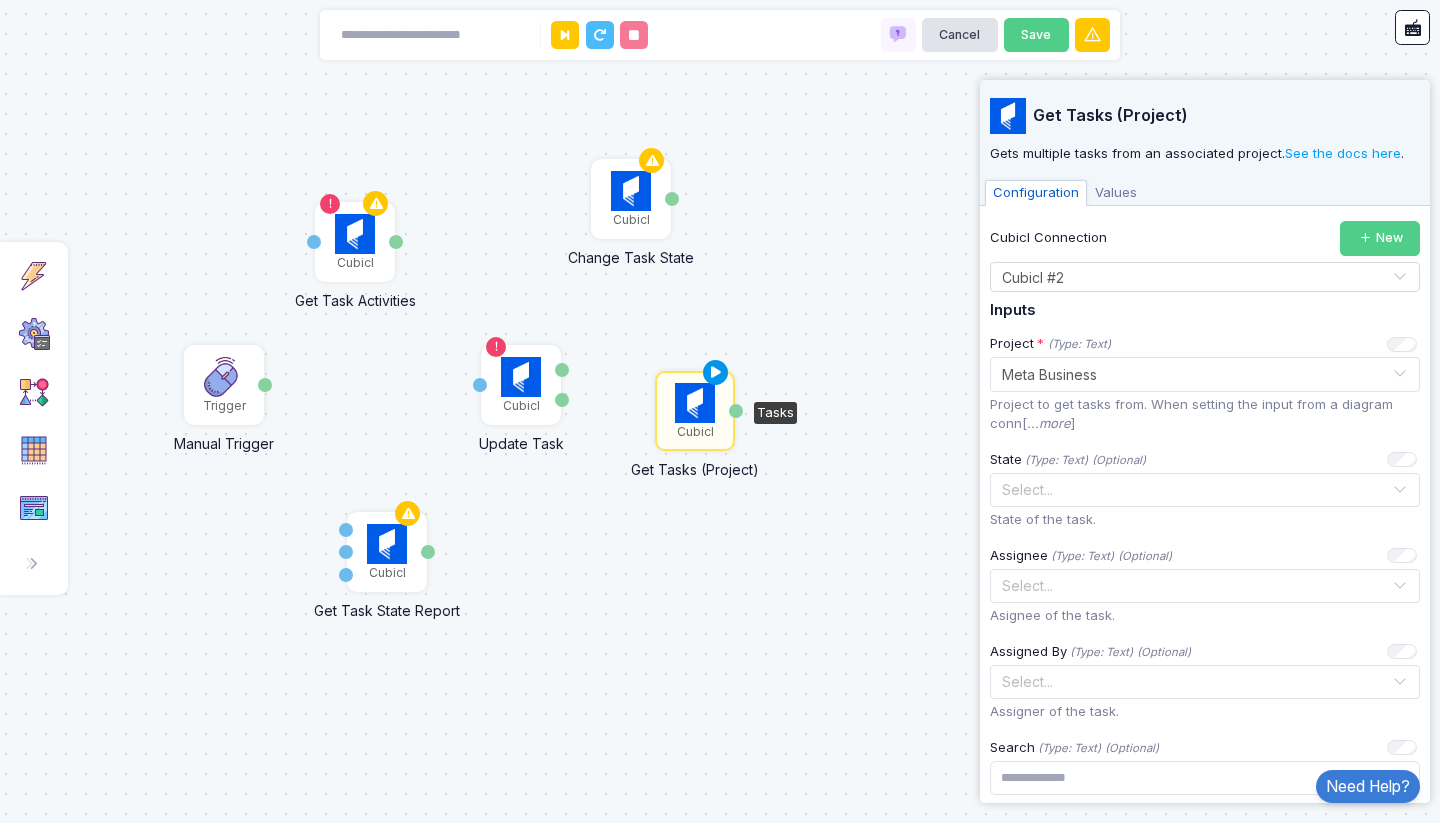 click at bounding box center [716, 373] 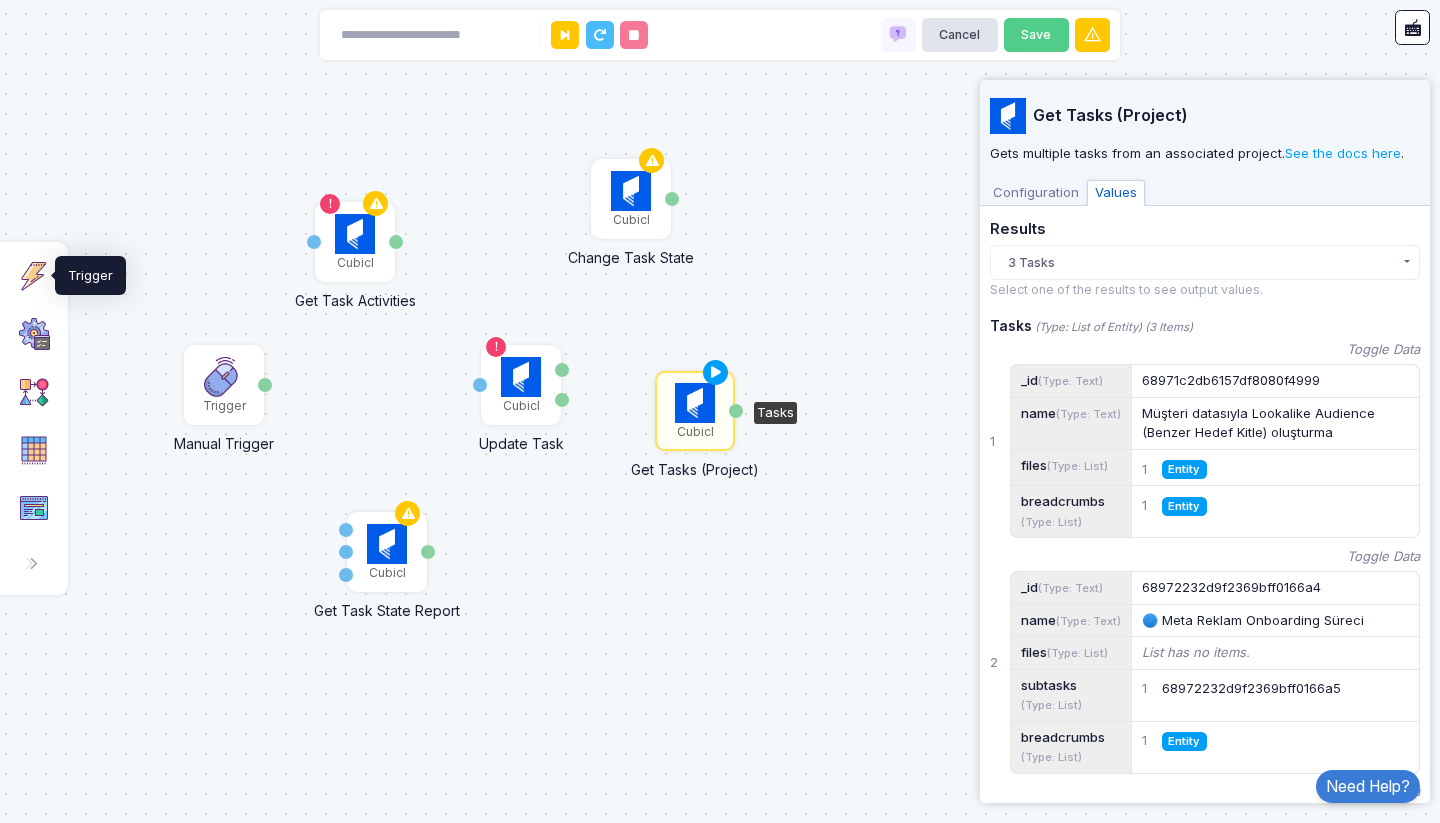 click at bounding box center (34, 276) 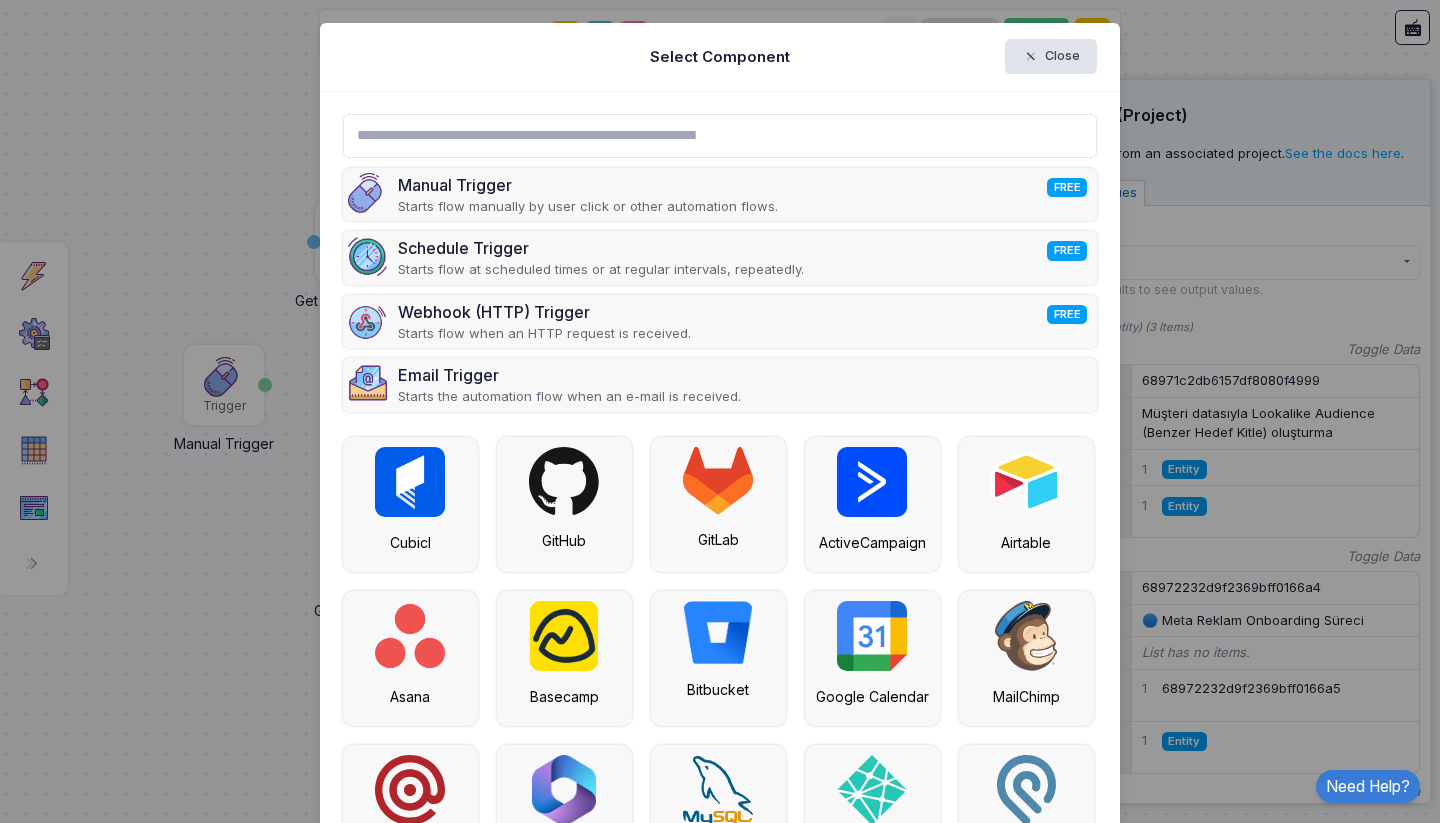 click on "Select Component Close   Manual Trigger  FREE Starts flow manually by user click or other automation flows.
Schedule Trigger  FREE Starts flow at scheduled times or at regular intervals, repeatedly.
Webhook (HTTP) Trigger  FREE Starts flow when an HTTP request is received.
Email Trigger  Starts the automation flow when an e-mail is received.
Cubicl GitHub GitLab ActiveCampaign Airtable Asana Basecamp Bitbucket Google Calendar MailChimp Mailgun Microsoft 365 MySQL Netlify Podio Siteleaf Tick Todoist Agile CRM Curated Show More Apps" 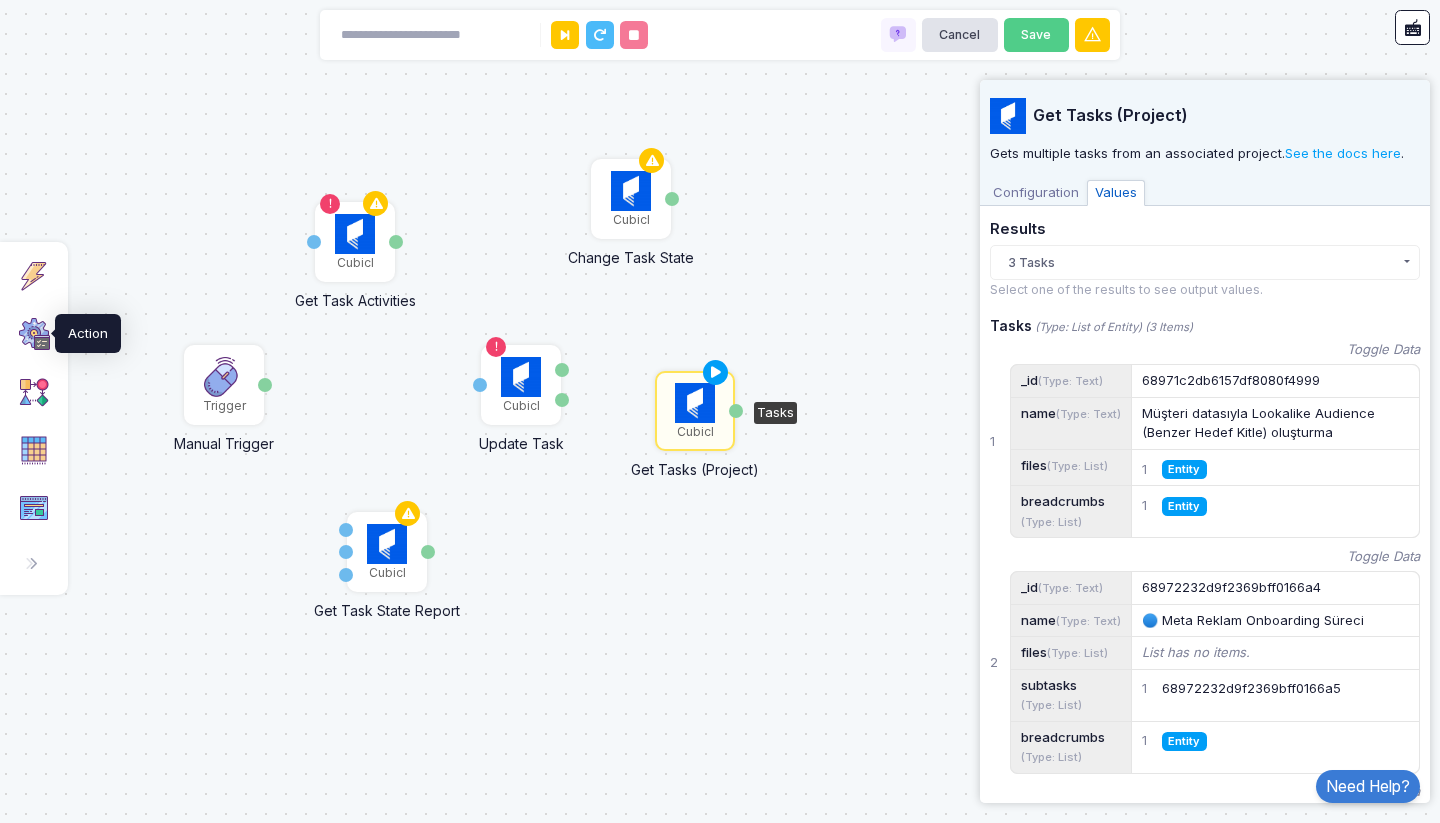 click at bounding box center (34, 334) 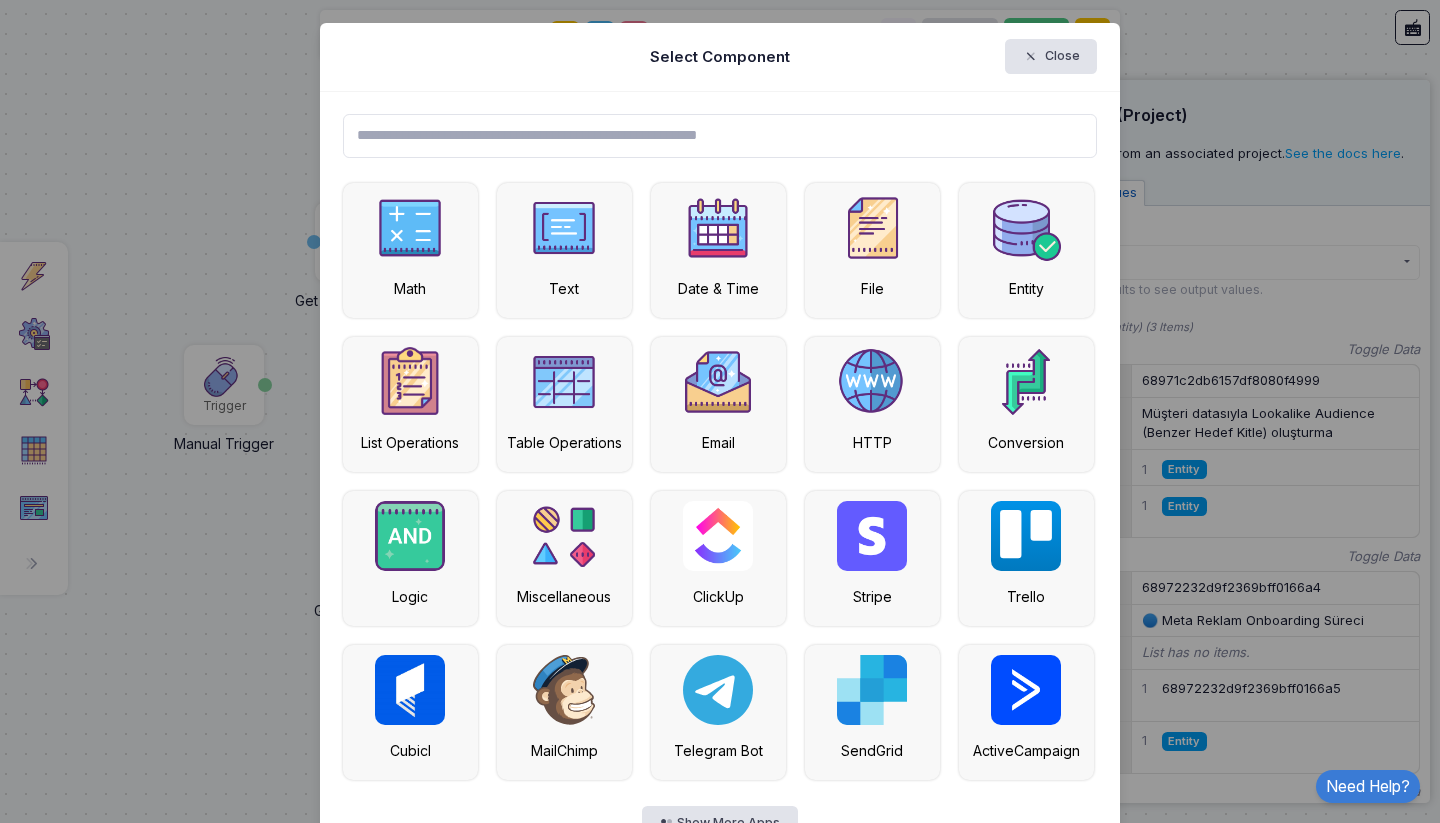 click on "Select Component Close  Math Text Date & Time File Entity List Operations Table Operations Email HTTP Conversion Logic Miscellaneous ClickUp Stripe Trello Cubicl MailChimp Telegram Bot SendGrid ActiveCampaign Show More Apps" 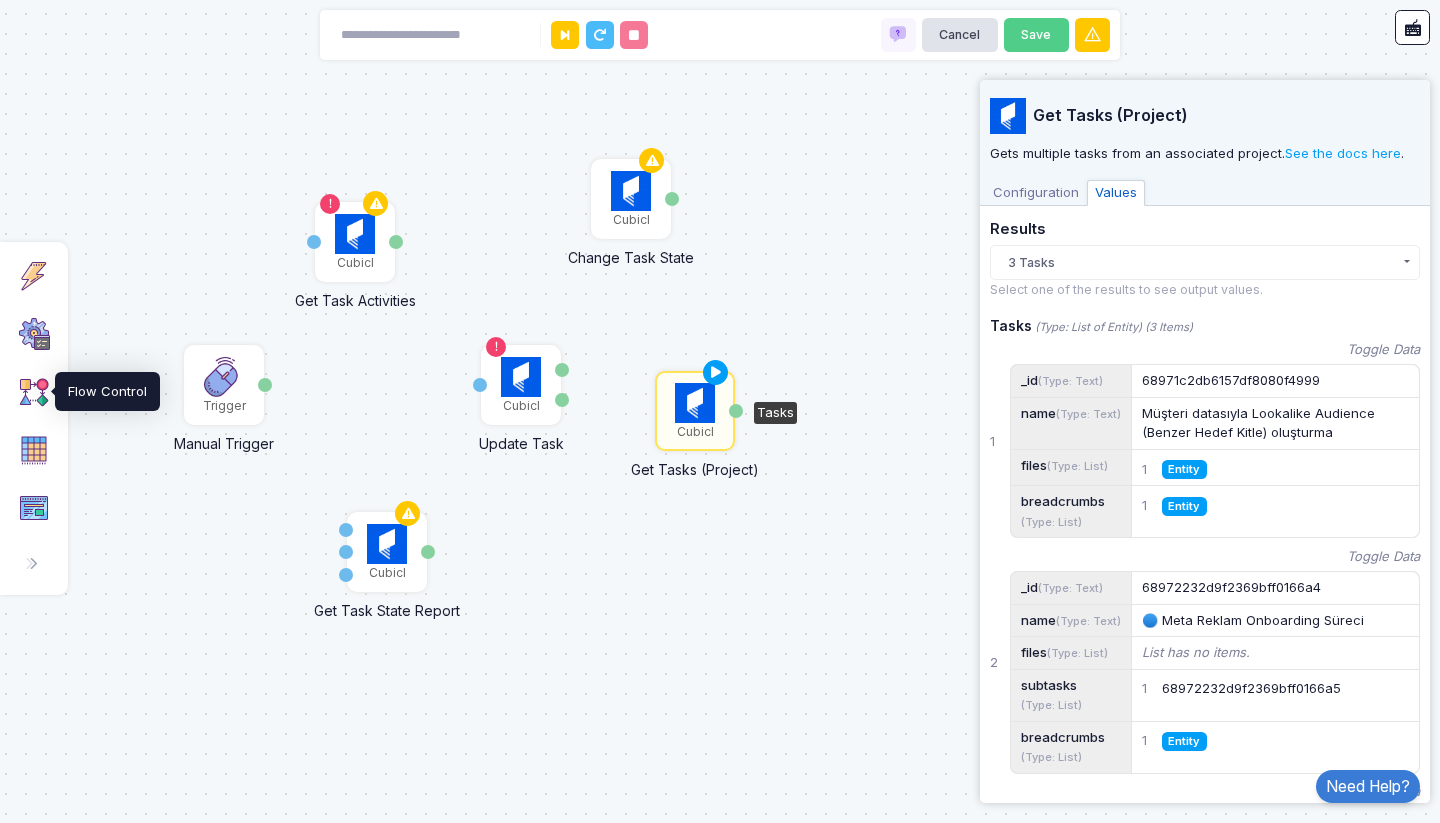 click at bounding box center [34, 392] 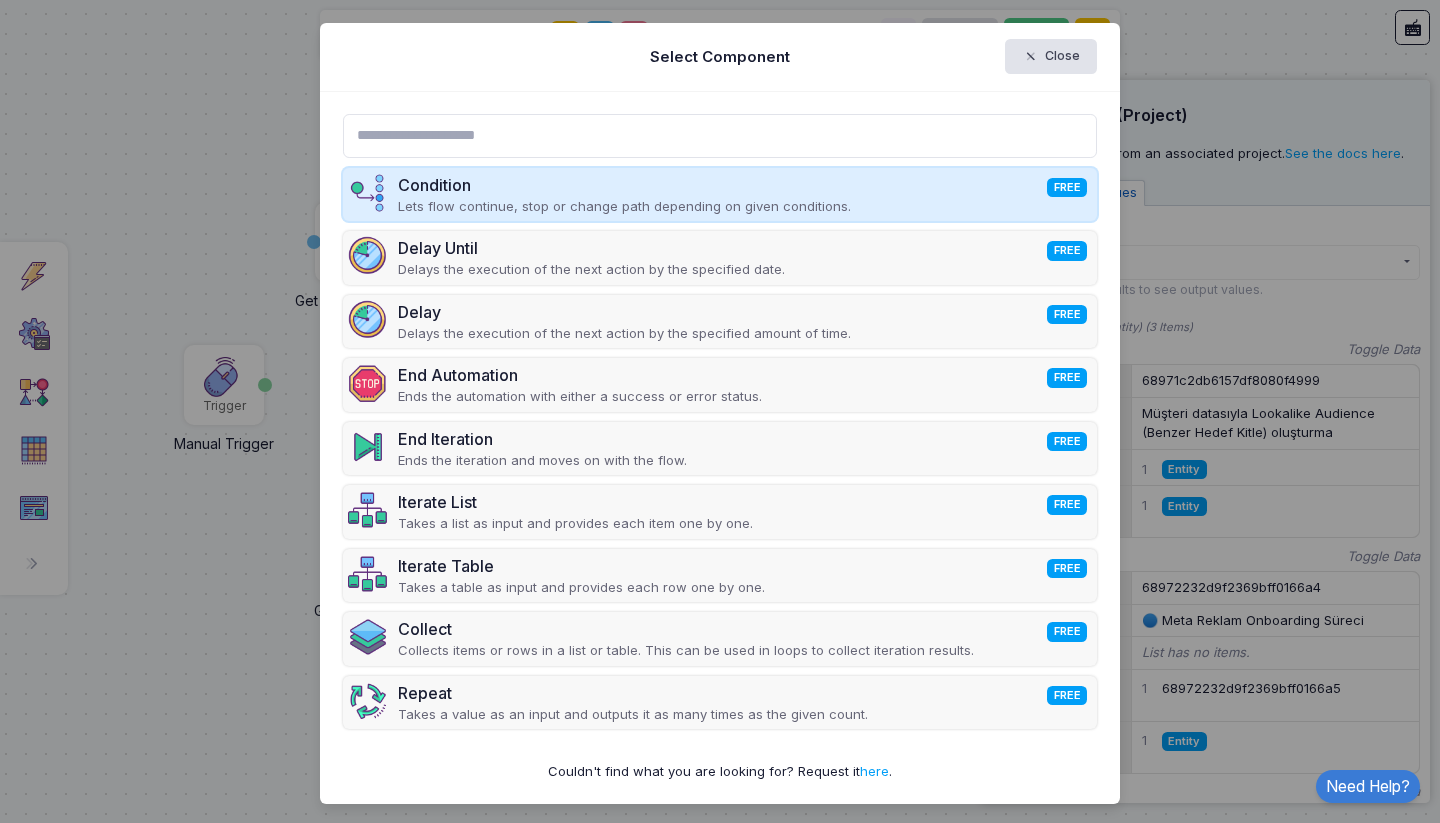 click on "Lets flow continue, stop or change path depending on given conditions." at bounding box center [624, 207] 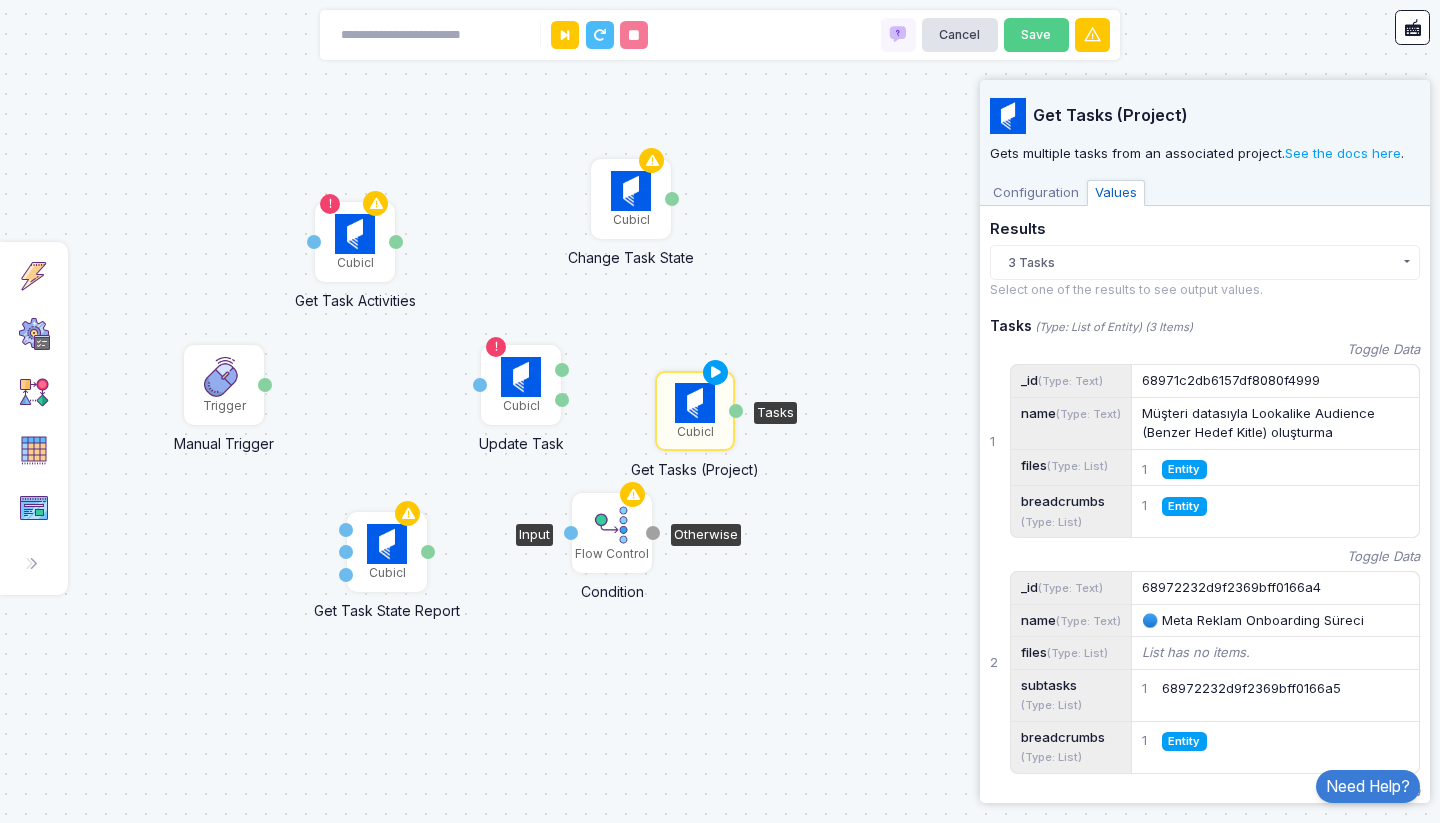 click 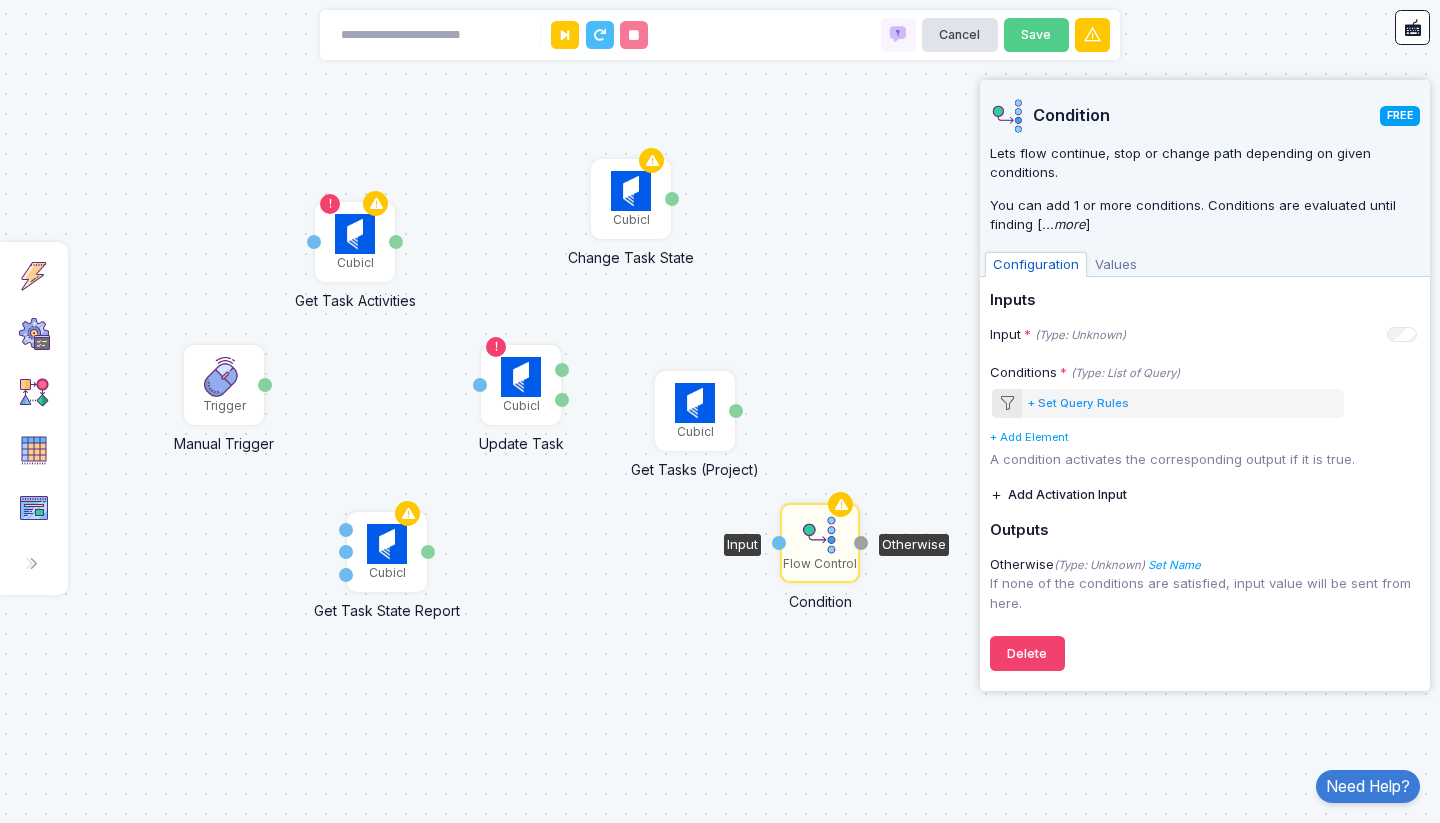 drag, startPoint x: 622, startPoint y: 524, endPoint x: 830, endPoint y: 534, distance: 208.24025 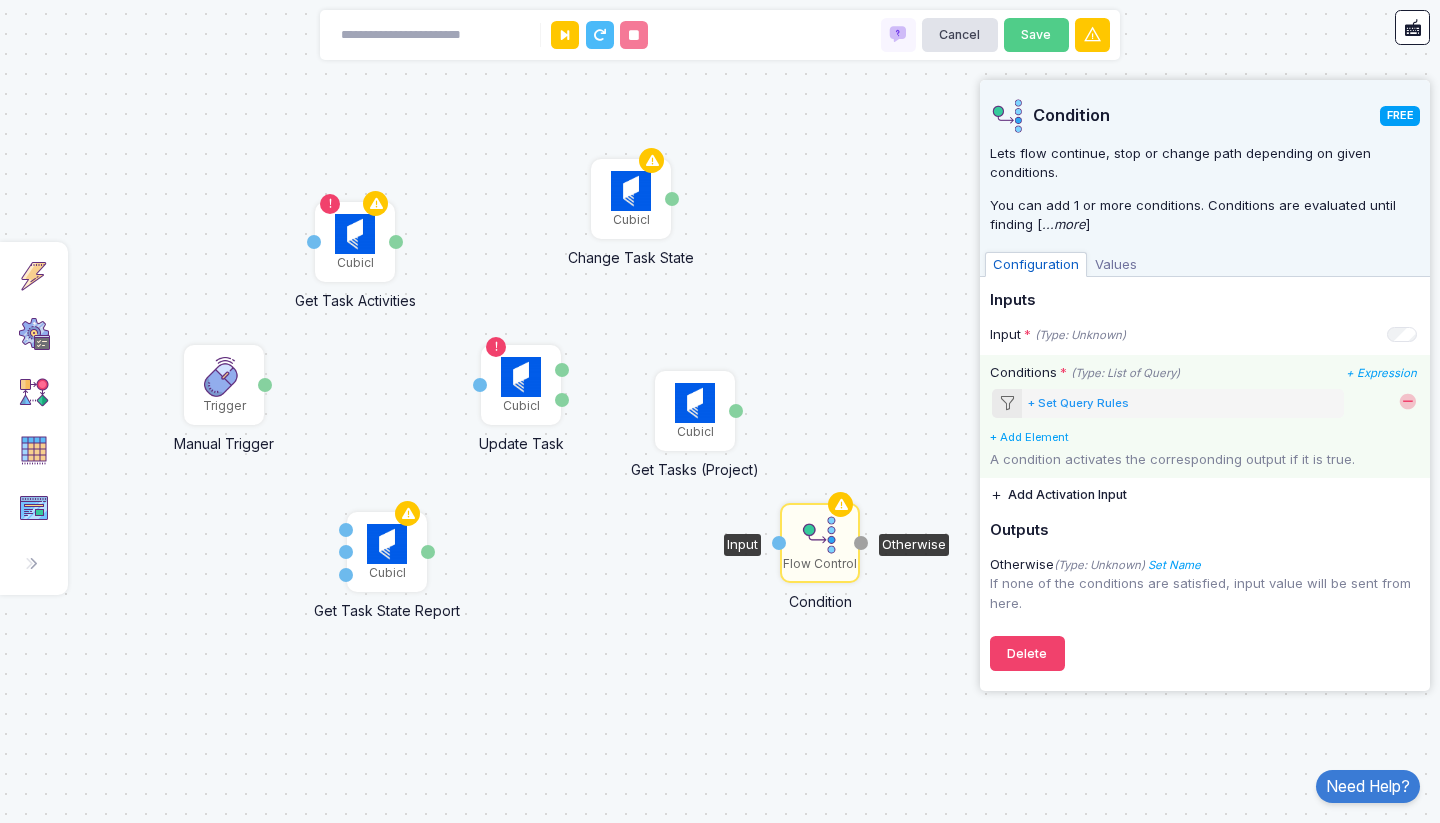 click on "+ Set Query Rules" at bounding box center (1078, 403) 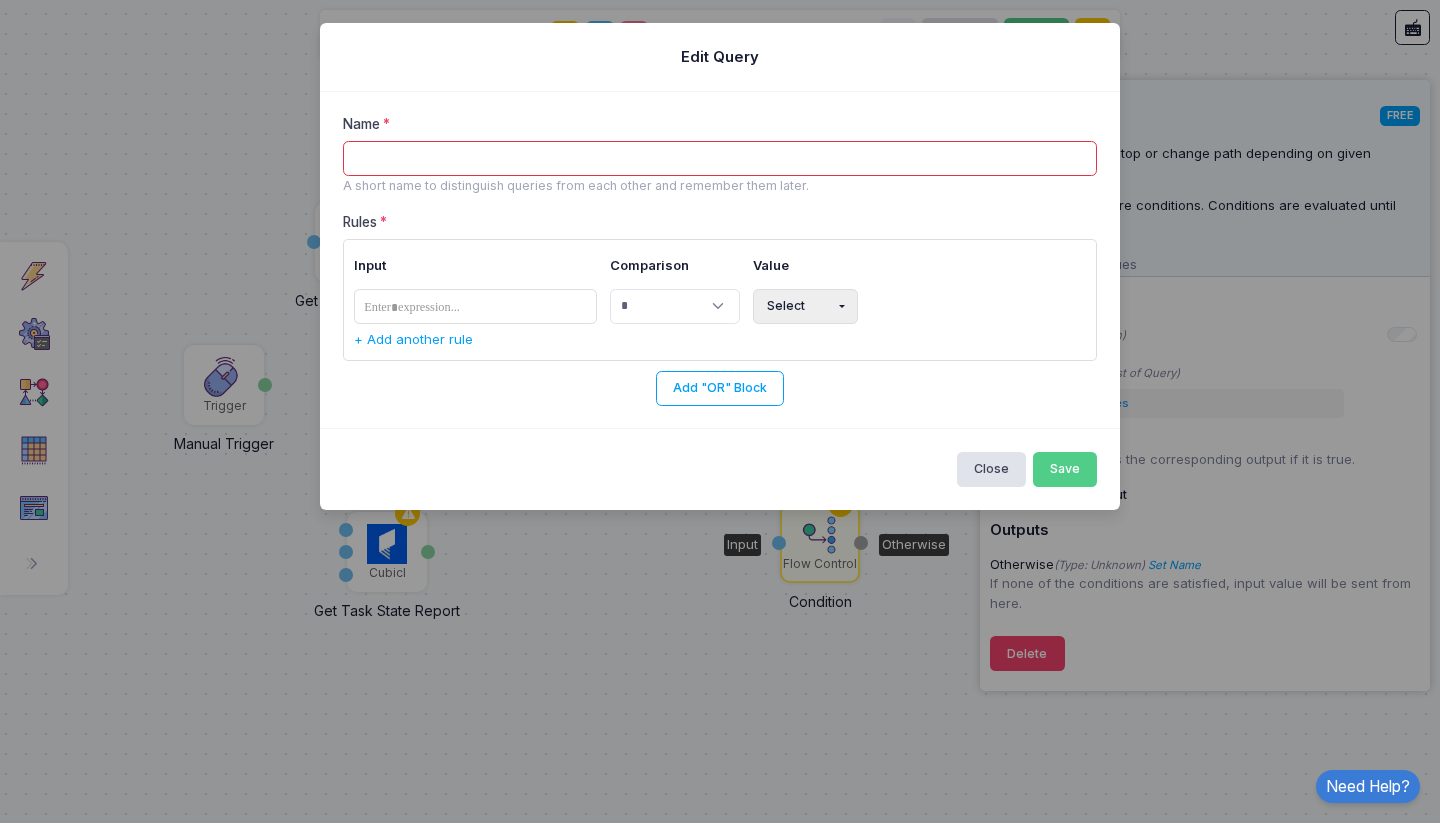 click on "Name" at bounding box center [720, 158] 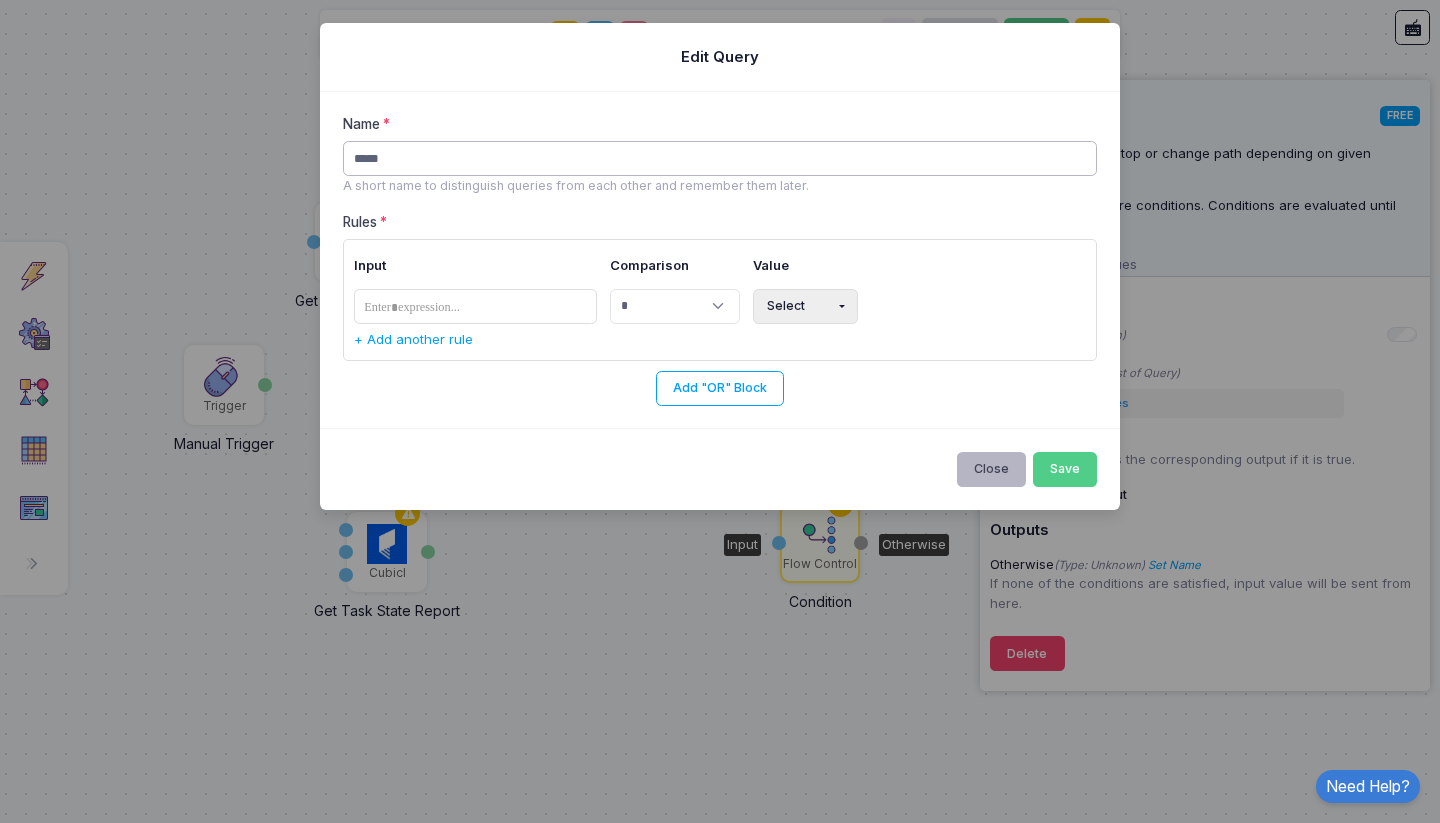 type on "*****" 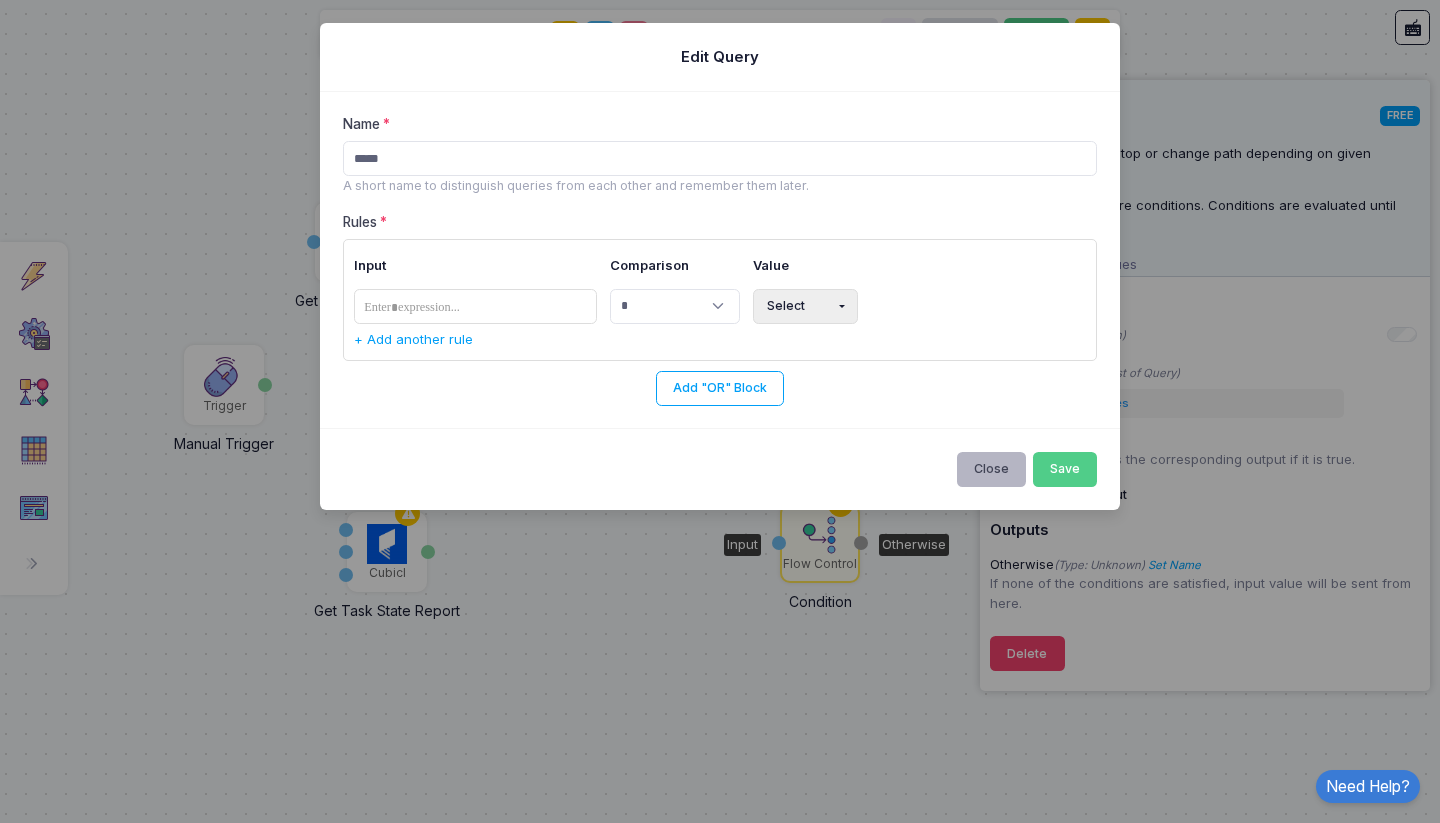 click on "Close" 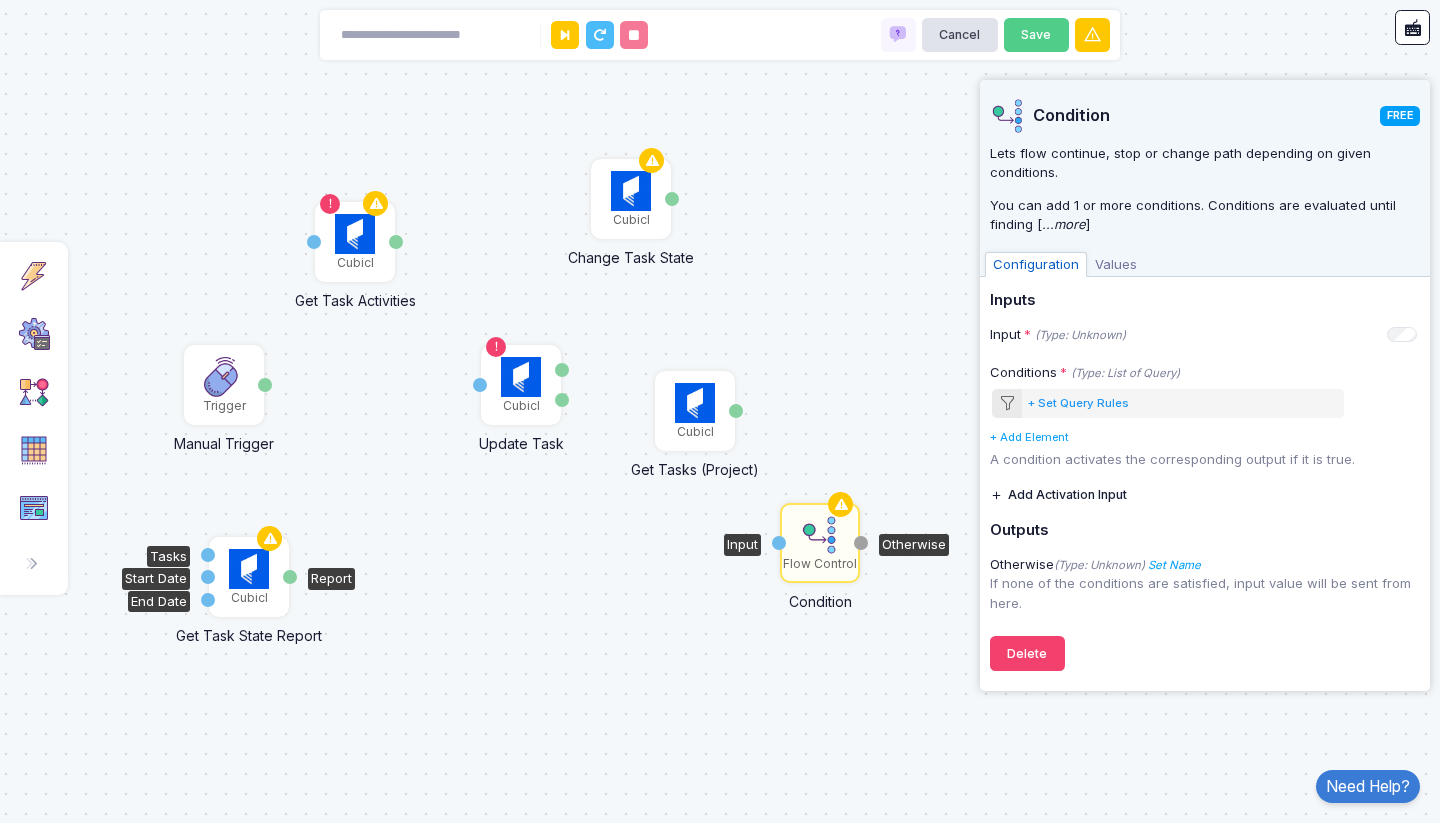 drag, startPoint x: 392, startPoint y: 565, endPoint x: 254, endPoint y: 590, distance: 140.24622 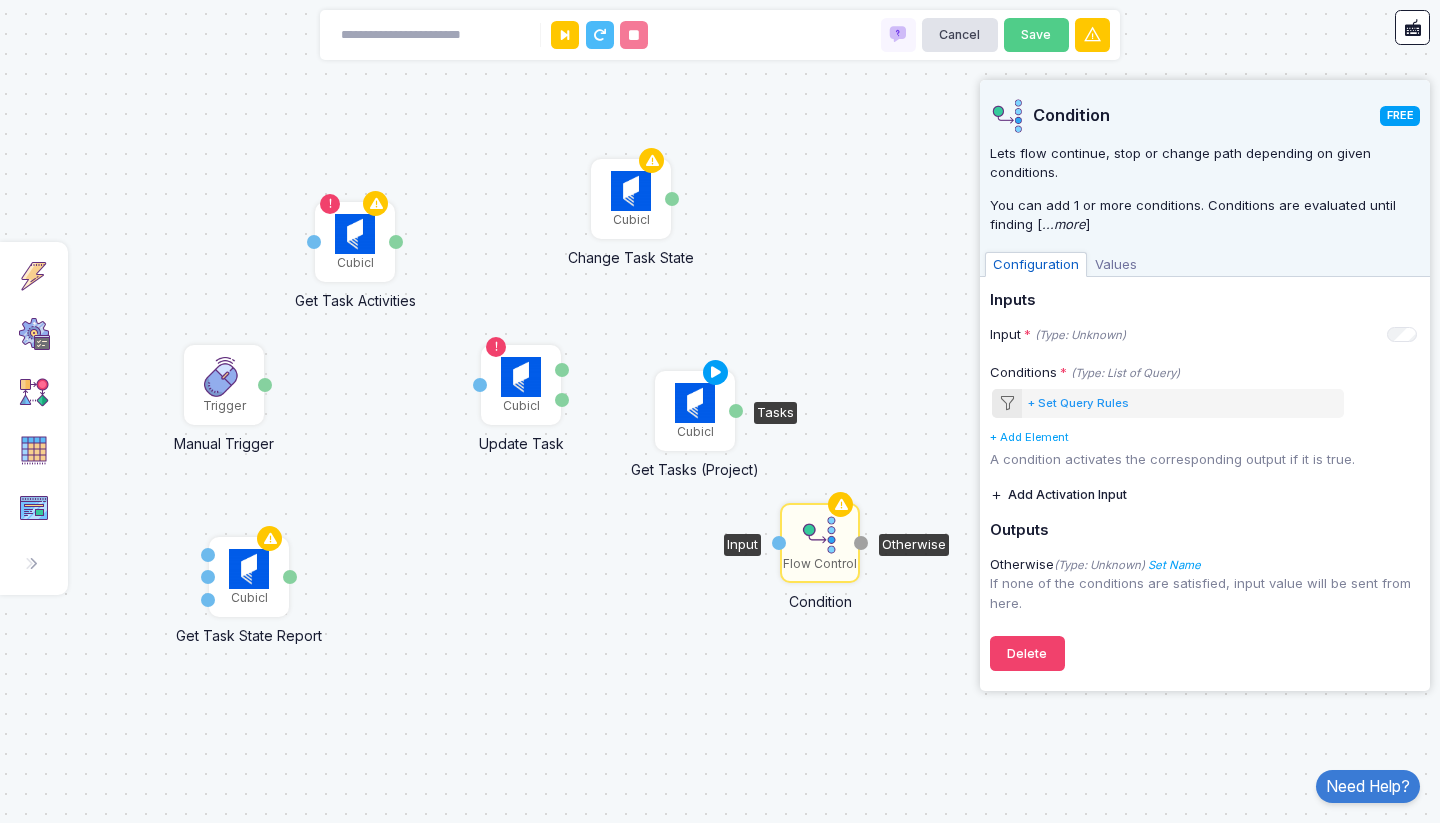 click on "Cubicl" 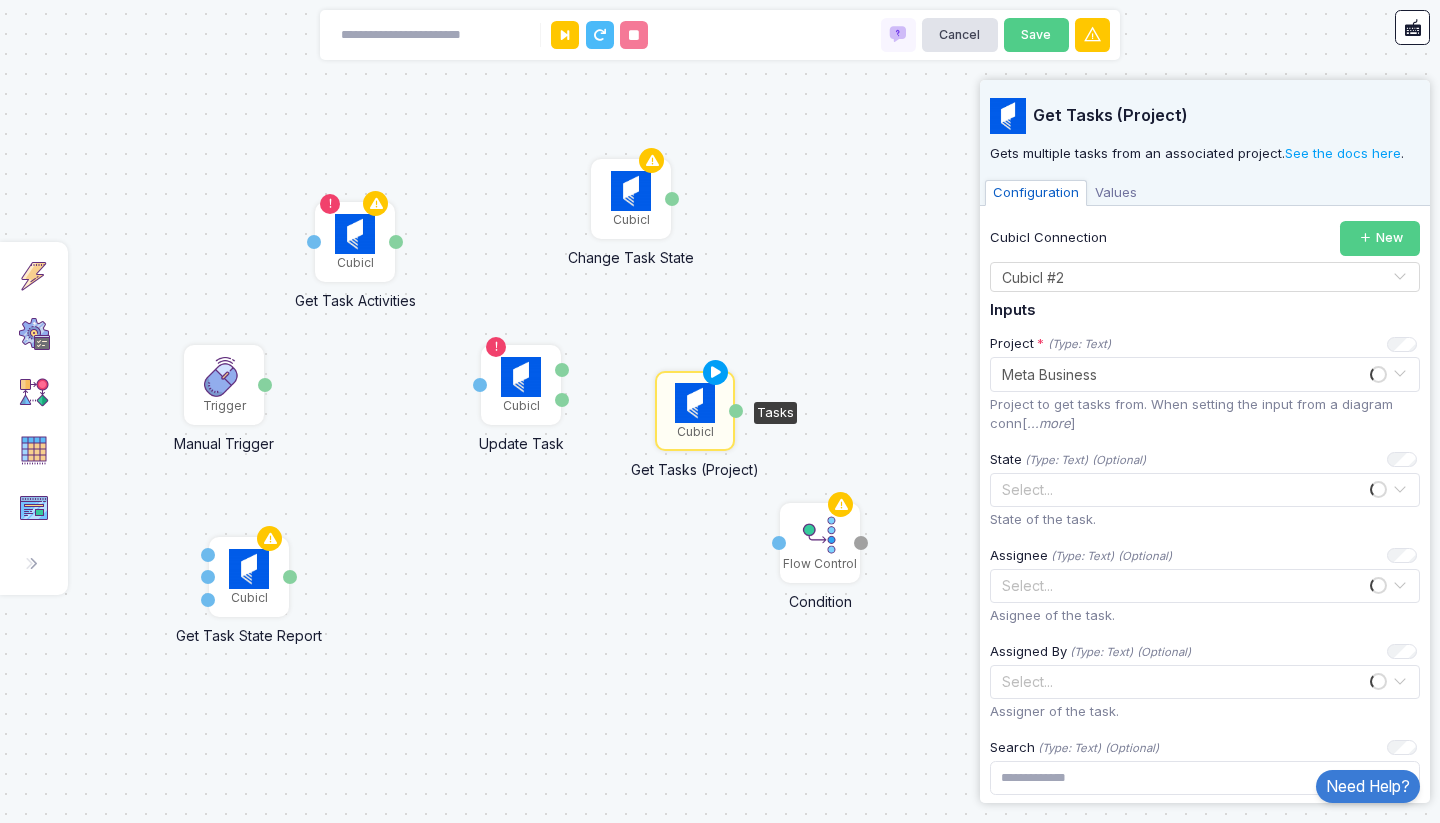click on "Values" at bounding box center (1116, 193) 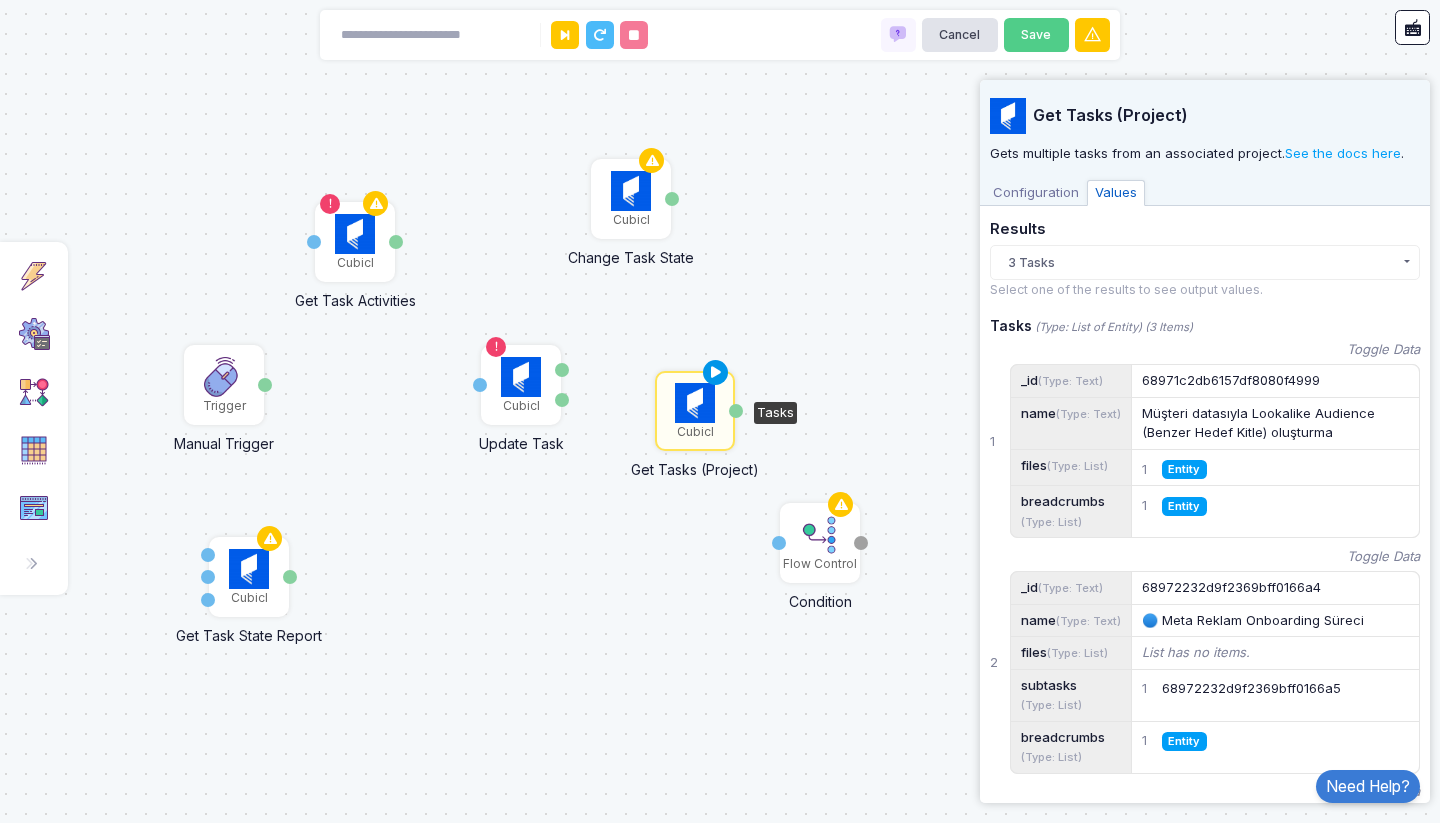 click at bounding box center (716, 373) 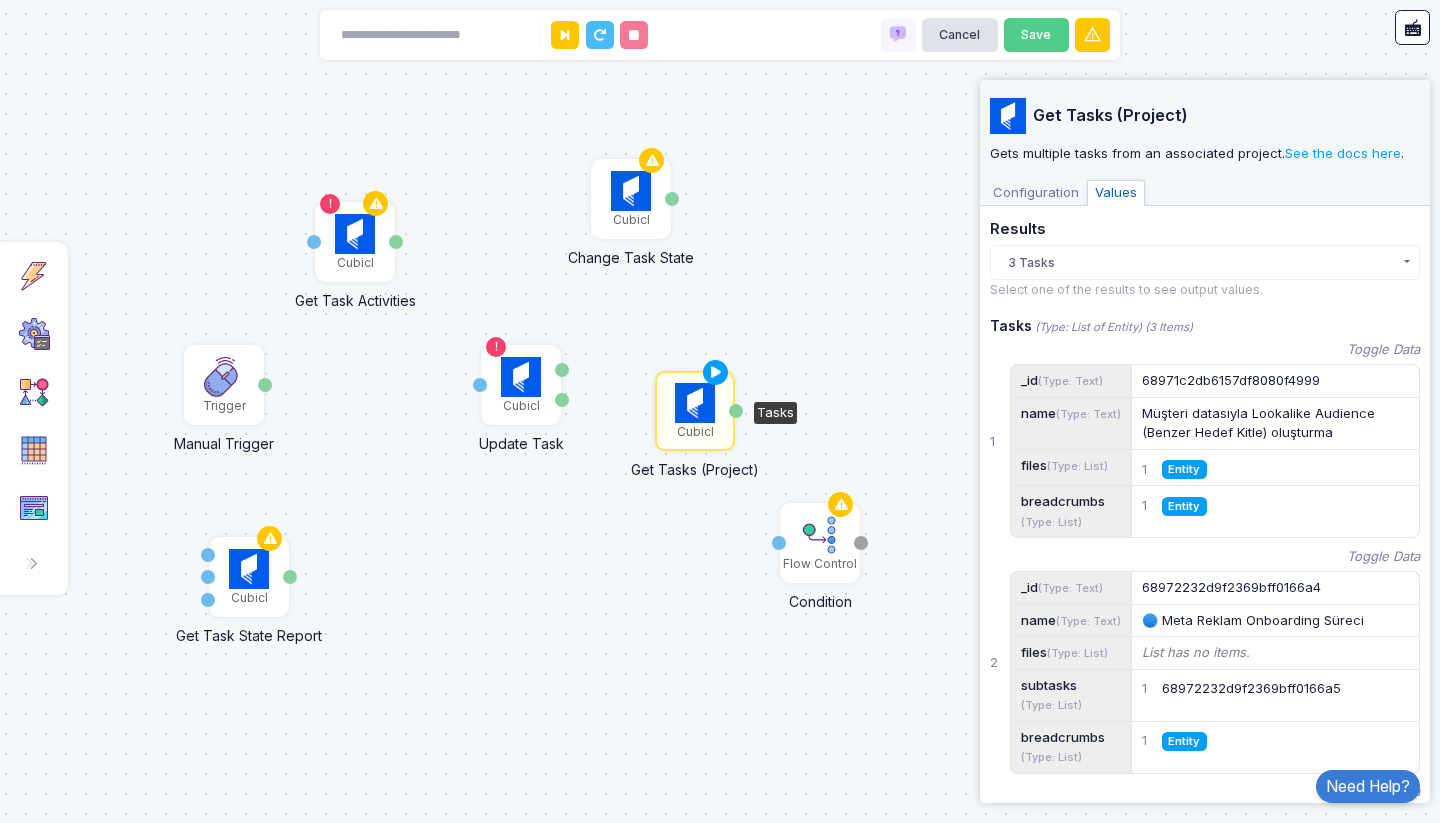 click on "Configuration" at bounding box center (1036, 193) 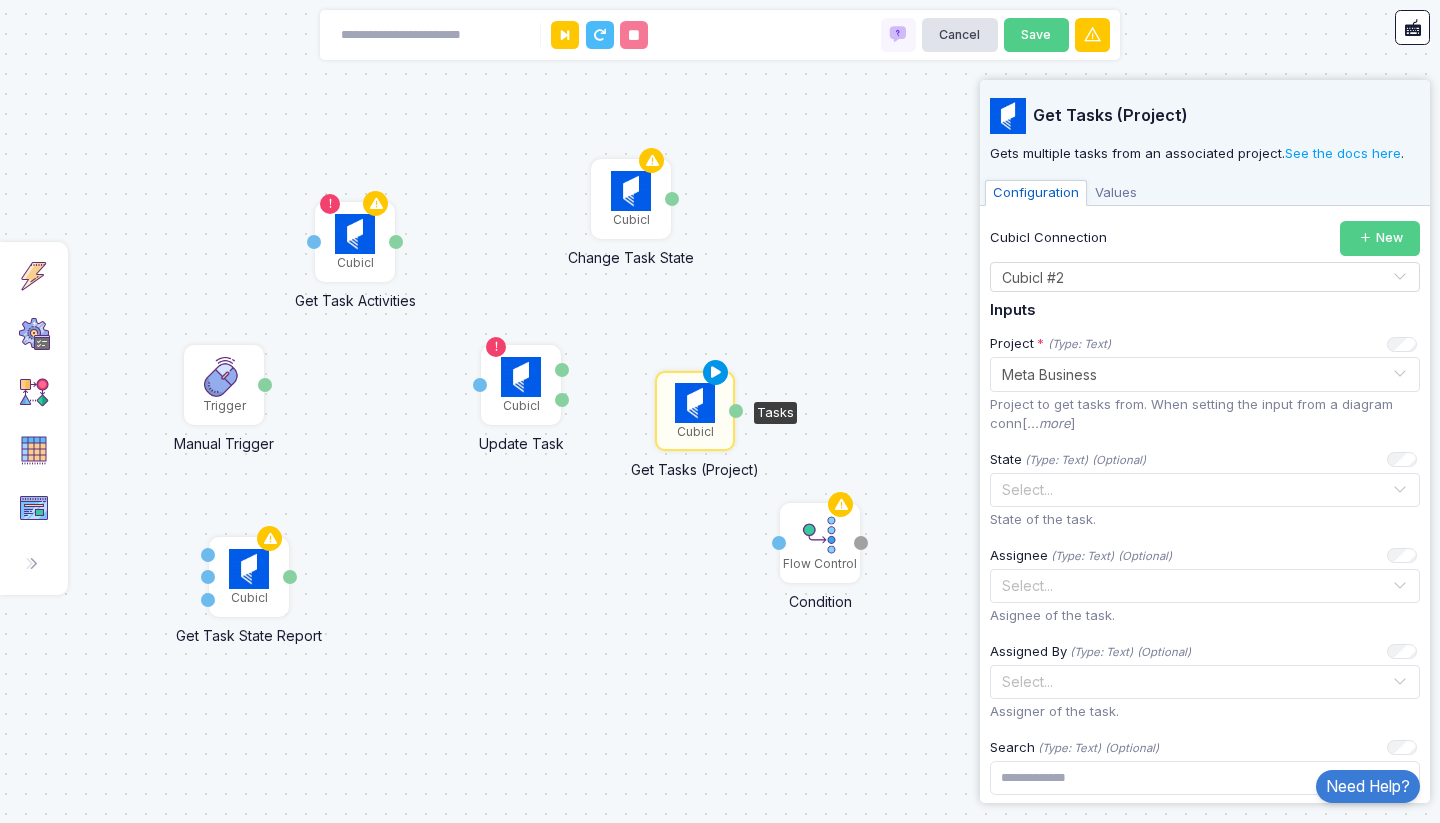 click at bounding box center (716, 373) 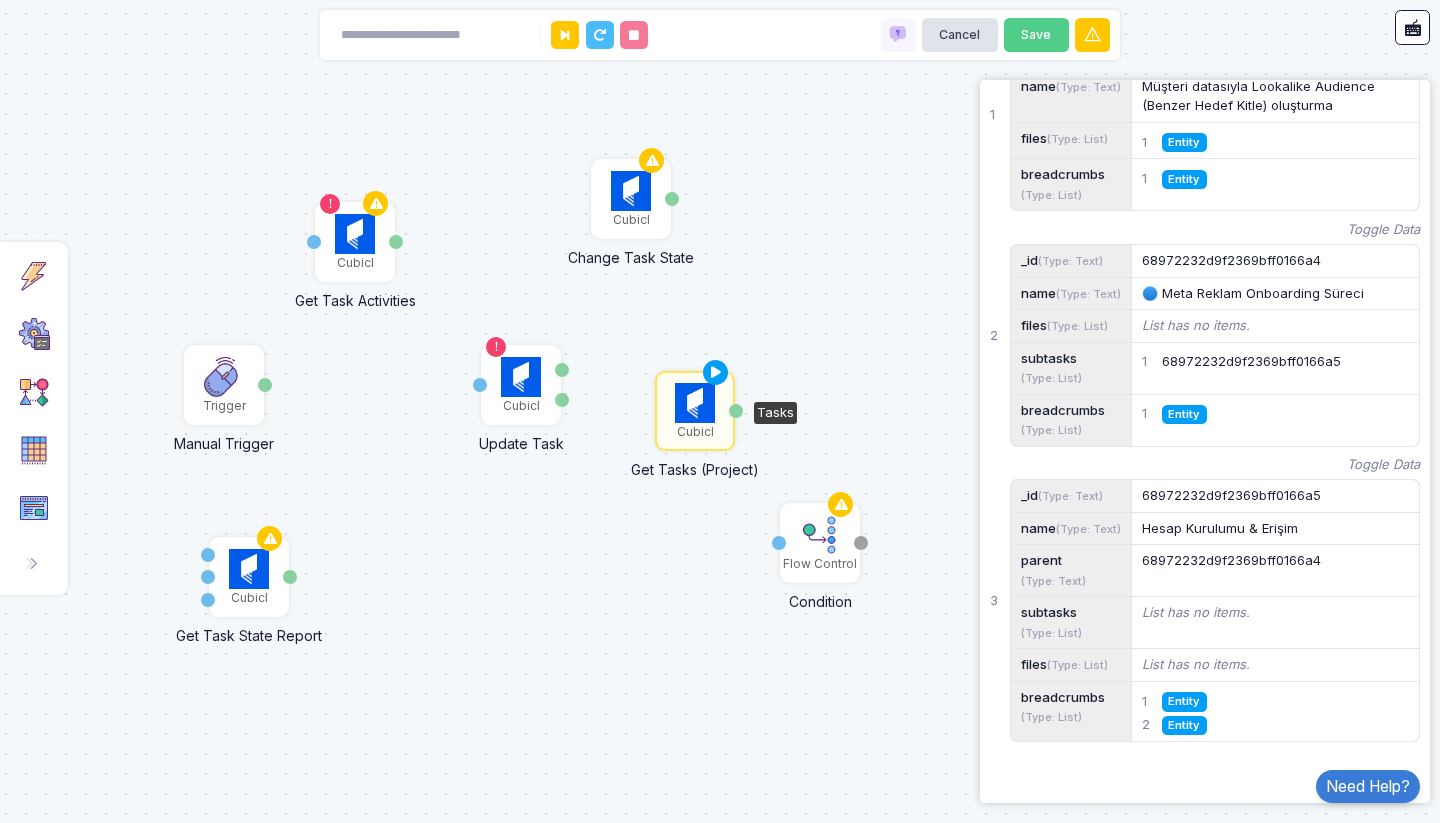 scroll, scrollTop: 0, scrollLeft: 0, axis: both 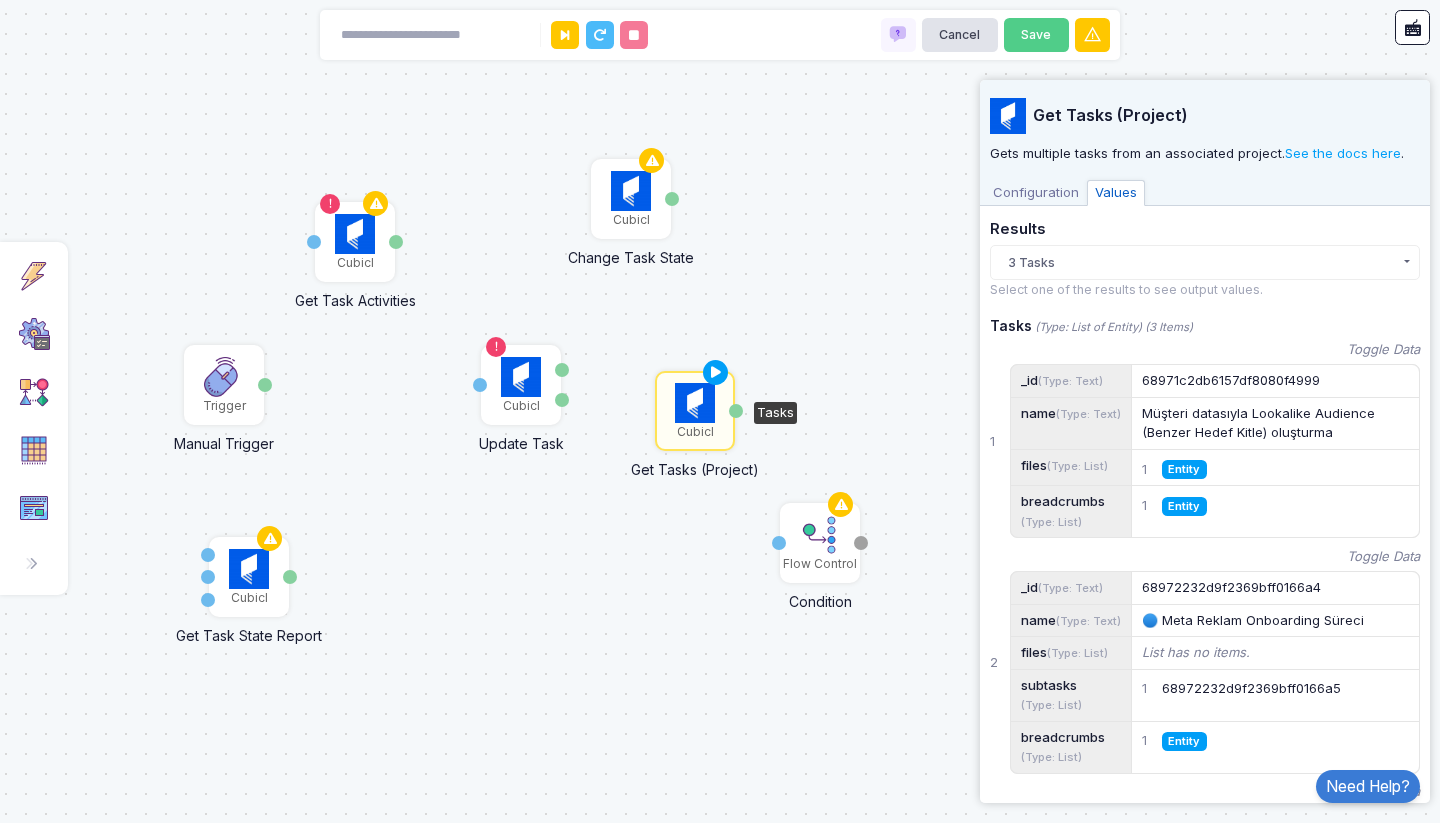 click on "Configuration" at bounding box center (1036, 193) 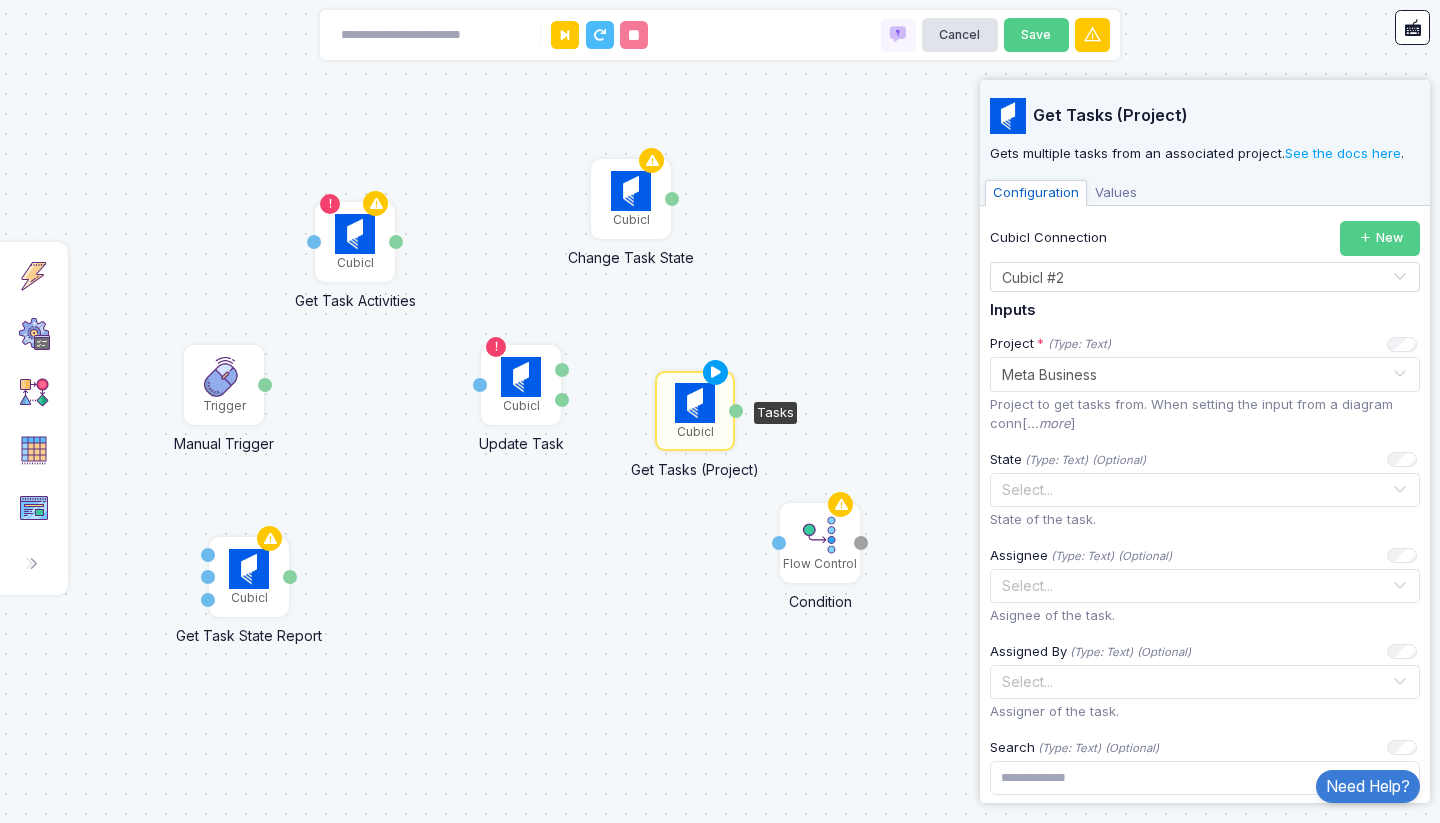 click on "Values" at bounding box center [1116, 193] 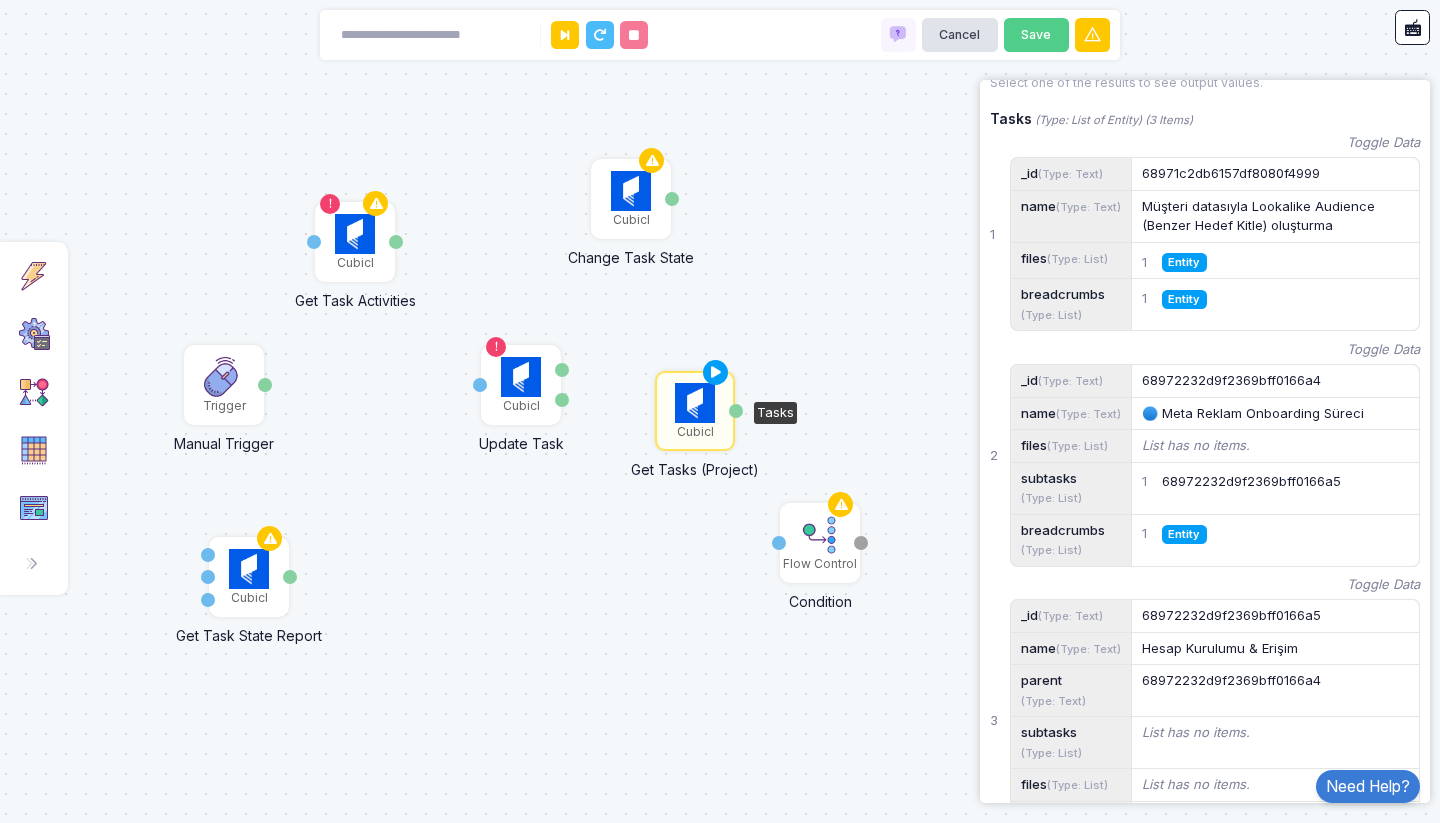 scroll, scrollTop: 87, scrollLeft: 0, axis: vertical 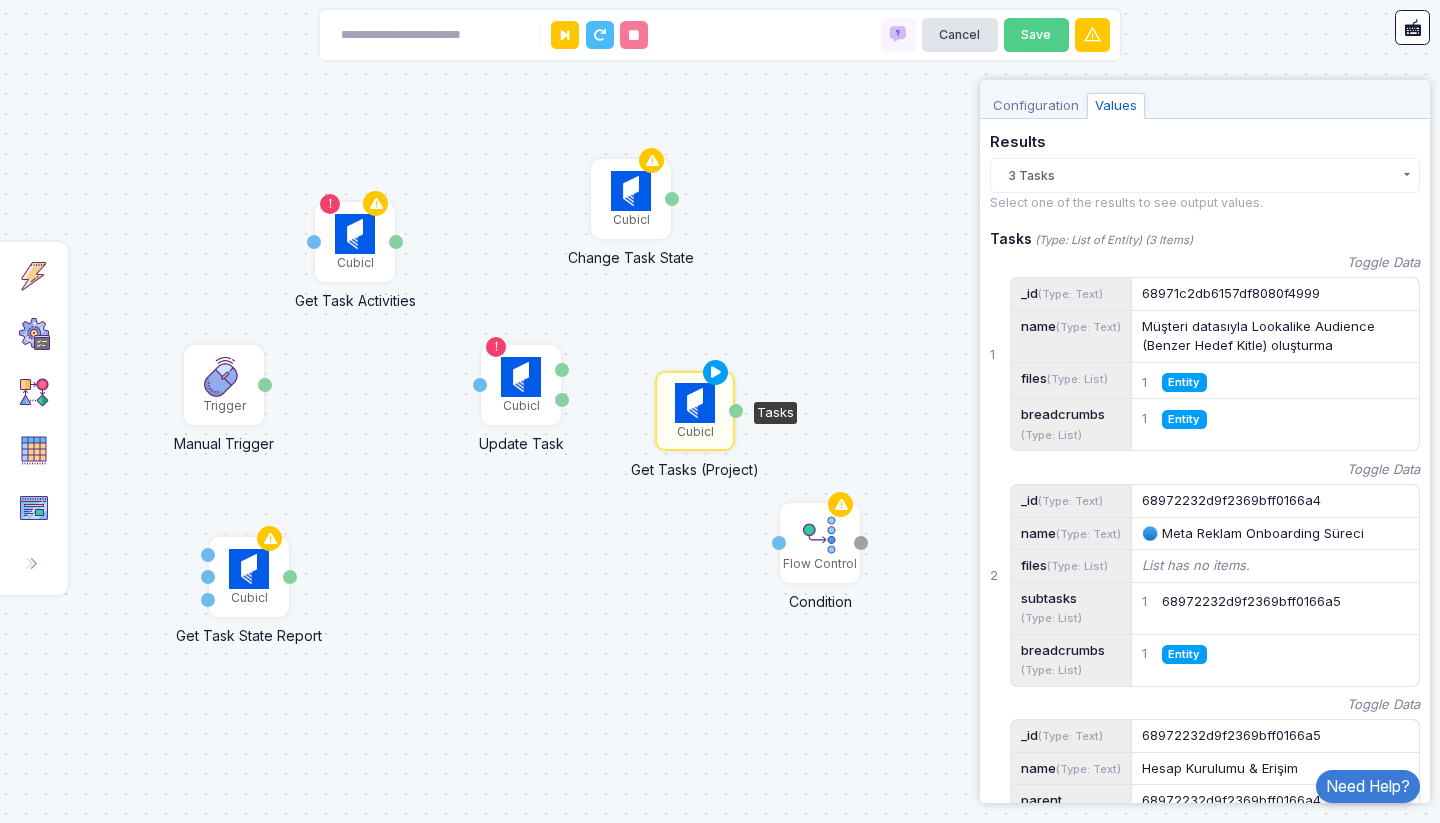 click on "Configuration" at bounding box center (1036, 106) 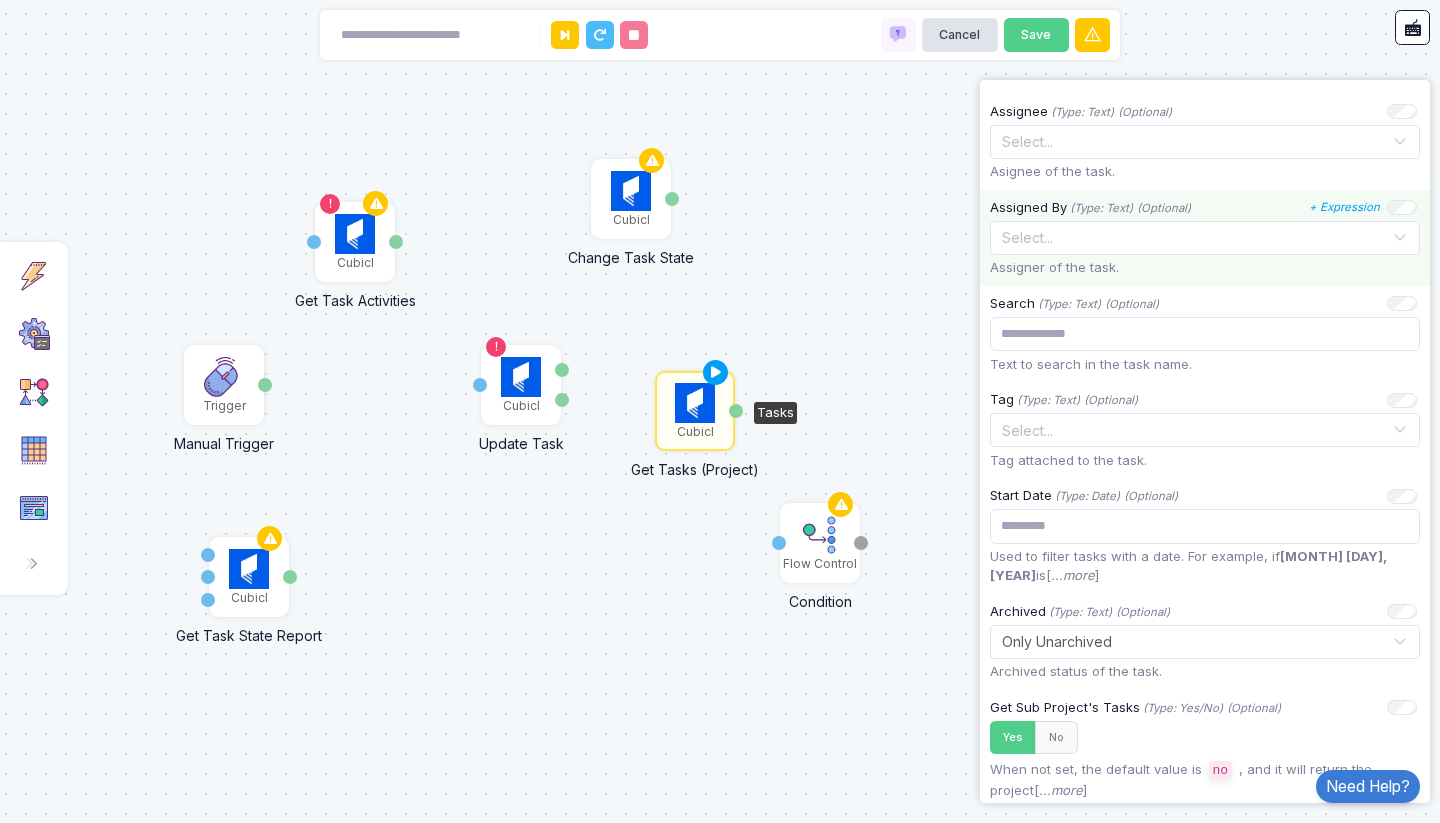 scroll, scrollTop: 0, scrollLeft: 0, axis: both 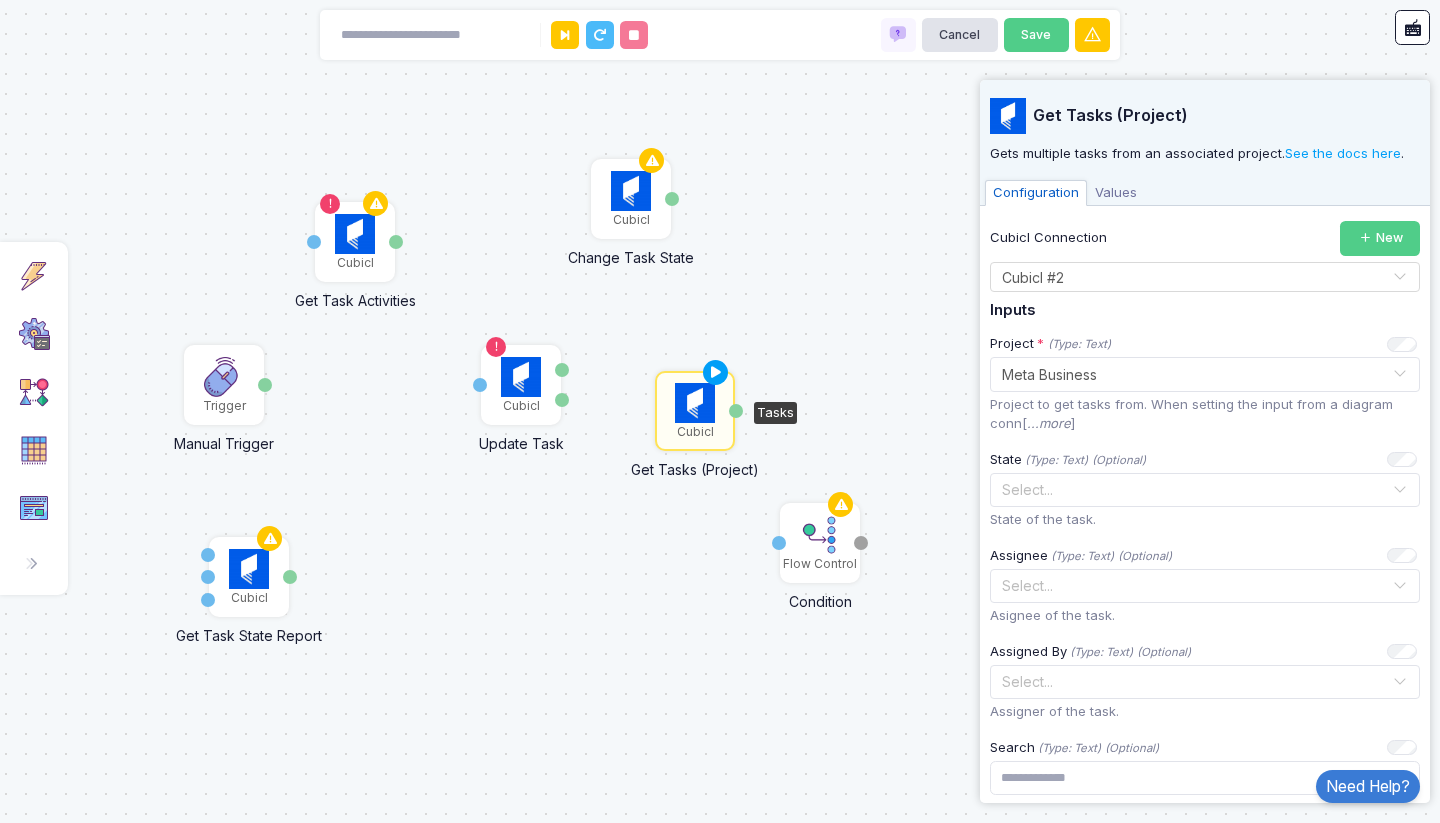 click on "Values" at bounding box center [1116, 193] 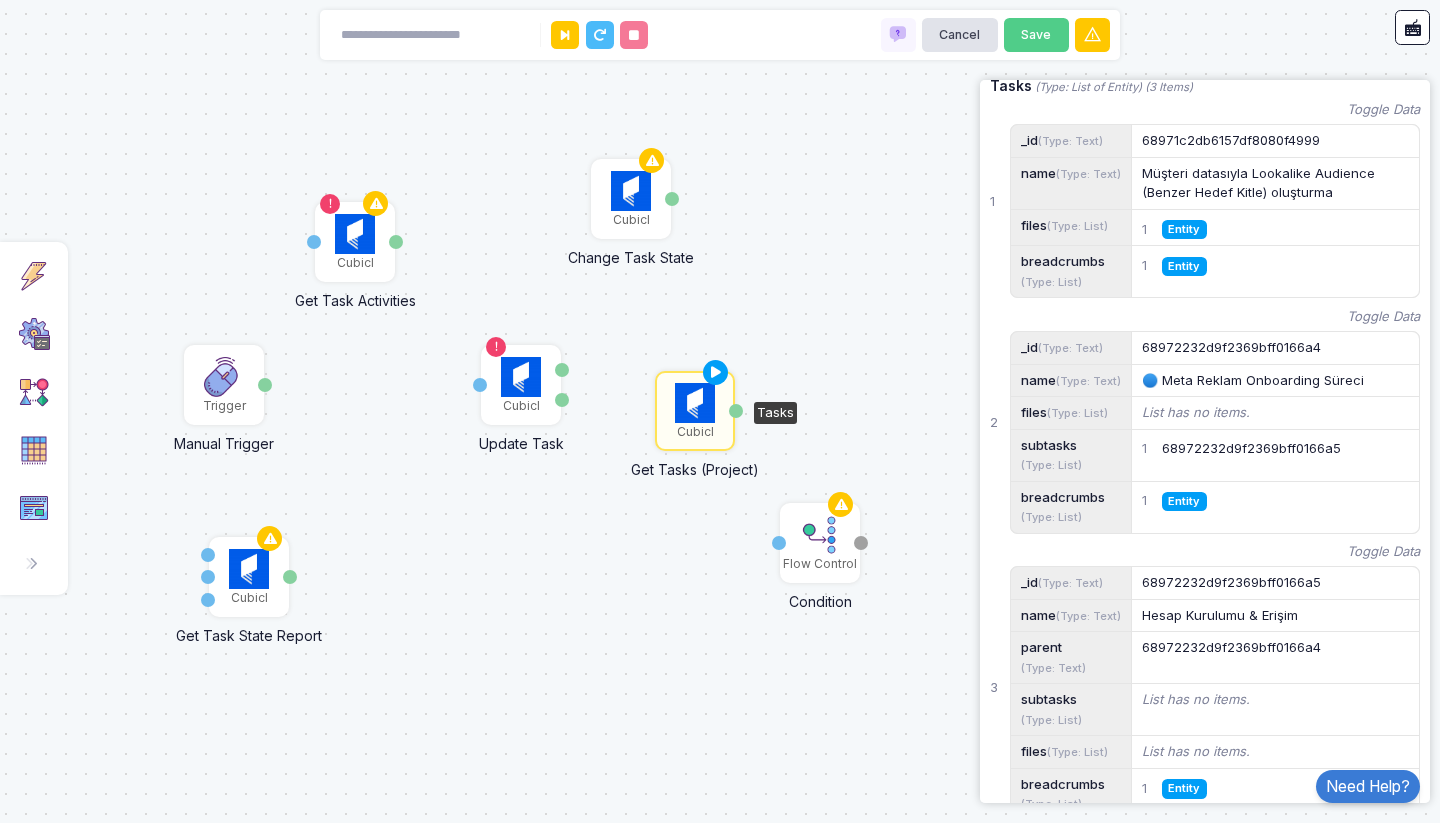 scroll, scrollTop: 327, scrollLeft: 0, axis: vertical 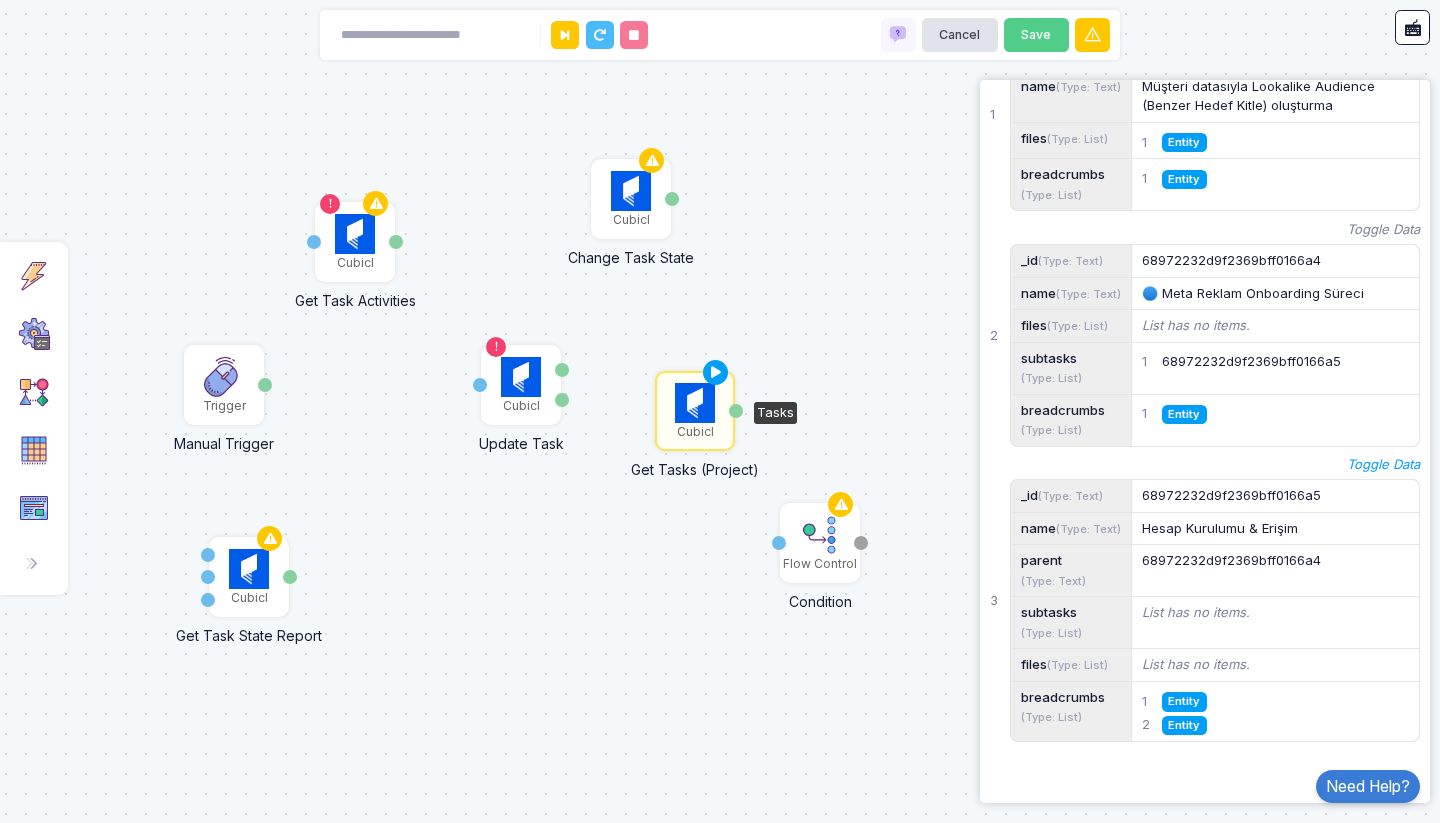 click on "Toggle Data" 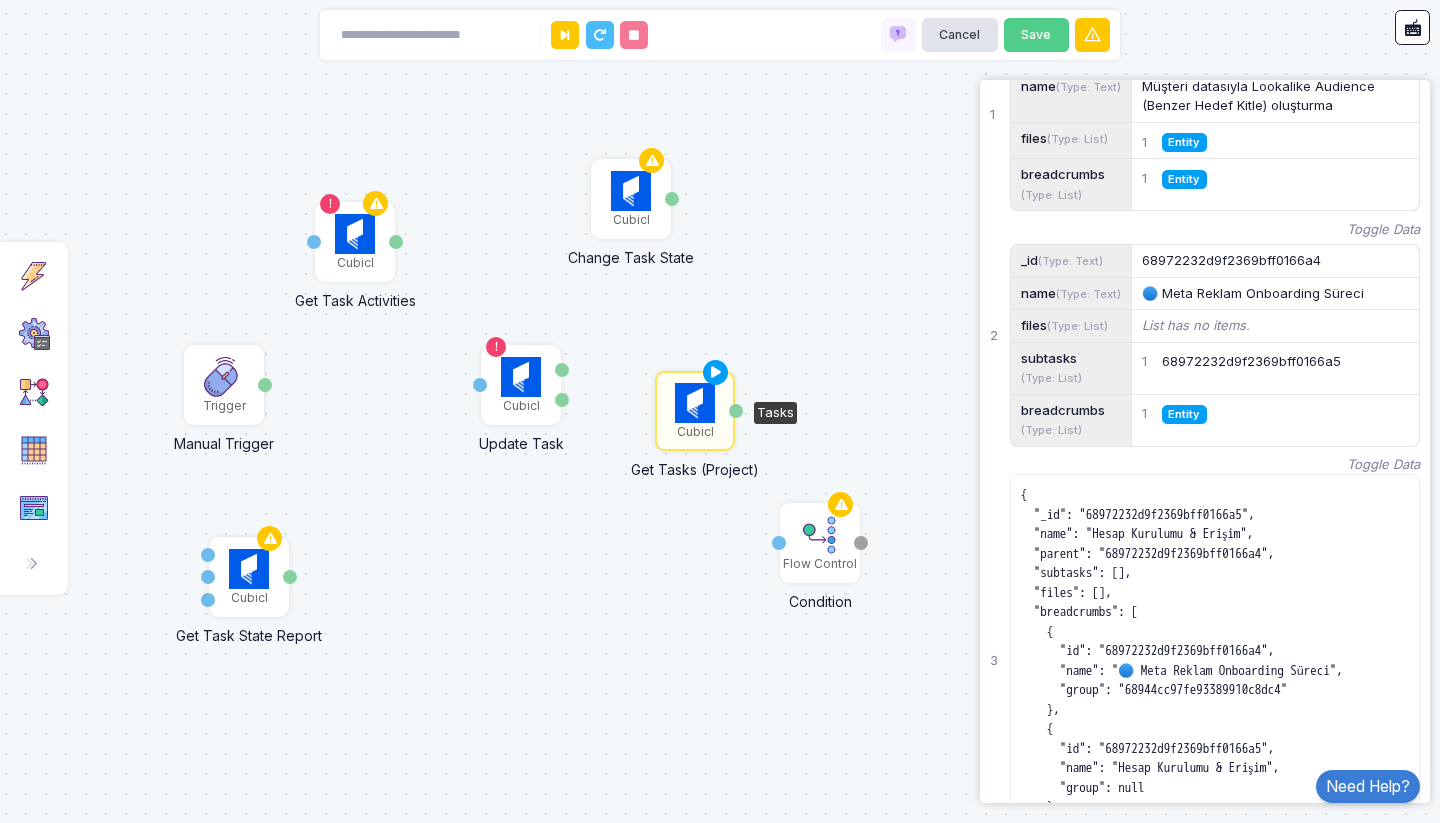 scroll, scrollTop: 460, scrollLeft: 0, axis: vertical 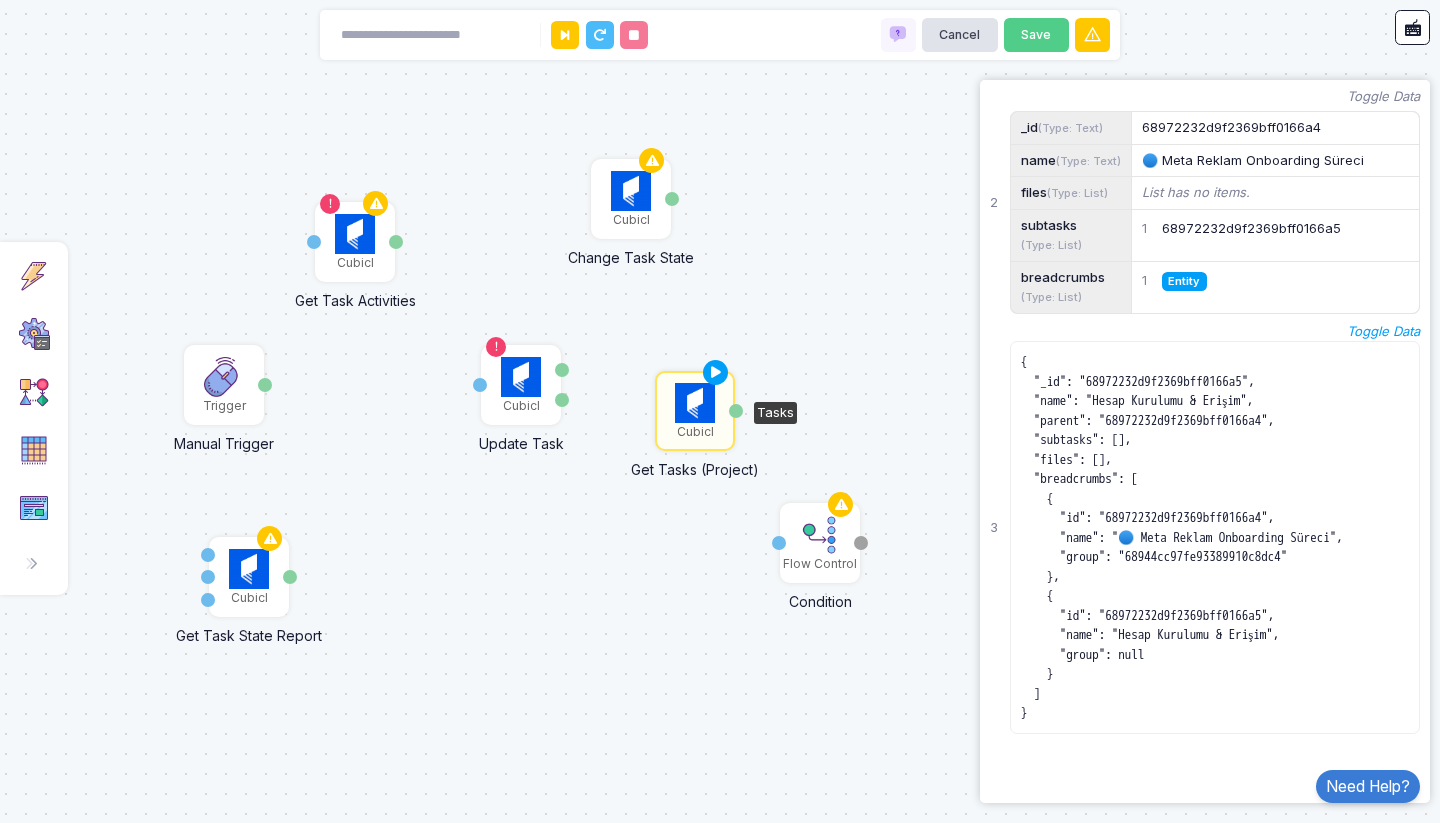 click on "Toggle Data" 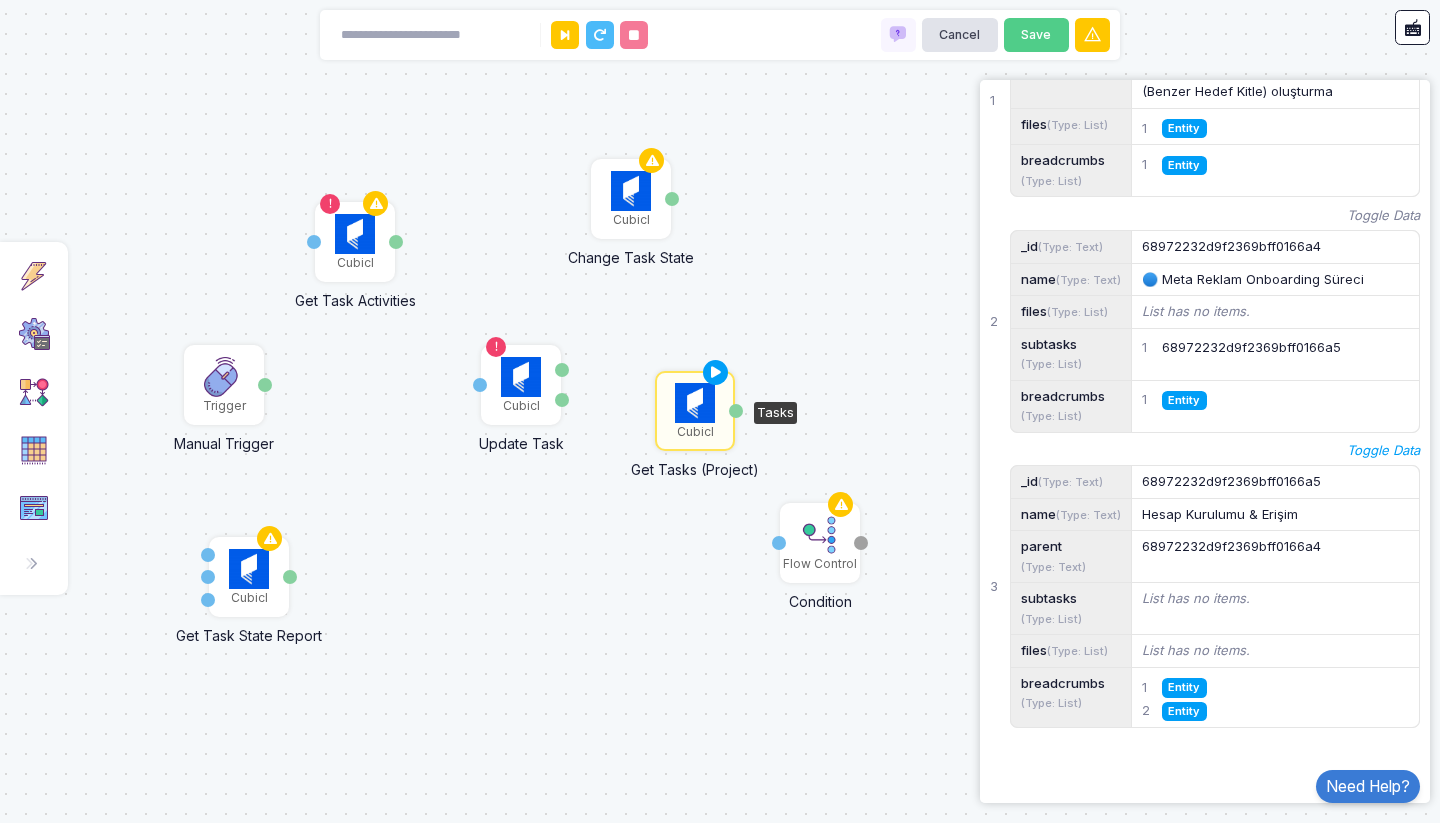 scroll, scrollTop: 327, scrollLeft: 0, axis: vertical 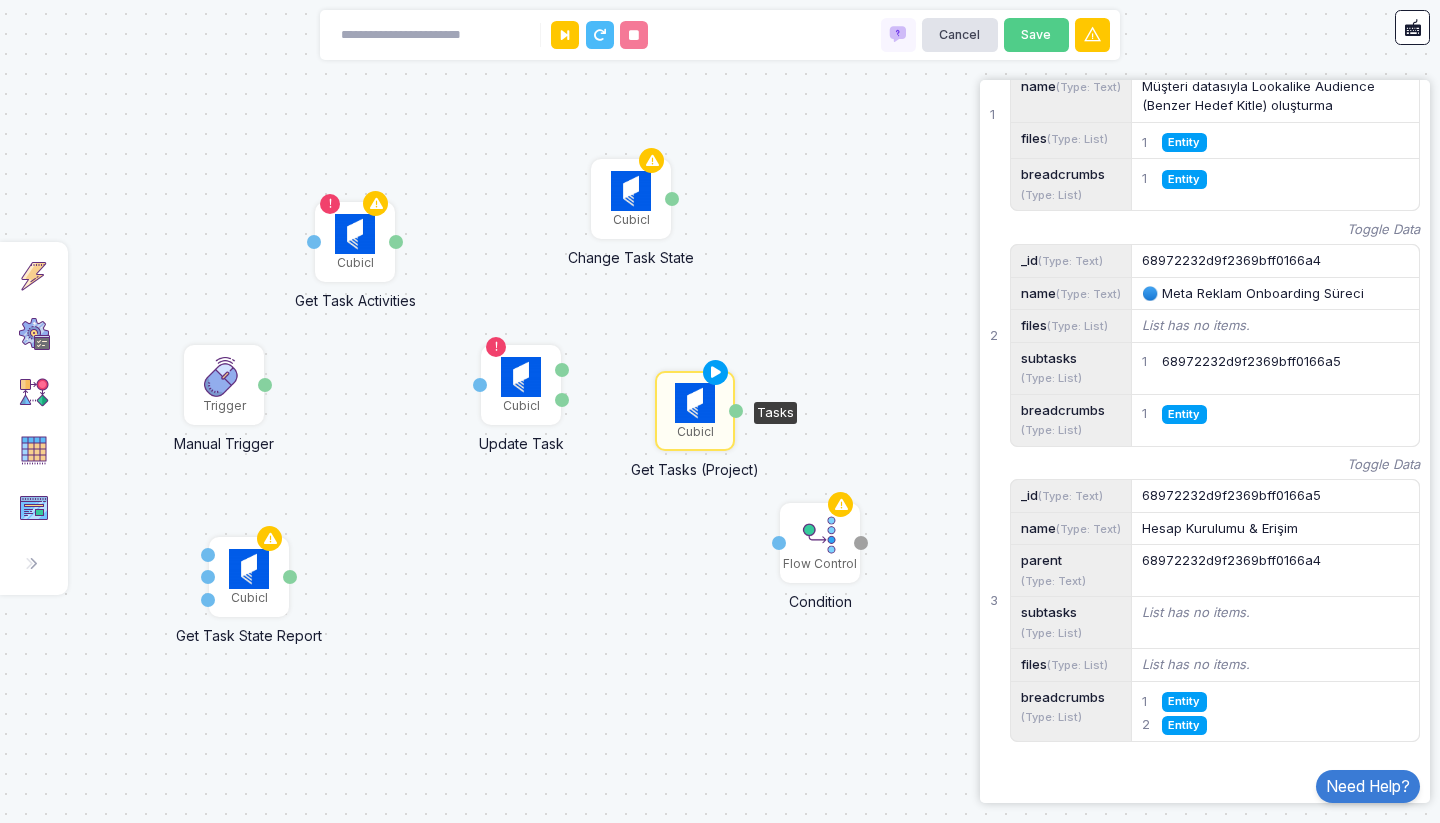 click on "breadcrumbs  (Type: List)" 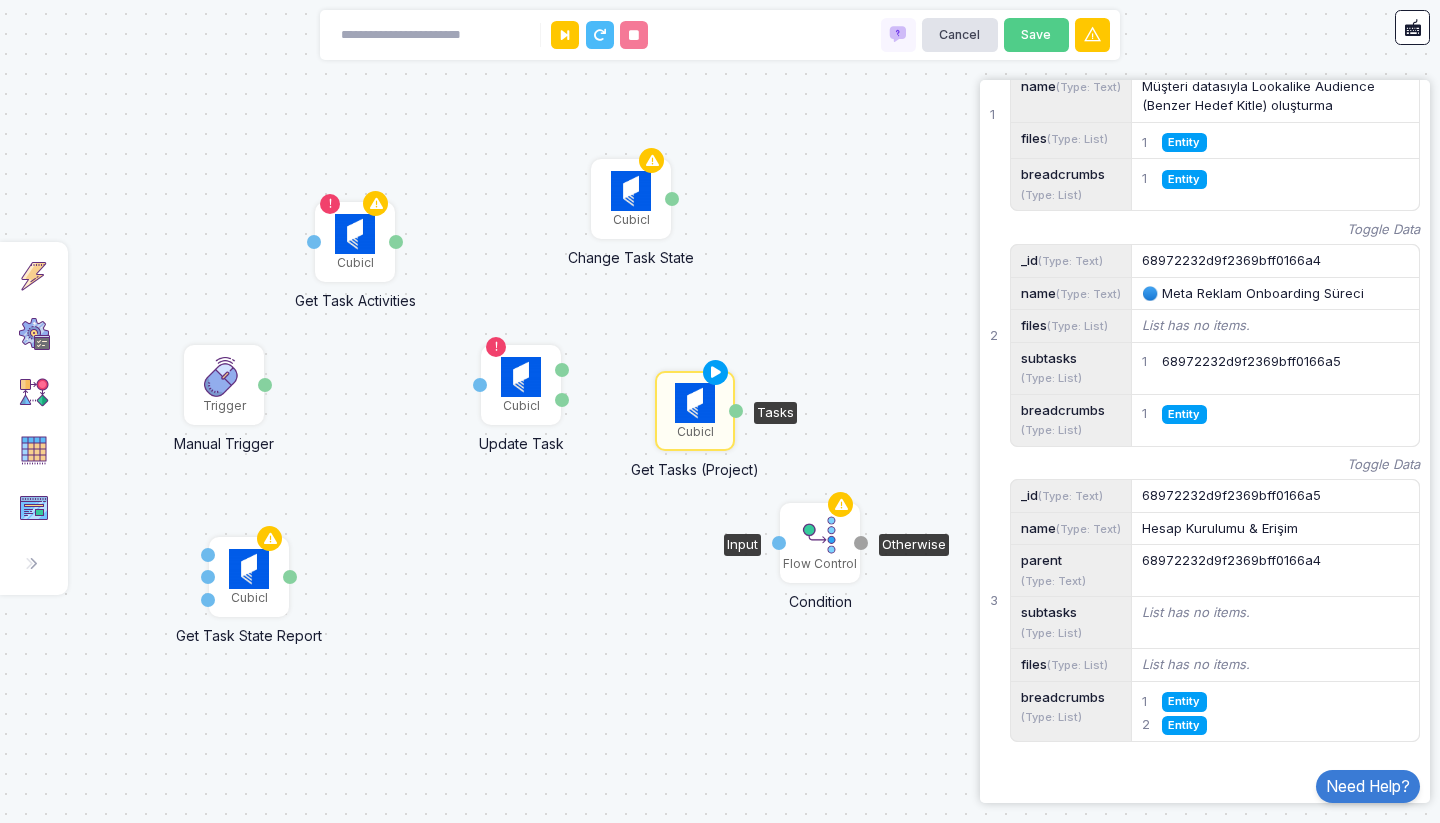 click 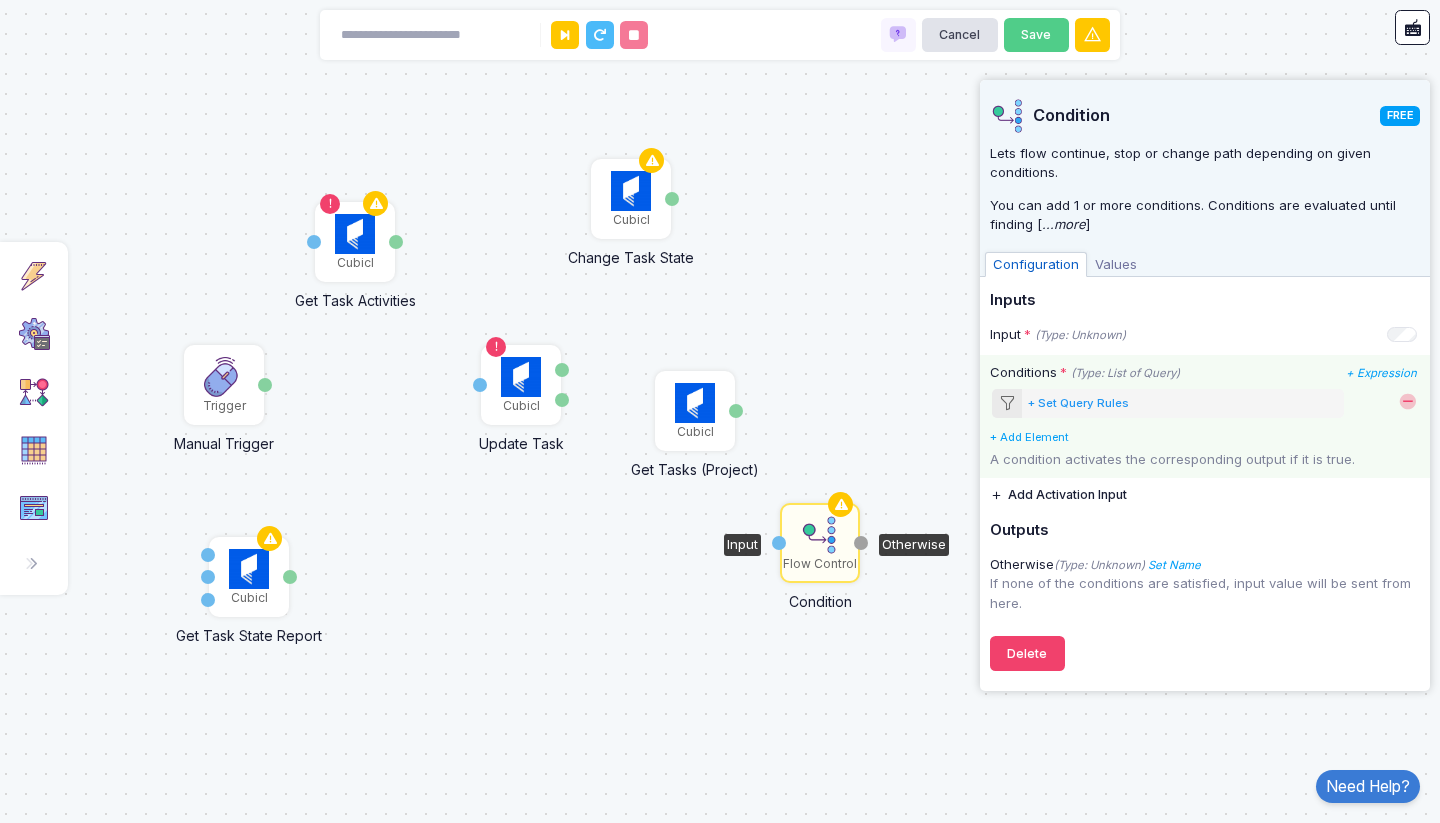 click on "+ Set Query Rules" at bounding box center [1078, 403] 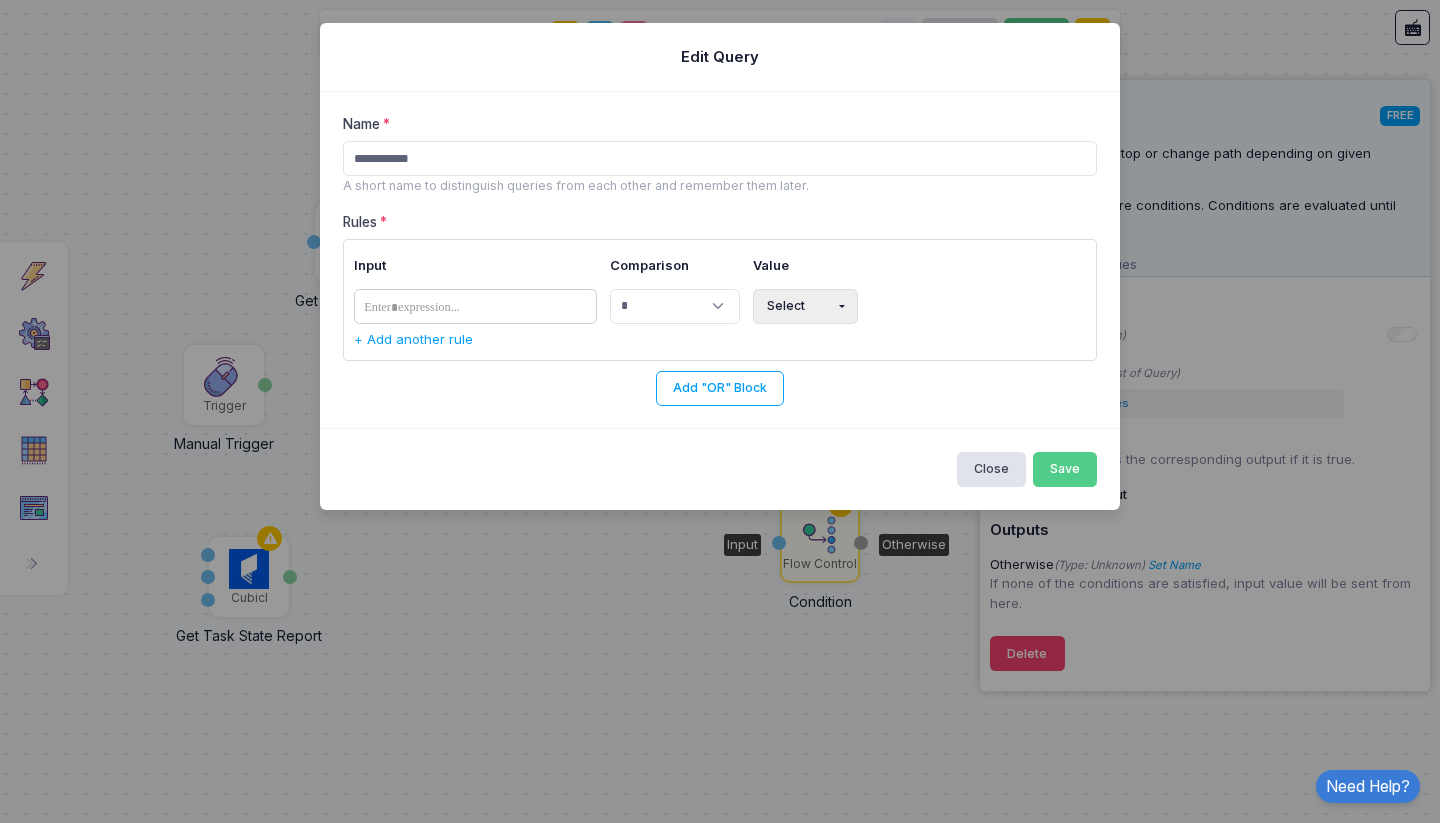 type on "**********" 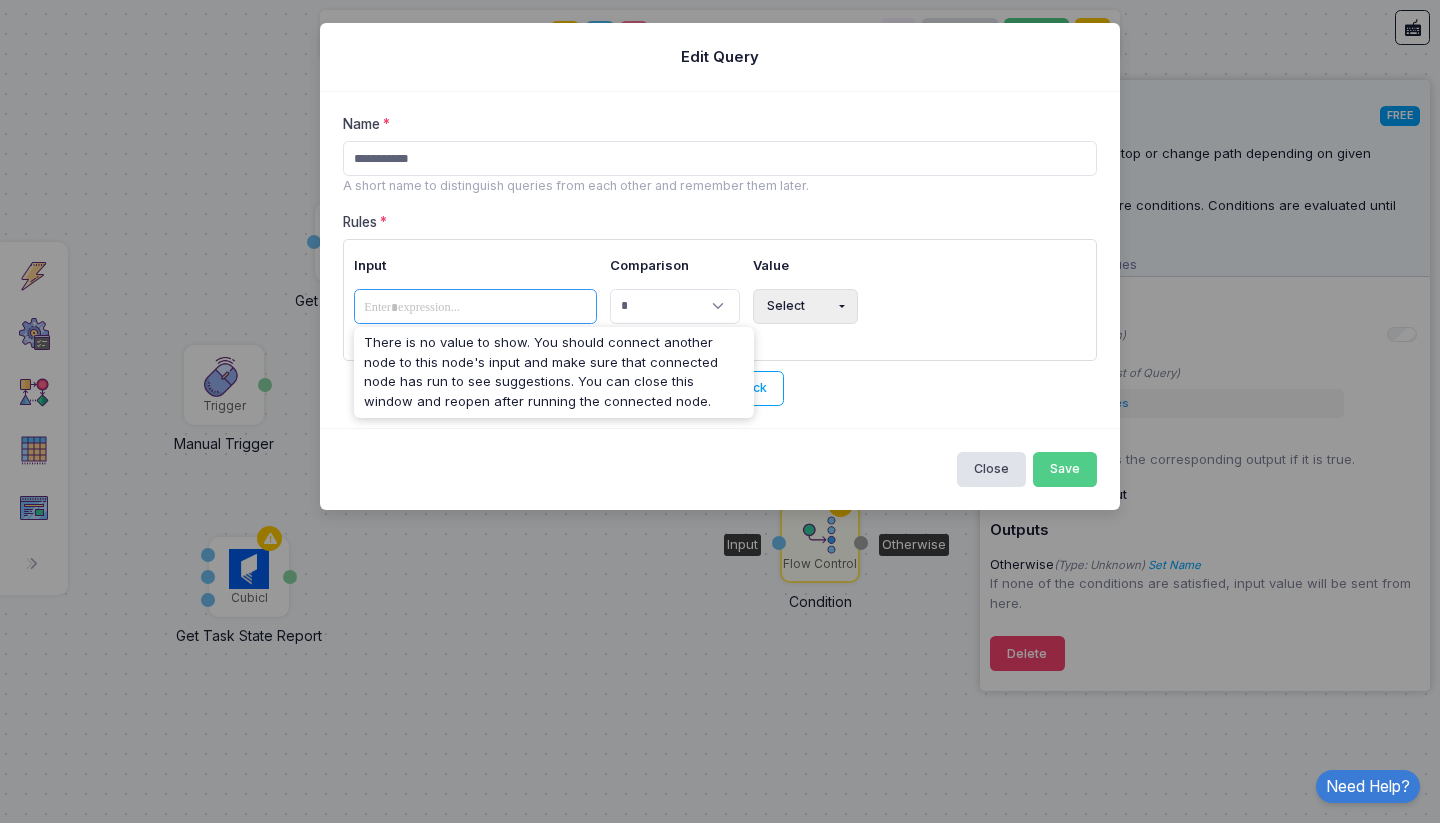 click on "​" 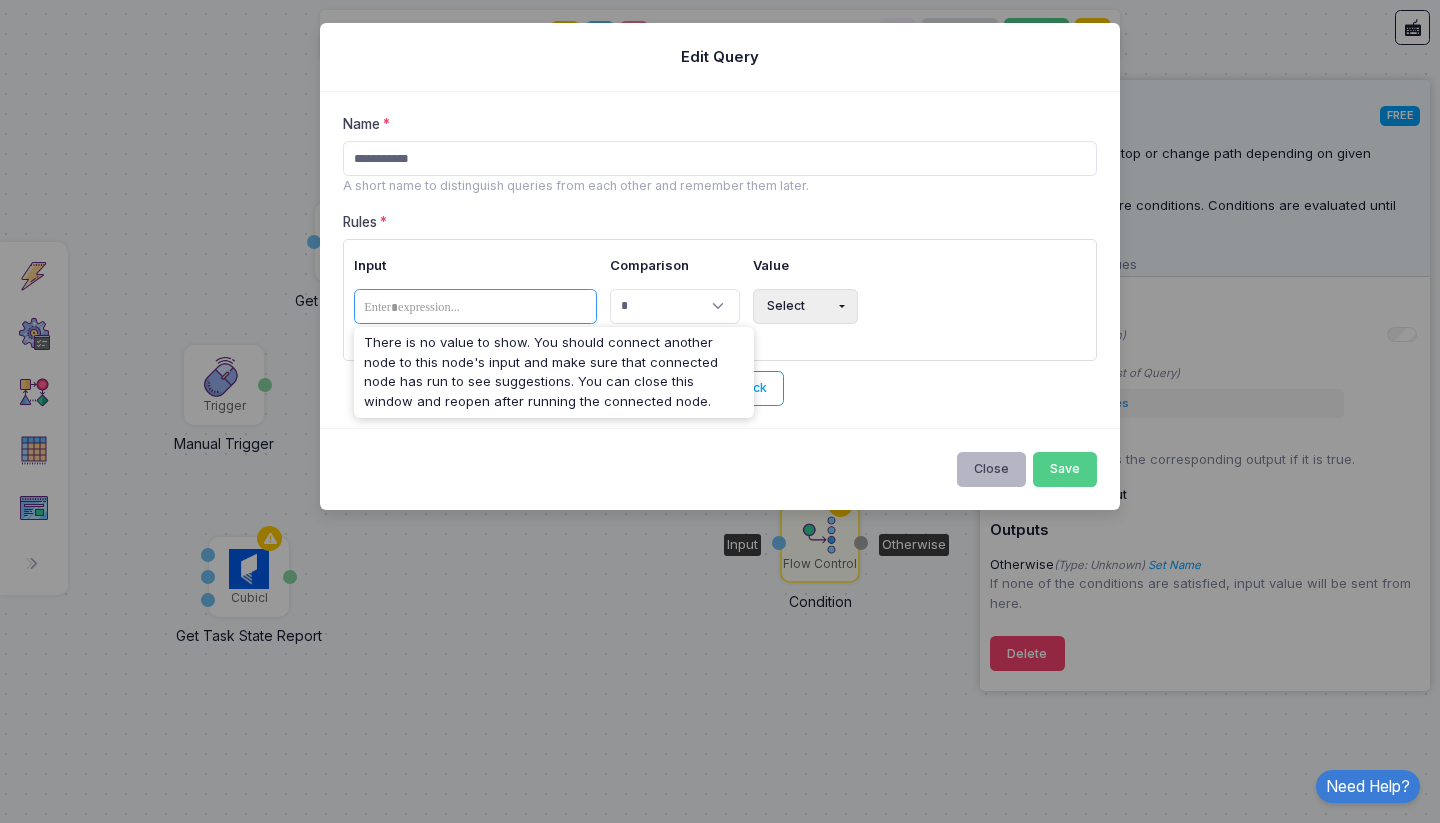 click on "Close" 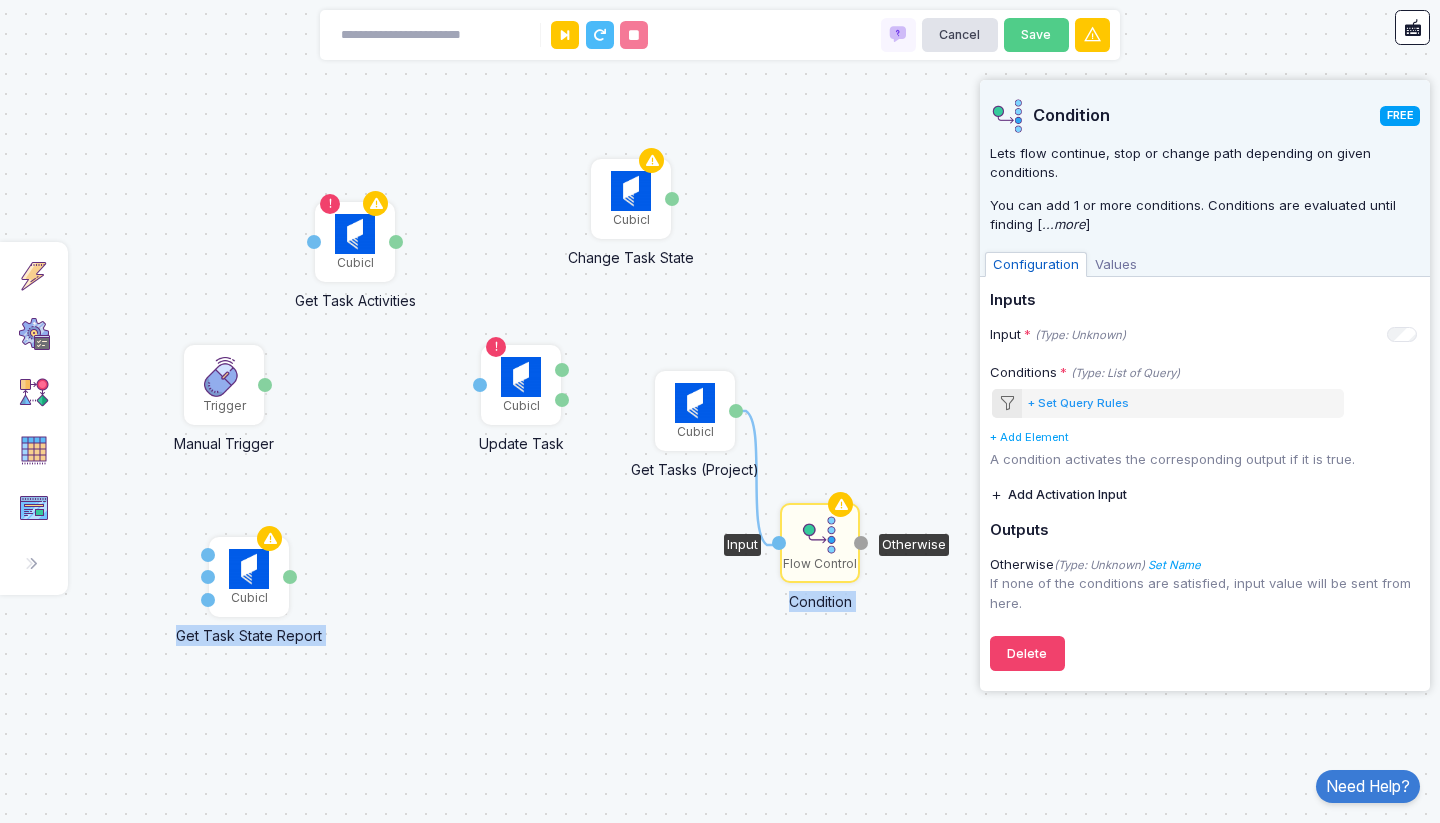 drag, startPoint x: 738, startPoint y: 431, endPoint x: 777, endPoint y: 545, distance: 120.48651 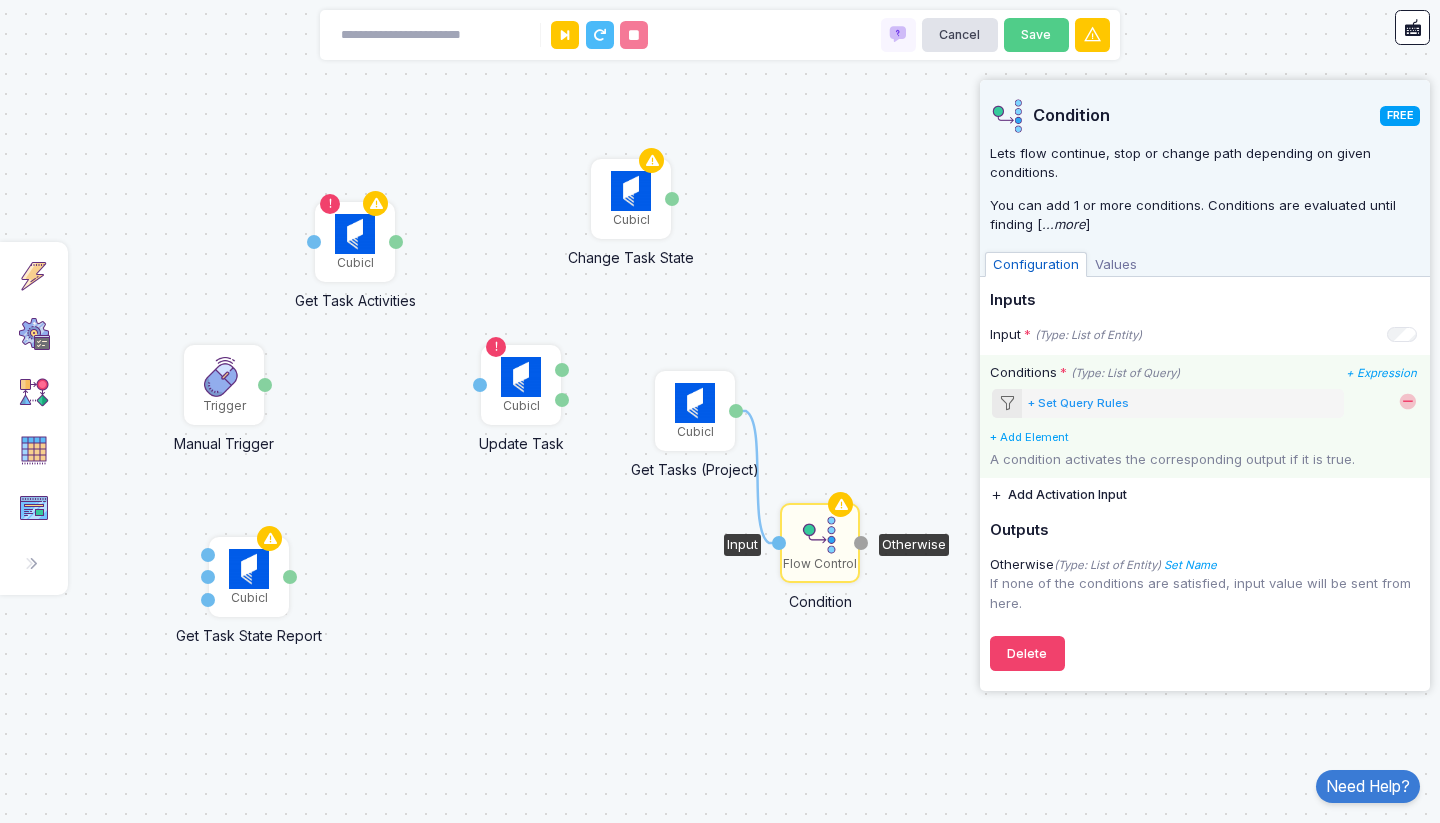 click on "+ Set Query Rules" at bounding box center (1078, 403) 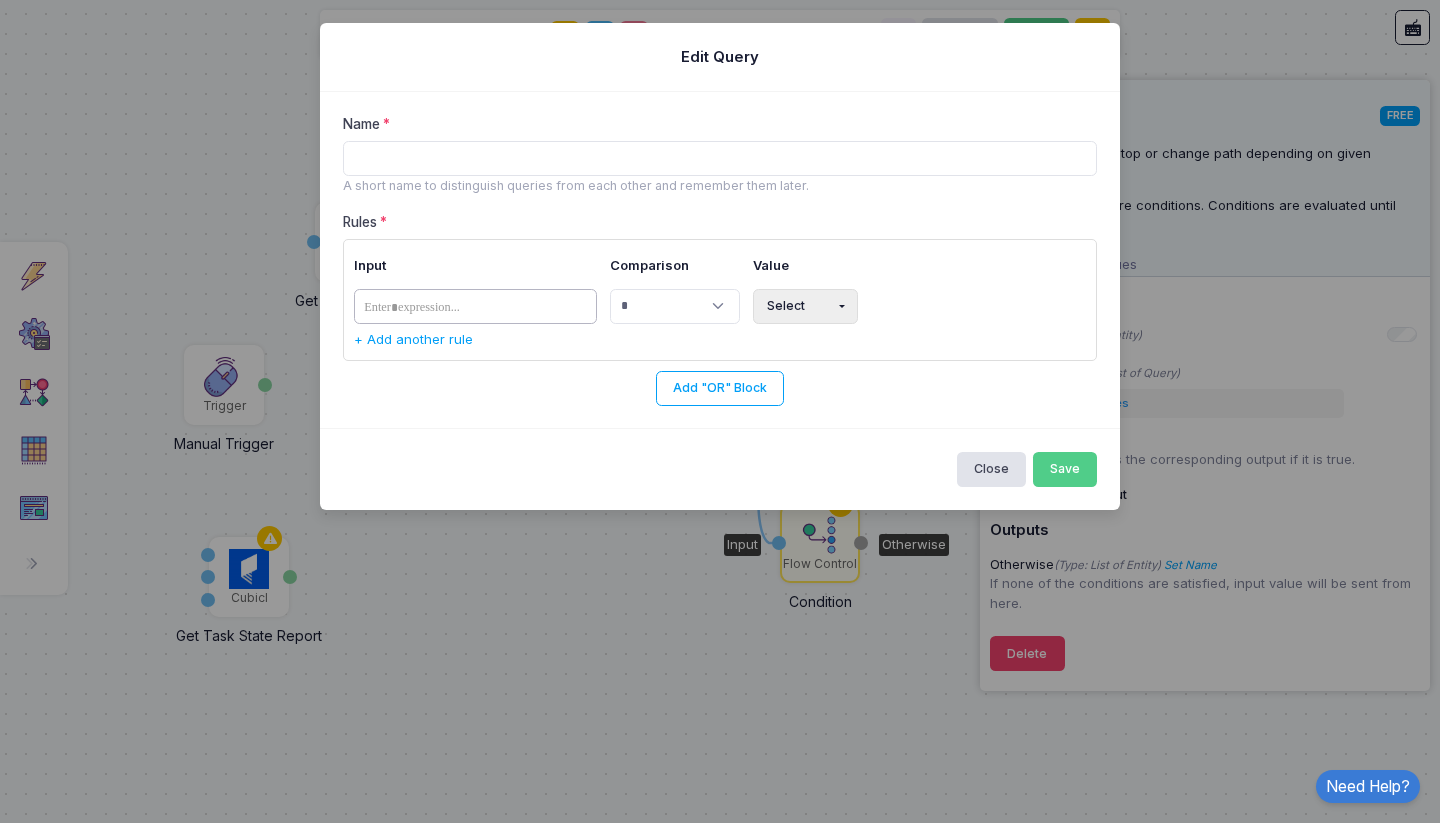click on "​" 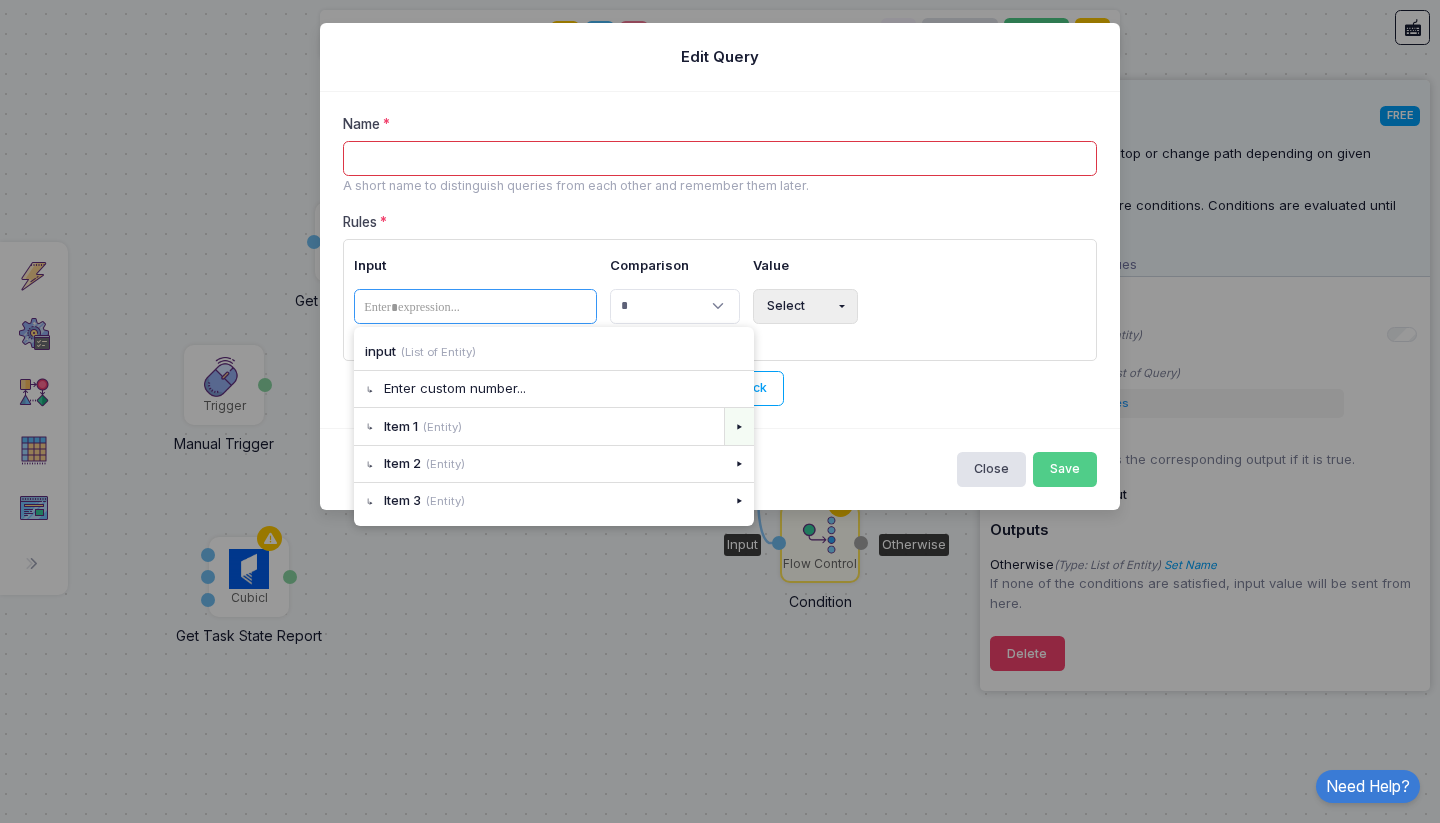 click on "▸" 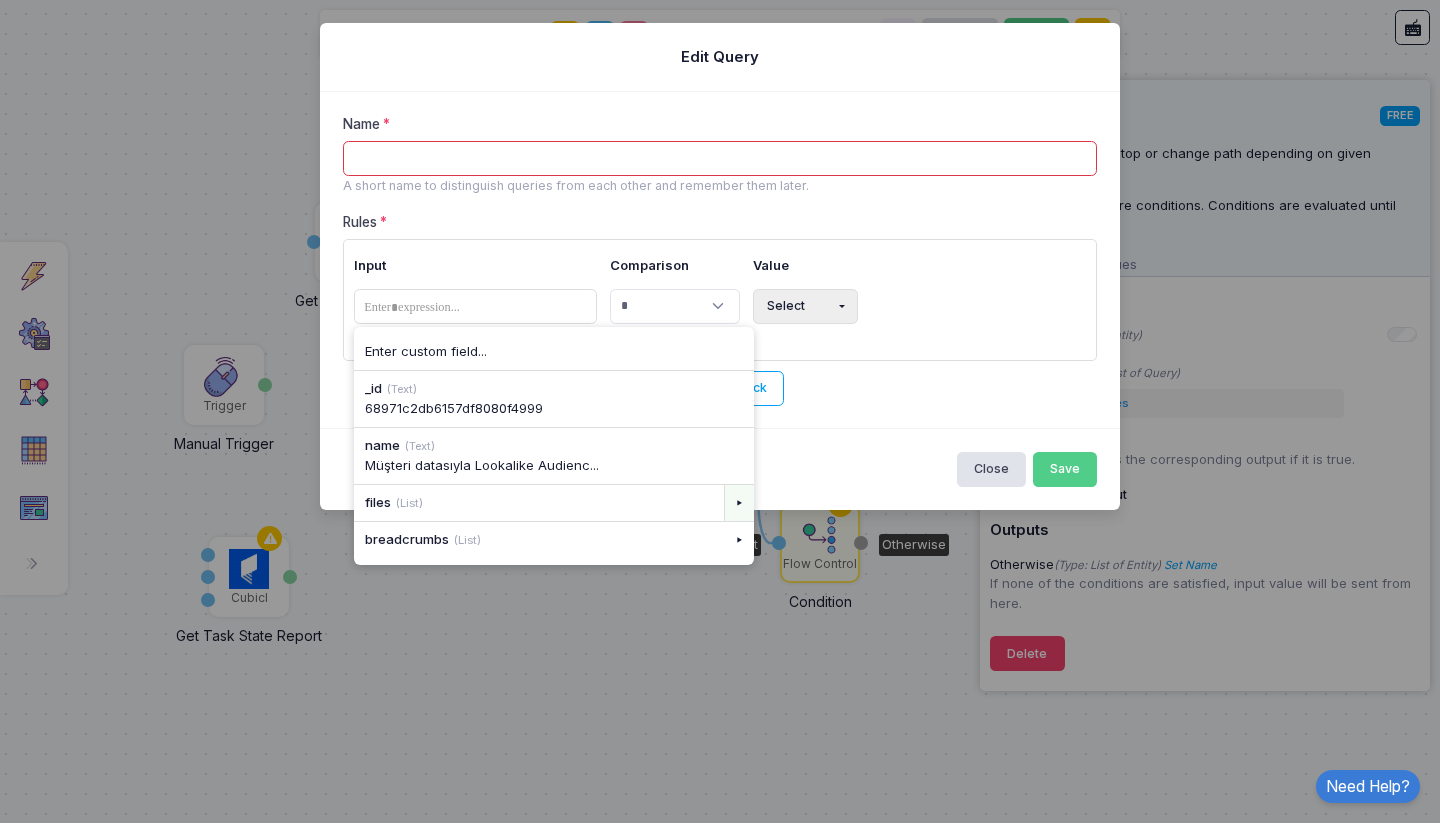 click on "▸" 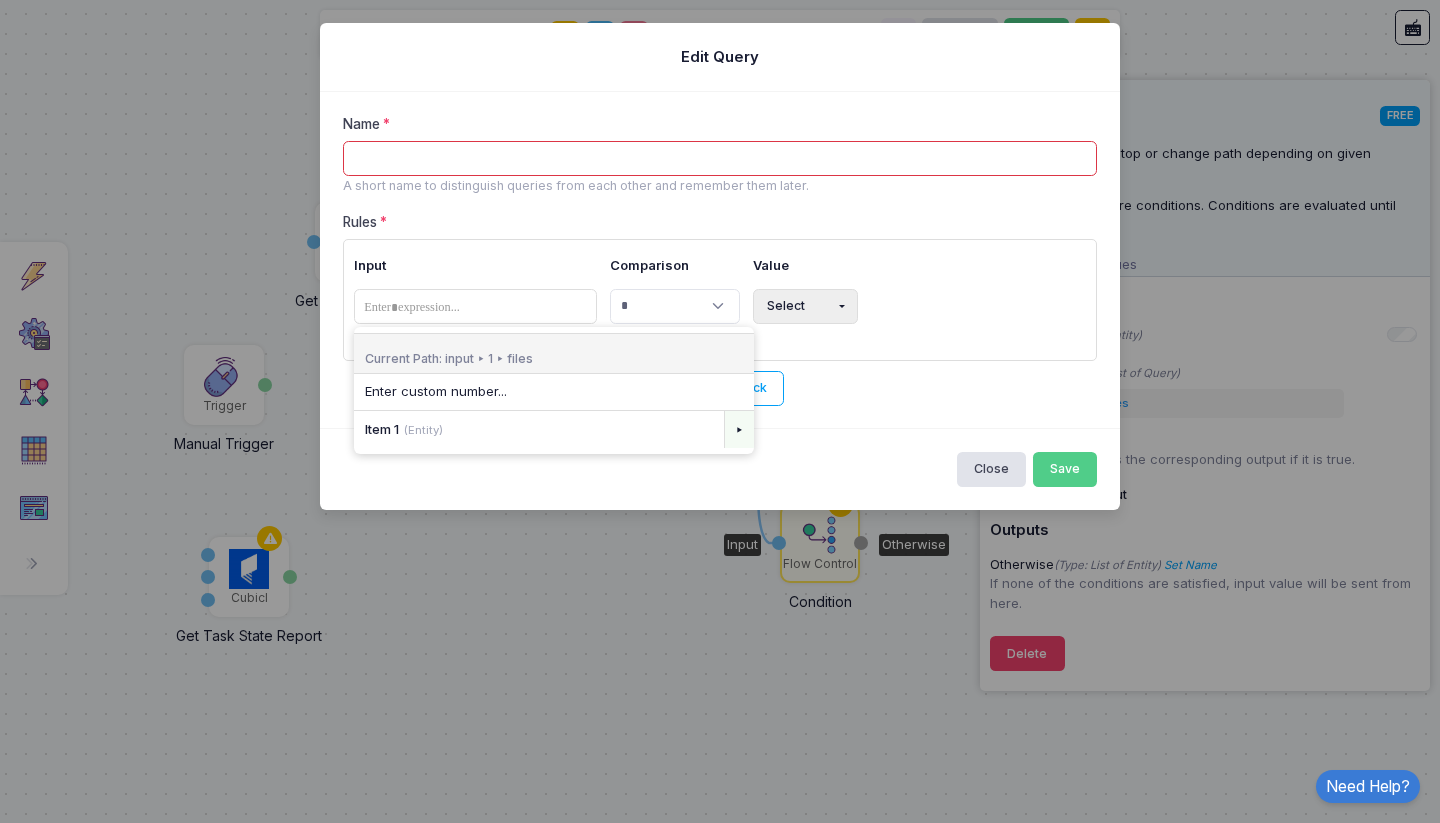 click on "▸" 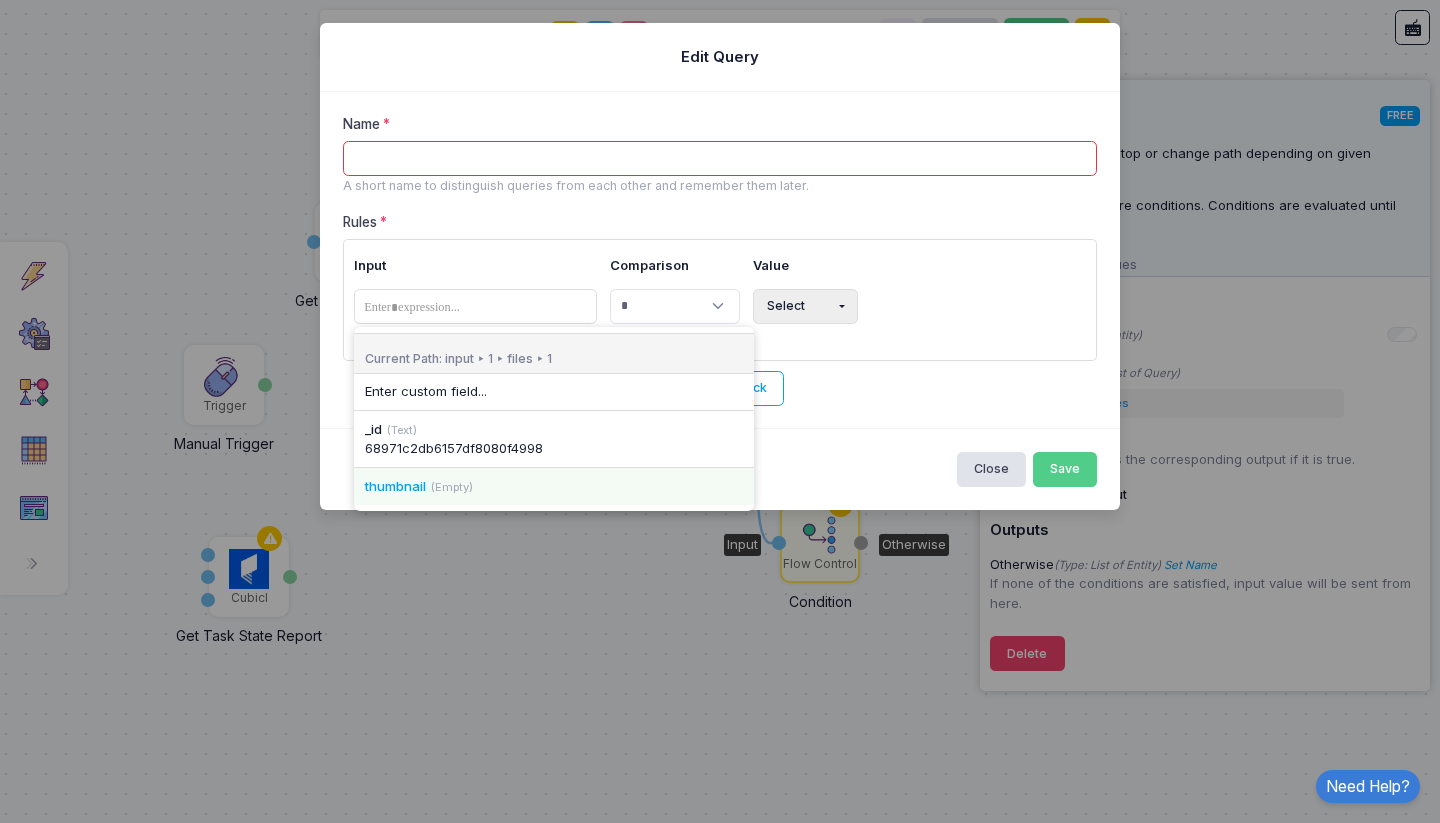 click on "thumbnail (Empty)" 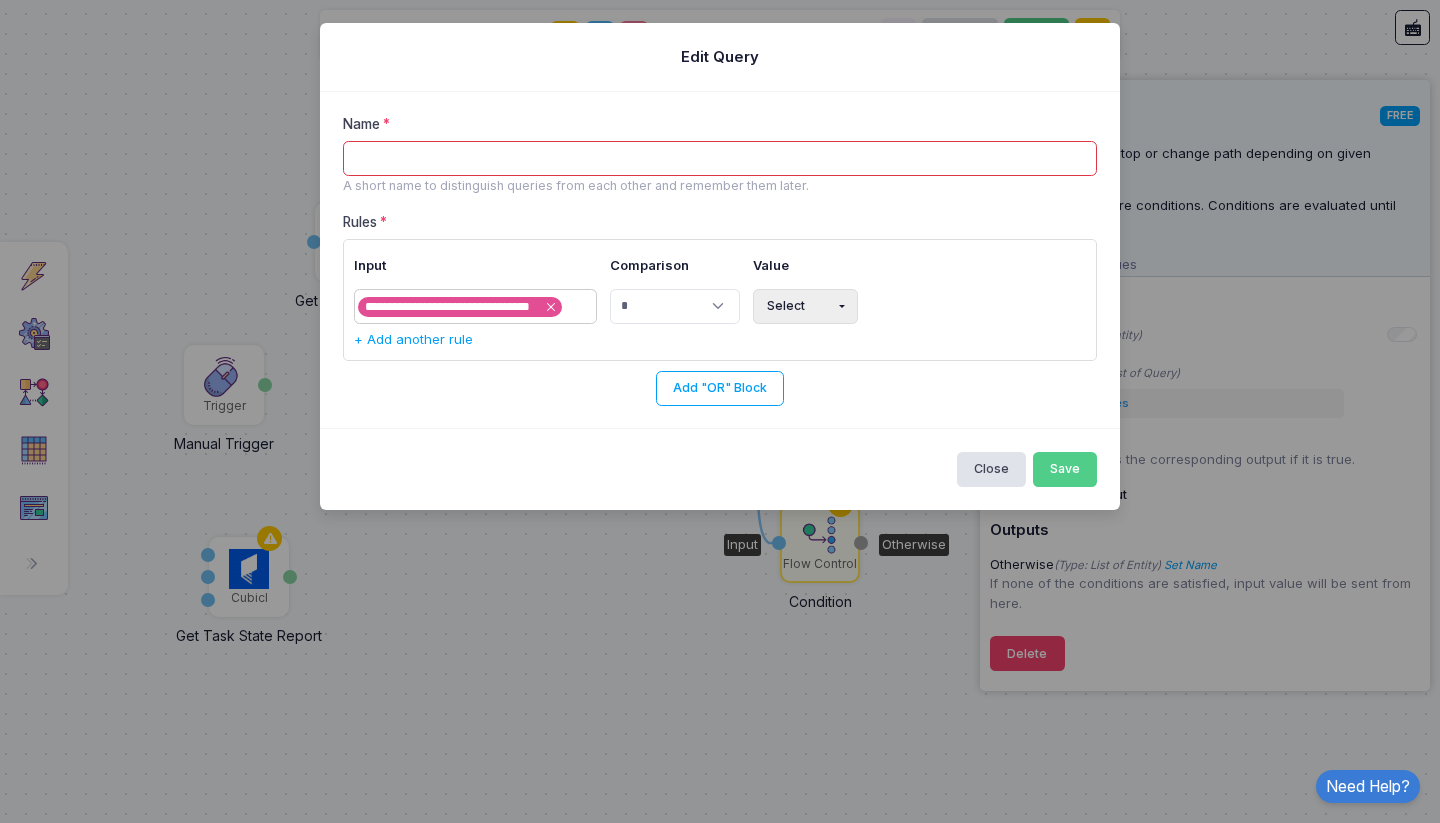 click on "**********" 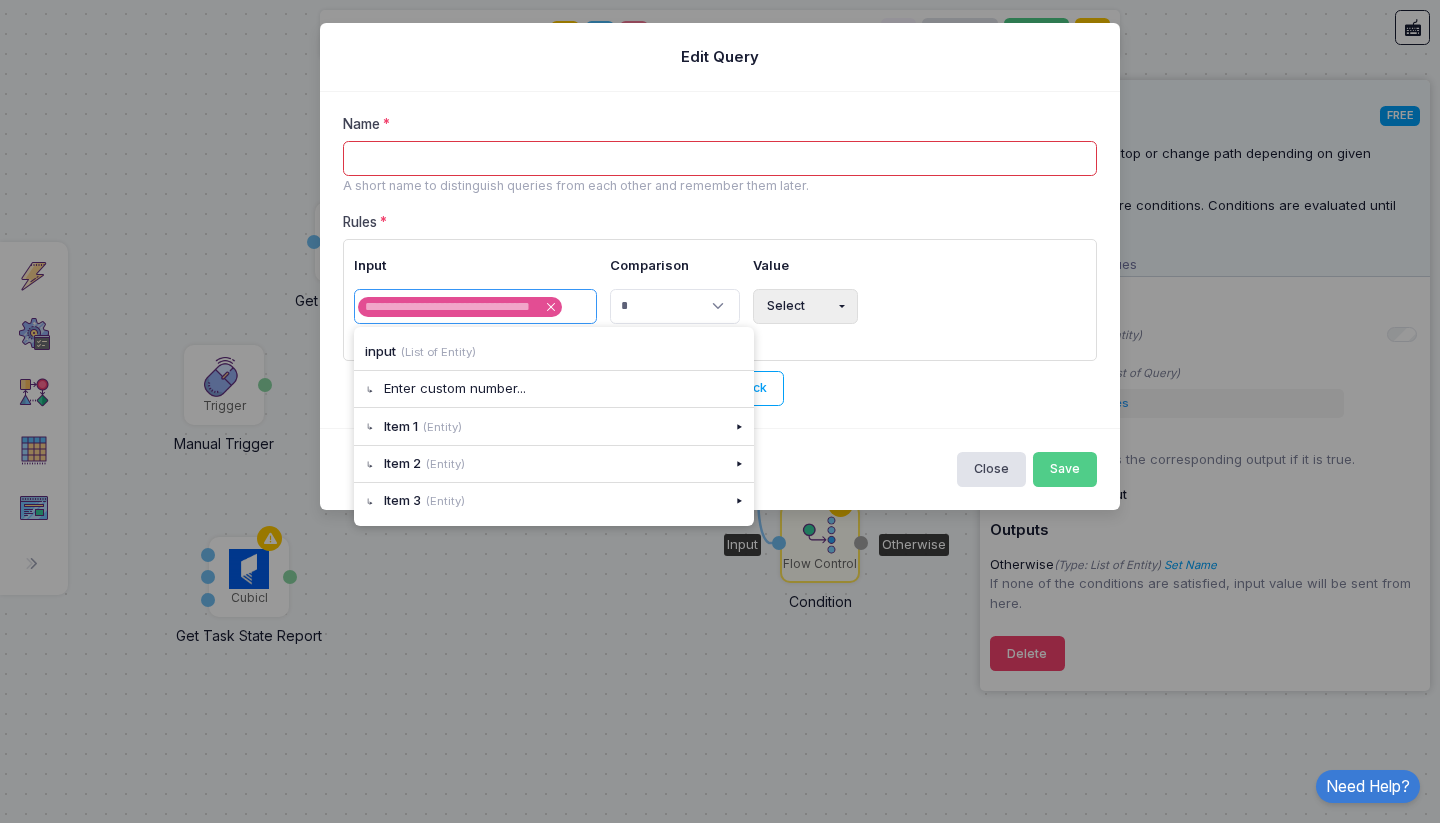 click 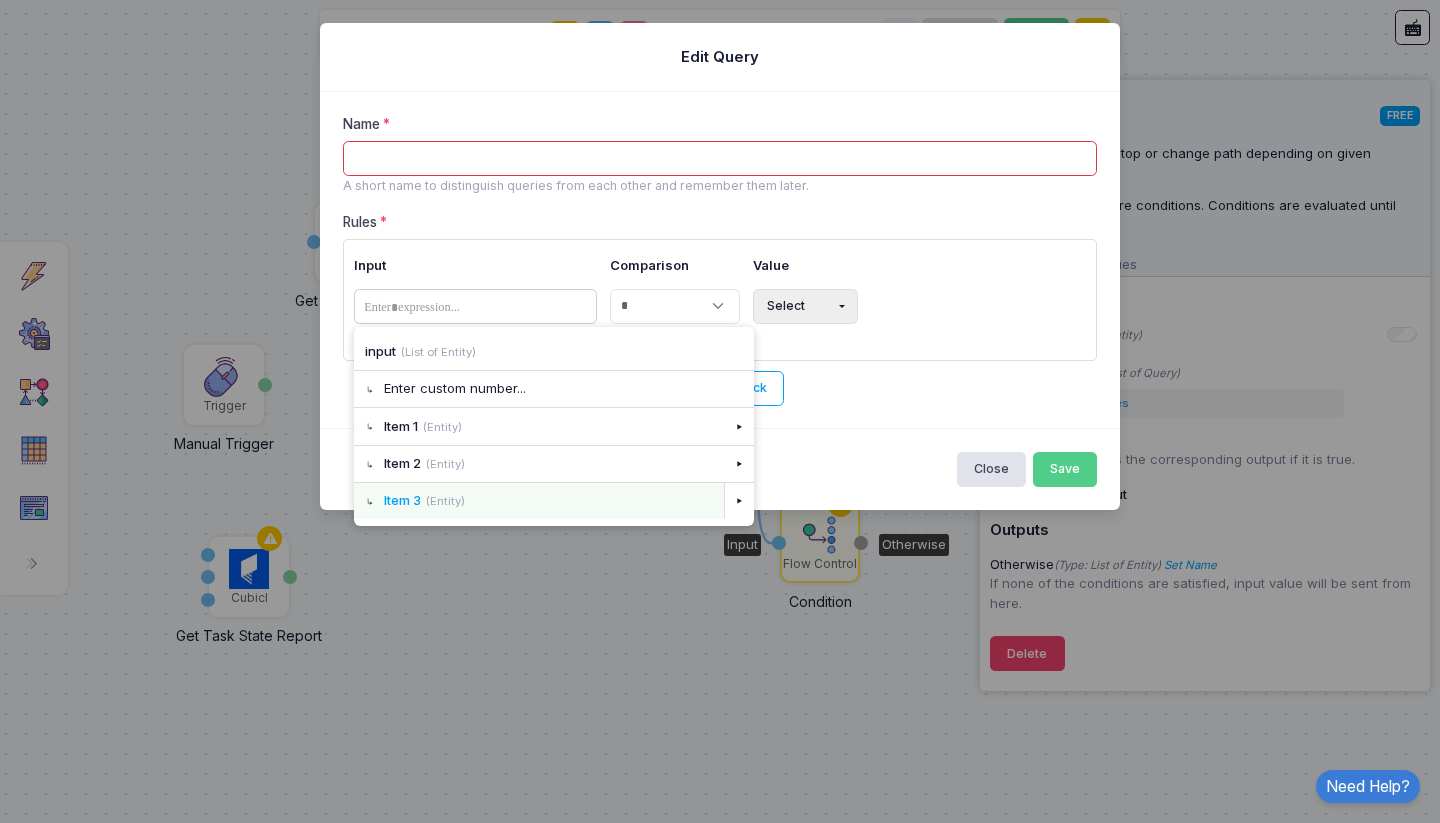 click on "Item 3 (Entity)" 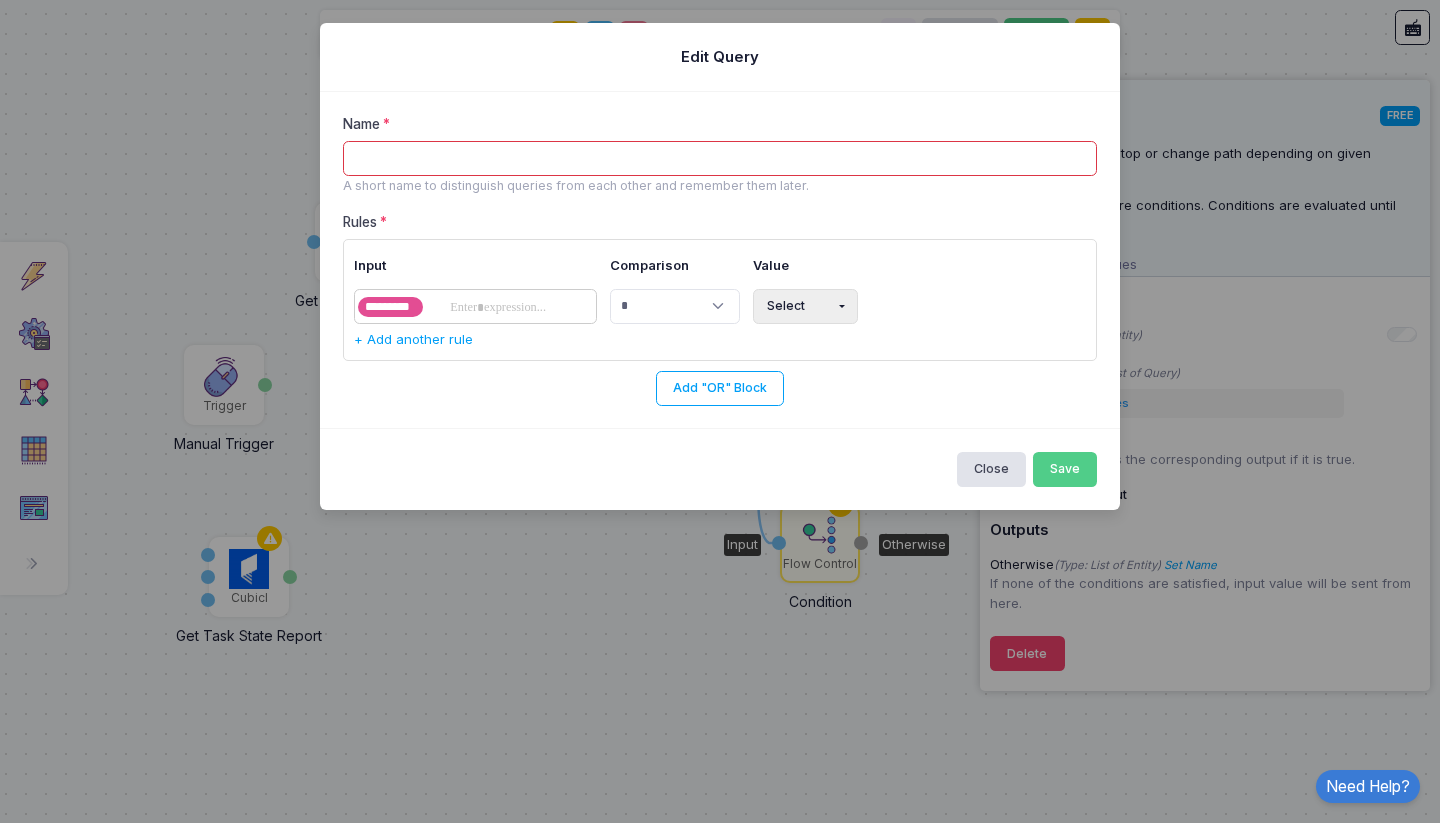 click 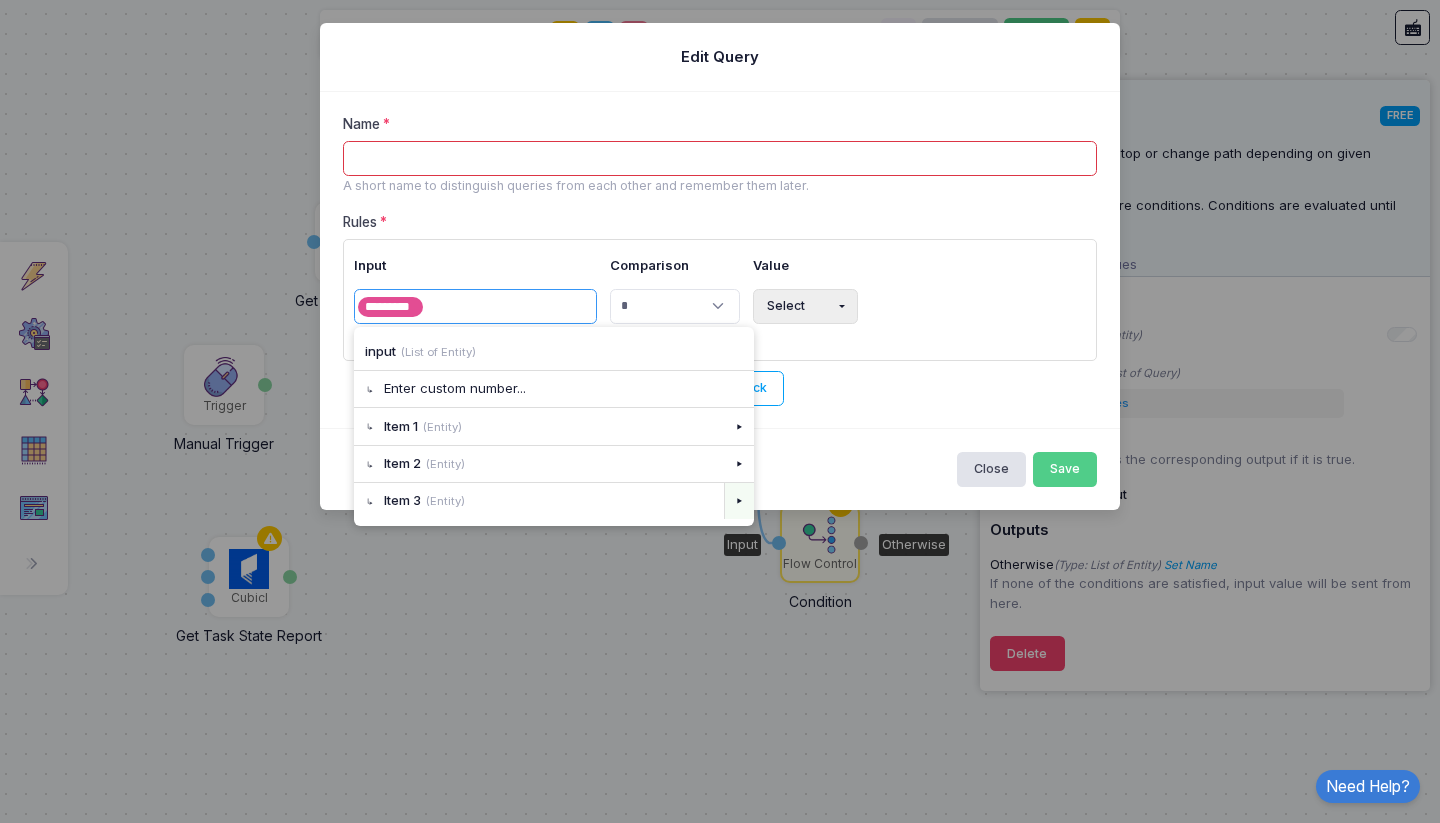 click on "▸" 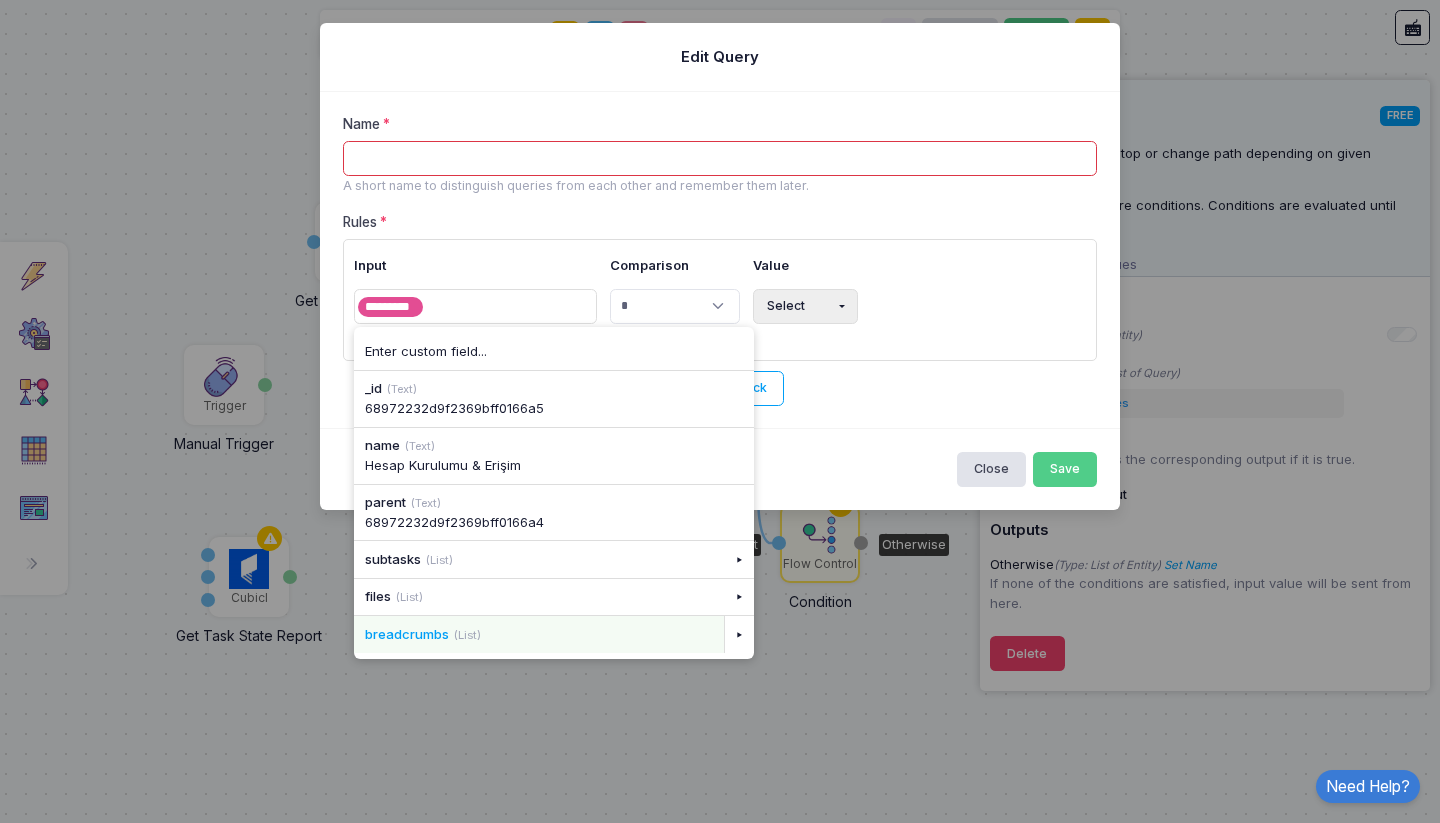 click on "breadcrumbs (List)" 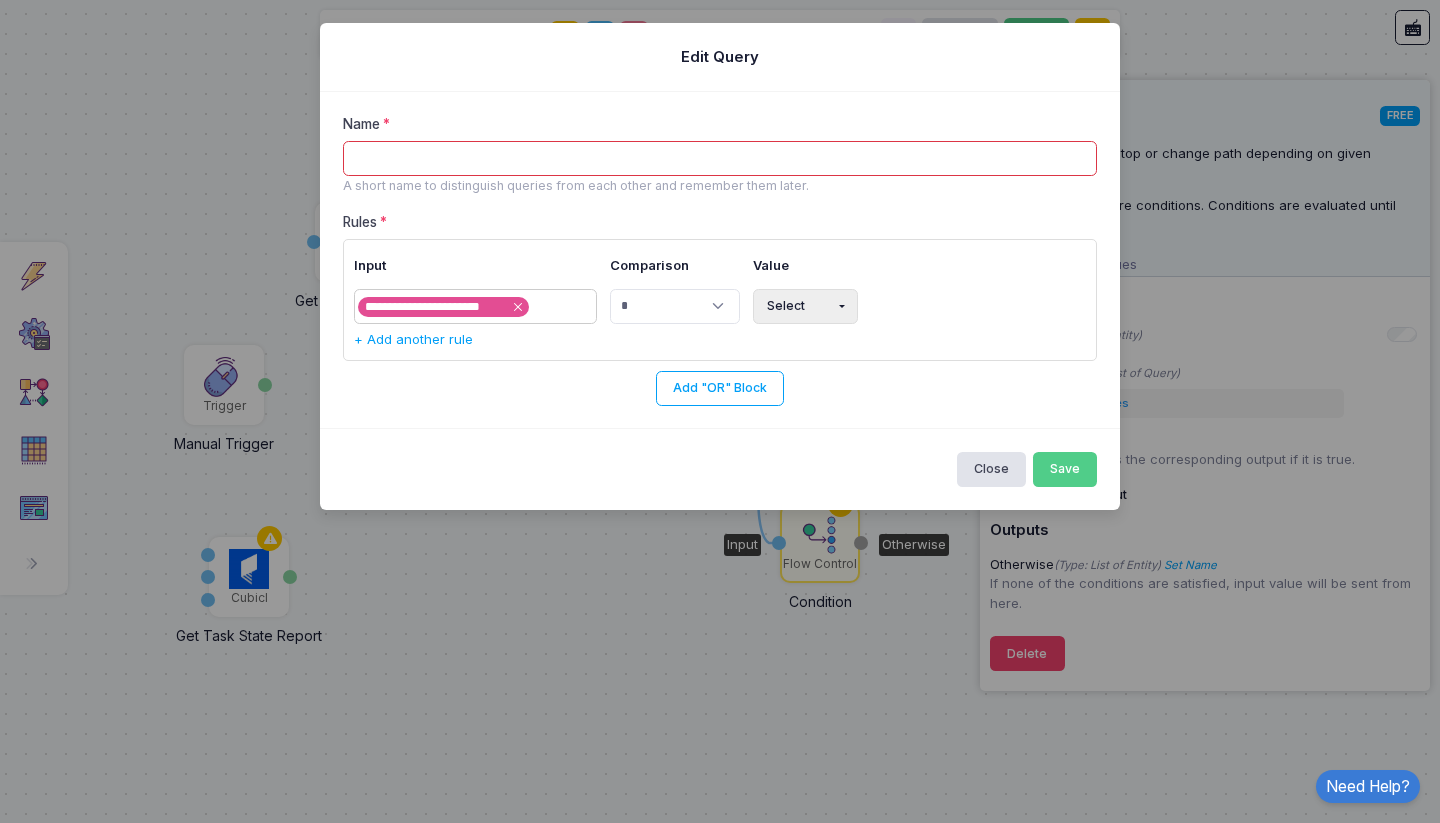 click on "**********" 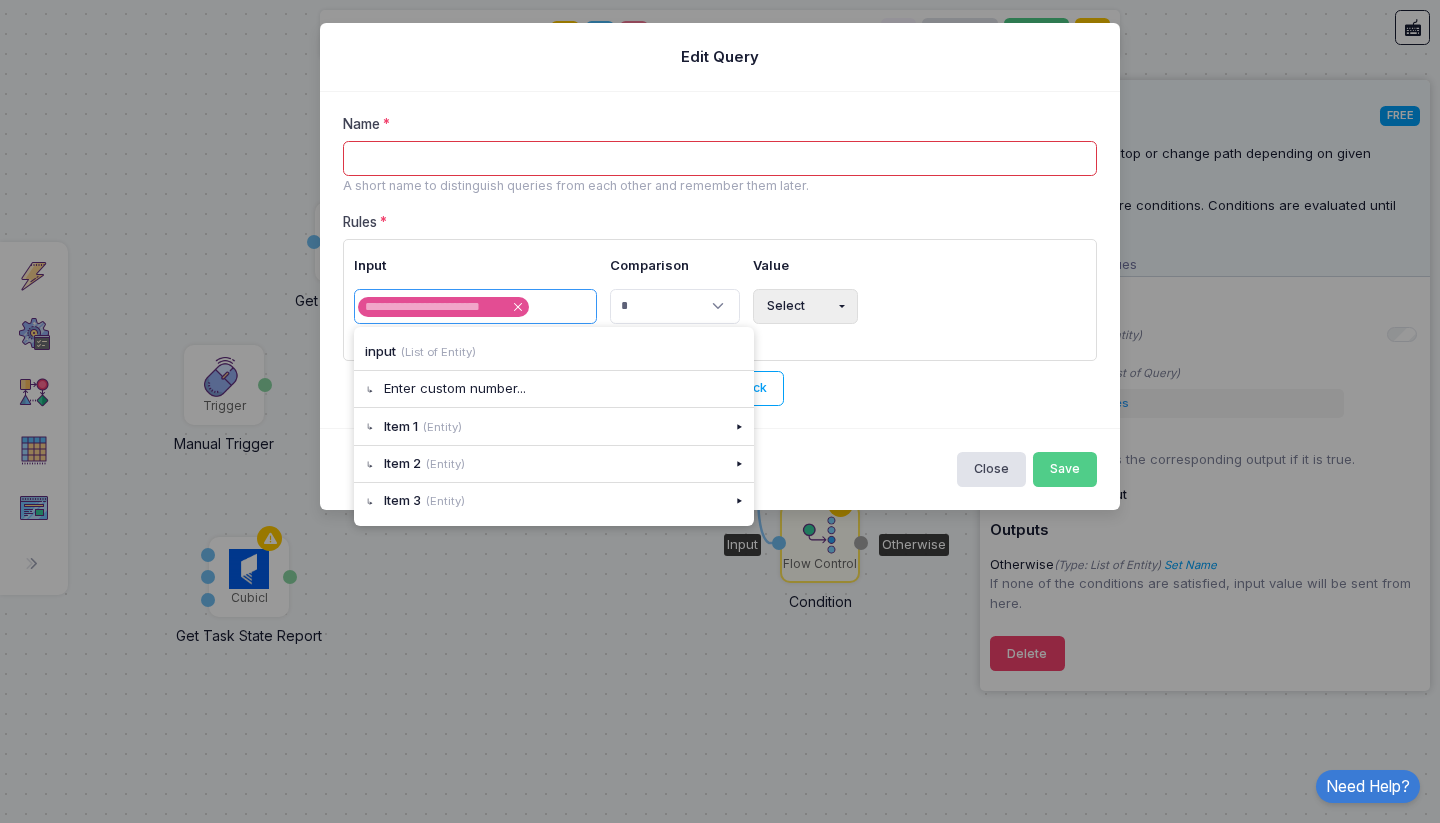 click 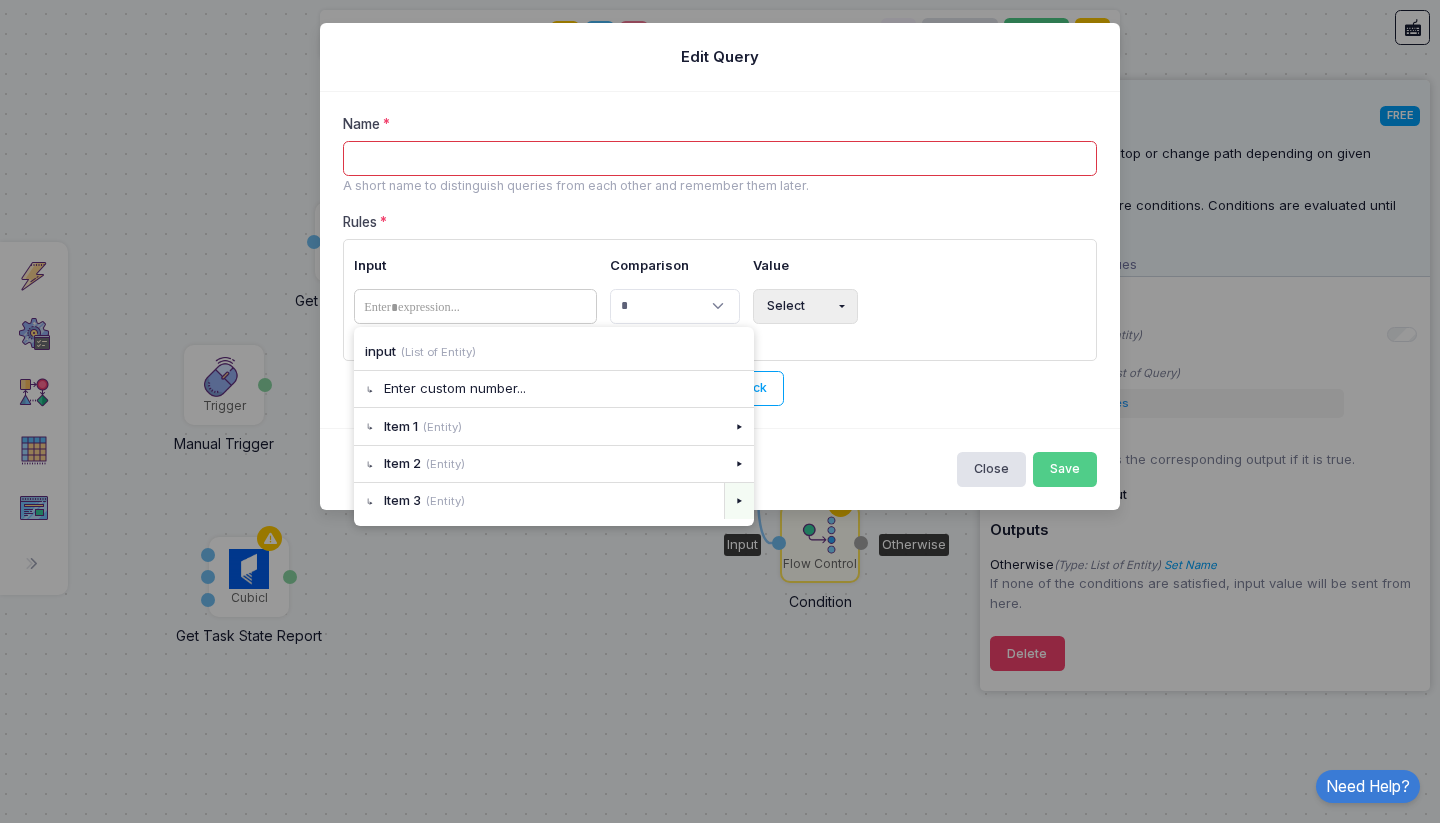 click on "▸" 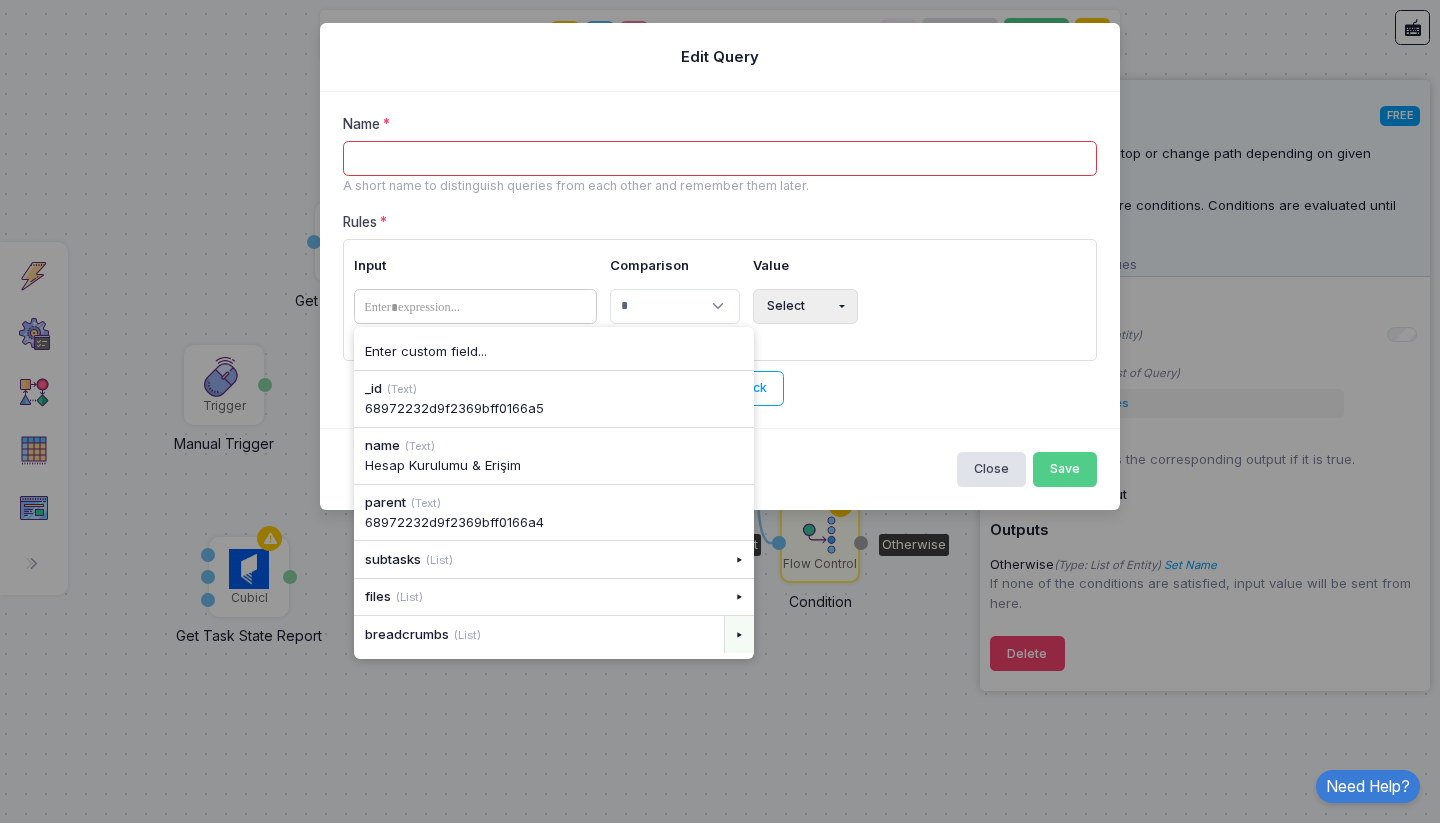 click on "▸" 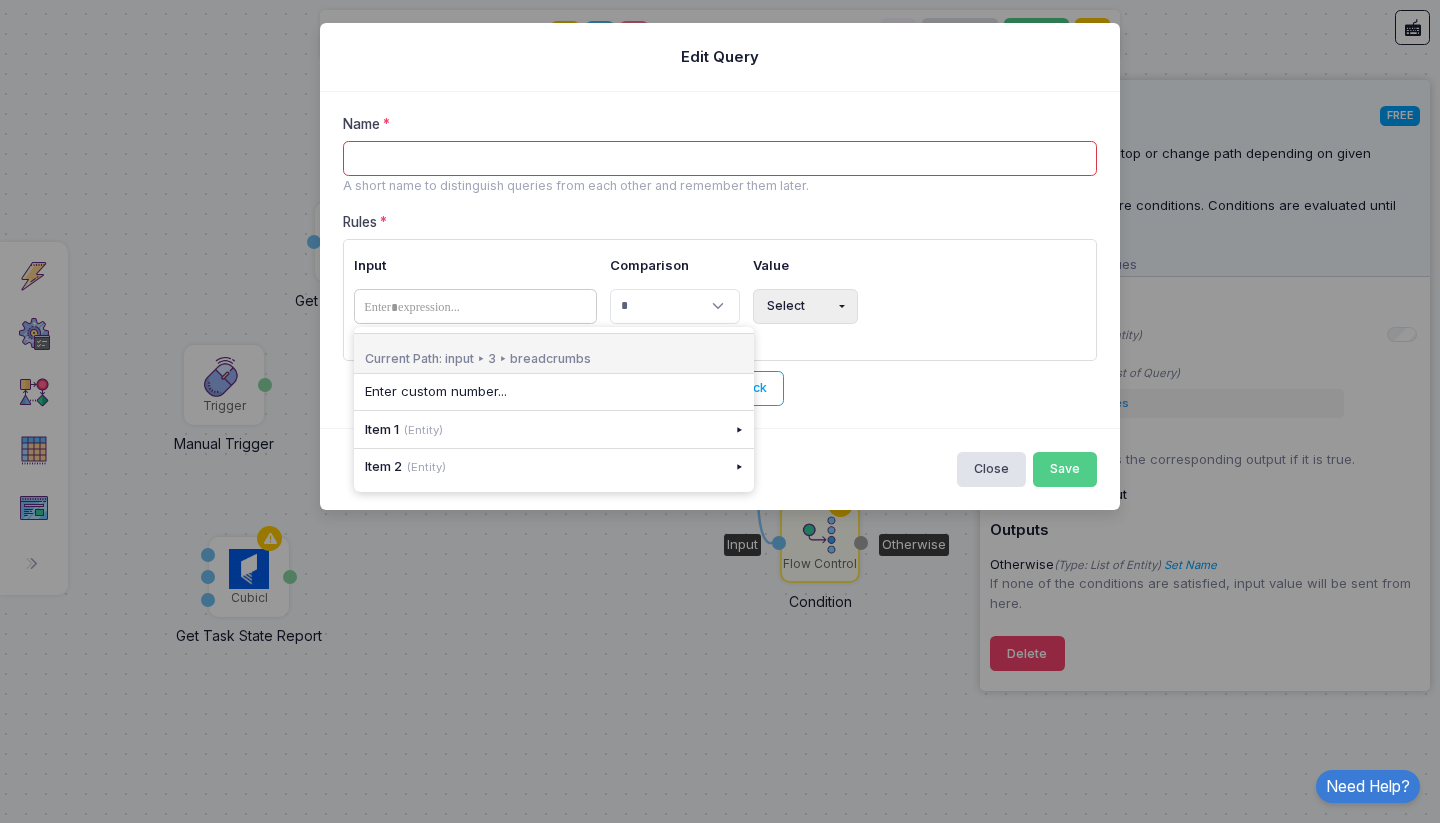 click on "**********" 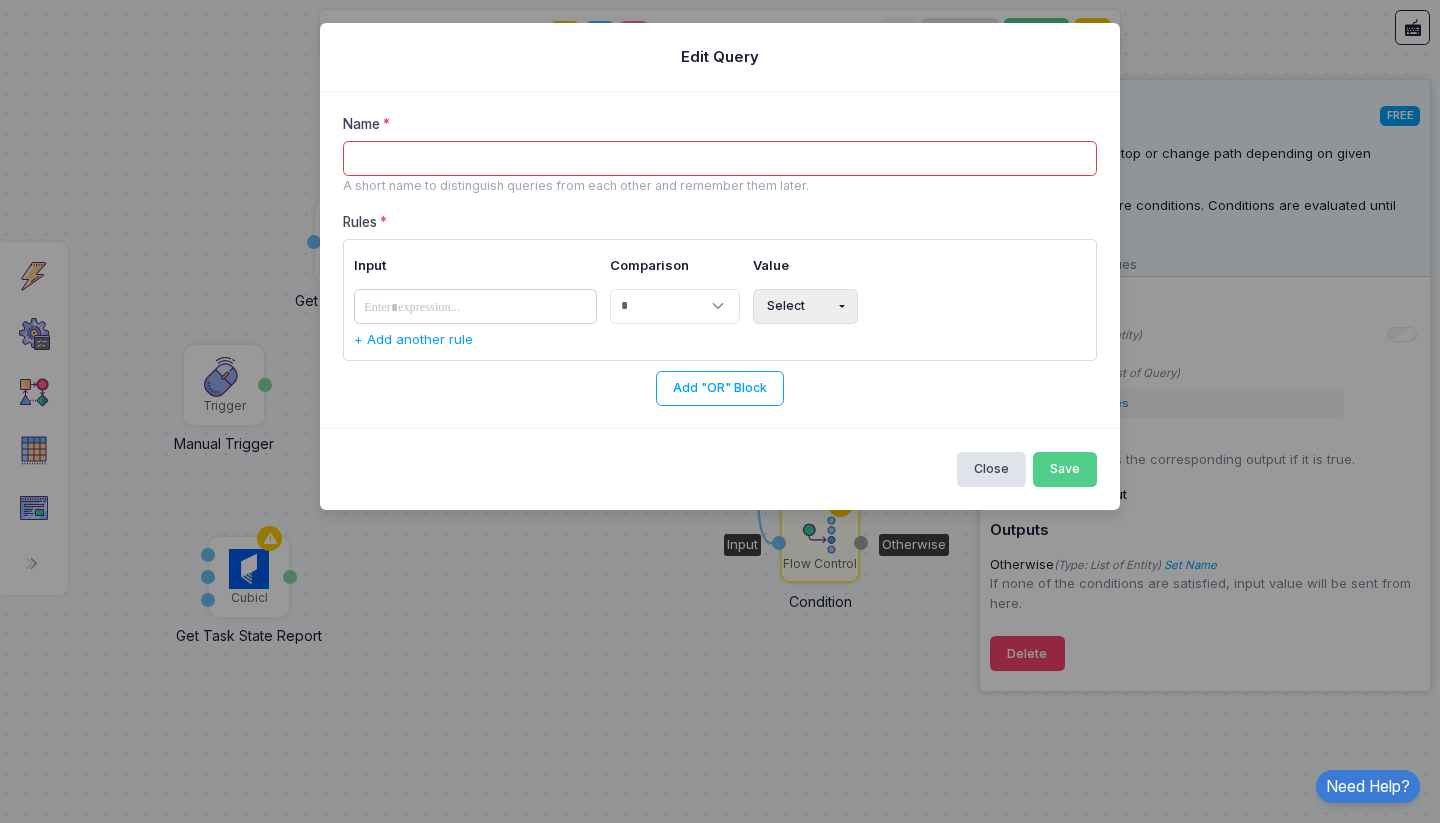 click 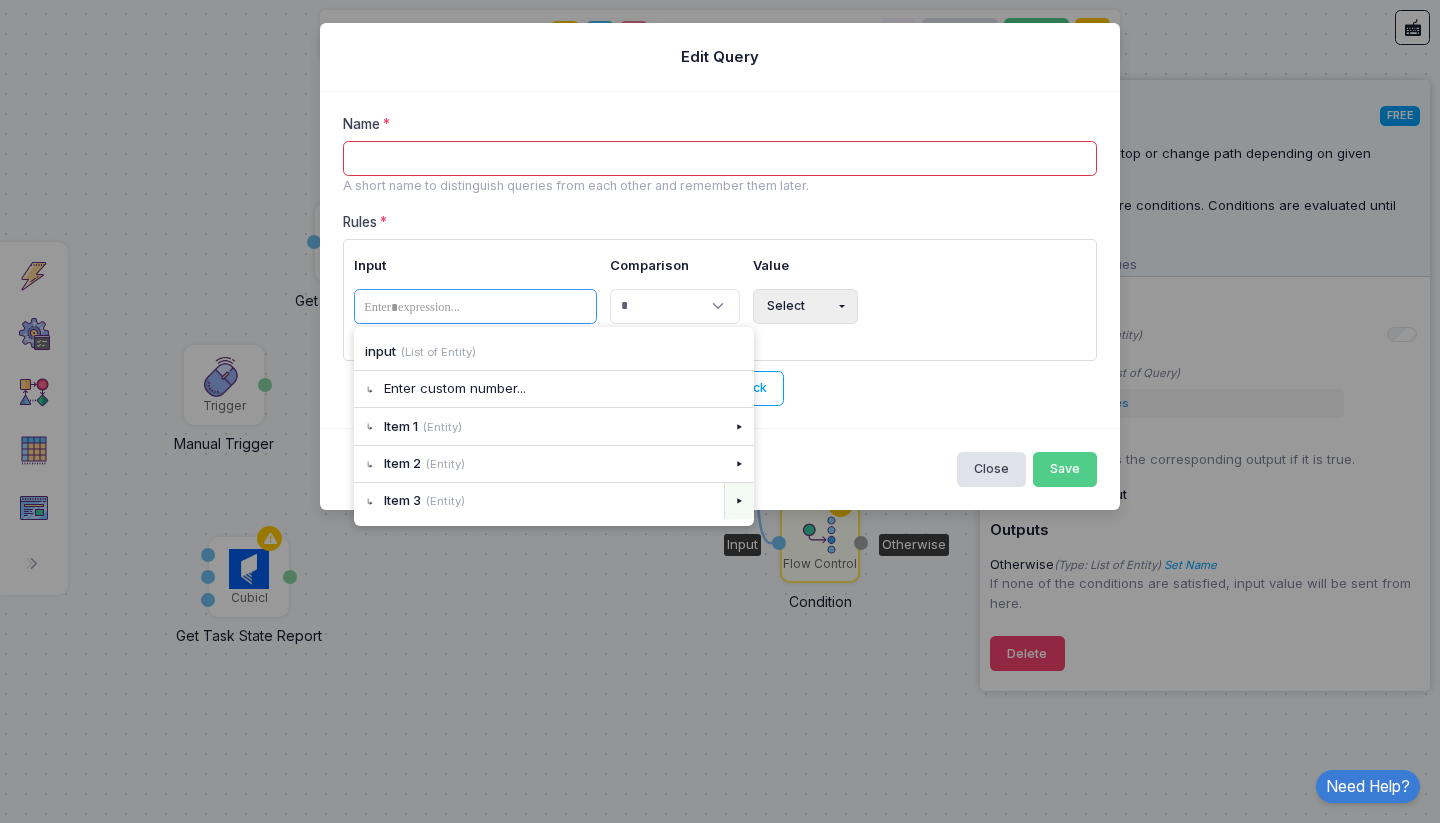 click on "▸" 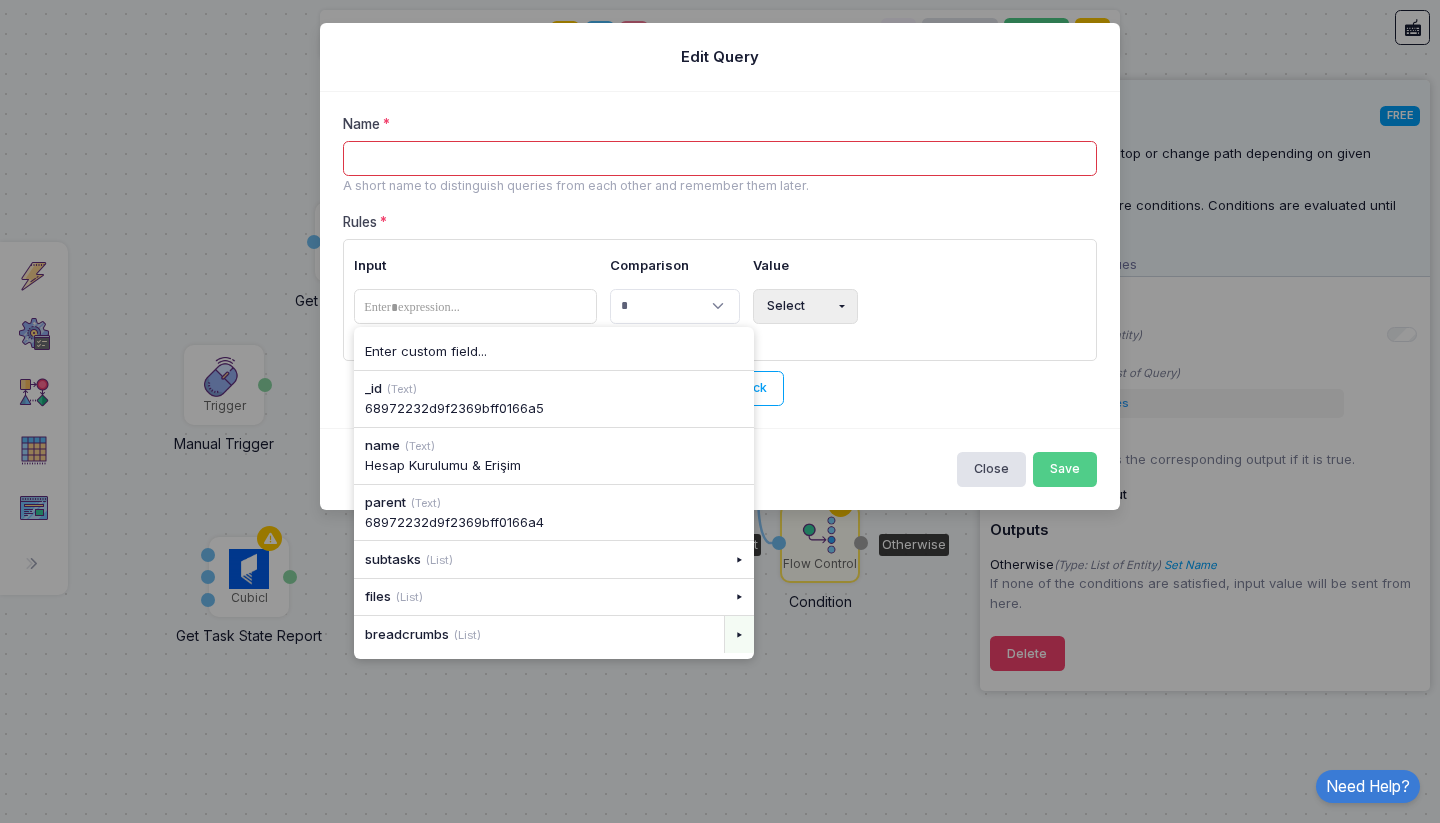 click on "▸" 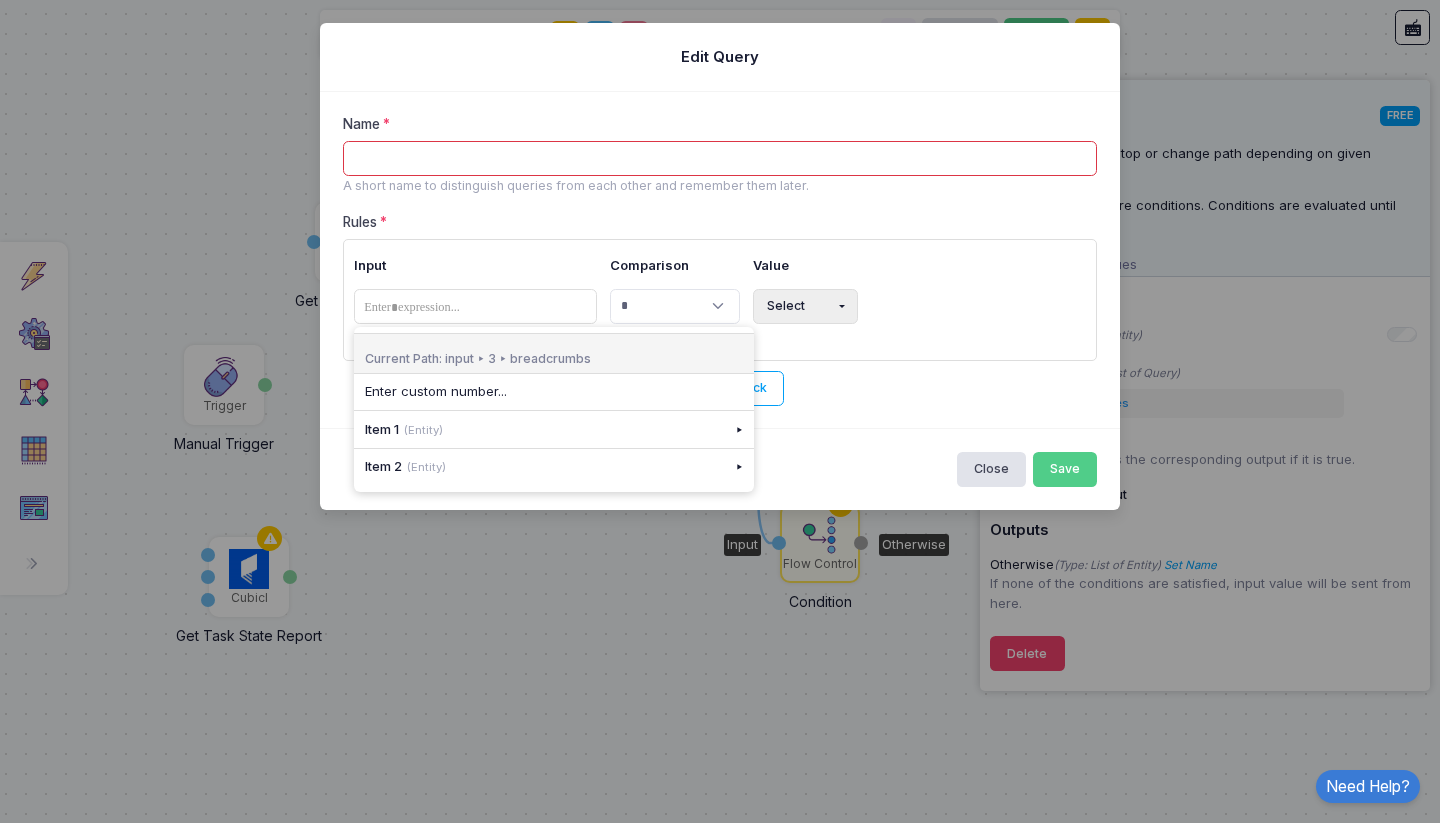 click on "Current Path: input ▸ 3 ▸ breadcrumbs" 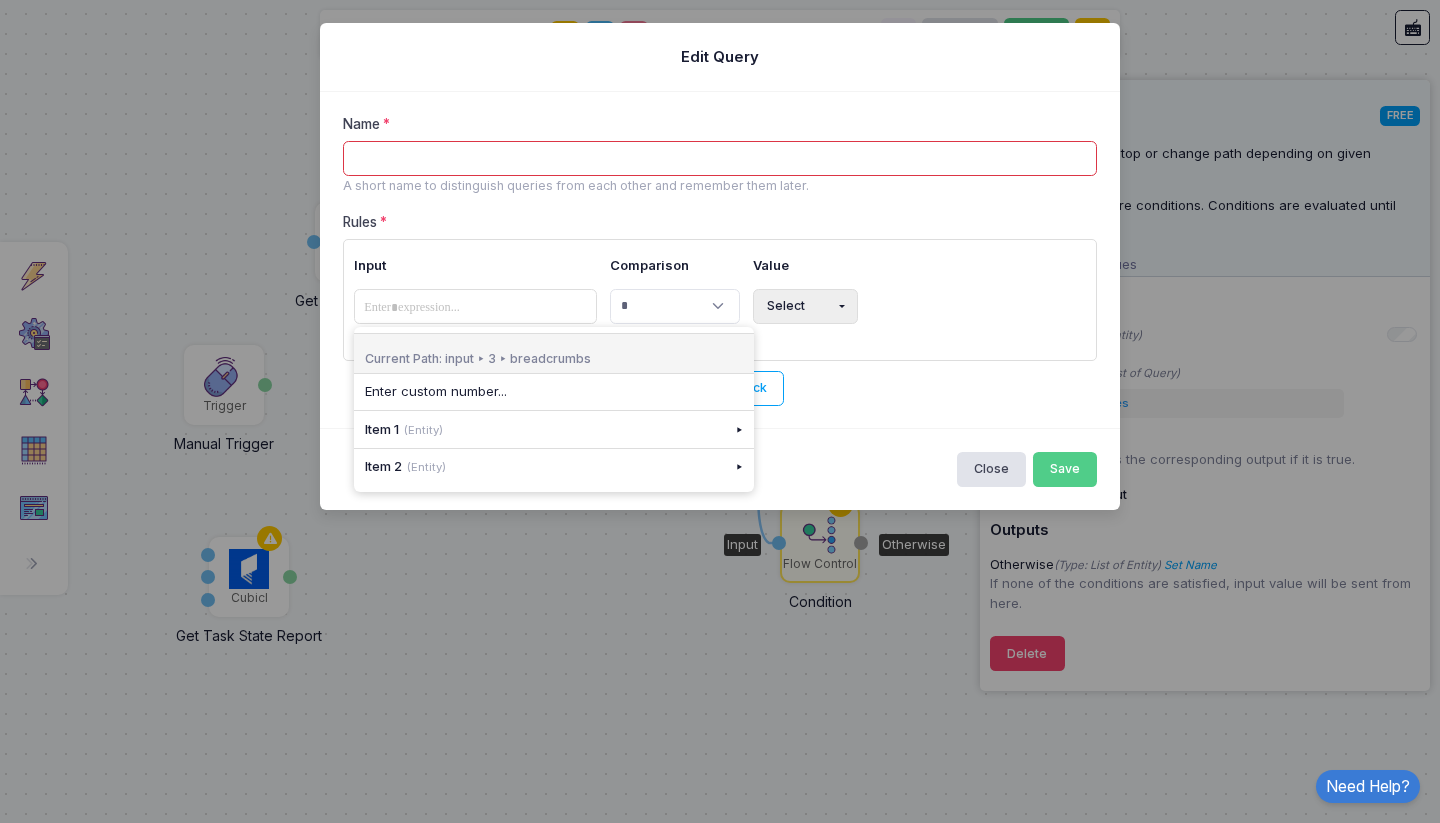 type 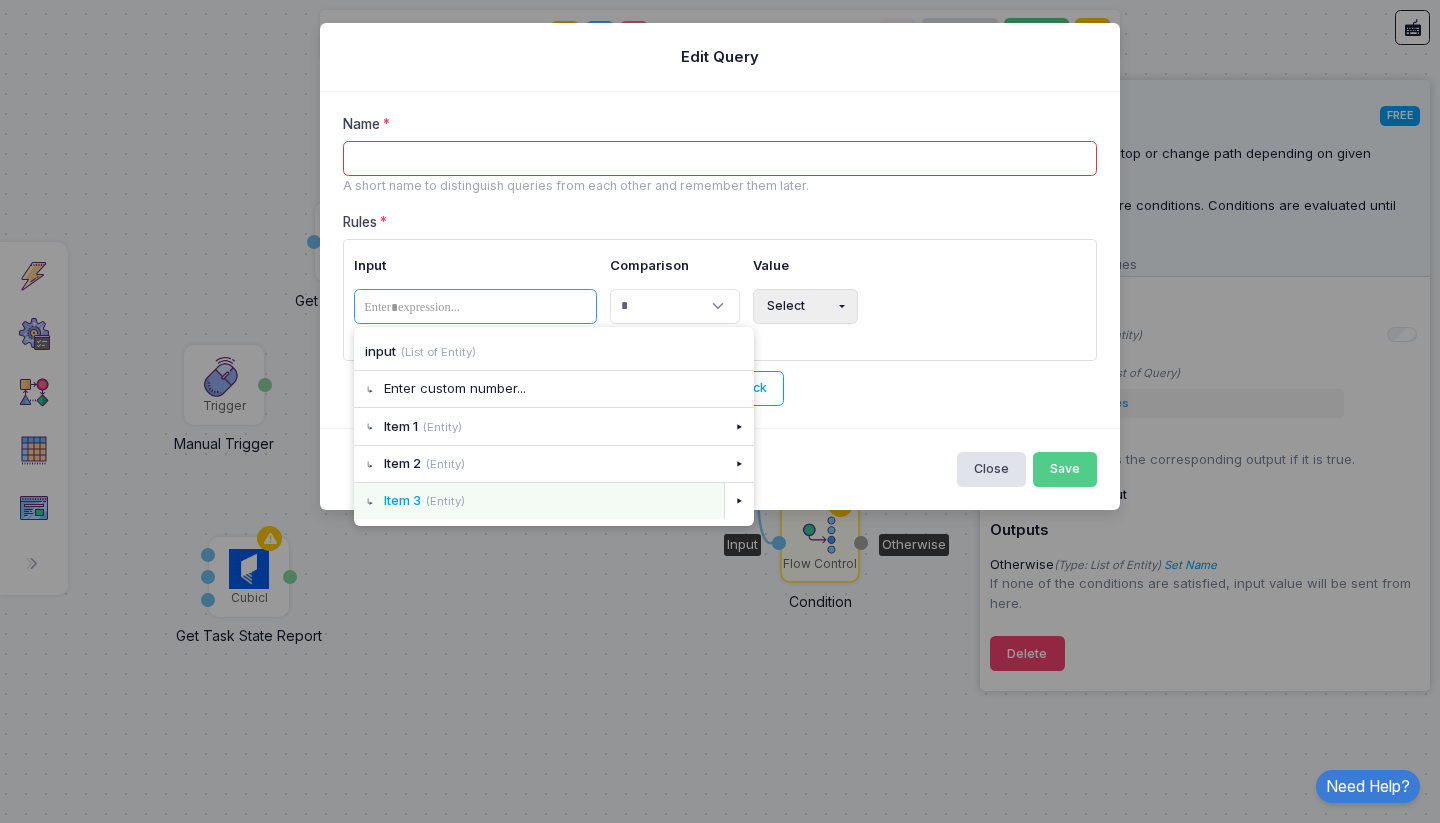 click on "Item 3 (Entity)" 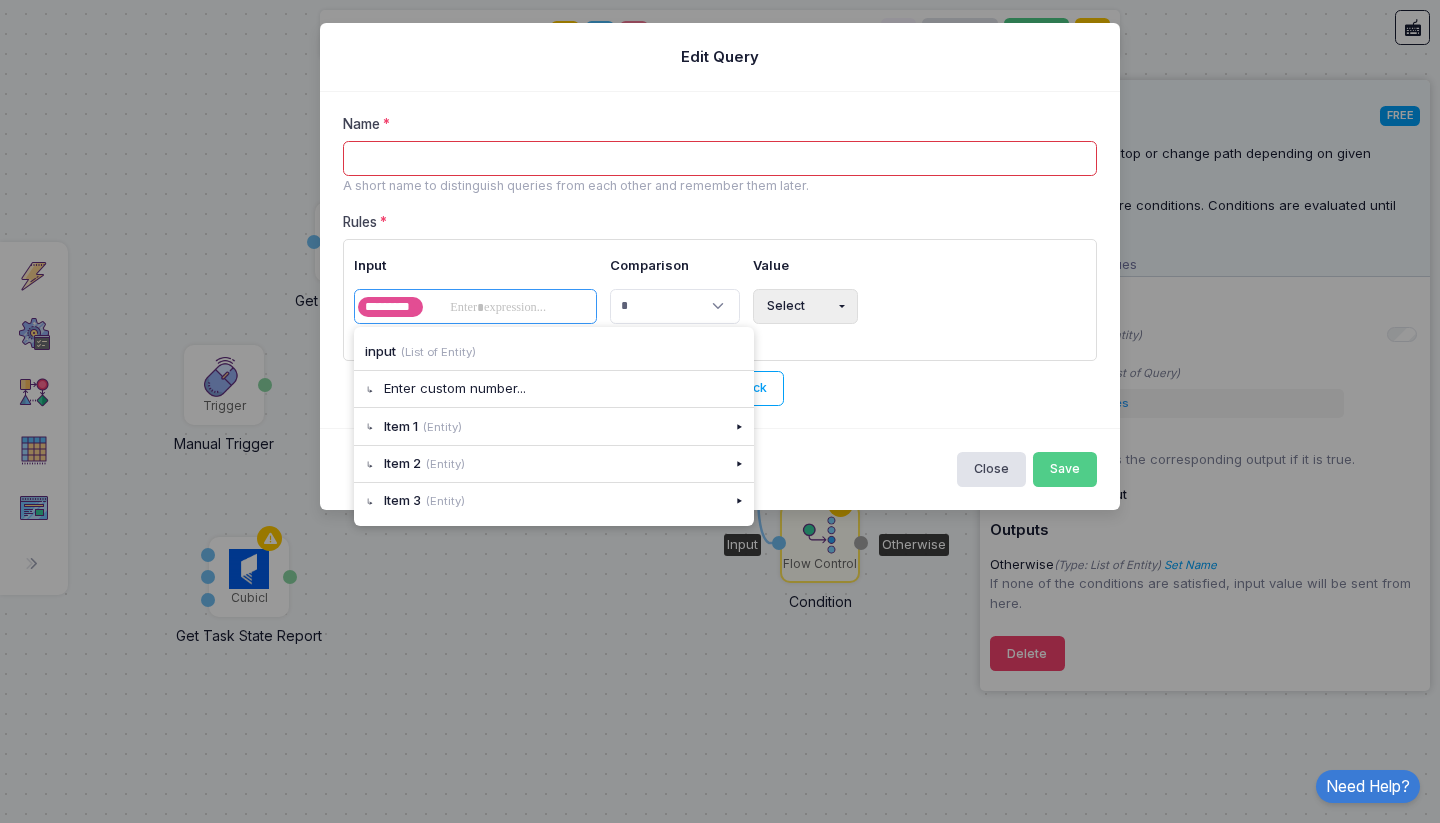 click 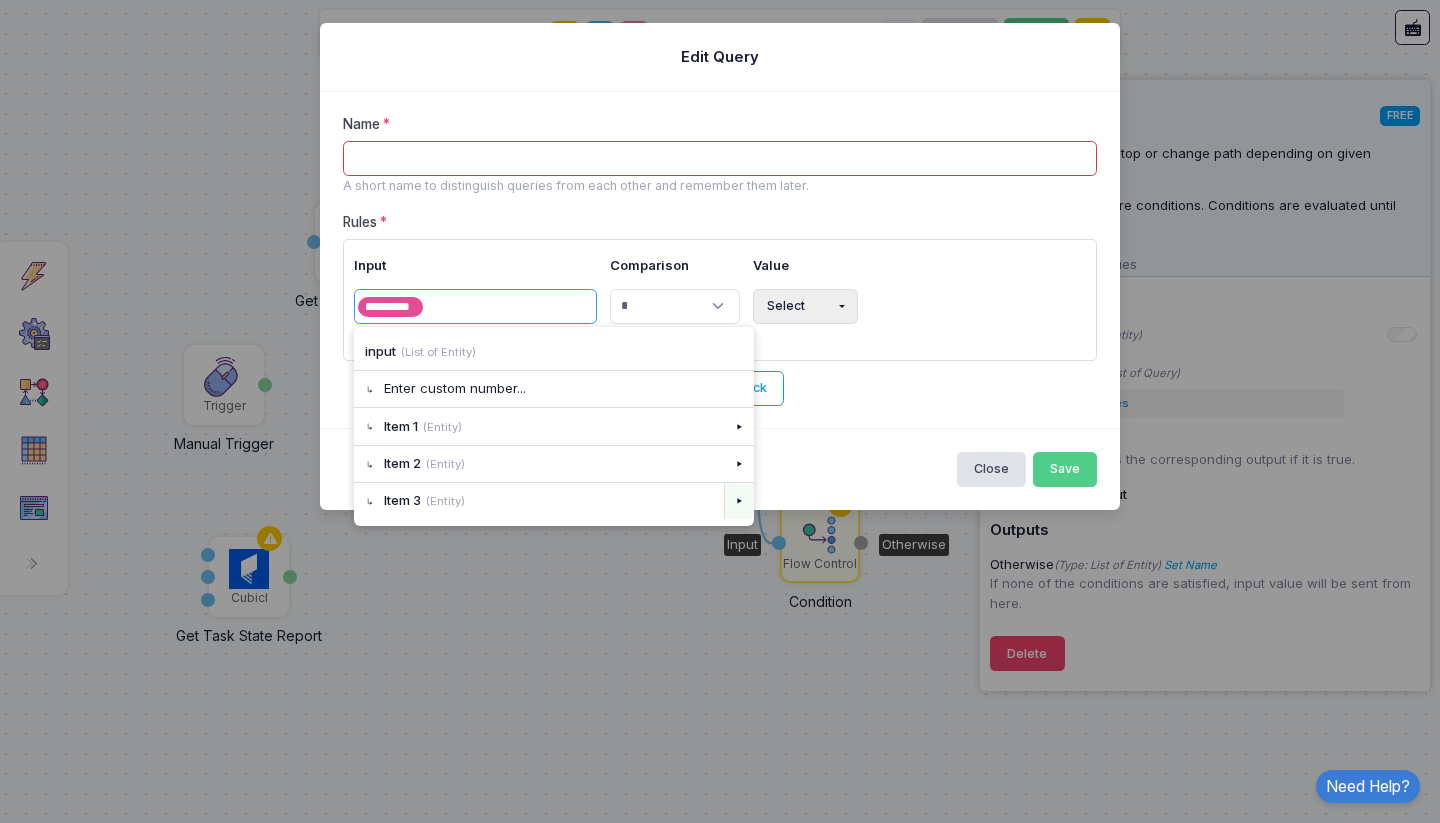 click on "▸" 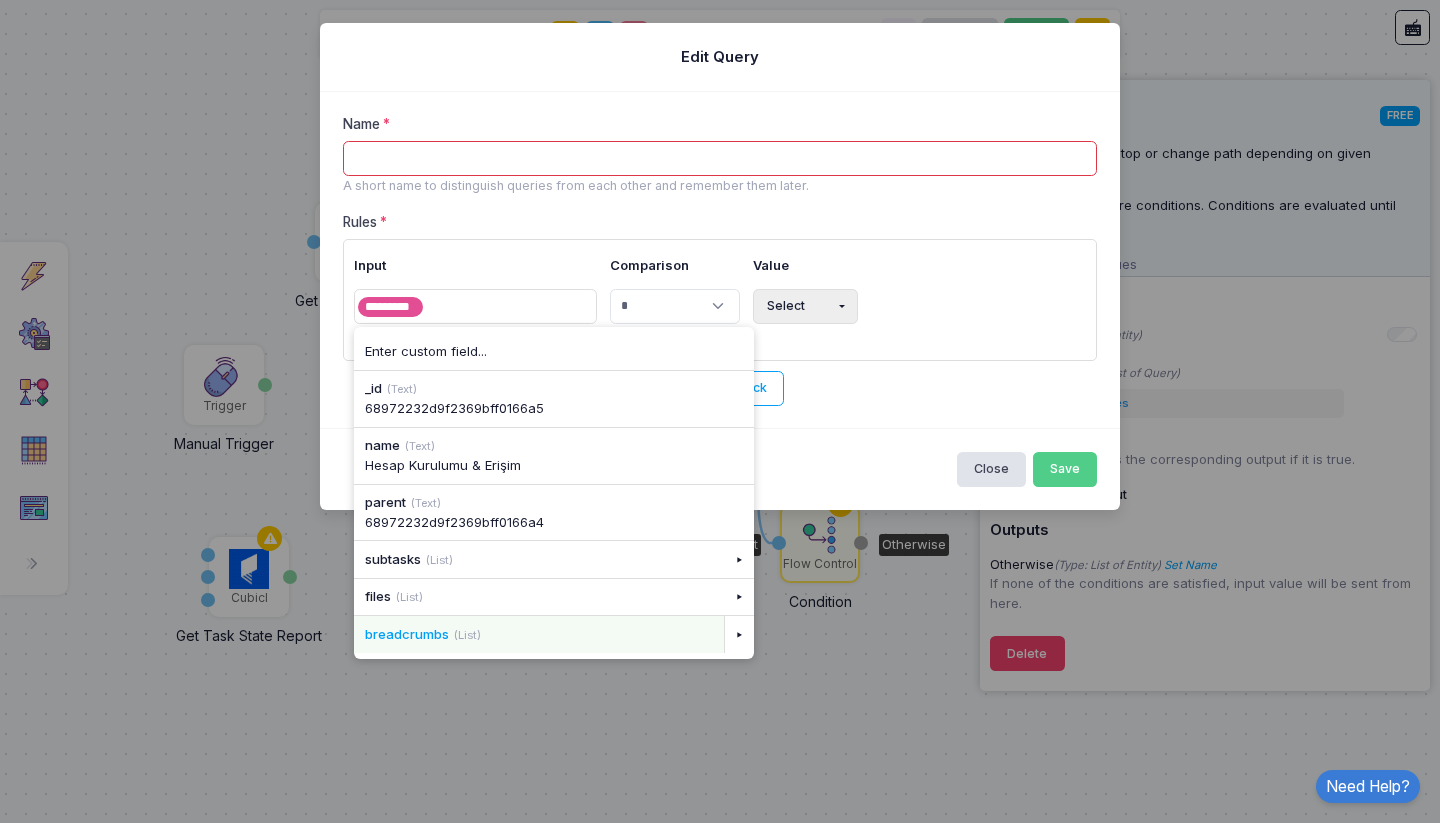 click on "breadcrumbs" 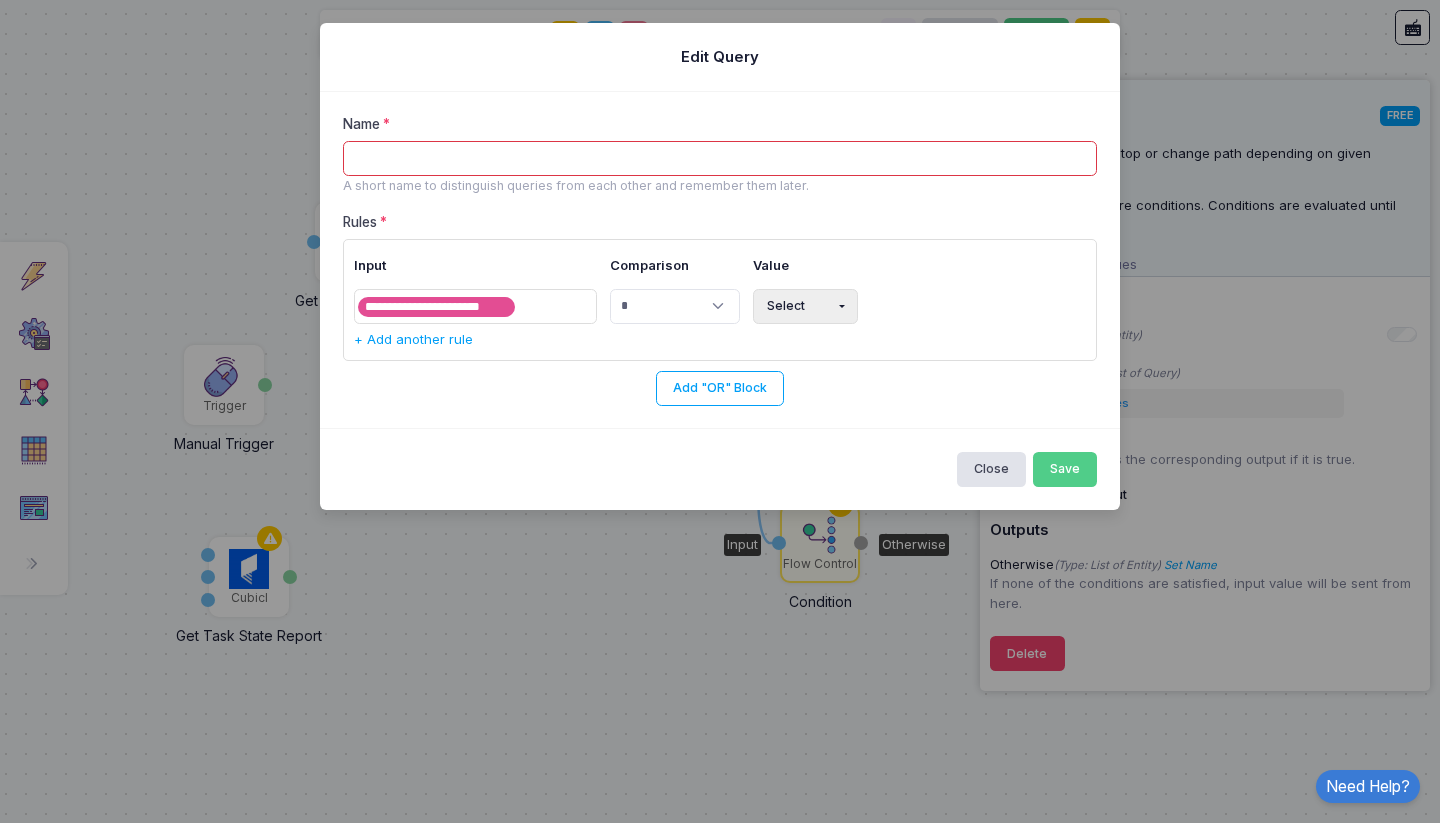 click on "Select" 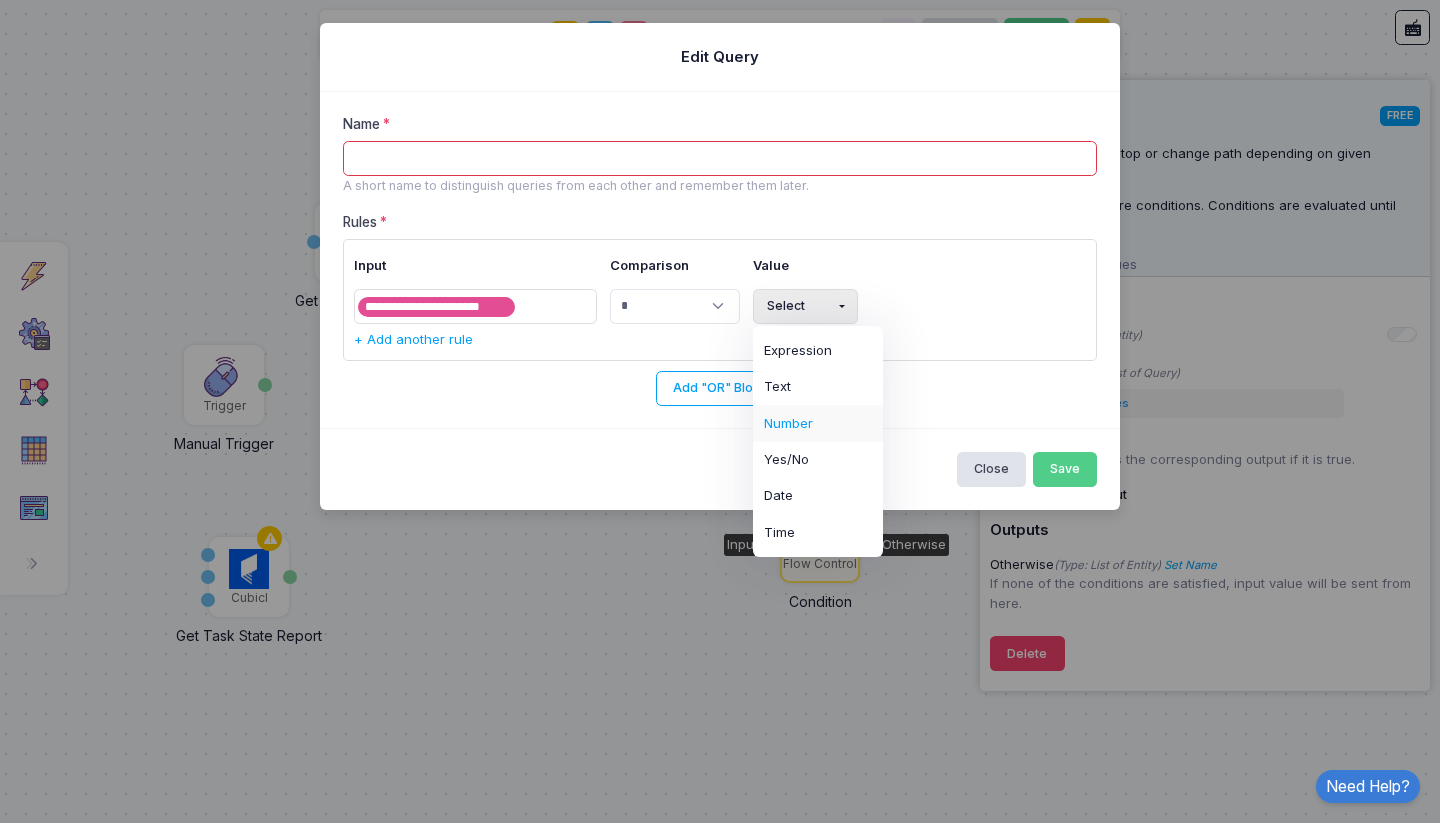 click on "Number" 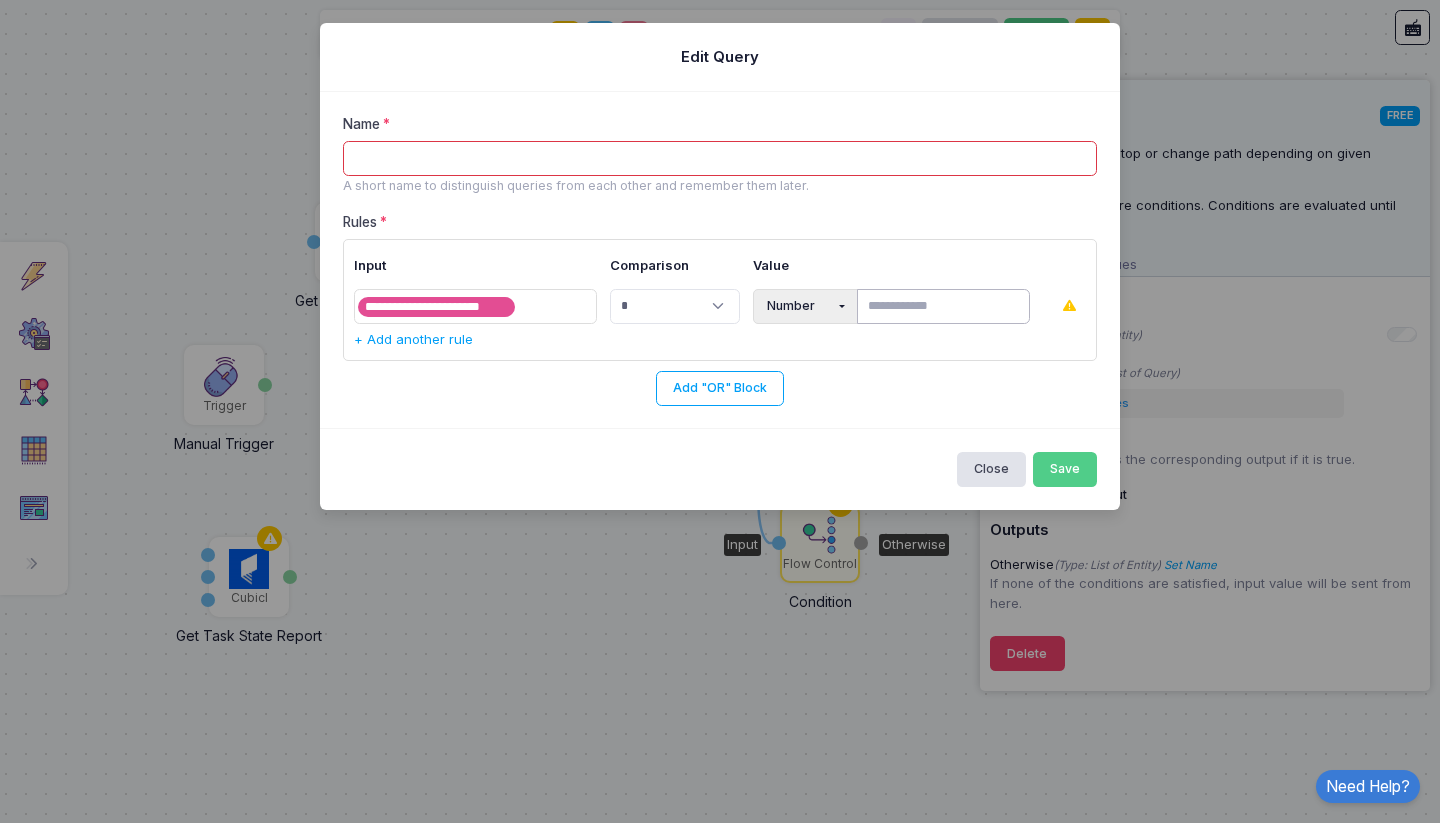 click 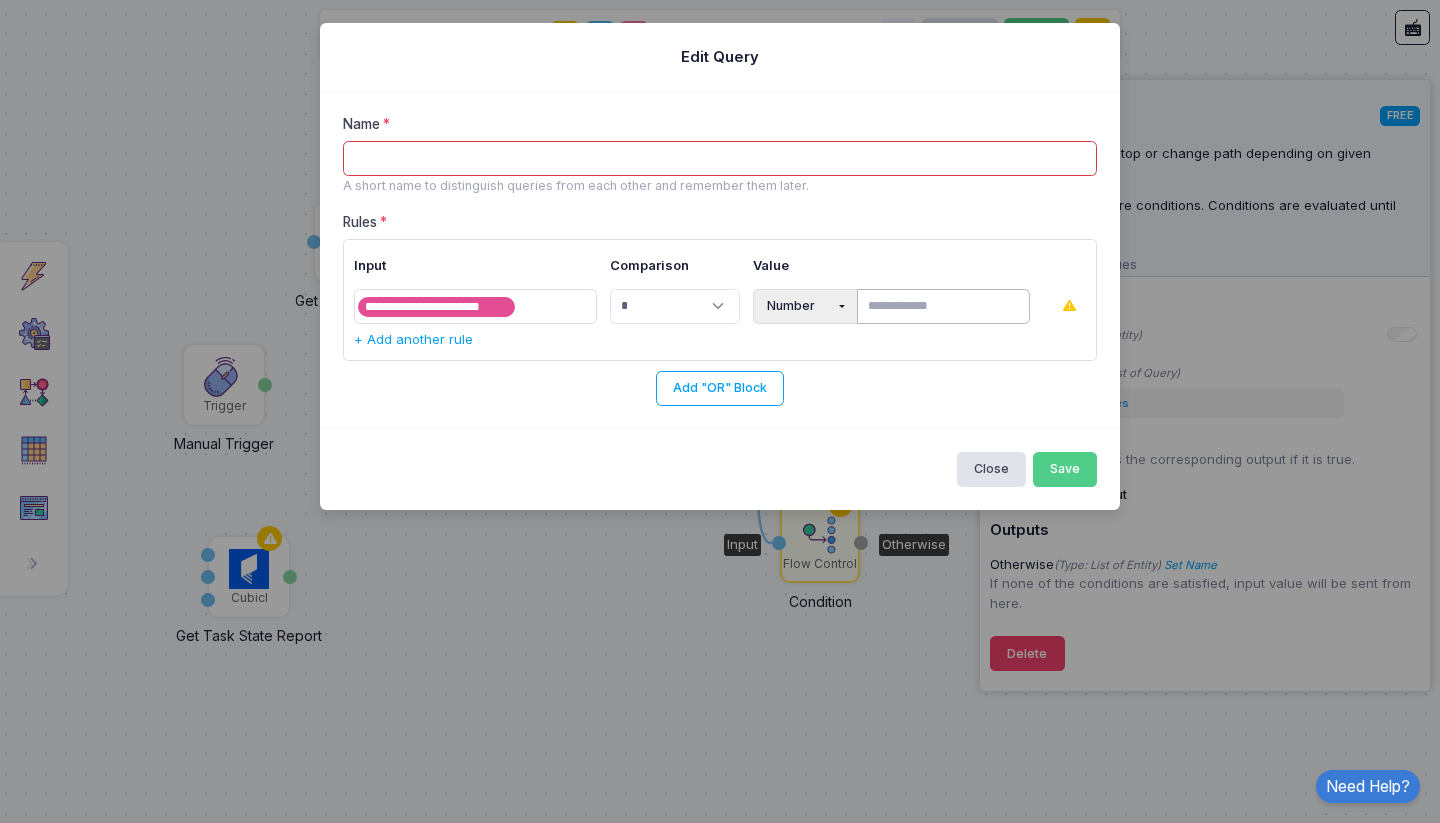 type on "***" 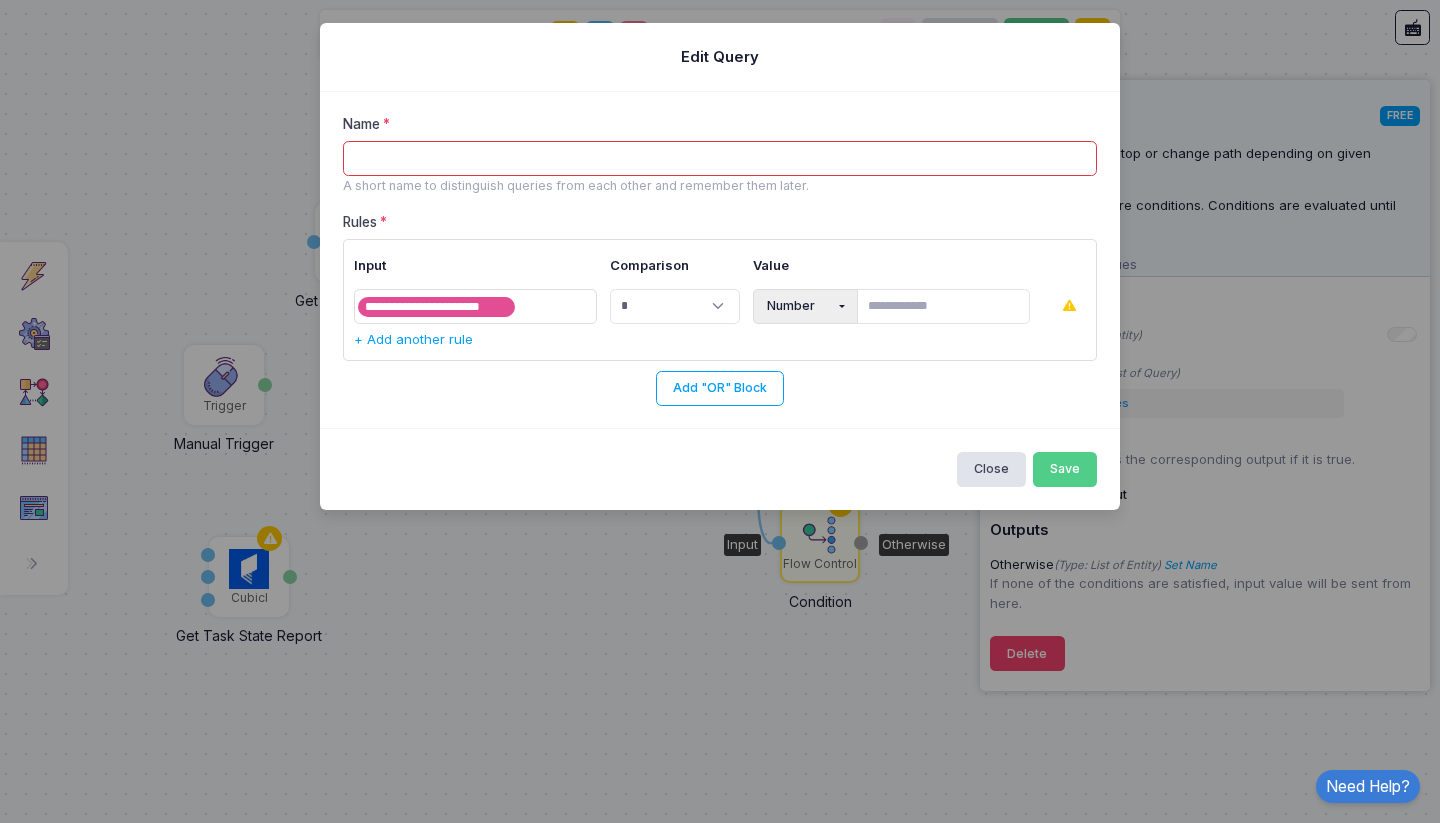 click on "Name" at bounding box center [720, 158] 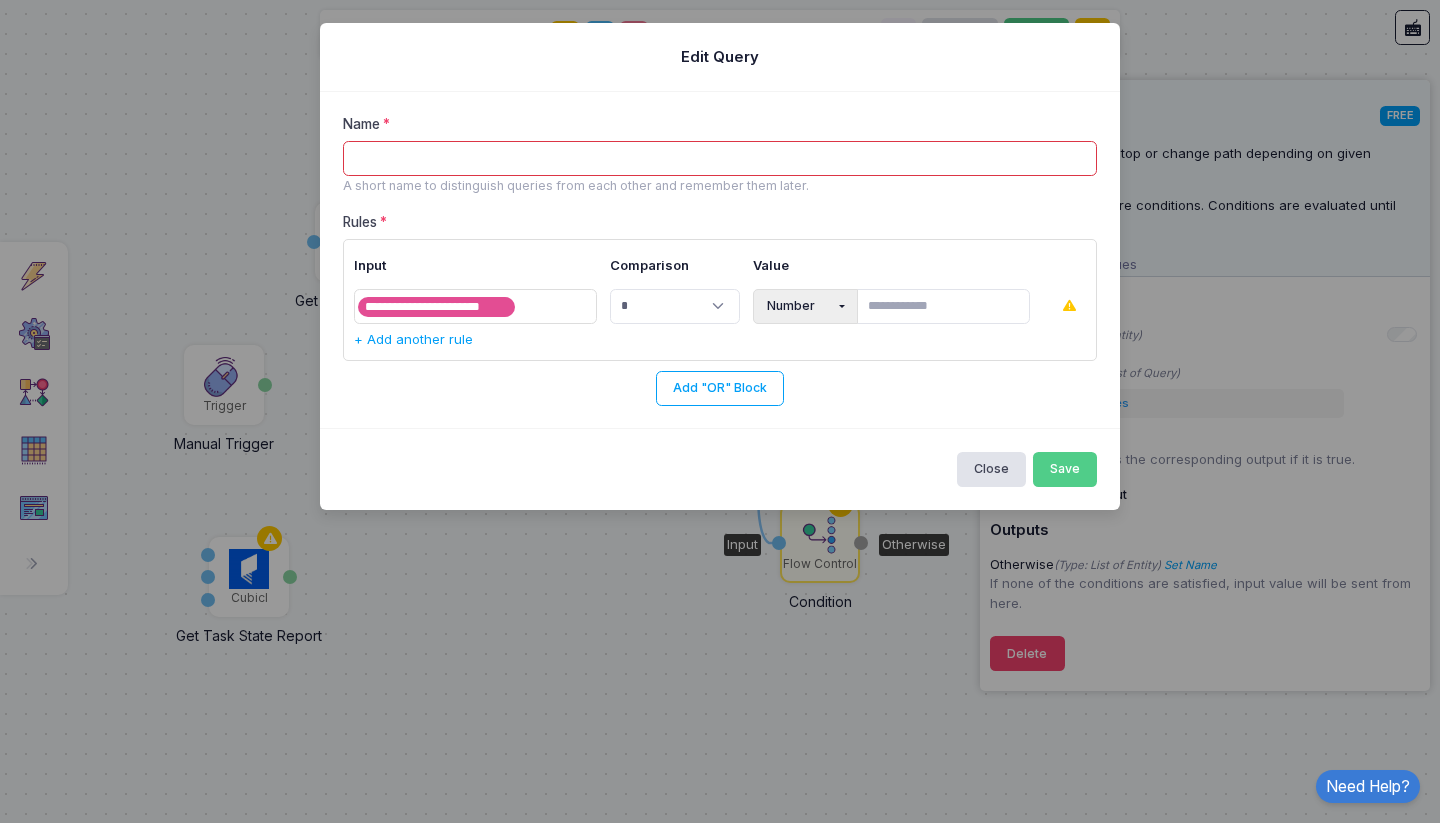 paste on "**********" 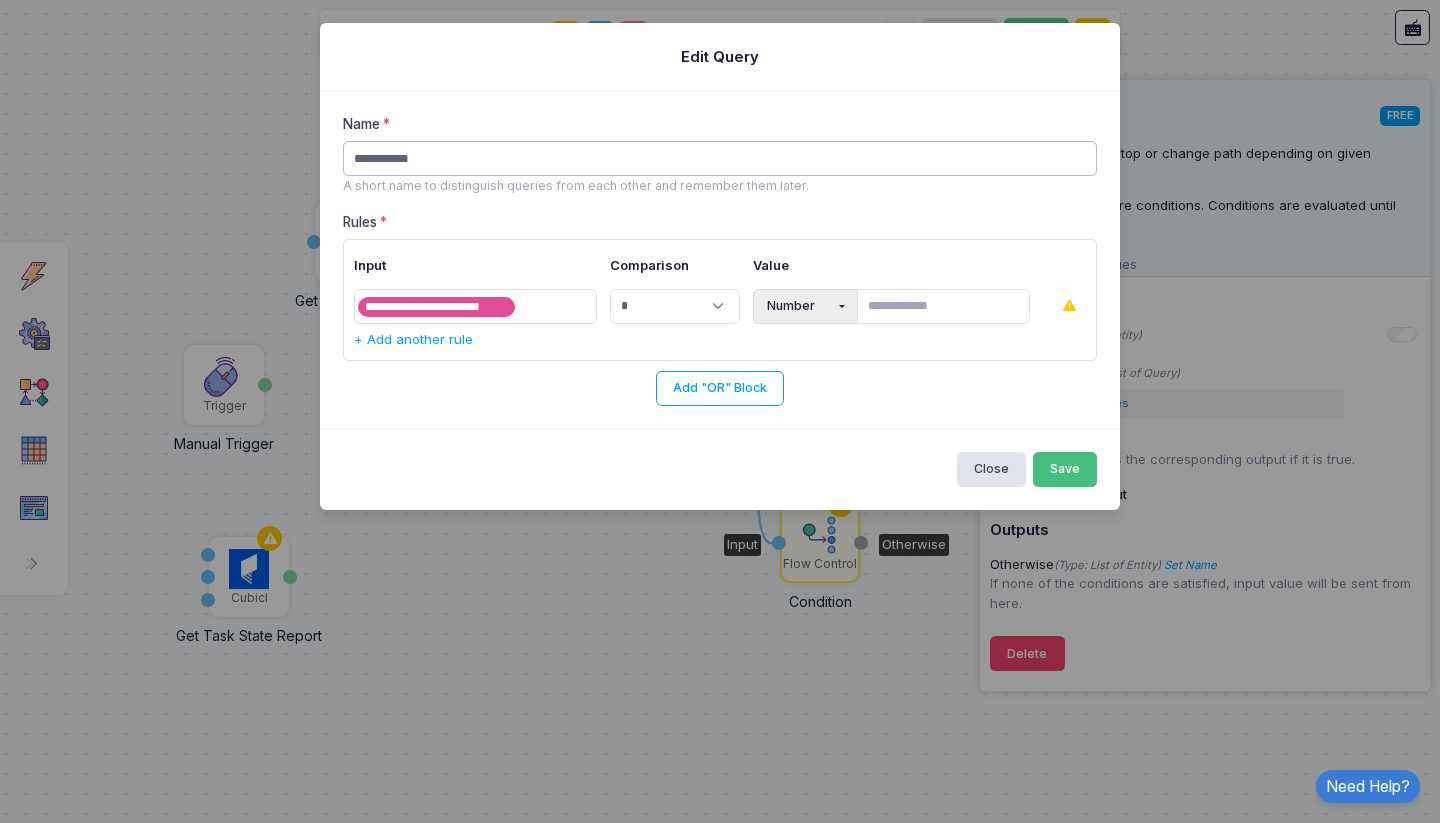 type on "**********" 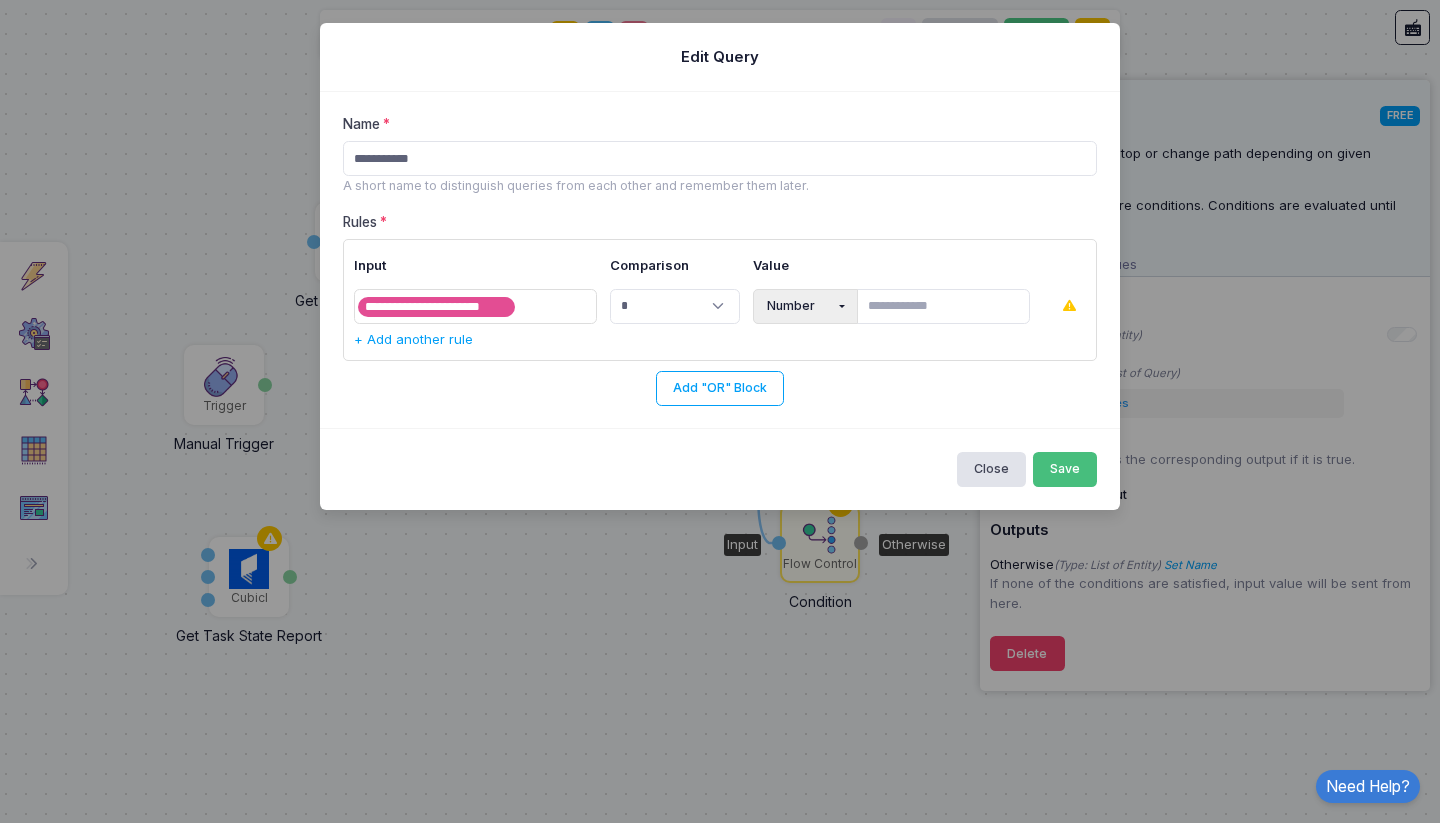 click on "Save" 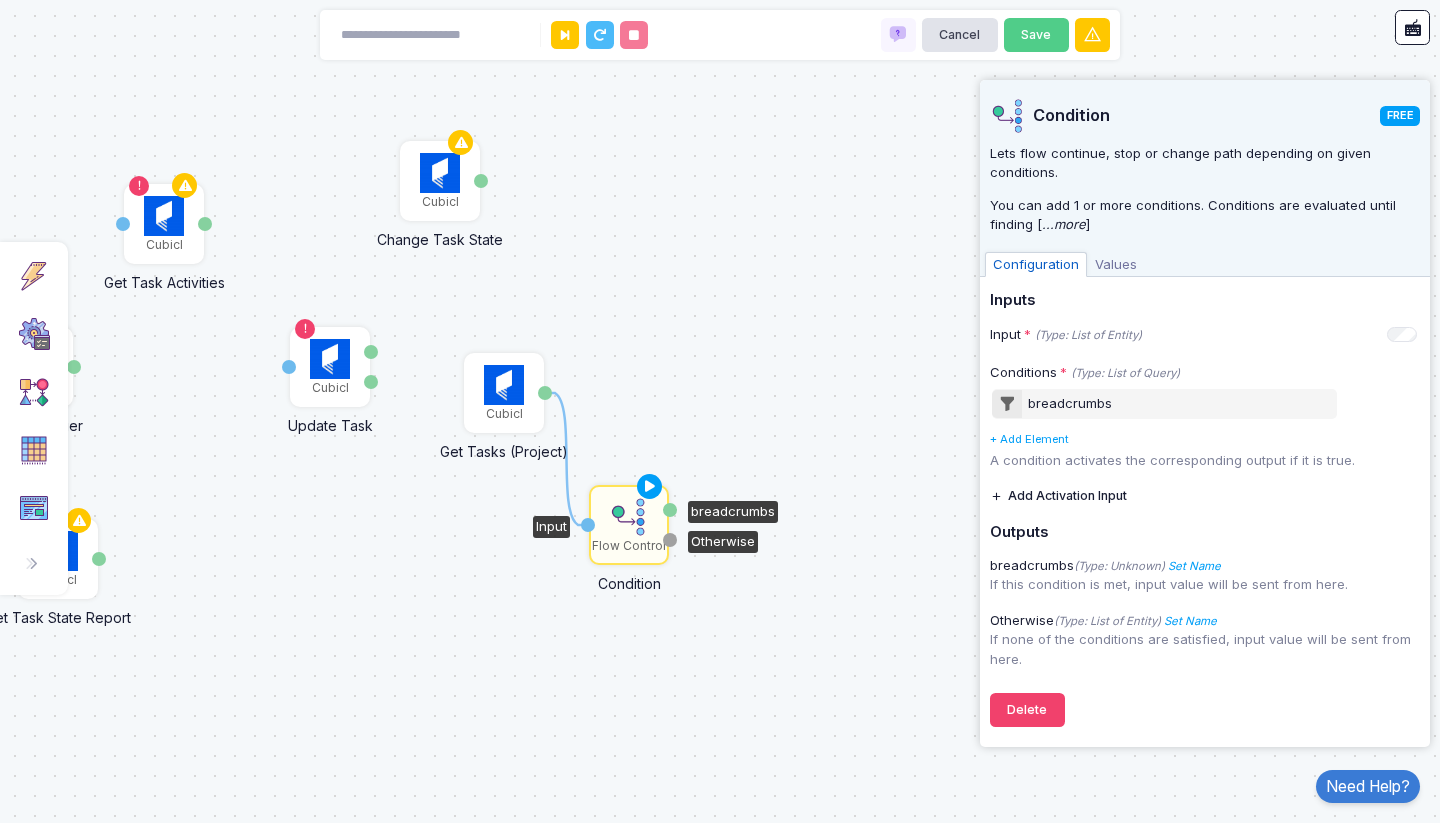 drag, startPoint x: 885, startPoint y: 414, endPoint x: 695, endPoint y: 396, distance: 190.85072 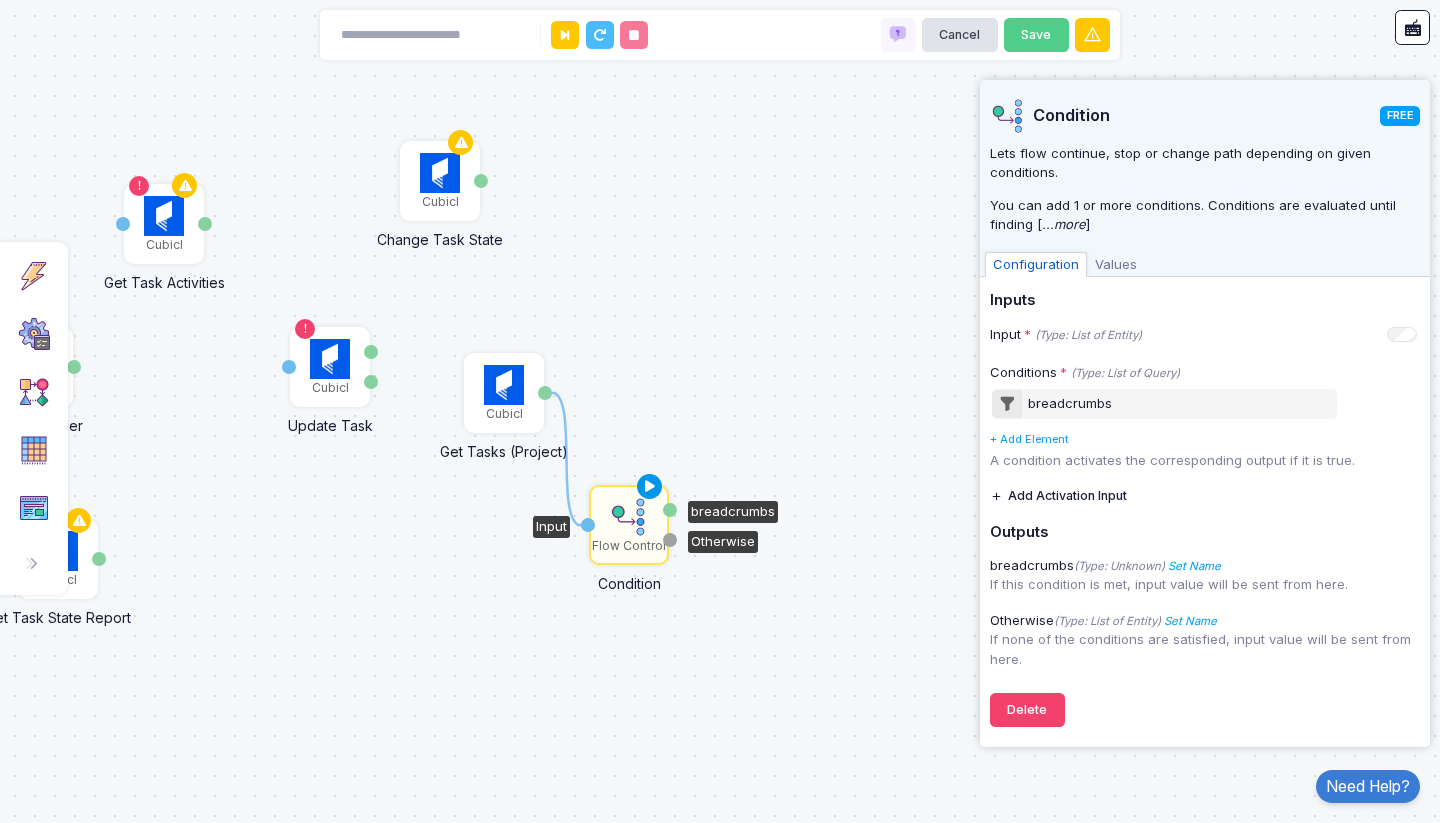 click at bounding box center [650, 487] 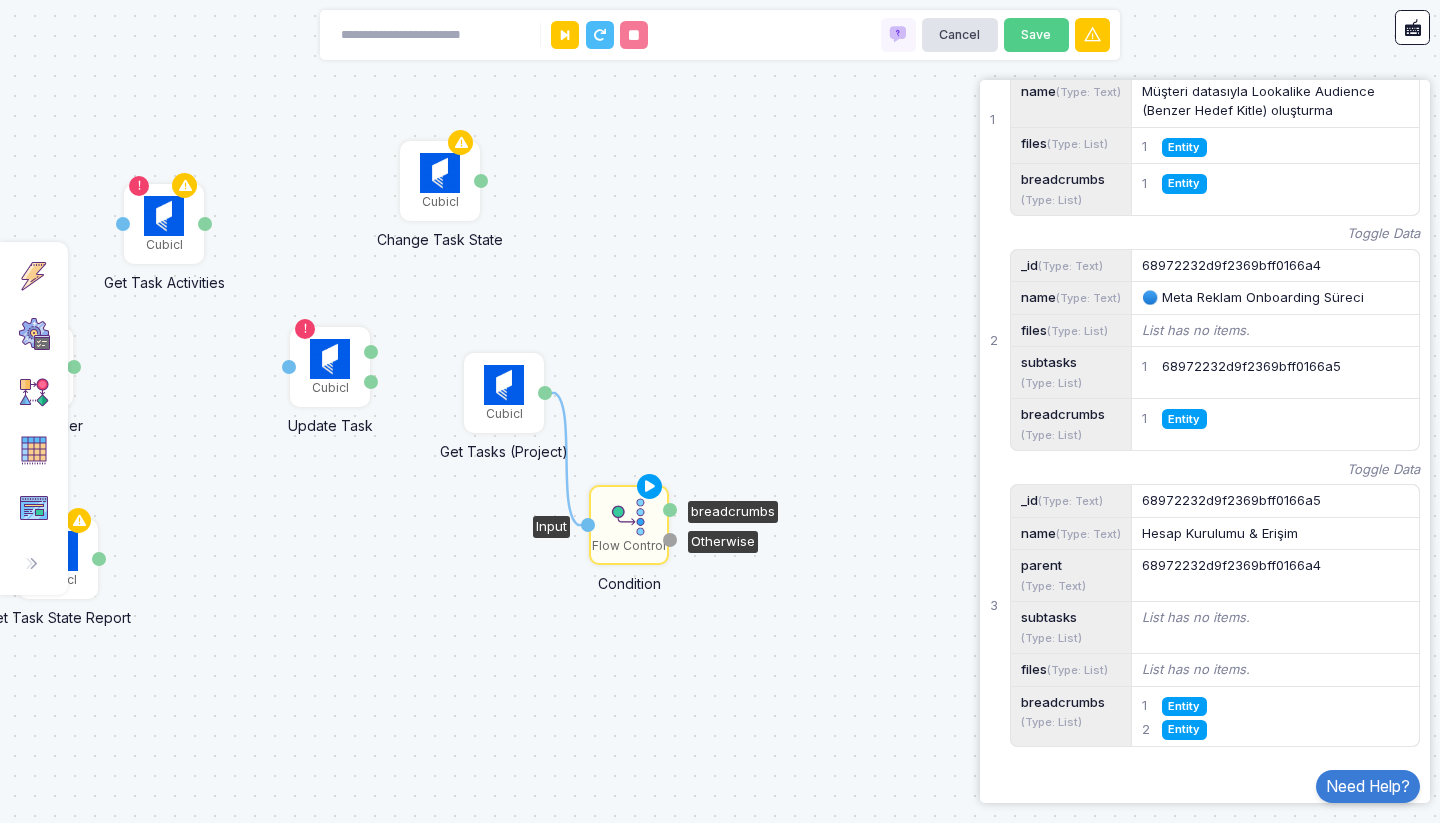 scroll, scrollTop: 149, scrollLeft: 0, axis: vertical 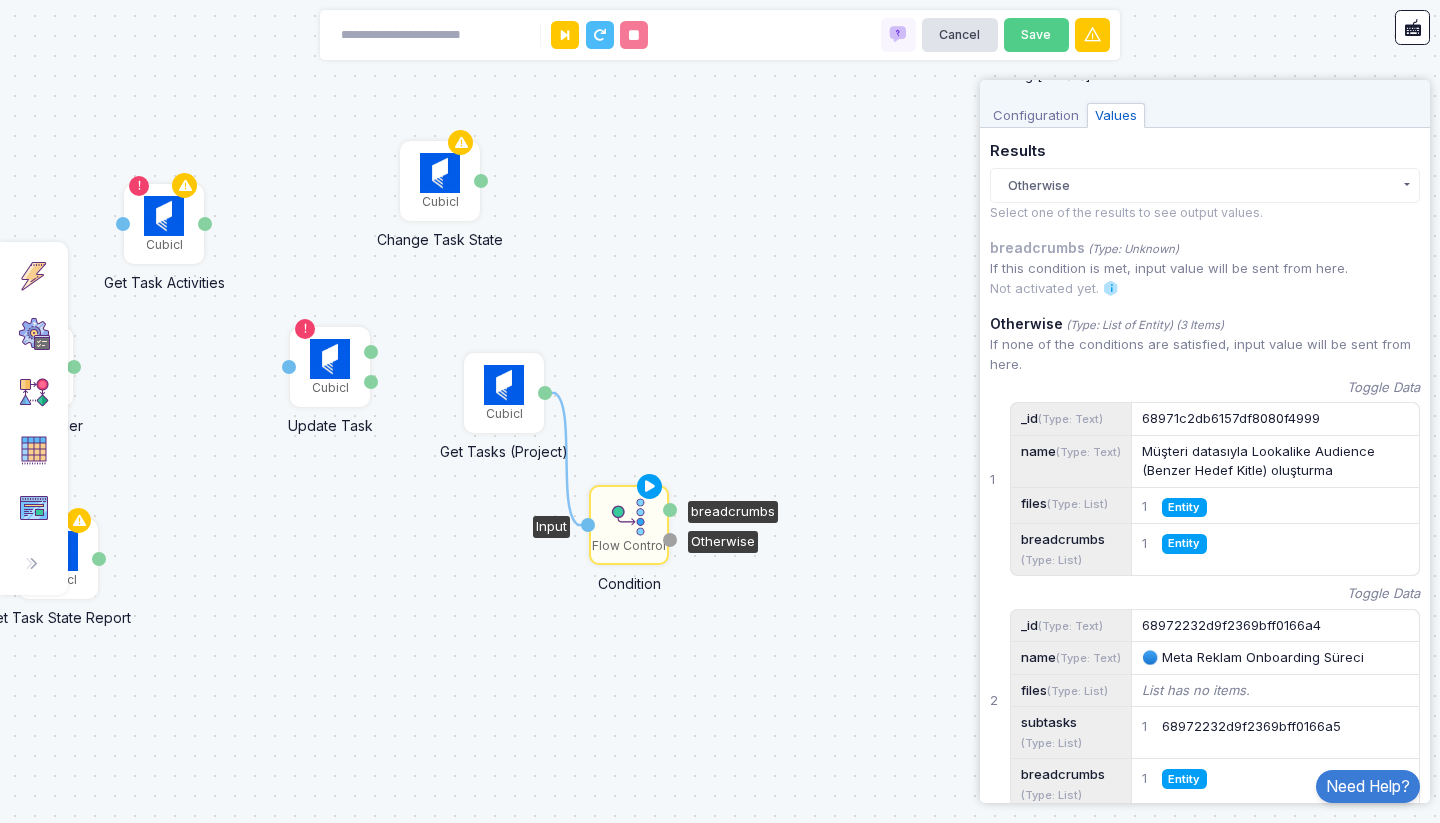 click on "Configuration" at bounding box center (1036, 116) 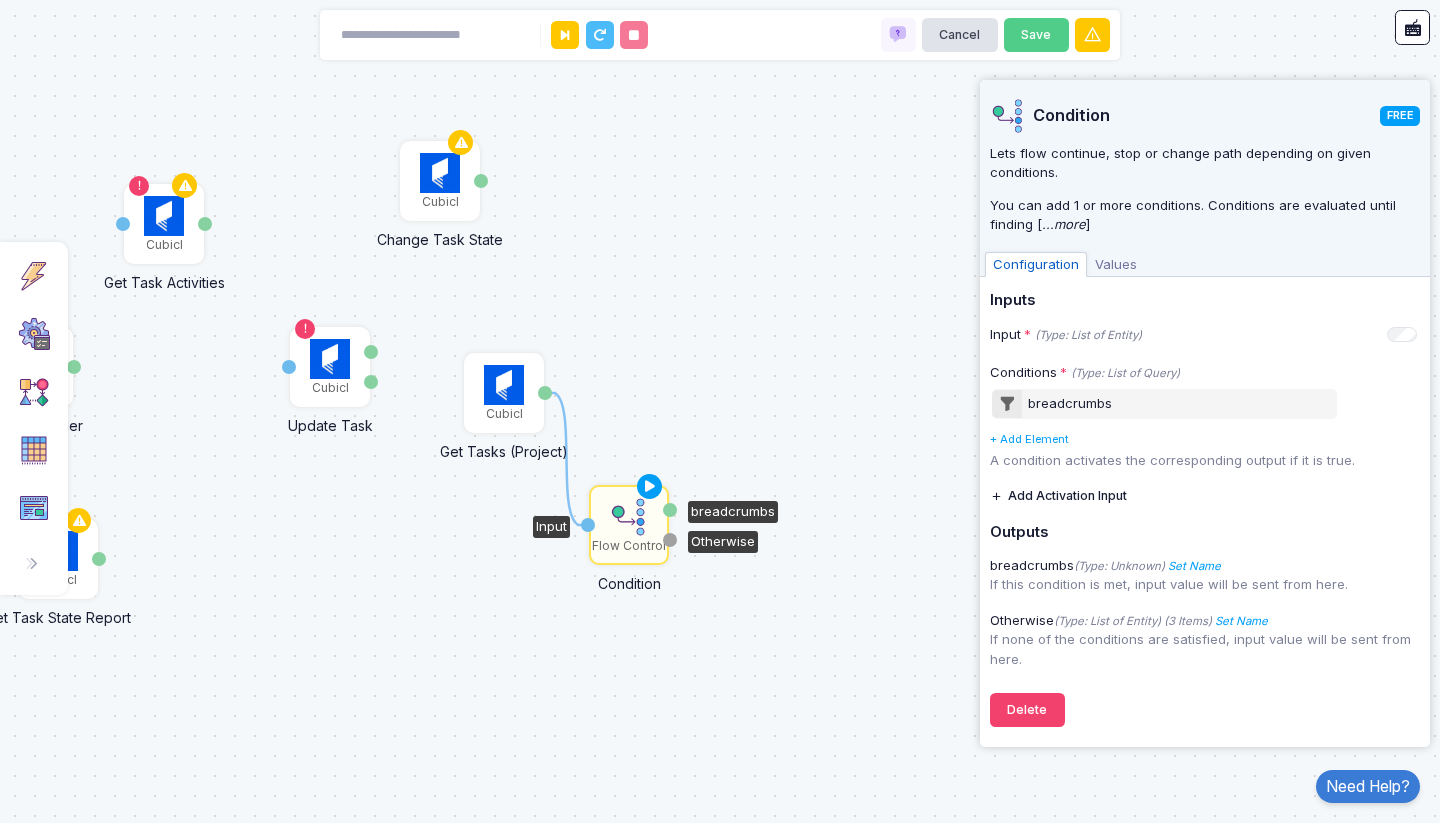 scroll, scrollTop: 0, scrollLeft: 0, axis: both 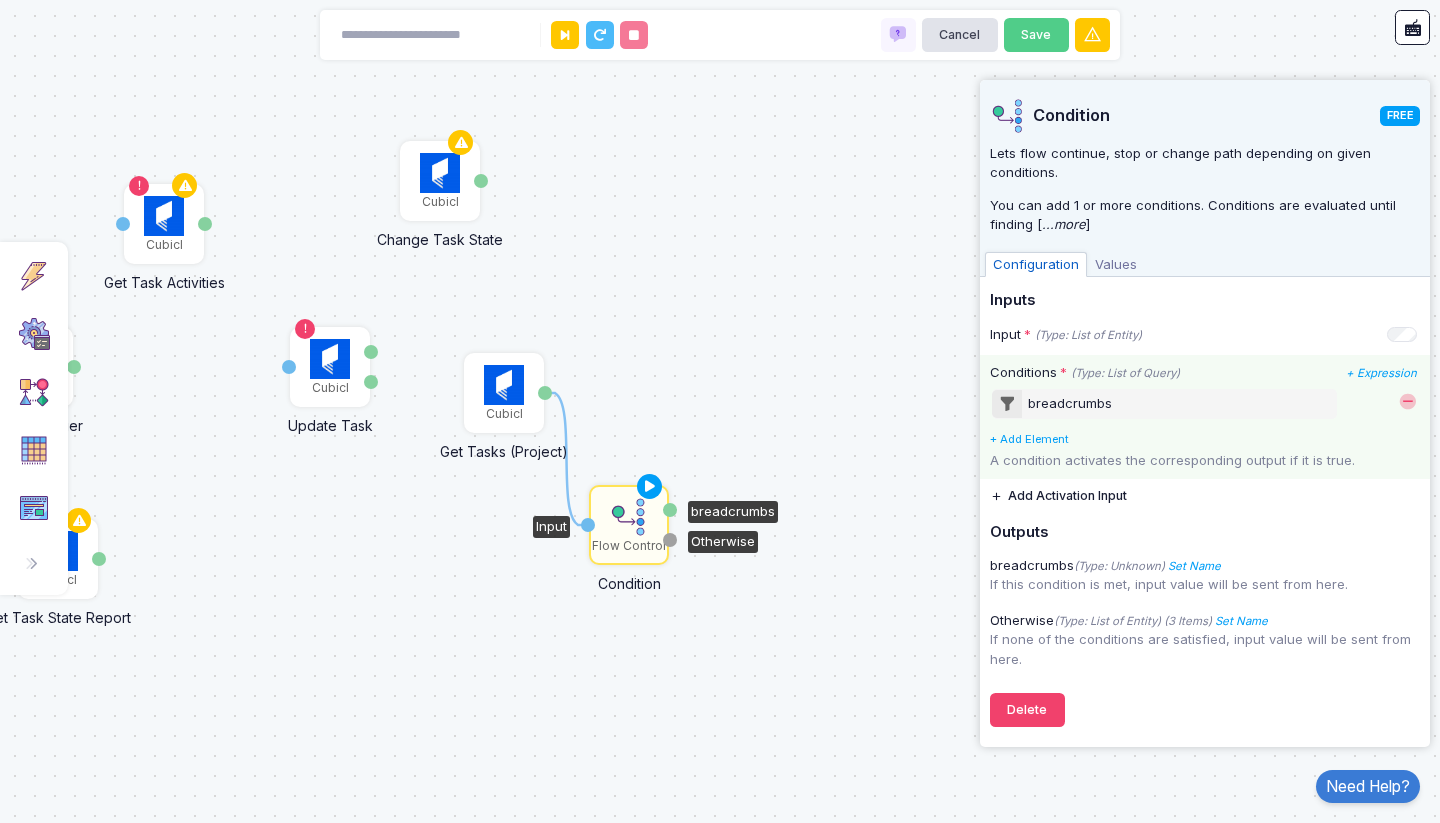 click on "breadcrumbs" at bounding box center [1070, 404] 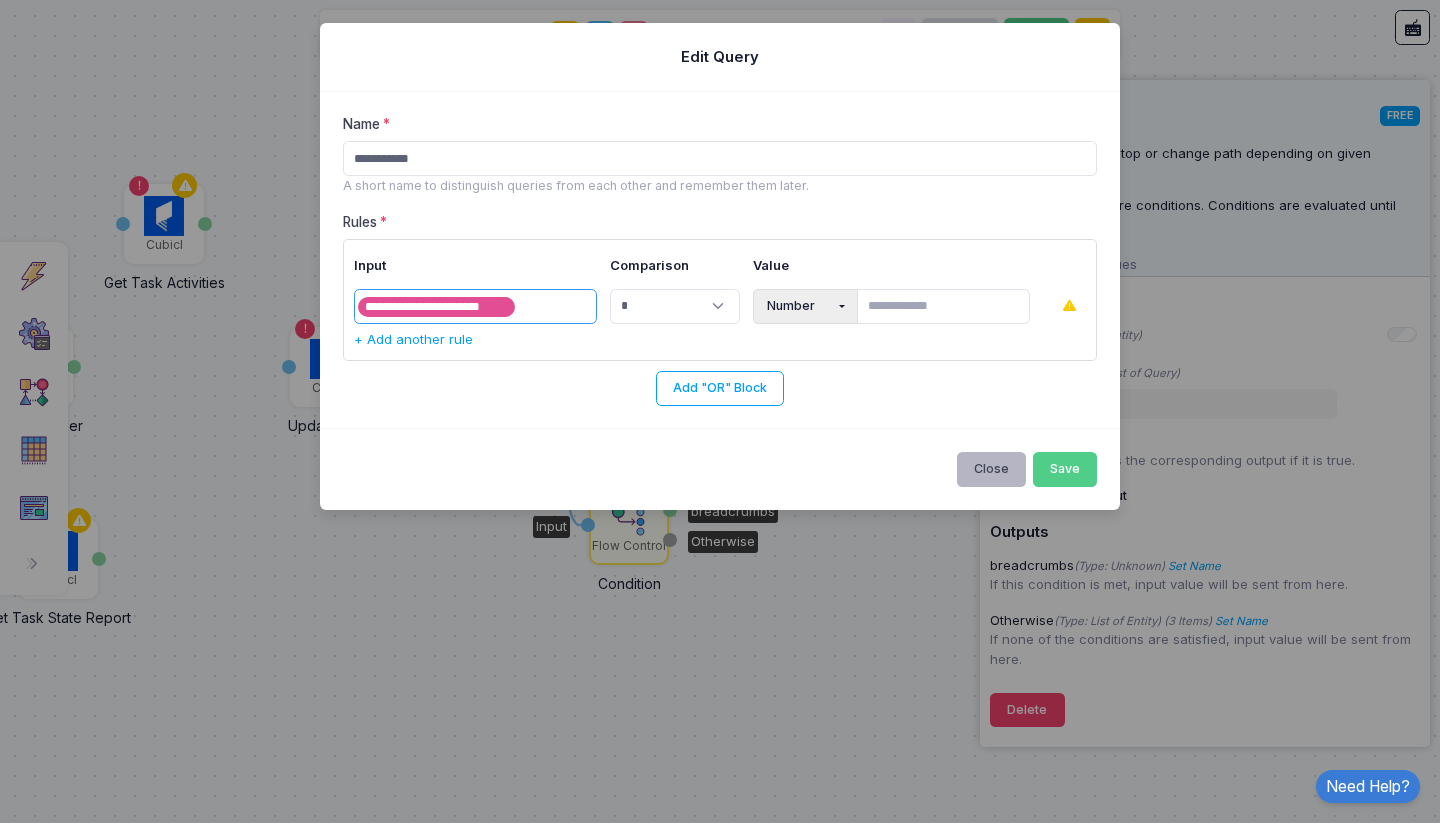 click on "Close" 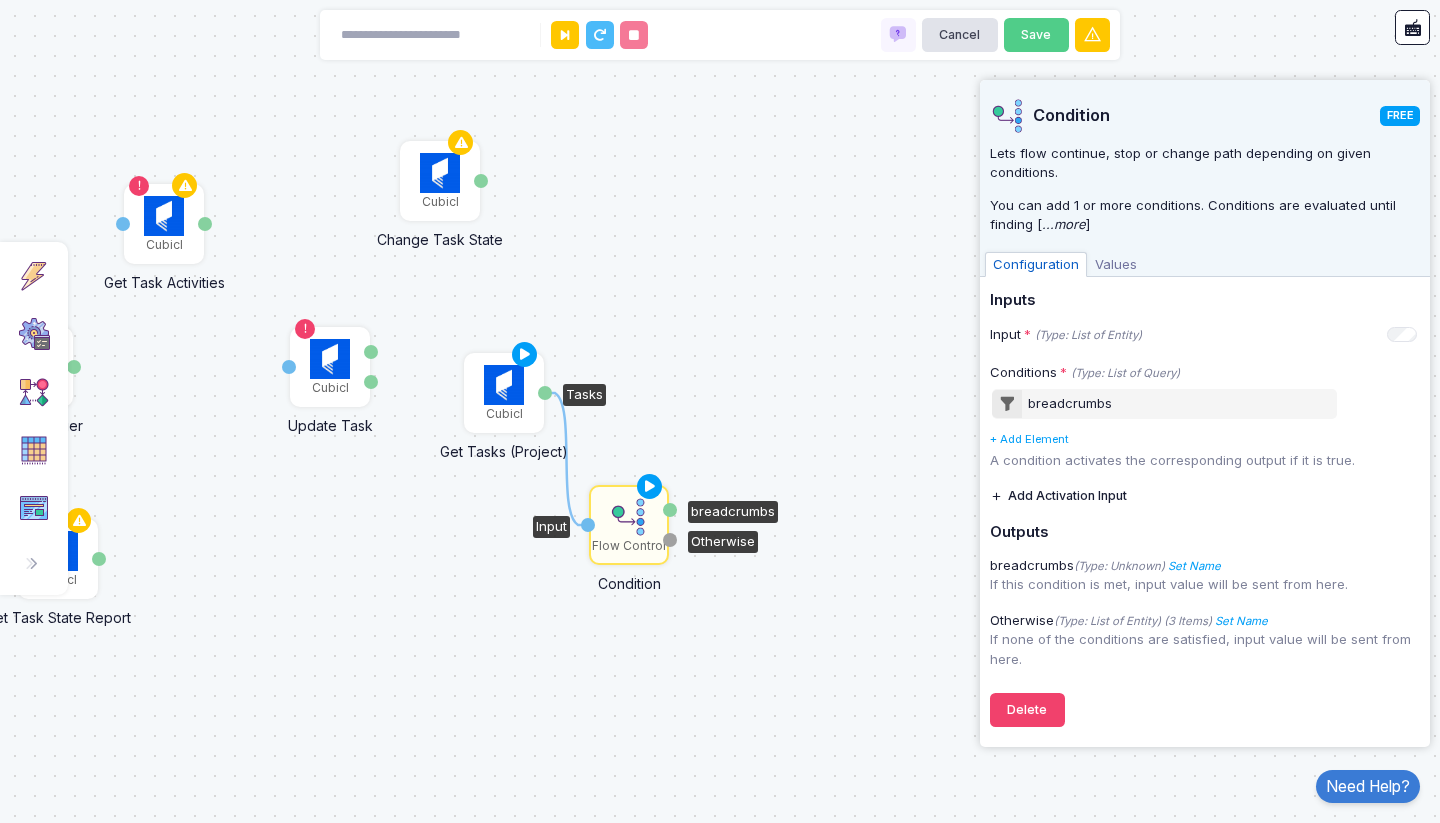 click 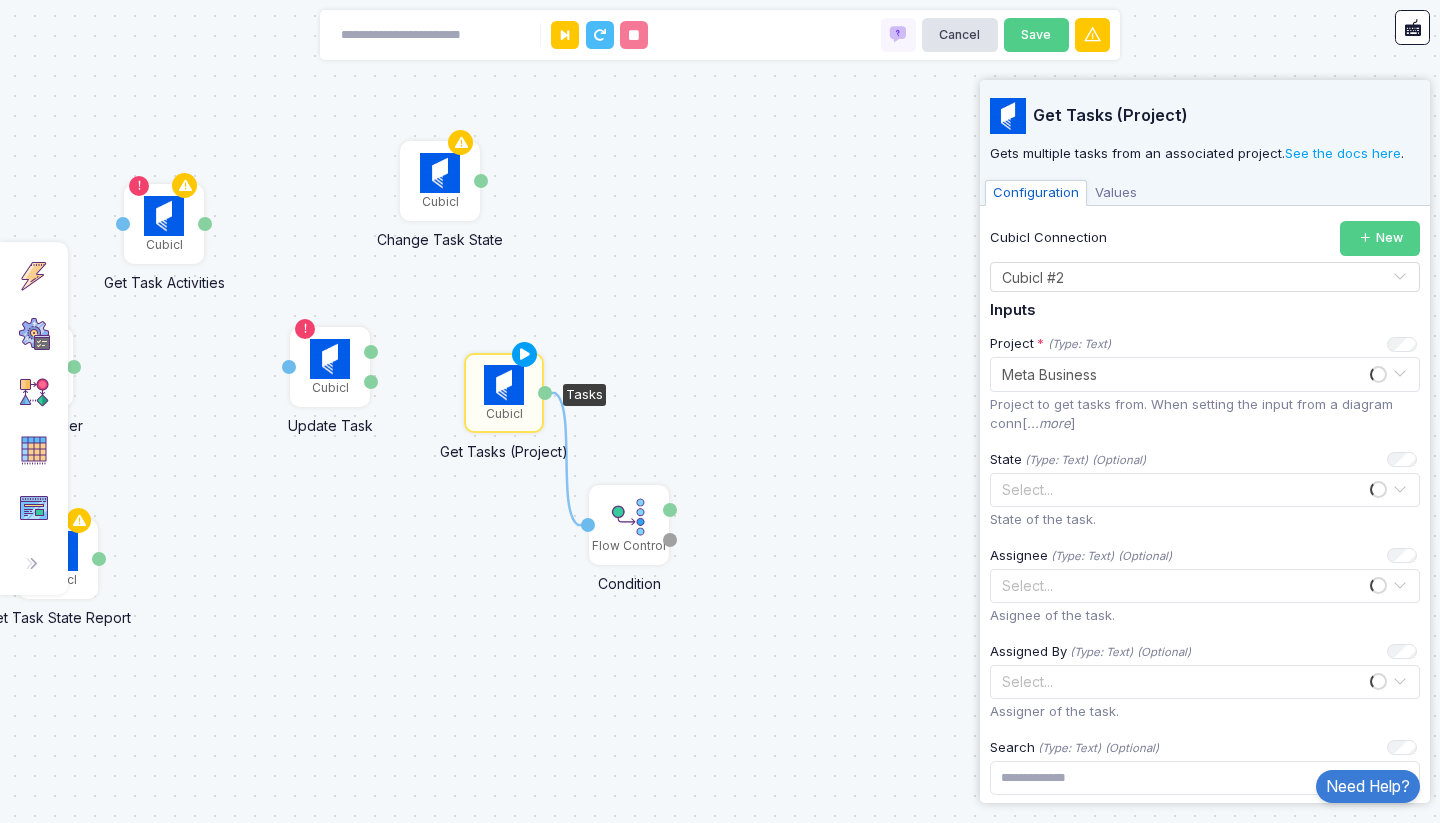 click on "Values" at bounding box center (1116, 193) 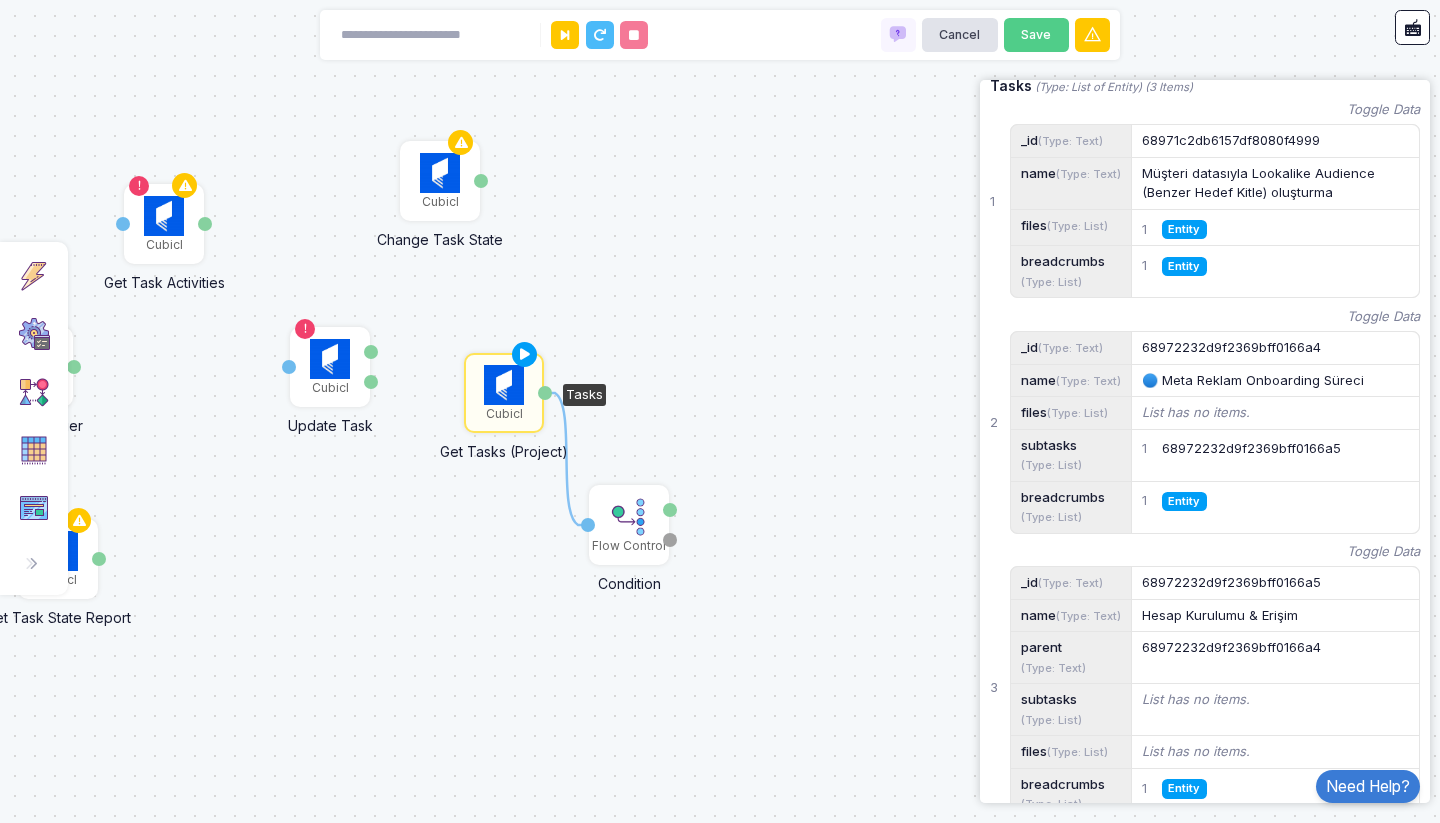 scroll, scrollTop: 327, scrollLeft: 0, axis: vertical 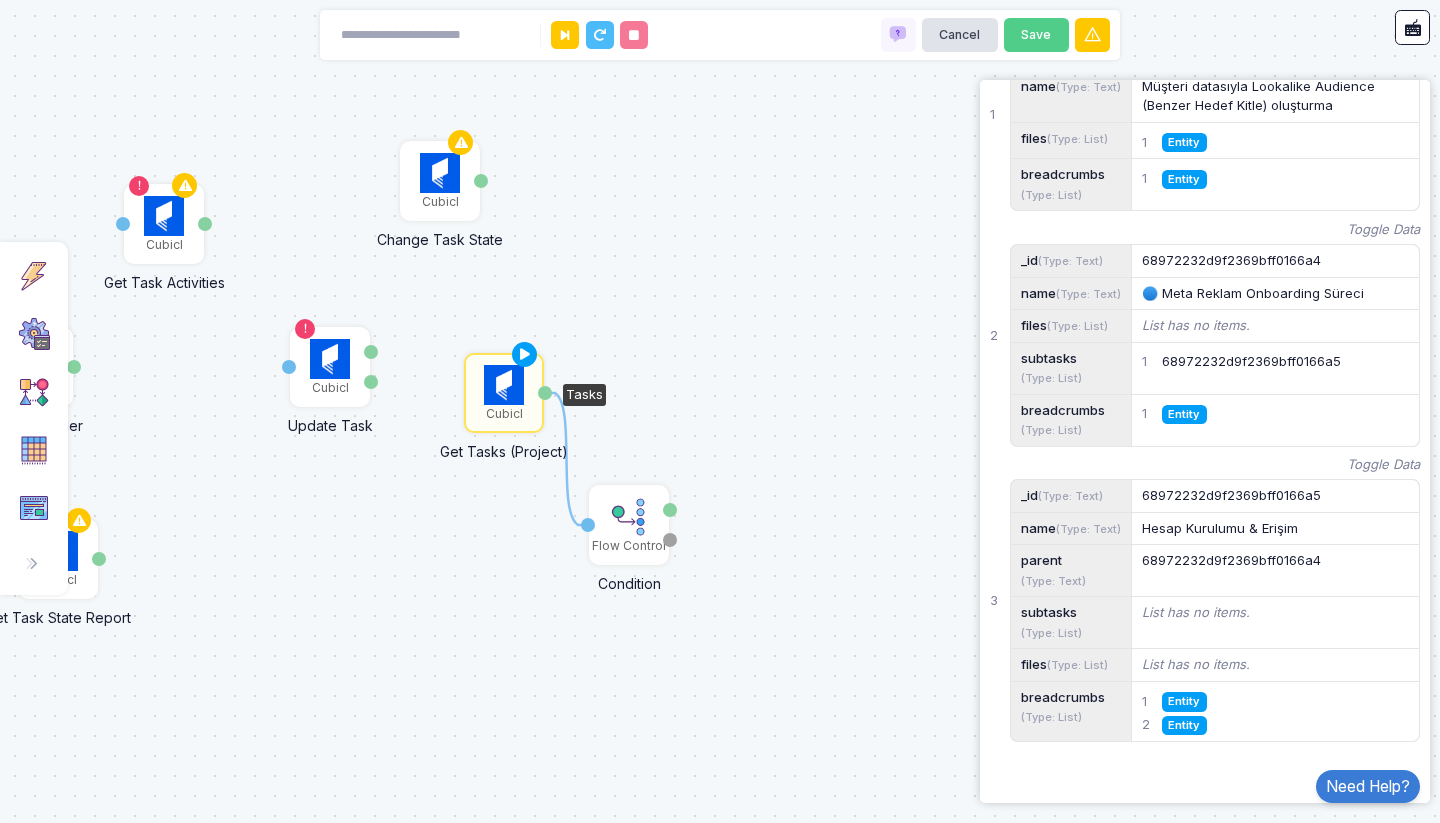 click on "Entity" 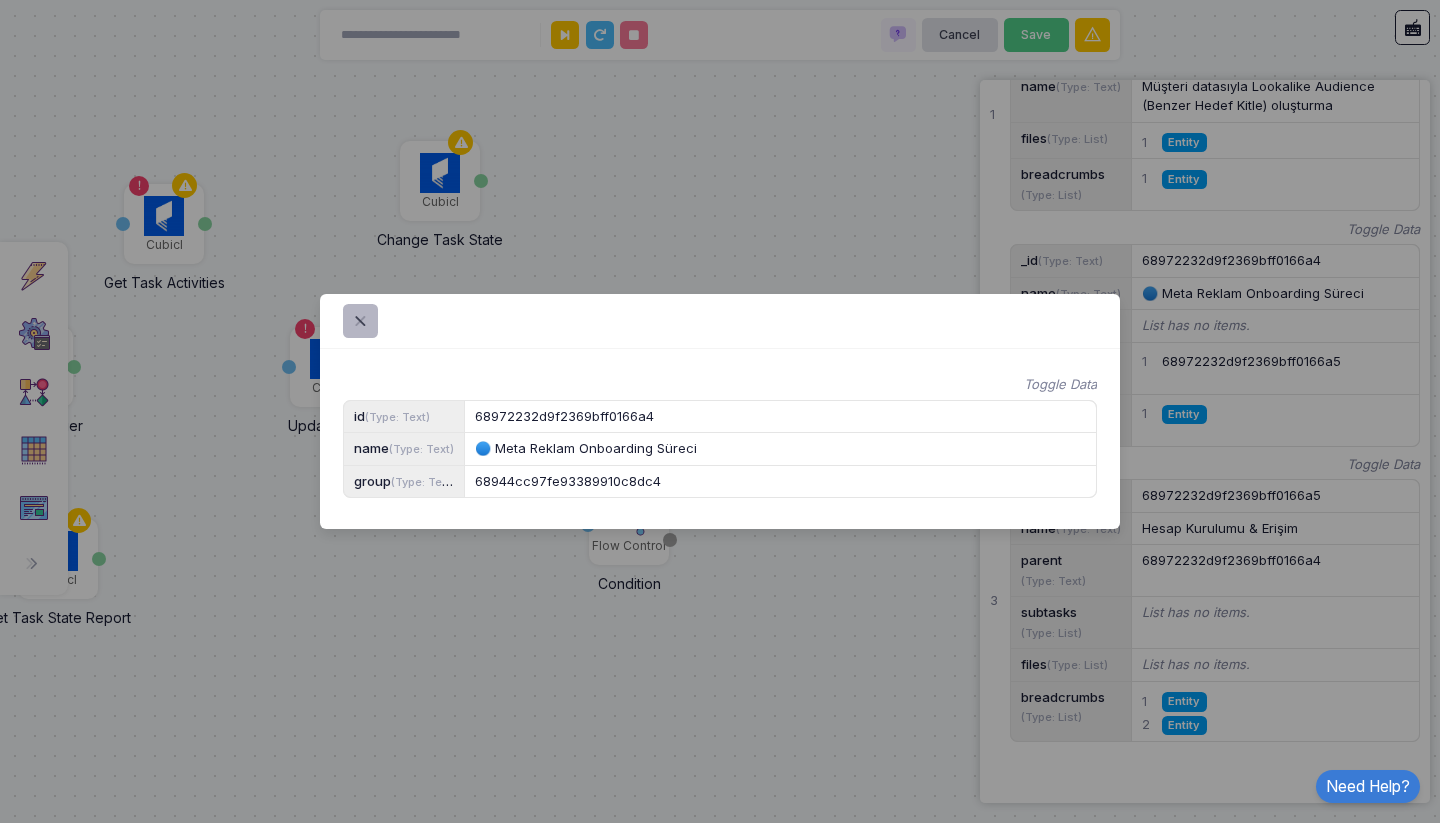 click 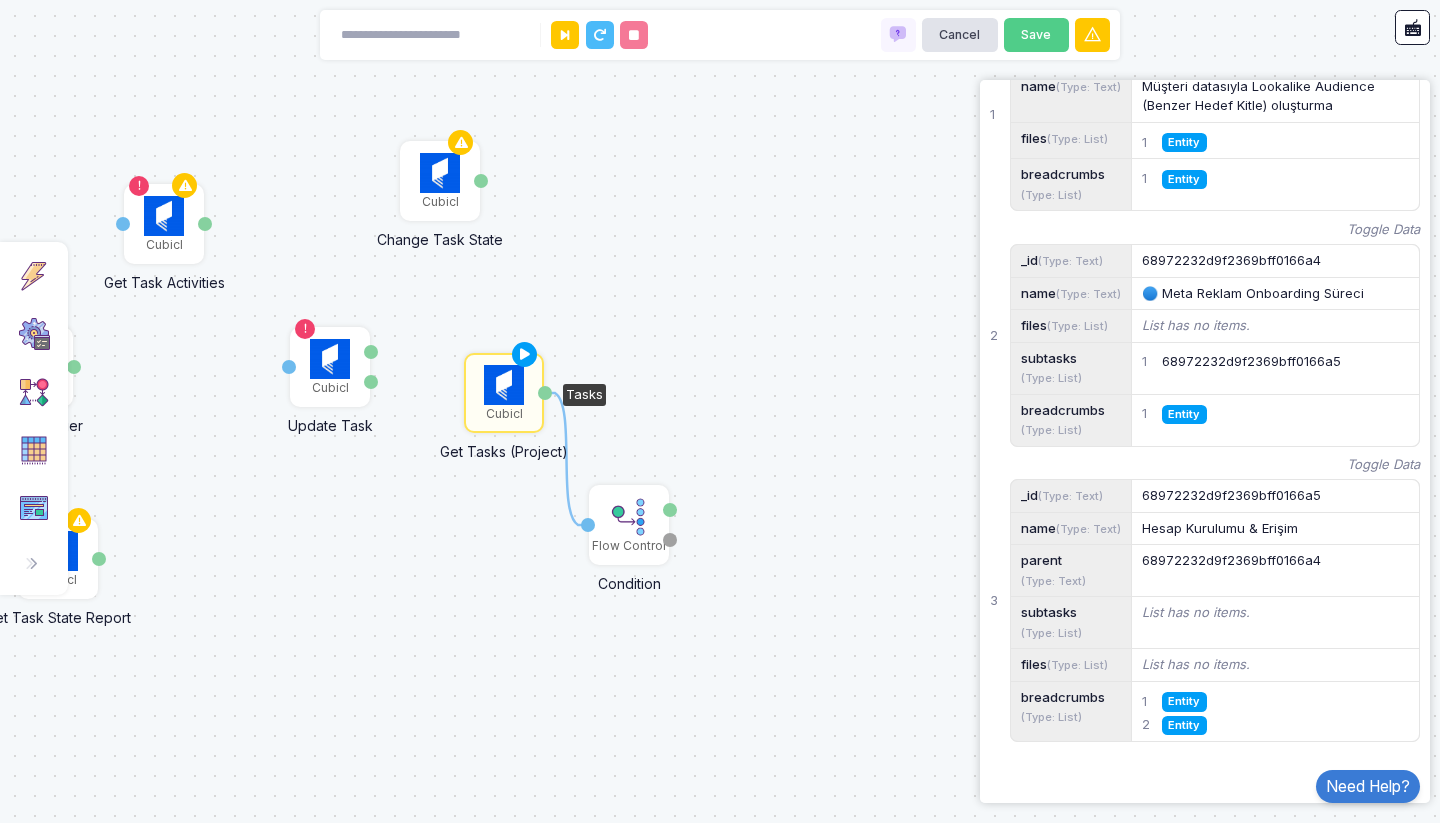 click on "Entity" 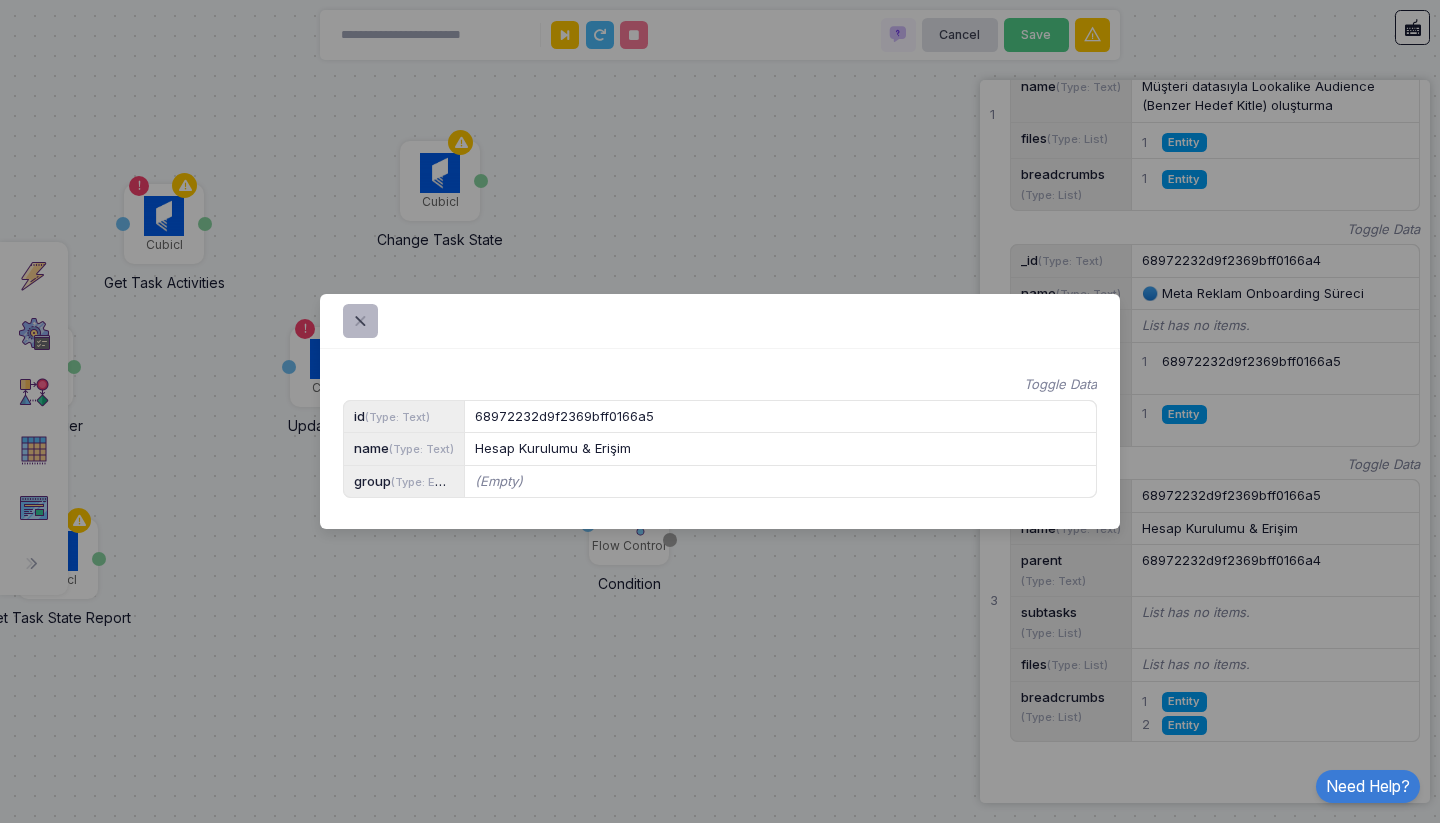 click 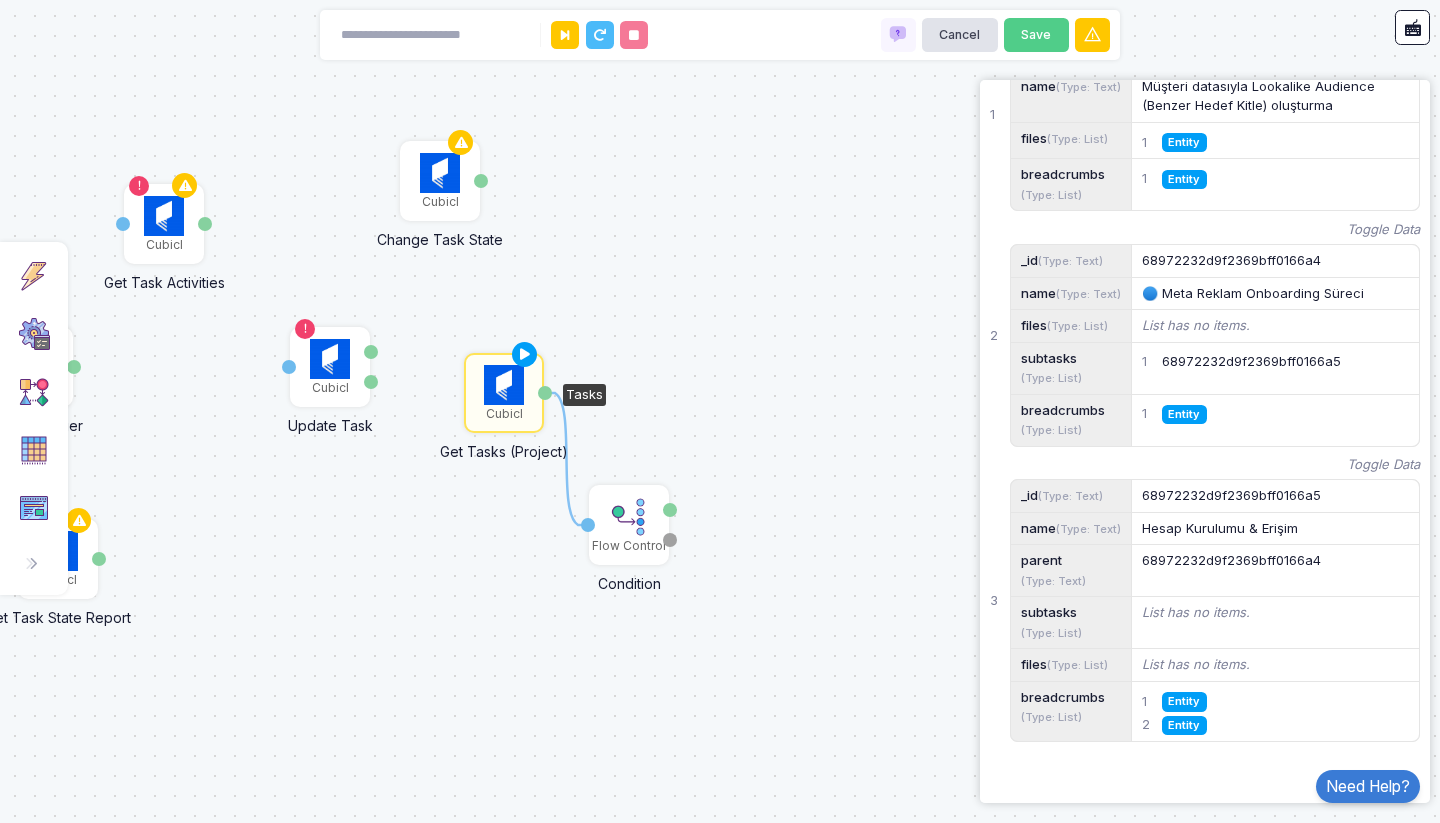 click on "Entity" 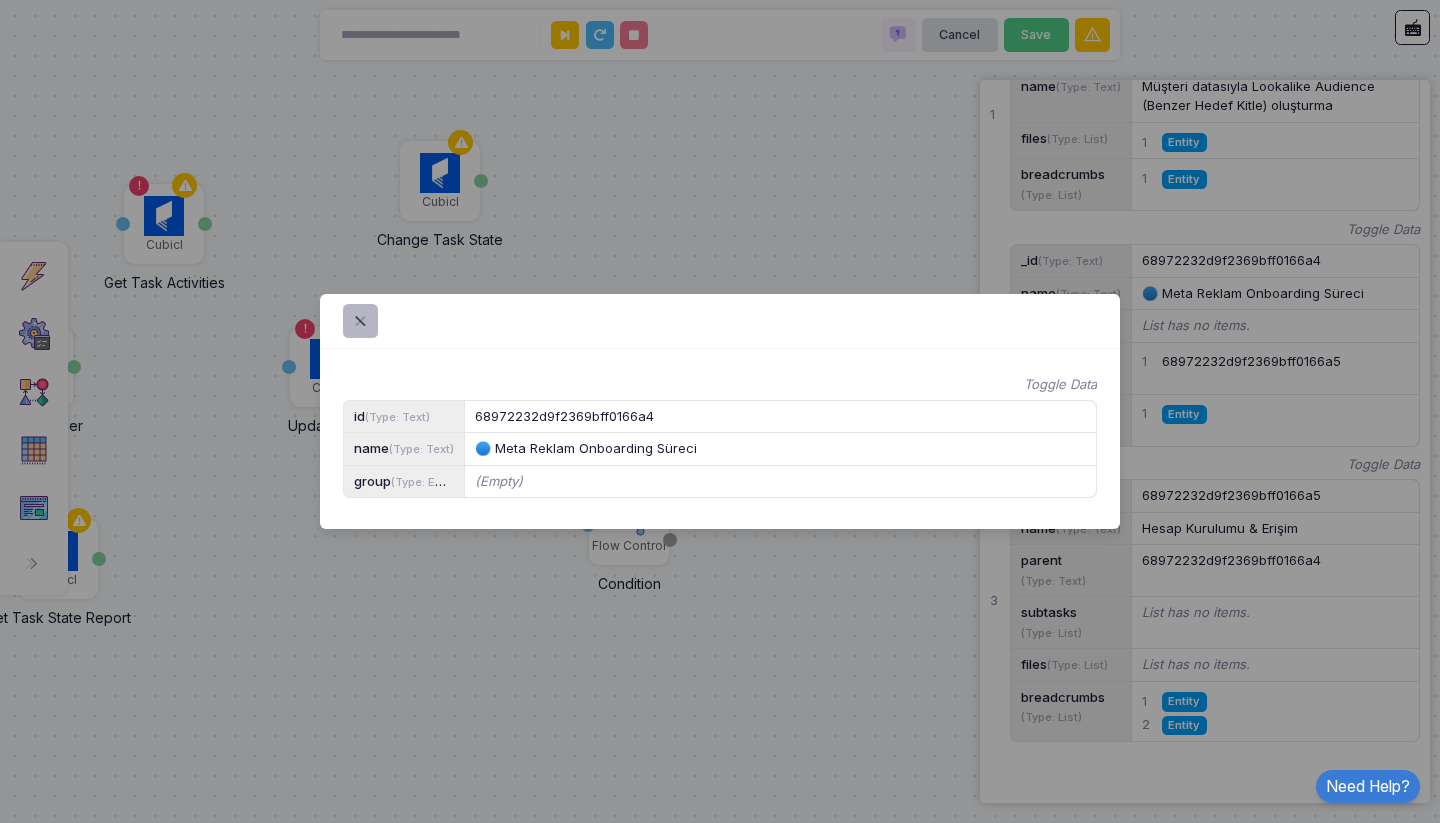 click 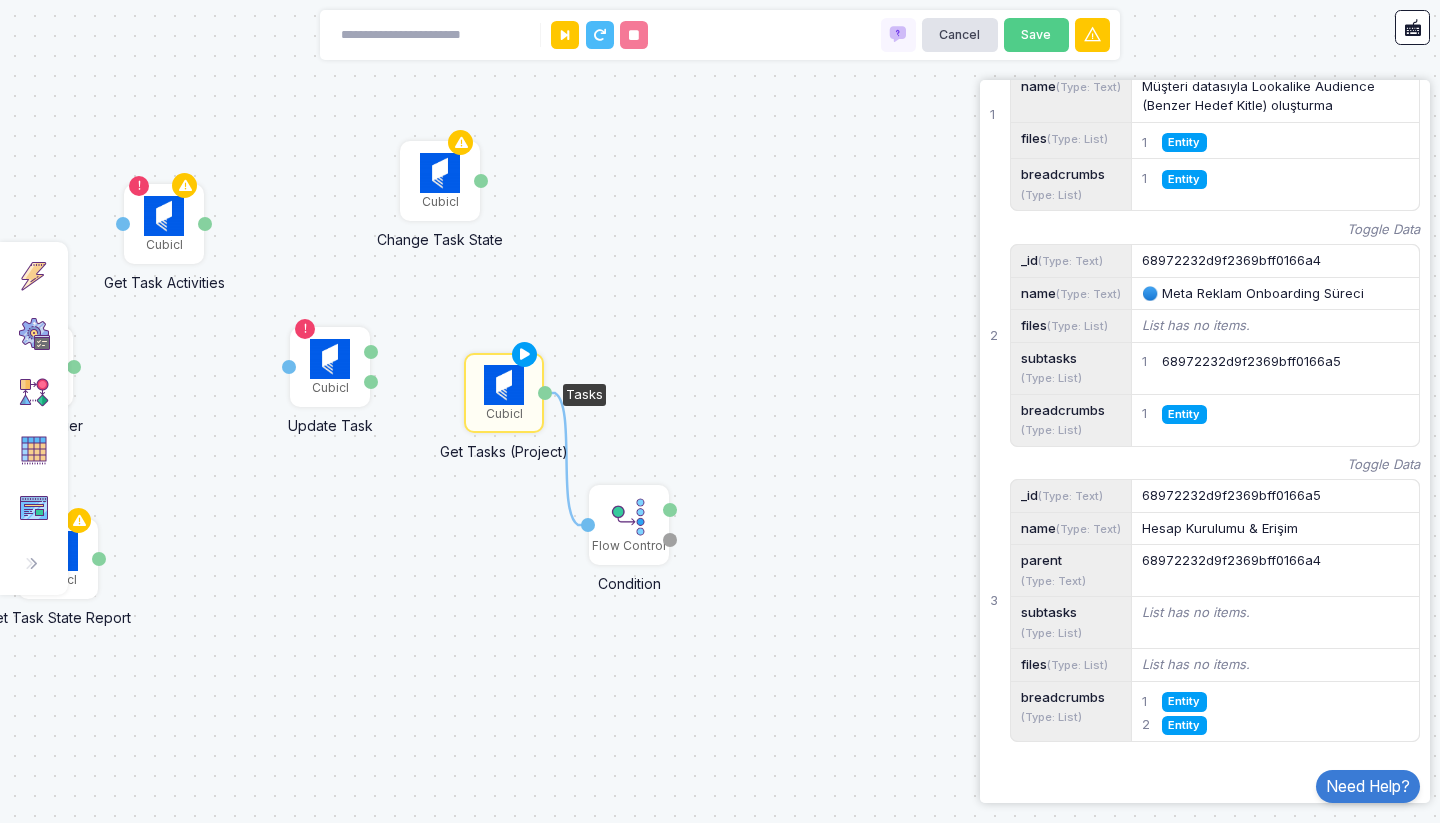 scroll, scrollTop: 87, scrollLeft: 0, axis: vertical 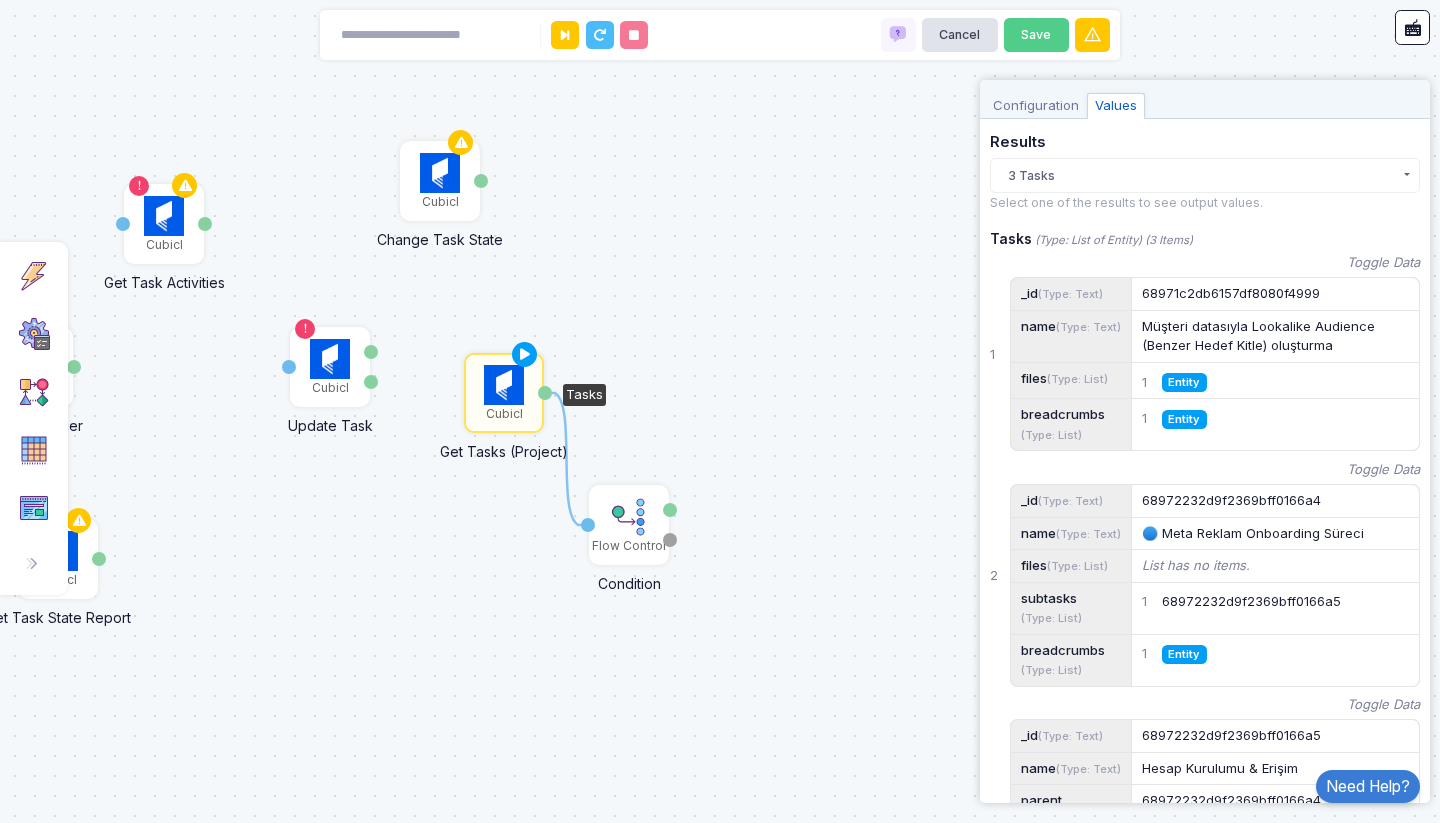 click on "Entity" 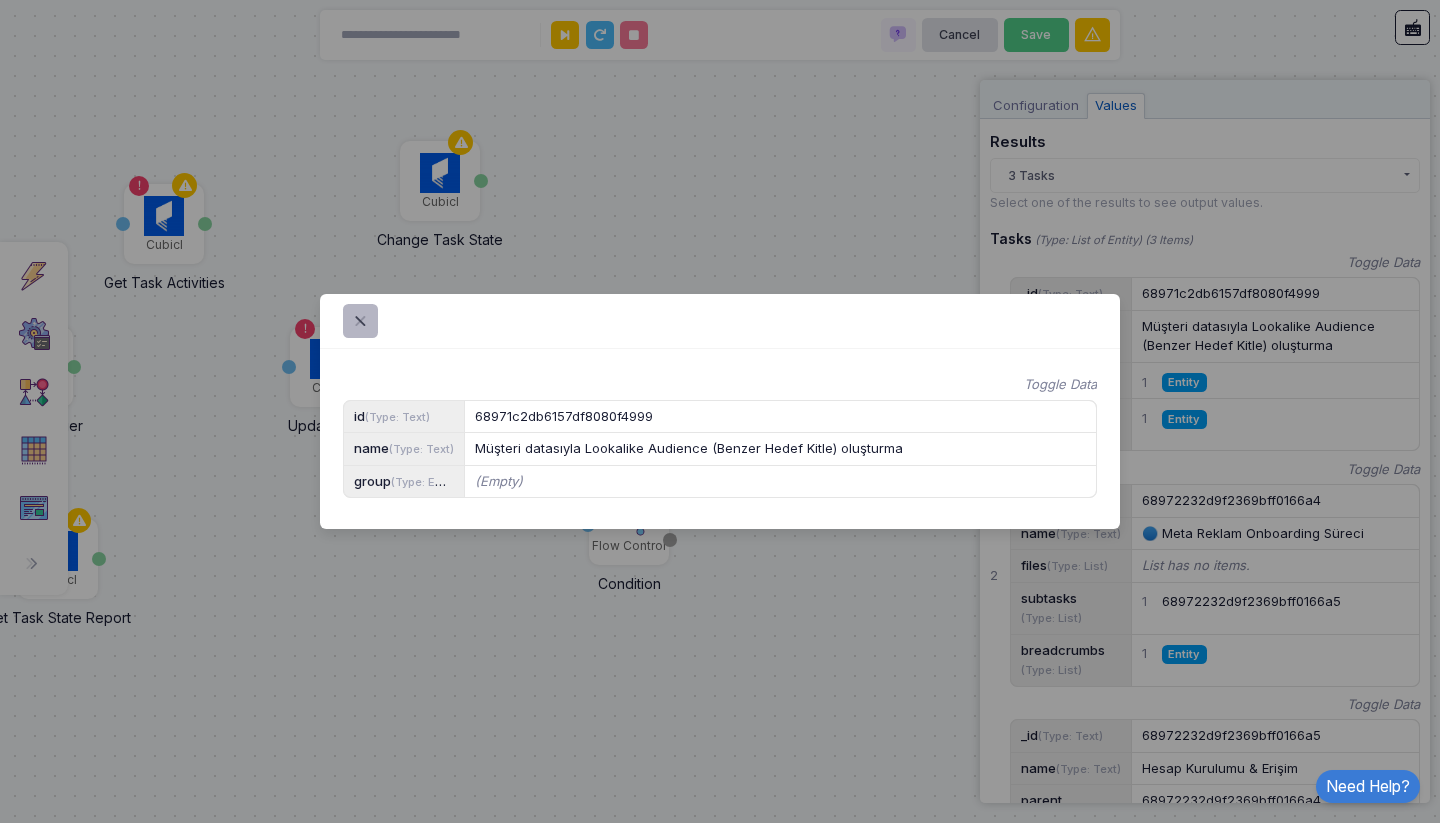 click 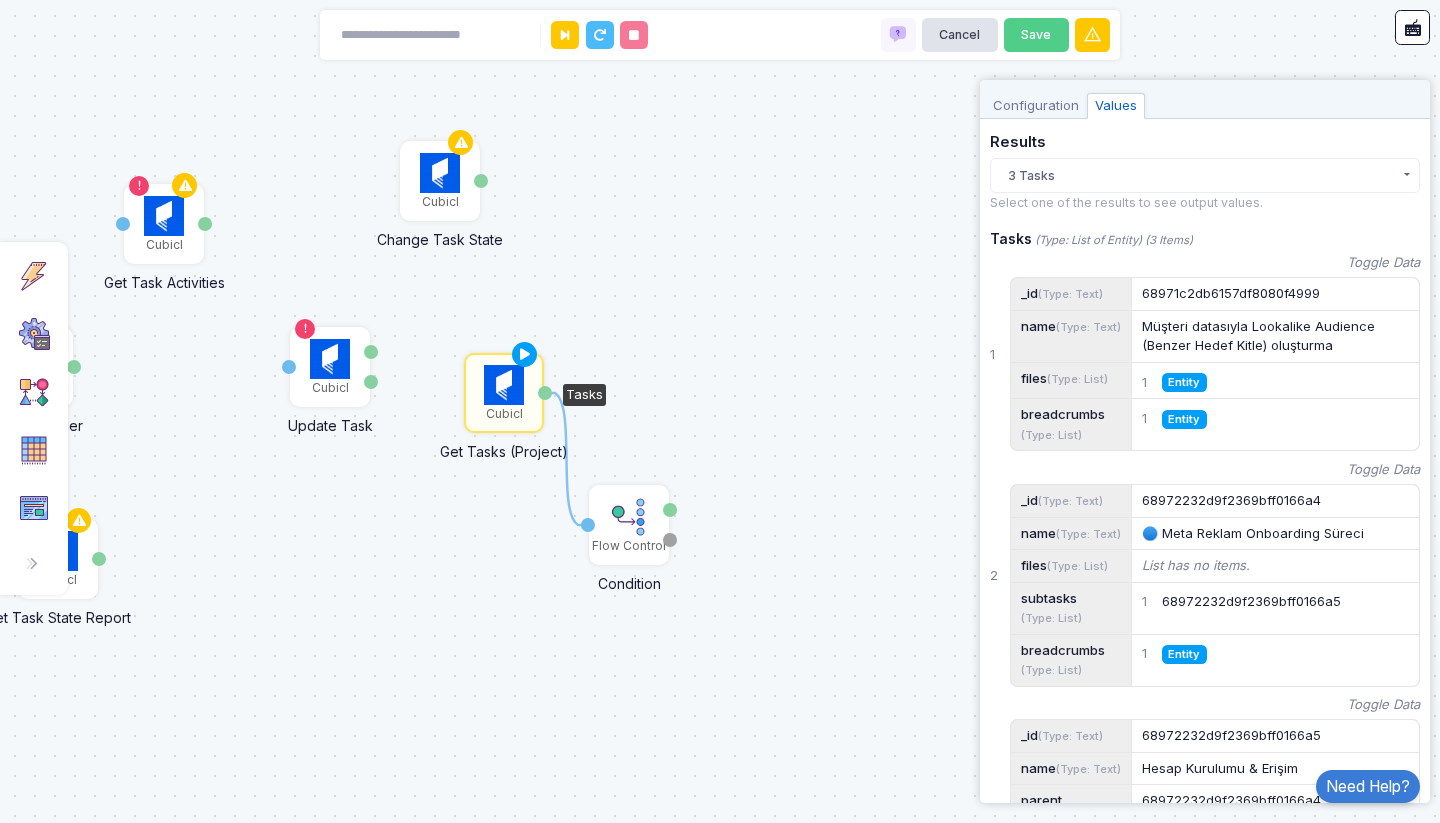 click on "Entity" 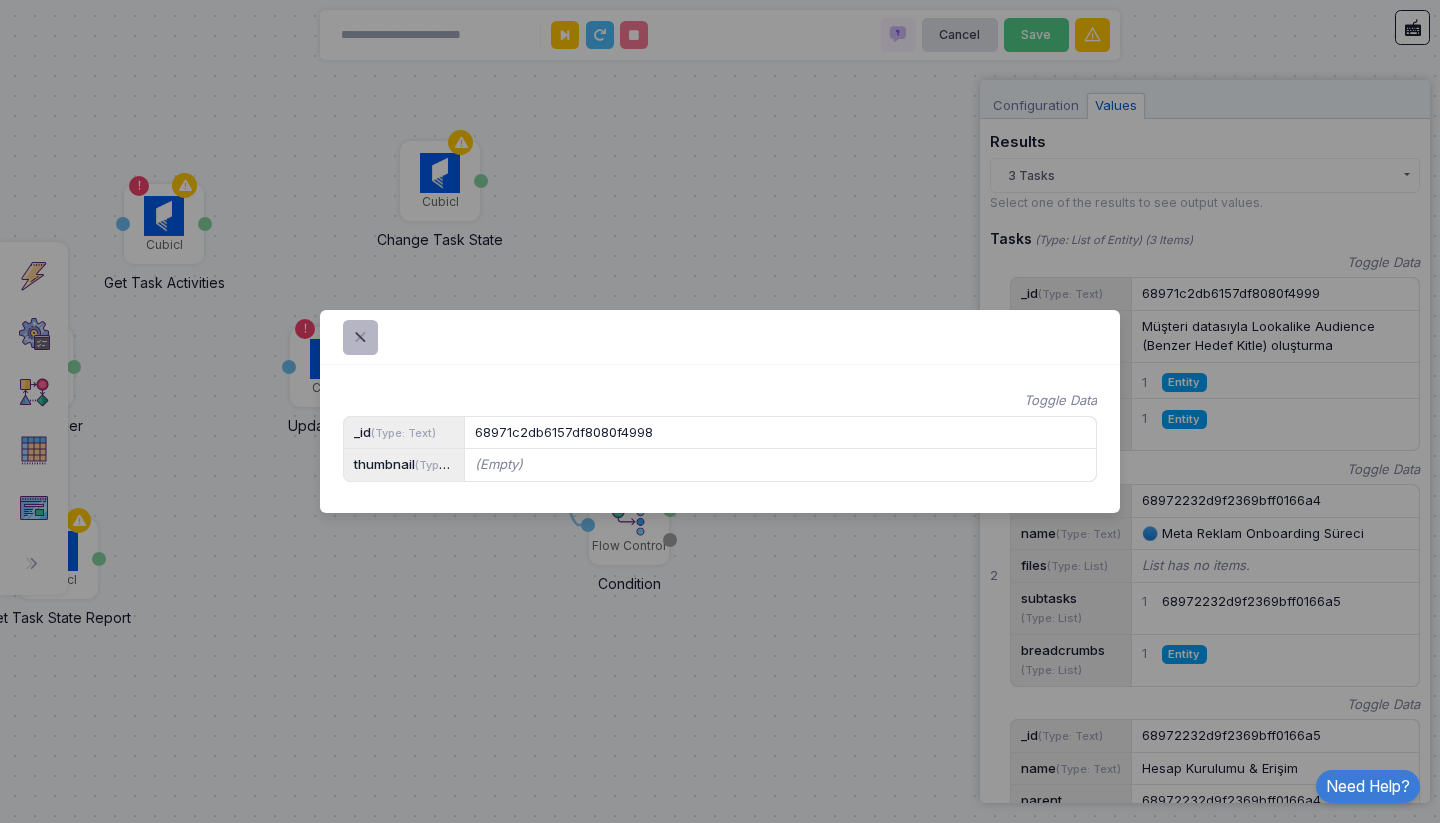 click 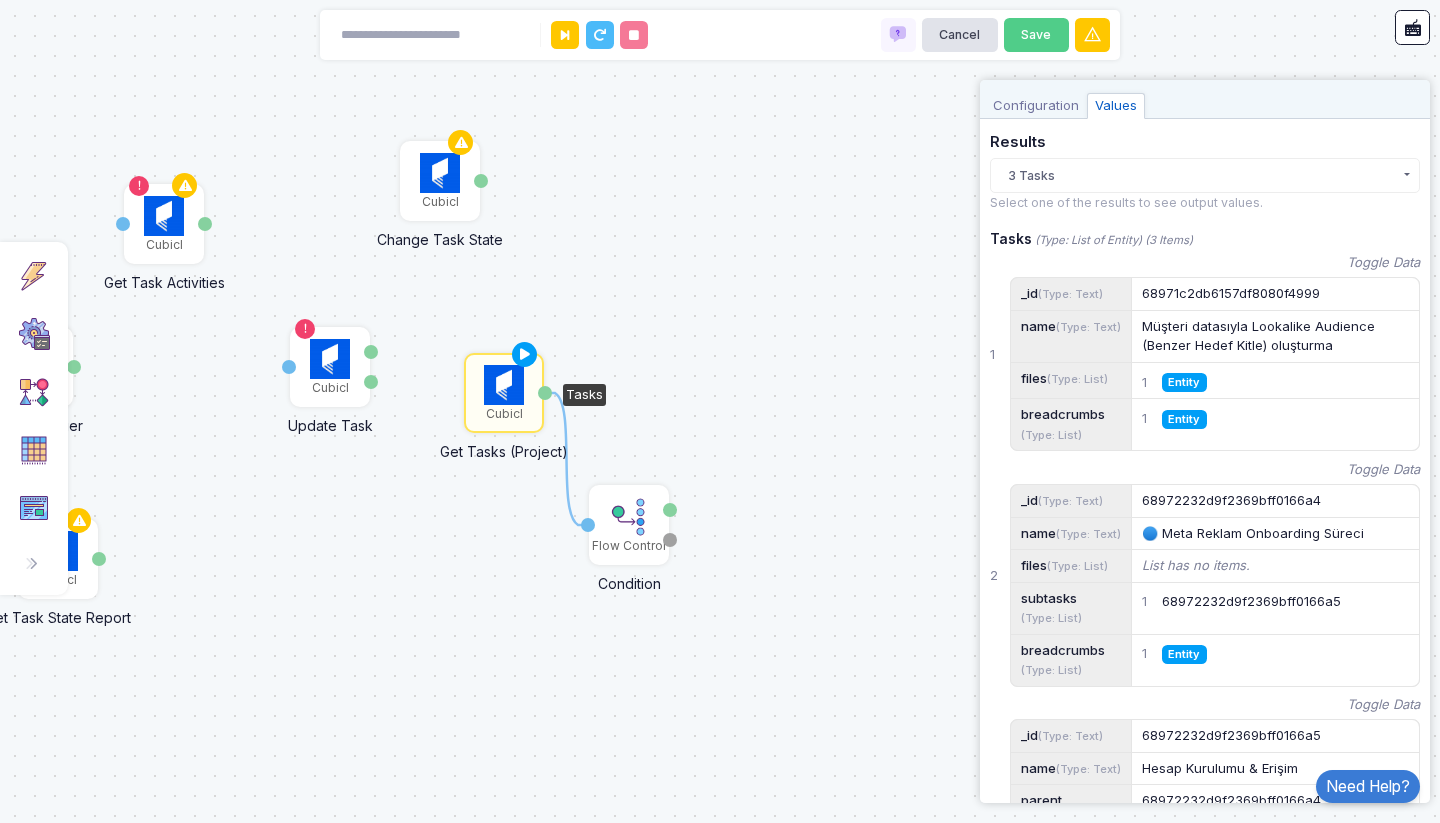 click on "3 Tasks" 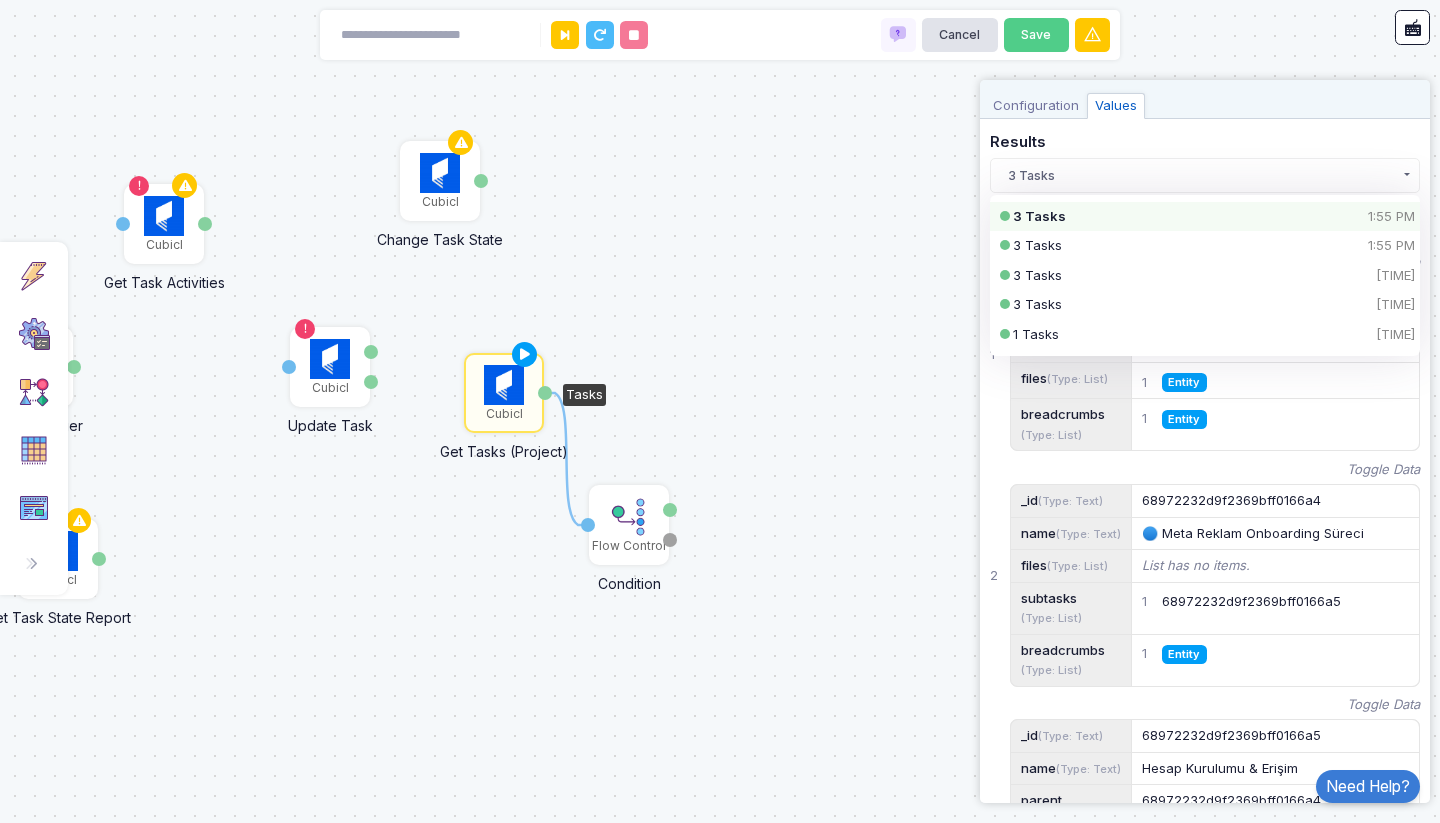click on "Configuration" at bounding box center (1036, 106) 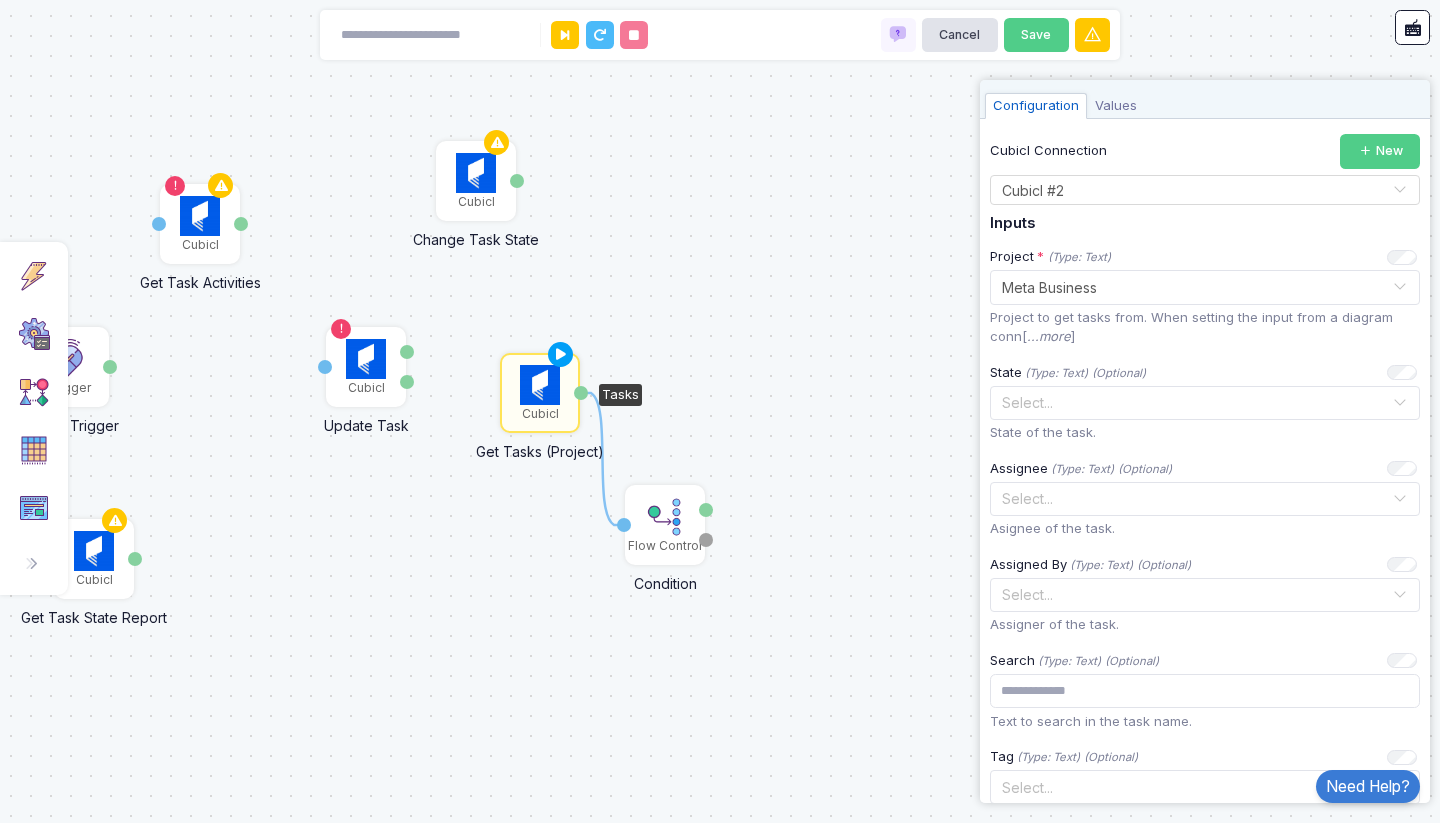 drag, startPoint x: 474, startPoint y: 550, endPoint x: 446, endPoint y: 541, distance: 29.410883 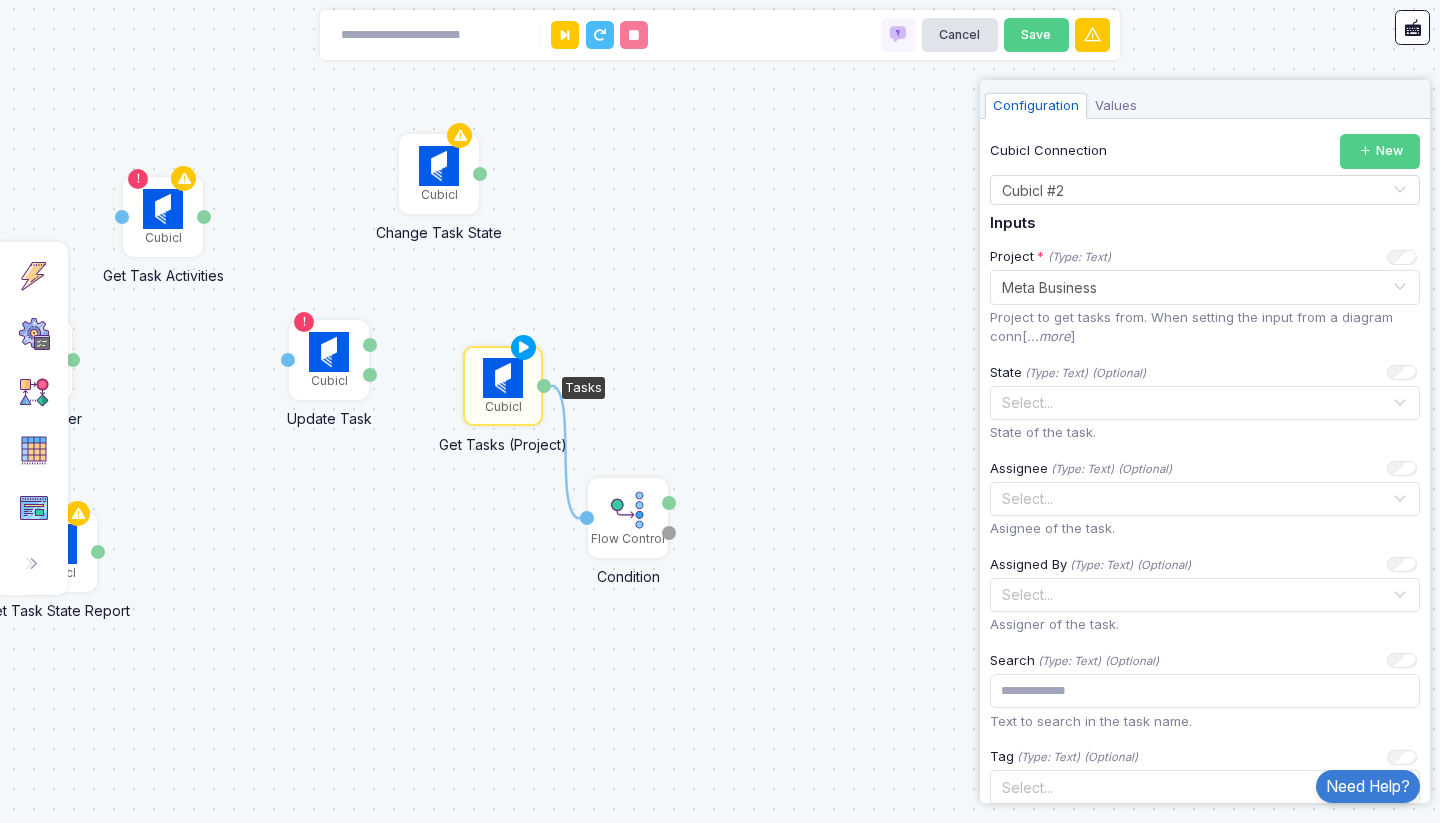 click 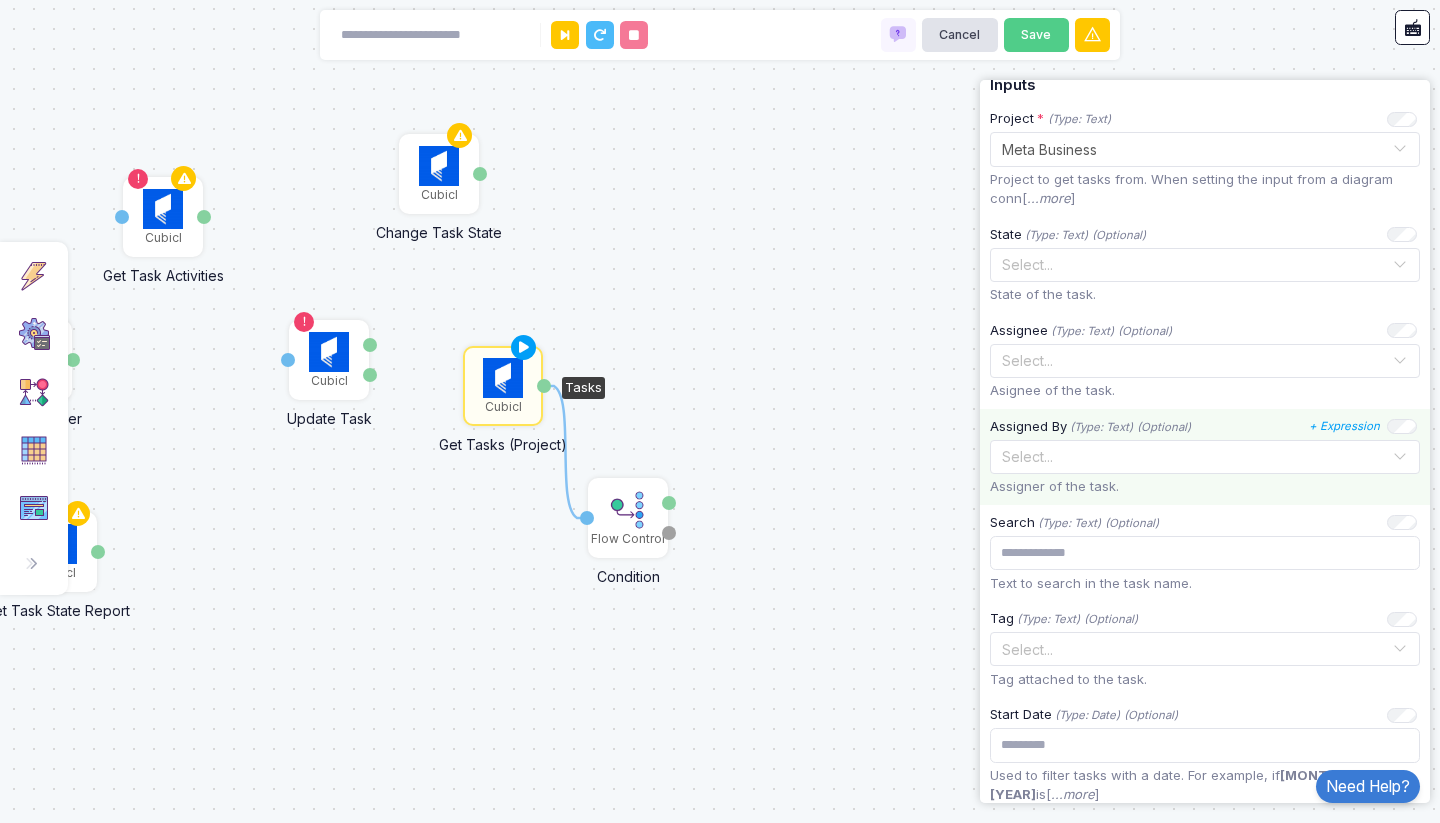 scroll, scrollTop: 0, scrollLeft: 0, axis: both 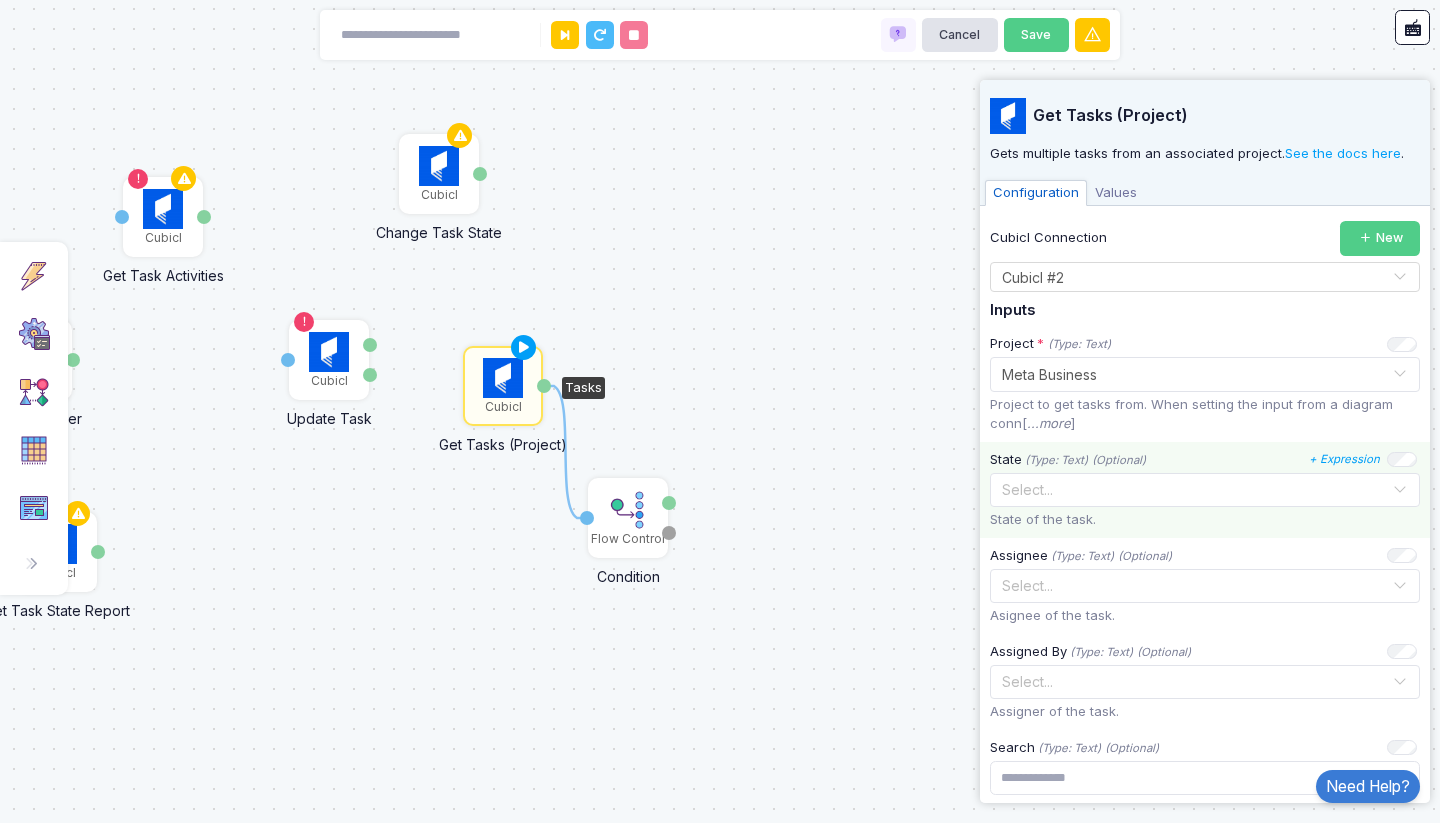 click 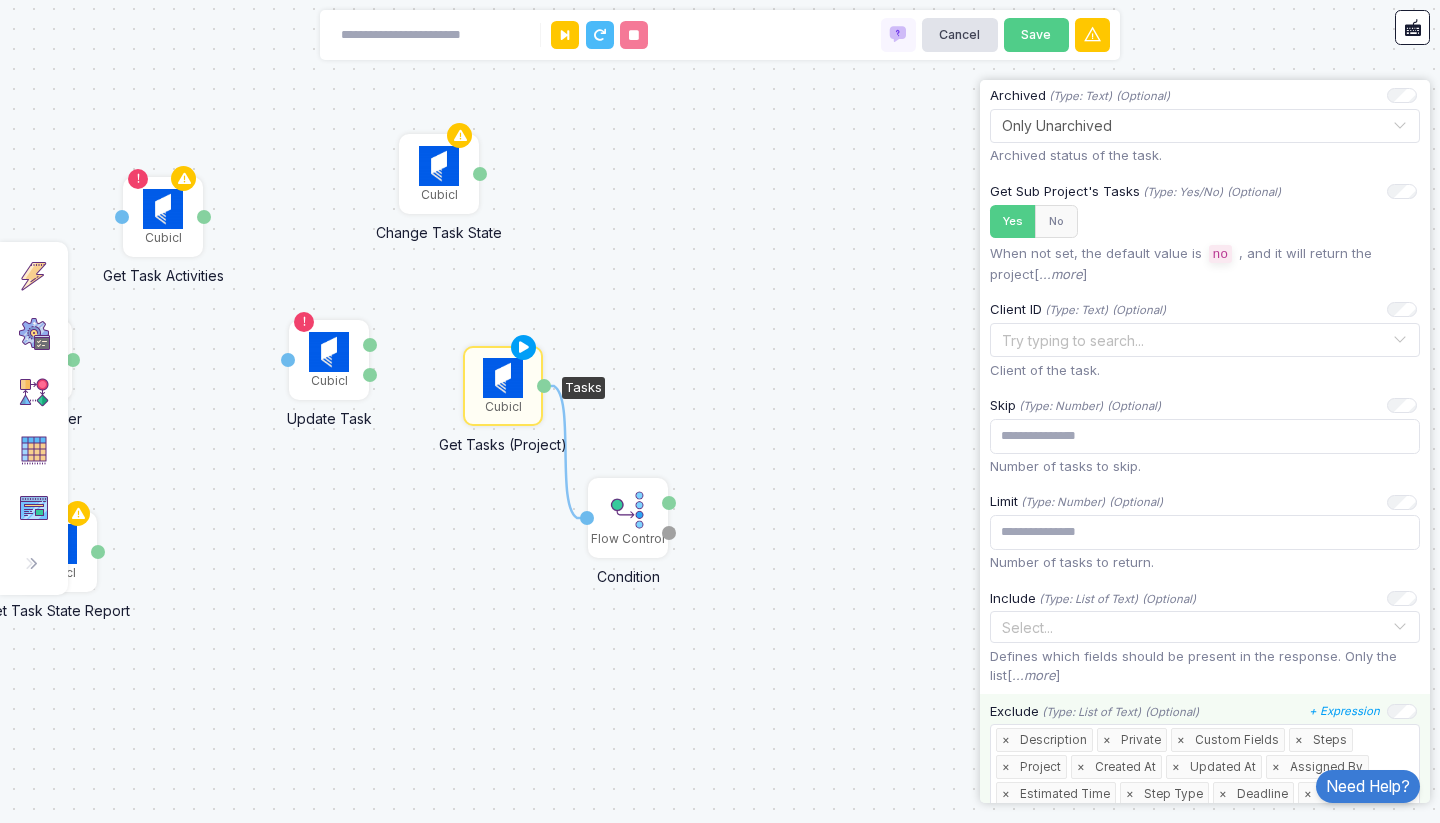 scroll, scrollTop: 1080, scrollLeft: 0, axis: vertical 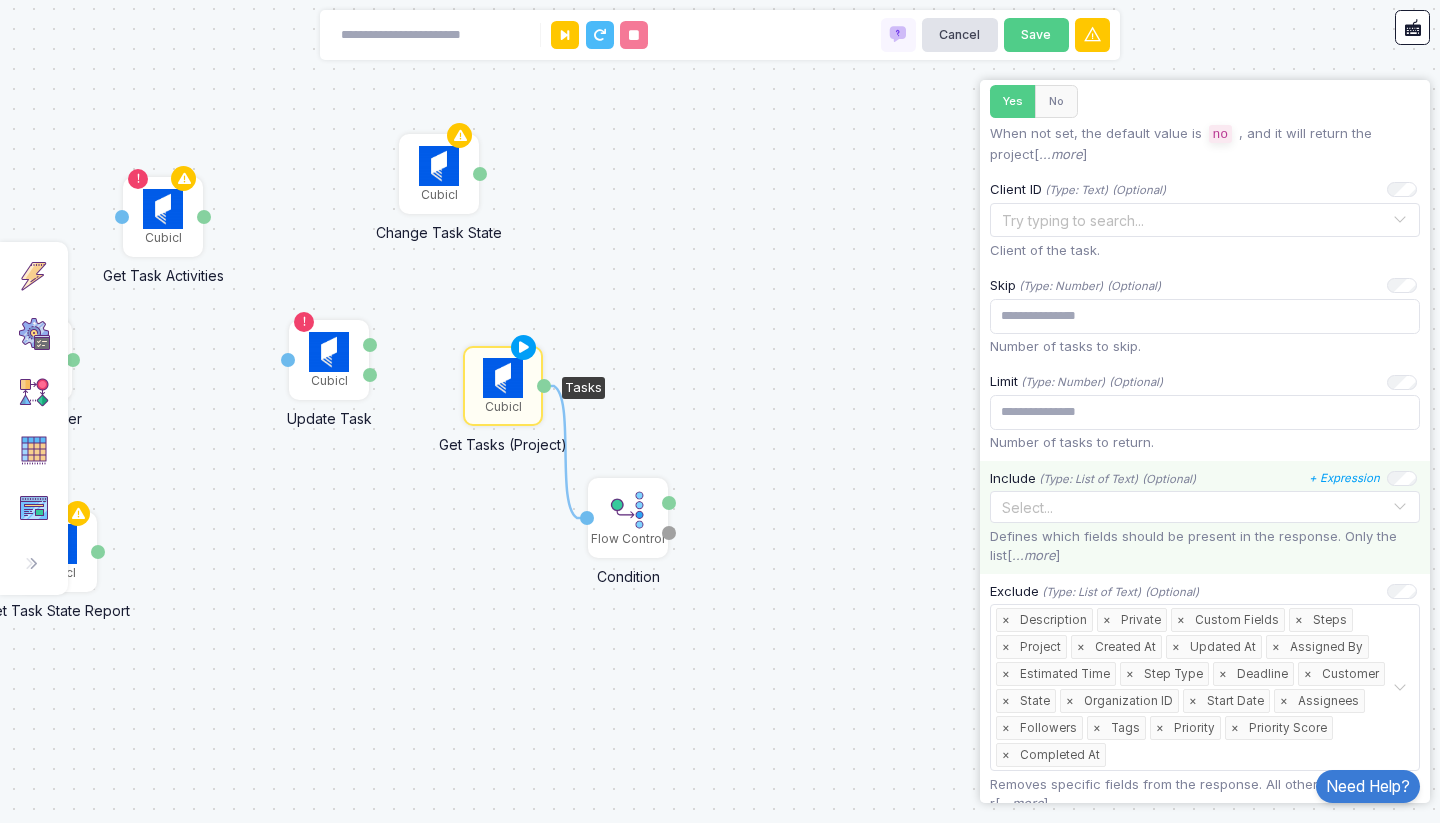 click 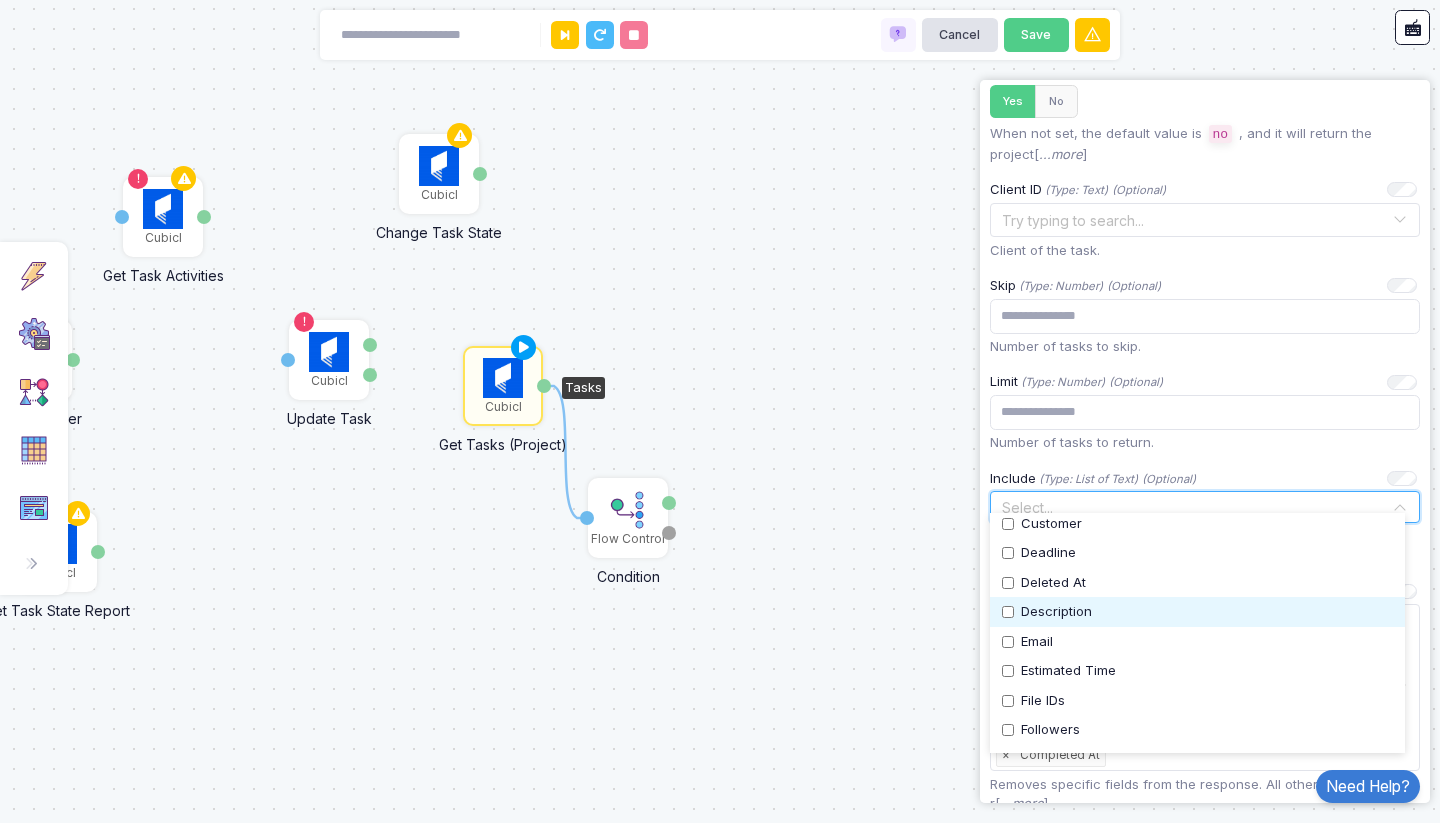 scroll, scrollTop: 360, scrollLeft: 0, axis: vertical 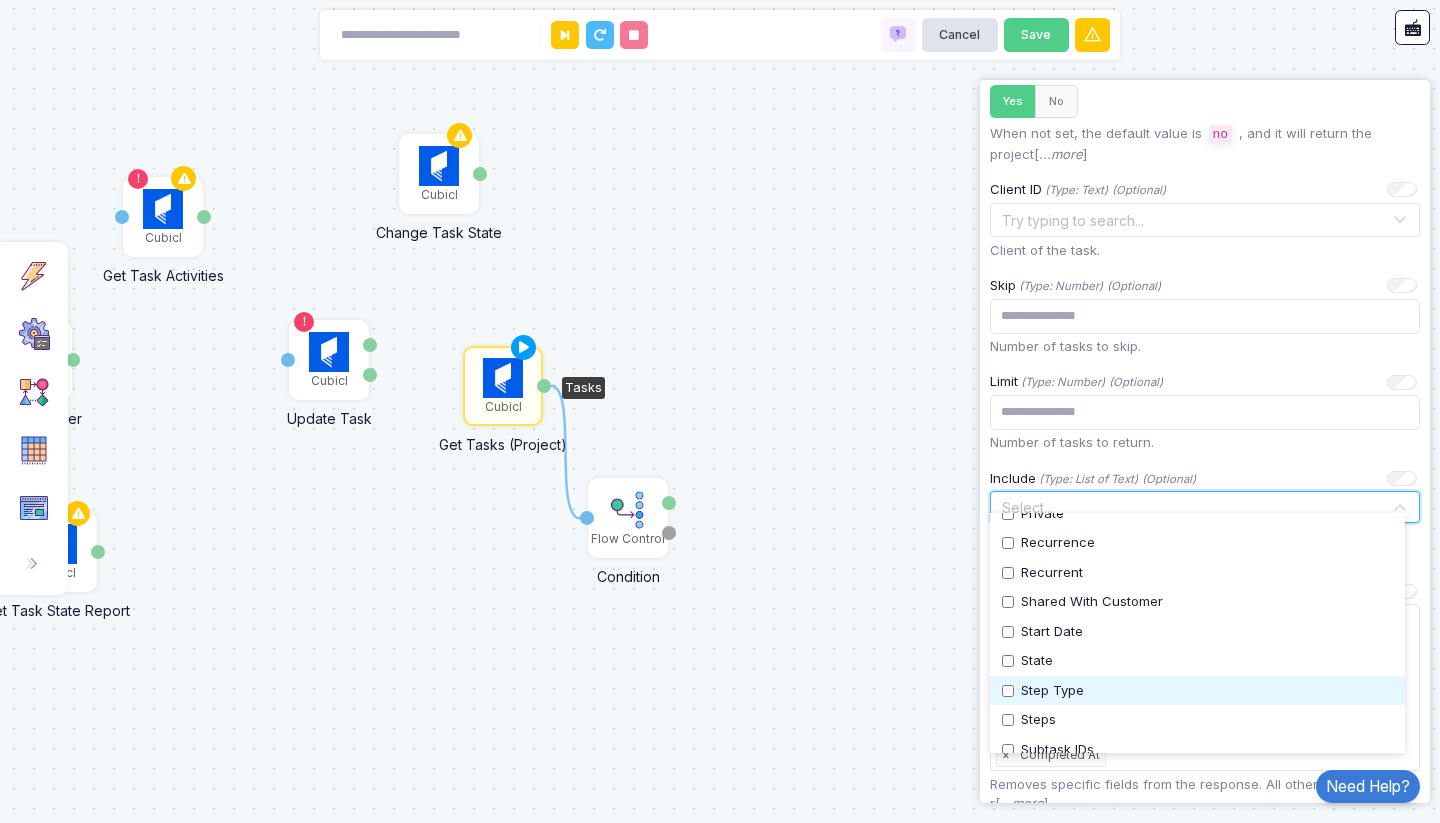 click on "Step Type" at bounding box center [1197, 691] 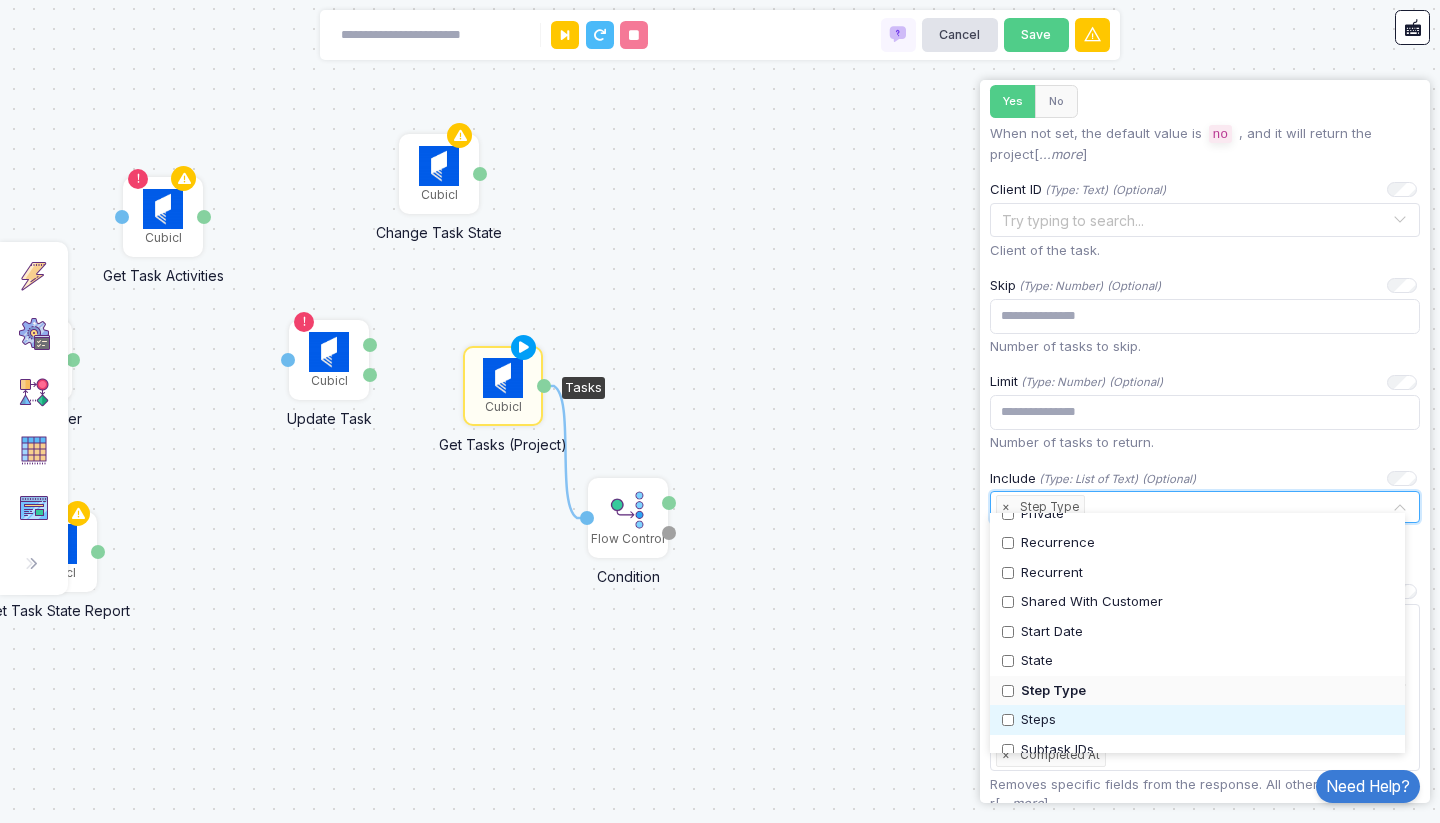 click on "Steps" at bounding box center [1197, 720] 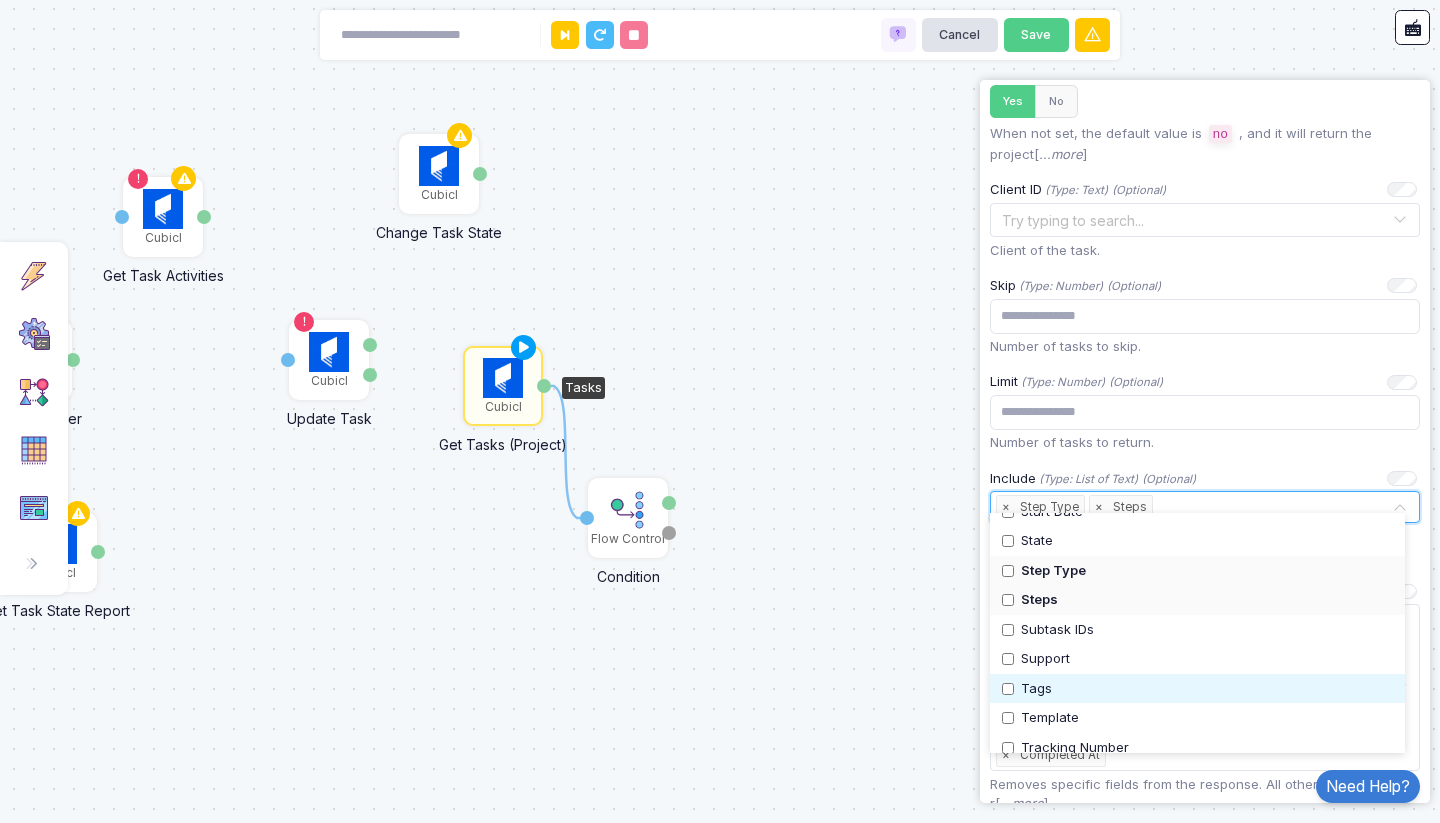 scroll, scrollTop: 1007, scrollLeft: 0, axis: vertical 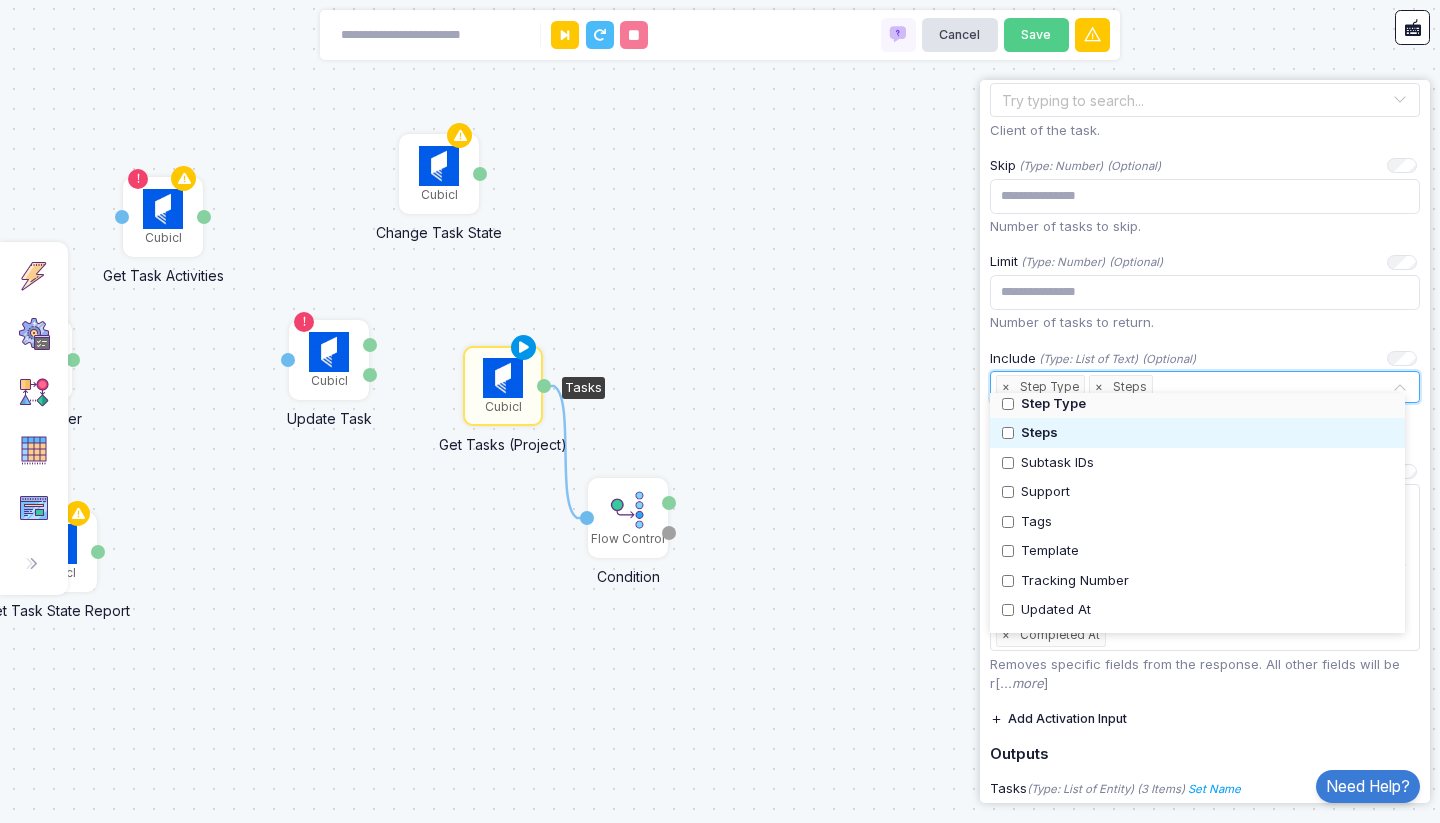click at bounding box center [524, 348] 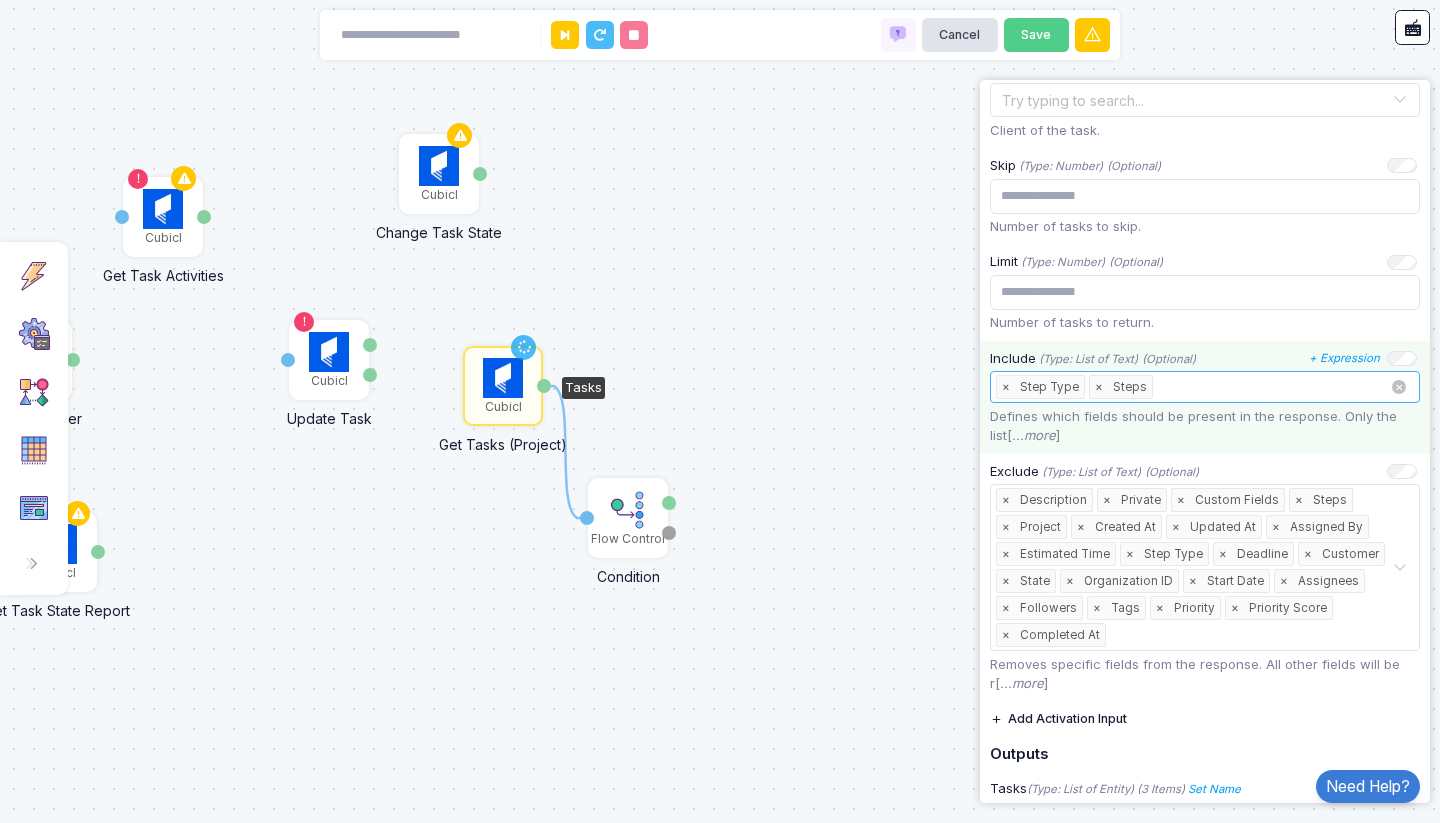 scroll, scrollTop: 167, scrollLeft: 0, axis: vertical 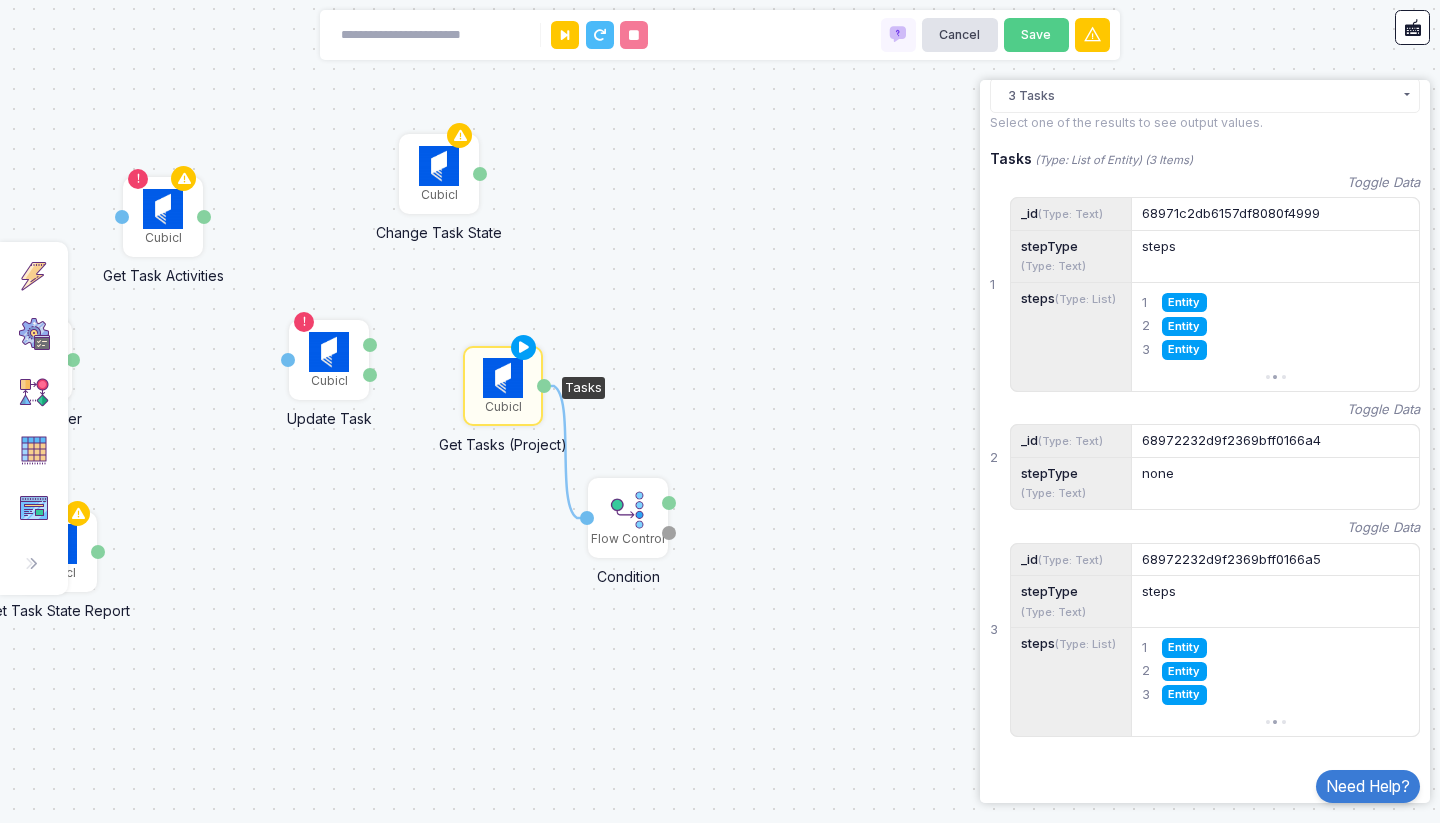 click on "Entity" 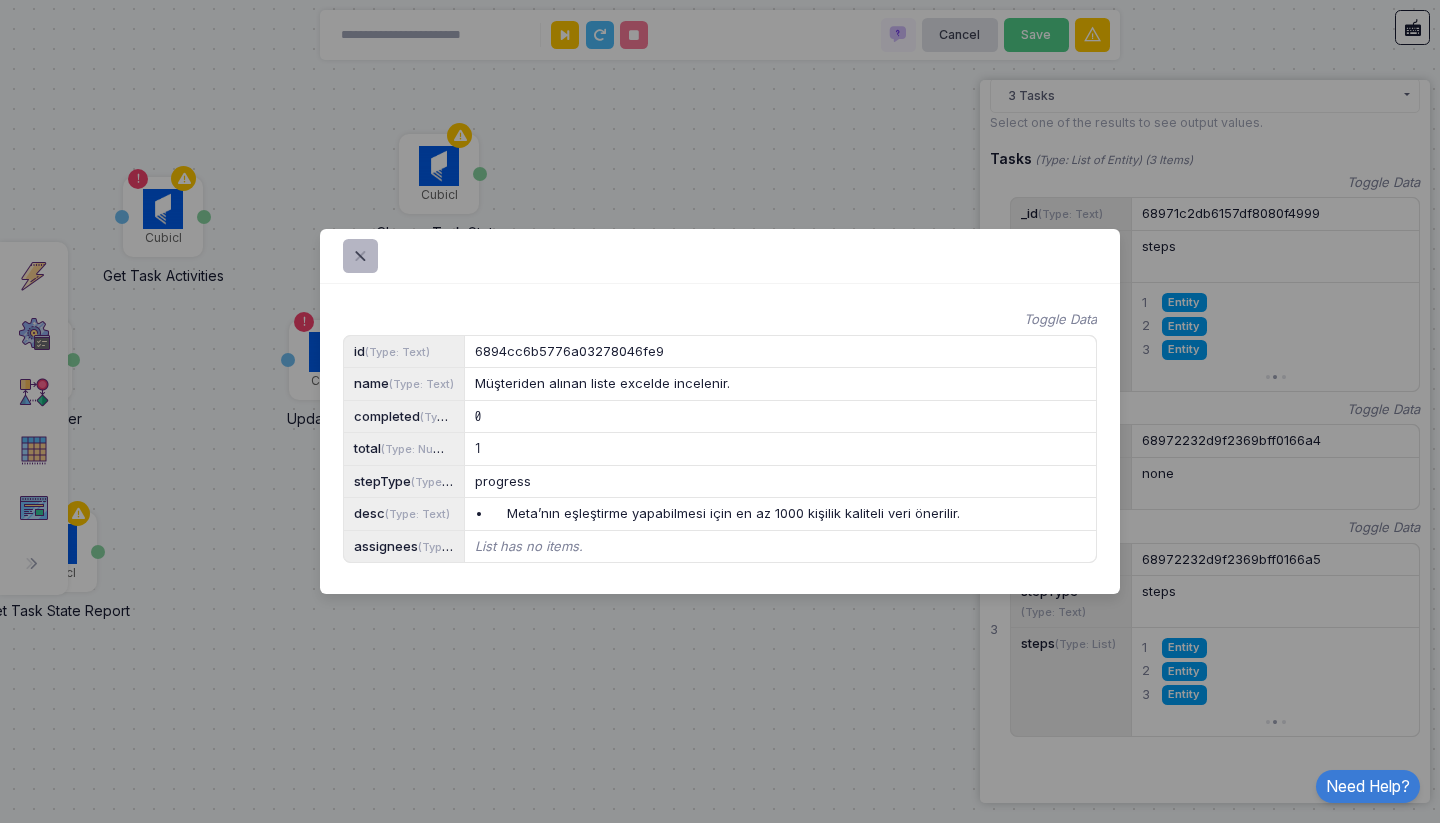 click 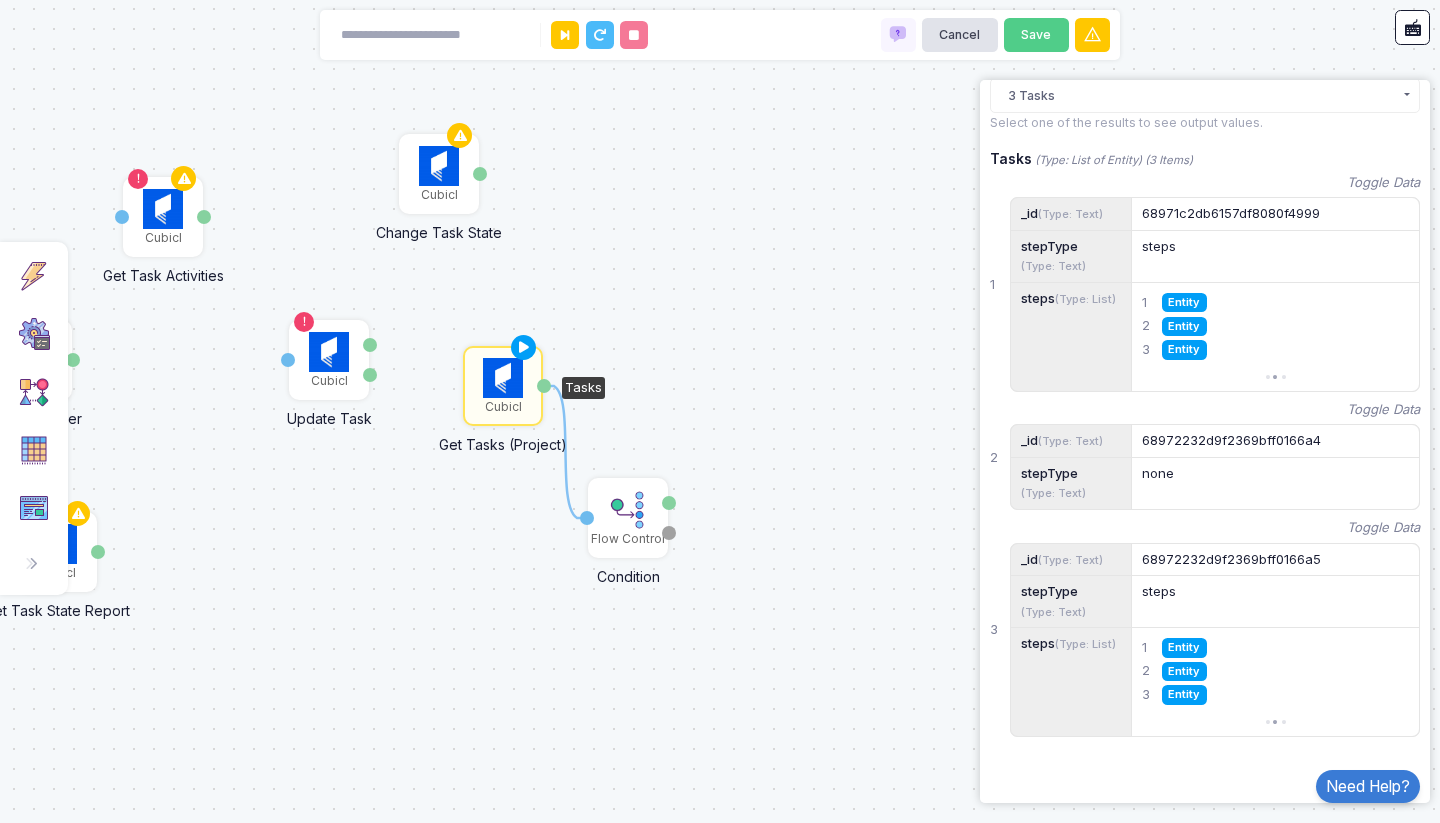 click on "Entity" 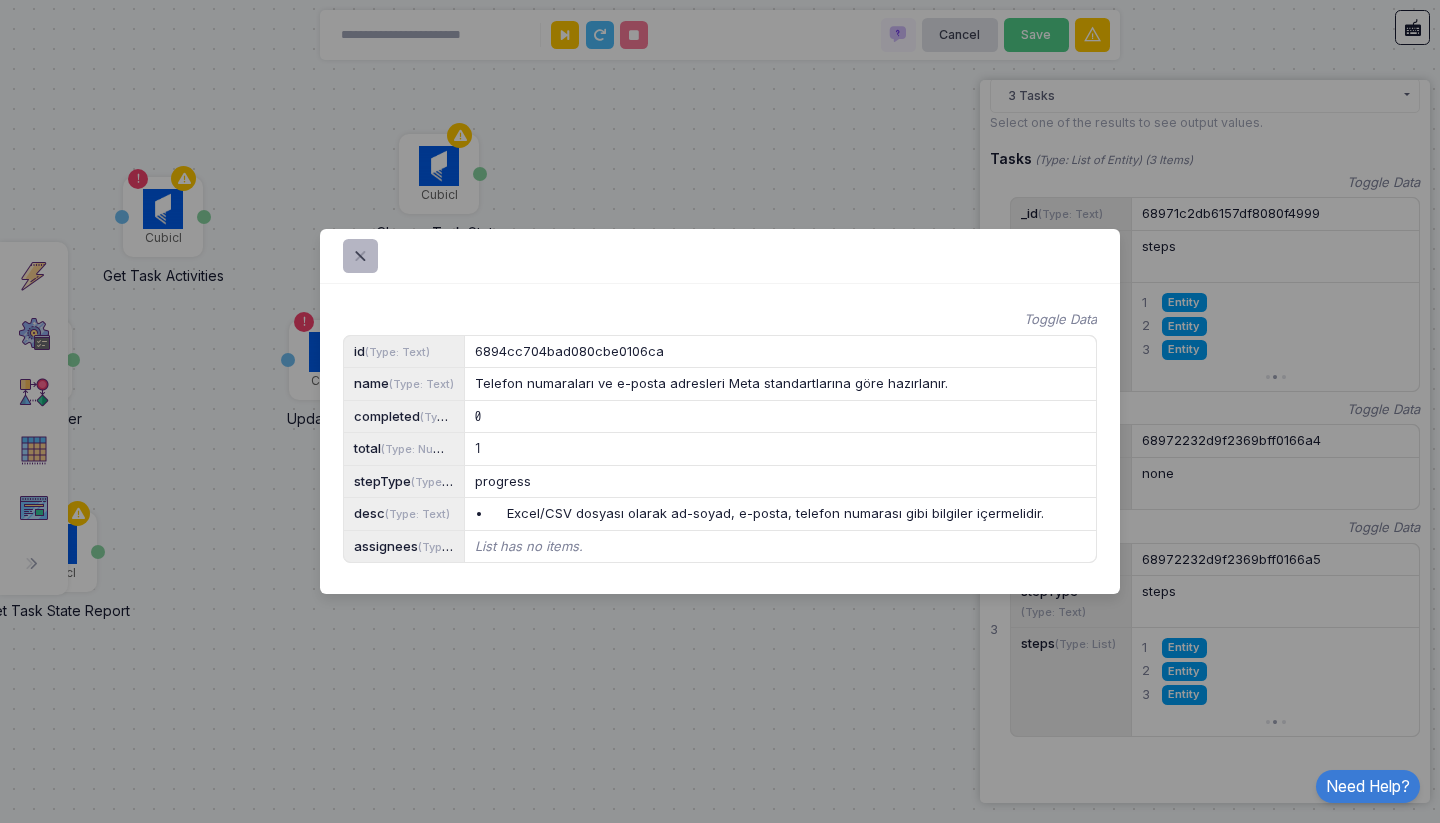click 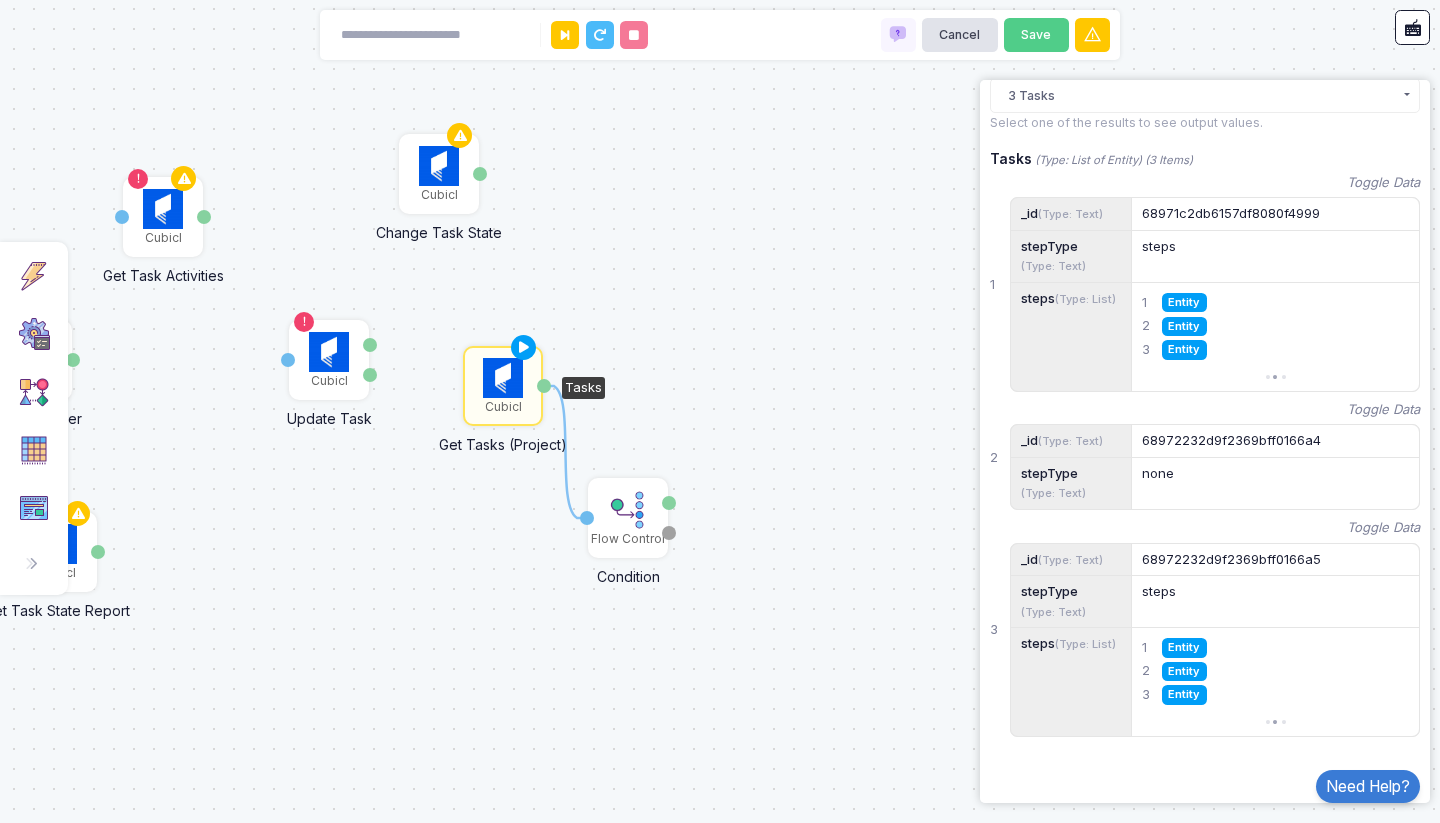 click on "Entity" 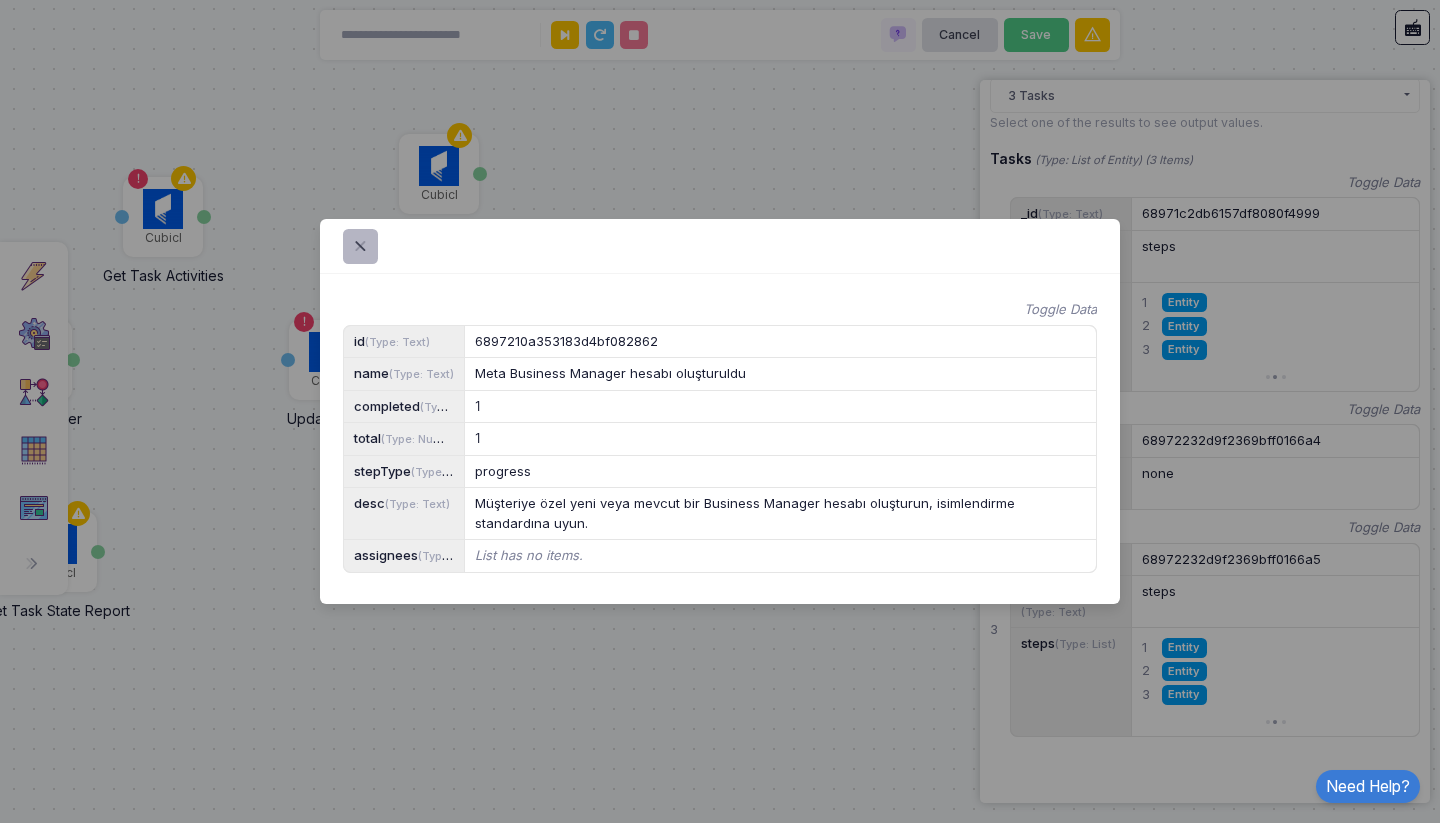 click 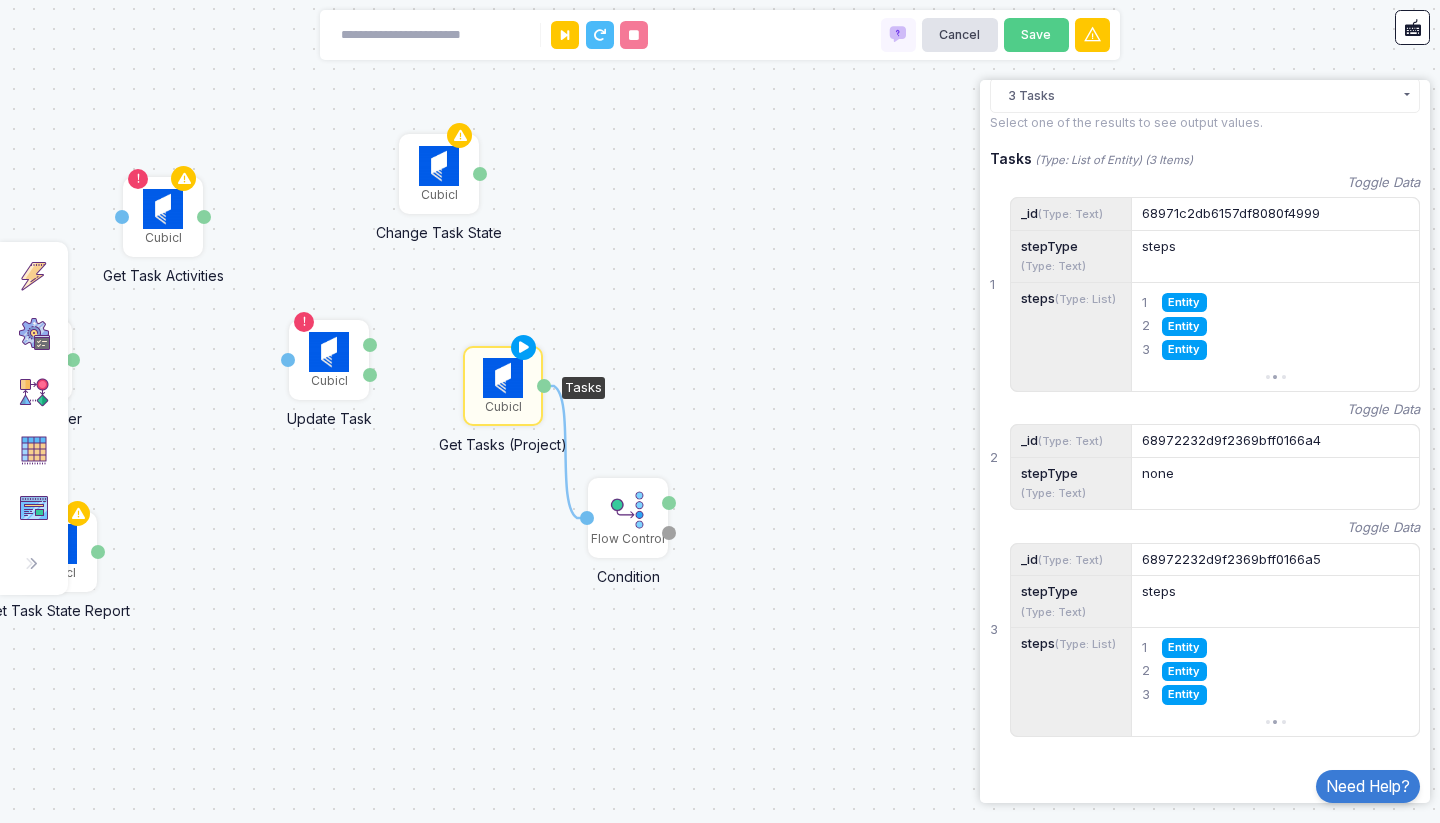 click 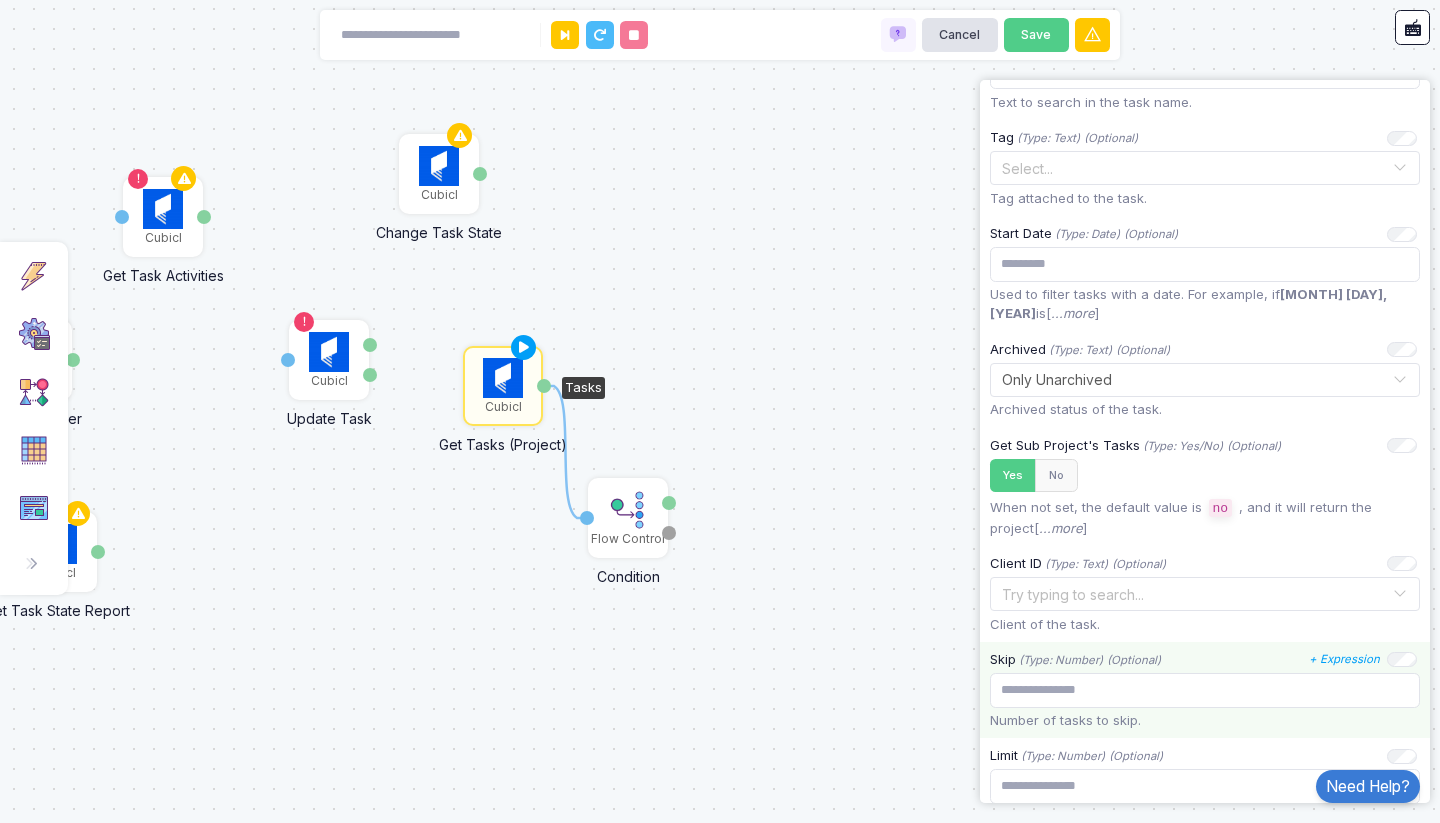scroll, scrollTop: 1029, scrollLeft: 0, axis: vertical 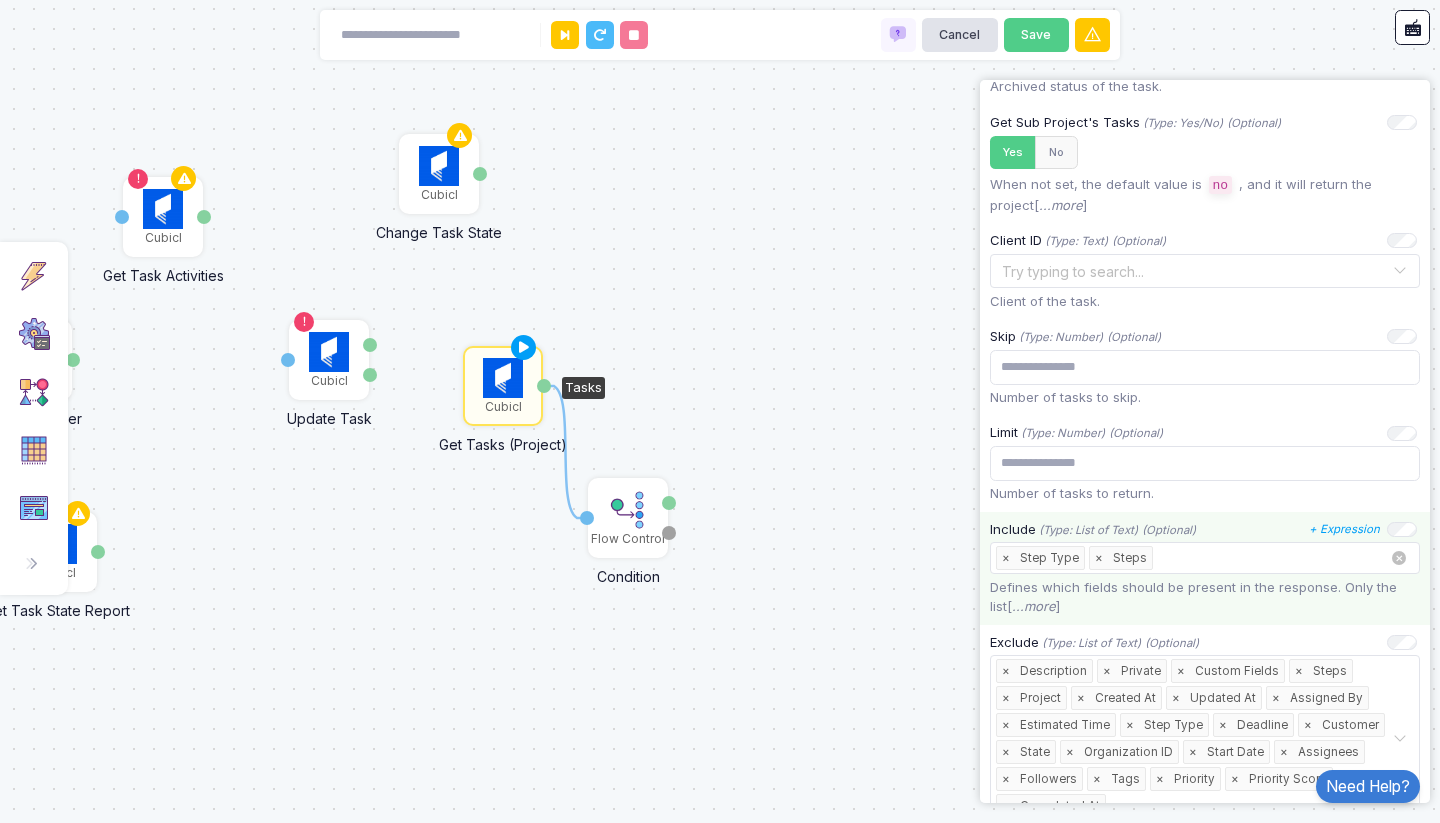click on "×" 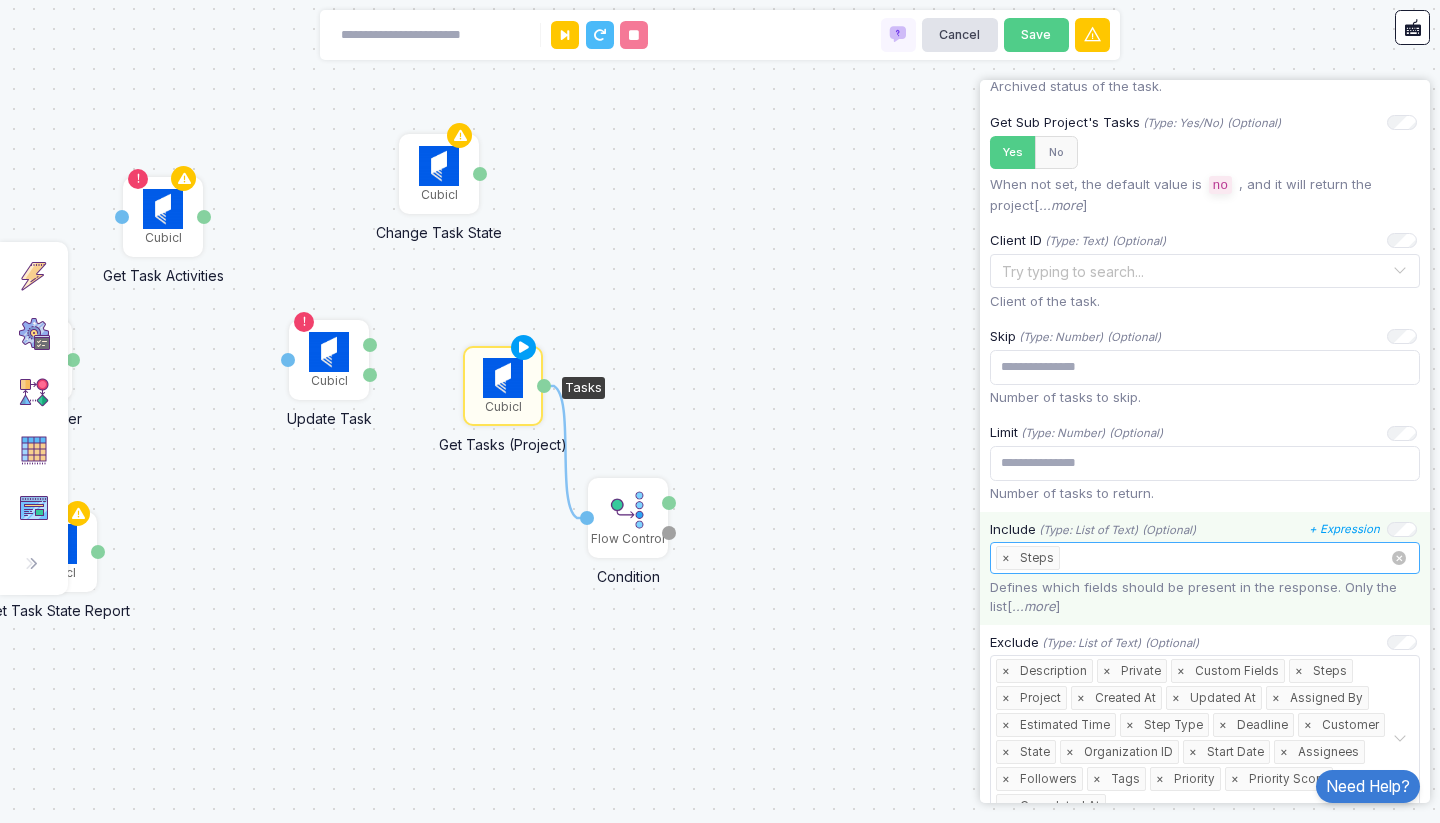 click on "×" 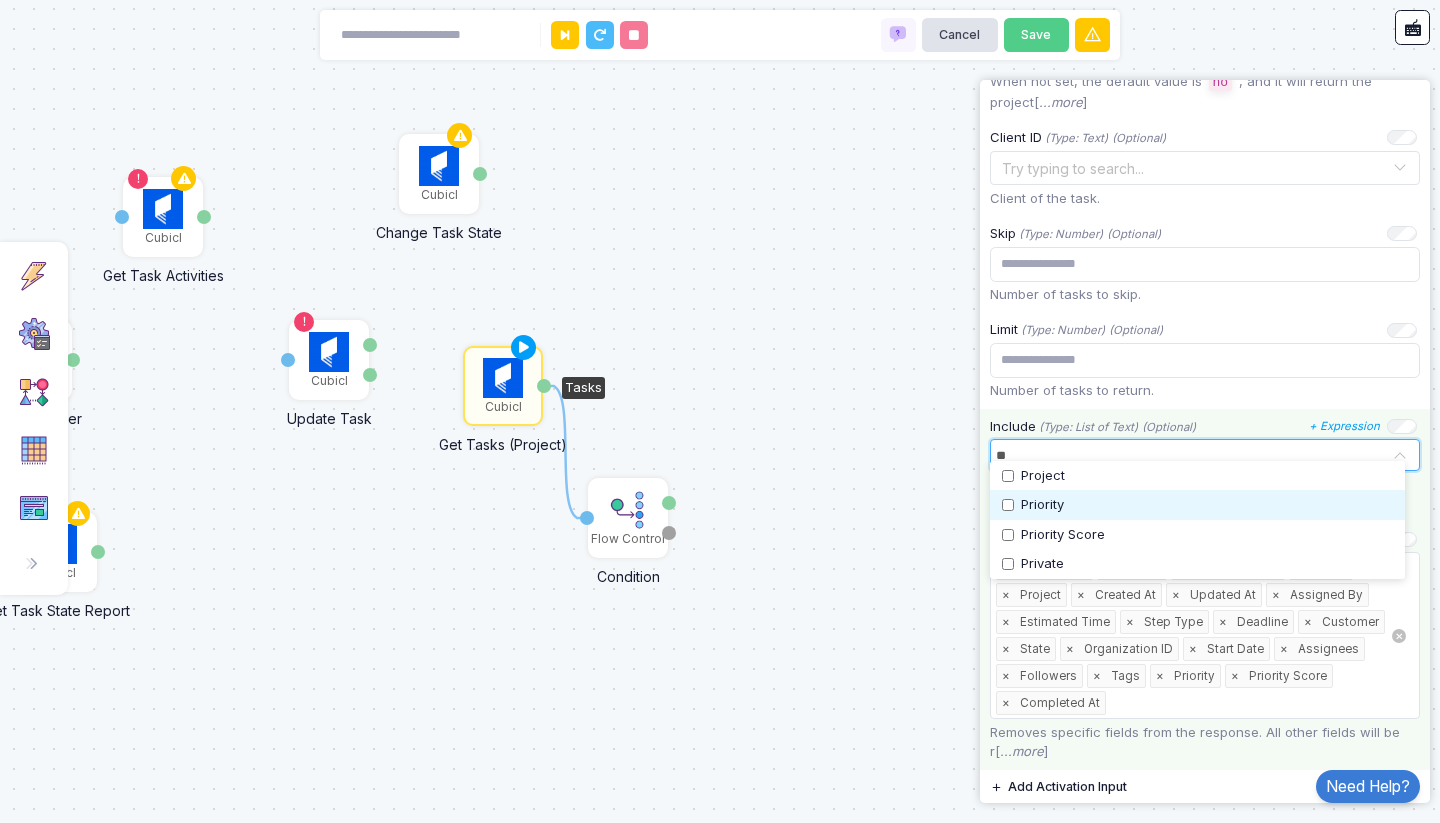 scroll, scrollTop: 1012, scrollLeft: 0, axis: vertical 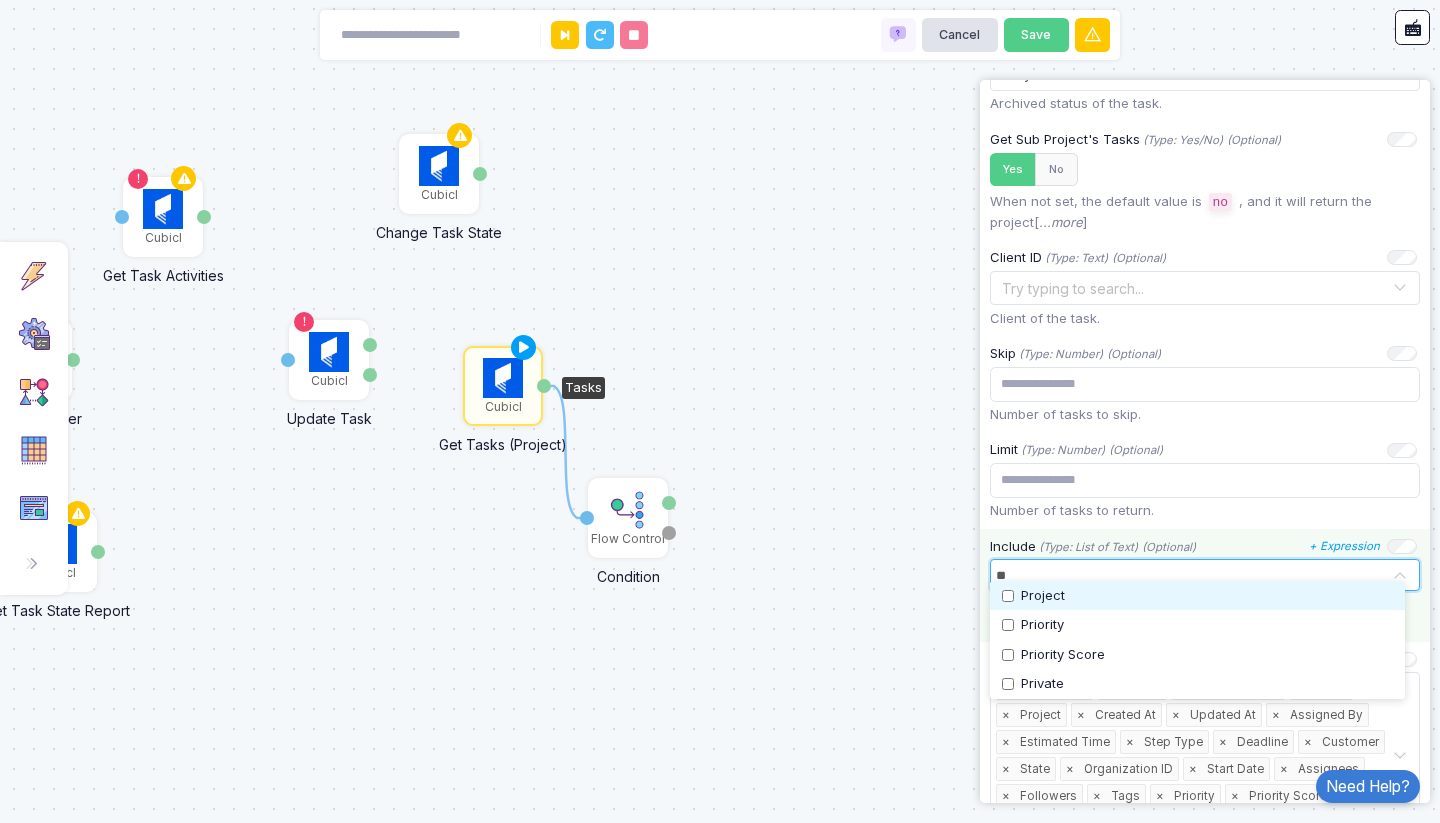 type on "*" 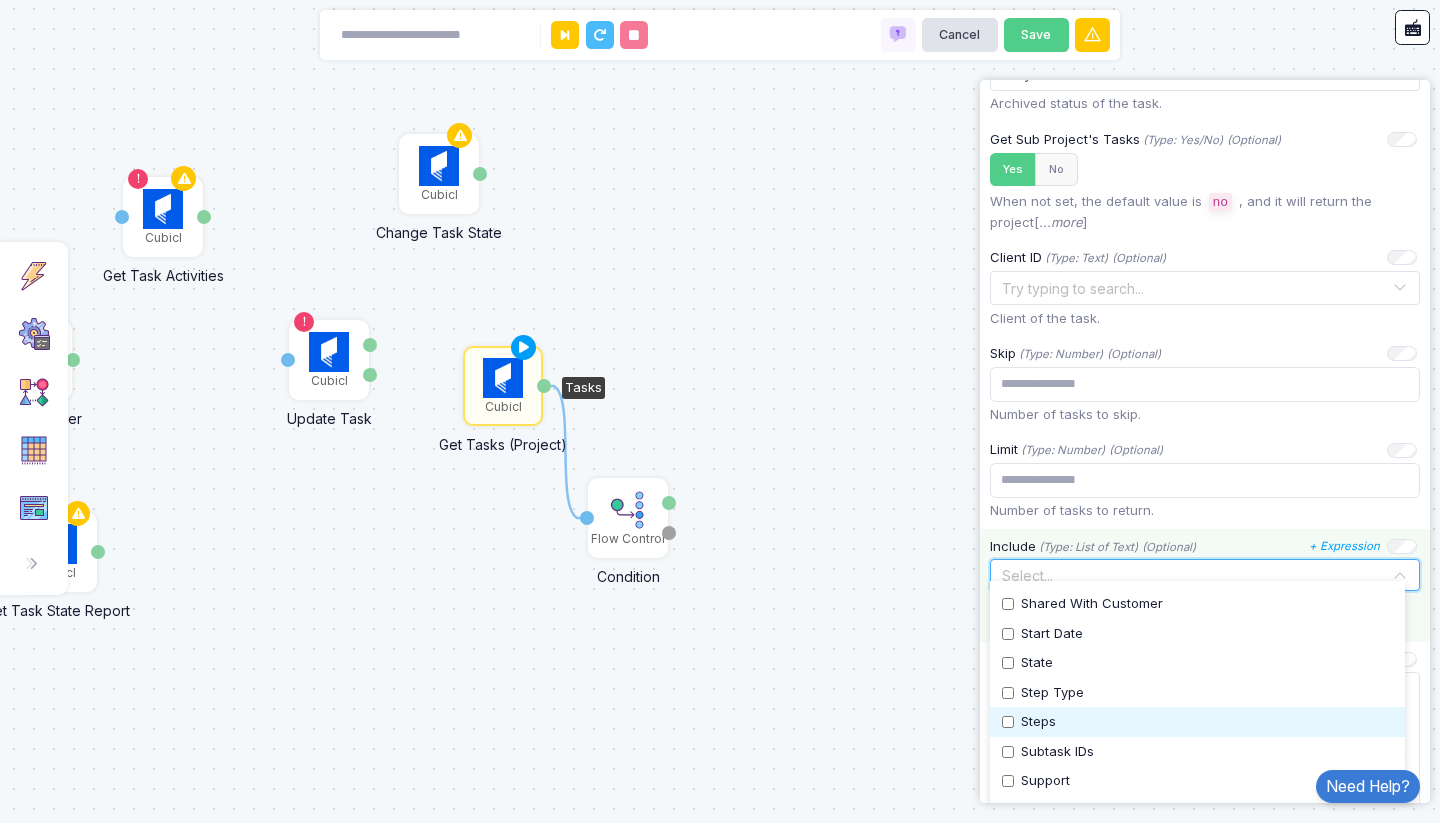 scroll, scrollTop: 1007, scrollLeft: 0, axis: vertical 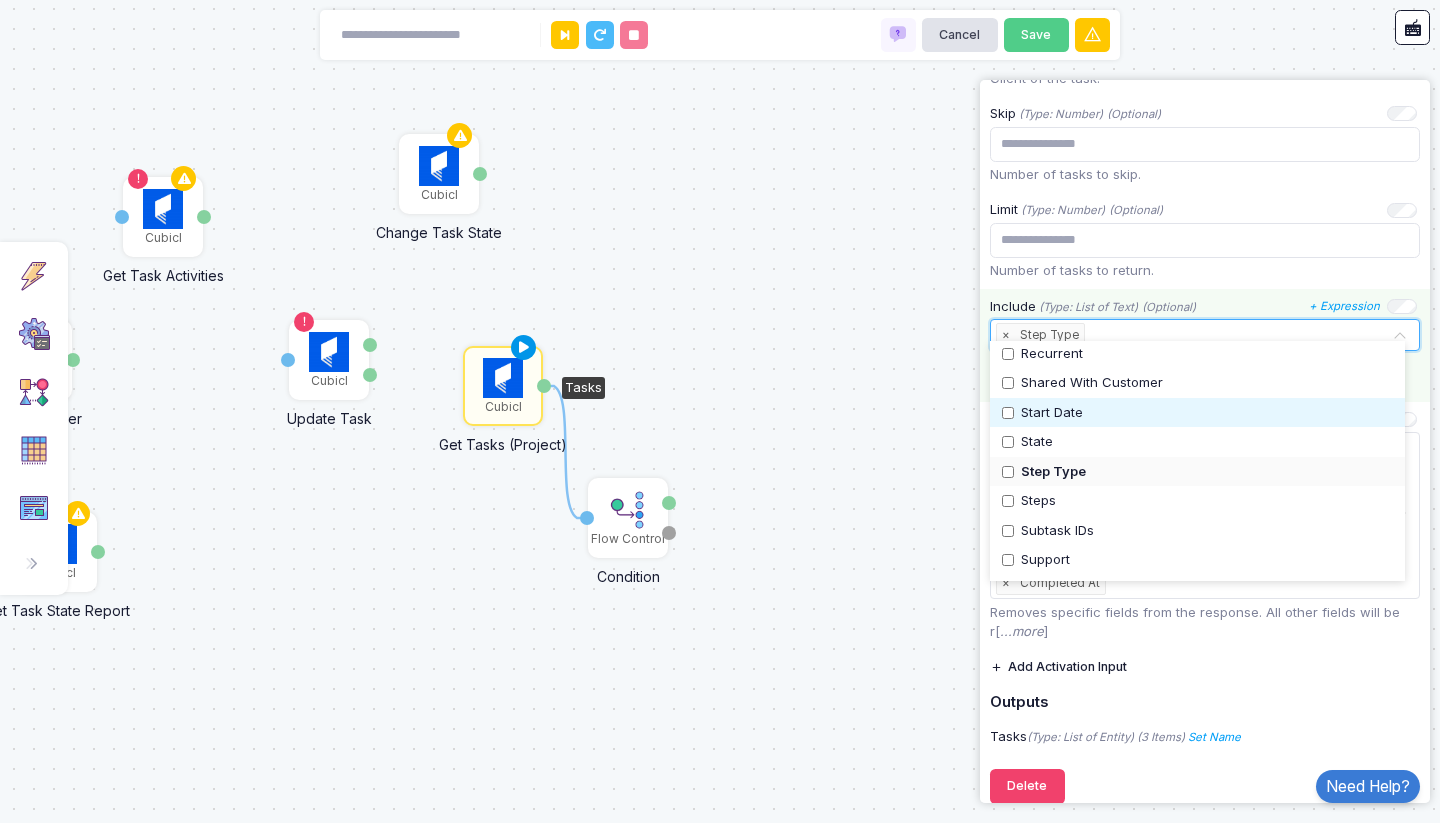 click at bounding box center (523, 347) 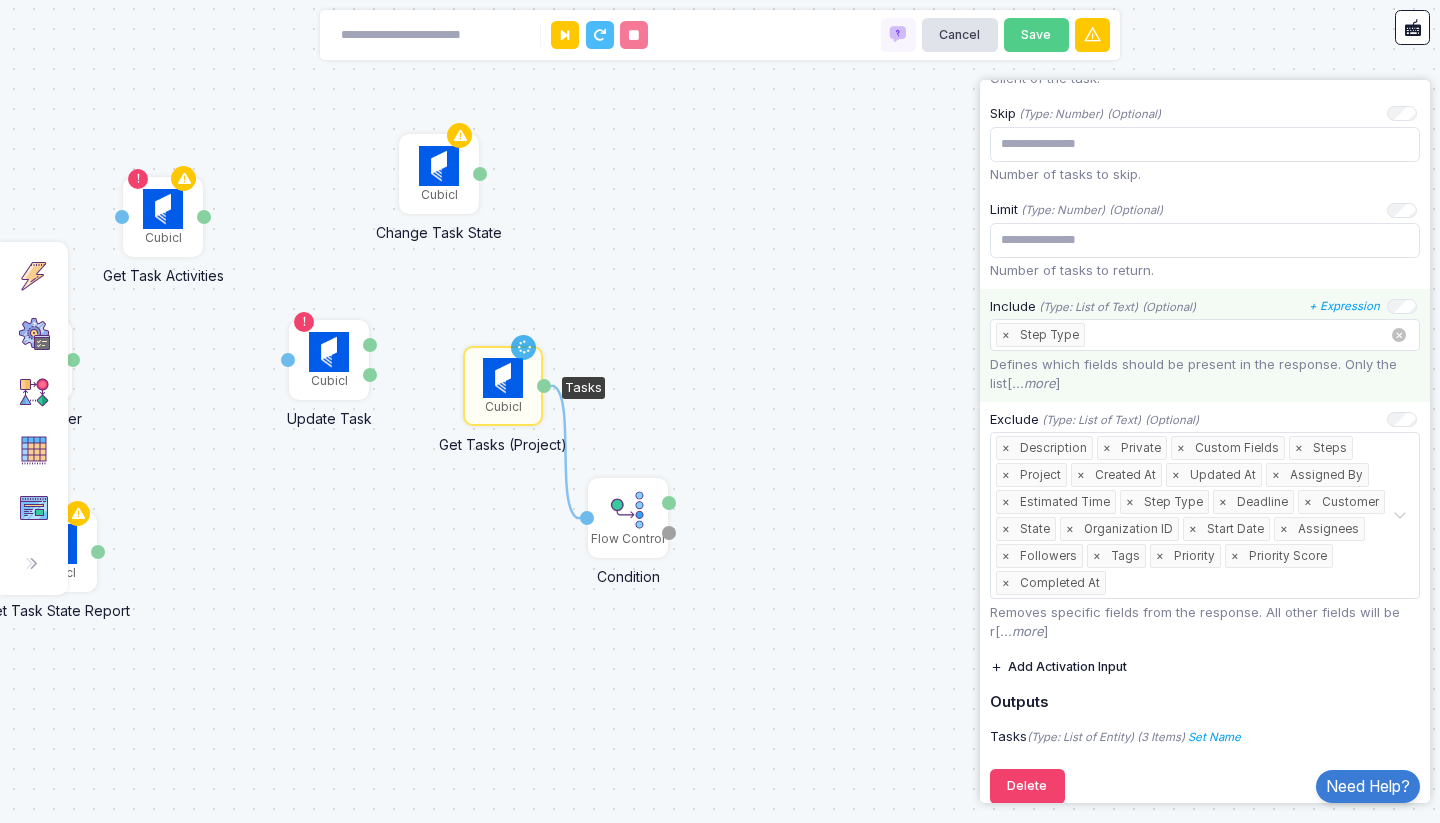 scroll, scrollTop: 0, scrollLeft: 0, axis: both 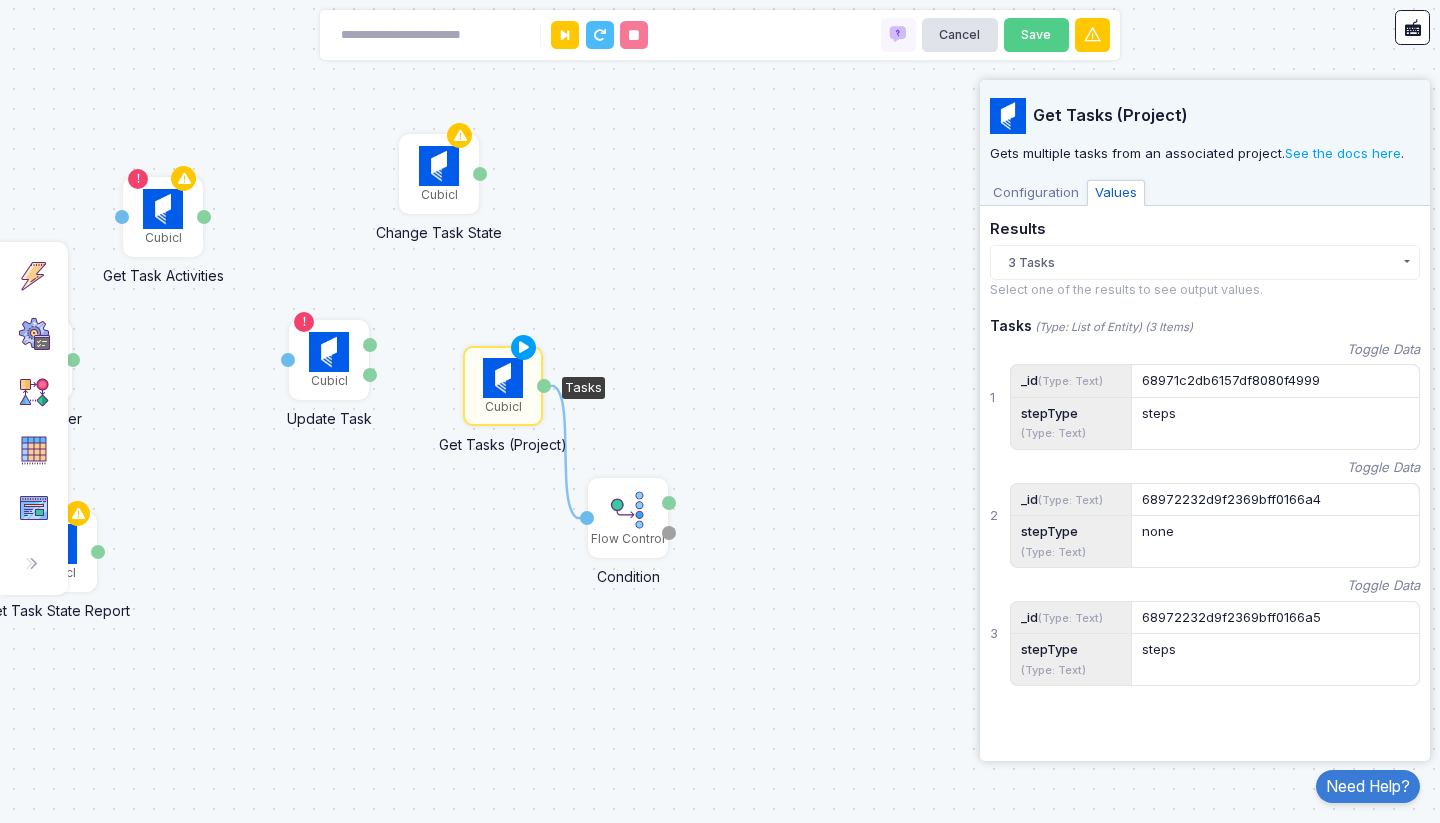 click on "steps" 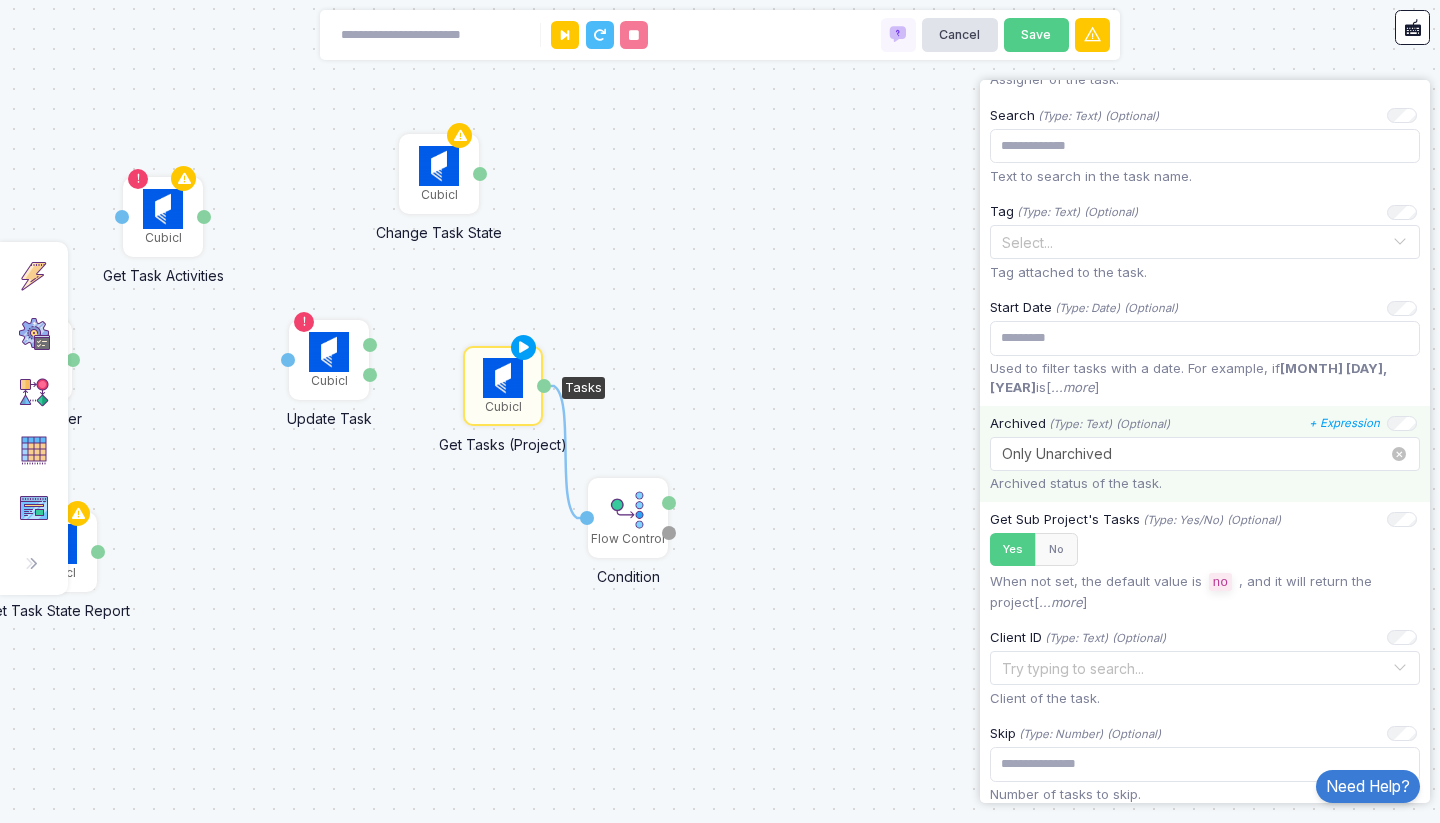 scroll, scrollTop: 1252, scrollLeft: 0, axis: vertical 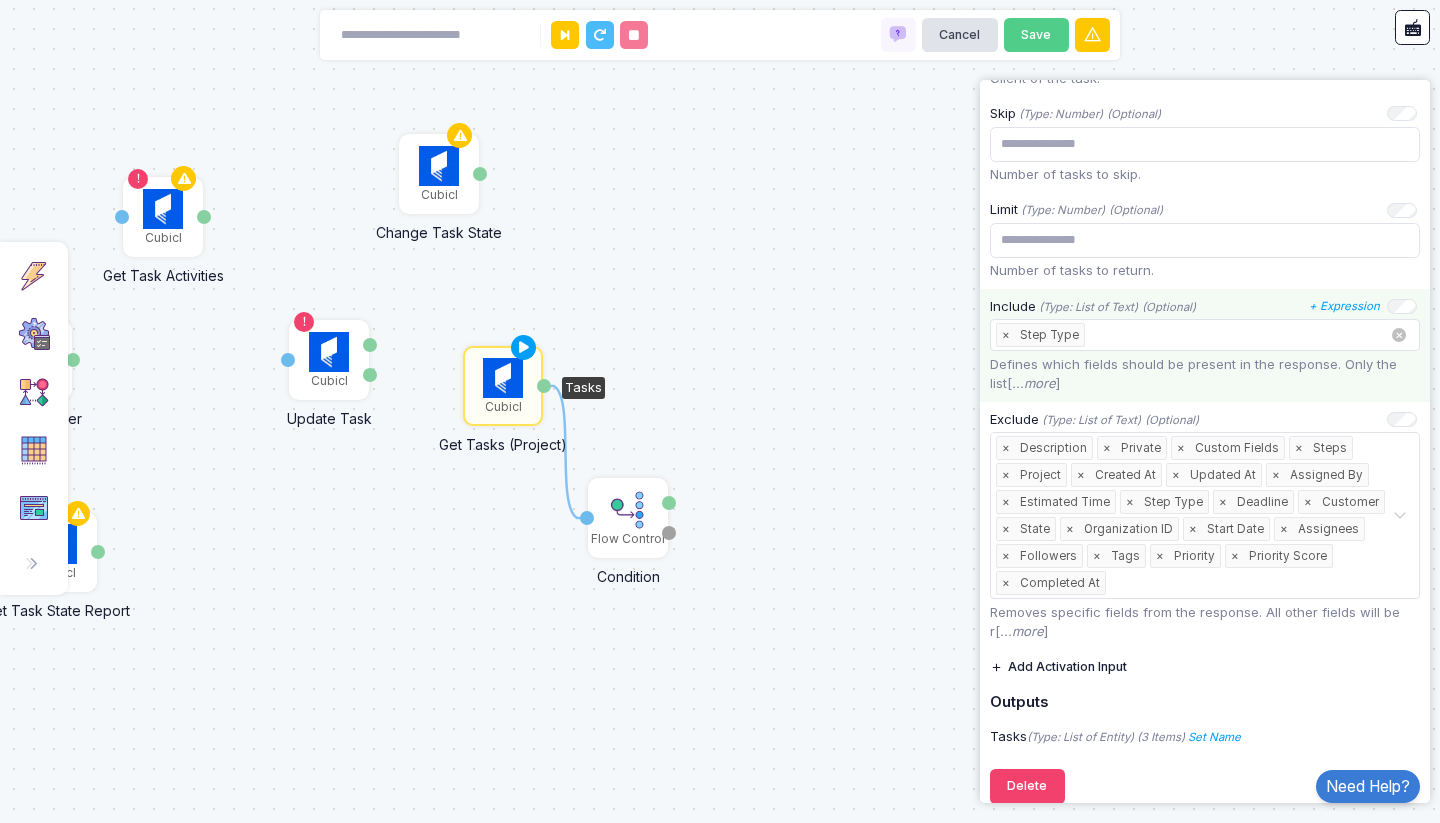 click 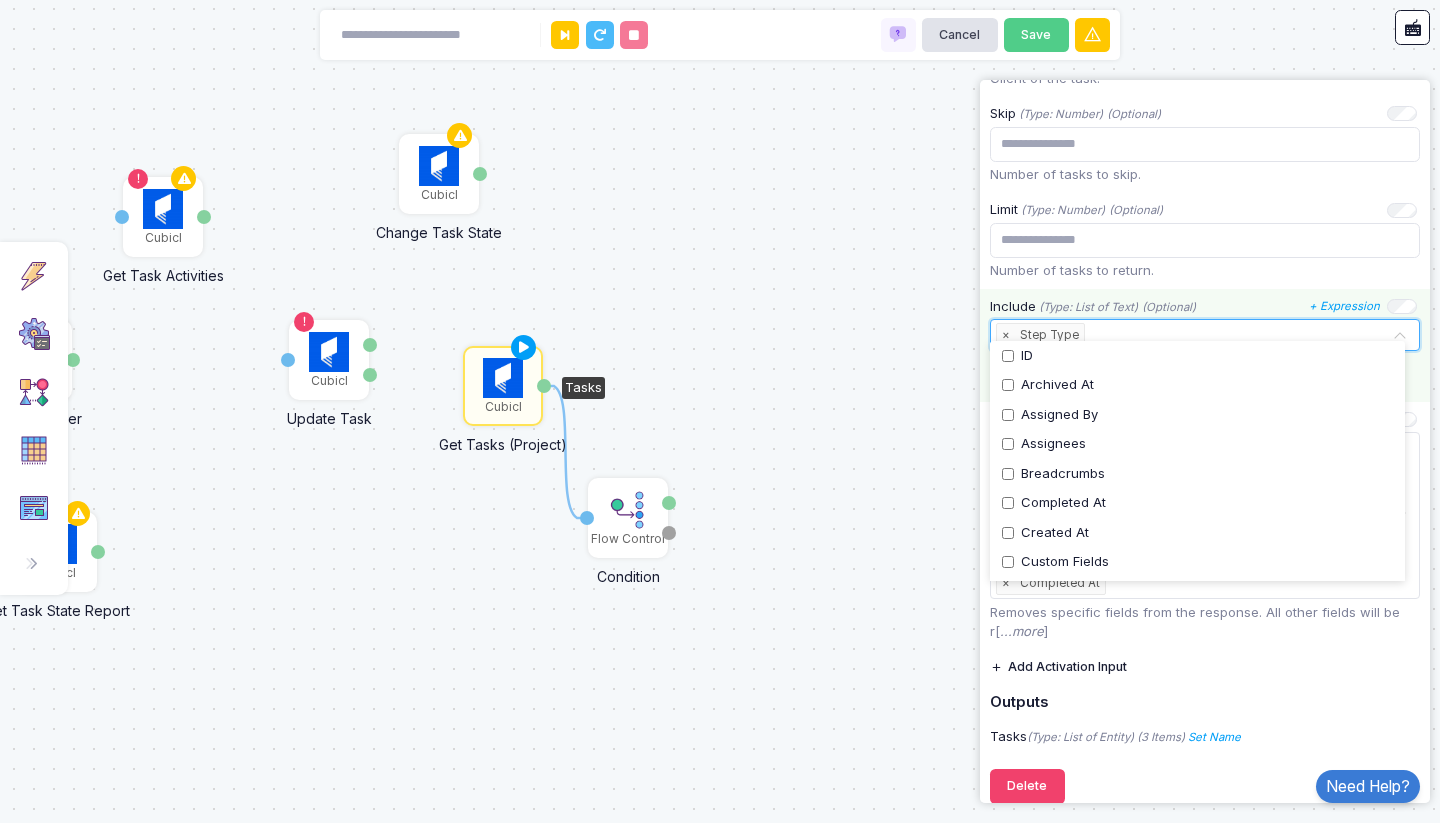 scroll, scrollTop: 986, scrollLeft: 0, axis: vertical 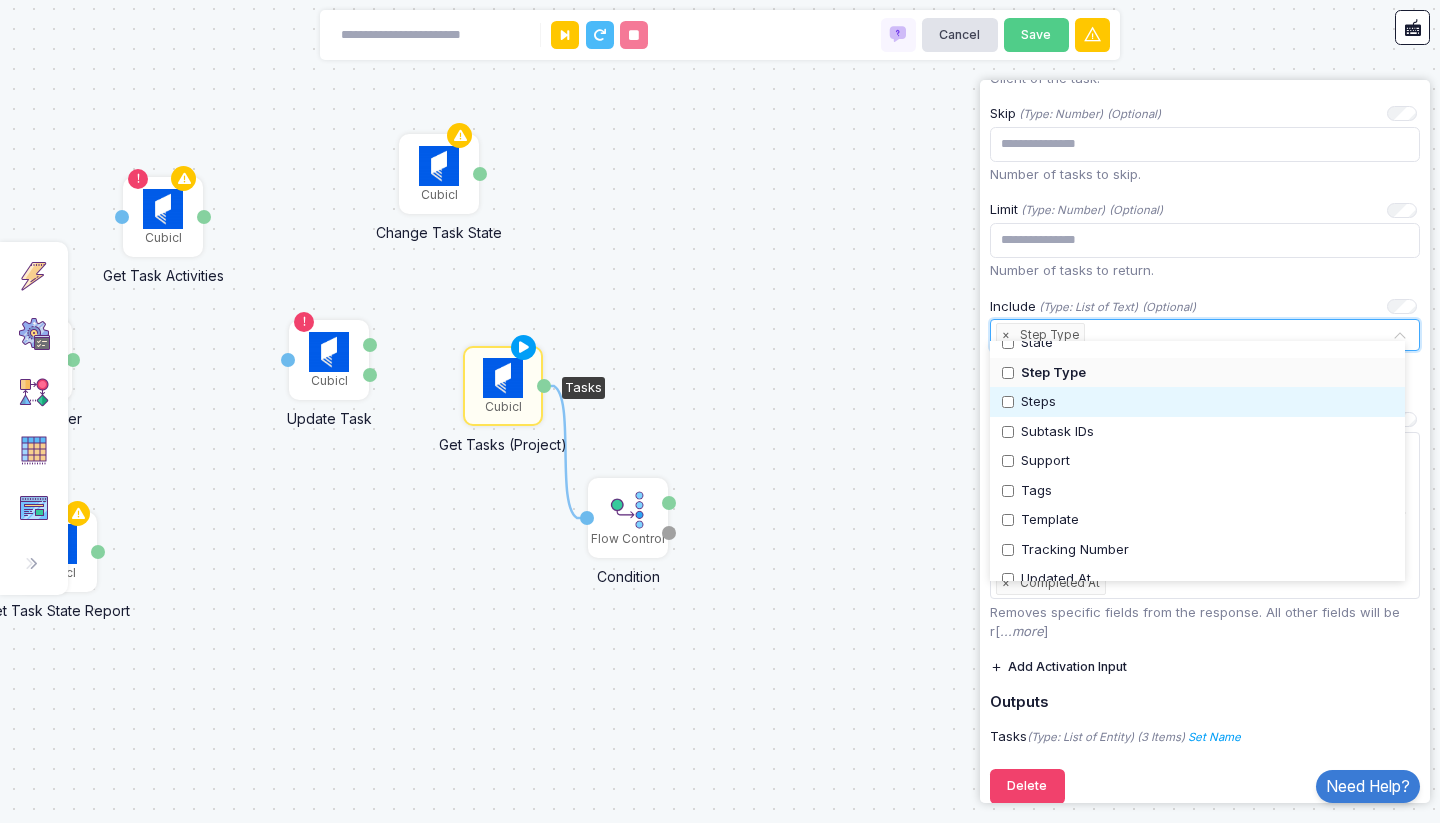 click on "Steps" at bounding box center [1038, 402] 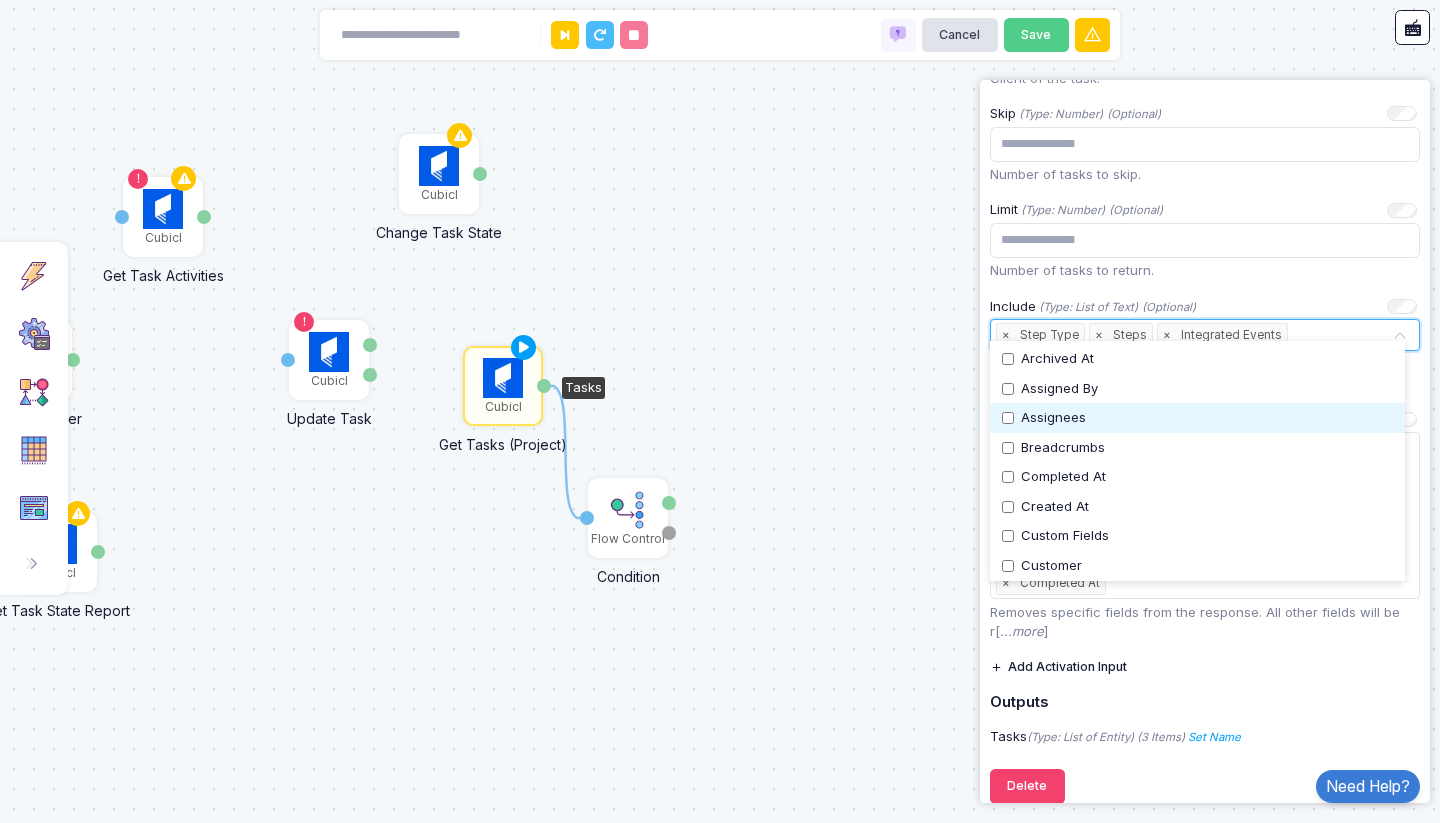 scroll, scrollTop: 0, scrollLeft: 0, axis: both 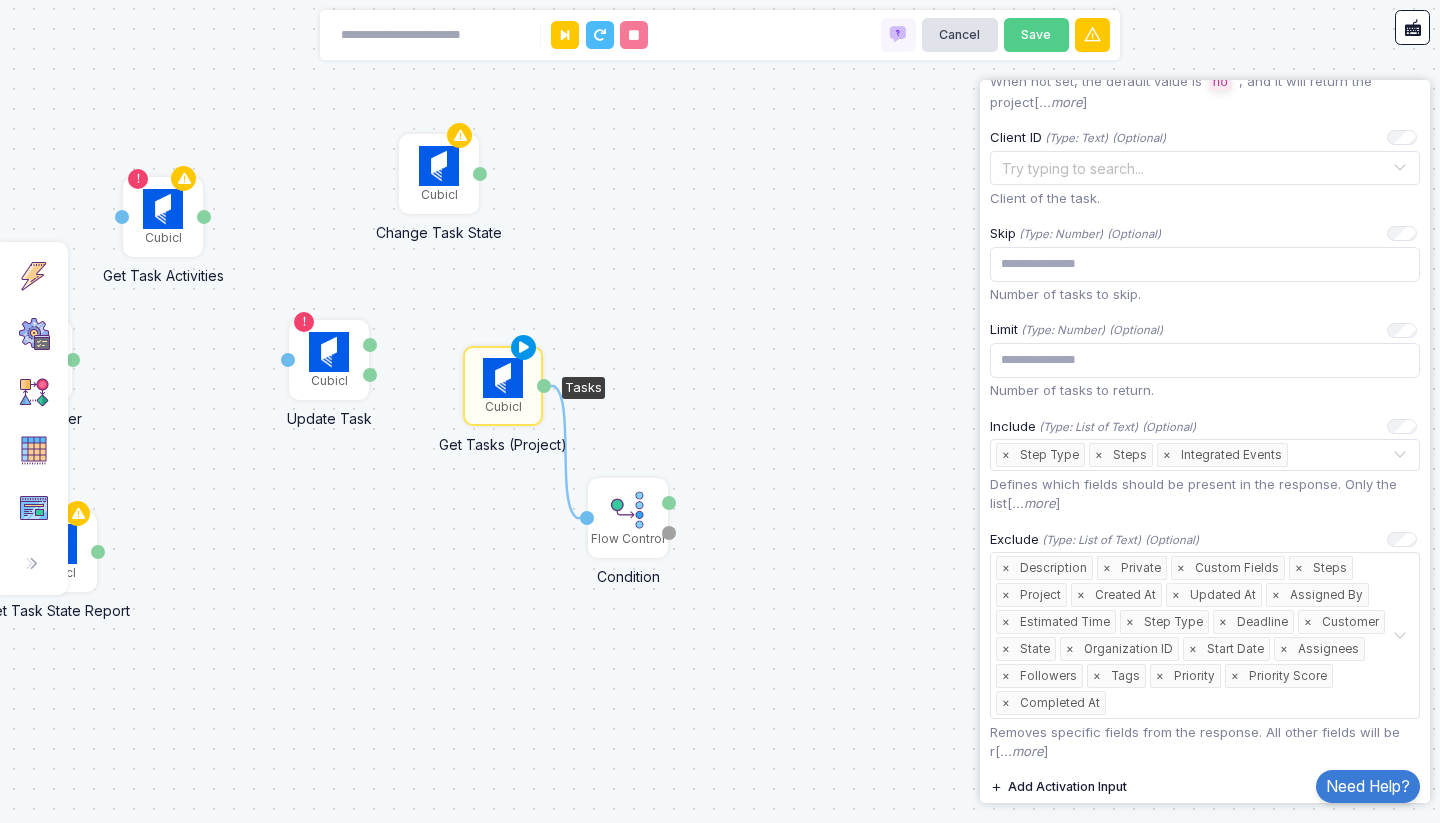 click at bounding box center (523, 347) 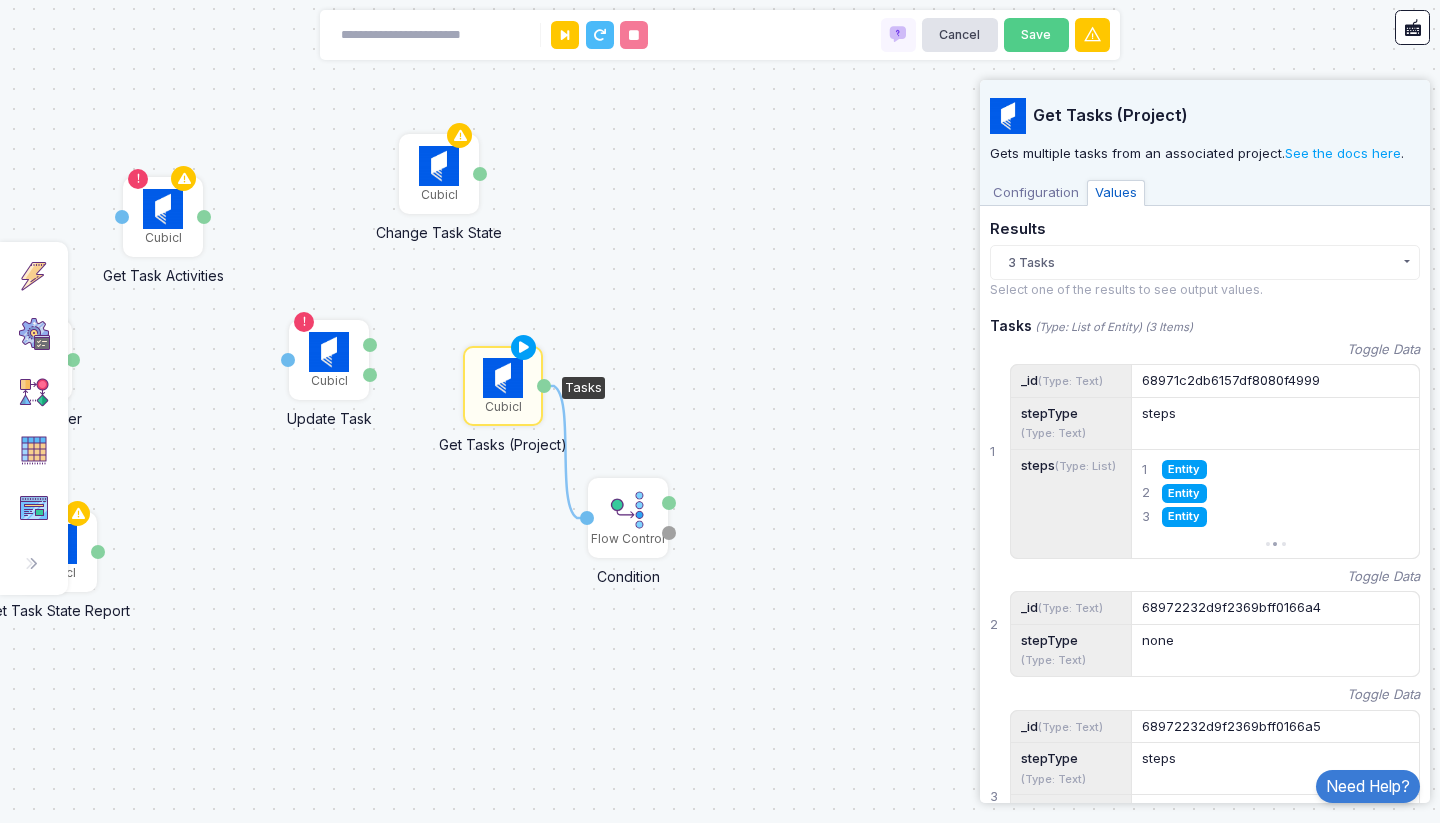 scroll, scrollTop: 167, scrollLeft: 0, axis: vertical 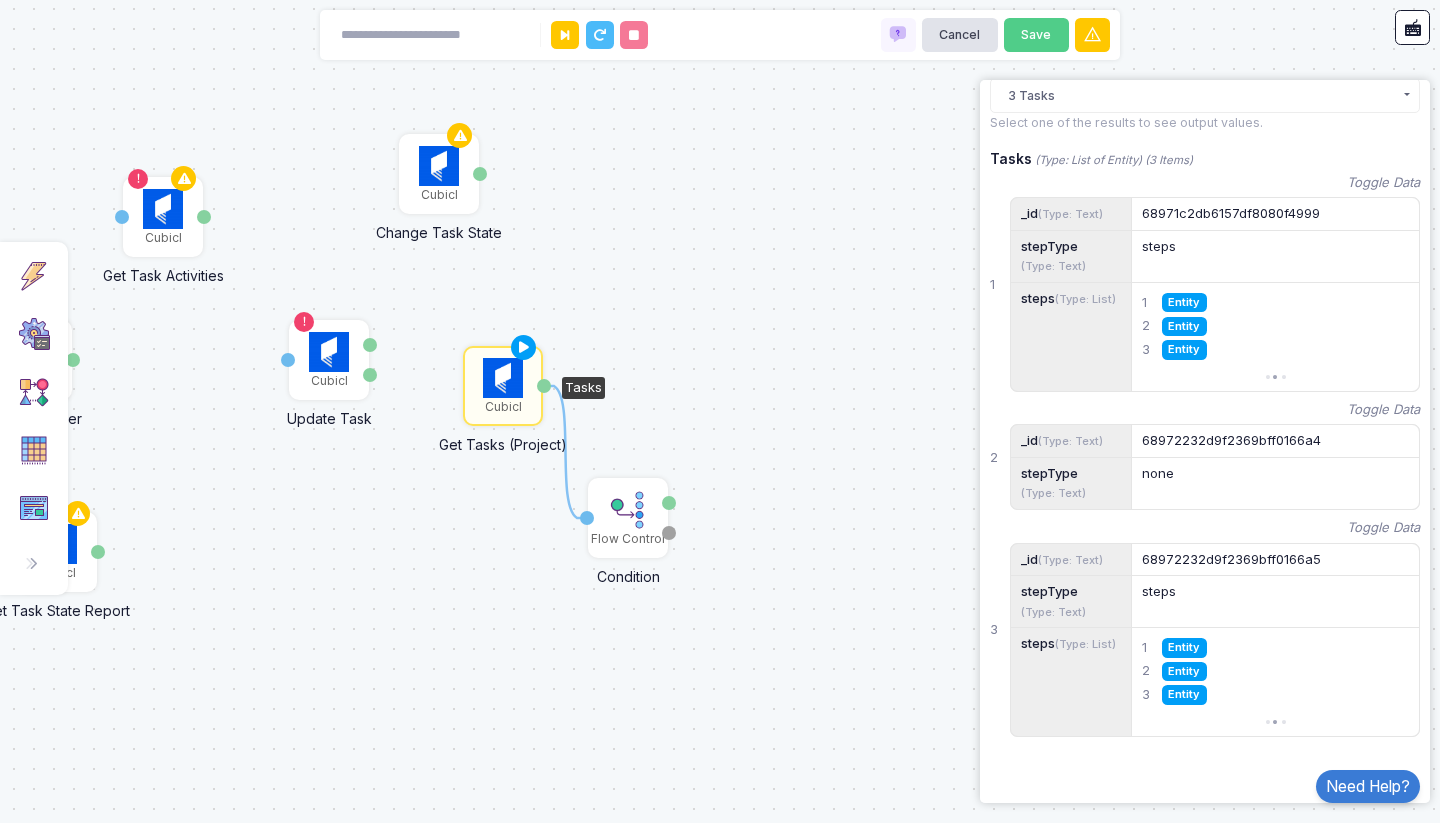 click on "Entity" 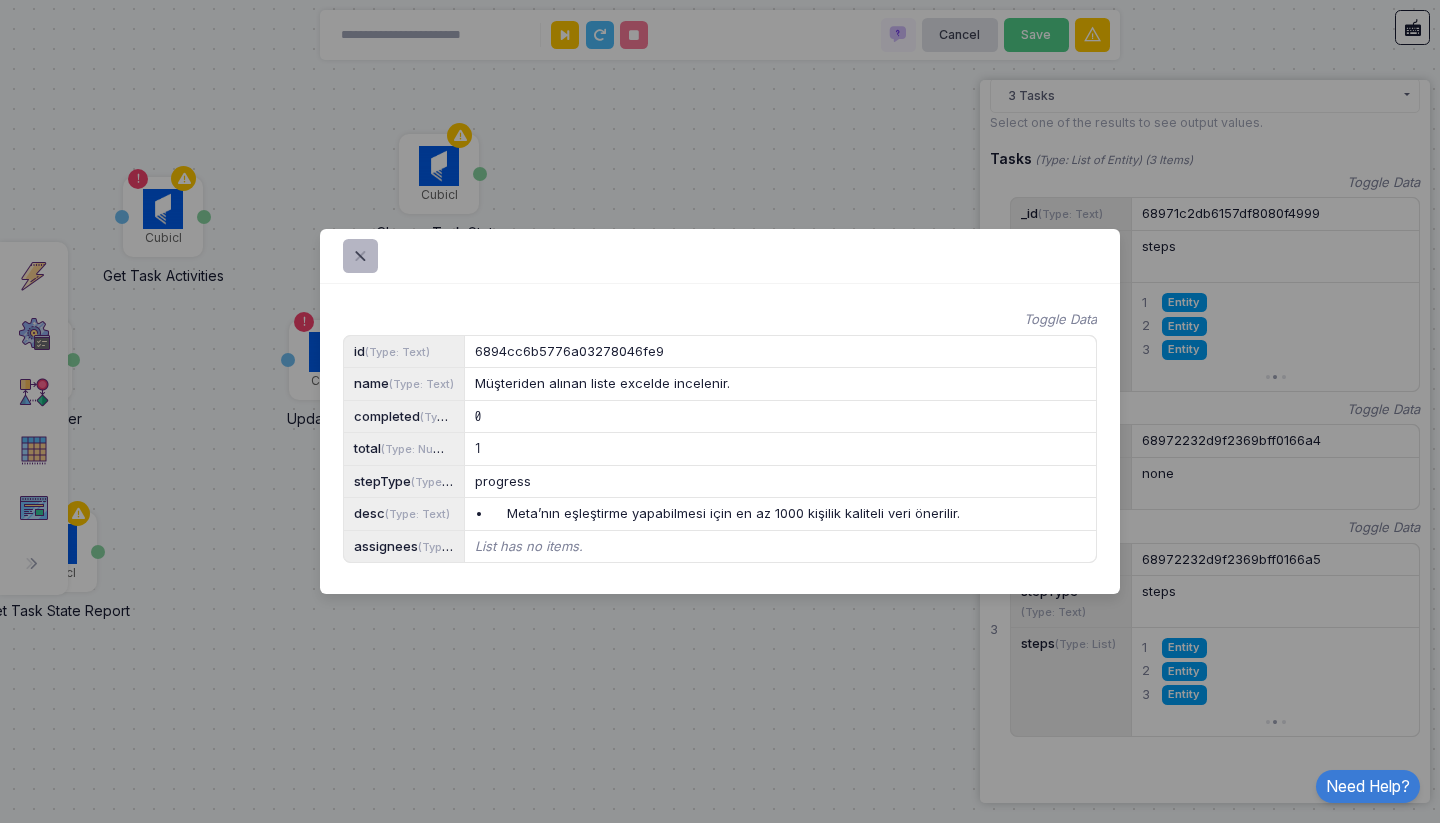 click 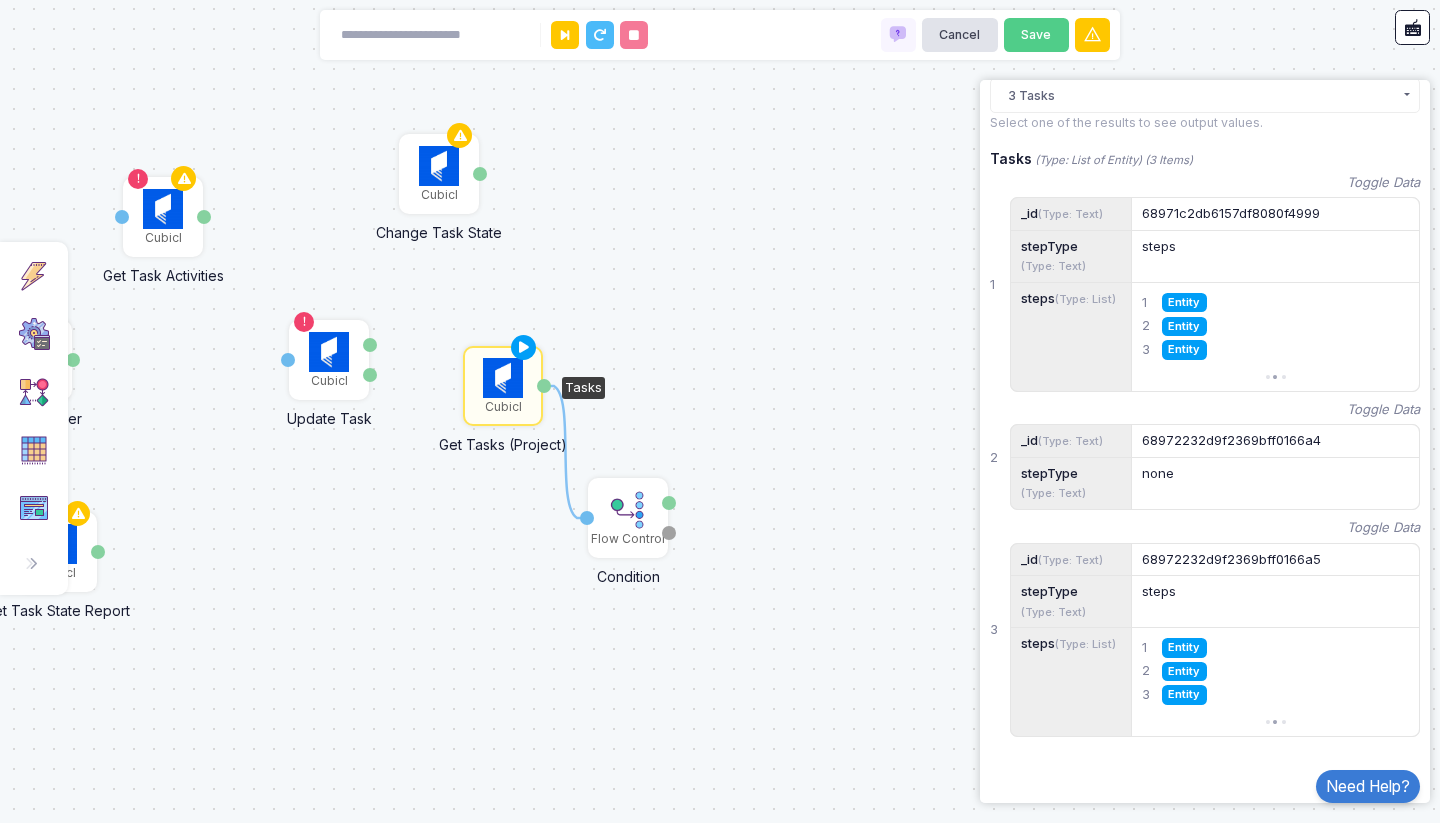 click on "Entity" 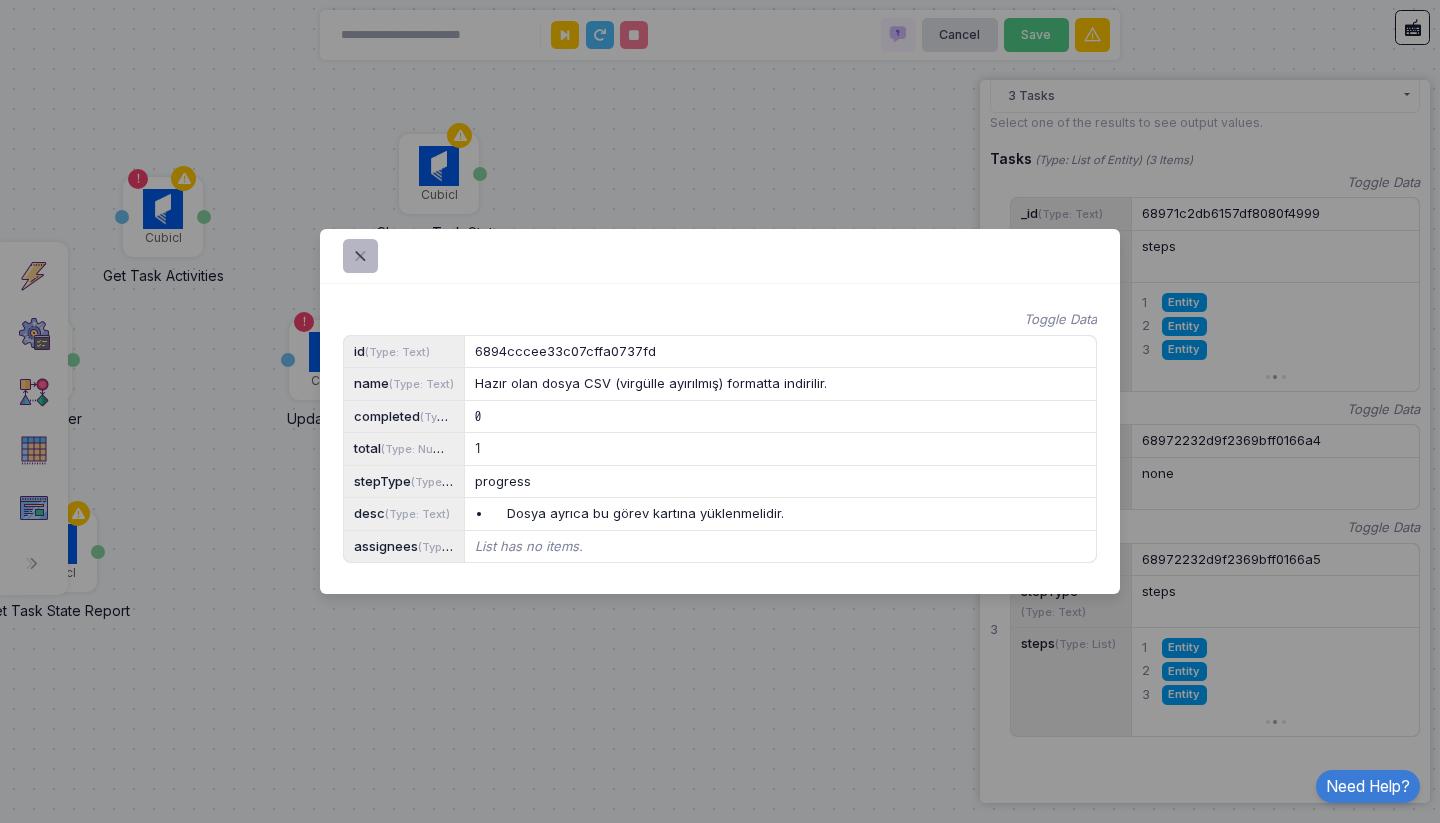 click 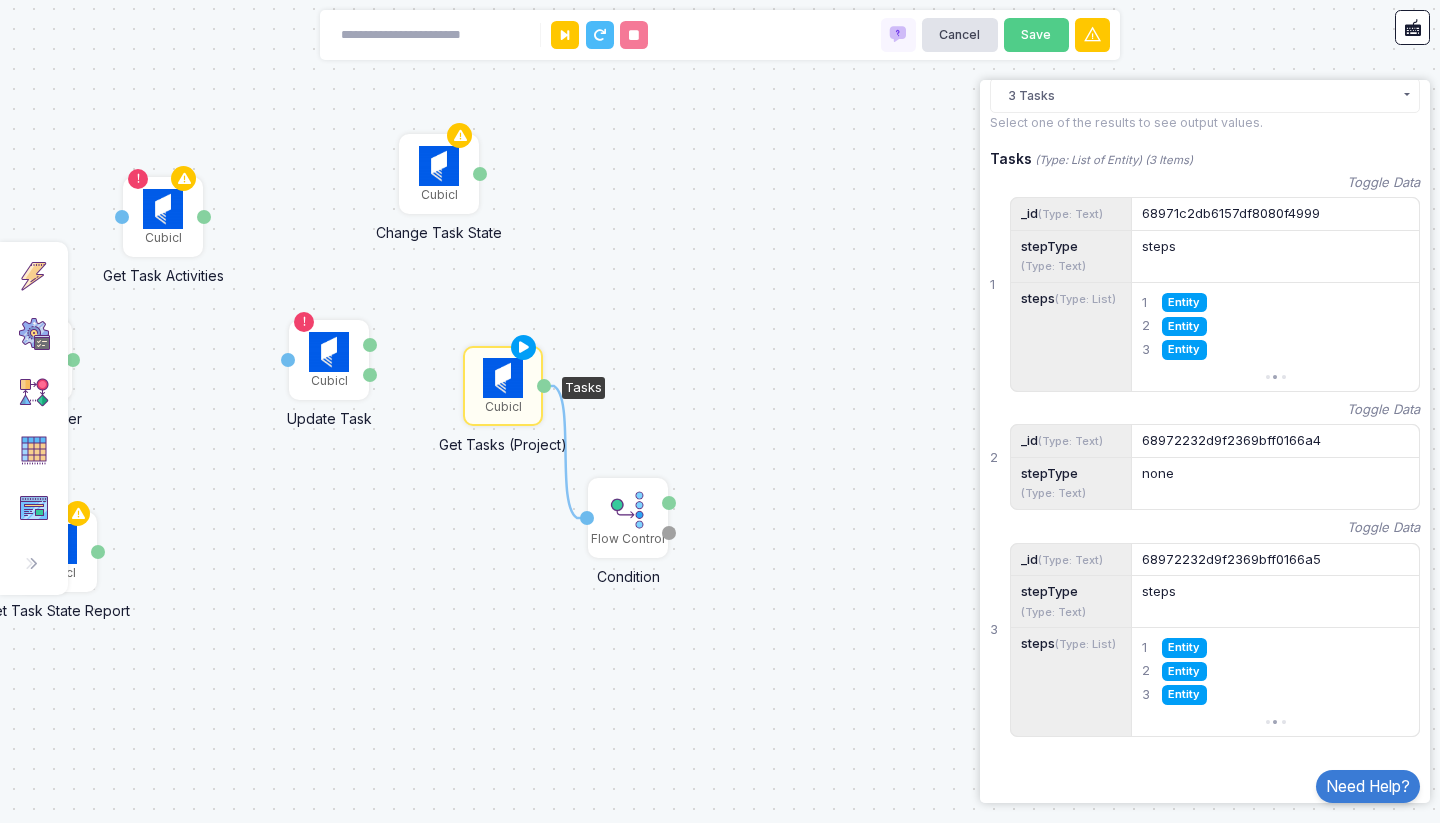 click on "Entity" 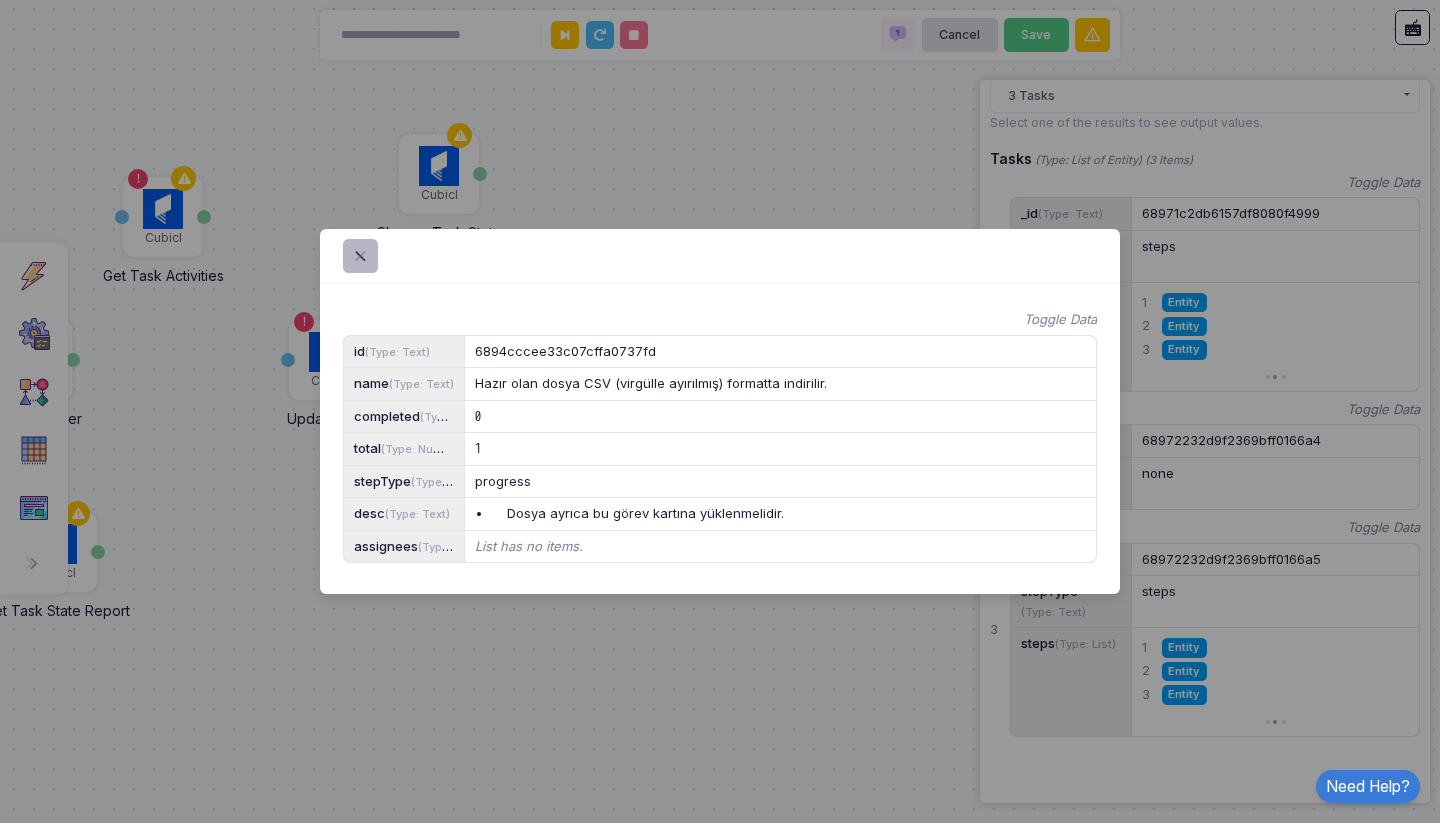 click 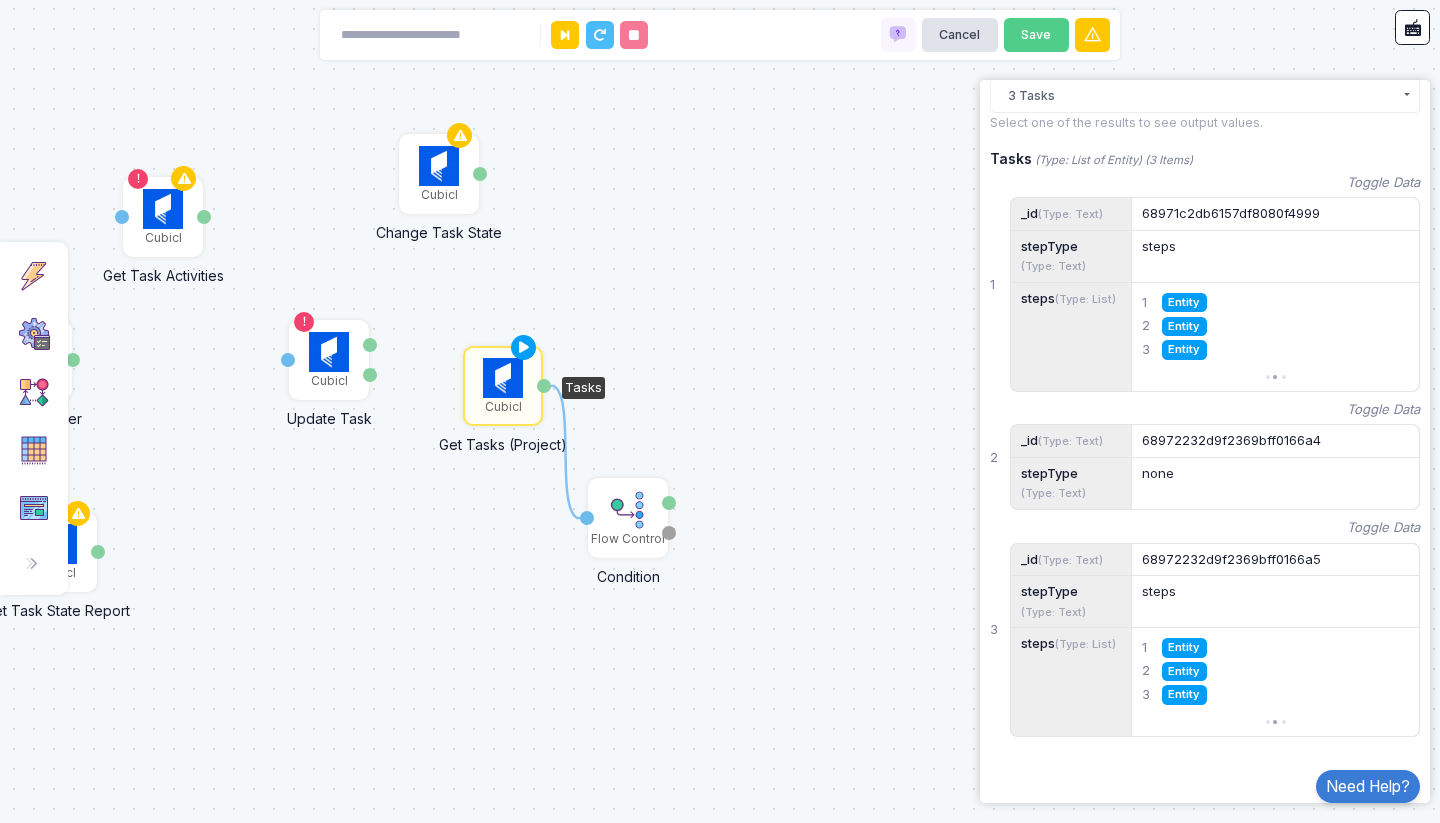 click on "Entity" 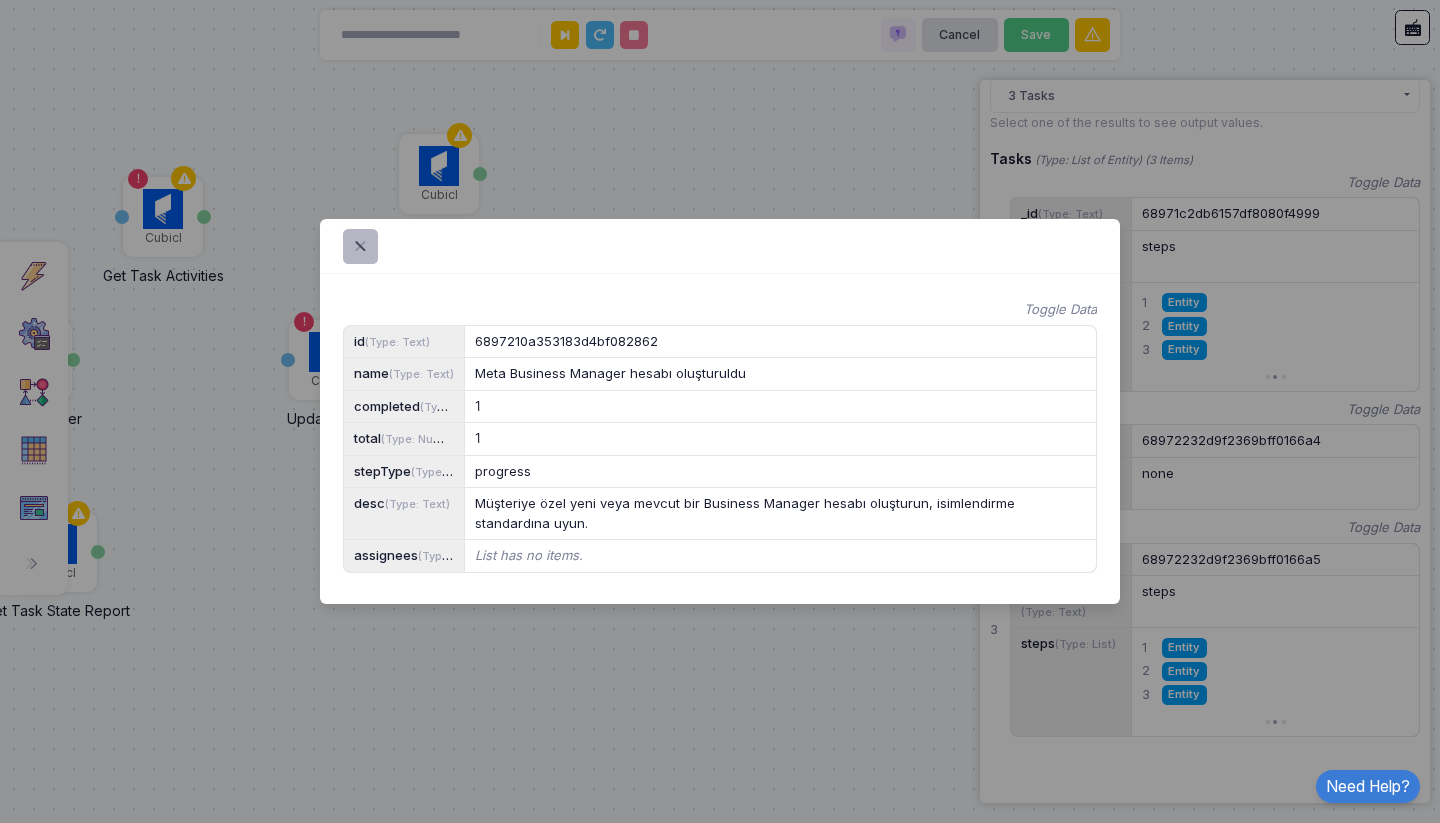 click 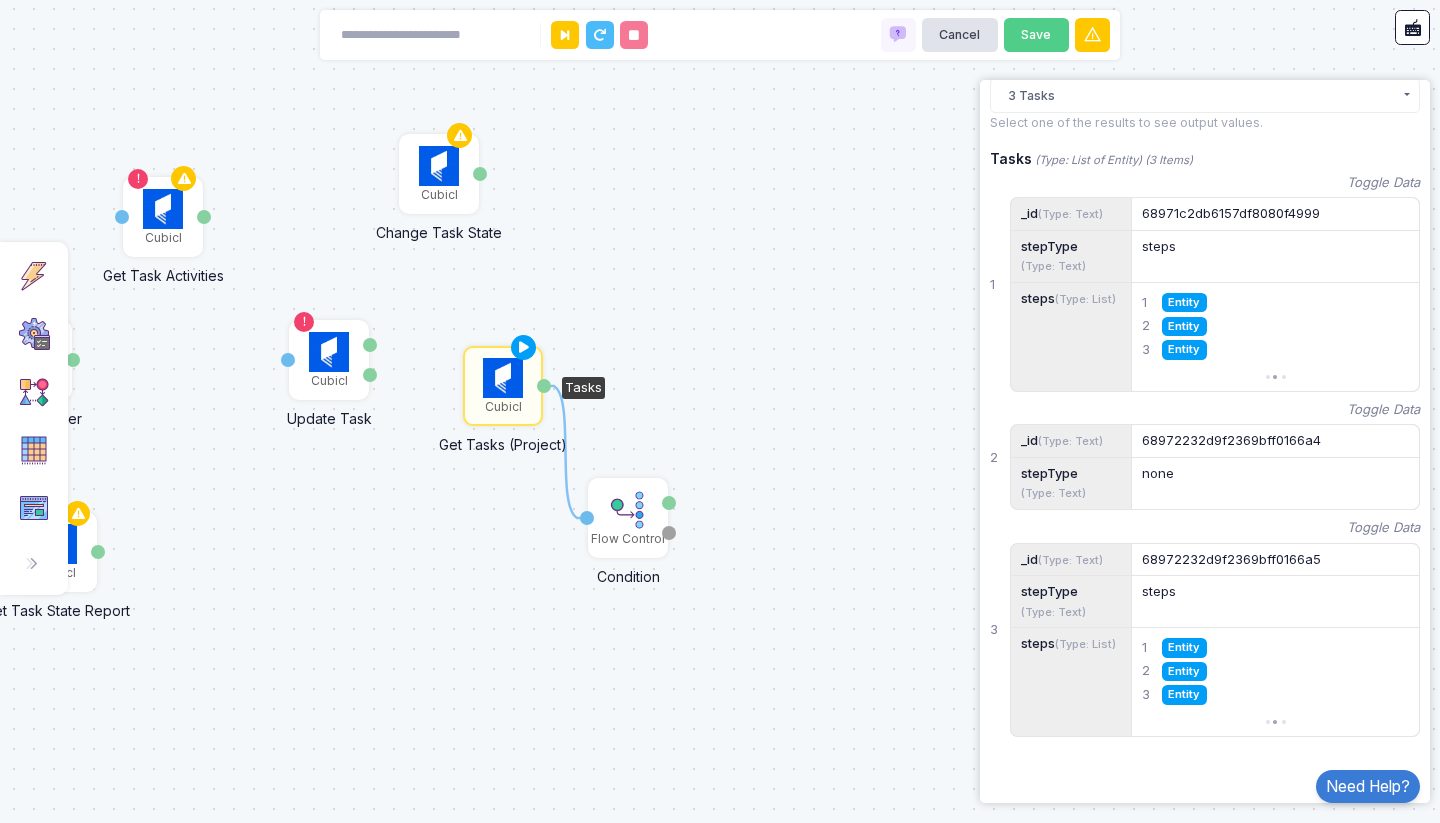 click on "Entity" 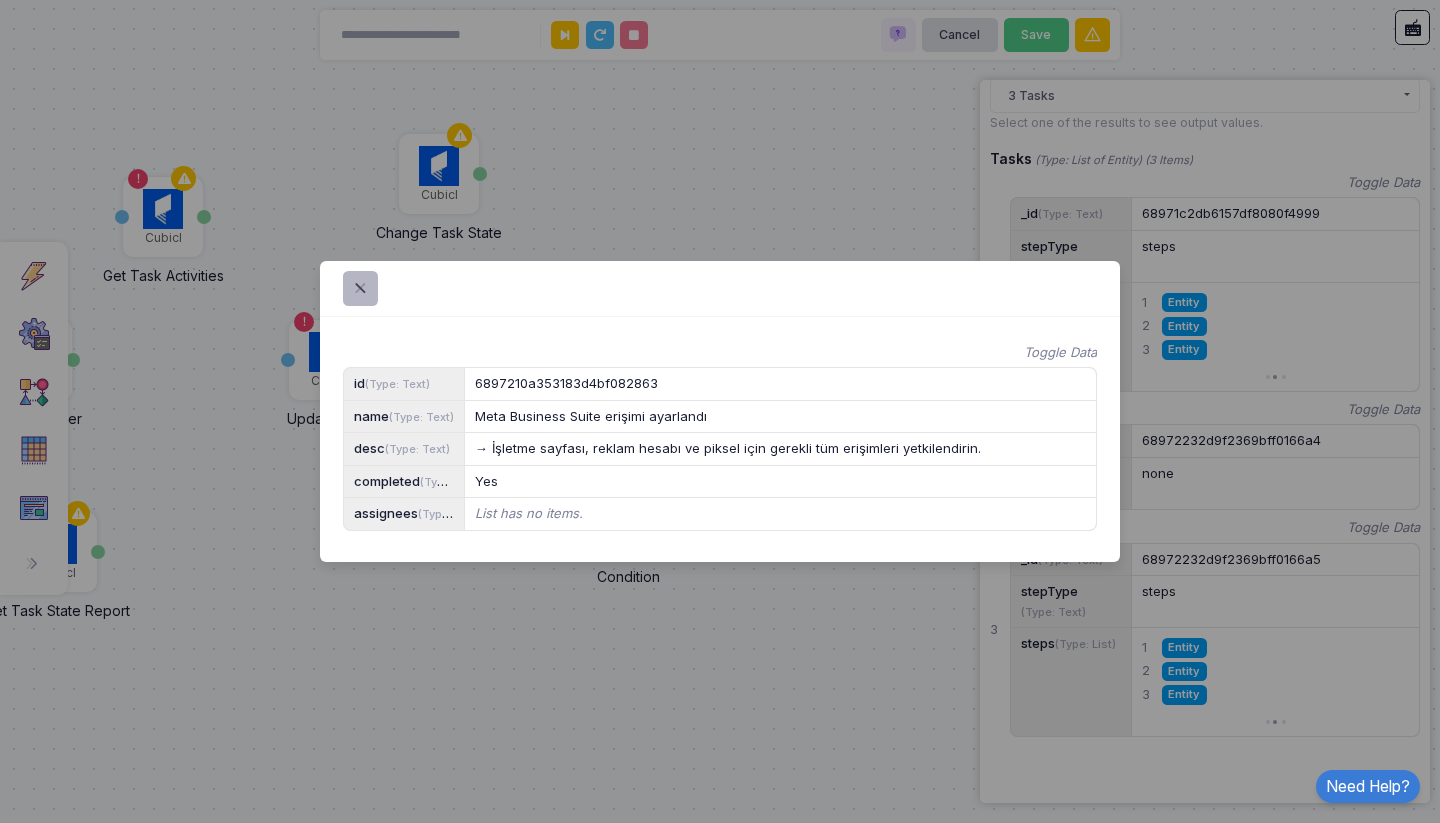 click 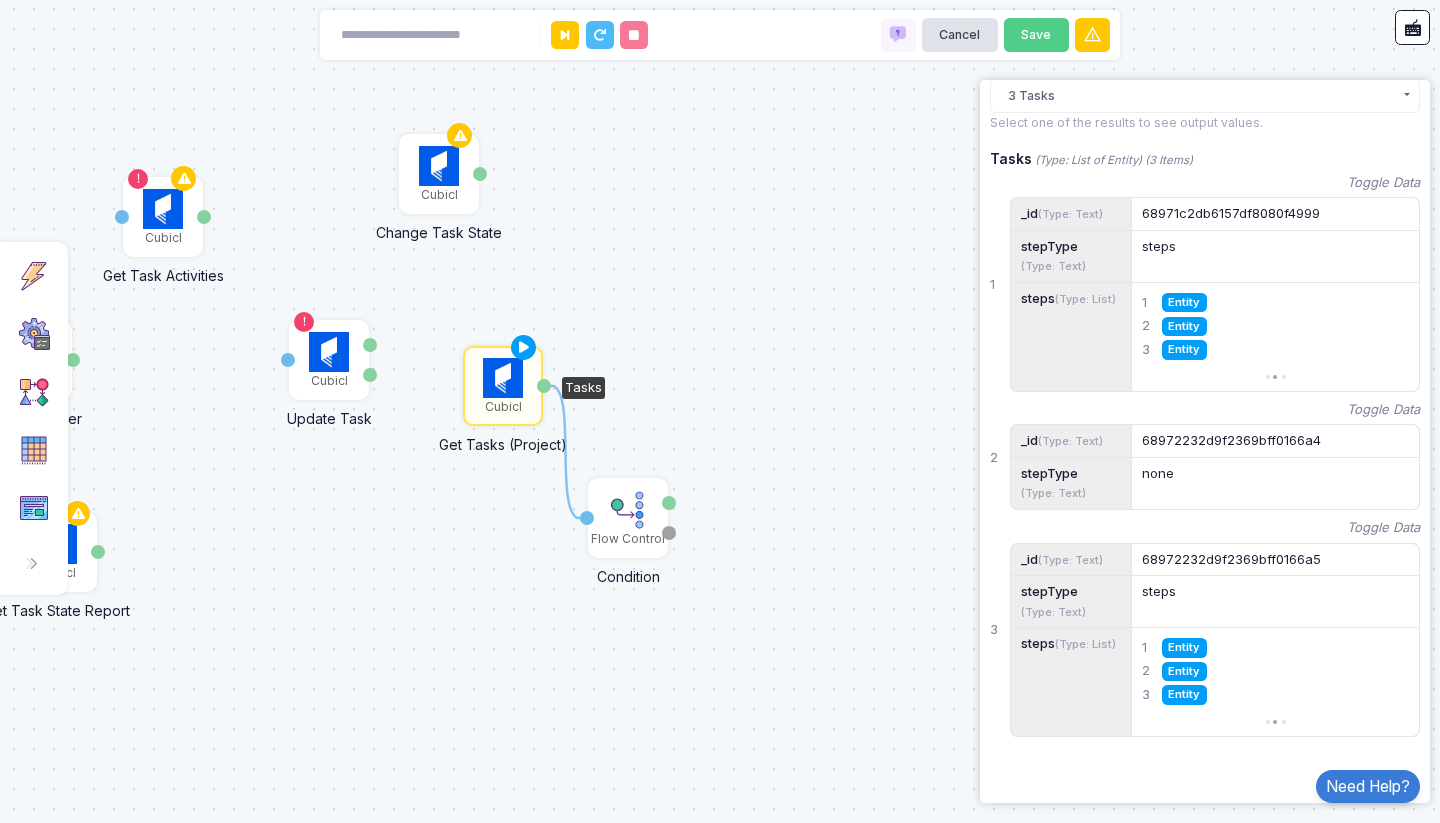 click on "Entity" 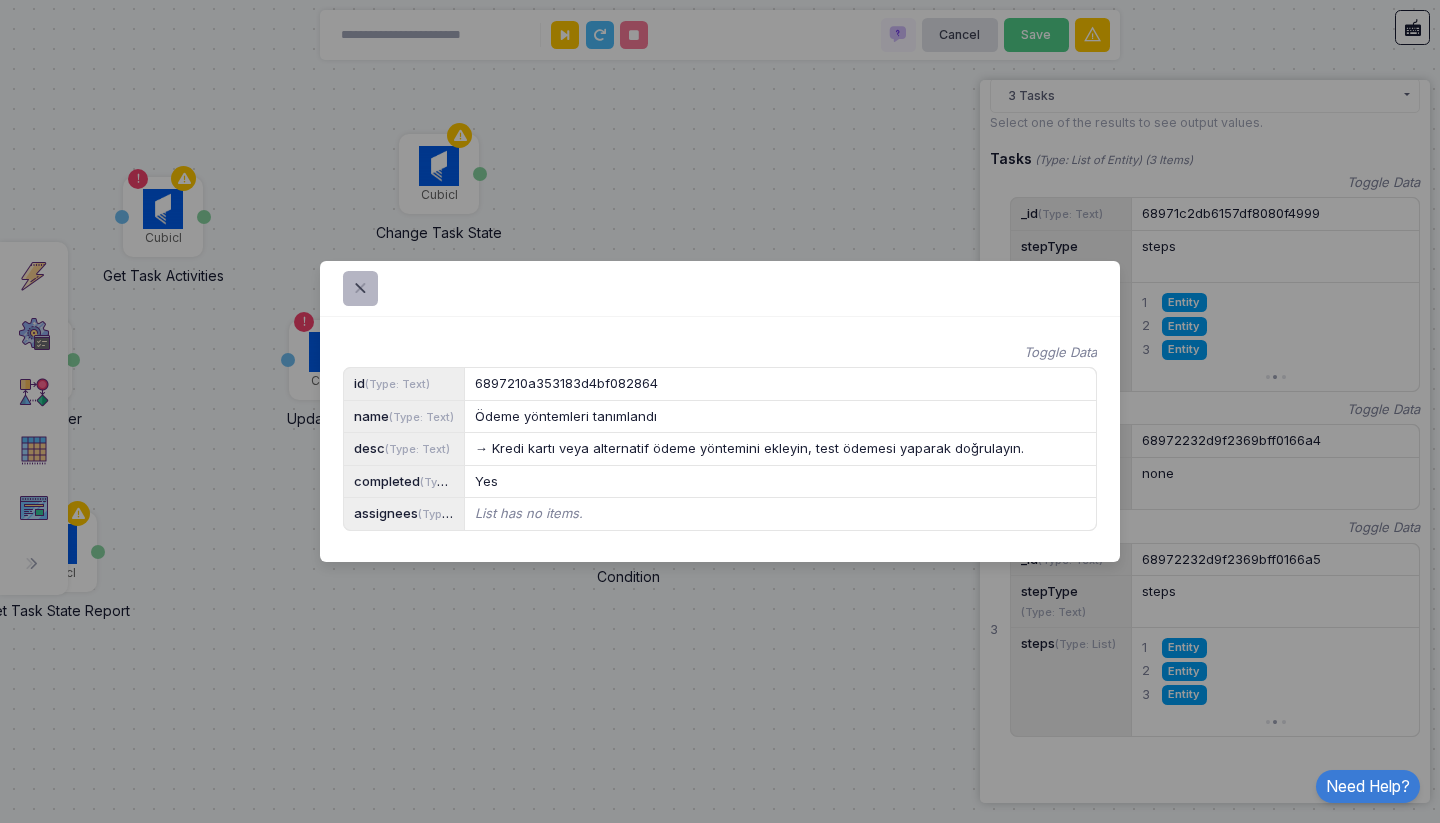 click 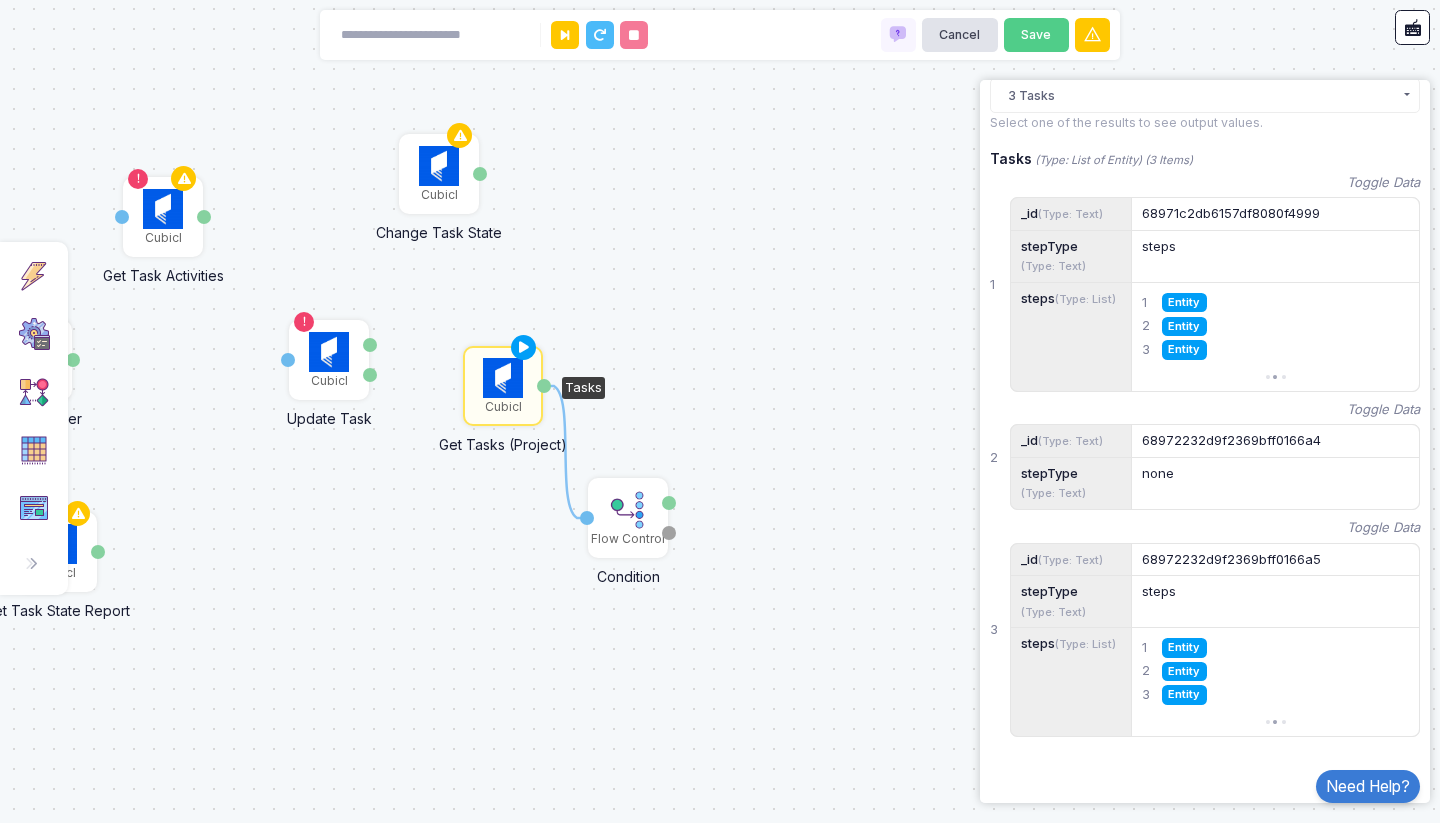 click on "Entity" 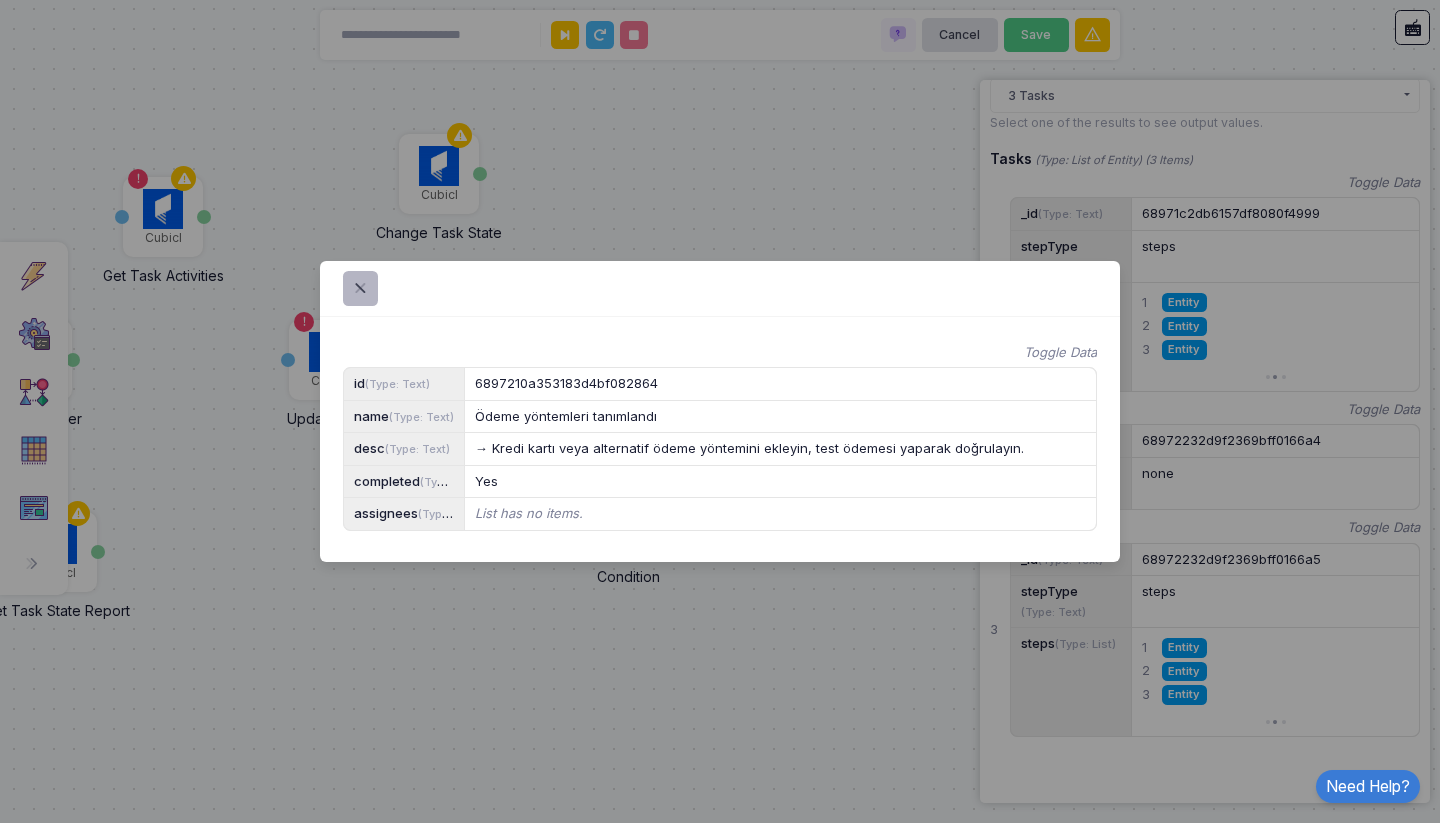click 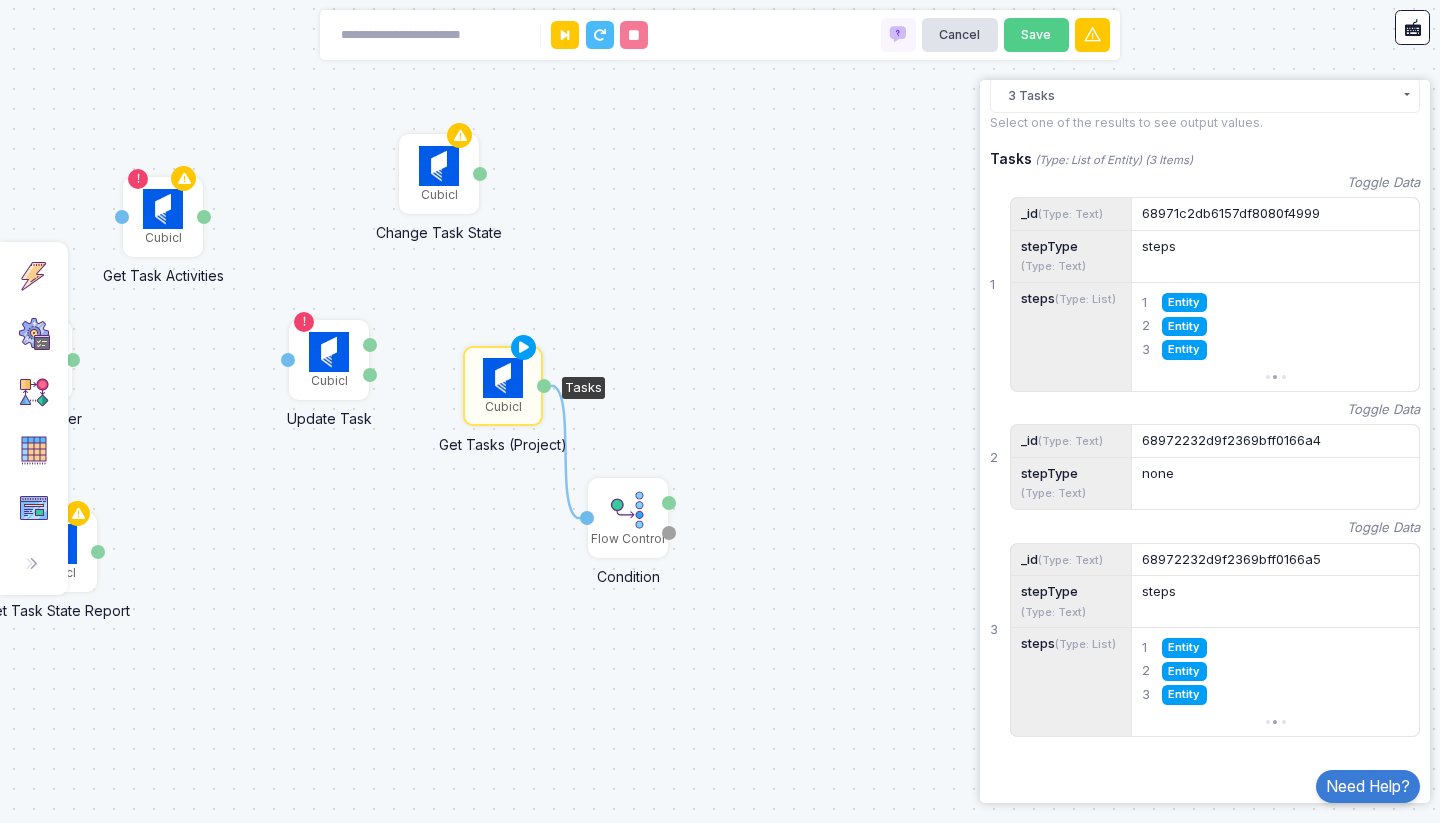 click 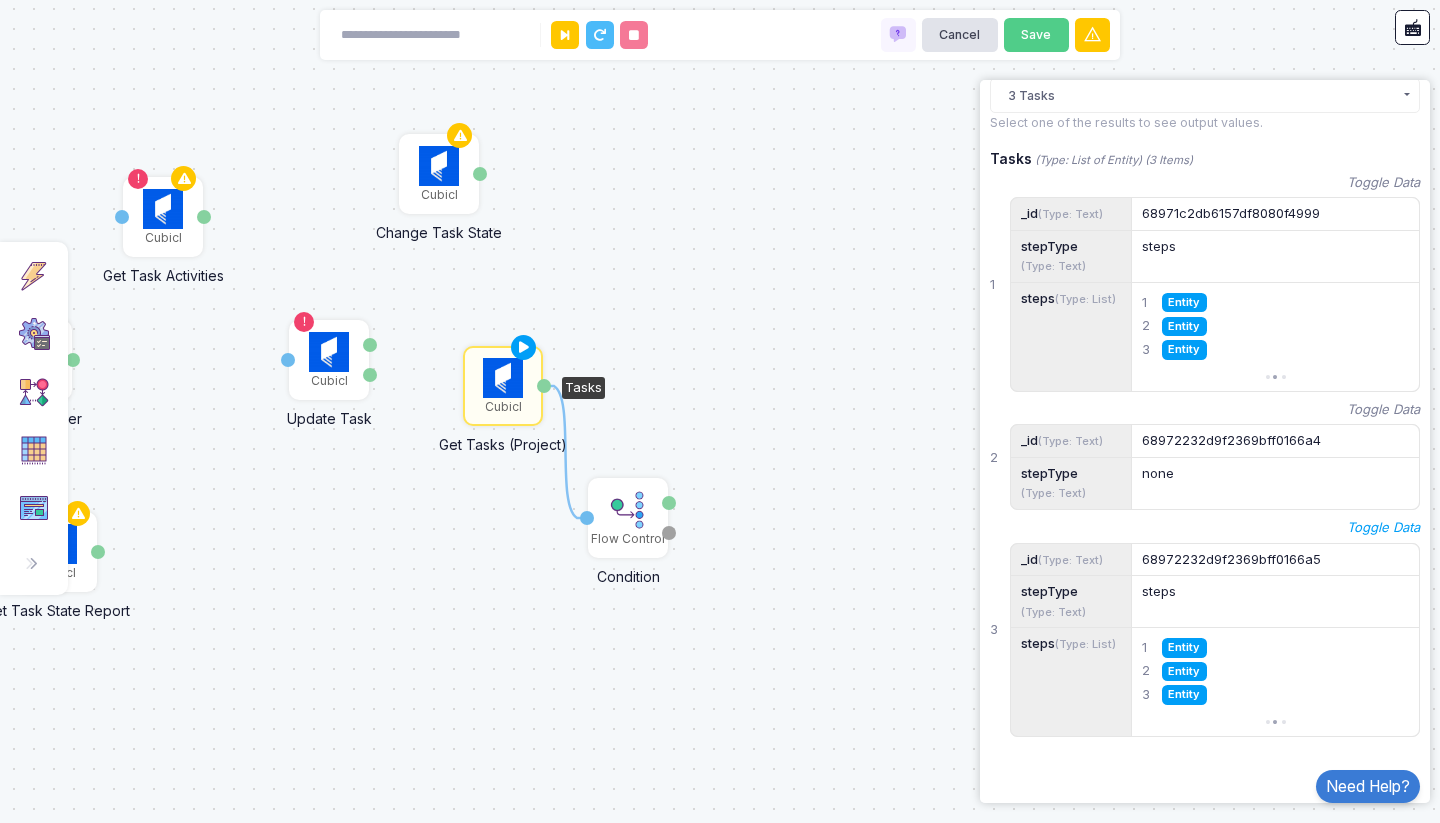 click on "Toggle Data" 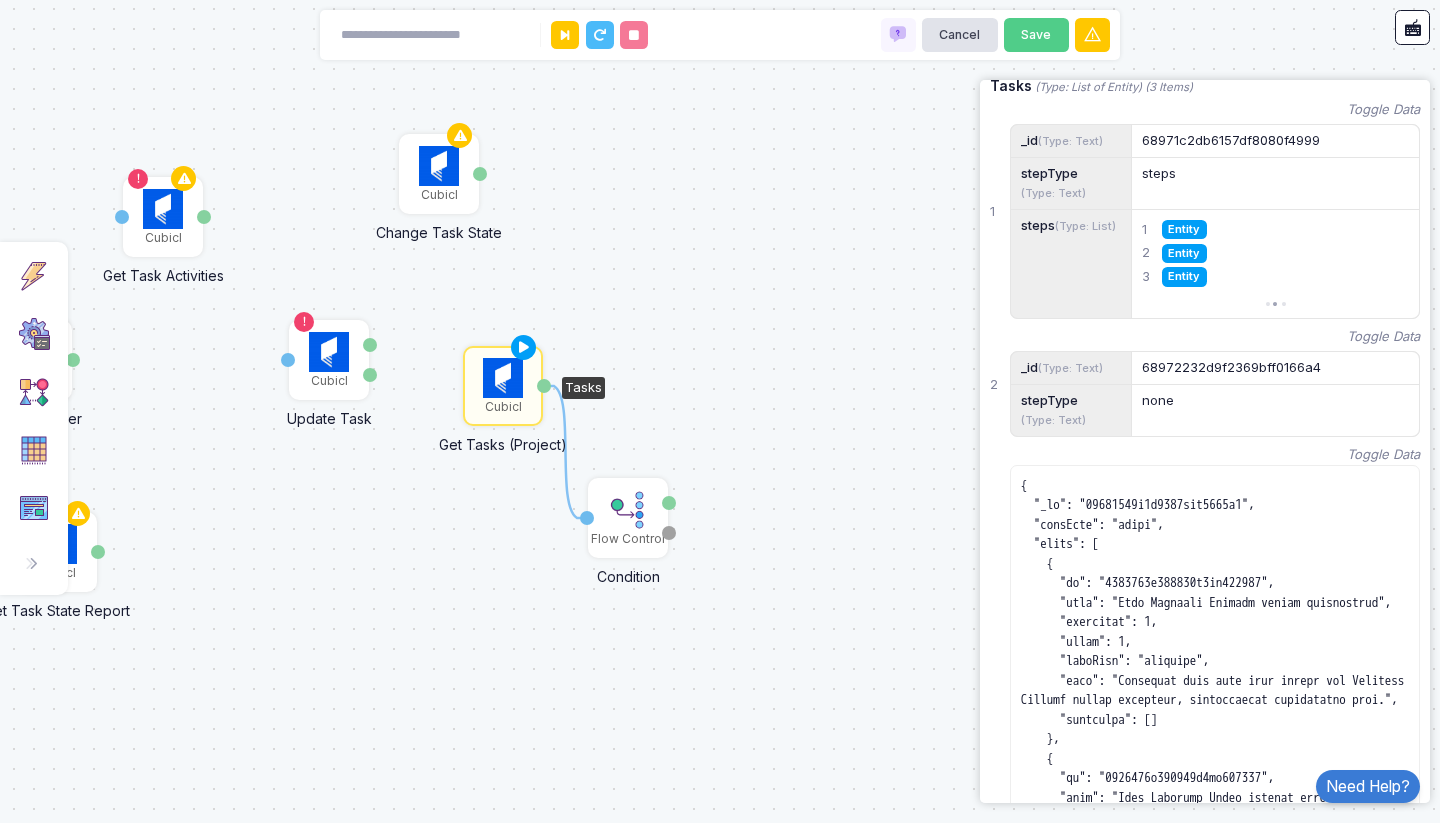scroll, scrollTop: 0, scrollLeft: 0, axis: both 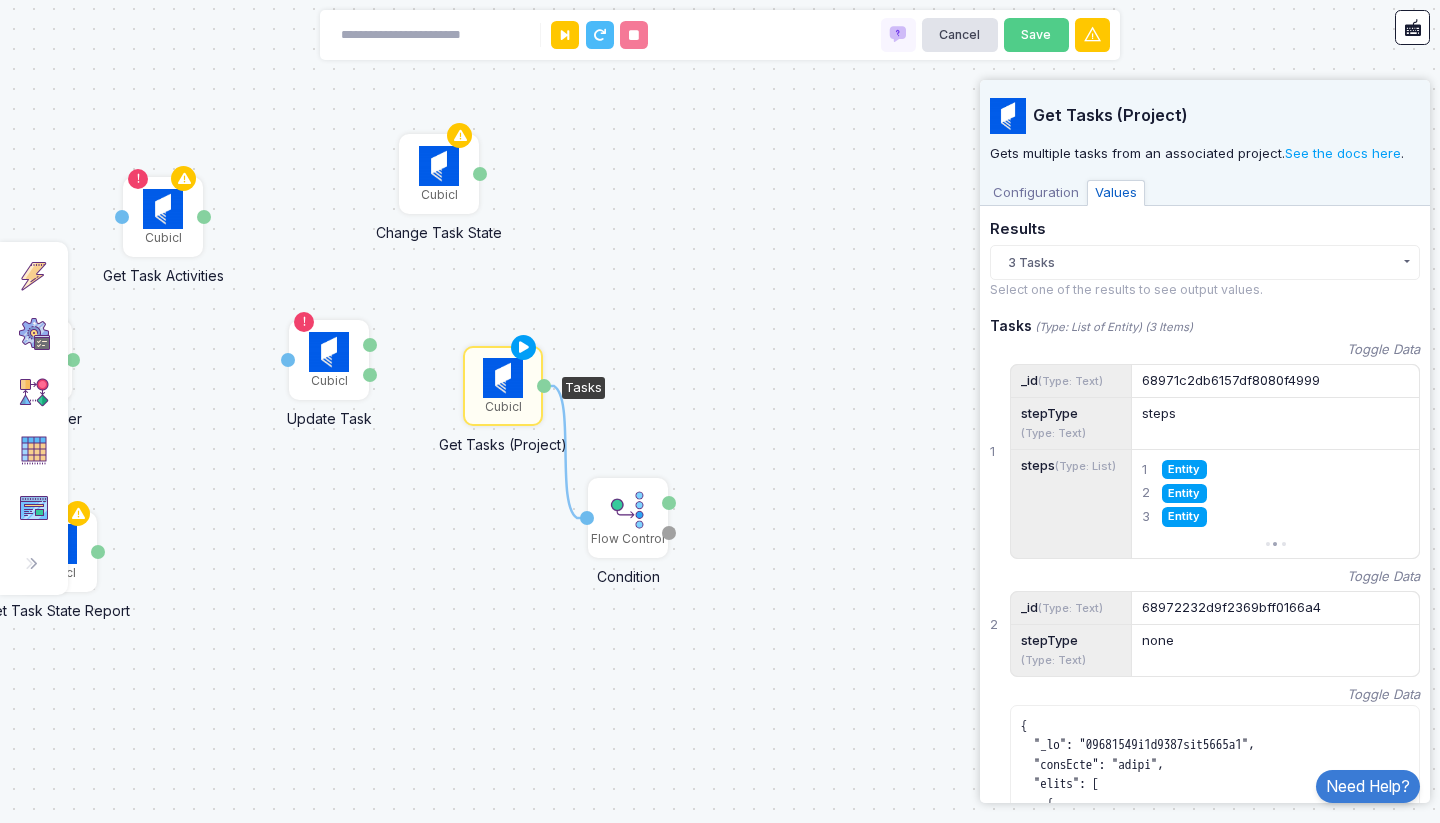 click on "Configuration" at bounding box center [1036, 193] 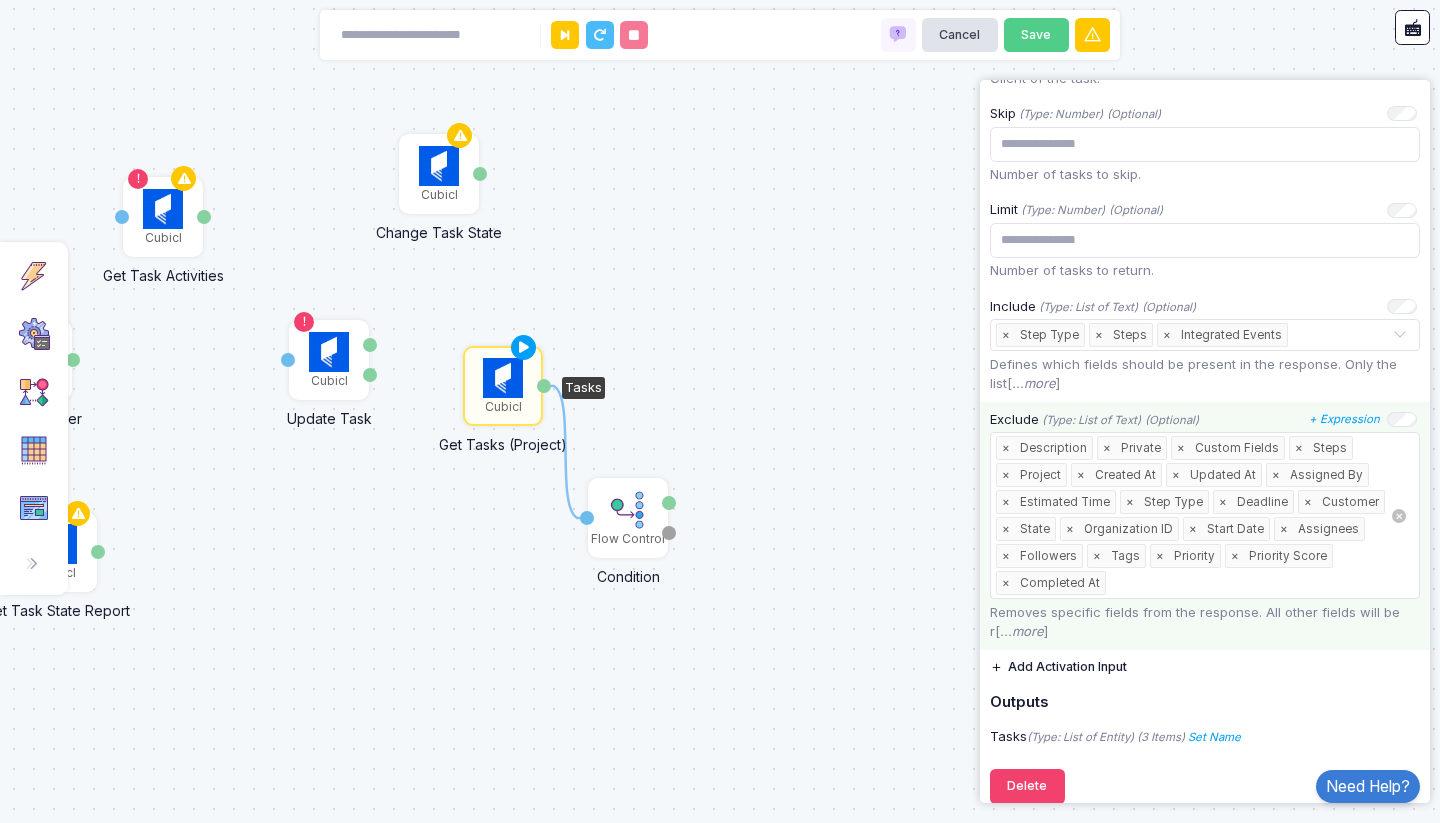 scroll, scrollTop: 1132, scrollLeft: 0, axis: vertical 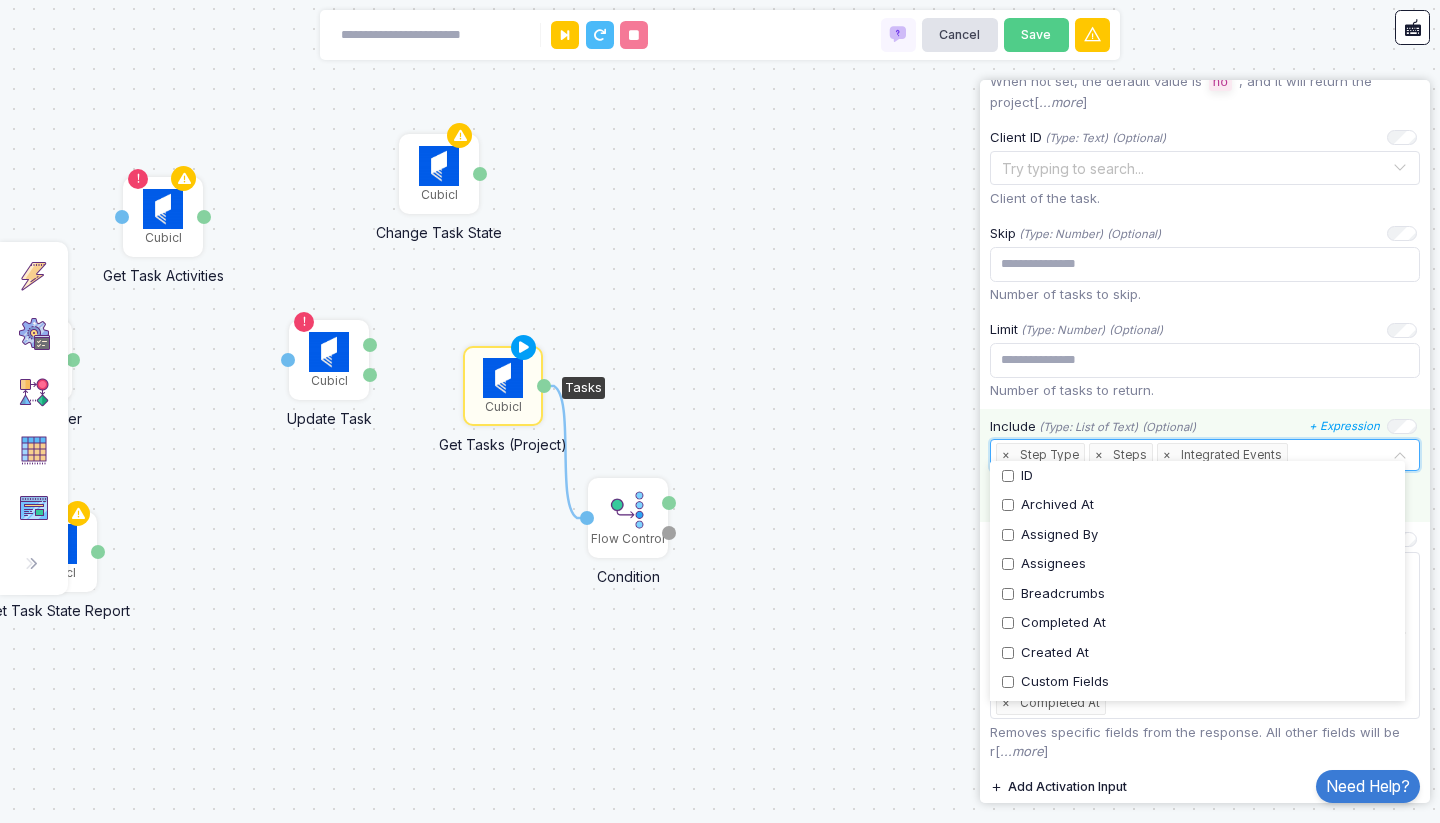 click 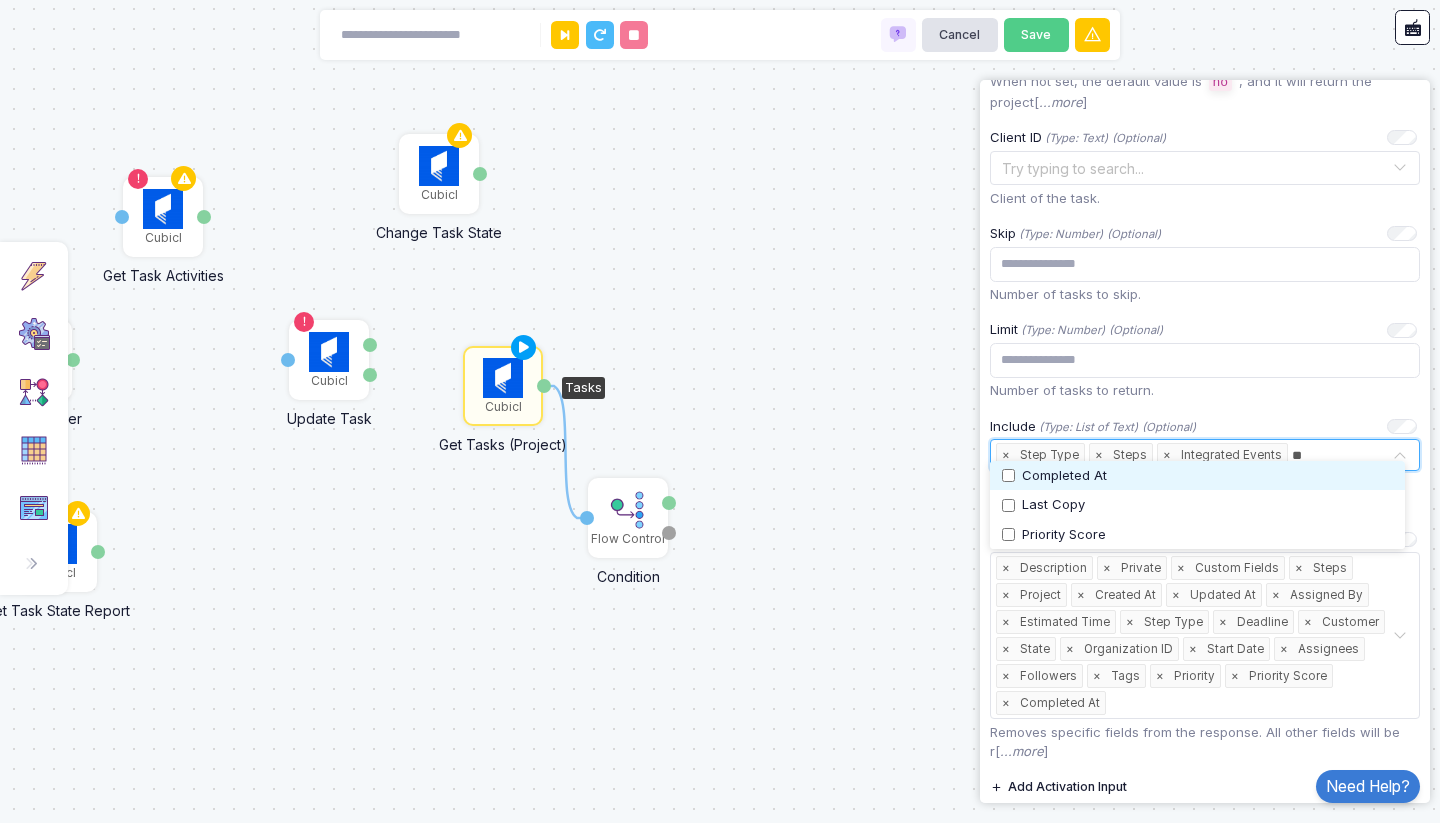 scroll, scrollTop: 0, scrollLeft: 0, axis: both 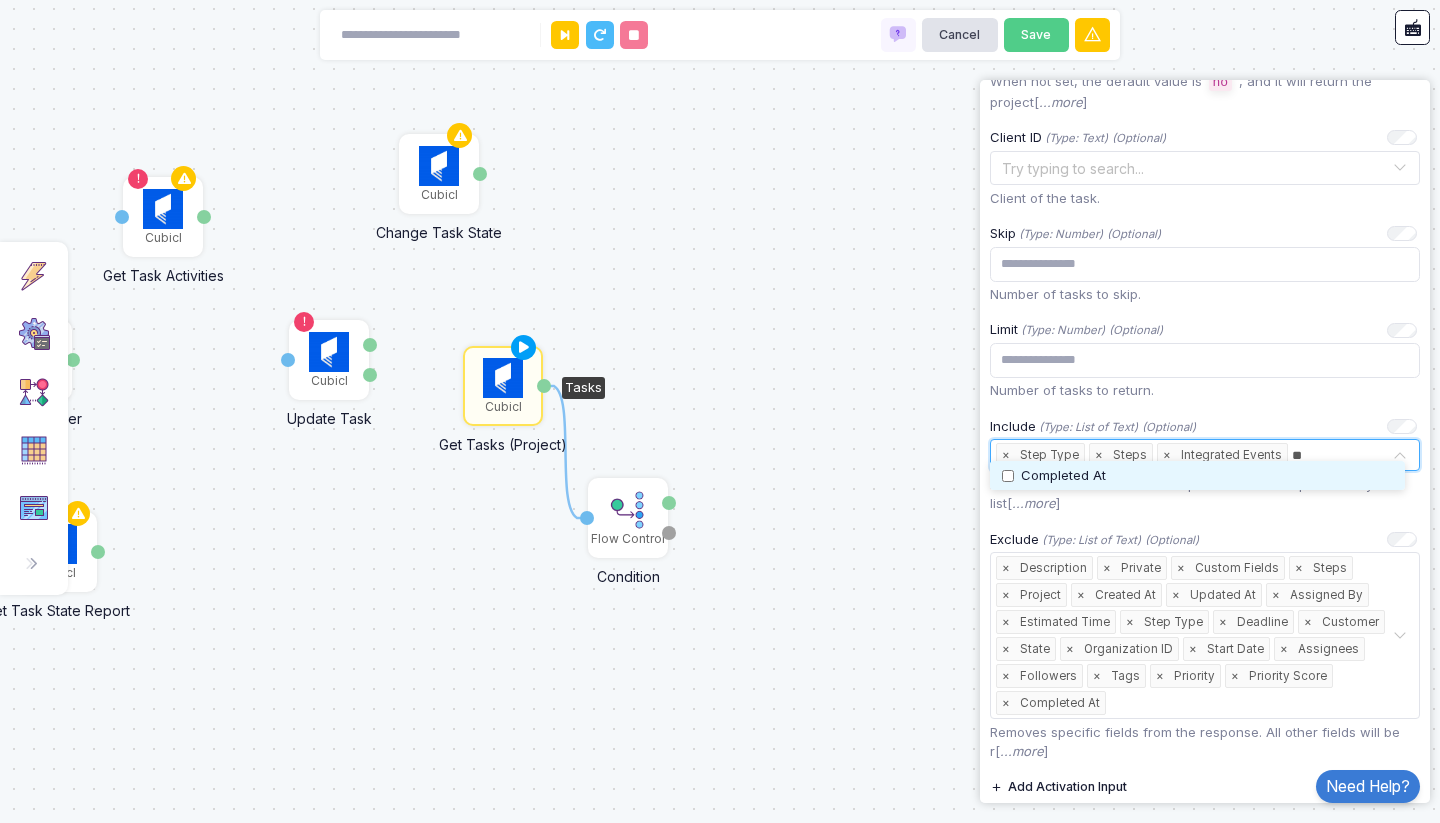 type on "*" 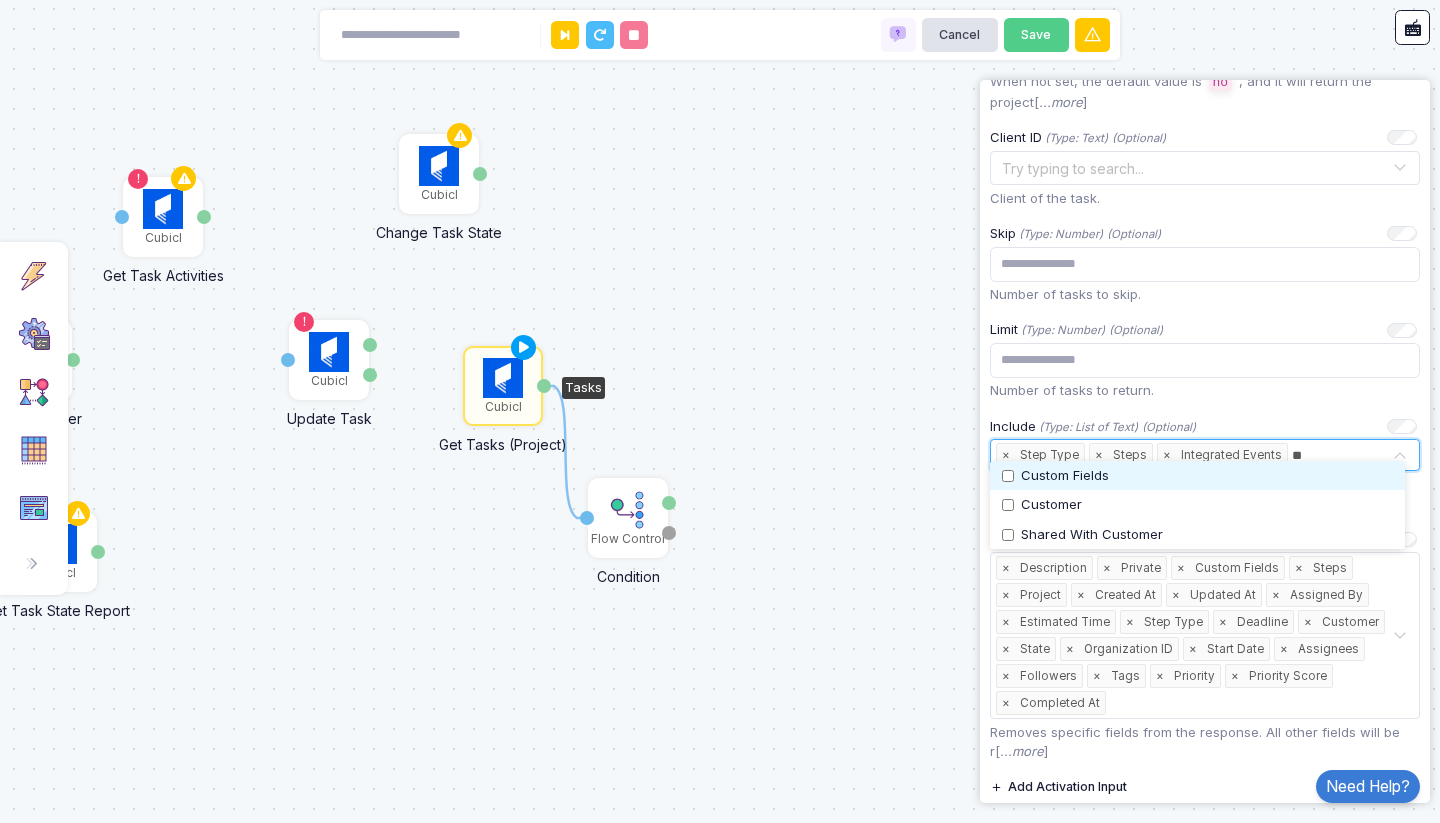 type on "*" 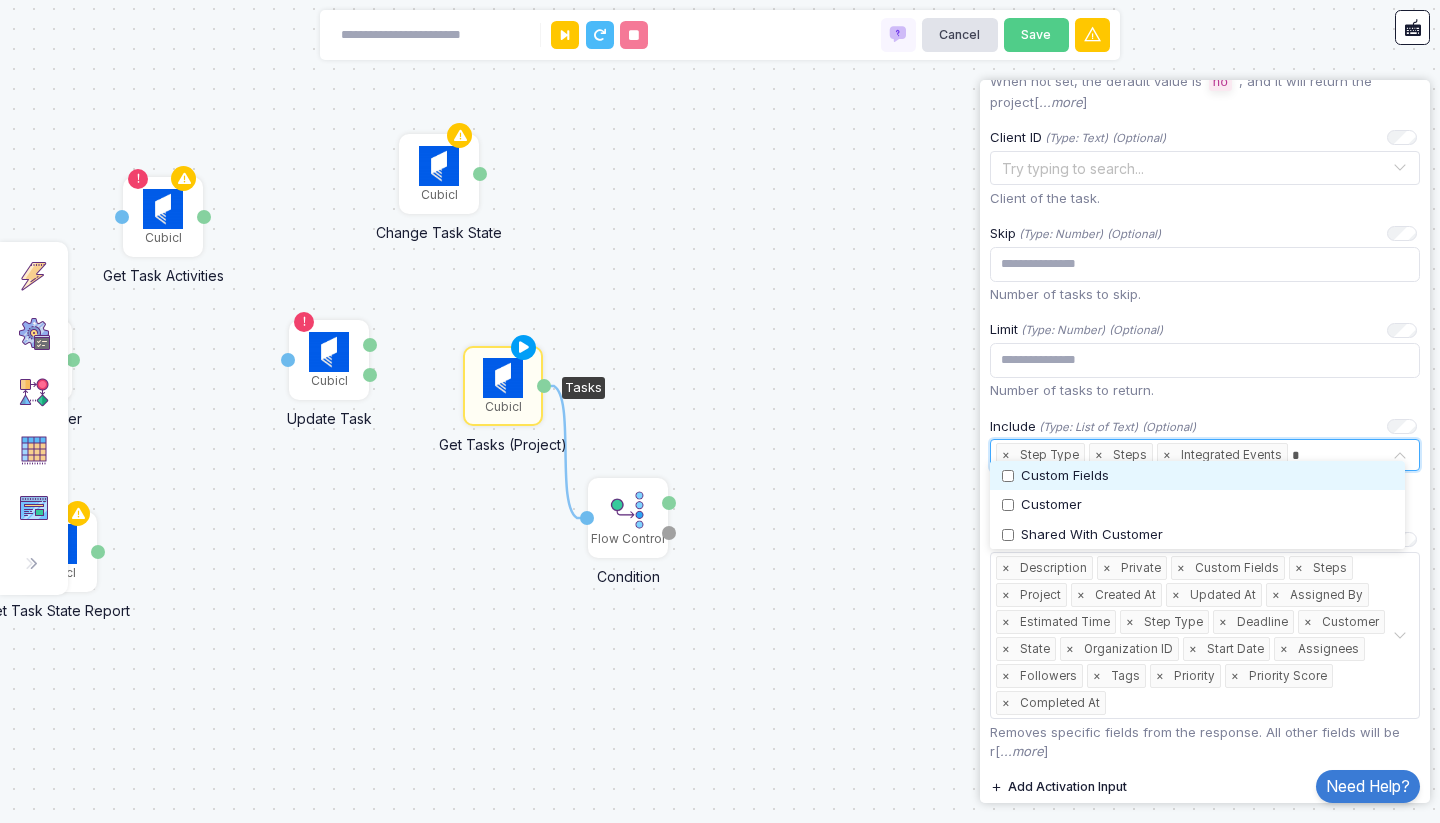 type 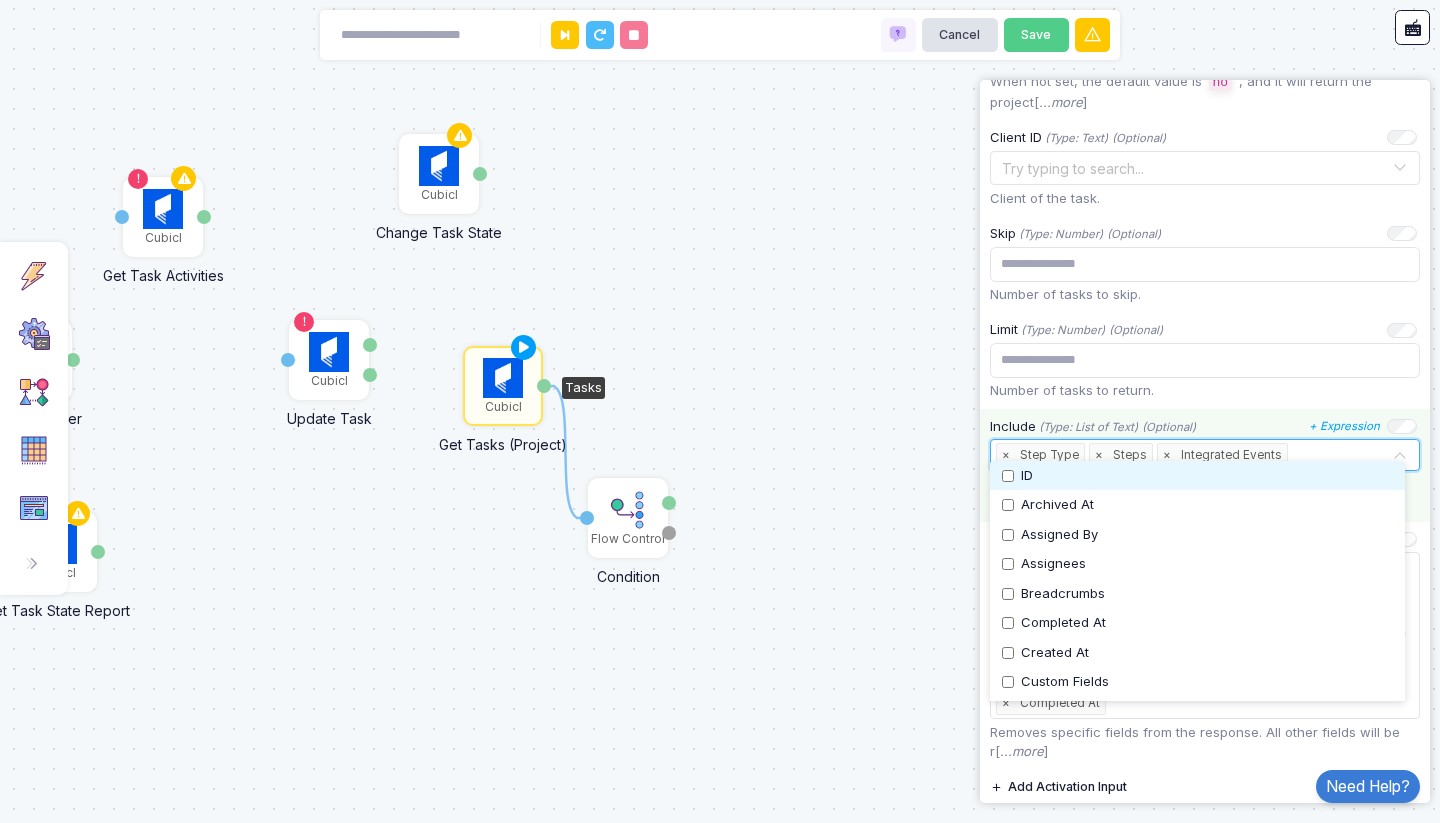 click on "×" 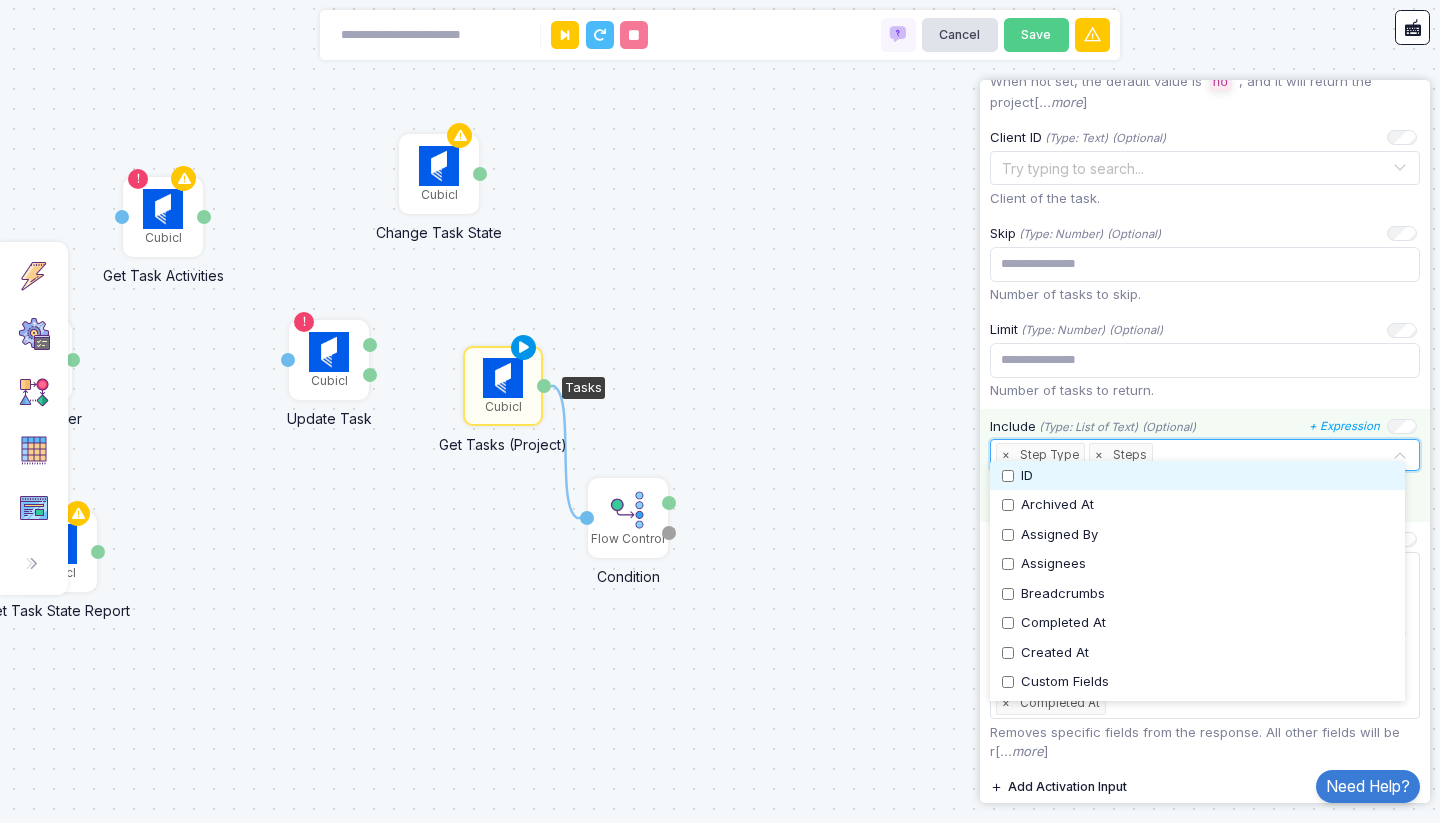 click at bounding box center [523, 347] 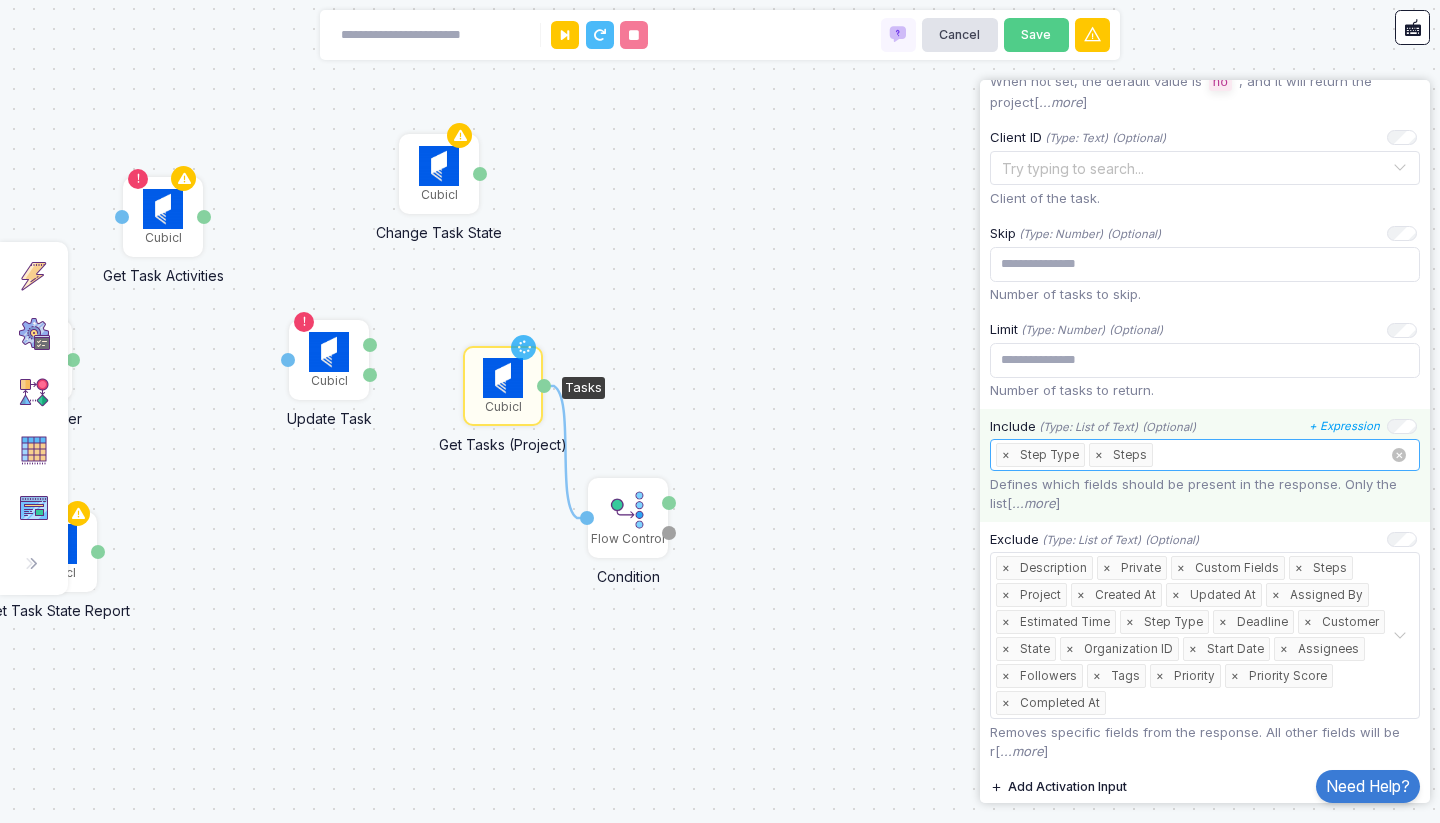 scroll, scrollTop: 167, scrollLeft: 0, axis: vertical 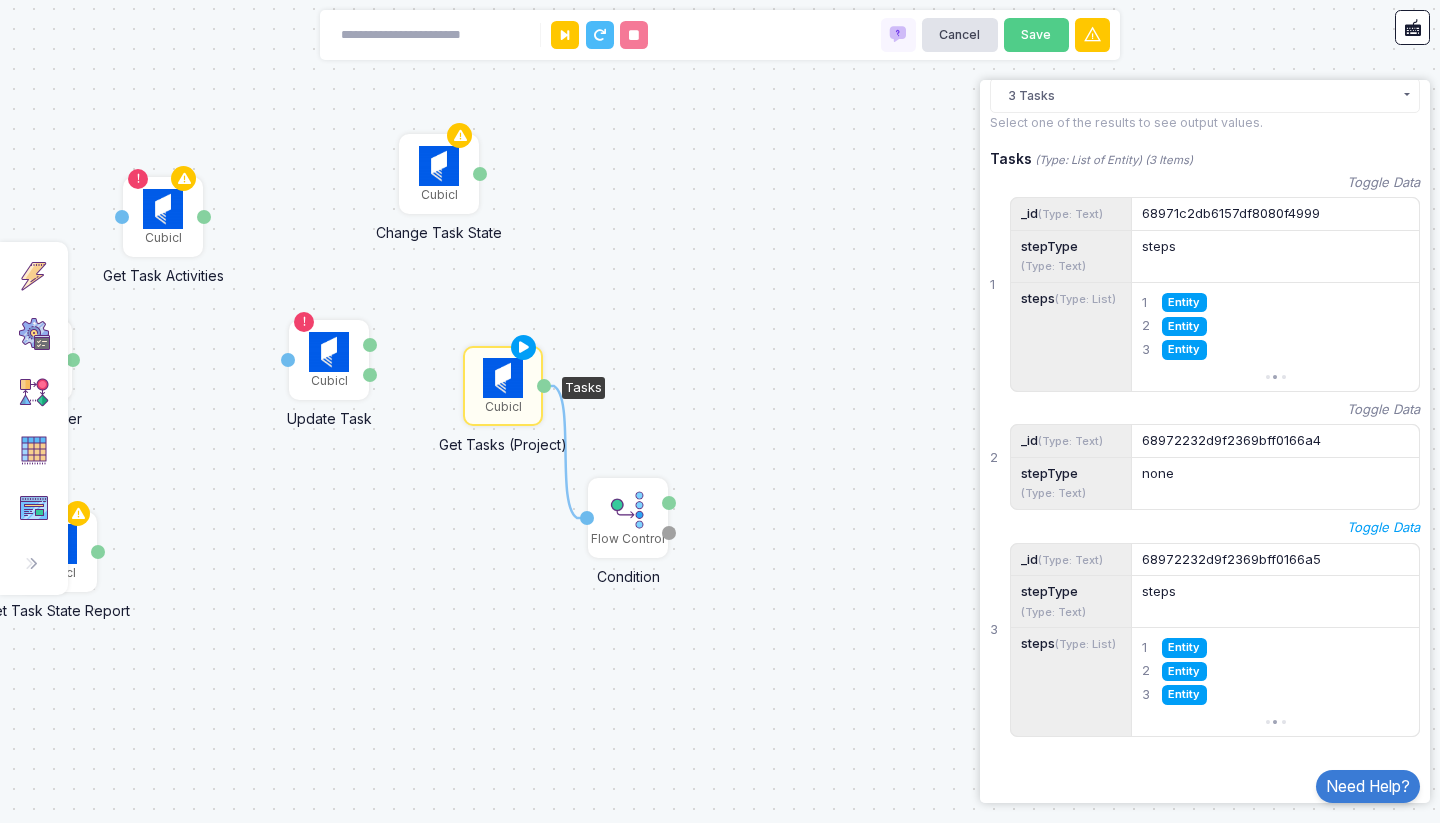 click on "Toggle Data" 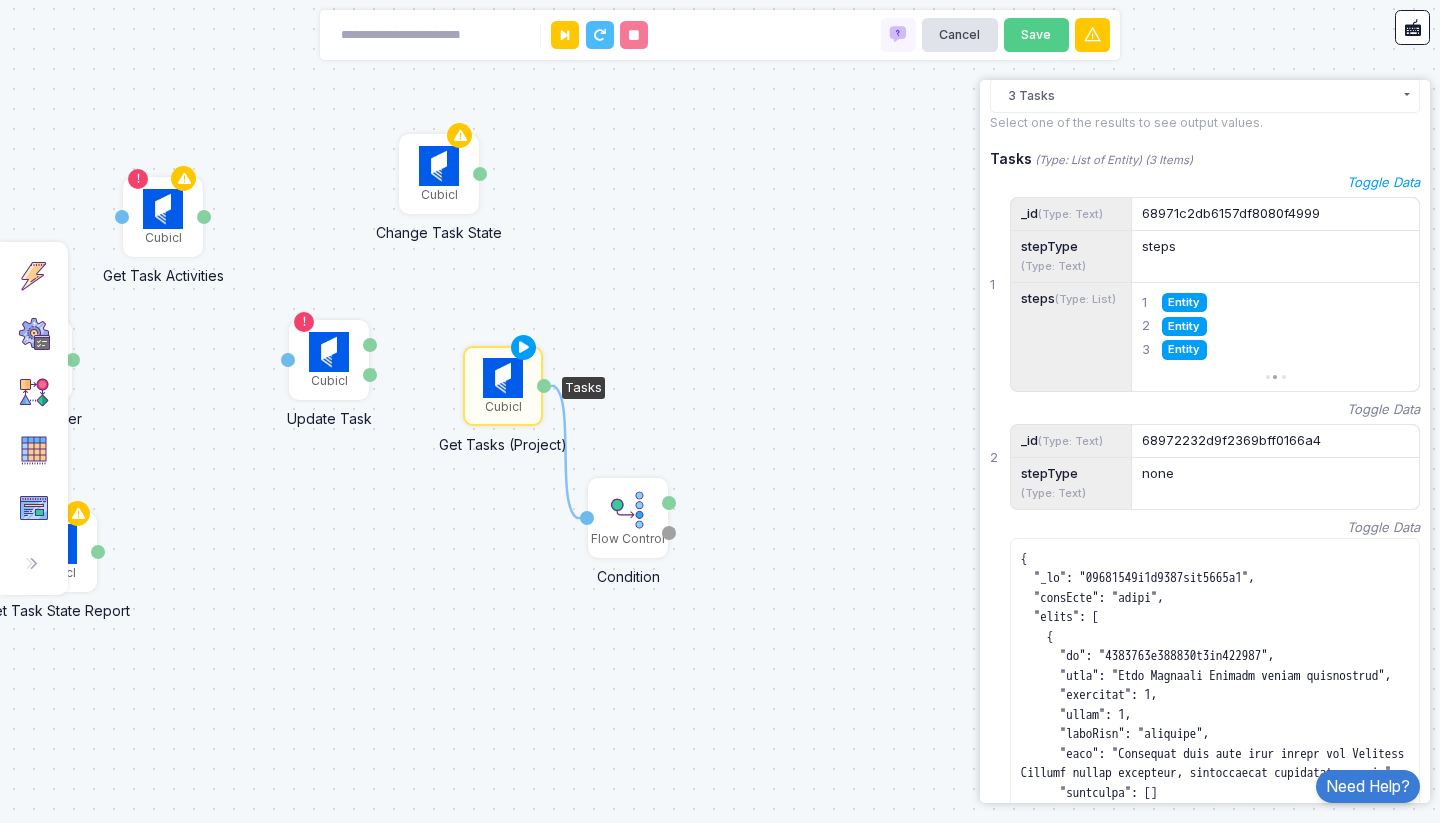click on "Toggle Data" 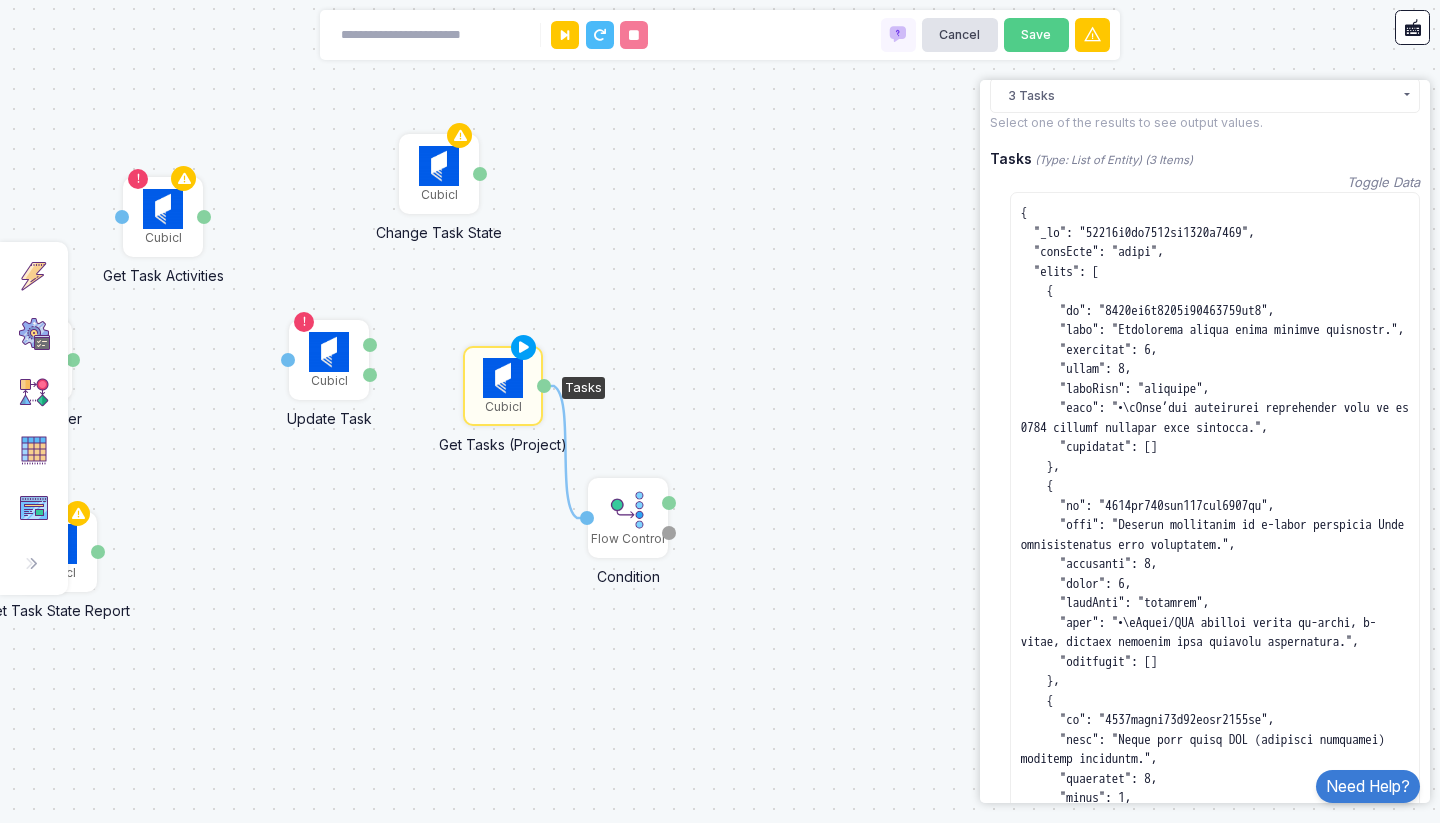 scroll, scrollTop: 47, scrollLeft: 0, axis: vertical 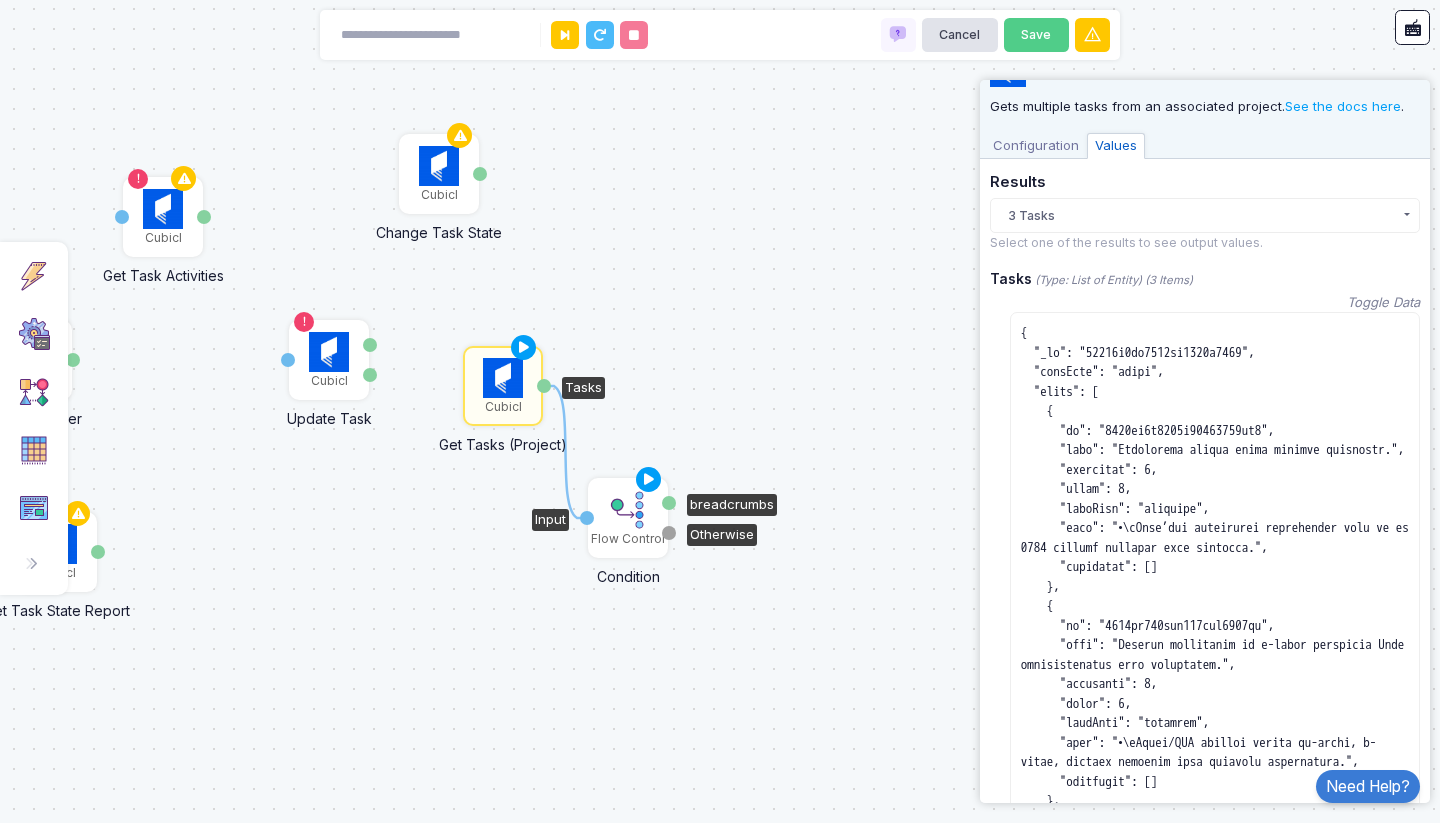 click 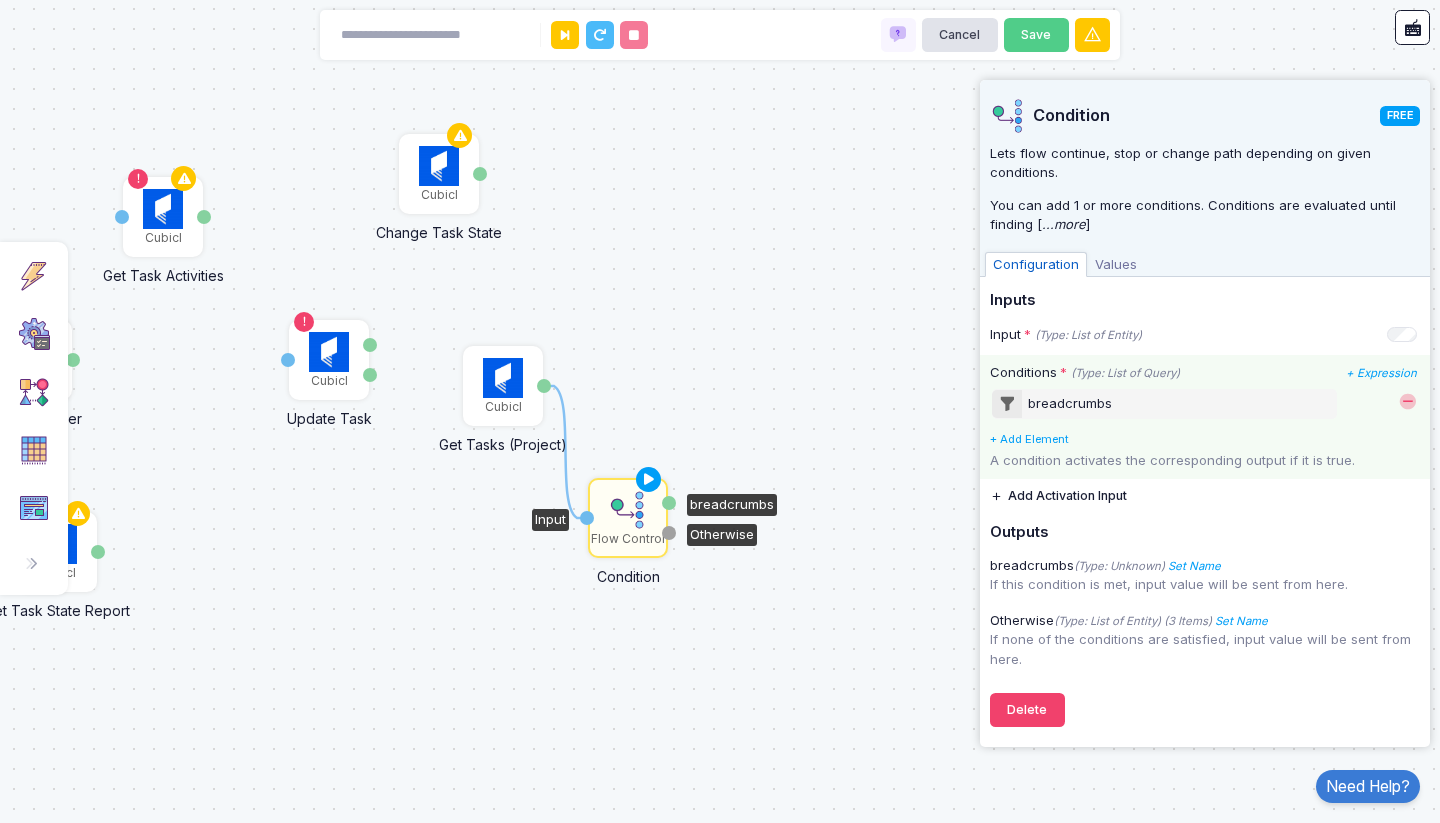 click on "breadcrumbs" at bounding box center (1070, 404) 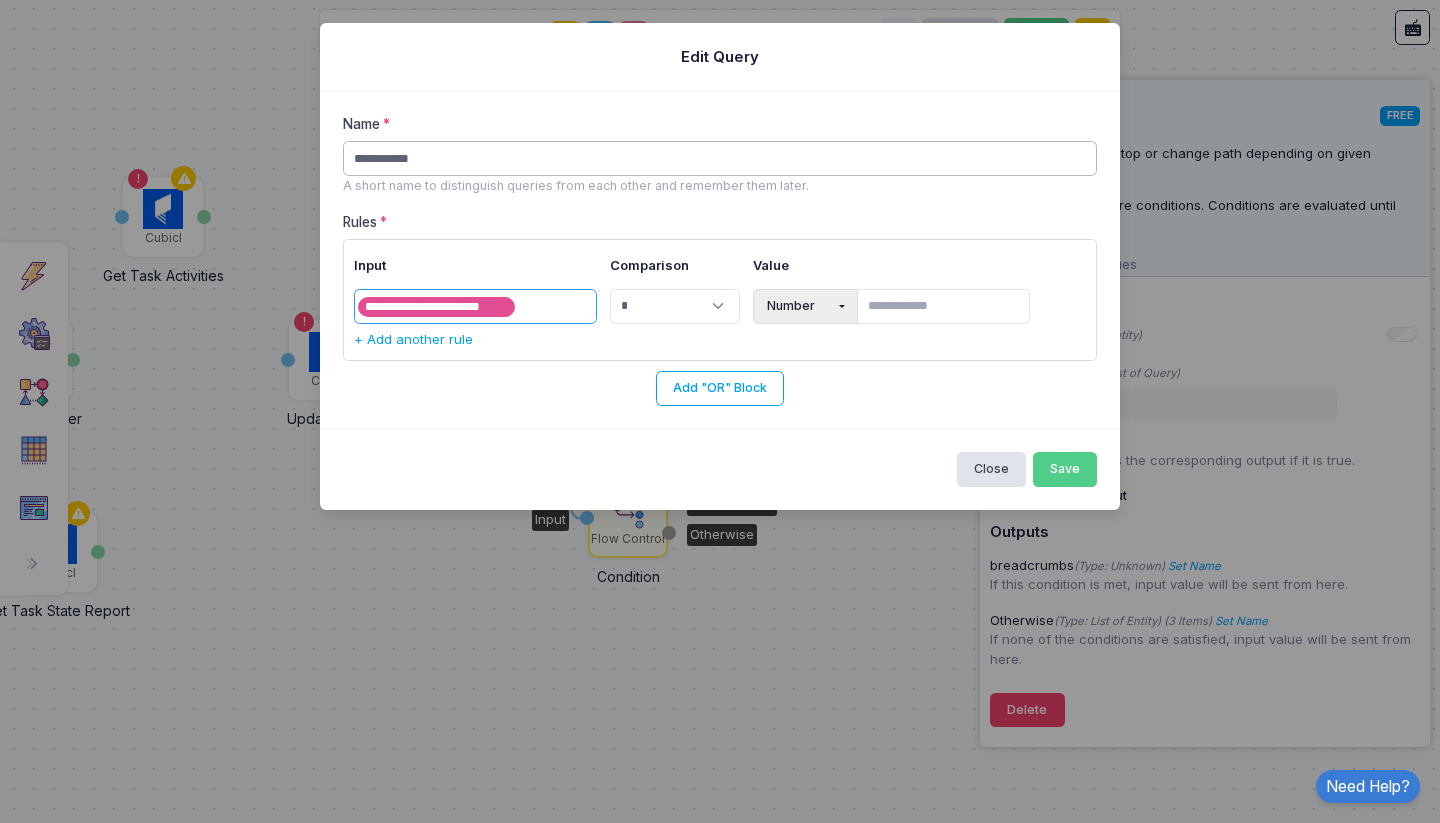 click on "**********" at bounding box center (720, 158) 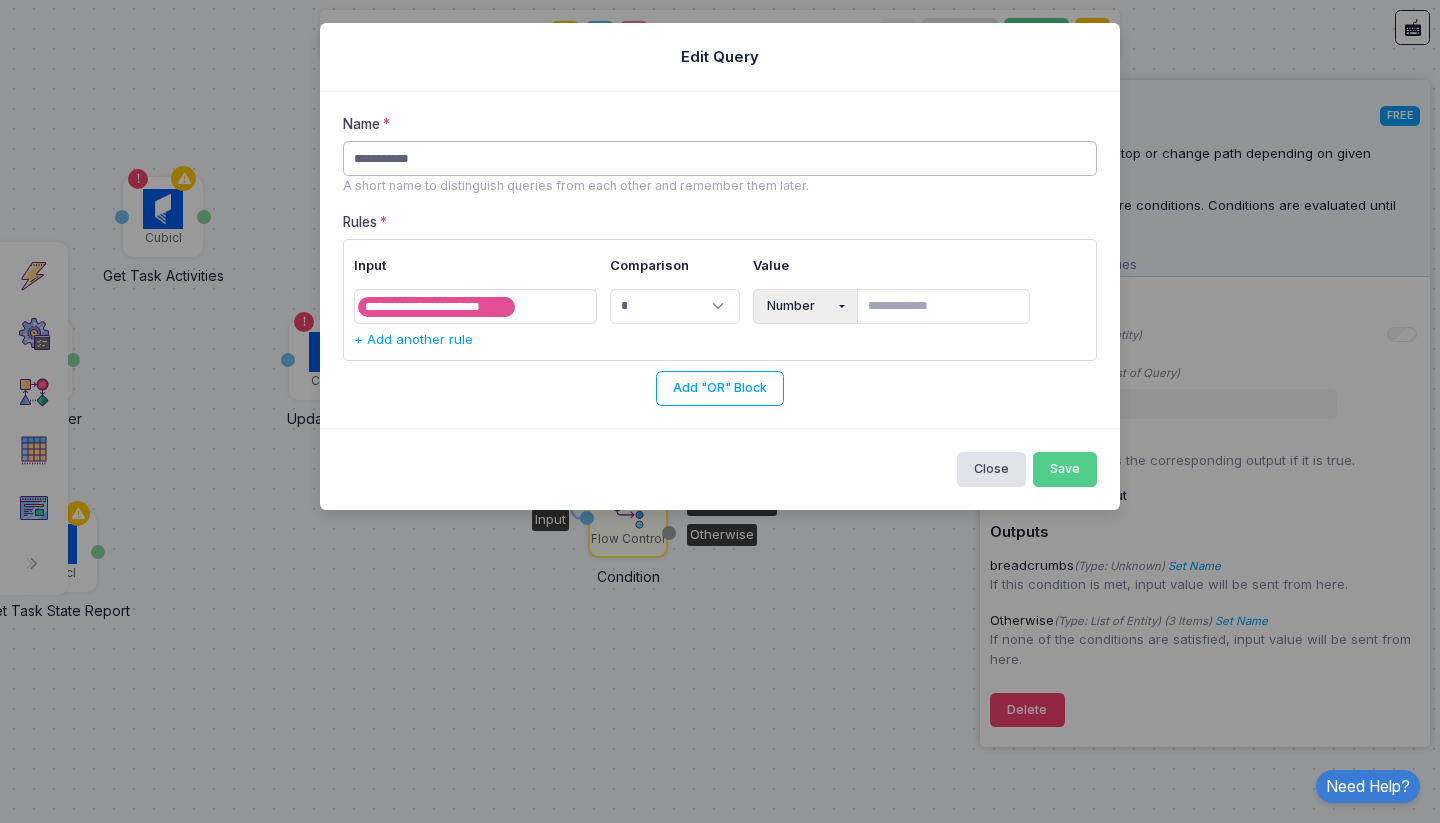 click on "**********" at bounding box center (720, 158) 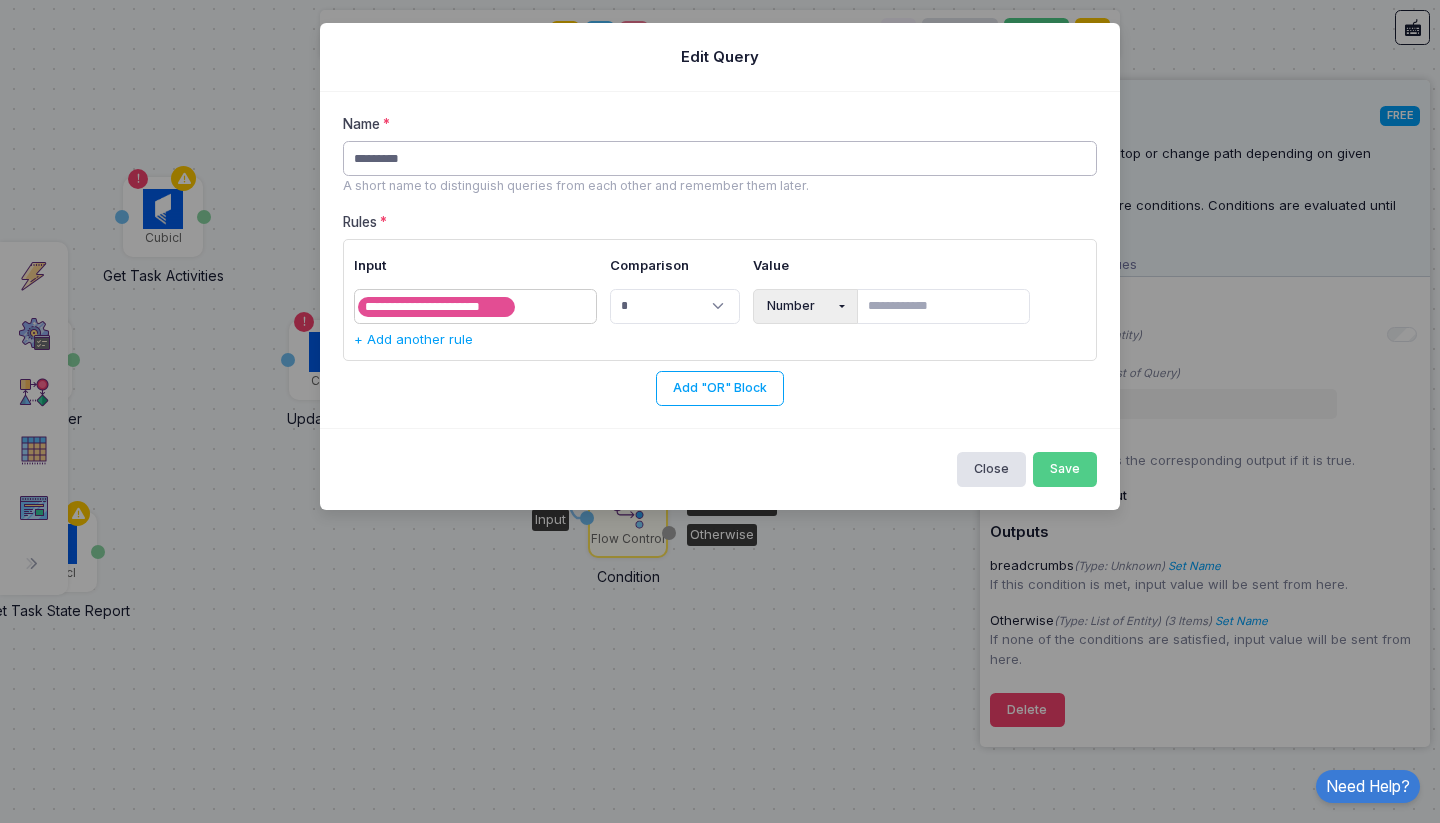 type on "*********" 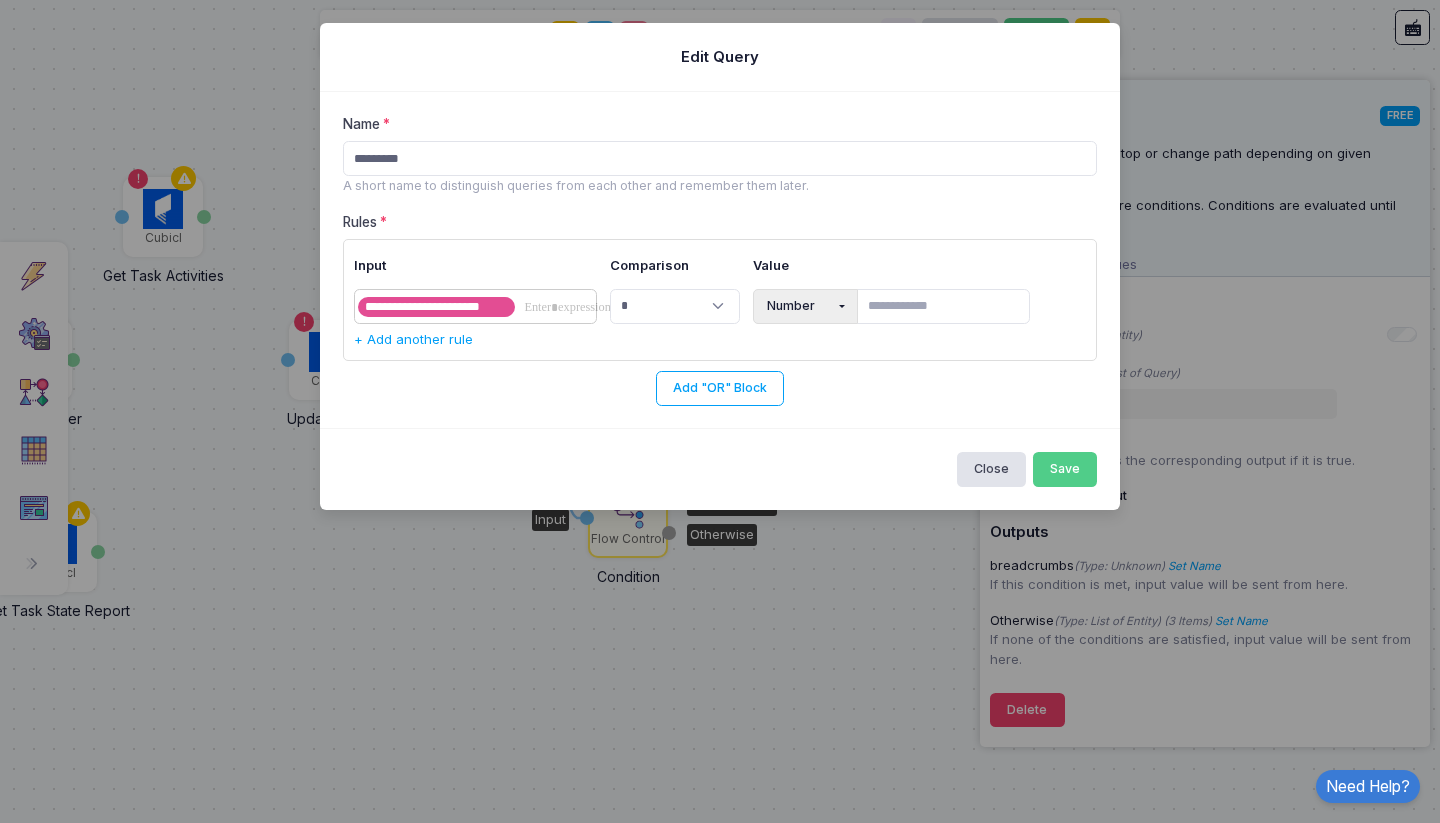 click 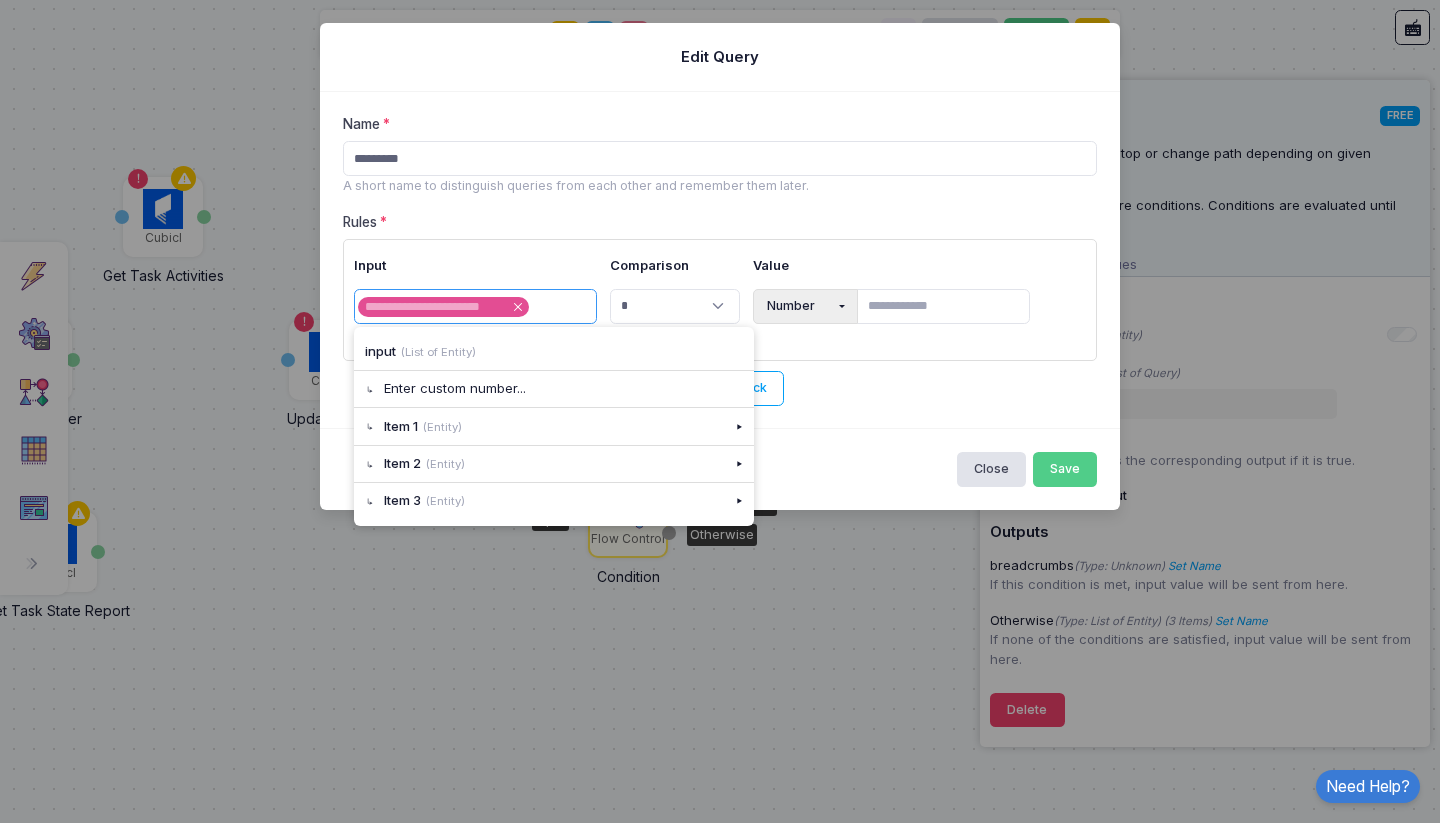 click 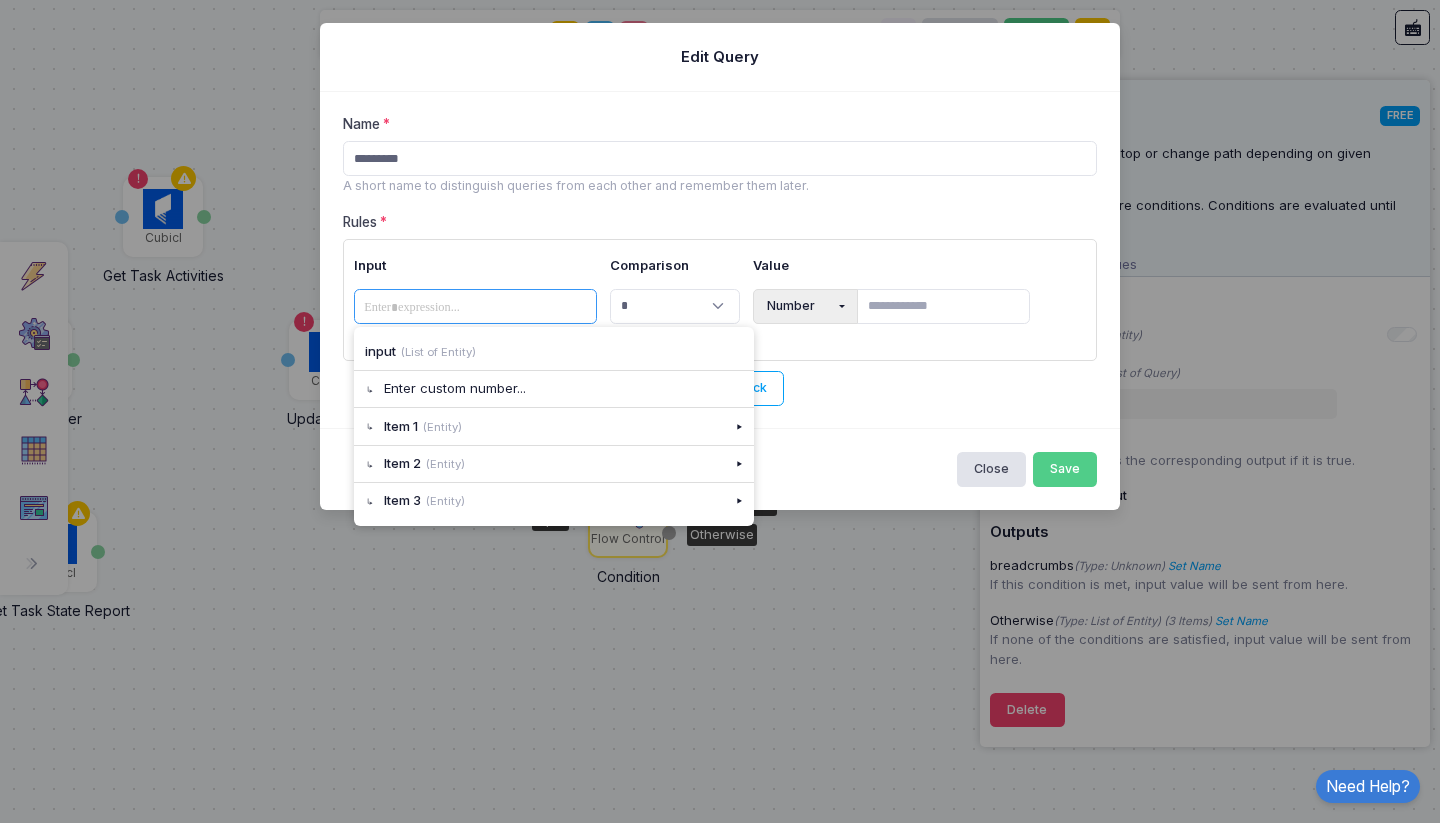 click 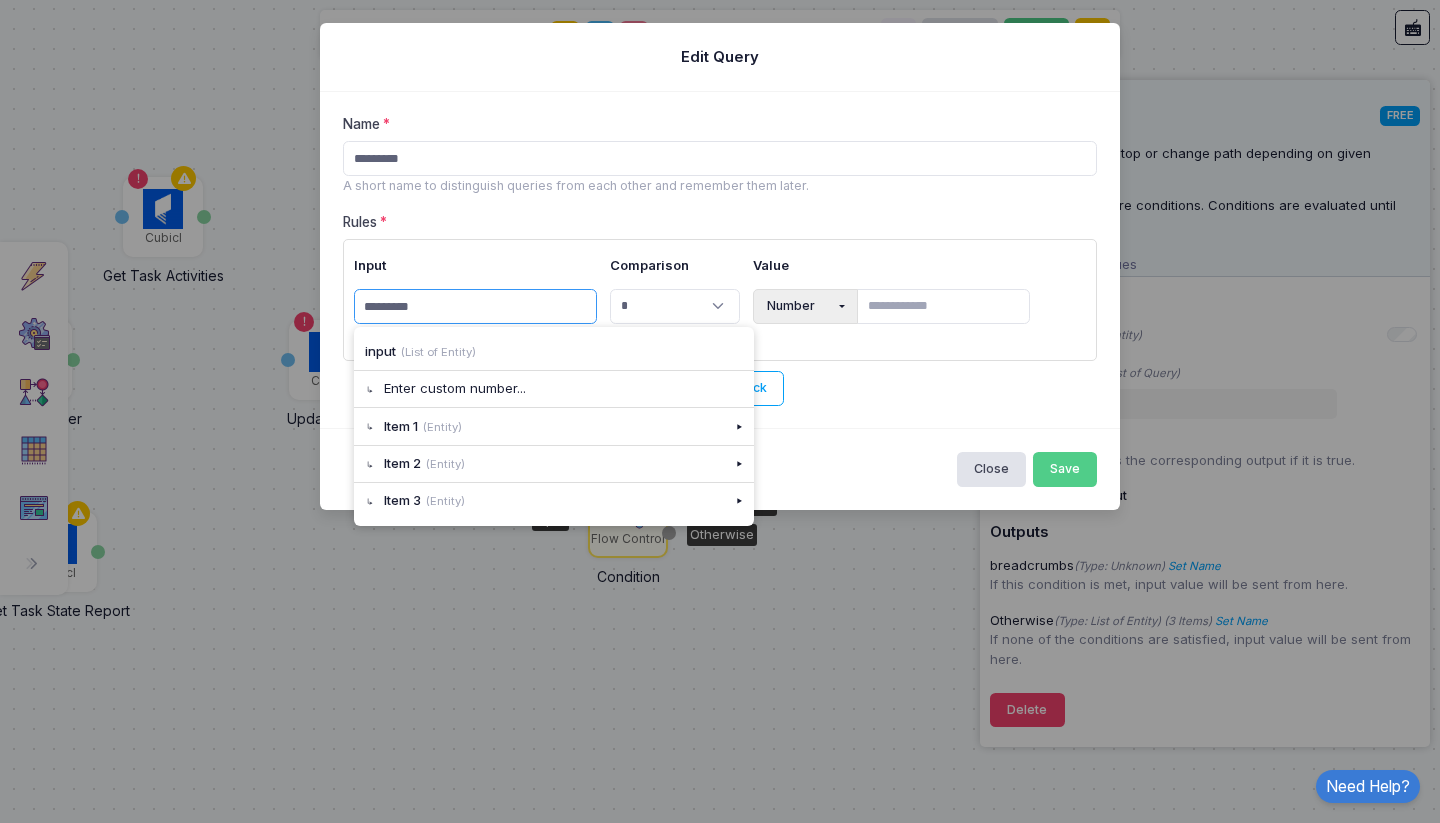 click on "*********
​" 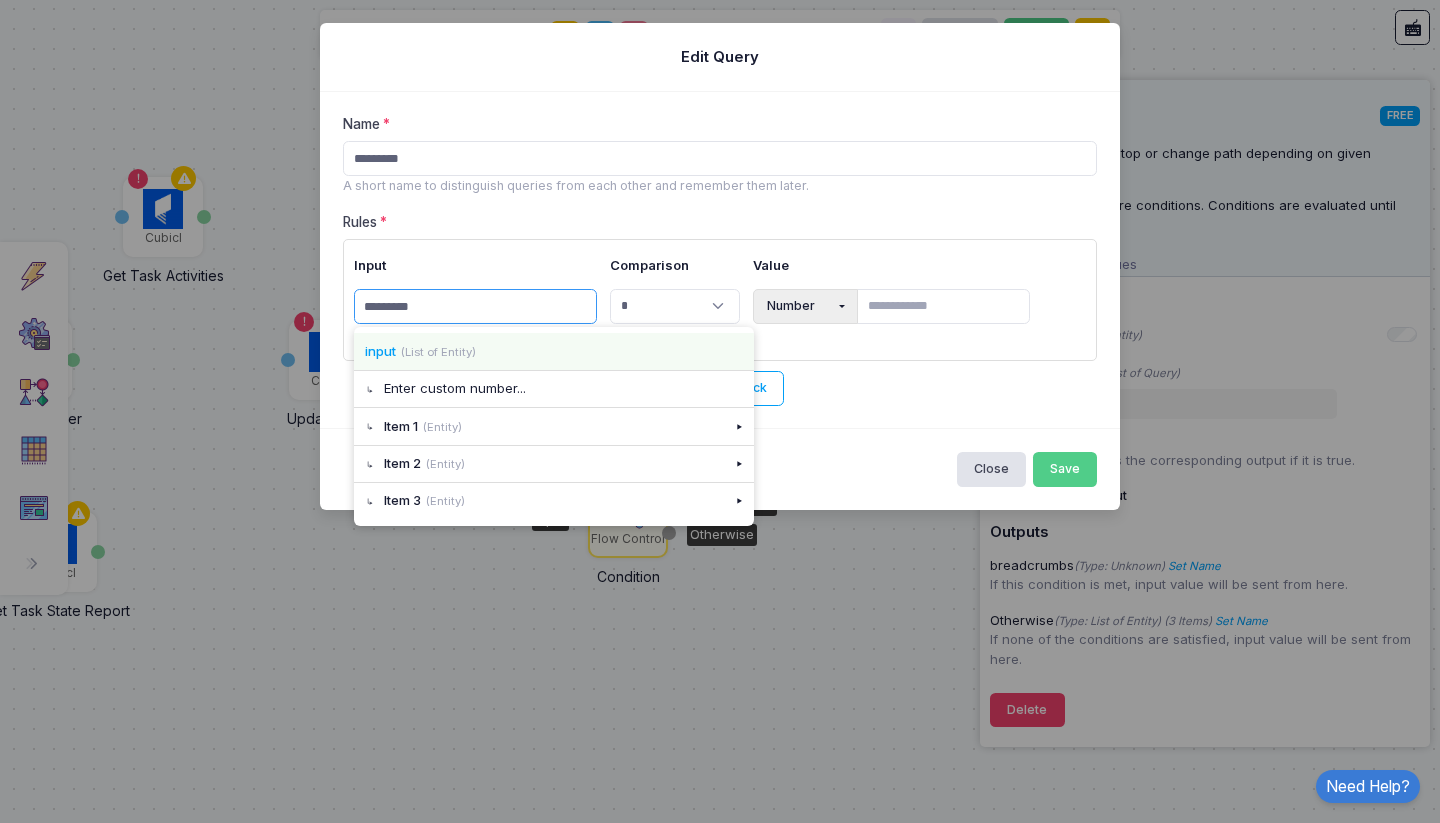 click on "input (List of Entity)" 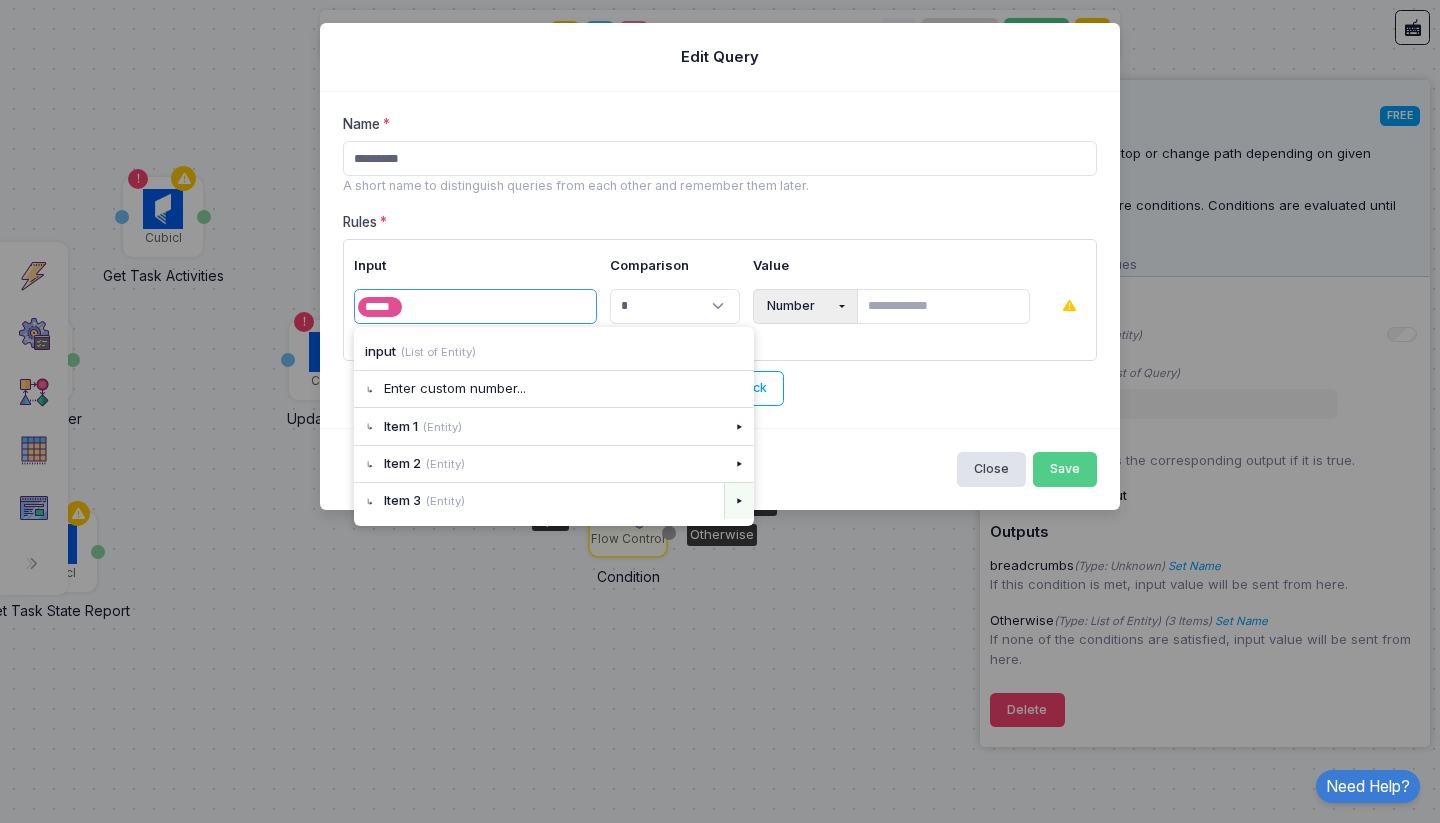 click on "▸" 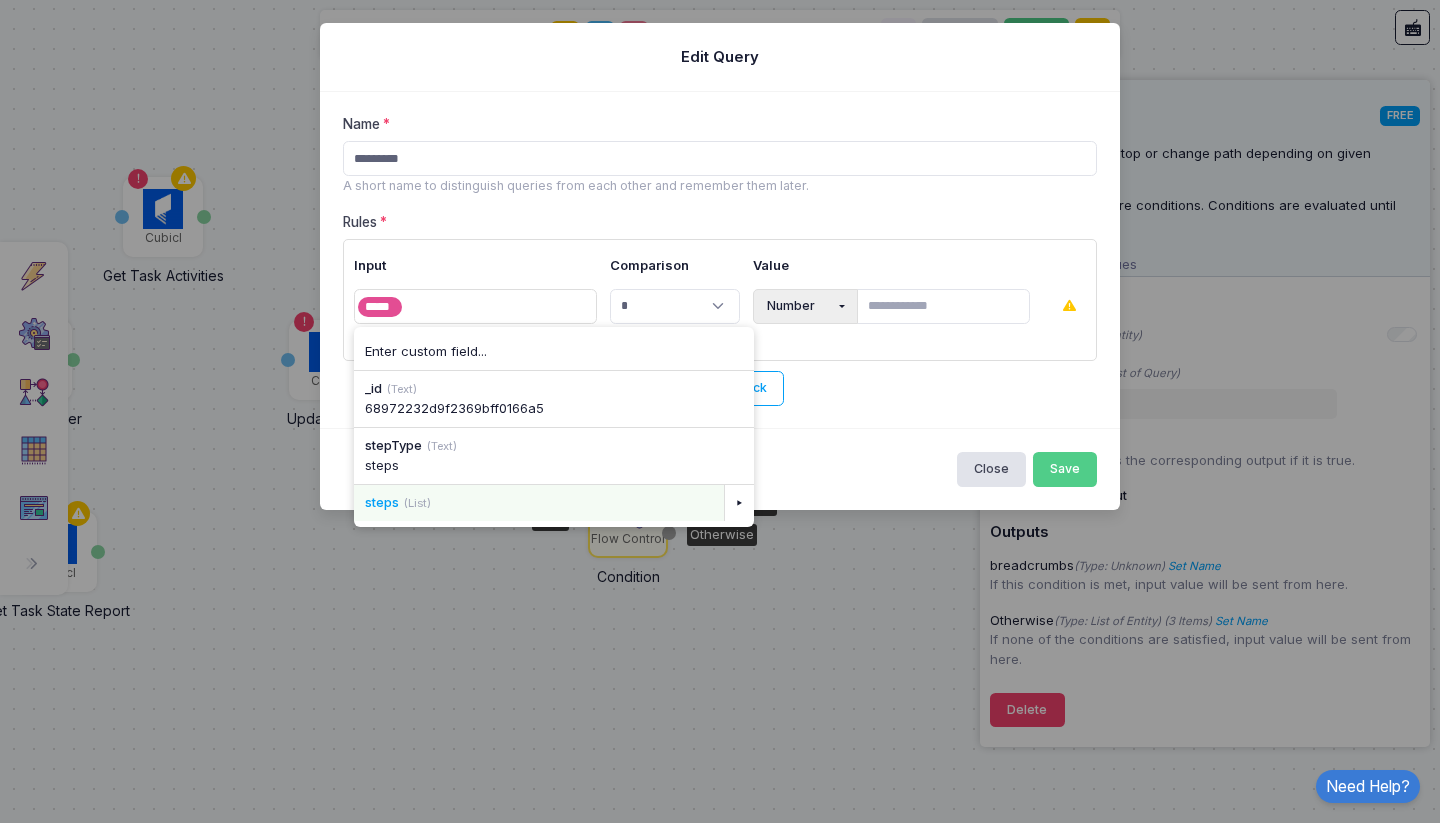 click on "steps (List)" 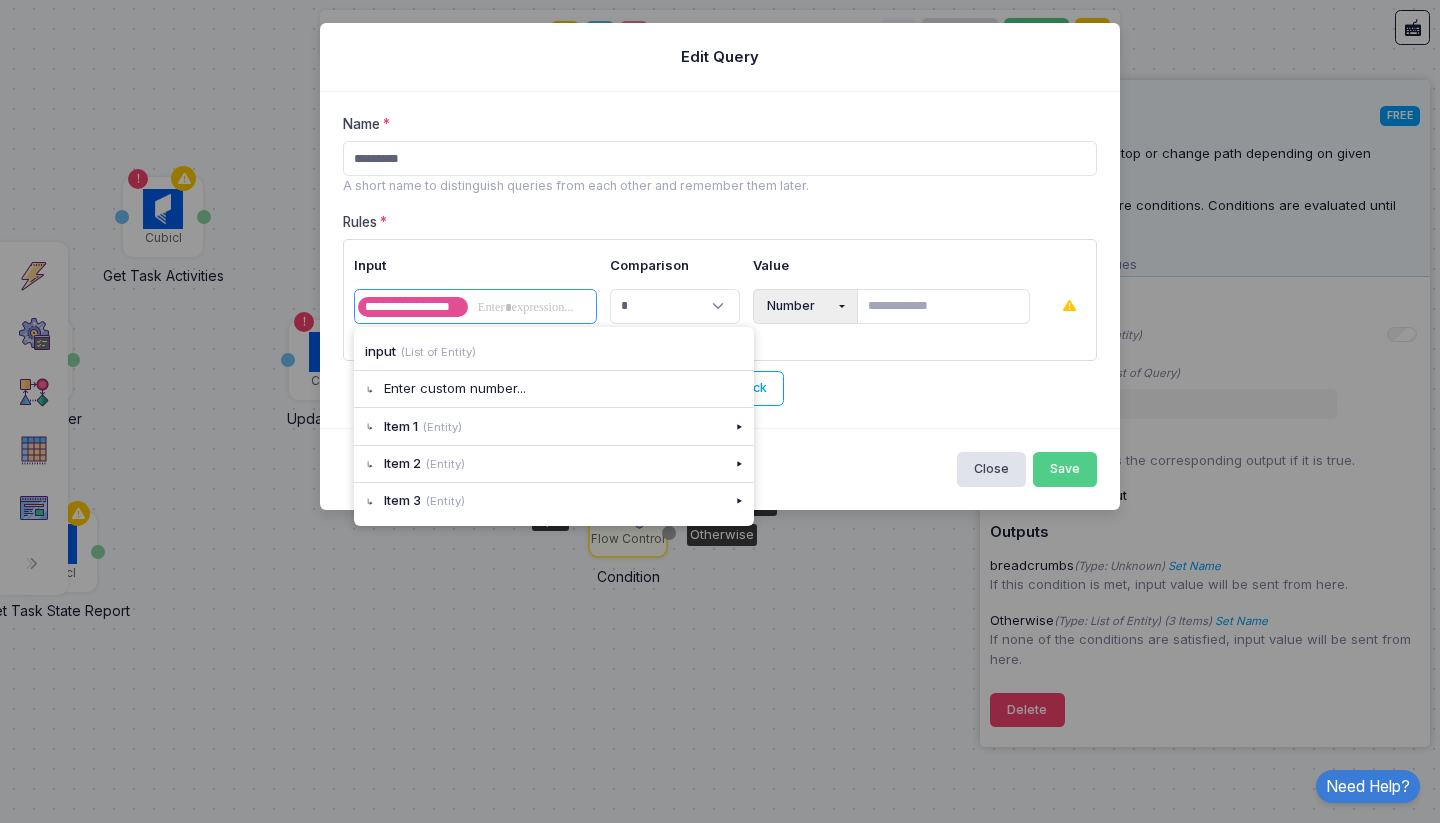 click 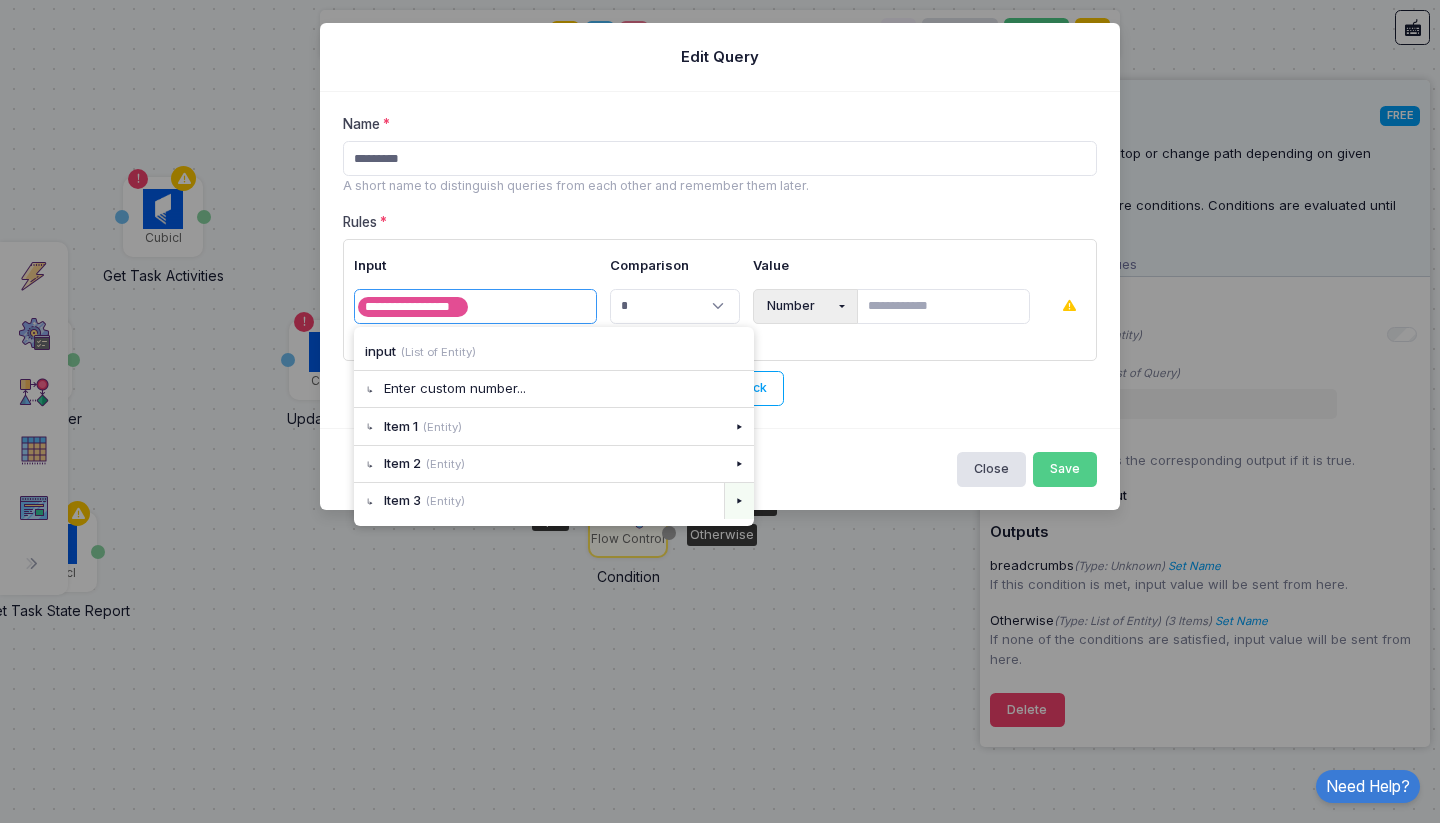 click on "▸" 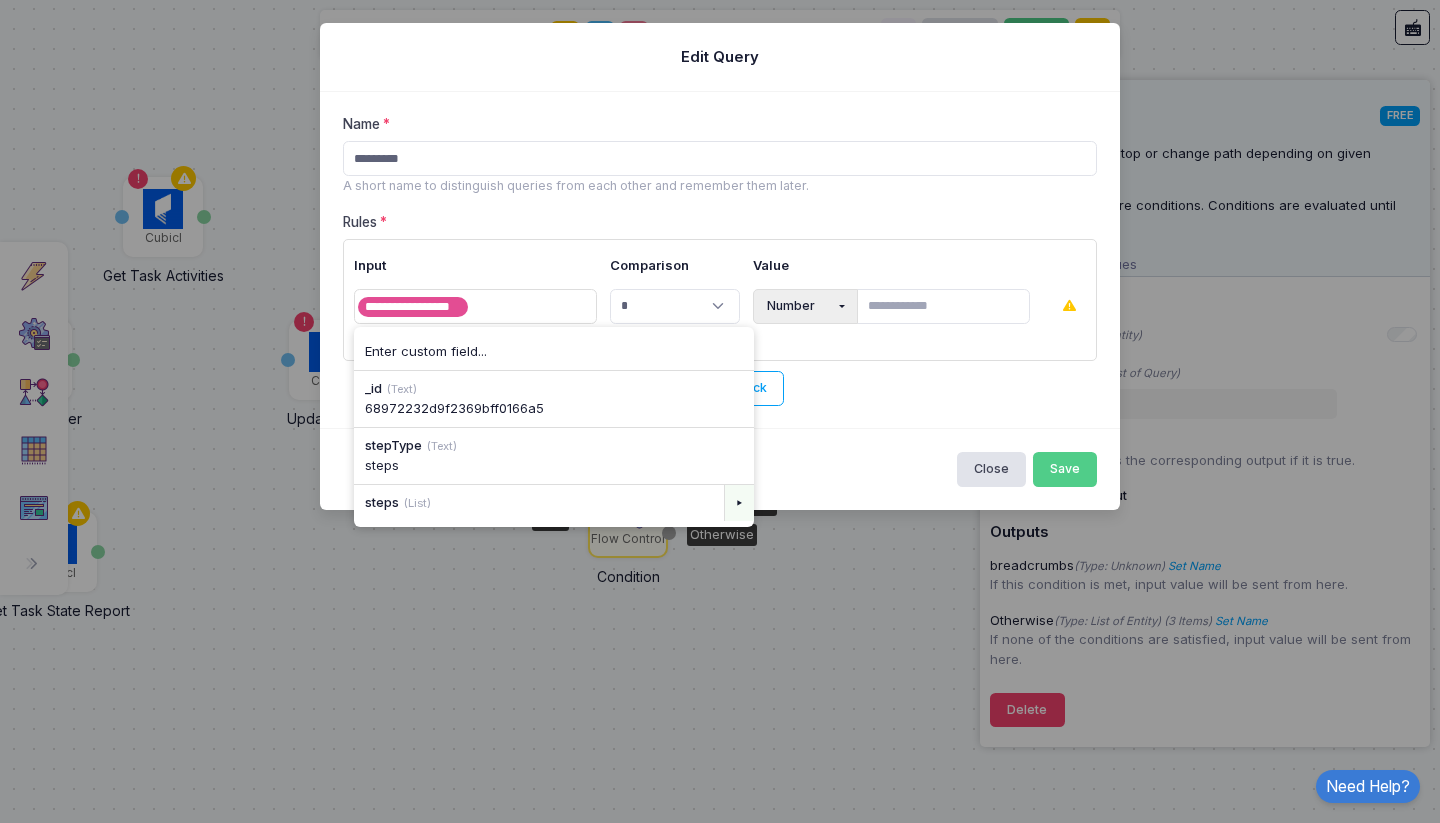 click on "▸" 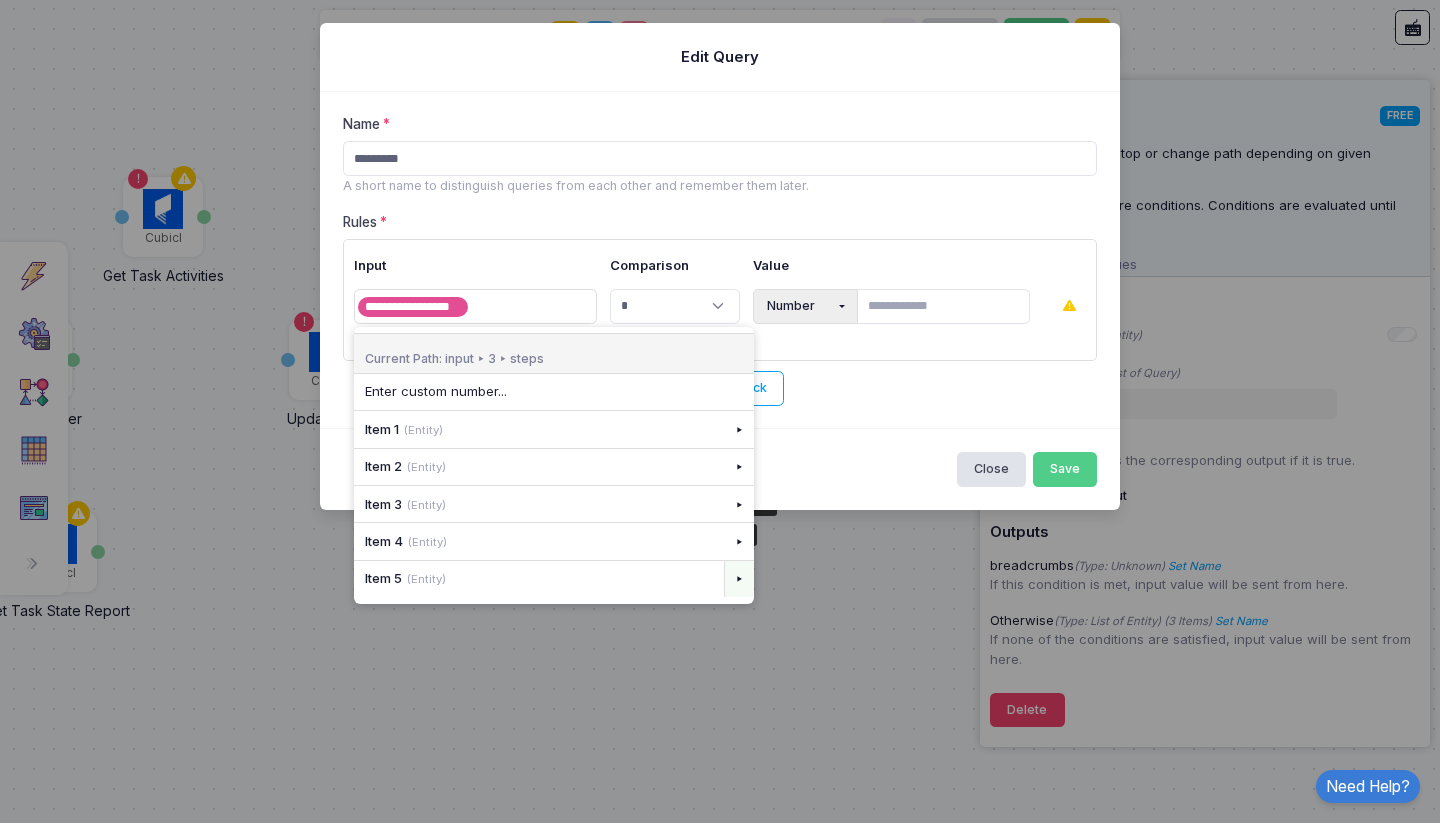click on "▸" 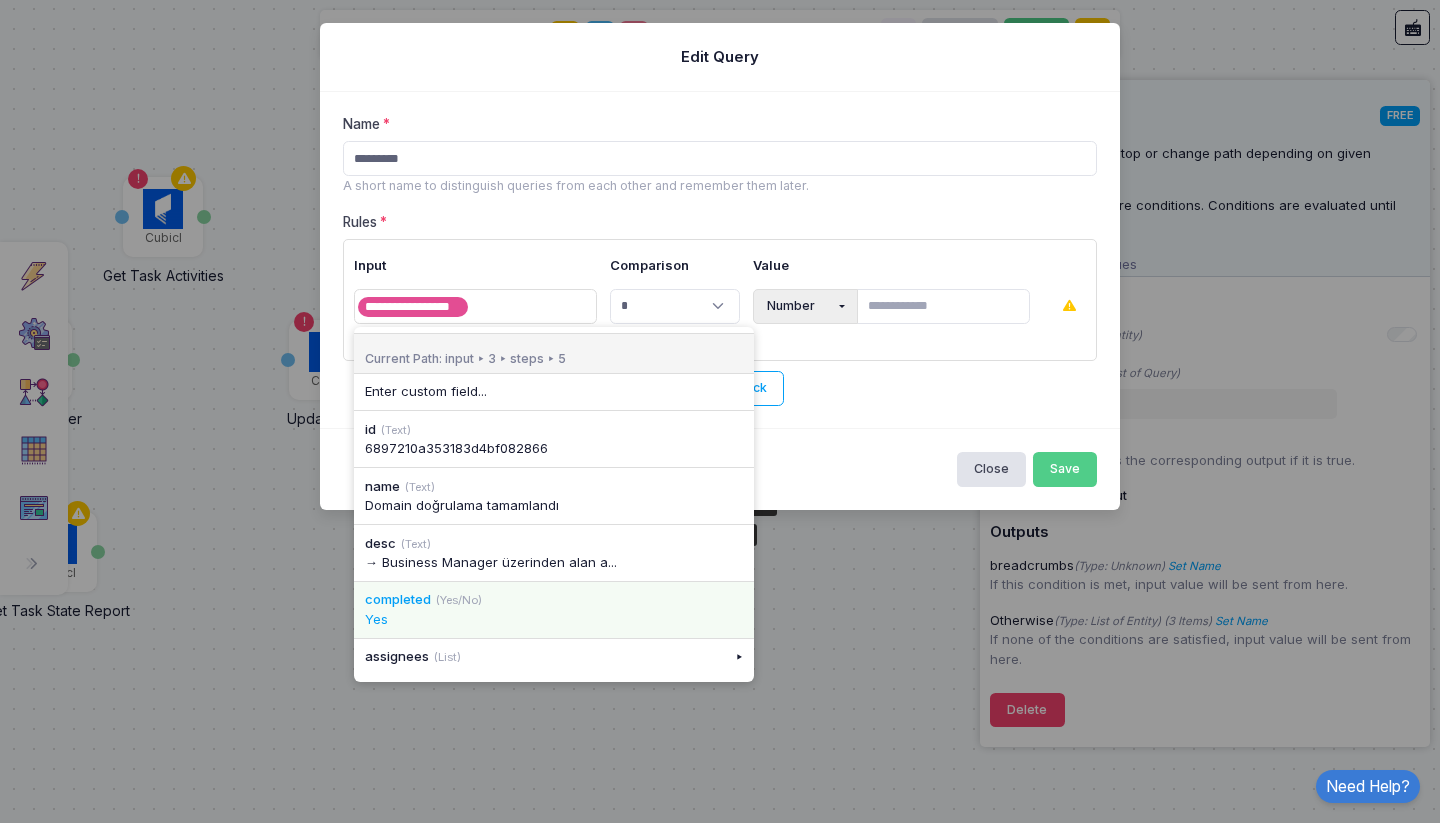 click on "Yes" 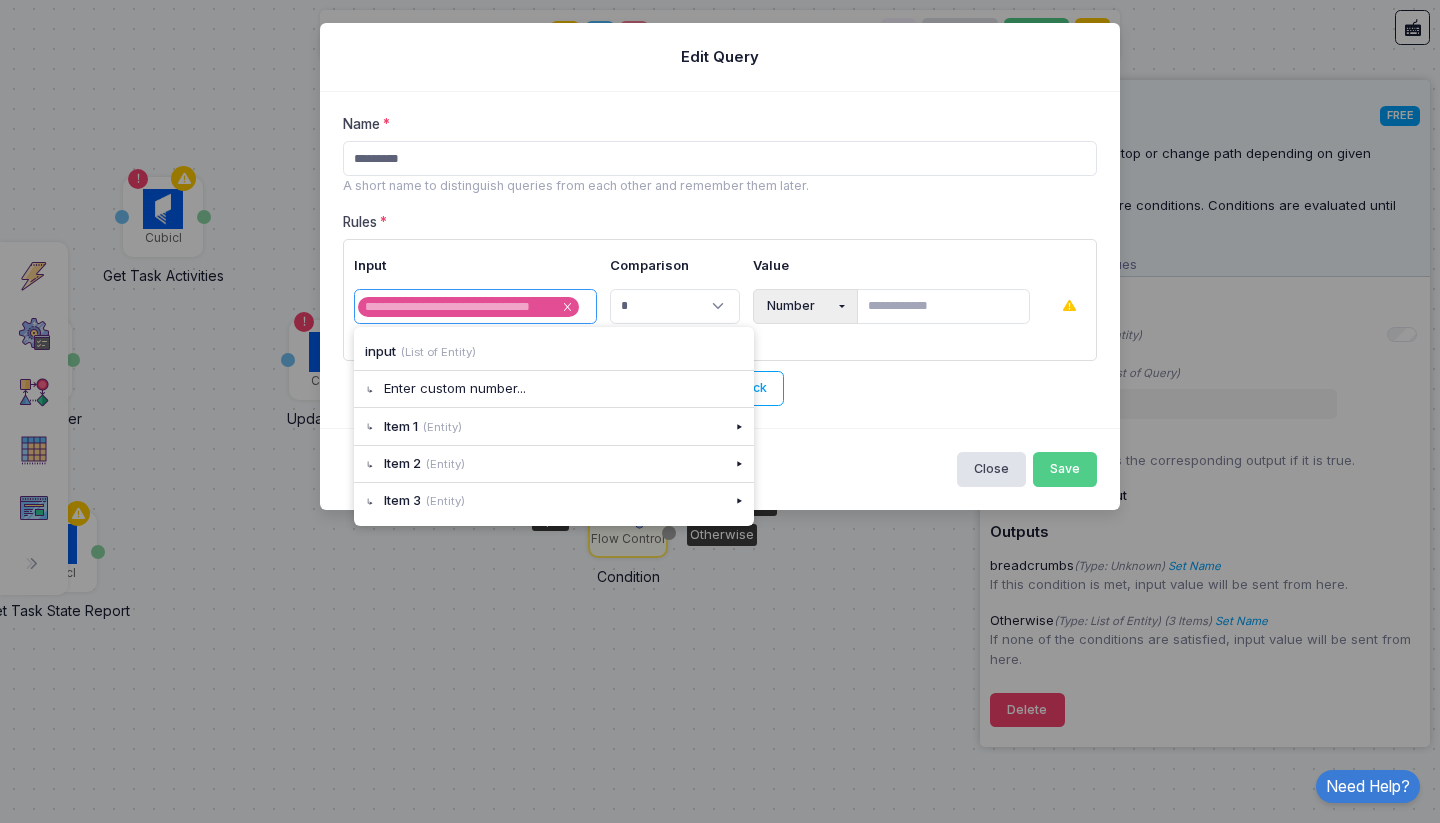 click 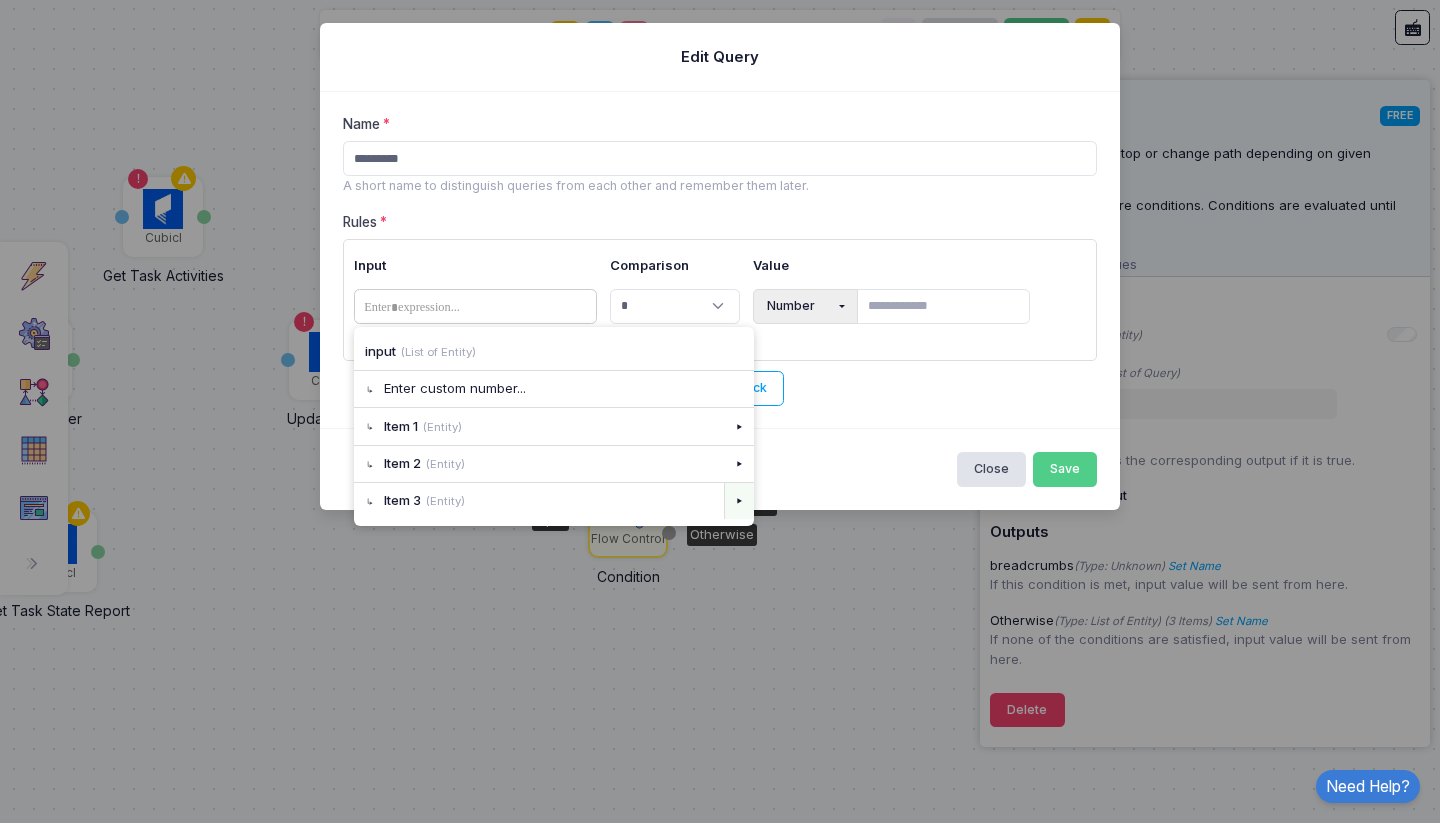 click on "▸" 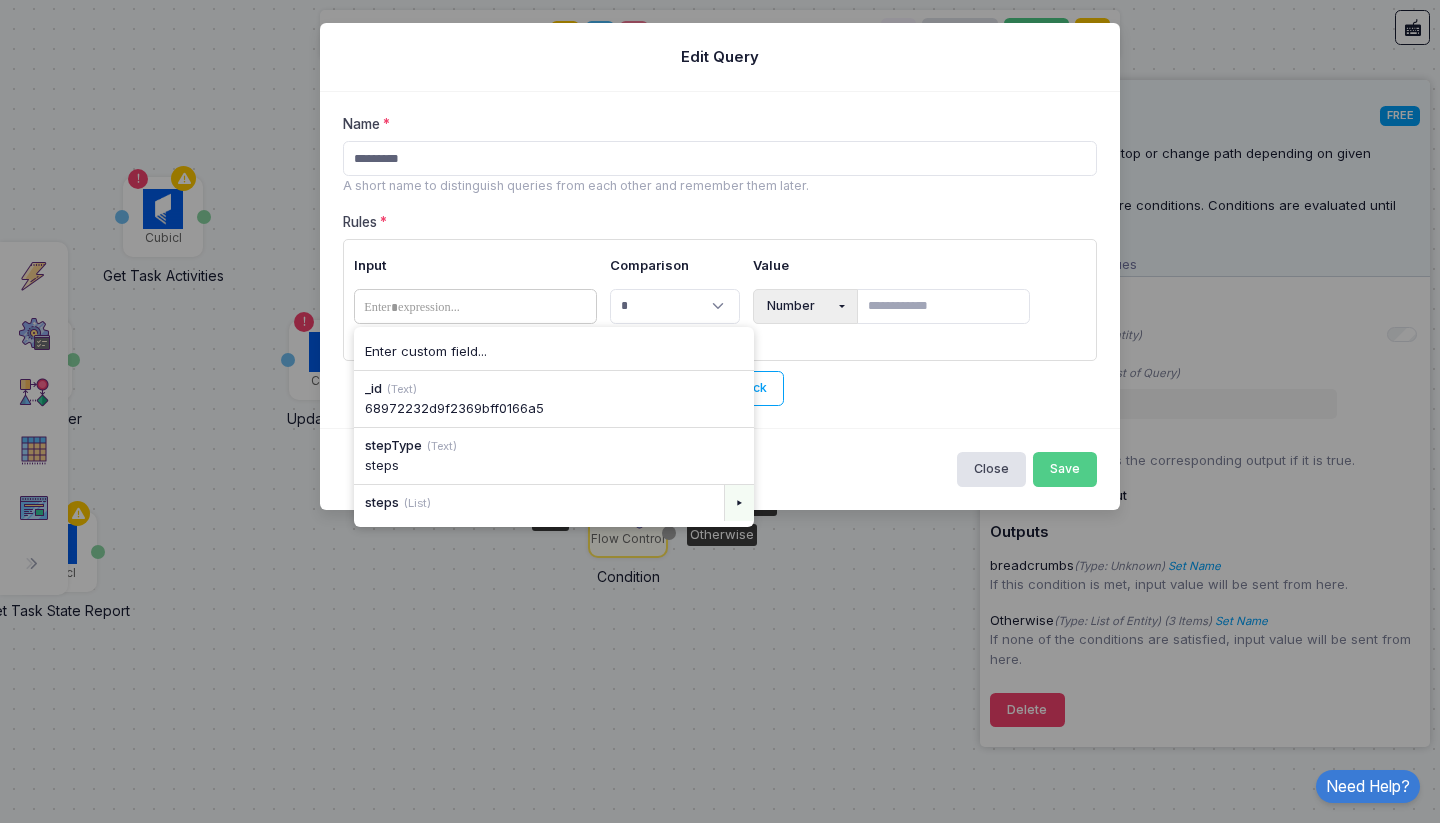 click on "▸" 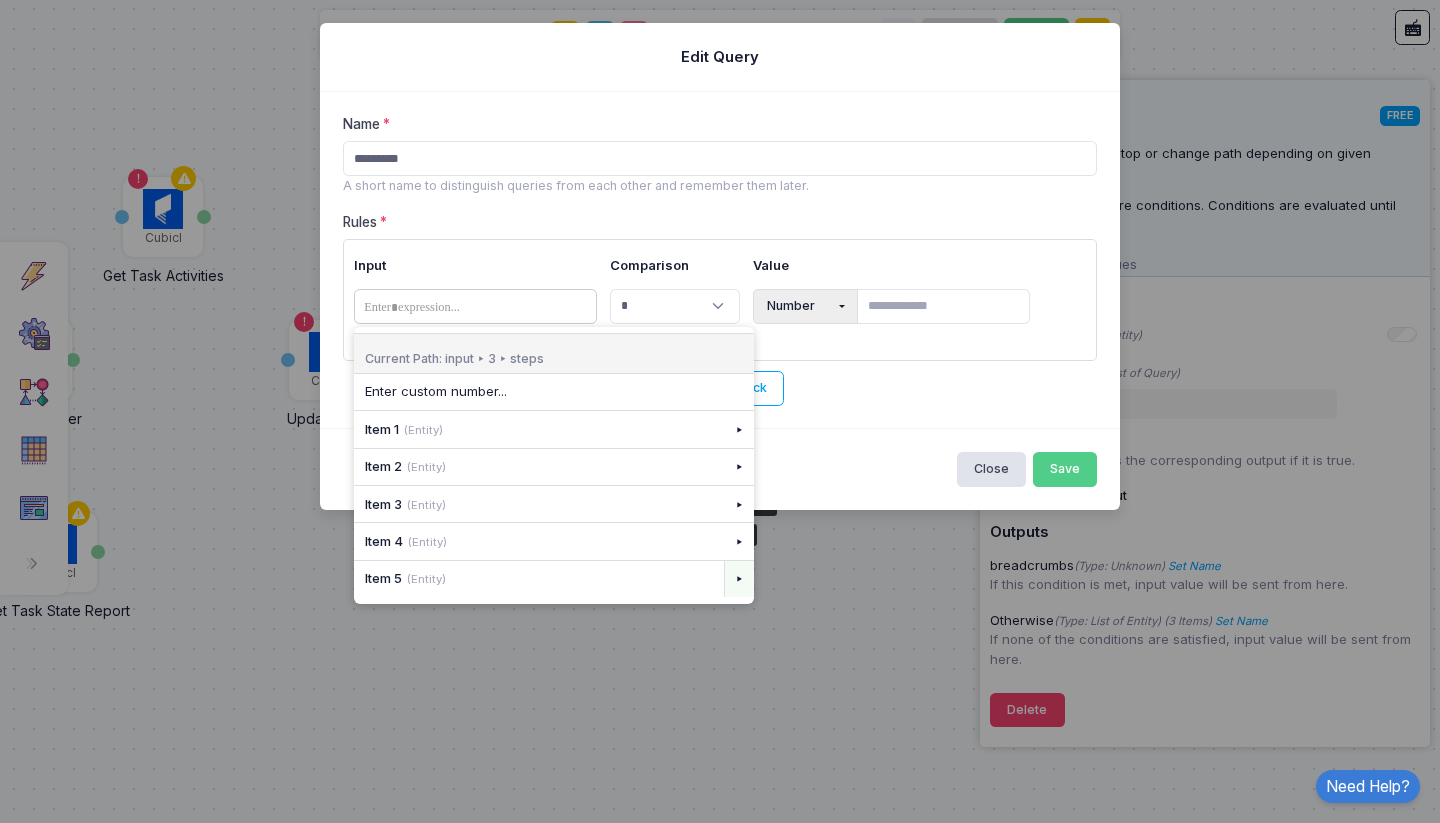 click on "▸" 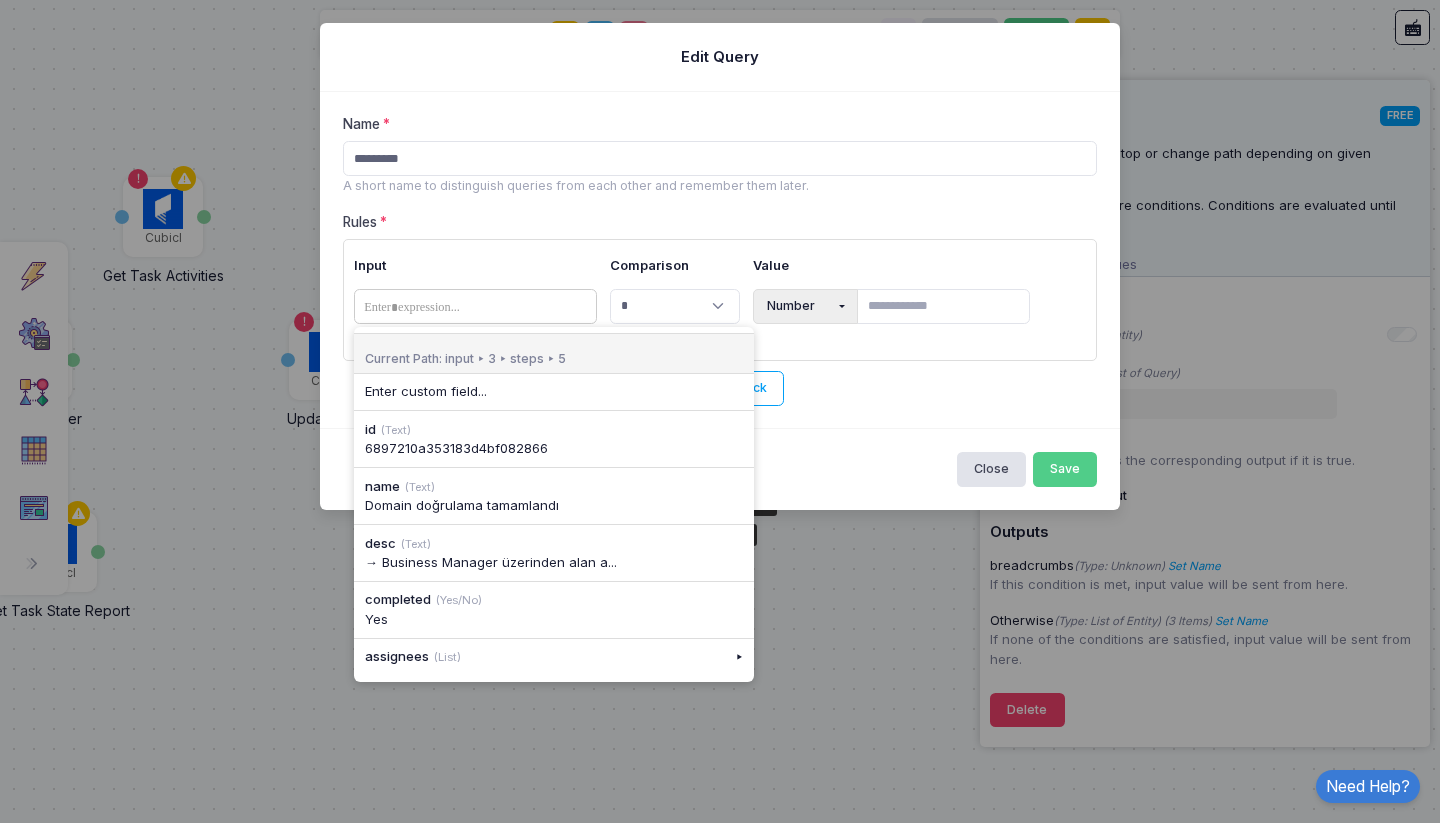 click on "Input" 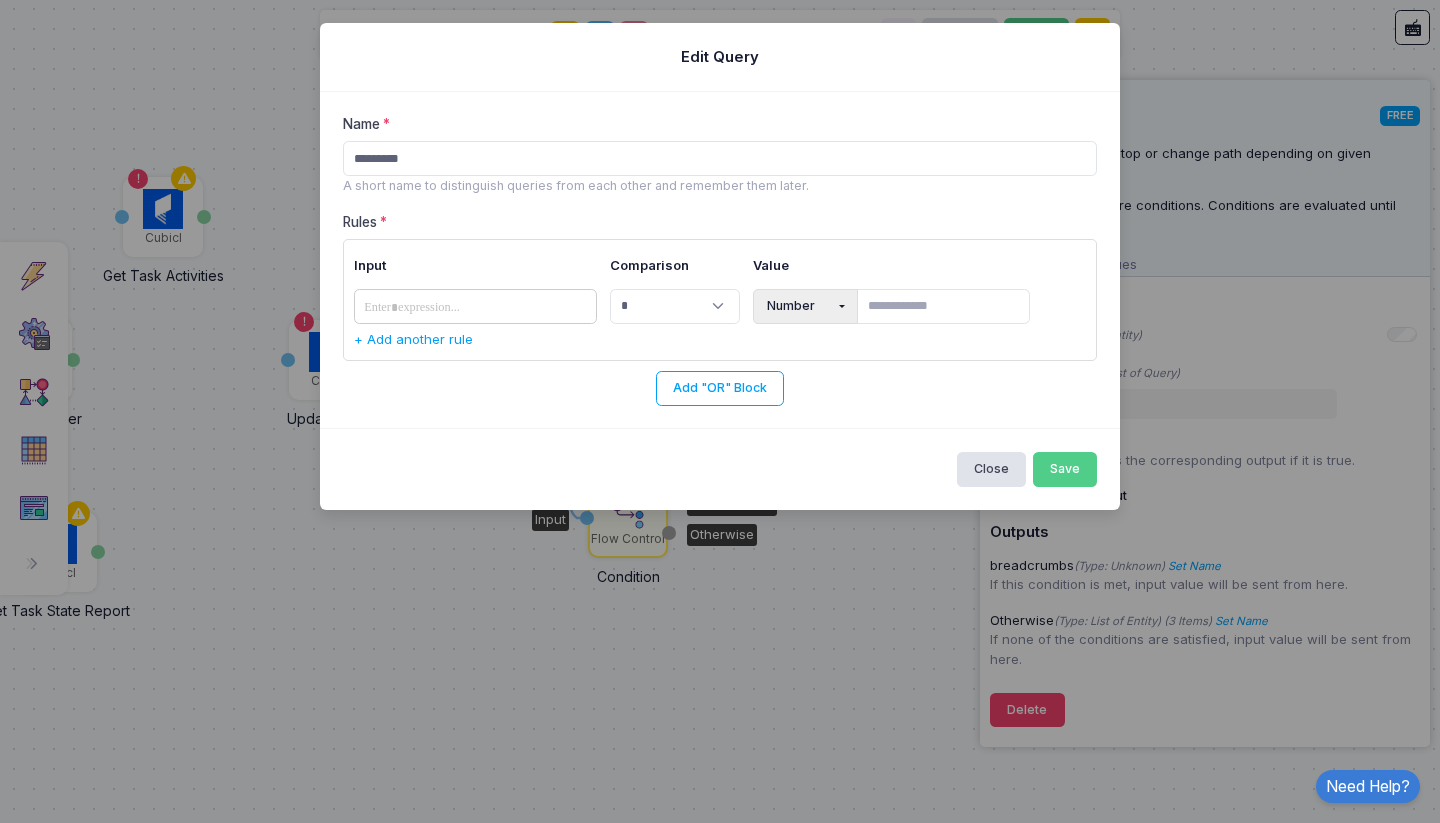 click 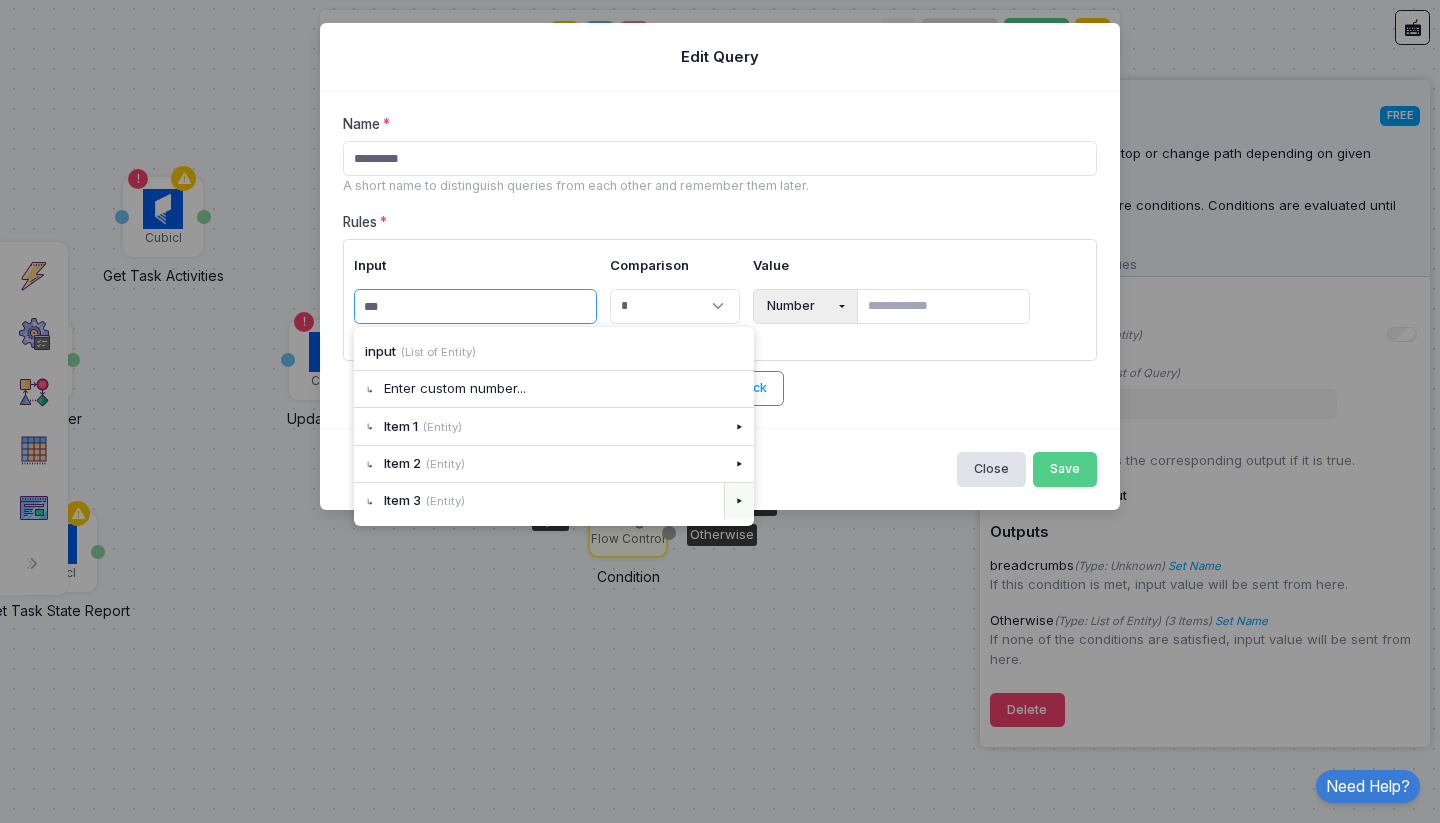 click on "▸" 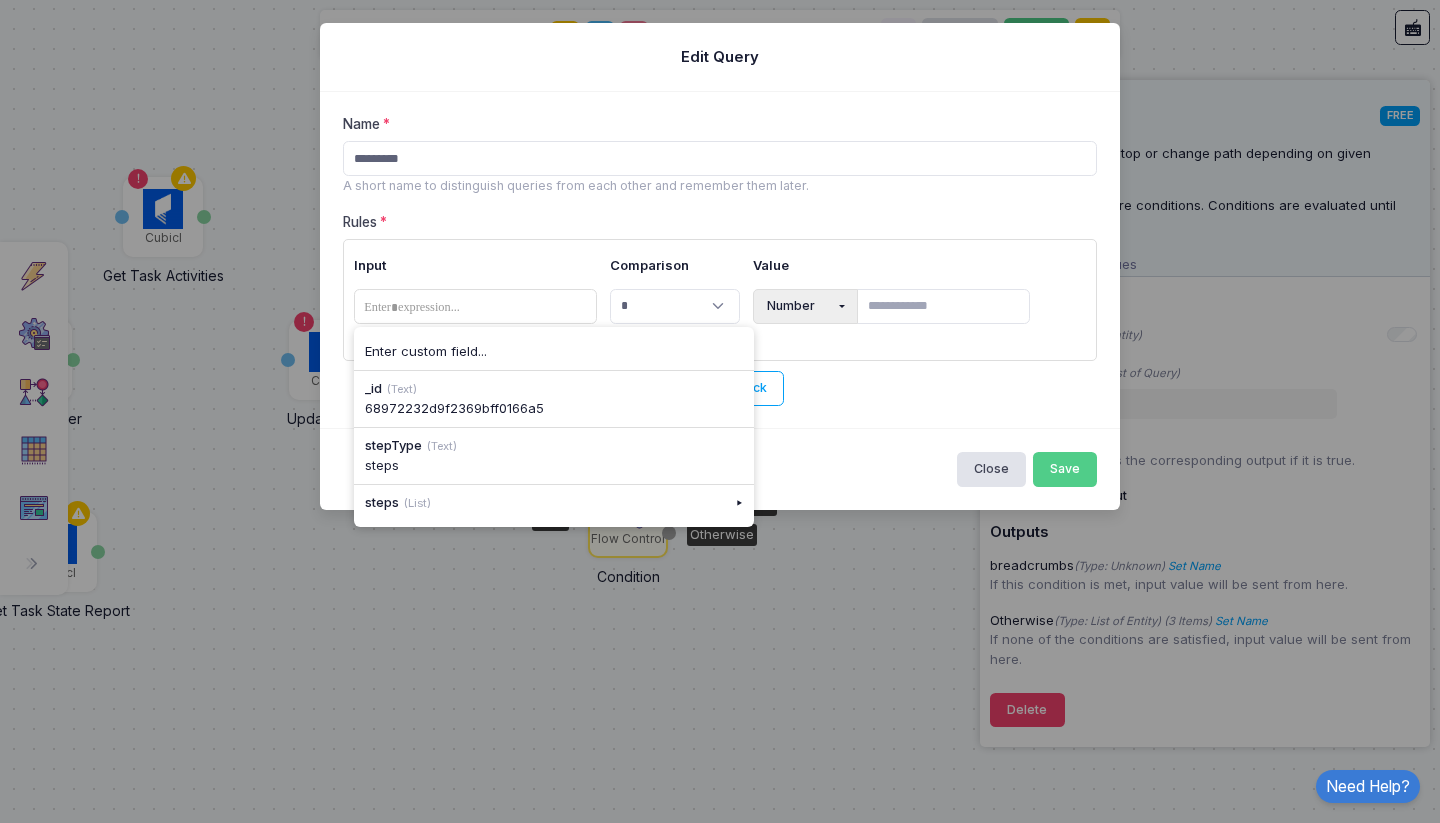 click on "Input" 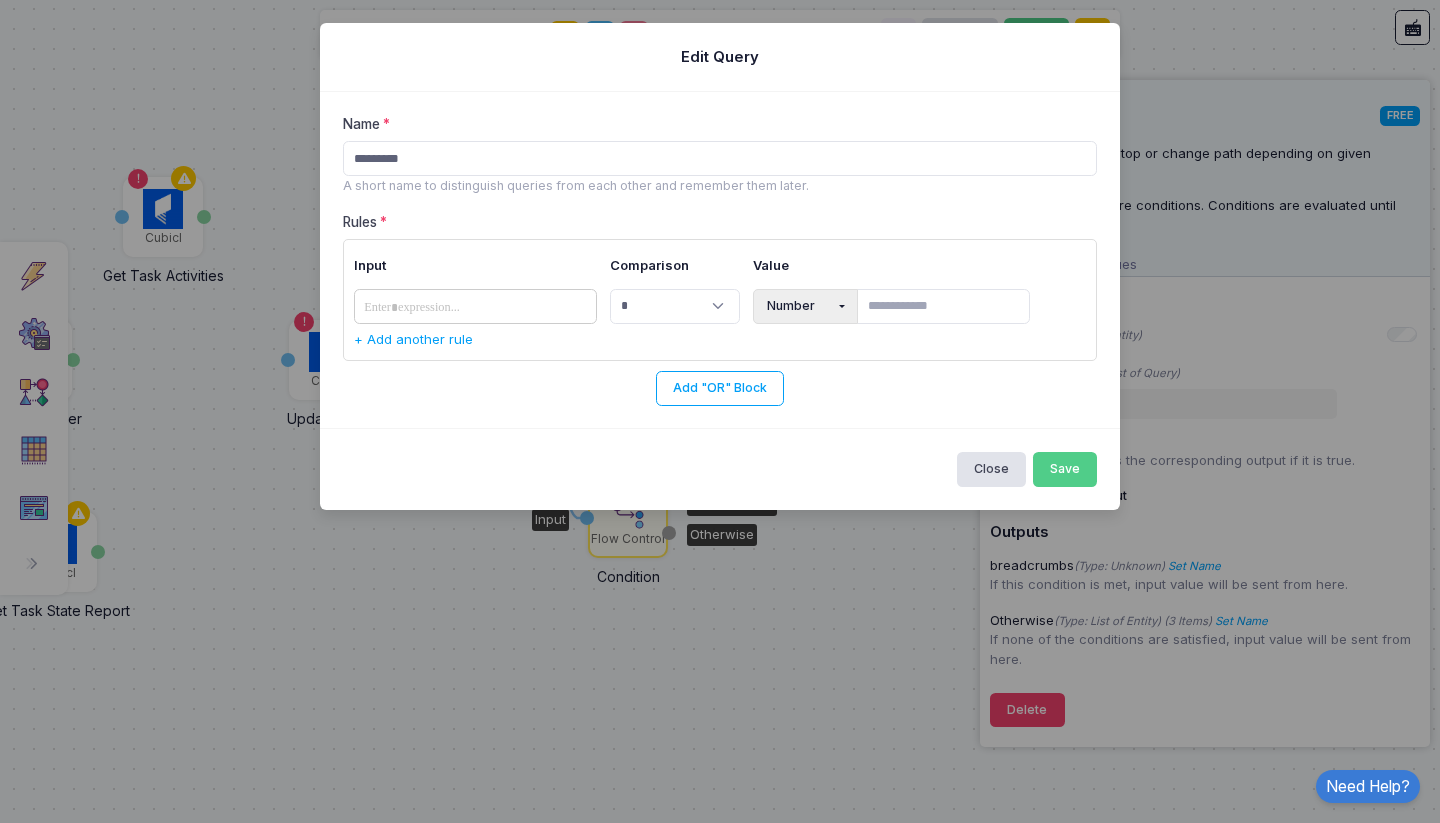 click 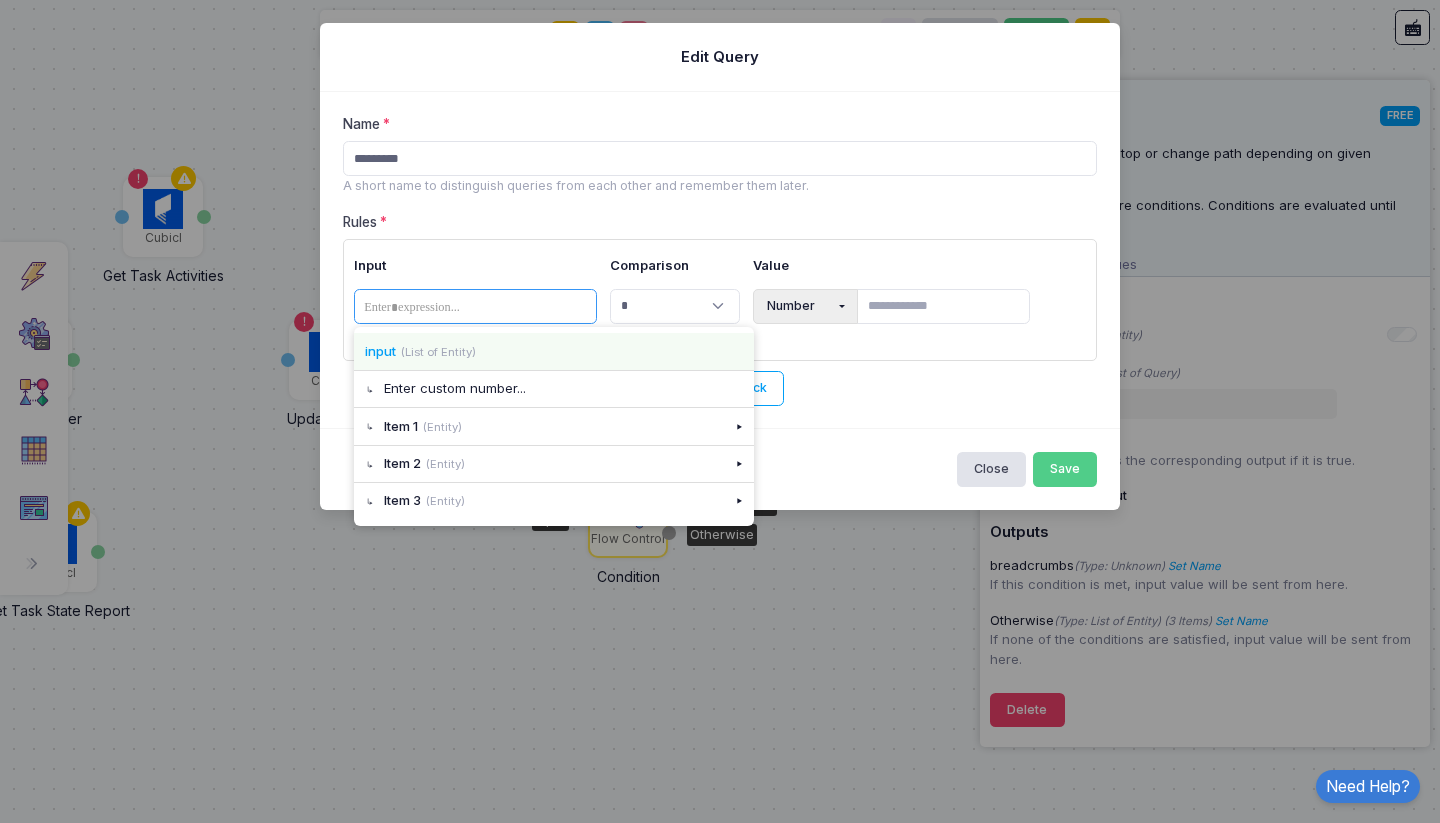 click on "(List of Entity)" 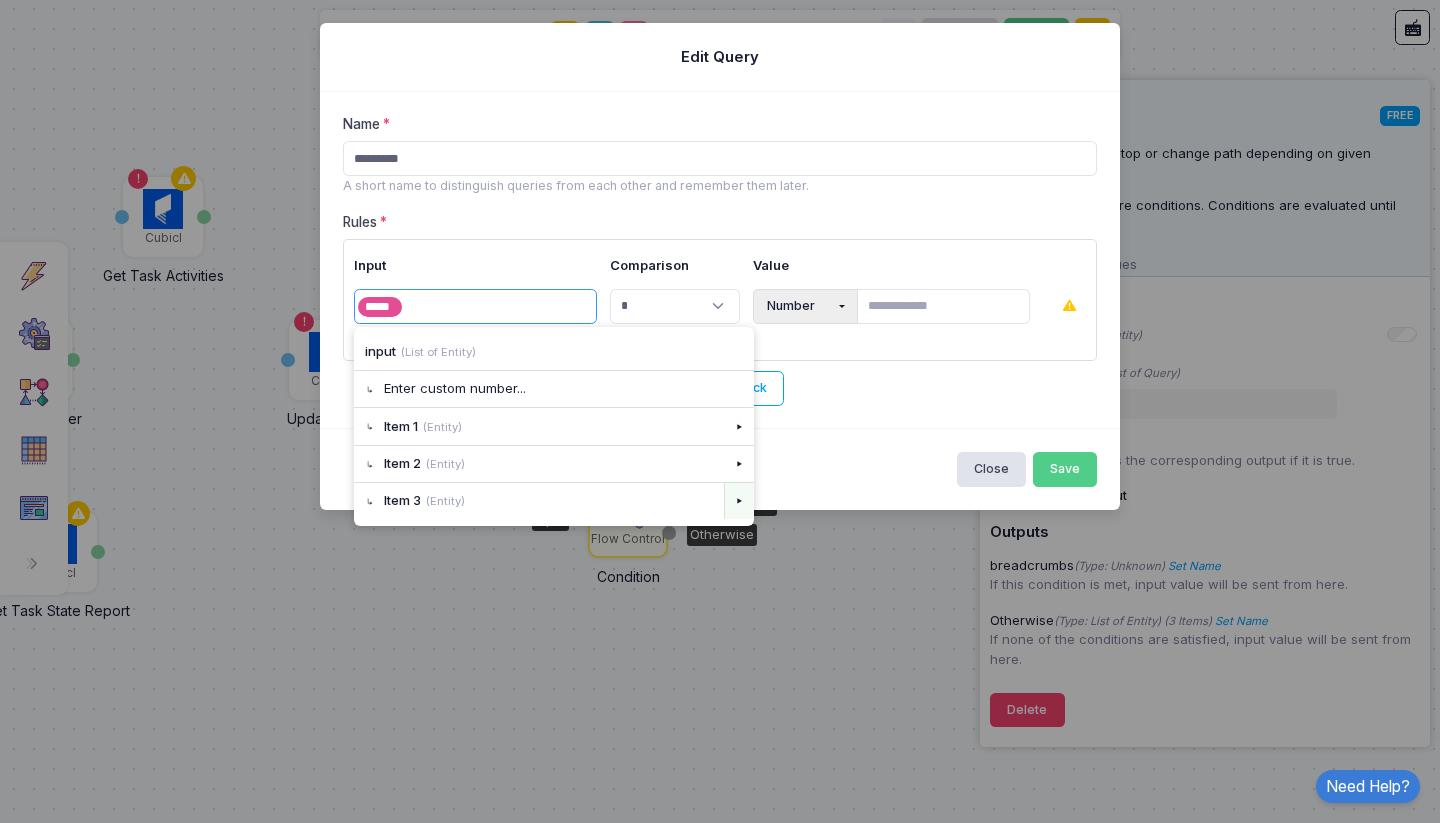 click on "▸" 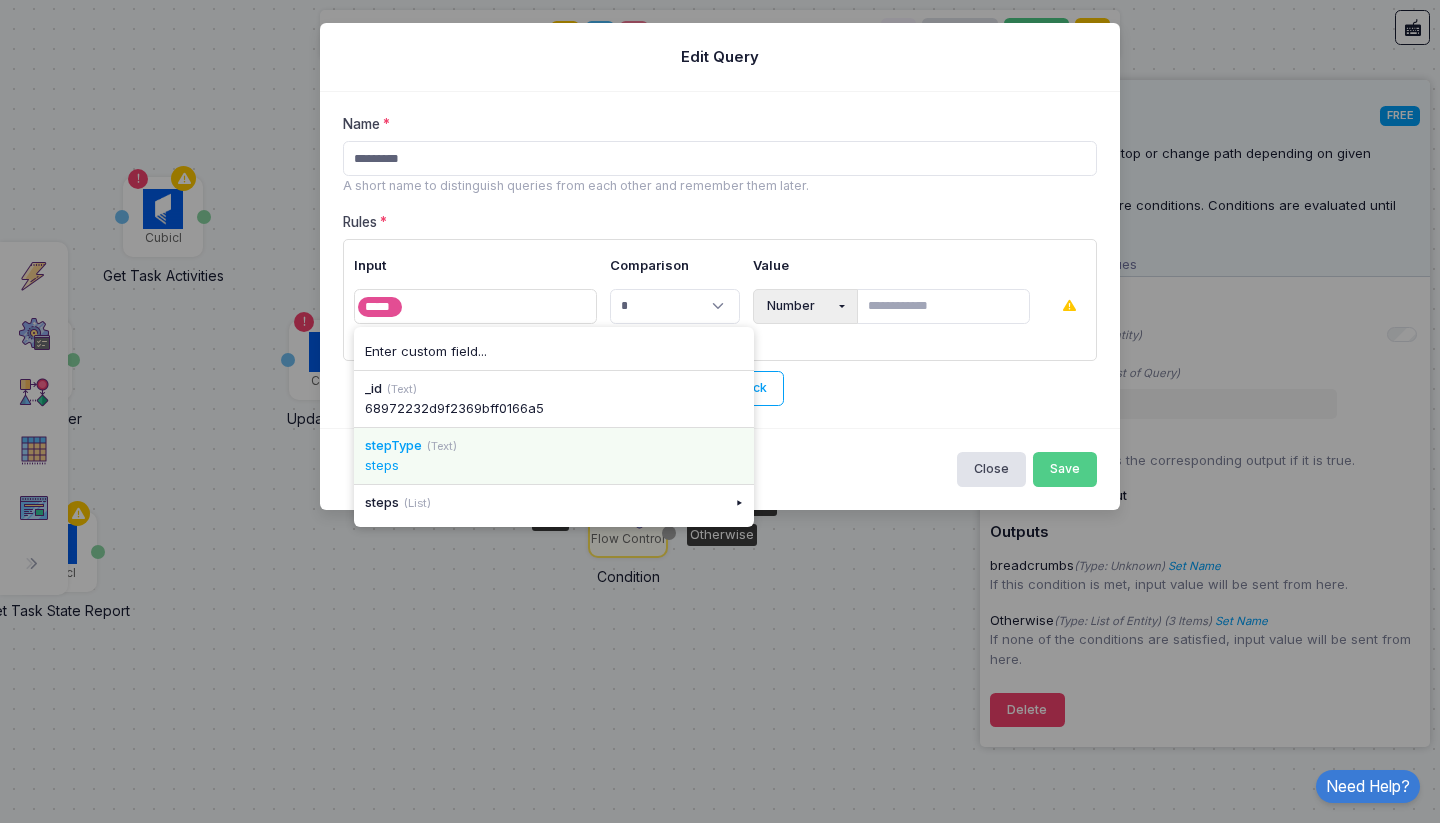 click on "steps" 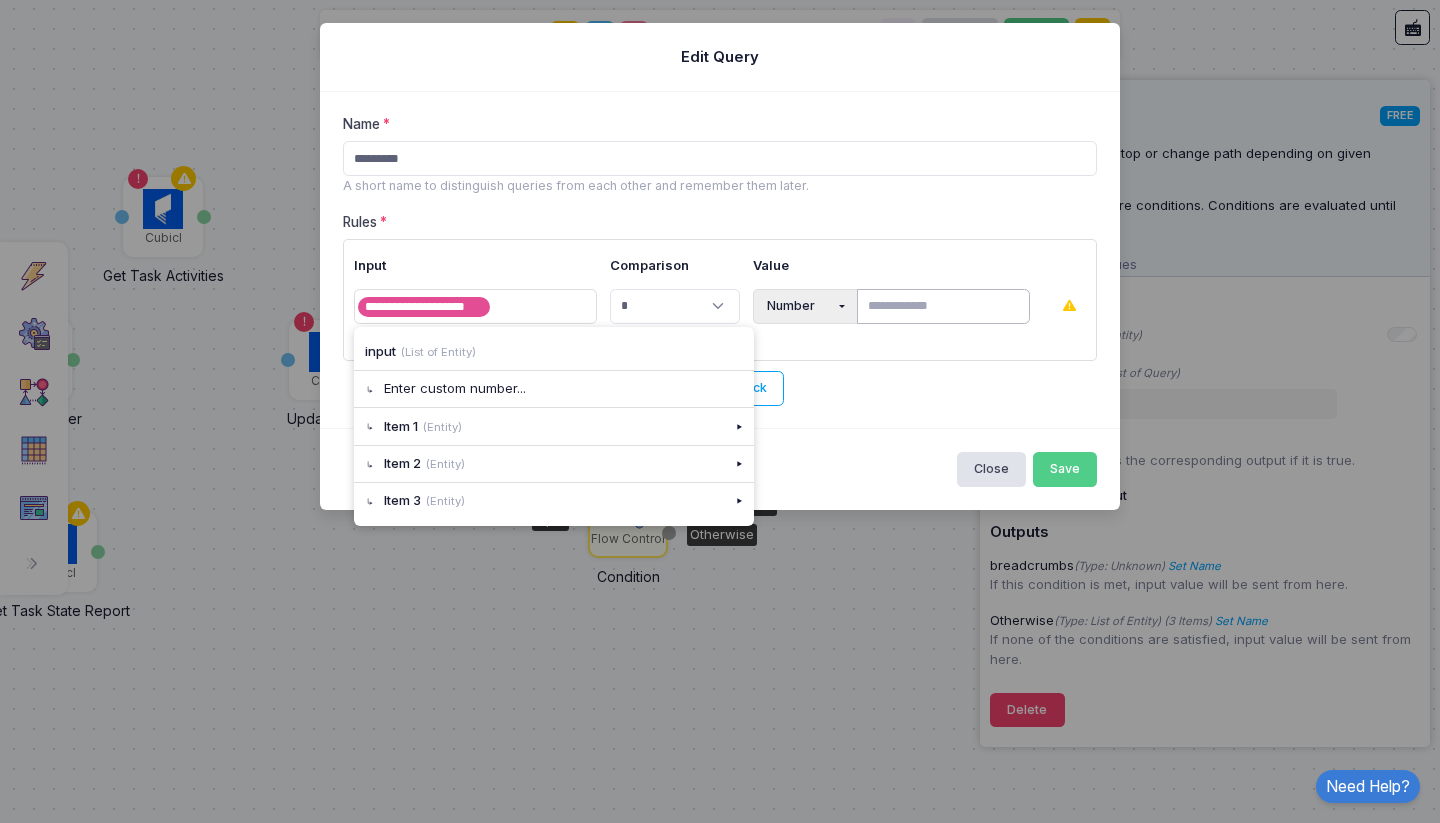 click on "***" 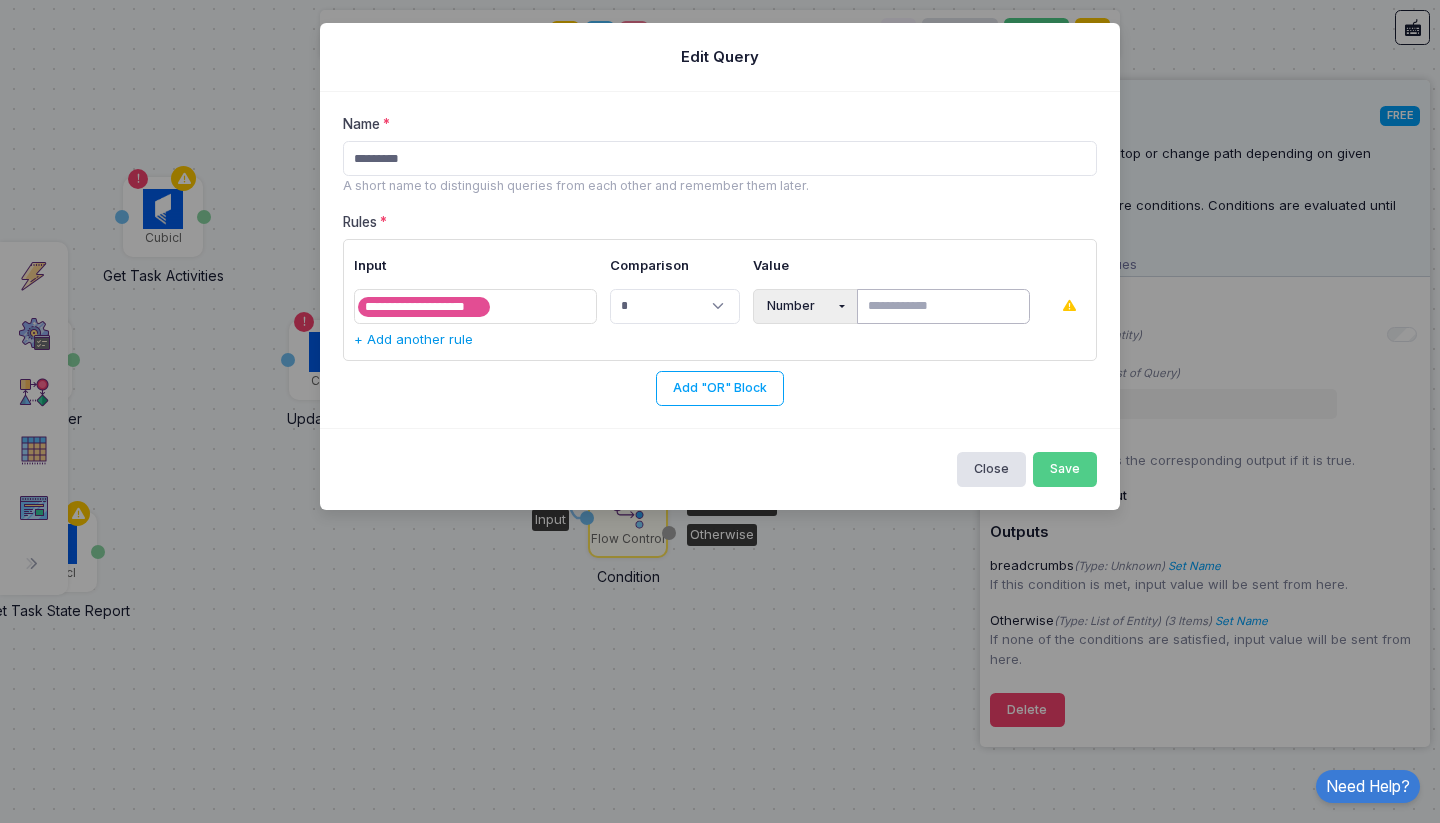 type on "*" 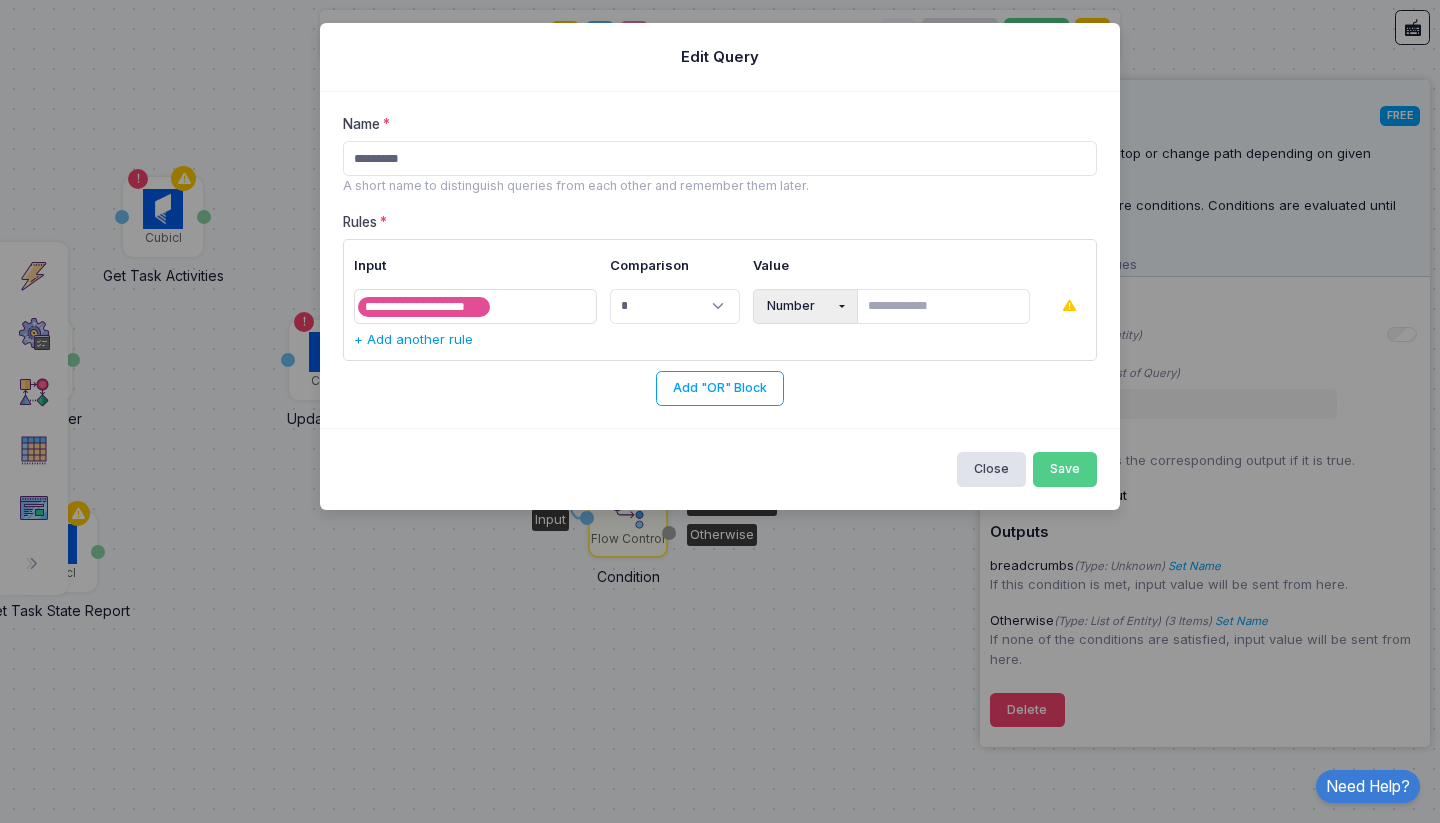 click on "+ Add another rule" 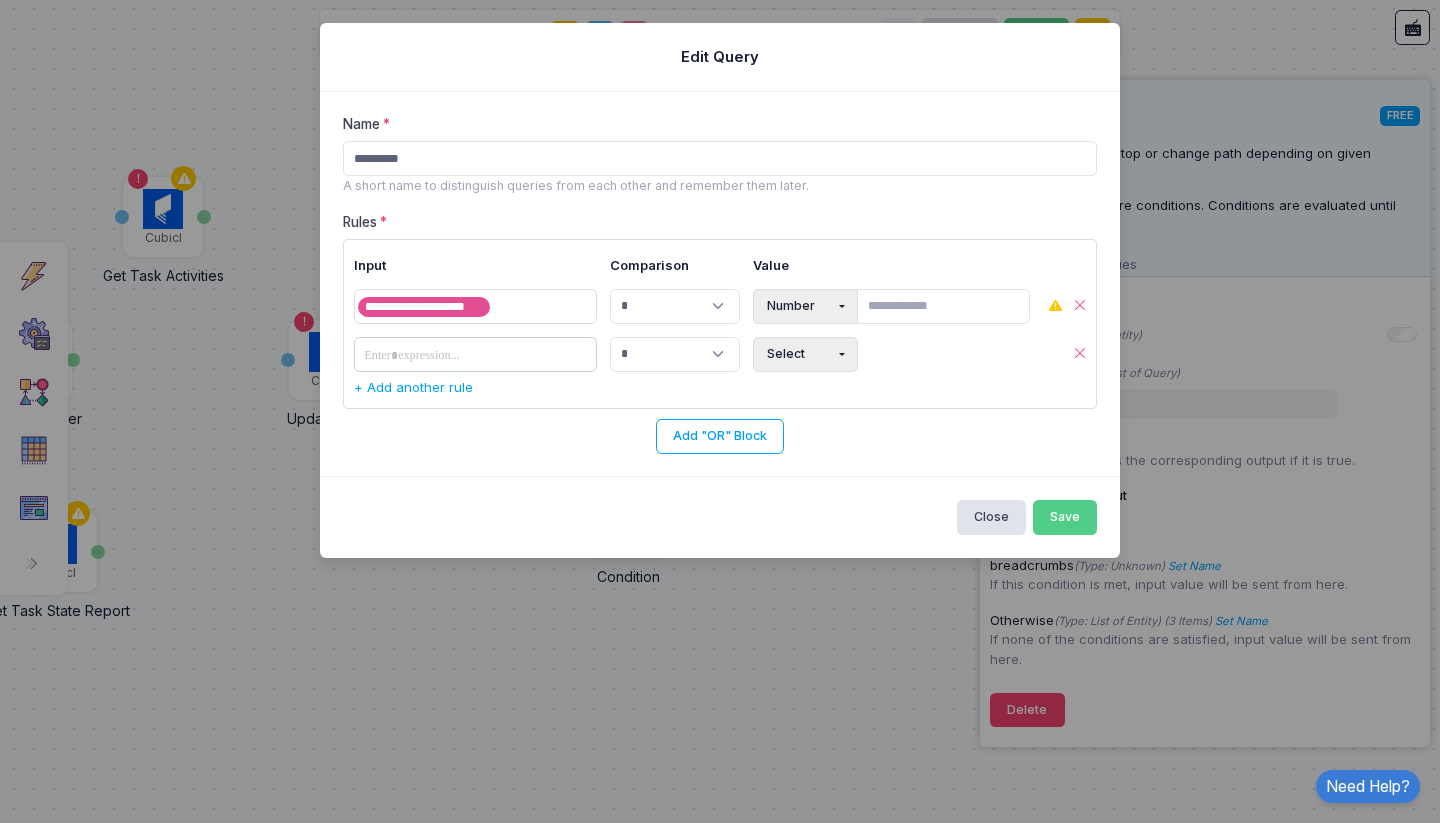 click 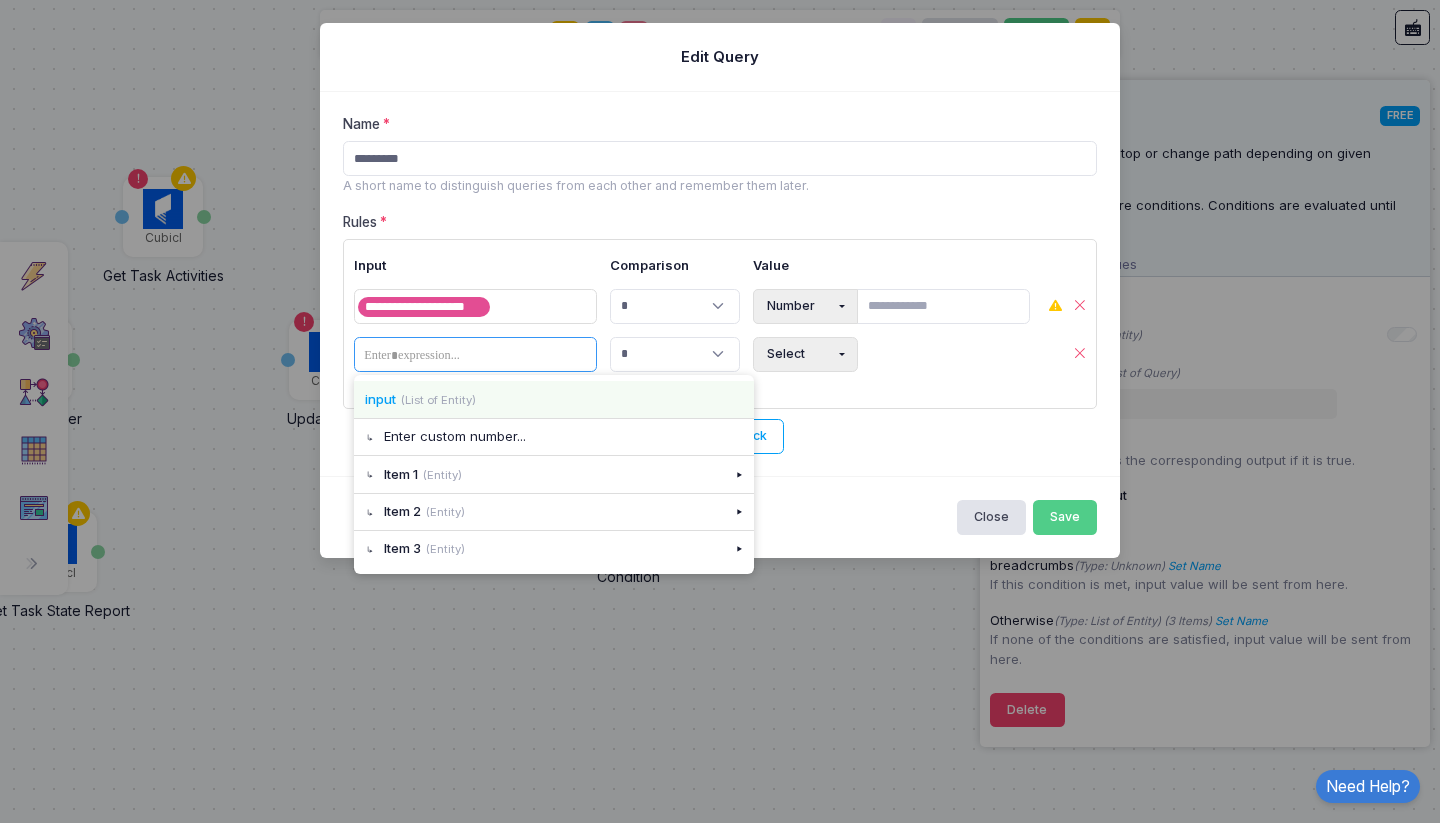 click on "input (List of Entity)" 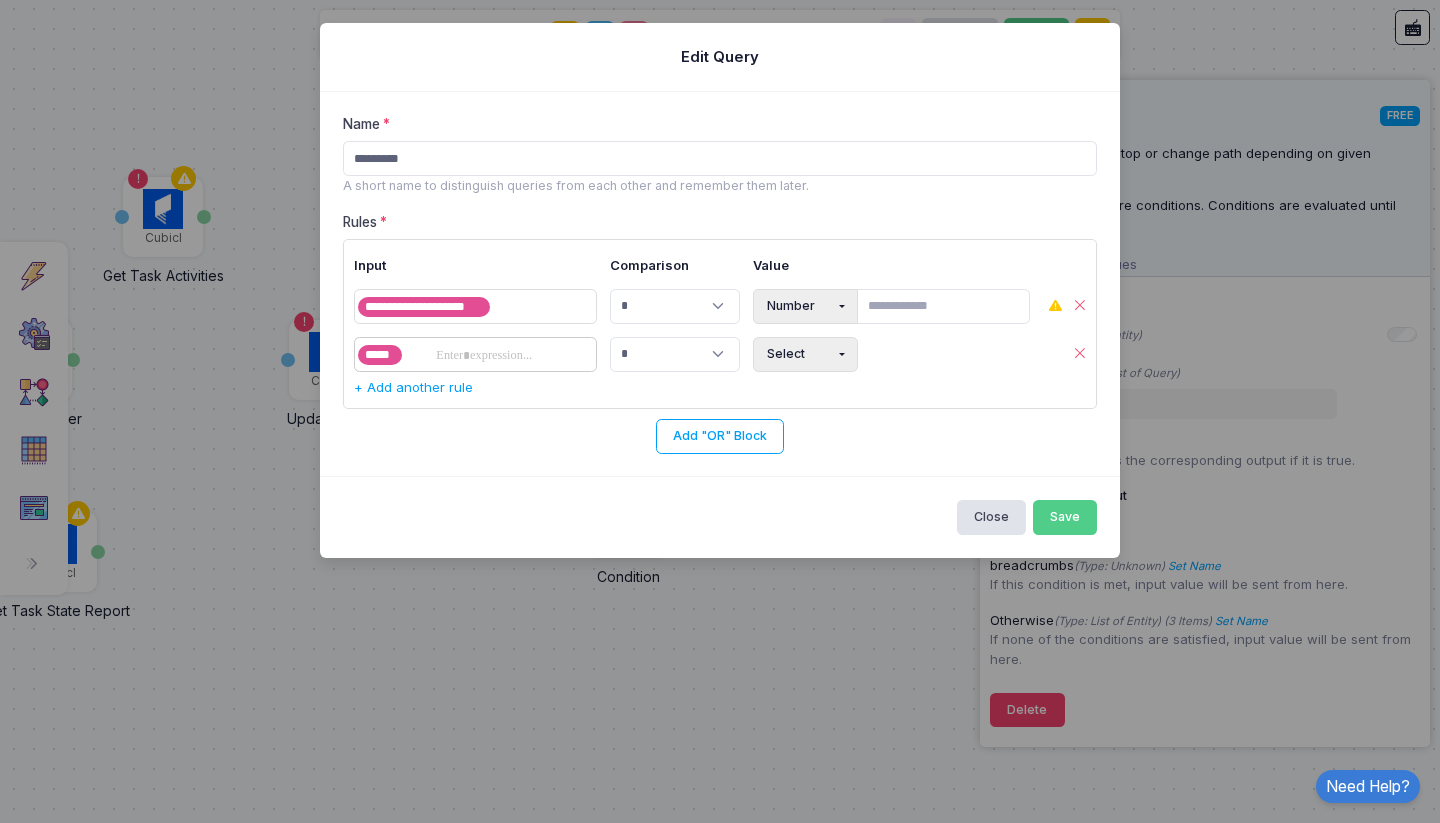 click 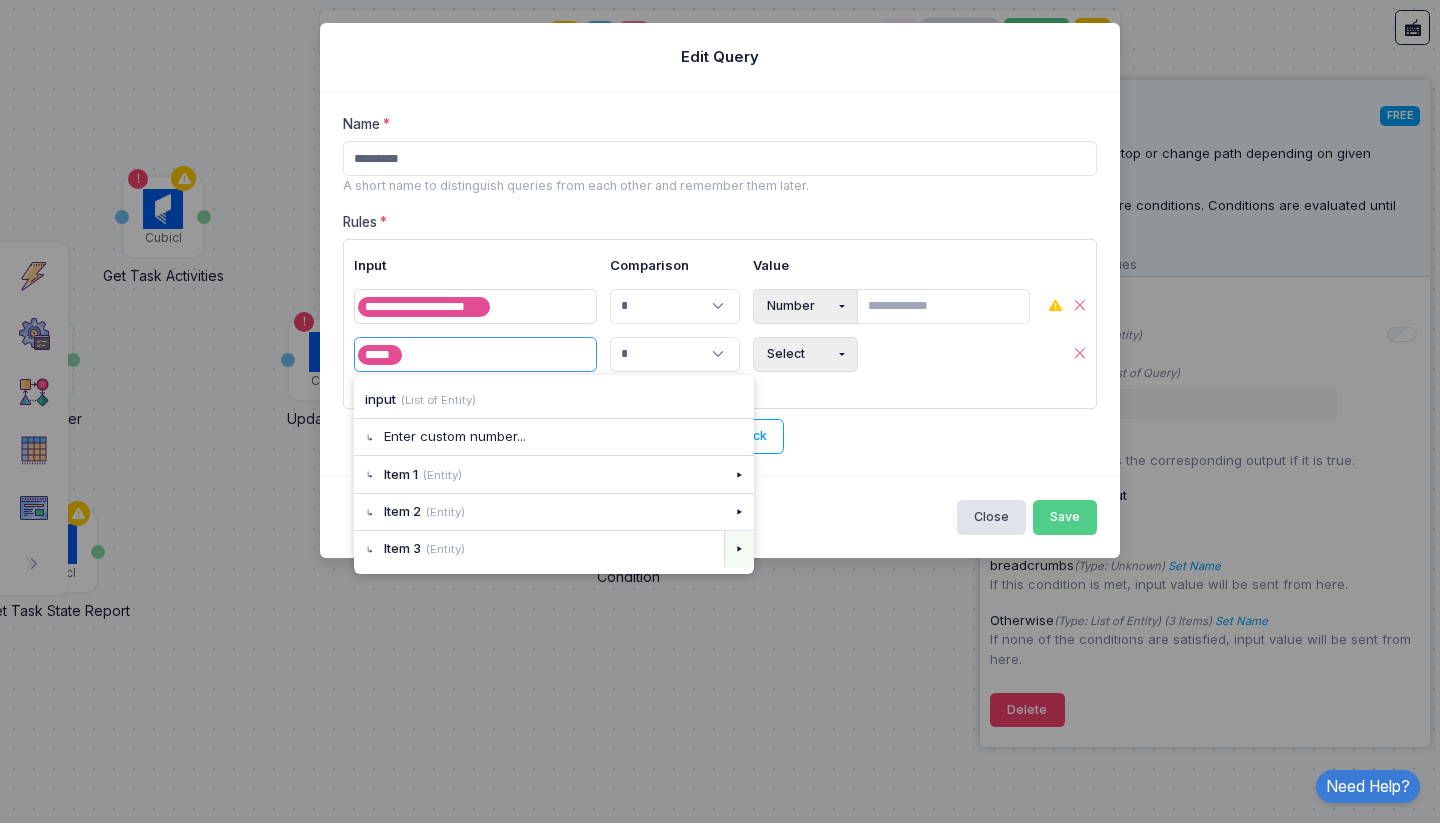 click on "▸" 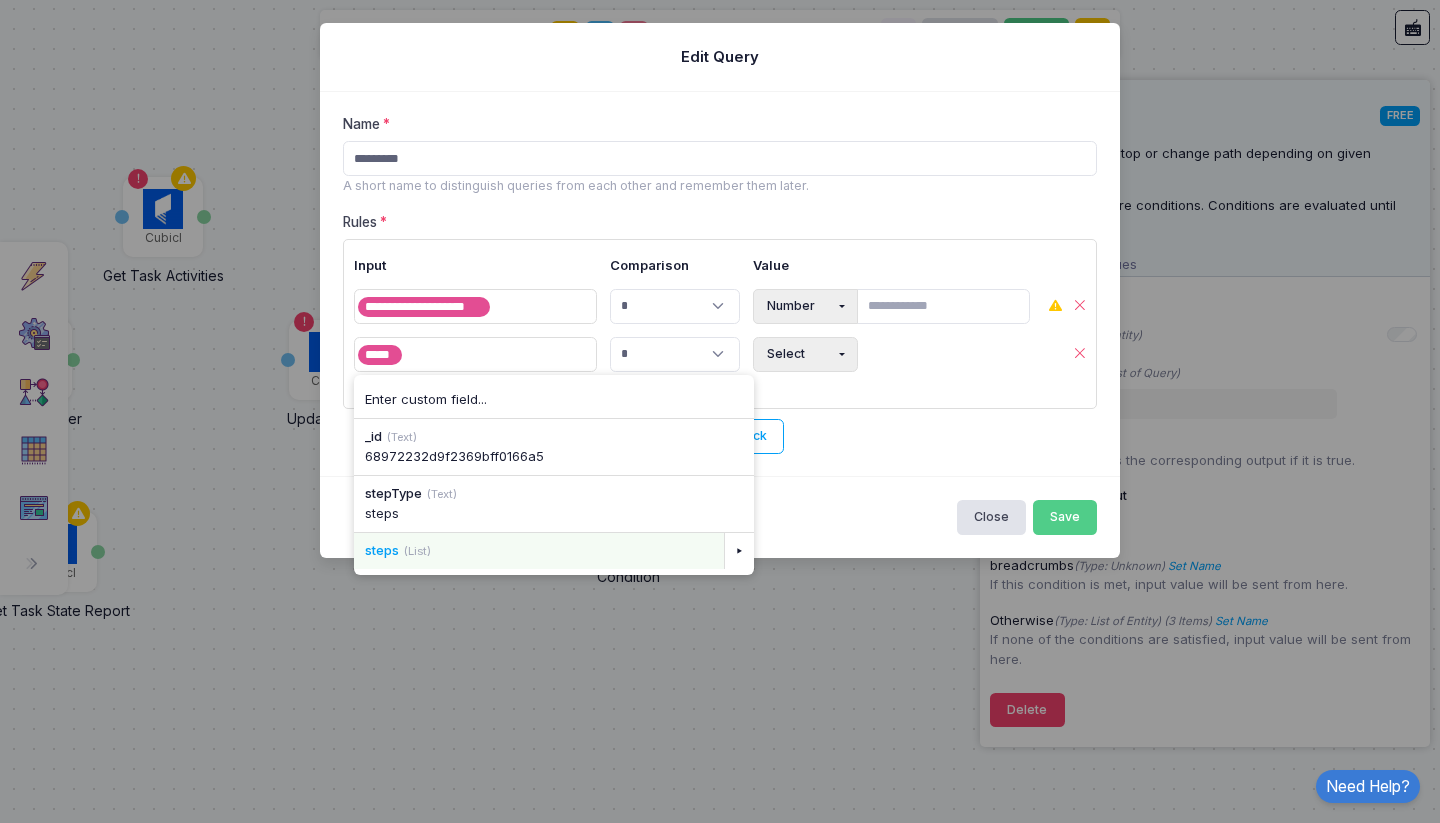click on "steps (List)" 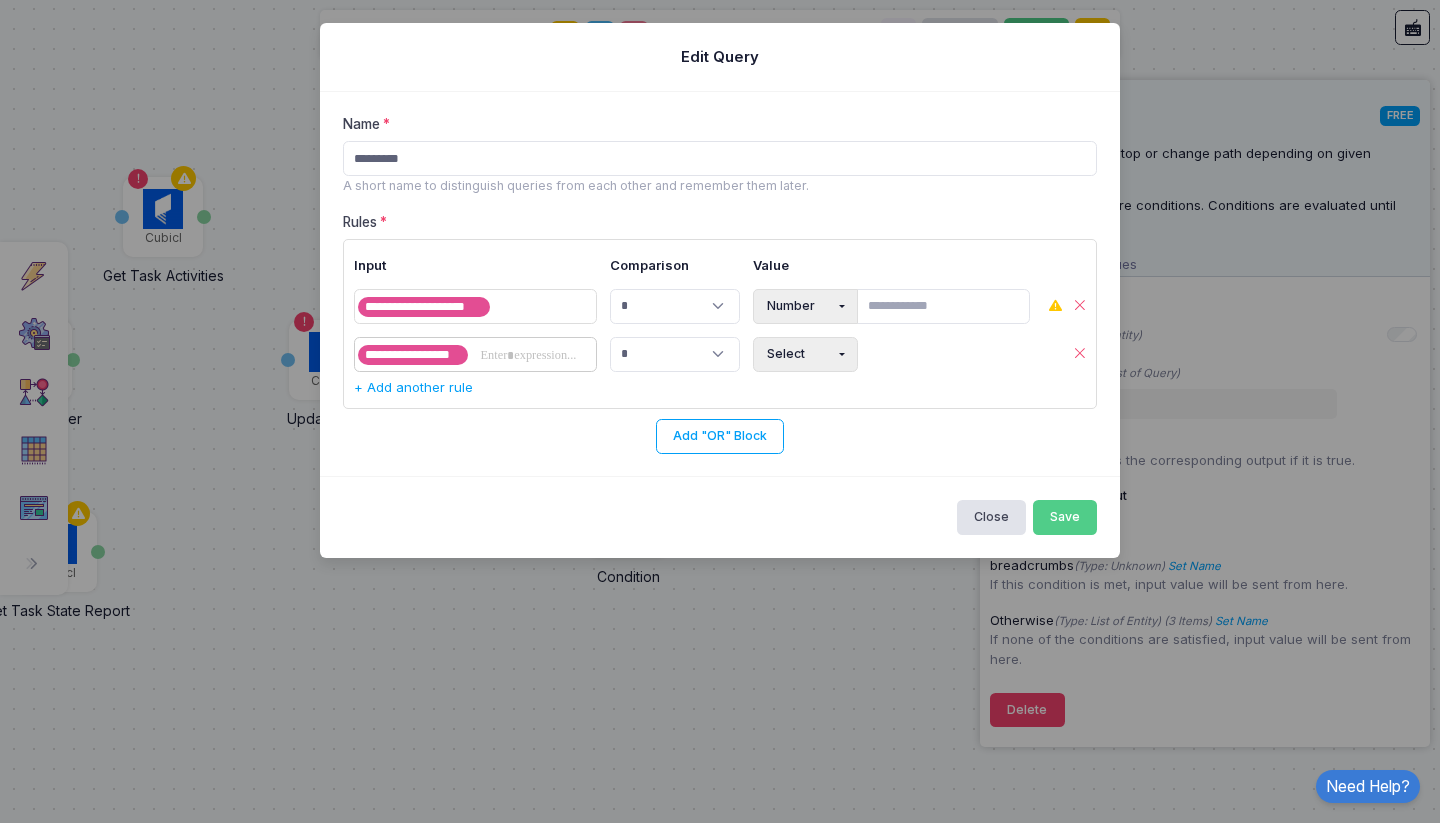 click 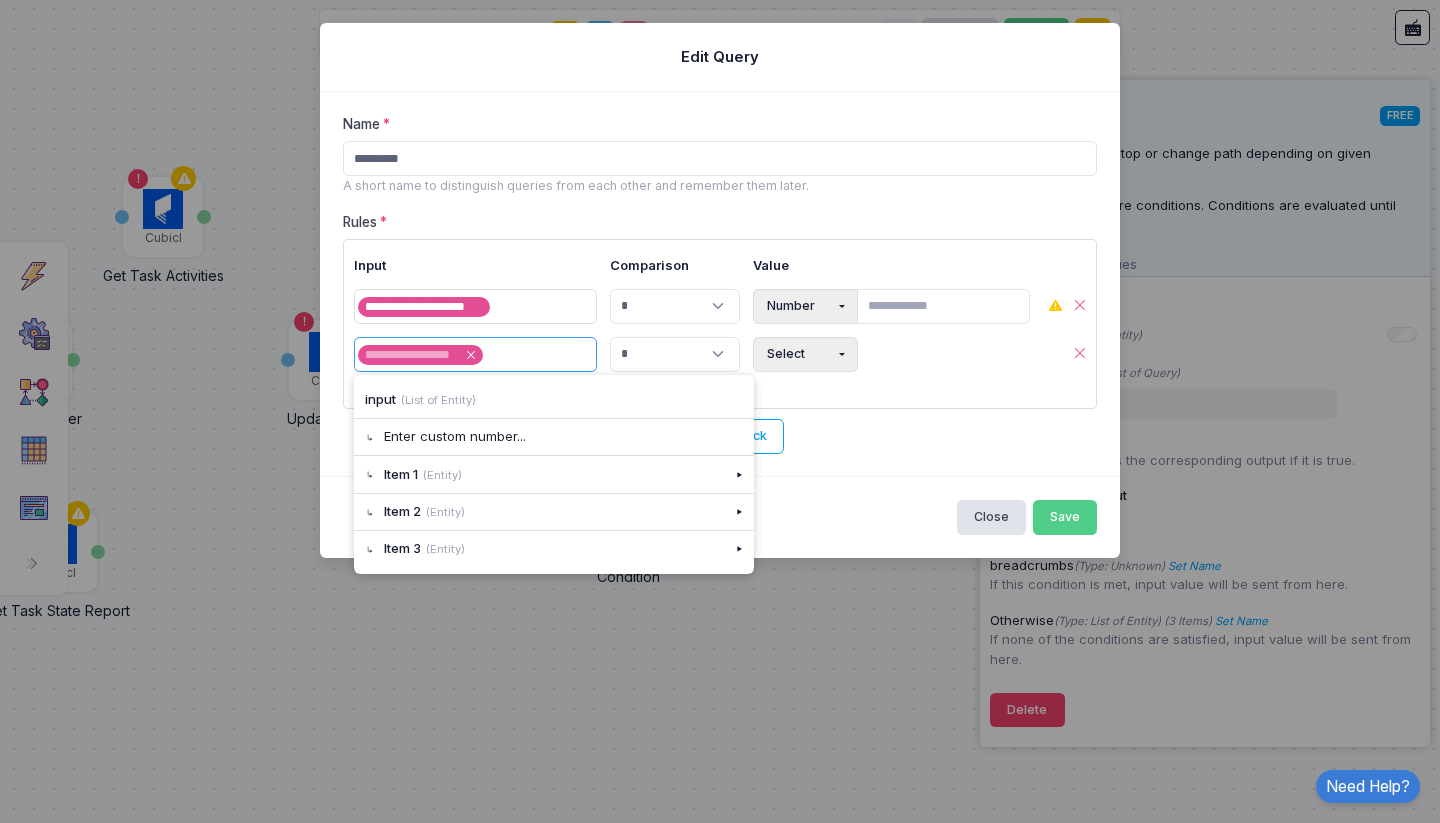 click 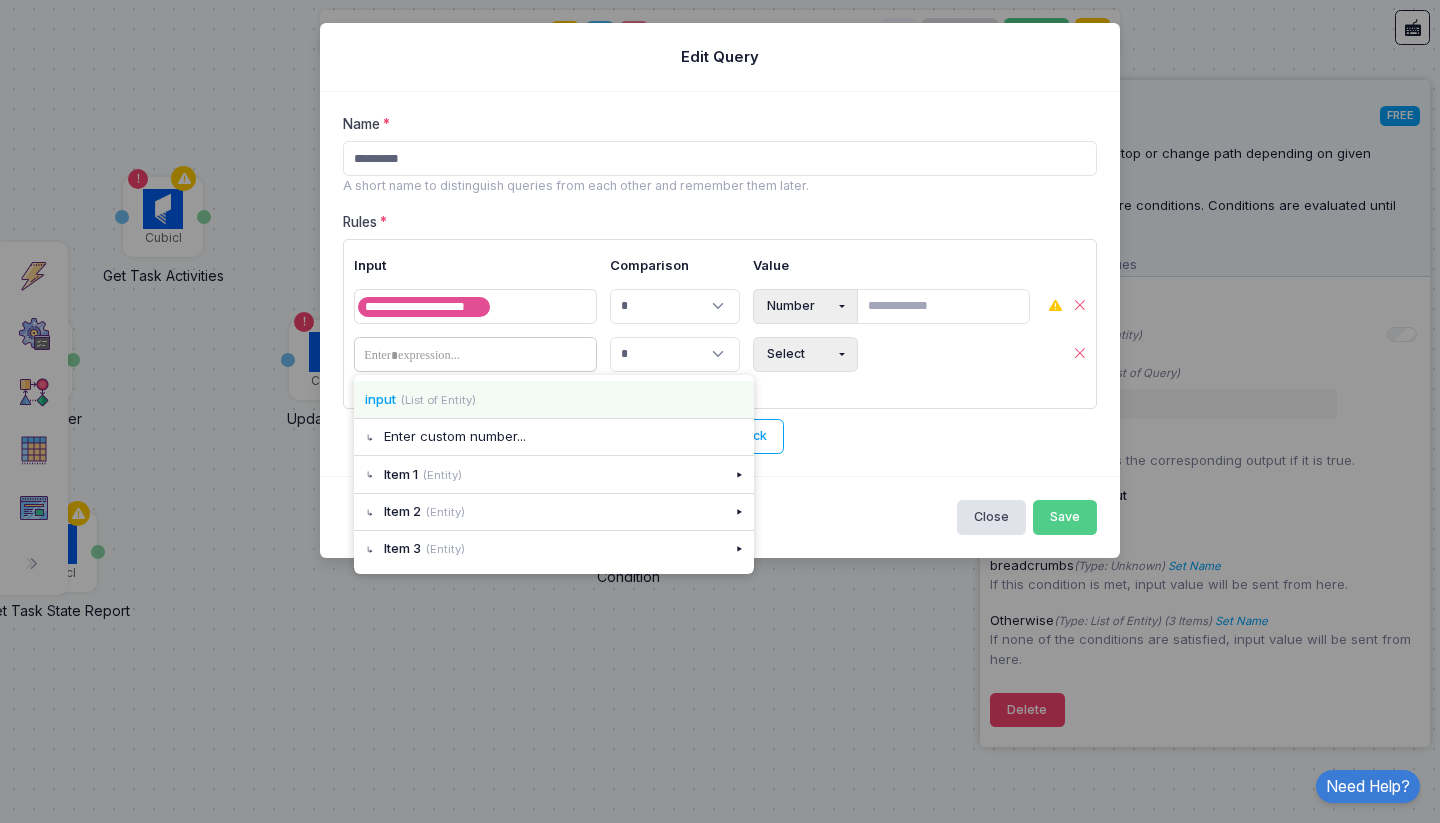click on "(List of Entity)" 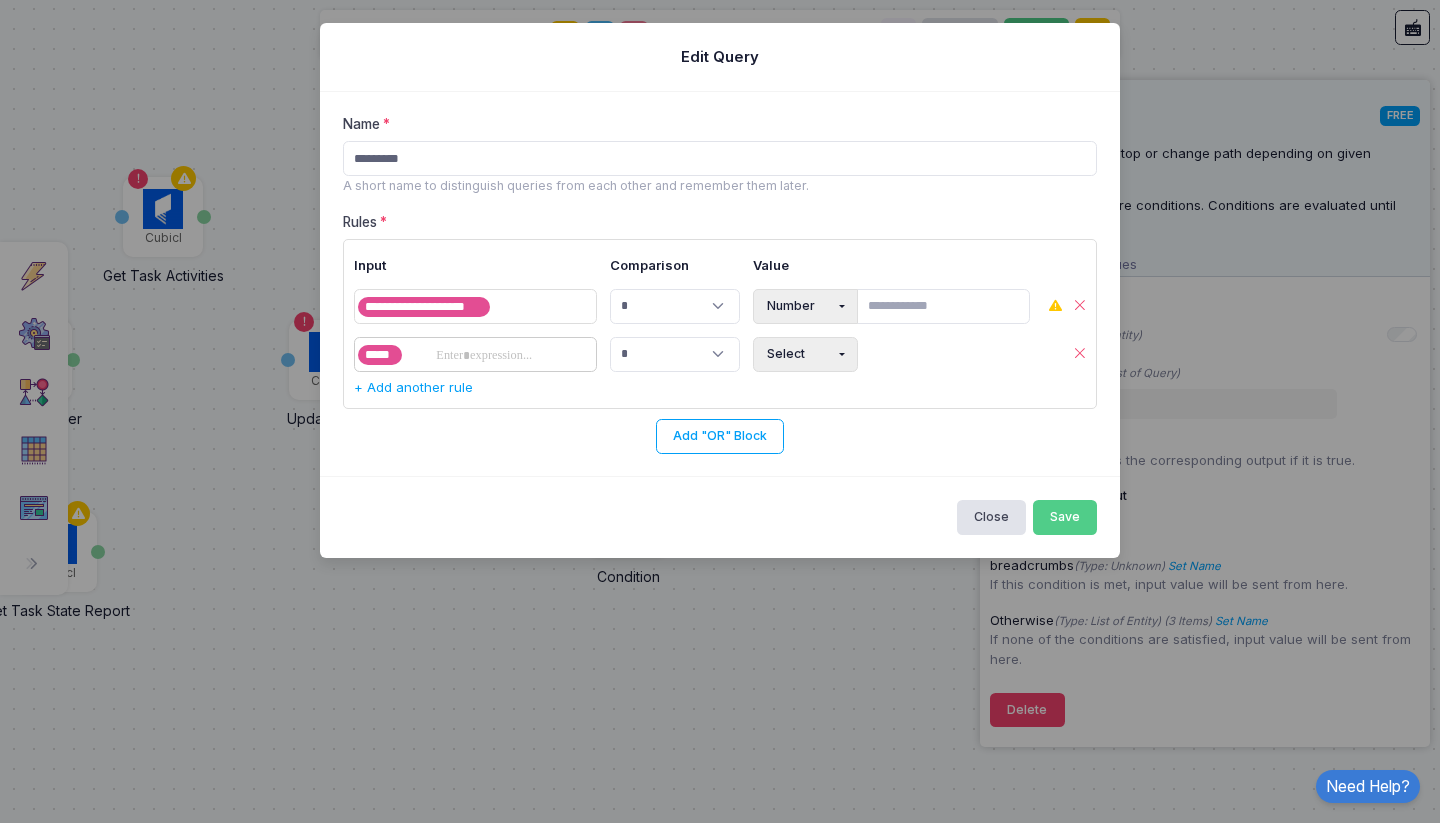 click 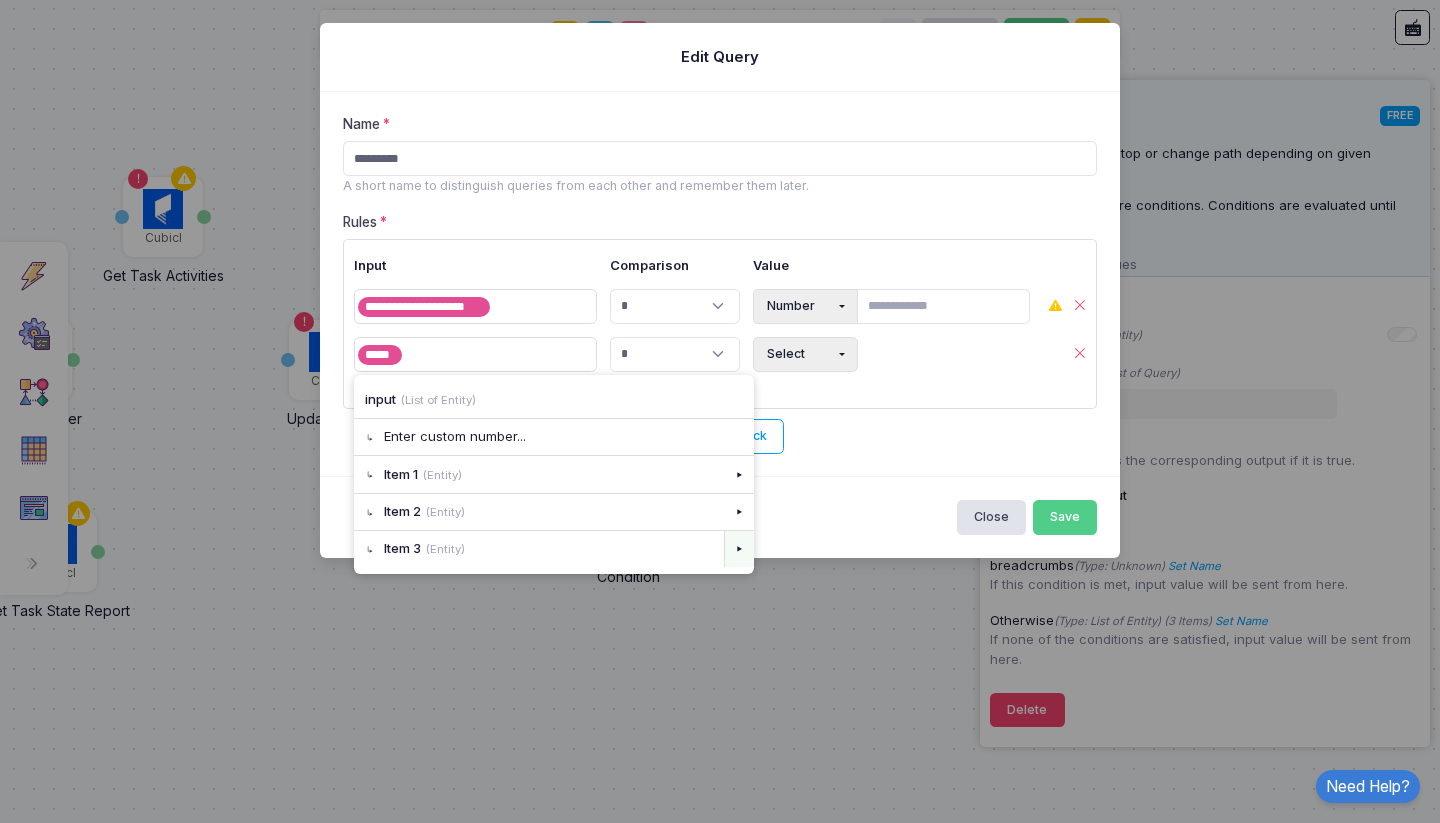 click on "▸" 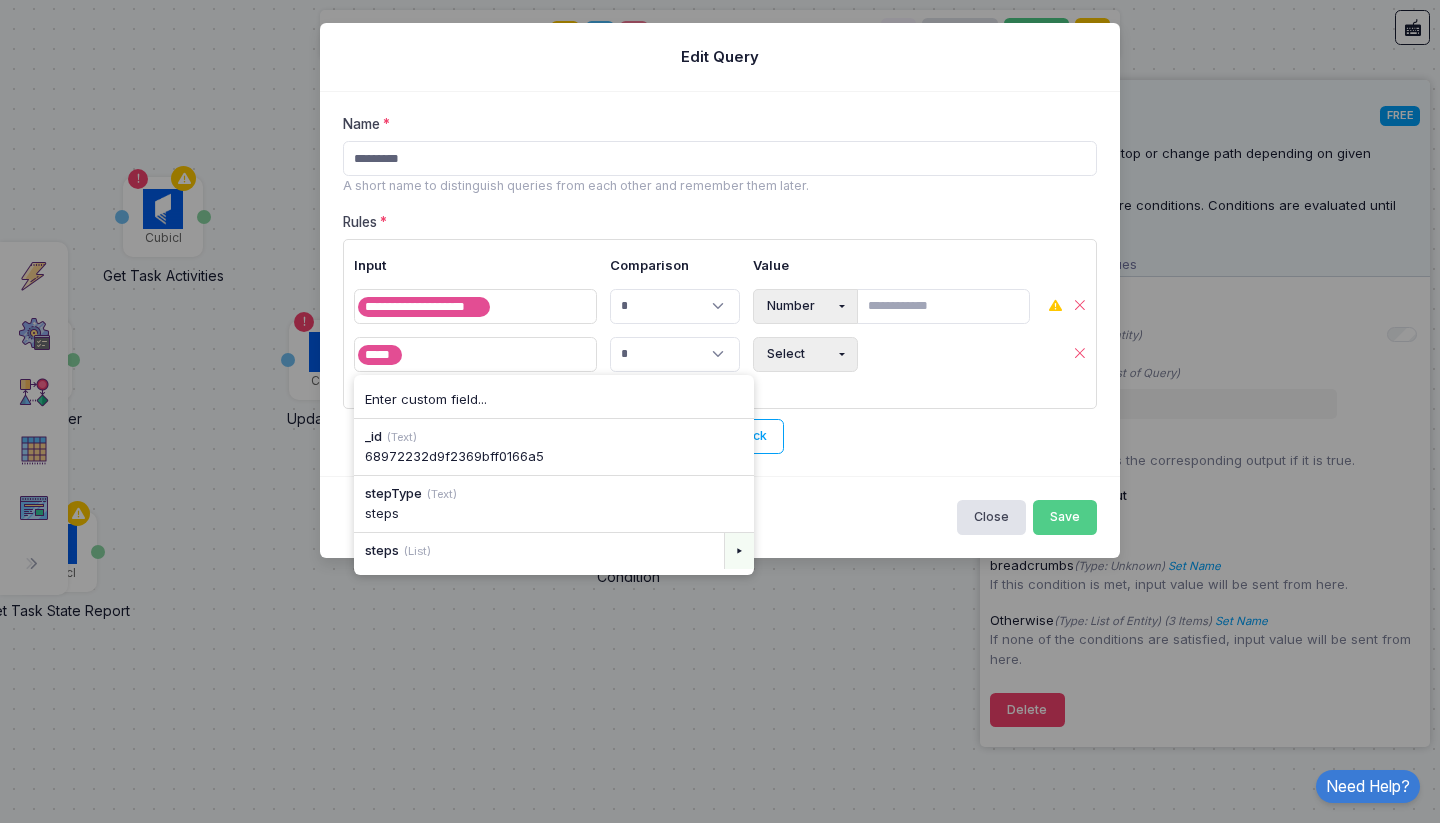 click on "▸" 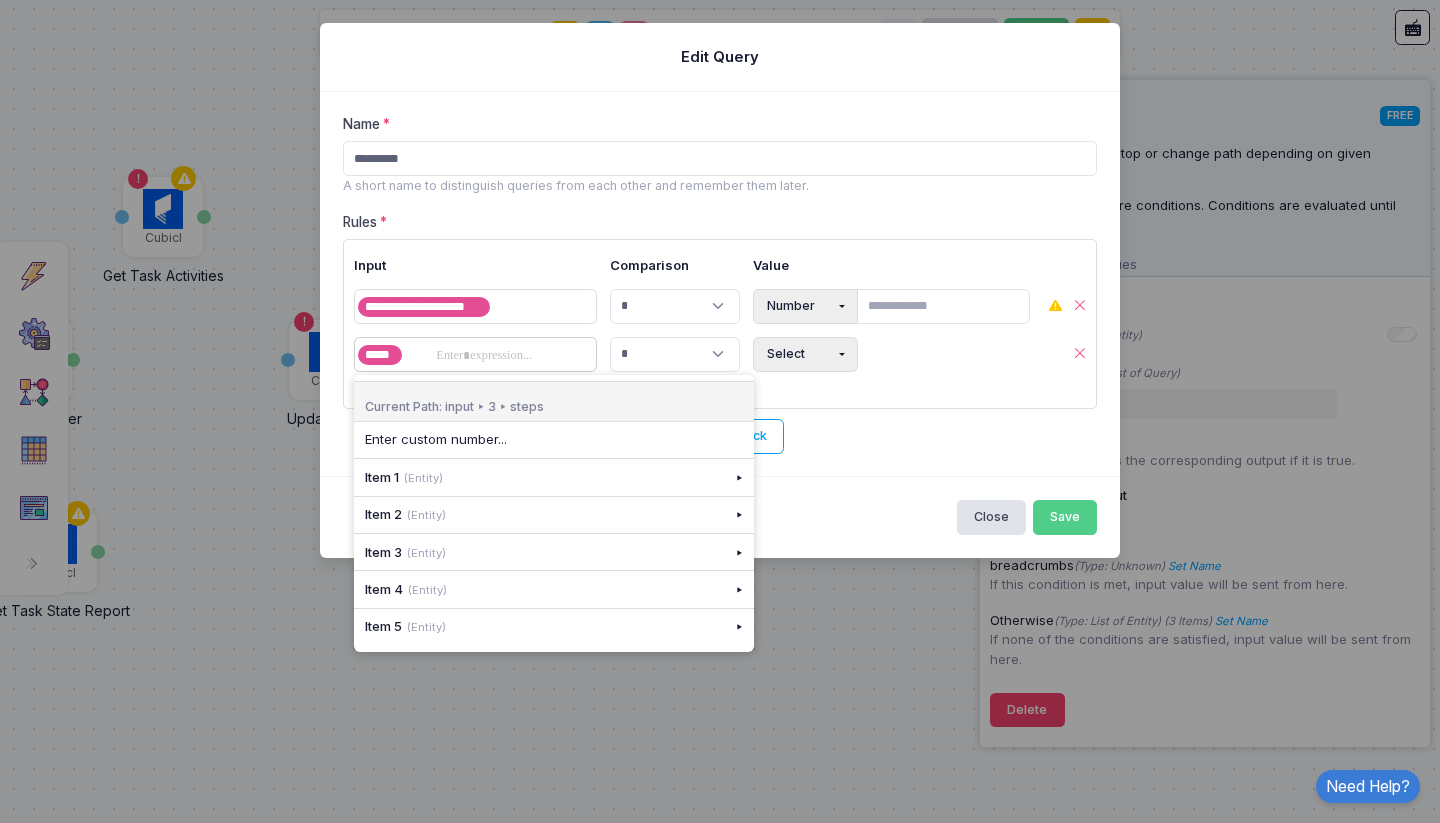 click 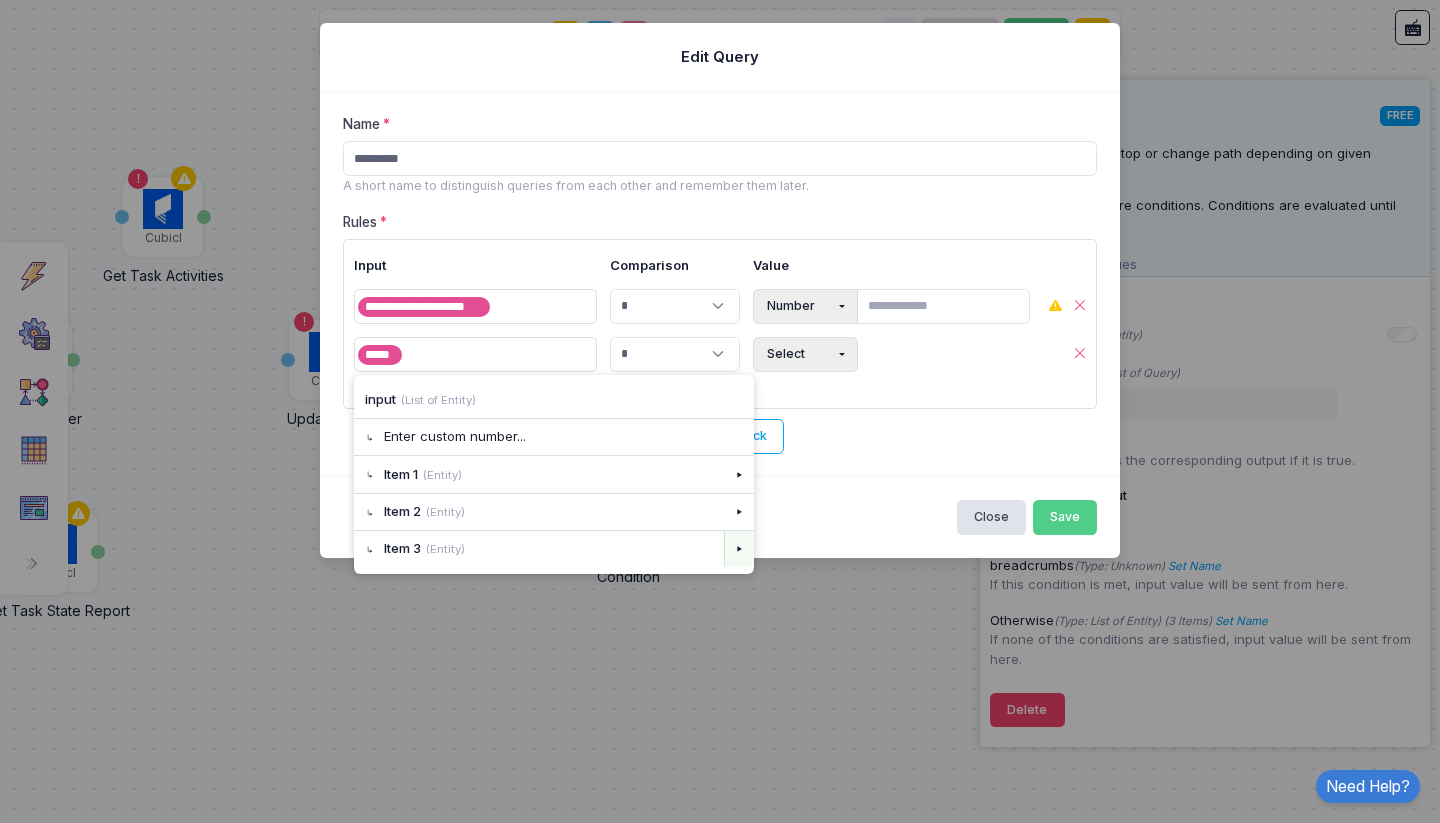 click on "▸" 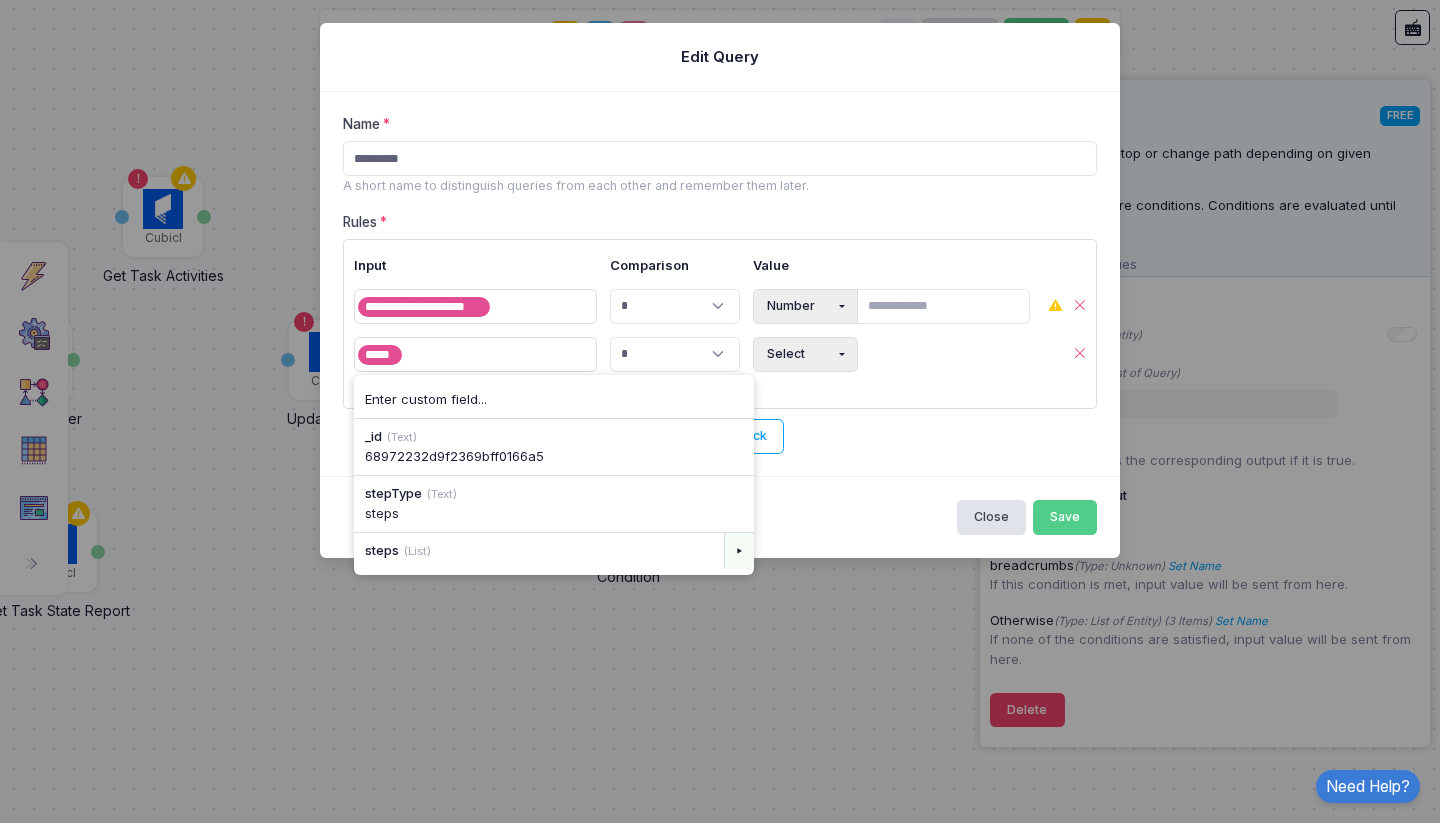 click on "▸" 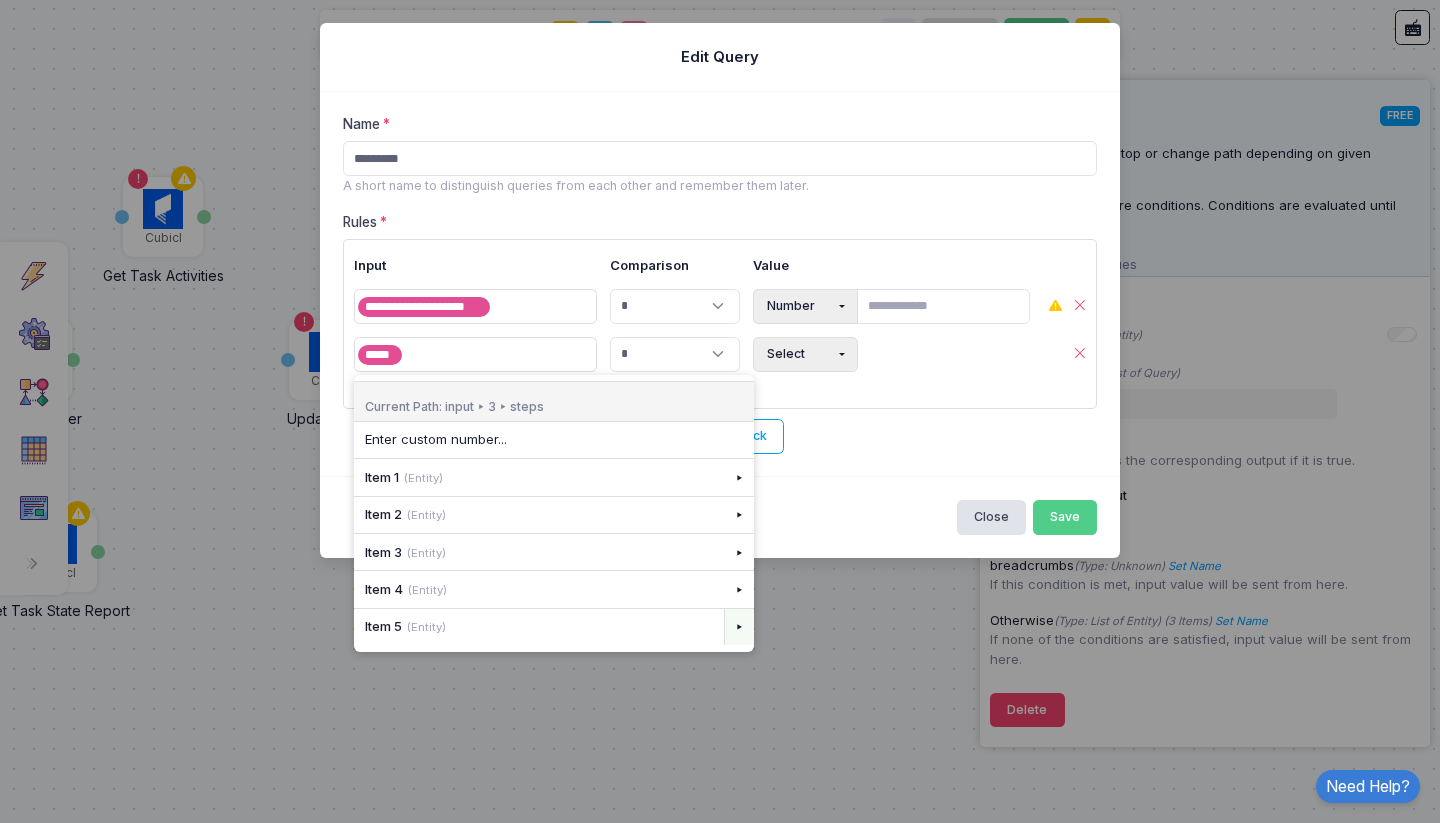 click on "▸" 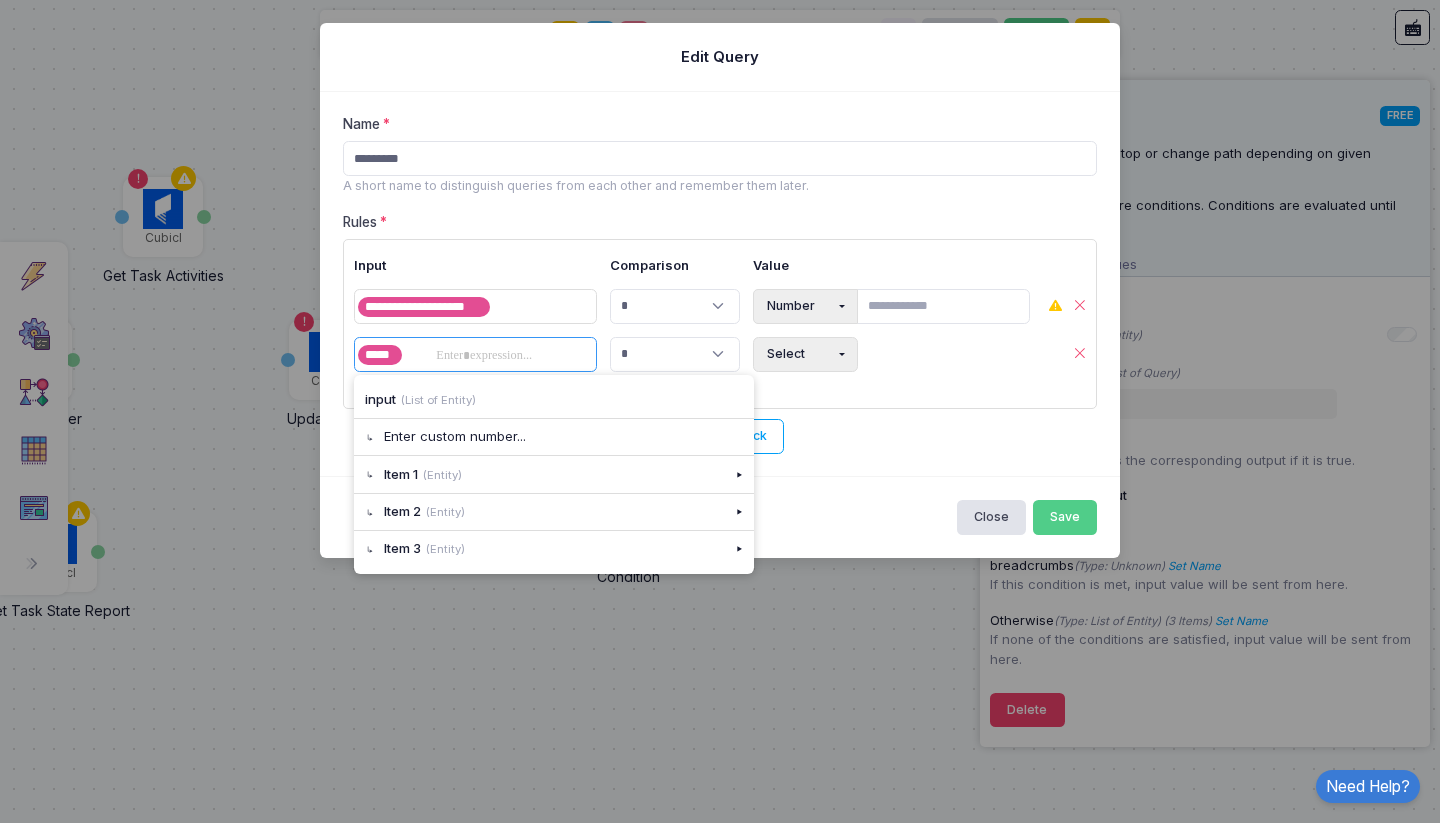 click 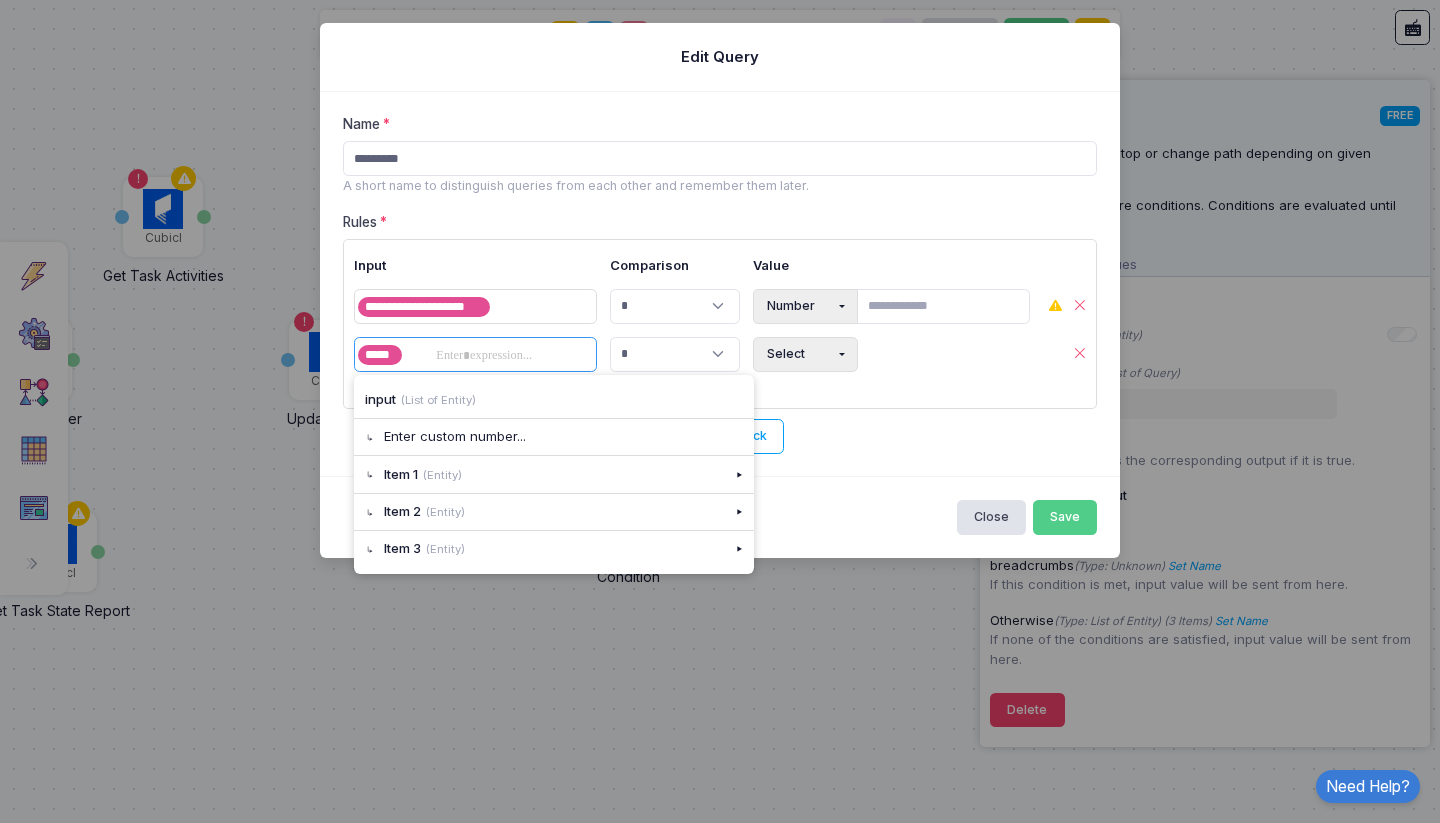type 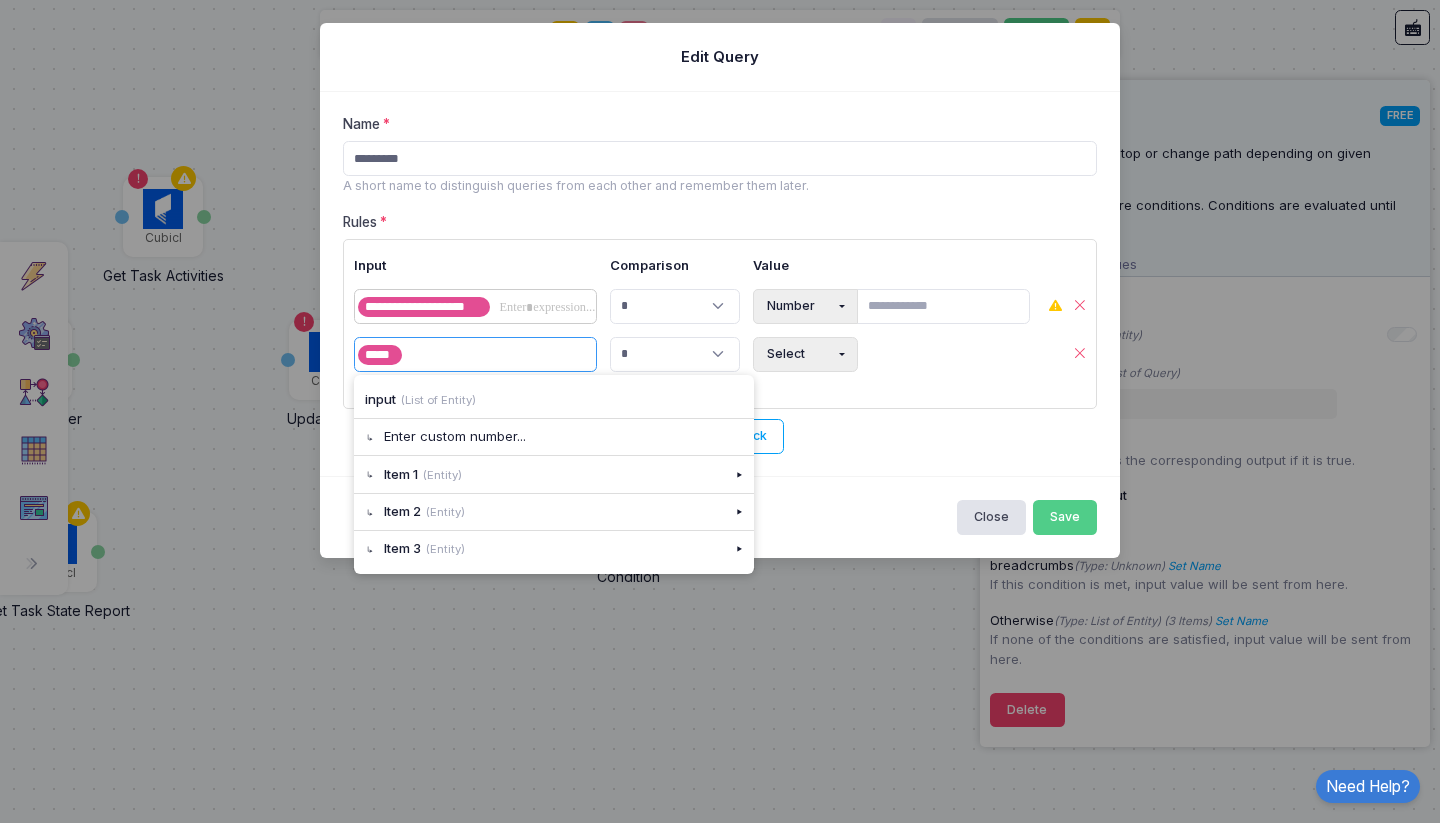 click 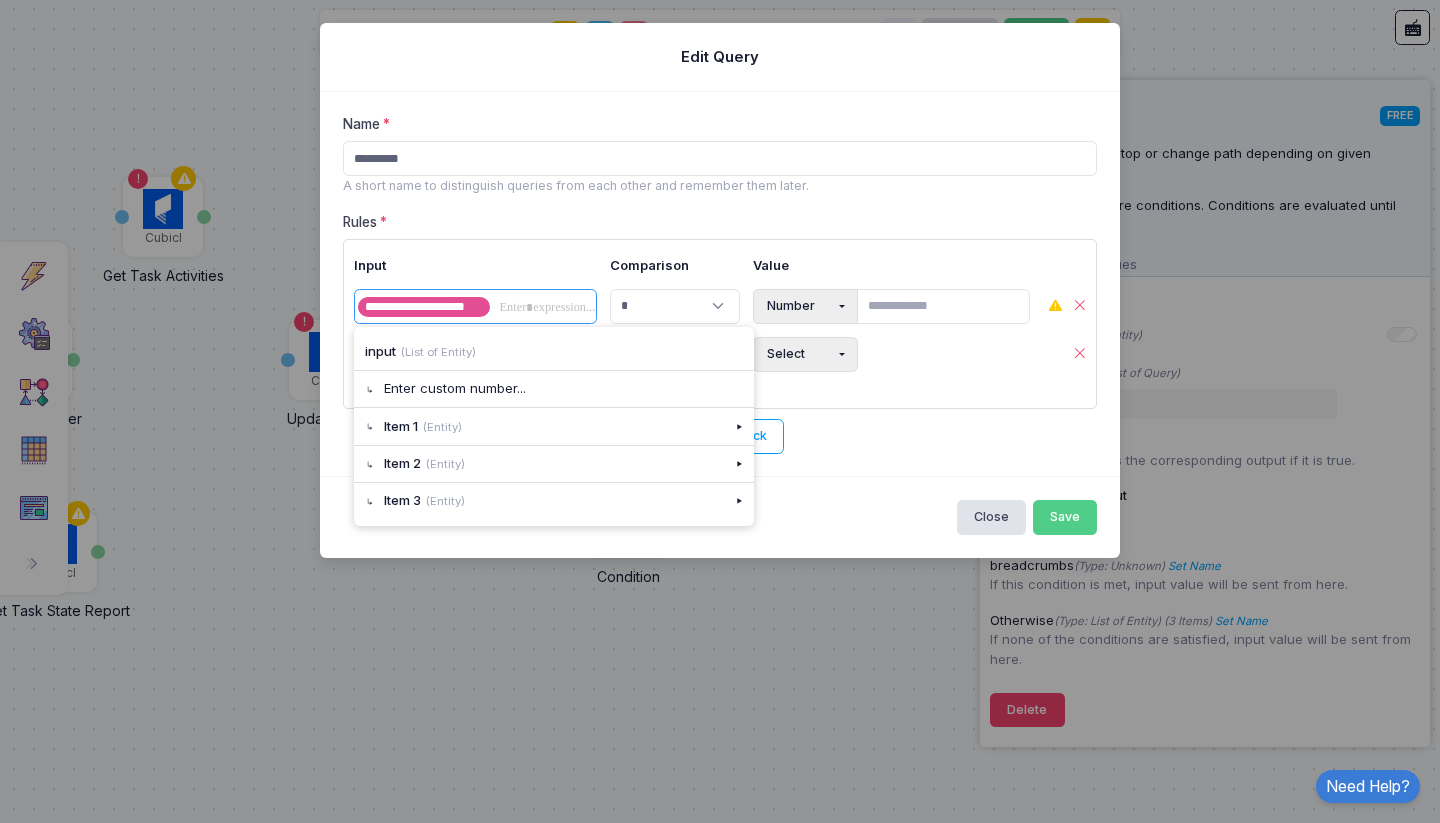 click 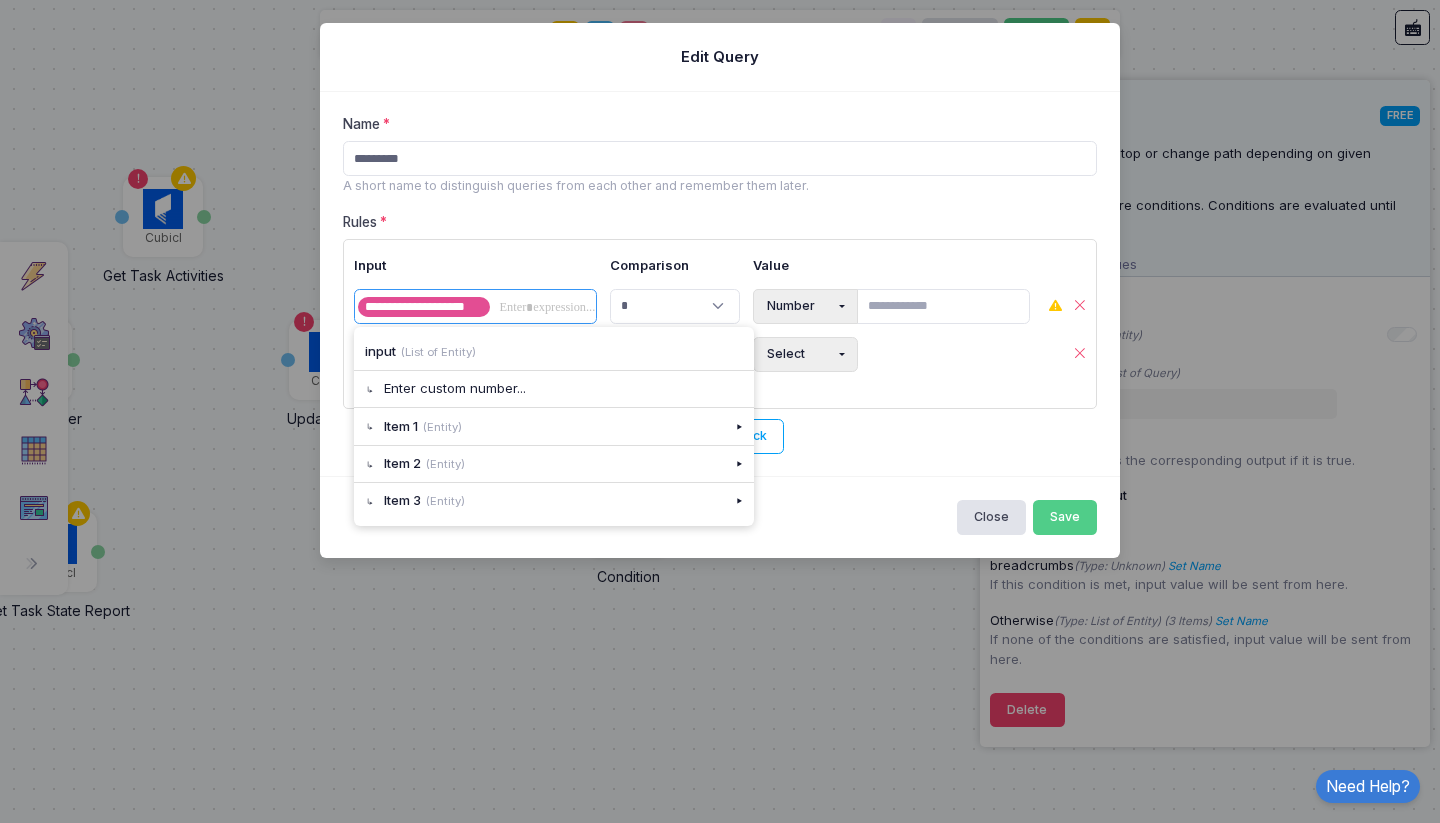 click 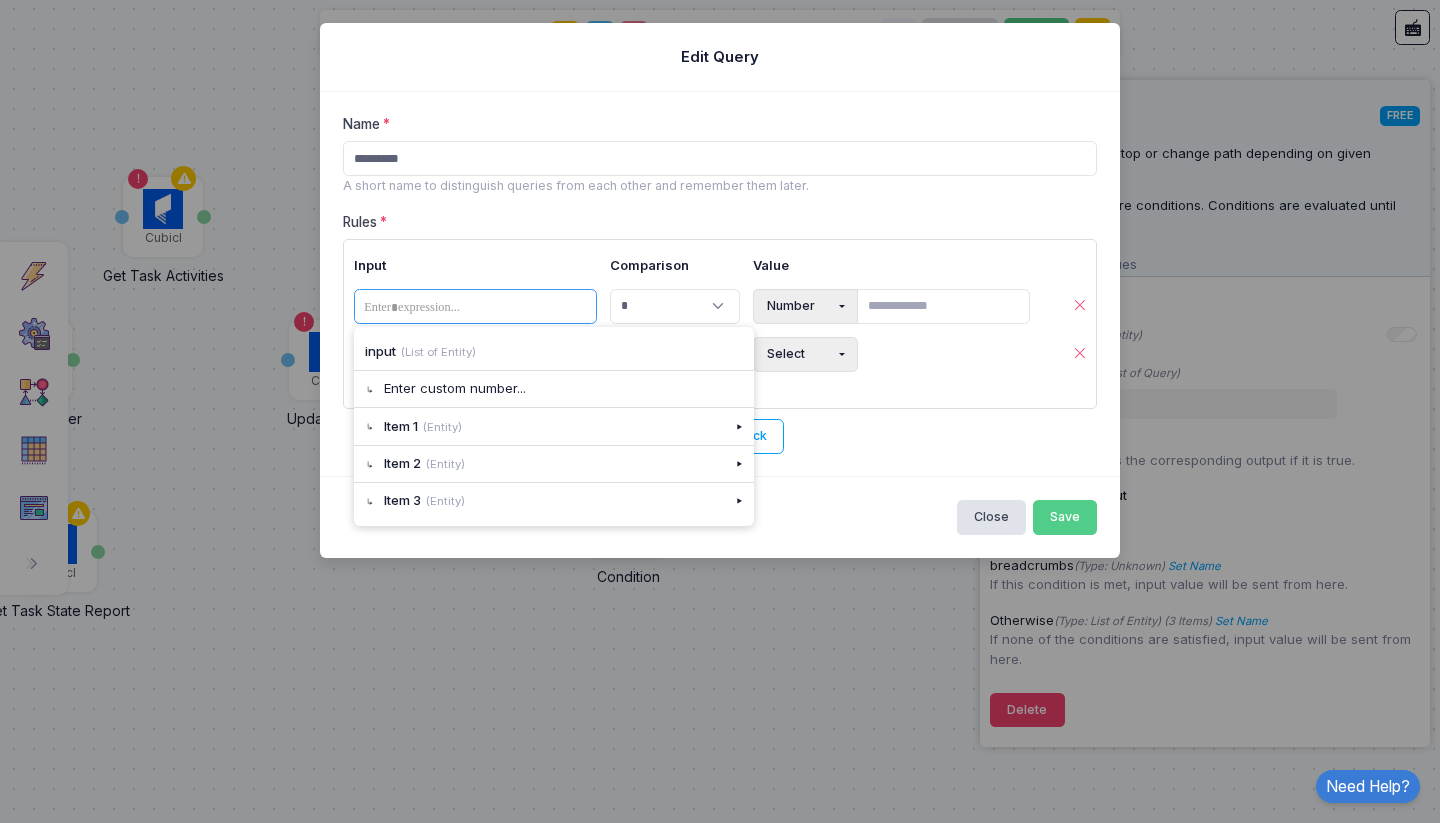 click on "**********" 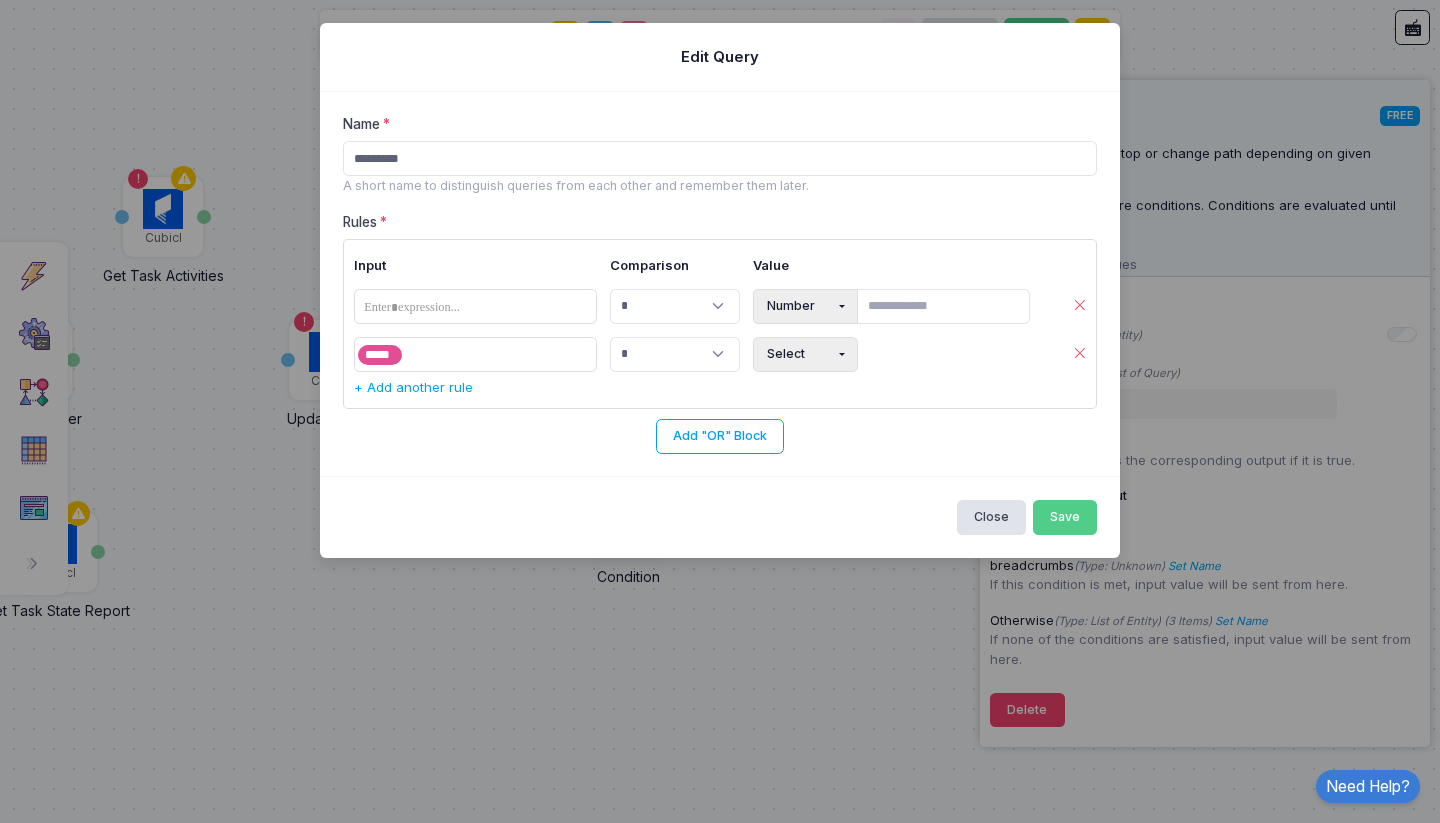 click on "Select" 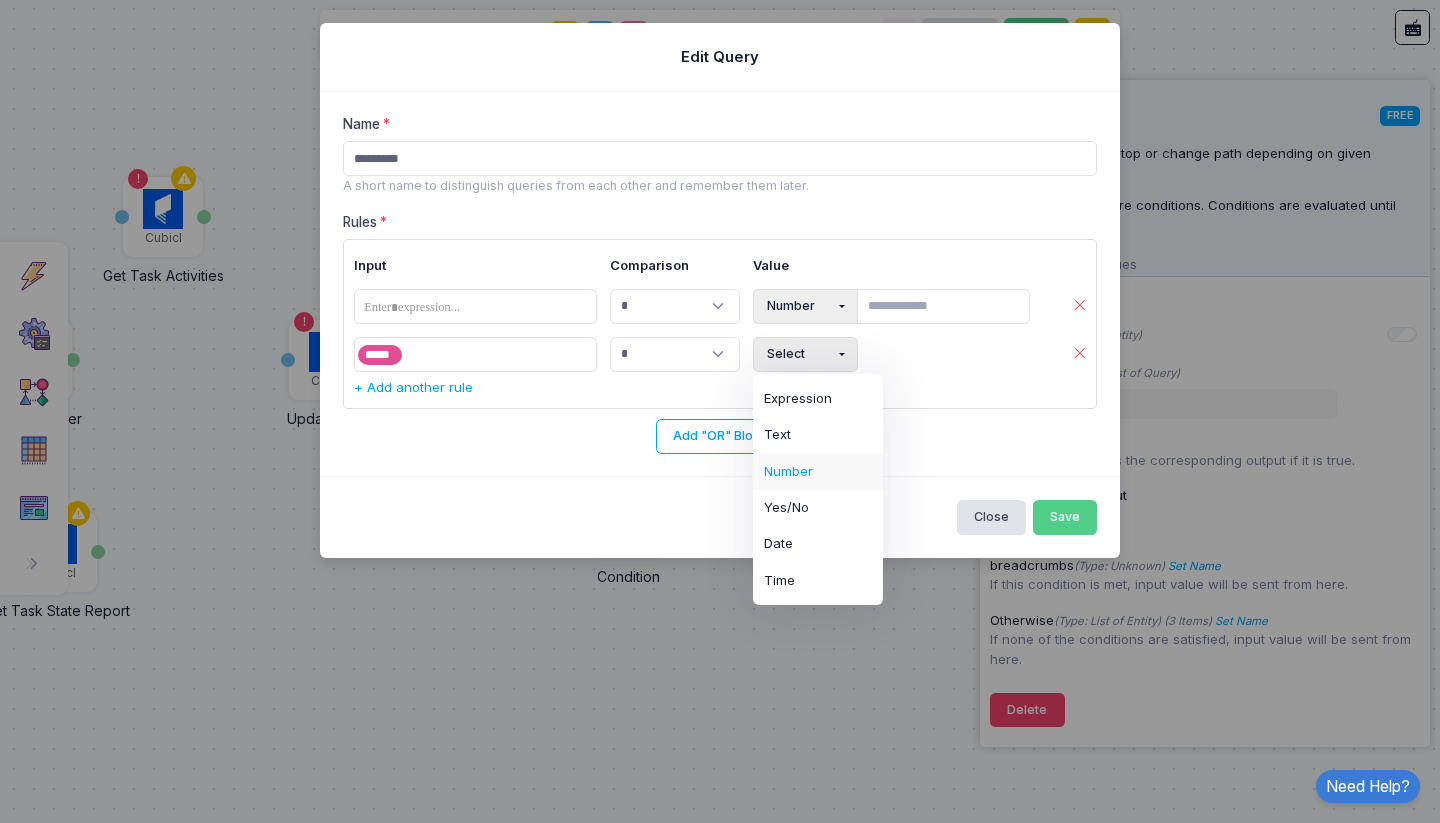 click on "Number" 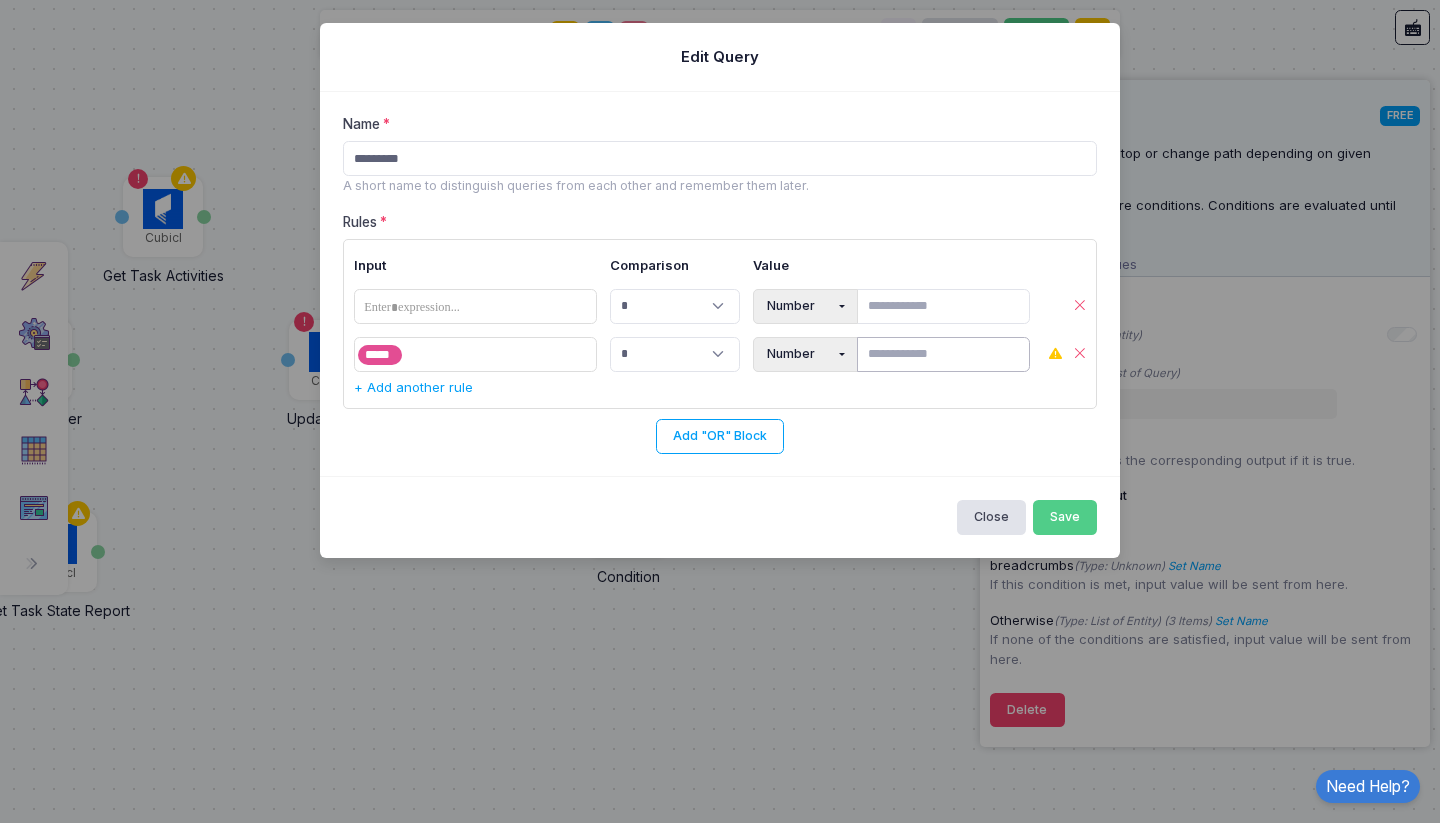 click 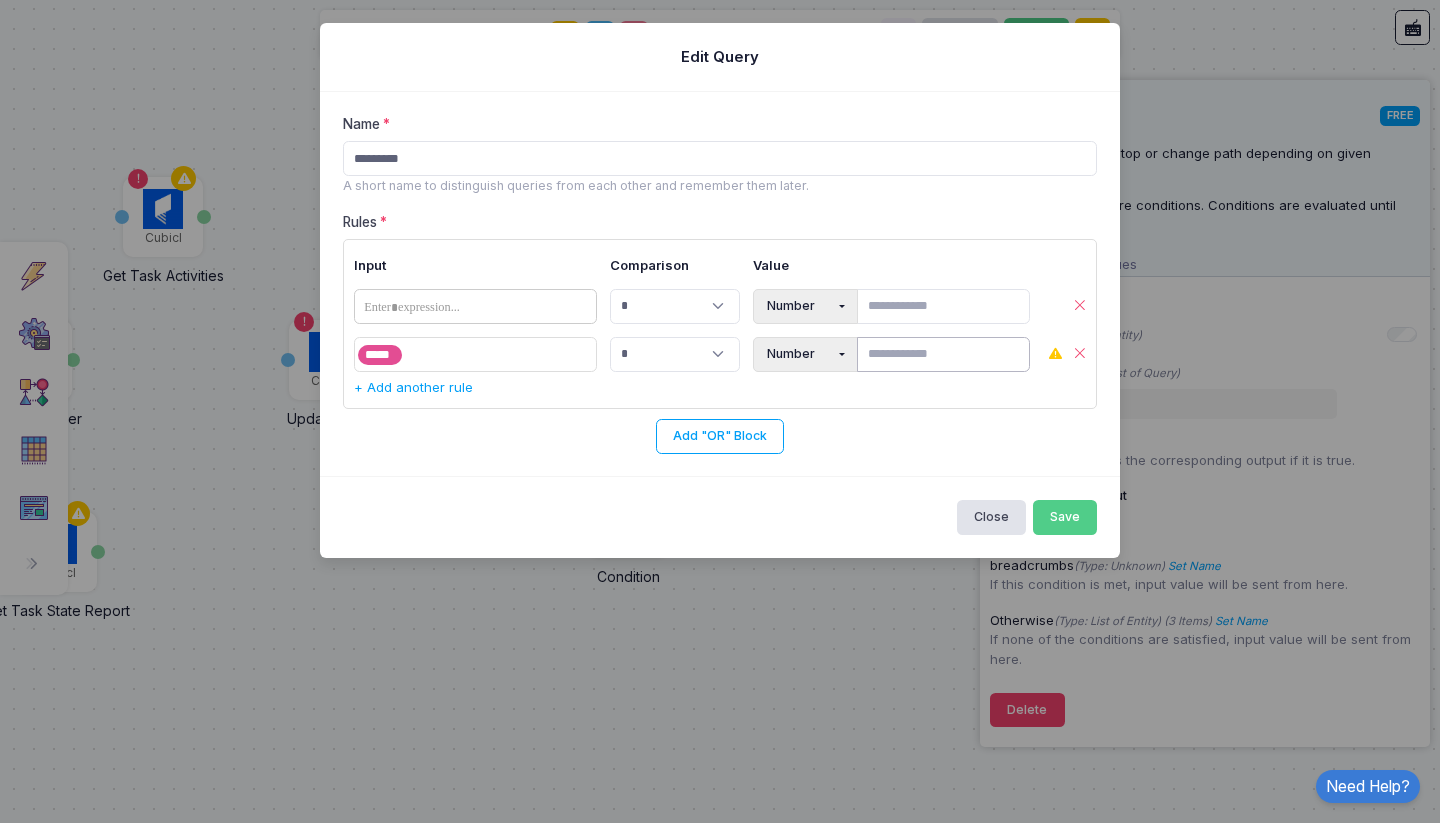 type on "*" 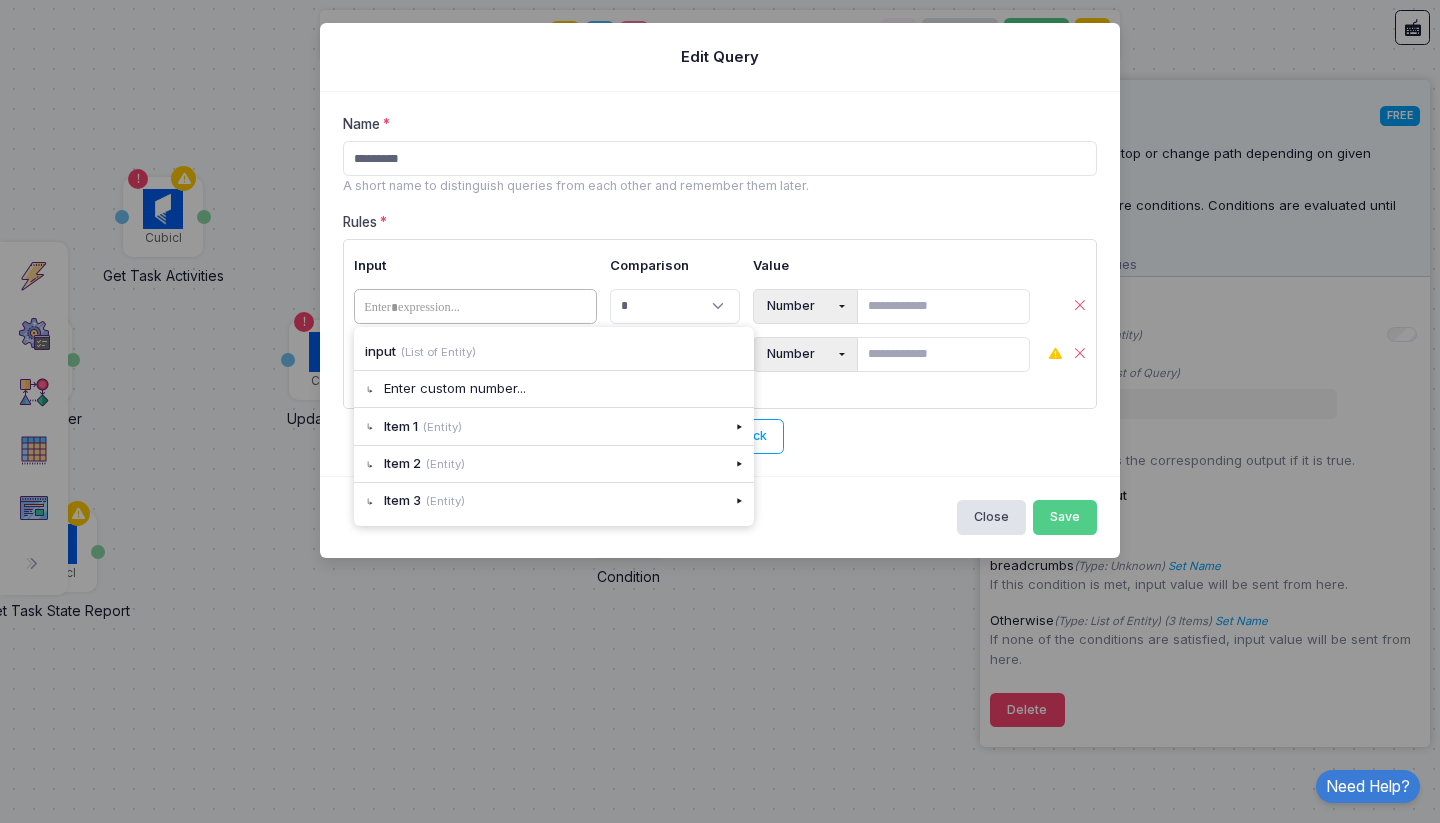 click on "​" 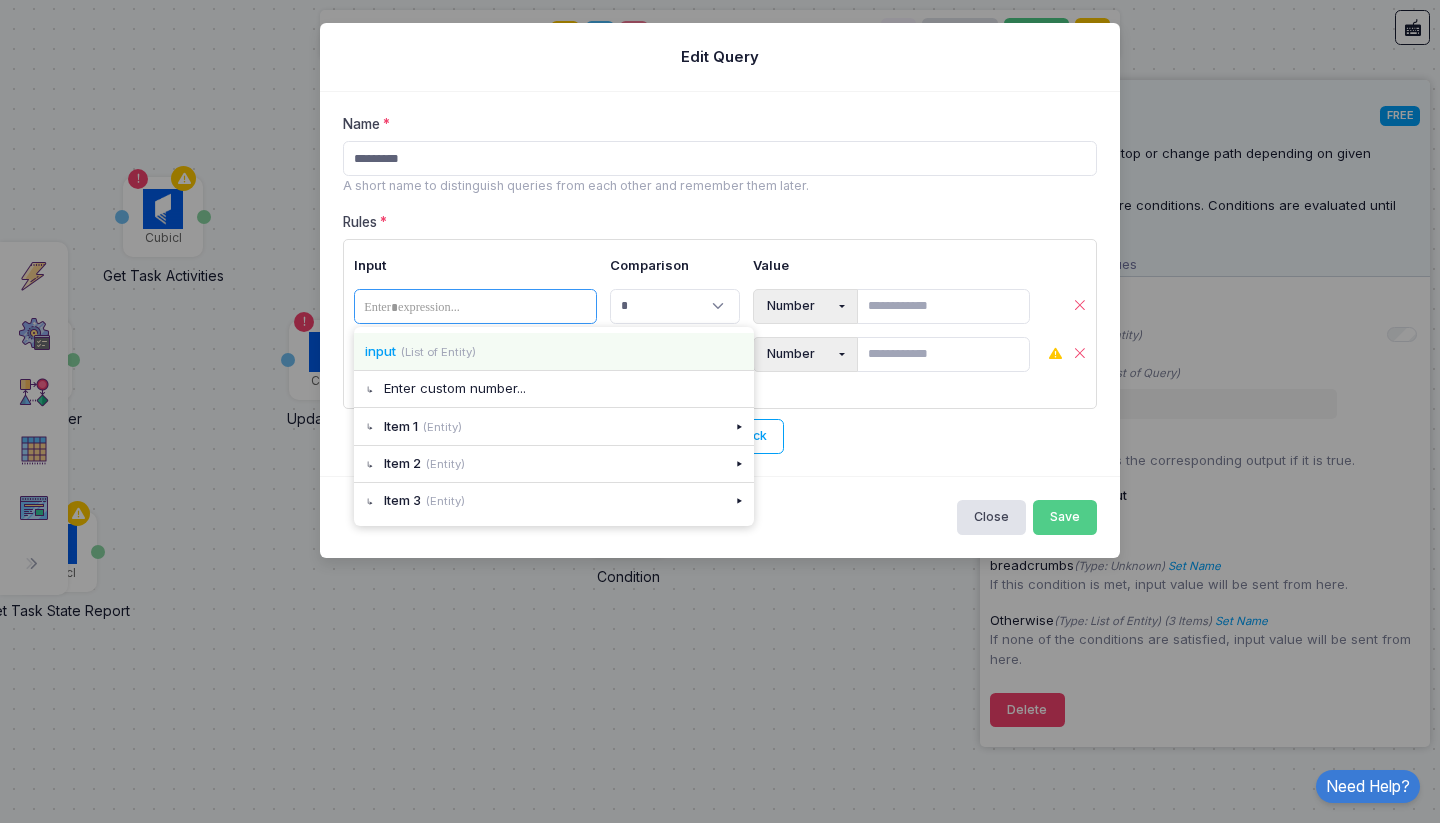 click on "input (List of Entity)" 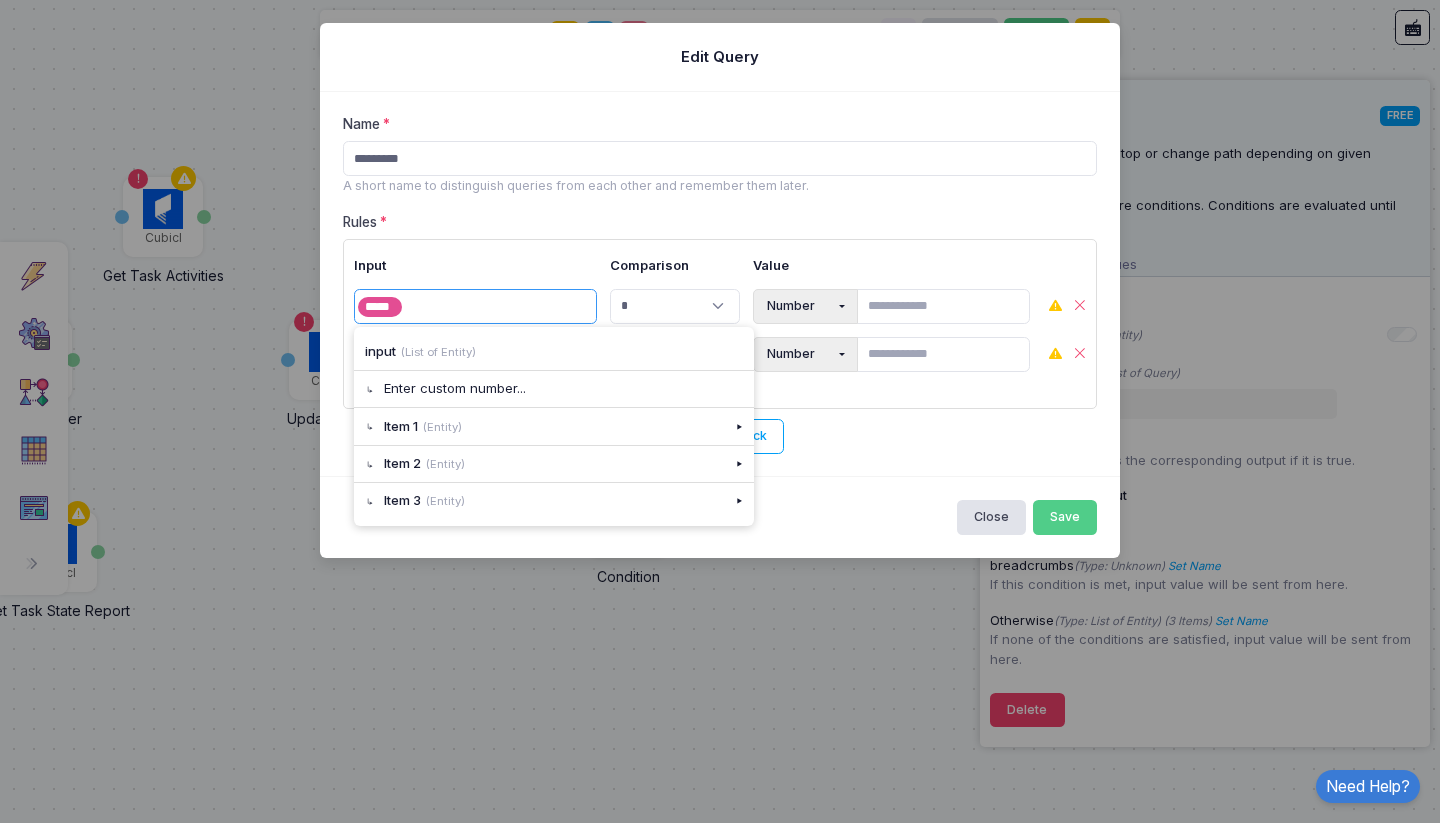 click on "Input" 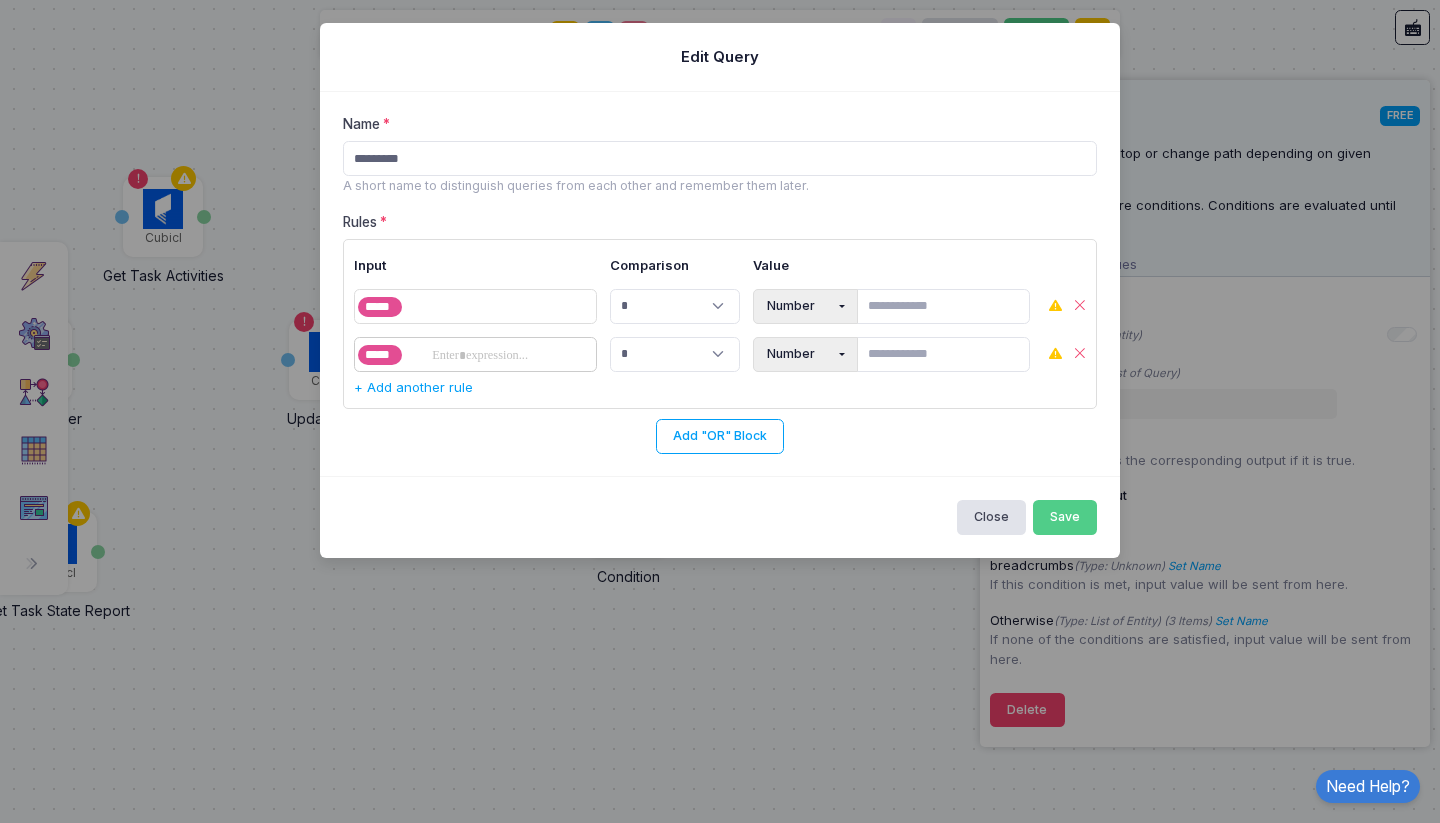 click 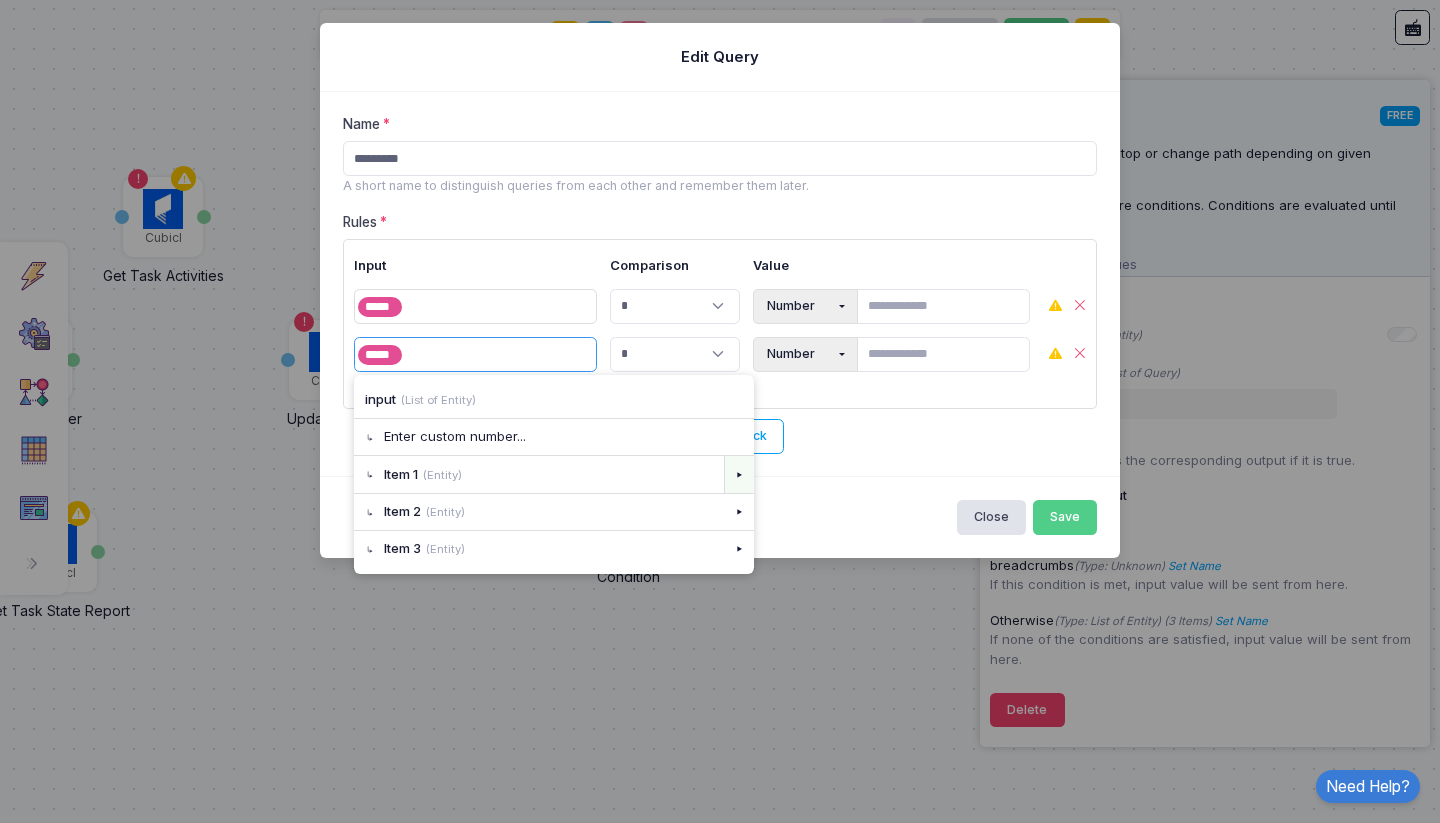 click on "▸" 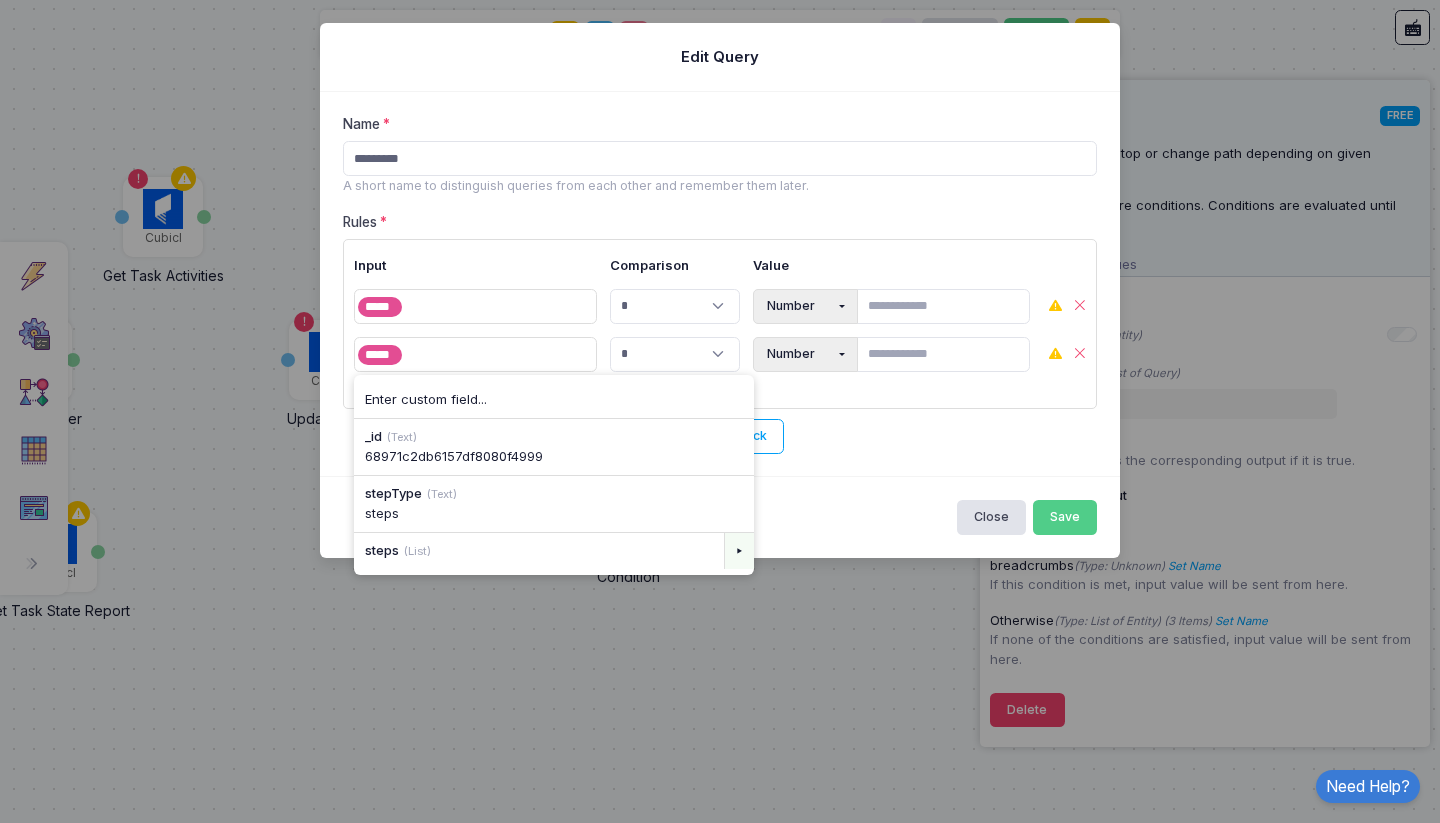 click on "▸" 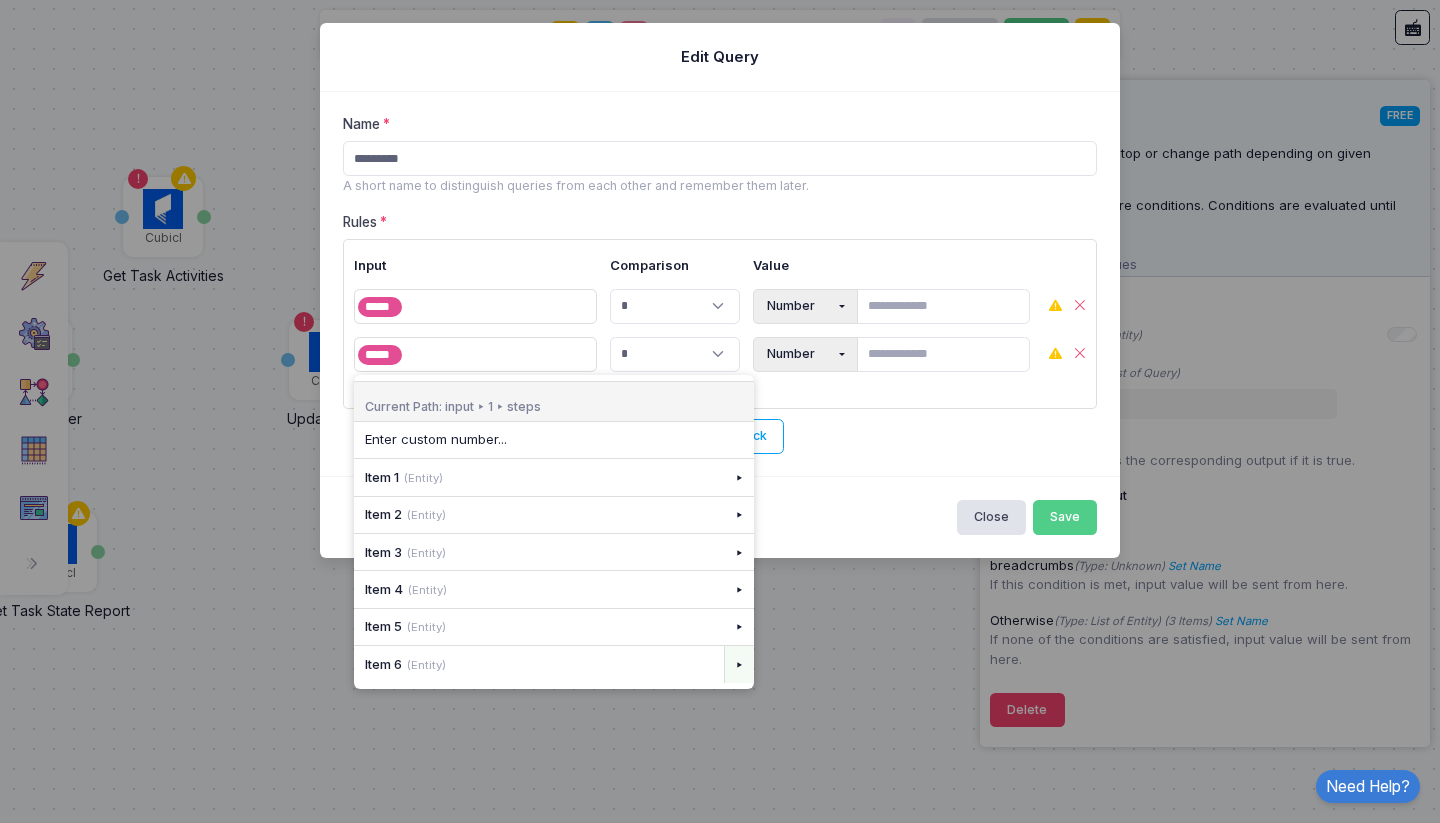 click on "▸" 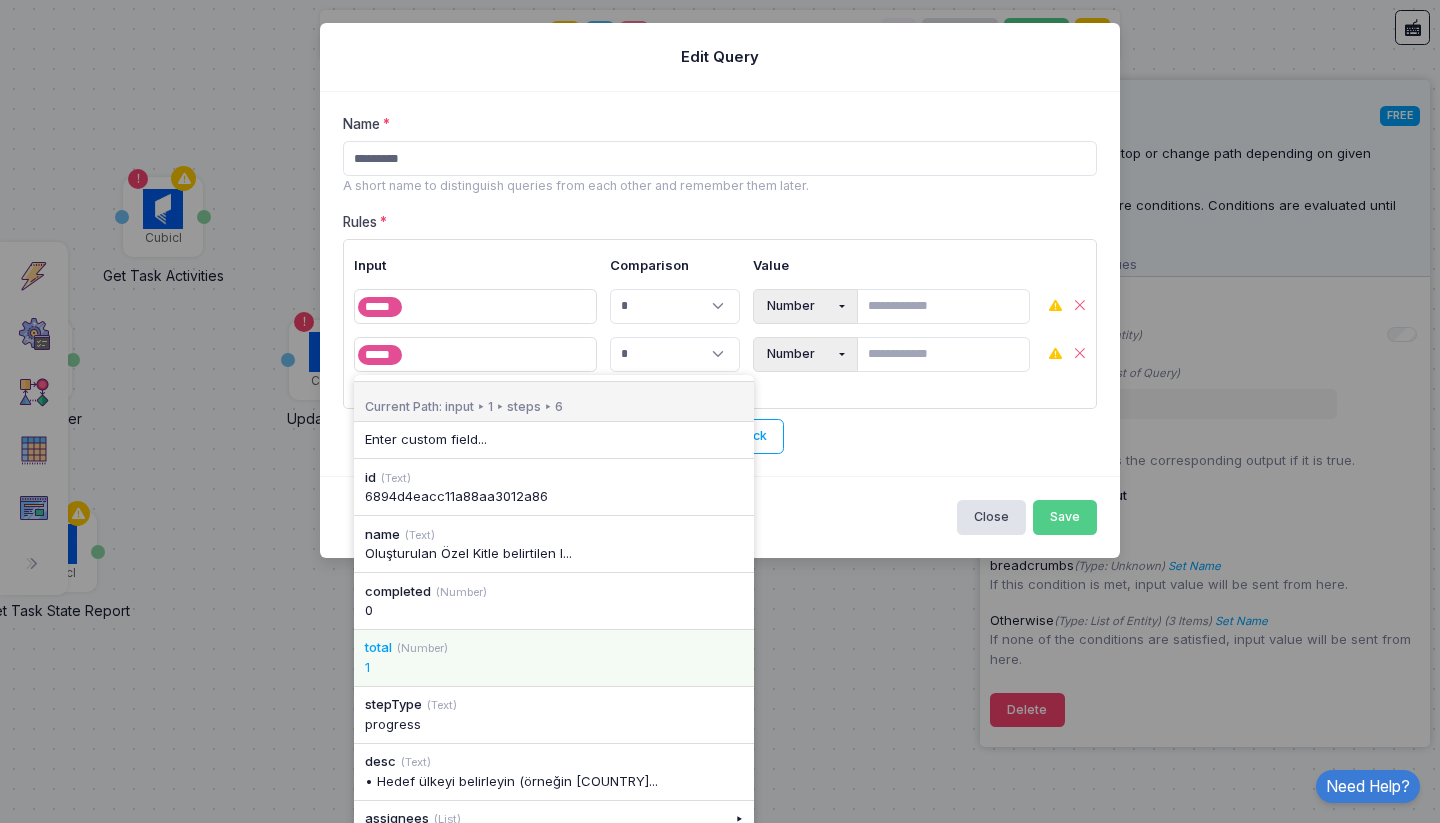 click on "total (Number)" 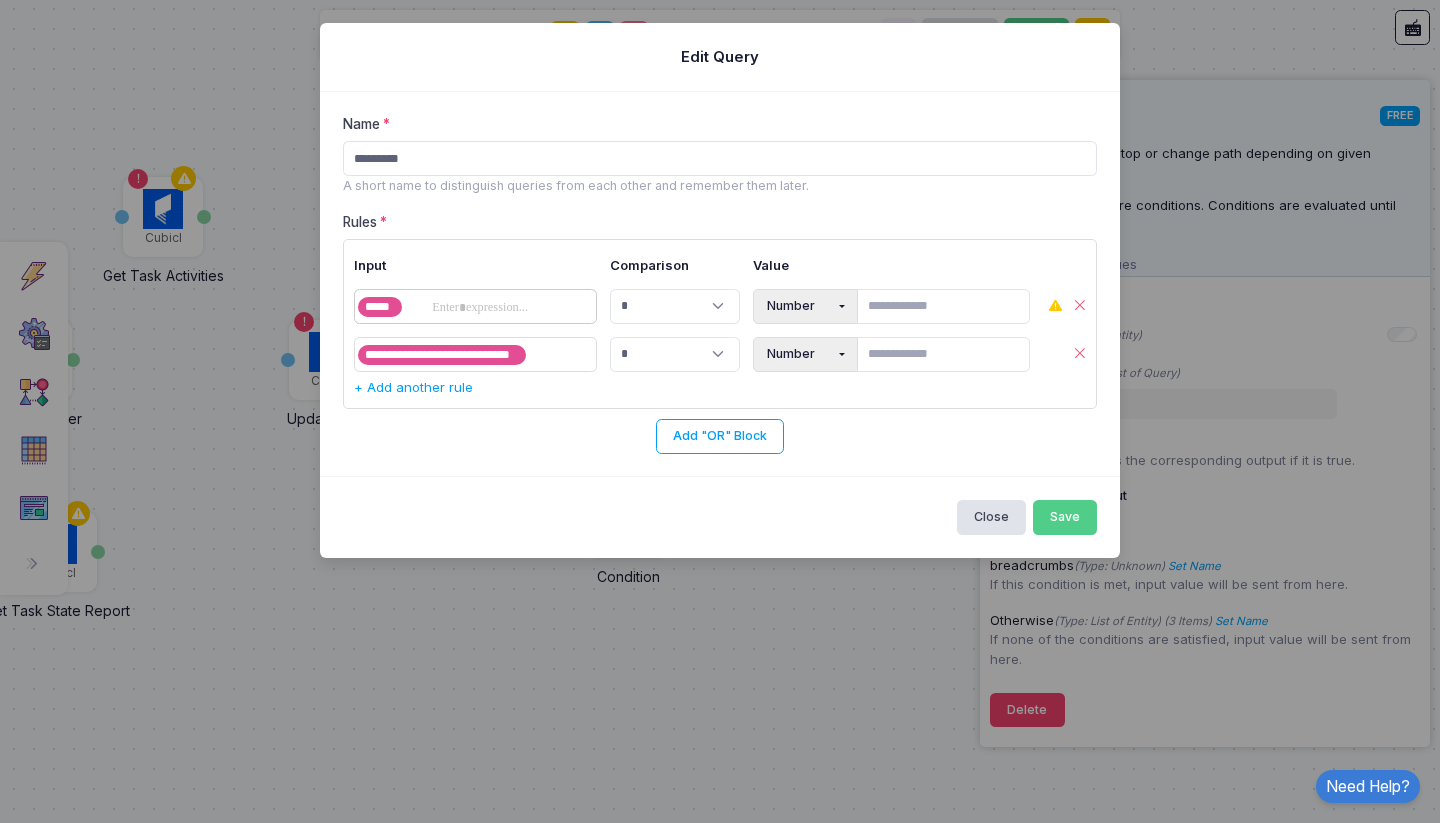 click 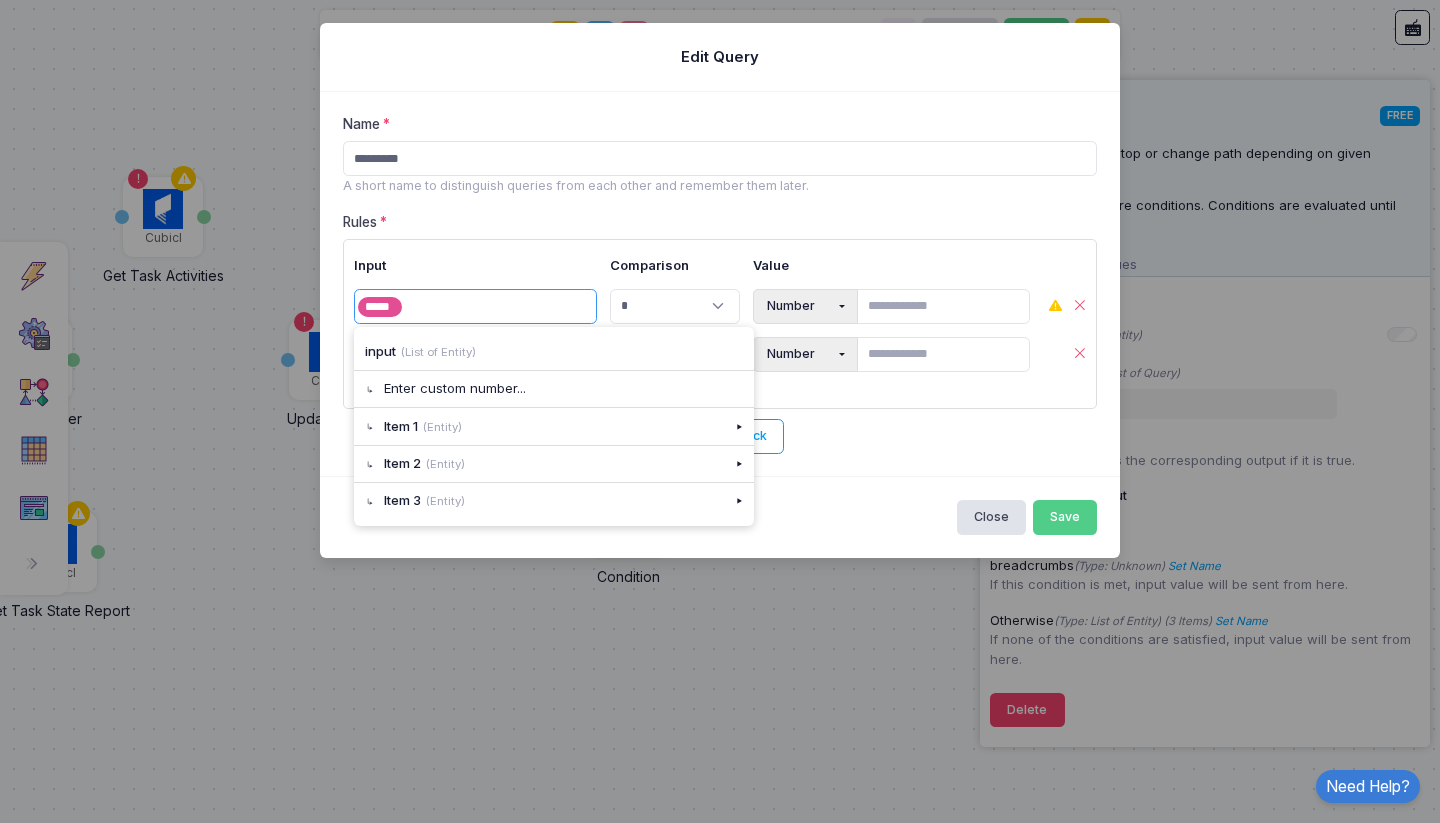 click on "**********" 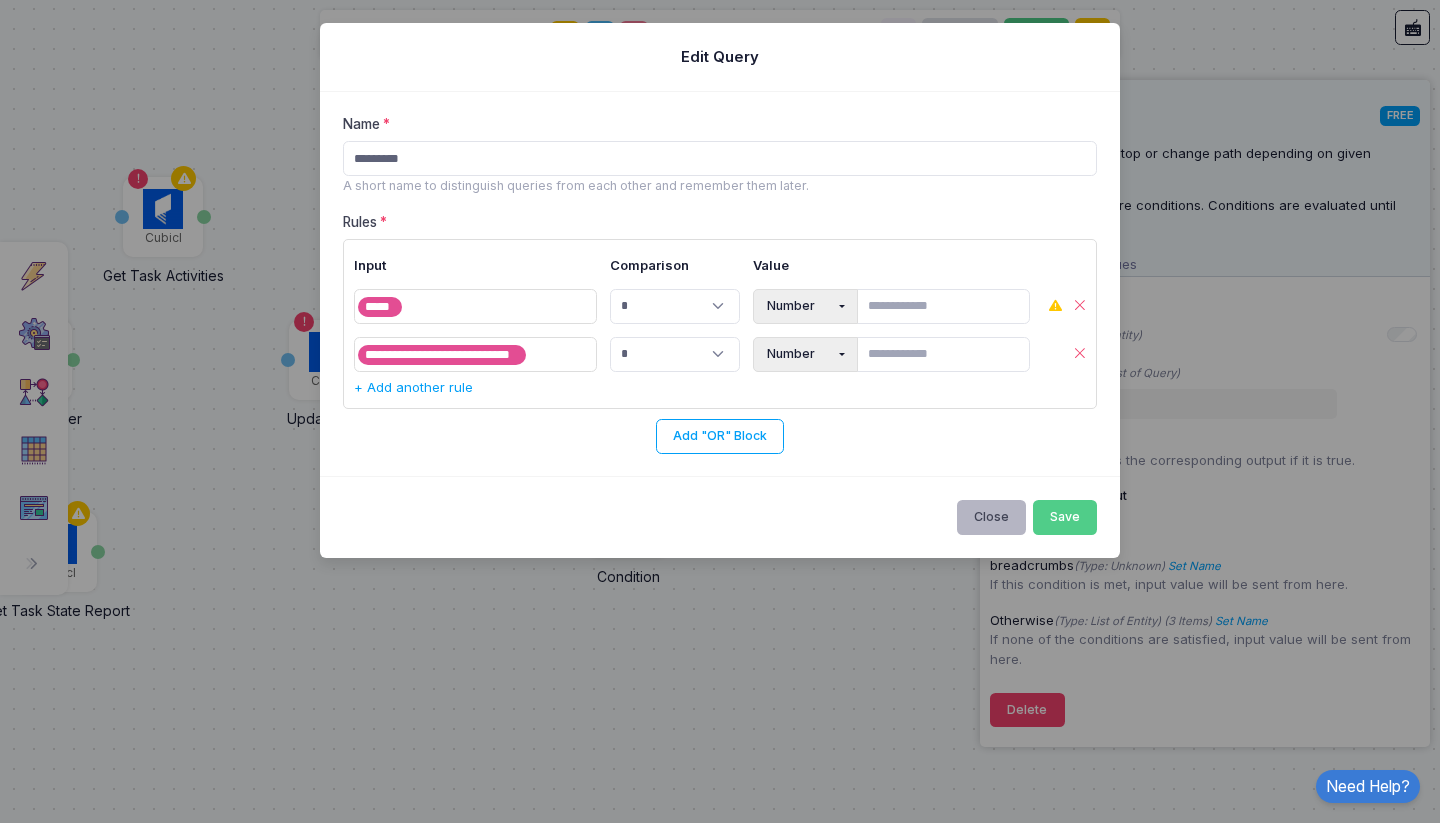 click on "Close" 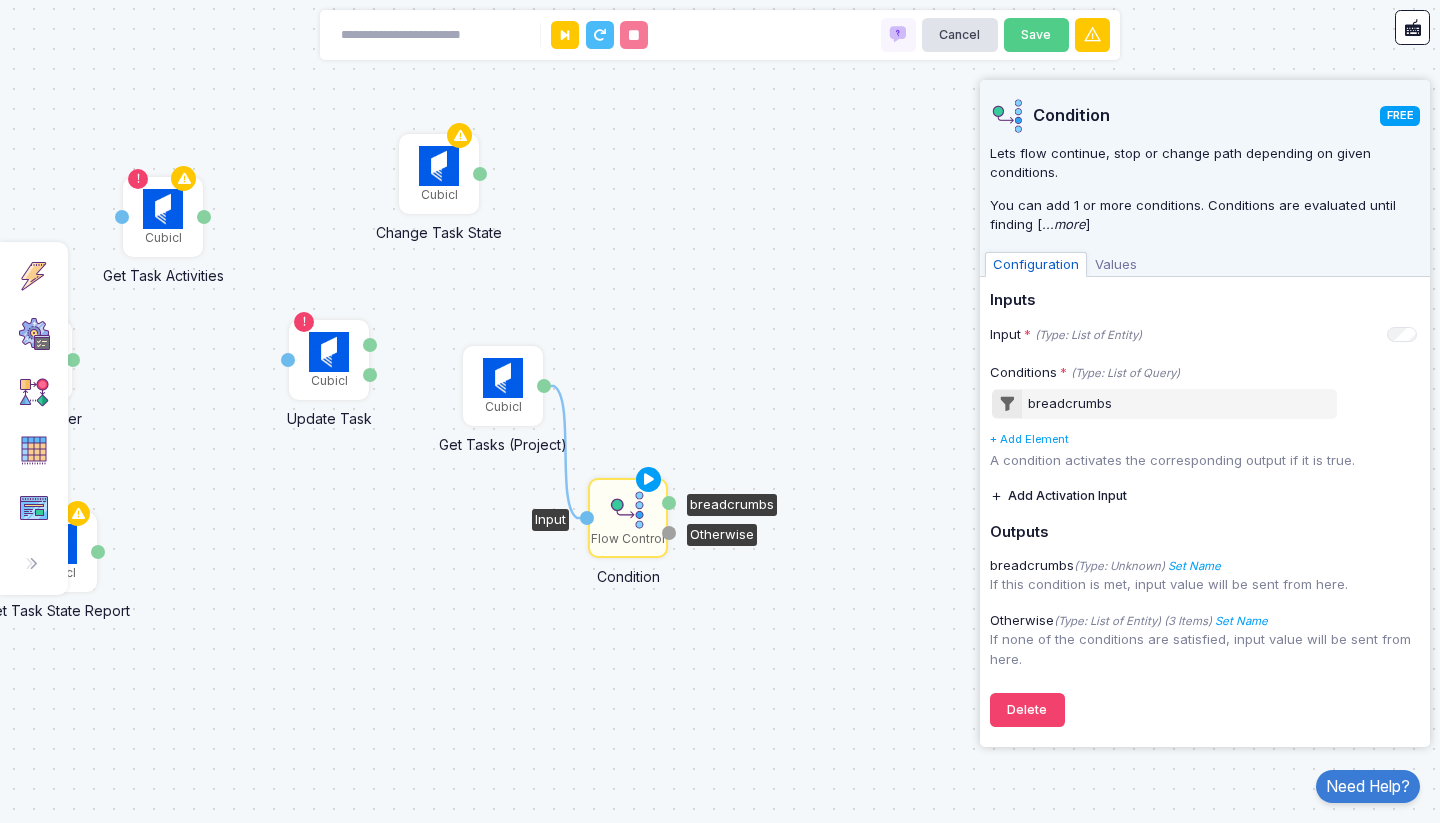 click on "Values" at bounding box center [1116, 265] 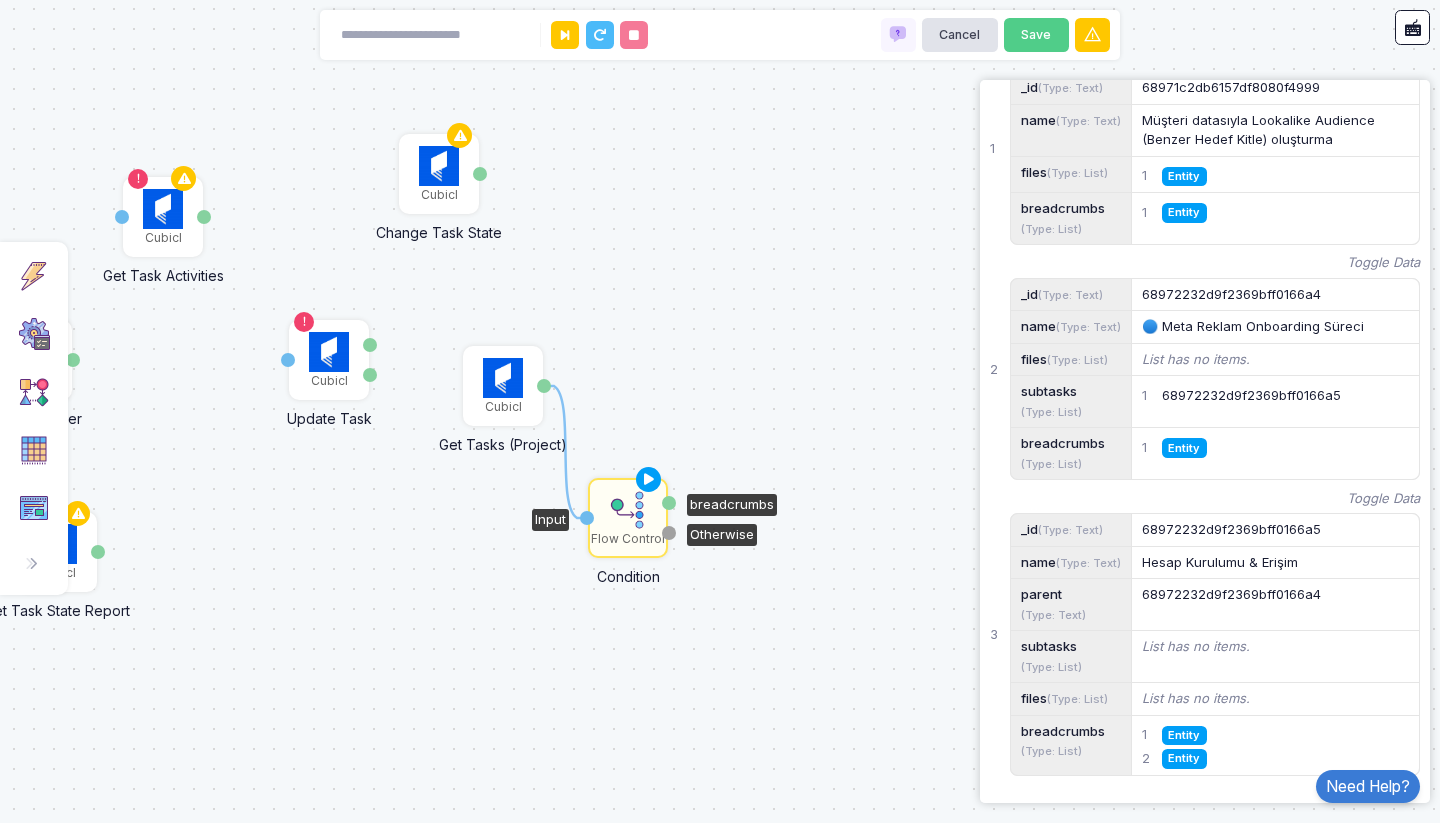 scroll, scrollTop: 509, scrollLeft: 0, axis: vertical 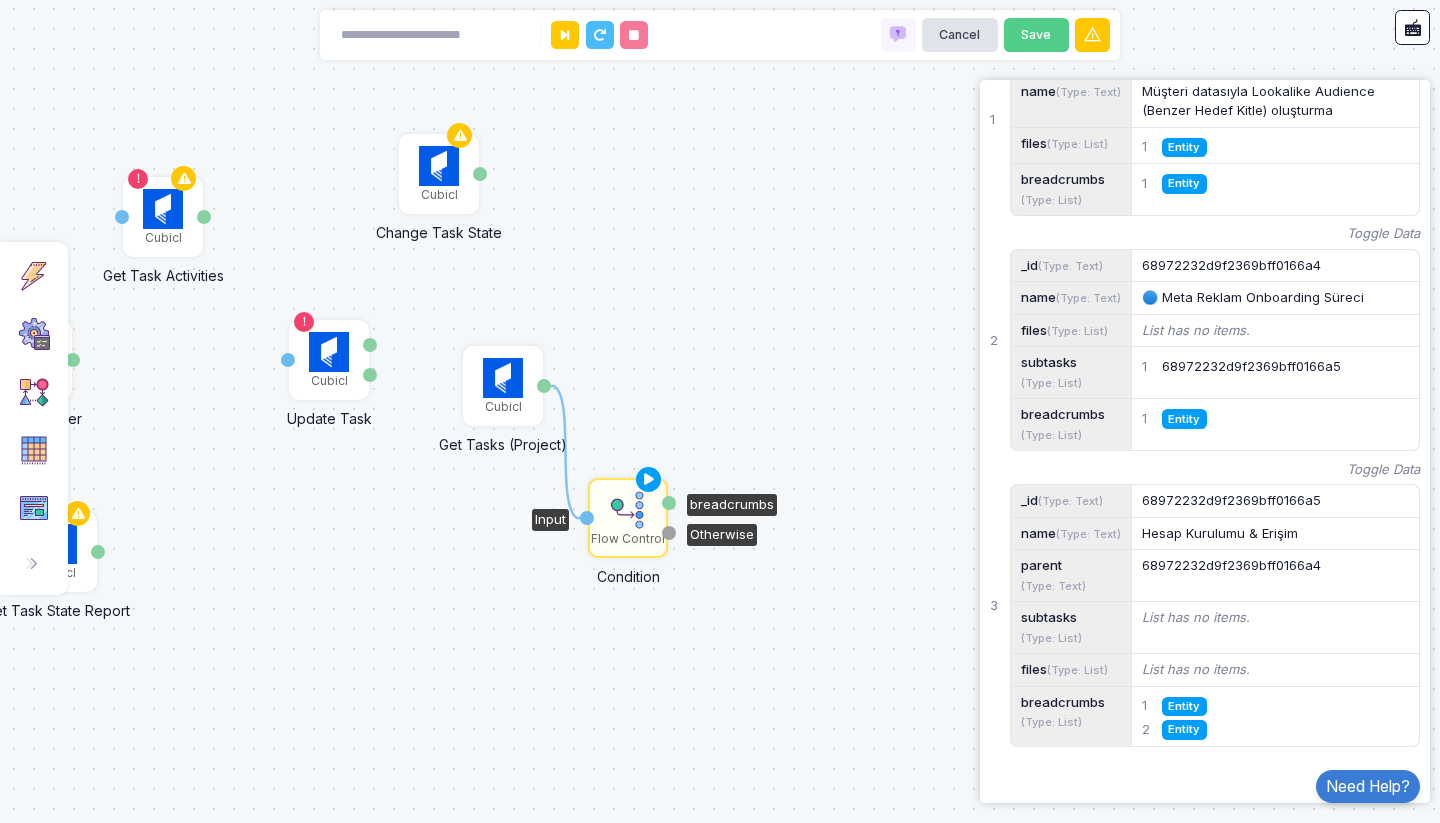 click on "breadcrumbs  (Type: List)" 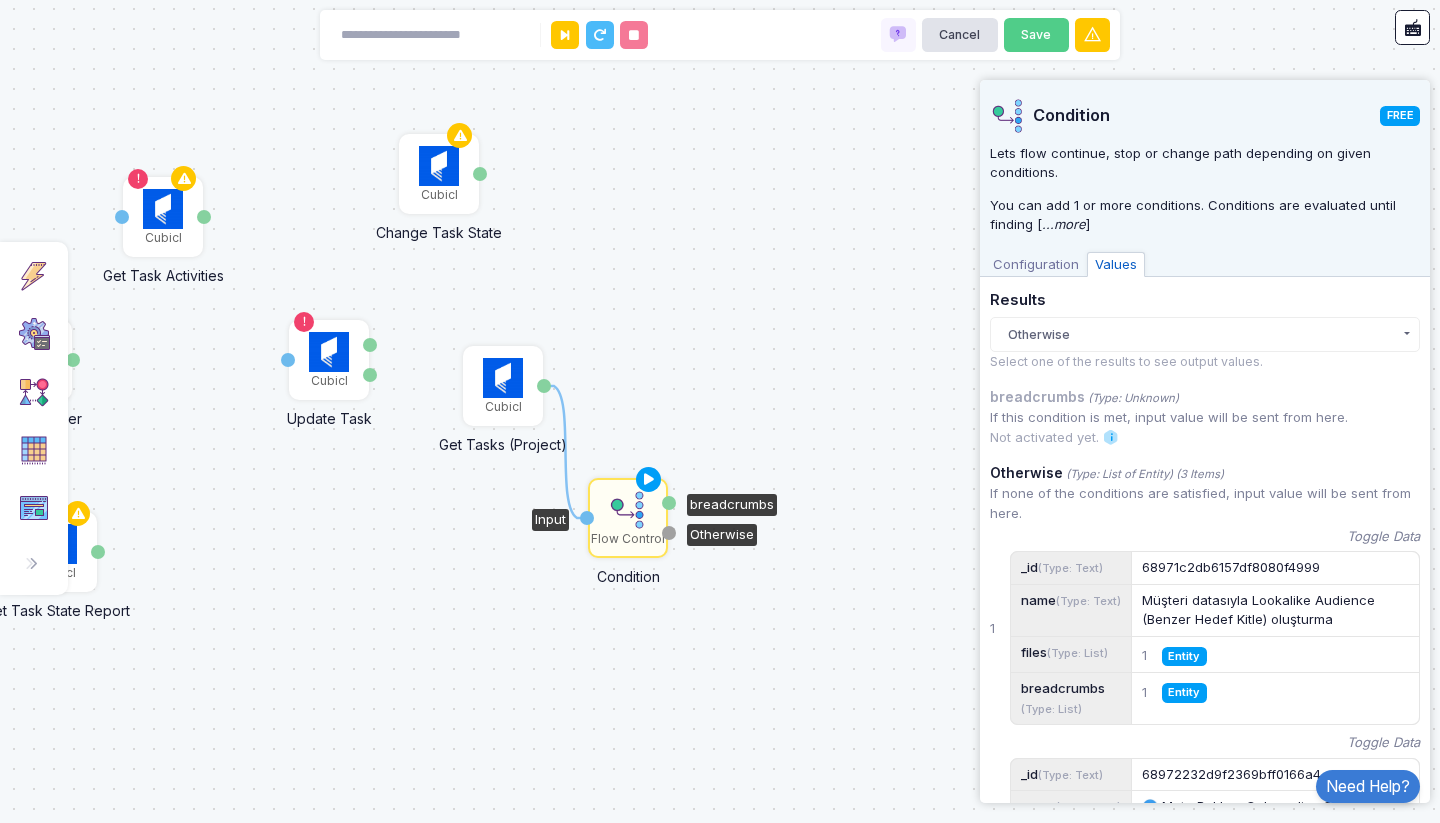 click on "Configuration" at bounding box center [1036, 265] 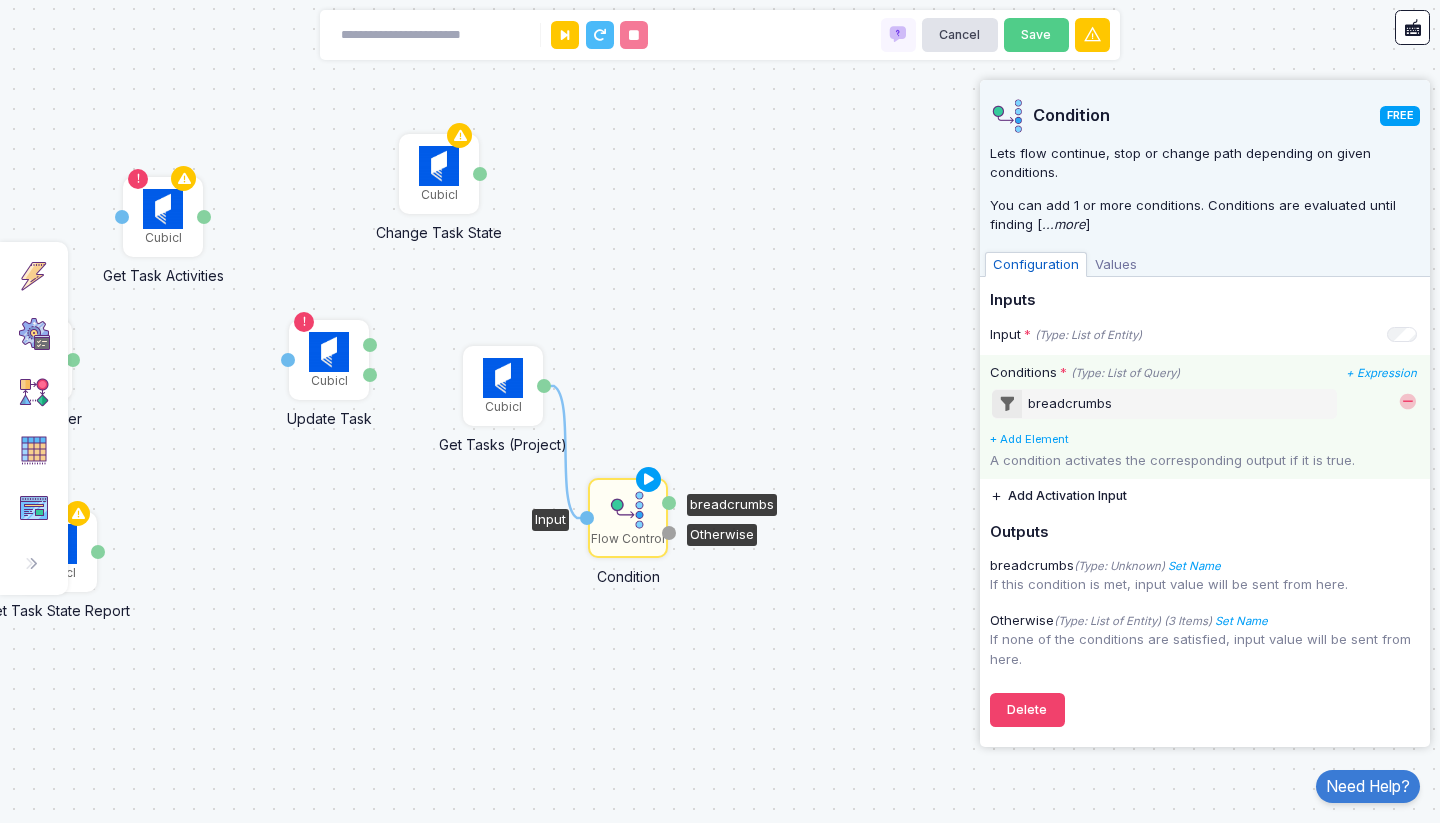 click on "breadcrumbs" at bounding box center (1164, 404) 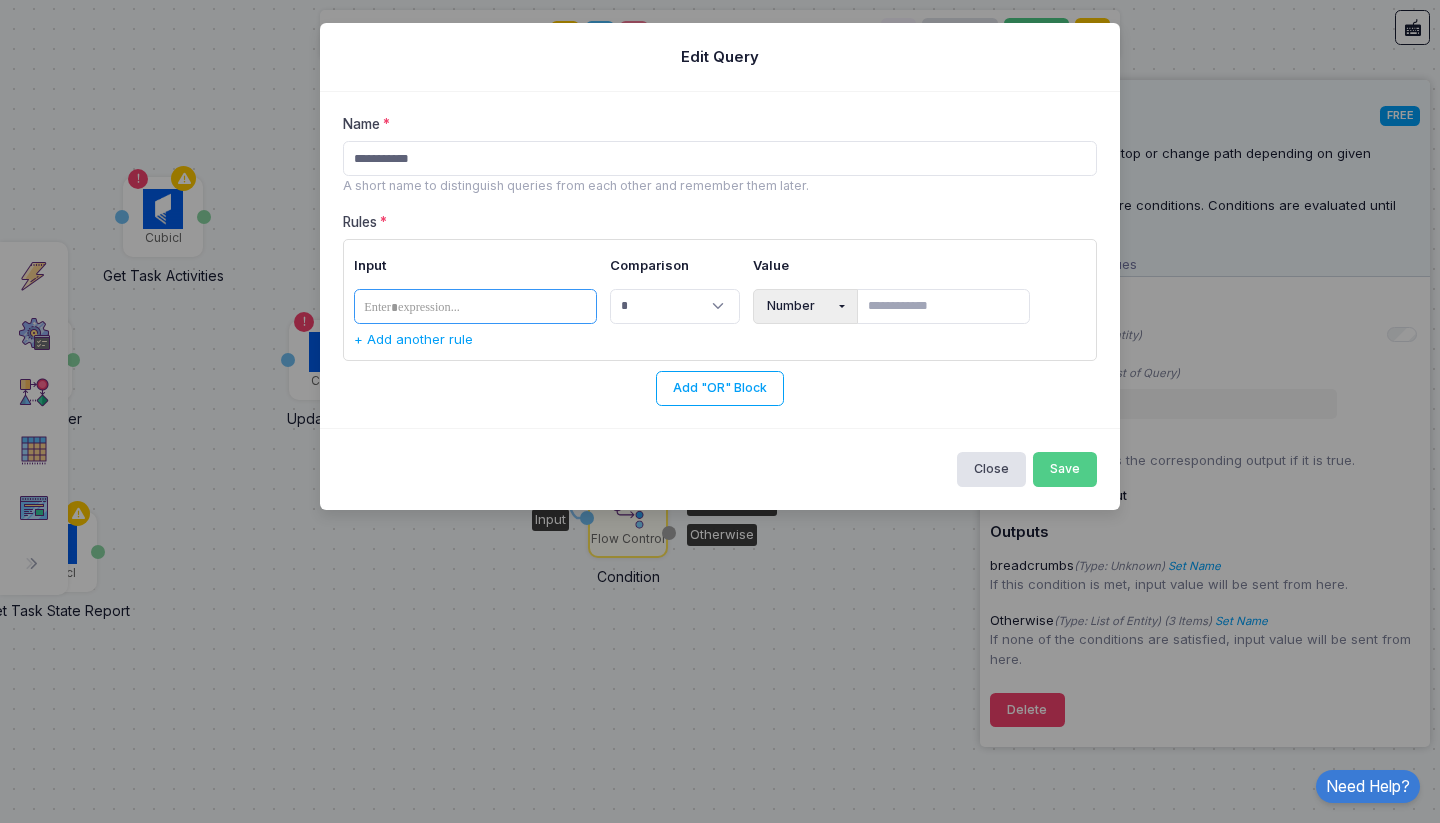 type 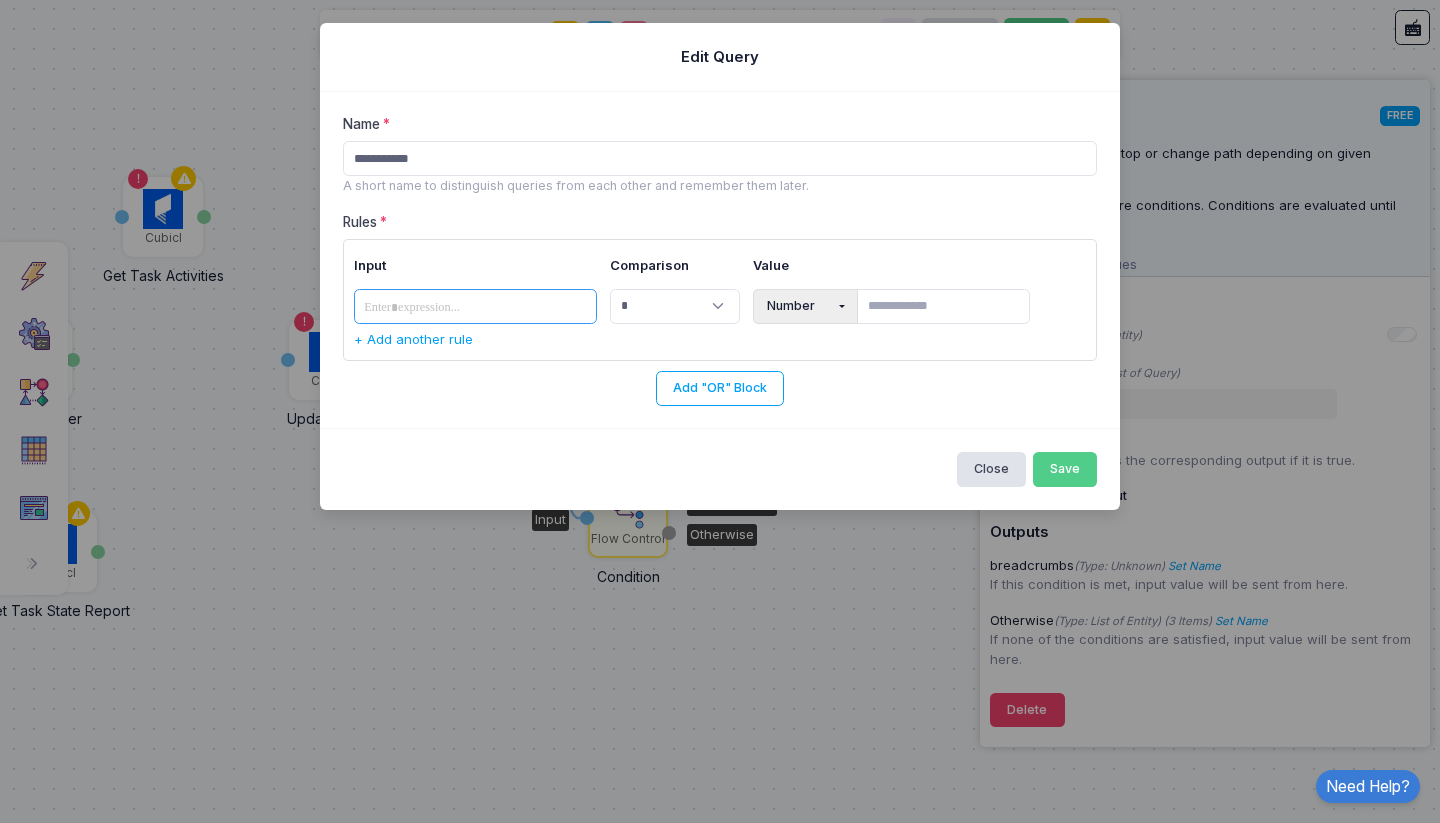 click on "​" 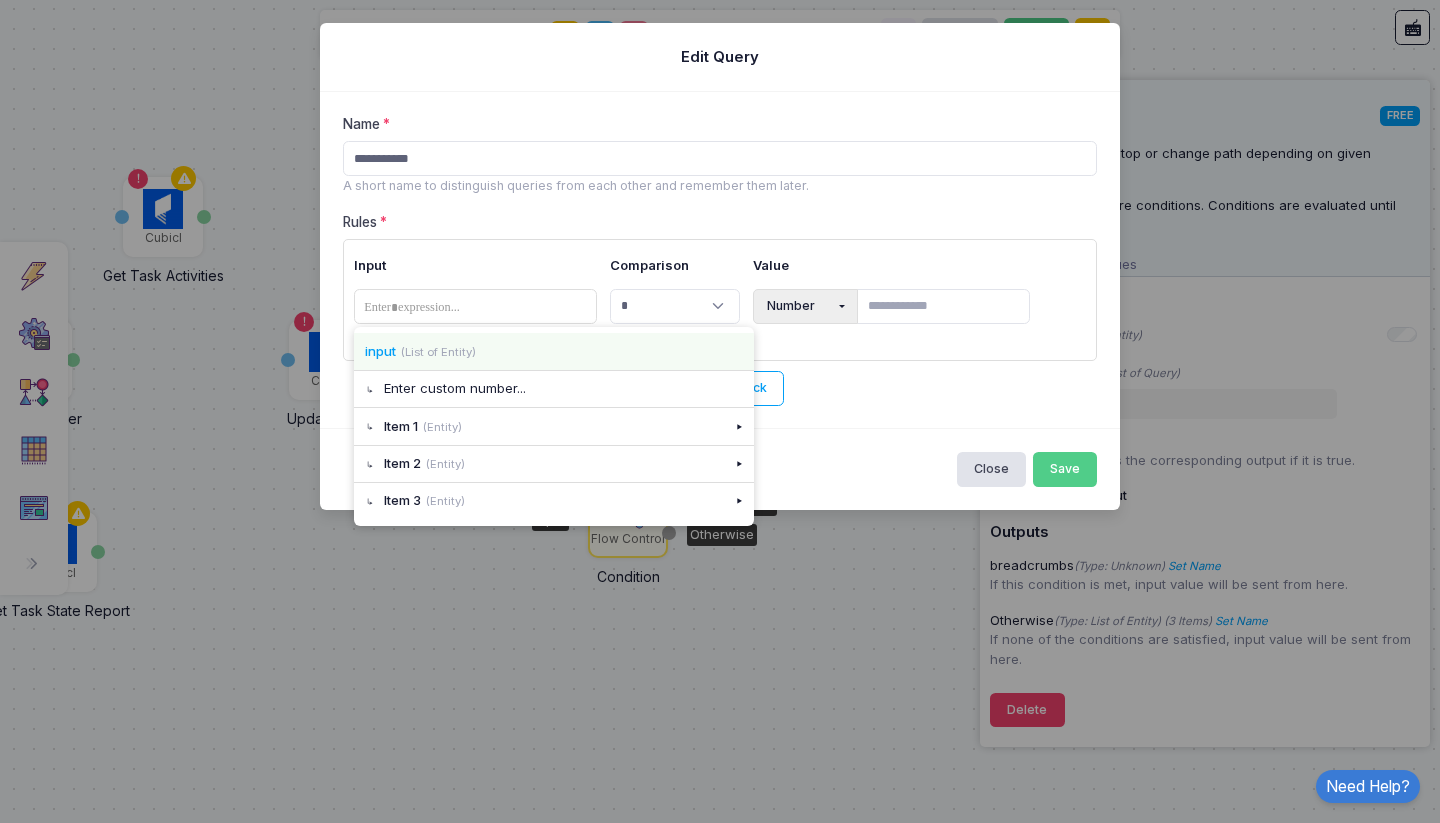 click on "input (List of Entity)" 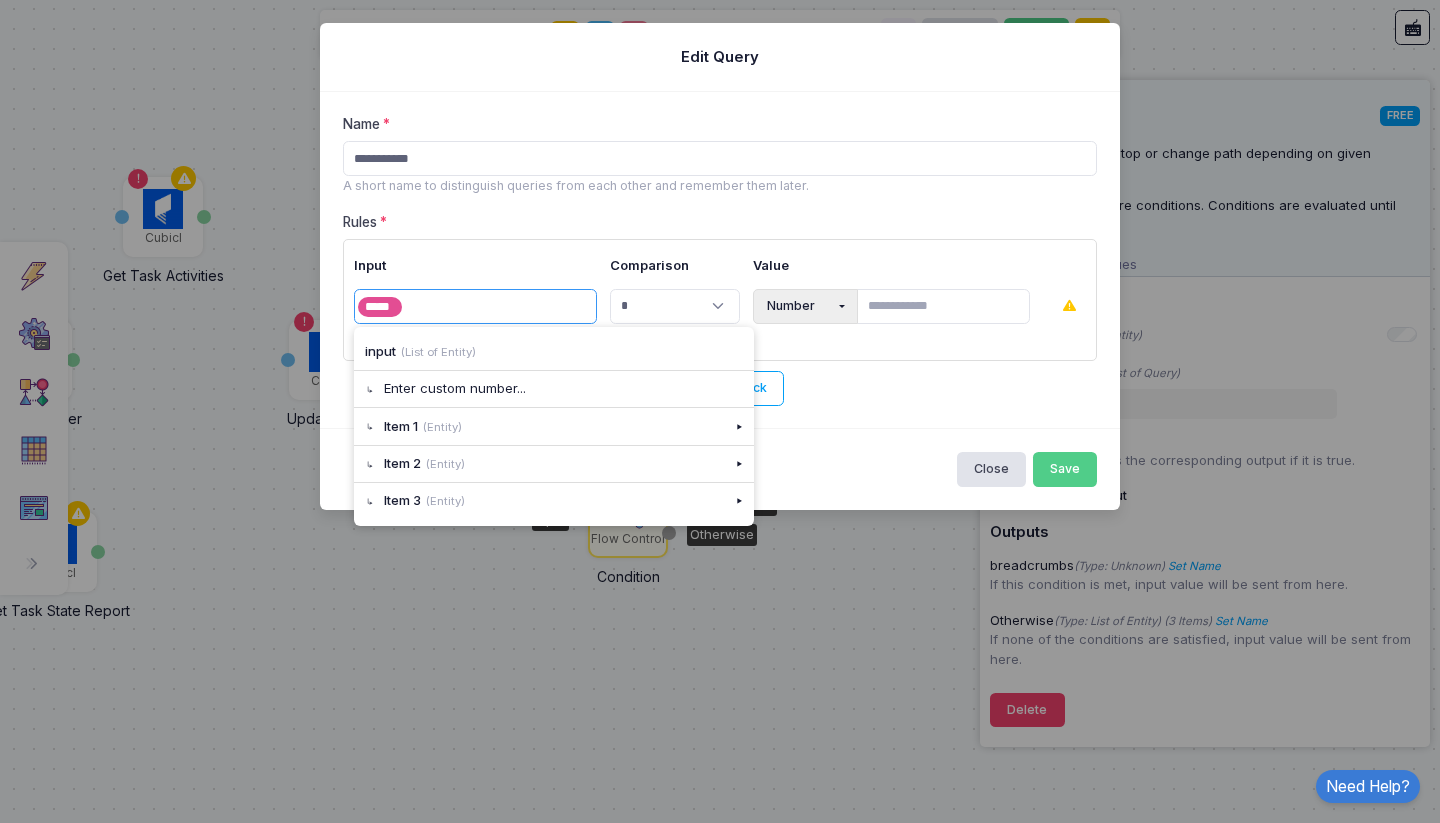 click on "Number" 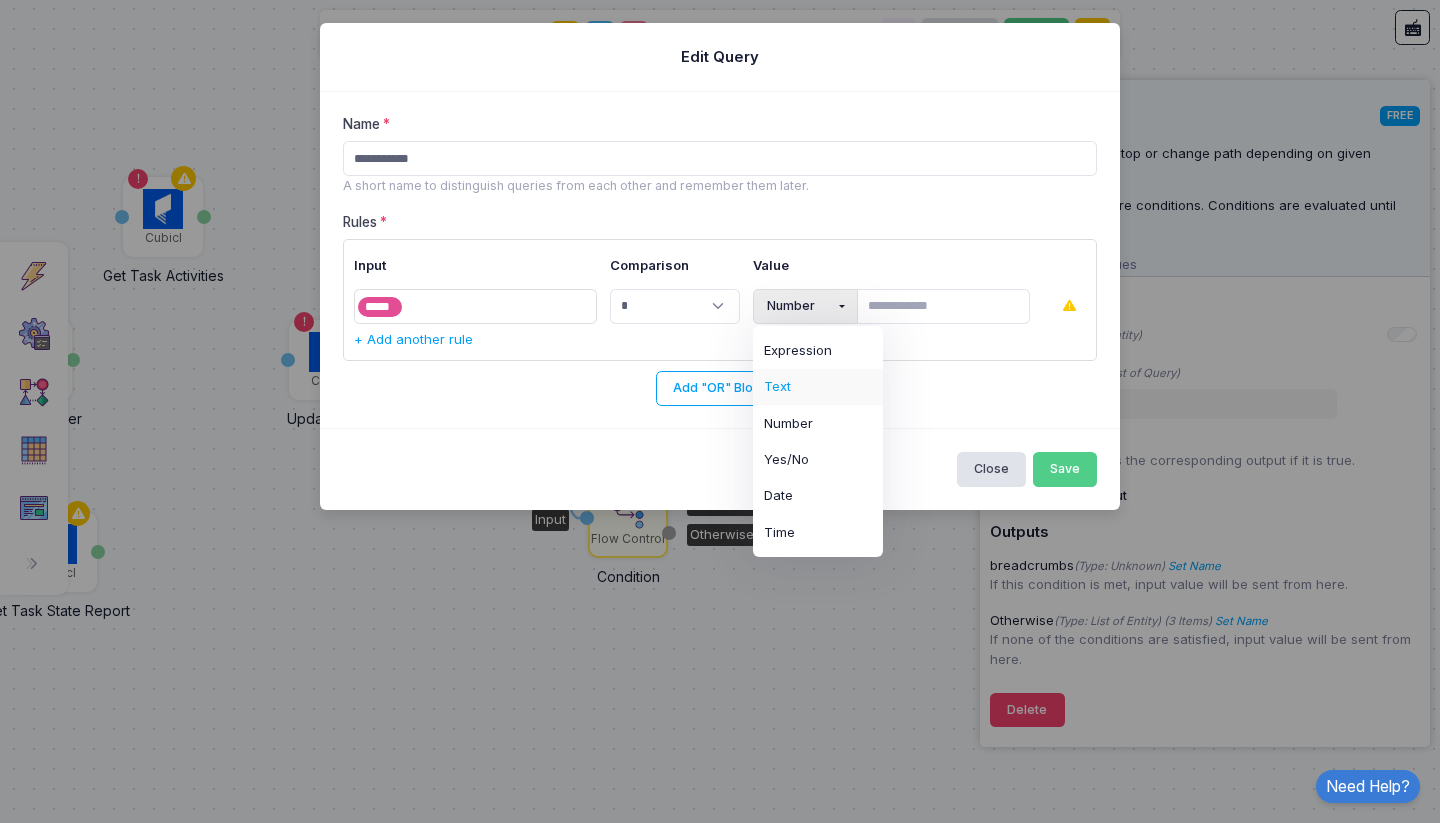 click on "Text" 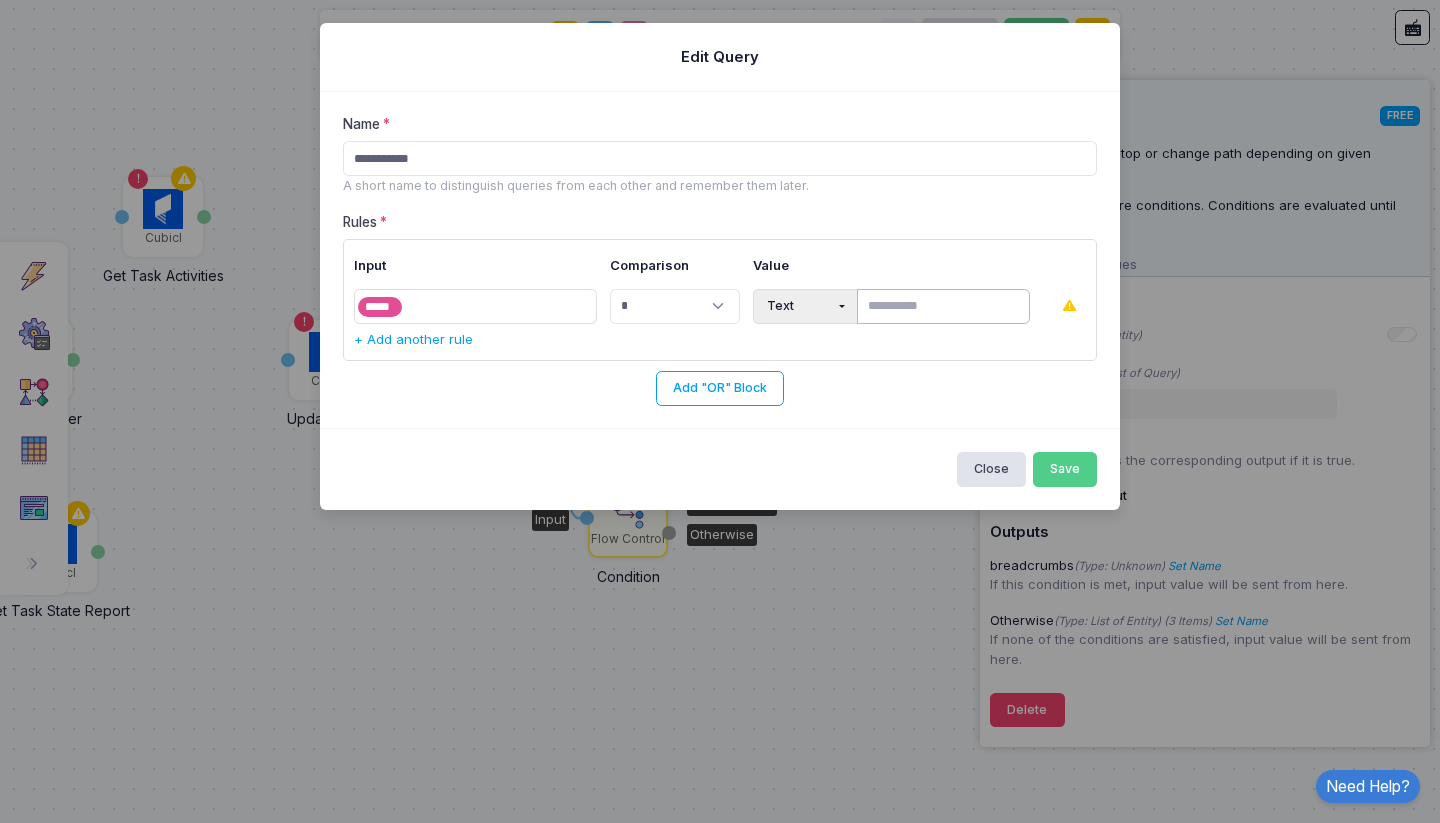 click 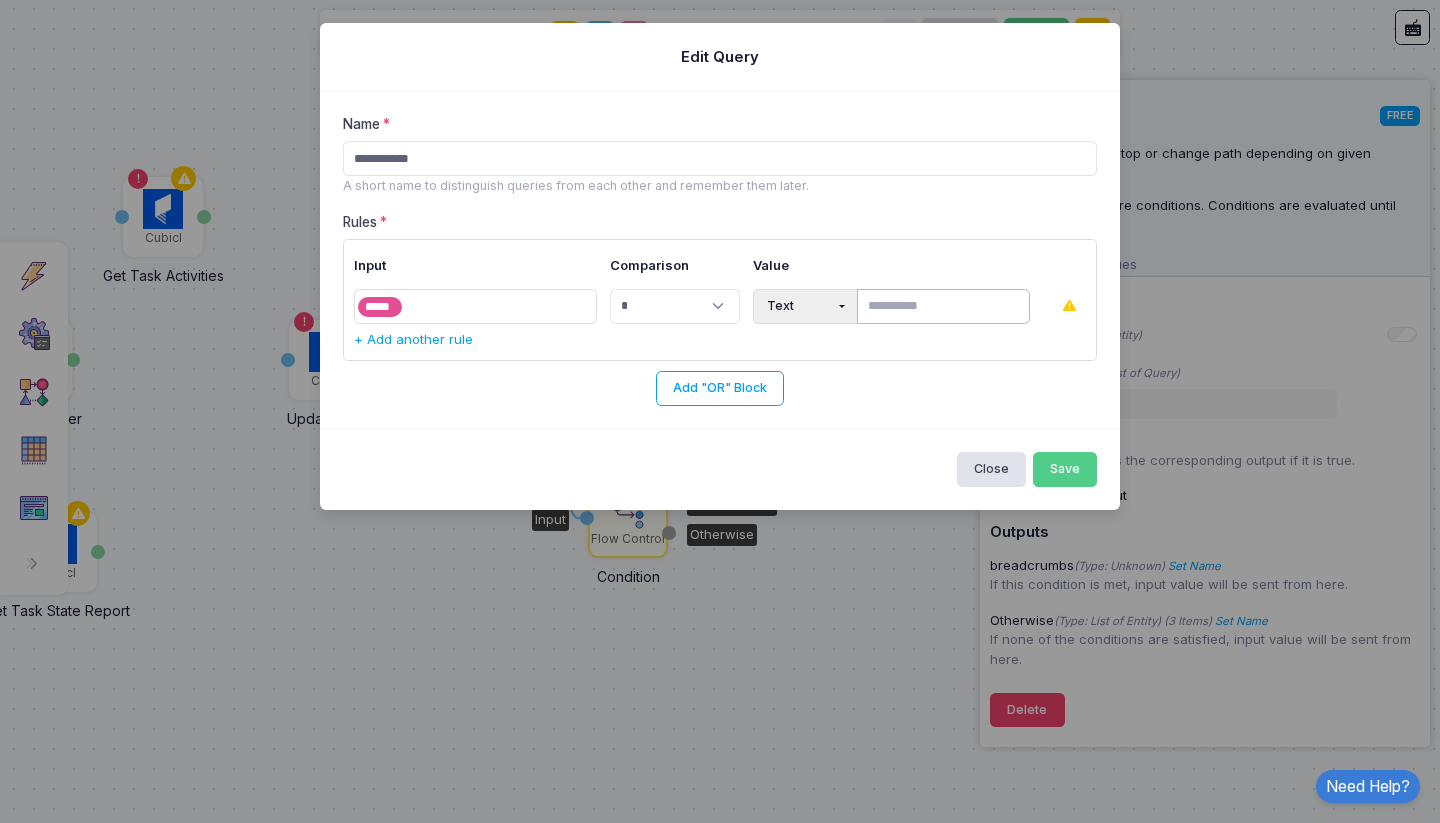 paste on "**********" 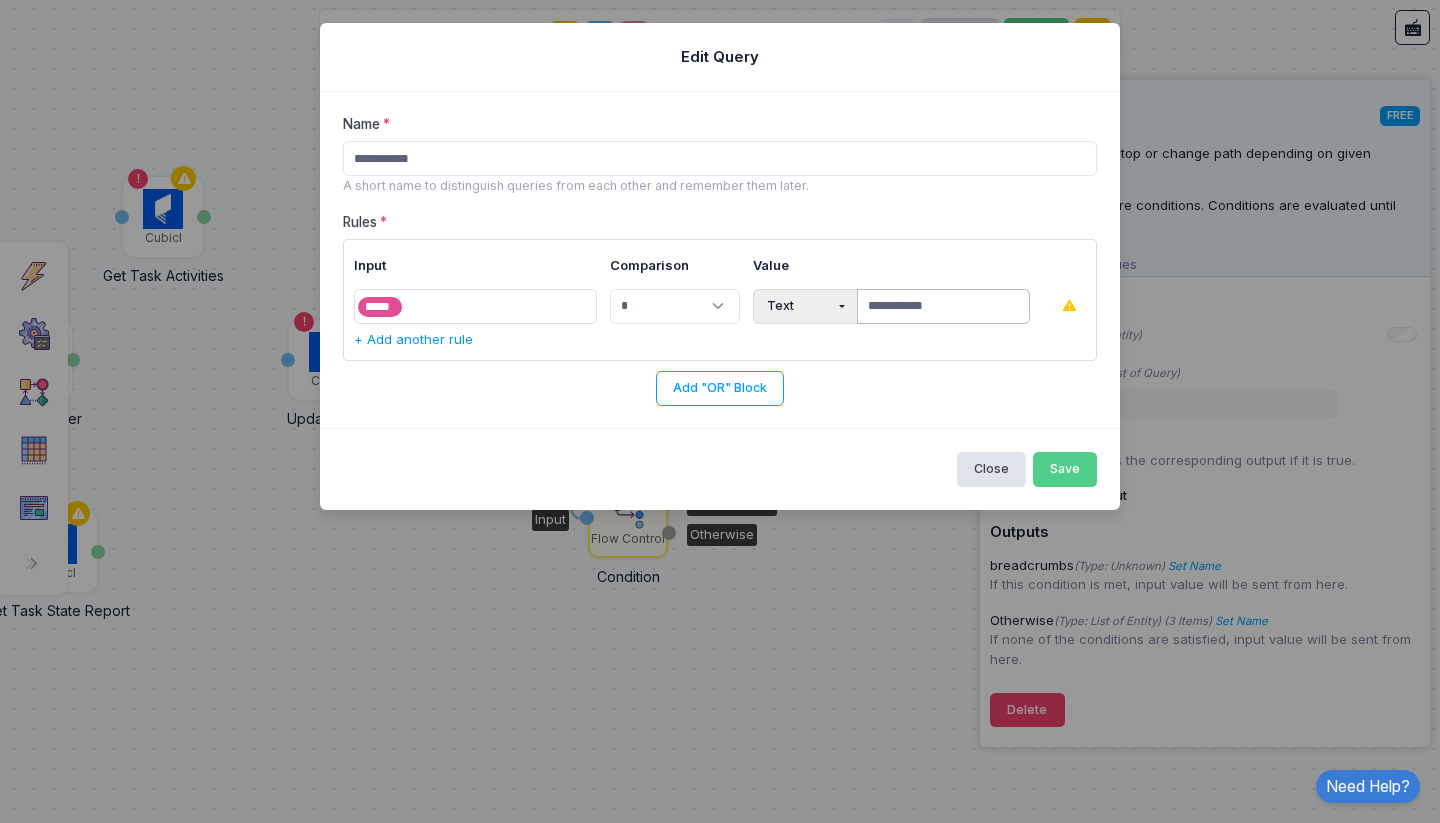 type on "**********" 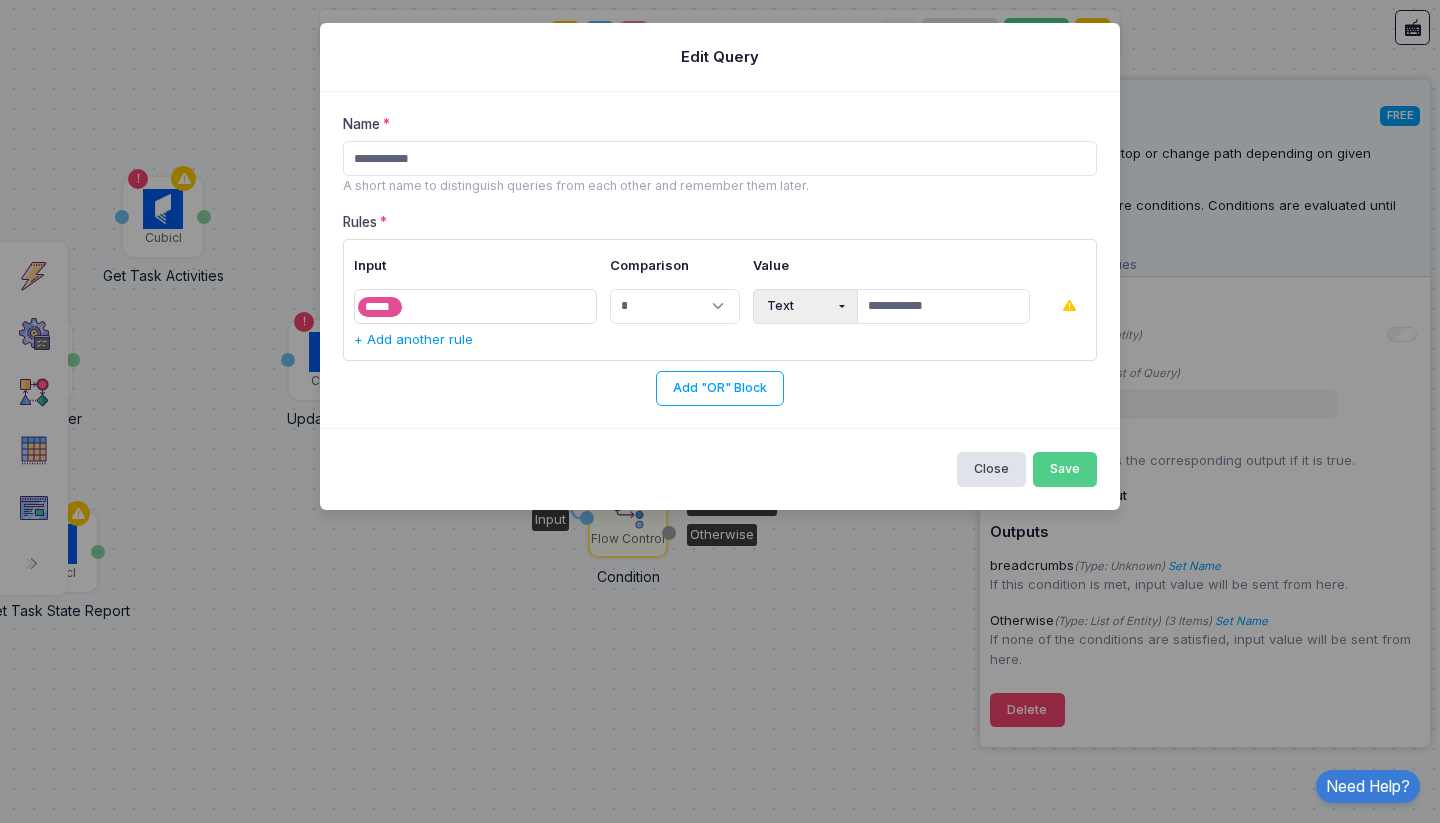 click on "+ Add another rule" 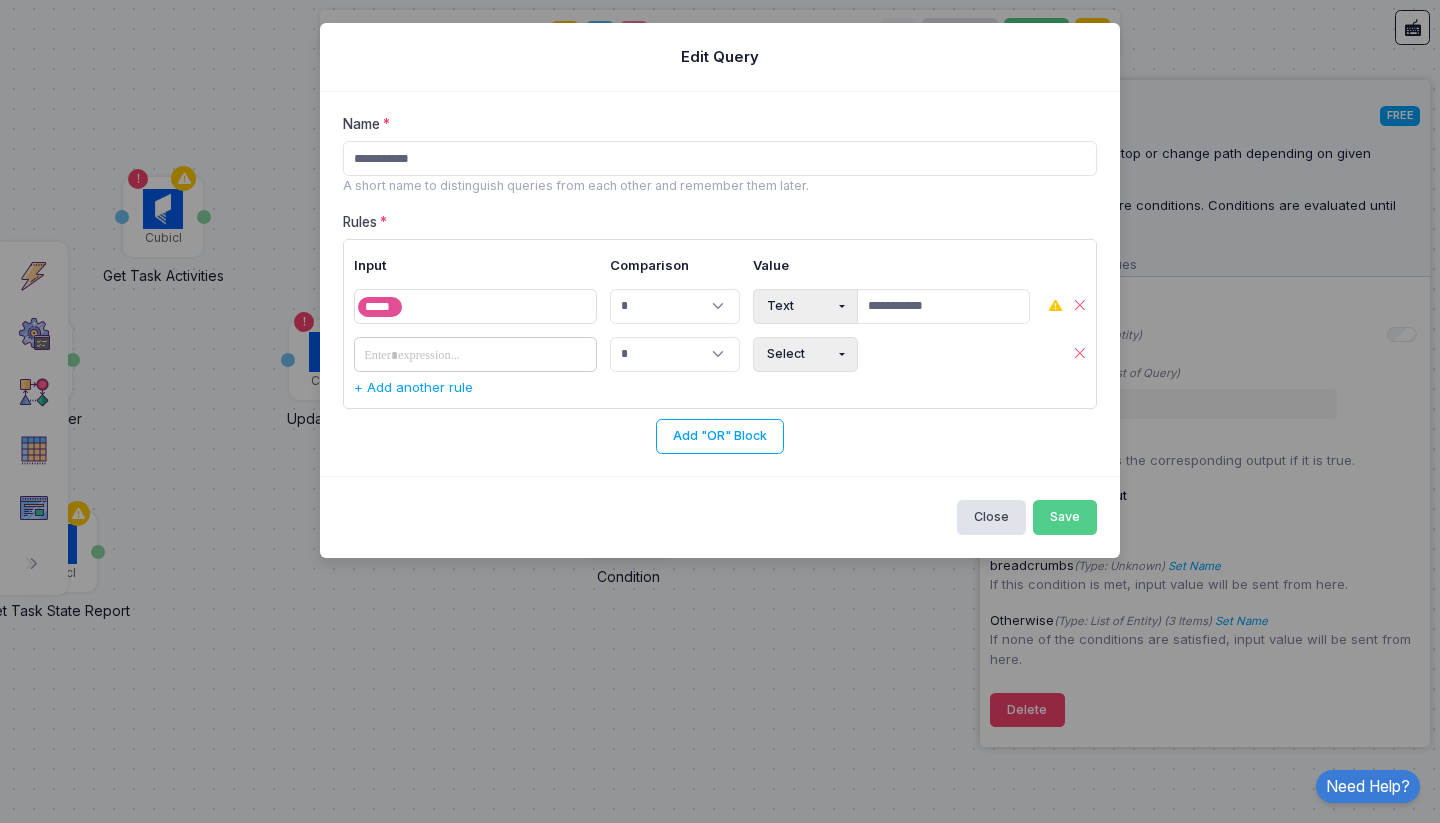 click on "​" 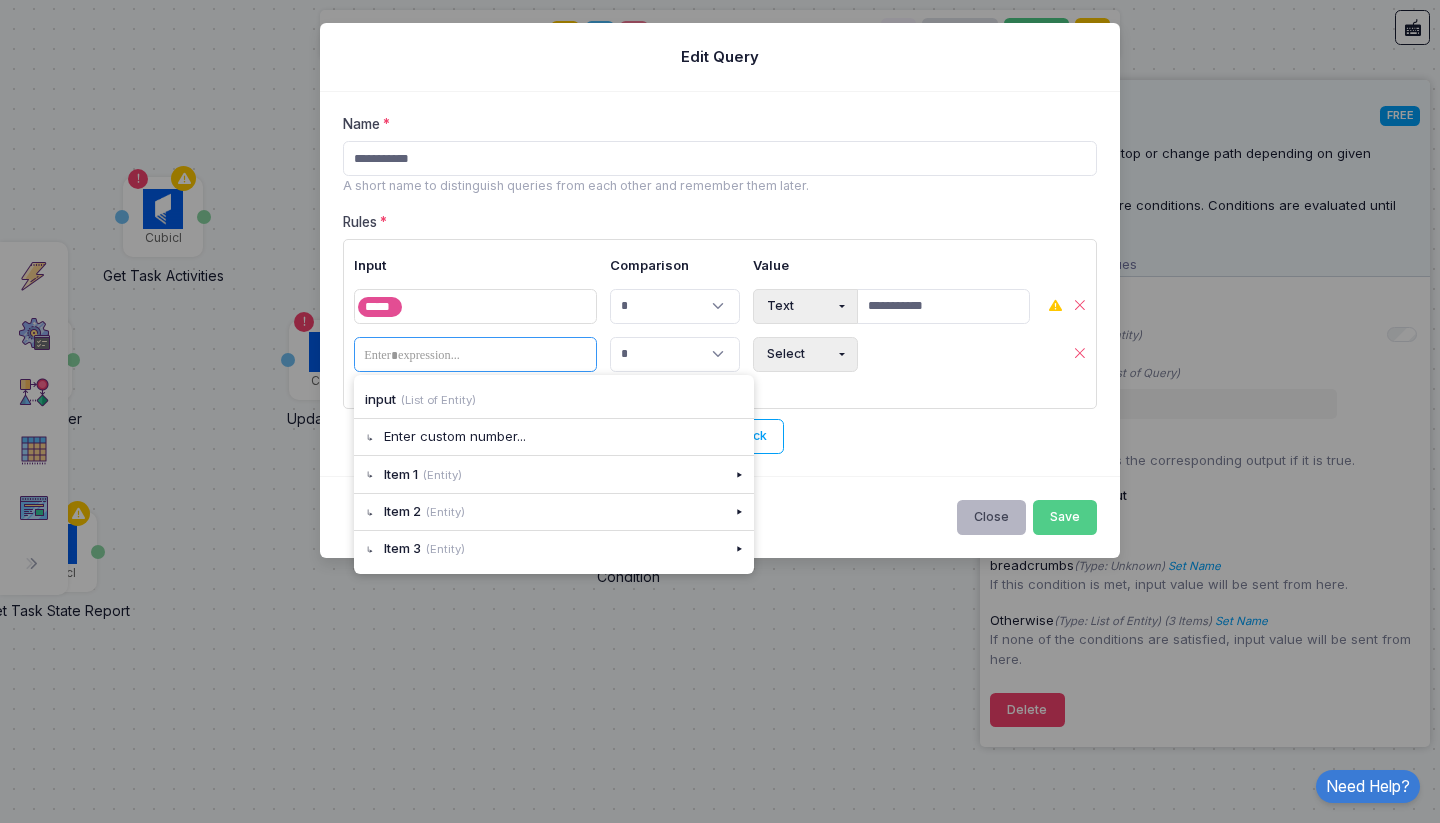 click on "Close" 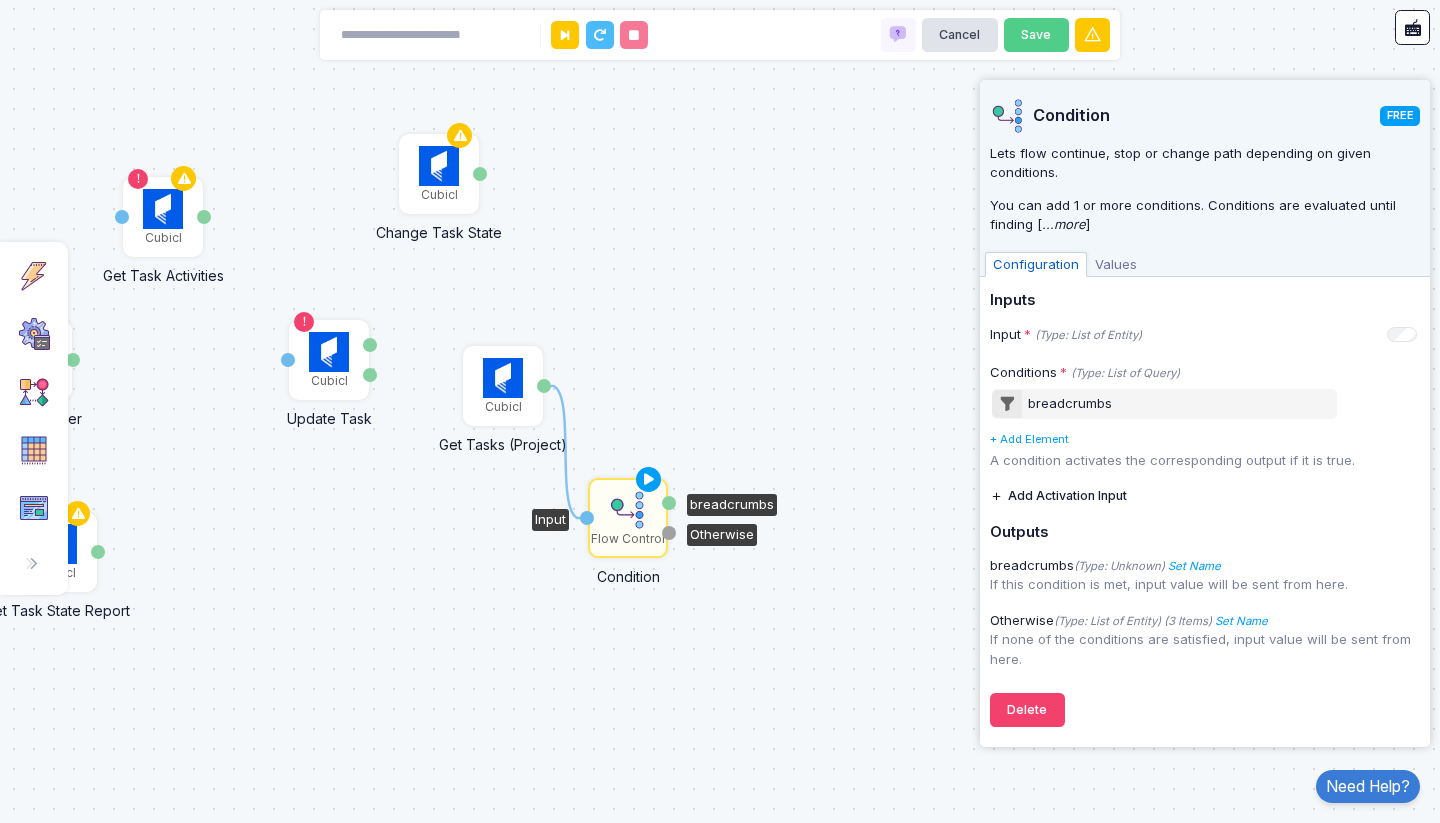 click on "Values" at bounding box center [1116, 265] 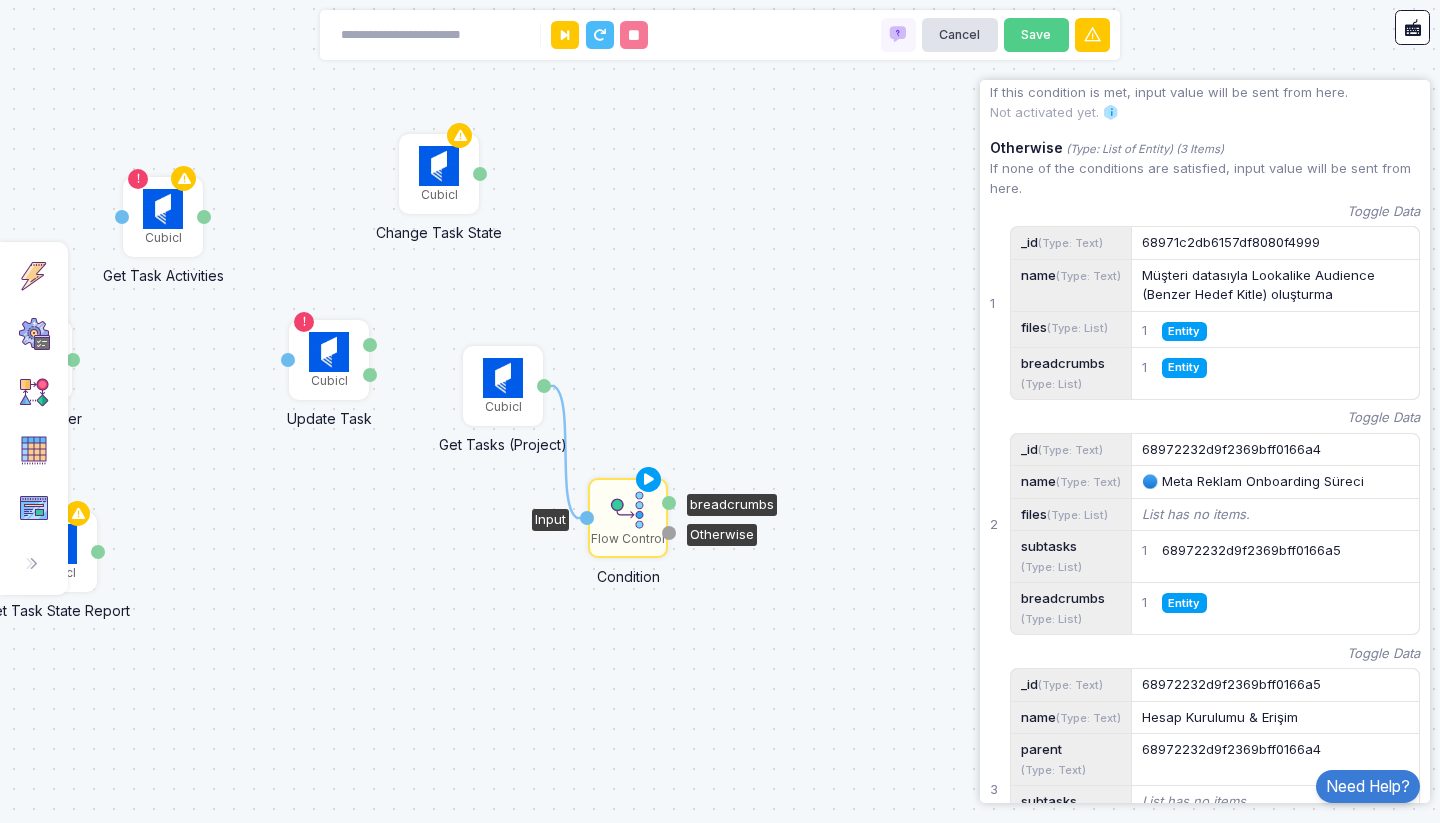 scroll, scrollTop: 509, scrollLeft: 0, axis: vertical 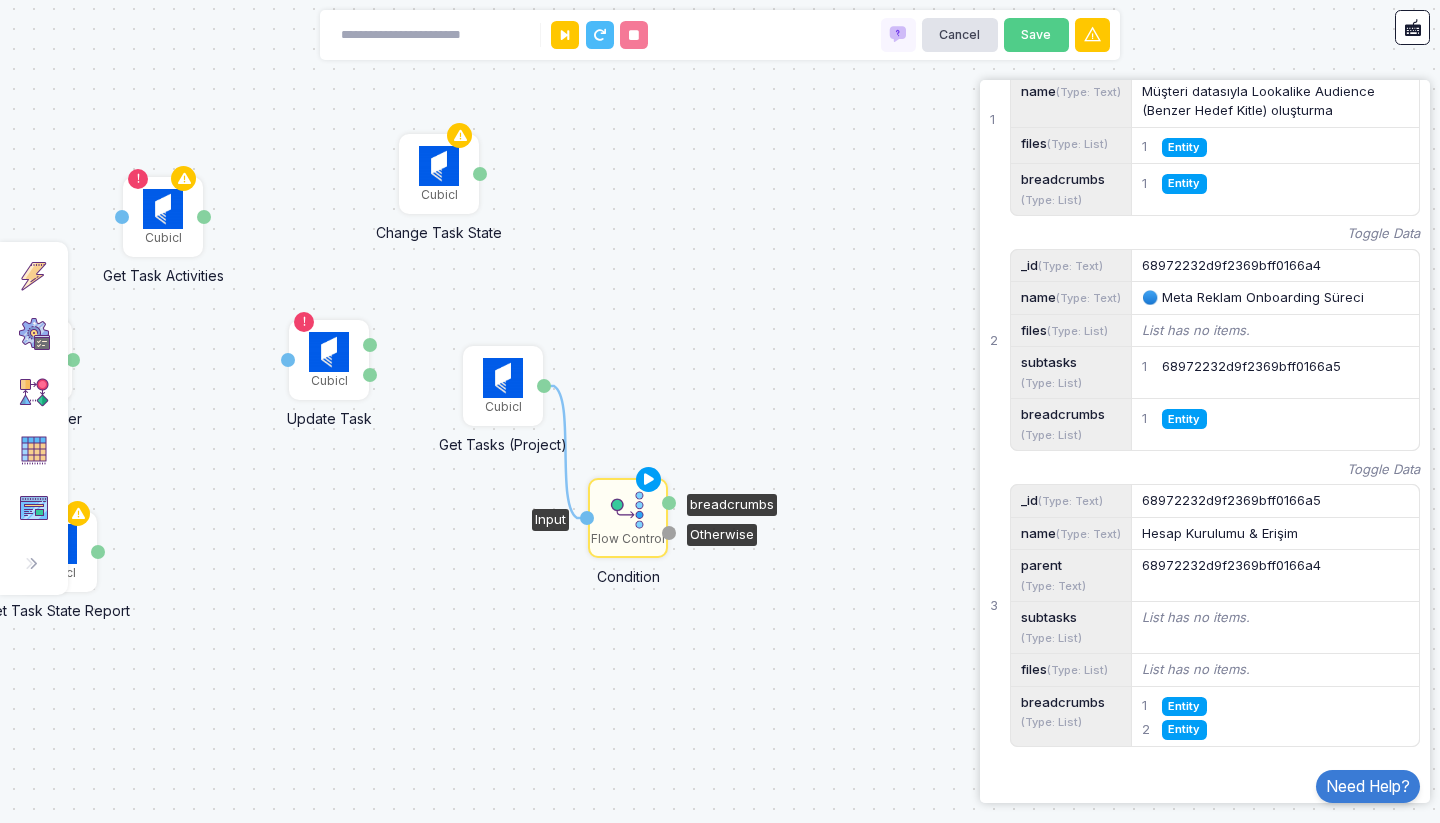click on "Entity" 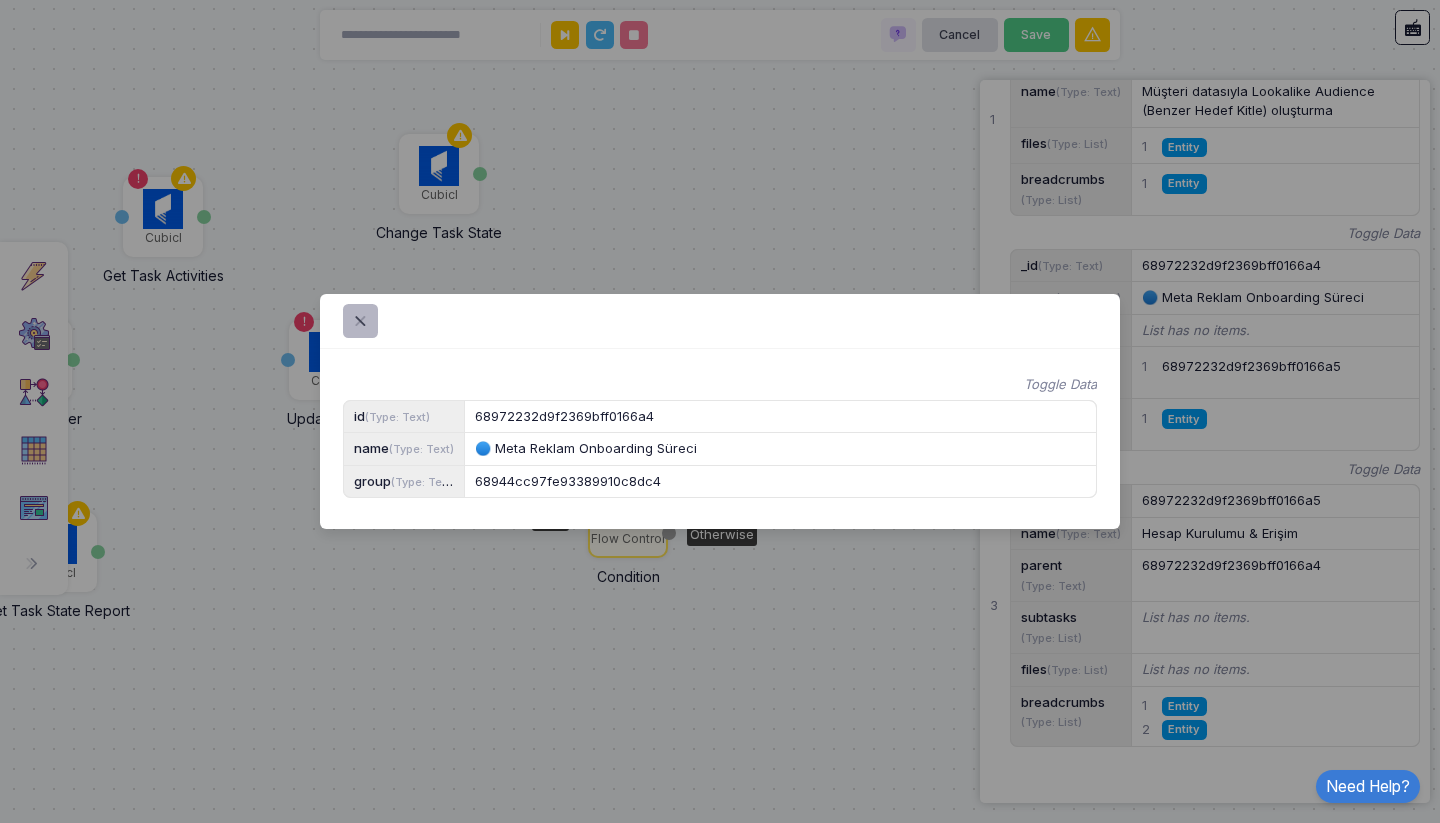 click 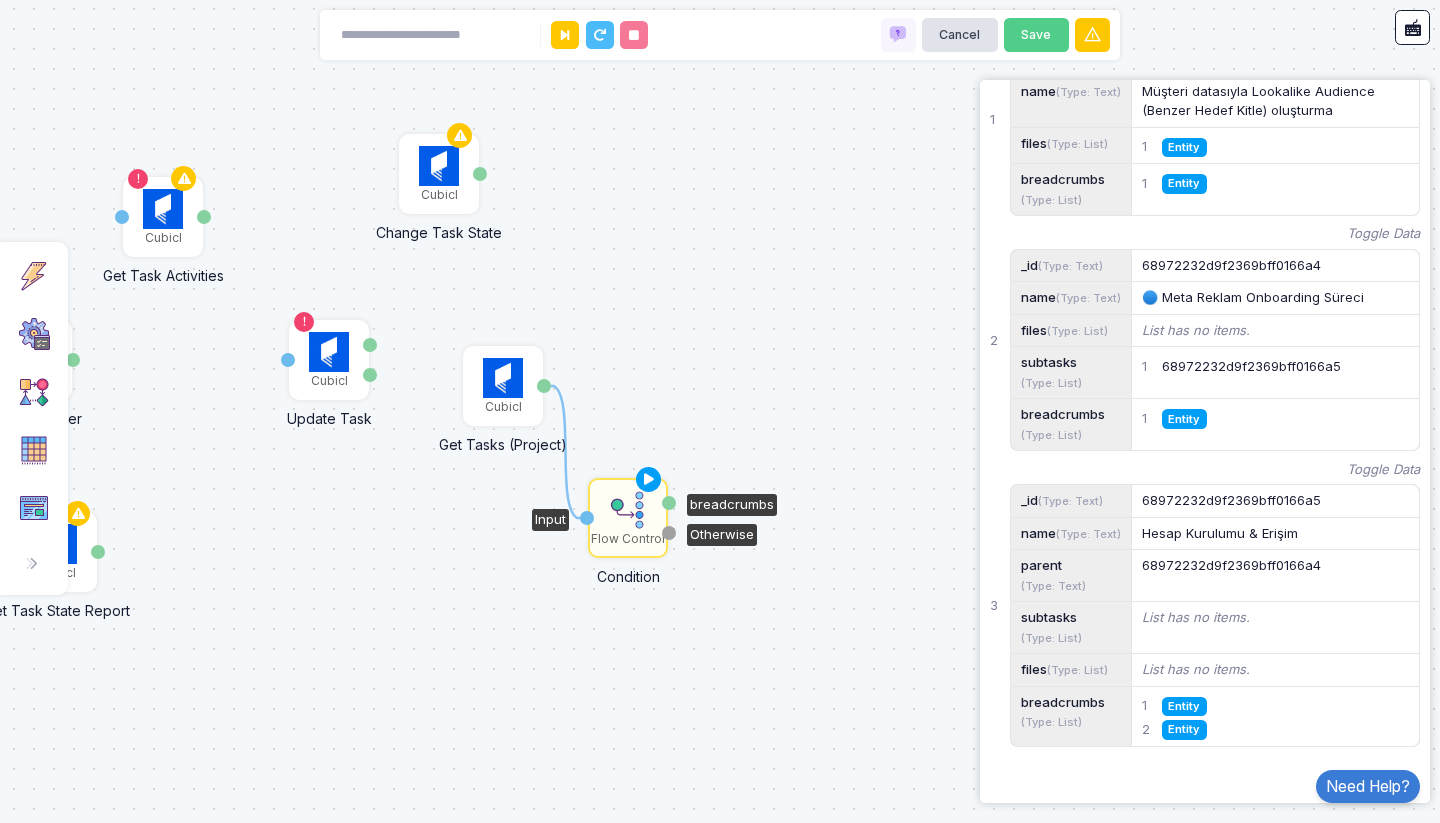 click on "Entity" 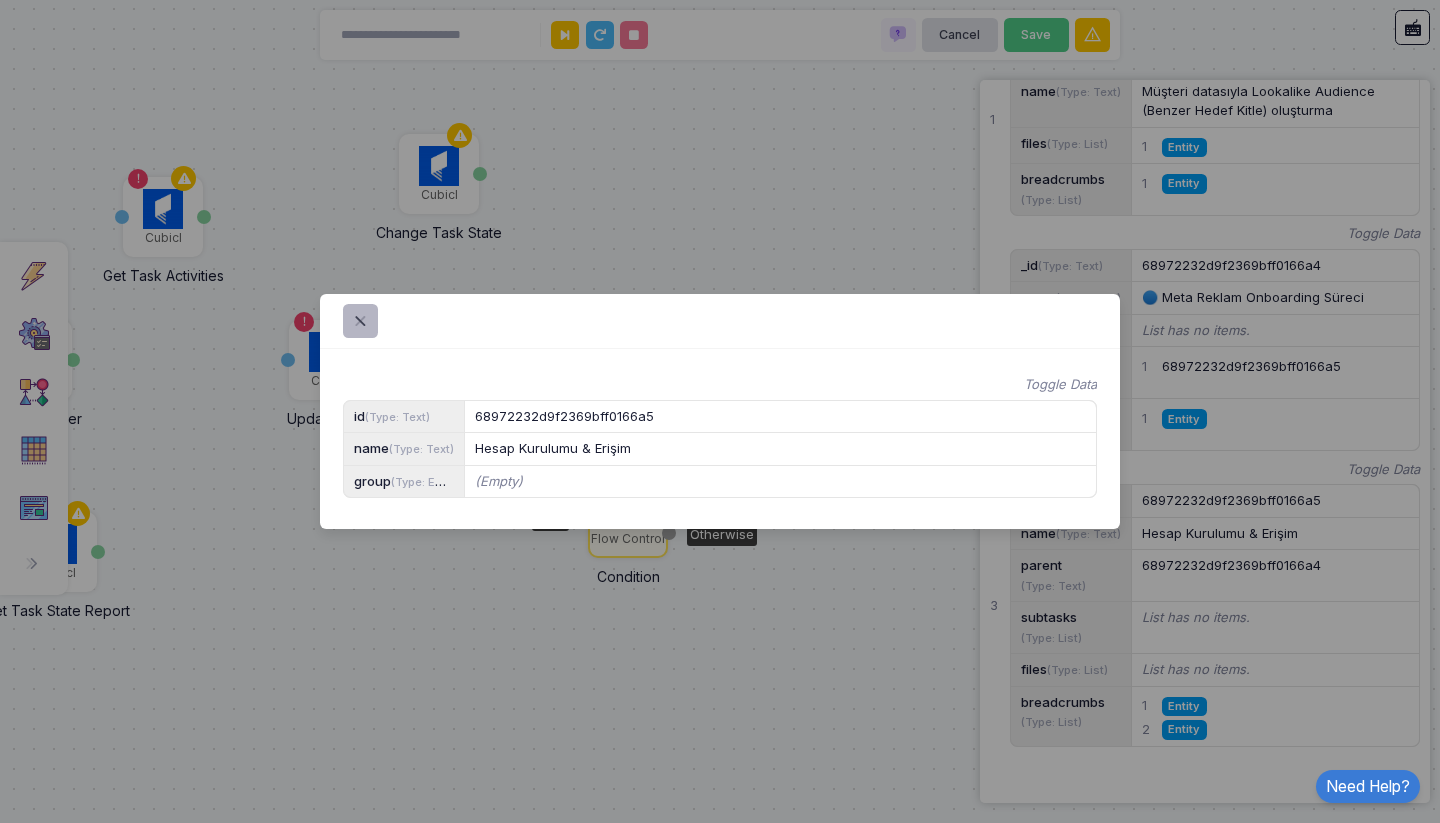 click 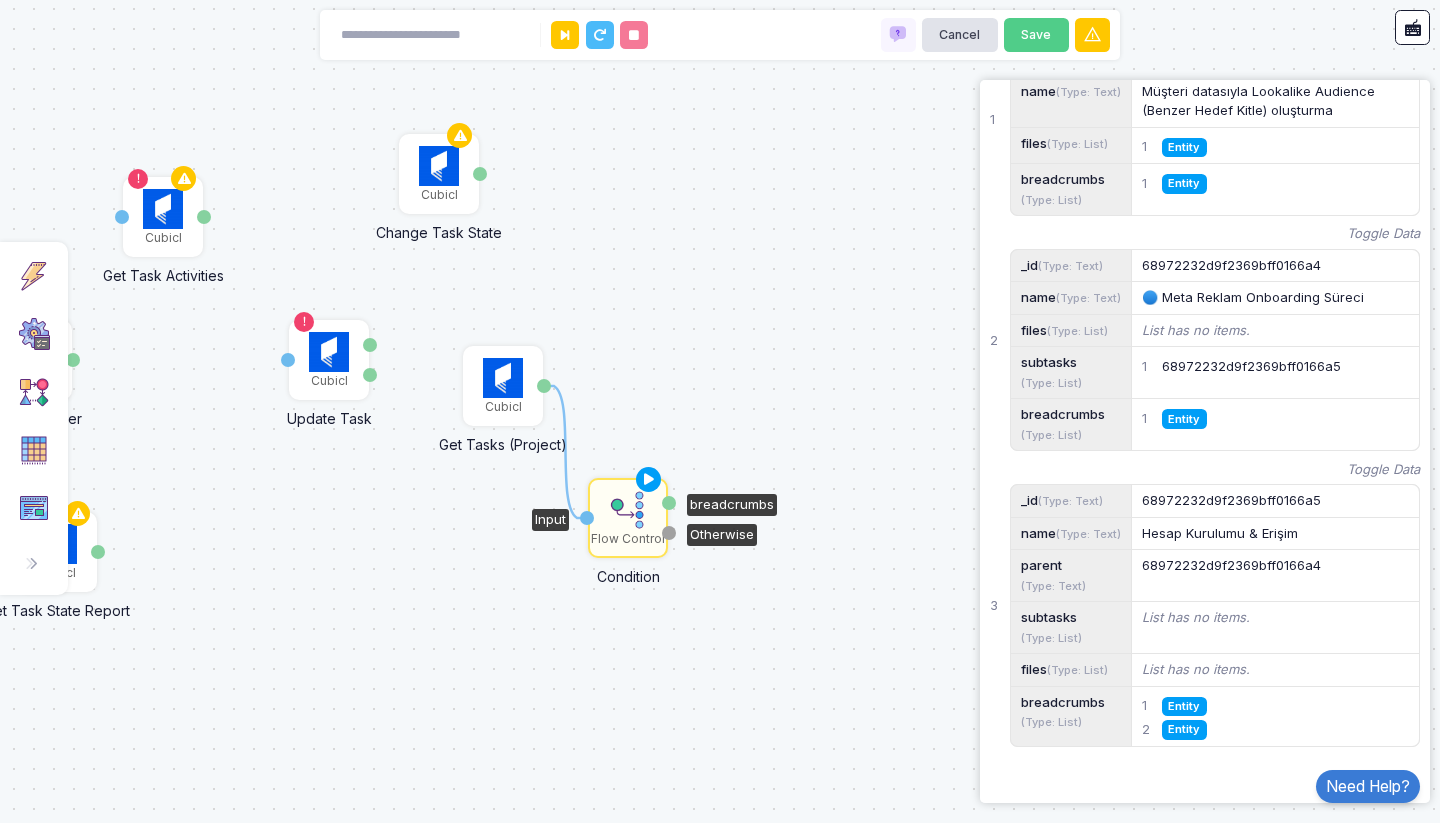 scroll, scrollTop: 0, scrollLeft: 0, axis: both 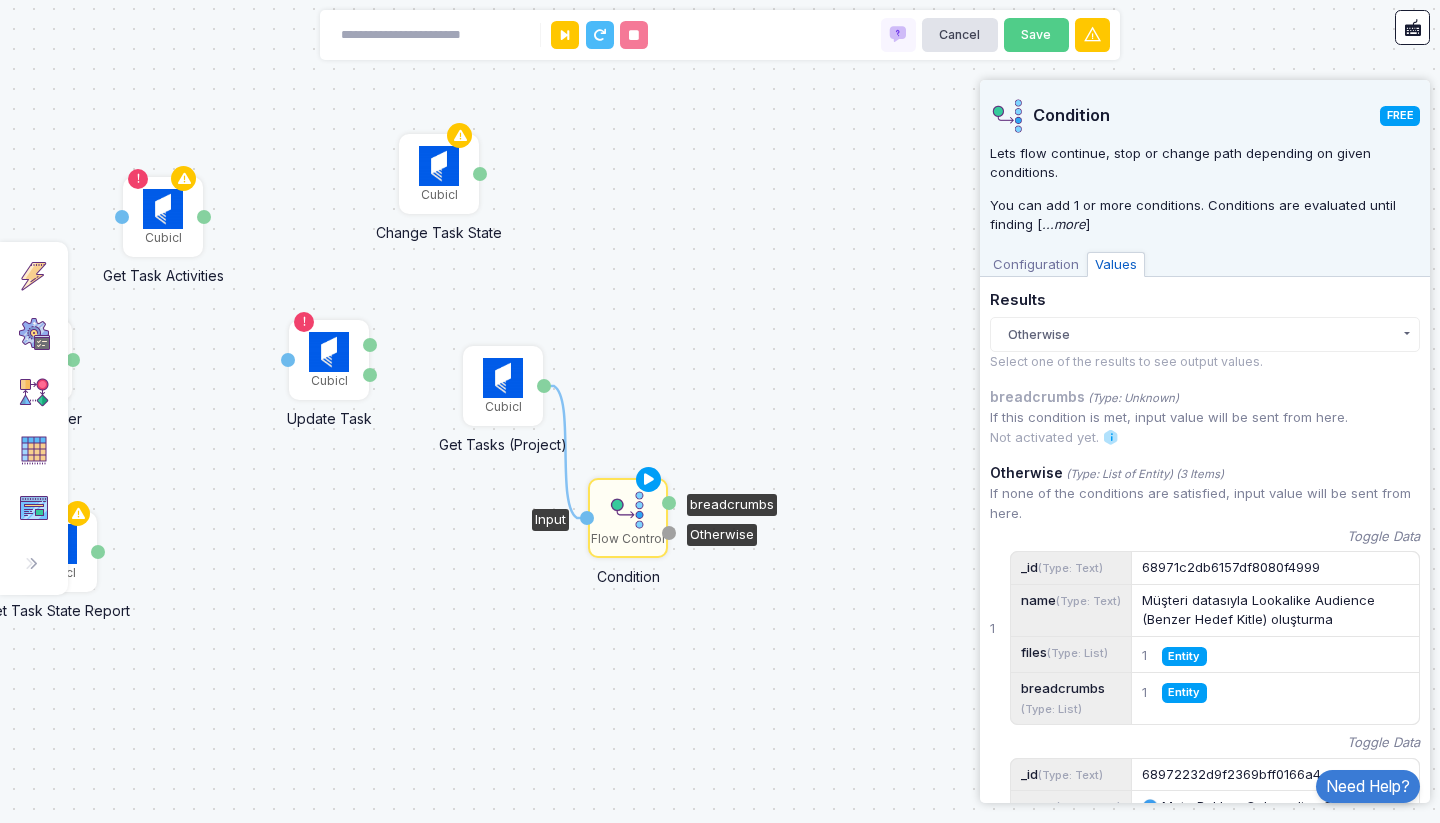 click on "Configuration" at bounding box center [1036, 265] 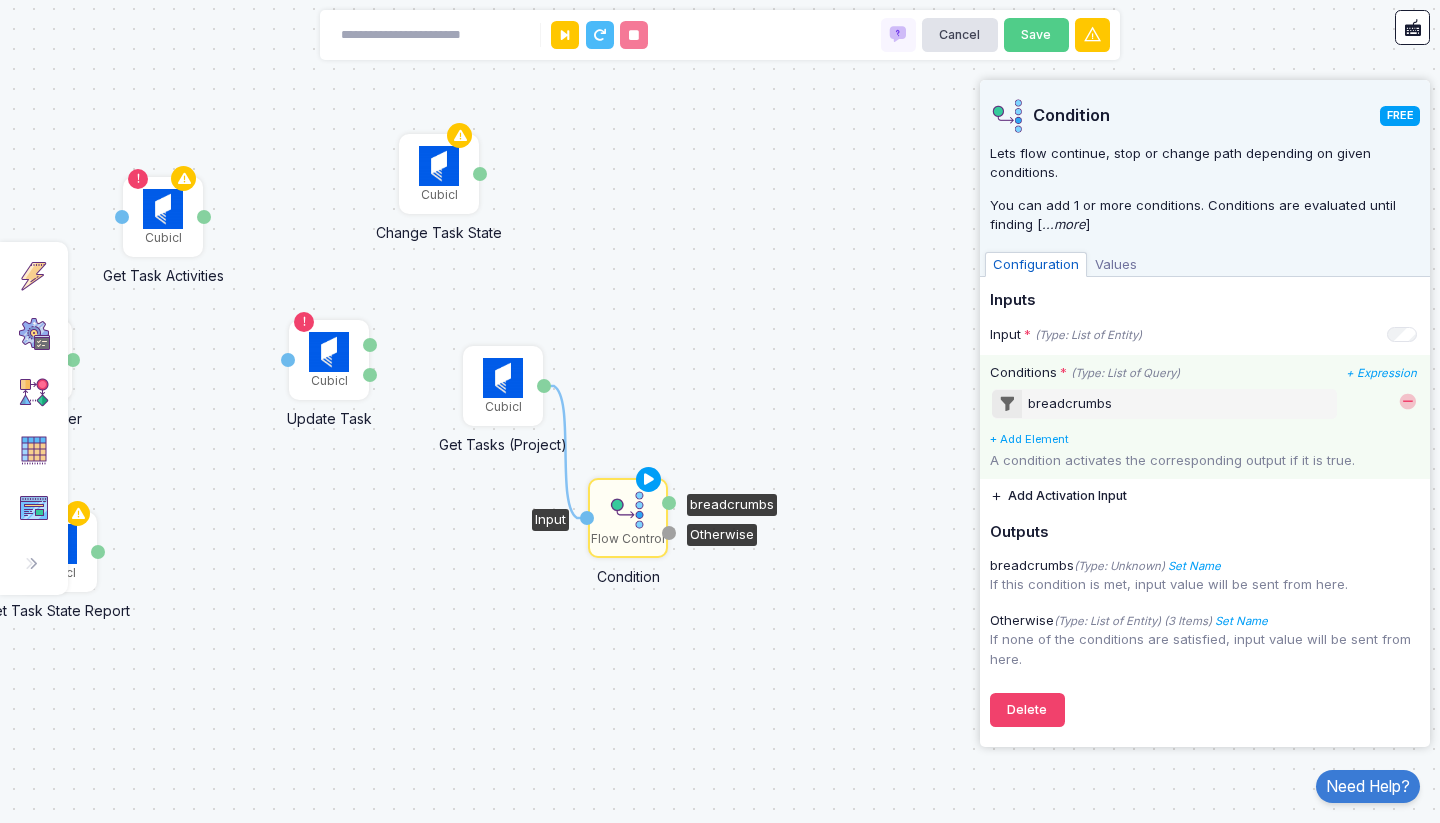 click on "breadcrumbs" at bounding box center (1070, 404) 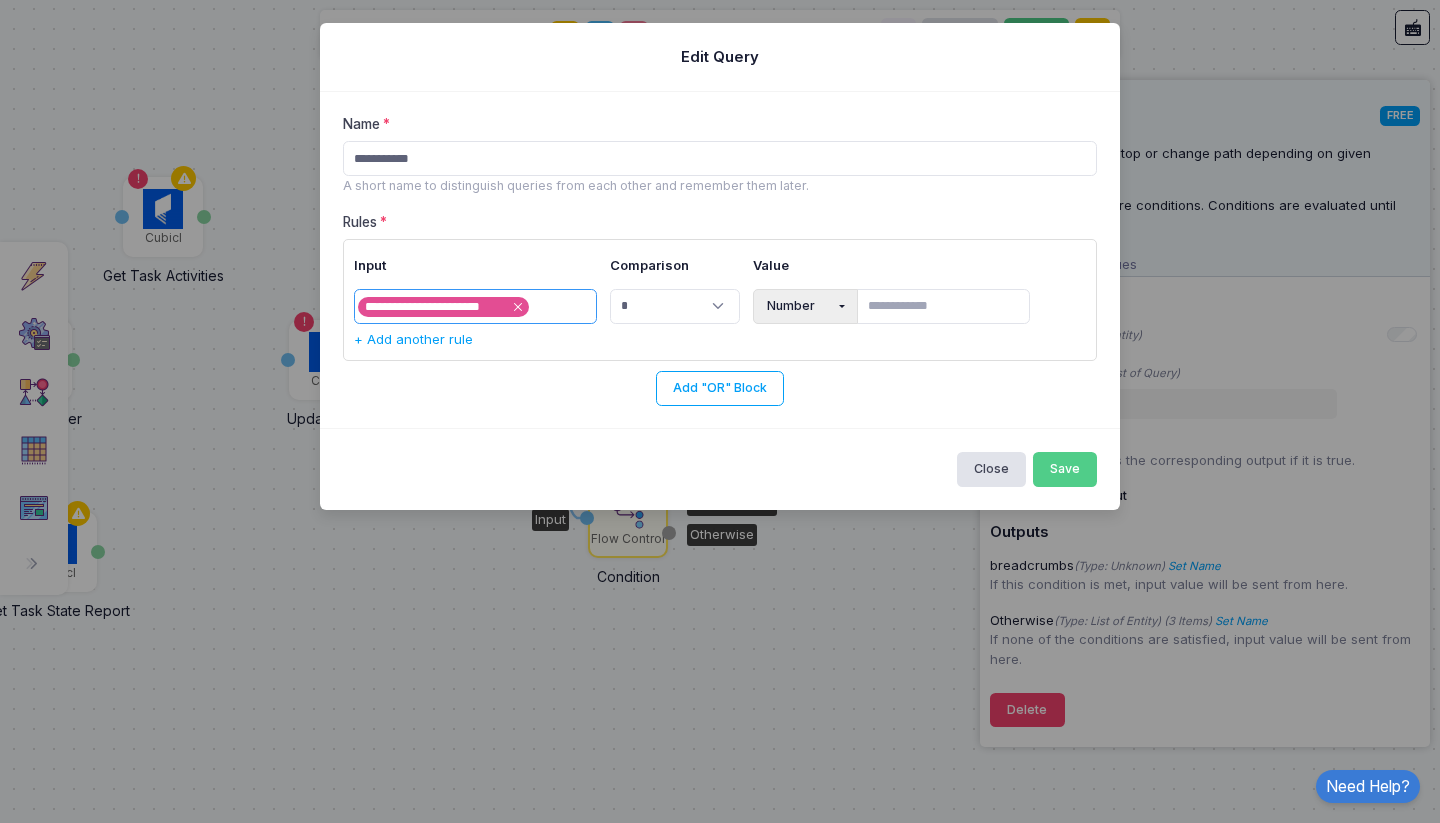 click on "**********" 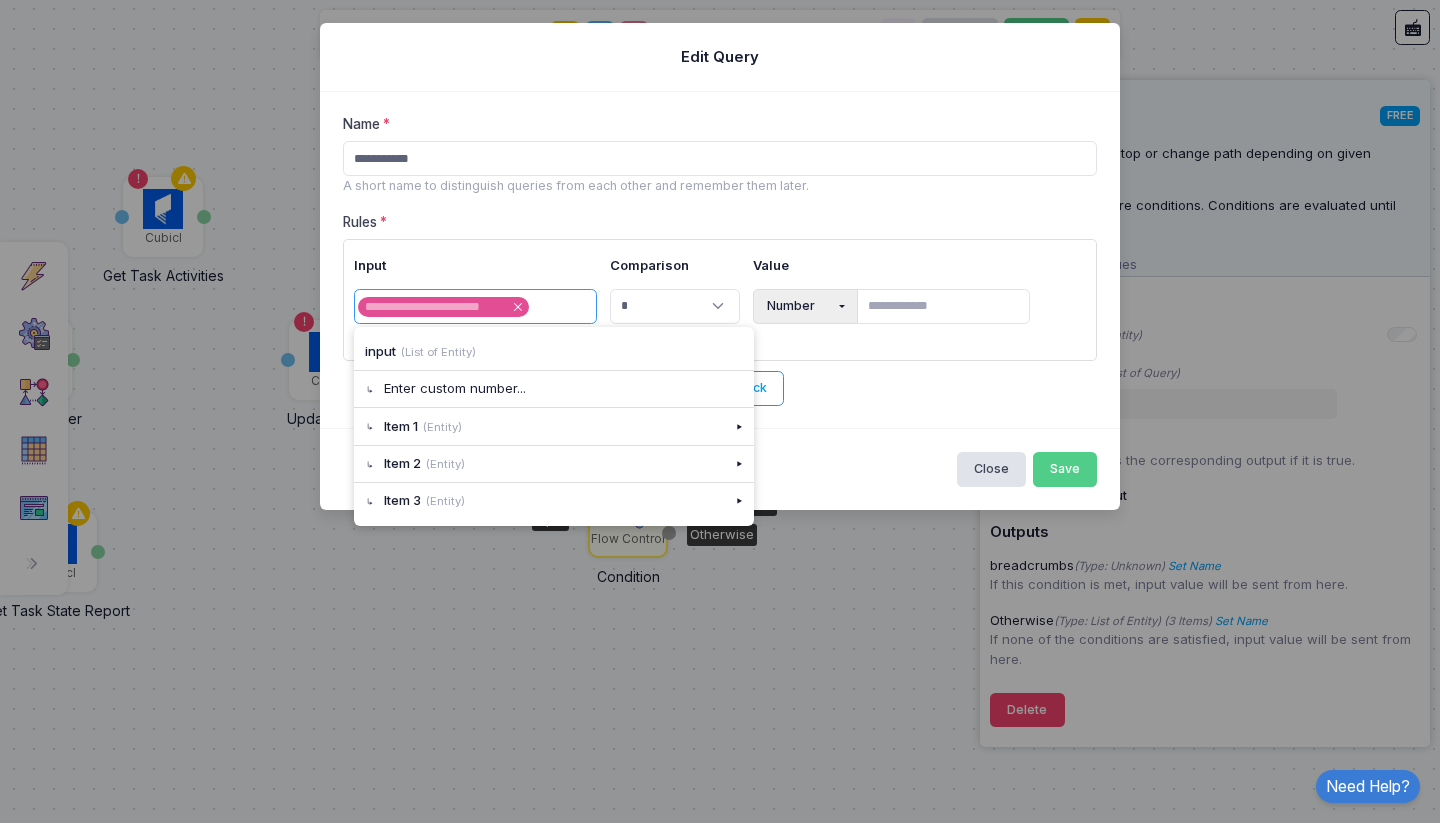 click 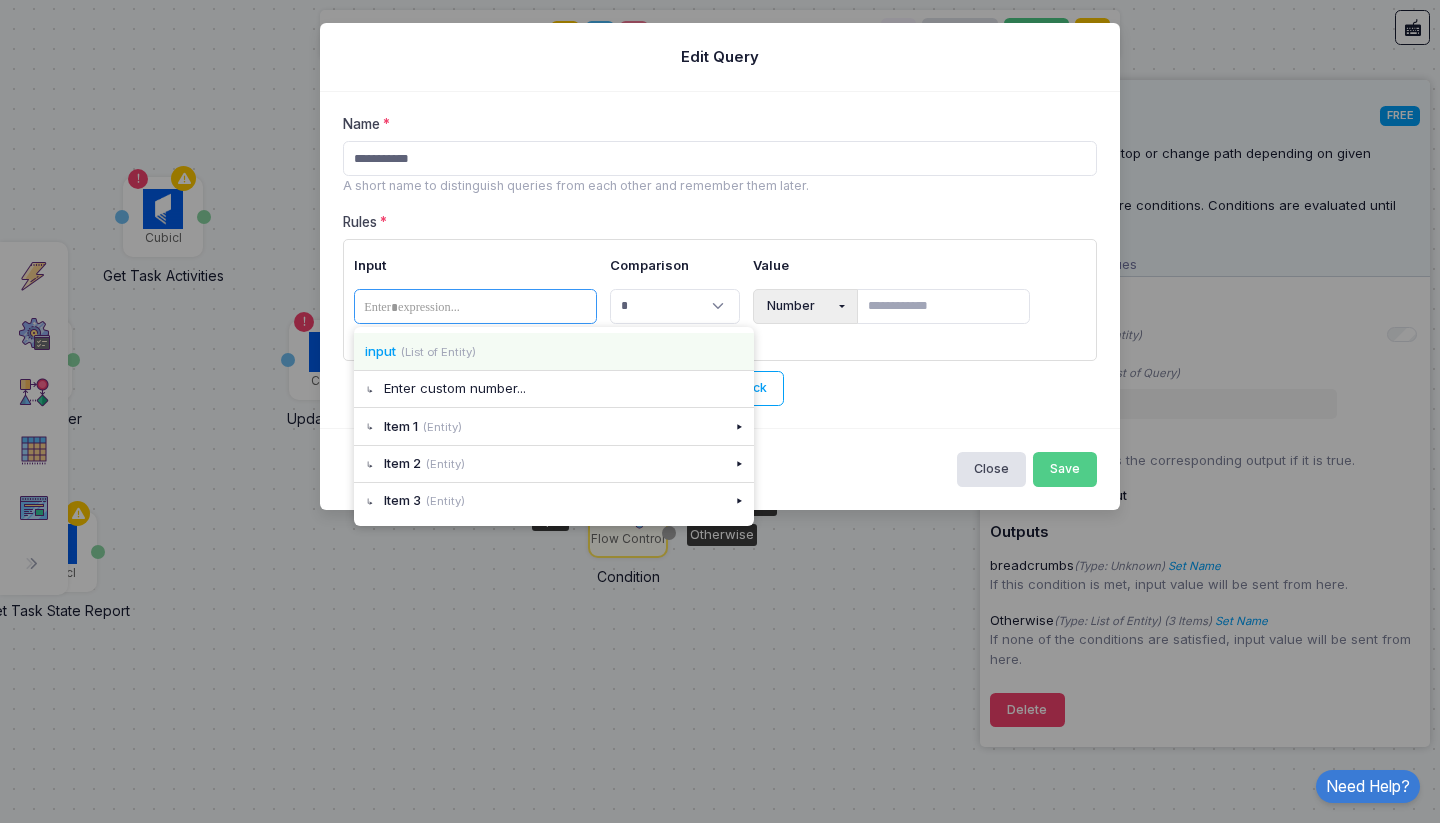 click on "input (List of Entity)" 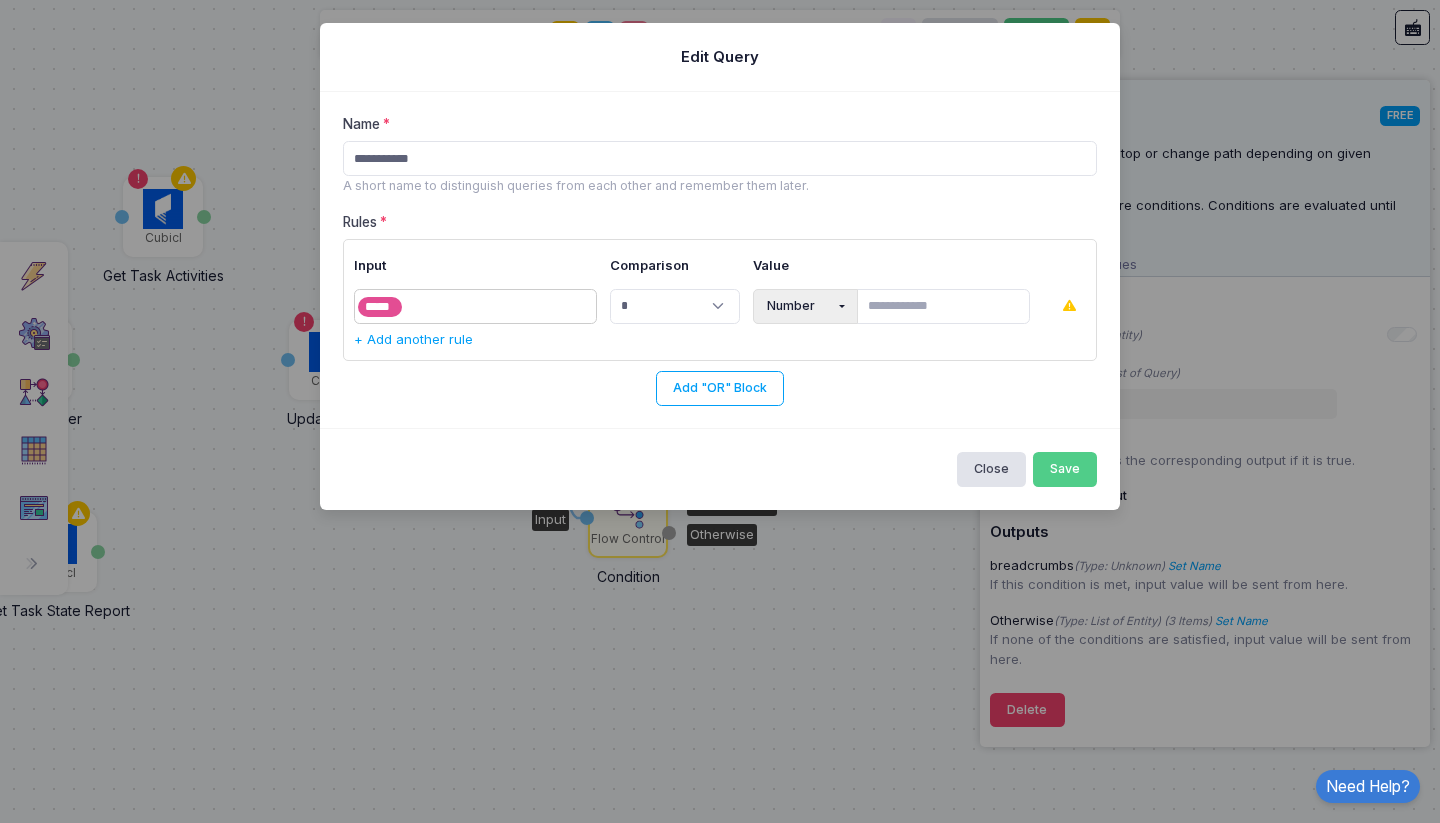 click on "Number" 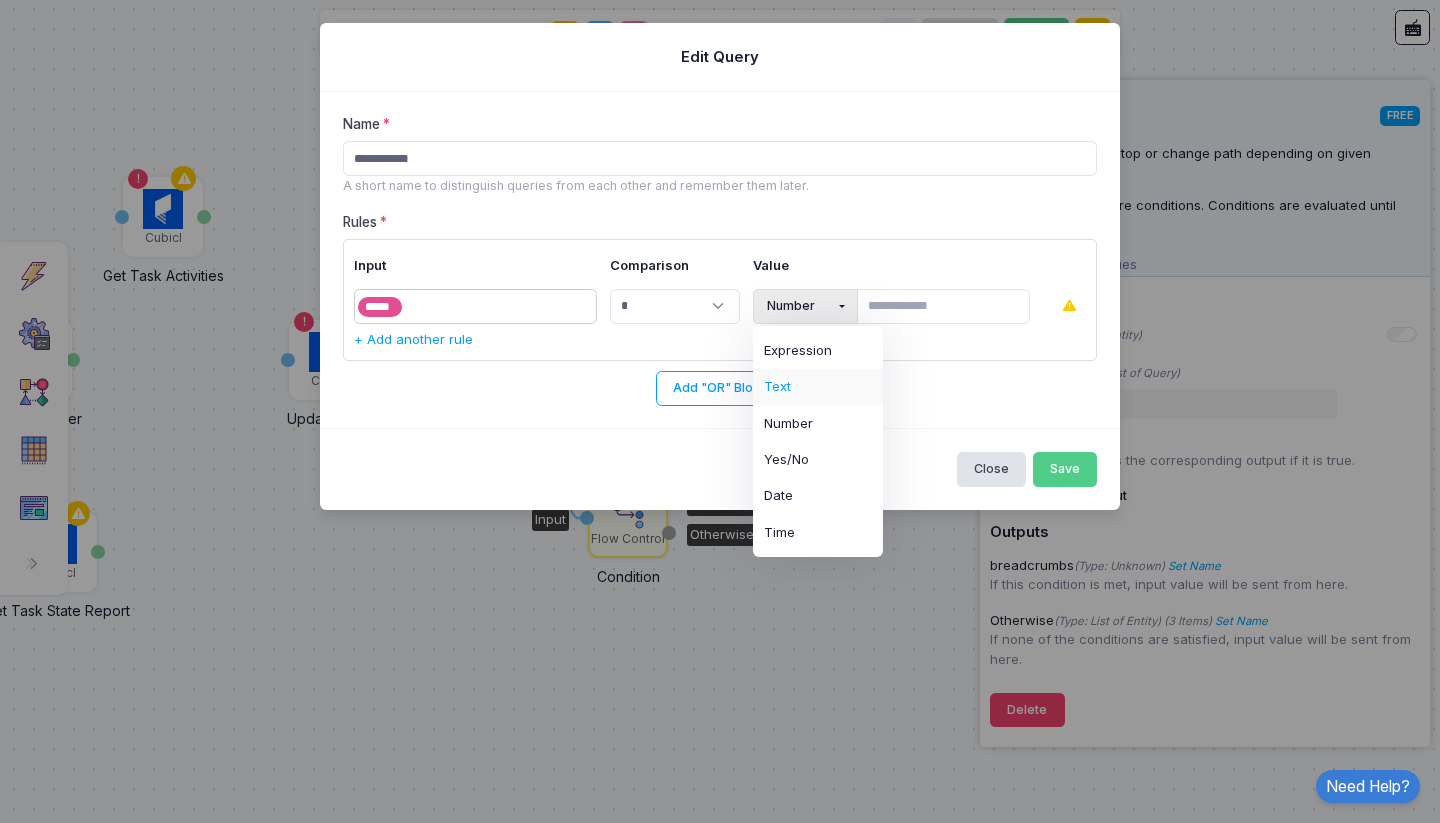 click on "Text" 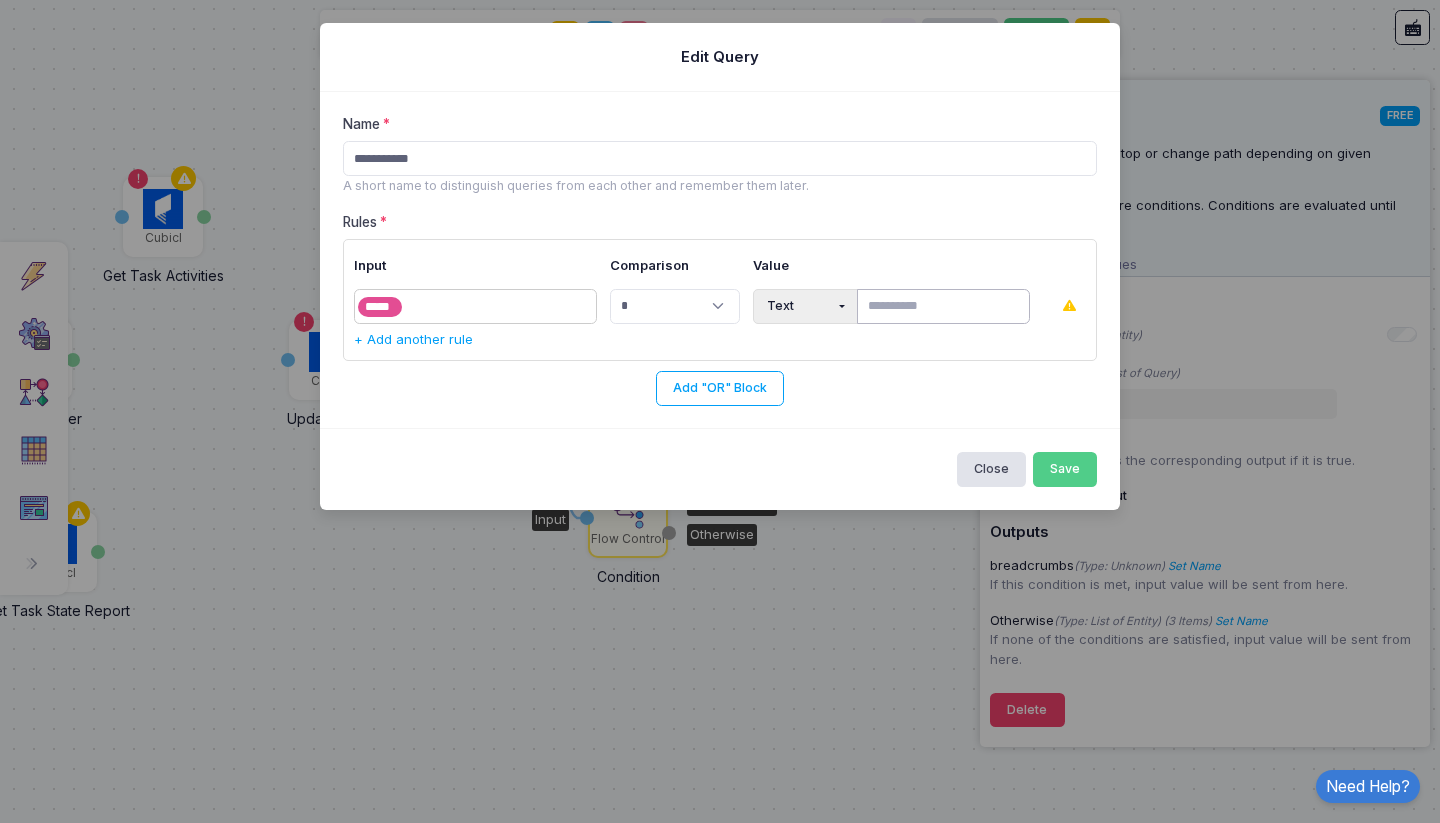 click 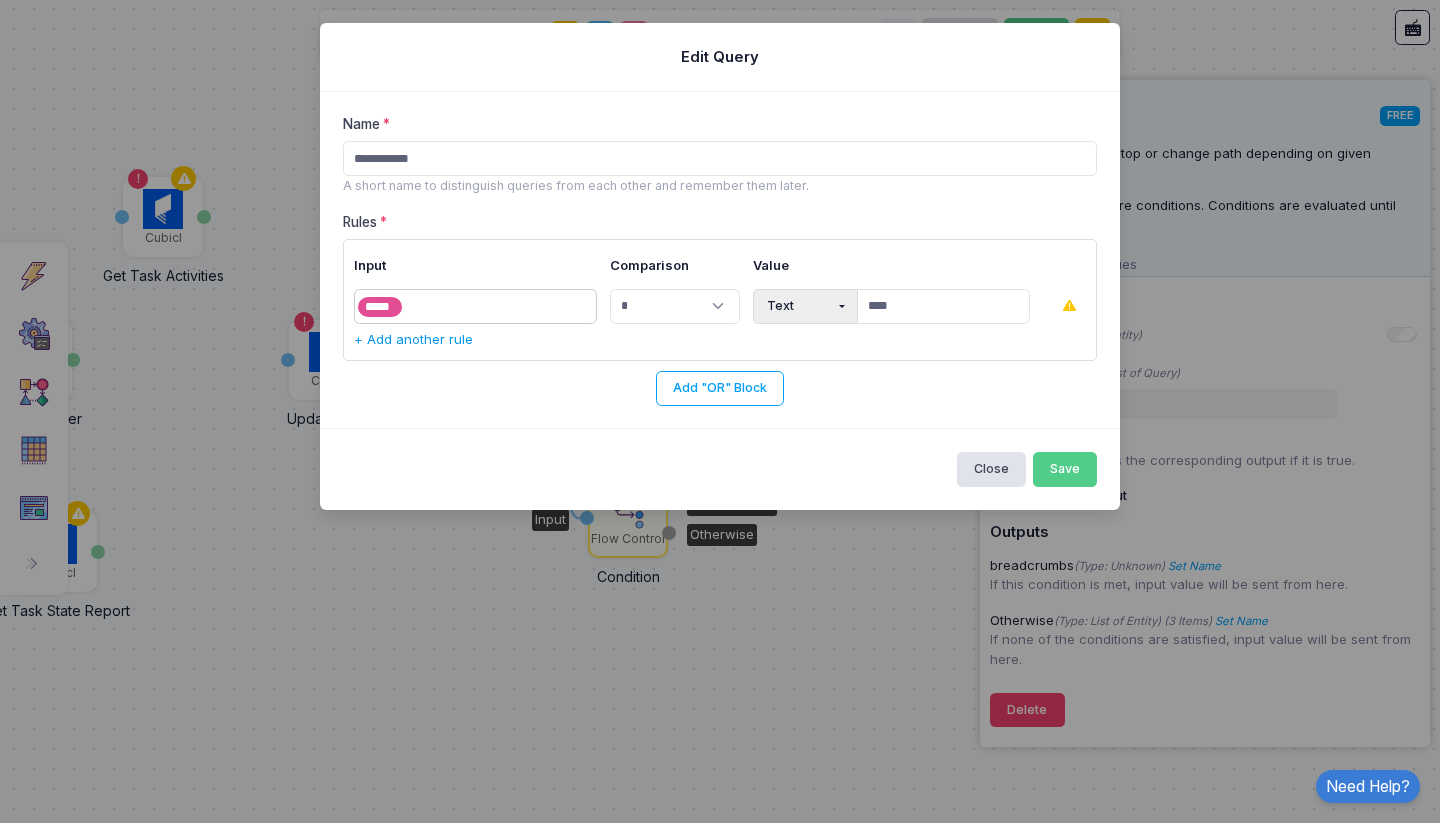 click on "+ Add another rule" 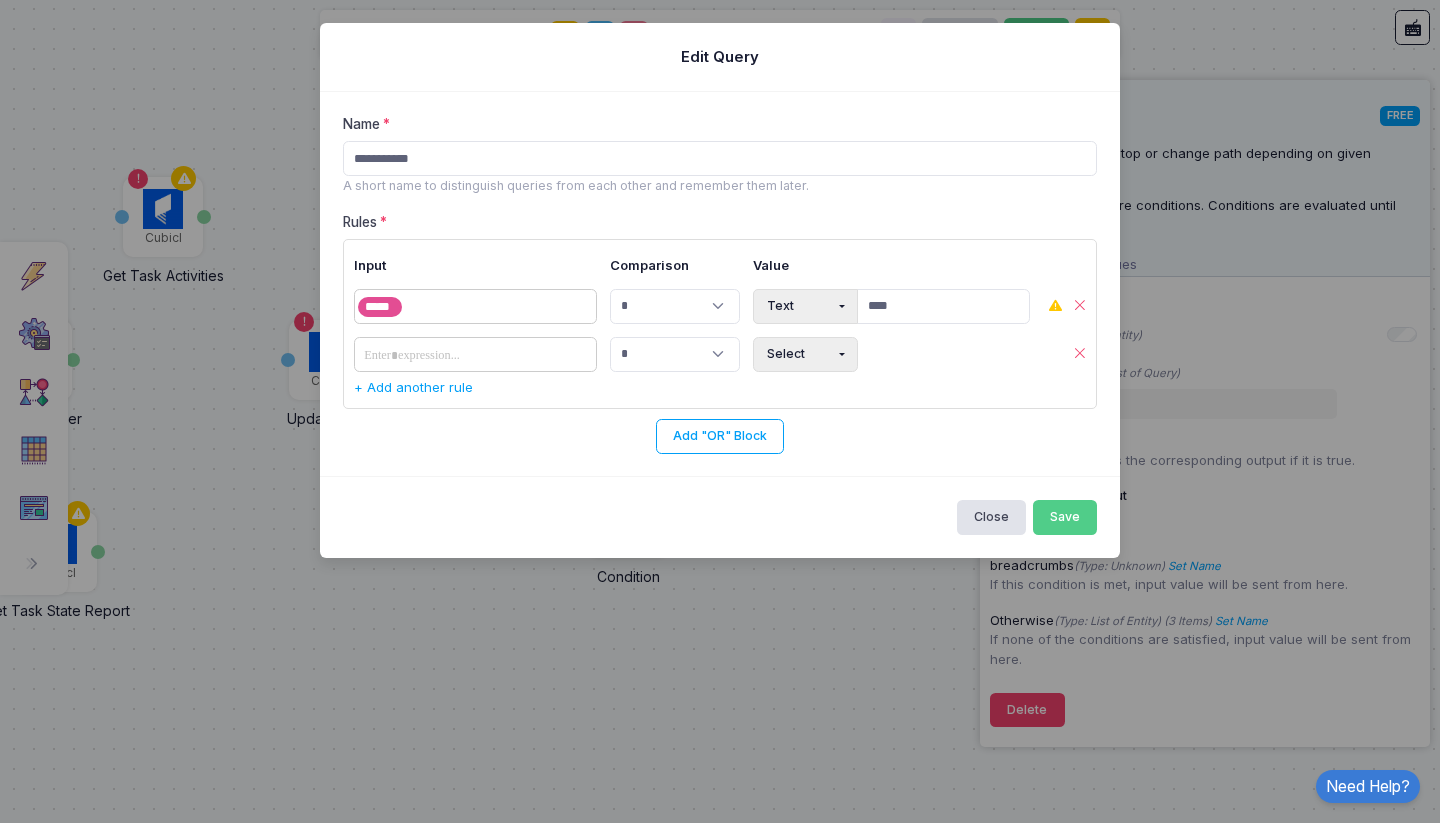 click on "​" 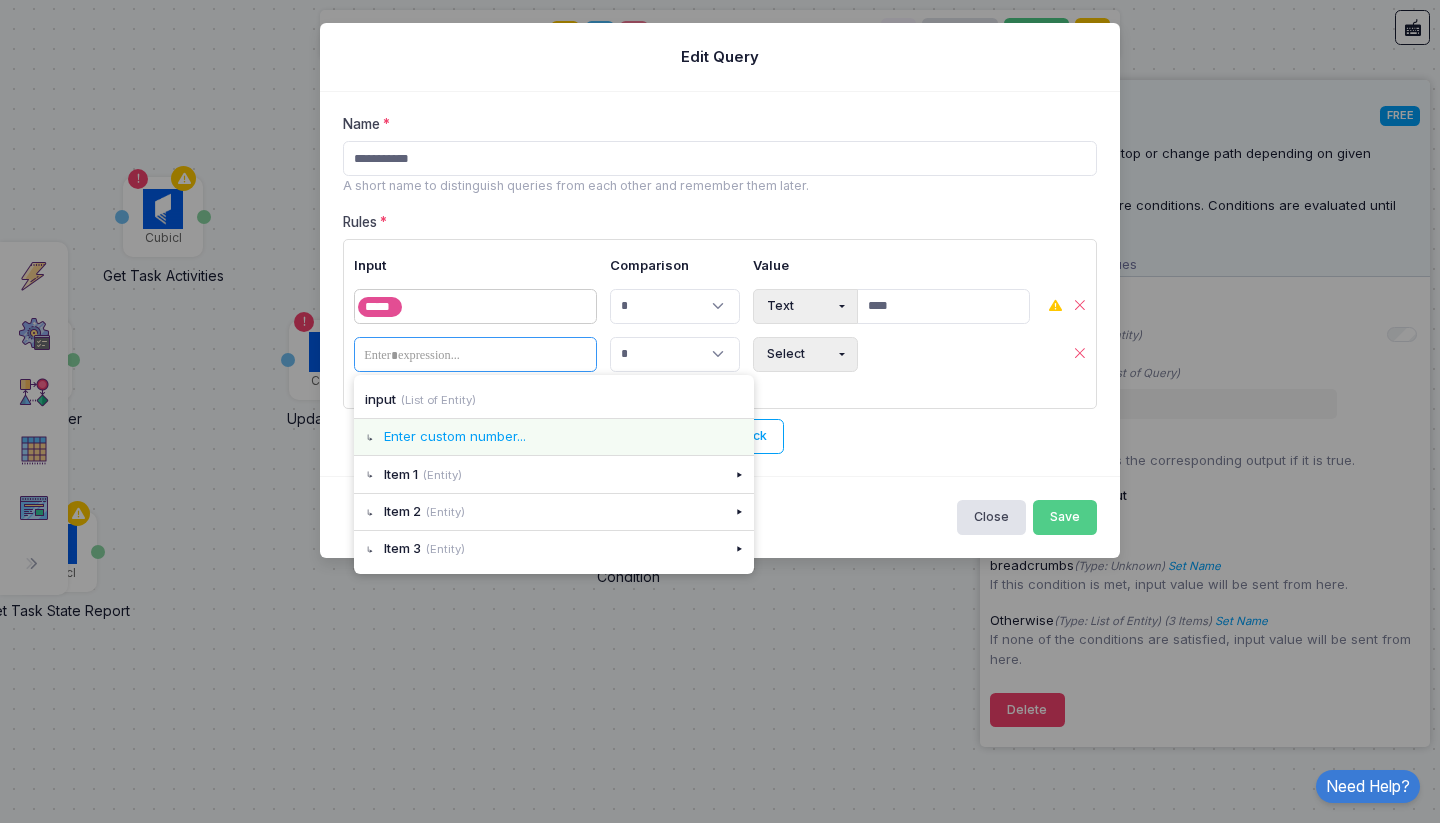 click on "Enter custom number..." 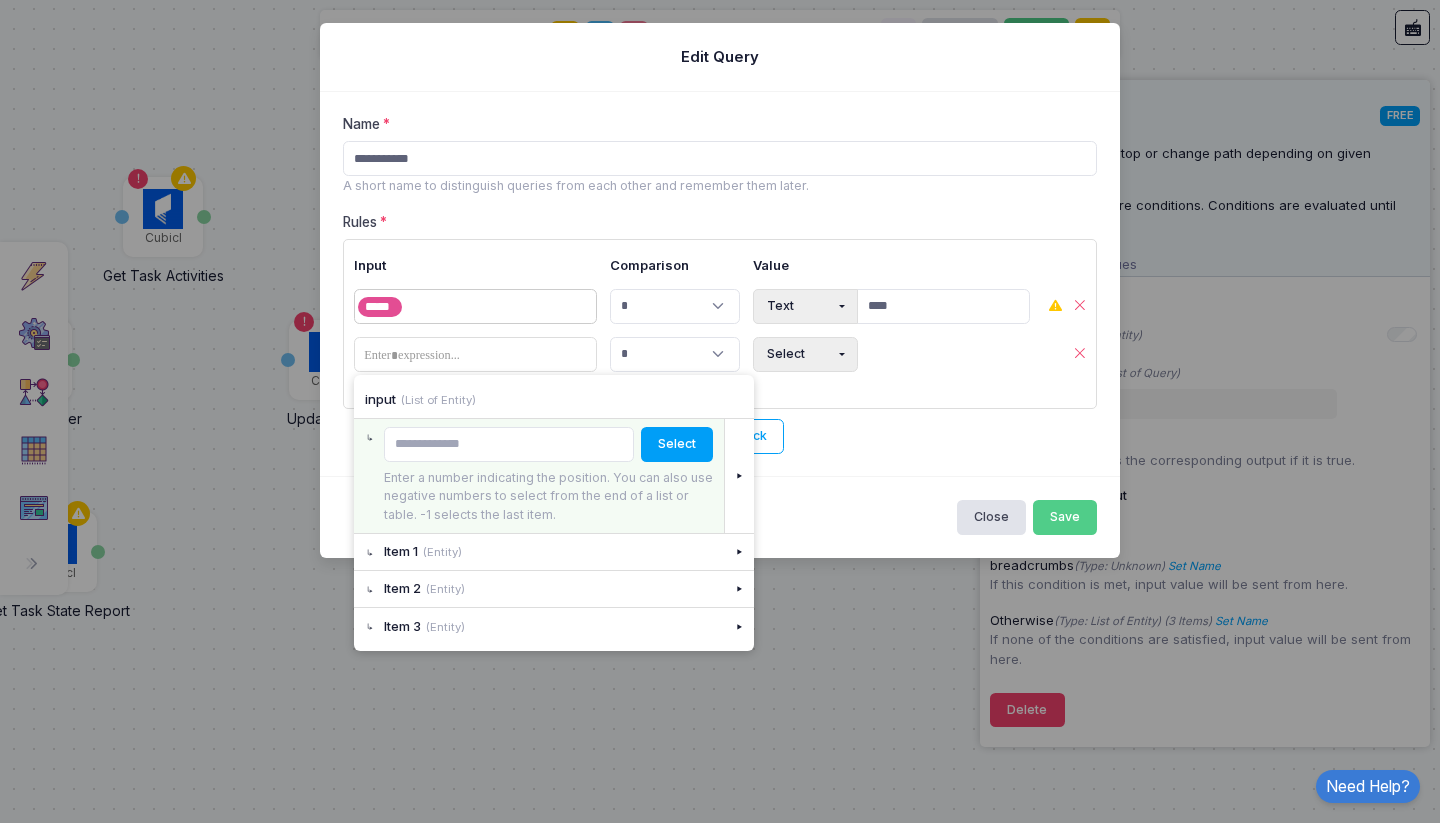 click on "Select  Expression Text Number Yes/No Date Time" 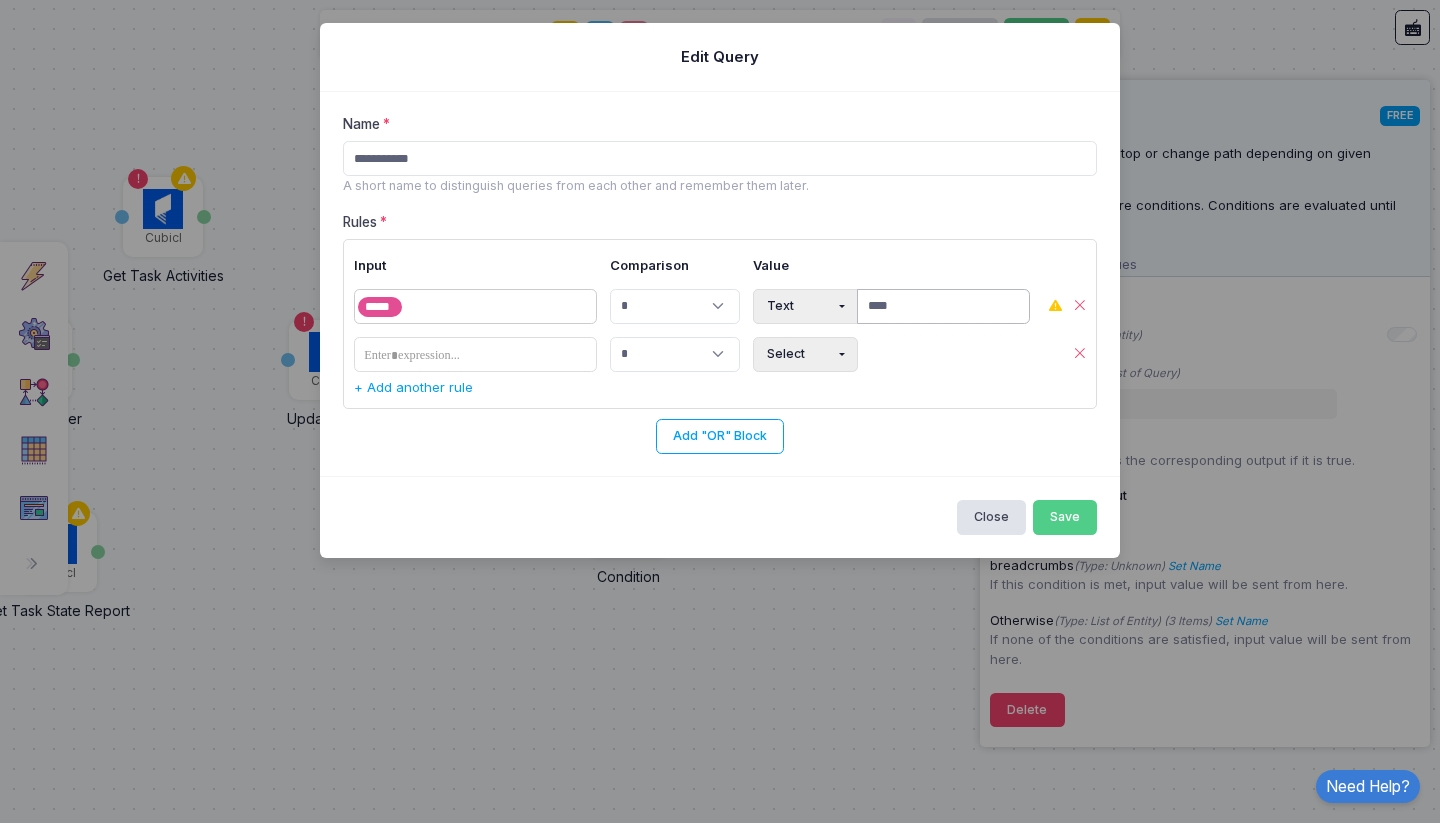 click on "****" 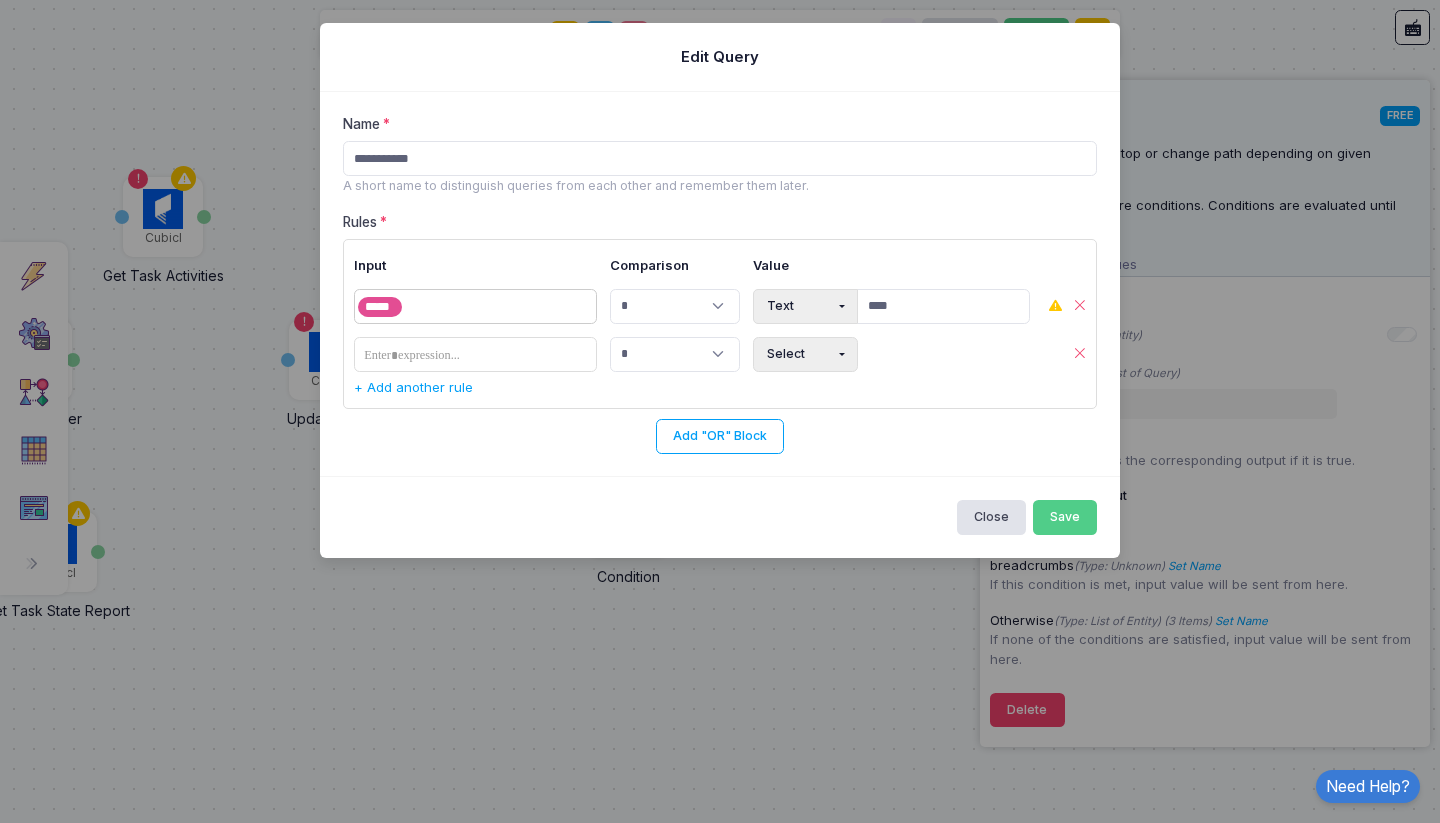 click on "Text" 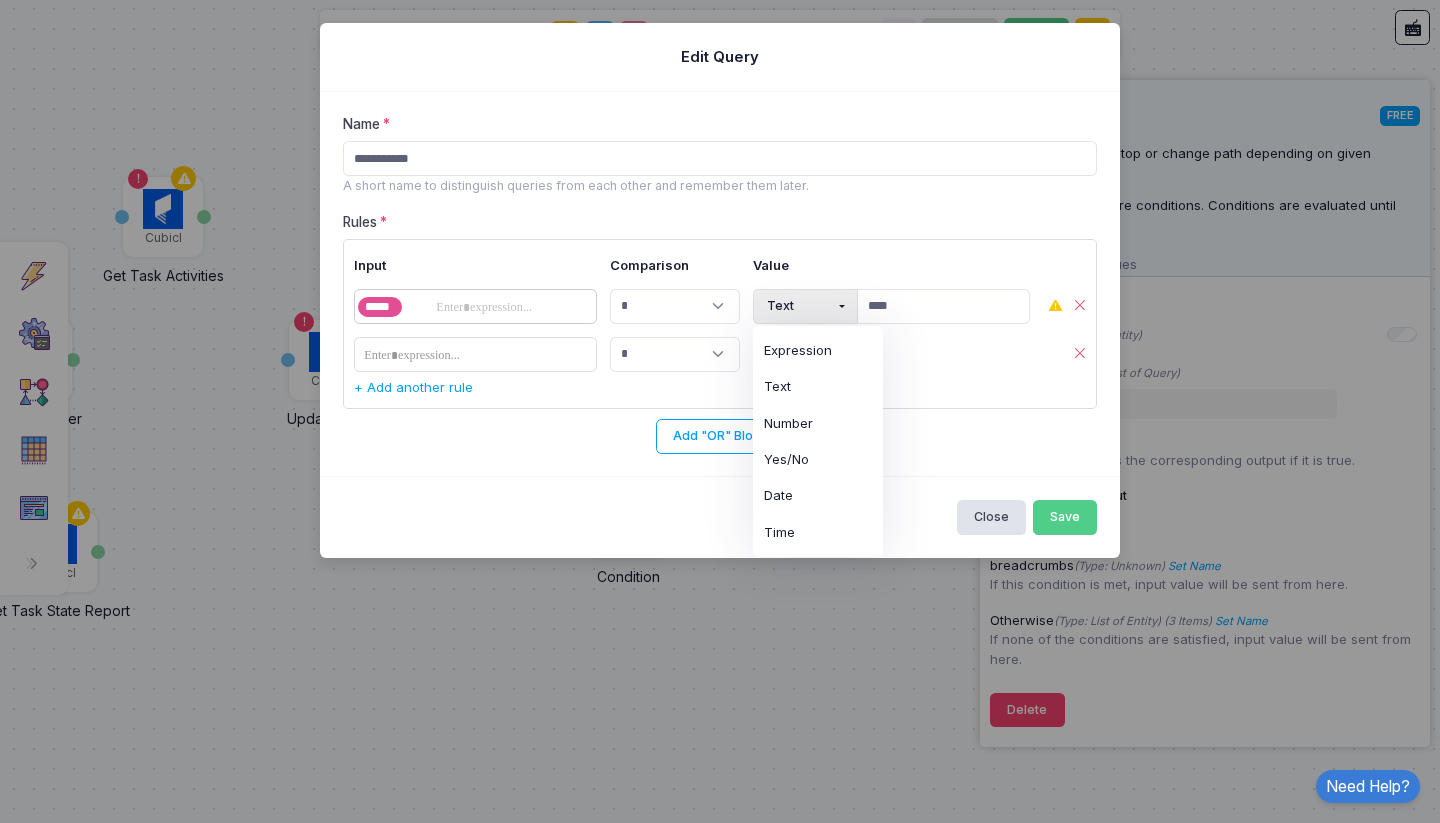click 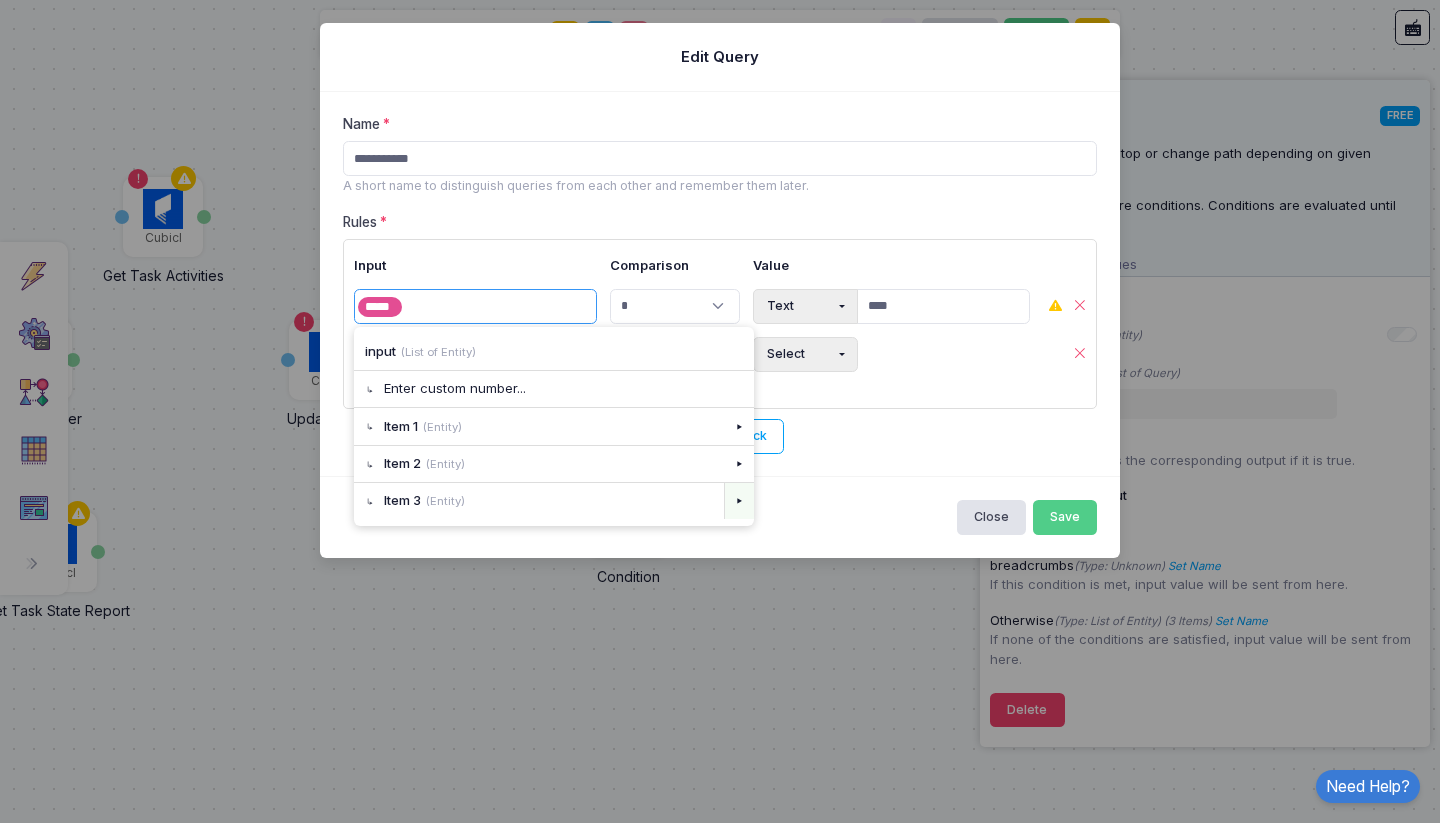 click on "▸" 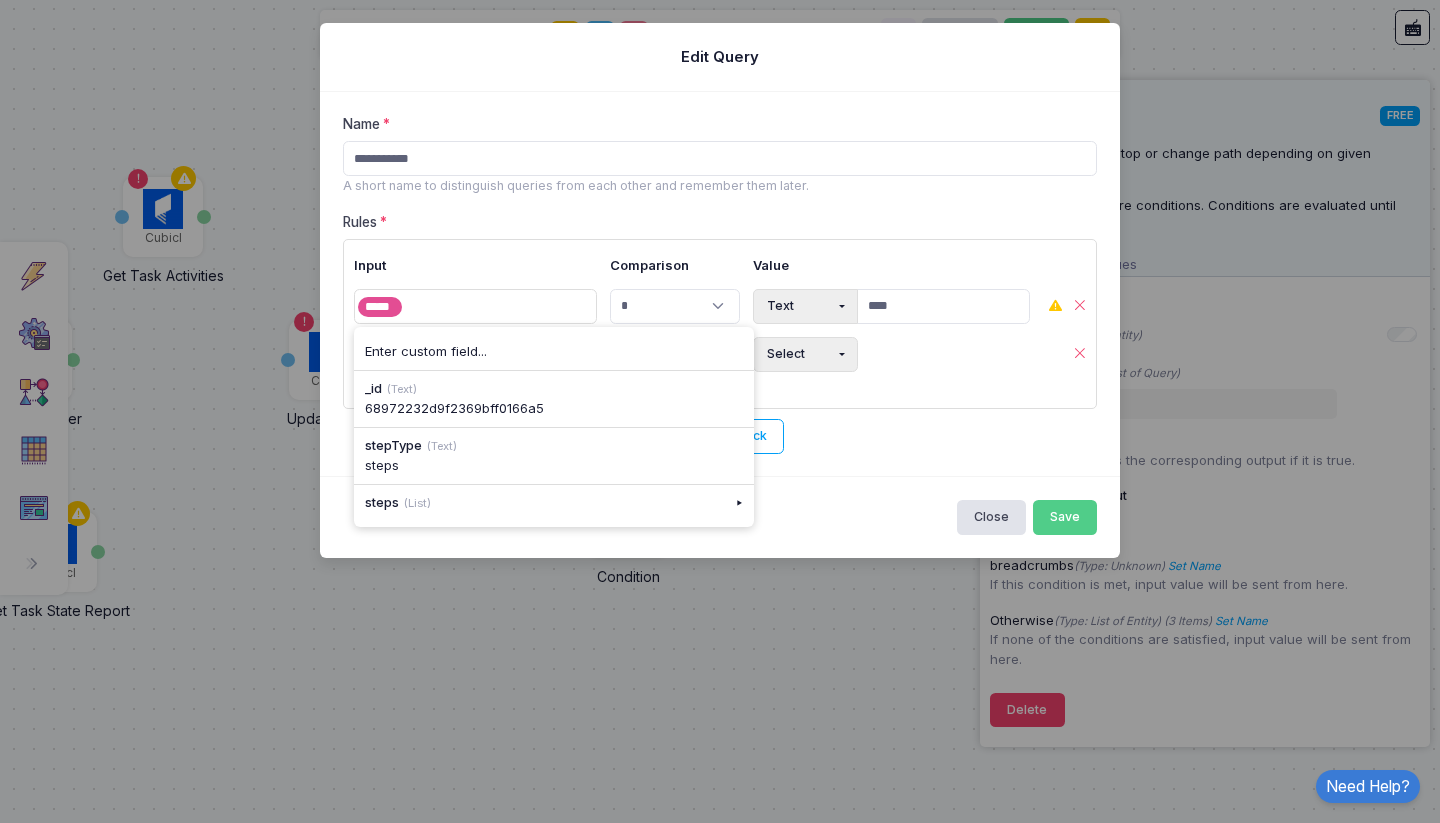 click on "Text" 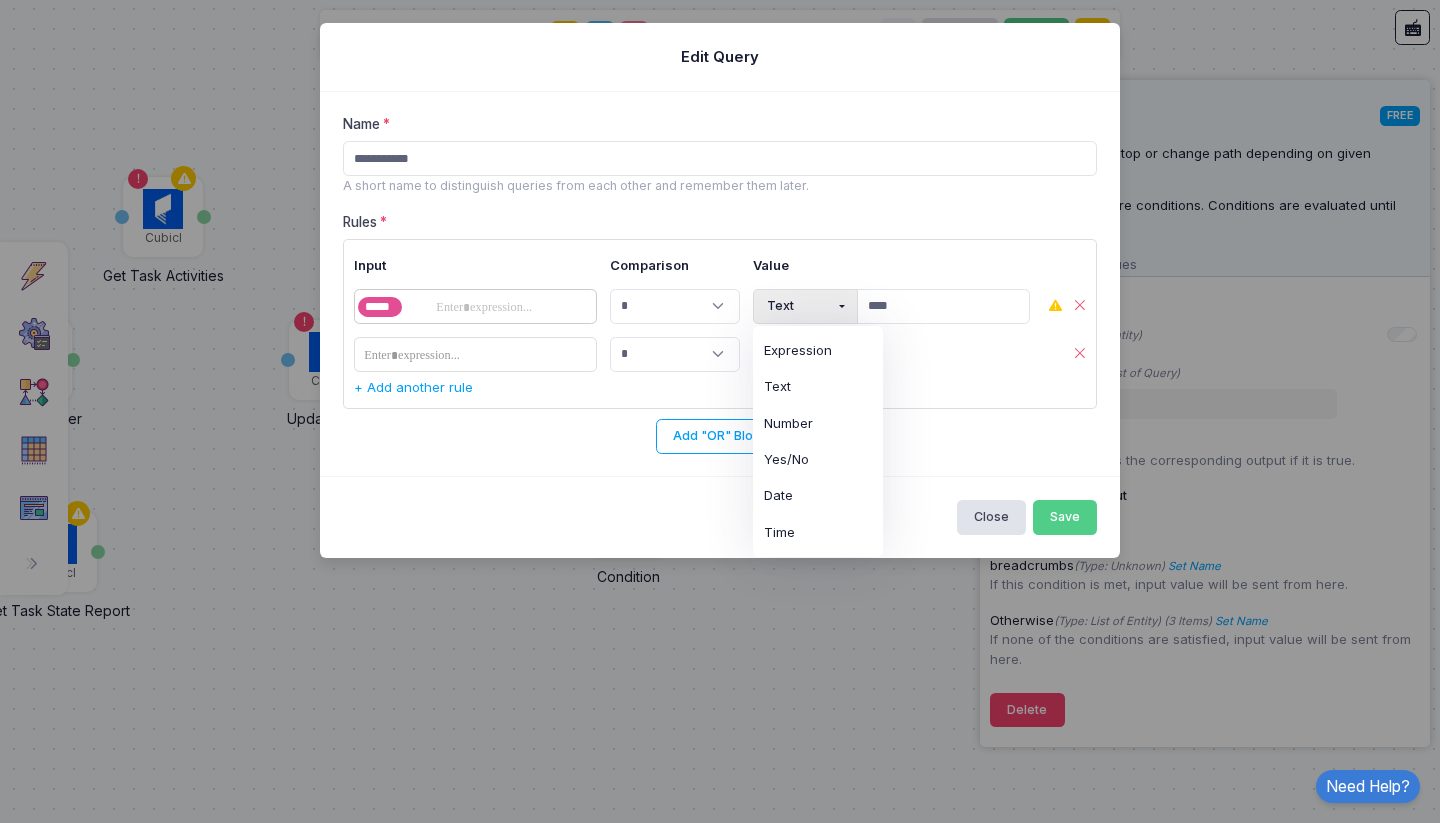 click 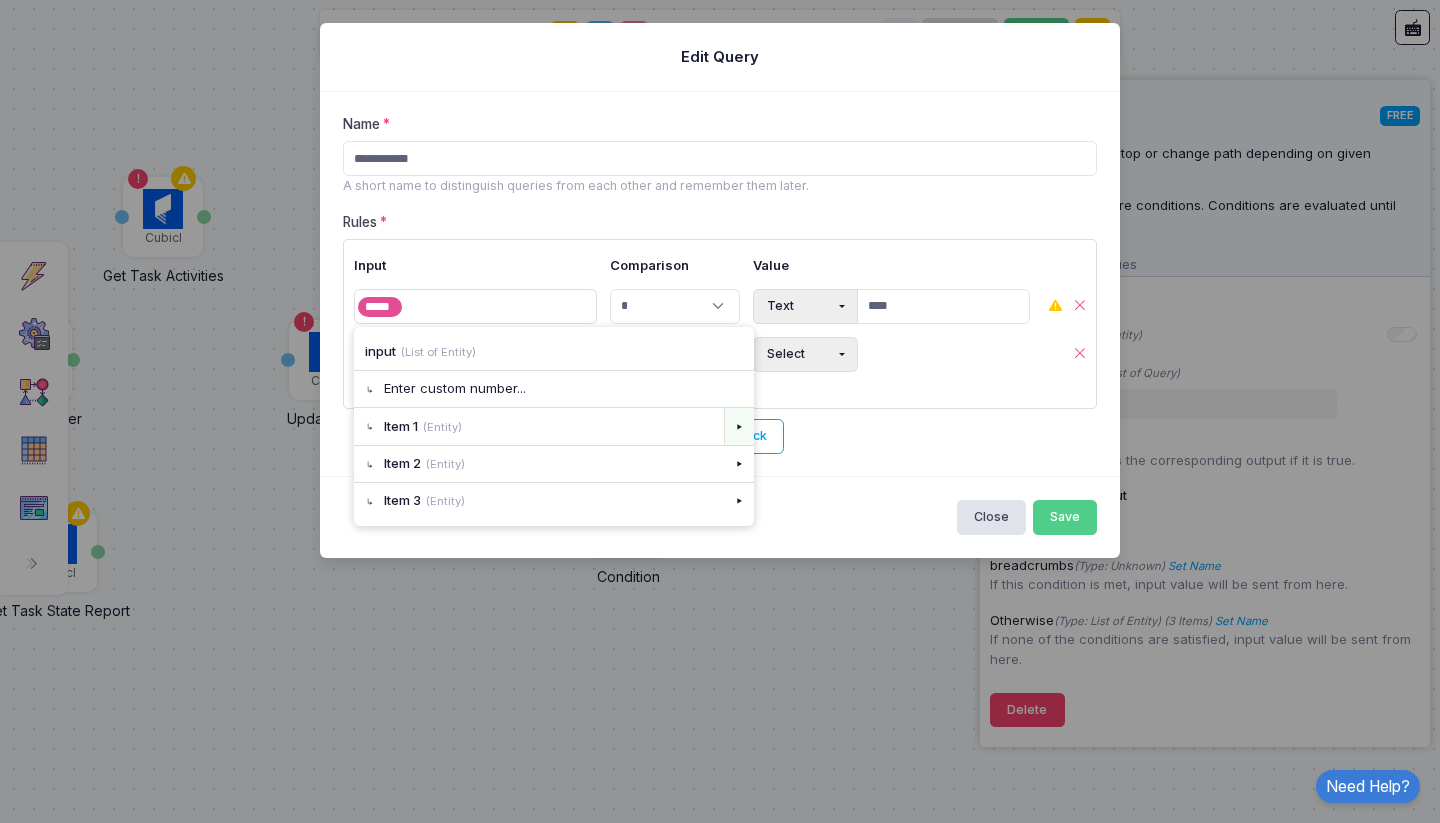 click on "▸" 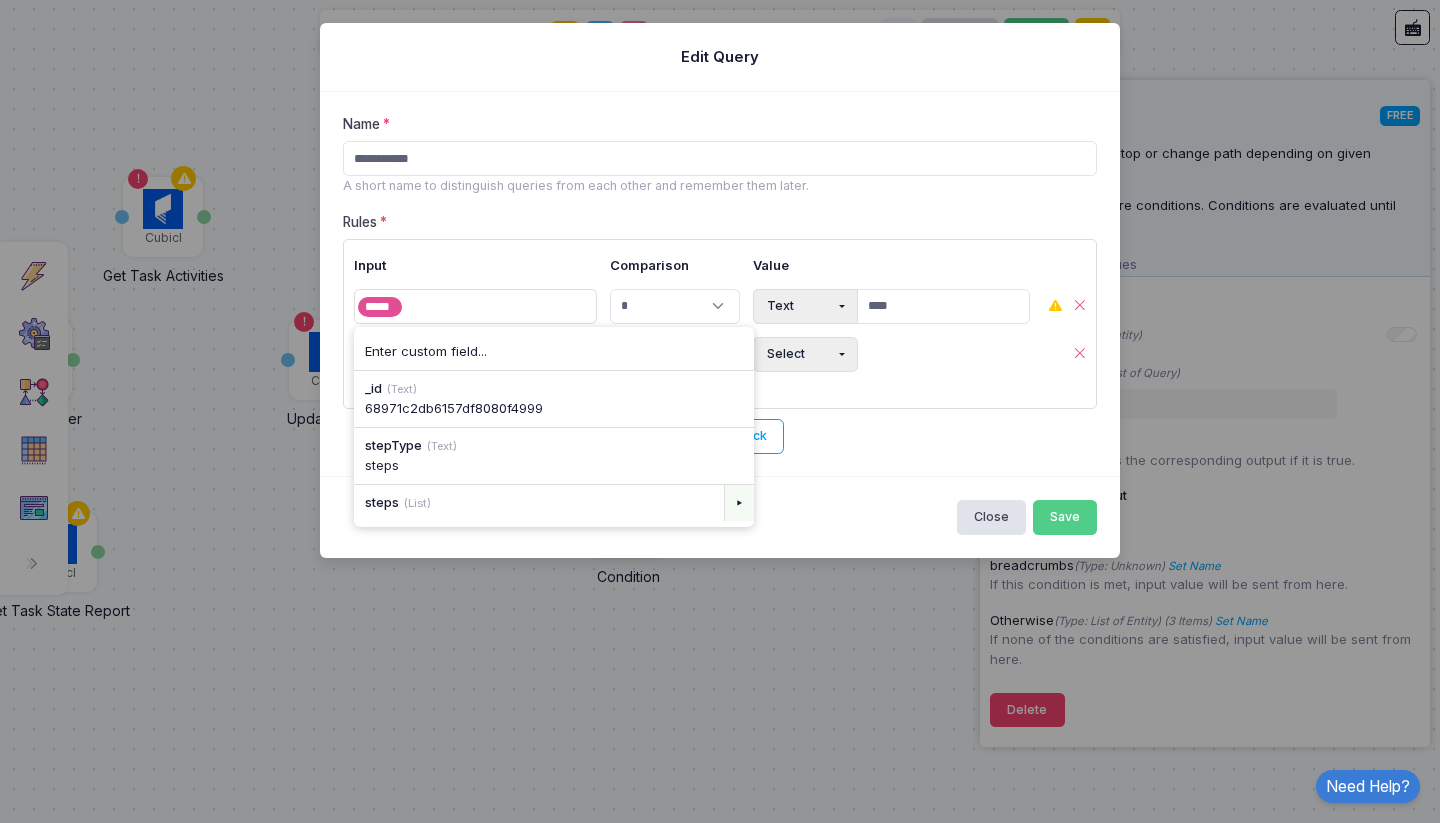 click on "▸" 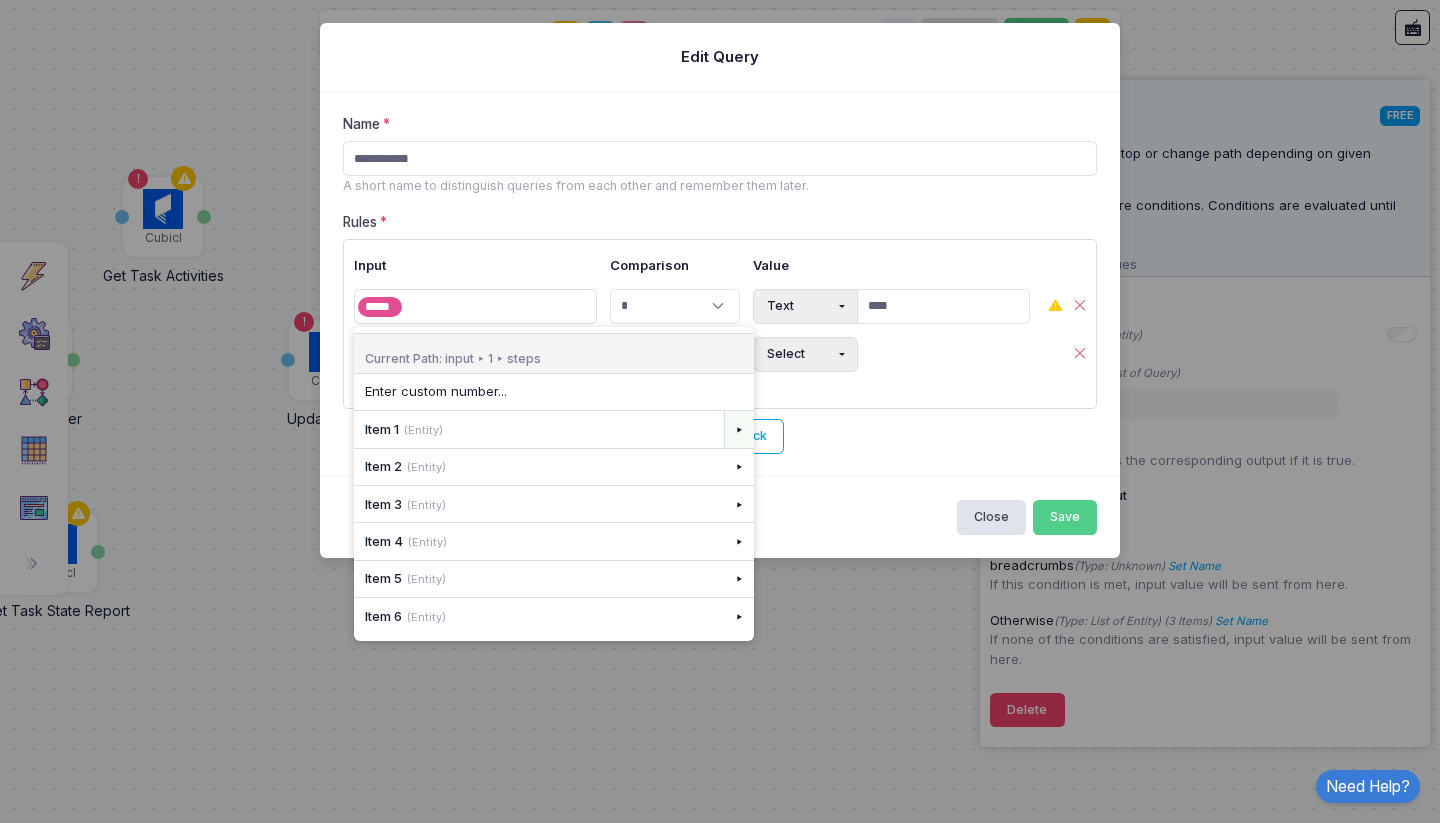 click on "▸" 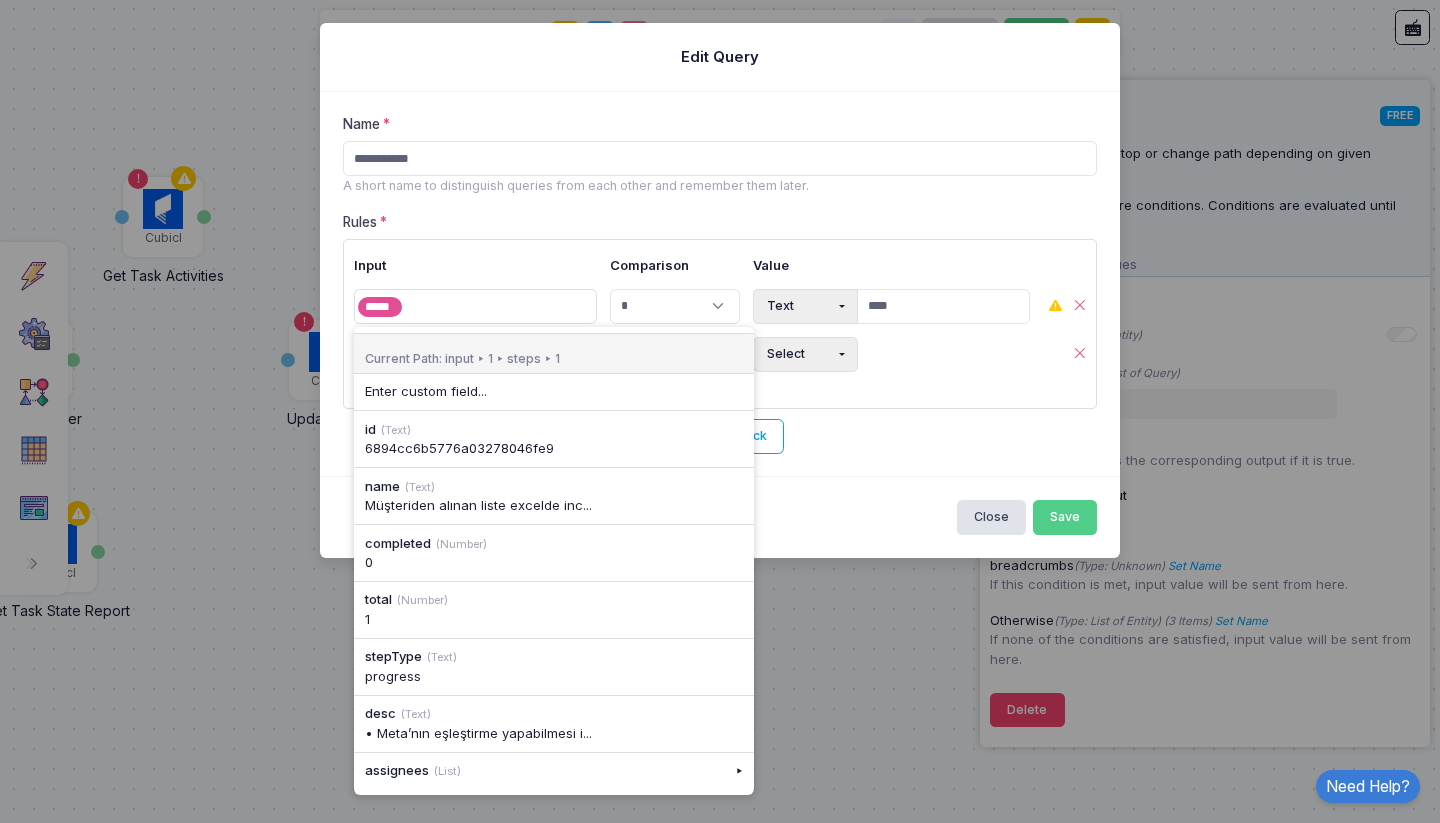click on "Input" 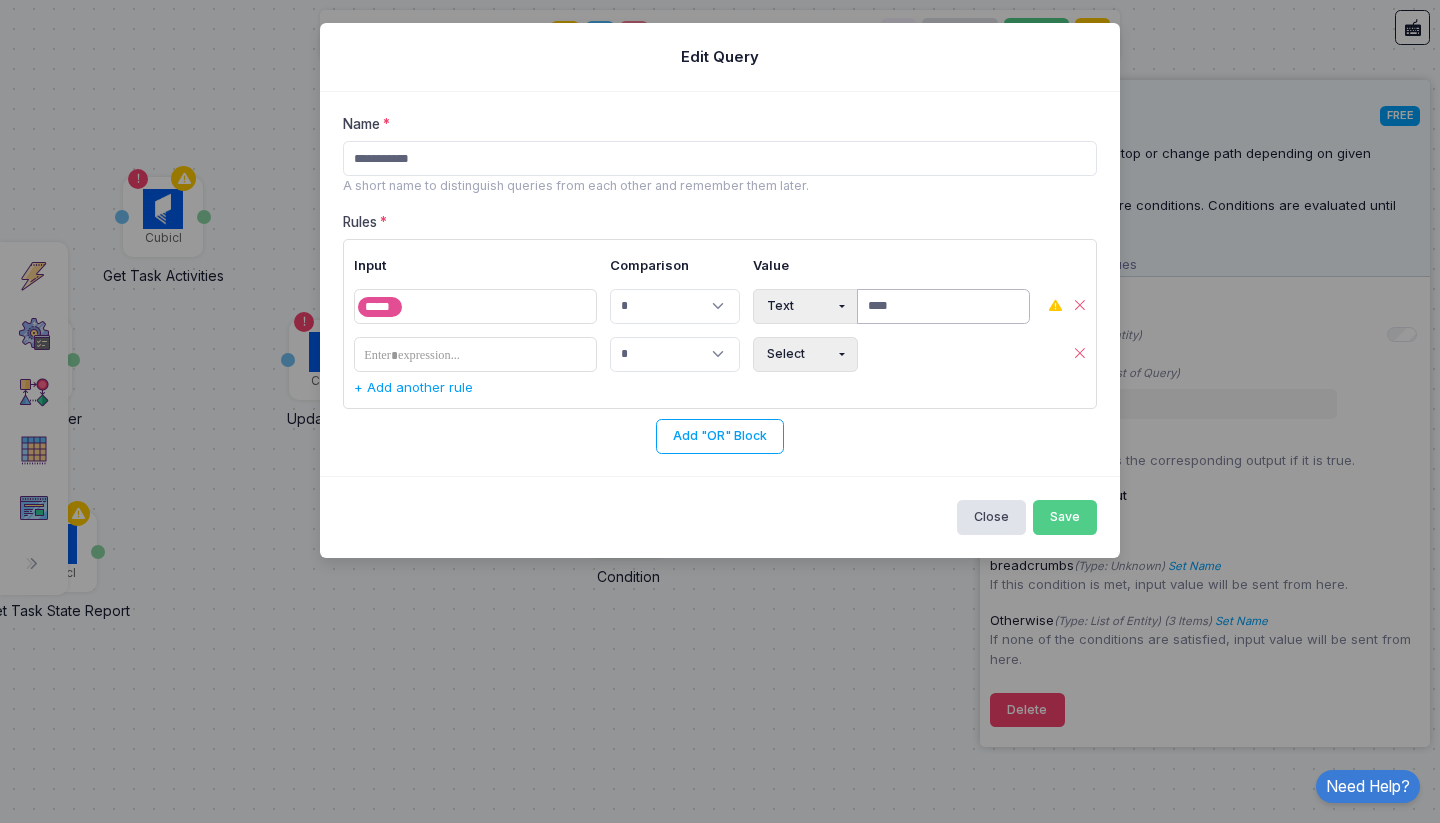 click on "****" 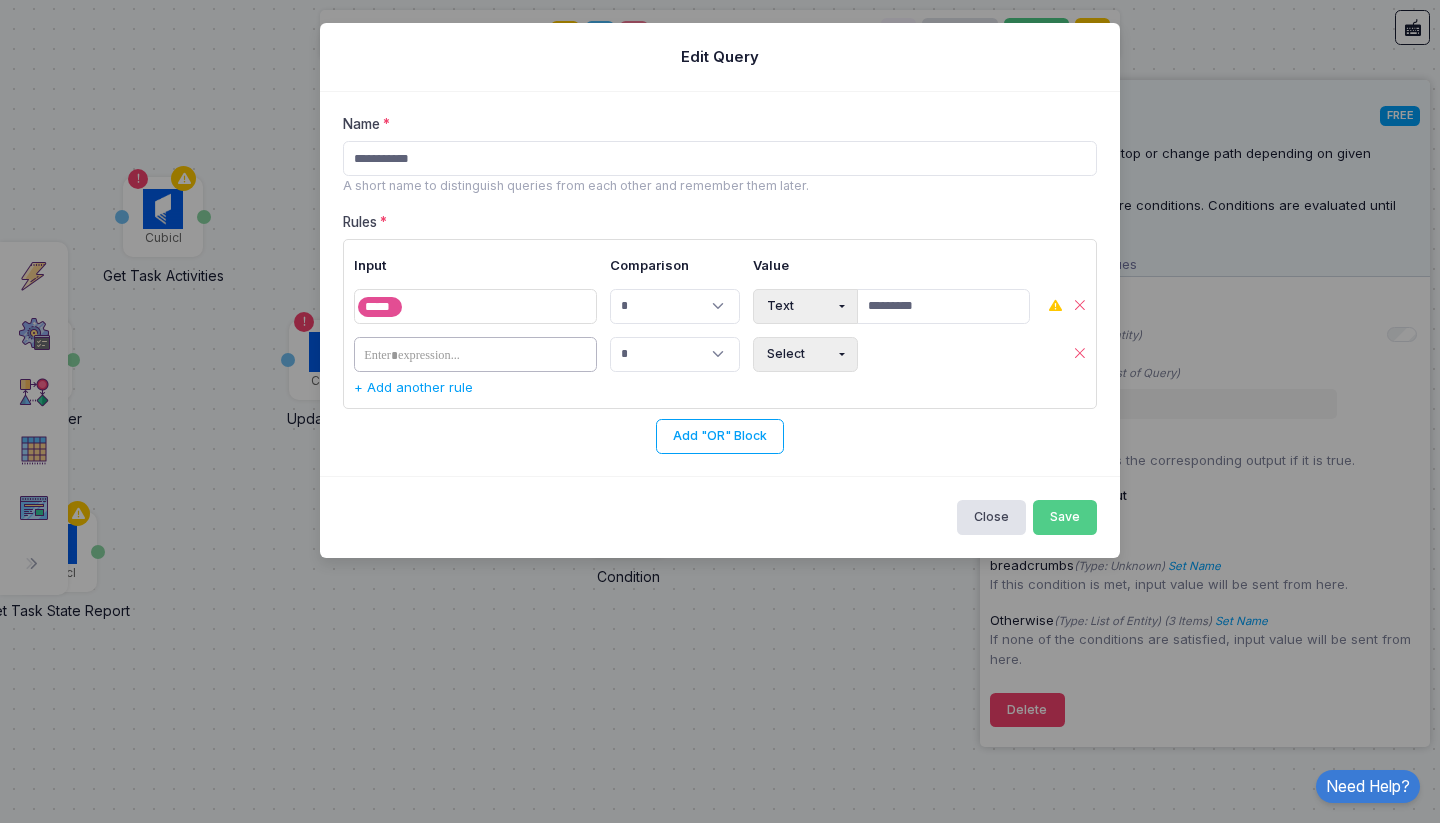 click on "​" 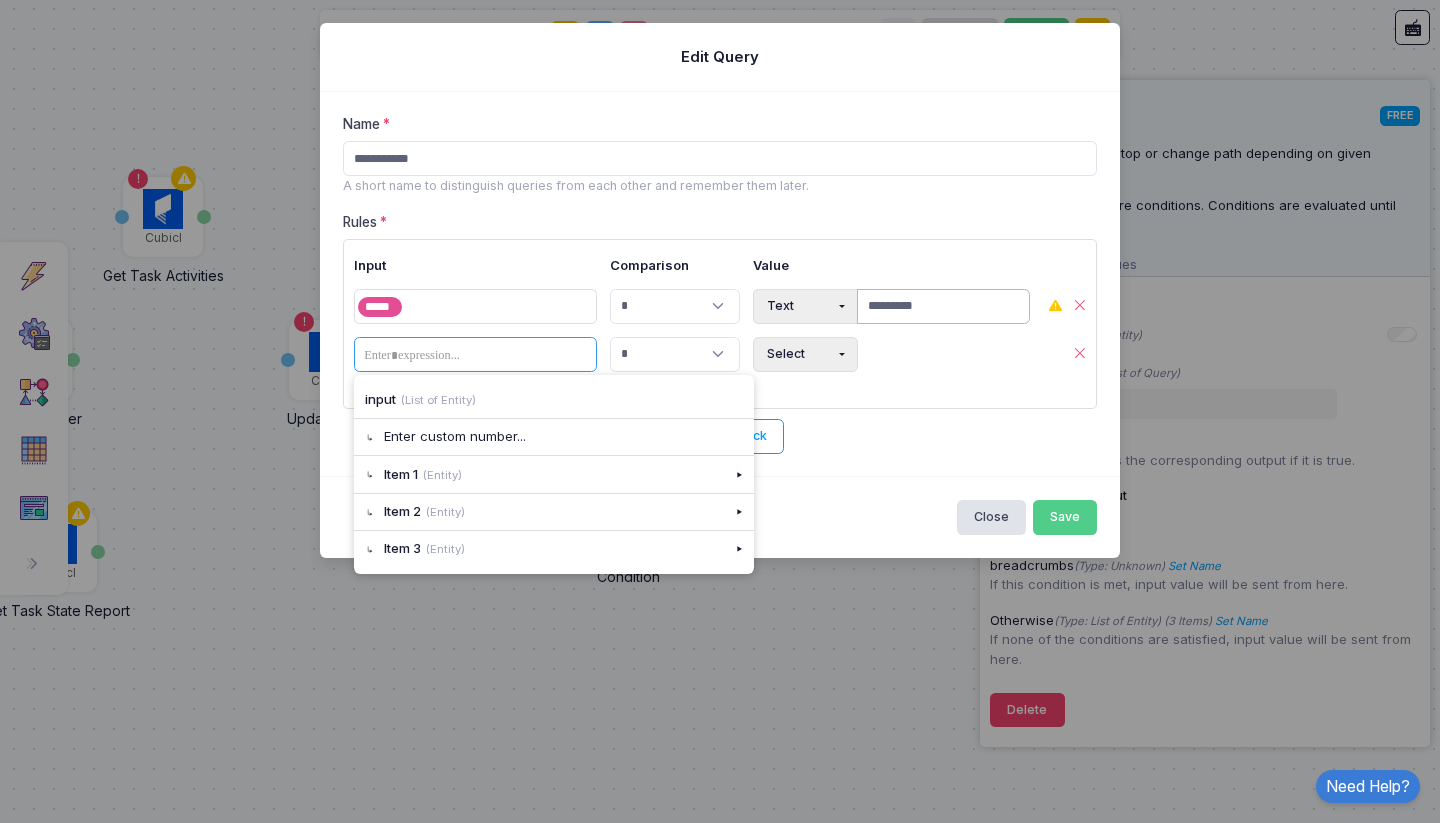 click on "*********" 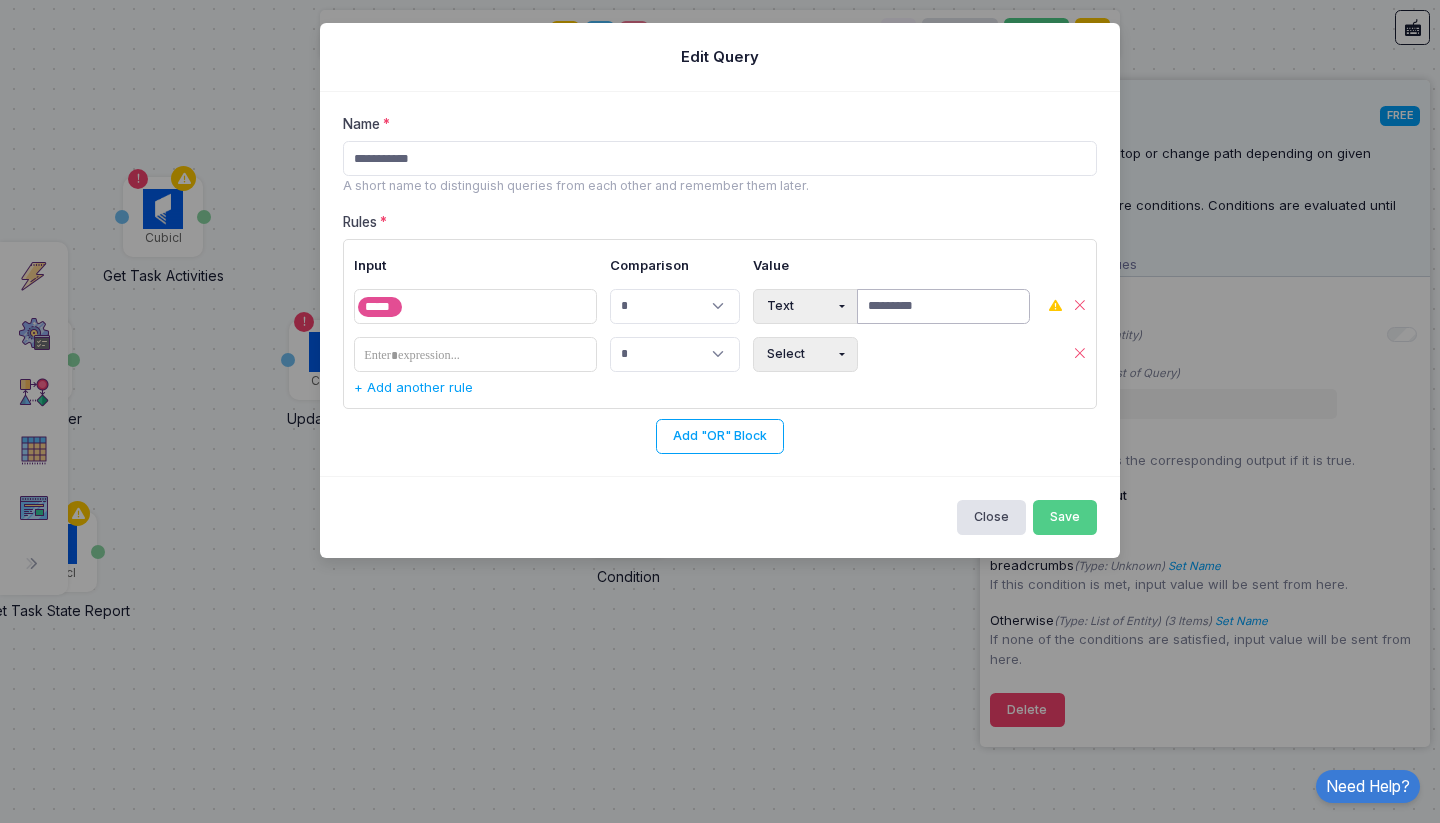 click on "*********" 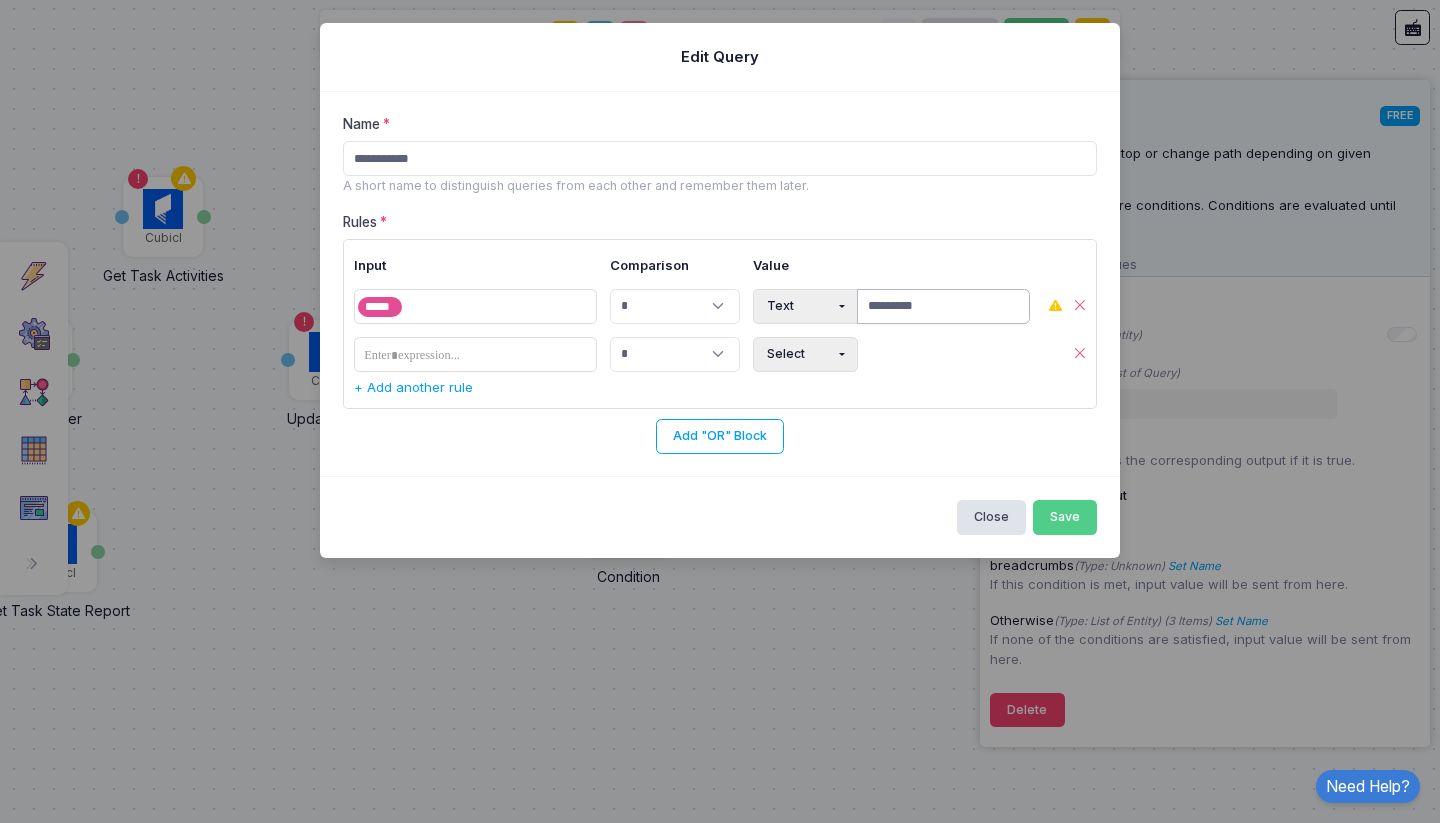 click on "*********" 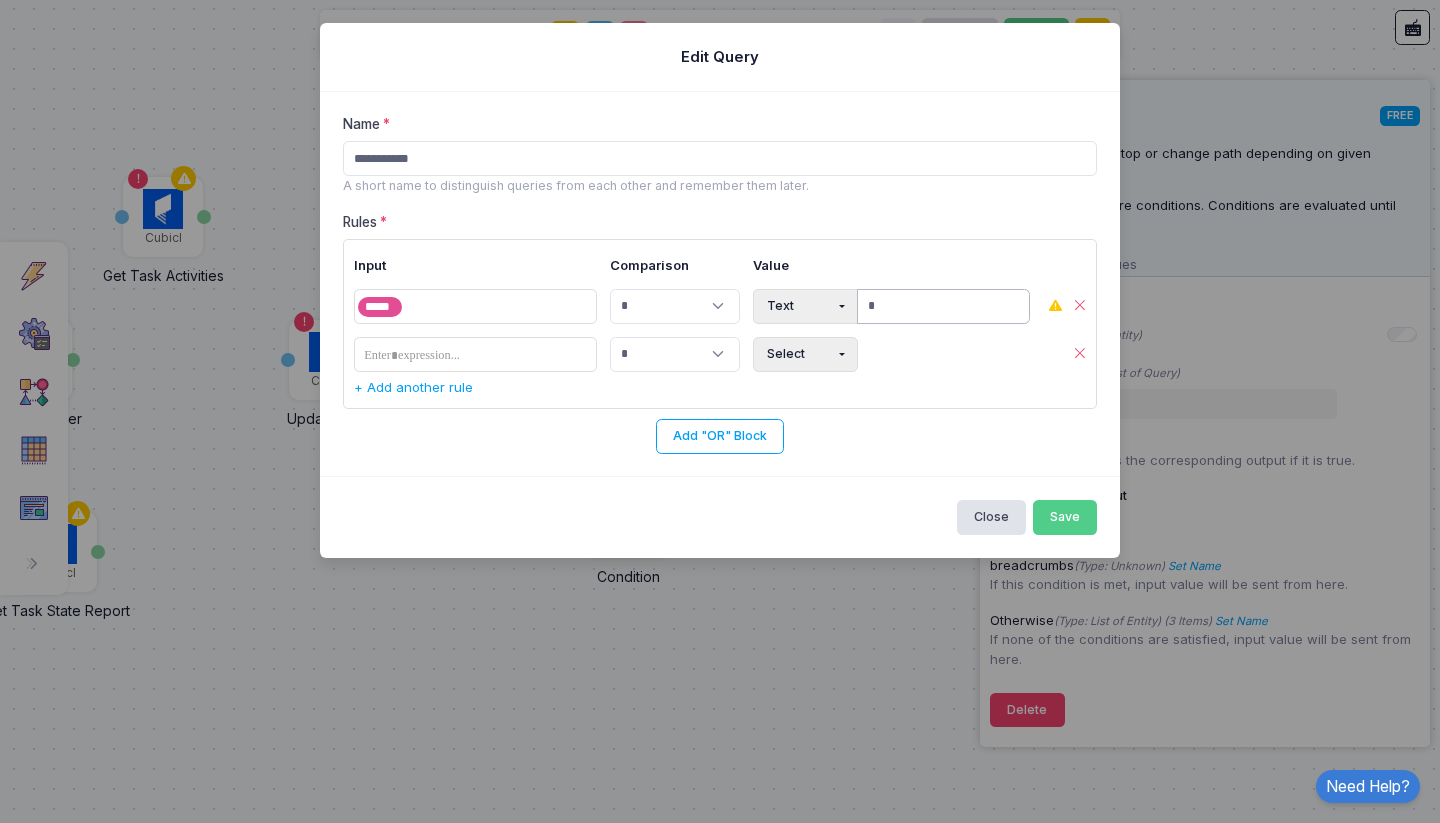 type on "*" 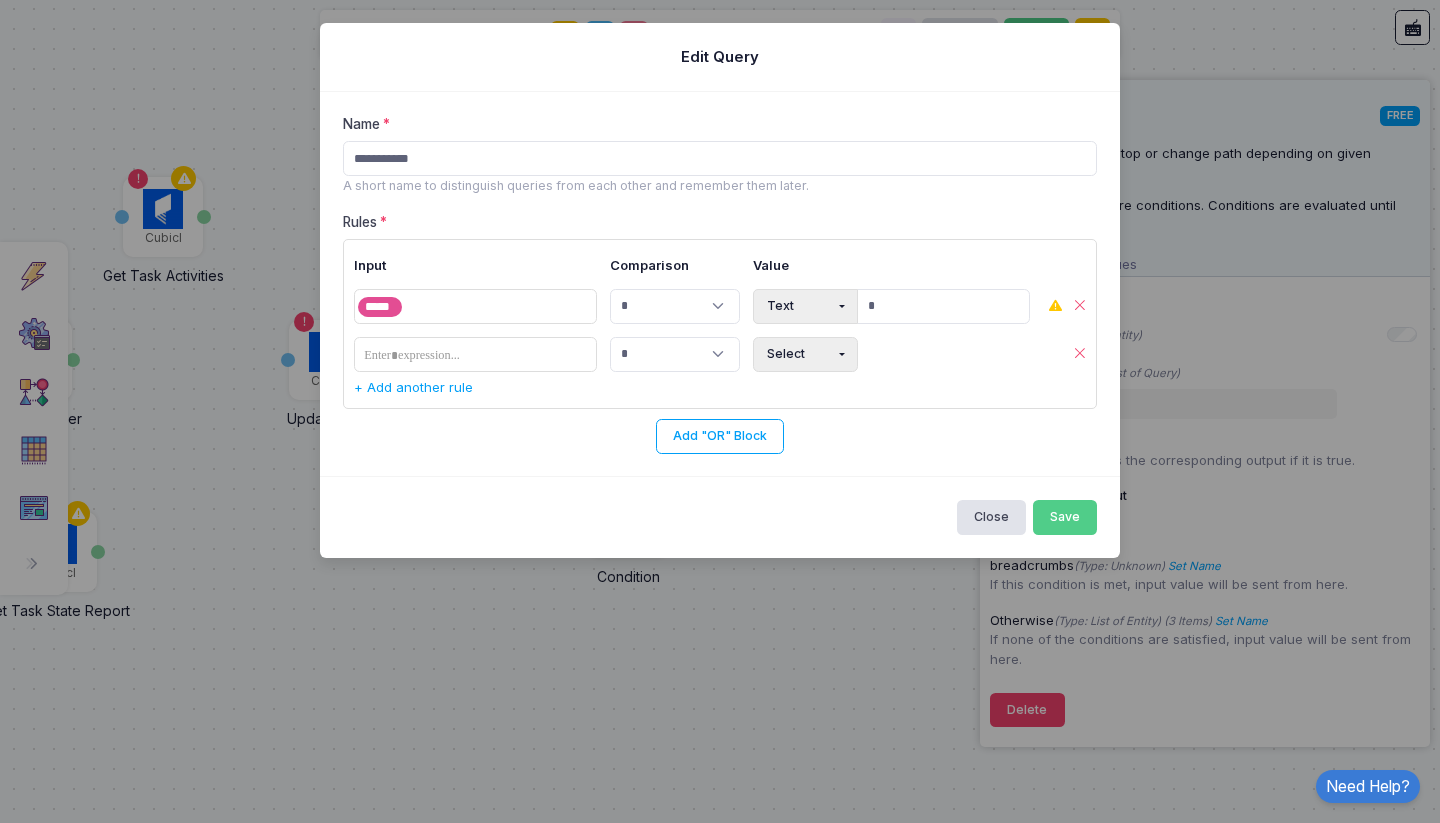 click on "Text" 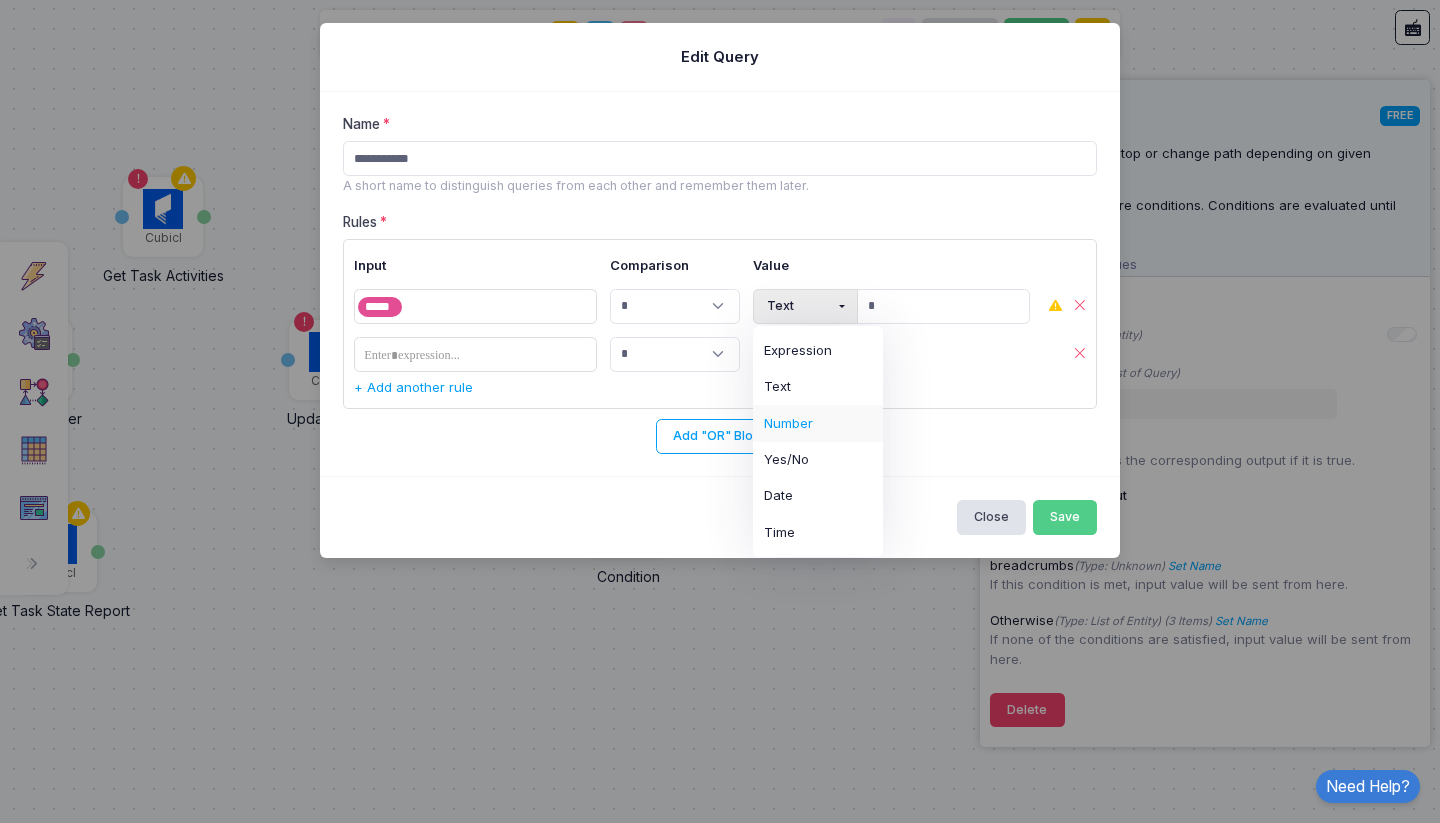 click on "Number" 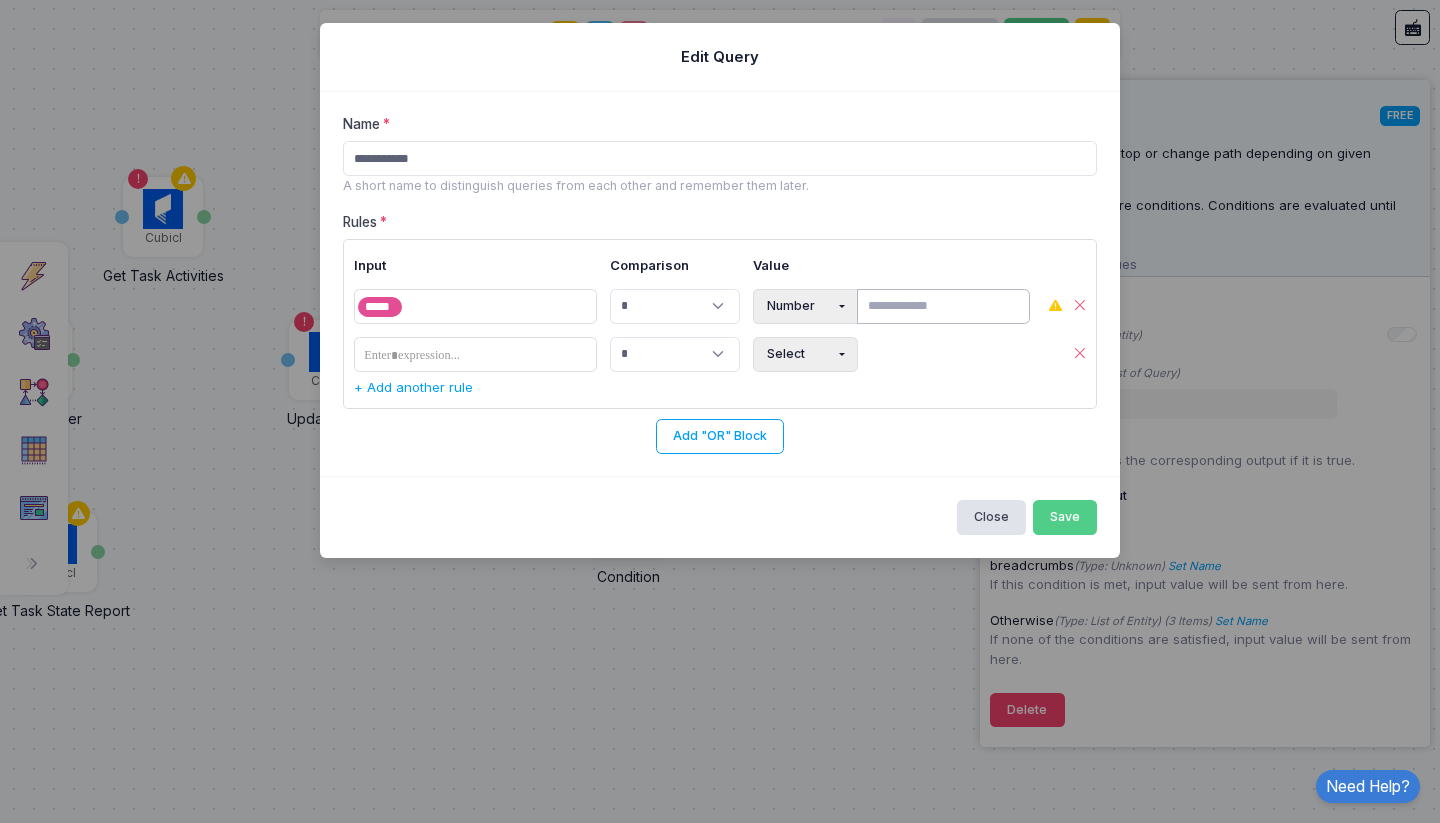 click 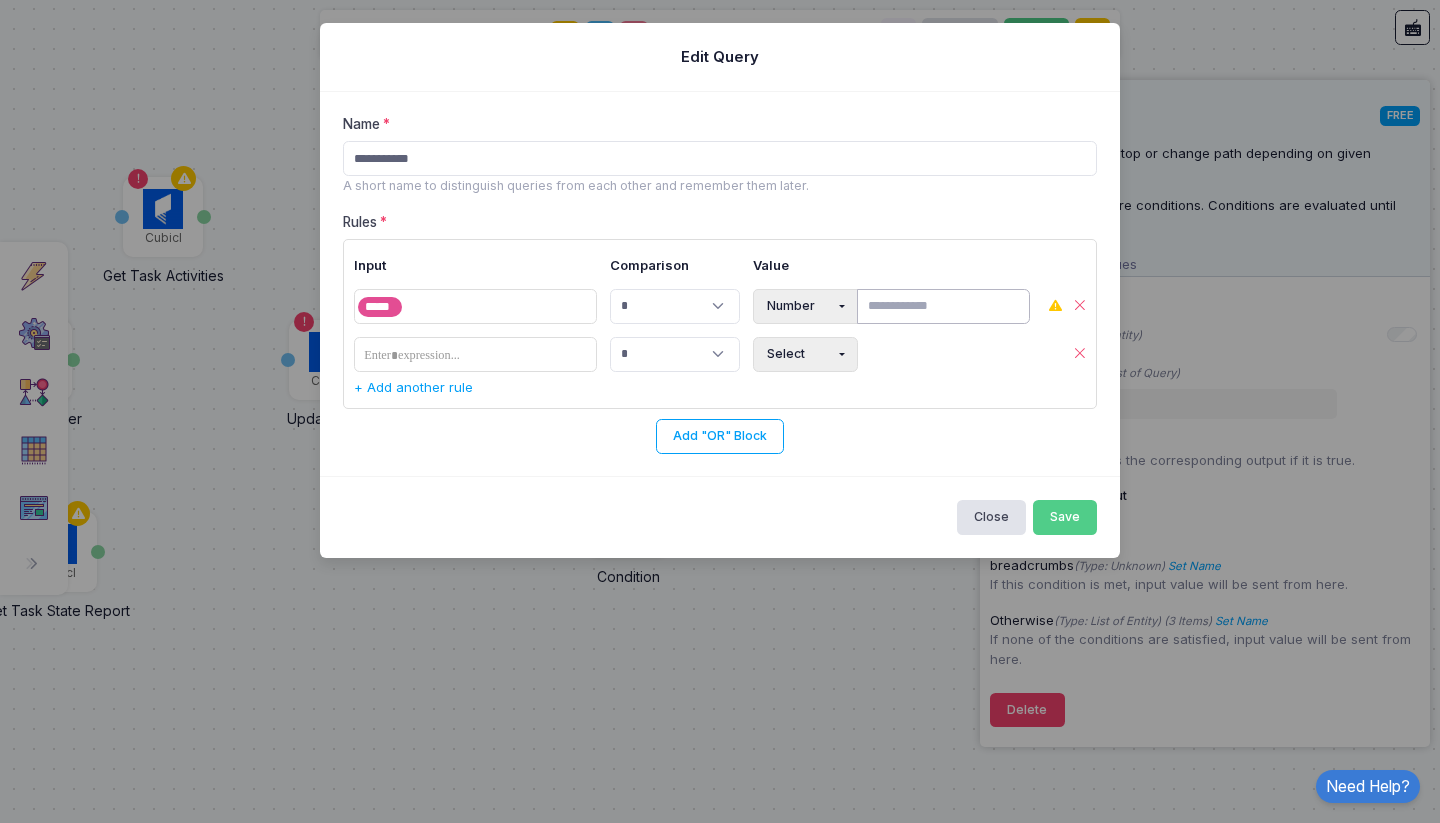 type on "*" 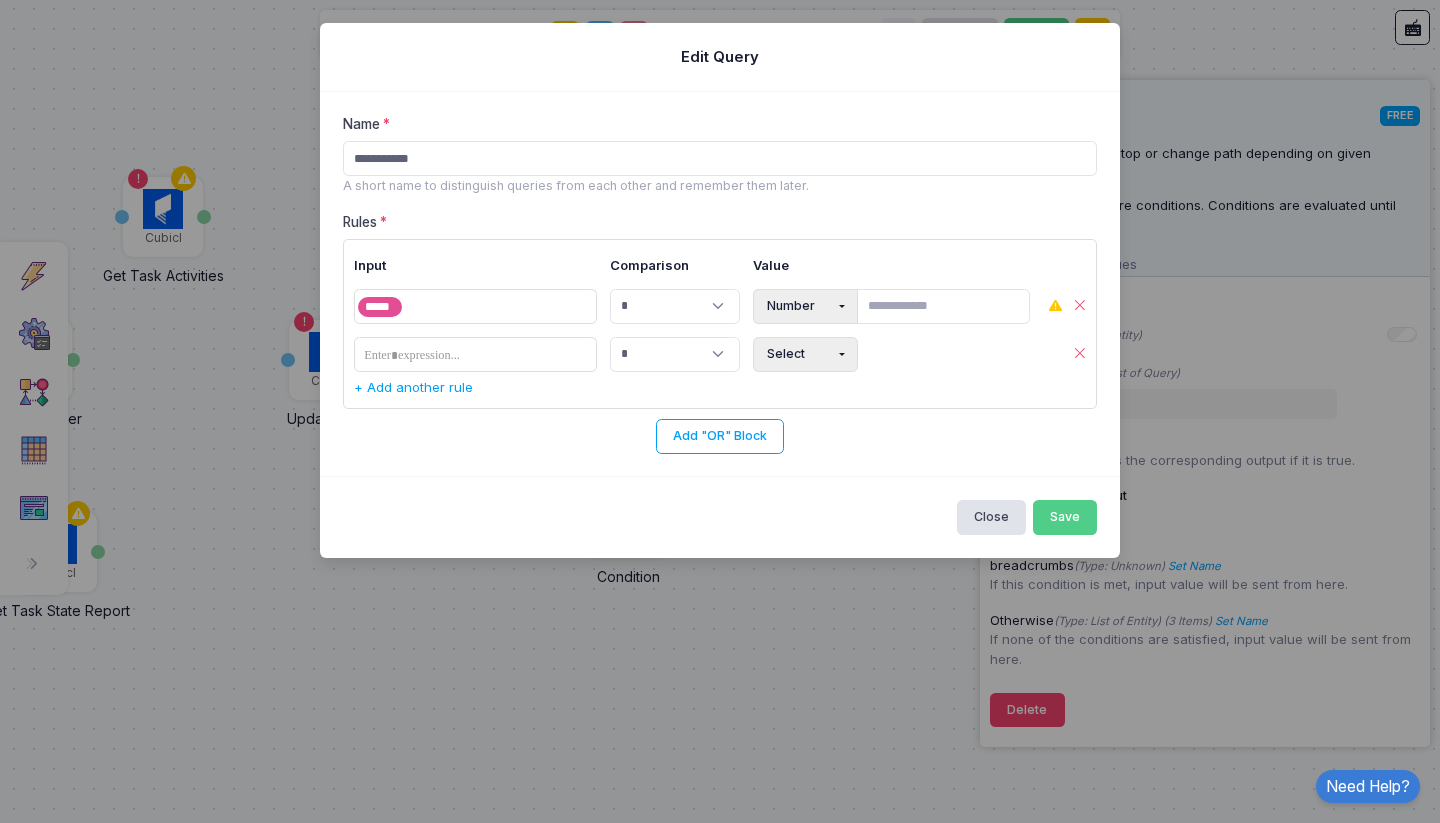 click on "Select  Expression Text Number Yes/No Date Time" 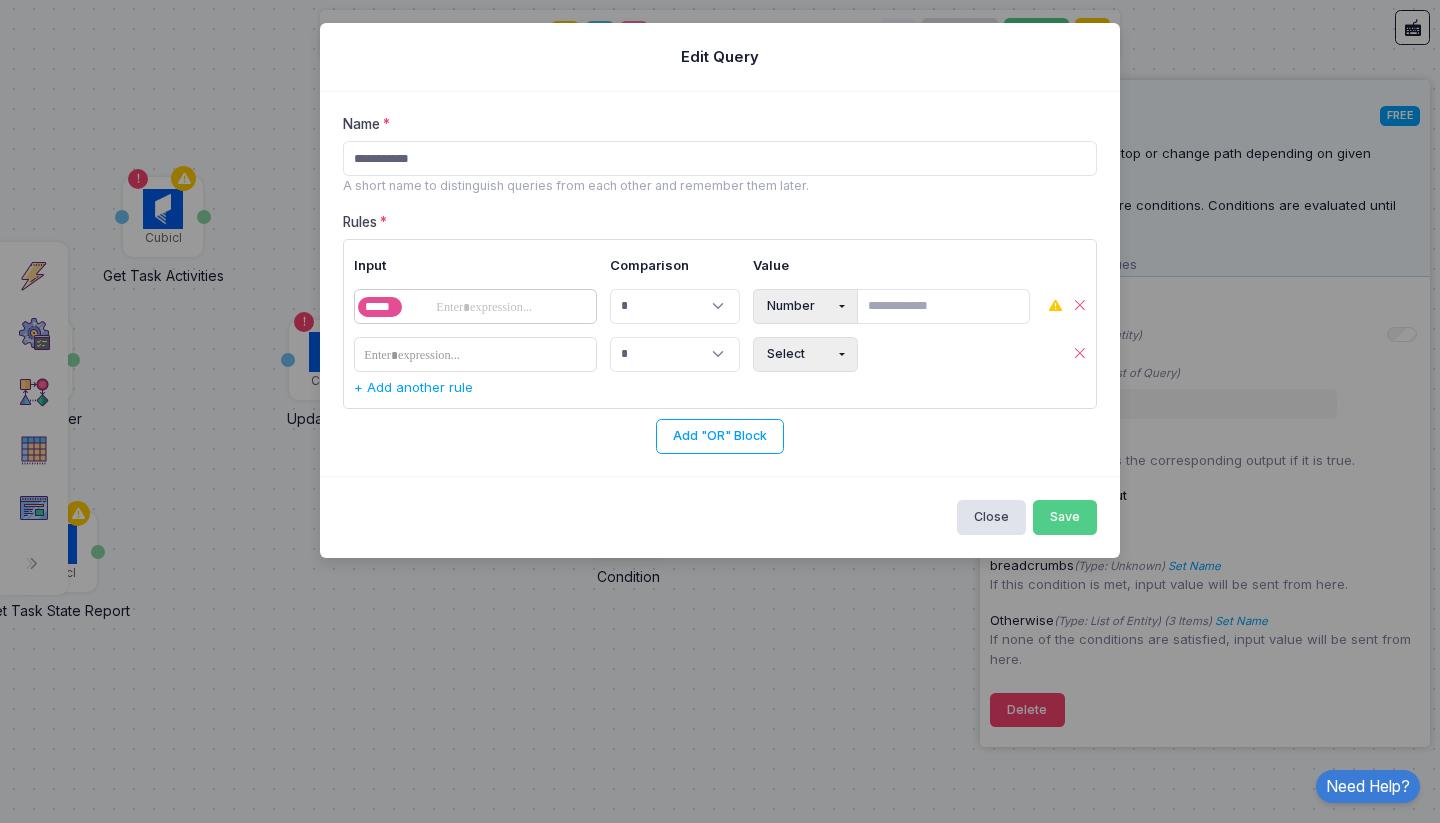 click 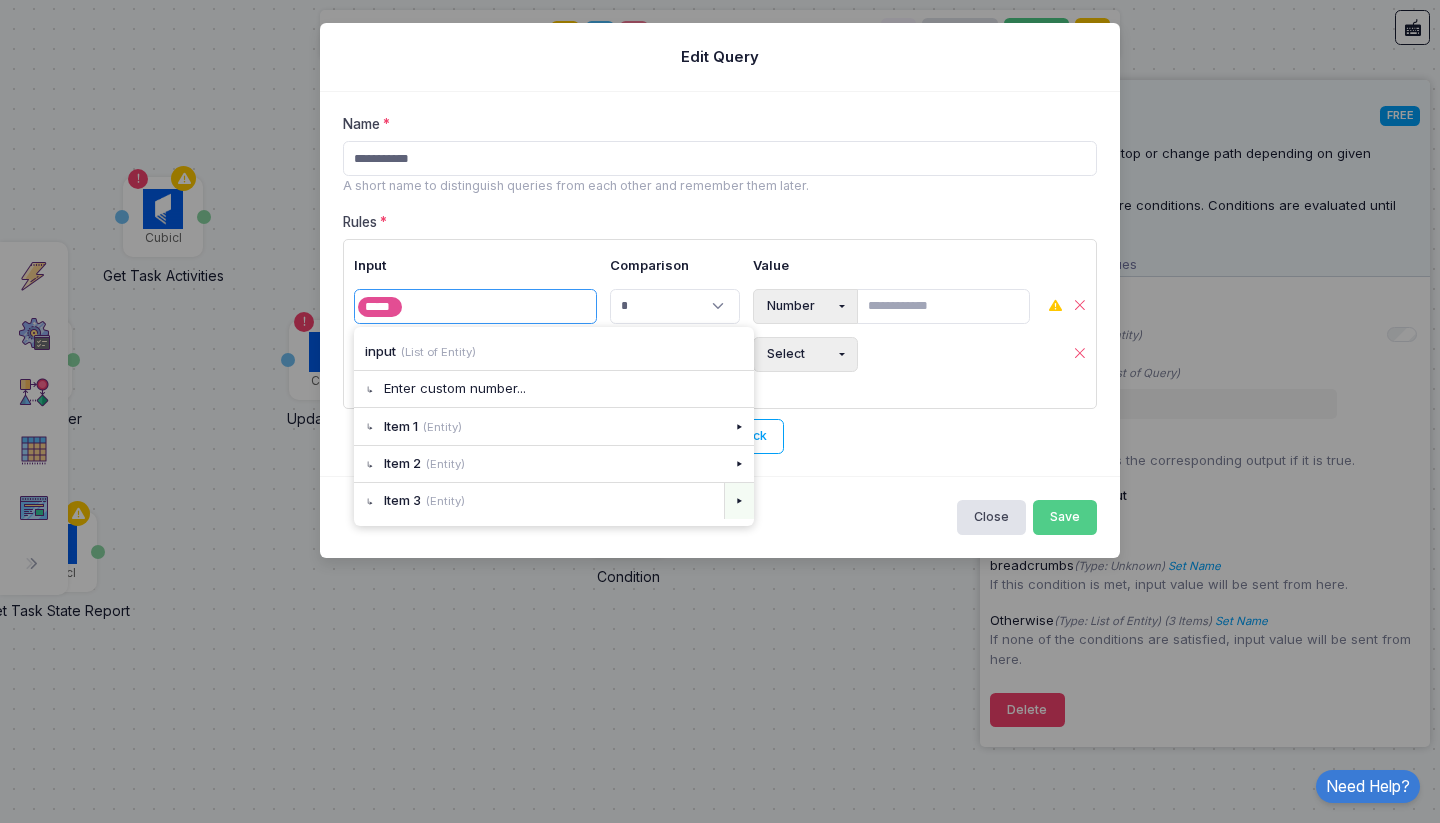 click on "▸" 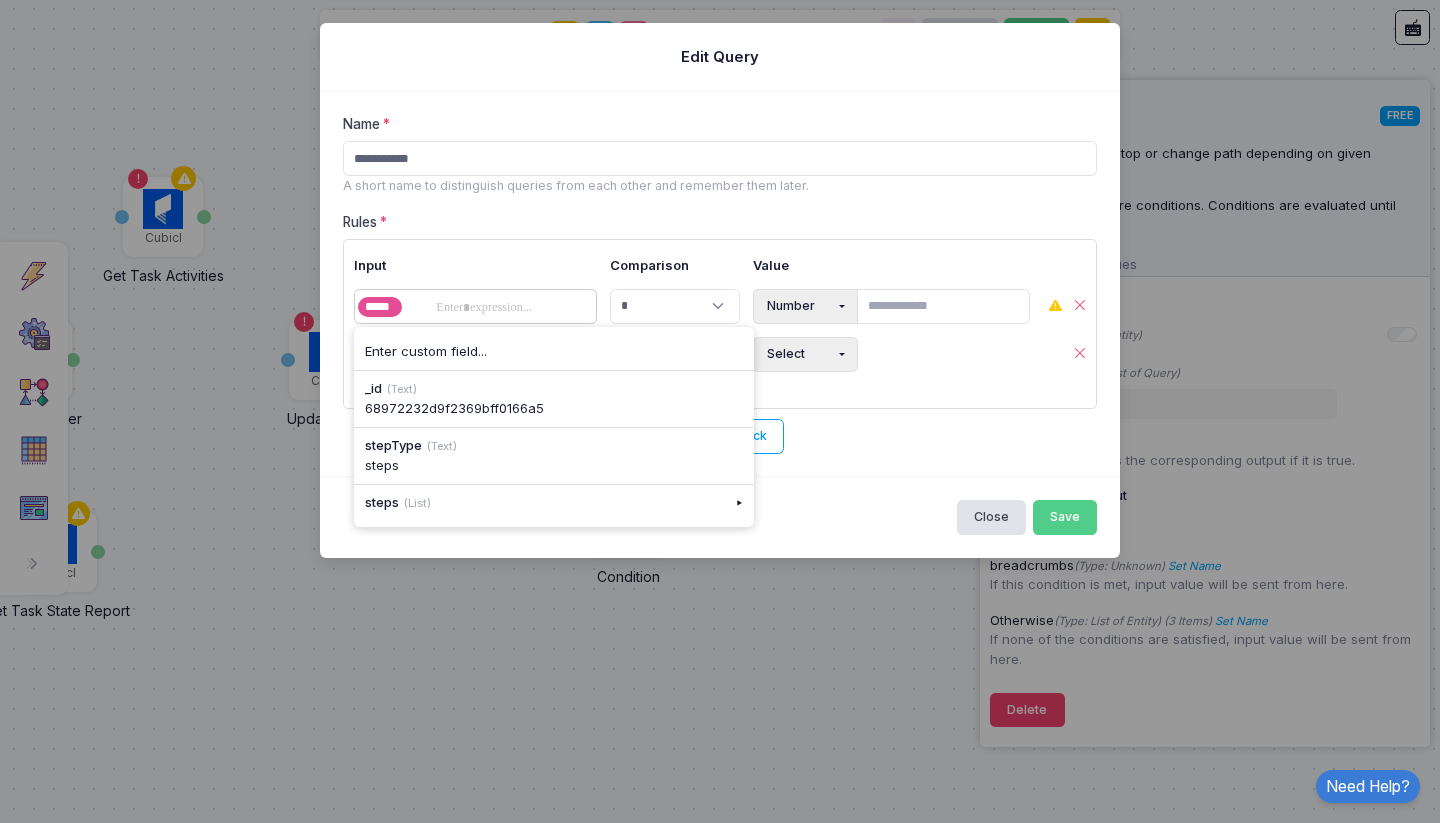 type 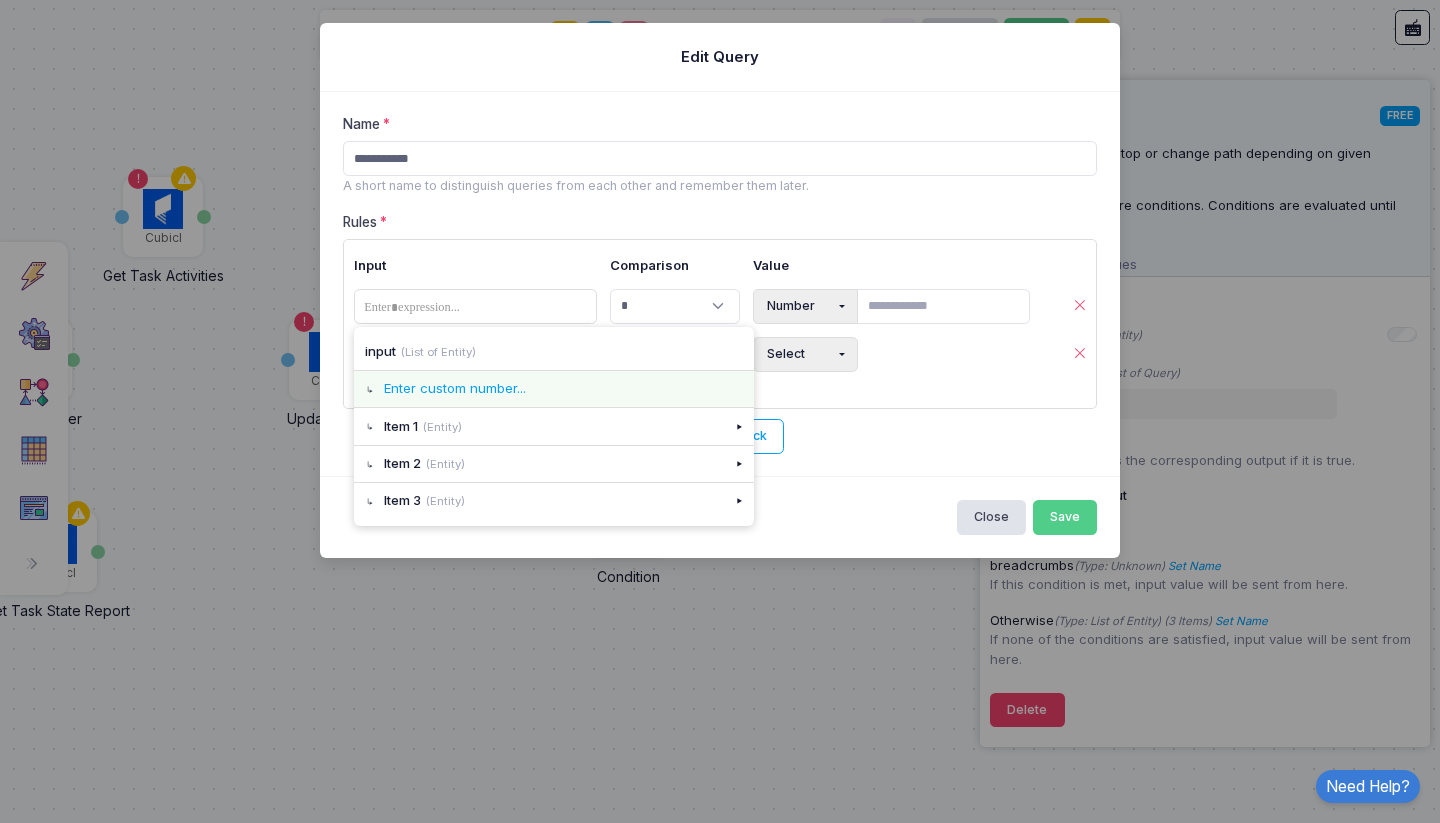 click on "Enter custom number..." 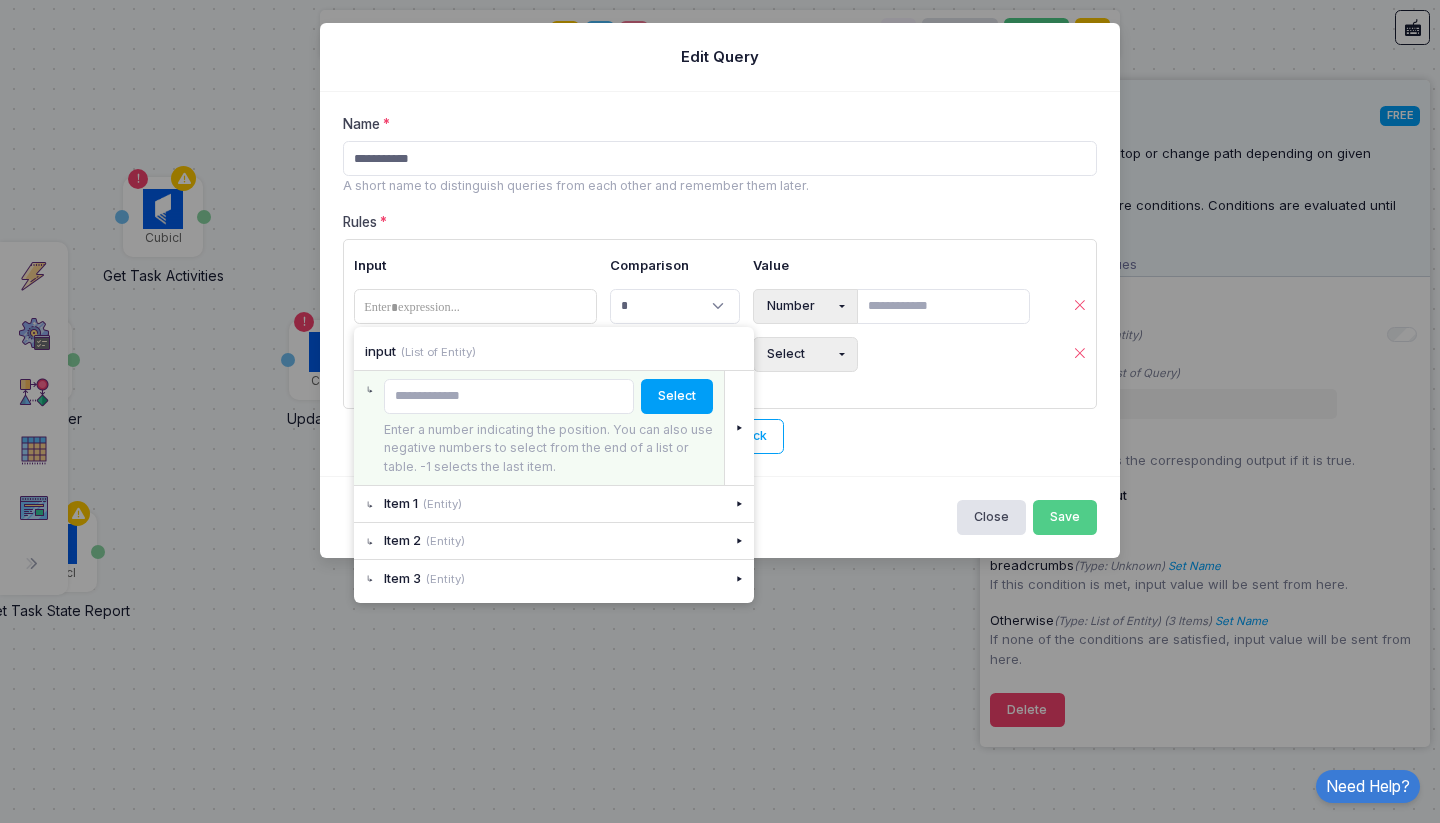 click on "Close Save" 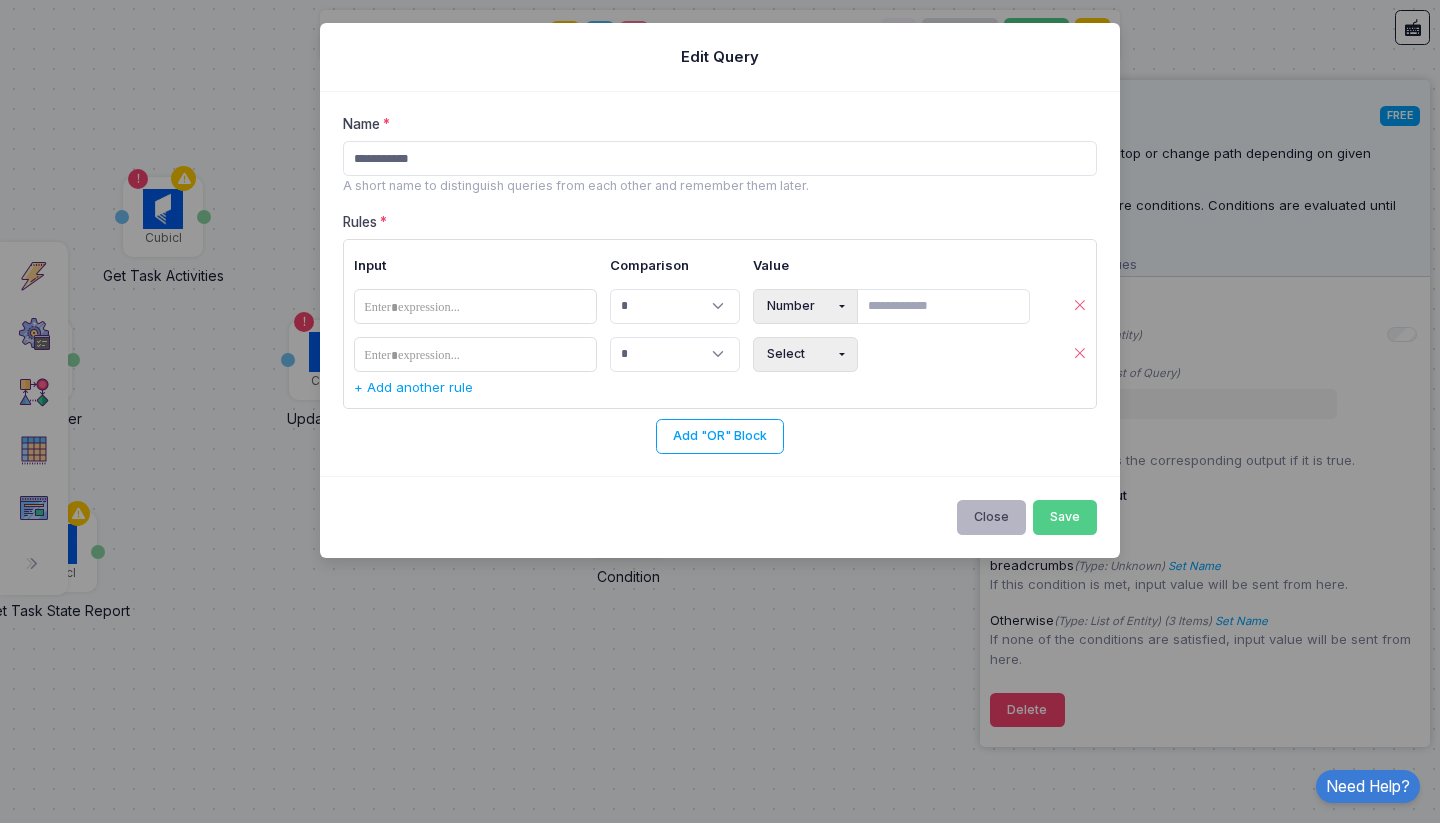 click on "Close" 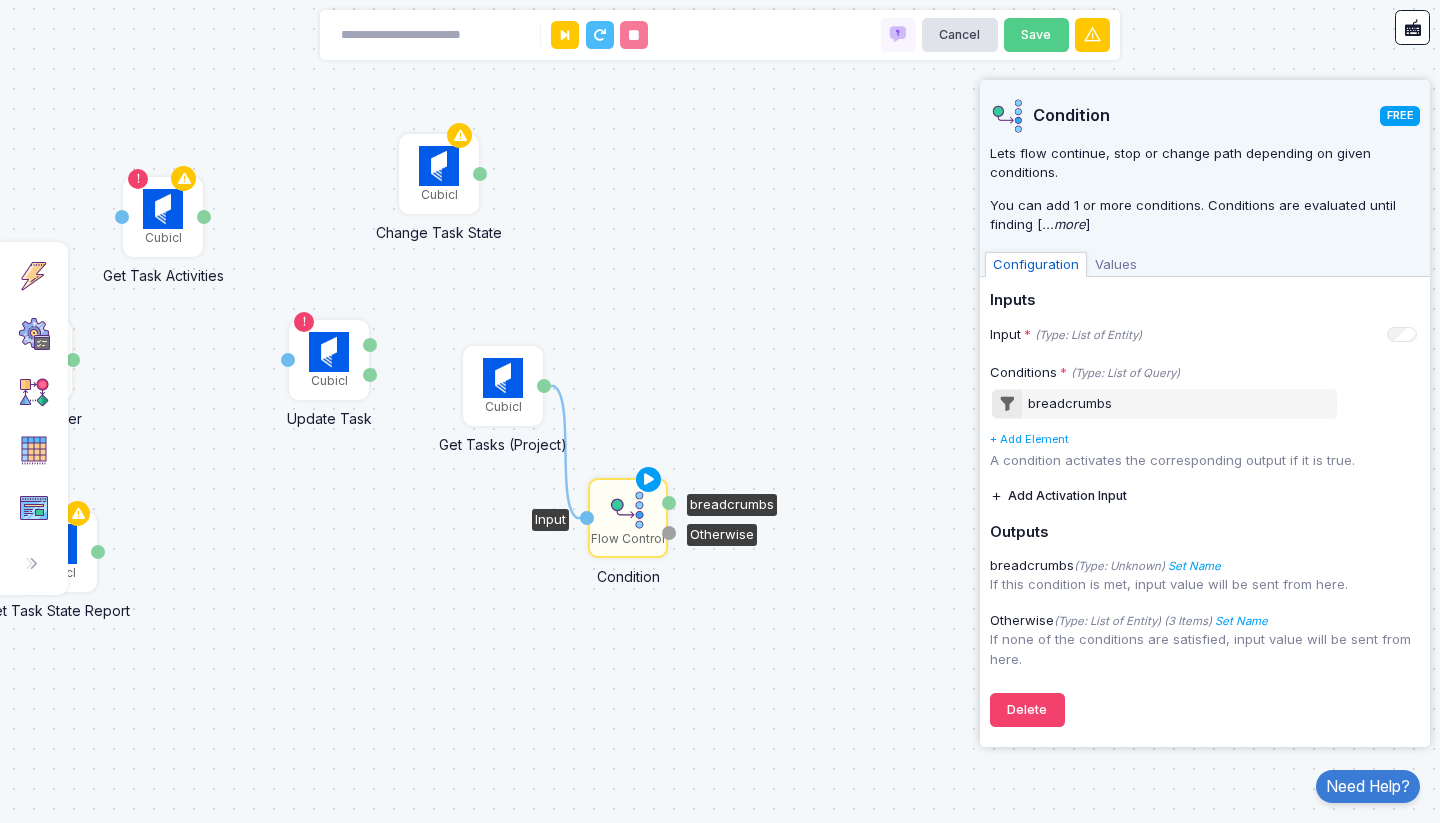 click on "Values" at bounding box center [1116, 265] 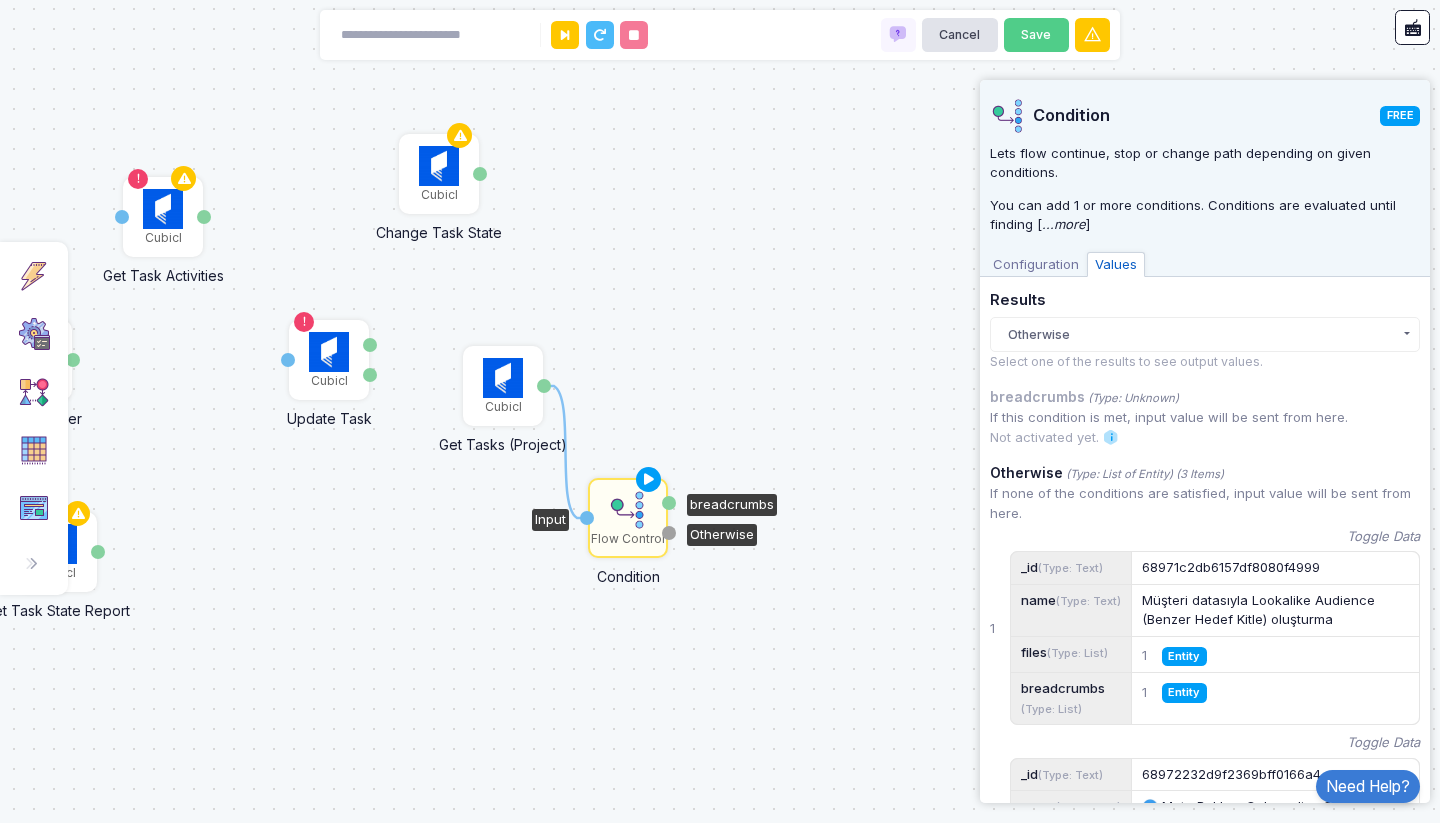 click on "Otherwise" 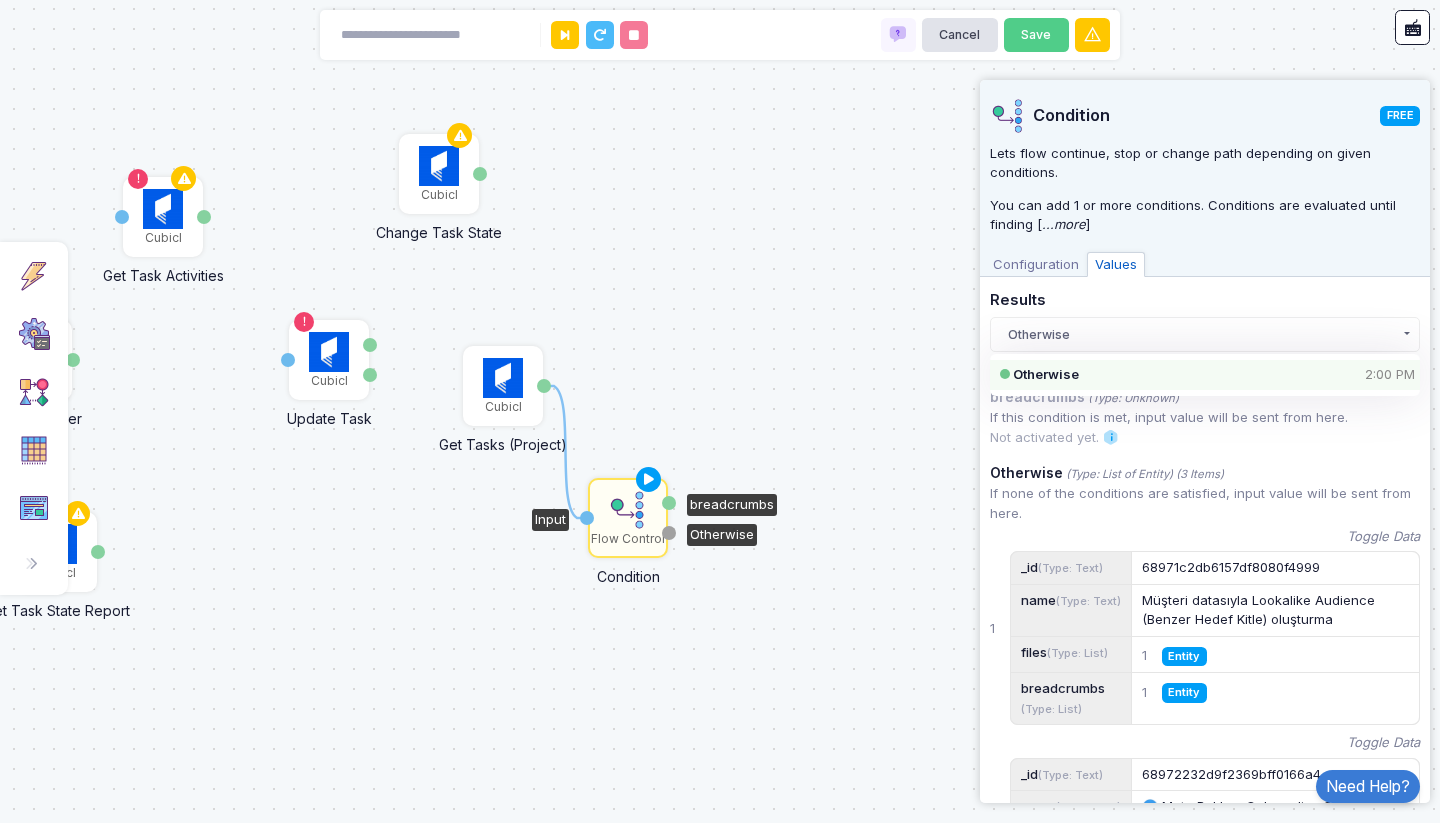 click on "Otherwise" 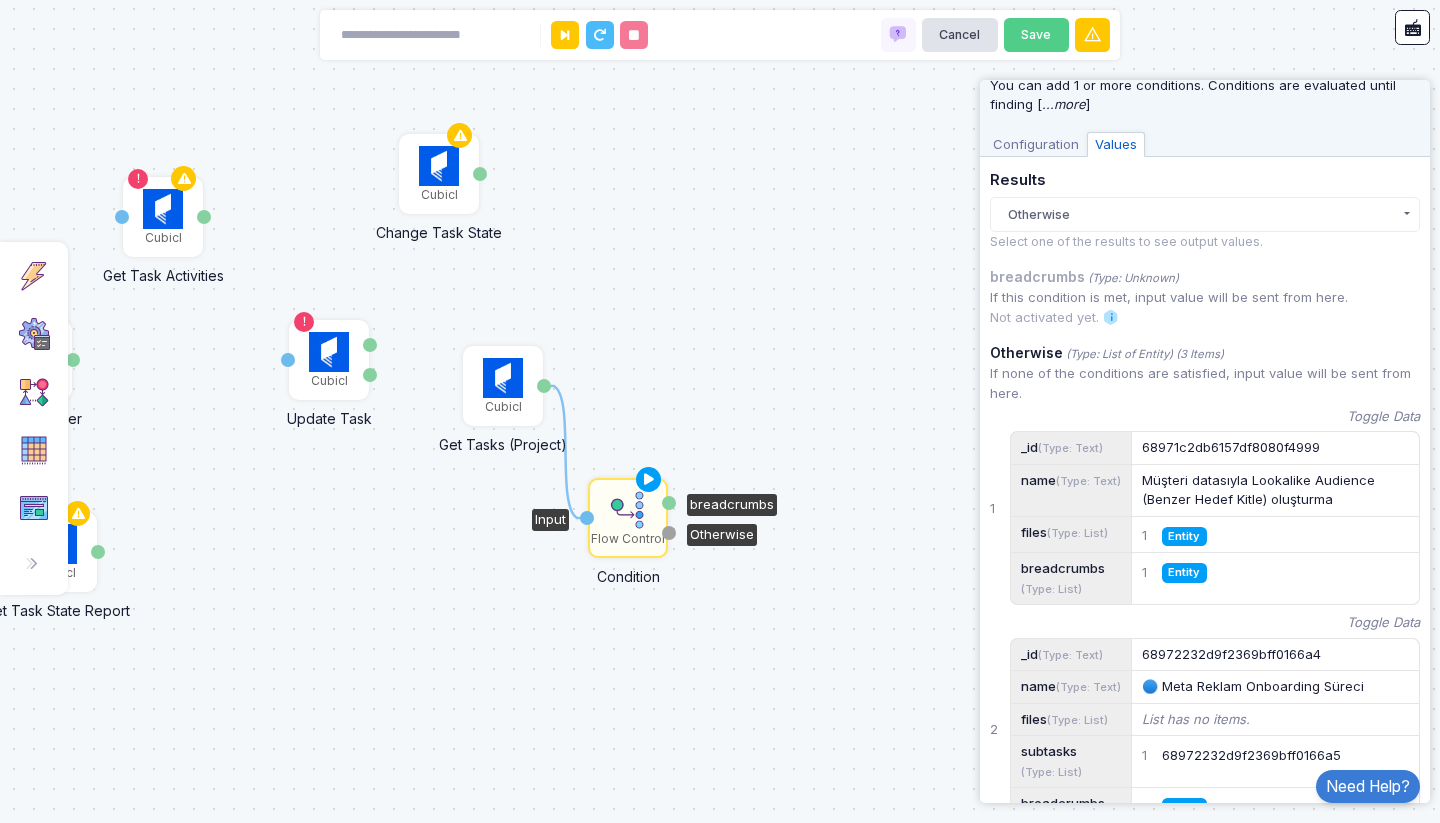 scroll, scrollTop: 360, scrollLeft: 0, axis: vertical 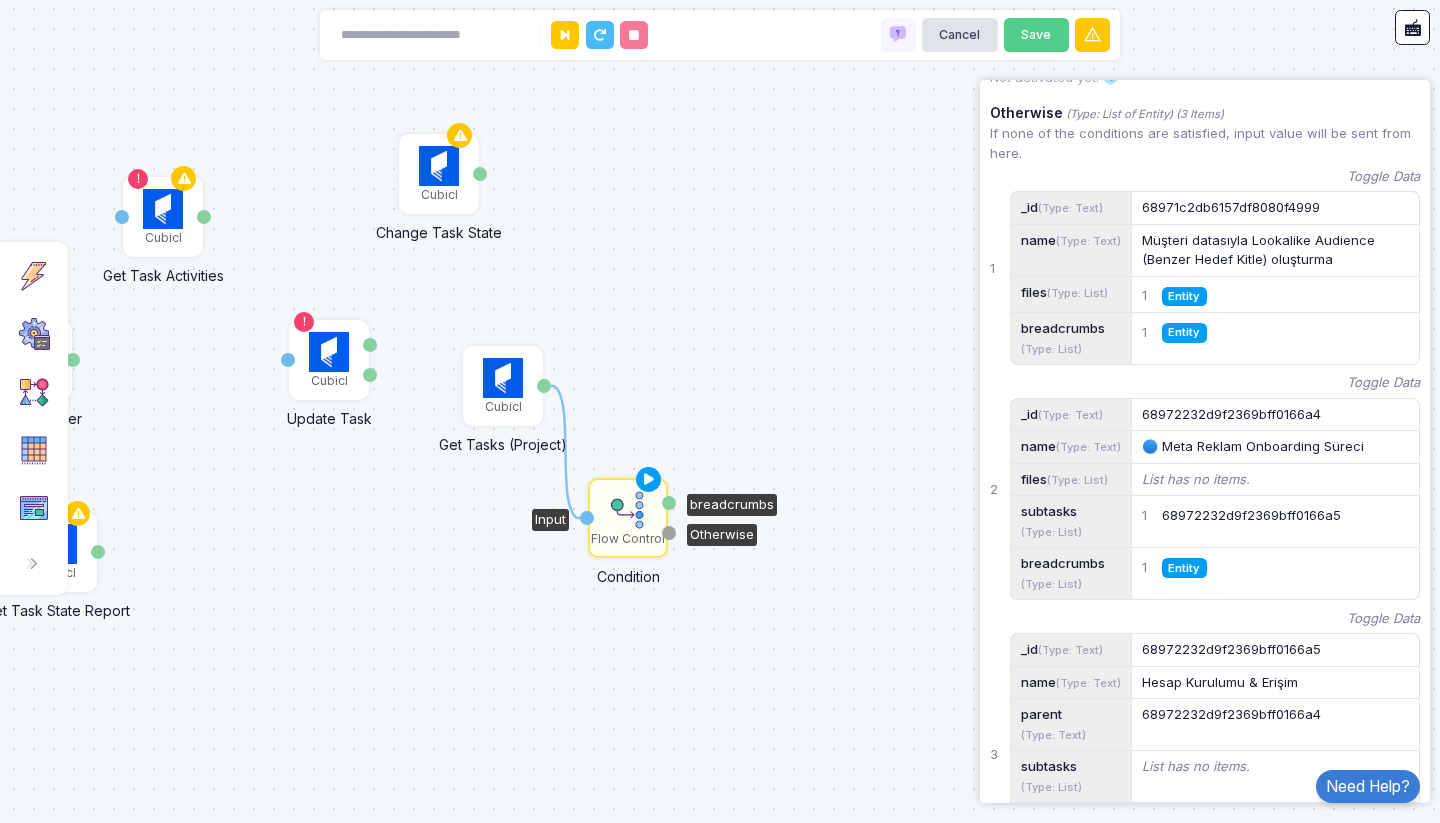 click on "Entity" 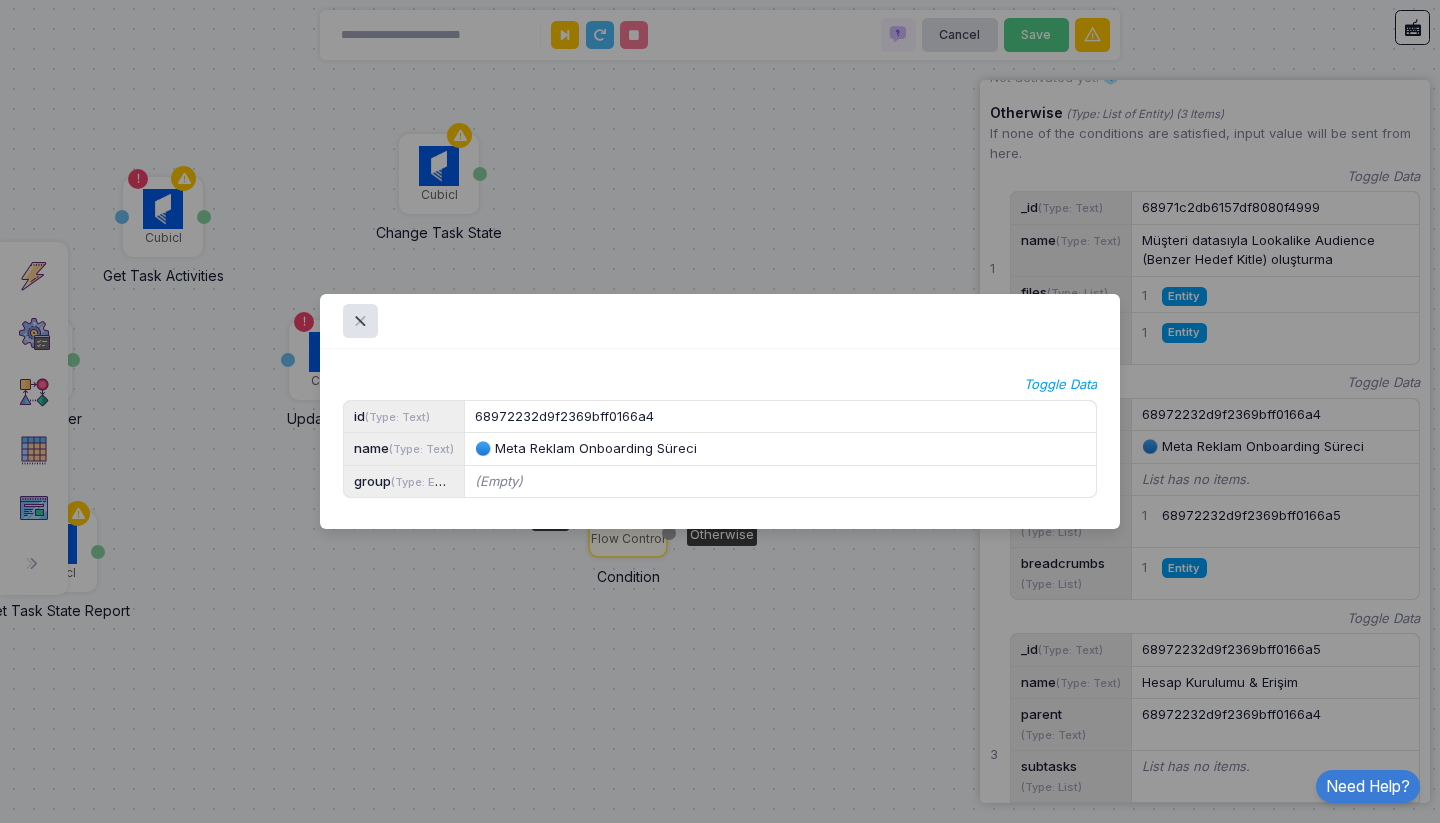 click on "Toggle Data" at bounding box center [1060, 385] 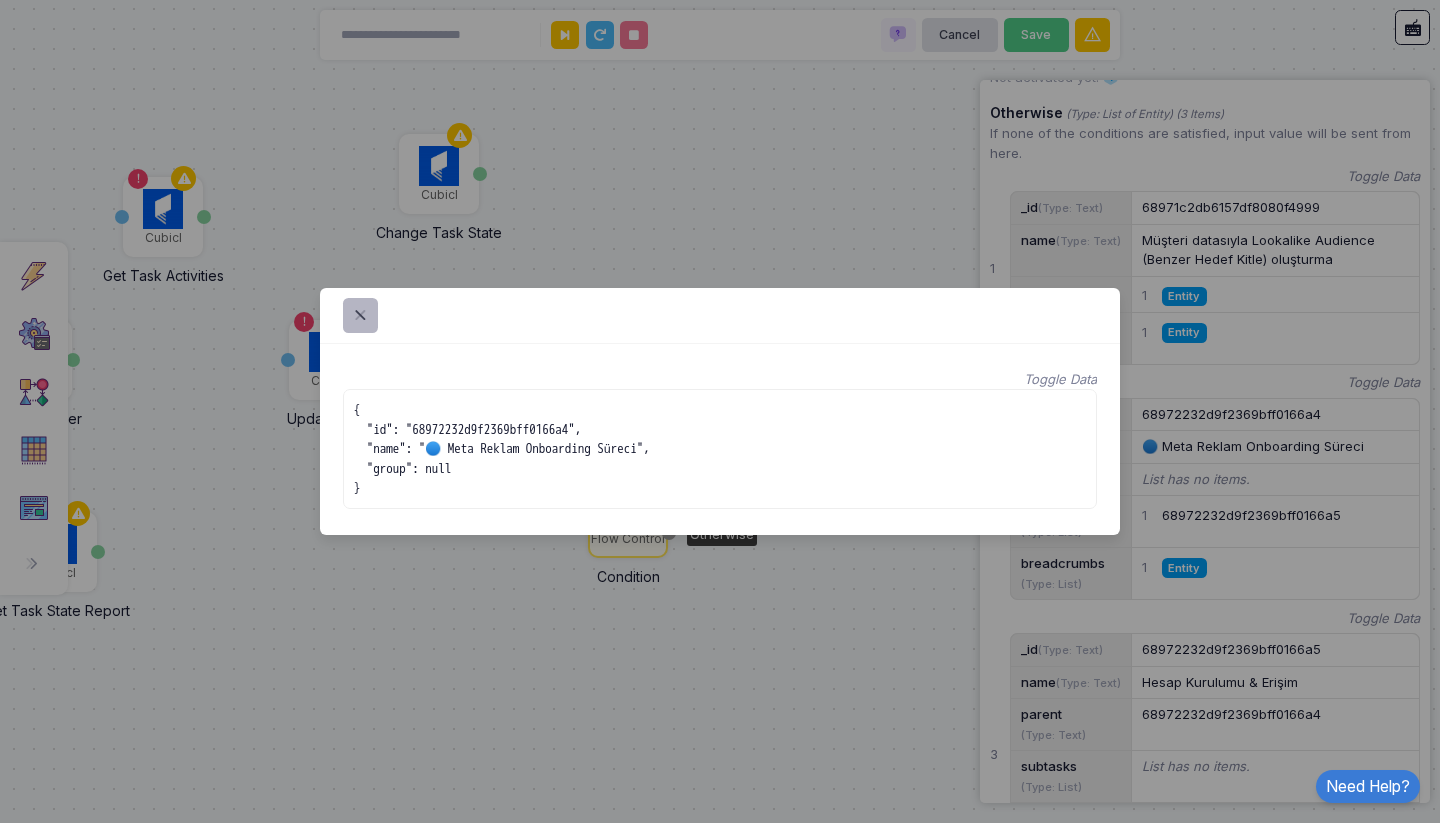 click 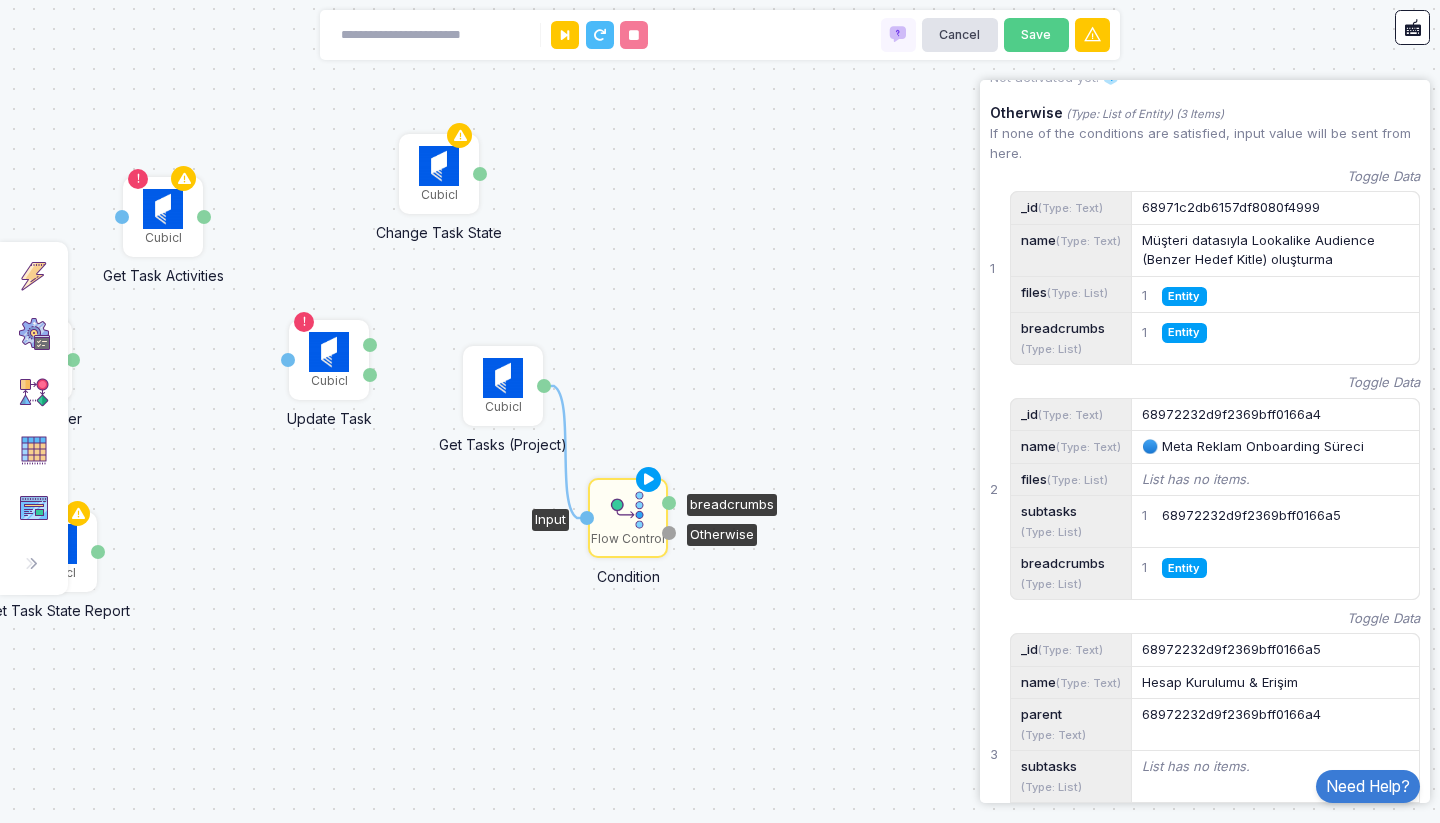 scroll, scrollTop: 509, scrollLeft: 0, axis: vertical 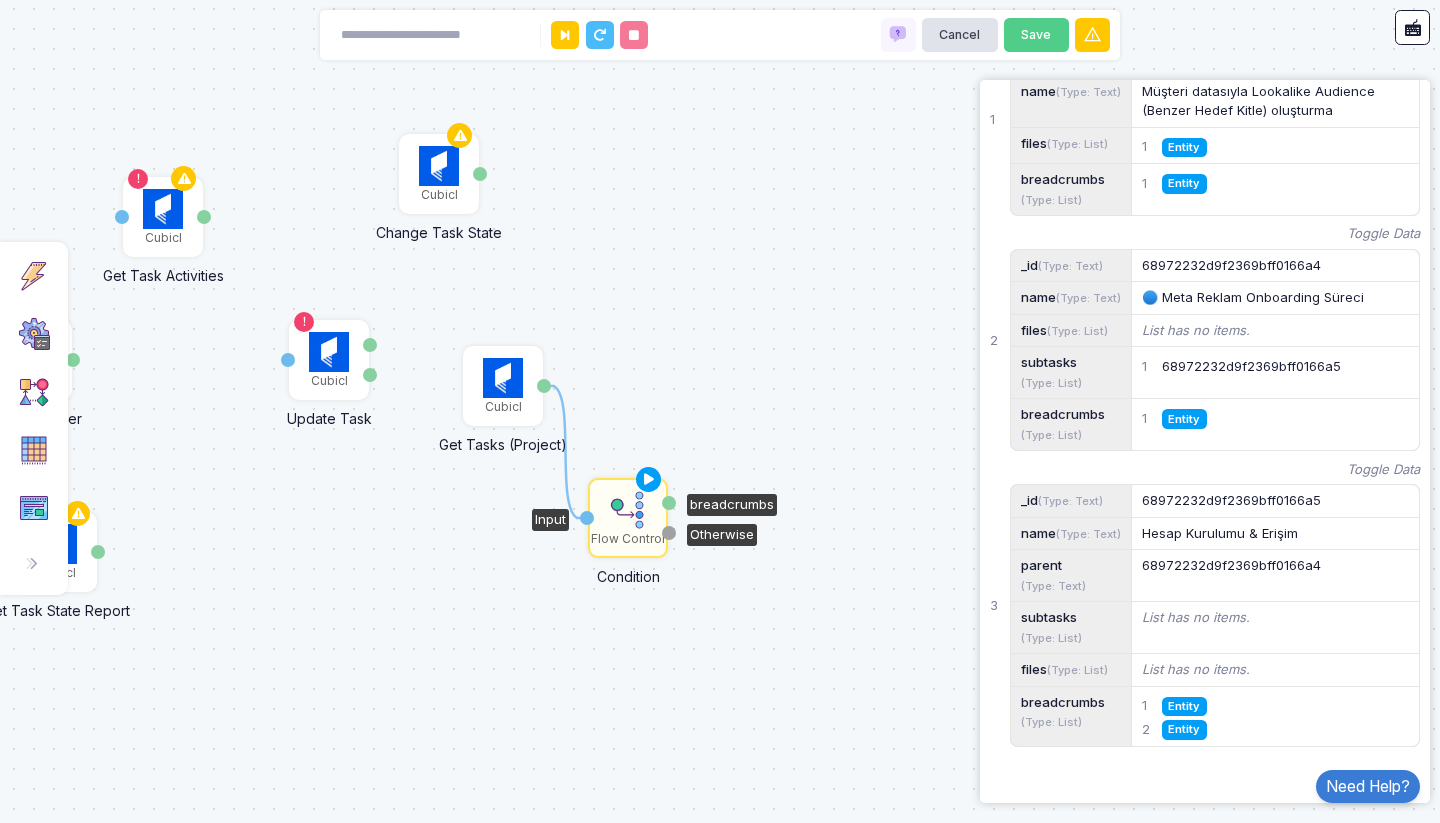 click on "Entity" 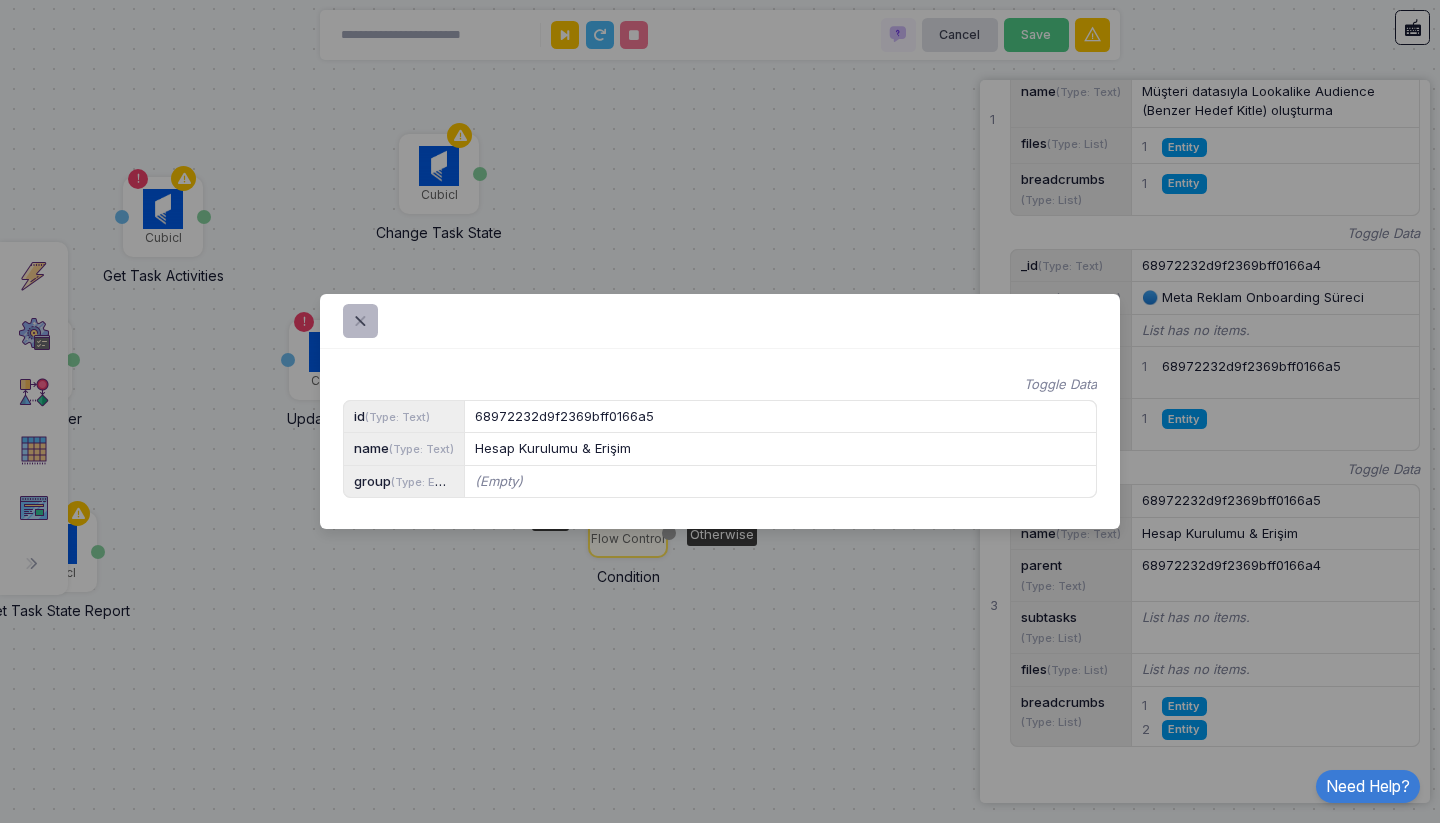 click 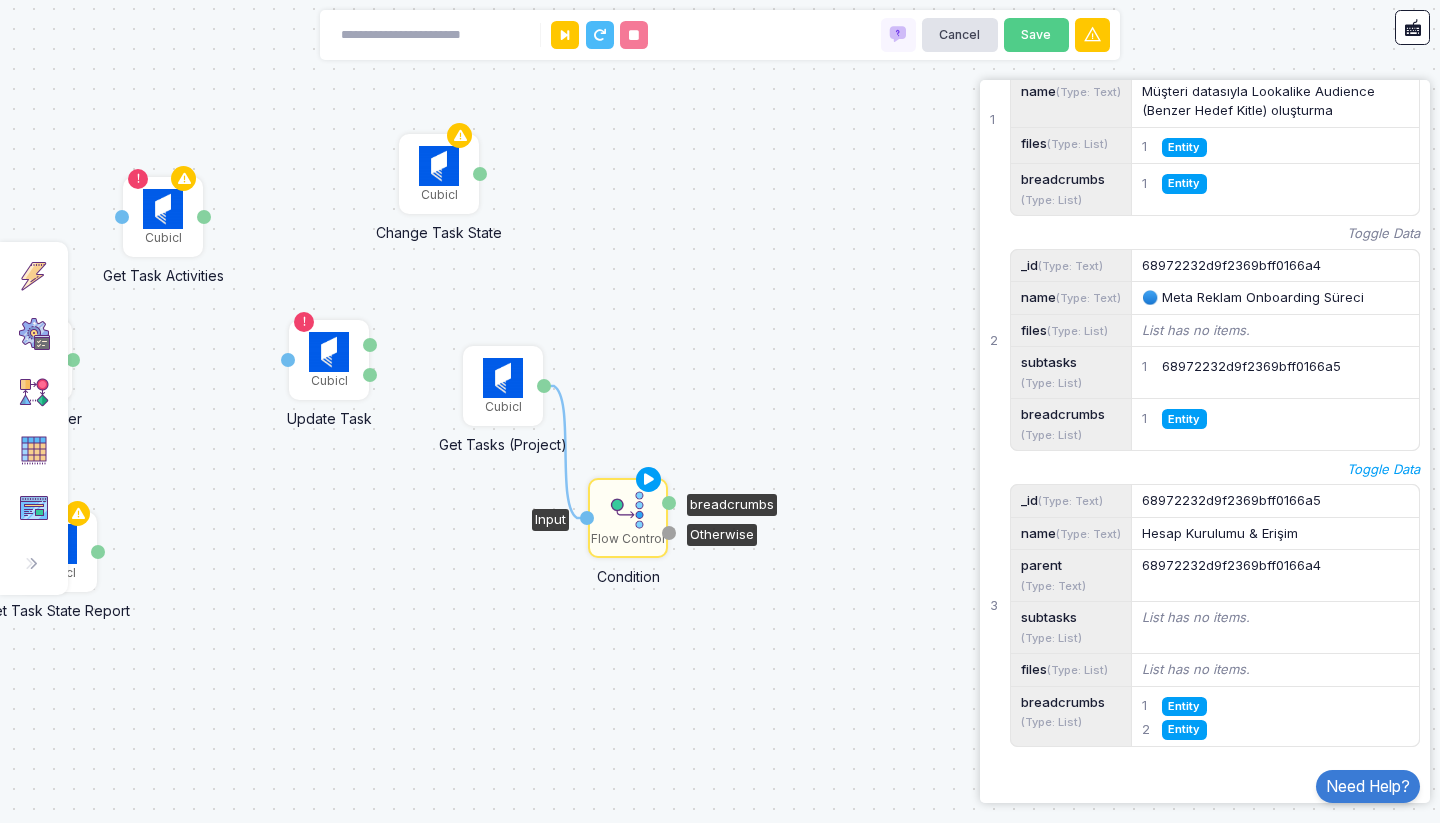 click on "Toggle Data" 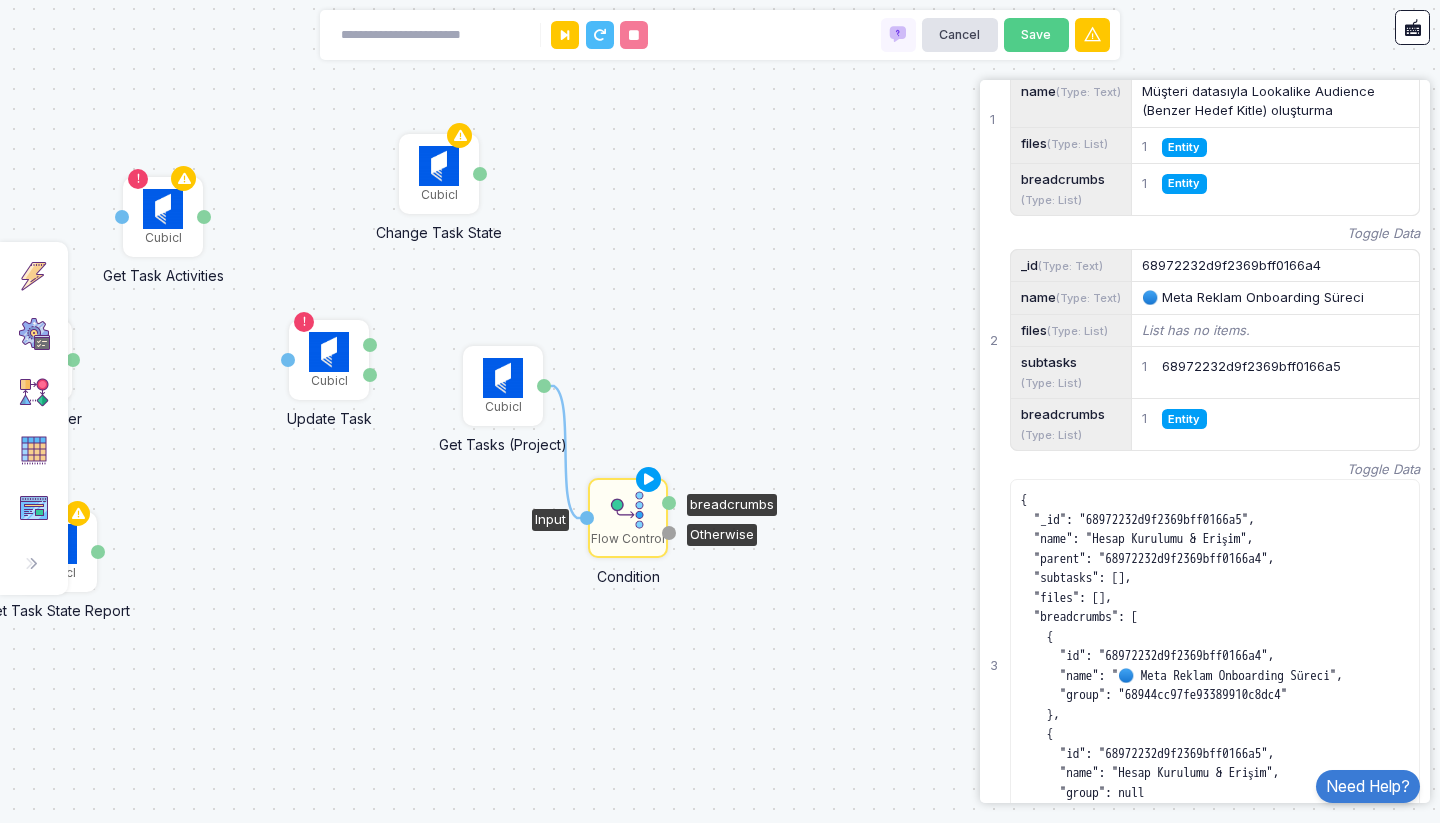 scroll, scrollTop: 642, scrollLeft: 0, axis: vertical 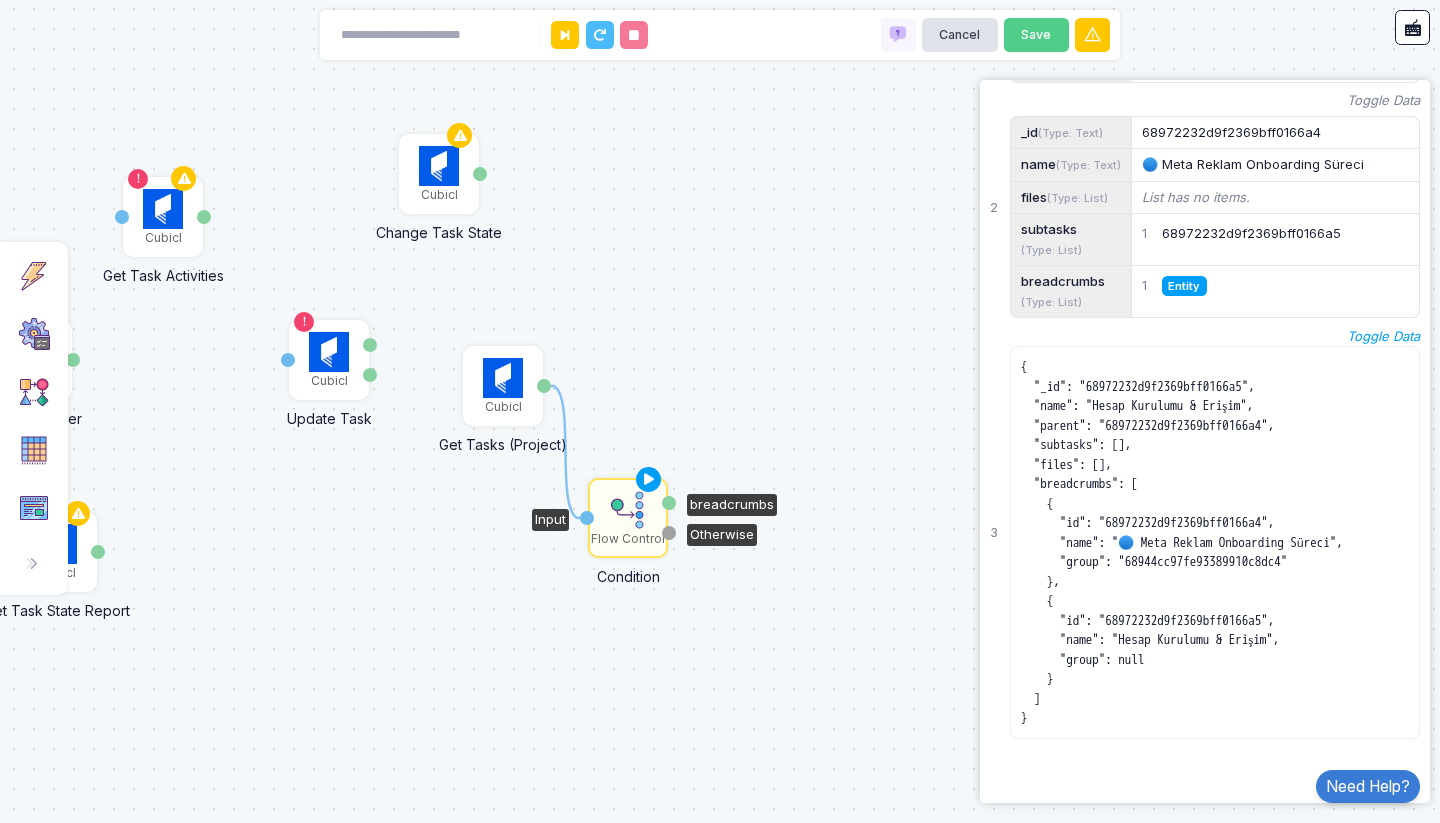 click on "Toggle Data" 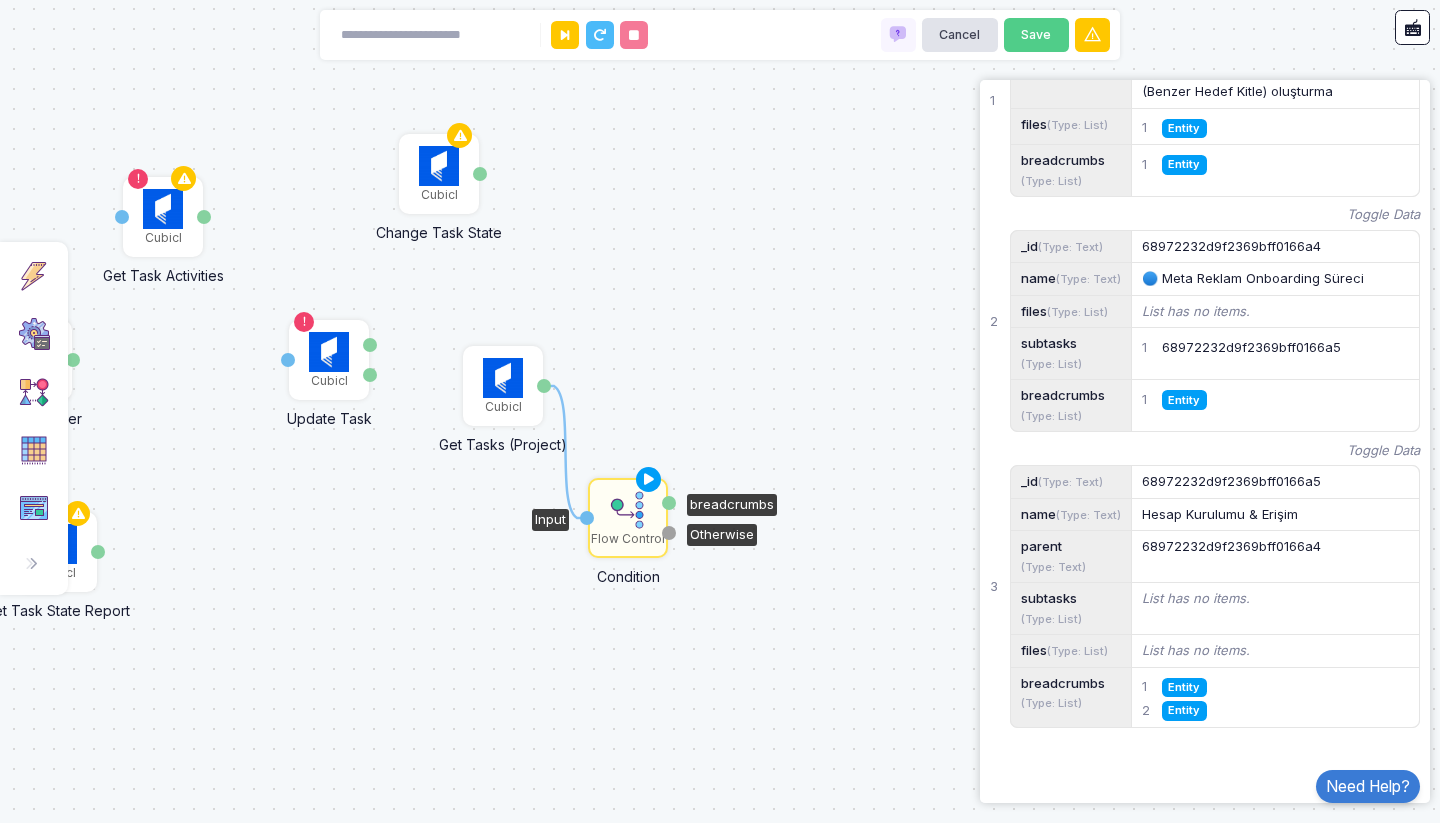 scroll, scrollTop: 509, scrollLeft: 0, axis: vertical 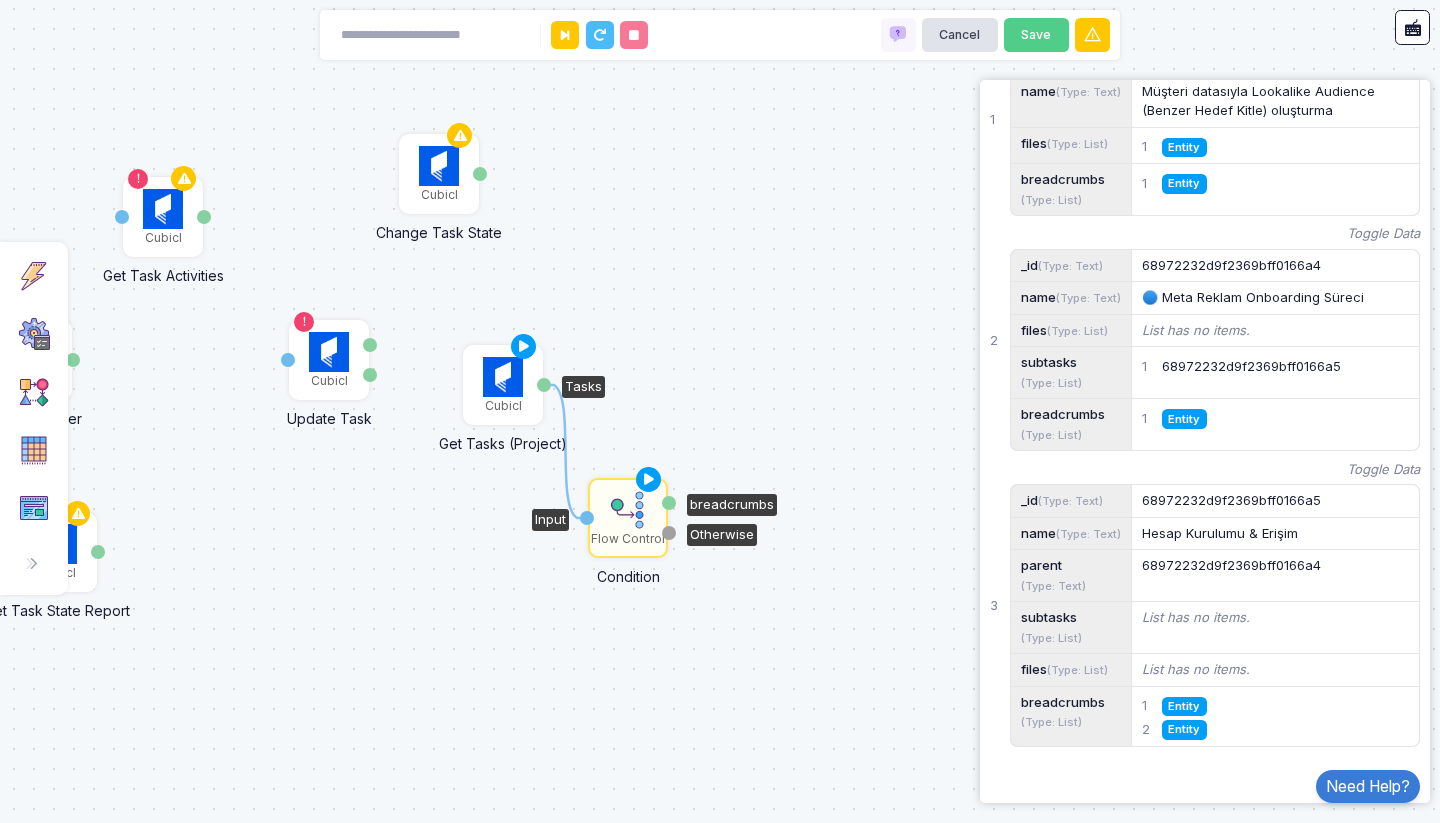 click on "Cubicl" 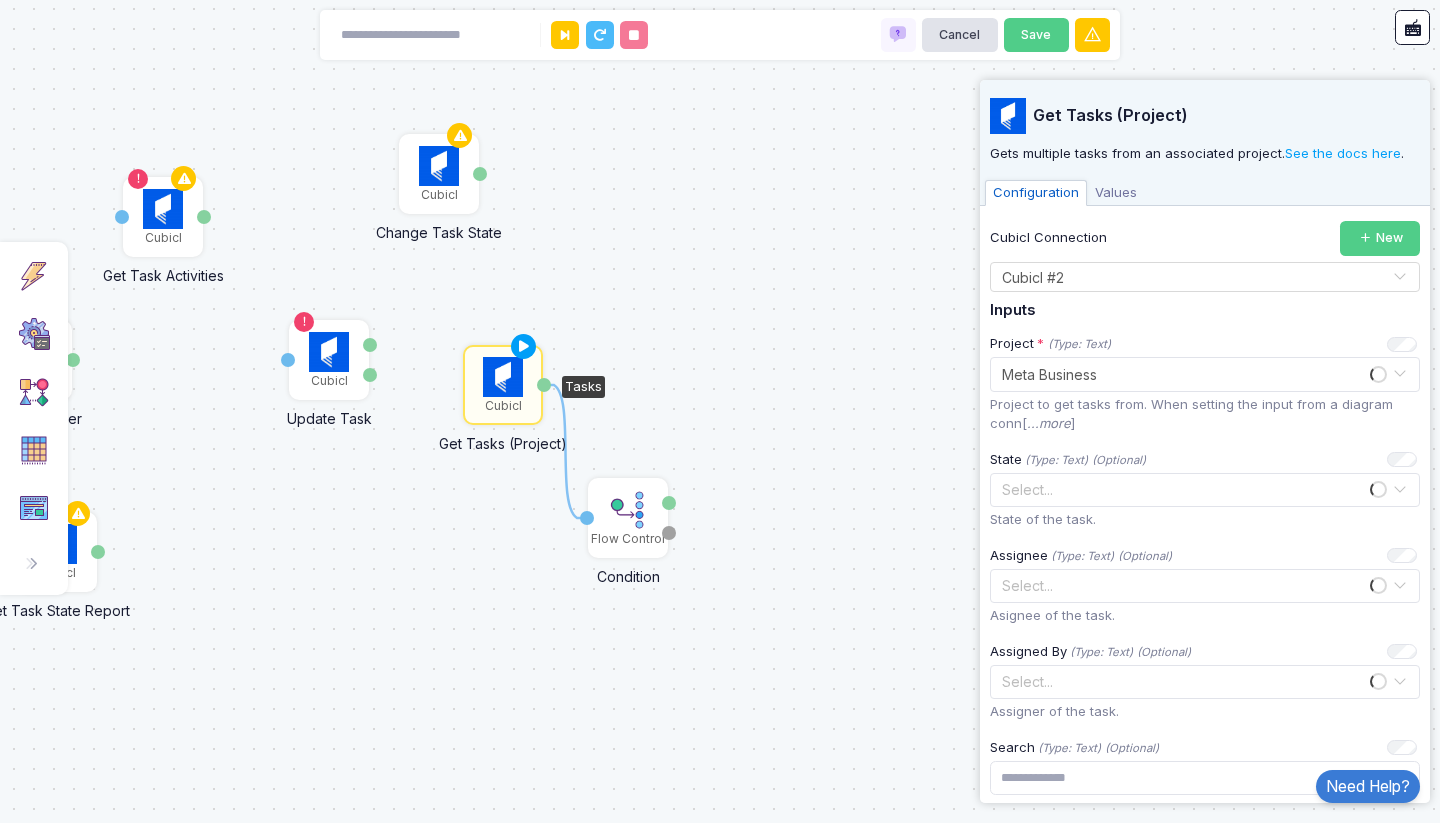 click on "Values" at bounding box center [1116, 193] 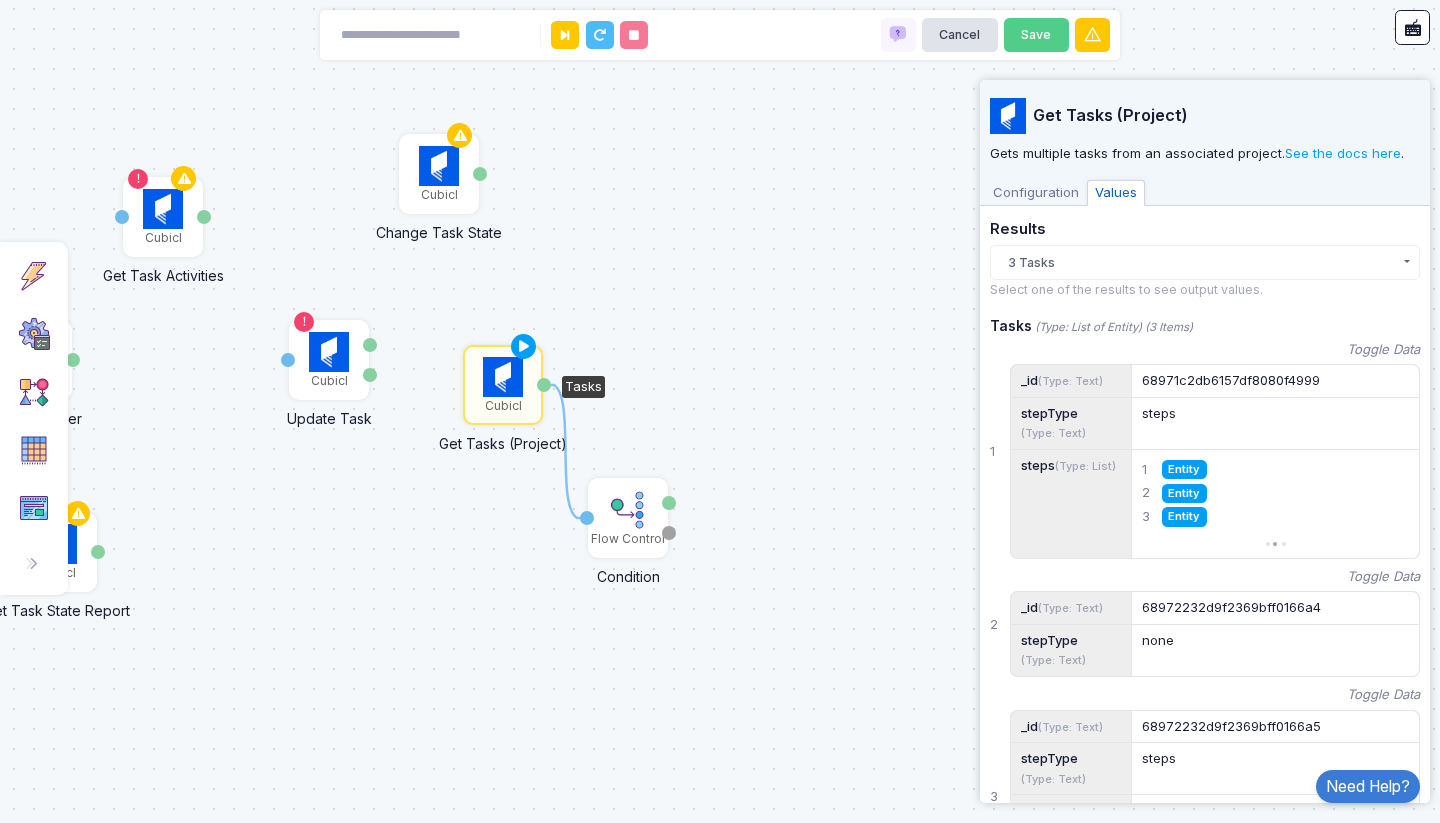 scroll, scrollTop: 167, scrollLeft: 0, axis: vertical 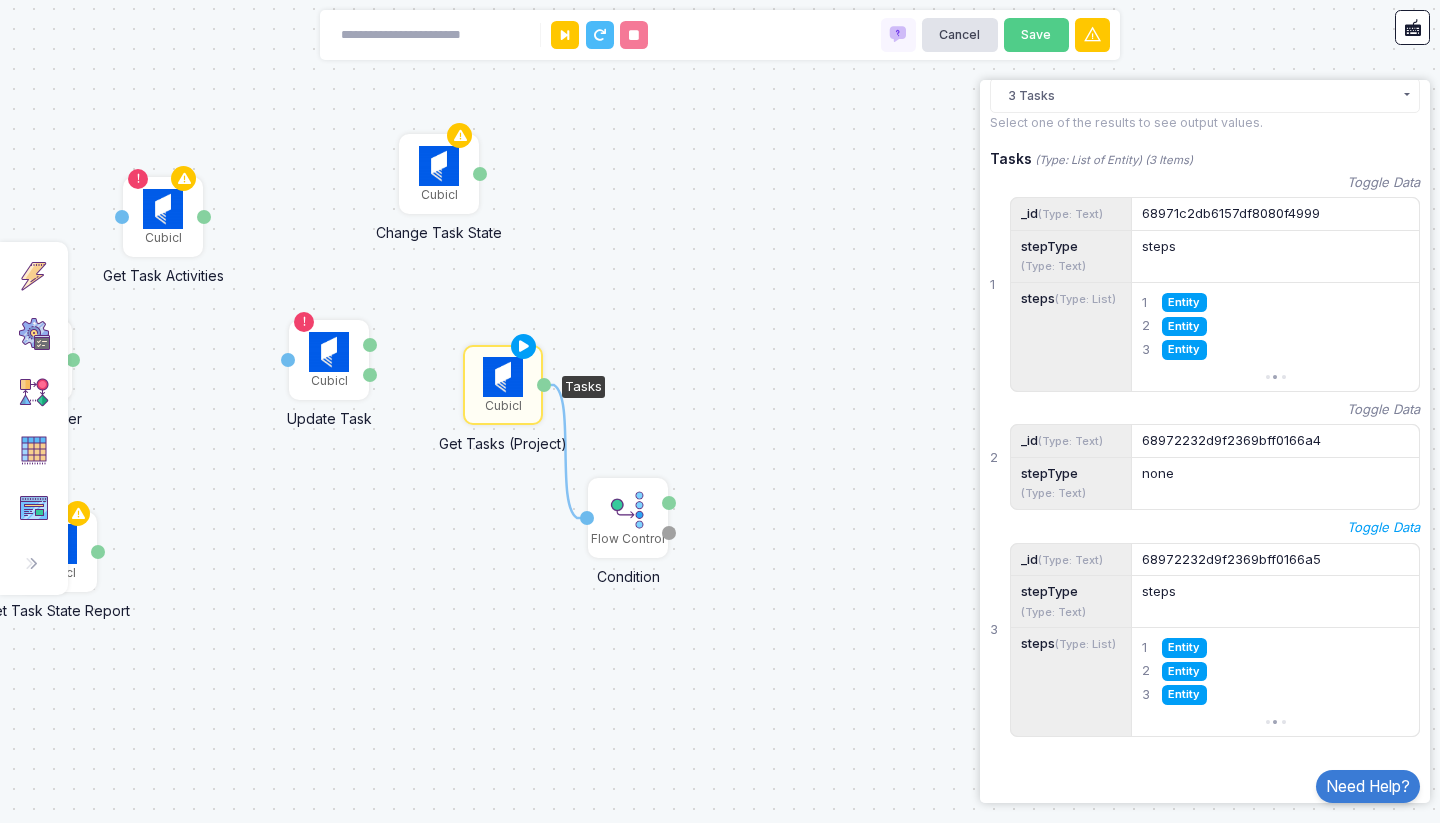 click on "Toggle Data" 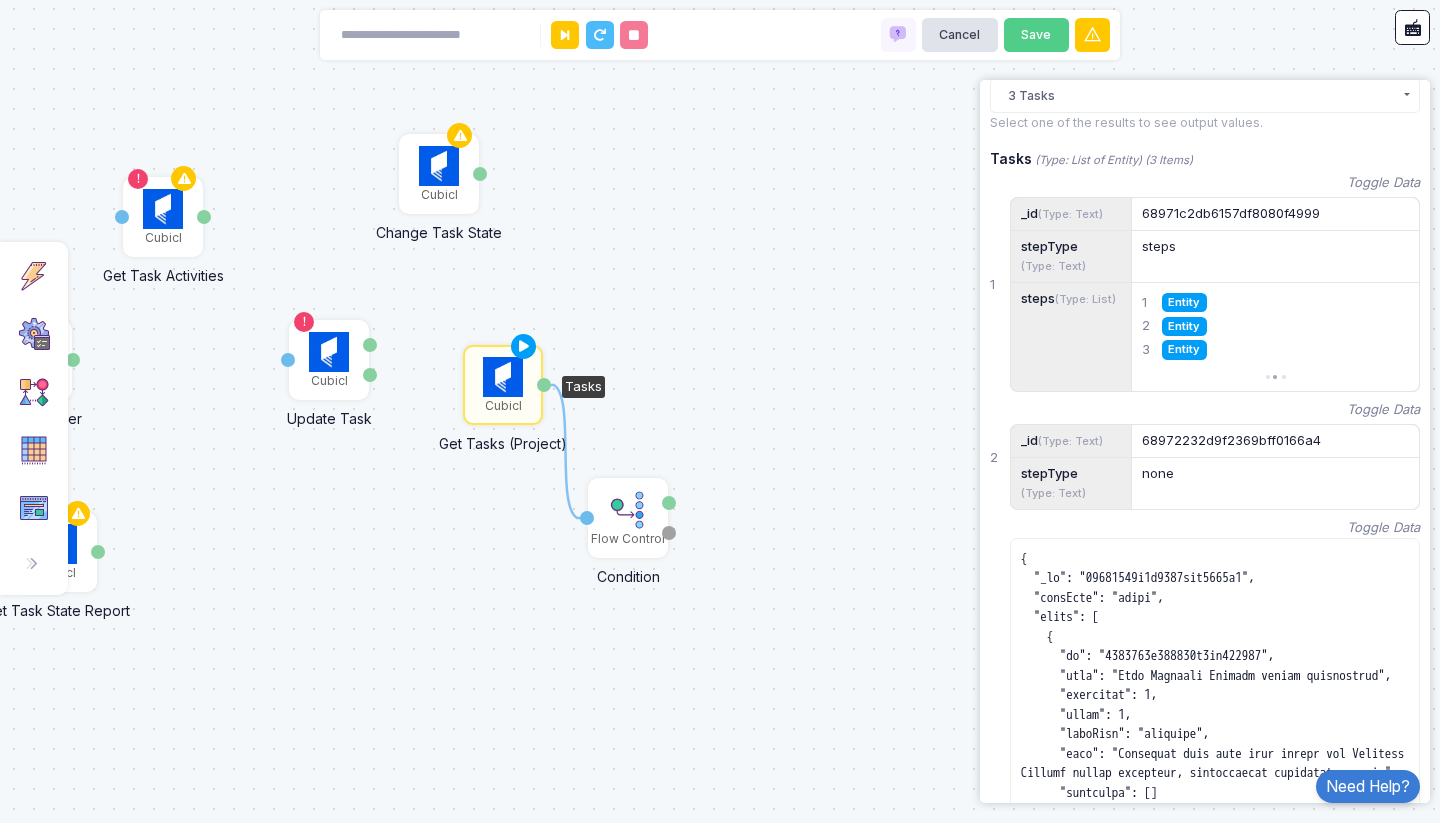 scroll, scrollTop: 527, scrollLeft: 0, axis: vertical 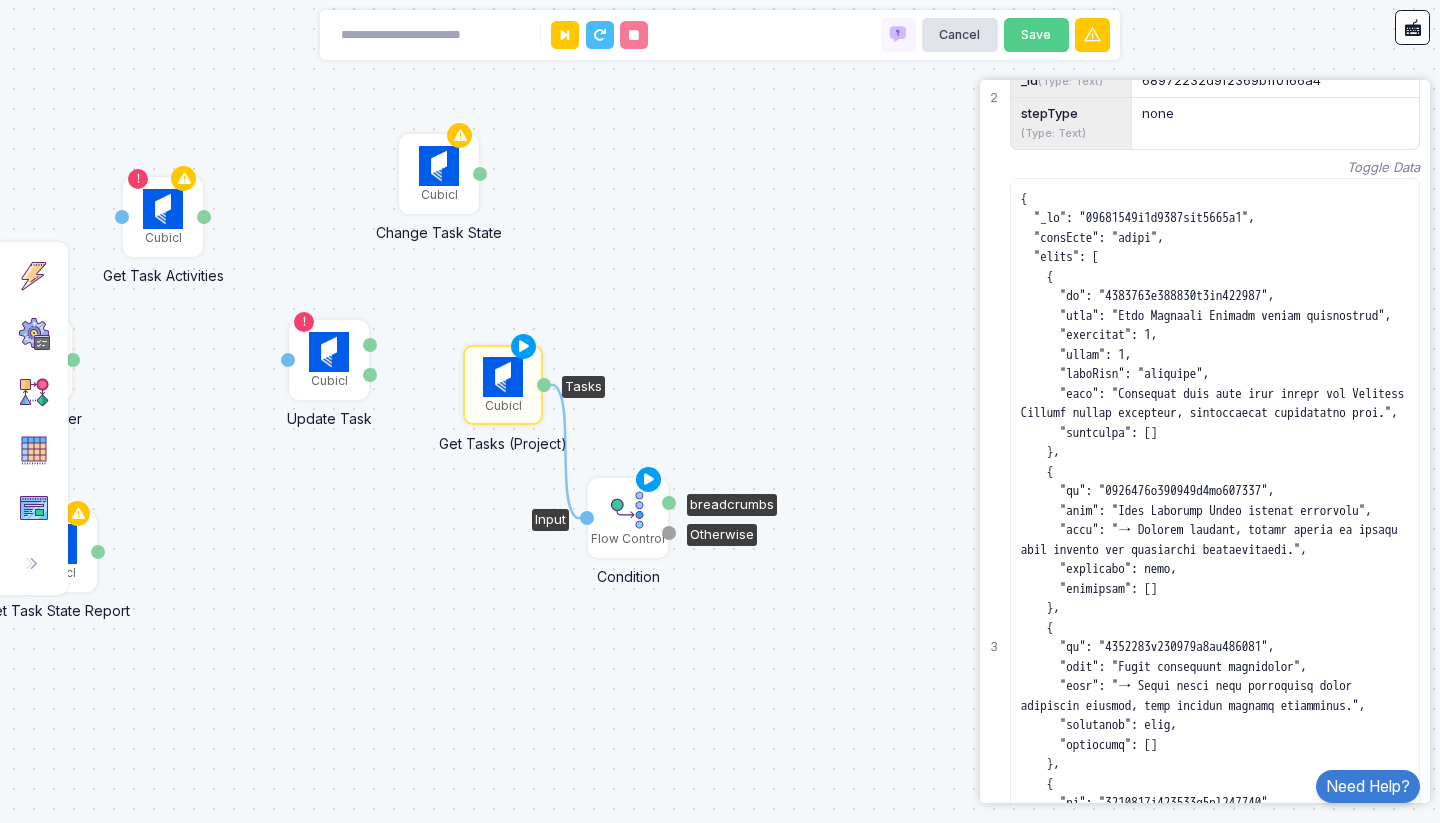 click 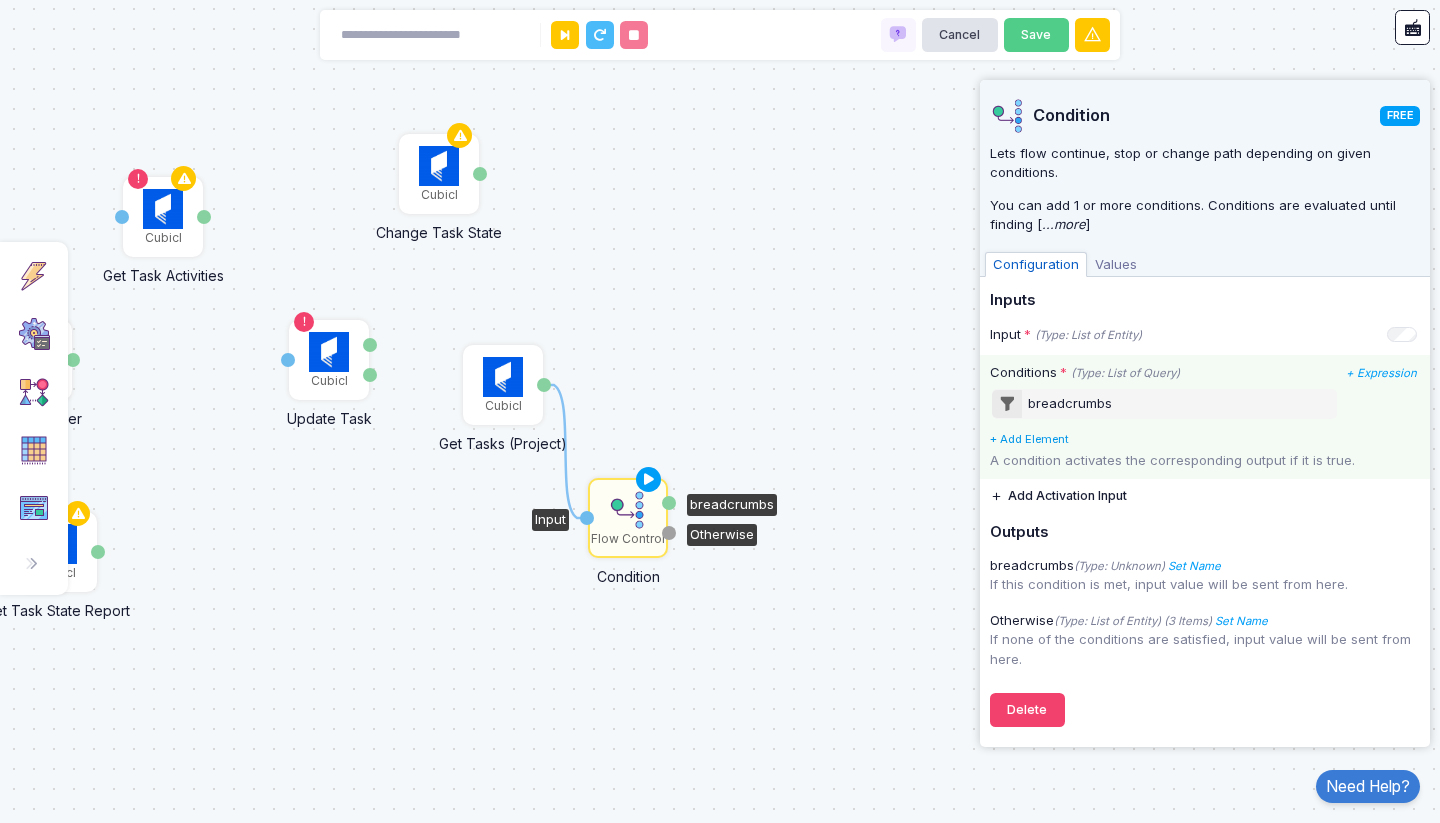 click on "+ Add Element" 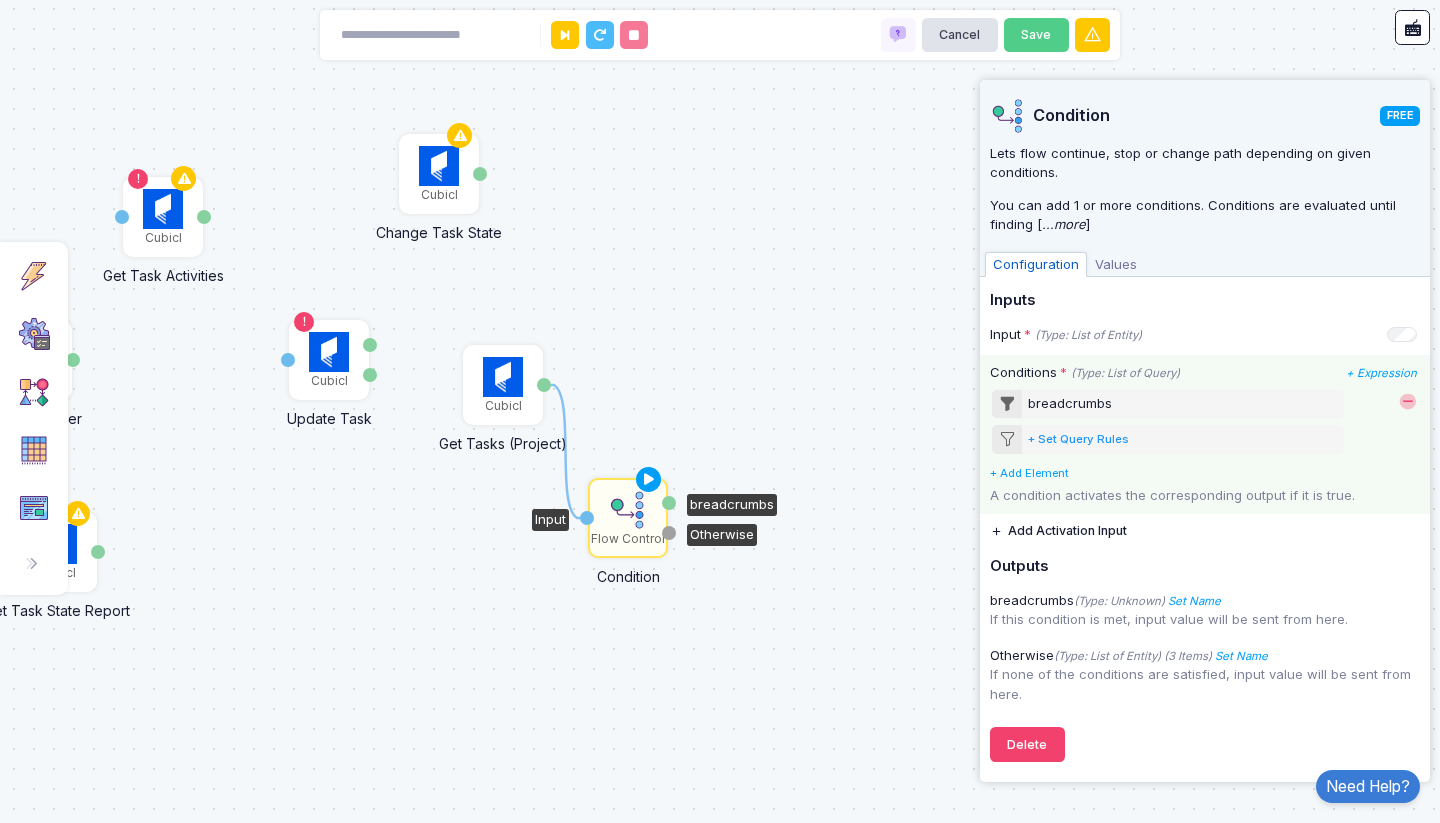 click on "breadcrumbs" at bounding box center [1070, 404] 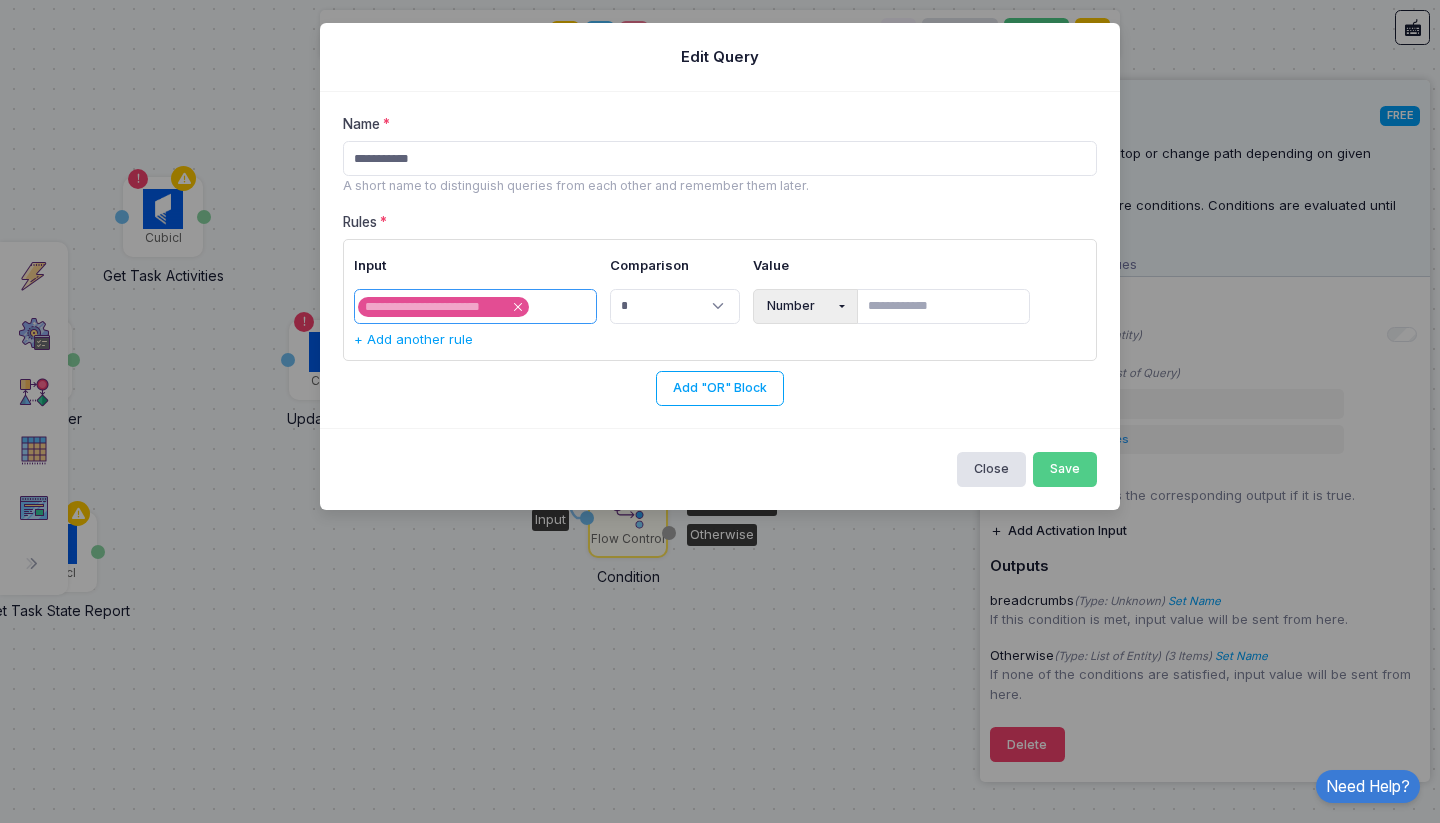click 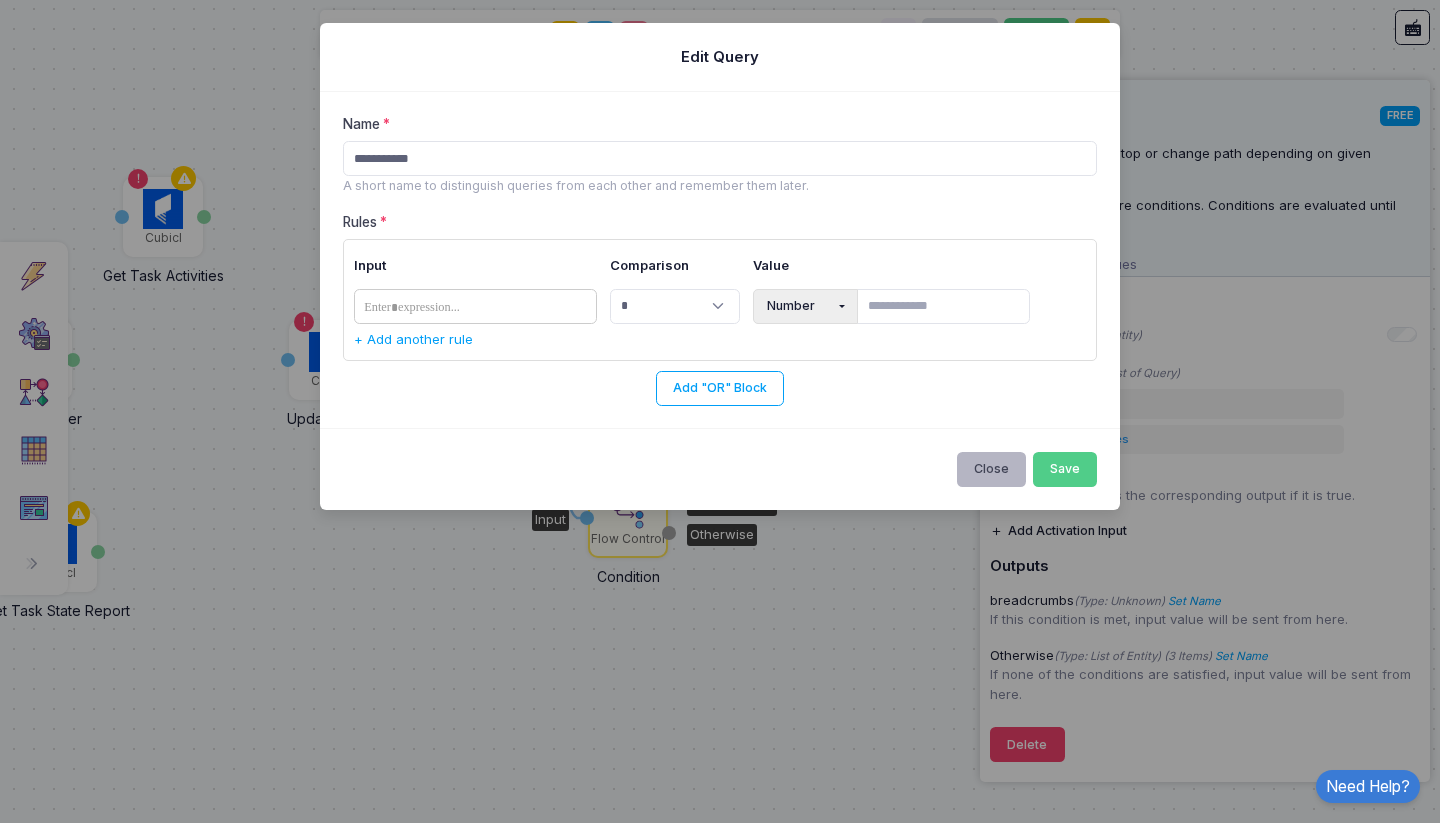 click on "Close" 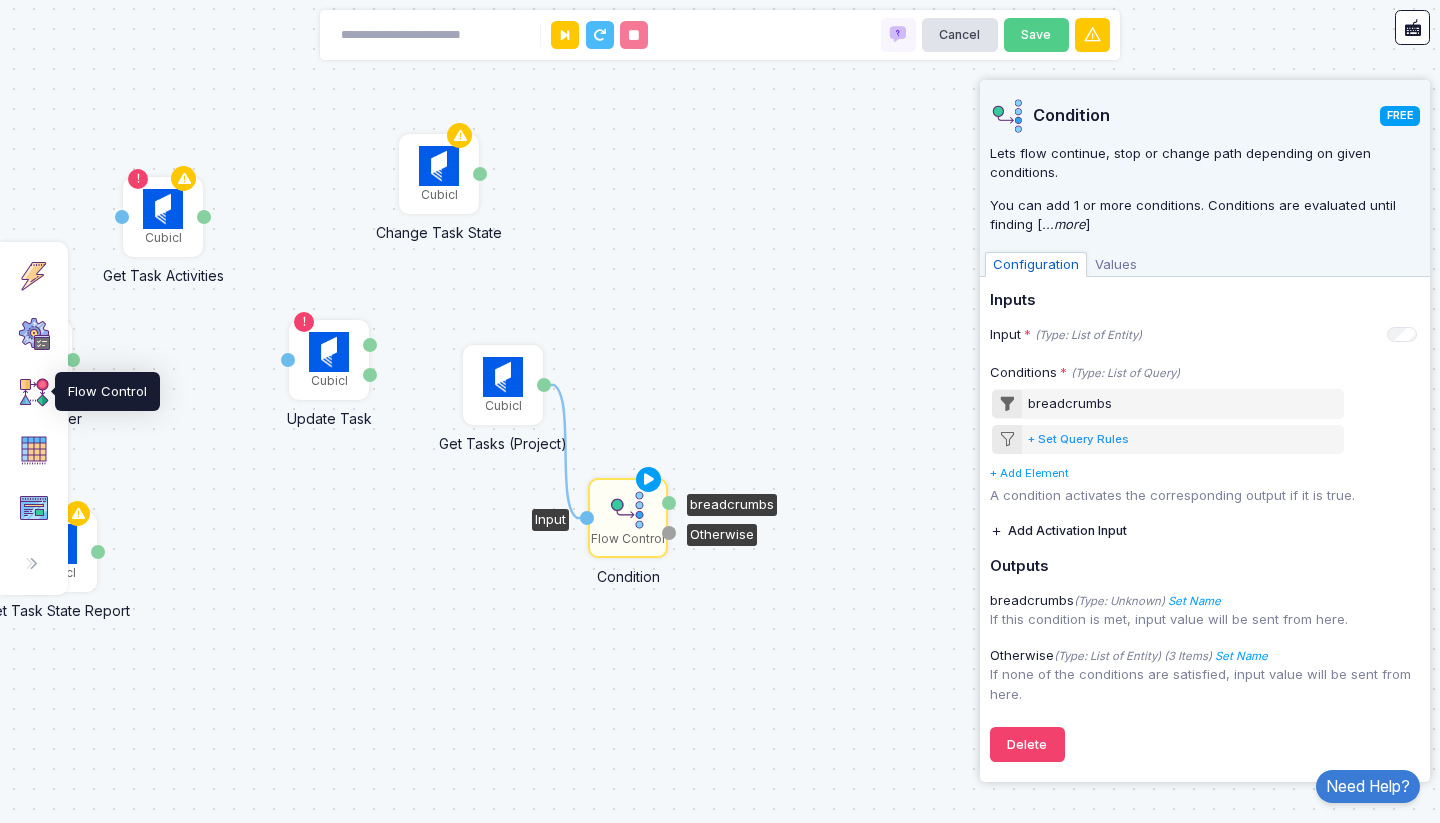 click at bounding box center [34, 392] 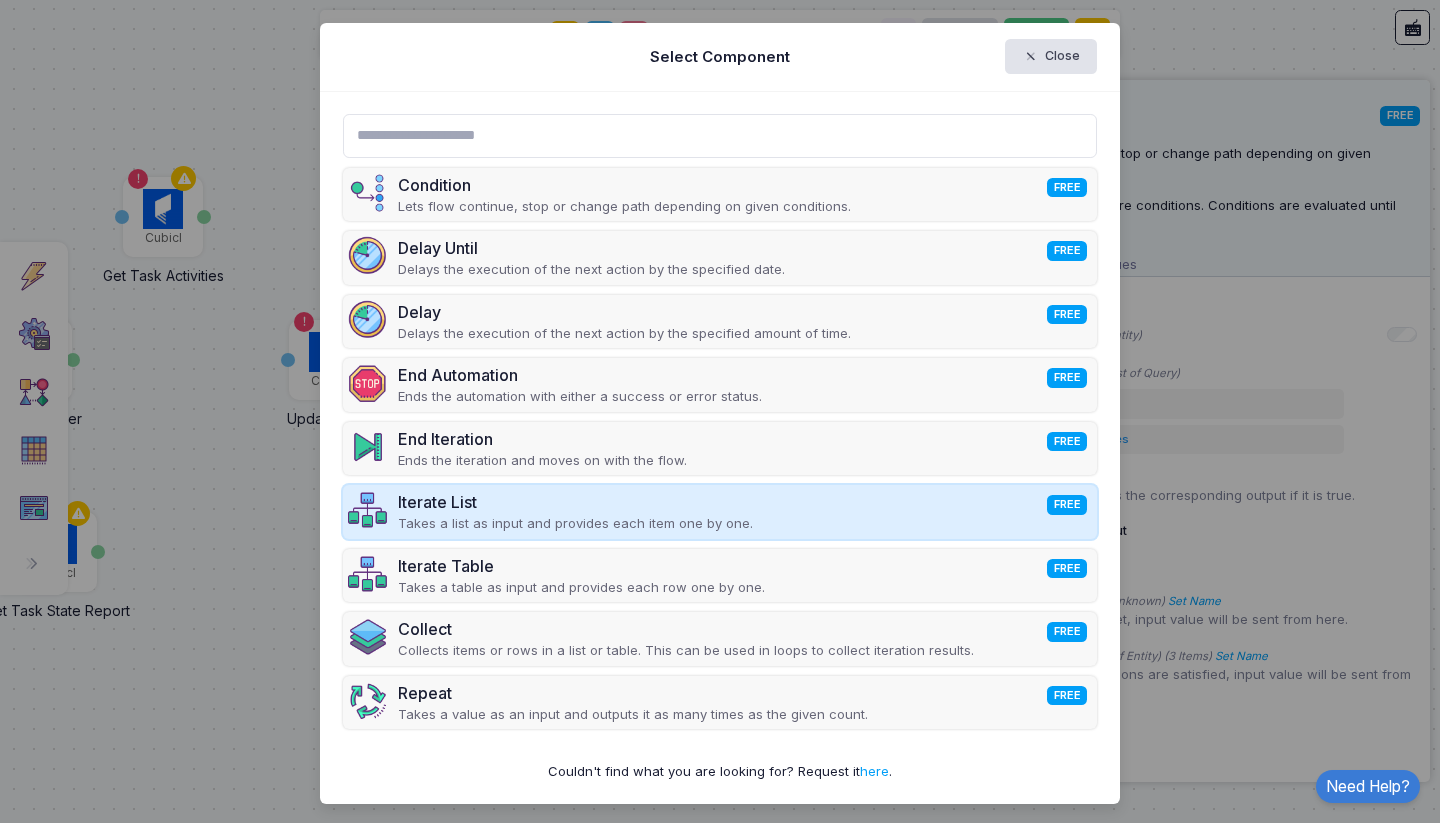 click on "Iterate List  FREE" at bounding box center [575, 502] 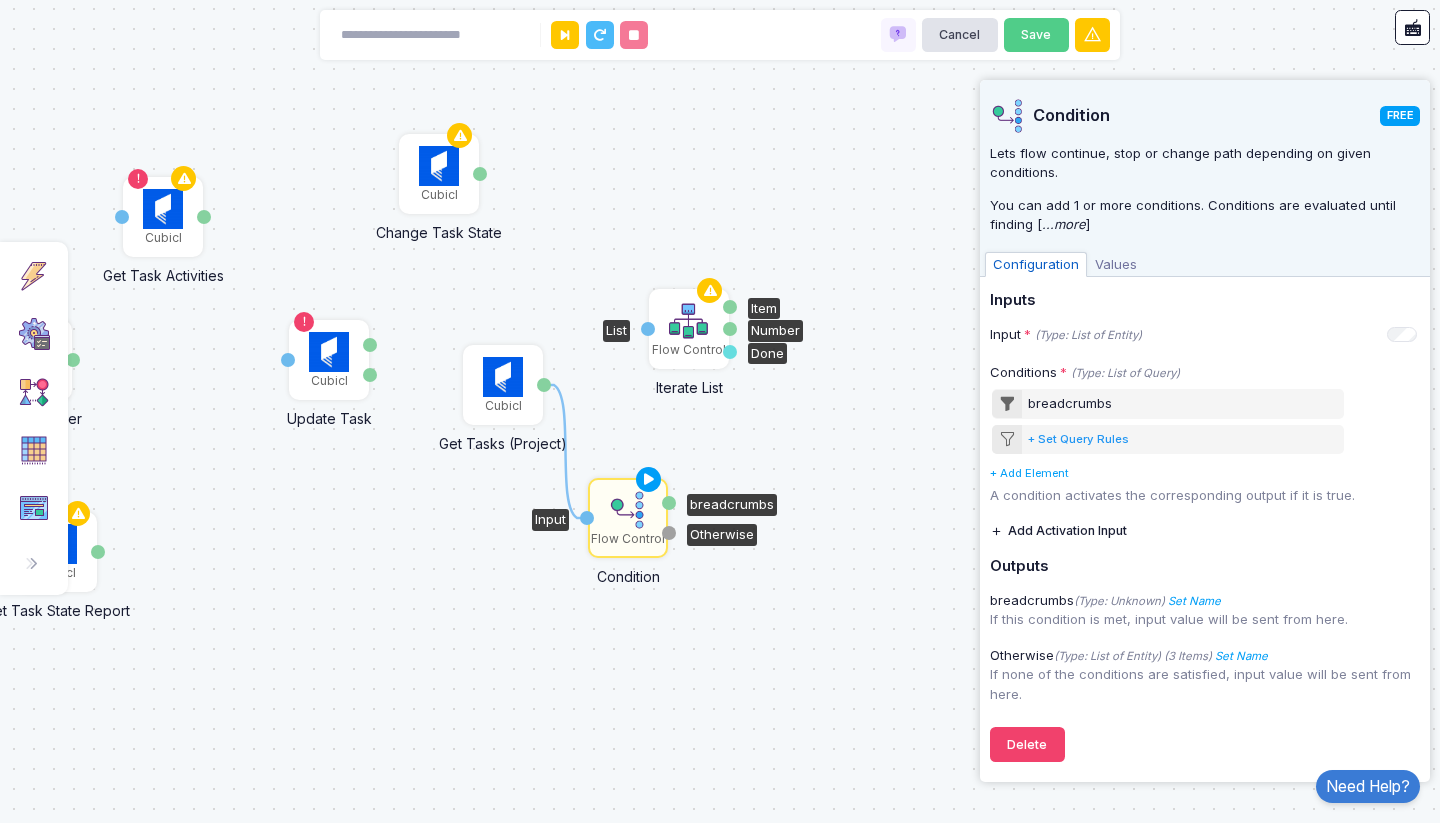 click 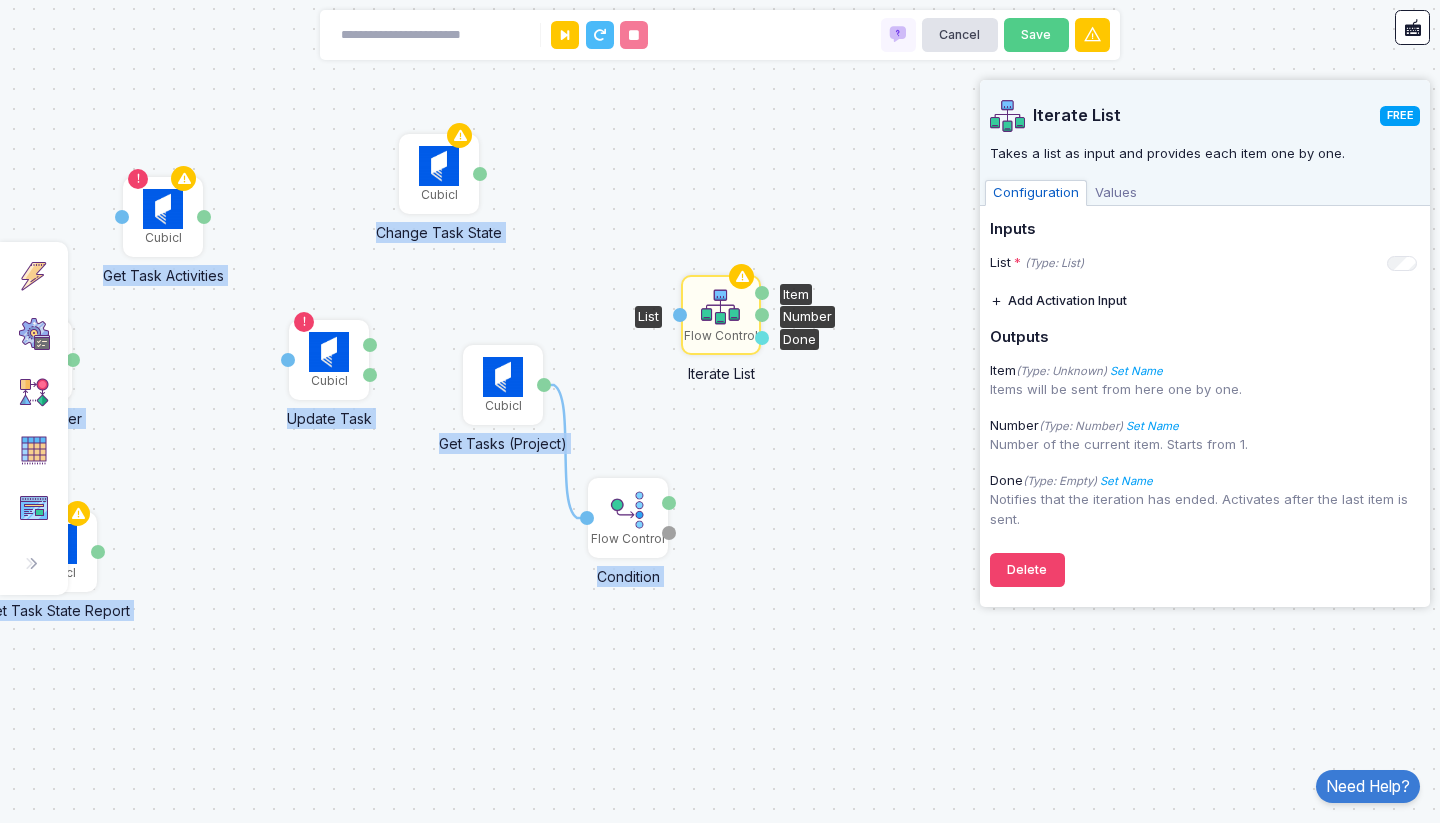 drag, startPoint x: 586, startPoint y: 518, endPoint x: 615, endPoint y: 368, distance: 152.77762 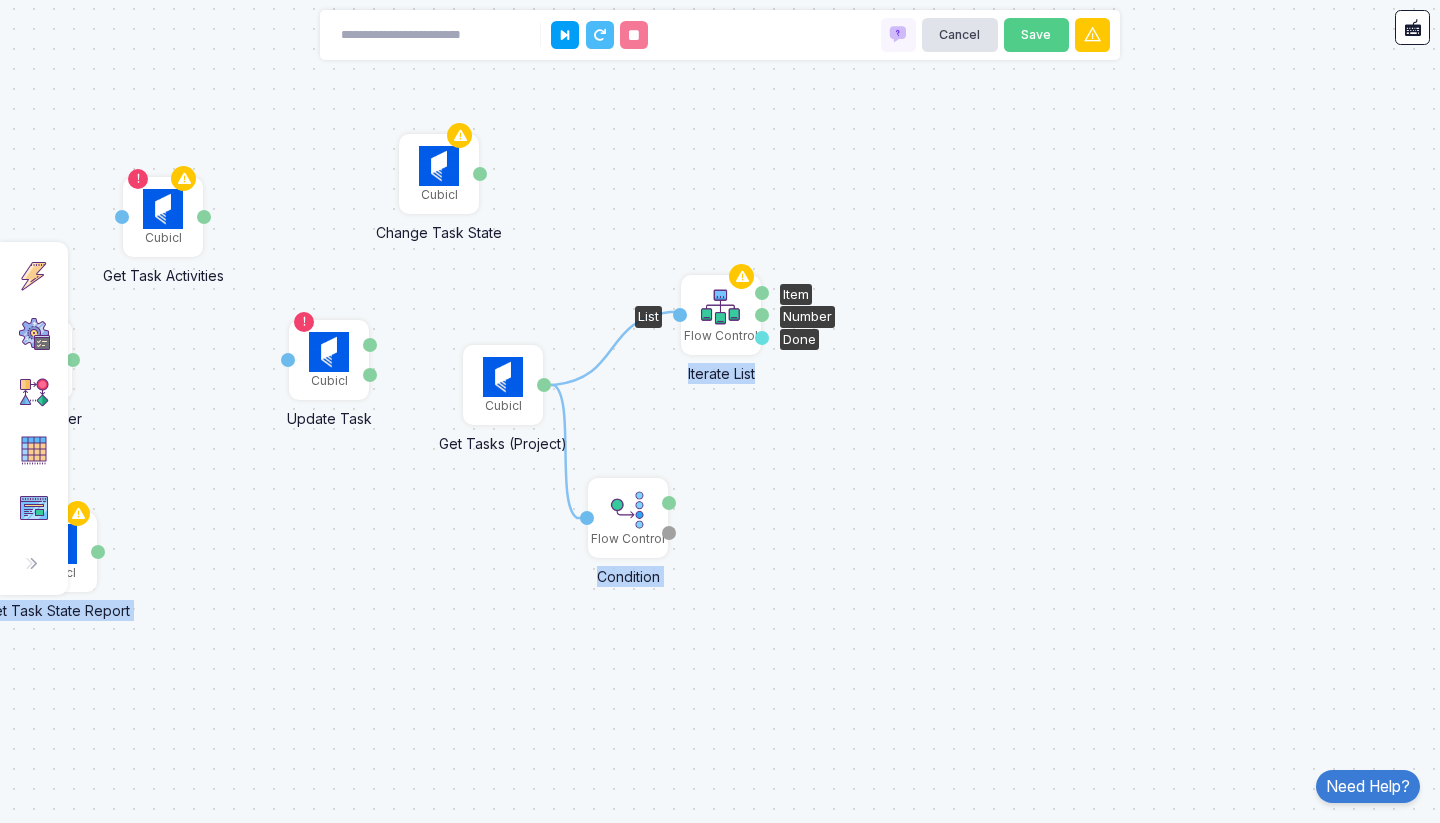 drag, startPoint x: 546, startPoint y: 384, endPoint x: 680, endPoint y: 312, distance: 152.11838 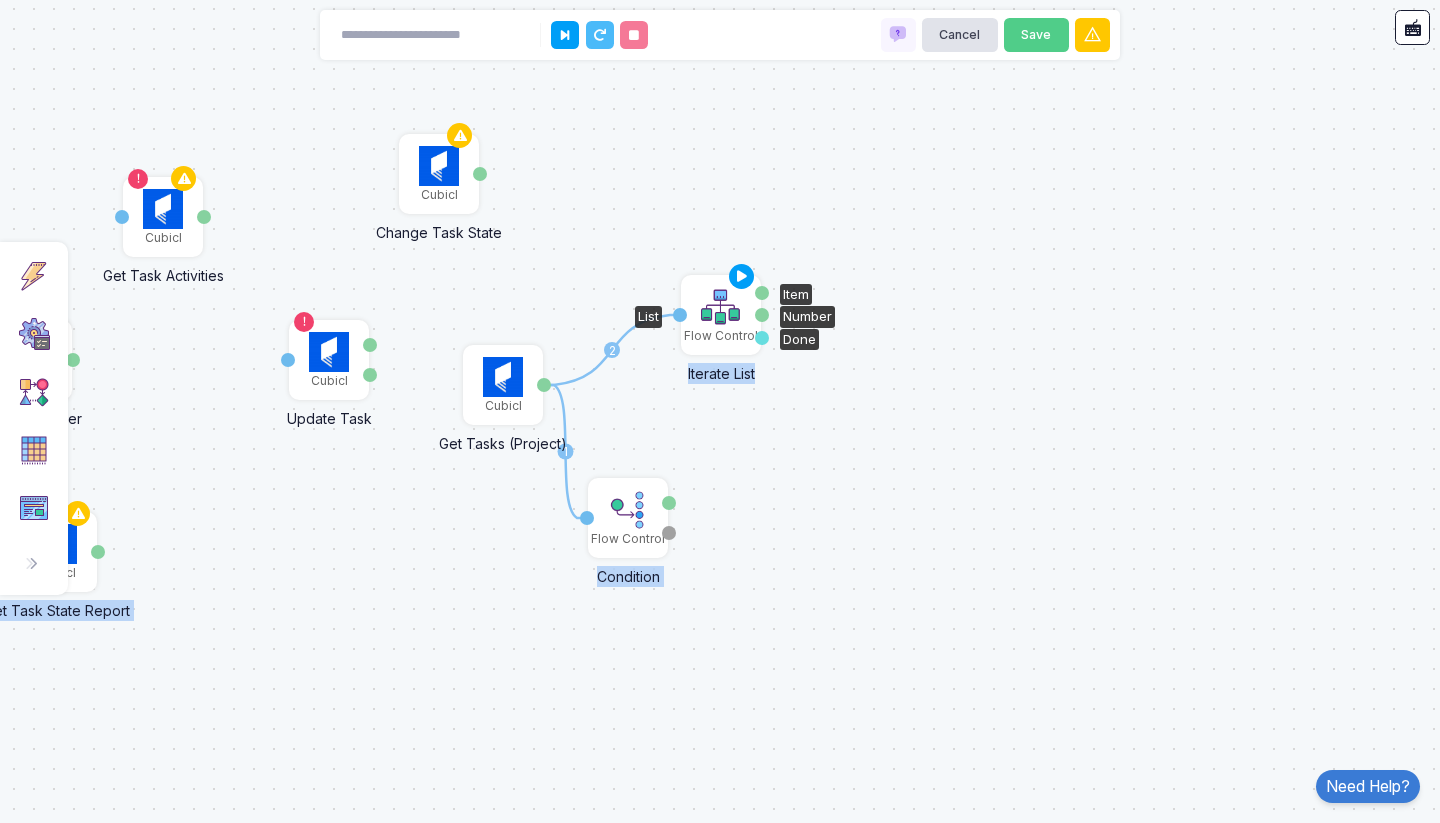 click on "Flow Control" 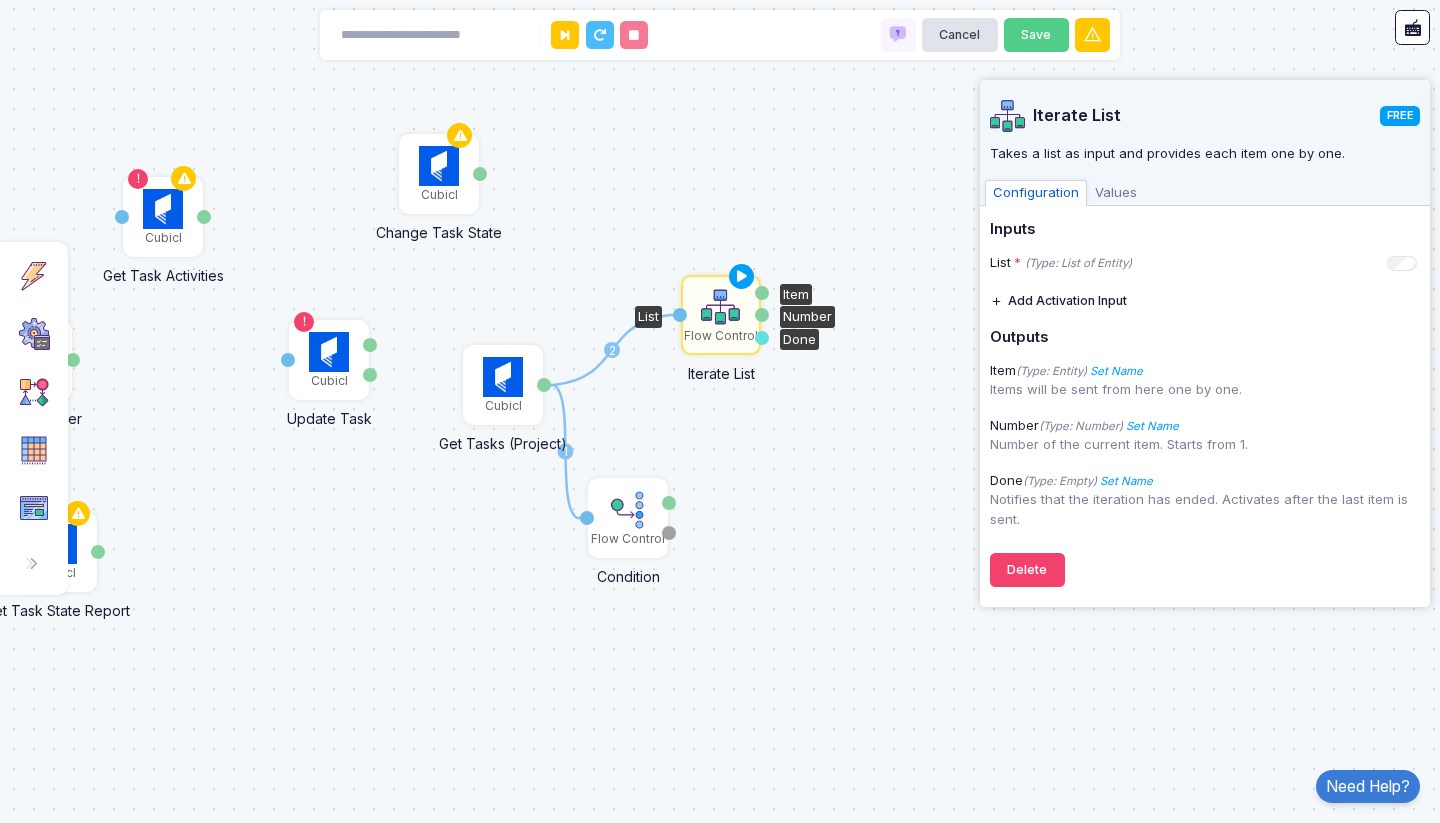 click on "Values" at bounding box center (1116, 193) 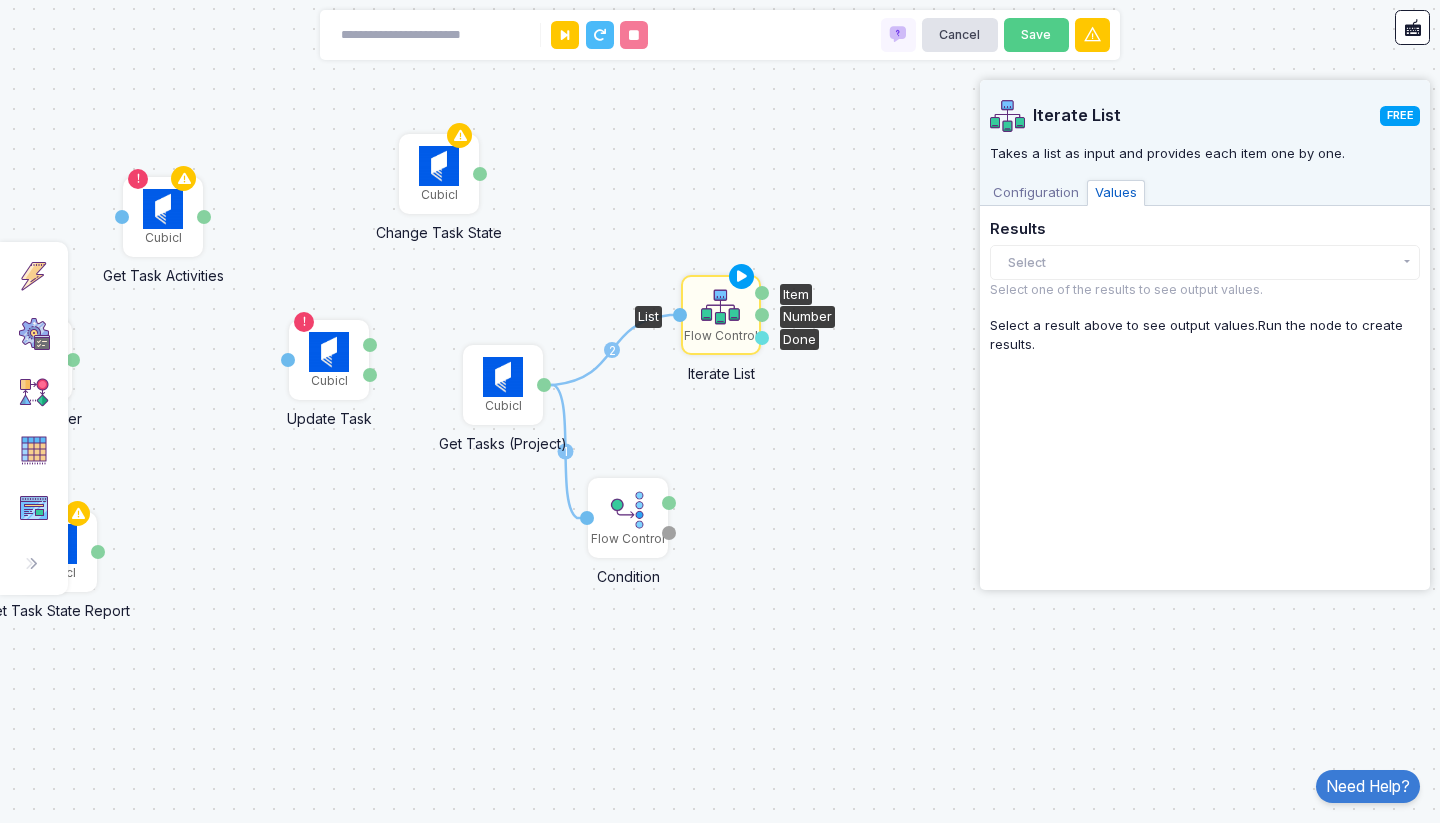click on "Configuration" at bounding box center (1036, 193) 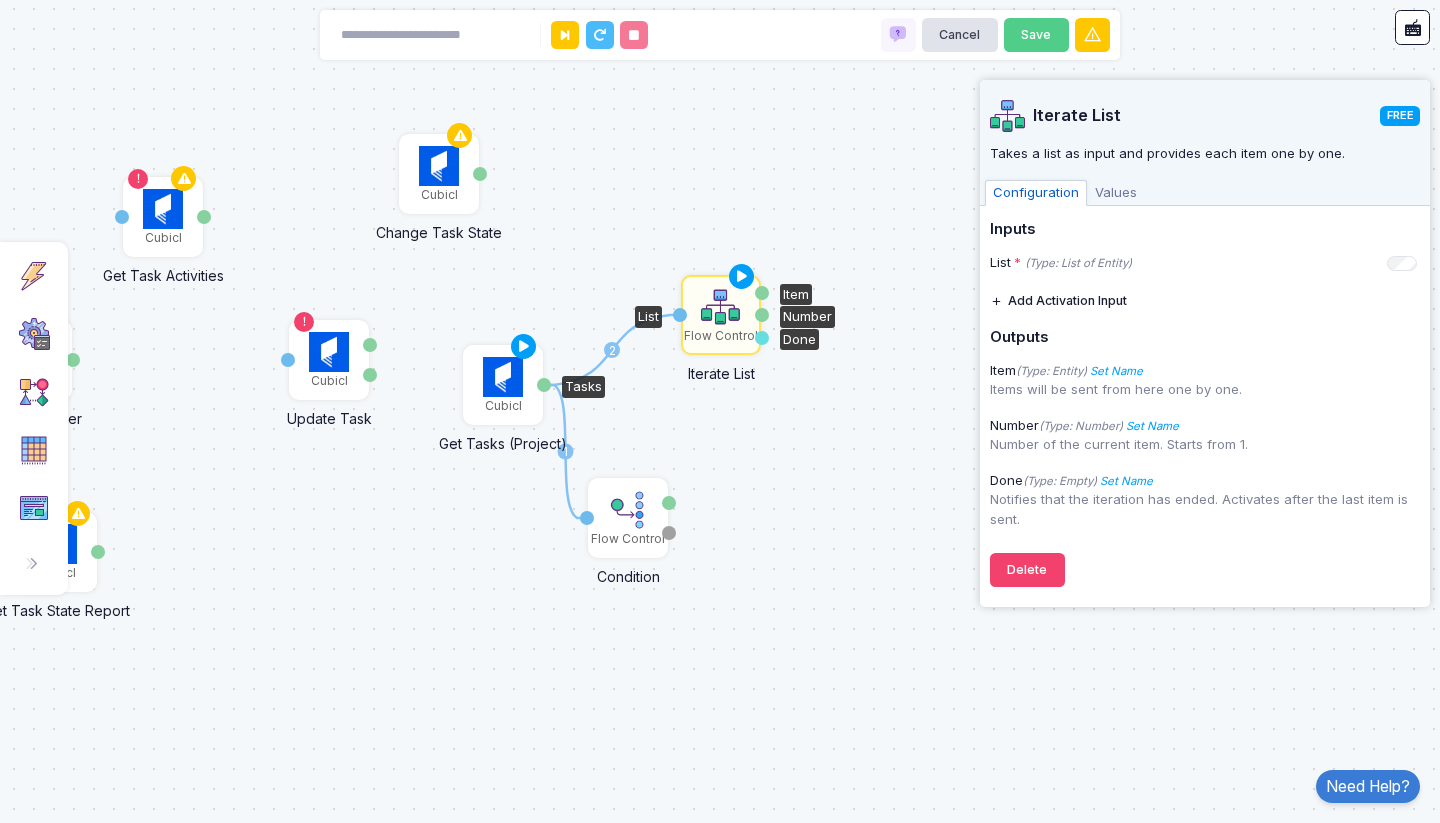click 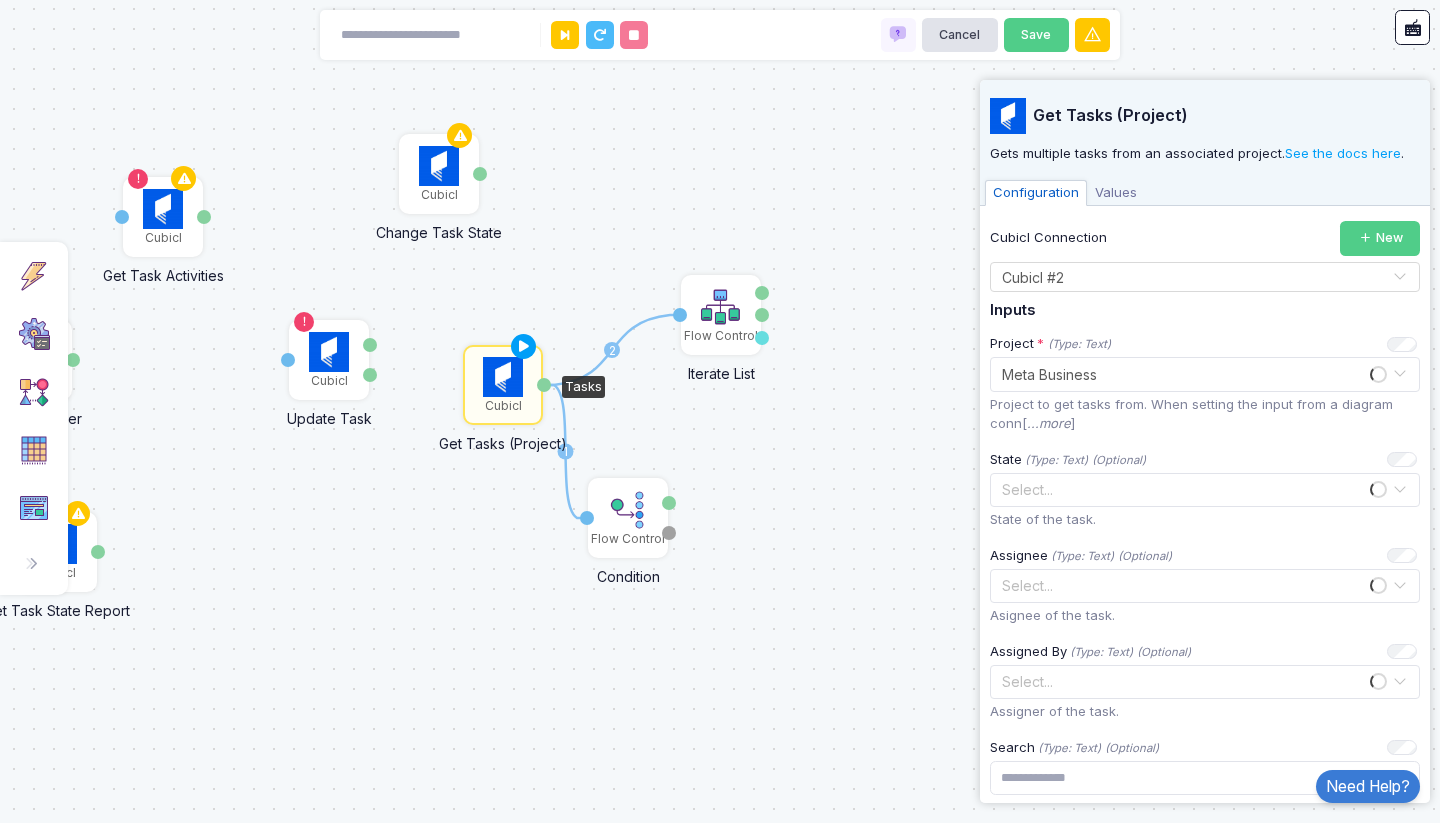 click 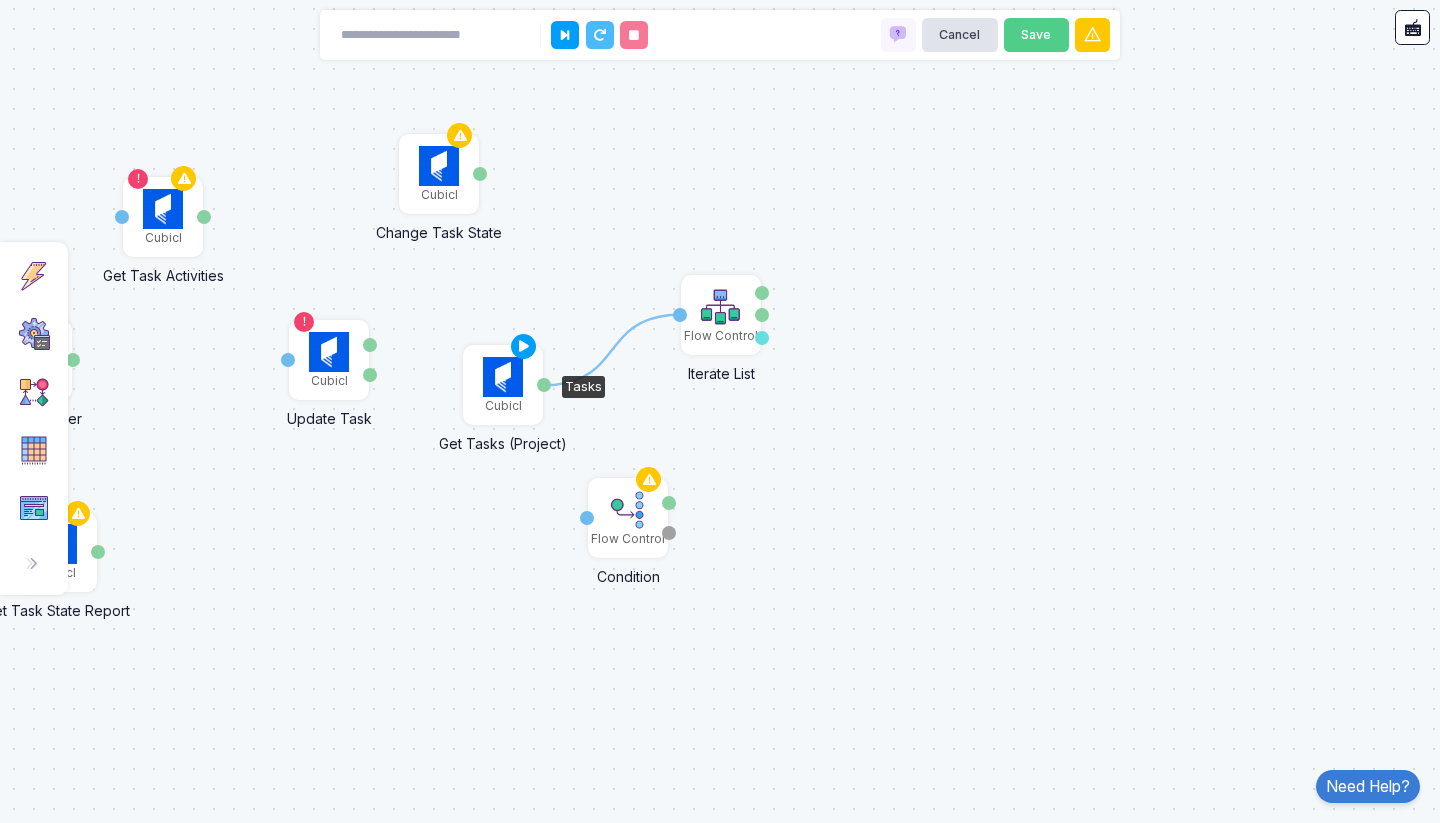 click 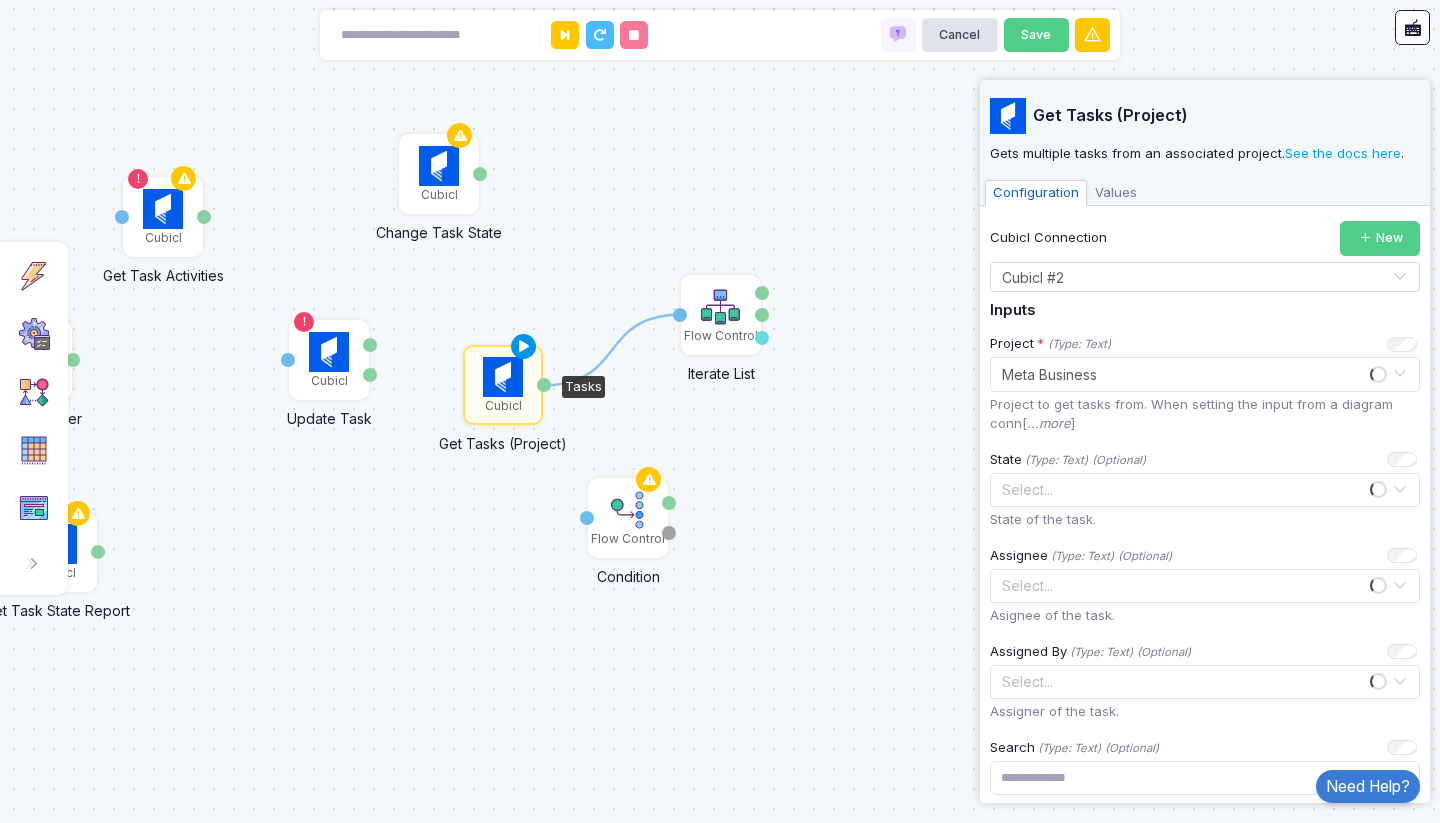 click at bounding box center (524, 347) 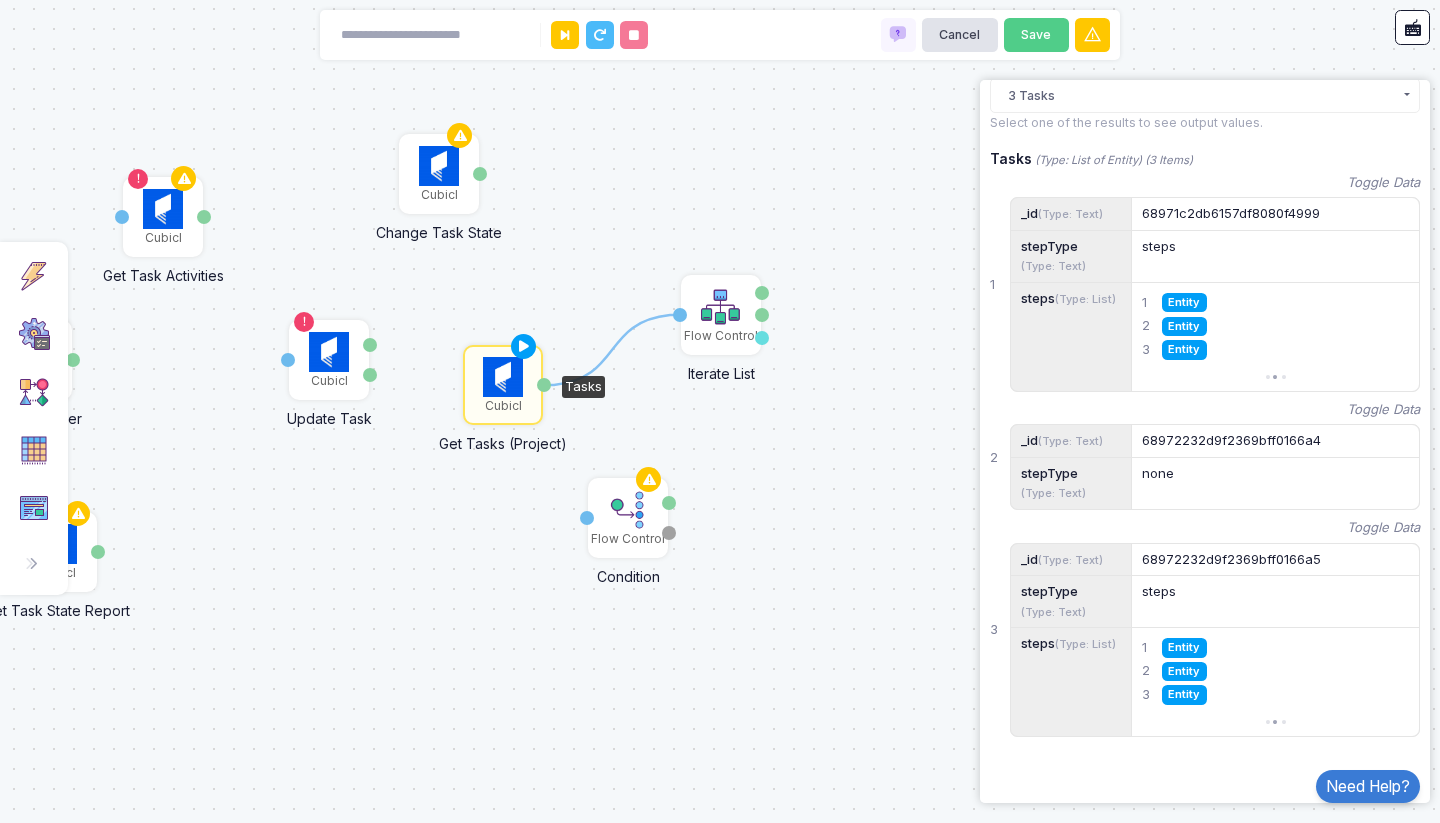 scroll, scrollTop: 0, scrollLeft: 0, axis: both 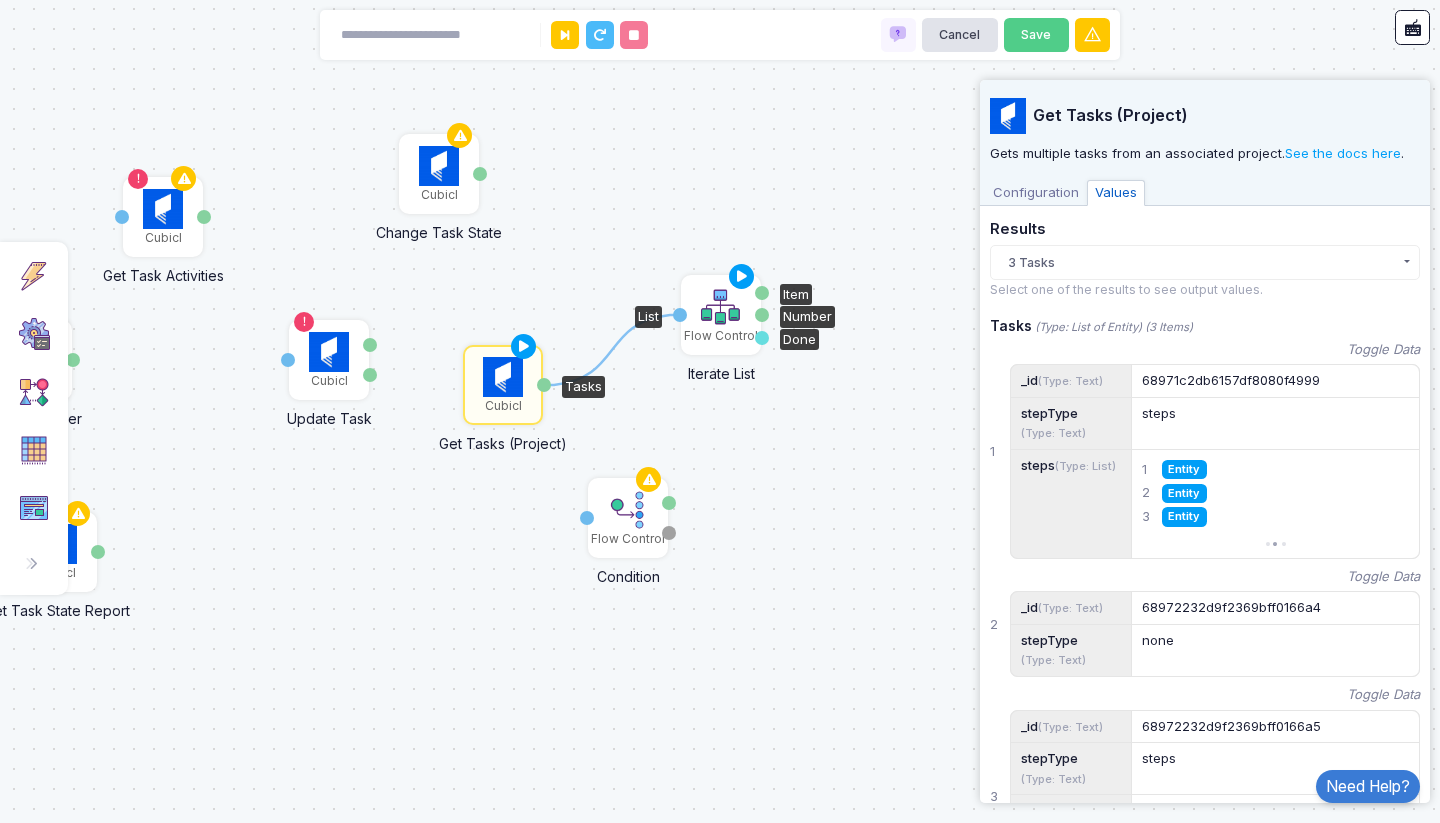 click 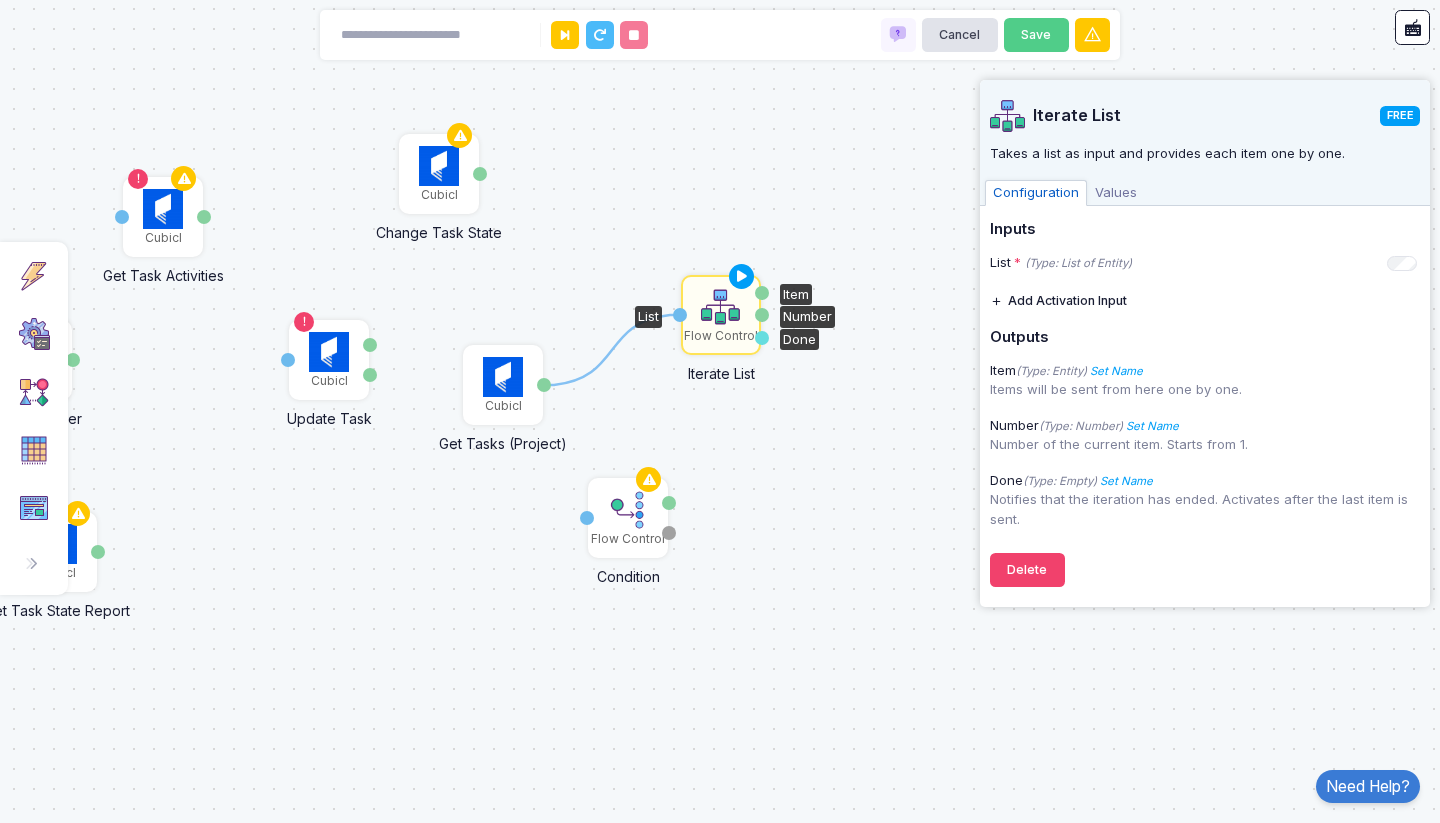 click on "Values" at bounding box center [1116, 193] 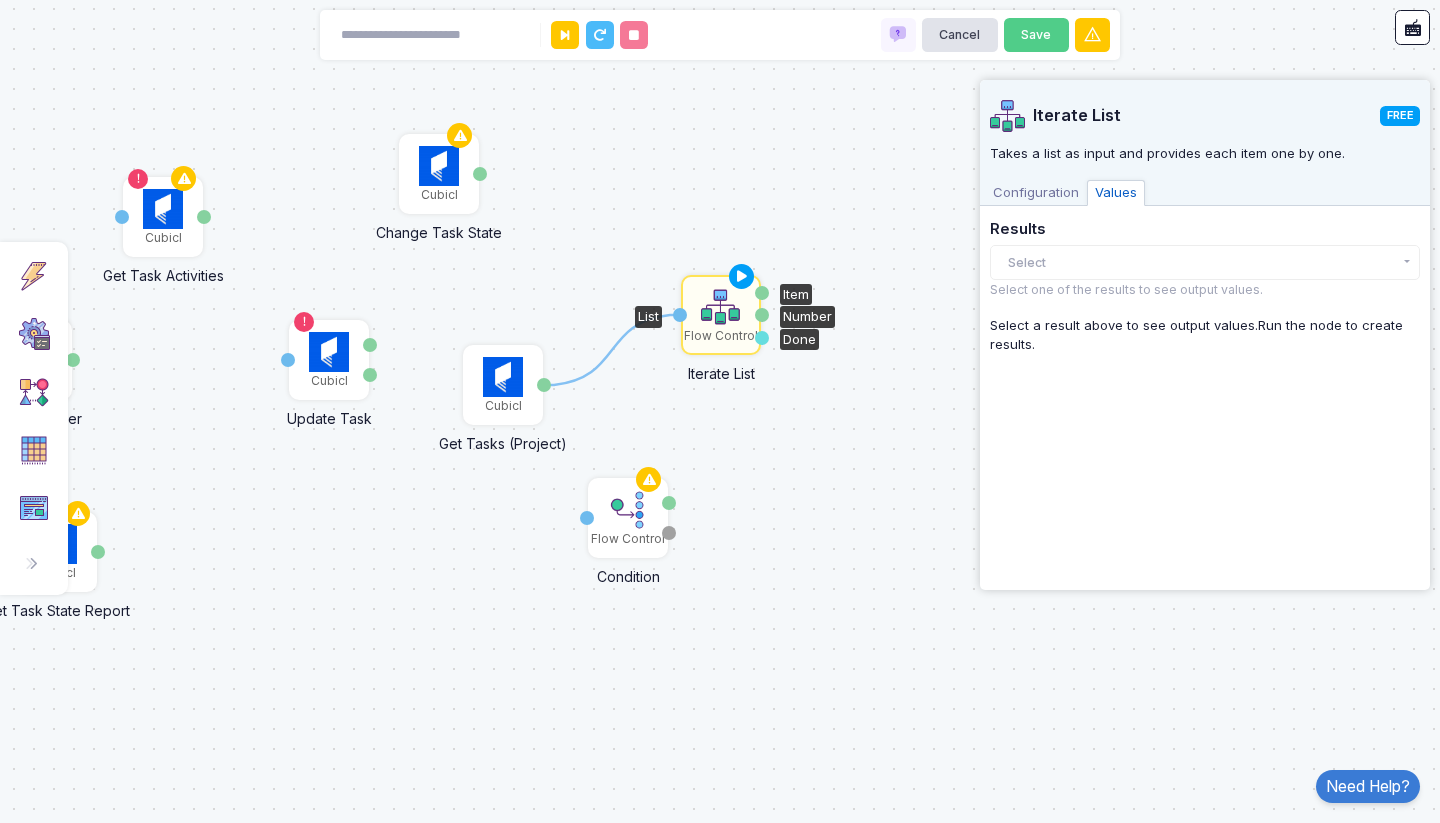 click on "Select" 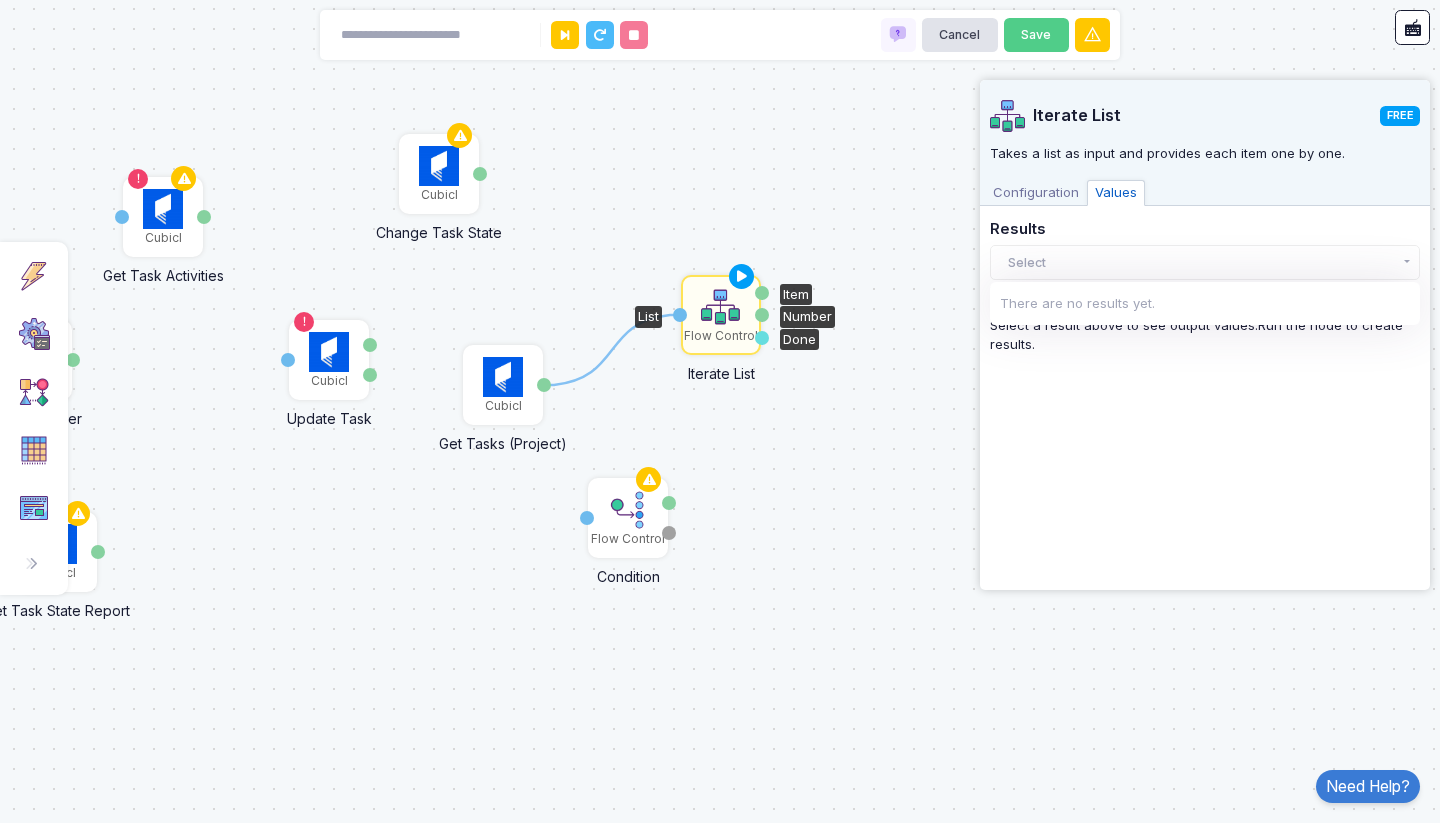 click on "Configuration" at bounding box center [1036, 193] 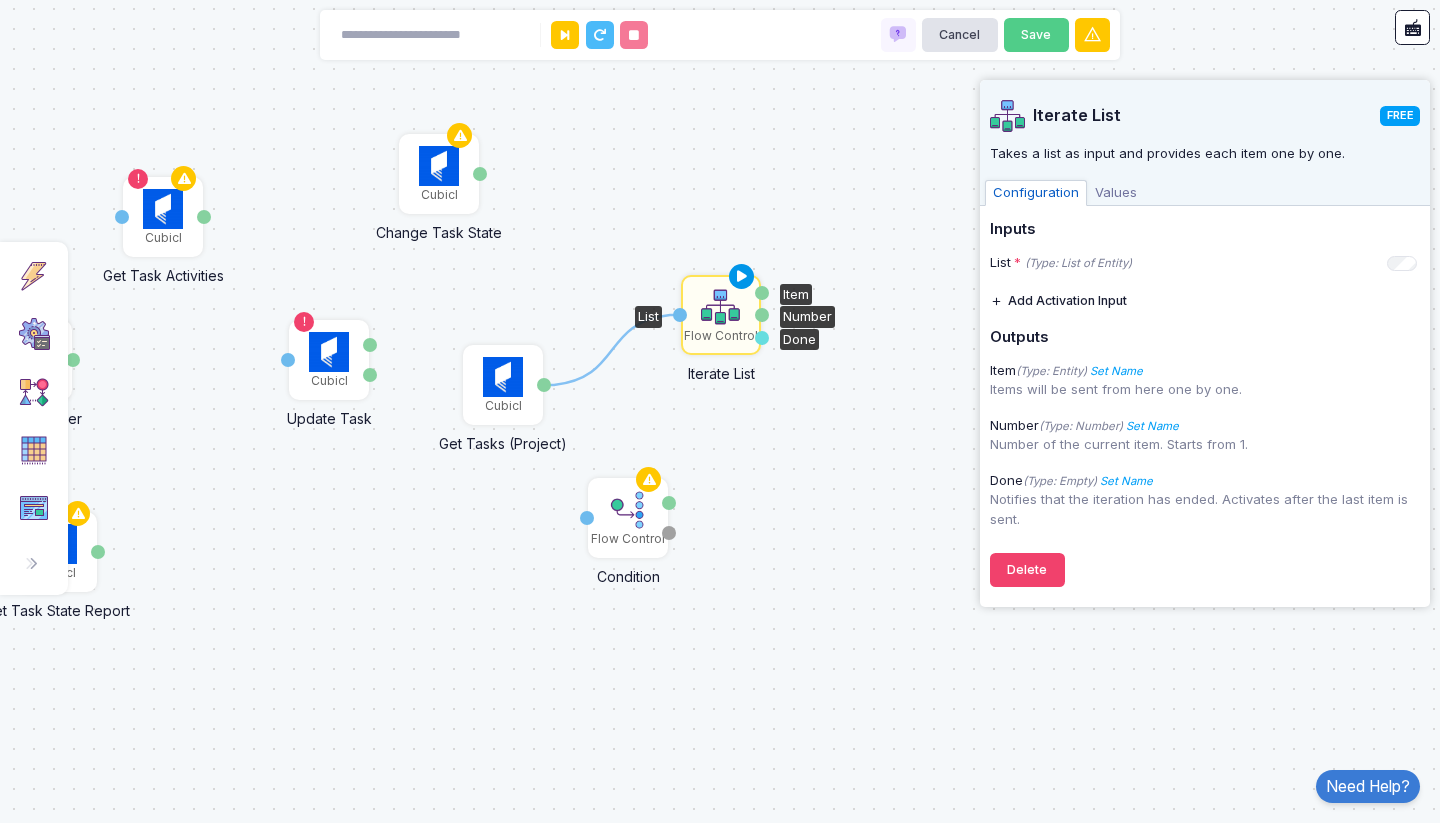 click at bounding box center (742, 277) 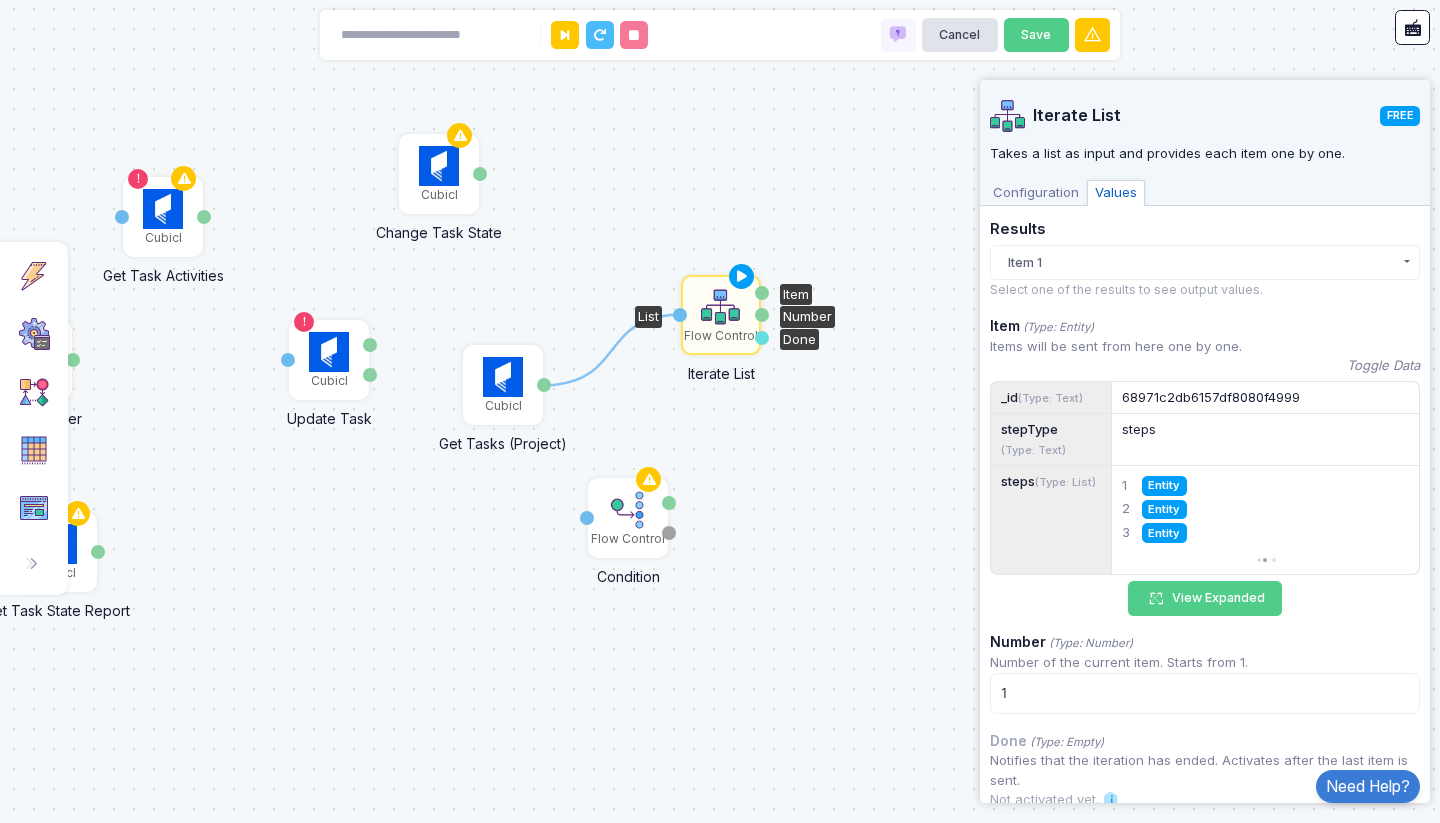 click on "Item 1" 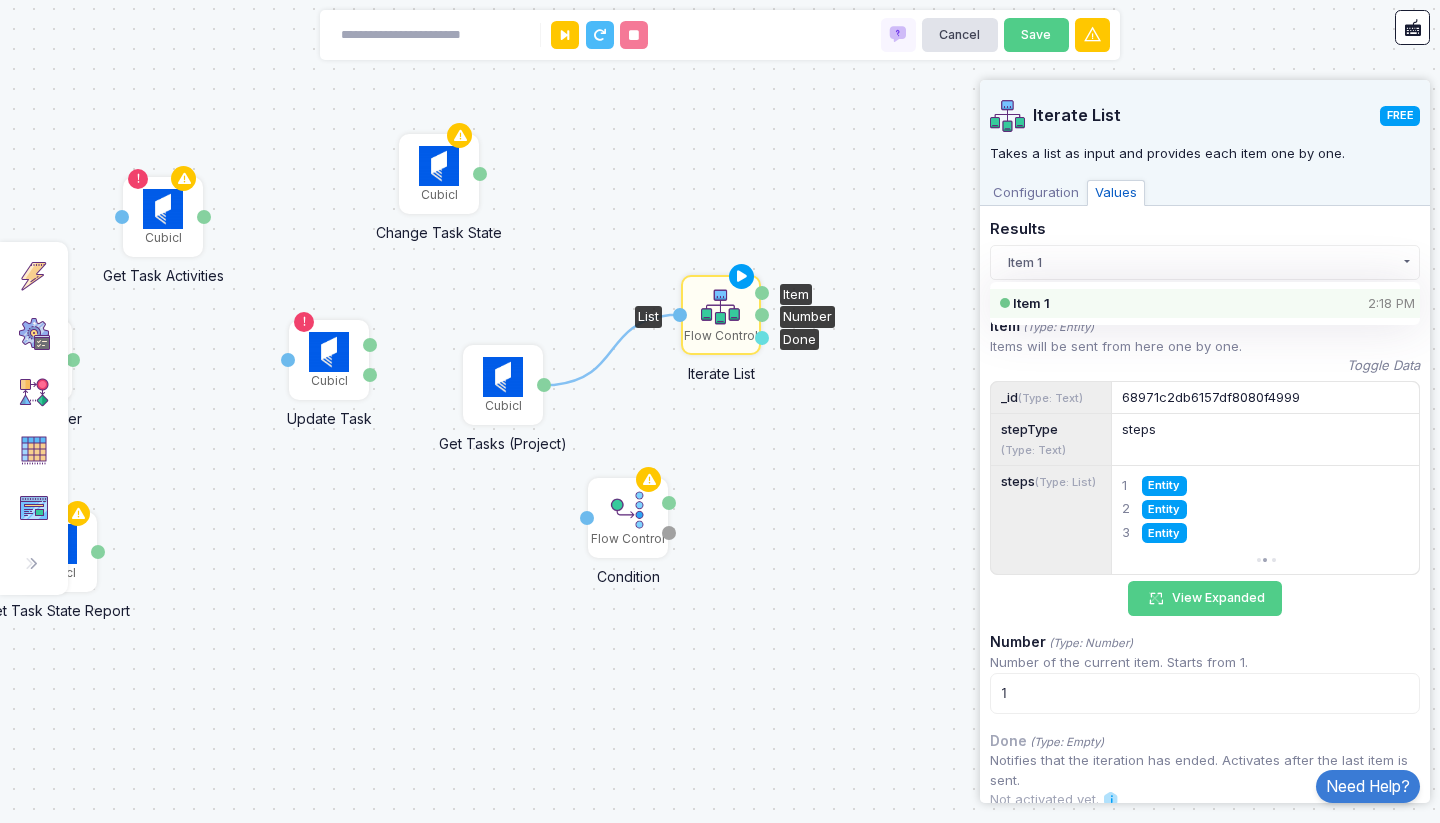 click on "Item 1" 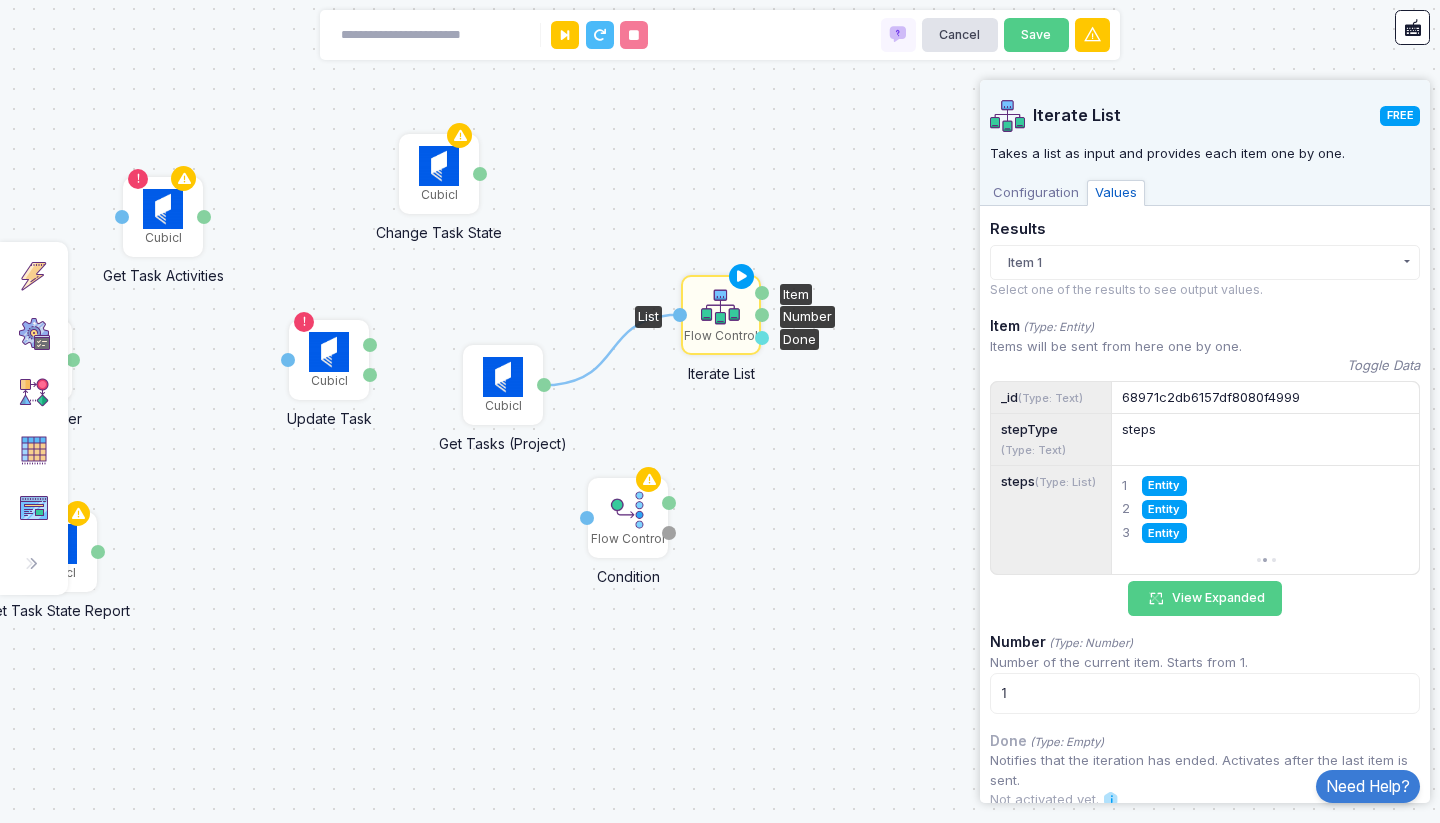 scroll, scrollTop: 67, scrollLeft: 0, axis: vertical 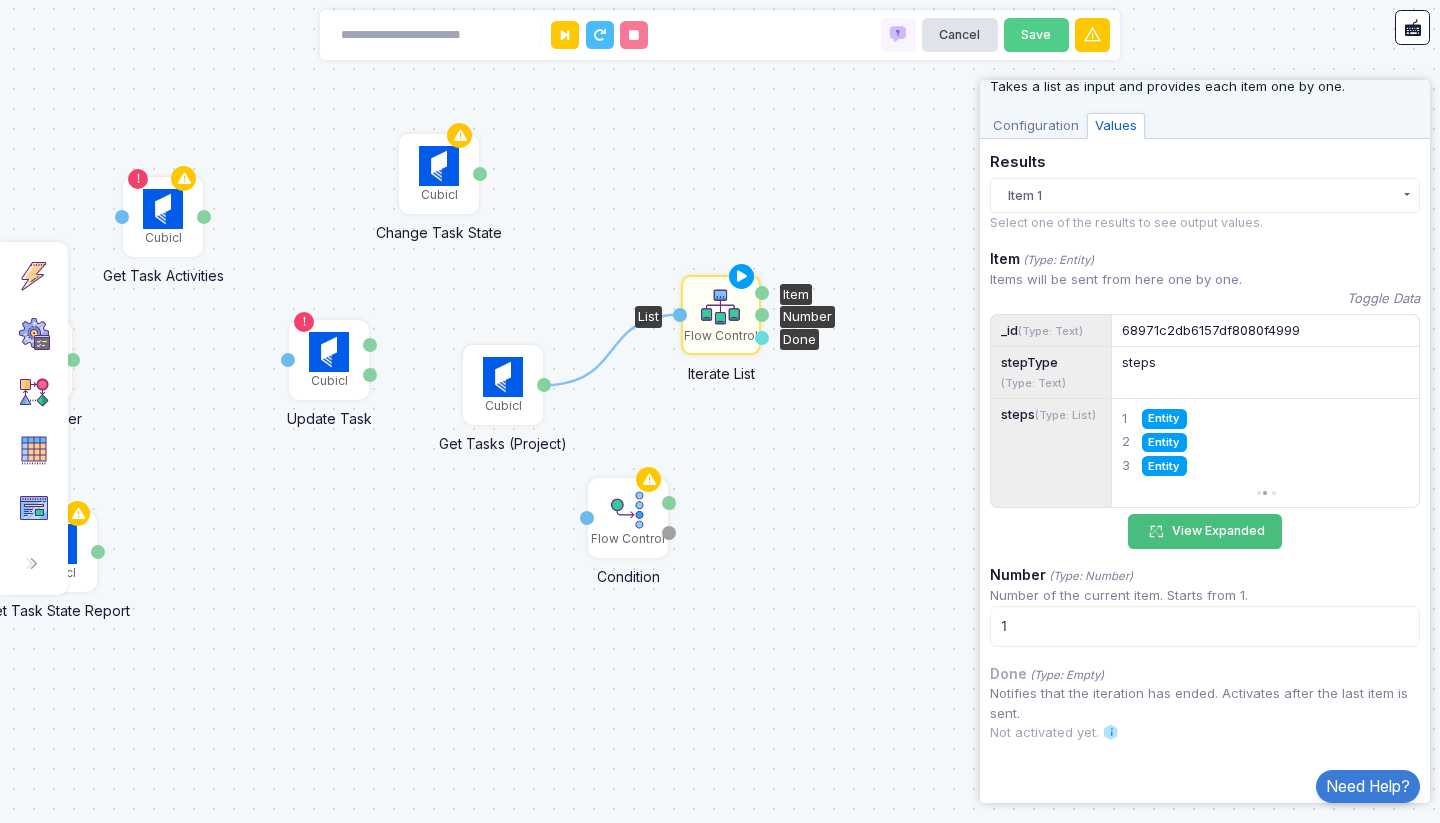 click on "View Expanded" 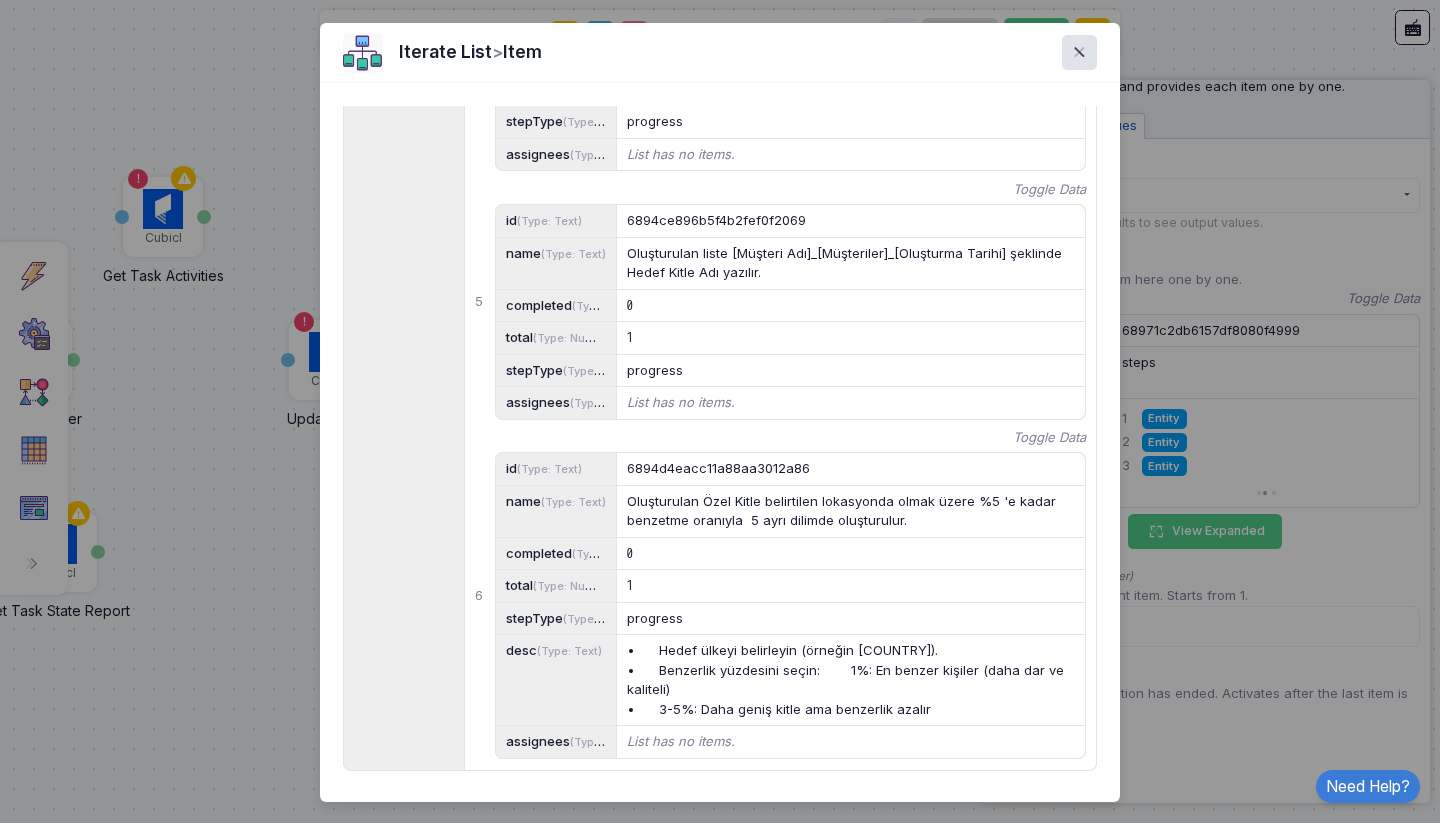 scroll, scrollTop: 1566, scrollLeft: 0, axis: vertical 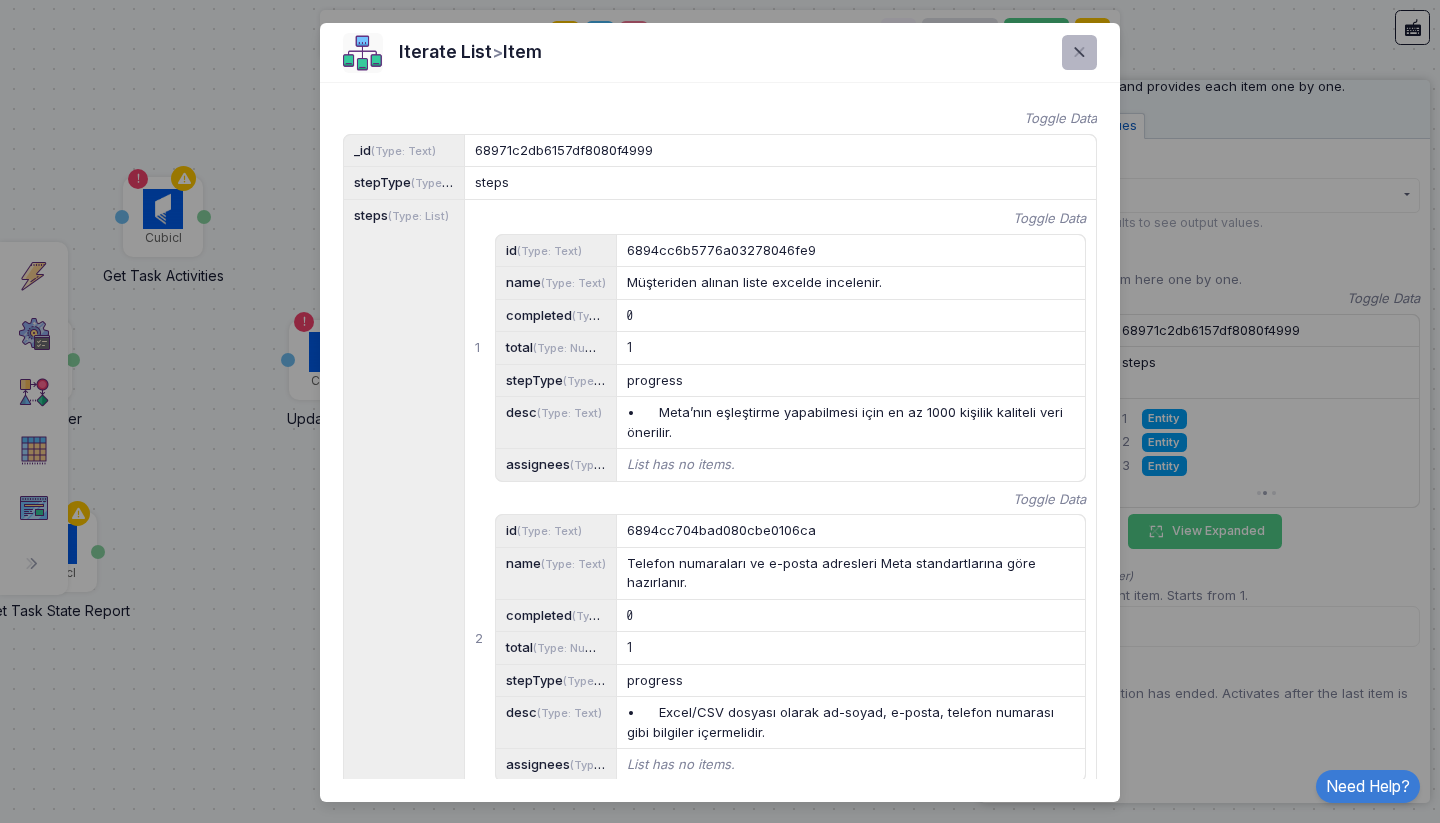 click 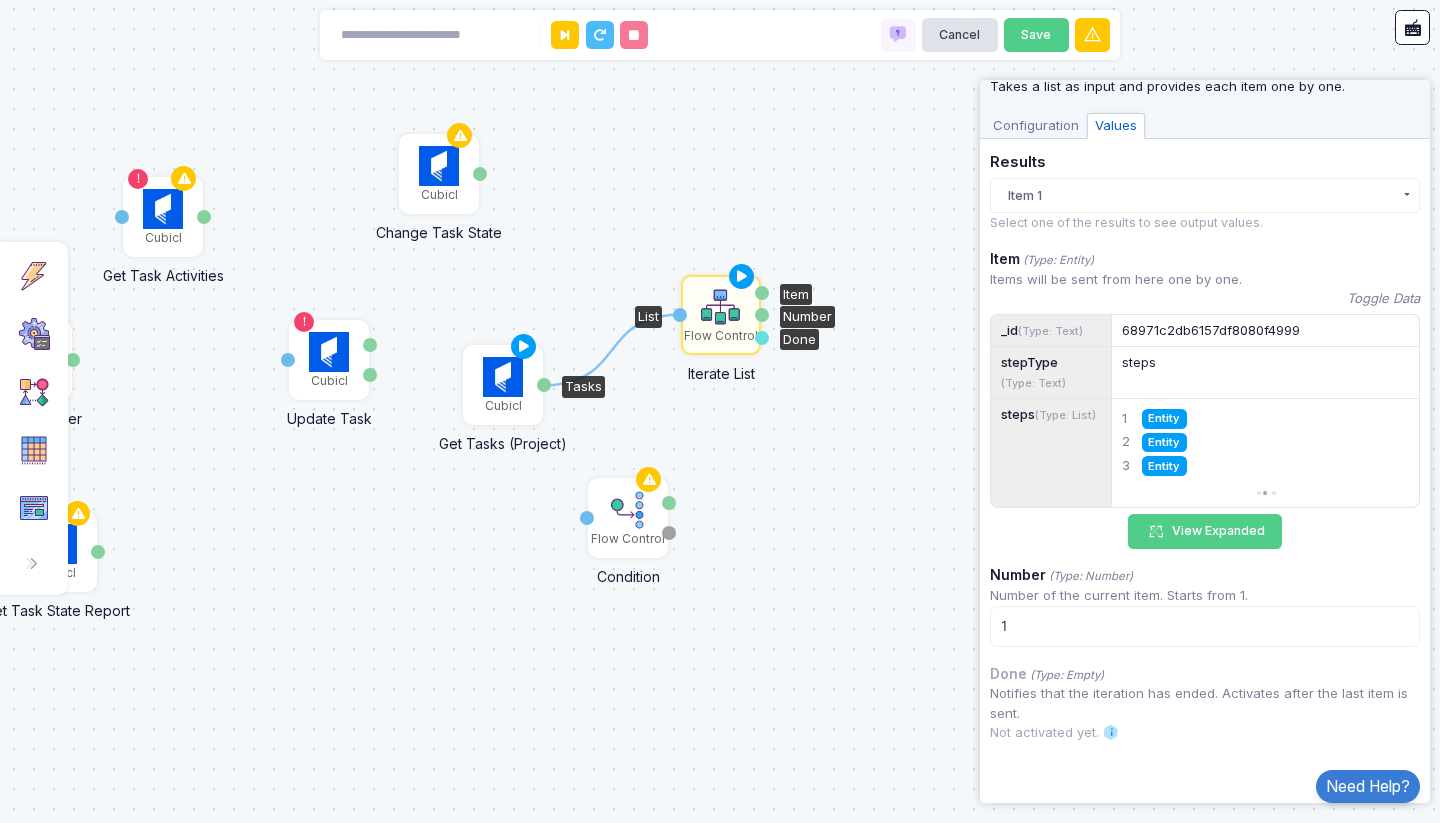 click 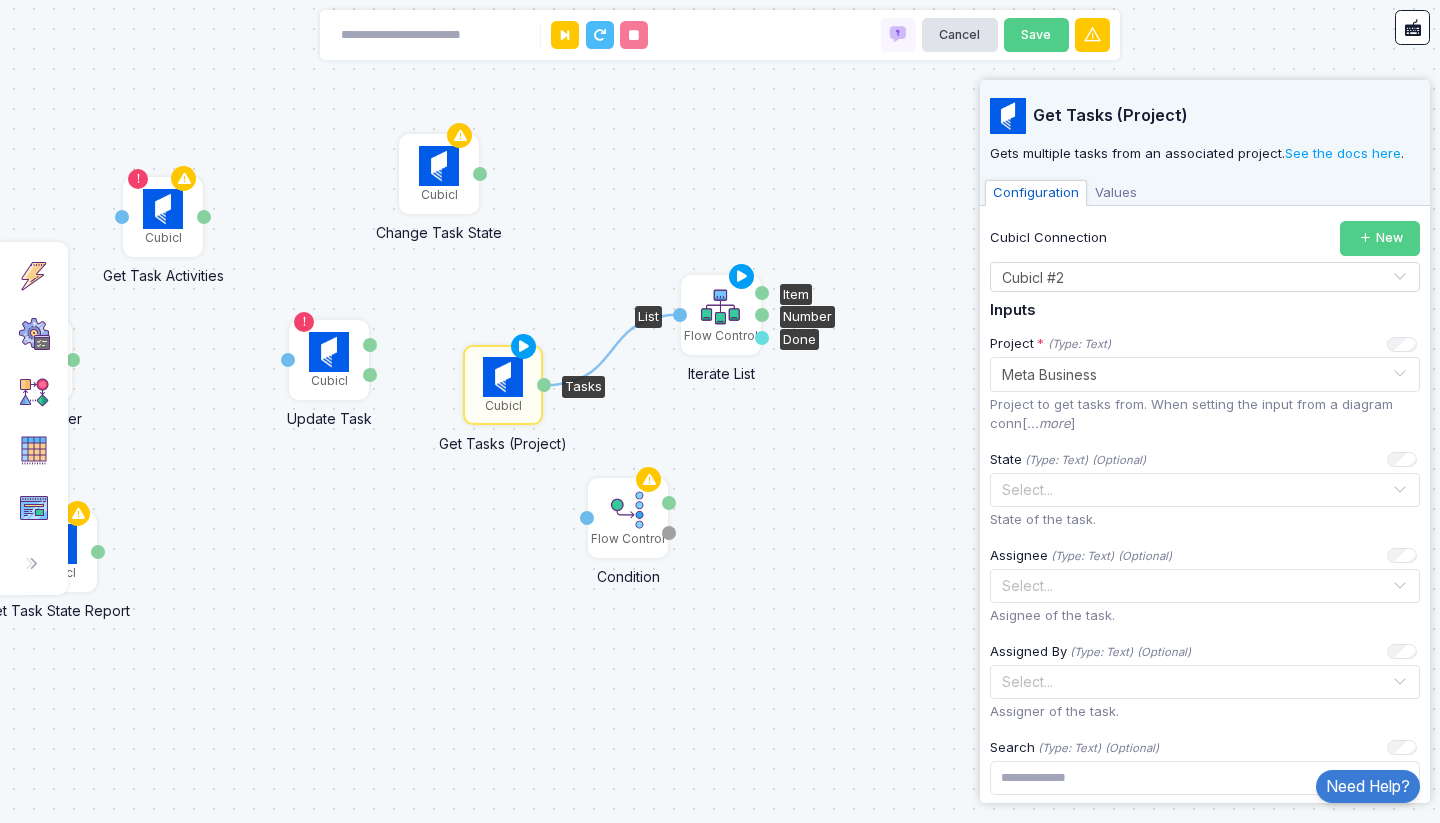 click 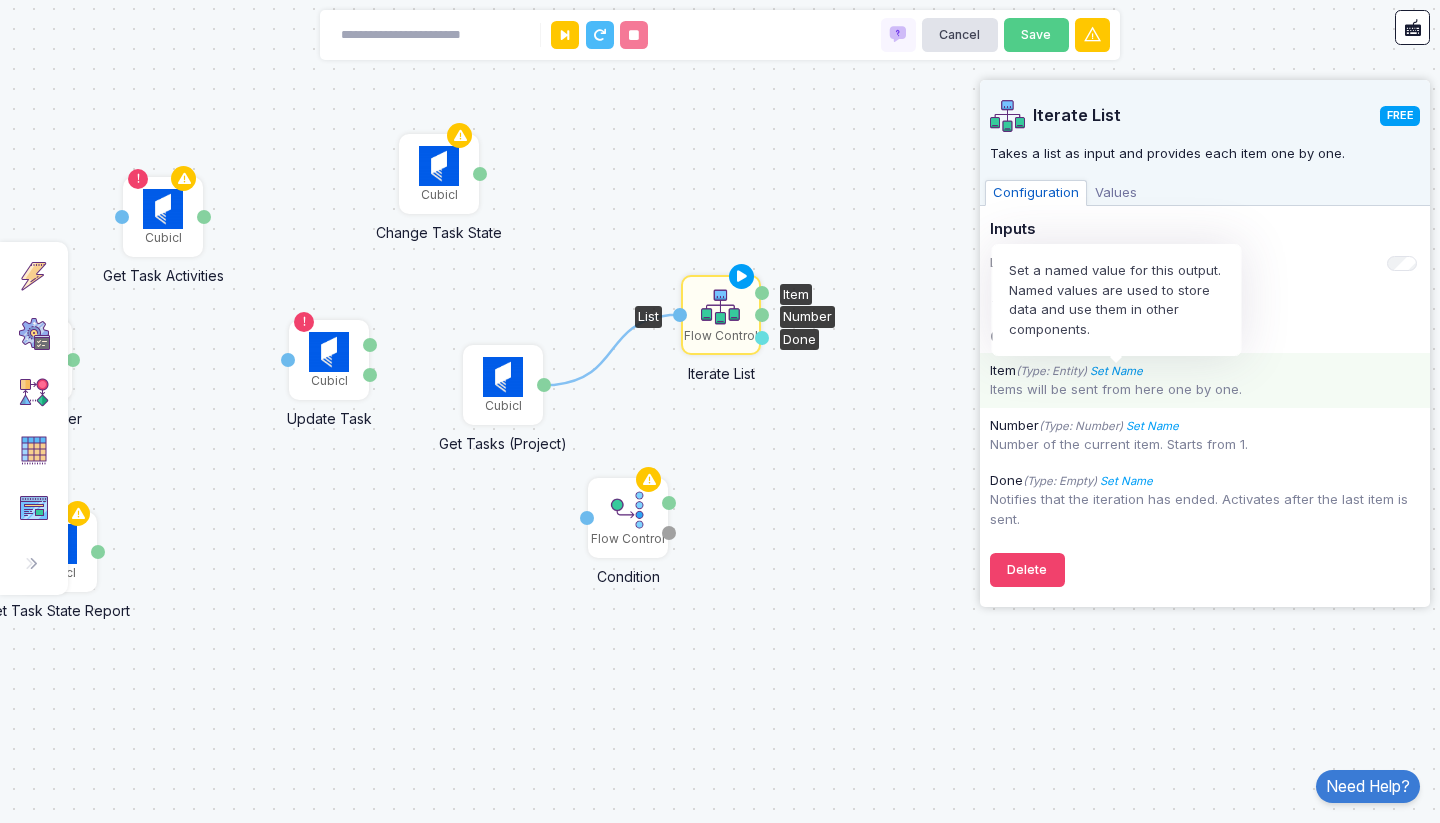 click on "Set Name" 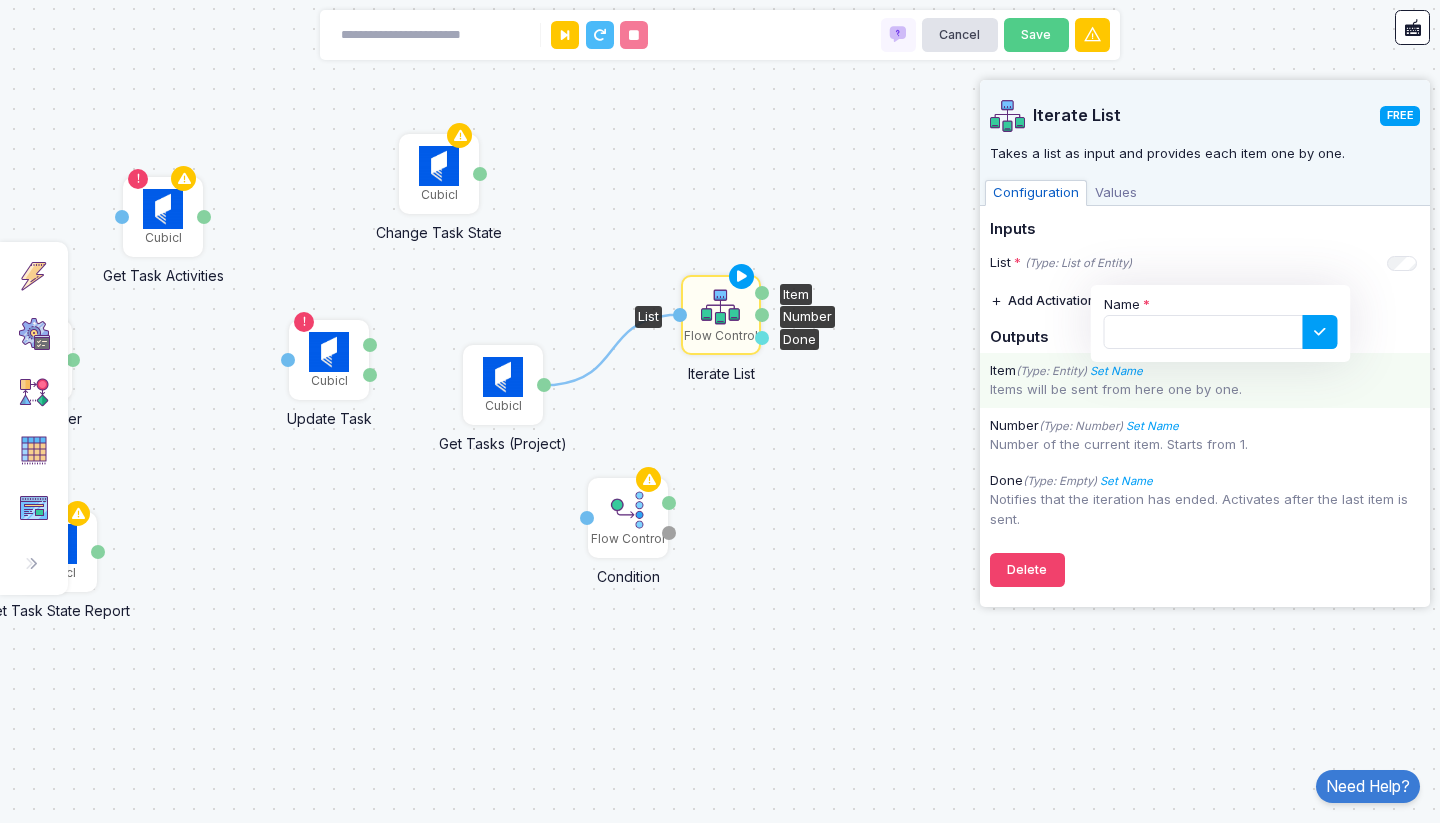 click on "Items will be sent from here one by one." 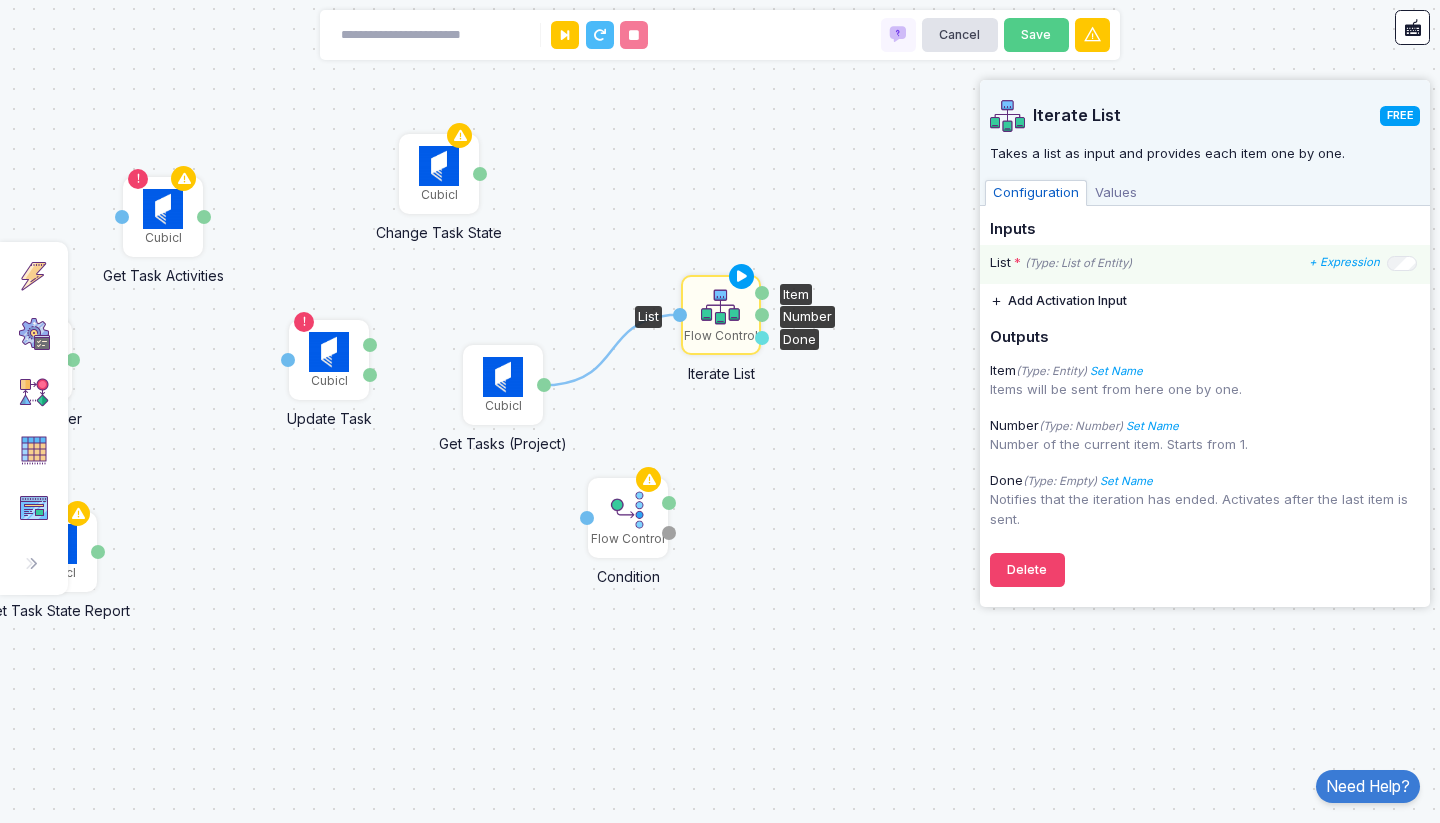 click on "(Type: List of Entity)" 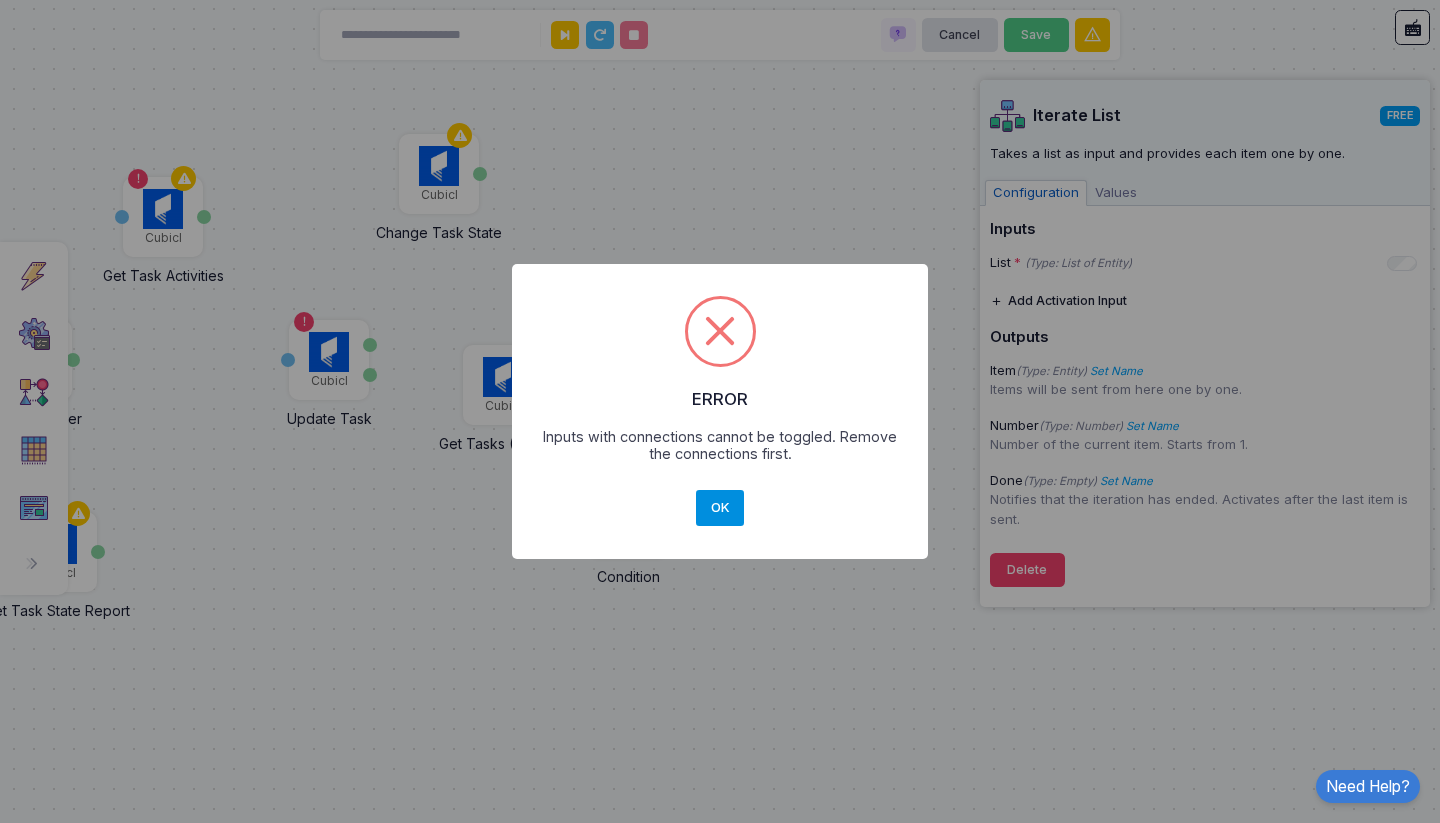 click on "OK" at bounding box center (720, 508) 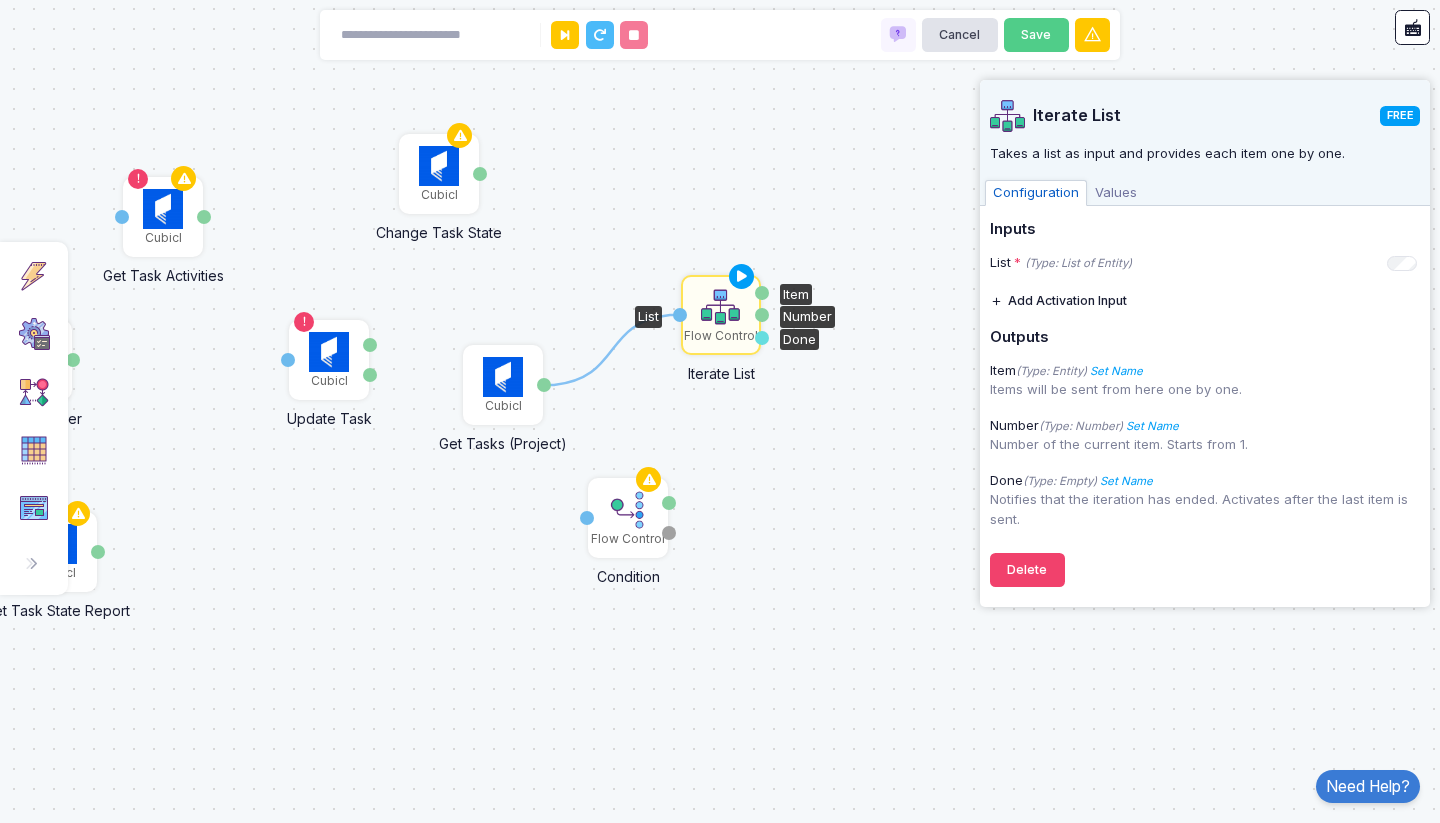 click on "1 Cubicl Update Task Activation 1 Task Activity Cubicl Change Task State Activity Trigger Manual Trigger Done Cubicl Get Task Activities Task ID Activities Cubicl Get Tasks (Project) Tasks Cubicl Get Task State Report Tasks Start Date End Date Report Flow Control Condition Input breadcrumbs Otherwise Flow Control Iterate List List Item Number Done" 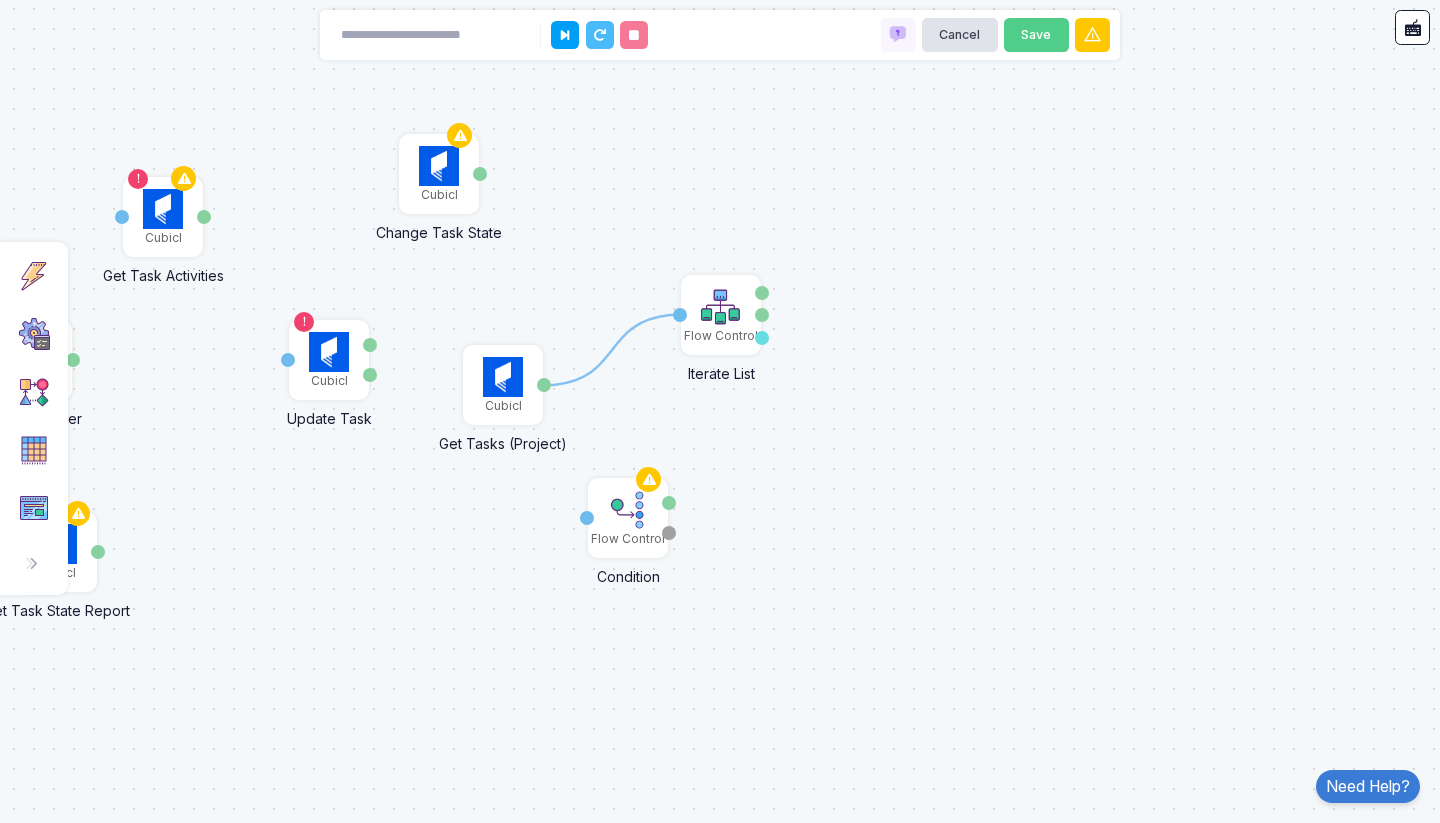 click 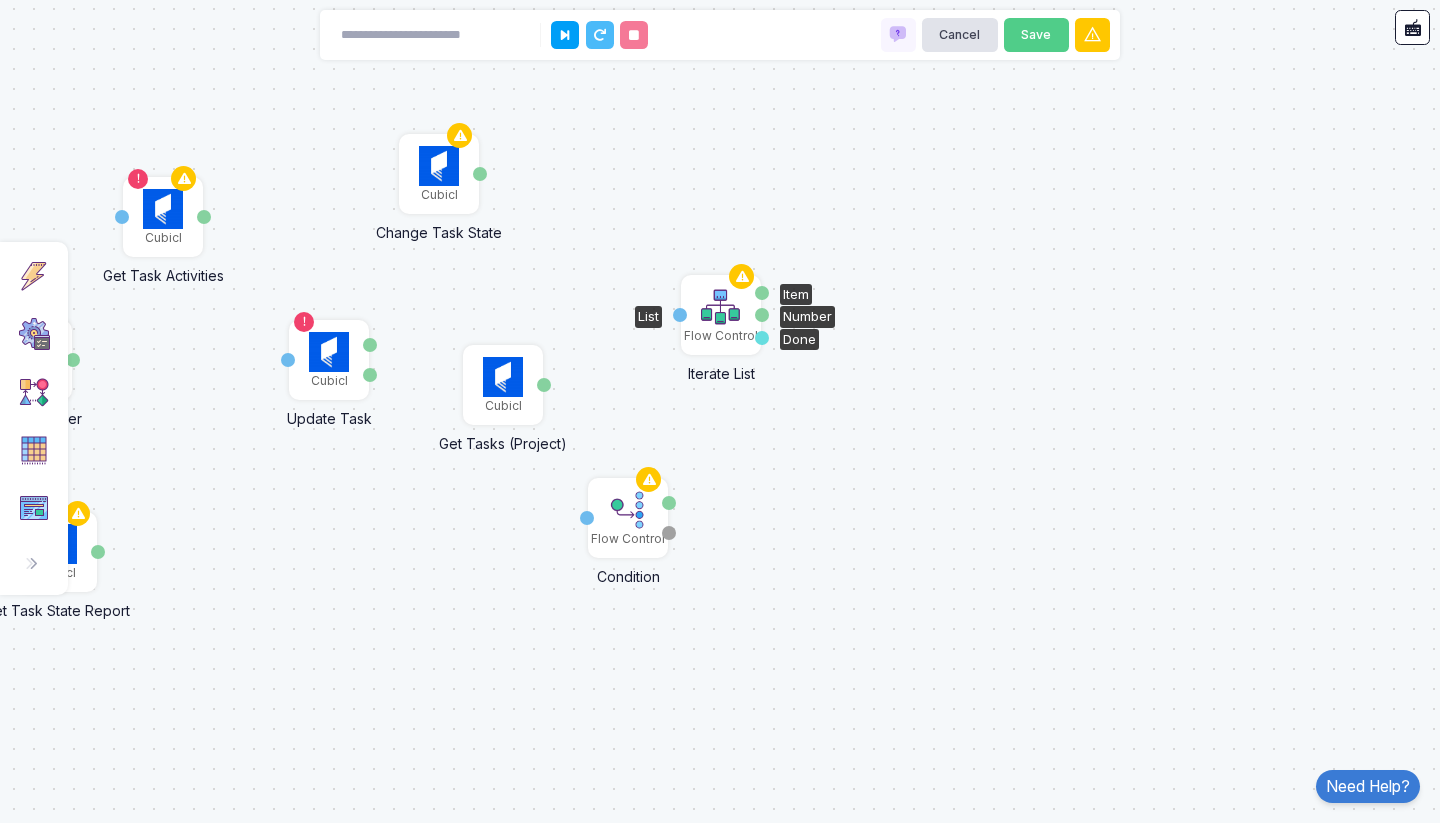 click on "Flow Control" 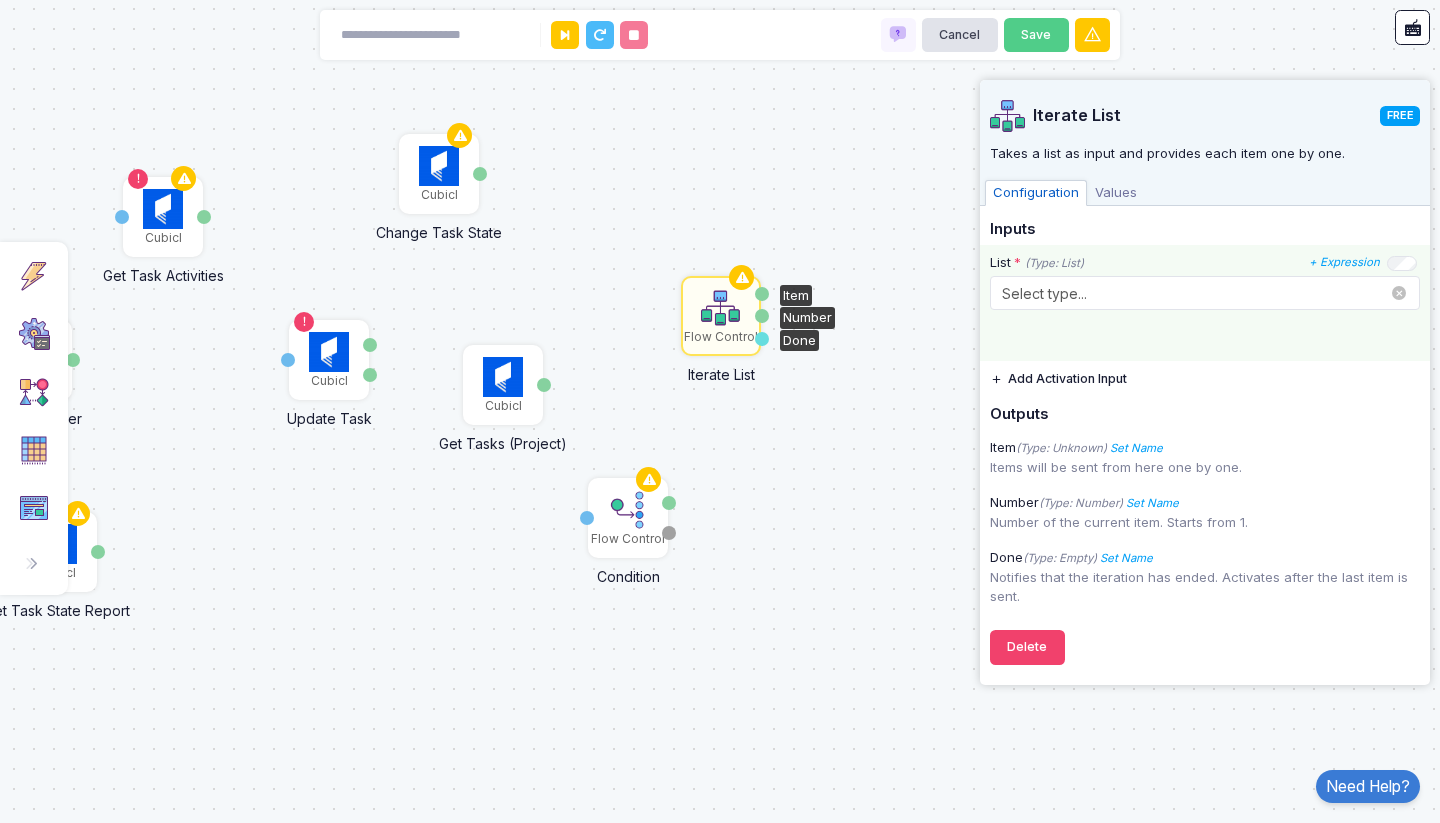 click 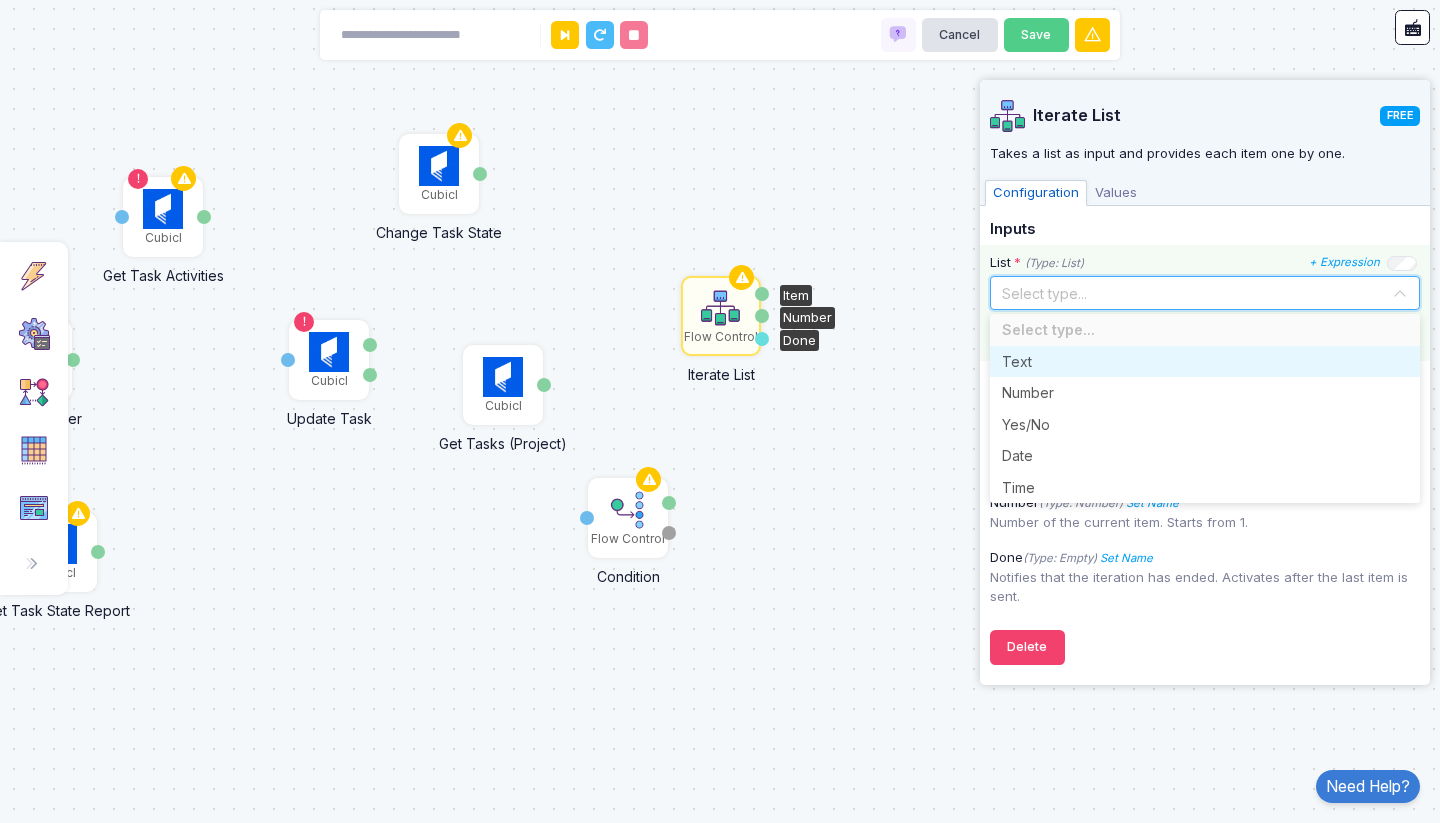click on "Text" at bounding box center (1205, 362) 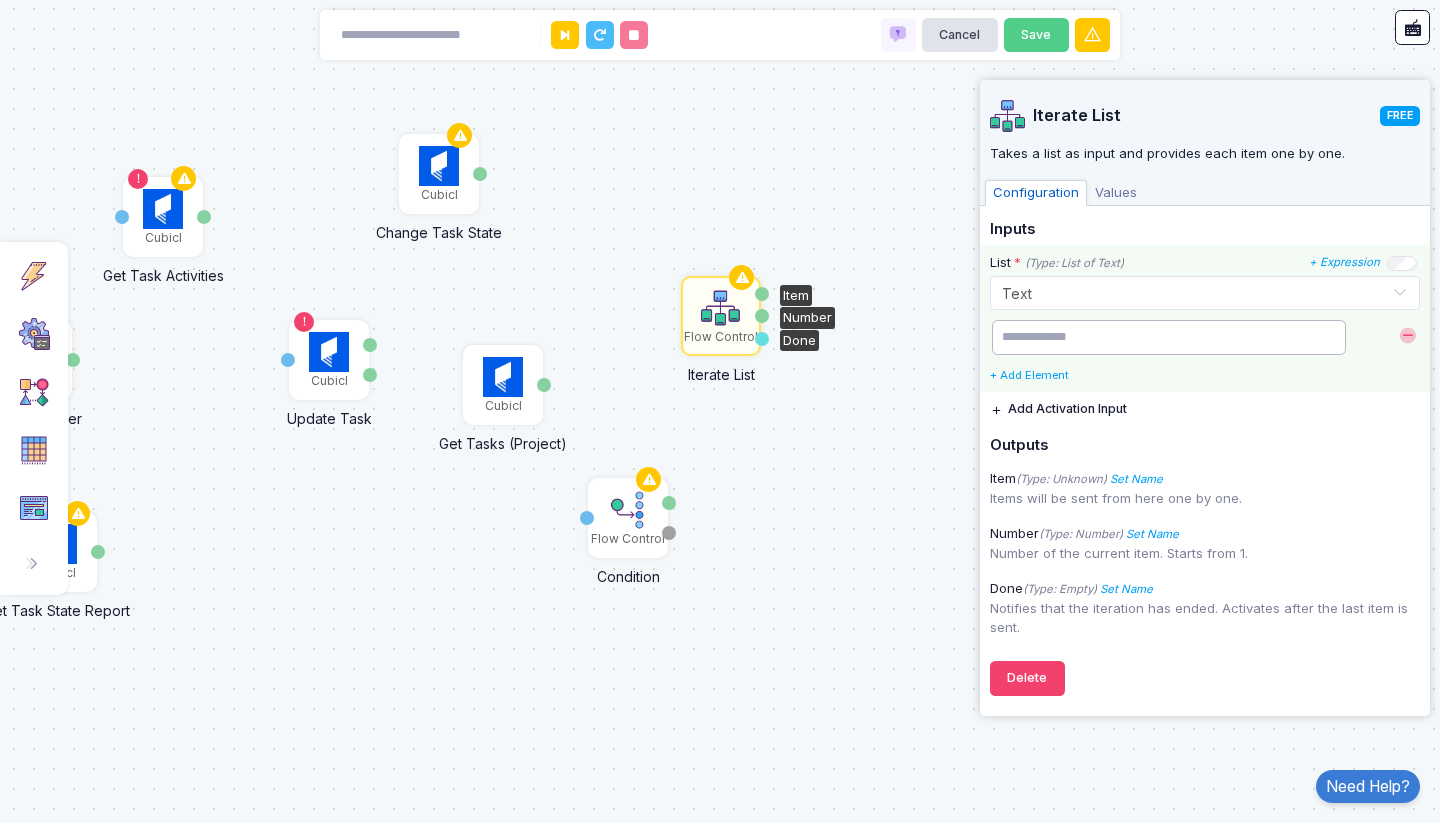 click at bounding box center [1169, 337] 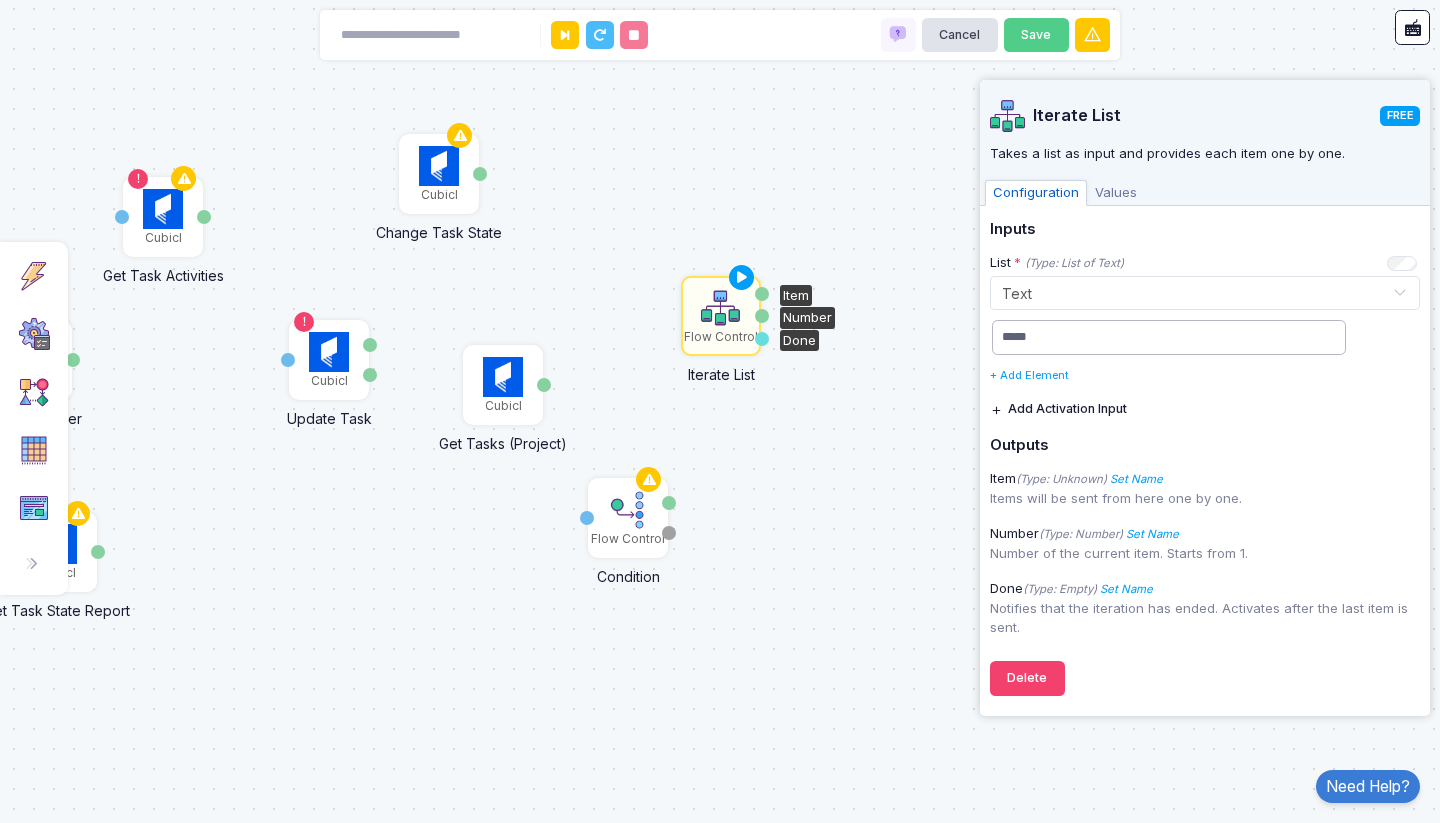 type on "*****" 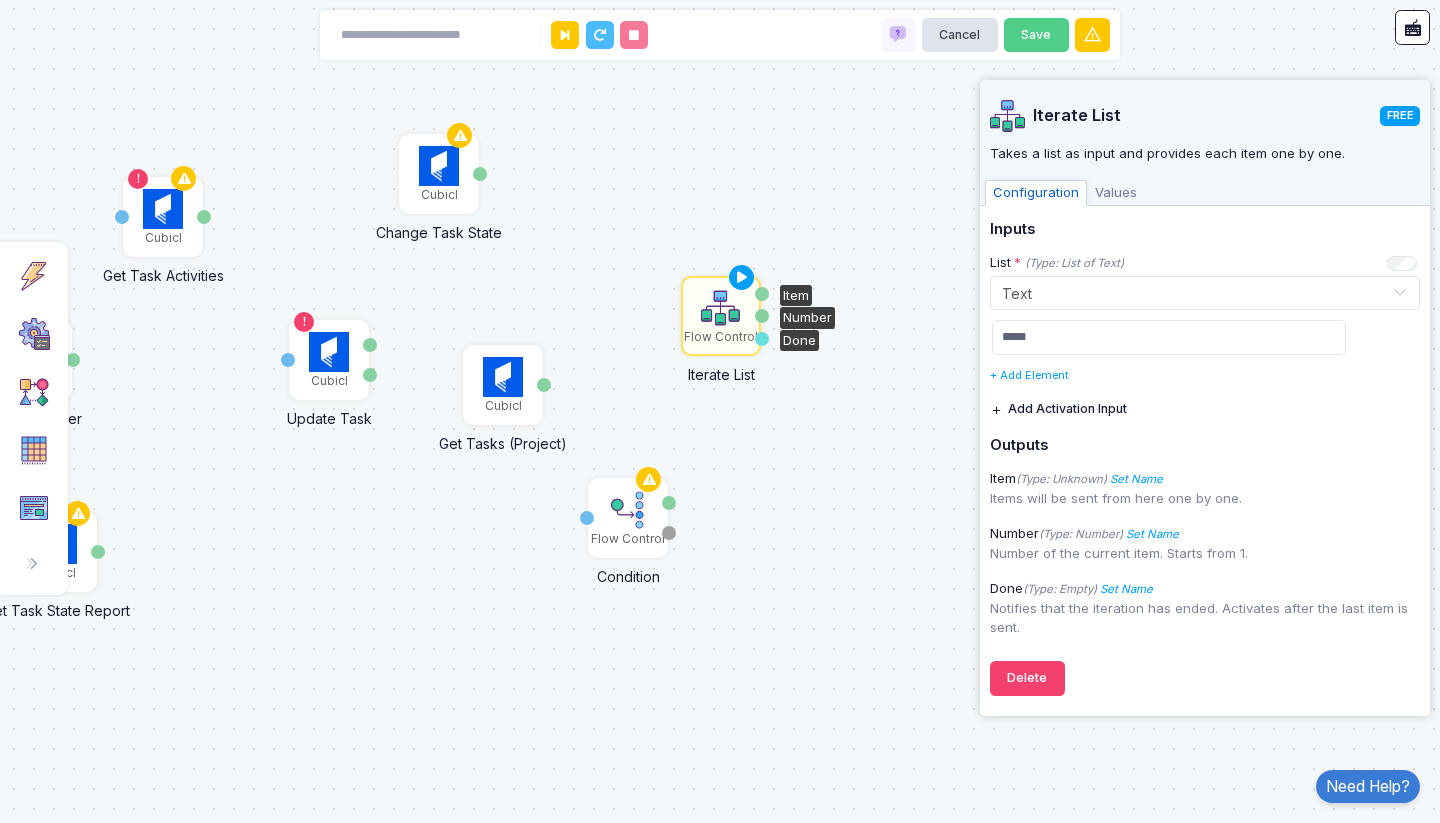 click on "Configuration Values" at bounding box center [1205, 191] 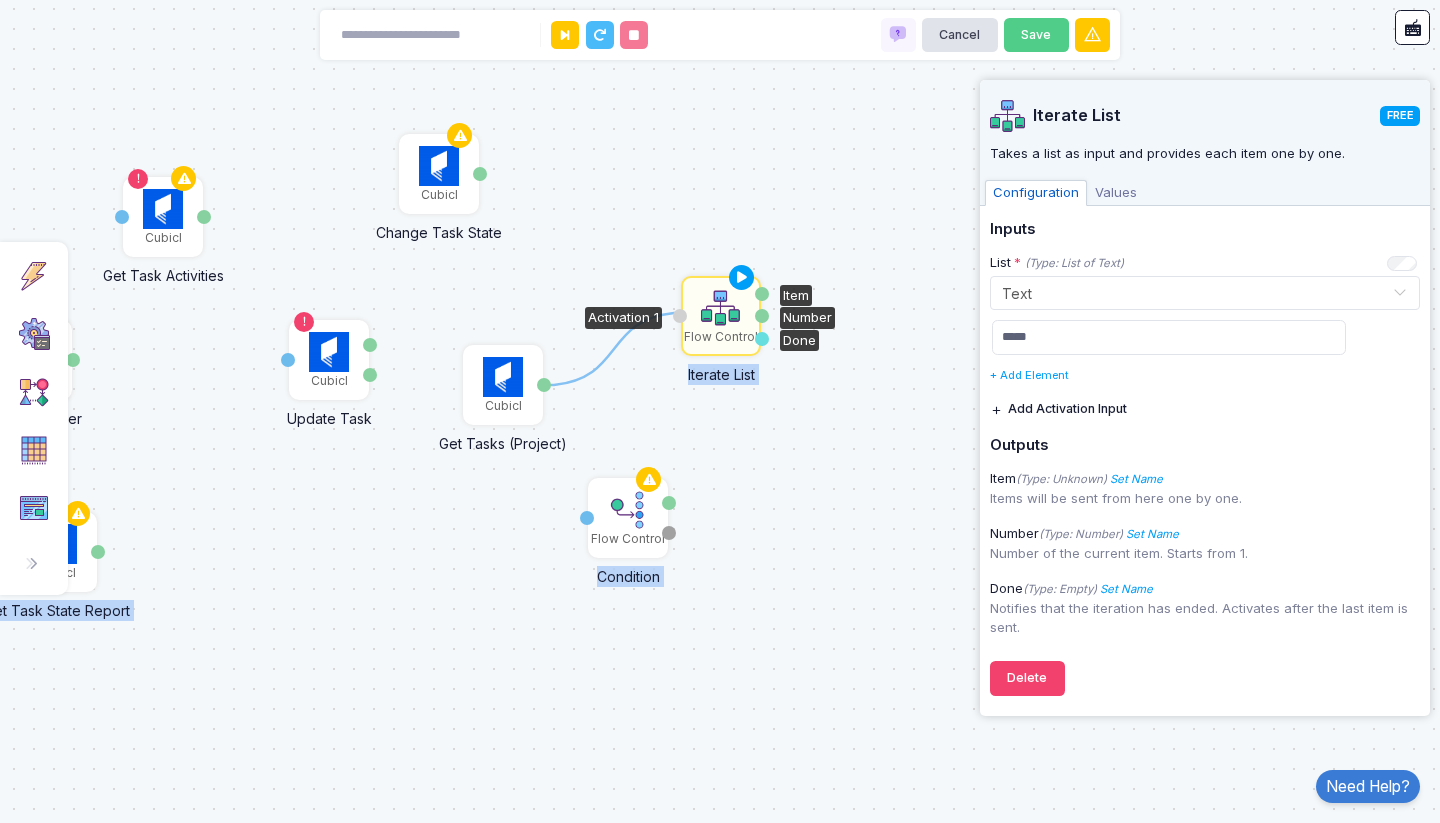 drag, startPoint x: 545, startPoint y: 386, endPoint x: 684, endPoint y: 313, distance: 157.00319 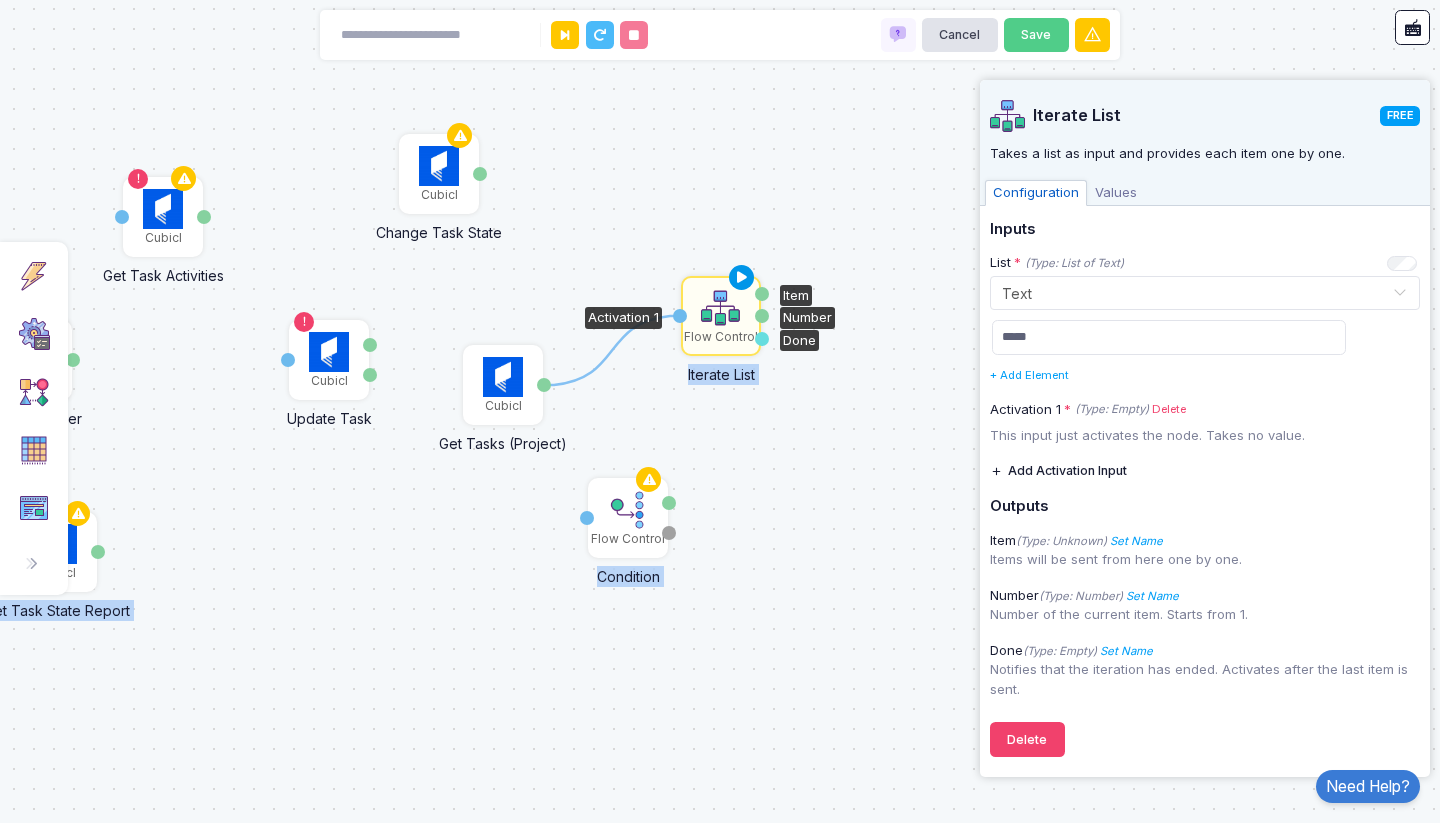 click at bounding box center [742, 278] 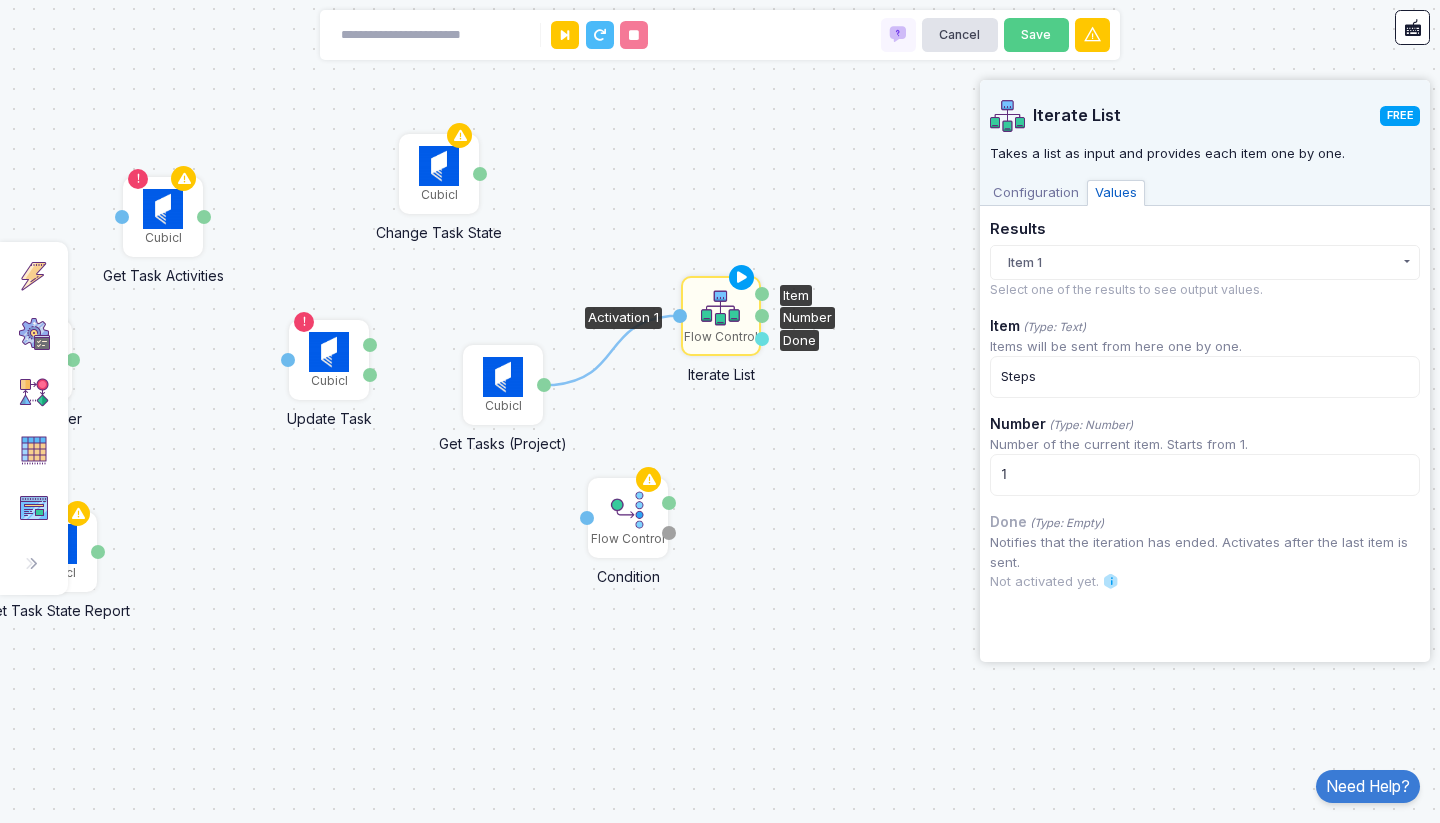 click on "Values" at bounding box center [1116, 193] 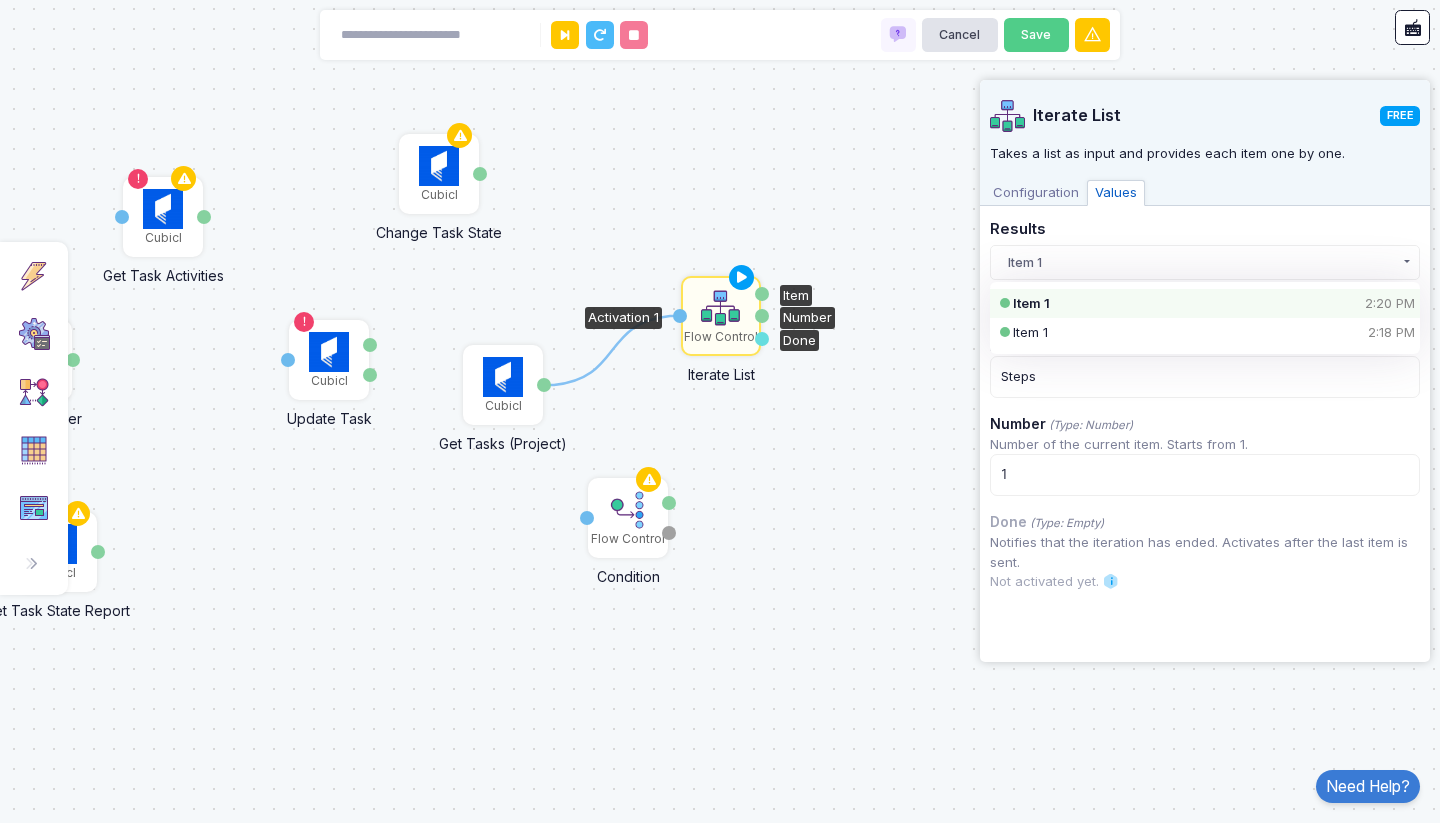 click on "Item 1" 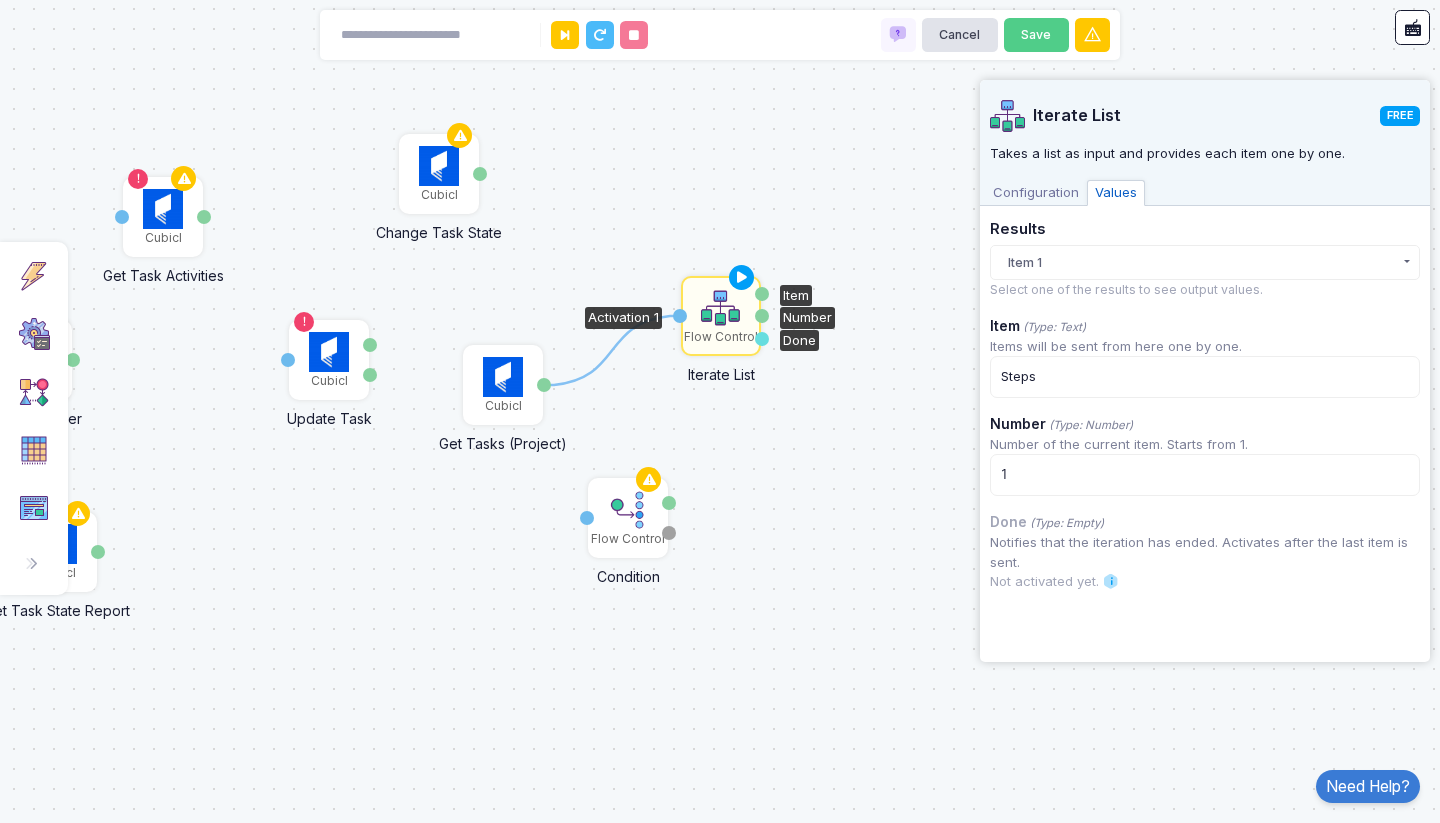 click on "Steps" 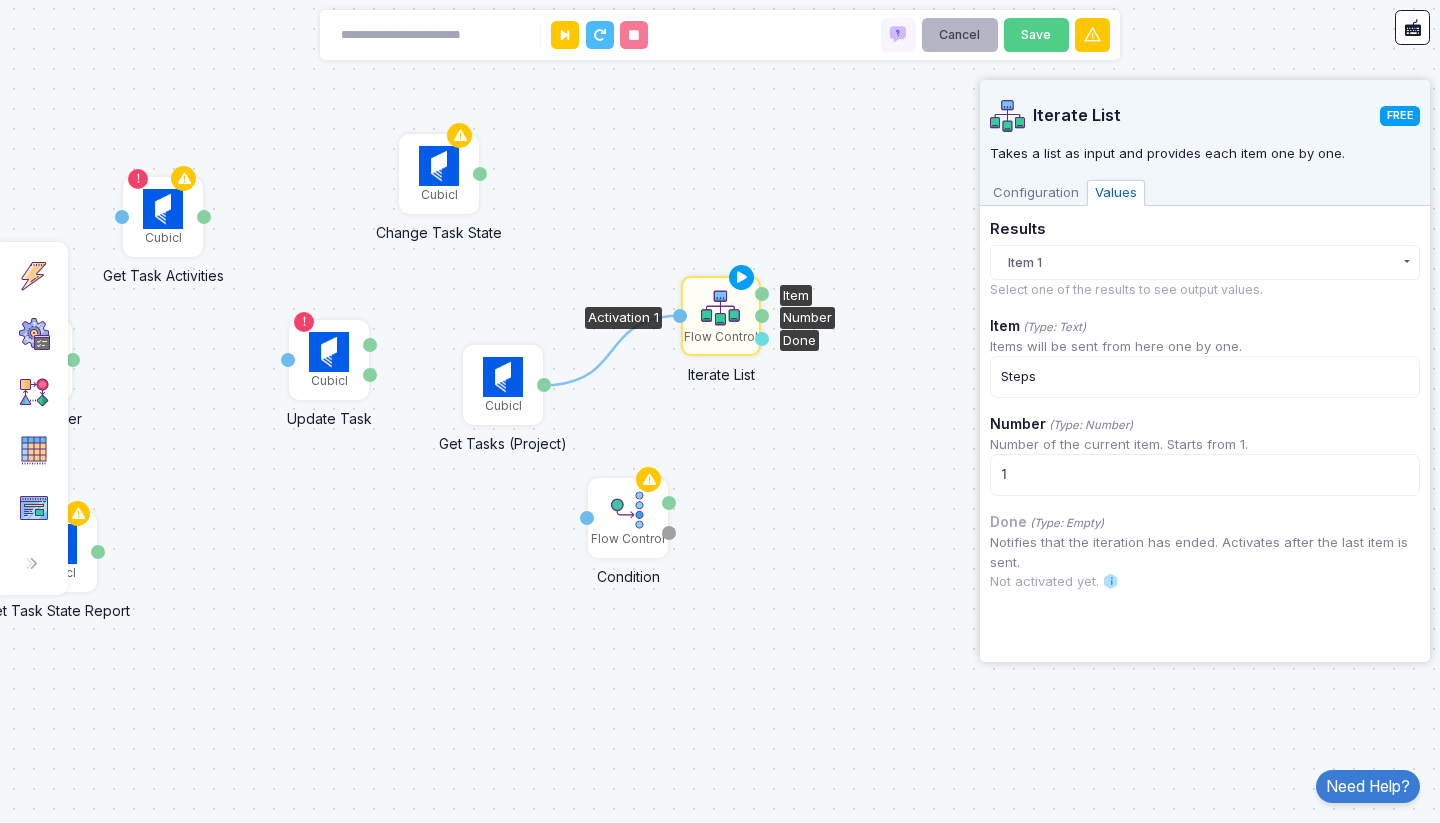 click on "Cancel" at bounding box center [960, 35] 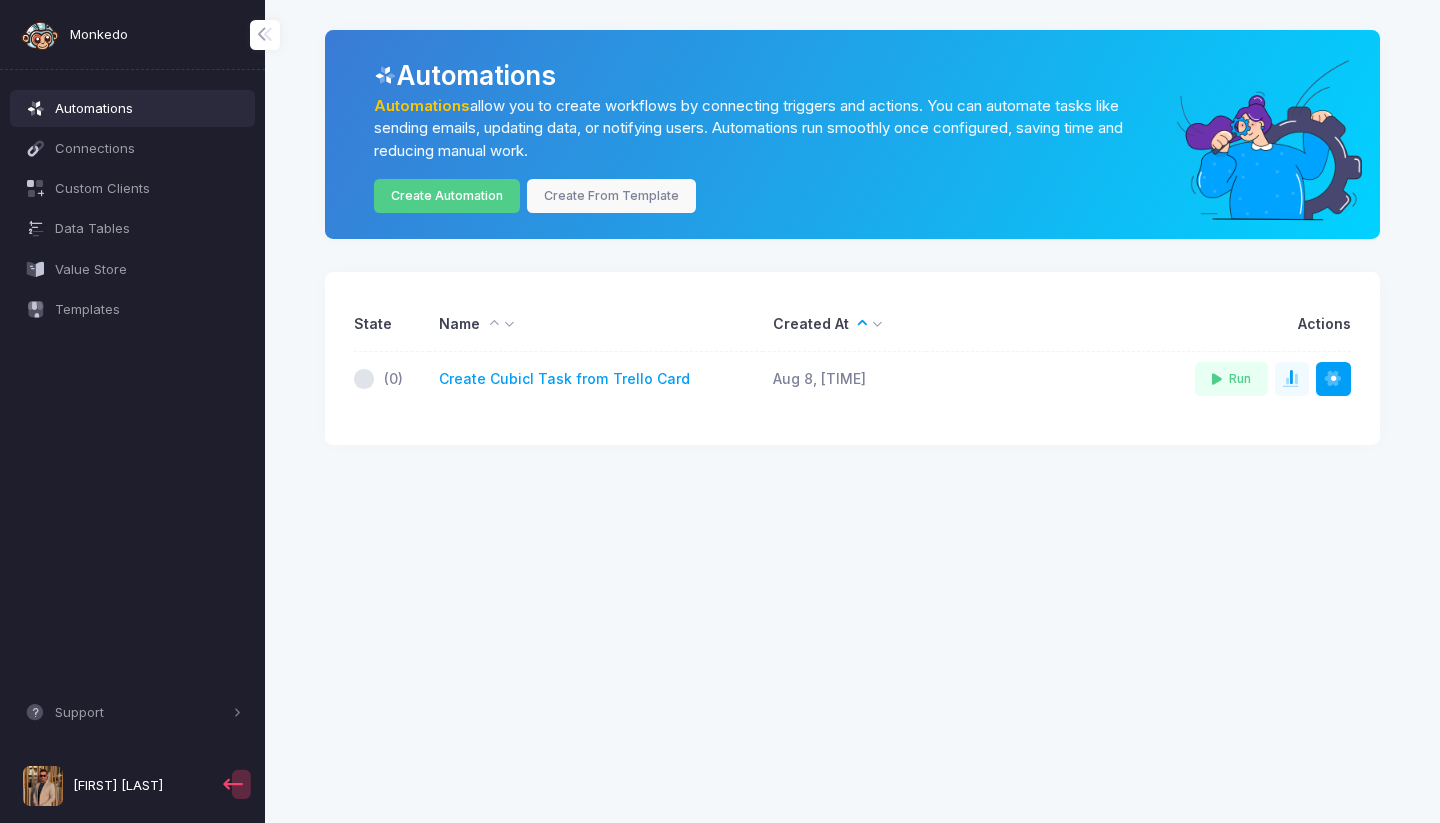 click on "Name" 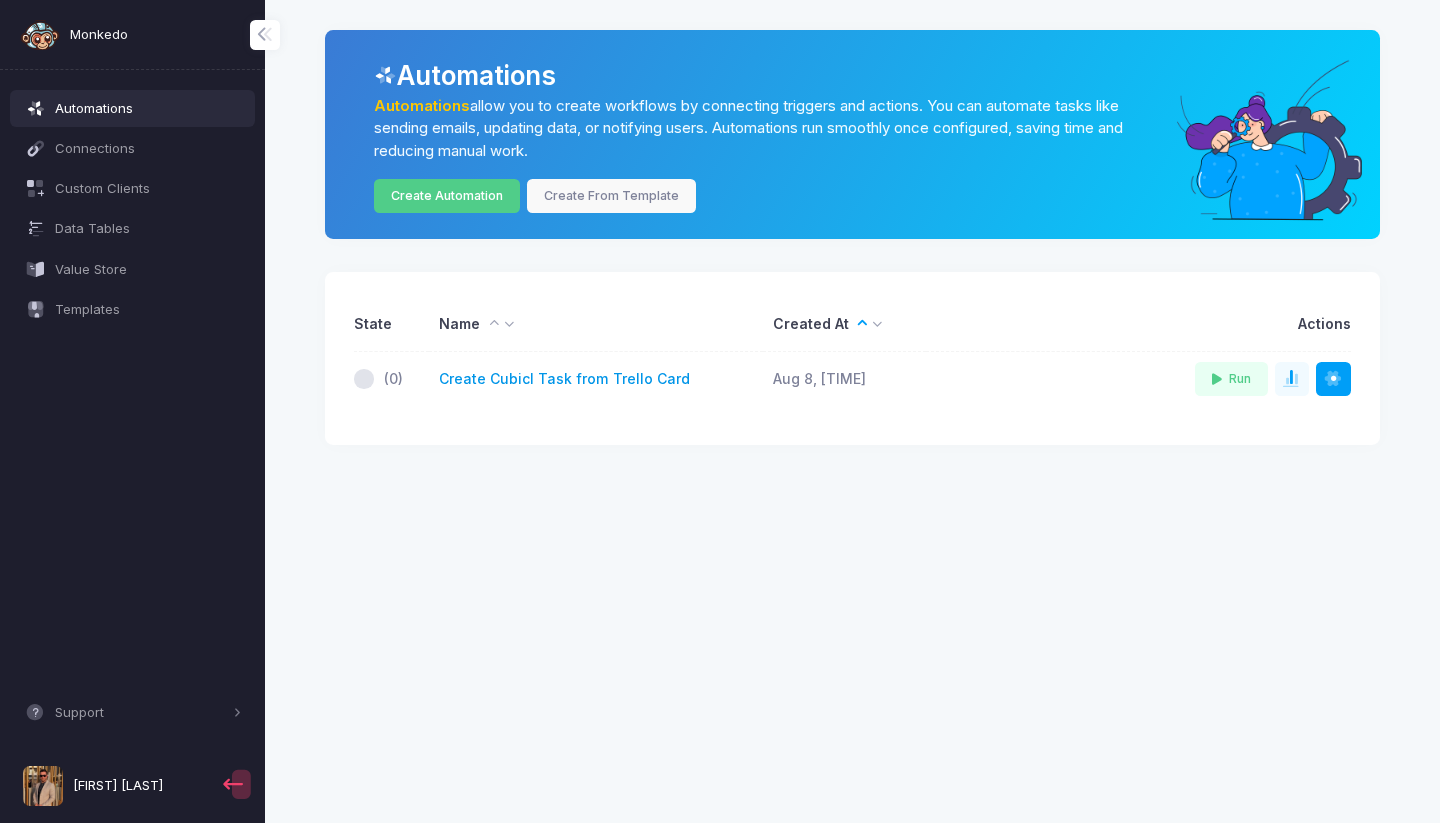 click on "Create Cubicl Task from Trello Card" 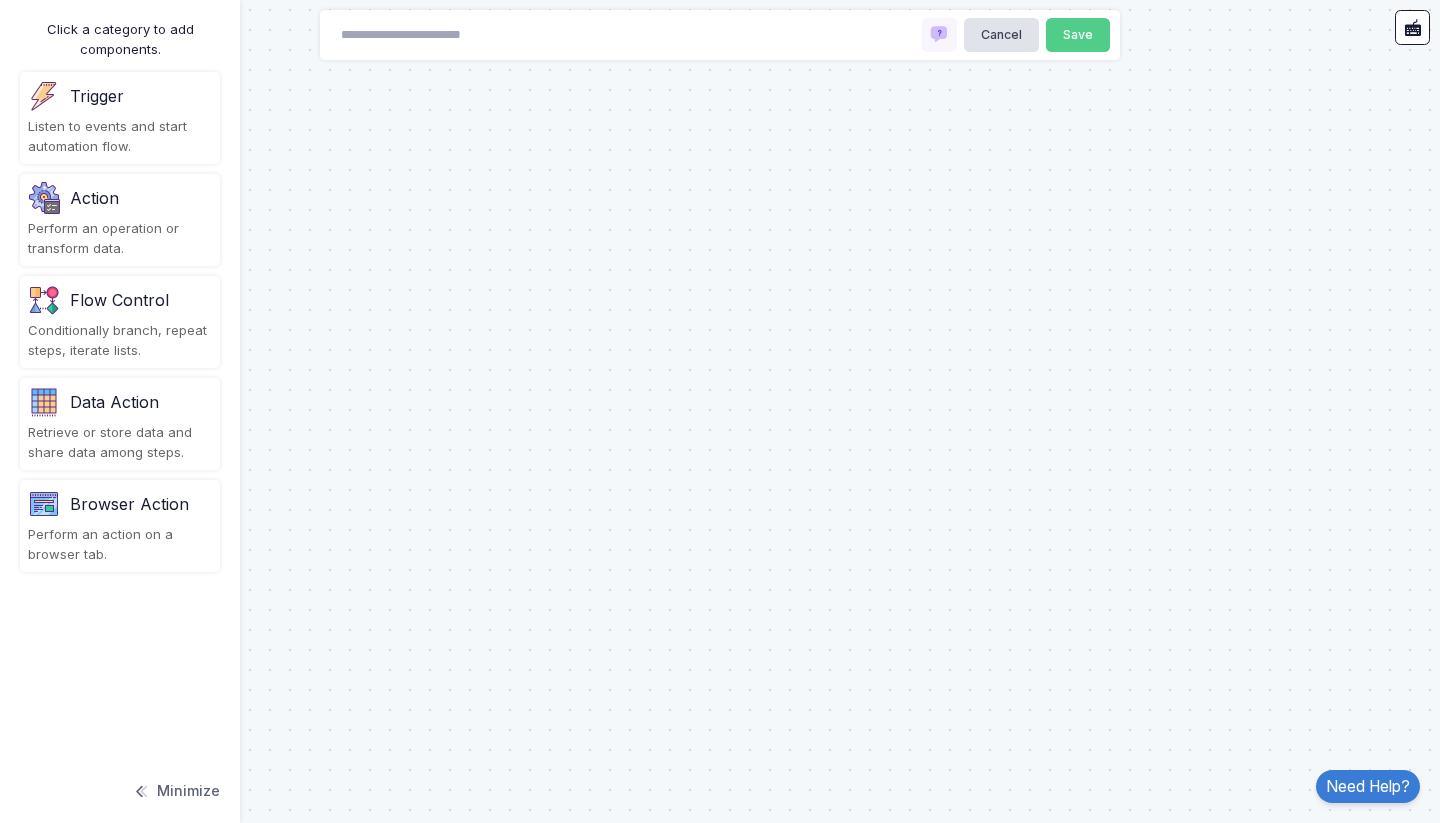 scroll, scrollTop: 0, scrollLeft: 0, axis: both 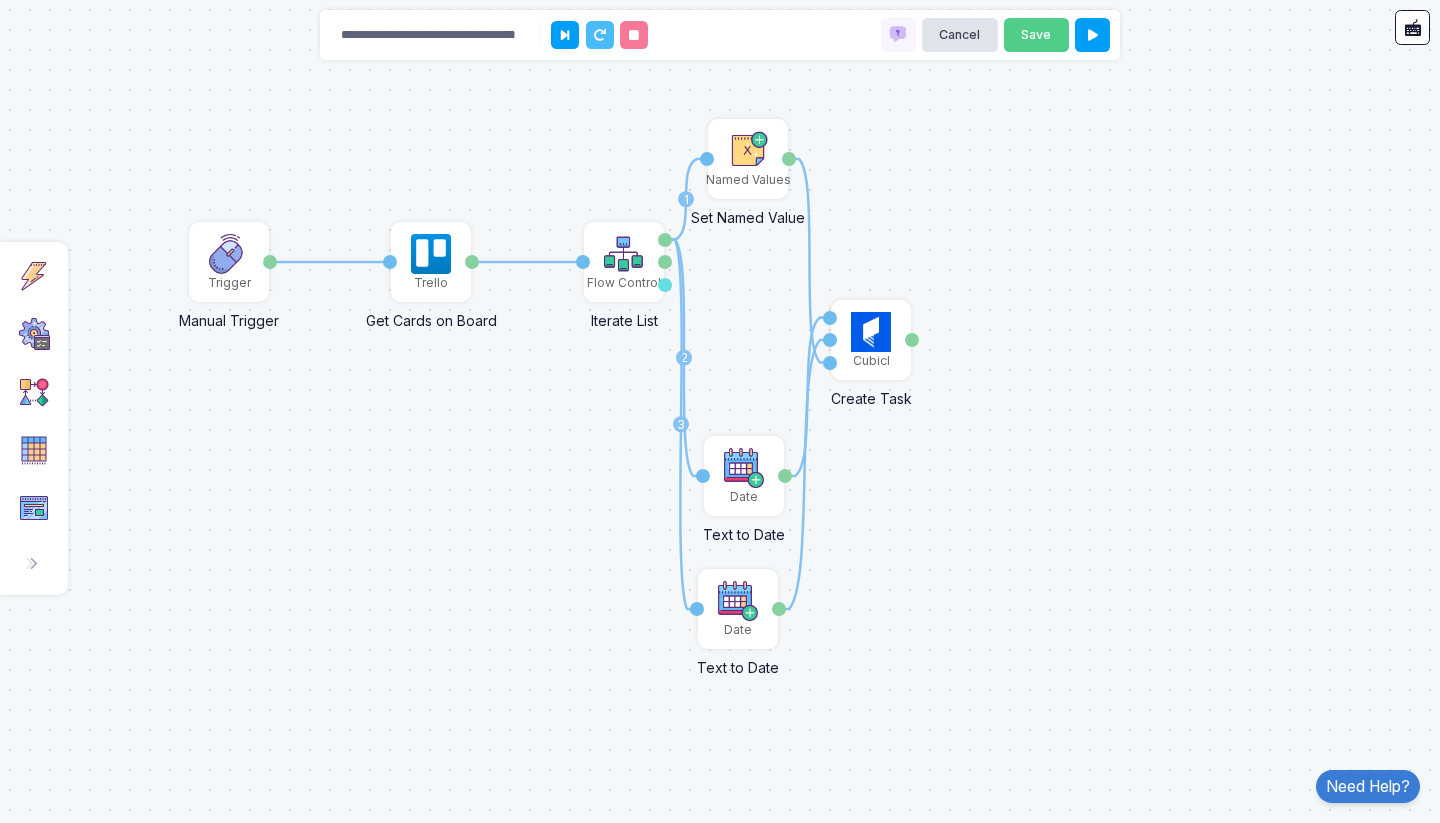 click on "1 1 1 2 3 1 1 1 Trello Get Cards on Board Activation 1 Cards Trigger Manual Trigger Done Cubicl Create Task Start Date End Date Activation 1 Task Flow Control Iterate List List Item Number Done Named Values Set Named Value Value Value Date Text to Date Activation 1 Date Date Text to Date Activation 1 Date" 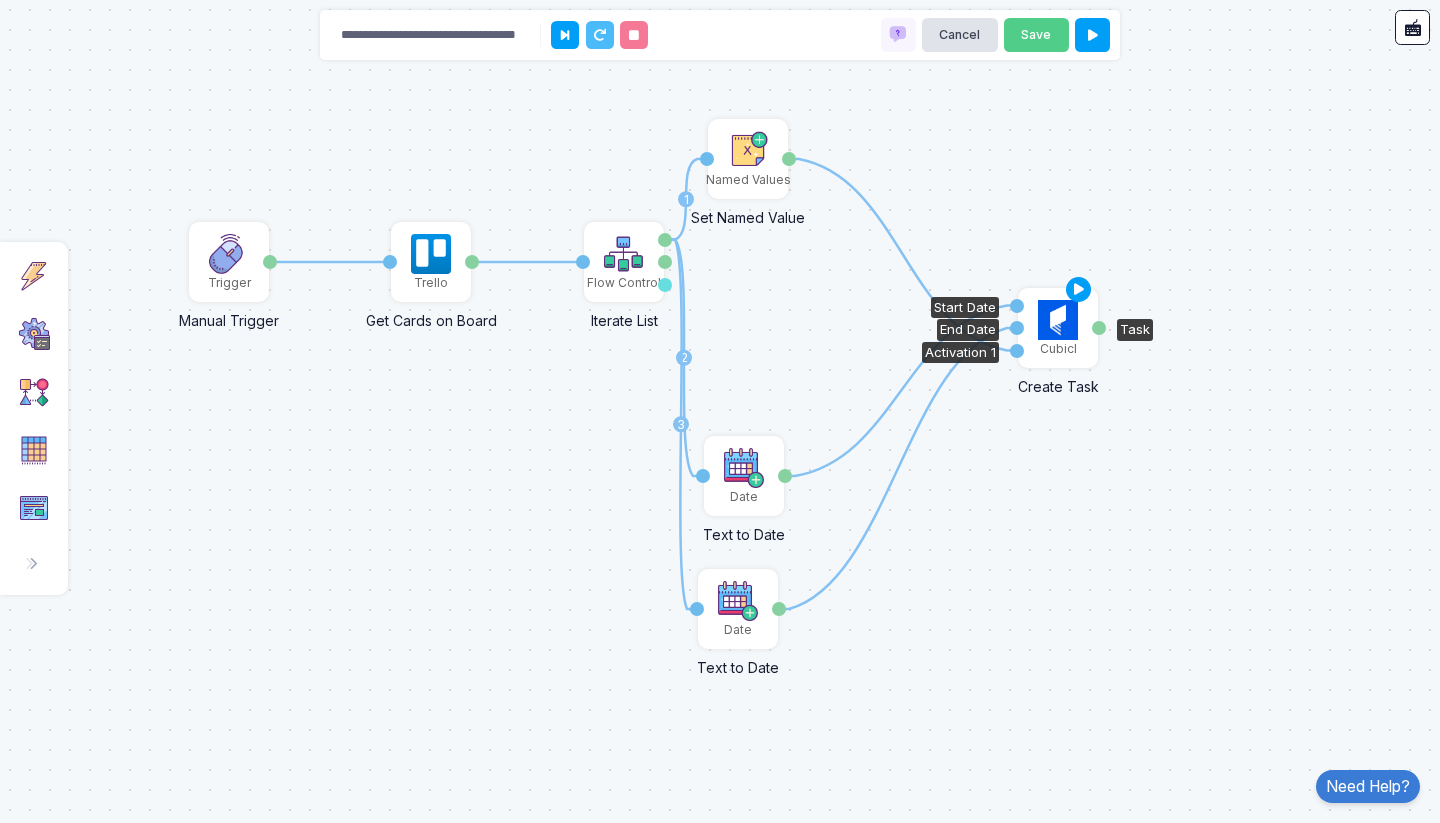 drag, startPoint x: 866, startPoint y: 341, endPoint x: 1099, endPoint y: 327, distance: 233.42023 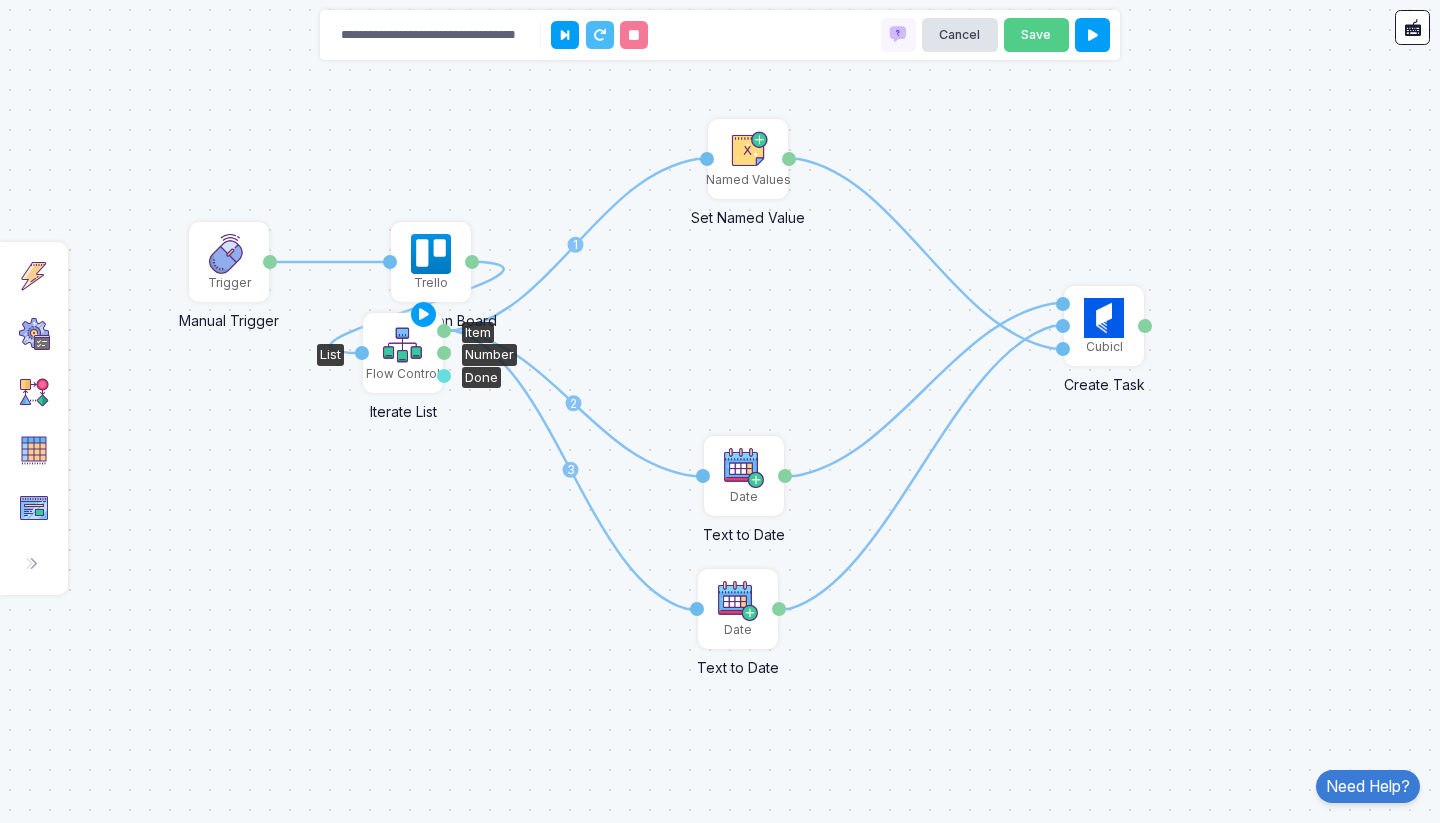 drag, startPoint x: 627, startPoint y: 269, endPoint x: 406, endPoint y: 360, distance: 239.00209 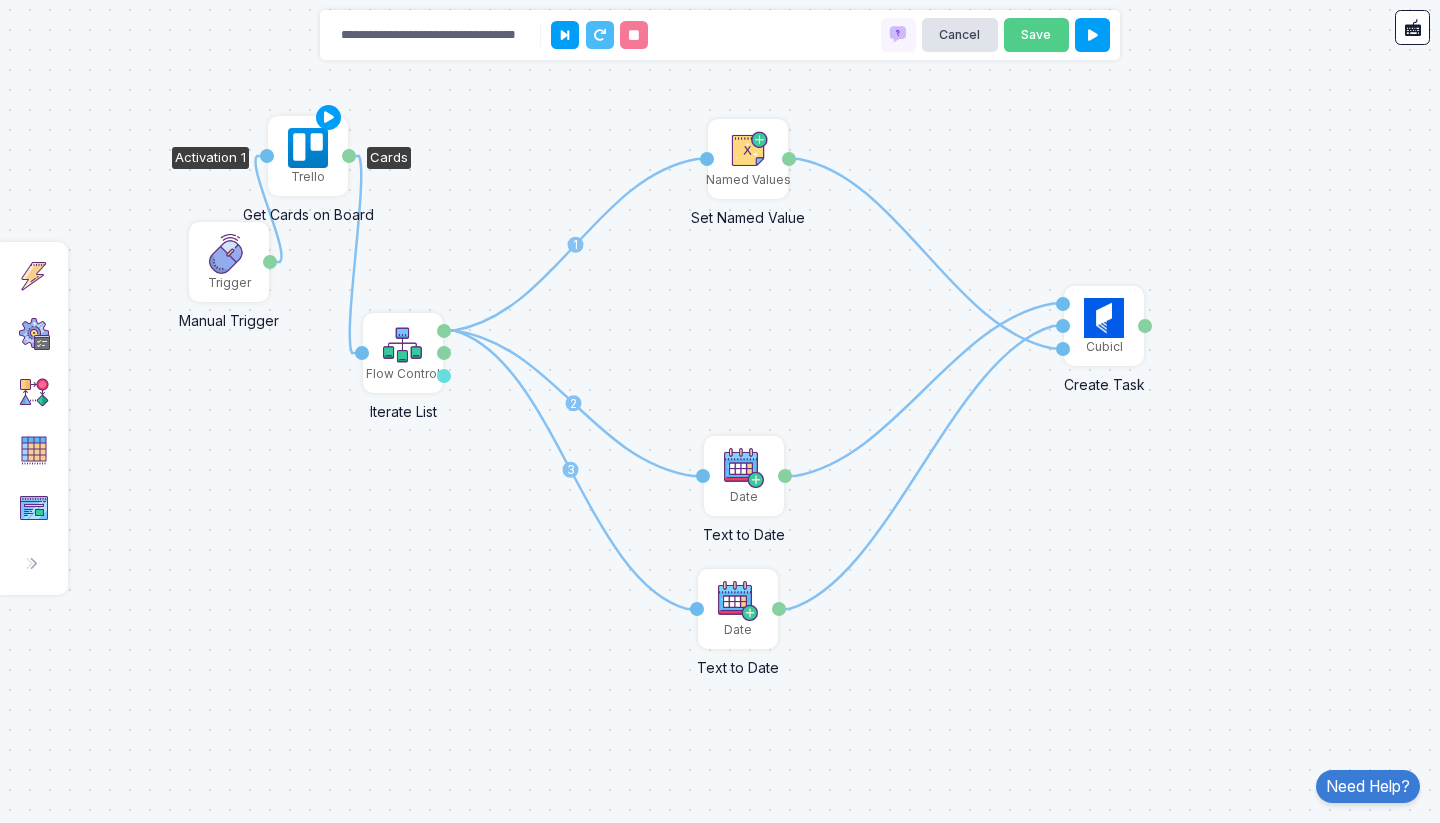 drag, startPoint x: 440, startPoint y: 254, endPoint x: 304, endPoint y: 154, distance: 168.80759 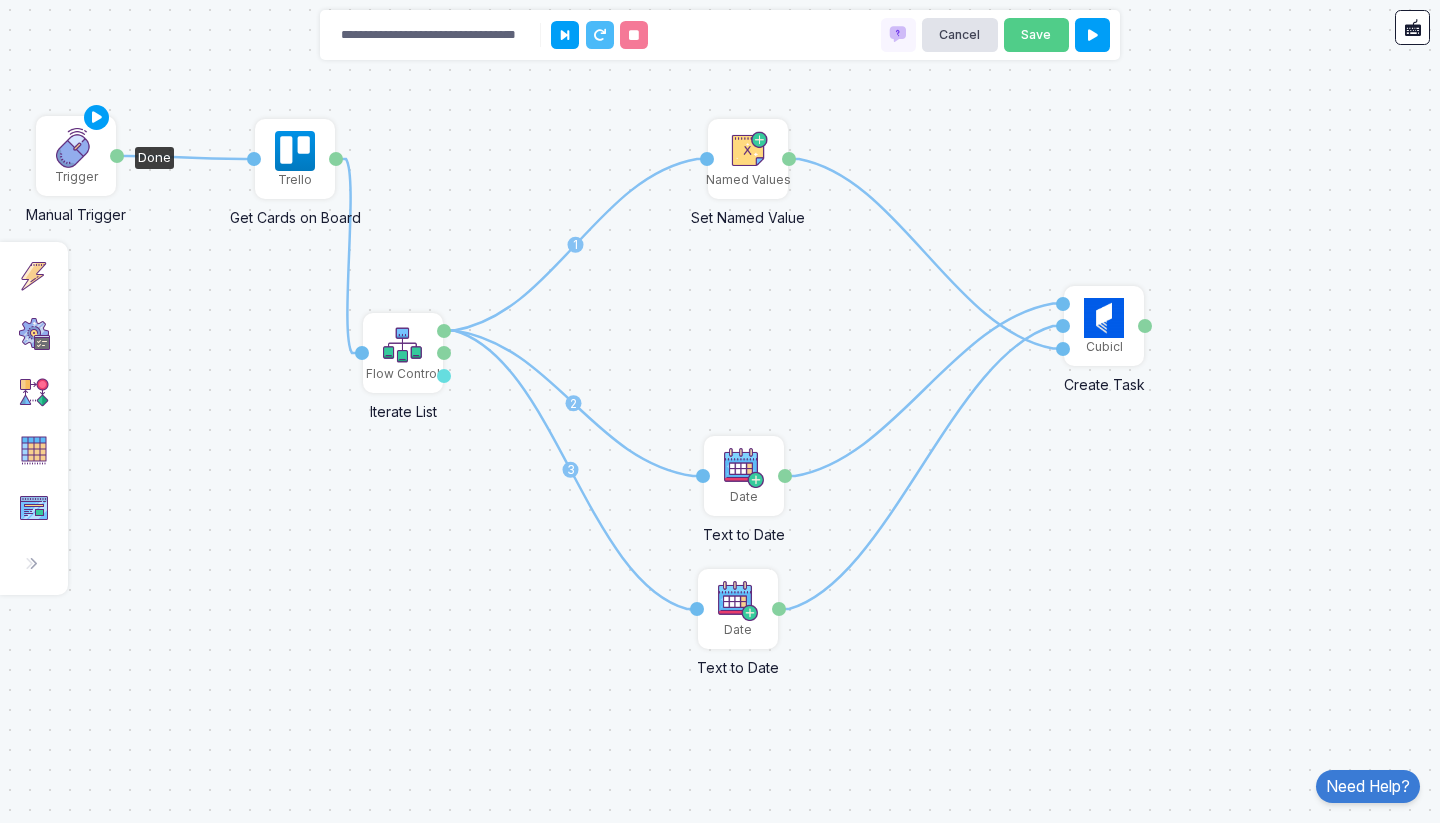 drag, startPoint x: 239, startPoint y: 251, endPoint x: 87, endPoint y: 145, distance: 185.31055 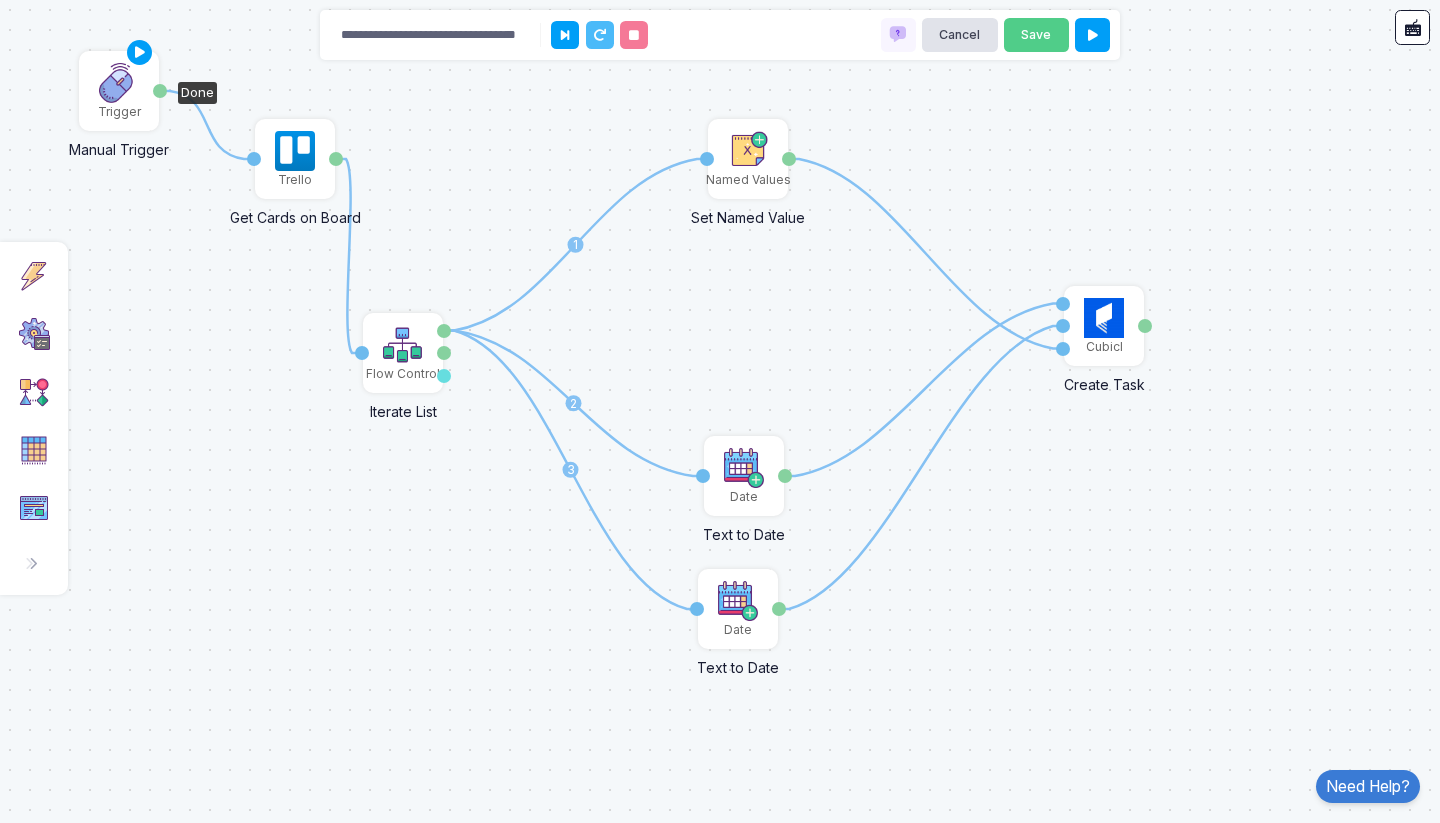 drag, startPoint x: 90, startPoint y: 164, endPoint x: 132, endPoint y: 106, distance: 71.610054 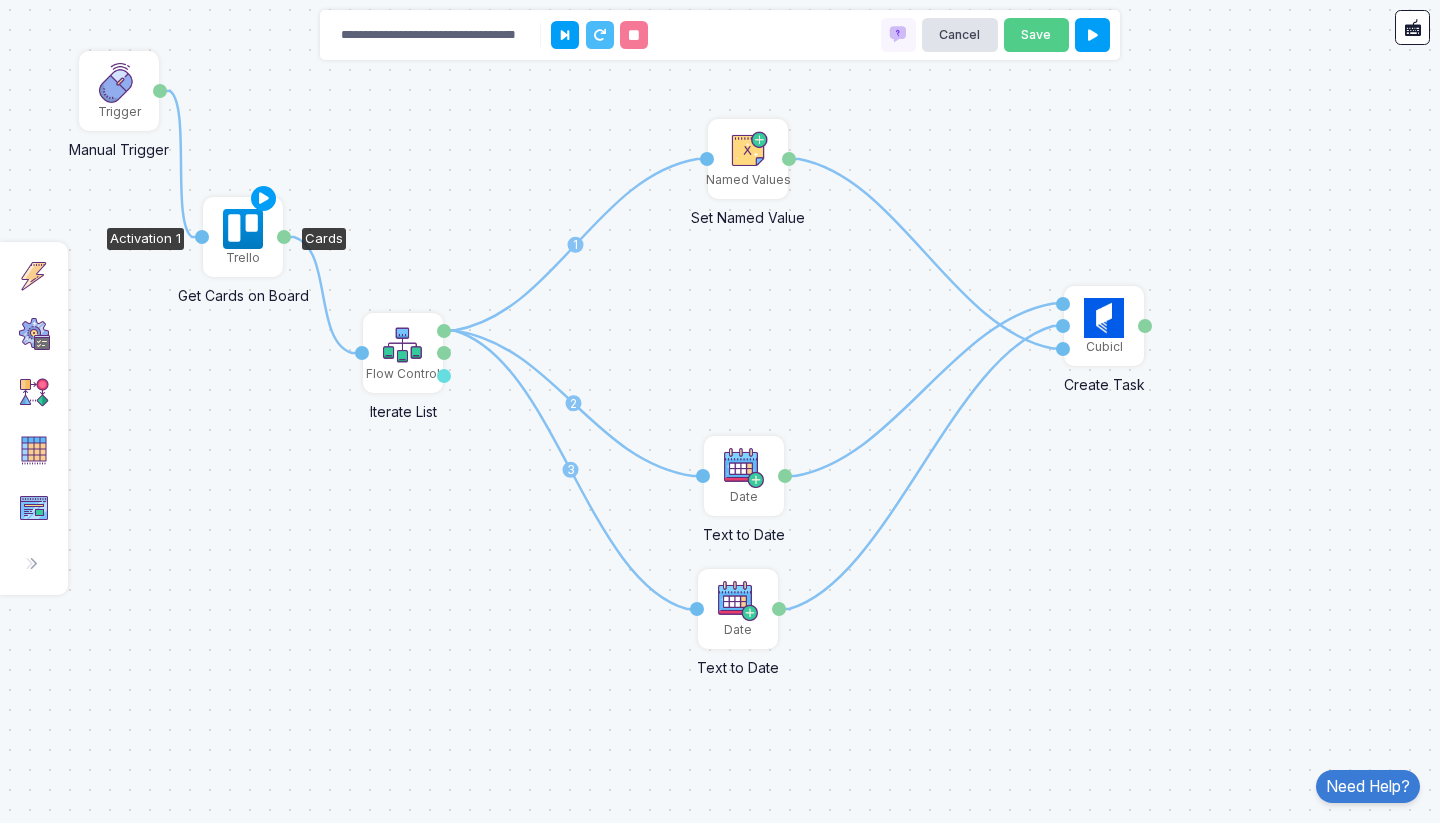drag, startPoint x: 283, startPoint y: 175, endPoint x: 239, endPoint y: 237, distance: 76.02631 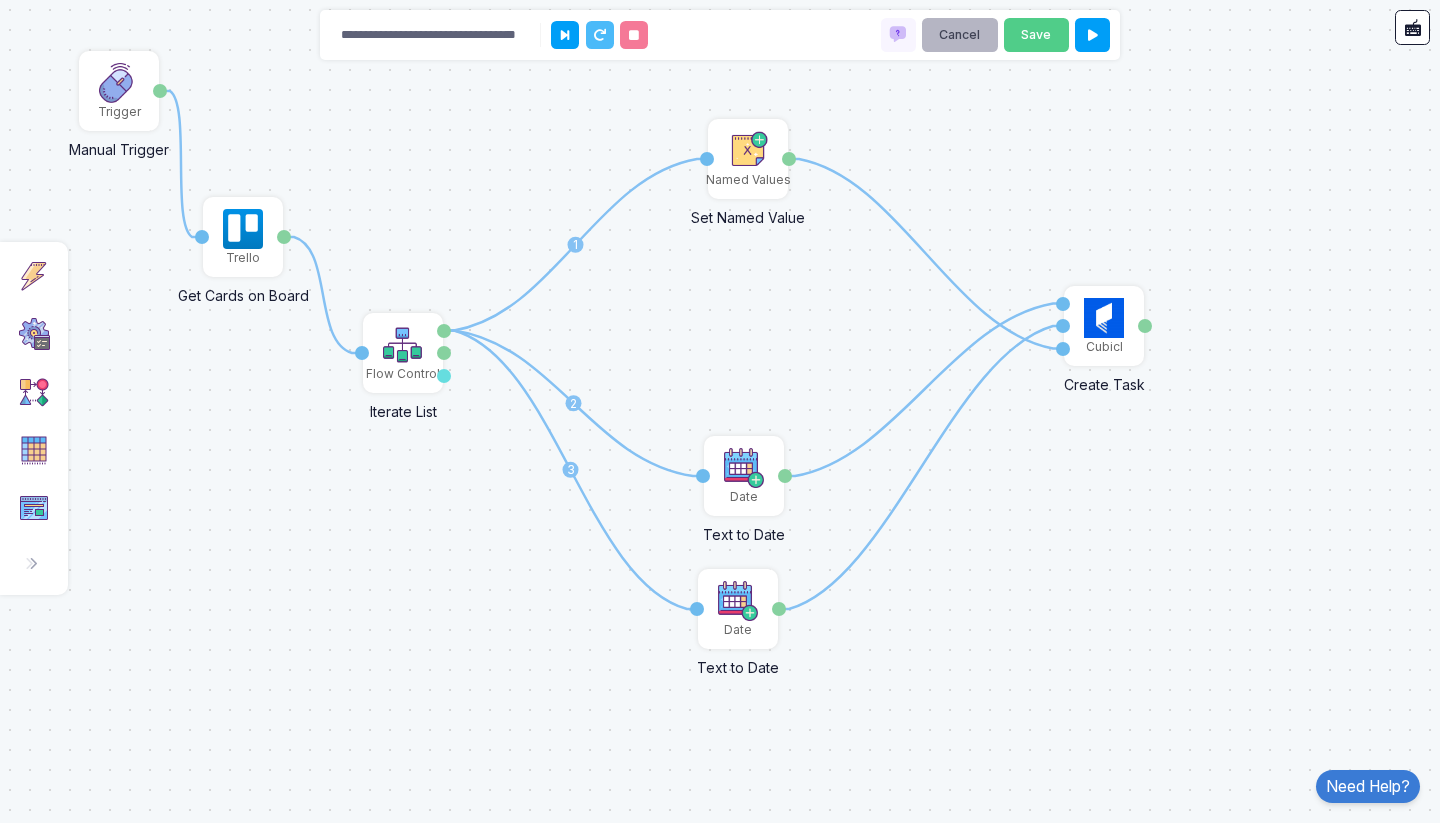 click on "Cancel" at bounding box center (960, 35) 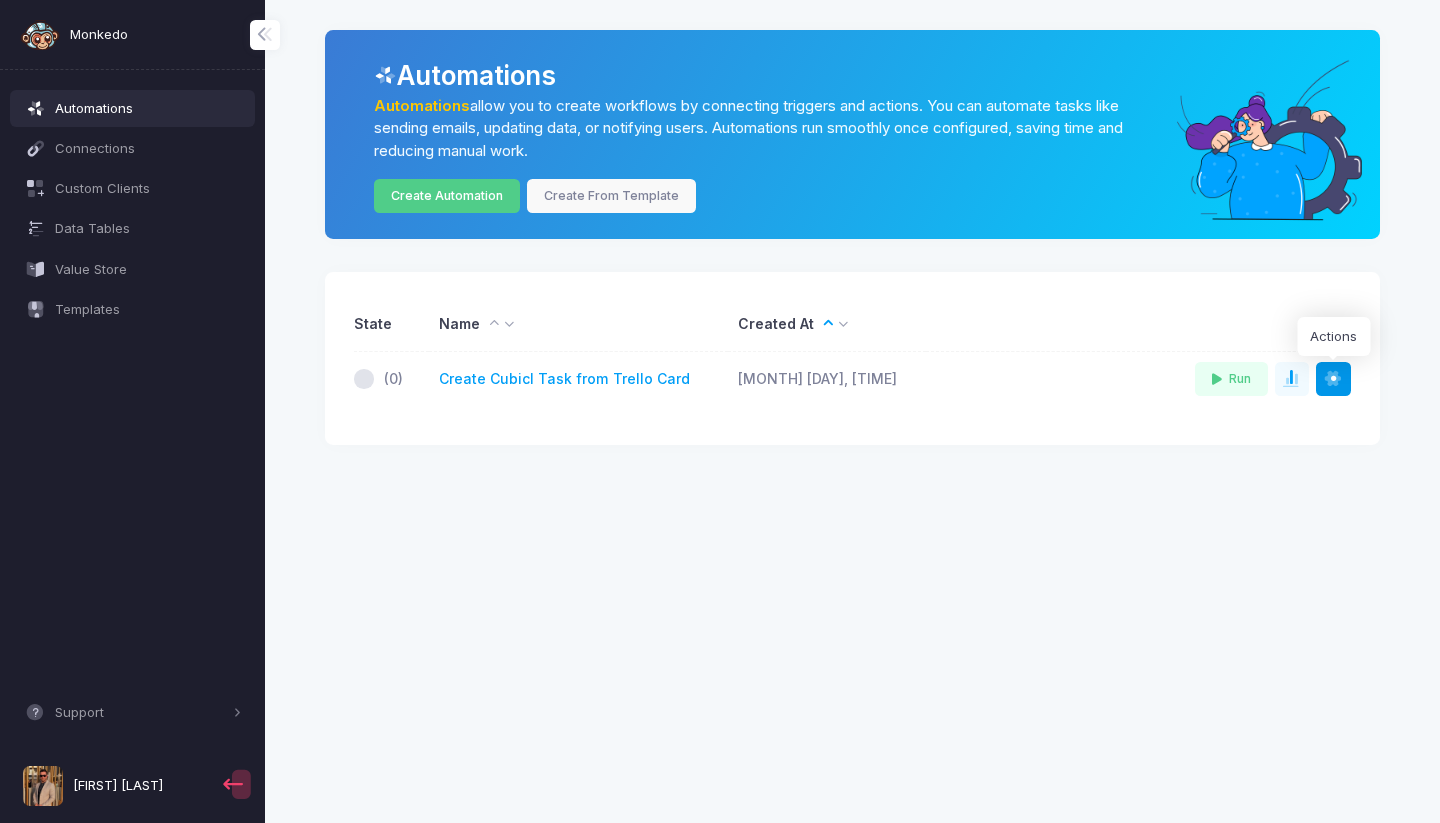 click 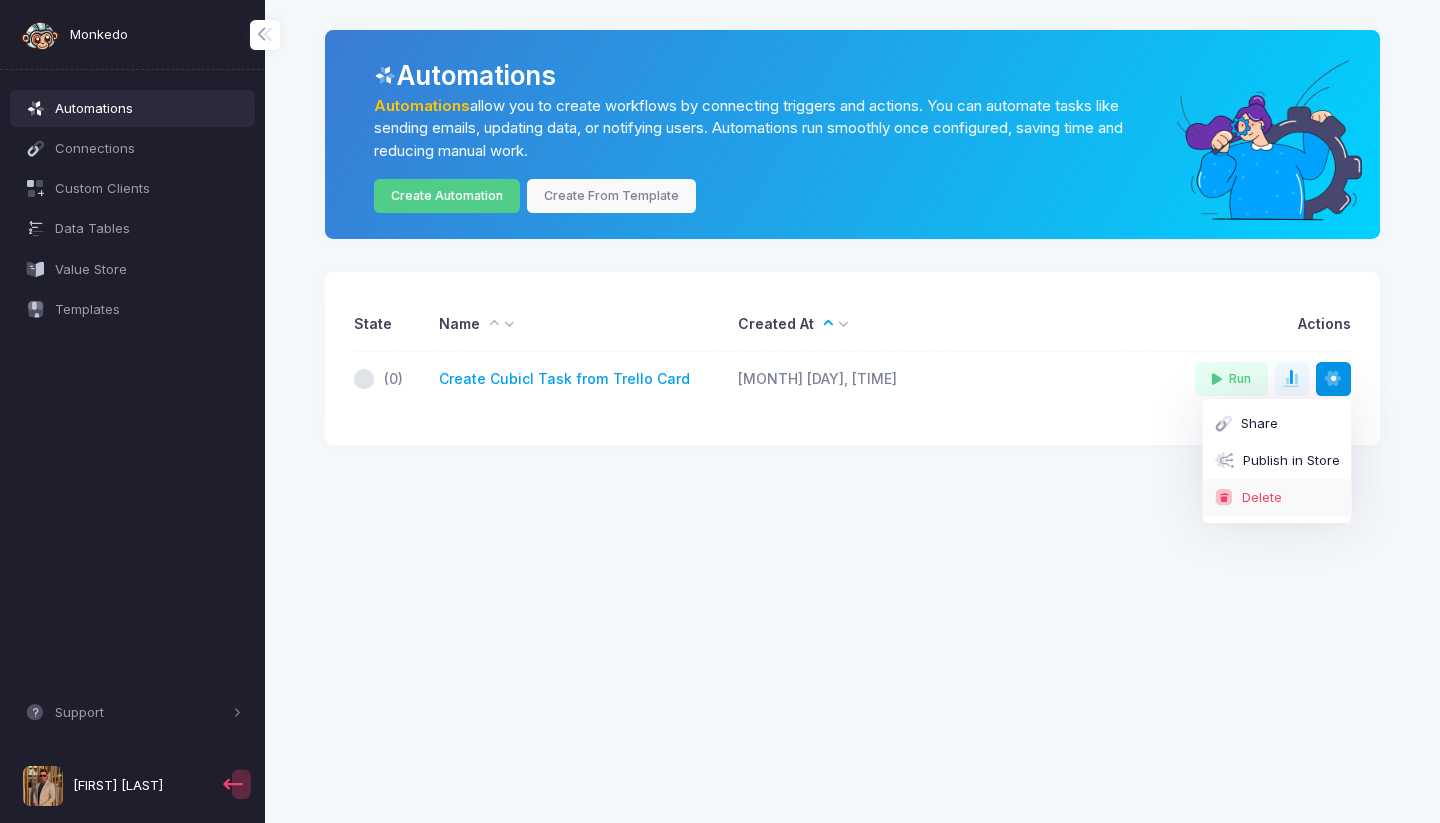 click on "Delete" 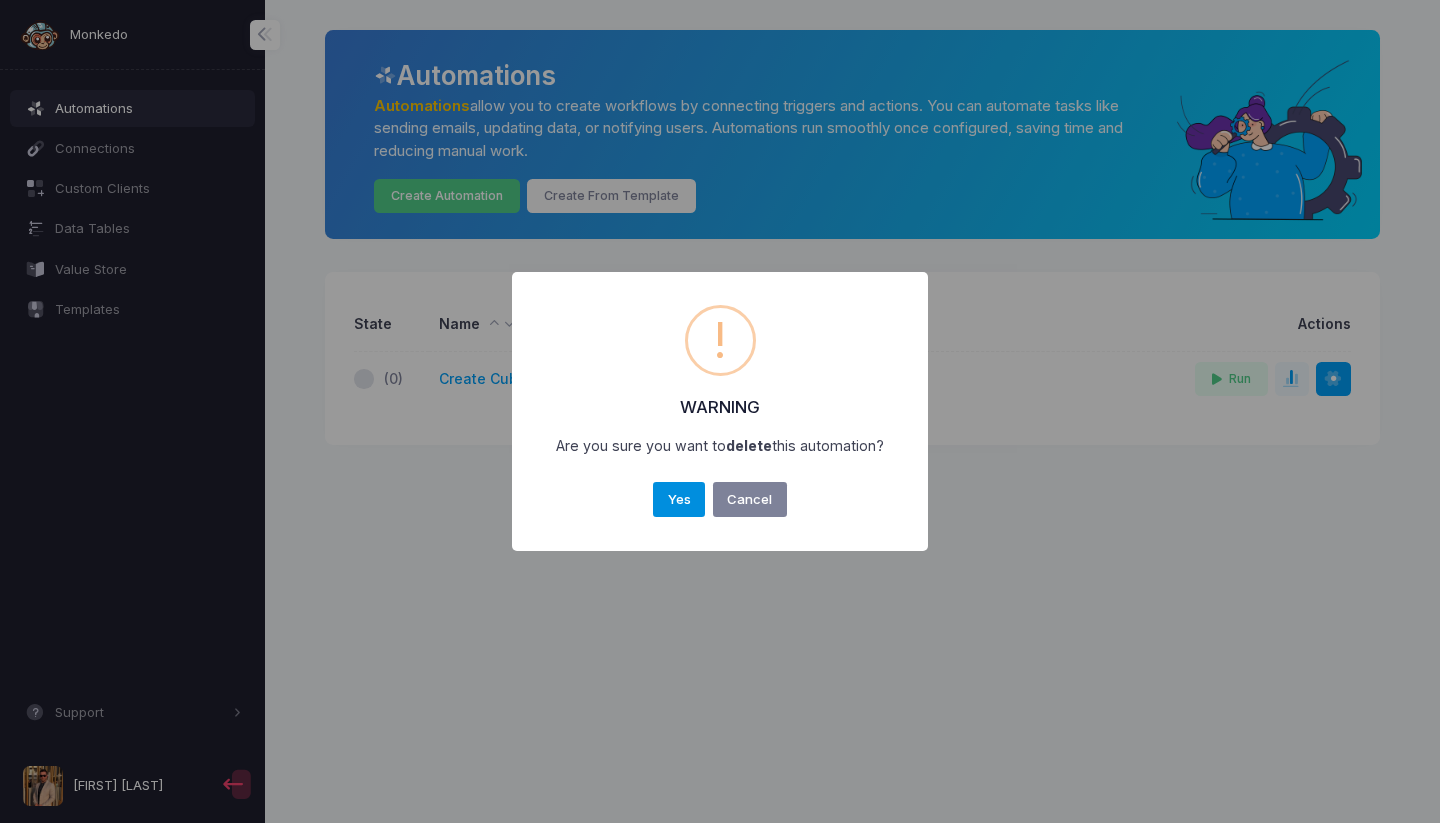 click on "Yes" at bounding box center [679, 500] 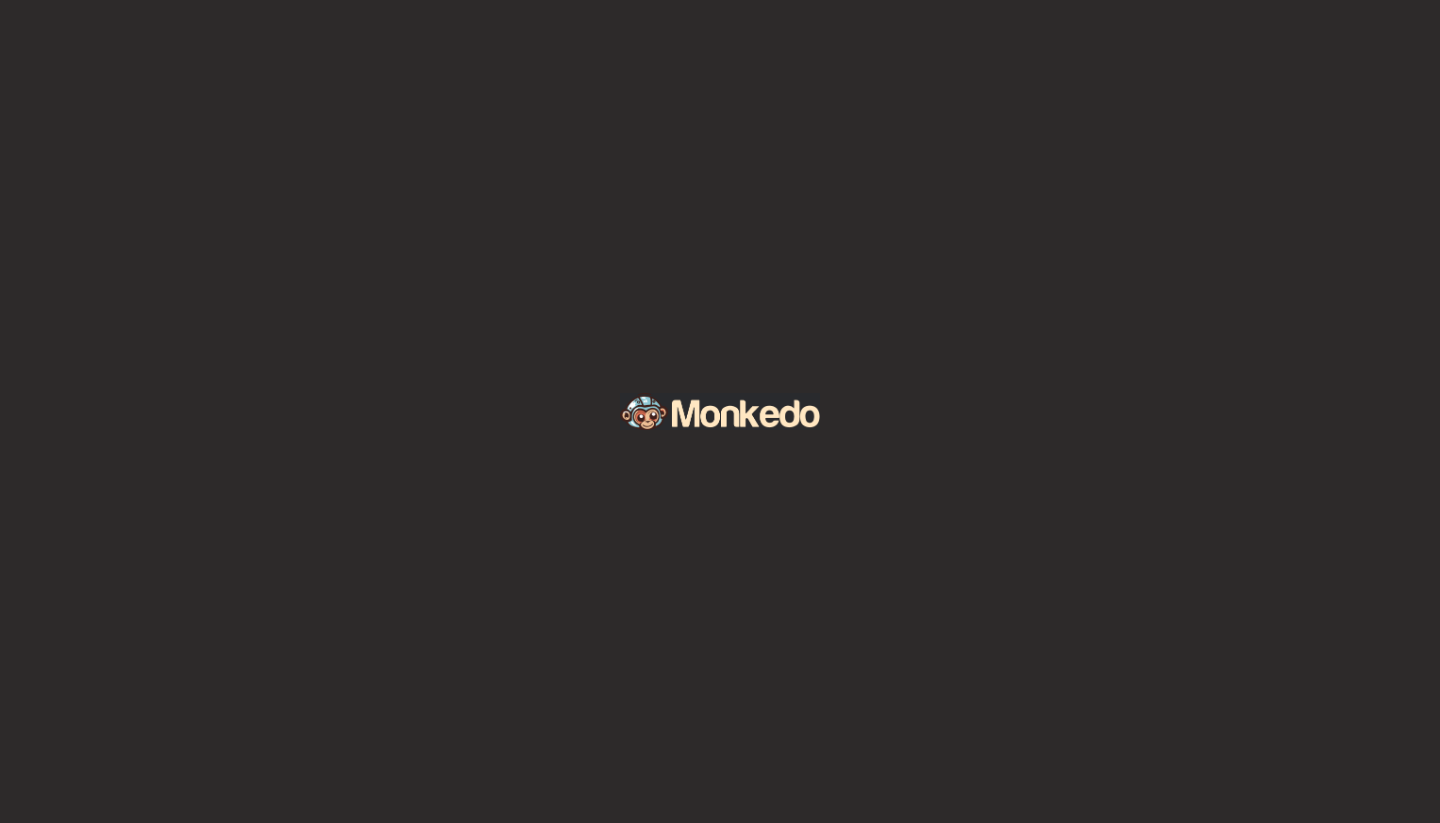 scroll, scrollTop: 0, scrollLeft: 0, axis: both 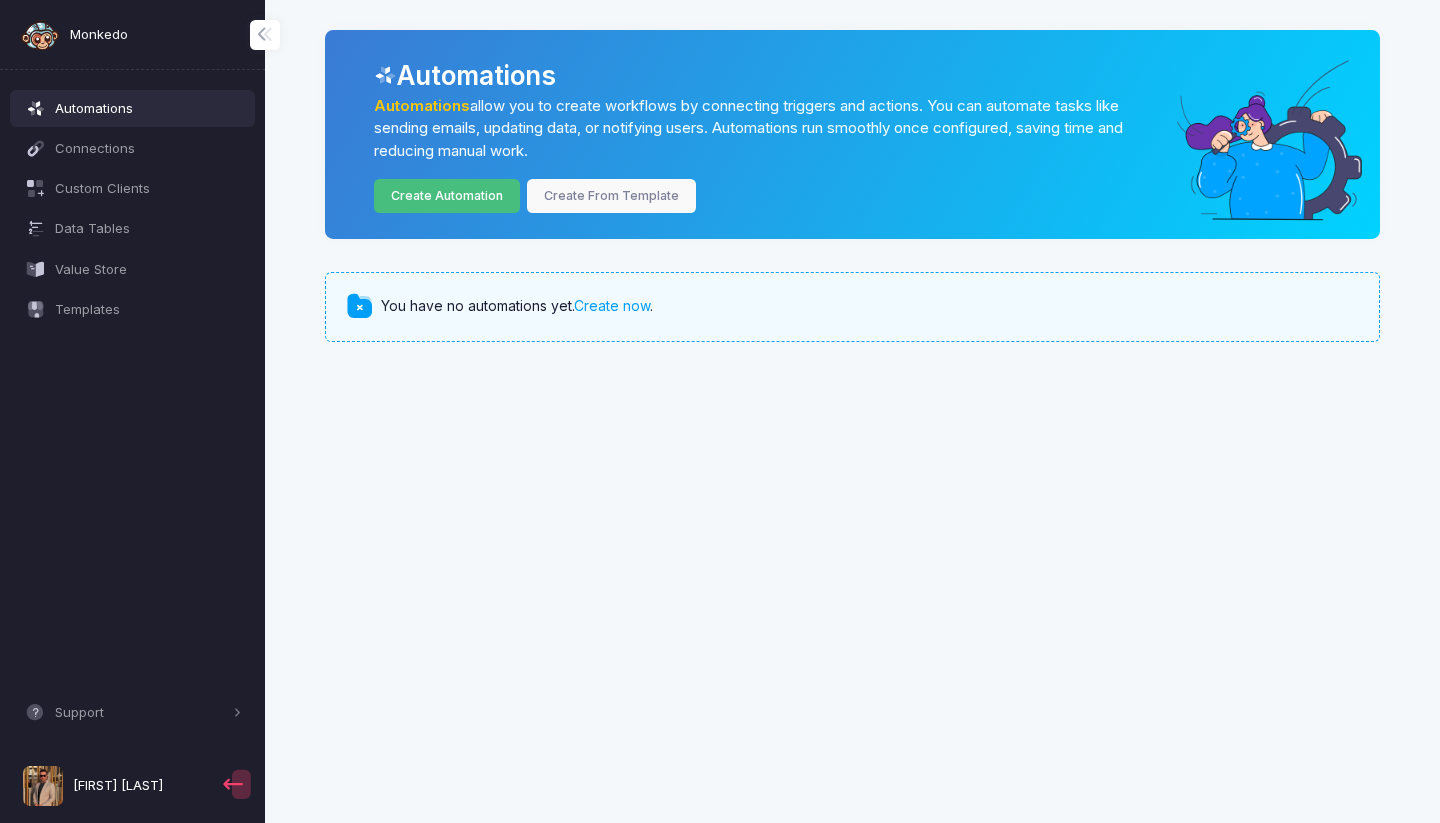 click on "Create Automation" 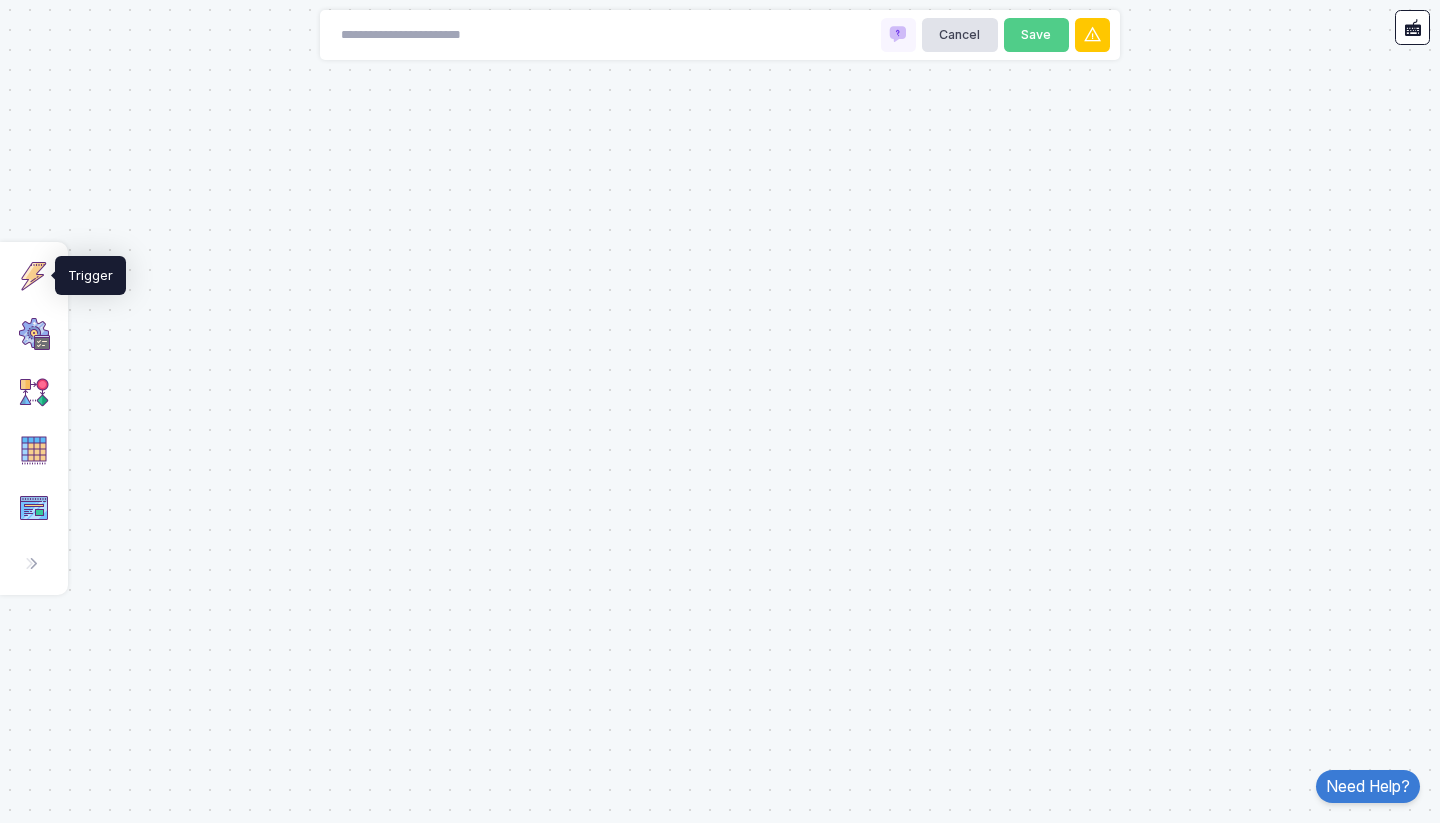 click at bounding box center [34, 276] 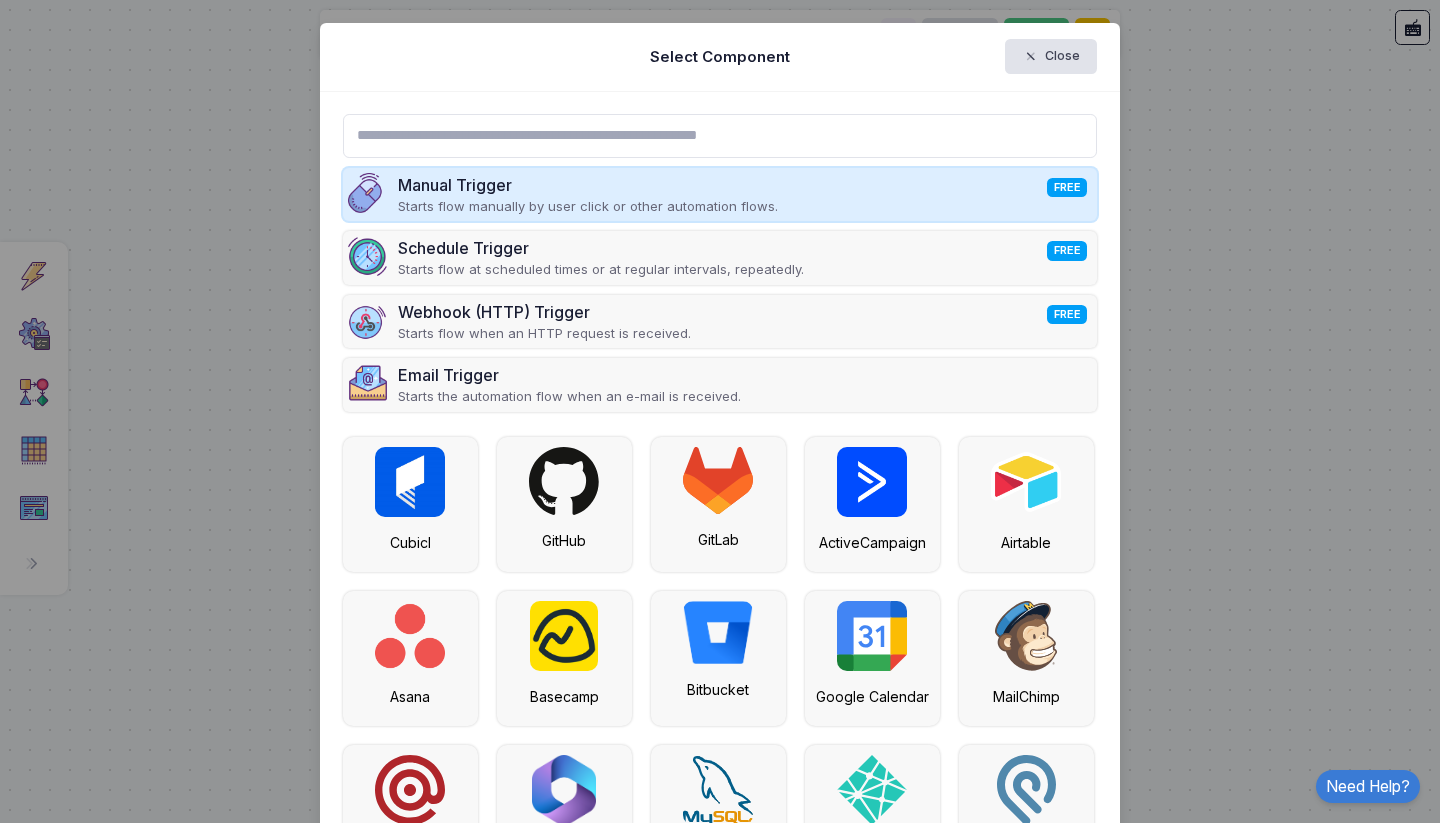 click on "Manual Trigger  FREE" at bounding box center (588, 185) 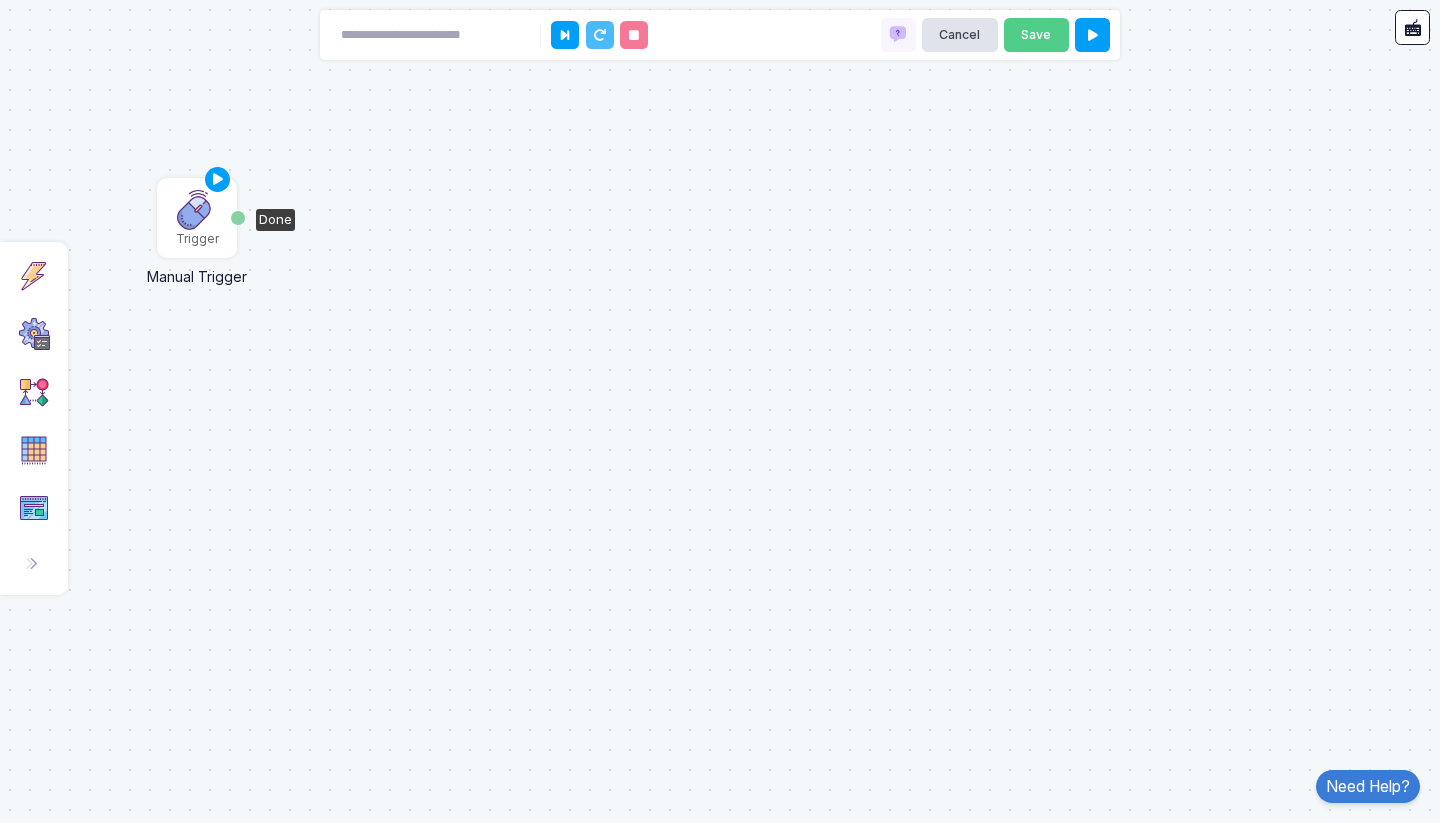 click 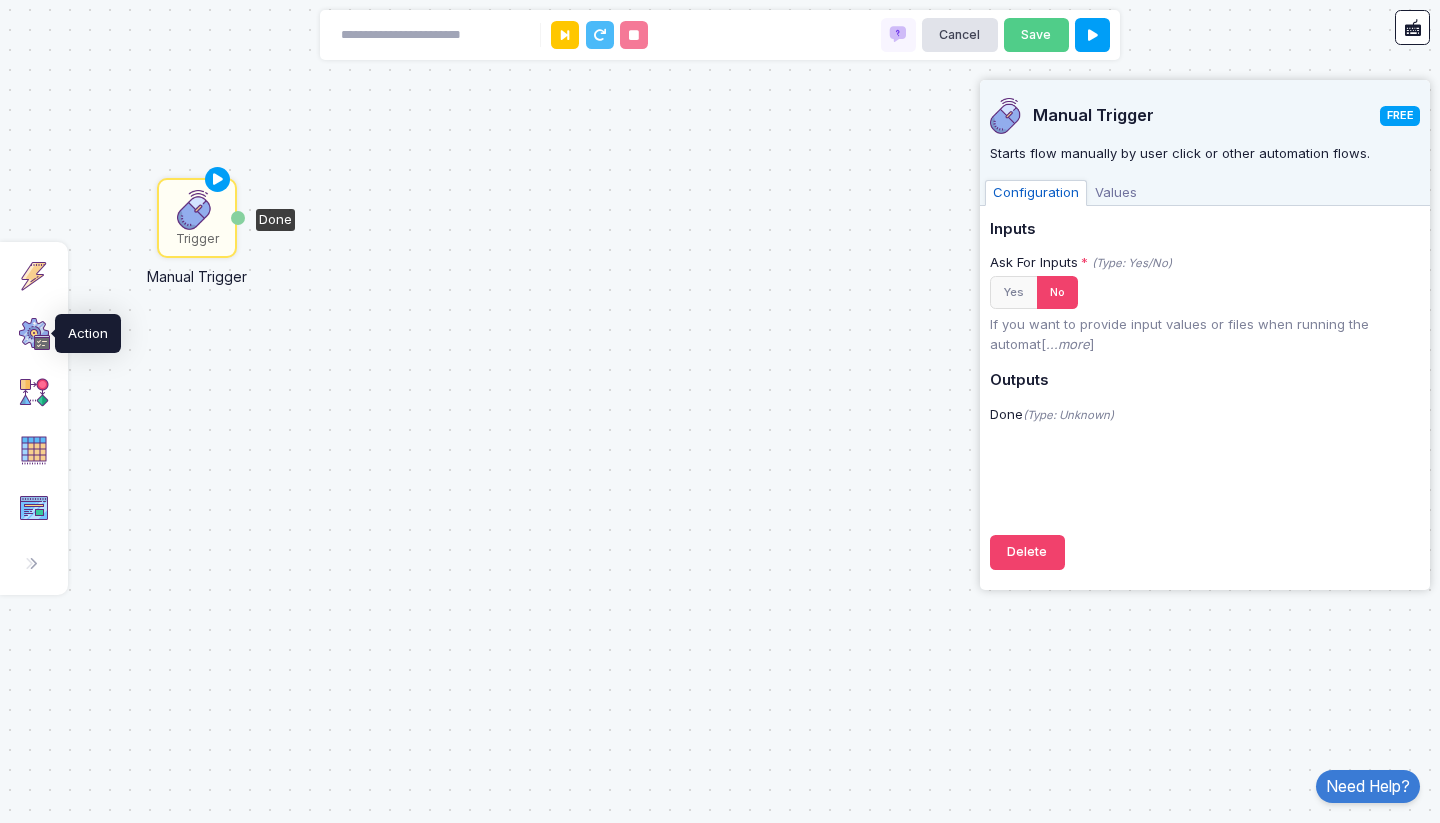 click at bounding box center (34, 334) 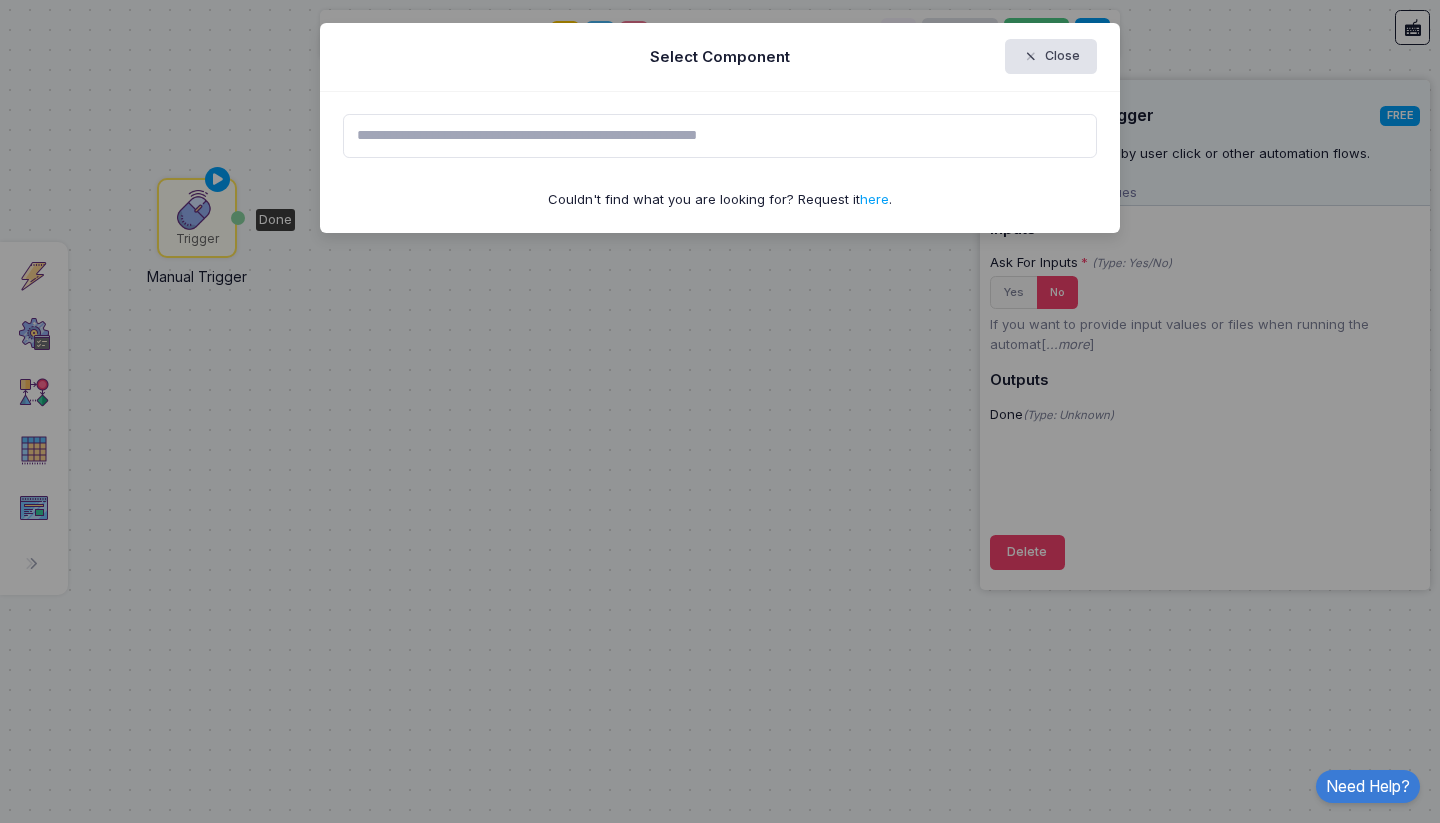 click 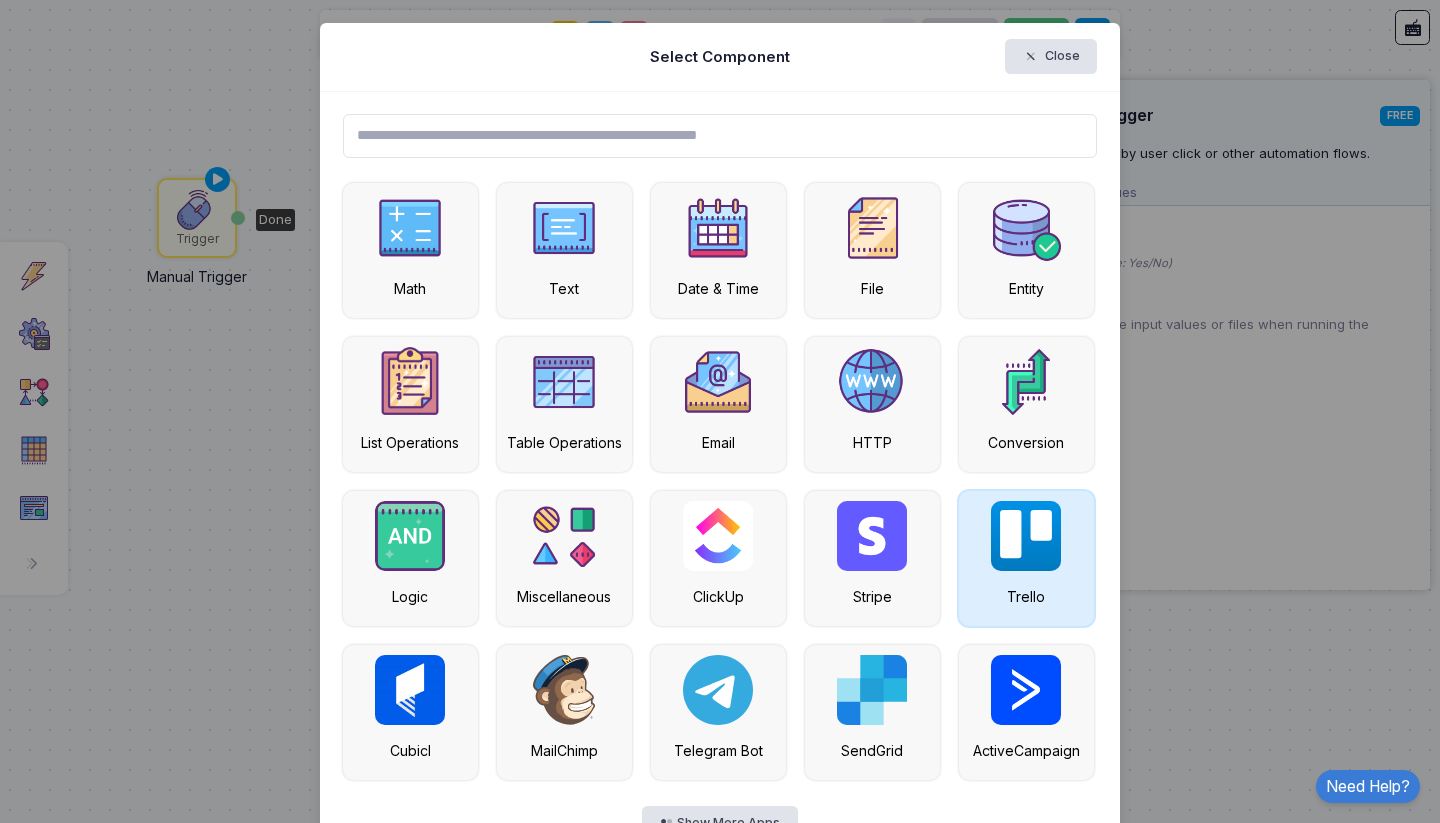 click on "Trello" at bounding box center [1026, 596] 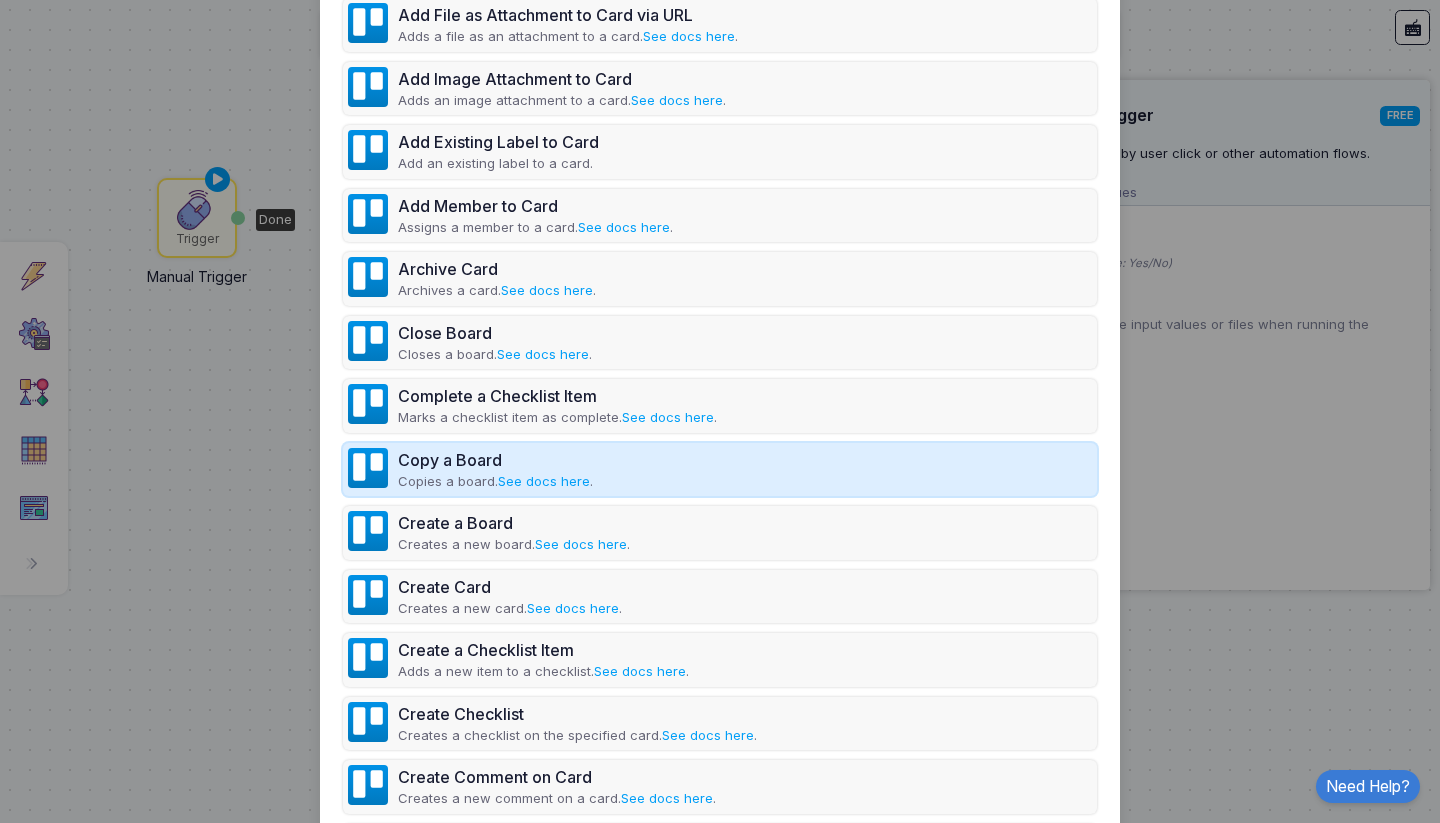 scroll, scrollTop: 480, scrollLeft: 0, axis: vertical 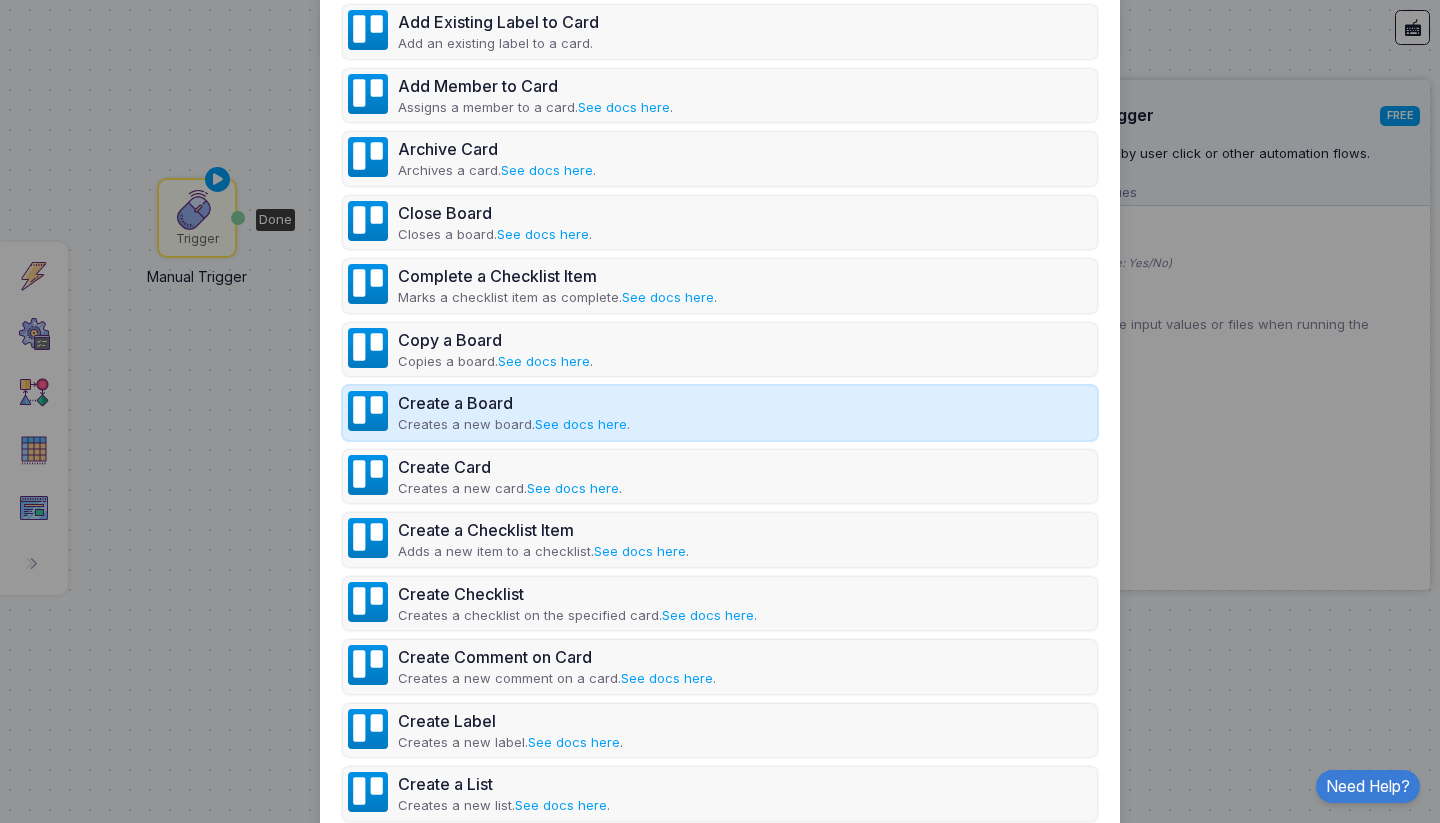 click on "Create a Board" at bounding box center [514, 403] 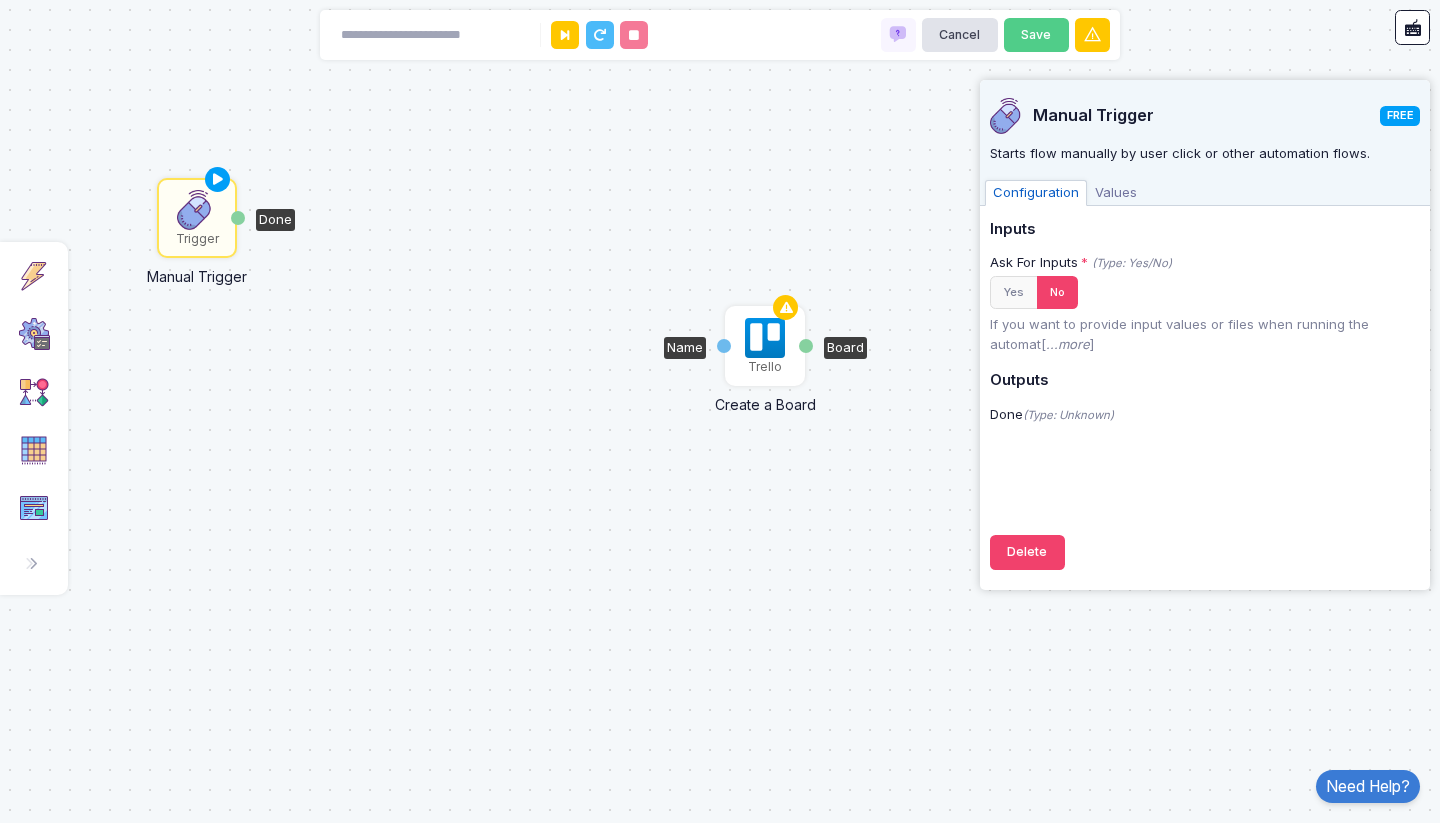 click 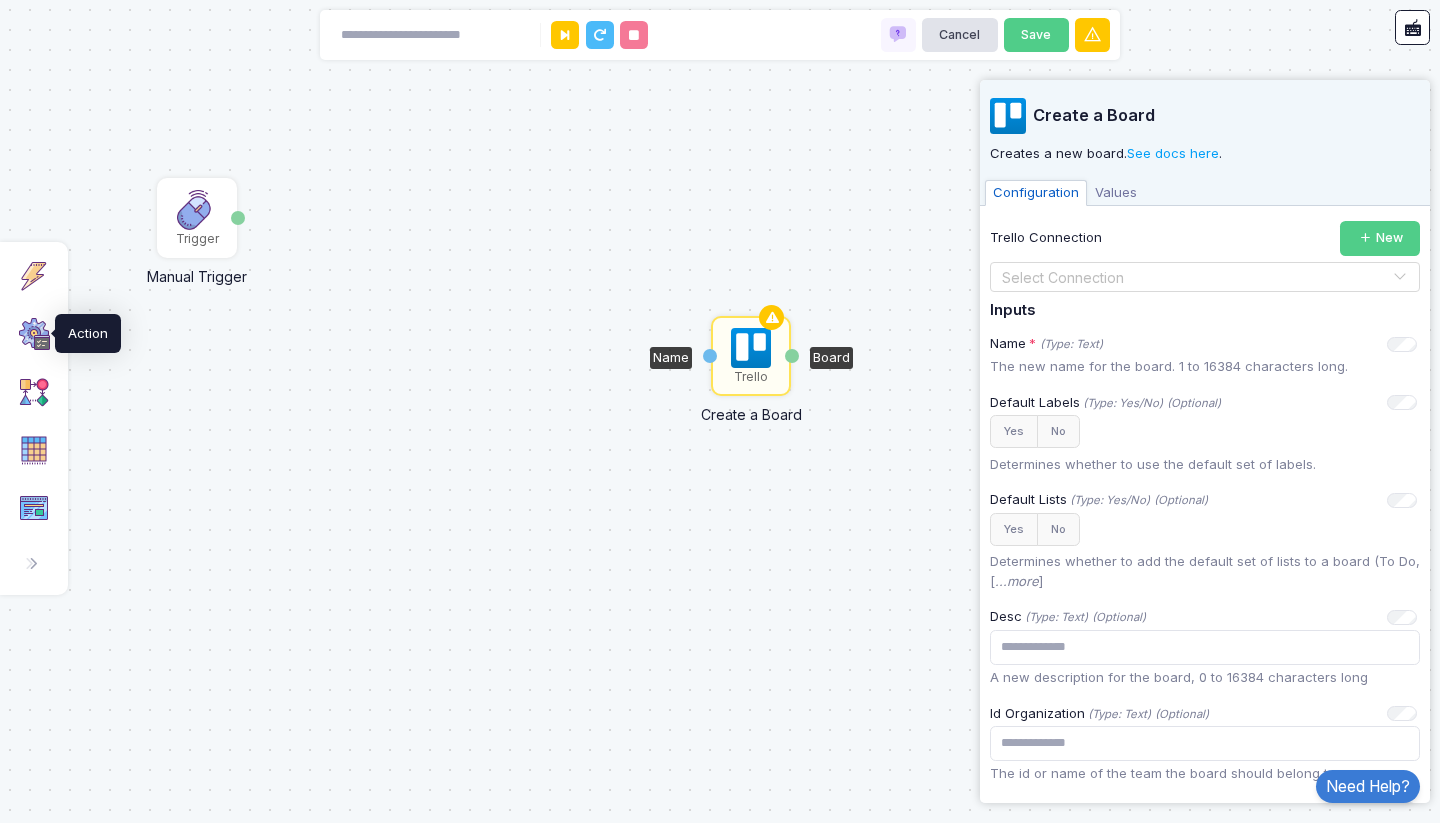 click at bounding box center [34, 334] 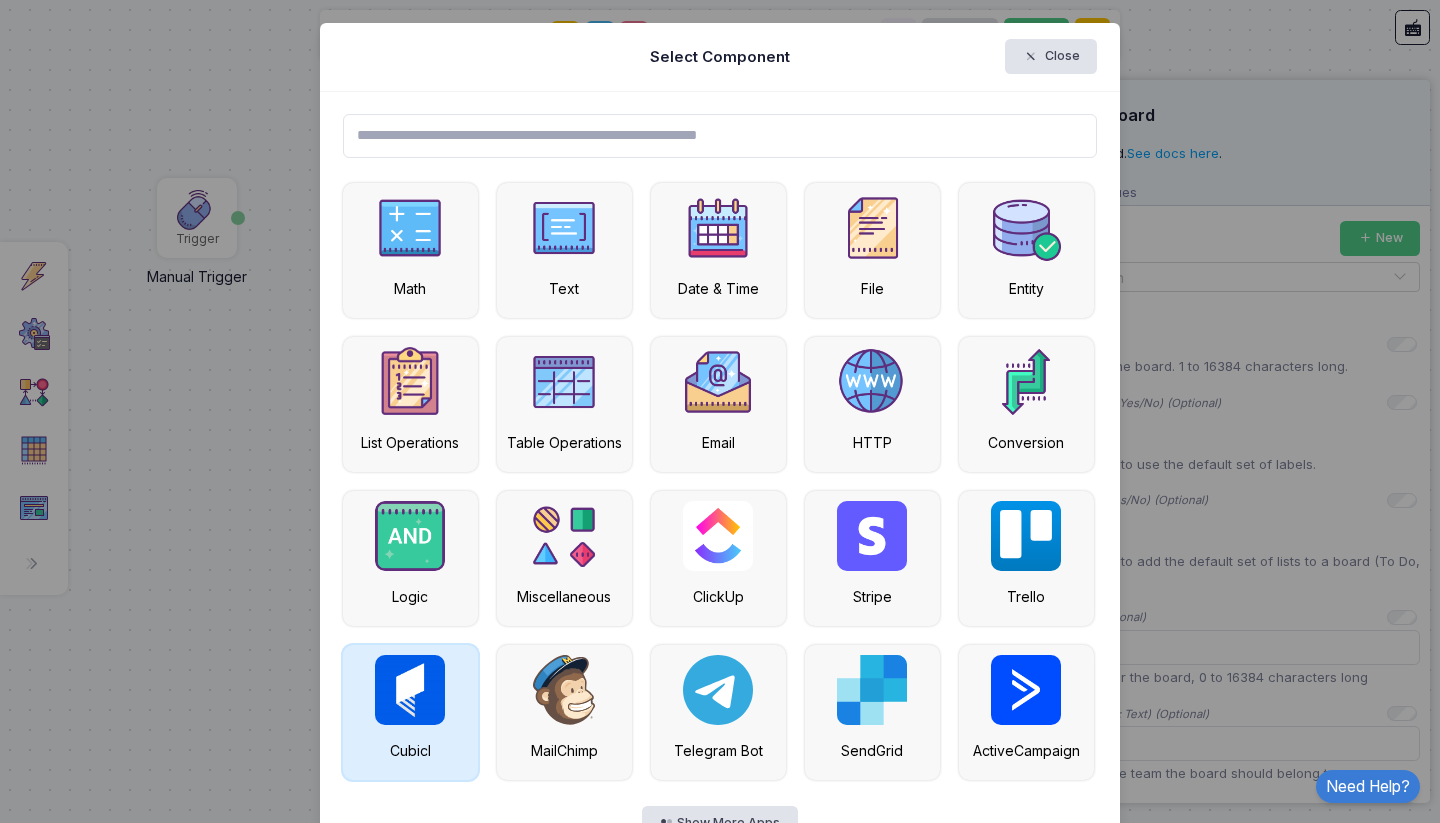 click at bounding box center [410, 690] 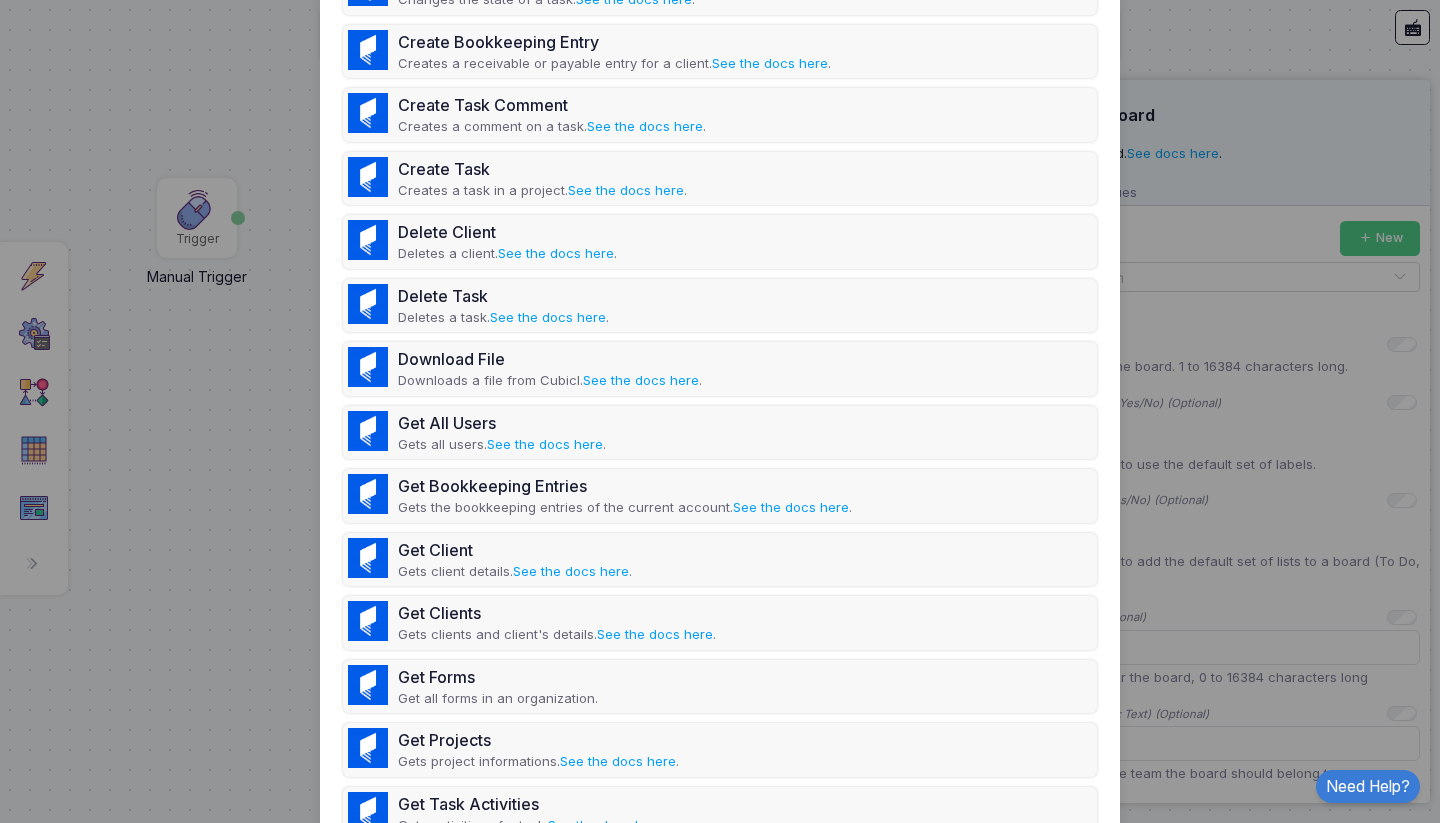 scroll, scrollTop: 710, scrollLeft: 0, axis: vertical 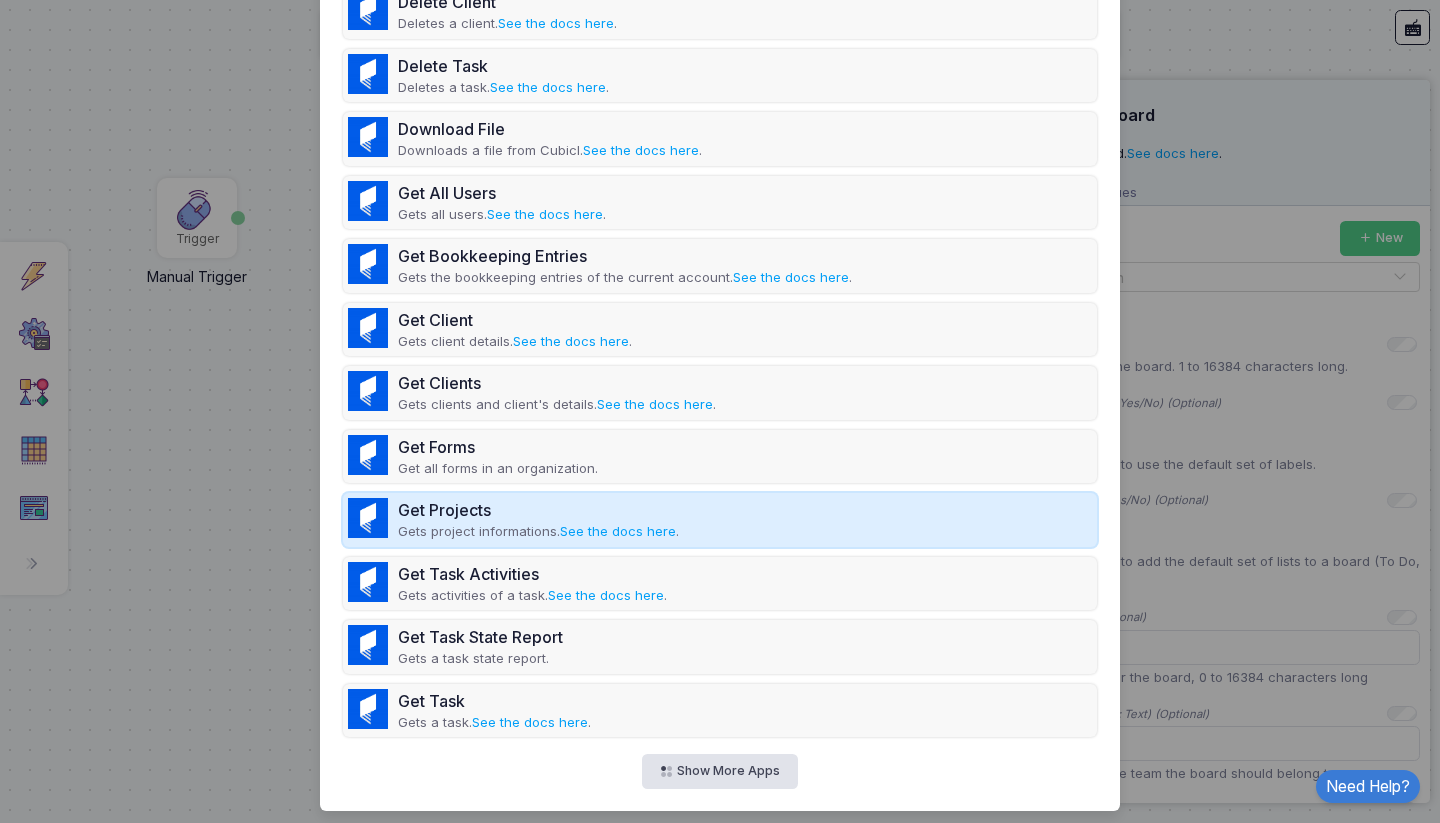 click on "Get Projects" at bounding box center (538, 510) 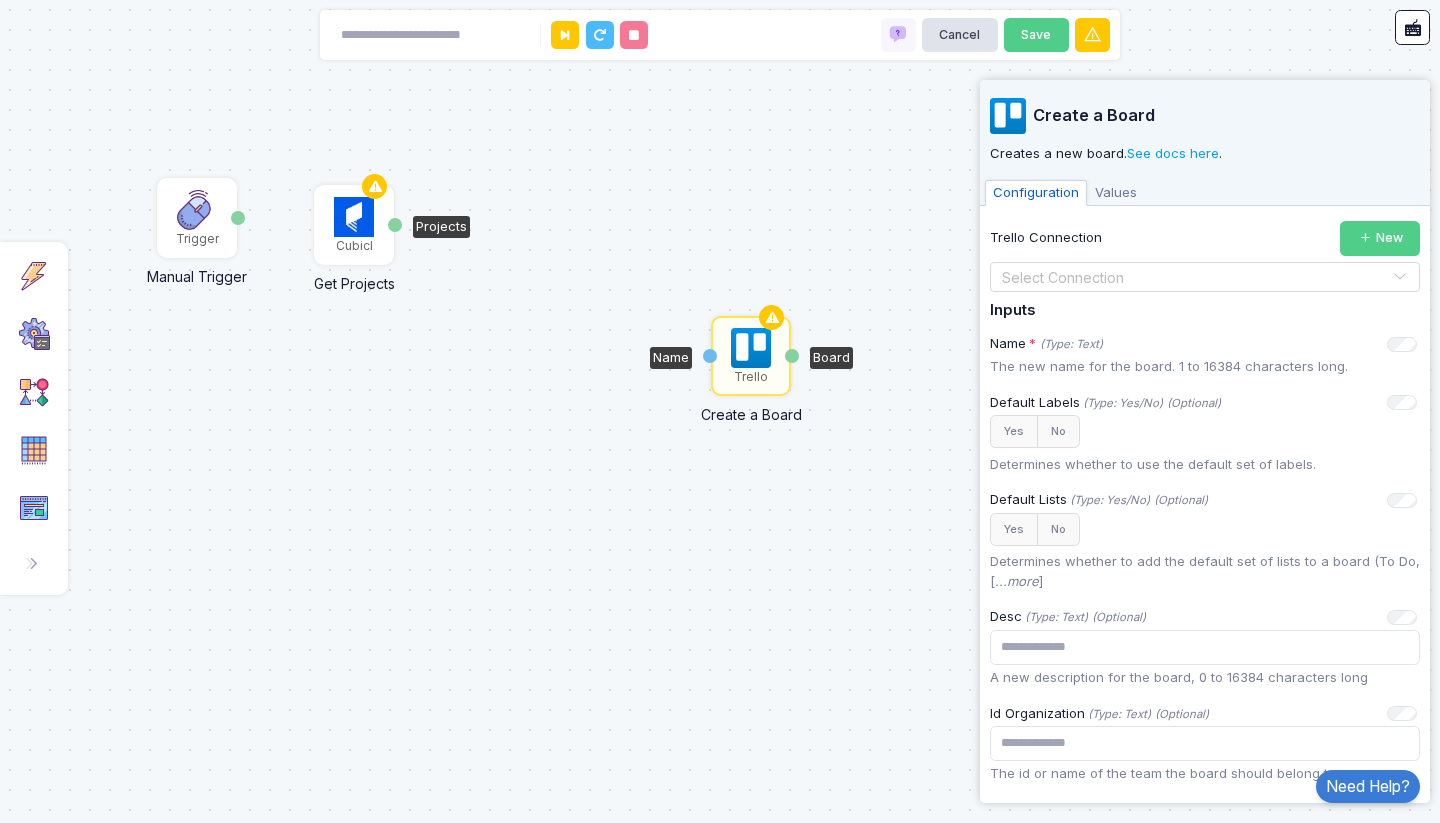 click 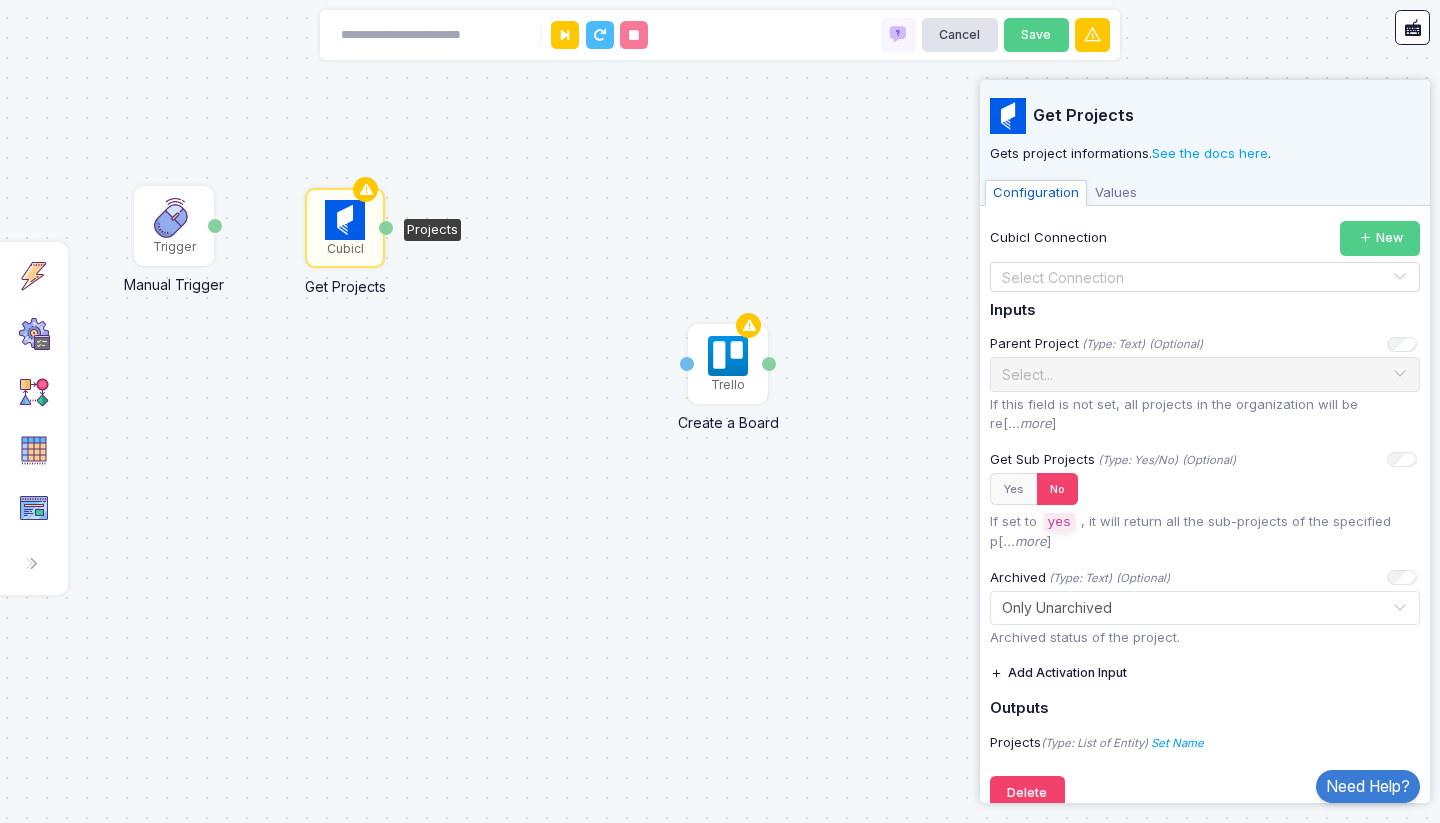 drag, startPoint x: 474, startPoint y: 407, endPoint x: 449, endPoint y: 415, distance: 26.24881 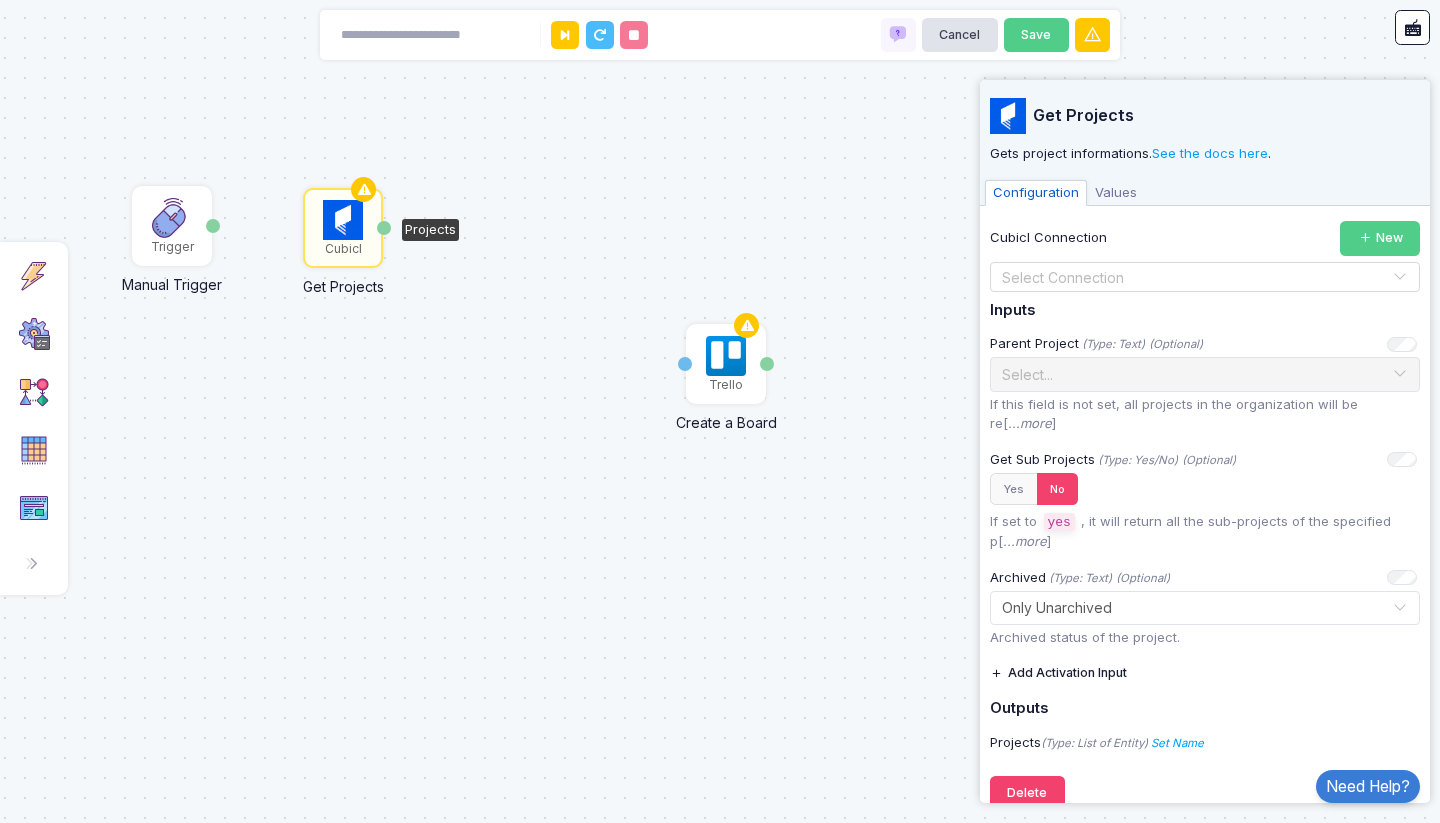 click 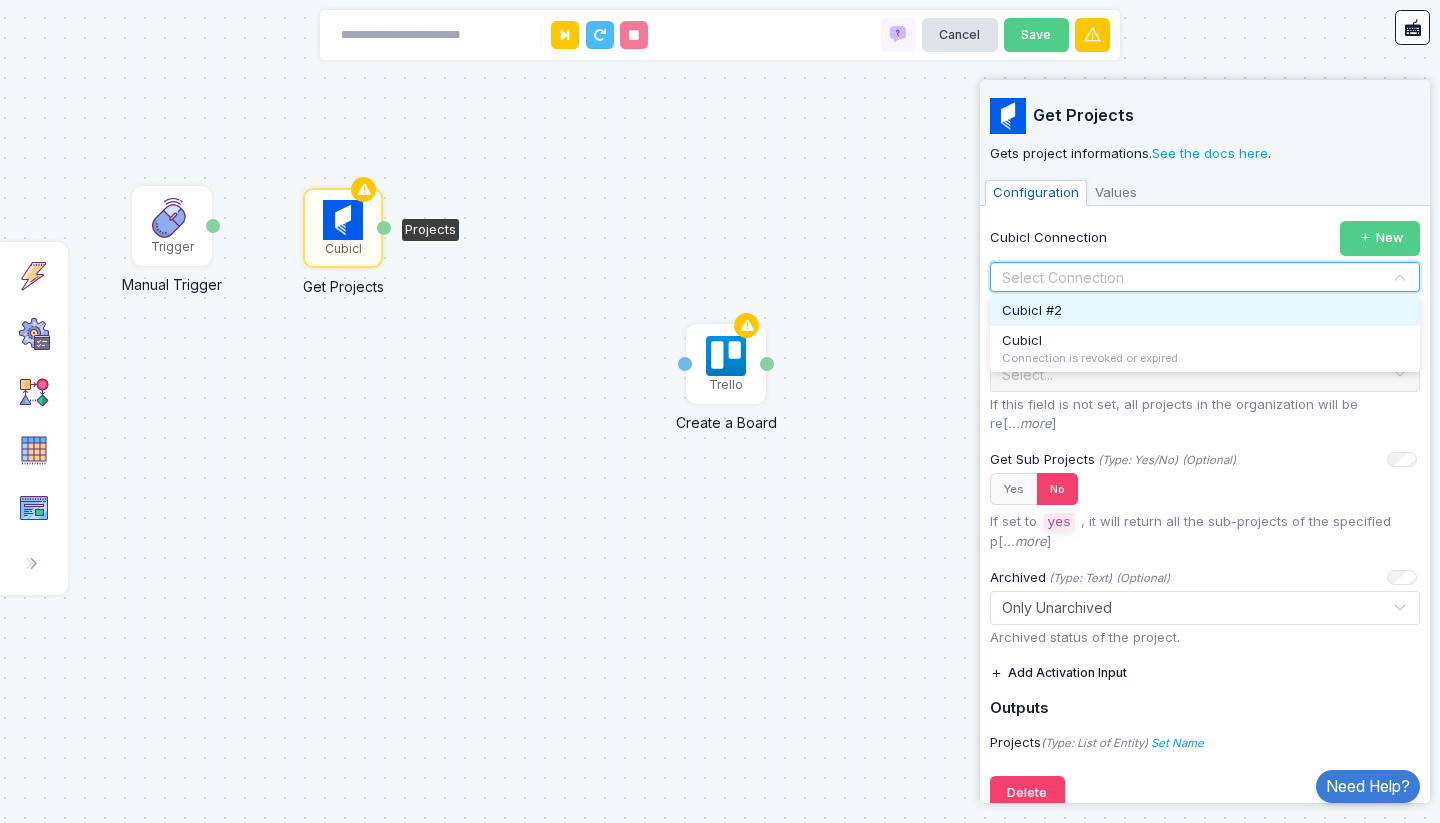 click on "Cubicl #2" at bounding box center [1205, 311] 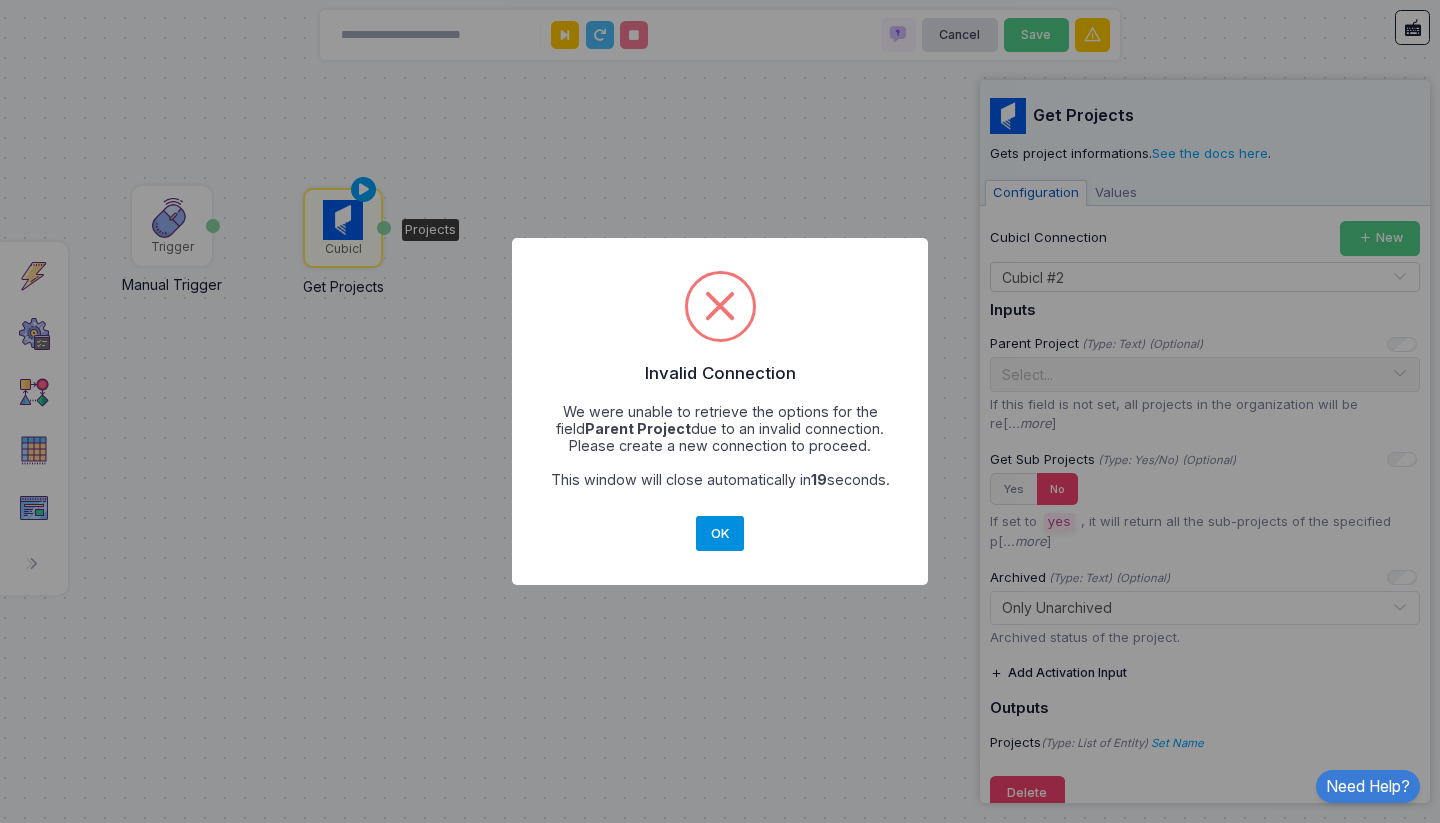 click on "OK" at bounding box center [720, 534] 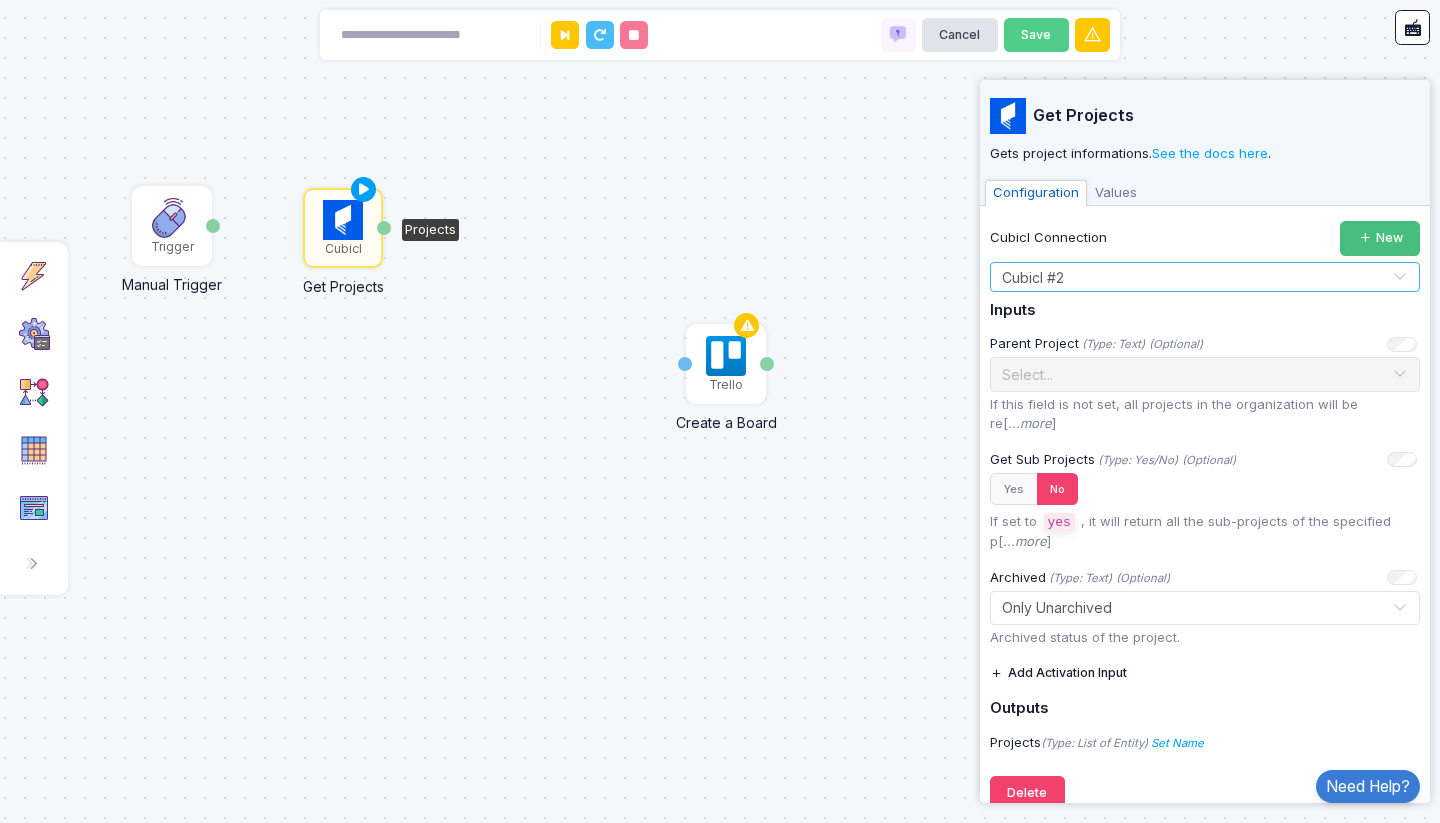 click on "New" 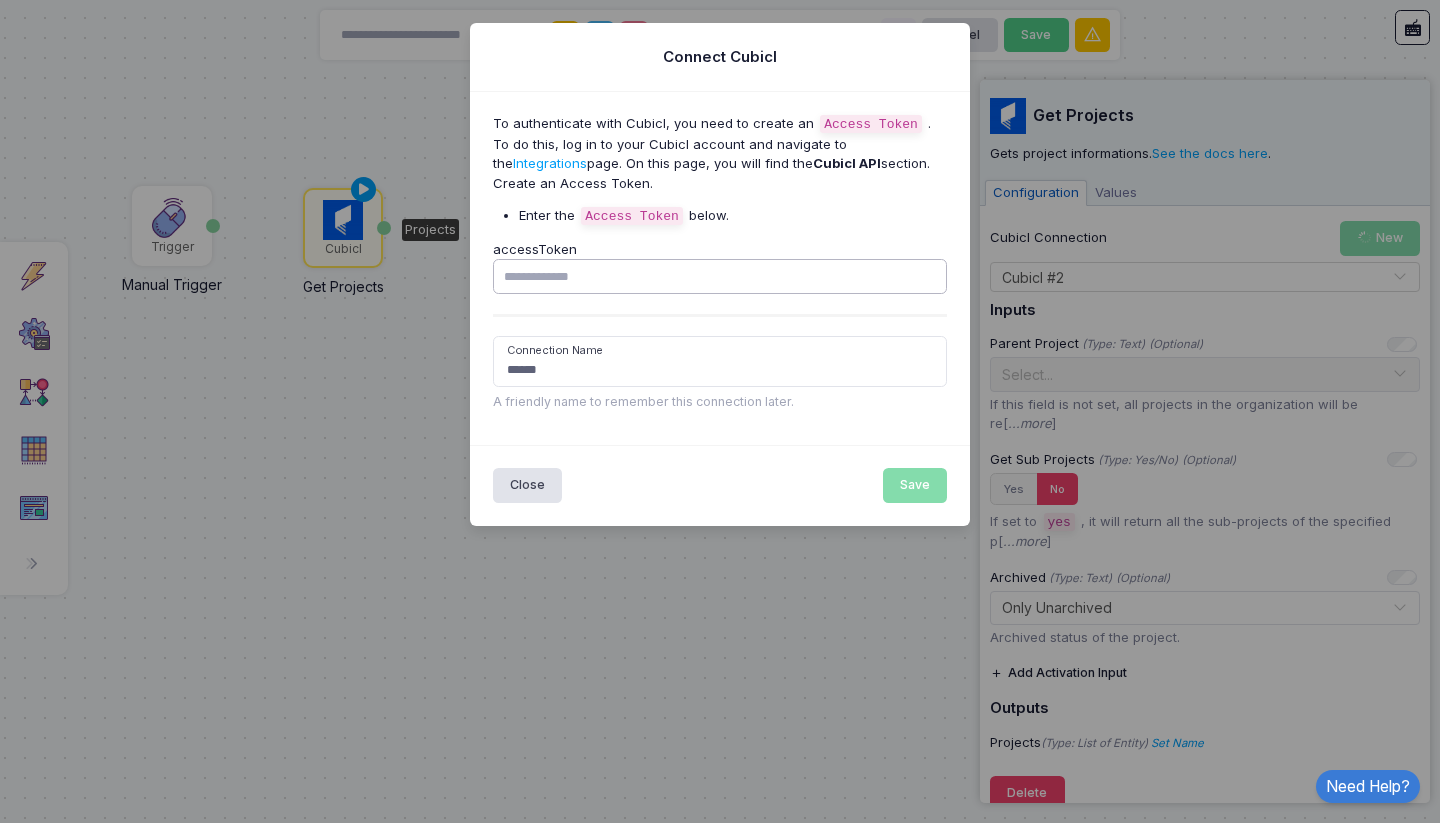 click on "accessToken" at bounding box center [720, 276] 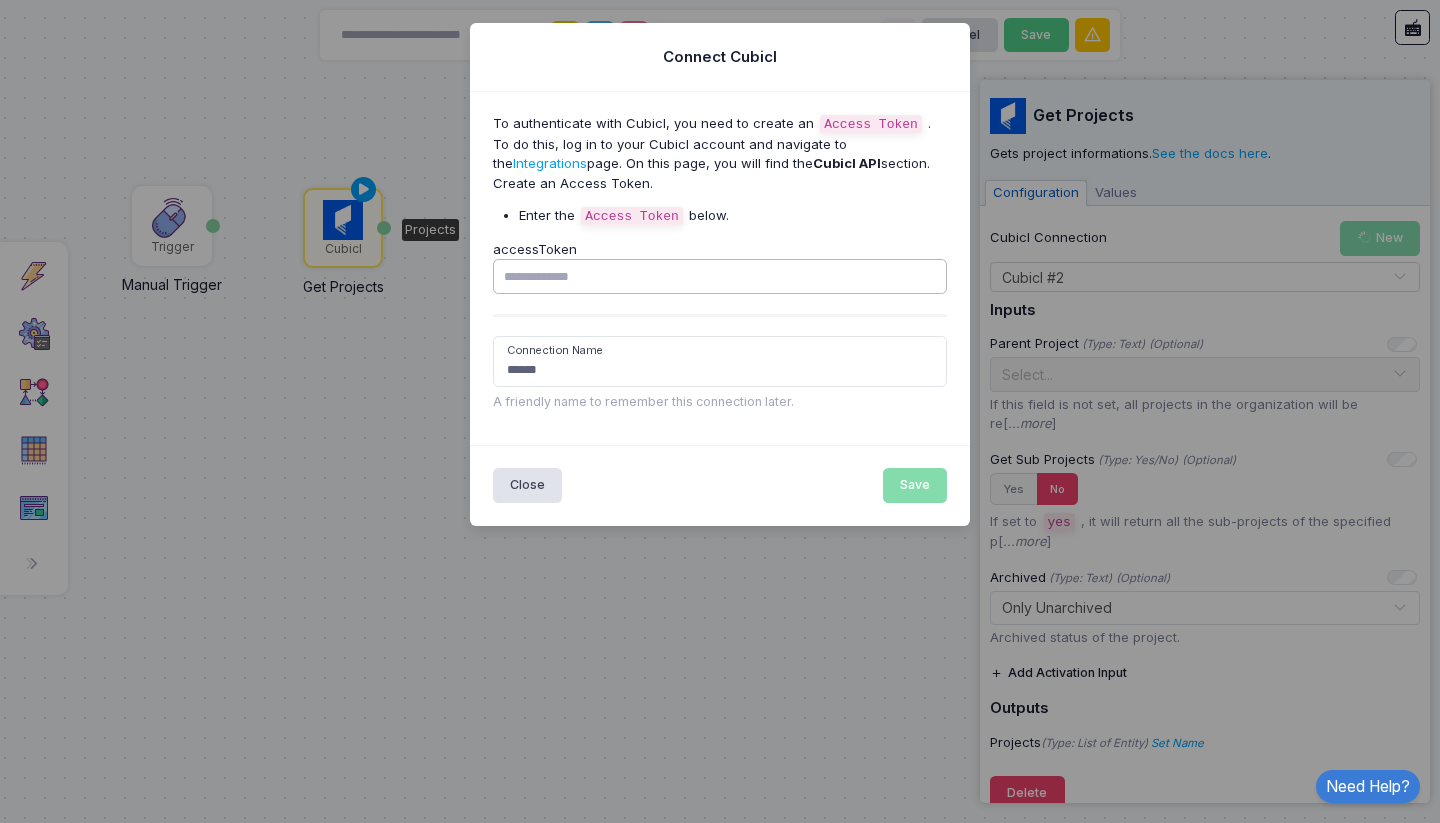 paste on "**********" 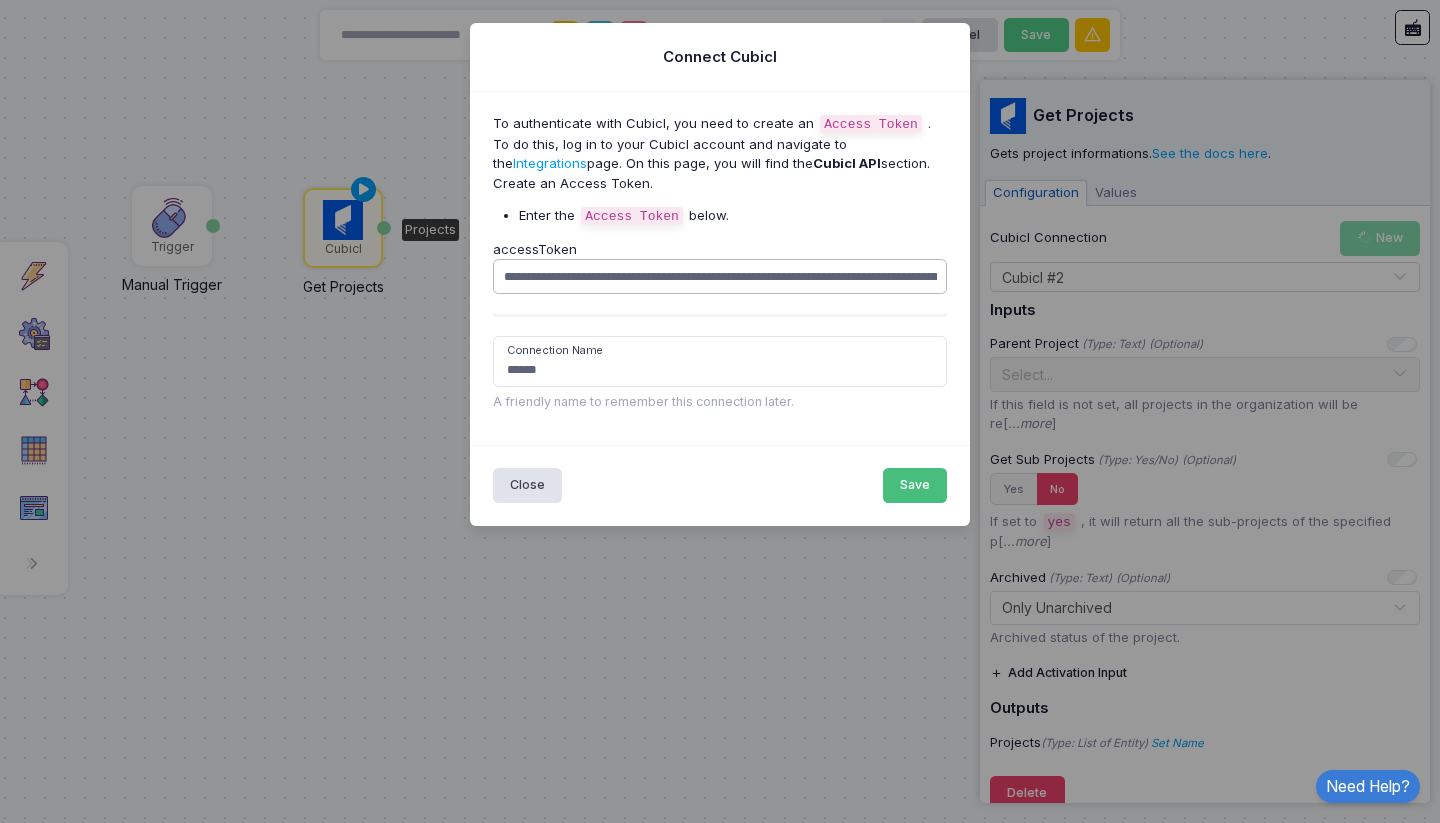 type on "**********" 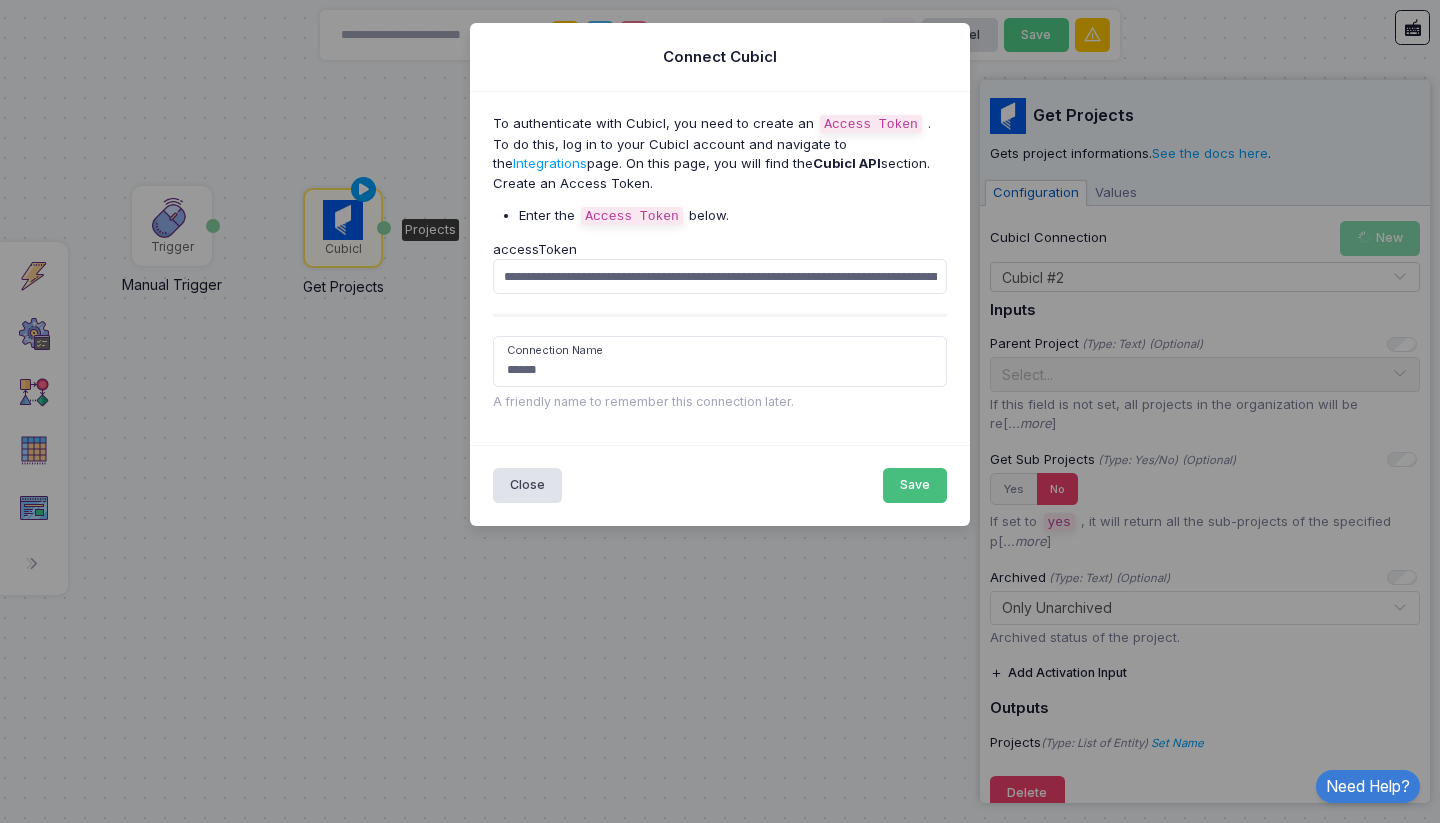 click on "Save" 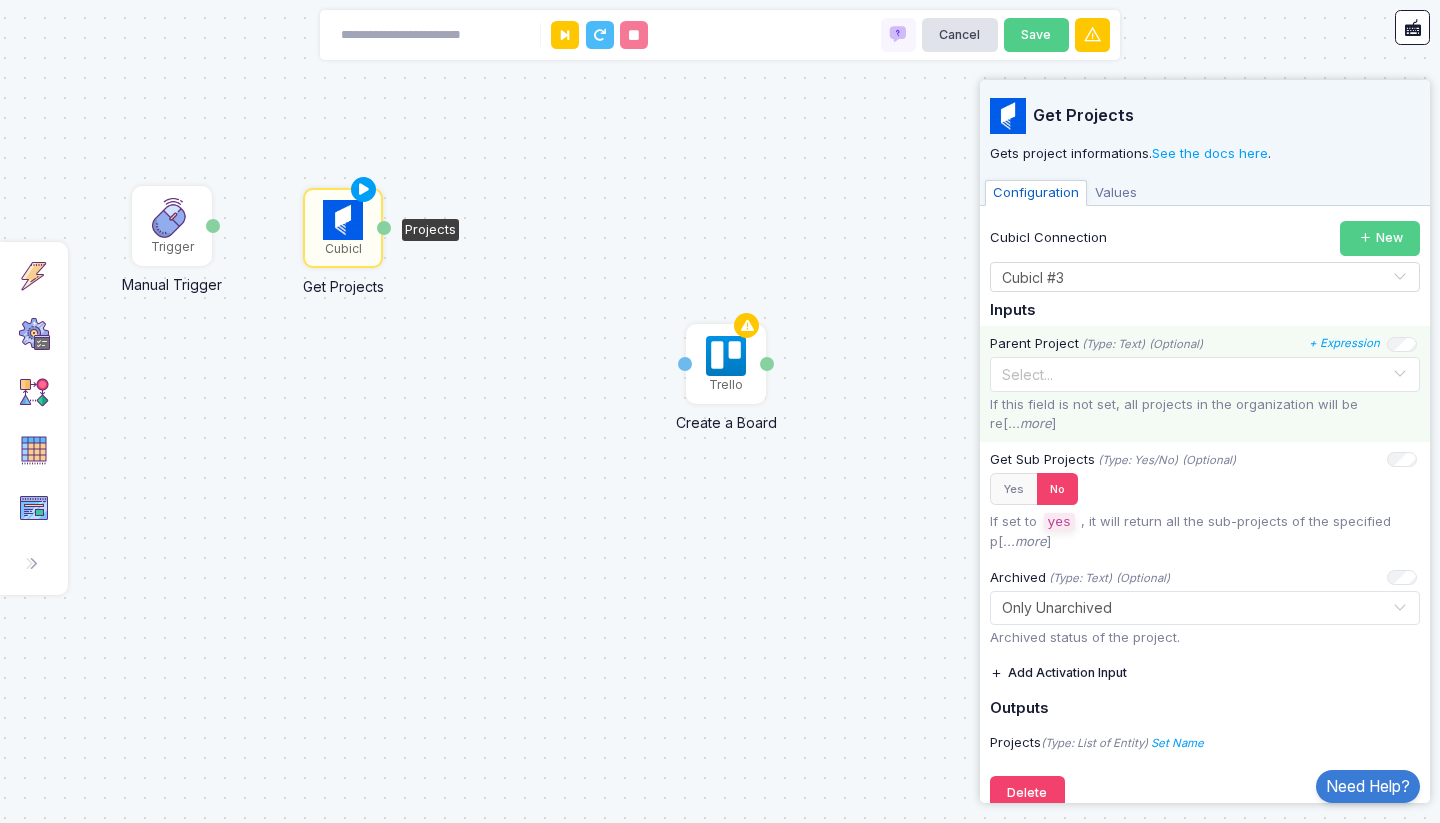 click 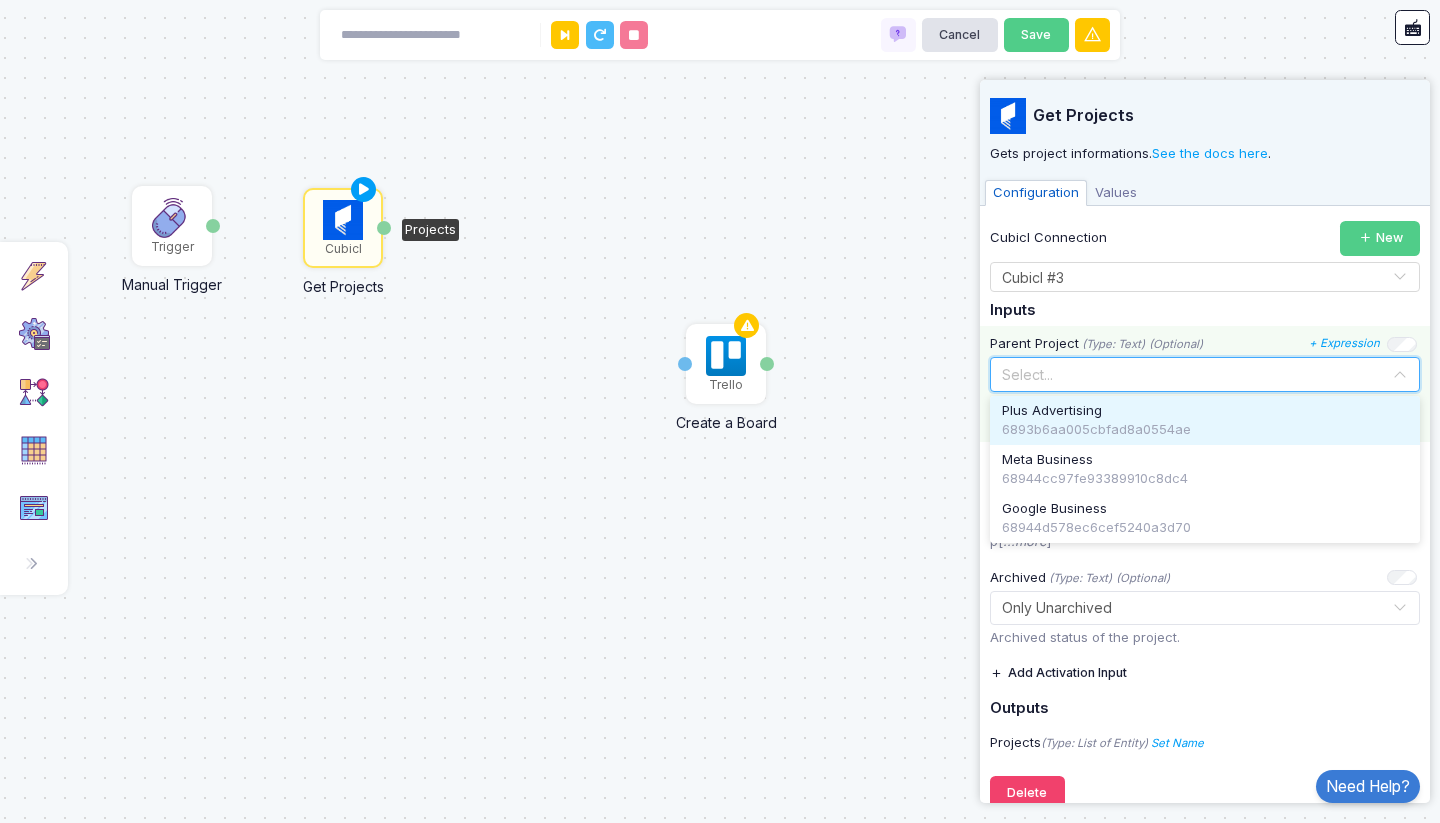 click on "6893b6aa005cbfad8a0554ae" at bounding box center (1205, 430) 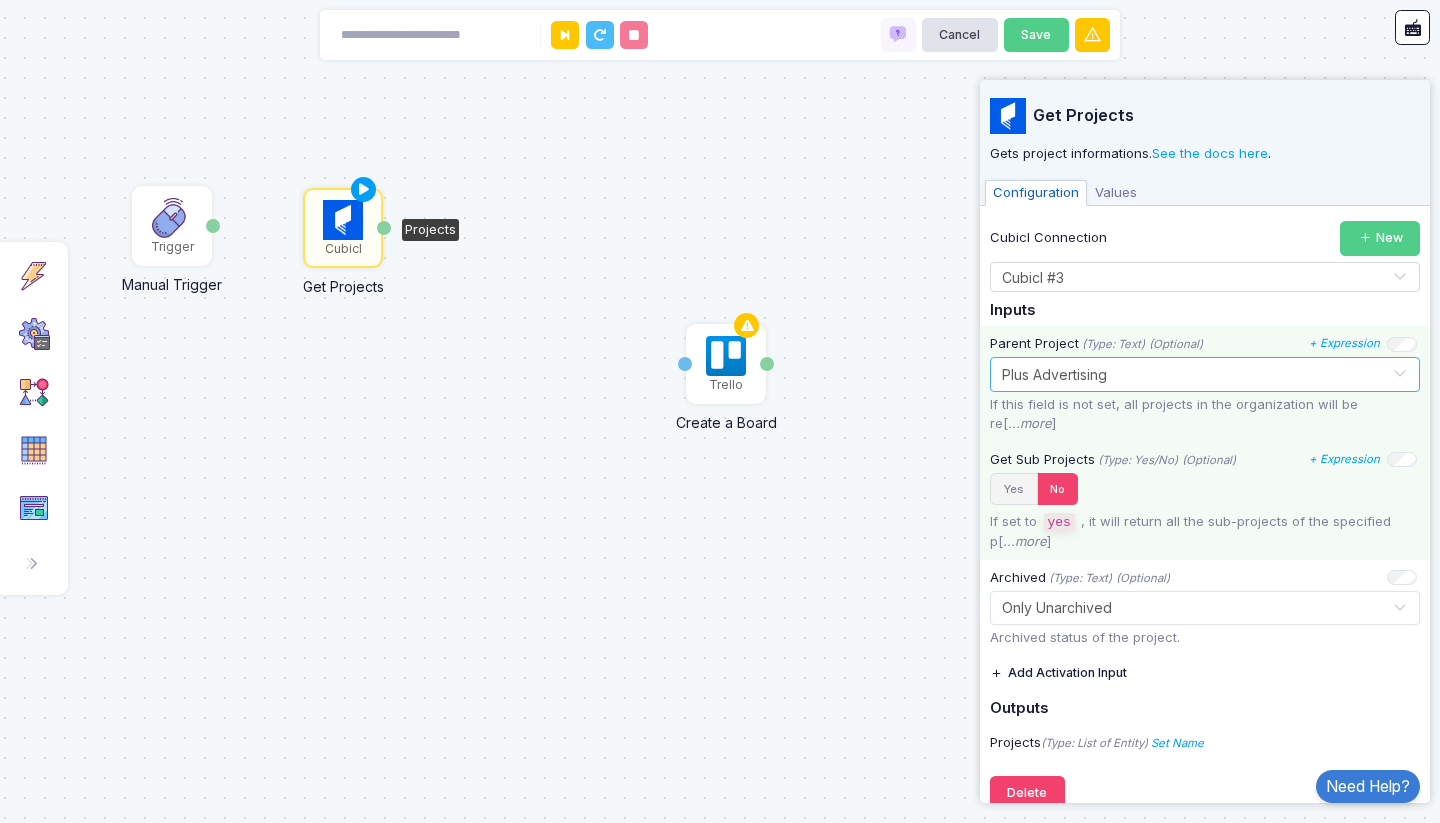 click on "Yes" 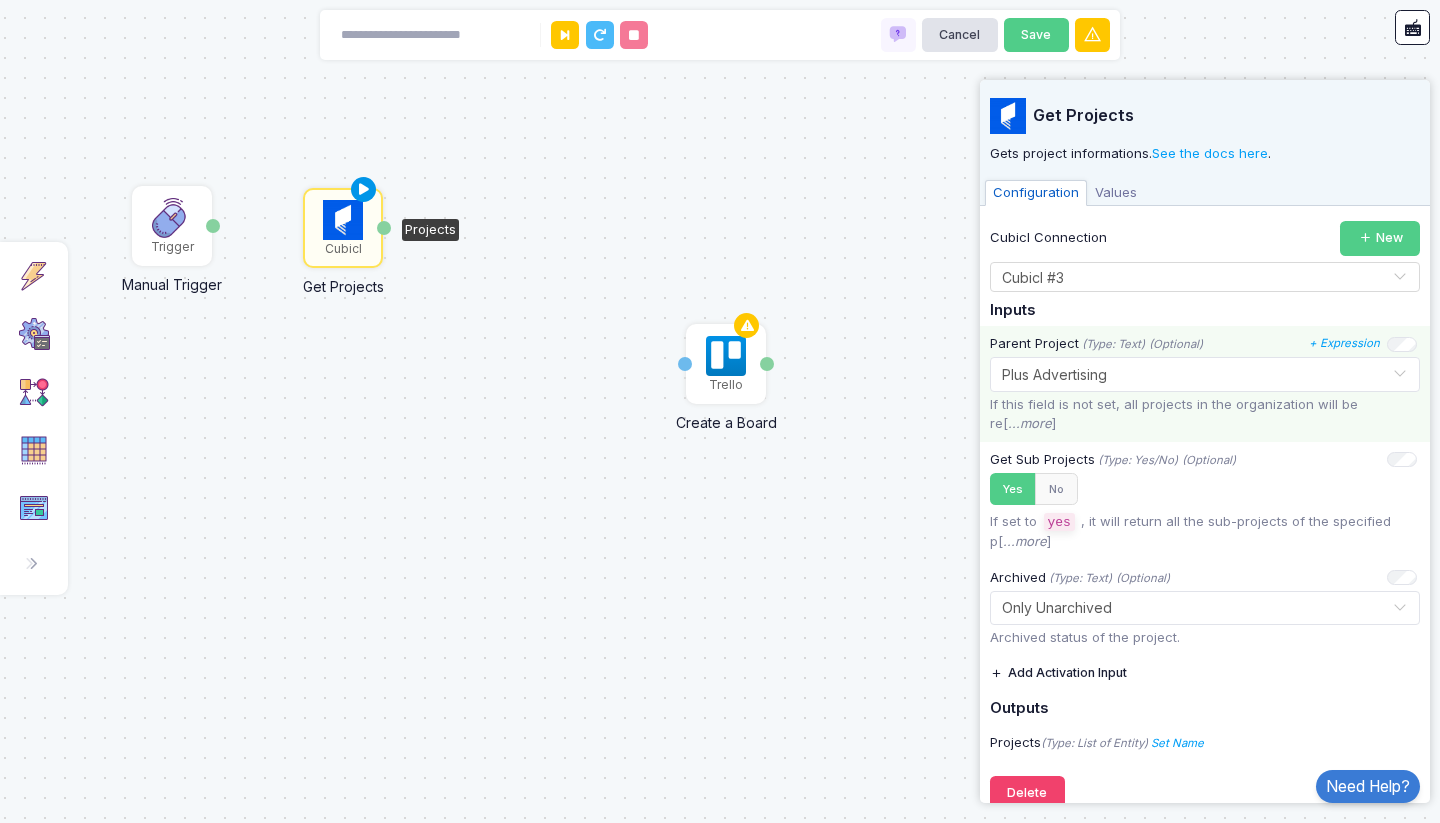 click at bounding box center (364, 190) 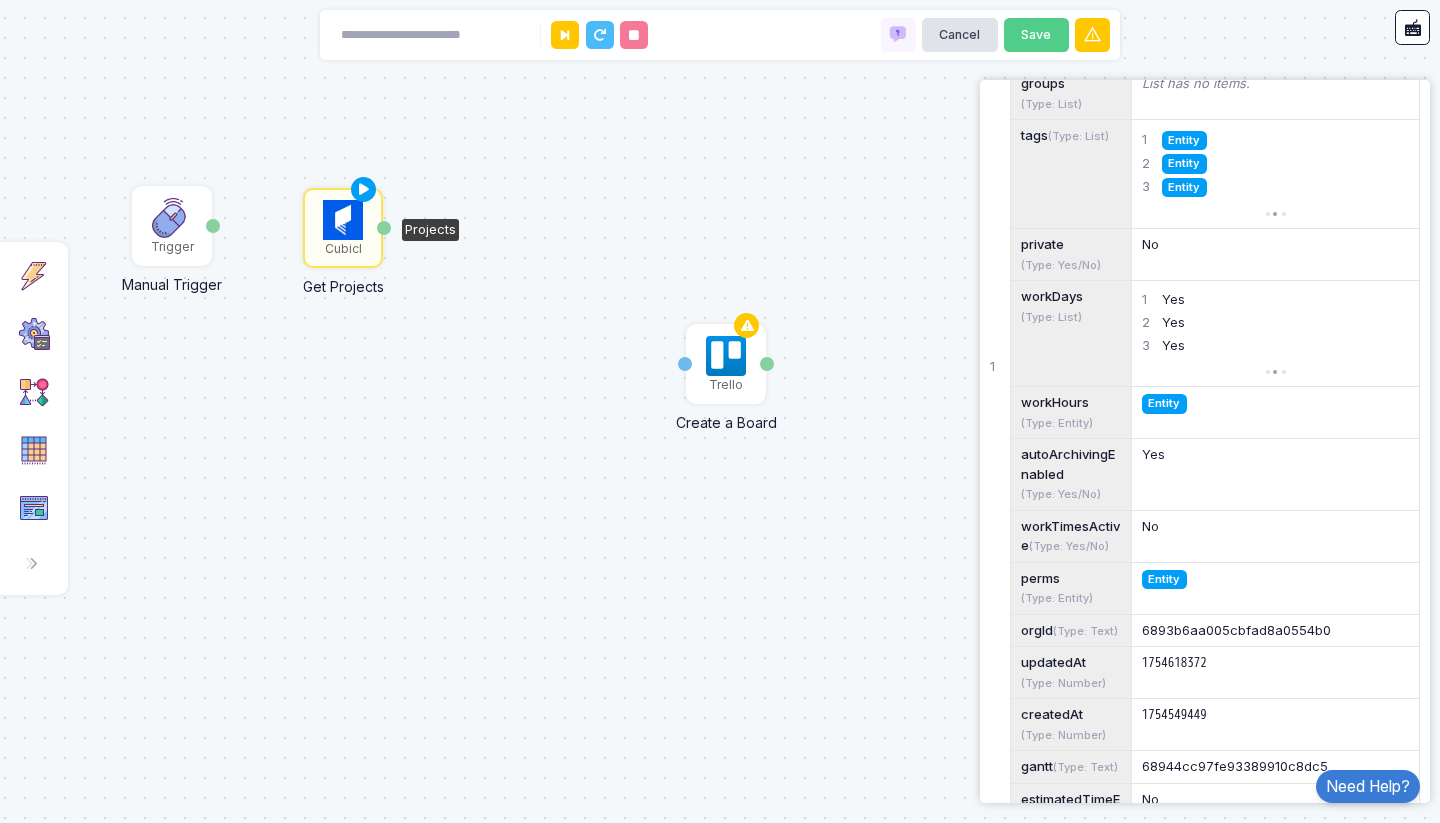 scroll, scrollTop: 0, scrollLeft: 0, axis: both 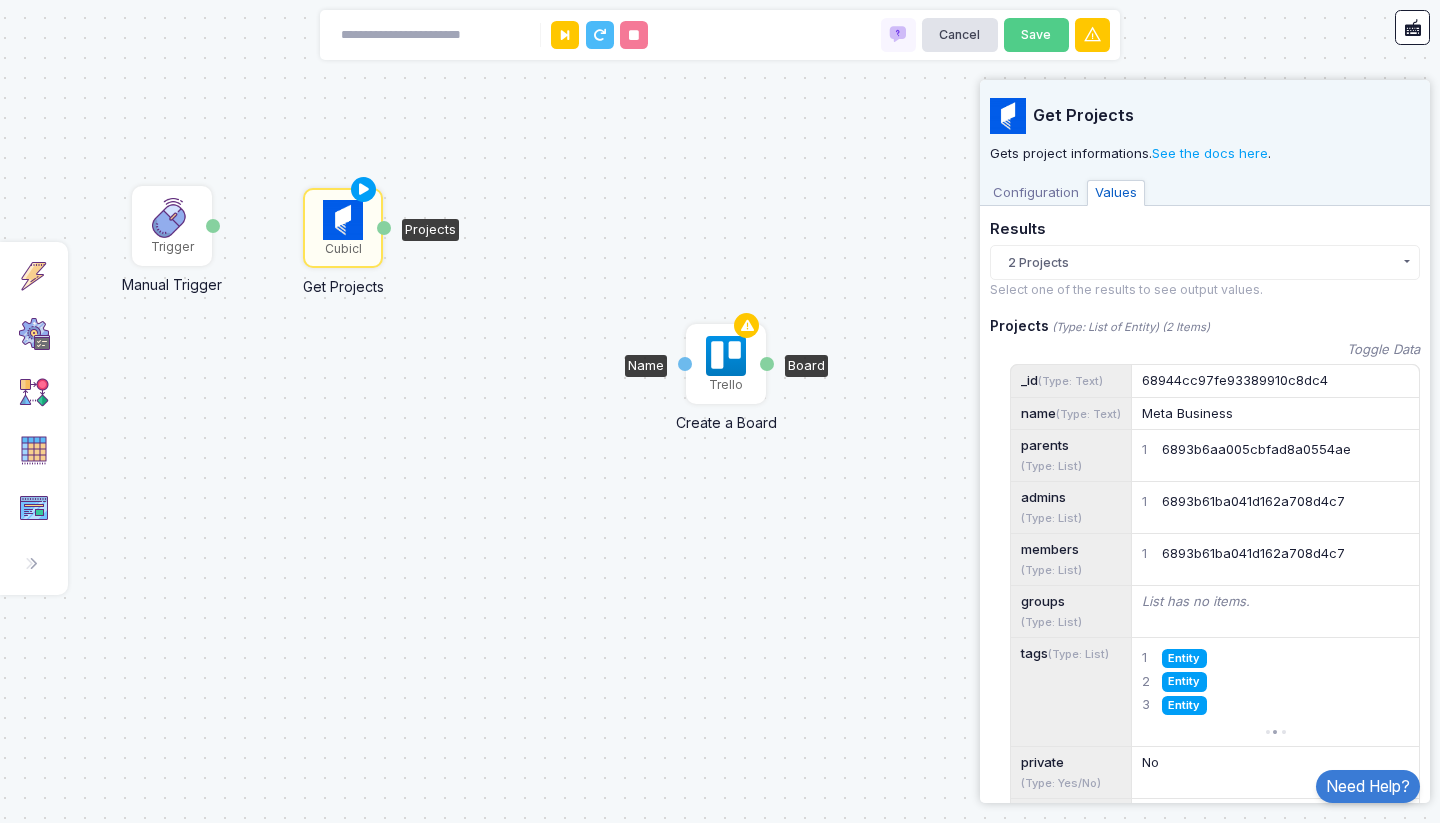 click 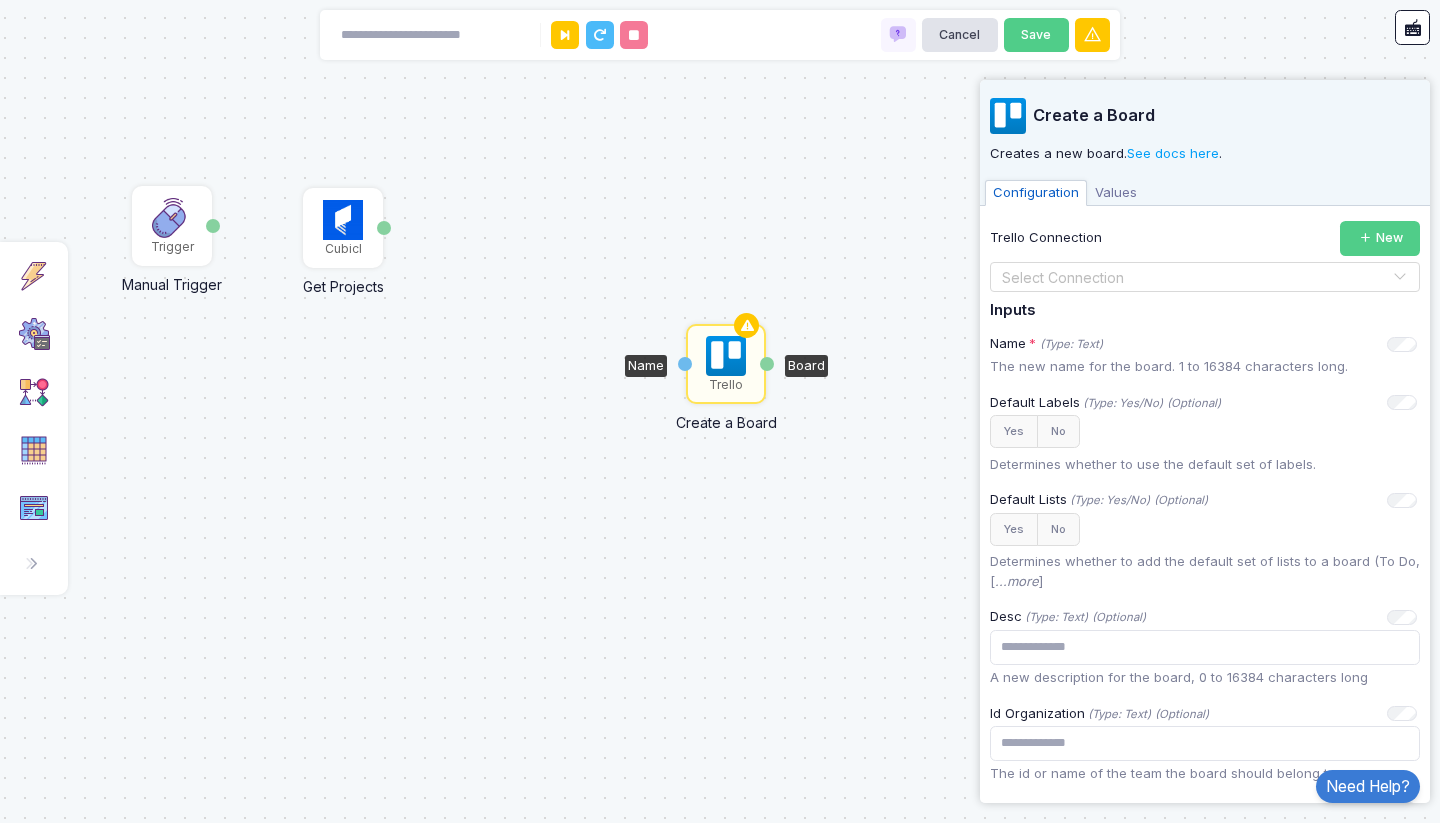 click 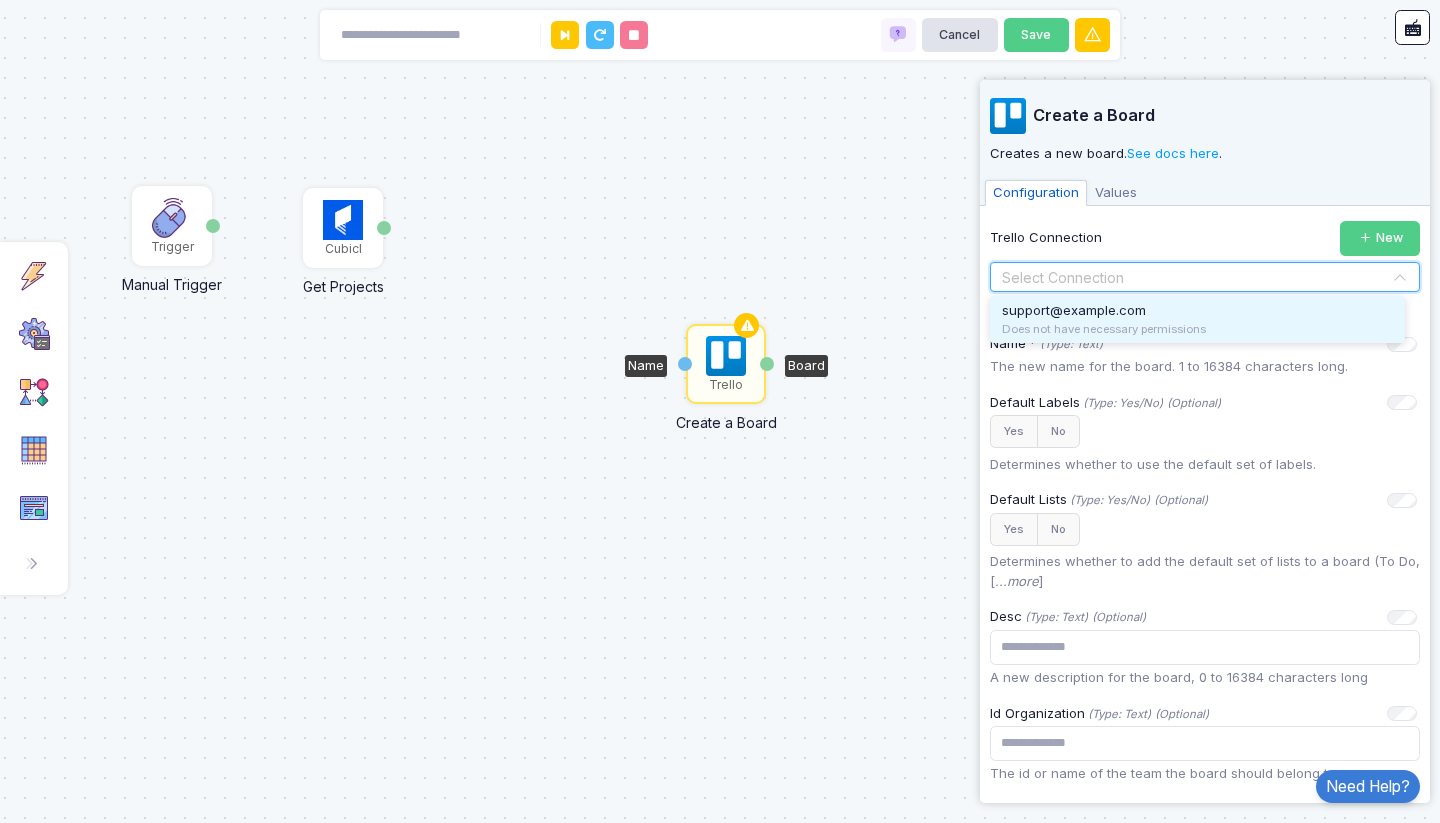 click on "support@example.com" at bounding box center [1074, 310] 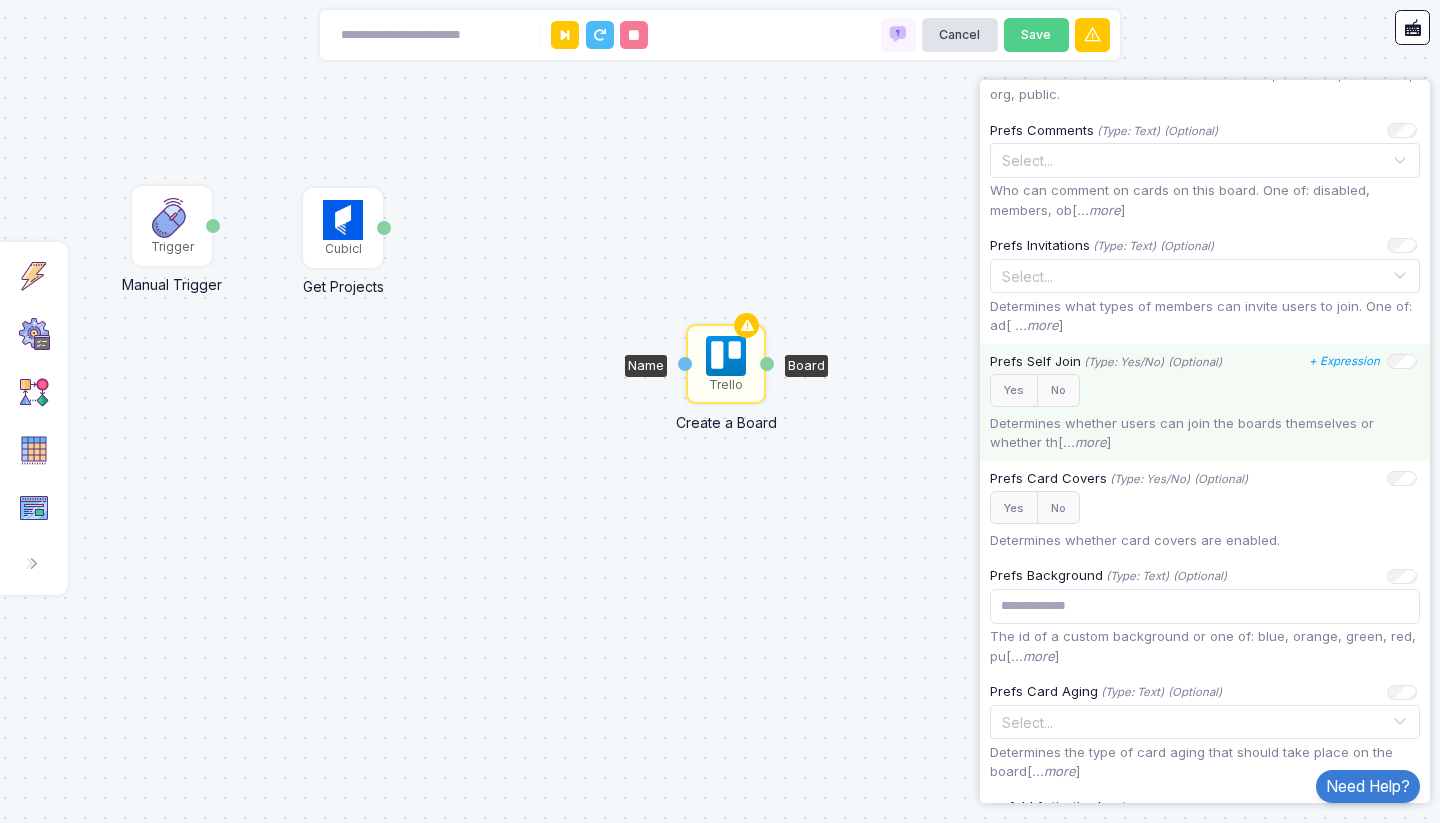 scroll, scrollTop: 1337, scrollLeft: 0, axis: vertical 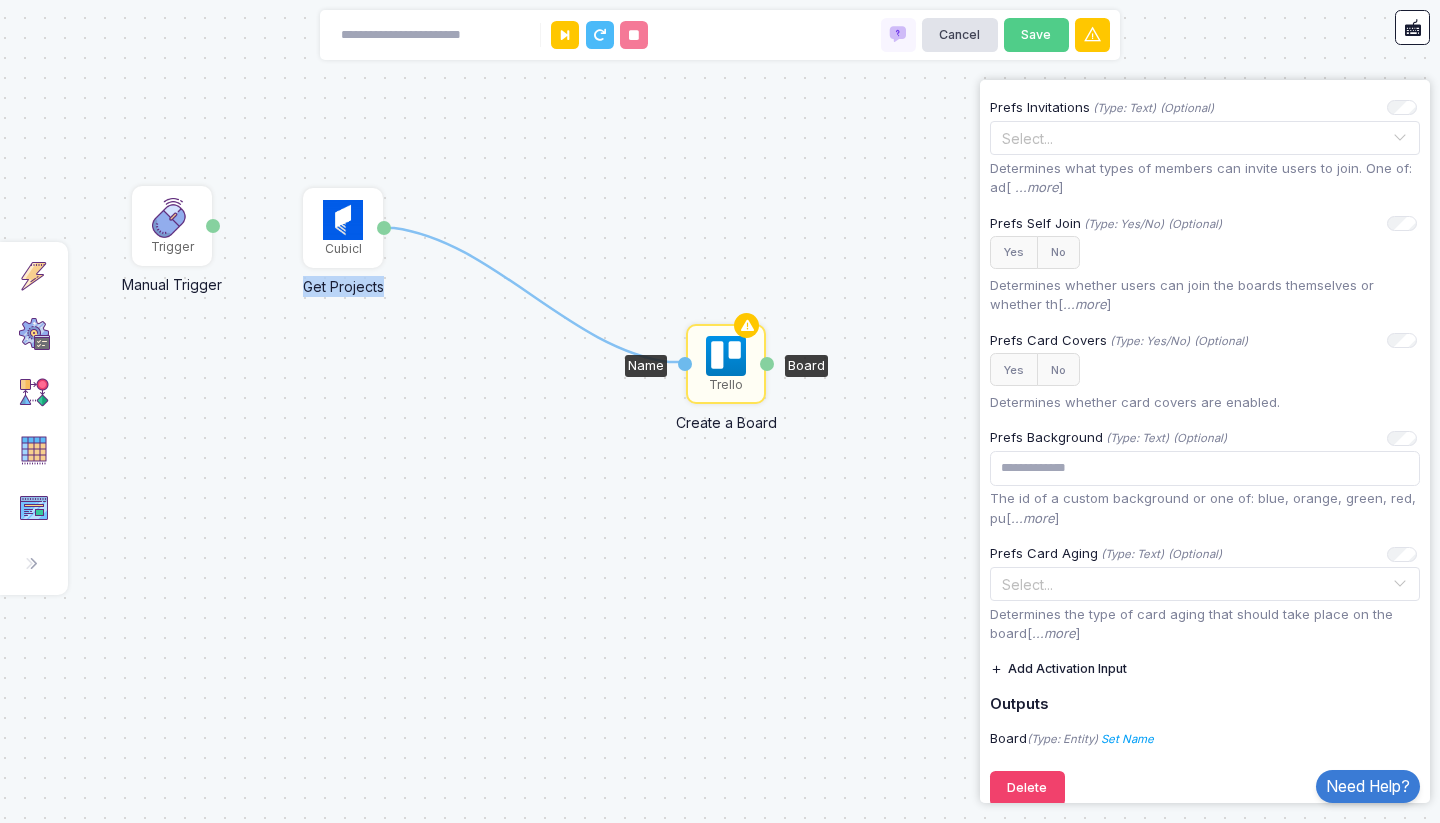 drag, startPoint x: 385, startPoint y: 228, endPoint x: 679, endPoint y: 362, distance: 323.0975 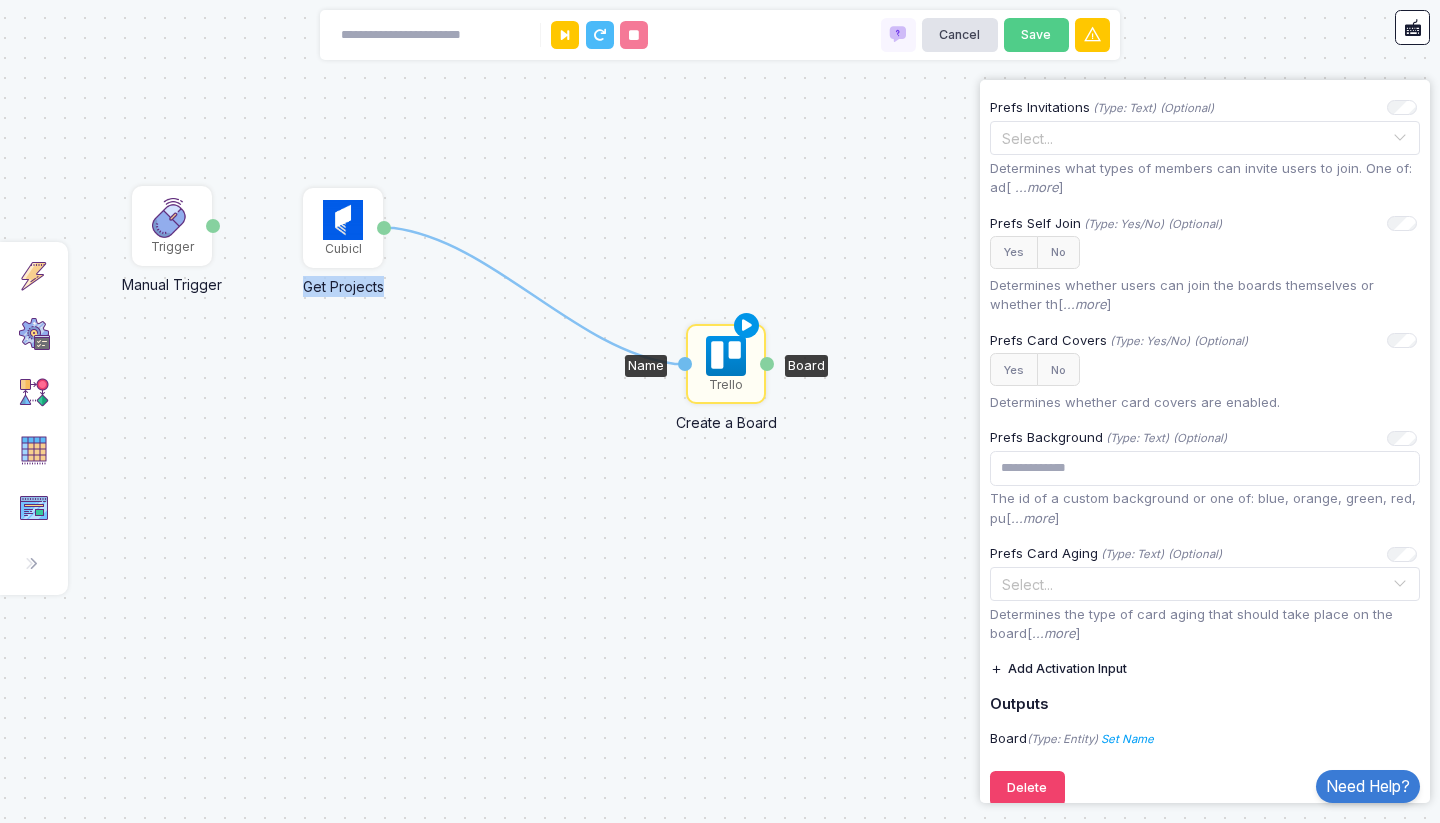 click at bounding box center (747, 326) 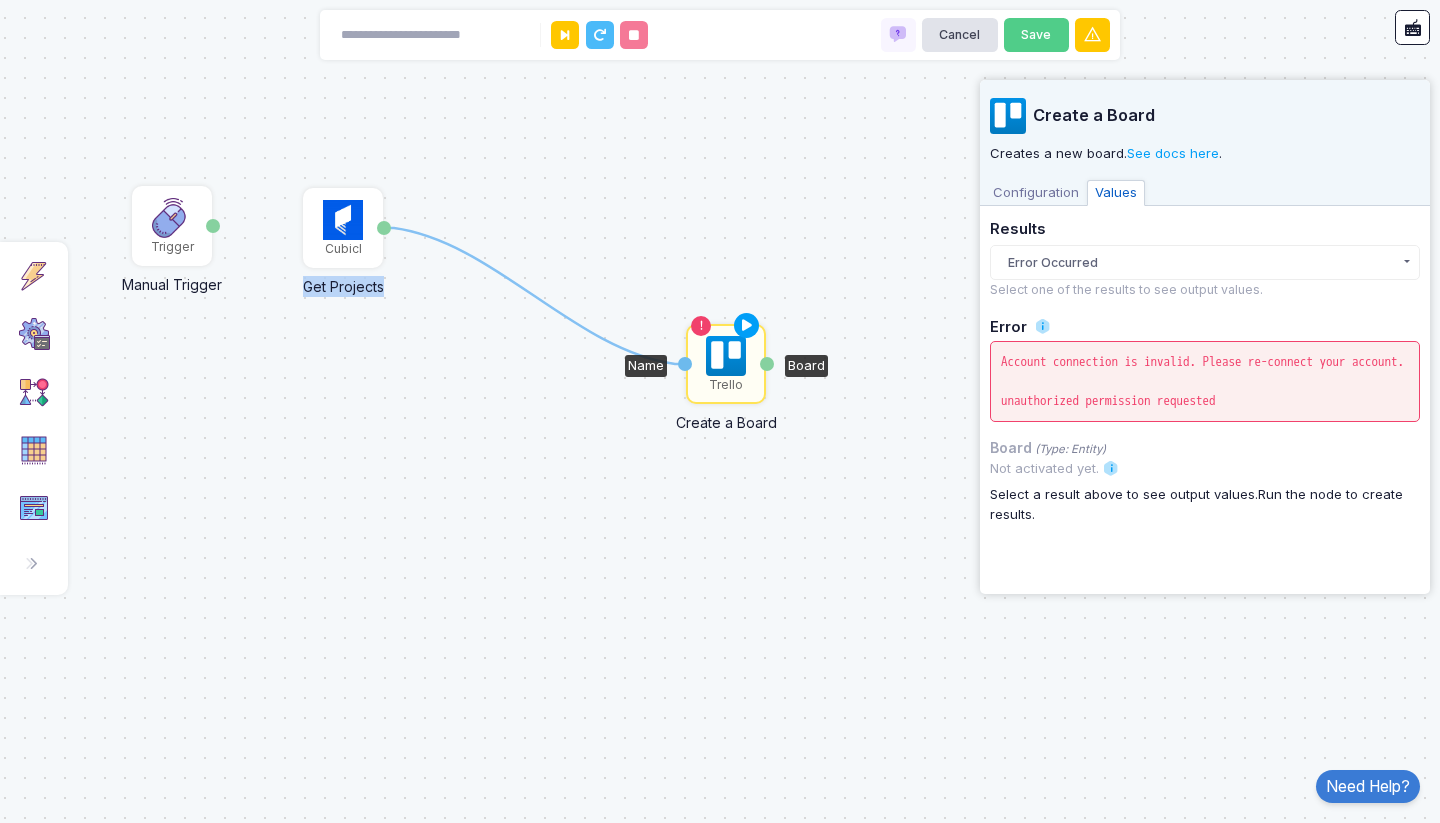 scroll, scrollTop: 0, scrollLeft: 0, axis: both 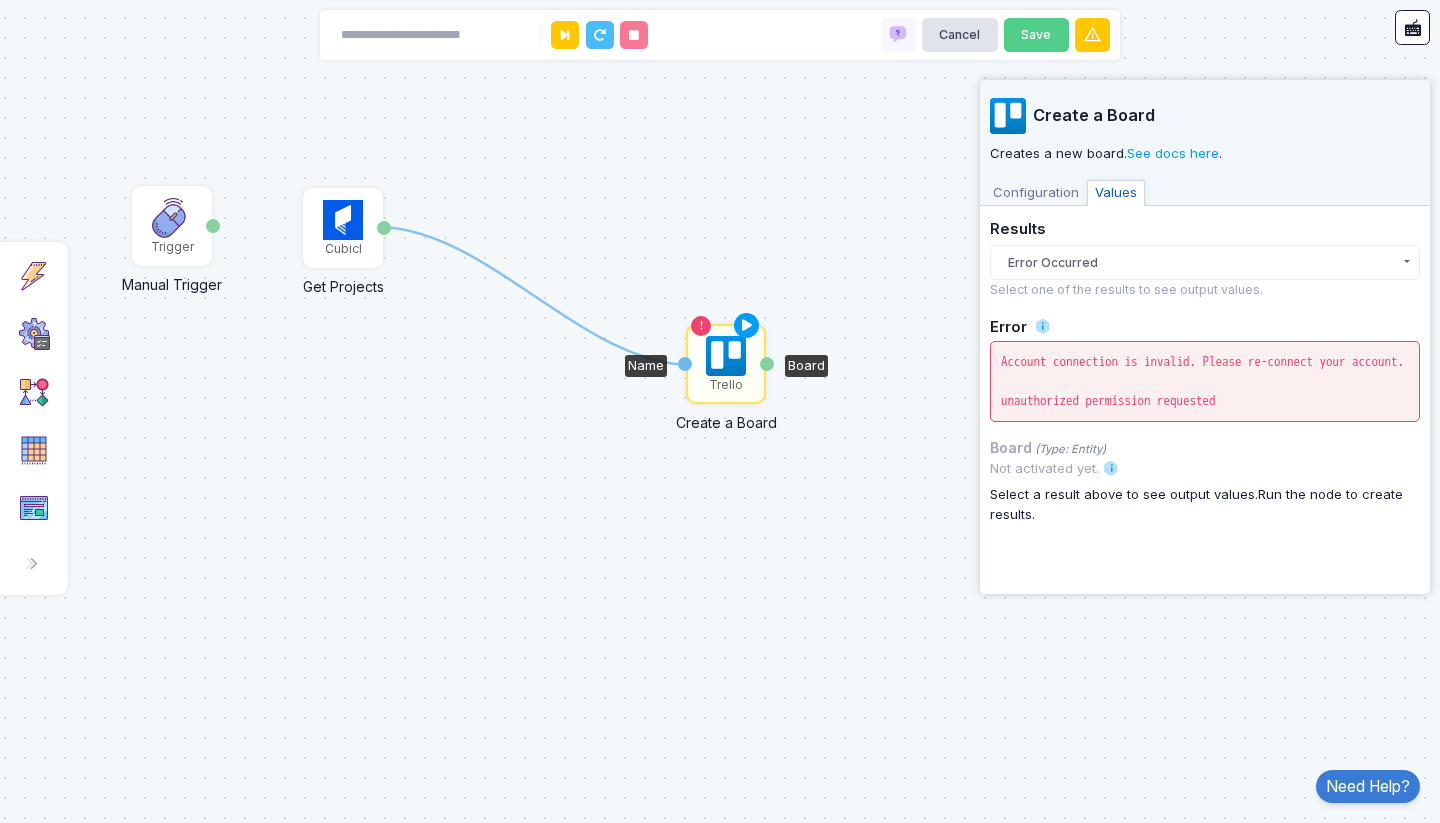 click on "Configuration" at bounding box center (1036, 193) 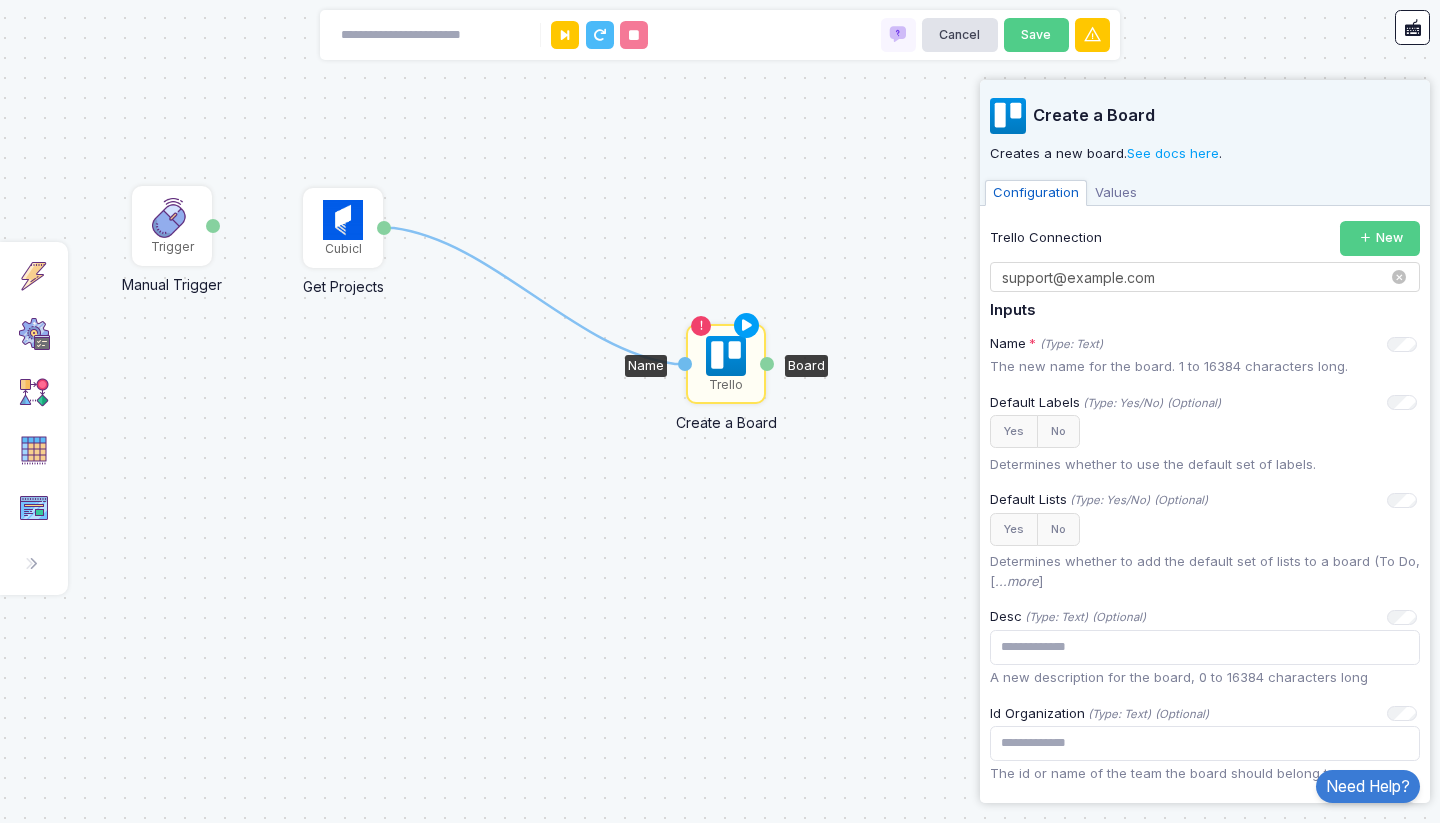 click 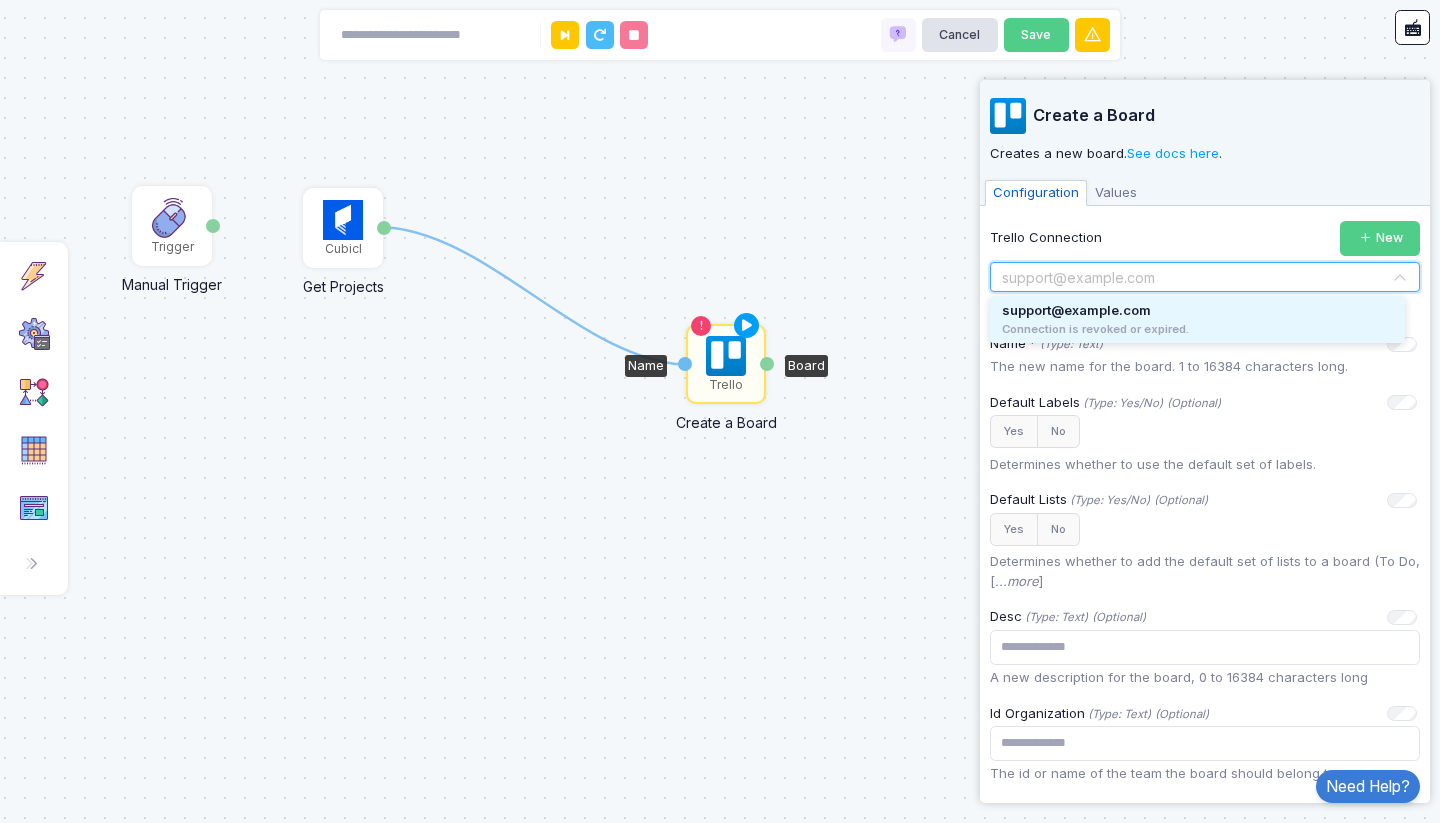 click on "a.kerim.sanli@[EXAMPLE.COM]  Connection is revoked or expired." at bounding box center (1197, 319) 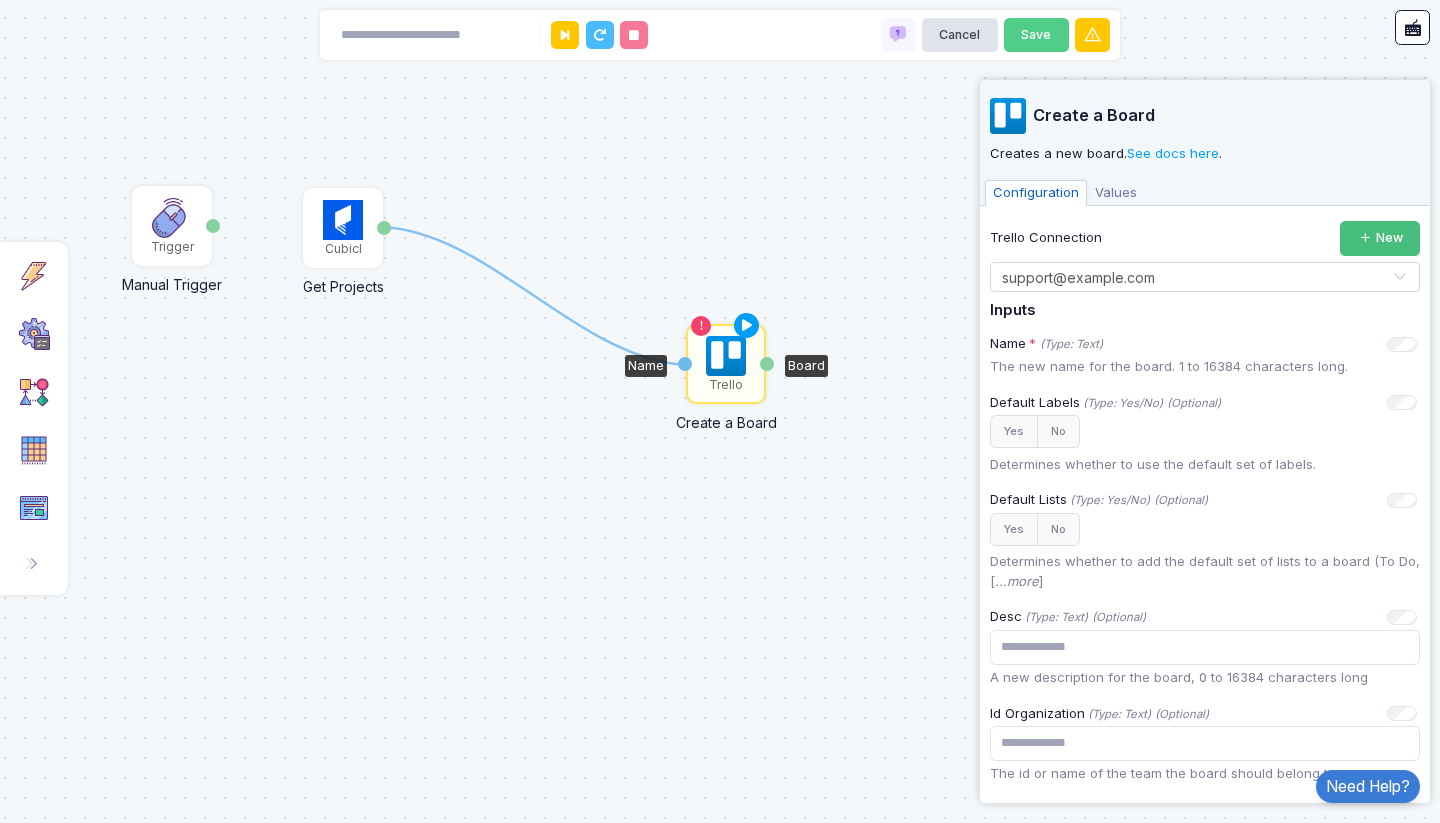 click on "New" 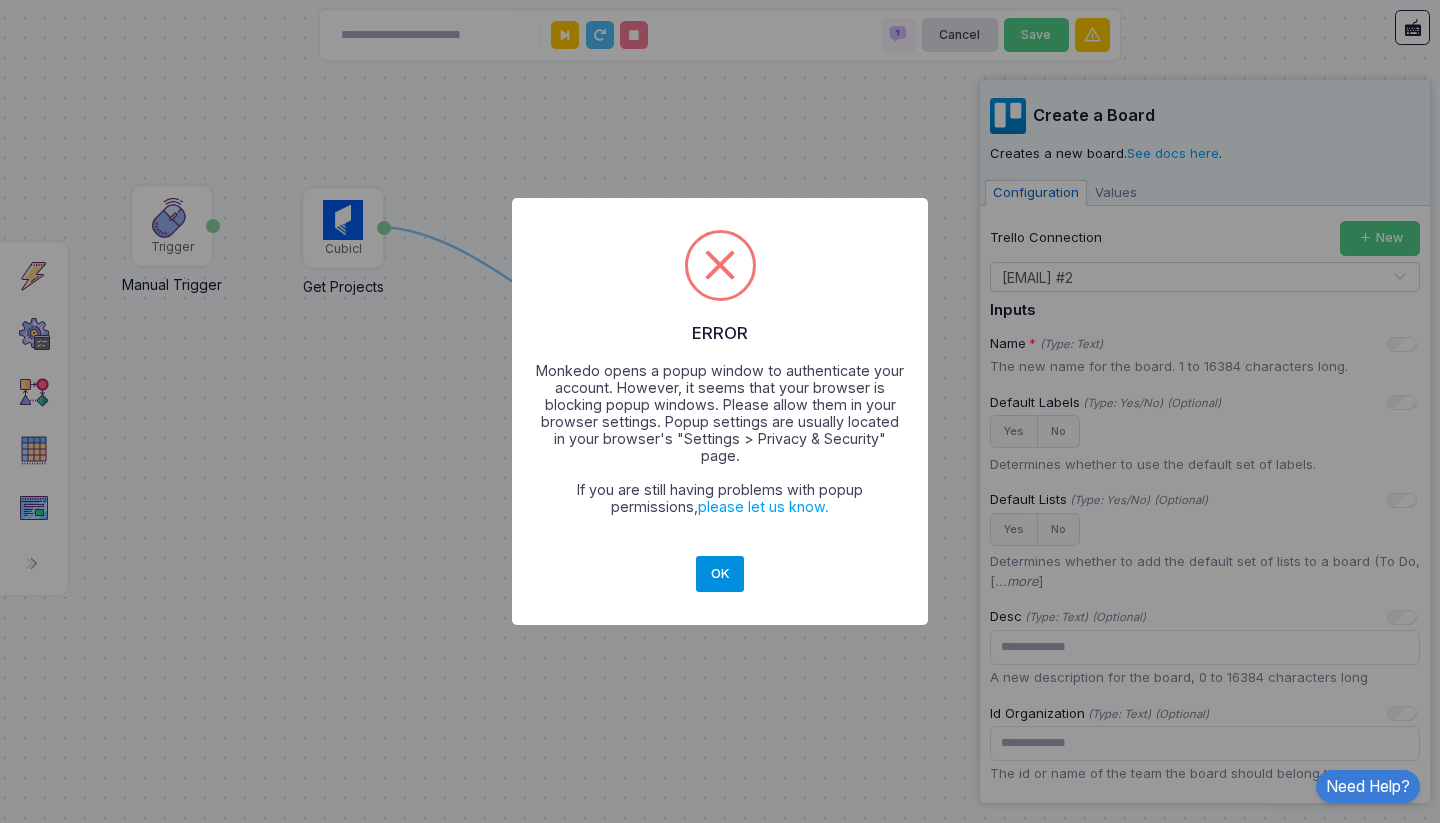 click on "OK" at bounding box center [720, 574] 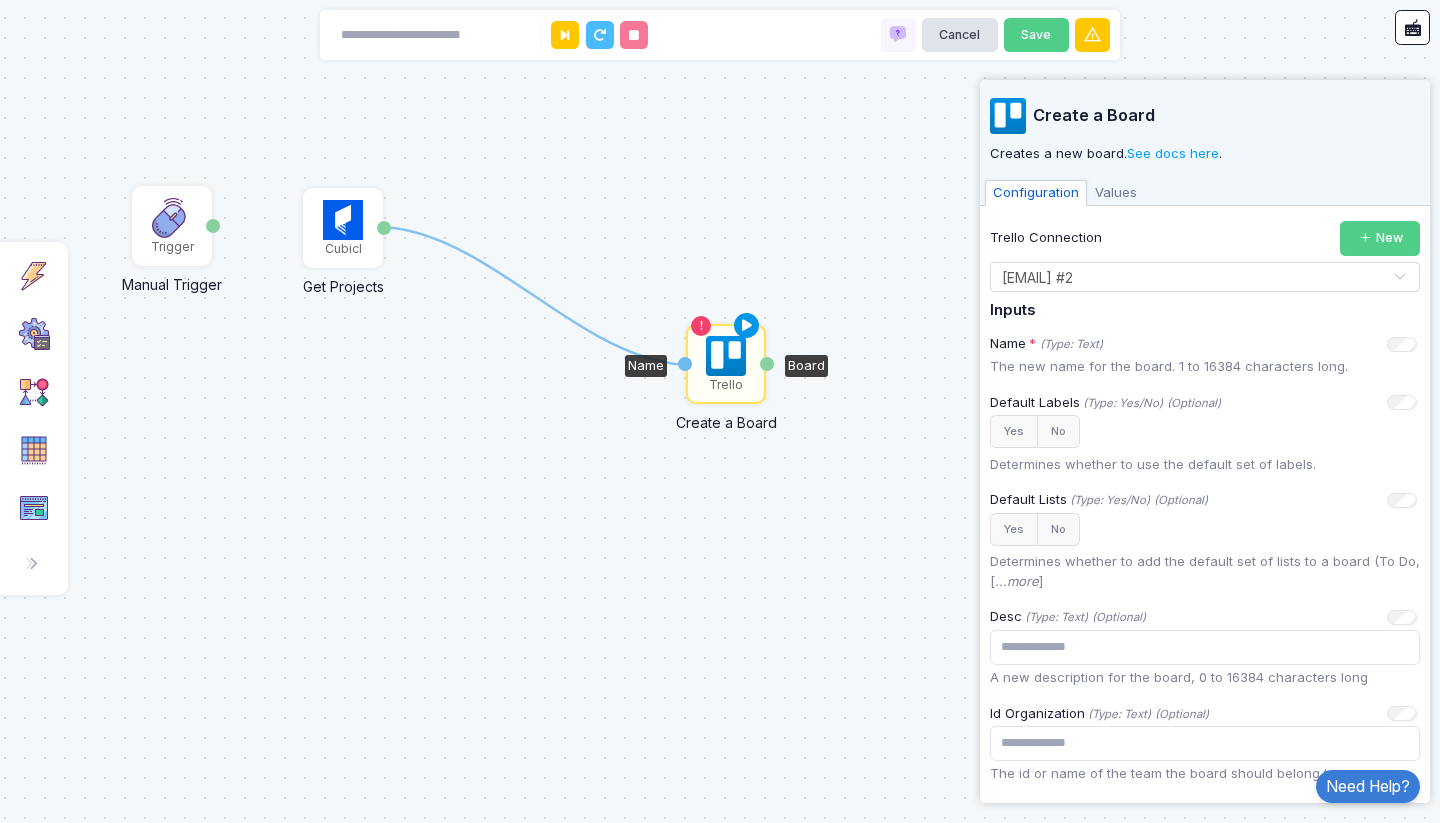 click at bounding box center (747, 326) 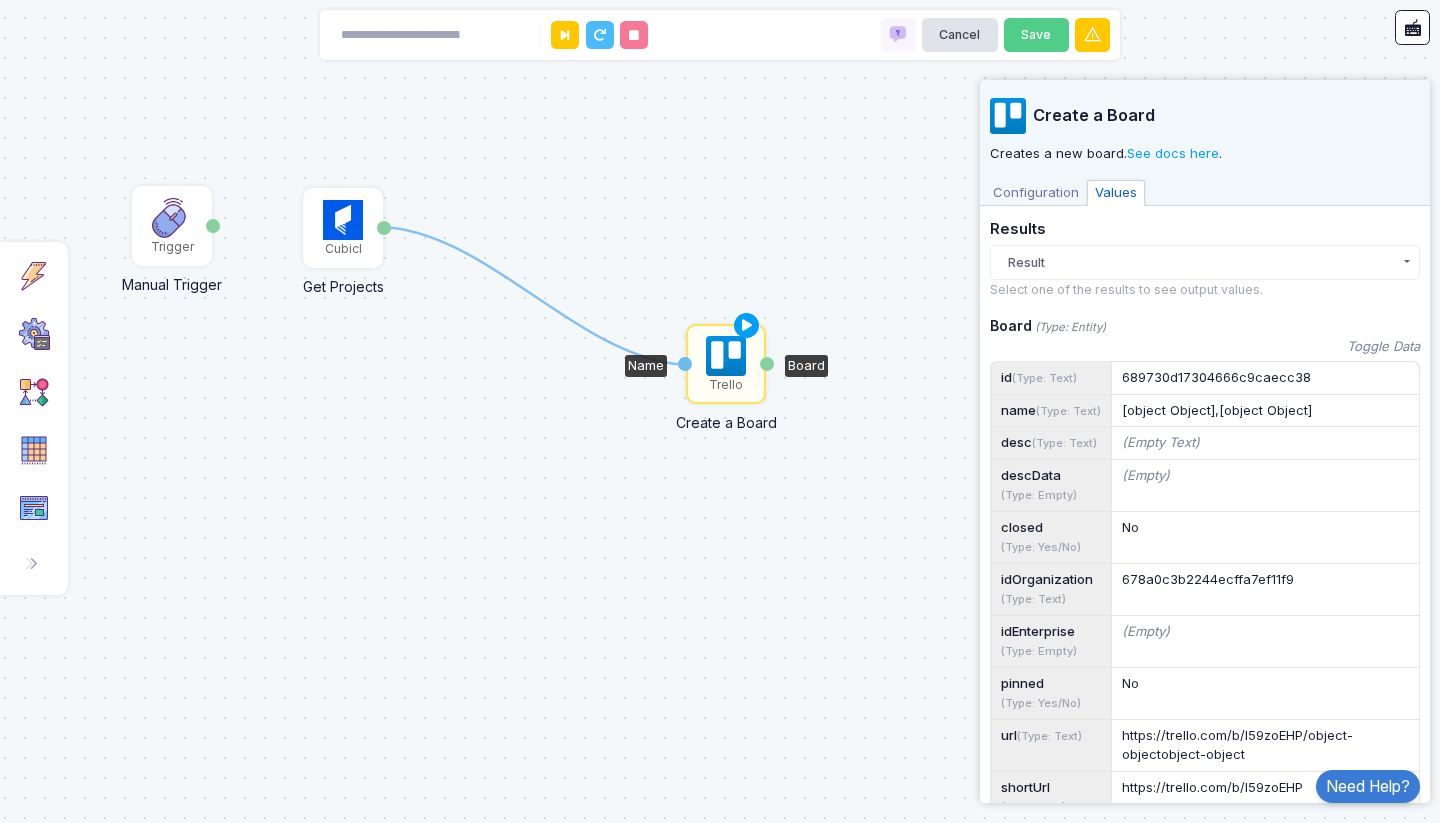 click on "Result" 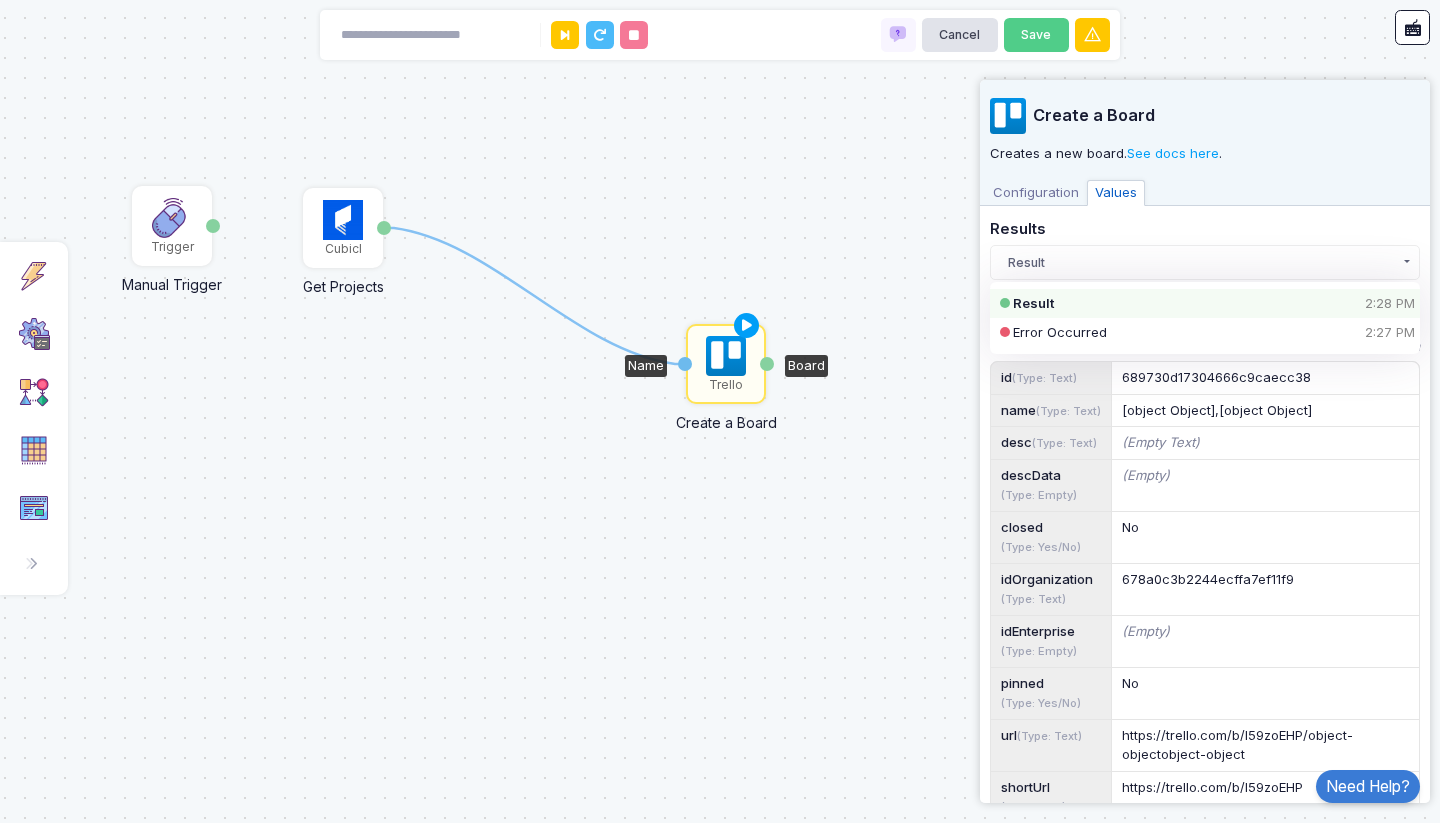 click on "Results" 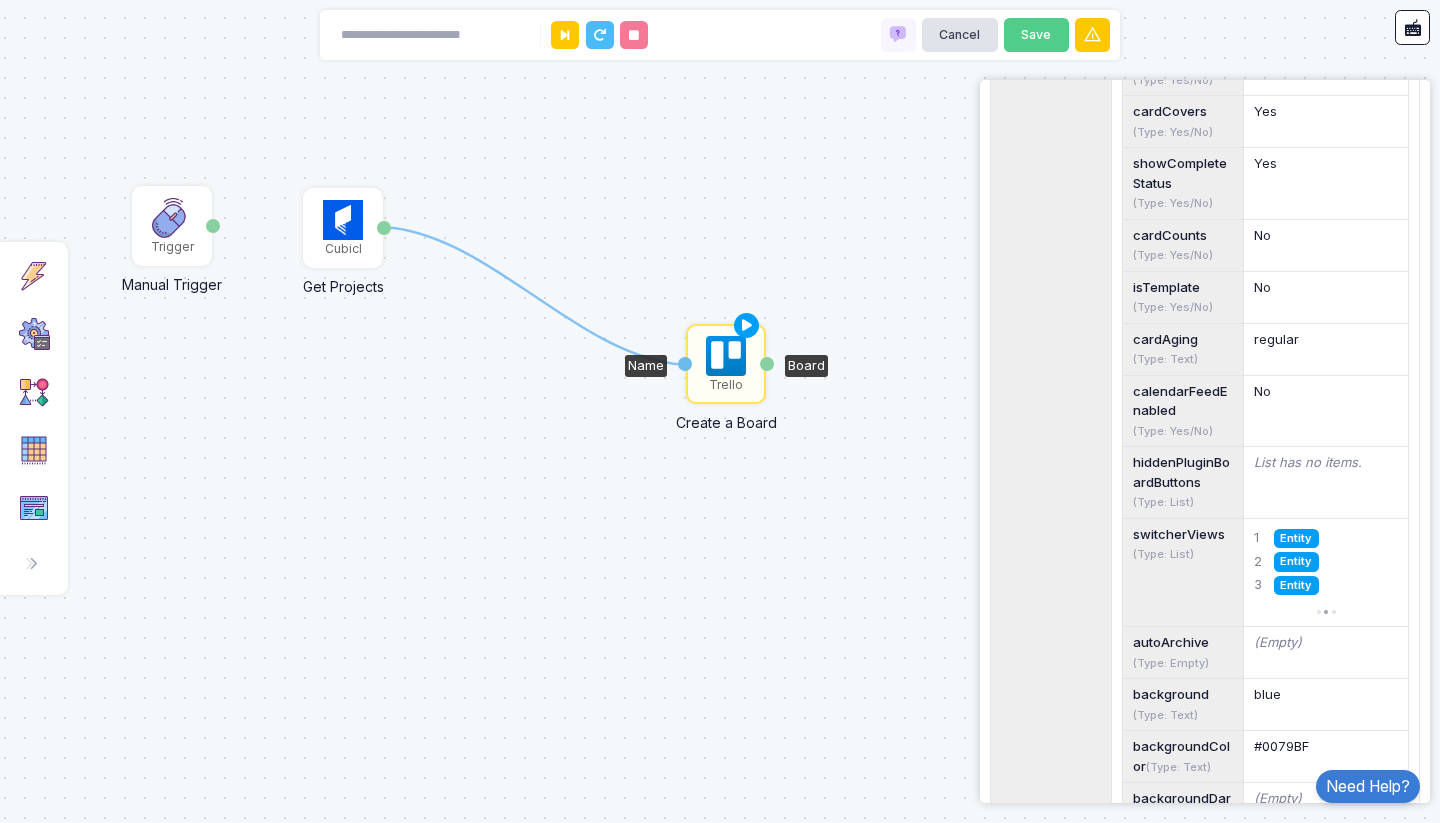 scroll, scrollTop: 1181, scrollLeft: 0, axis: vertical 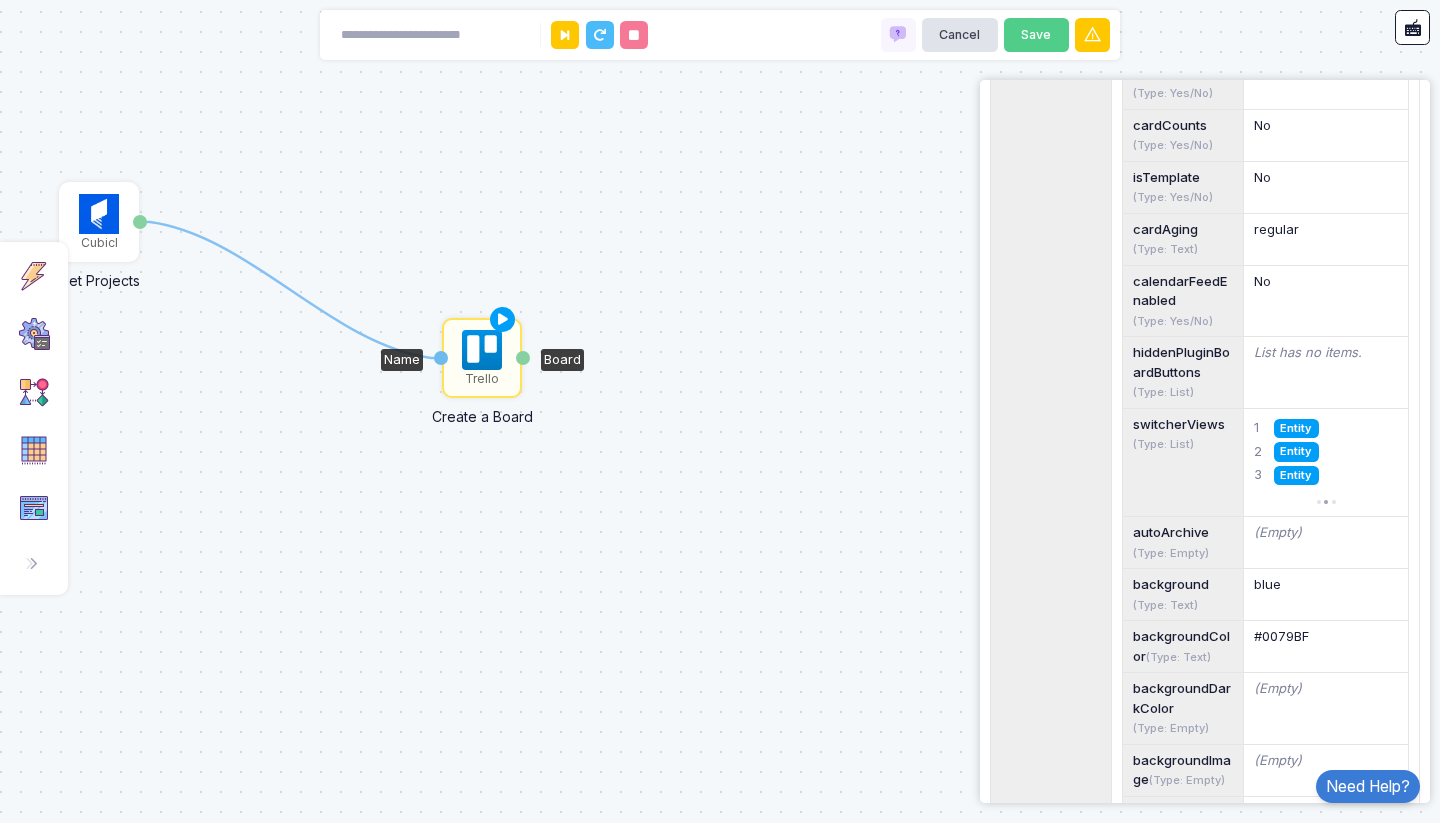 drag, startPoint x: 927, startPoint y: 272, endPoint x: 683, endPoint y: 266, distance: 244.07376 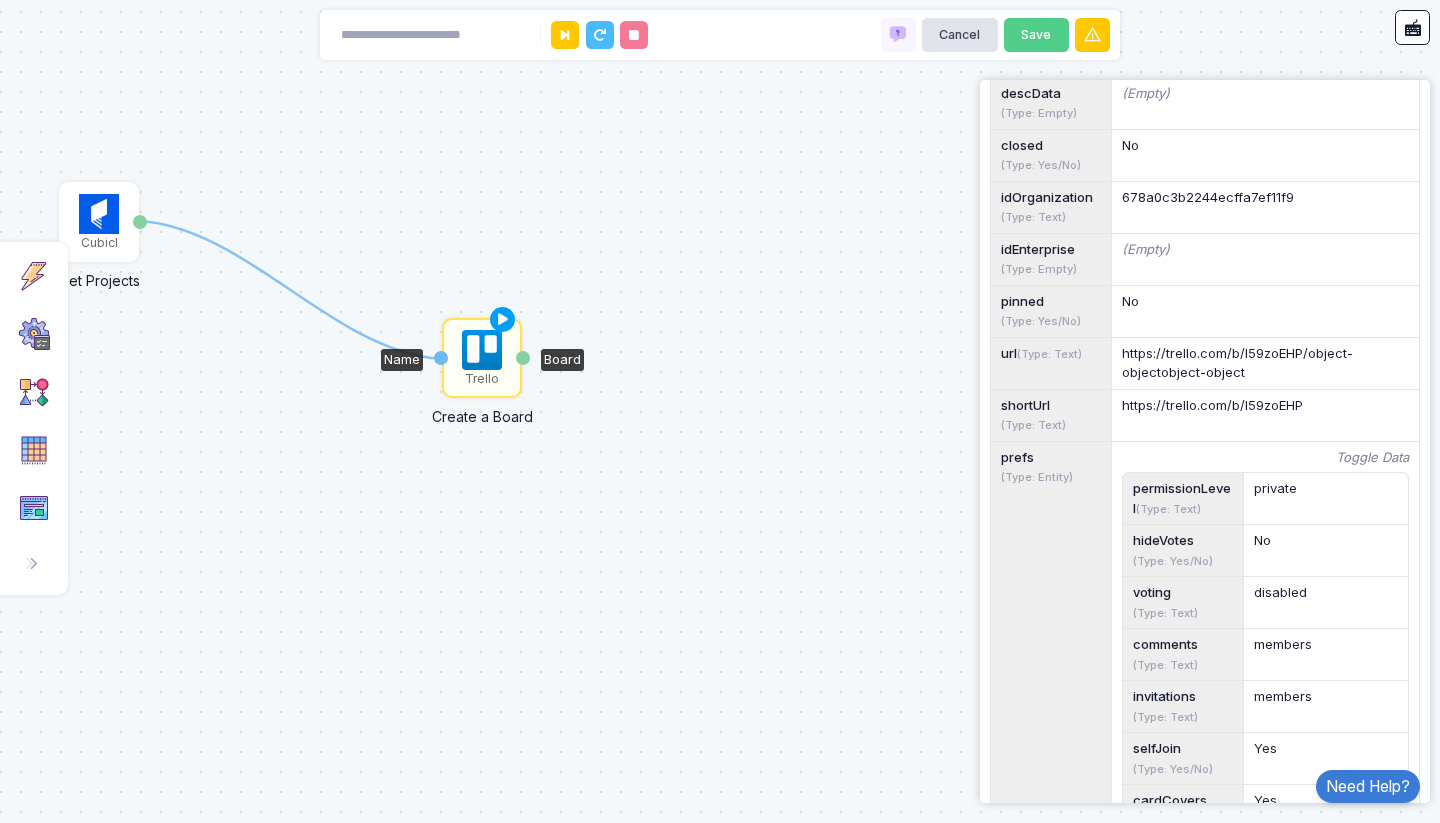 scroll, scrollTop: 0, scrollLeft: 0, axis: both 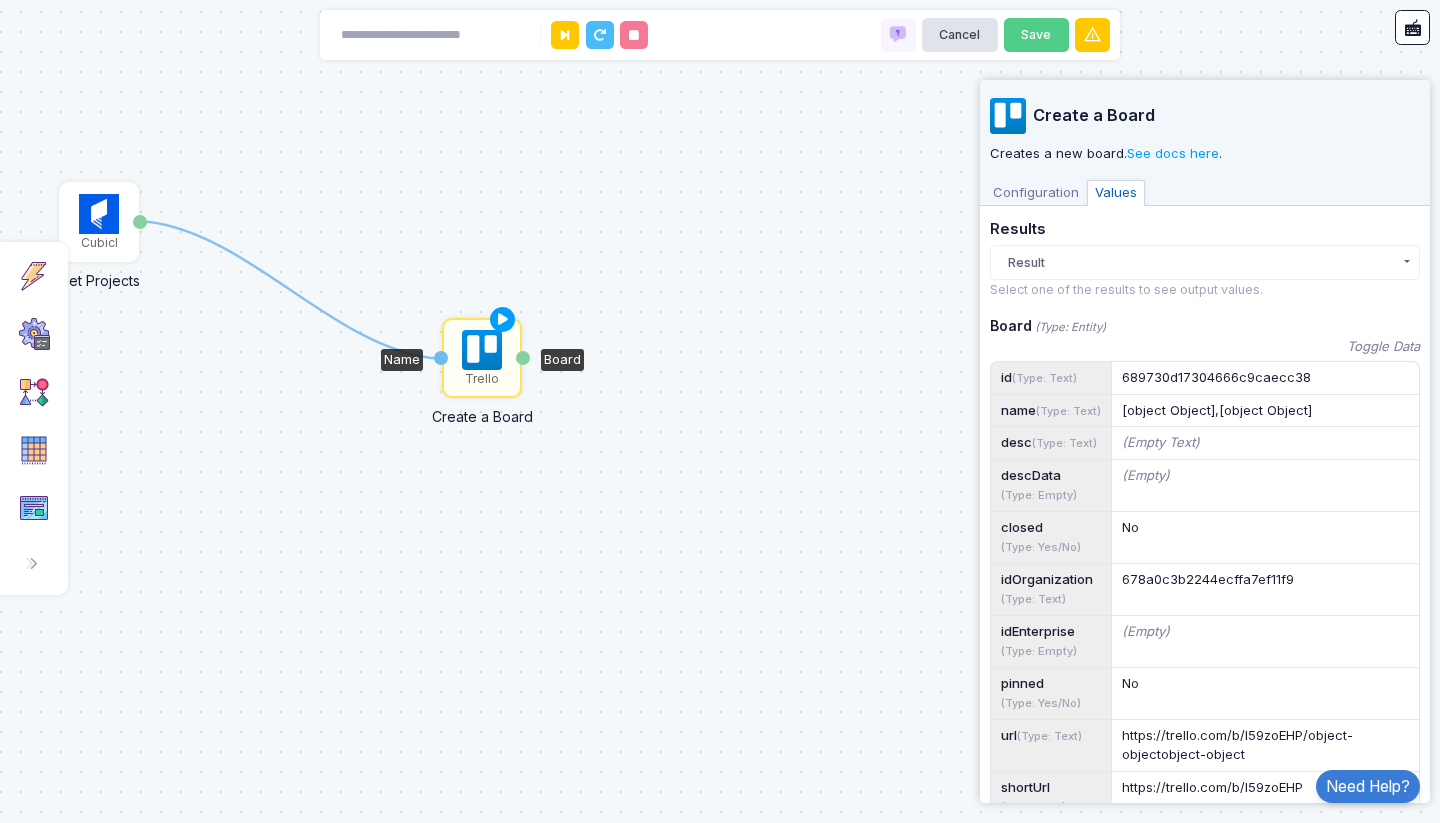 click on "Configuration" at bounding box center [1036, 193] 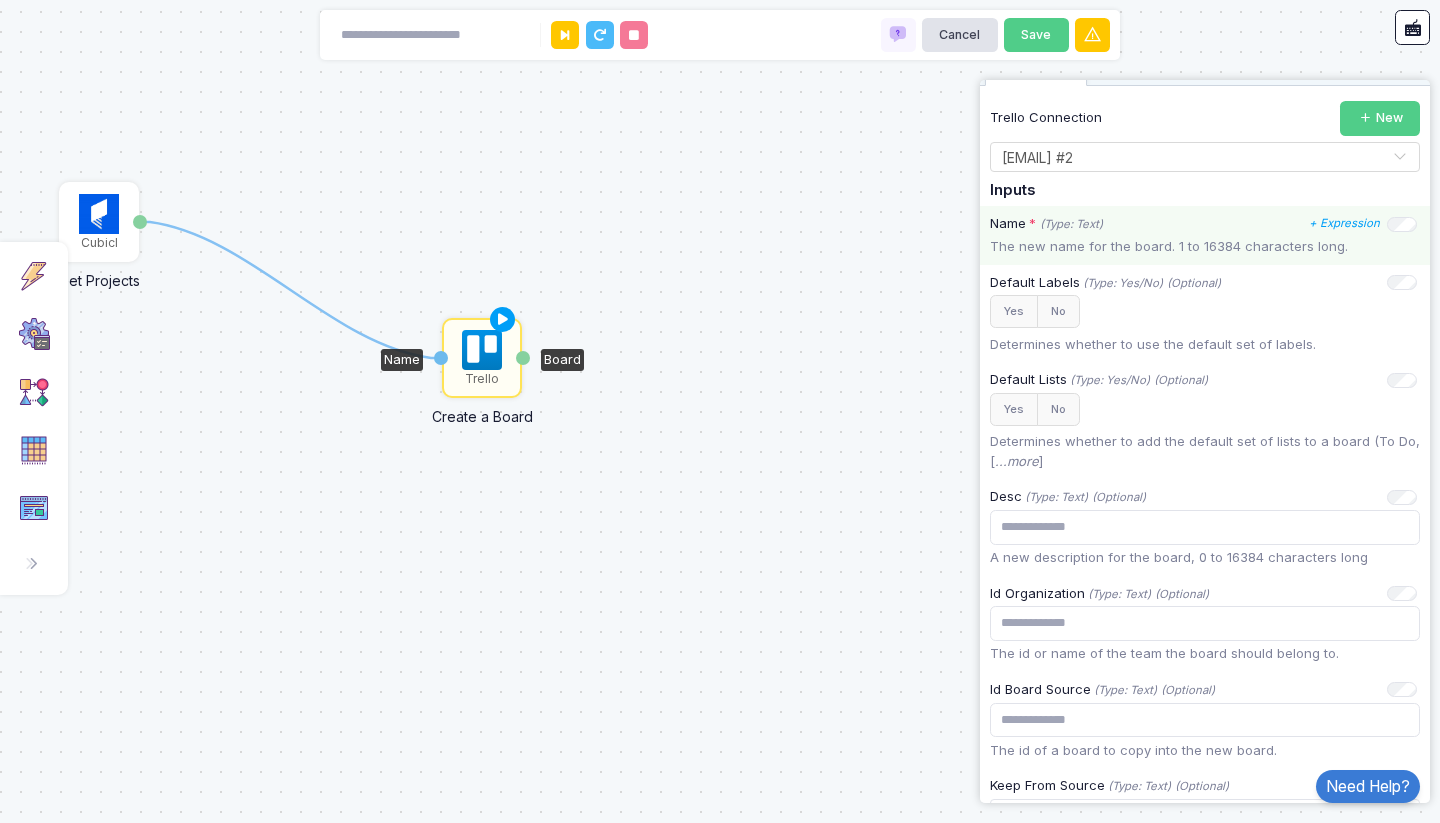 scroll, scrollTop: 0, scrollLeft: 0, axis: both 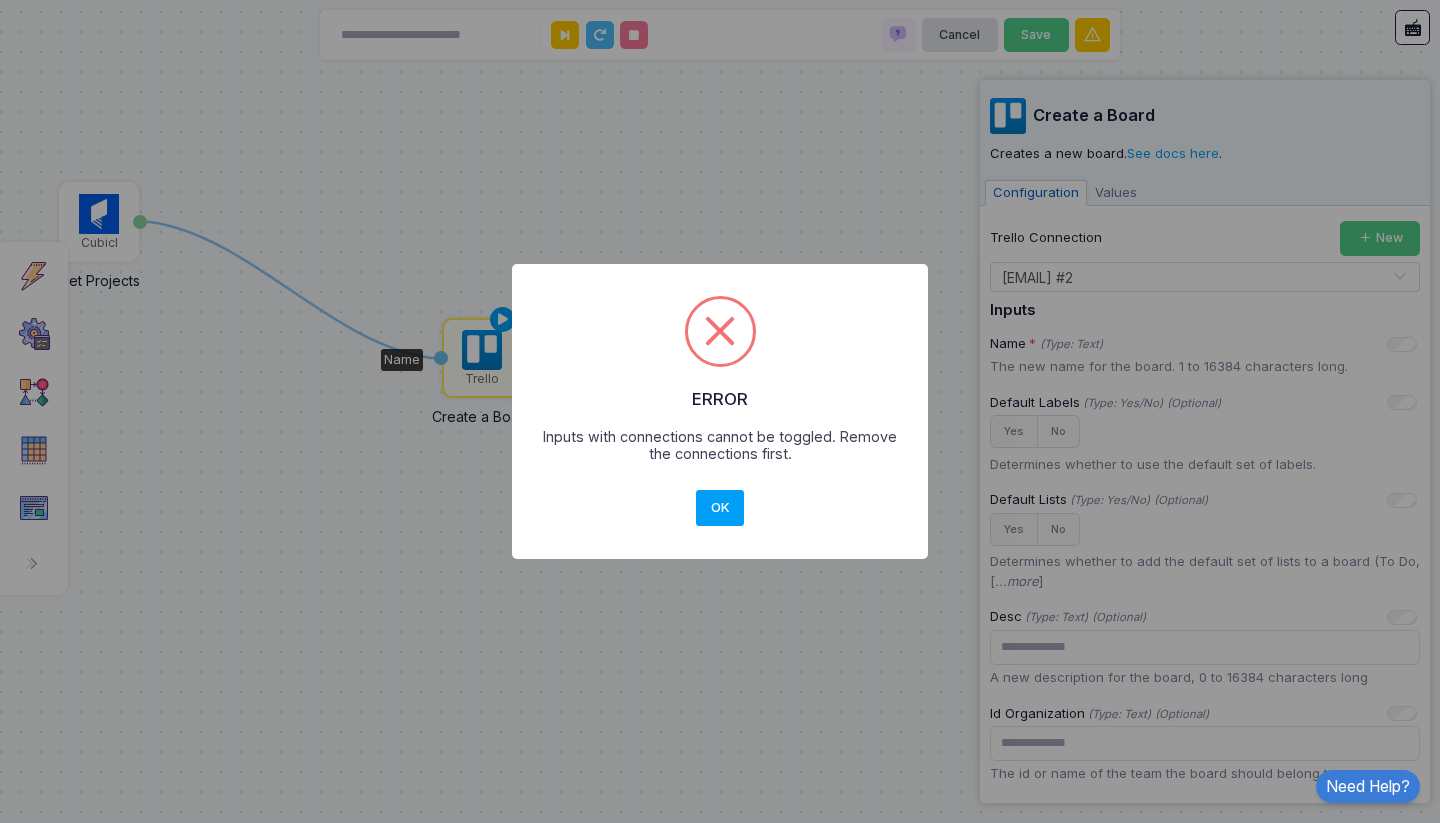 drag, startPoint x: 722, startPoint y: 506, endPoint x: 676, endPoint y: 479, distance: 53.338543 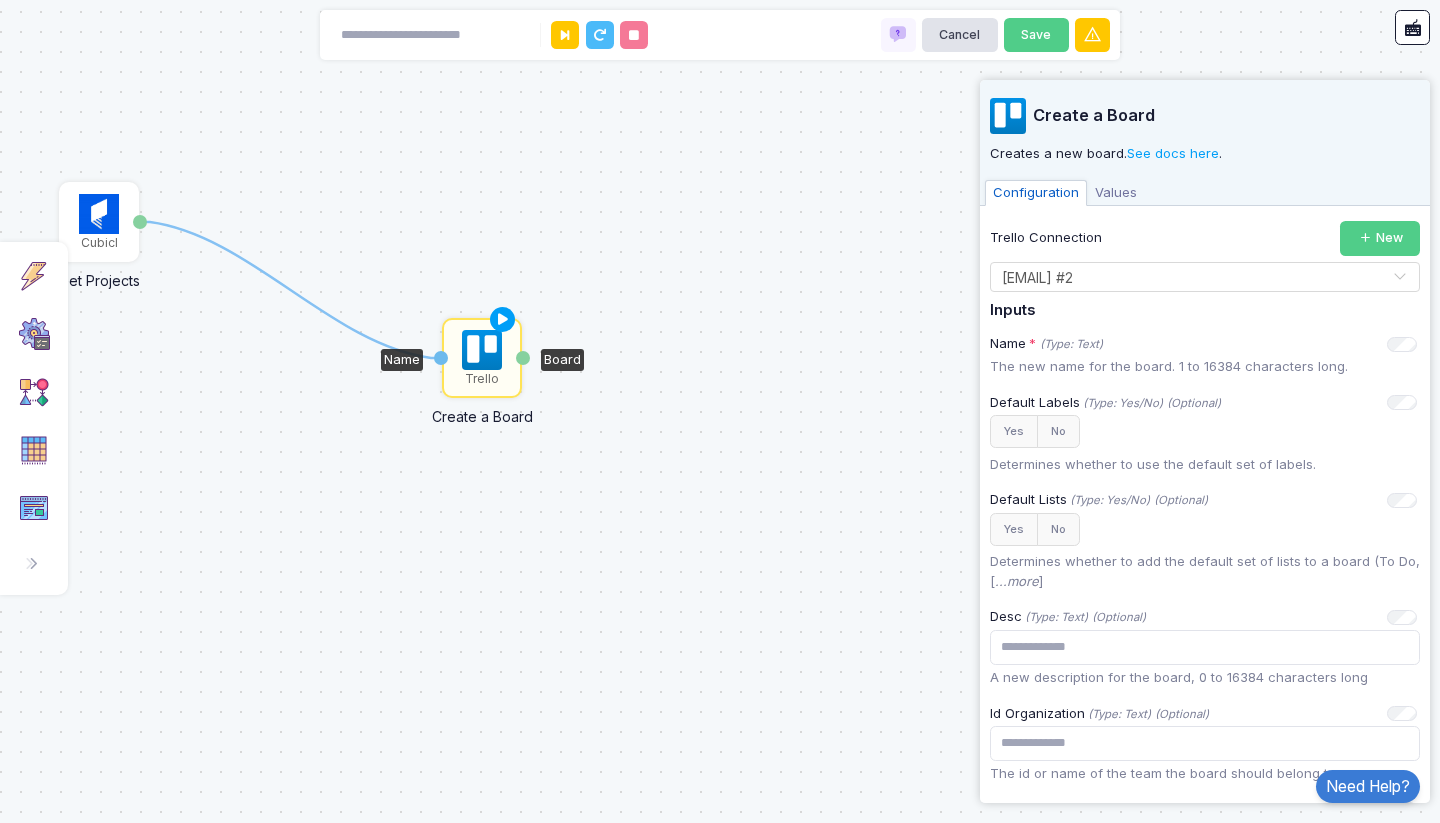 click 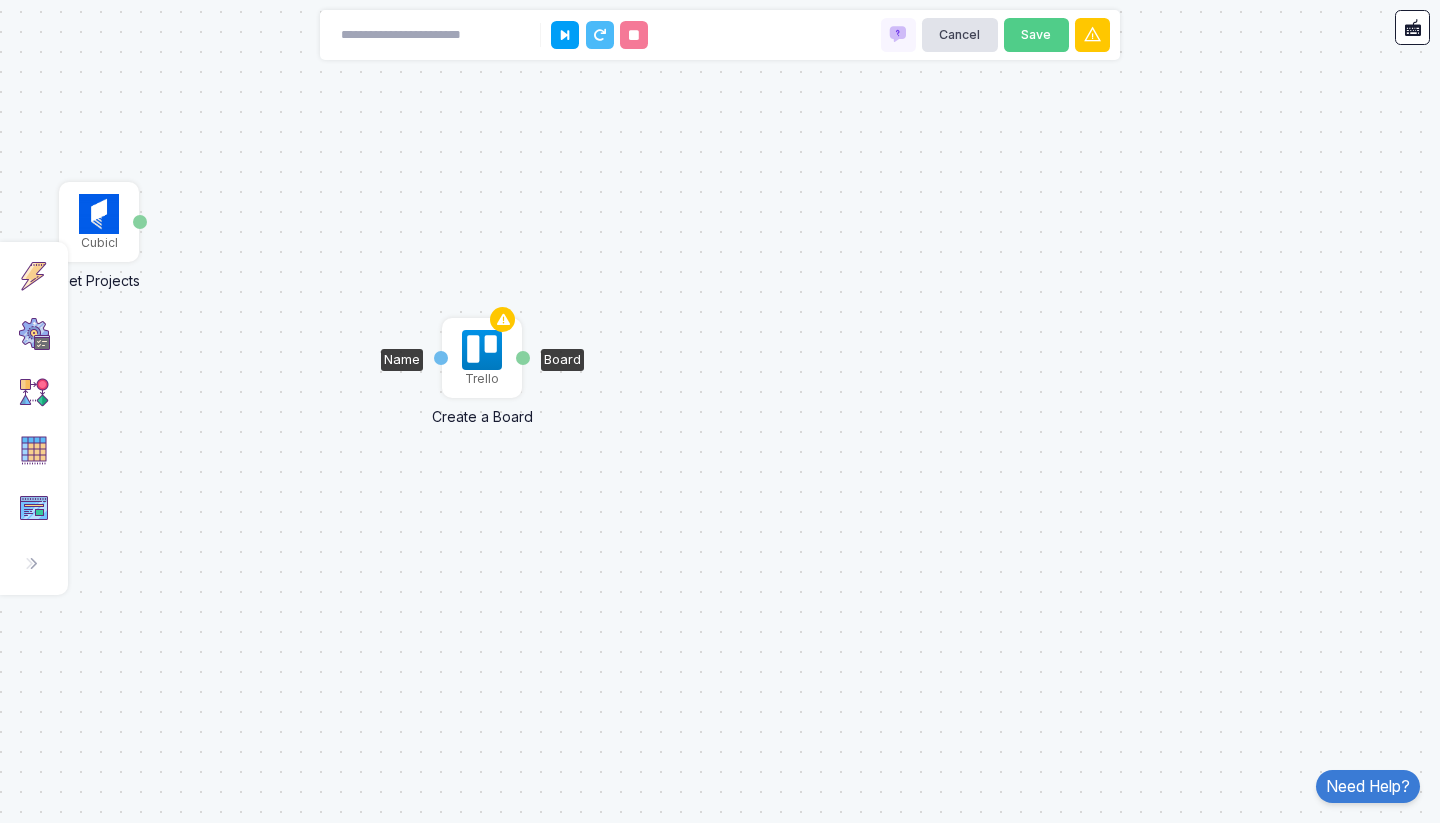 click 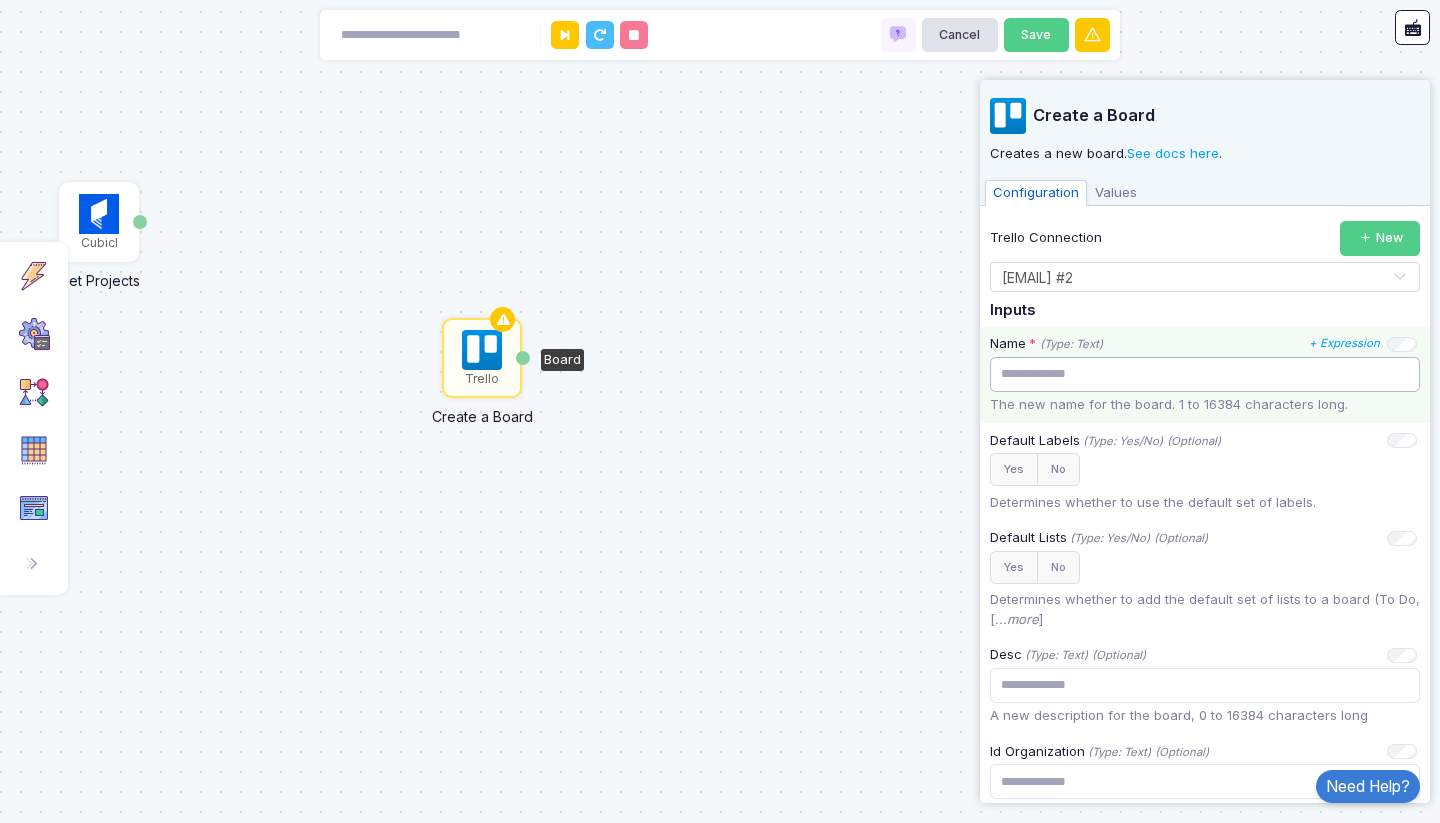 click 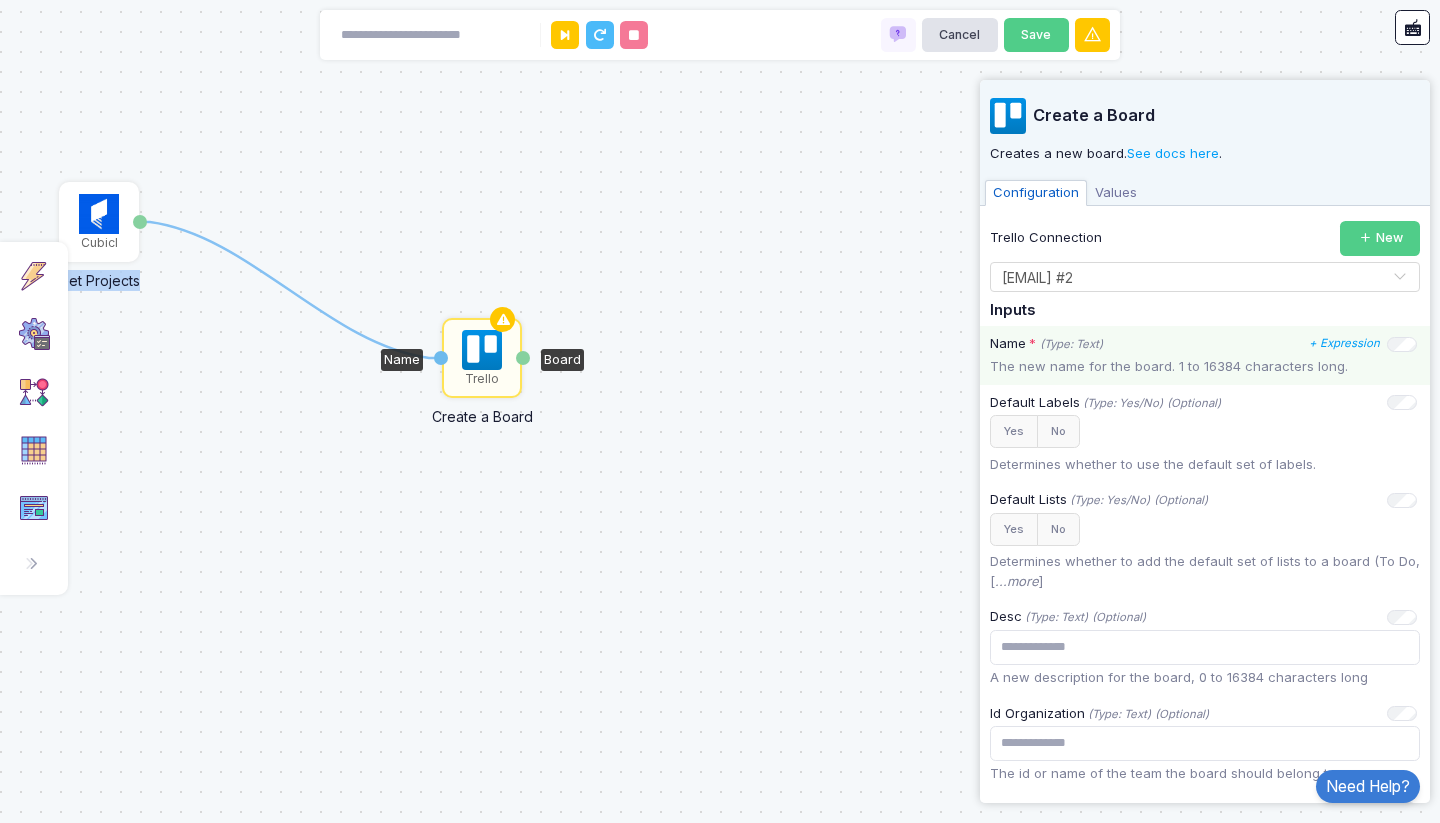 drag, startPoint x: 145, startPoint y: 224, endPoint x: 439, endPoint y: 358, distance: 323.0975 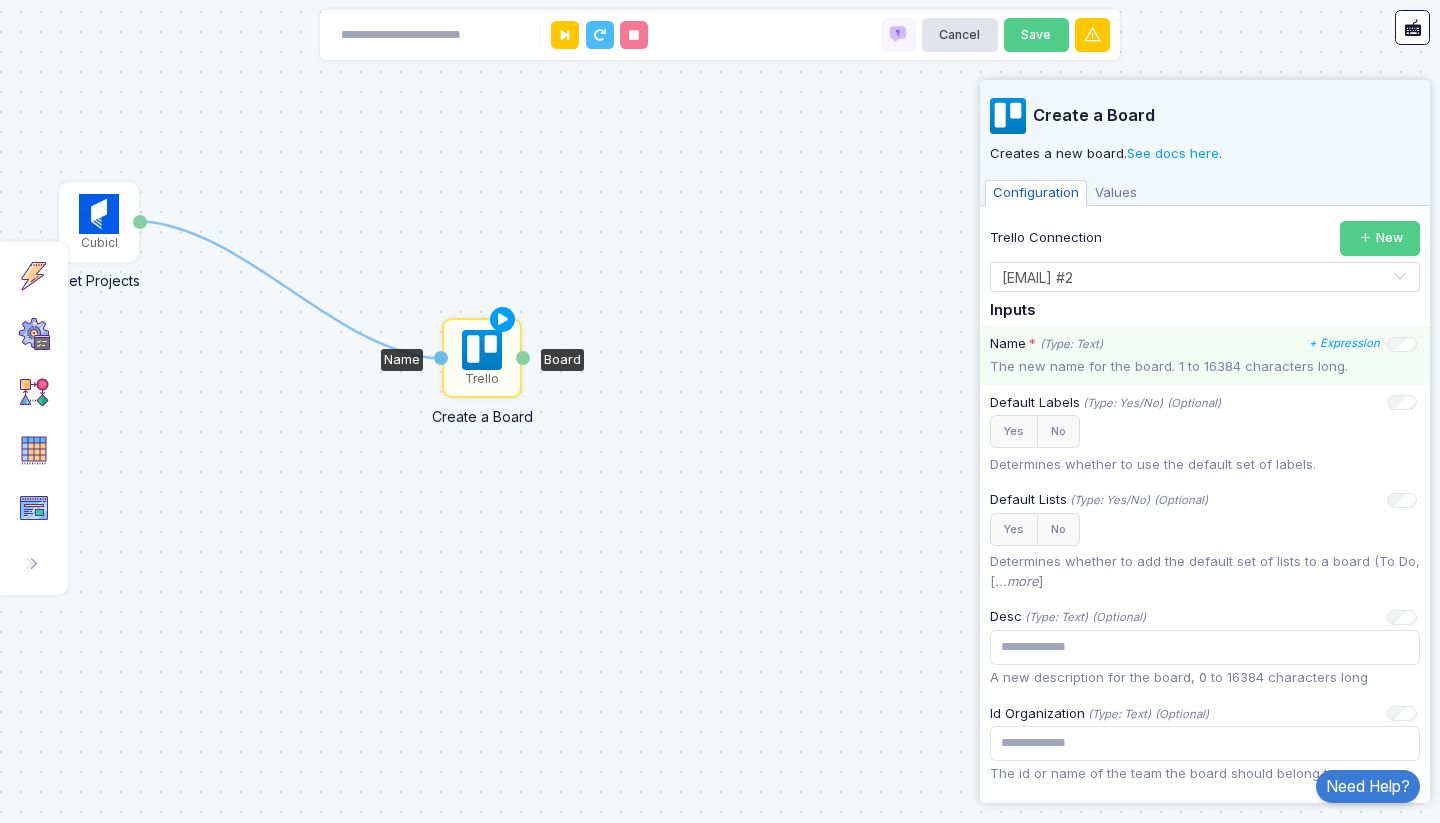 click on "Values" at bounding box center [1116, 193] 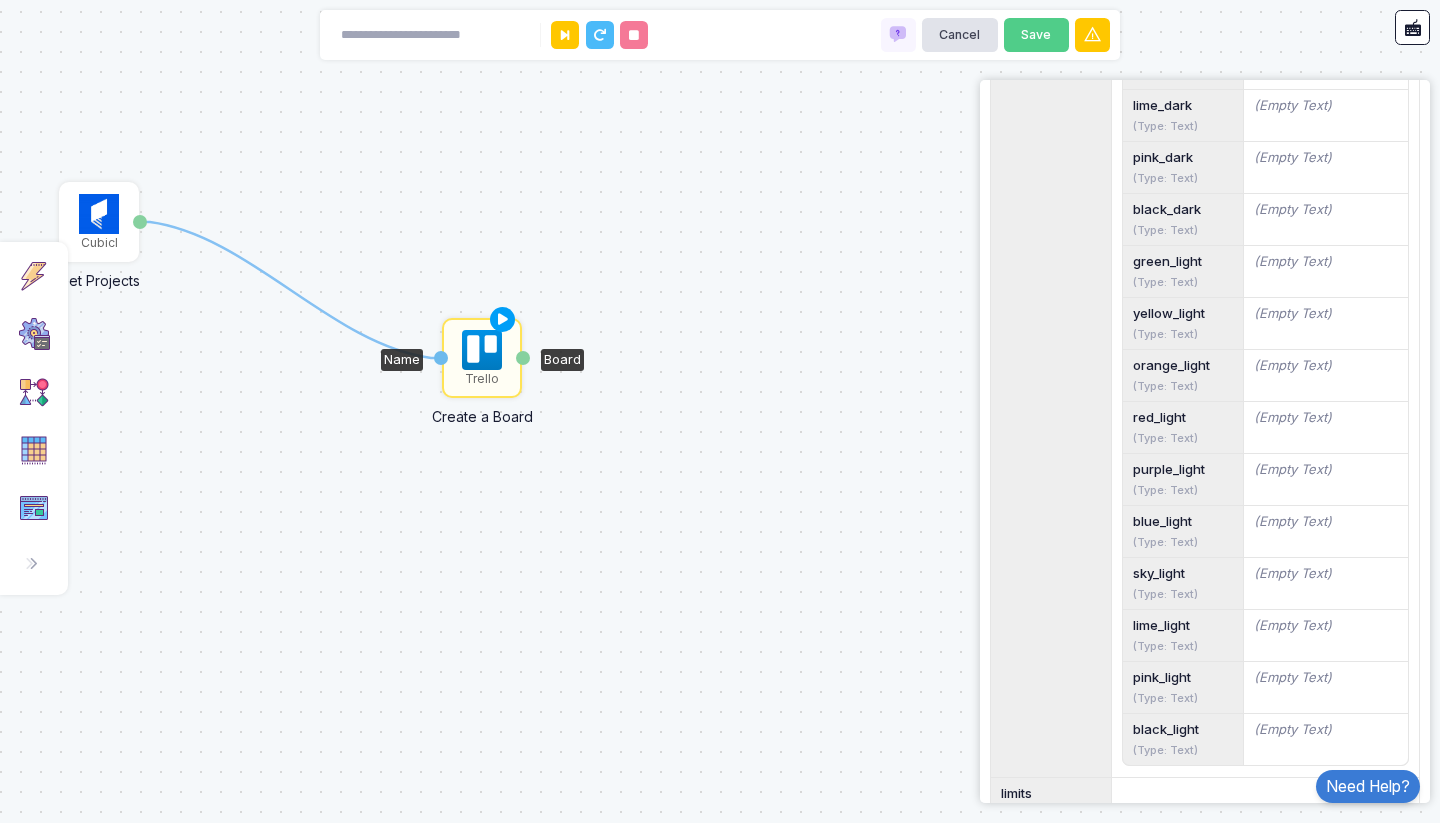 scroll, scrollTop: 3445, scrollLeft: 0, axis: vertical 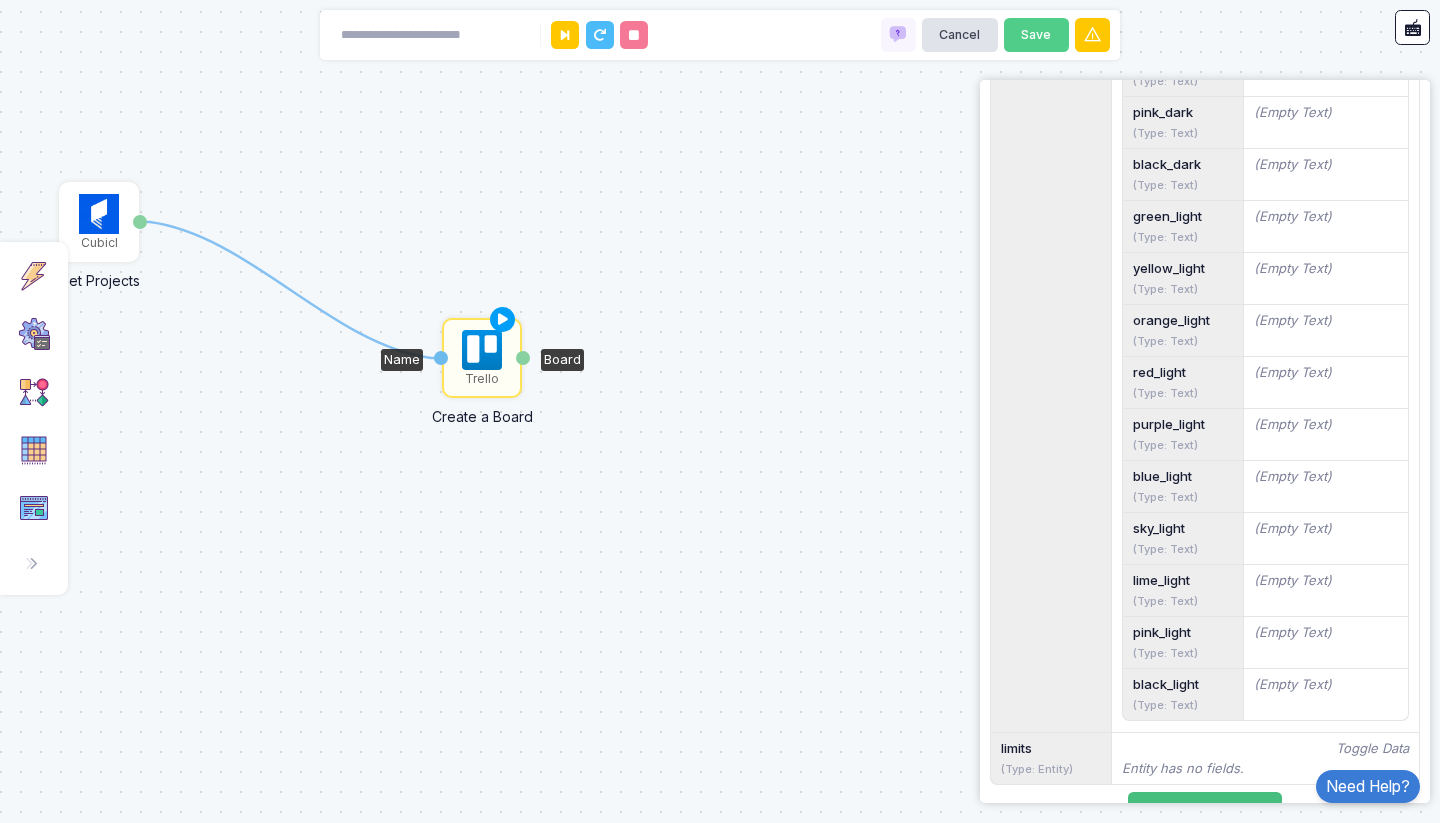 click on "View Expanded" 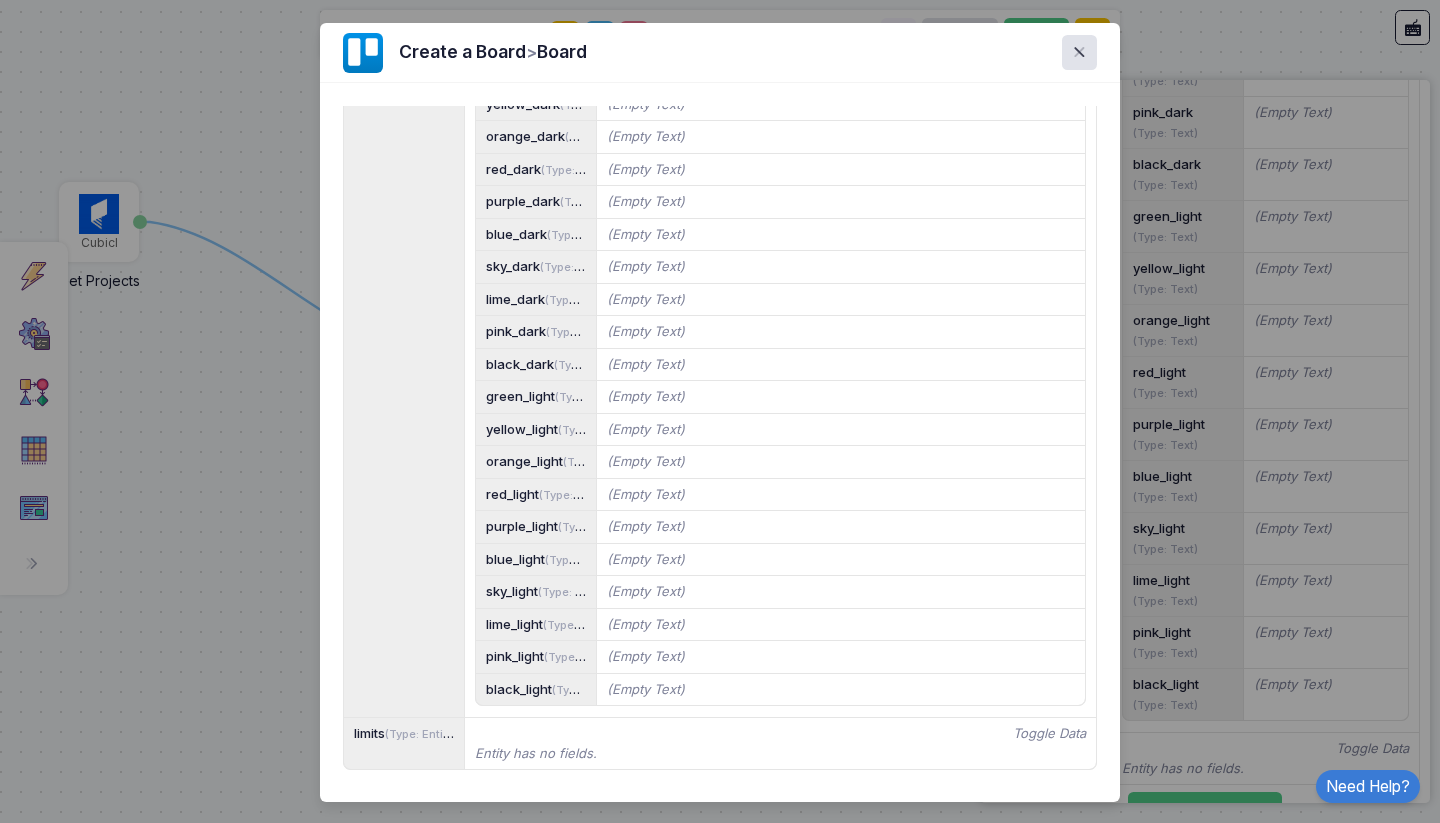 scroll, scrollTop: 3686, scrollLeft: 0, axis: vertical 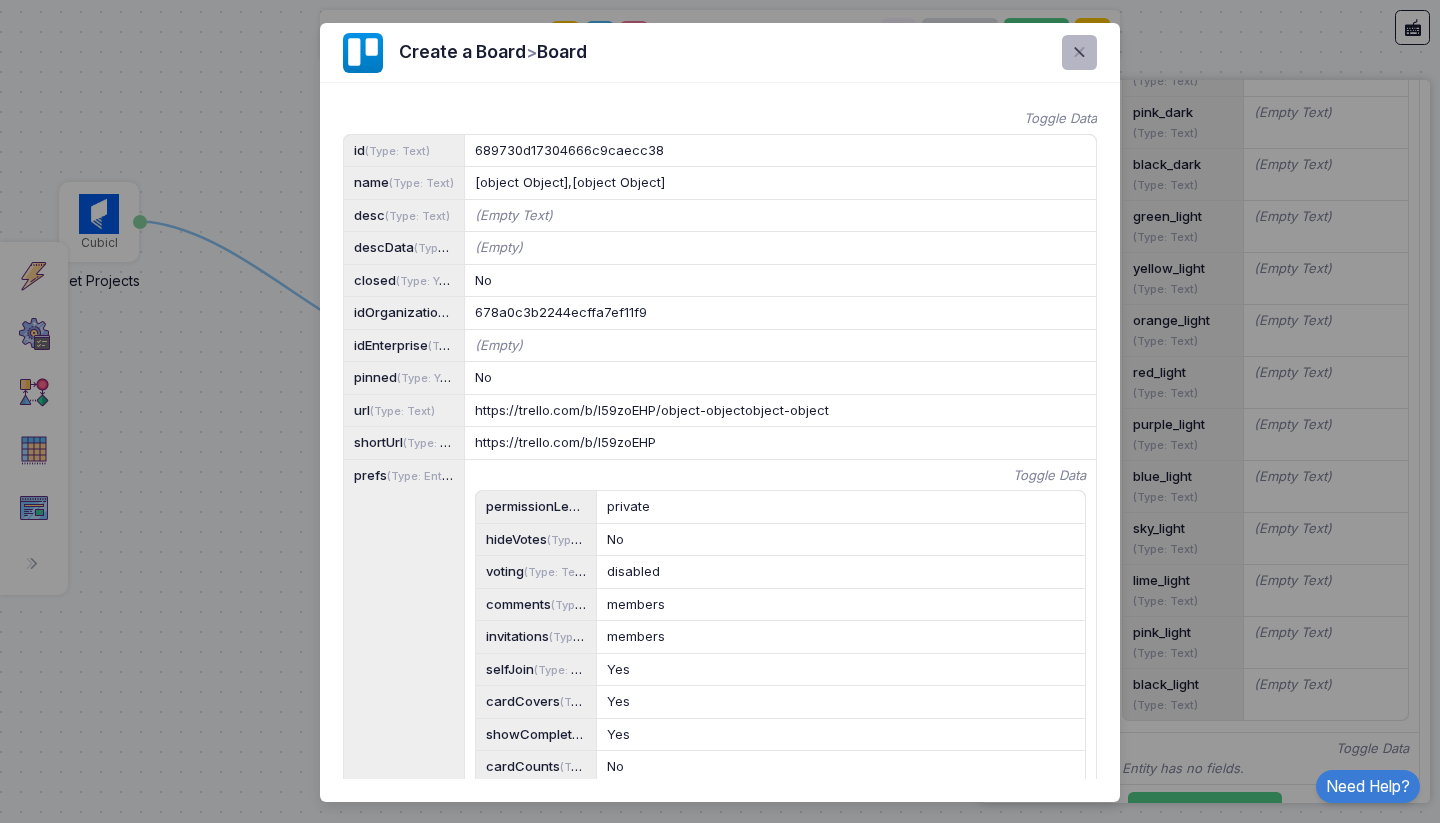 click 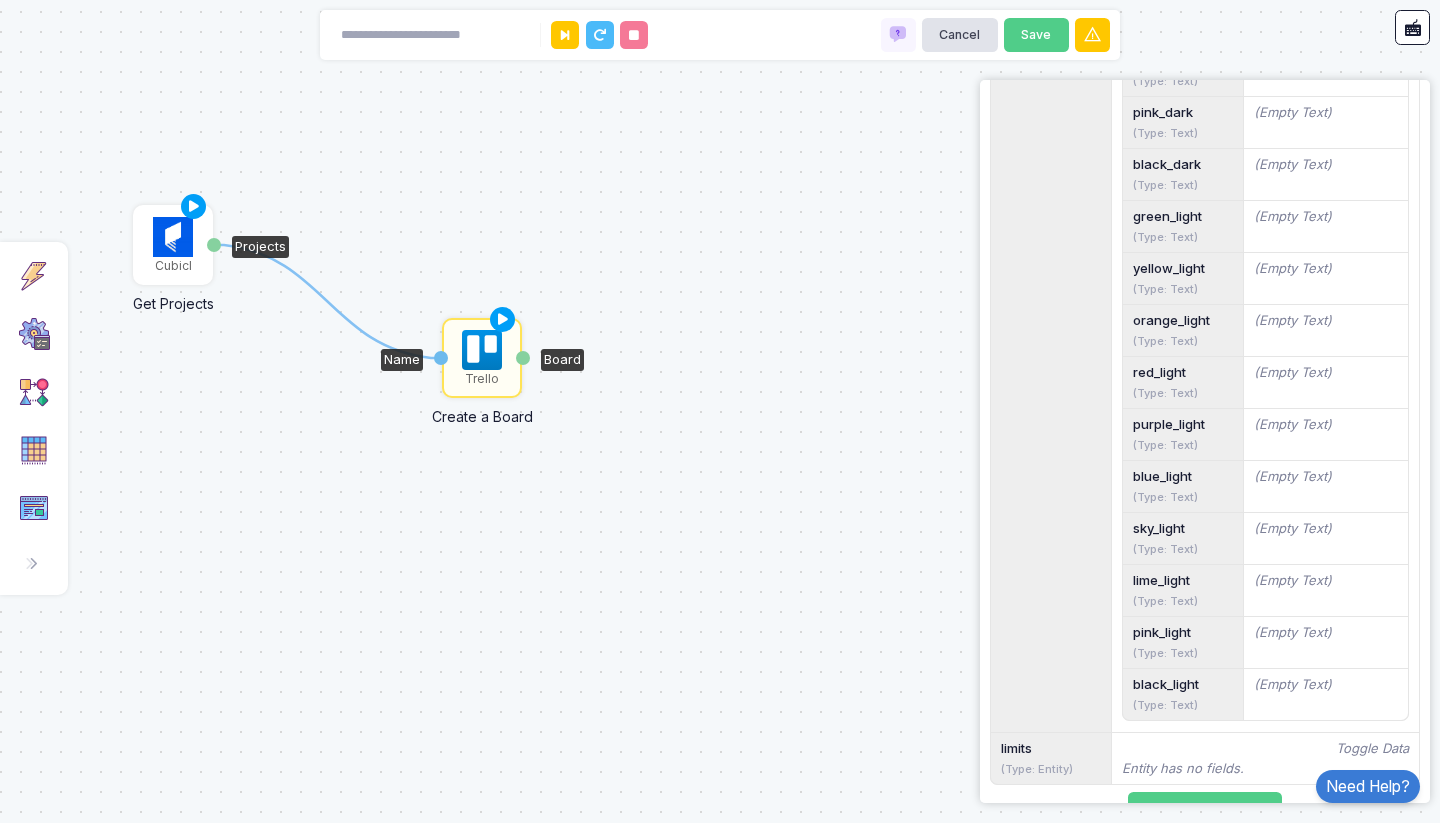 drag, startPoint x: 115, startPoint y: 229, endPoint x: 189, endPoint y: 252, distance: 77.491936 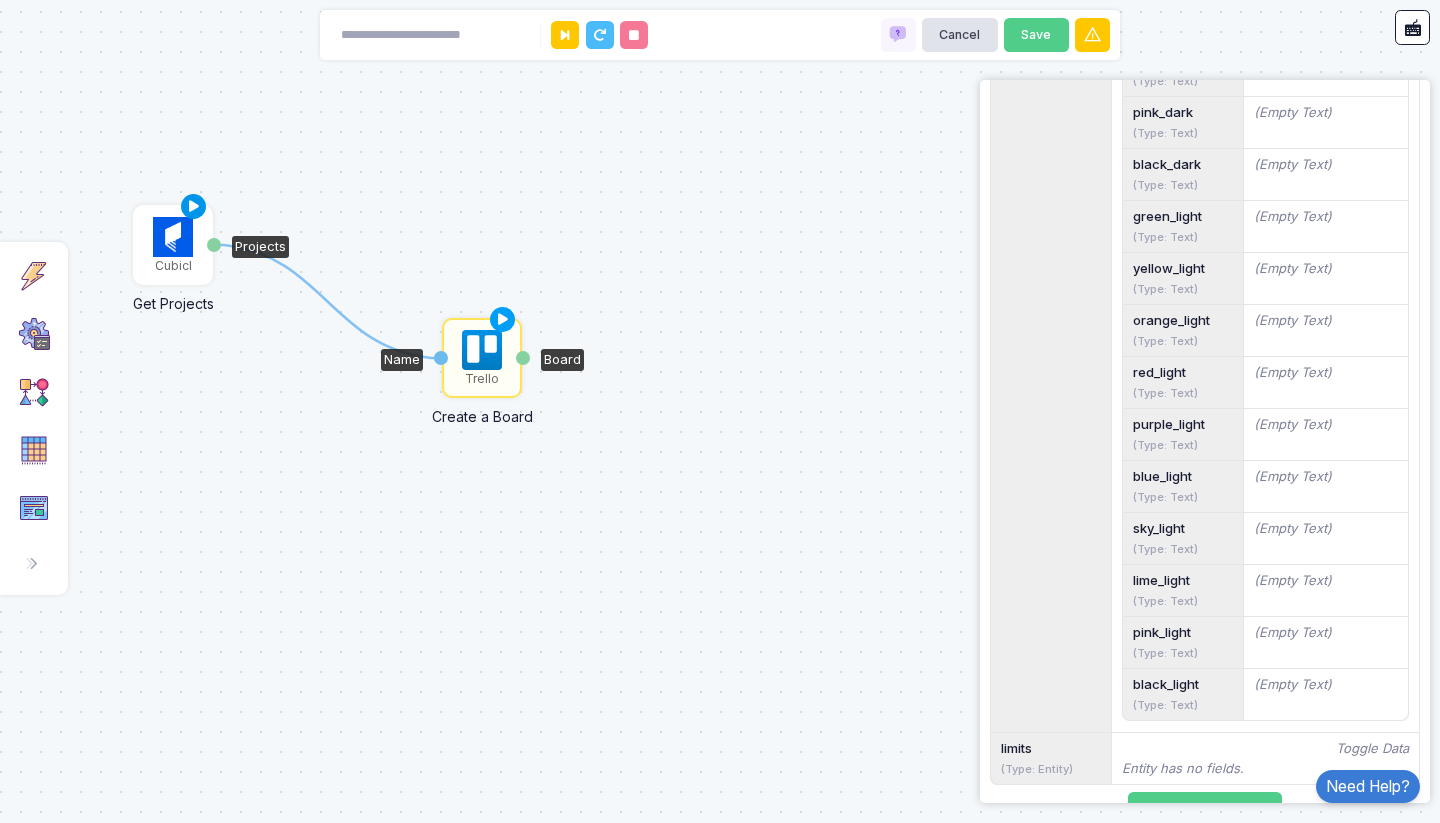 click at bounding box center [194, 207] 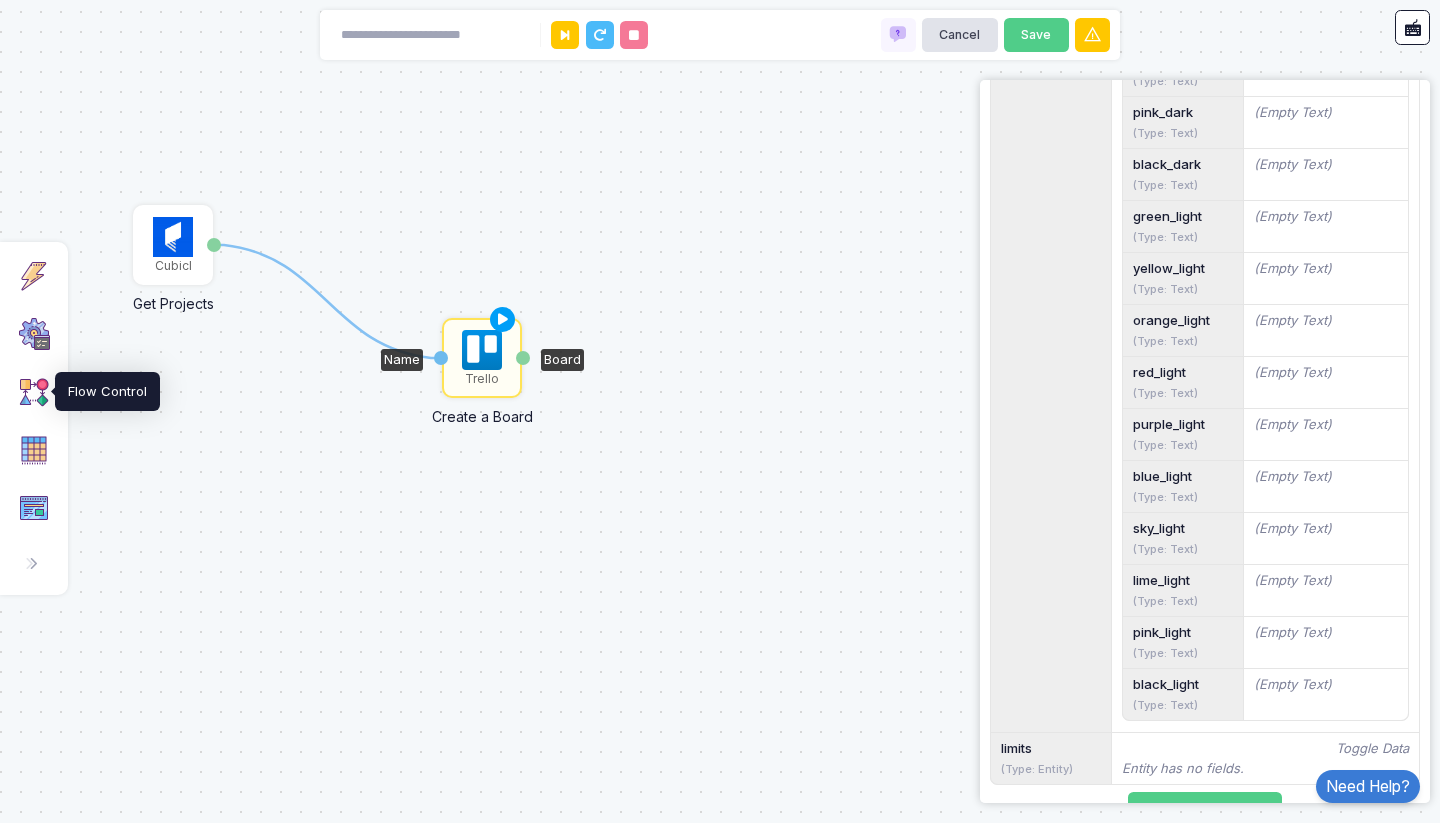 click at bounding box center [34, 392] 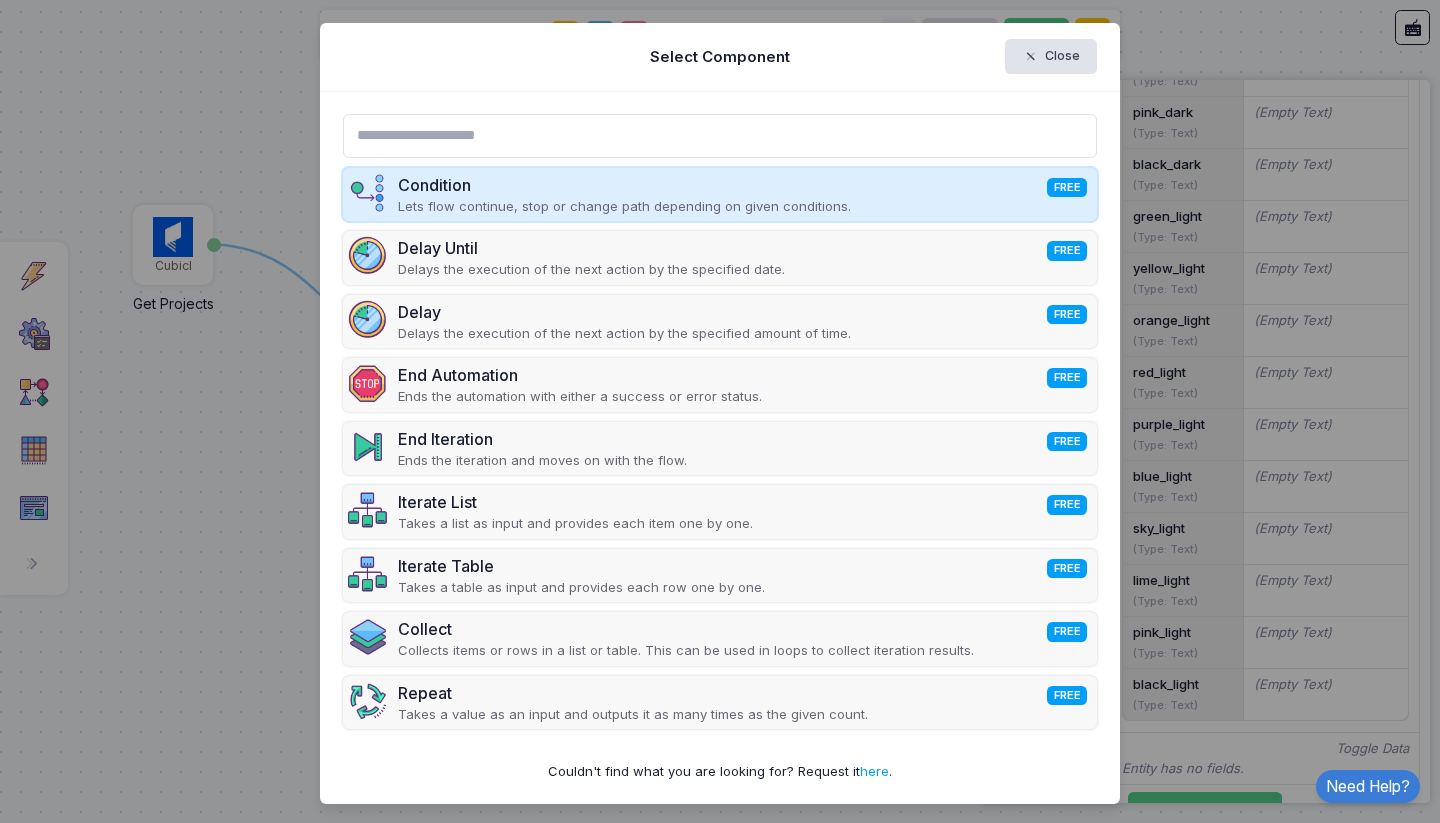click on "Condition  FREE" at bounding box center [624, 185] 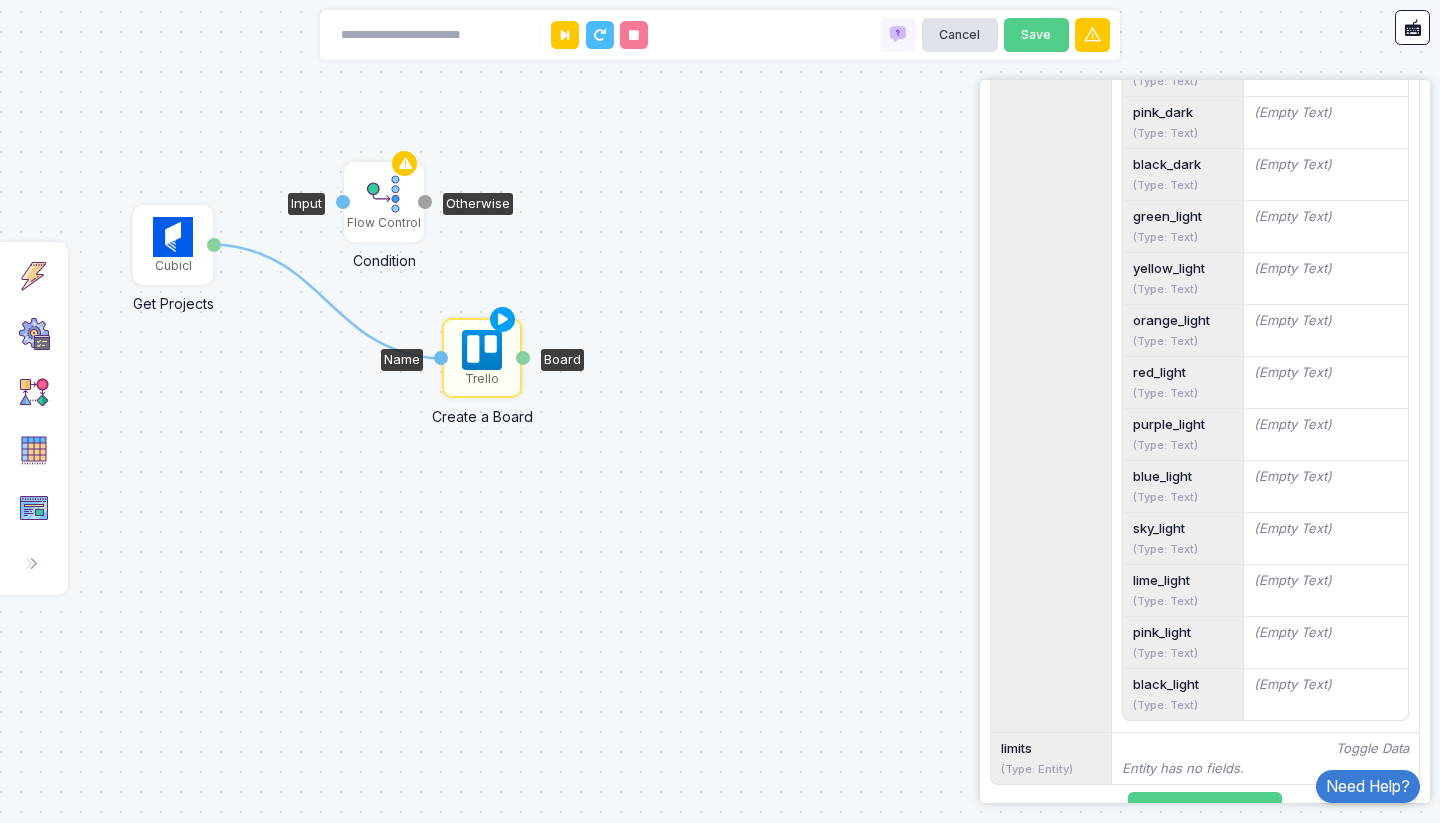 click 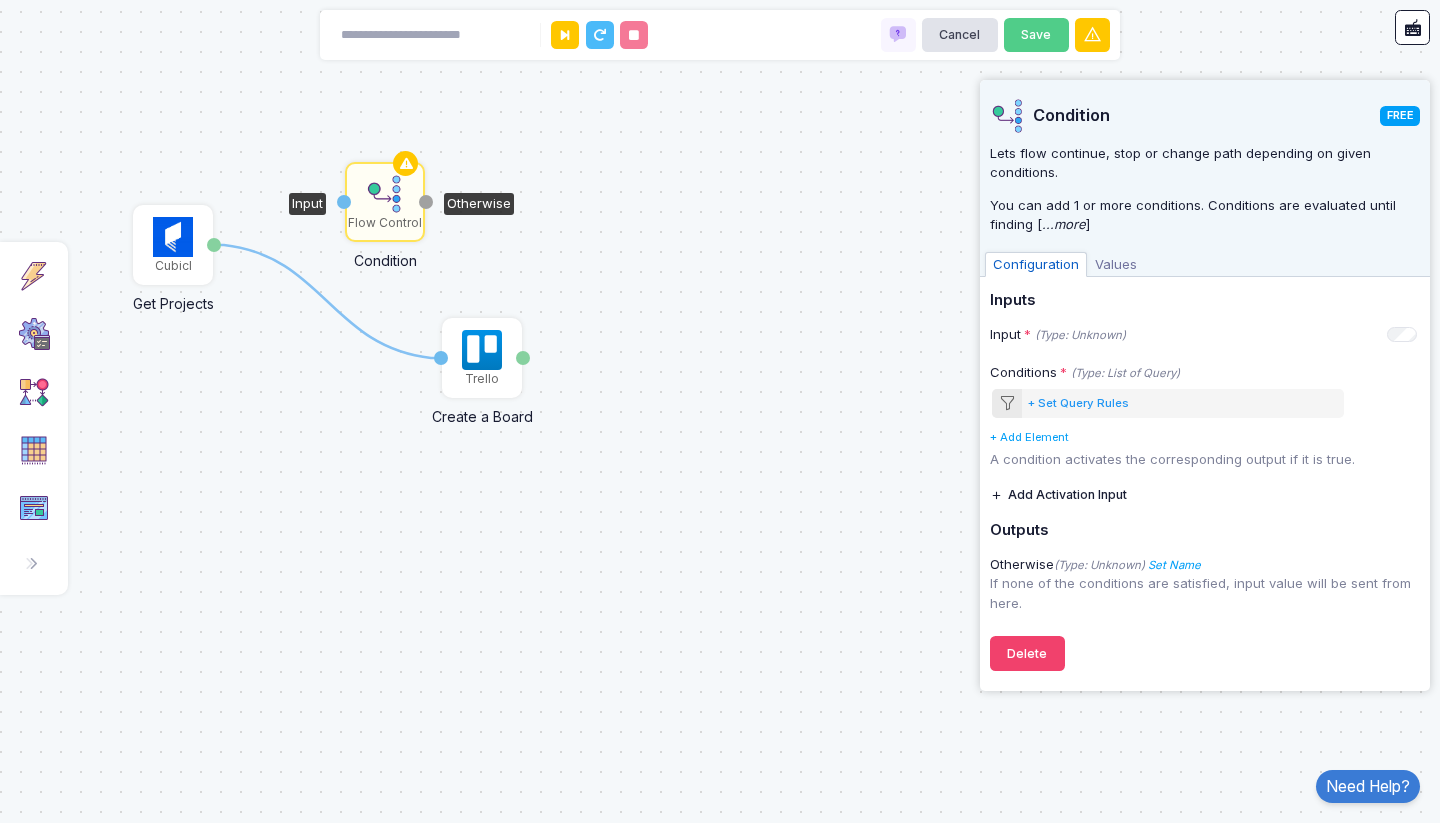 click 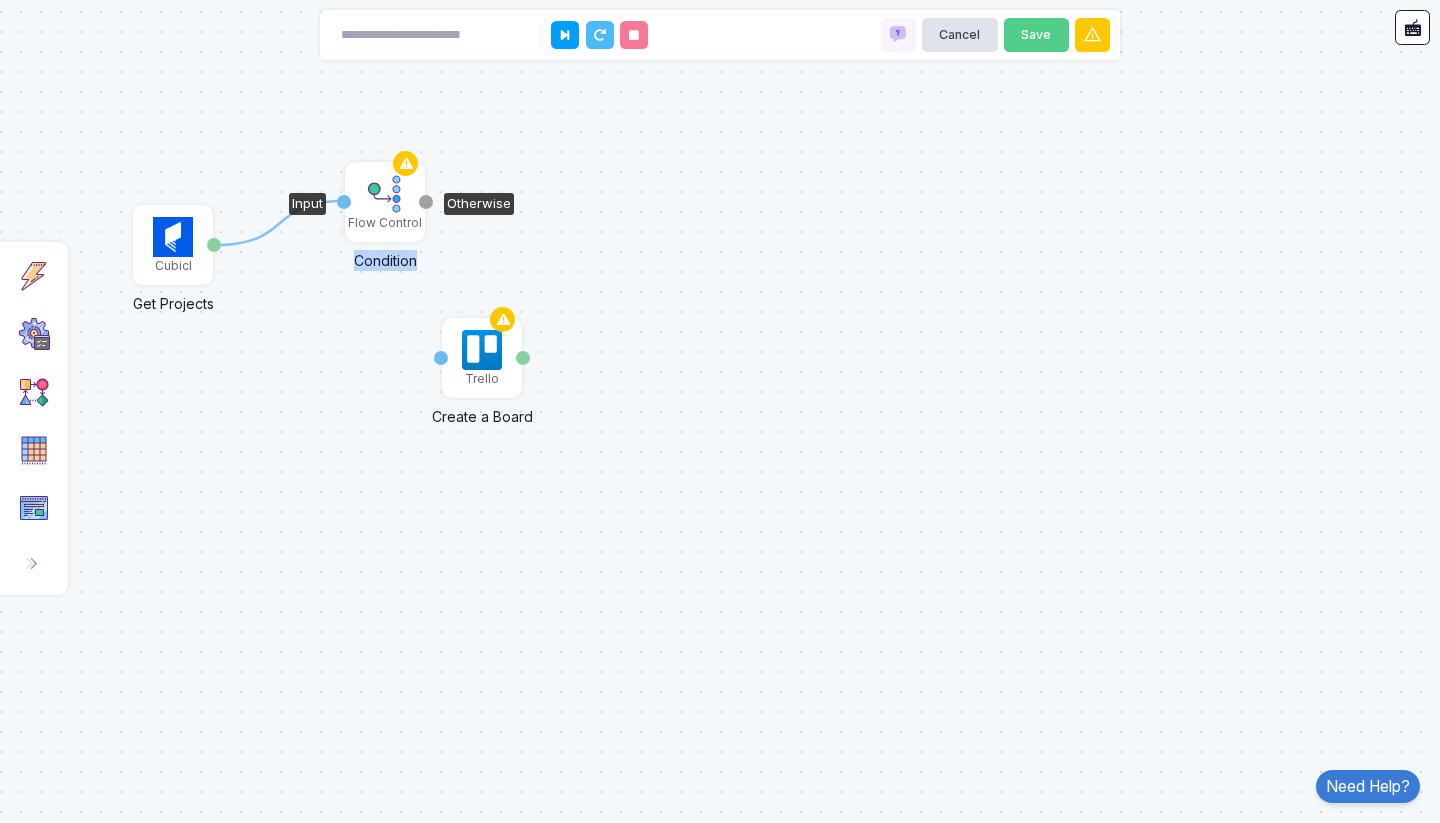 drag, startPoint x: 213, startPoint y: 244, endPoint x: 346, endPoint y: 201, distance: 139.7784 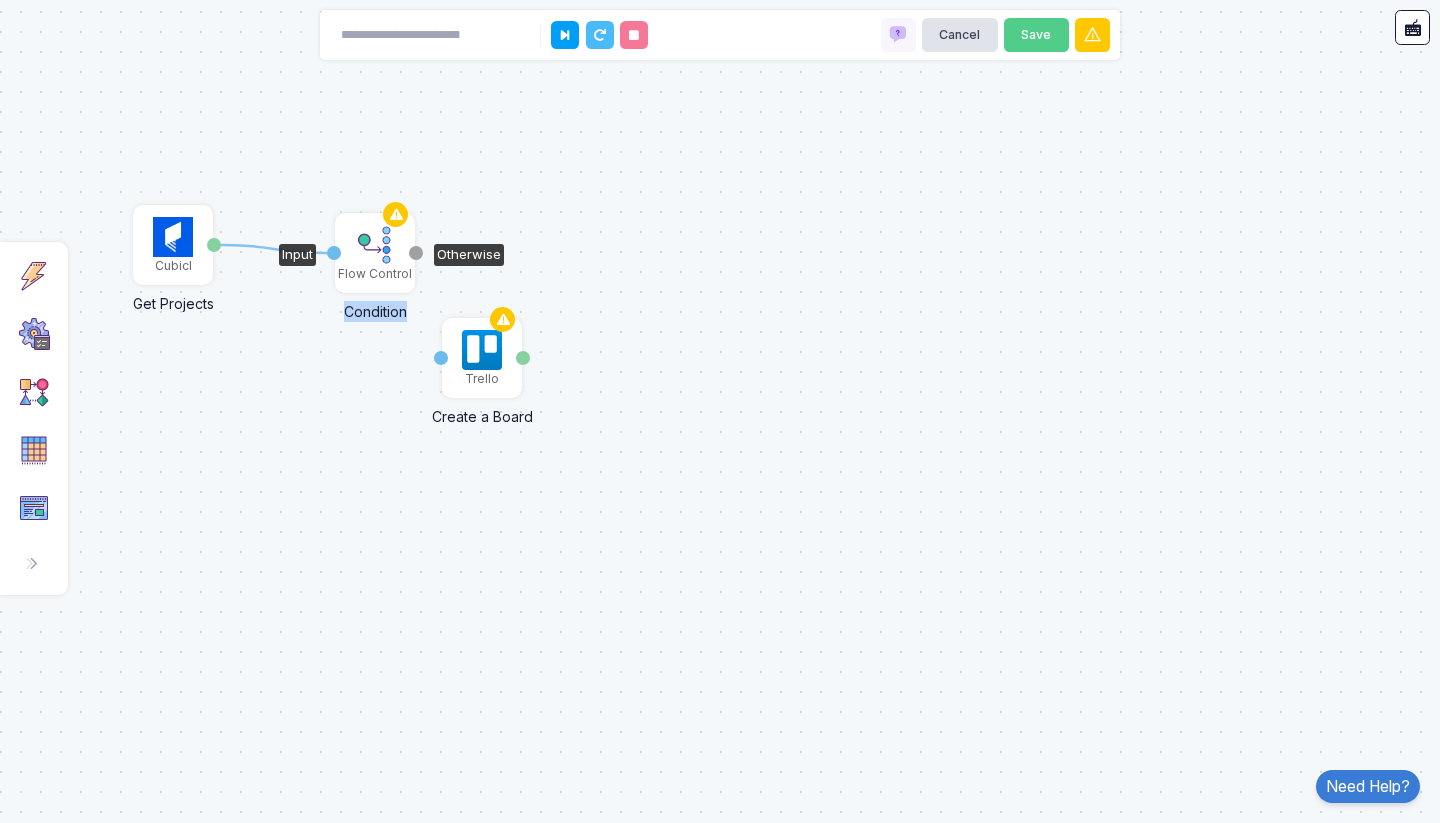 drag, startPoint x: 394, startPoint y: 201, endPoint x: 384, endPoint y: 252, distance: 51.971146 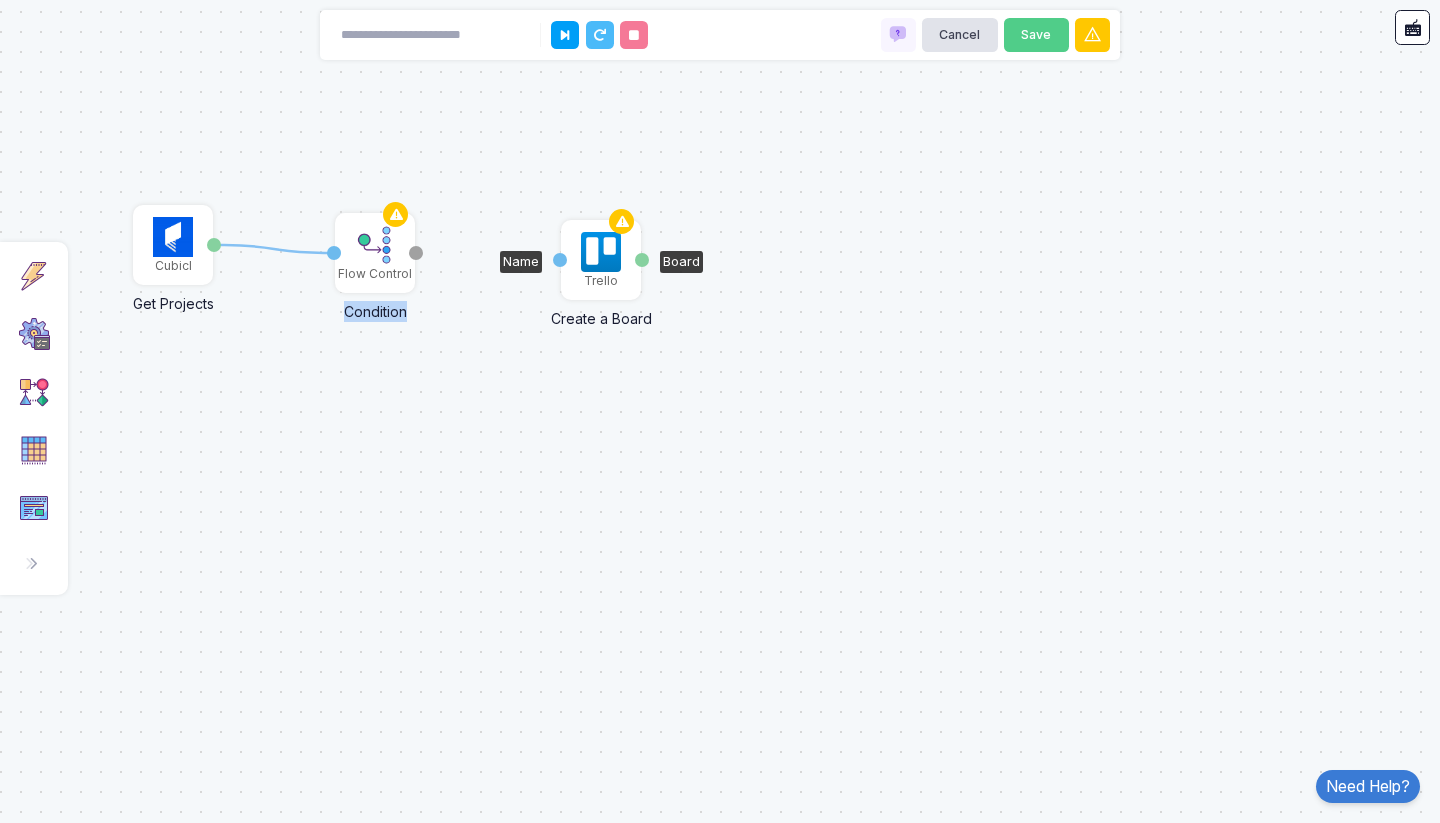 drag, startPoint x: 472, startPoint y: 357, endPoint x: 592, endPoint y: 262, distance: 153.05228 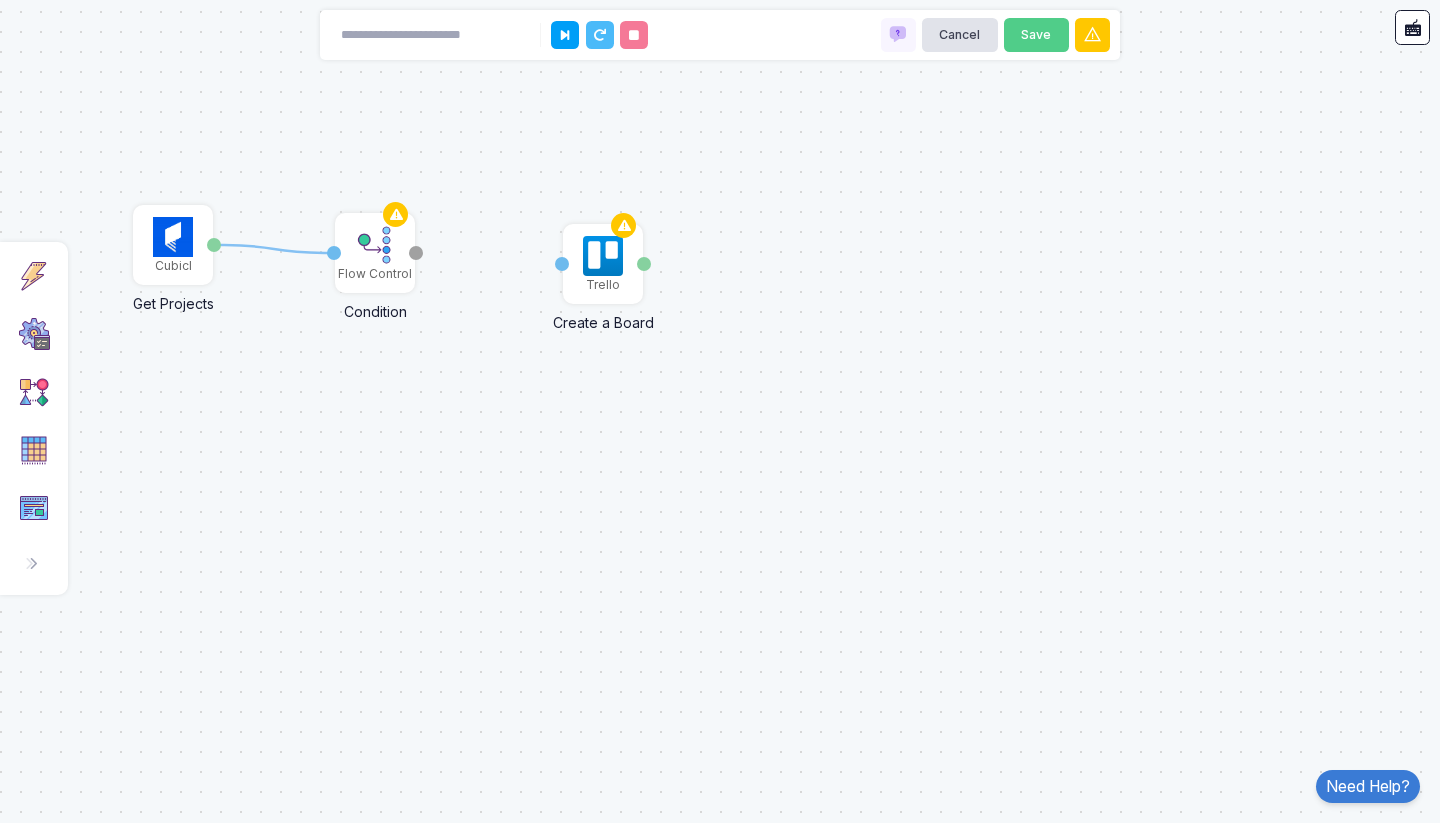 click on "1 Trigger Manual Trigger Done Trello Create a Board Name Board Cubicl Get Projects Projects Flow Control Condition Input Otherwise" 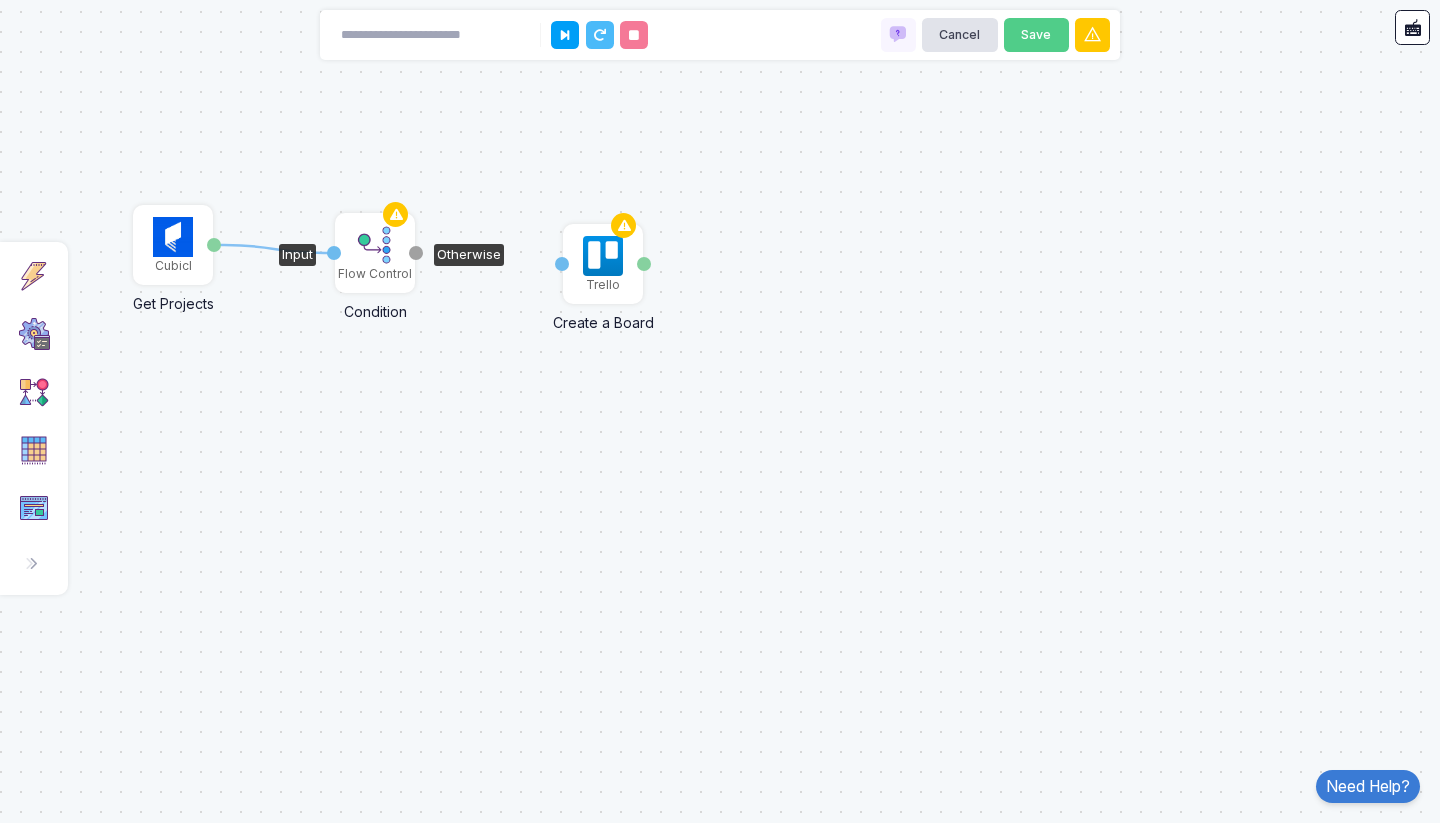 click 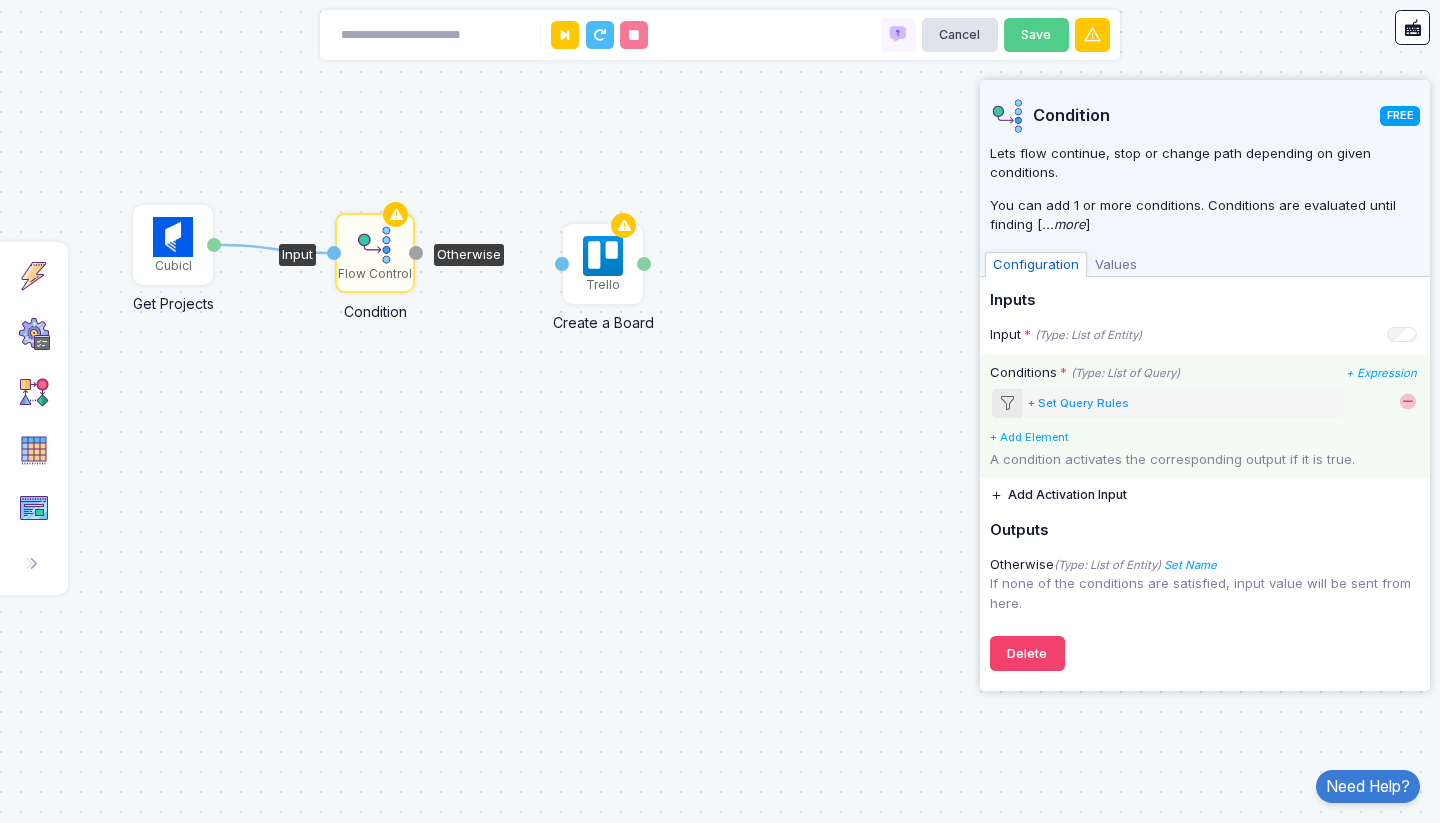 click on "+ Set Query Rules" at bounding box center (1078, 403) 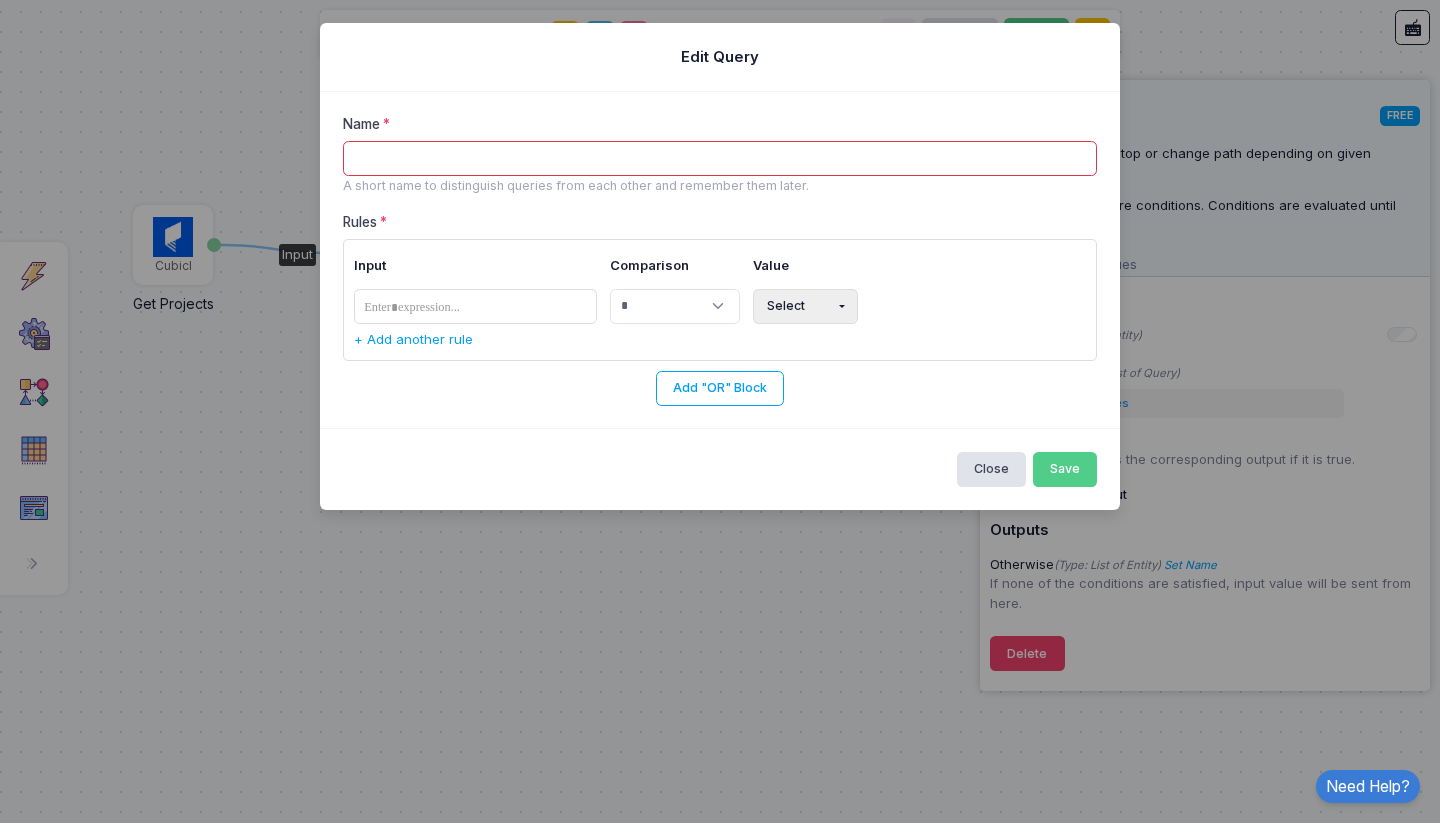 click on "Name" at bounding box center (720, 158) 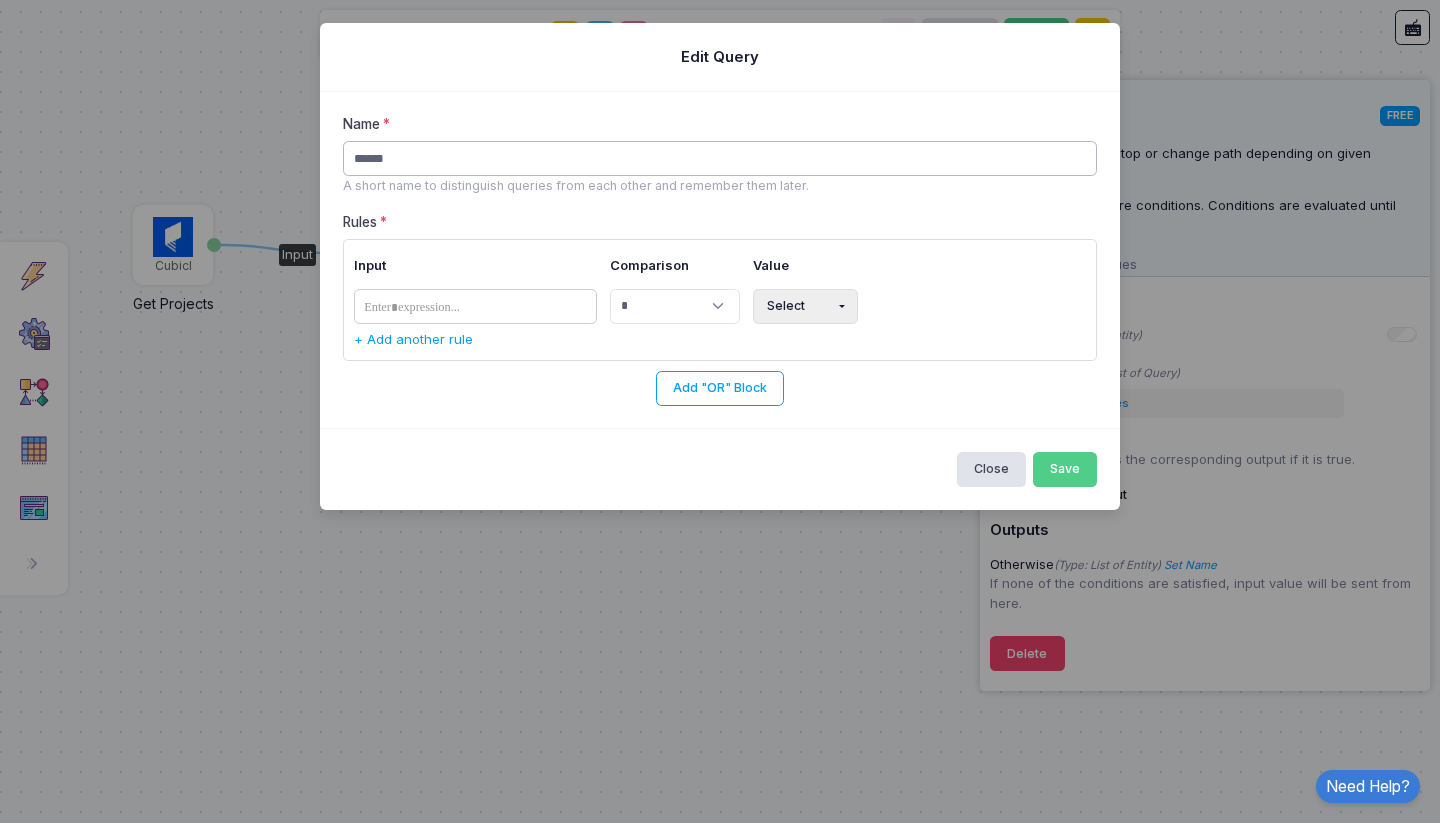 type on "******" 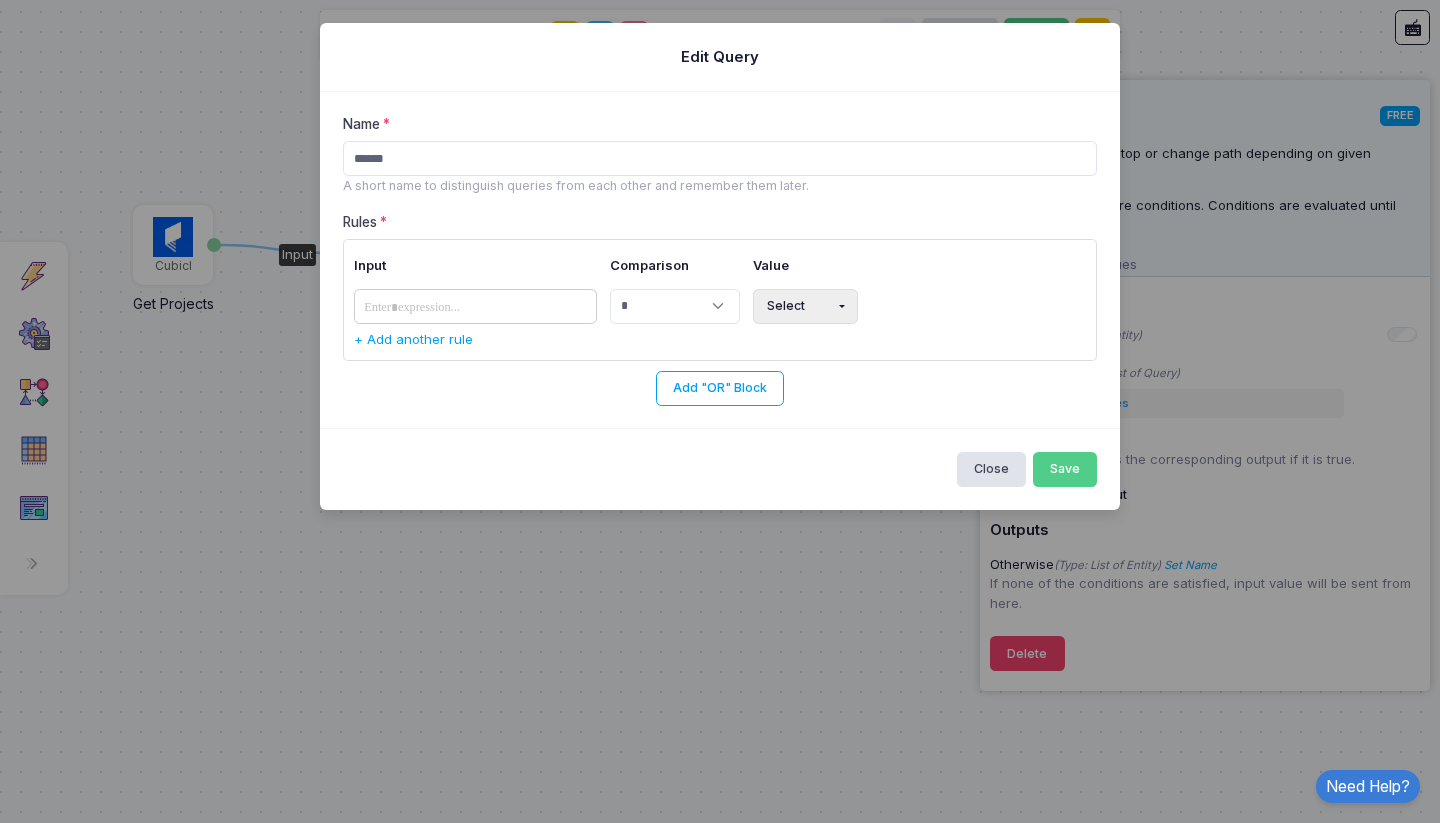 click on "​" 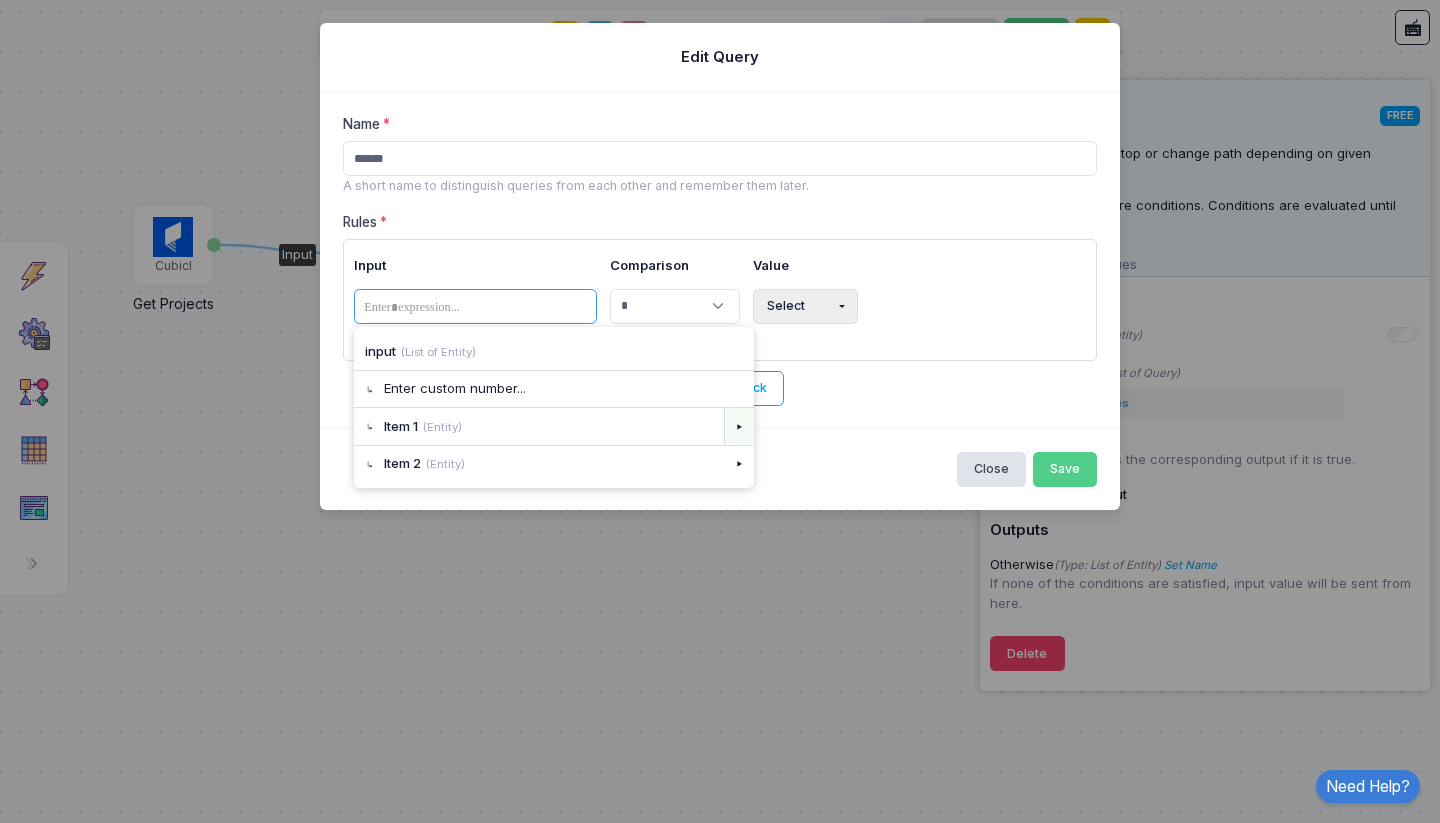 click on "▸" 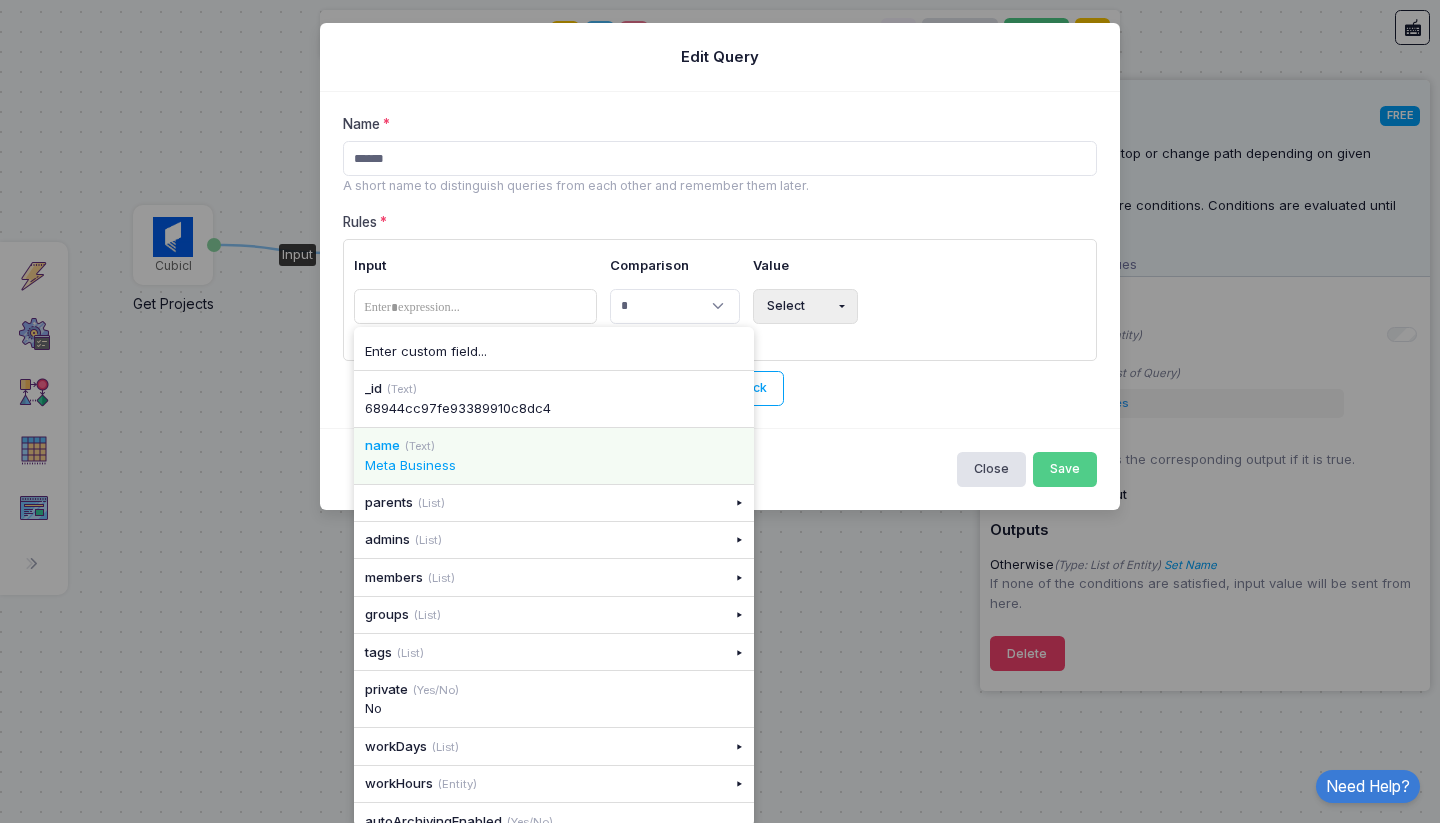 click on "Meta Business" 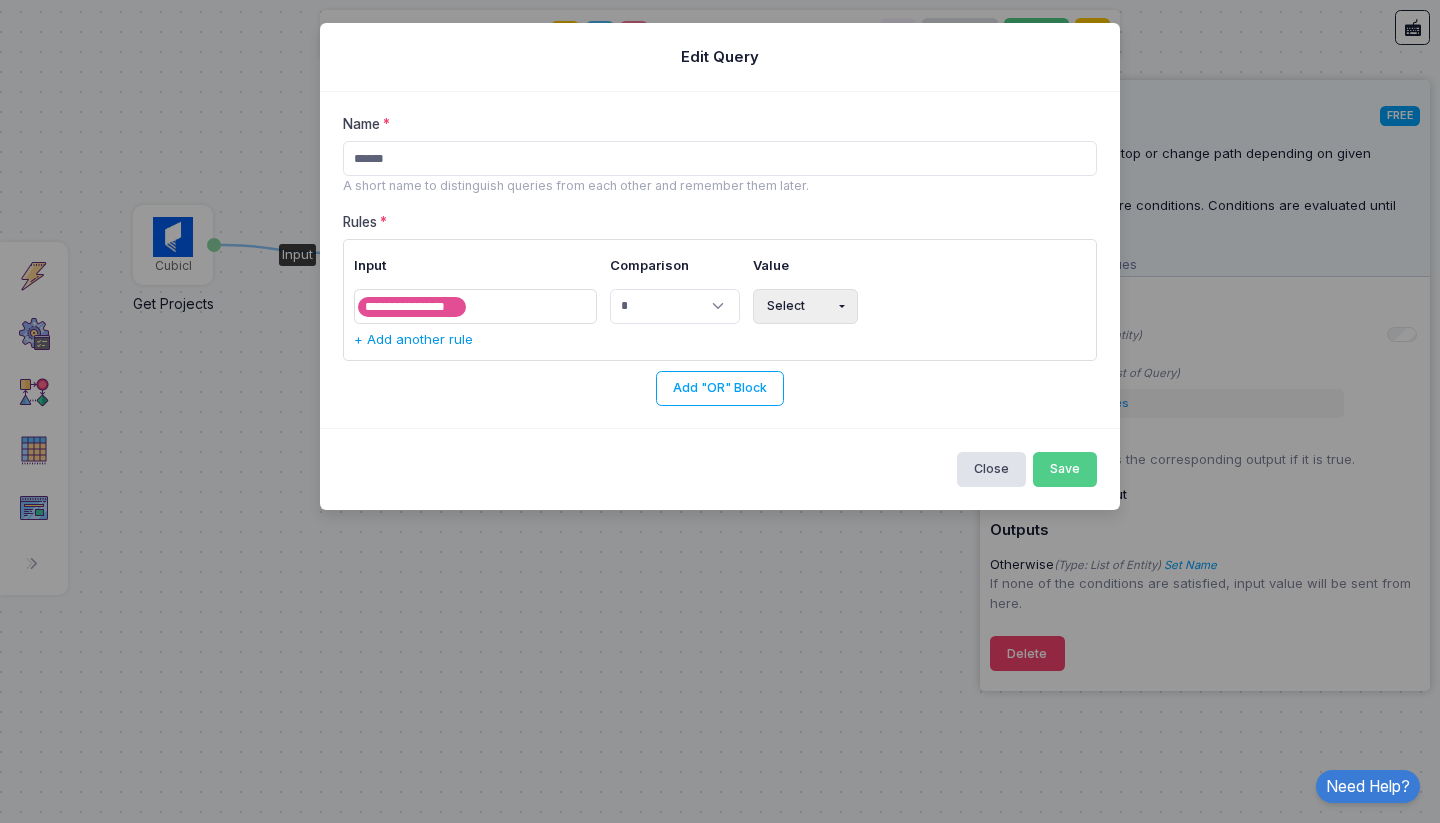 click on "+ Add another rule" 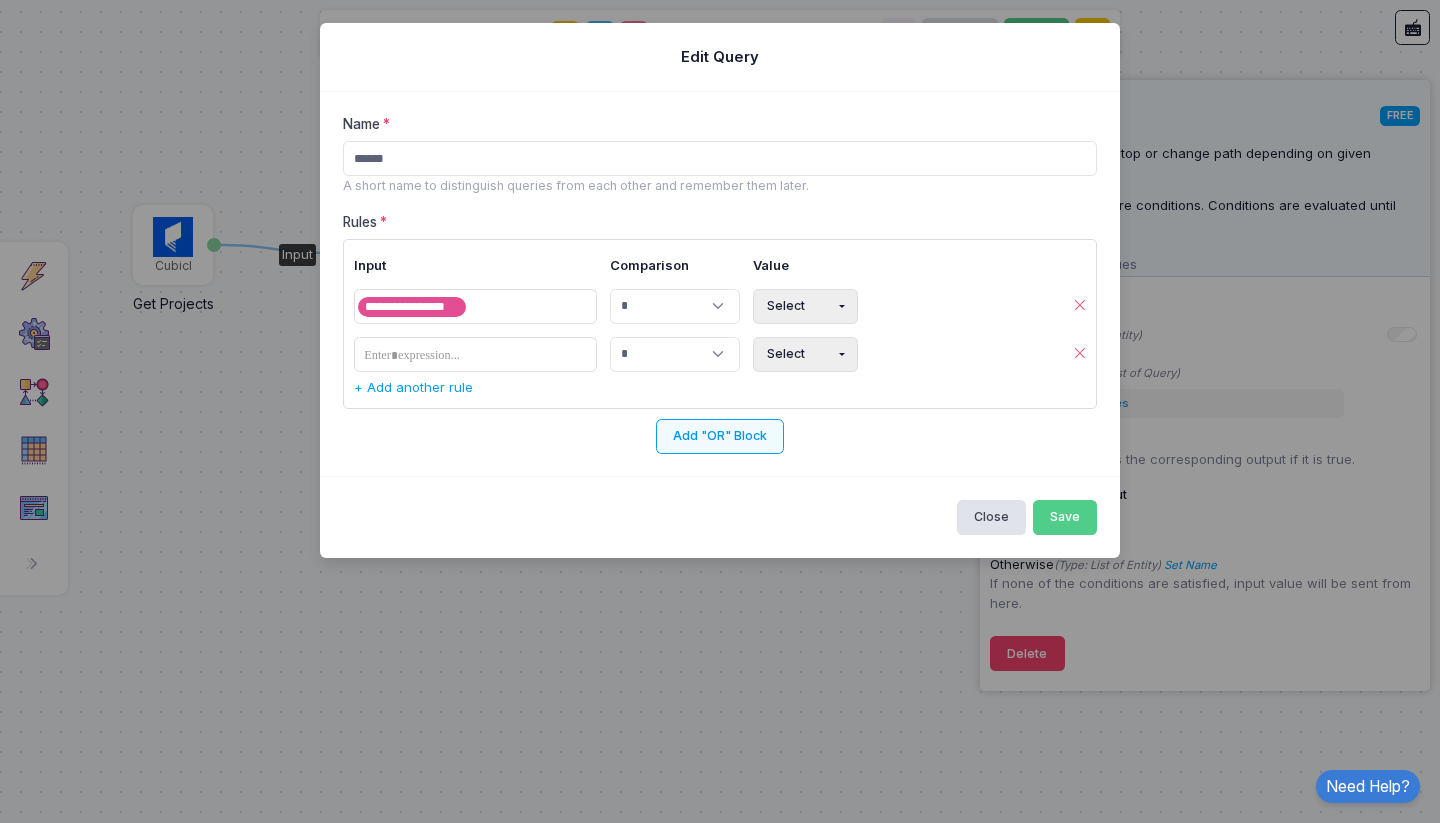 click on "Add "OR" Block" 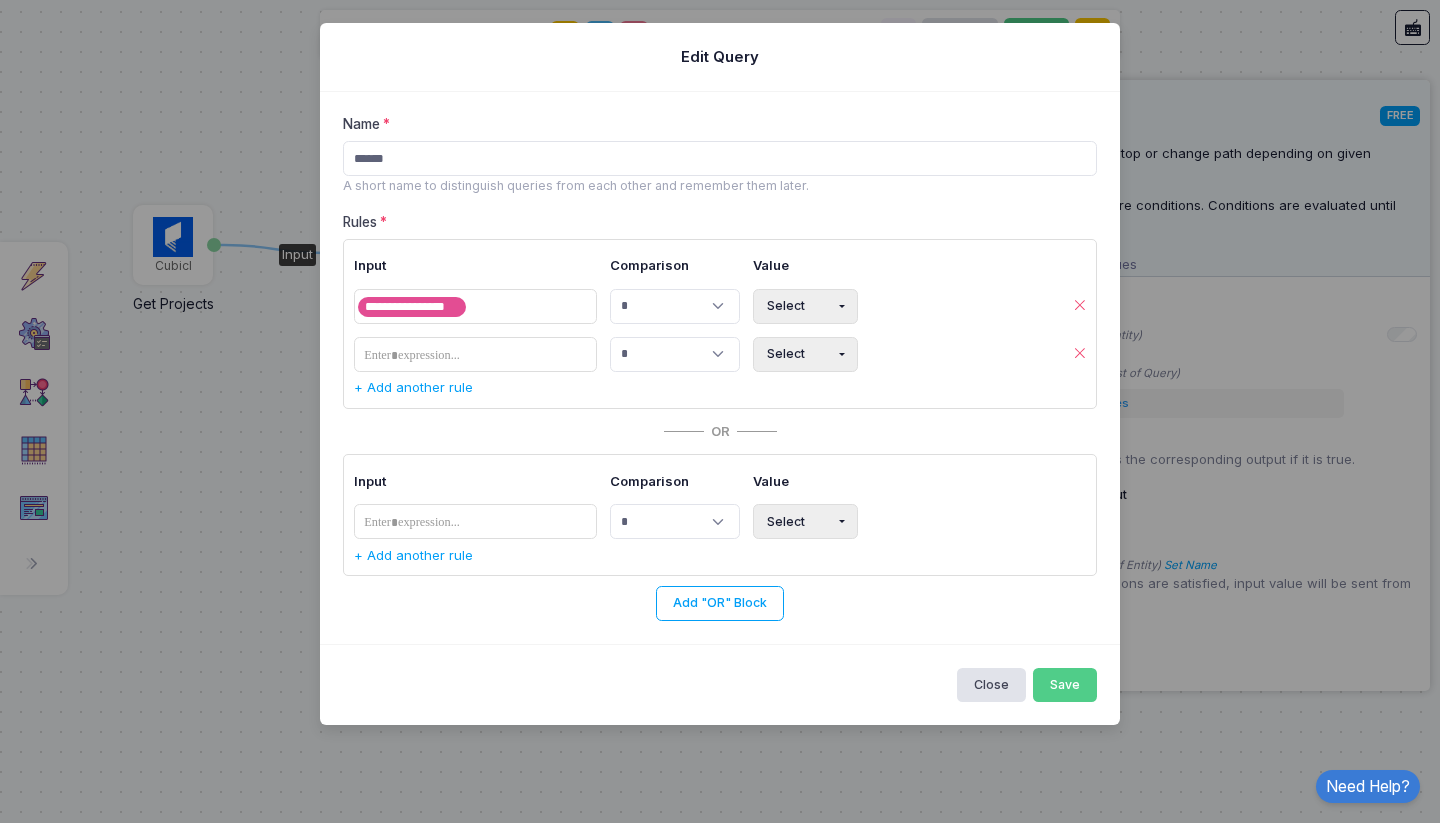 click 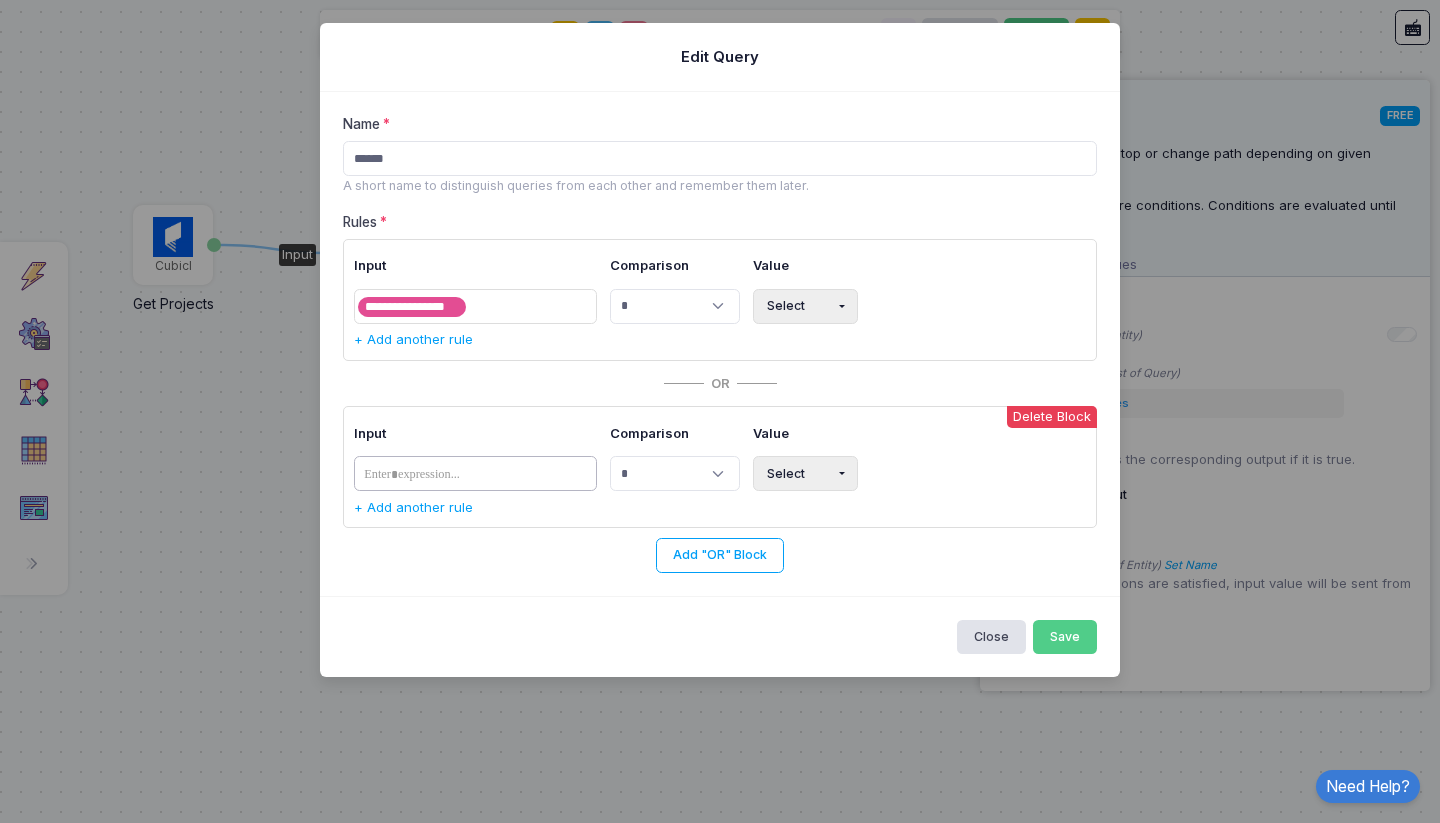 click on "​" 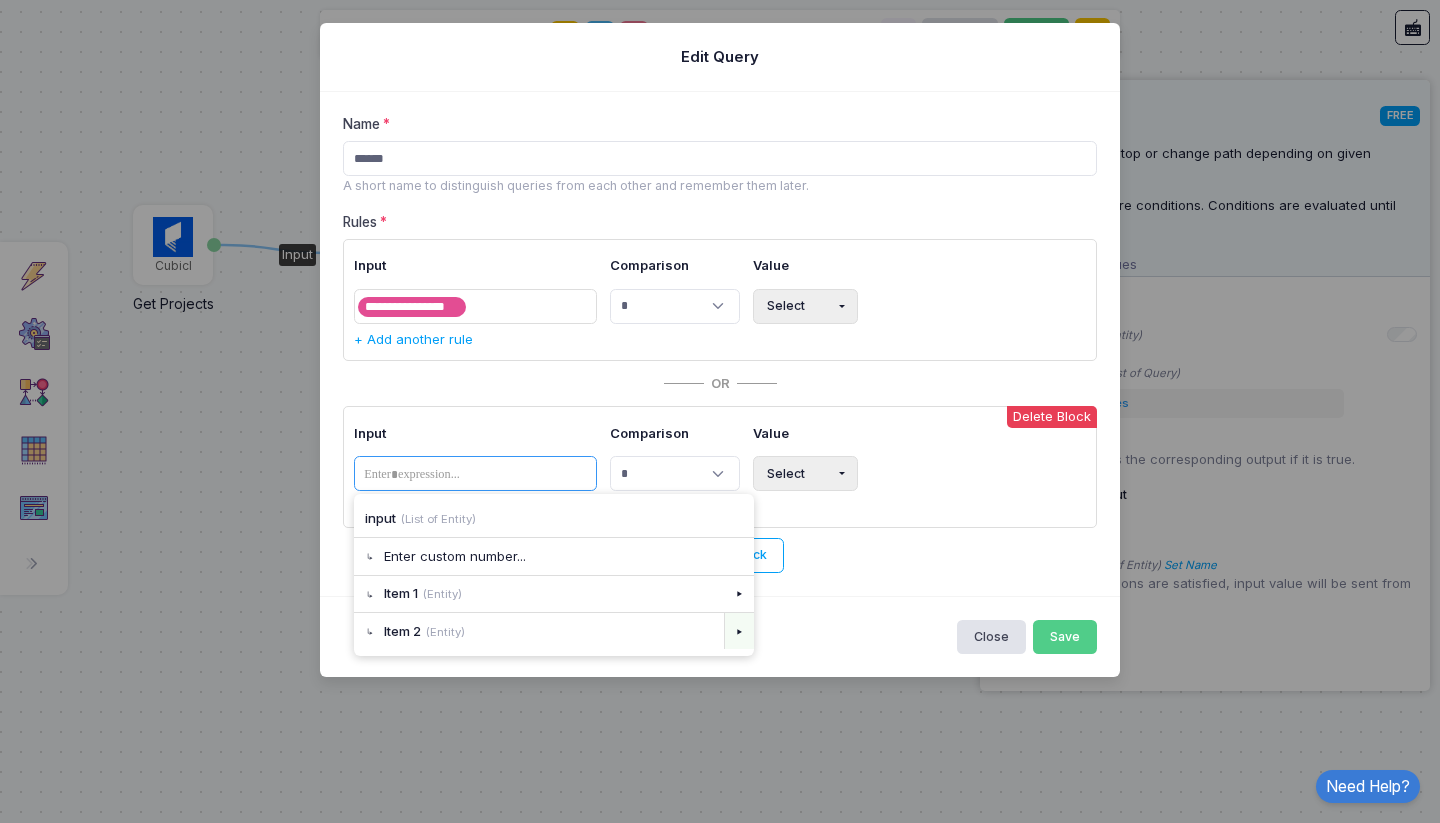 click on "▸" 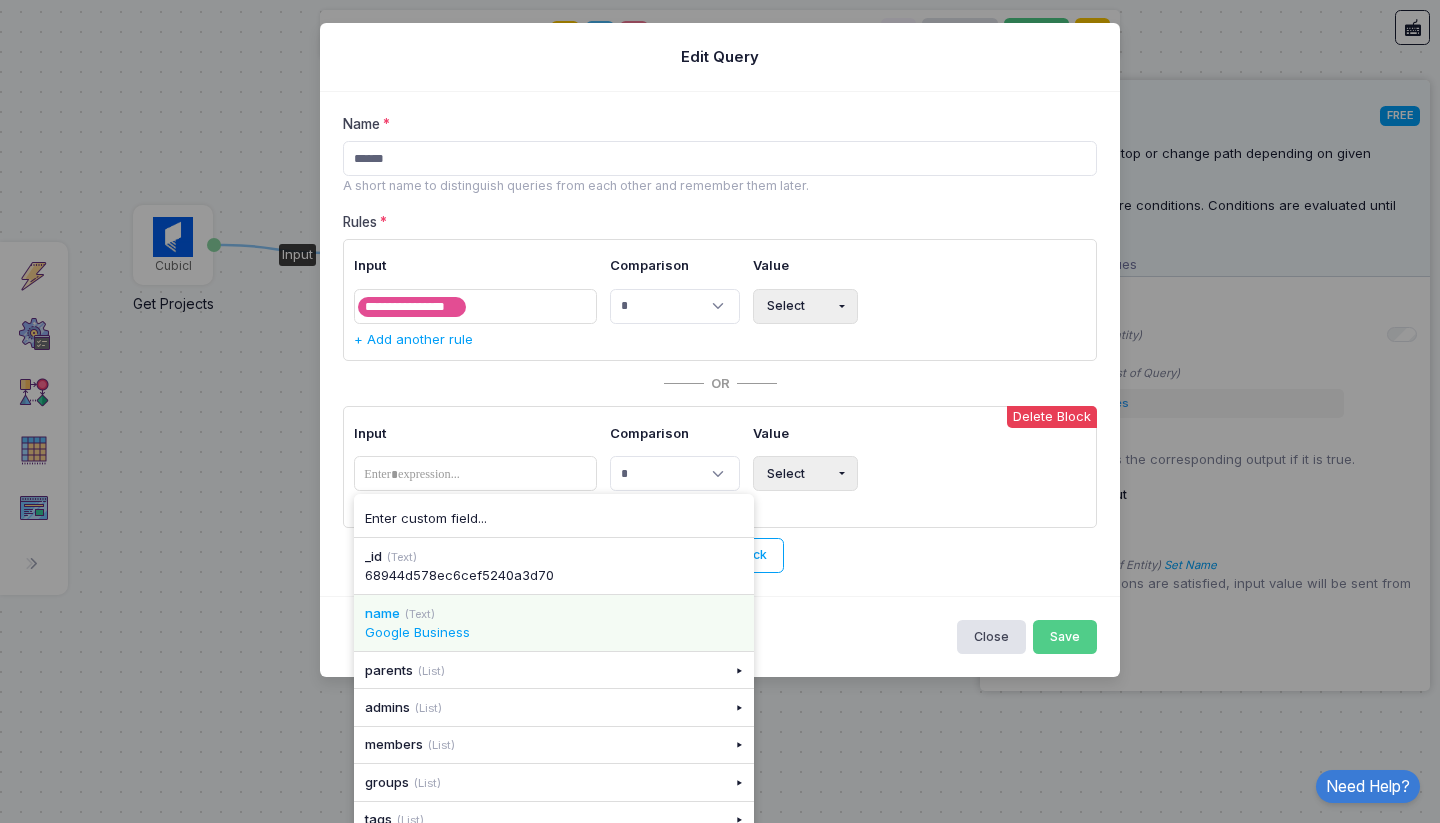 click on "name (Text)" 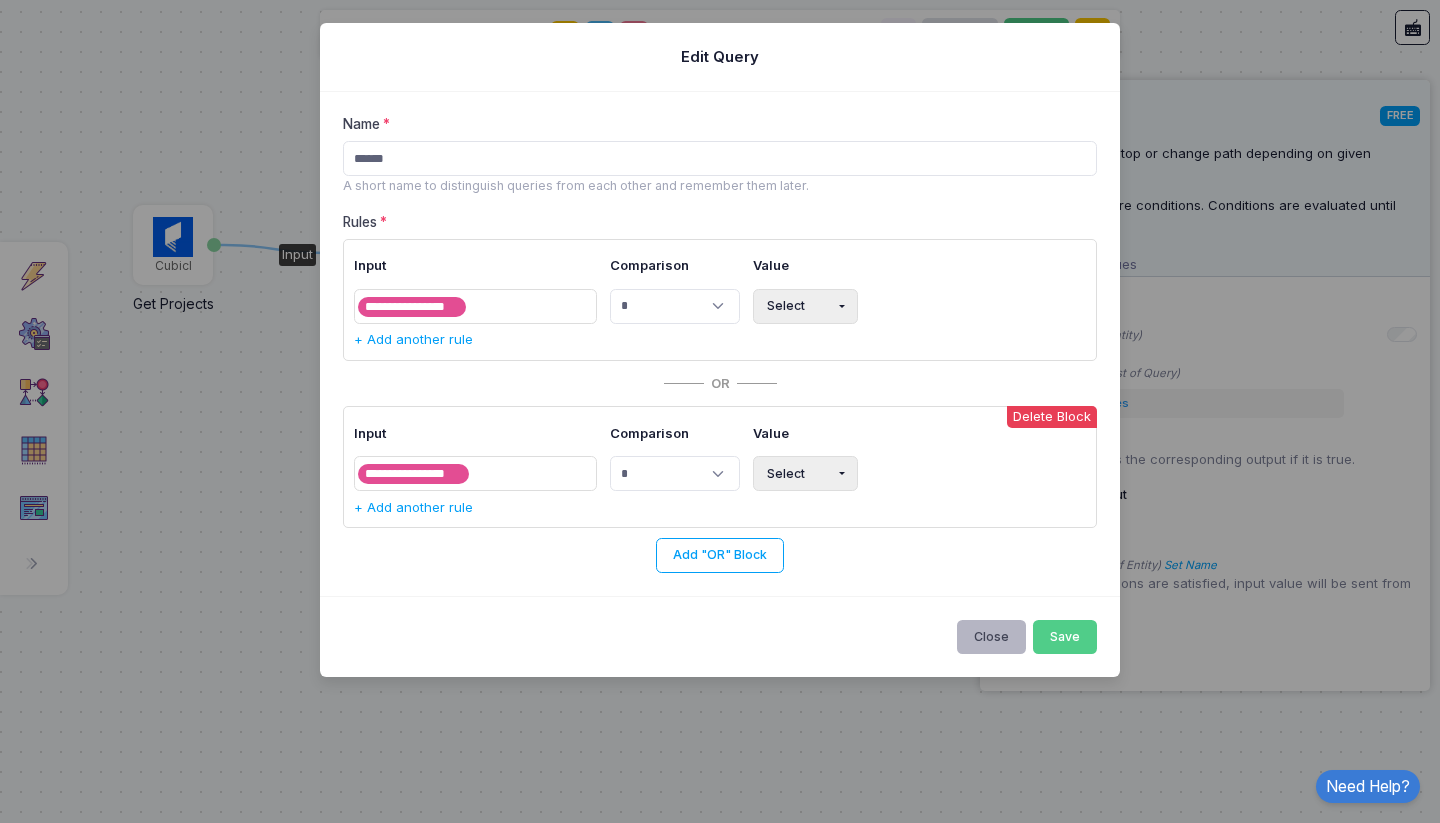 click on "Close" 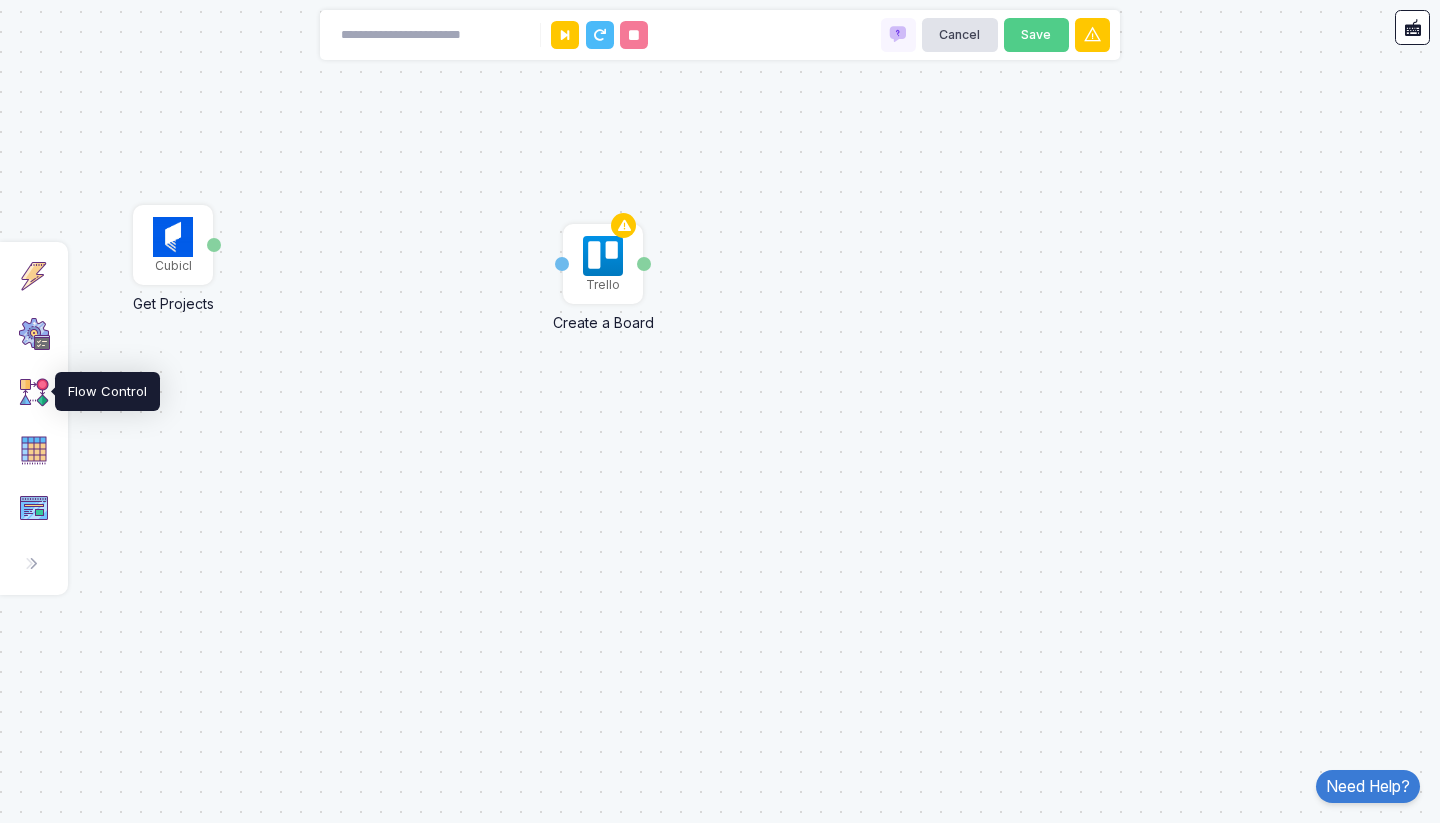 click at bounding box center [34, 392] 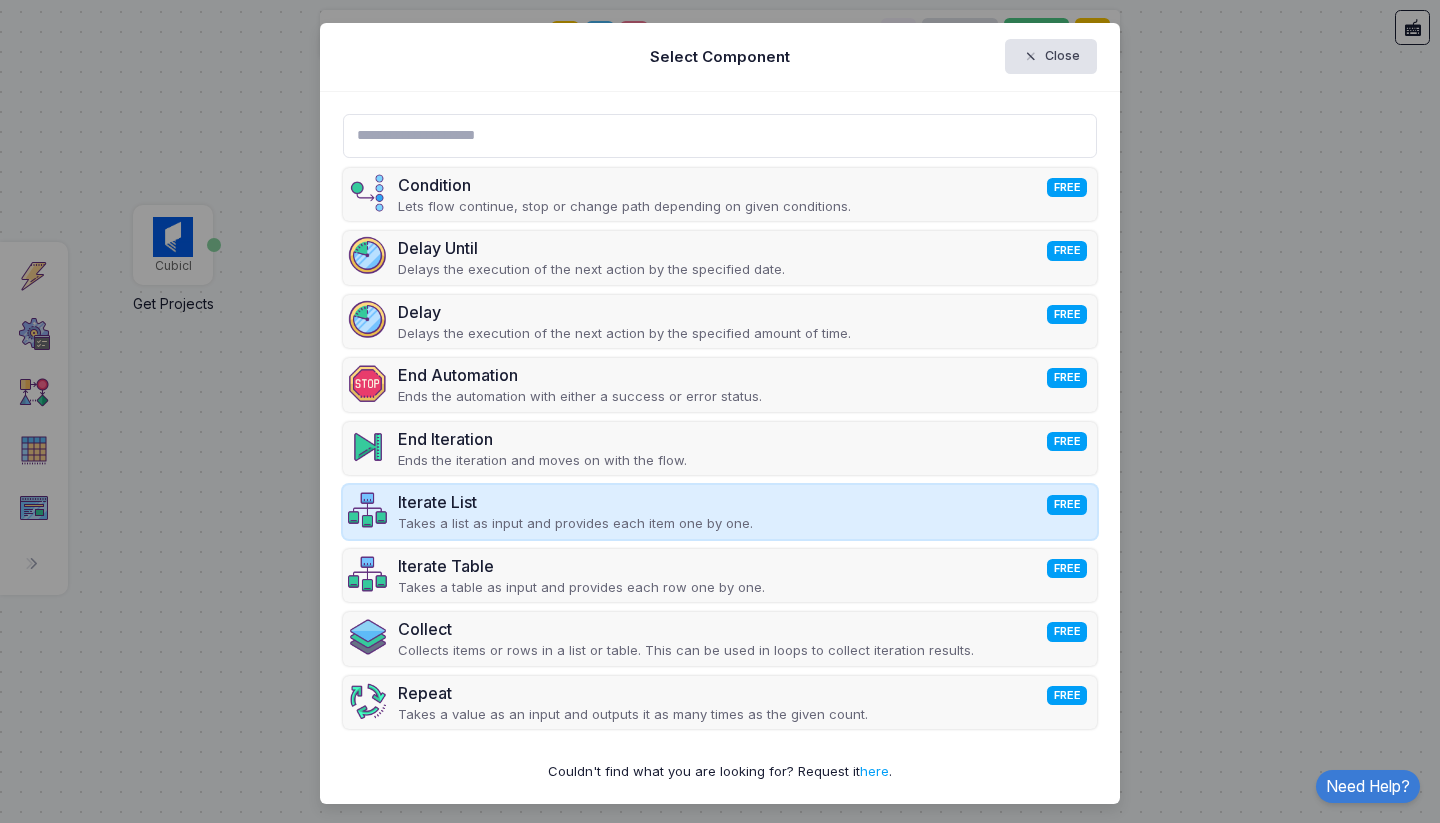 click on "Takes a list as input and provides each item one by one." at bounding box center [575, 524] 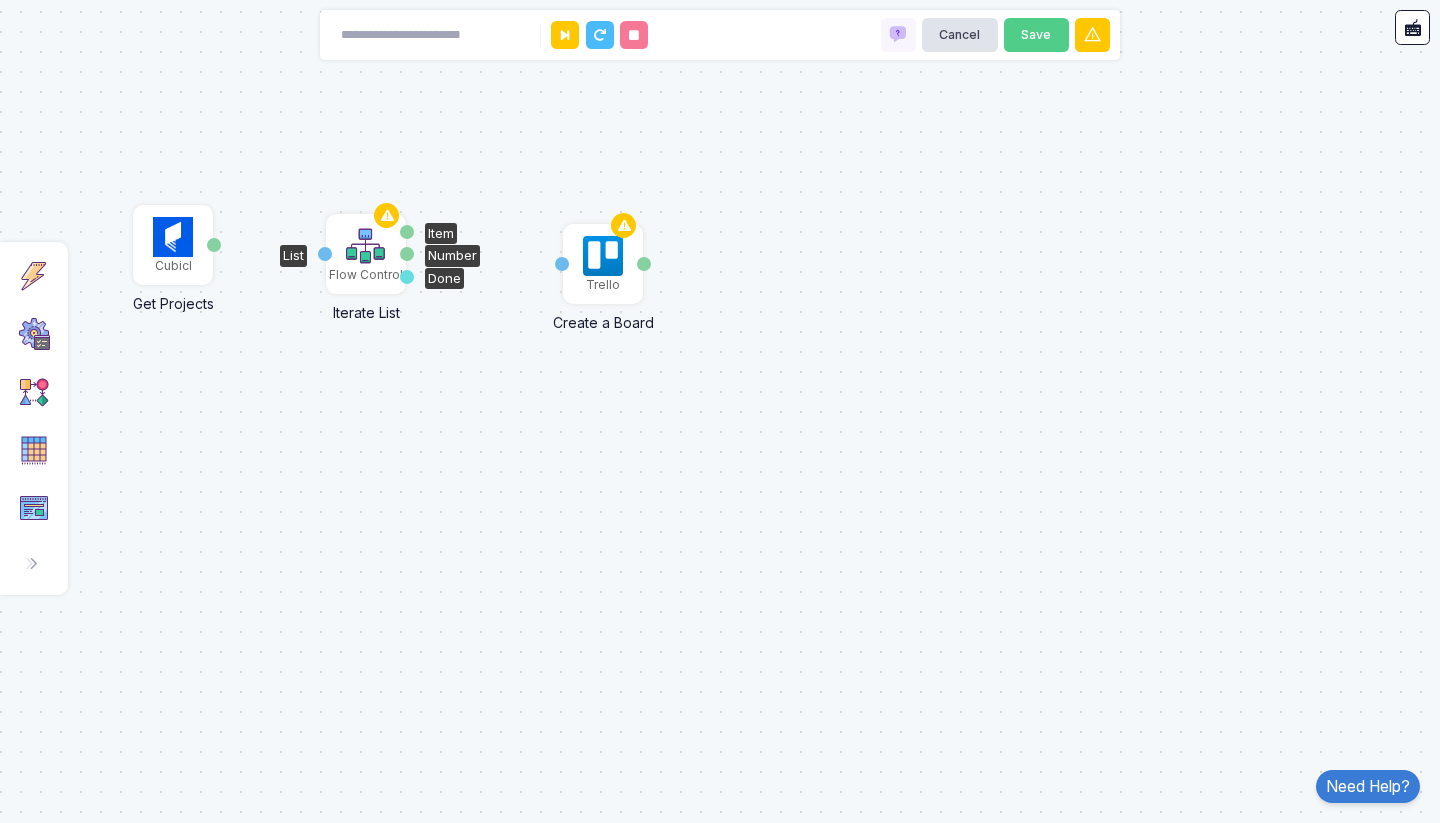 click 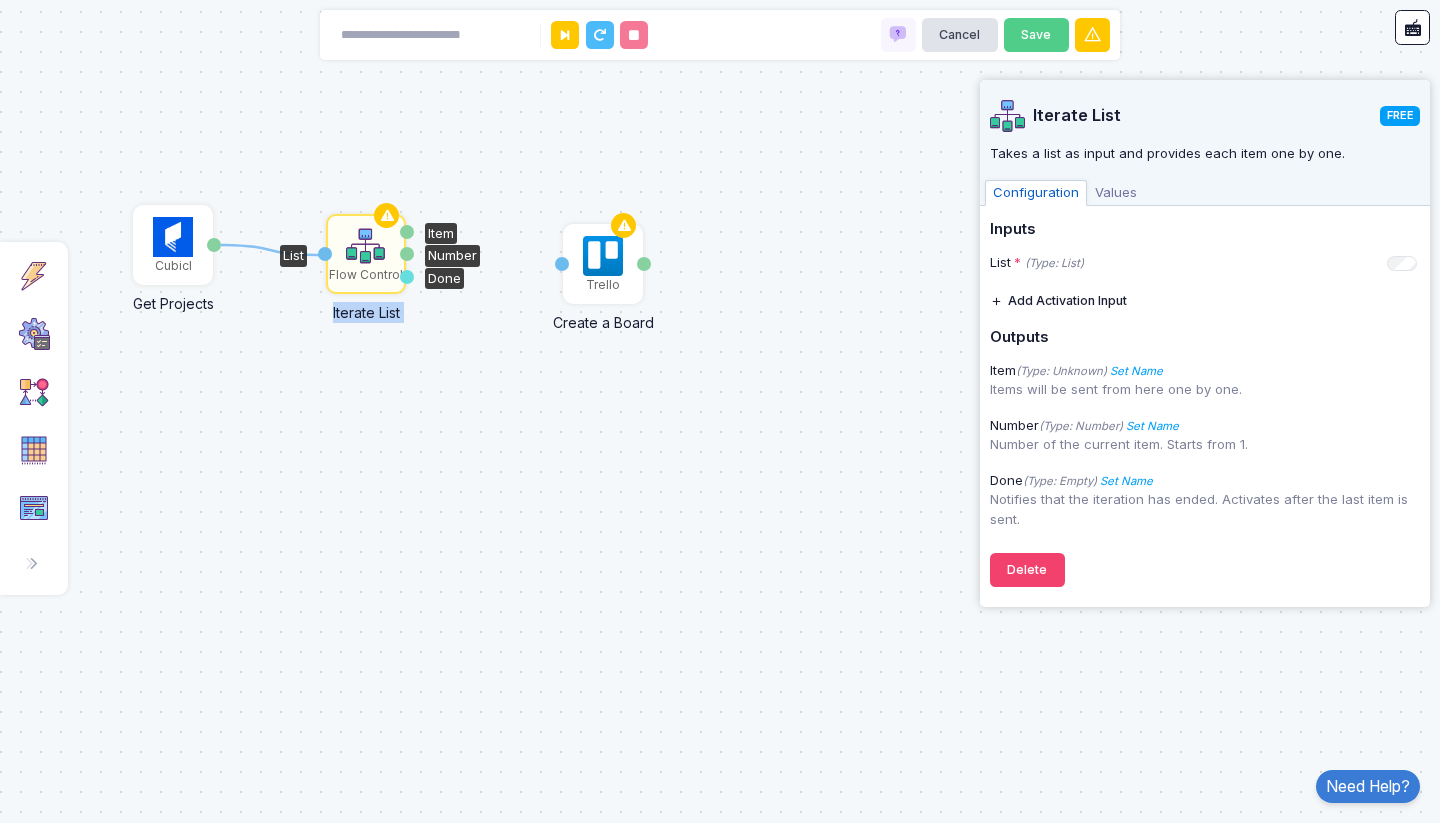 drag, startPoint x: 215, startPoint y: 245, endPoint x: 326, endPoint y: 255, distance: 111.44954 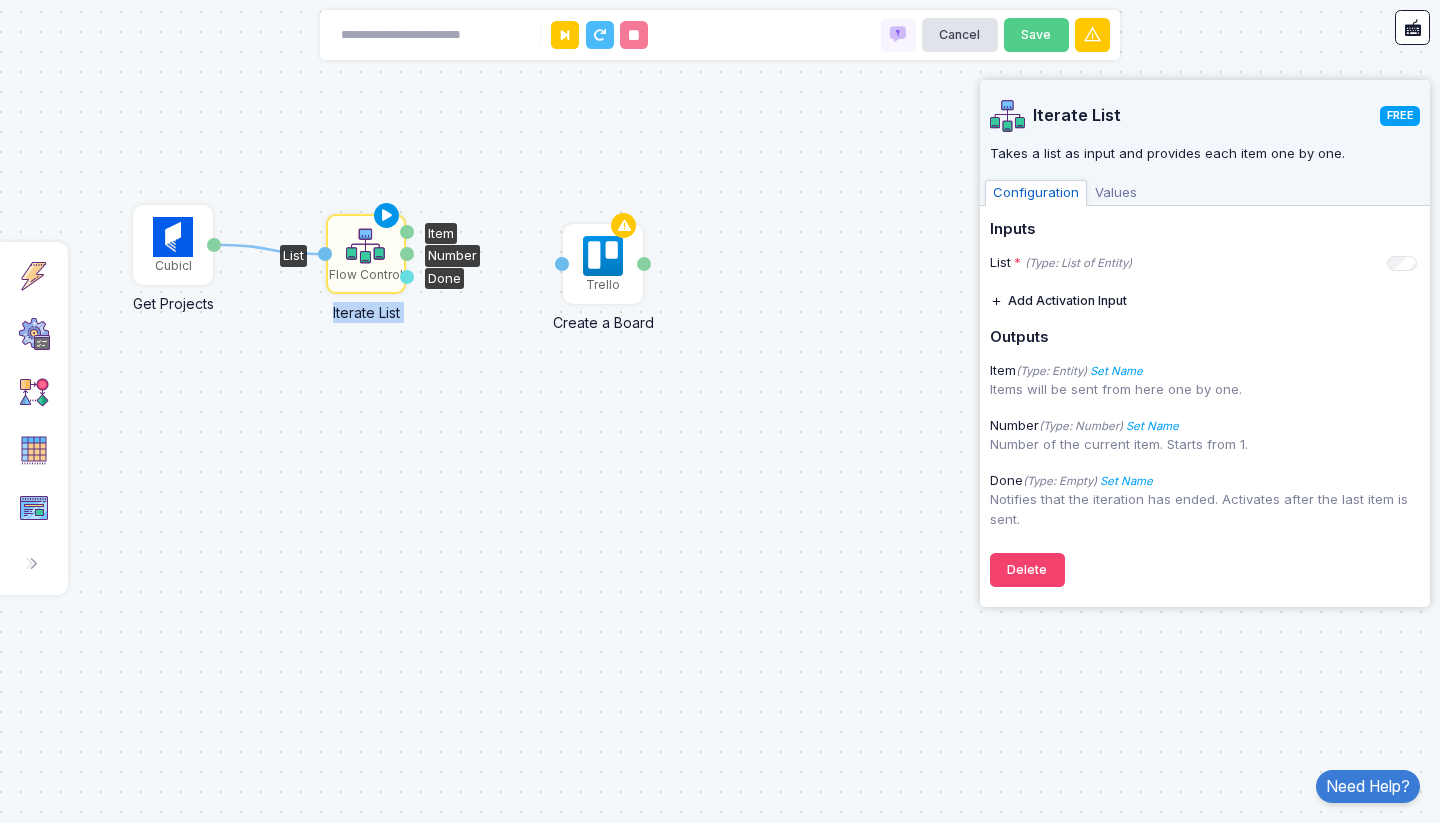 click at bounding box center [387, 216] 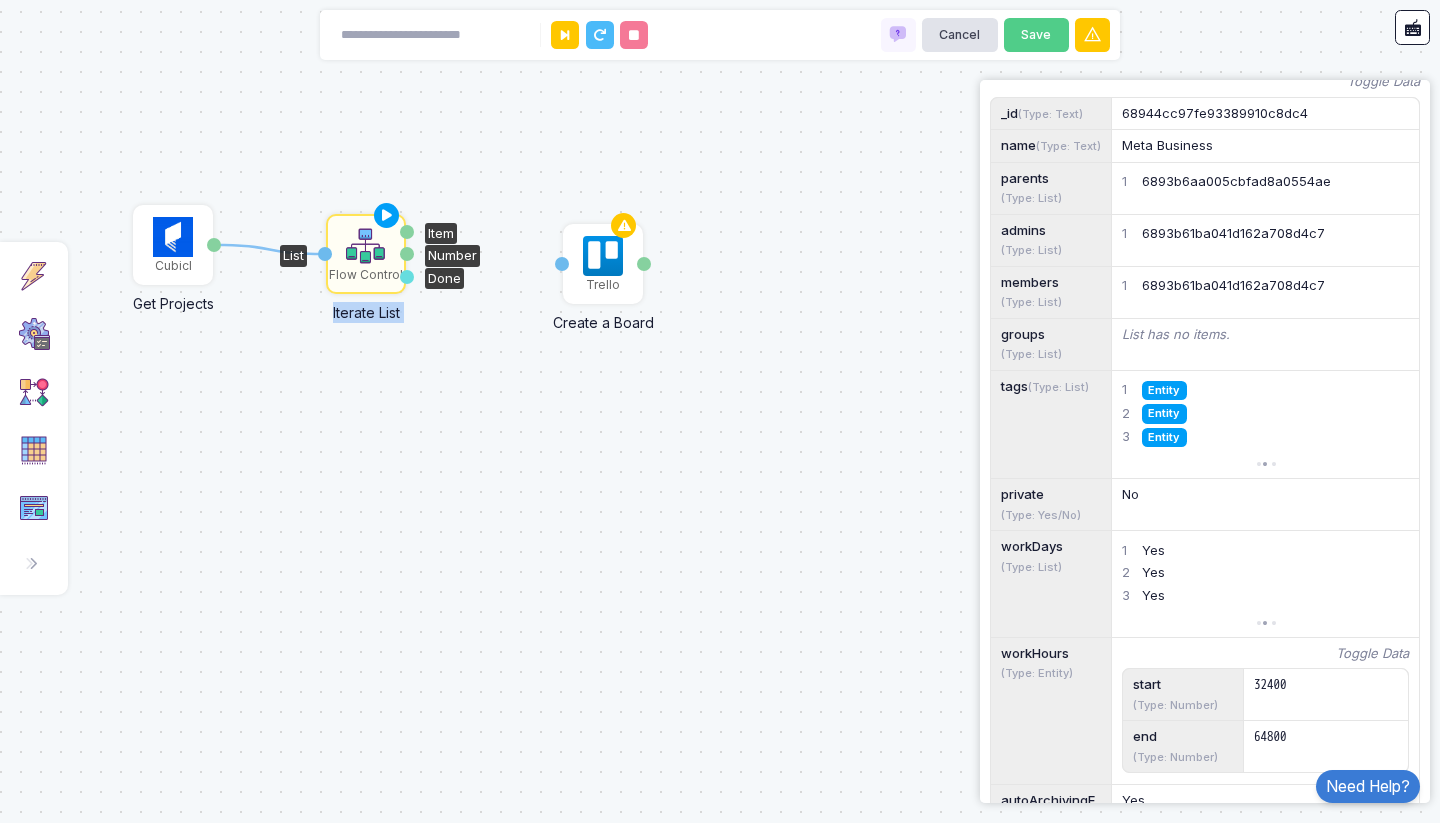 scroll, scrollTop: 0, scrollLeft: 0, axis: both 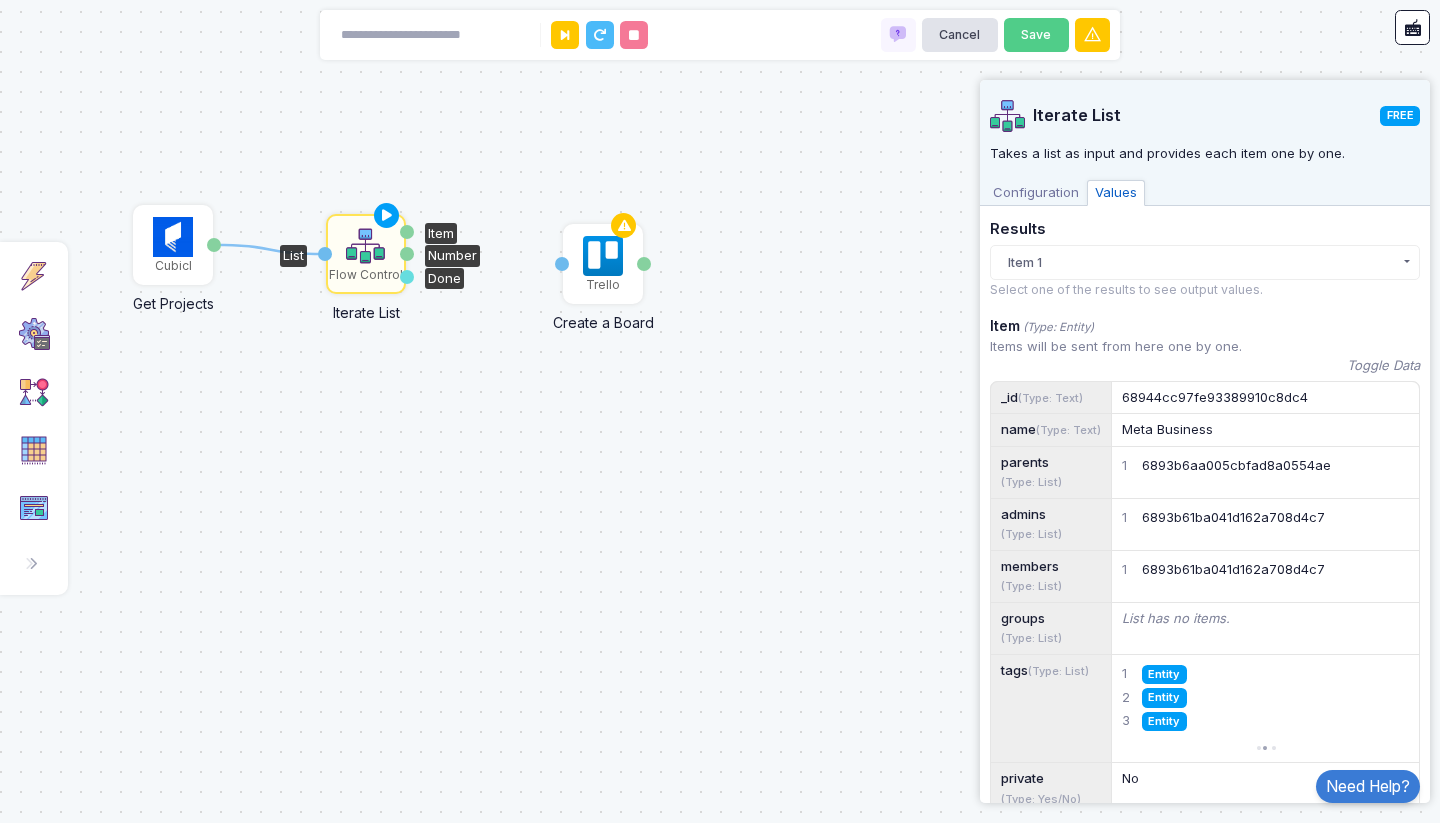 click on "Configuration" at bounding box center [1036, 193] 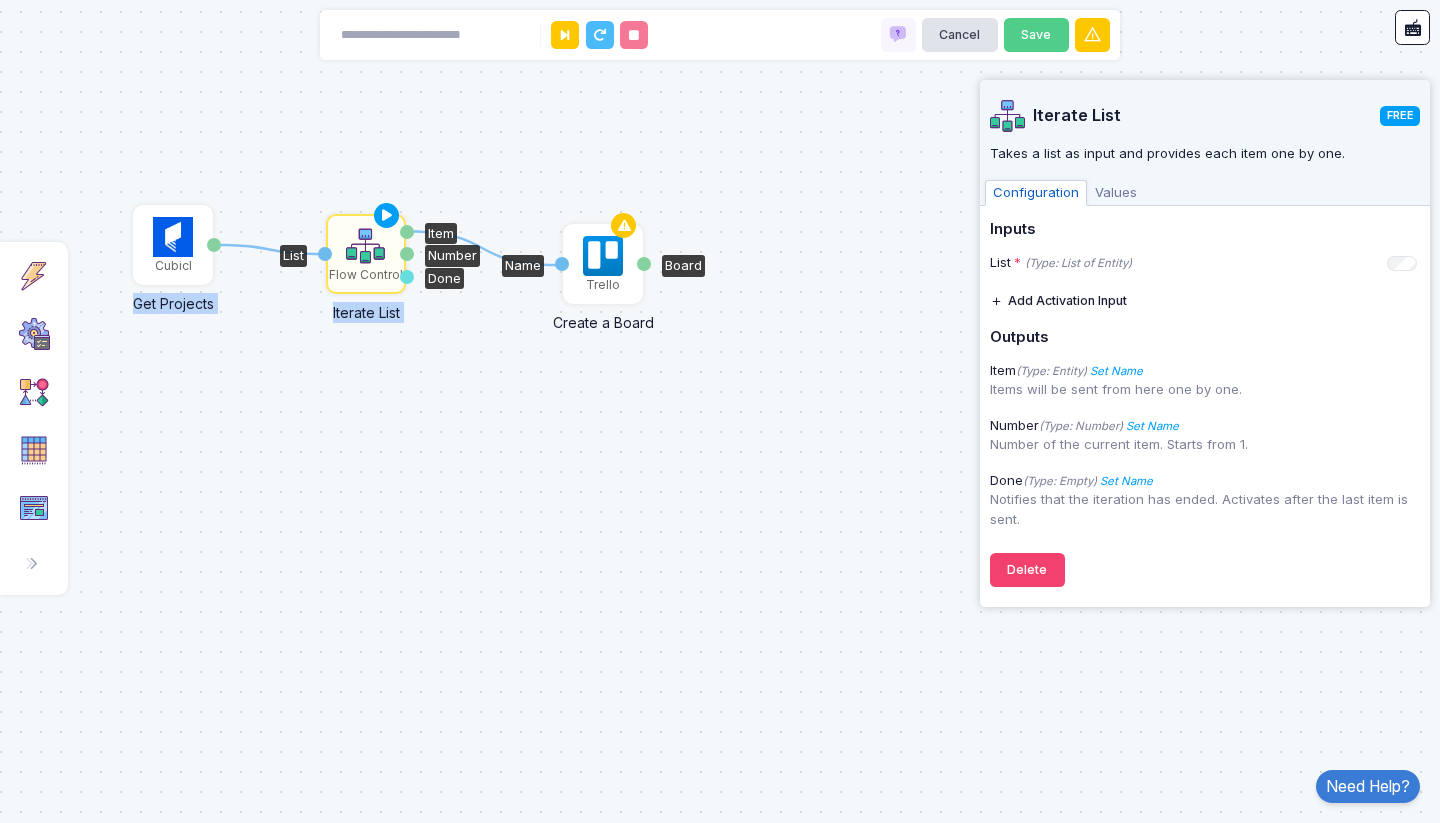 drag, startPoint x: 407, startPoint y: 233, endPoint x: 558, endPoint y: 265, distance: 154.35349 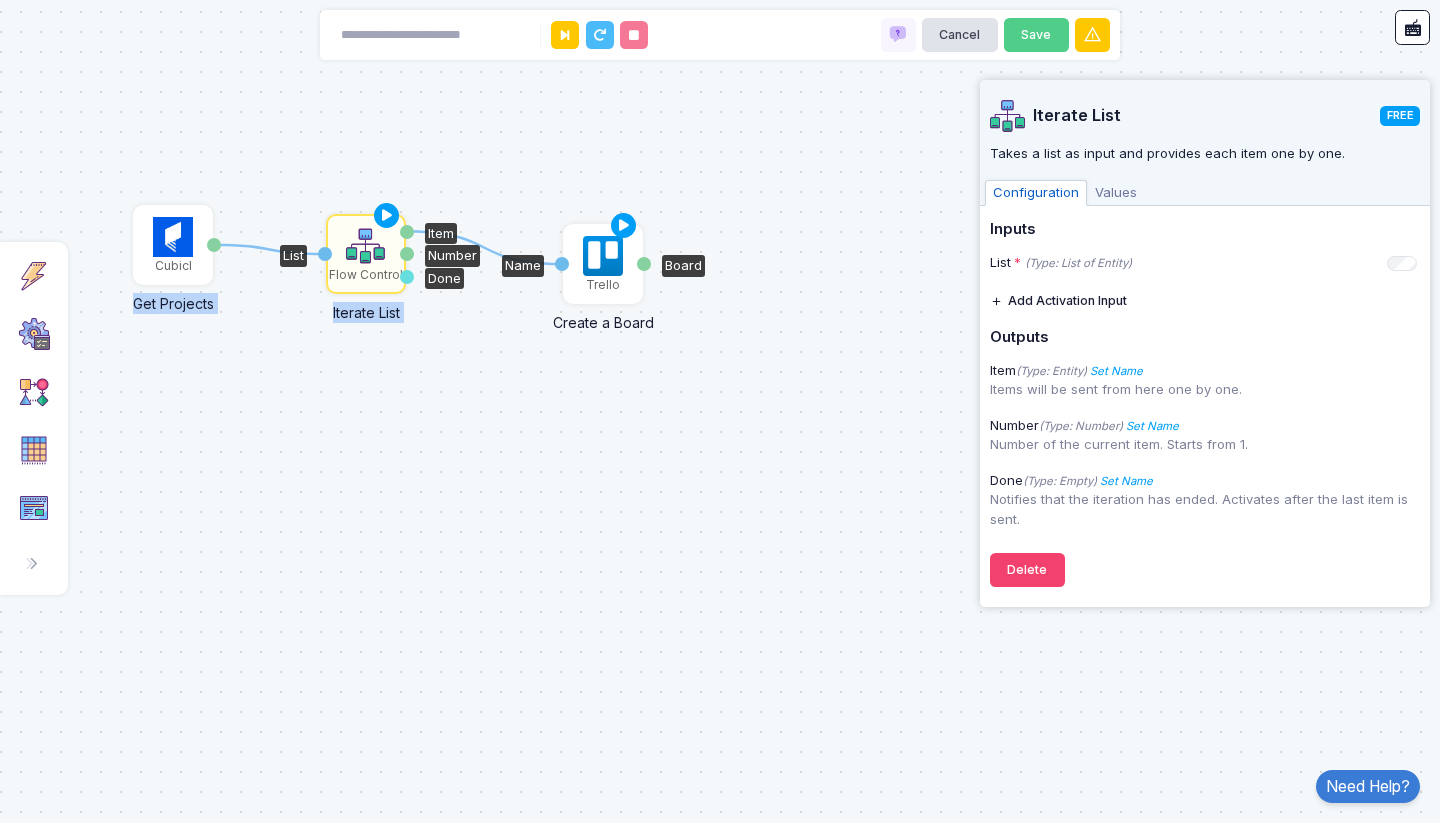 click 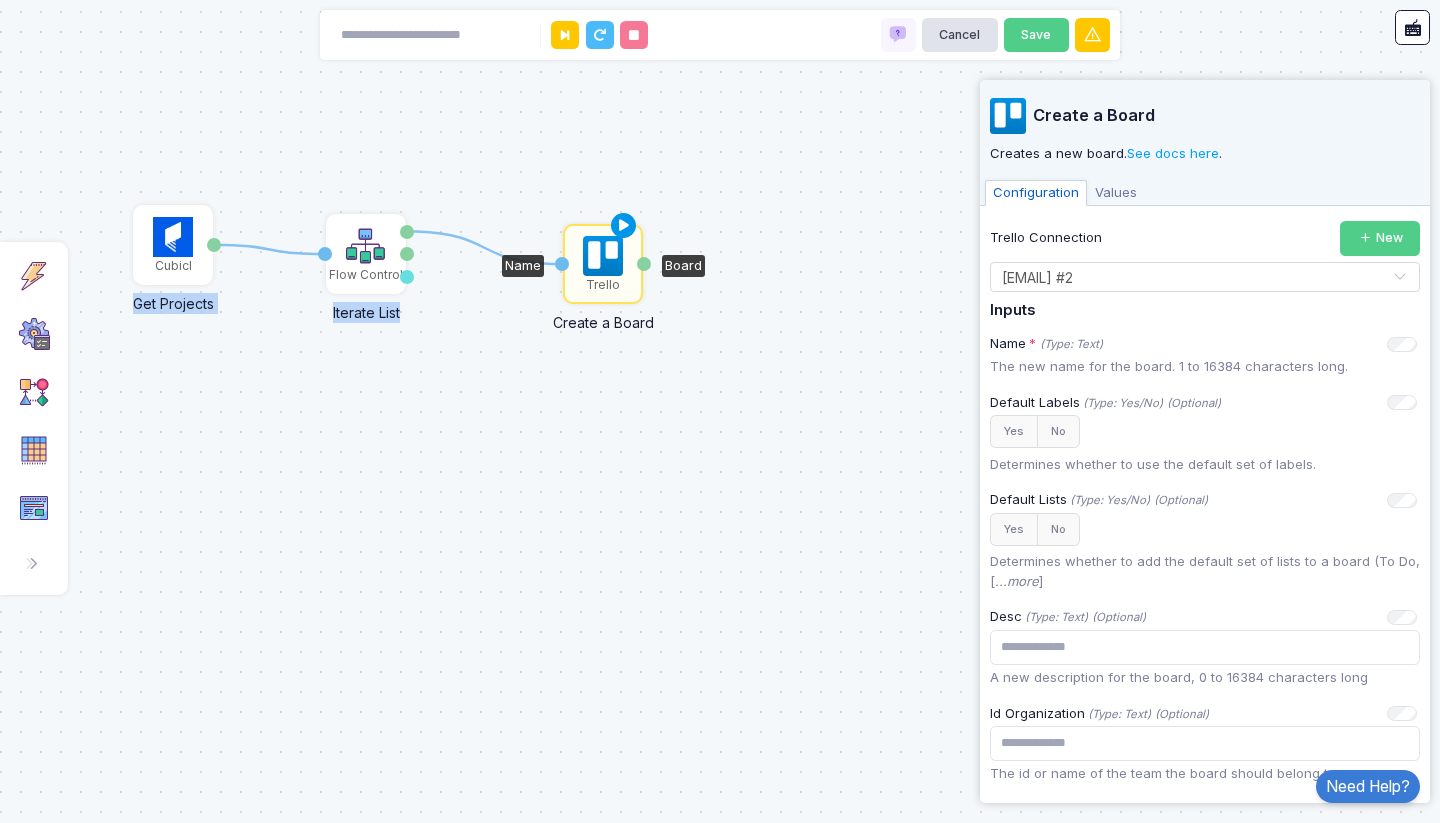 click at bounding box center [624, 226] 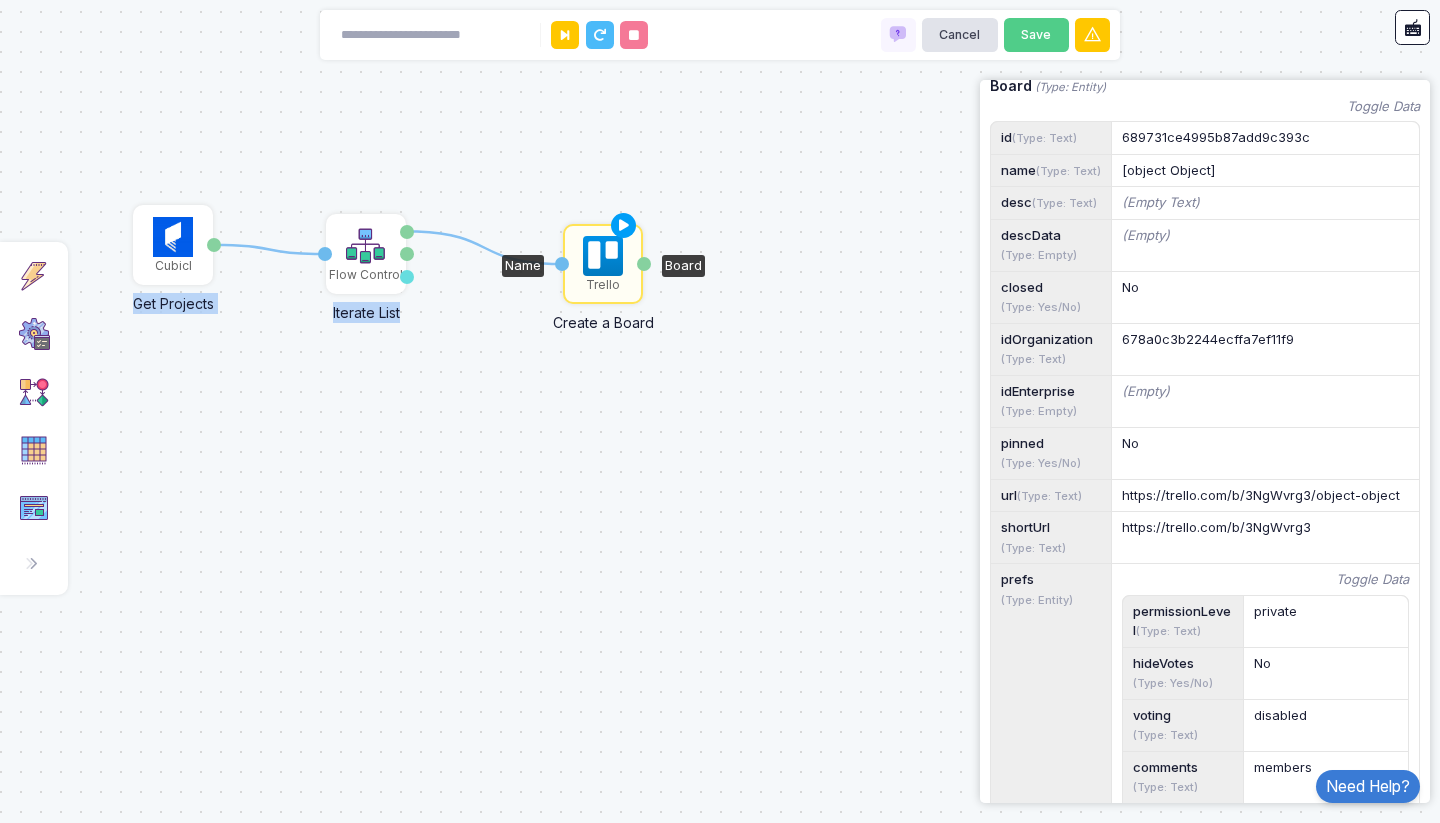scroll, scrollTop: 360, scrollLeft: 0, axis: vertical 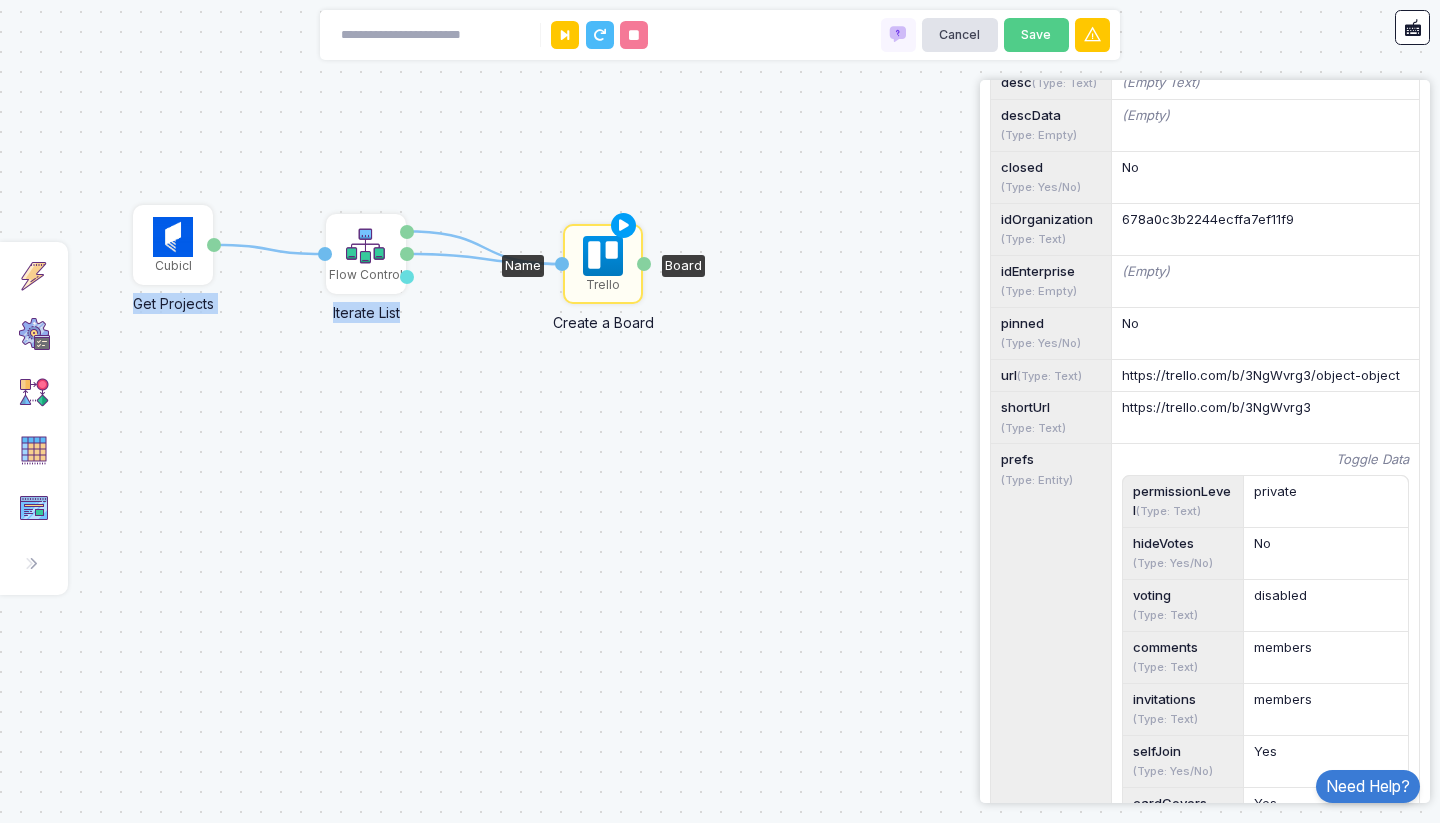 drag, startPoint x: 419, startPoint y: 259, endPoint x: 563, endPoint y: 264, distance: 144.08678 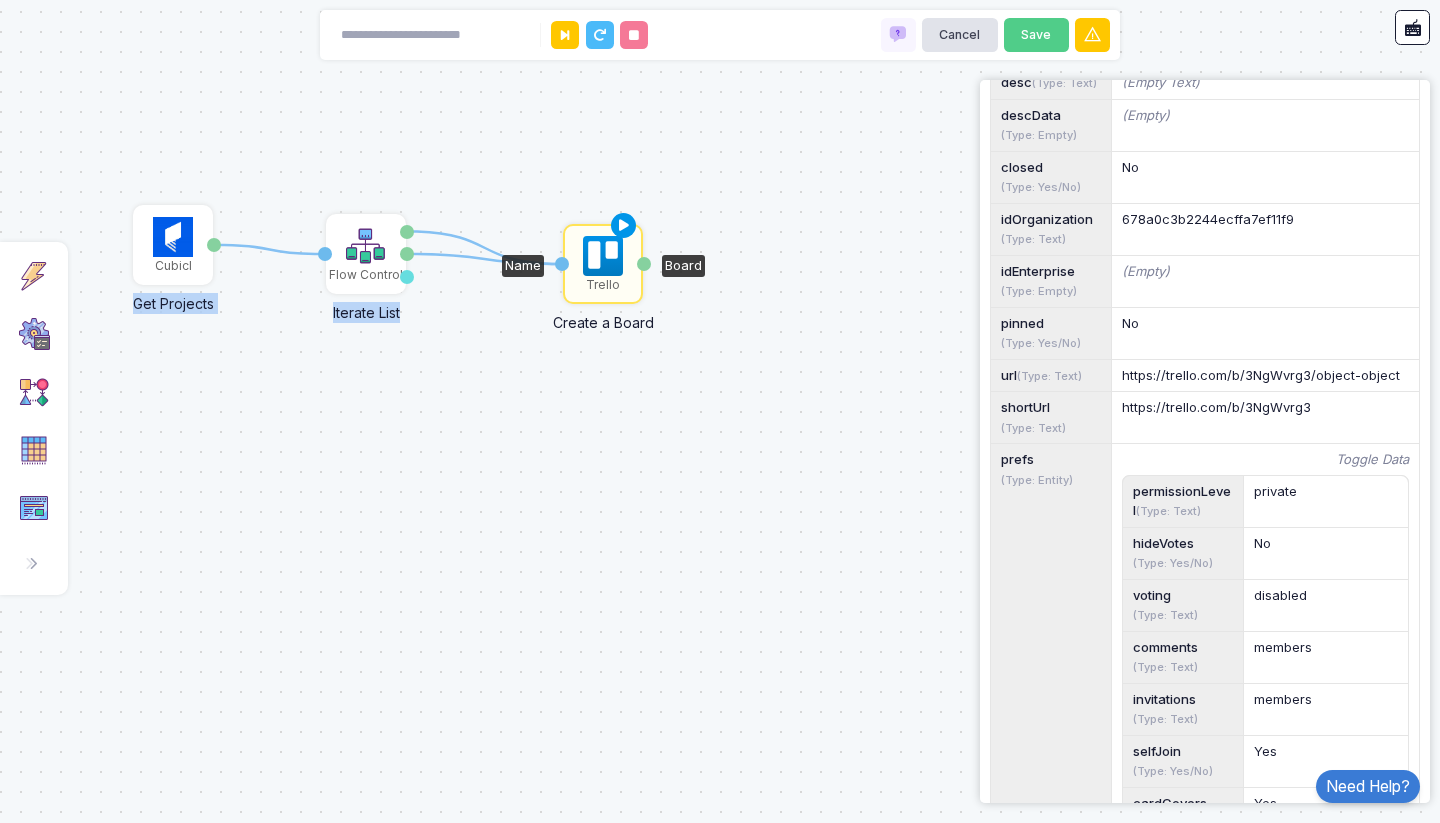 click at bounding box center (624, 226) 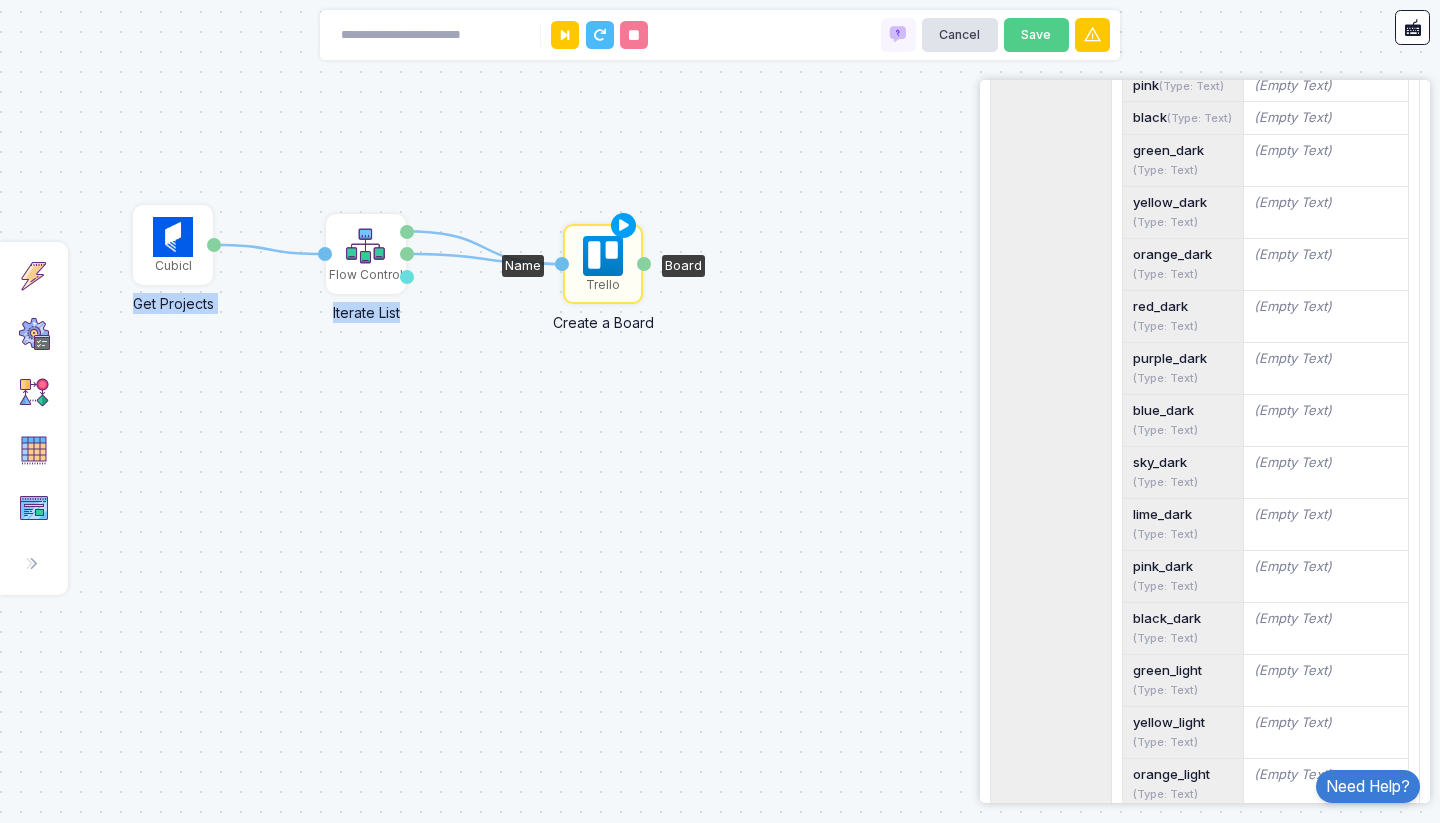scroll, scrollTop: 3426, scrollLeft: 0, axis: vertical 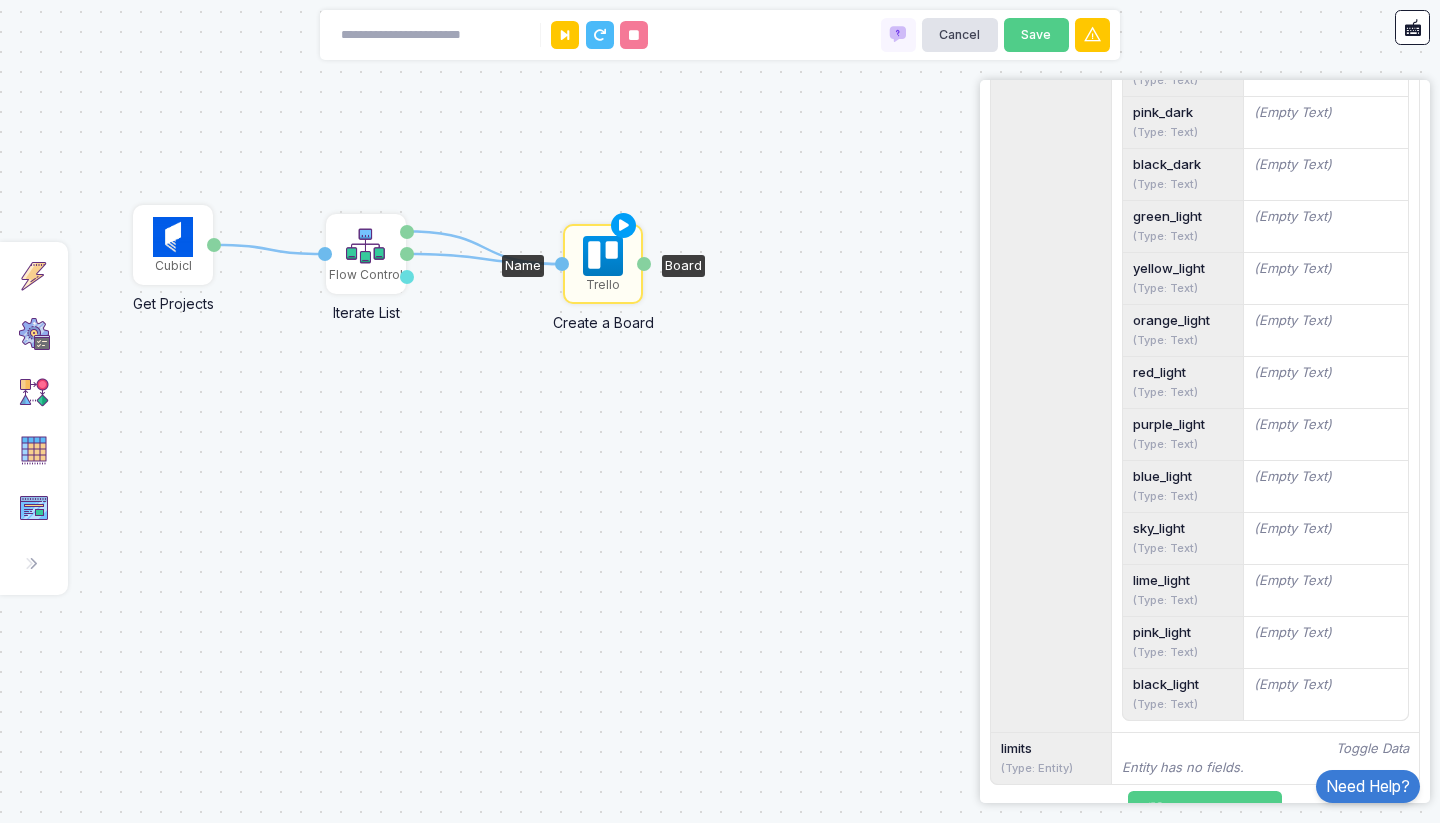 click on "1 1 1 Trigger Manual Trigger Done Trello Create a Board Name Board Cubicl Get Projects Projects Flow Control Iterate List List Item Number Done" 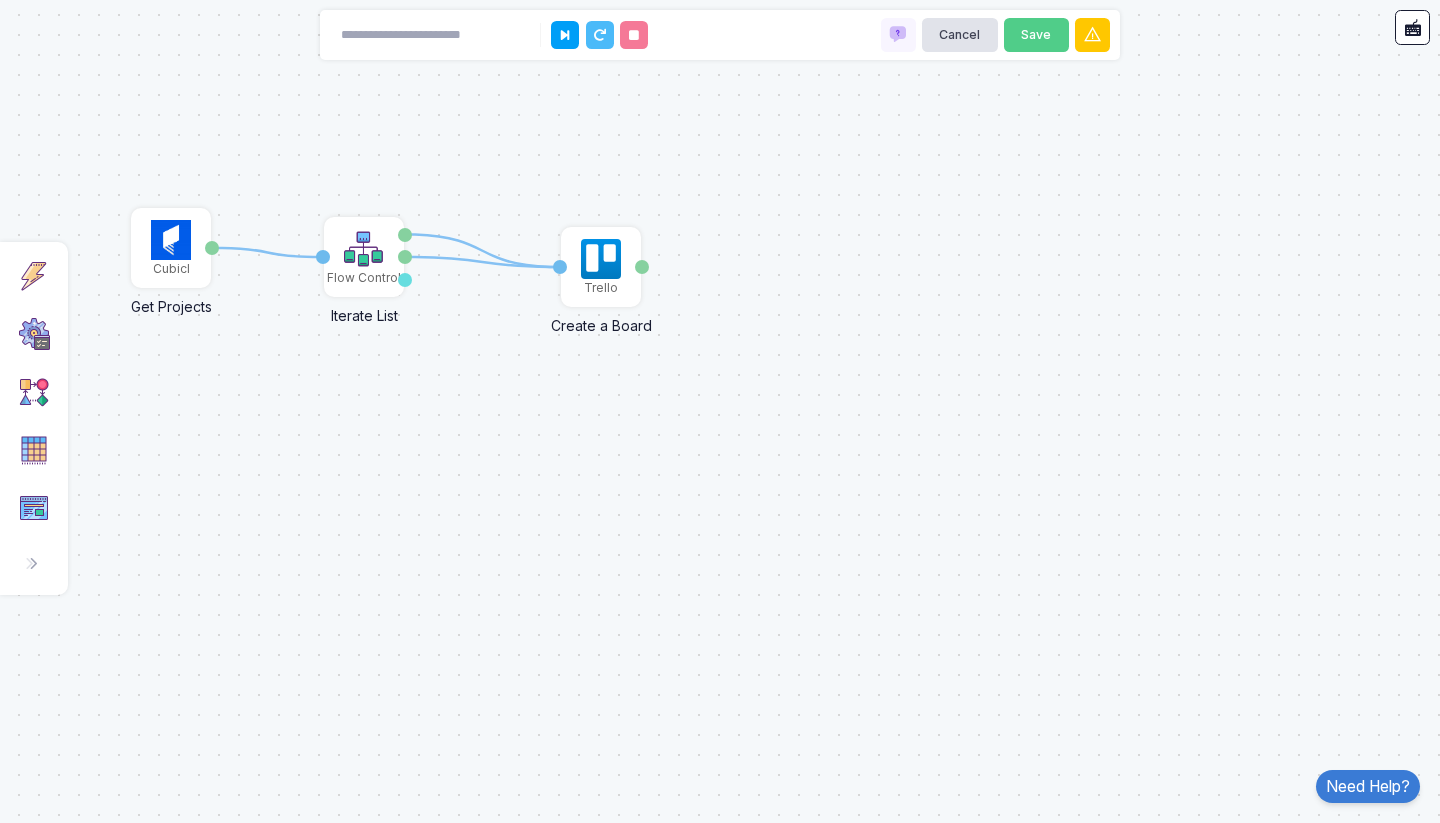 click on "1 1 1 Trigger Manual Trigger Done Trello Create a Board Name Board Cubicl Get Projects Projects Flow Control Iterate List List Item Number Done" 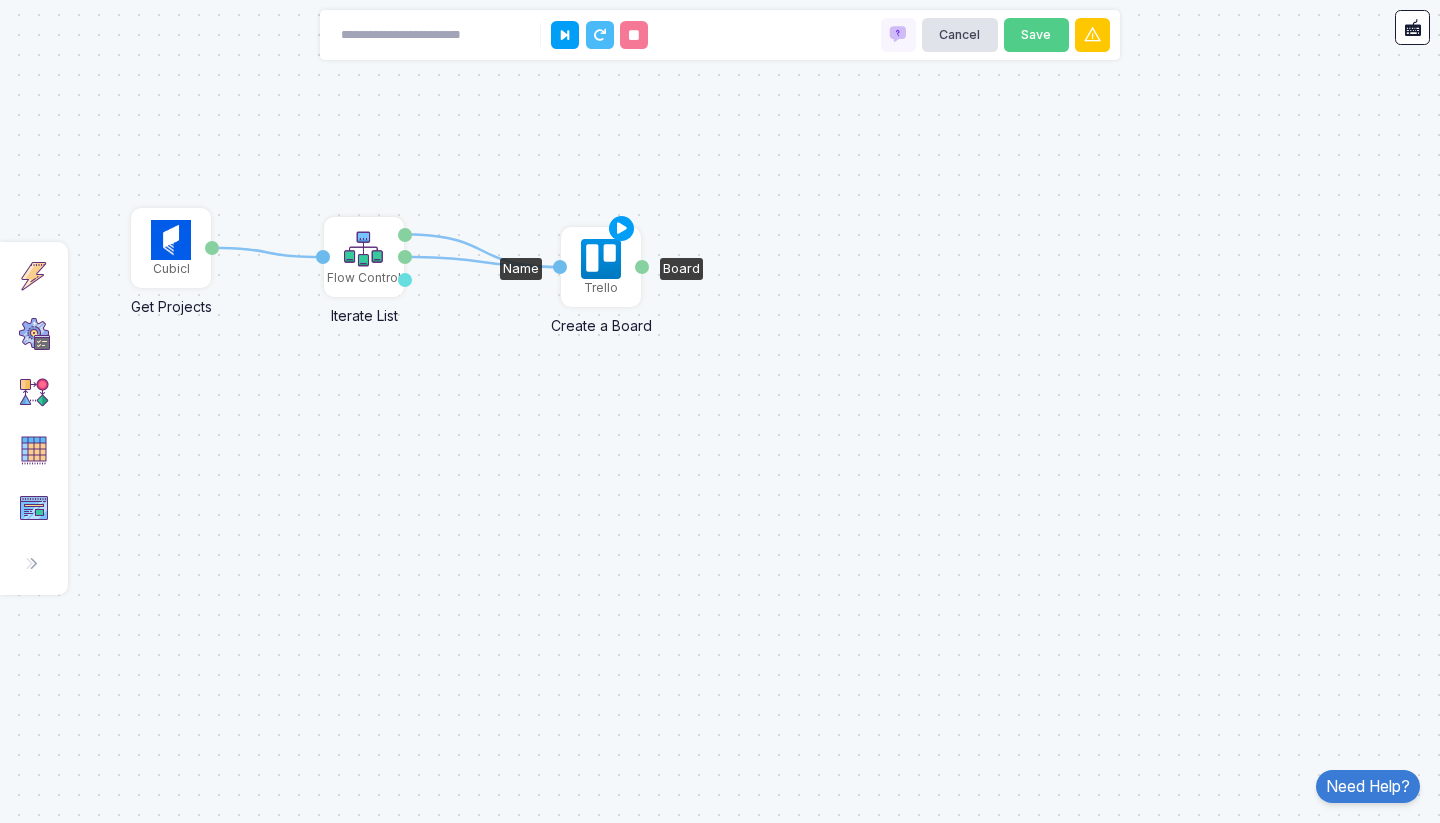 click 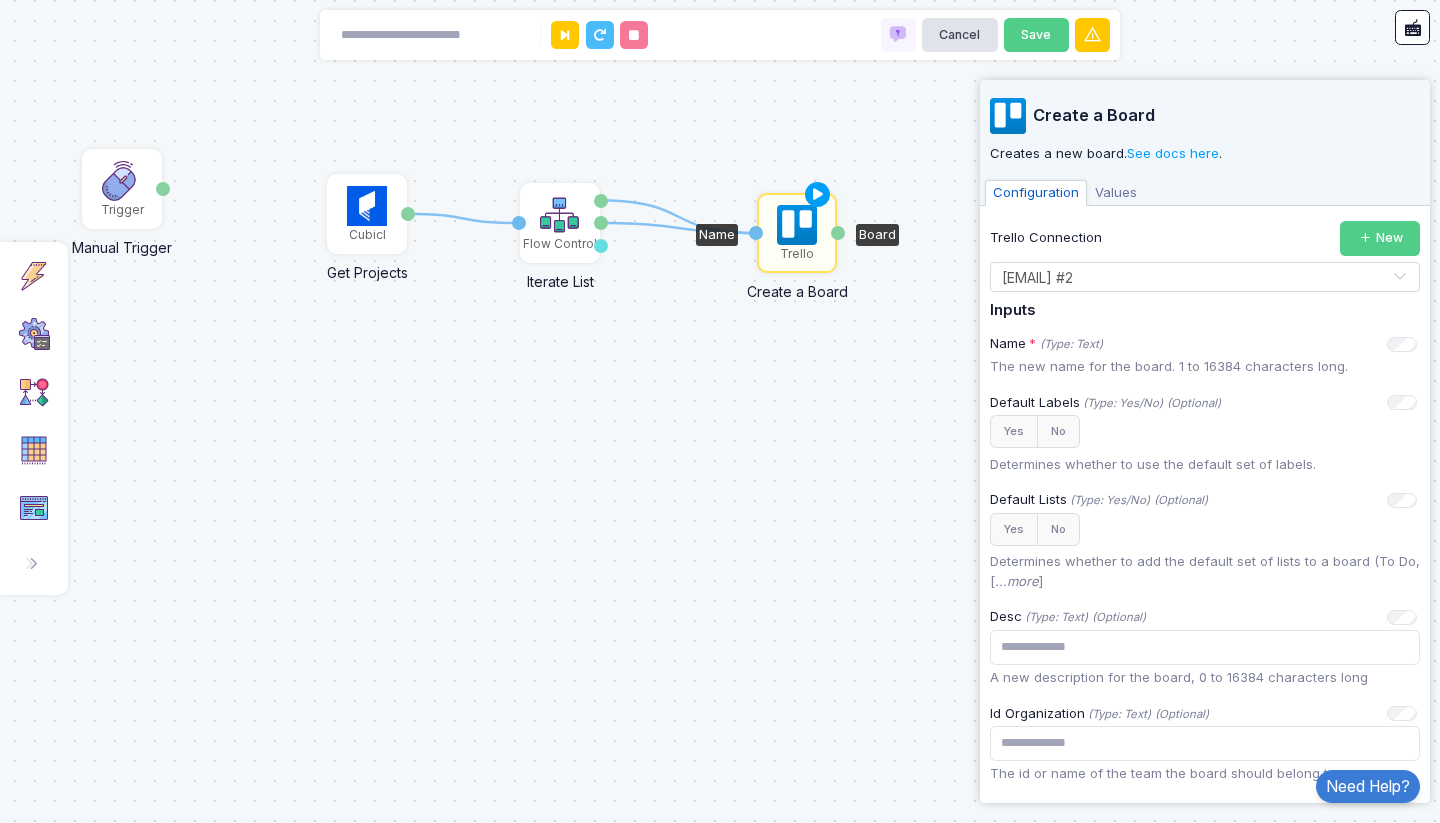 drag, startPoint x: 269, startPoint y: 366, endPoint x: 468, endPoint y: 333, distance: 201.71762 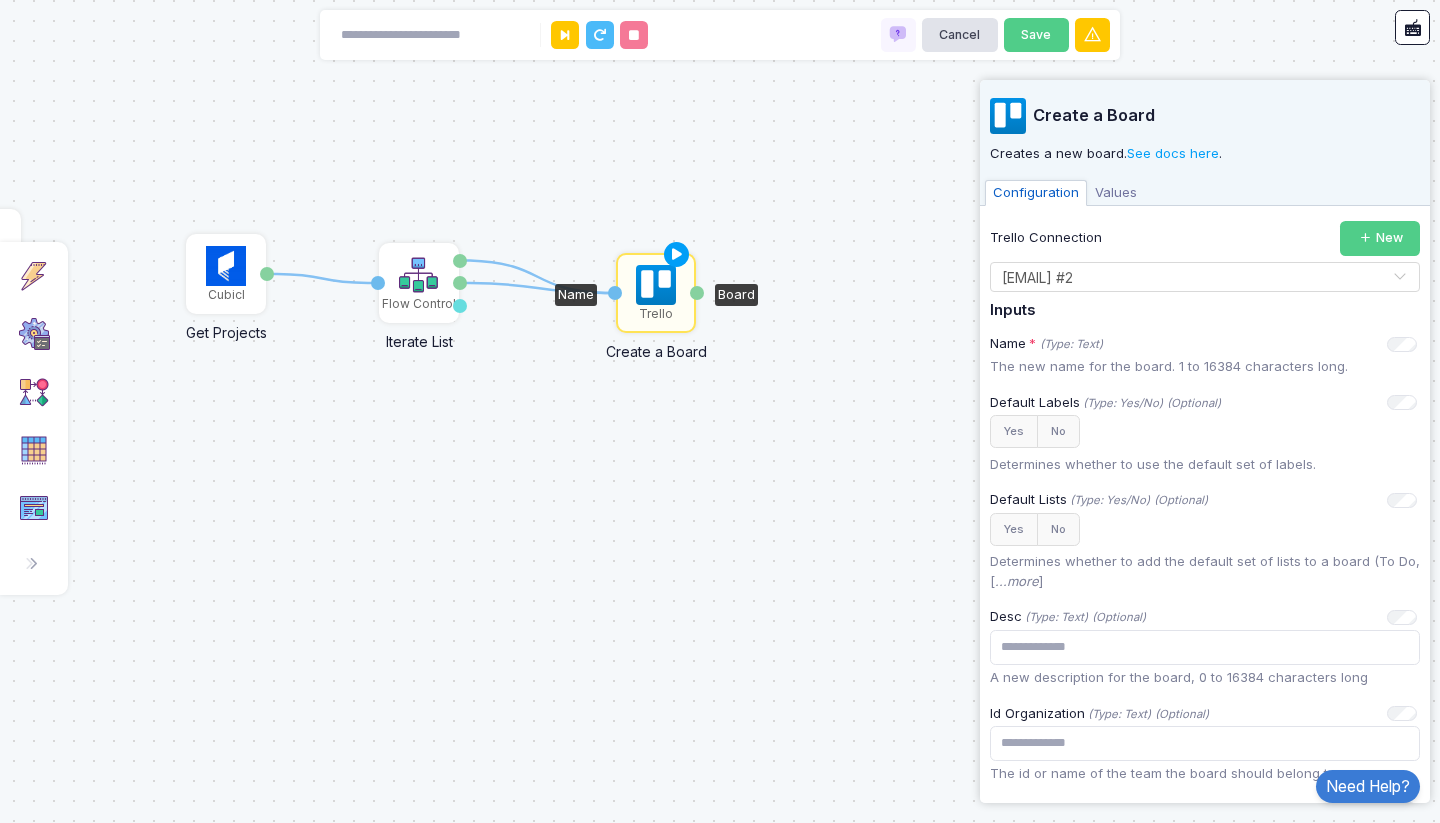 drag, startPoint x: 535, startPoint y: 386, endPoint x: 436, endPoint y: 418, distance: 104.04326 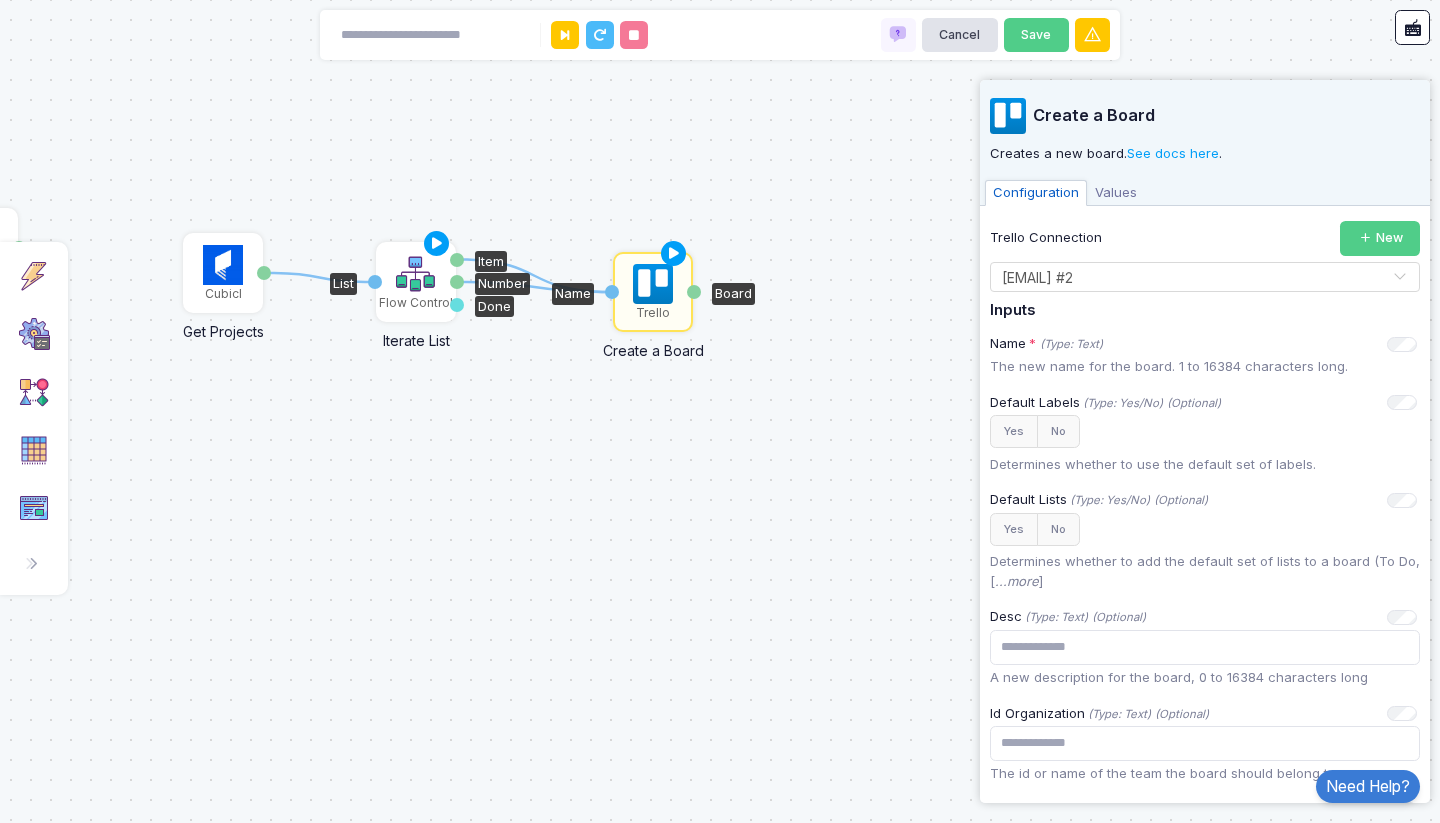click 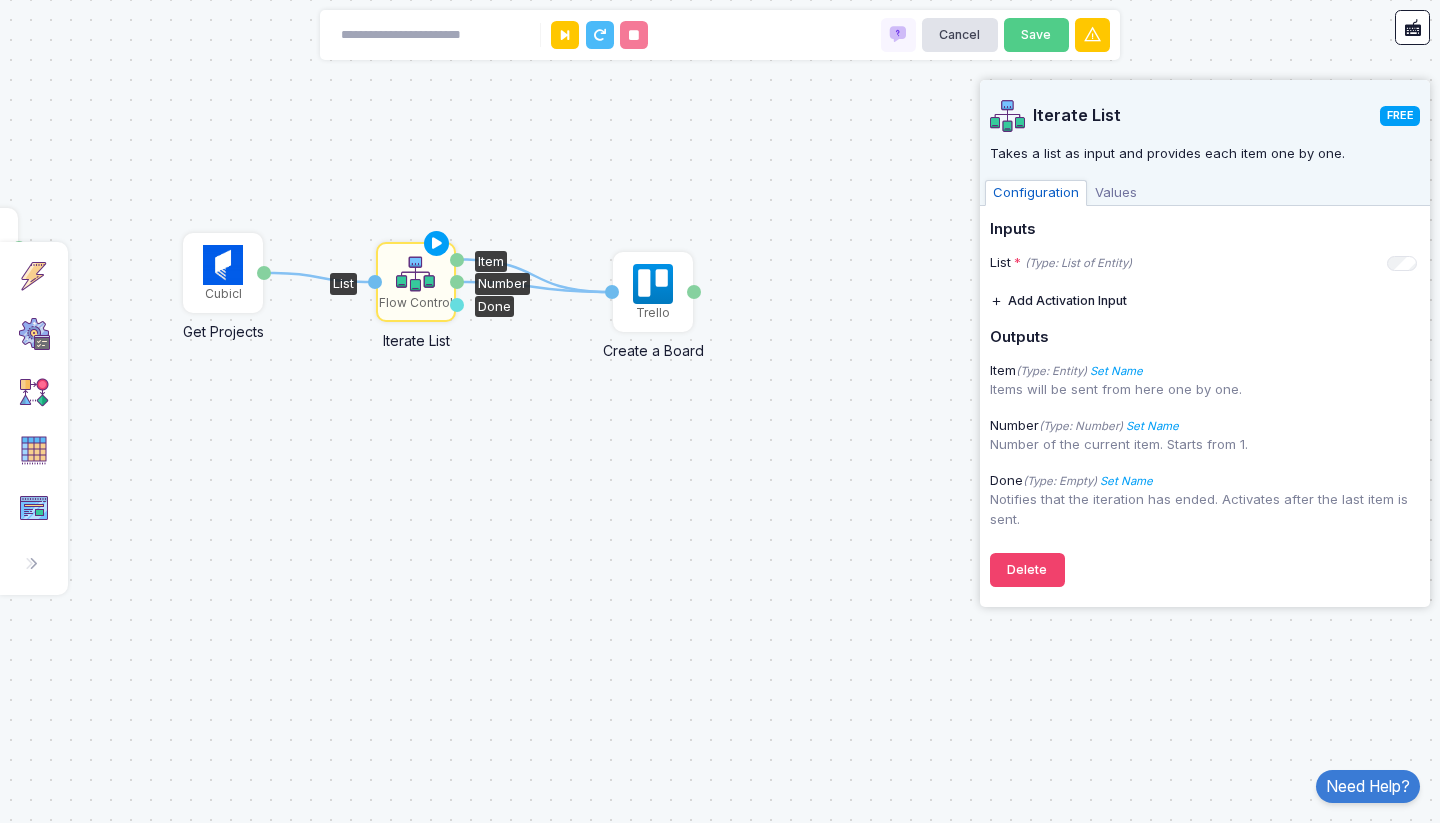 click on "Values" at bounding box center (1116, 193) 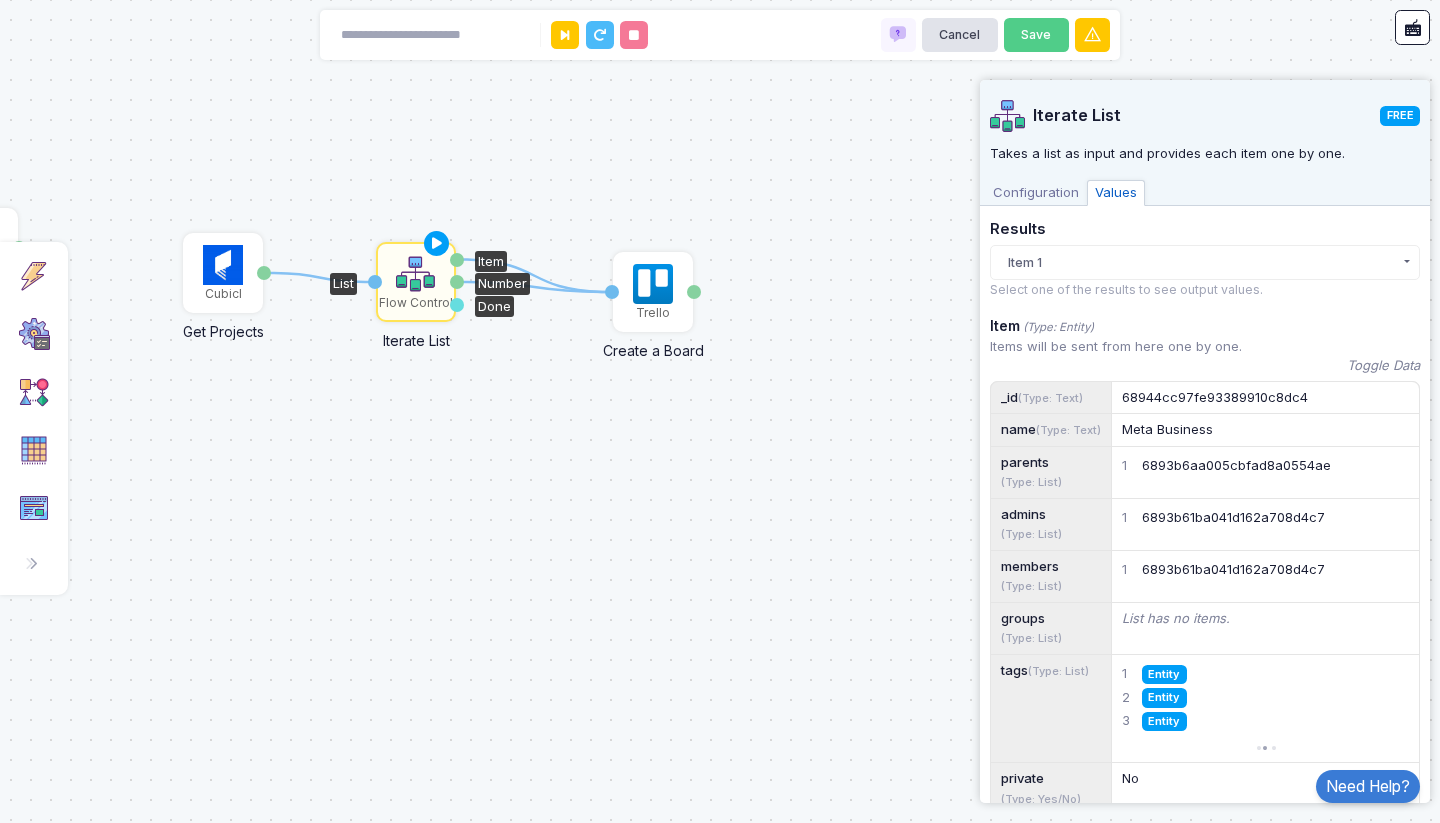 click on "Configuration" at bounding box center (1036, 193) 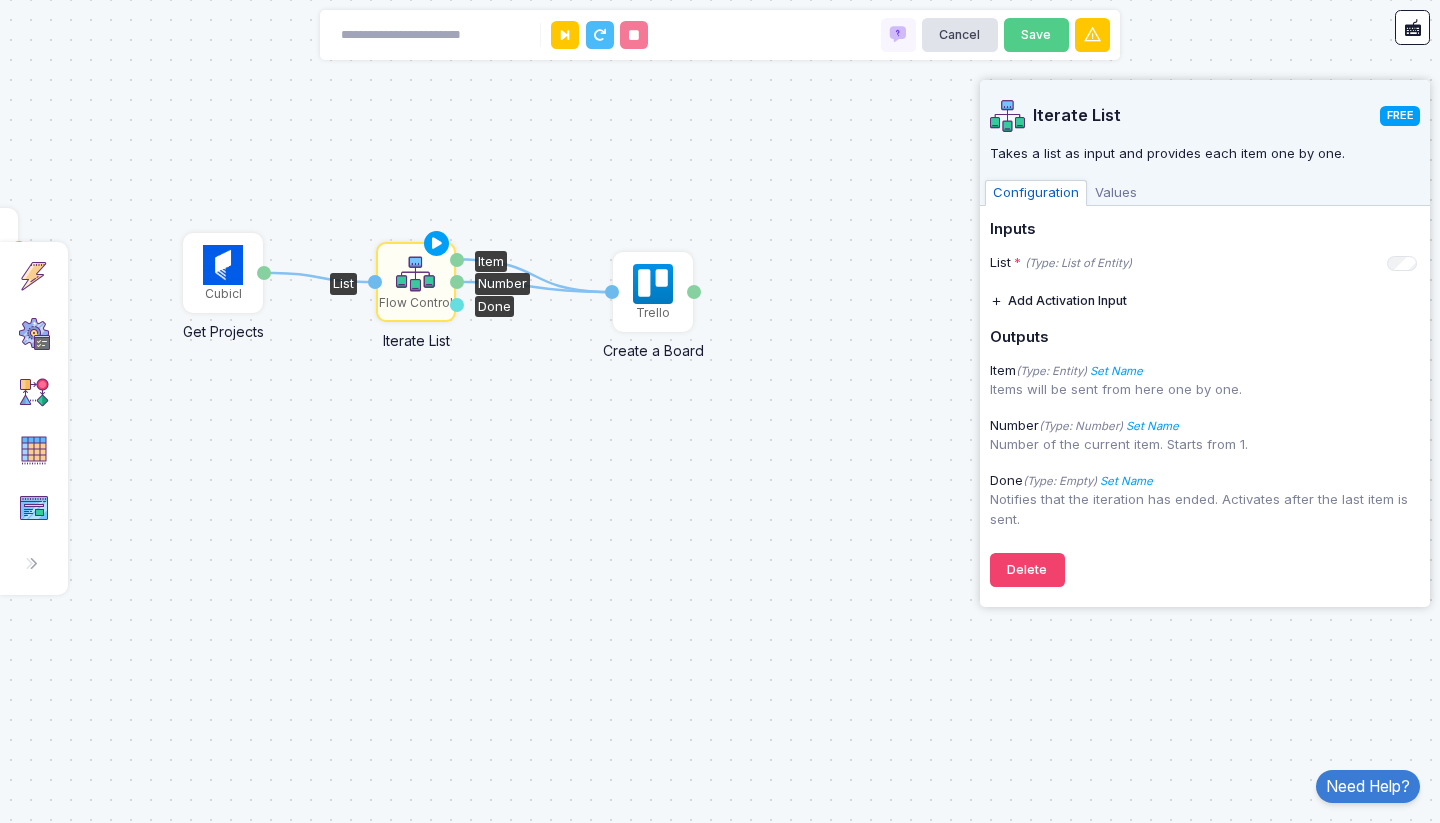 click on "Values" at bounding box center [1116, 193] 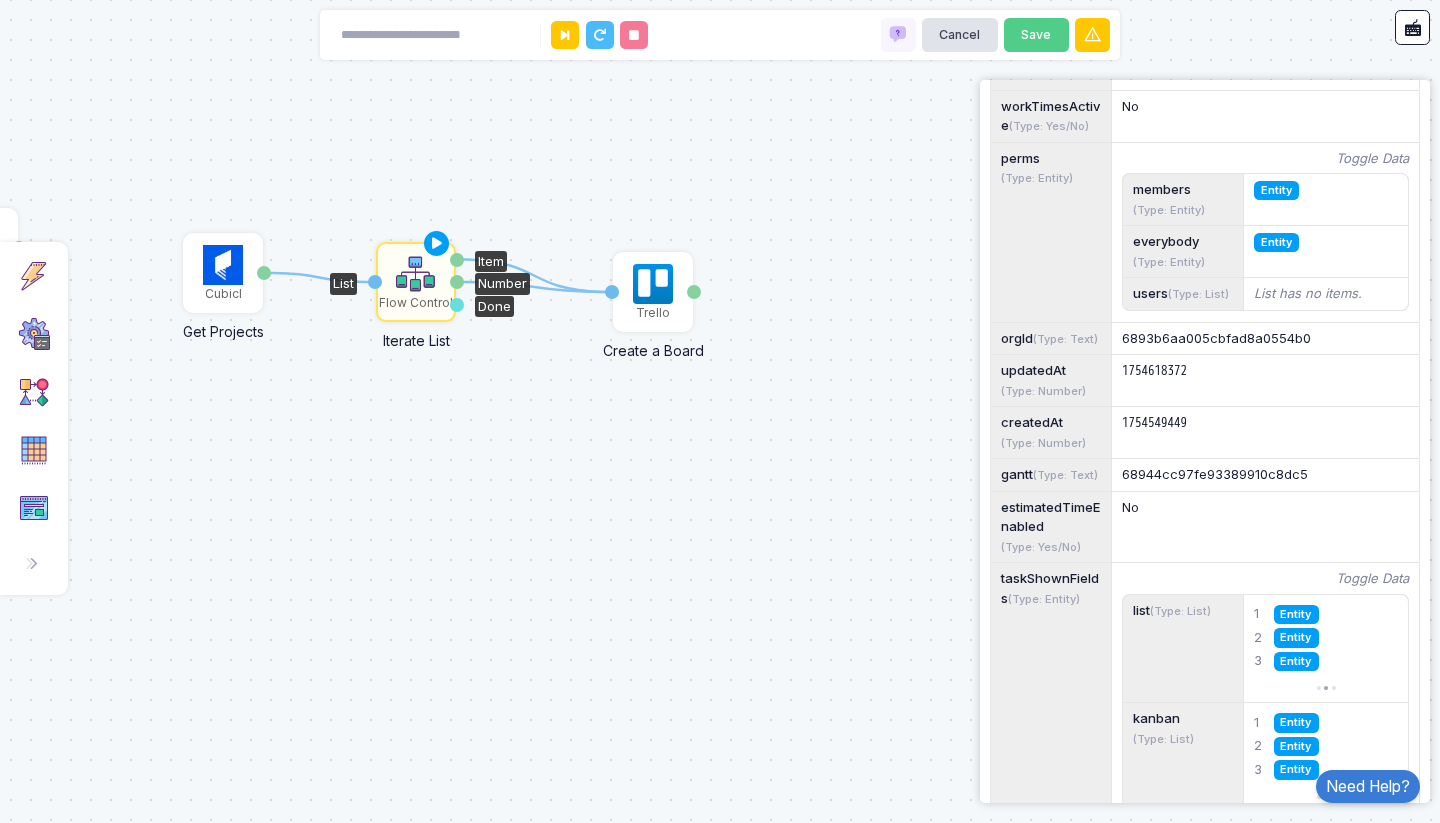 scroll, scrollTop: 1348, scrollLeft: 0, axis: vertical 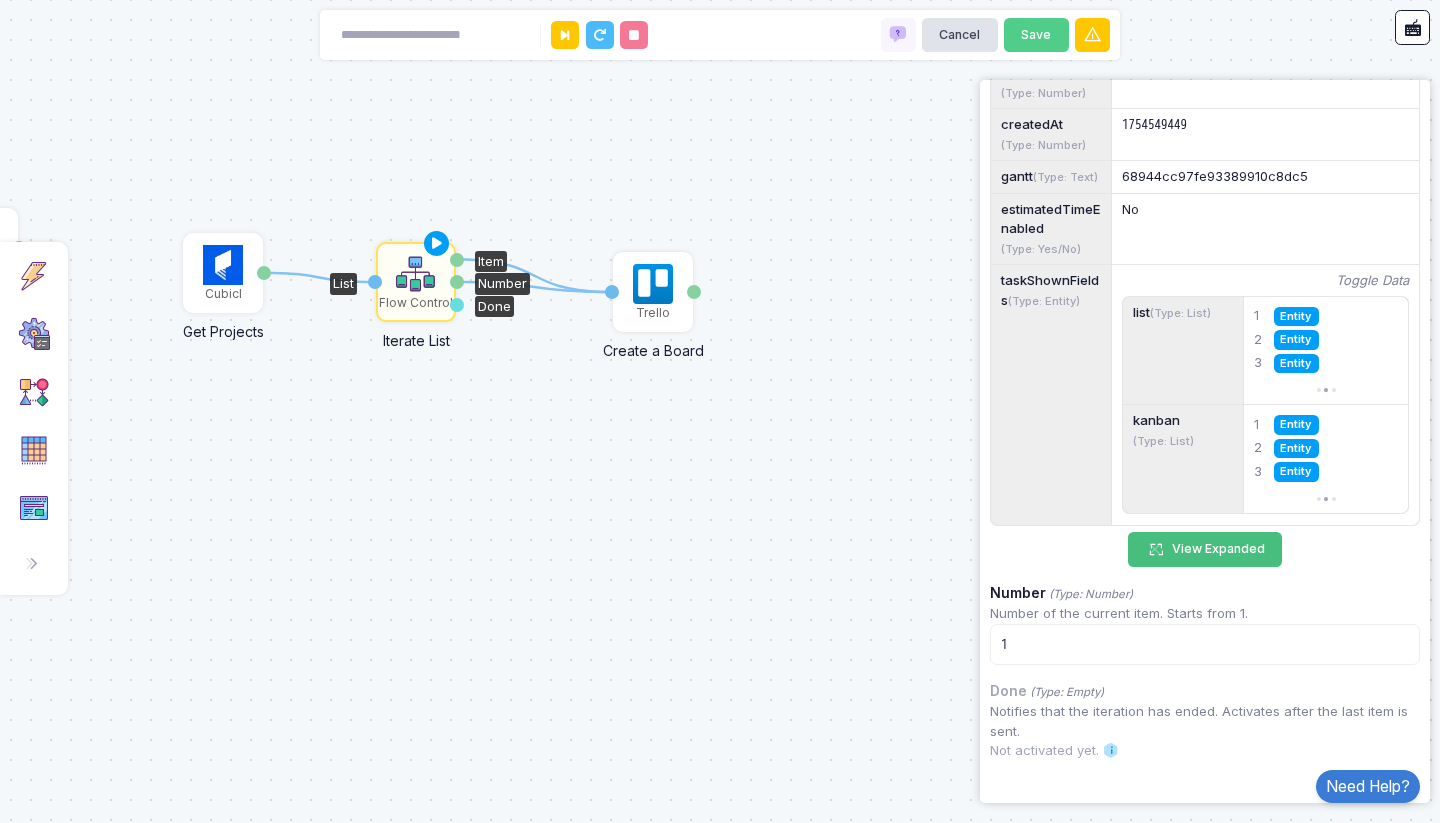 click on "View Expanded" 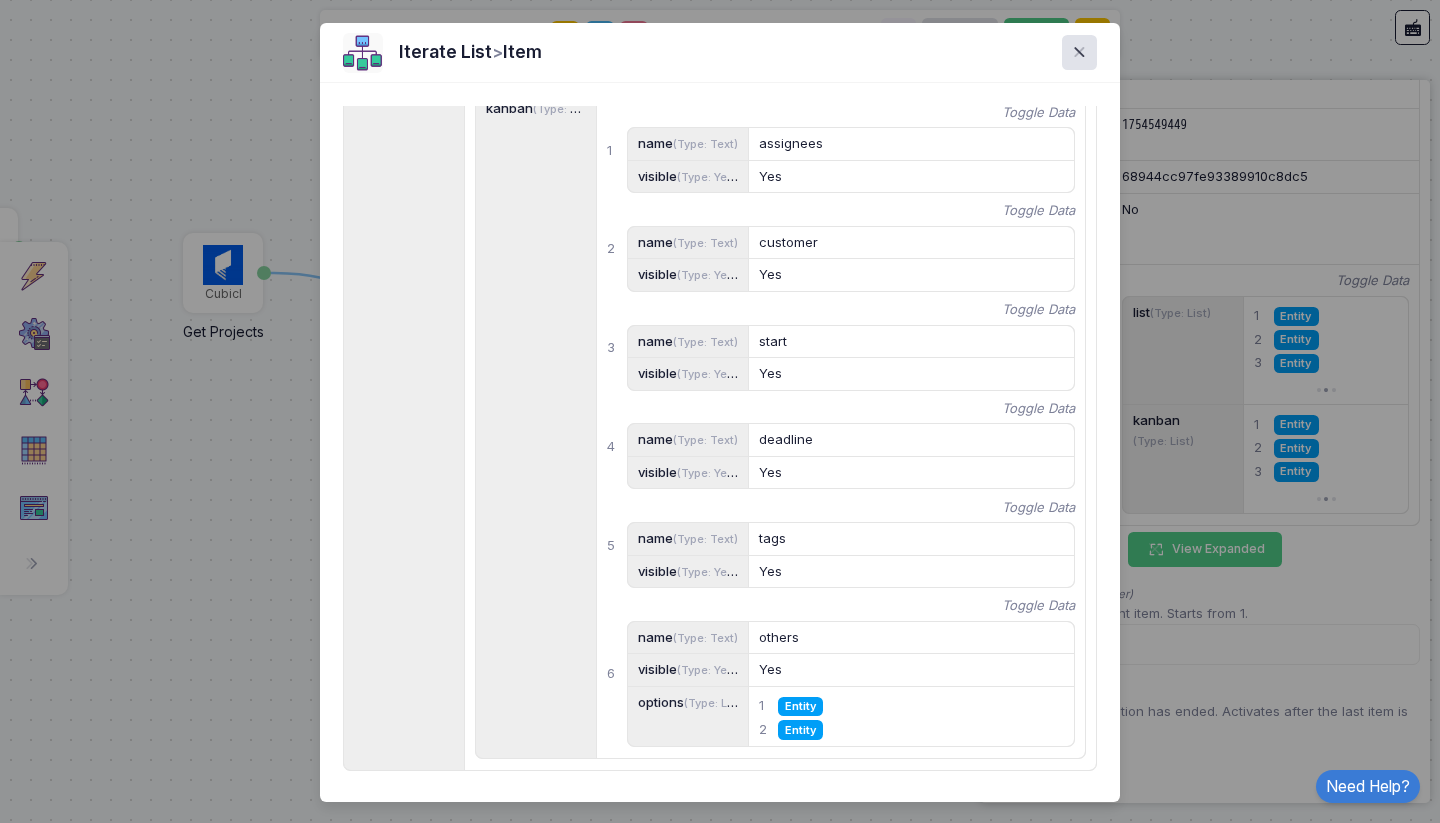 scroll, scrollTop: 4540, scrollLeft: 0, axis: vertical 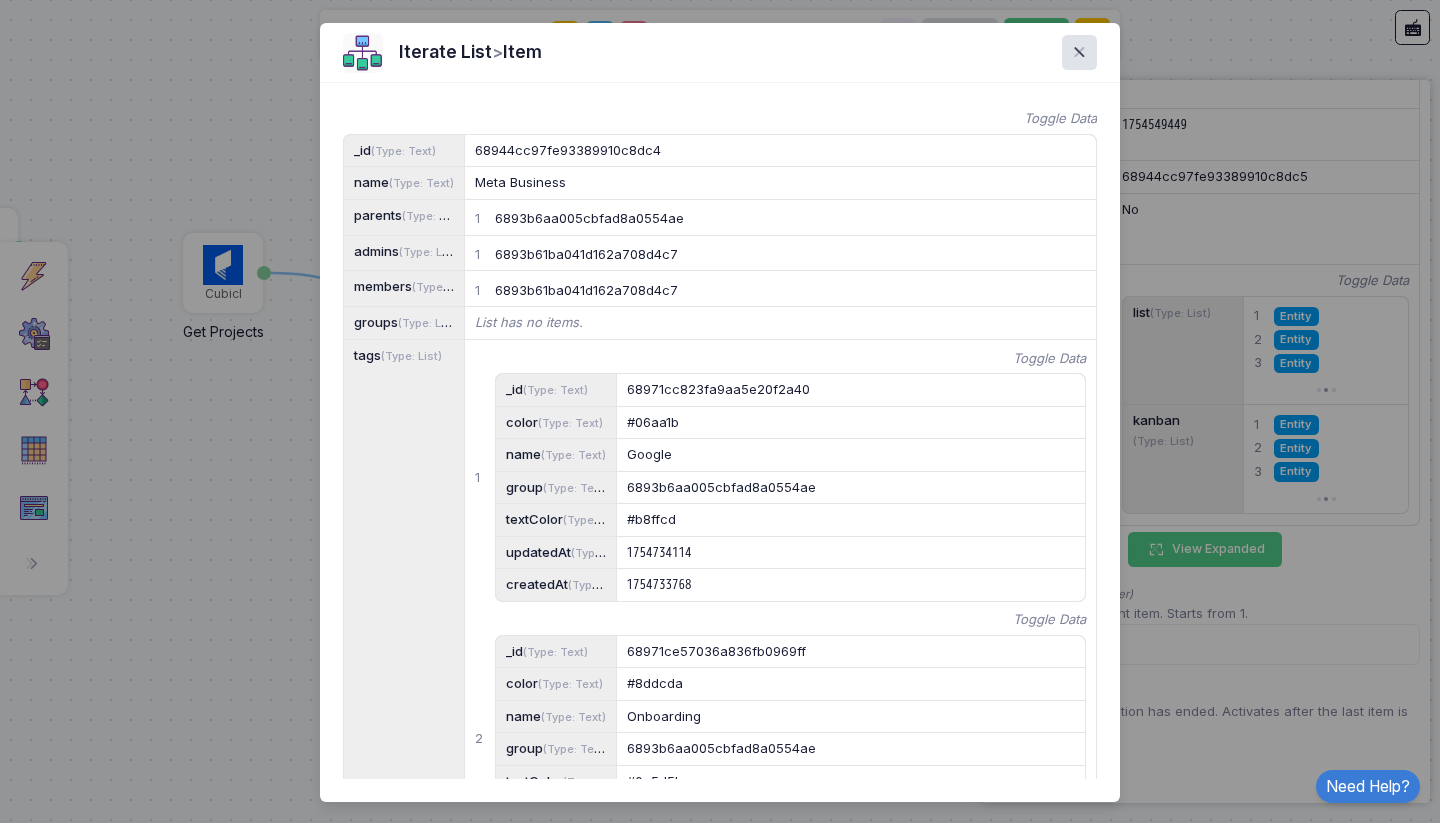 click on "68944cc97fe93389910c8dc4" at bounding box center (781, 151) 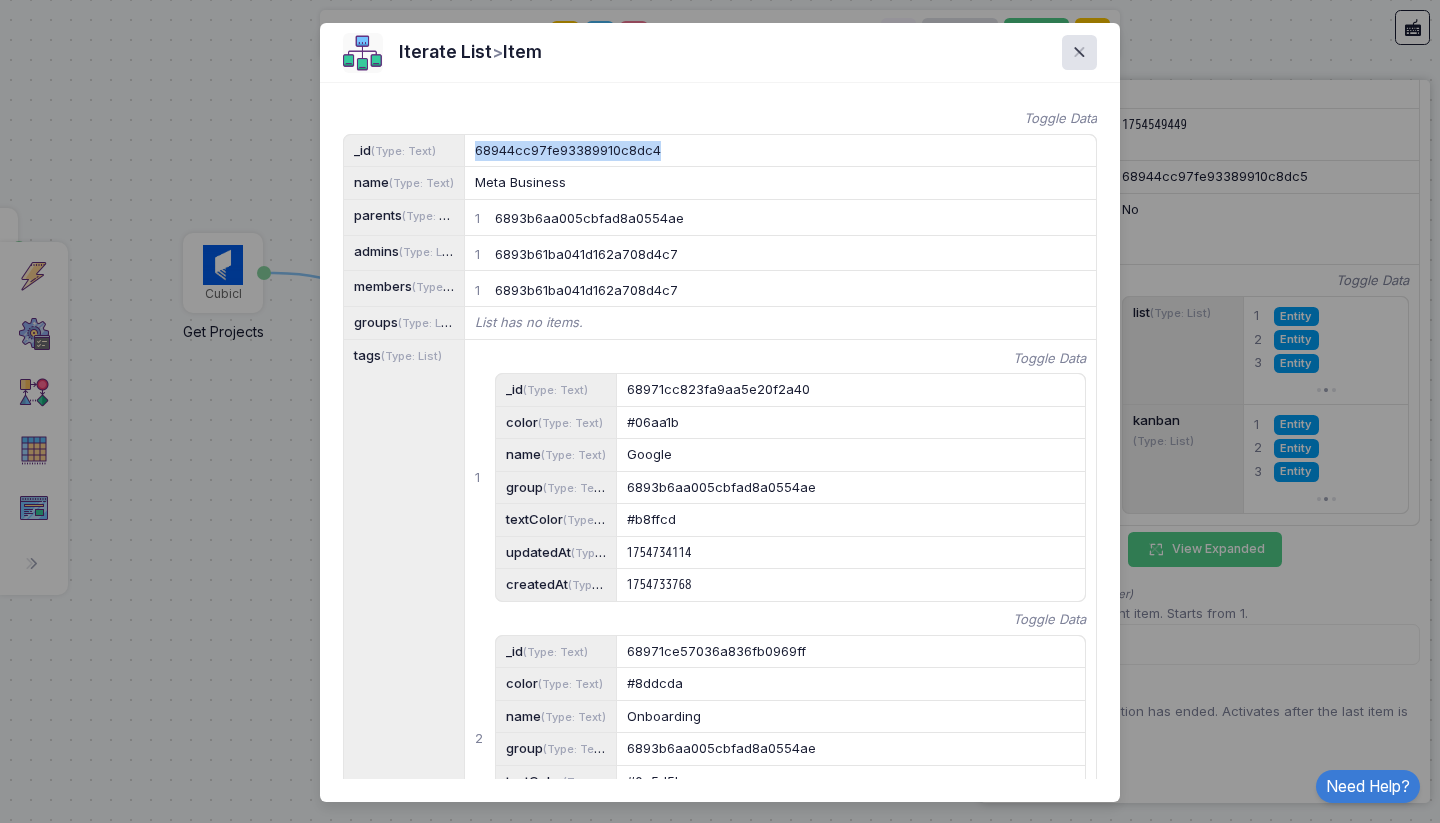 click on "68944cc97fe93389910c8dc4" at bounding box center (781, 151) 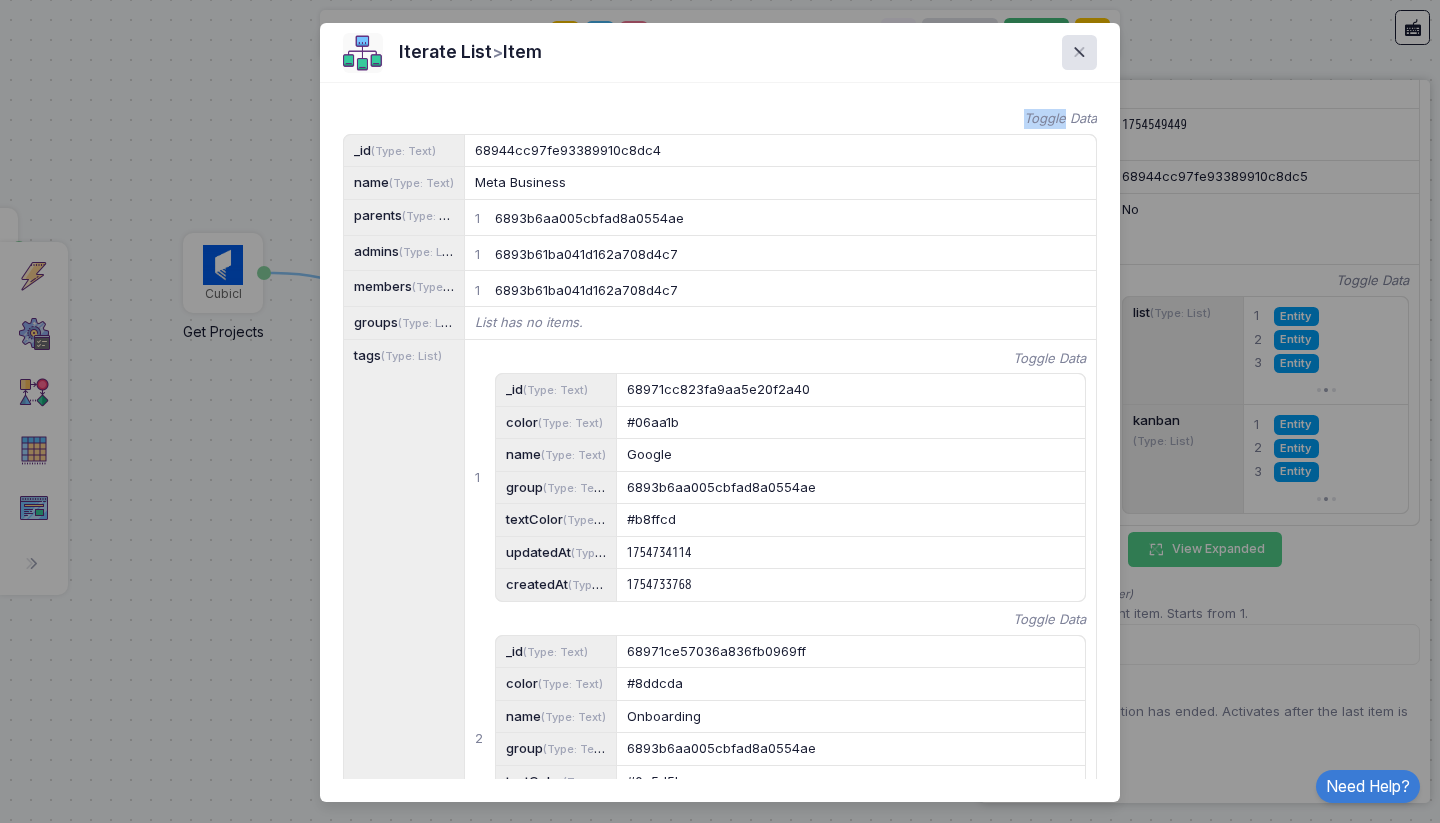 drag, startPoint x: 1069, startPoint y: 40, endPoint x: 1065, endPoint y: 52, distance: 12.649111 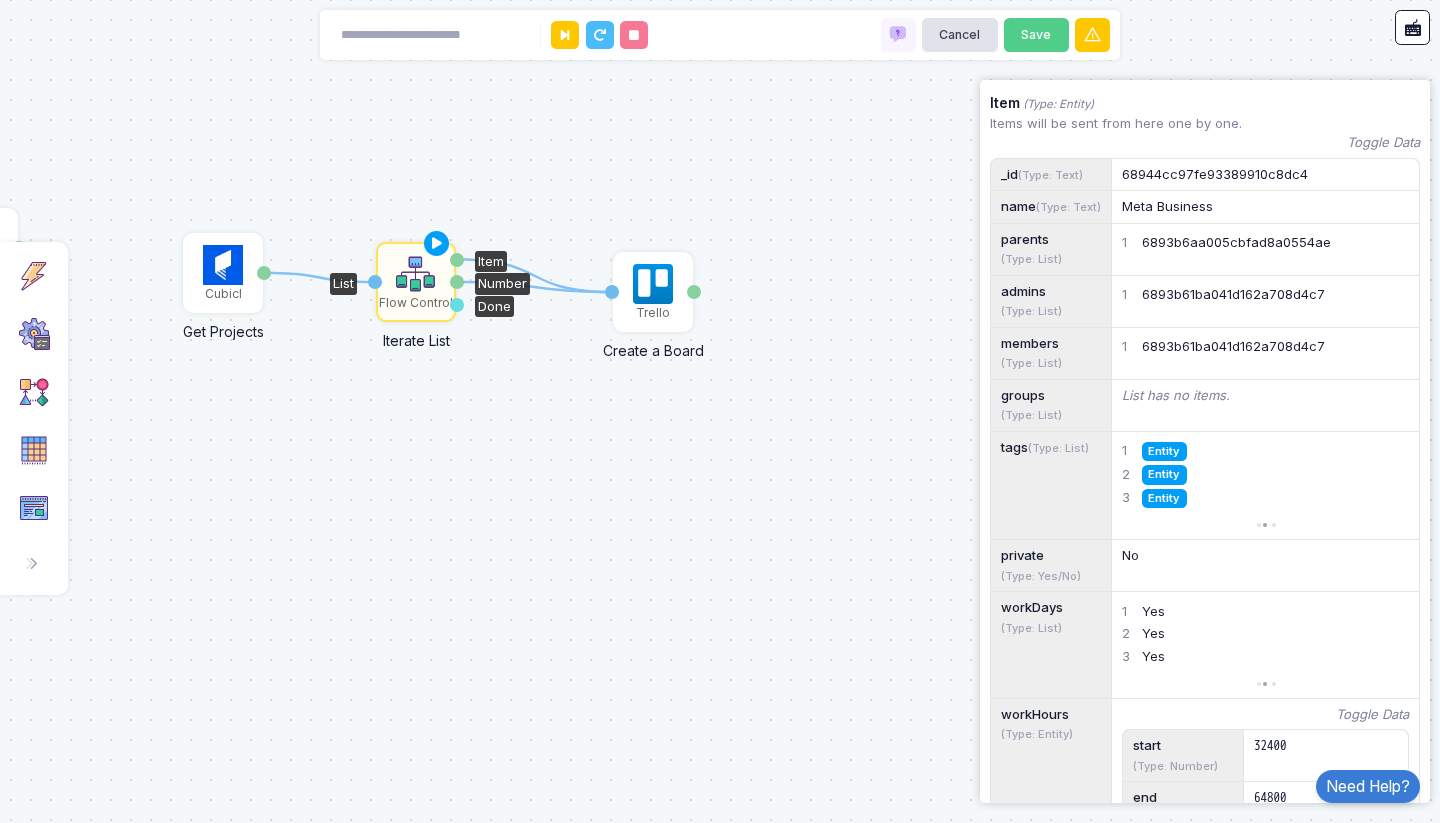 scroll, scrollTop: 0, scrollLeft: 0, axis: both 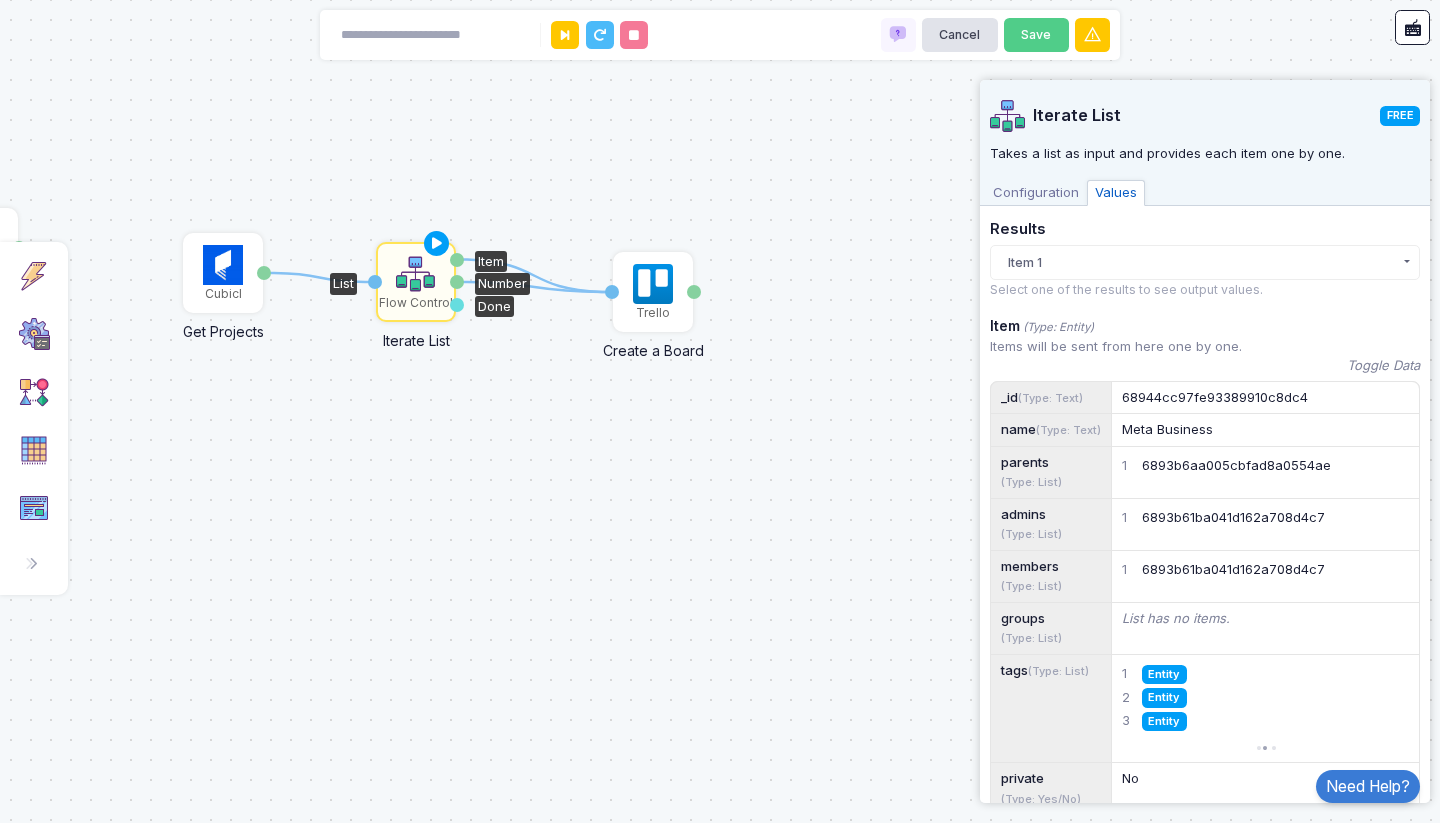 click on "Configuration" at bounding box center (1036, 193) 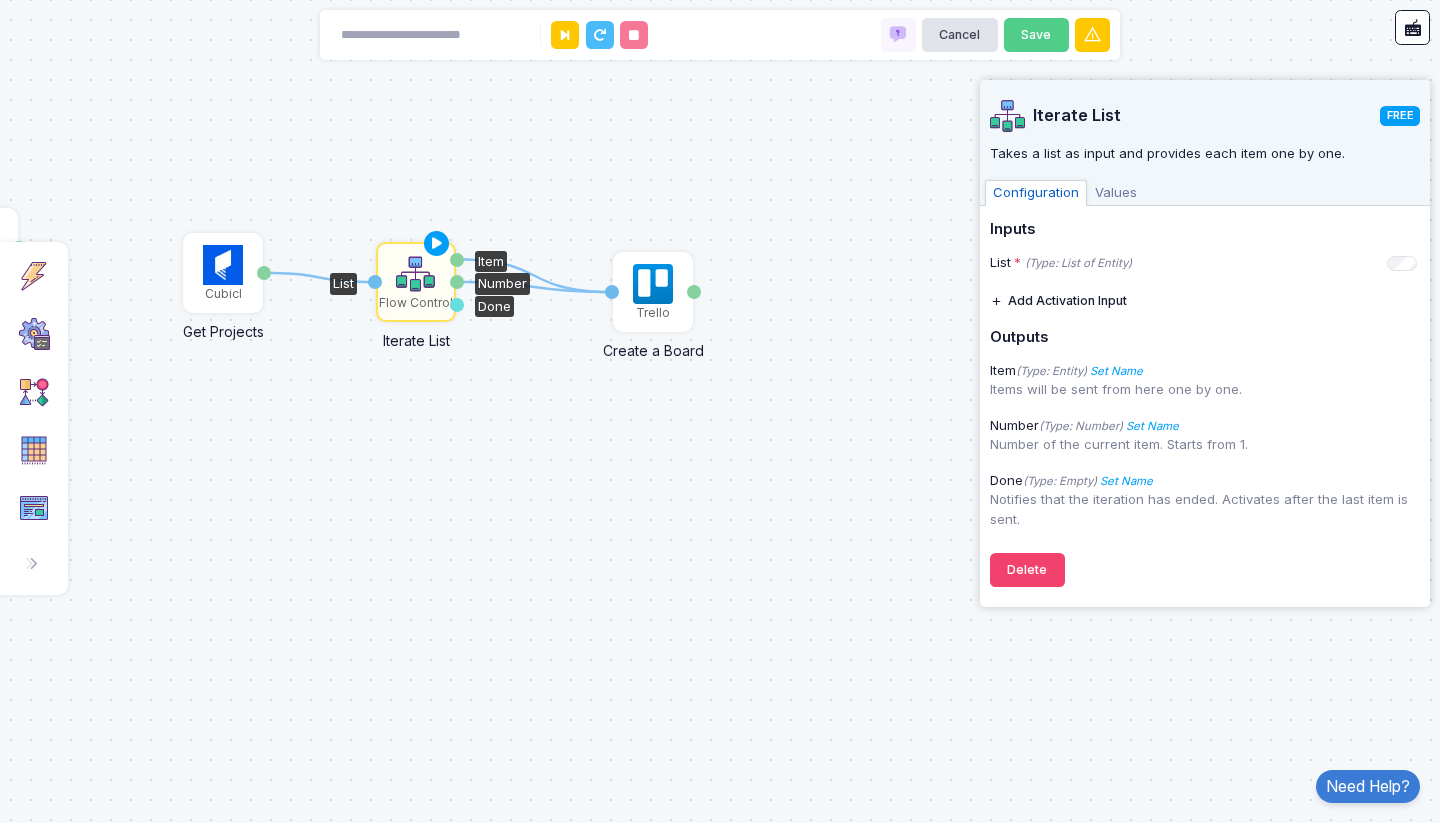 click on "Values" at bounding box center (1116, 193) 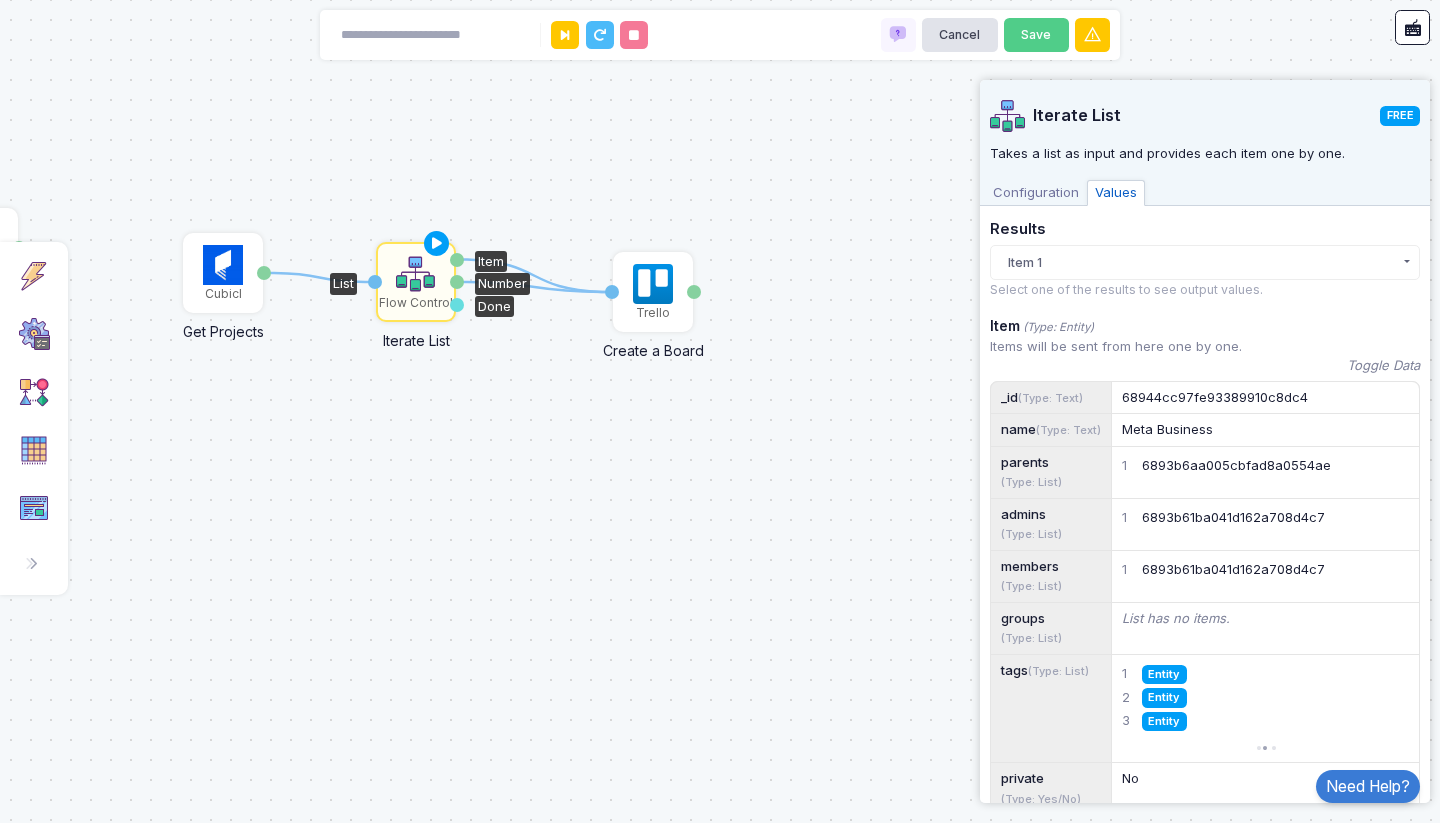 click on "Configuration" at bounding box center (1036, 193) 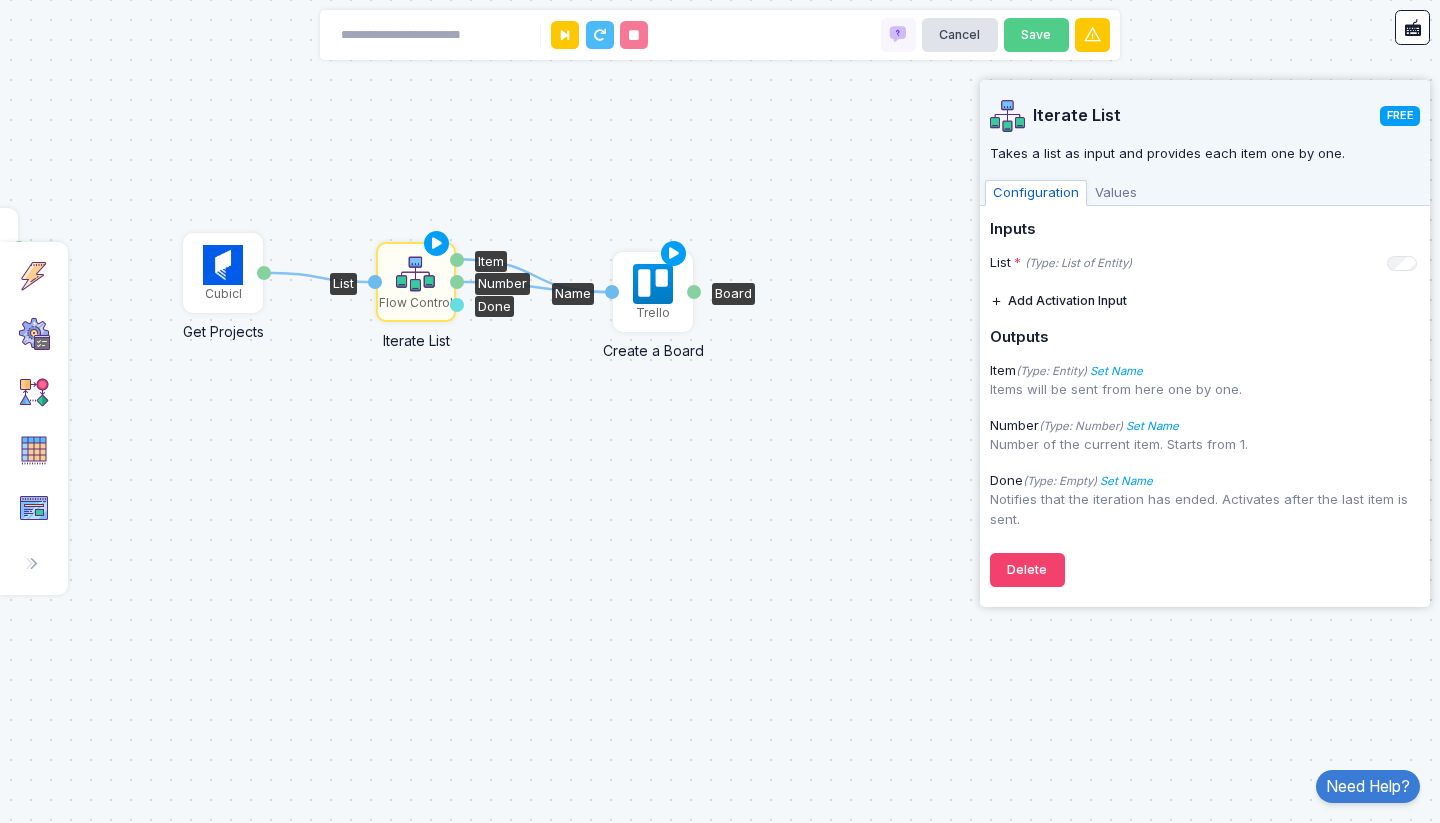 click on "Trello" 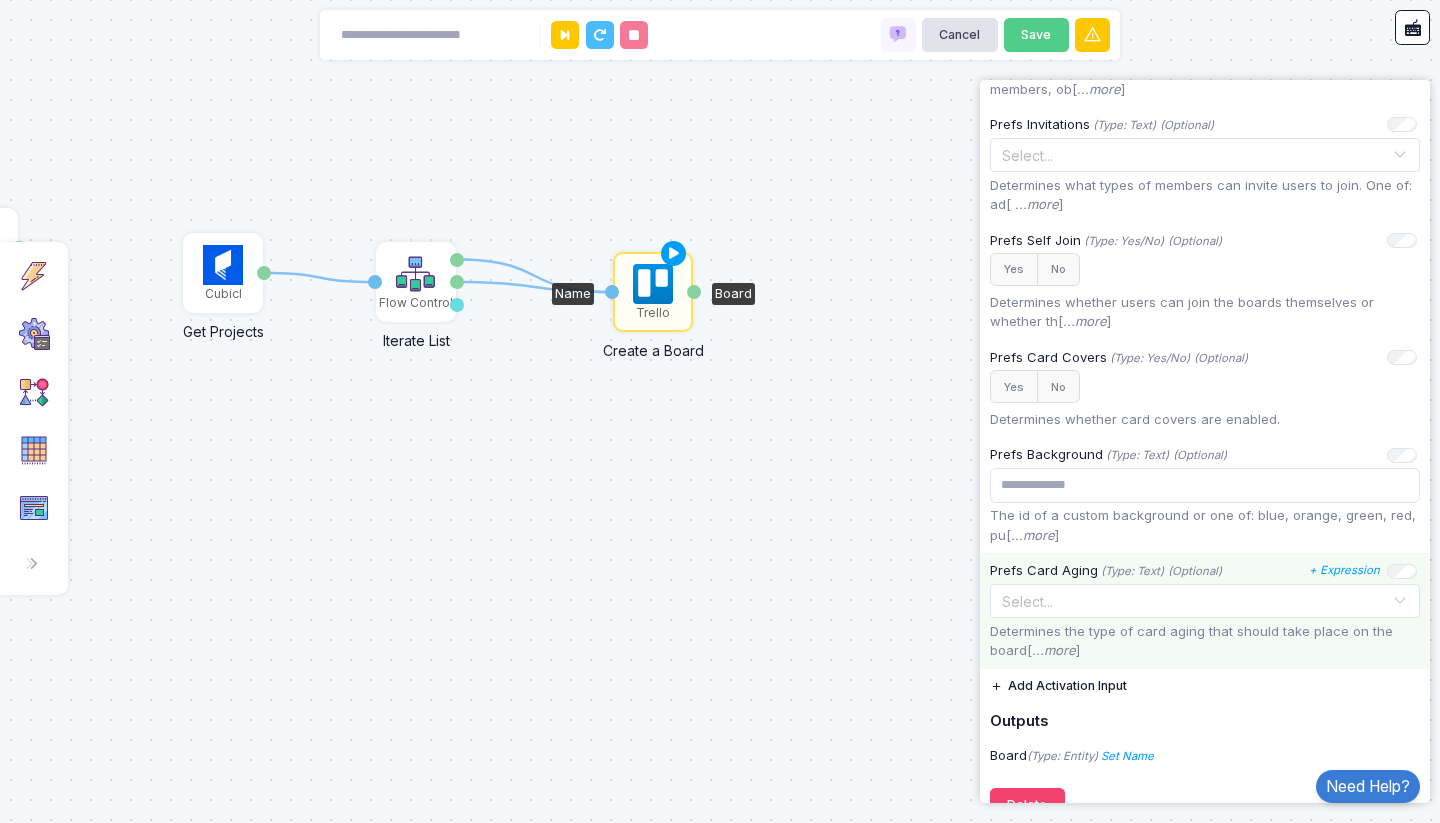 scroll, scrollTop: 1337, scrollLeft: 0, axis: vertical 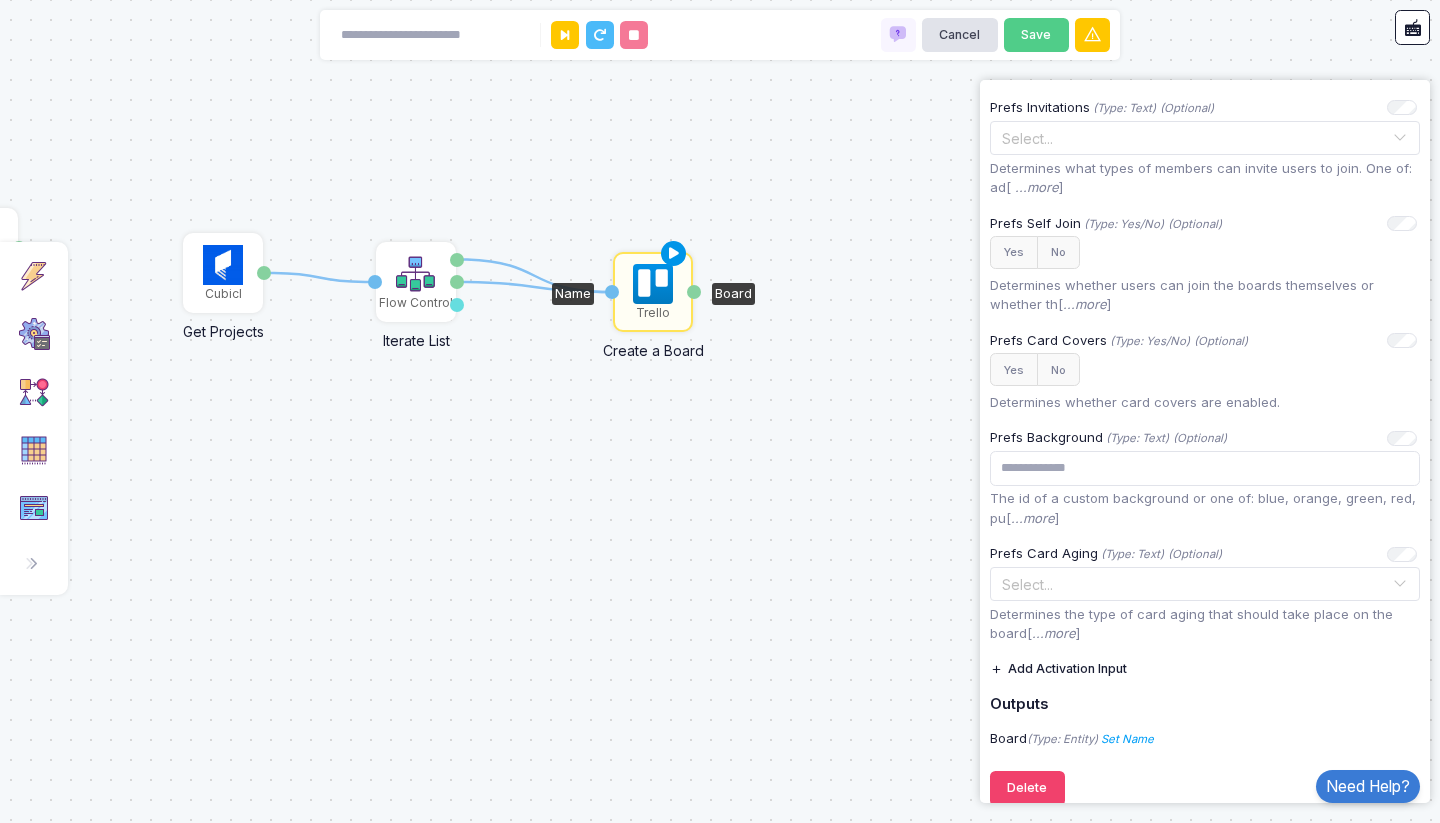 click at bounding box center (674, 254) 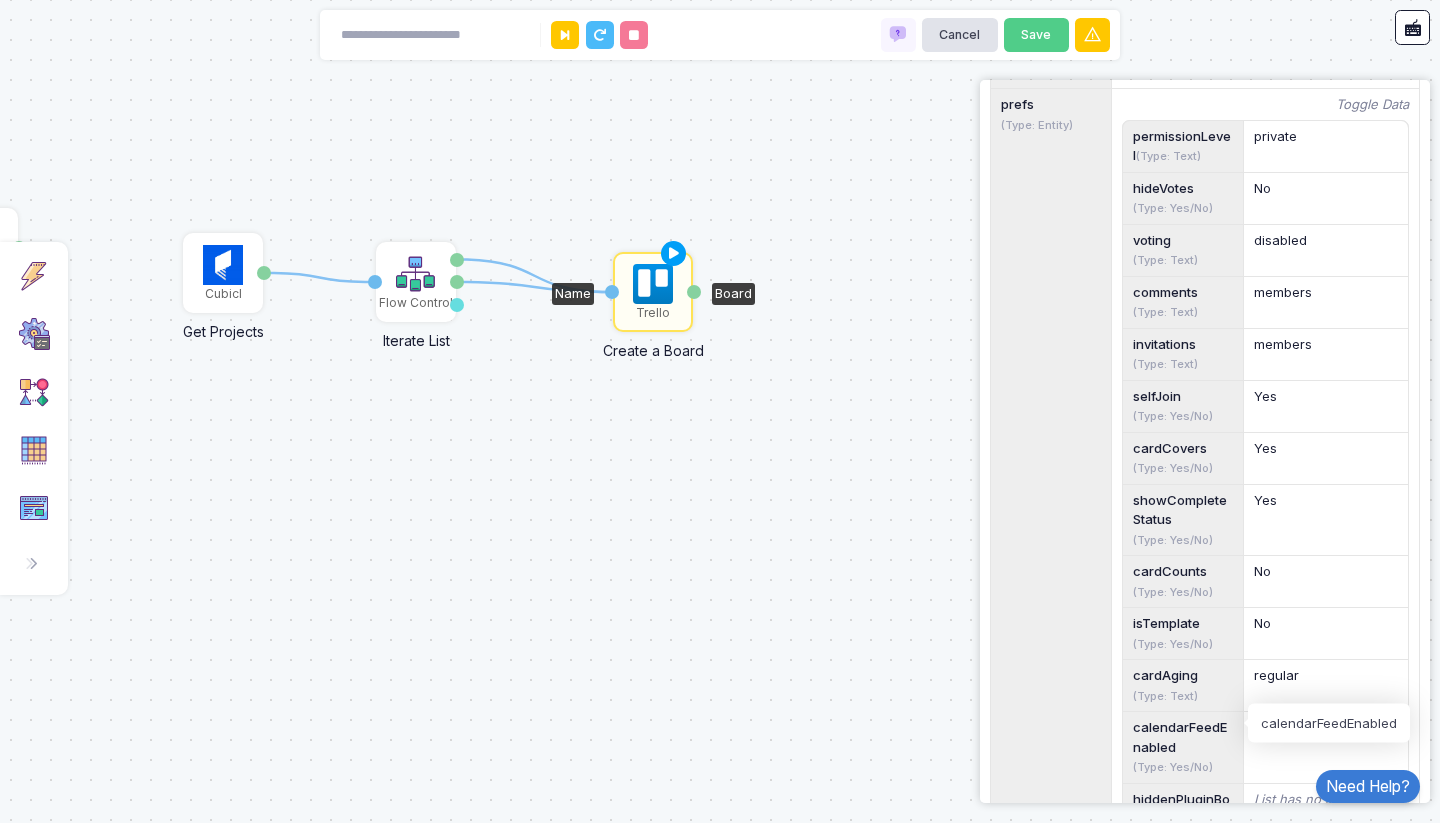 scroll, scrollTop: 0, scrollLeft: 0, axis: both 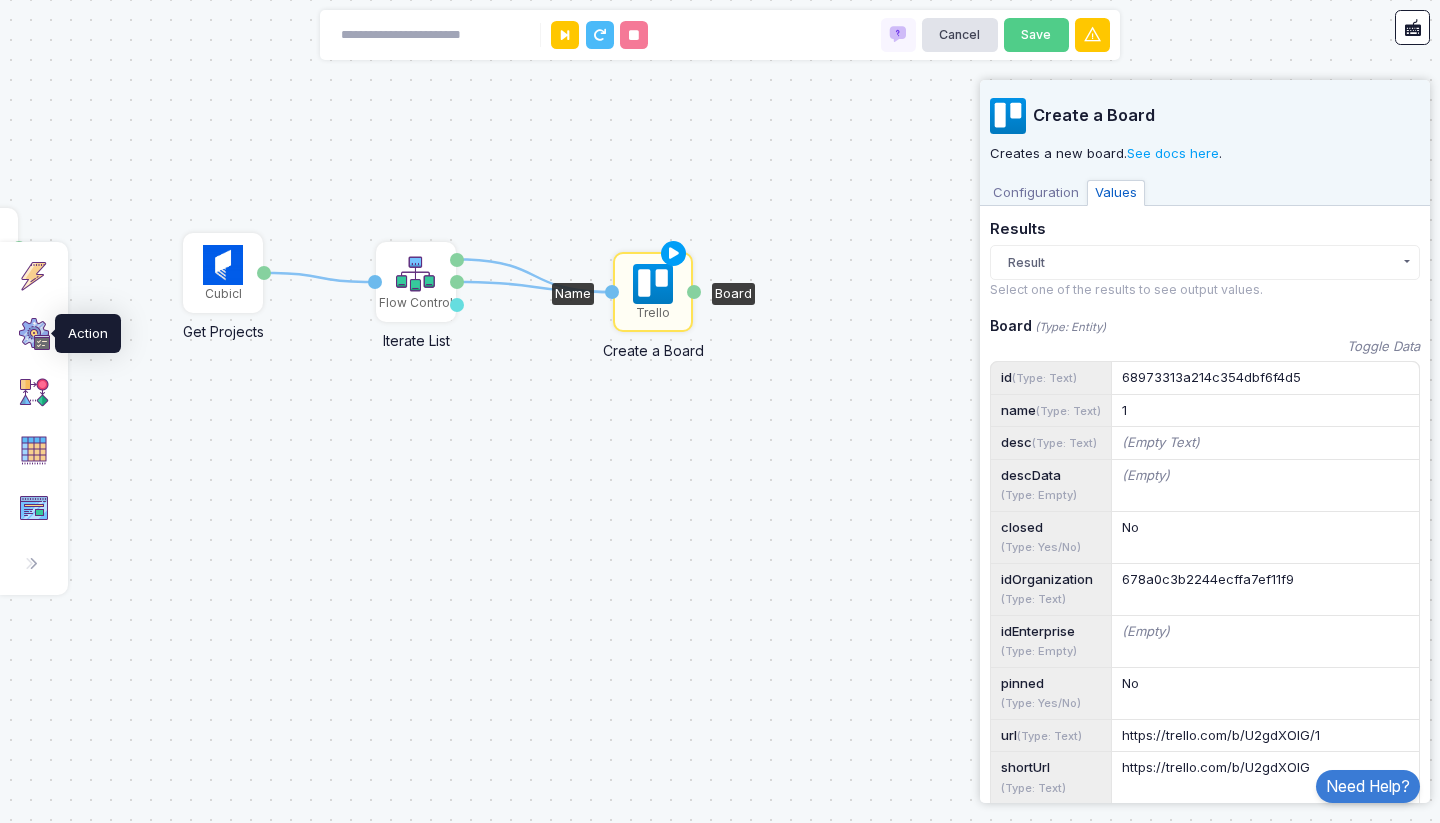 click at bounding box center (34, 334) 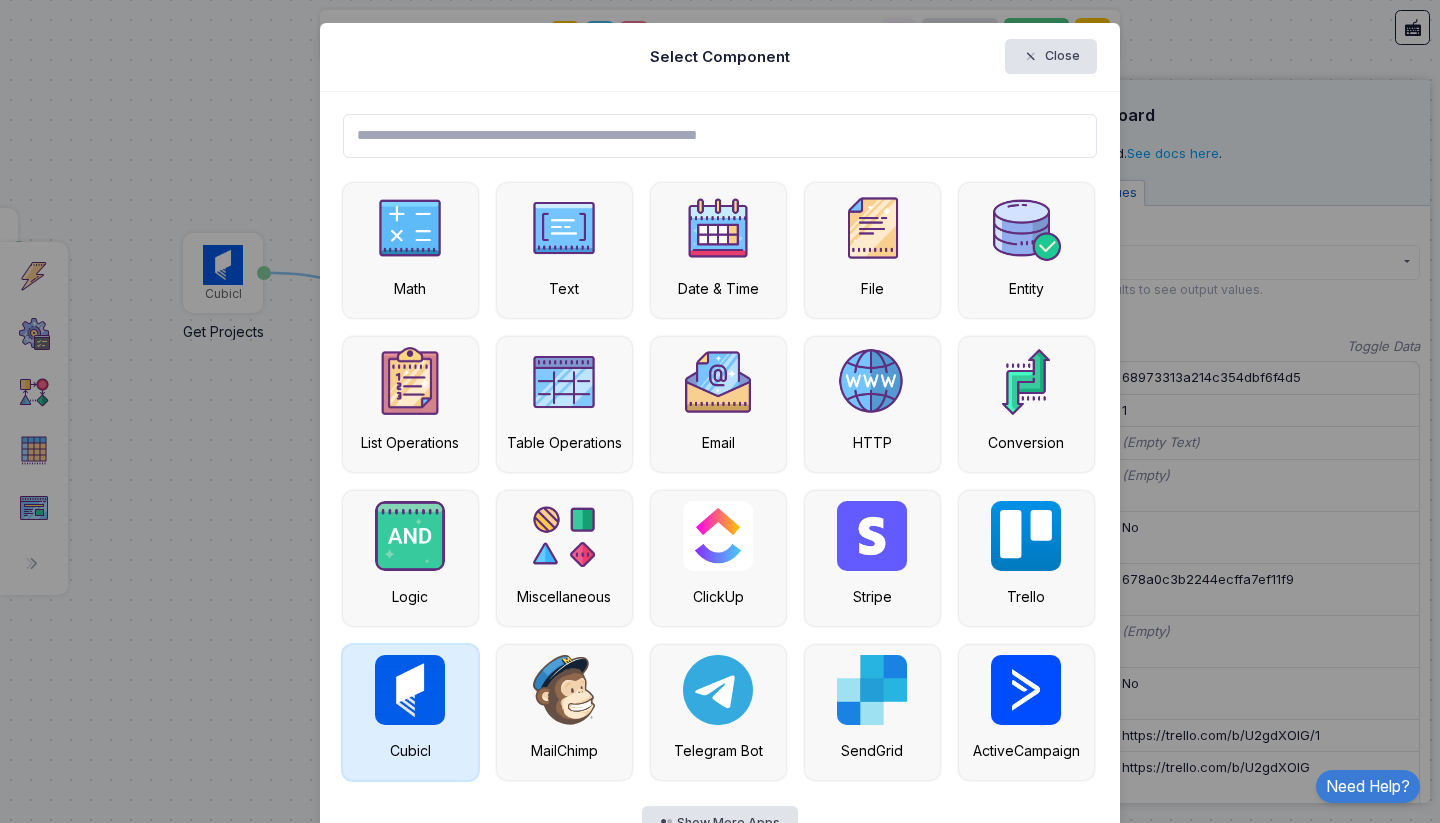 click at bounding box center [410, 690] 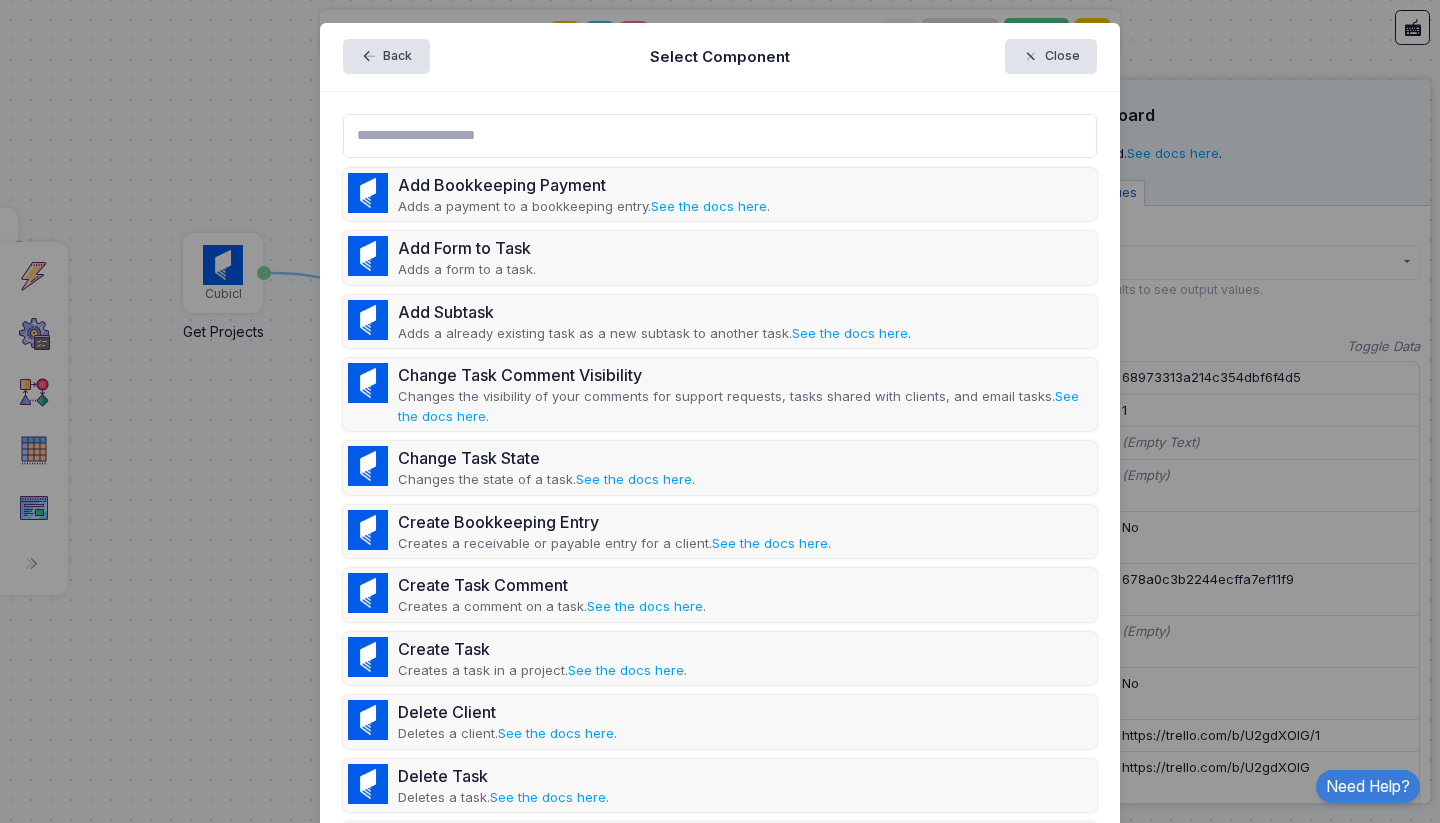 click on "Creates a task in a project.  See the docs here ." at bounding box center (542, 671) 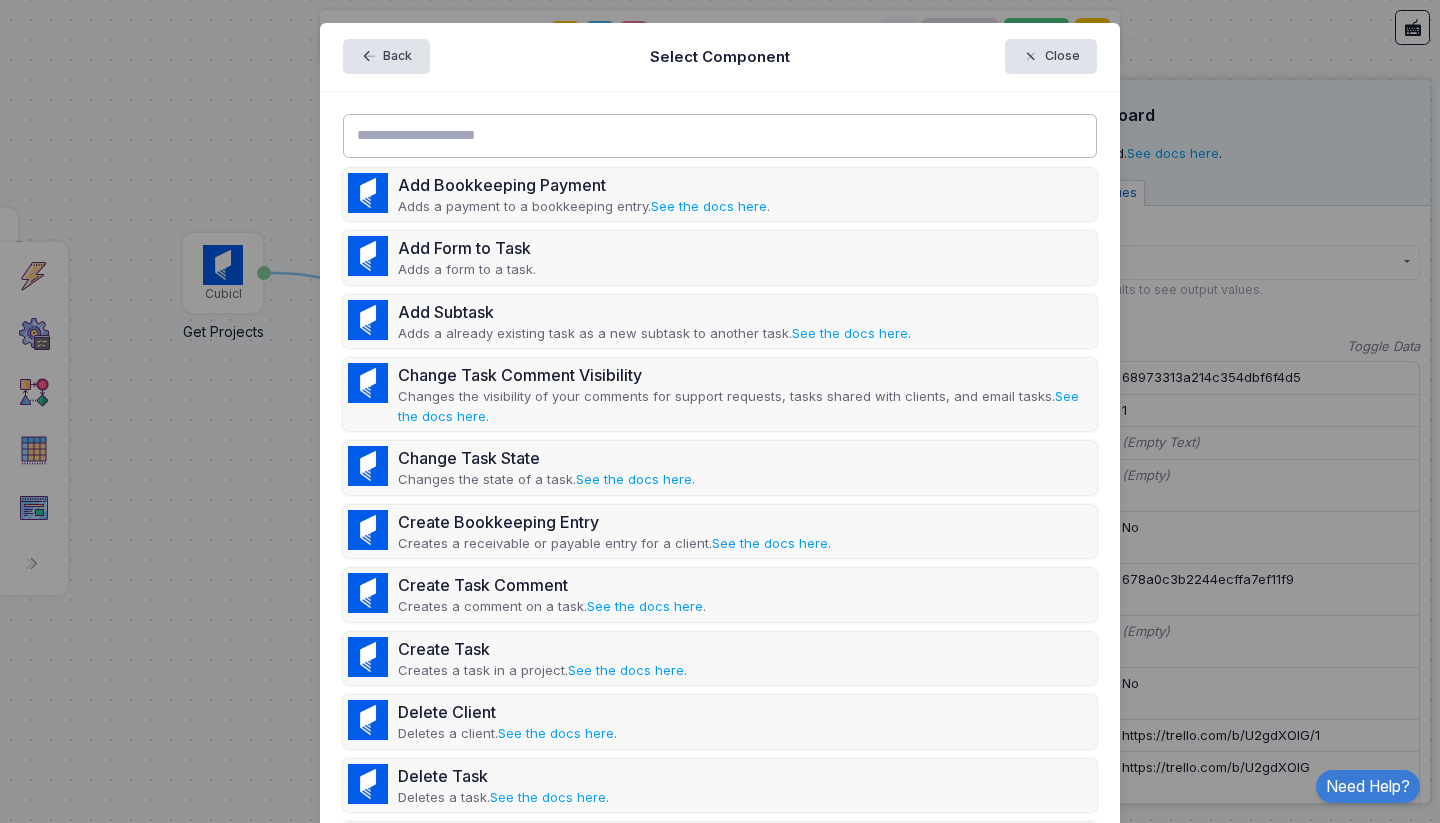 click 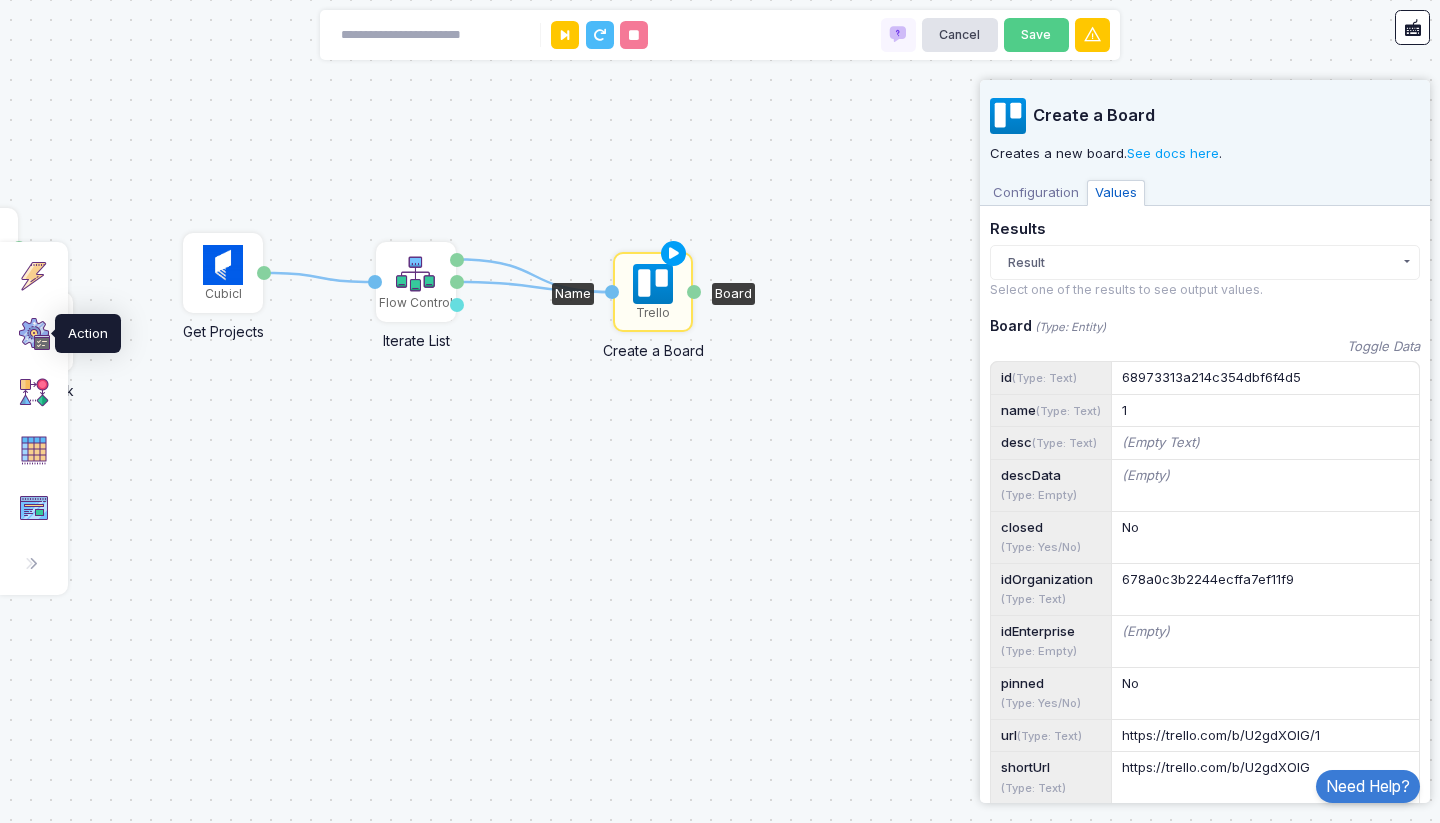 click at bounding box center [34, 334] 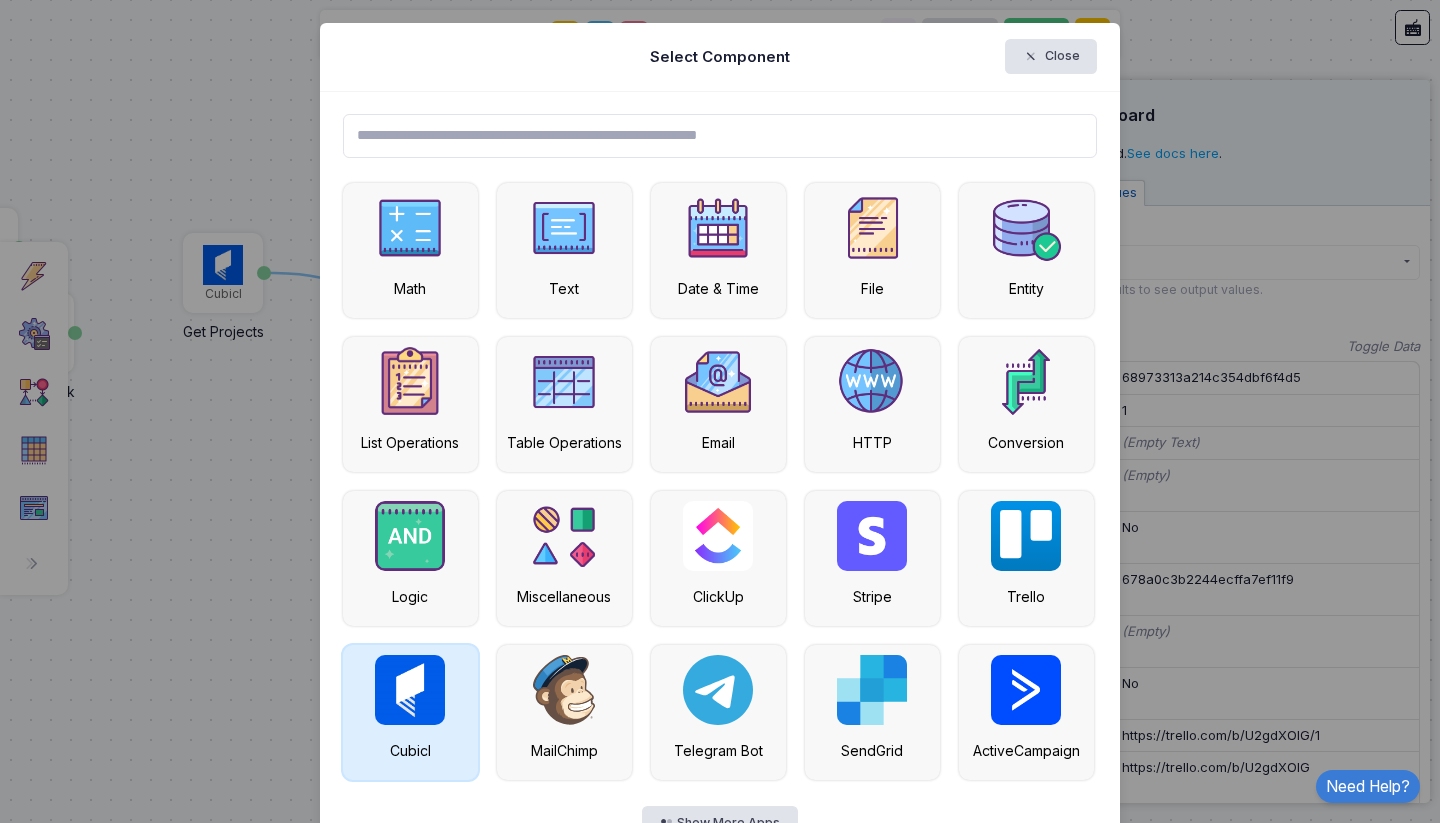 click at bounding box center [410, 690] 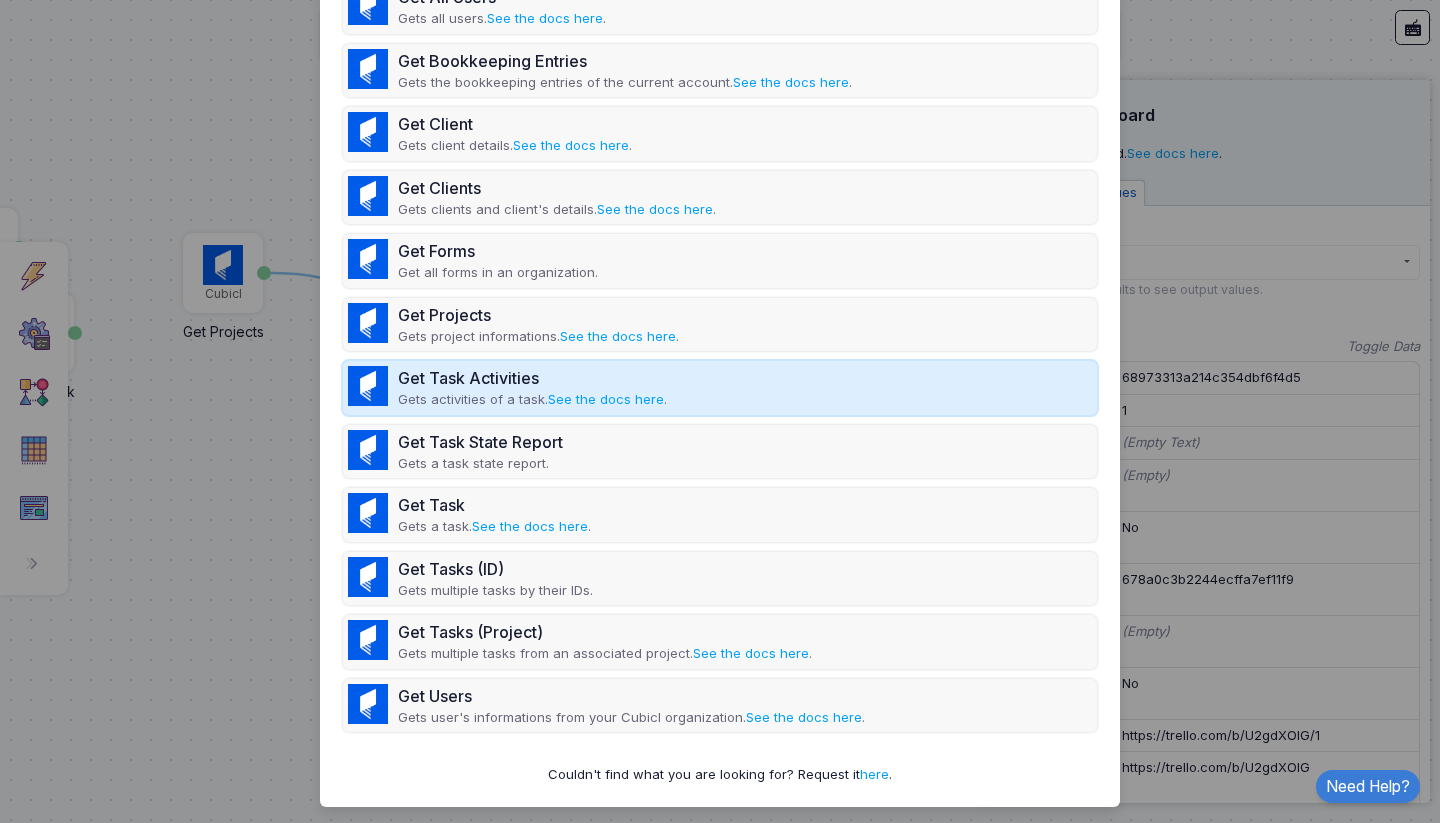 scroll, scrollTop: 0, scrollLeft: 0, axis: both 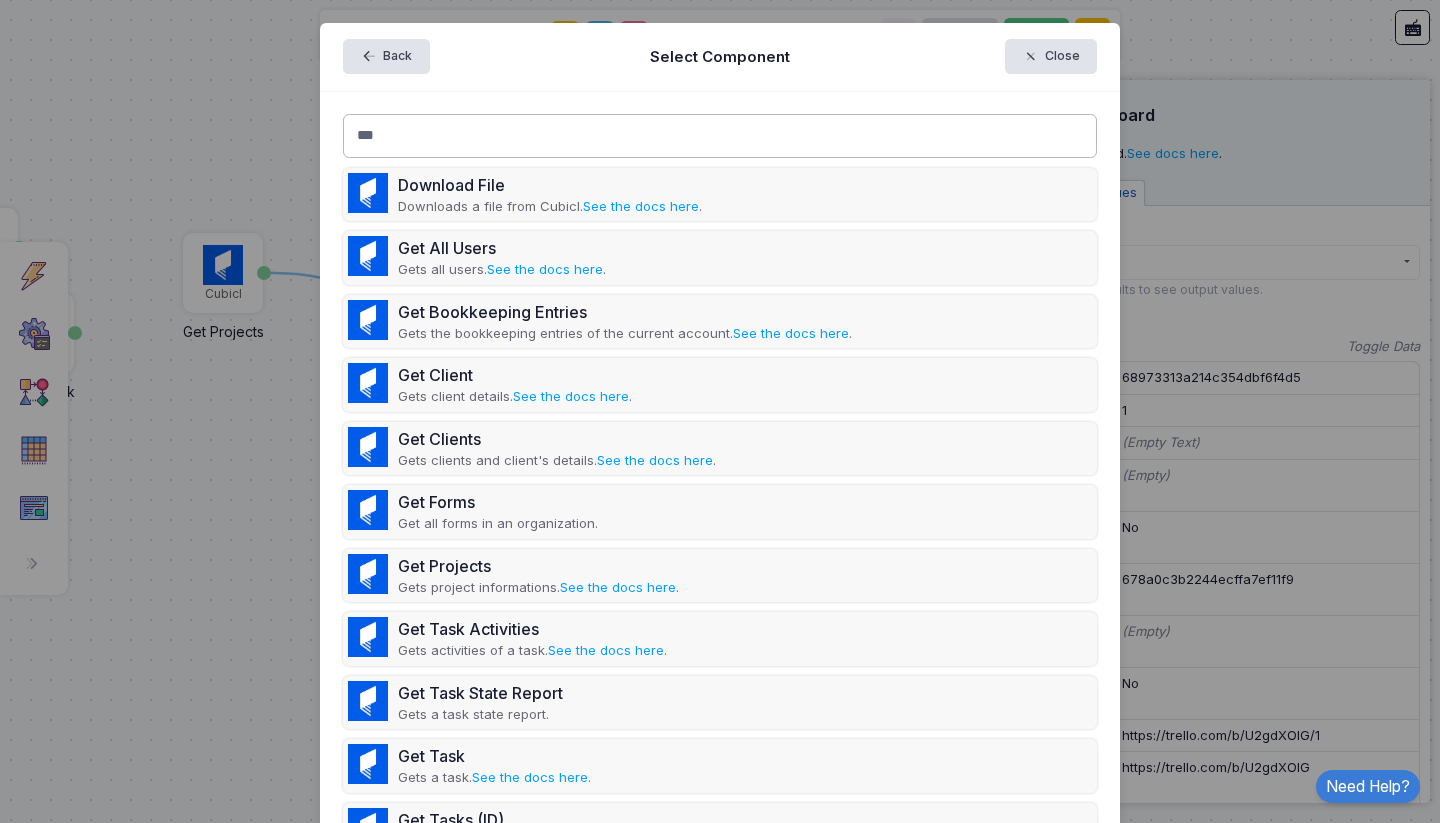 drag, startPoint x: 438, startPoint y: 142, endPoint x: 340, endPoint y: 137, distance: 98.12747 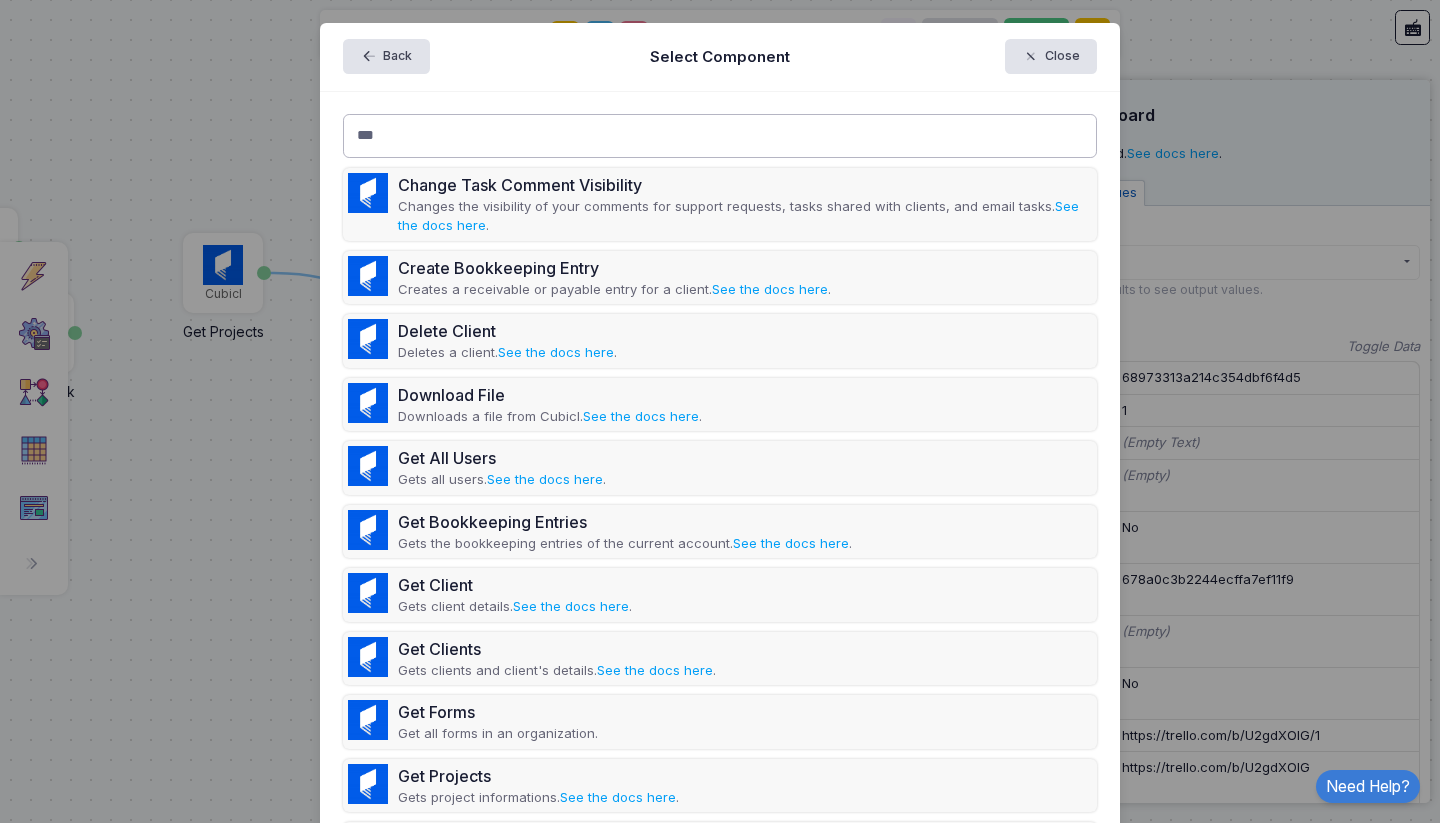 type on "****" 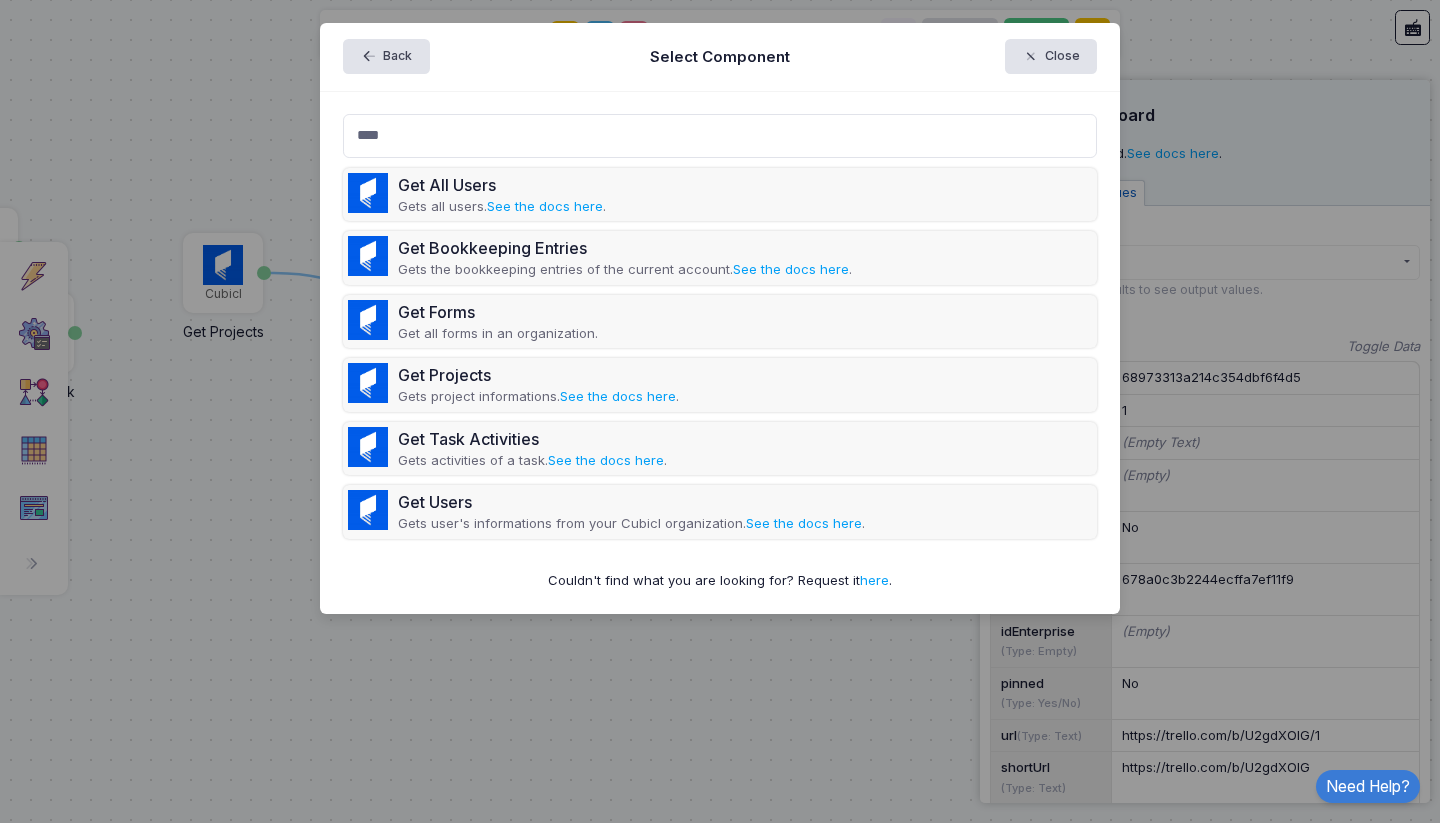 click on "Select Component Close  ****  Get All Users  Gets all users.  See the docs here .
Get Bookkeeping Entries  Gets the bookkeeping entries of the current account.  See the docs here .
Get Forms  Get all forms in an organization.
Get Projects  Gets project informations.  See the docs here .
Get Task Activities  Gets activities of a task.  See the docs here .
Get Users  Gets user's informations from your Cubicl organization.  See the docs here .
Couldn't find what you are looking for? Request it  here ." 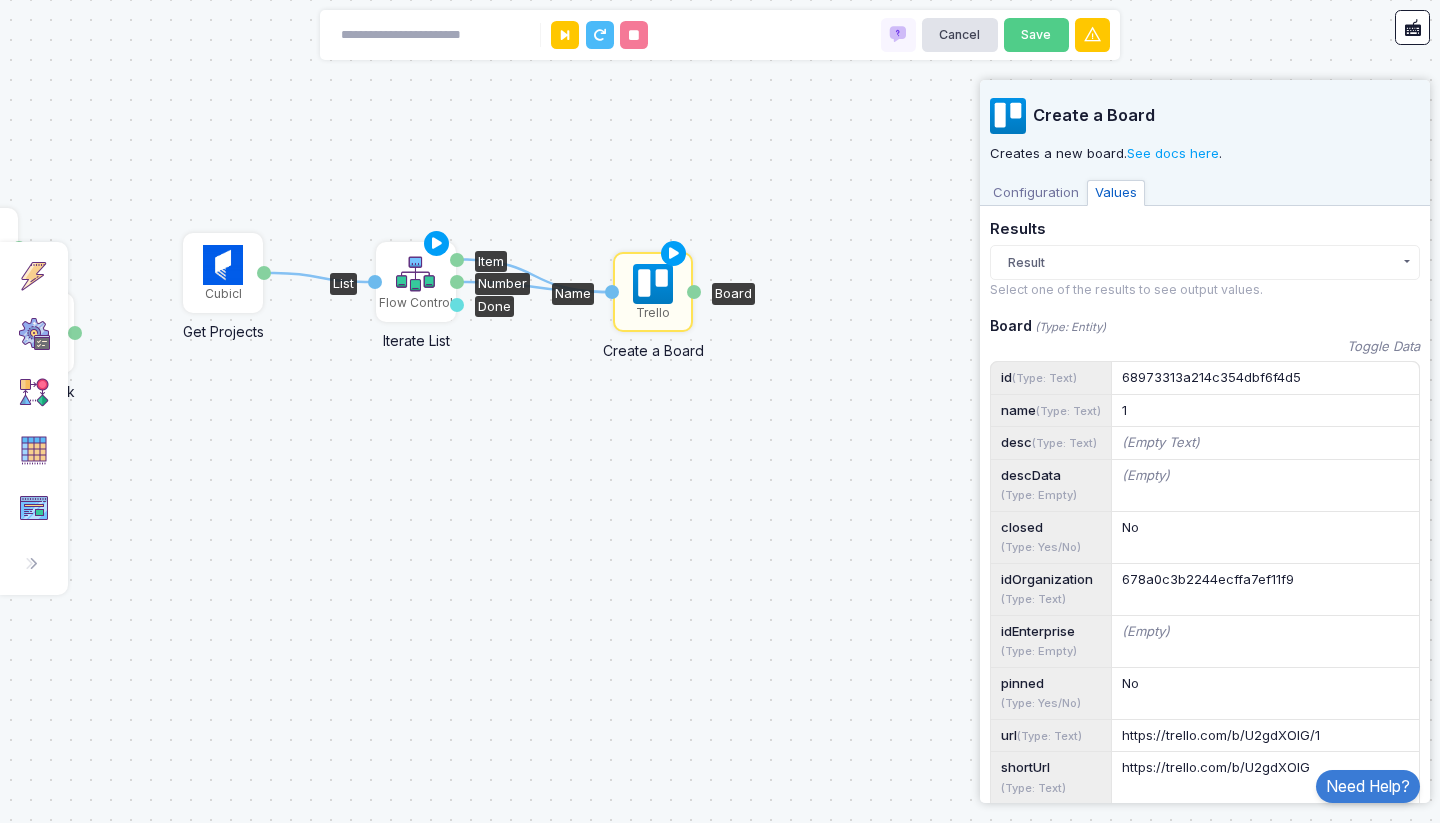 click 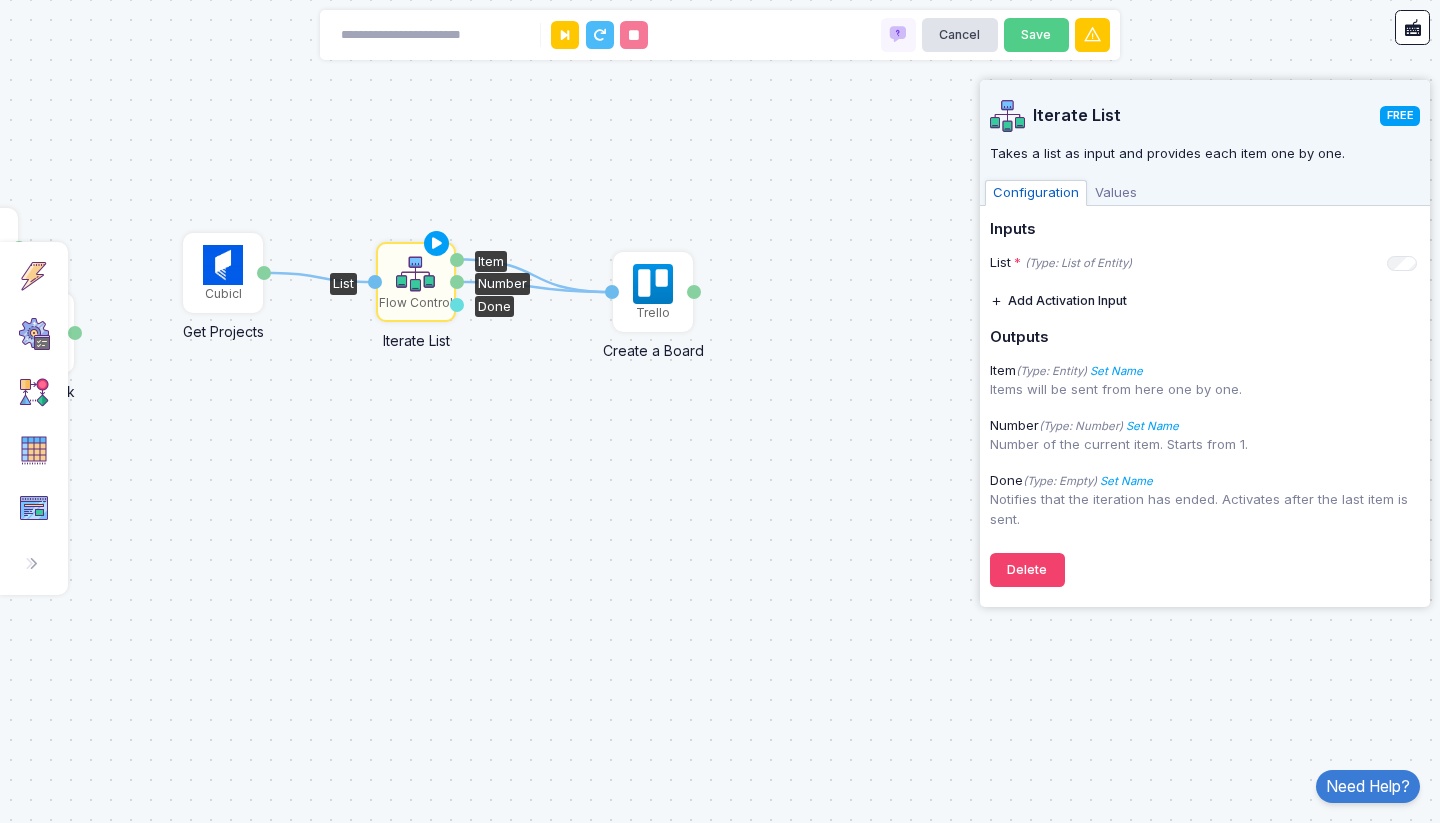 click on "Values" at bounding box center (1116, 193) 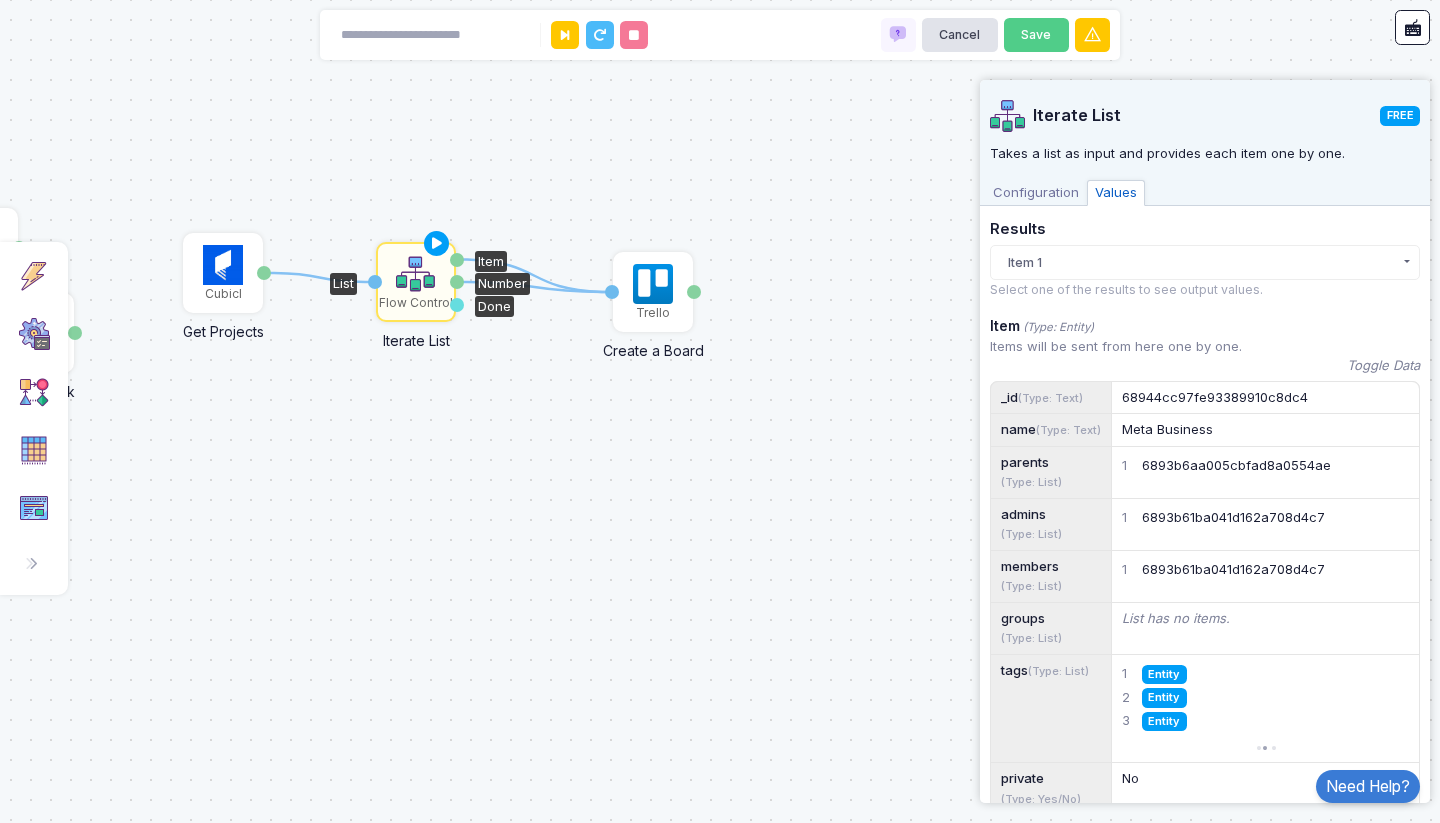 click on "Configuration" at bounding box center (1036, 193) 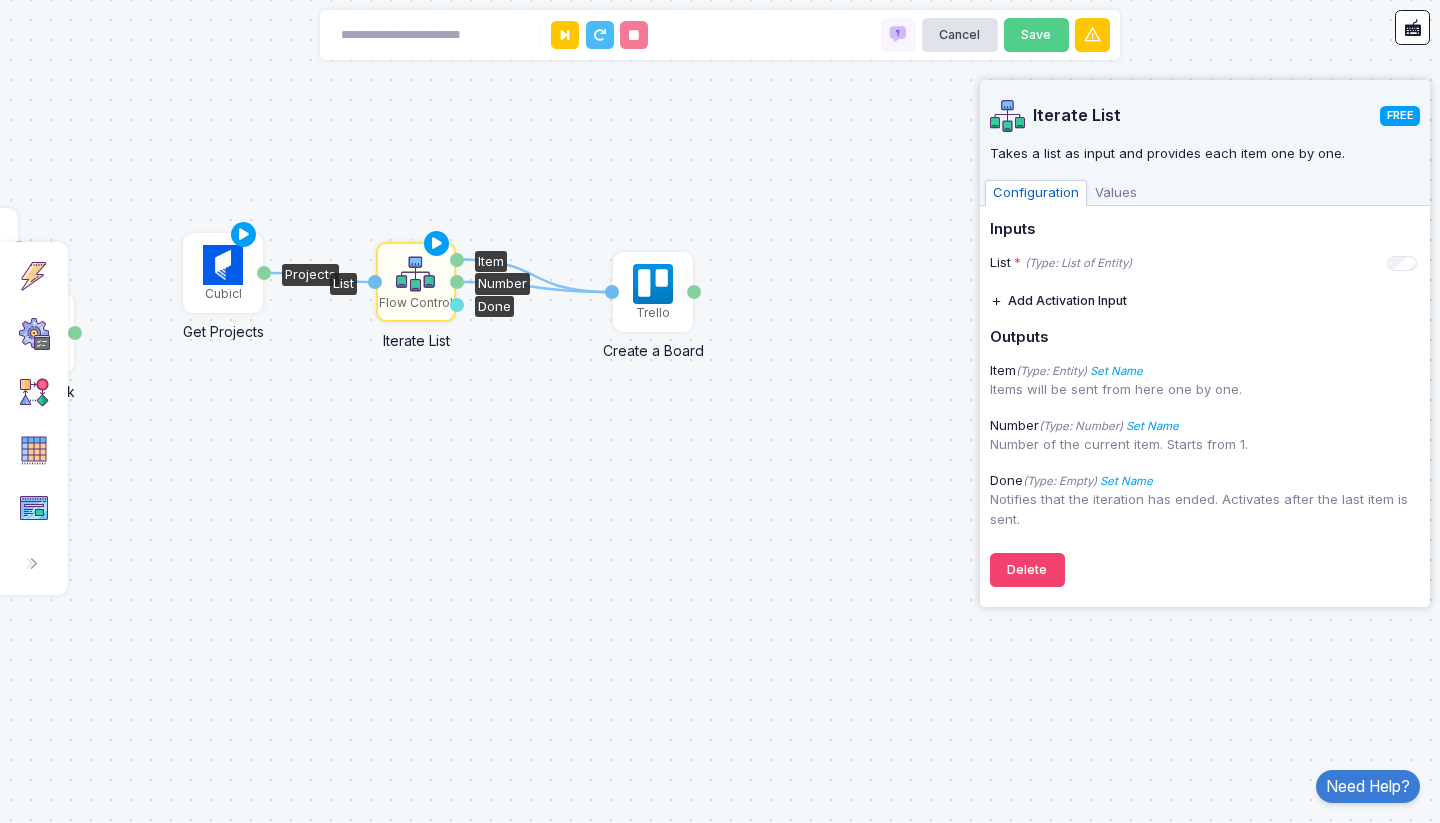 click on "Cubicl" 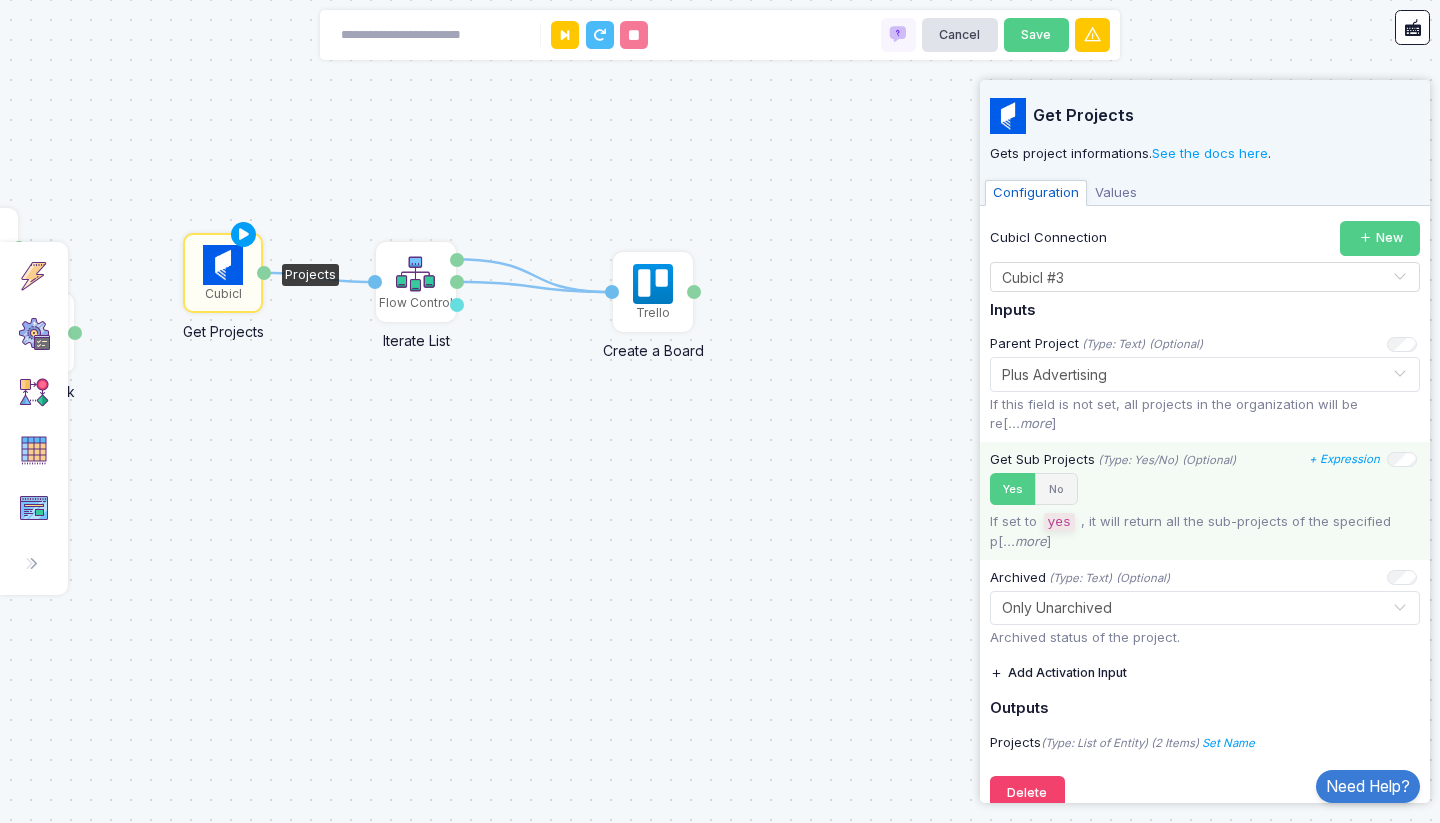 click on "No" 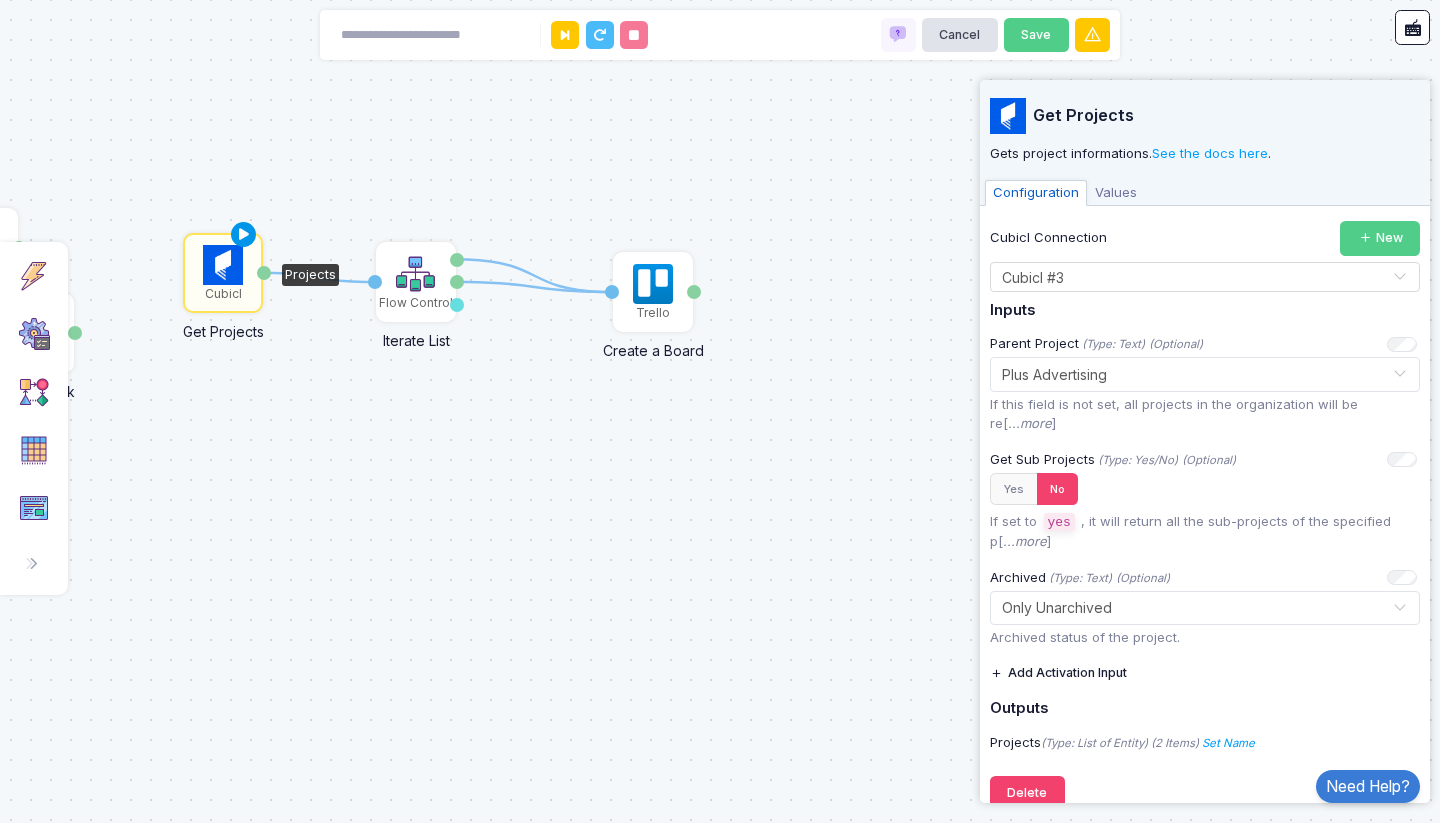 click at bounding box center [244, 235] 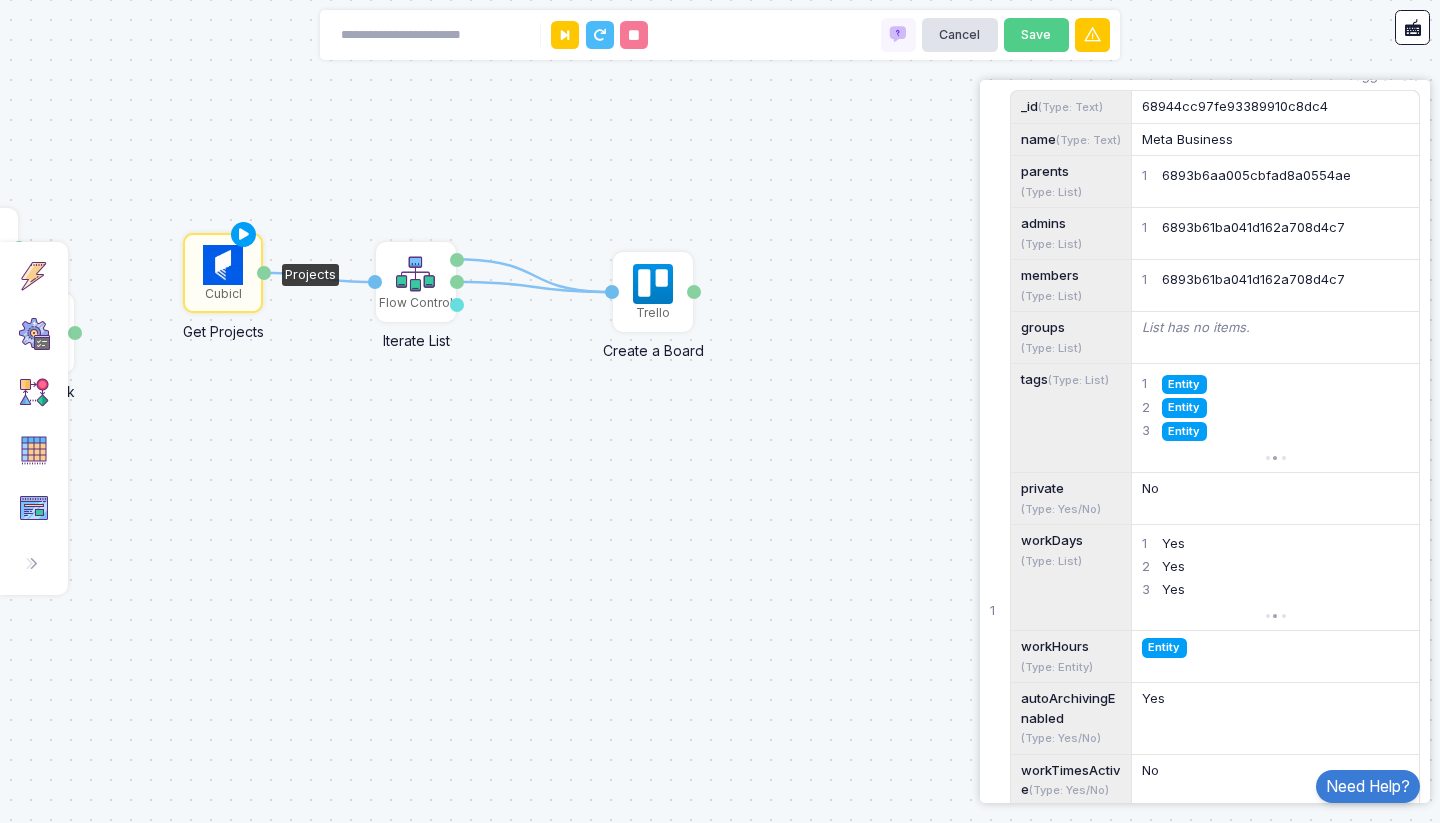 scroll, scrollTop: 0, scrollLeft: 0, axis: both 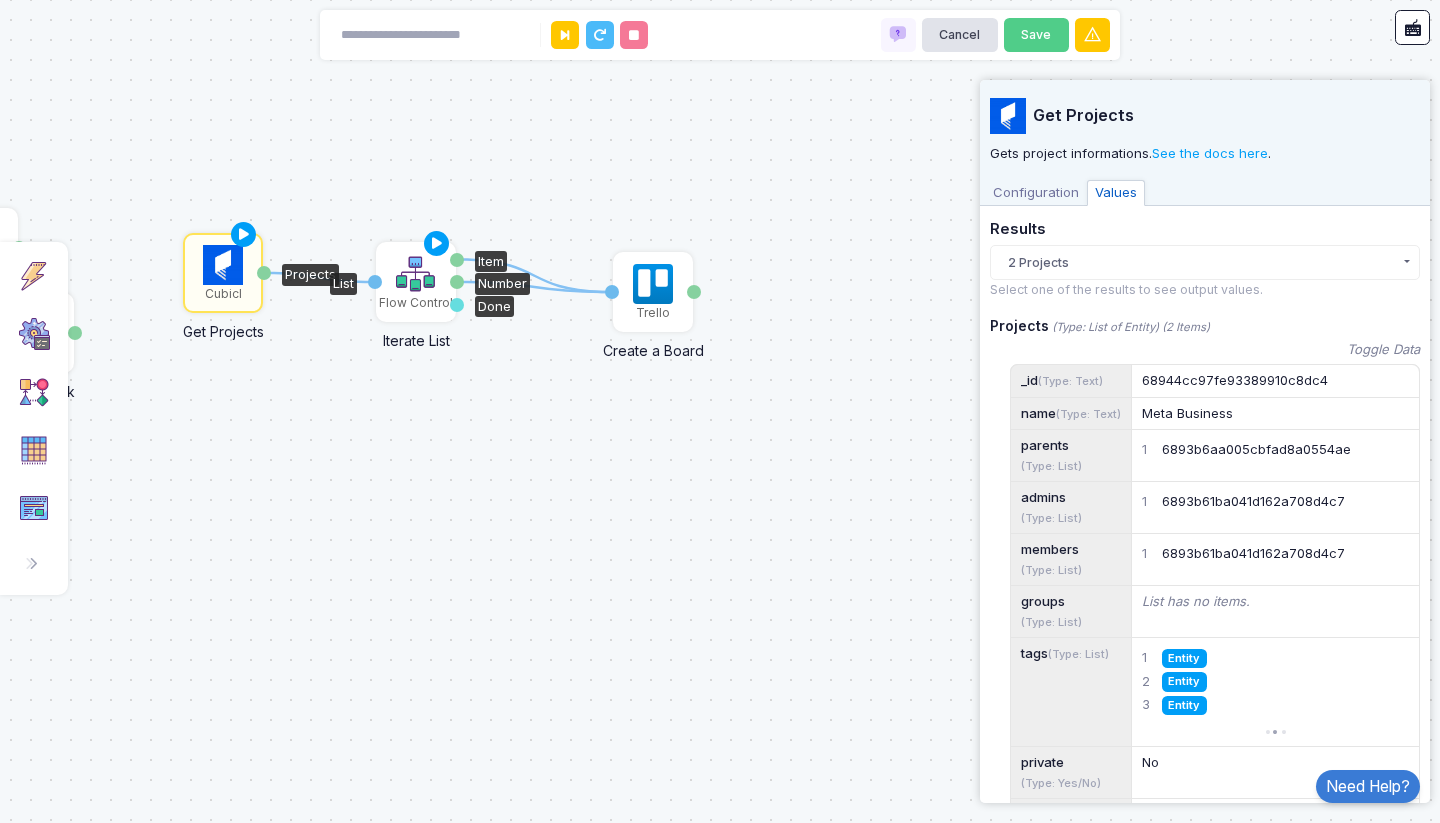 click on "Flow Control" 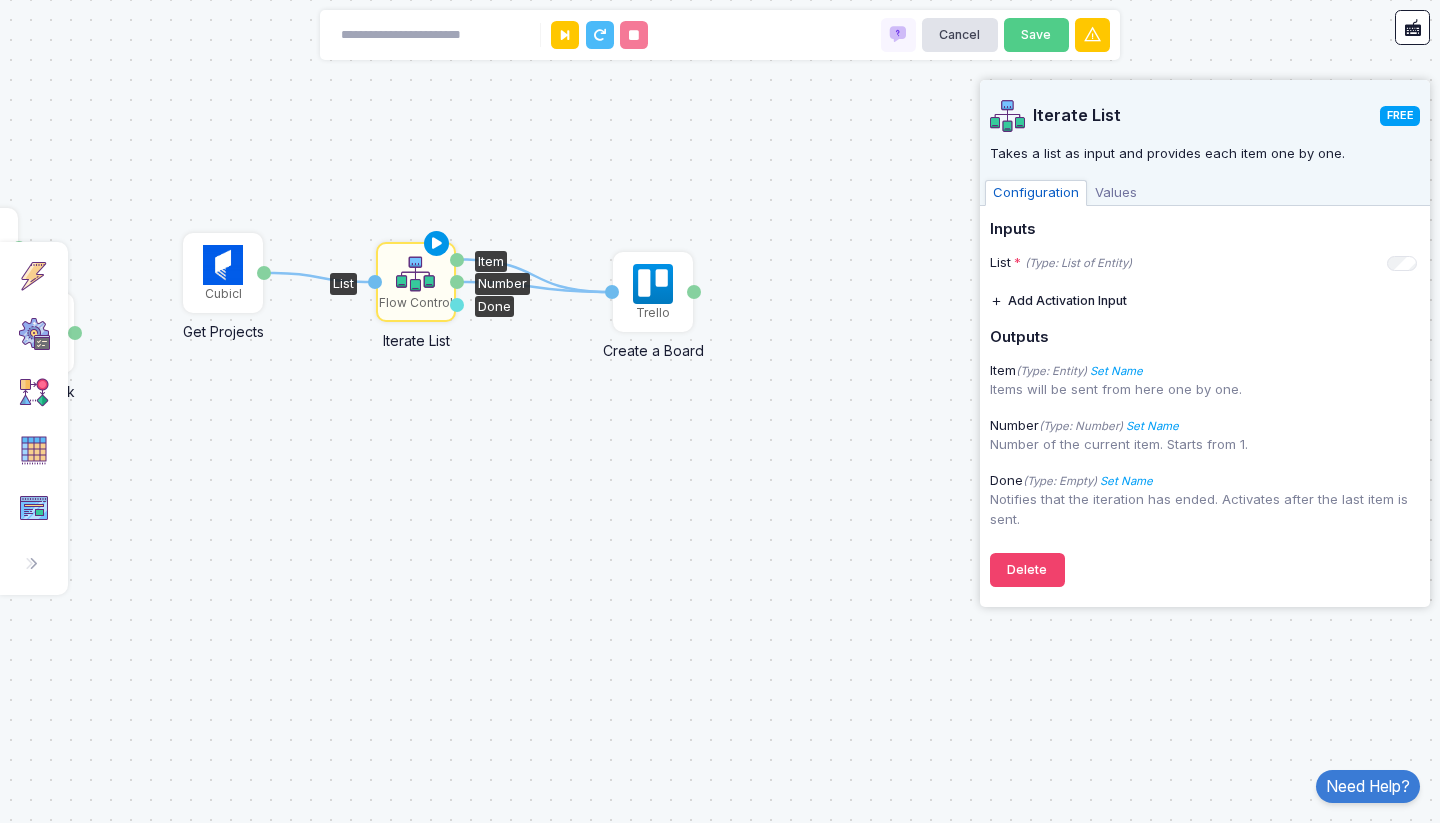 click at bounding box center [437, 244] 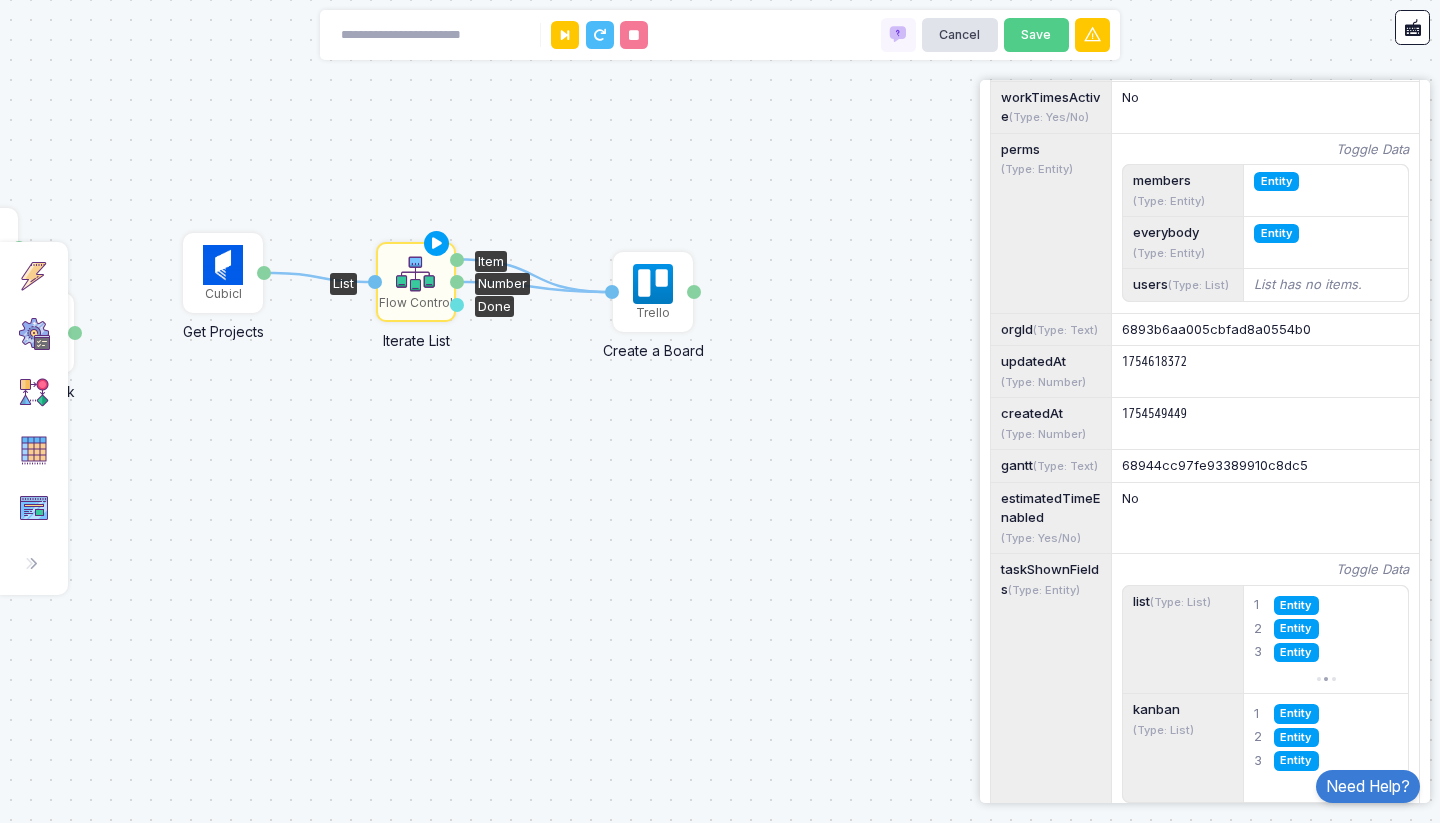 scroll, scrollTop: 1348, scrollLeft: 0, axis: vertical 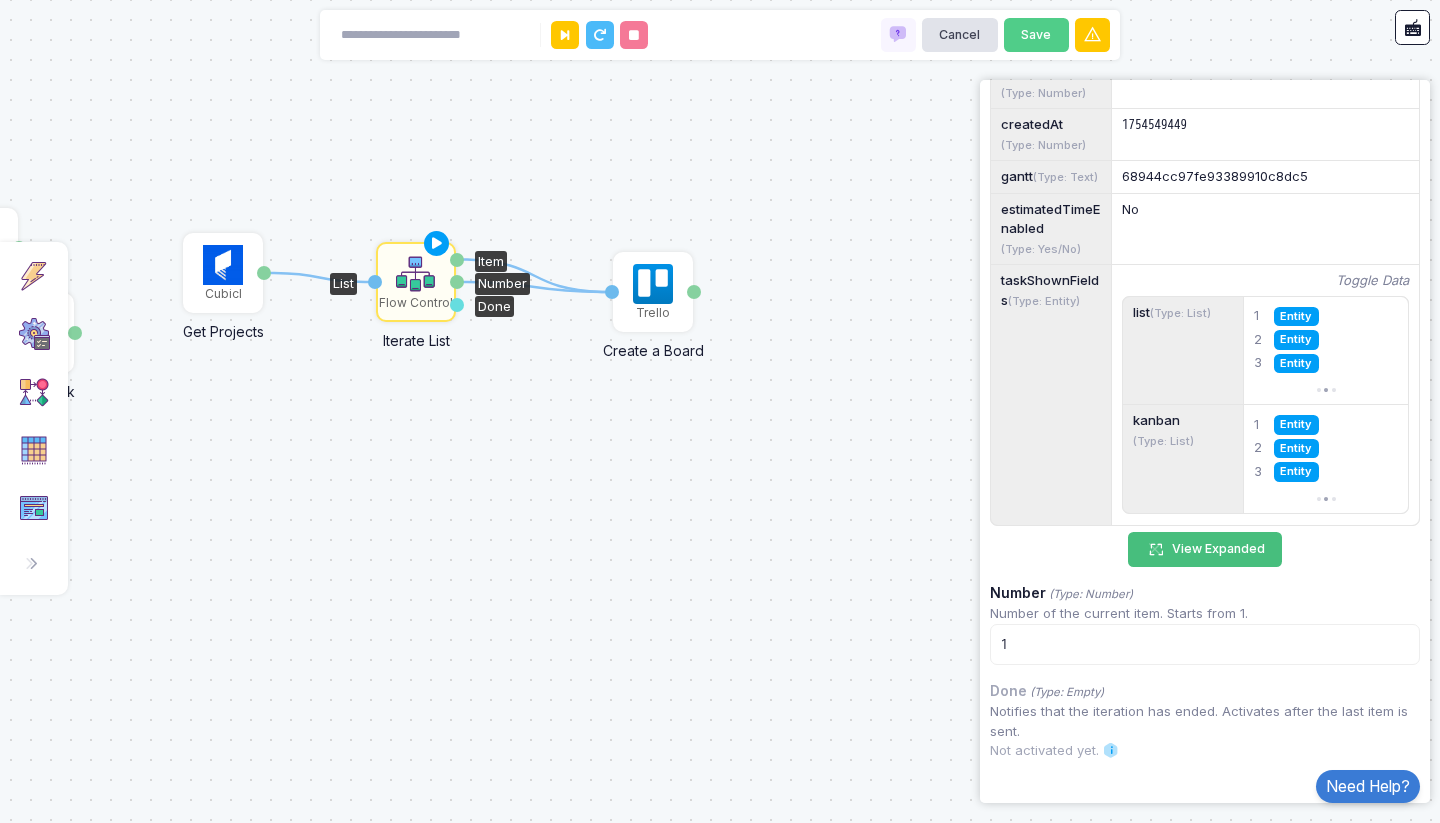 click on "View Expanded" 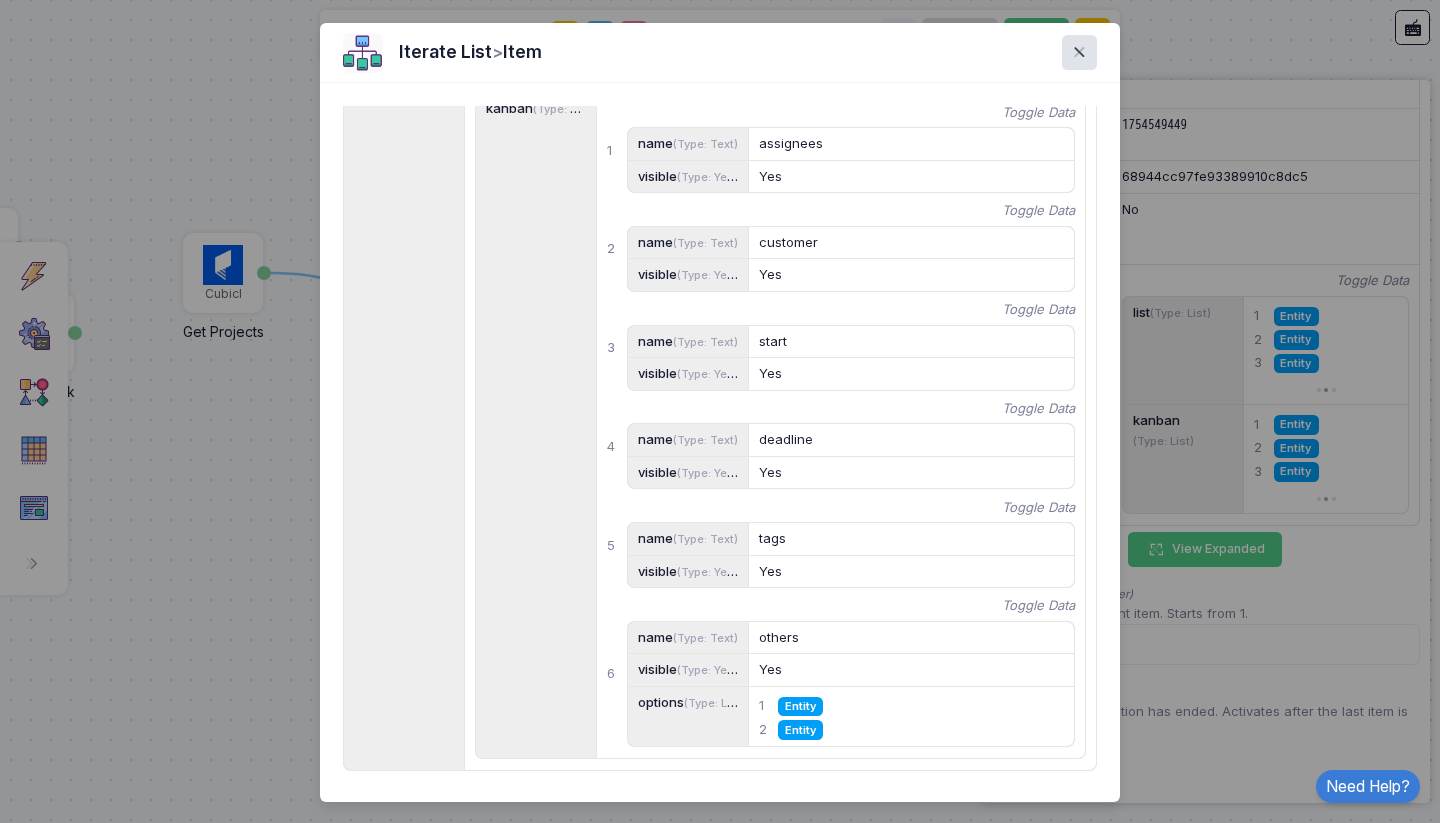 scroll, scrollTop: 4540, scrollLeft: 0, axis: vertical 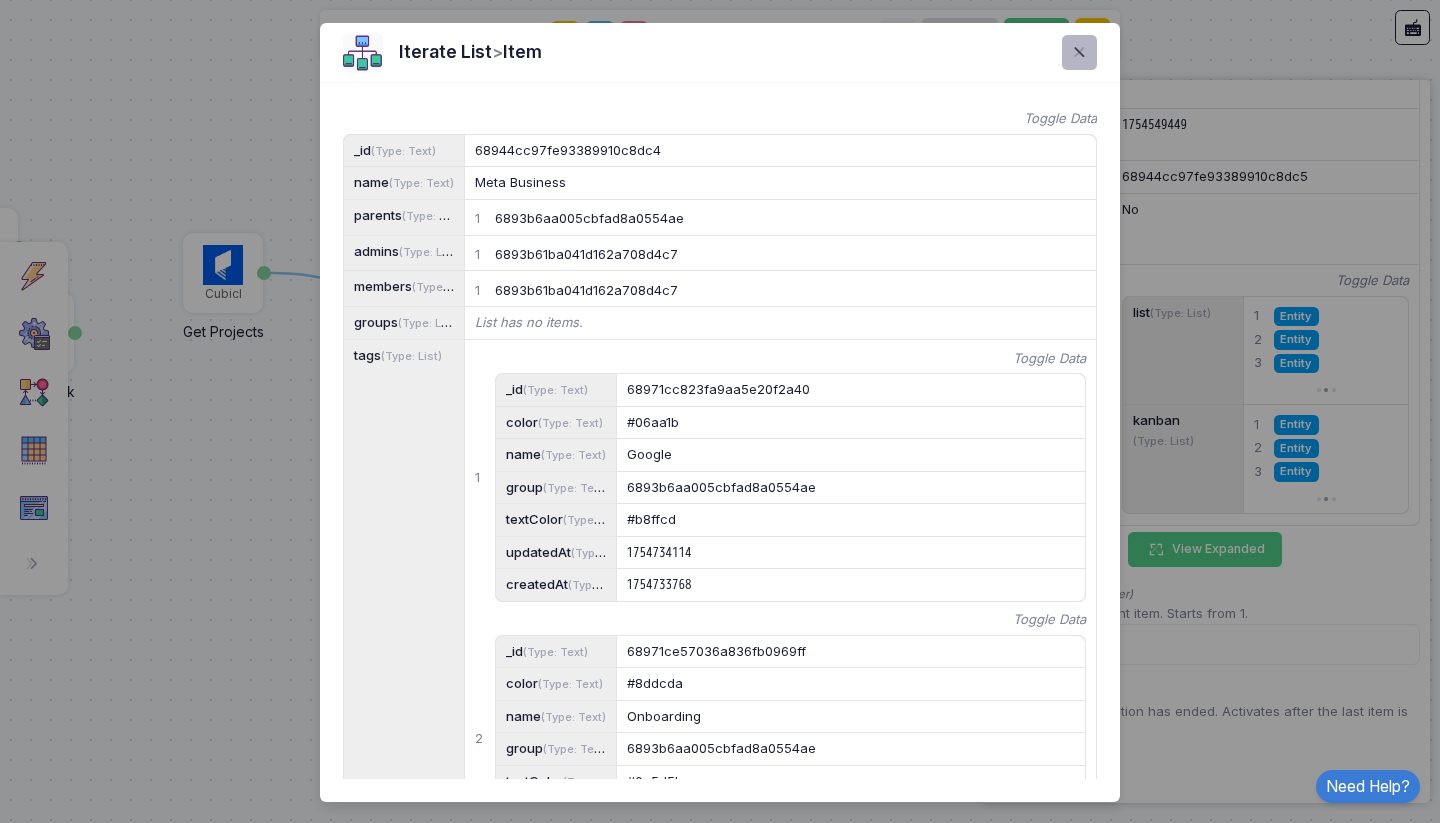 click 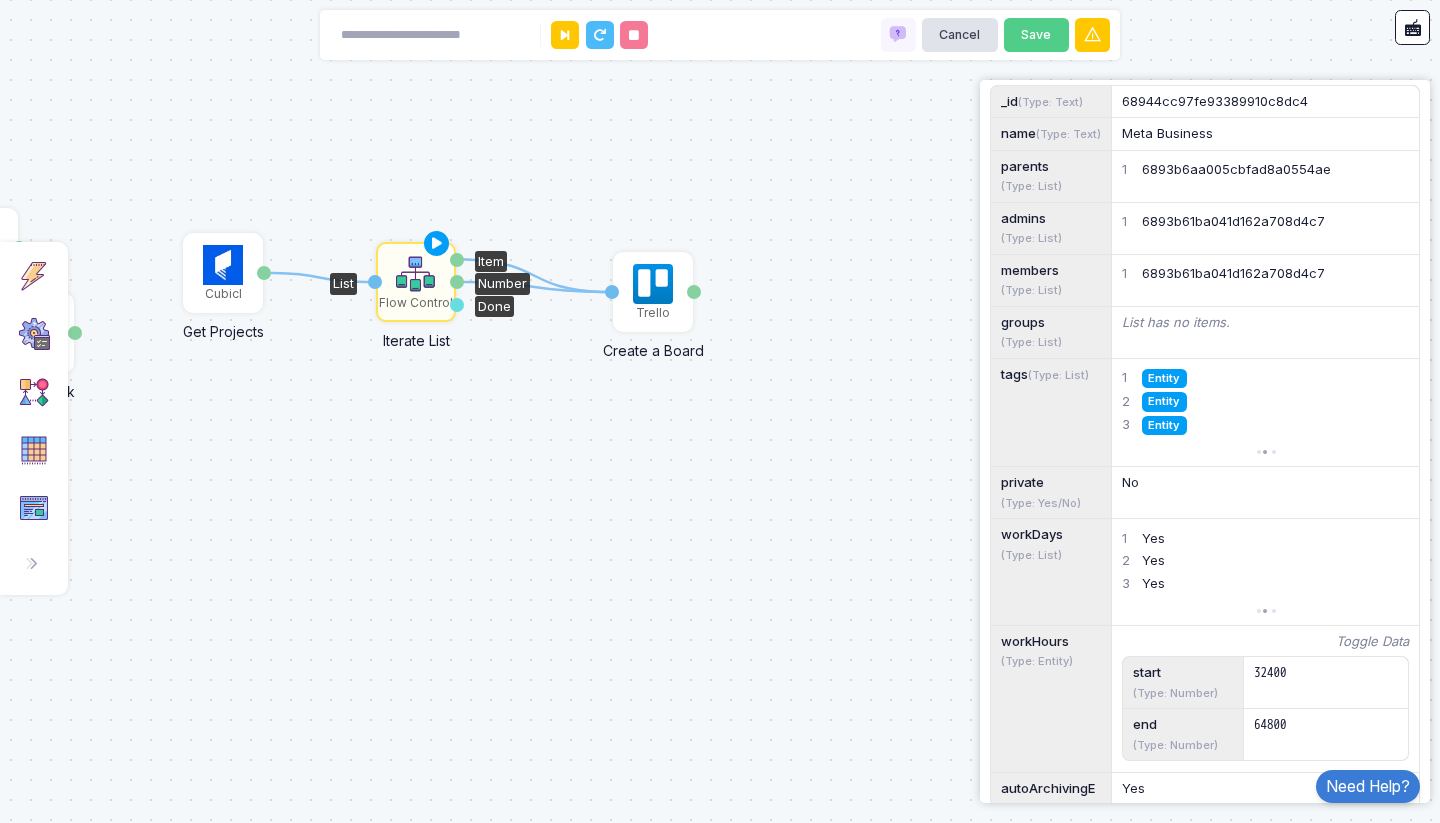 scroll, scrollTop: 0, scrollLeft: 0, axis: both 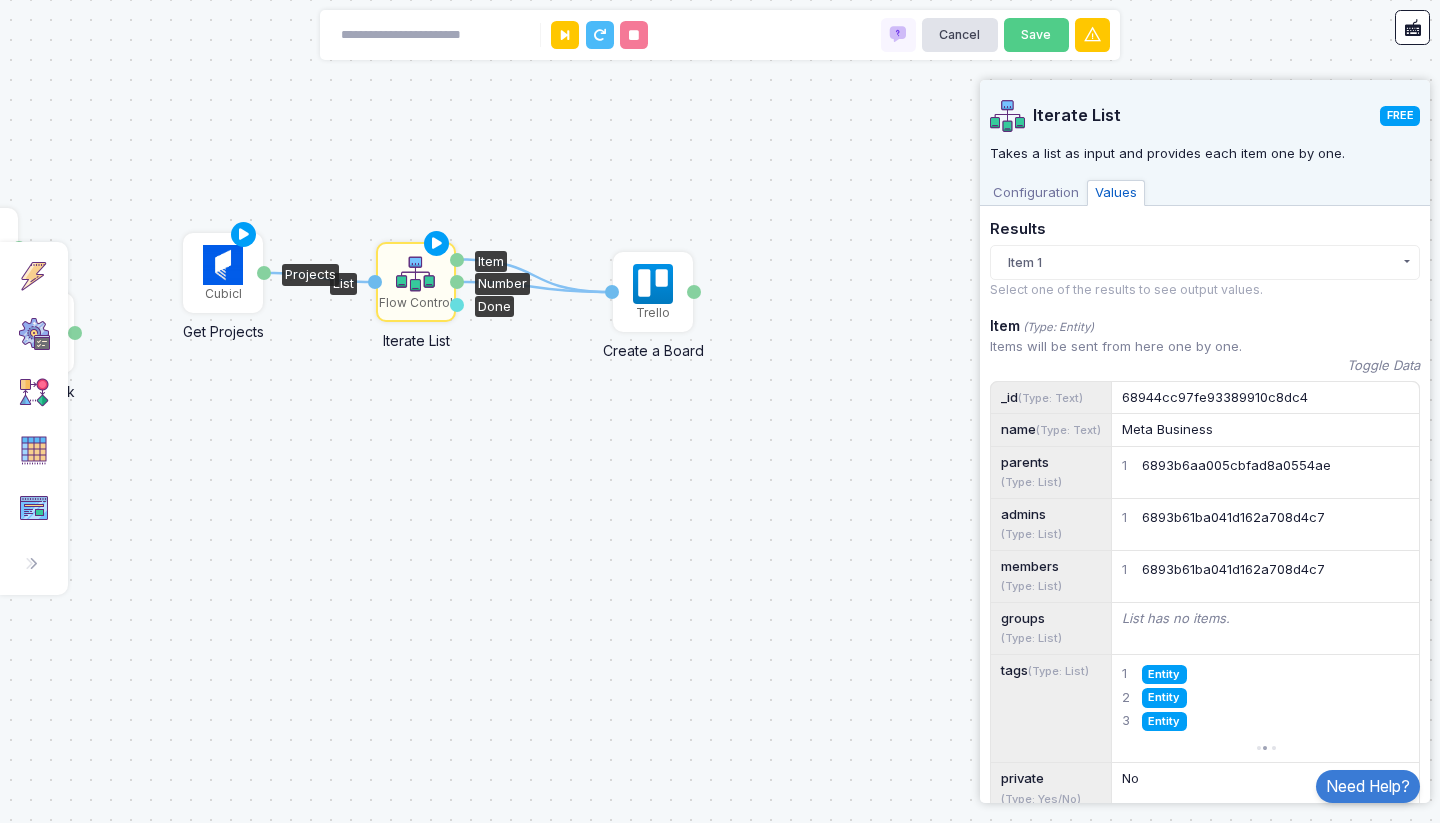 click 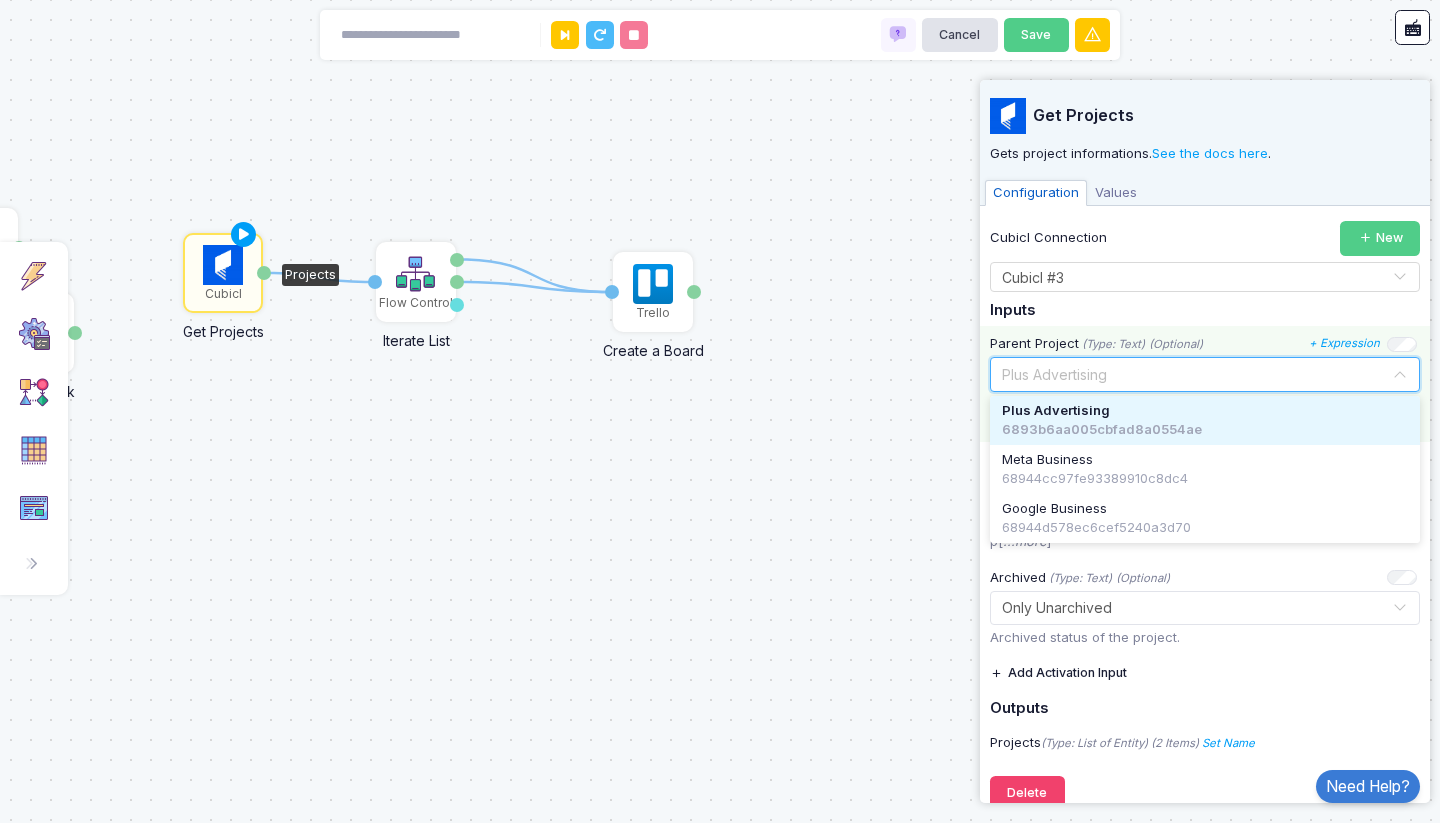 click 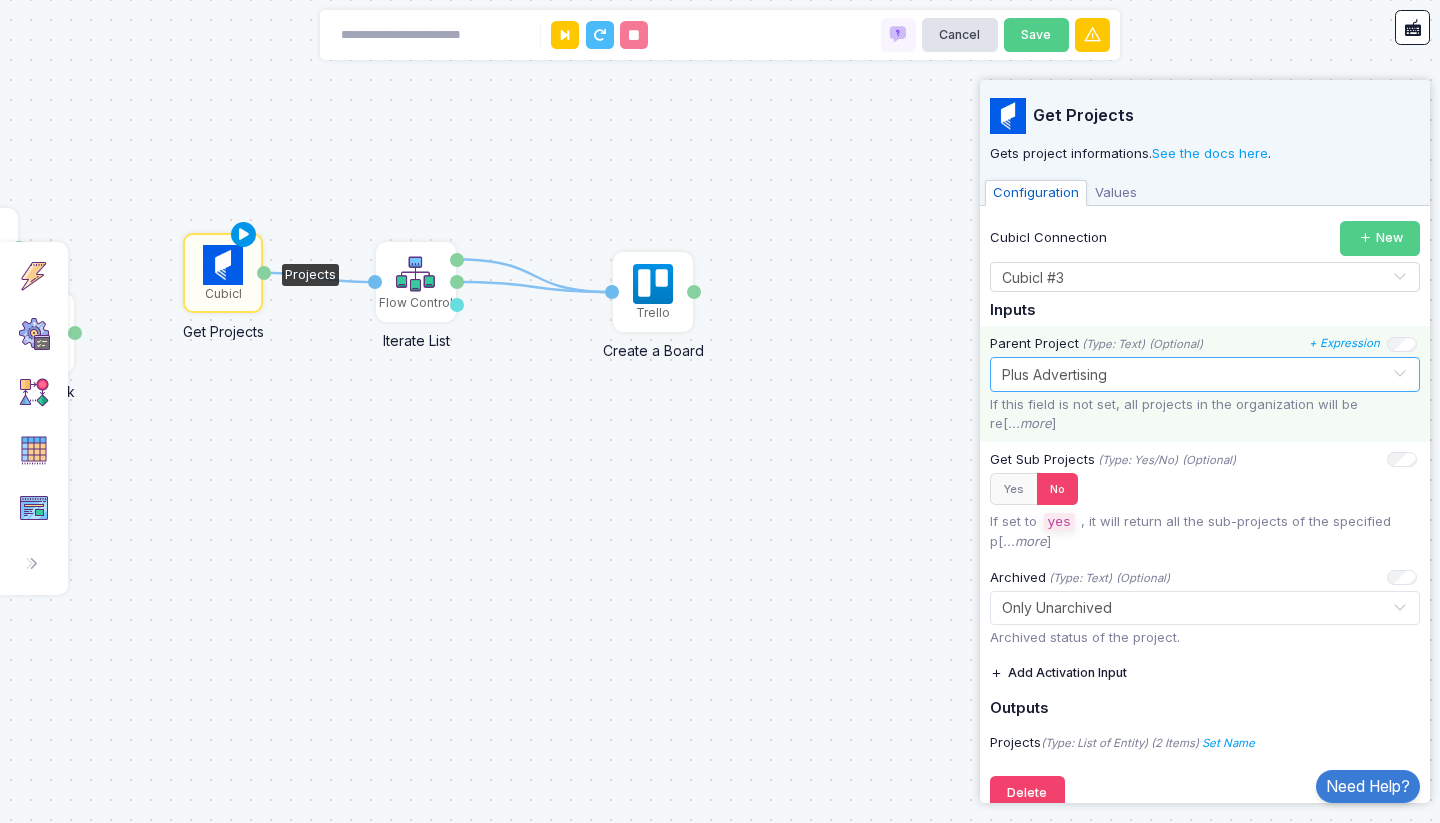 click at bounding box center (244, 235) 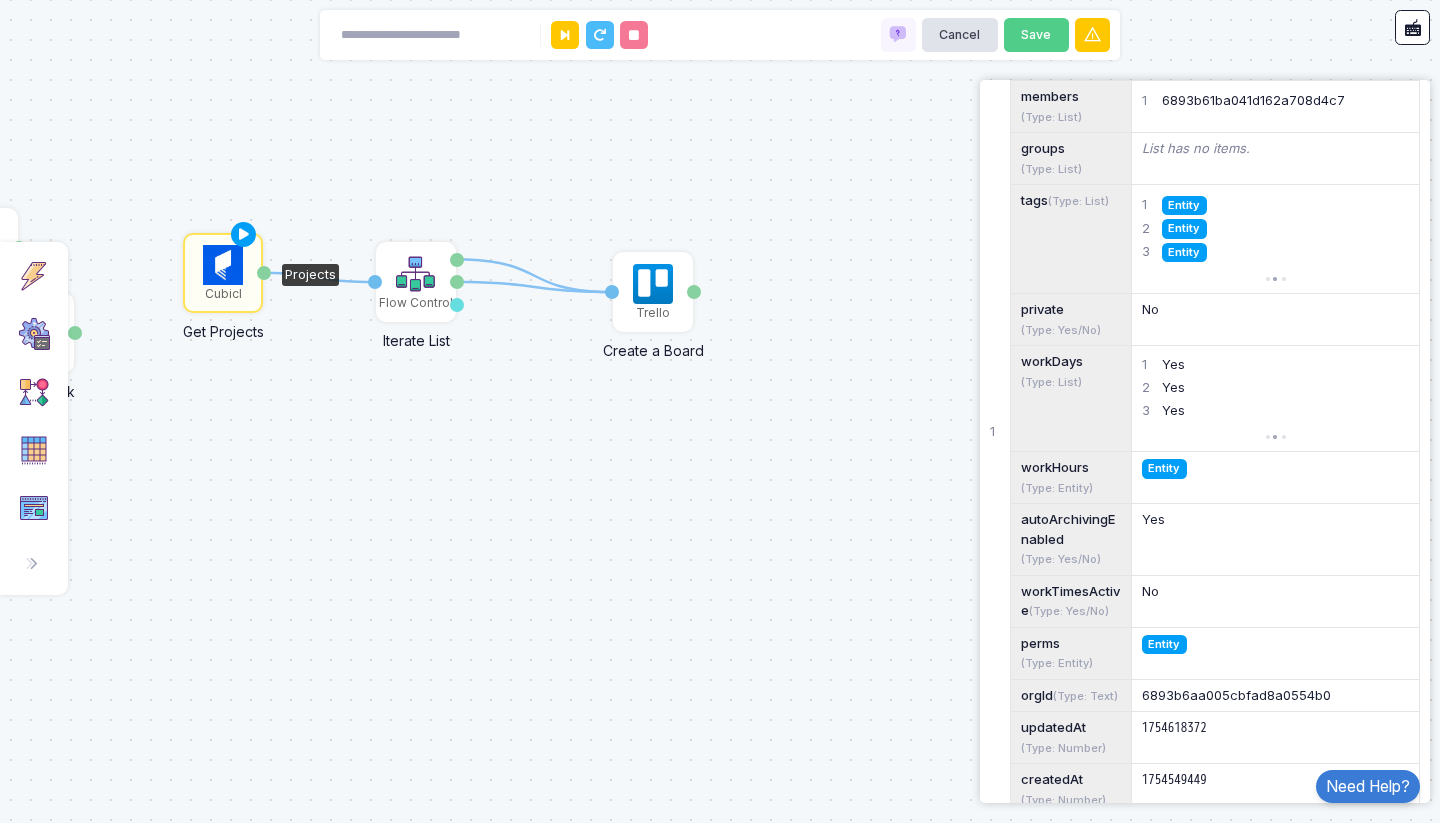 scroll, scrollTop: 0, scrollLeft: 0, axis: both 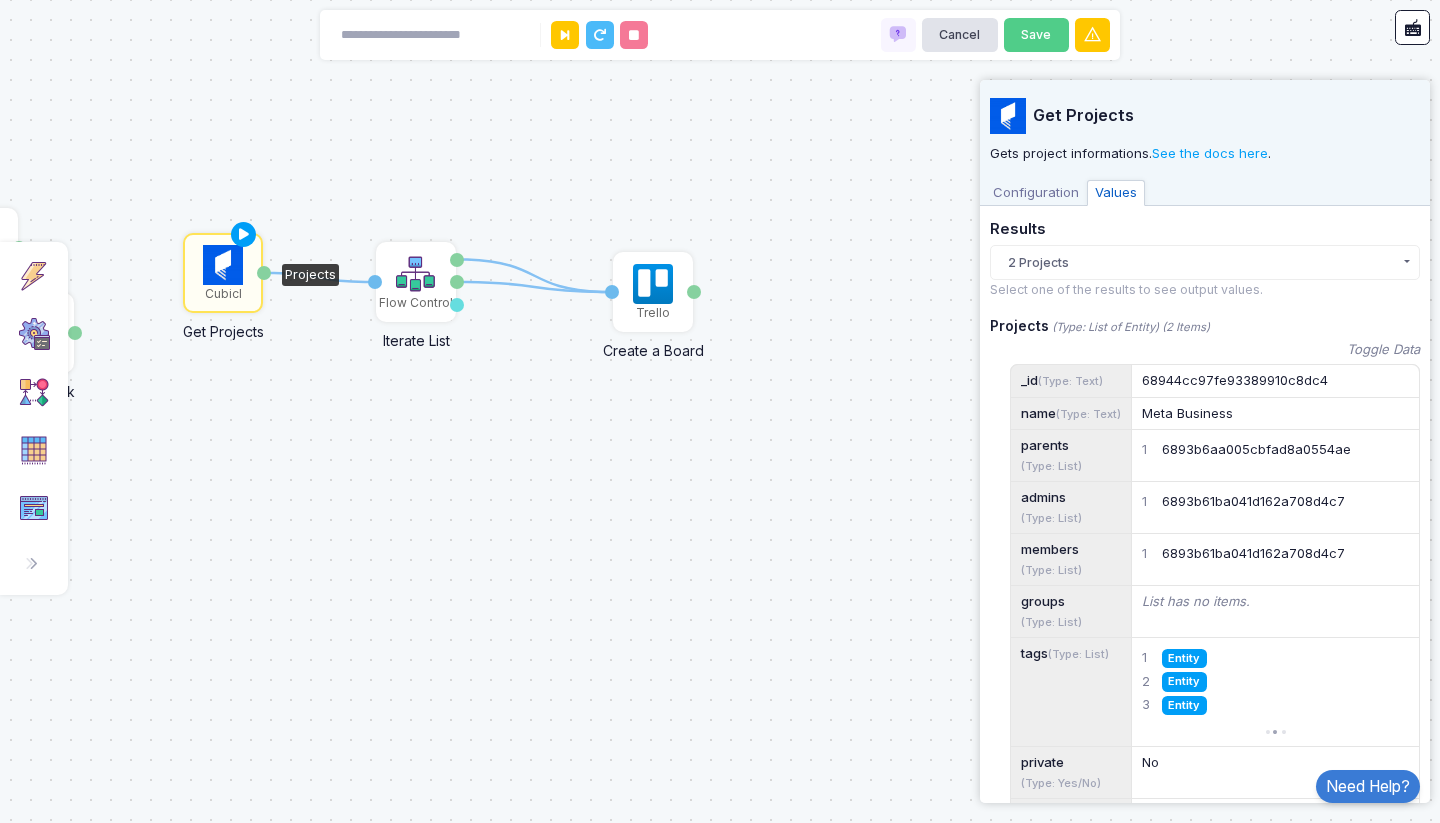 click on "Configuration" at bounding box center (1036, 193) 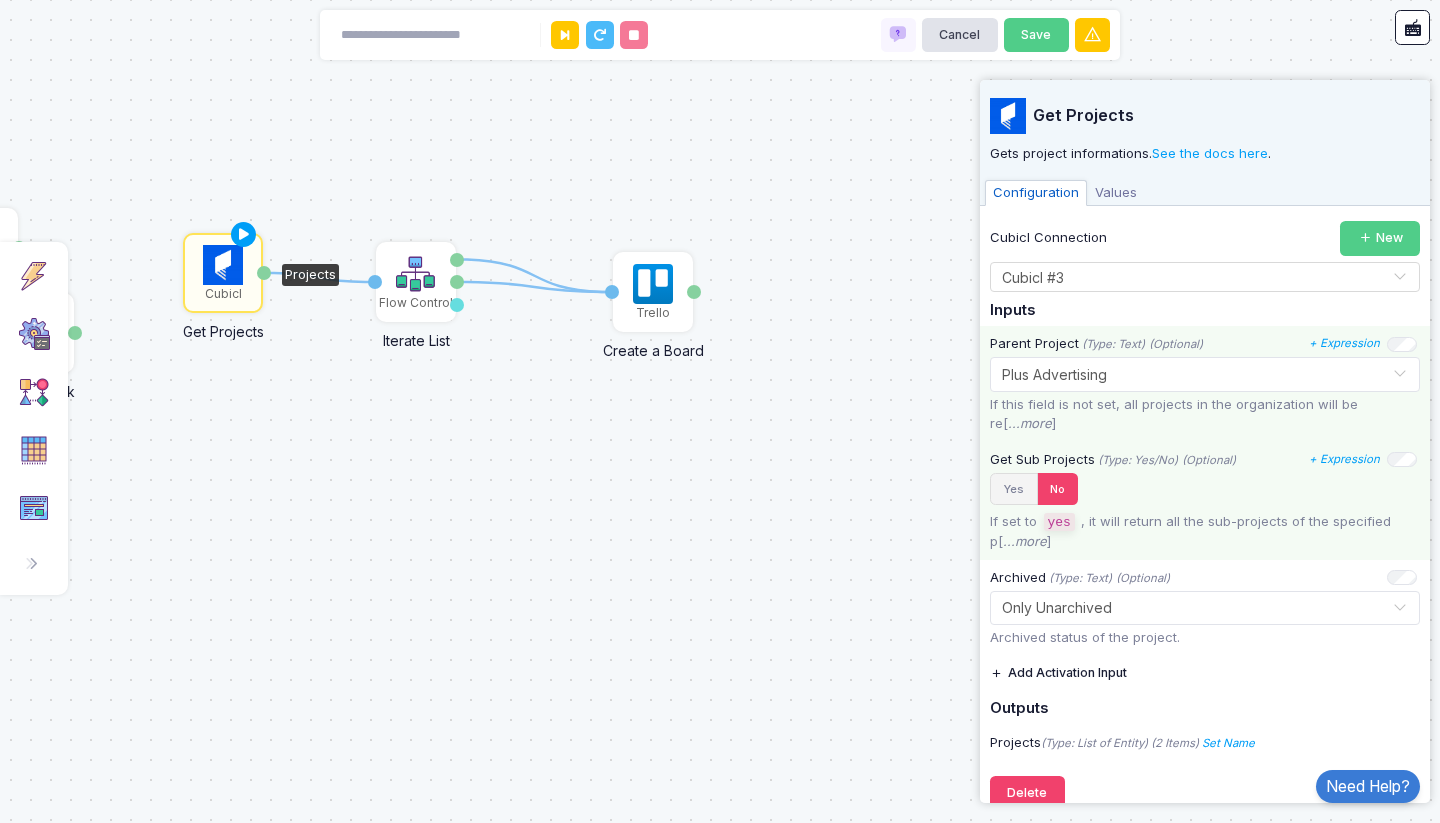 click on "Yes" 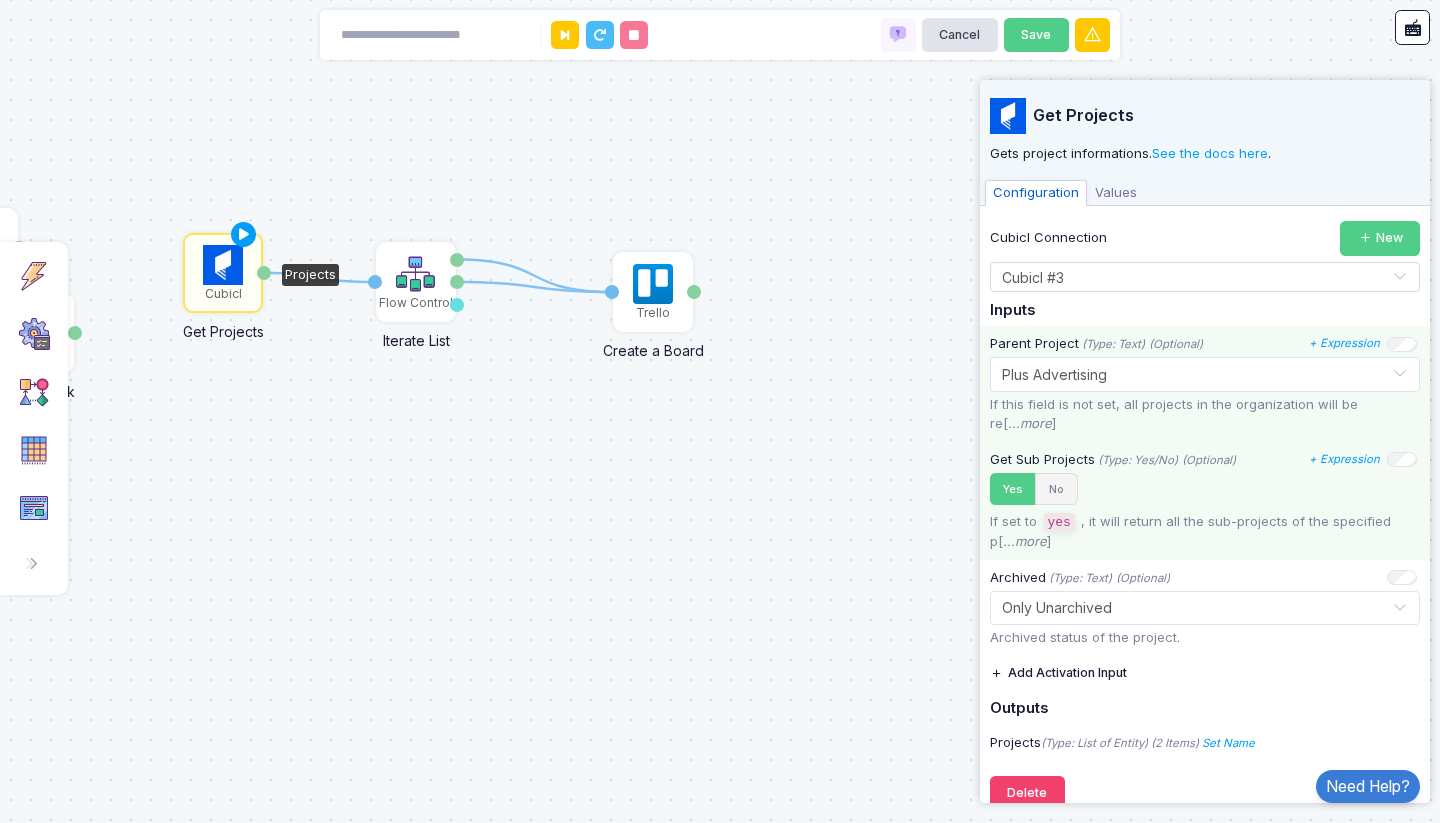 click on "No" 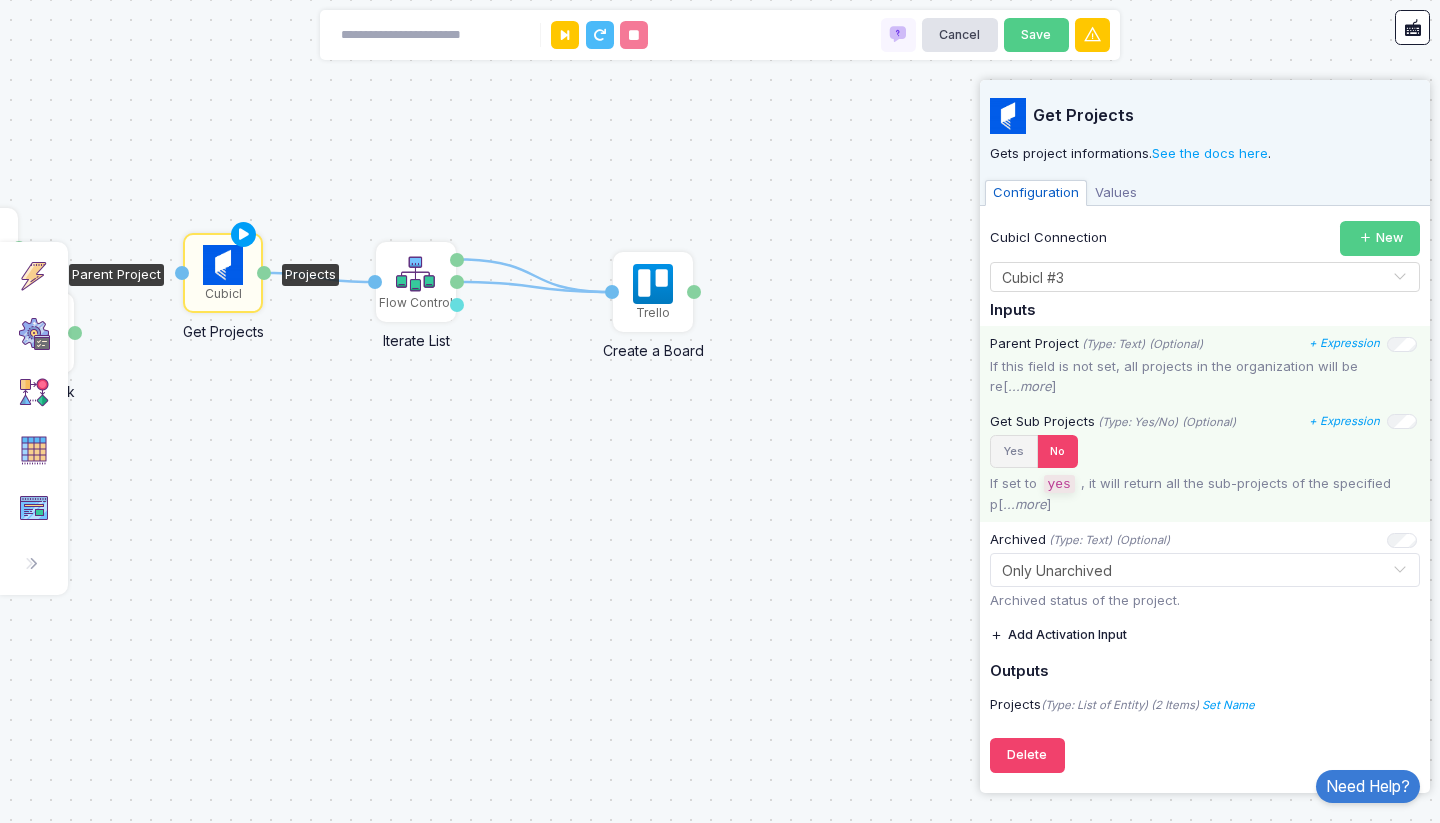 click on "Yes" 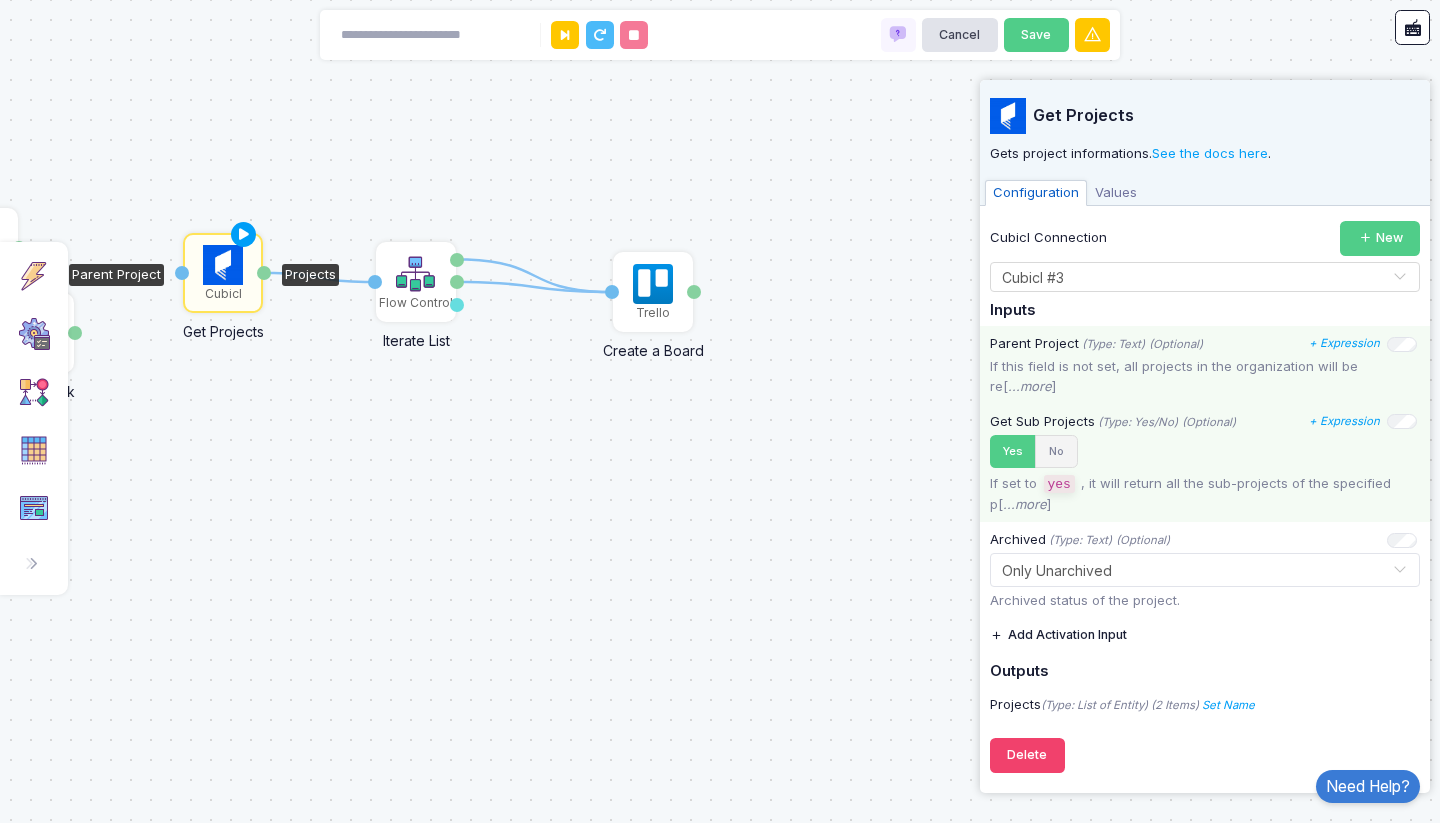 click on "No" 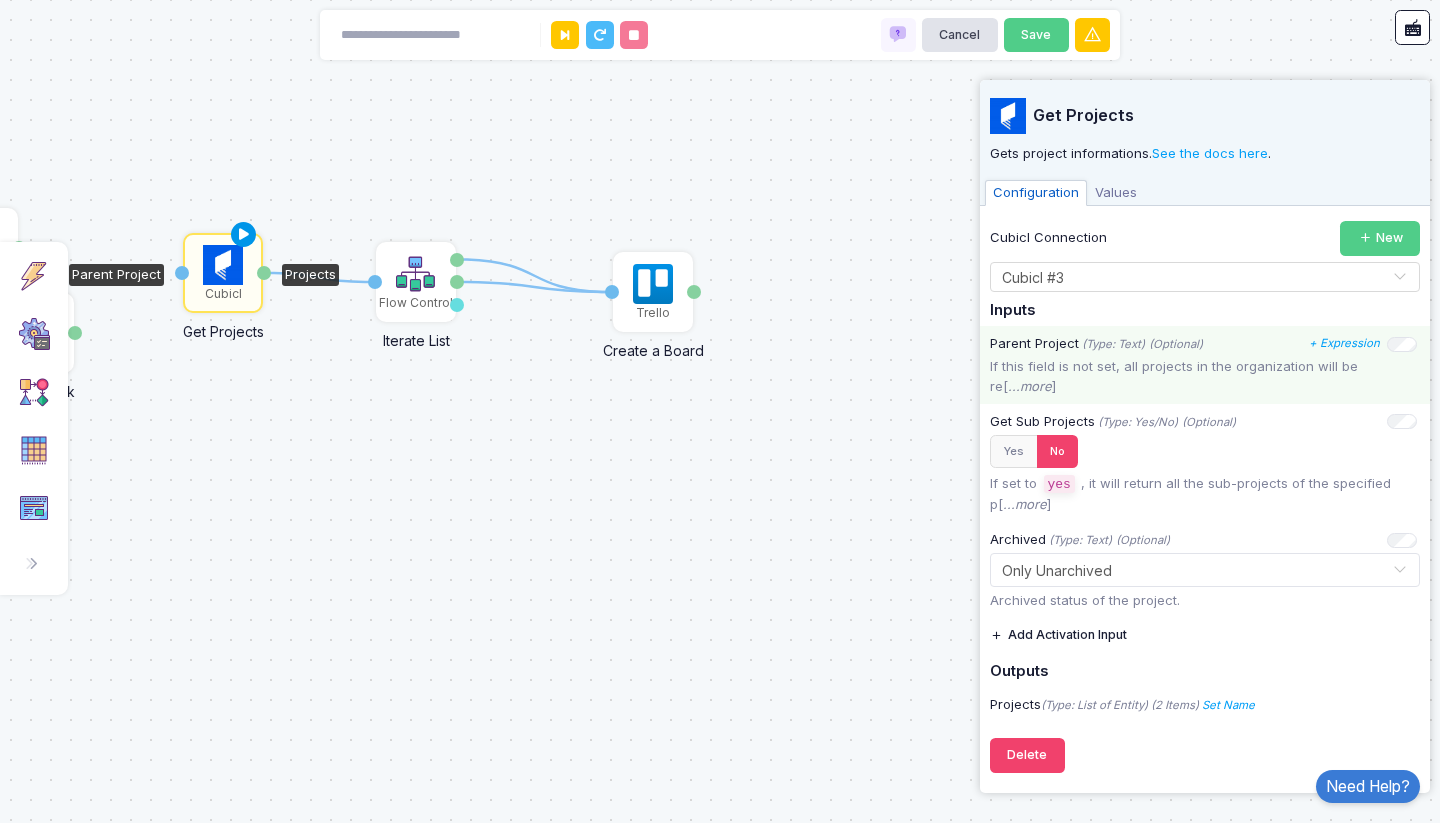 click at bounding box center (244, 235) 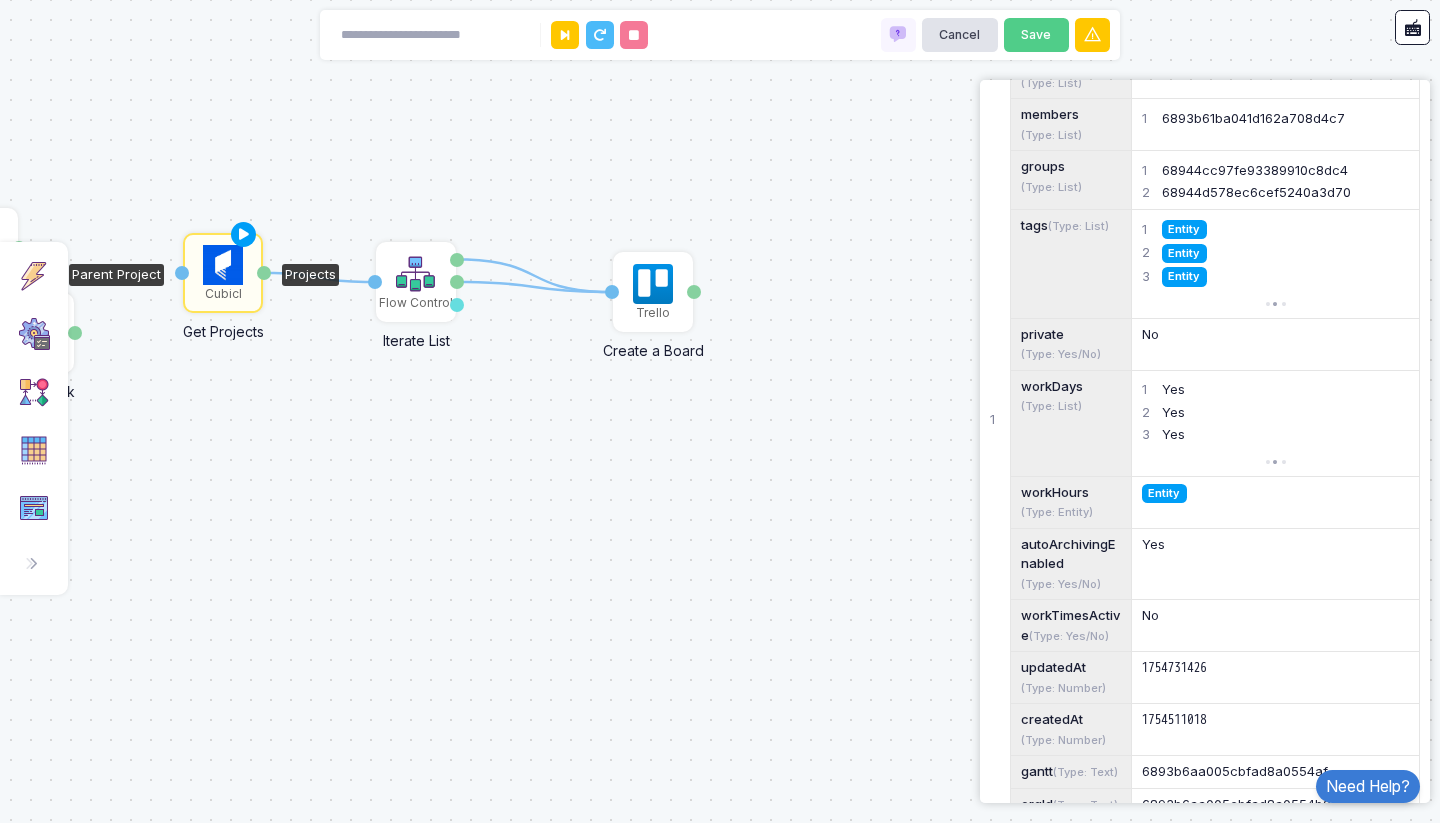 scroll, scrollTop: 75, scrollLeft: 0, axis: vertical 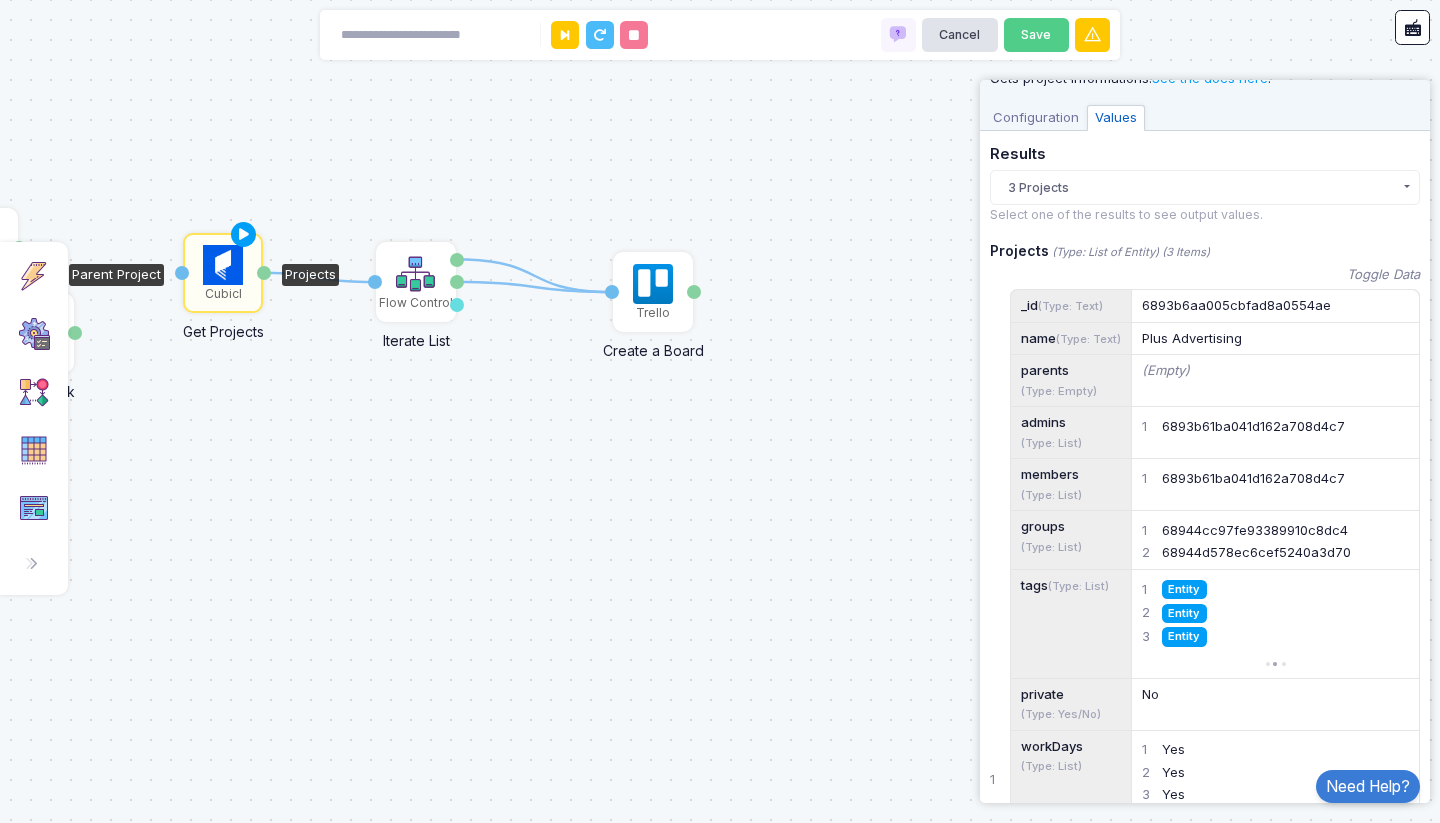 click on "6893b6aa005cbfad8a0554ae" 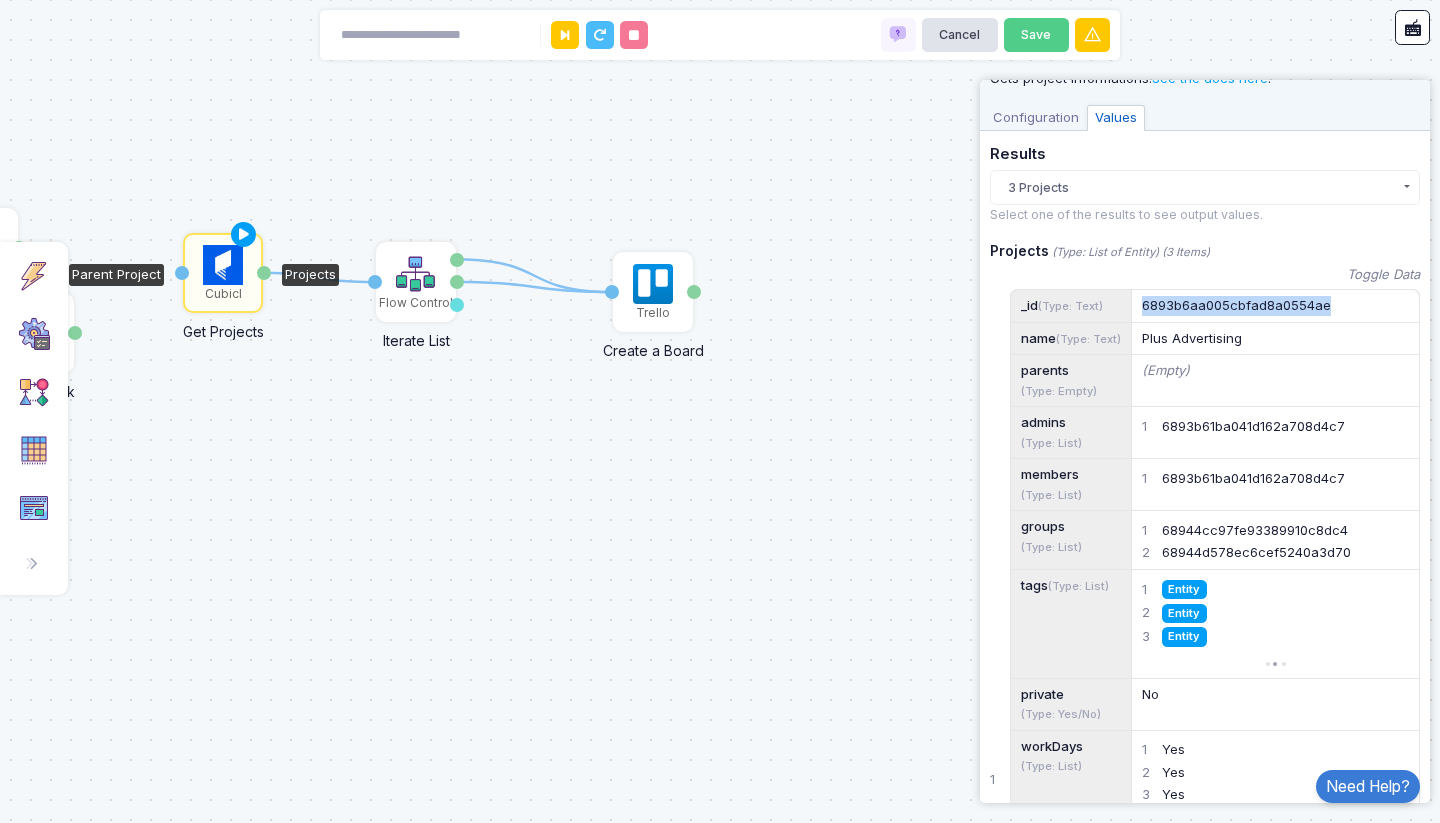 click on "6893b6aa005cbfad8a0554ae" 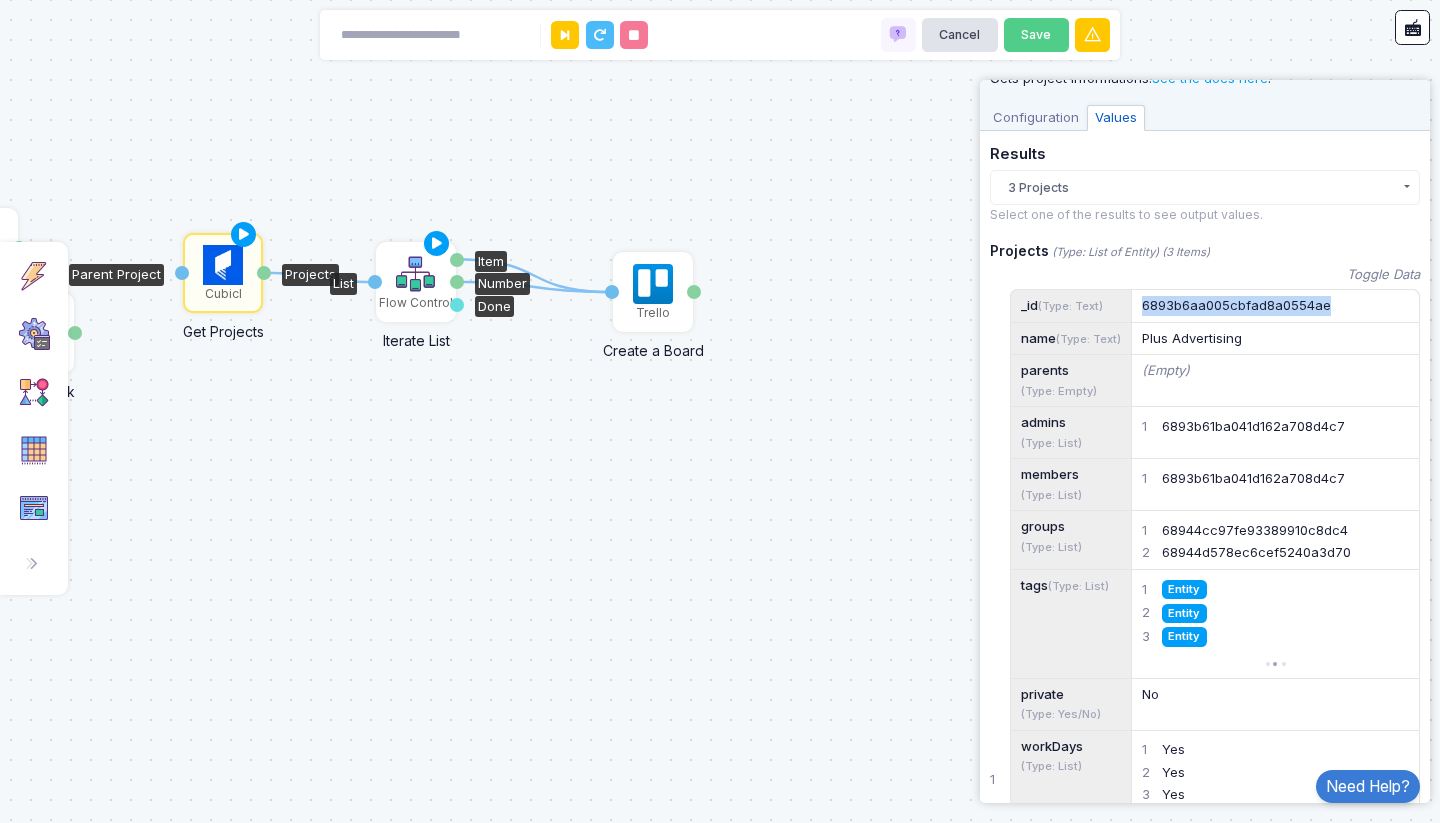 click 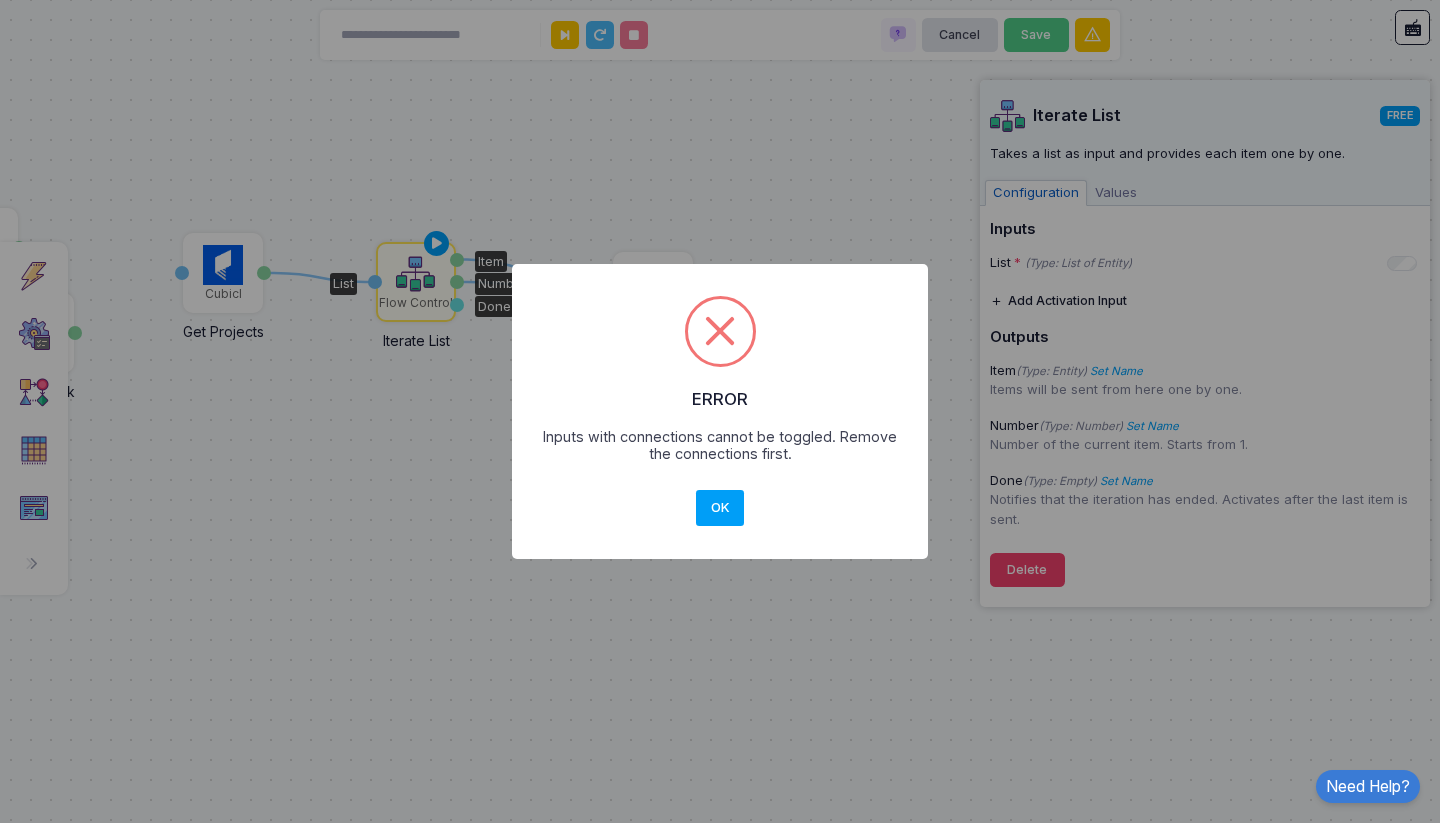click on "OK No Cancel" at bounding box center (720, 508) 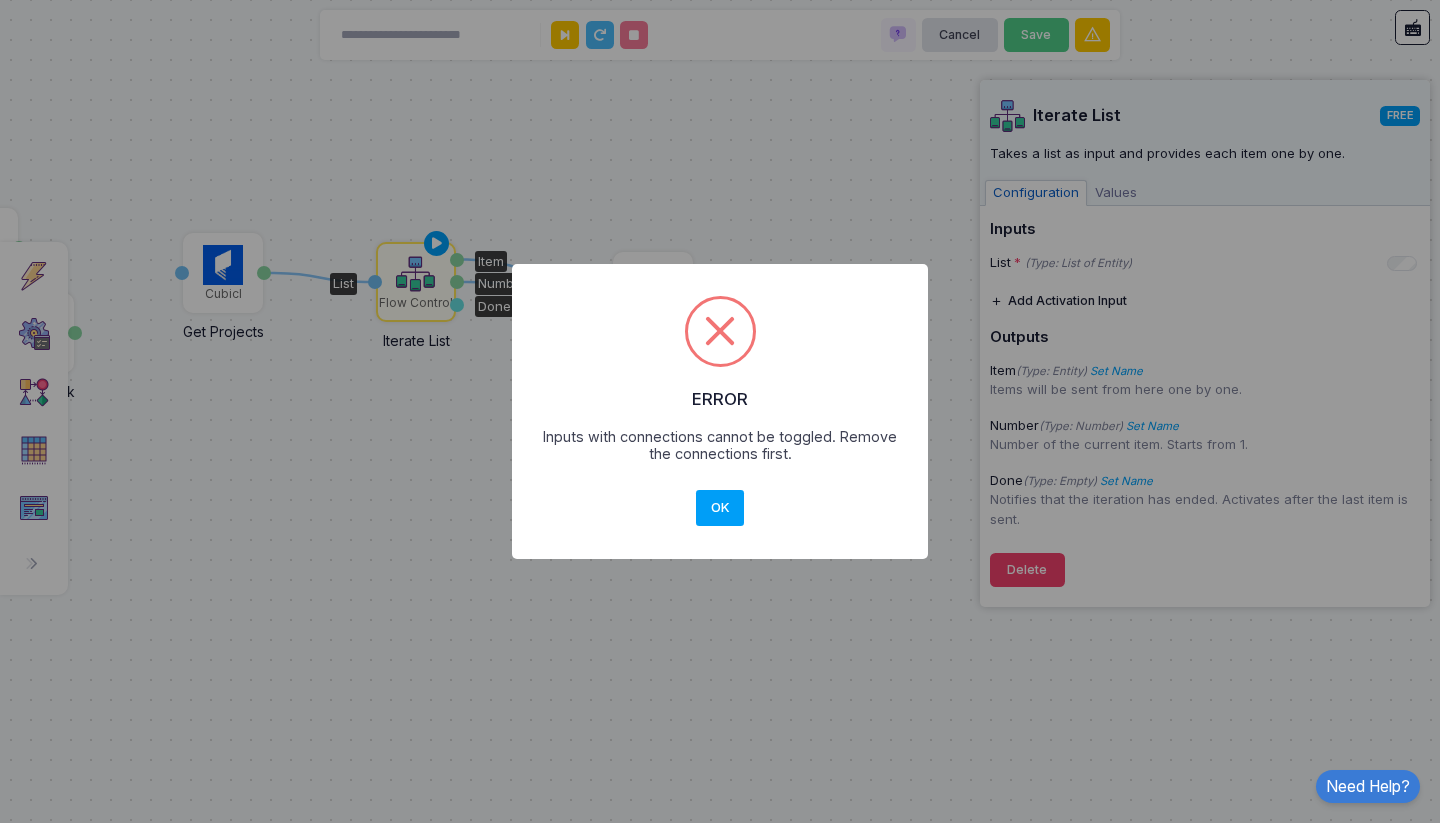 click on "×
ERROR Inputs with connections cannot be toggled. Remove the connections first. OK No Cancel" at bounding box center [720, 411] 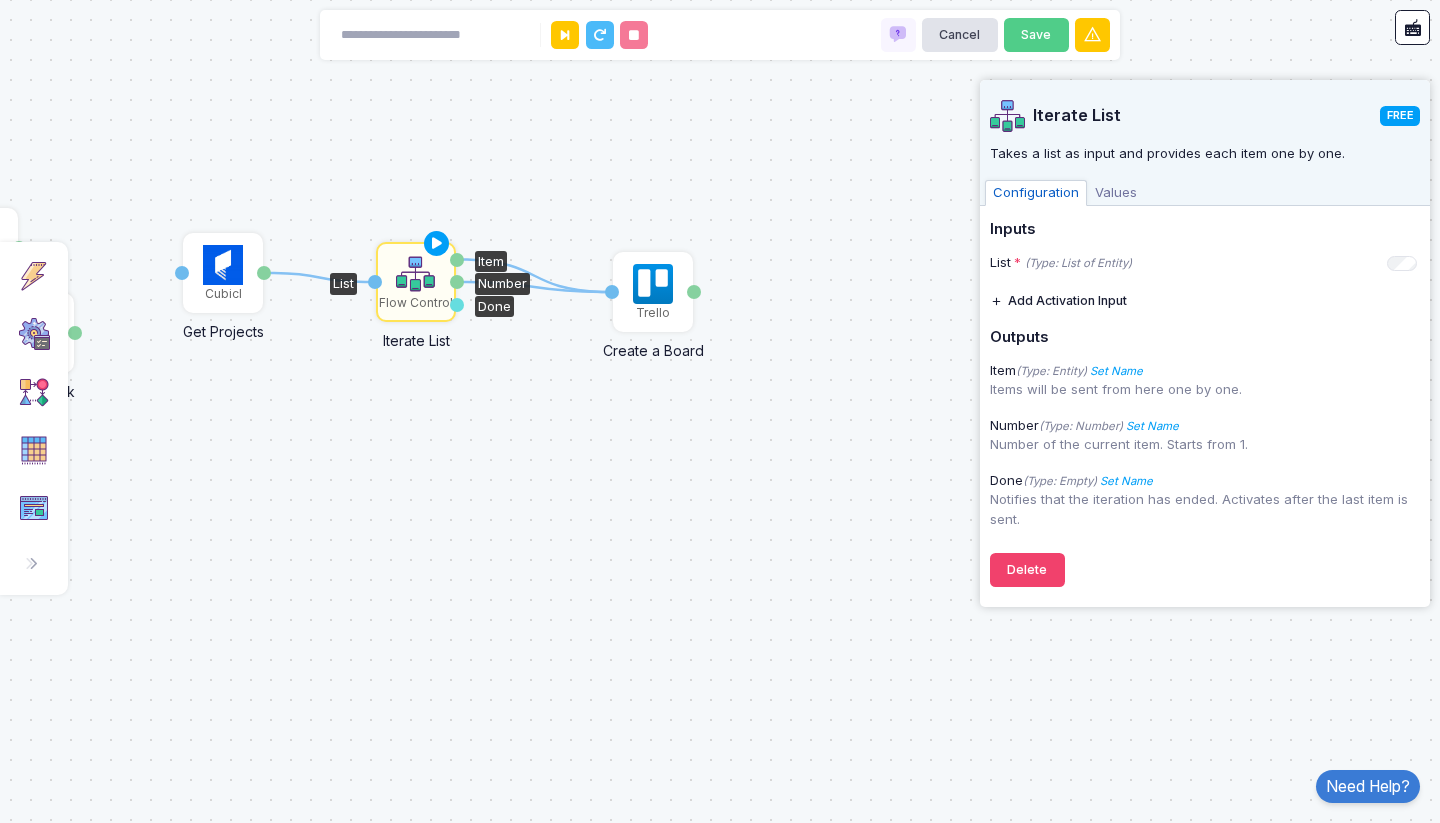 click 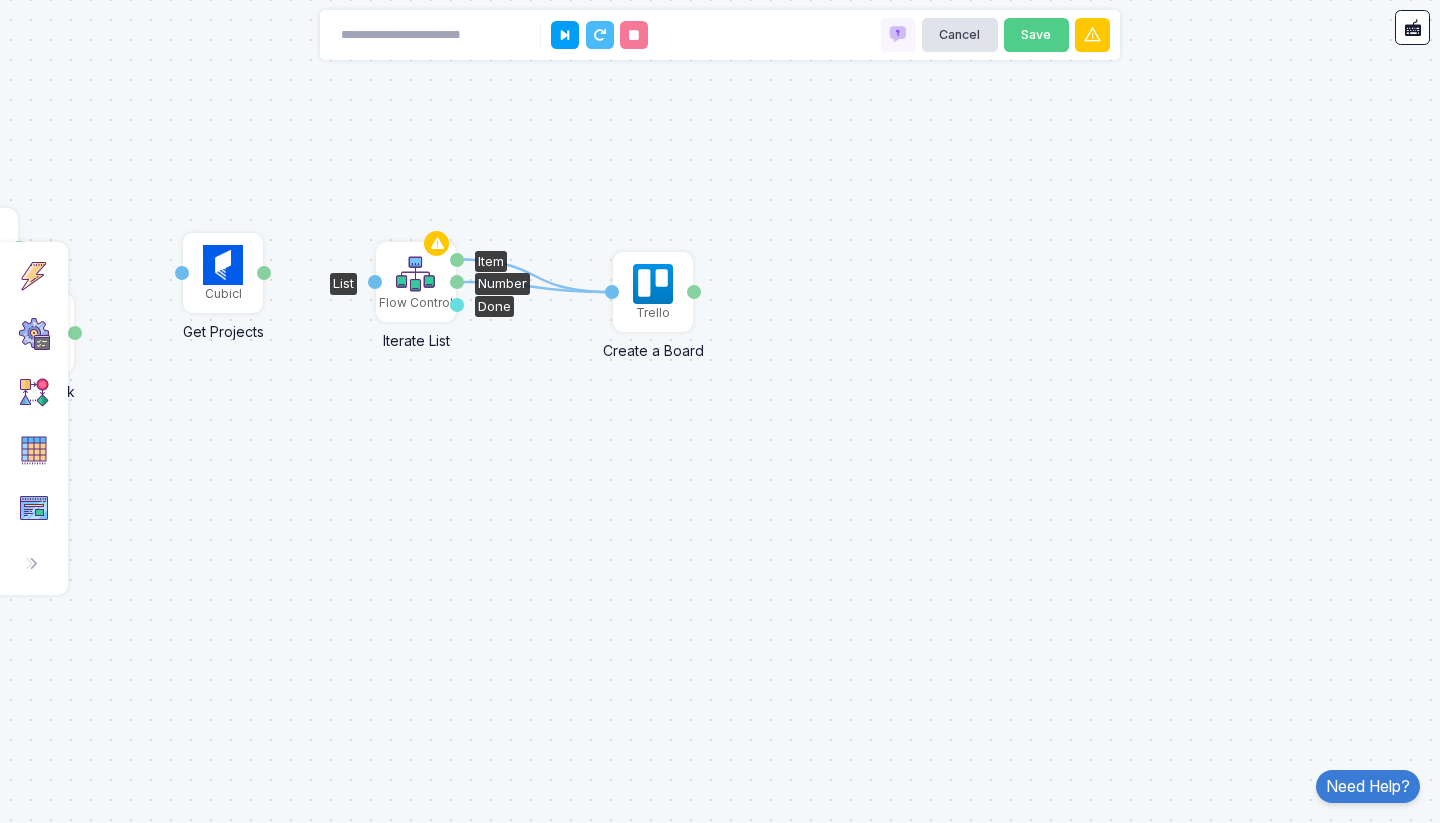 click 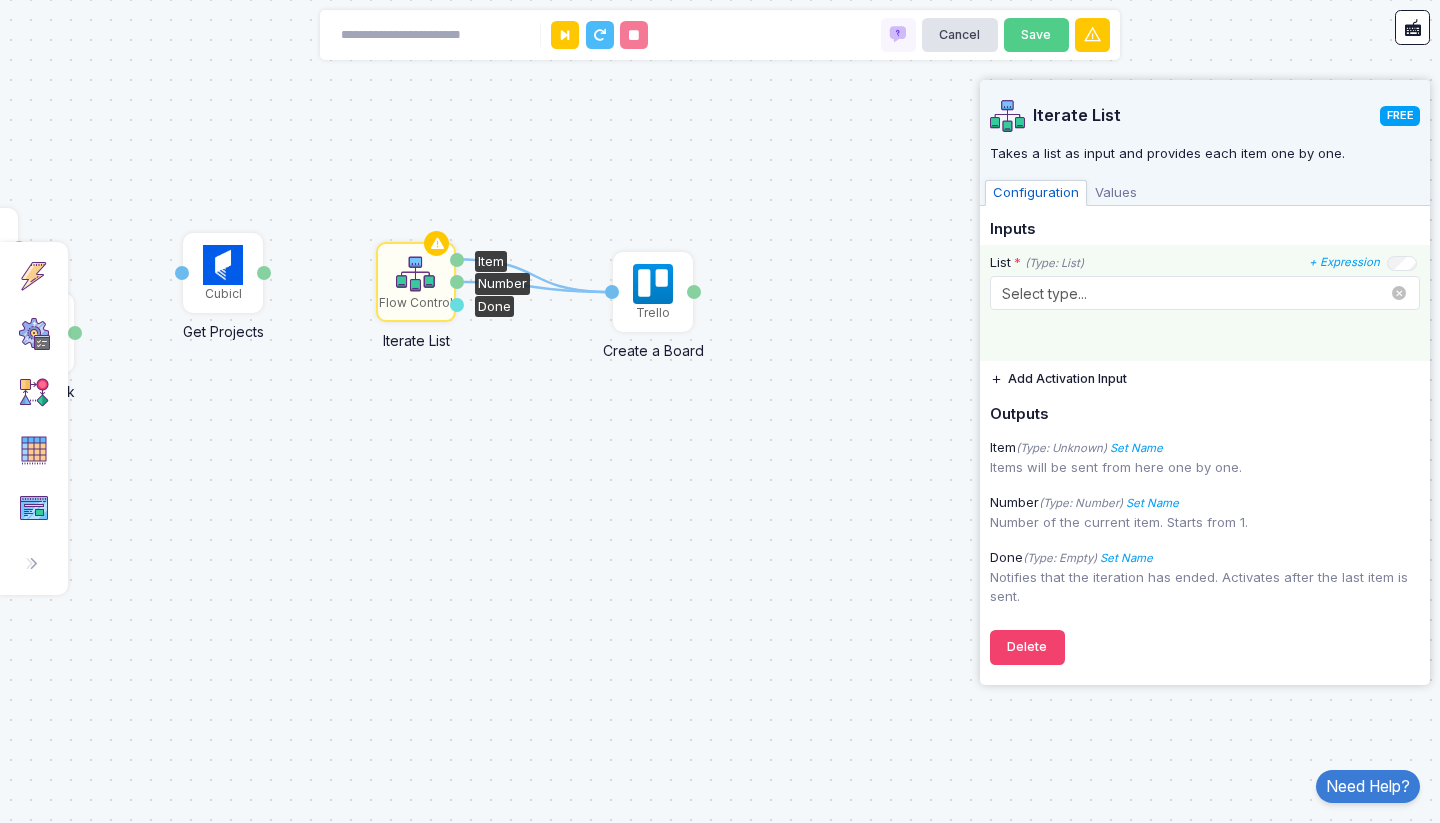 click 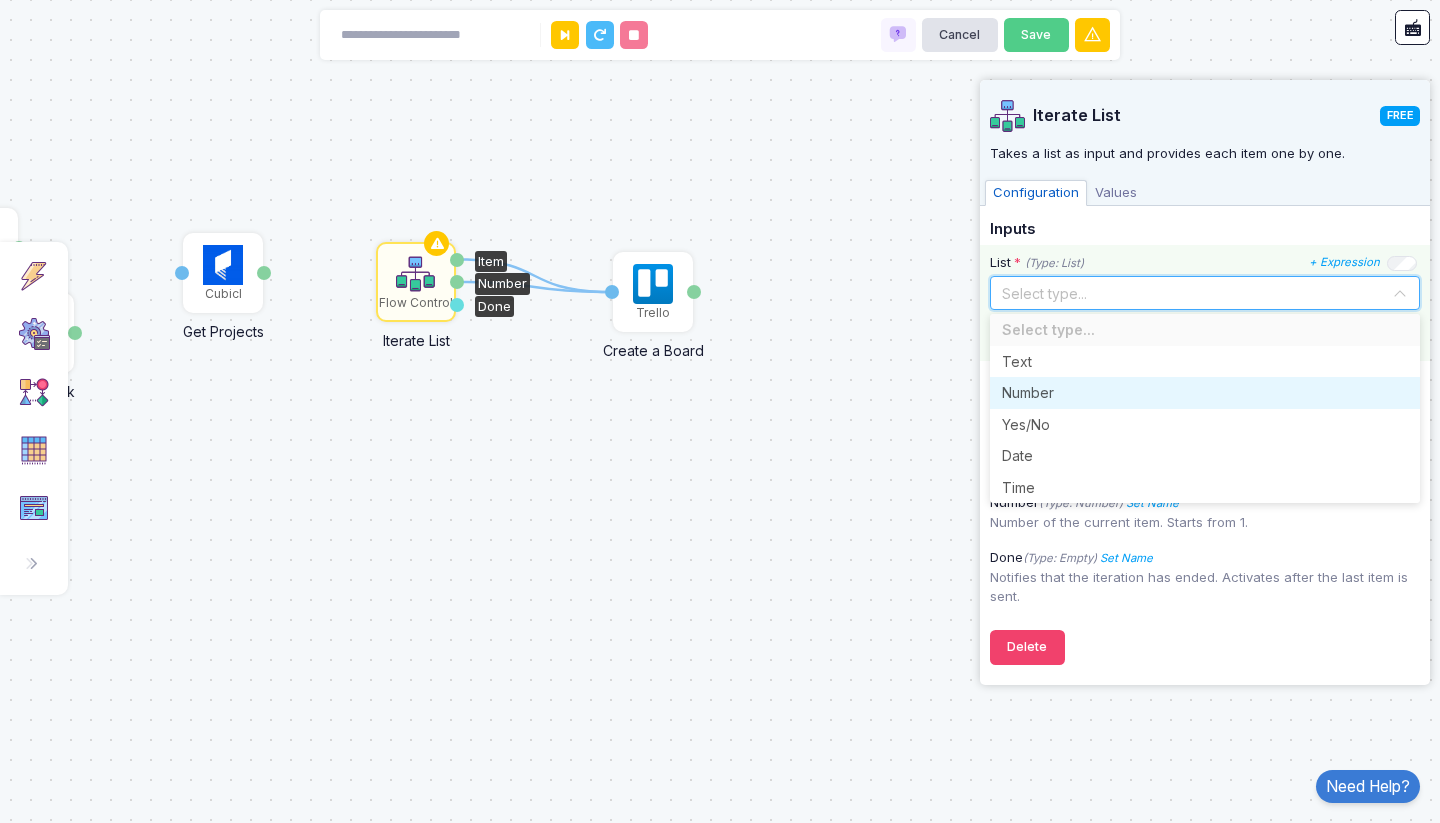 click on "Number" at bounding box center [1205, 393] 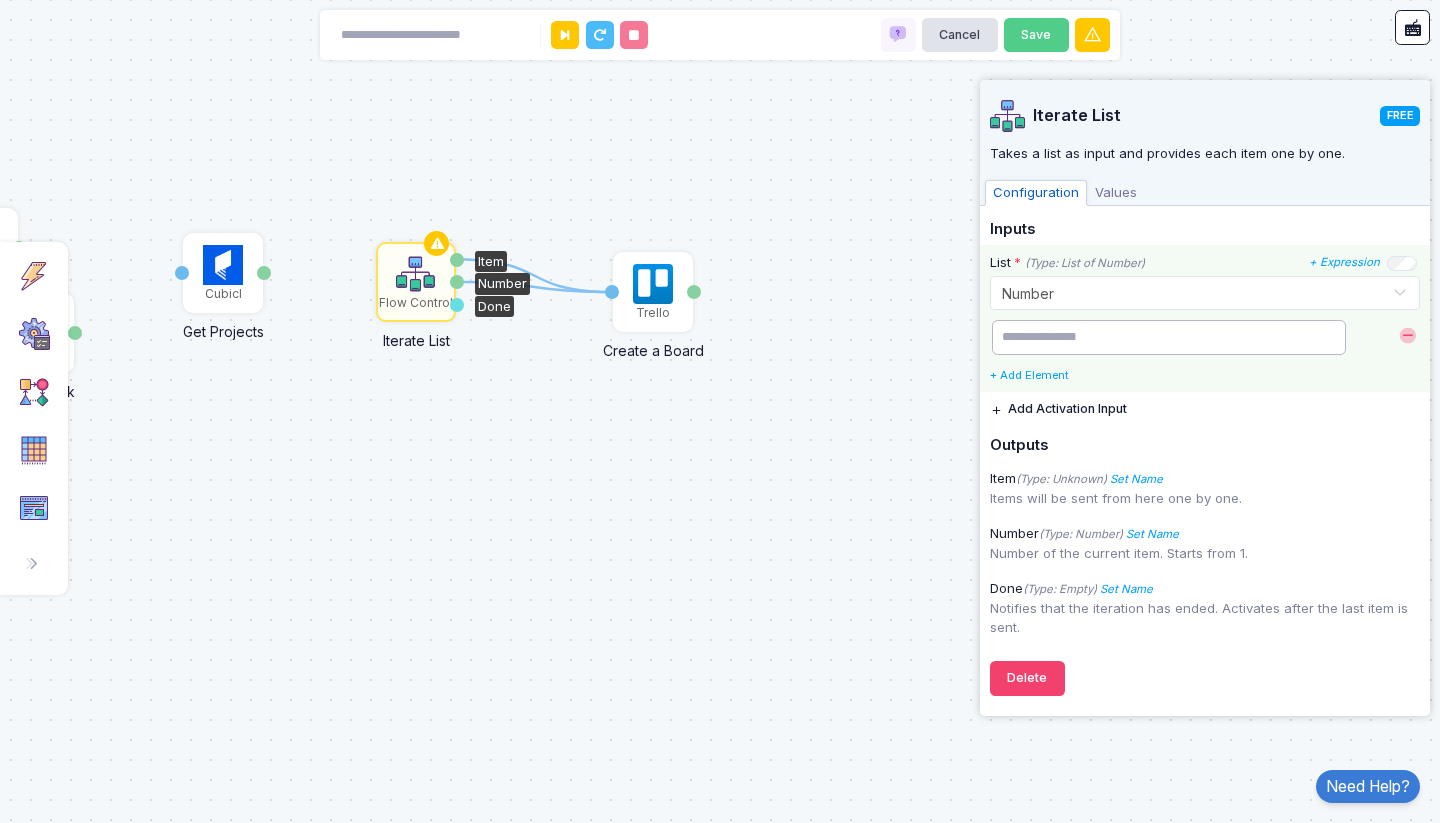 click at bounding box center [1169, 337] 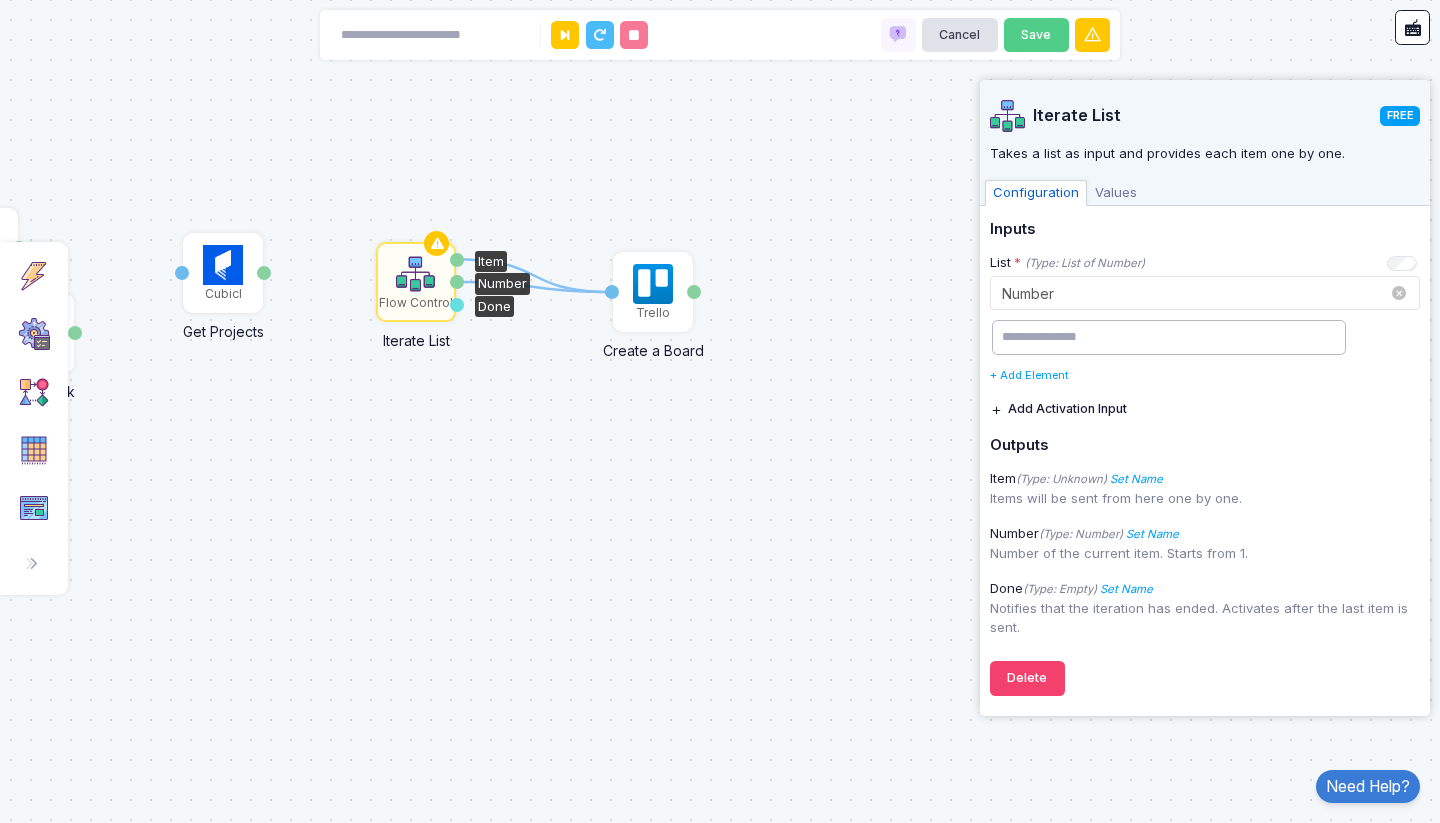 click 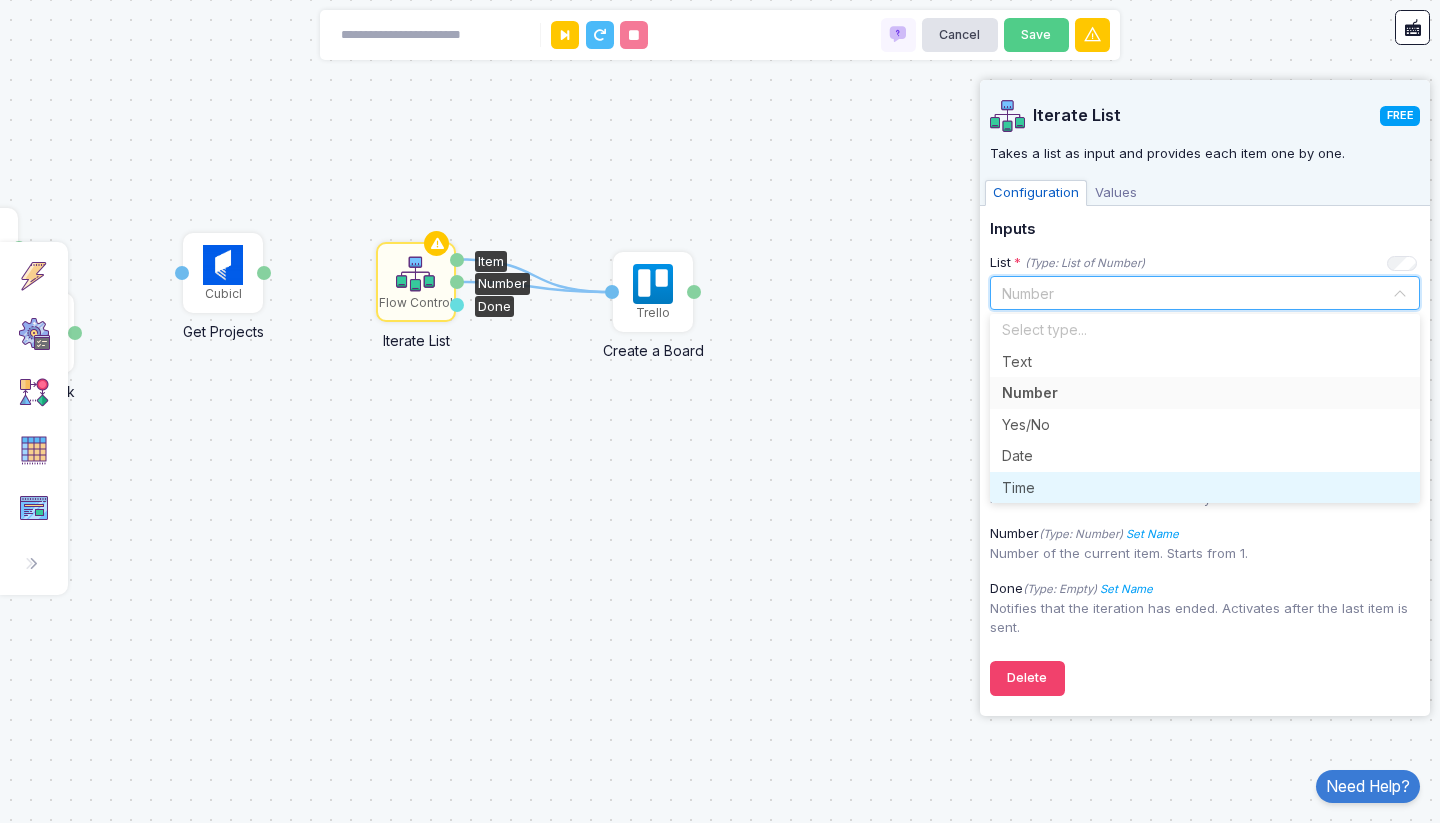 click on "Iterate List FREE Takes a list as input and provides each item one by one.
Configuration Values Inputs List * (Type: List of Number) + Expression Select Type × Number × Select type... Text Number Yes/No Date Time + Add Element  Add Activation Input  Outputs  Item  (Type: Unknown)  Set Name Name Items will be sent from here one by one.  Number  (Type: Number)  Set Name Name Number of the current item. Starts from 1.  Done  (Type: Empty)  Set Name Name Notifies that the iteration has ended. Activates after the last item is sent. Delete Results  Item 1   Item 1  2:43 PM  Item 1  2:31 PM Select one of the results to see output values. Item (Type: Entity)  Items will be sent from here one by one. Toggle Data  _id  (Type: Text) 68944cc97fe93389910c8dc4  name  (Type: Text) Meta Business  parents  (Type: List) 1 6893b6aa005cbfad8a0554ae  admins  (Type: List) 1 6893b61ba041d162a708d4c7  members  (Type: List) 1 6893b61ba041d162a708d4c7  groups  (Type: List) List has no items.  tags  (Type: List) 1 Entity 2 Entity 3" 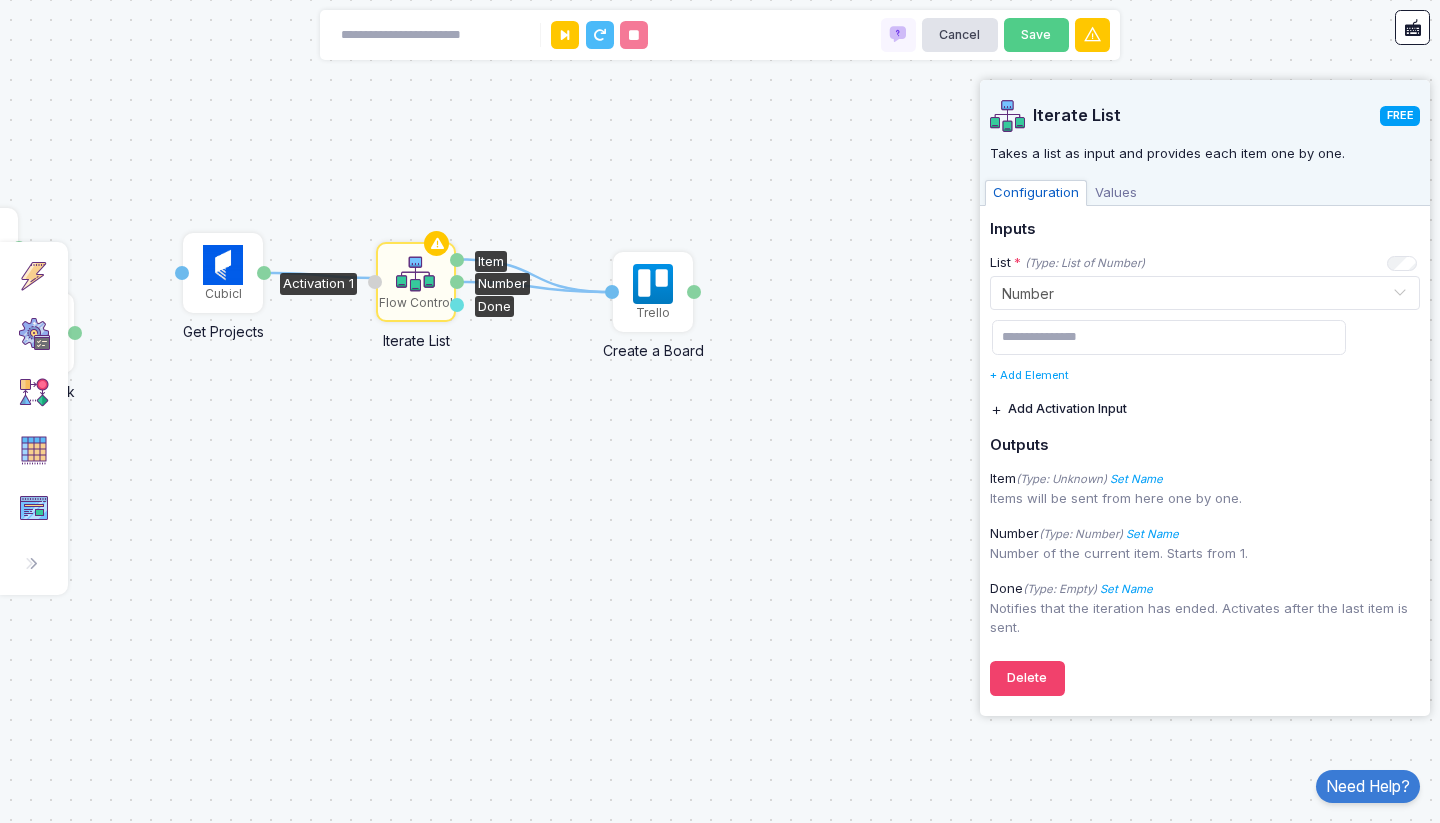 drag, startPoint x: 267, startPoint y: 269, endPoint x: 381, endPoint y: 277, distance: 114.28036 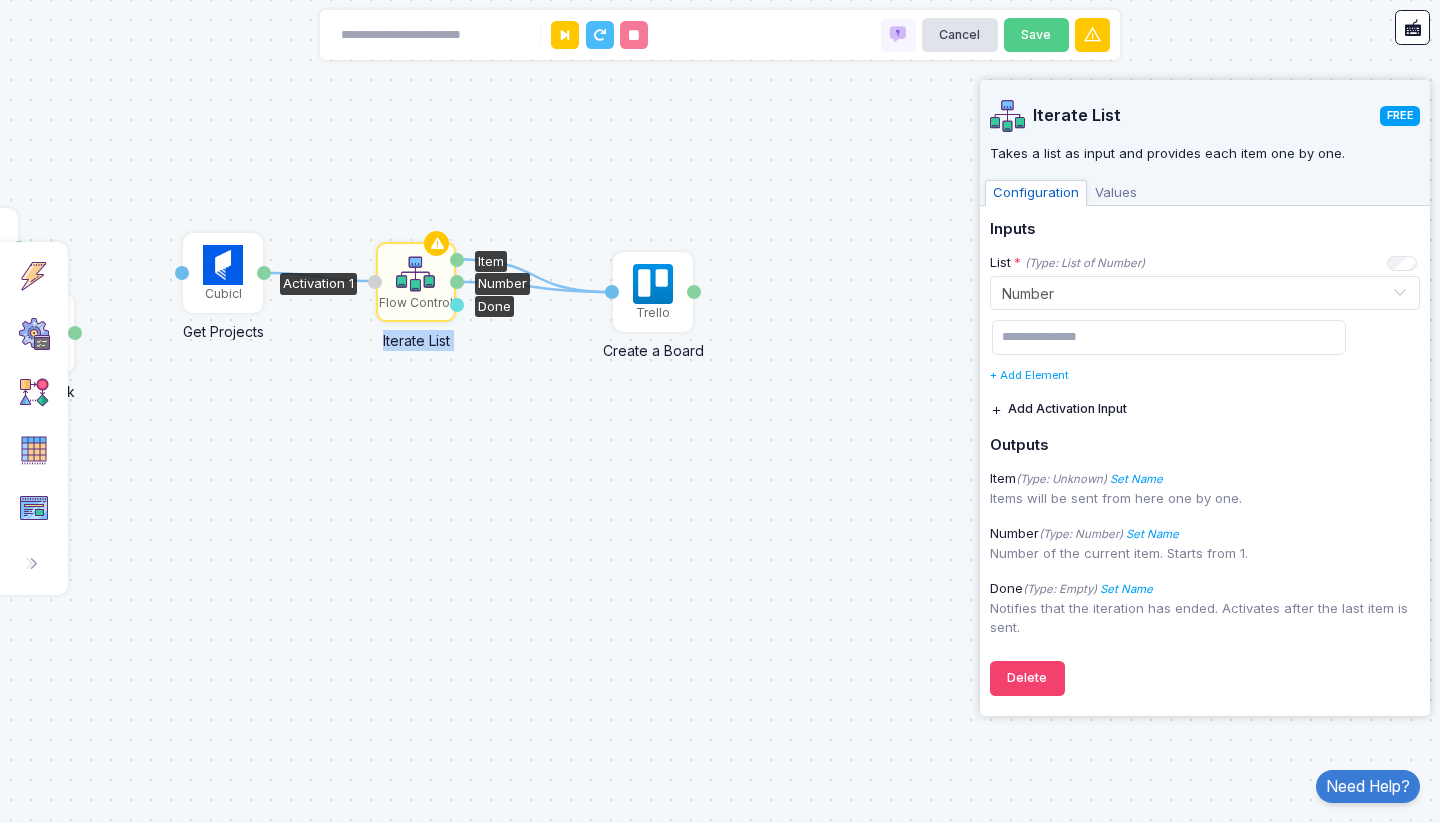drag, startPoint x: 265, startPoint y: 269, endPoint x: 374, endPoint y: 281, distance: 109.65856 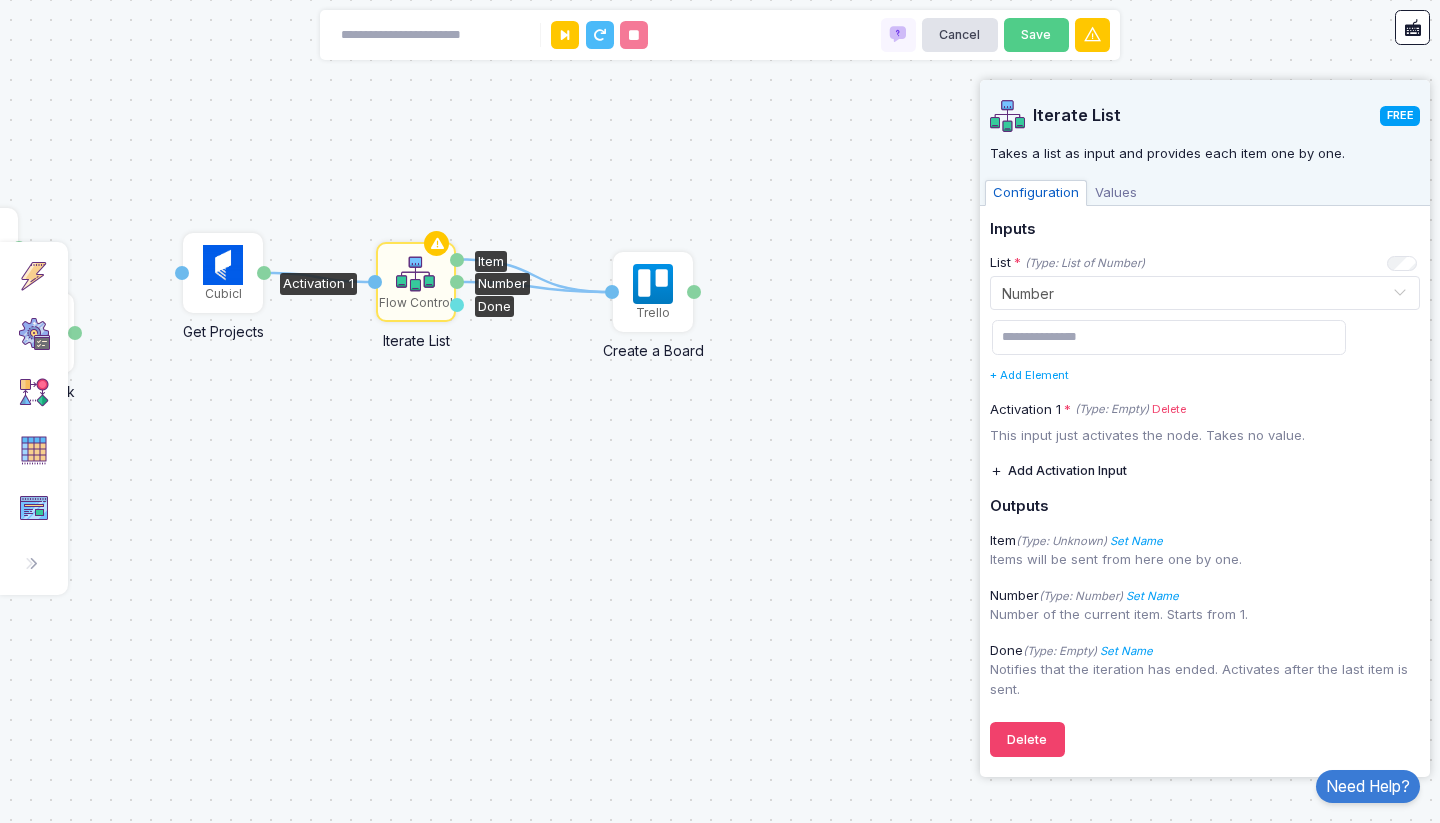 click on "Values" at bounding box center (1116, 193) 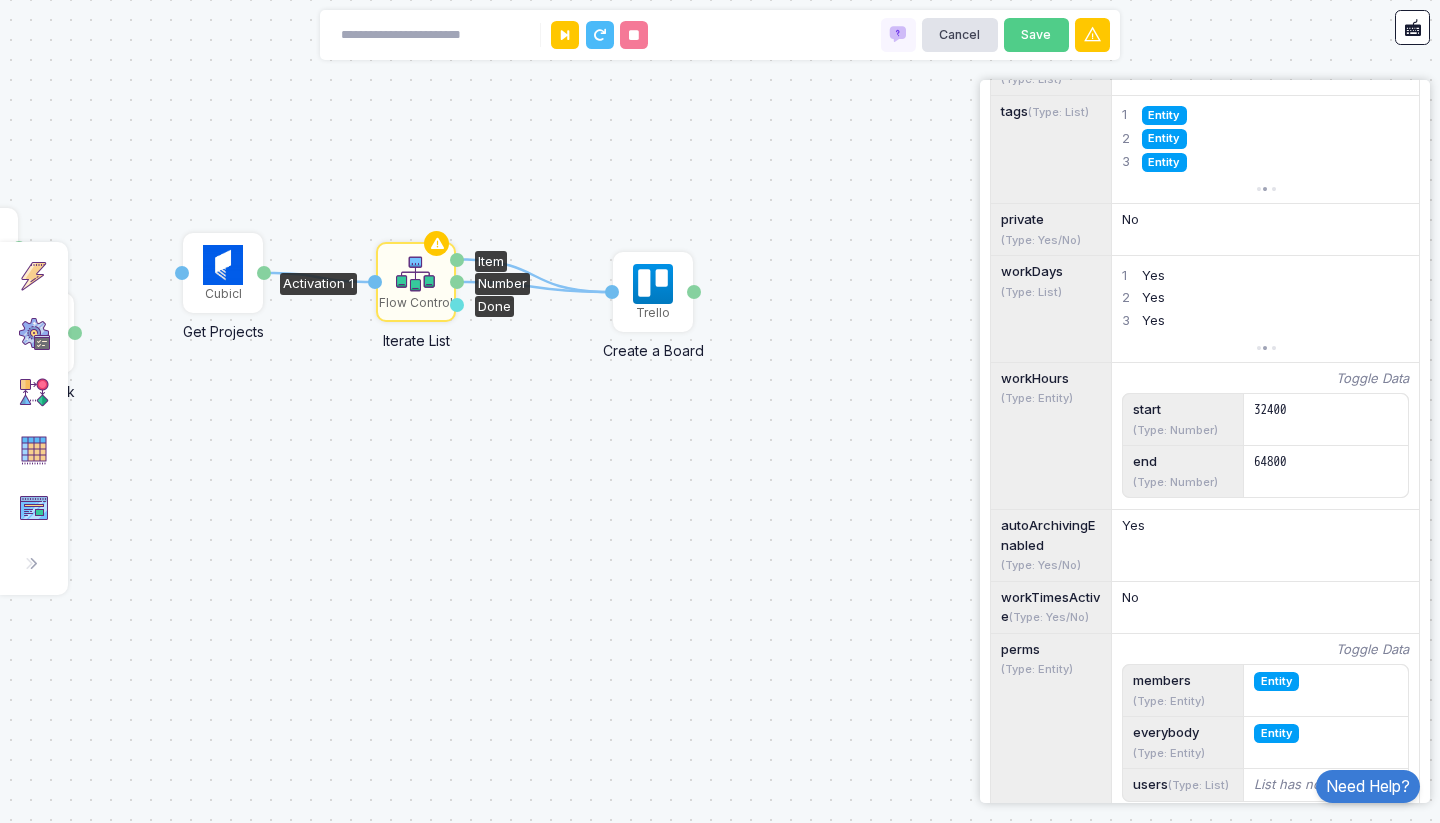 scroll, scrollTop: 0, scrollLeft: 0, axis: both 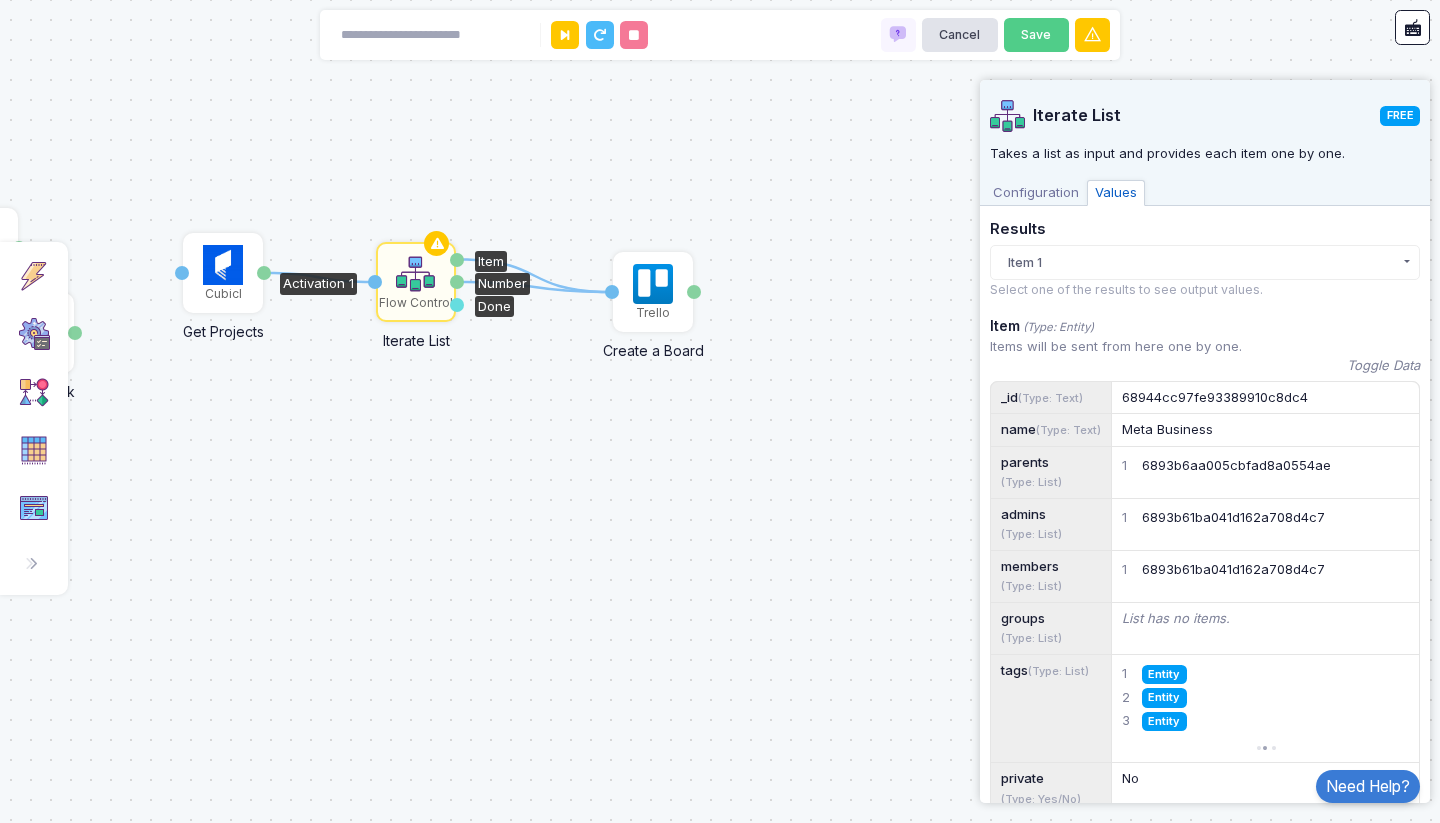 click on "Configuration" at bounding box center [1036, 193] 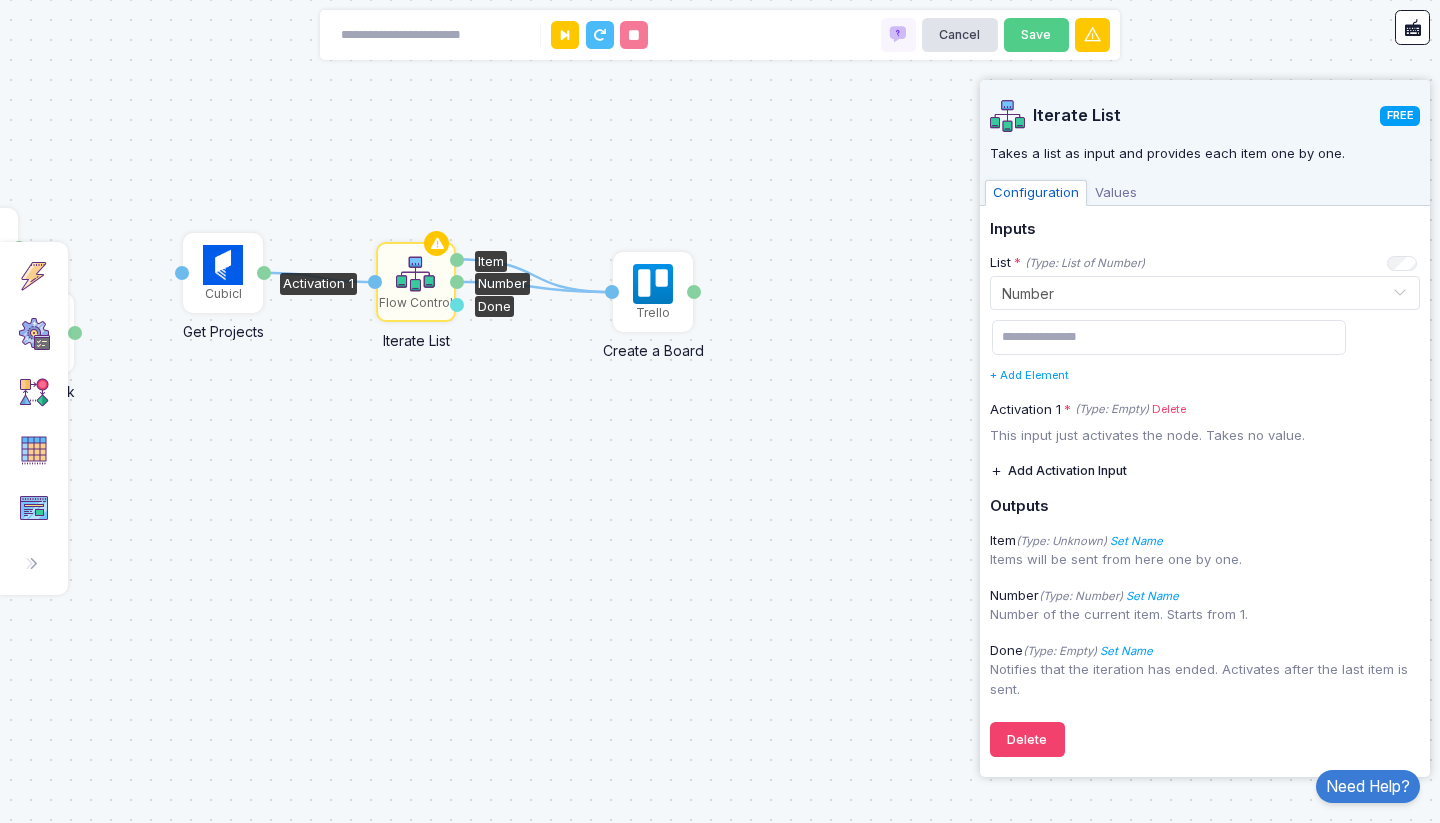 click 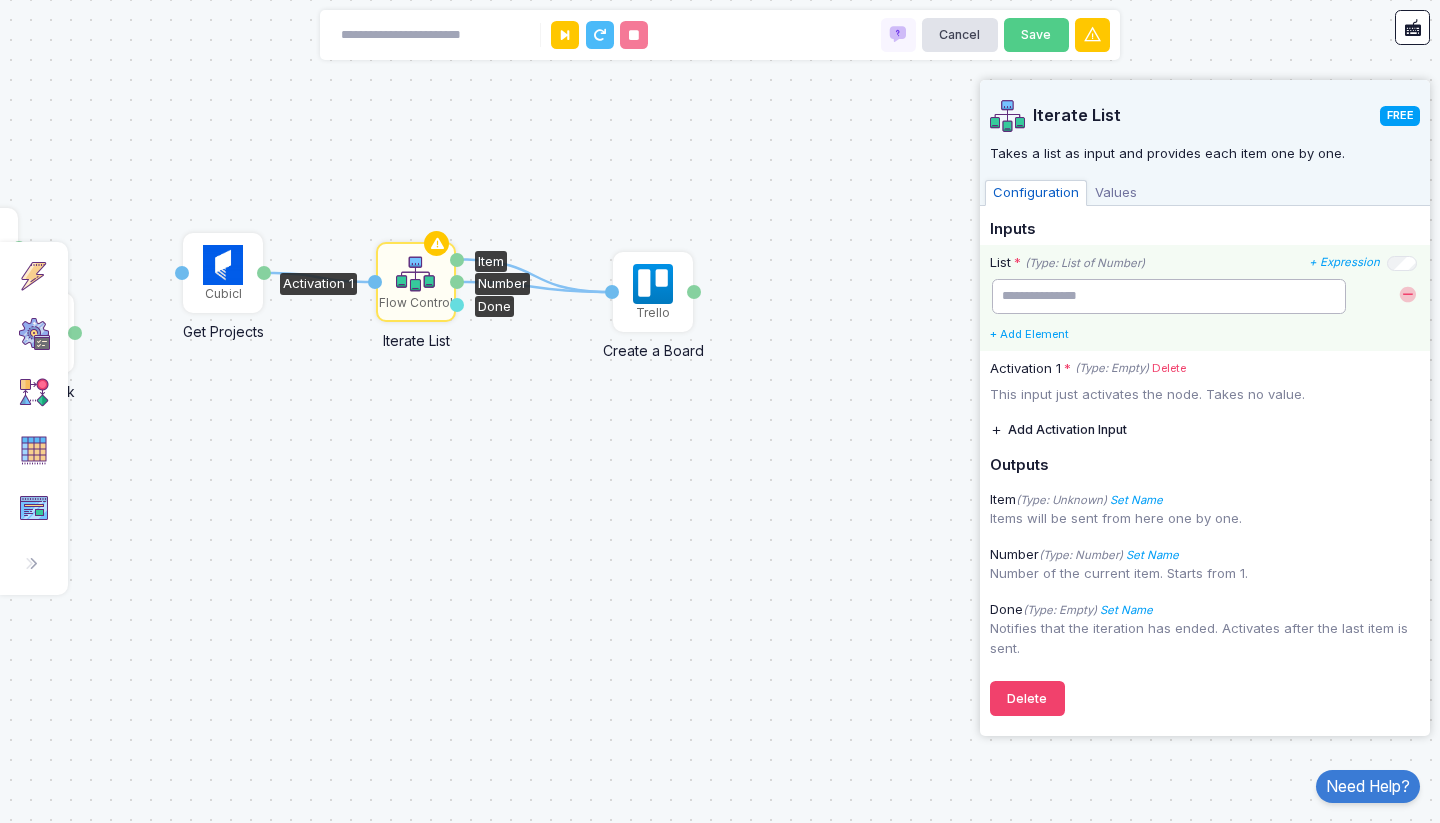 click at bounding box center [1169, 296] 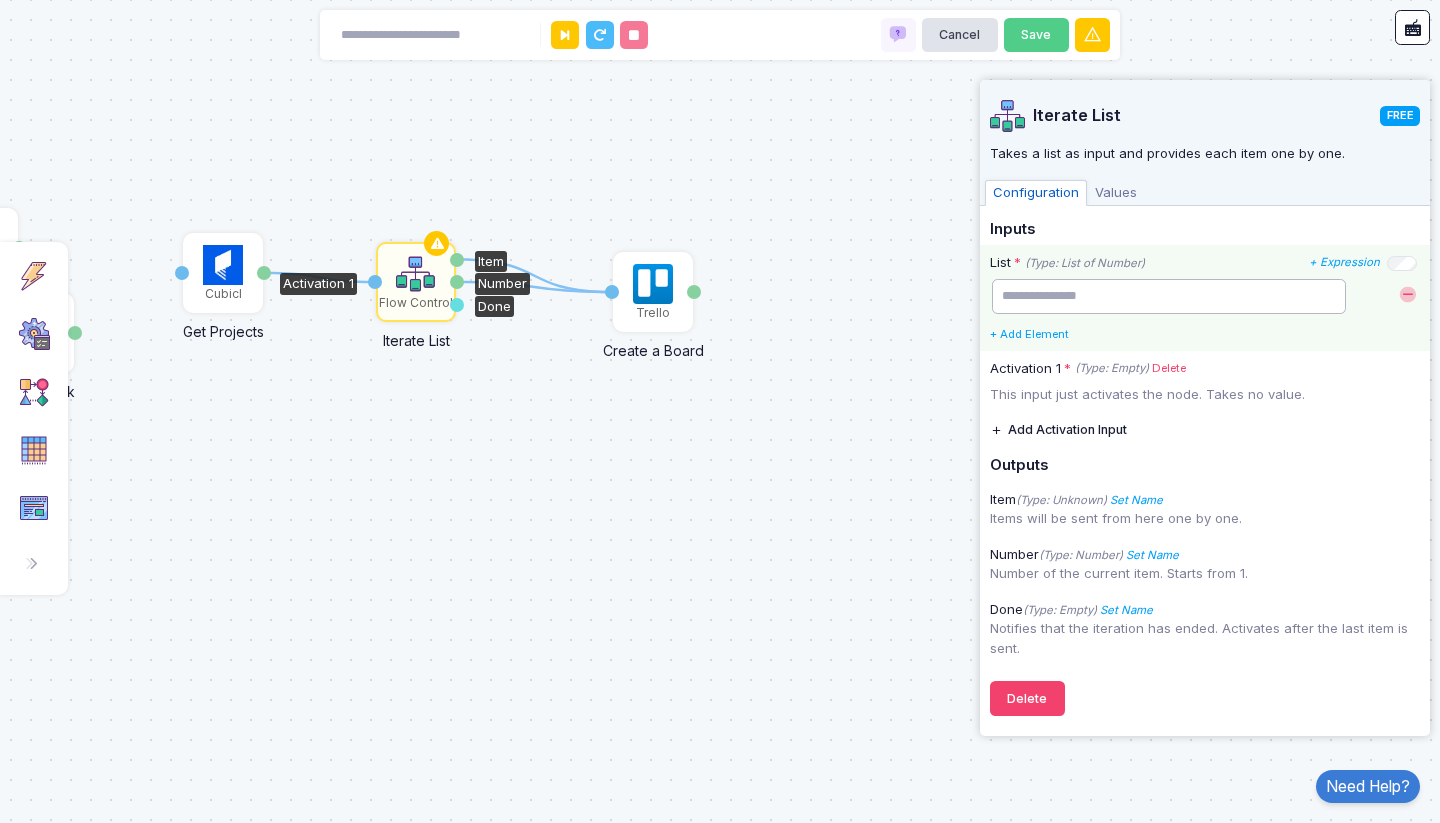 paste on "*" 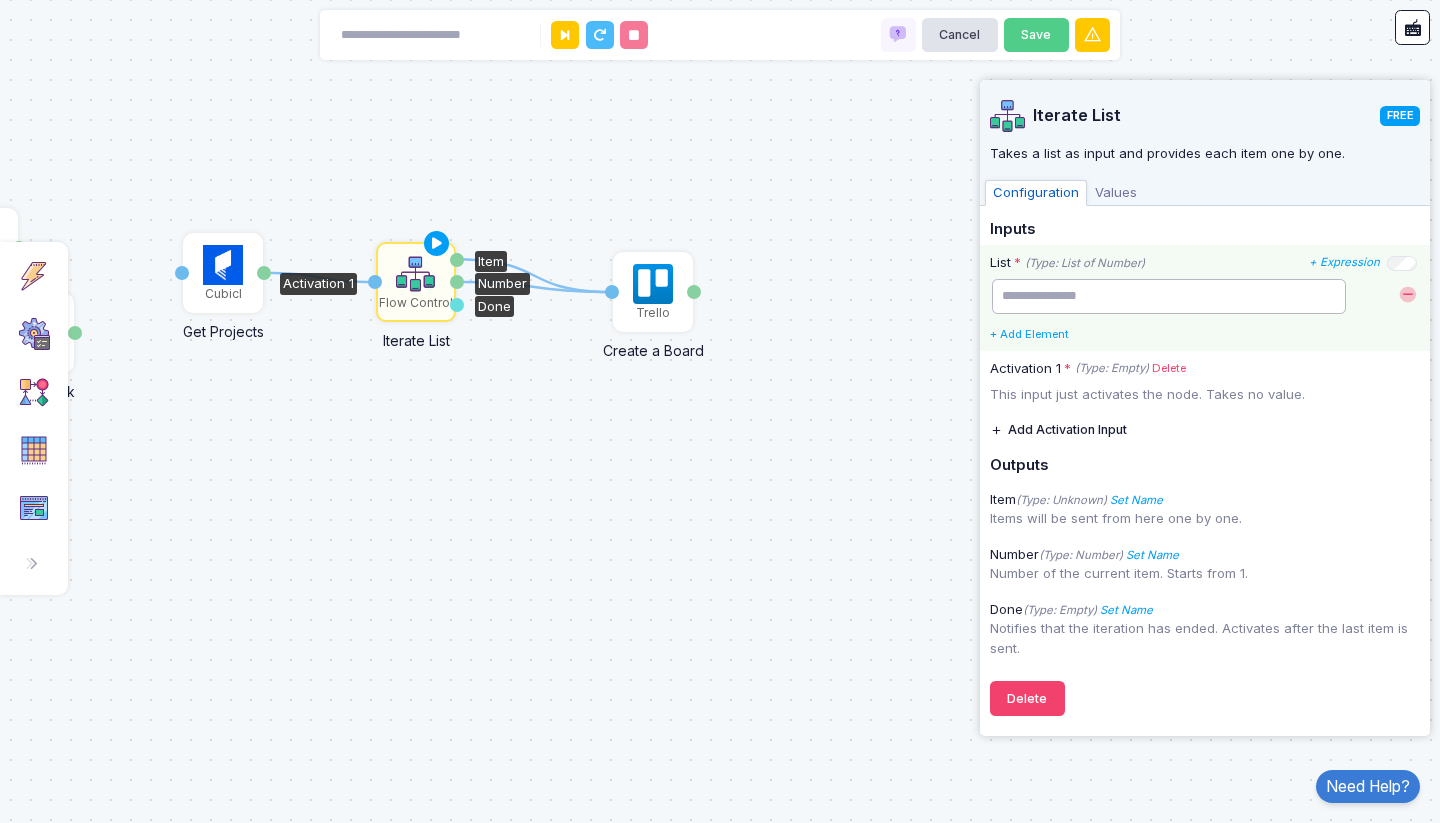 click on "*" at bounding box center [1169, 296] 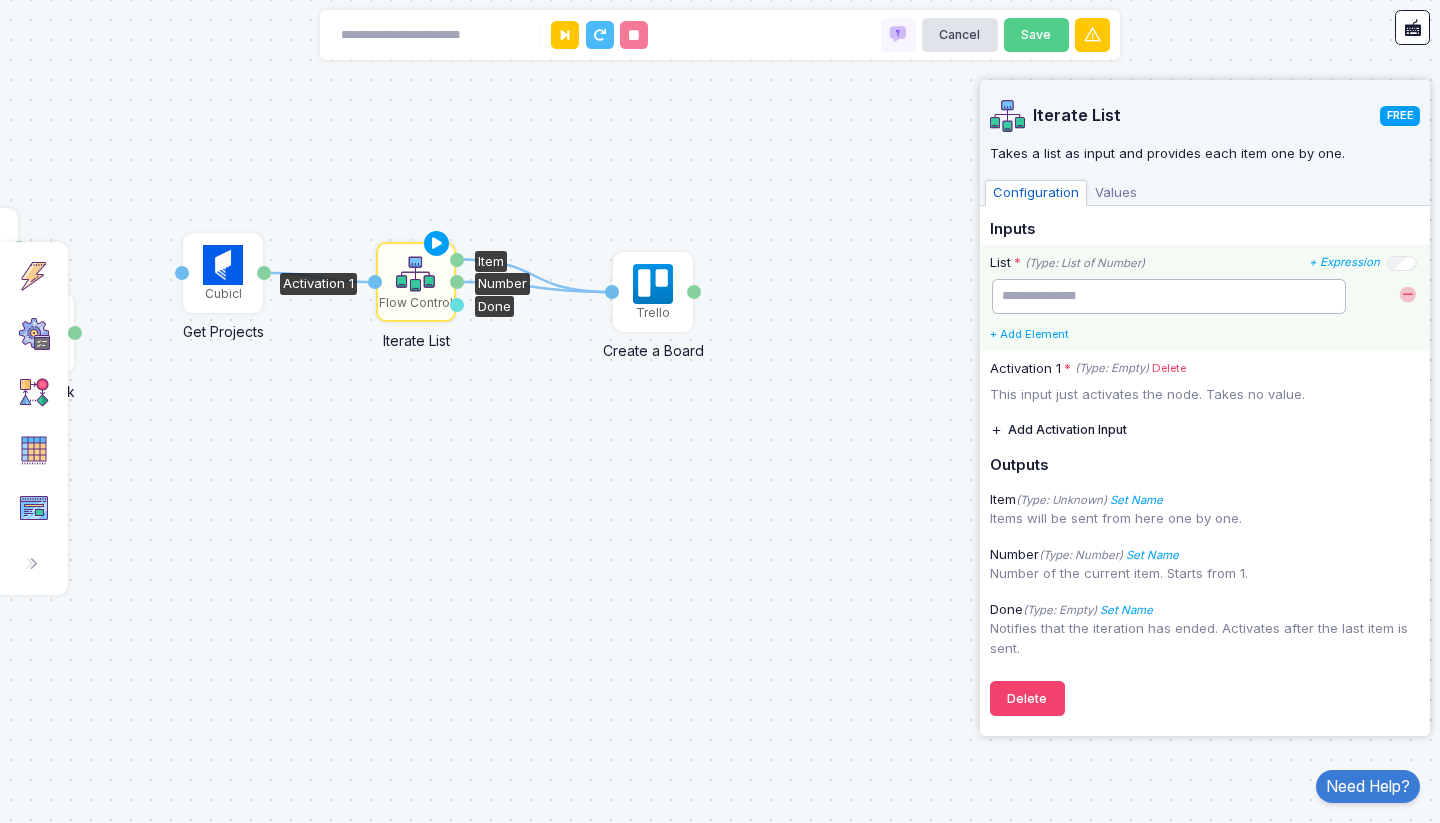 type on "*" 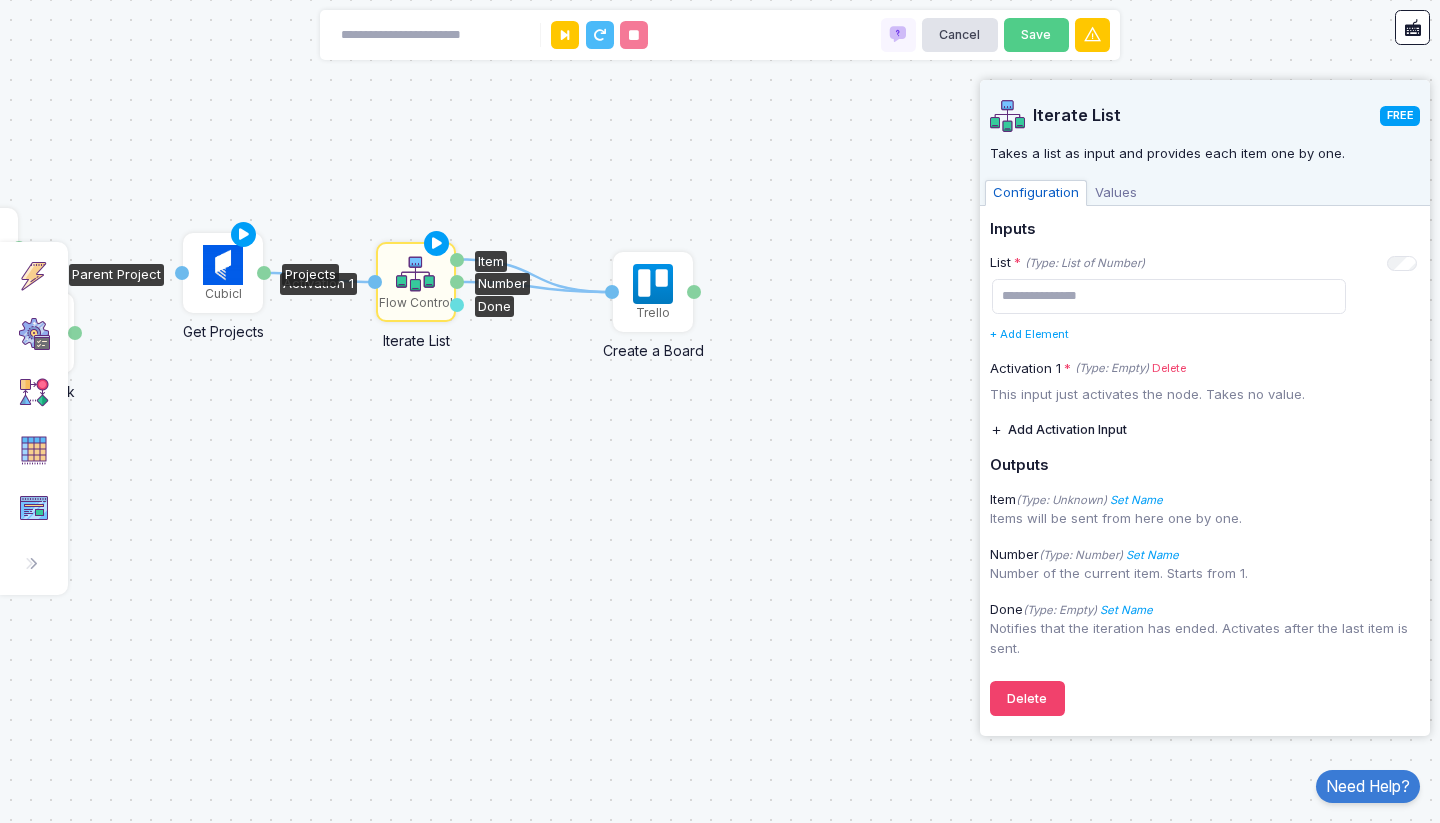 click 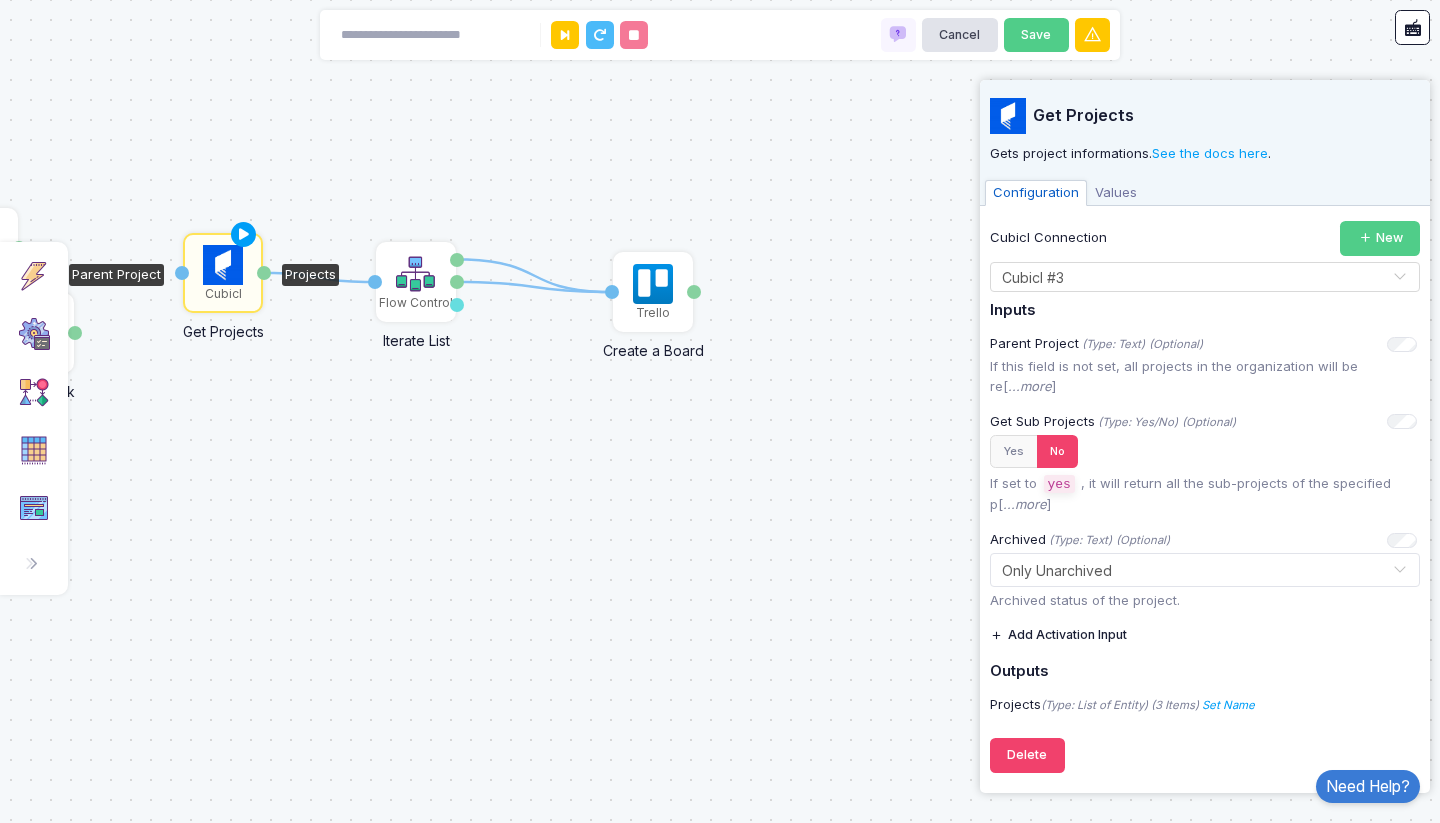 click on "Values" at bounding box center (1116, 193) 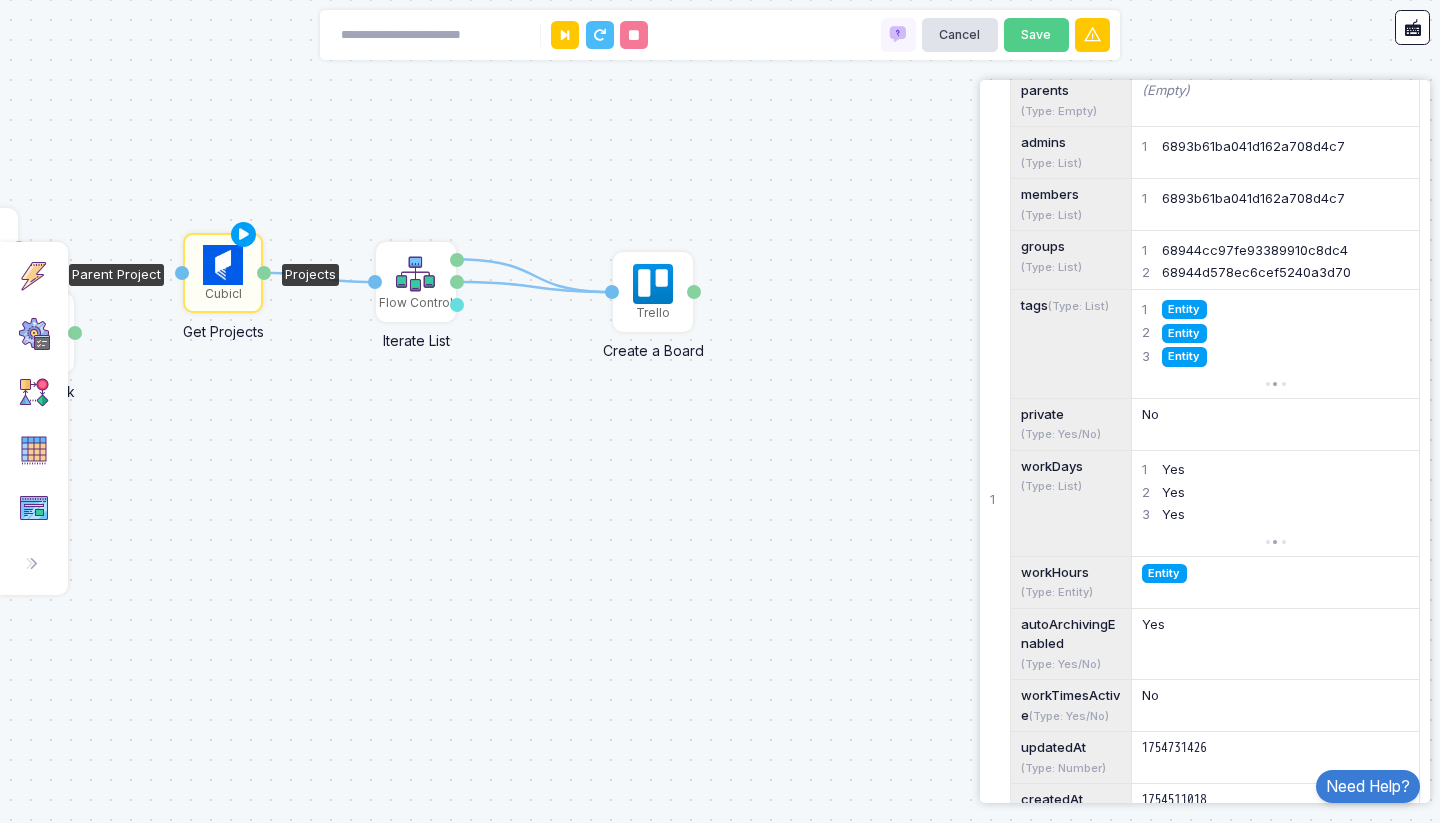 scroll, scrollTop: 0, scrollLeft: 0, axis: both 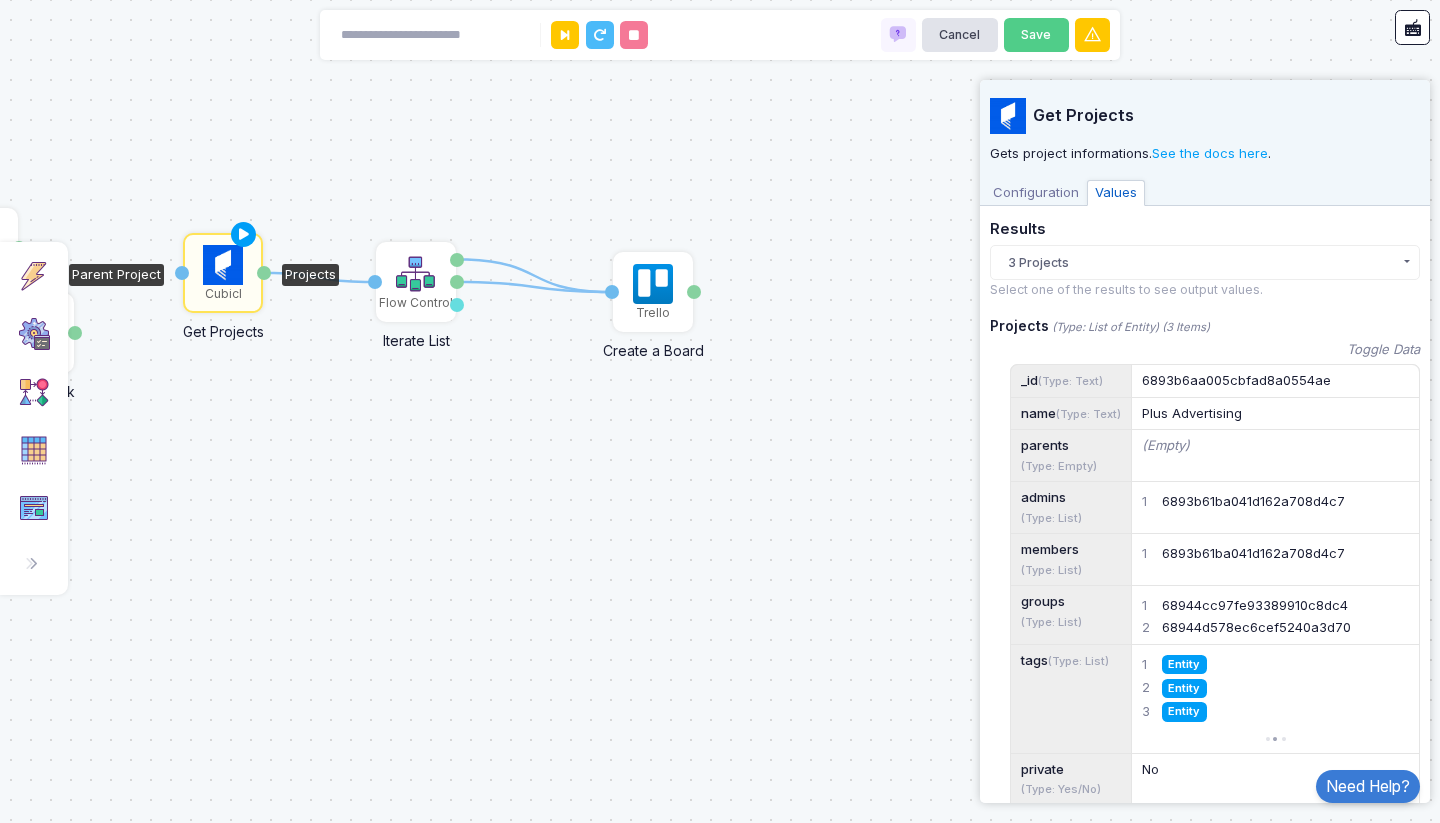 click on "3 Projects" 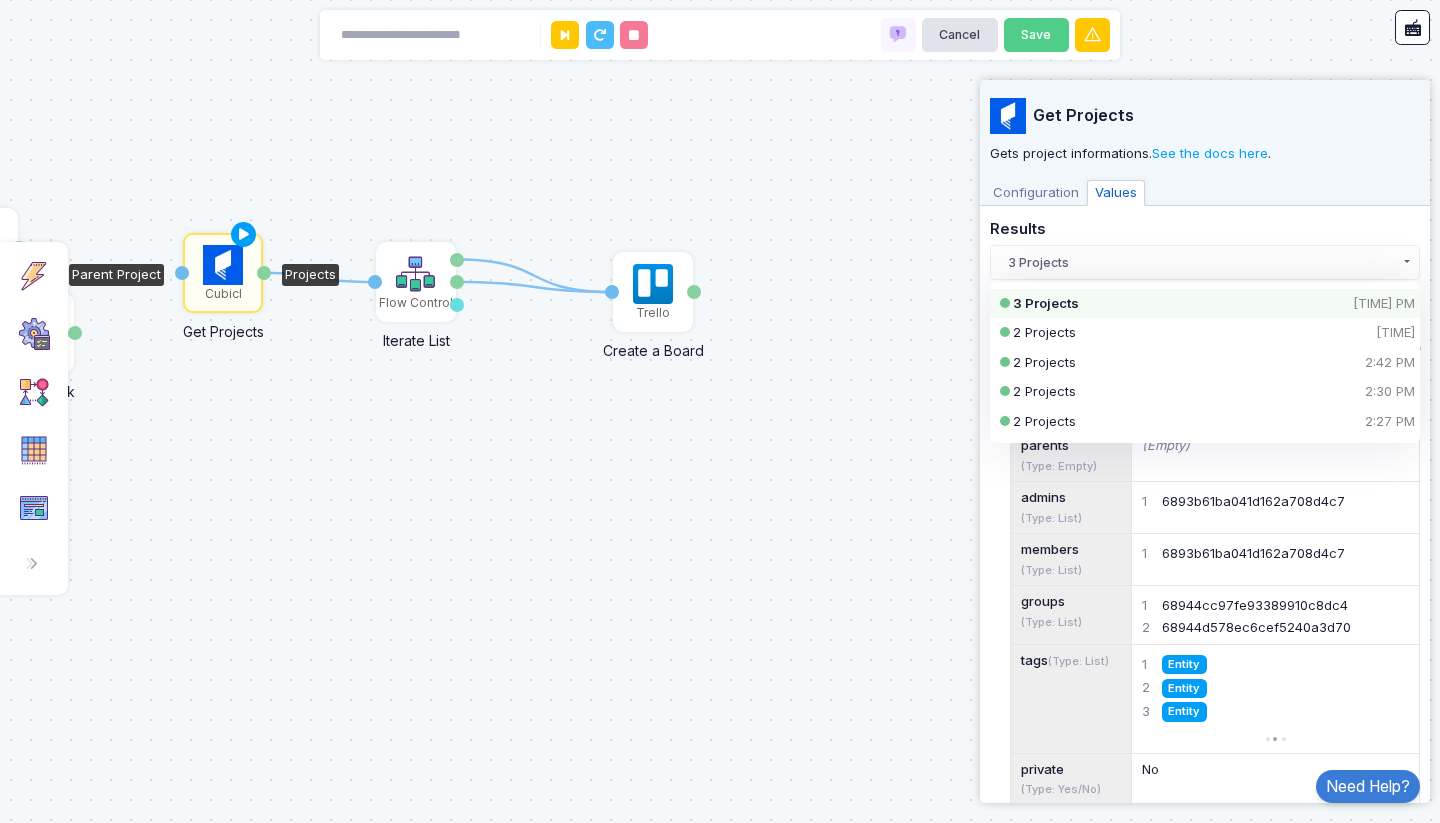 click on "Configuration" at bounding box center (1036, 193) 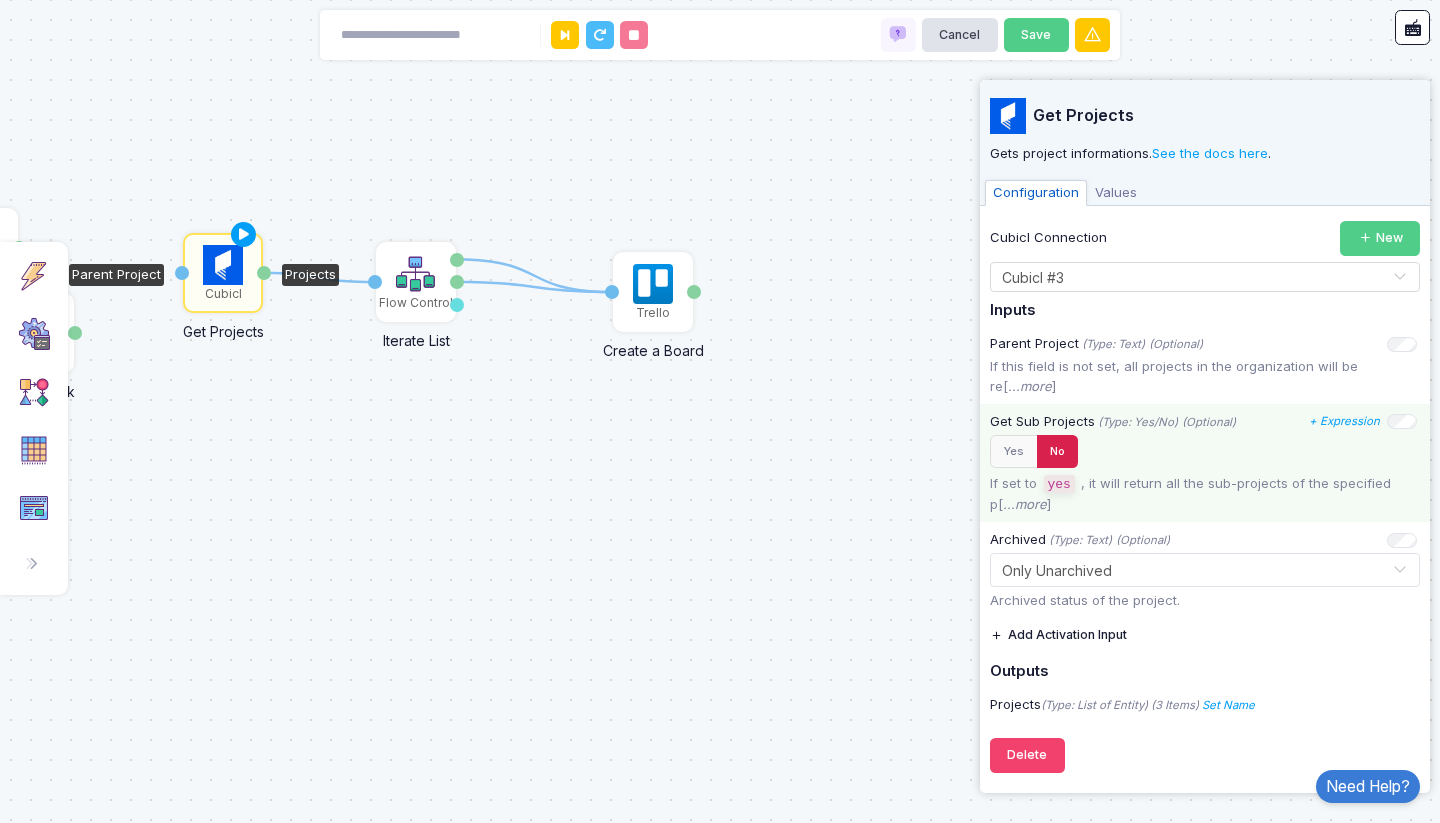 click on "No" 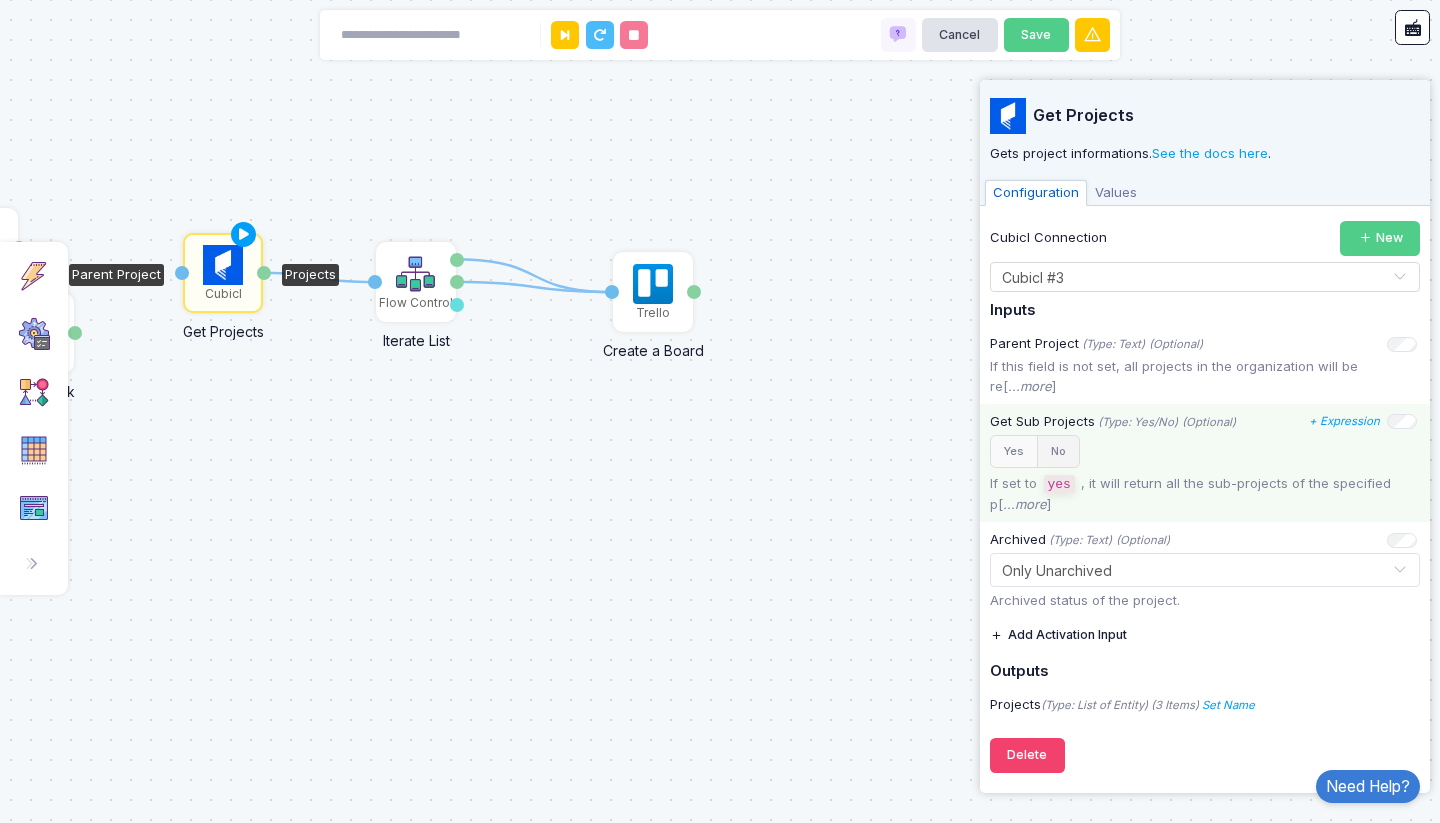 click on "No" 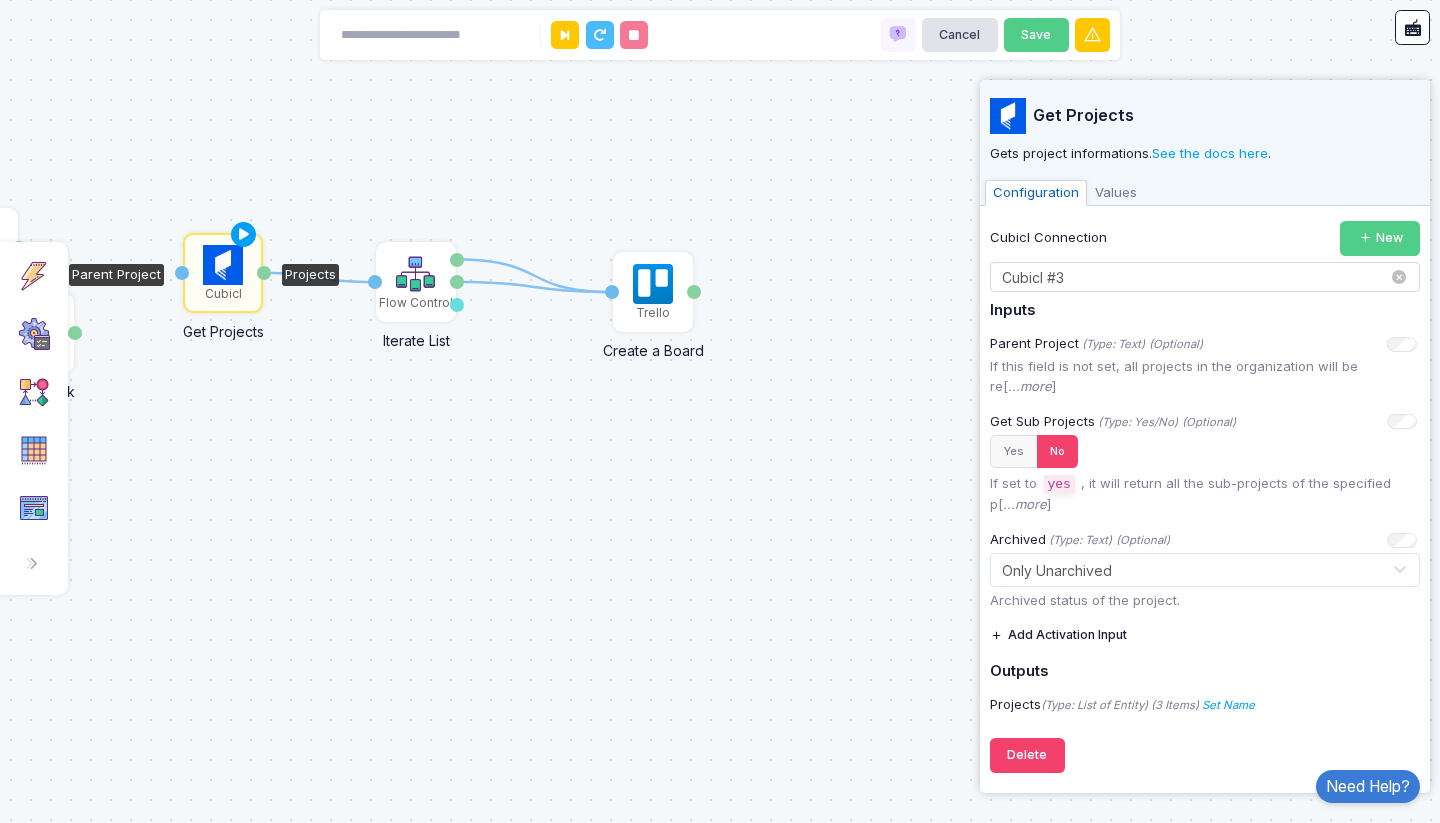 click 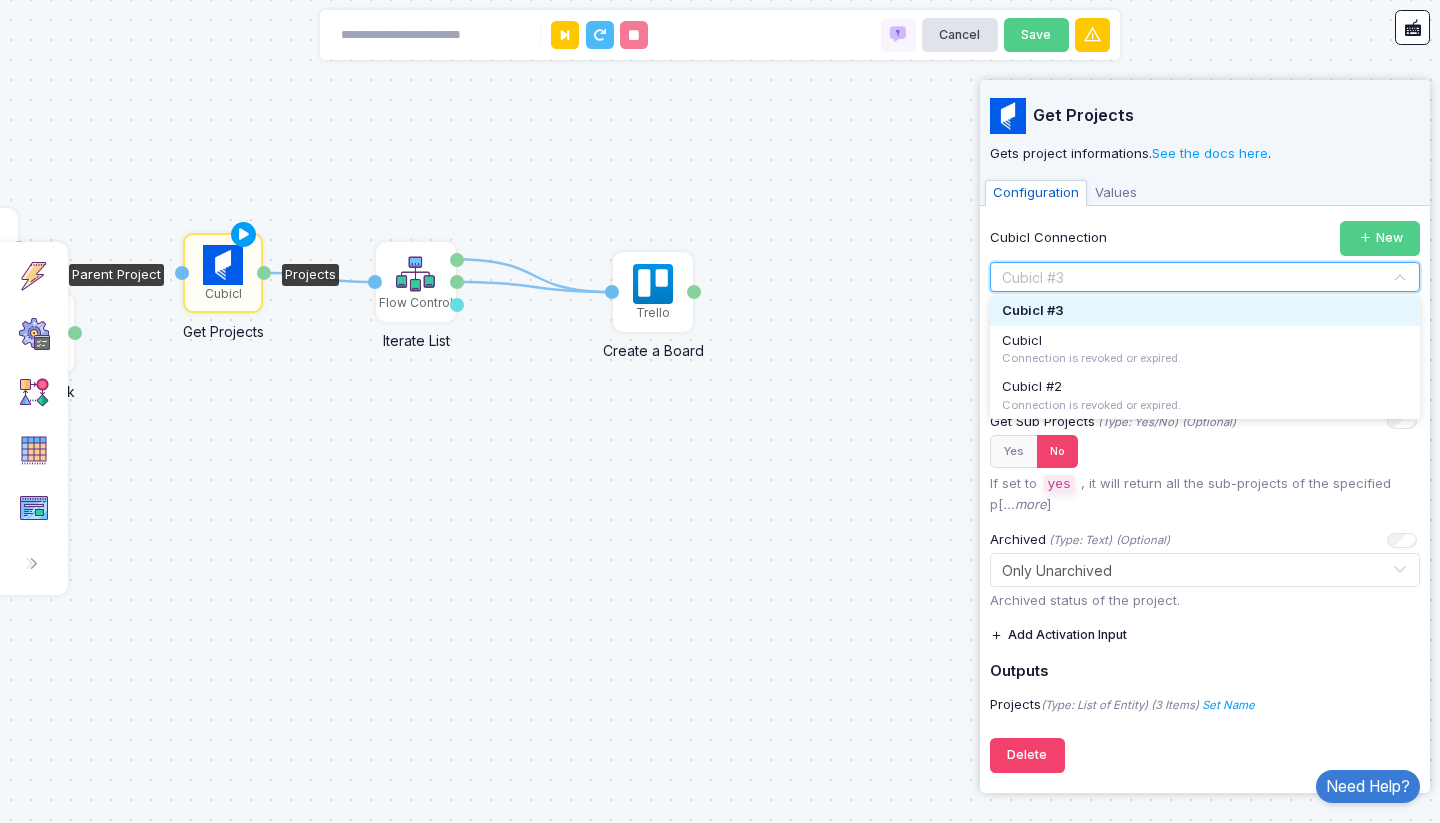 click on "Cubicl #3" at bounding box center (1033, 310) 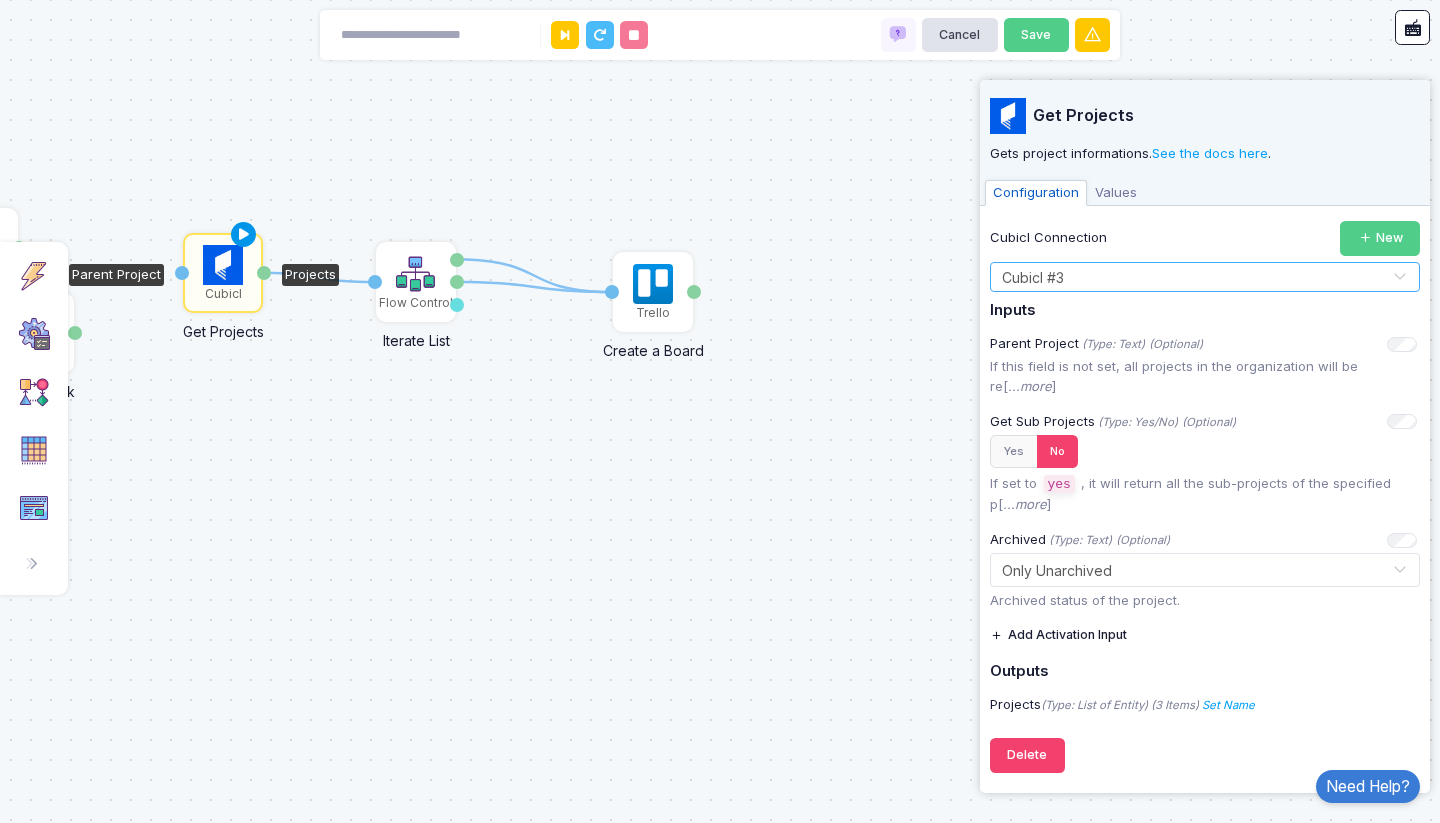 click at bounding box center (244, 235) 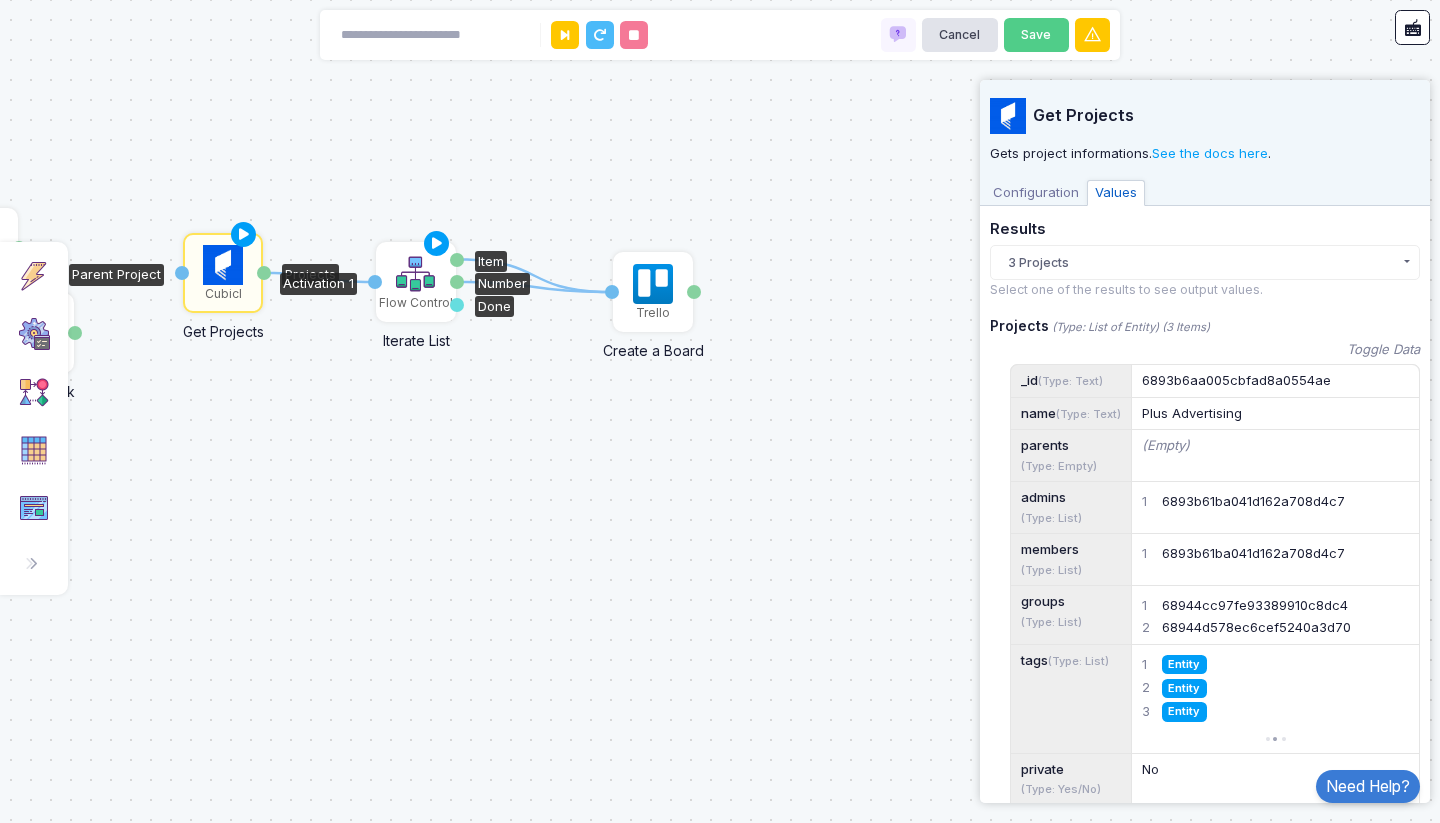 click 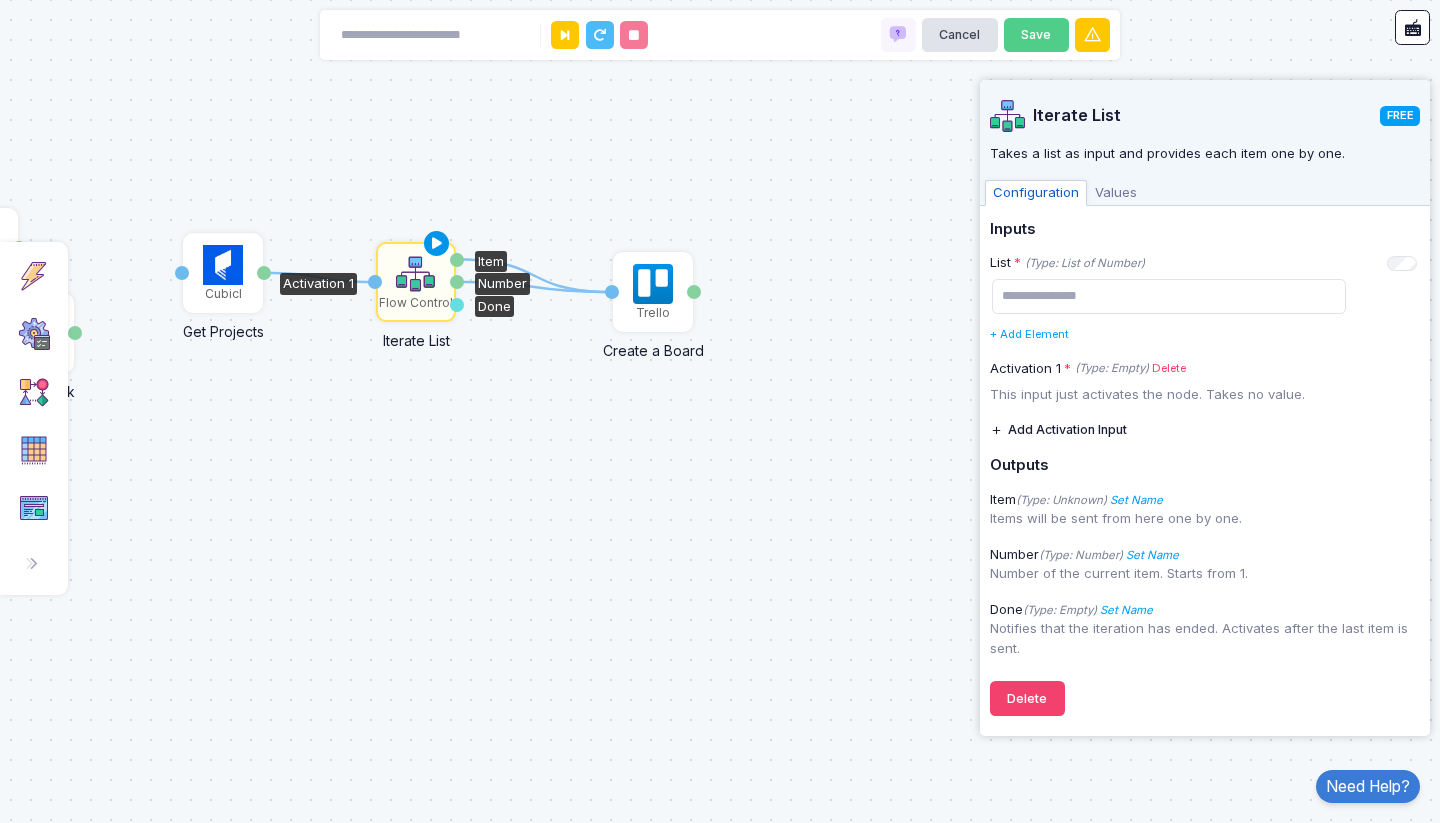 click at bounding box center (437, 244) 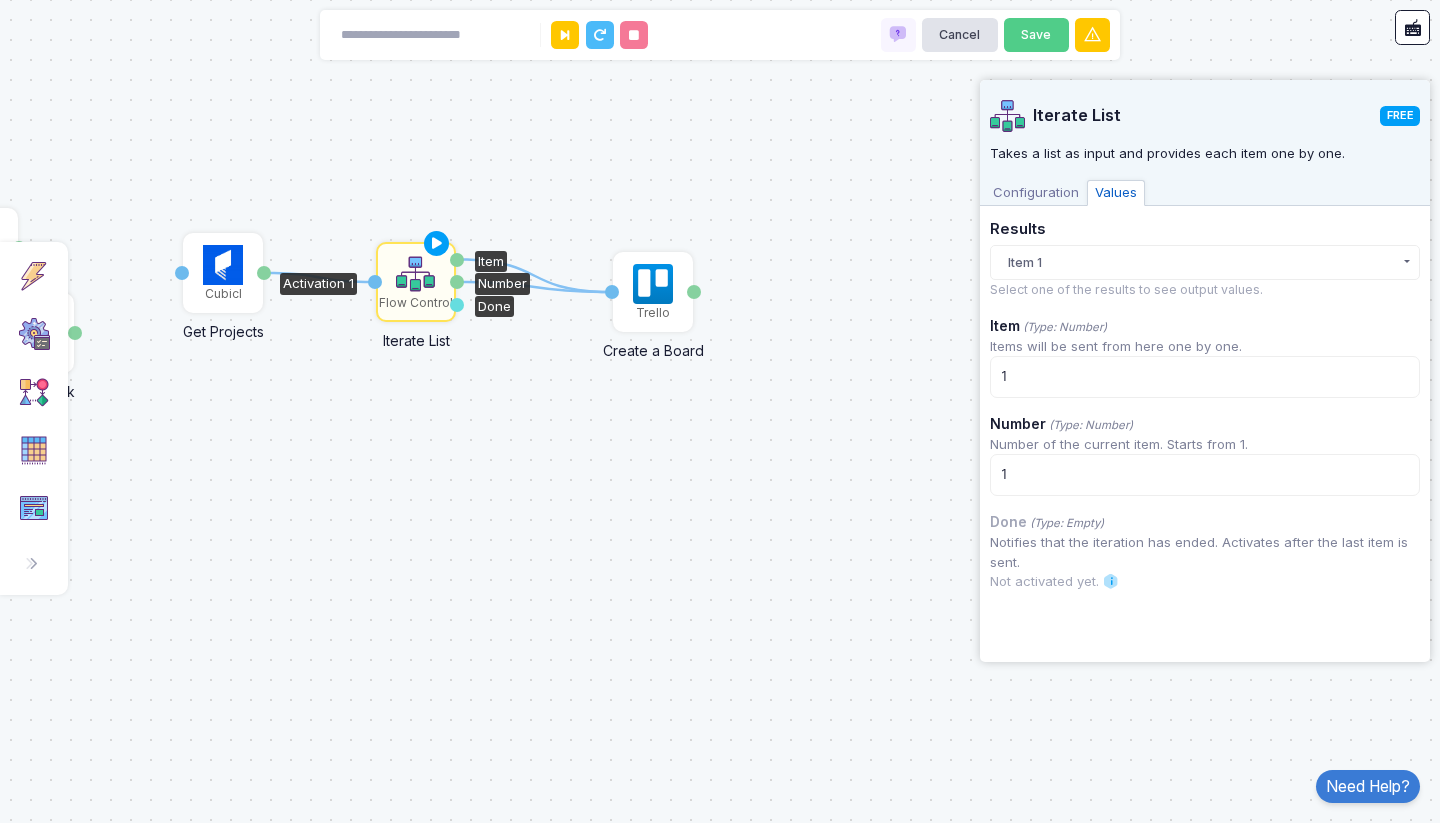 click on "Item 1" 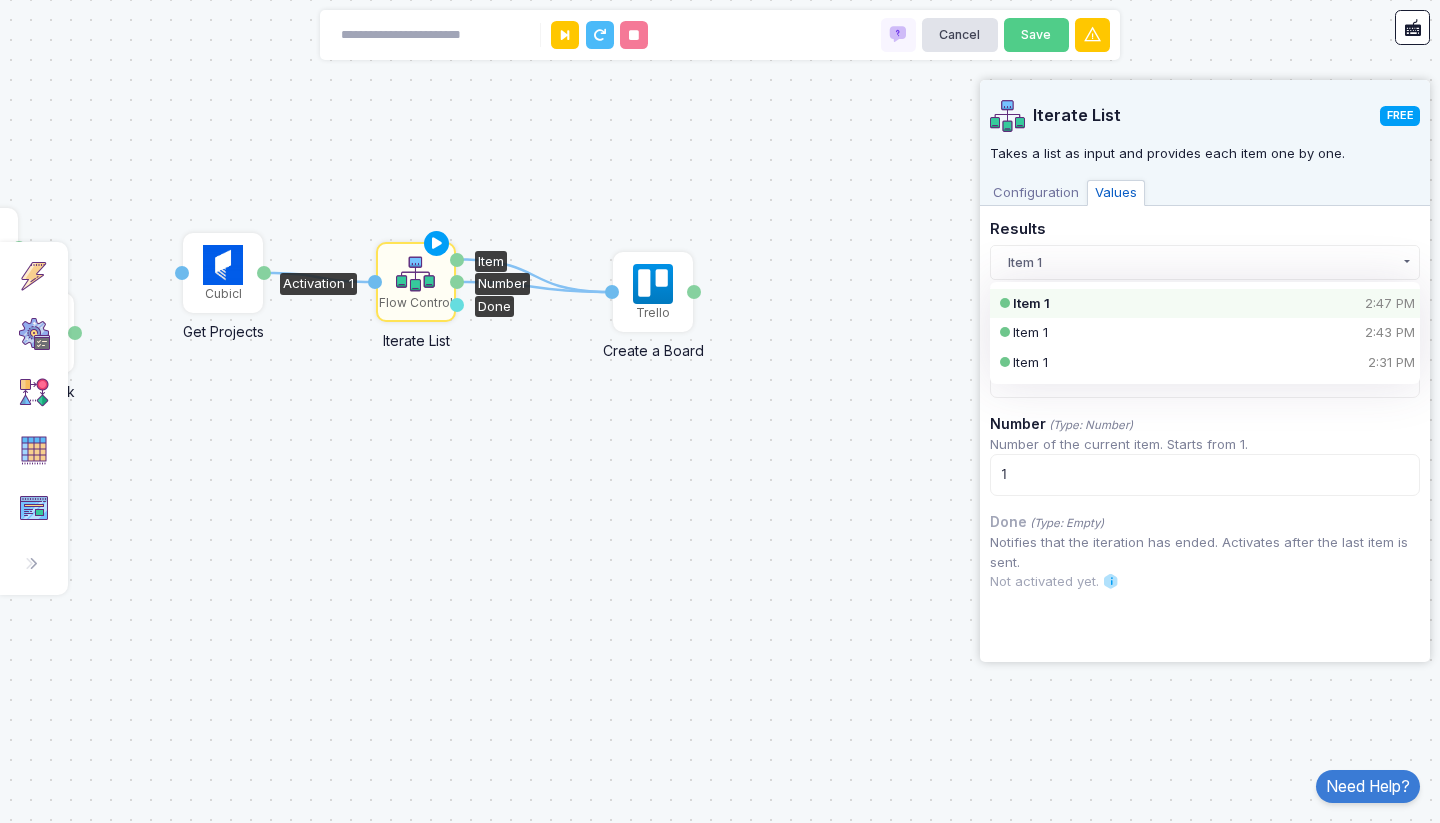 click on "Item 1" 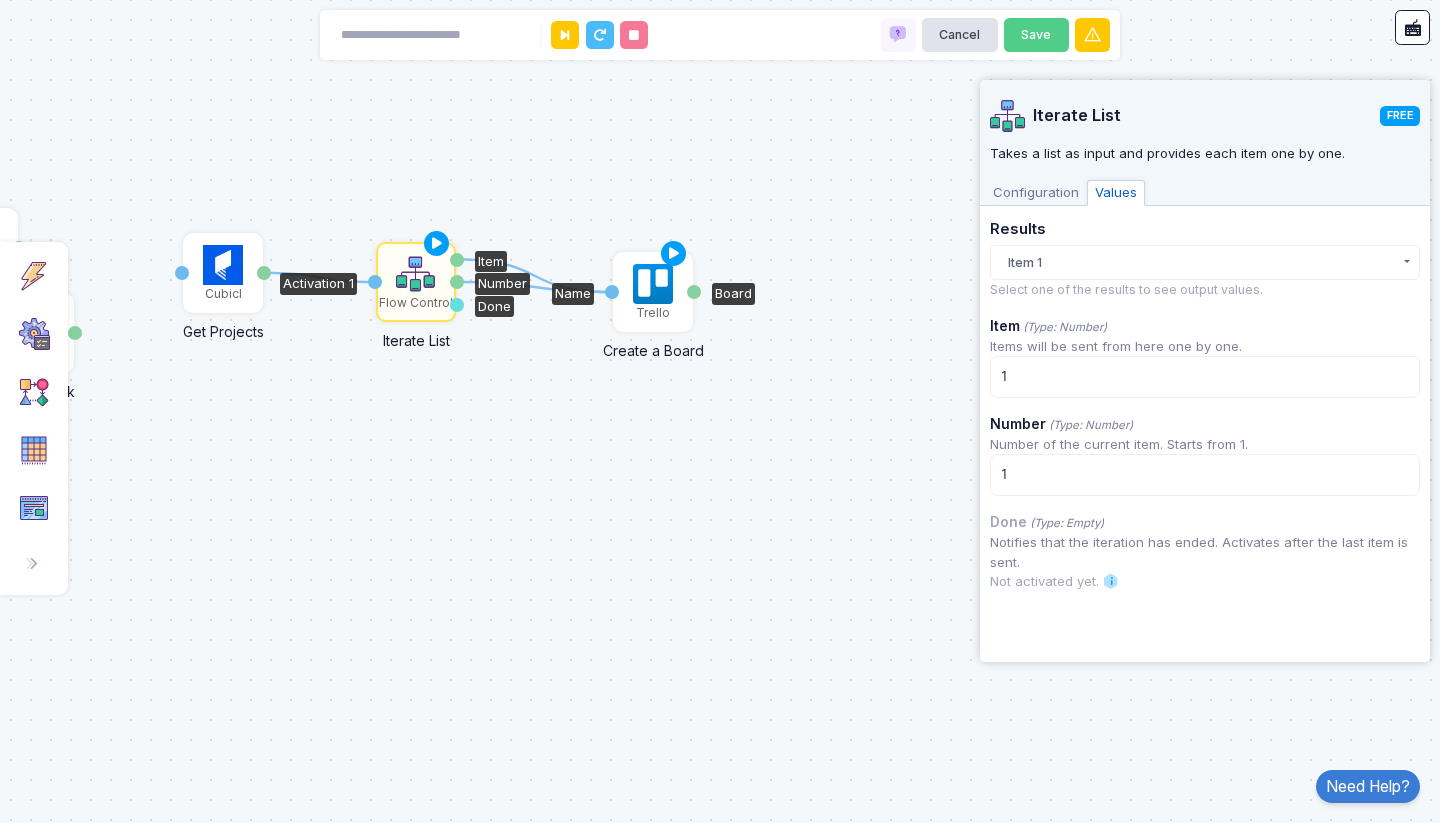 click 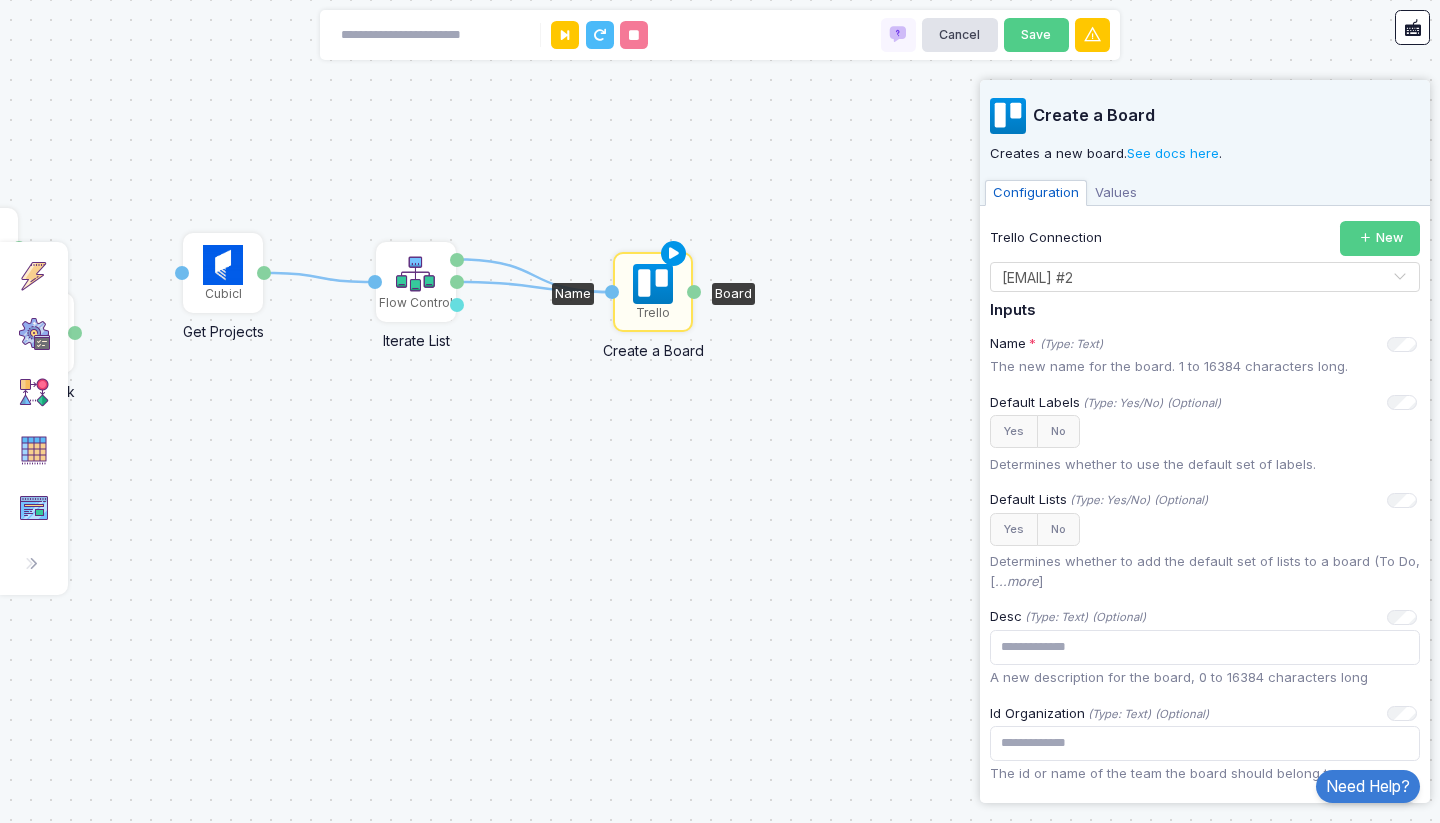 click at bounding box center (674, 254) 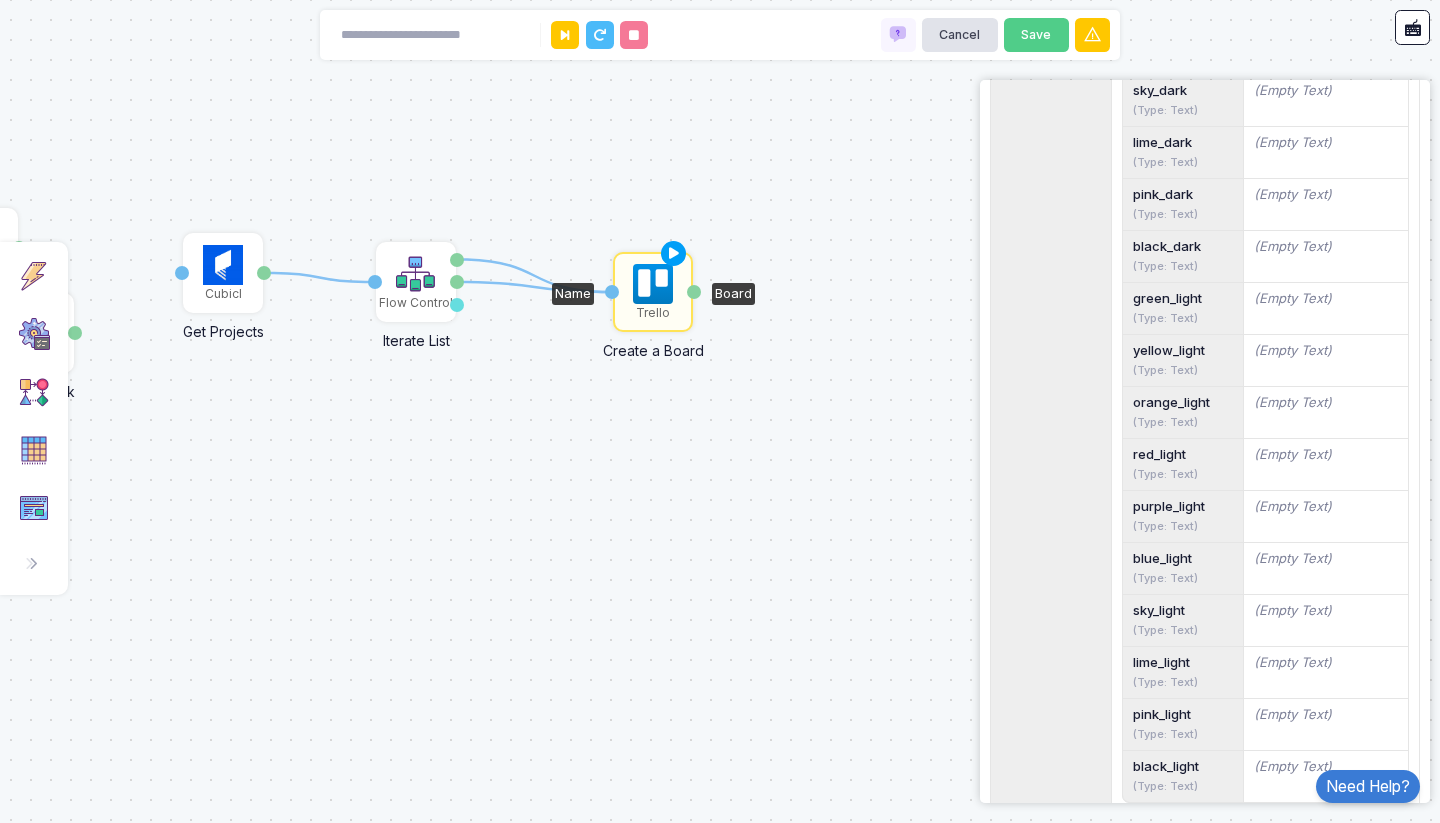 scroll, scrollTop: 3426, scrollLeft: 0, axis: vertical 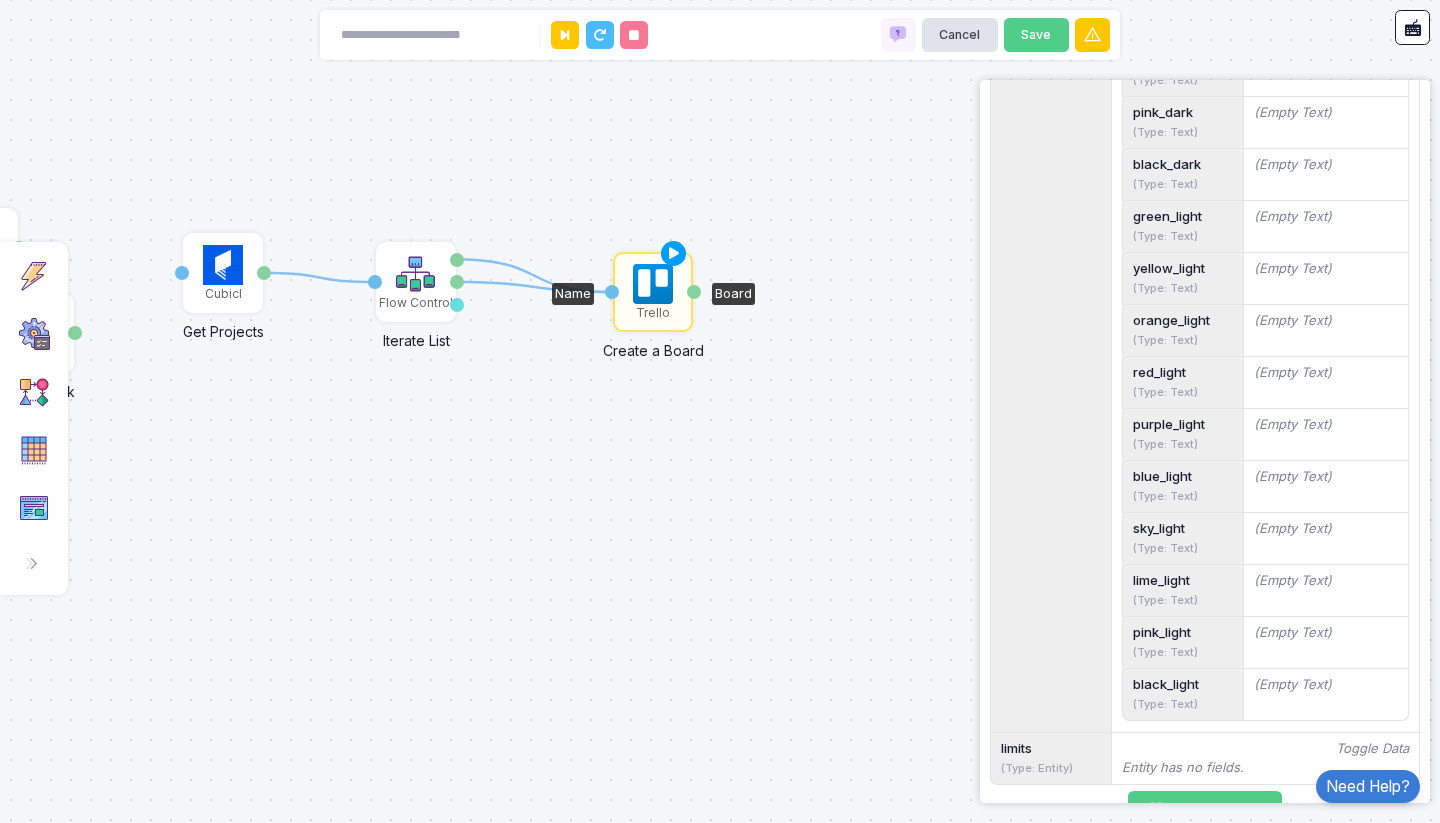 click on "1 1 Trigger Manual Trigger Done Trello Create a Board Name Board Cubicl Get Projects Parent Project Projects Flow Control Iterate List Activation 1 Item Number Done Cubicl Create Task Name Task" 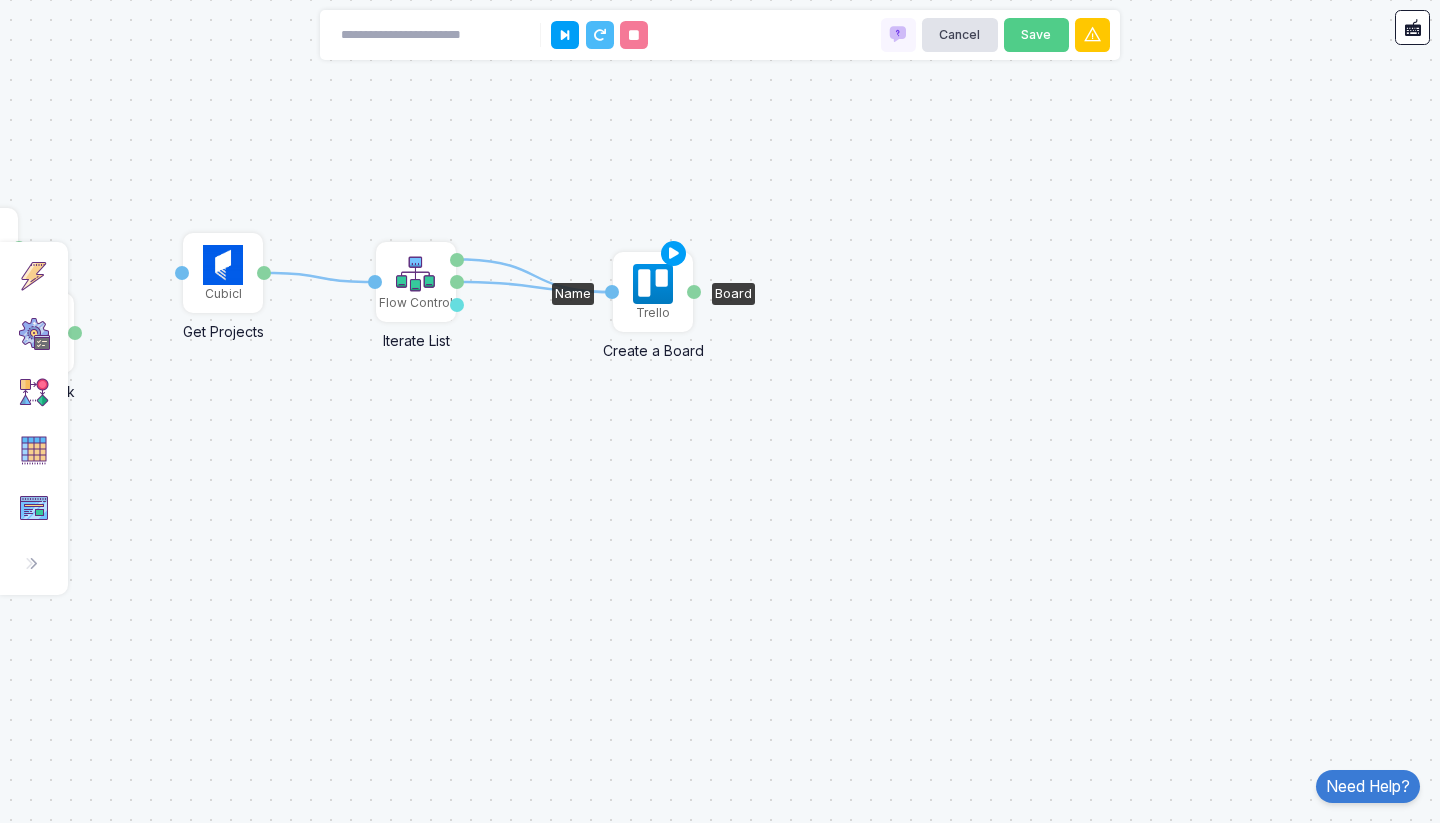 click 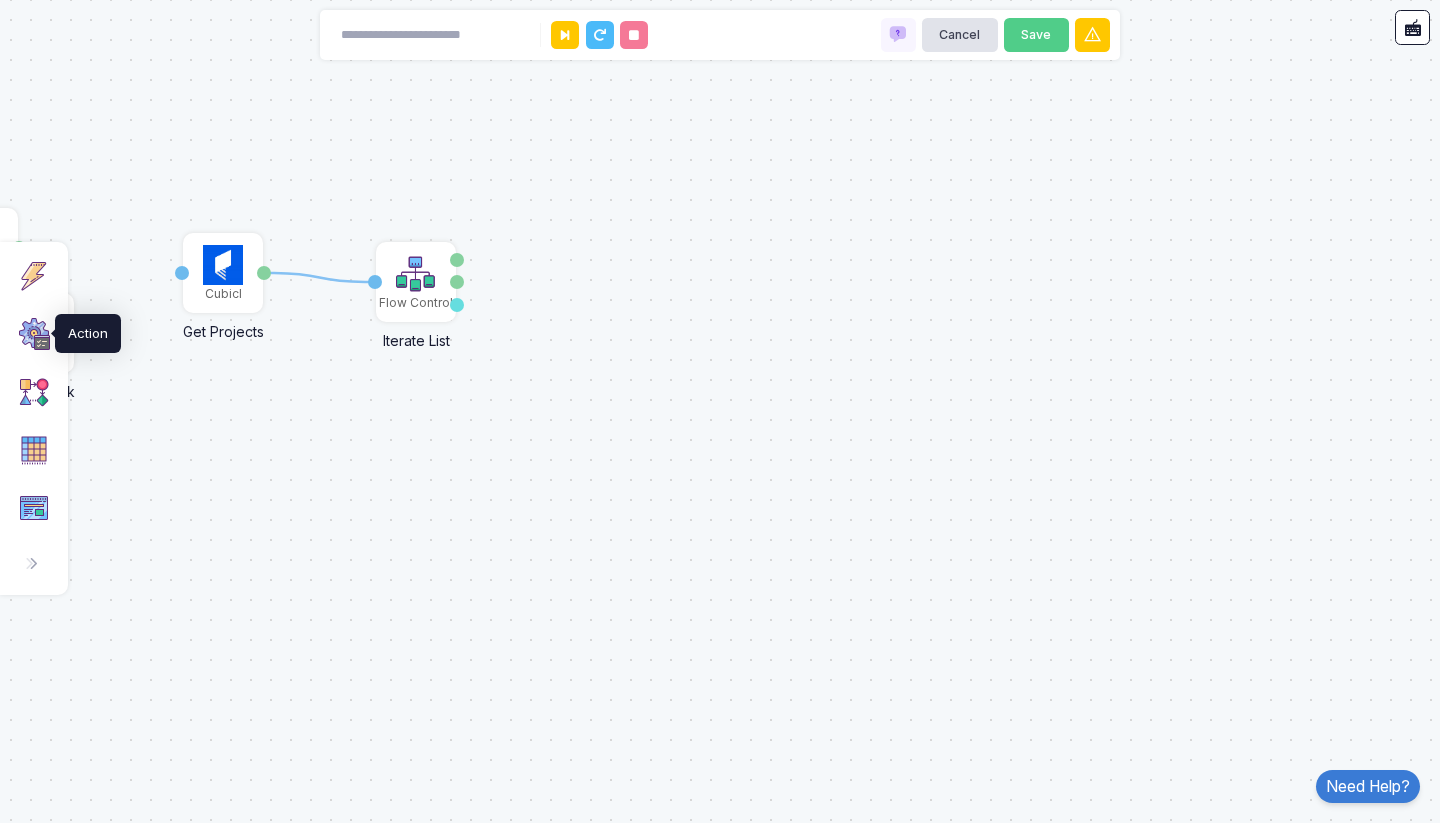 click at bounding box center (34, 334) 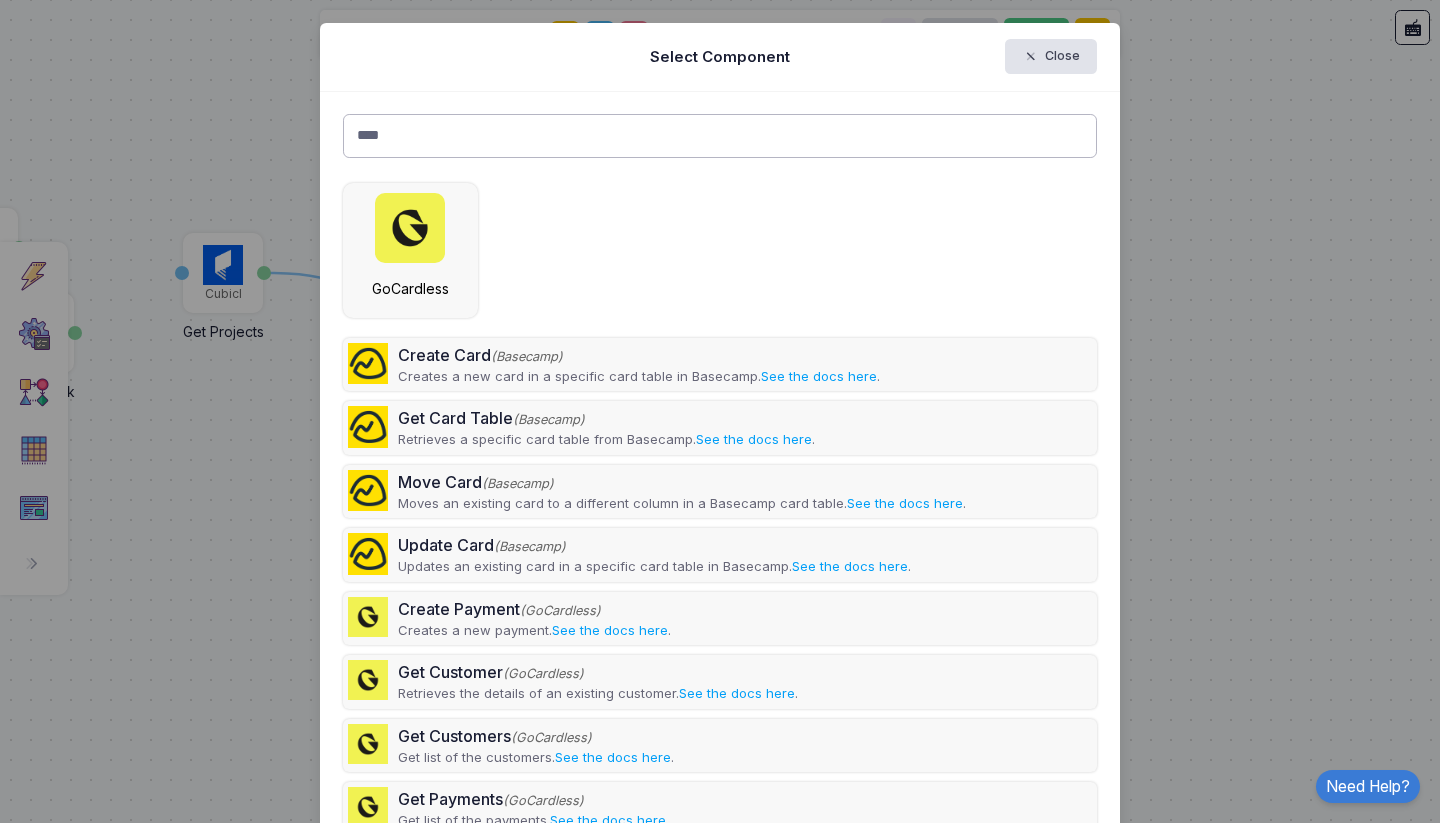 click on "****" 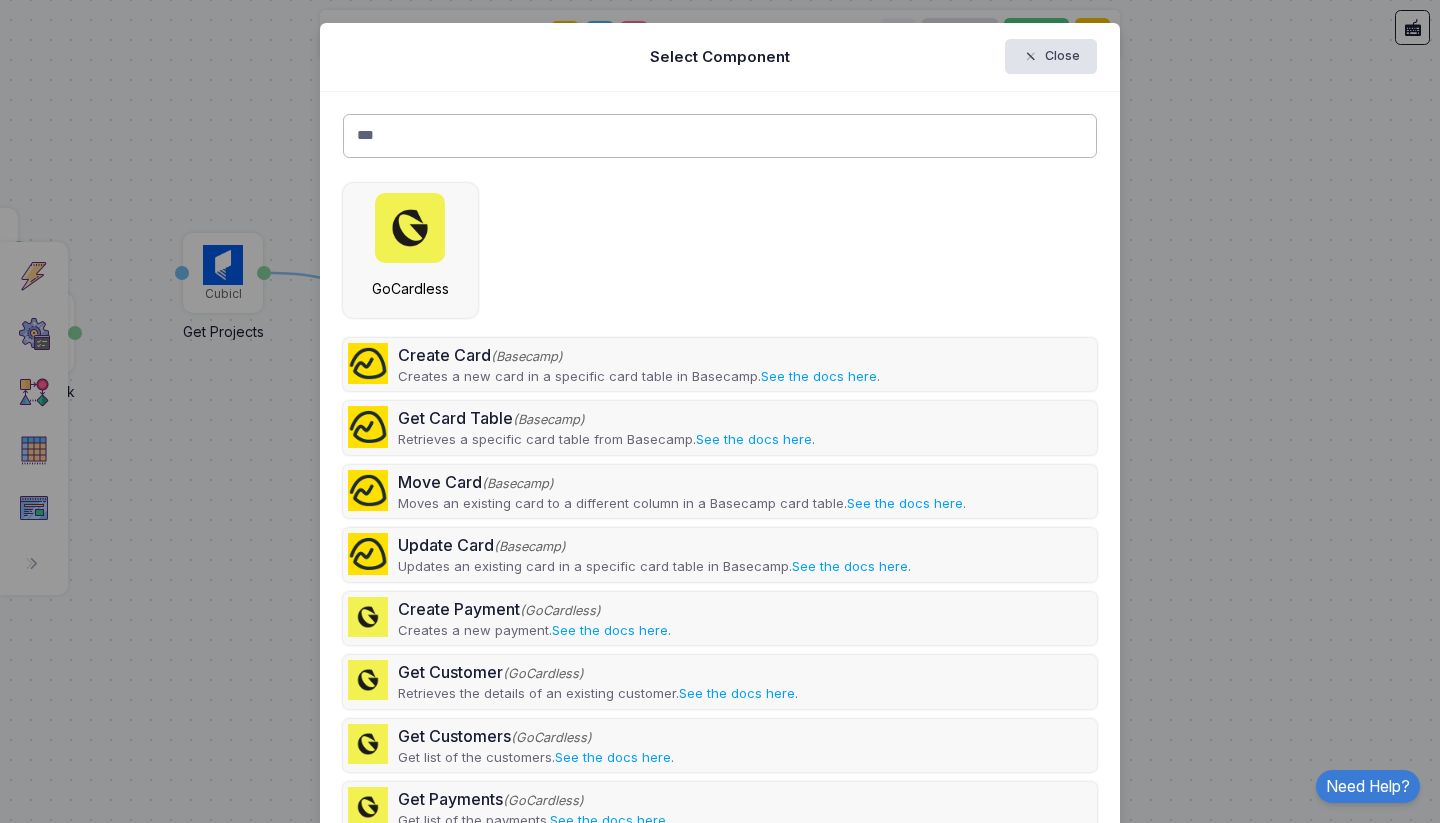 type on "****" 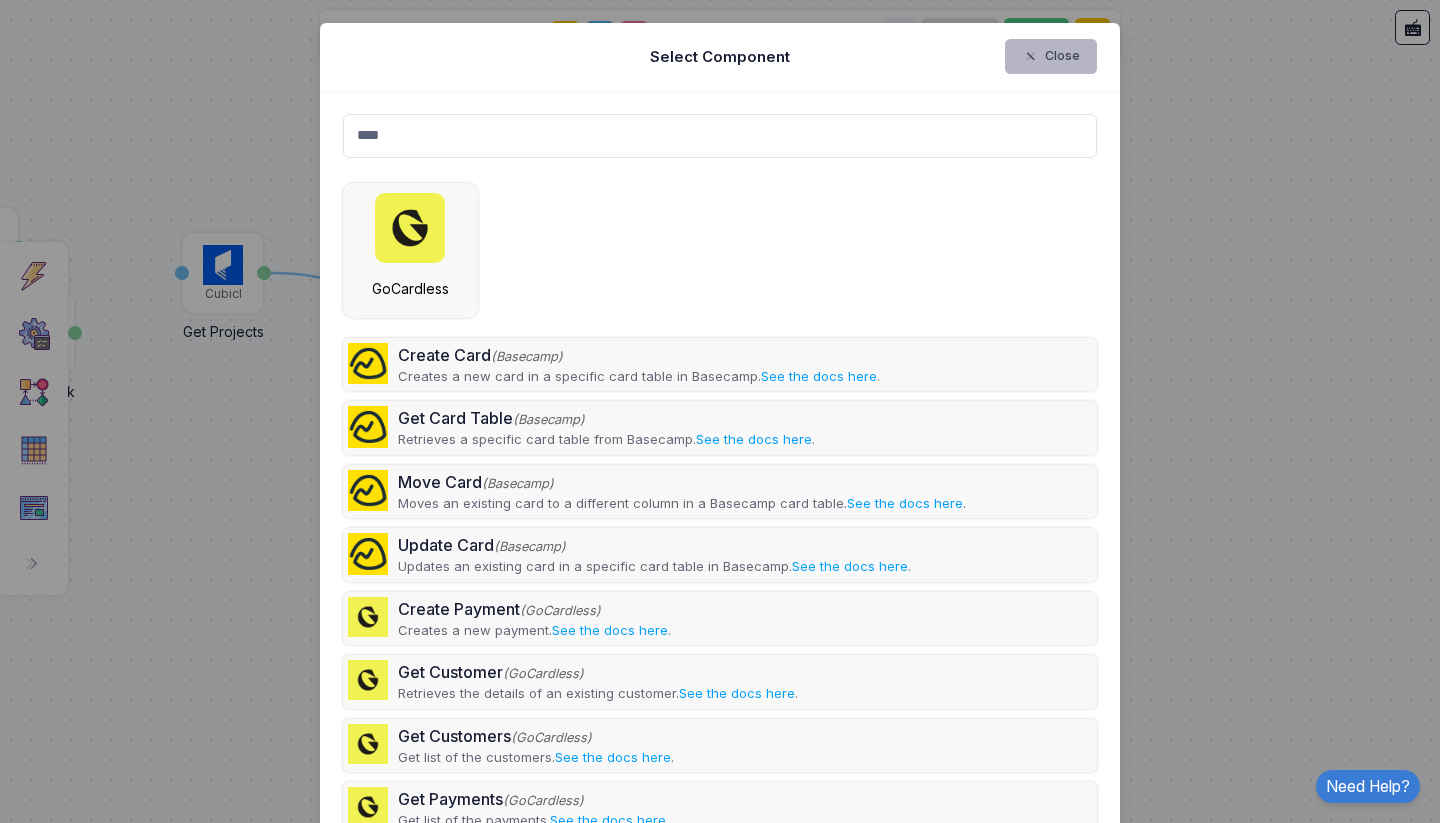 click on "Close" at bounding box center (1051, 56) 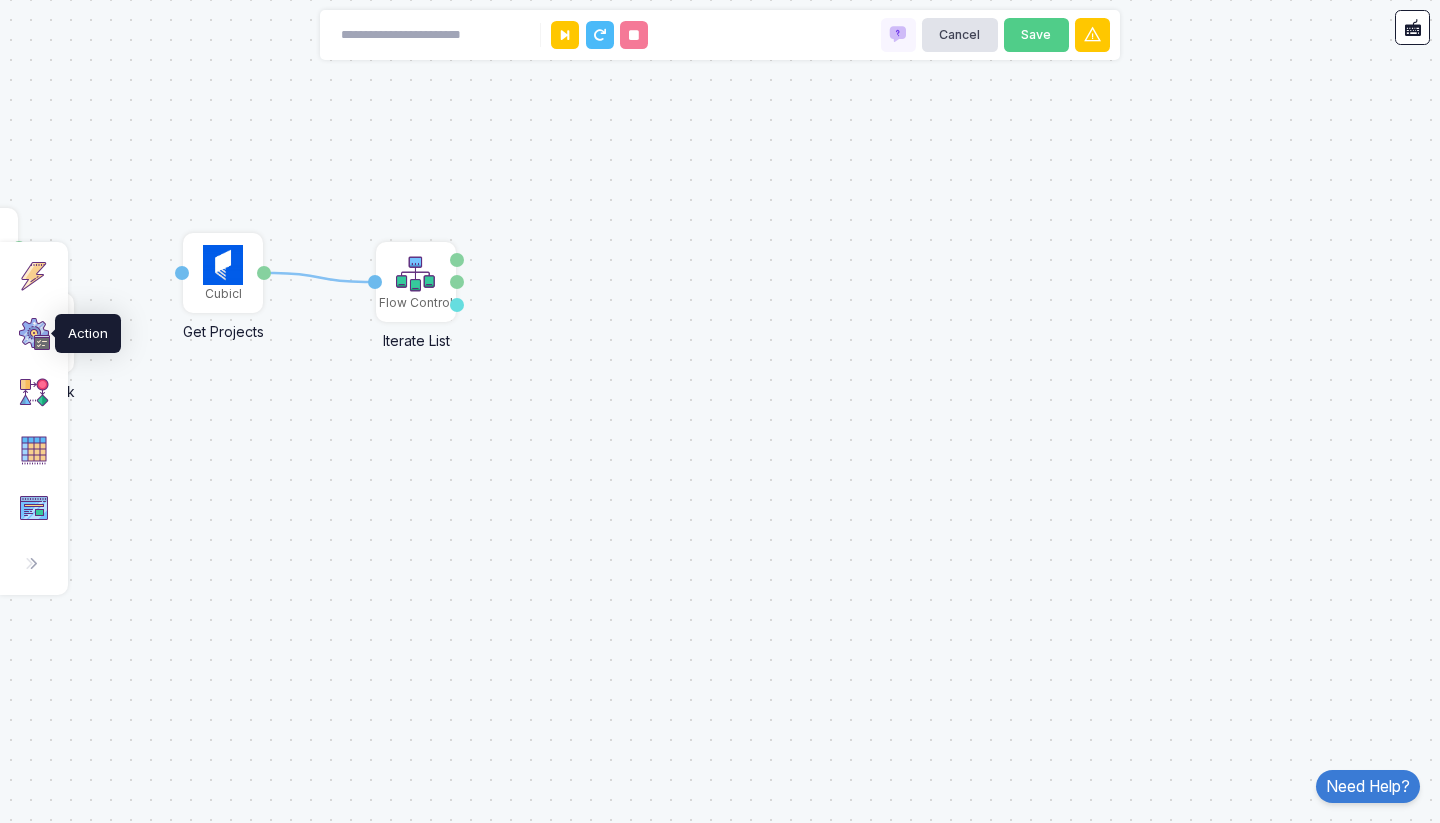 click at bounding box center (34, 334) 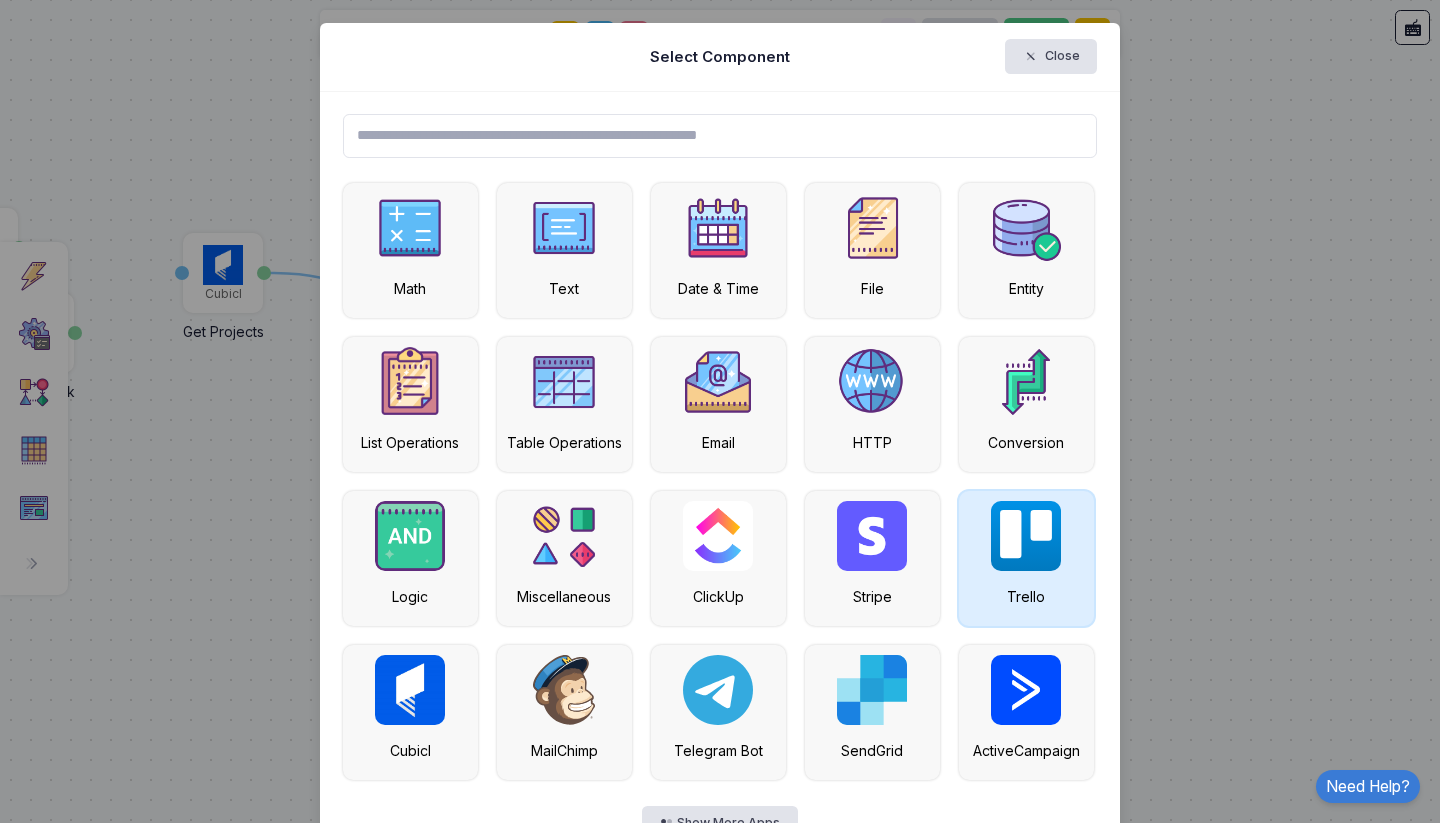 click at bounding box center (1026, 536) 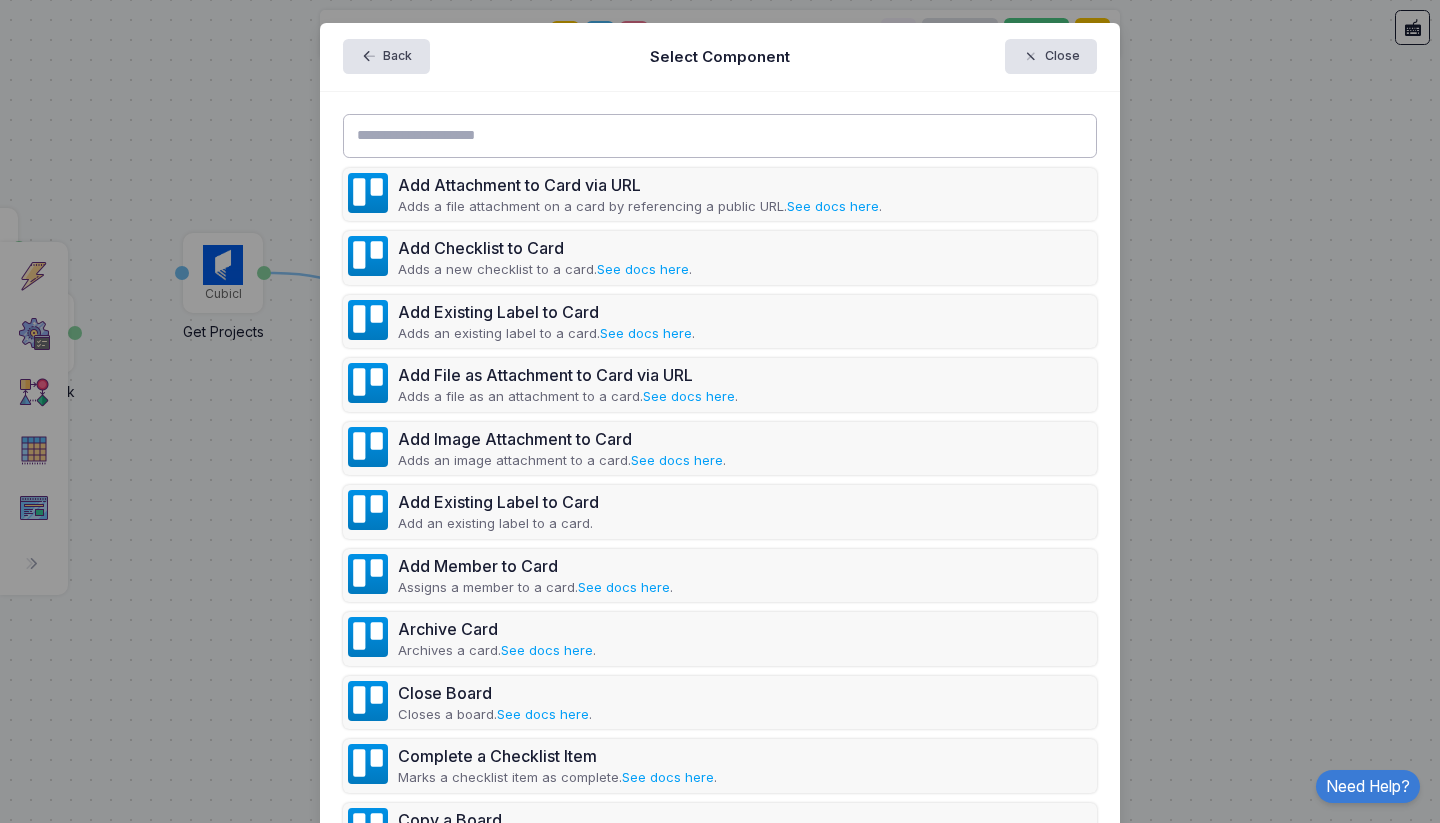click 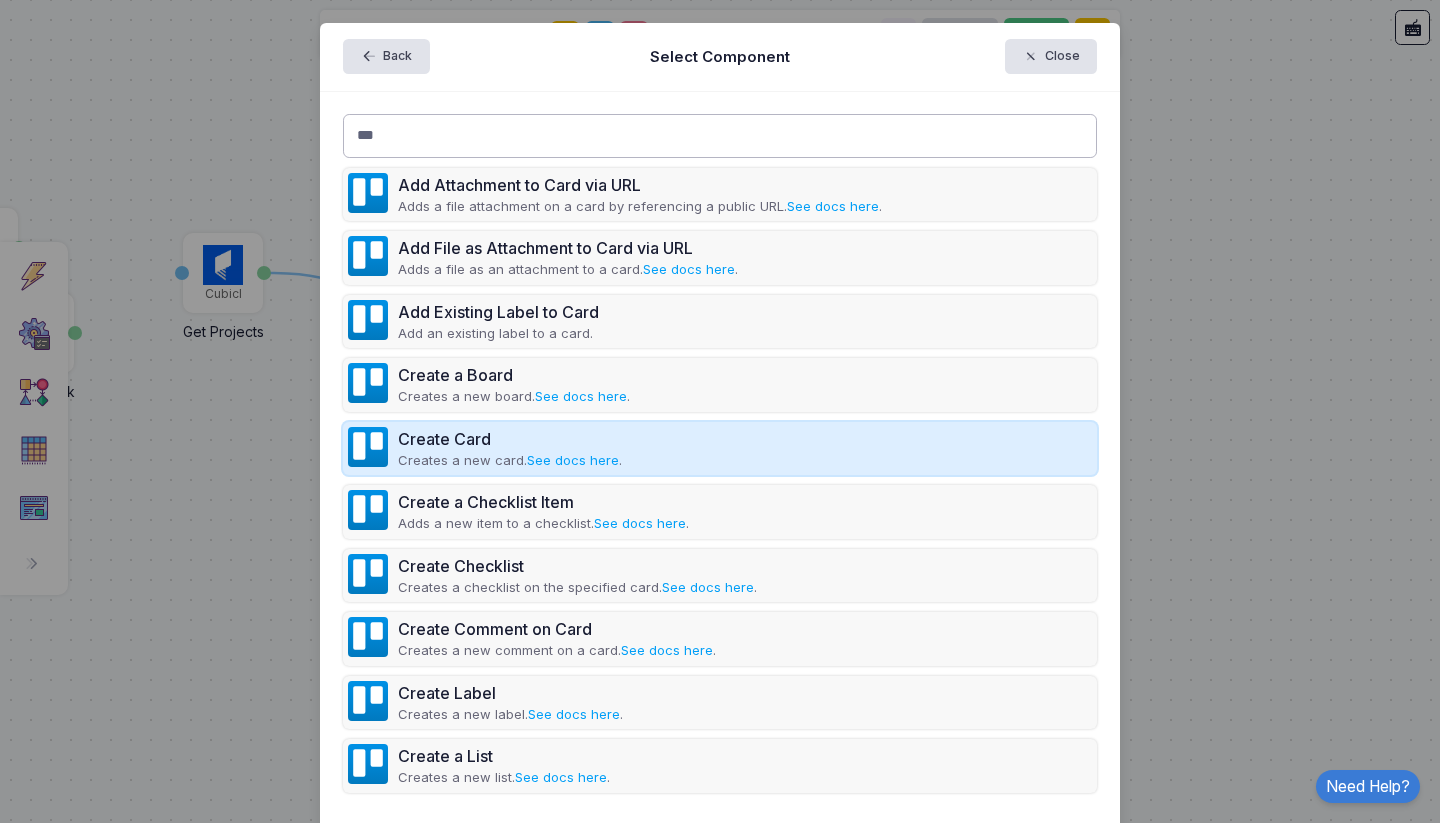 type on "***" 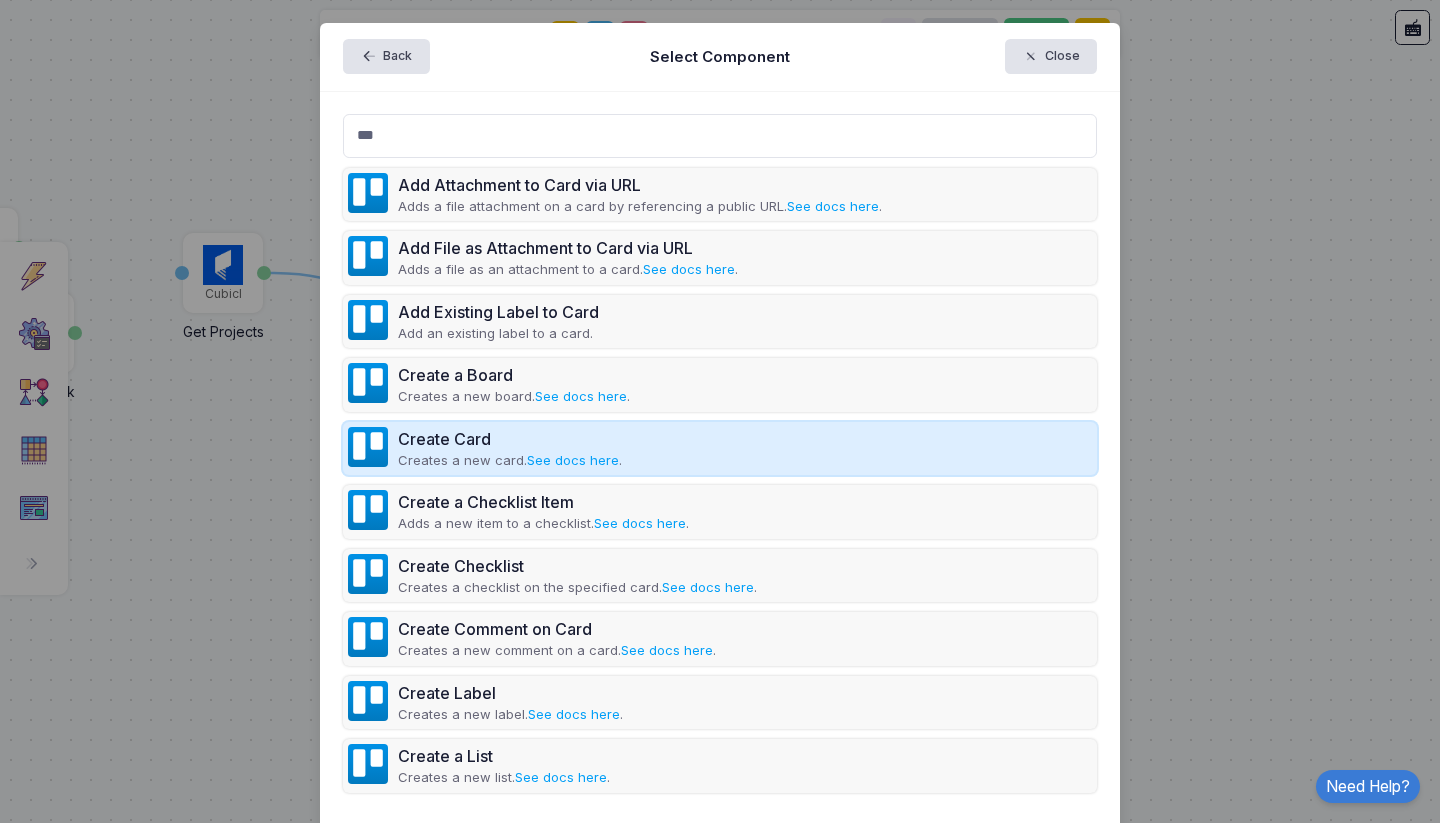 click on "Creates a new card.  See docs here ." at bounding box center (510, 461) 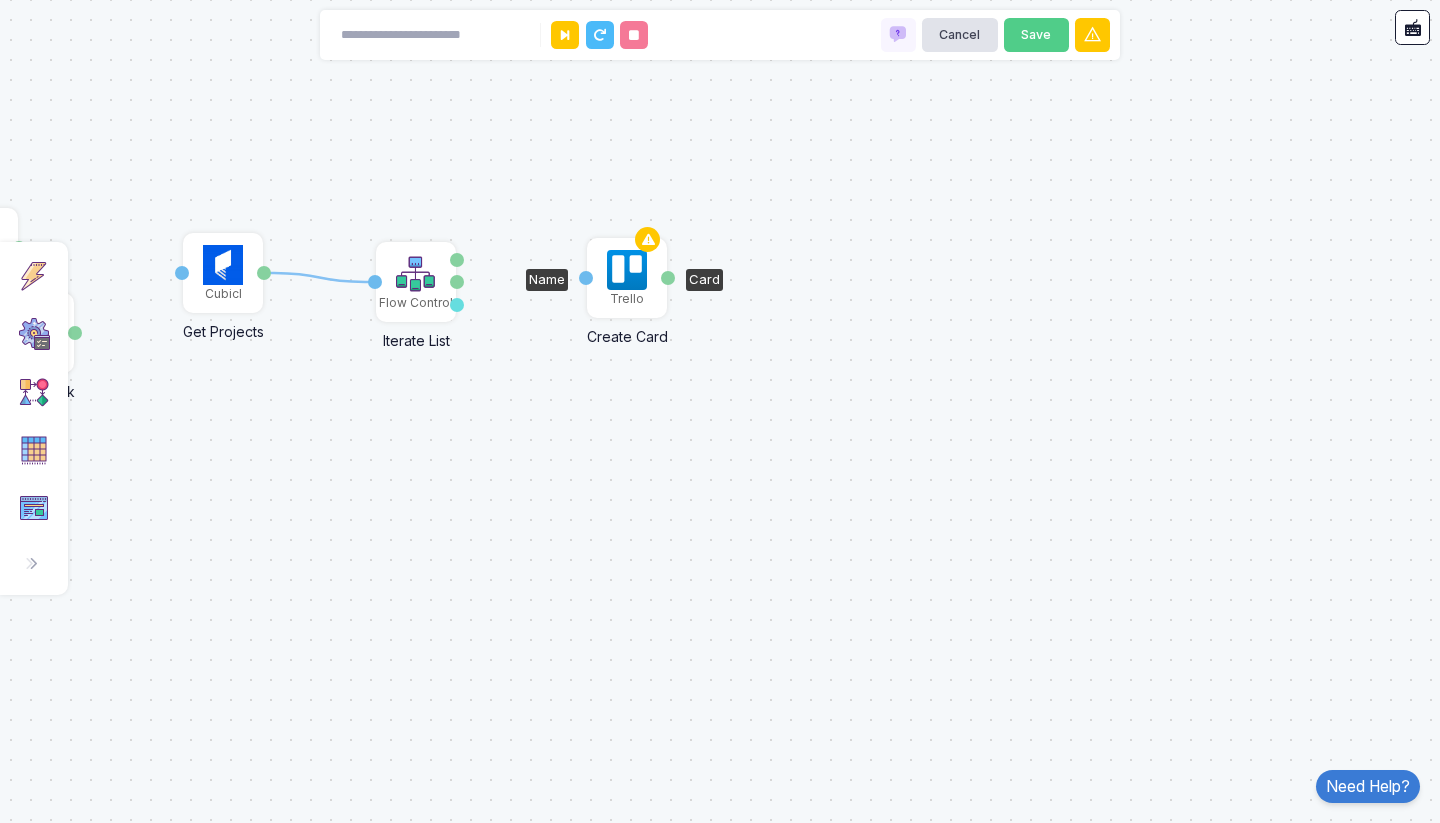click 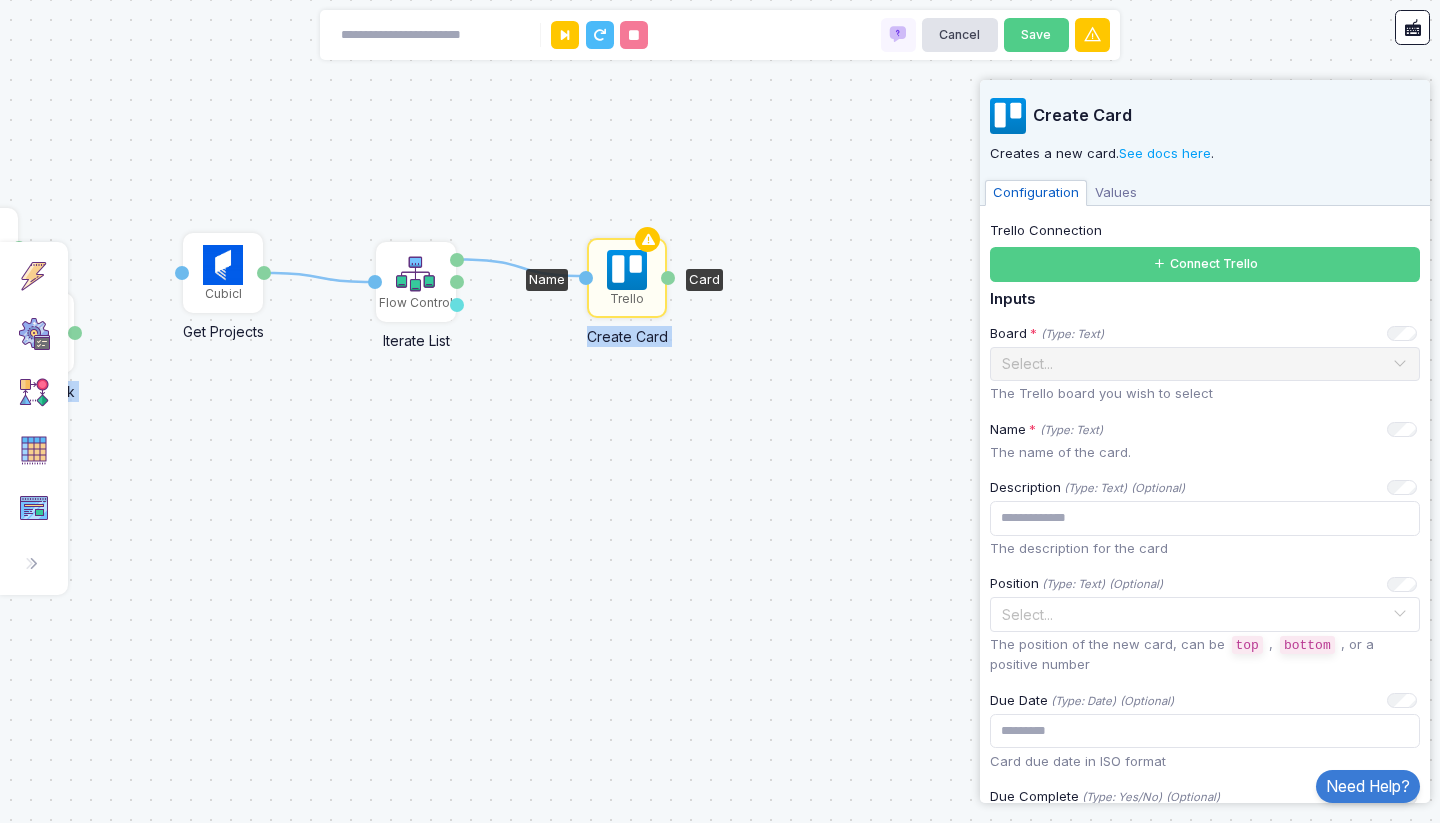 drag, startPoint x: 463, startPoint y: 262, endPoint x: 582, endPoint y: 277, distance: 119.94165 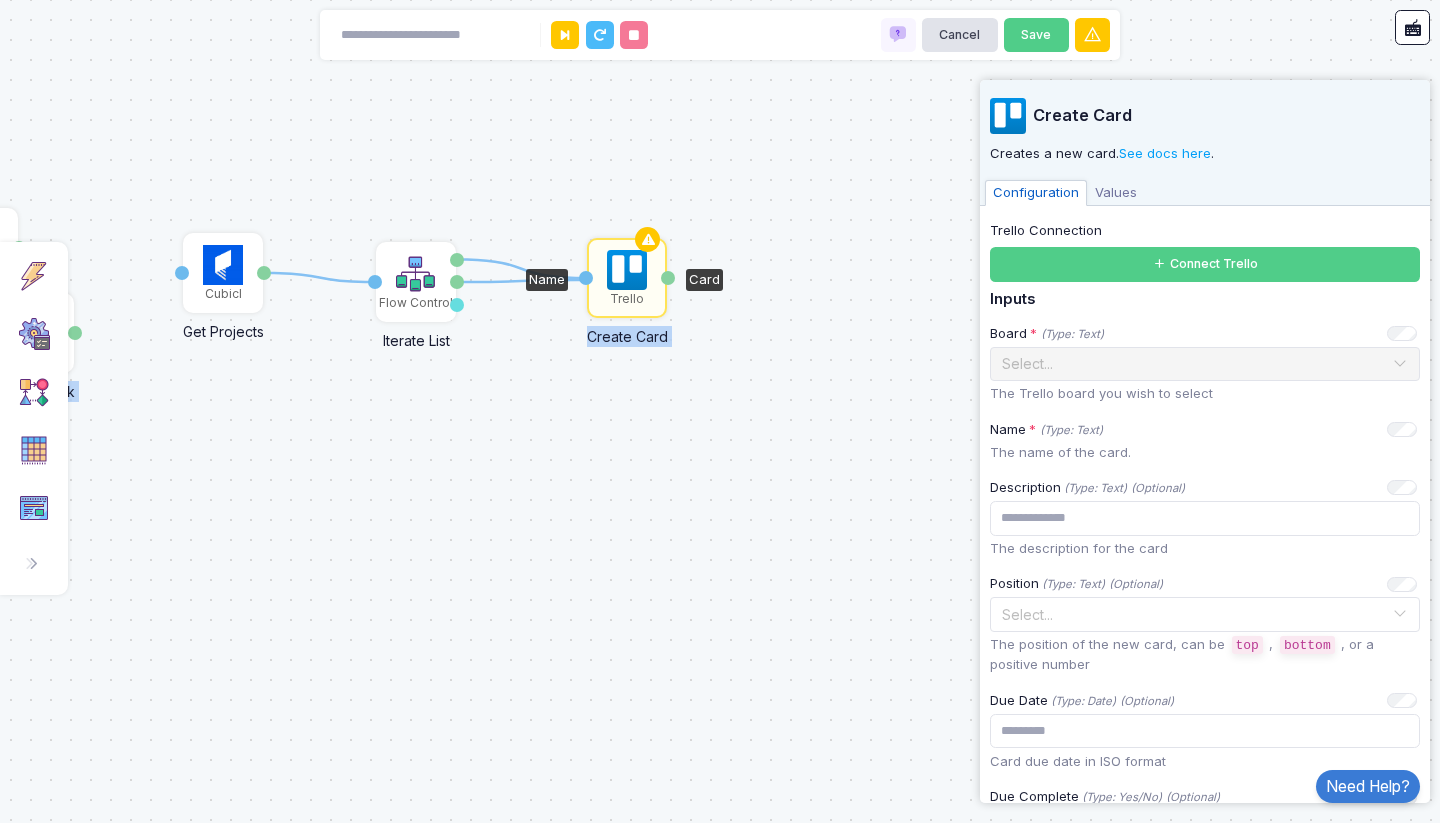 drag, startPoint x: 458, startPoint y: 282, endPoint x: 587, endPoint y: 279, distance: 129.03488 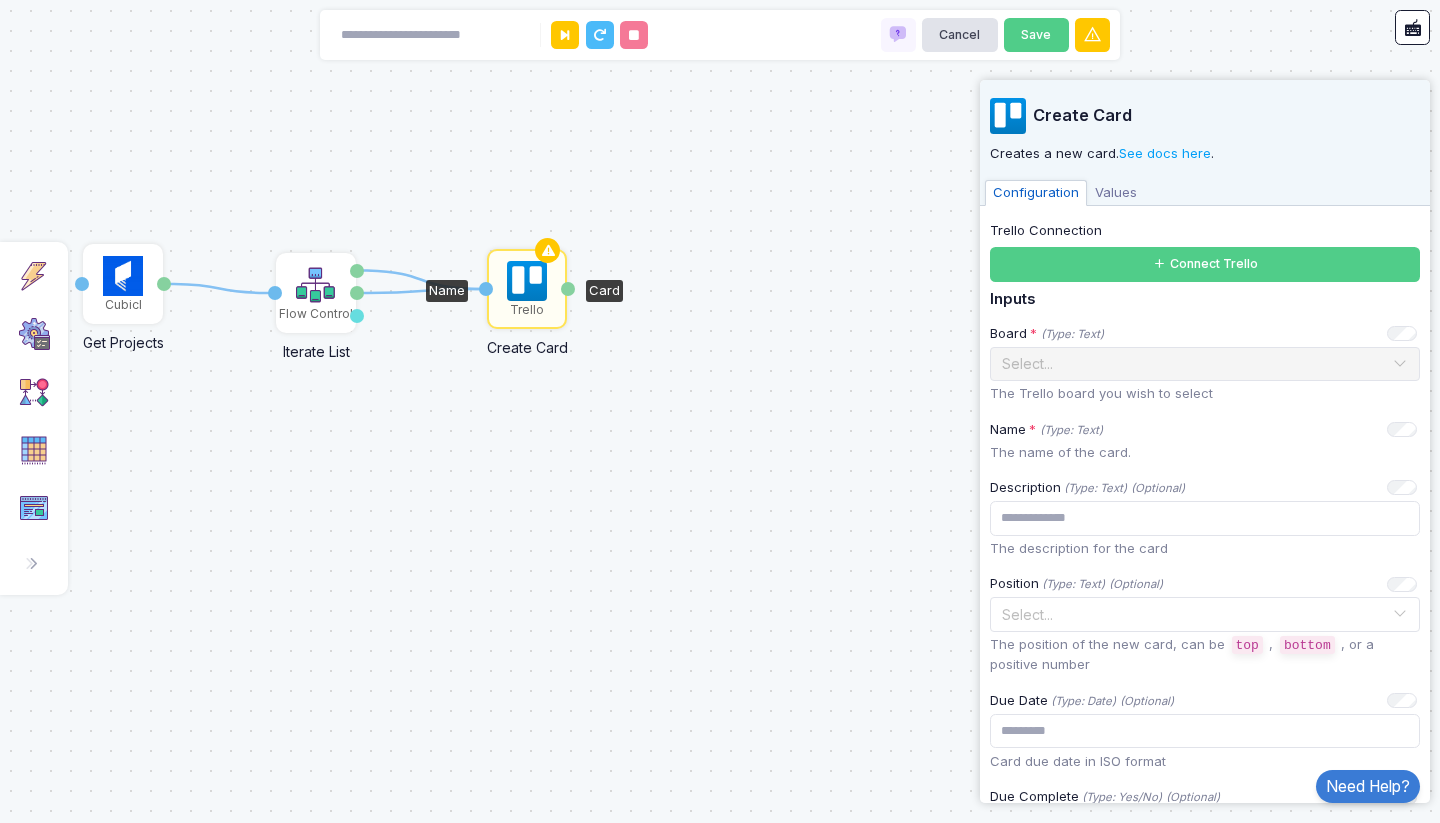 drag, startPoint x: 790, startPoint y: 413, endPoint x: 687, endPoint y: 424, distance: 103.58572 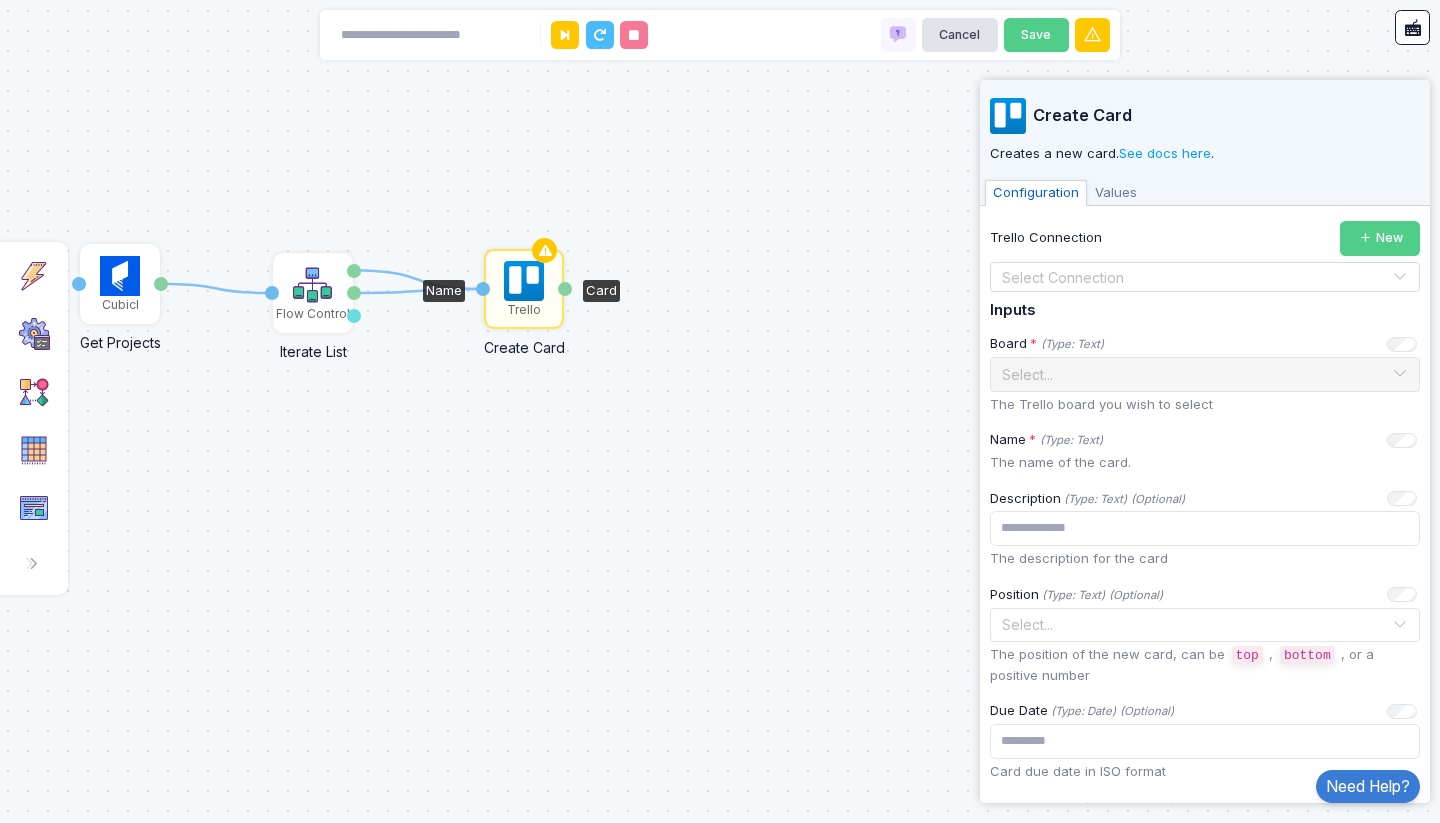 click 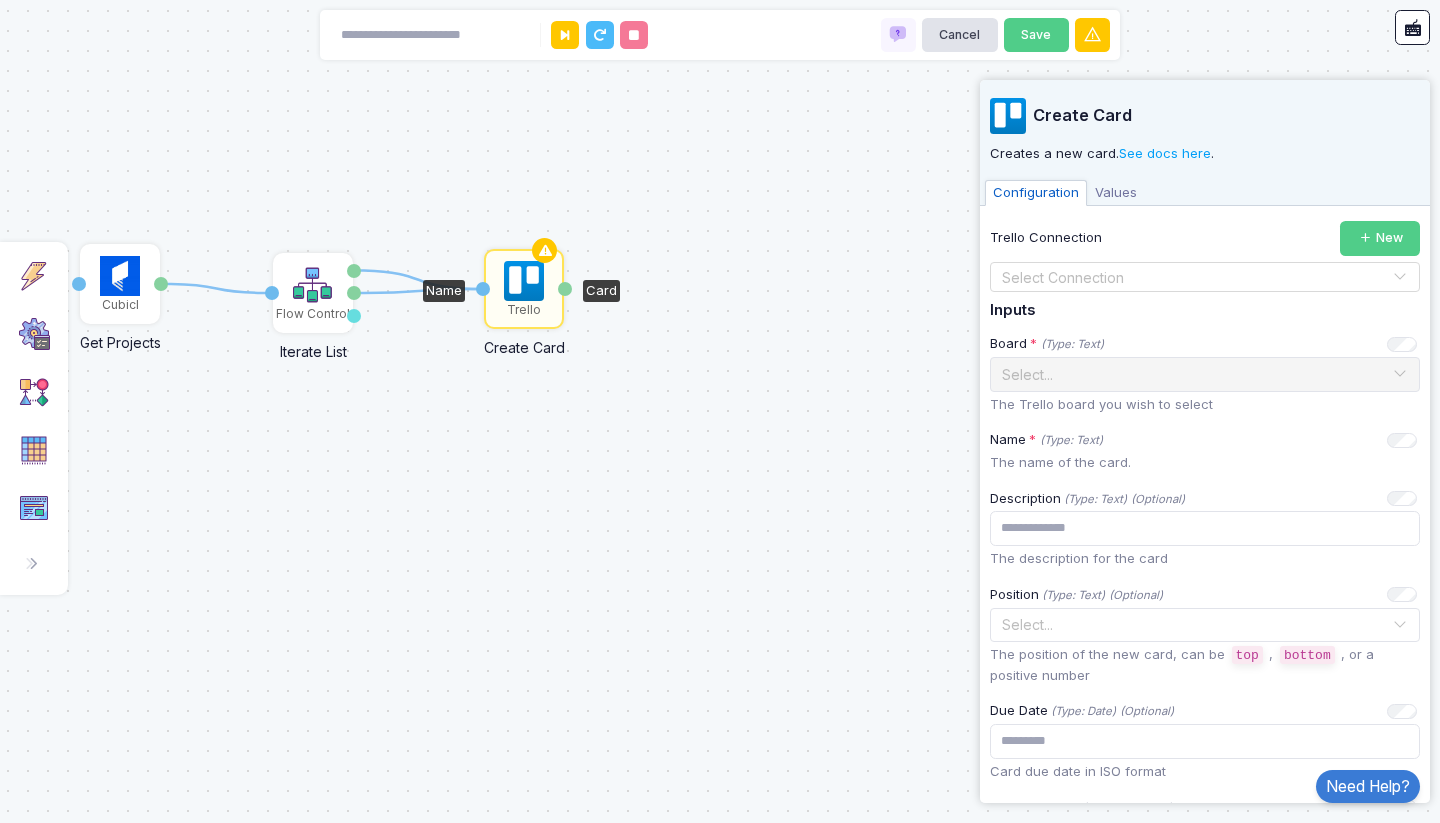 click on "Select Connection" 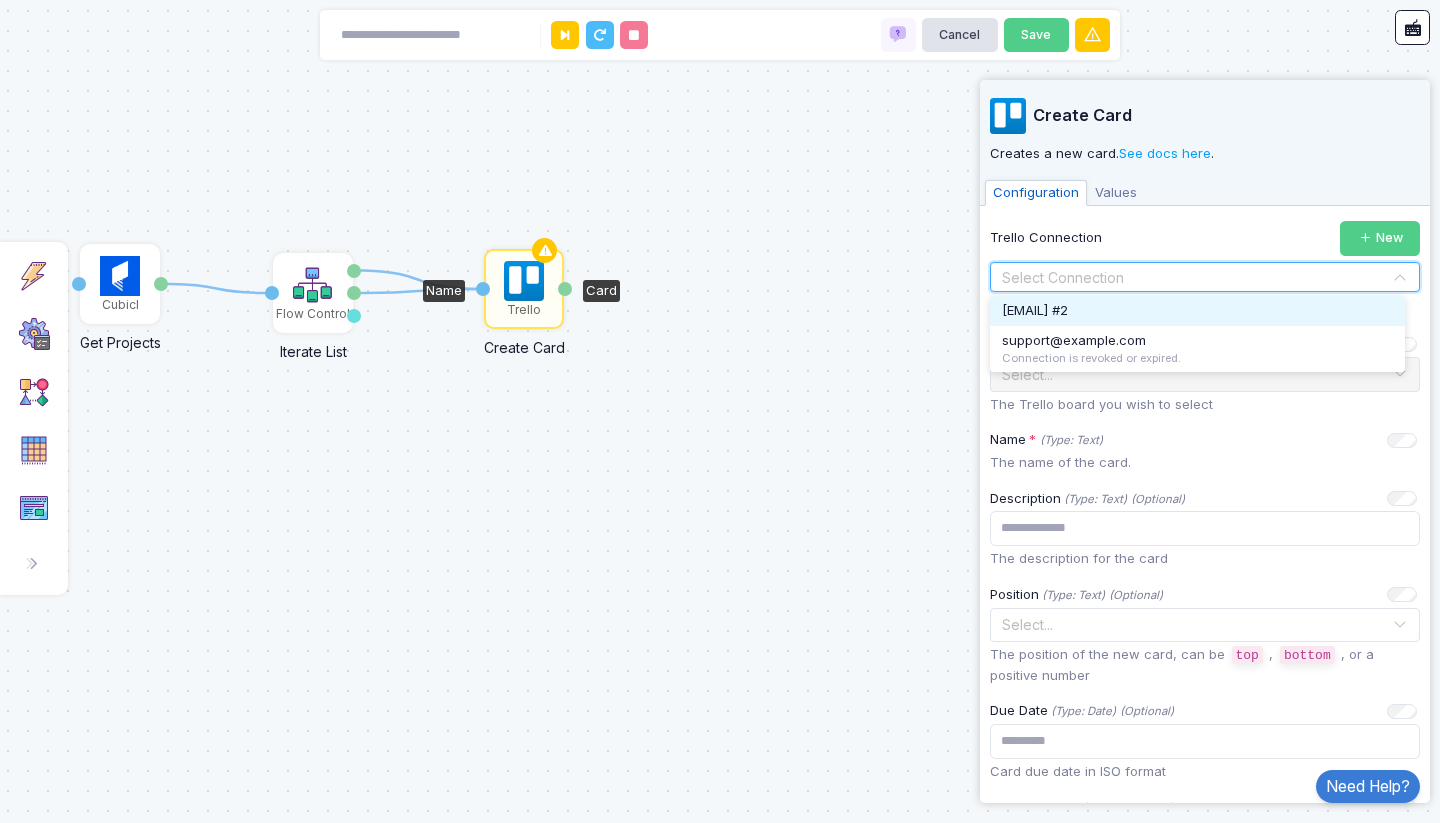click on "[EMAIL] #2" at bounding box center [1035, 310] 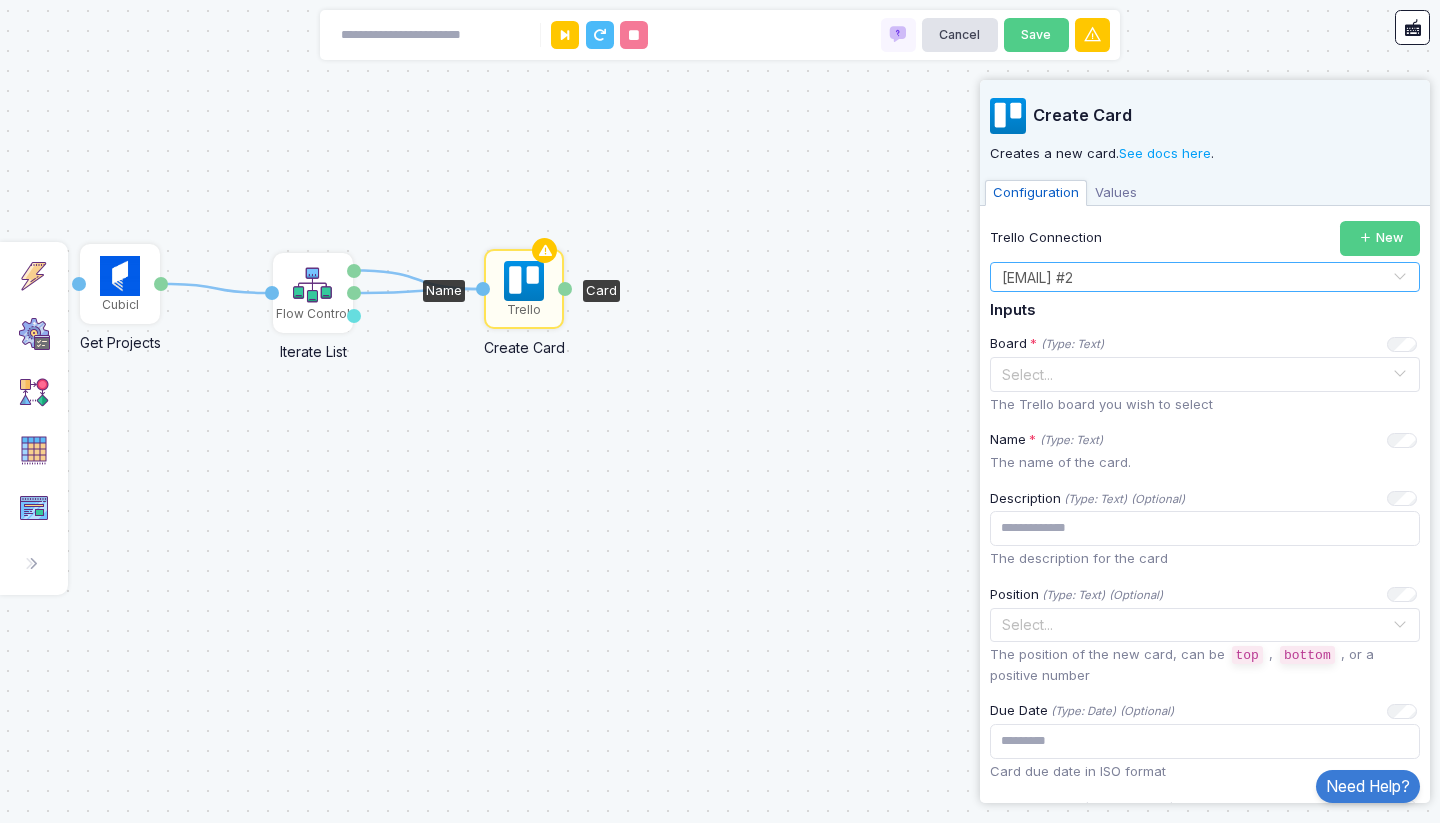 click 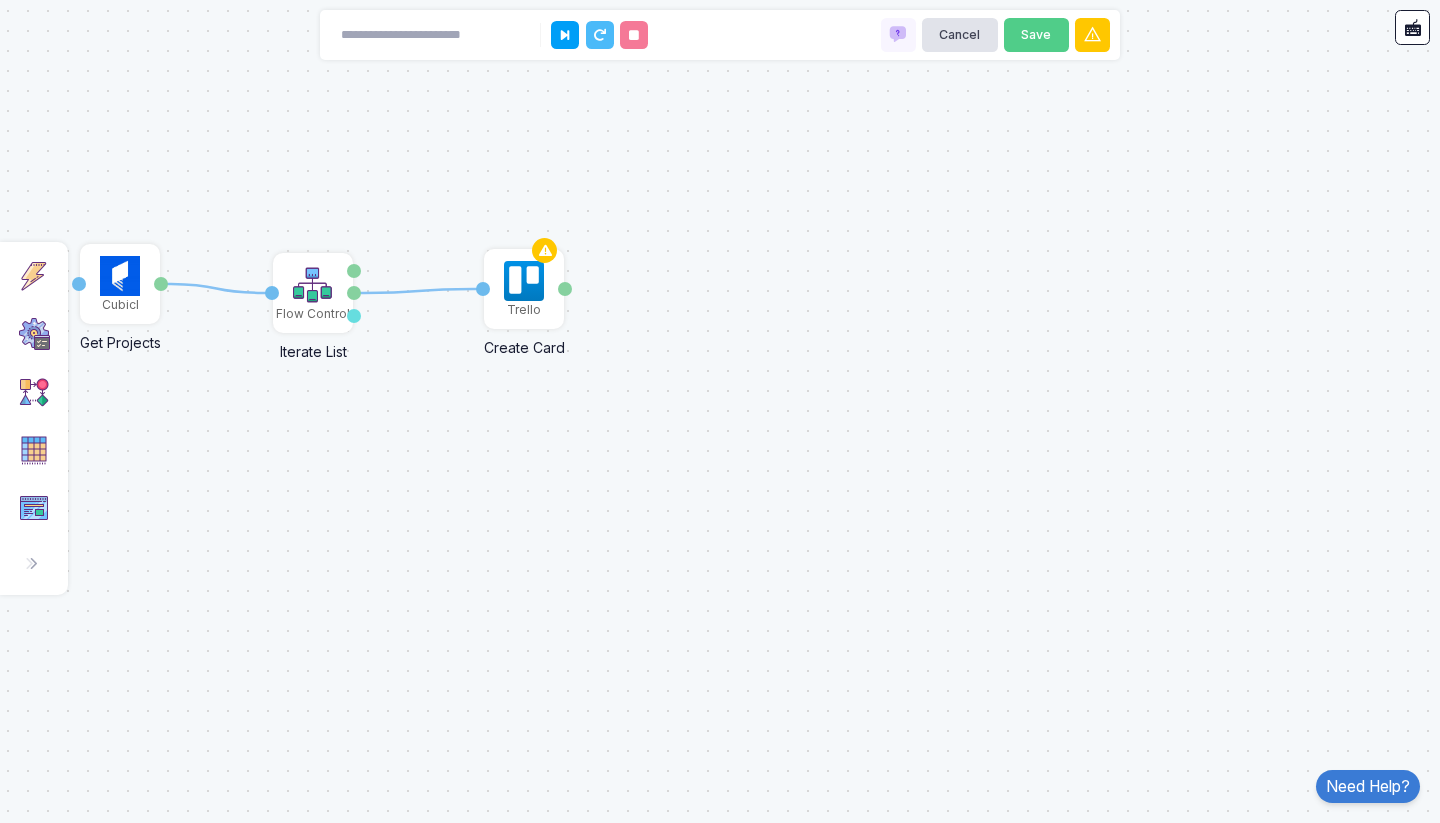 click 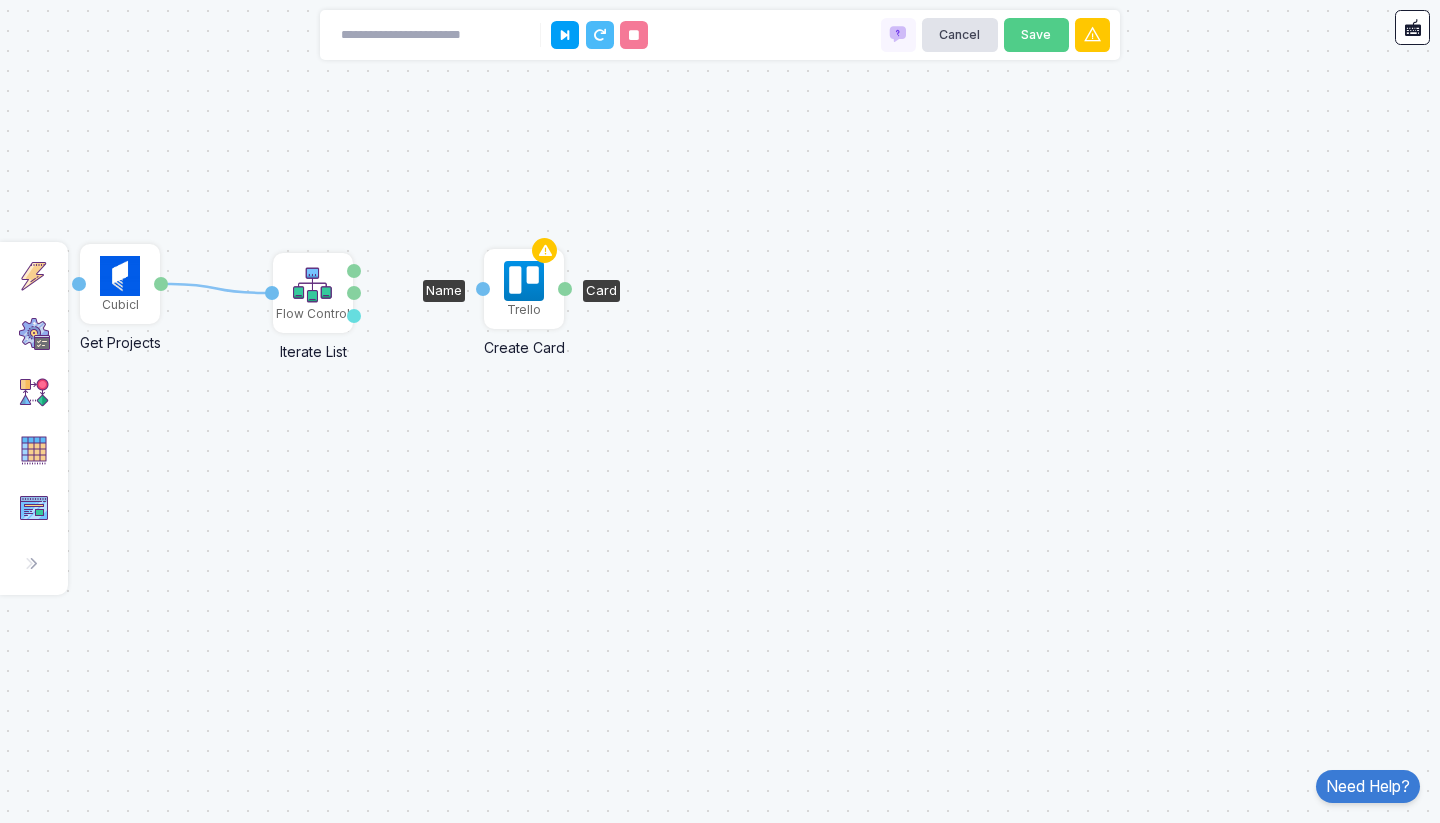 click 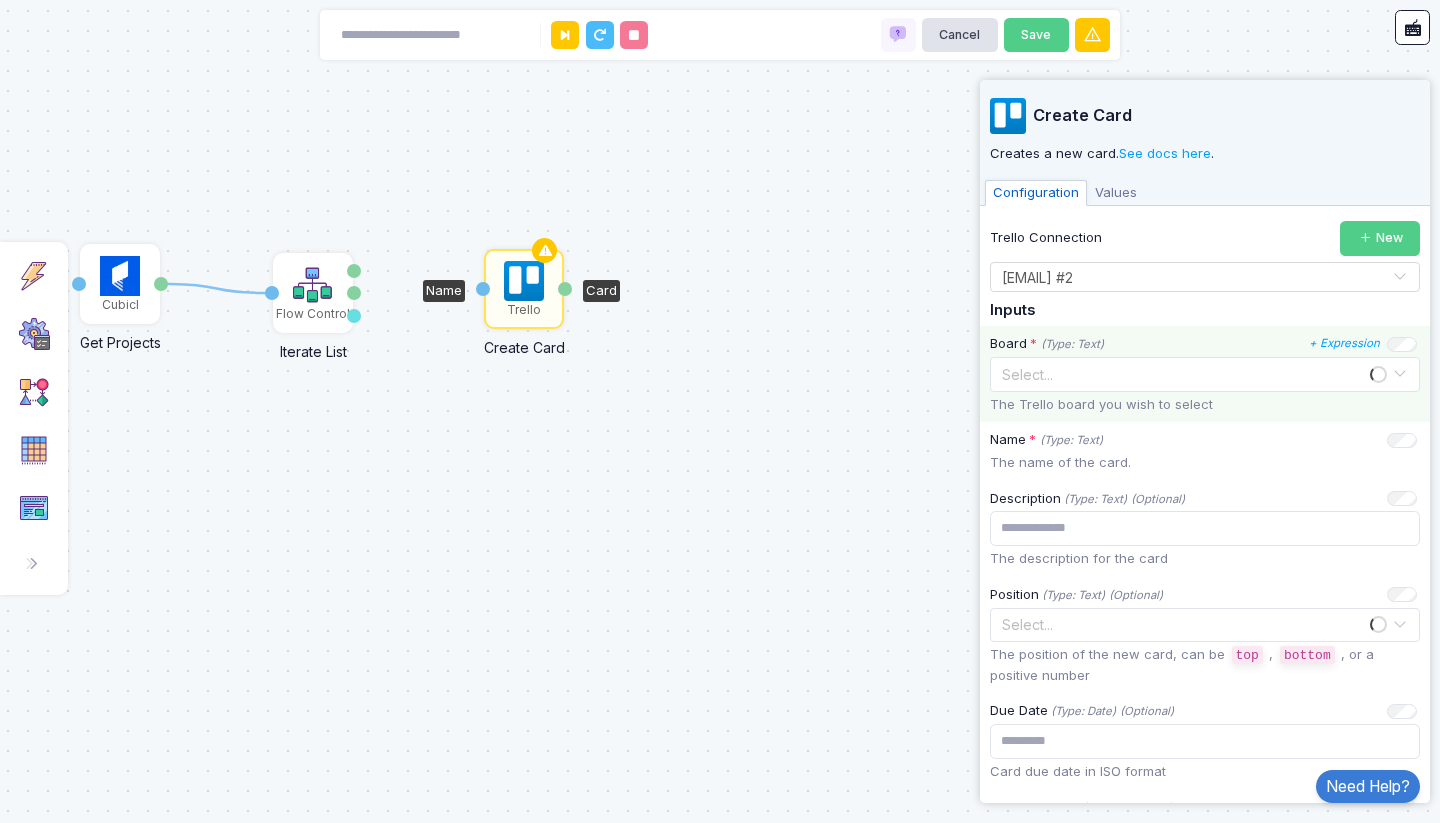 click on "Select..." 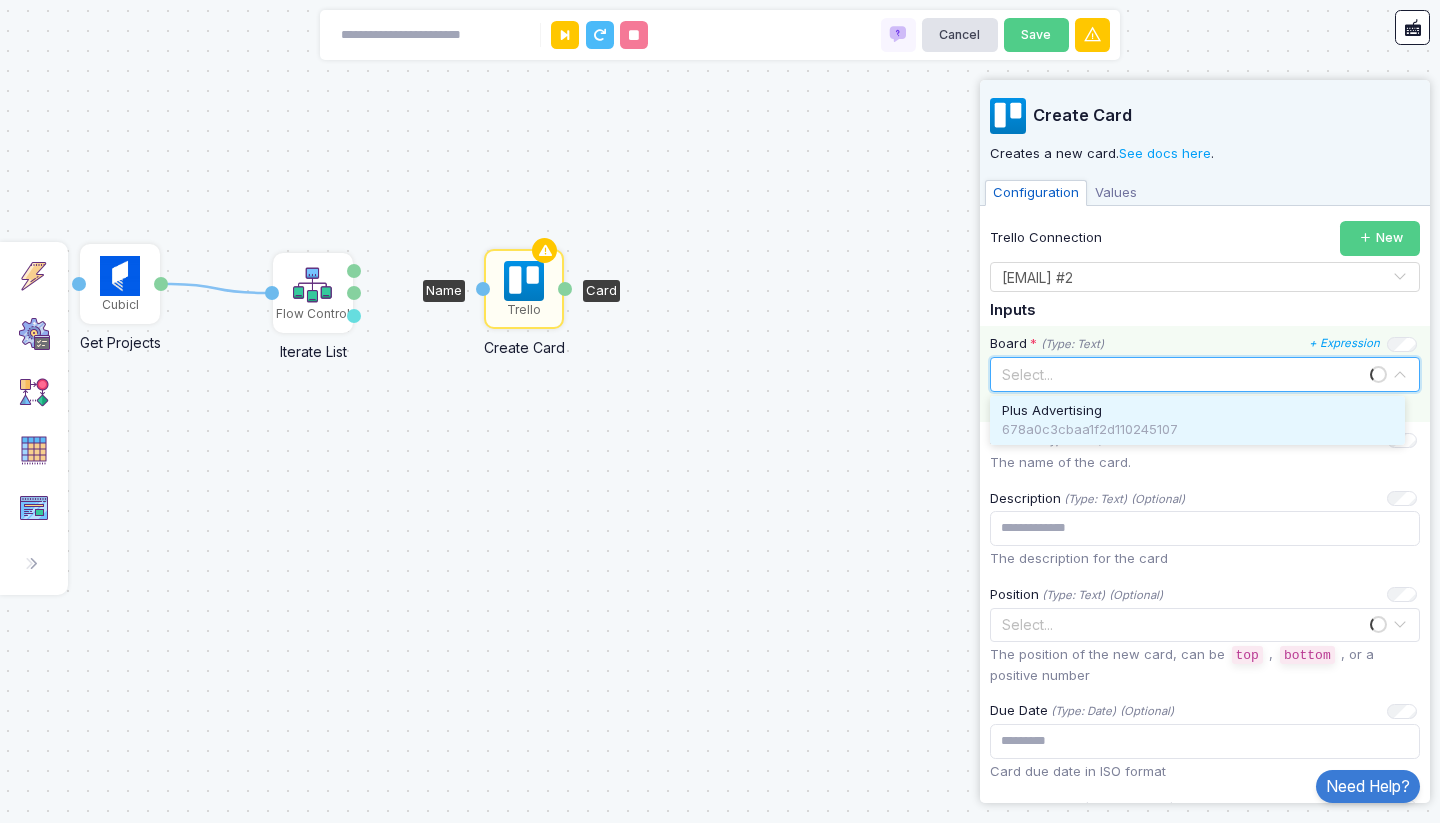 click on "Plus Advertising" at bounding box center (1197, 411) 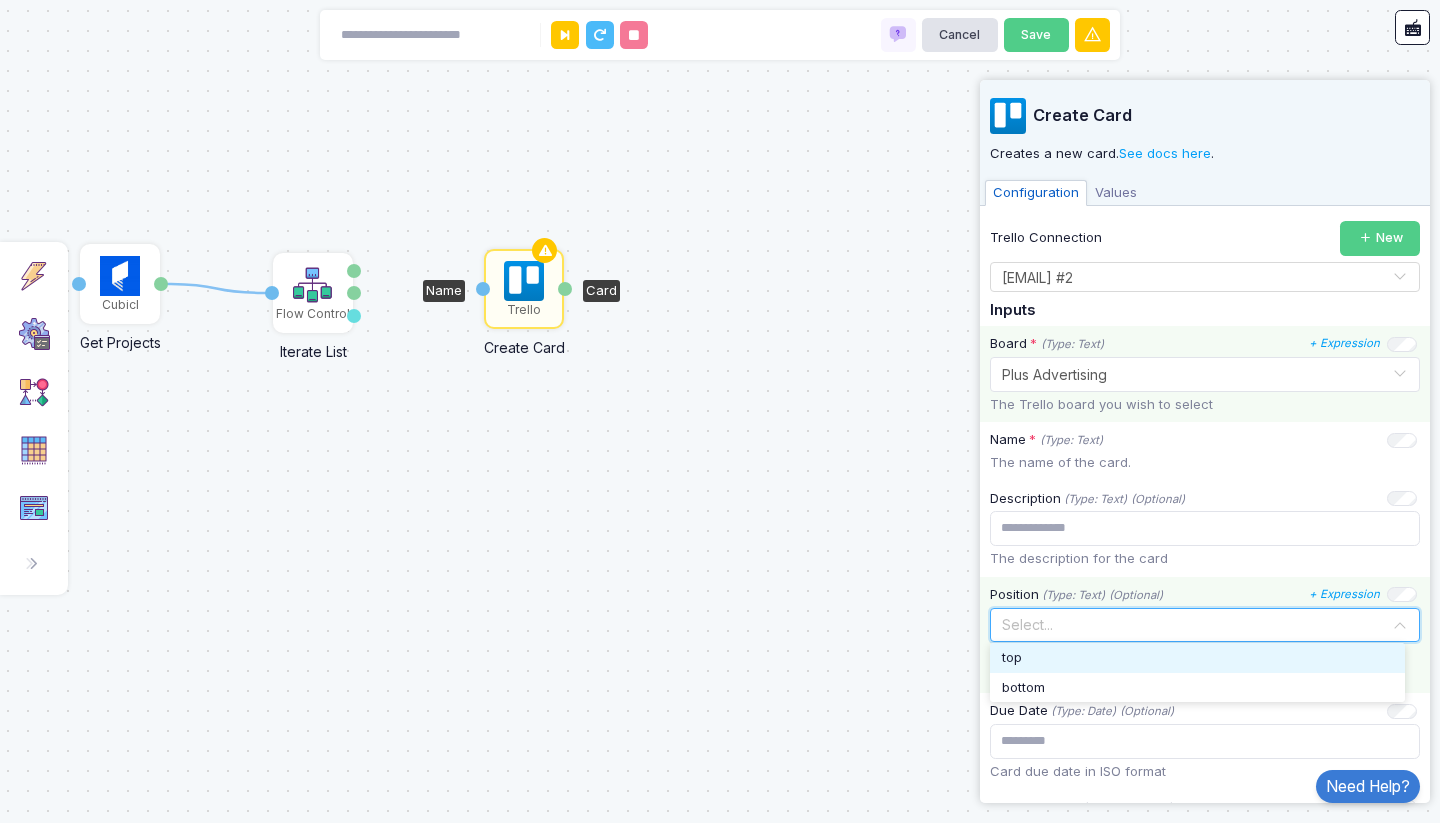 click 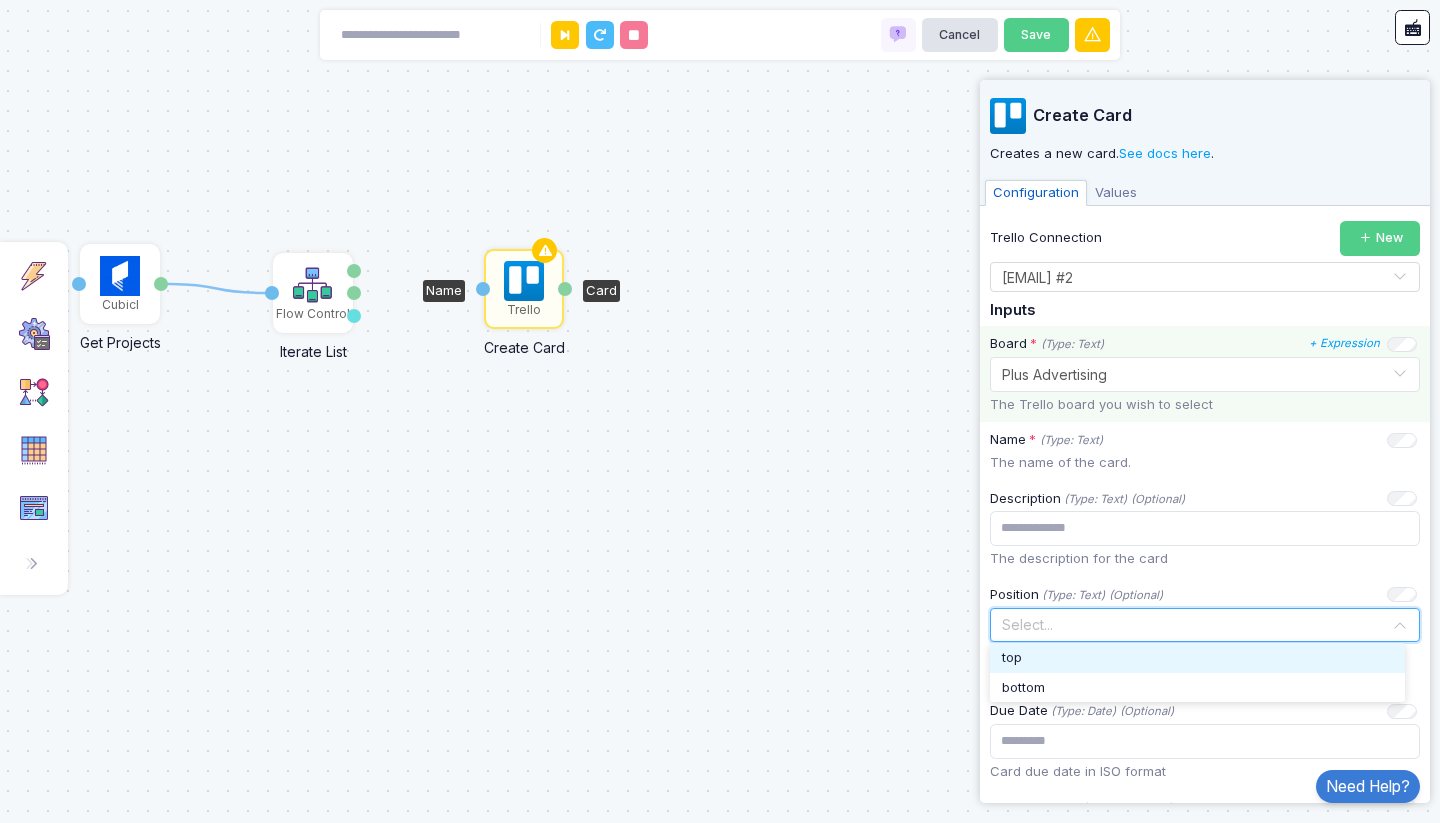 click on "Creates a new card.  See docs here ." at bounding box center (1205, 154) 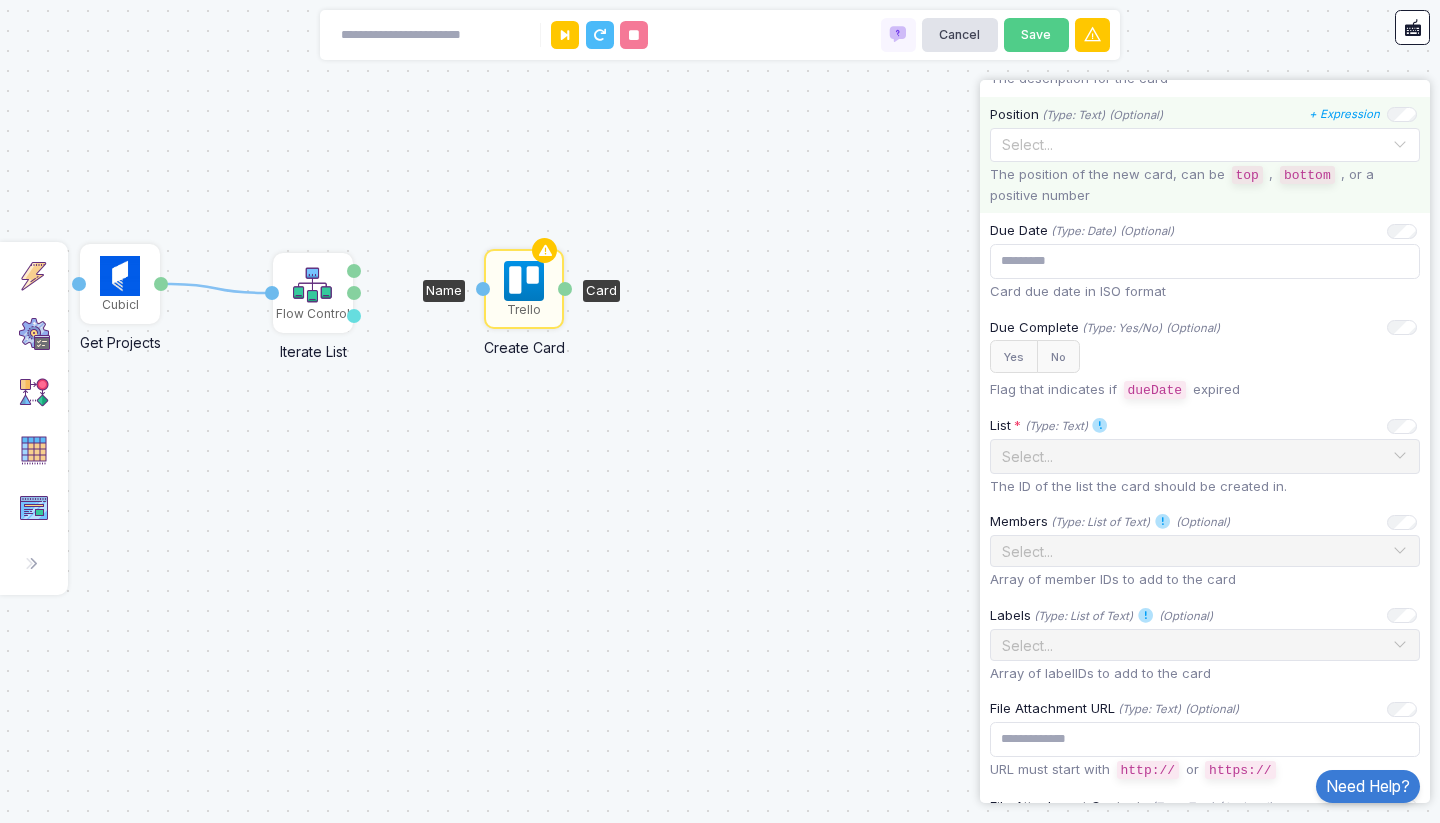 scroll, scrollTop: 600, scrollLeft: 0, axis: vertical 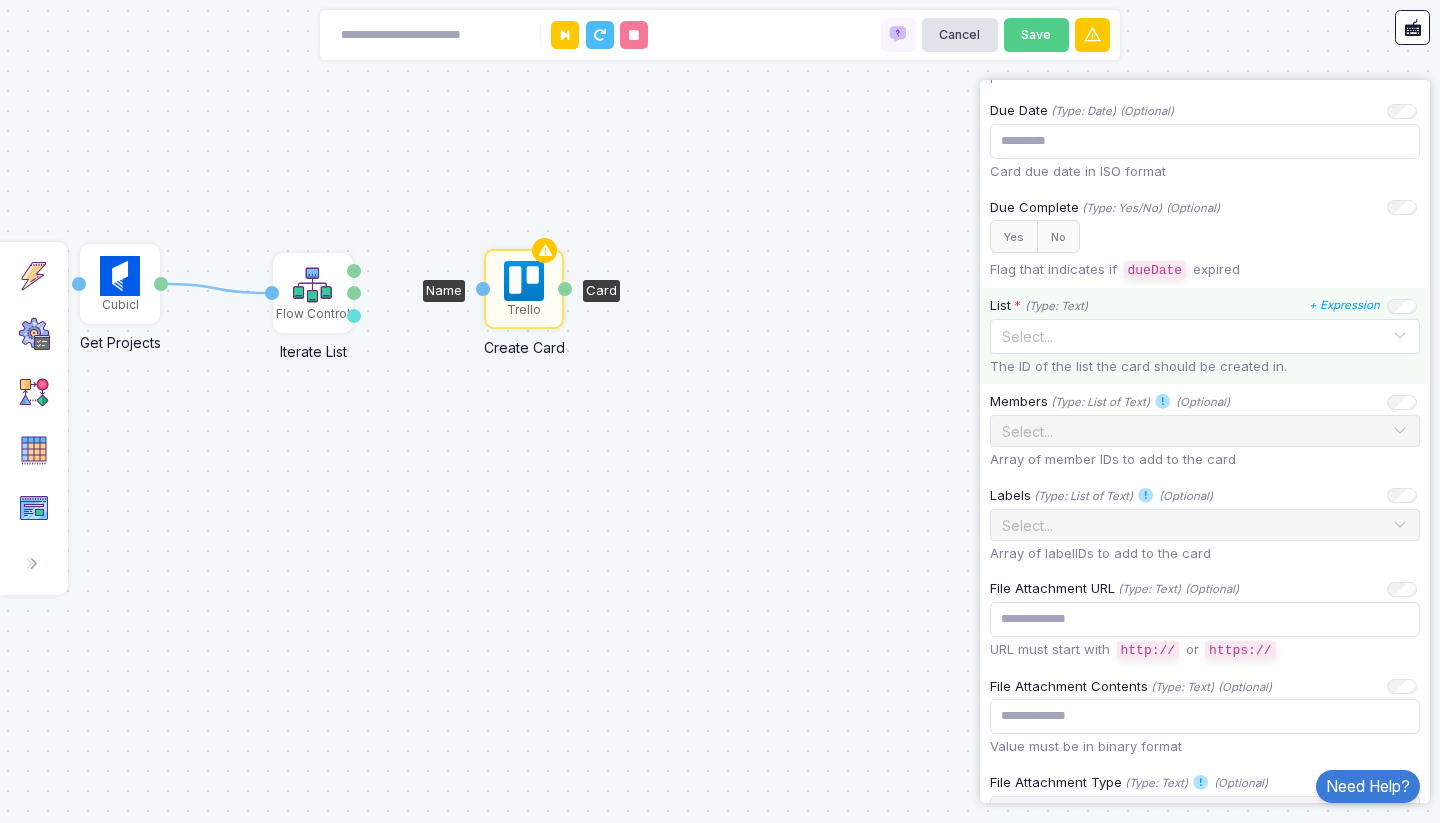 click 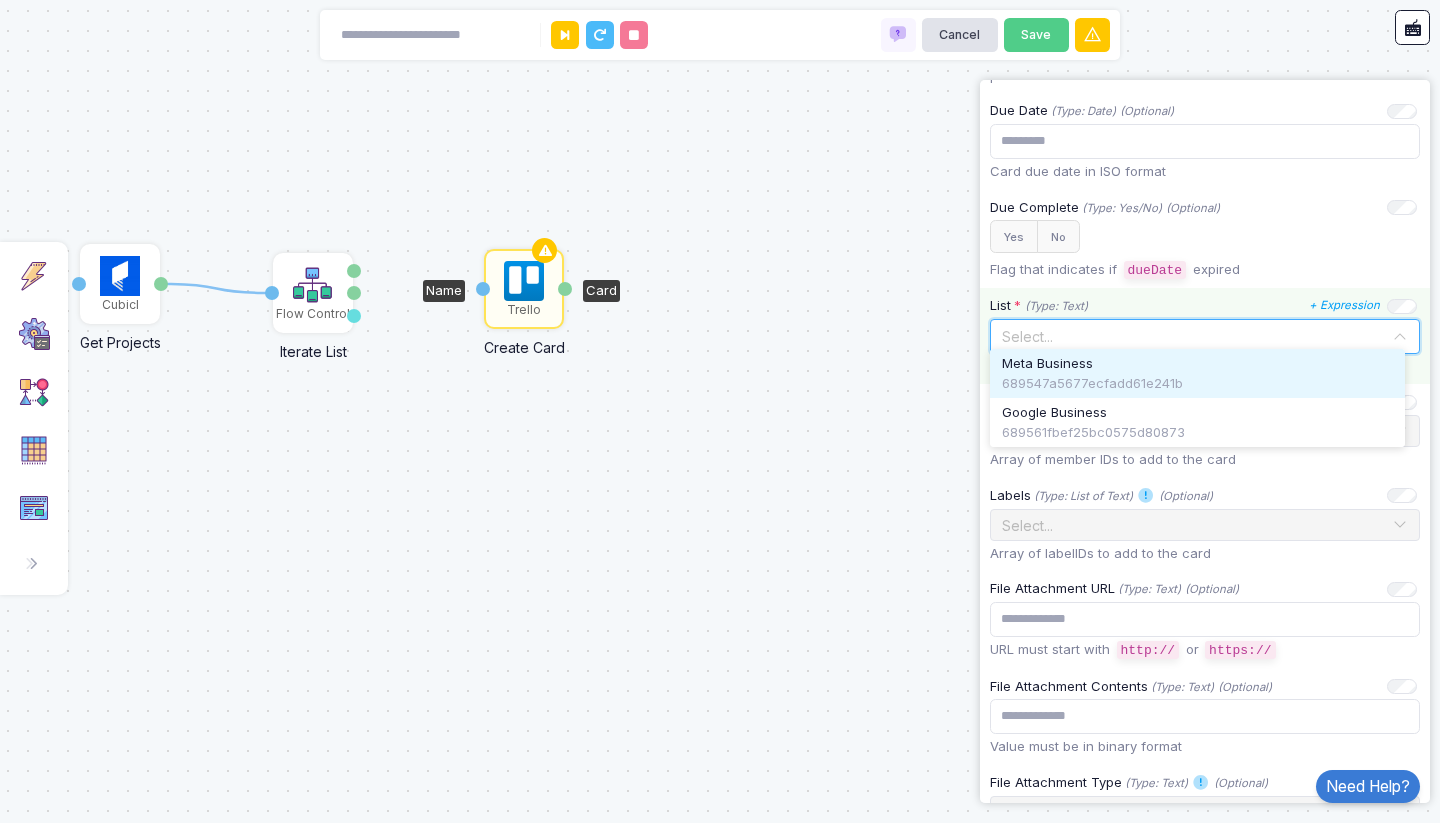 click 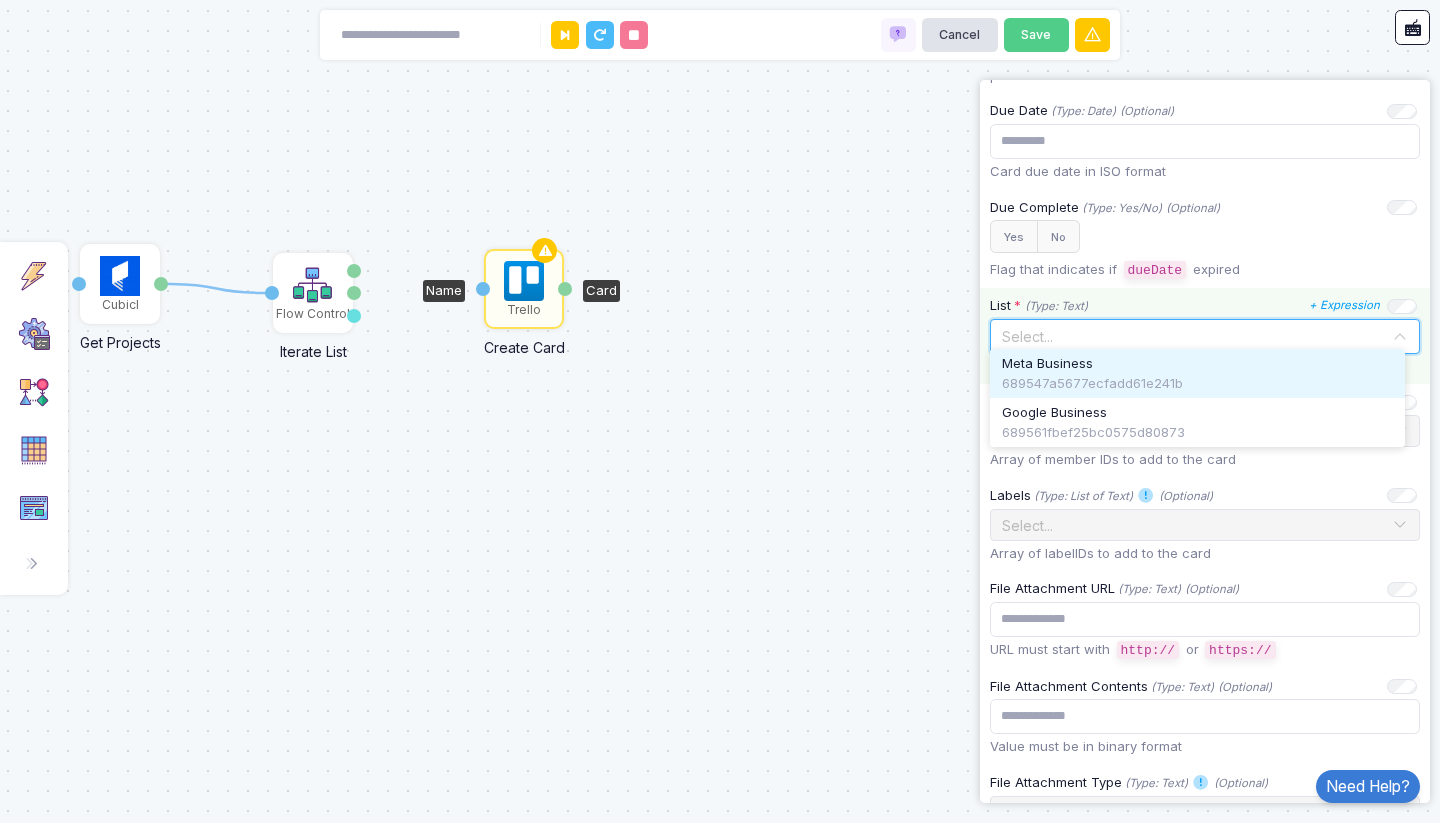 click 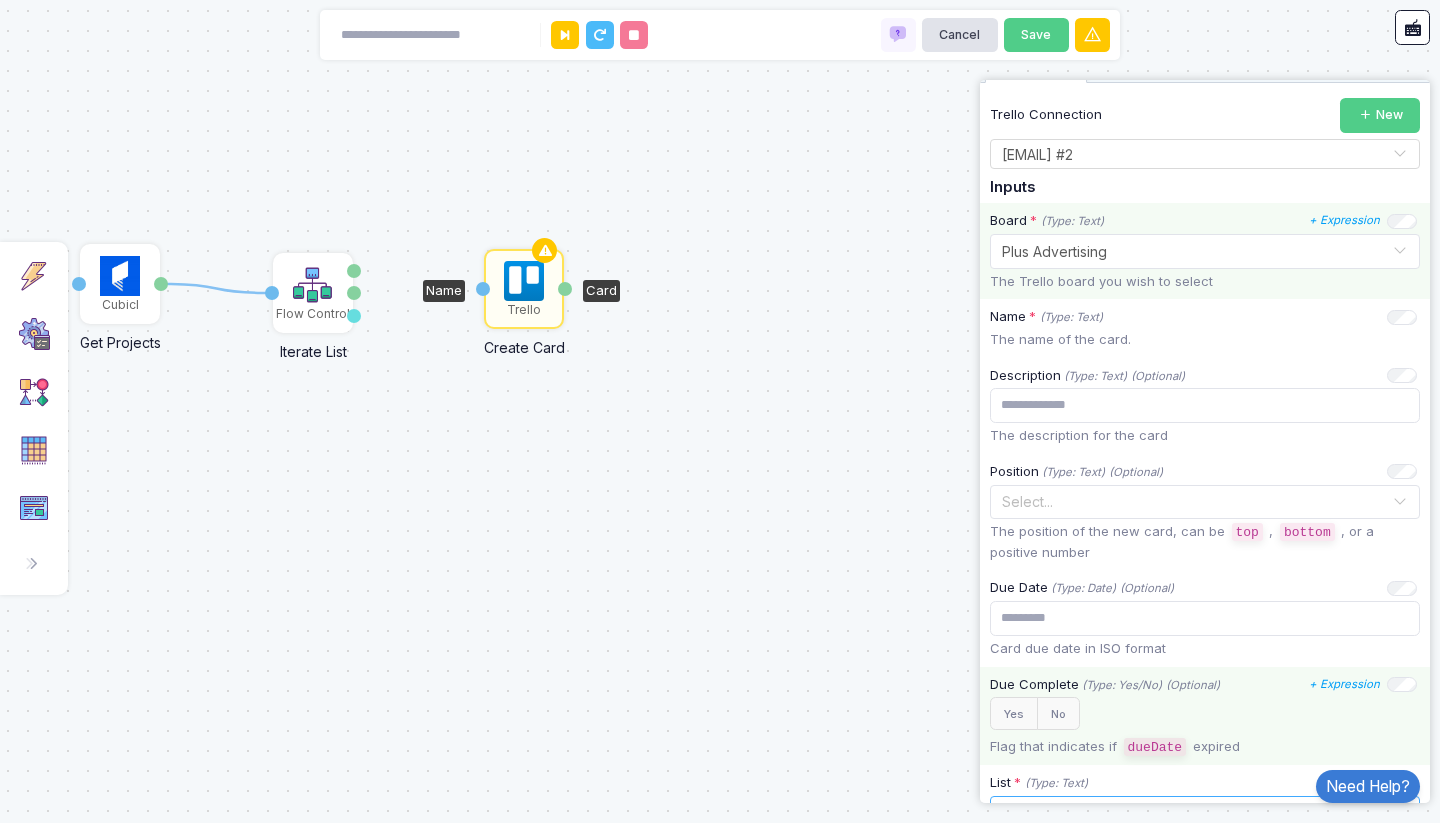 scroll, scrollTop: 0, scrollLeft: 0, axis: both 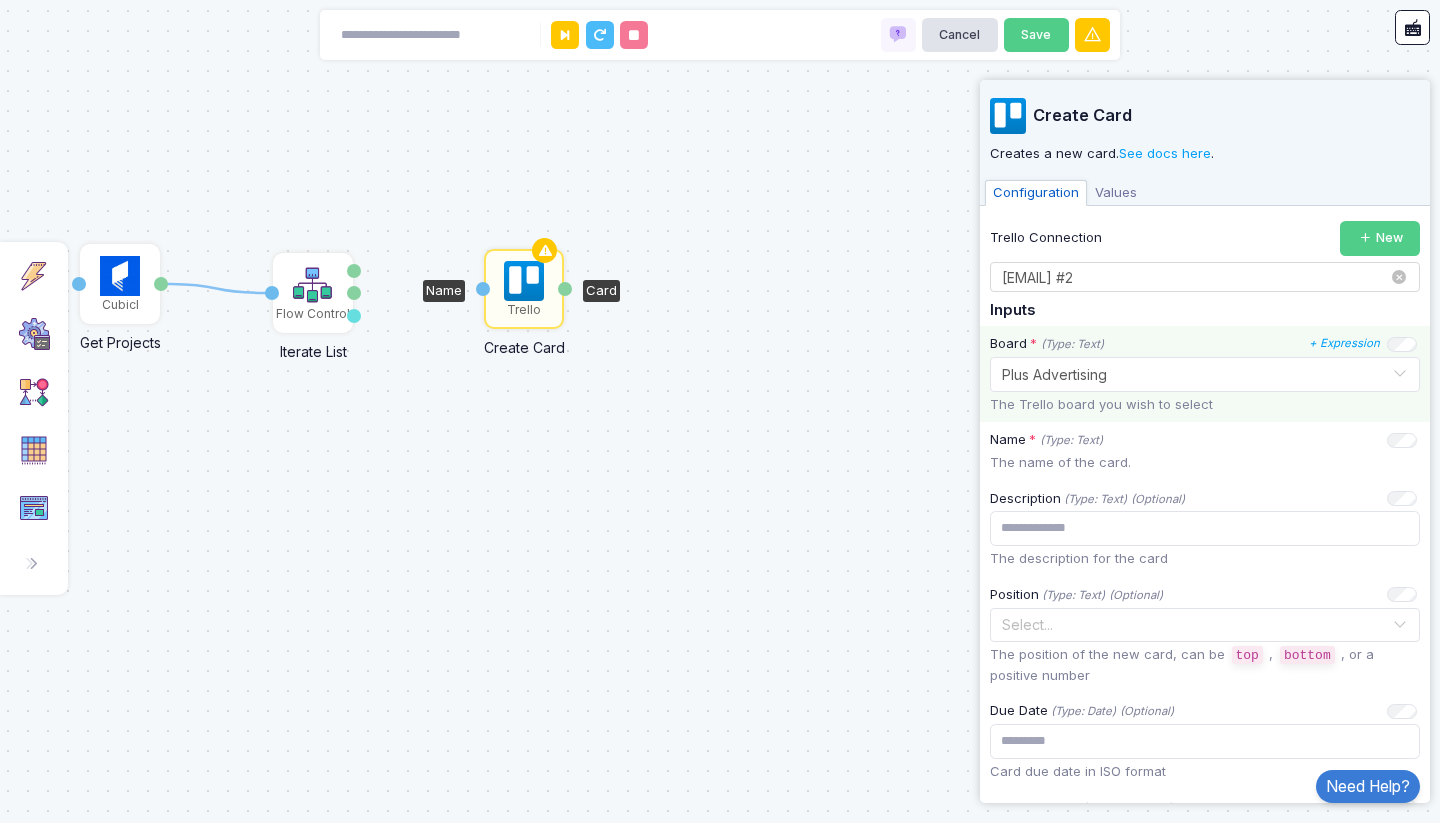 click 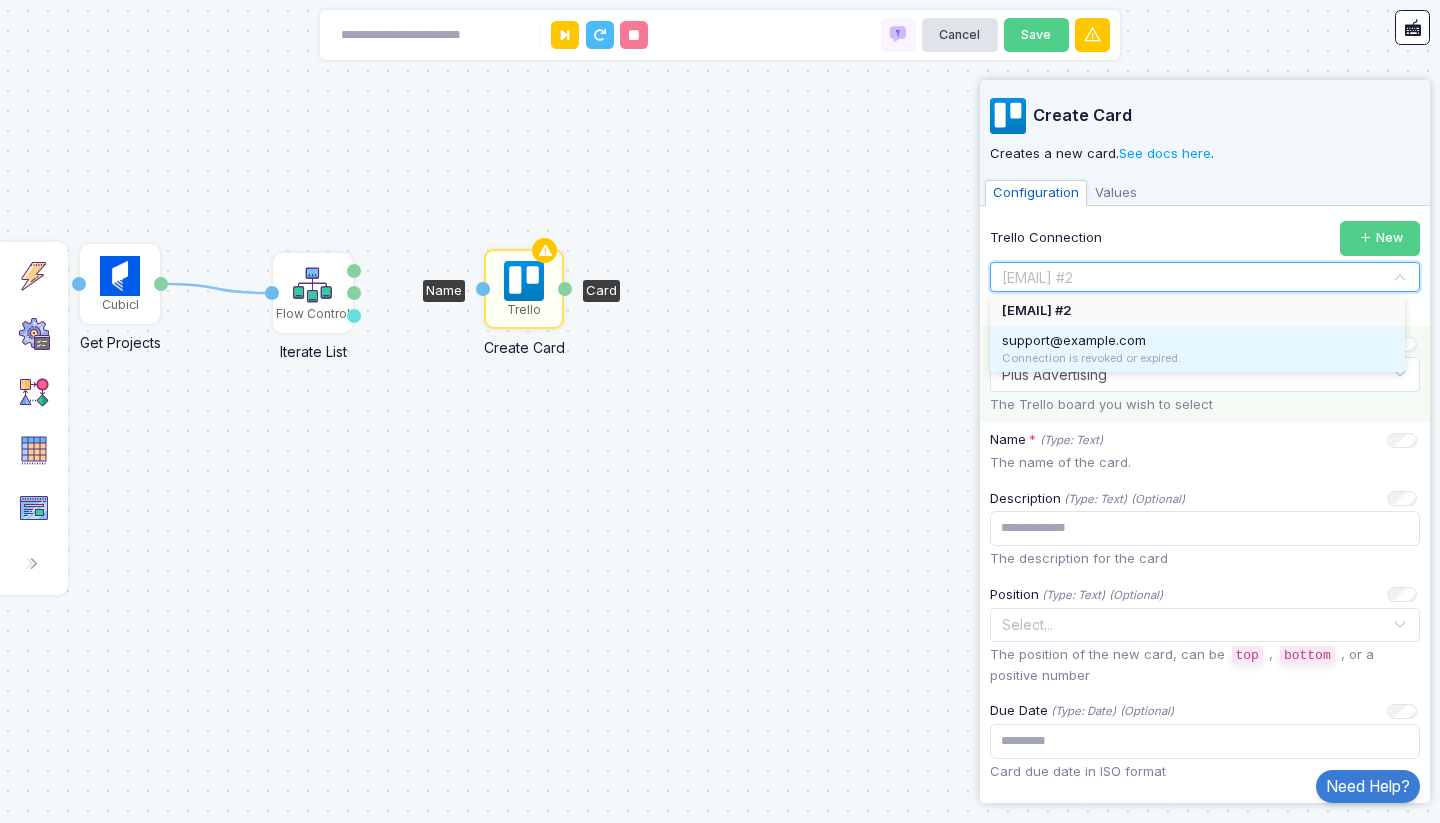 click on "a.kerim.sanli@[EXAMPLE.COM]  Connection is revoked or expired." at bounding box center [1197, 349] 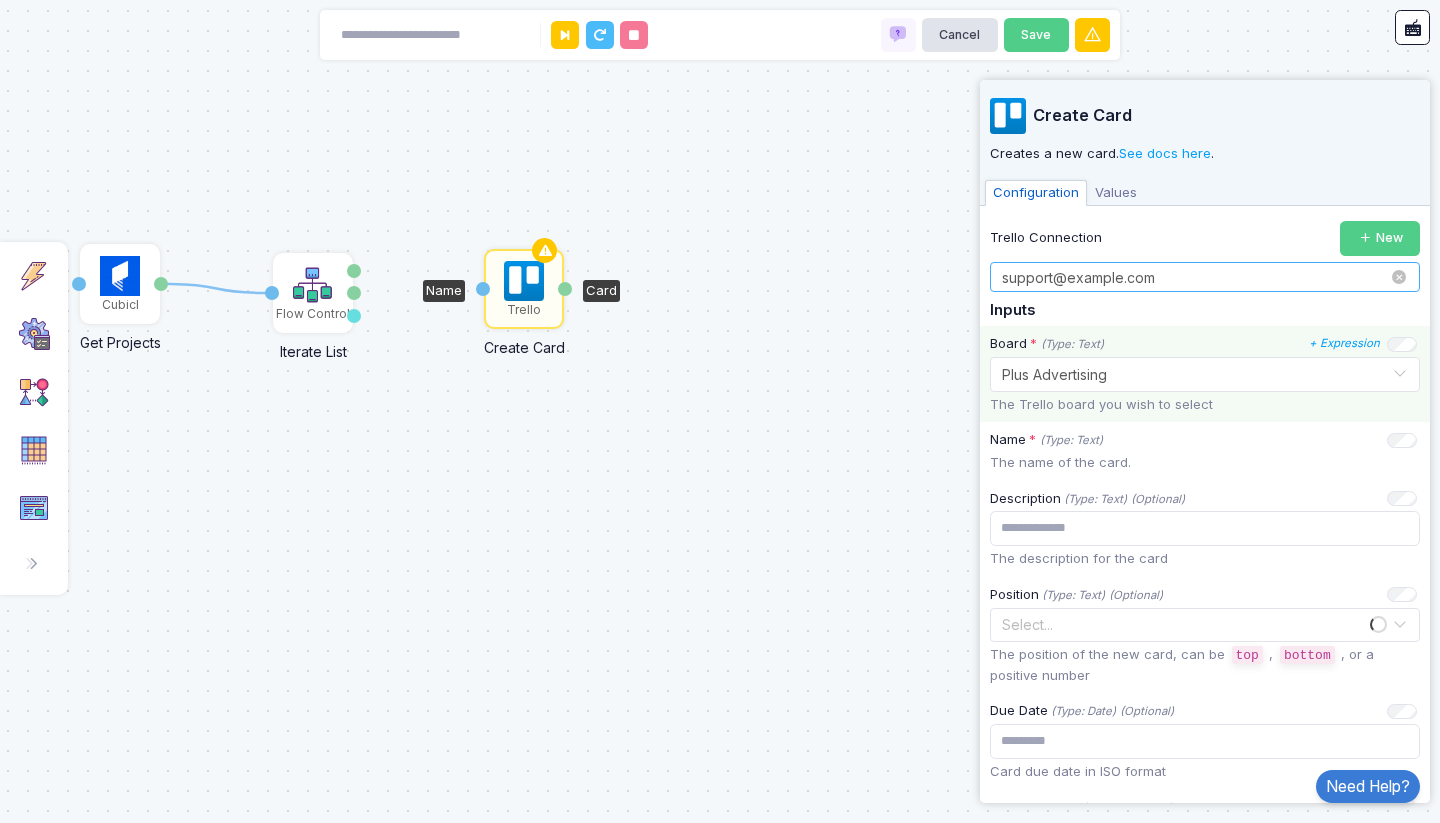 click 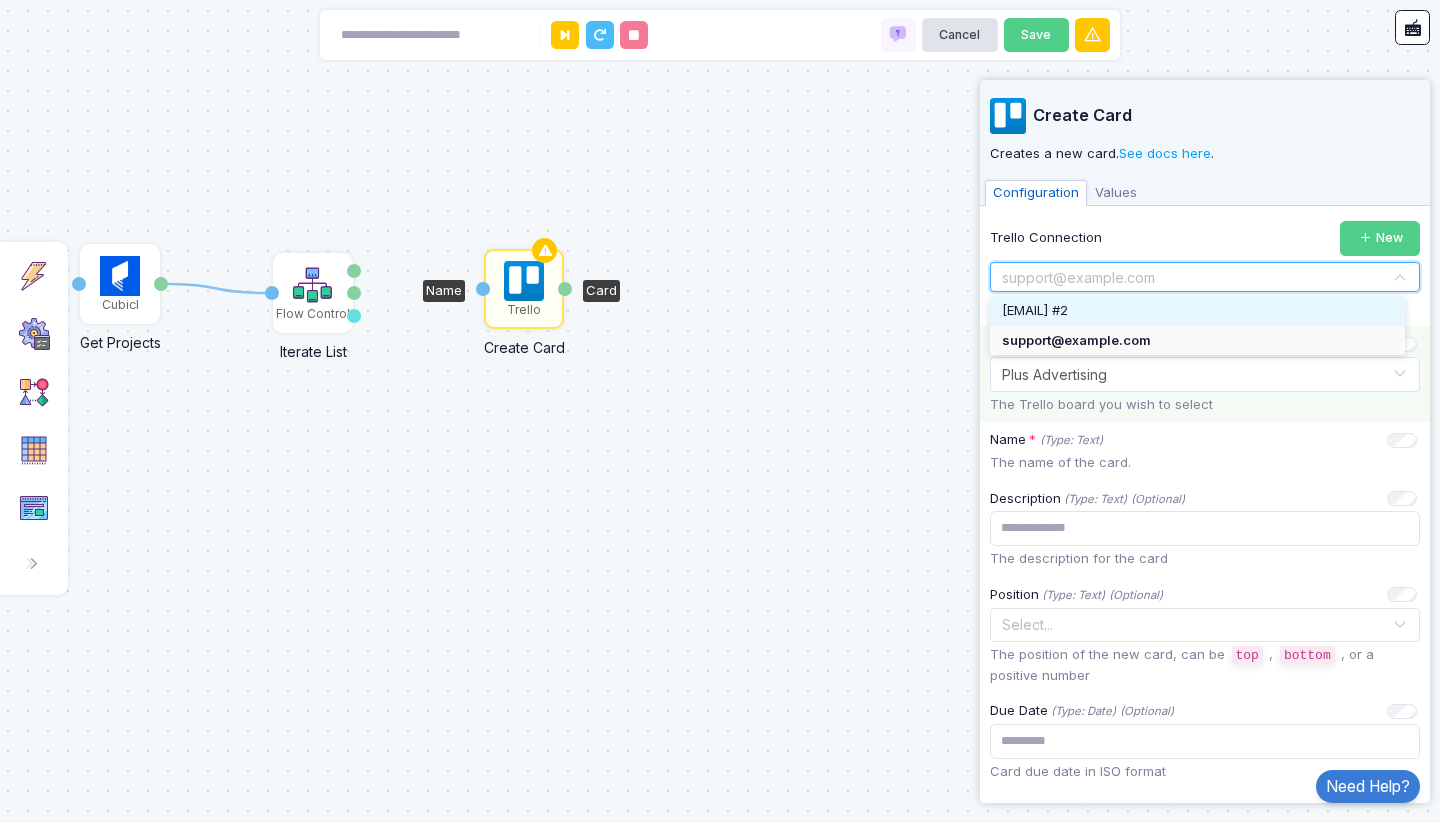 click on "[EMAIL] #2" at bounding box center (1197, 311) 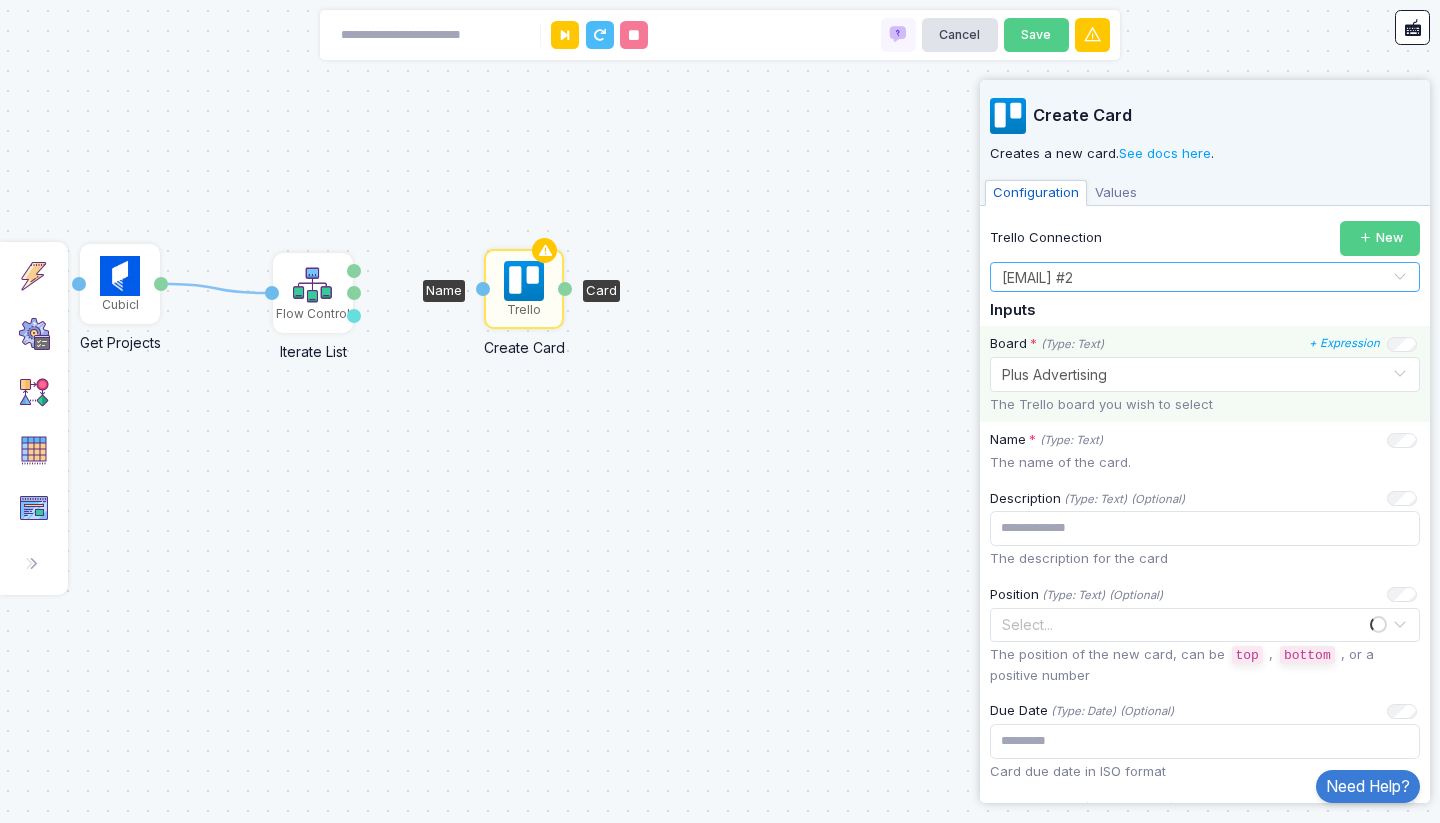 click 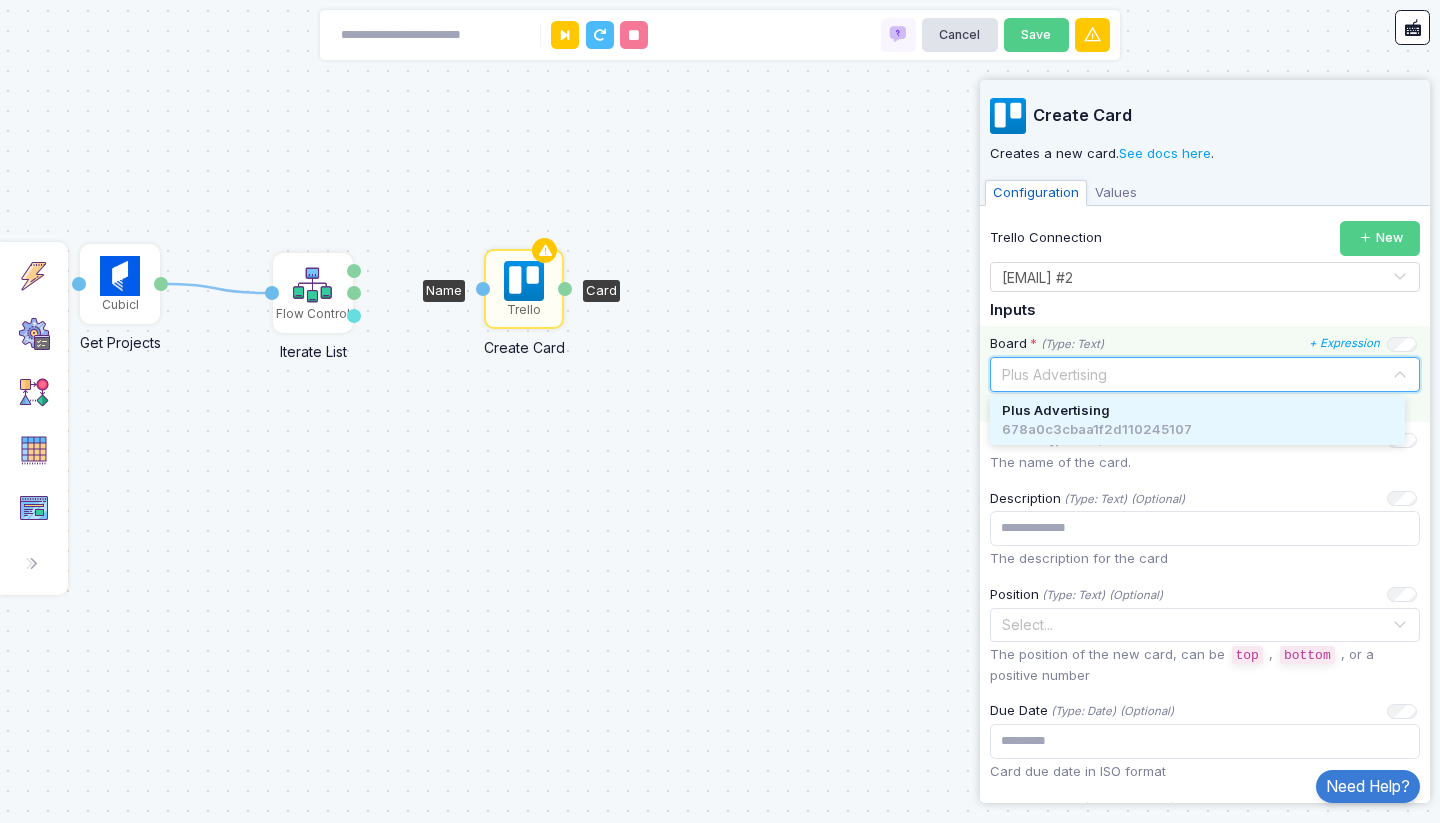 click on "Plus Advertising" at bounding box center (1197, 411) 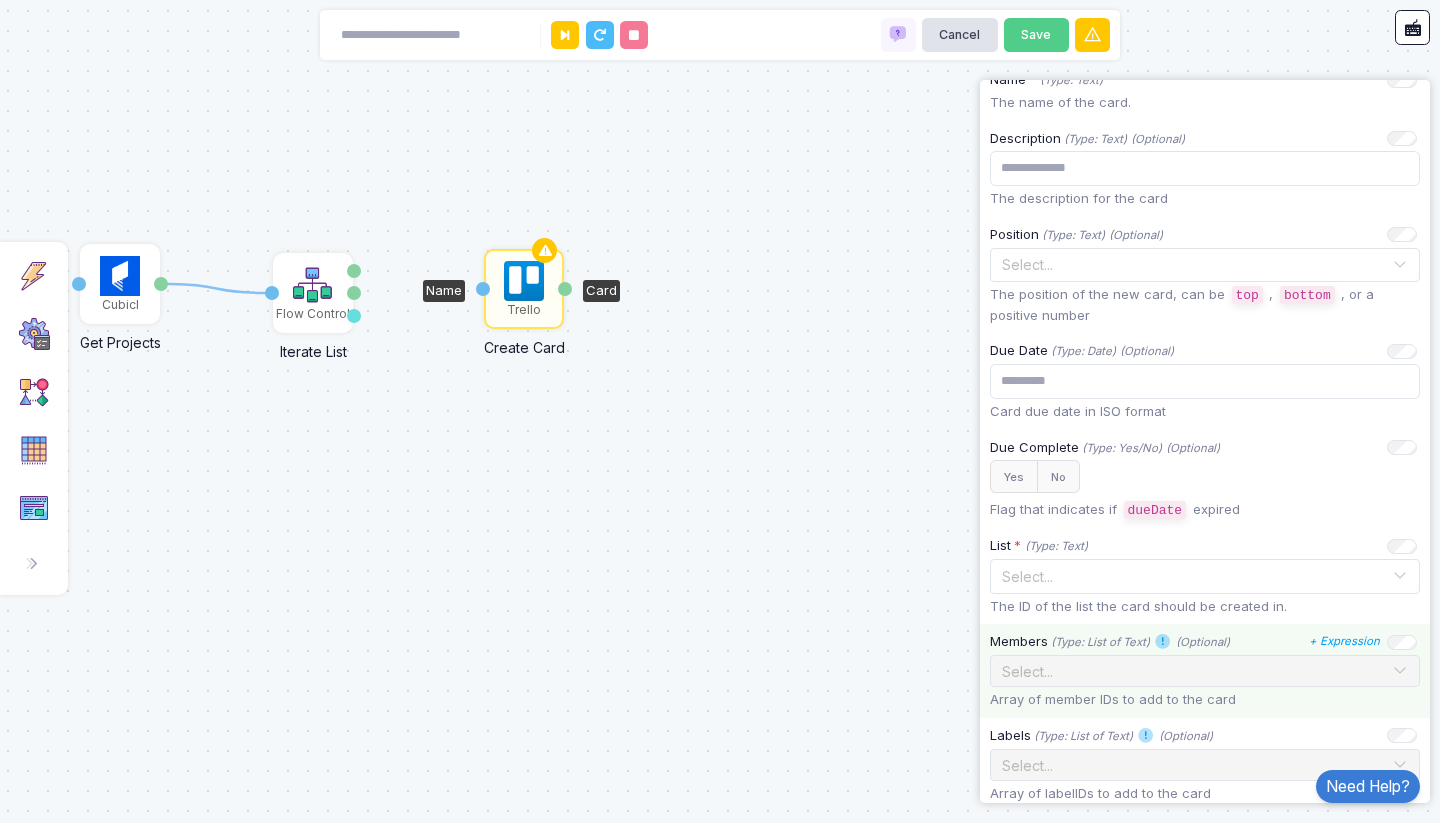 scroll, scrollTop: 480, scrollLeft: 0, axis: vertical 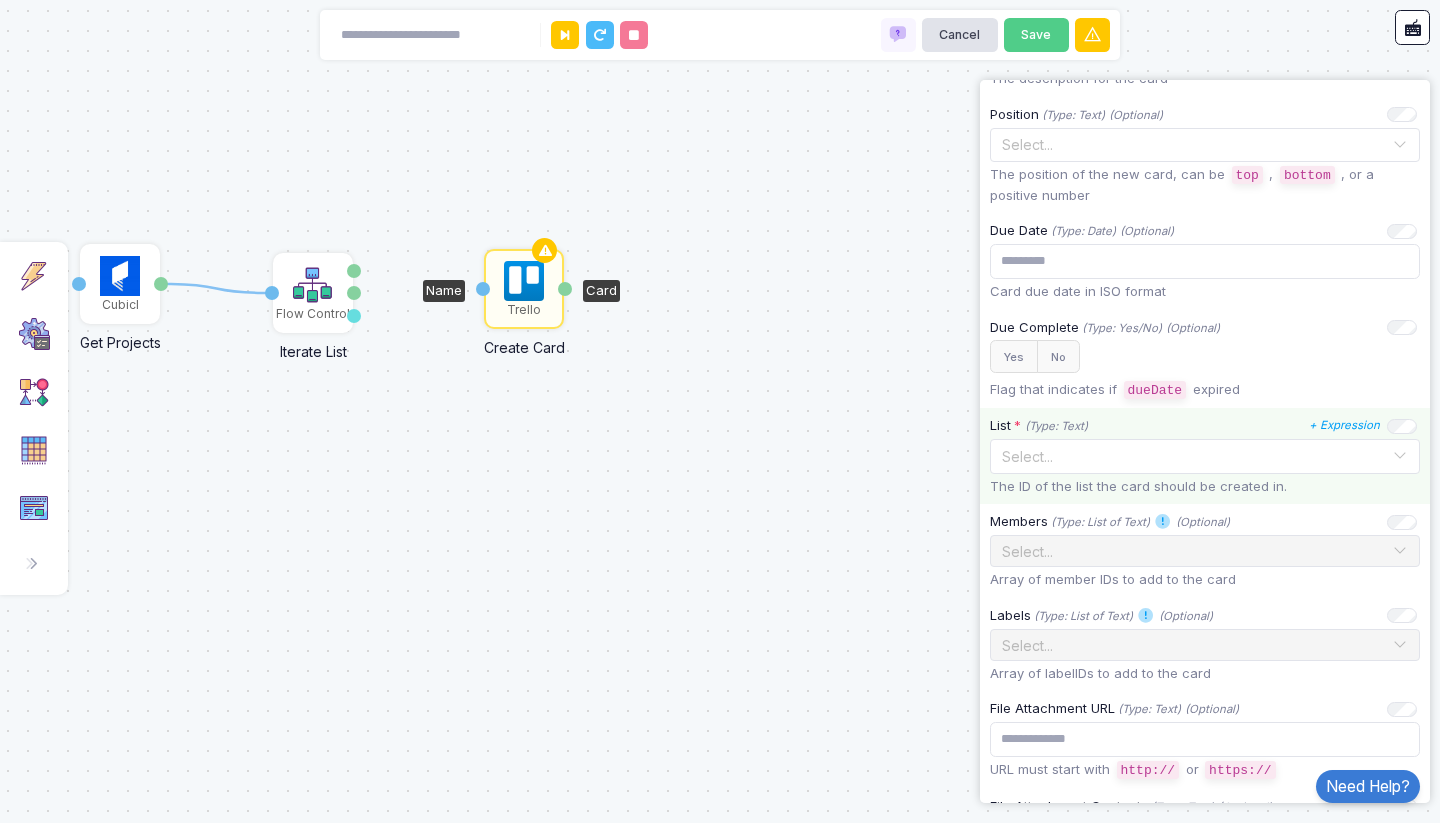 click 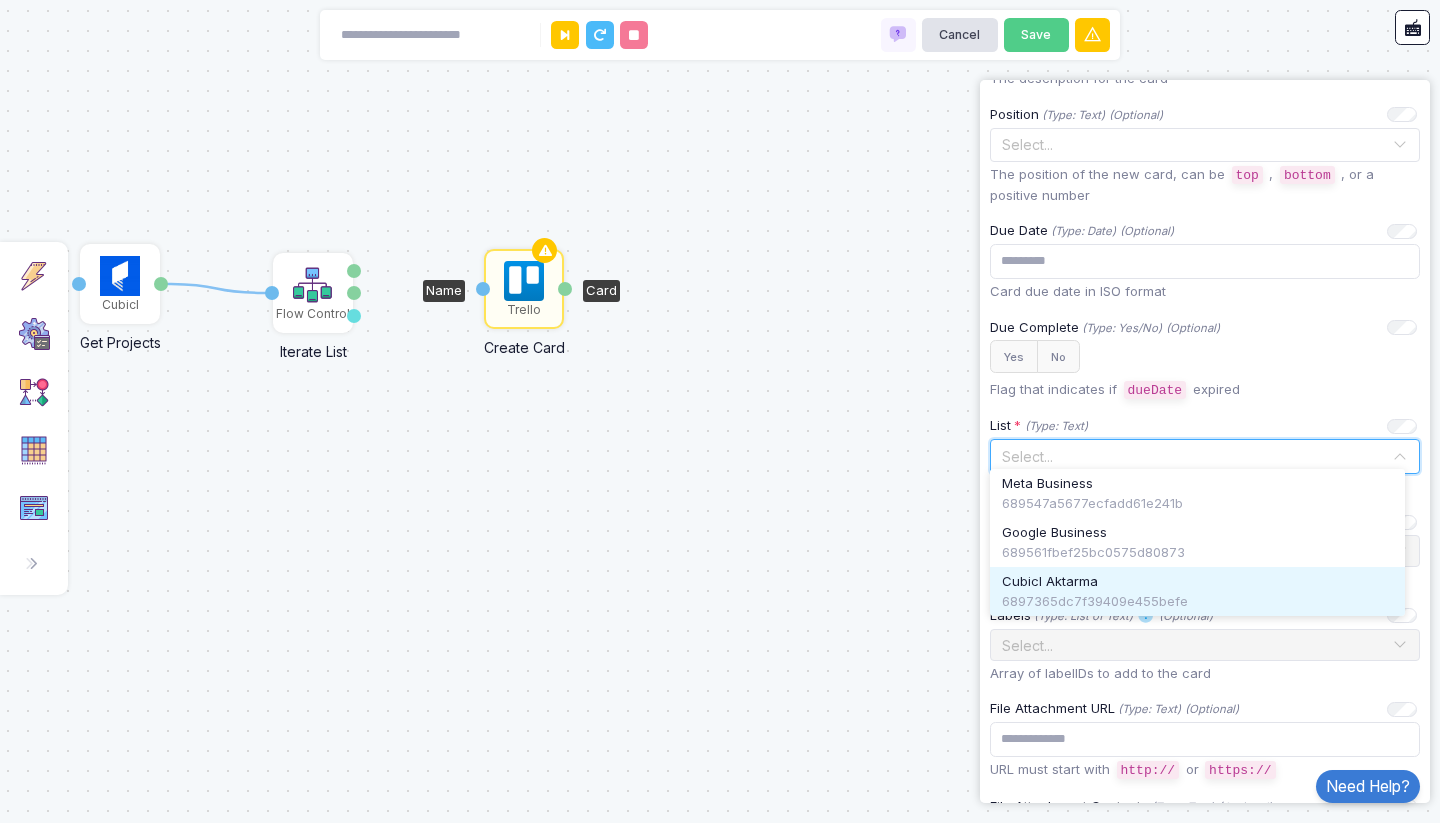 click on "Cubicl Aktarma" at bounding box center (1197, 582) 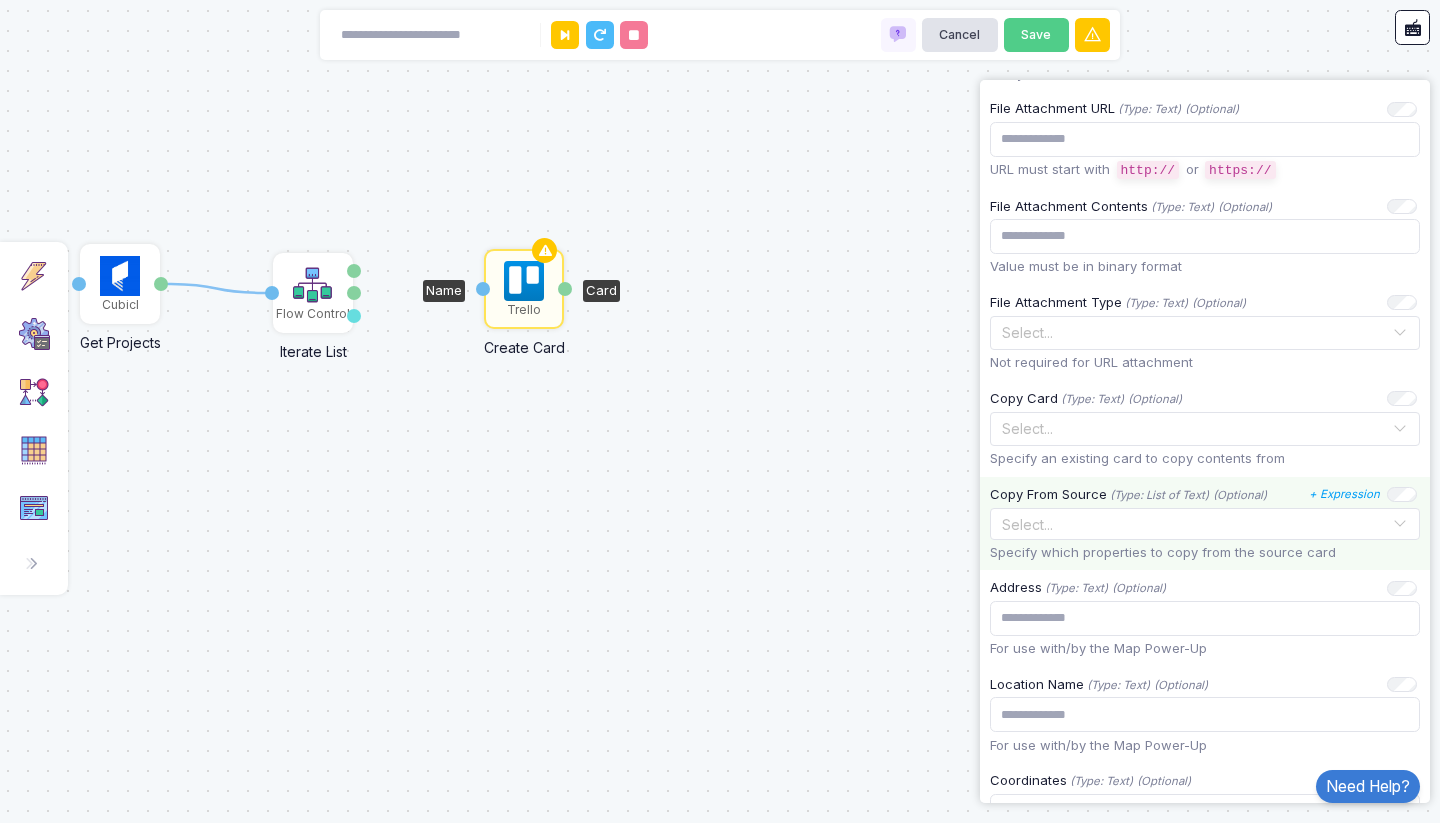 scroll, scrollTop: 1306, scrollLeft: 0, axis: vertical 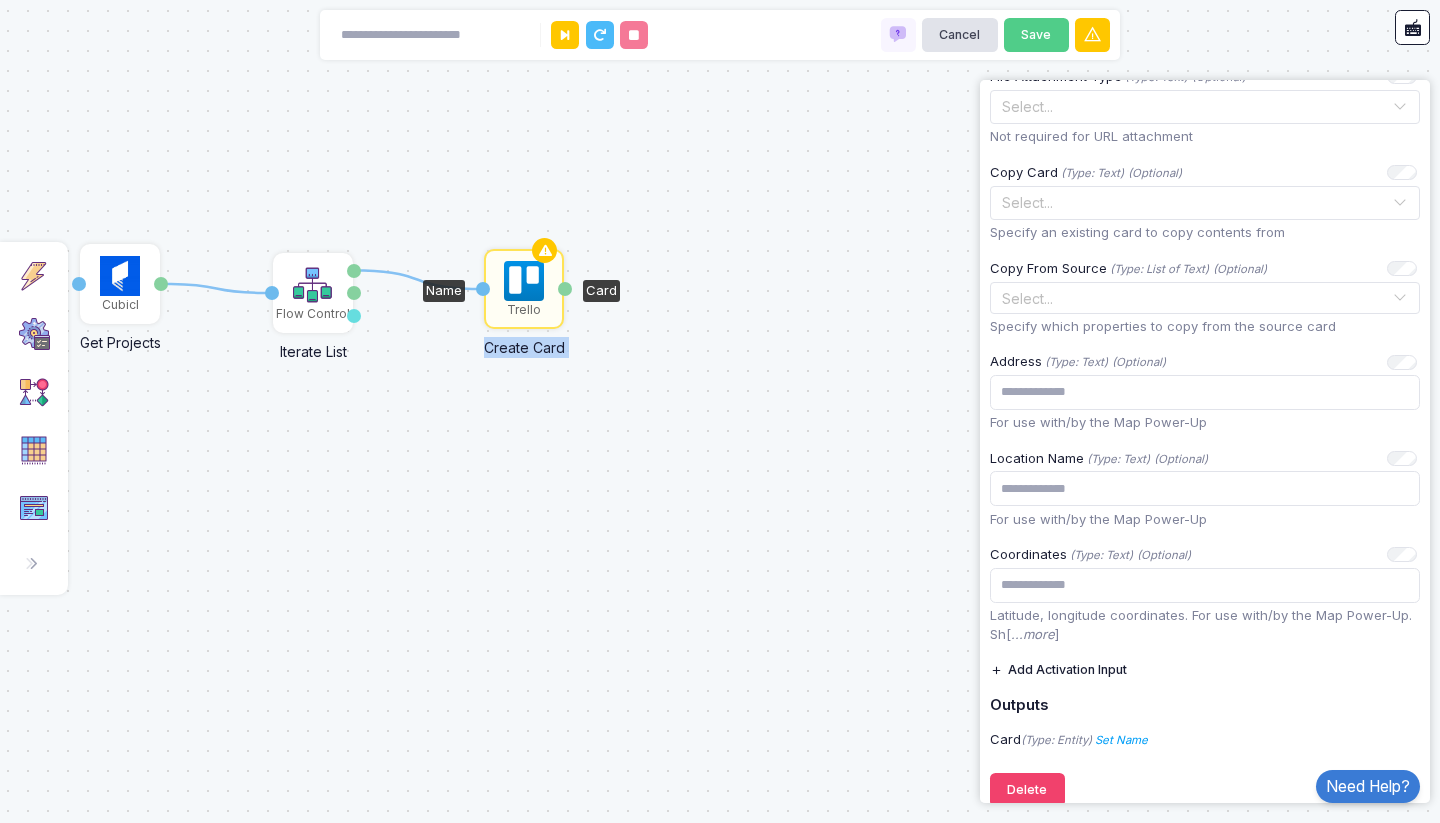 drag, startPoint x: 355, startPoint y: 271, endPoint x: 481, endPoint y: 289, distance: 127.27922 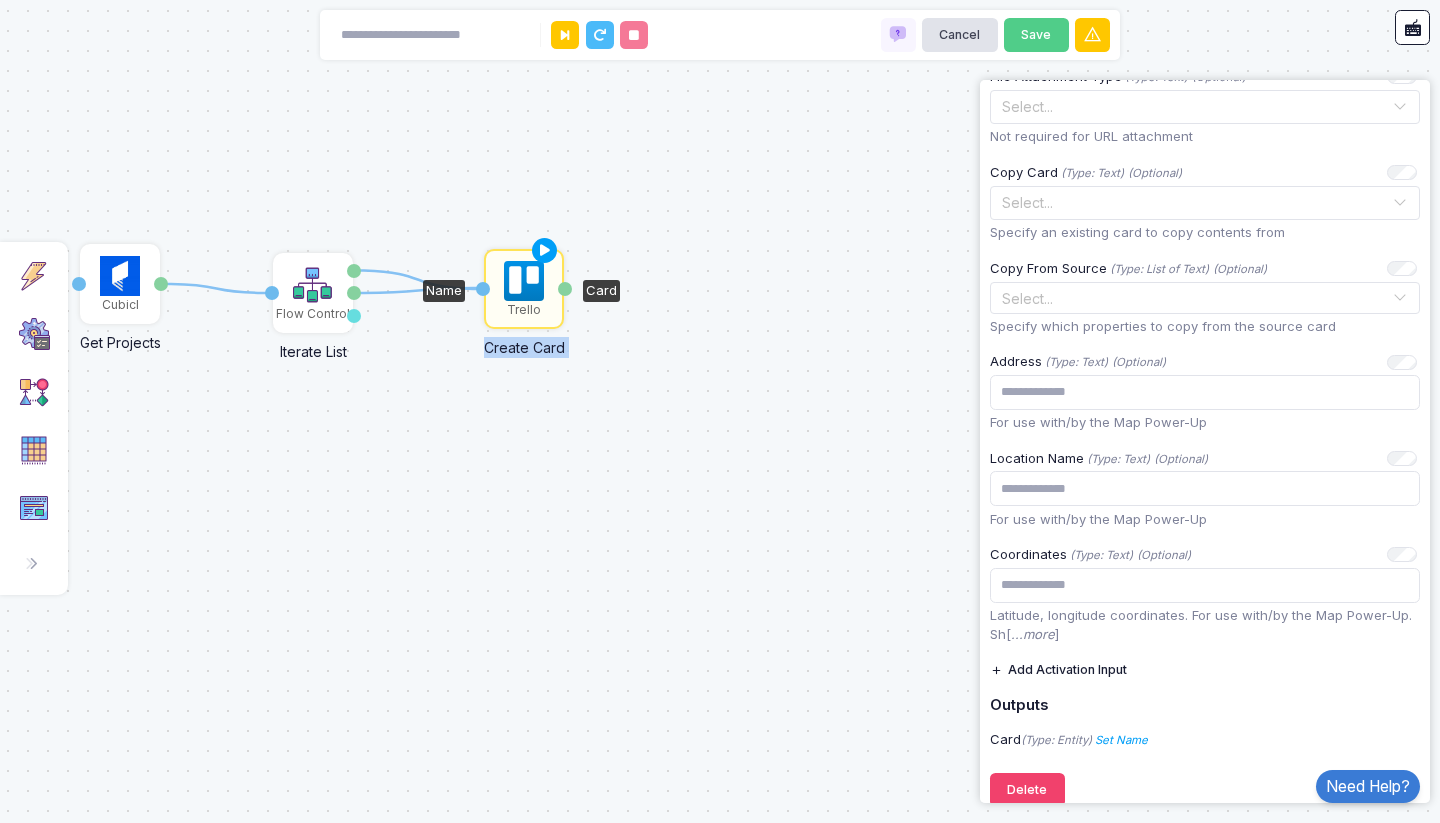 drag, startPoint x: 354, startPoint y: 292, endPoint x: 483, endPoint y: 288, distance: 129.062 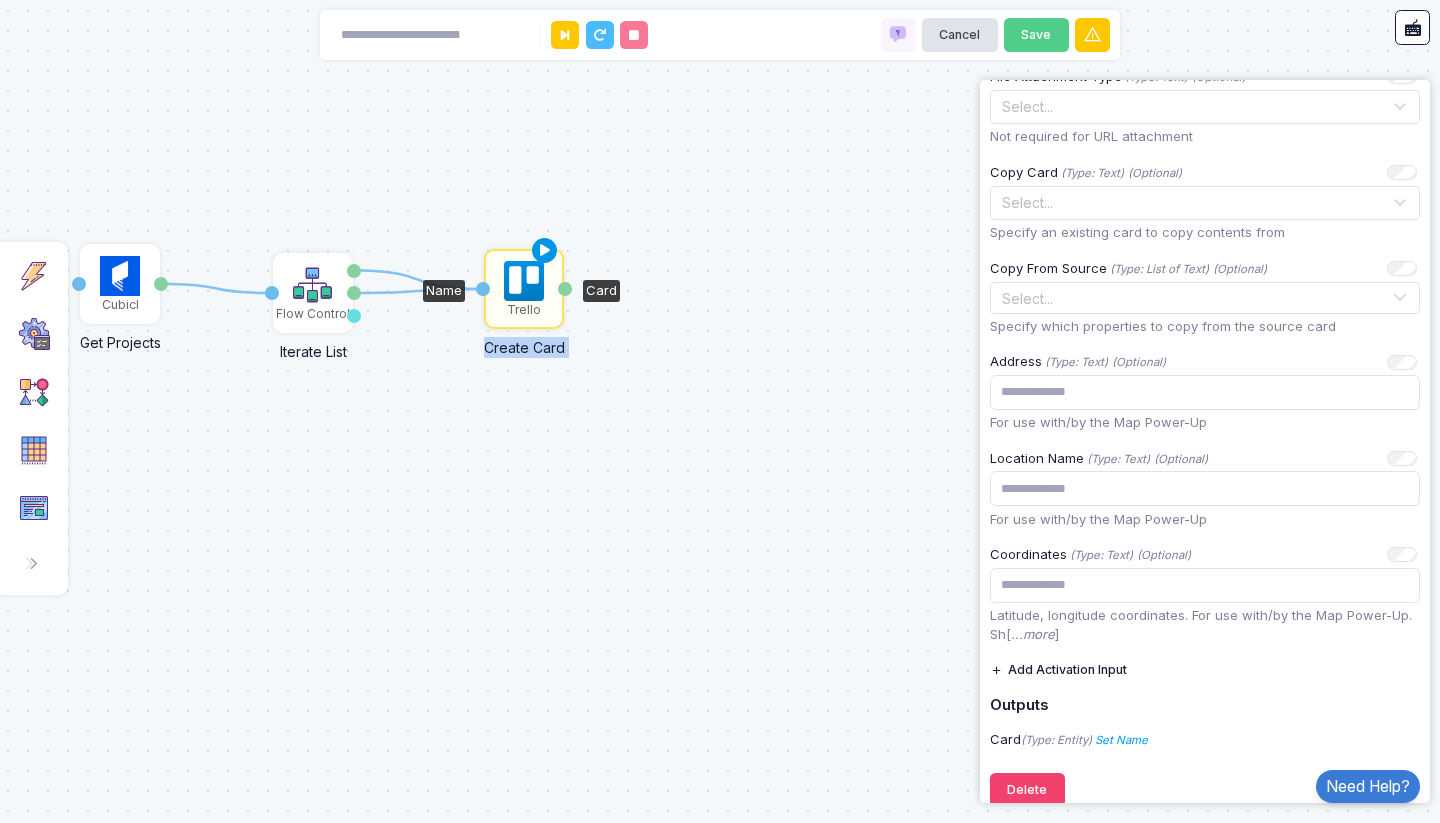 click at bounding box center [545, 251] 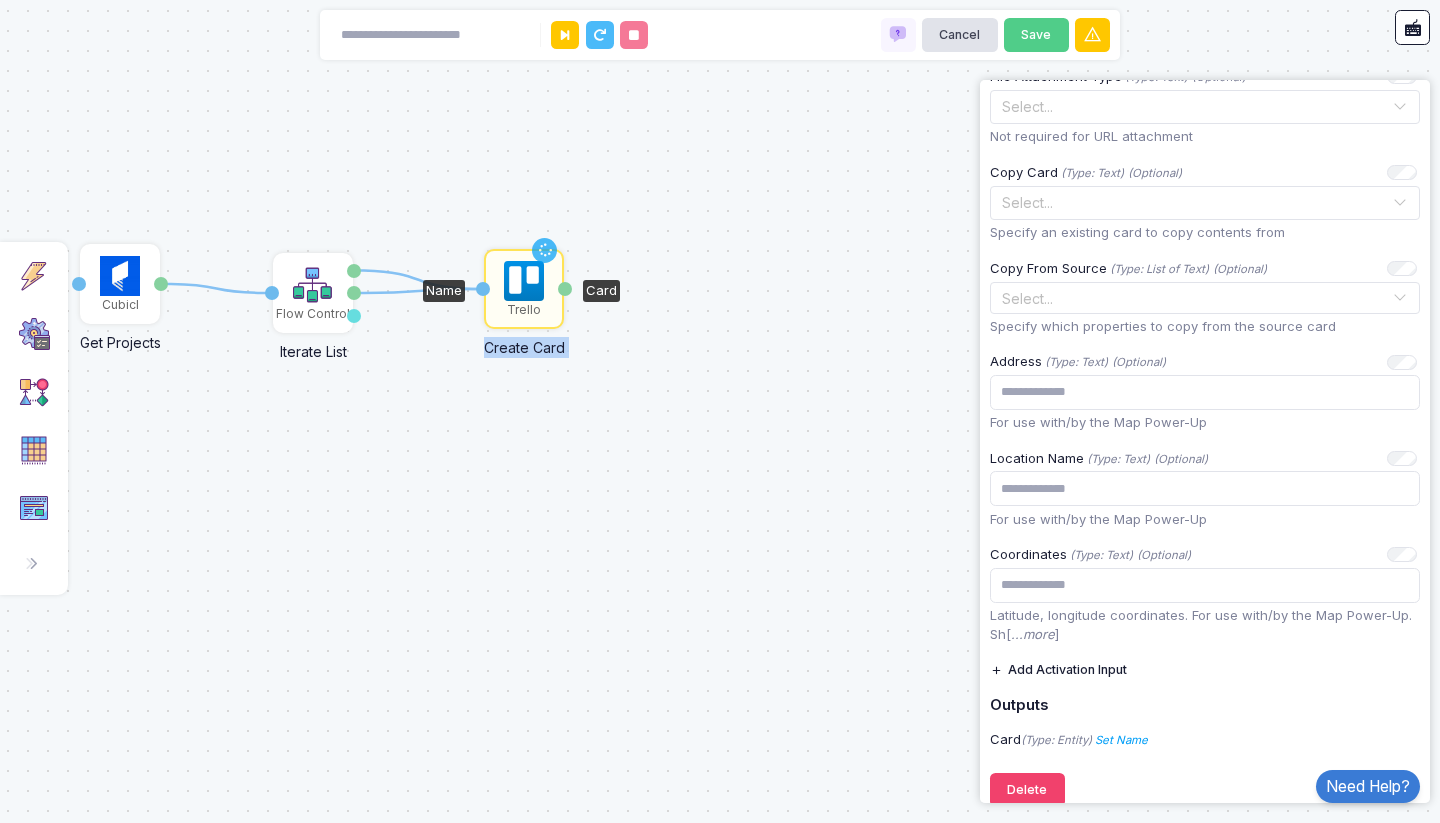 scroll, scrollTop: 0, scrollLeft: 0, axis: both 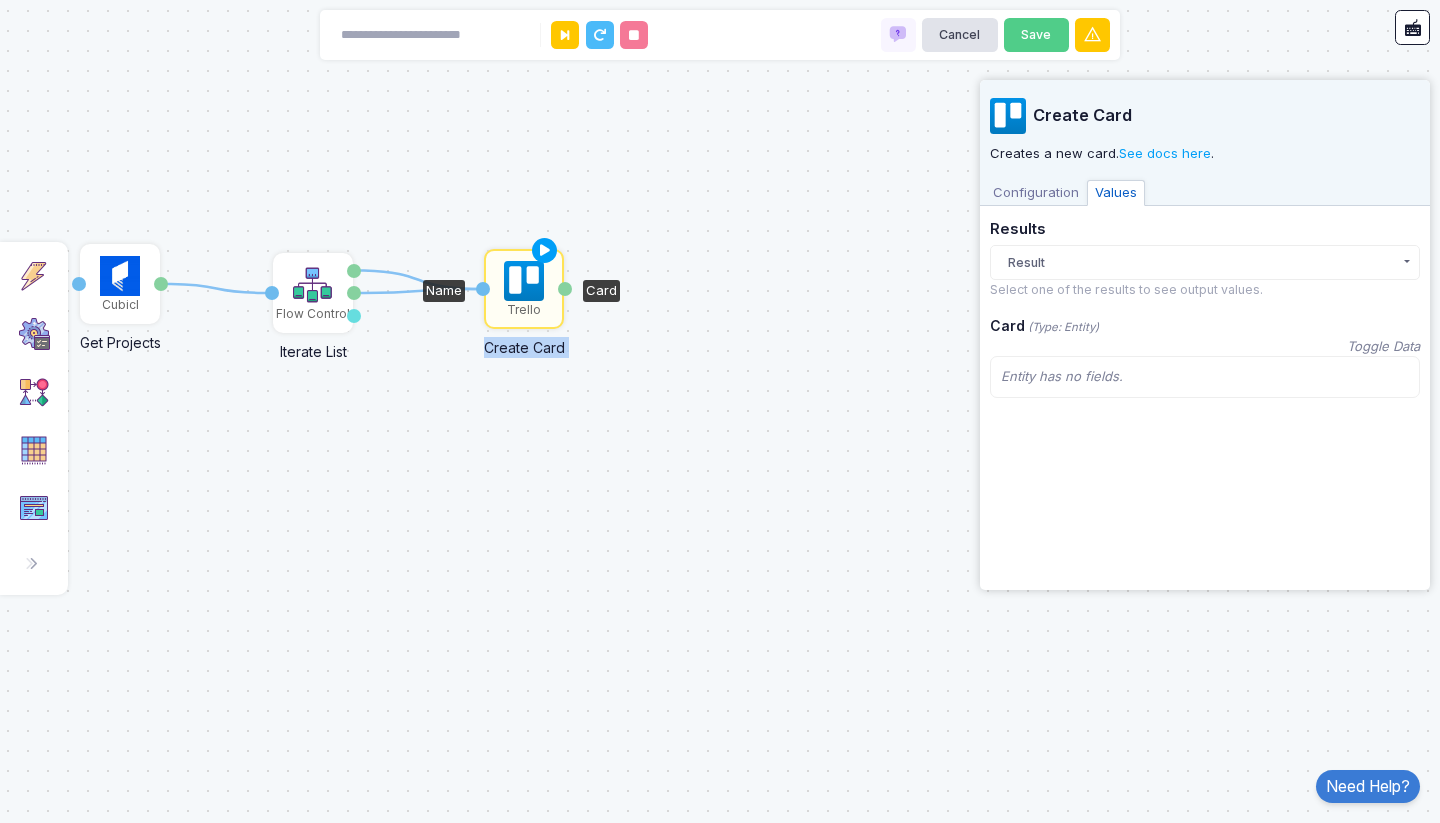 click on "Result" 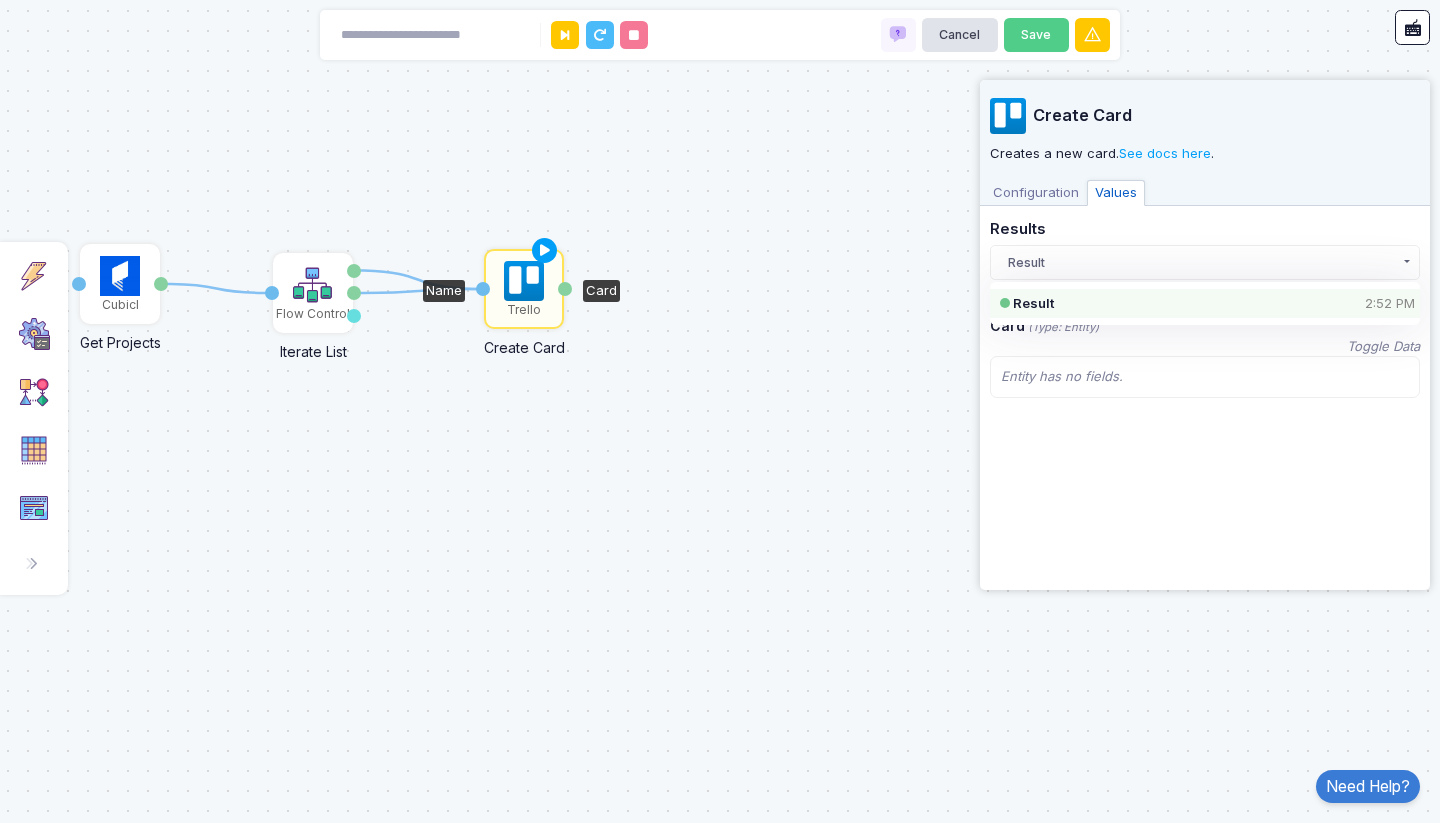 click on "Configuration" at bounding box center (1036, 193) 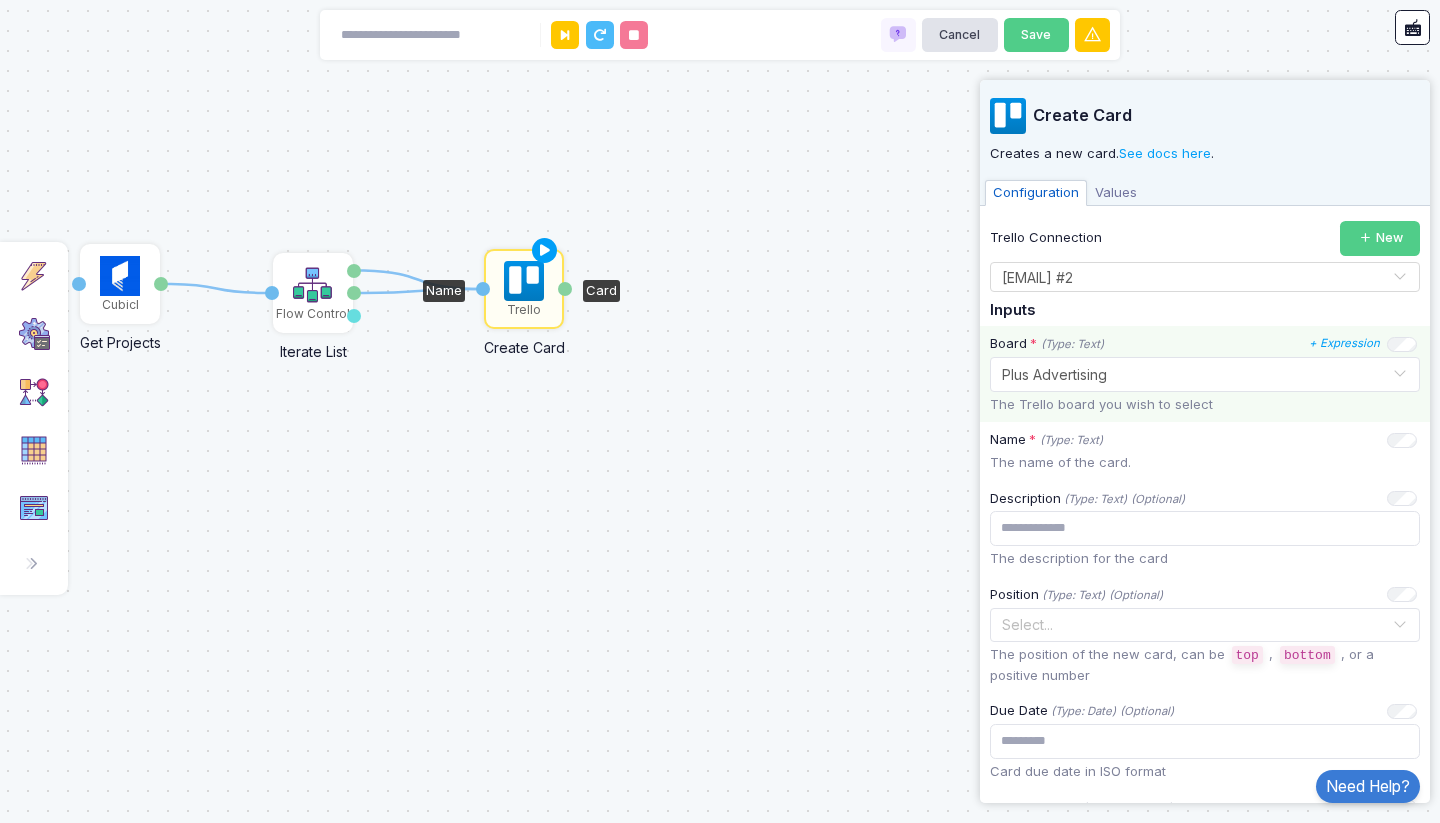 click on "Values" at bounding box center [1116, 193] 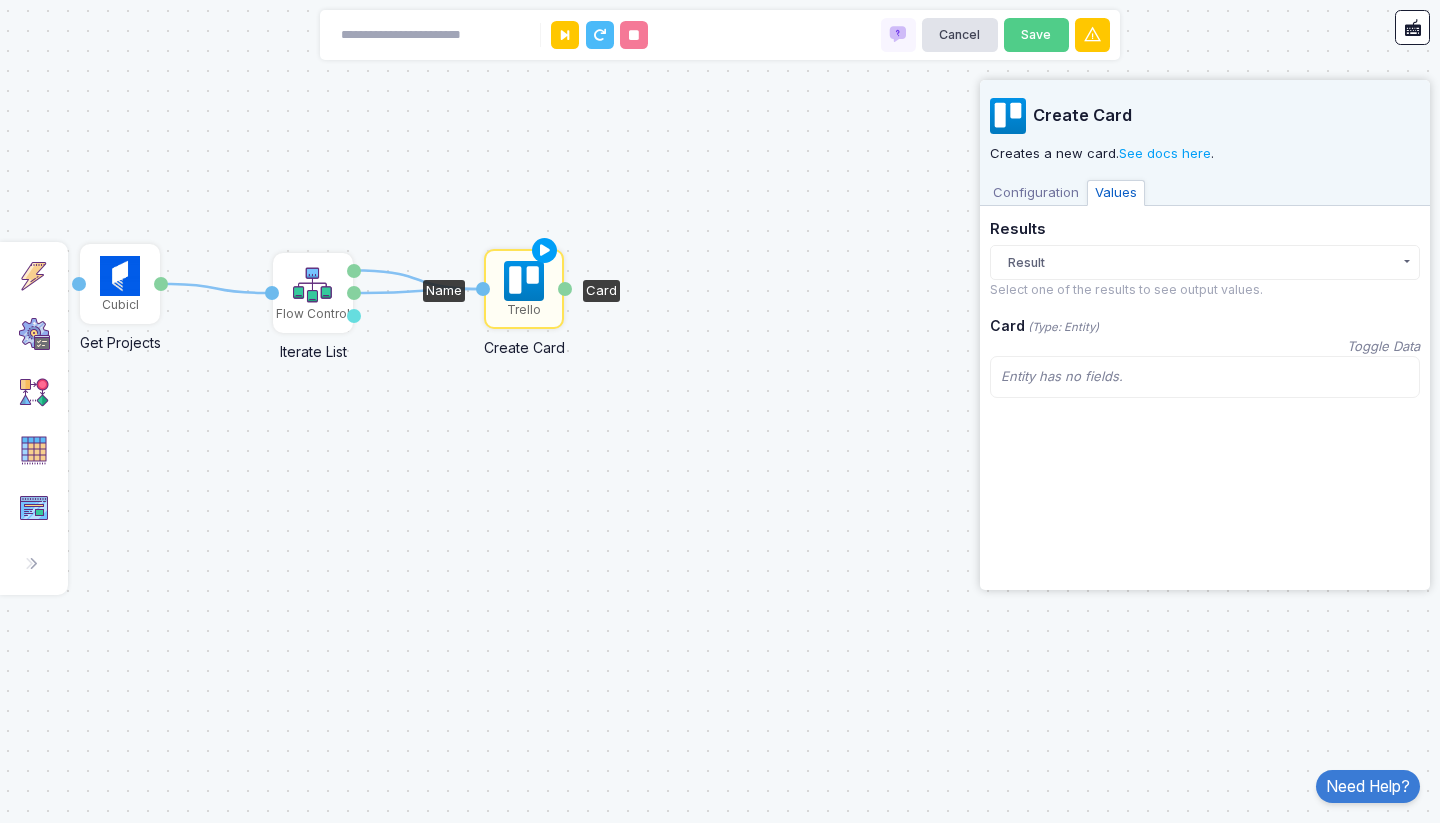 click on "Result" 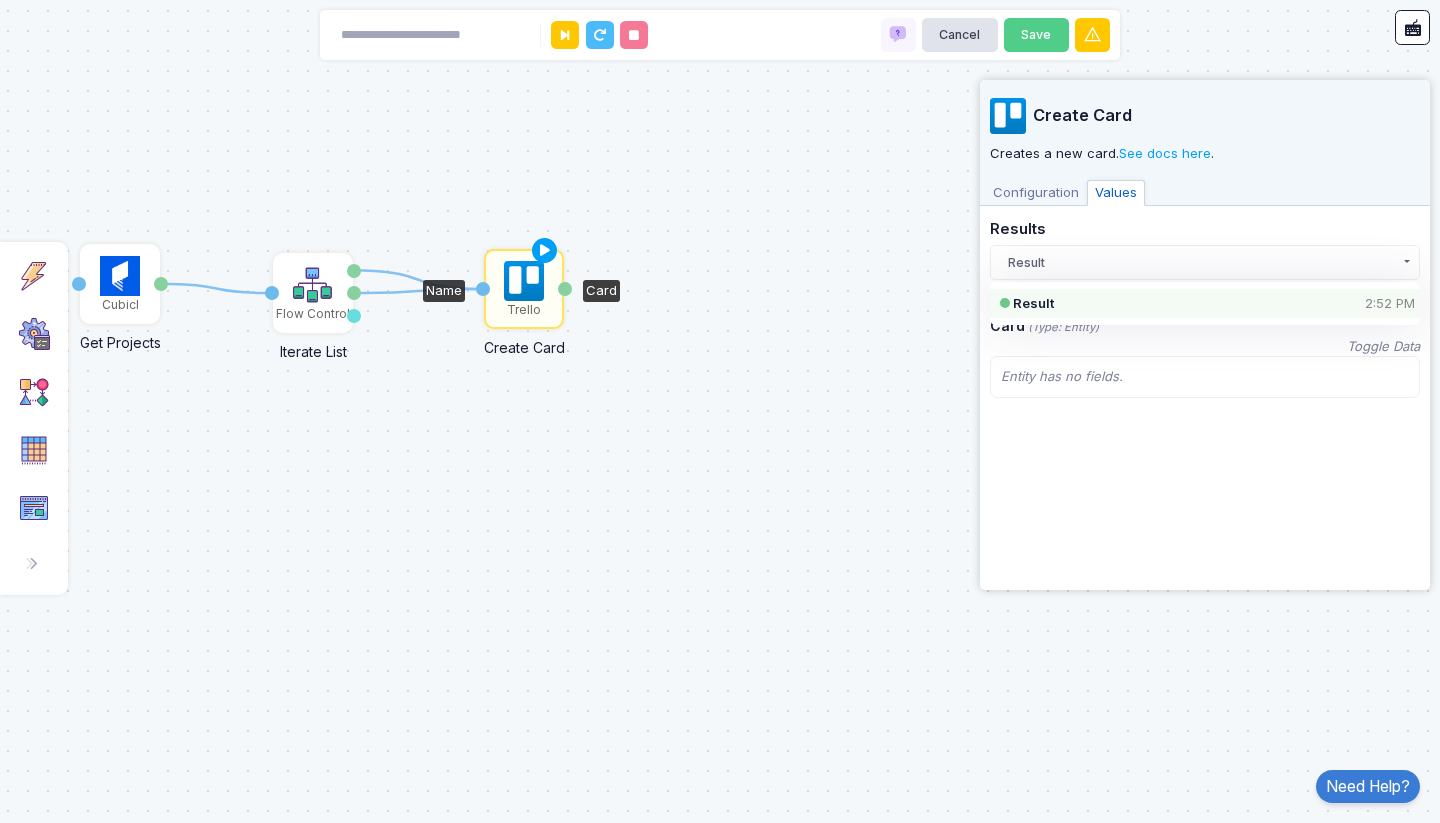 click on "Create Card Creates a new card.  See docs here .
Configuration Values Trello Connection  New  Select Connection × a.kerim.sanli@example.com #2 × Inputs Board * (Type: Text) + Expression Select... × Plus Advertising The Trello board you wish to select
Name * (Type: Text) + Expression The name of the card.
Description (Type: Text) (Optional) + Expression The description for the card
Position (Type: Text) (Optional) + Expression Select... The position of the new card, can be  top ,  bottom , or a positive number Due Date (Type: Date) (Optional) + Expression Card due date in ISO format
Due Complete (Type: Yes/No) (Optional) + Expression Yes No Flag that indicates if  dueDate  expired
List * (Type: Text) + Expression Select... × Cubicl Aktarma The ID of the list the card should be created in.
Members (Type: List of Text) (Optional) + Expression Select... Array of member IDs to add to the card
Labels (Type: List of Text) (Optional) + Expression Select... Array of labelIDs to add to the card
or" 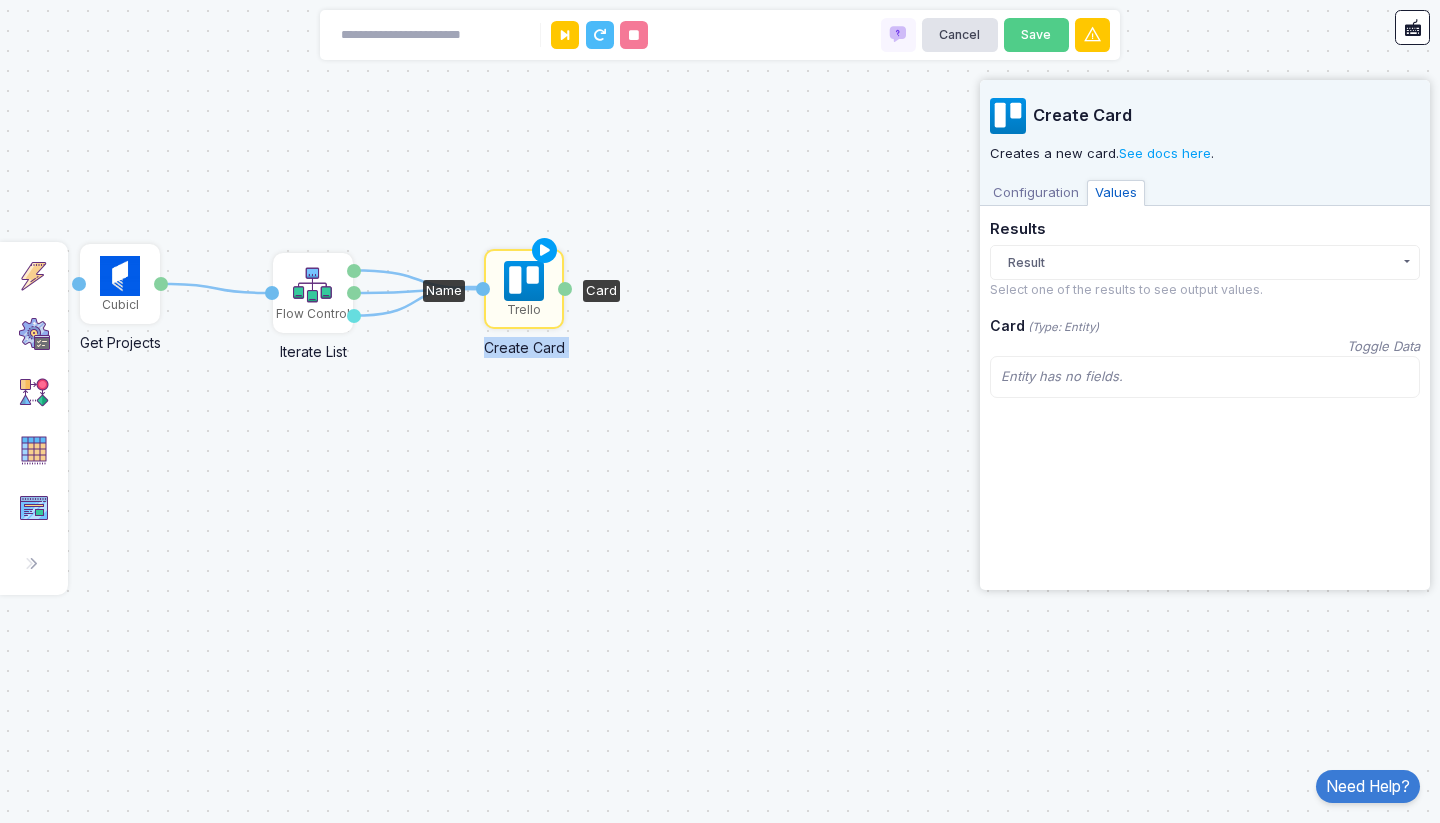 drag, startPoint x: 353, startPoint y: 316, endPoint x: 479, endPoint y: 288, distance: 129.07362 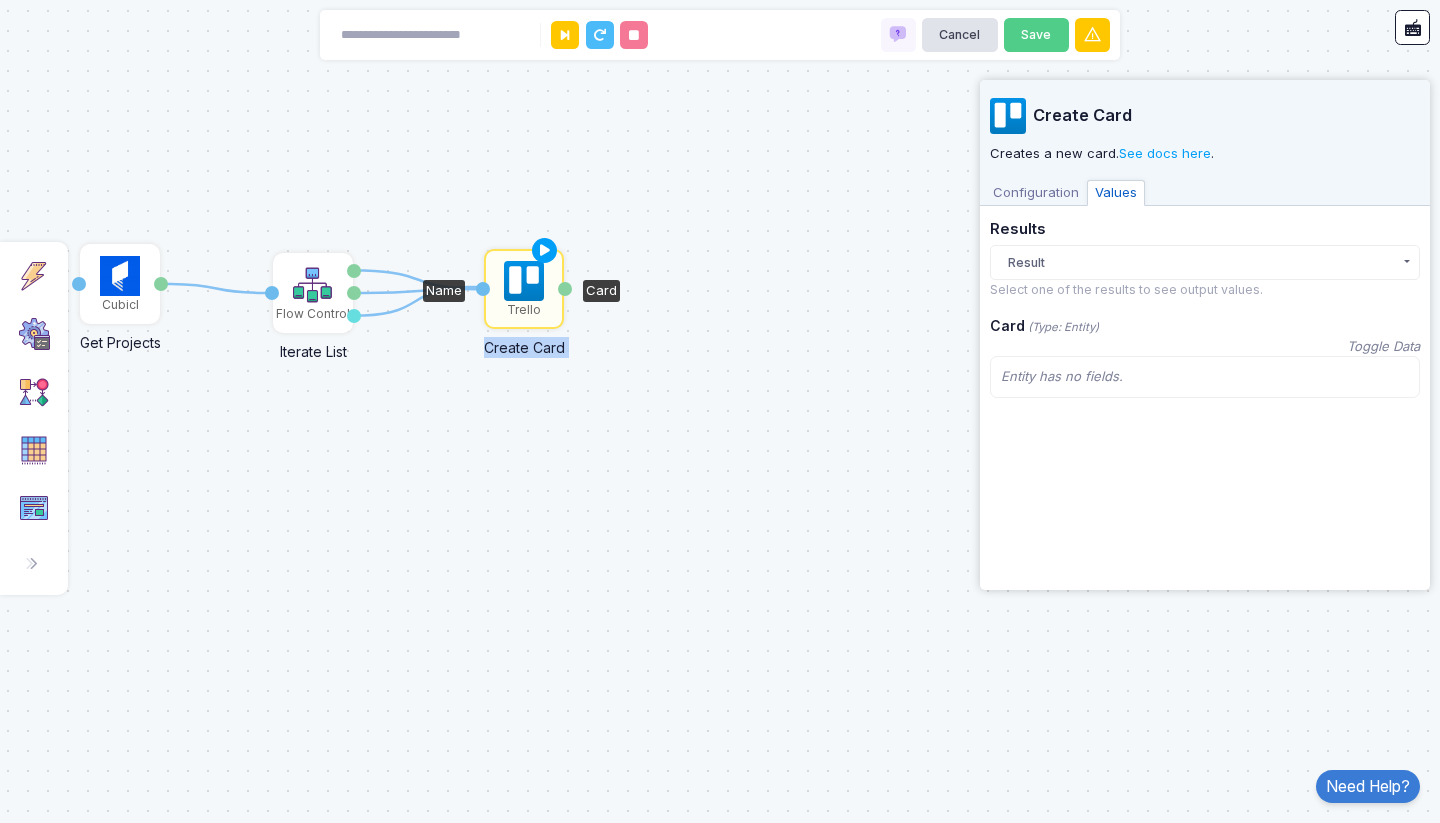 click on "1 1 1 1 Trigger Manual Trigger Done Cubicl Get Projects Parent Project Projects Flow Control Iterate List Activation 1 Item Number Done Cubicl Create Task Name Task Trello Create Card Name Card" 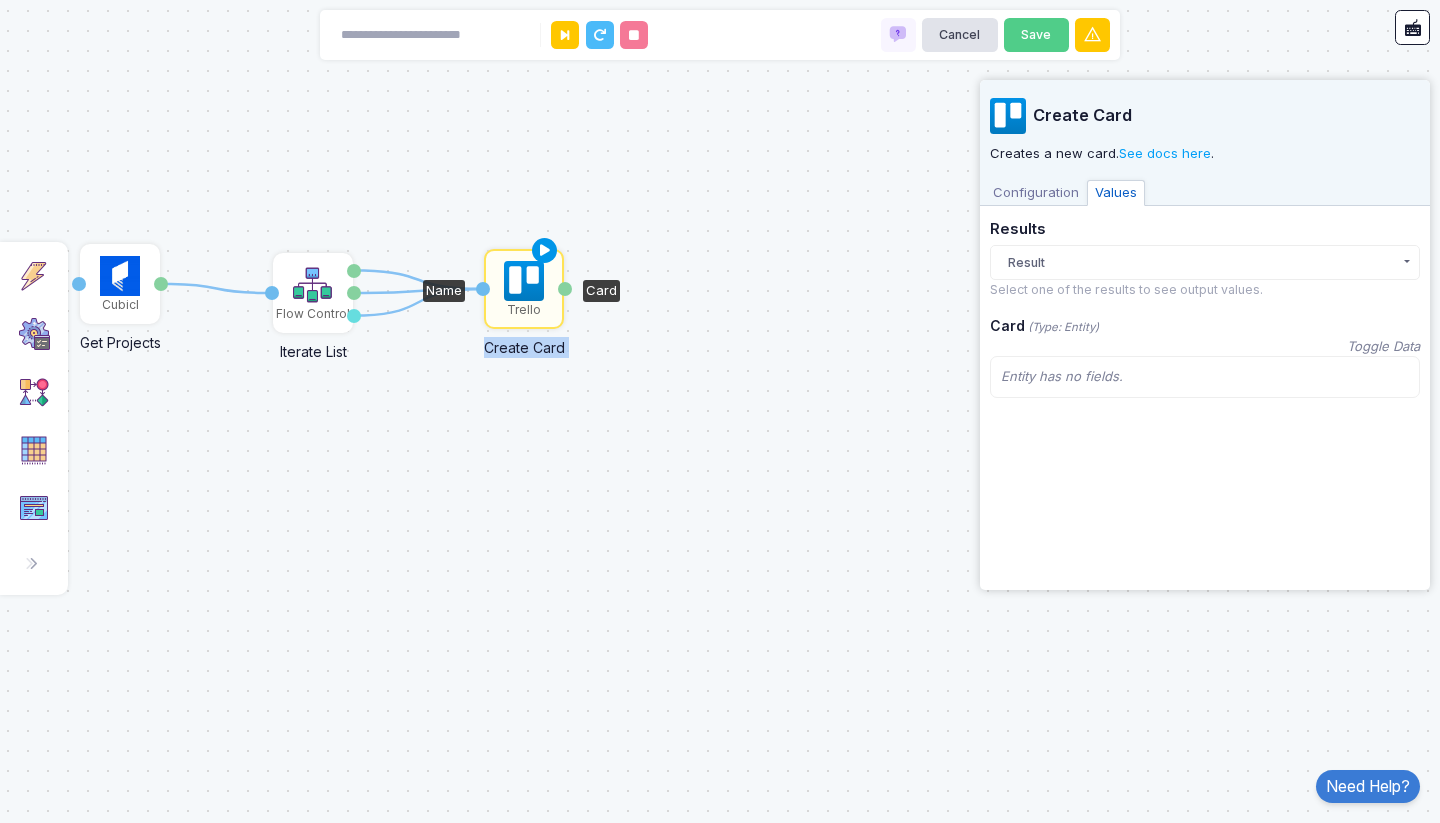 click at bounding box center [545, 251] 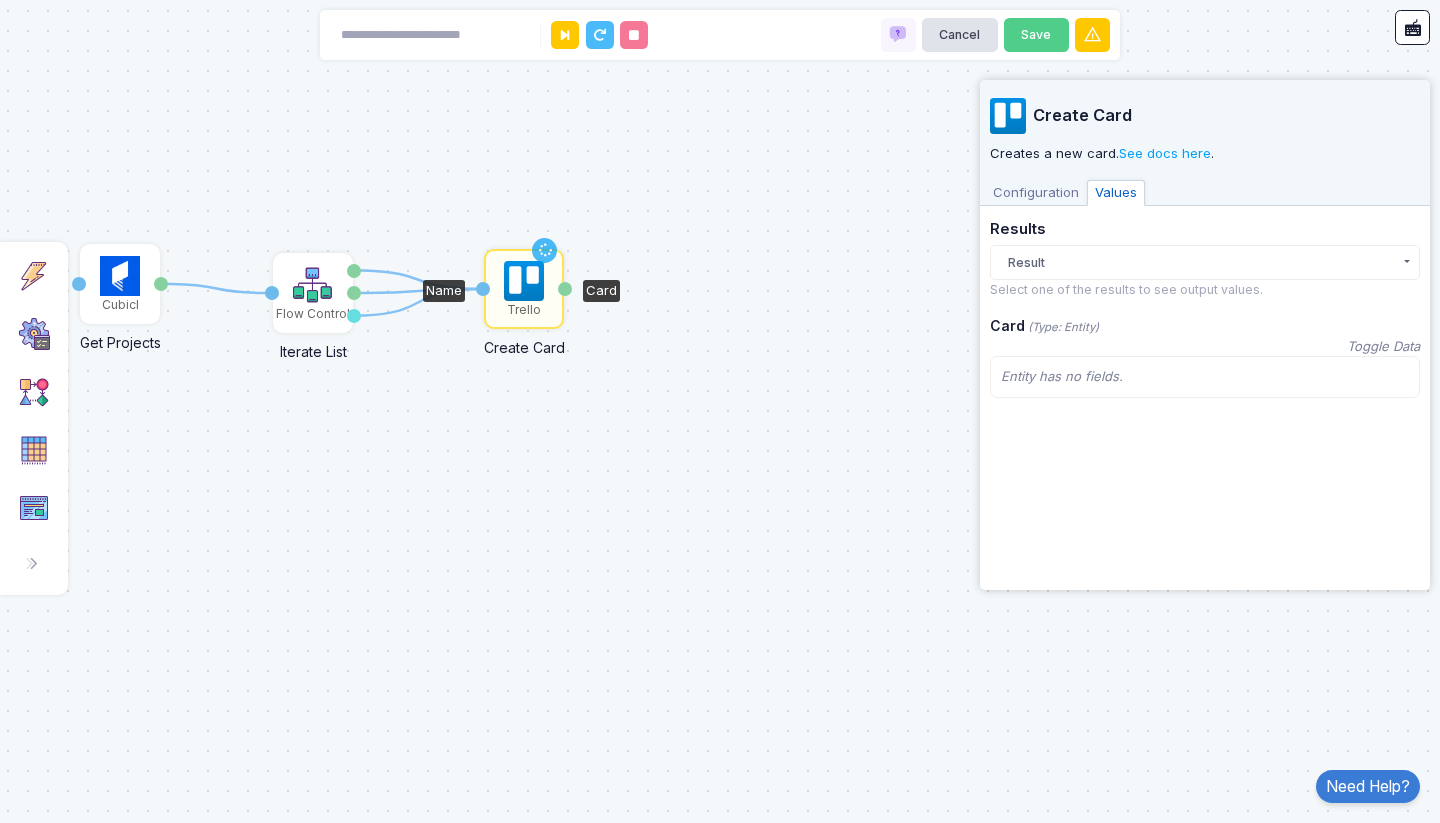 click on "Configuration" at bounding box center (1036, 193) 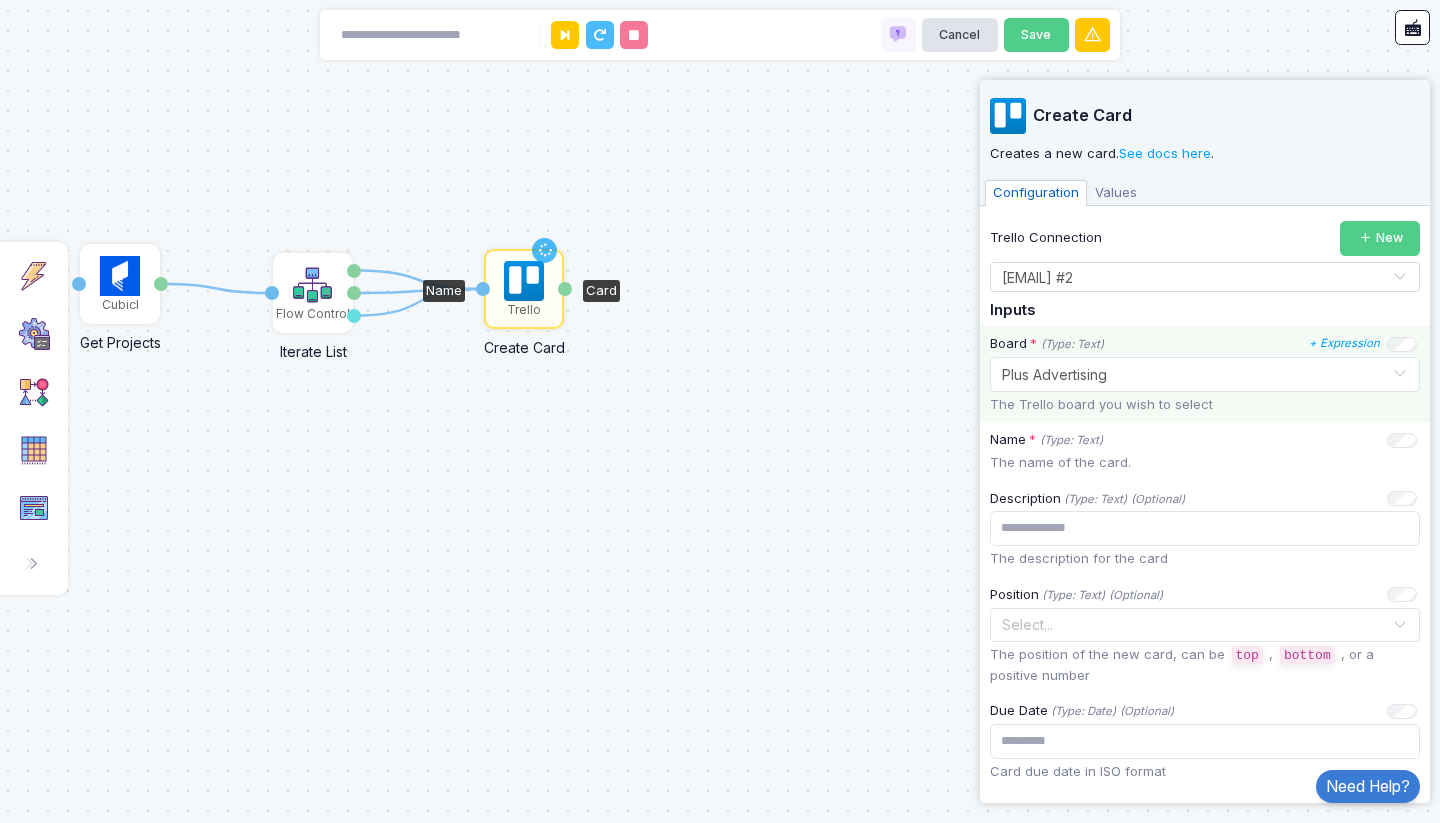 click on "Values" at bounding box center [1116, 193] 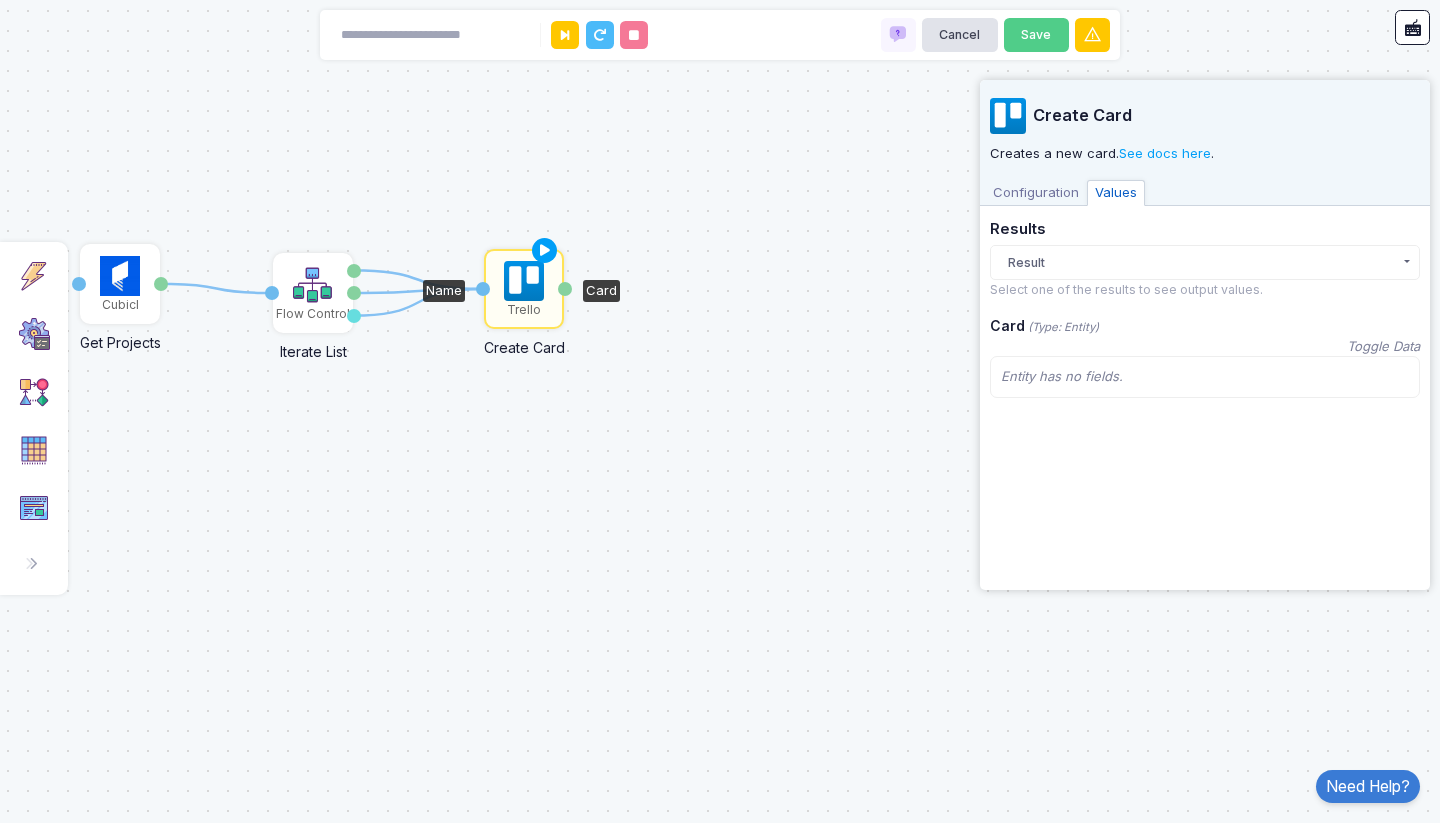 click on "Configuration" at bounding box center [1036, 193] 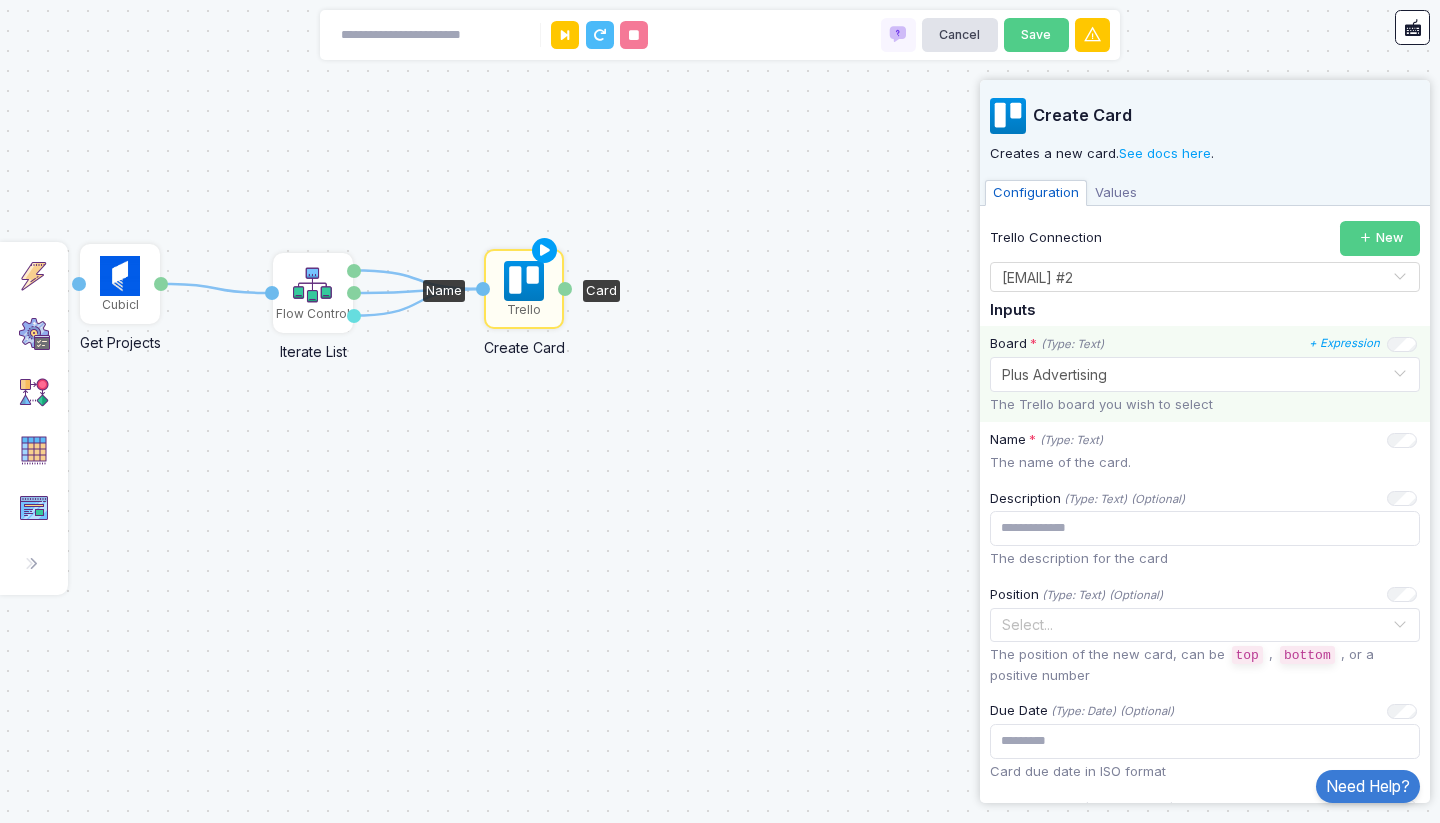 click on "Values" at bounding box center (1116, 193) 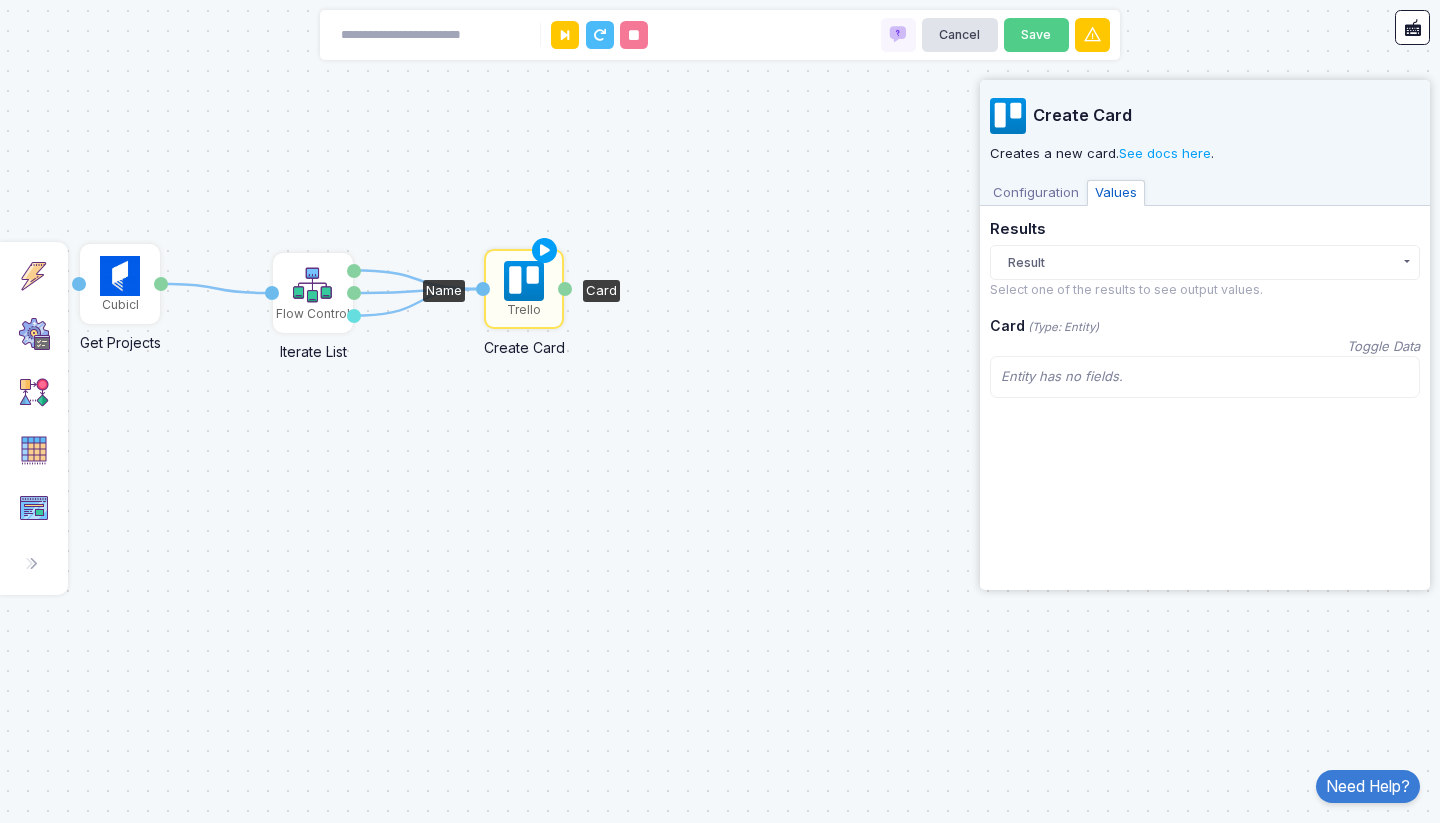 click on "Result" 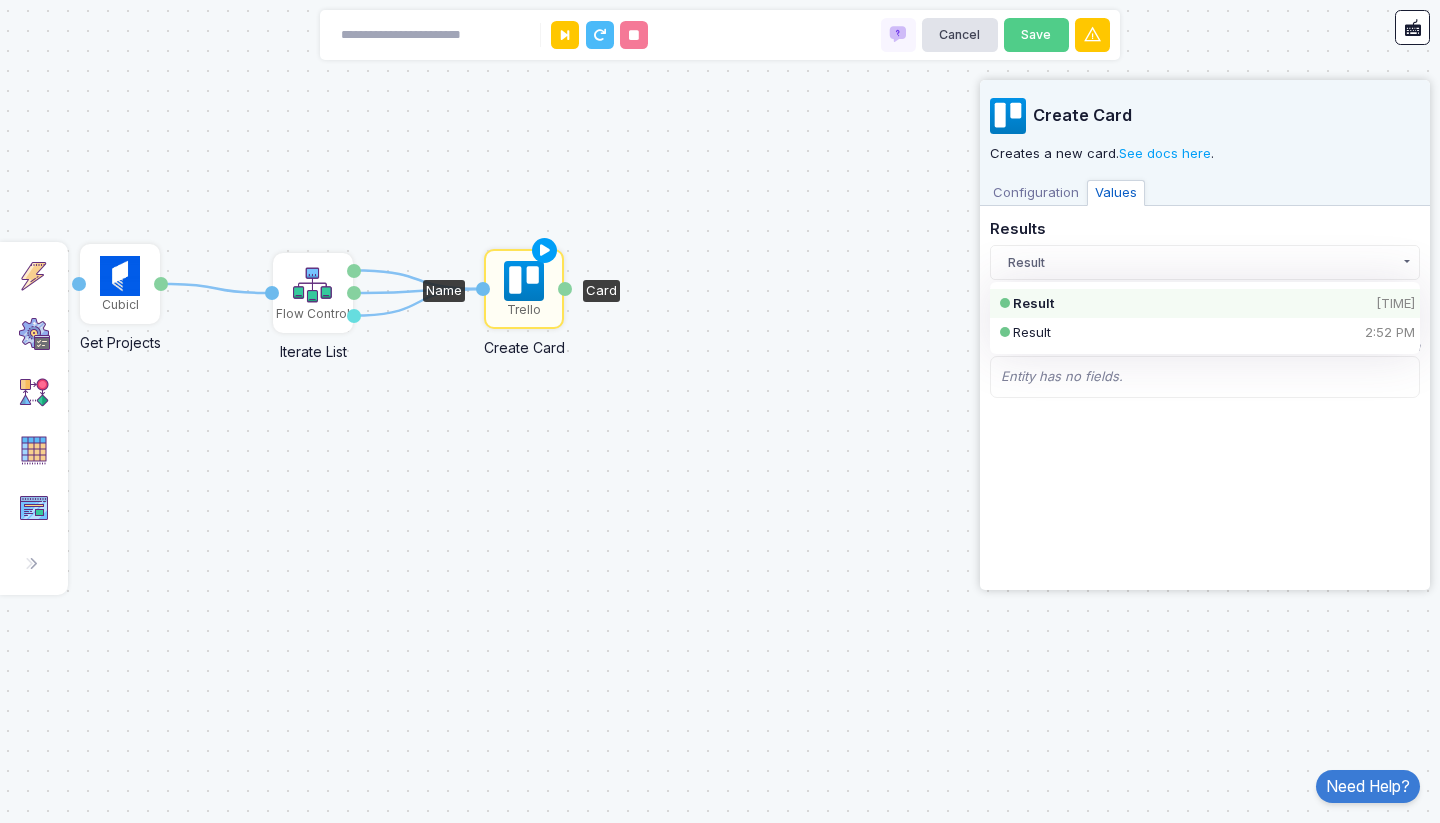 click on "Configuration" at bounding box center (1036, 193) 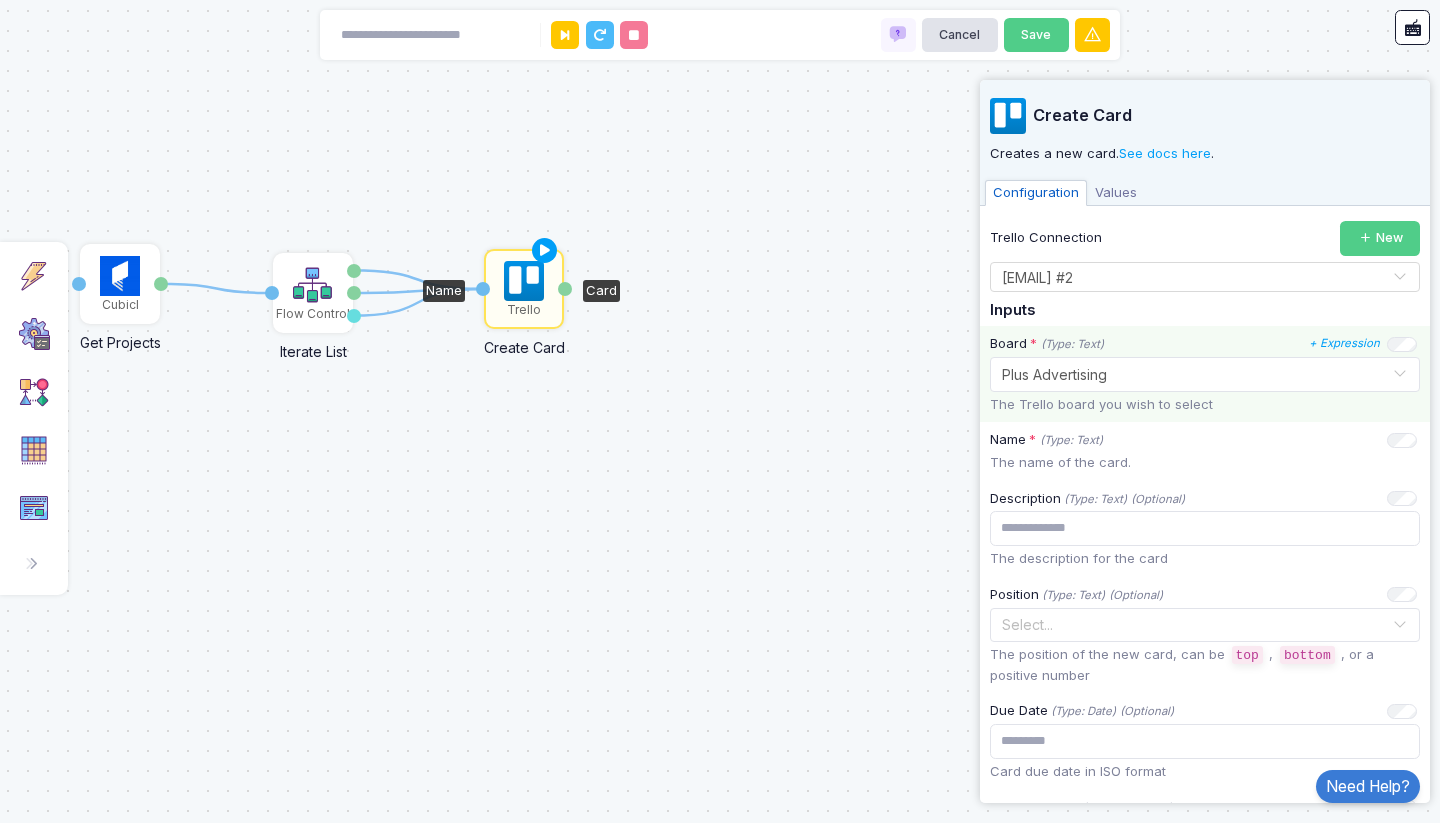 click on "Values" at bounding box center (1116, 193) 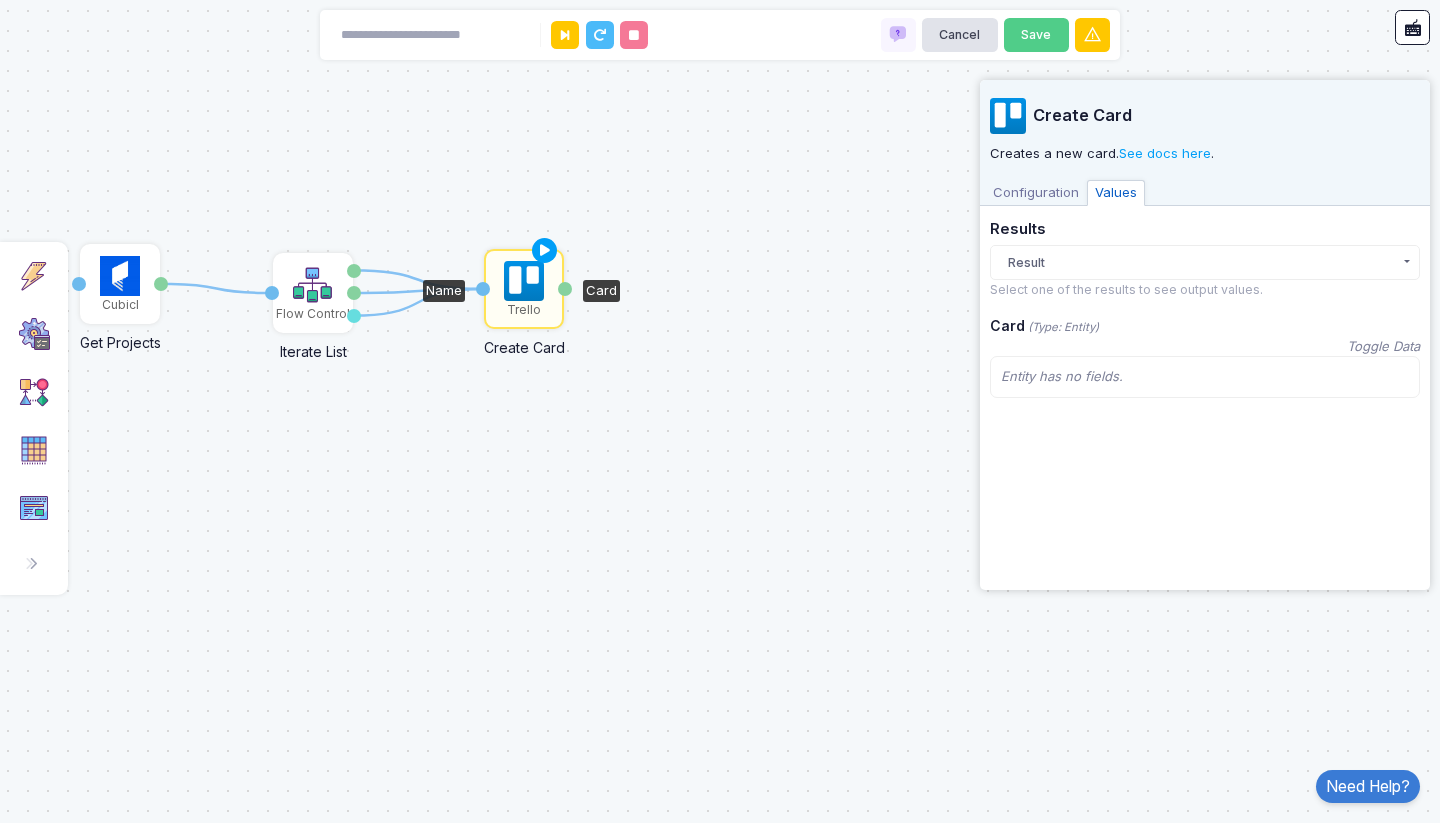 click on "Configuration" at bounding box center [1036, 193] 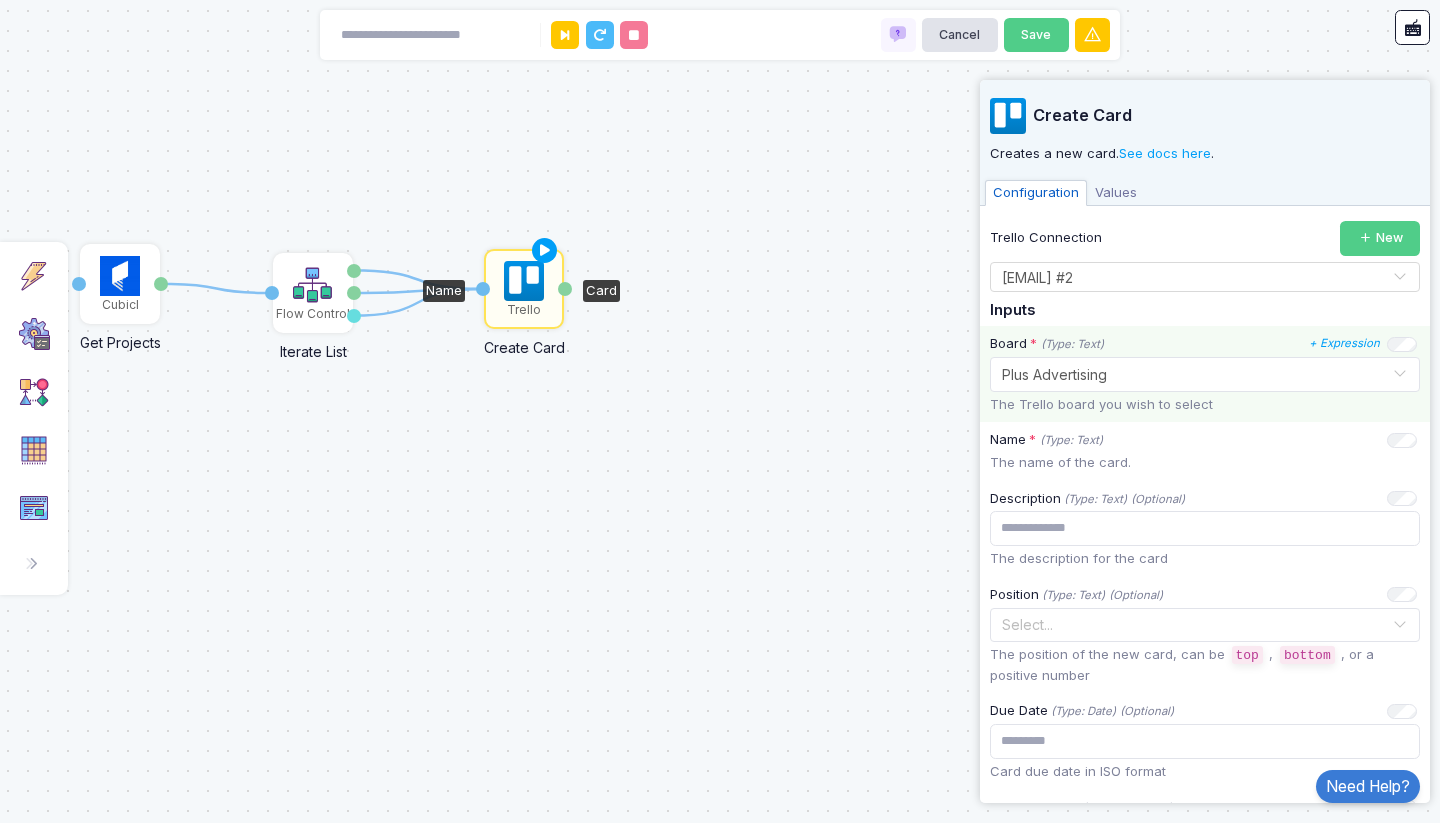 click 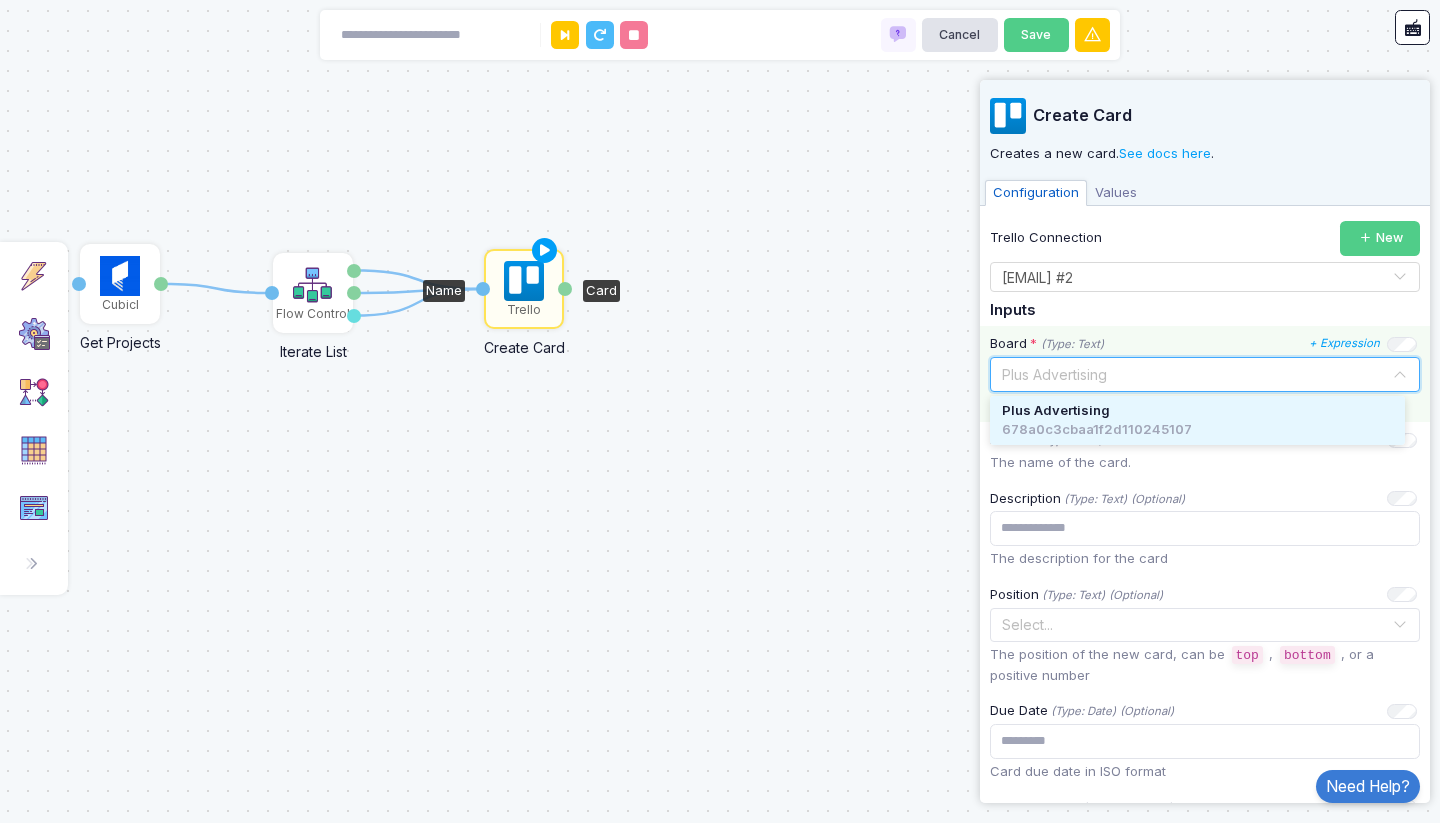 click on "Plus Advertising" at bounding box center (1197, 411) 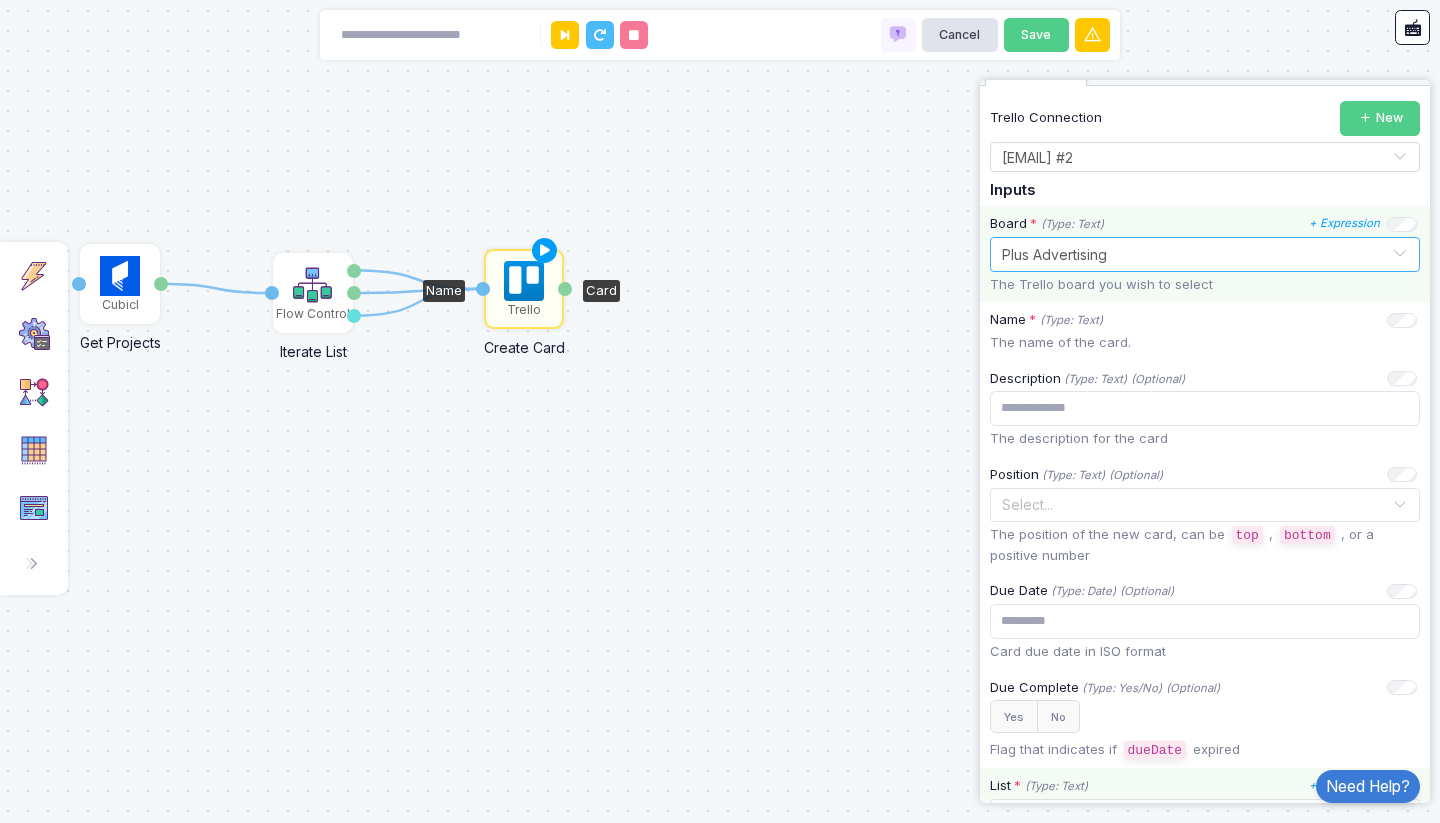 scroll, scrollTop: 480, scrollLeft: 0, axis: vertical 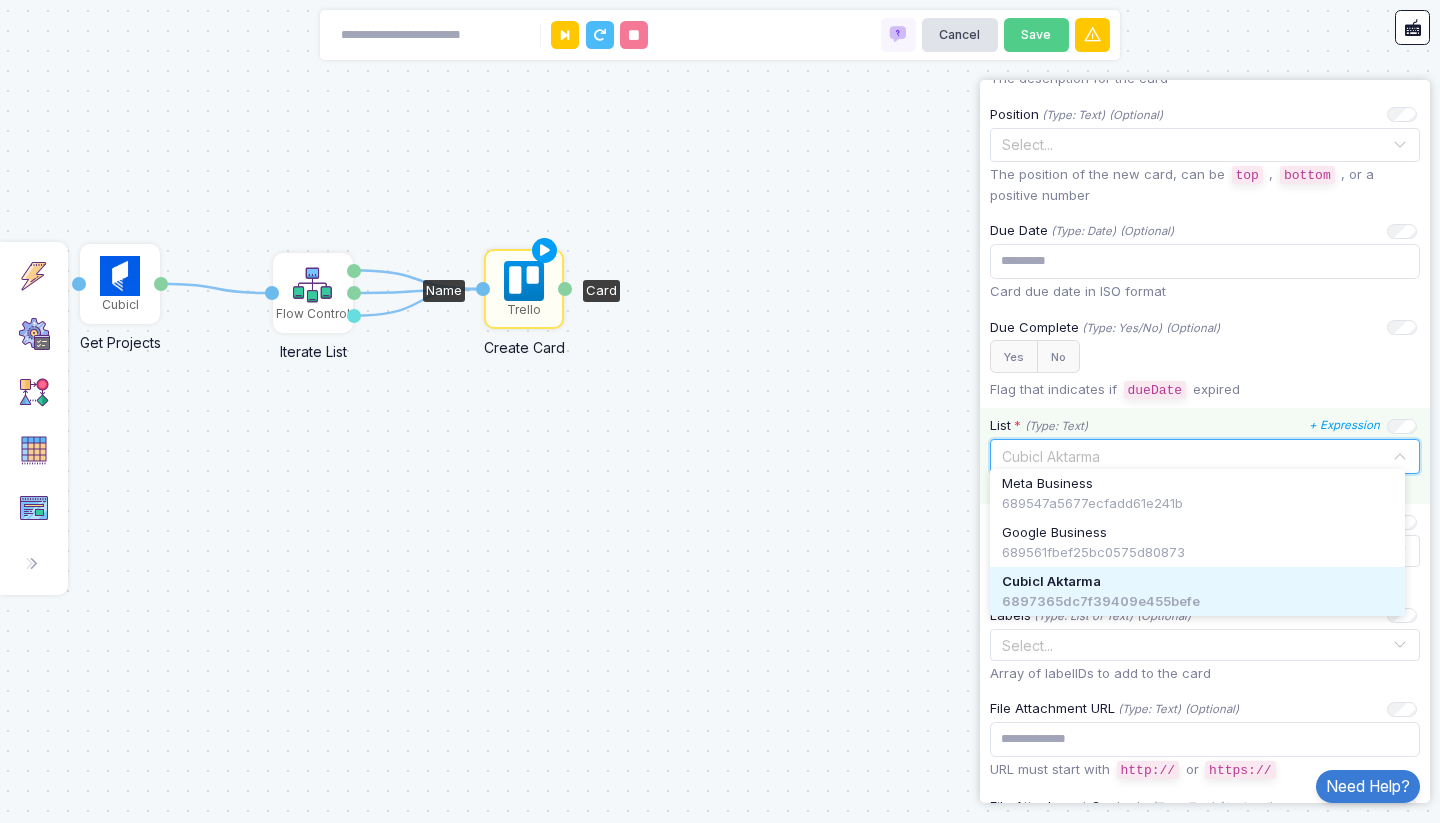 click 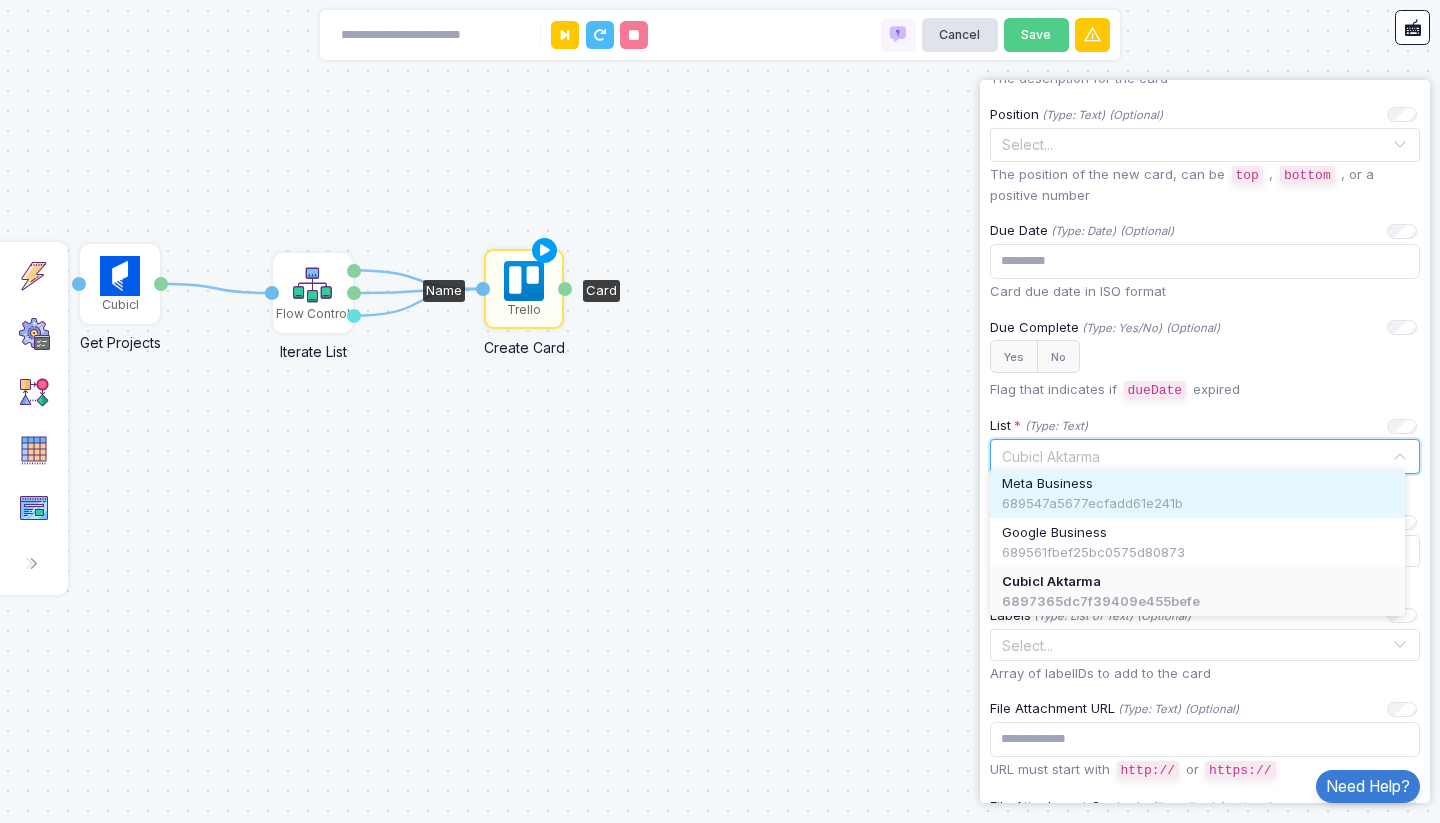 click on "689547a5677ecfadd61e241b" at bounding box center [1197, 504] 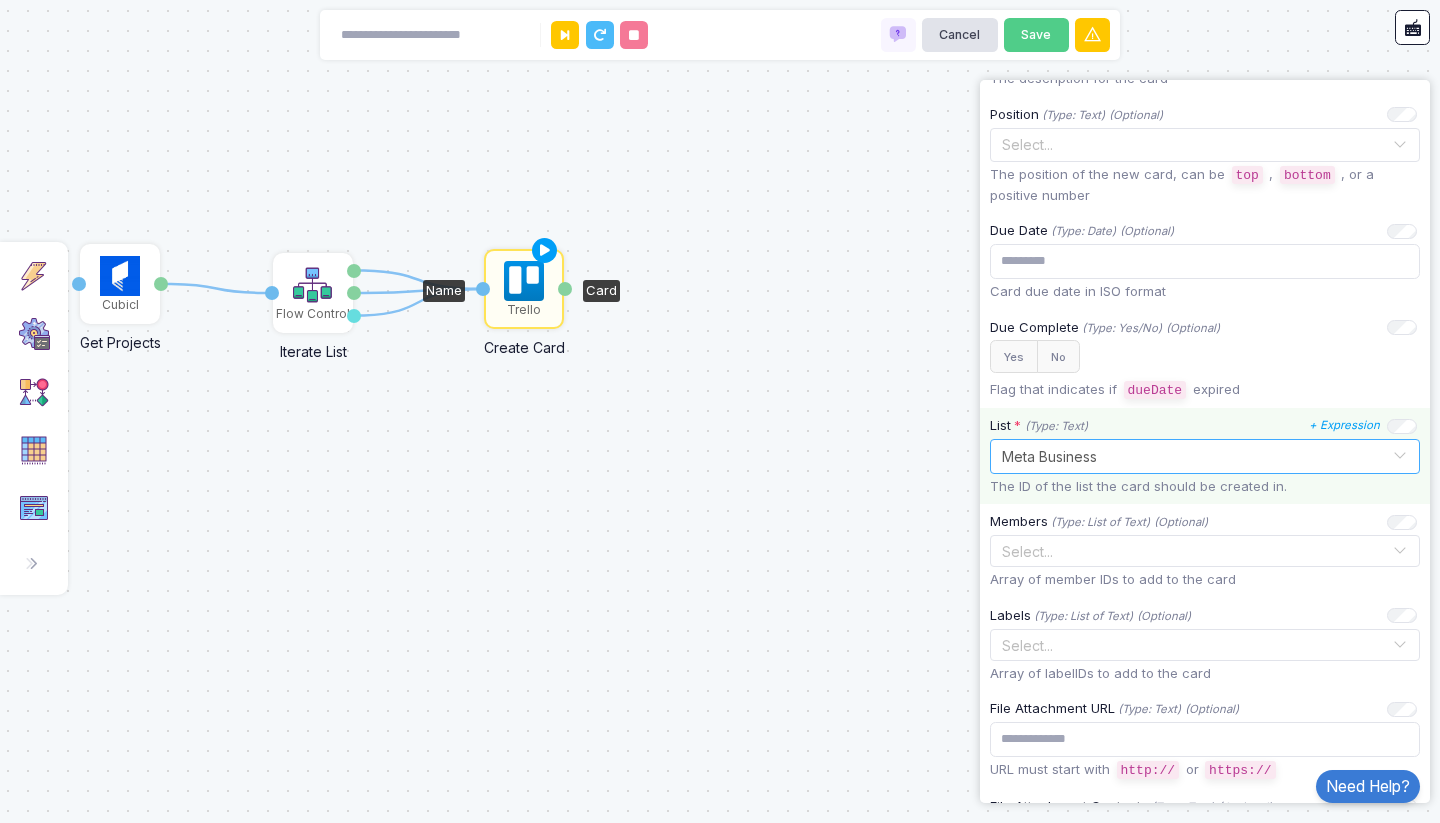click 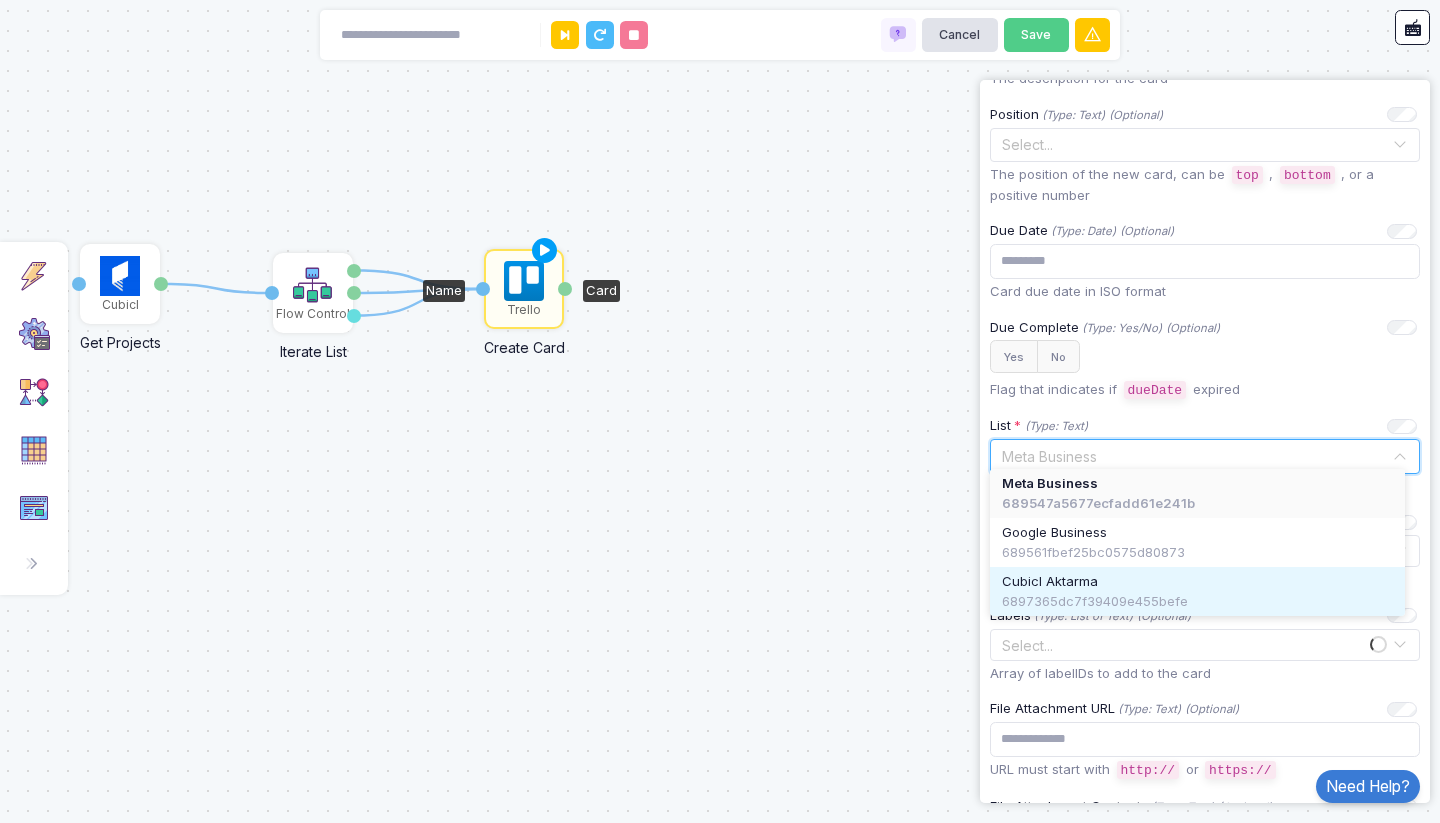 click on "6897365dc7f39409e455befe" at bounding box center (1197, 602) 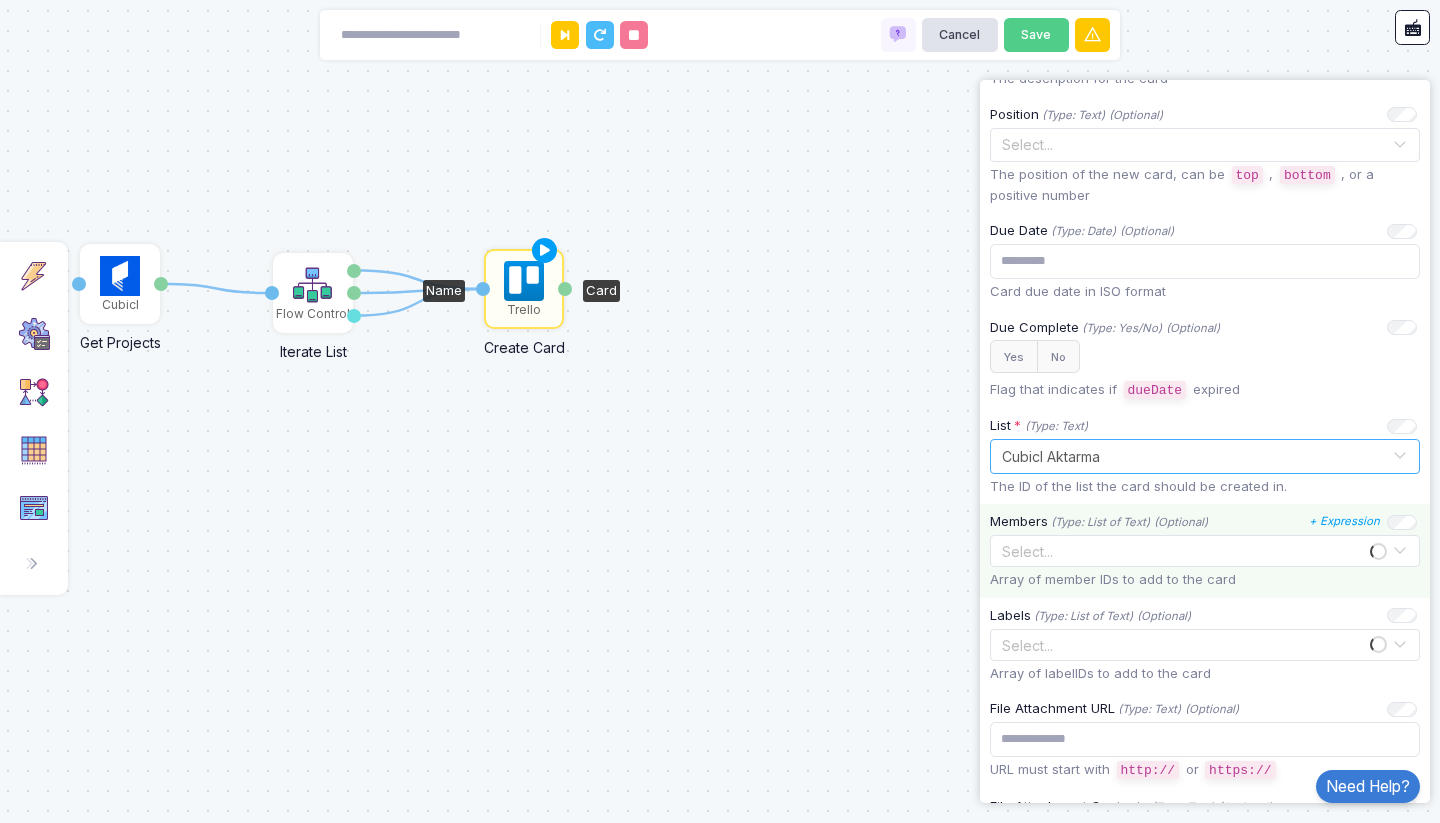 scroll, scrollTop: 600, scrollLeft: 0, axis: vertical 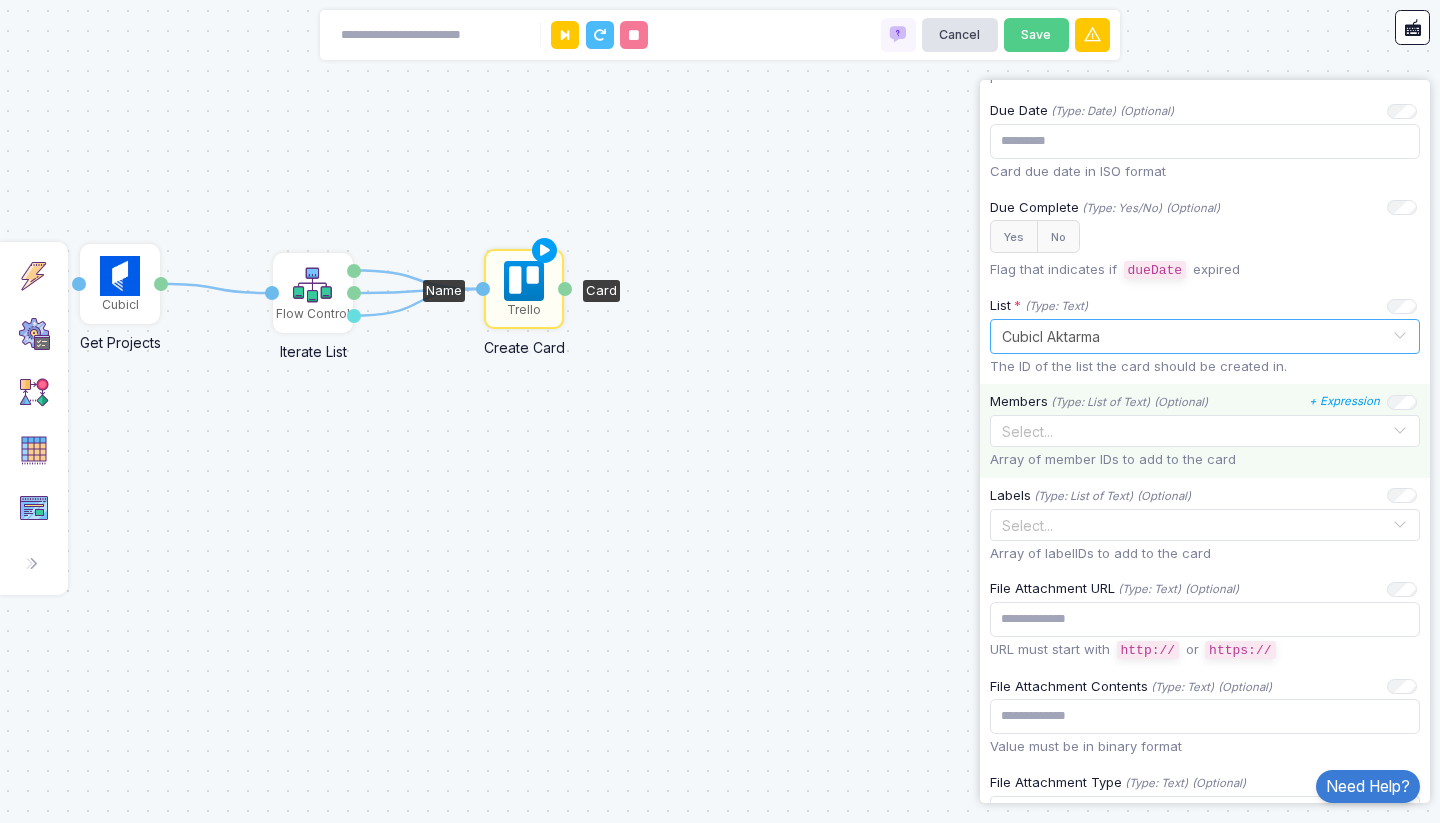 click 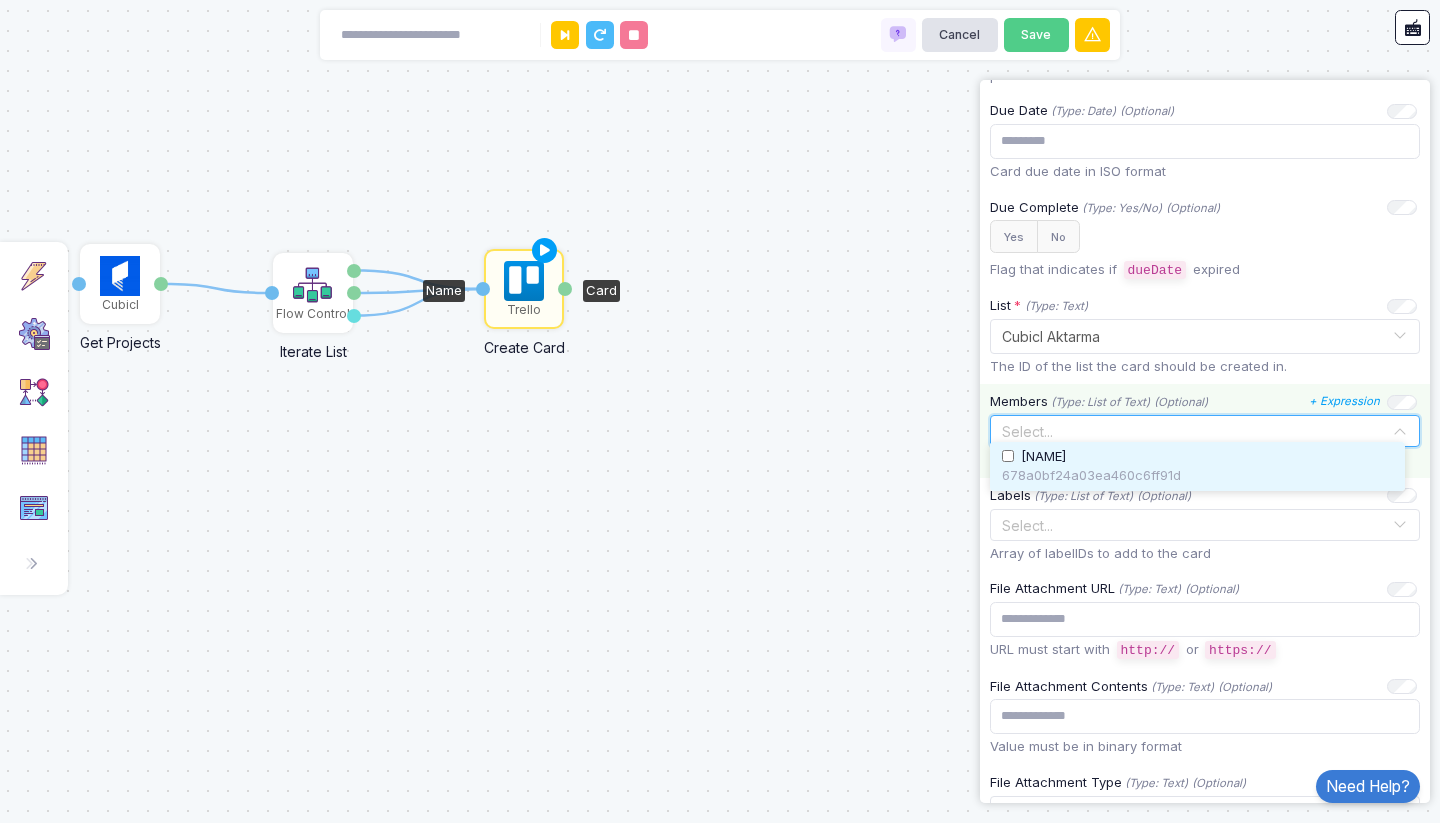 click 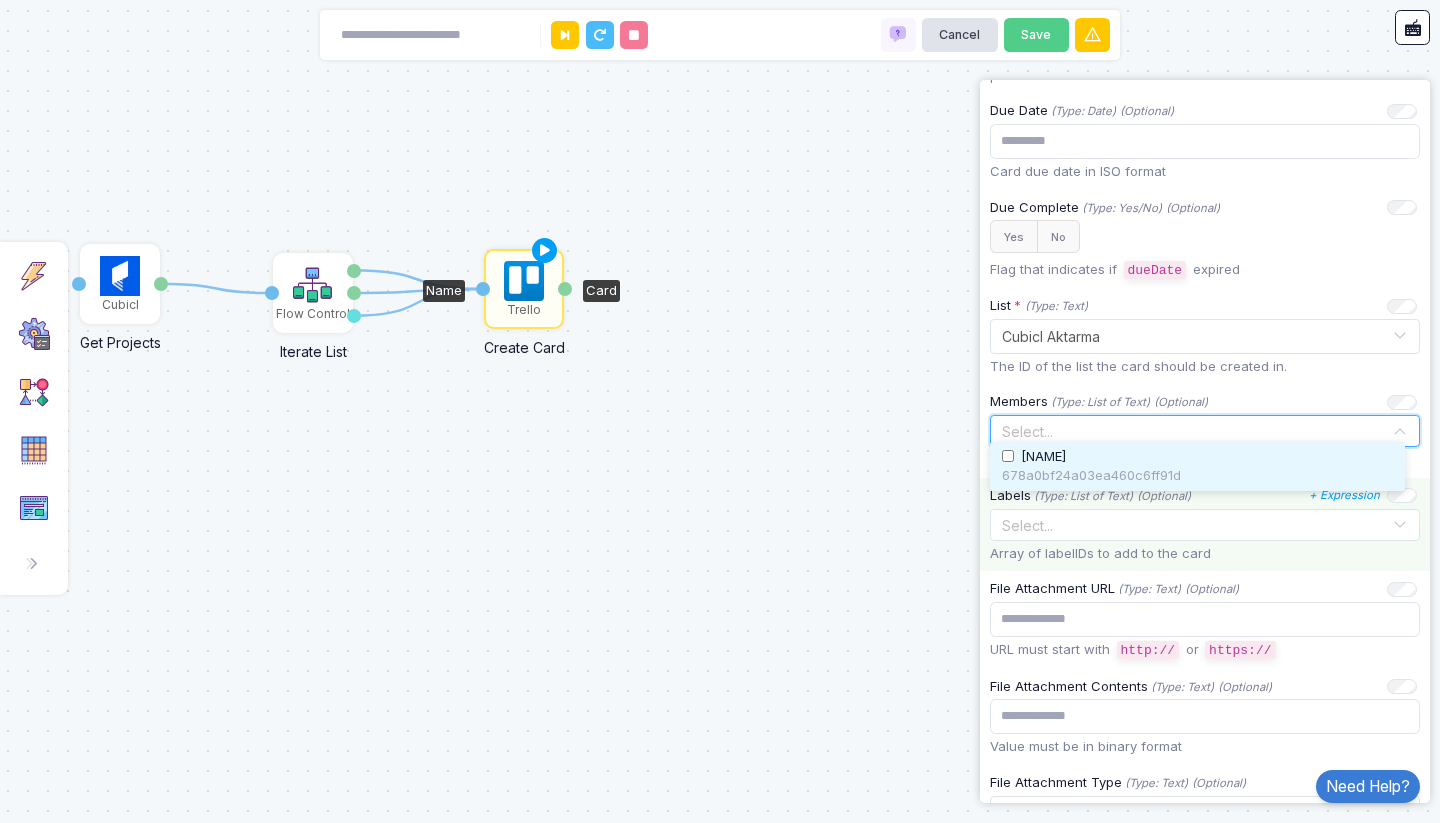 click 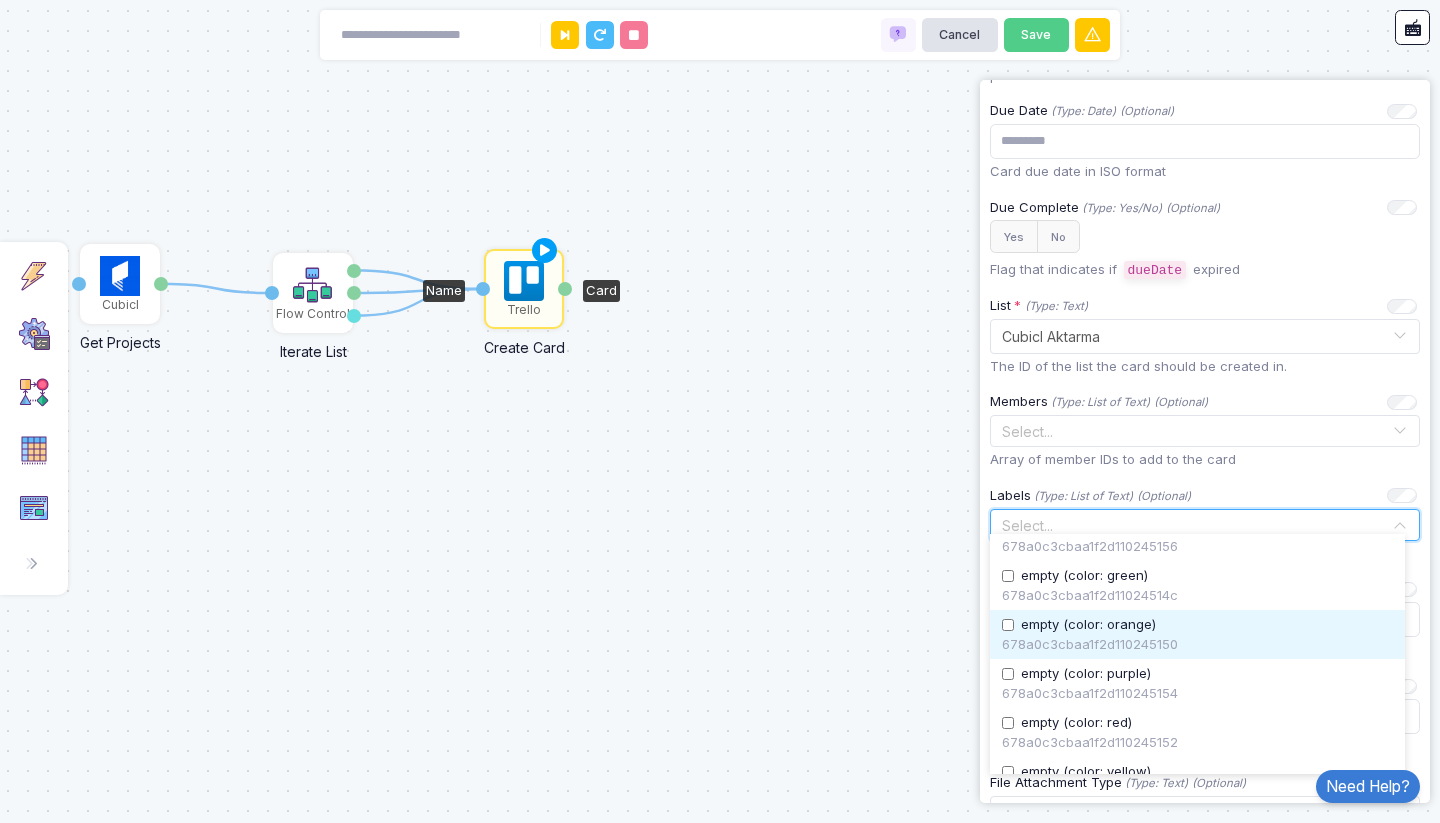 scroll, scrollTop: 144, scrollLeft: 0, axis: vertical 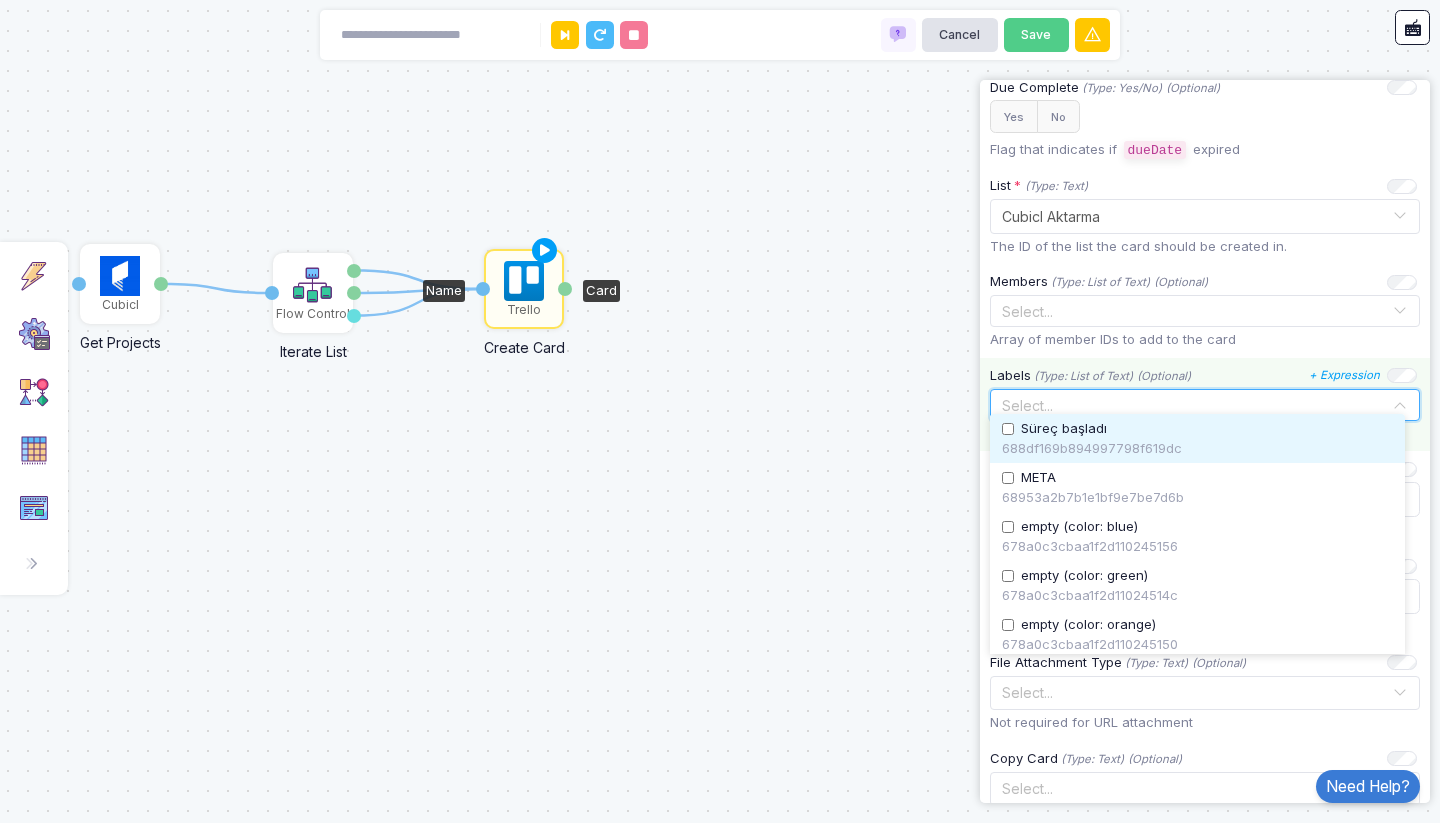 click 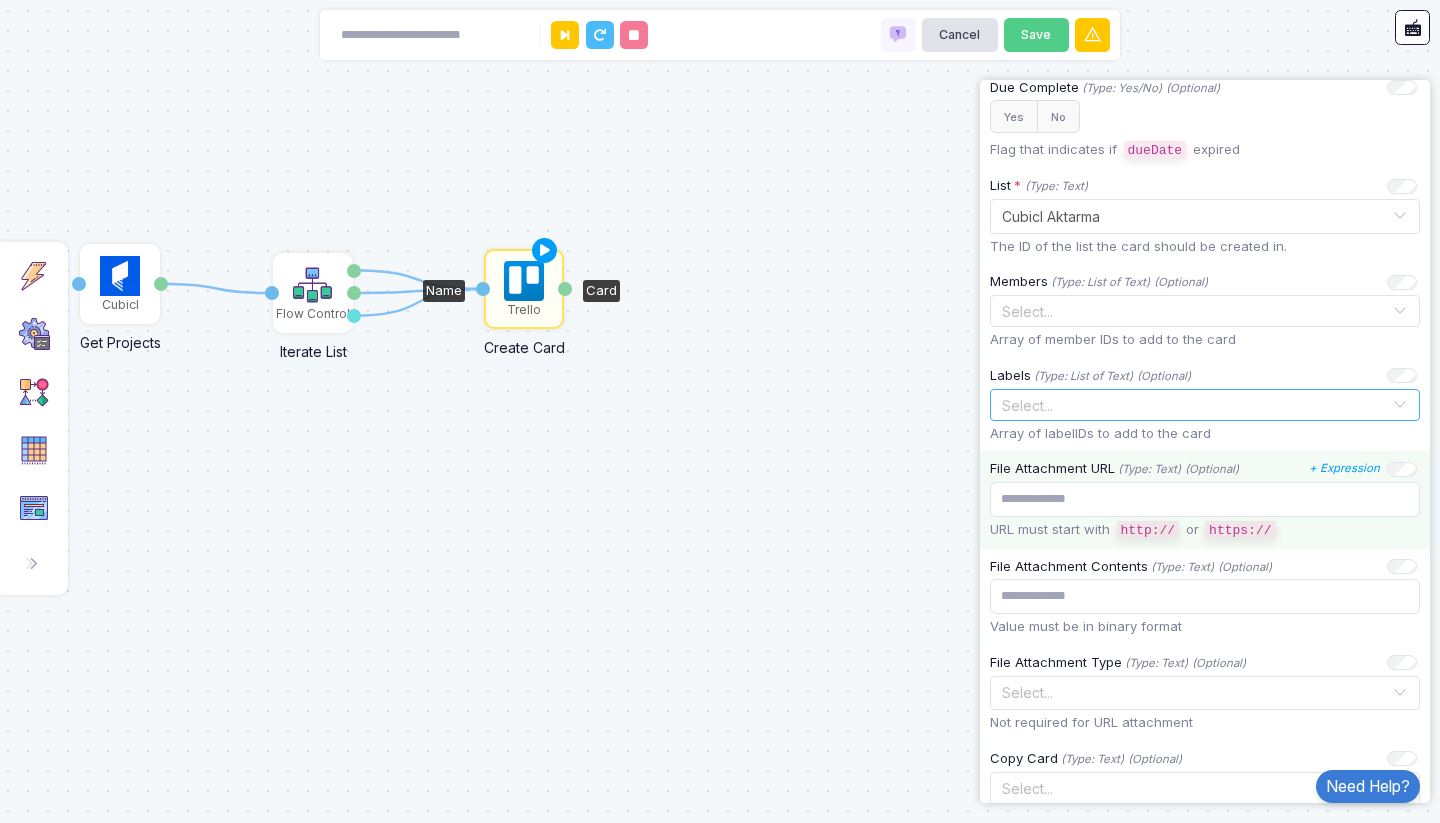 scroll, scrollTop: 840, scrollLeft: 0, axis: vertical 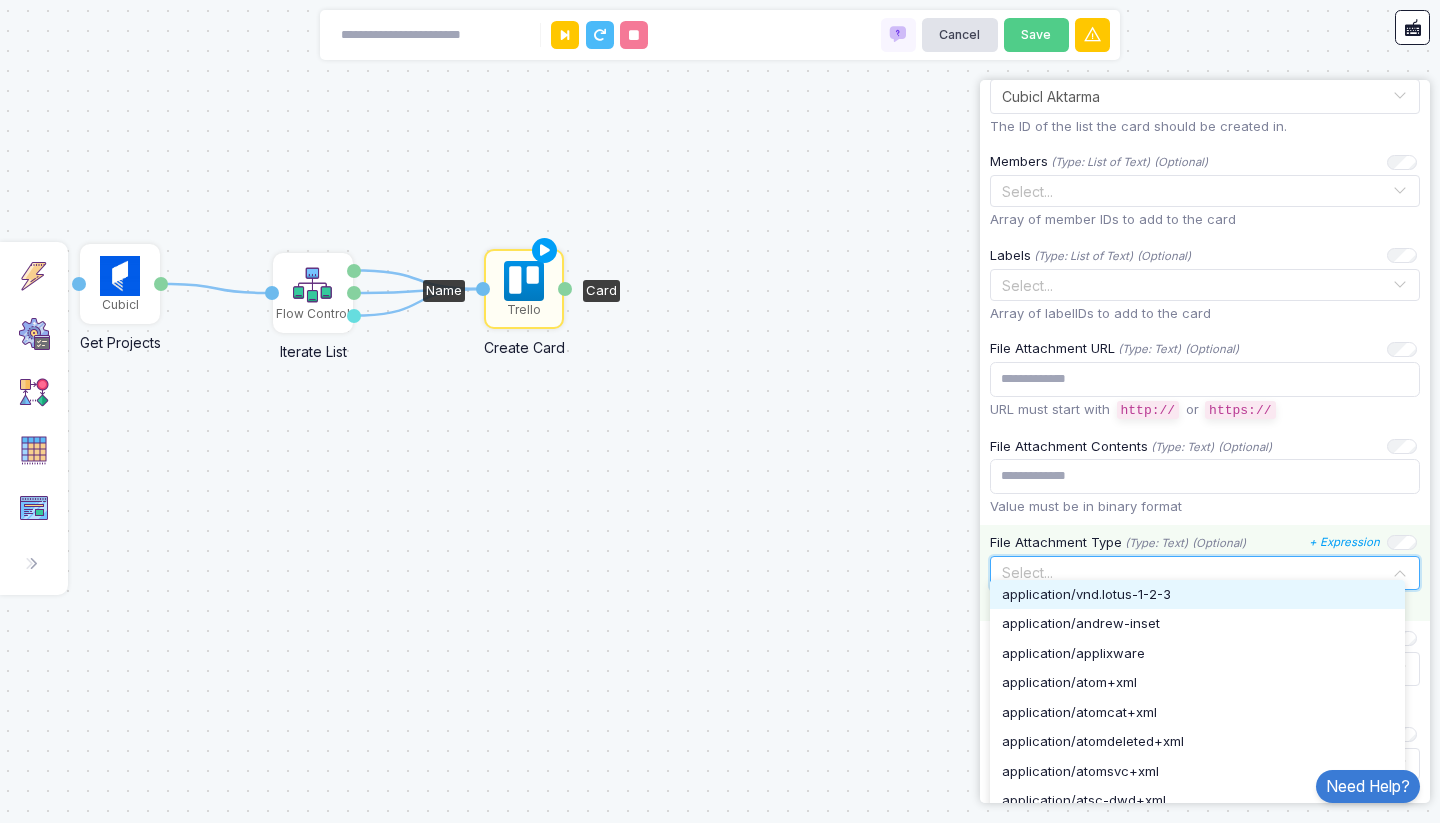 click 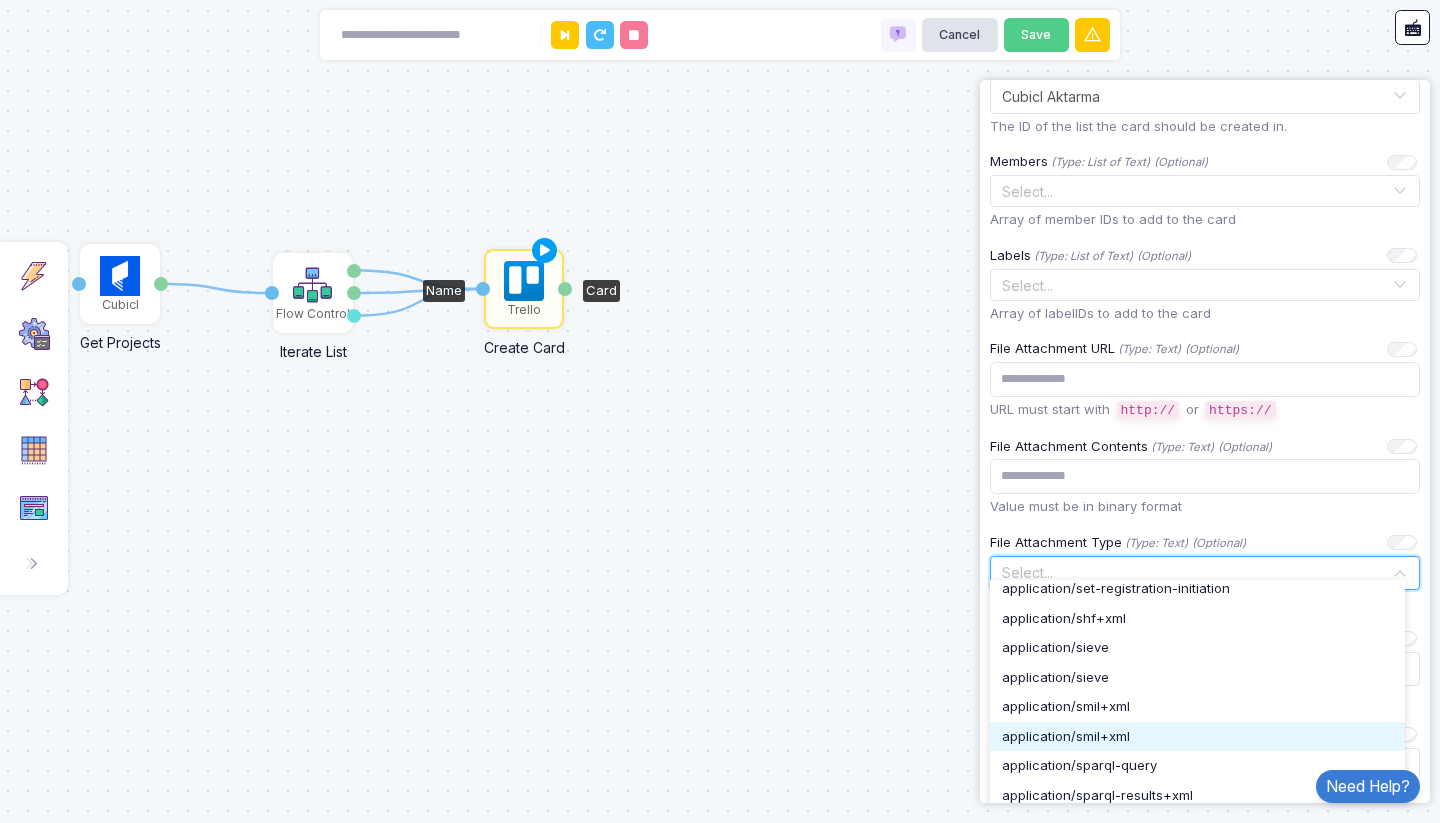 scroll, scrollTop: 5720, scrollLeft: 0, axis: vertical 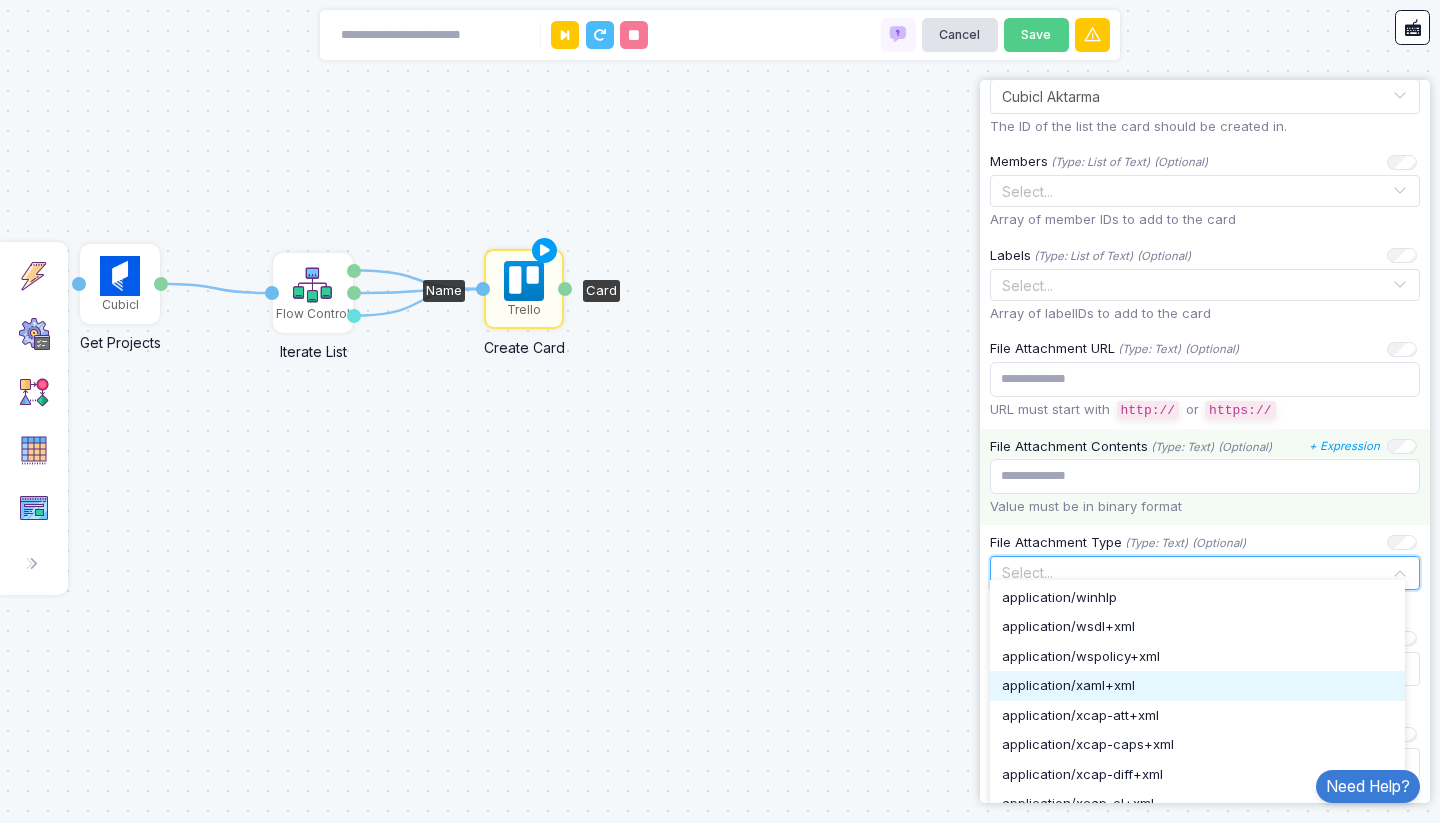 click on "Value must be in binary format" 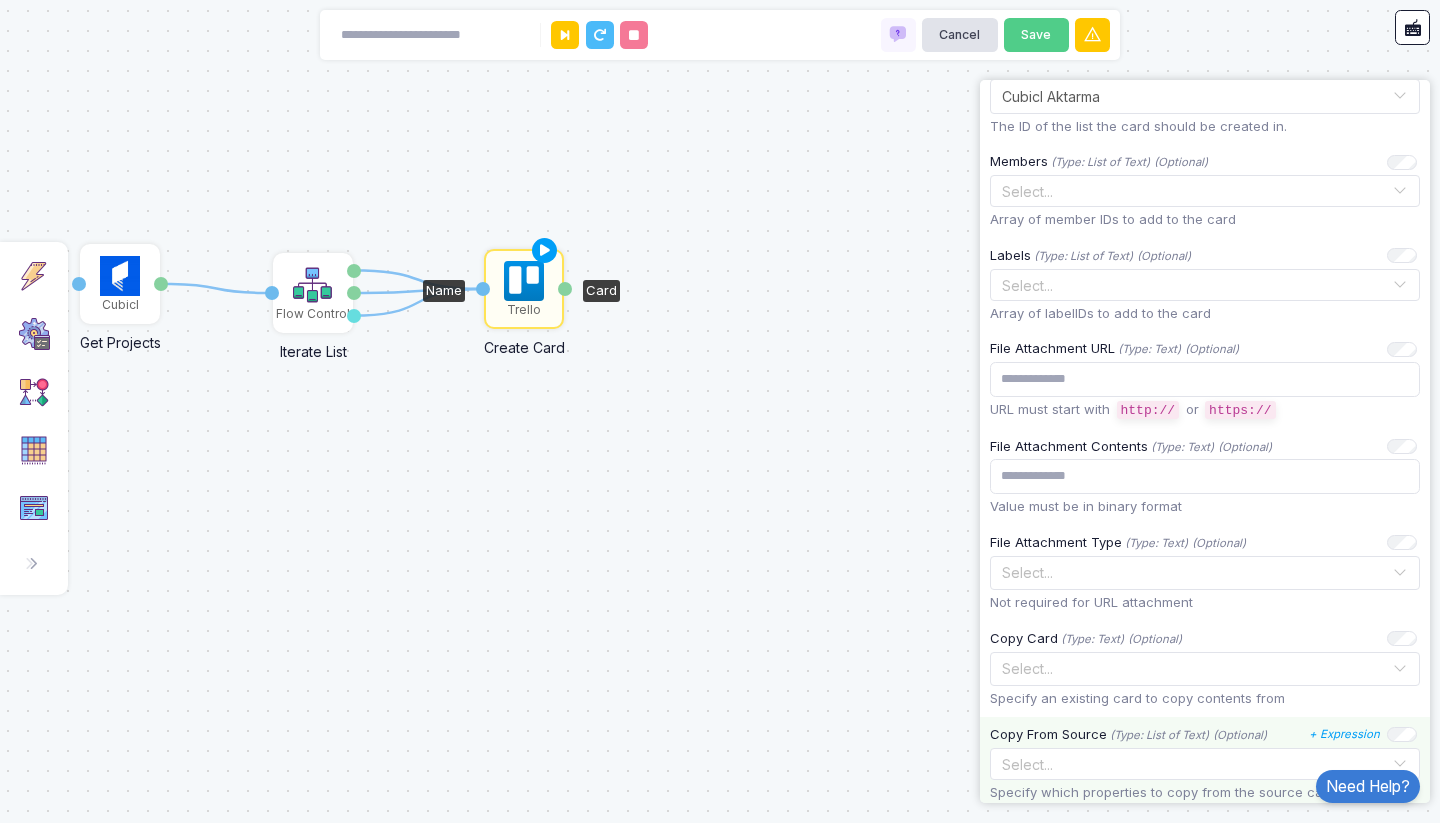 scroll, scrollTop: 1080, scrollLeft: 0, axis: vertical 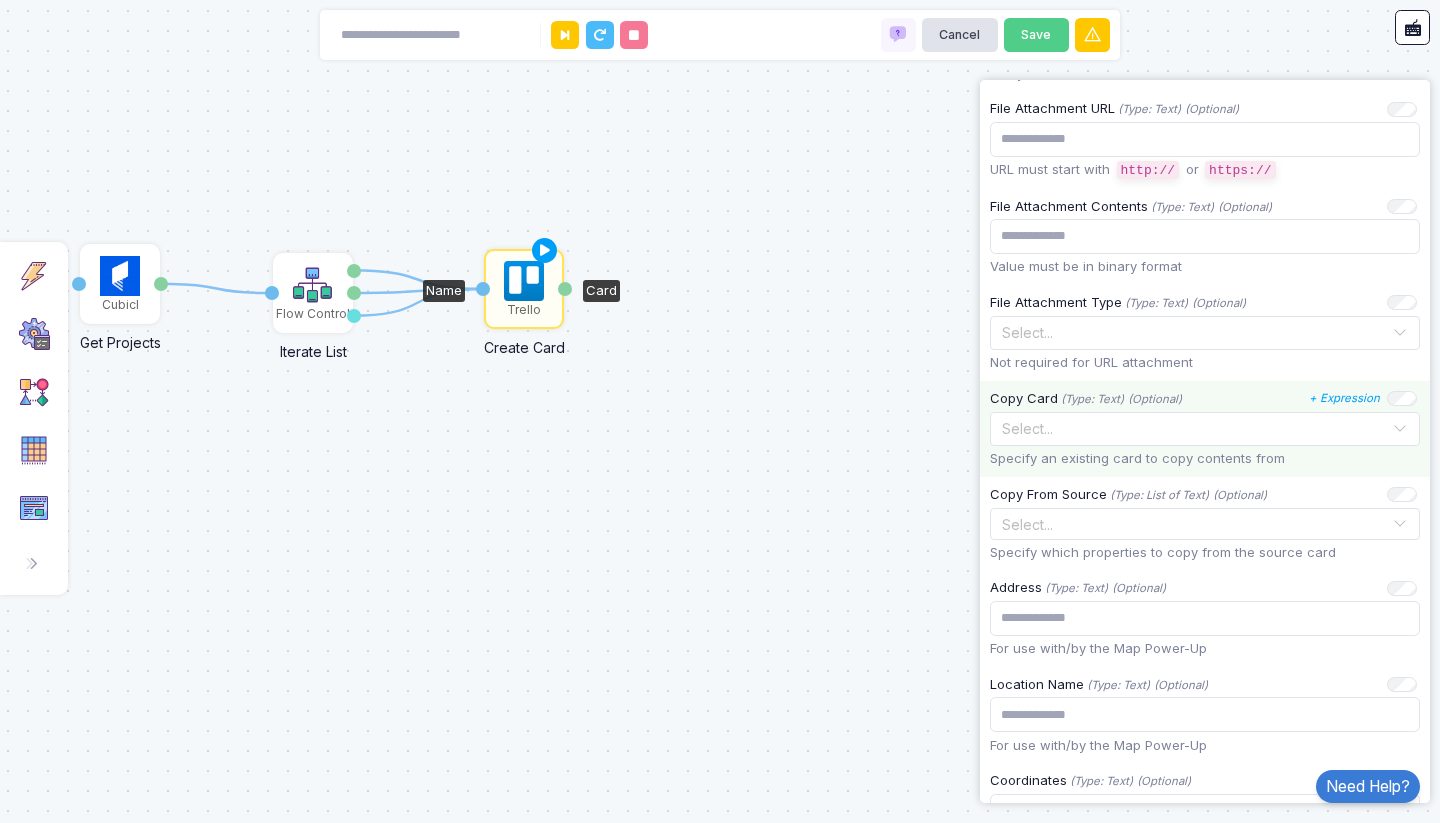 click 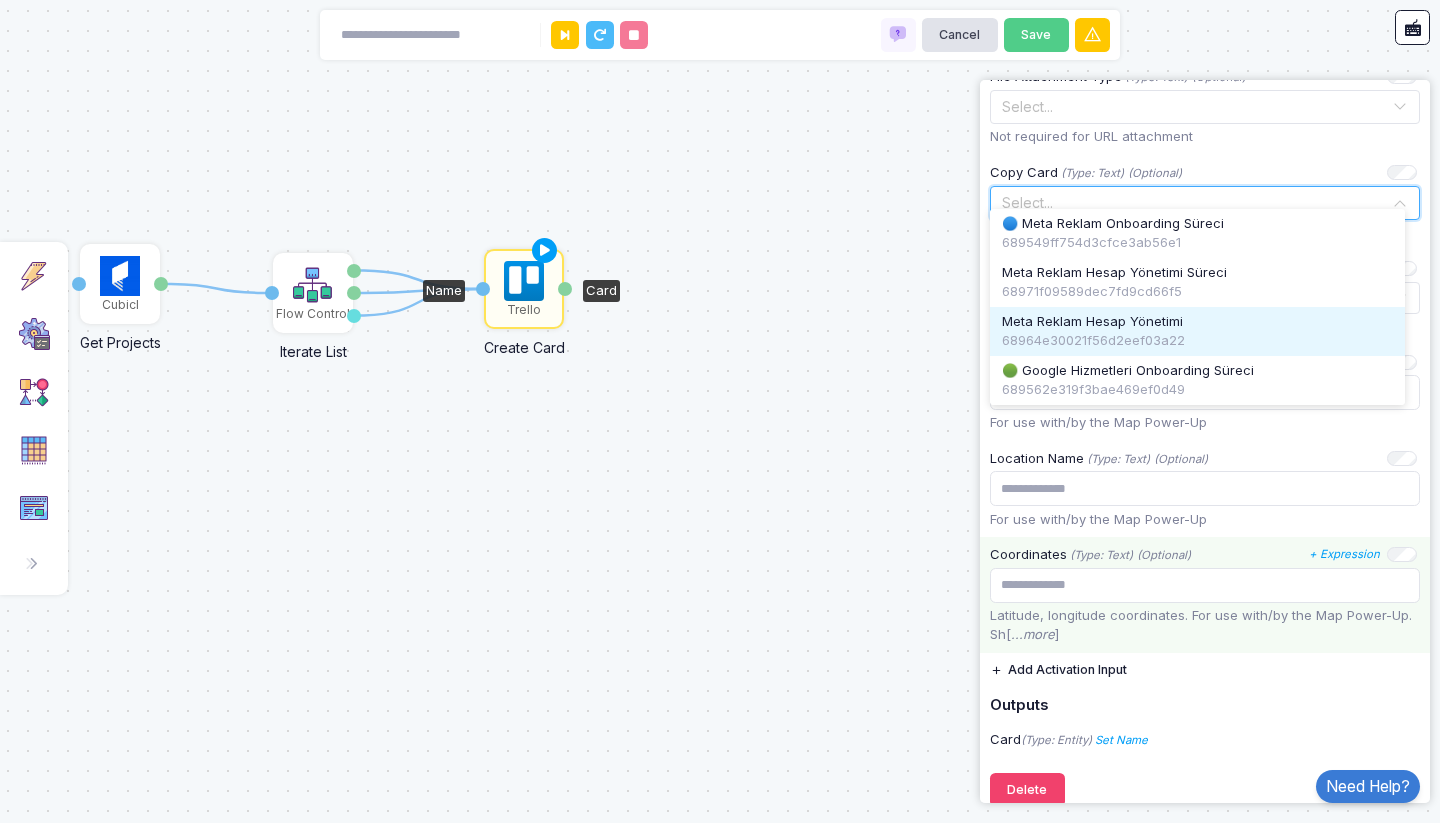scroll, scrollTop: 1186, scrollLeft: 0, axis: vertical 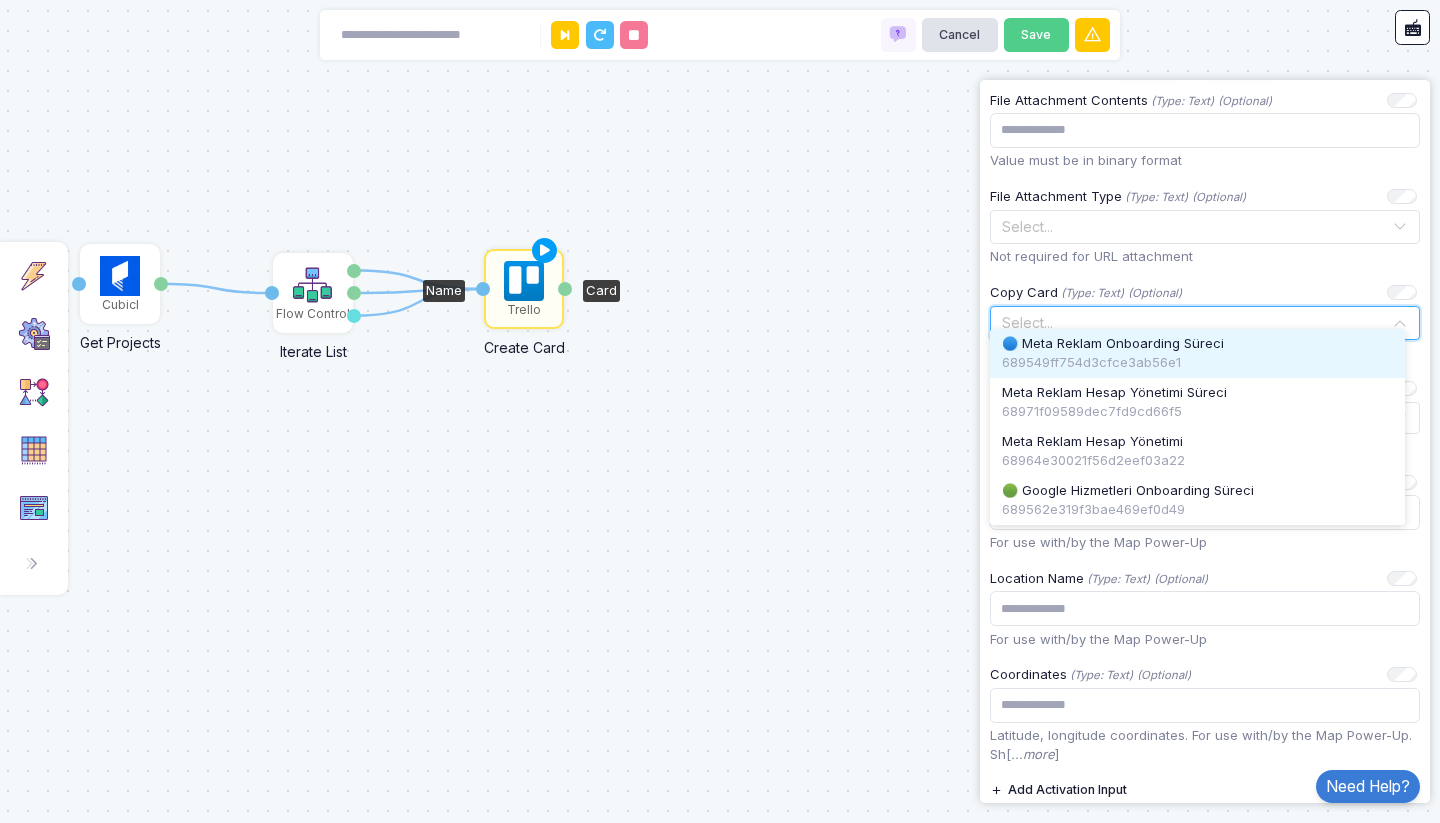 click on "689549ff754d3cfce3ab56e1" at bounding box center (1197, 363) 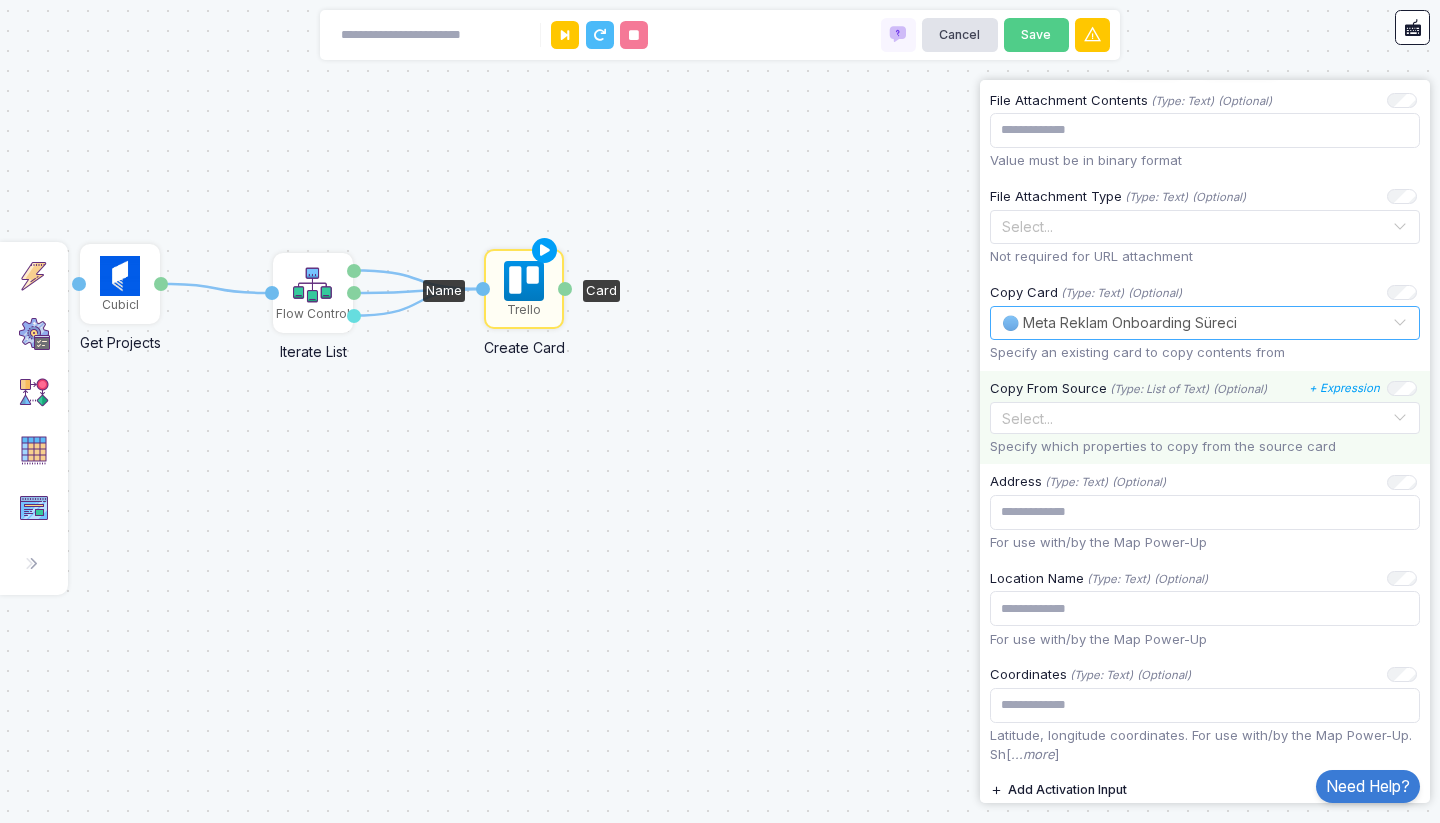 click 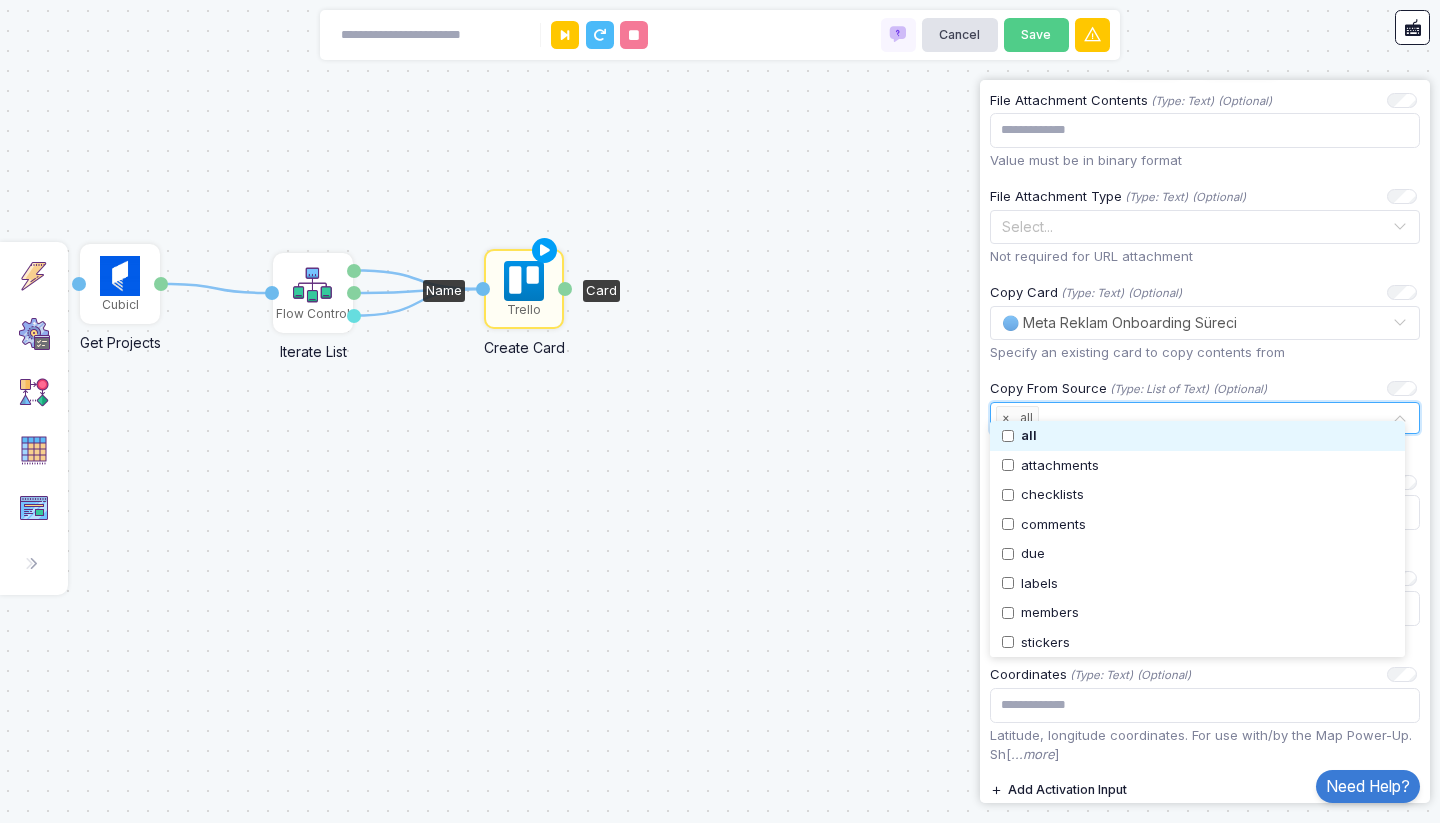 scroll, scrollTop: 1306, scrollLeft: 0, axis: vertical 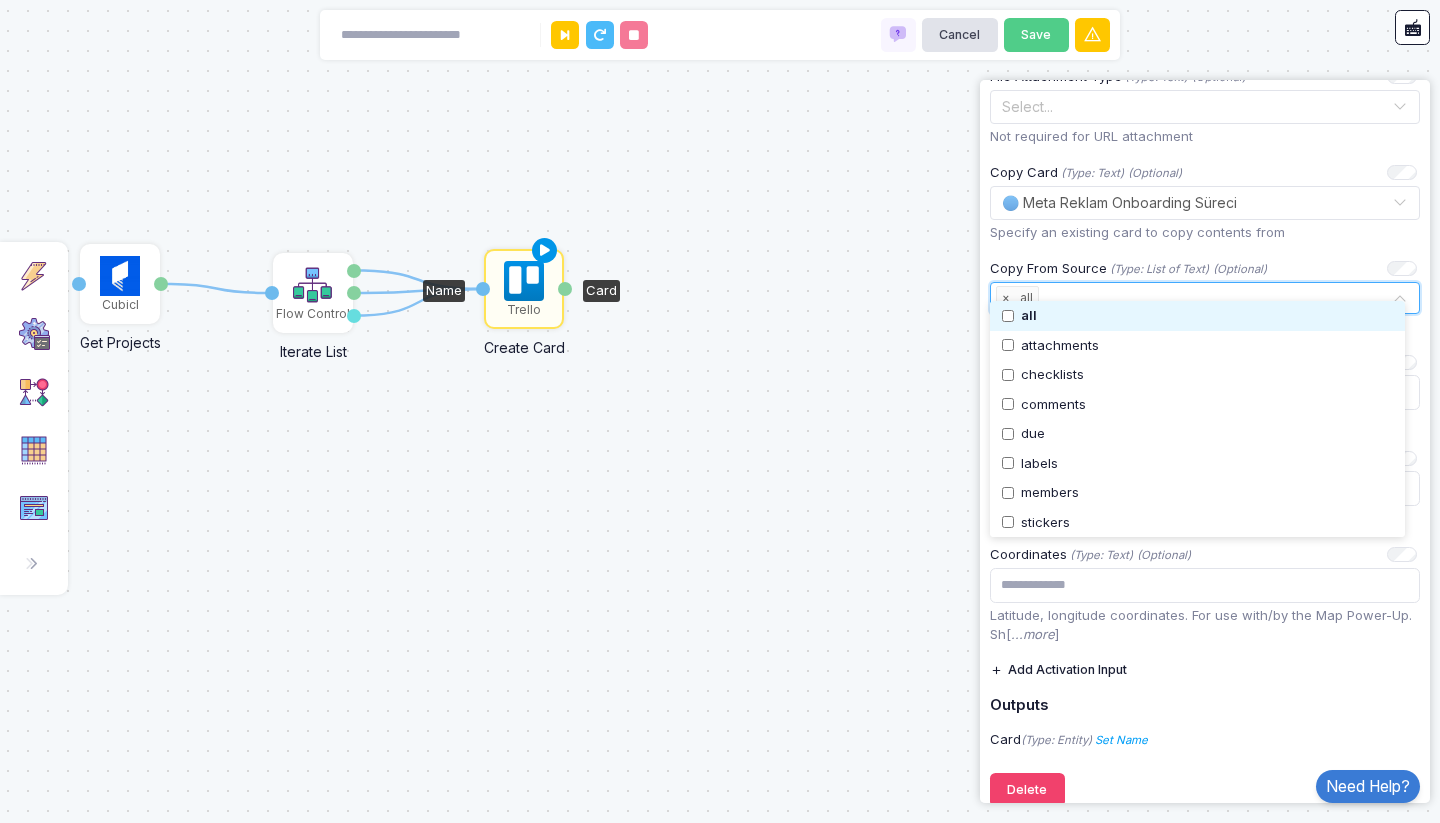 click at bounding box center [545, 251] 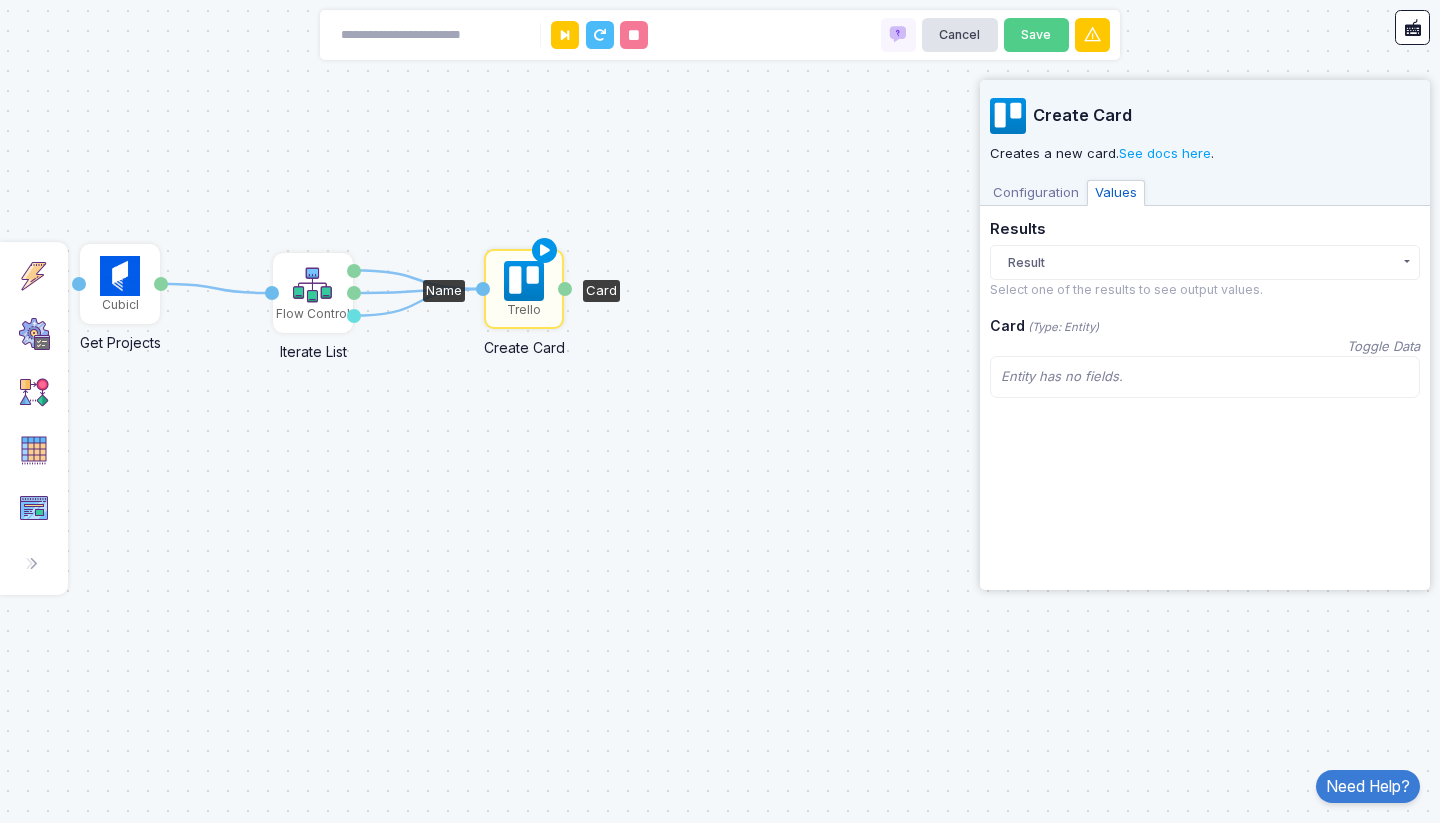 scroll, scrollTop: 0, scrollLeft: 0, axis: both 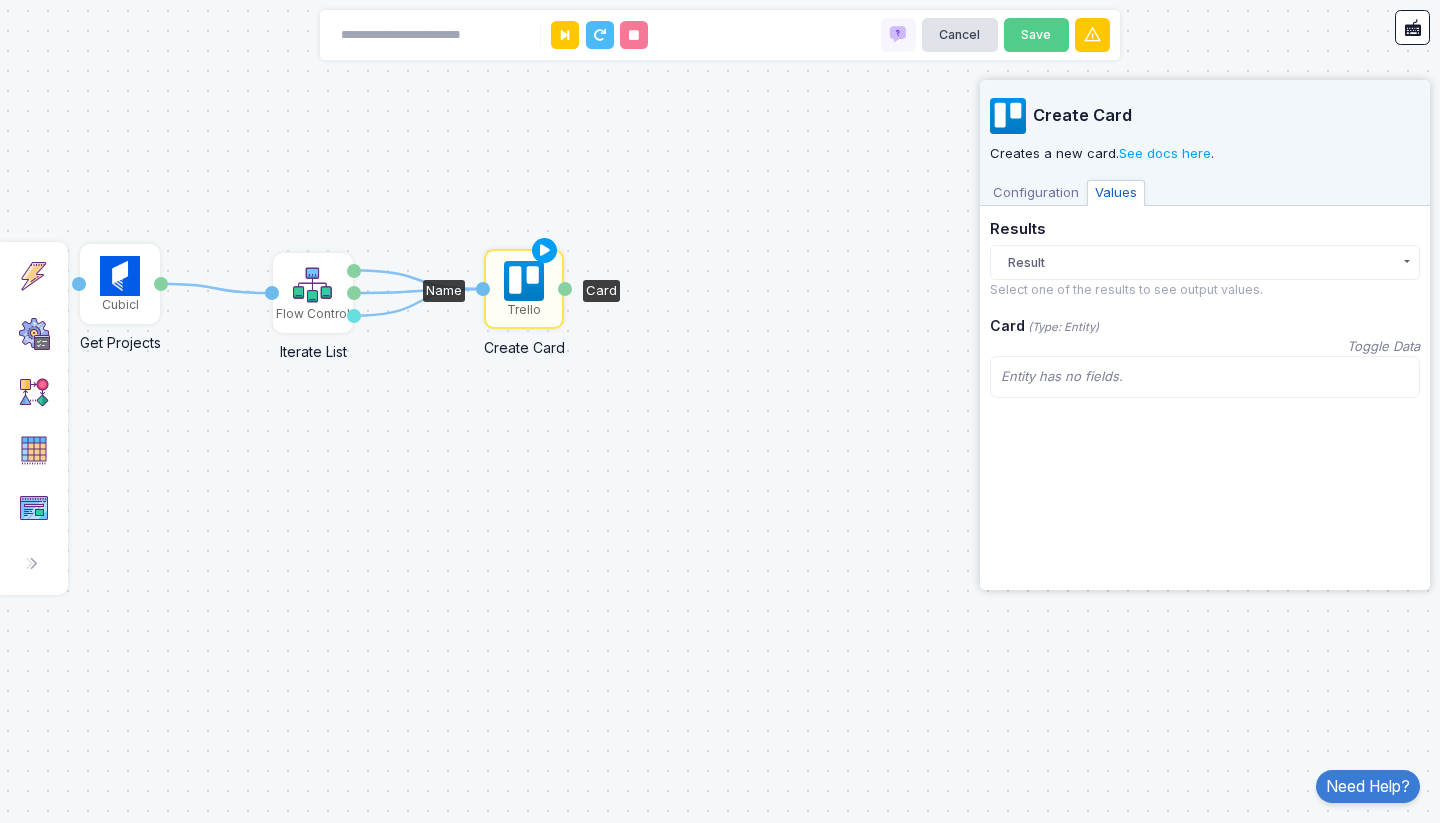 click on "Result" 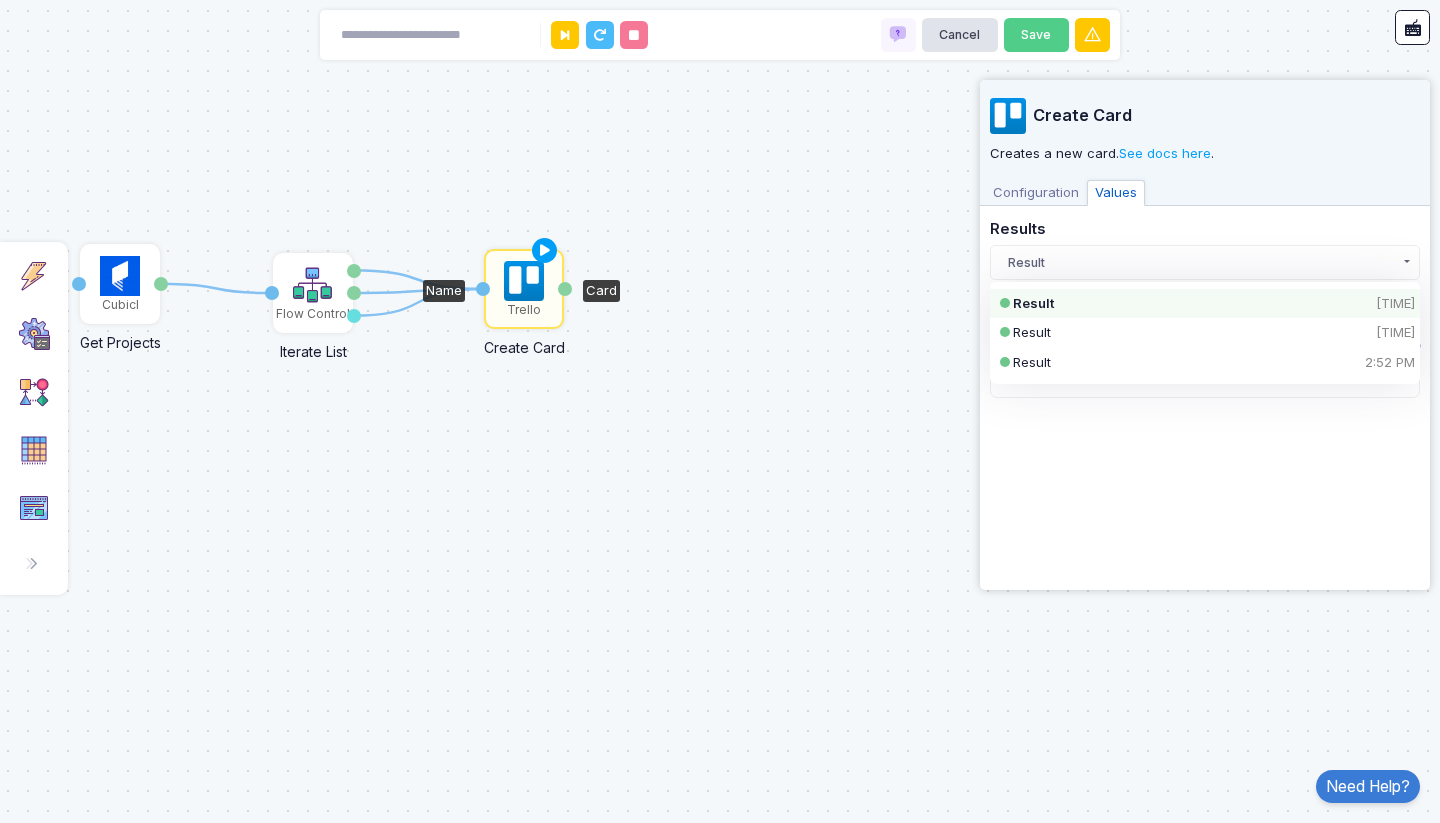 click on "Create Card Creates a new card.  See docs here .
Configuration Values Trello Connection  New  Select Connection × a.kerim.sanli@example.com #2 × Inputs Board * (Type: Text) + Expression Select... × Plus Advertising The Trello board you wish to select
Name * (Type: Text) + Expression The name of the card.
Description (Type: Text) (Optional) + Expression The description for the card
Position (Type: Text) (Optional) + Expression Select... The position of the new card, can be  top ,  bottom , or a positive number Due Date (Type: Date) (Optional) + Expression Card due date in ISO format
Due Complete (Type: Yes/No) (Optional) + Expression Yes No Flag that indicates if  dueDate  expired
List * (Type: Text) + Expression Select... × Cubicl Aktarma The ID of the list the card should be created in.
Members (Type: List of Text) (Optional) + Expression Select... Array of member IDs to add to the card
Labels (Type: List of Text) (Optional) + Expression Select... Array of labelIDs to add to the card
or" 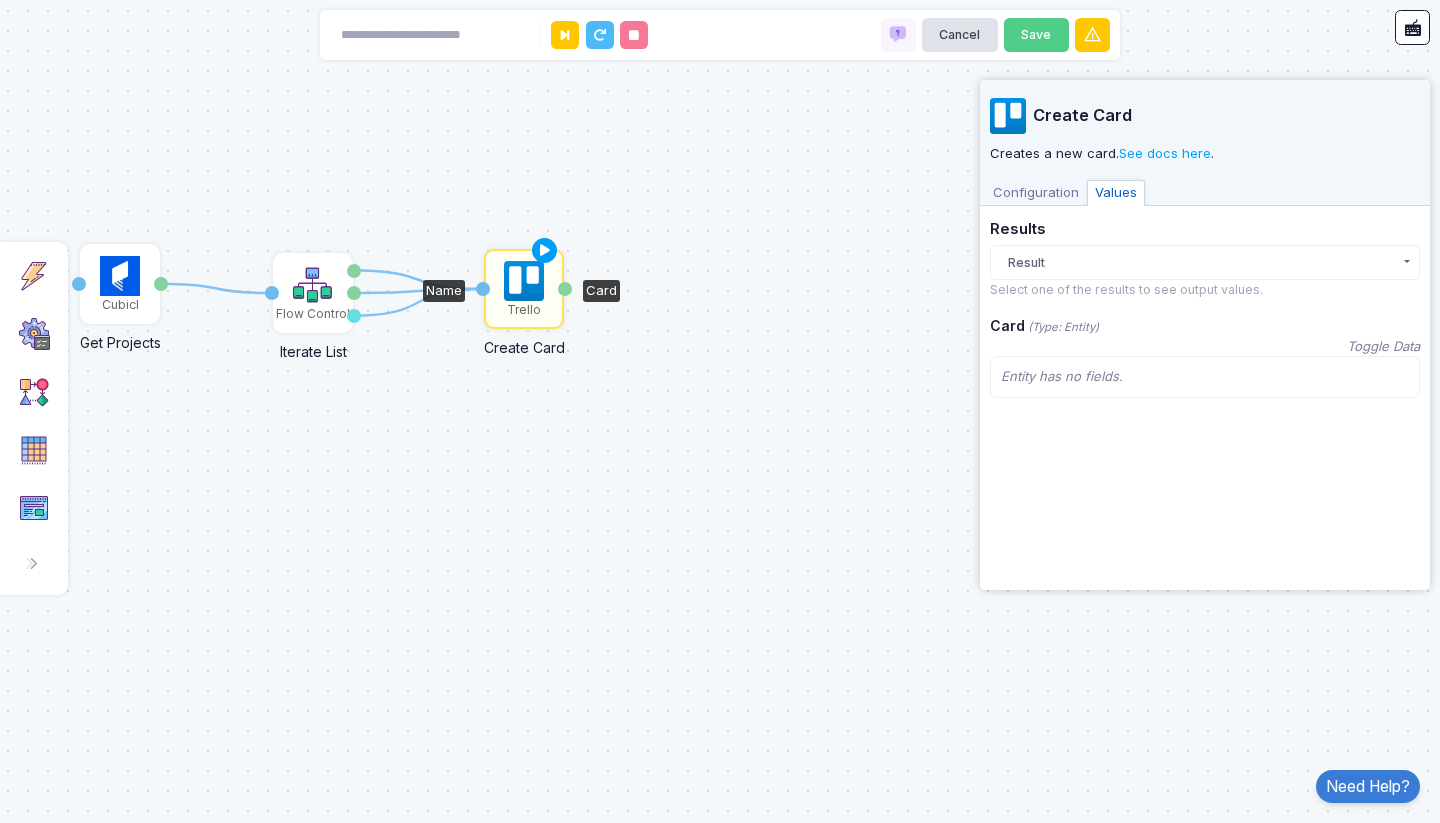 click on "Configuration Values" at bounding box center (1205, 191) 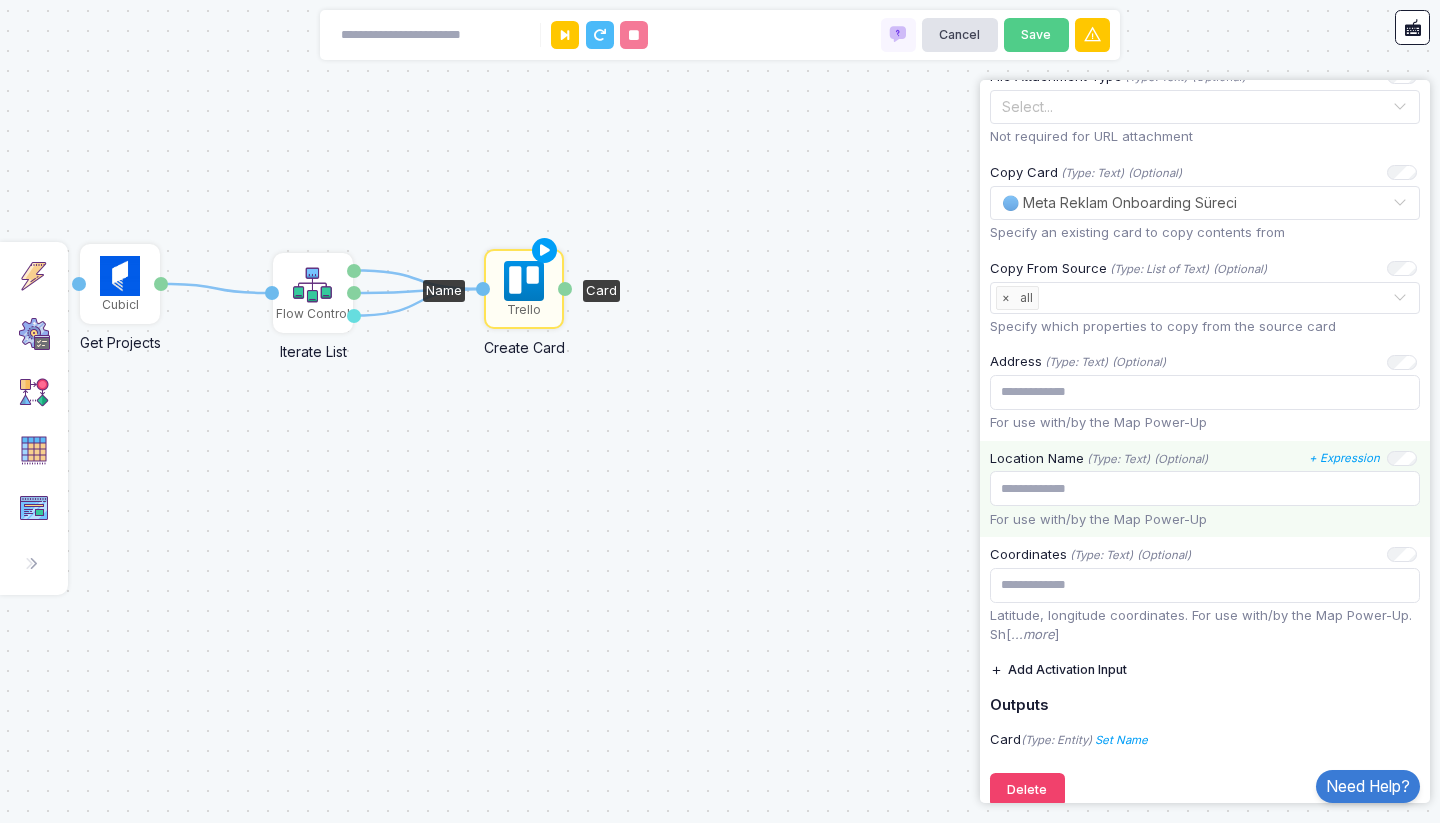 scroll, scrollTop: 1186, scrollLeft: 0, axis: vertical 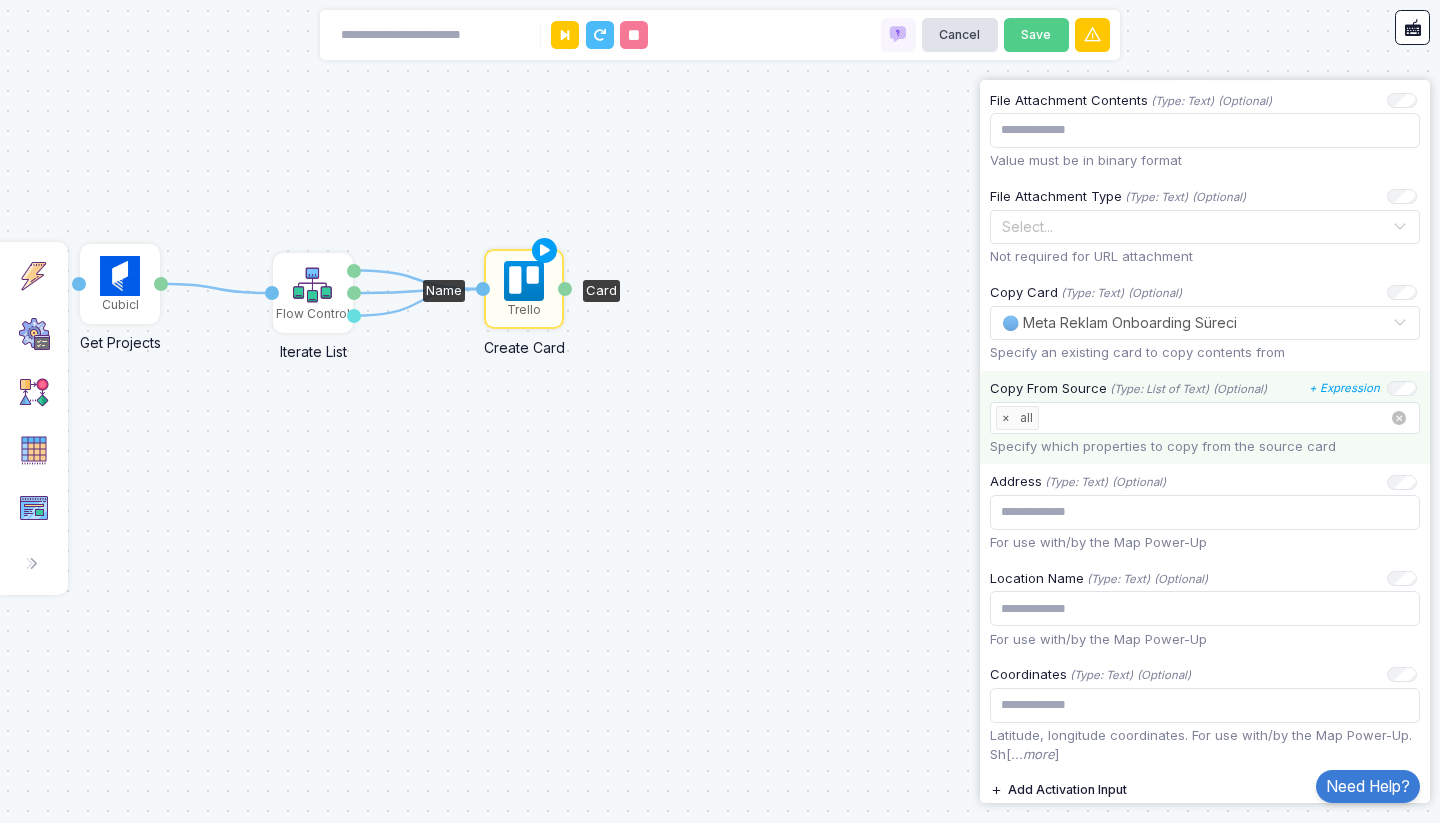 click on "×" 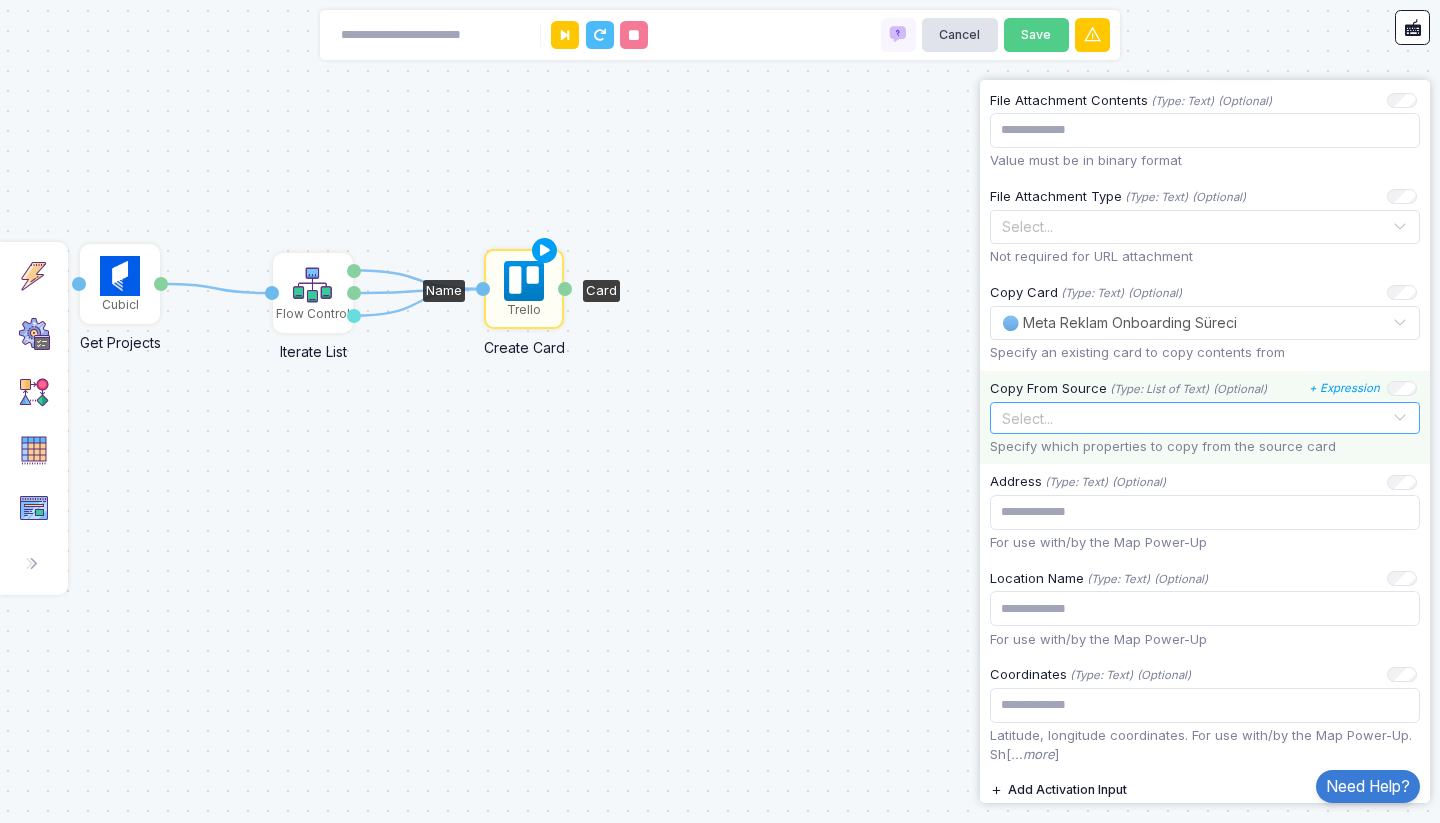 scroll, scrollTop: 1066, scrollLeft: 0, axis: vertical 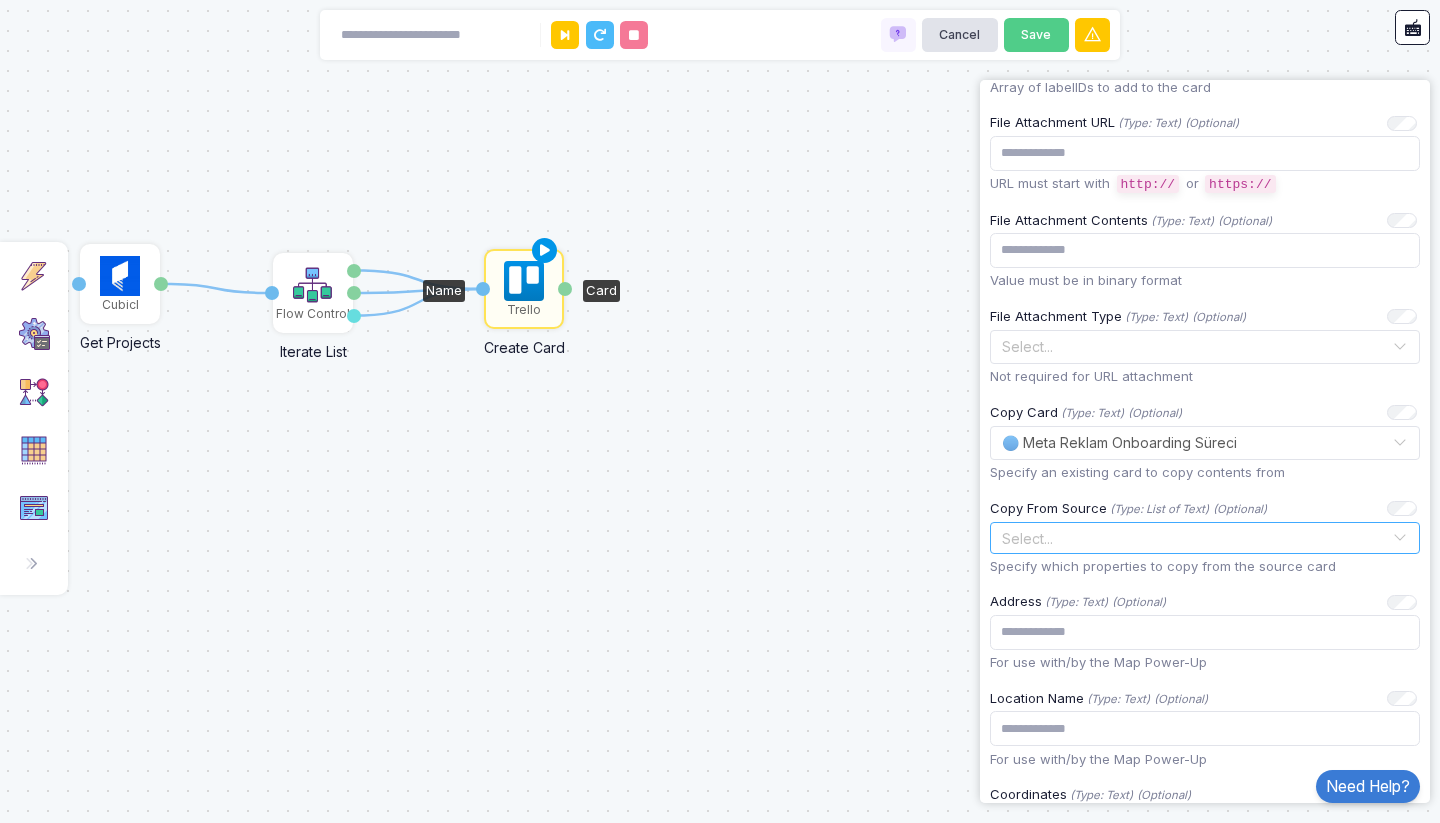 click at bounding box center (545, 251) 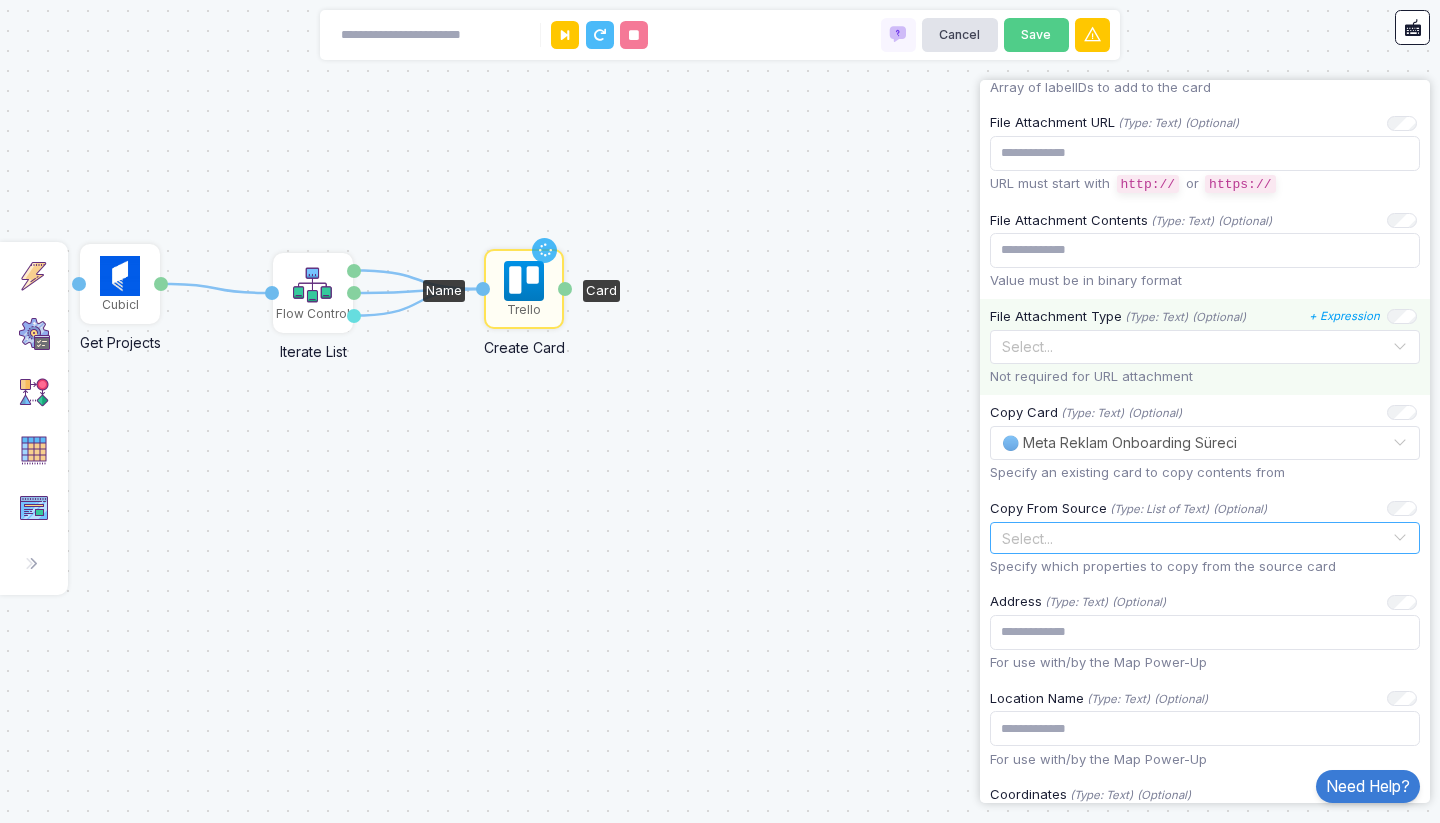 scroll, scrollTop: 0, scrollLeft: 0, axis: both 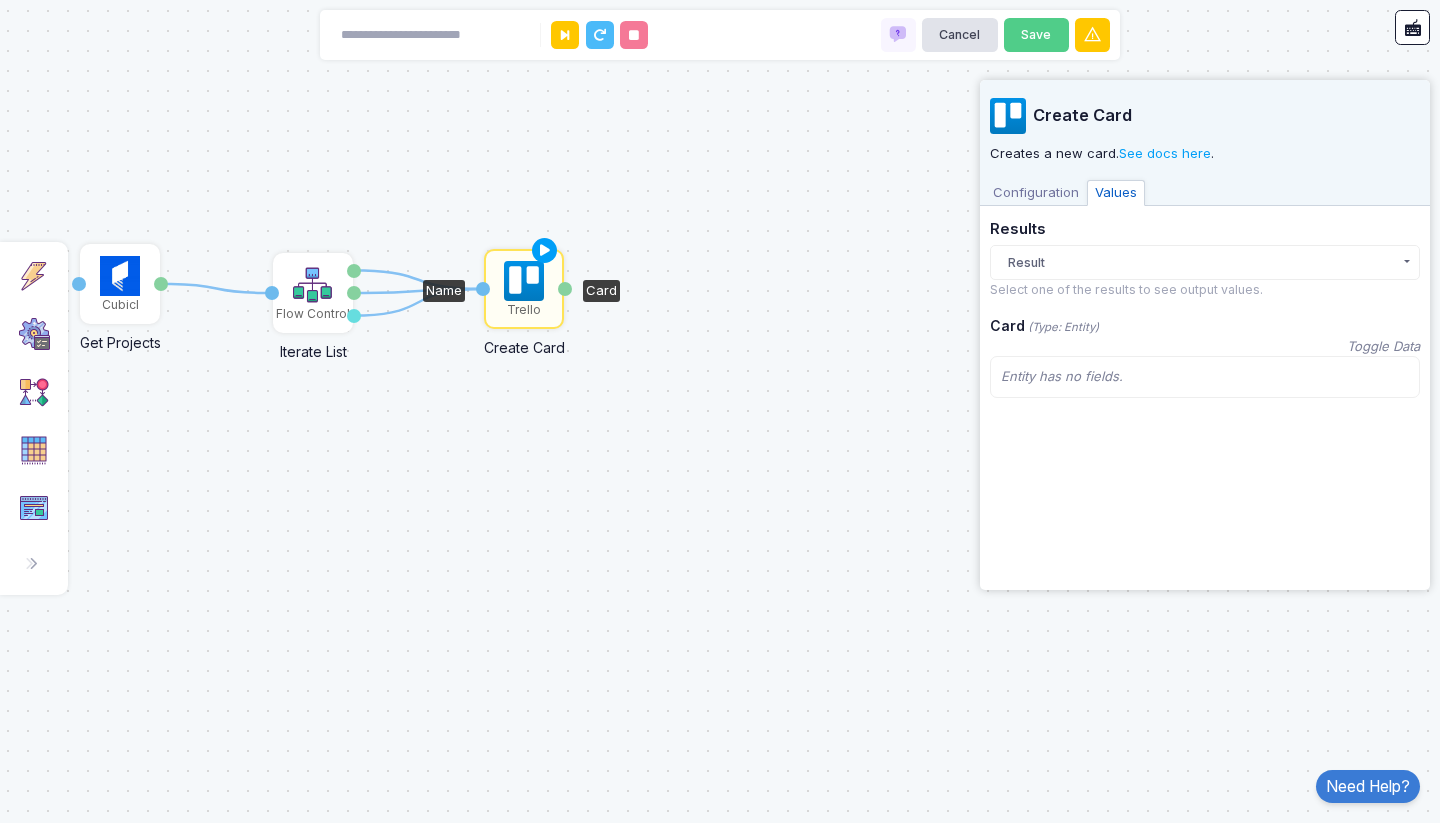click on "Configuration" at bounding box center [1036, 193] 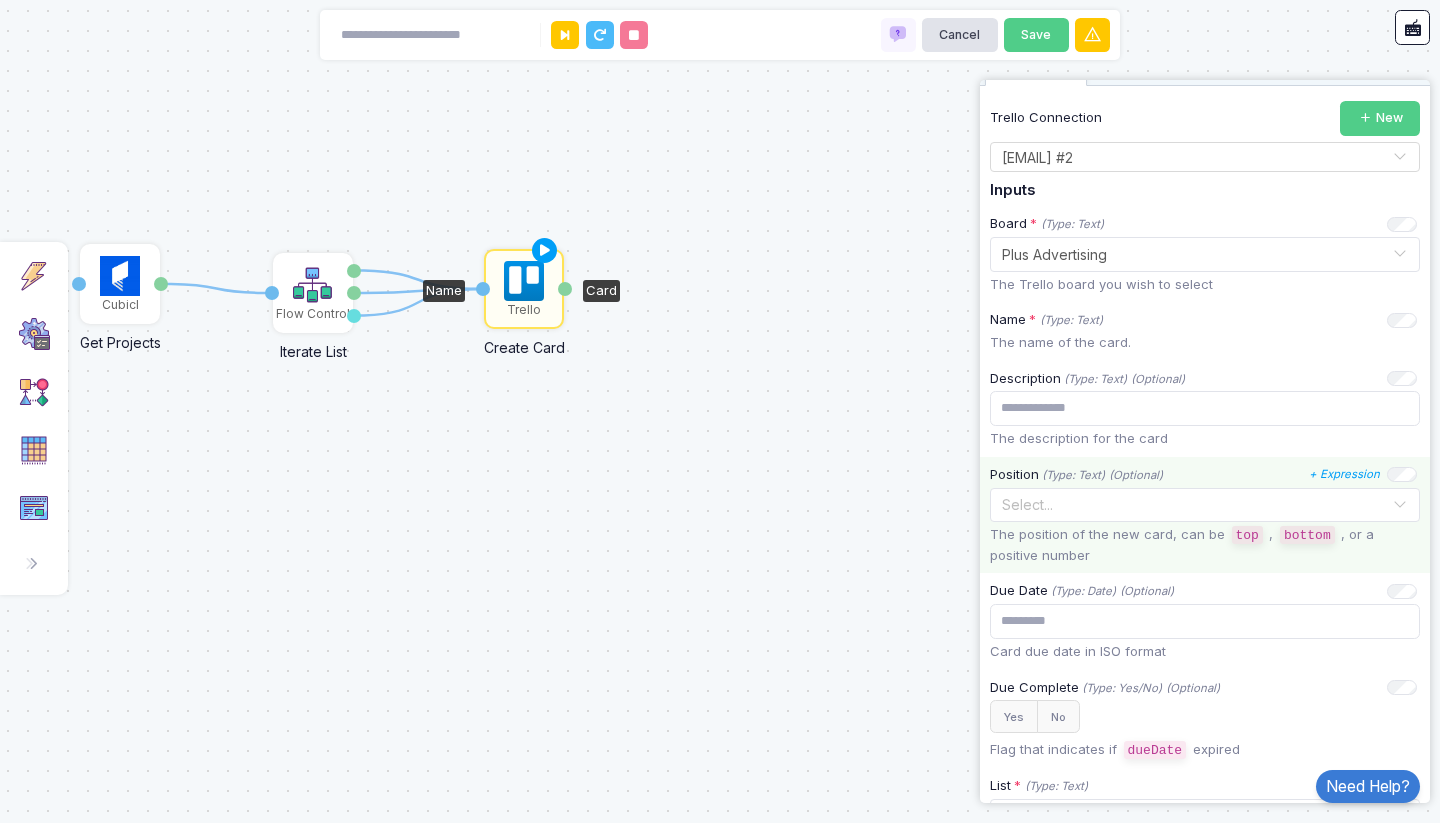 scroll, scrollTop: 360, scrollLeft: 0, axis: vertical 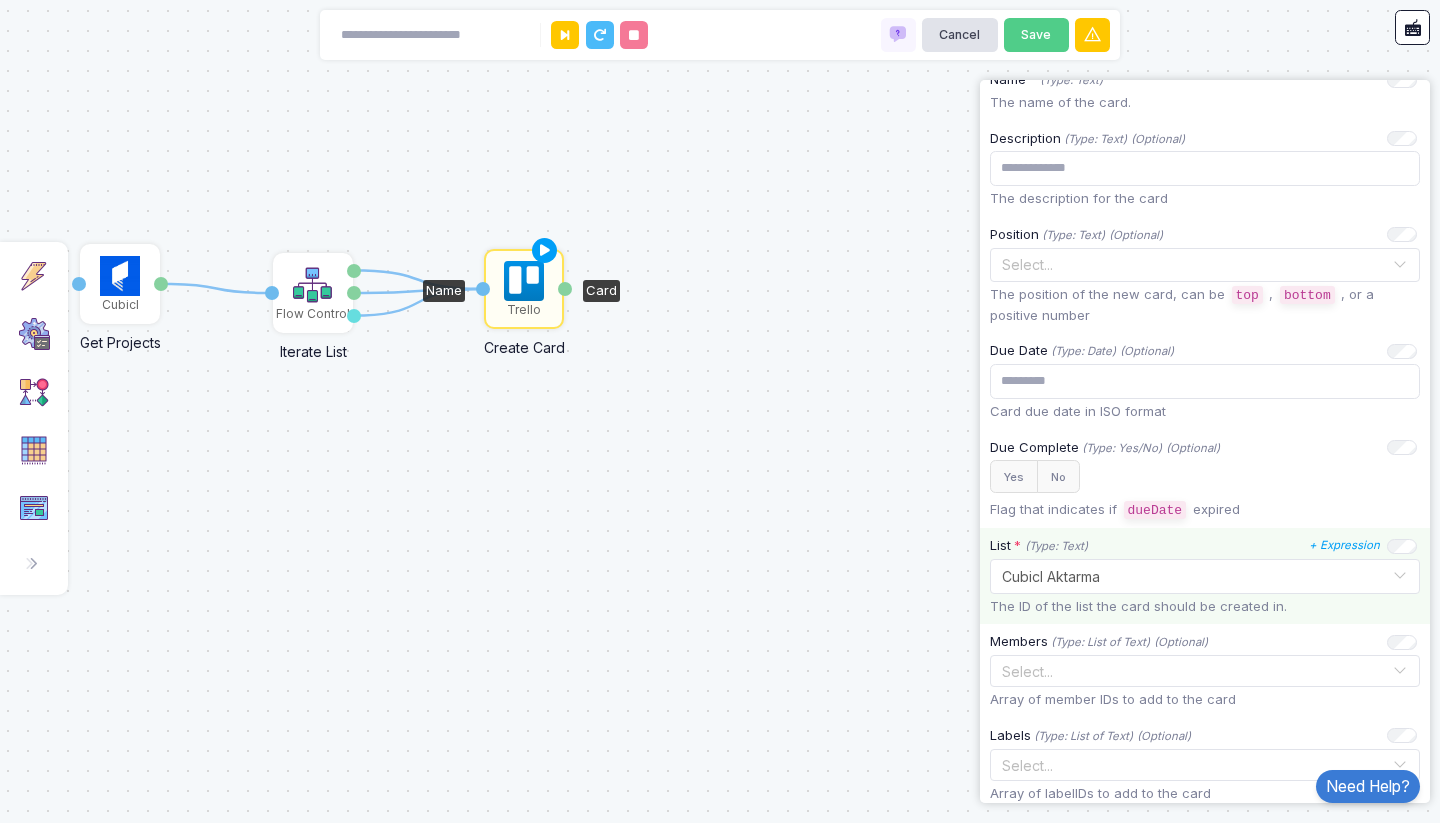 click 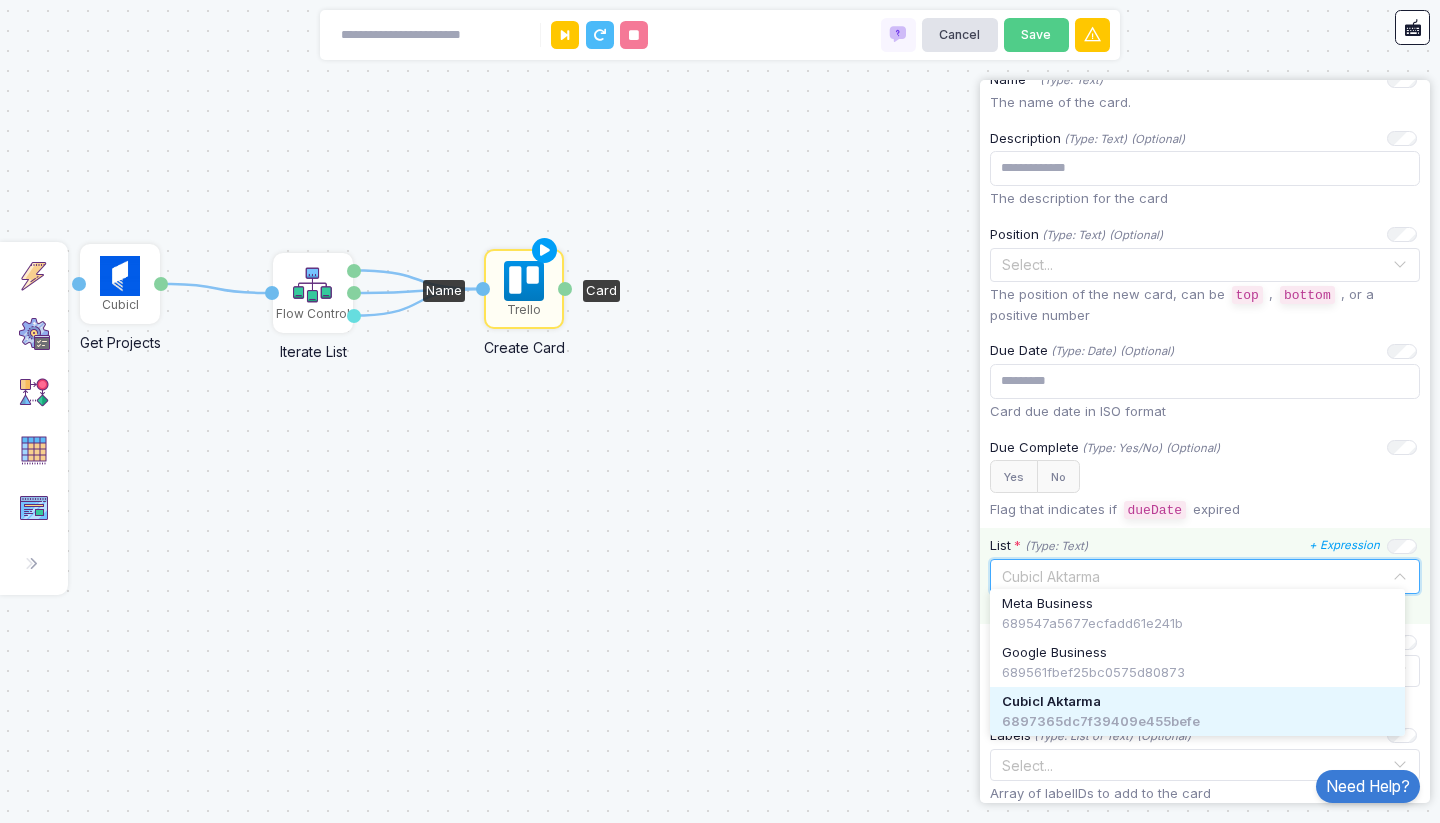 click 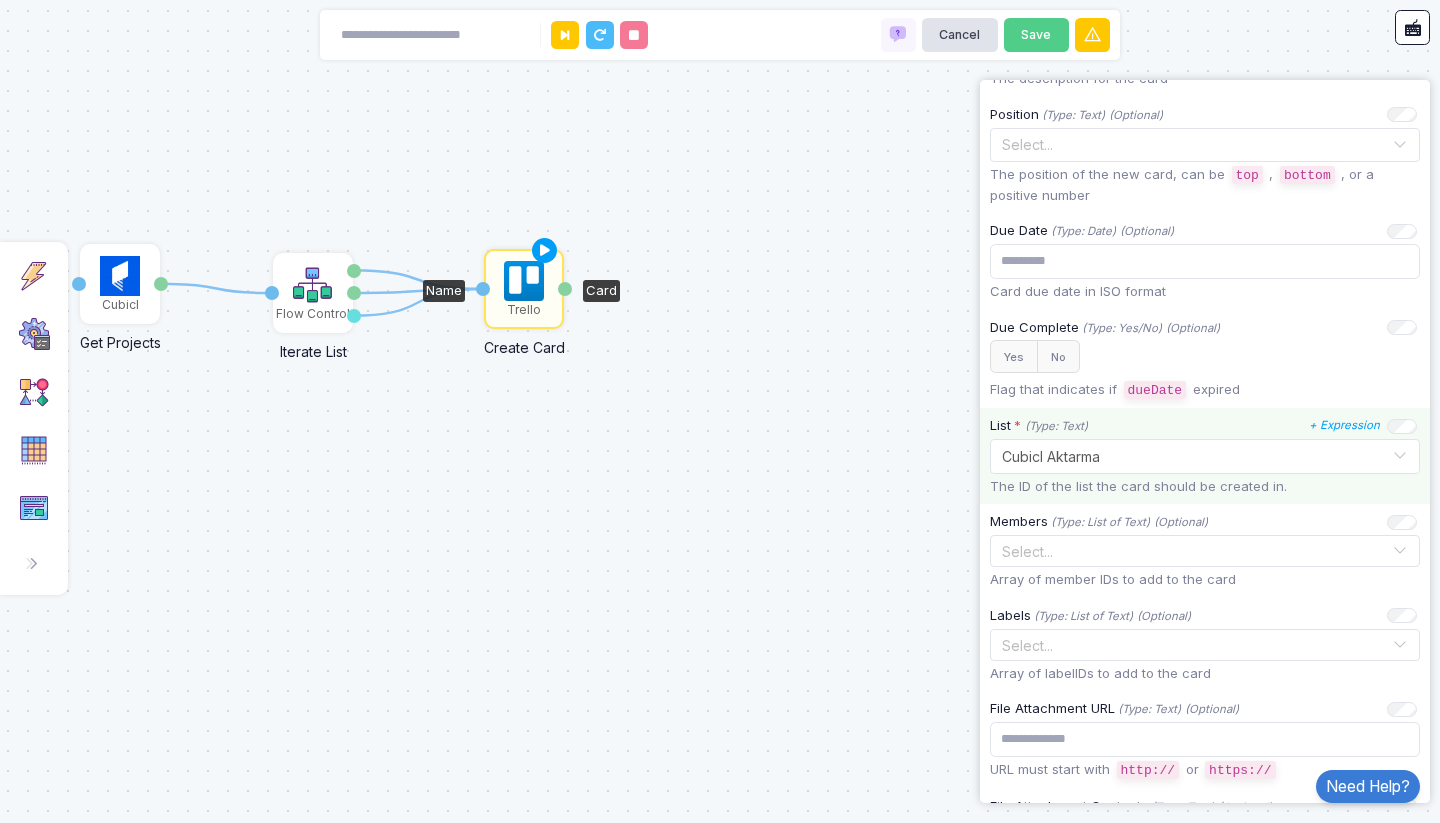click on "List * (Type: Text) + Expression" 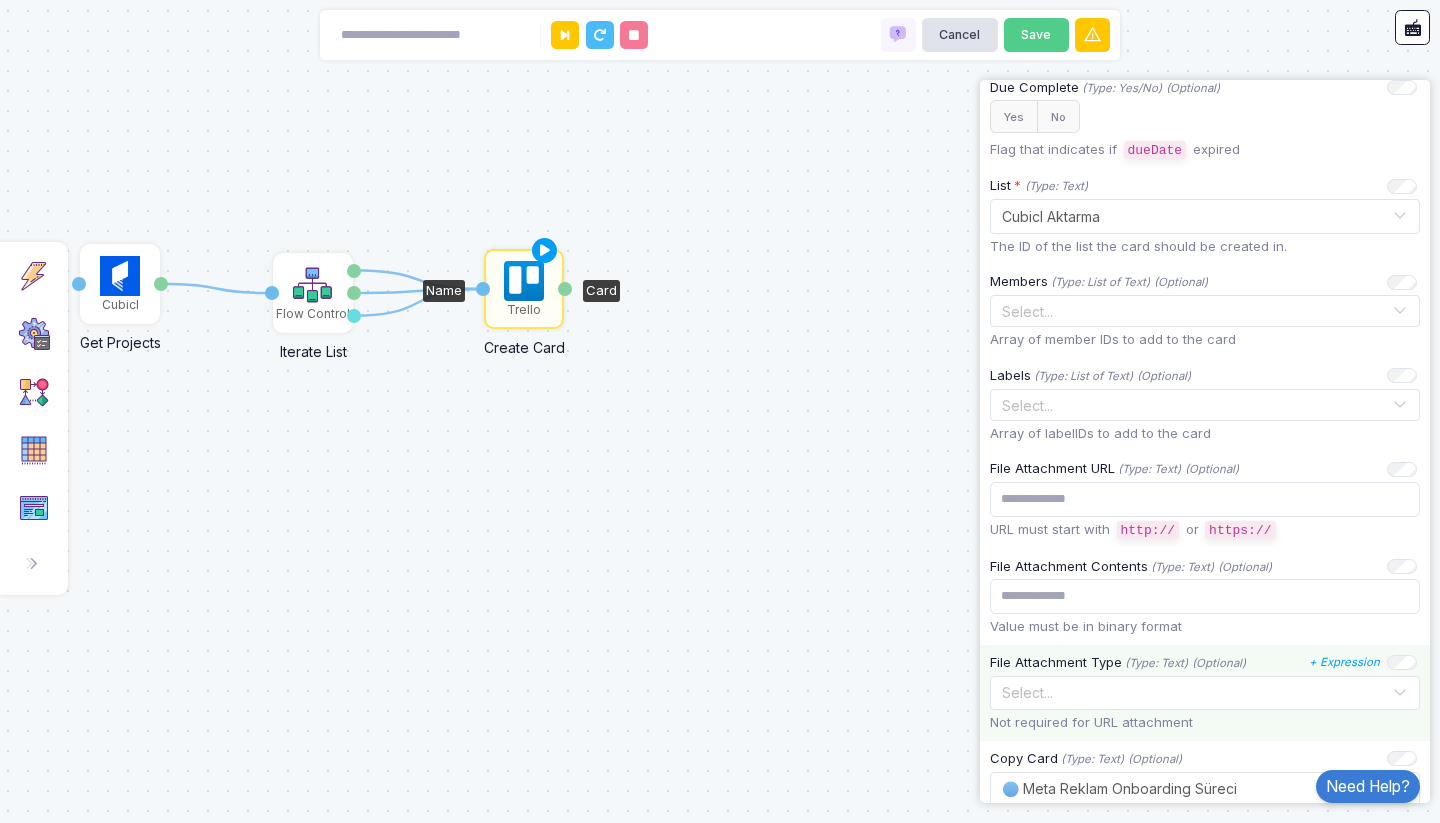 scroll, scrollTop: 840, scrollLeft: 0, axis: vertical 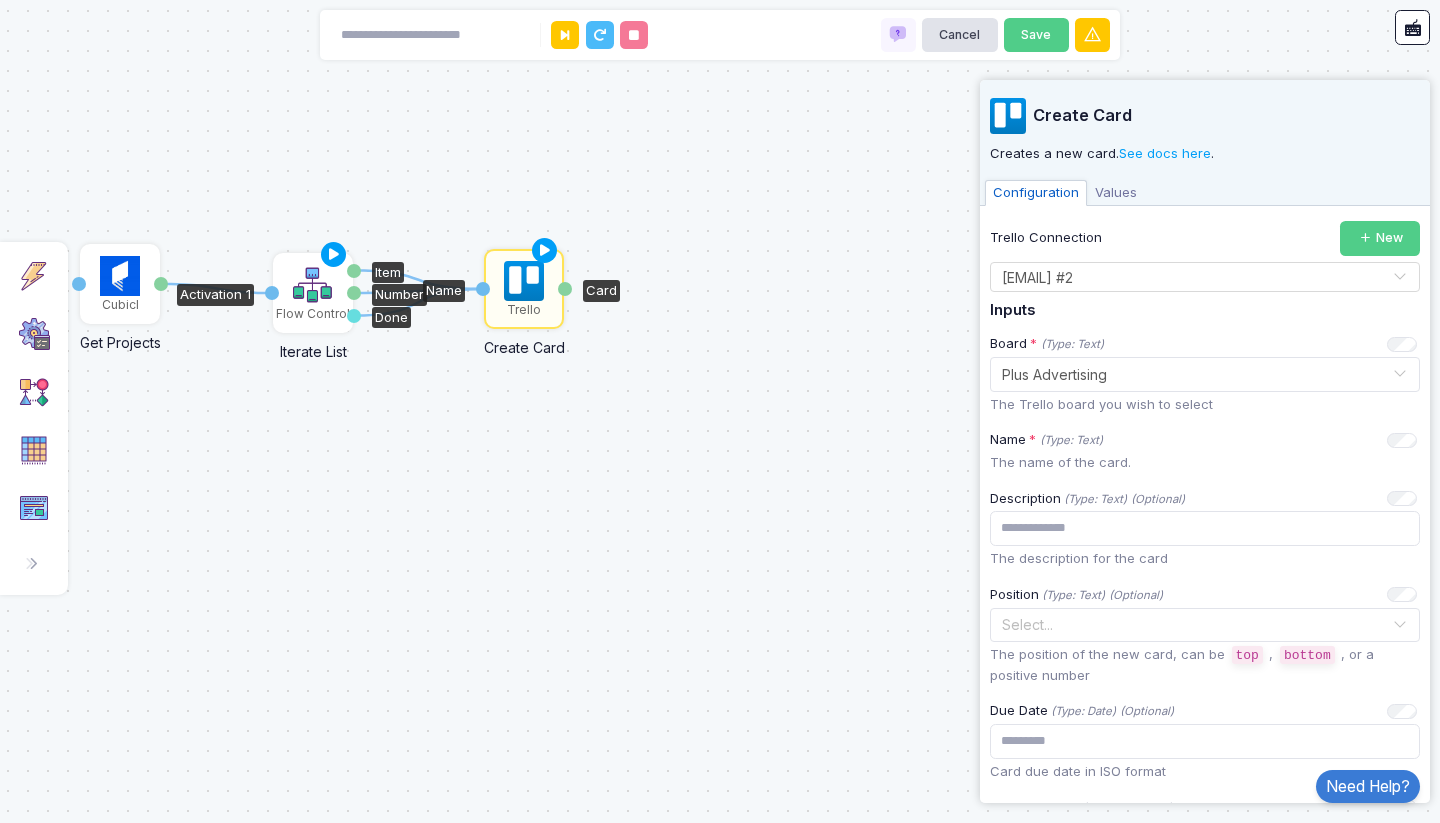 click on "Flow Control" 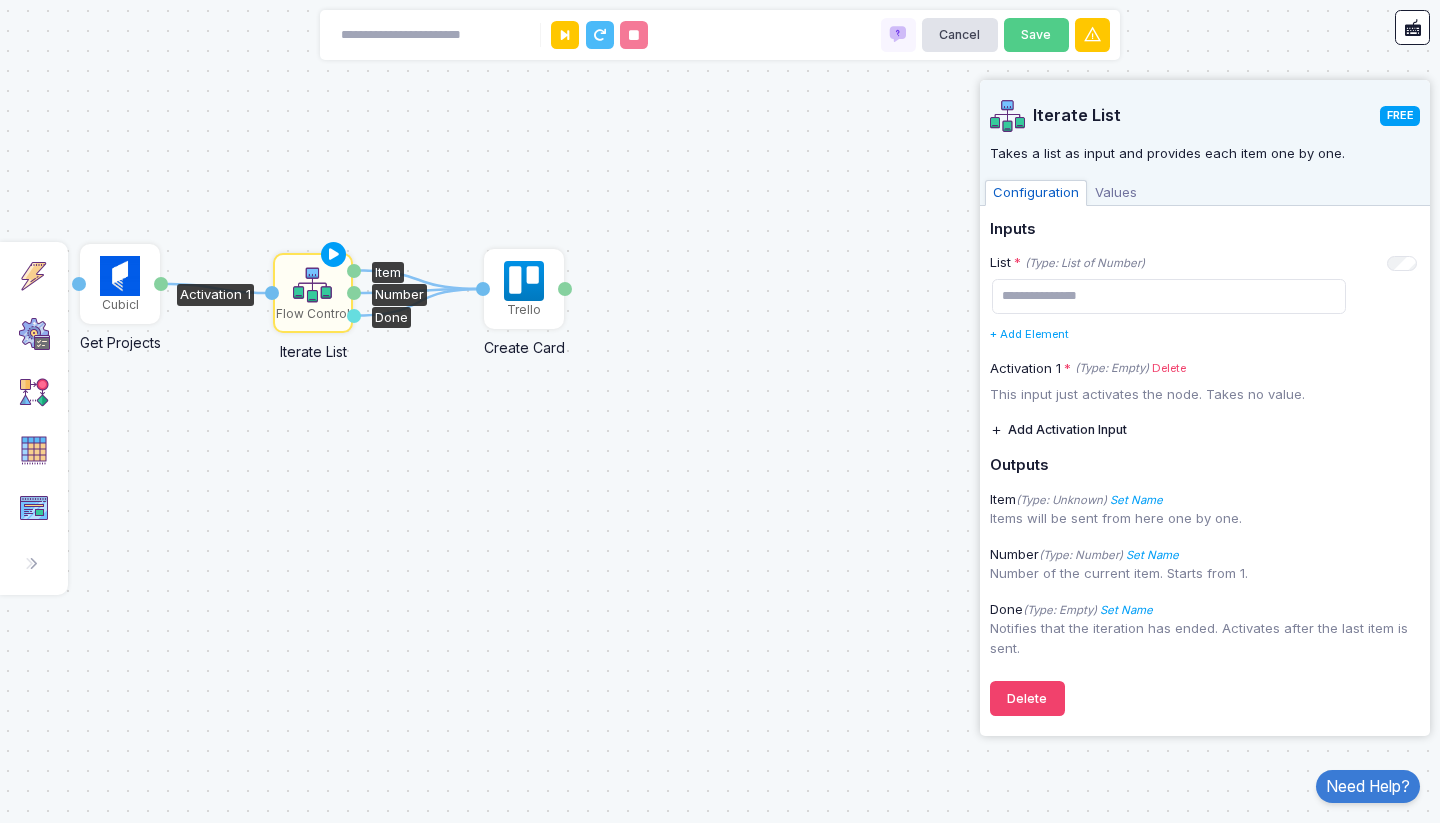 click on "Values" at bounding box center (1116, 193) 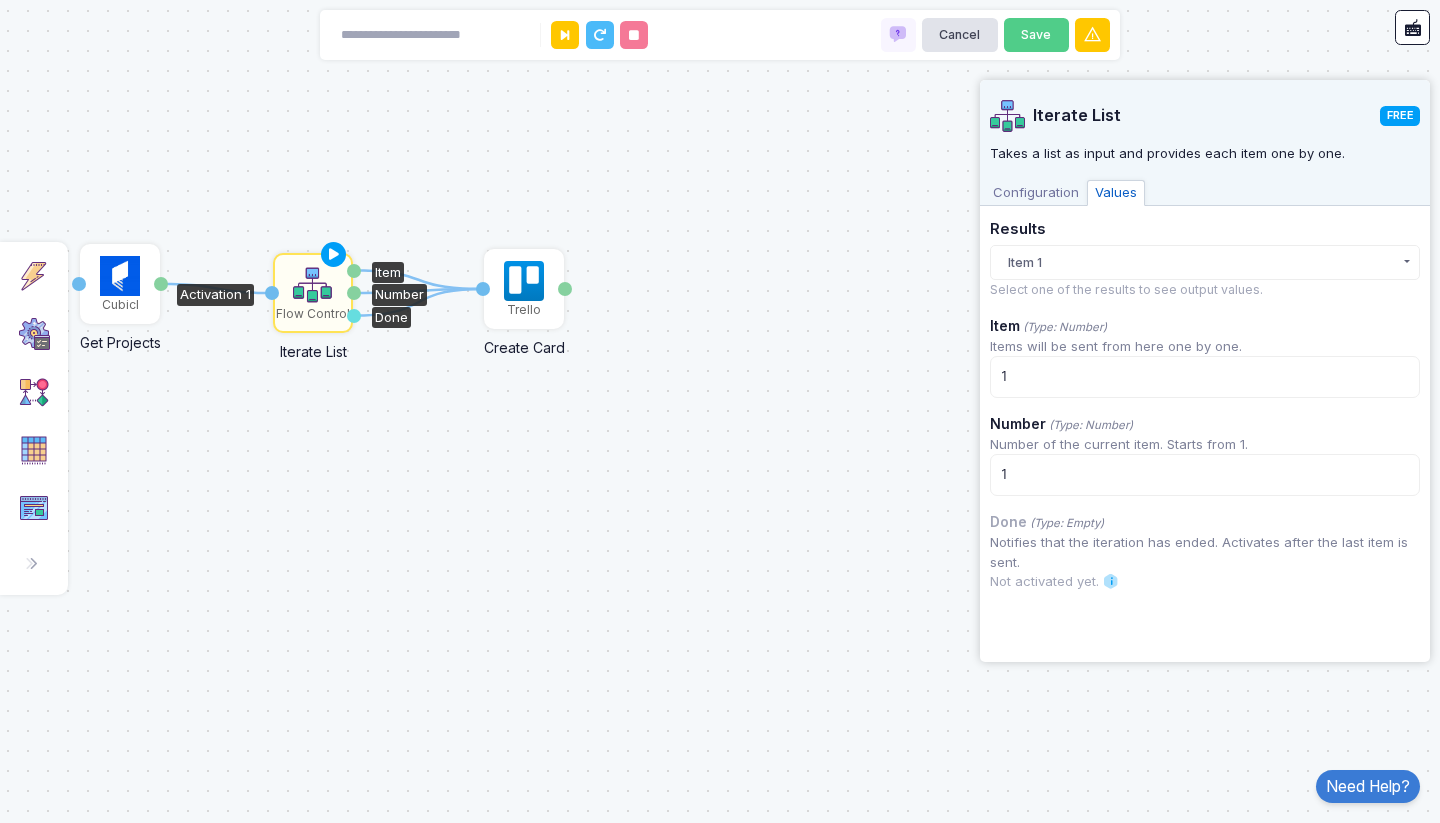click on "Item 1" 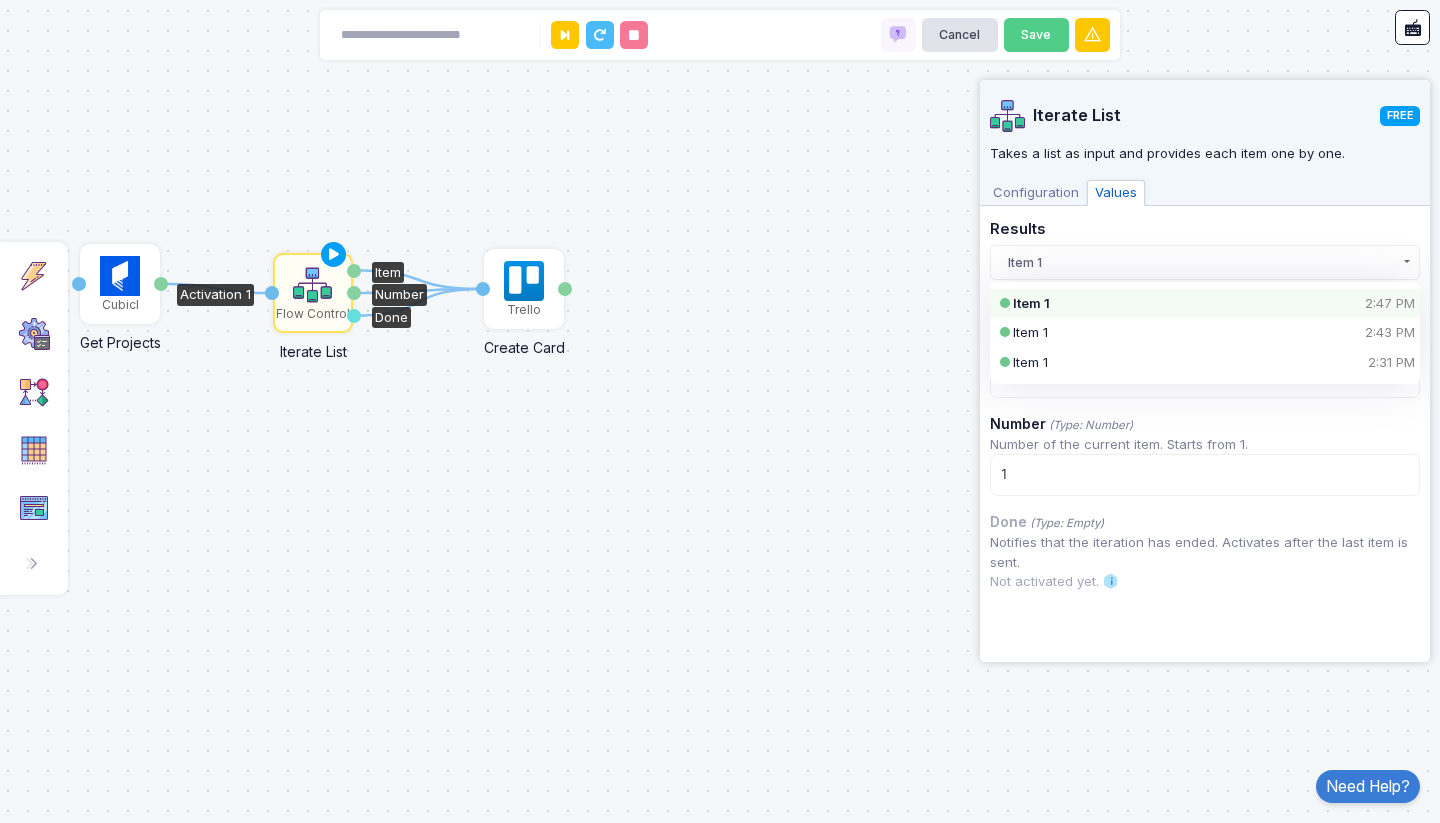 click on "Configuration" at bounding box center [1036, 193] 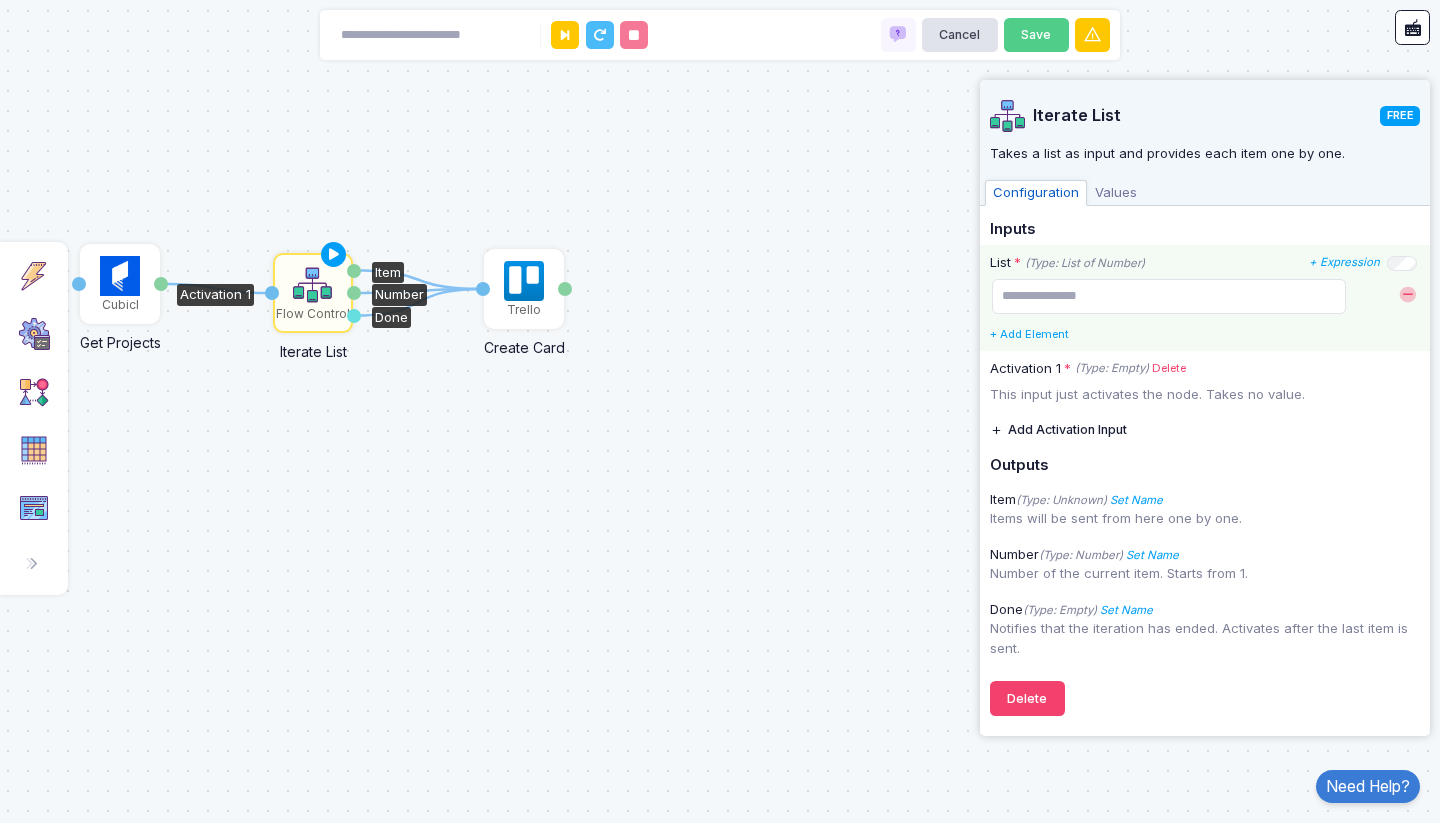 click 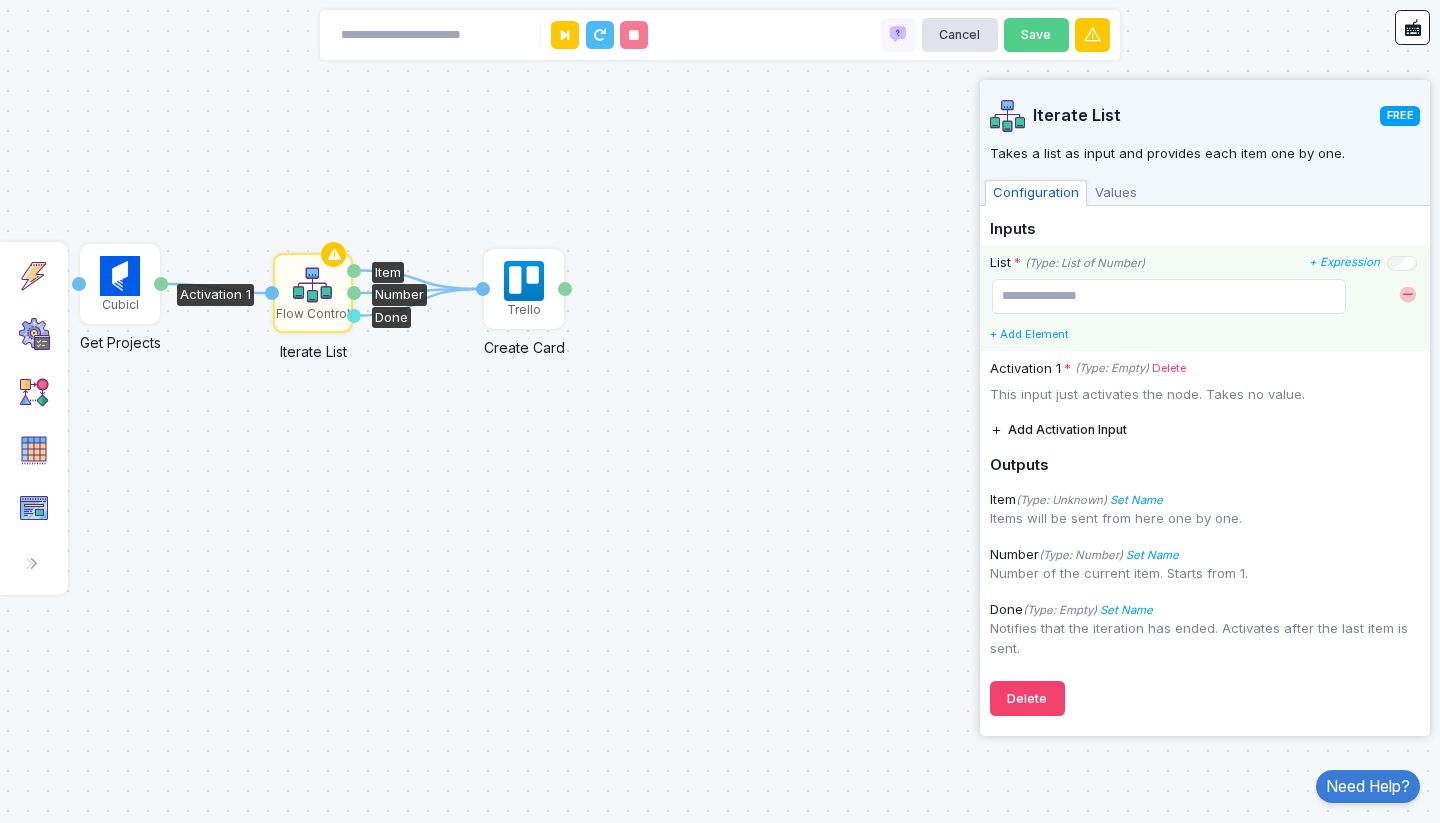 click 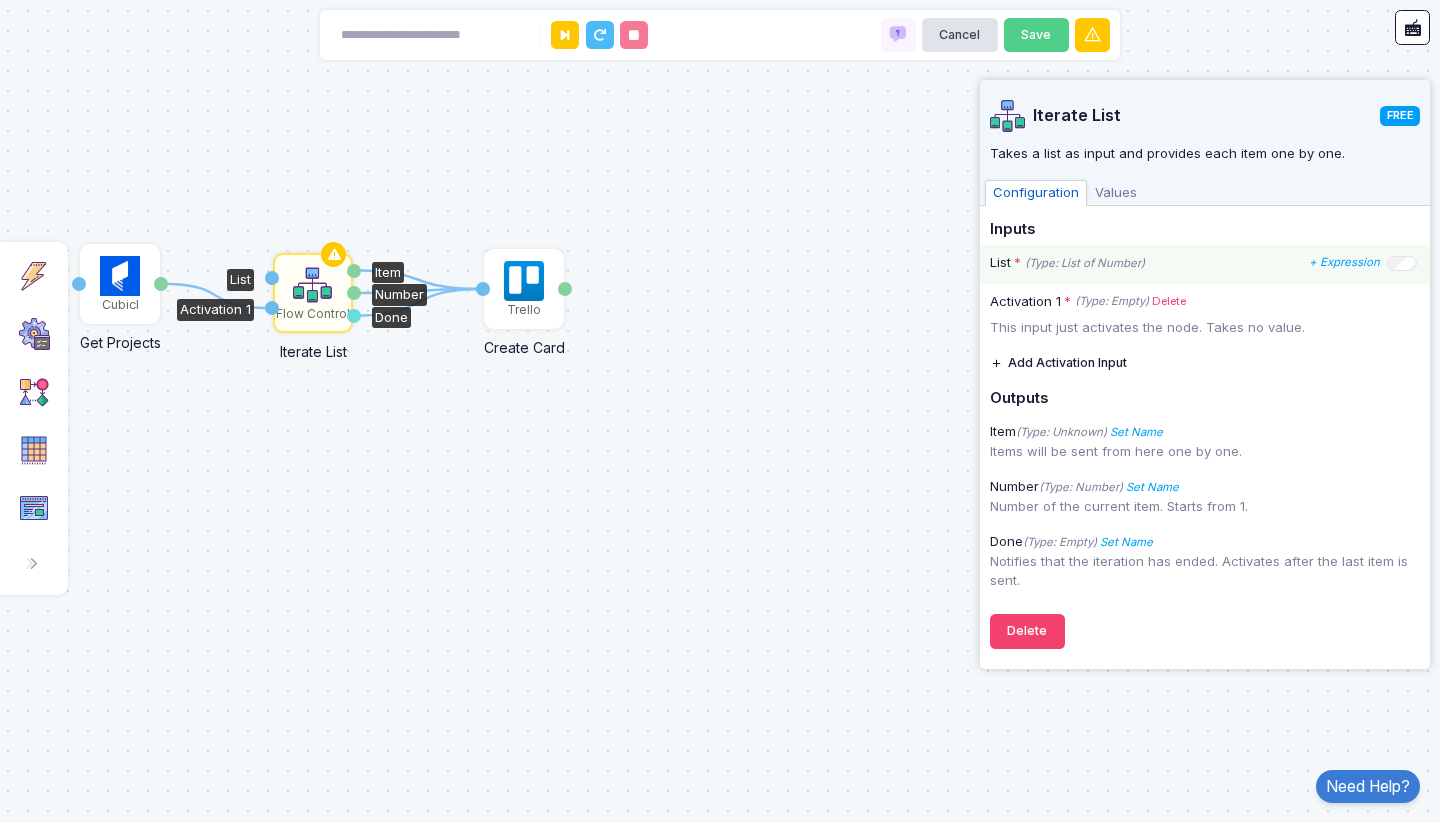 click on "Values" at bounding box center [1116, 193] 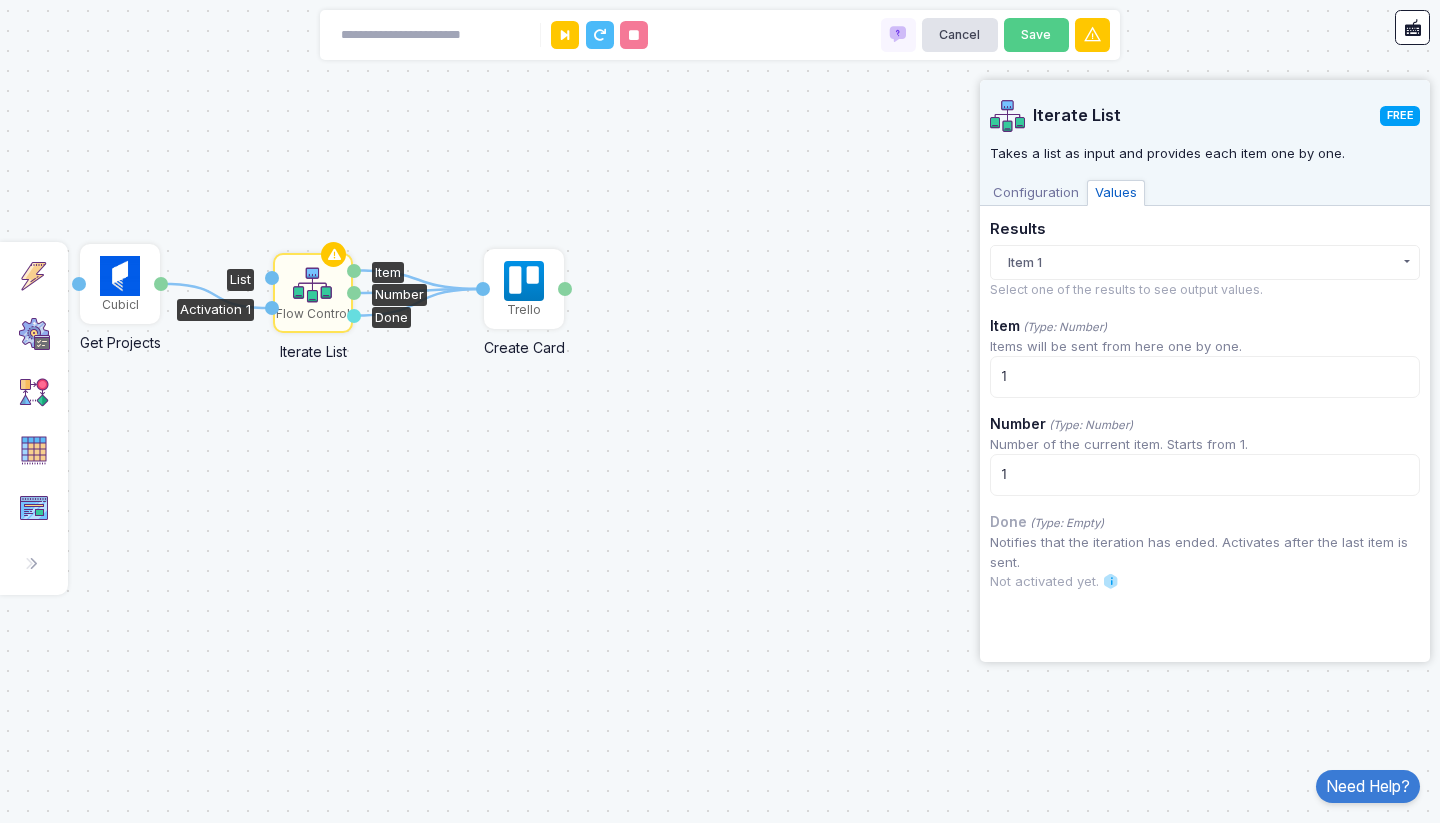 click on "Configuration" at bounding box center (1036, 193) 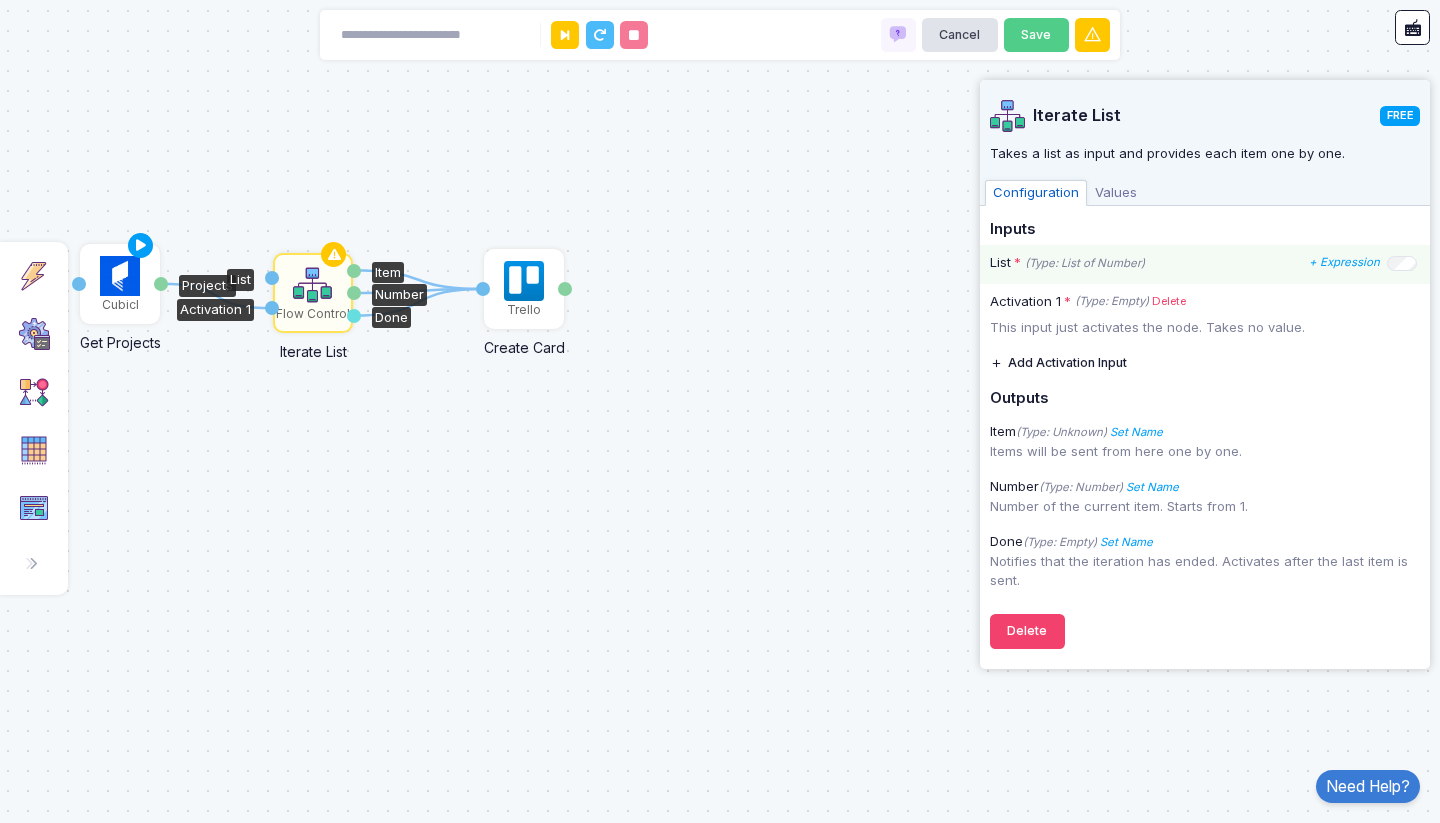 click 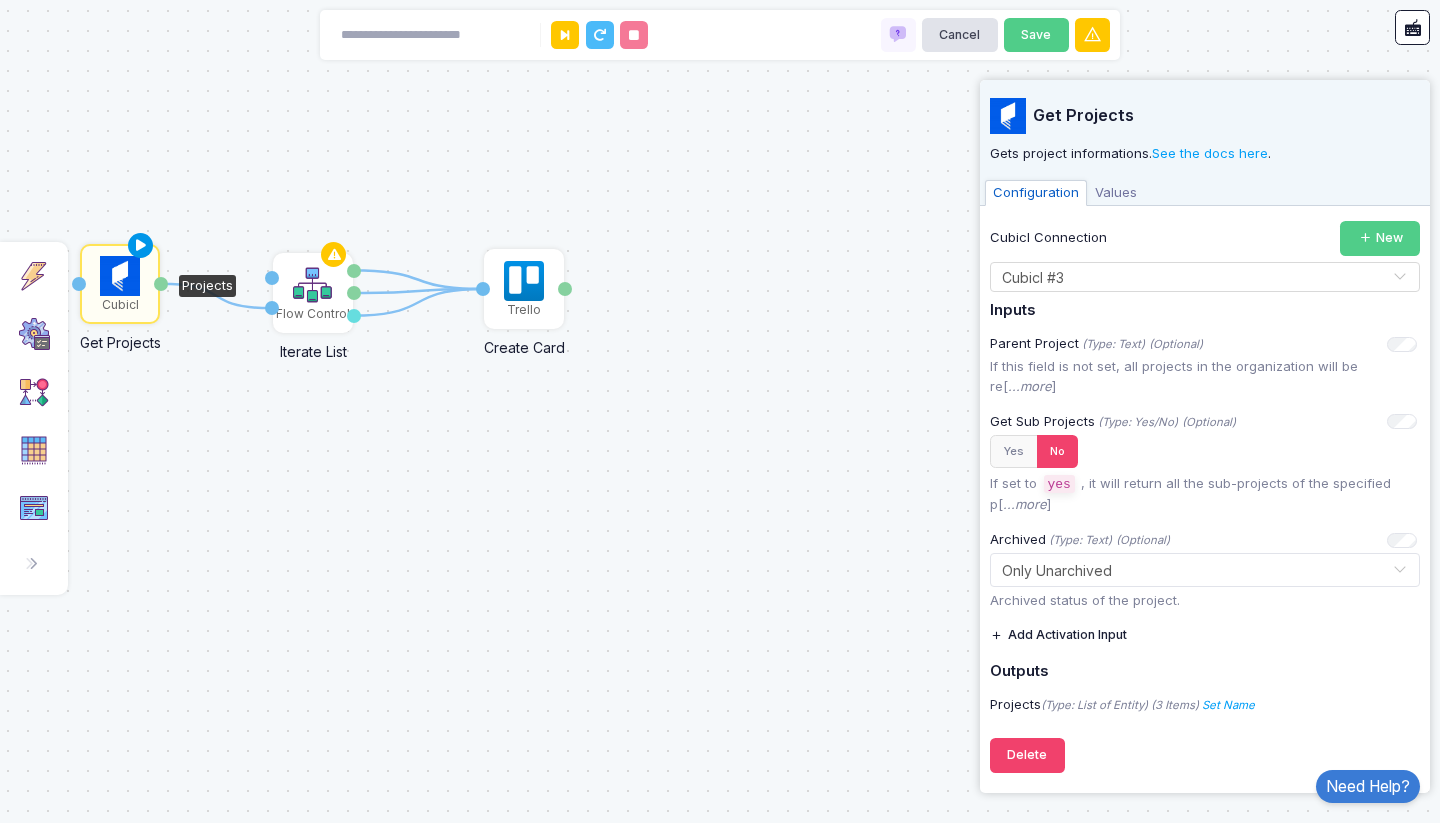 click at bounding box center [141, 246] 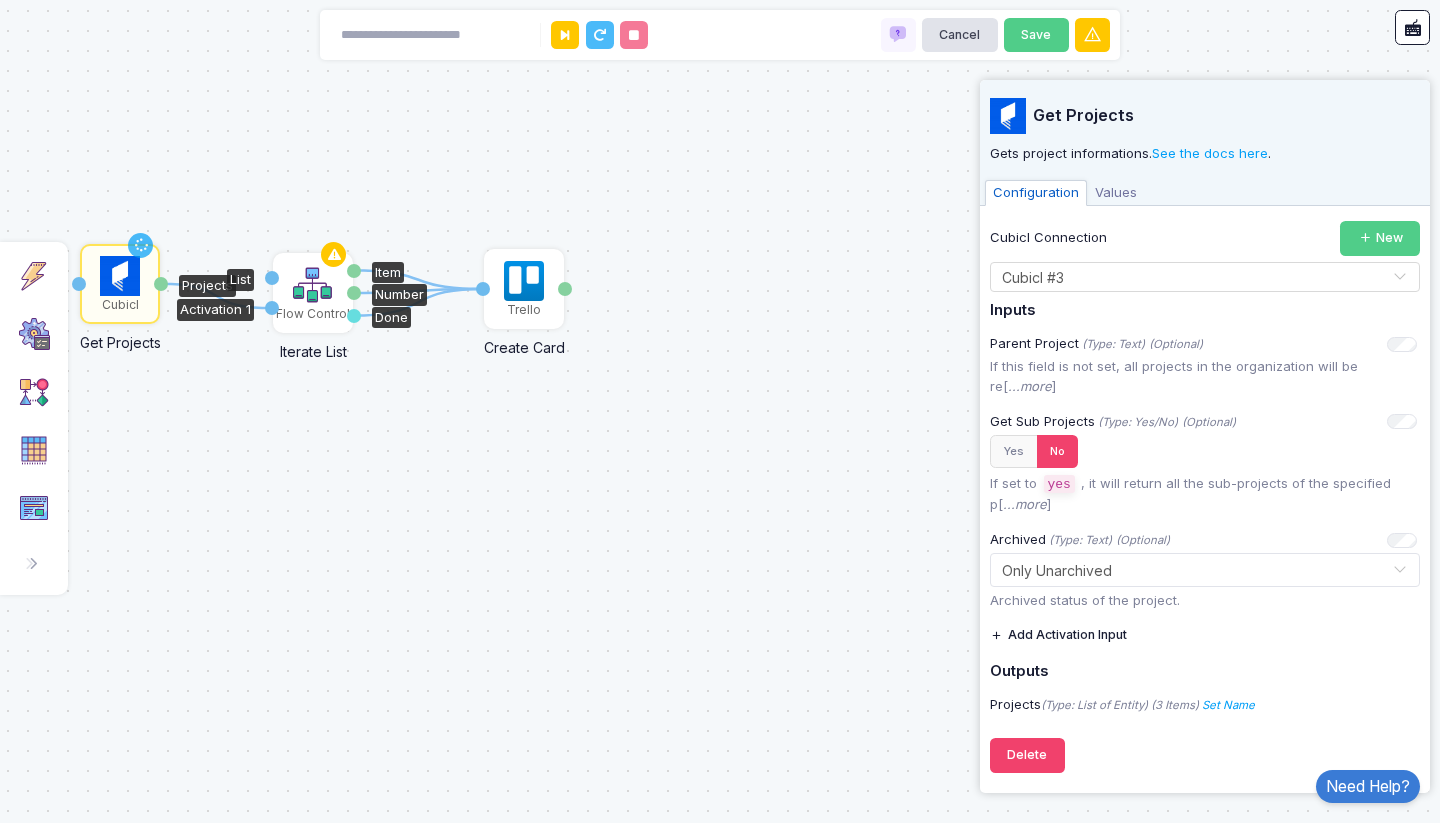 click 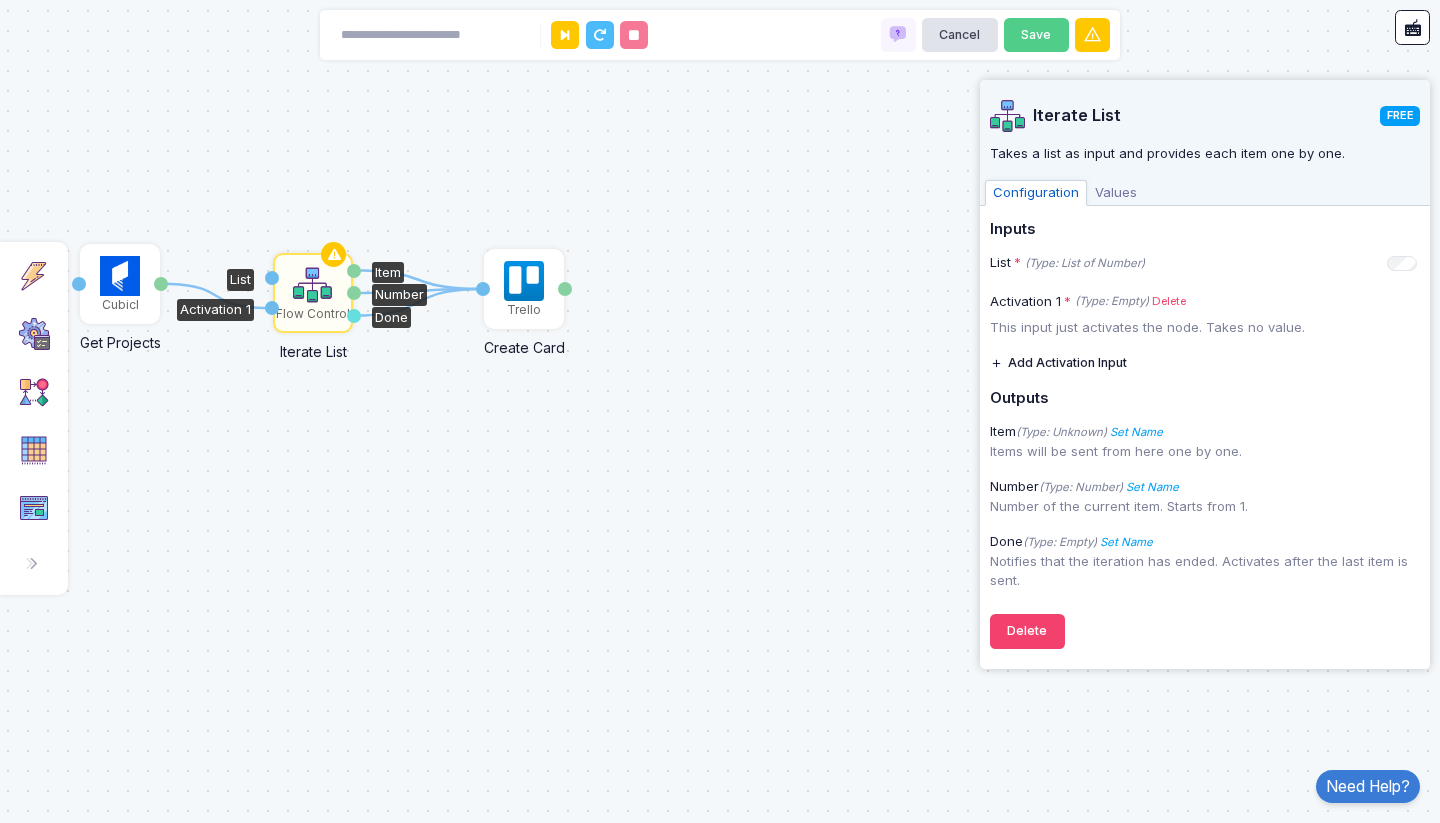 click 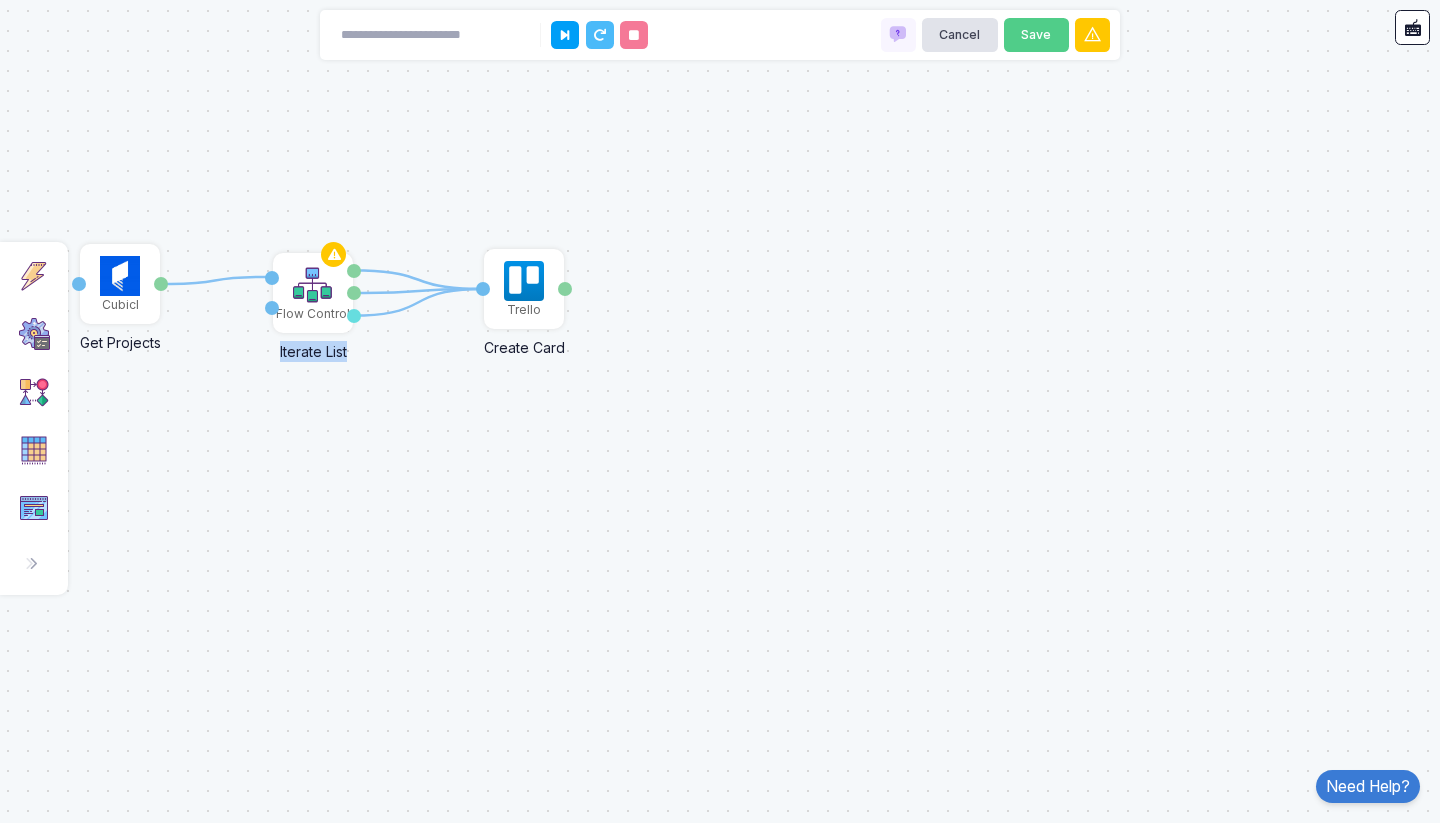 drag, startPoint x: 161, startPoint y: 284, endPoint x: 269, endPoint y: 277, distance: 108.226616 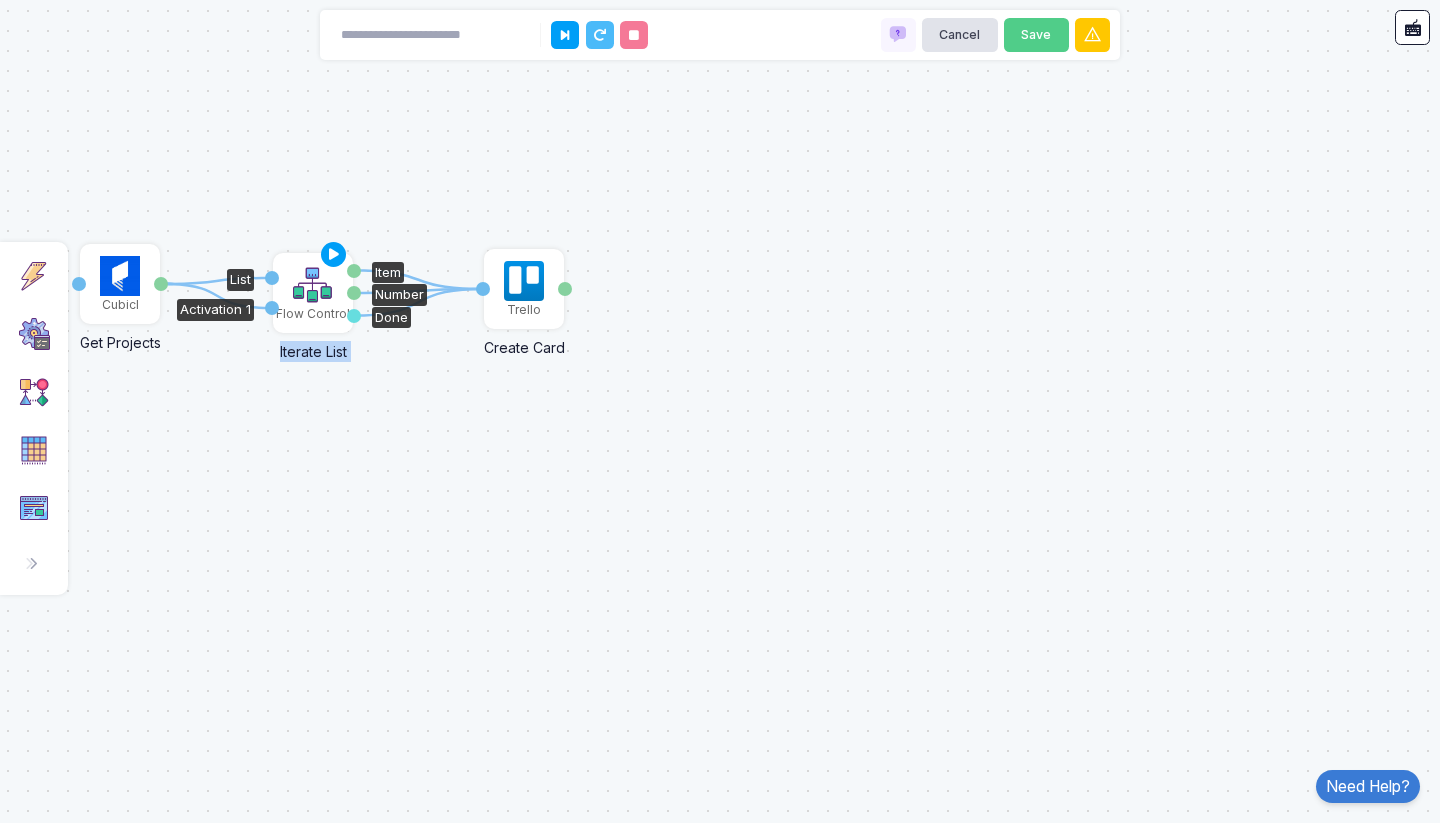 drag, startPoint x: 161, startPoint y: 282, endPoint x: 275, endPoint y: 307, distance: 116.70904 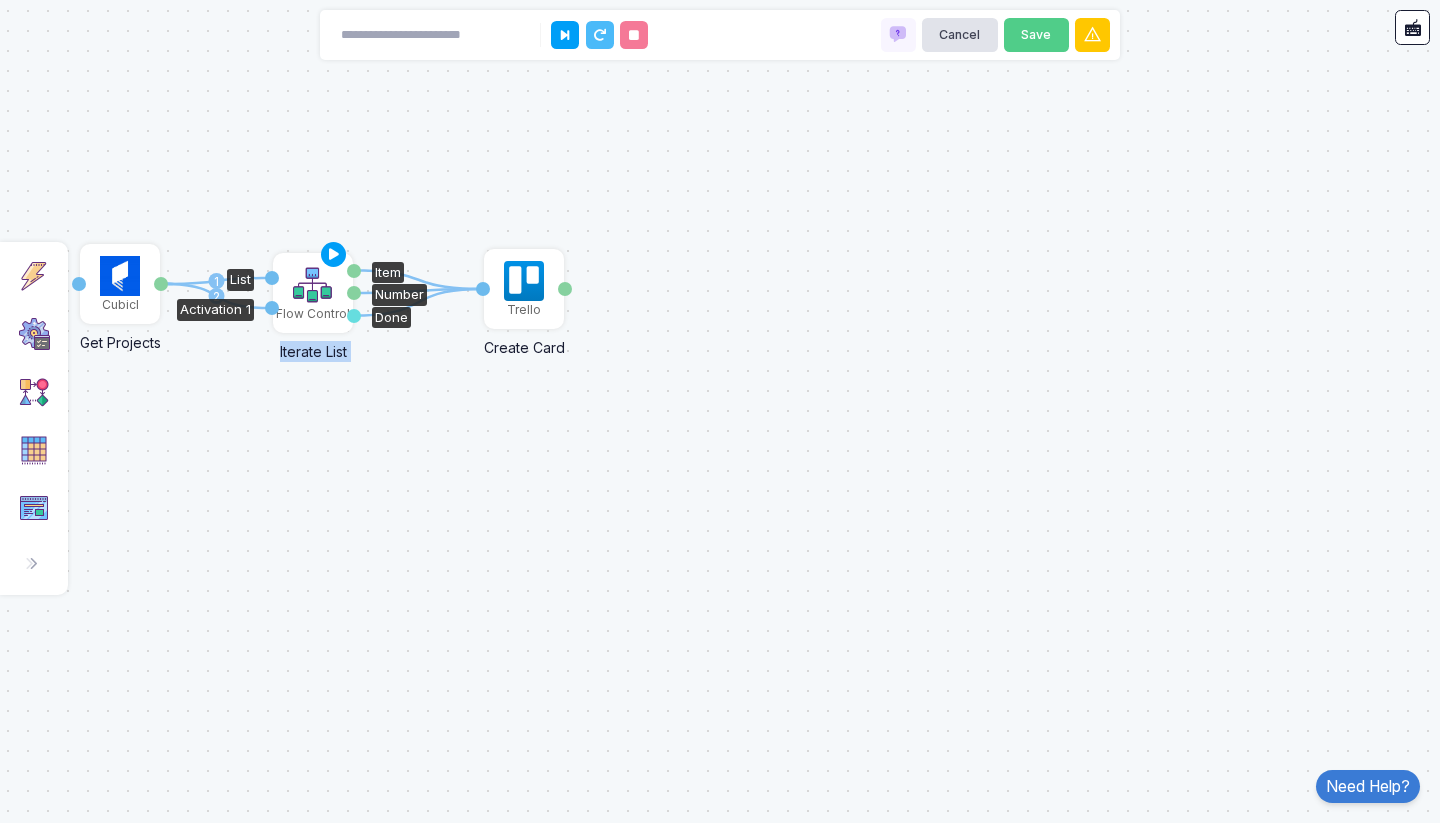 click 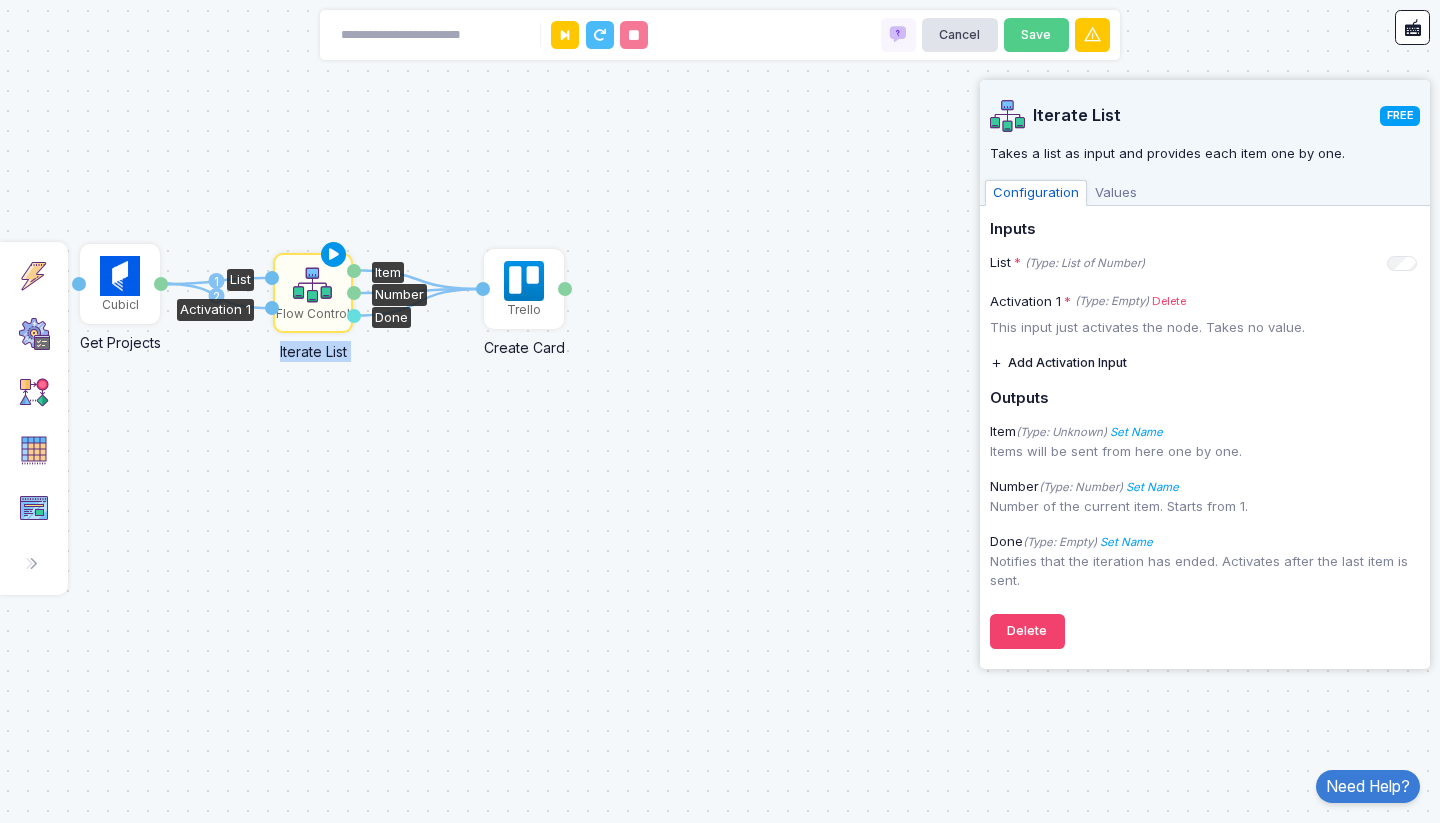 click at bounding box center (334, 255) 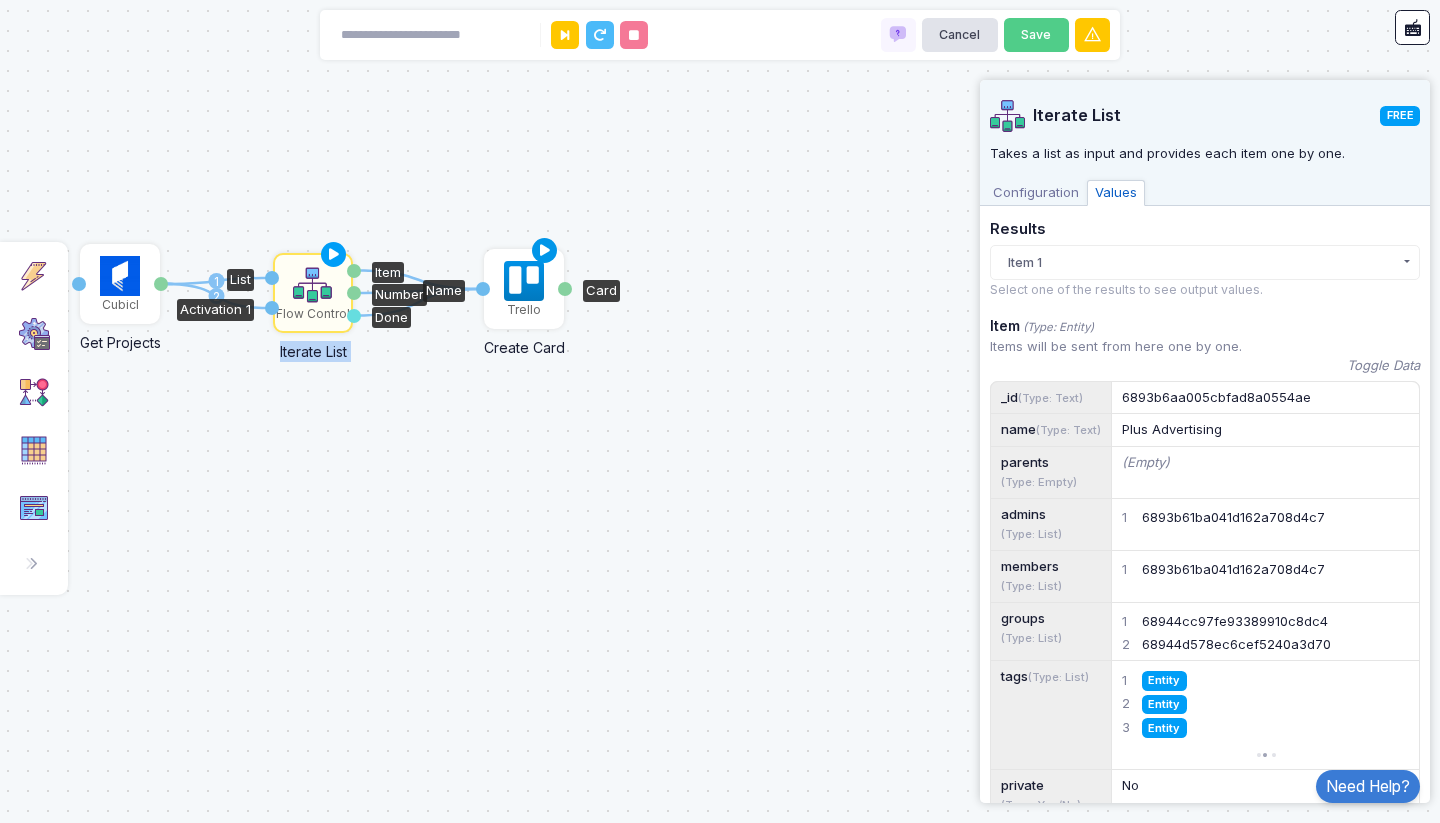 click at bounding box center (545, 251) 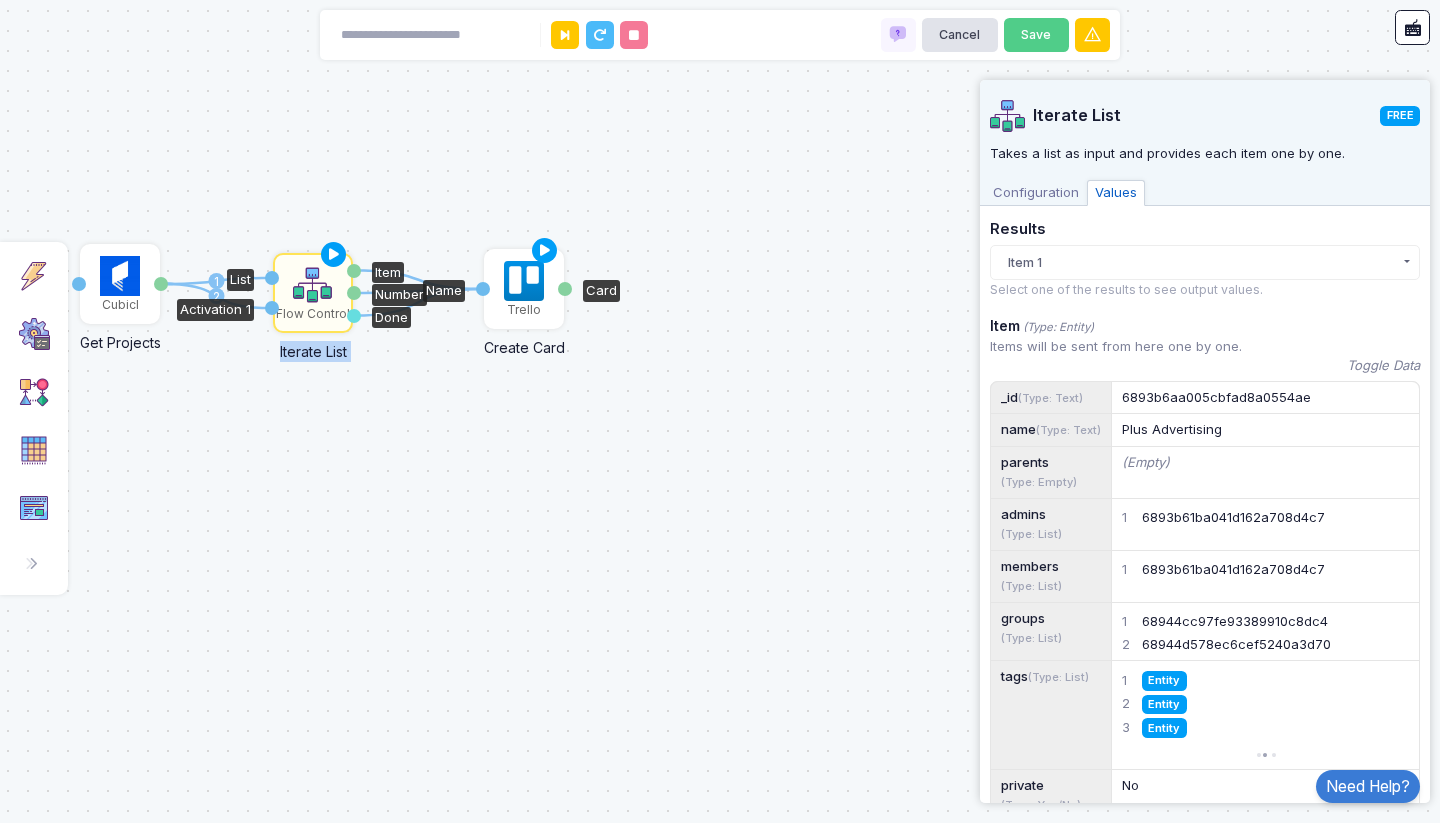 click on "Trello" 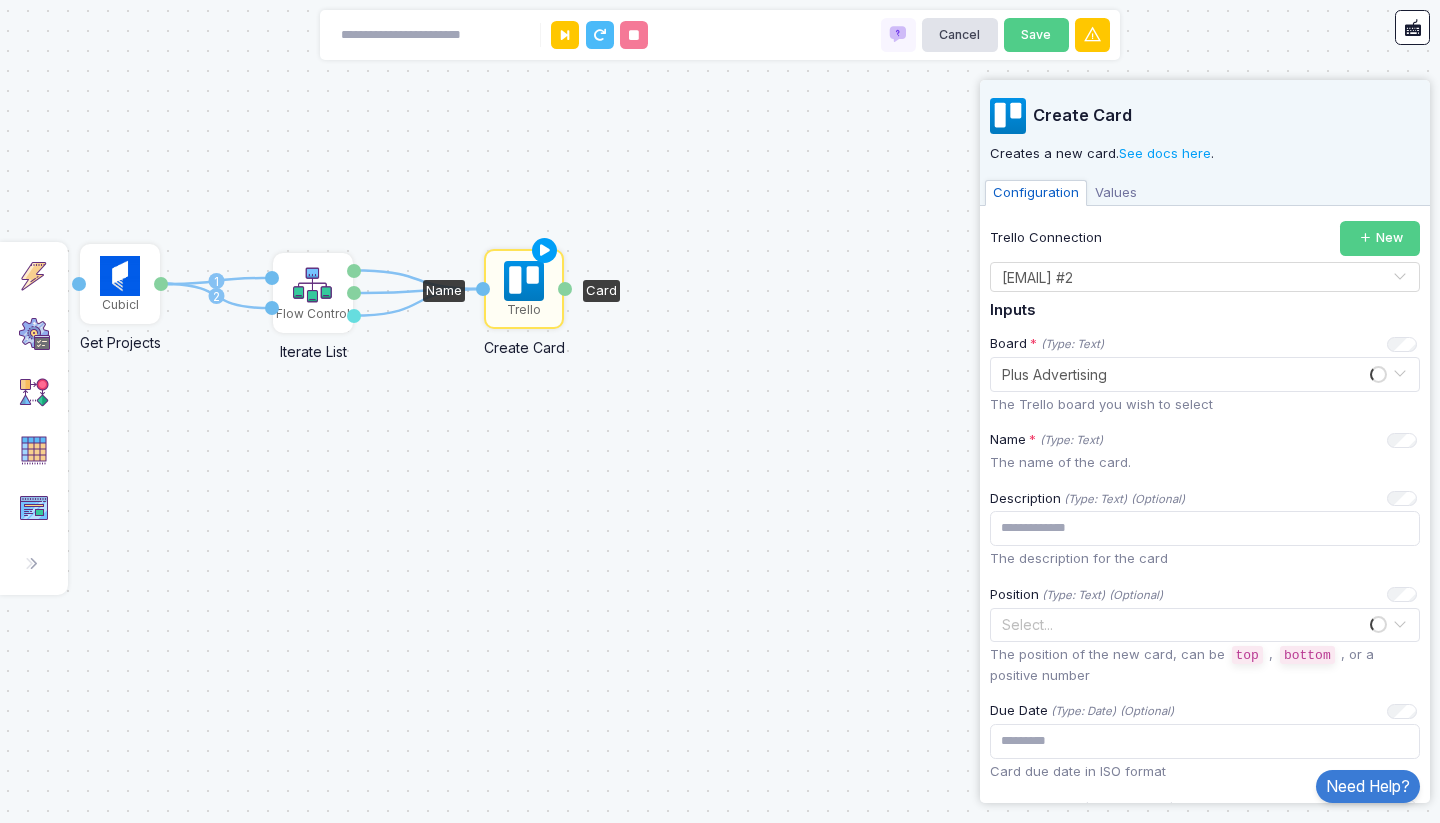 click on "Values" at bounding box center [1116, 193] 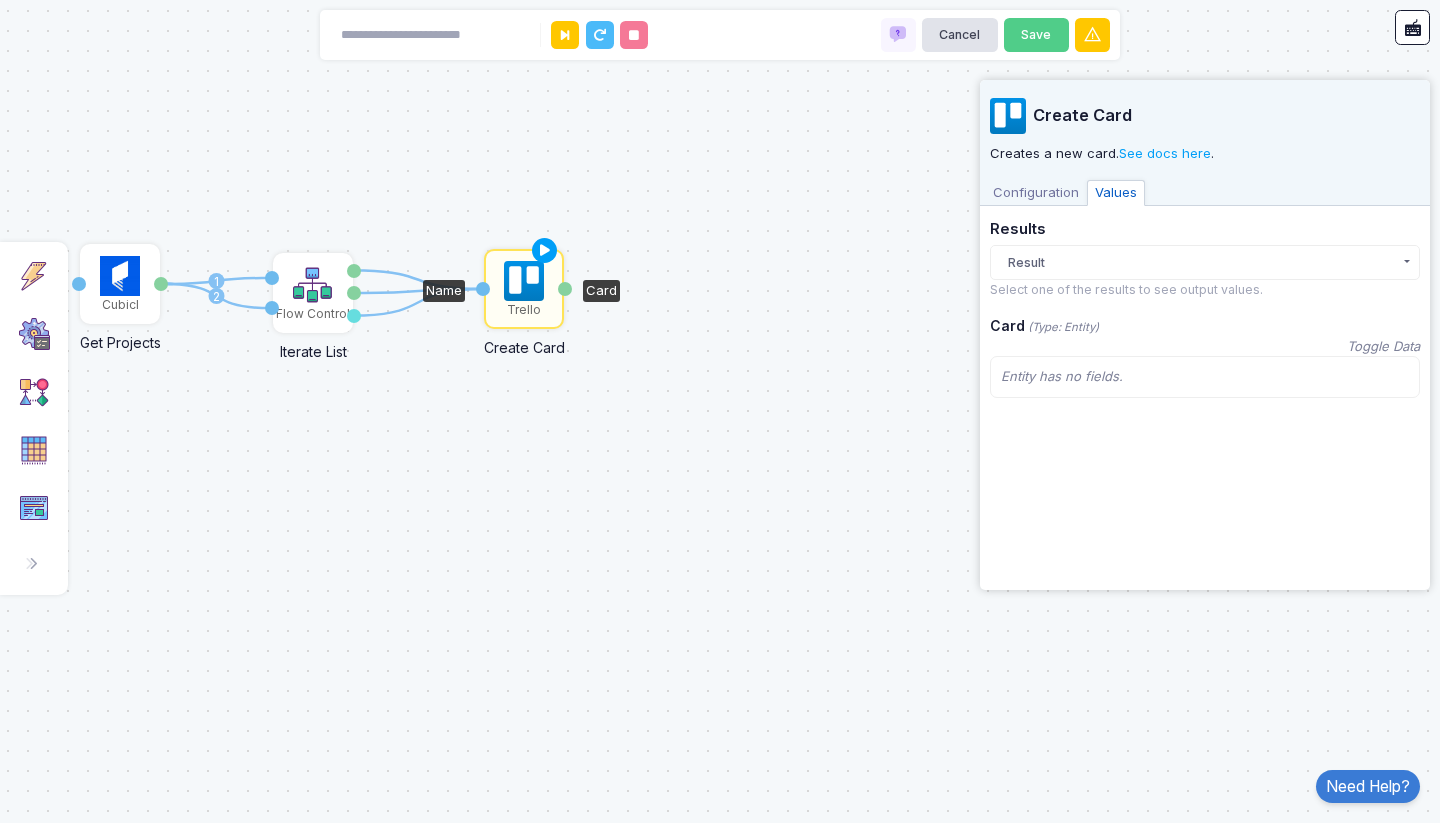click on "Result" 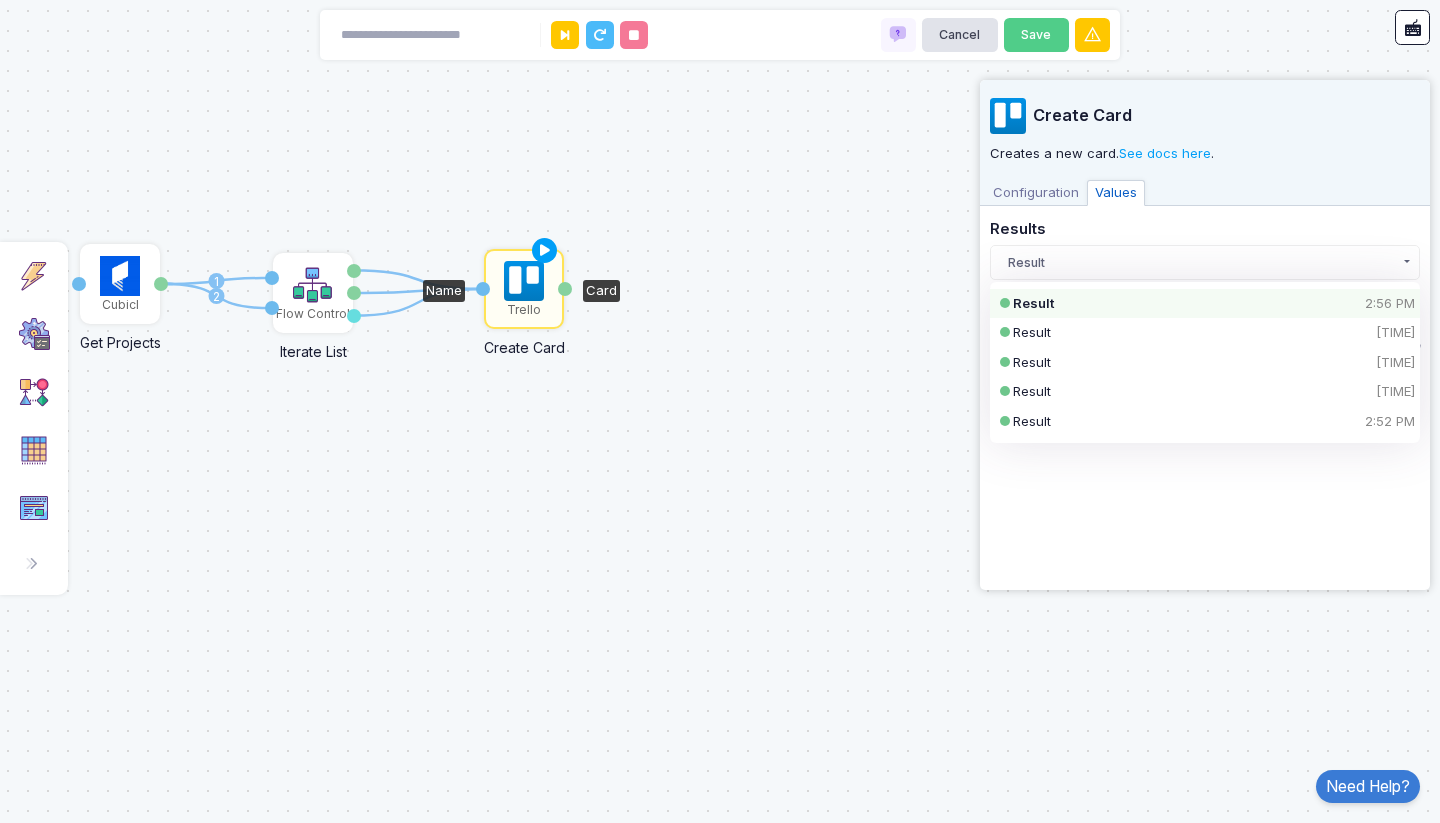 click on "Configuration" at bounding box center [1036, 193] 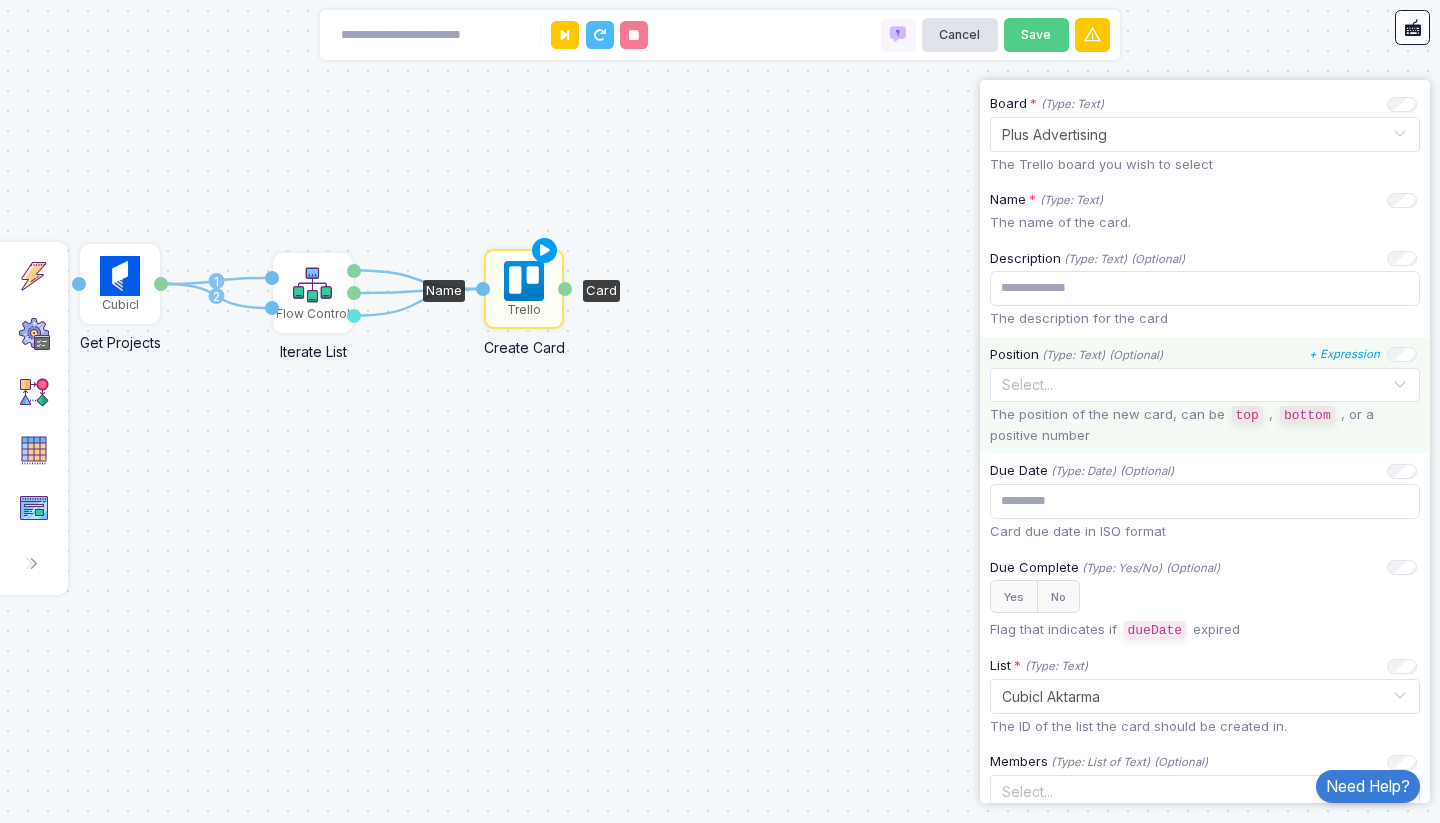 scroll, scrollTop: 480, scrollLeft: 0, axis: vertical 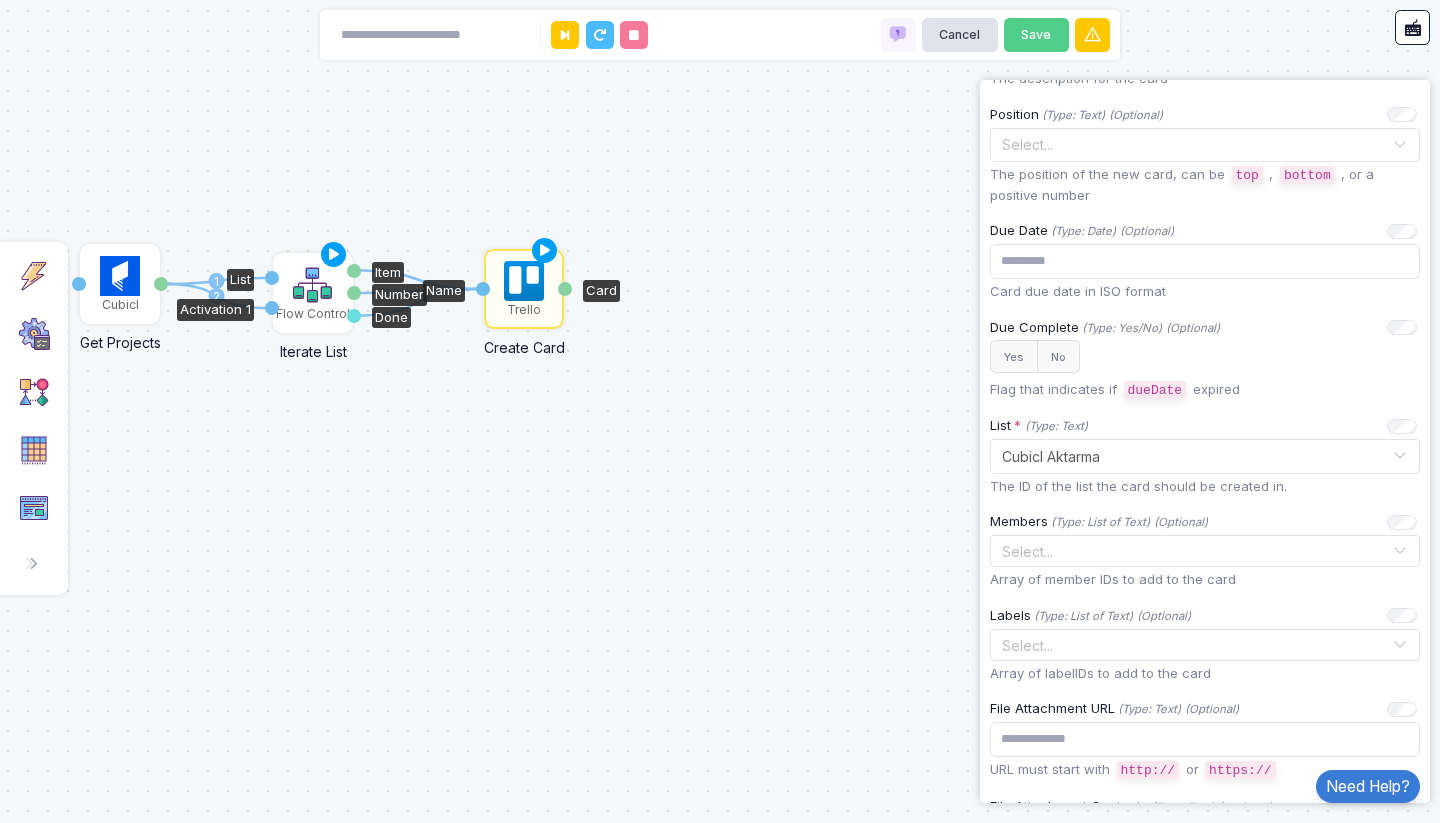 click 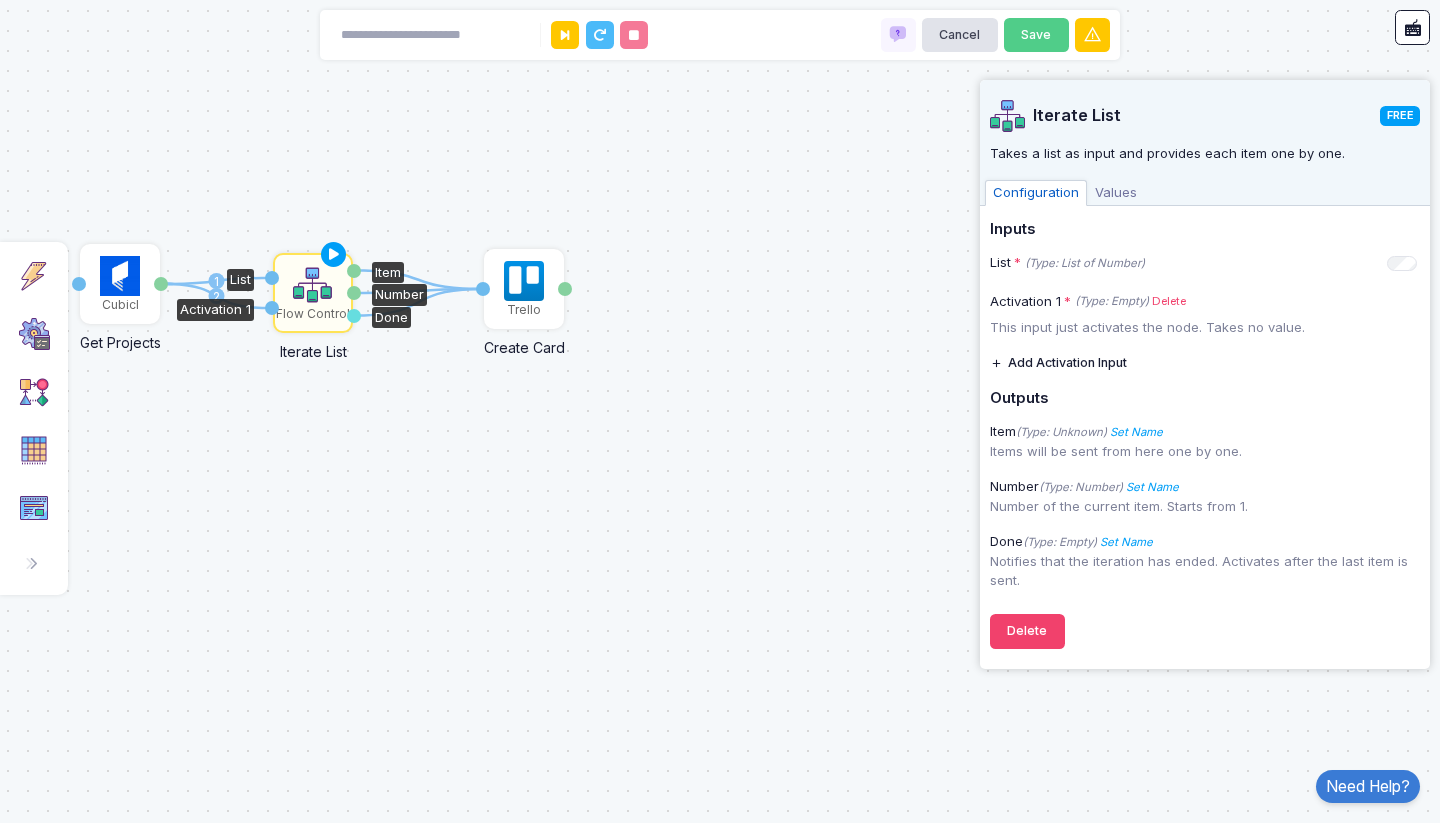 click on "Values" at bounding box center (1116, 193) 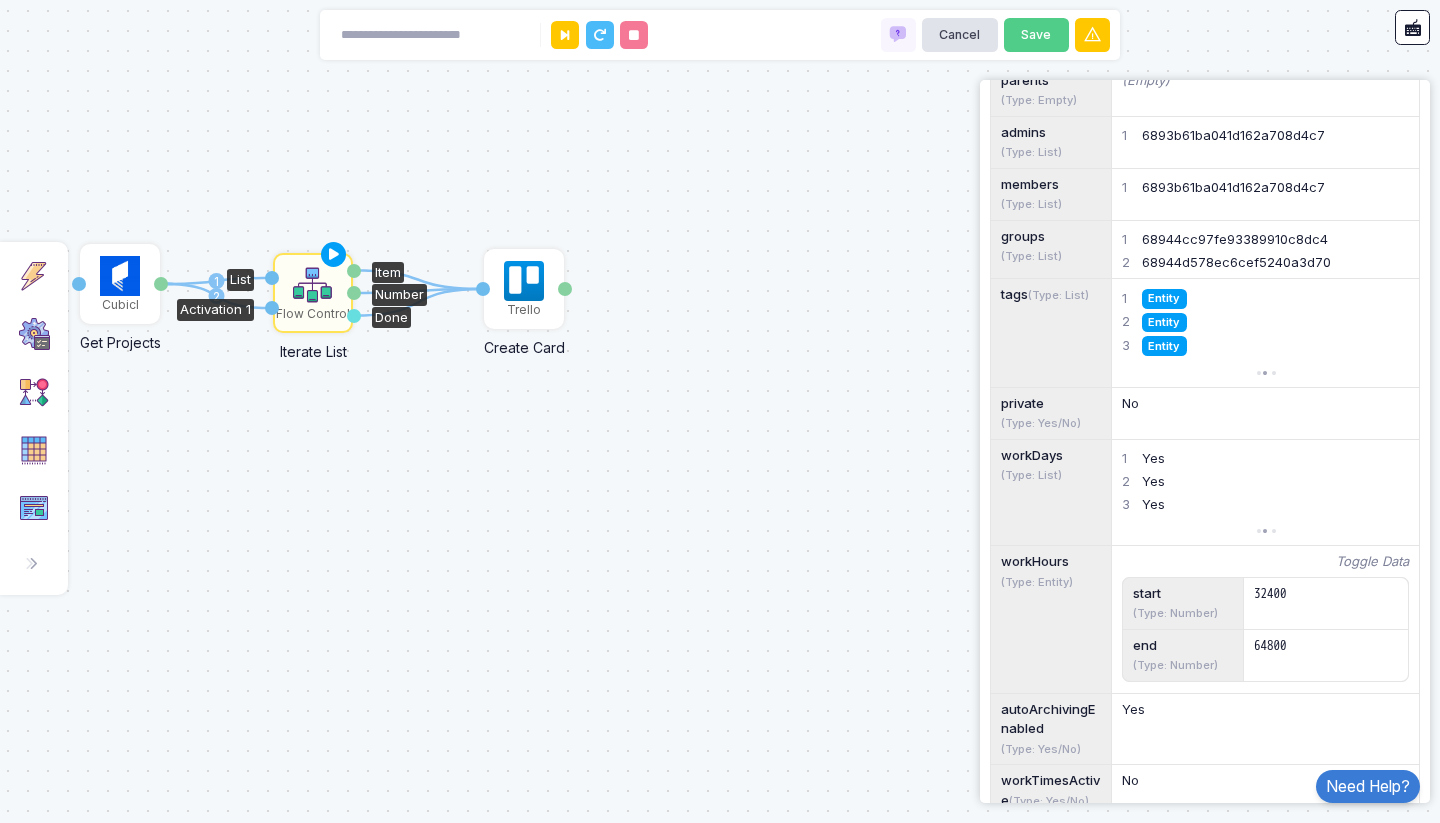 scroll, scrollTop: 0, scrollLeft: 0, axis: both 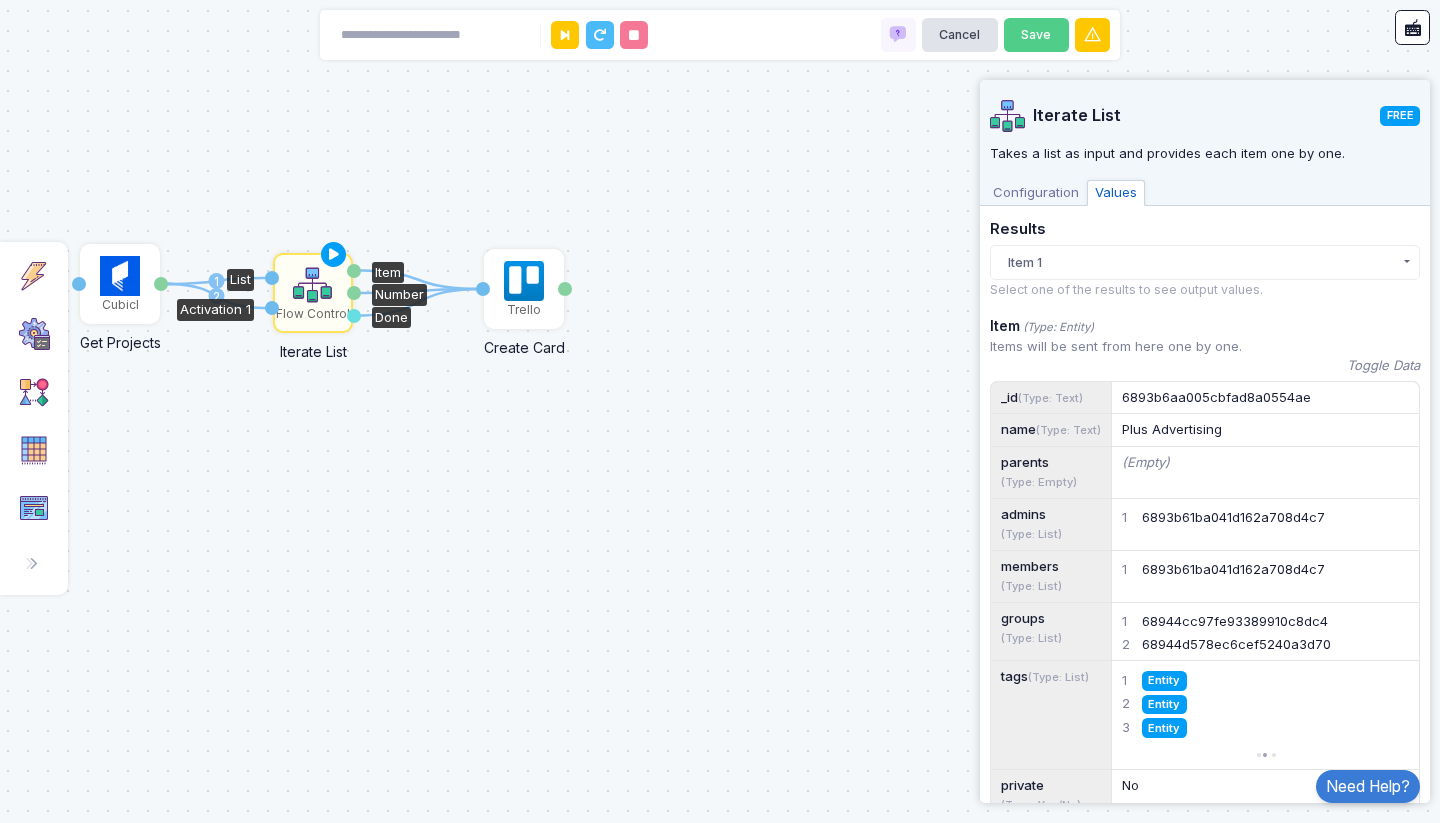 click on "Item 1" 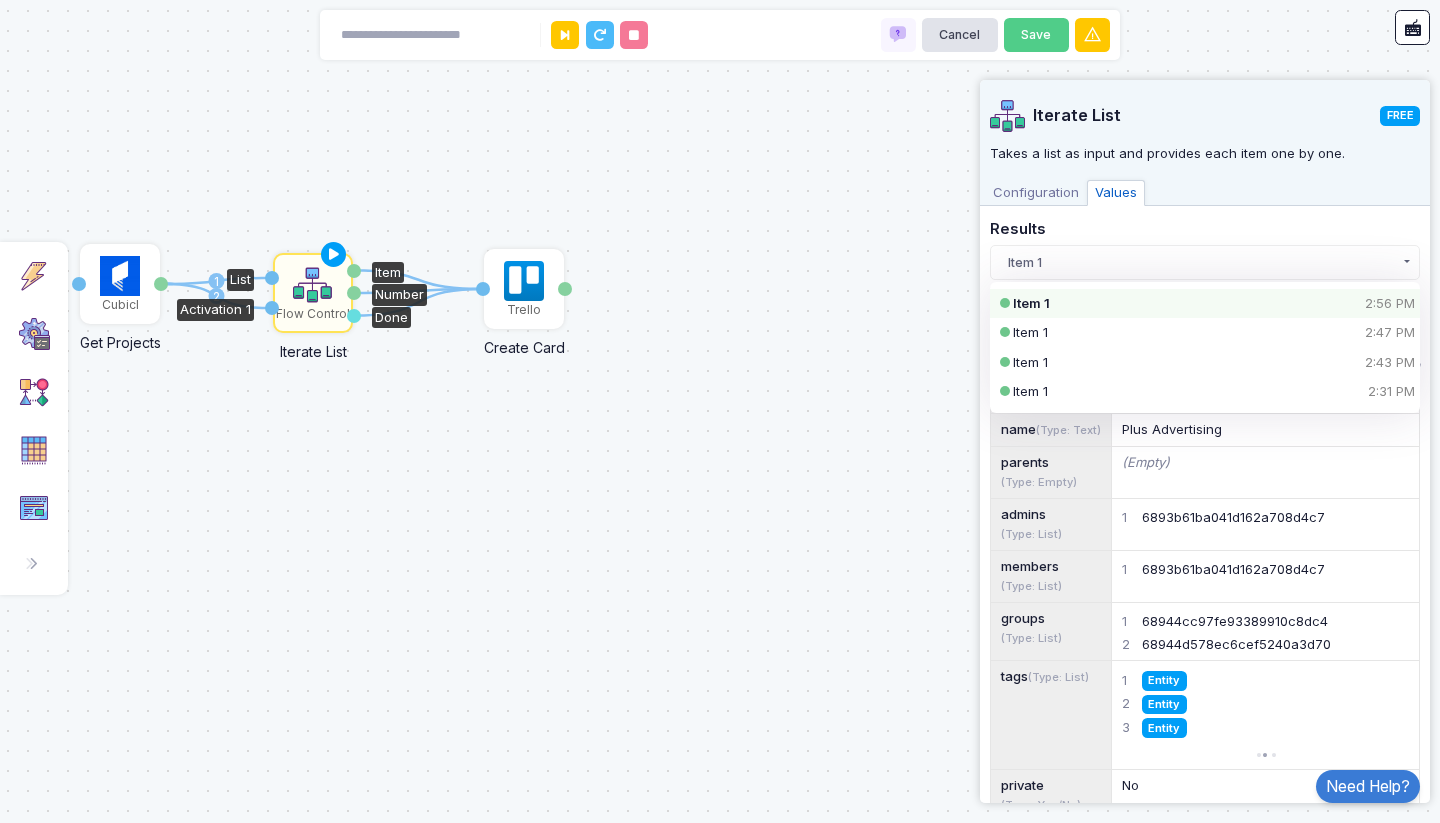click on "Results" 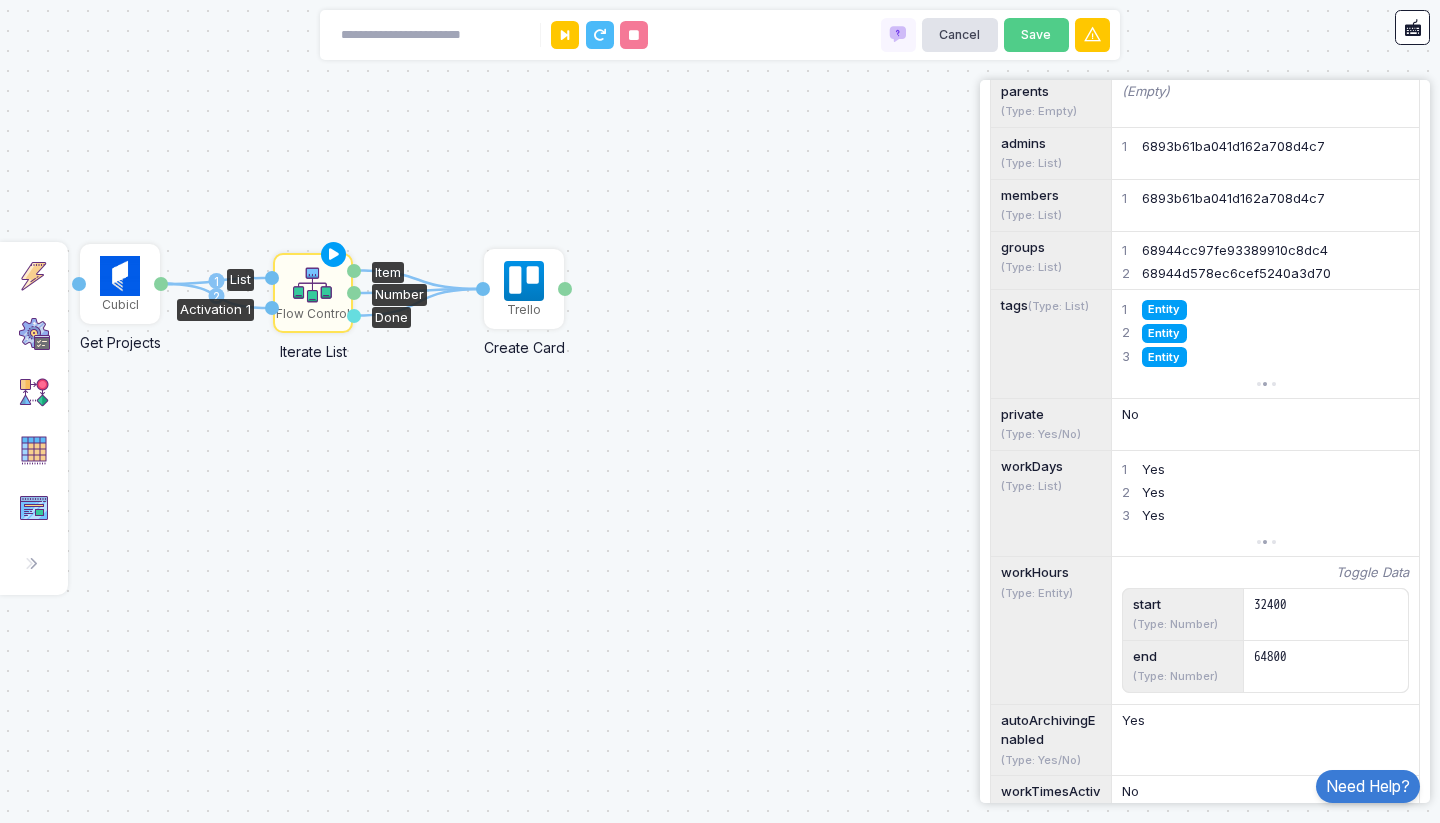 scroll, scrollTop: 0, scrollLeft: 0, axis: both 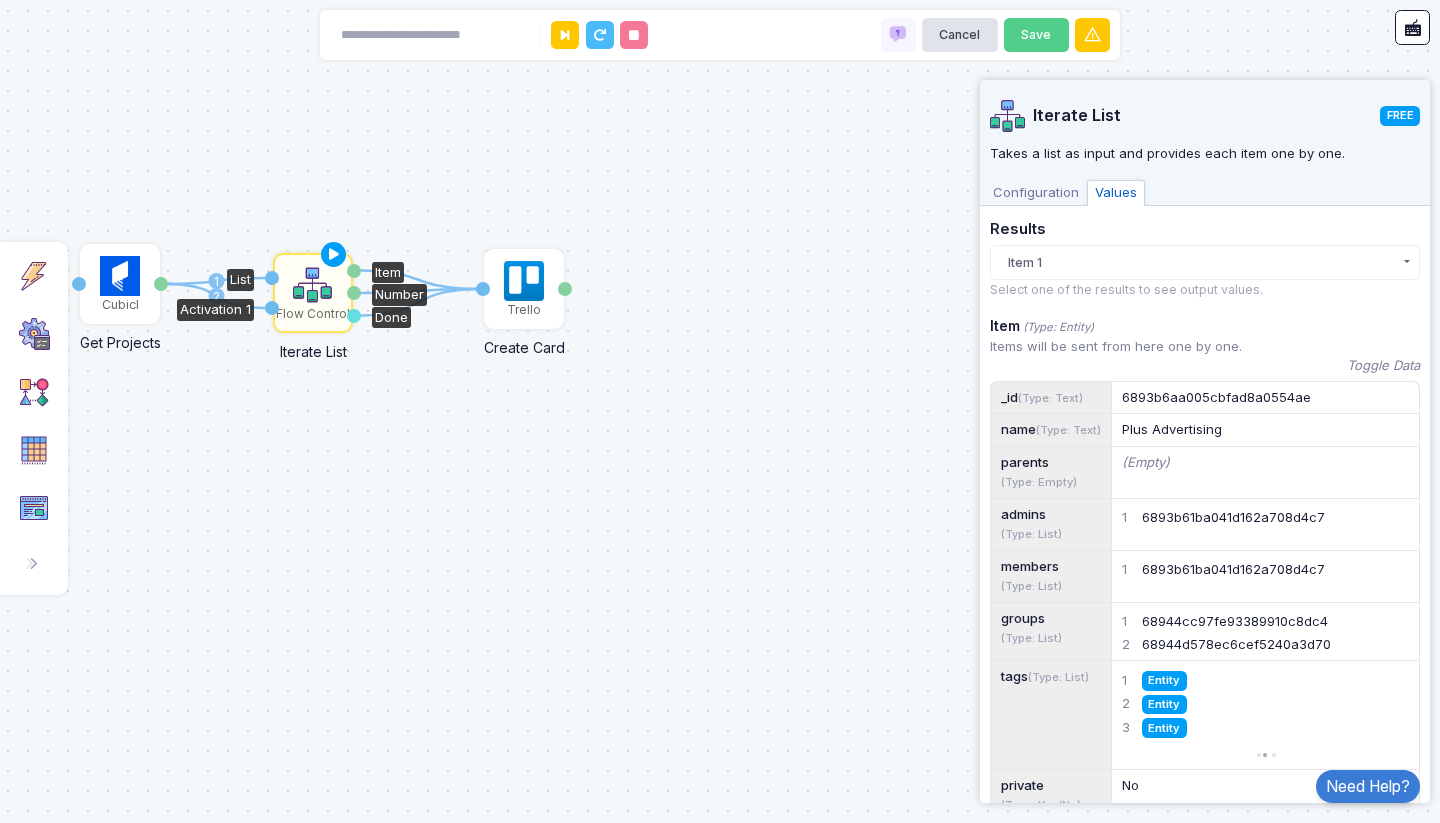 click on "1 1 1 1 1 2 Trigger Manual Trigger Done Cubicl Get Projects Parent Project Projects Flow Control Iterate List List Activation 1 Item Number Done Cubicl Create Task Name Task Trello Create Card Name Card" 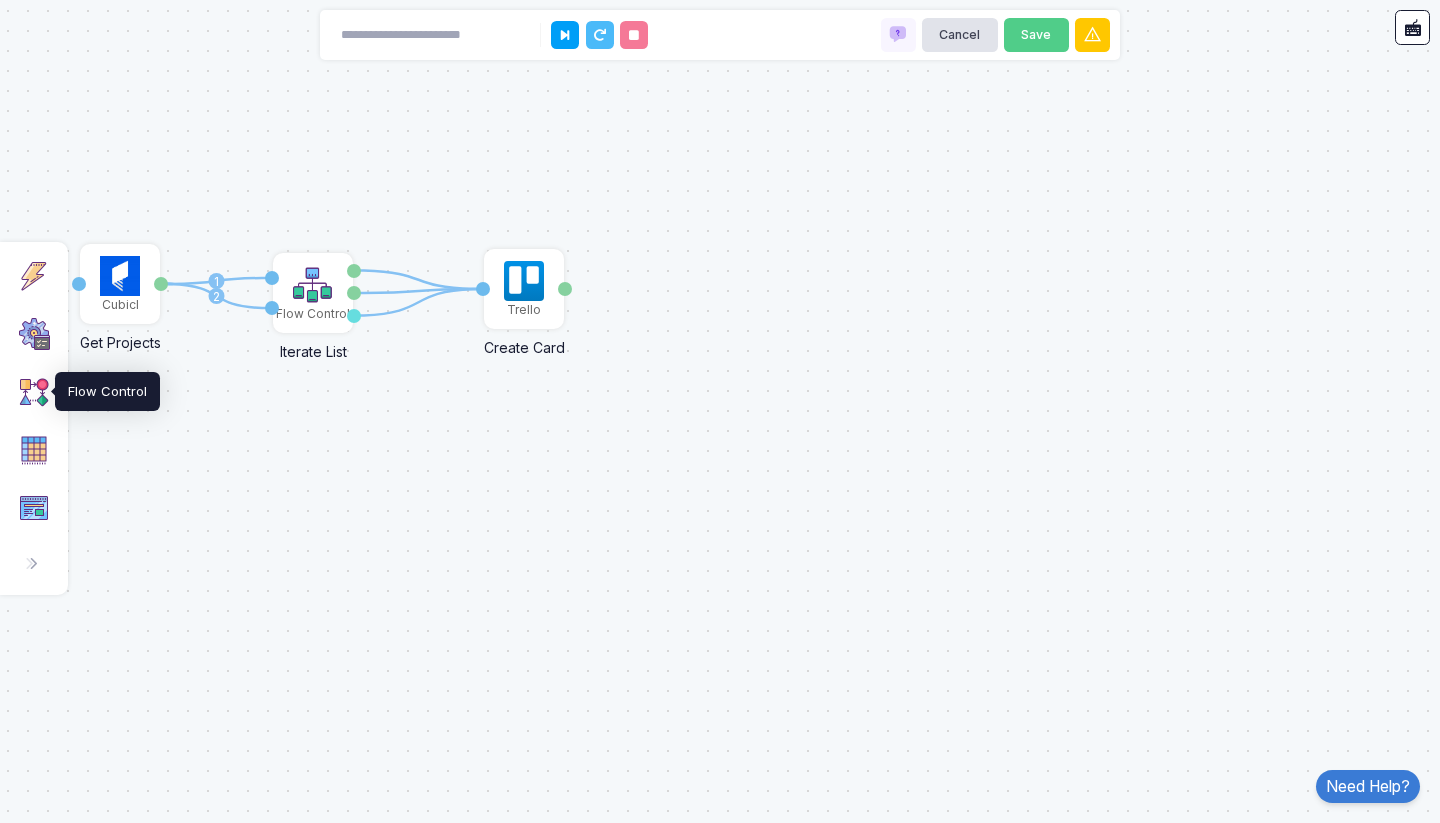 click at bounding box center (34, 392) 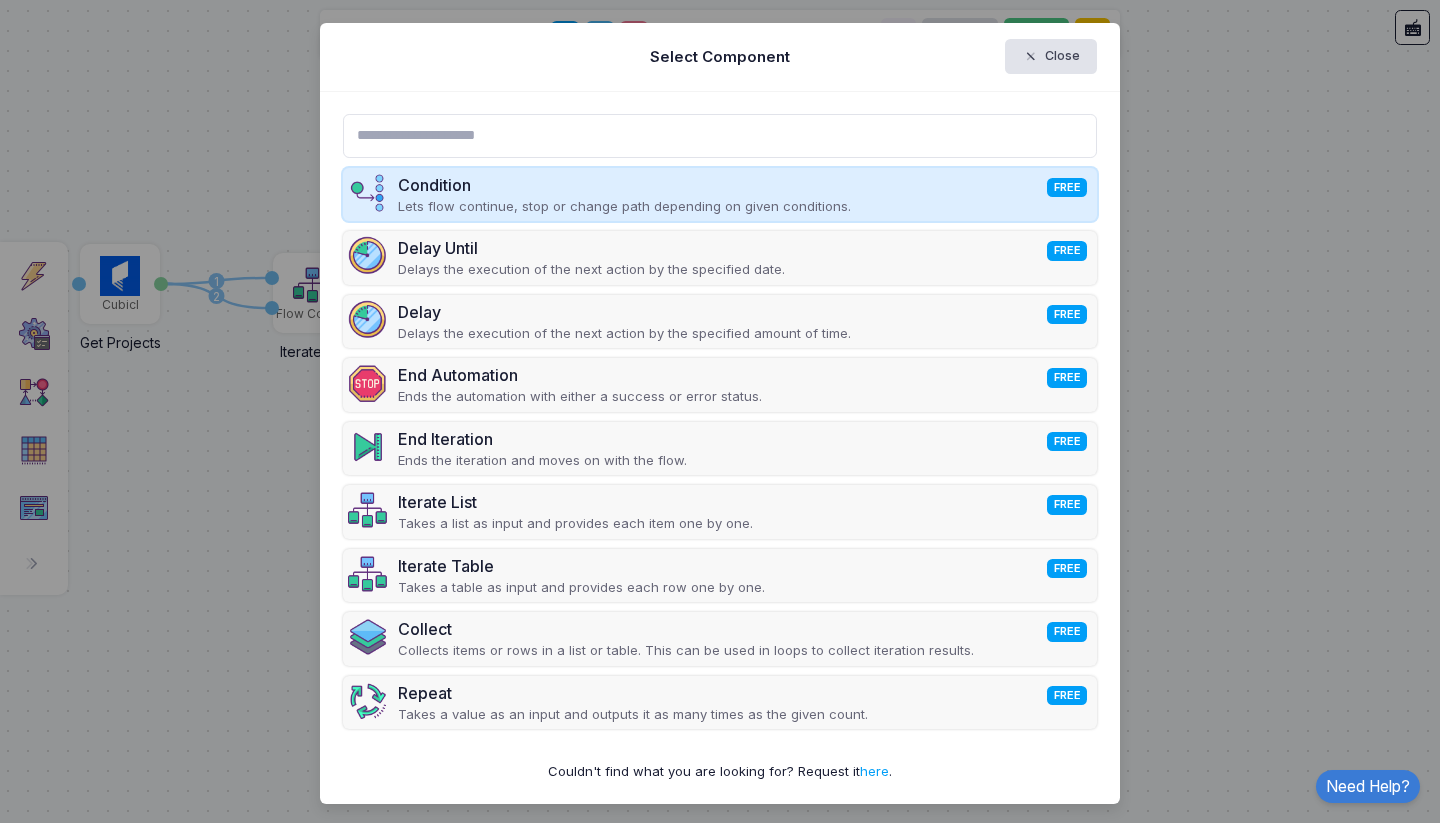 click on "Lets flow continue, stop or change path depending on given conditions." at bounding box center (624, 207) 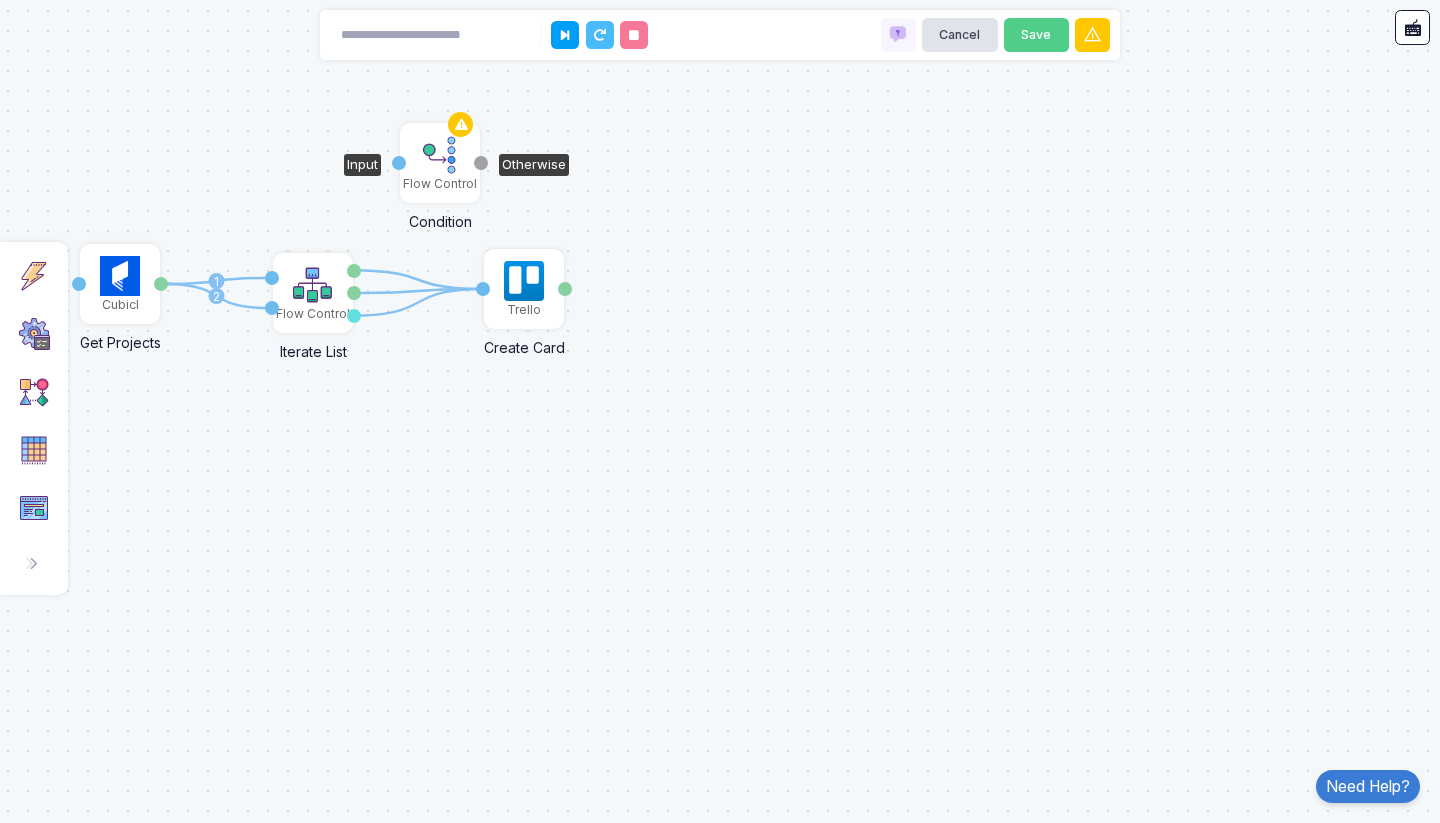 click 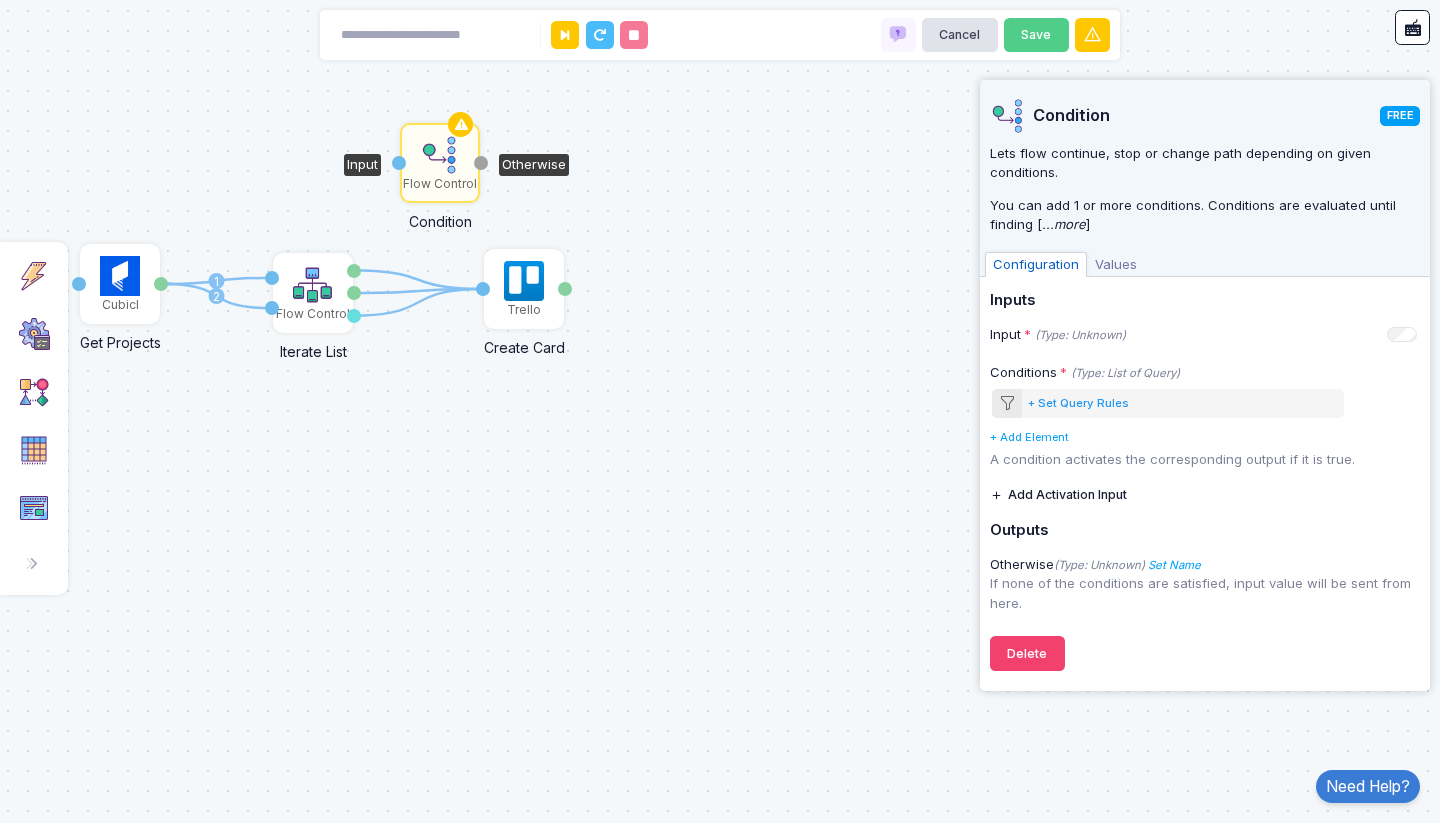 click on "1 1 1 1 1 2 Trigger Manual Trigger Done Cubicl Get Projects Parent Project Projects Flow Control Iterate List List Activation 1 Item Number Done Cubicl Create Task Name Task Trello Create Card Name Card Flow Control Condition Input Otherwise" 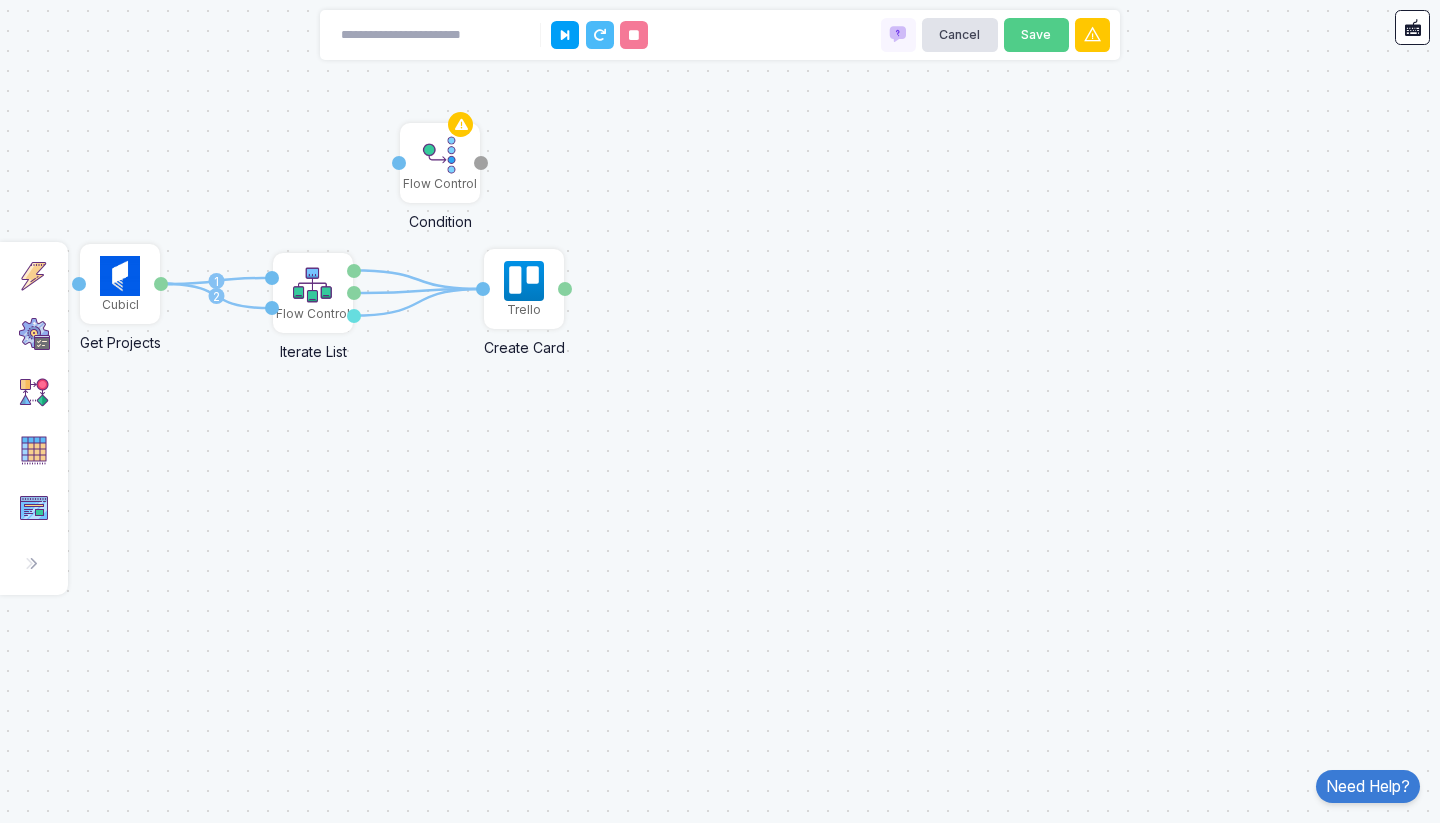 click 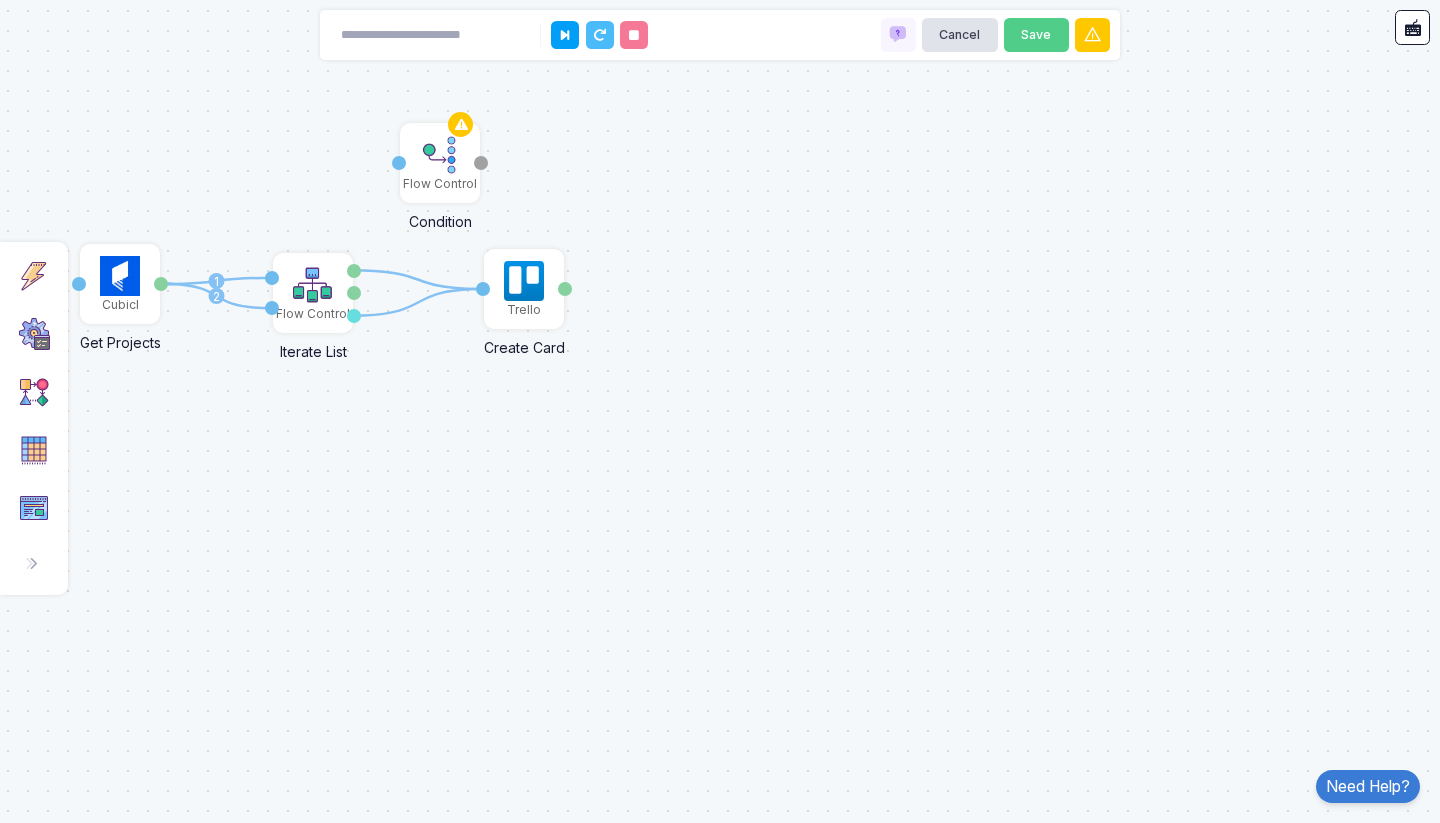 click 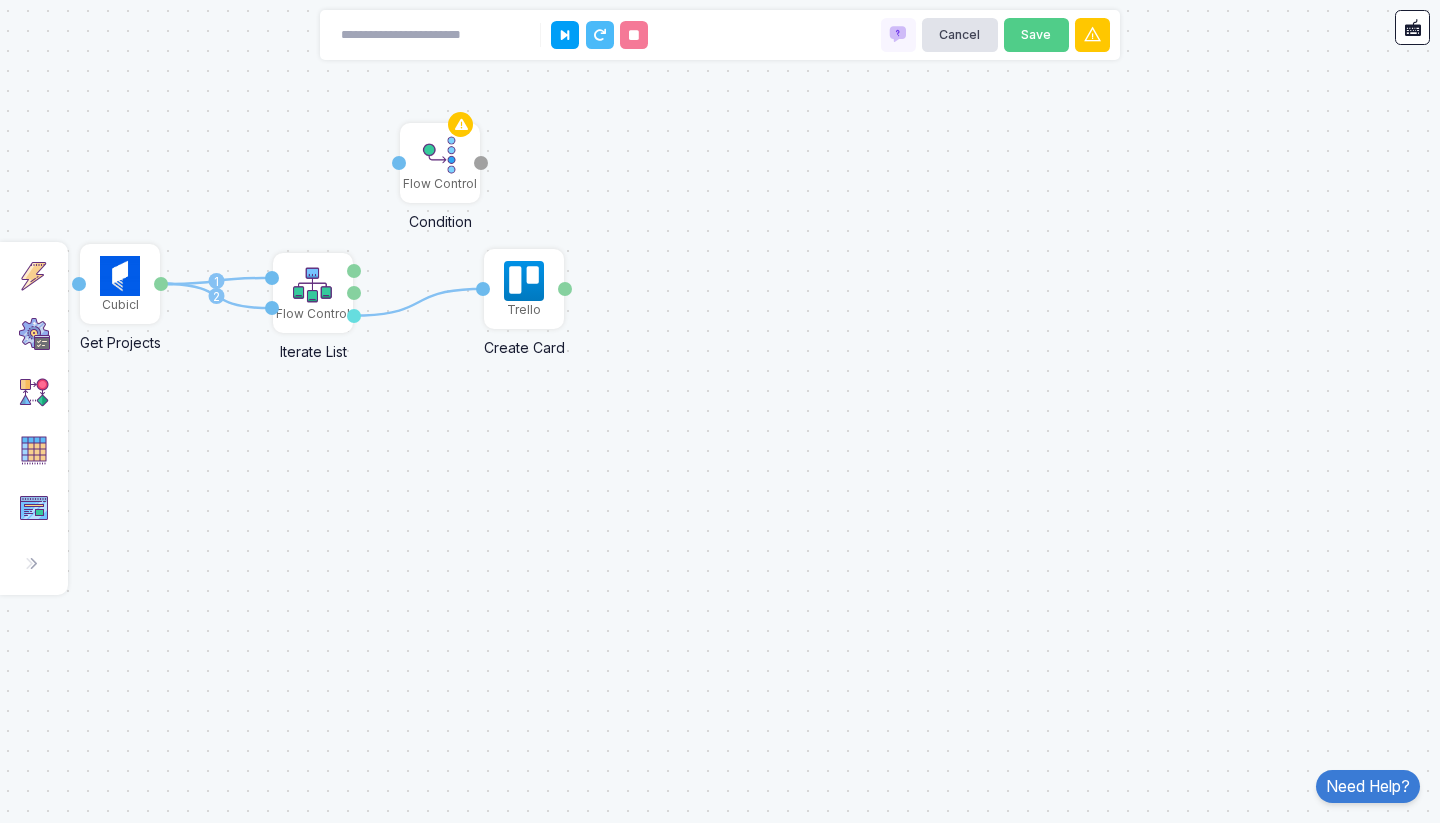 click on "1 1 1 2 Trigger Manual Trigger Done Cubicl Get Projects Parent Project Projects Flow Control Iterate List List Activation 1 Item Number Done Cubicl Create Task Name Task Trello Create Card Name Card Flow Control Condition Input Otherwise" 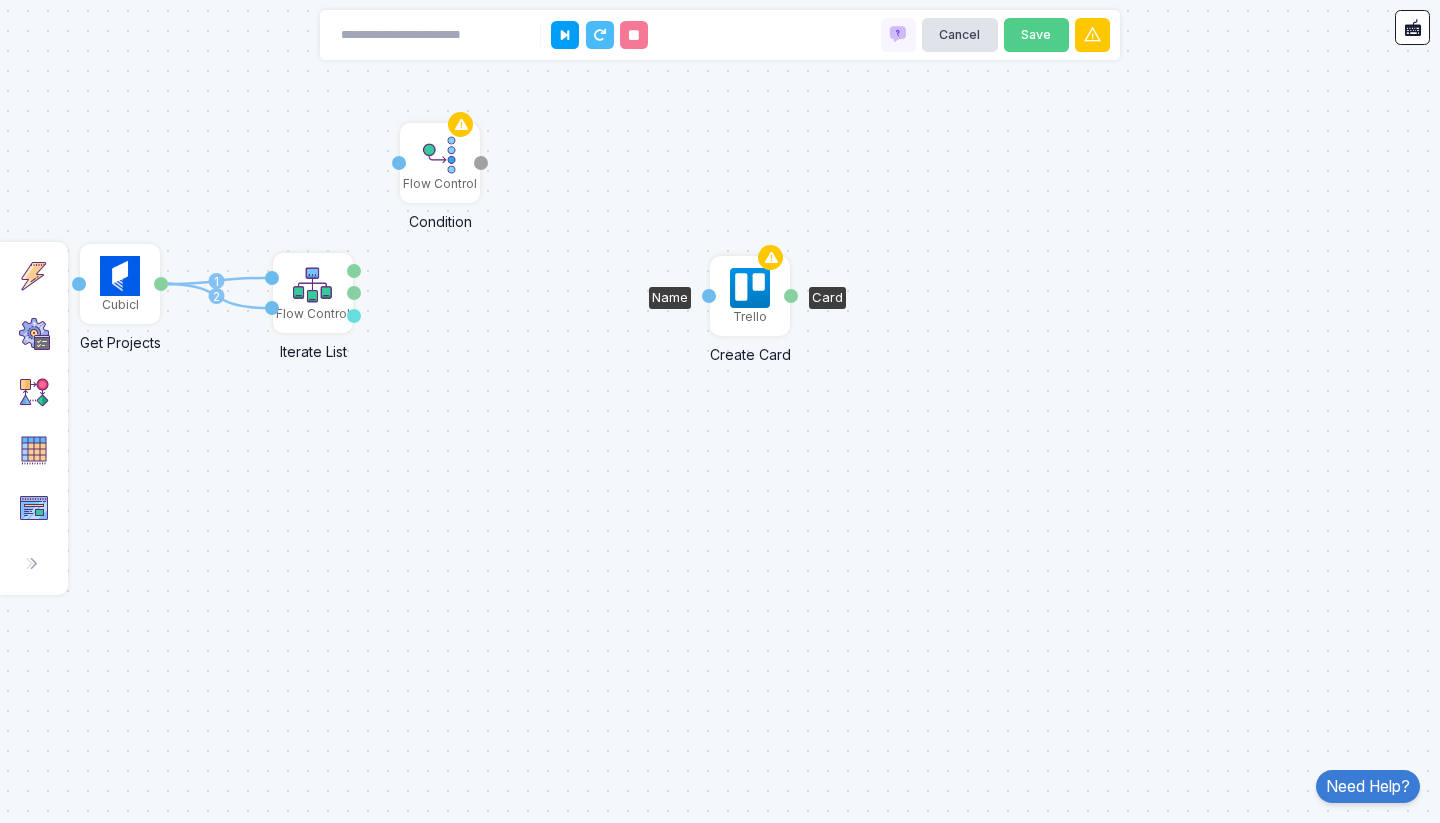drag, startPoint x: 540, startPoint y: 298, endPoint x: 790, endPoint y: 298, distance: 250 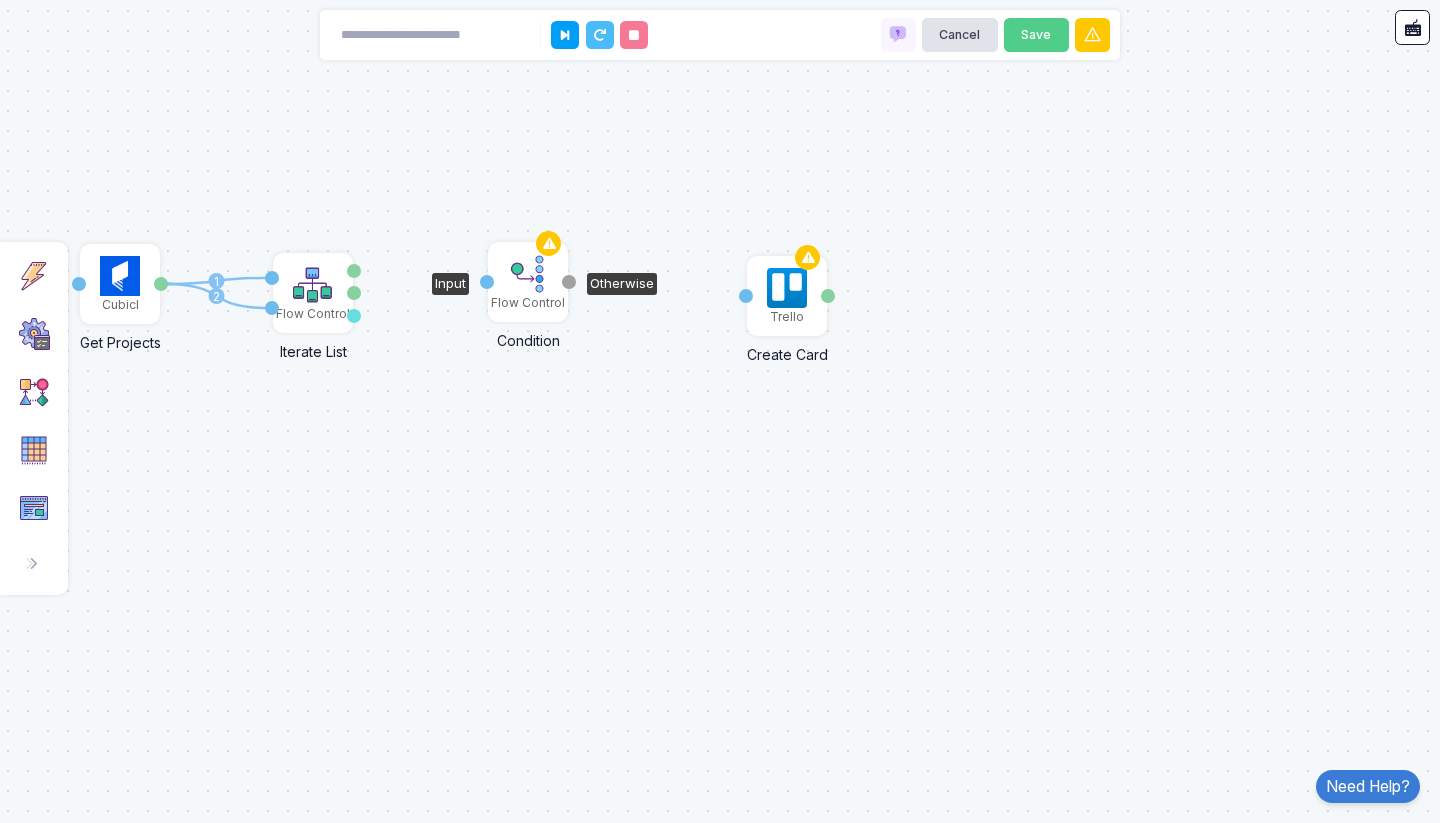 drag, startPoint x: 476, startPoint y: 208, endPoint x: 539, endPoint y: 295, distance: 107.415085 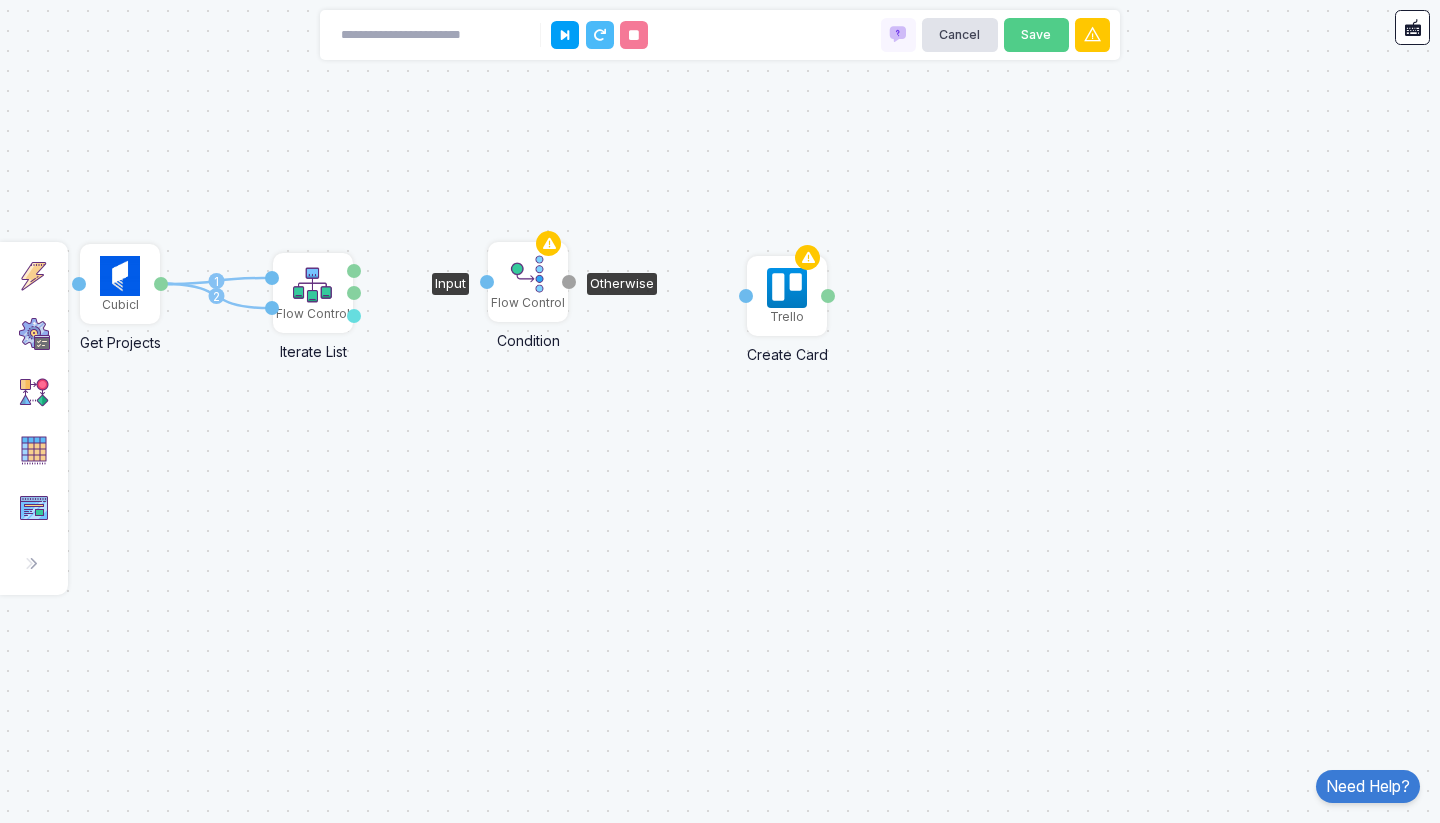 click 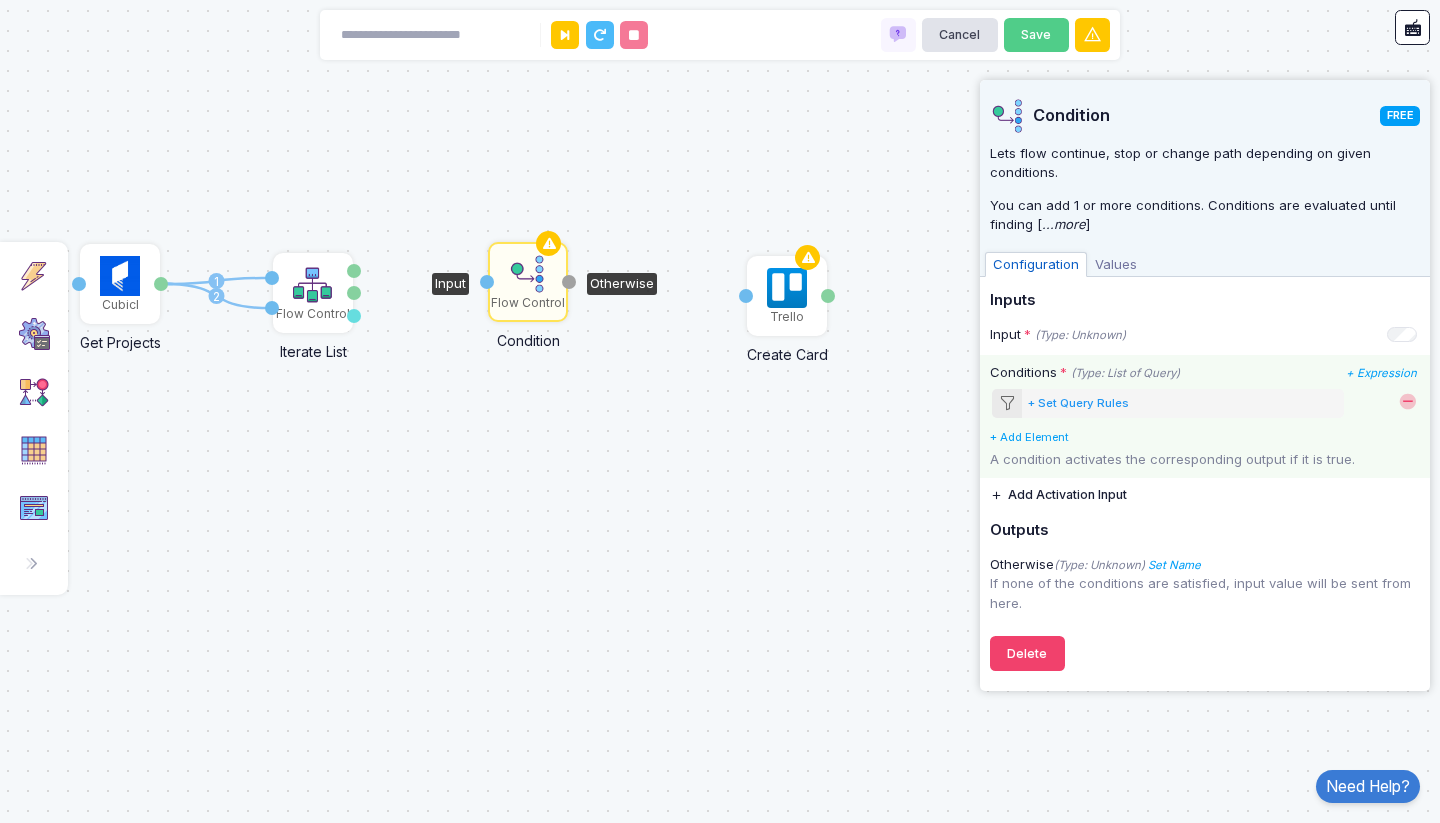 click on "+ Set Query Rules" at bounding box center [1078, 403] 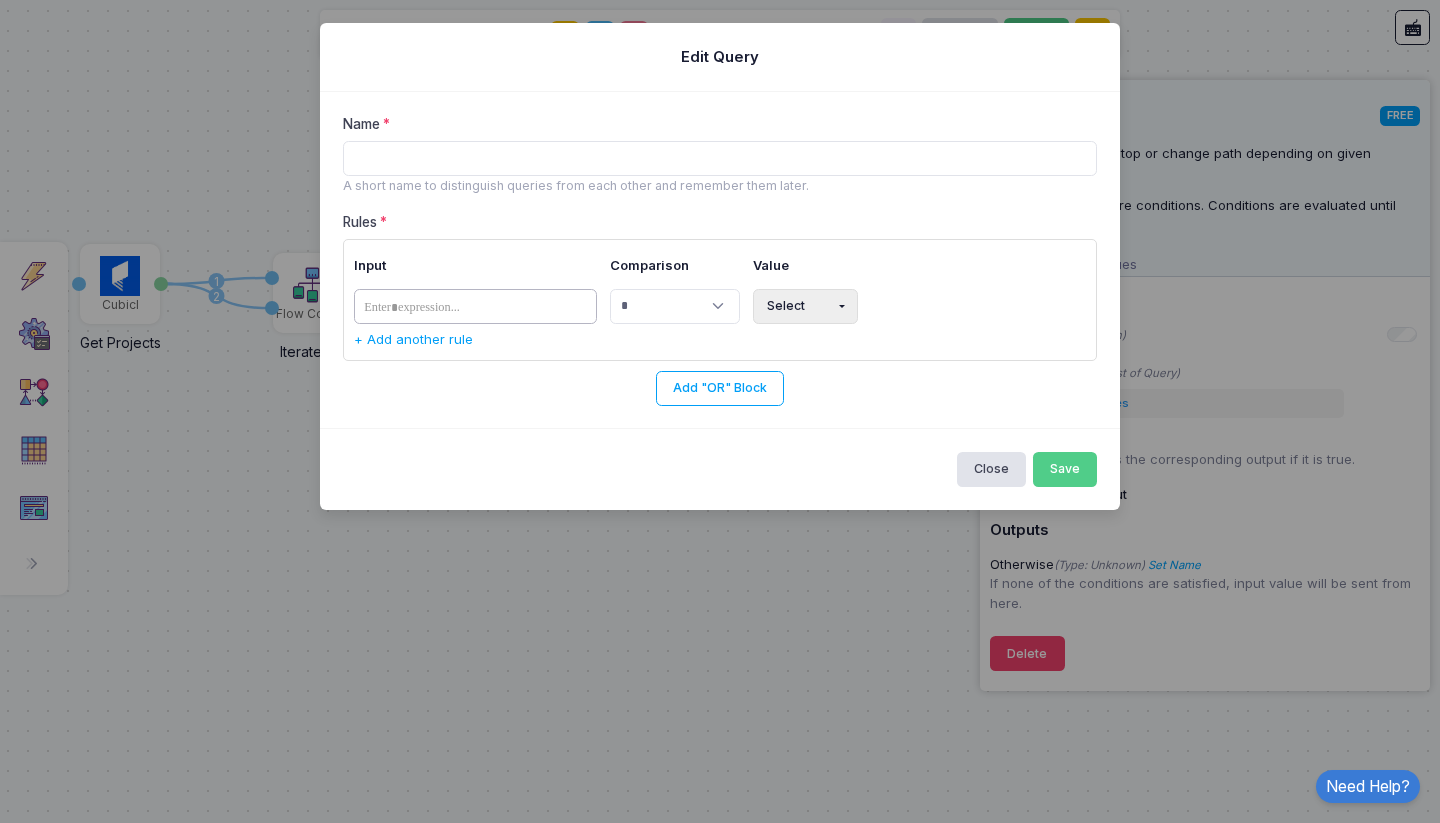 click on "​" 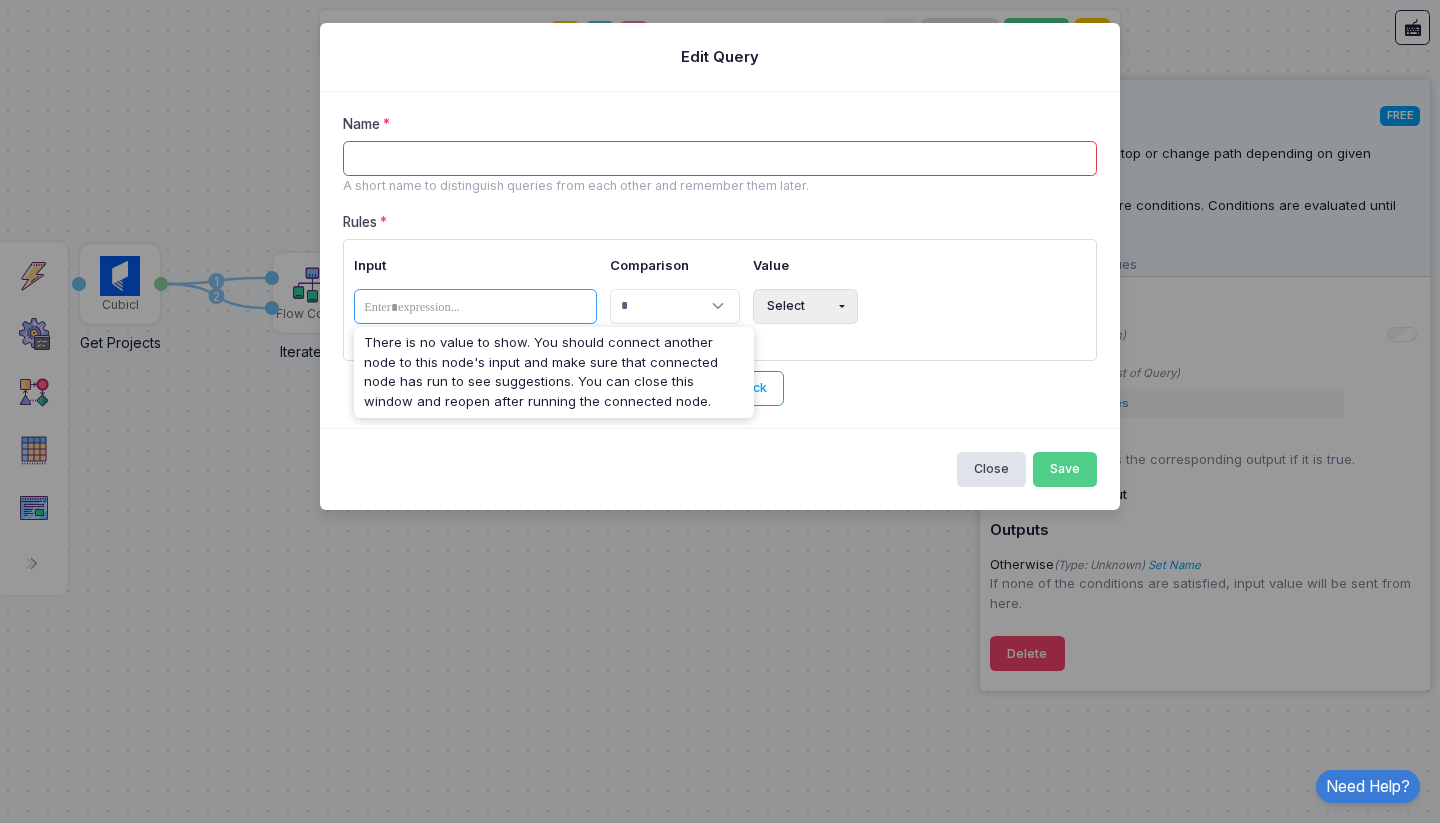 click on "Name" at bounding box center (720, 158) 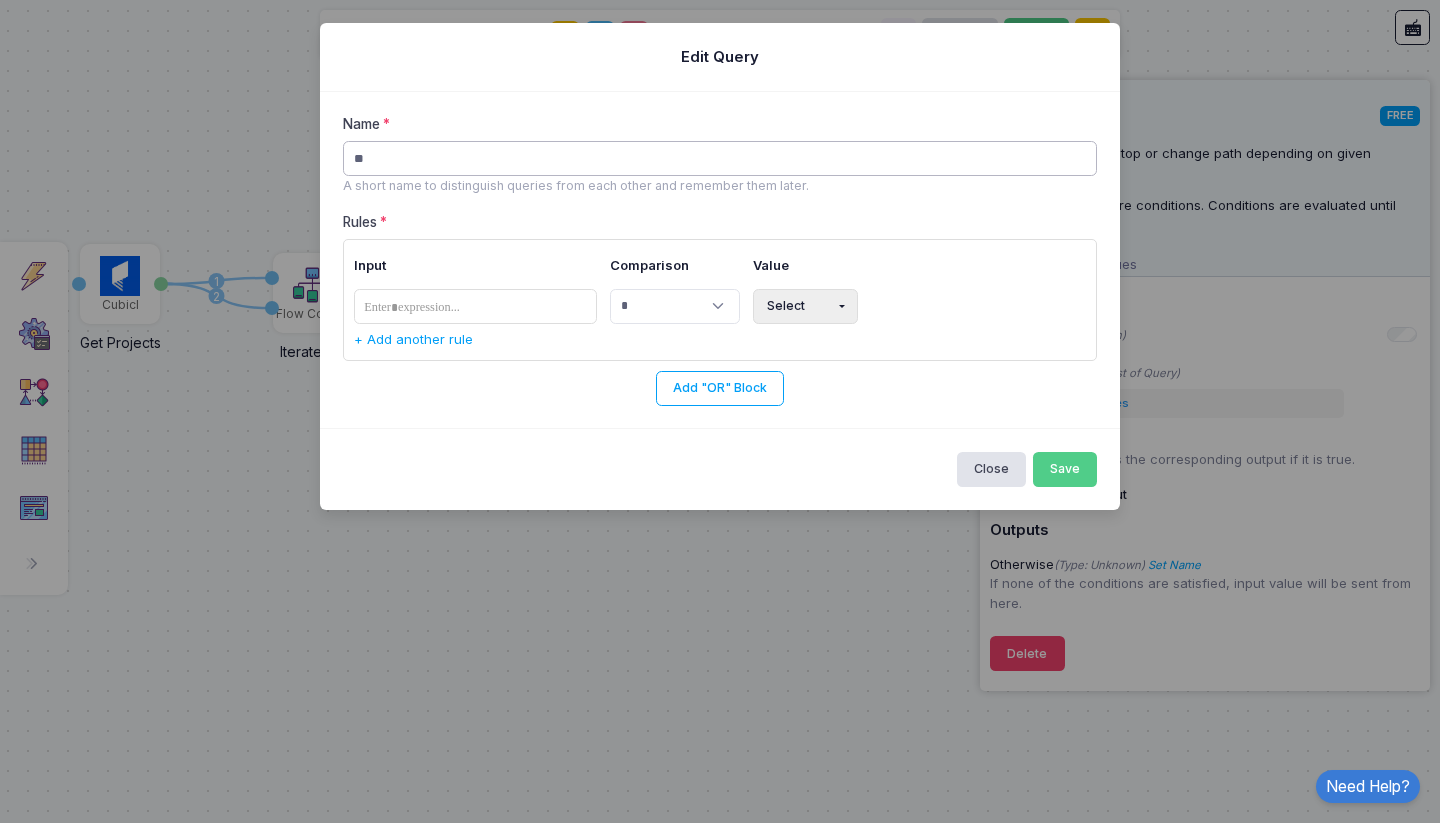type on "*" 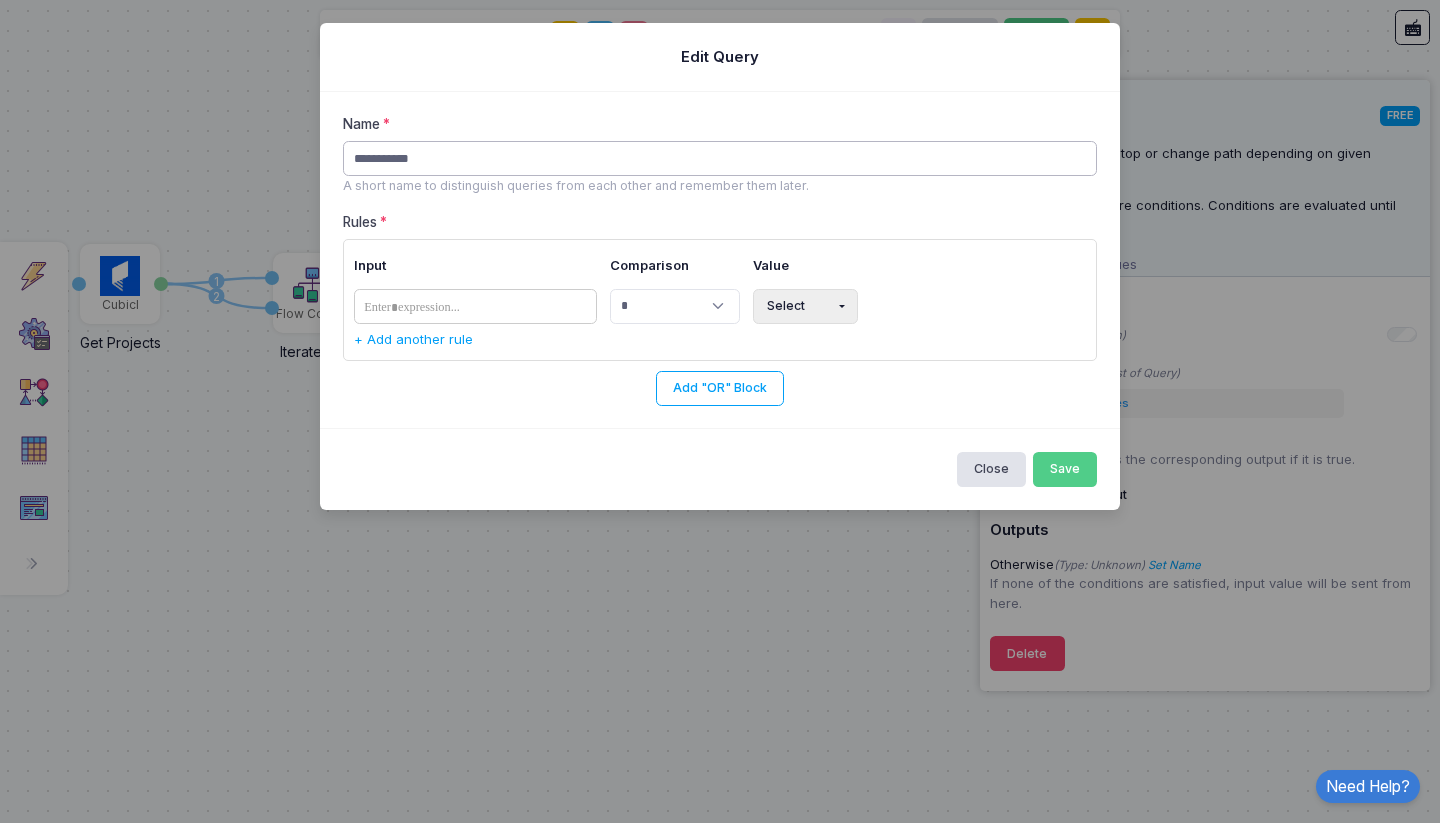 type on "**********" 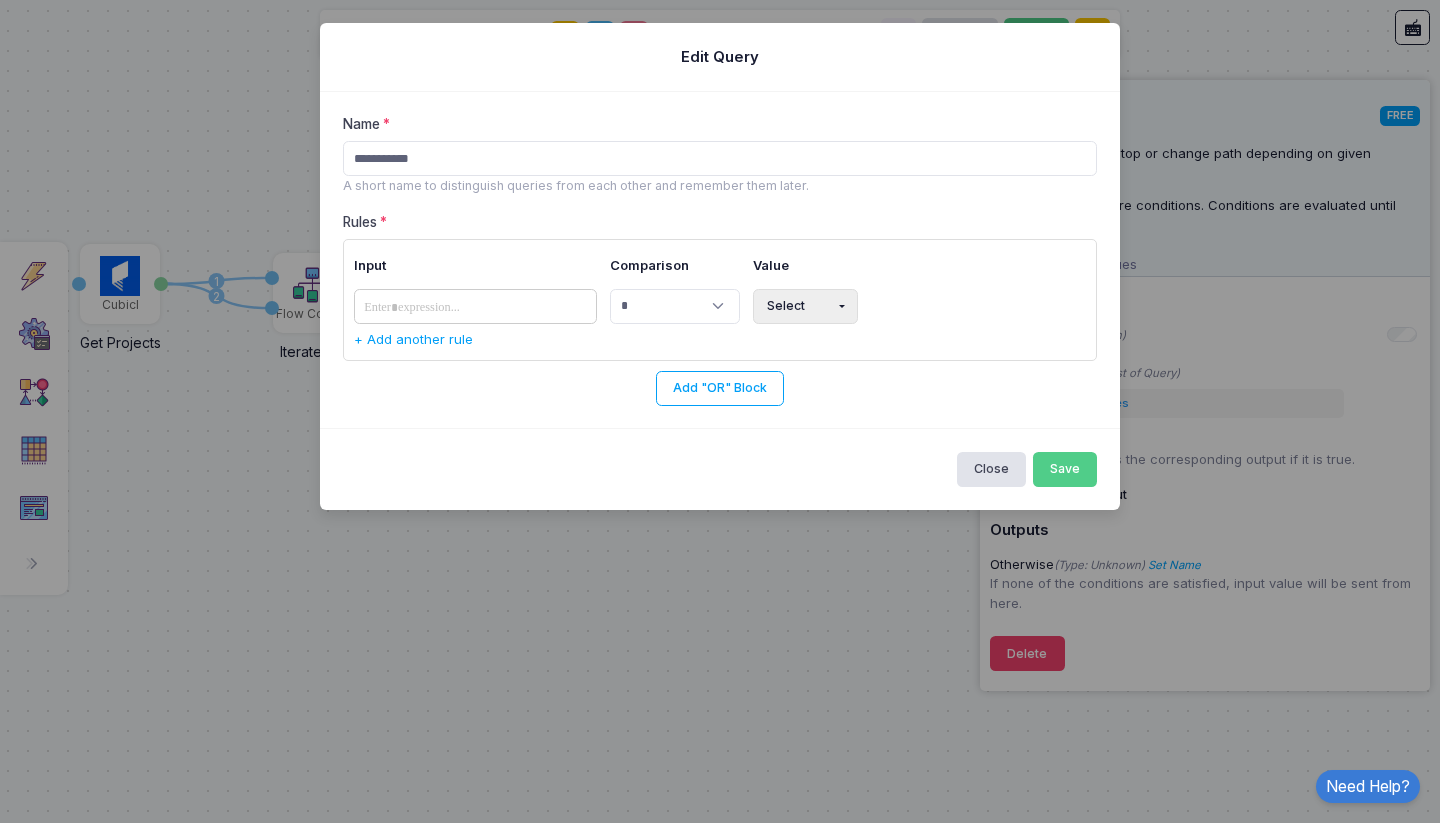 click on "​" 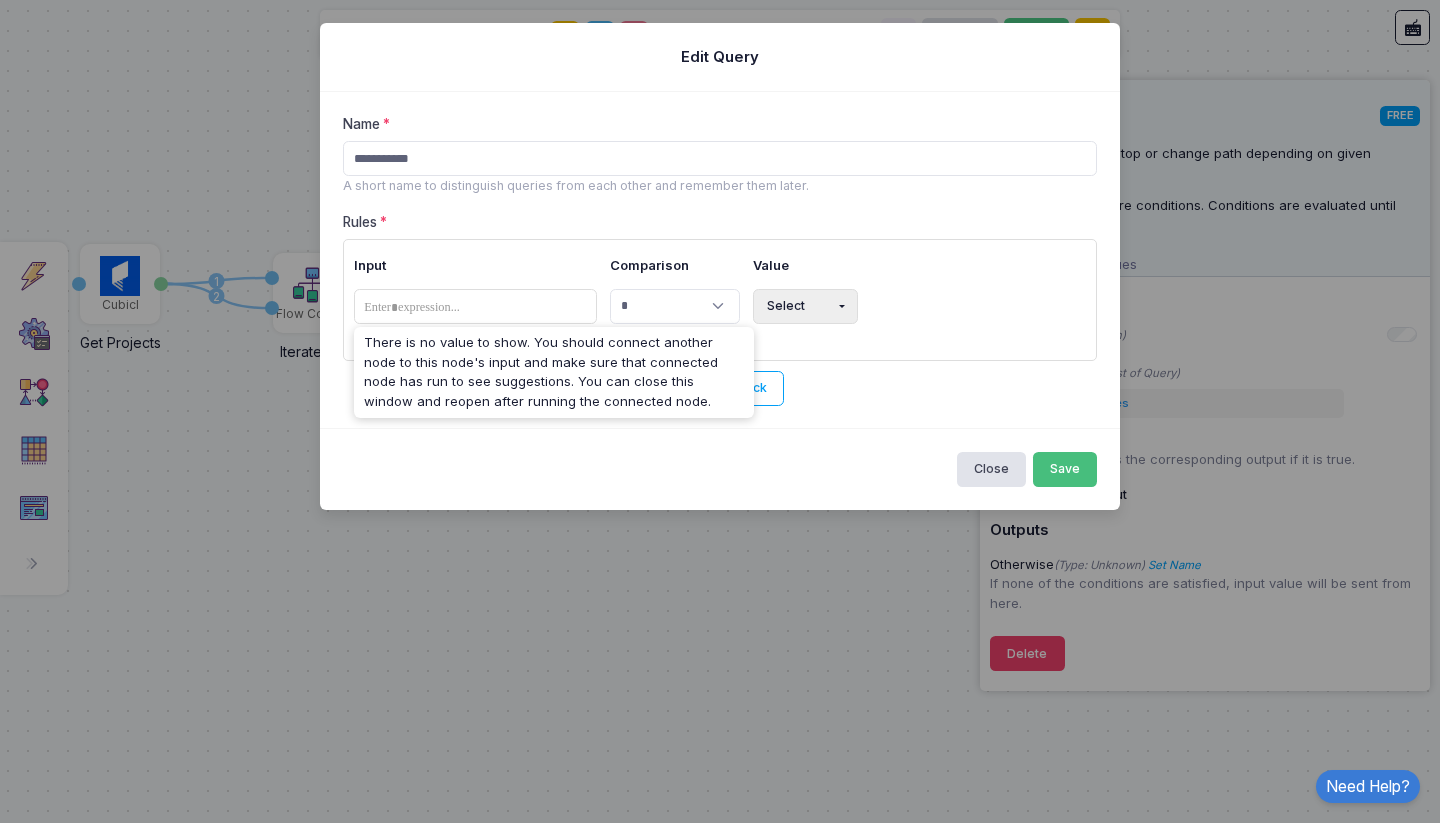 click on "Save" 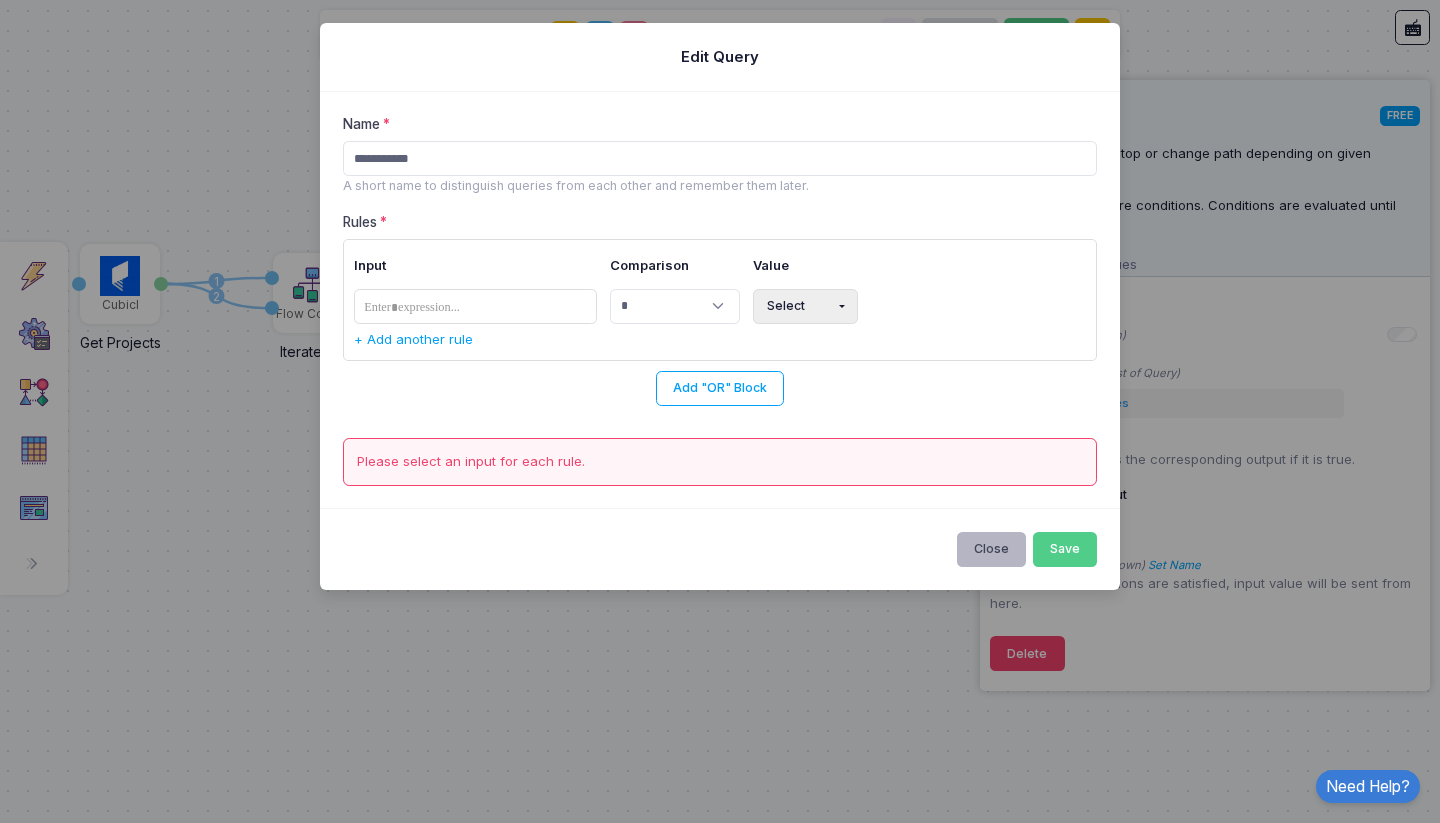 click on "Close" 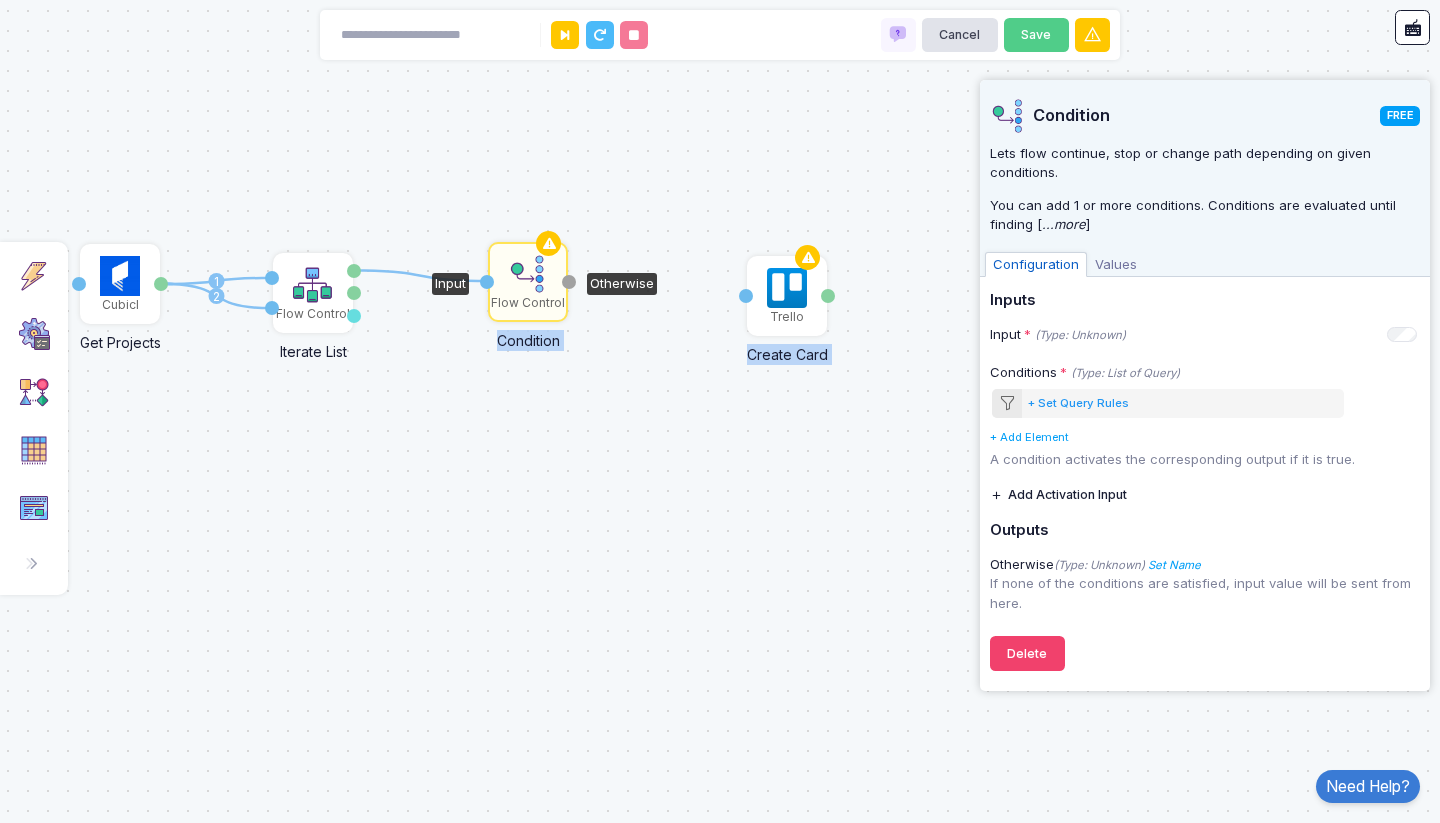 drag, startPoint x: 355, startPoint y: 272, endPoint x: 486, endPoint y: 280, distance: 131.24405 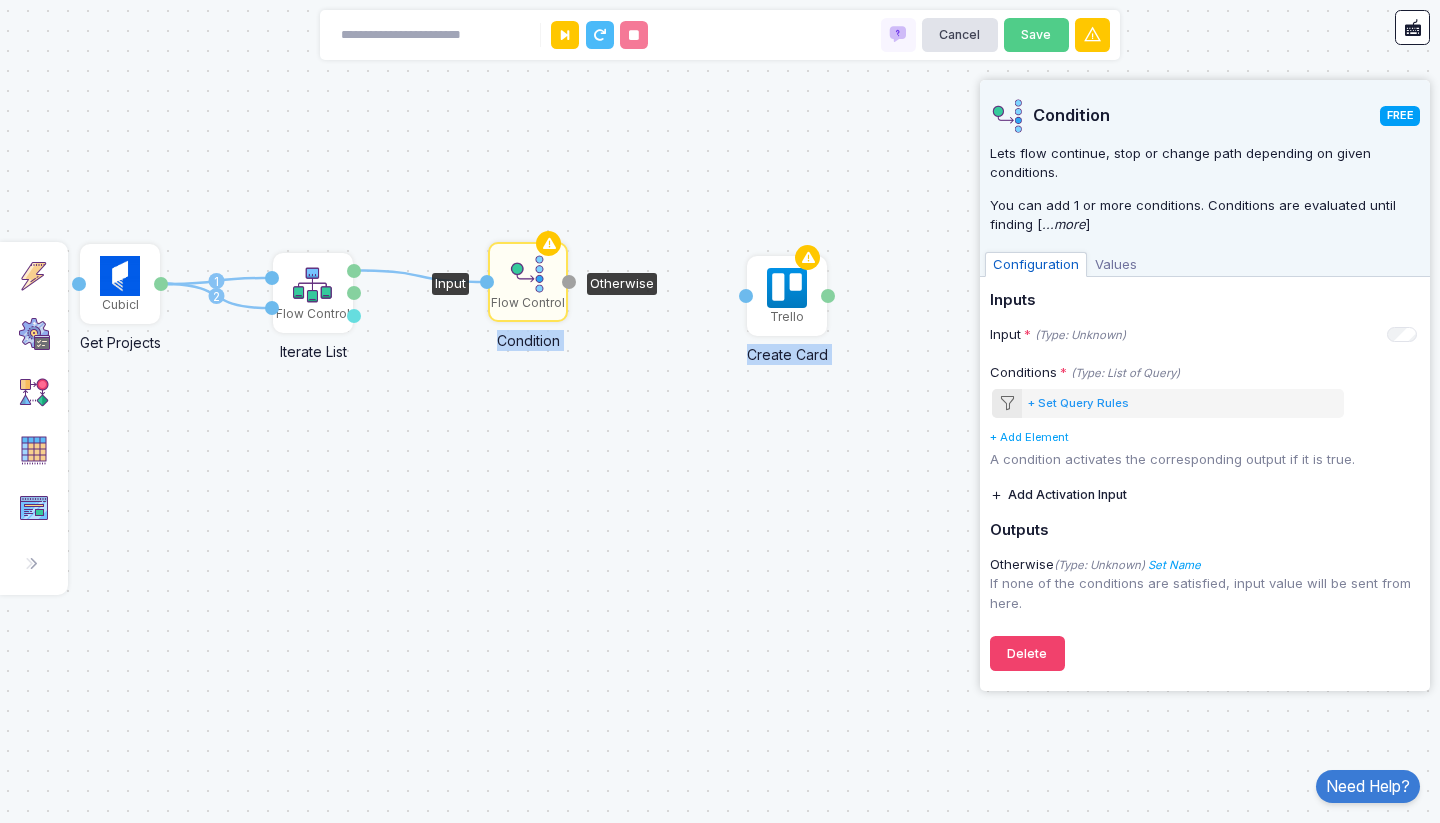 click 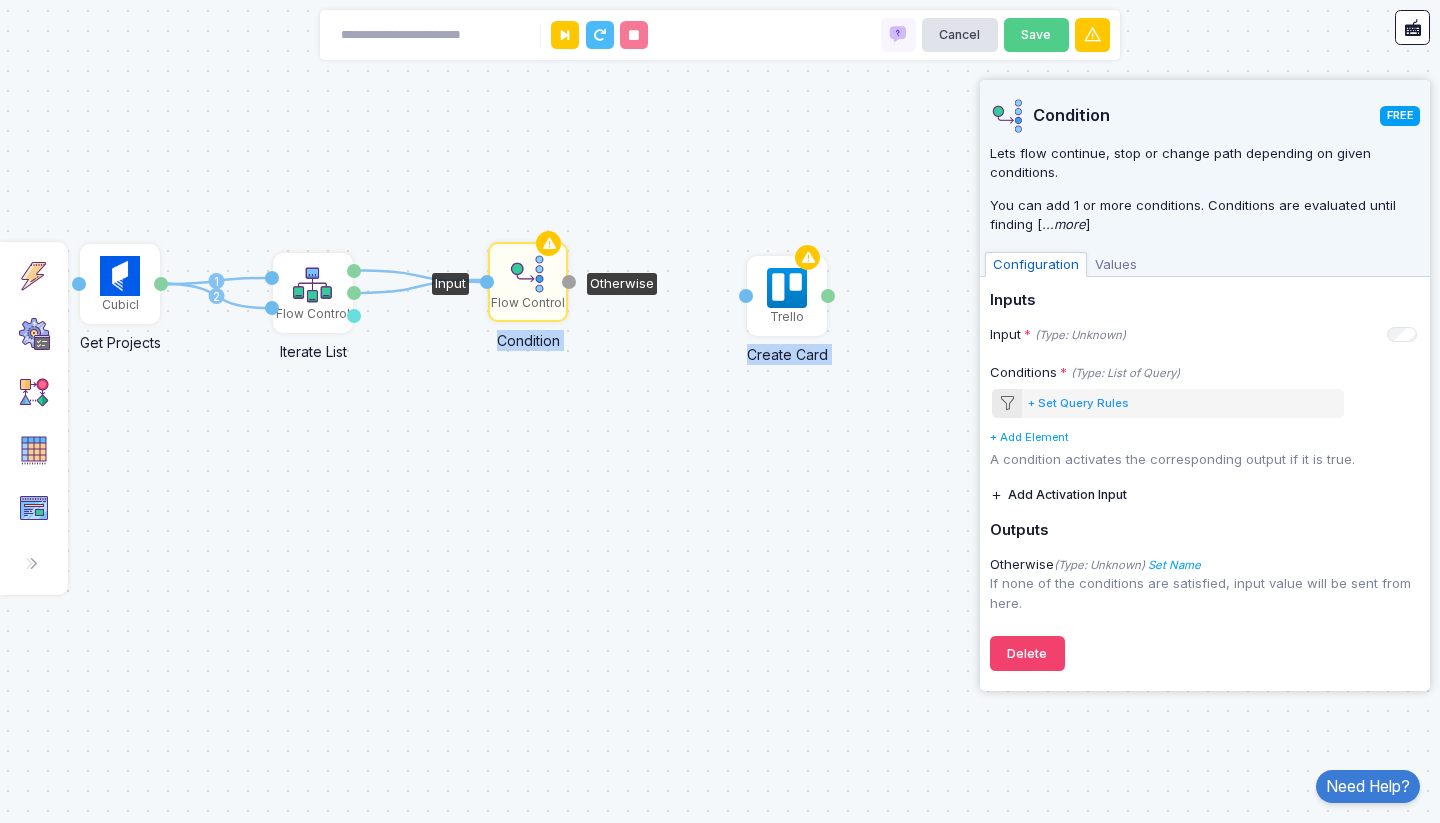 drag, startPoint x: 352, startPoint y: 293, endPoint x: 484, endPoint y: 280, distance: 132.63861 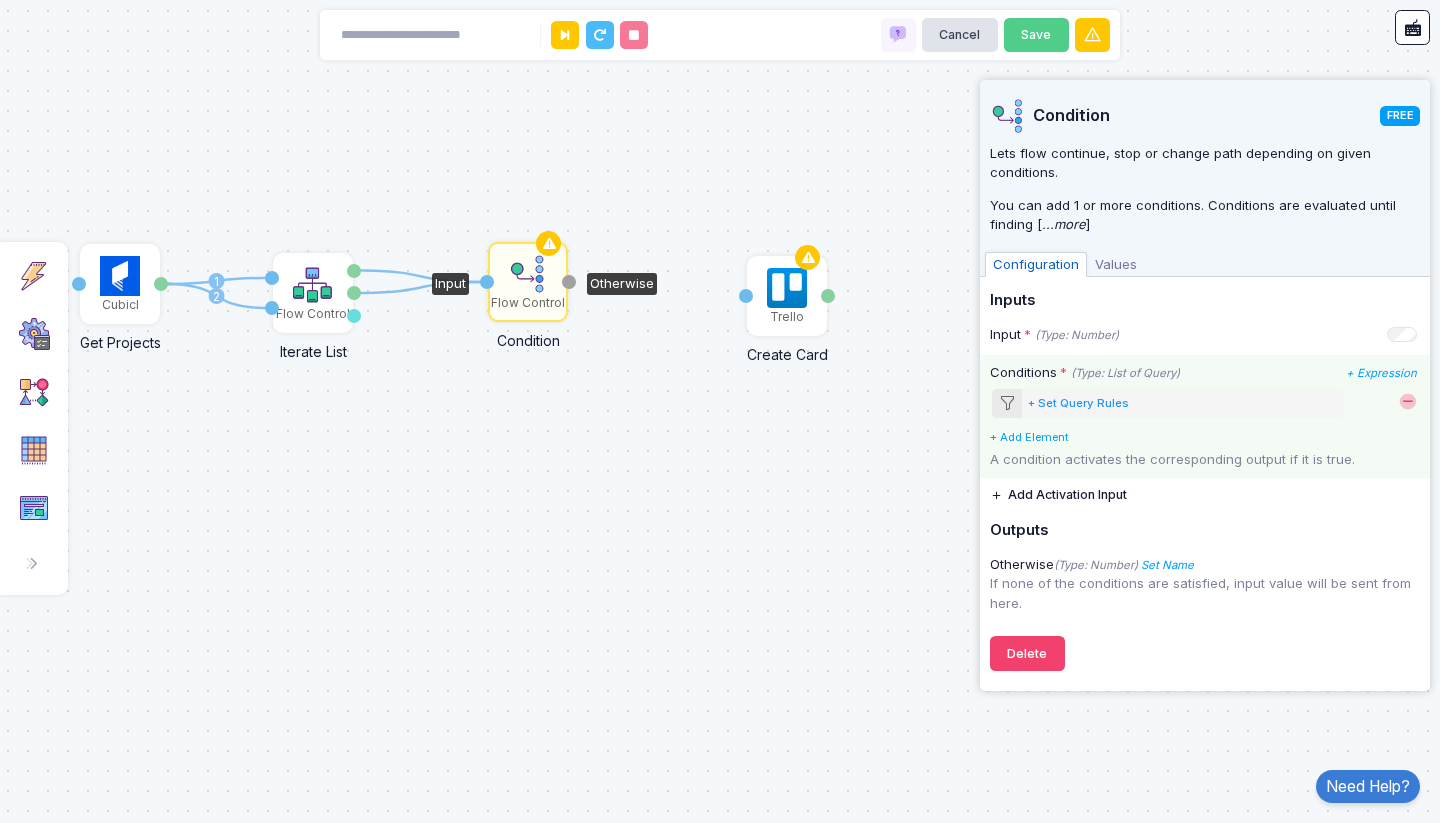 click on "+ Set Query Rules" at bounding box center [1078, 403] 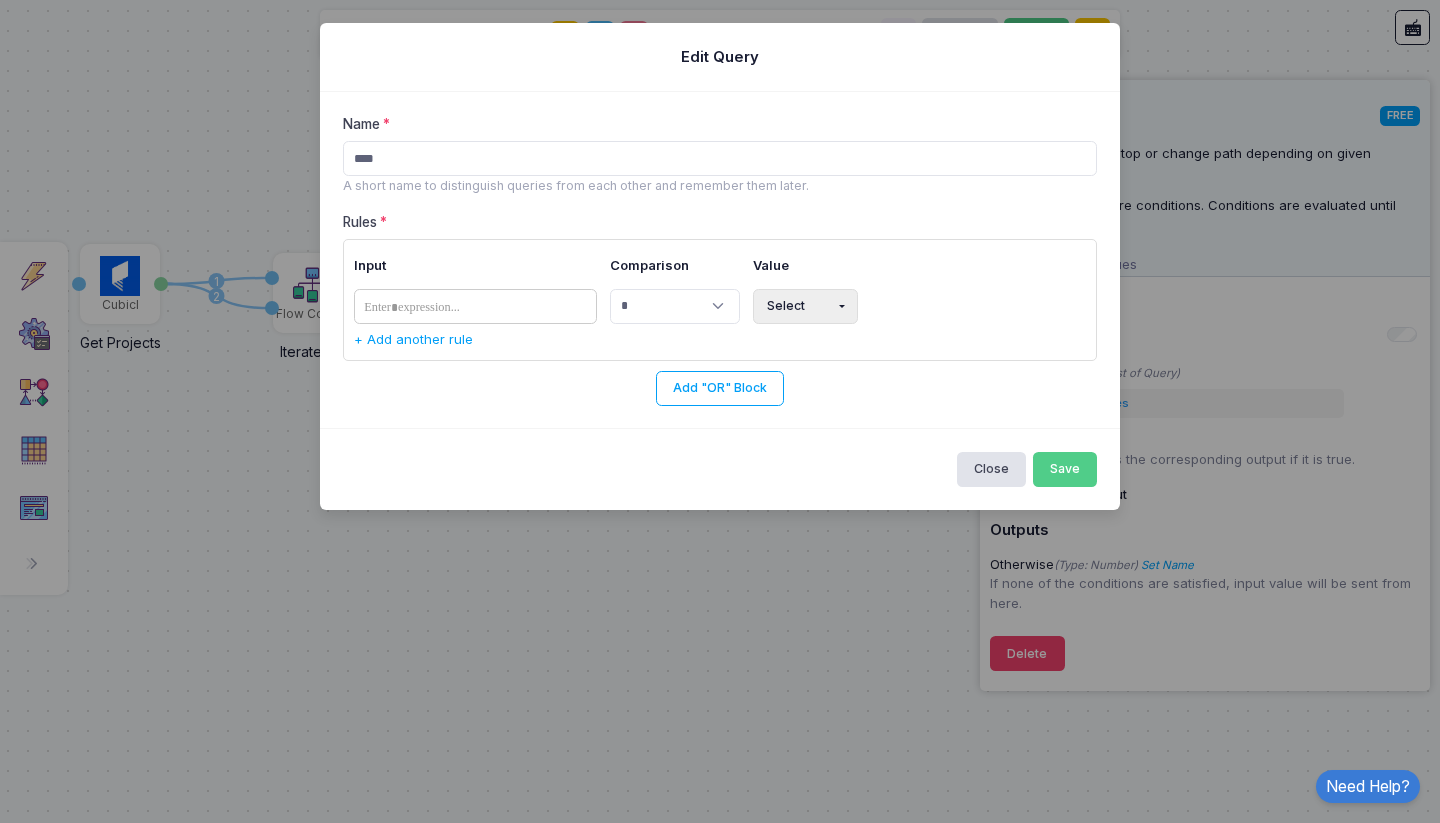 type on "****" 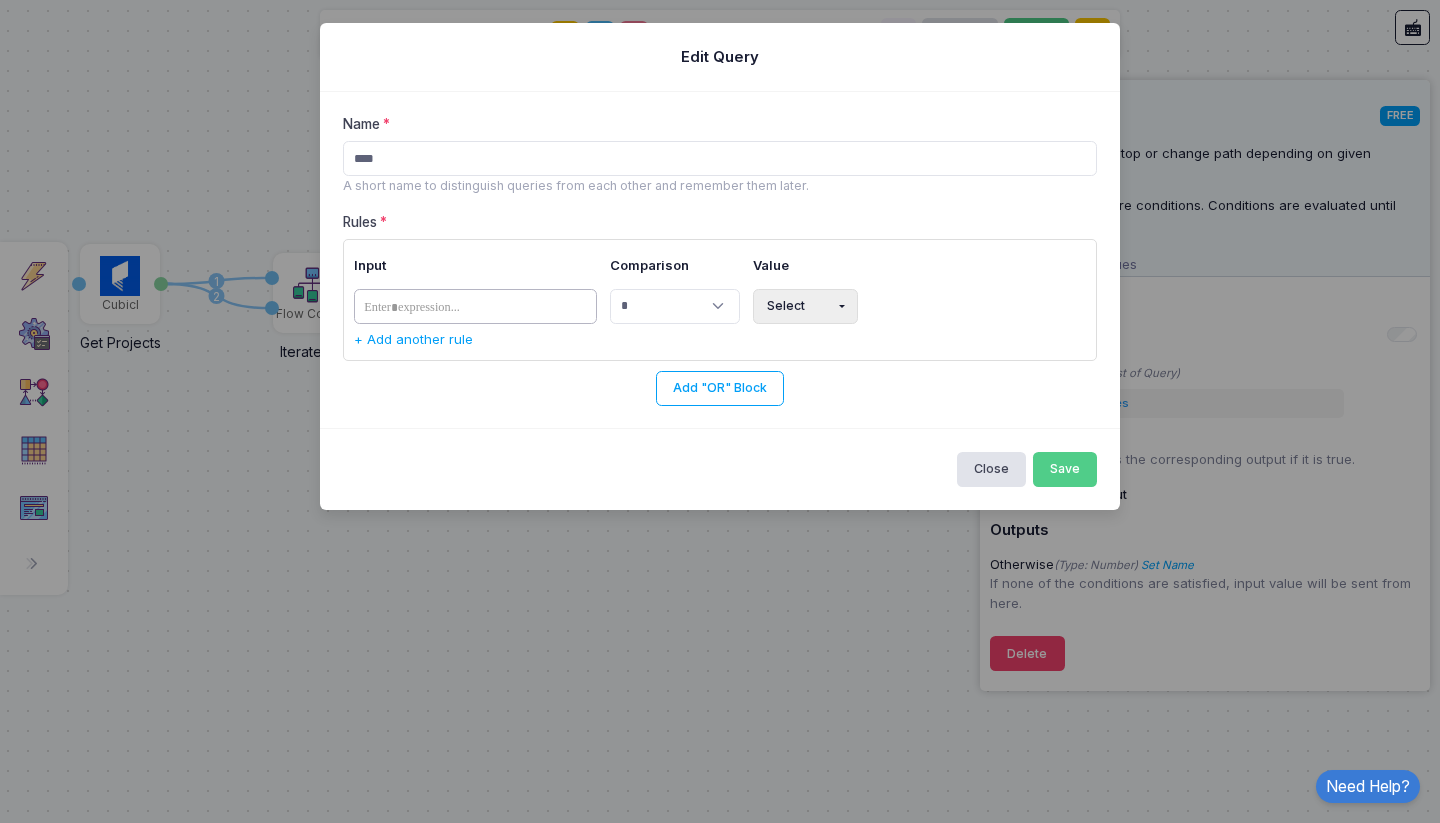 click on "​" 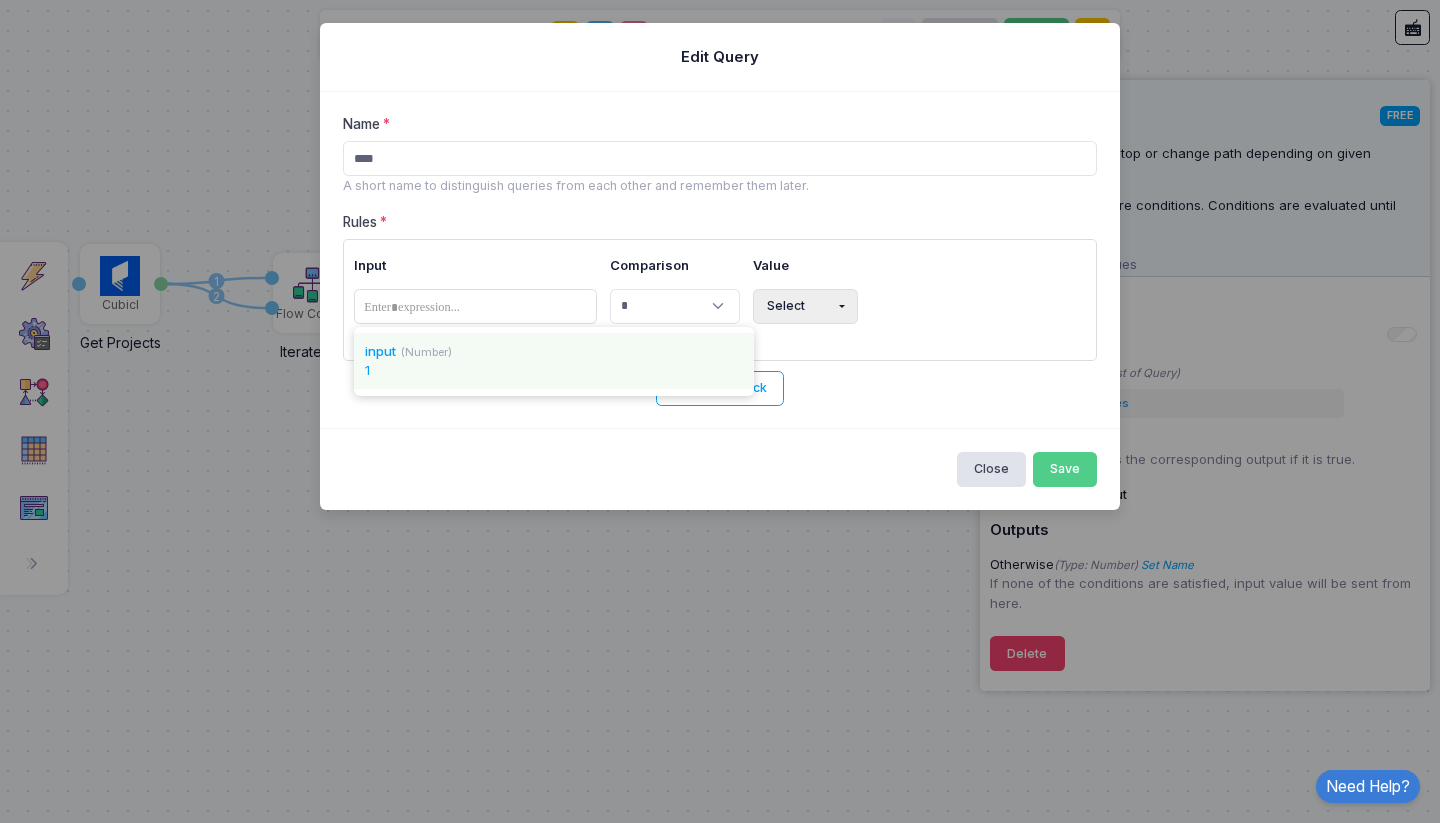 click on "input (Number)" 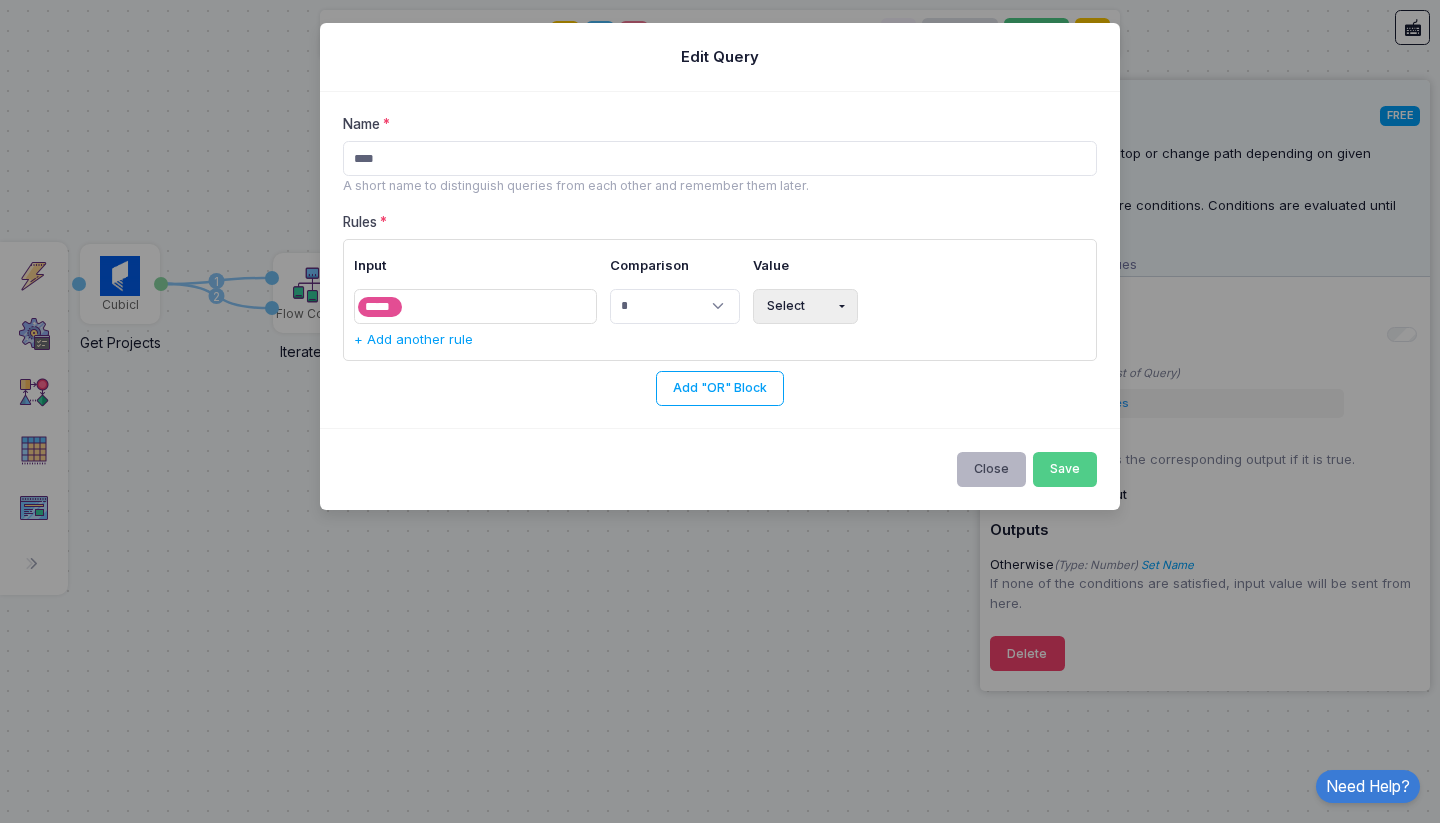 click on "Close" 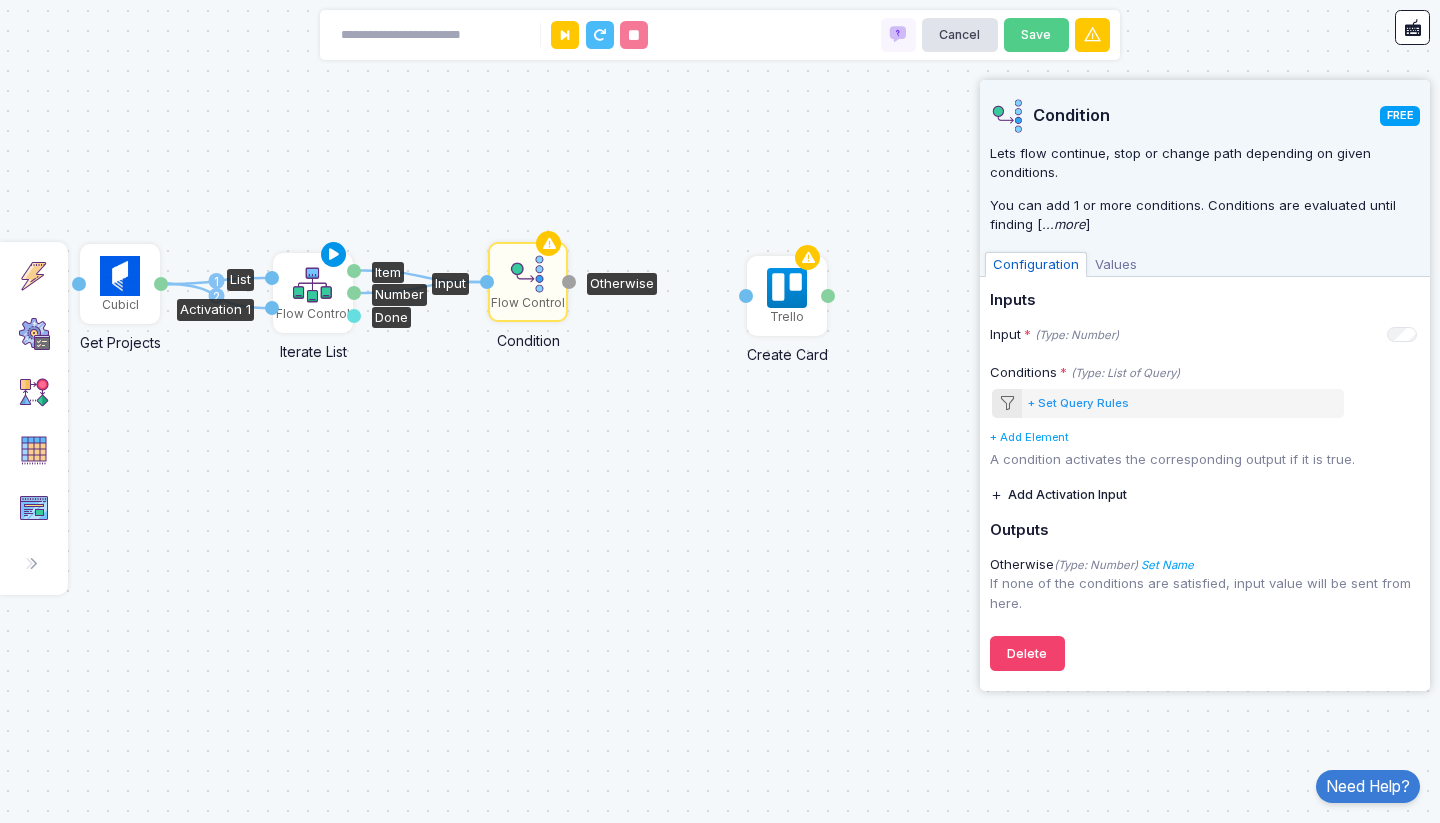 click at bounding box center (334, 255) 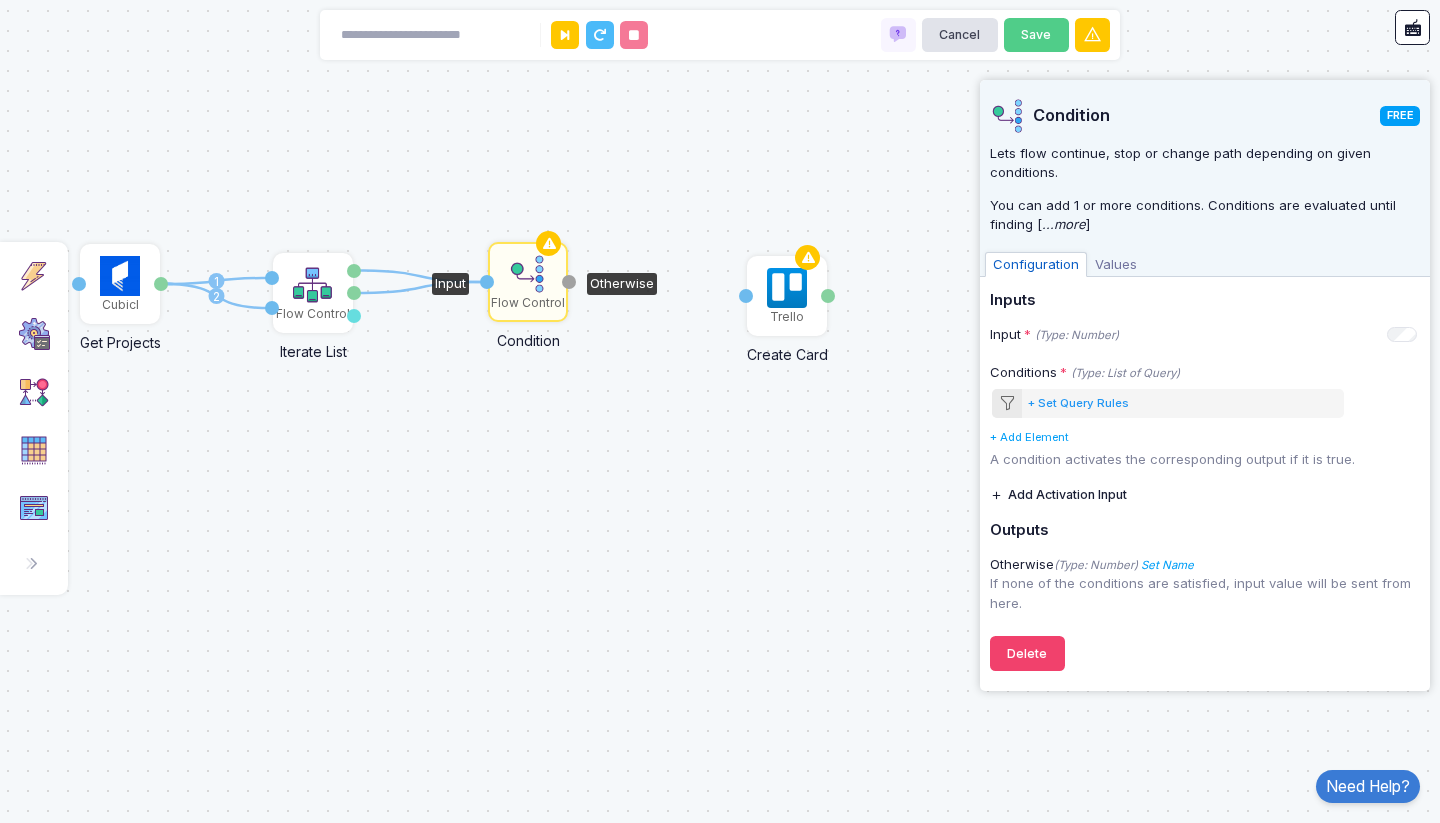 click 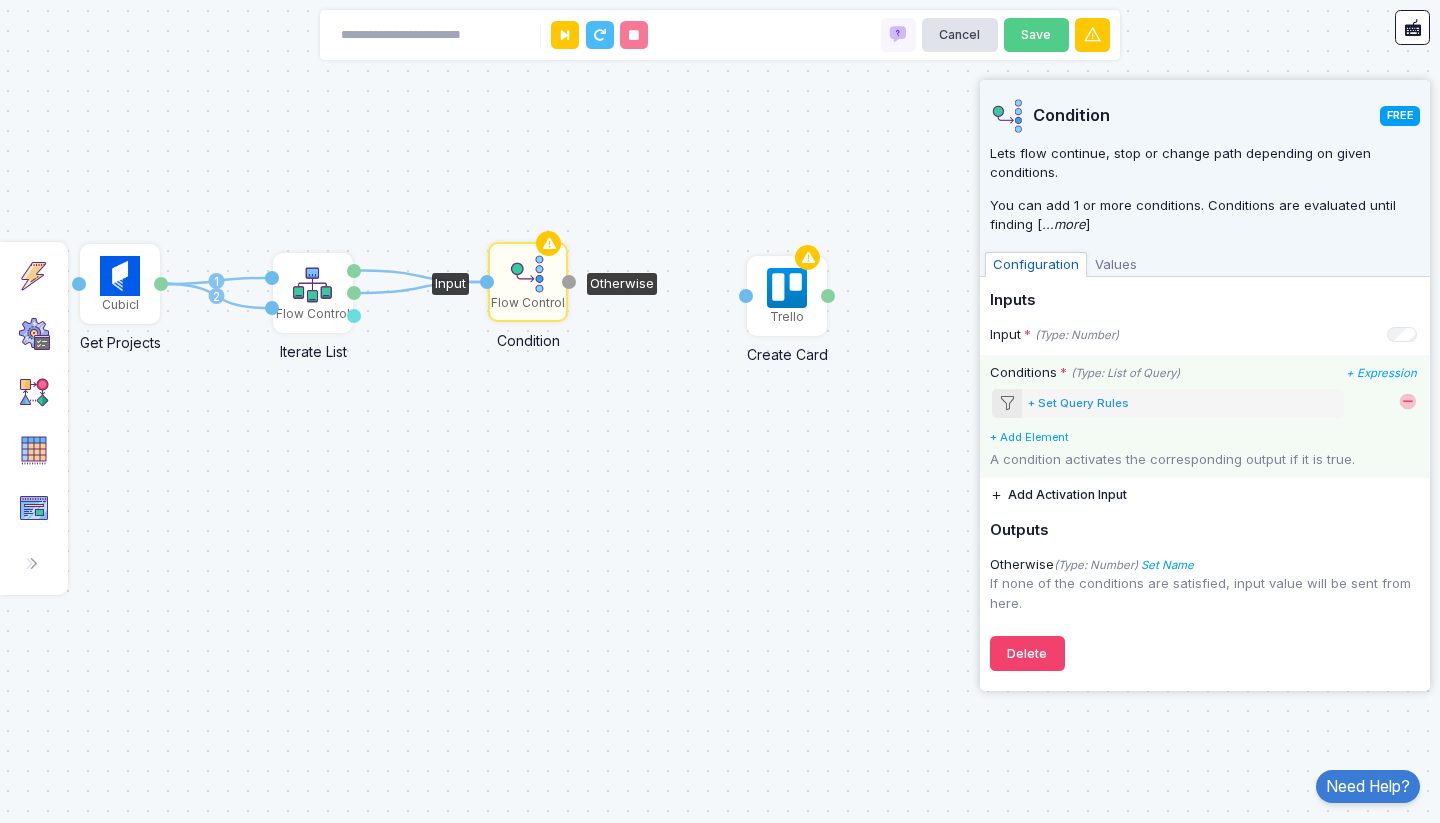 click on "+ Set Query Rules" at bounding box center [1078, 403] 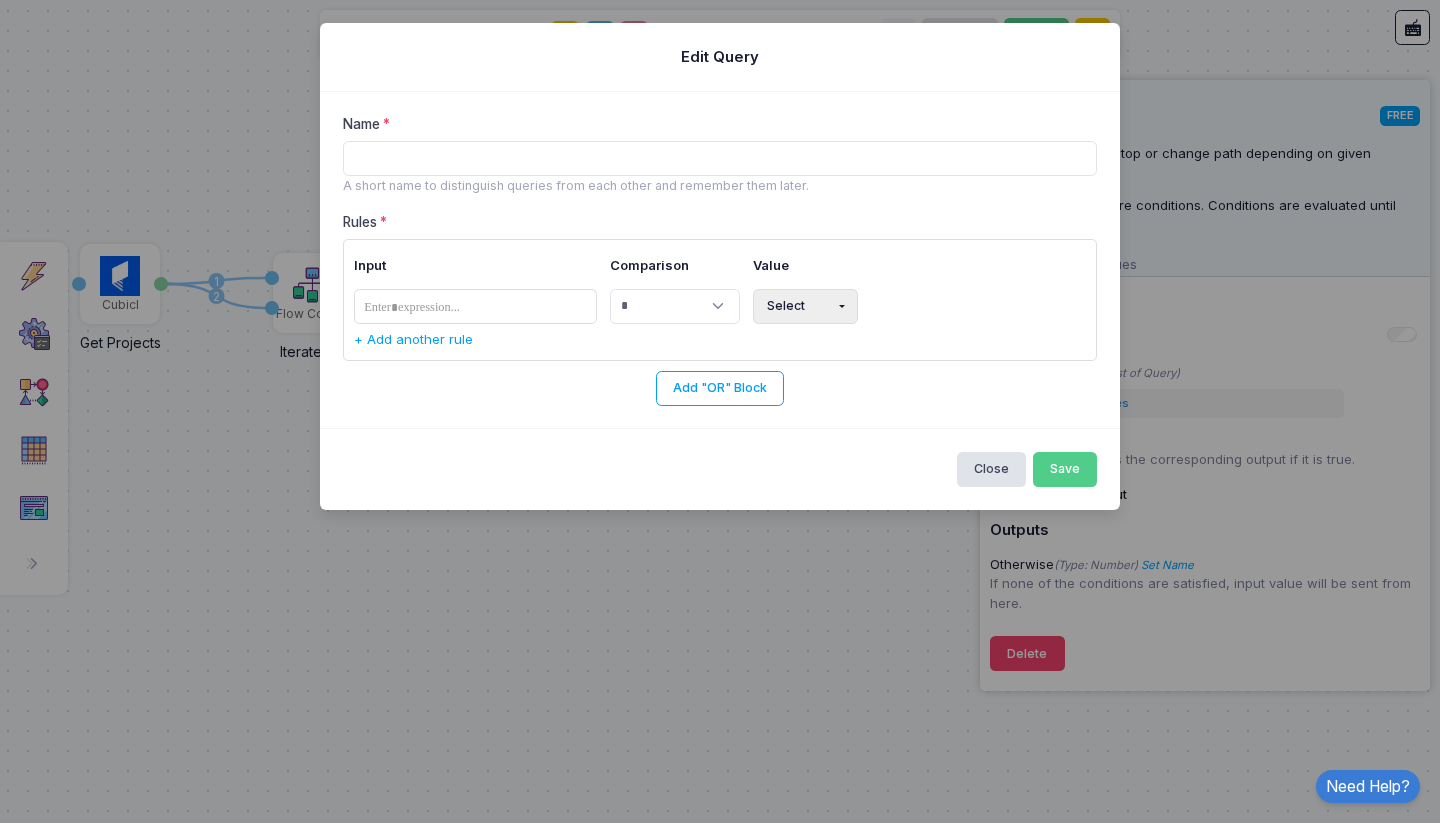 click on "​" 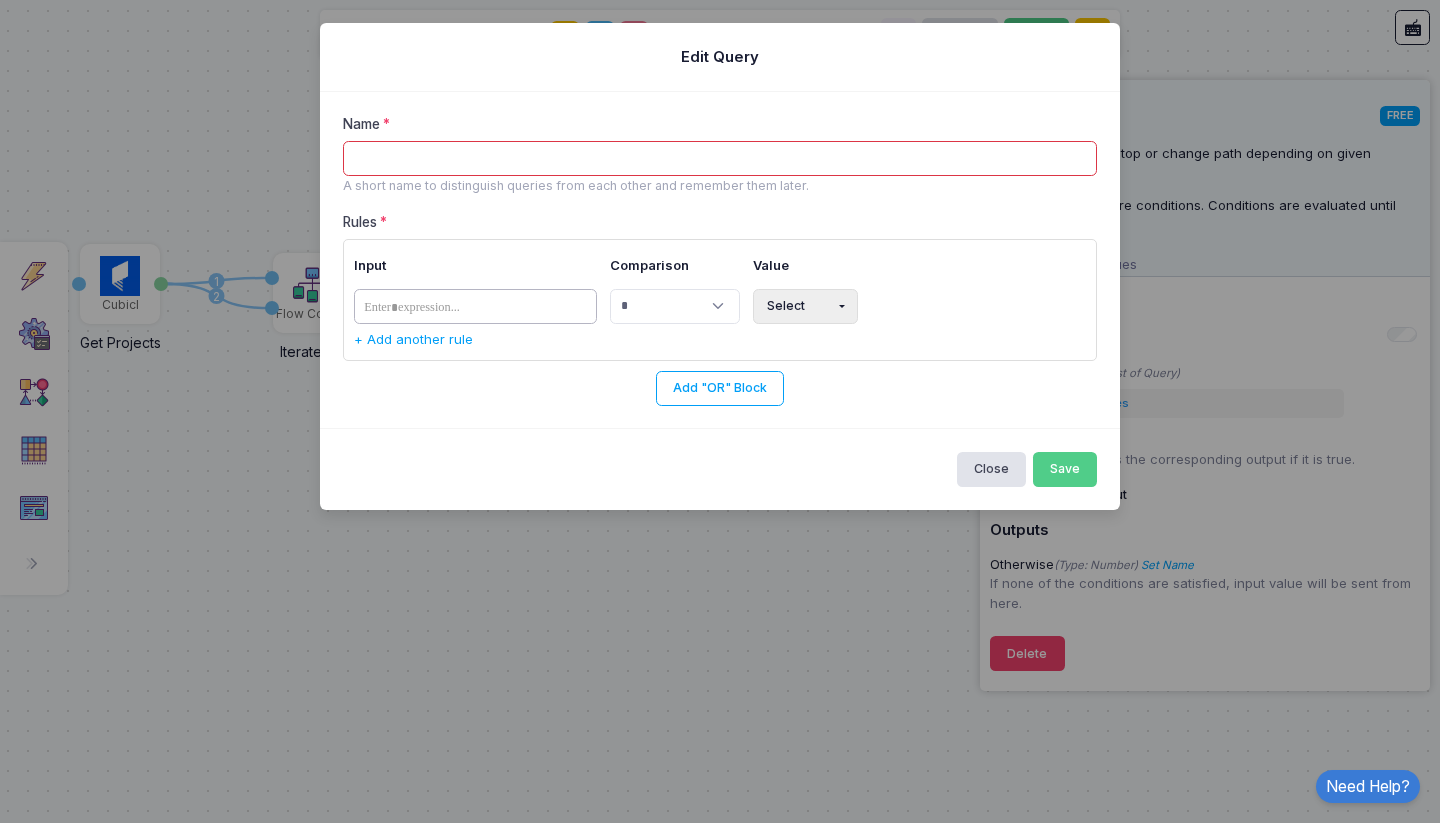click on "​" 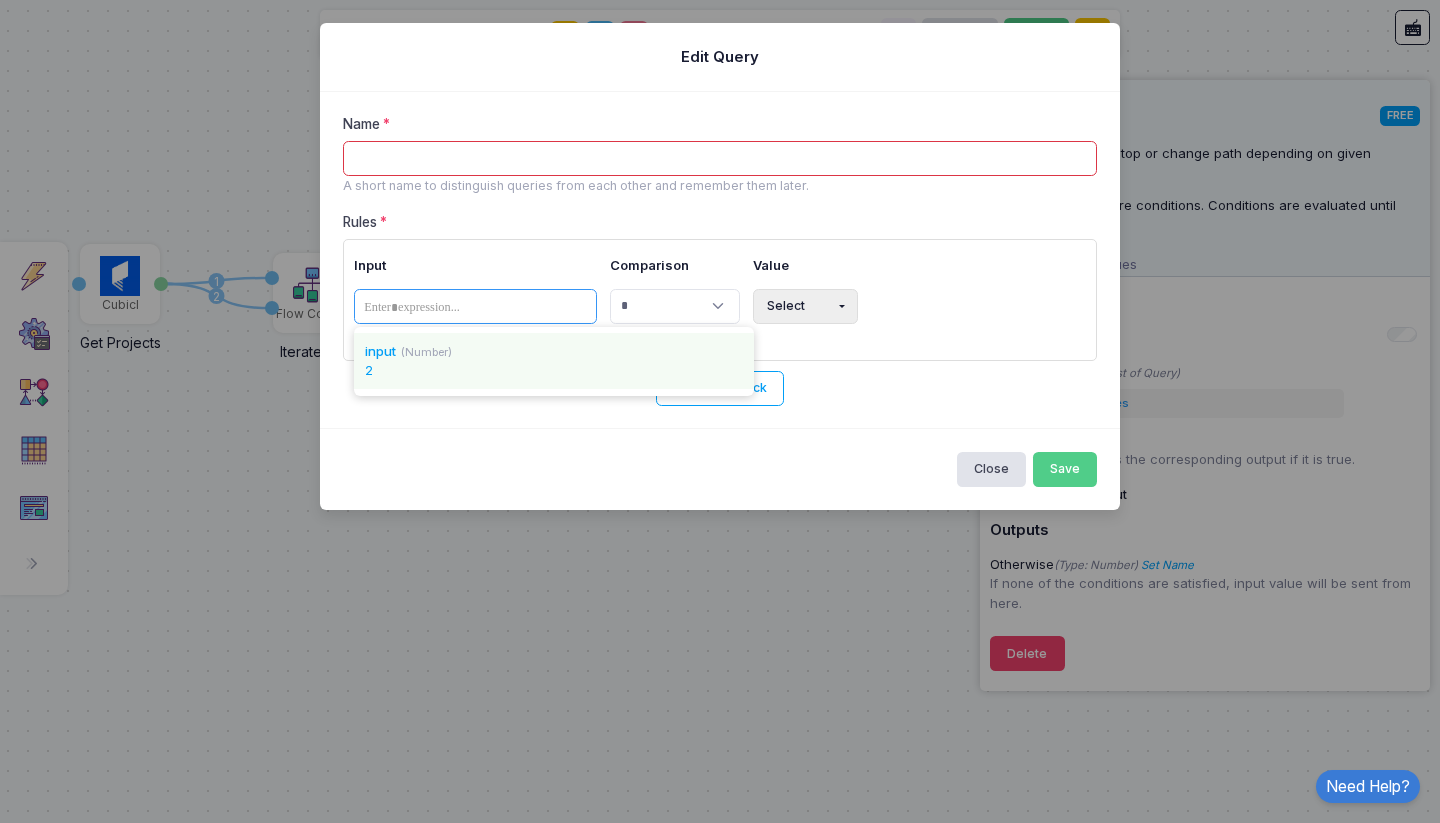 click on "2" 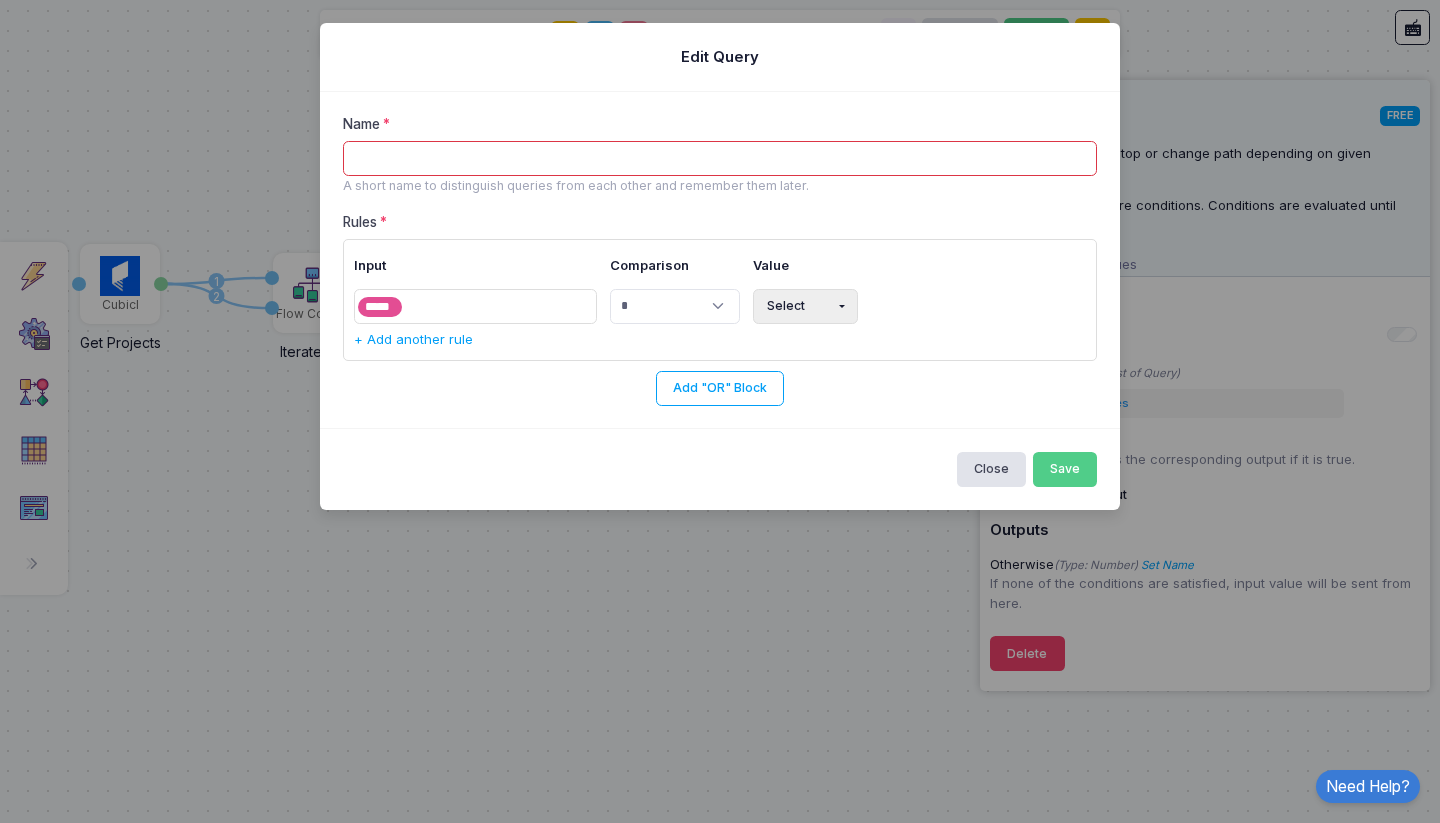 click on "Name" at bounding box center (720, 158) 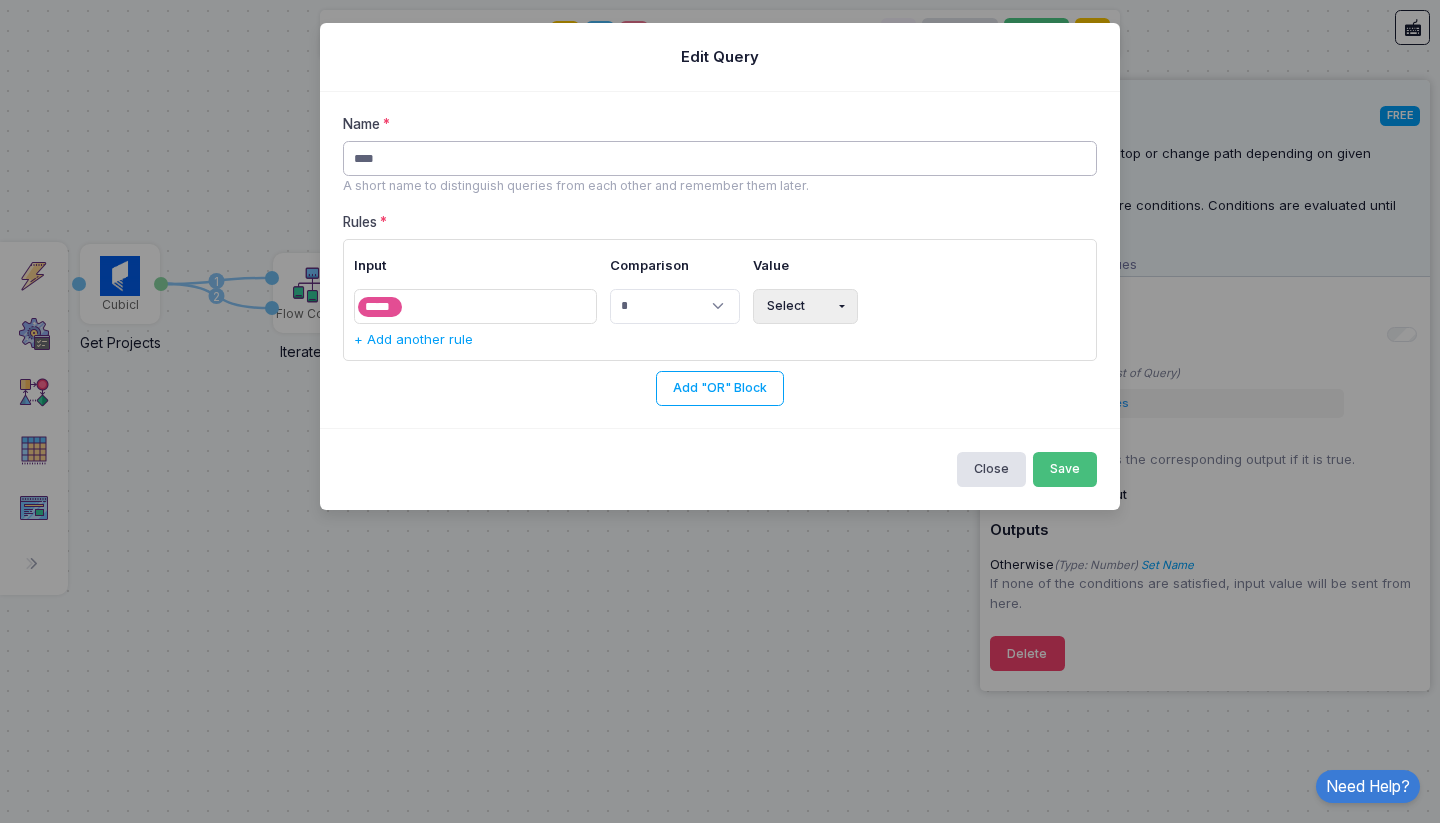 type on "****" 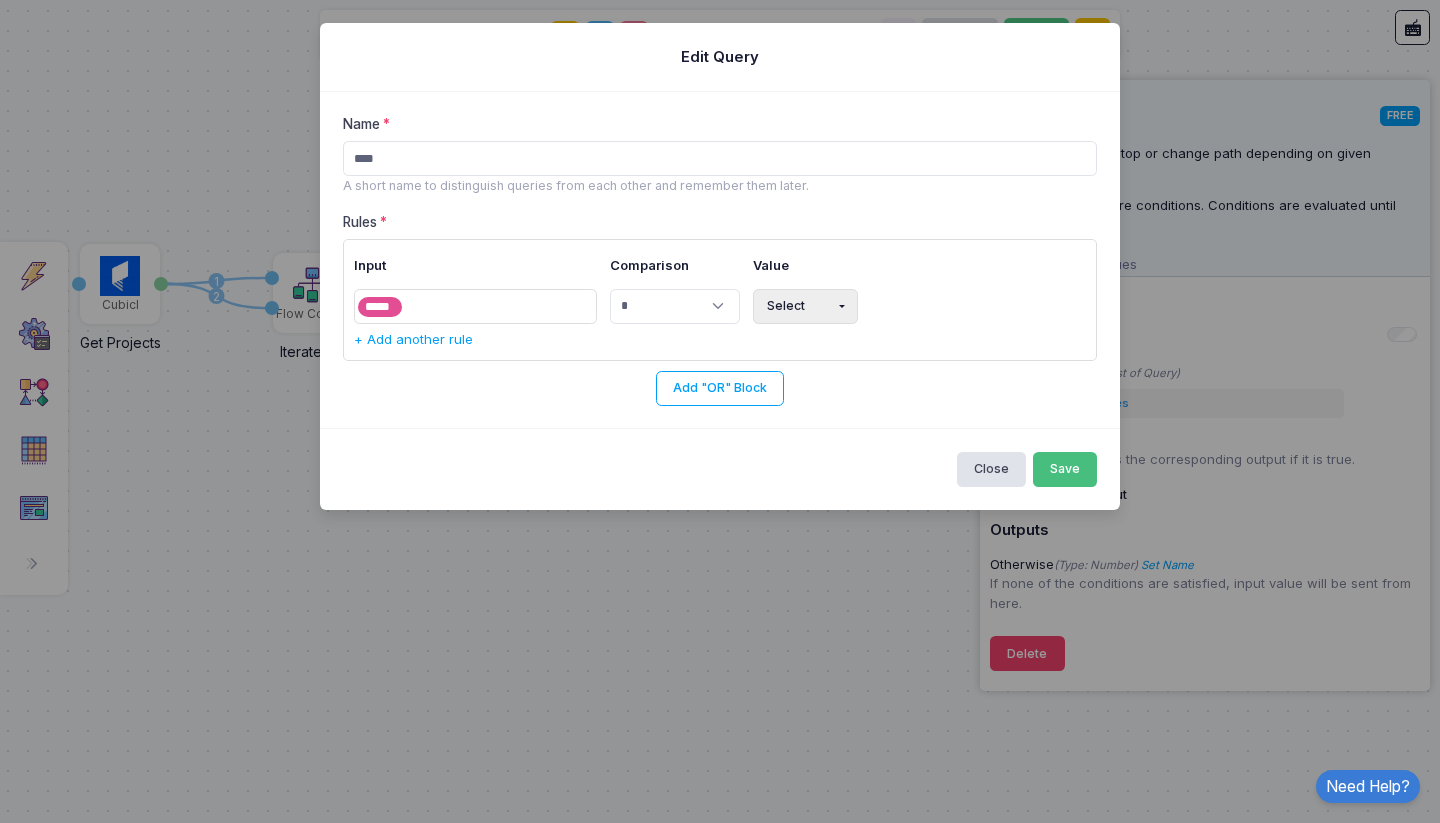click on "Save" 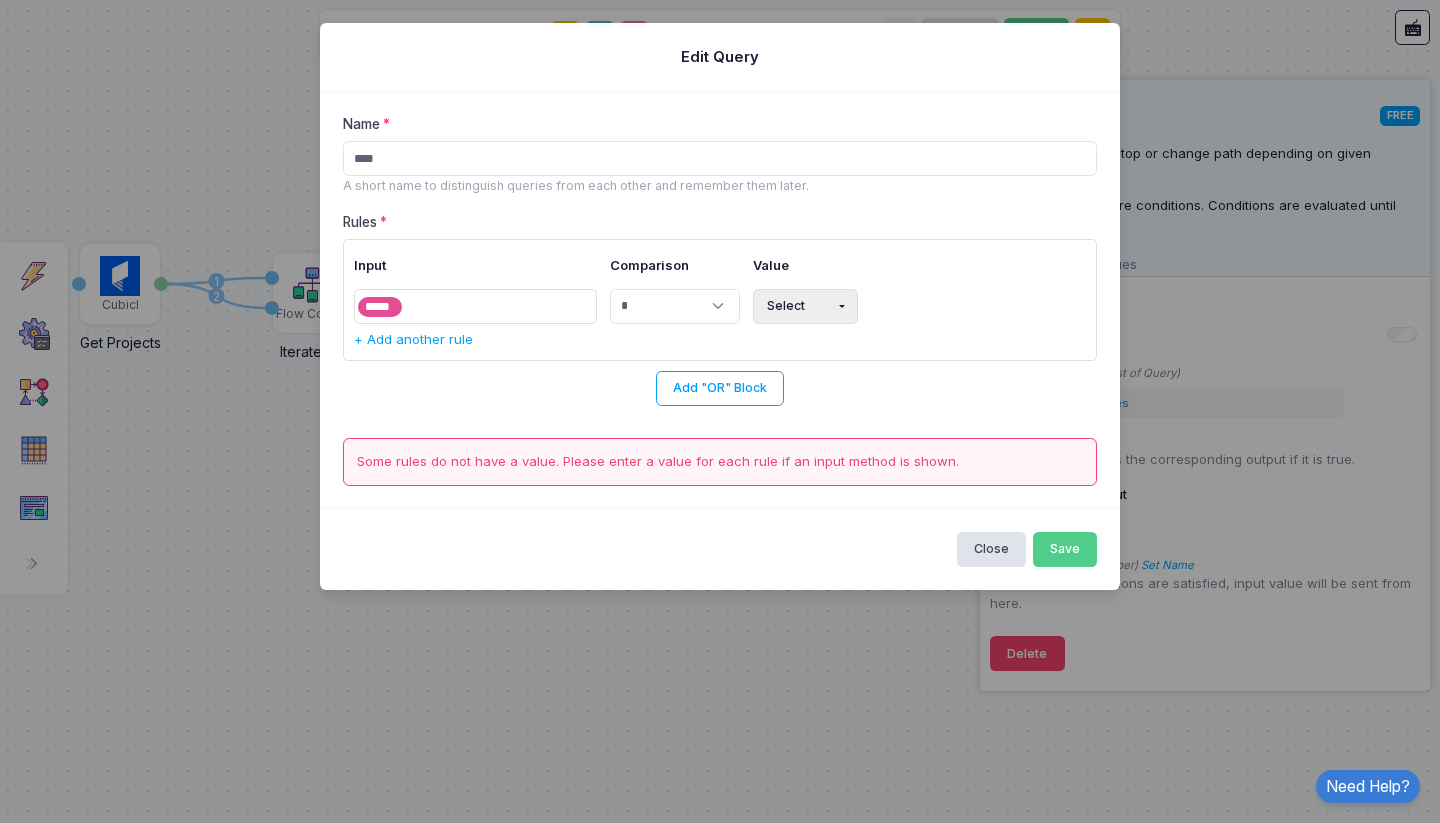 click on "Select" 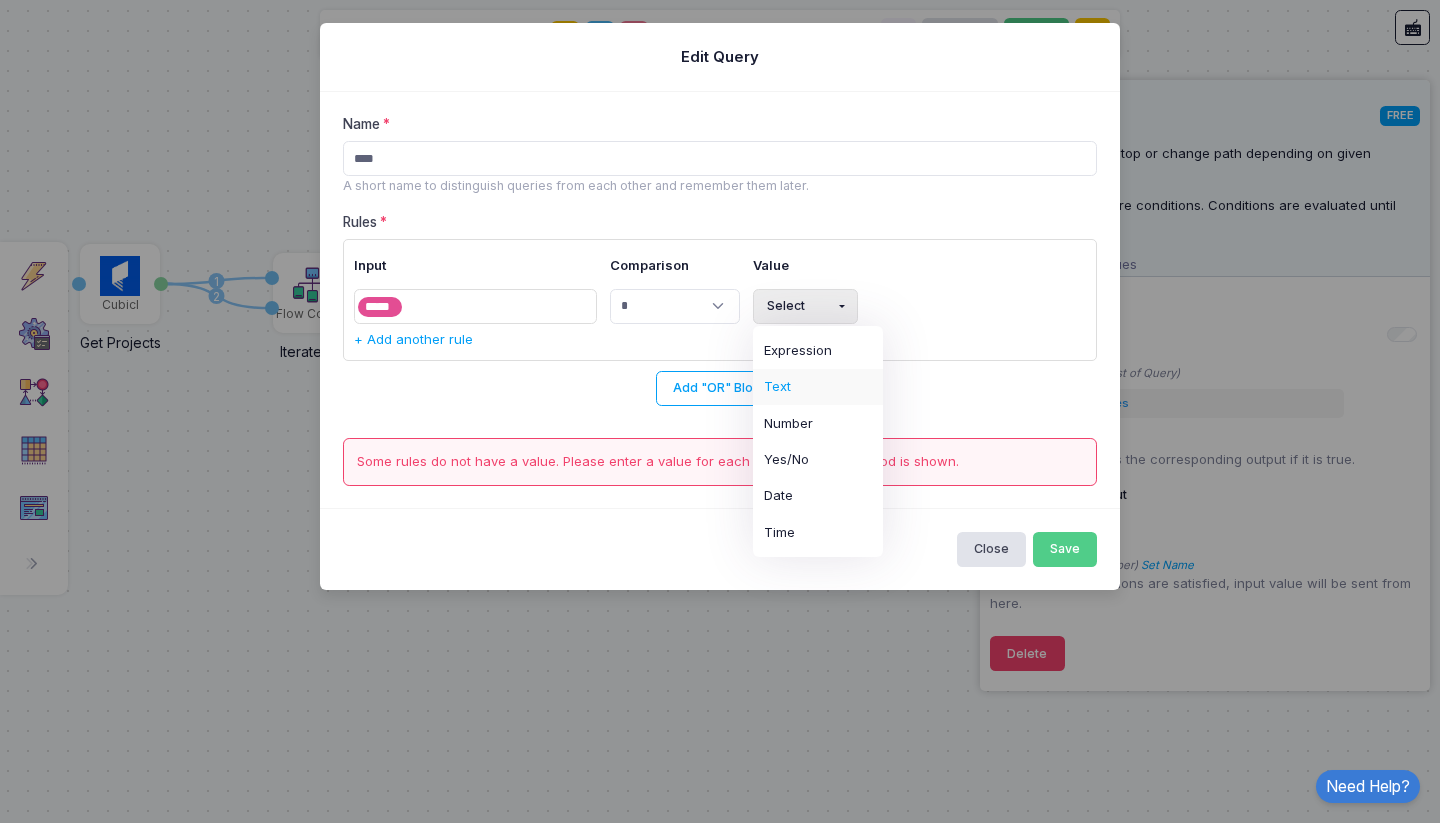 click on "Text" 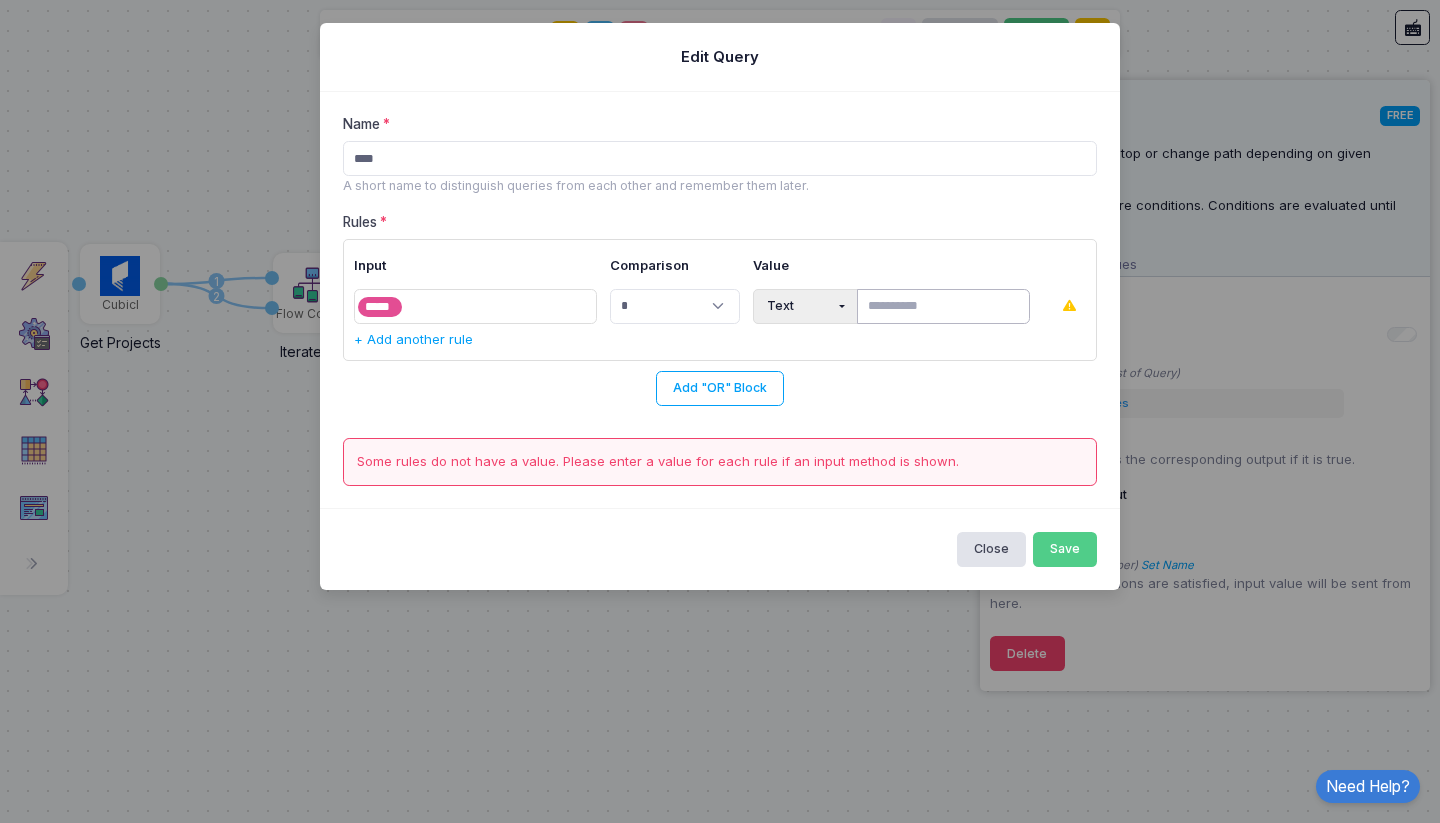 click 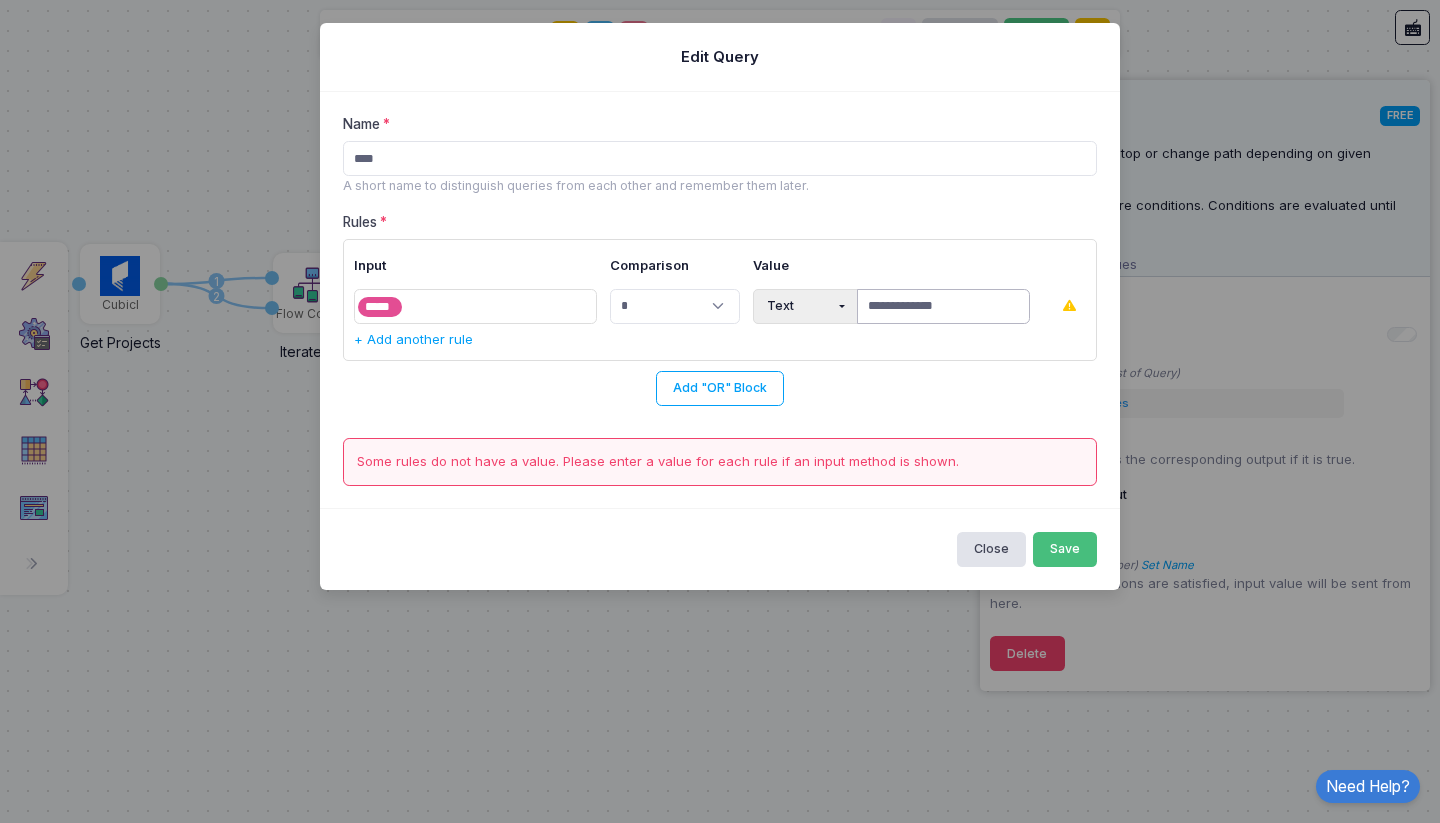 type on "**********" 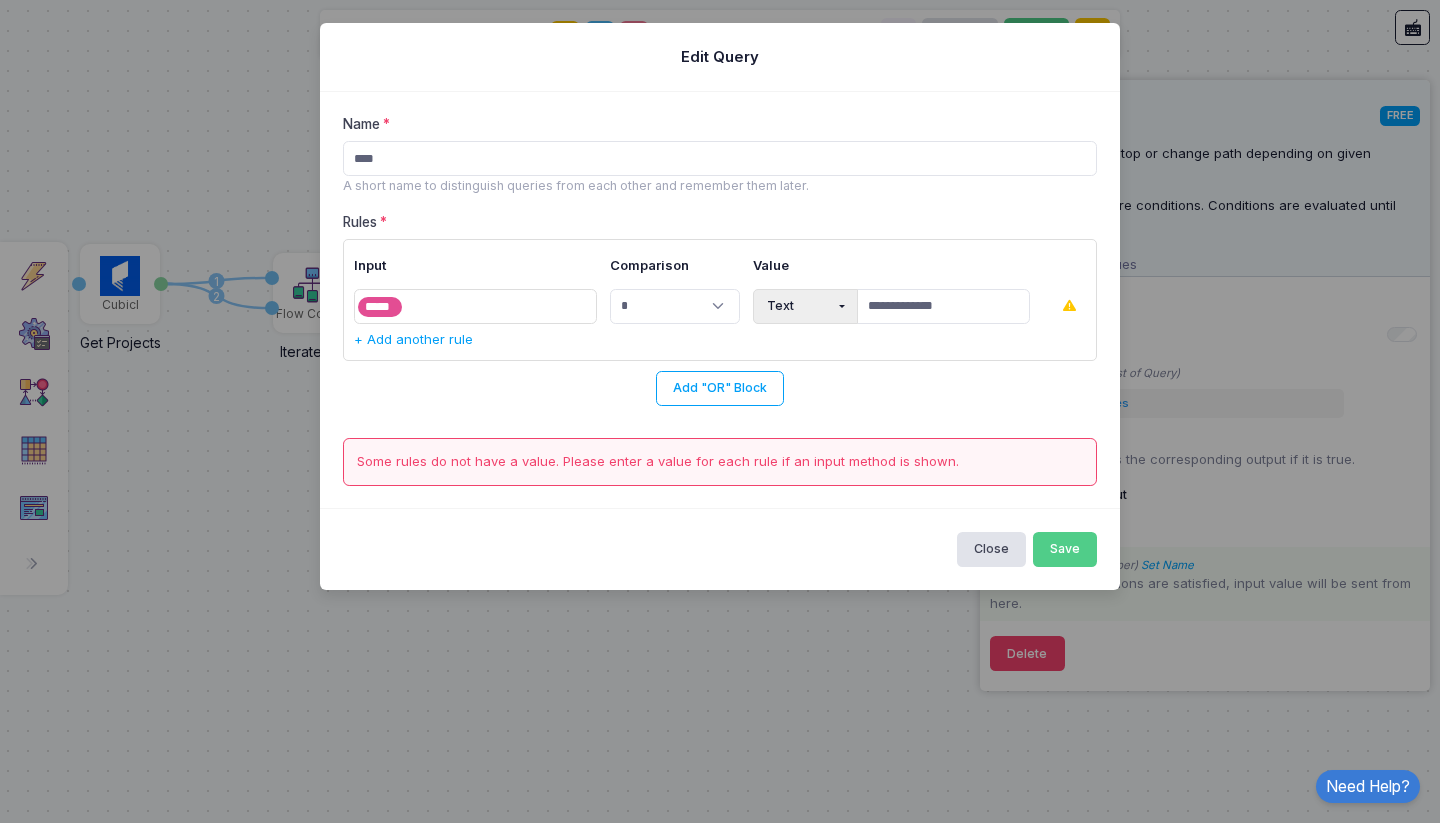 click on "Save" 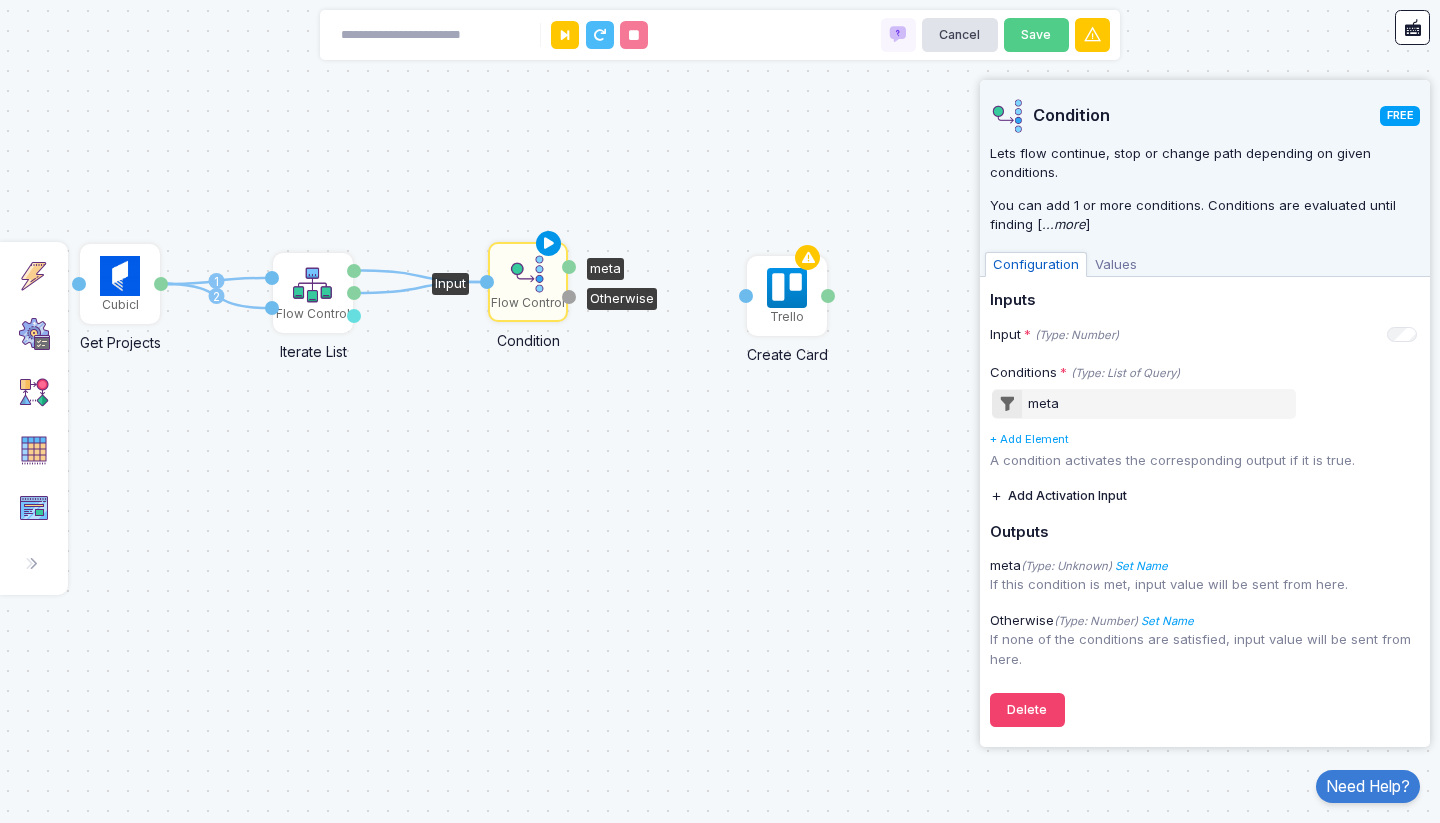 click at bounding box center (549, 244) 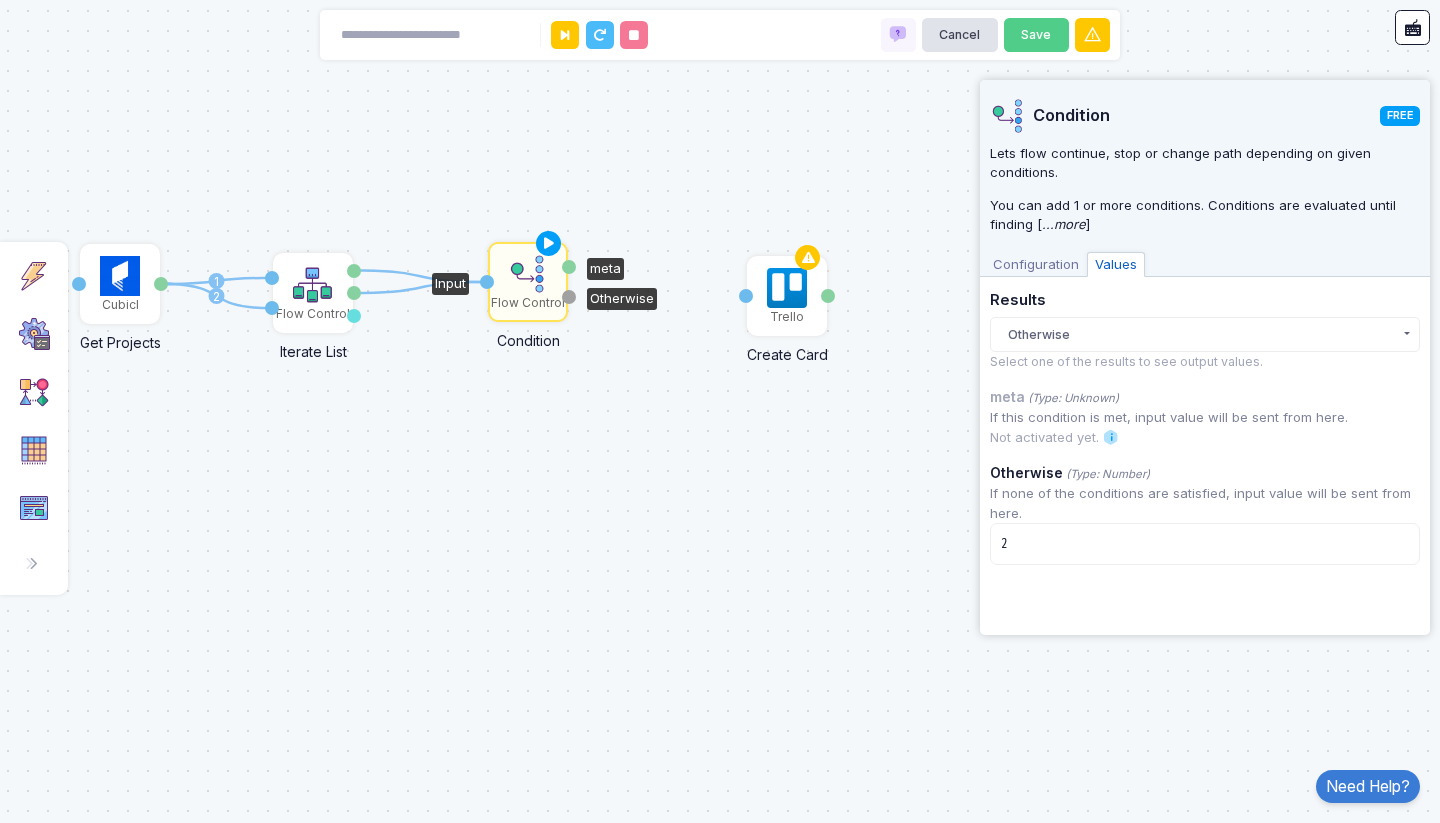 click on "Otherwise" 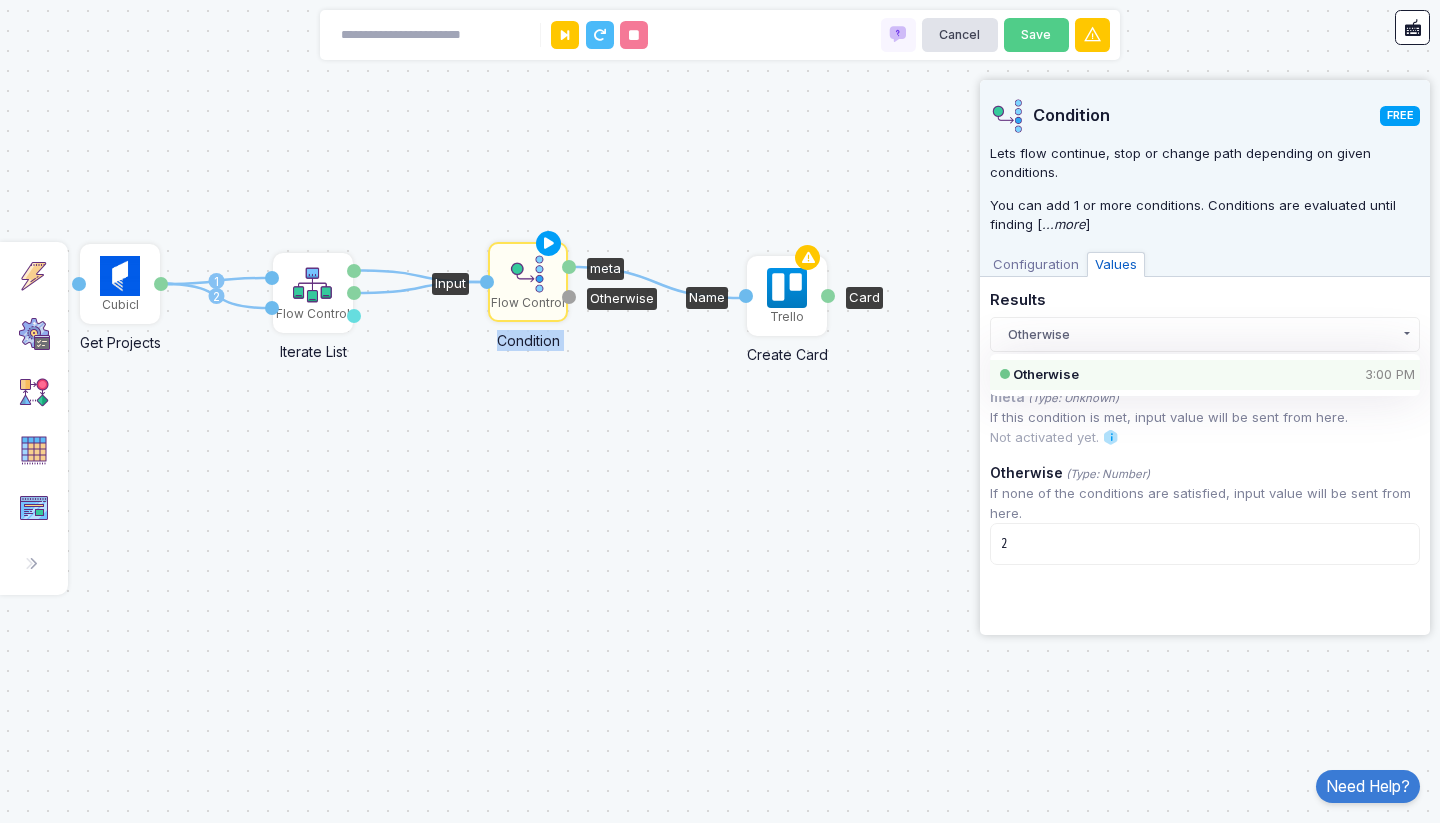 drag, startPoint x: 575, startPoint y: 265, endPoint x: 743, endPoint y: 298, distance: 171.2104 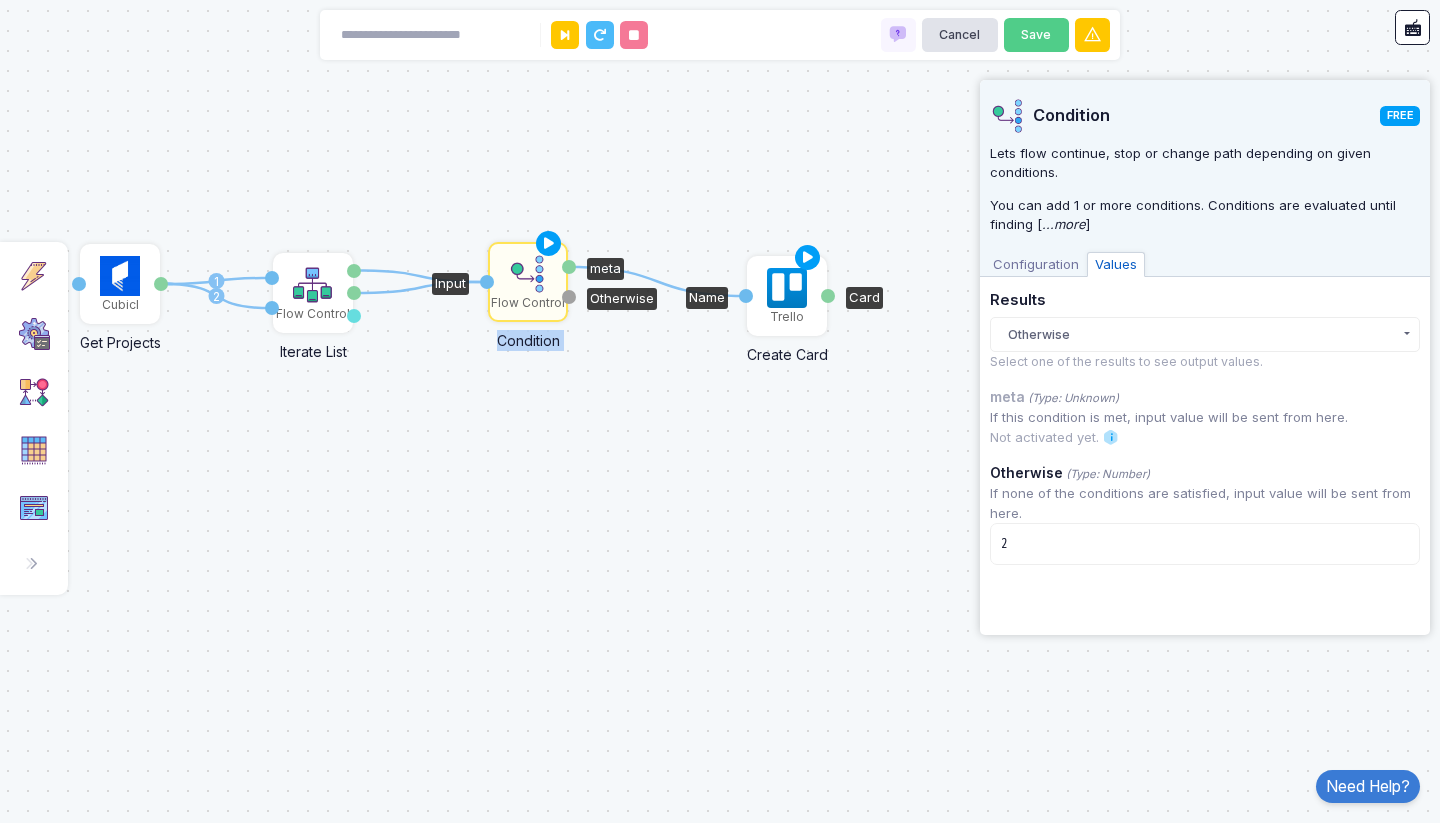 click 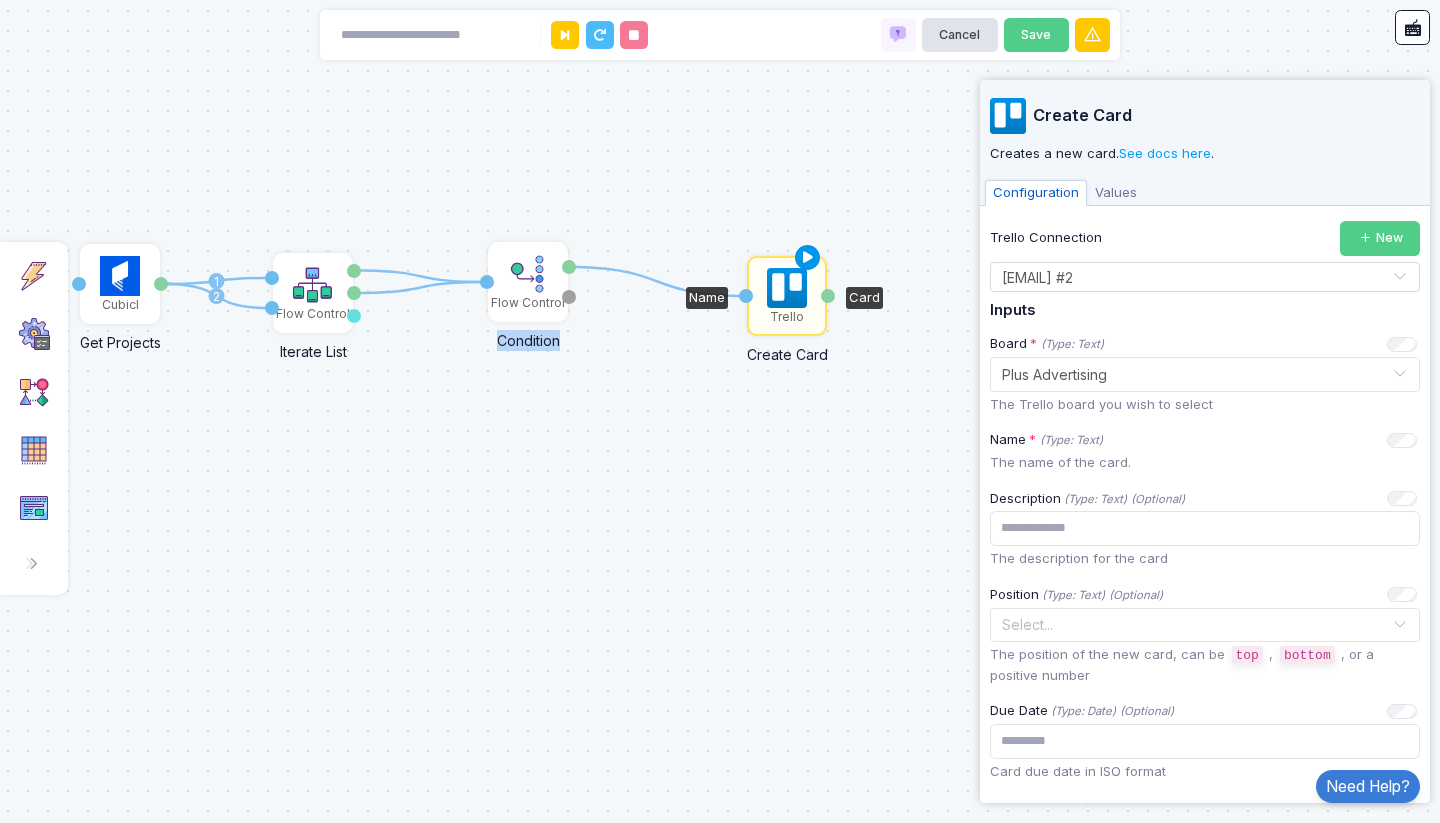 click at bounding box center (808, 258) 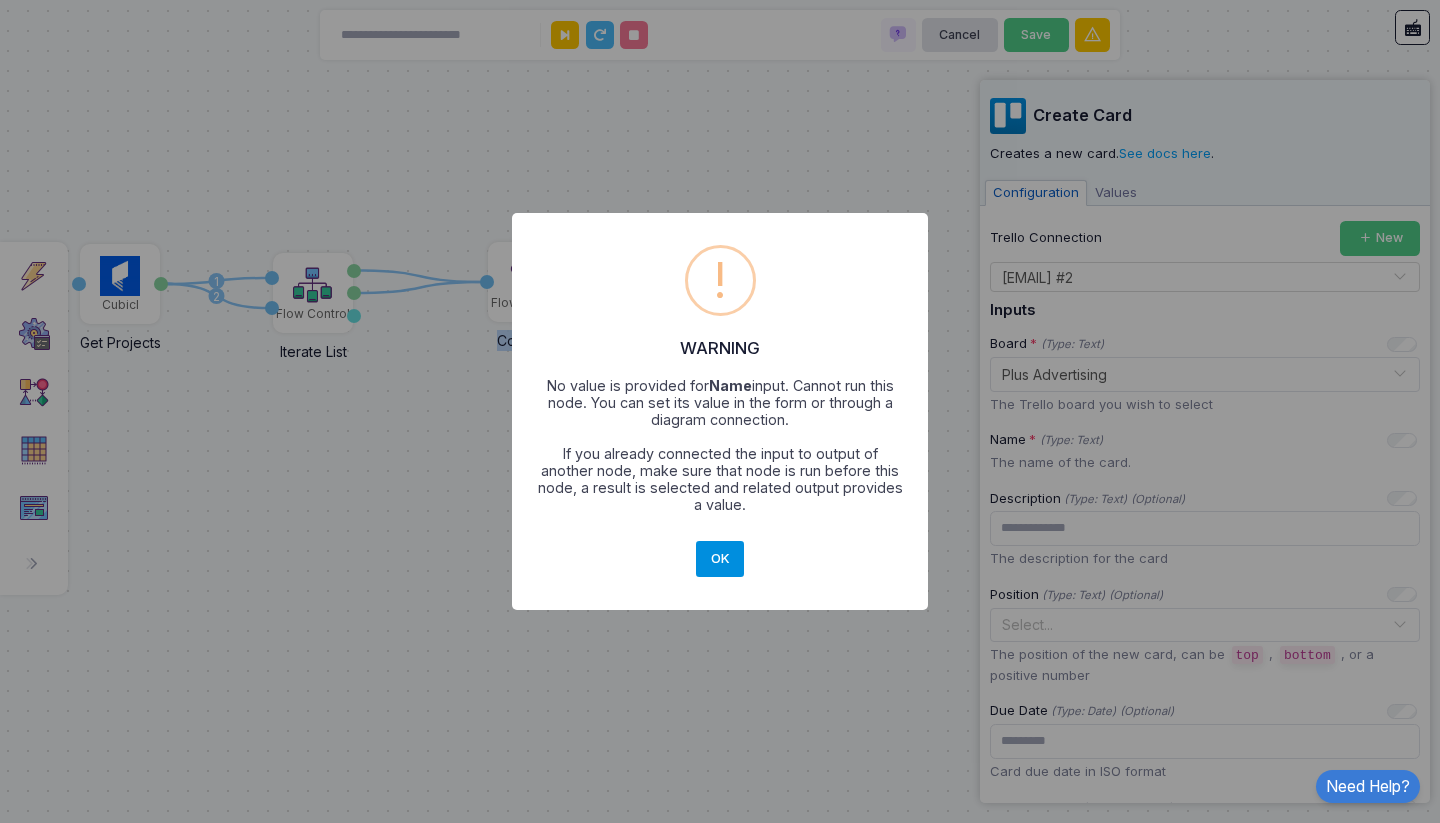 click on "OK" at bounding box center (720, 559) 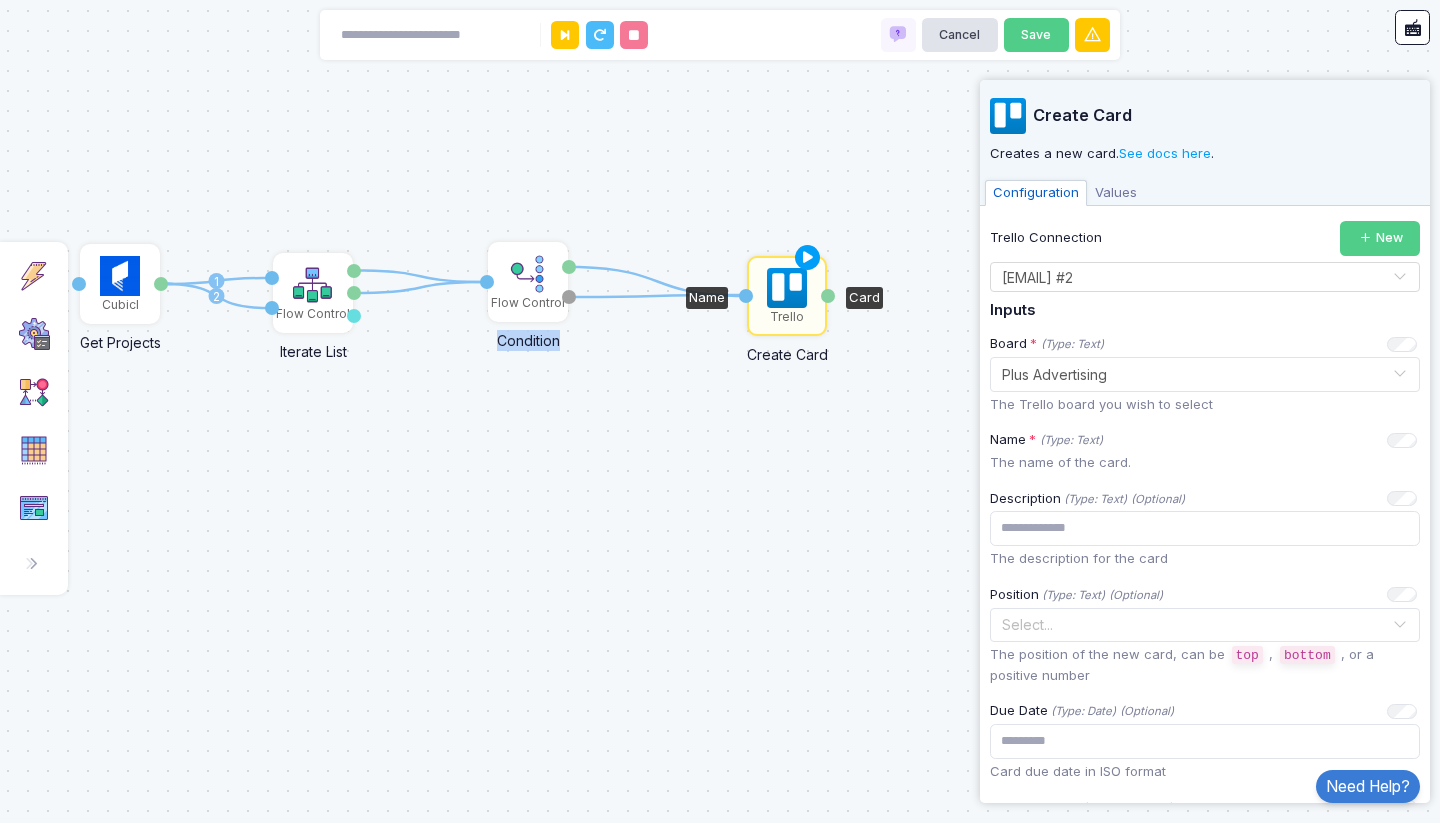 drag, startPoint x: 570, startPoint y: 297, endPoint x: 742, endPoint y: 296, distance: 172.00291 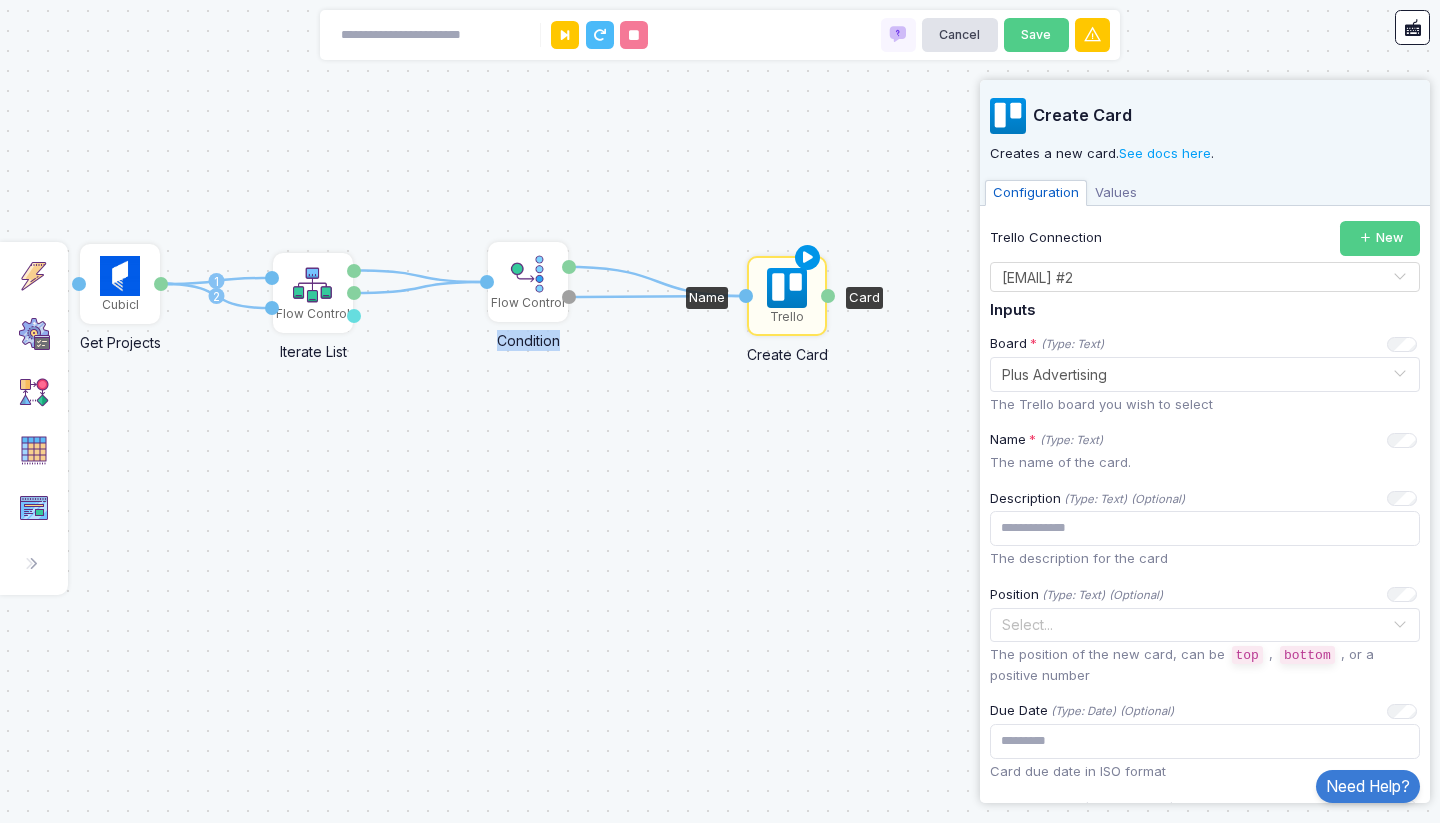 click at bounding box center [808, 258] 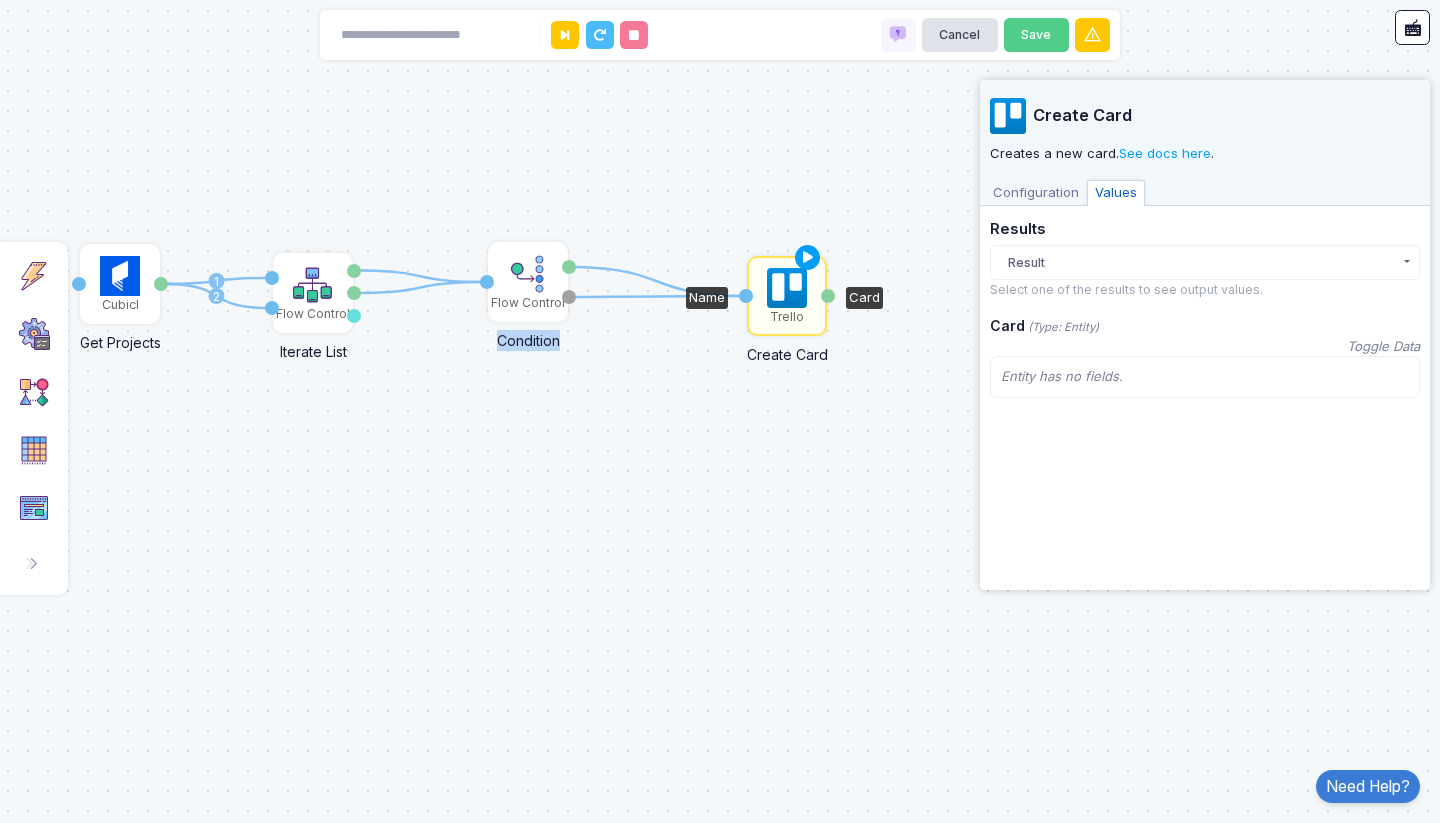 click on "Result" 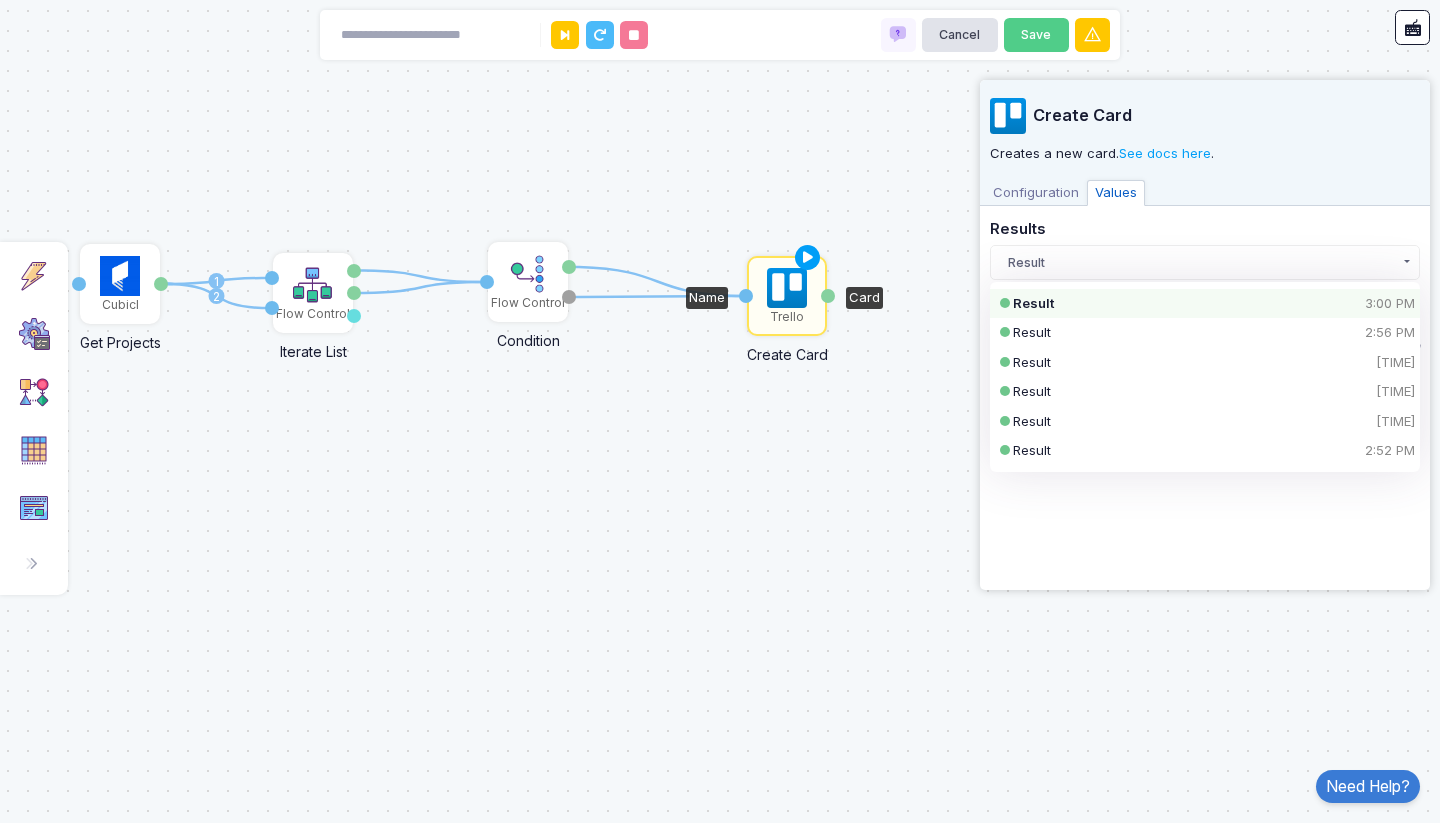 click on "Create Card Creates a new card.  See docs here .
Configuration Values Trello Connection  New  Select Connection × a.kerim.sanli@example.com #2 × Inputs Board * (Type: Text) + Expression Select... × Plus Advertising The Trello board you wish to select
Name * (Type: Text) + Expression The name of the card.
Description (Type: Text) (Optional) + Expression The description for the card
Position (Type: Text) (Optional) + Expression Select... The position of the new card, can be  top ,  bottom , or a positive number Due Date (Type: Date) (Optional) + Expression Card due date in ISO format
Due Complete (Type: Yes/No) (Optional) + Expression Yes No Flag that indicates if  dueDate  expired
List * (Type: Text) + Expression Select... × Cubicl Aktarma The ID of the list the card should be created in.
Members (Type: List of Text) (Optional) + Expression Select... Array of member IDs to add to the card
Labels (Type: List of Text) (Optional) + Expression Select... Array of labelIDs to add to the card
or" 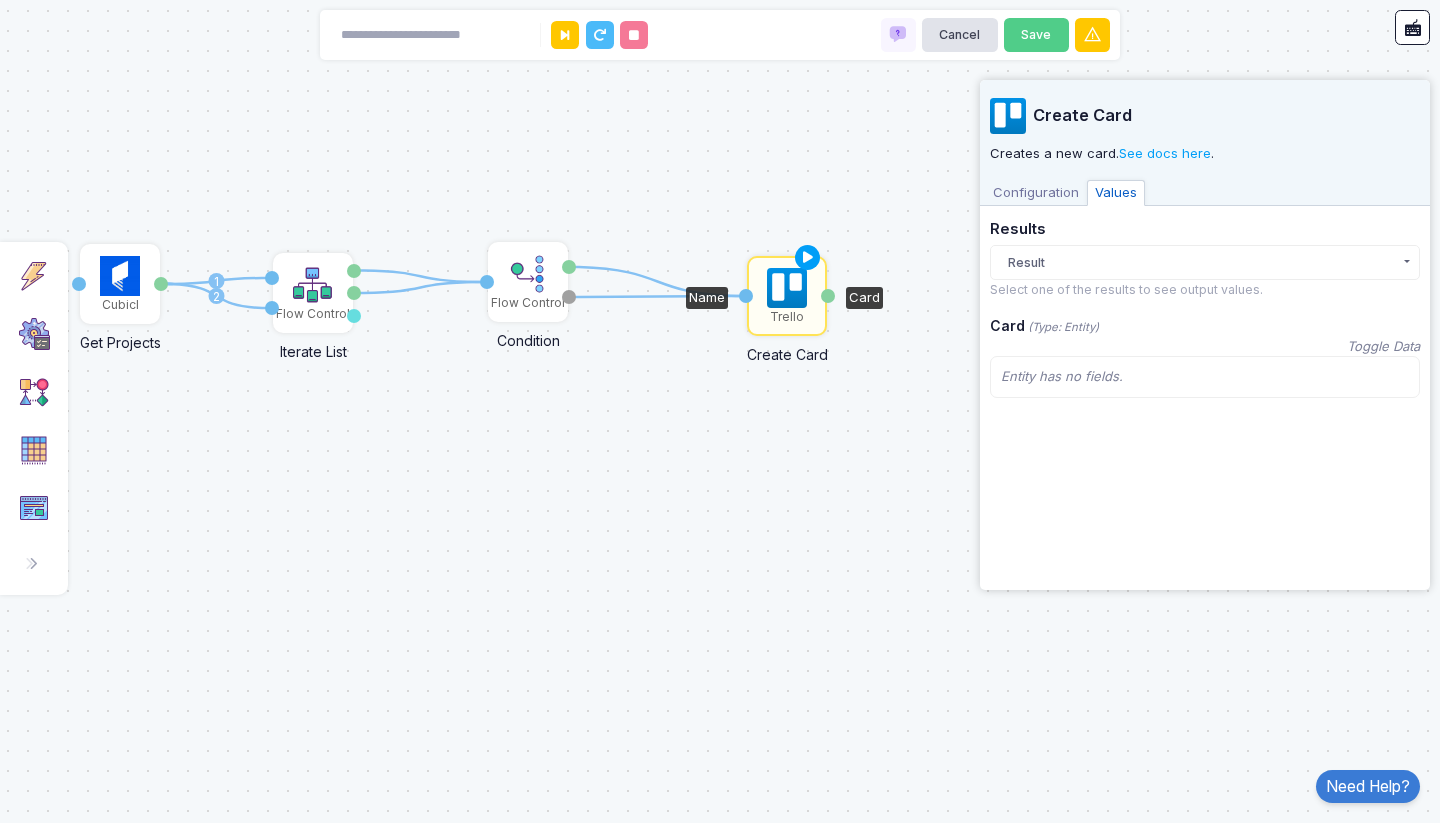 click on "Result" 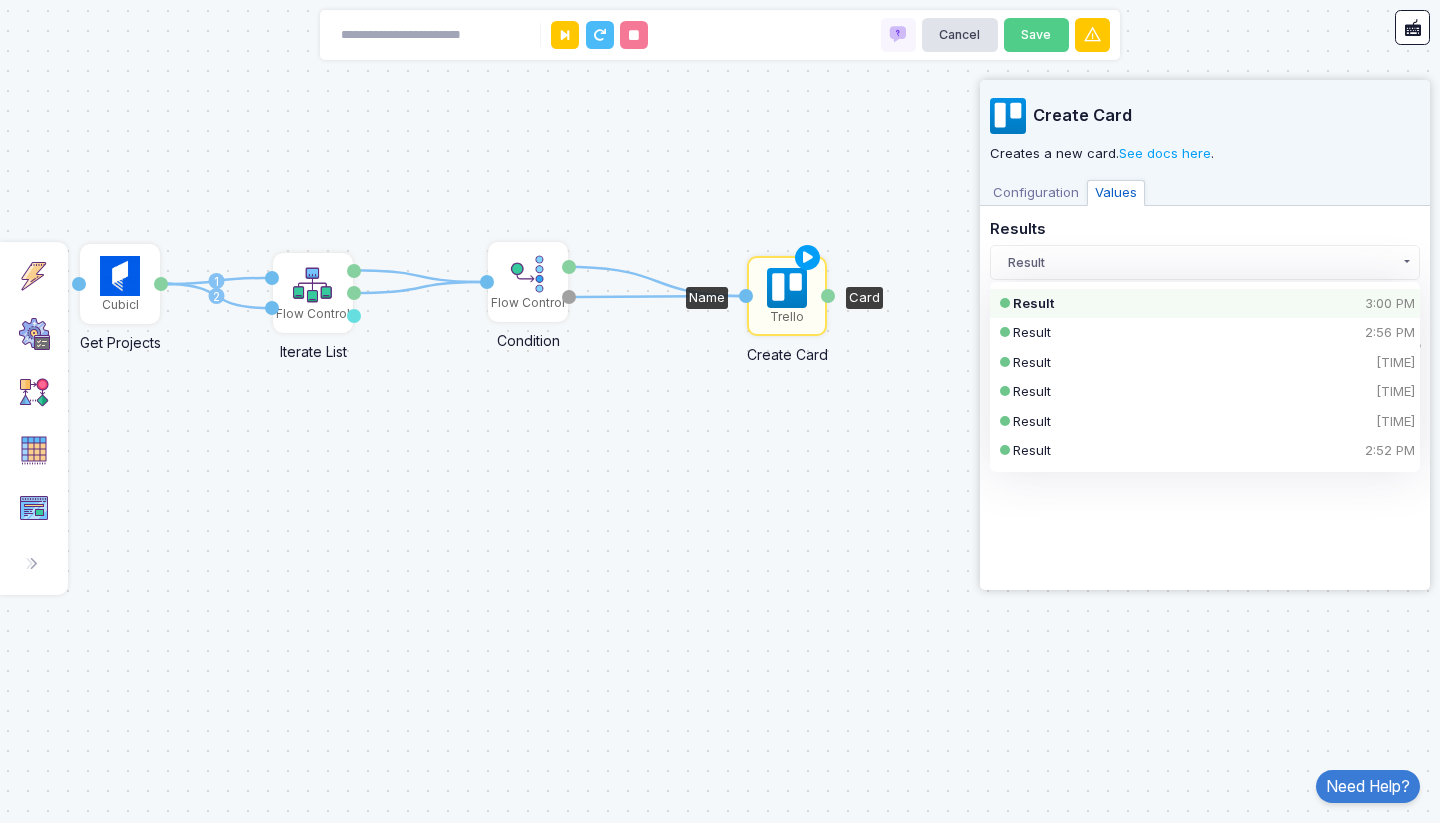 click on "Configuration" at bounding box center [1036, 193] 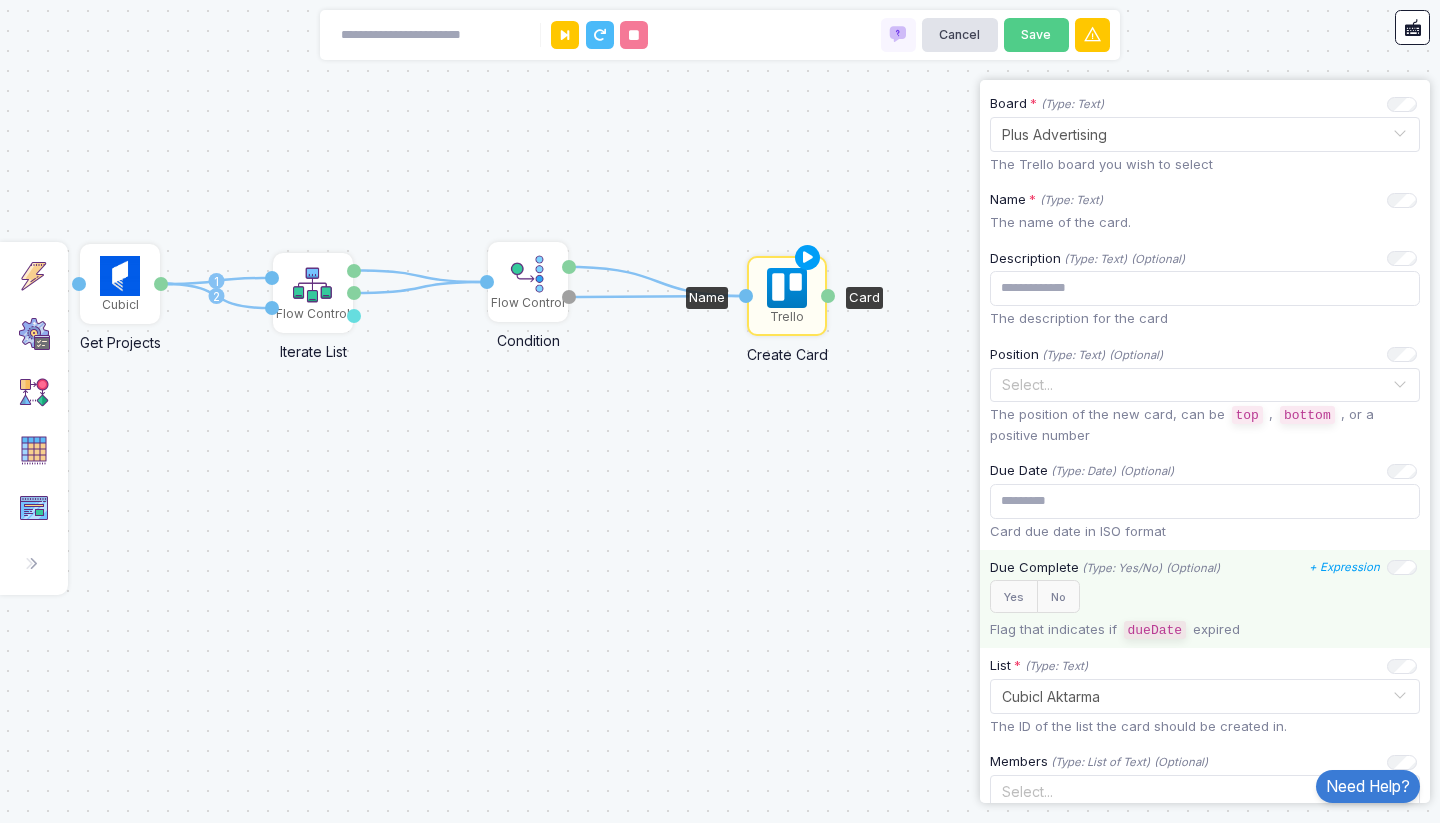 scroll, scrollTop: 360, scrollLeft: 0, axis: vertical 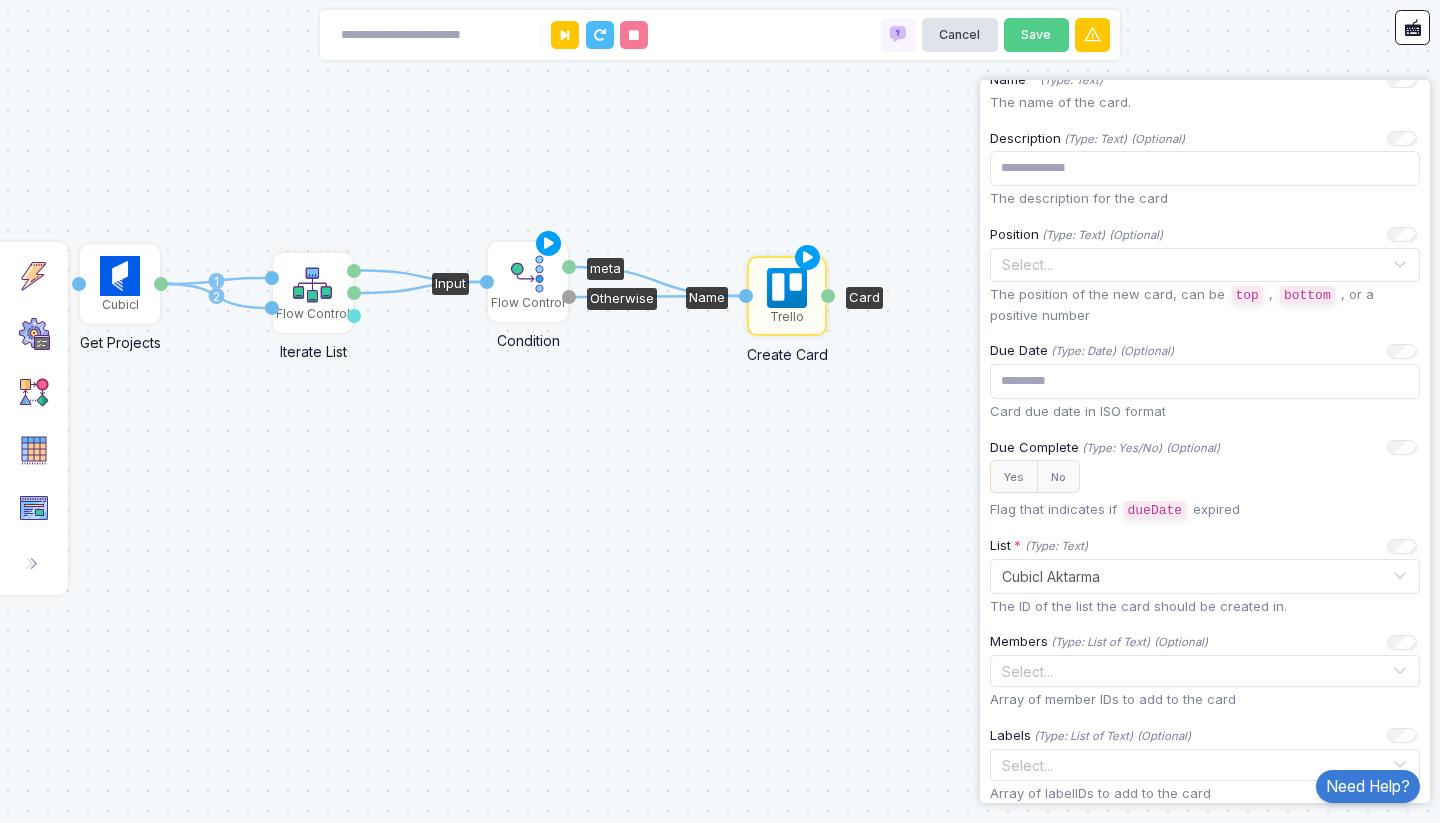 click on "Flow Control" 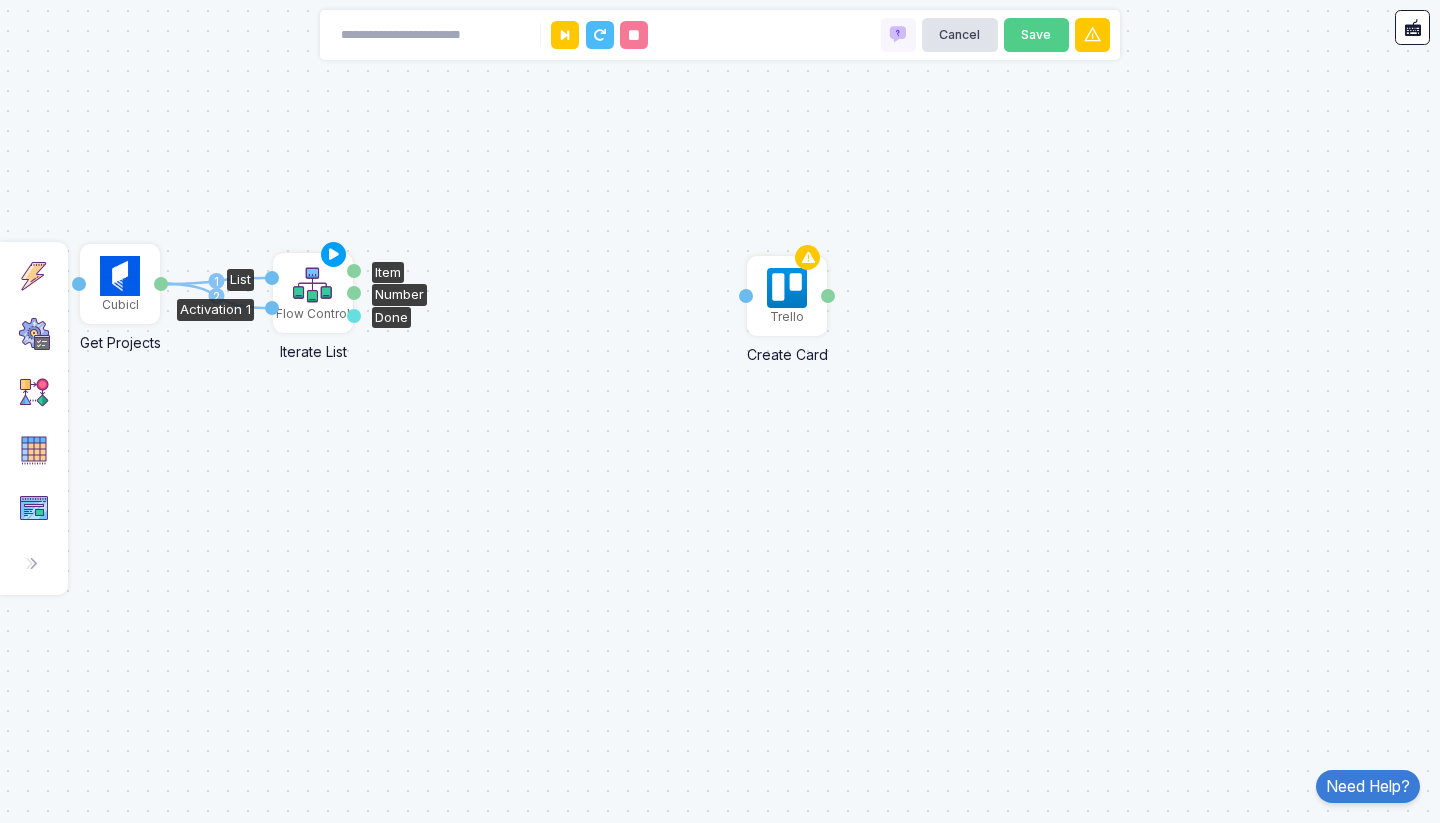click 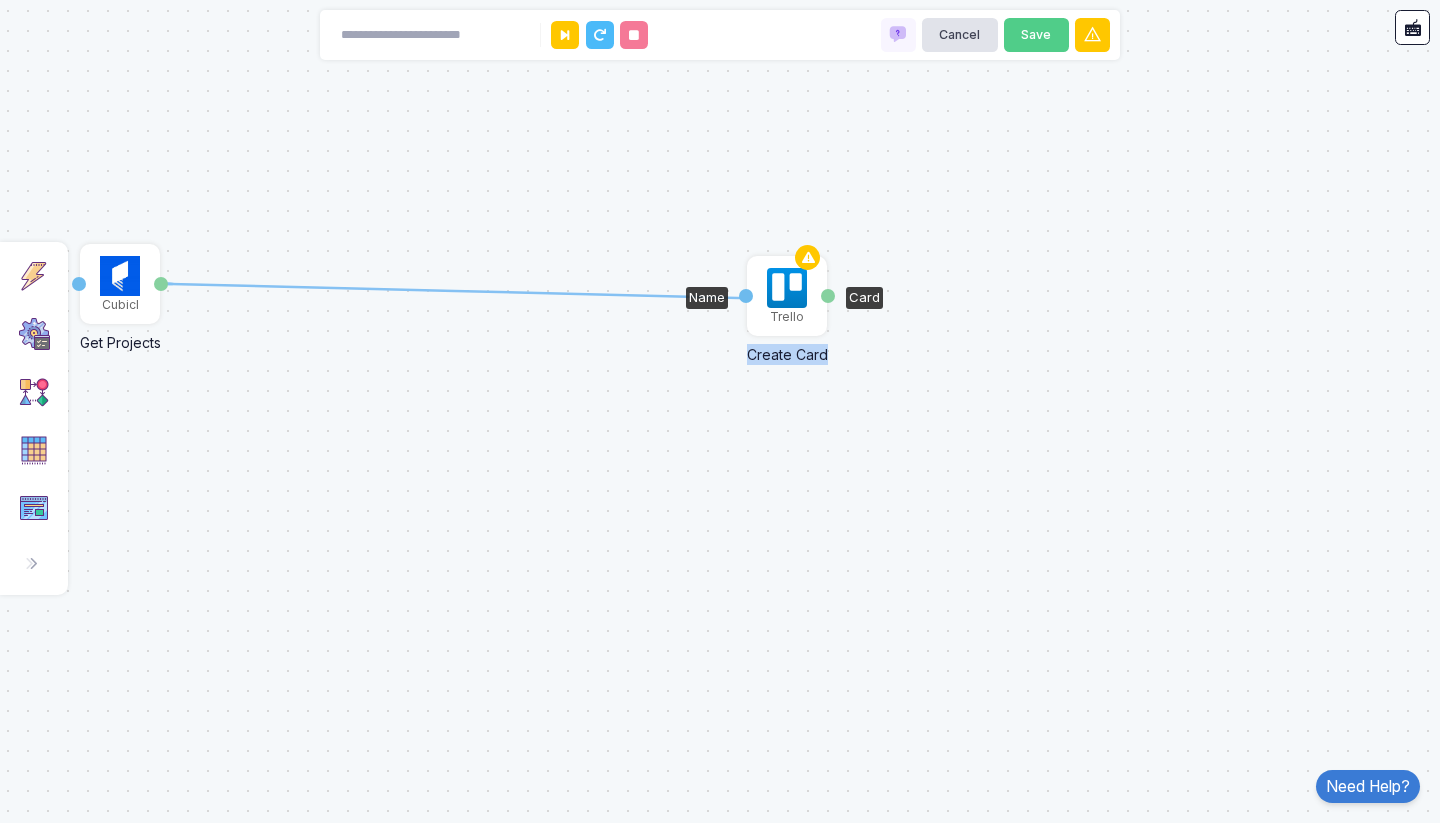 drag, startPoint x: 165, startPoint y: 282, endPoint x: 748, endPoint y: 298, distance: 583.2195 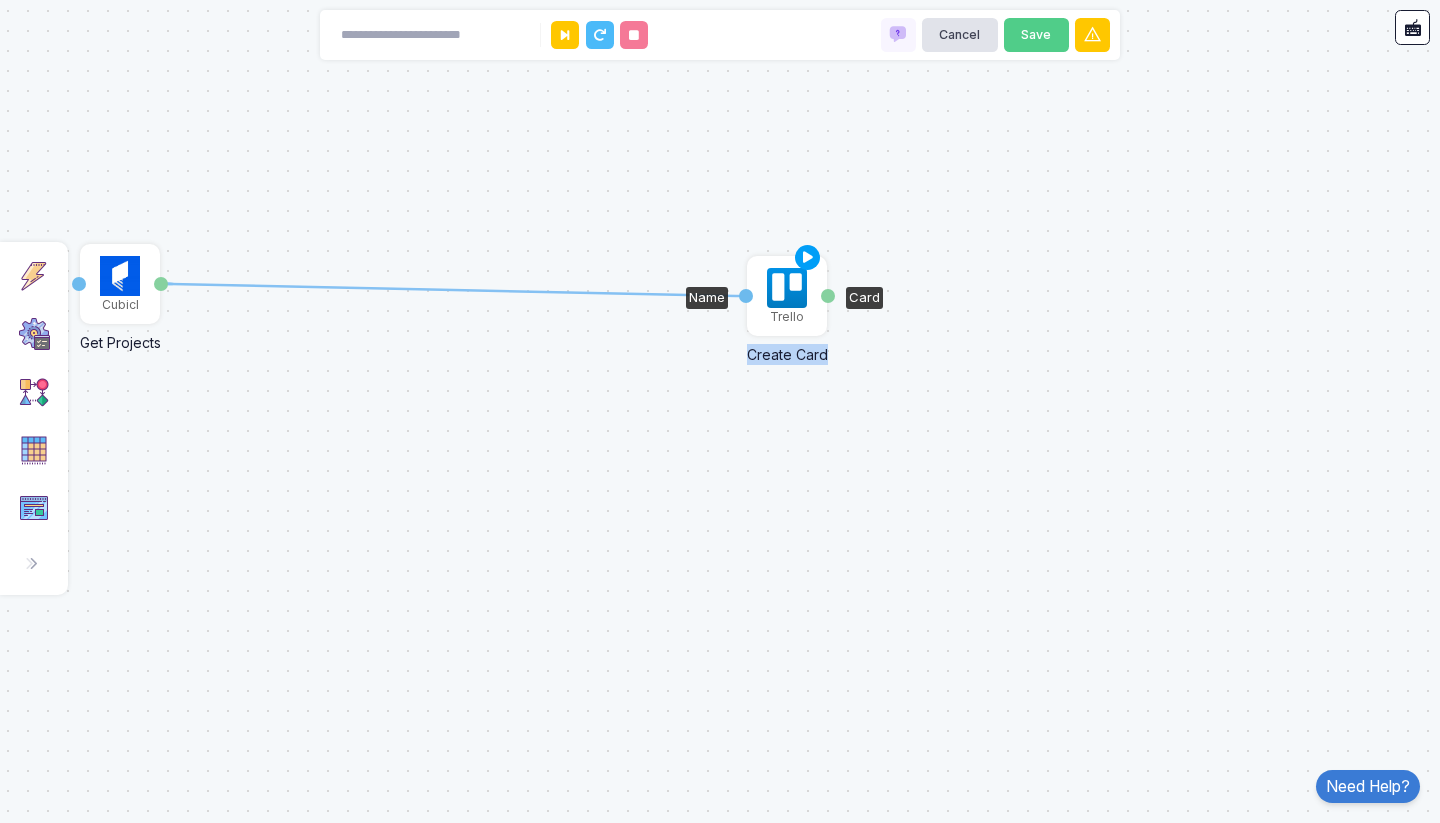 click 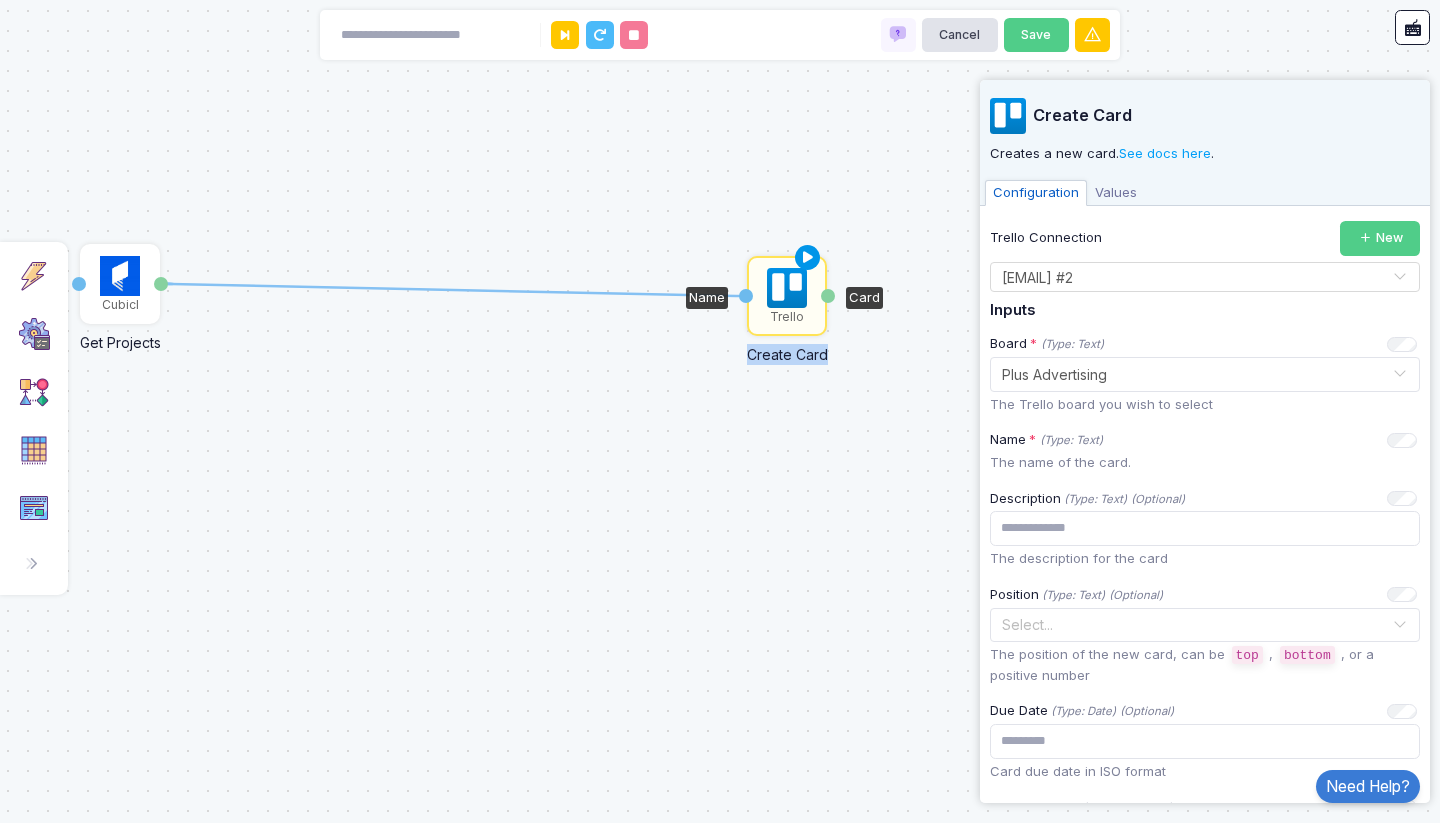 click at bounding box center (808, 258) 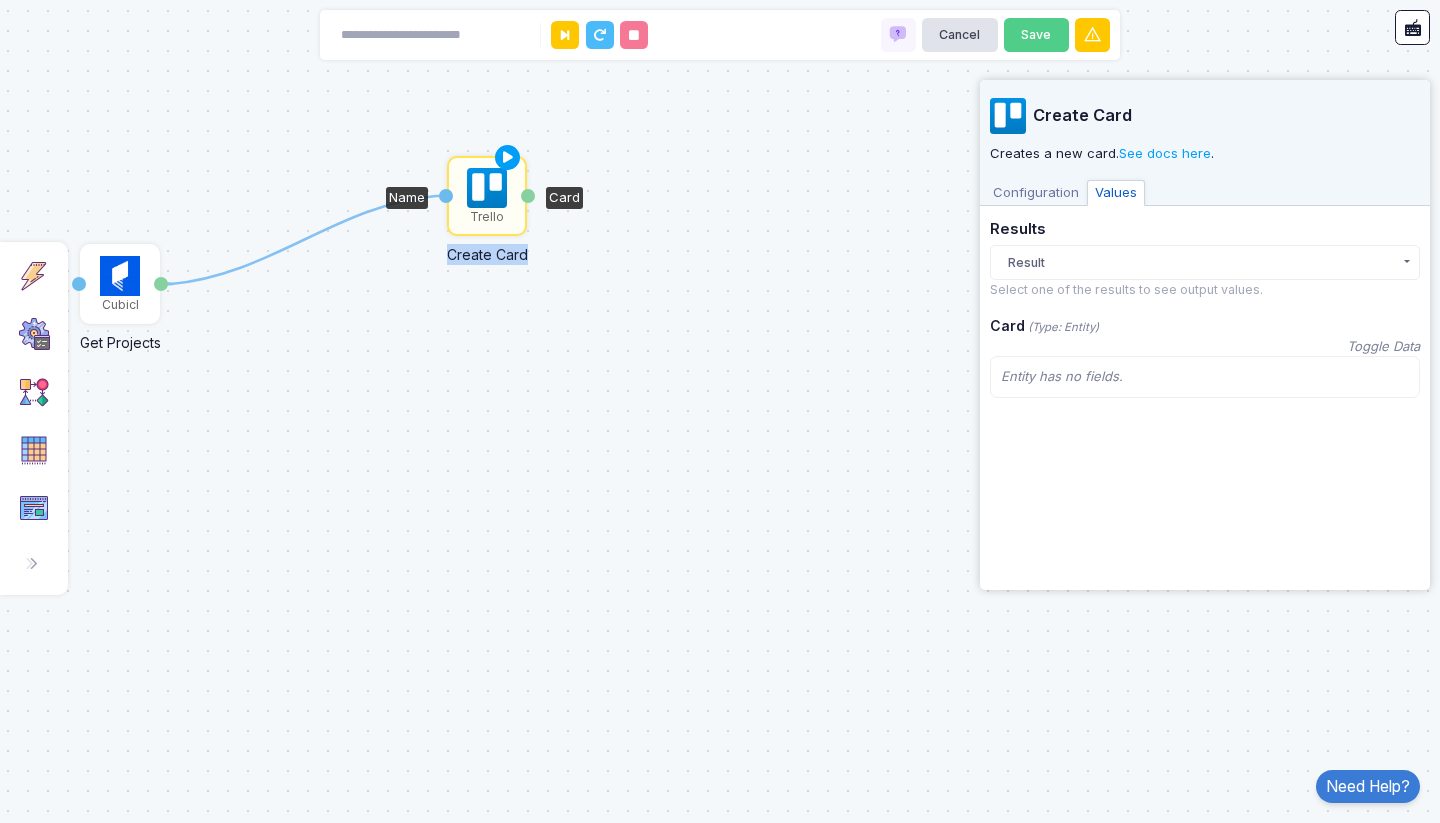 drag, startPoint x: 781, startPoint y: 299, endPoint x: 480, endPoint y: 198, distance: 317.49332 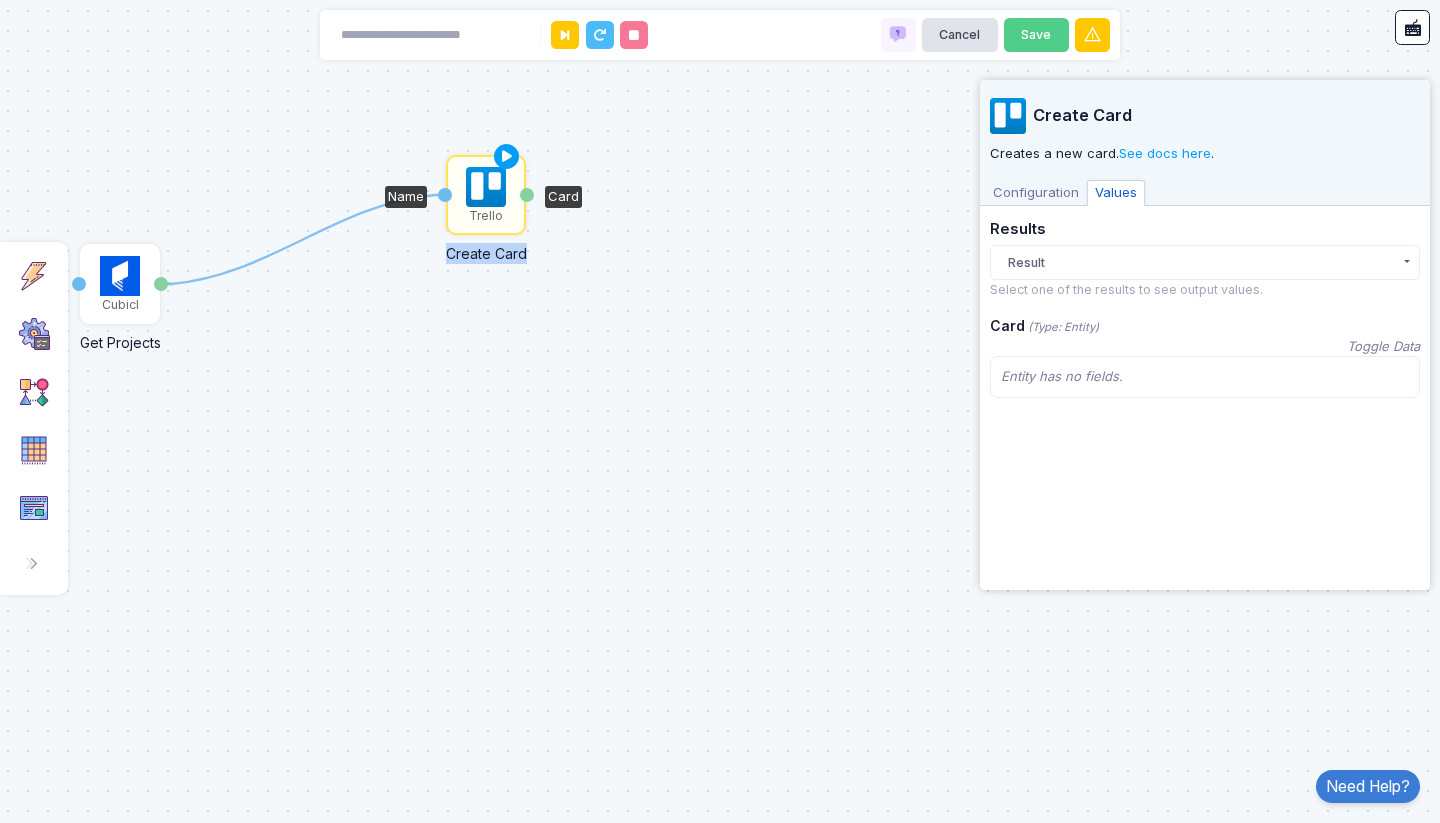 click on "Result" 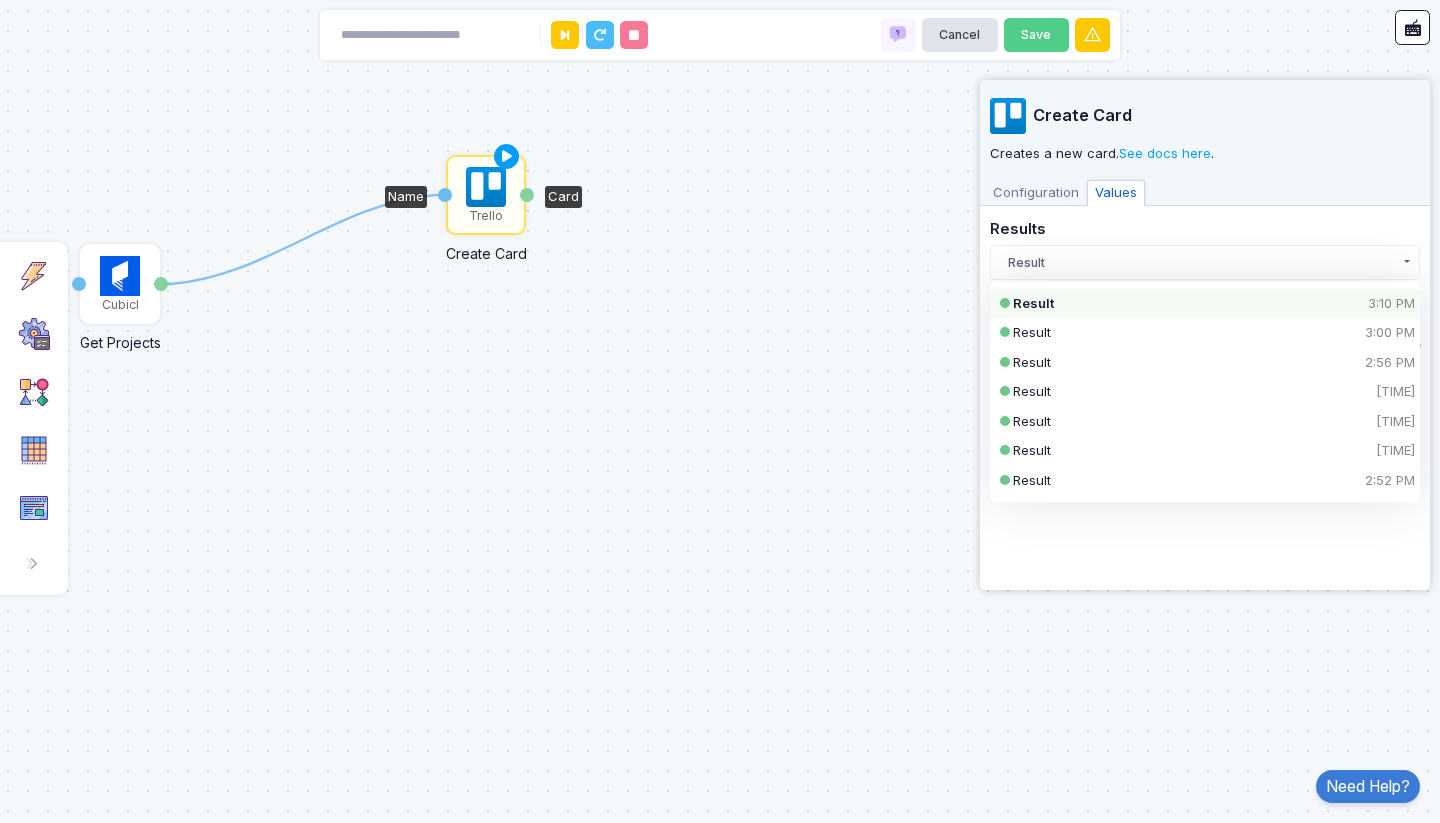 click on "Configuration" at bounding box center [1036, 193] 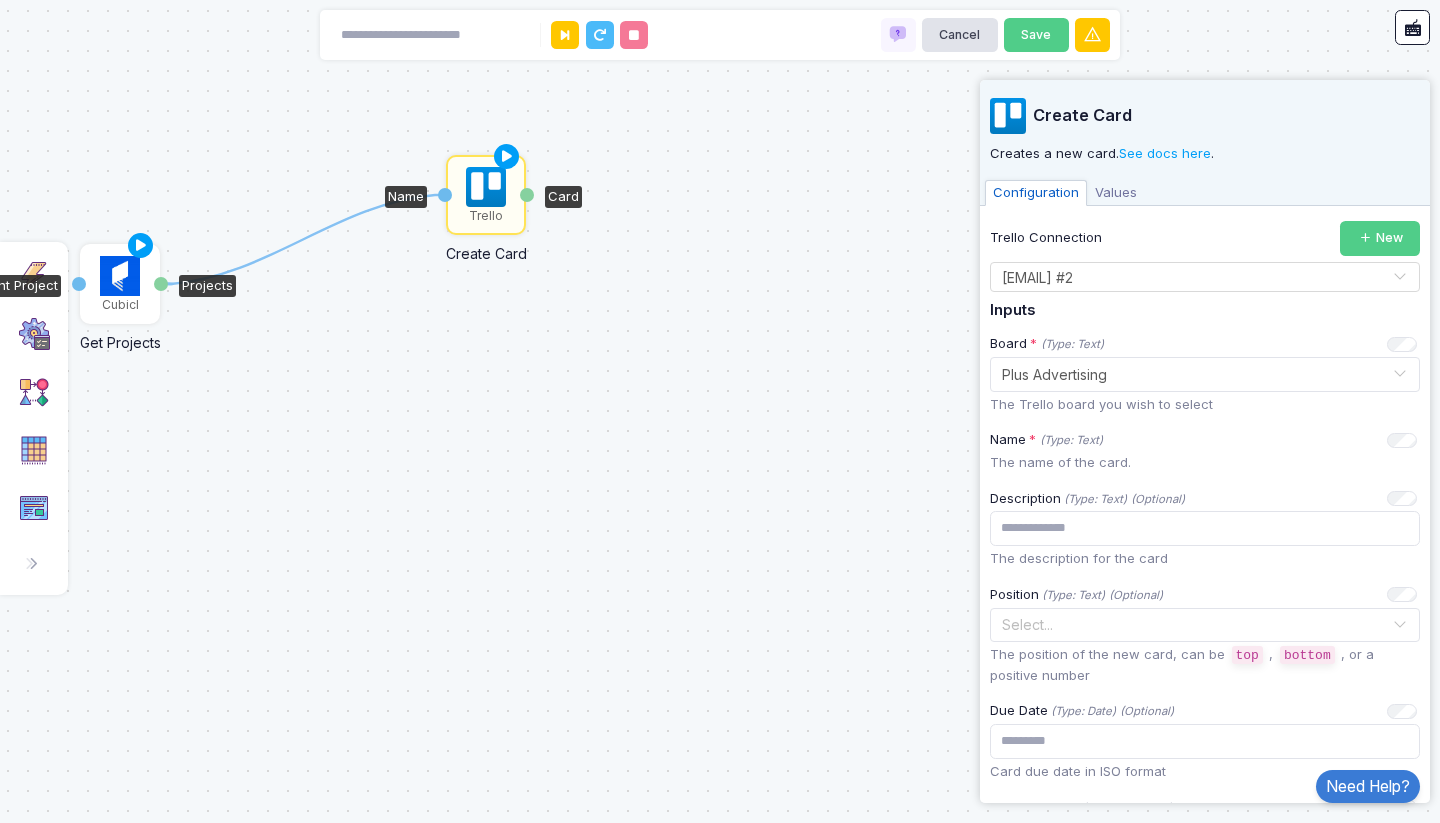 click 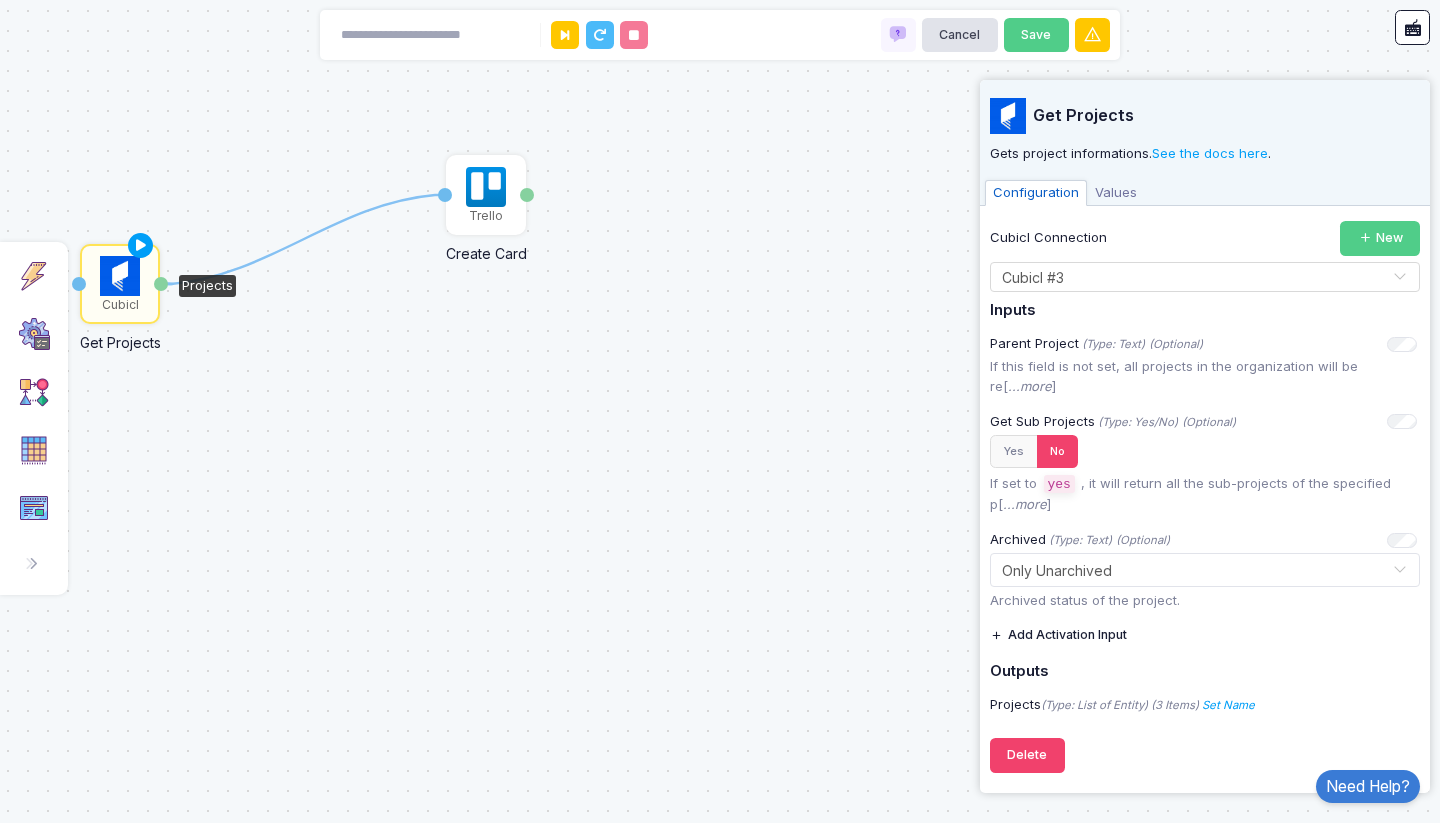 click on "Values" at bounding box center (1116, 193) 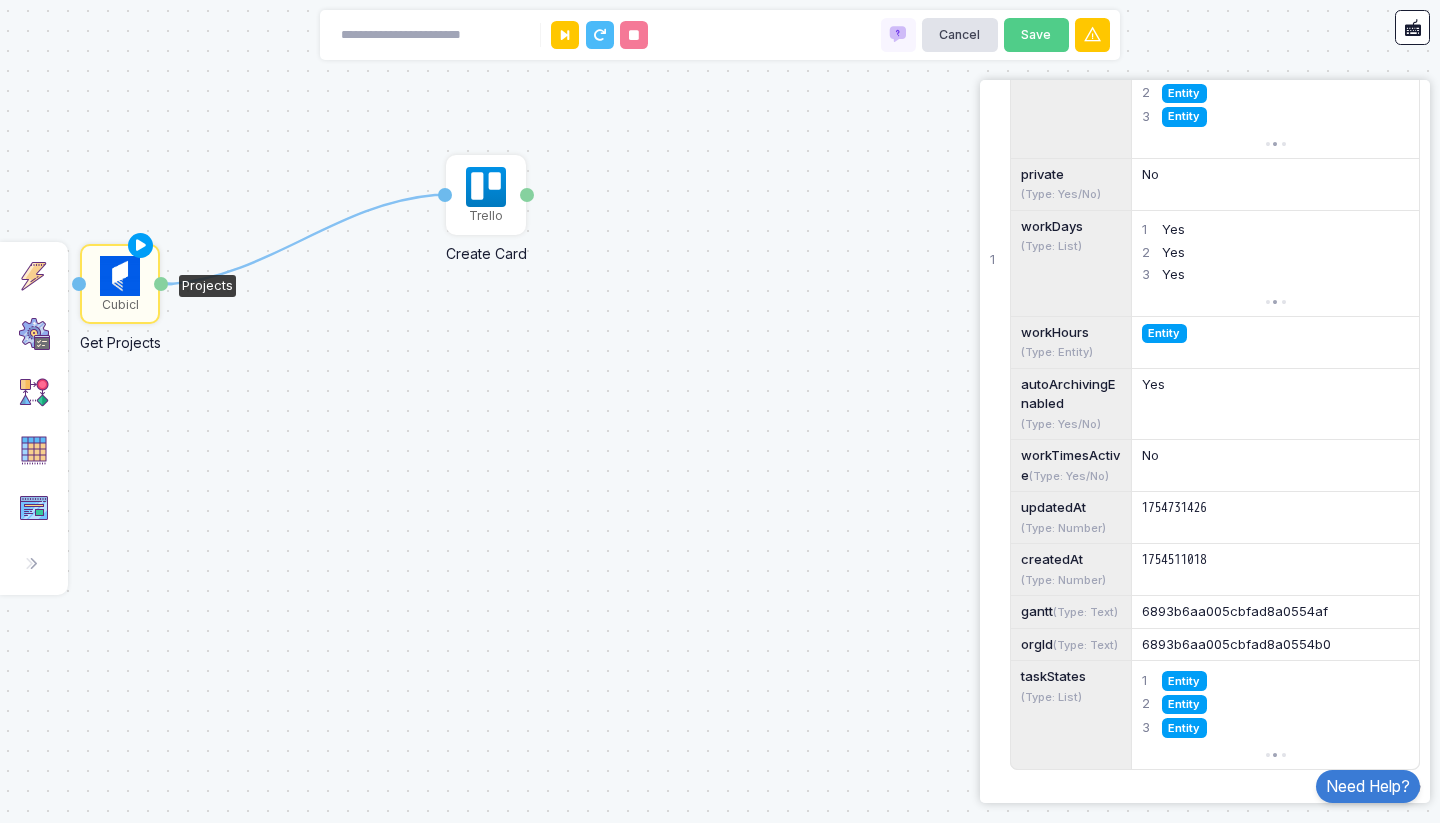 scroll, scrollTop: 835, scrollLeft: 0, axis: vertical 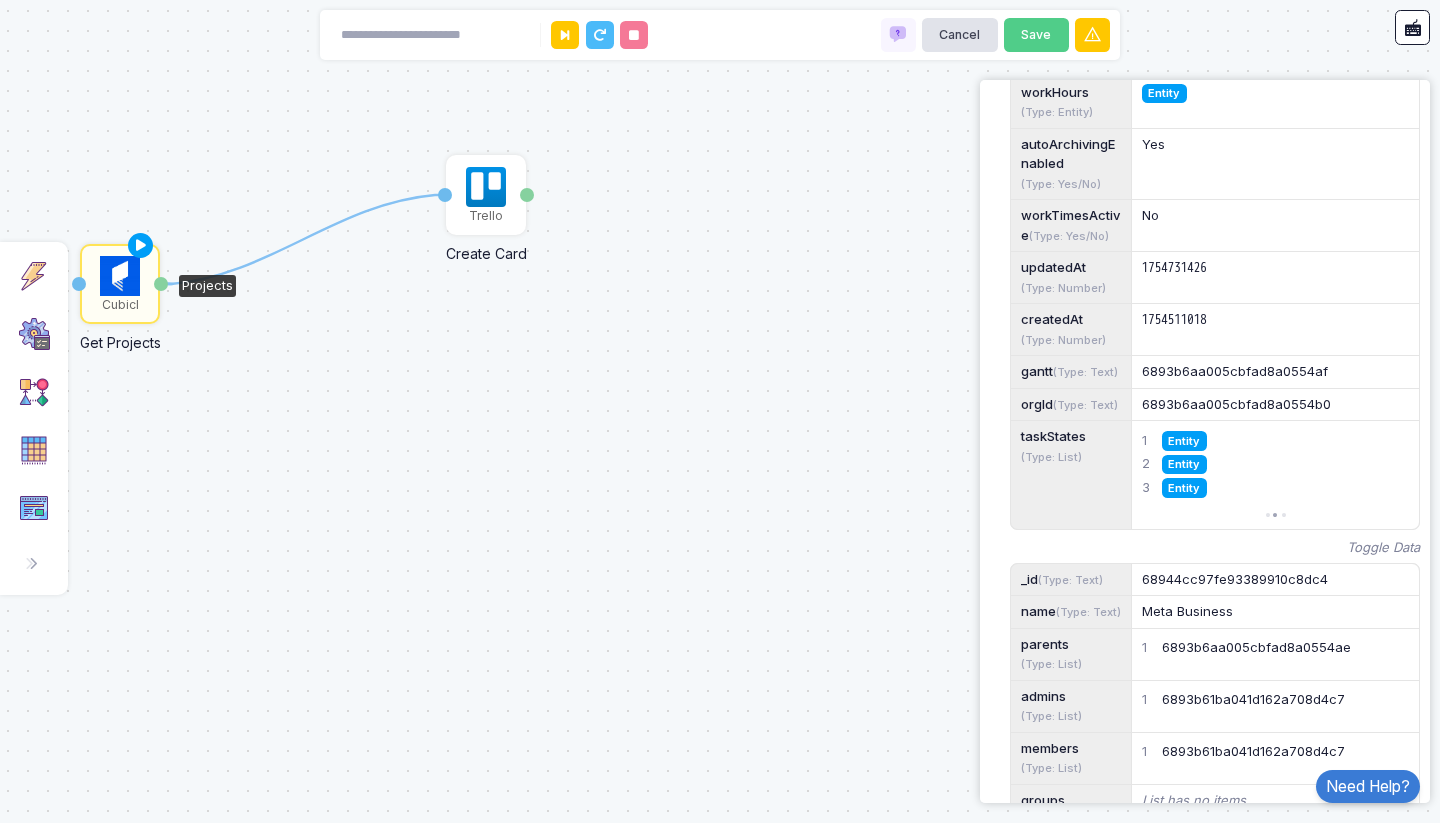 click on "Entity" 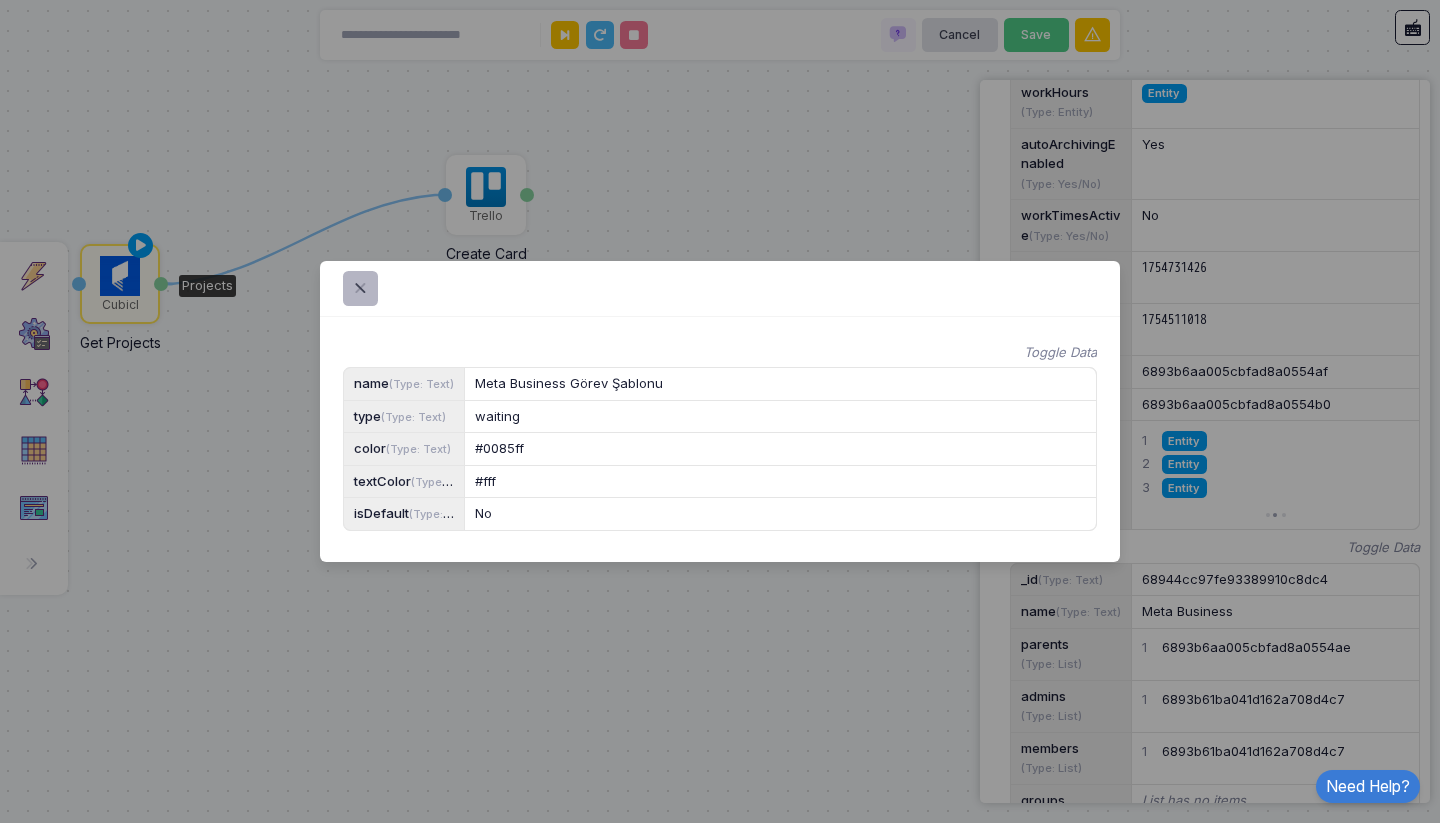 click 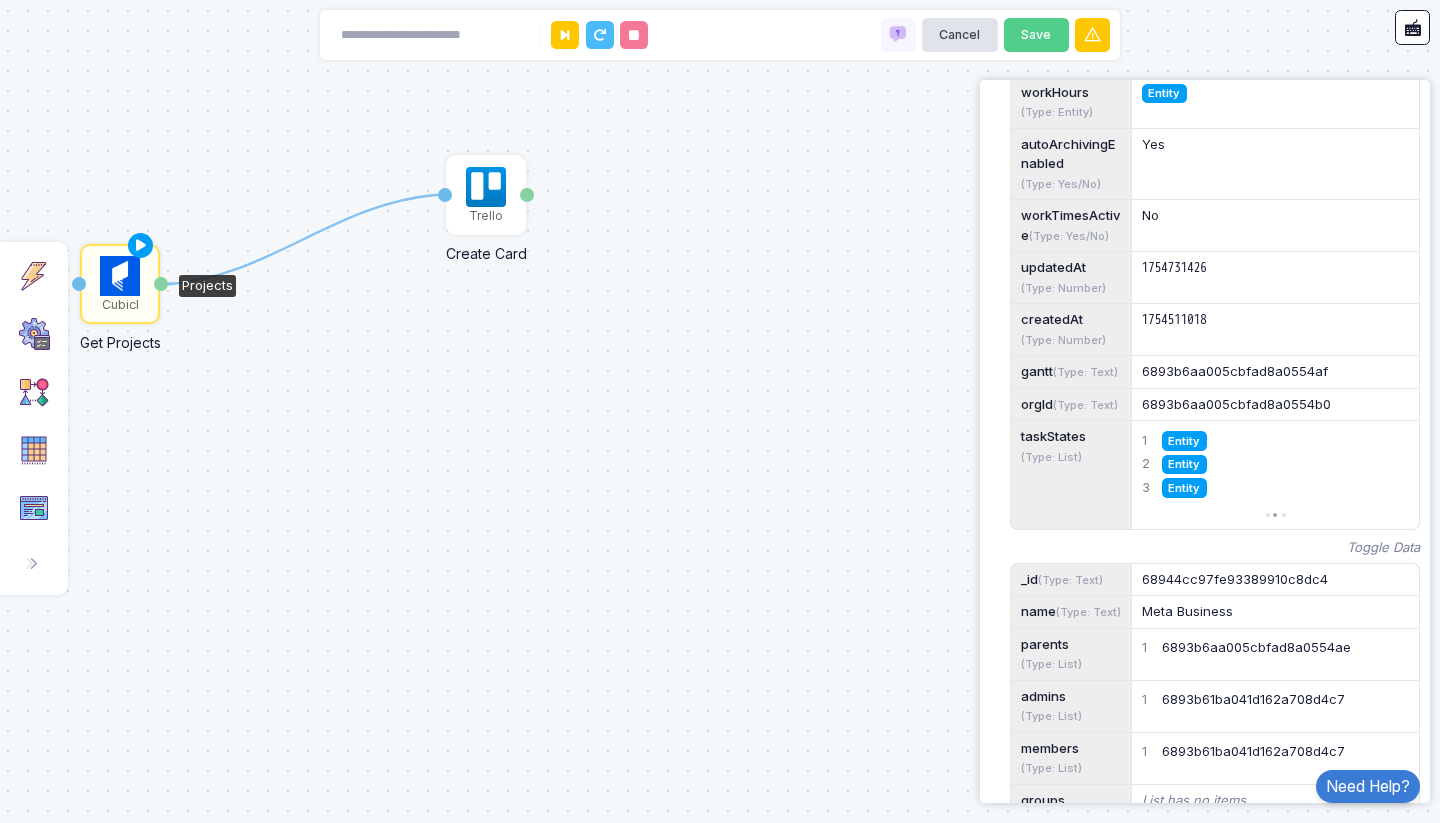 click on "Entity" 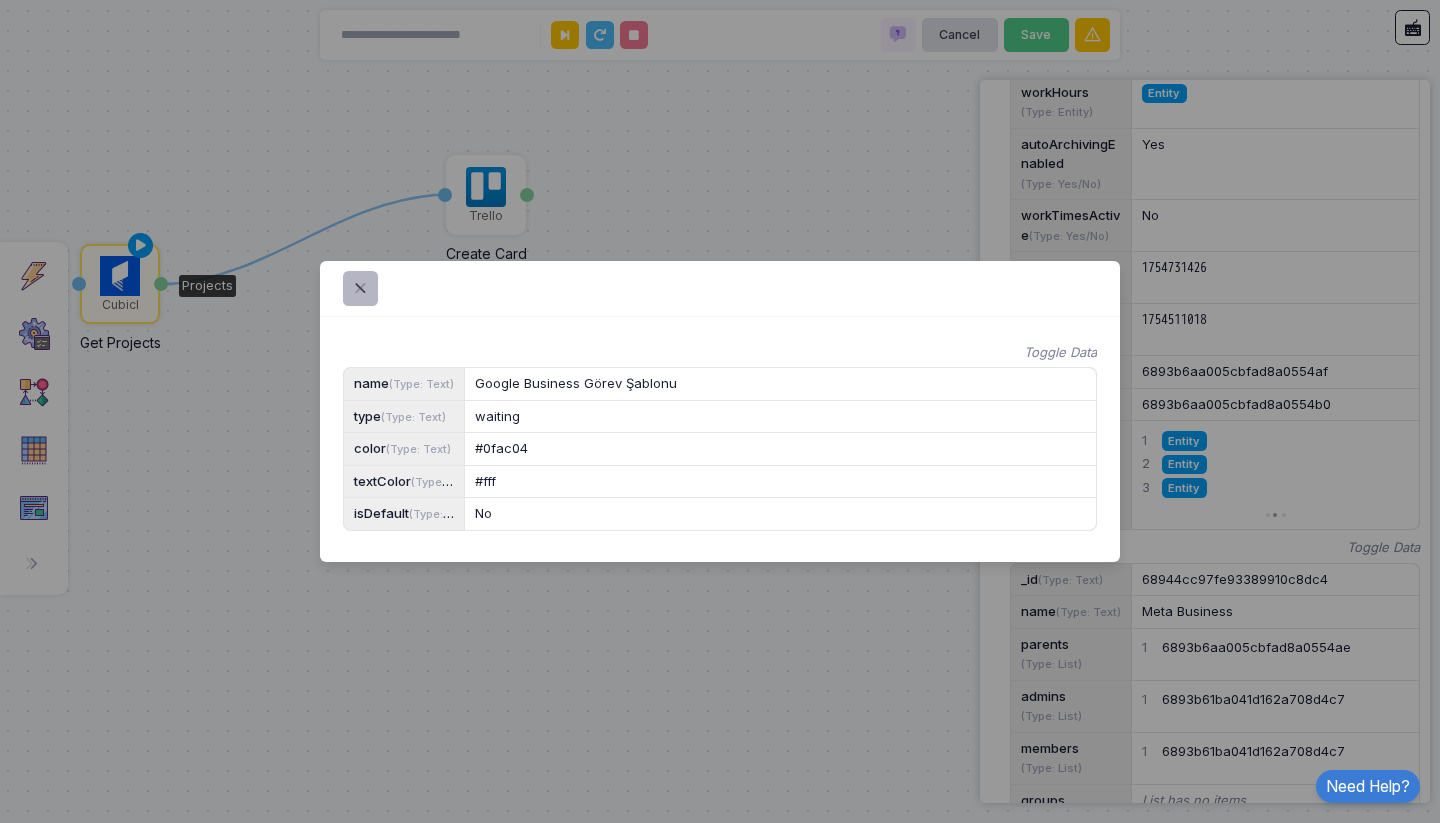 click 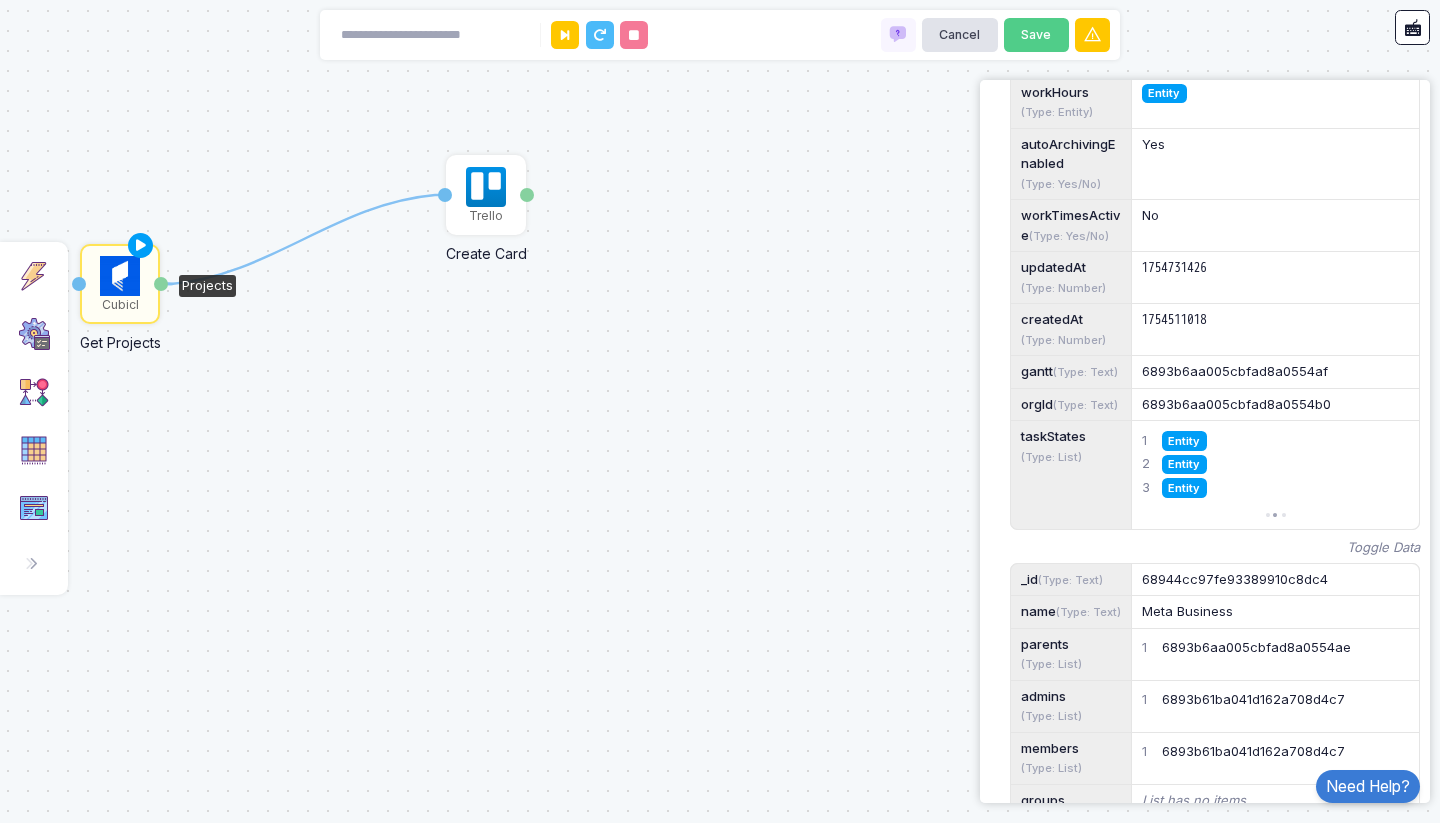 click on "Entity" 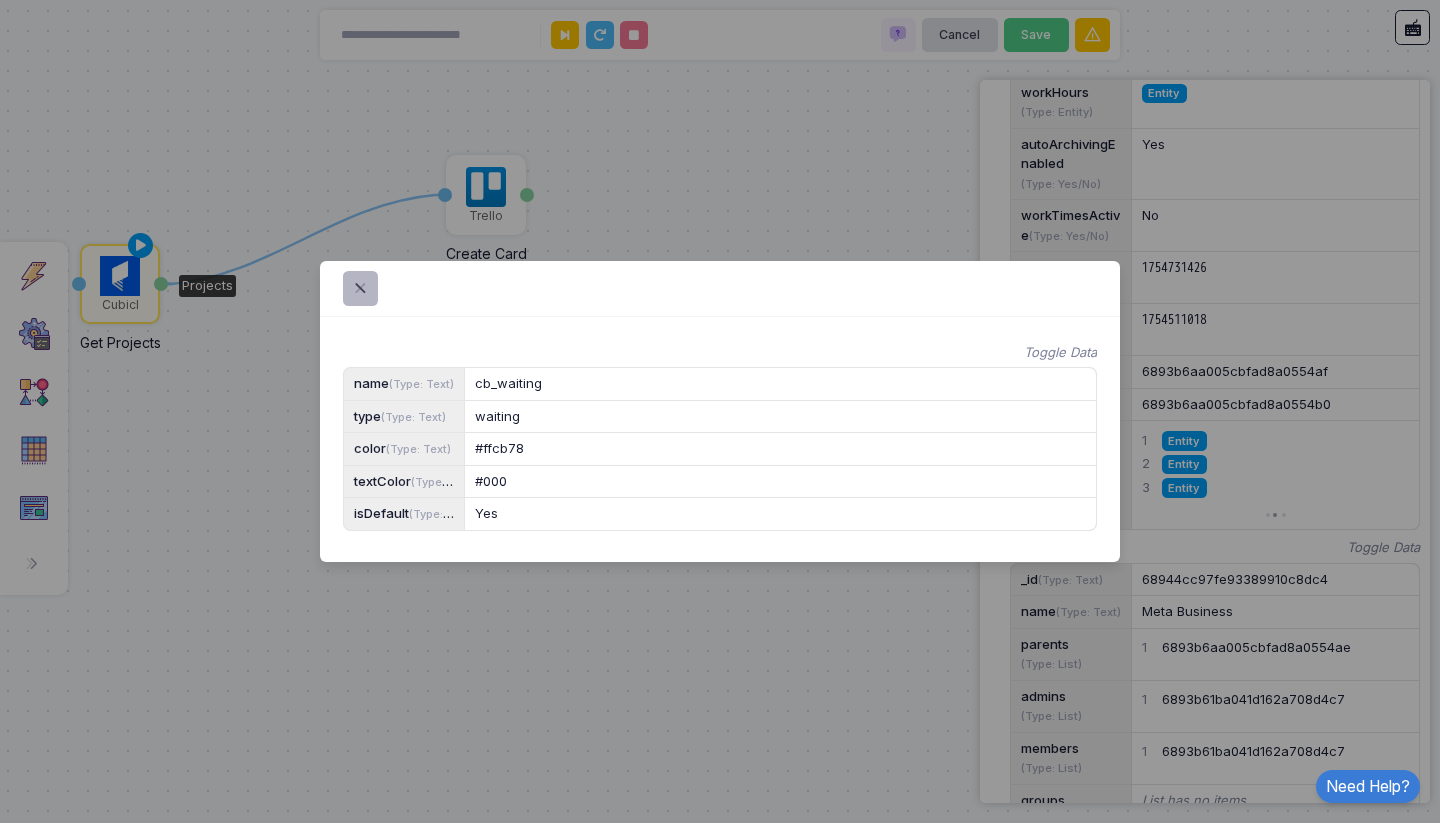 click 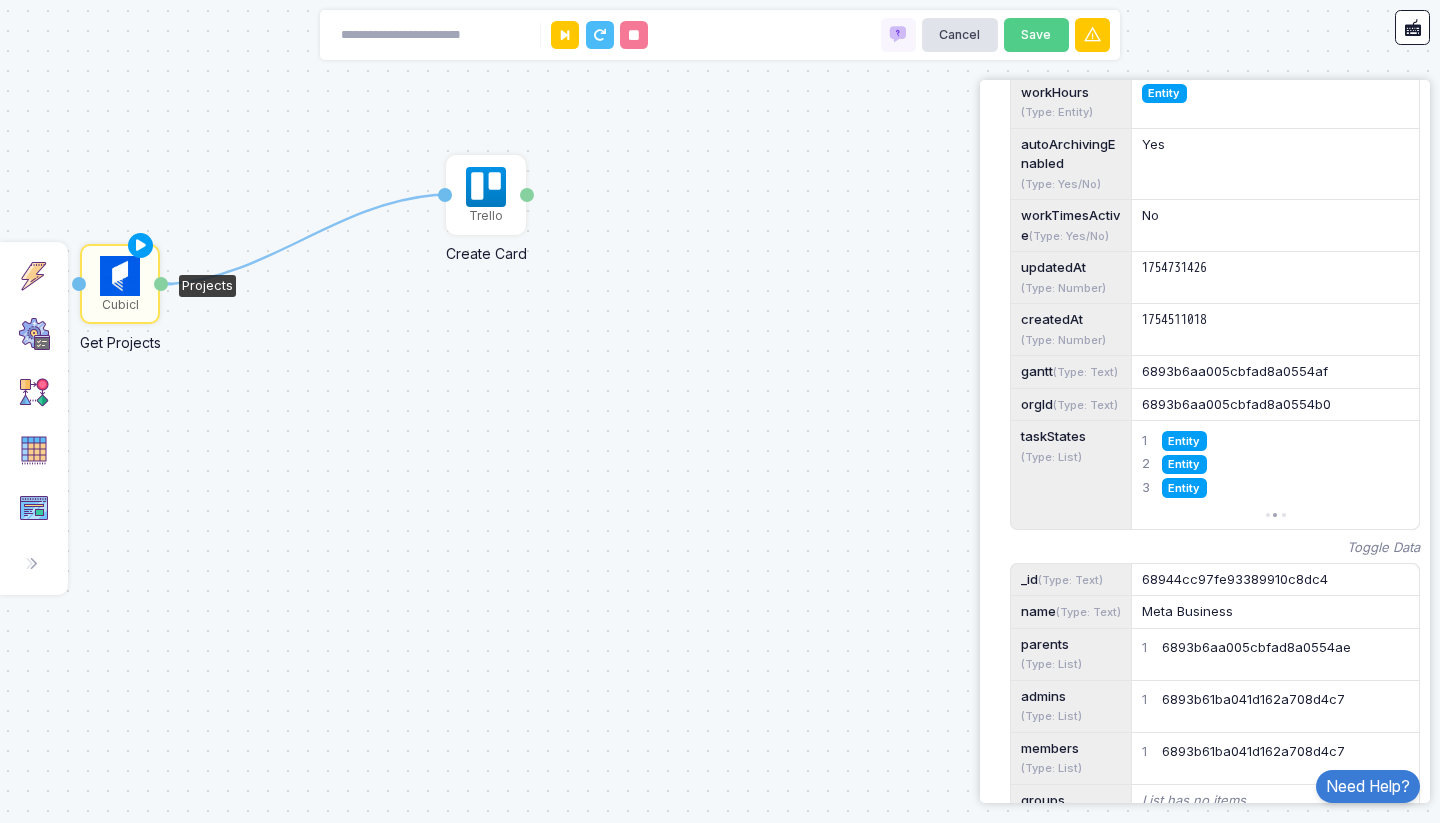 click on "Entity" 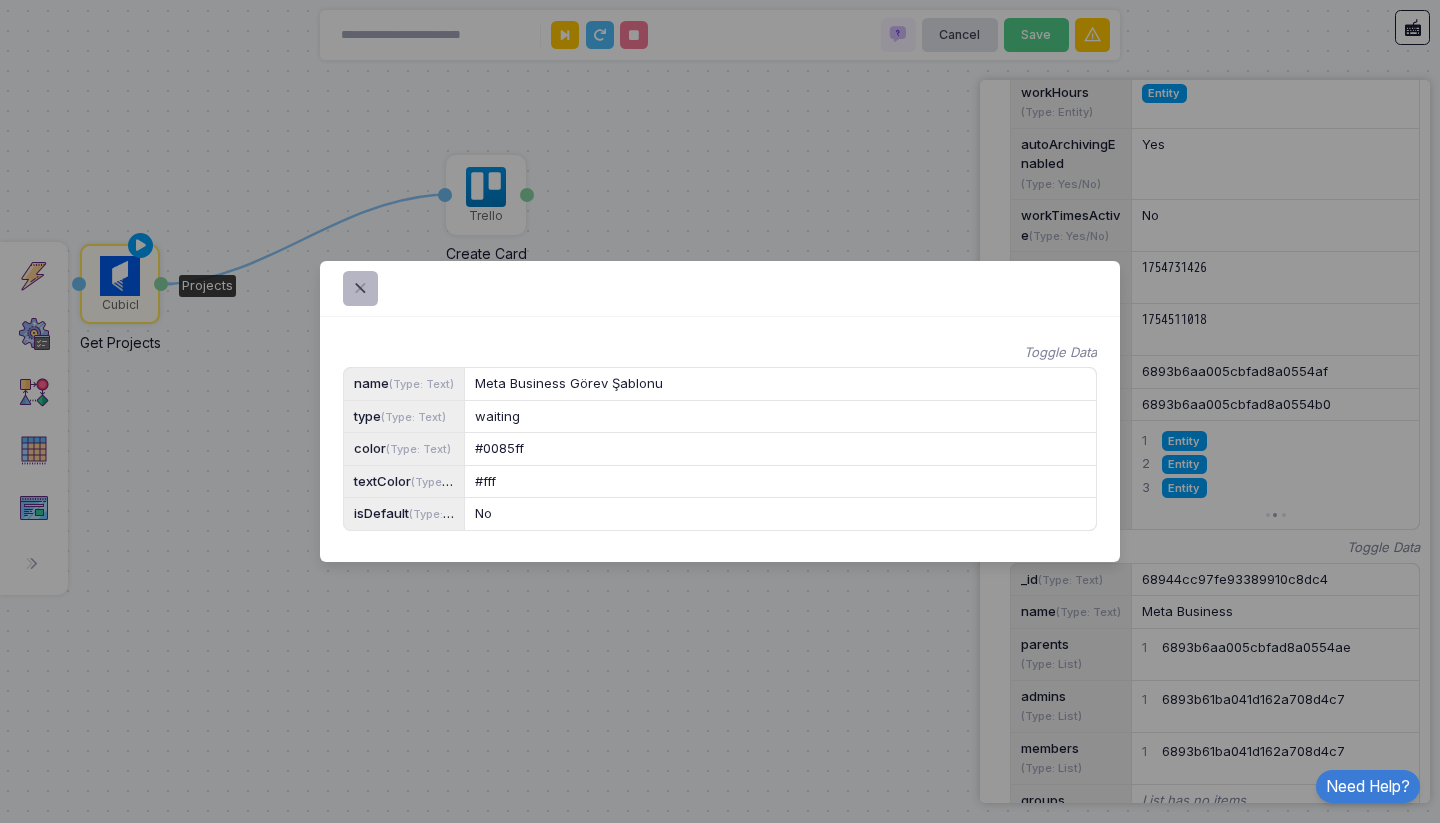 click 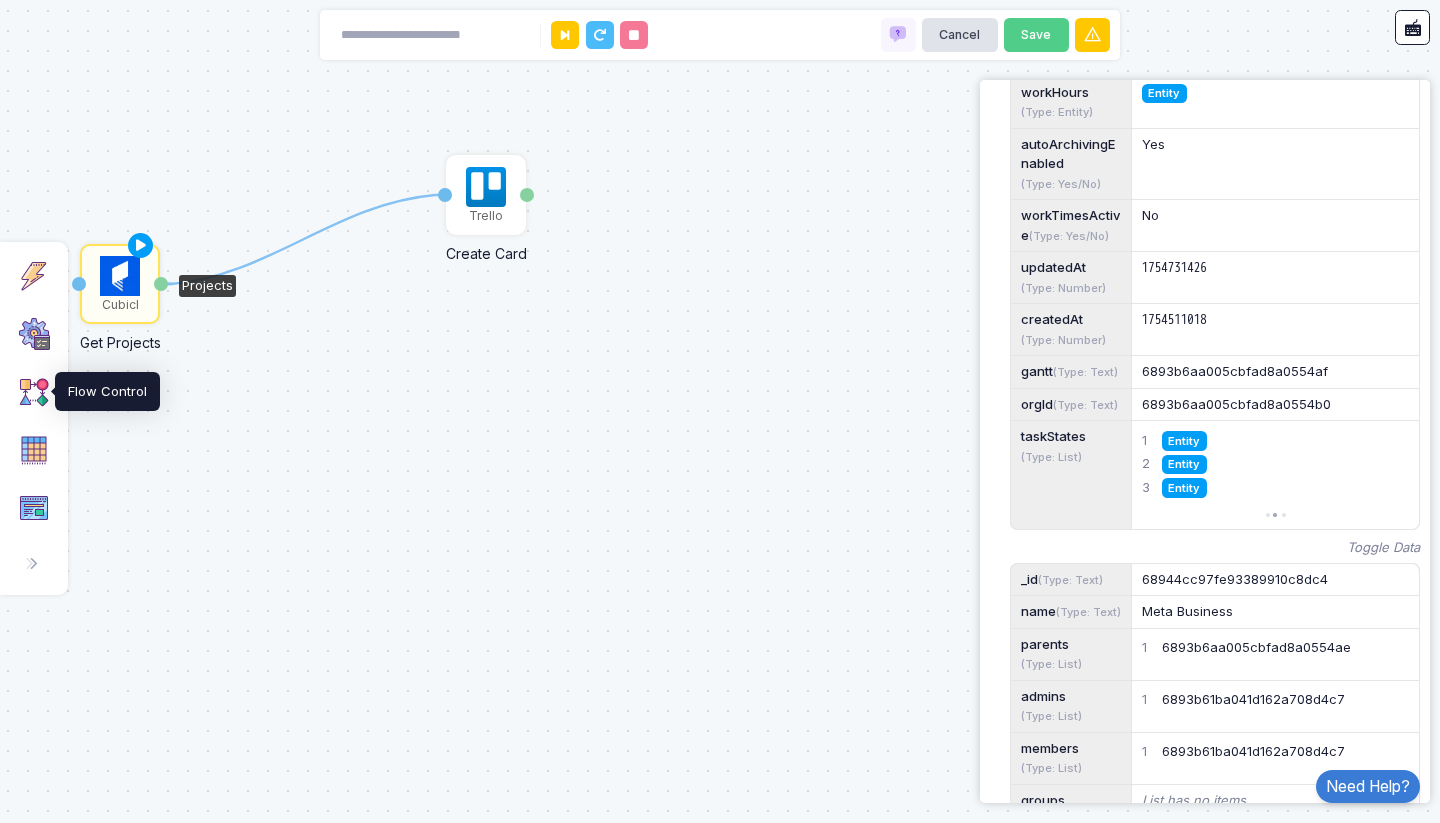 click at bounding box center (34, 392) 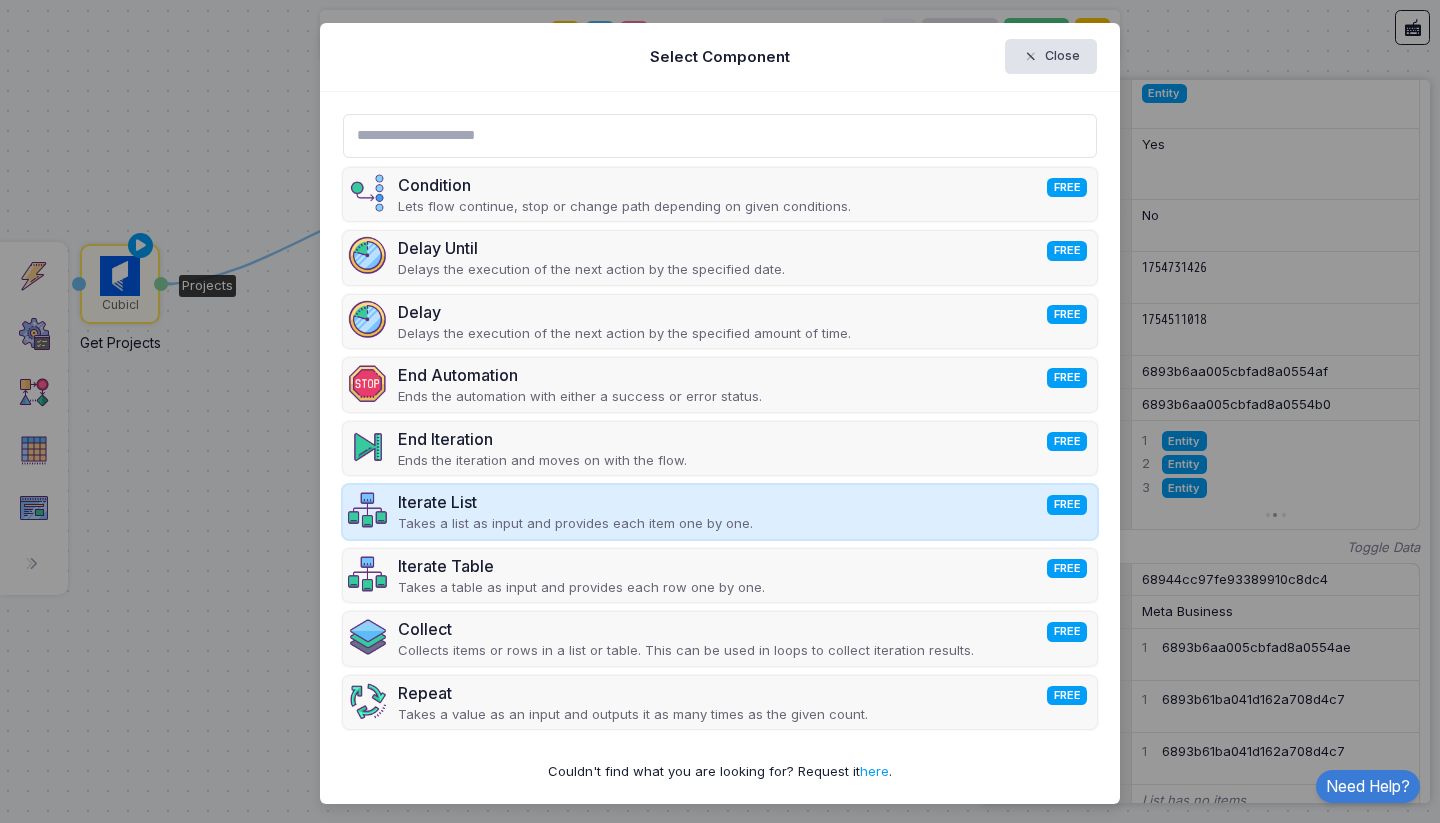 click on "Iterate List  FREE" at bounding box center (575, 502) 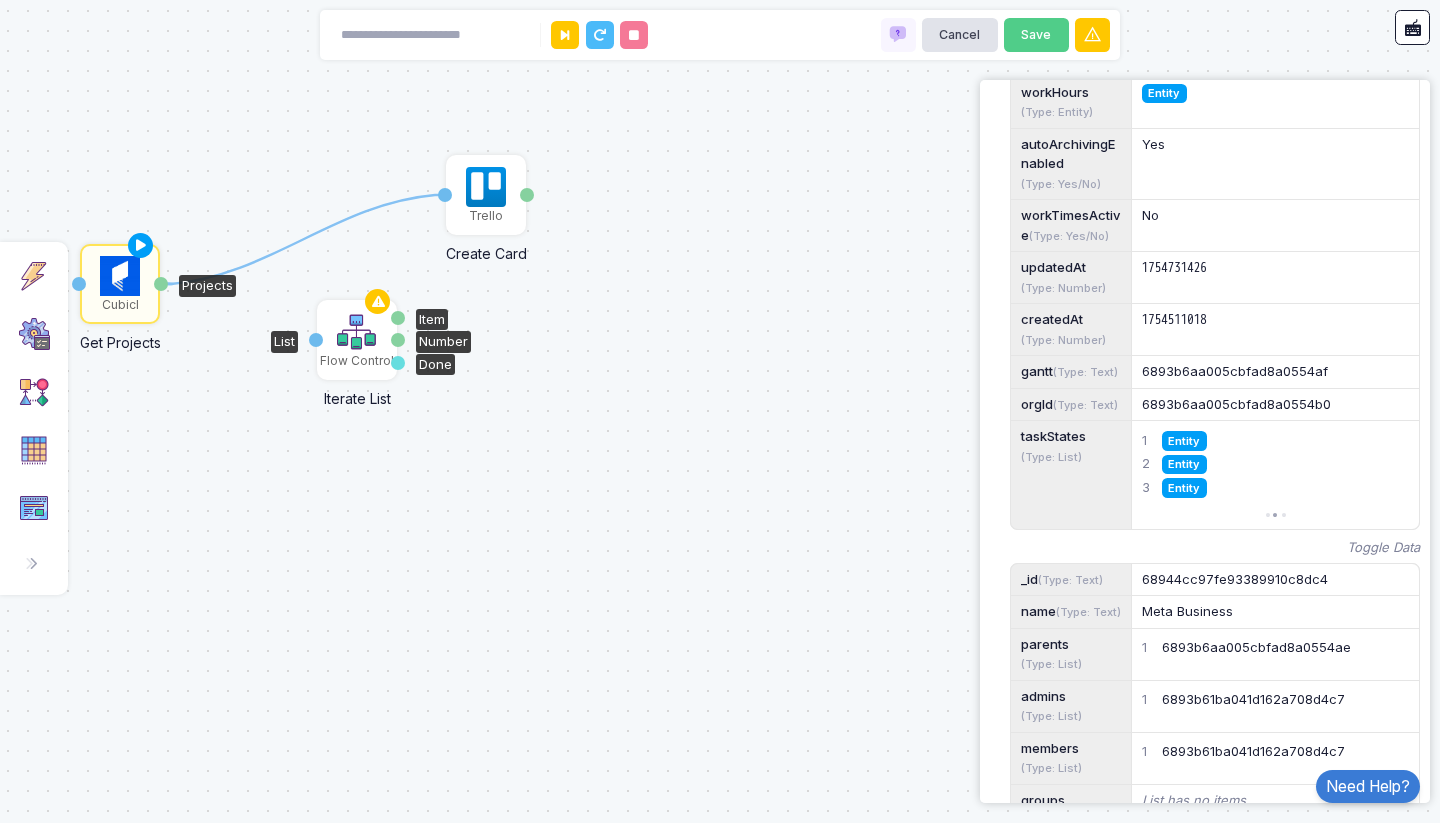 click 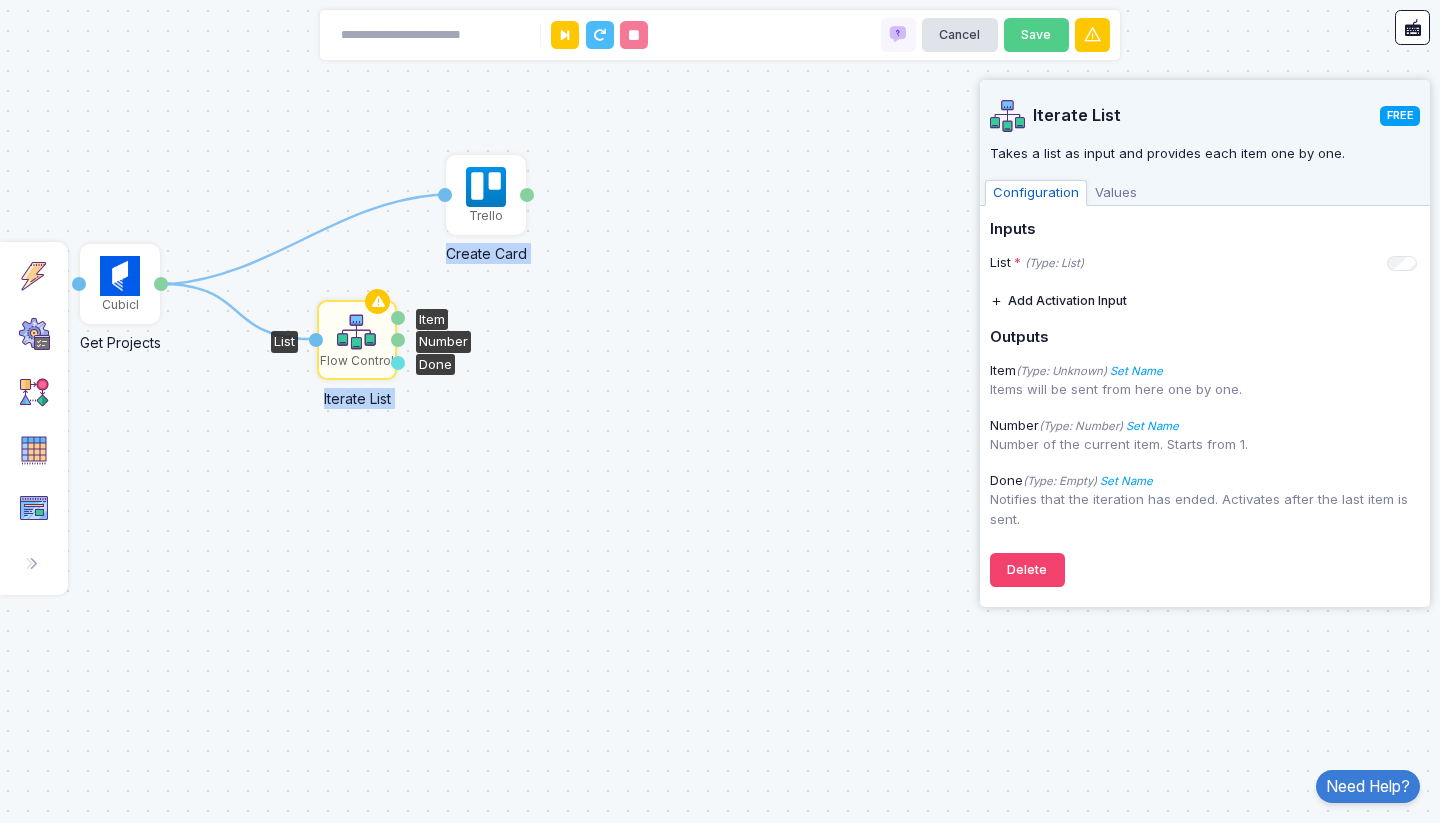 drag, startPoint x: 159, startPoint y: 283, endPoint x: 313, endPoint y: 339, distance: 163.8658 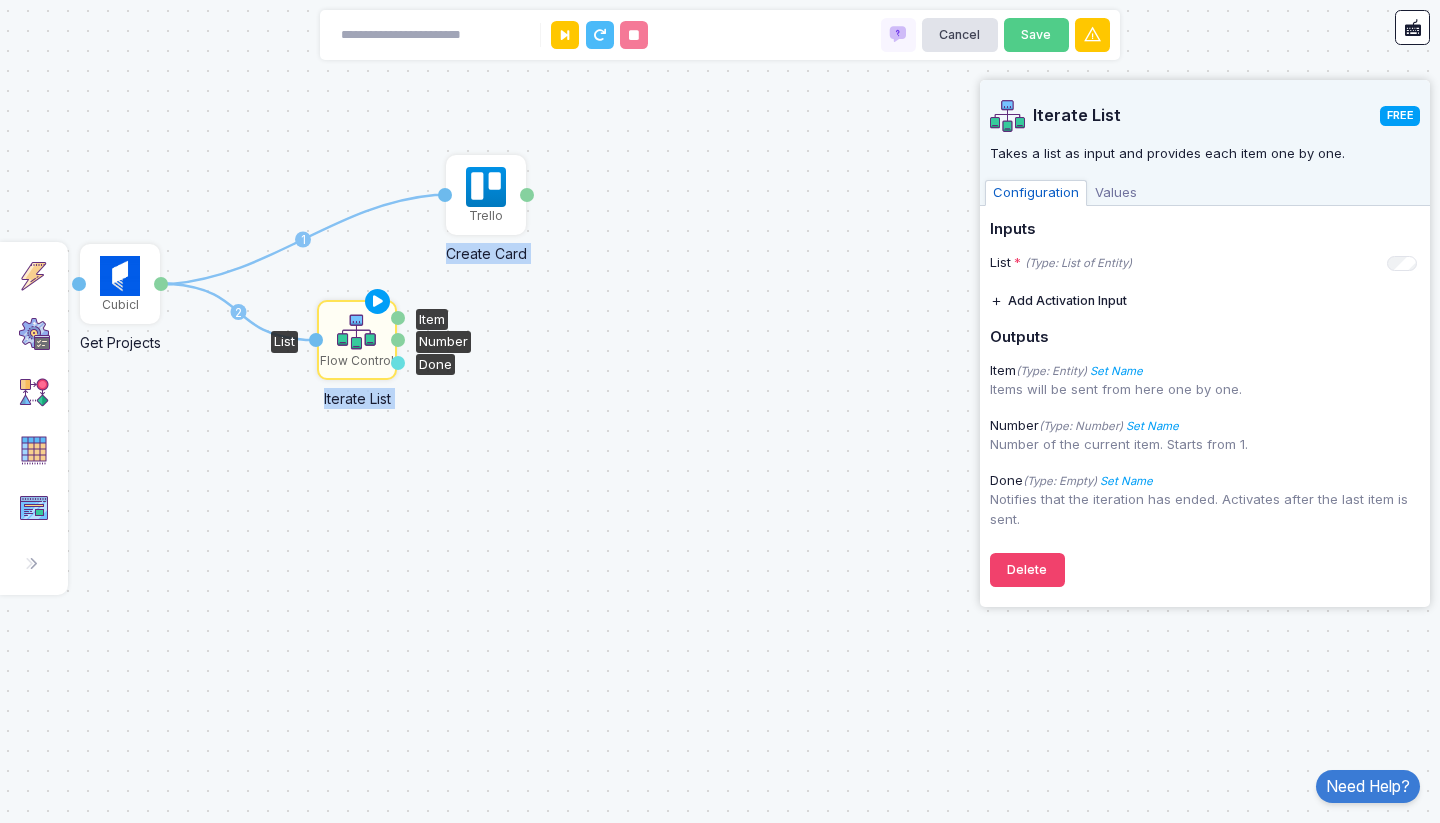 click 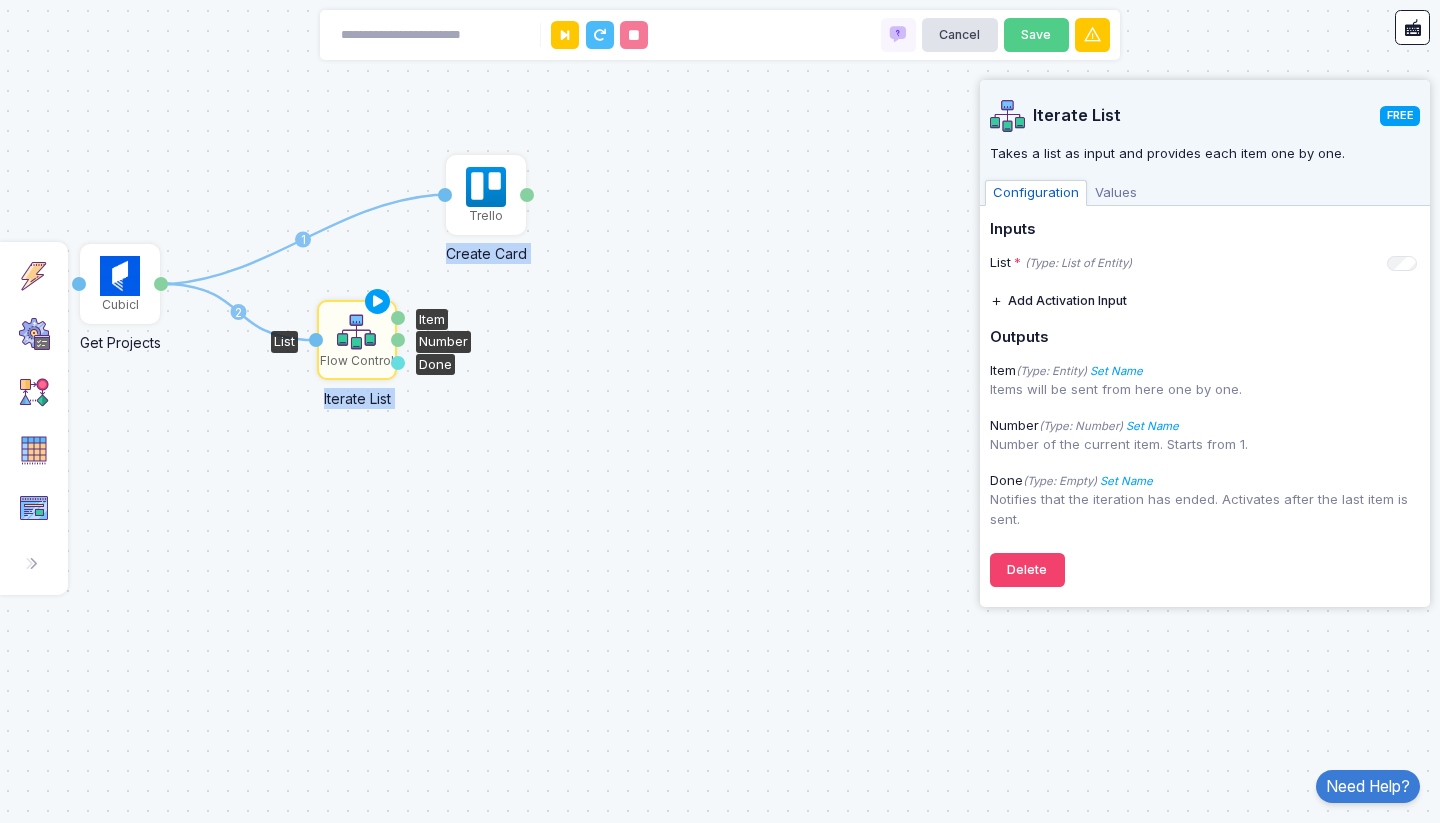 click 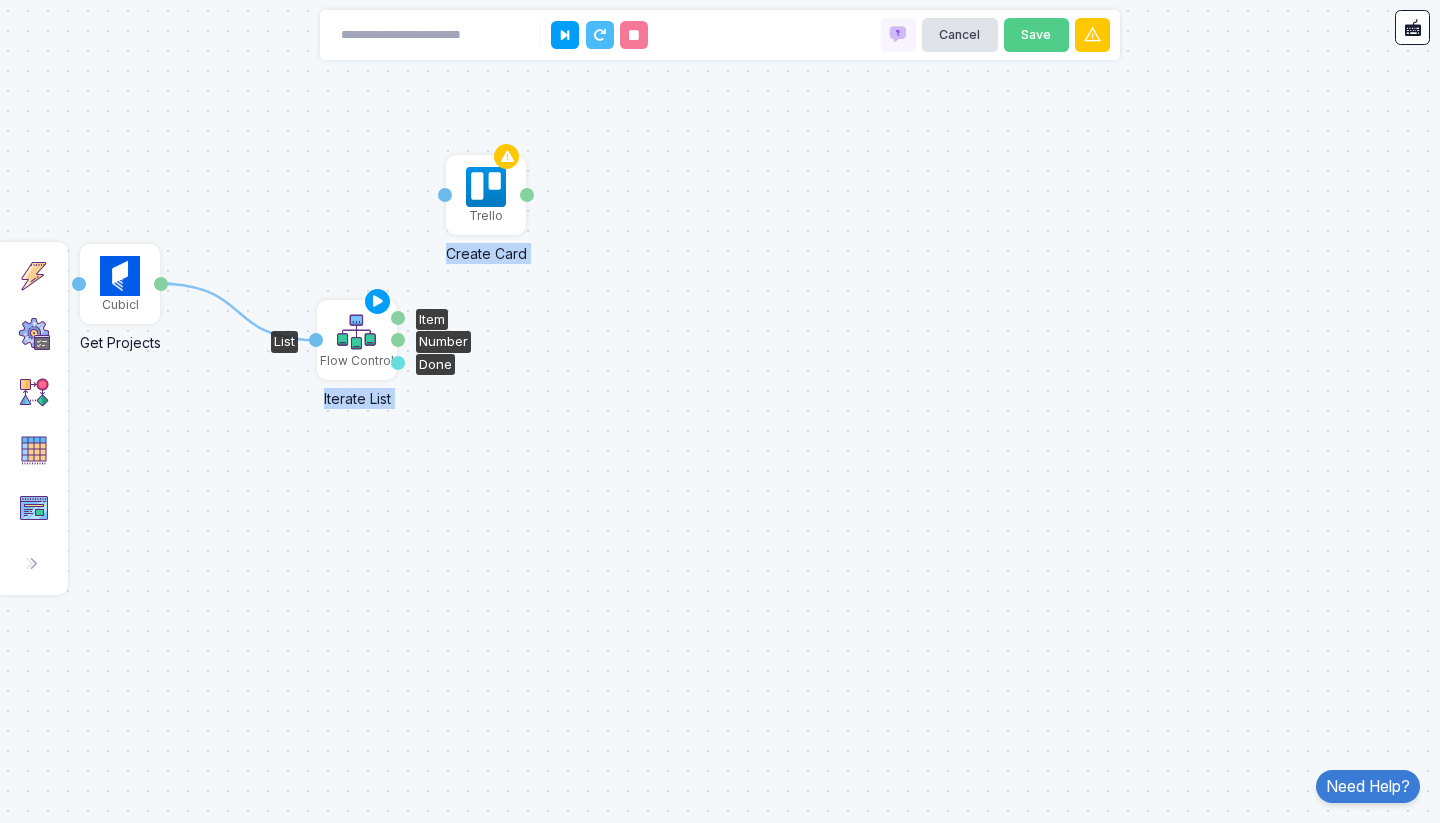 click 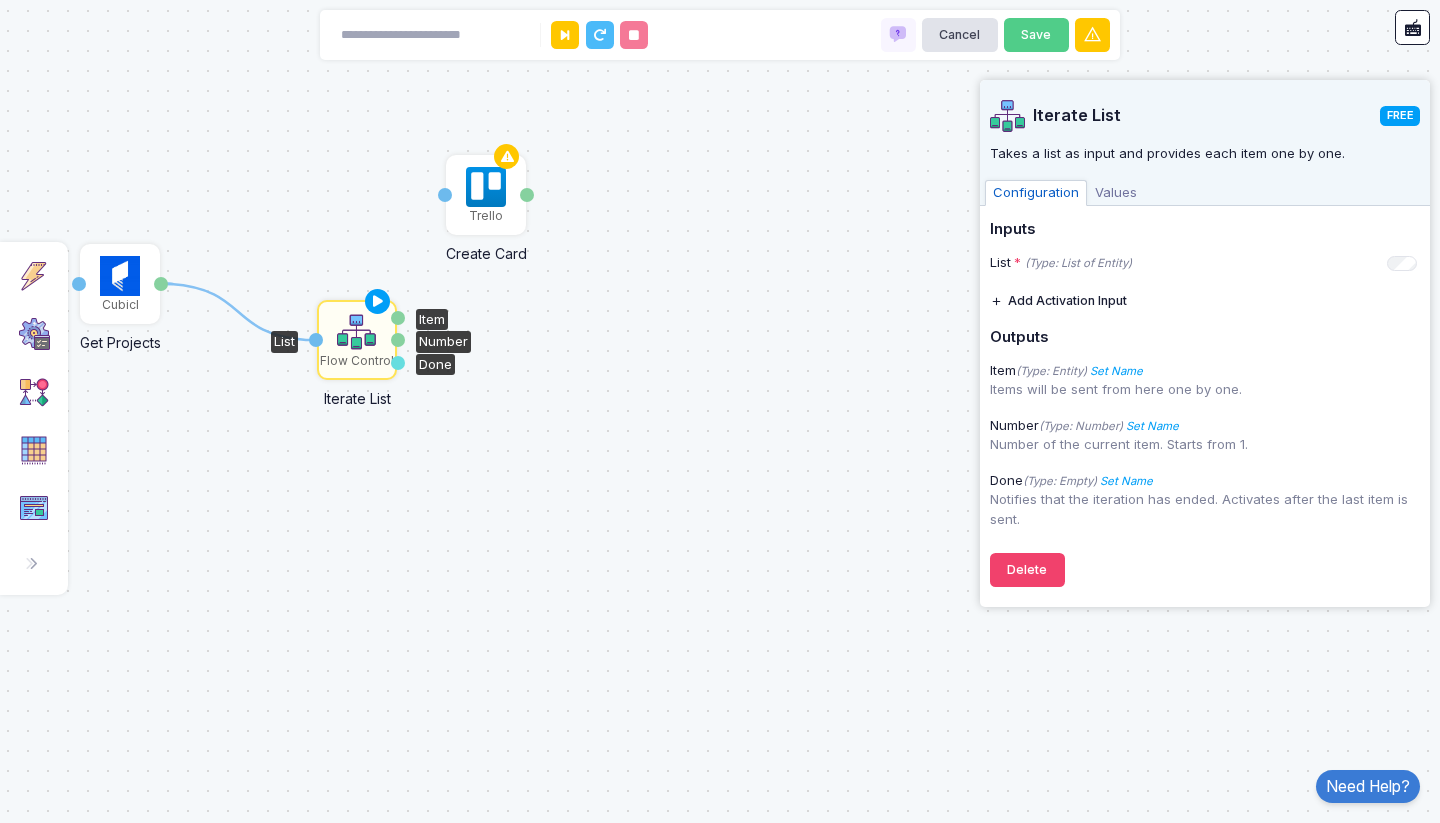 click on "Values" at bounding box center [1116, 193] 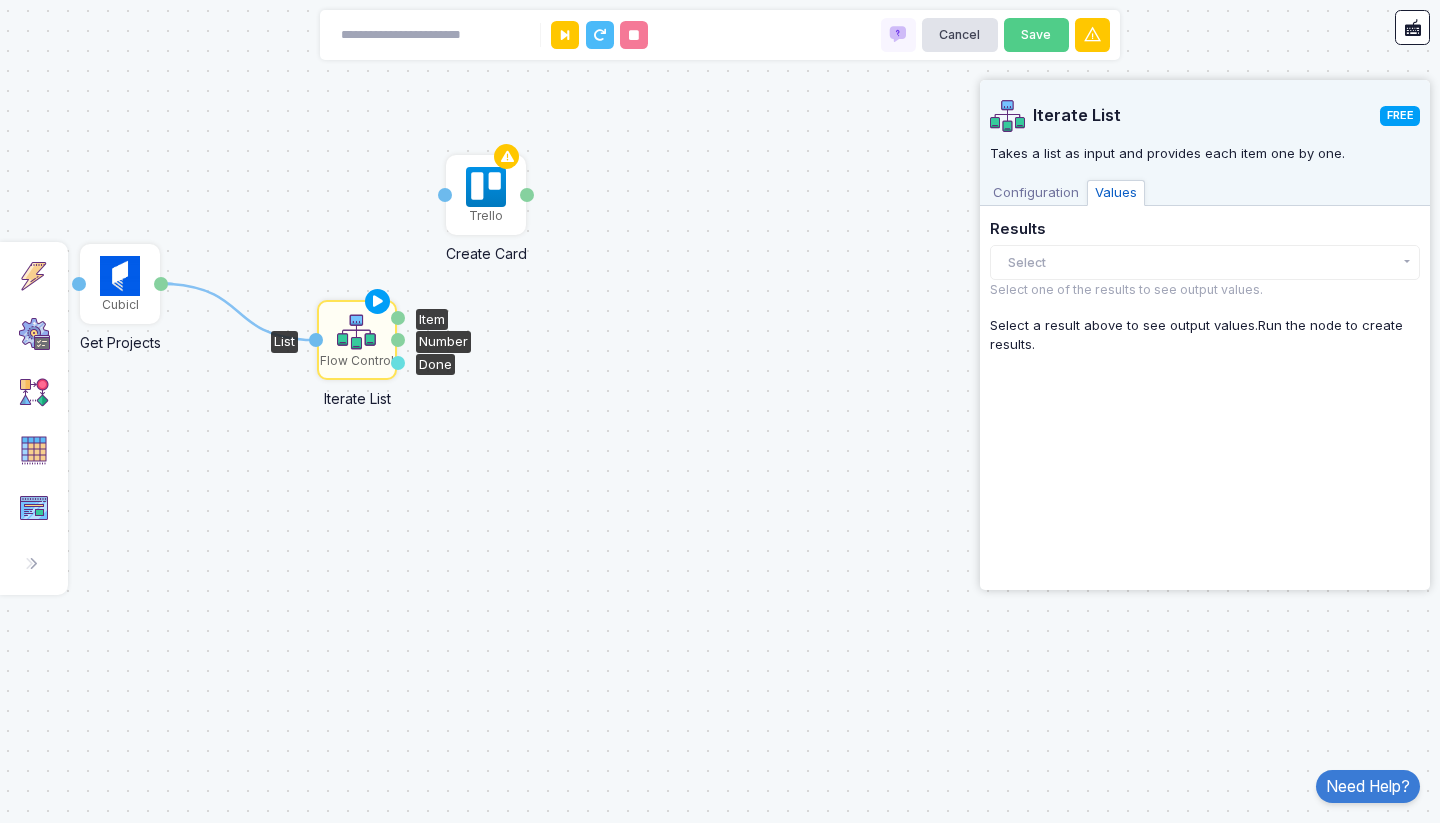 click on "Configuration" at bounding box center (1036, 193) 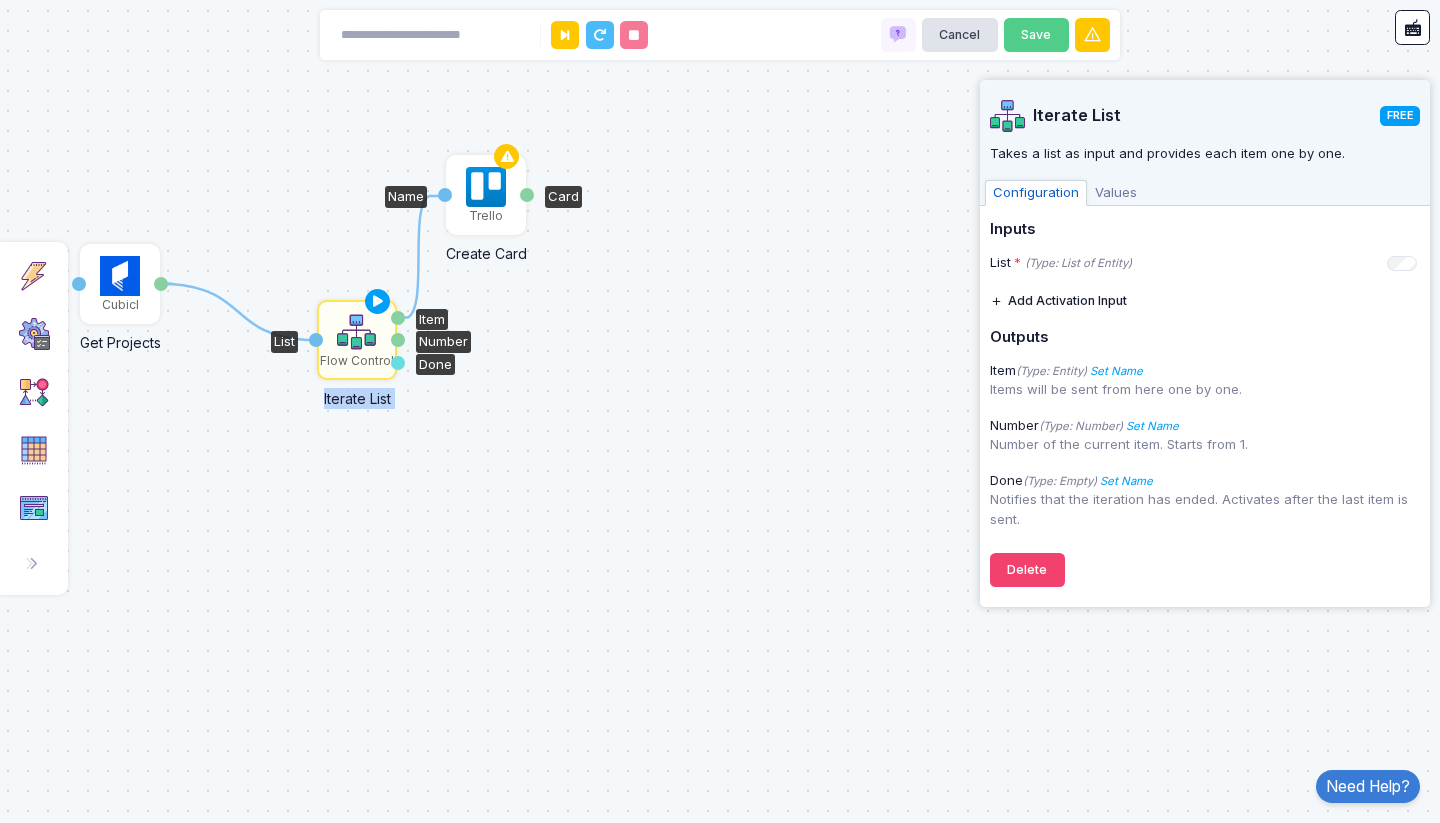 drag, startPoint x: 402, startPoint y: 317, endPoint x: 440, endPoint y: 195, distance: 127.78106 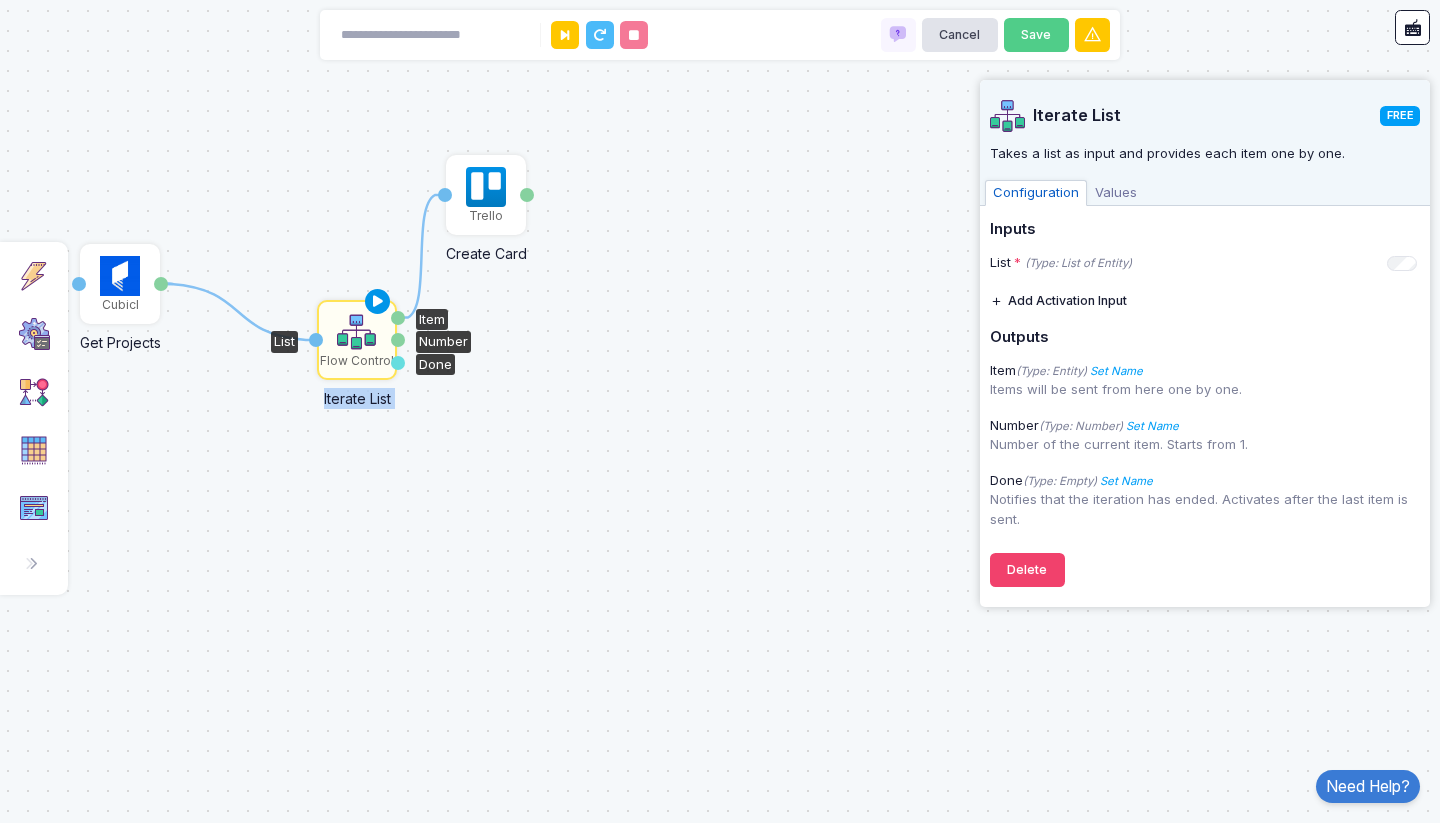 click at bounding box center (378, 302) 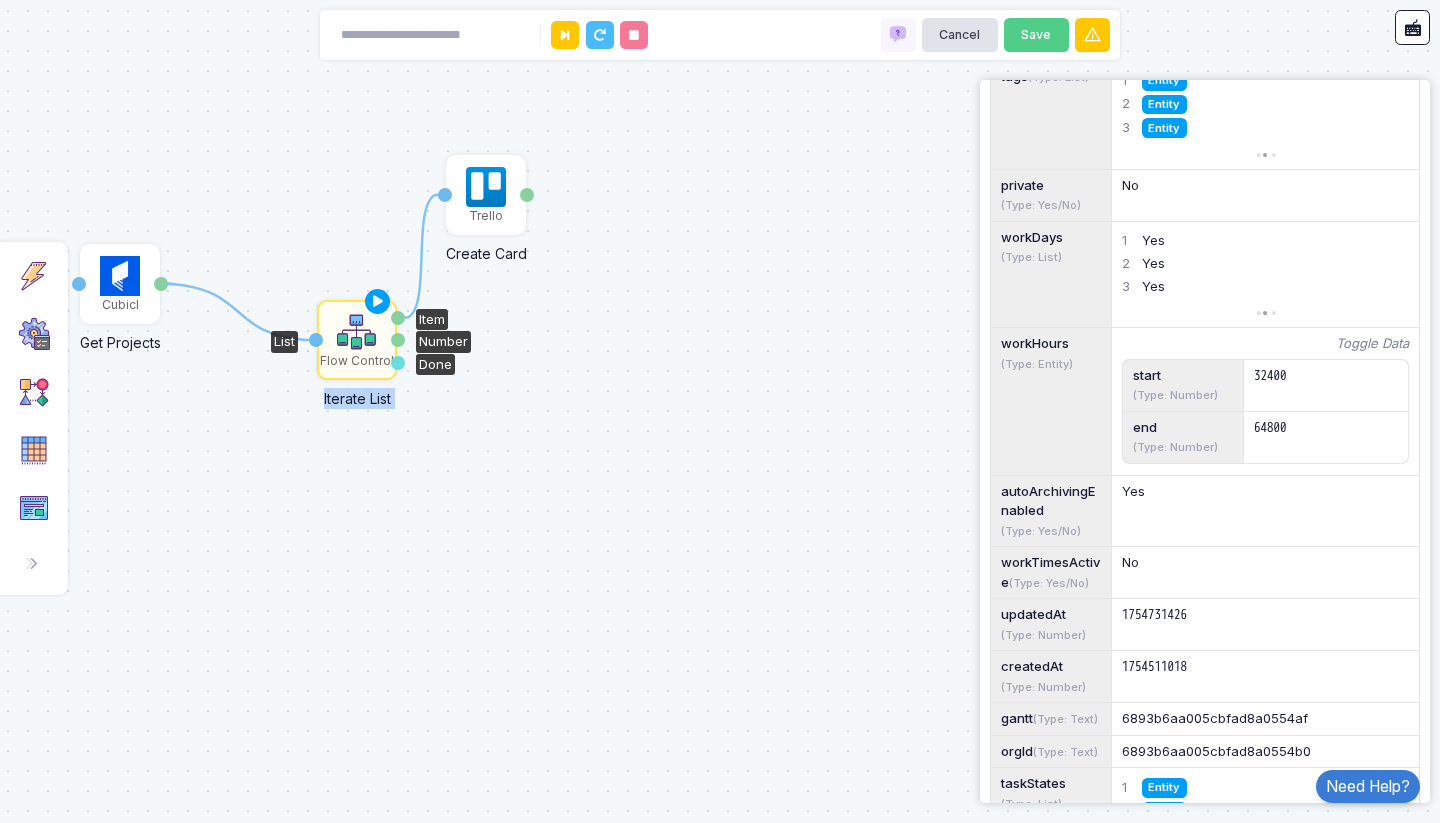 scroll, scrollTop: 720, scrollLeft: 0, axis: vertical 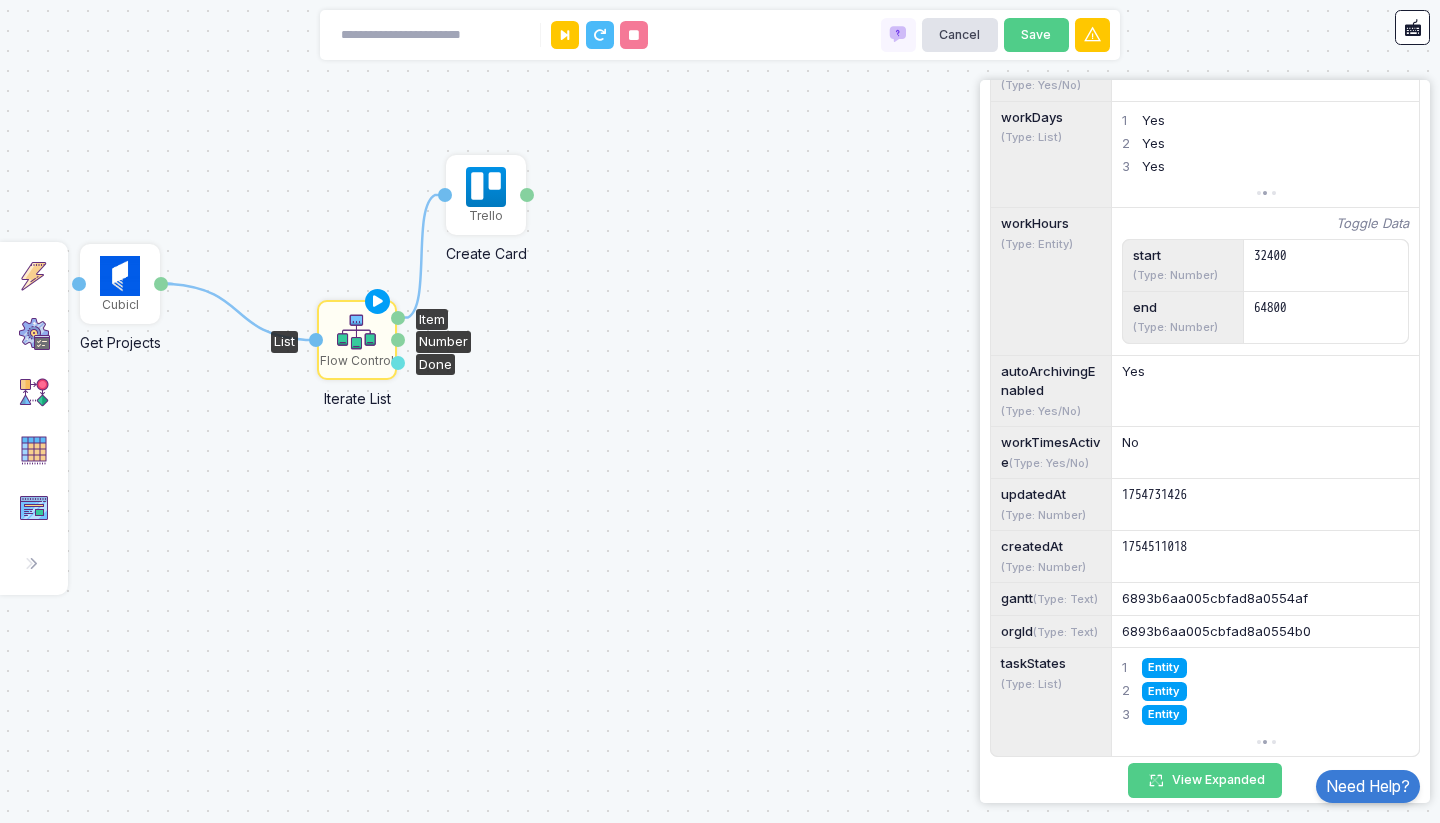 click on "taskStates  (Type: List)" 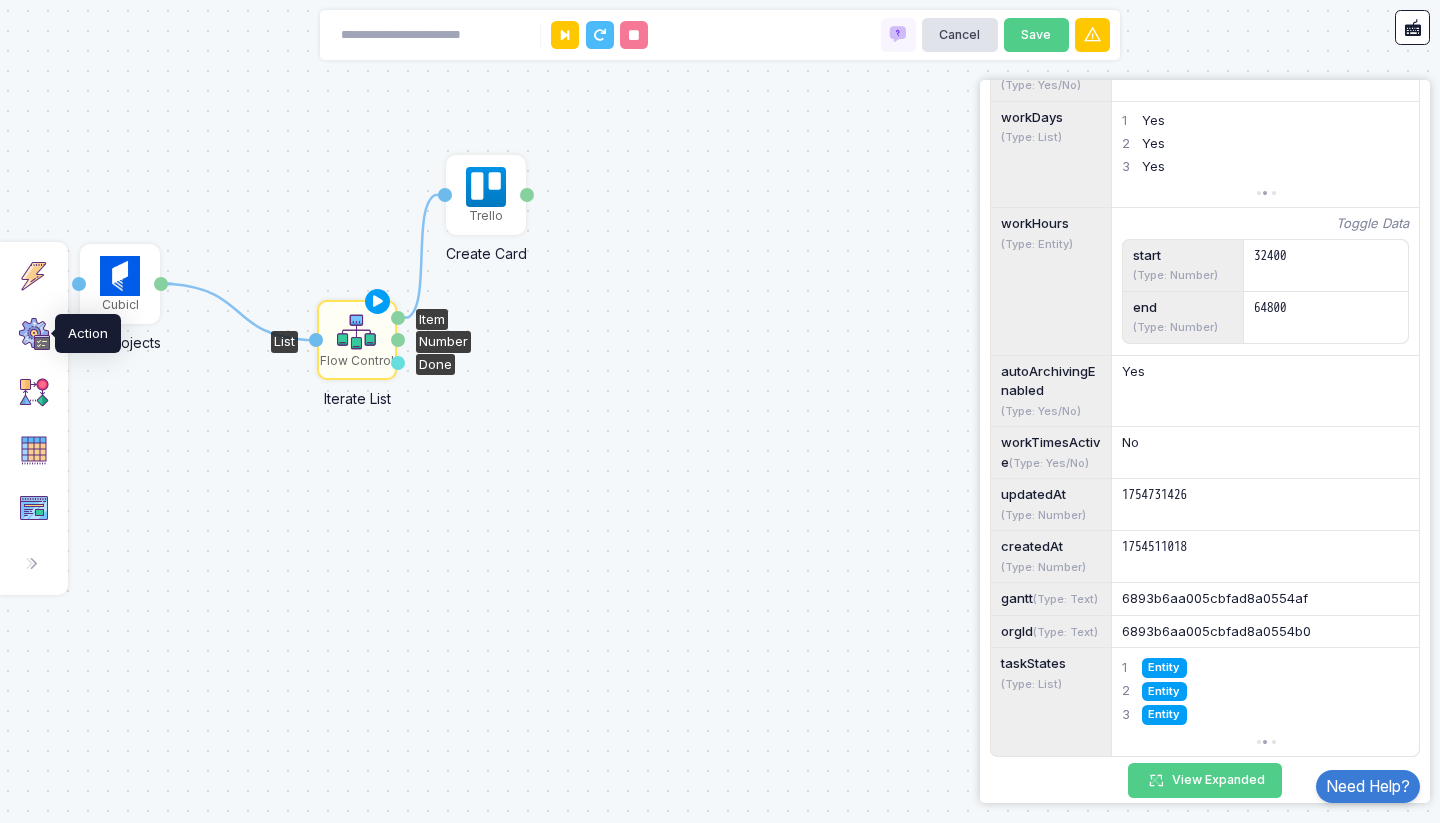 click at bounding box center [34, 334] 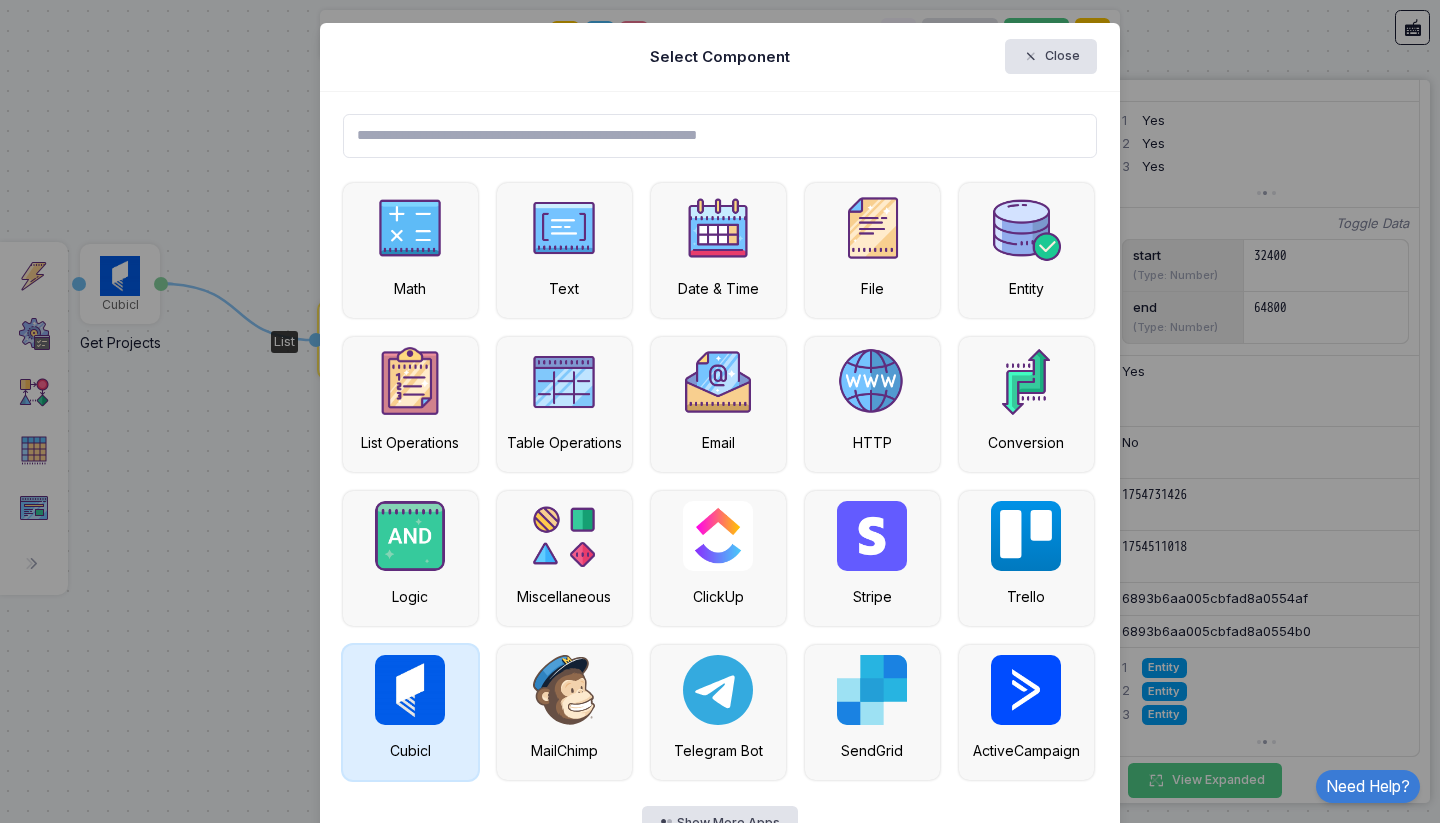 click on "Cubicl" at bounding box center [410, 712] 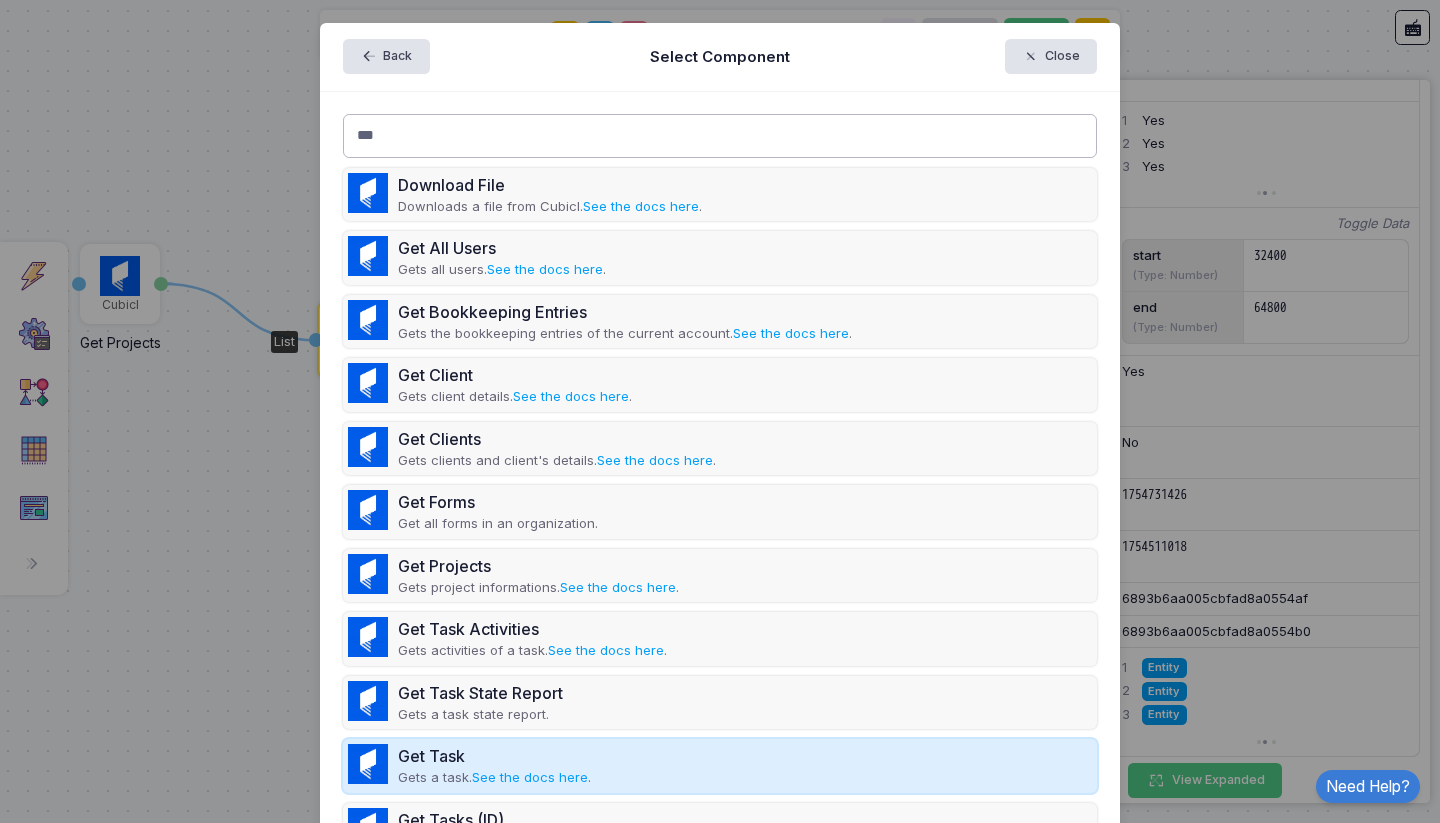 scroll, scrollTop: 120, scrollLeft: 0, axis: vertical 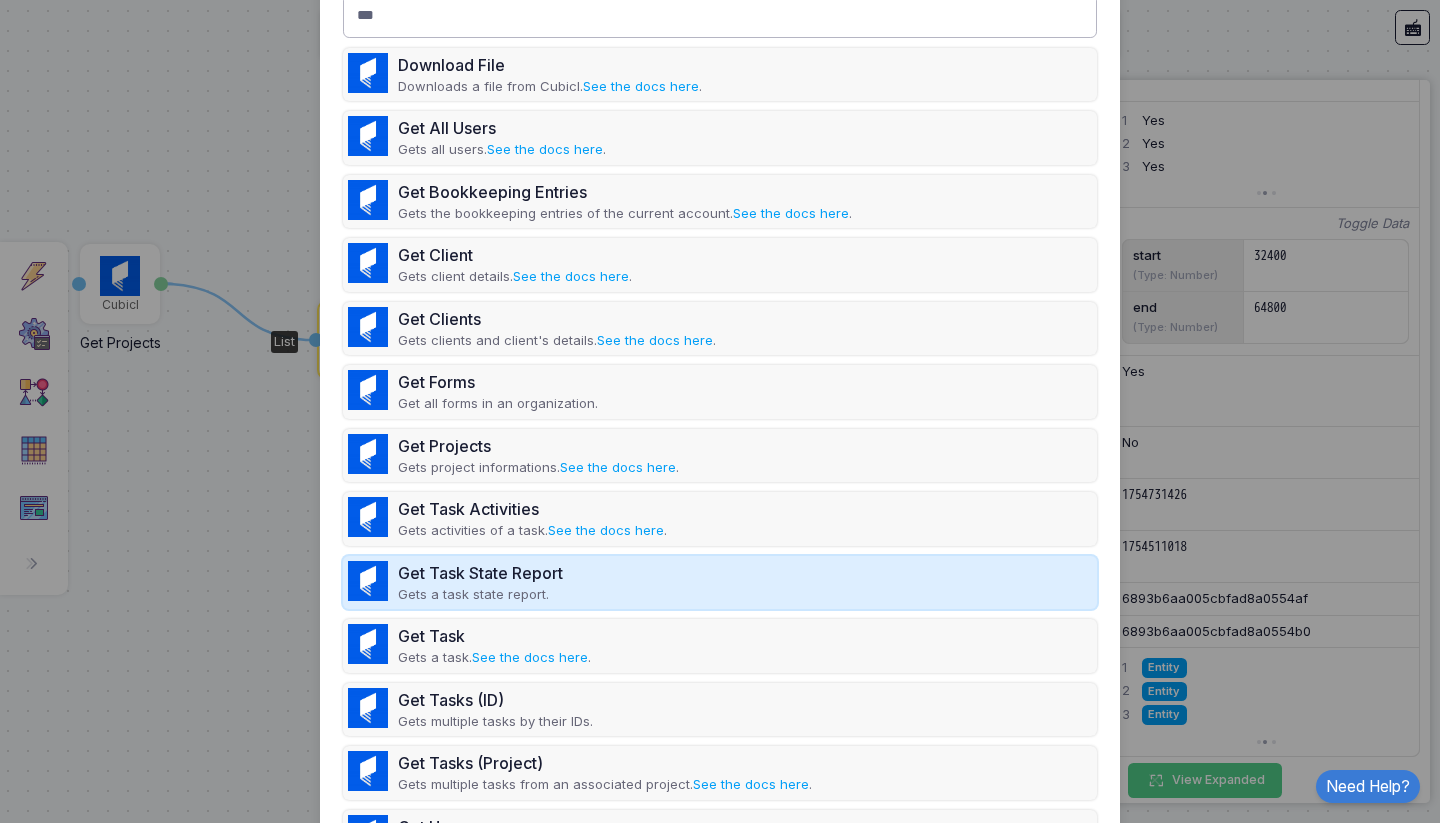 type on "***" 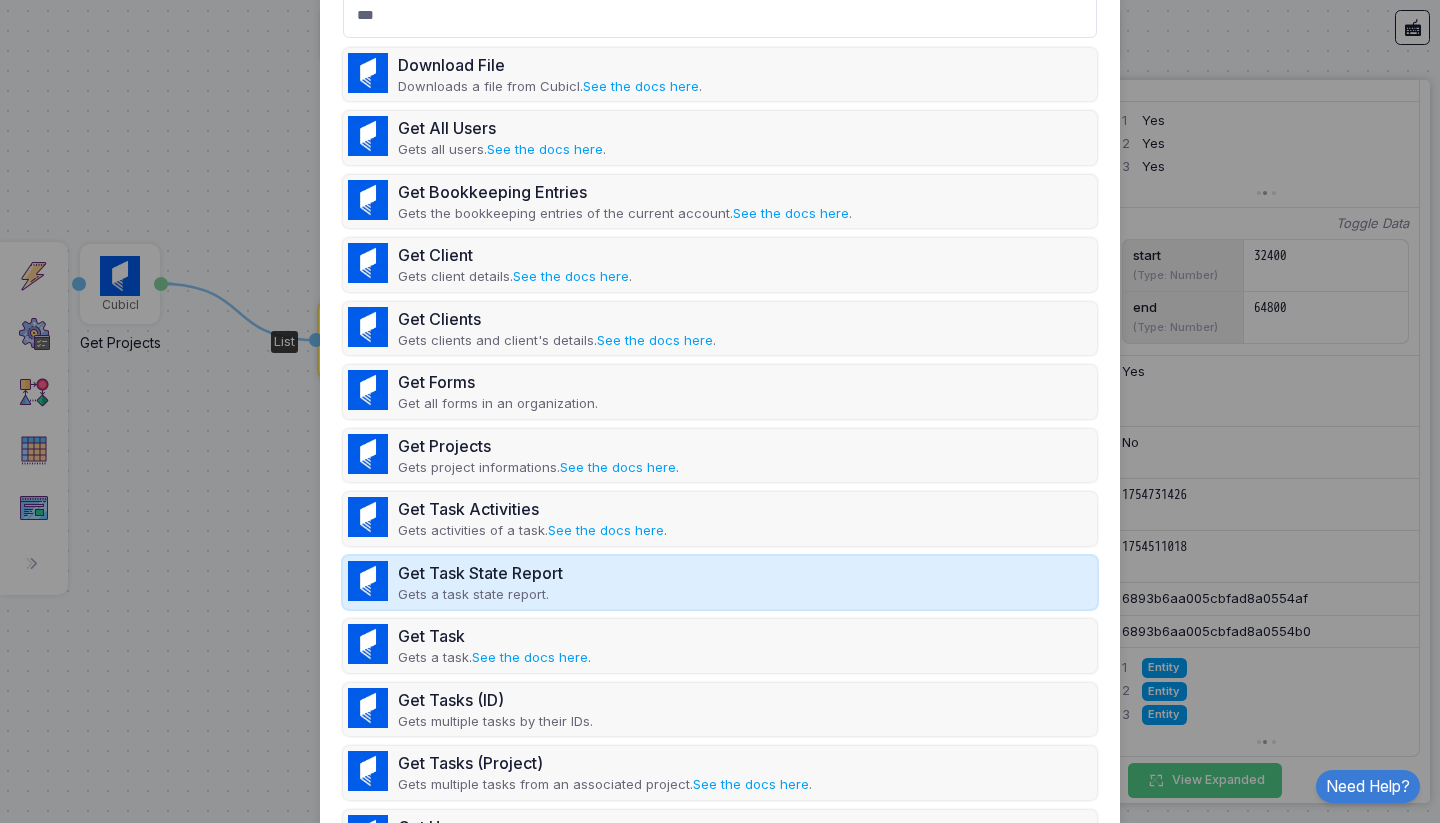 click on "Get Task State Report  Gets a task state report." at bounding box center [720, 583] 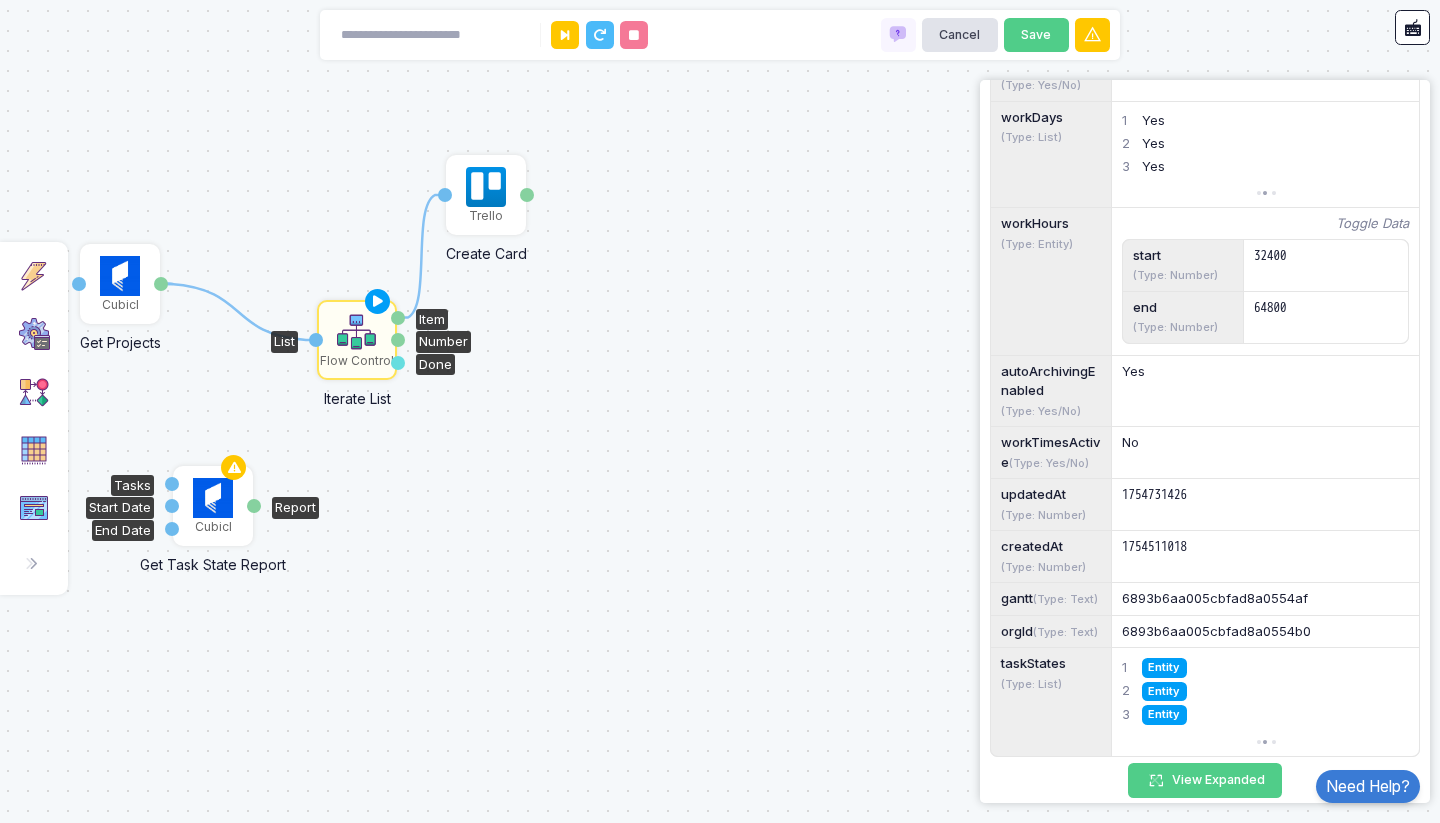 drag, startPoint x: 213, startPoint y: 506, endPoint x: 244, endPoint y: 507, distance: 31.016125 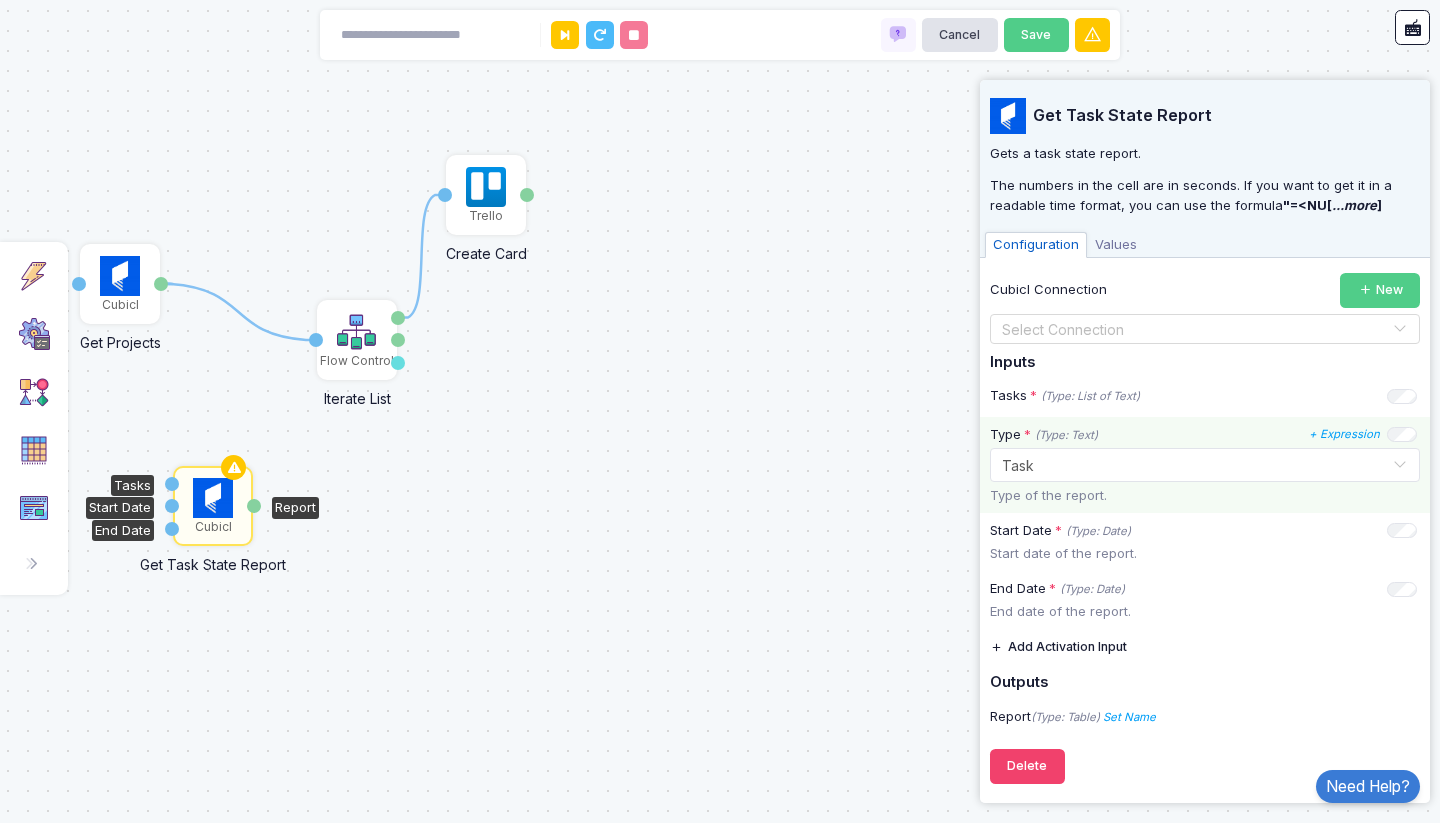 click 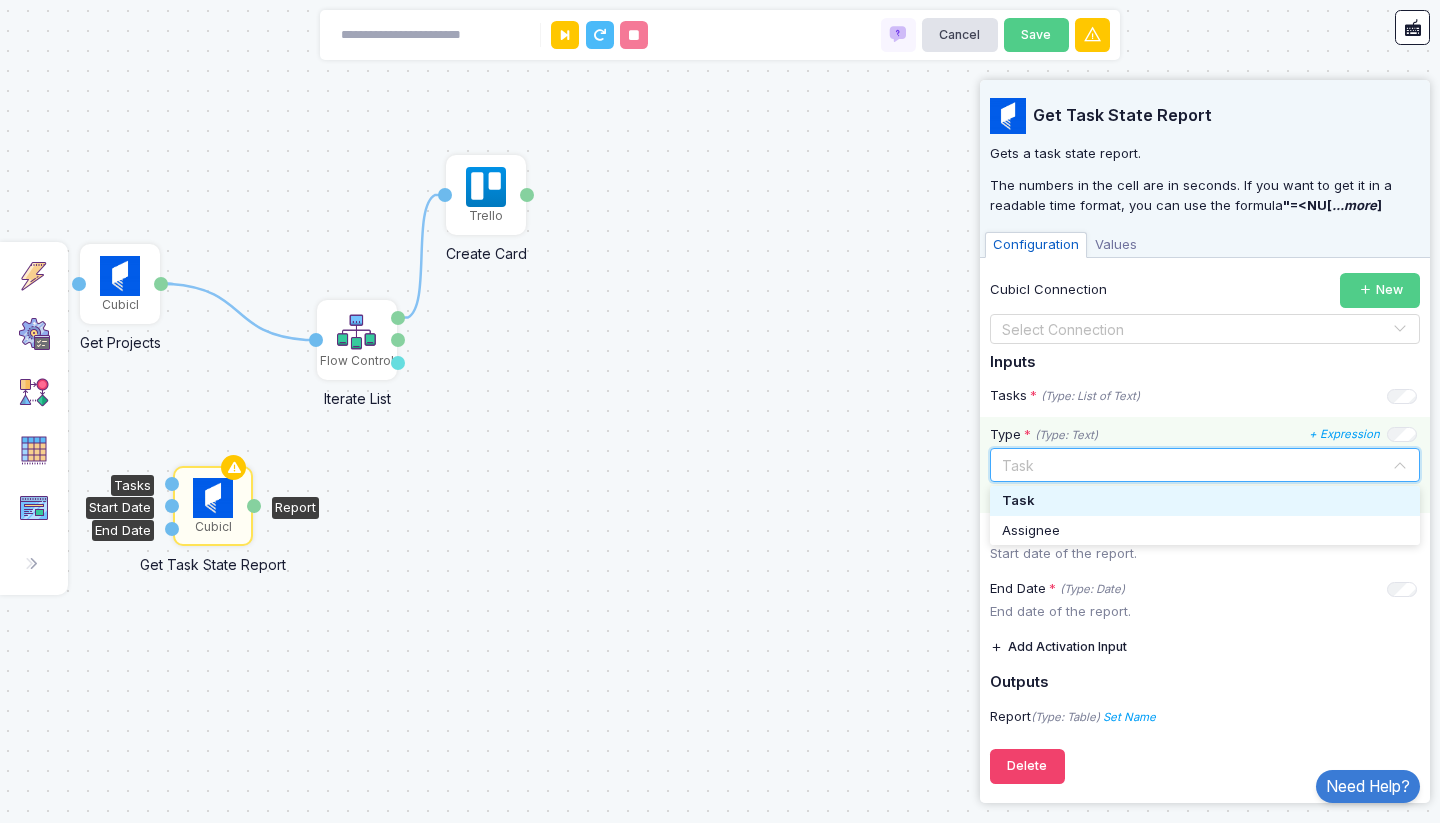 click 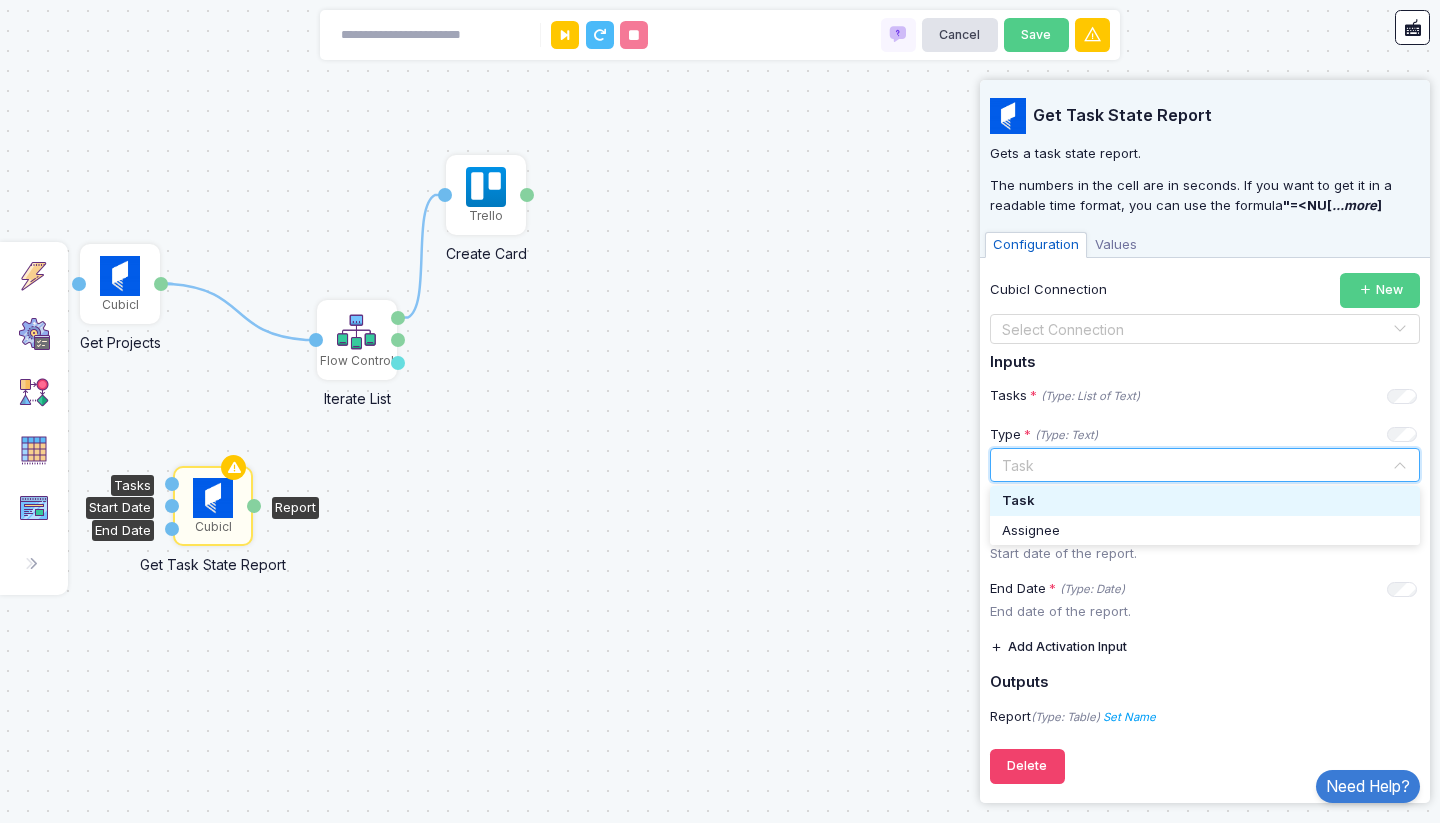 click on "Cubicl Connection  New" 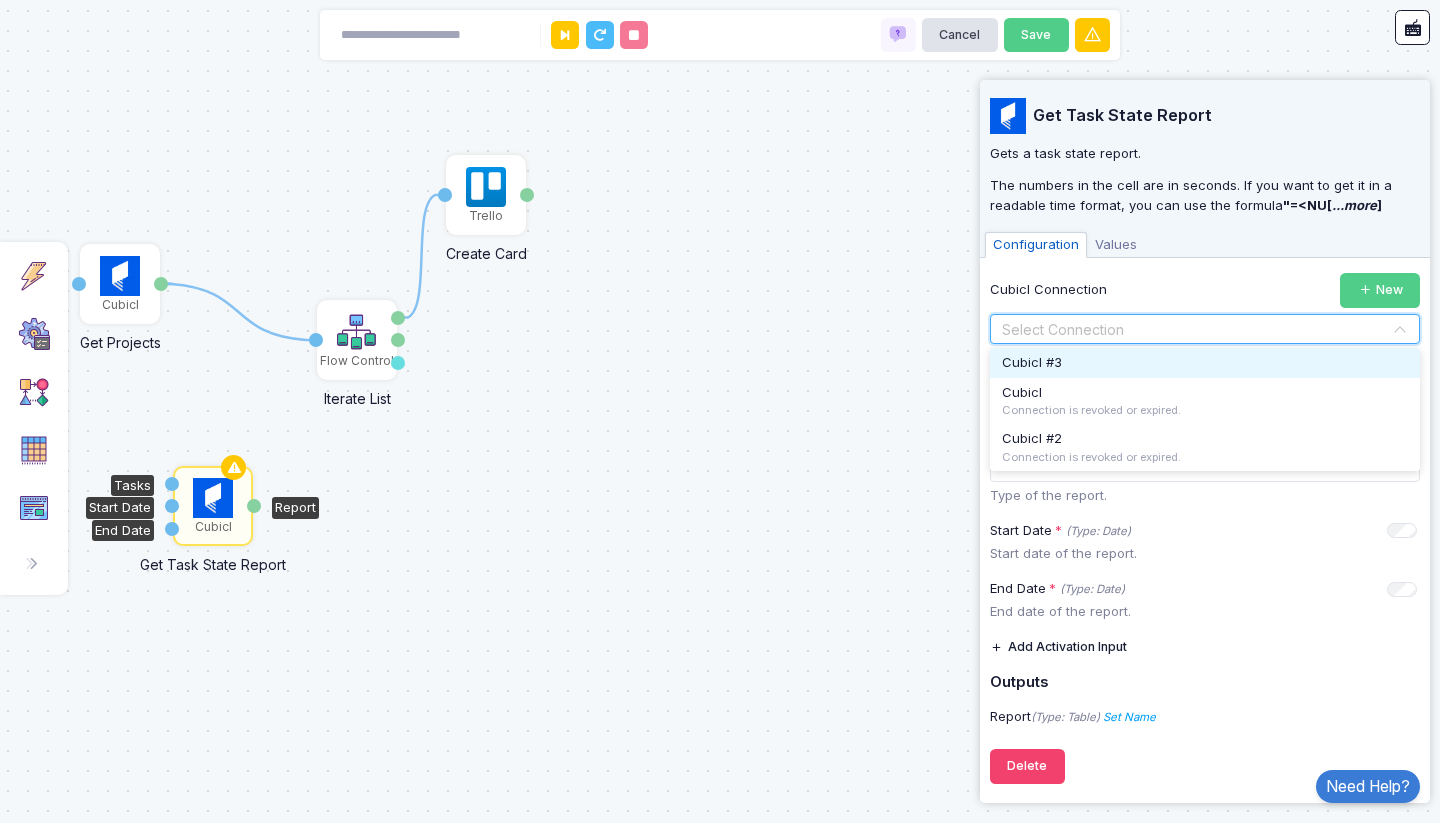 click 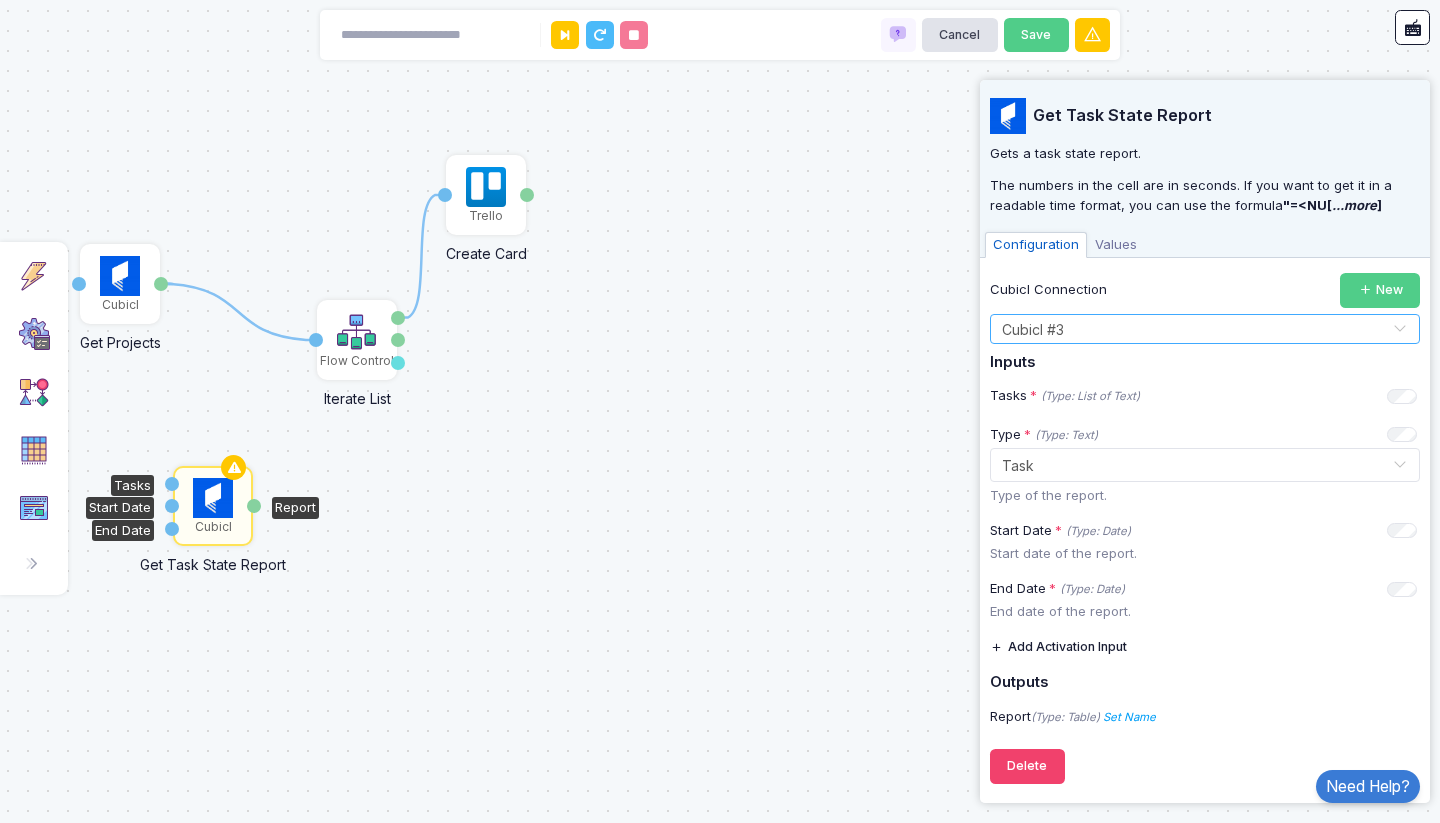 click on "Values" at bounding box center [1116, 245] 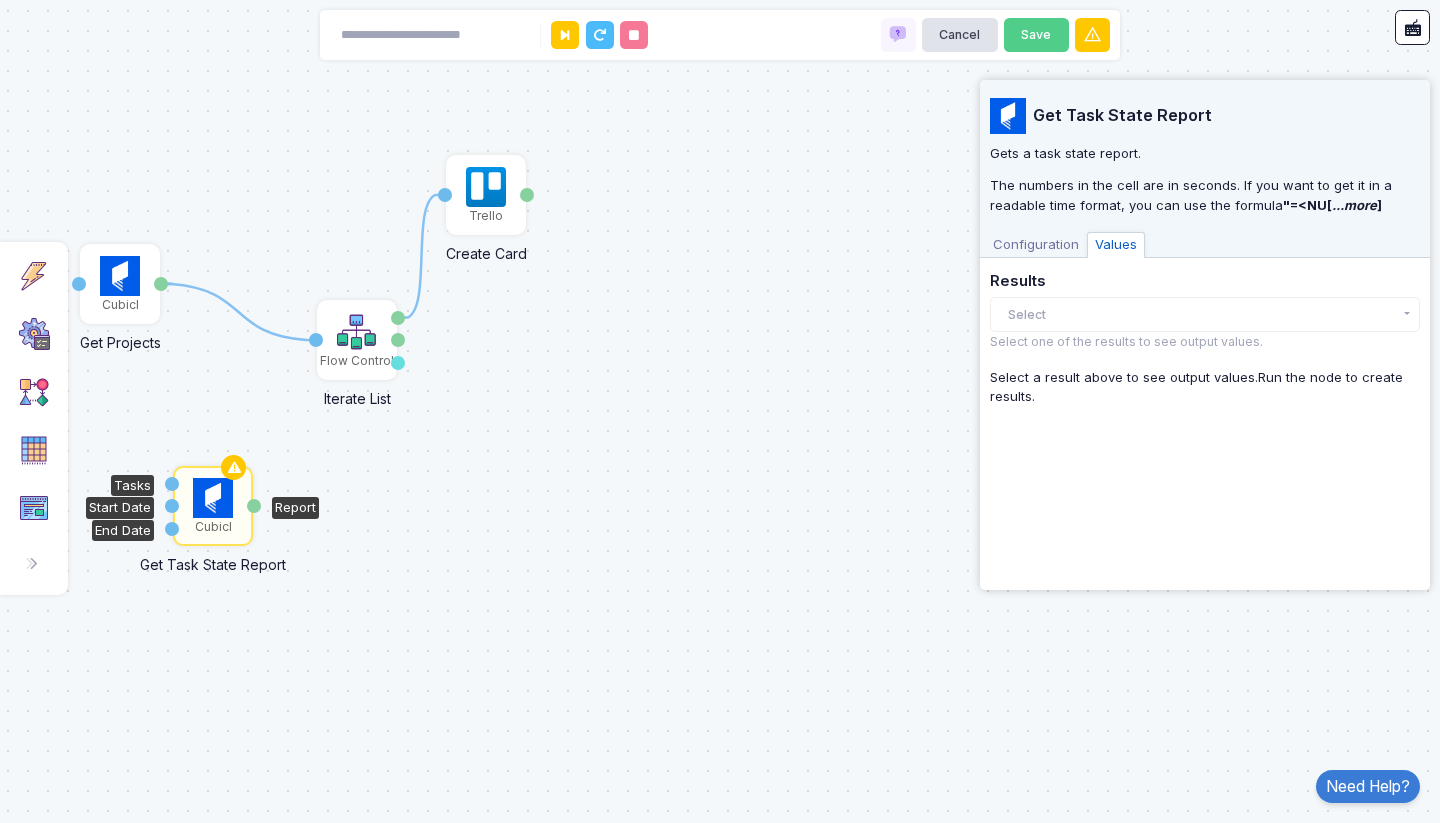 click on "Results" 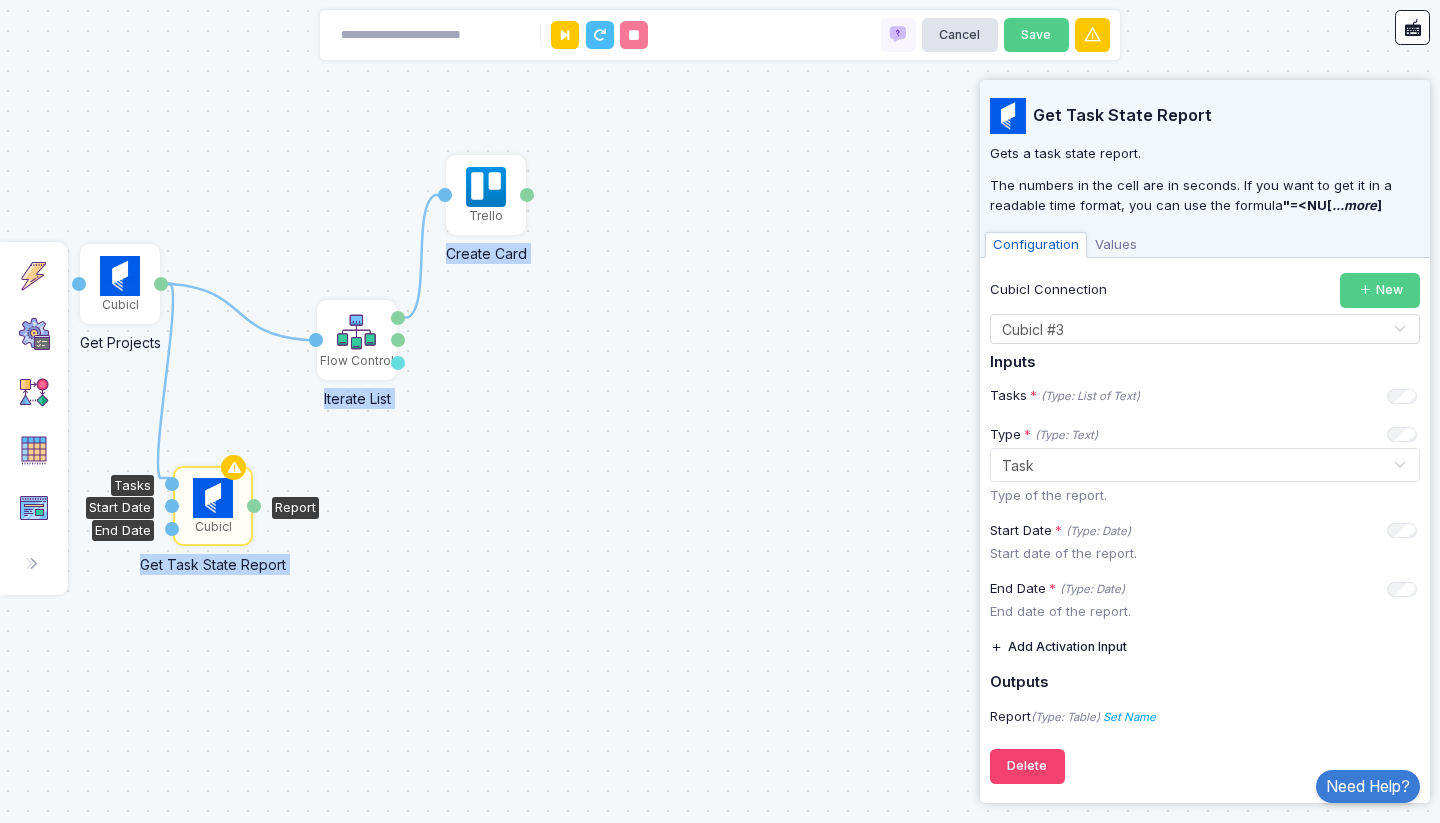 drag, startPoint x: 164, startPoint y: 284, endPoint x: 170, endPoint y: 478, distance: 194.09276 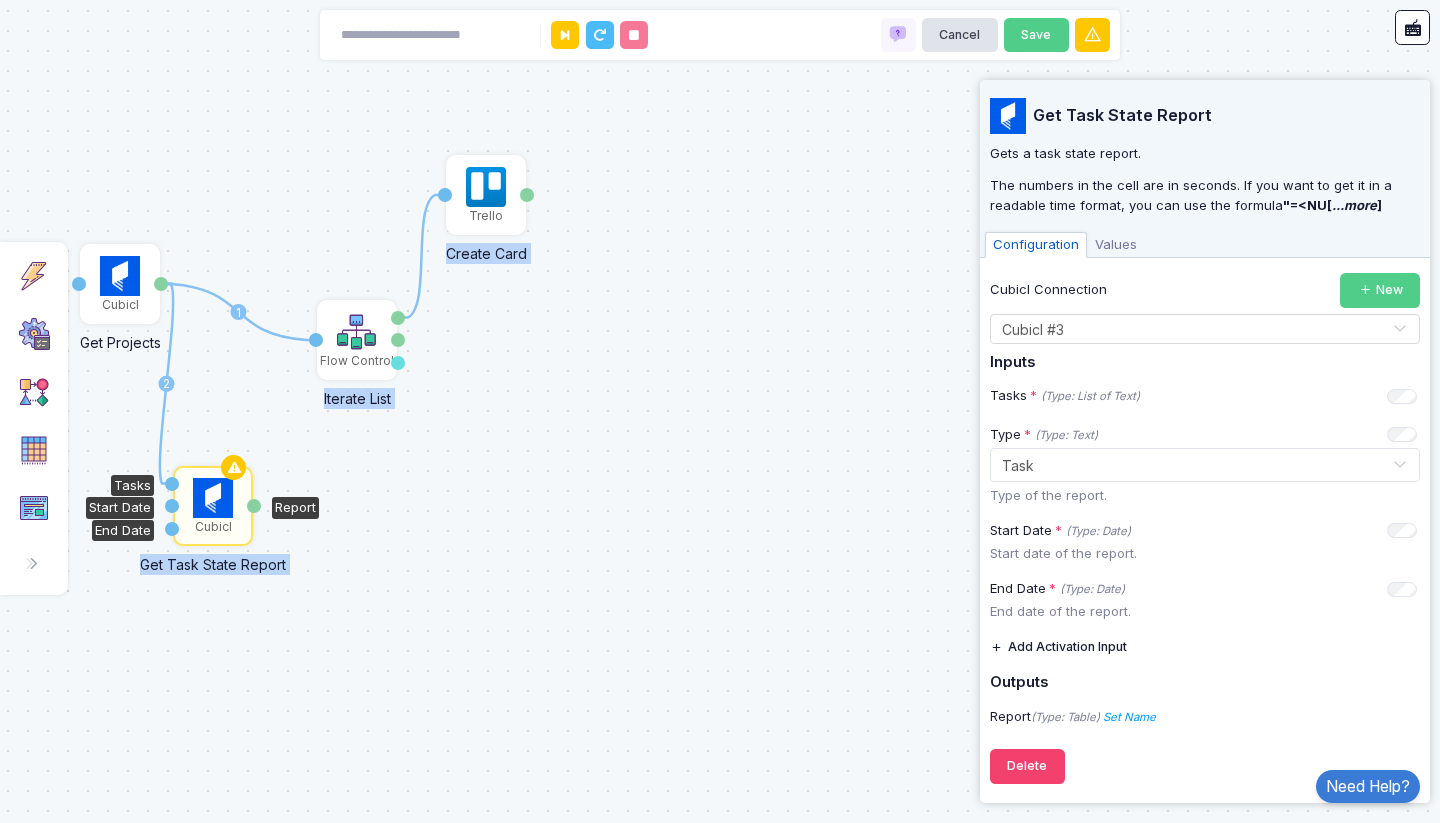 click 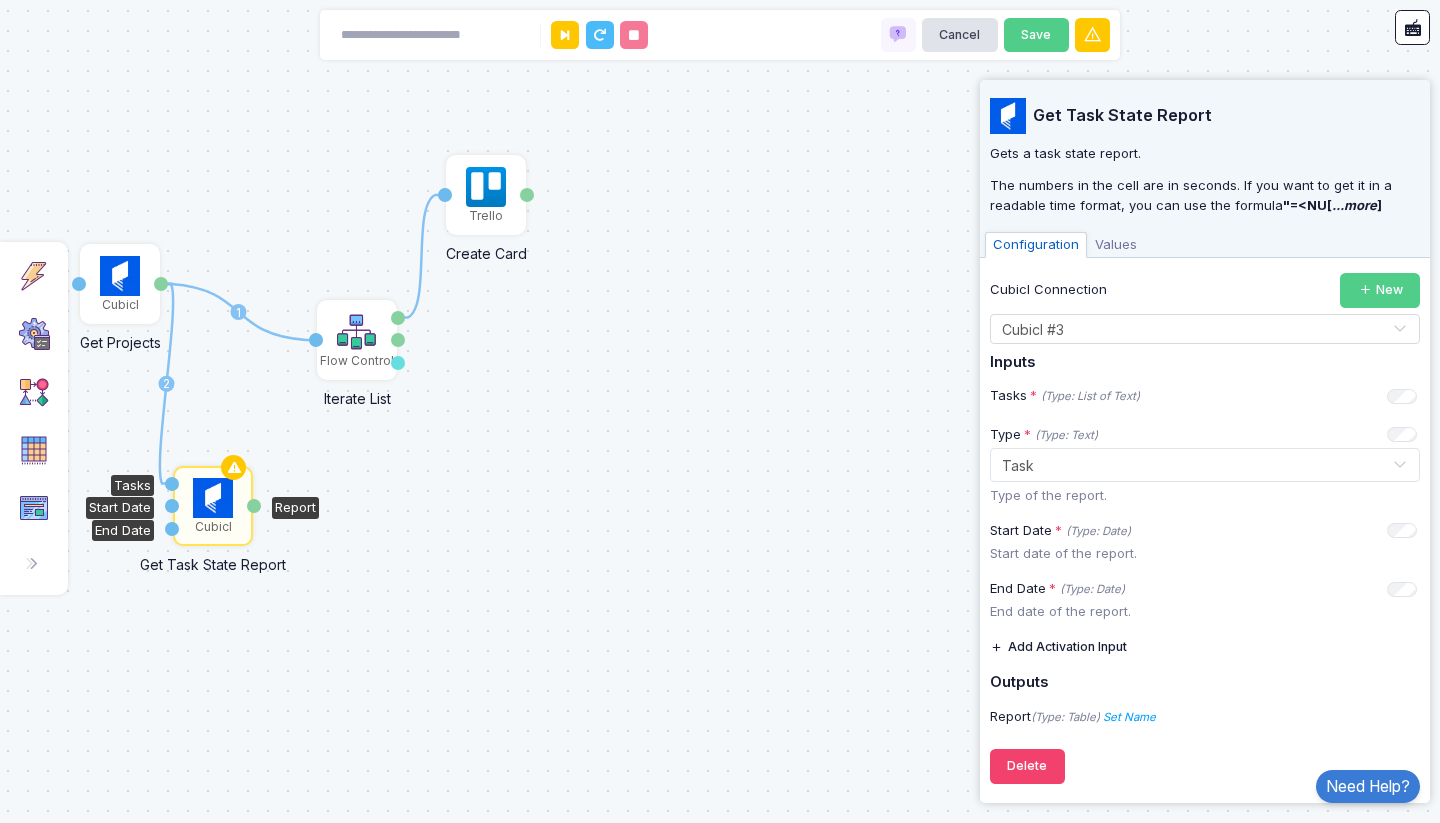 click on "1 1 1 2 Trigger Manual Trigger Done Cubicl Get Projects Parent Project Projects Cubicl Create Task Name Task Trello Create Card Name Card Flow Control Iterate List List Item Number Done Cubicl Get Task State Report Tasks Start Date End Date Report" 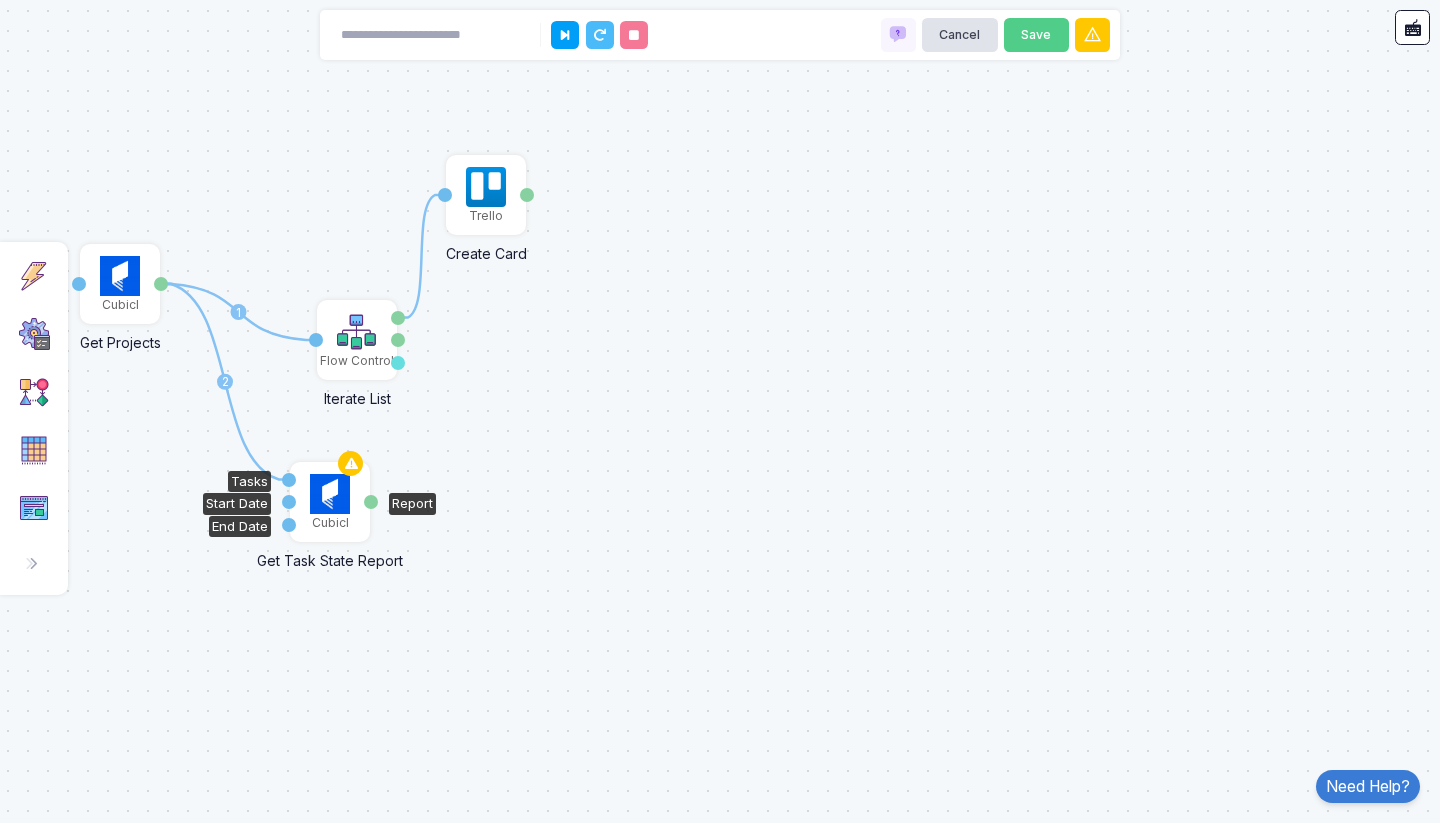 drag, startPoint x: 182, startPoint y: 502, endPoint x: 264, endPoint y: 498, distance: 82.0975 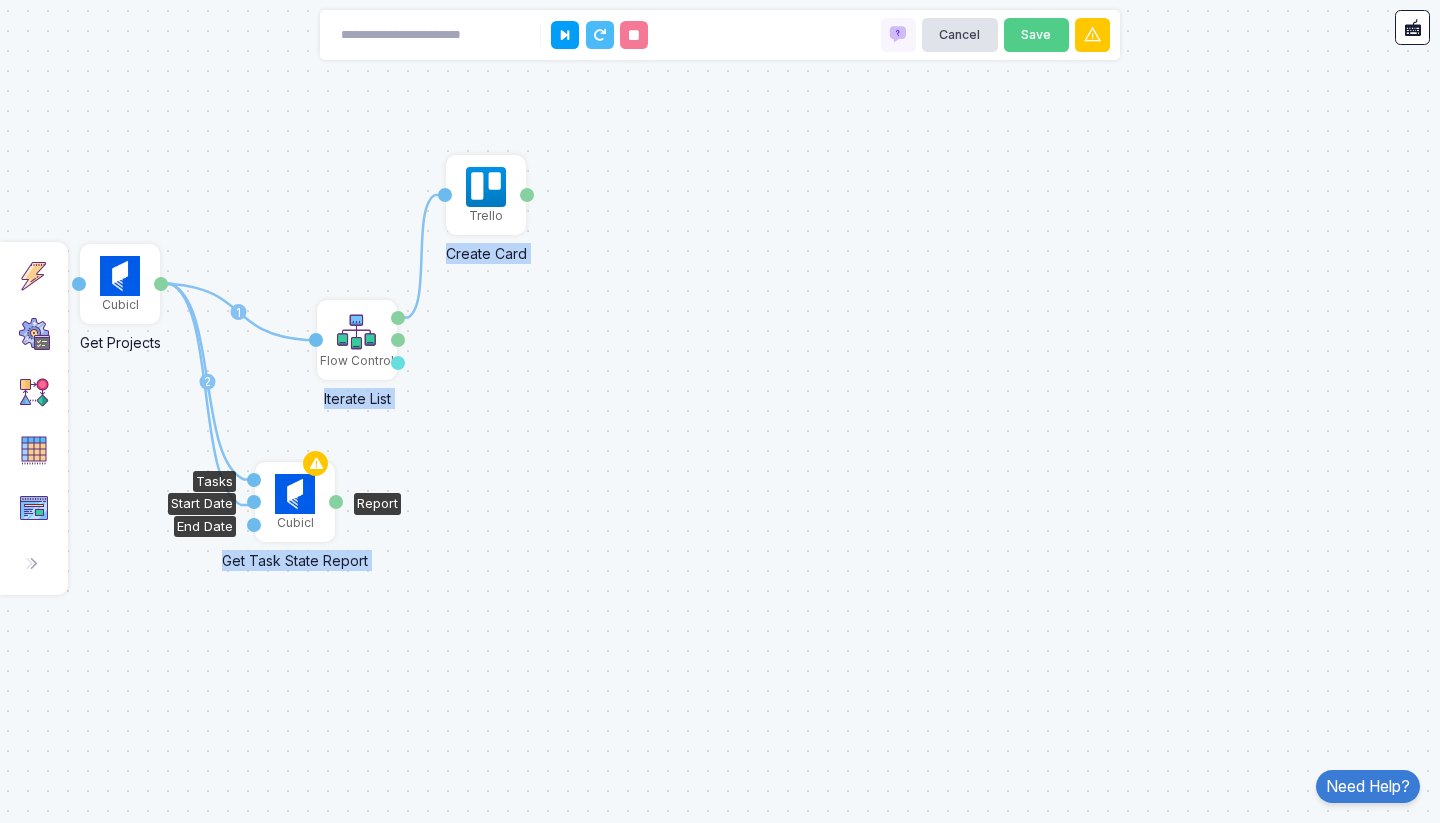 drag, startPoint x: 164, startPoint y: 283, endPoint x: 251, endPoint y: 503, distance: 236.57768 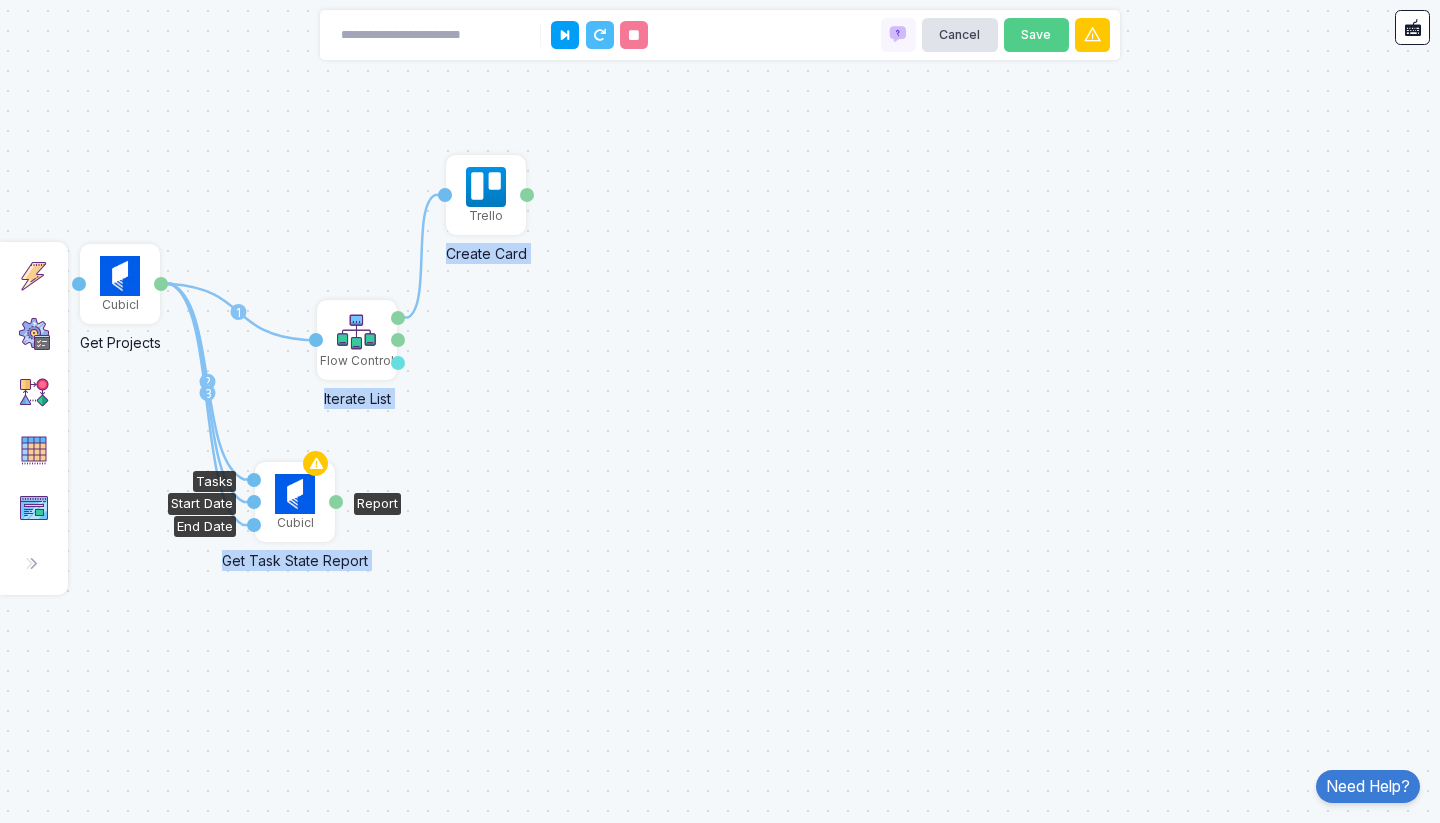 drag, startPoint x: 161, startPoint y: 279, endPoint x: 253, endPoint y: 525, distance: 262.64044 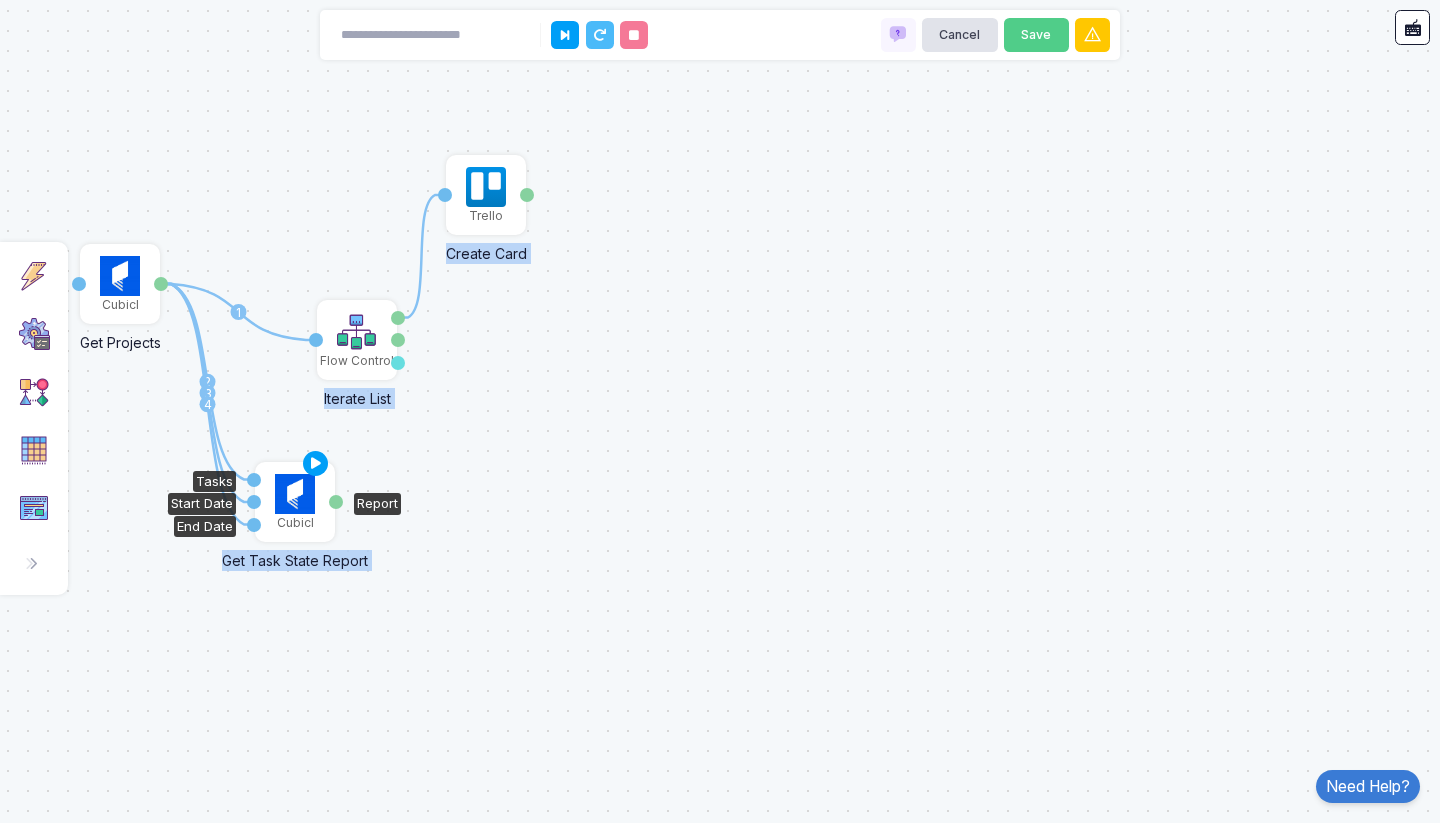 click 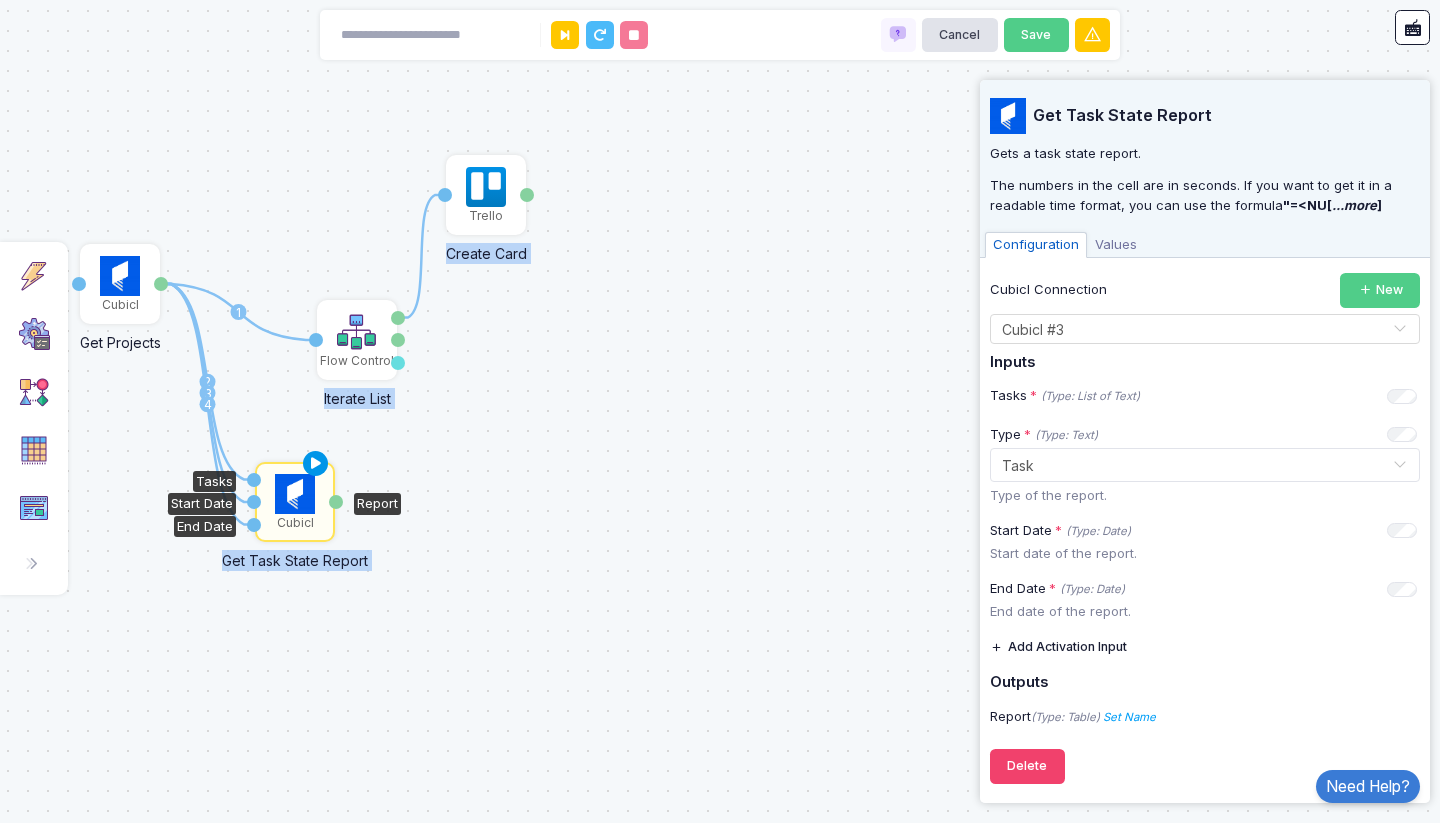 click at bounding box center (316, 464) 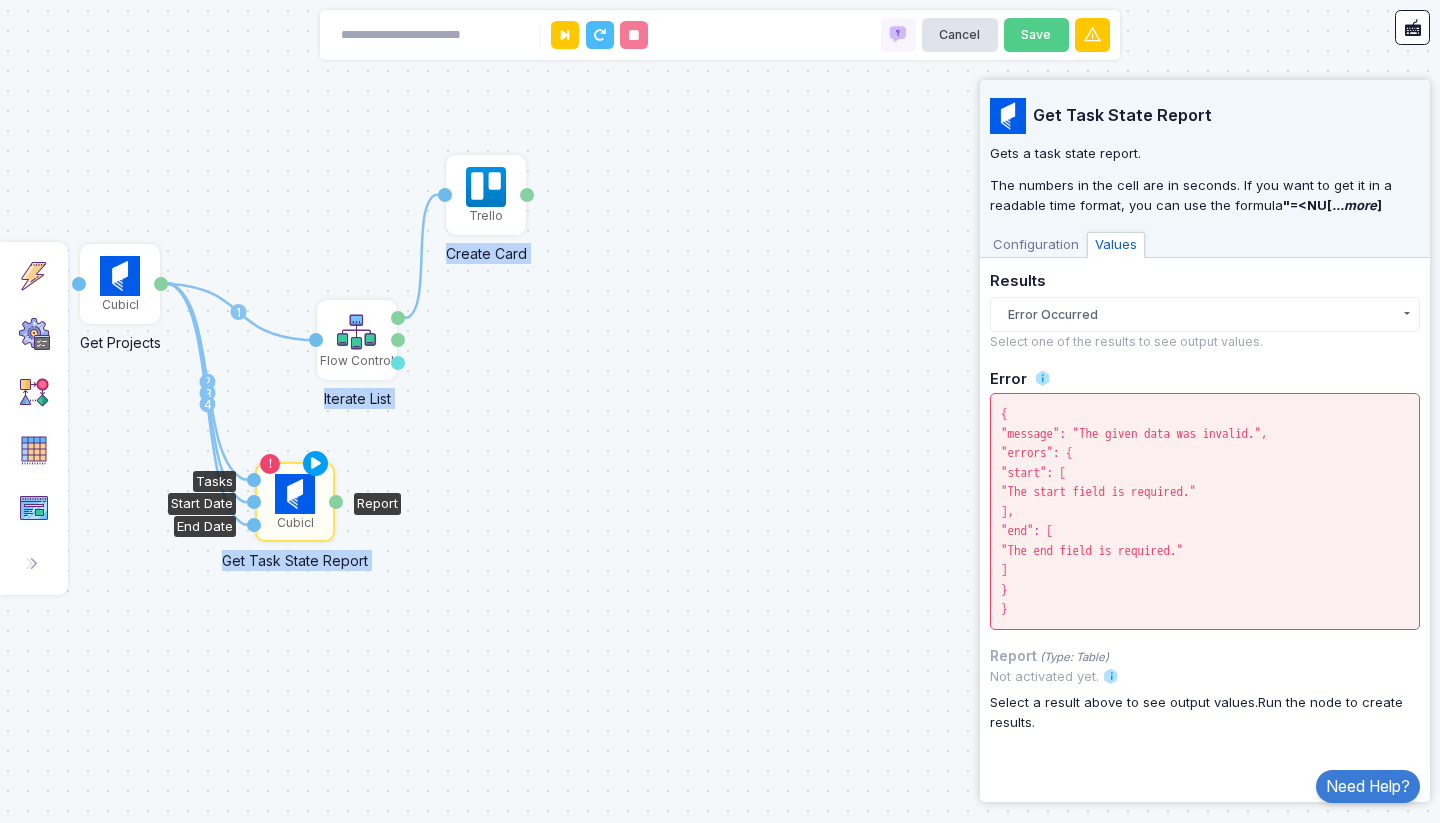 click 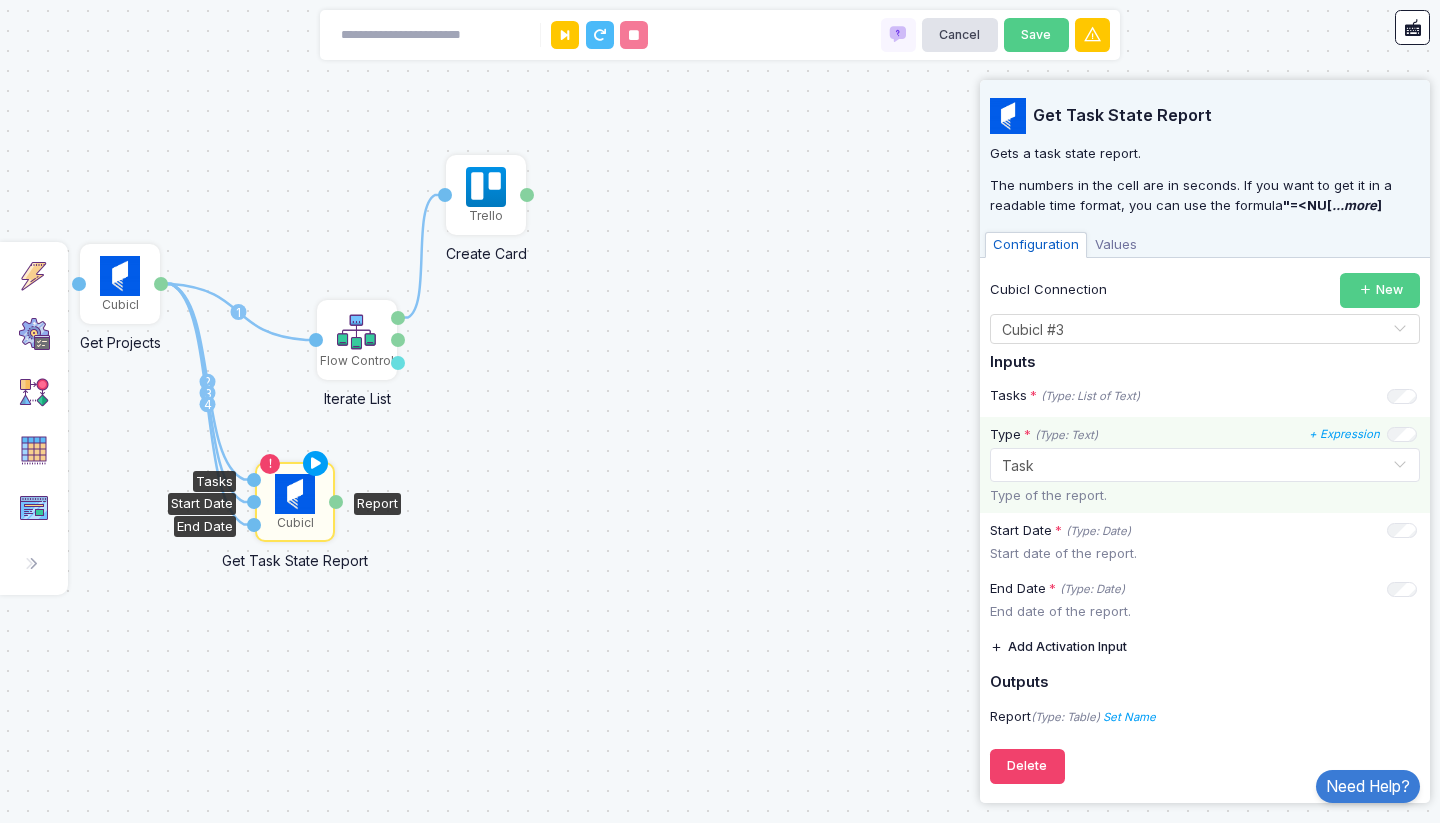 click on "Select... × Task" 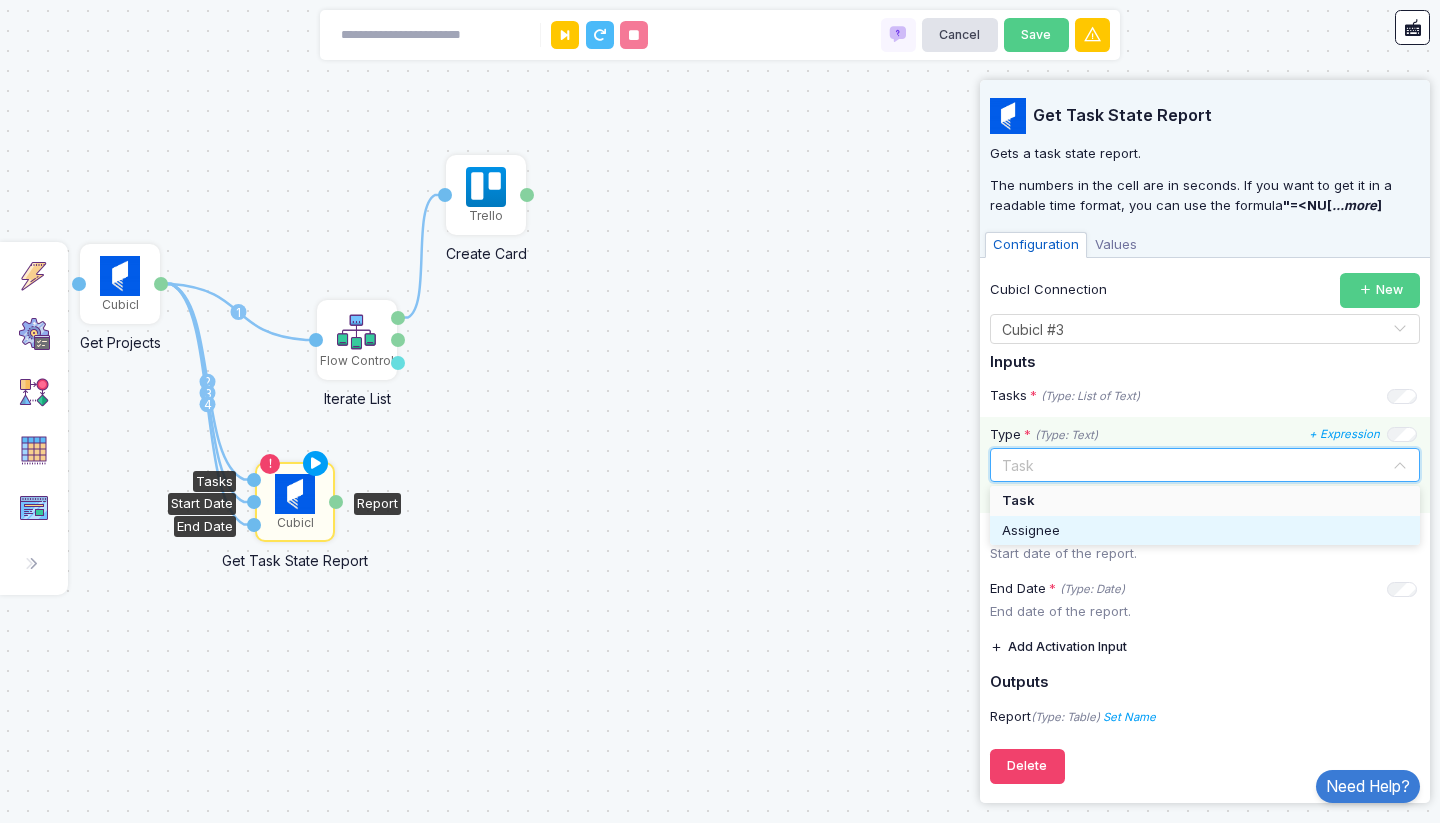 click on "Assignee" at bounding box center (1205, 531) 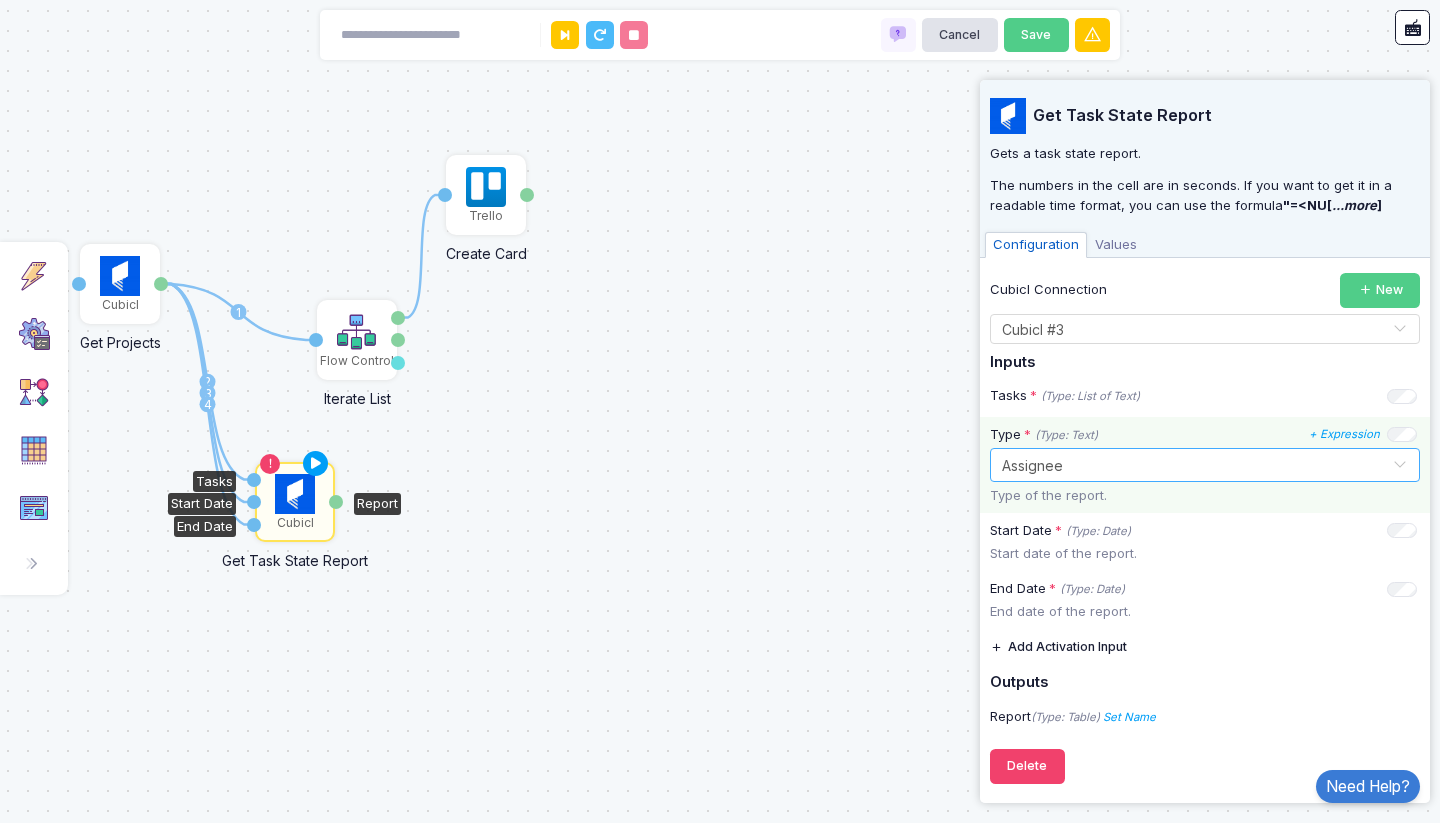 click 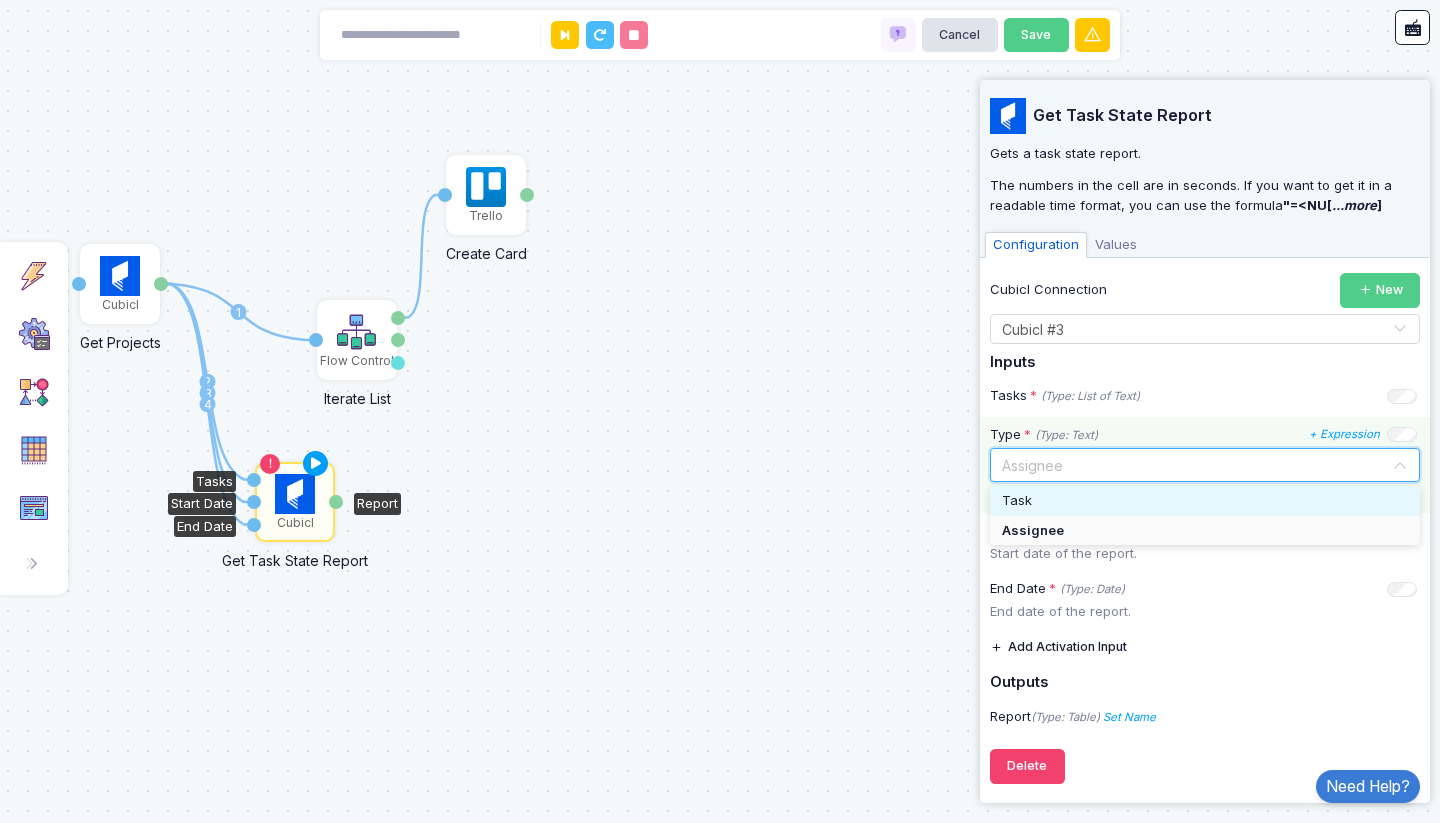 click on "Task" at bounding box center [1205, 501] 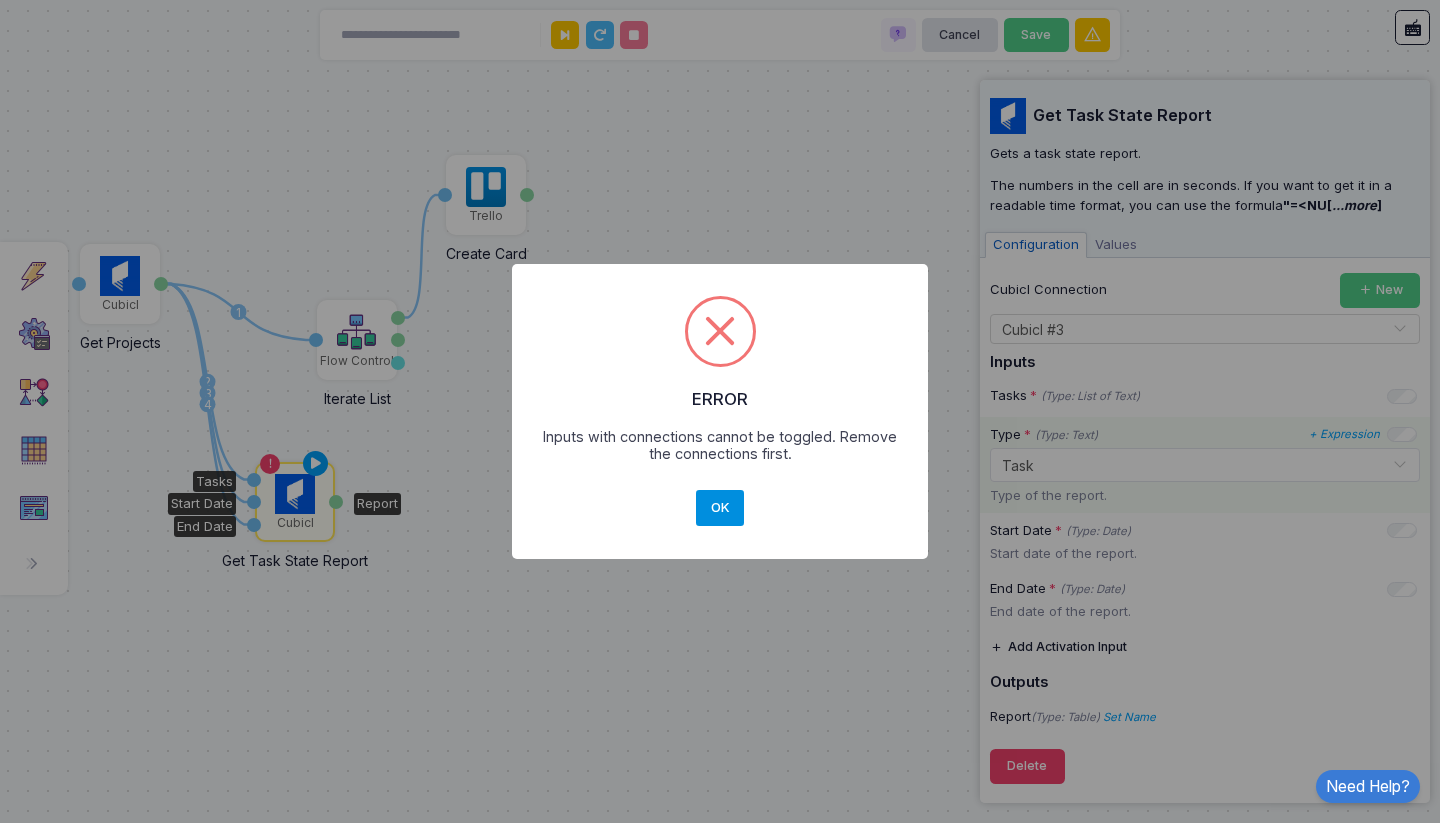 click on "OK" at bounding box center [720, 508] 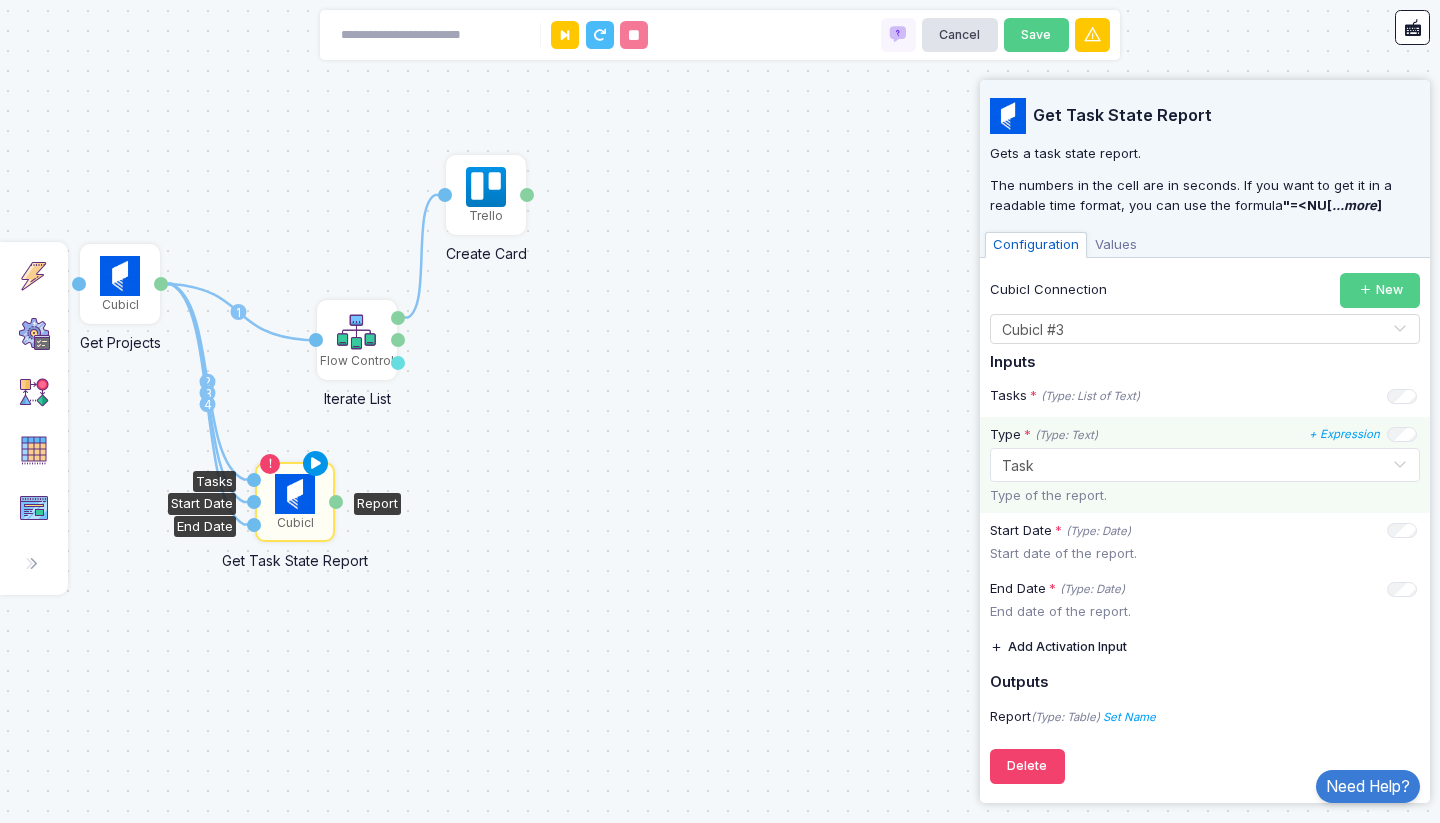 click at bounding box center (316, 464) 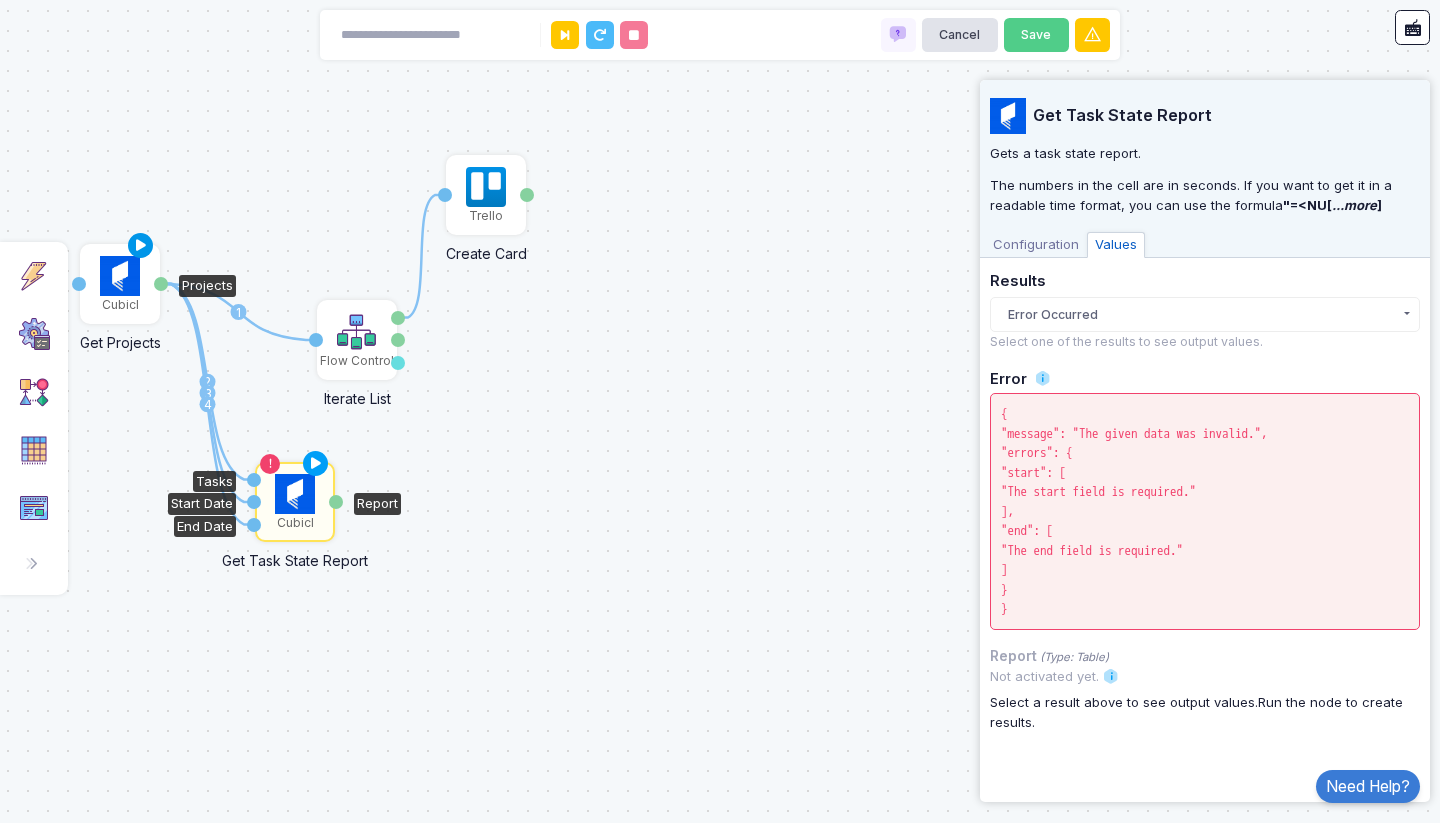 click at bounding box center [141, 246] 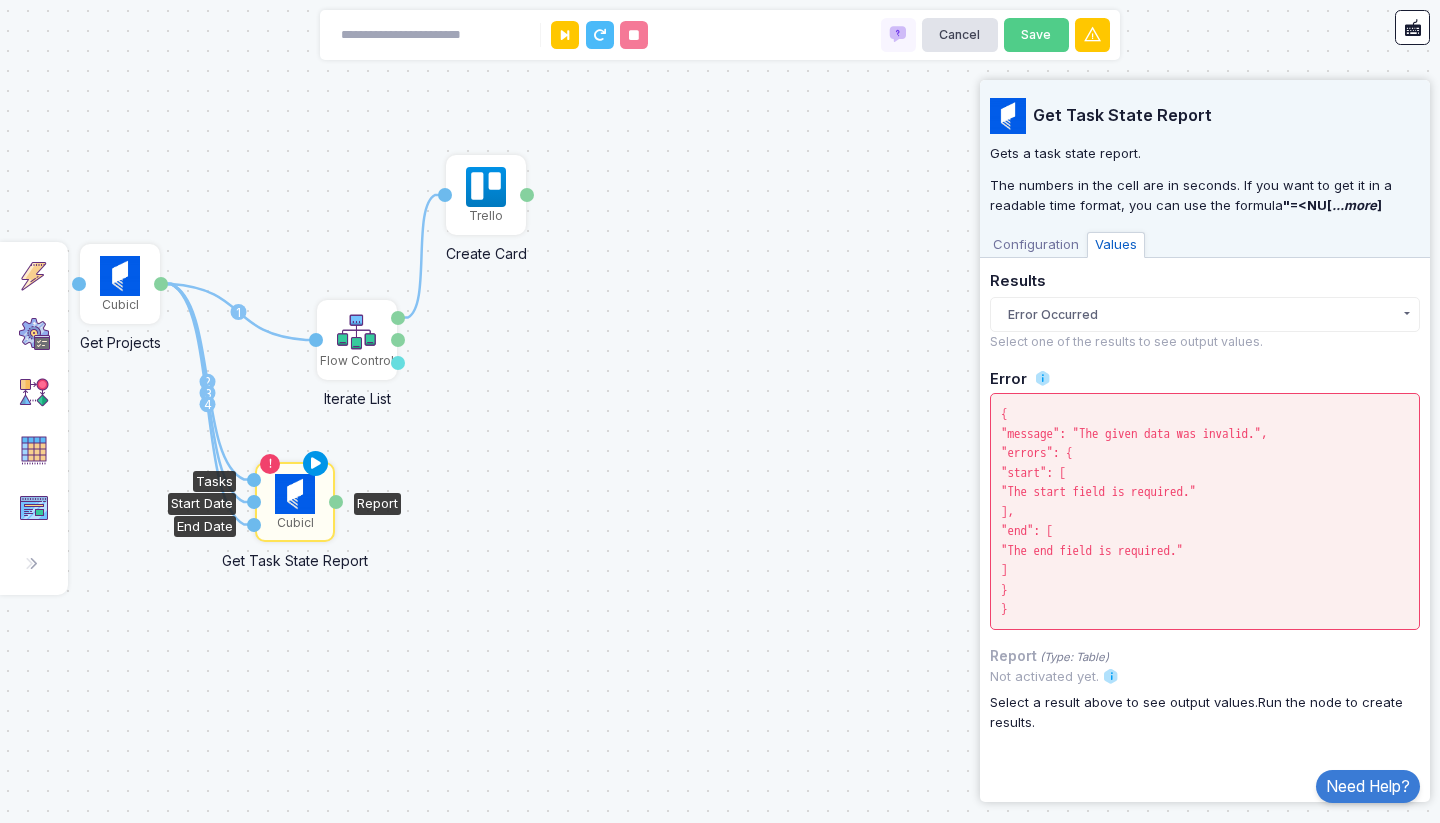 click at bounding box center [316, 464] 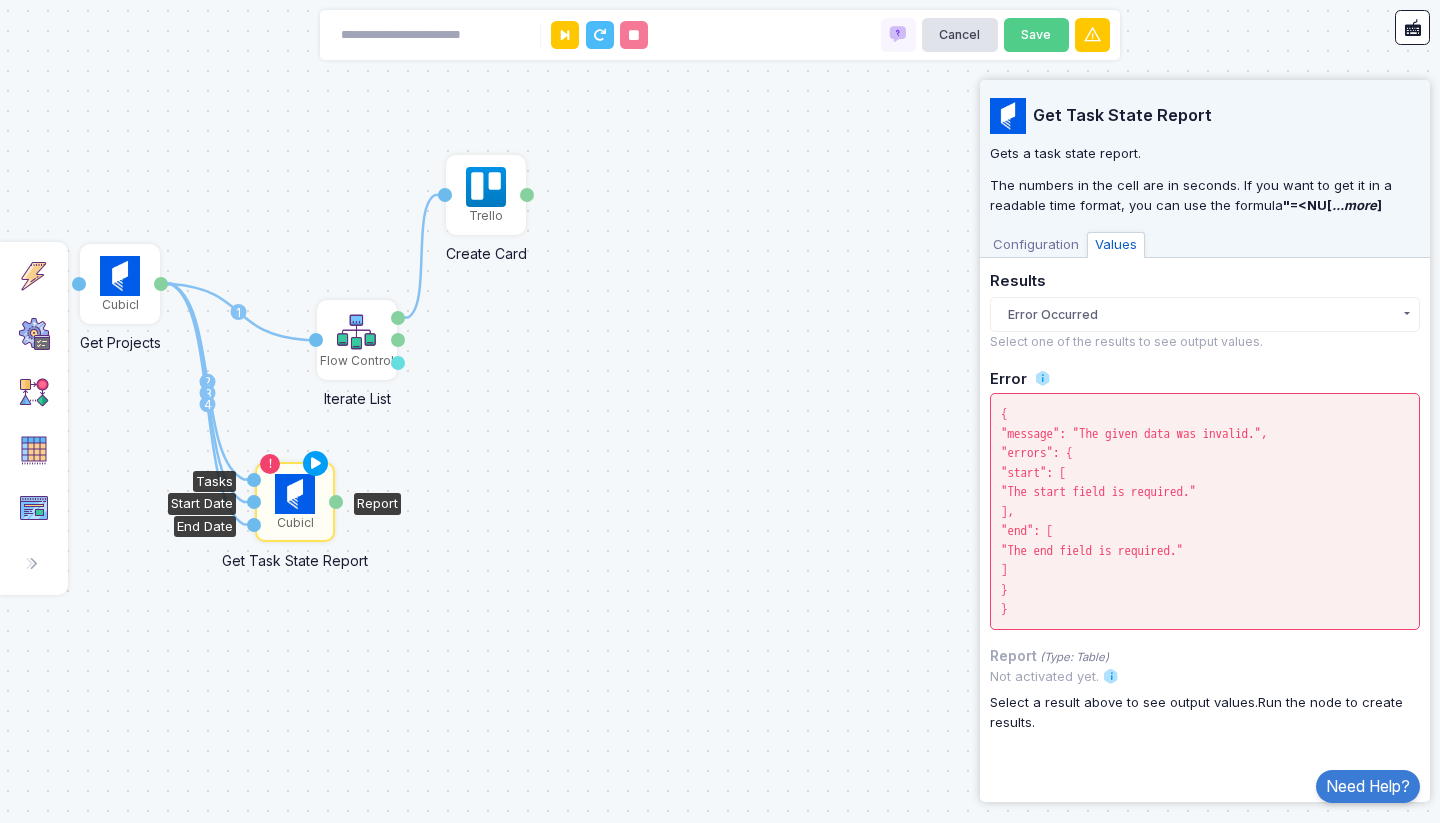 click on "Error Occurred" 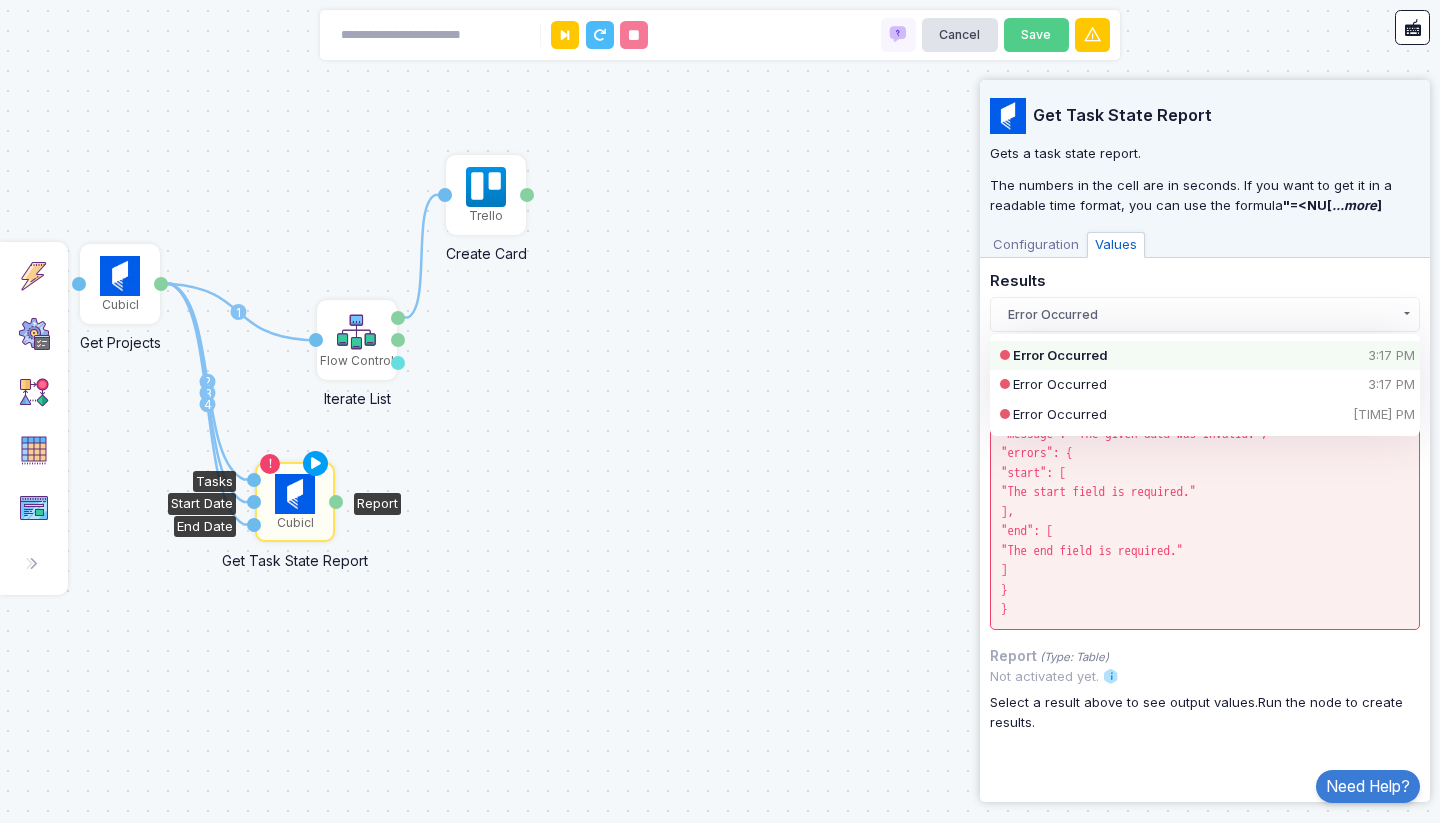 click on "Configuration" at bounding box center (1036, 245) 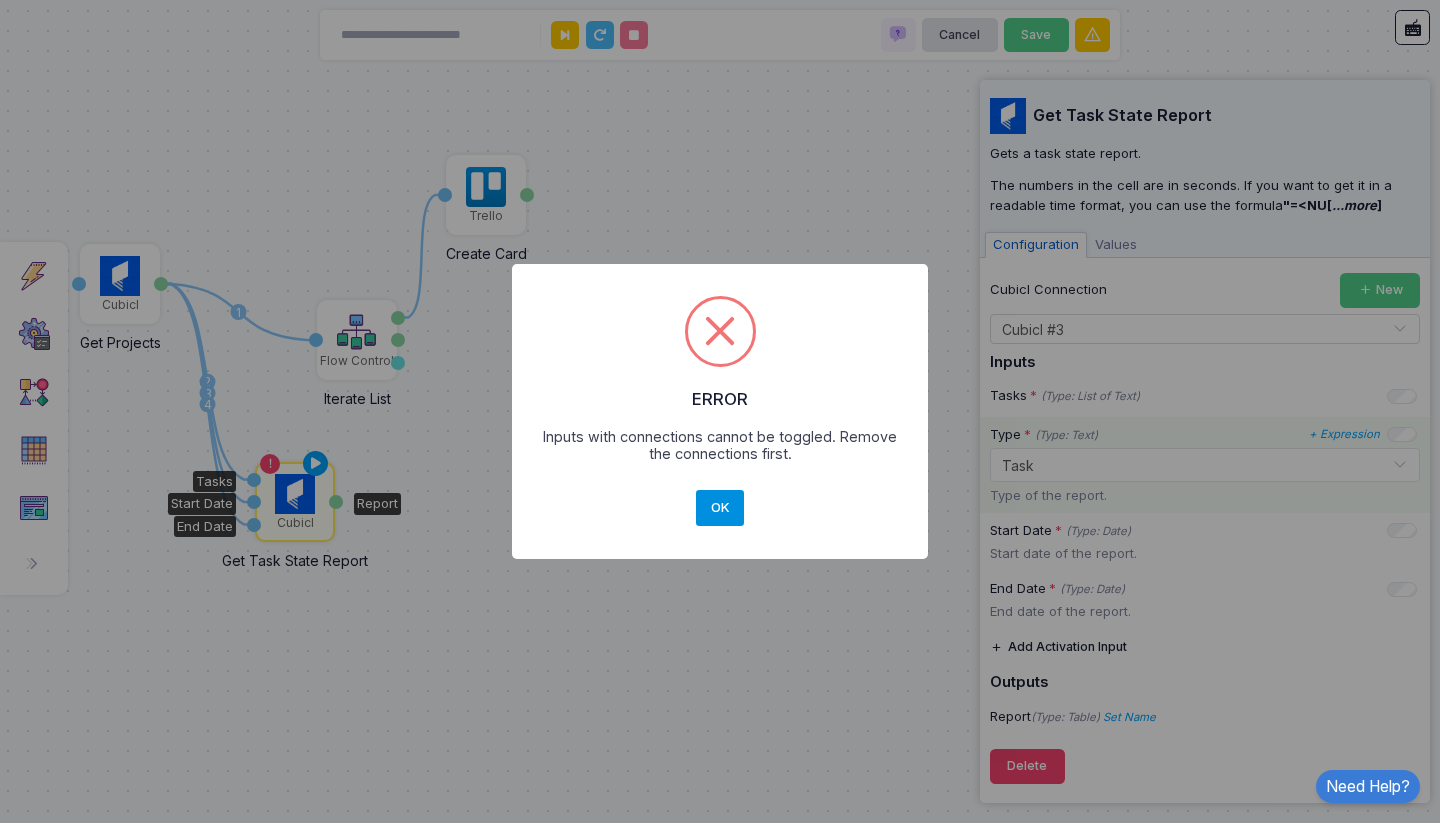click on "OK" at bounding box center [720, 508] 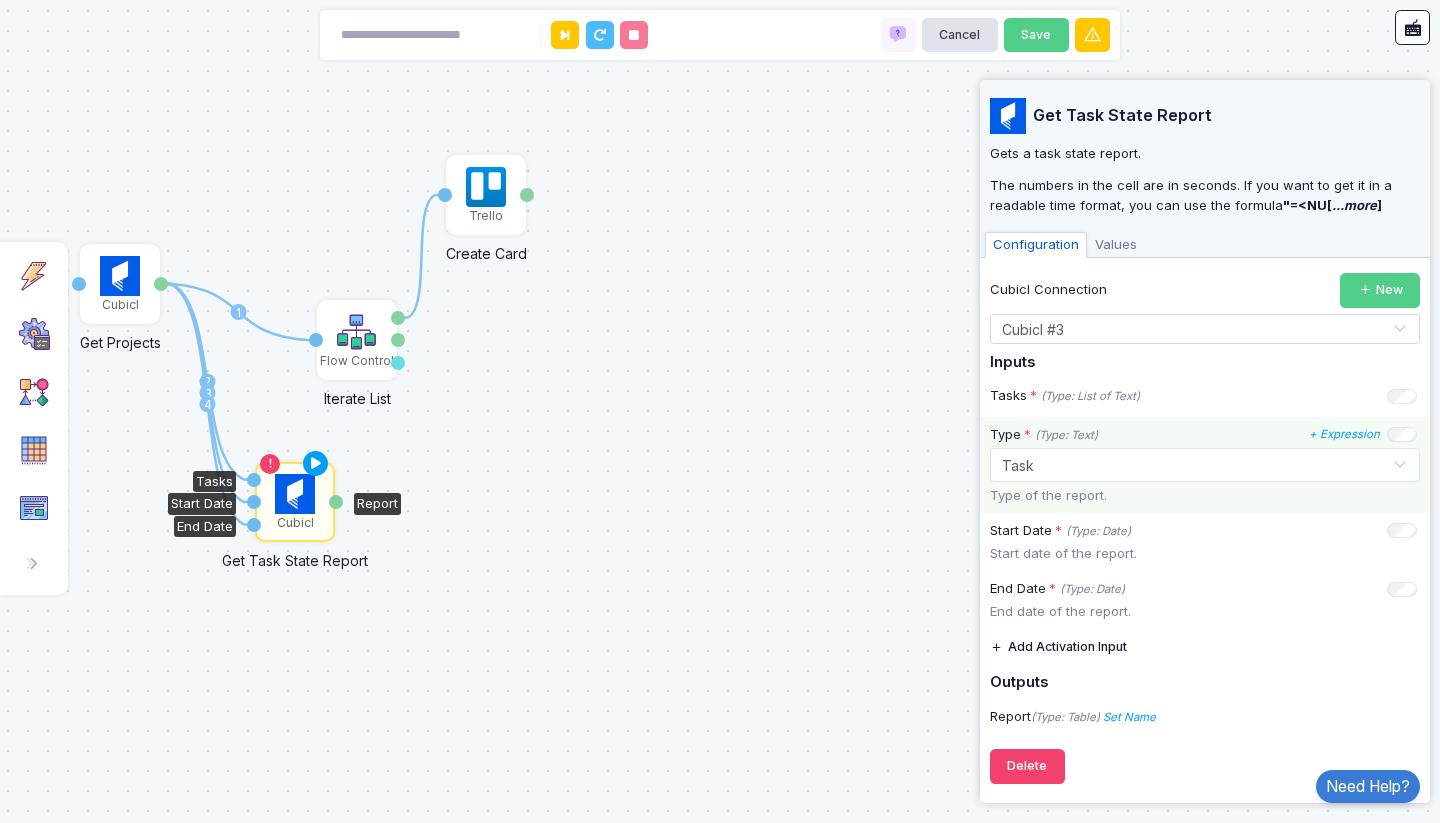 click 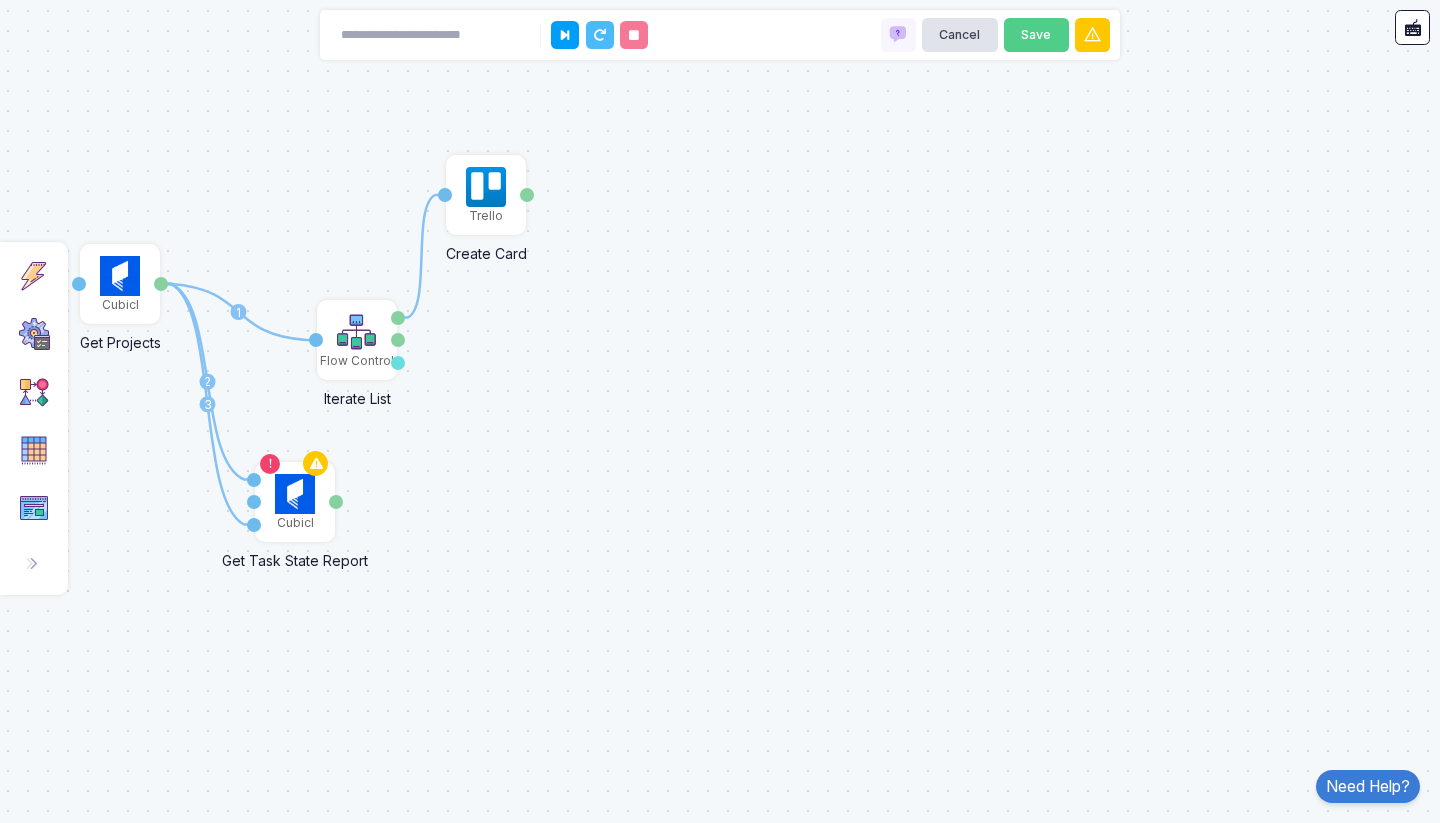 click 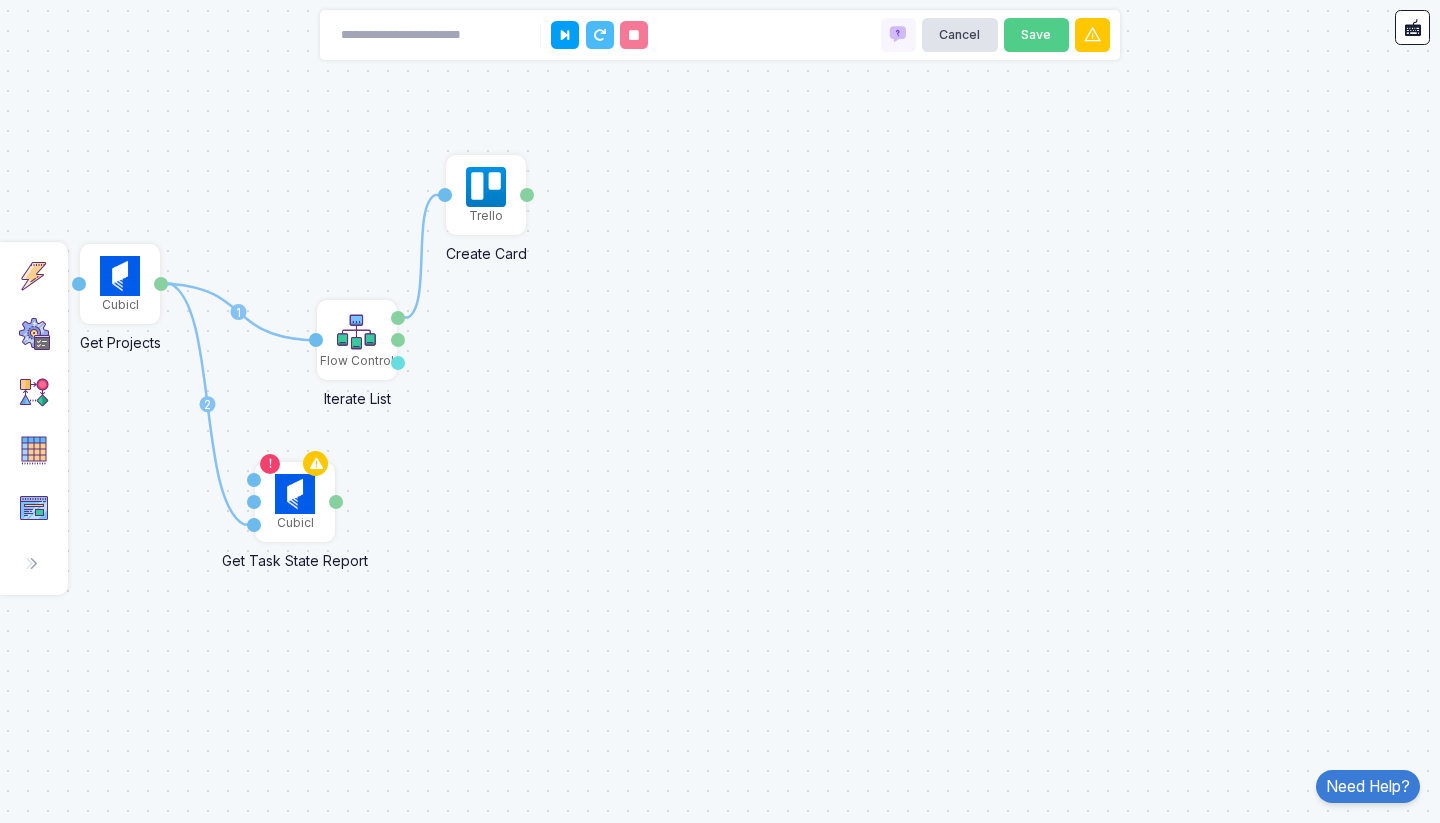 click 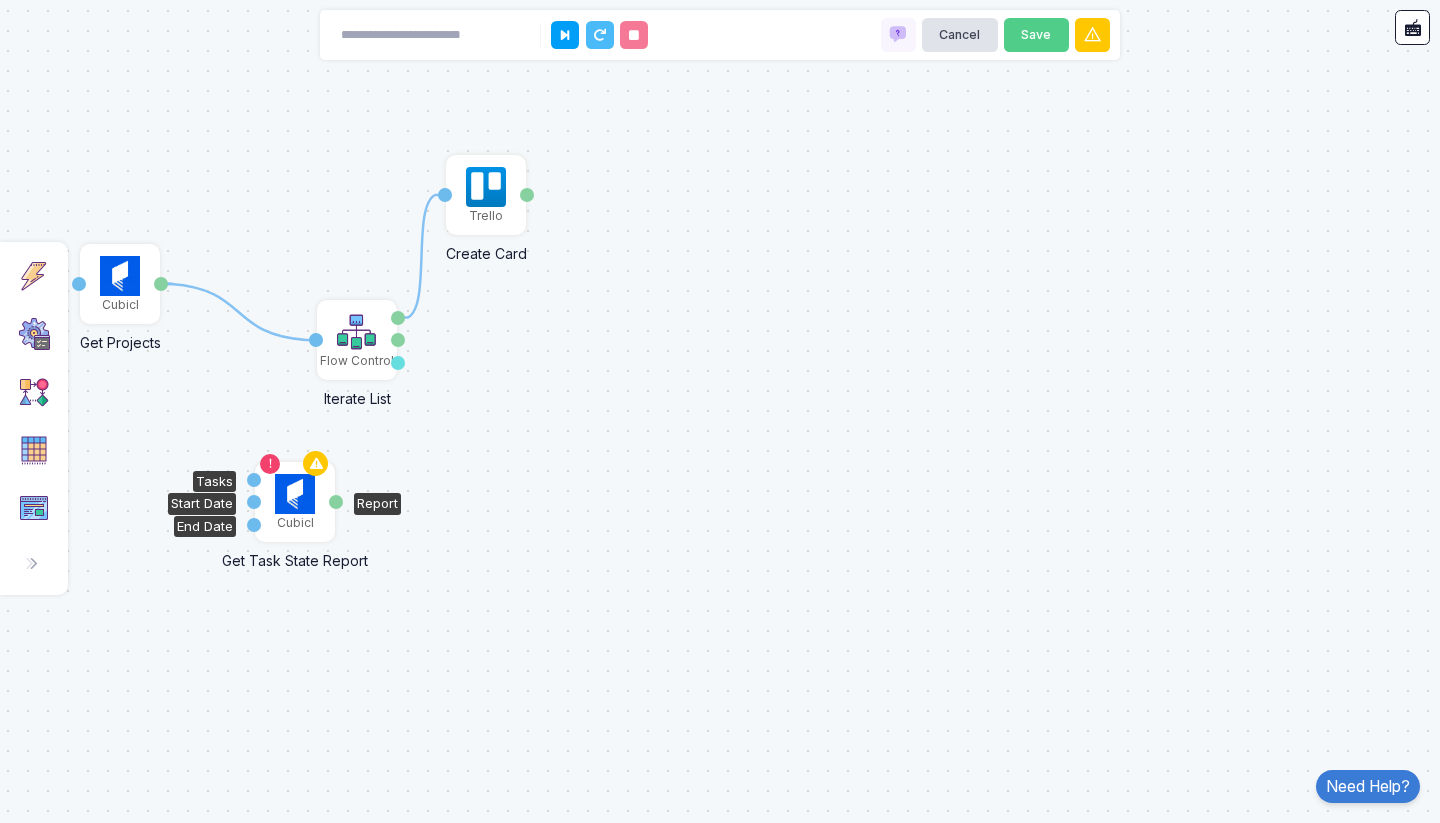 click 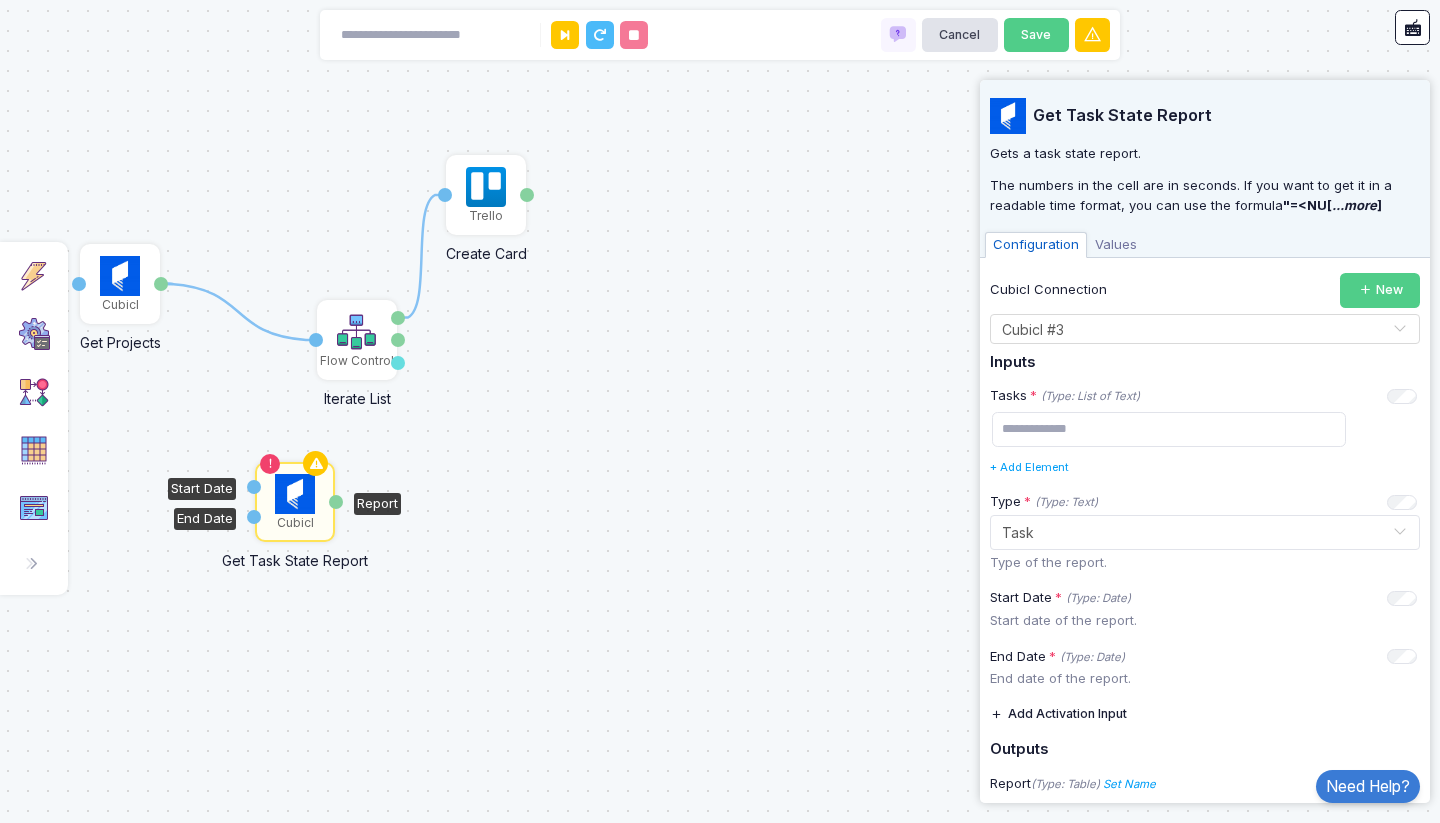 click on "Cancel Save" at bounding box center (720, 35) 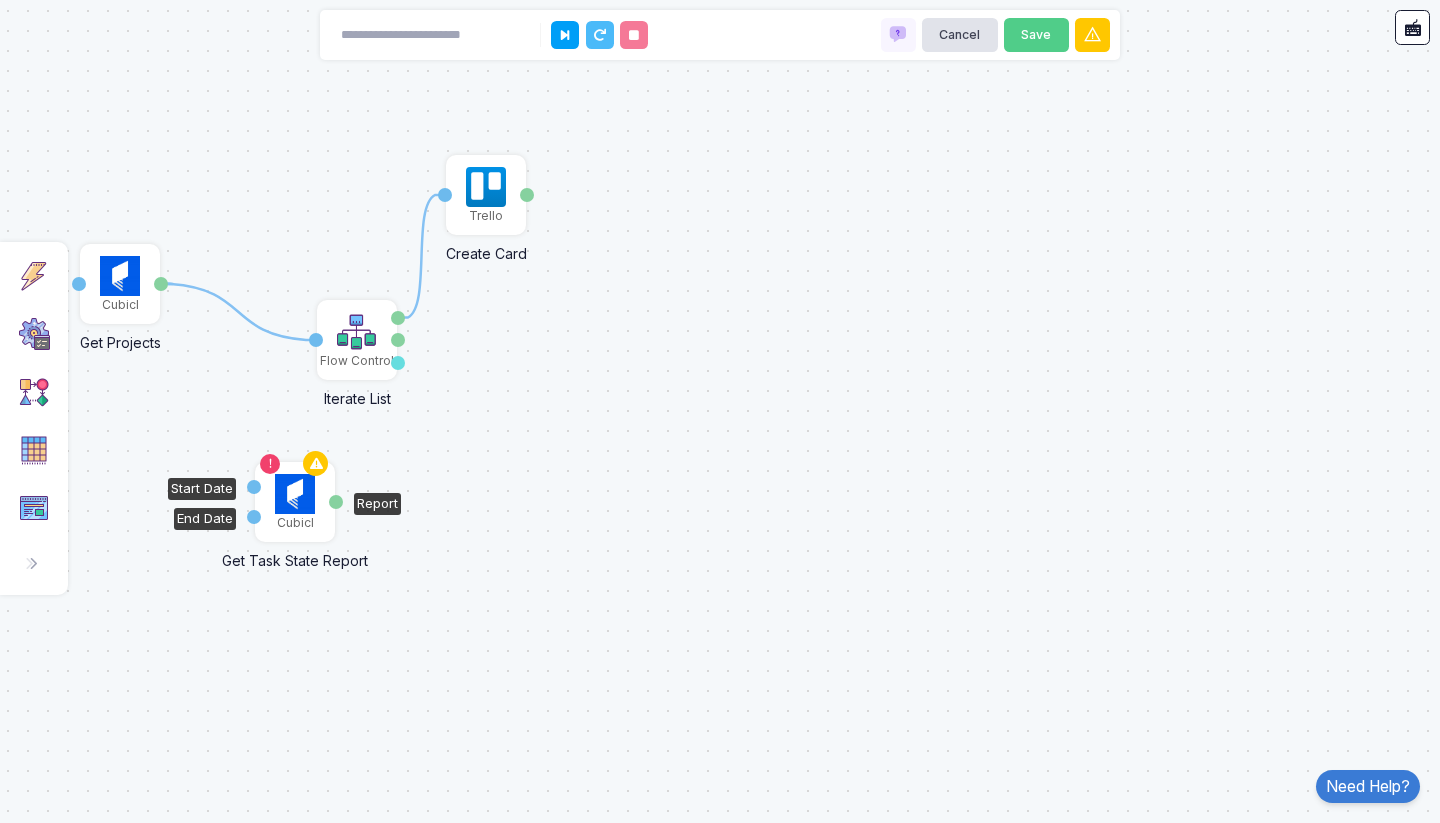 click 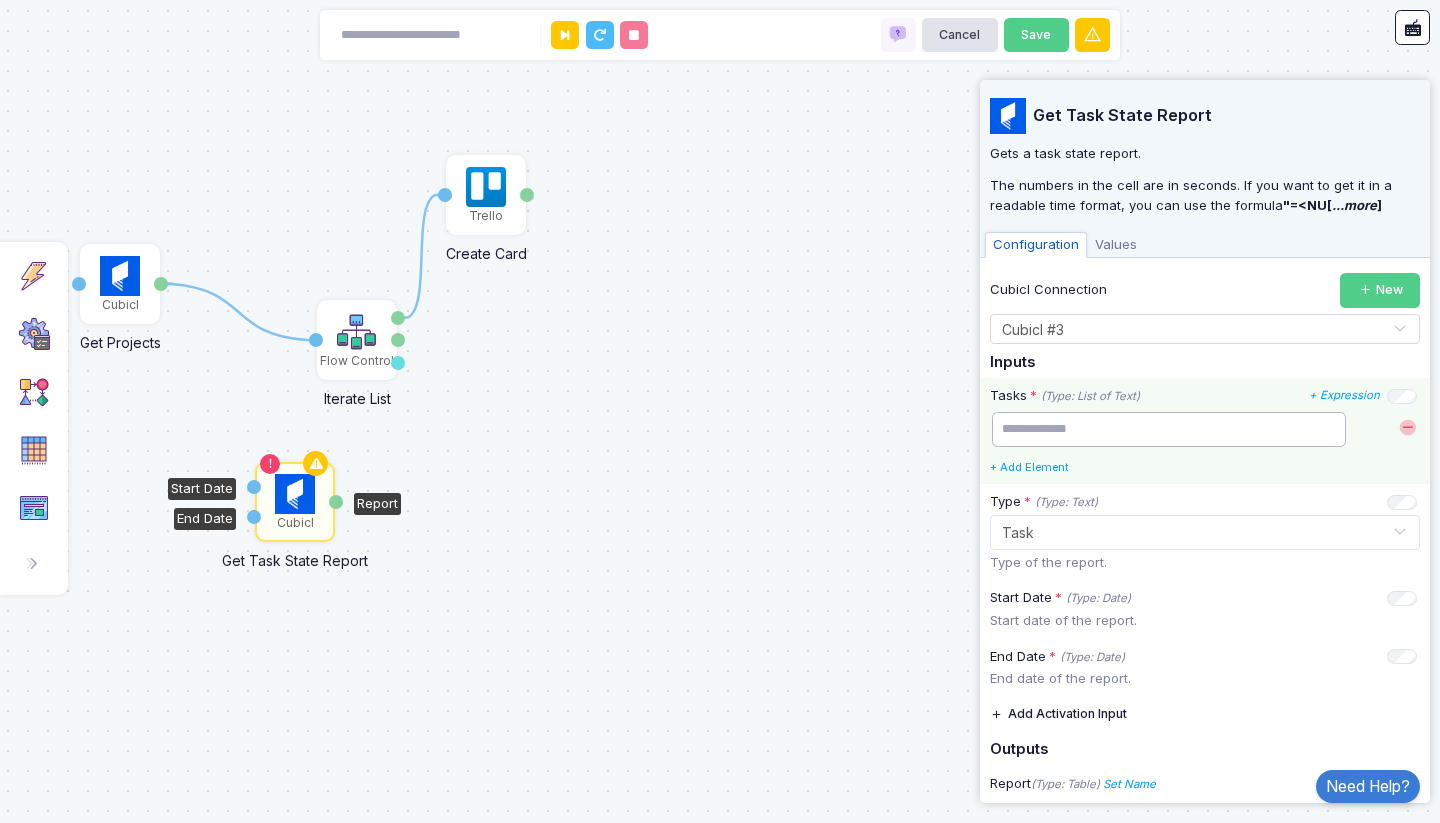 click at bounding box center [1169, 429] 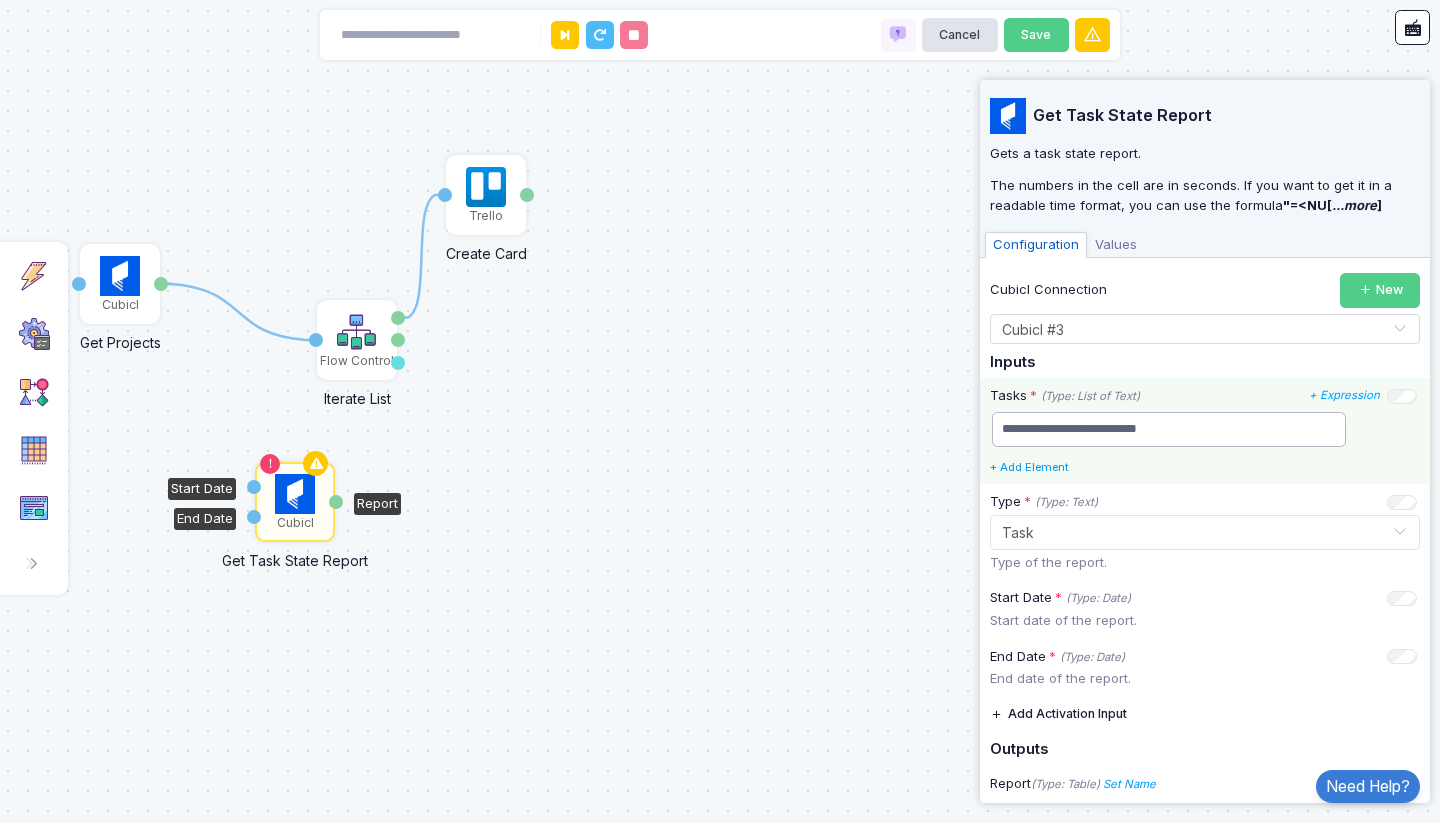 type on "**********" 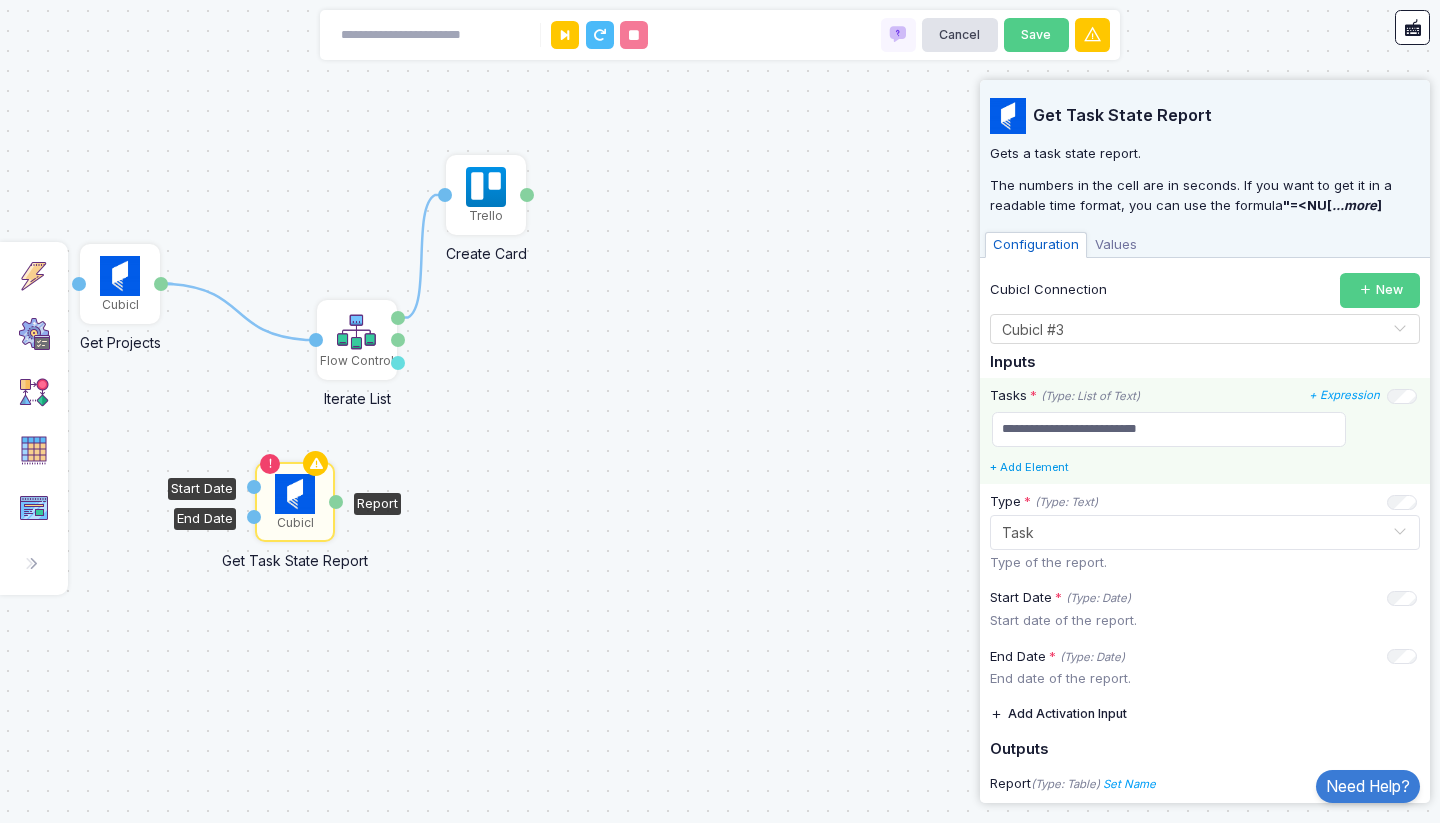 click on "+ Add Element" 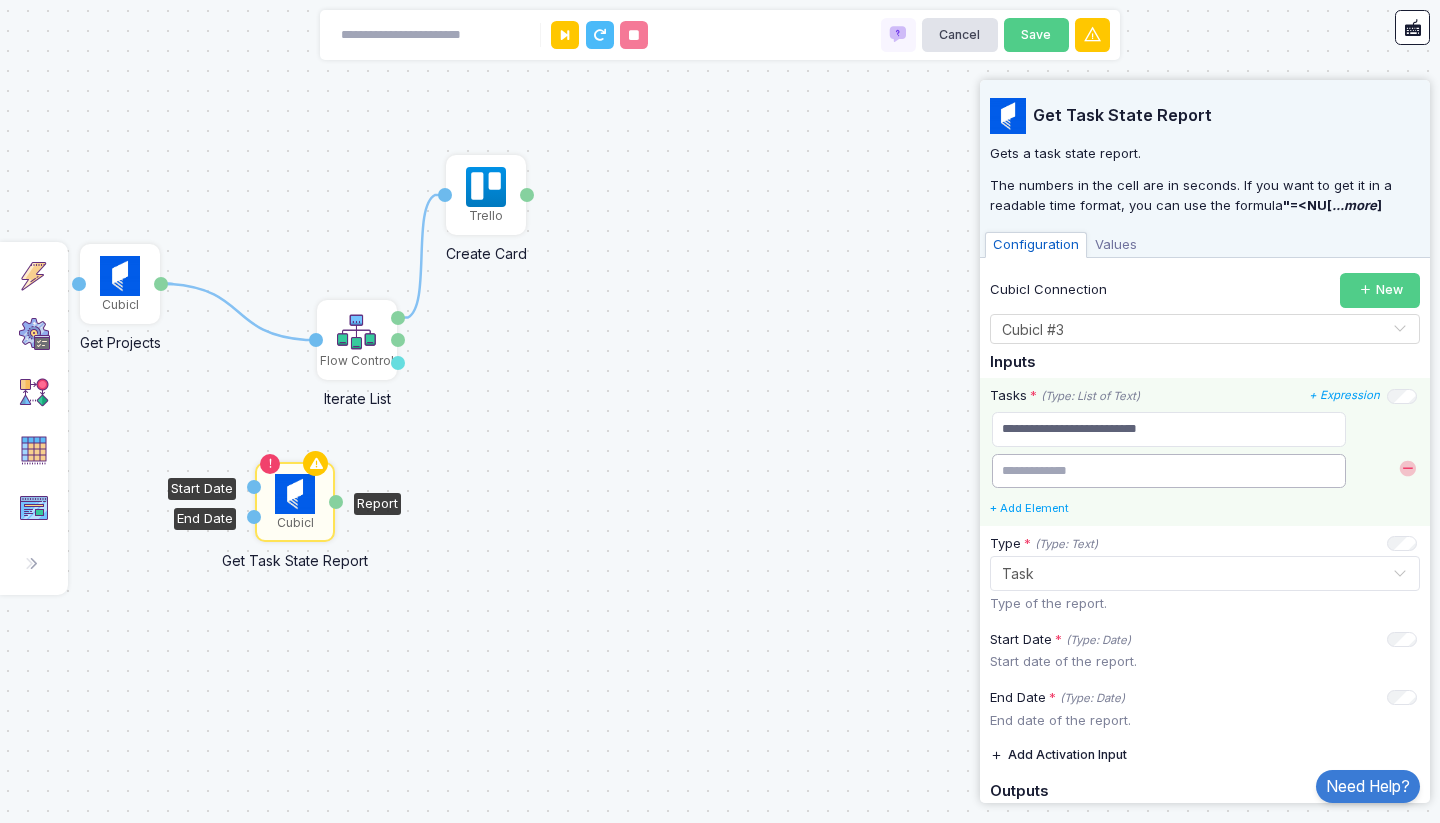 click at bounding box center [1169, 471] 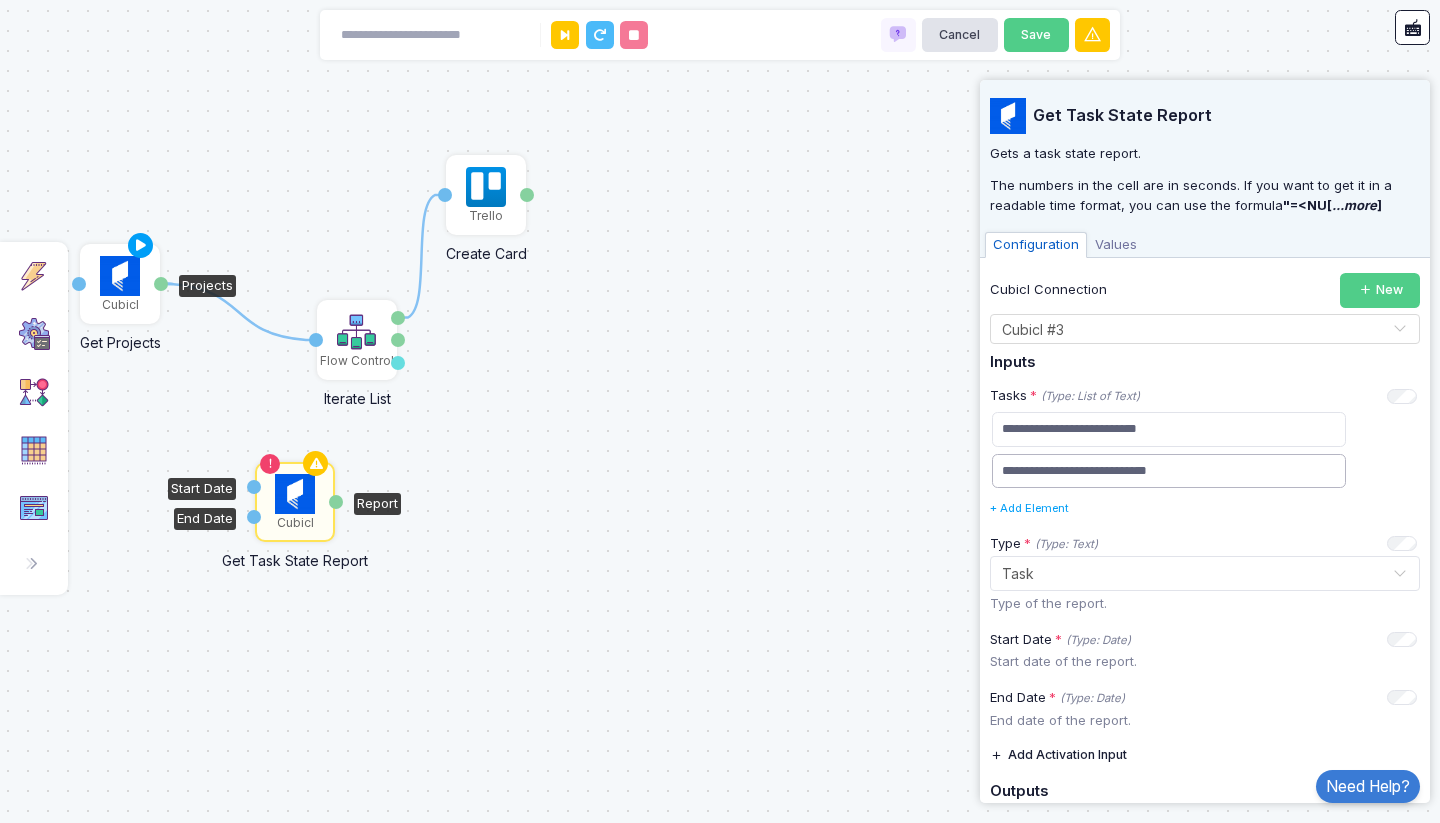 type on "**********" 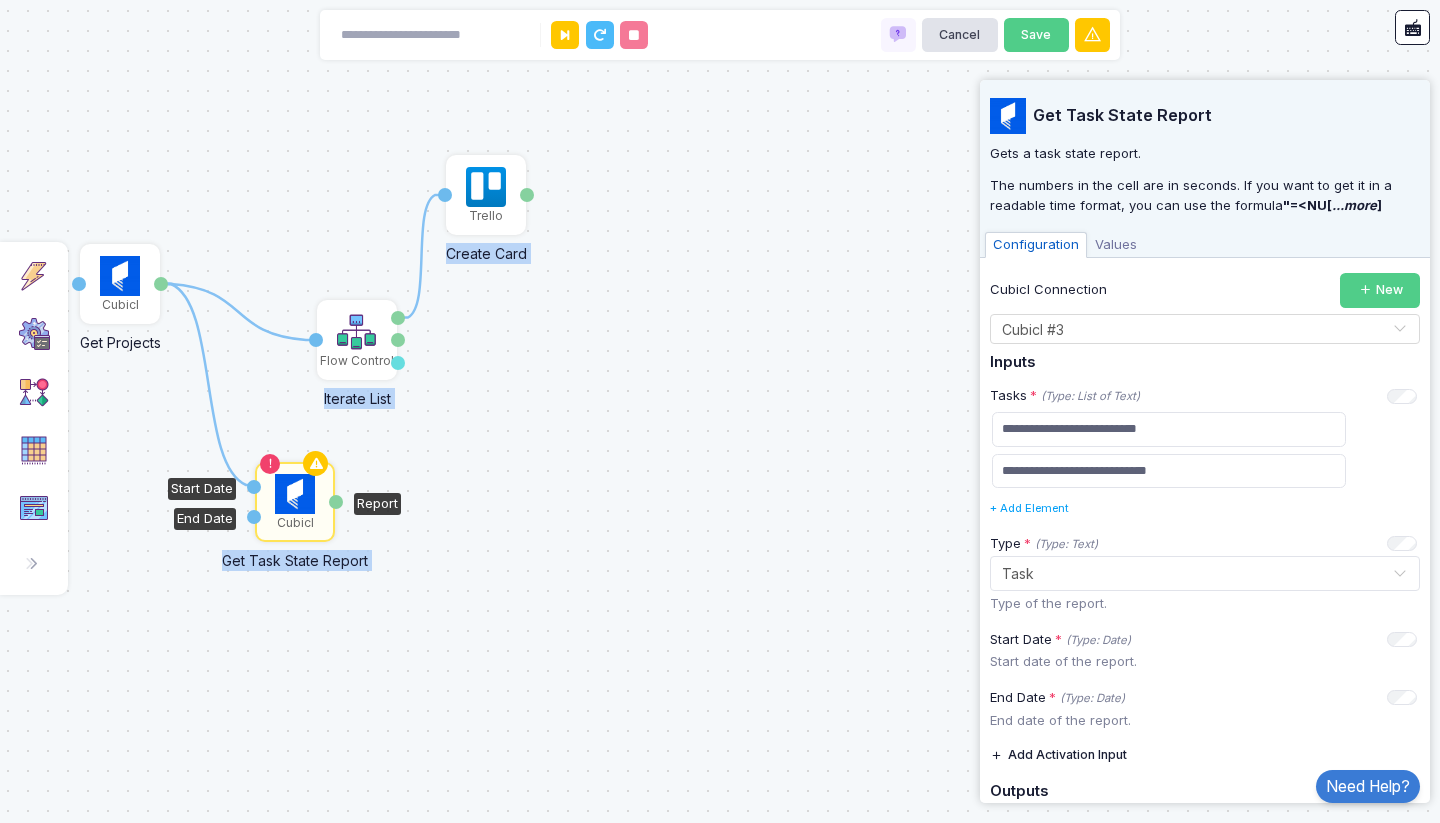 drag, startPoint x: 166, startPoint y: 284, endPoint x: 256, endPoint y: 485, distance: 220.22943 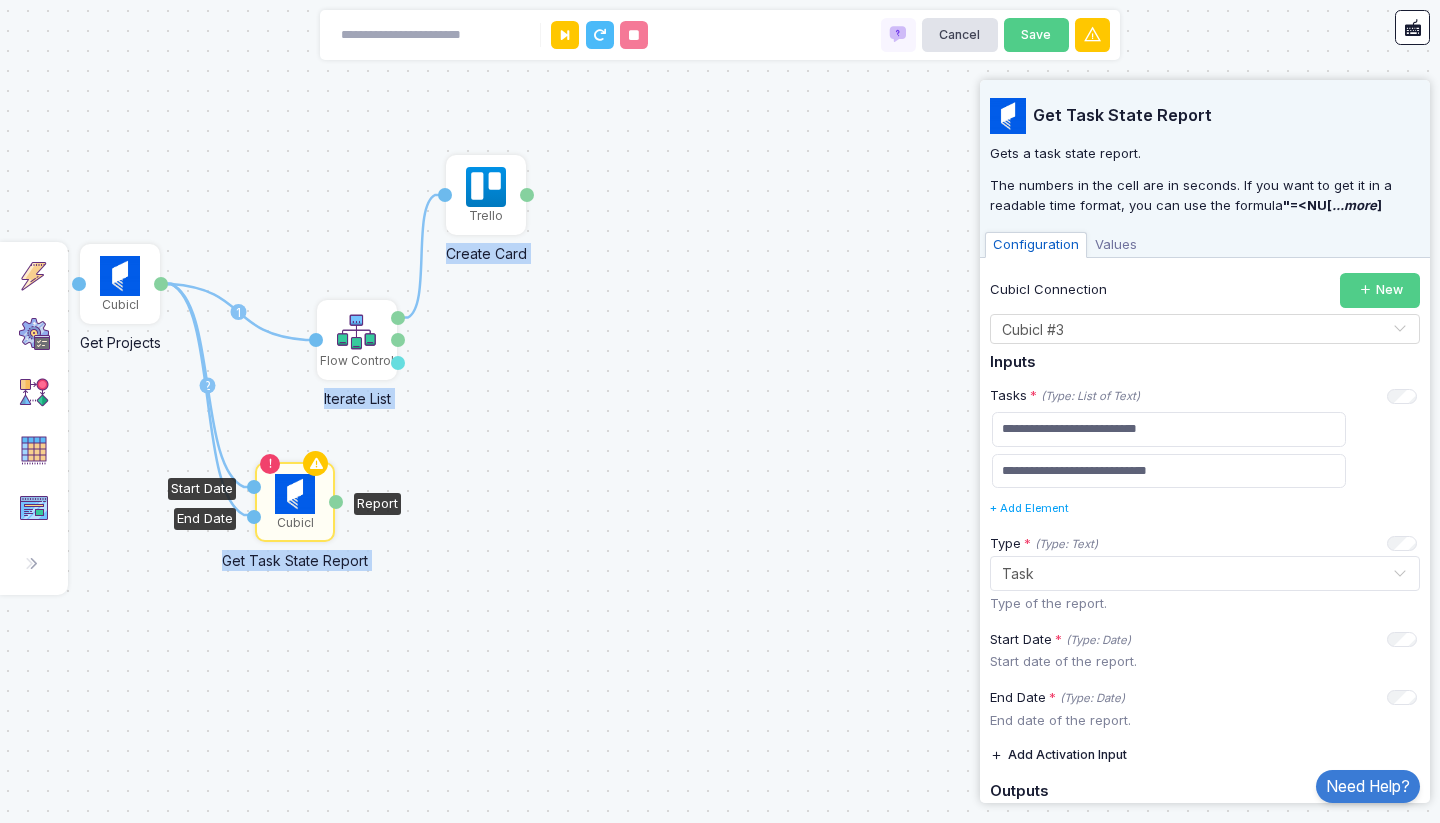 drag, startPoint x: 160, startPoint y: 281, endPoint x: 254, endPoint y: 515, distance: 252.17455 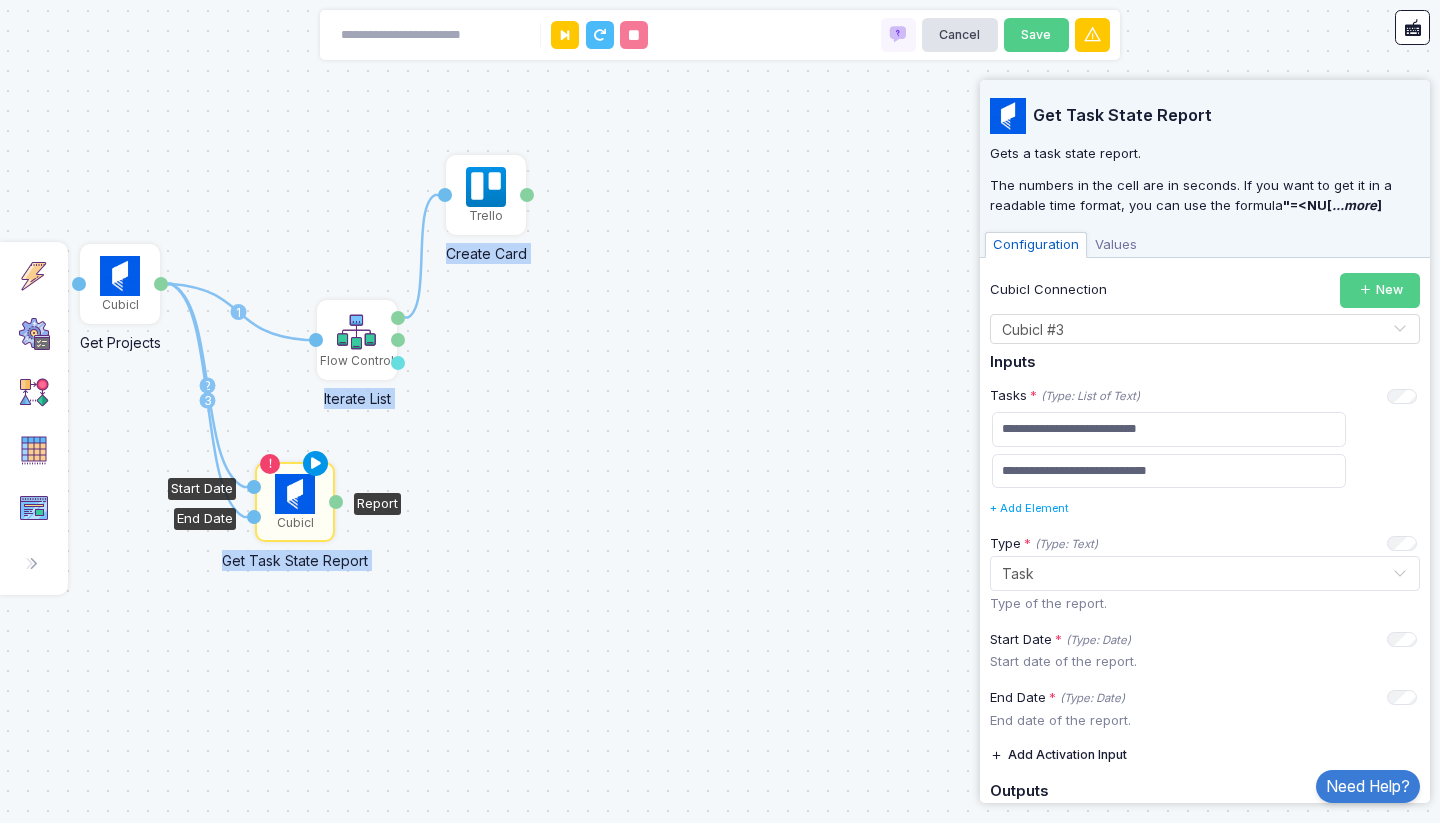 click at bounding box center (316, 464) 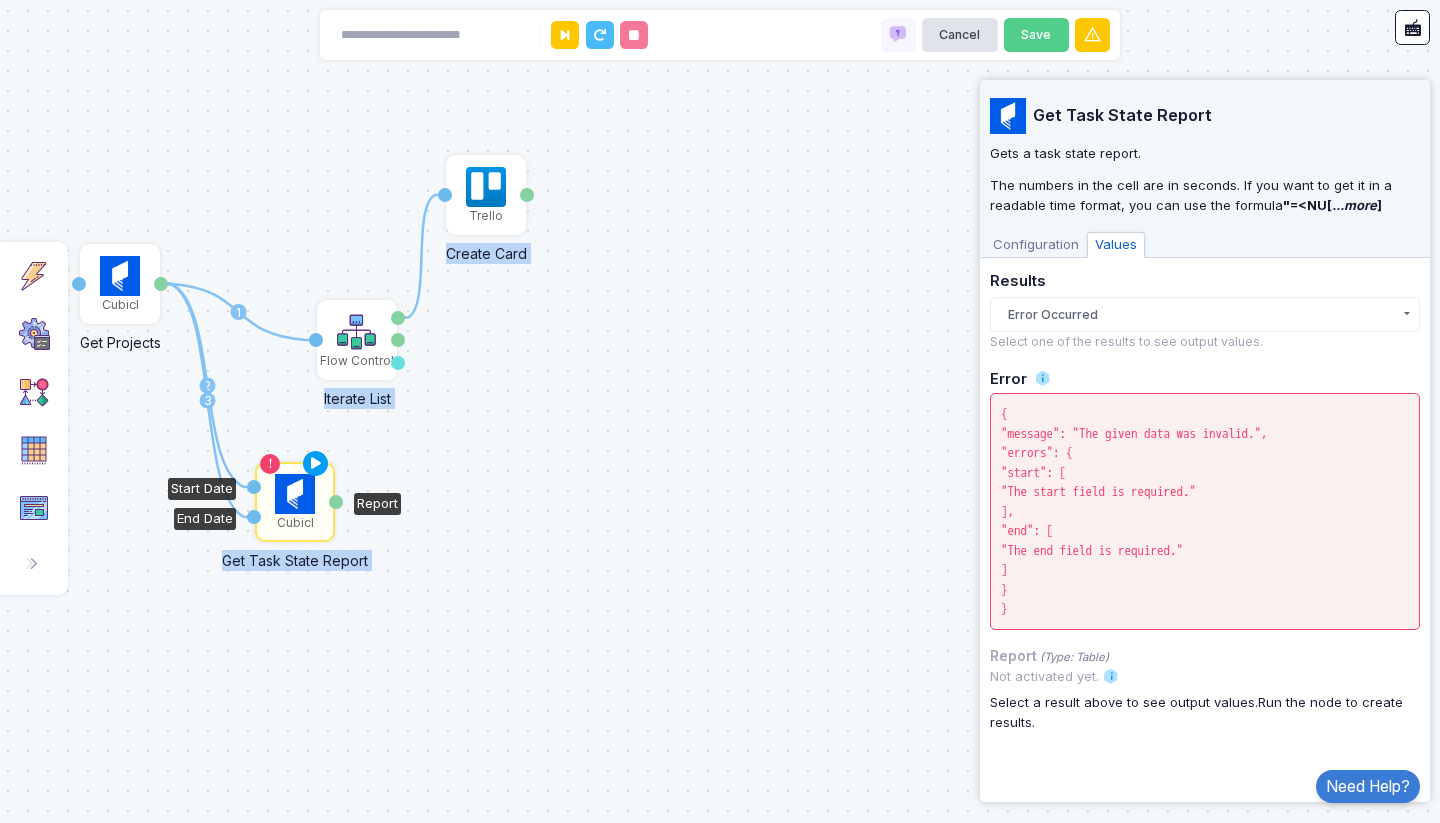 click 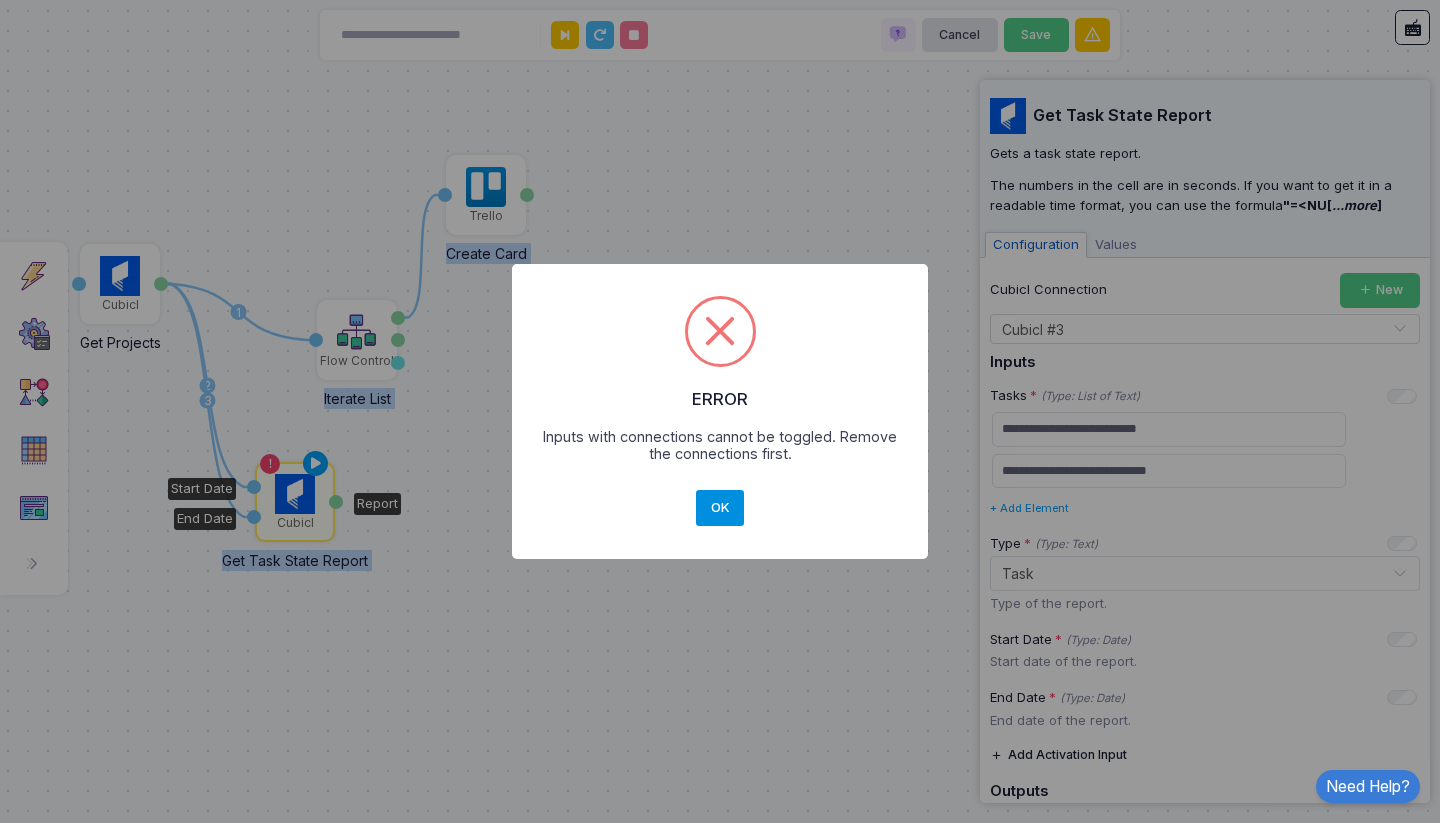 click on "OK" at bounding box center [720, 508] 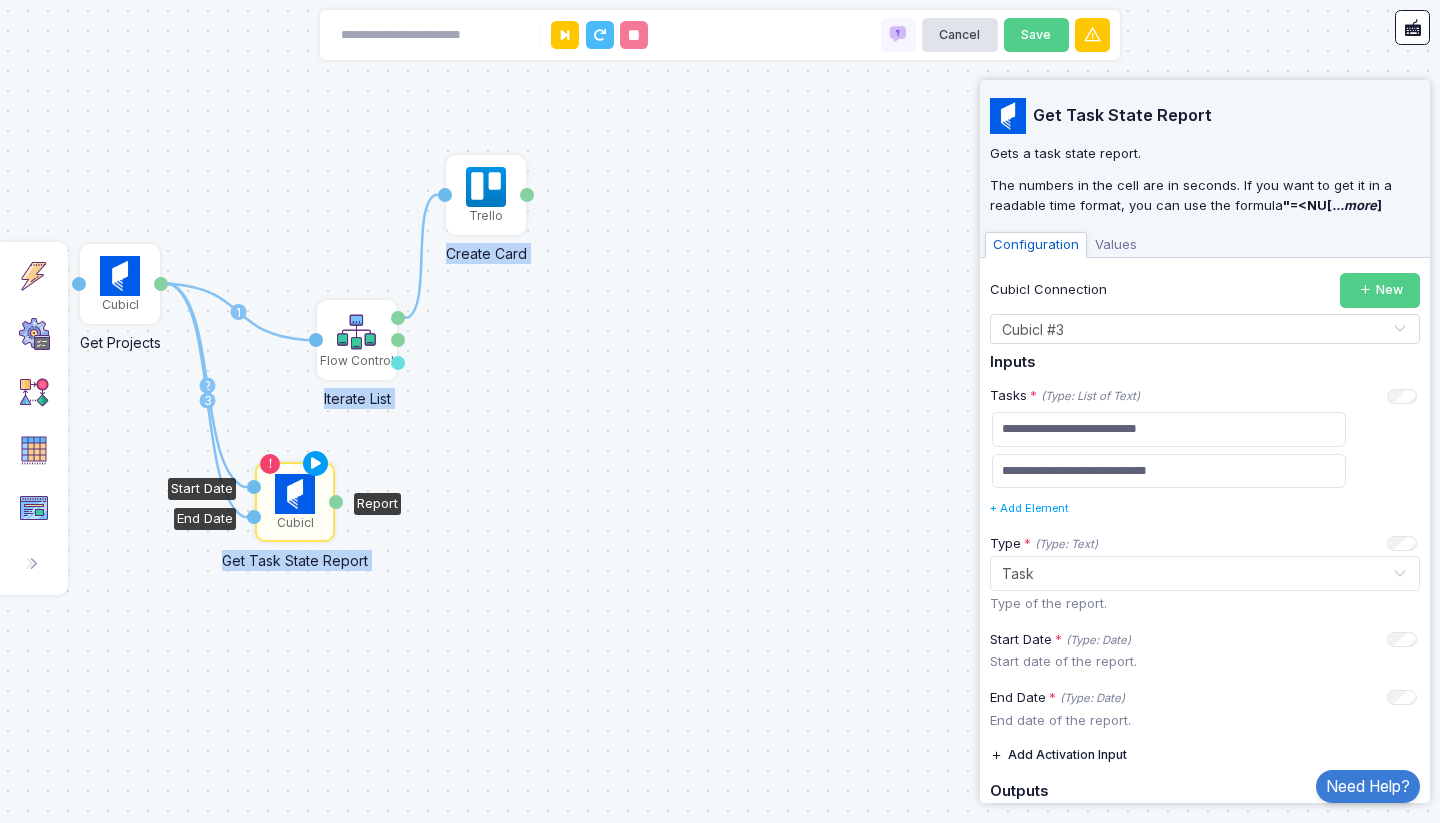 click 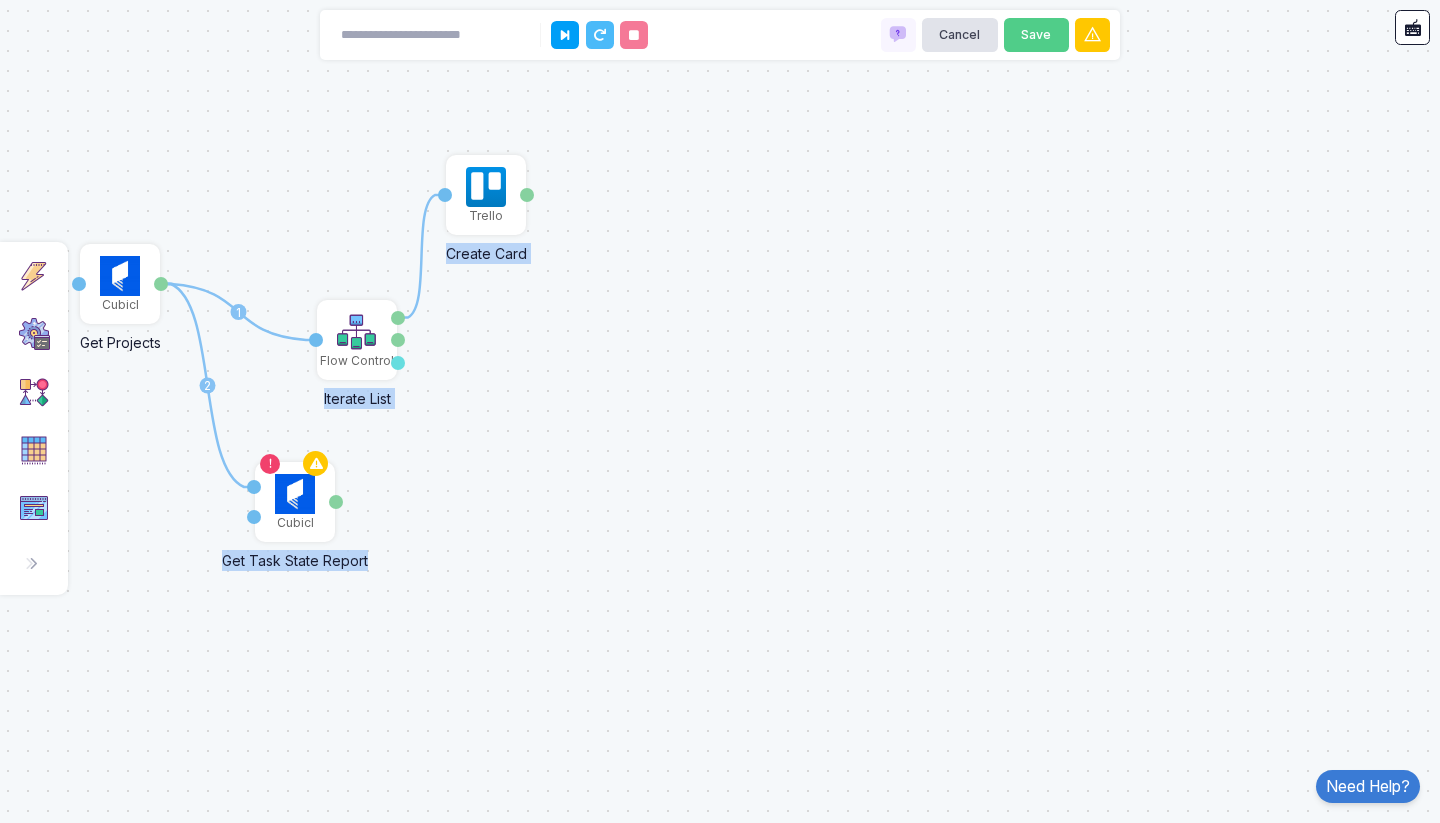 click 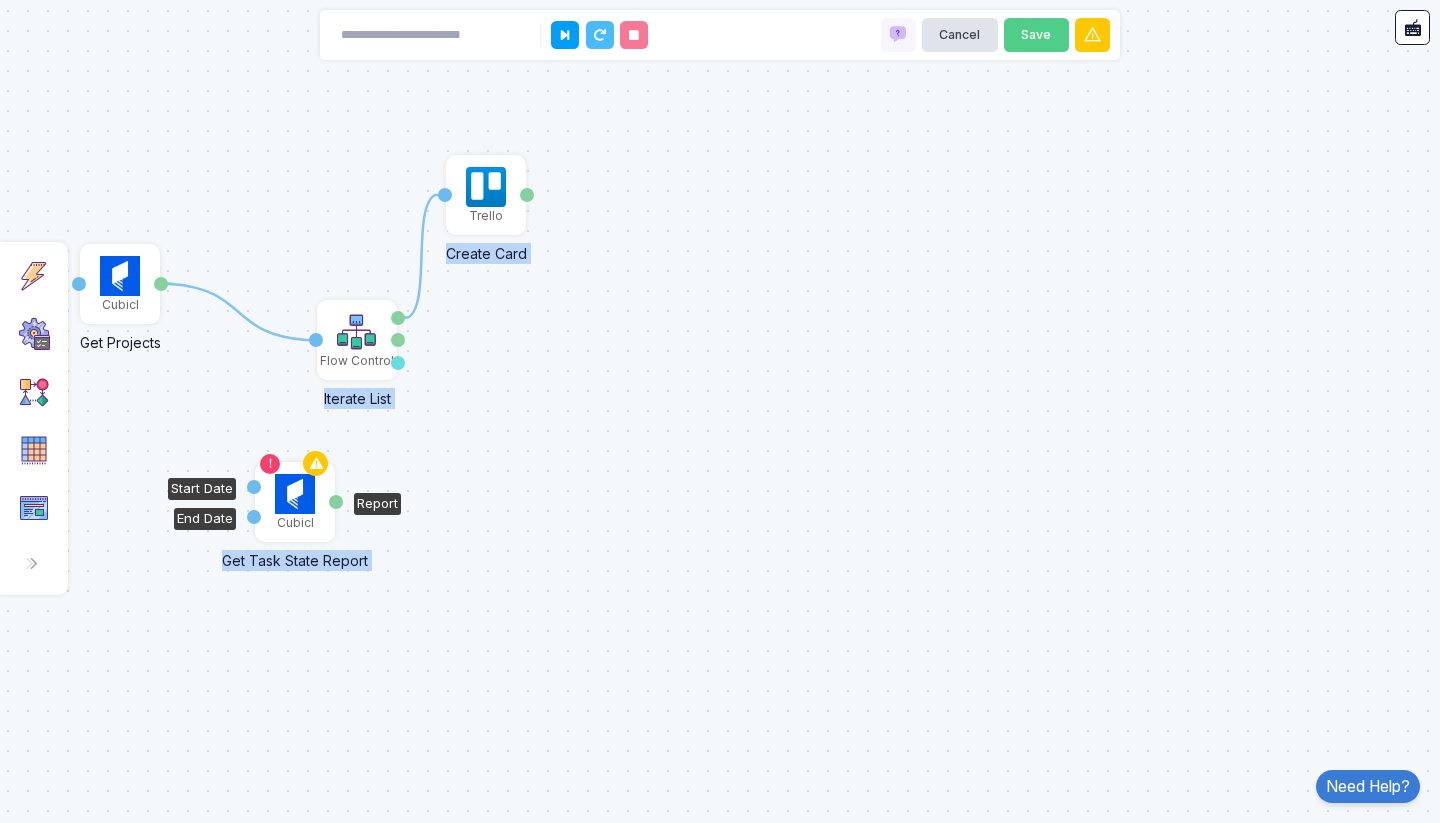 click on "Start Date" 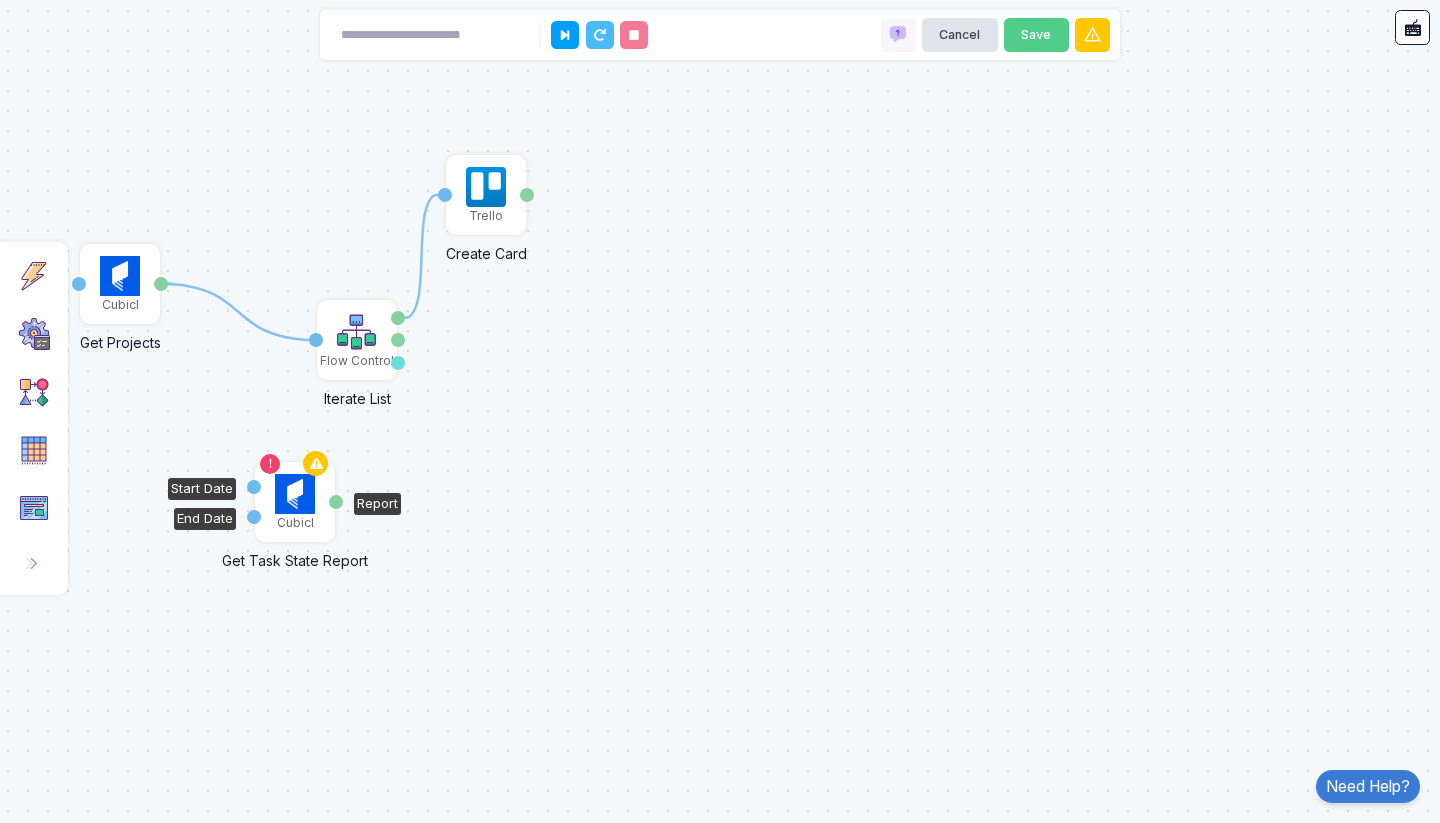 click 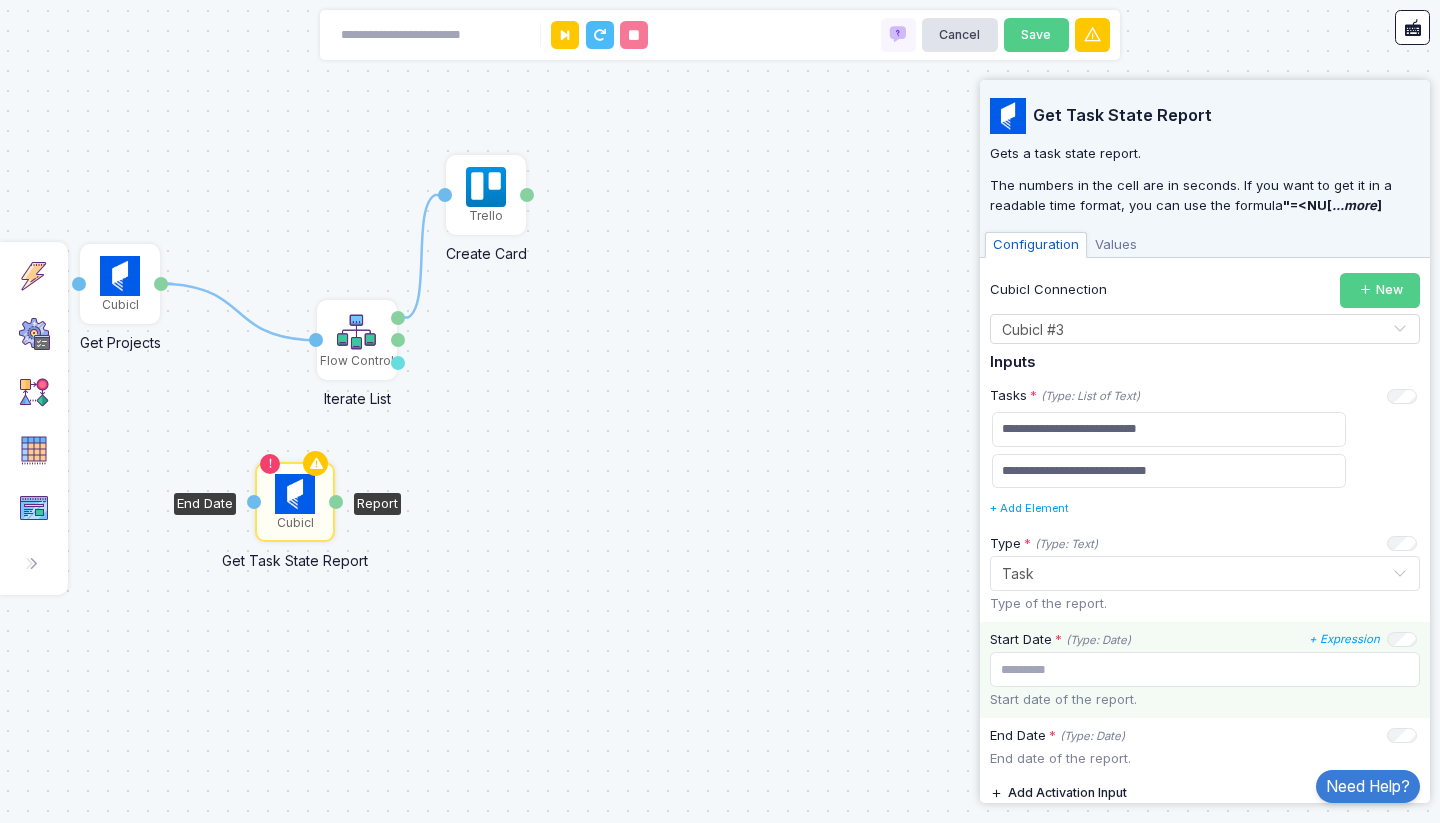 click on "Start Date * (Type: Date) + Expression Start date of the report." 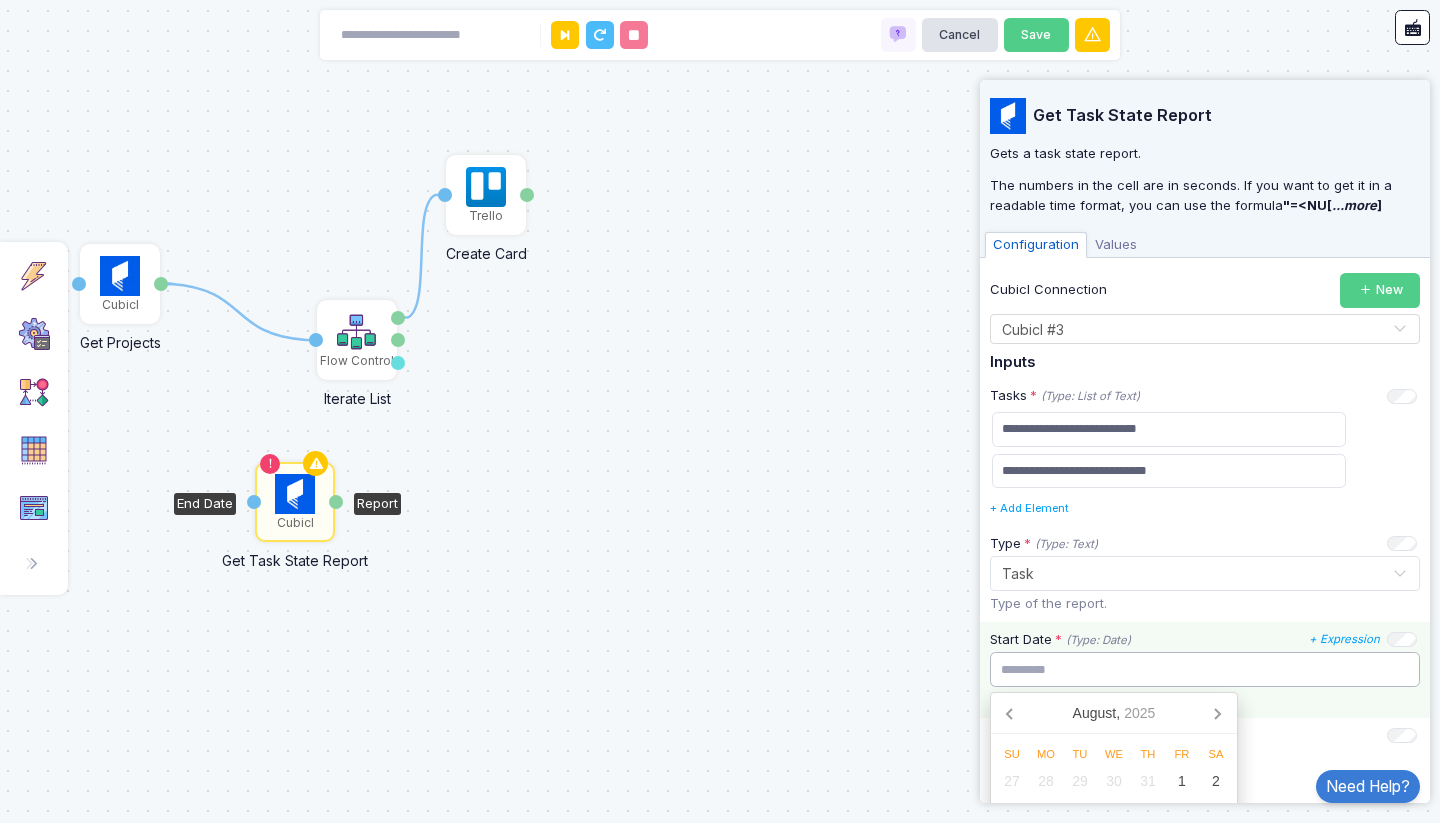 click on "Start Date * (Type: Date) + Expression August,  2025 Su Mo Tu We Th Fr Sa 27 28 29 30 31 1 2 3 4 5 6 7 8 9 10 11 12 13 14 15 16 17 18 19 20 21 22 23 24 25 26 27 28 29 30 31 1 2 3 4 5 6     12     :     00     am                               Start date of the report." 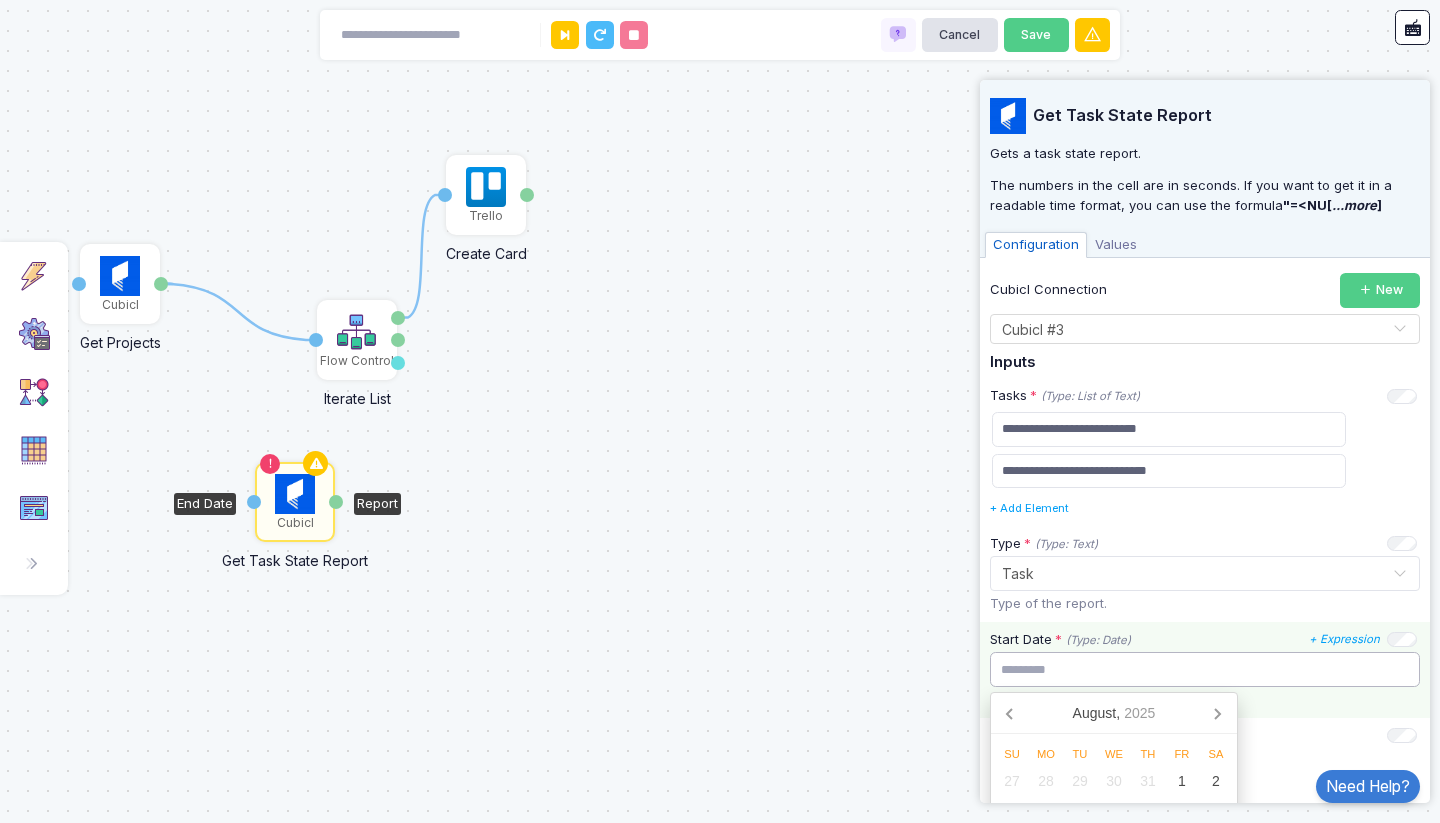 scroll, scrollTop: 200, scrollLeft: 0, axis: vertical 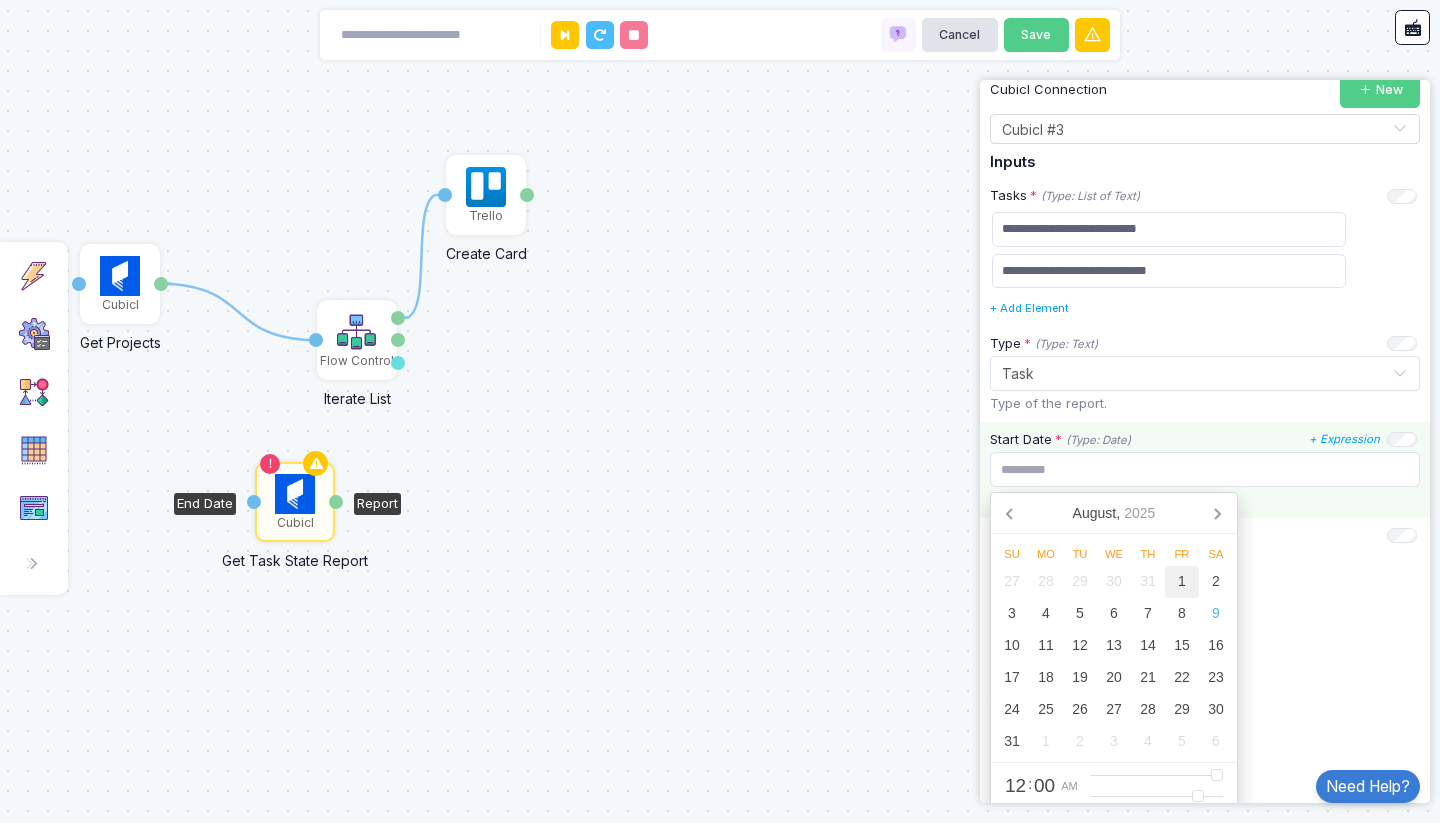 click on "1" 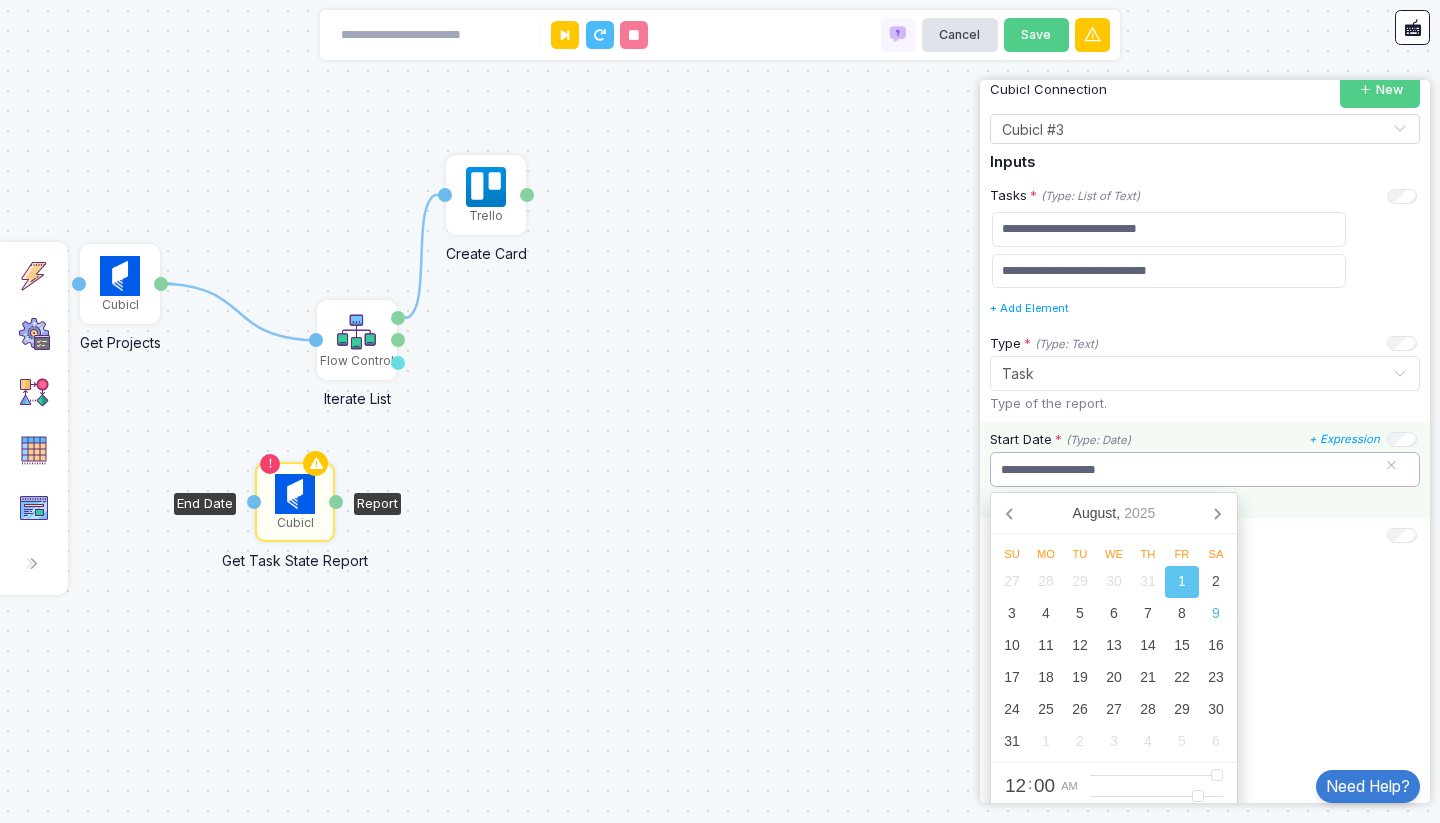 click on "**********" 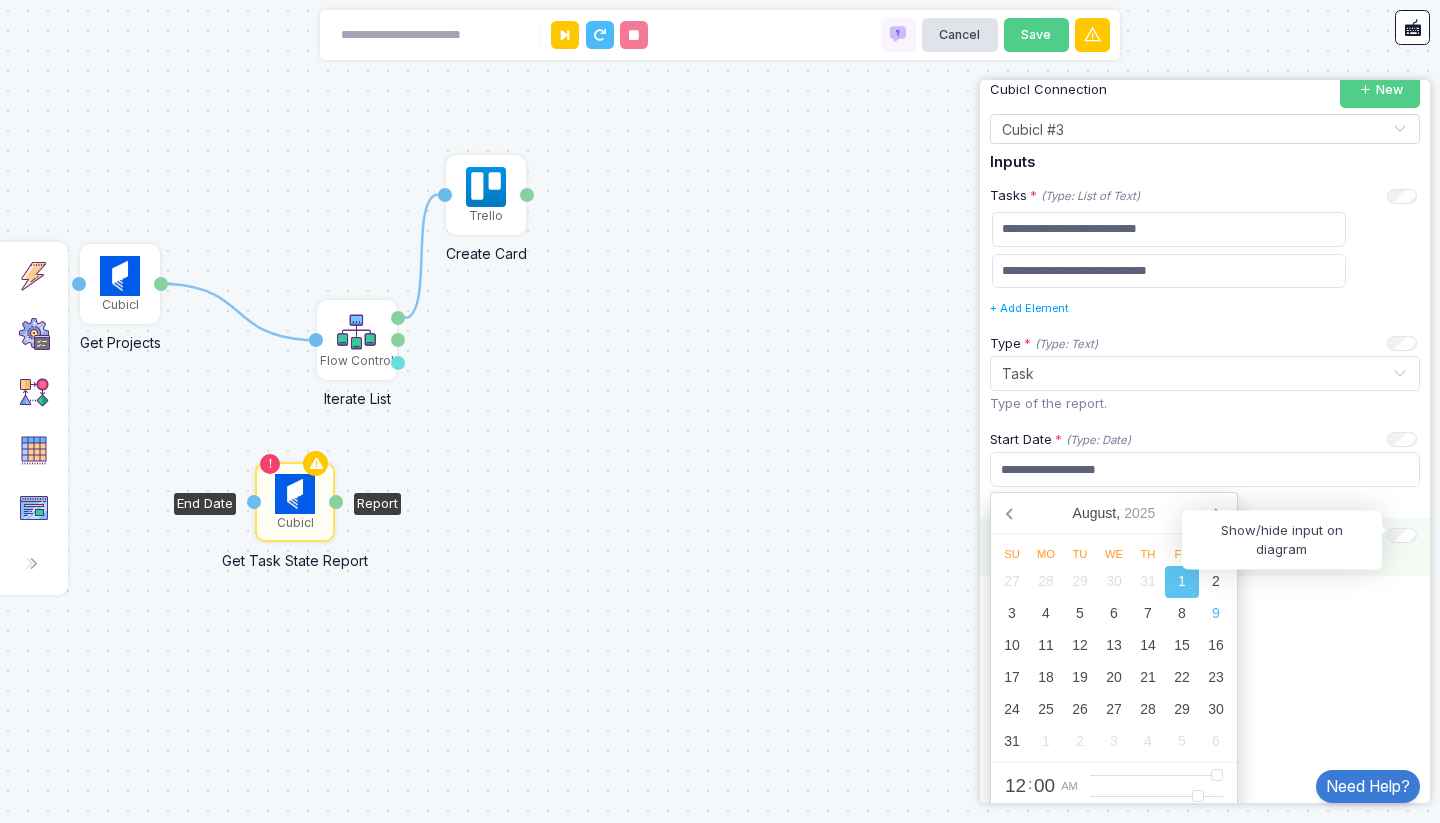 click on "**********" 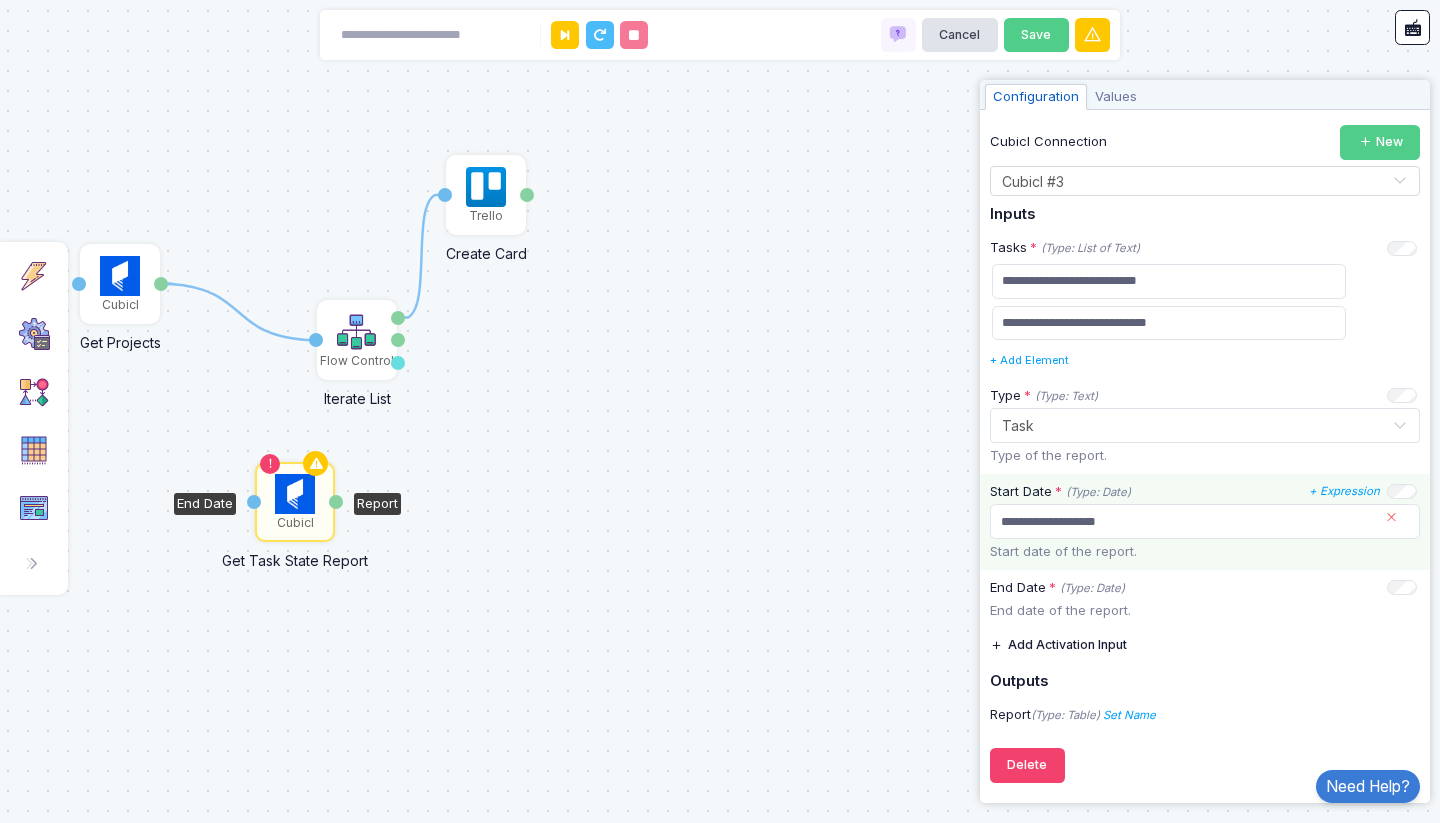scroll, scrollTop: 139, scrollLeft: 0, axis: vertical 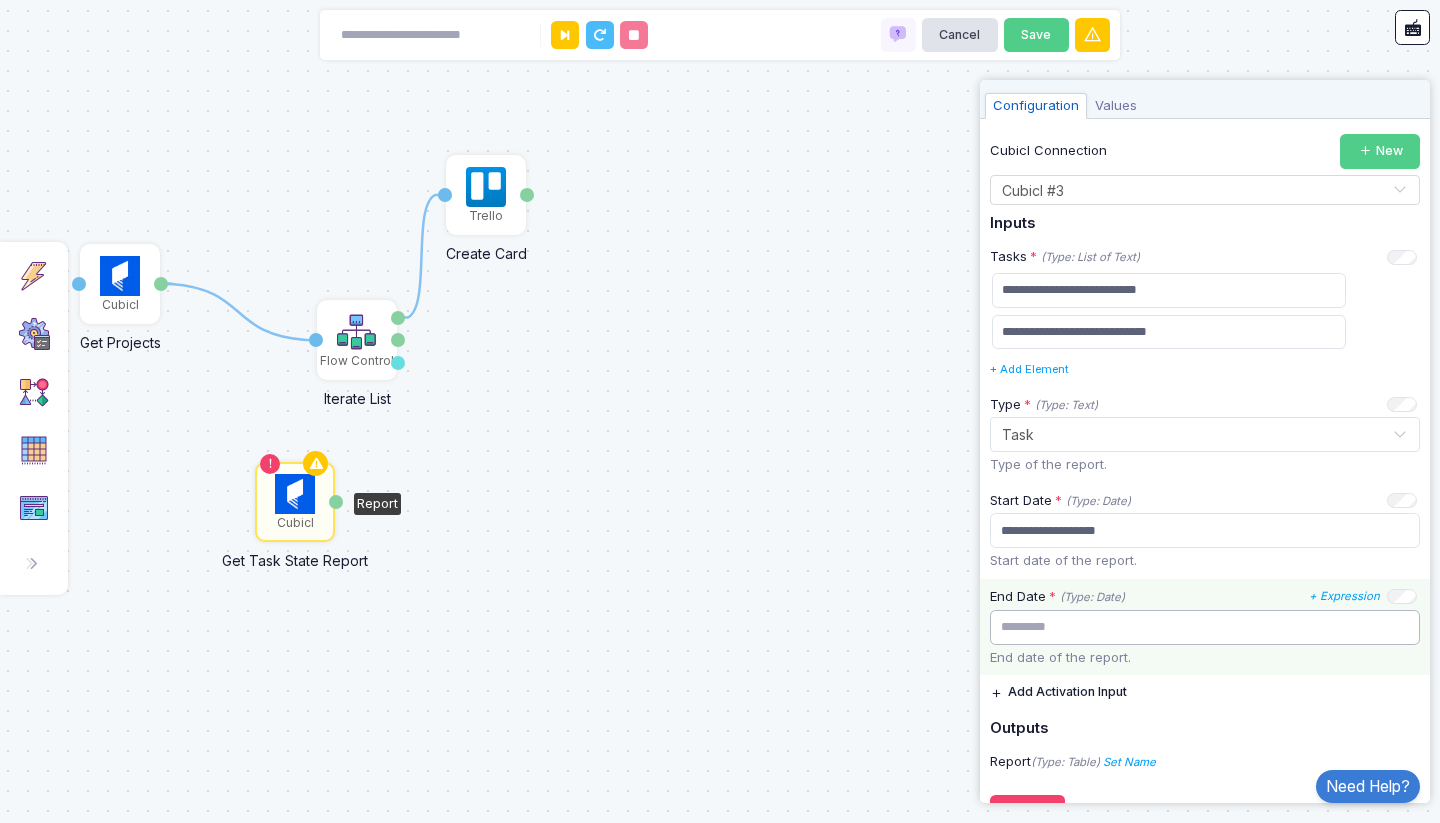 click on "End Date * (Type: Date) + Expression End date of the report." 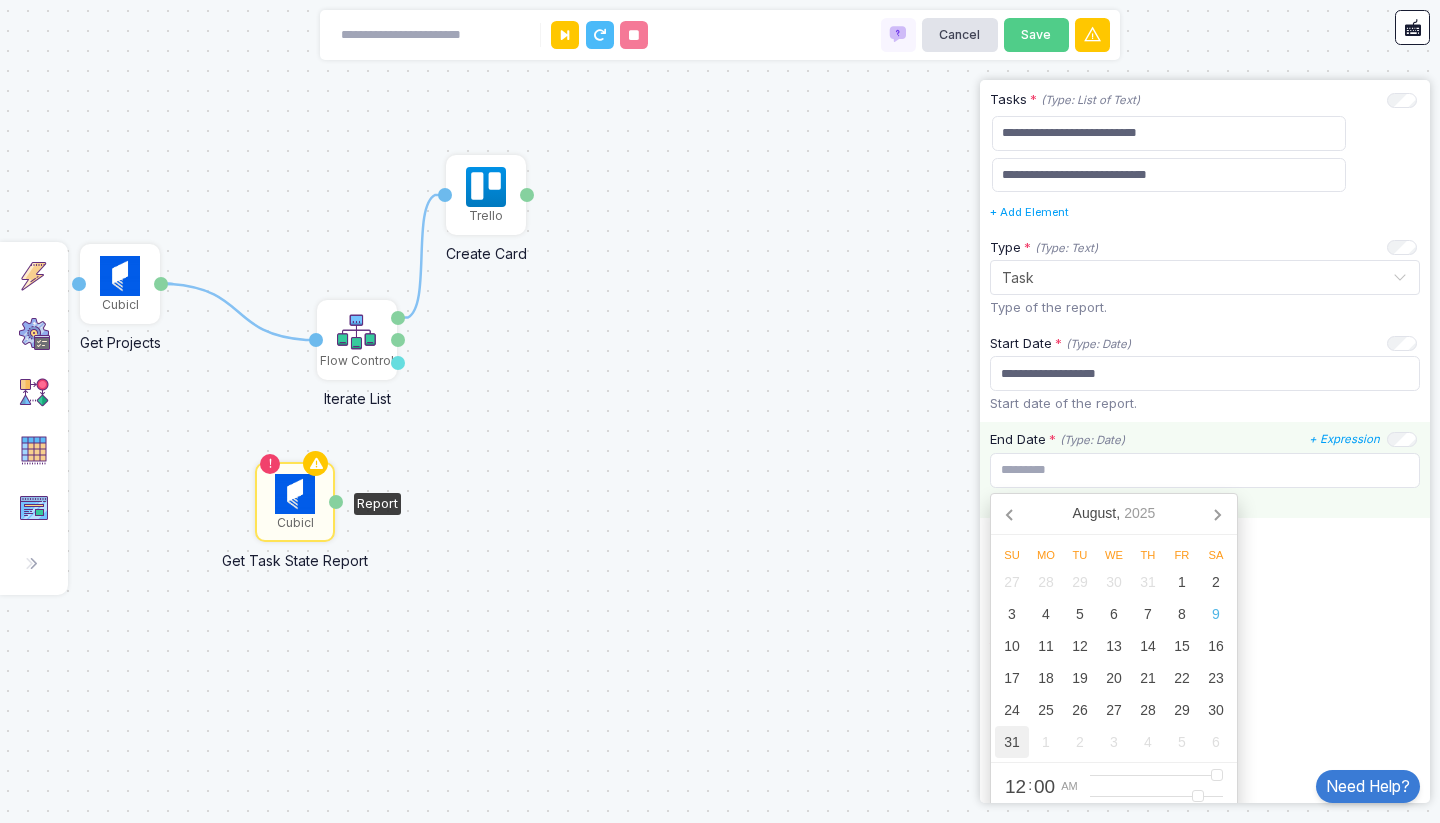 click on "31" 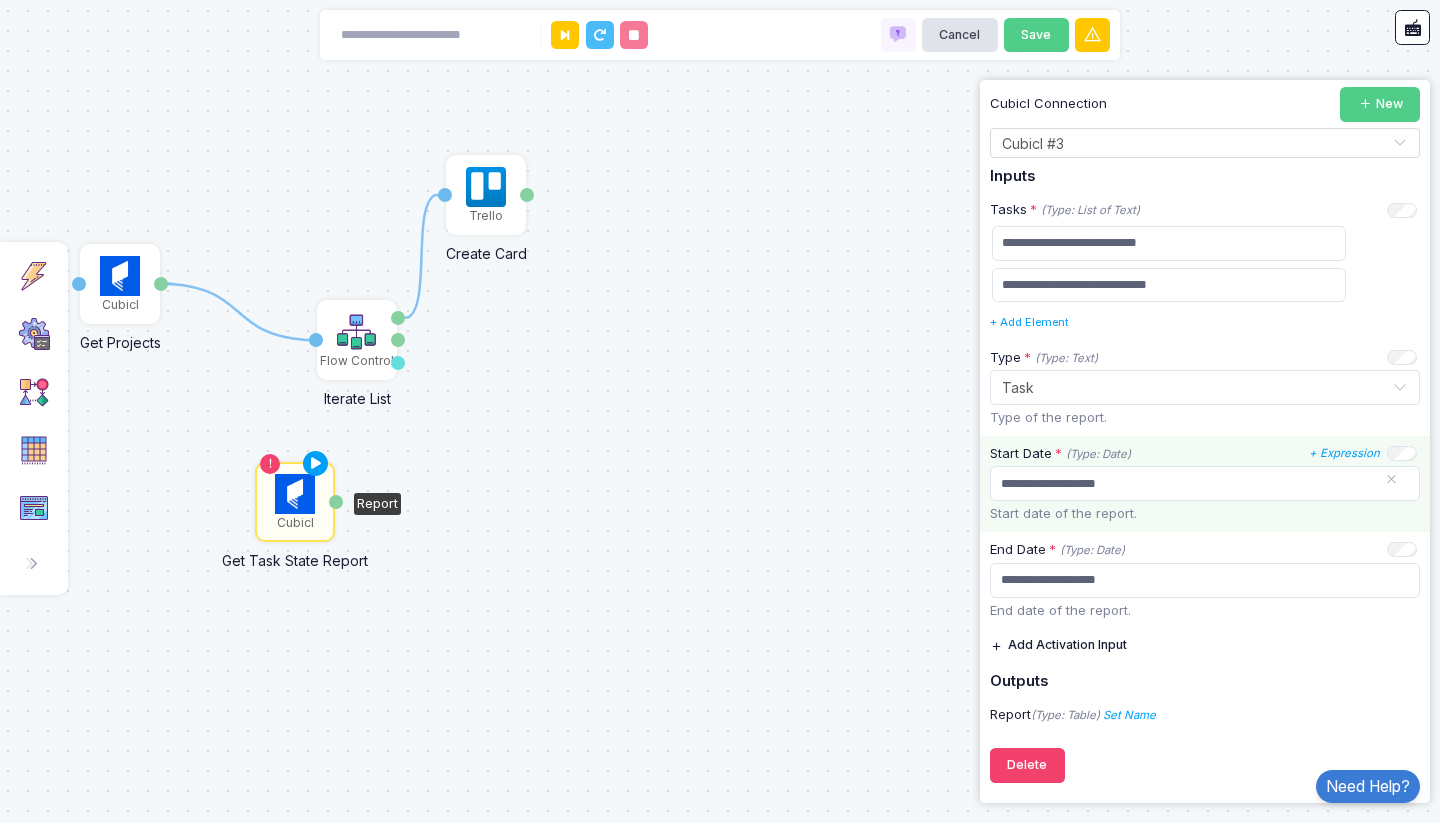 click on "**********" 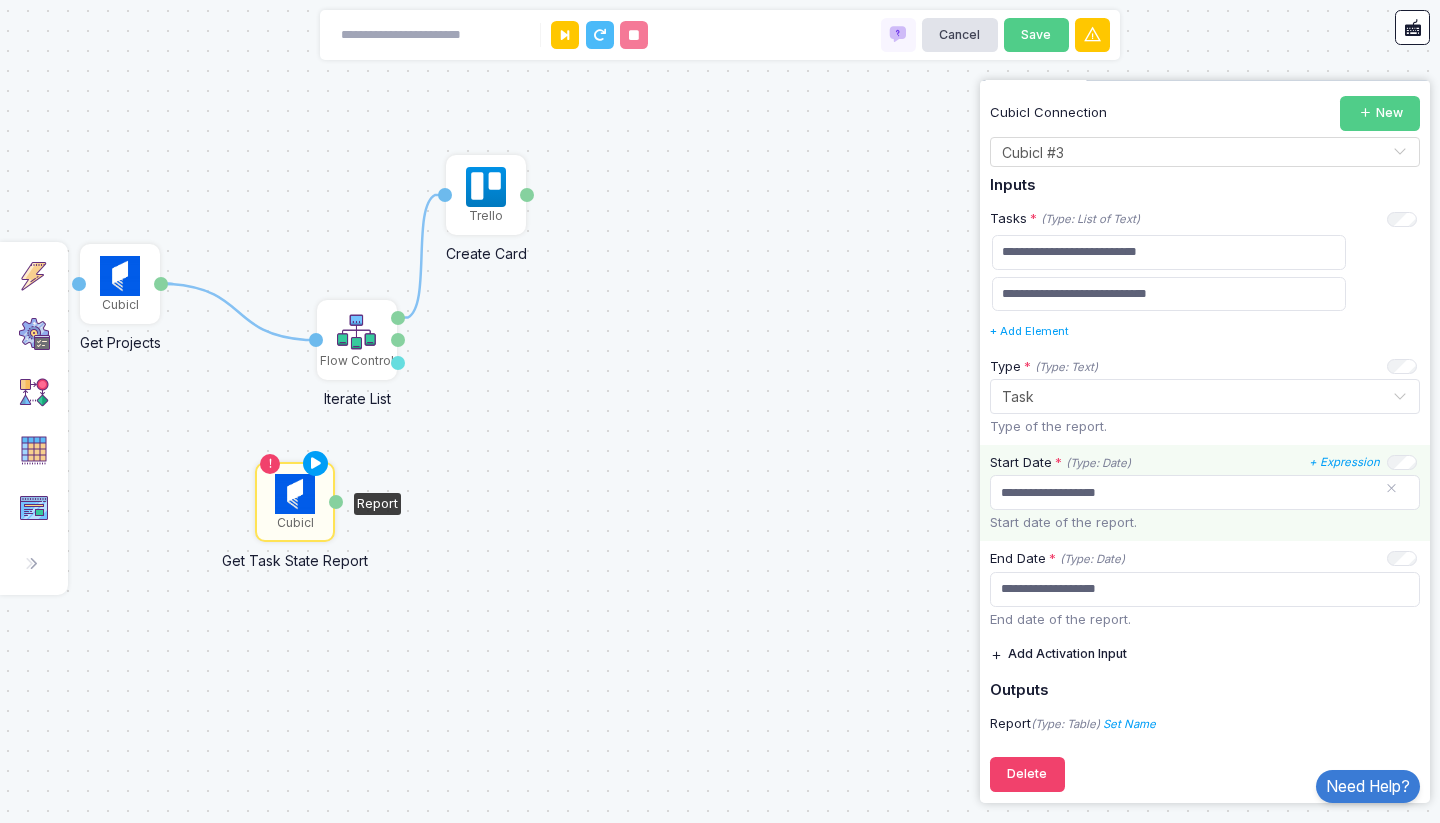 scroll, scrollTop: 0, scrollLeft: 0, axis: both 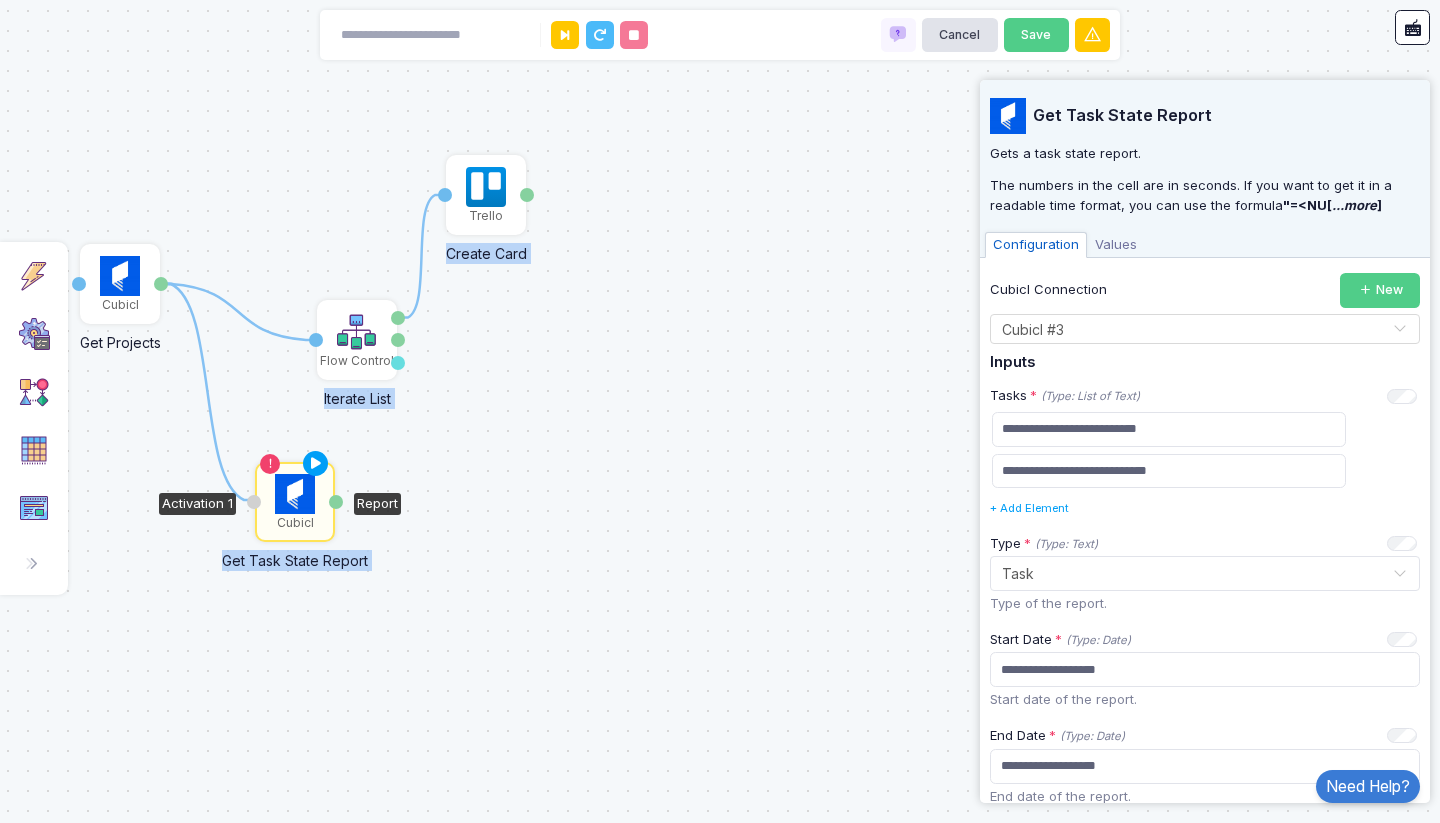 drag, startPoint x: 159, startPoint y: 284, endPoint x: 254, endPoint y: 500, distance: 235.96822 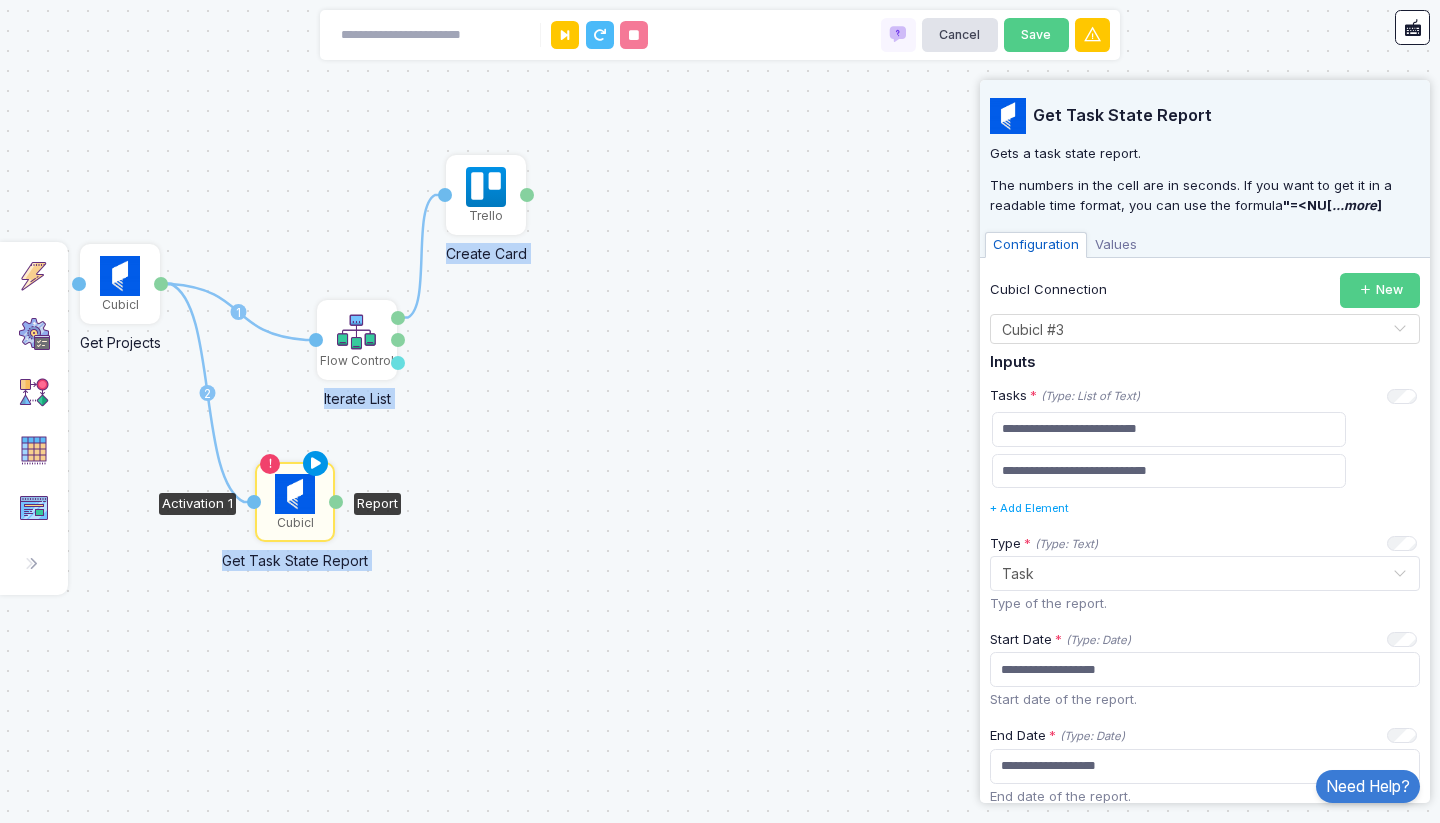 click at bounding box center [316, 464] 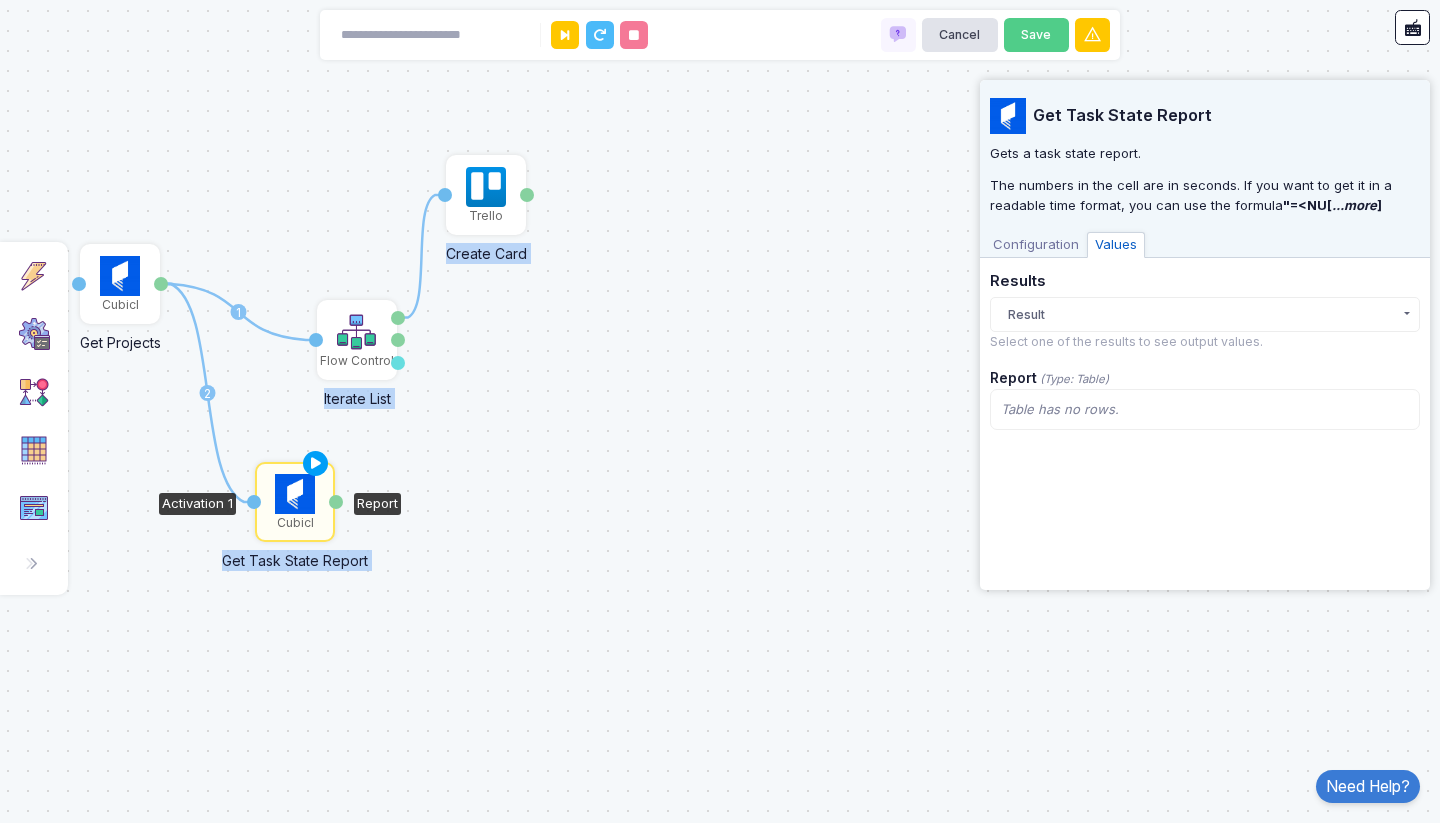 click on "Result" 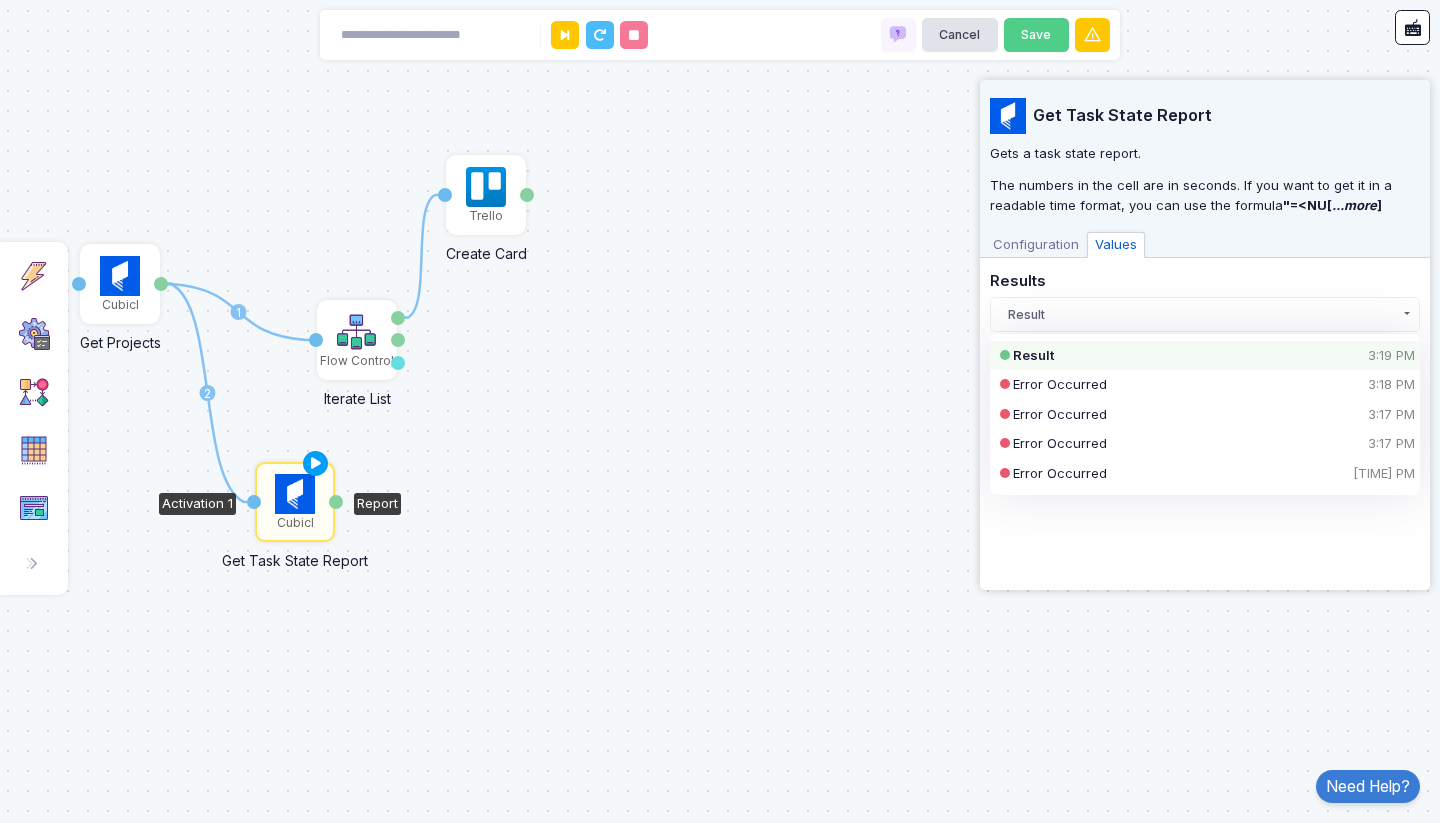 click on "Configuration" at bounding box center [1036, 245] 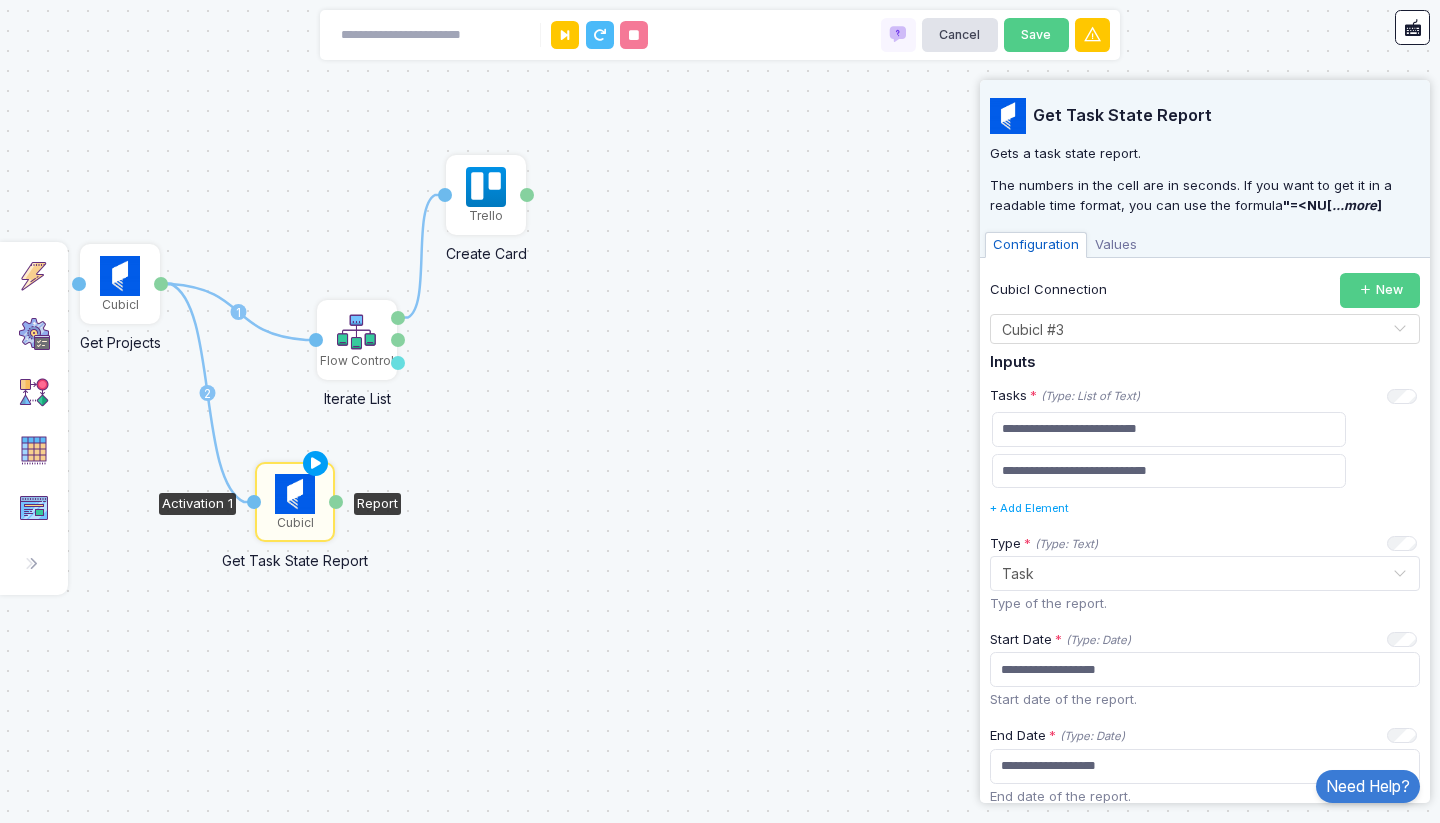 click on "Values" at bounding box center (1116, 245) 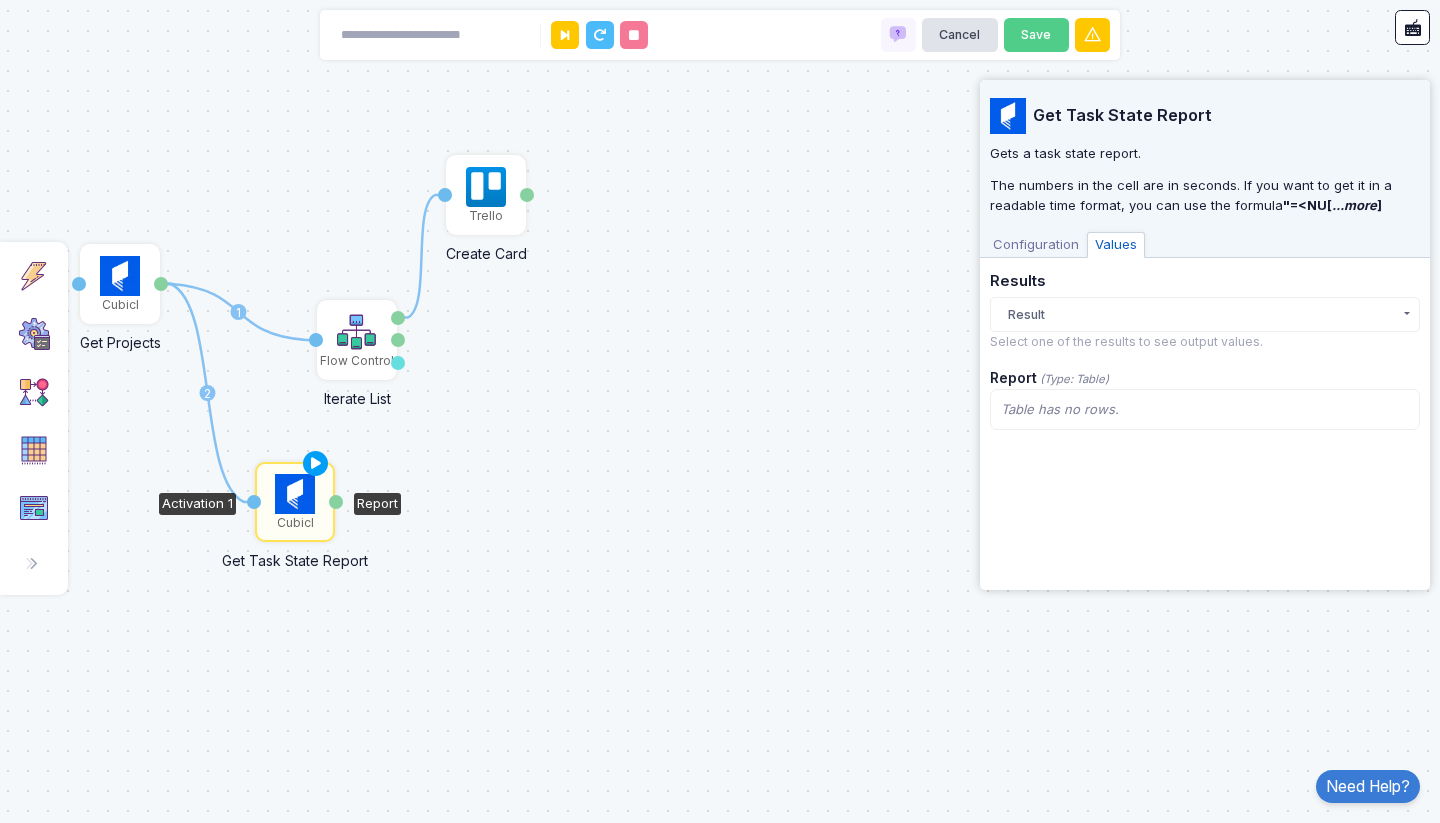 click on "Result" 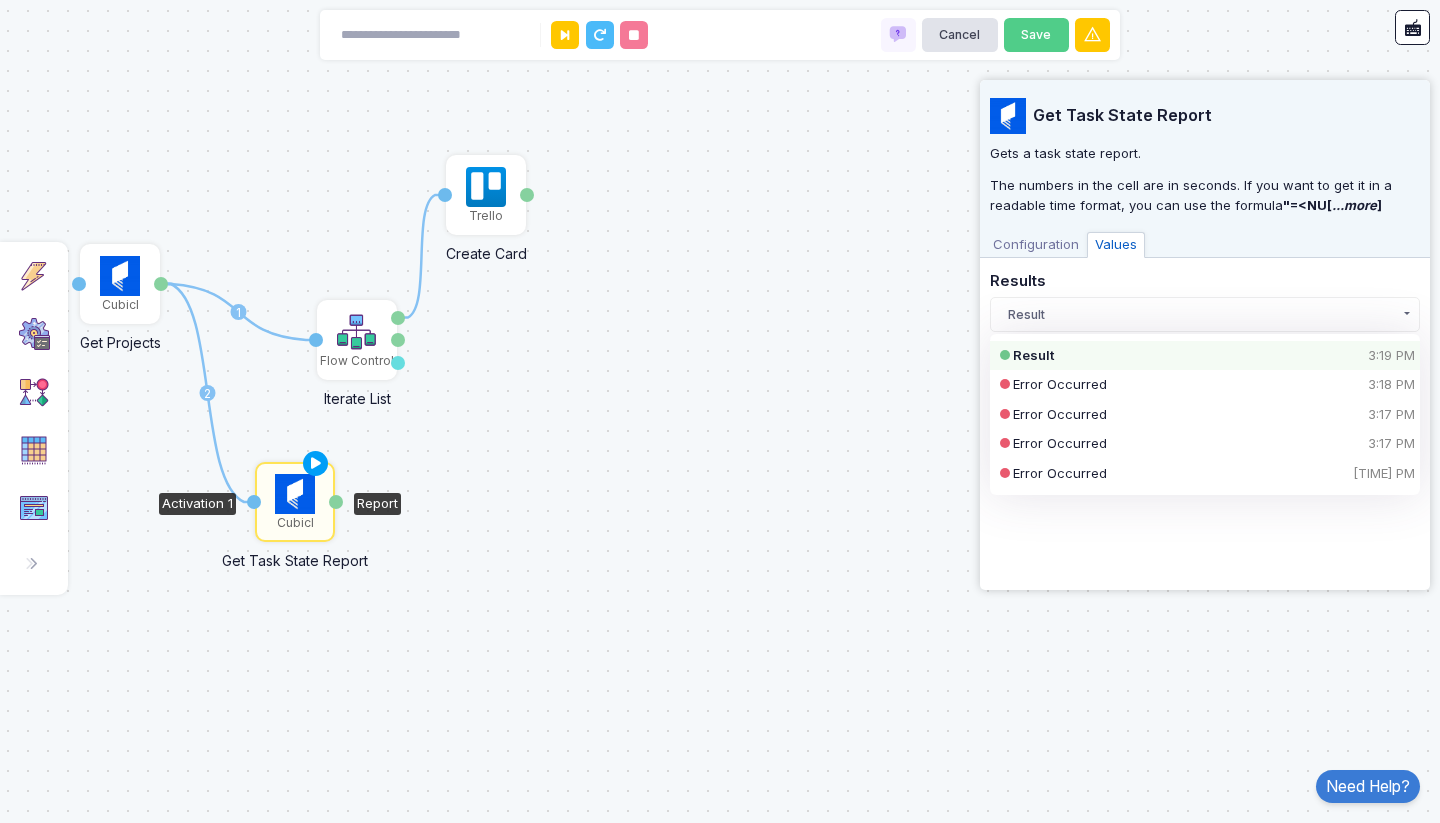 click on "**********" 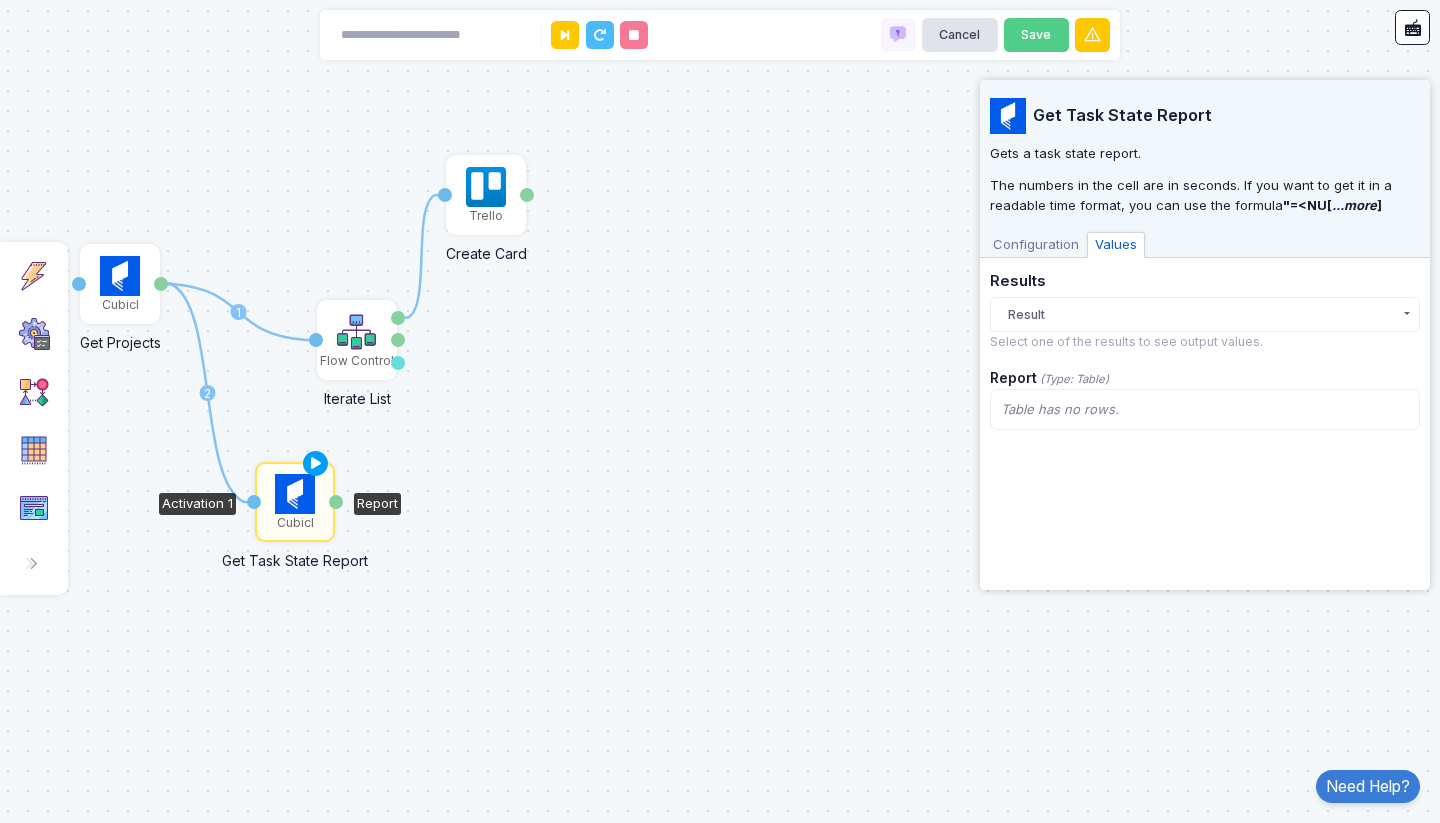 click on "Table has no rows." 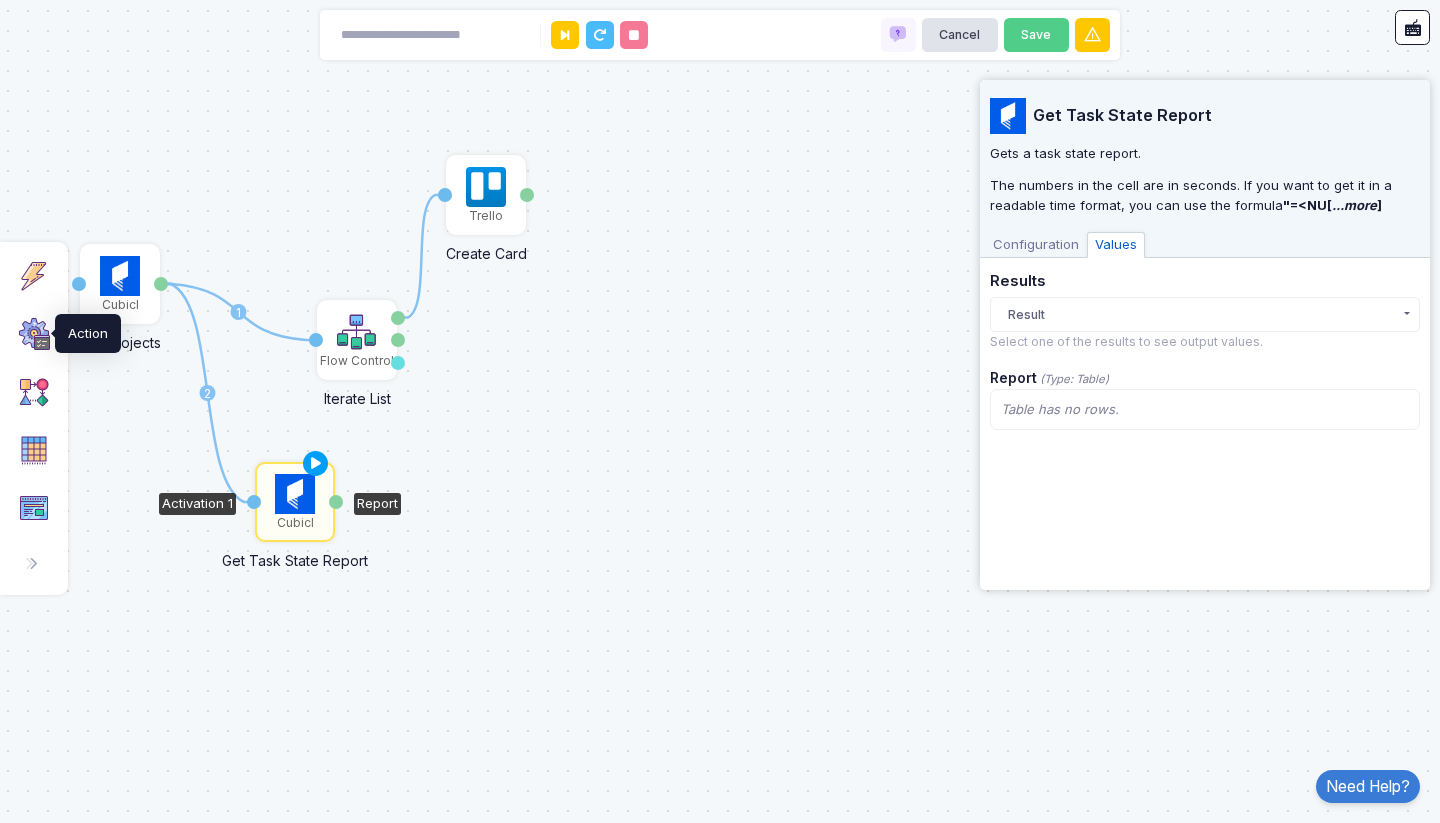 click at bounding box center [34, 334] 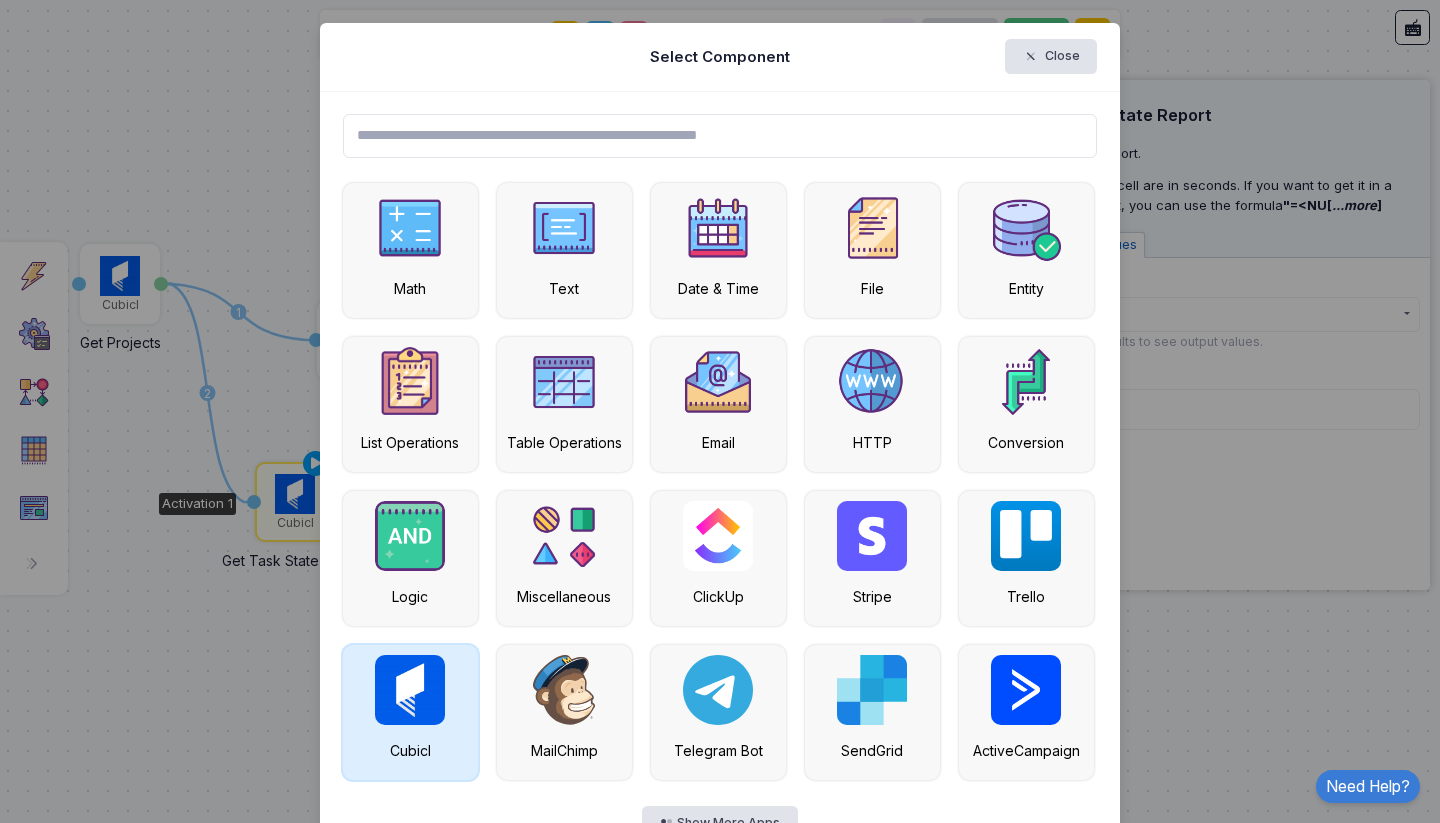 click at bounding box center (410, 690) 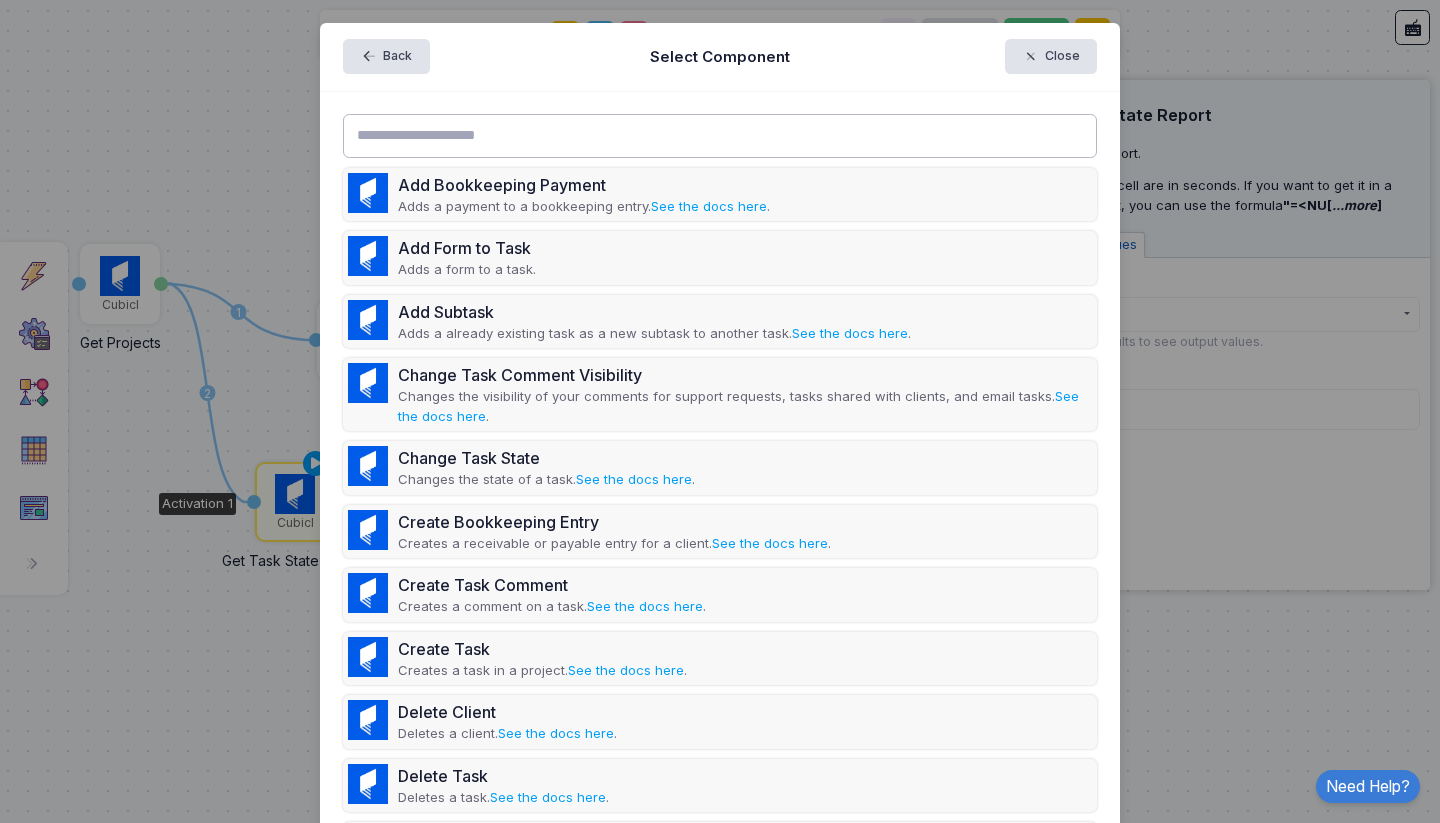click 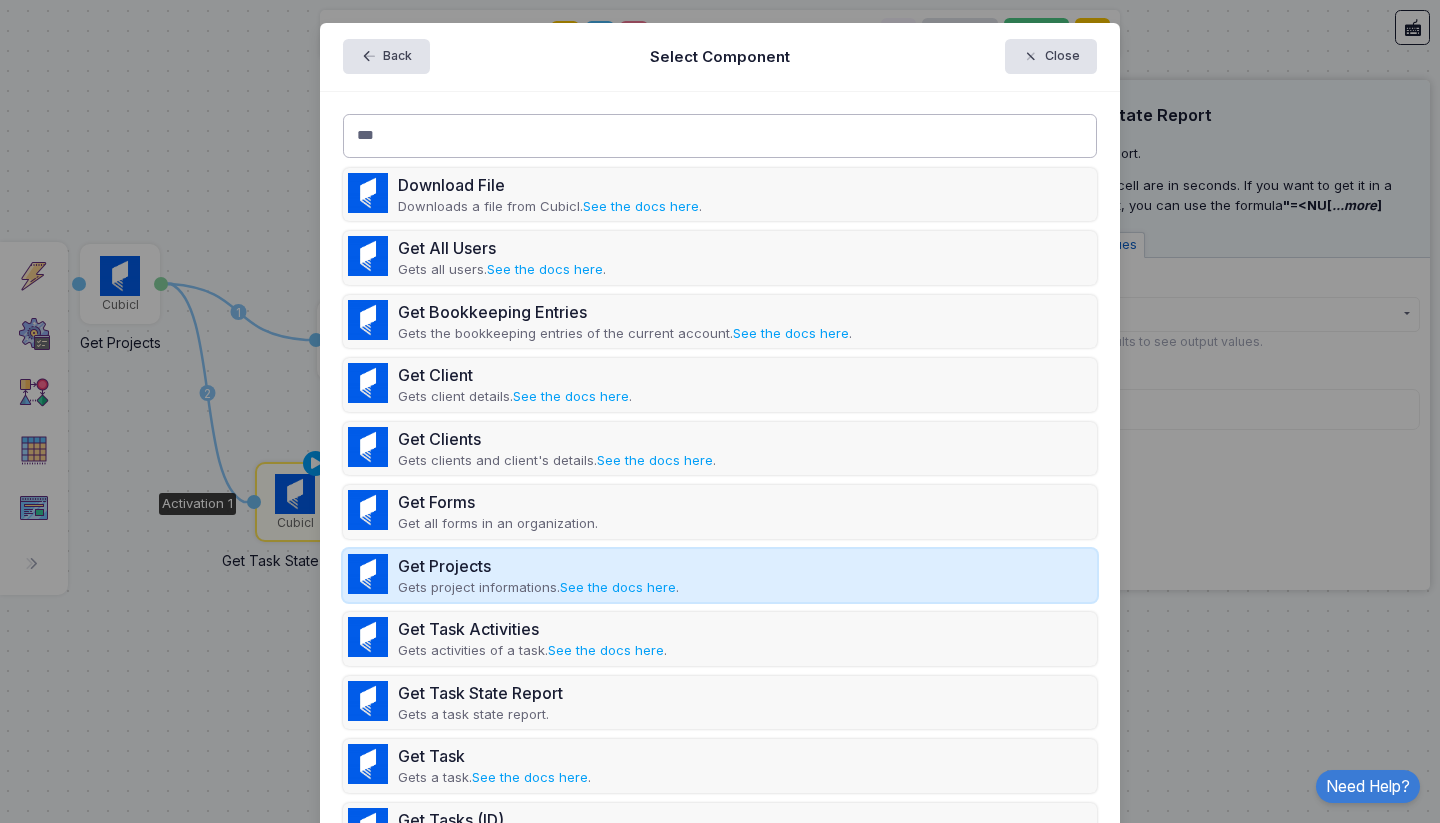 scroll, scrollTop: 120, scrollLeft: 0, axis: vertical 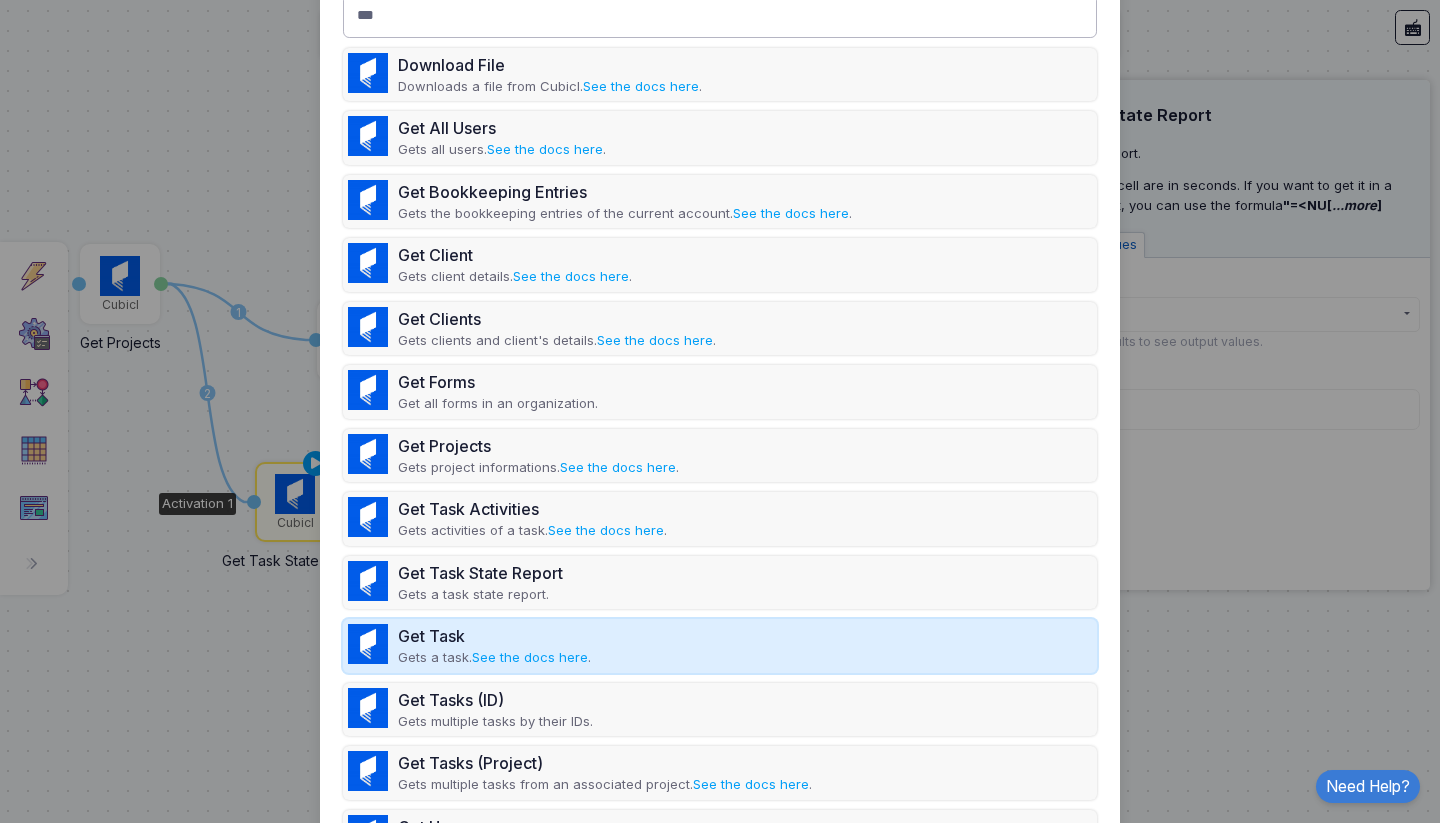 type on "***" 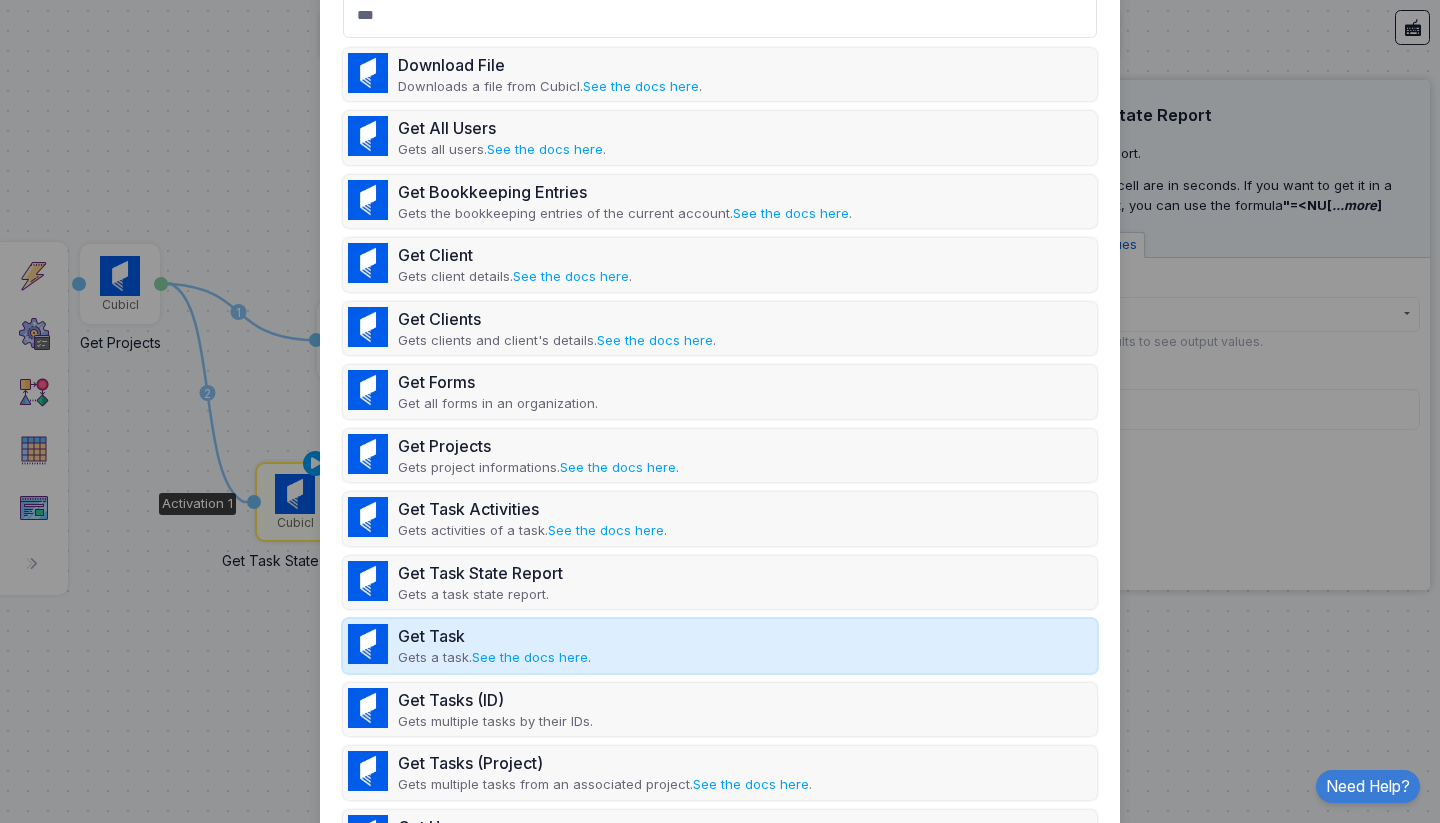 click on "Get Task" at bounding box center [494, 636] 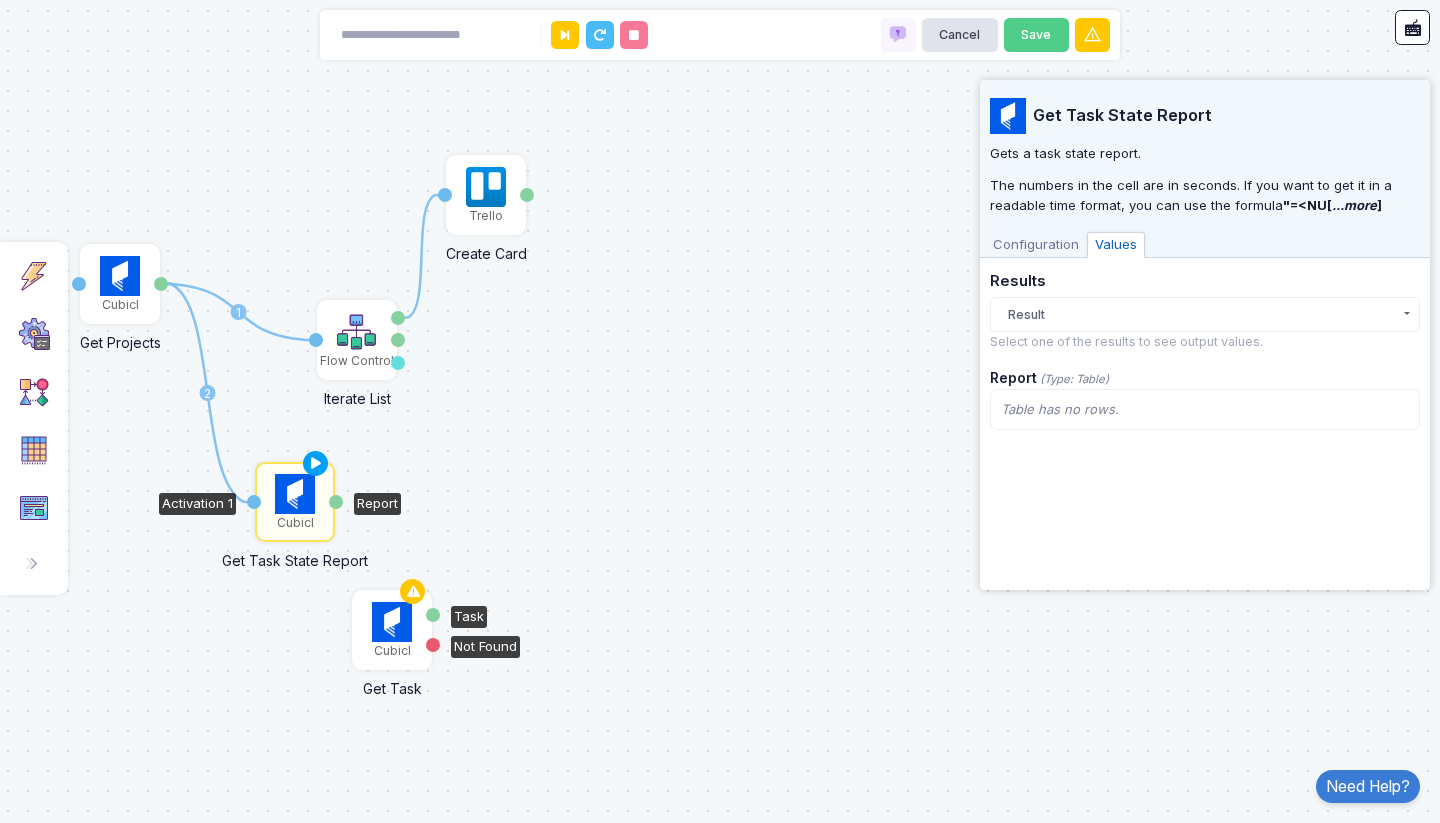 click 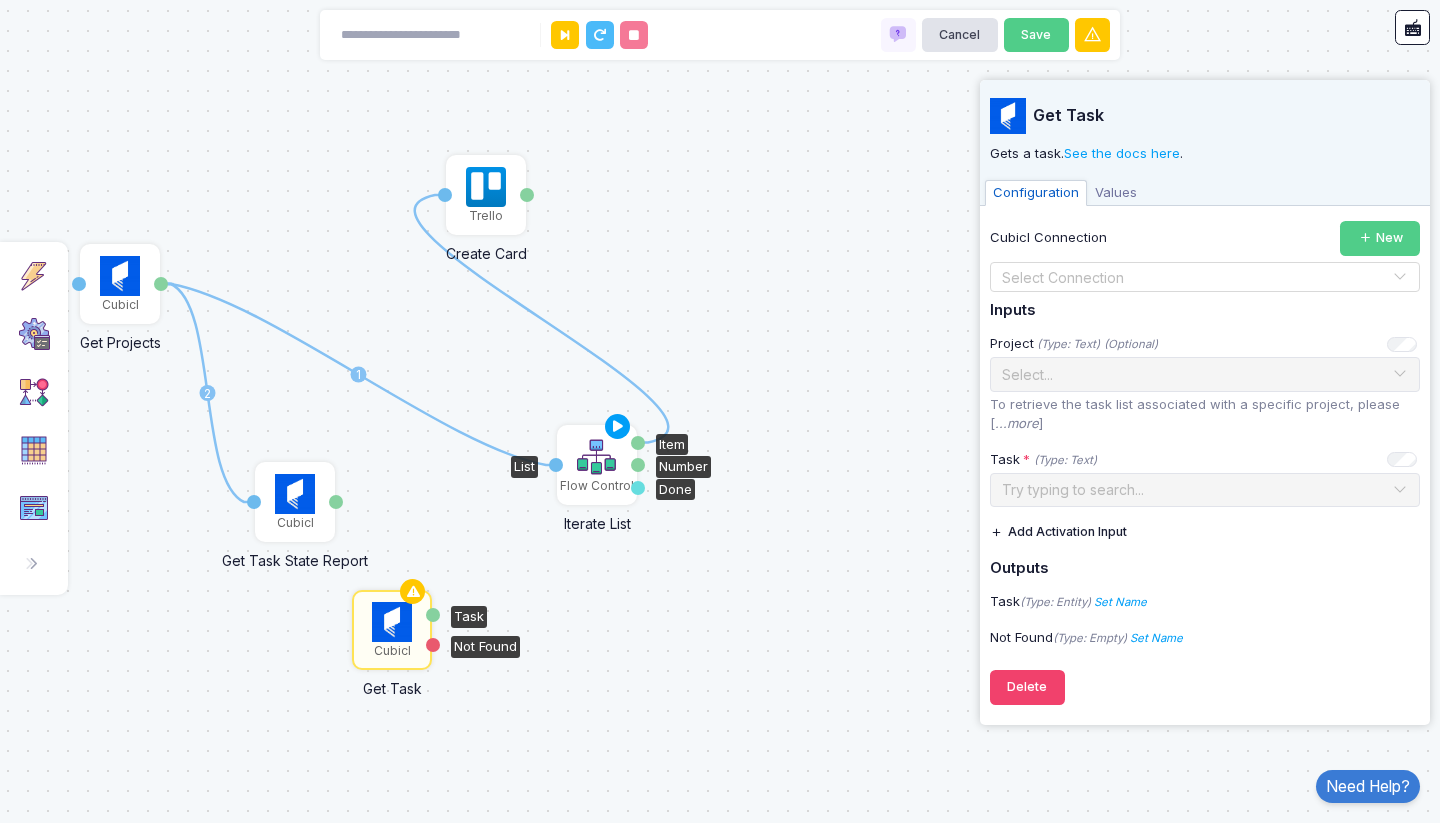 drag, startPoint x: 368, startPoint y: 359, endPoint x: 607, endPoint y: 484, distance: 269.71466 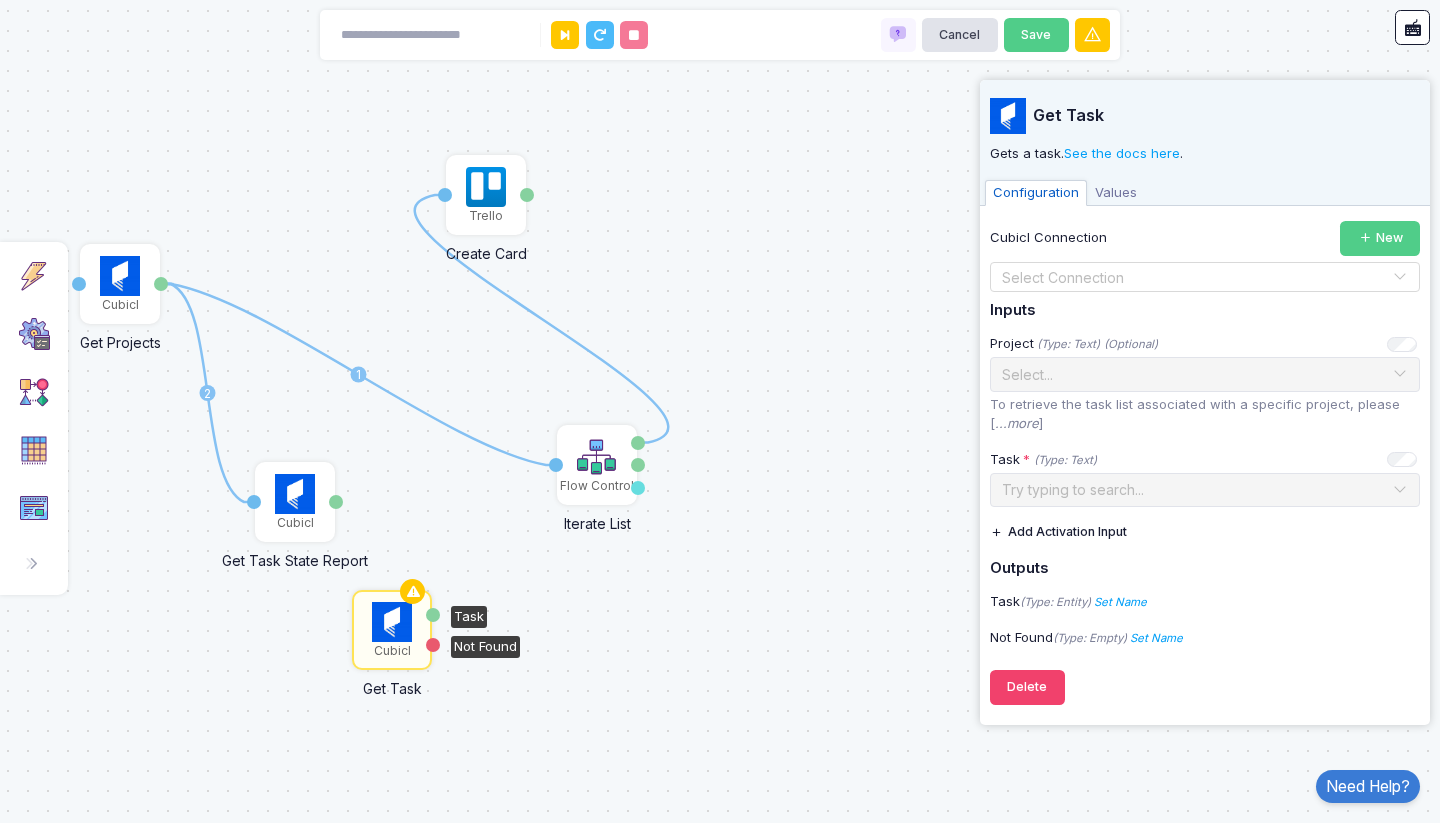 click on "1" 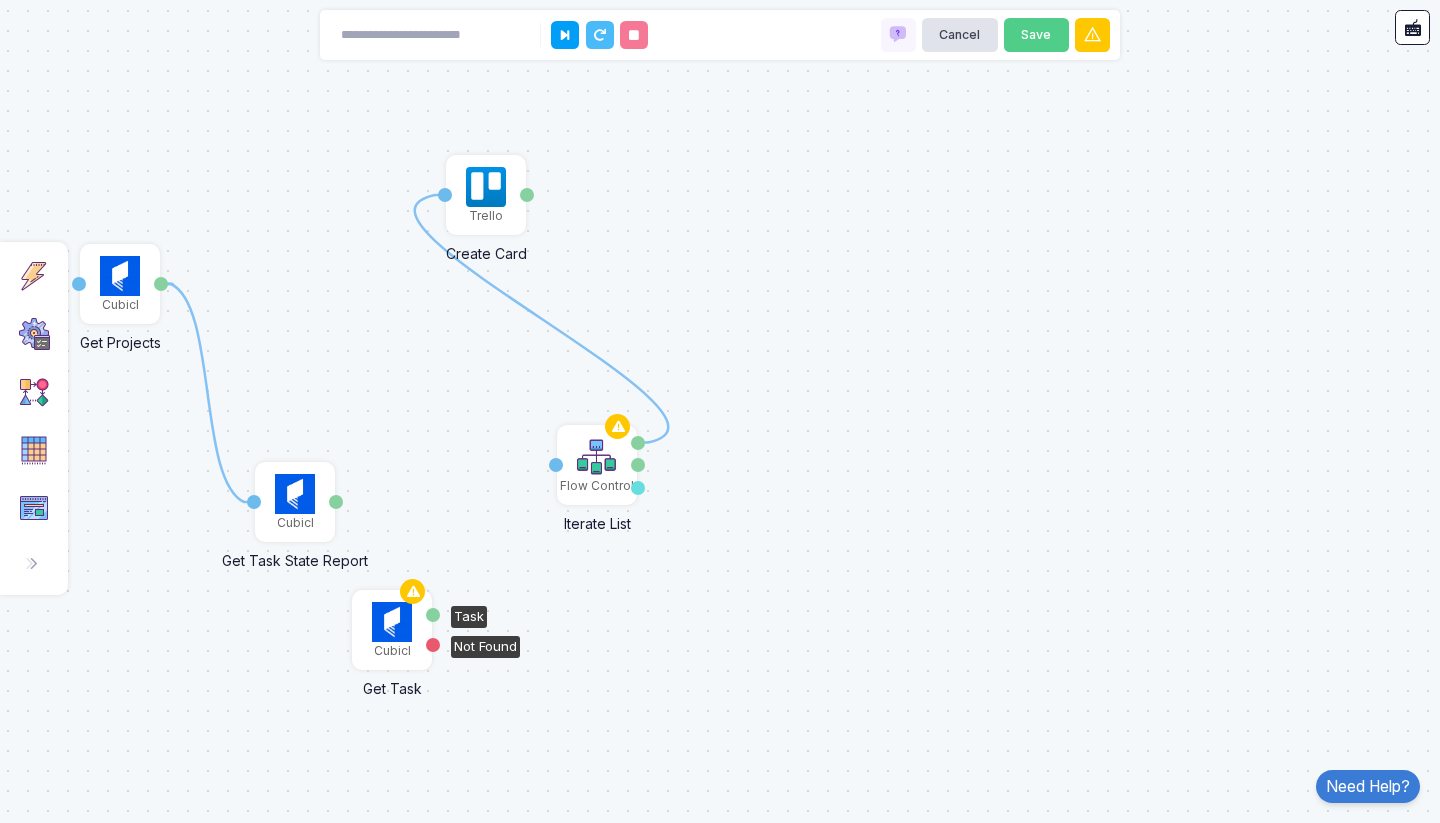 click 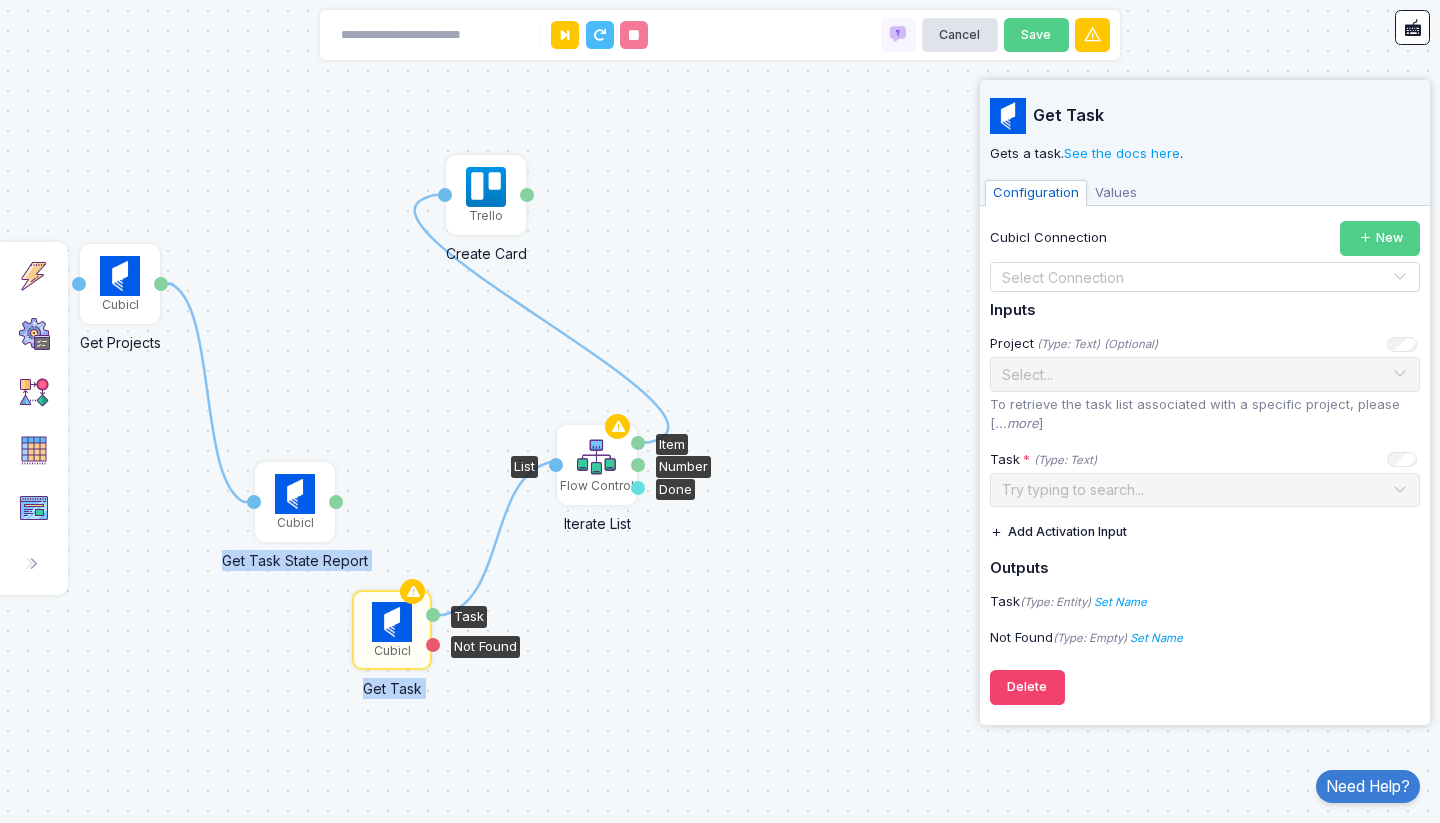 drag, startPoint x: 436, startPoint y: 614, endPoint x: 555, endPoint y: 467, distance: 189.12958 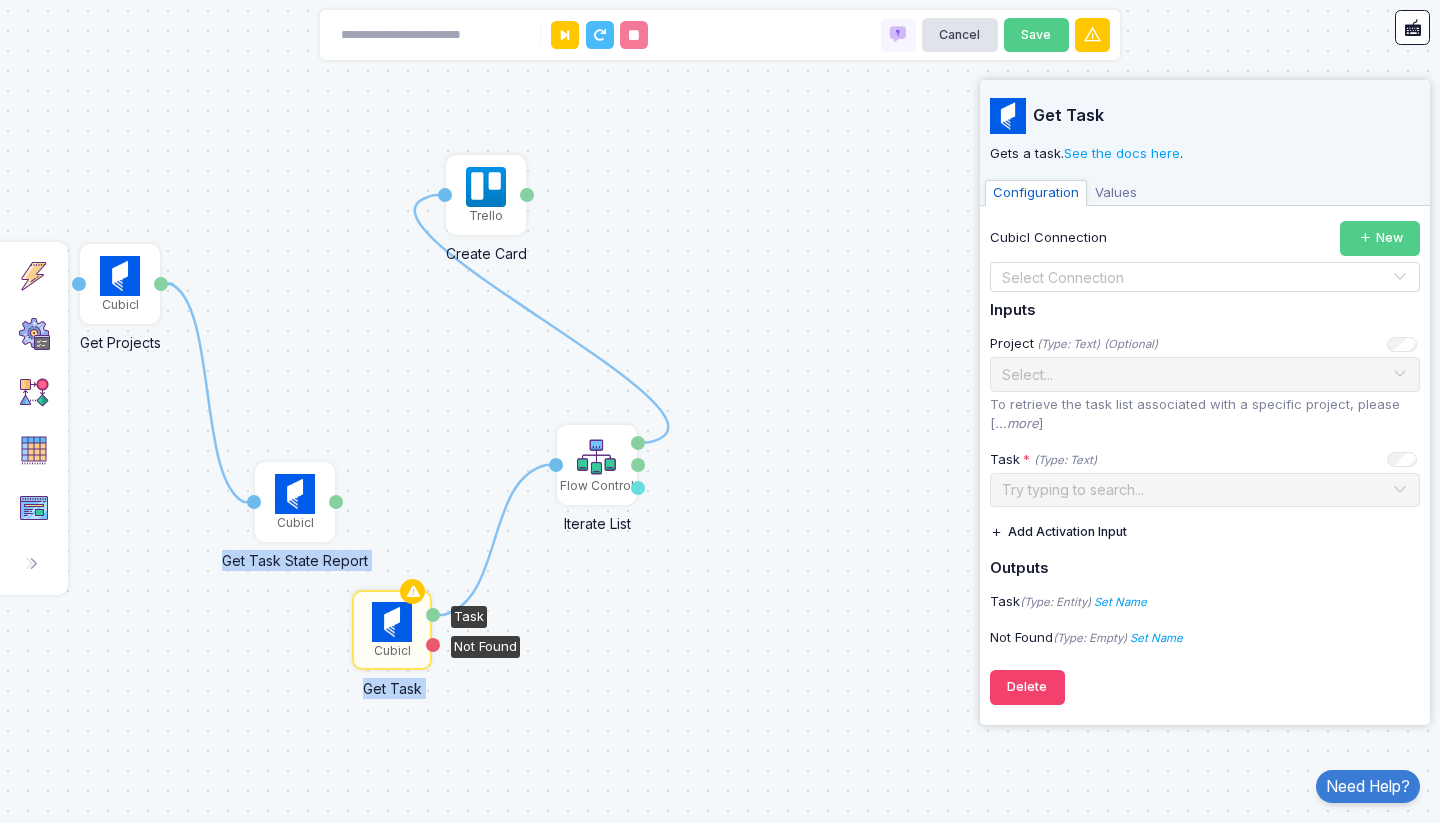 click on "Cubicl" 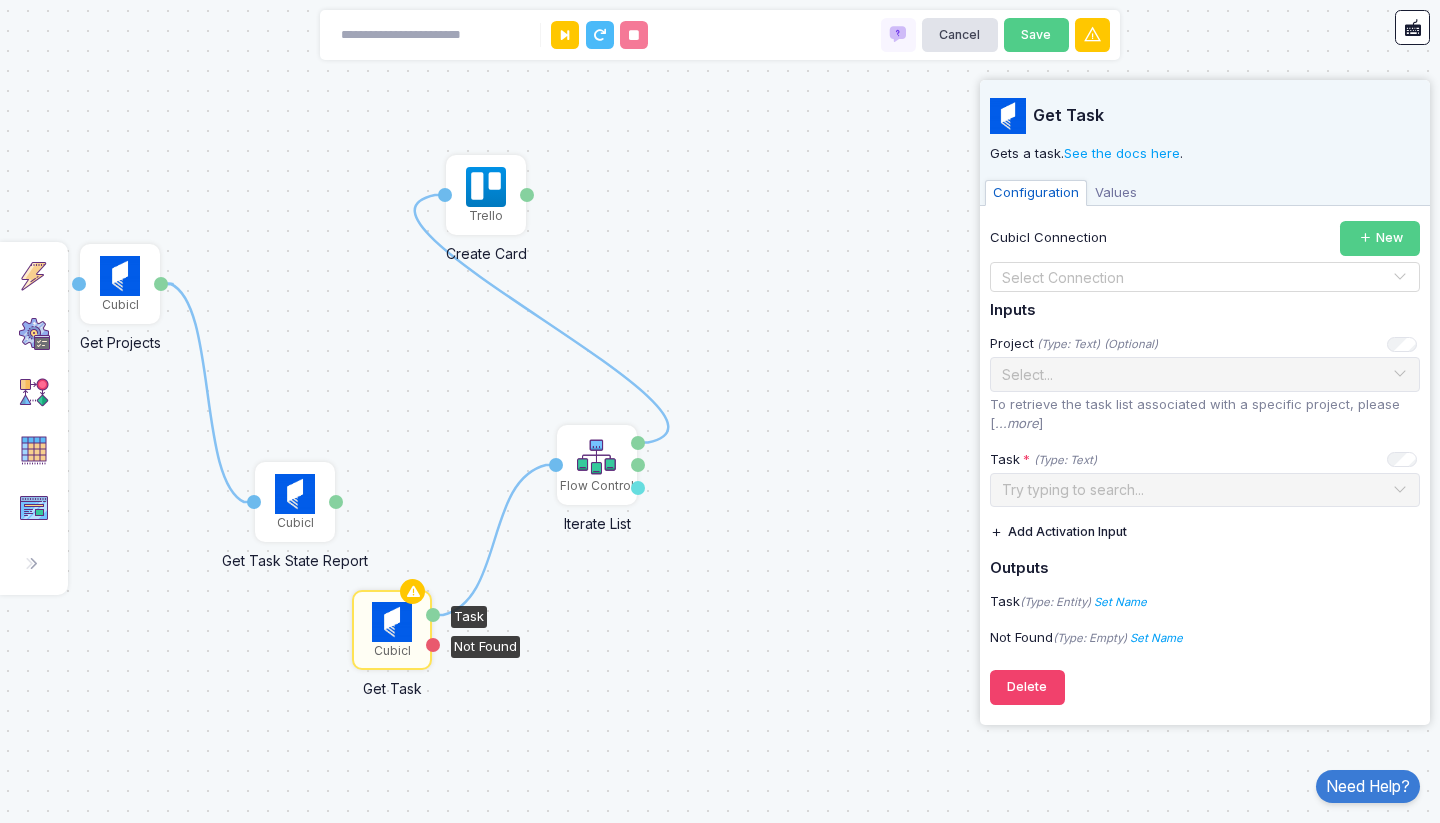 click 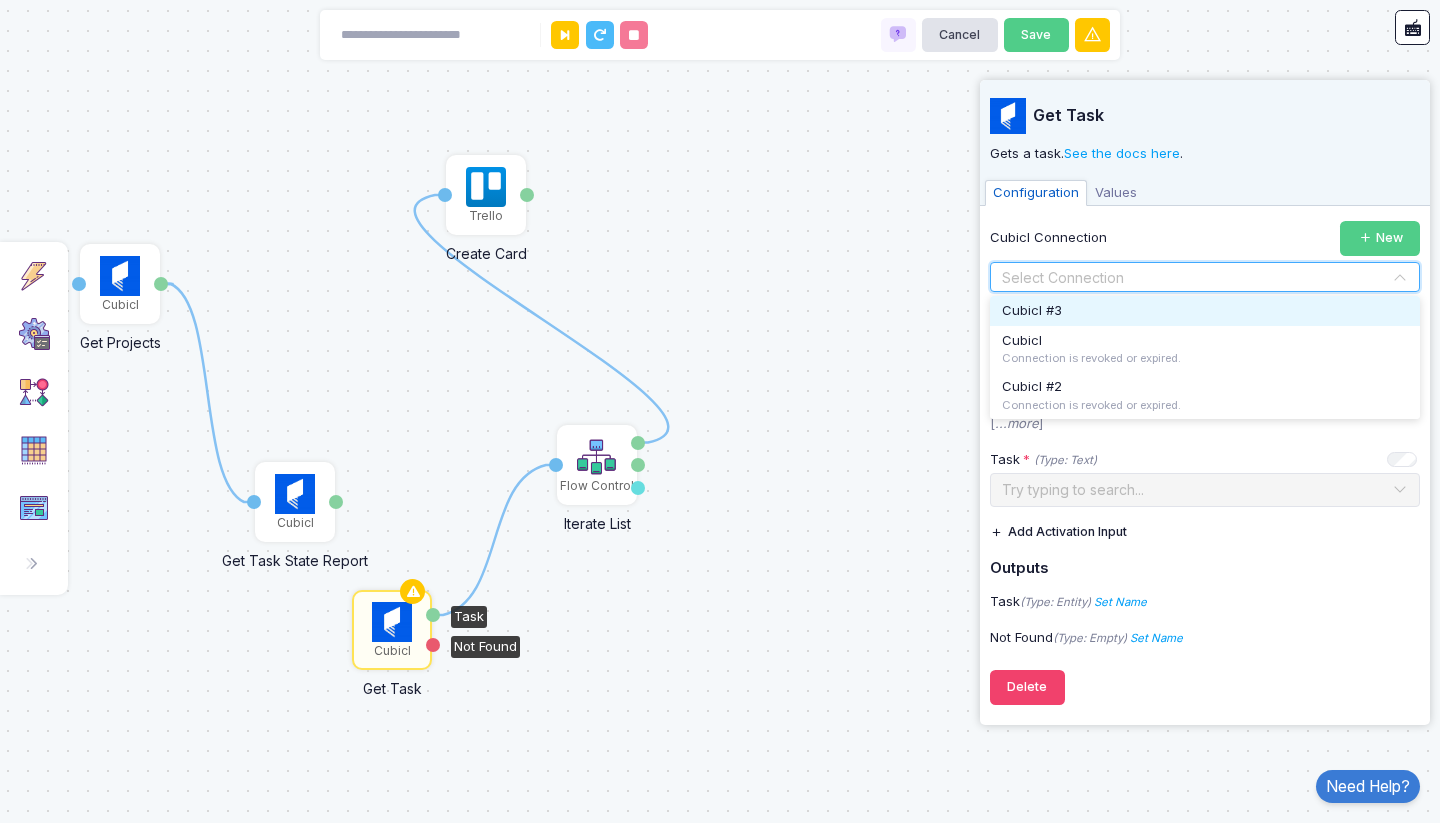 click on "Cubicl #3" at bounding box center [1205, 311] 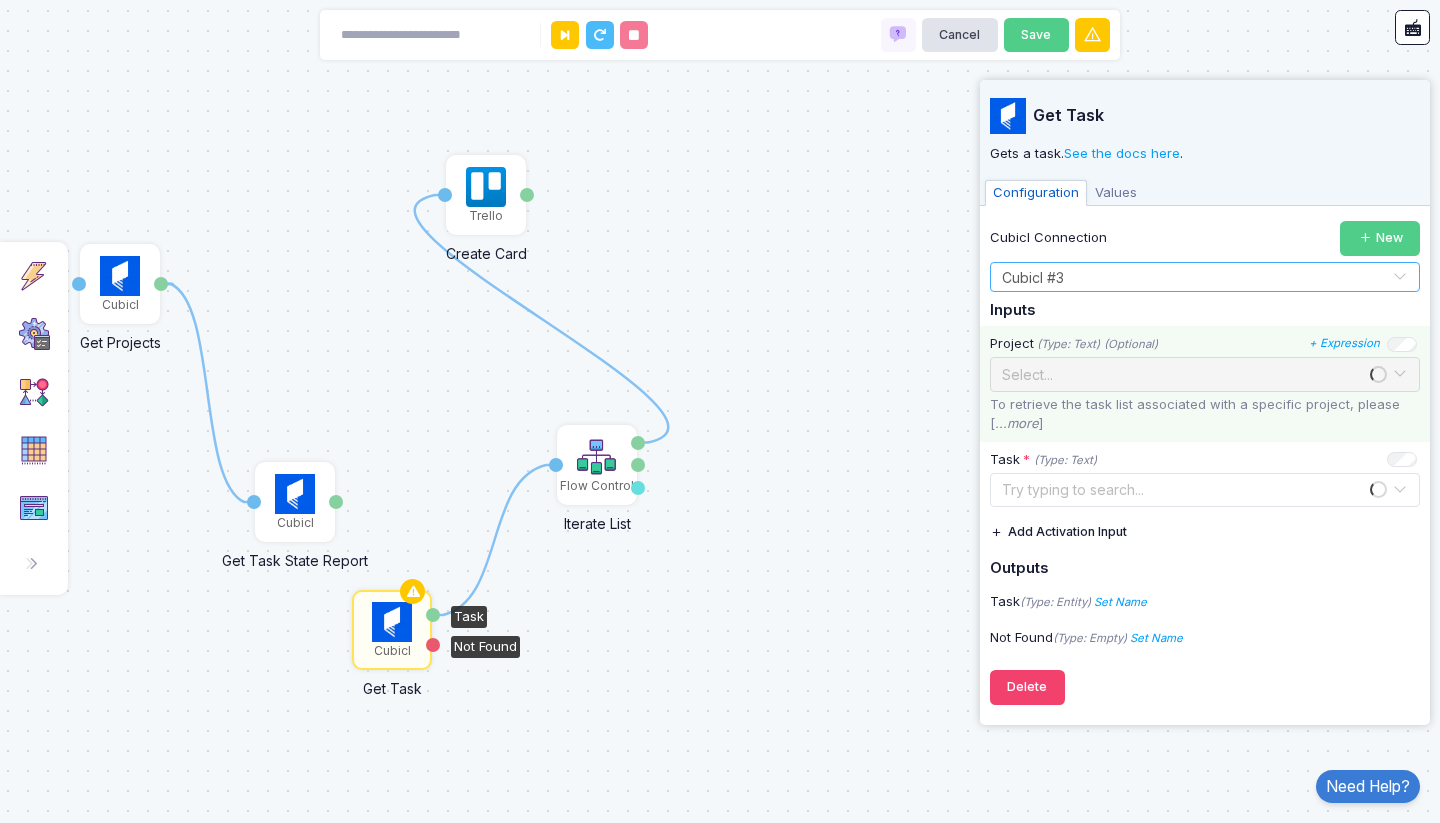 click 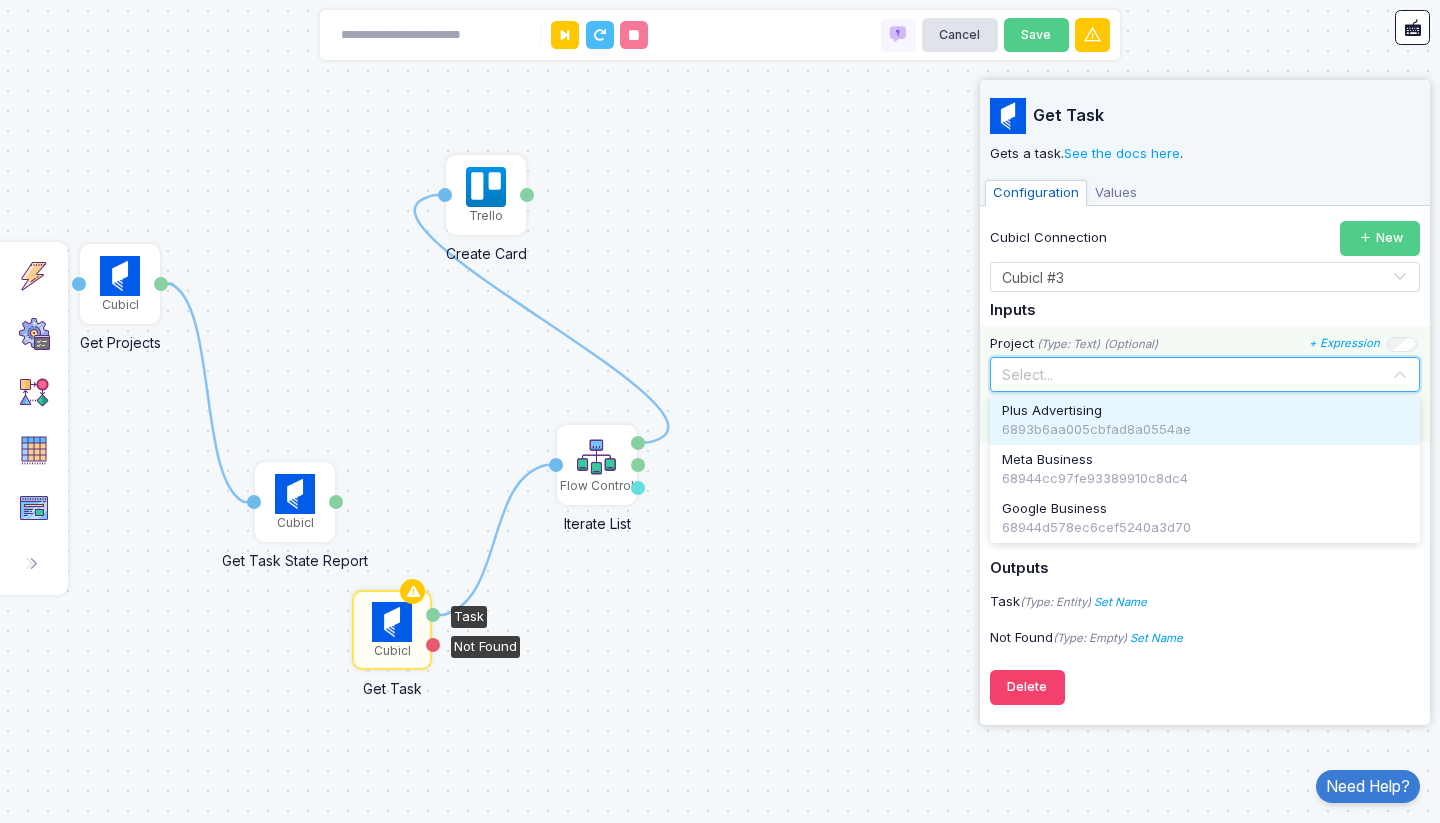 click 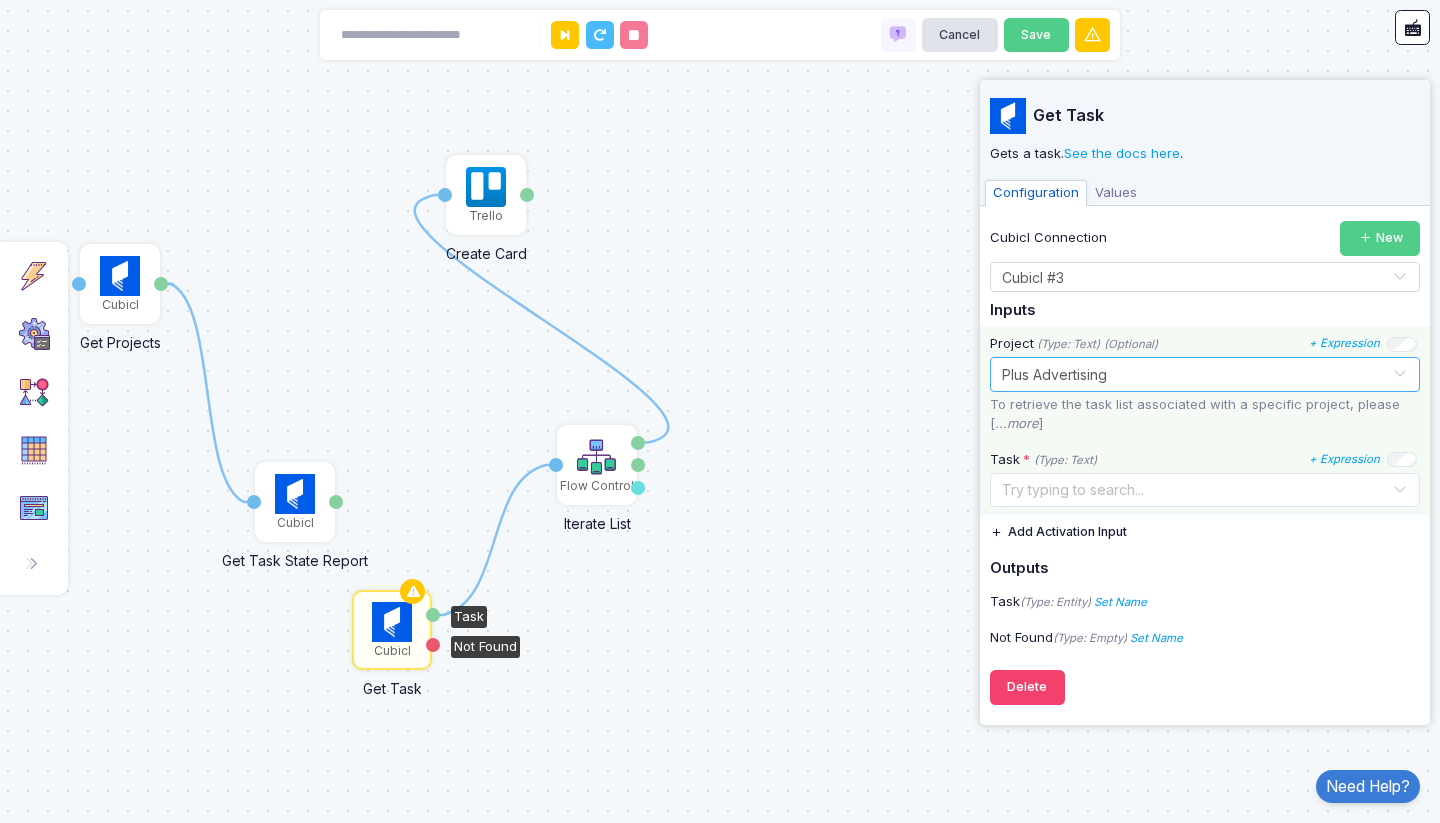 click 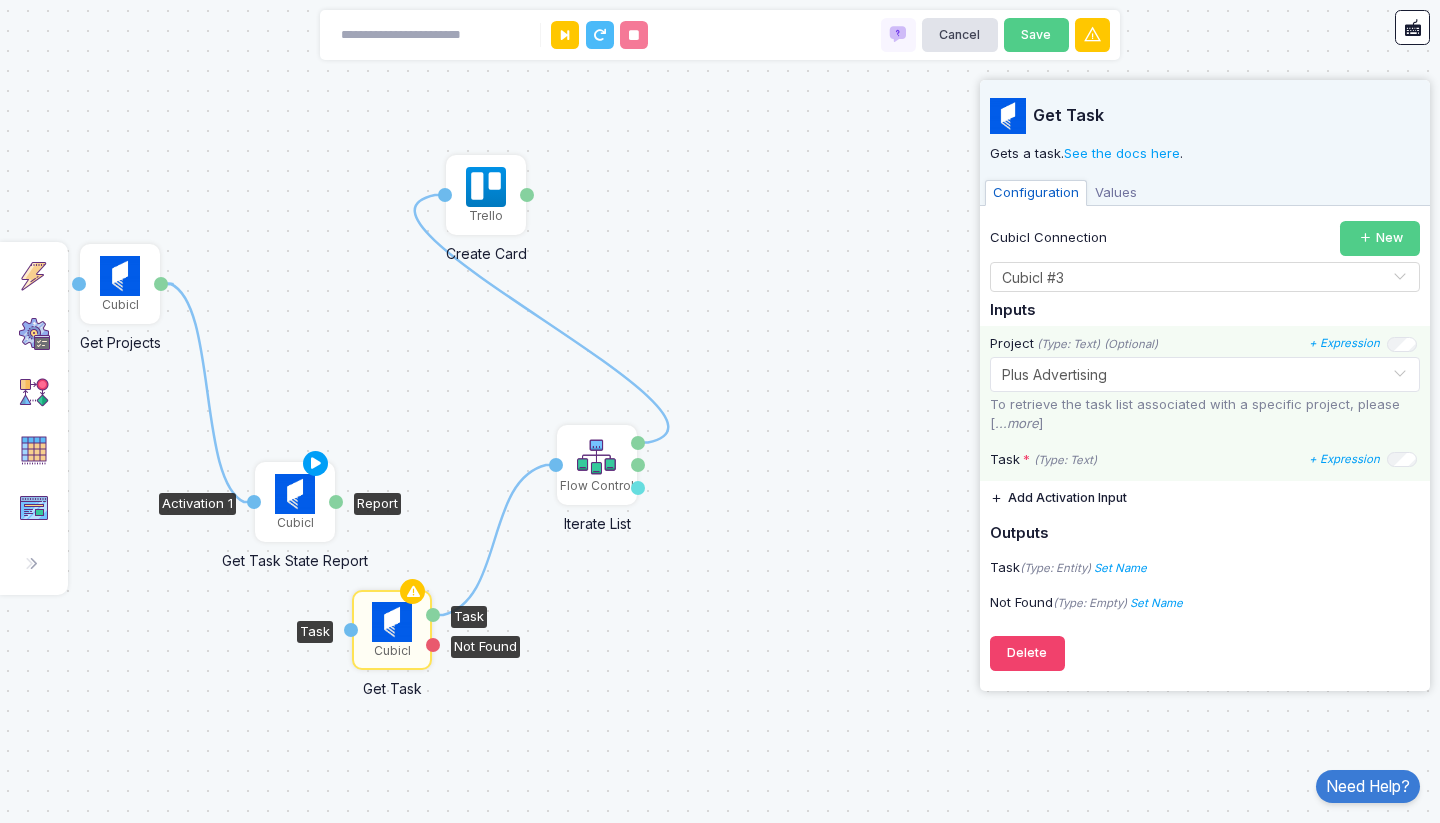 click 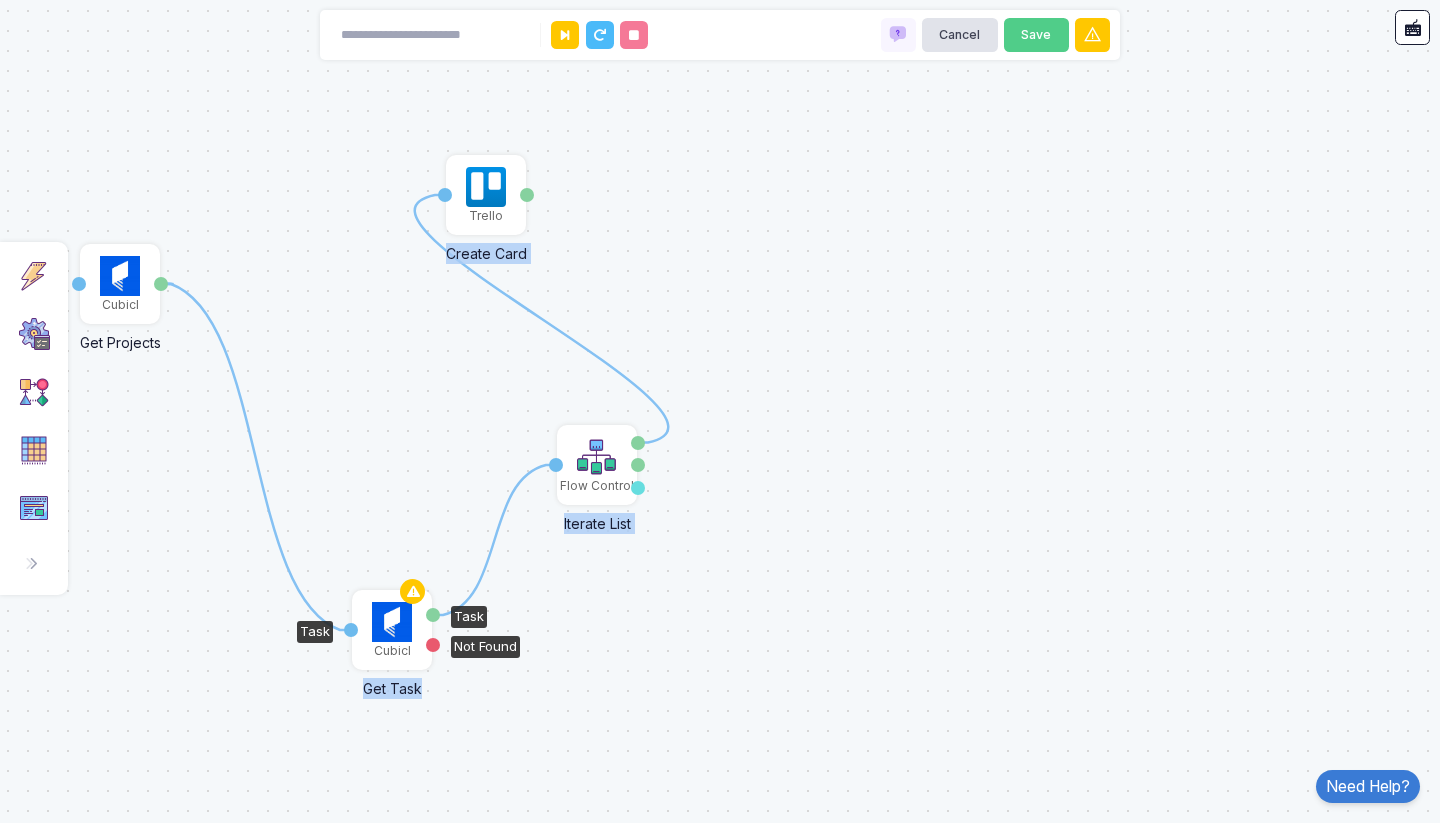 drag, startPoint x: 165, startPoint y: 285, endPoint x: 351, endPoint y: 630, distance: 391.94516 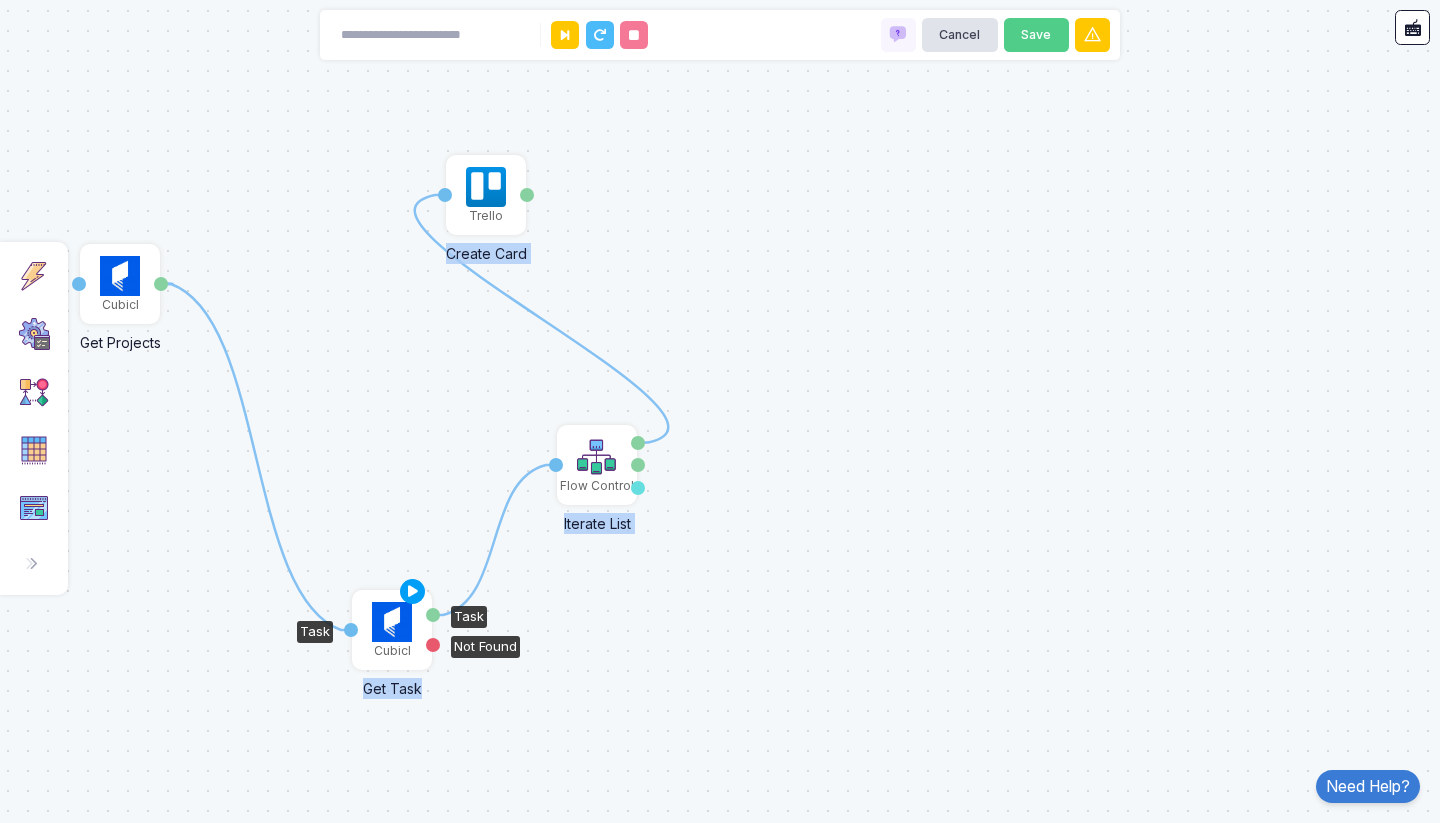 click 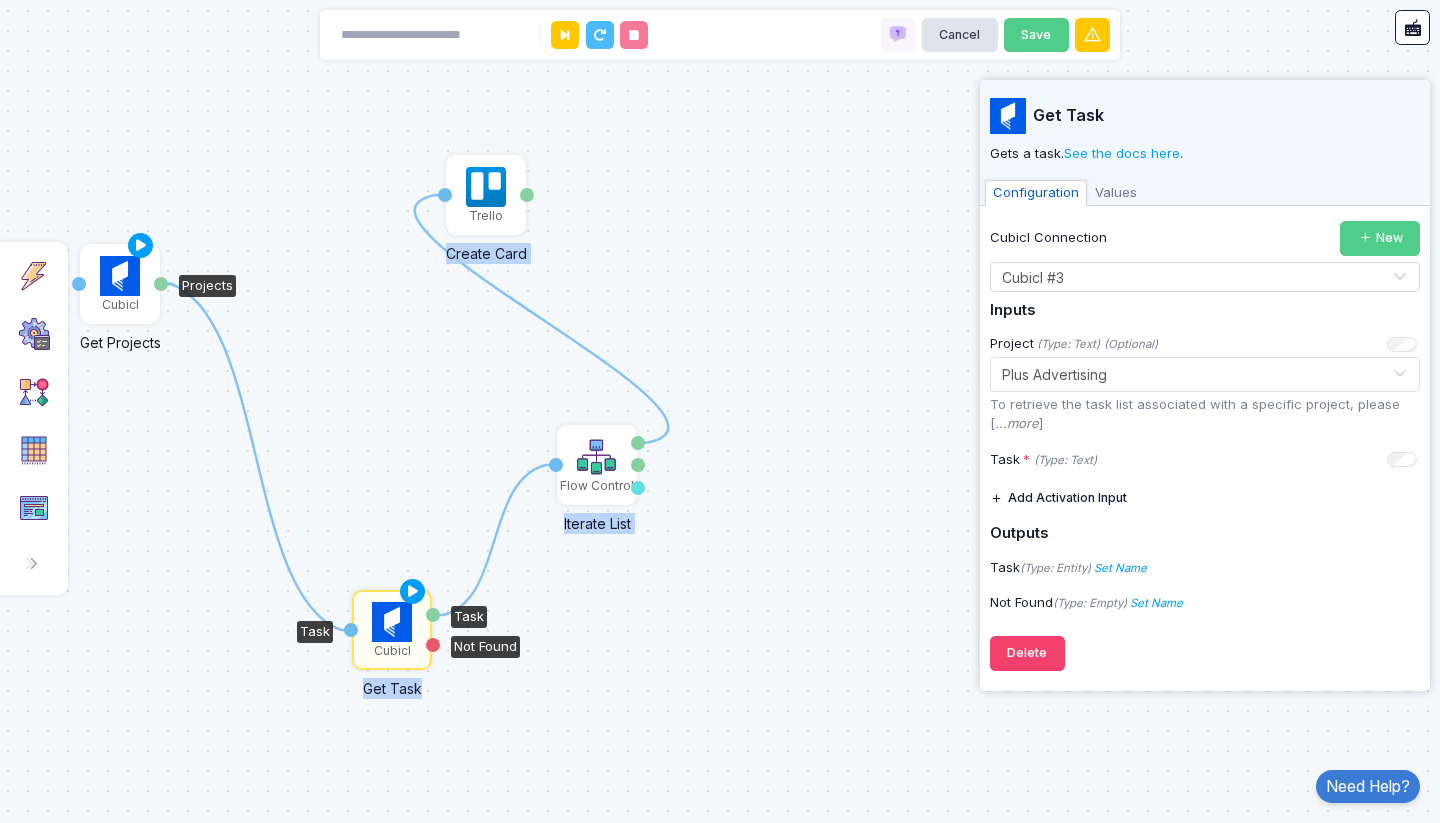 click on "Cubicl" 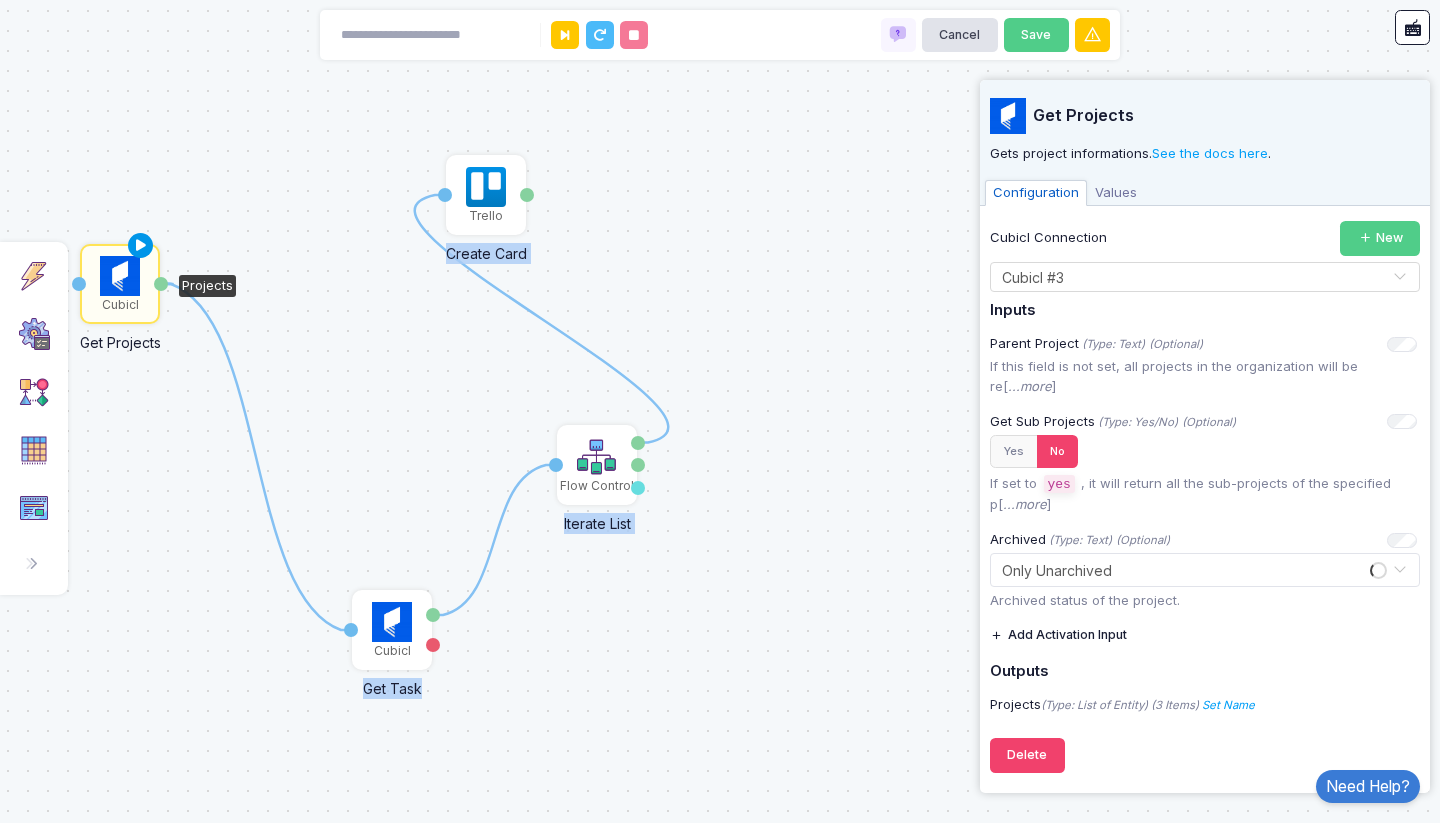 click at bounding box center [141, 246] 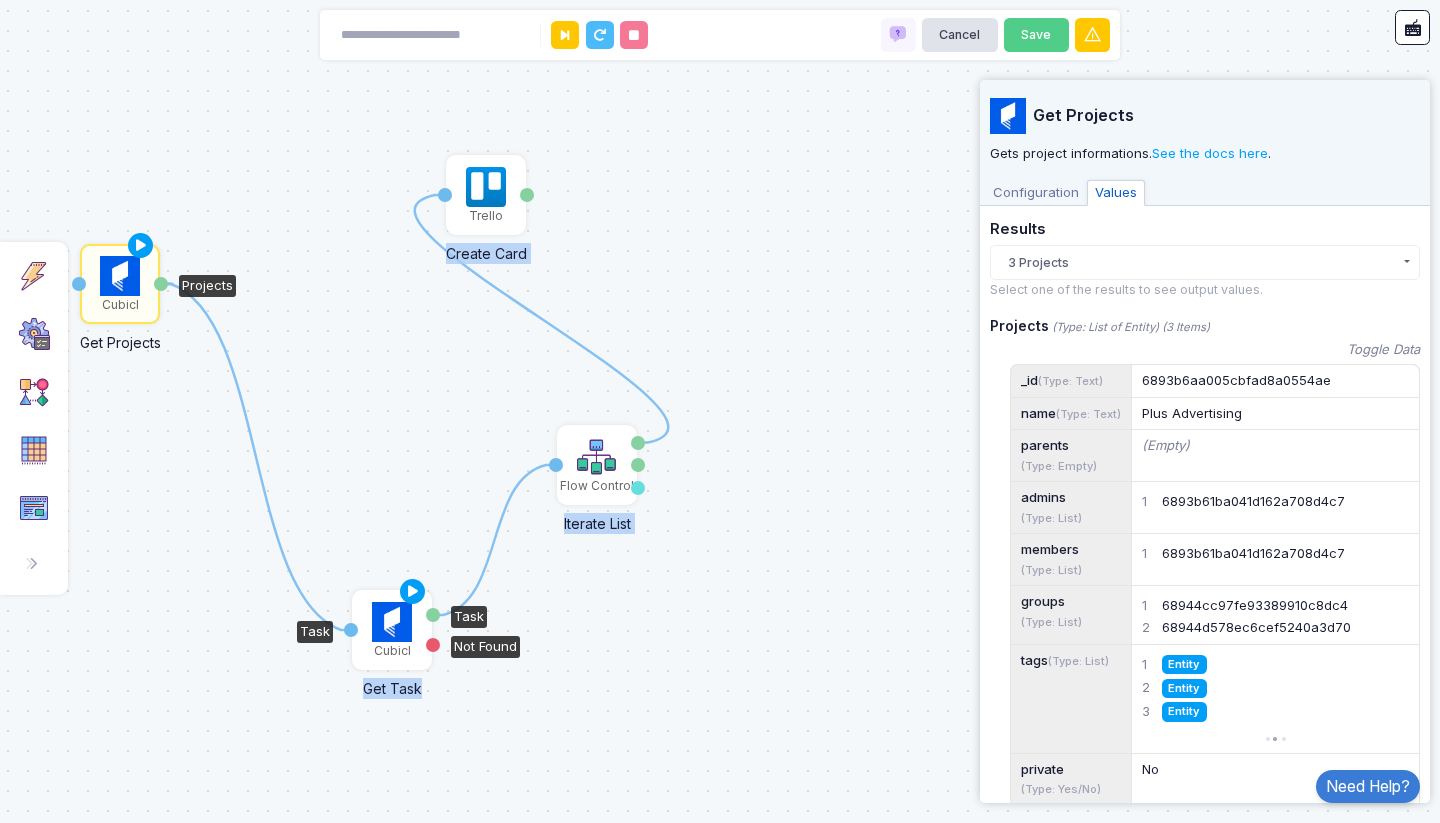 click 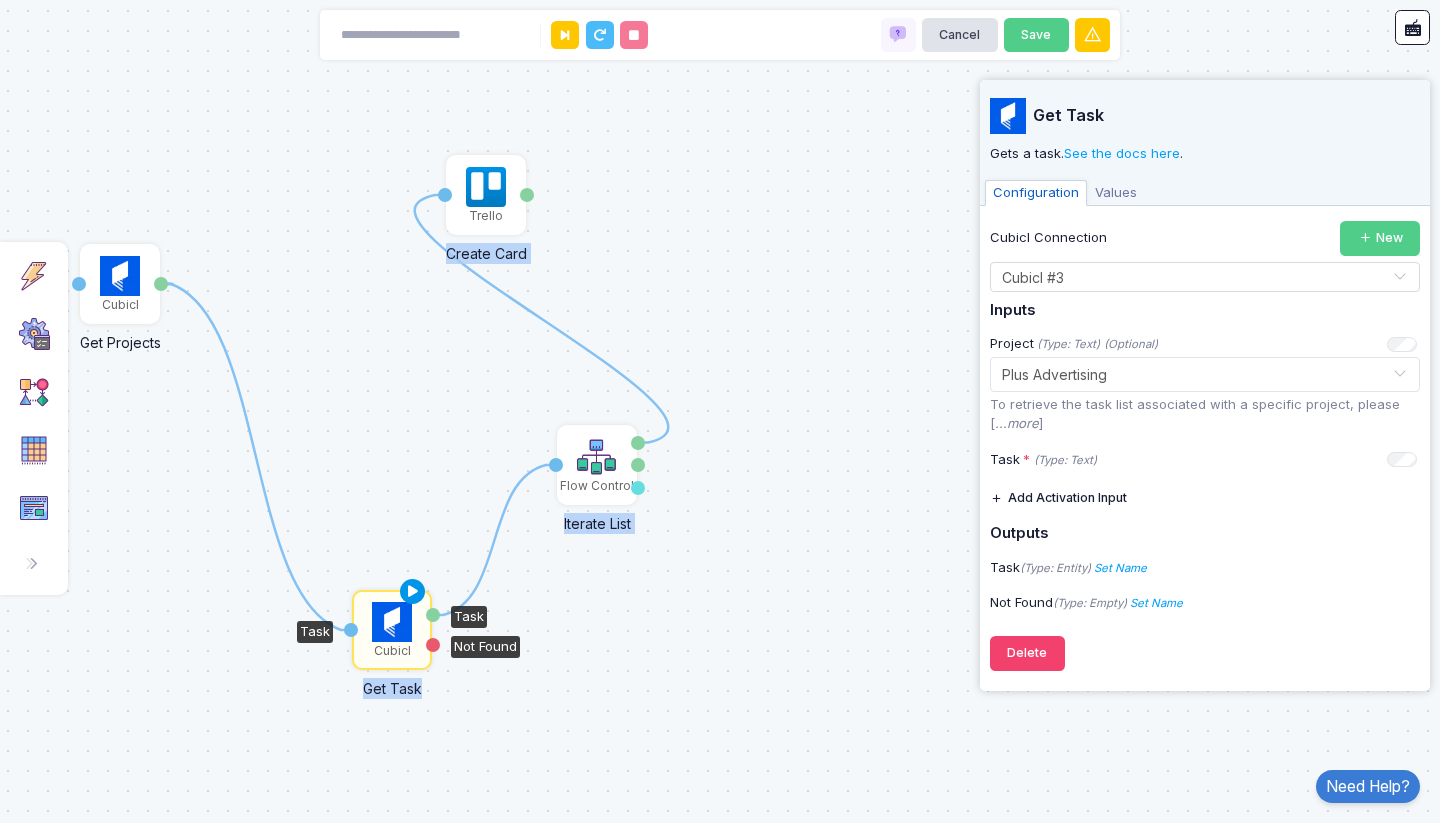 click at bounding box center [413, 592] 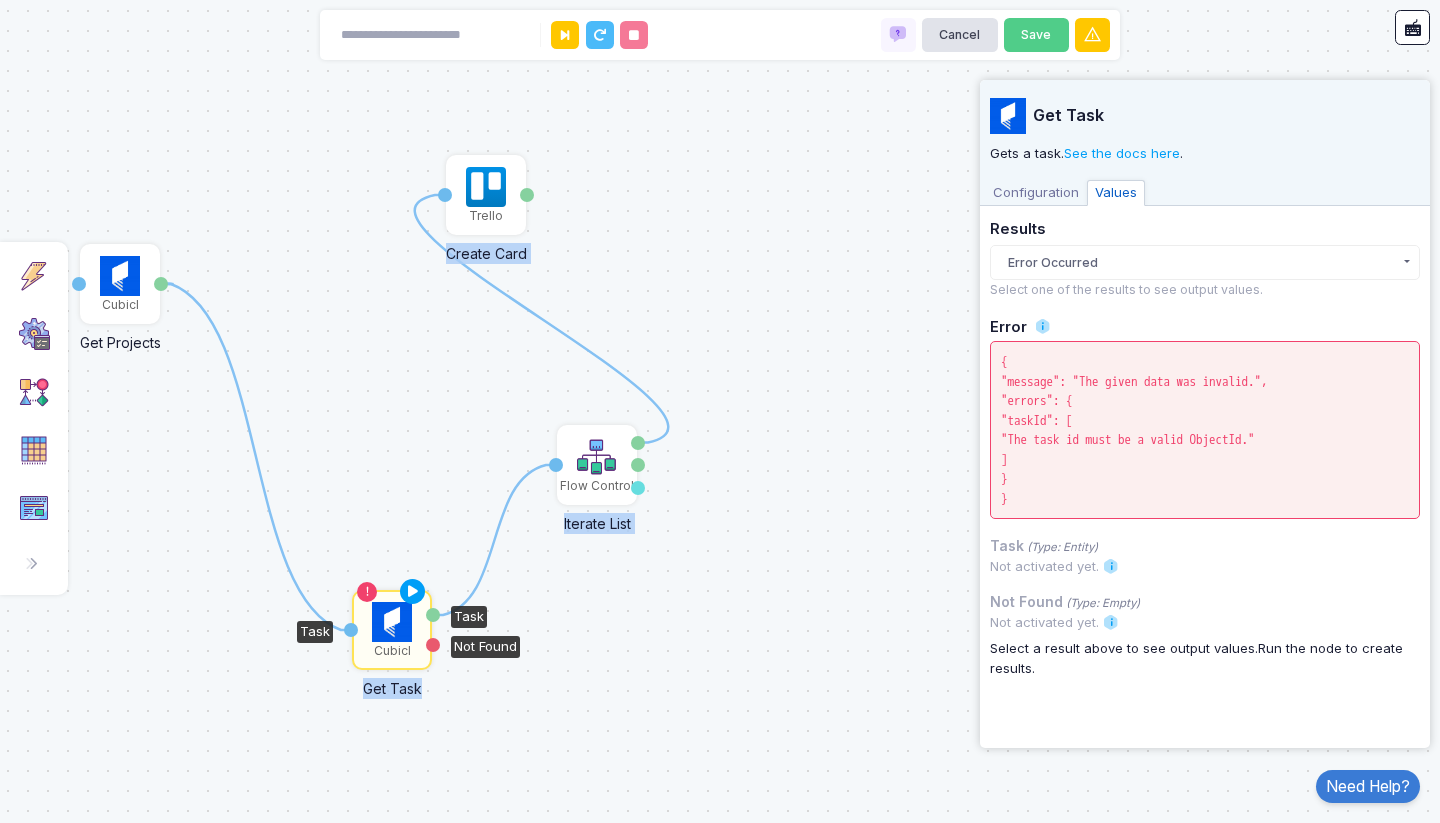 click 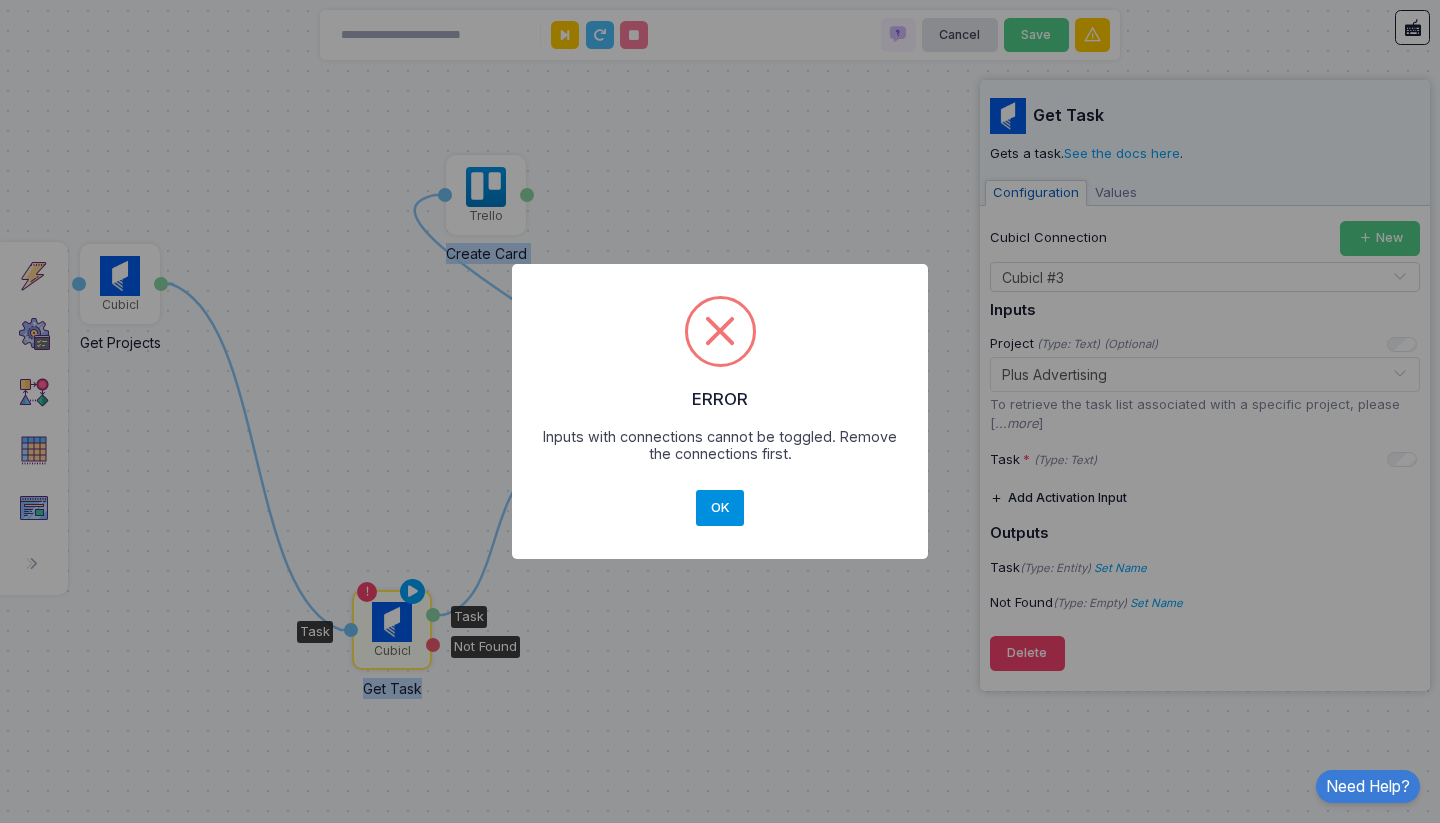 click on "OK" at bounding box center (720, 508) 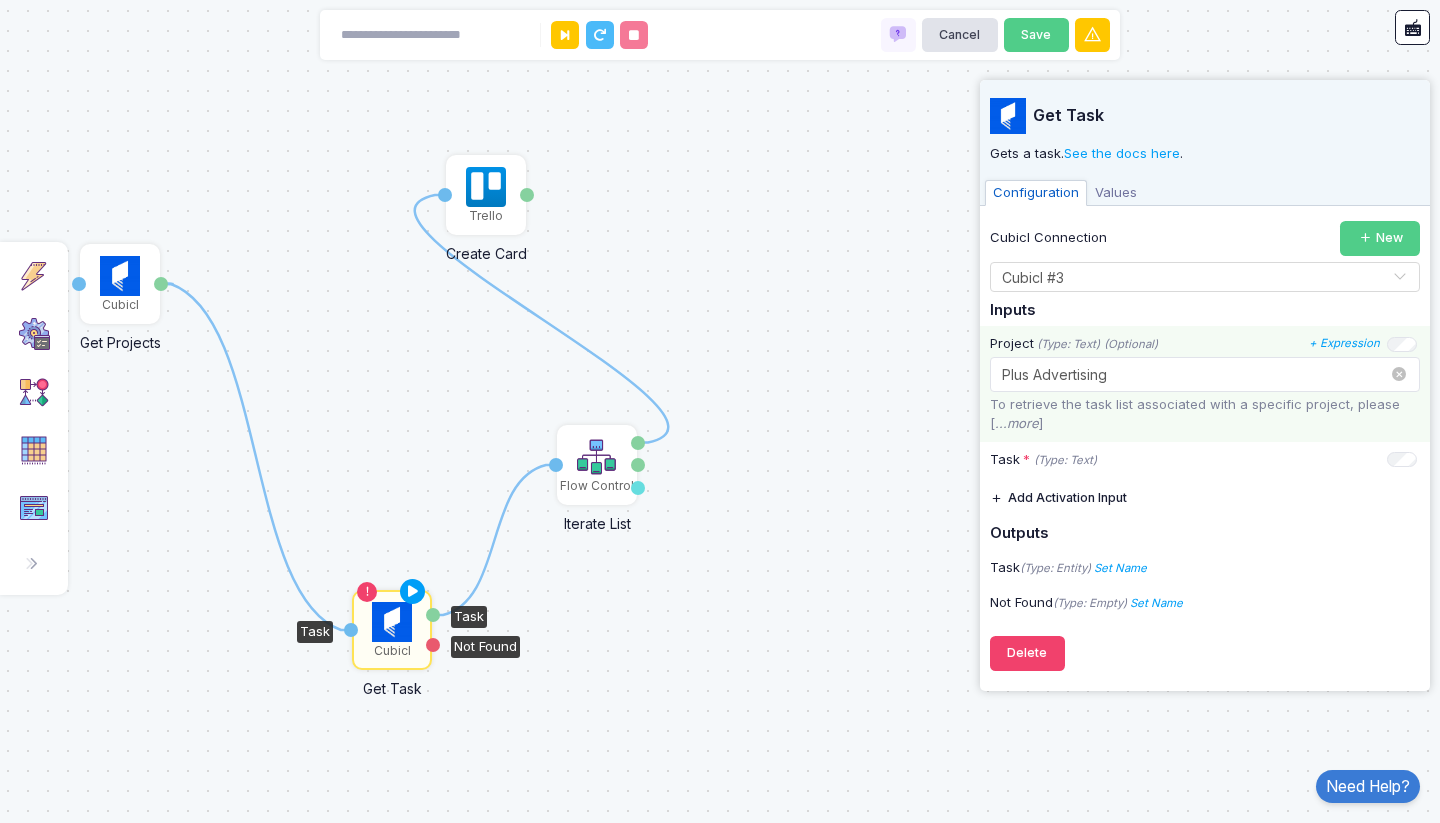 click on "Select... × Plus Advertising ×" 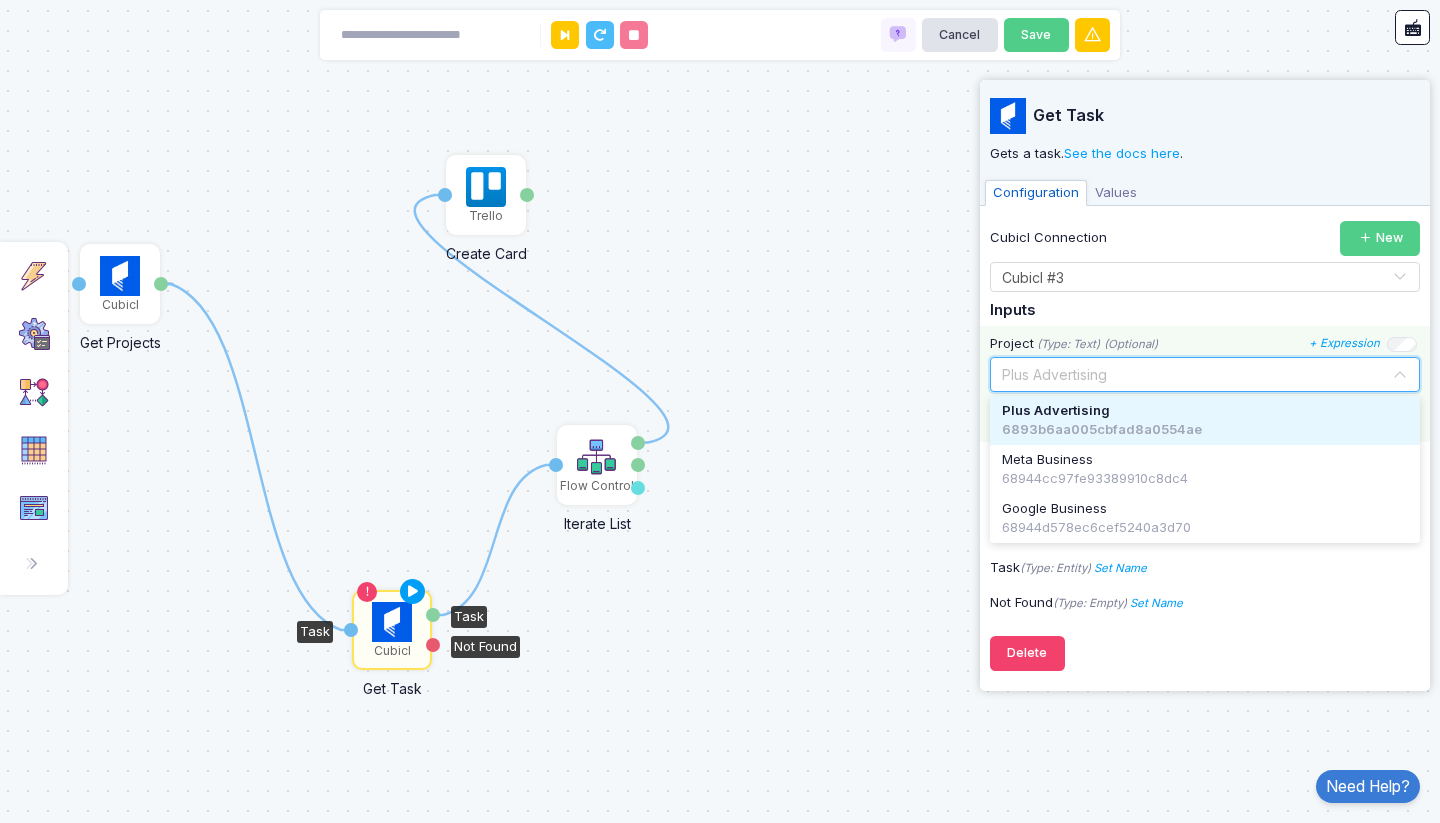 click on "Plus Advertising" at bounding box center (1205, 411) 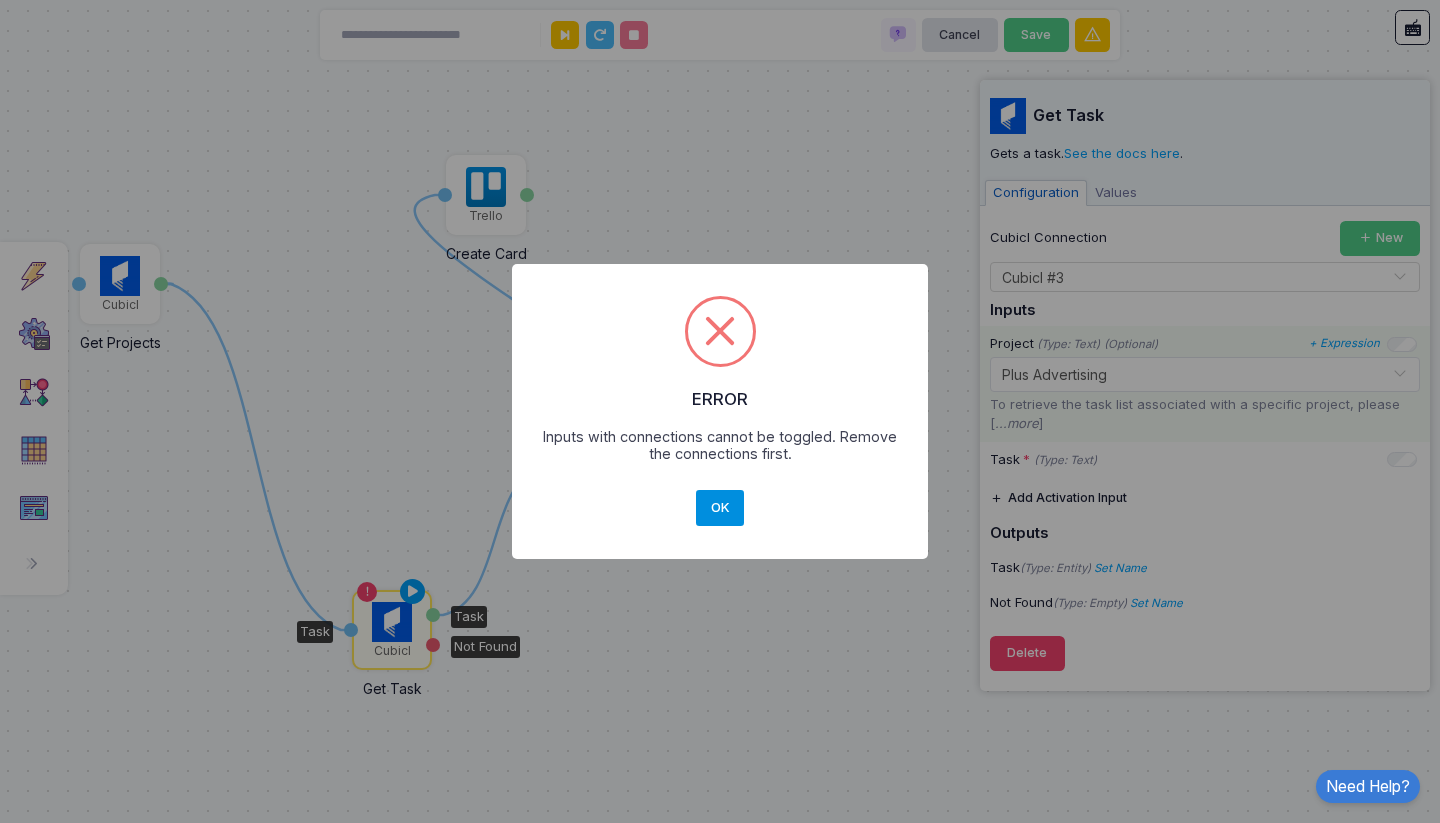 click on "OK" at bounding box center [720, 508] 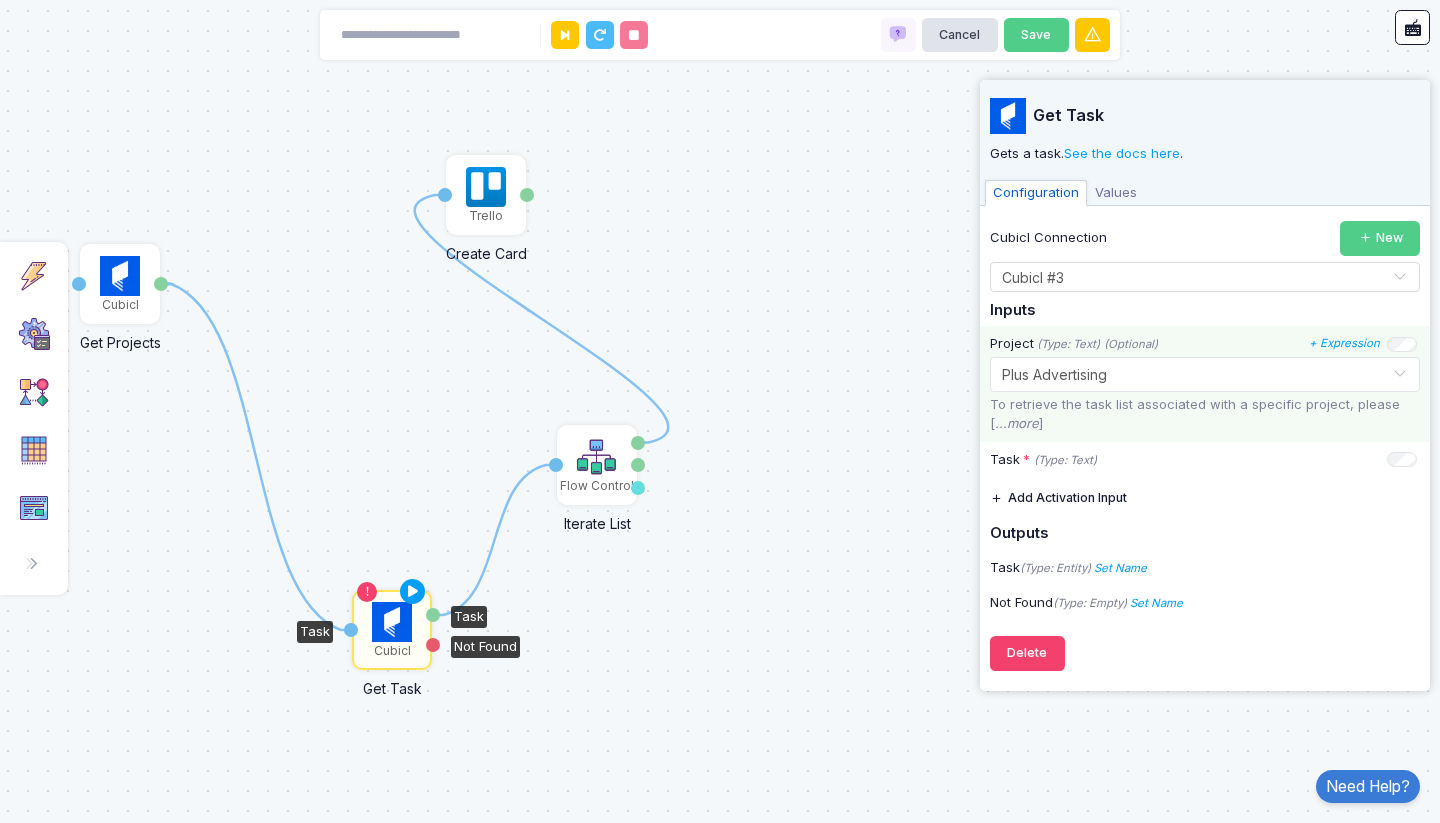 click 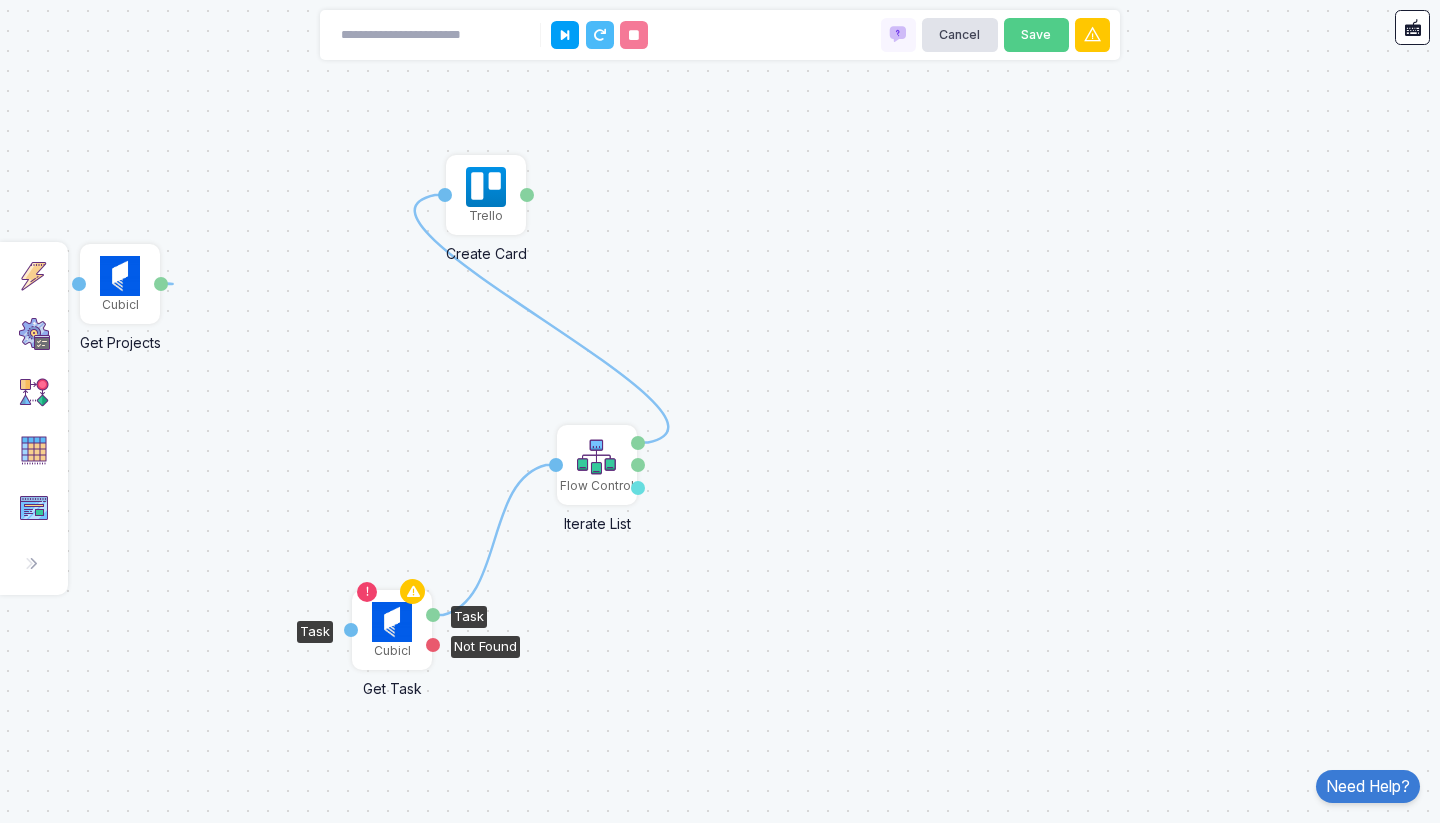 click 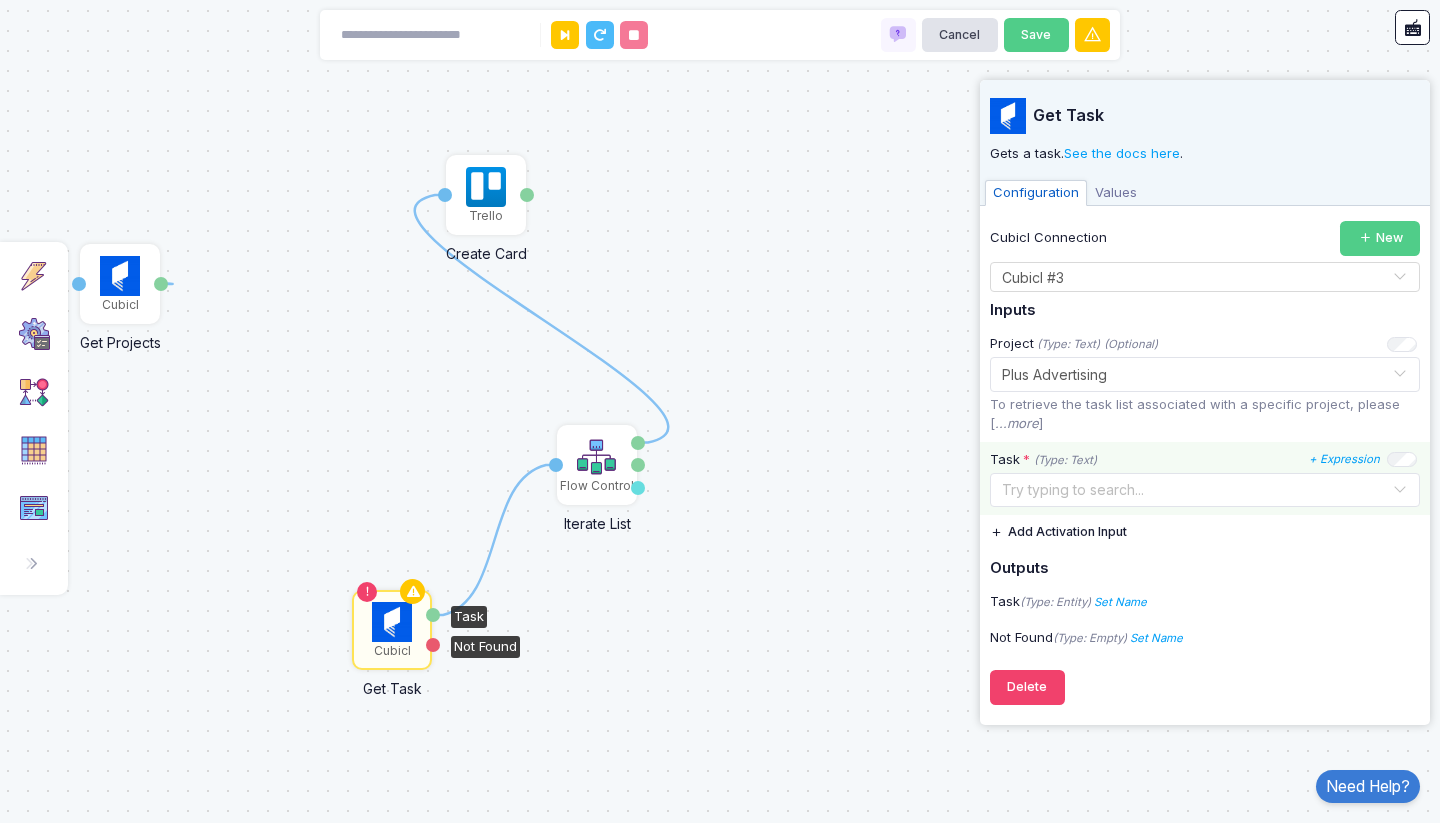 click on "Try typing to search..." 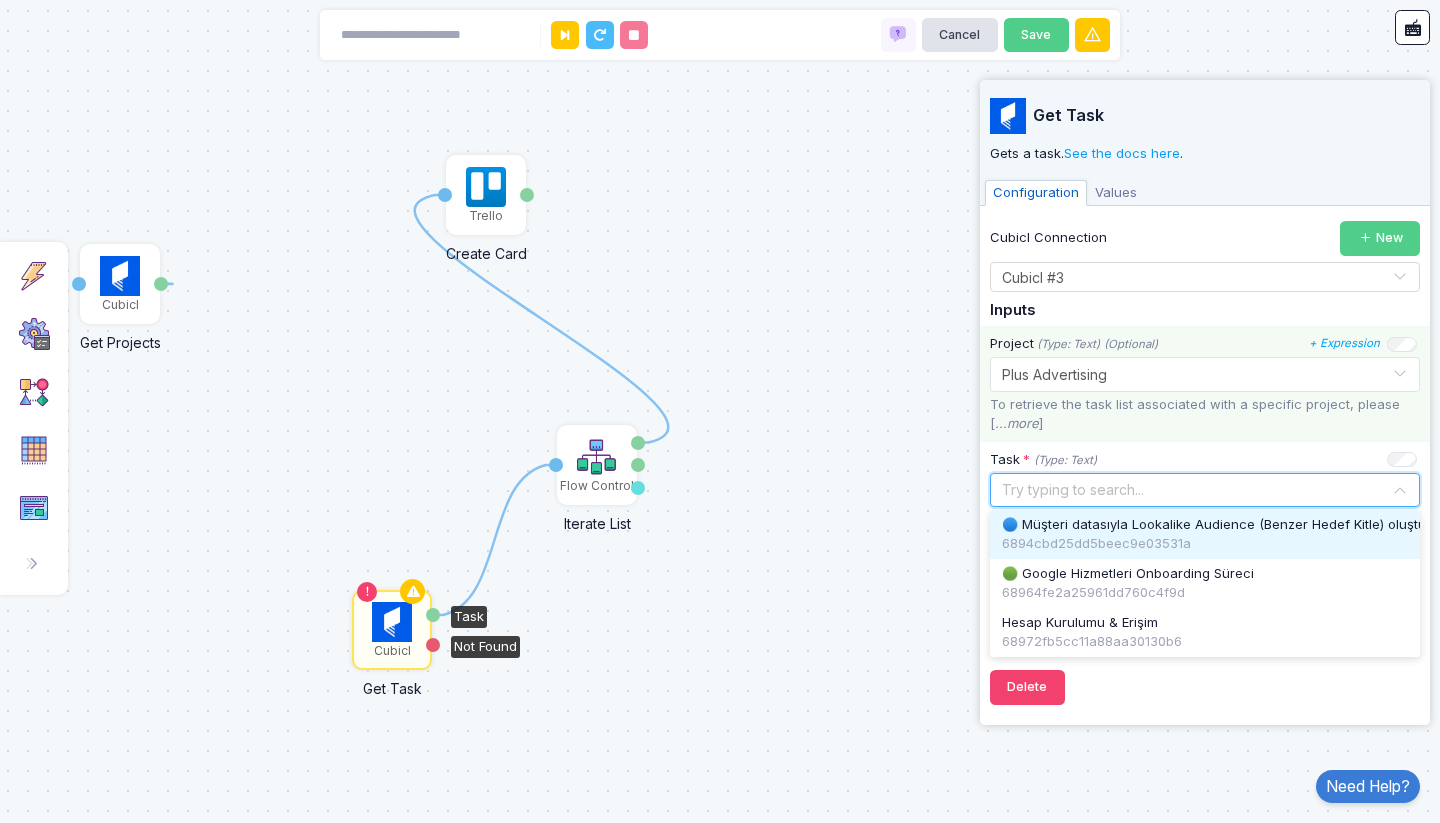 click on "🔵 Müşteri datasıyla Lookalike Audience (Benzer Hedef Kitle) oluşturma" at bounding box center [1226, 525] 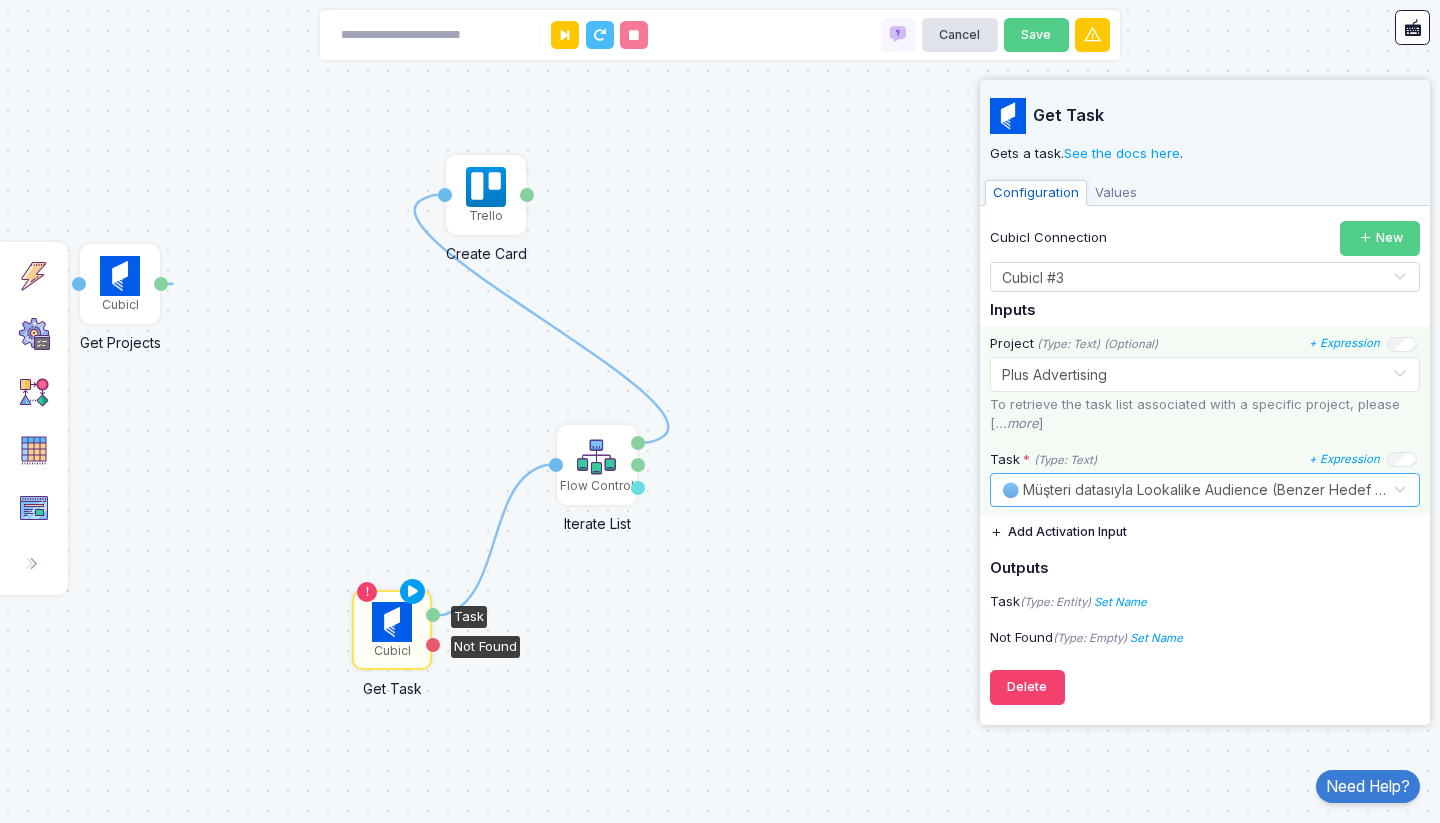 click 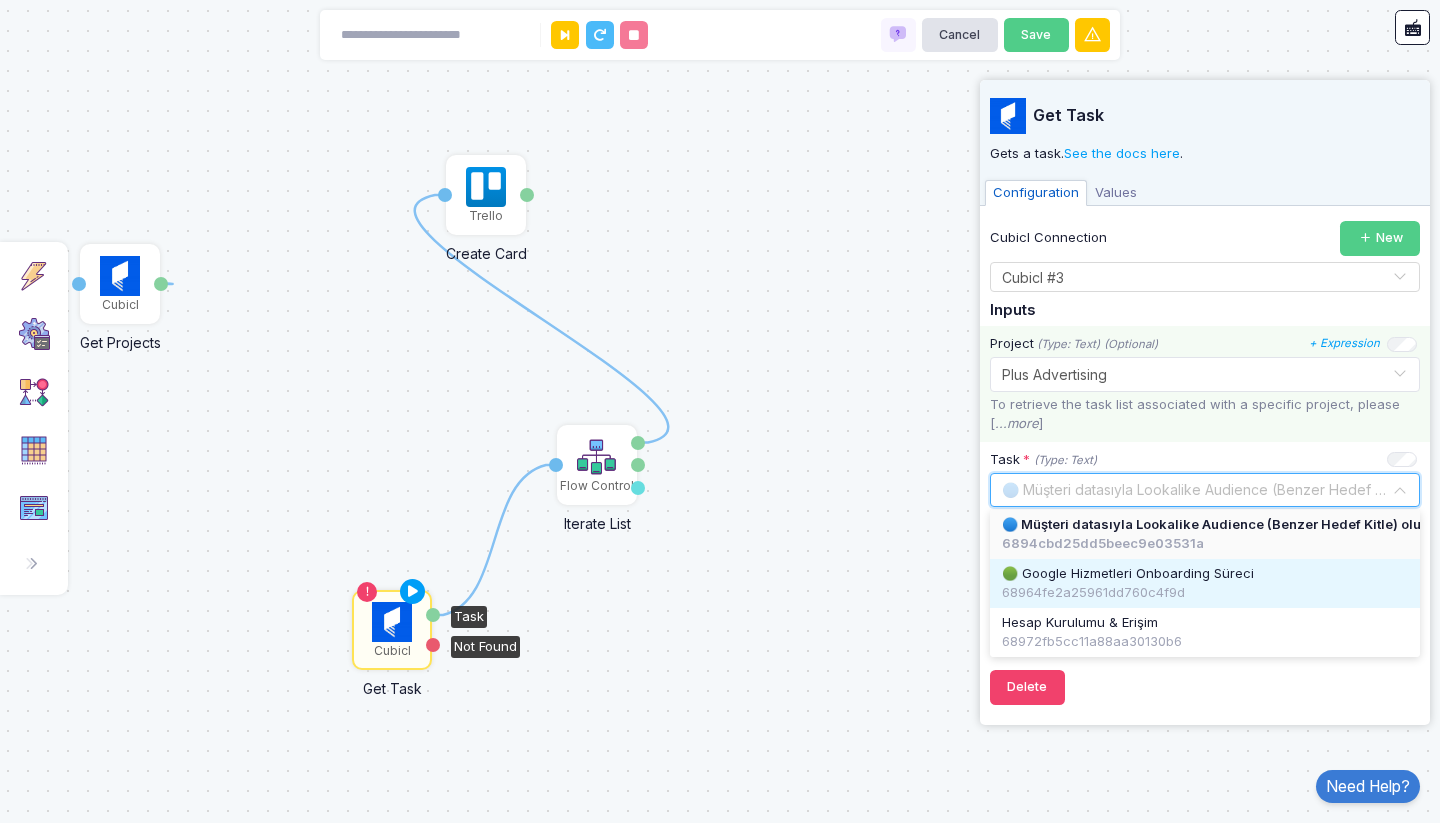 click on "🟢 Google Hizmetleri Onboarding Süreci" at bounding box center [1128, 574] 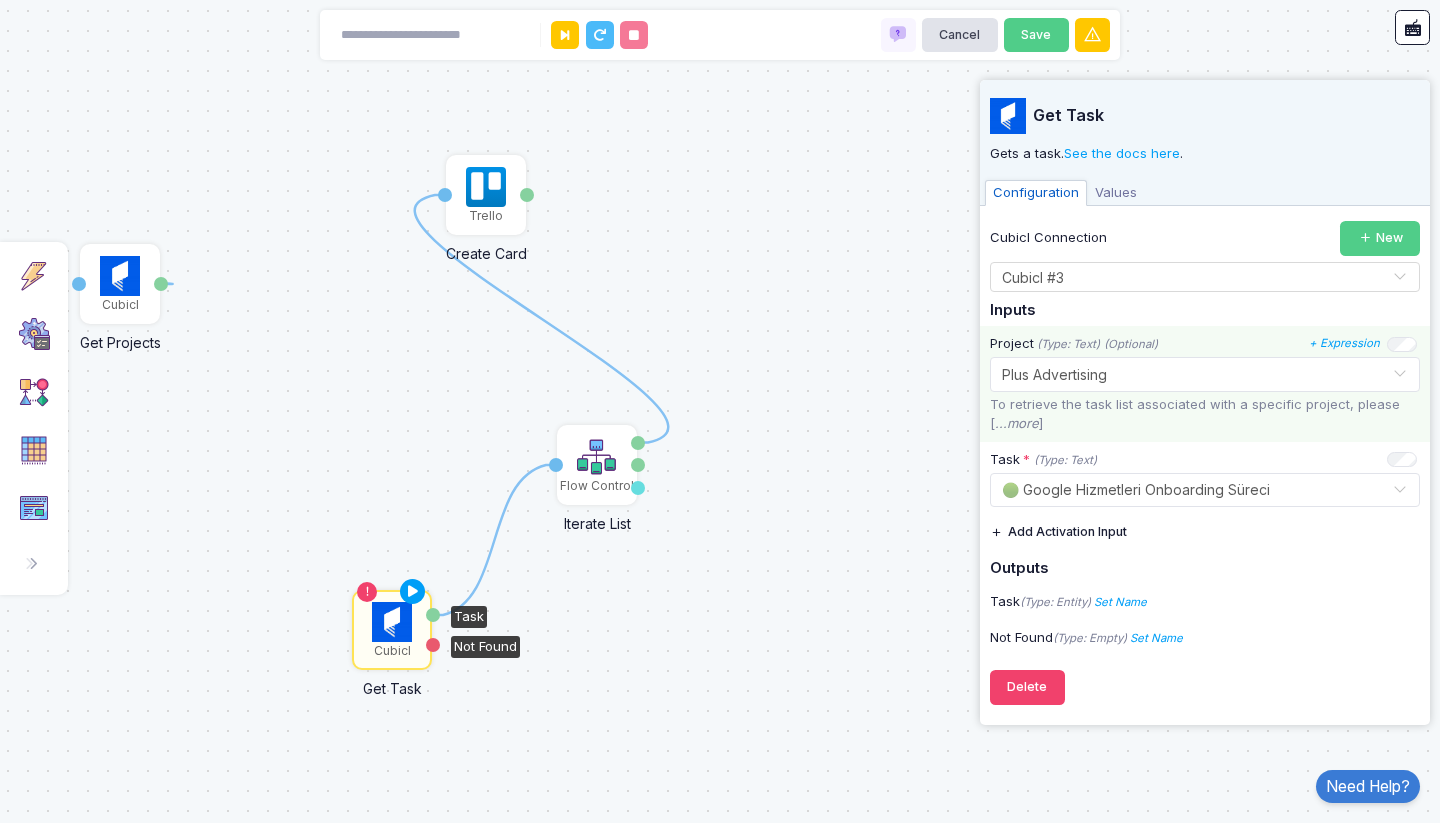 click 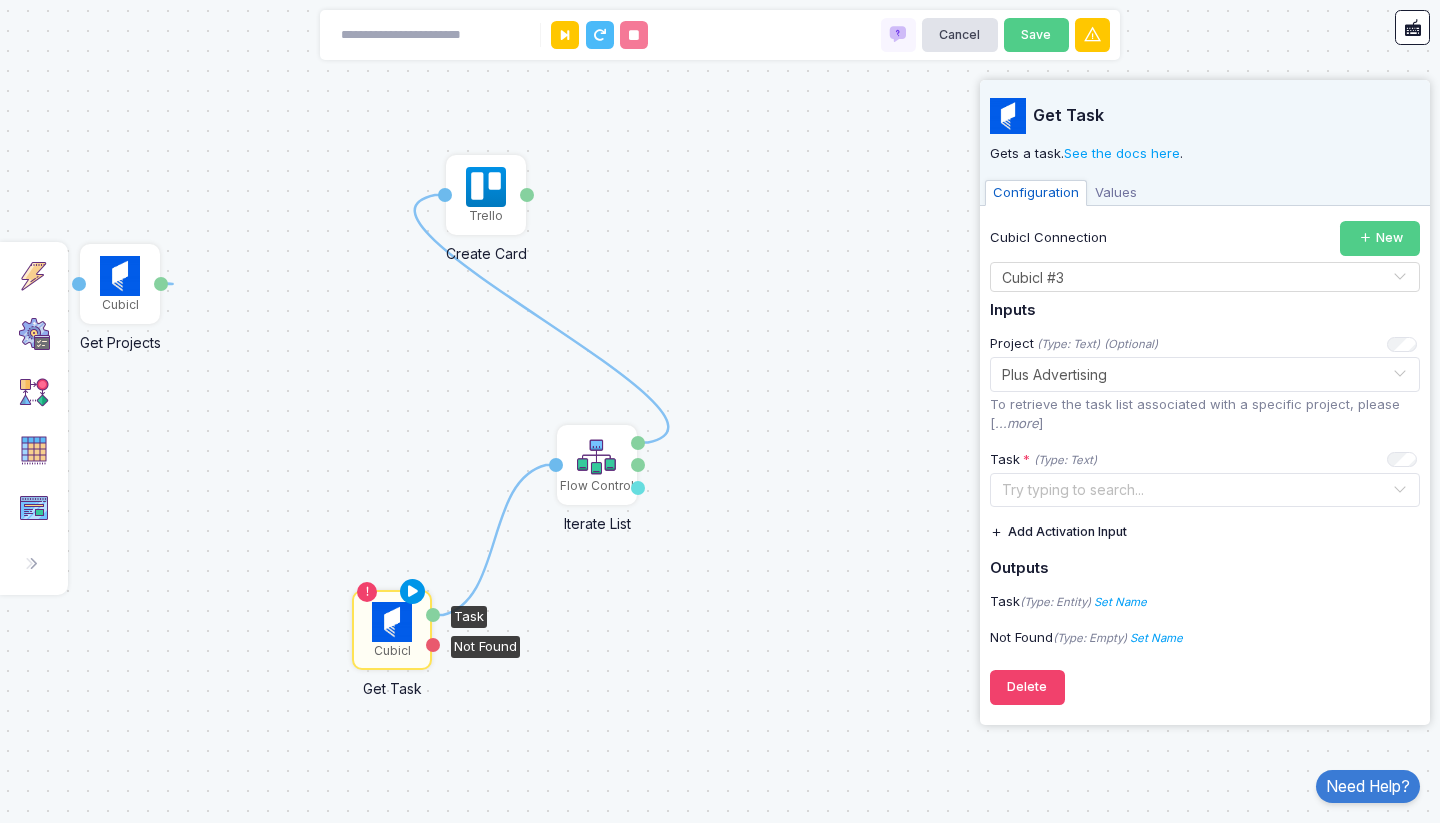 click at bounding box center [413, 592] 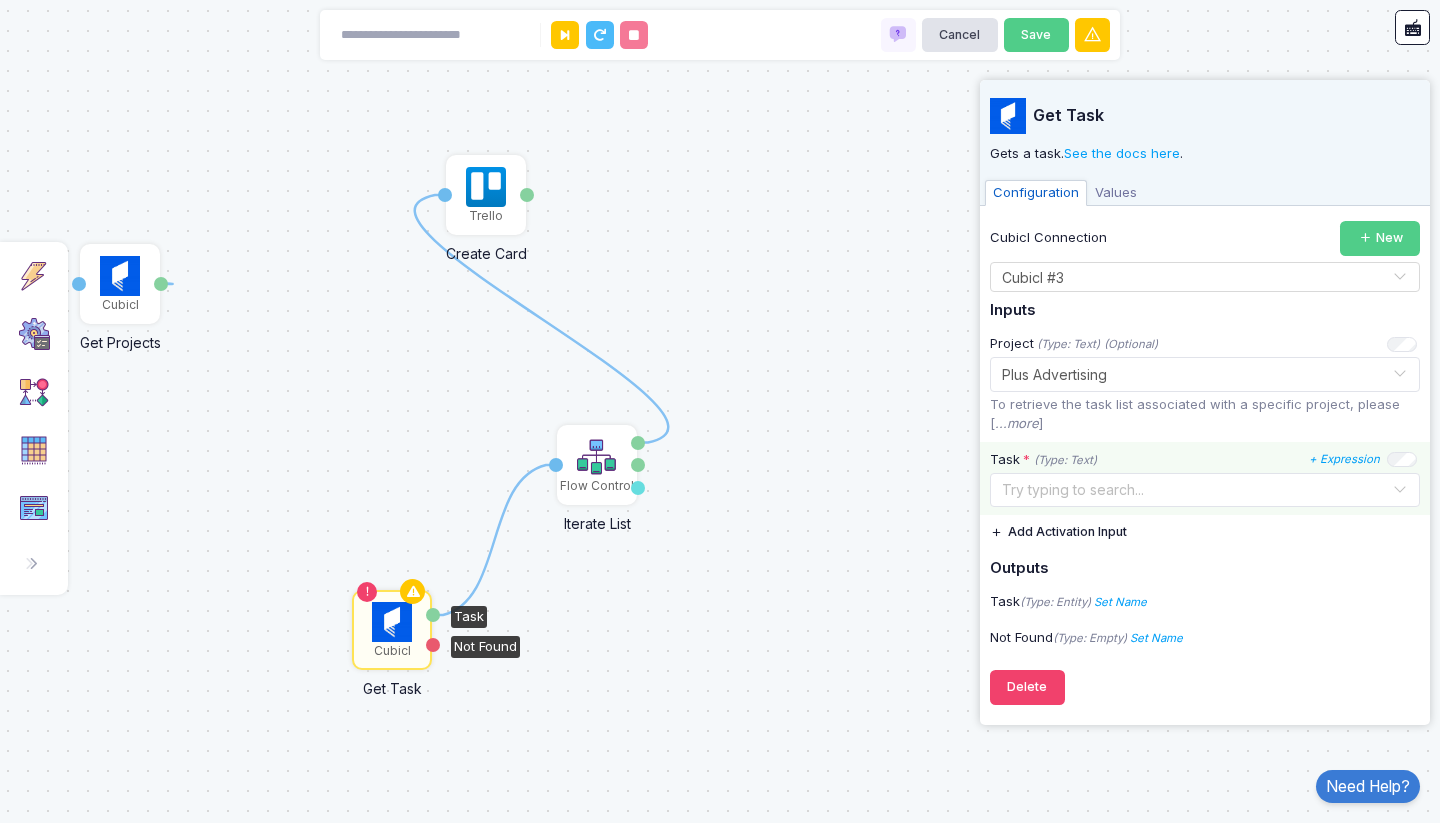 click 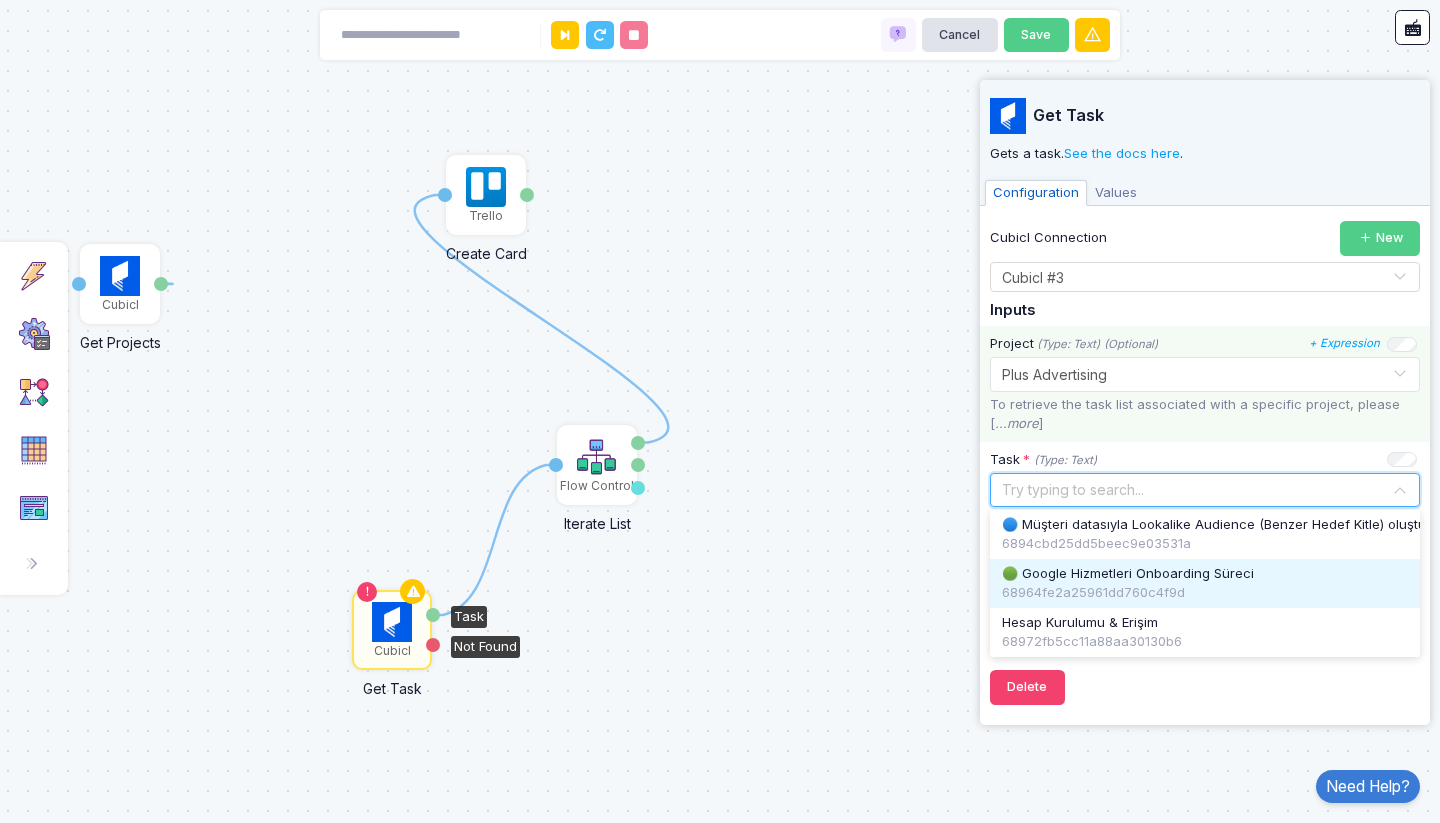 click on "🟢 Google Hizmetleri Onboarding Süreci" at bounding box center [1128, 574] 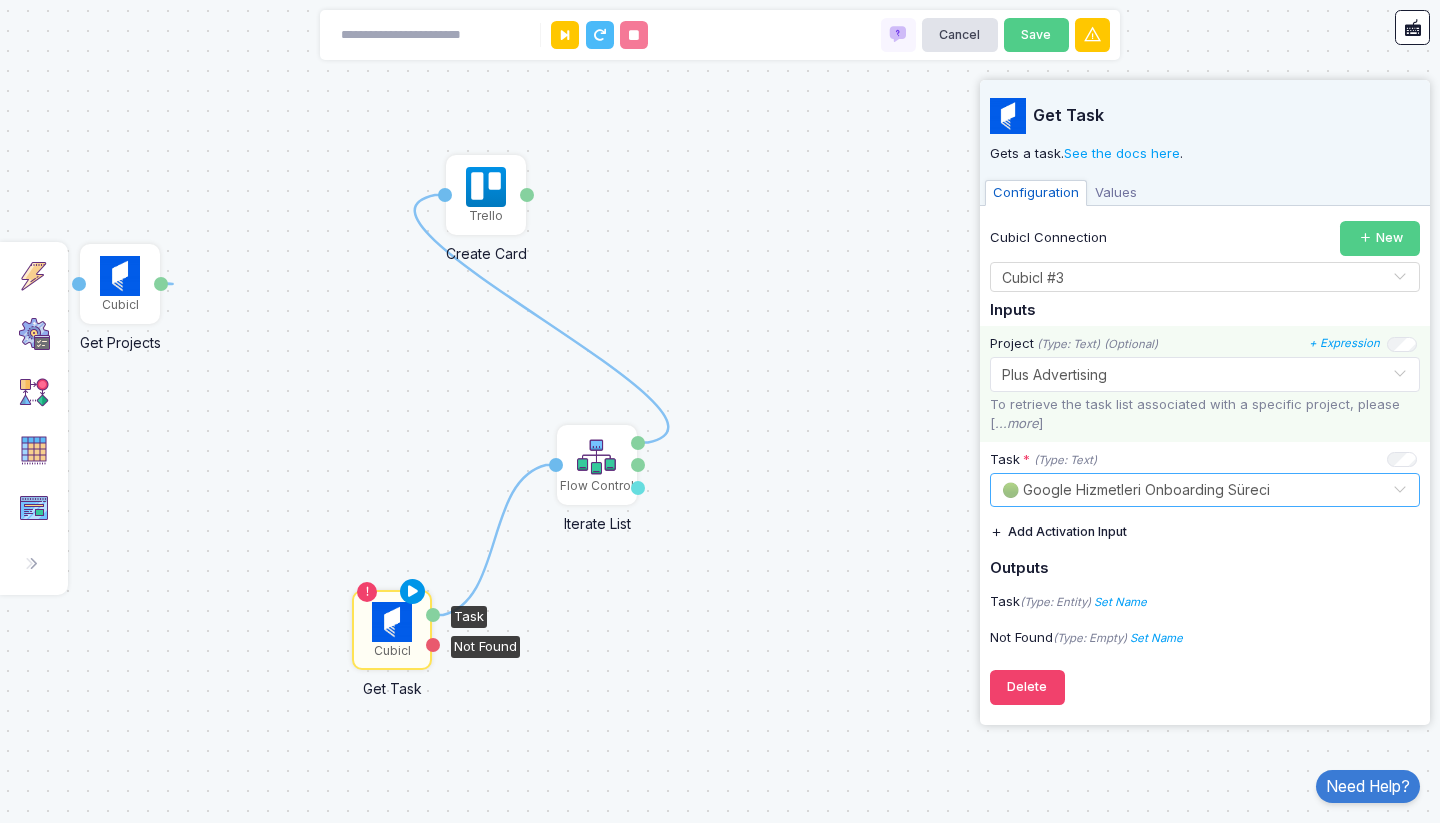 click at bounding box center (413, 592) 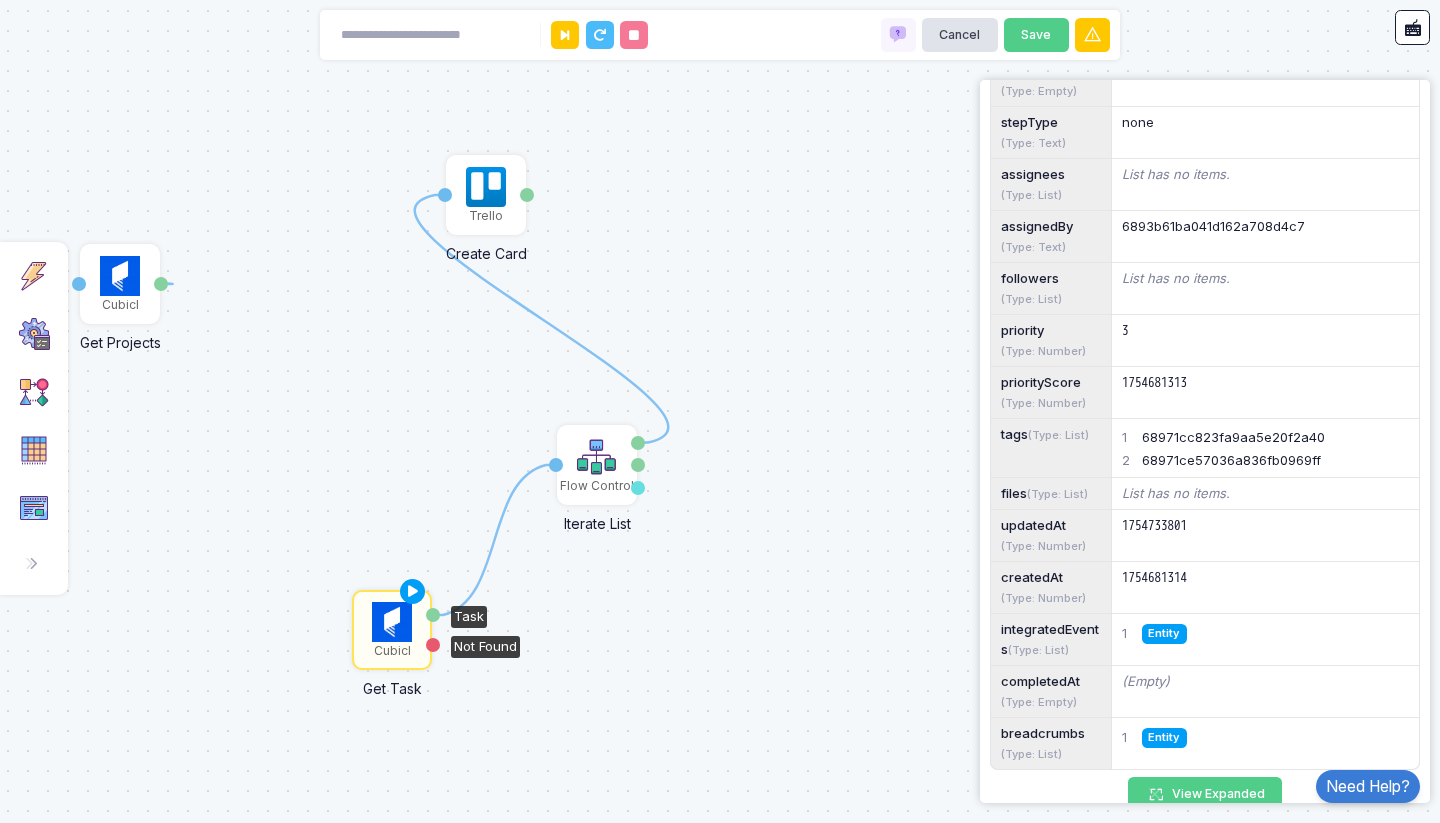 scroll, scrollTop: 857, scrollLeft: 0, axis: vertical 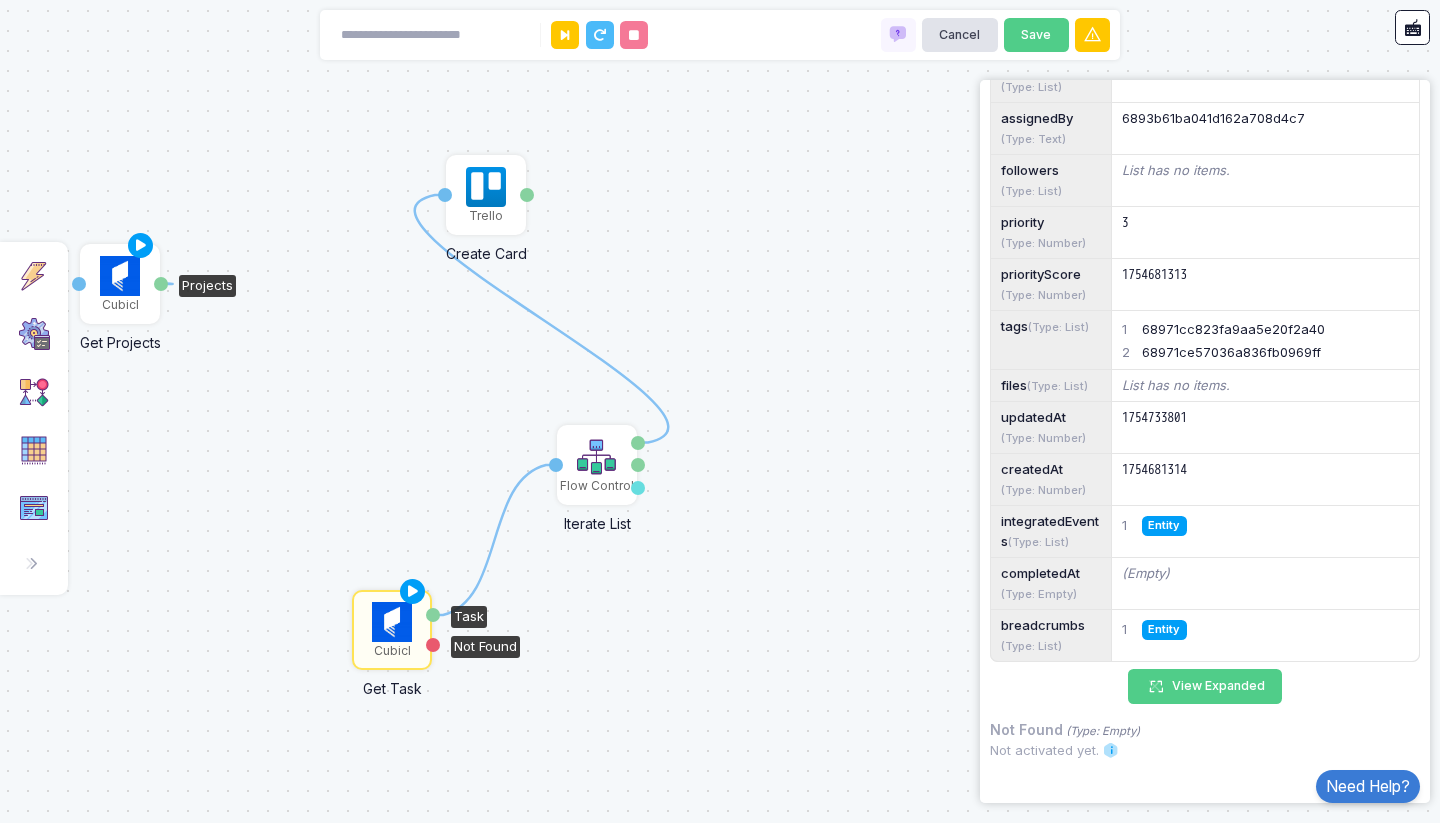 click on "Cubicl" 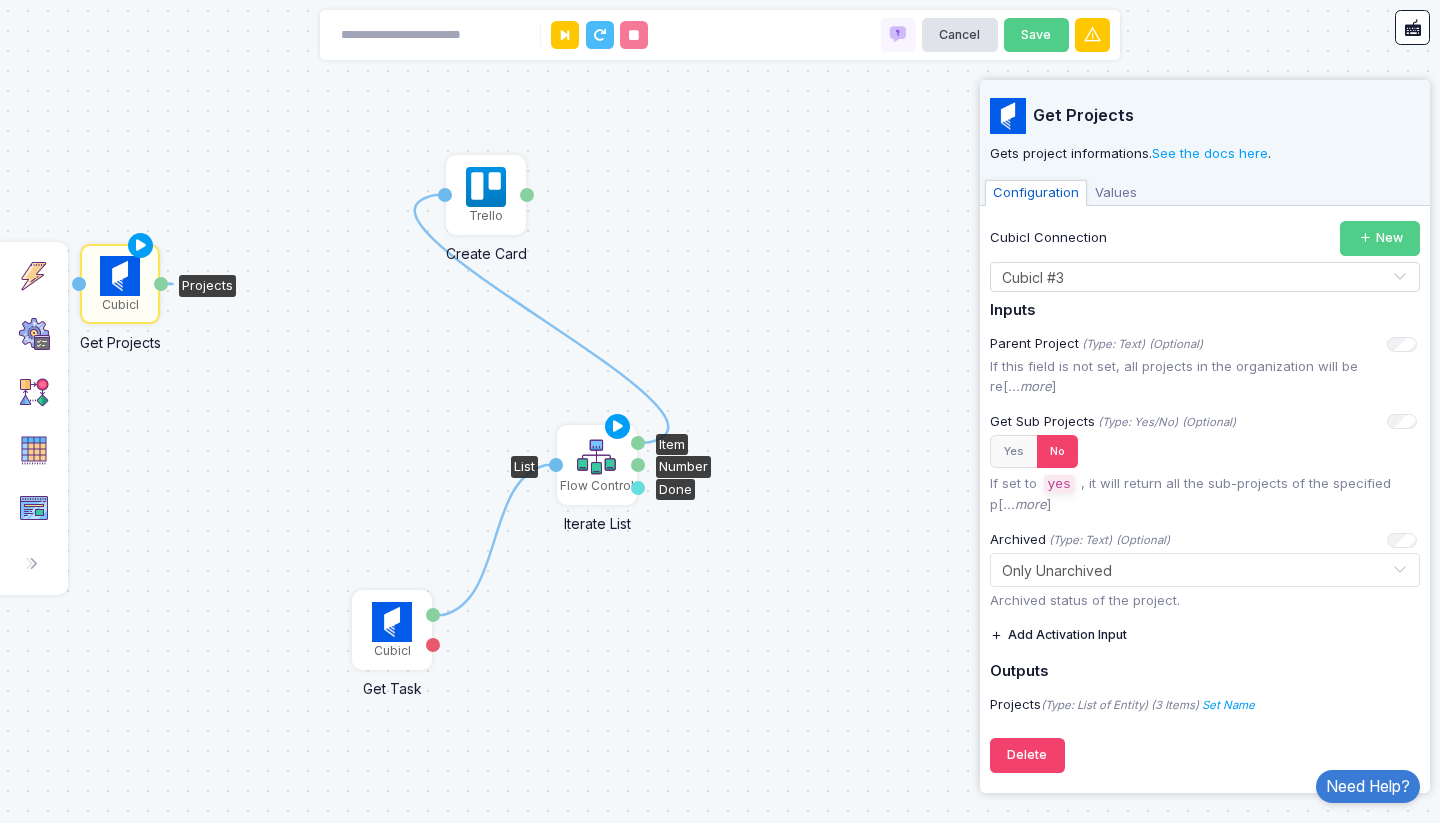 click 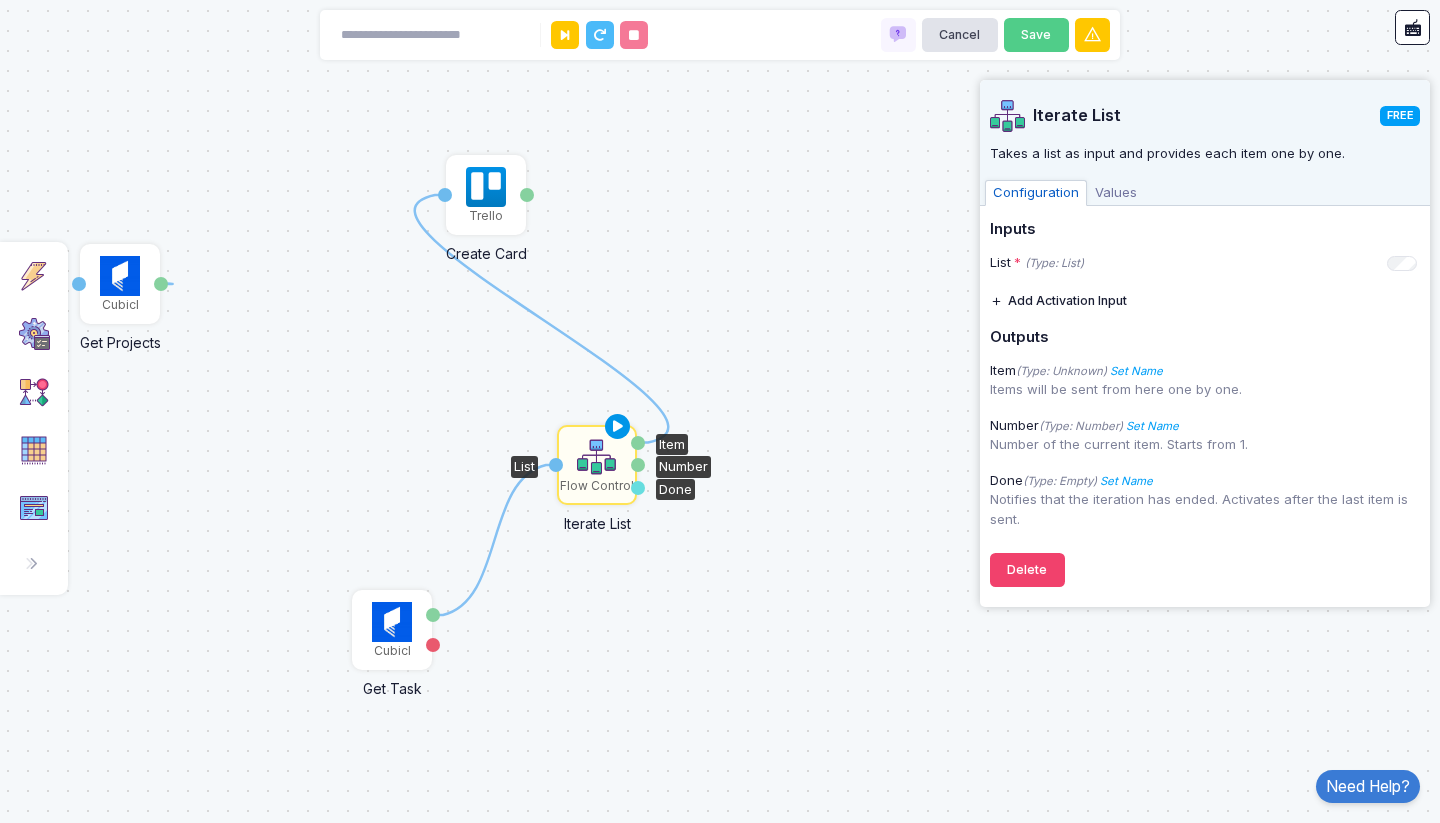 click at bounding box center (618, 427) 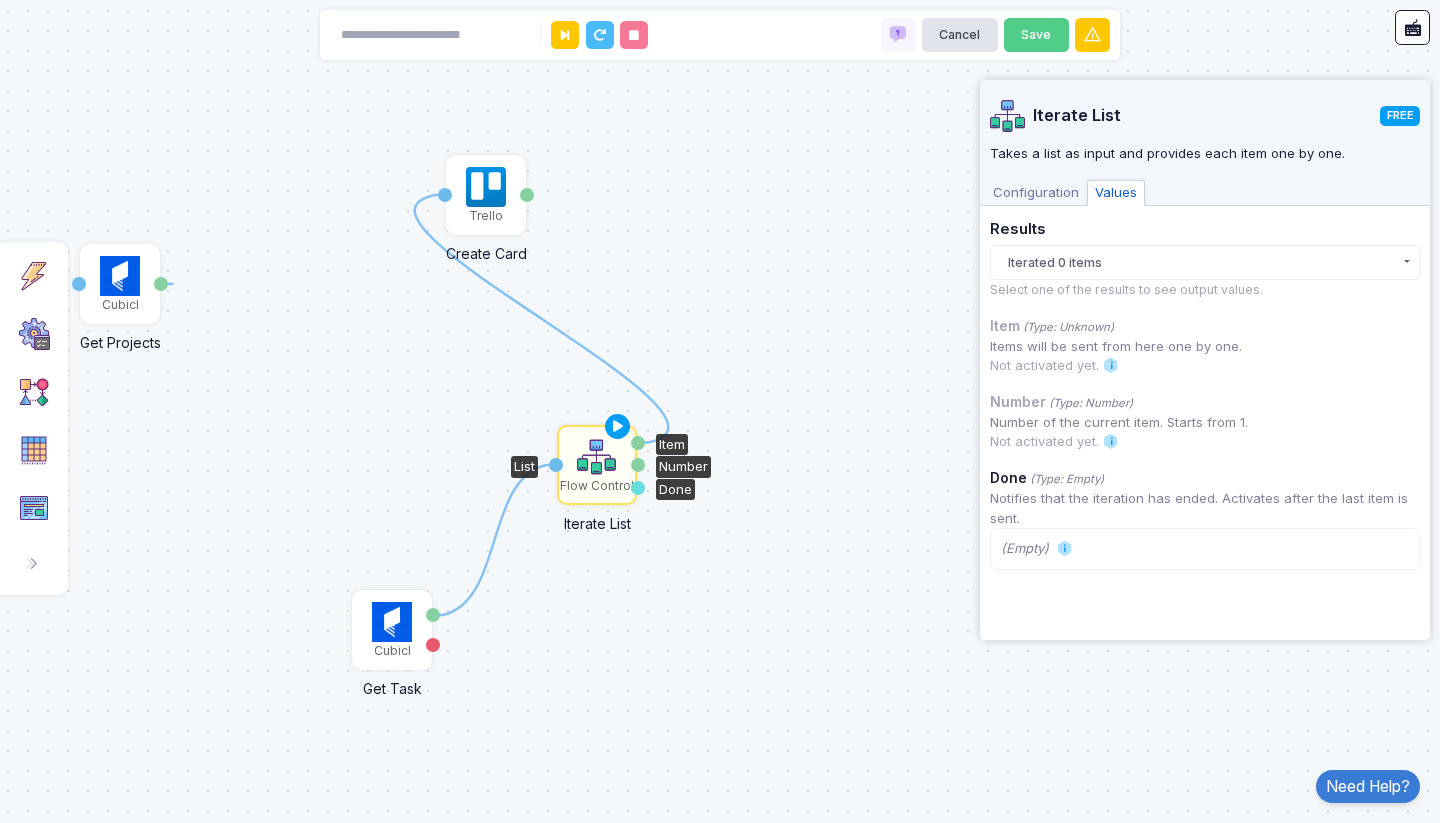 click on "Iterated 0 items" 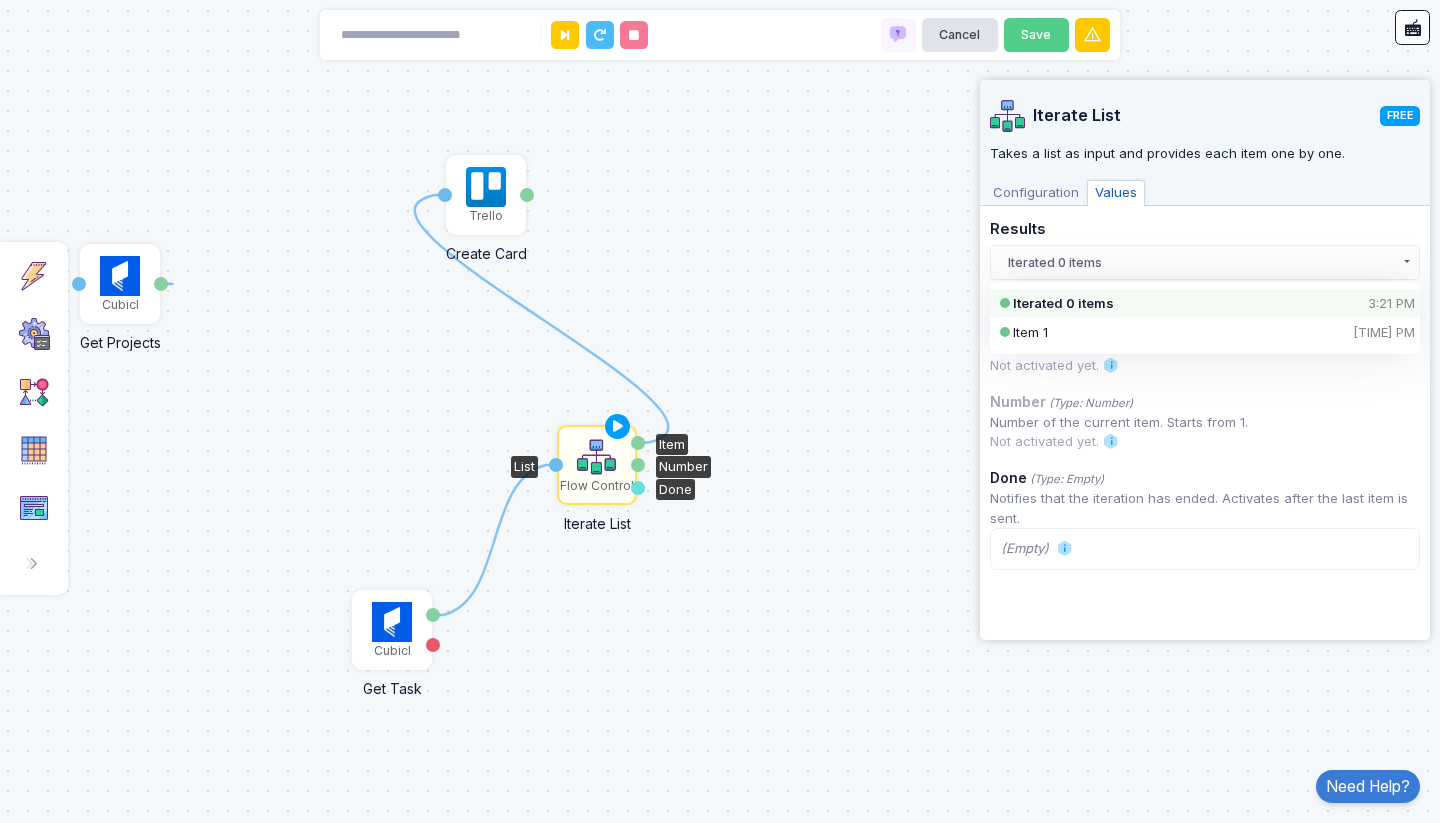 click 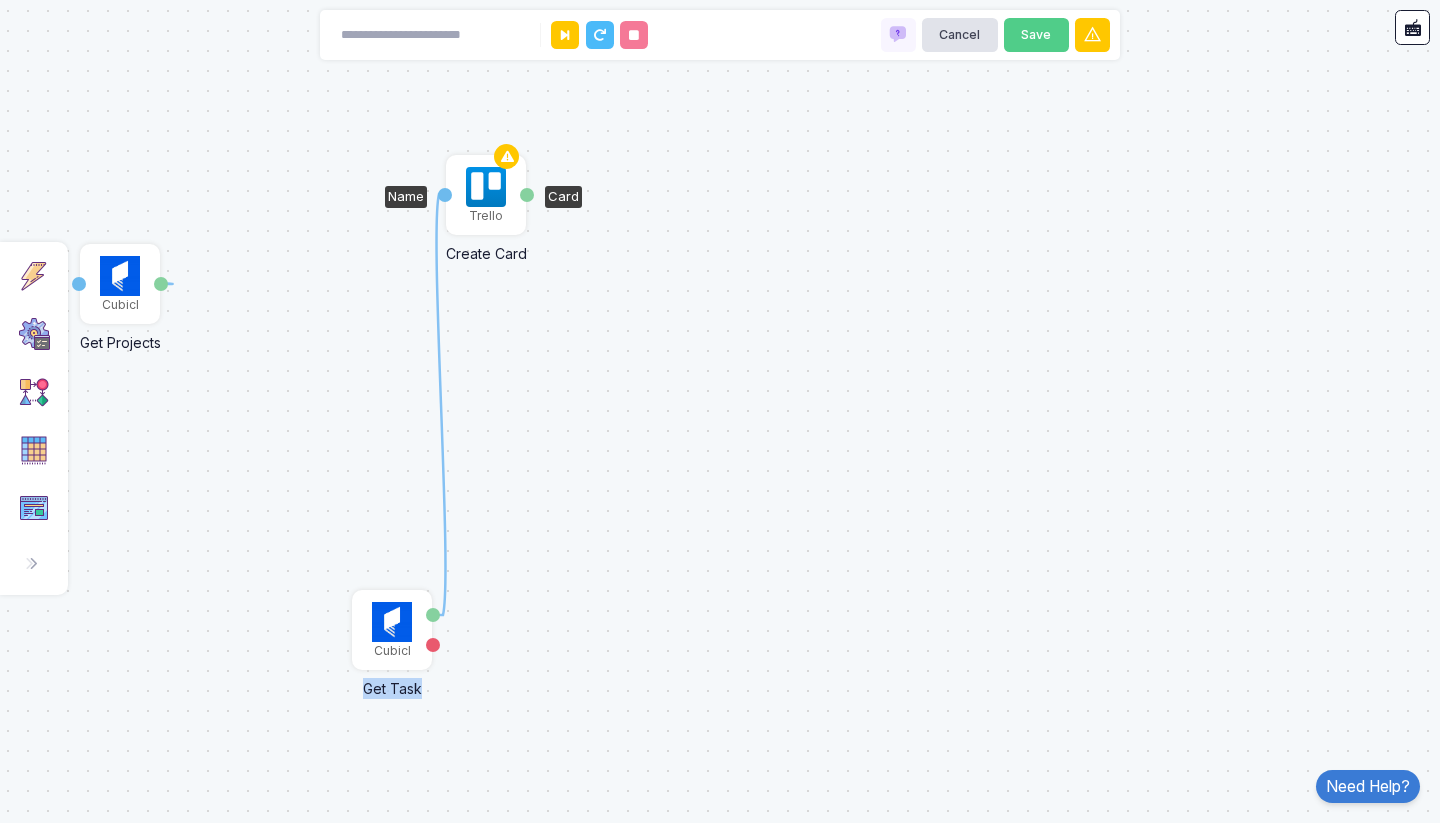 drag, startPoint x: 436, startPoint y: 610, endPoint x: 448, endPoint y: 195, distance: 415.17346 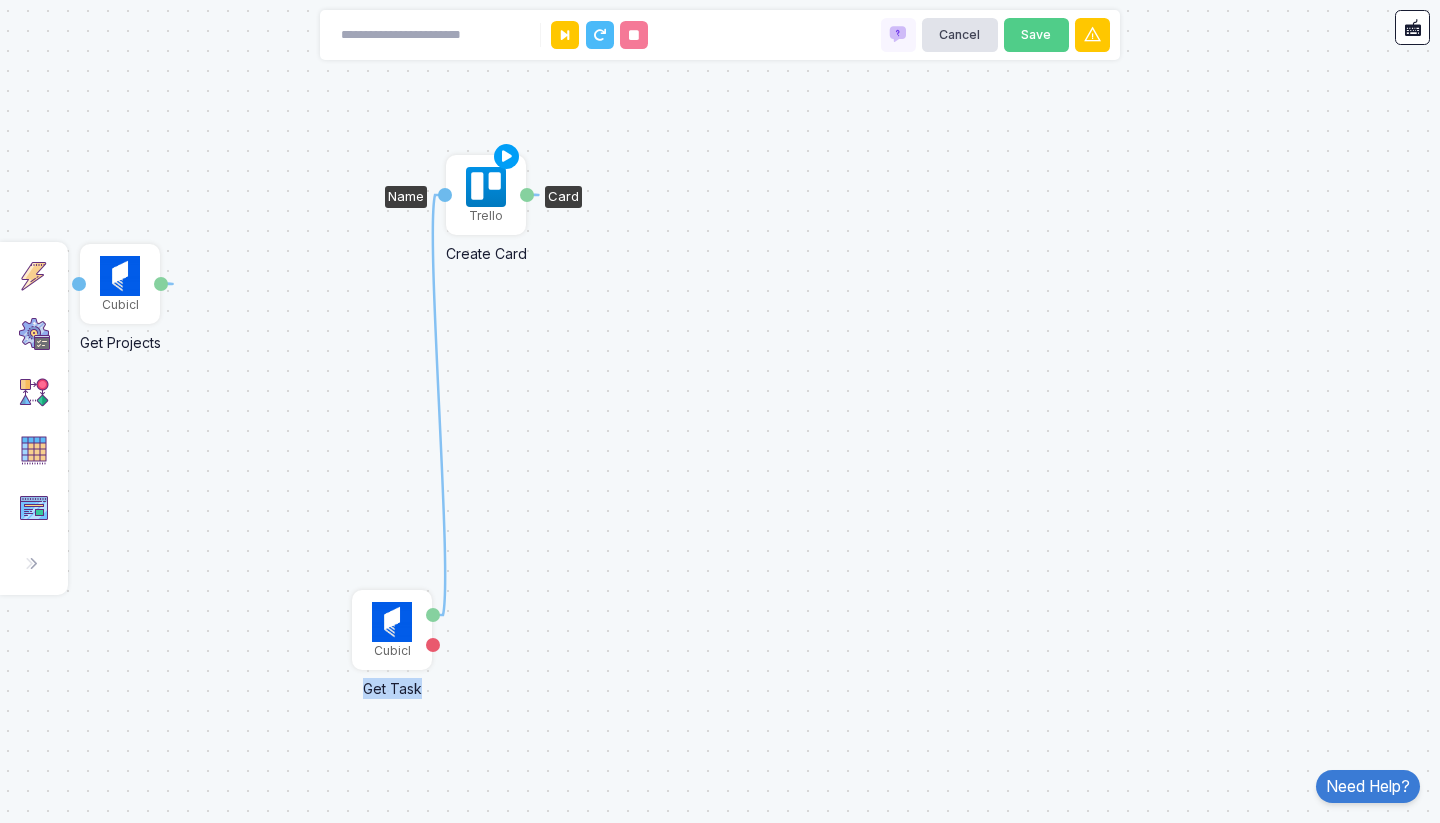 click on "Card" 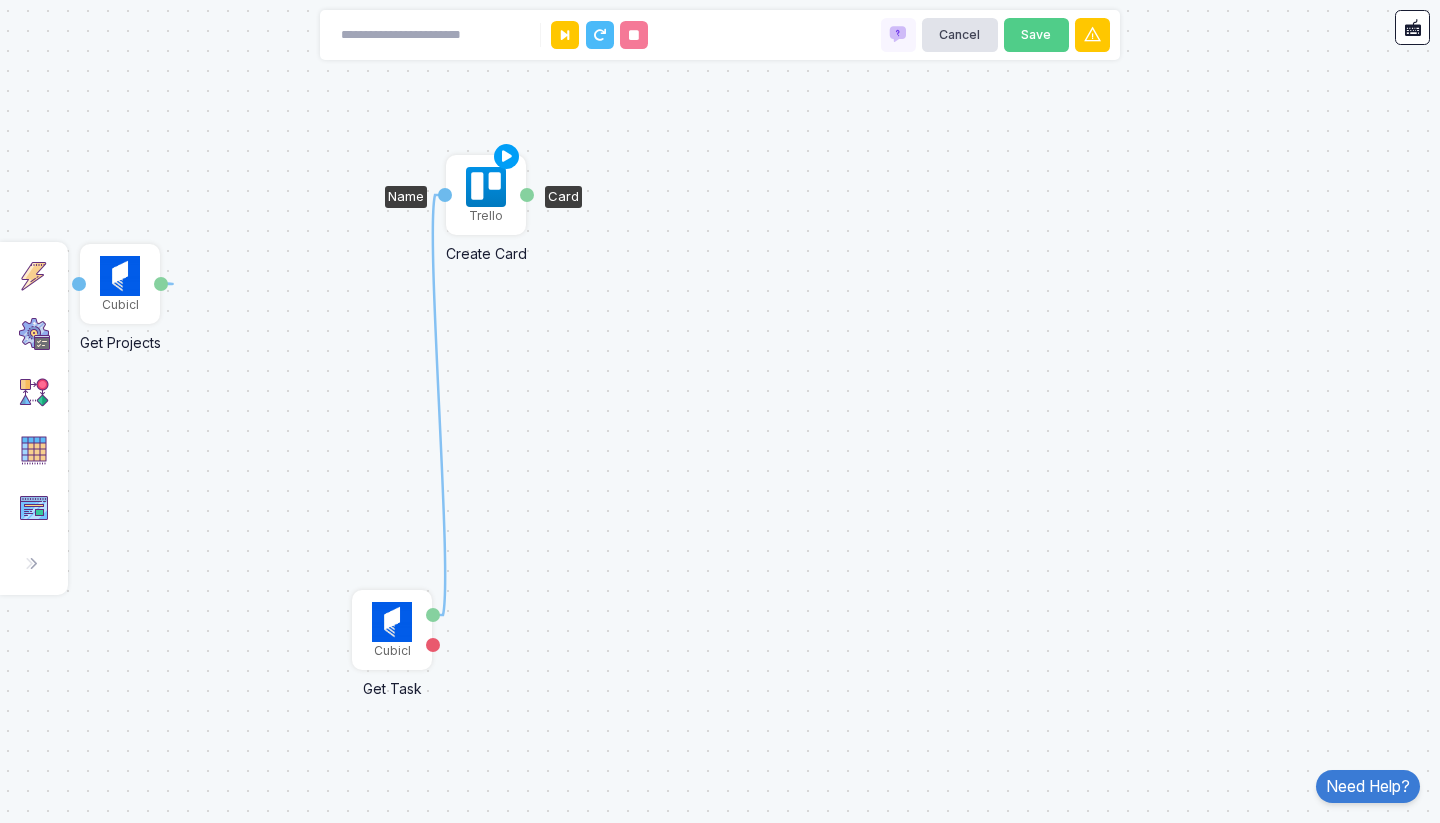 click 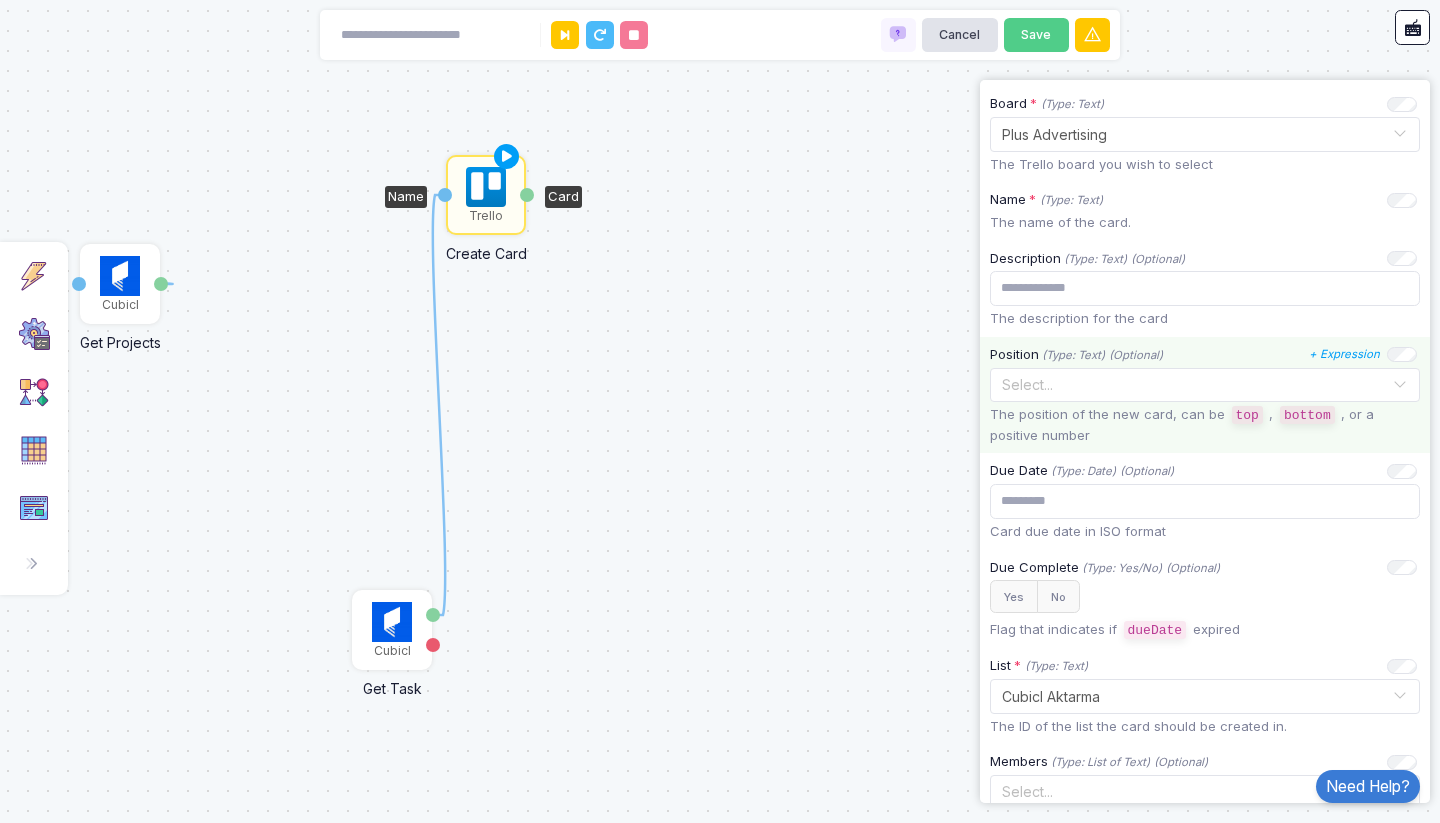 scroll, scrollTop: 480, scrollLeft: 0, axis: vertical 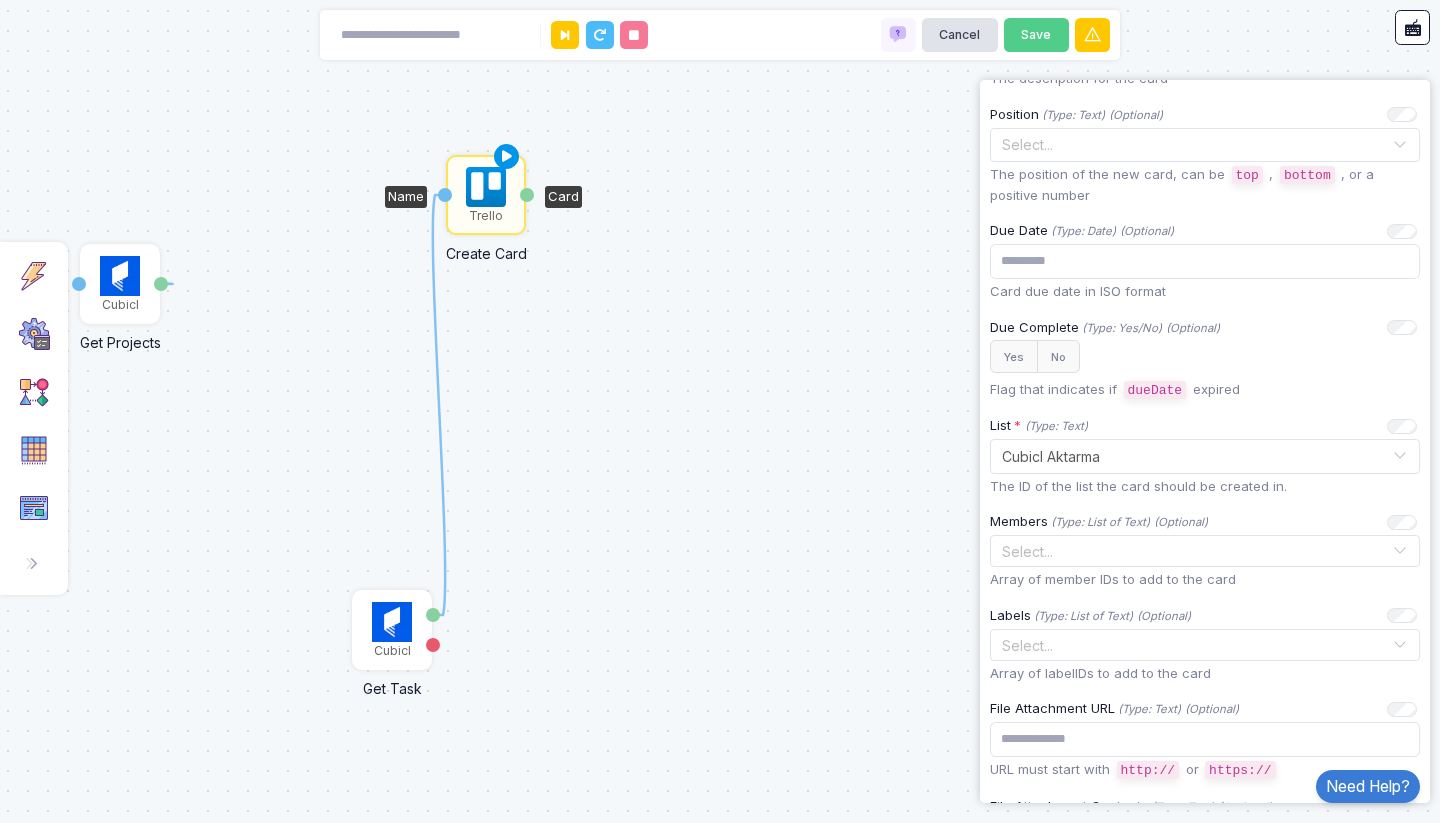 click at bounding box center (507, 157) 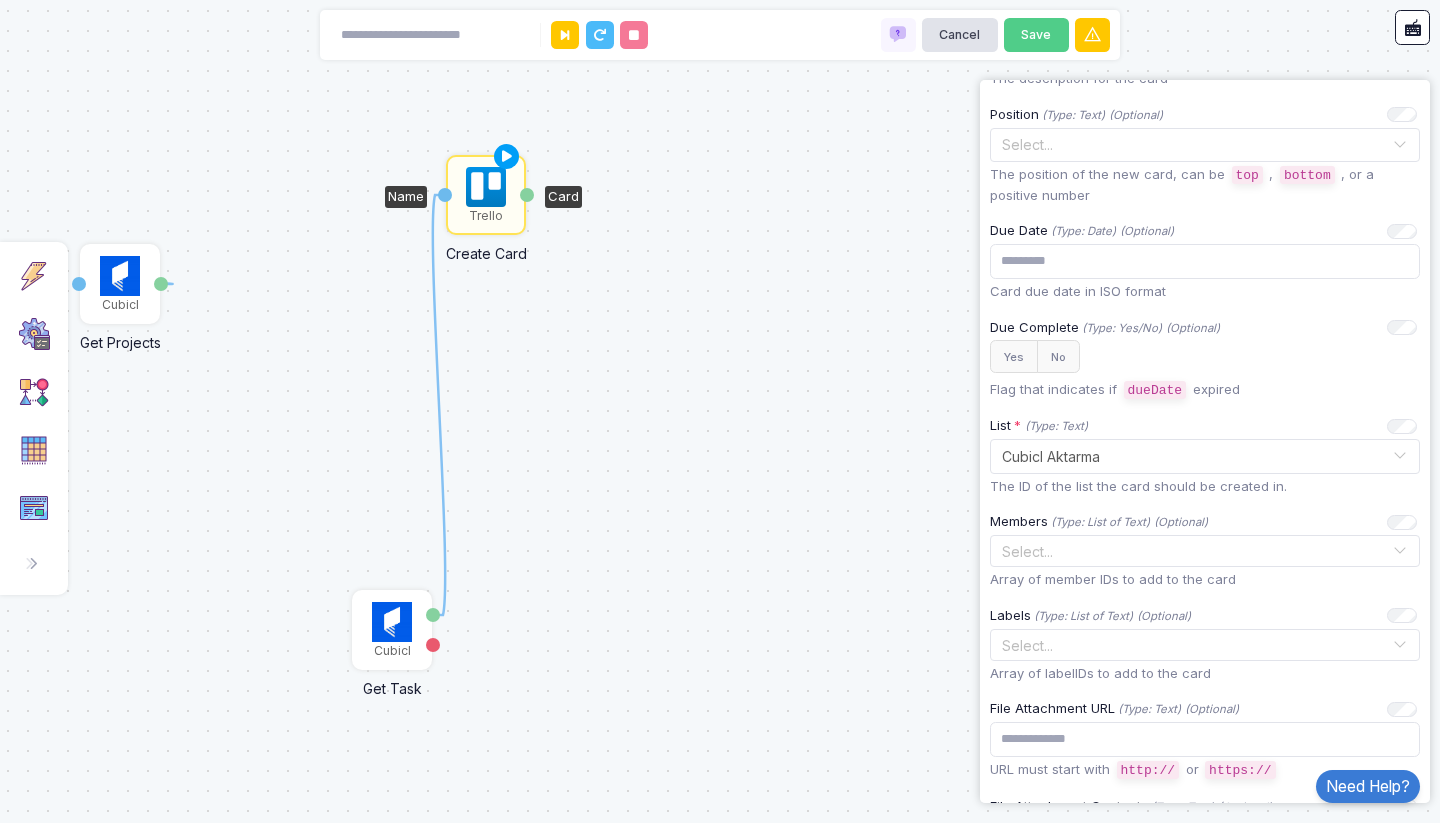 scroll, scrollTop: 0, scrollLeft: 0, axis: both 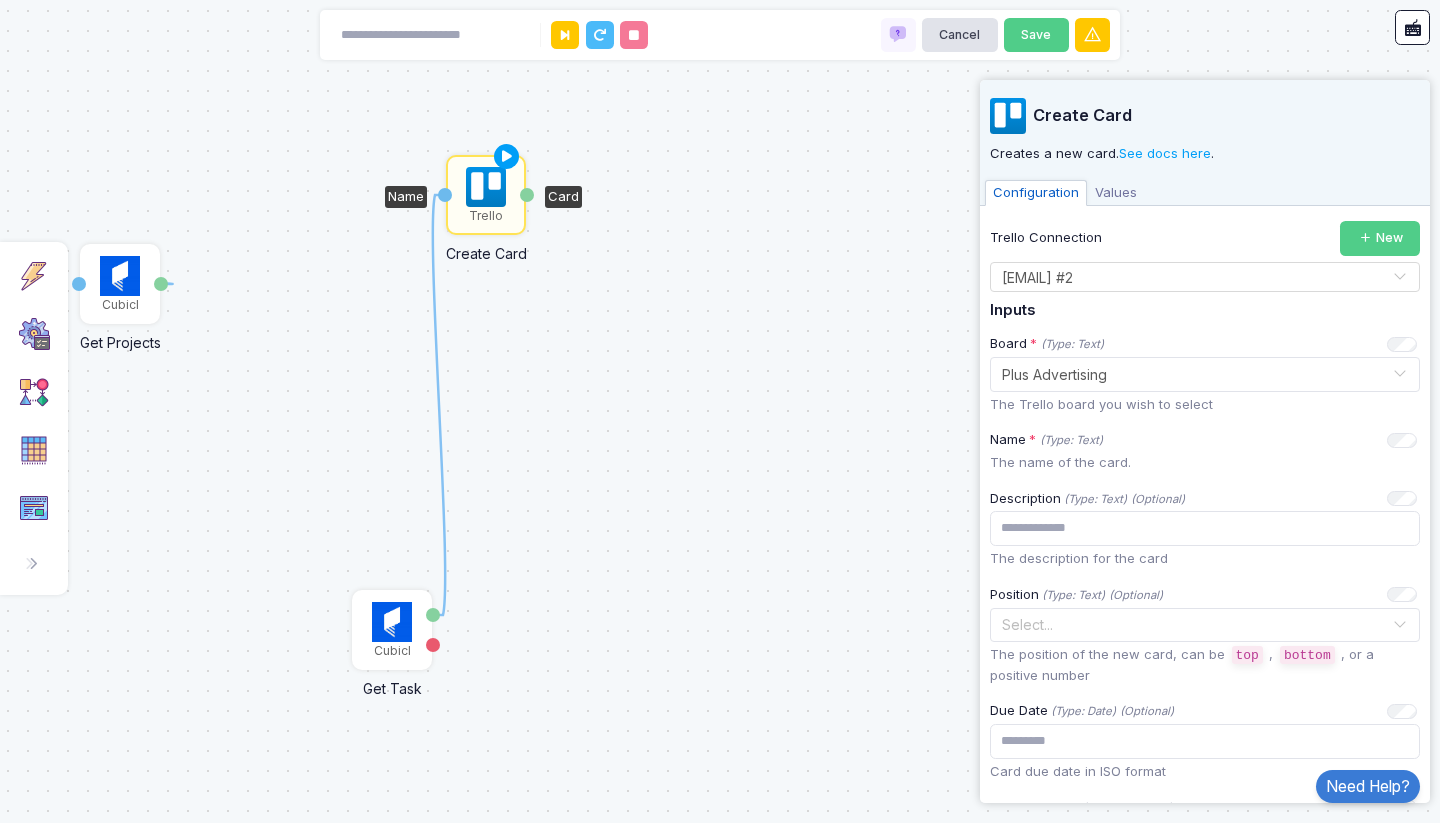 click on "Values" at bounding box center (1116, 193) 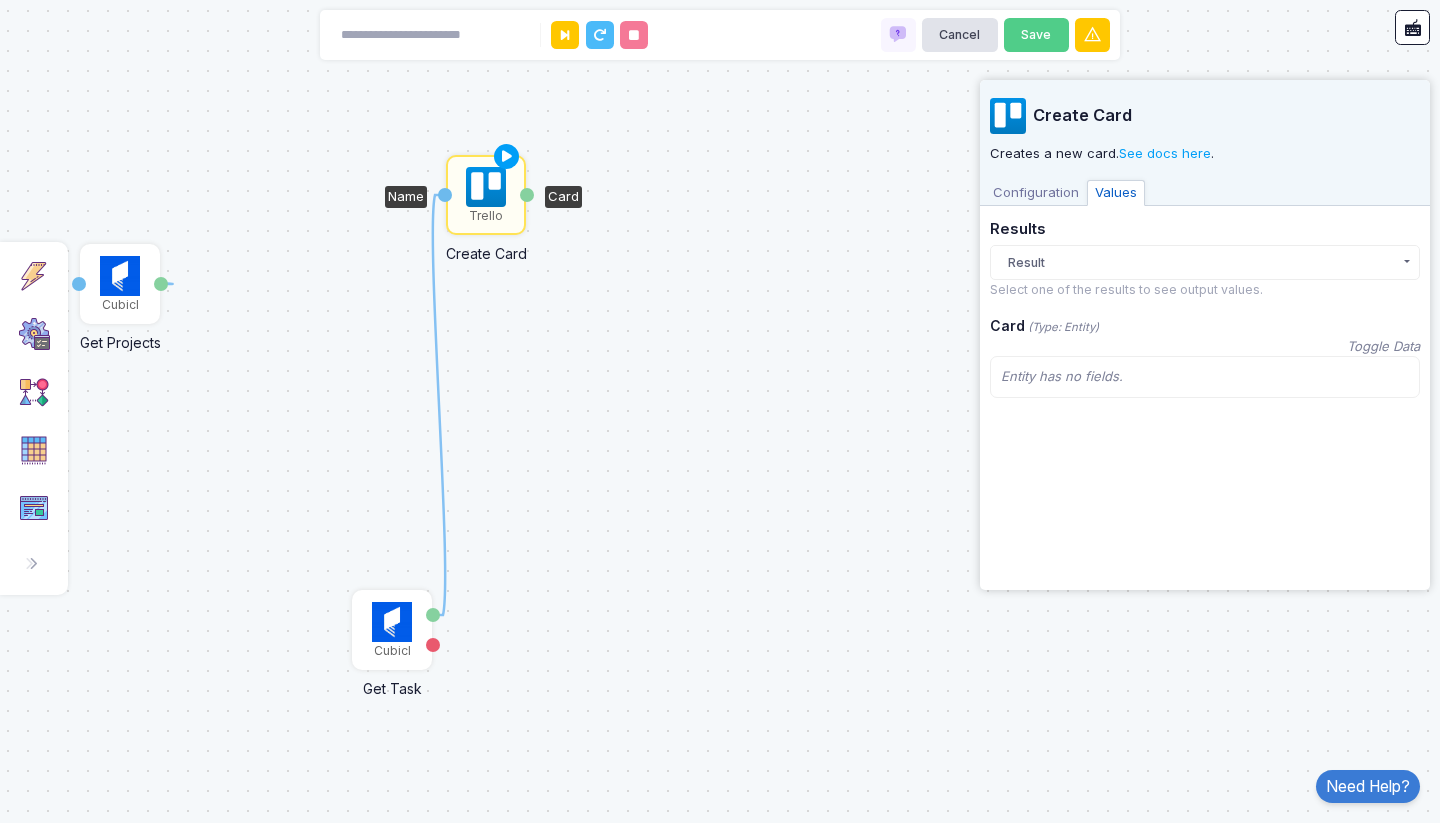 click on "Result" 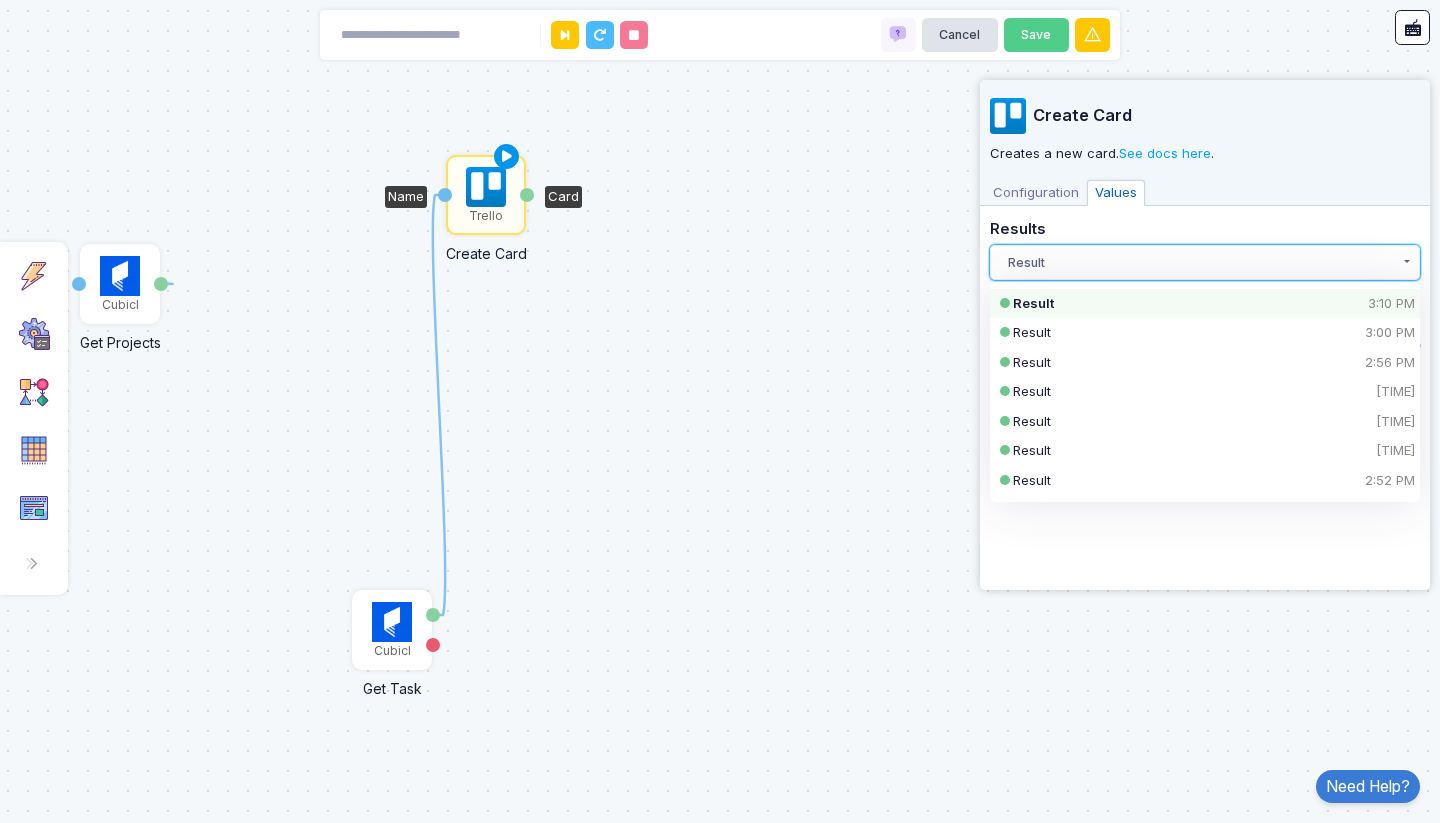 click at bounding box center (507, 157) 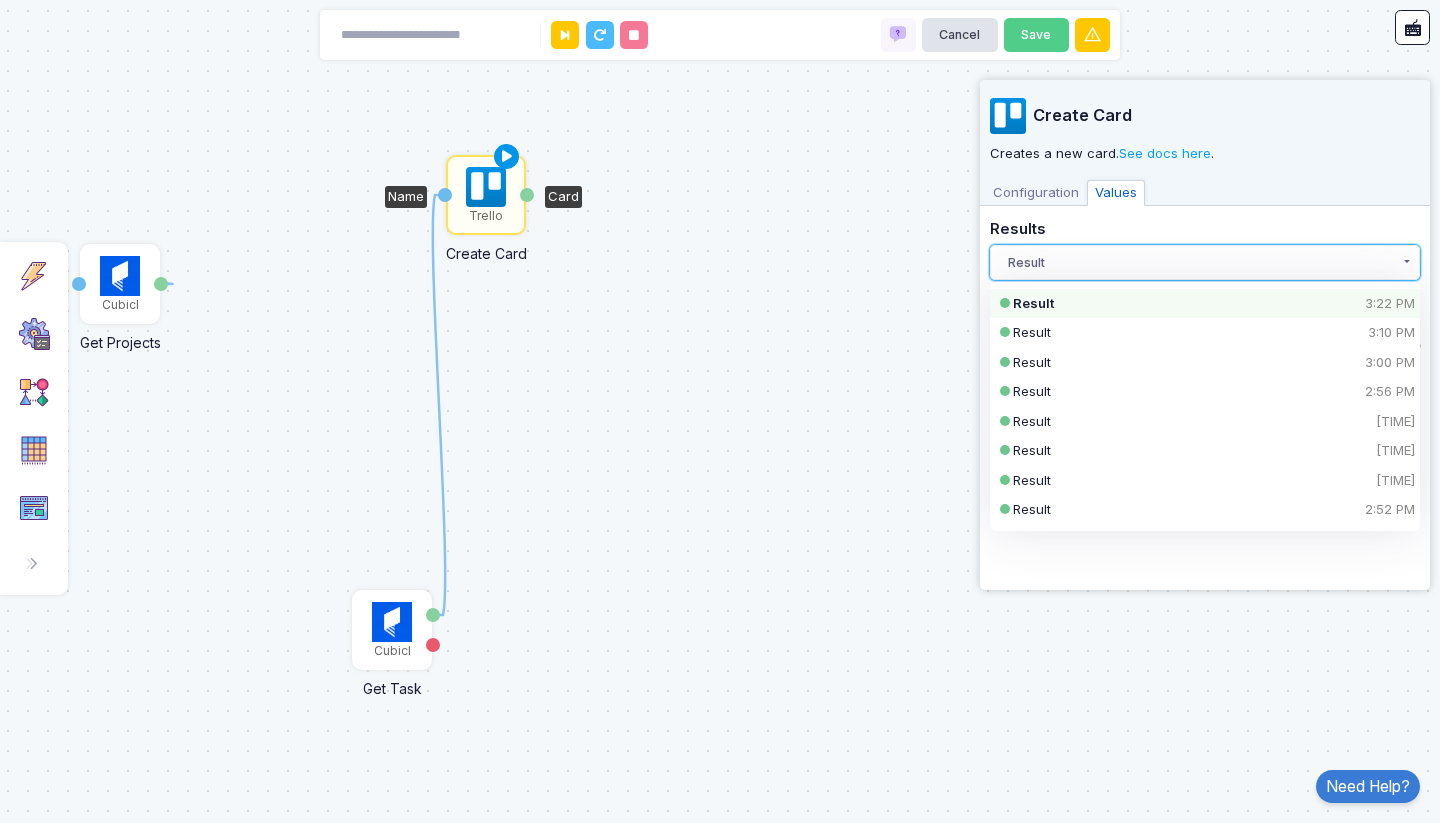 type 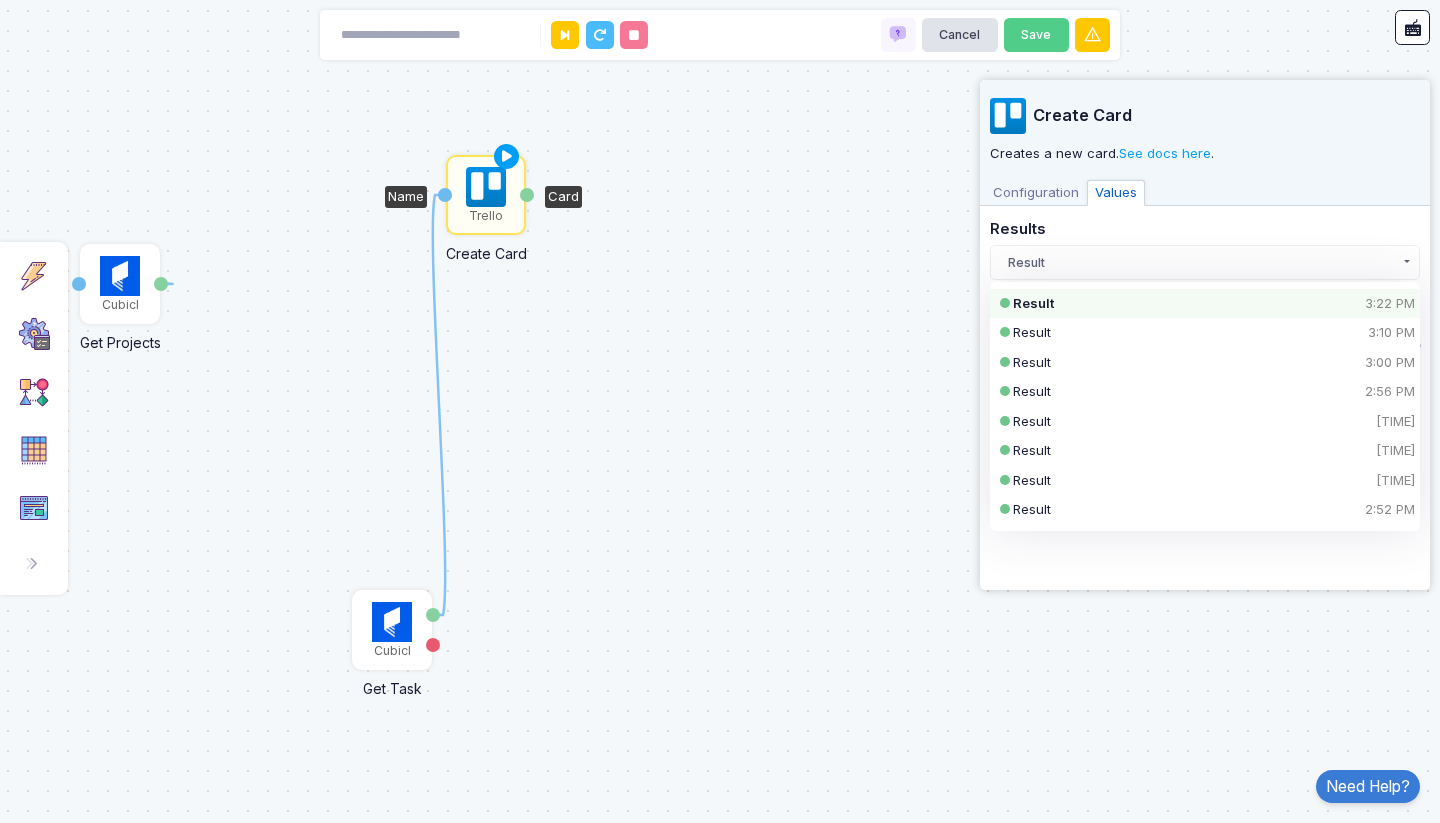 click on "Create Card Creates a new card.  See docs here .
Configuration Values Trello Connection  New  Select Connection × a.kerim.sanli@example.com #2 × Inputs Board * (Type: Text) + Expression Select... × Plus Advertising The Trello board you wish to select
Name * (Type: Text) + Expression The name of the card.
Description (Type: Text) (Optional) + Expression The description for the card
Position (Type: Text) (Optional) + Expression Select... The position of the new card, can be  top ,  bottom , or a positive number Due Date (Type: Date) (Optional) + Expression Card due date in ISO format
Due Complete (Type: Yes/No) (Optional) + Expression Yes No Flag that indicates if  dueDate  expired
List * (Type: Text) + Expression Select... × Cubicl Aktarma The ID of the list the card should be created in.
Members (Type: List of Text) (Optional) + Expression Select... Array of member IDs to add to the card
Labels (Type: List of Text) (Optional) + Expression Select... Array of labelIDs to add to the card
or" 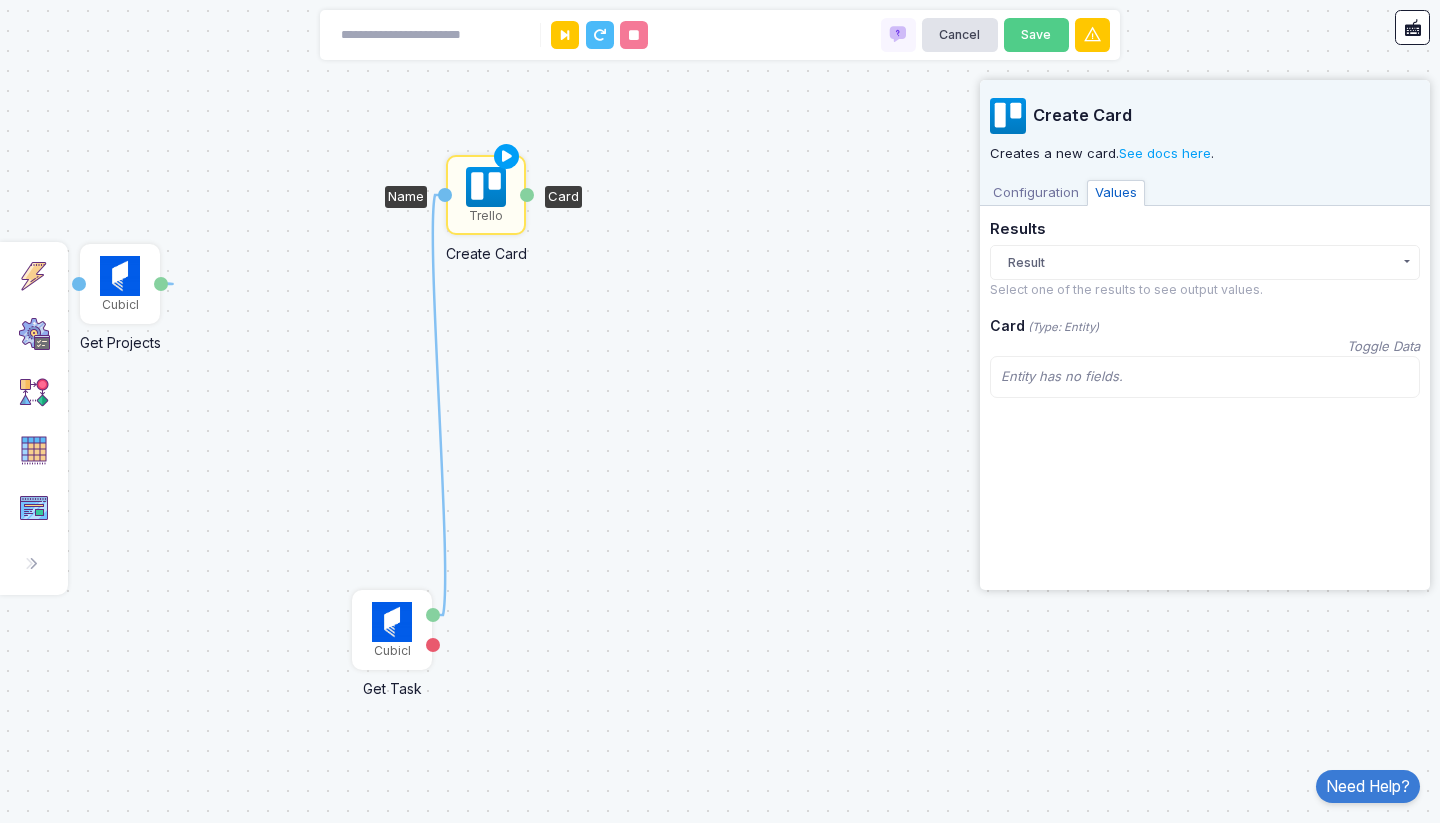 click on "Entity has no fields." 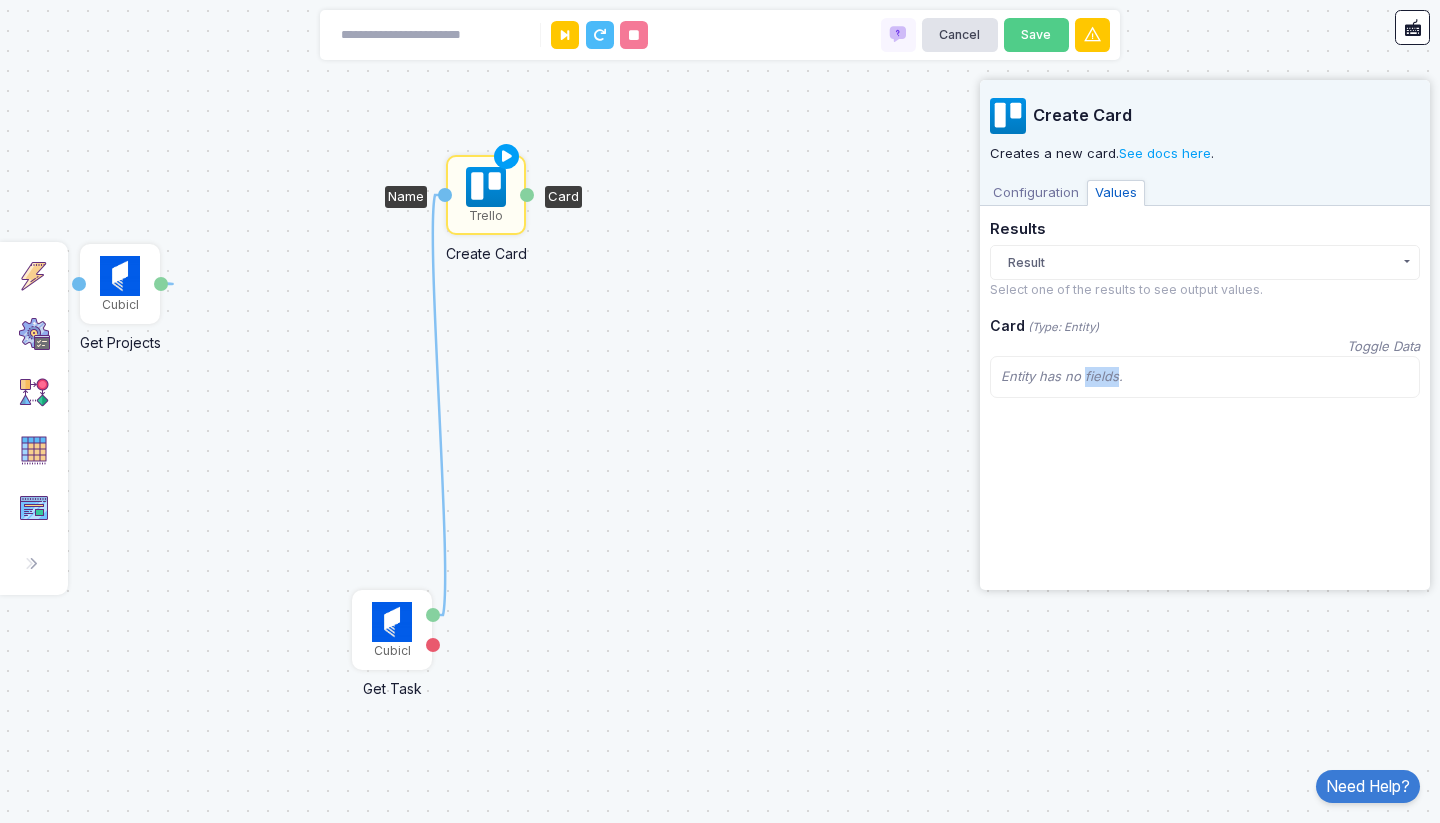 click on "Entity has no fields." 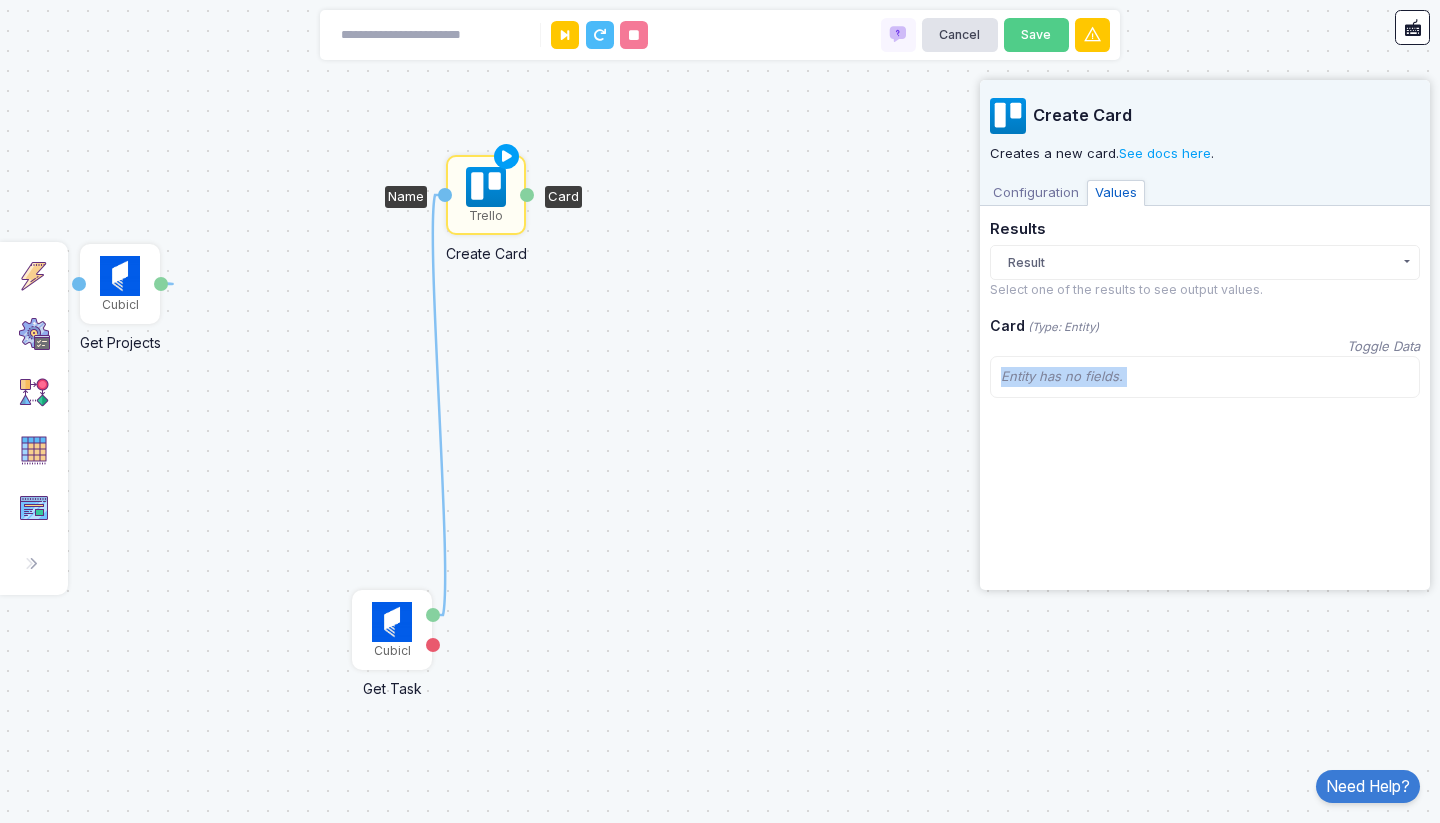 click on "Entity has no fields." 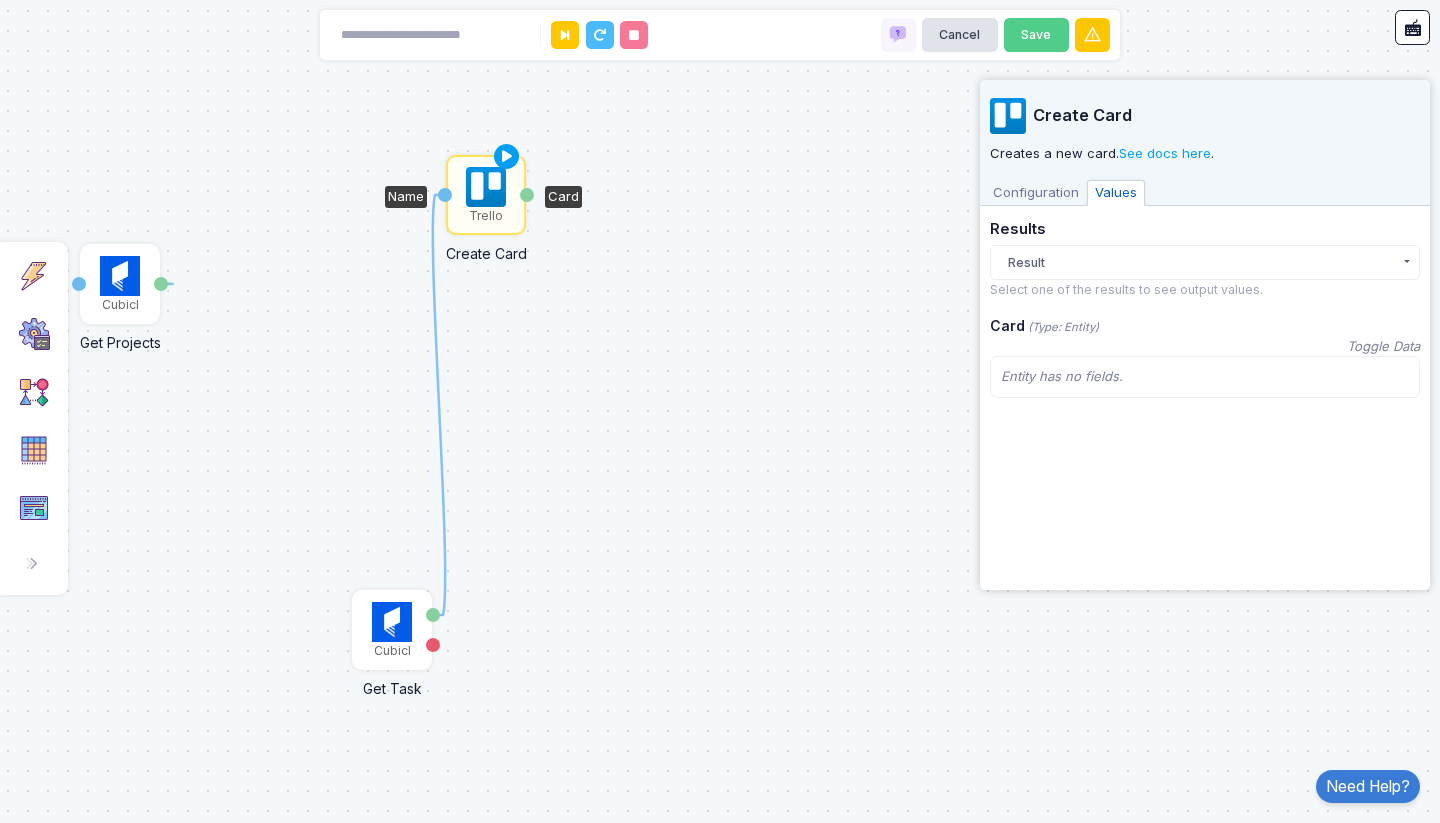 click on "Configuration" at bounding box center (1036, 193) 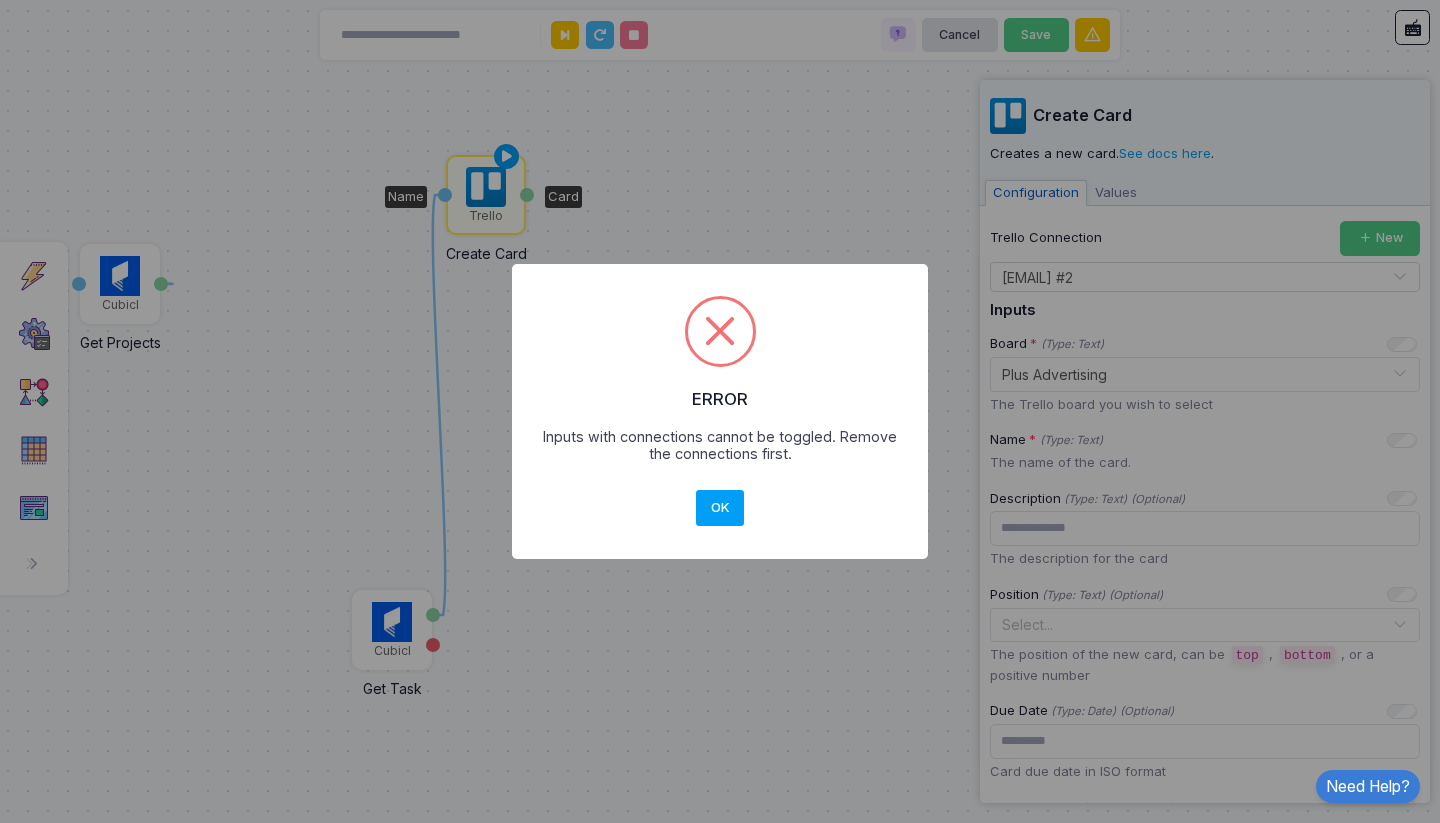 click on "OK" at bounding box center [720, 508] 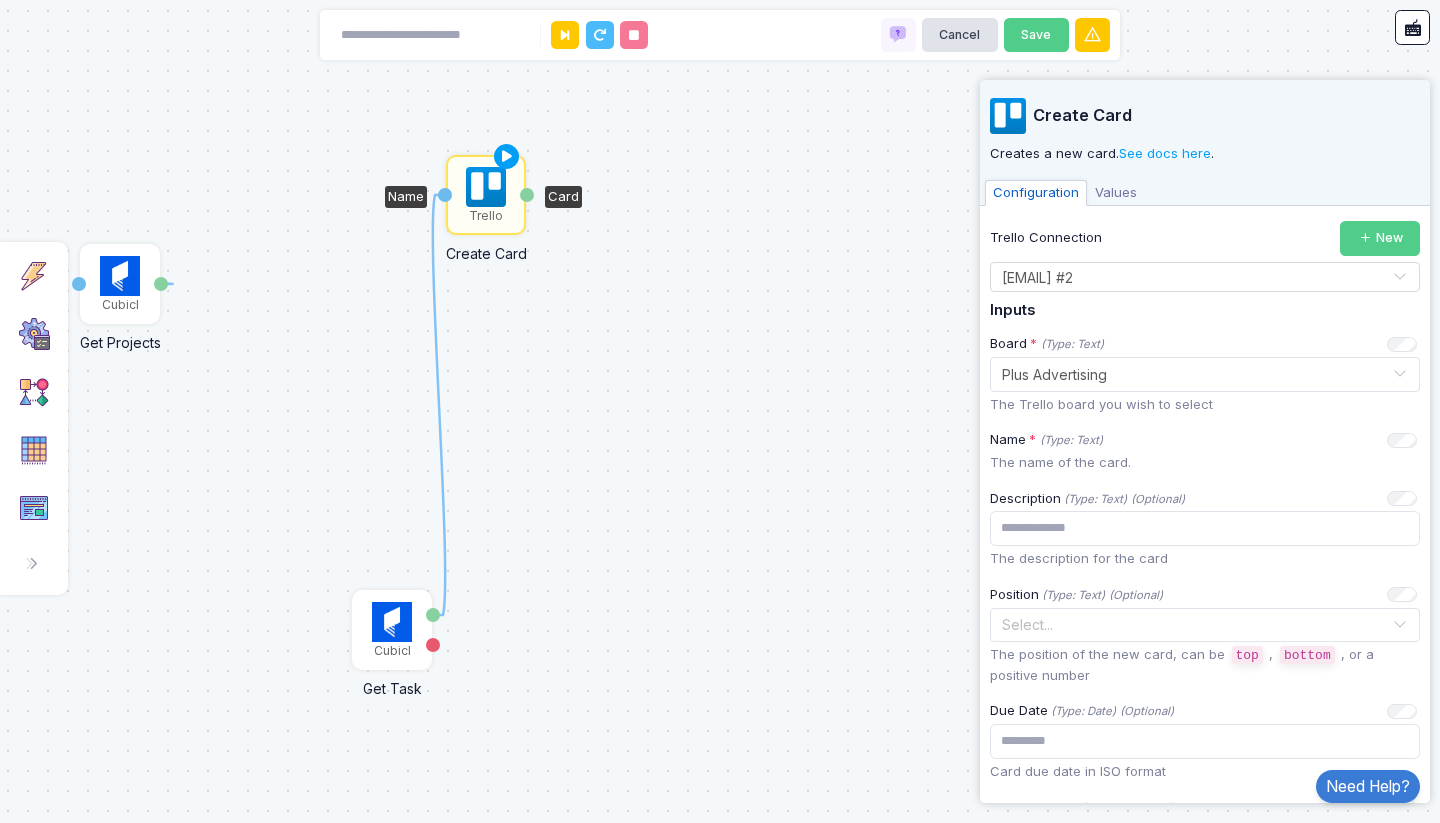 click on "1 1 Trigger Manual Trigger Done Cubicl Get Projects Parent Project Projects Cubicl Create Task Name Task Trello Create Card Name Card Cubicl Get Task Task Not Found" 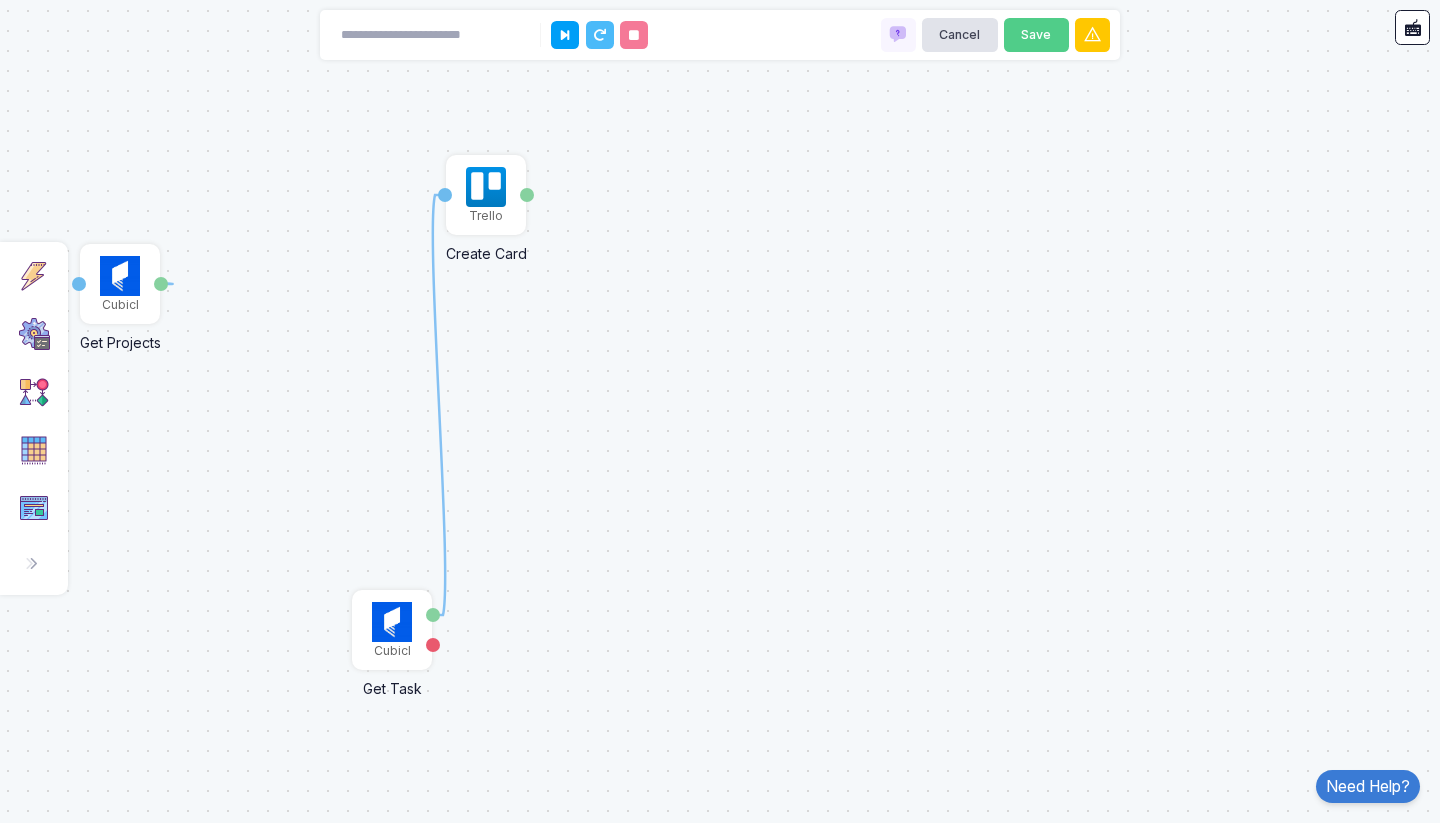 click 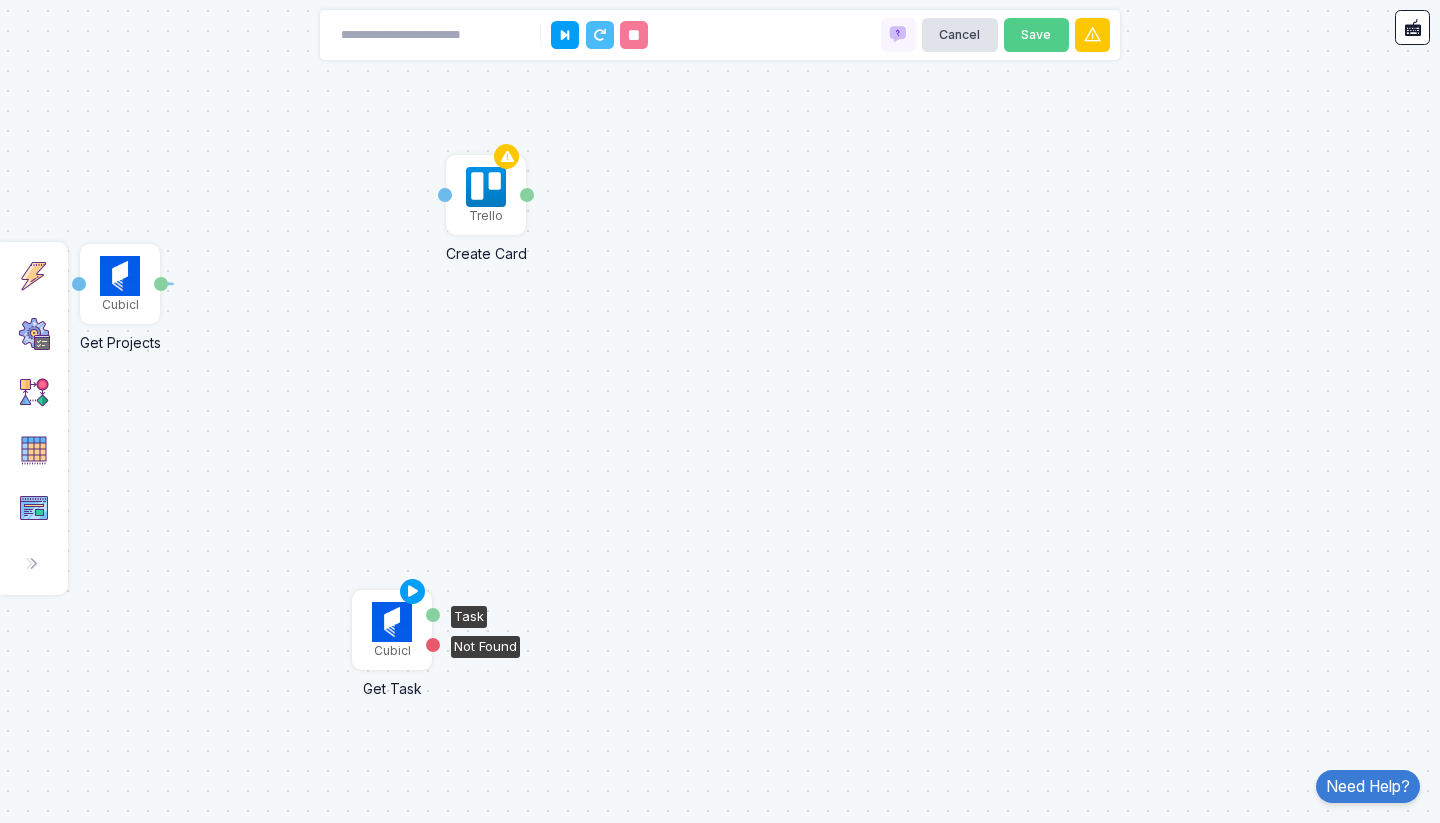 click 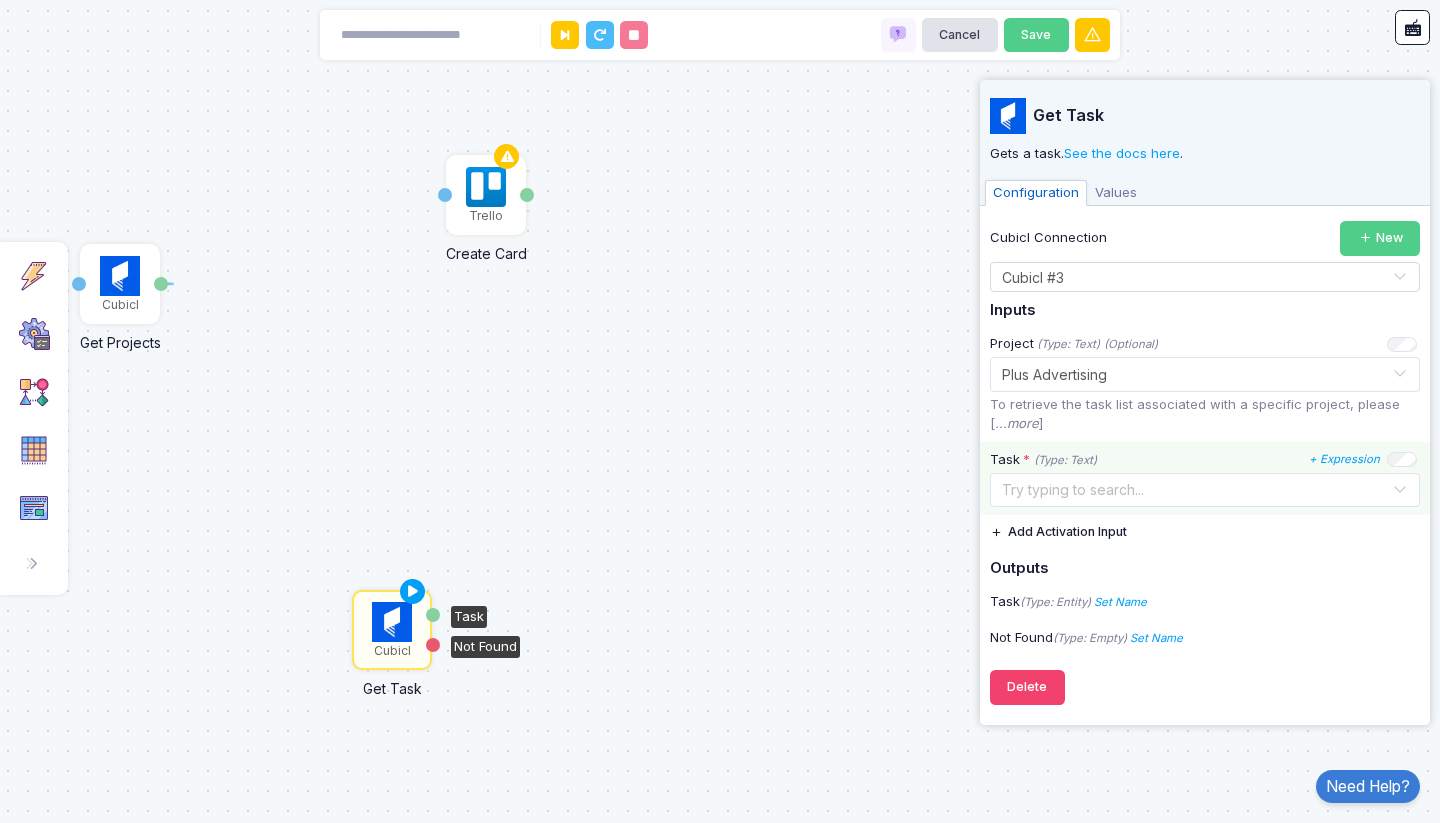 click 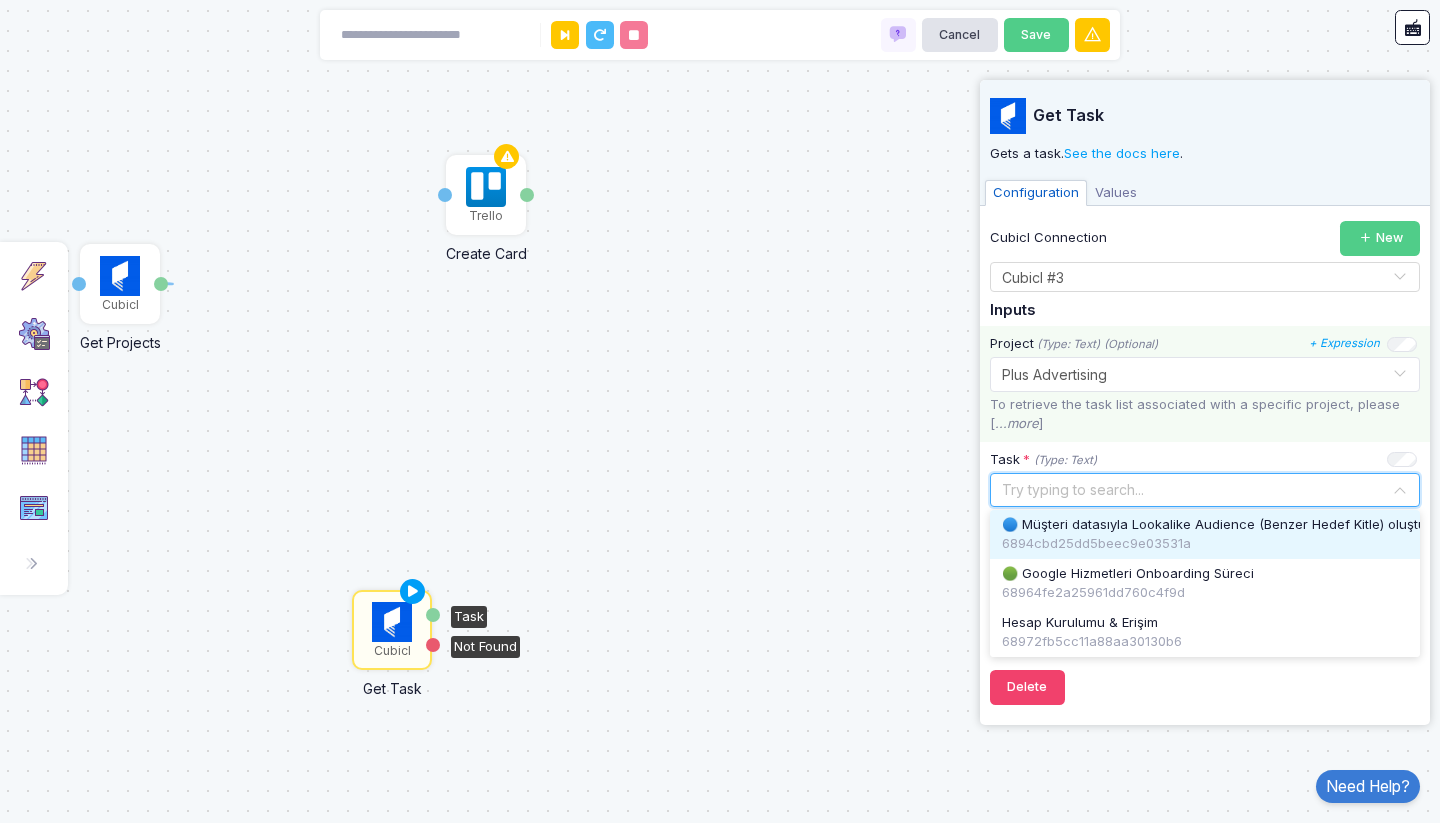 click on "🔵 Müşteri datasıyla Lookalike Audience (Benzer Hedef Kitle) oluşturma" at bounding box center (1226, 525) 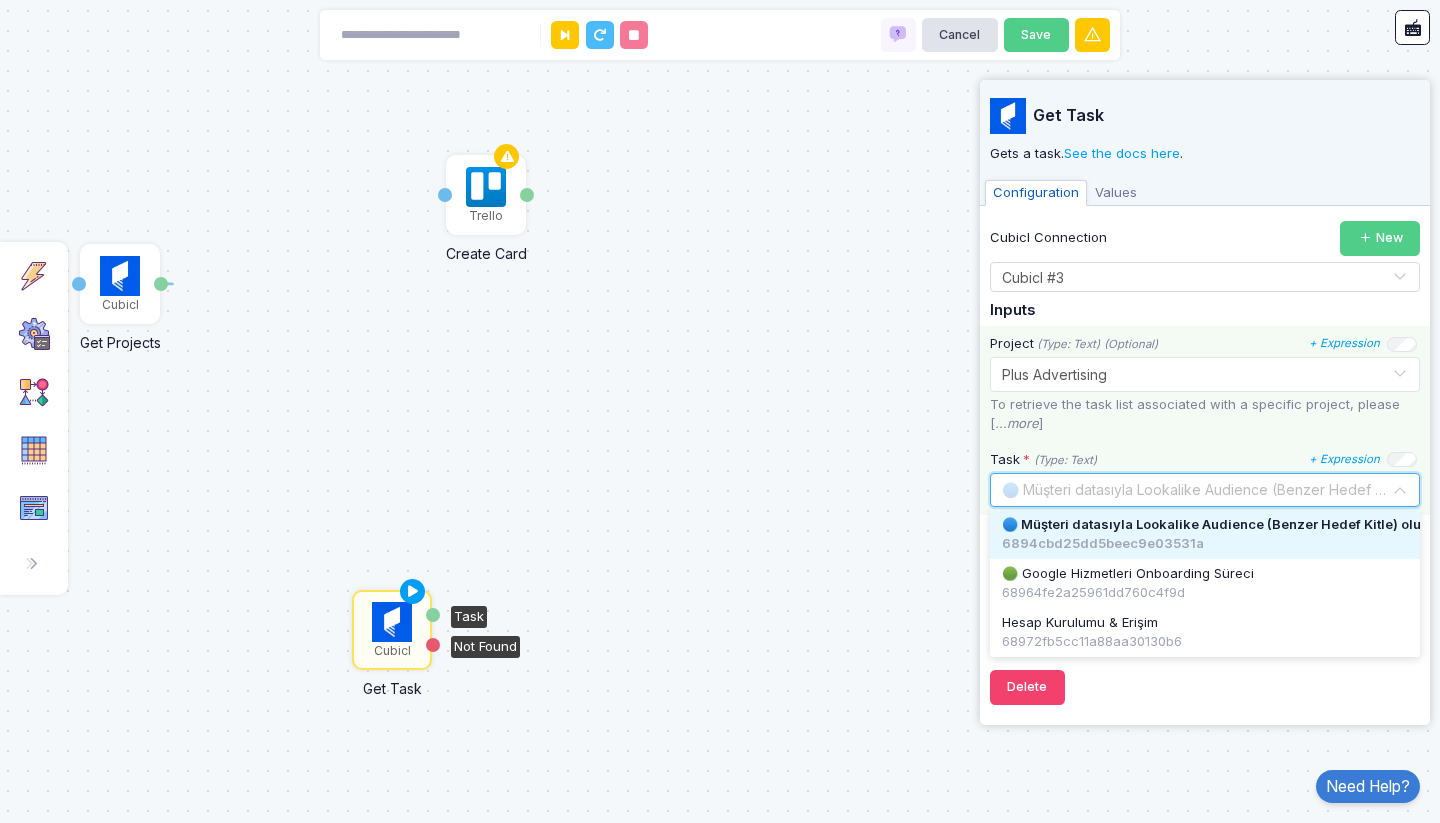 click 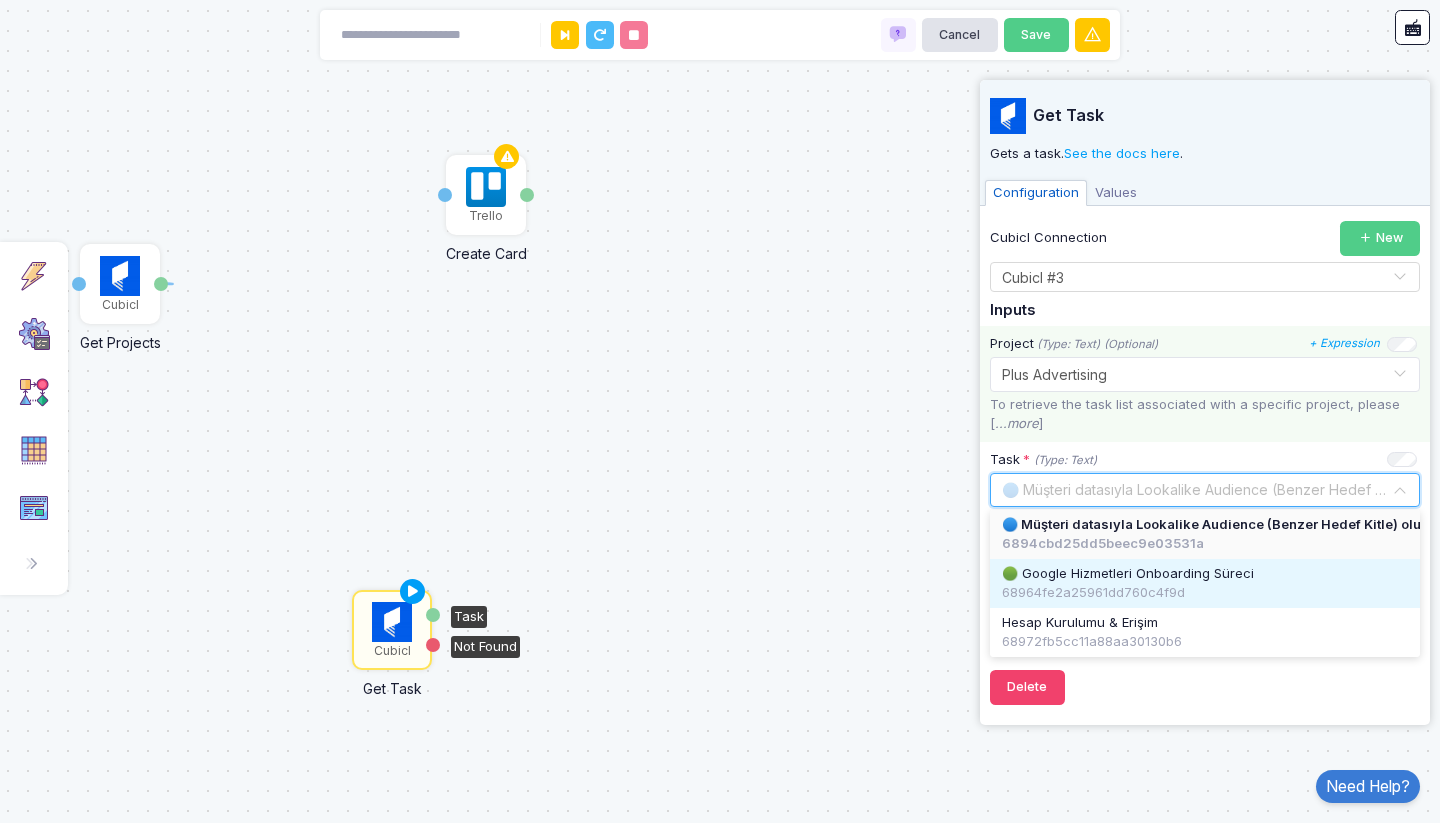click on "🟢 Google Hizmetleri Onboarding Süreci" at bounding box center (1128, 574) 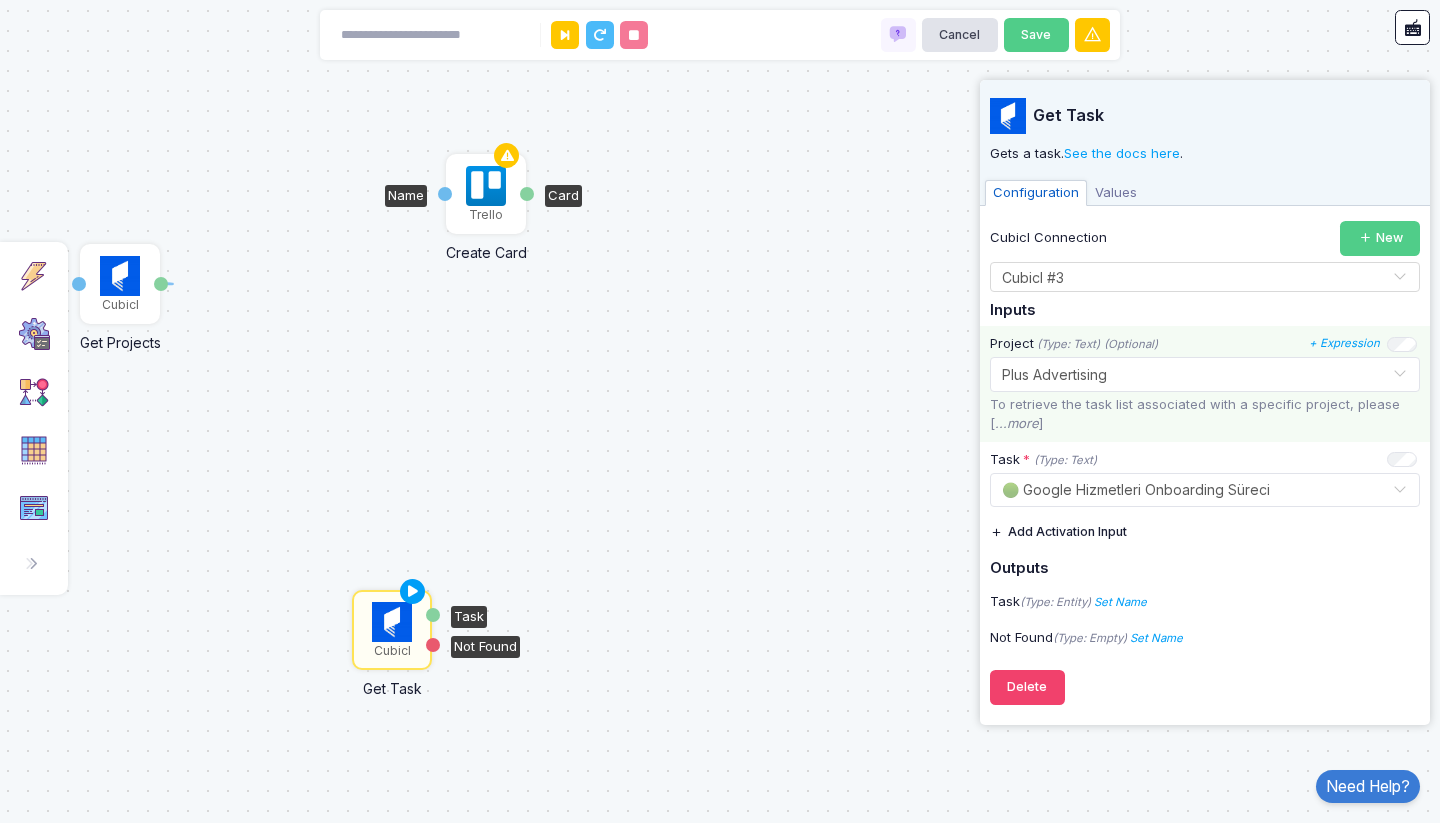 click 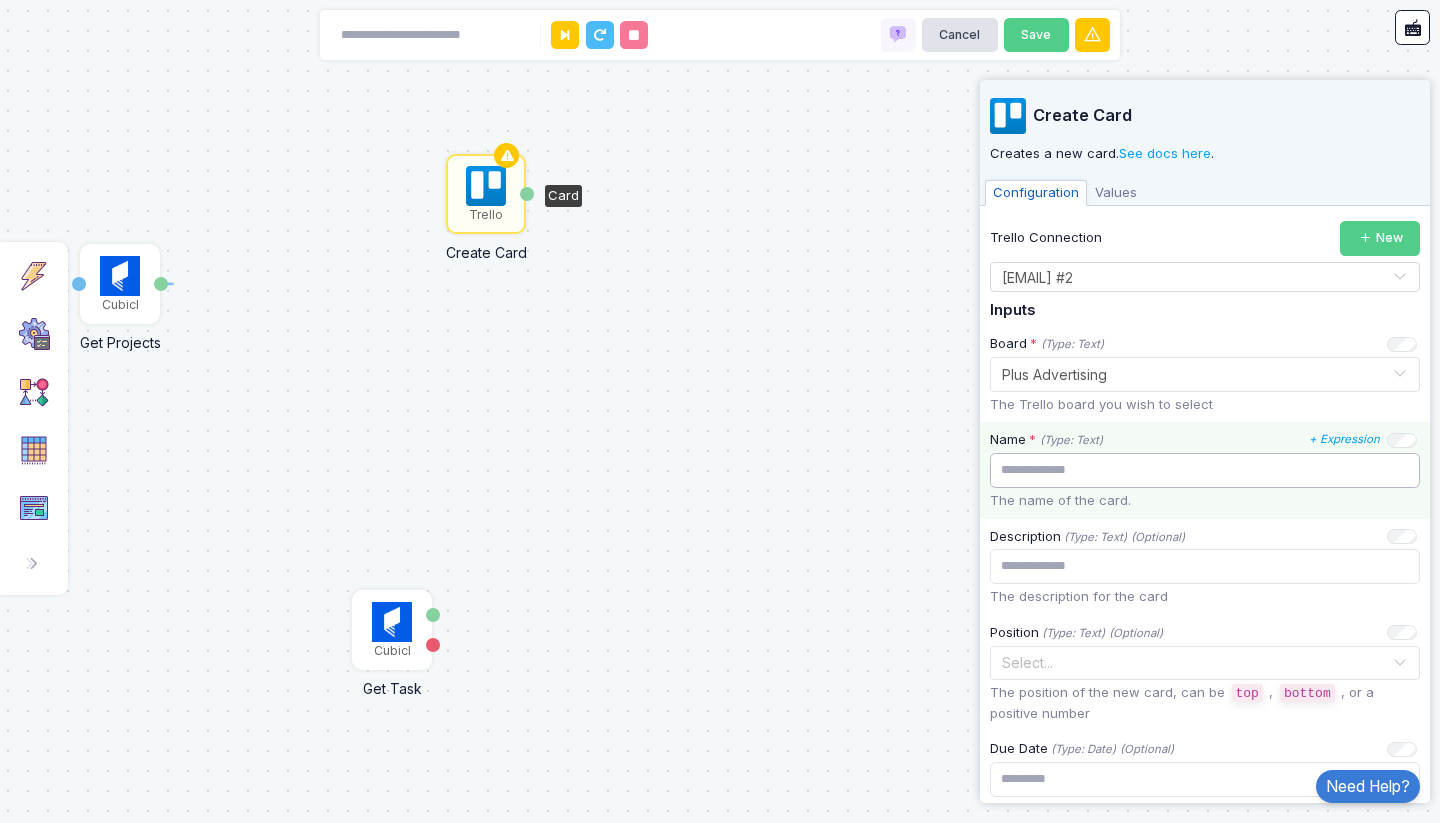 click 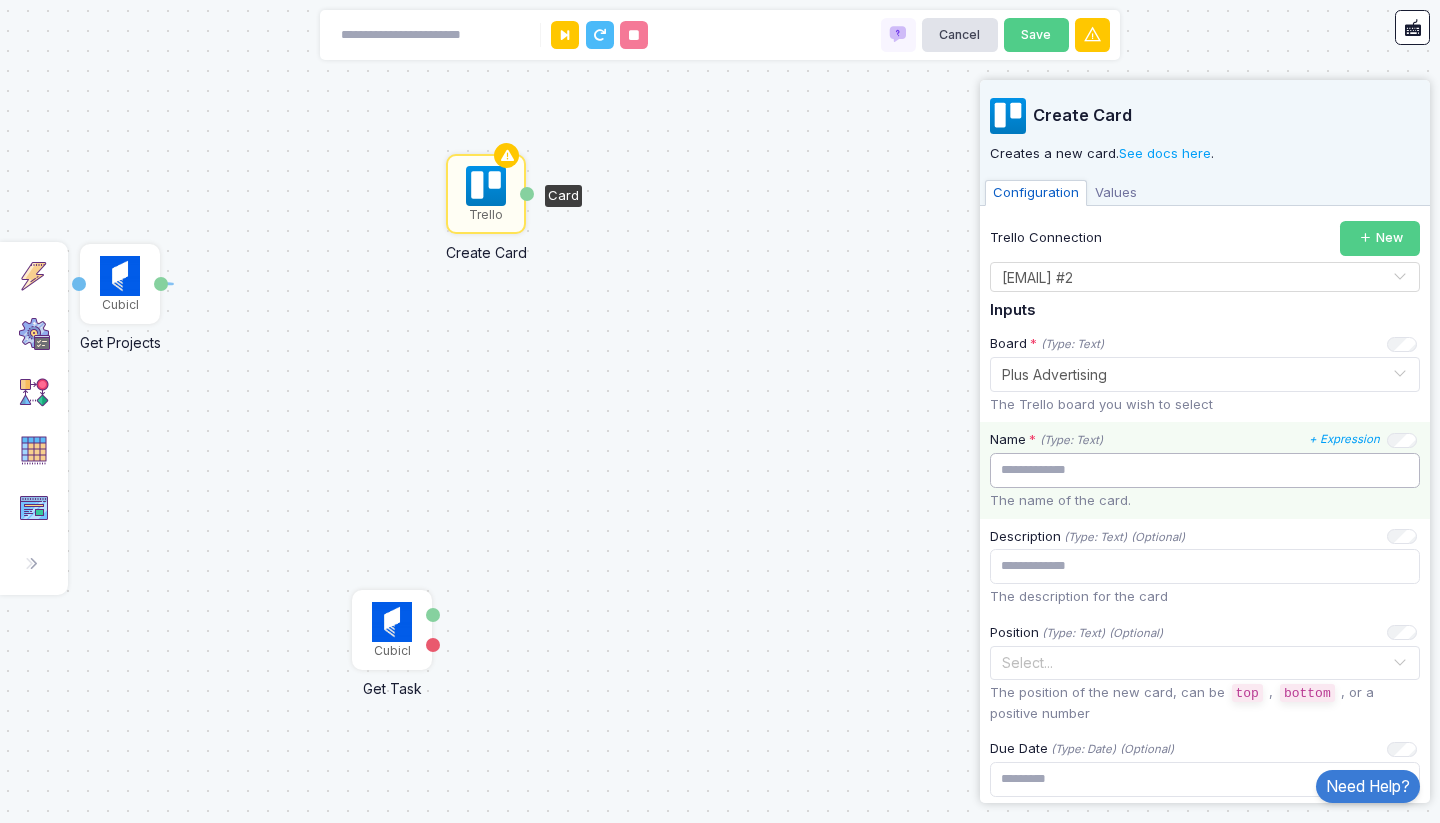 paste on "**********" 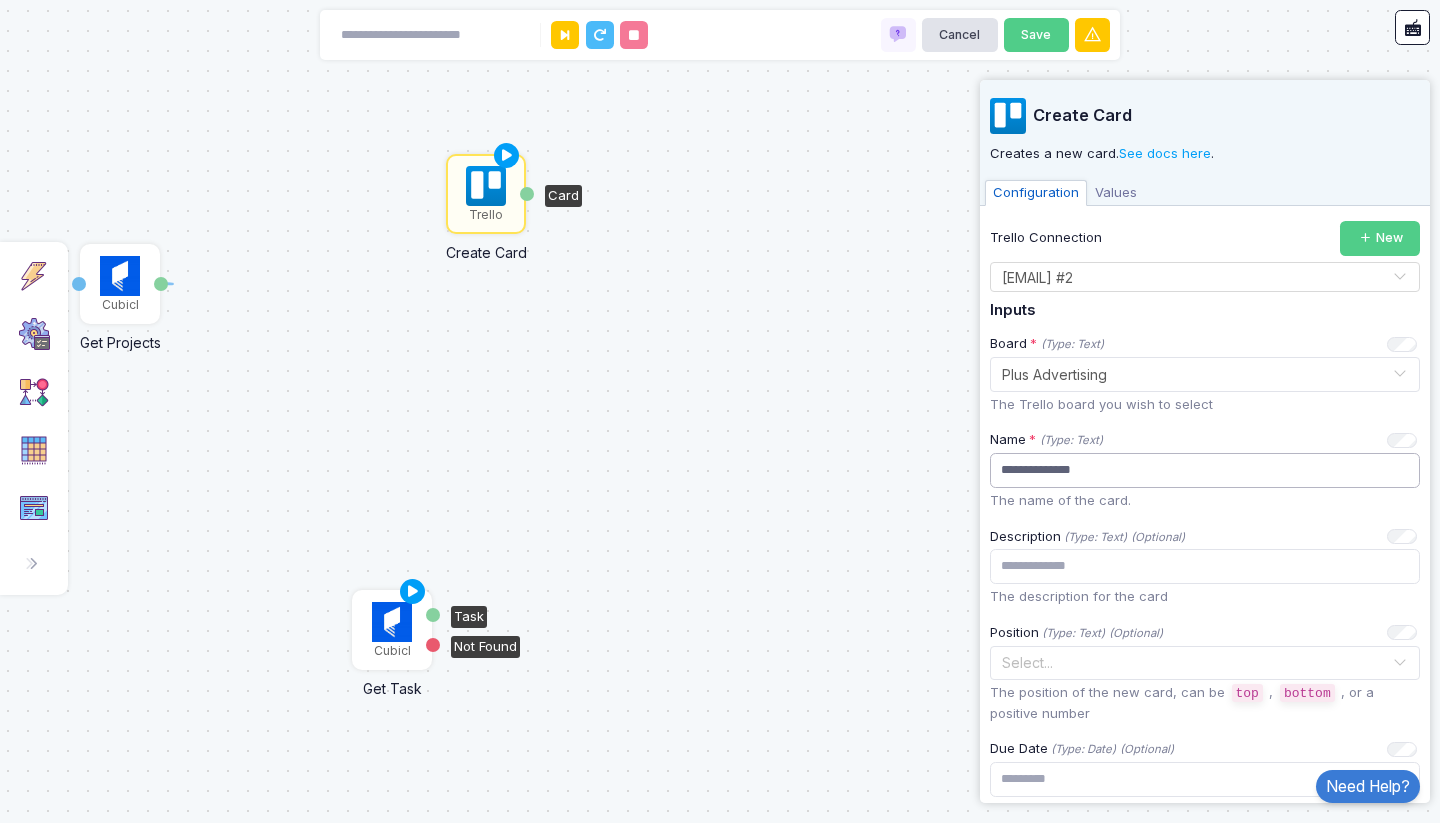 type on "**********" 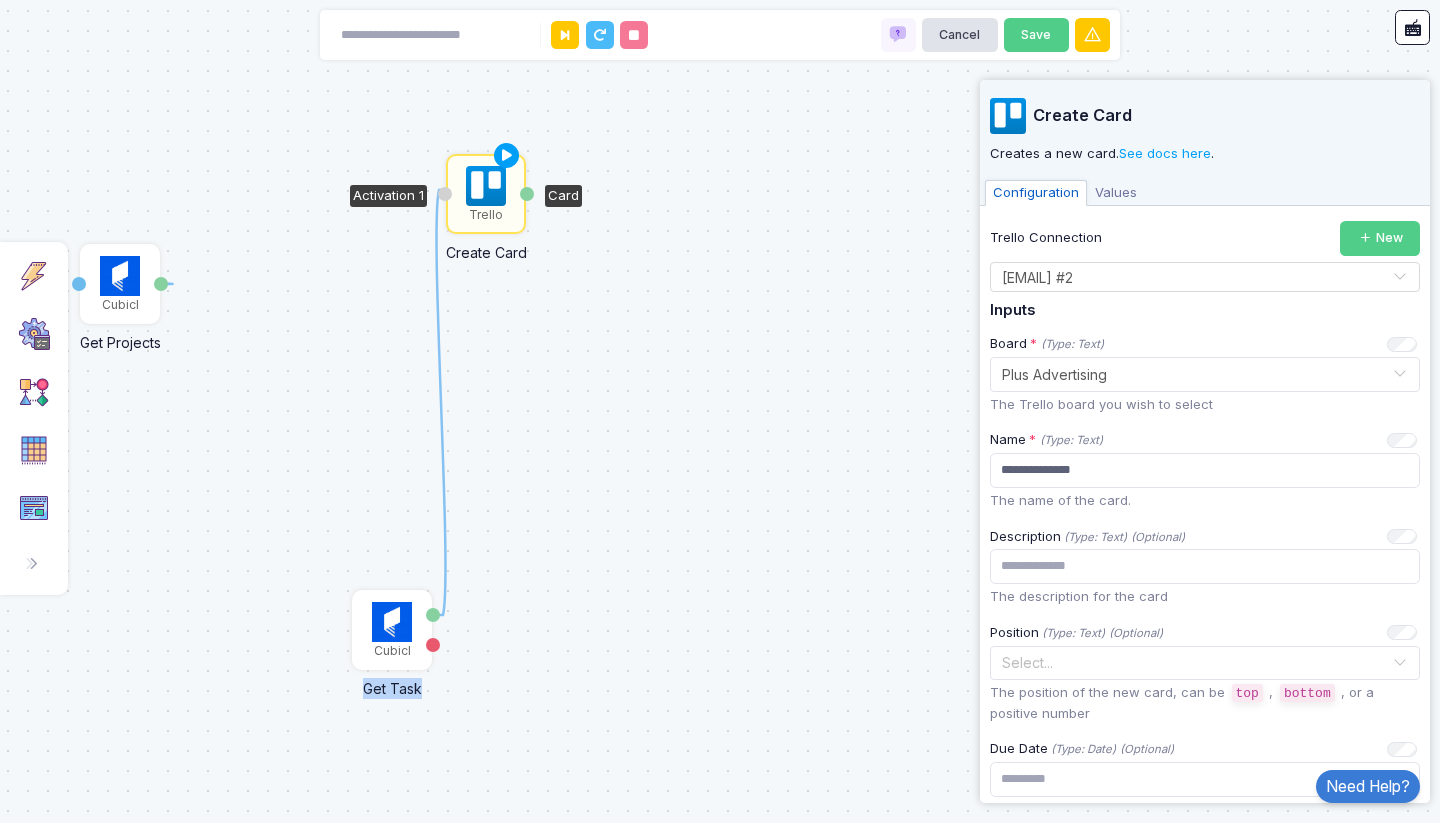 drag, startPoint x: 432, startPoint y: 615, endPoint x: 449, endPoint y: 190, distance: 425.33987 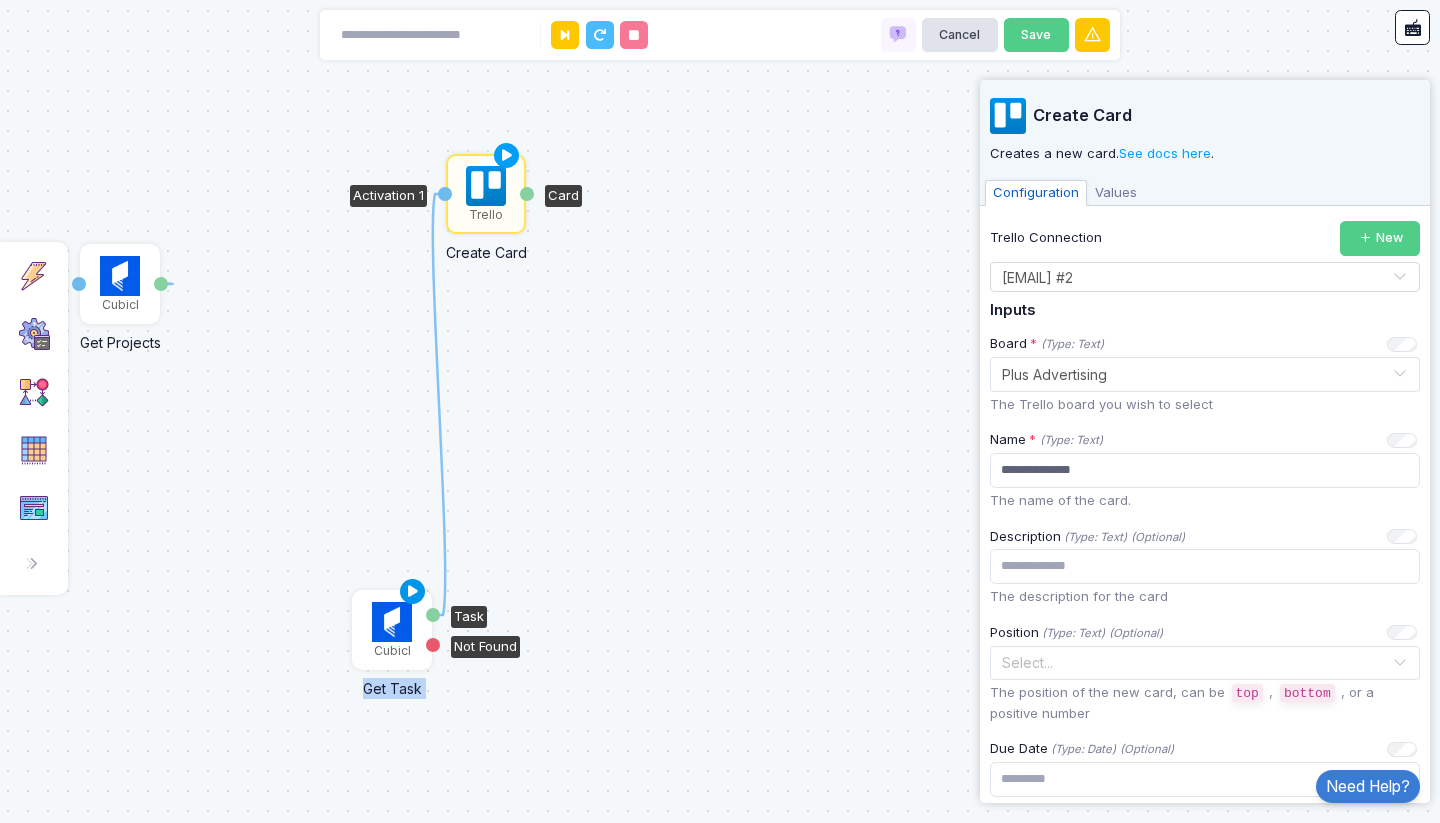 click at bounding box center [413, 592] 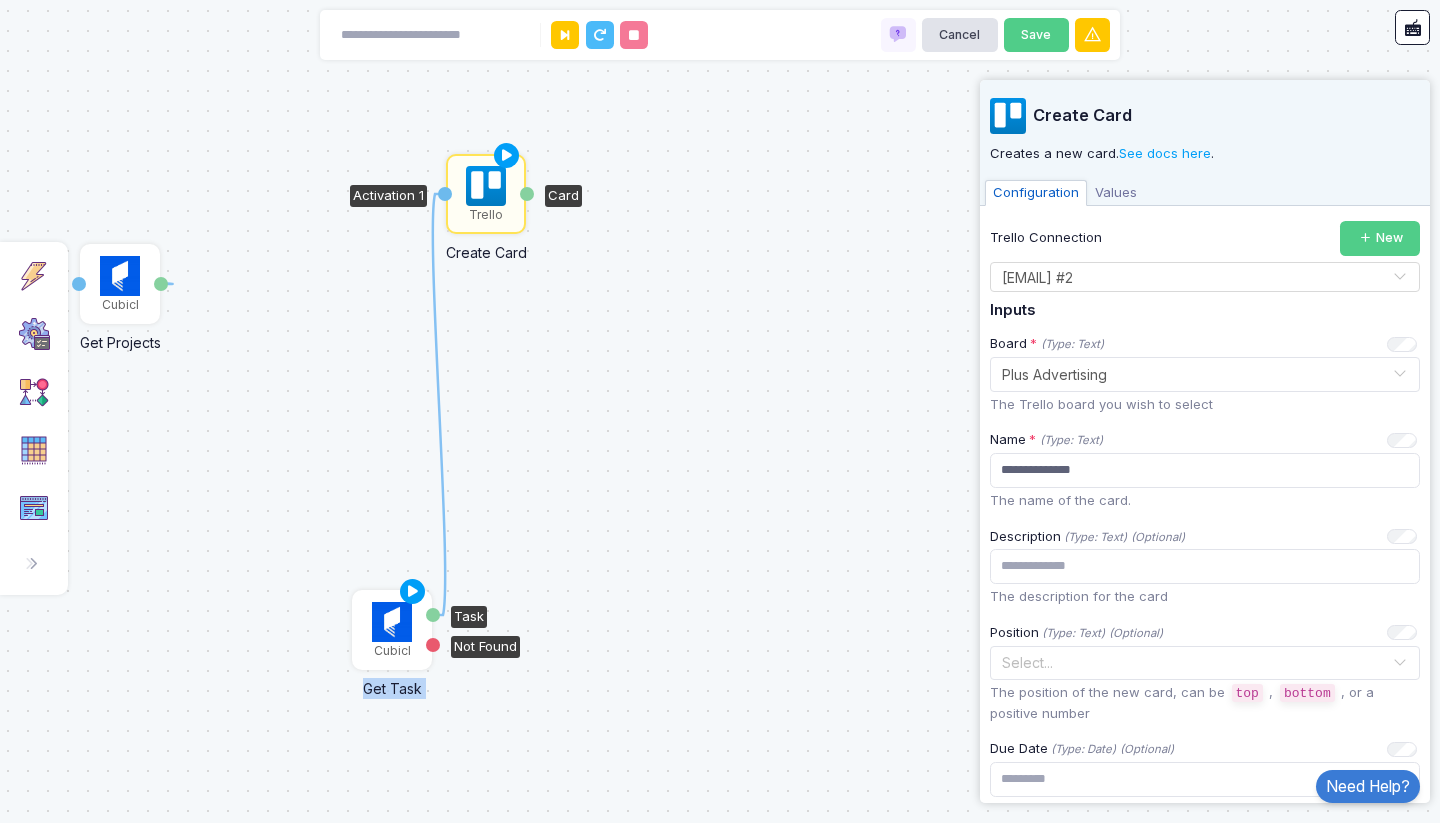 click 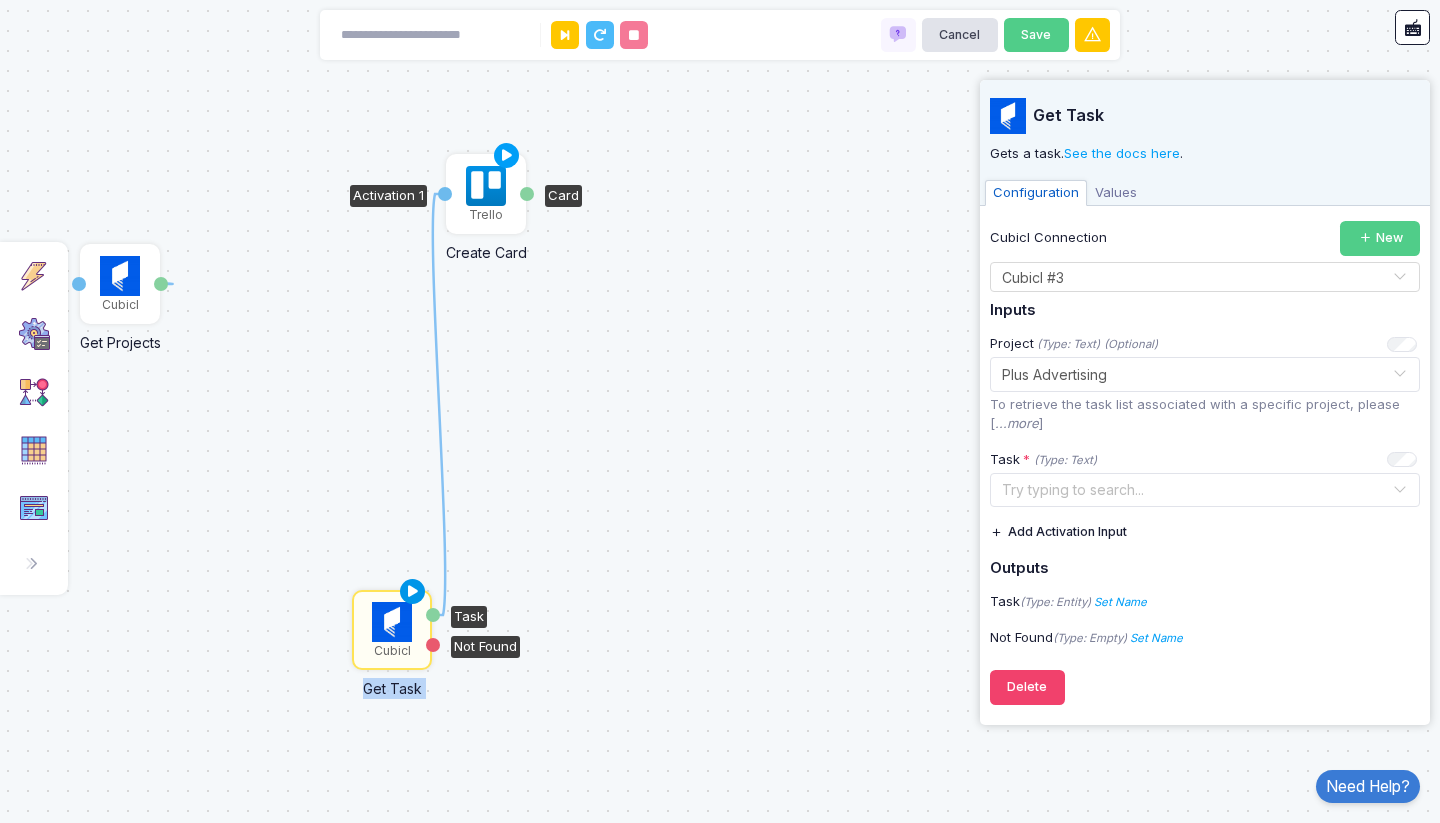 click at bounding box center [413, 592] 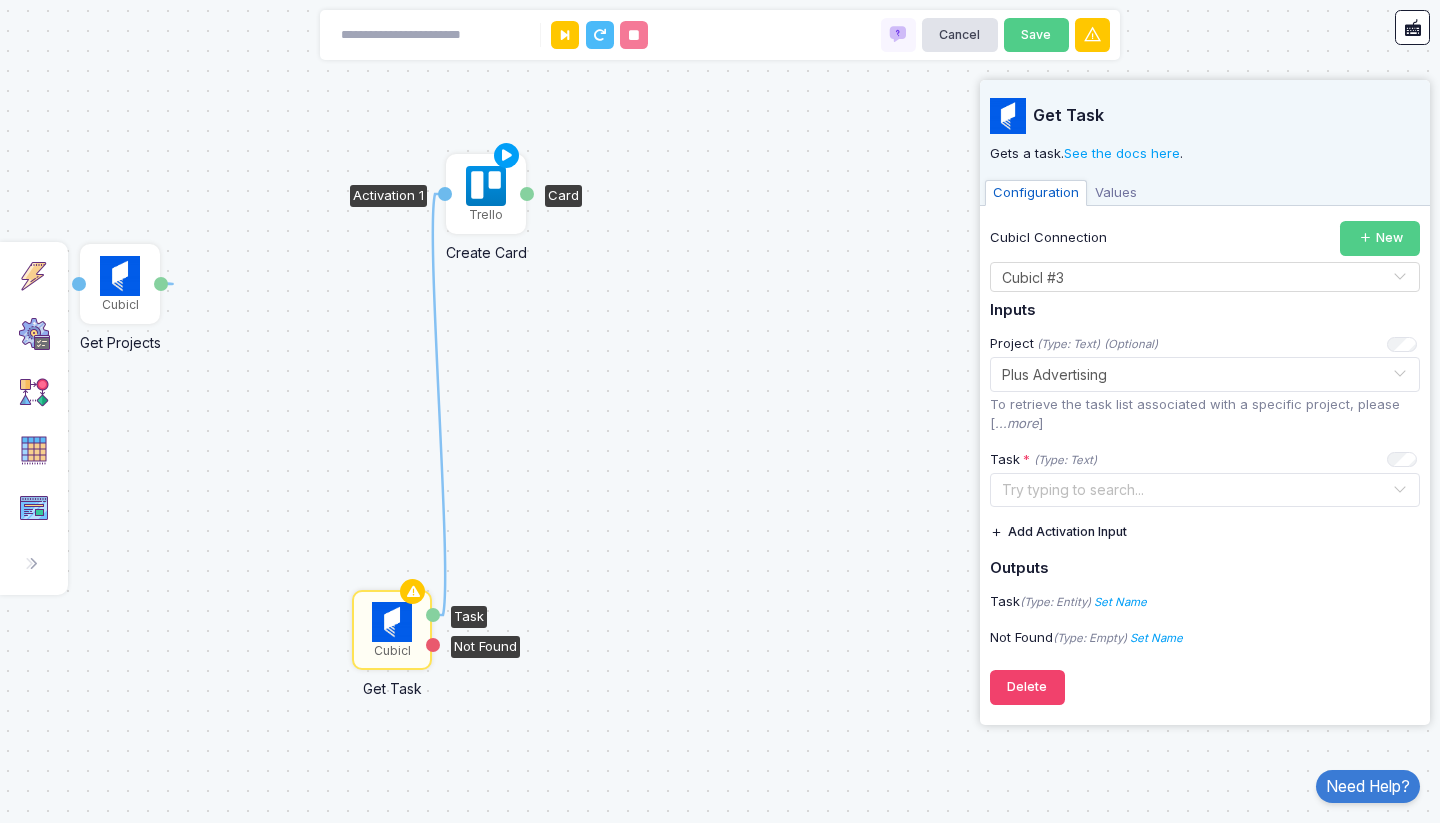 click on "1 1 Trigger Manual Trigger Done Cubicl Get Projects Parent Project Projects Cubicl Create Task Name Task Trello Create Card Activation 1 Card Cubicl Get Task Task Not Found" 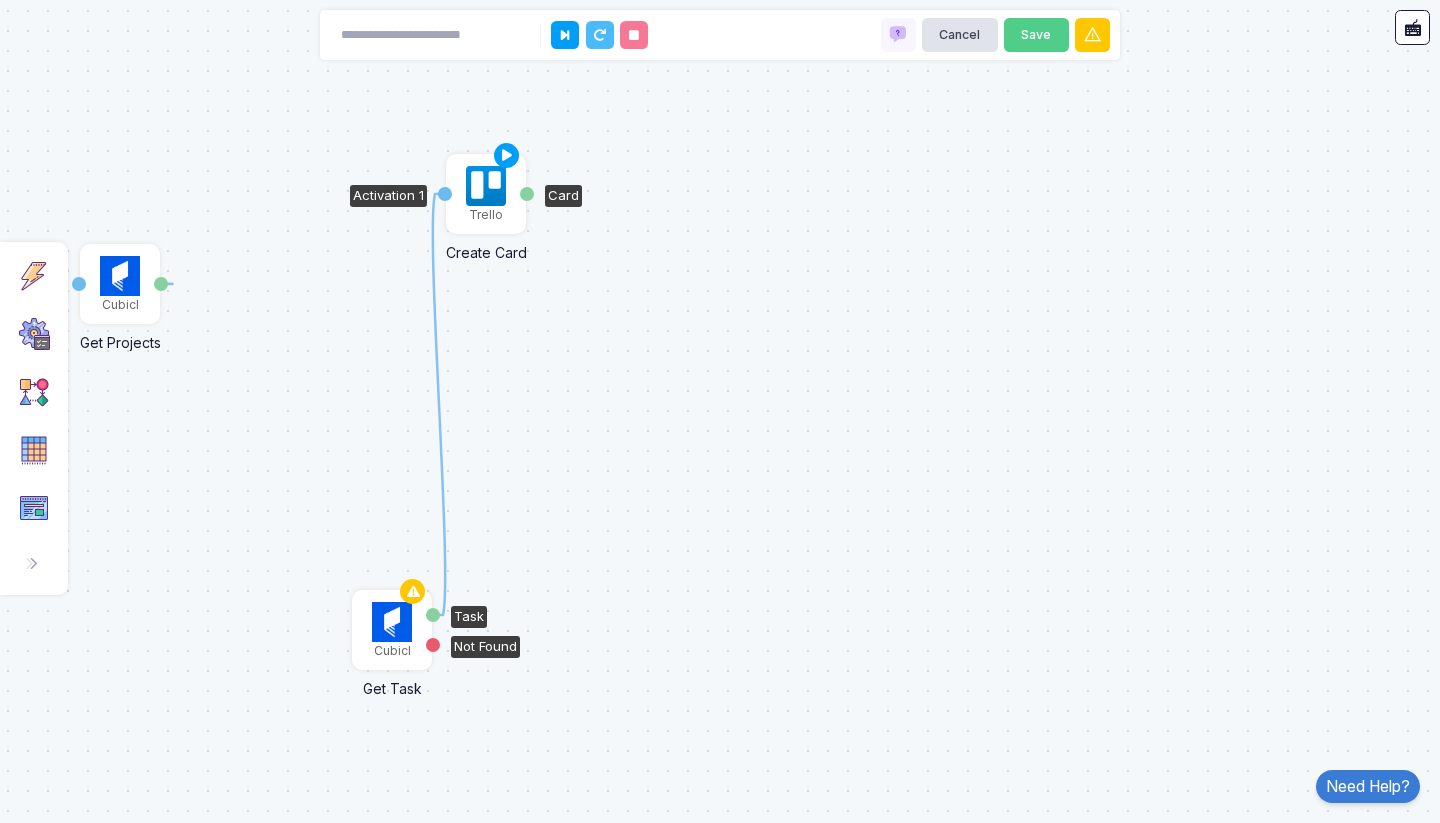 click 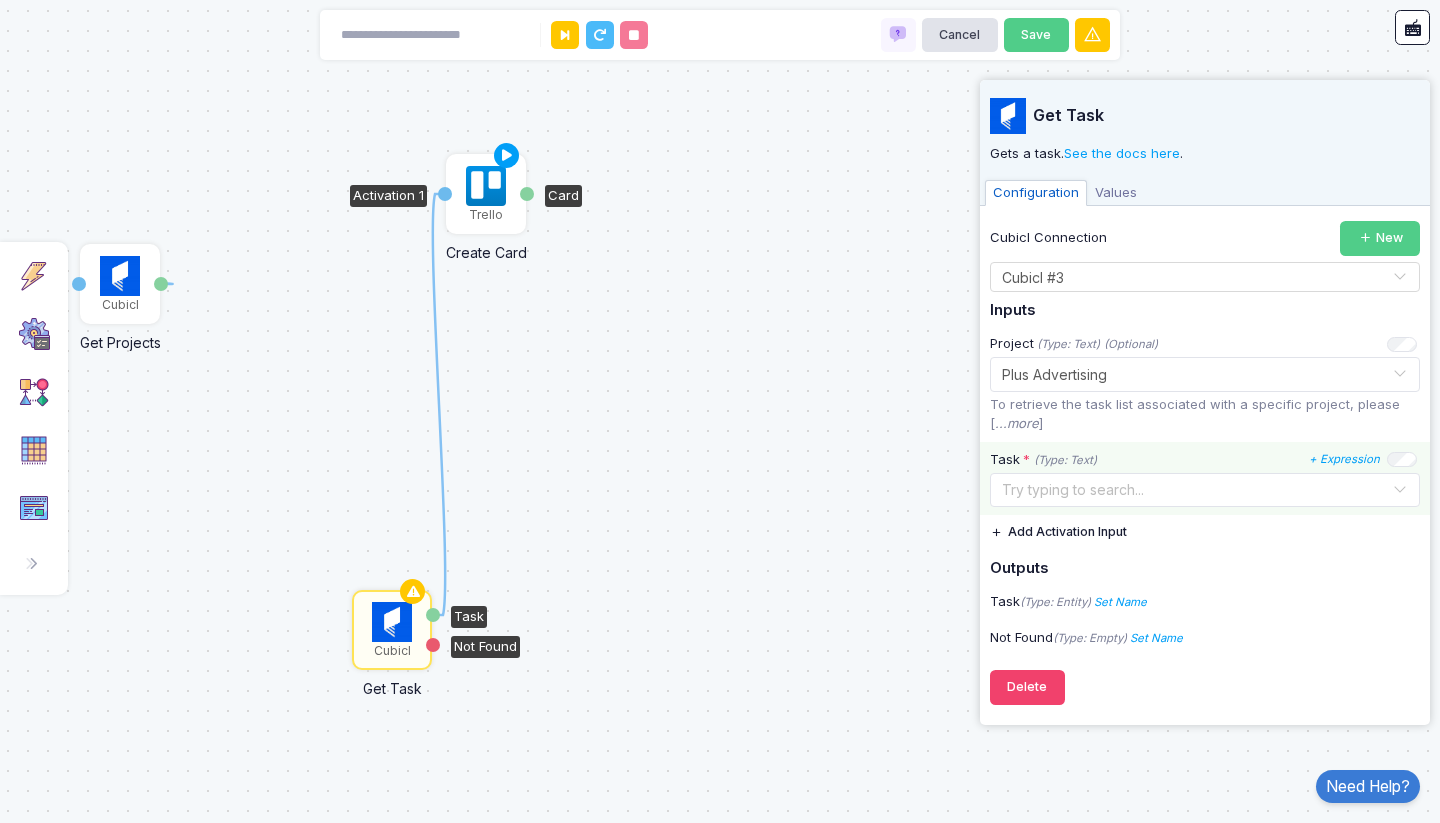 click 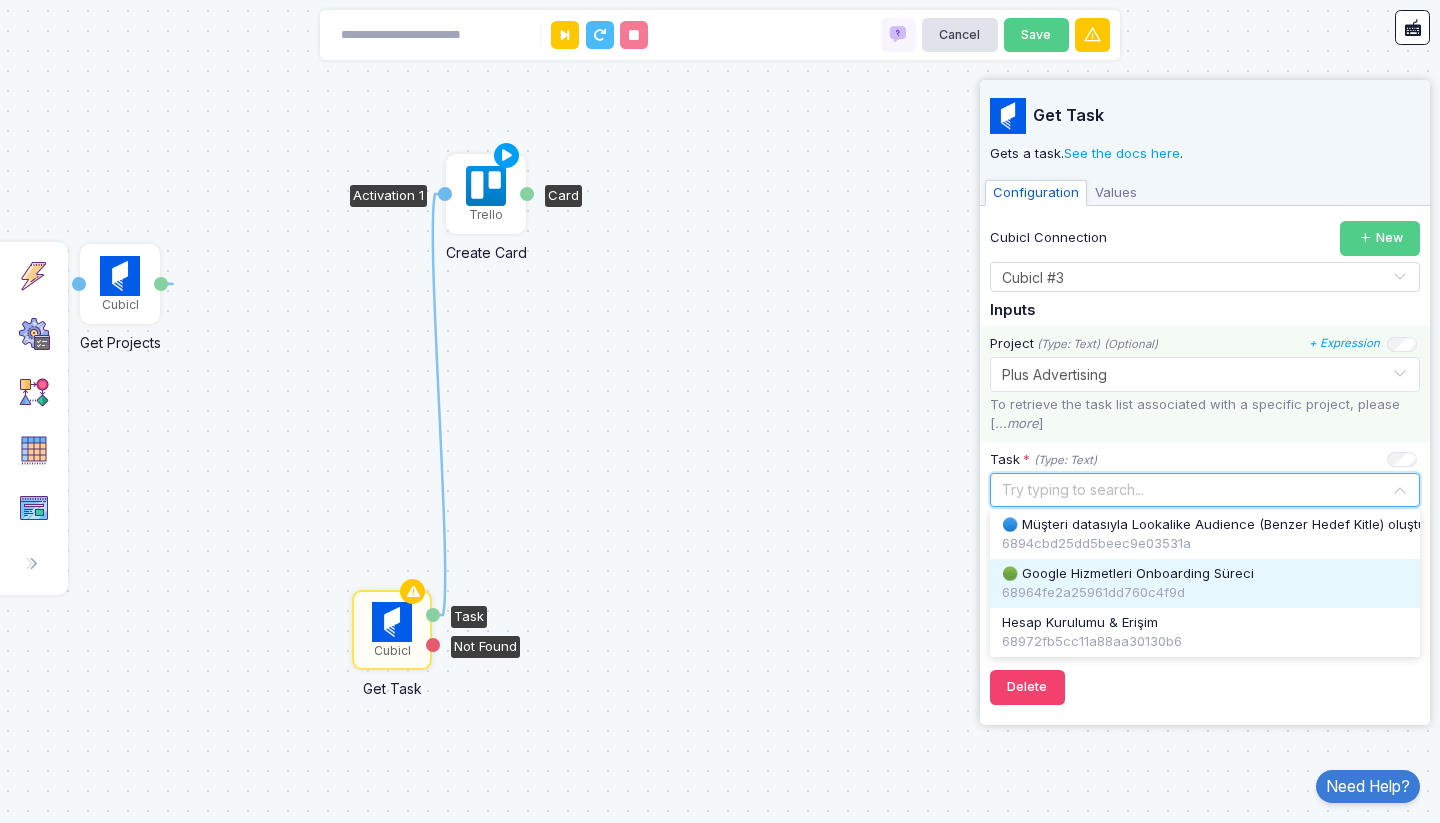 click on "🟢 Google Hizmetleri Onboarding Süreci" at bounding box center (1128, 574) 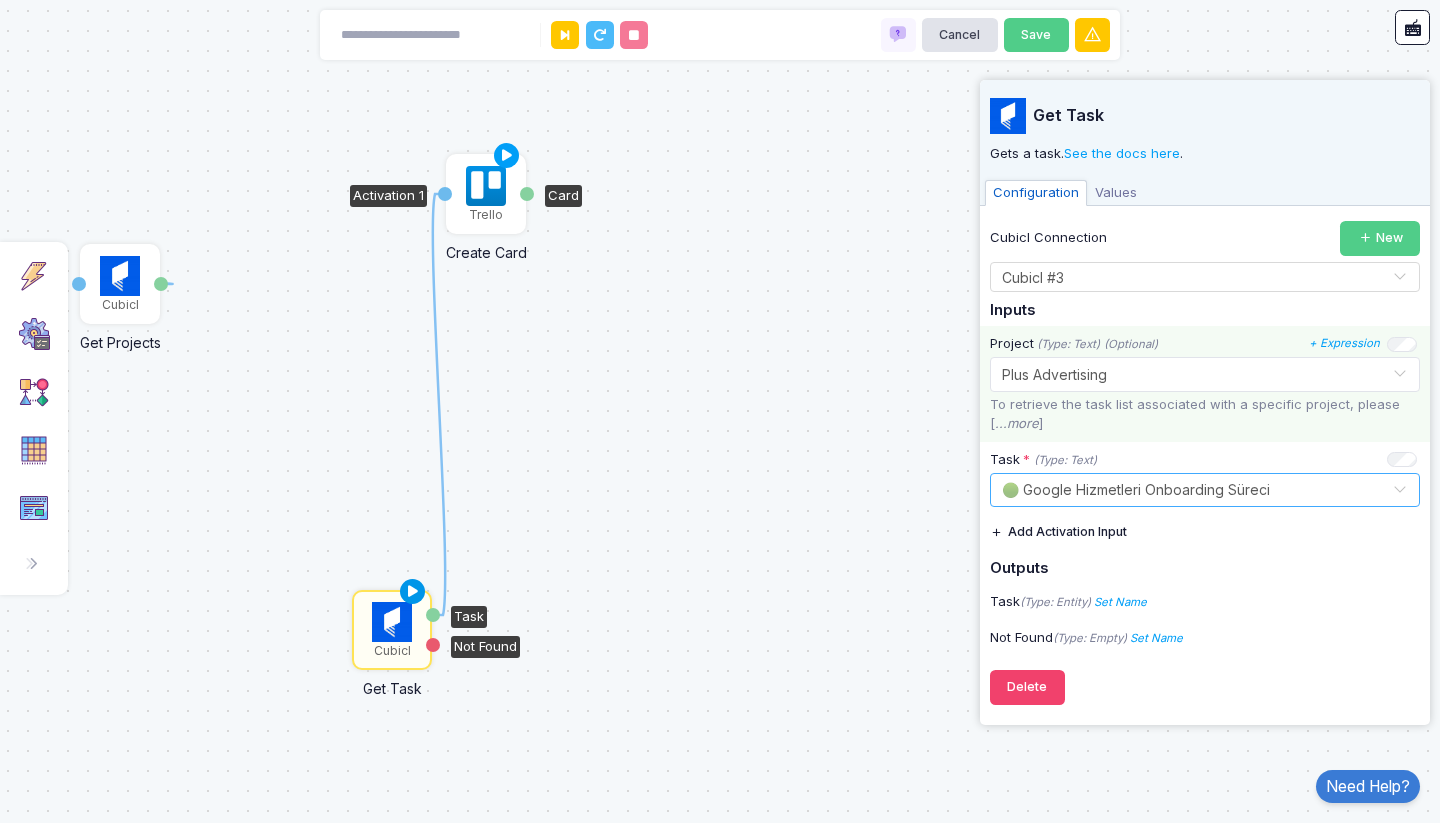 click at bounding box center [413, 592] 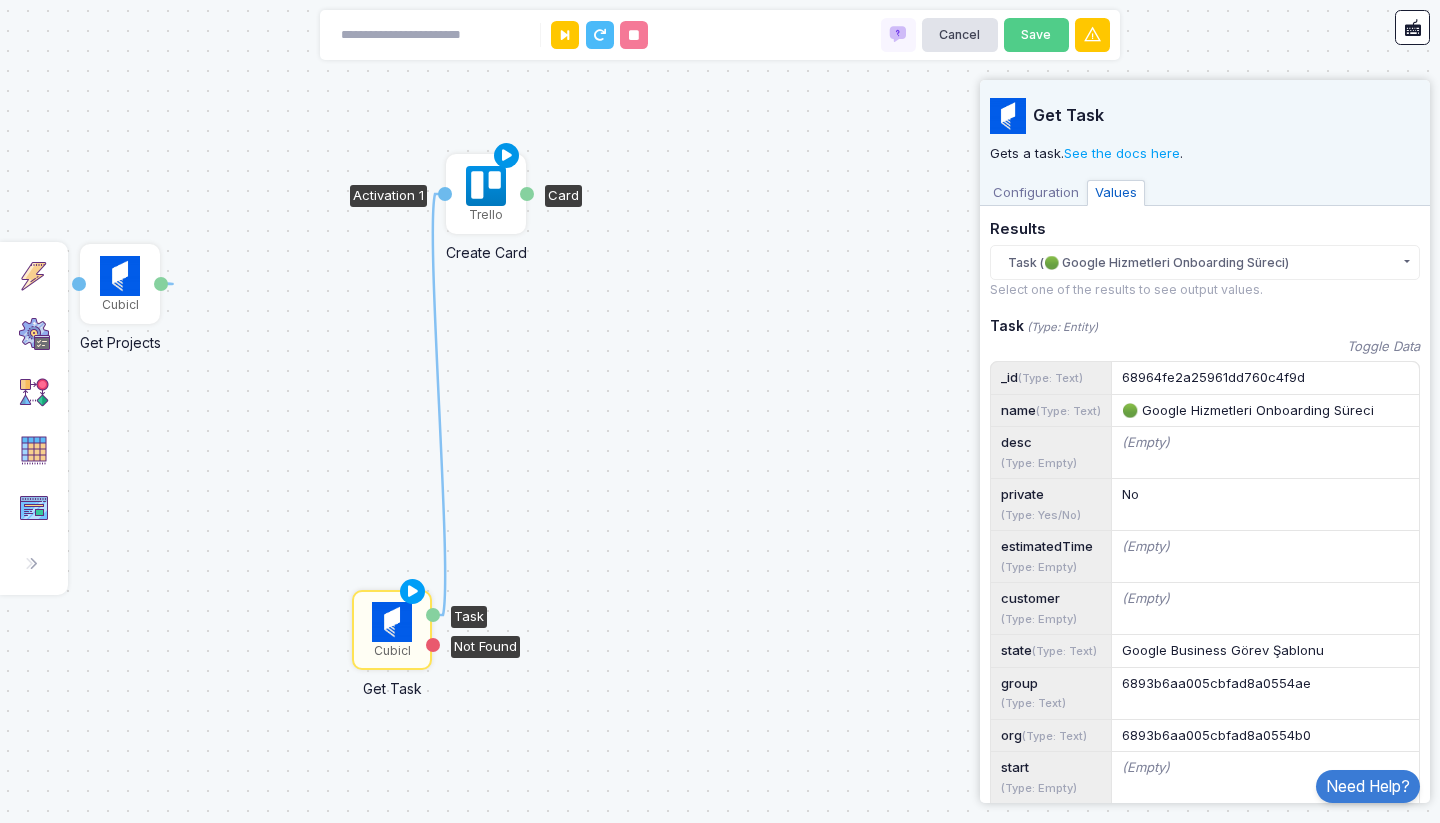 click at bounding box center [507, 156] 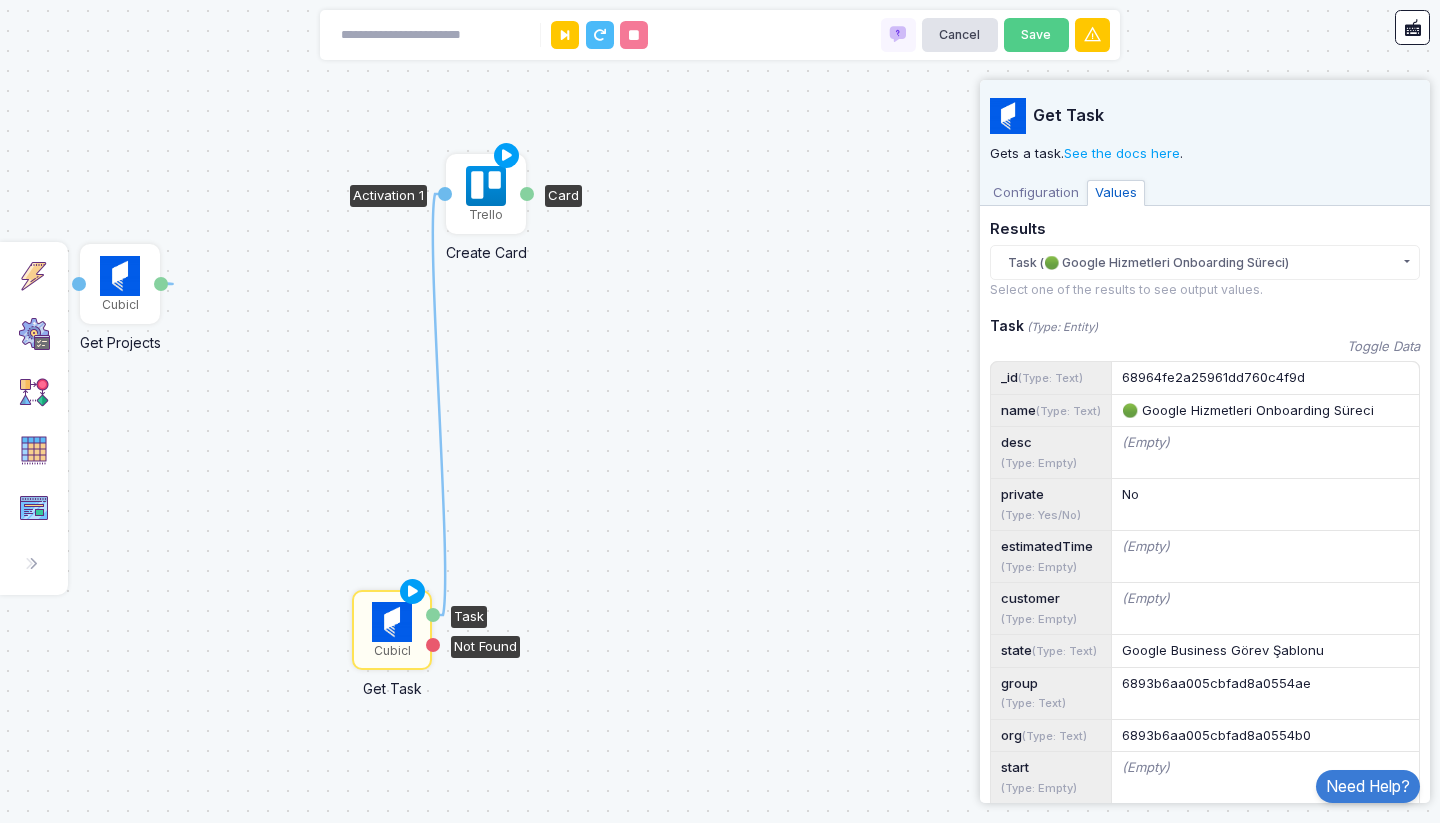 click on "Trello" 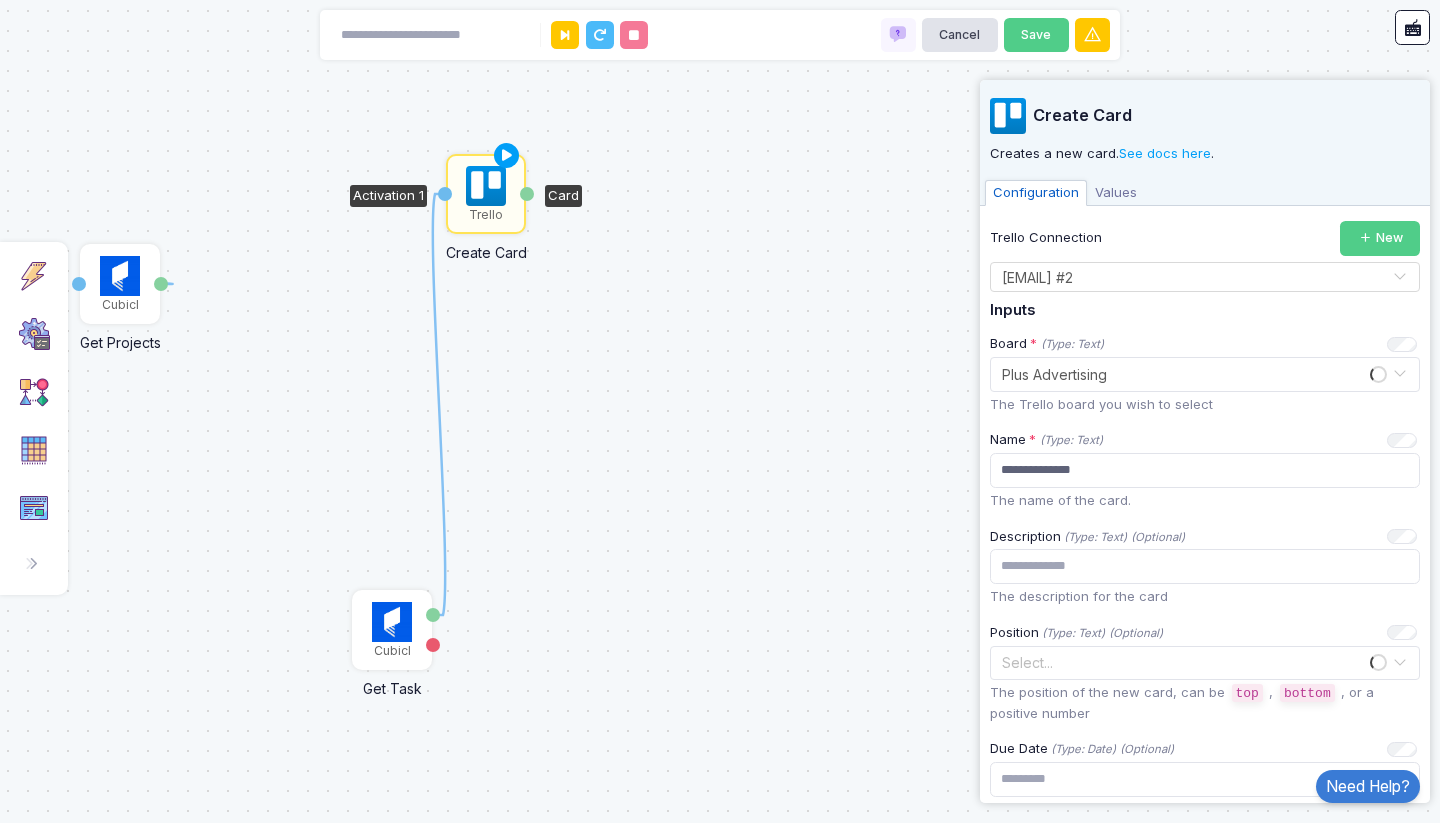 click on "Values" at bounding box center (1116, 193) 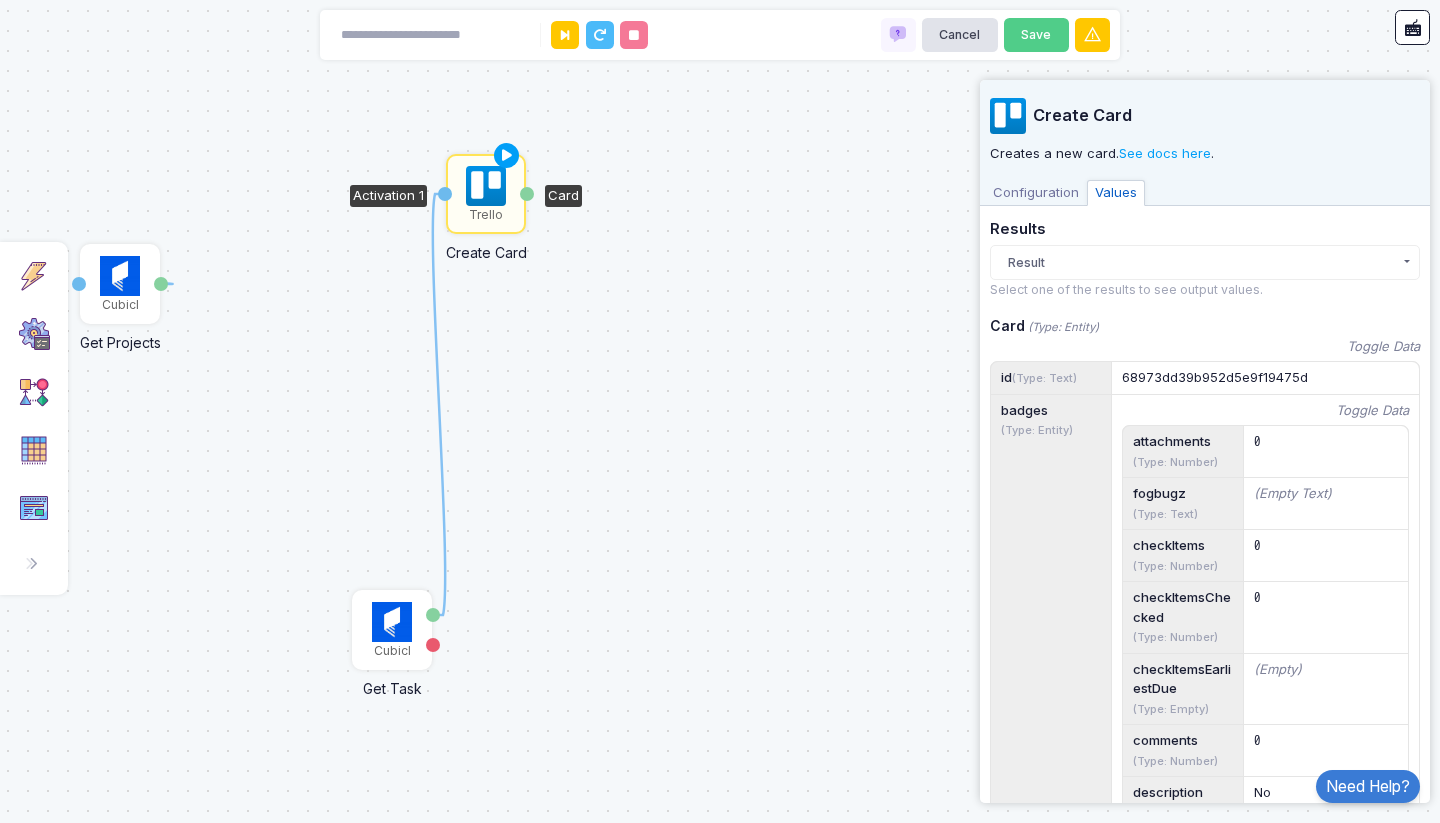 scroll, scrollTop: 360, scrollLeft: 0, axis: vertical 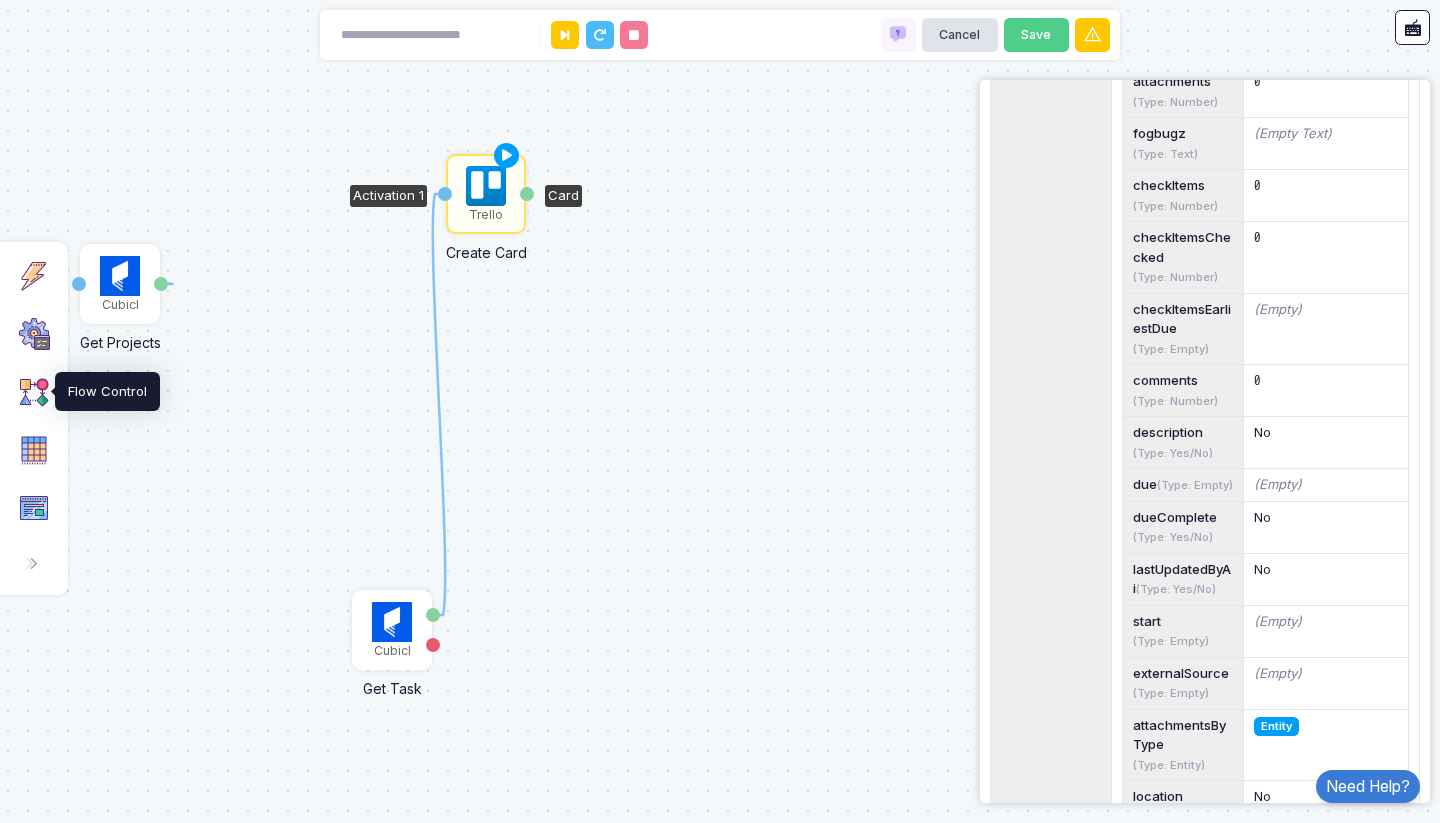 click at bounding box center (34, 392) 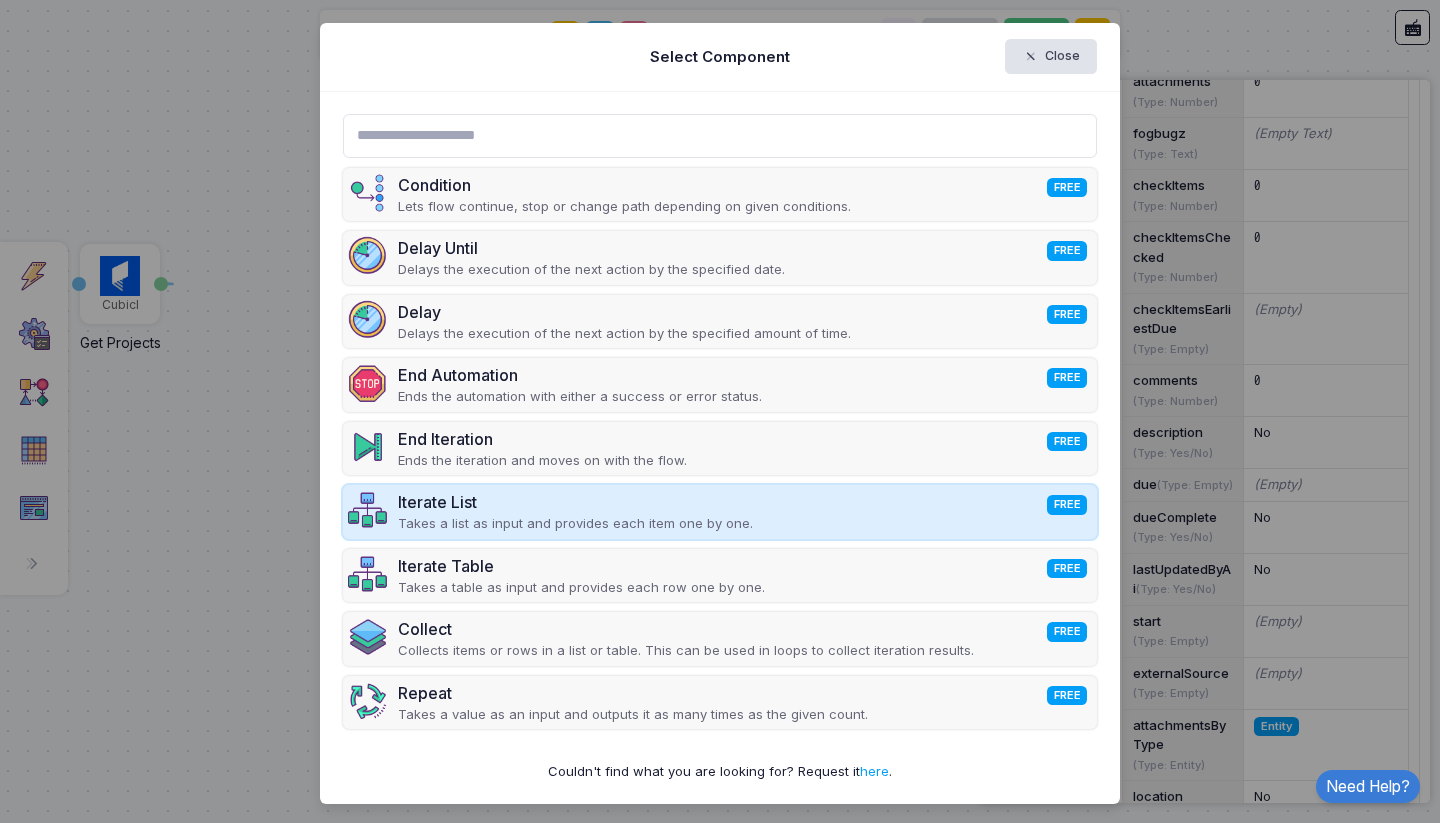 click on "Takes a list as input and provides each item one by one." at bounding box center [575, 524] 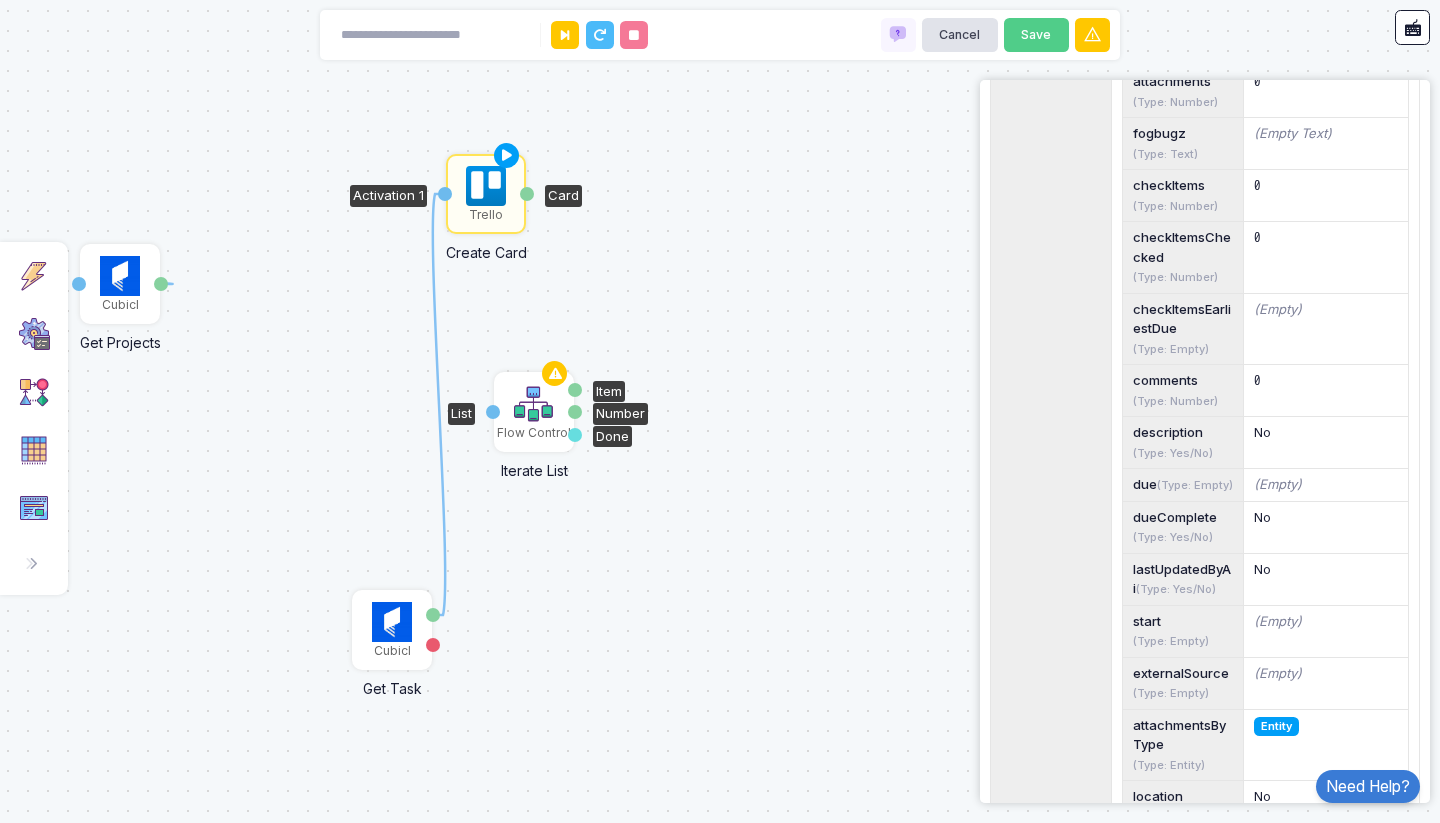 click 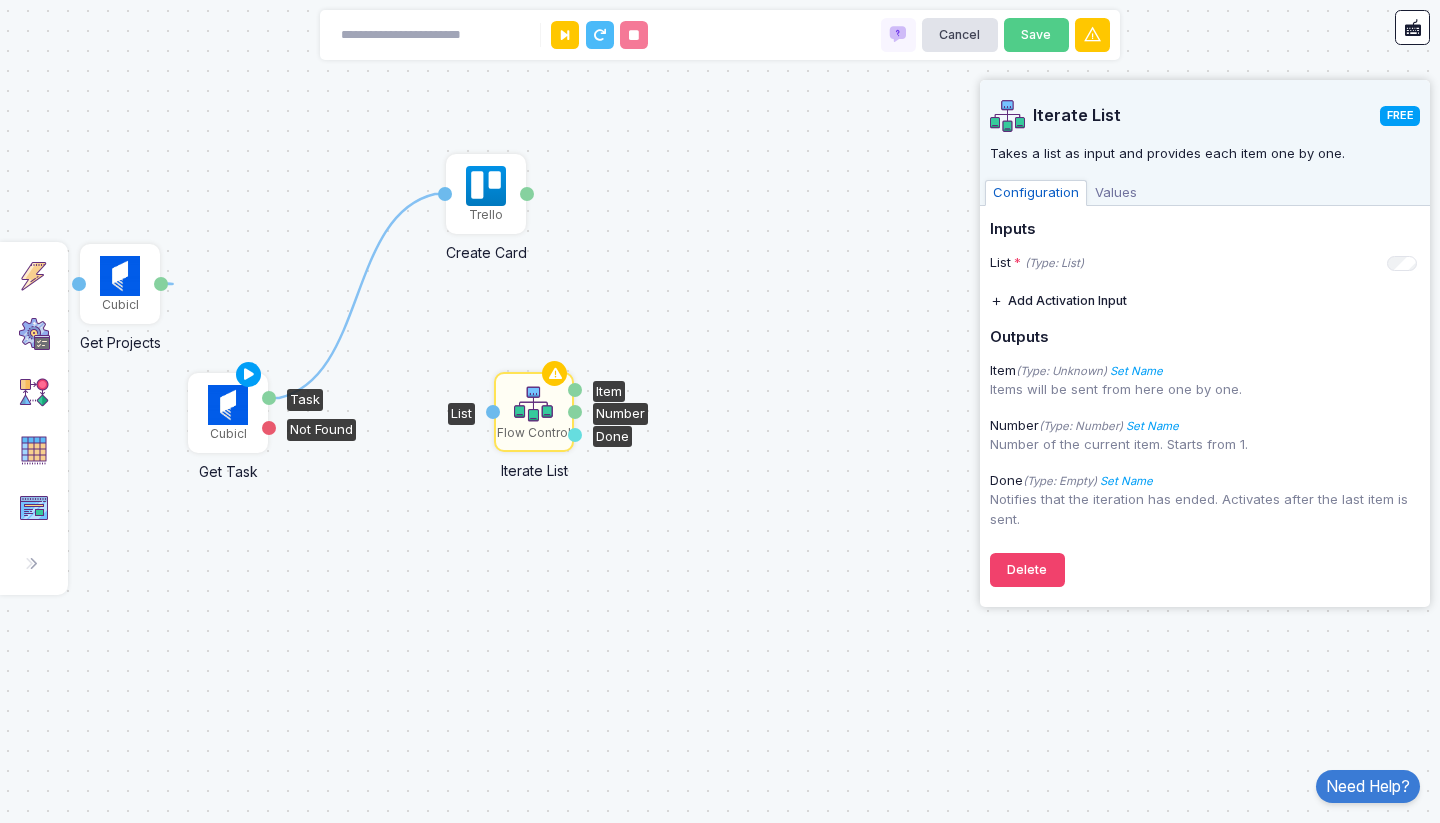 drag, startPoint x: 402, startPoint y: 626, endPoint x: 239, endPoint y: 409, distance: 271.4001 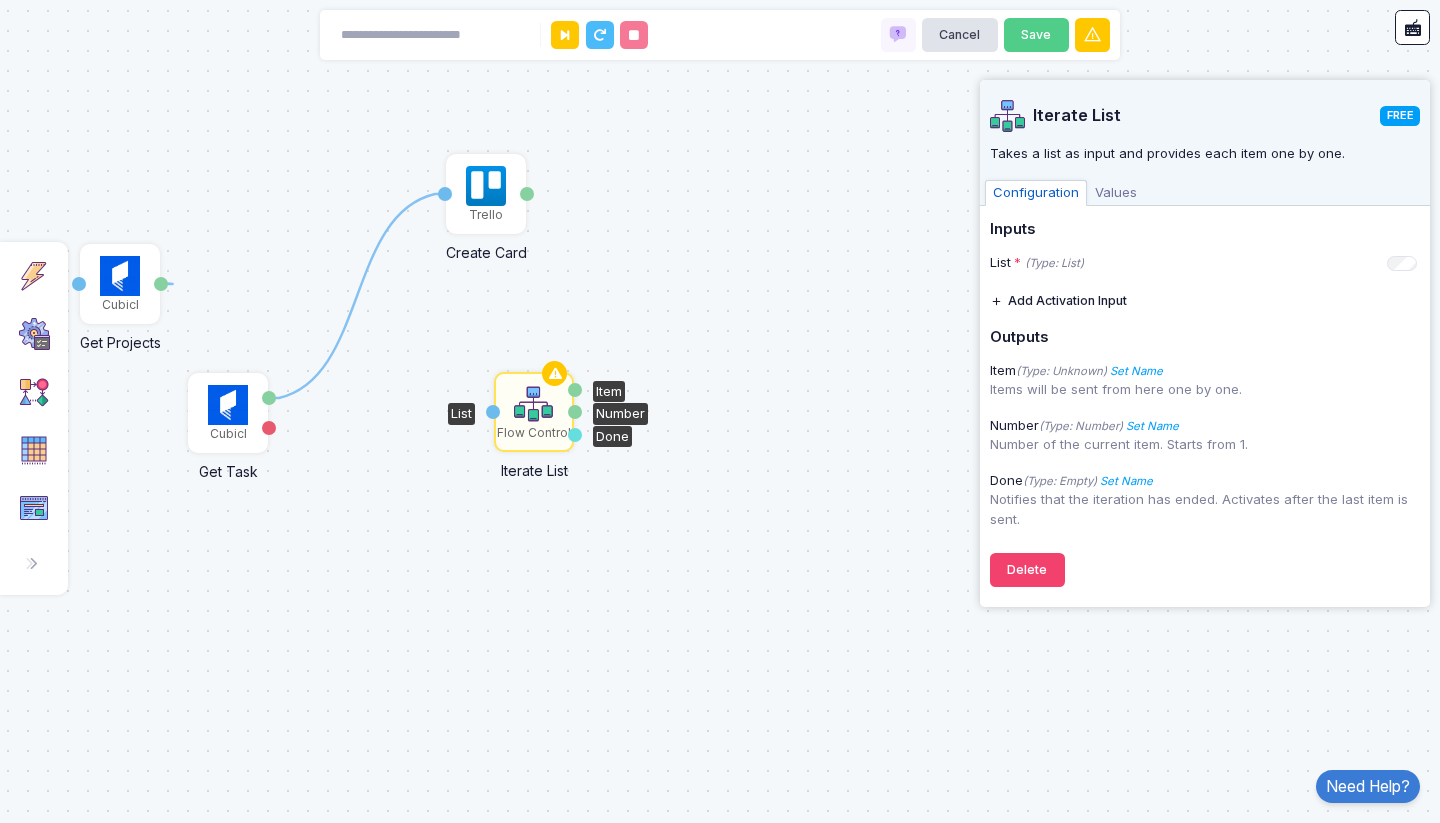 click on "1 1 Trigger Manual Trigger Done Cubicl Get Projects Parent Project Projects Cubicl Create Task Name Task Trello Create Card Activation 1 Card Cubicl Get Task Task Not Found Flow Control Iterate List List Item Number Done" 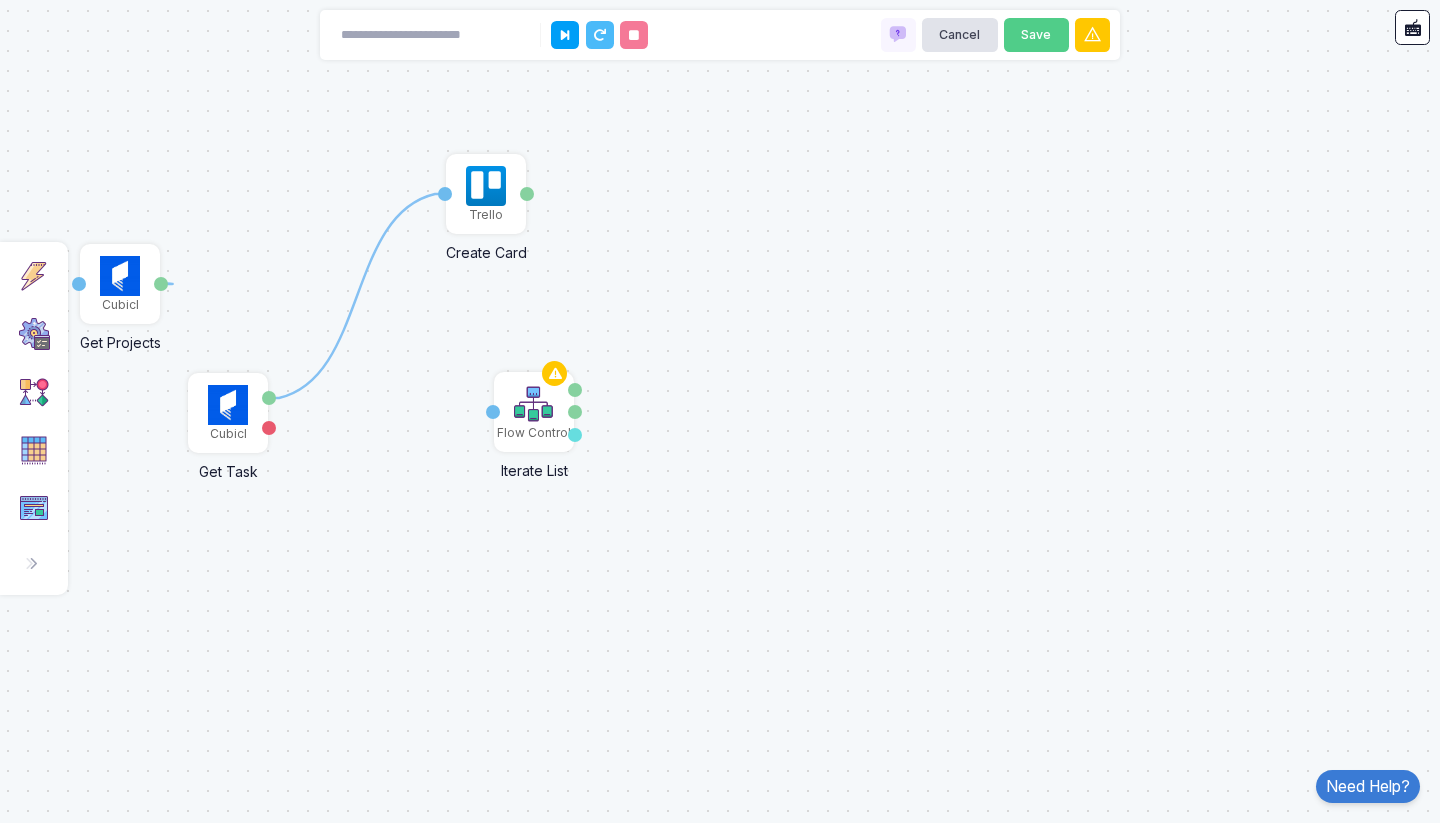 click 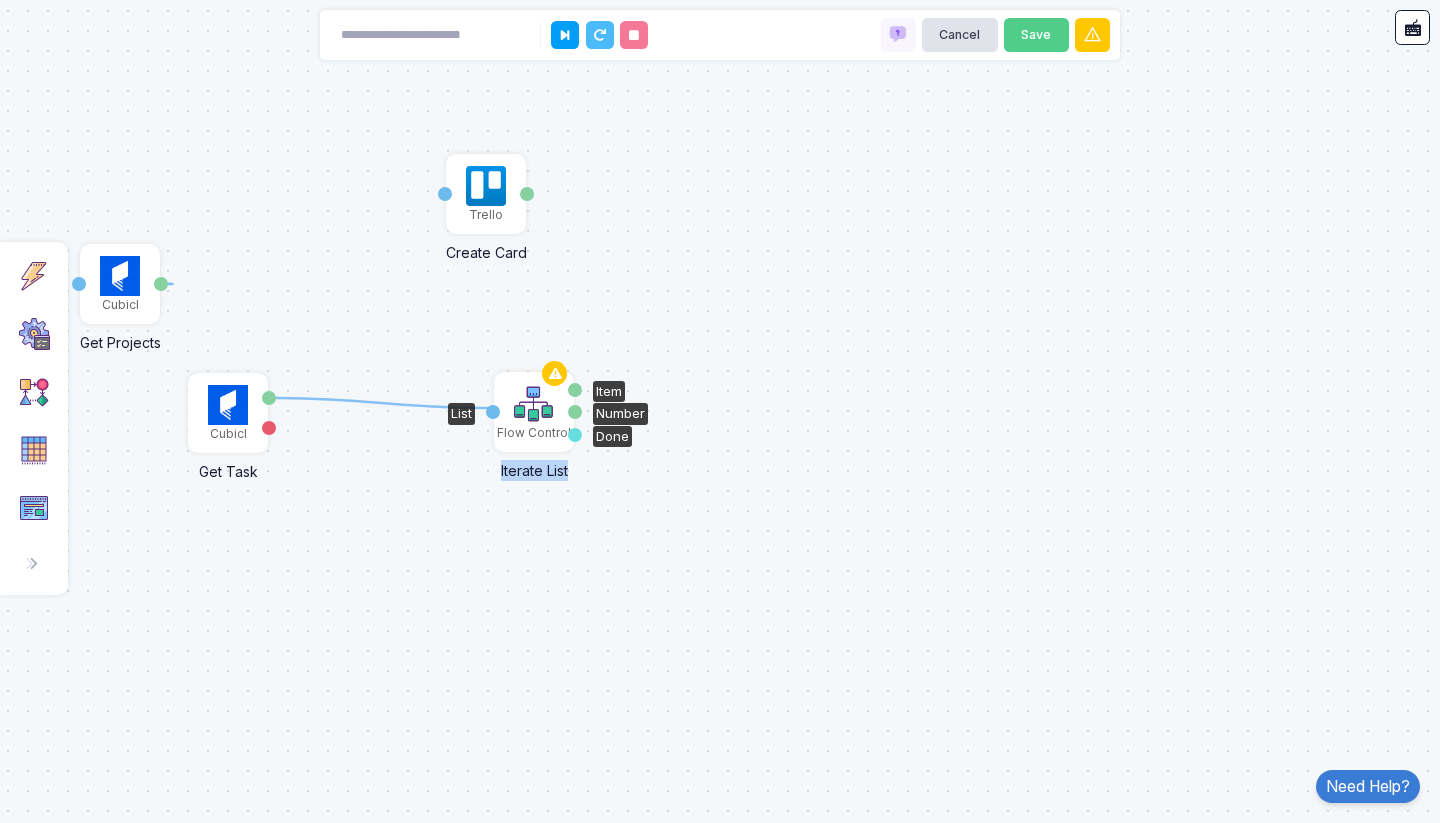 drag, startPoint x: 271, startPoint y: 398, endPoint x: 493, endPoint y: 408, distance: 222.22511 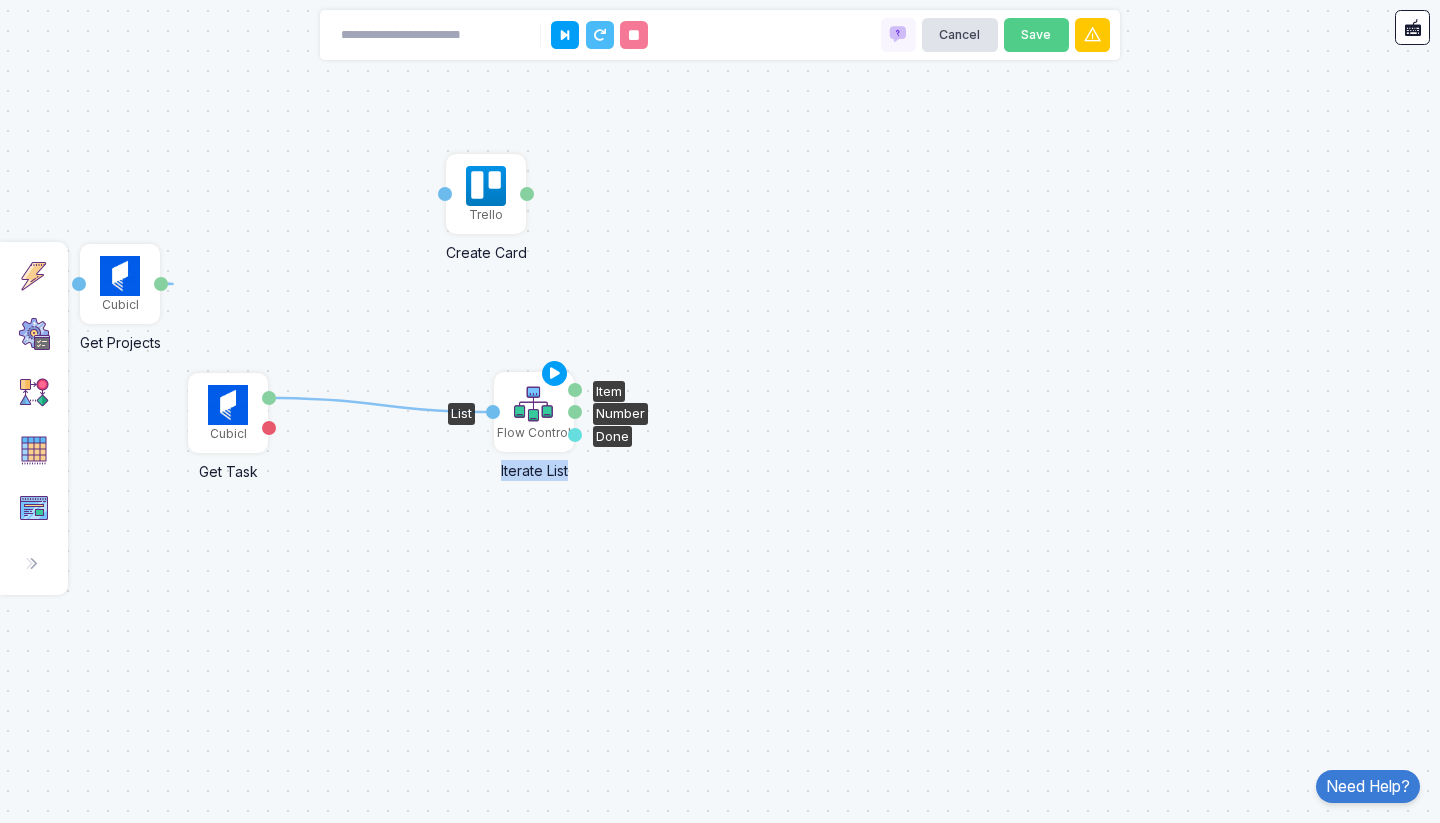 click 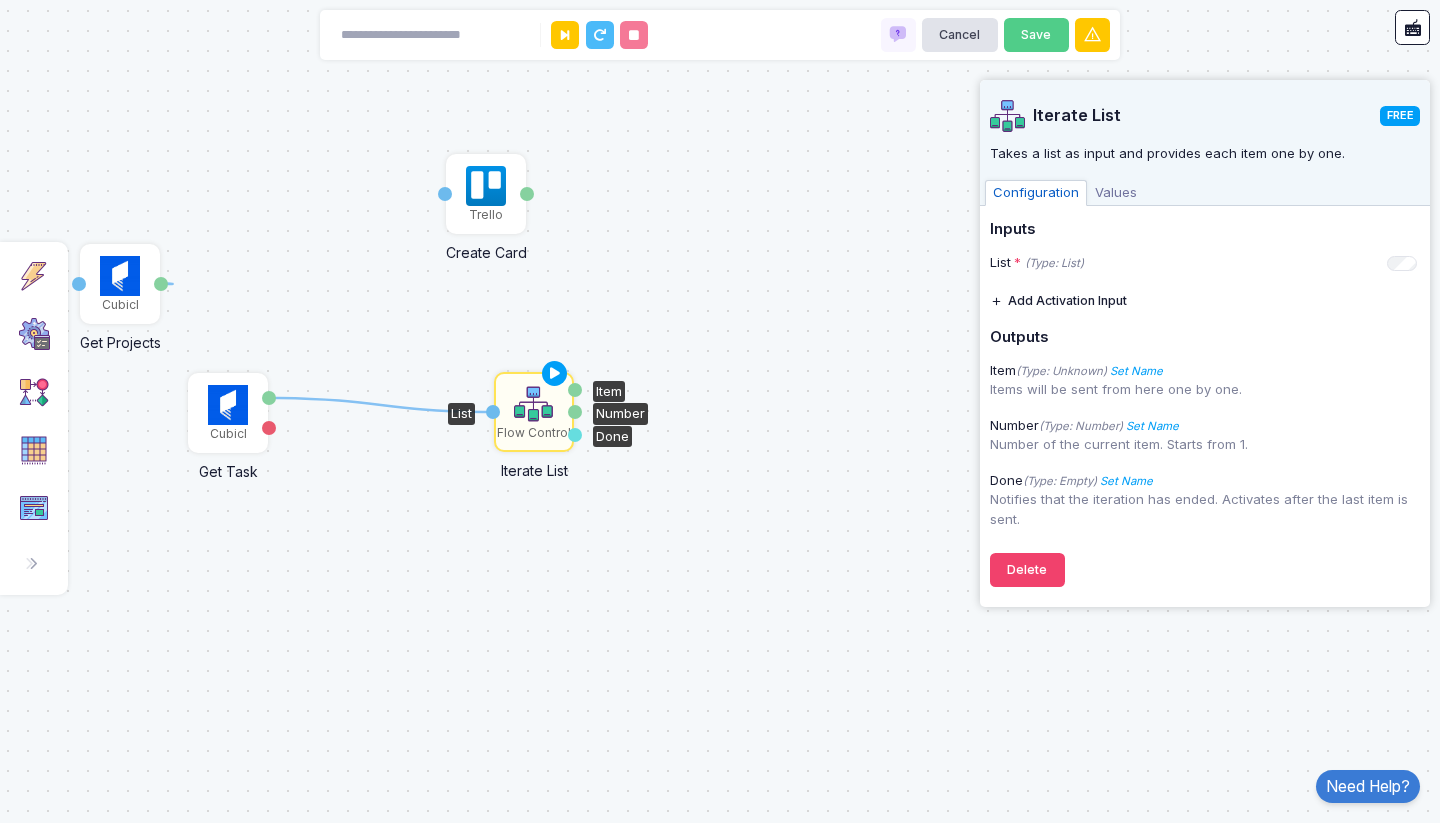 click on "1 1 Trigger Manual Trigger Done Cubicl Get Projects Parent Project Projects Cubicl Create Task Name Task Trello Create Card Activation 1 Card Cubicl Get Task Task Not Found Flow Control Iterate List List Item Number Done" 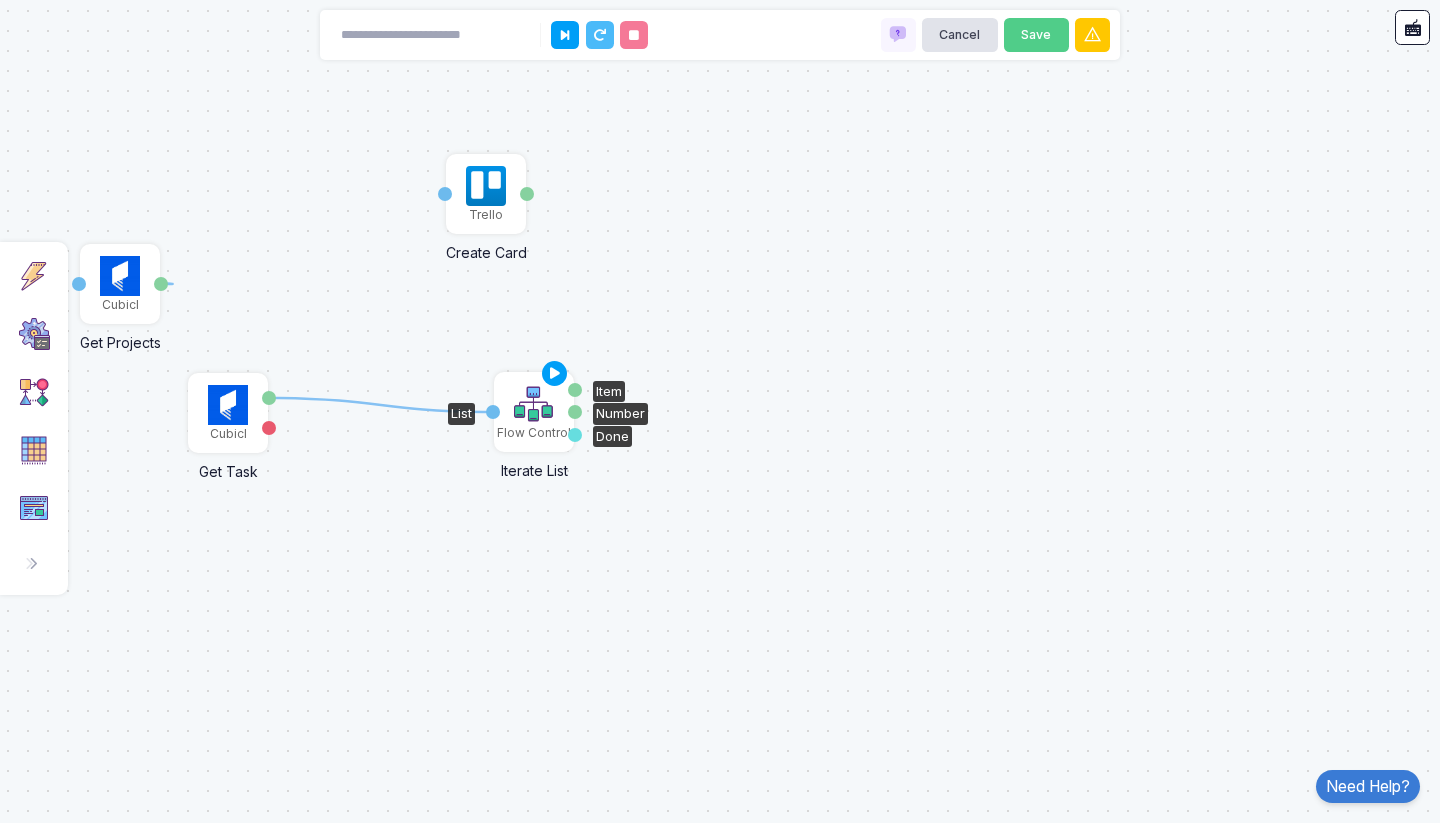 click 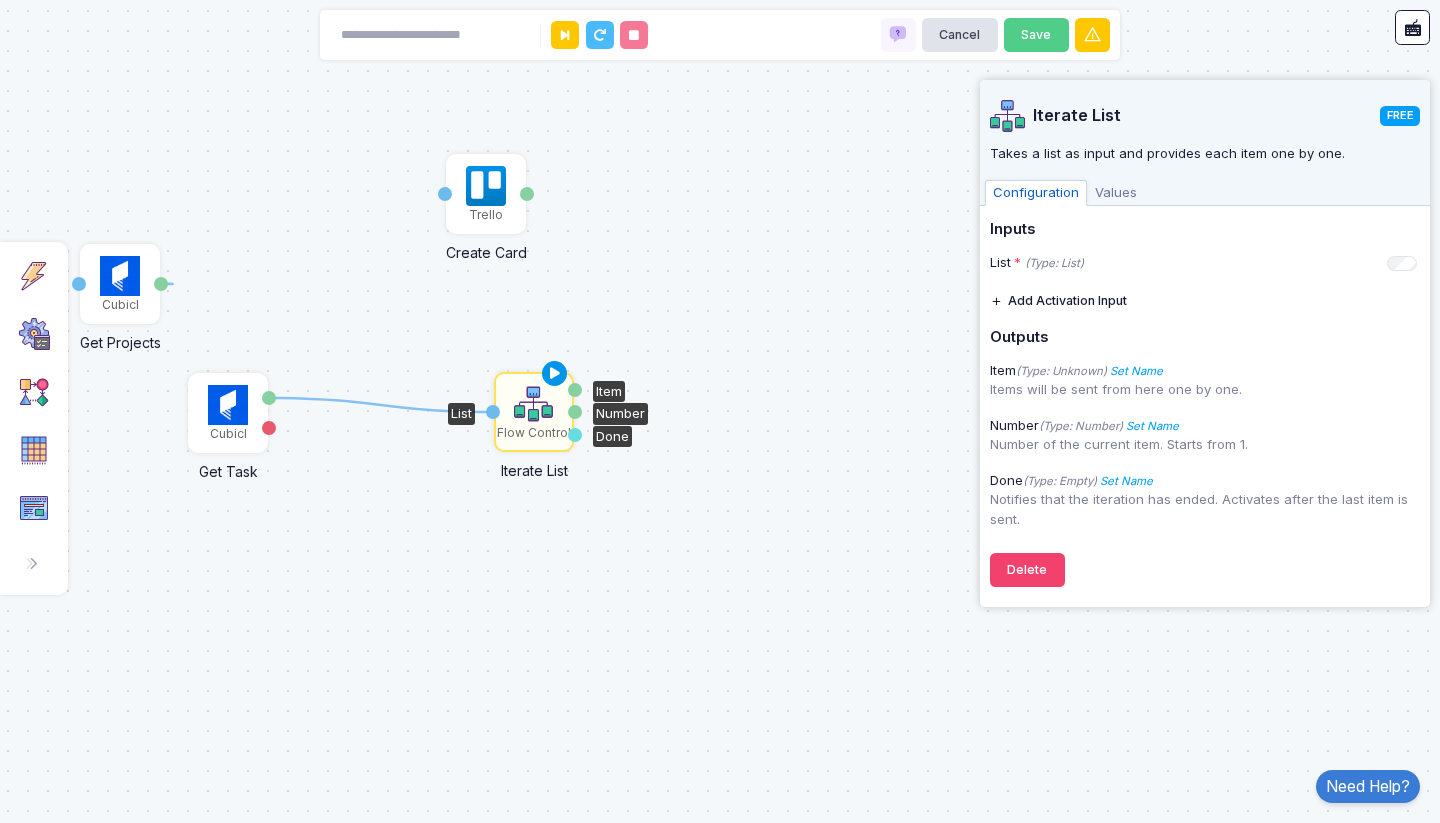 click at bounding box center [555, 374] 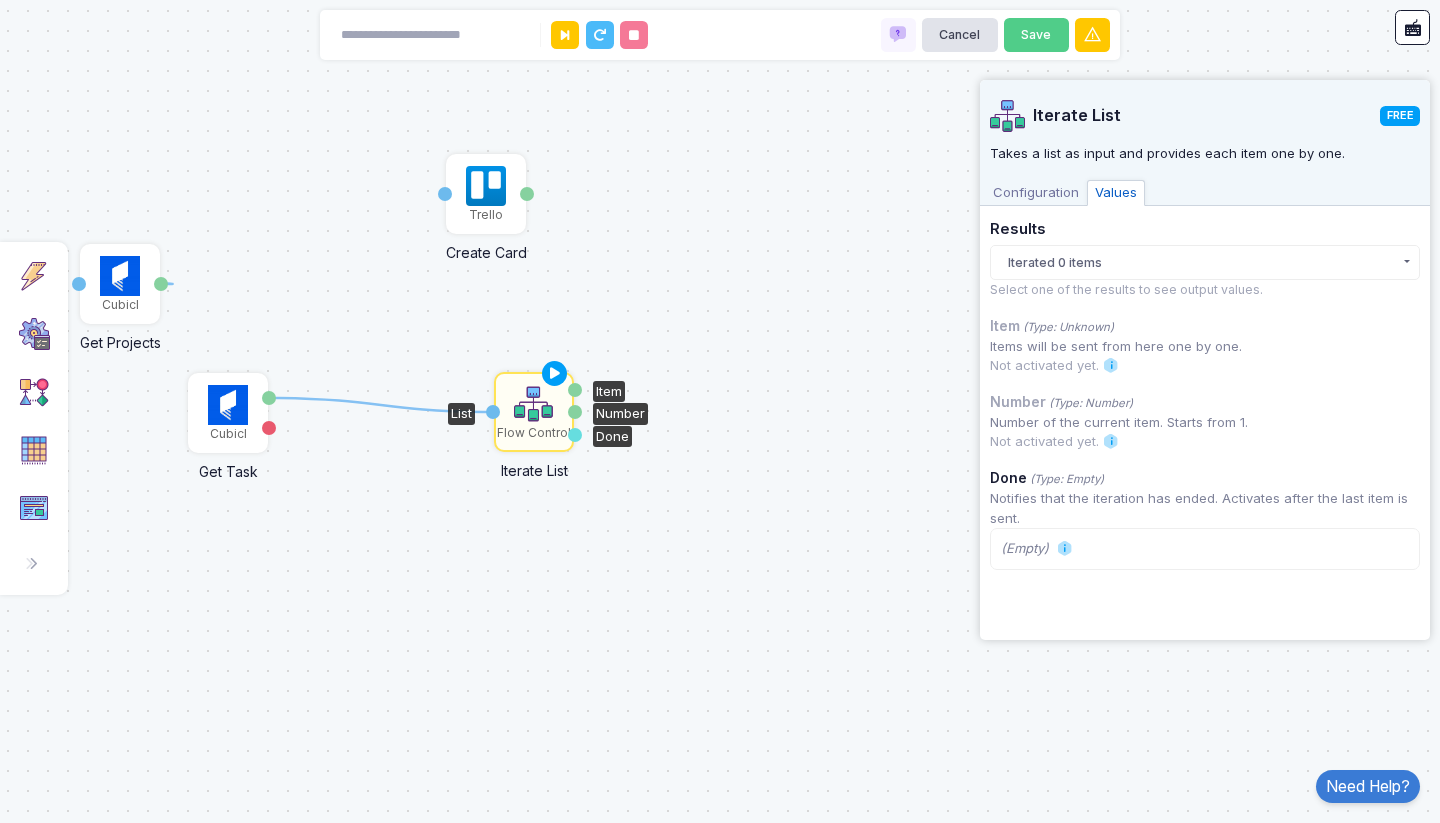 click on "Iterated 0 items" 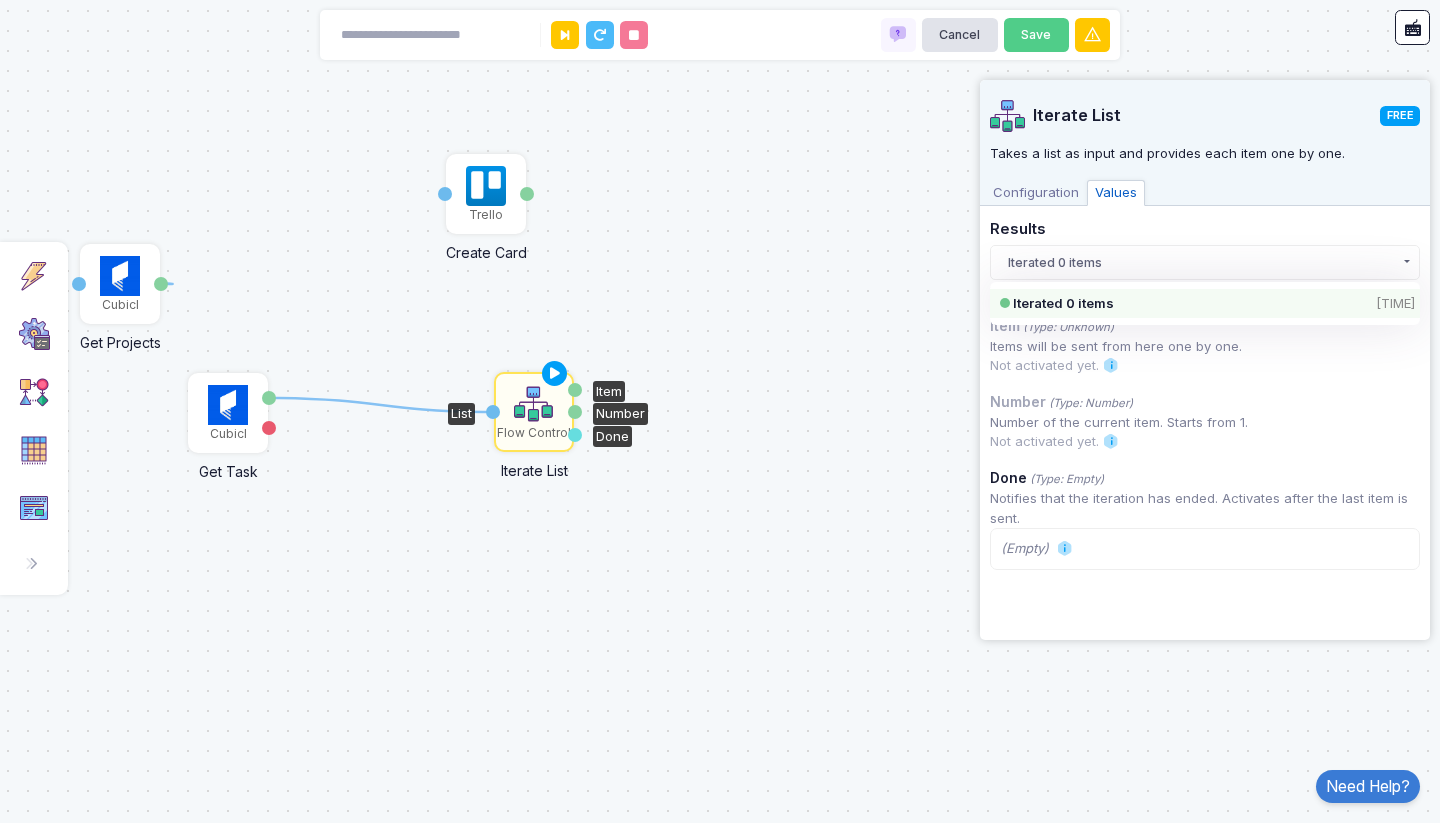click on "Configuration" at bounding box center [1036, 193] 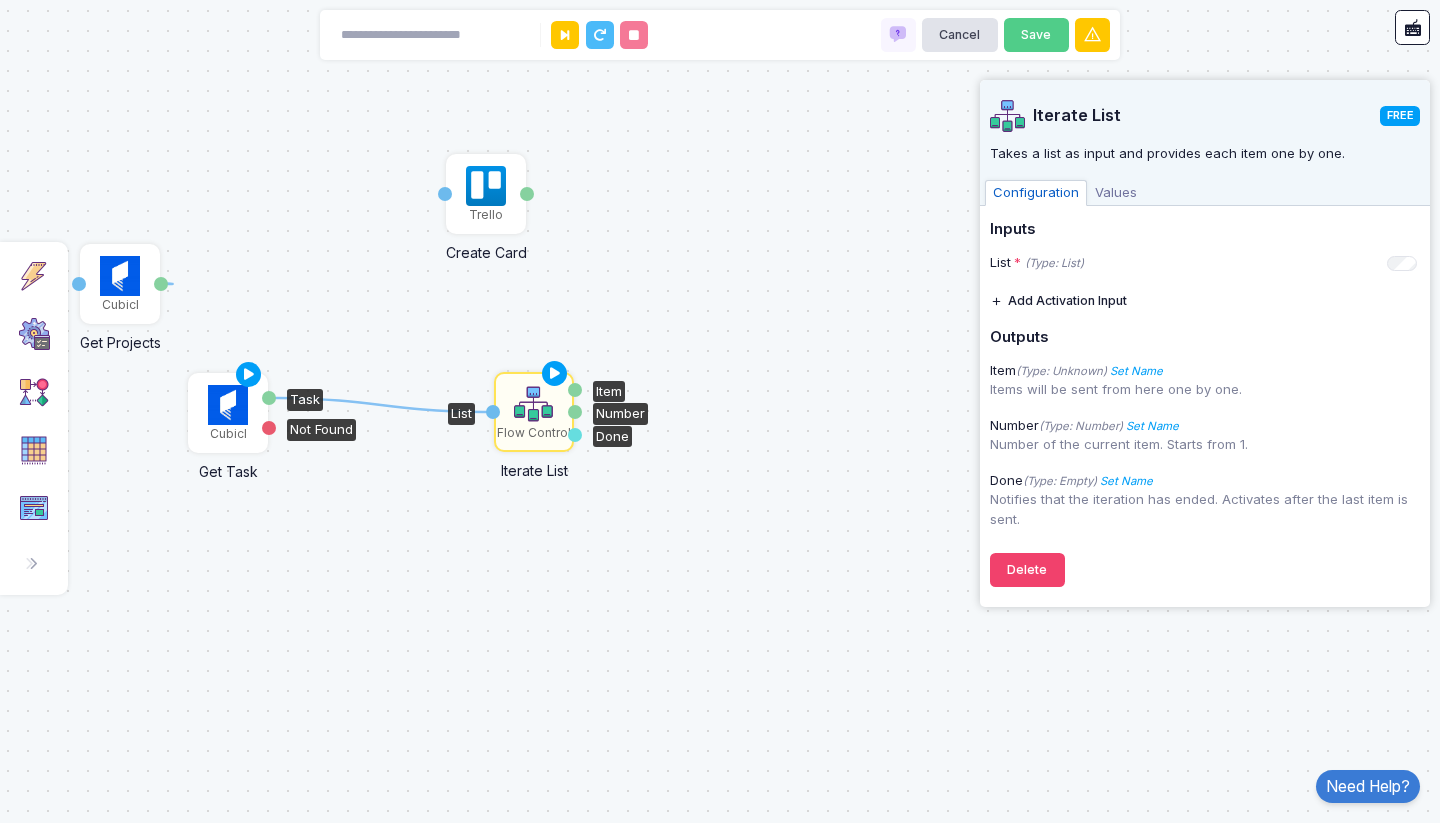 click 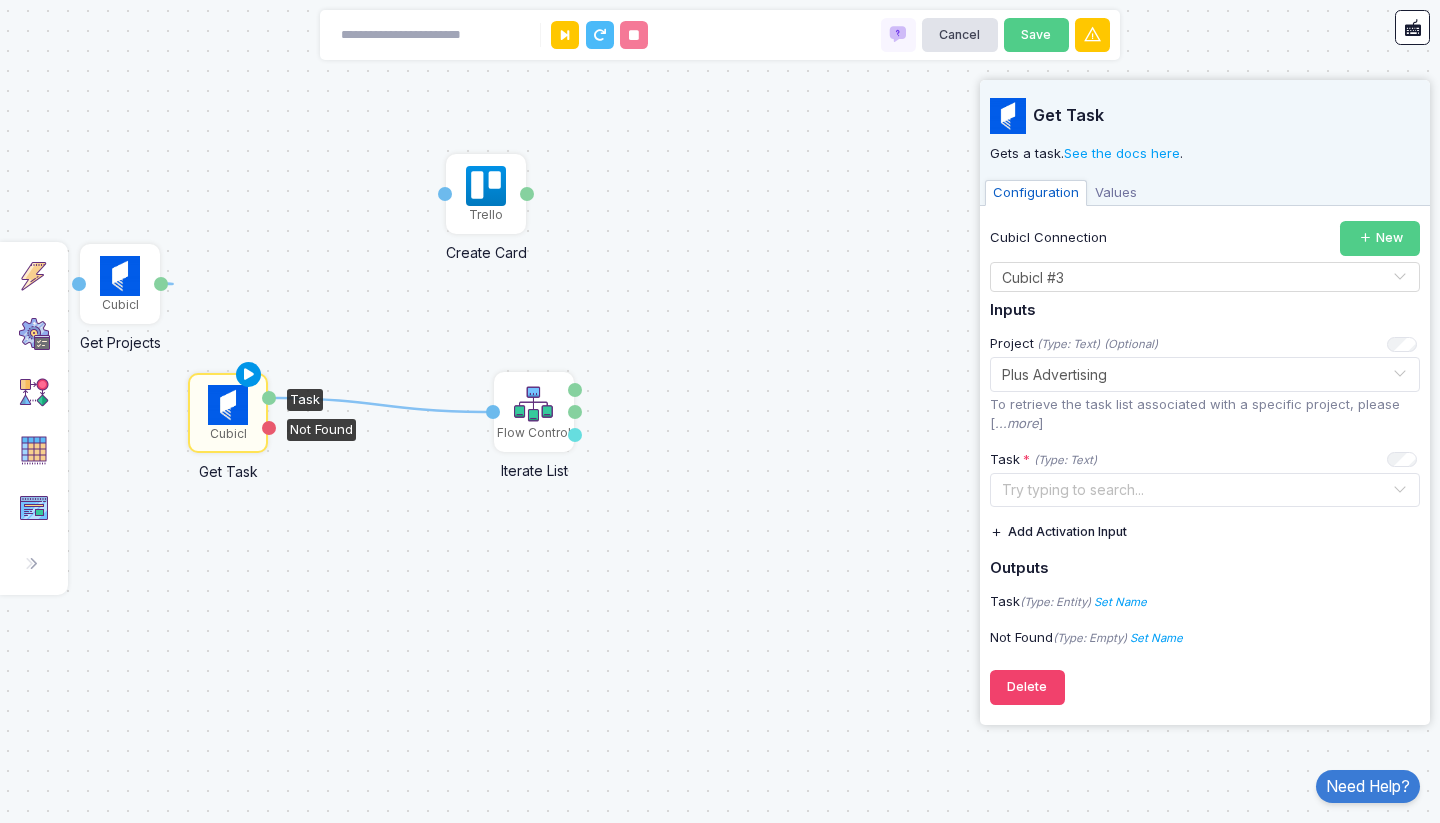 click at bounding box center (249, 375) 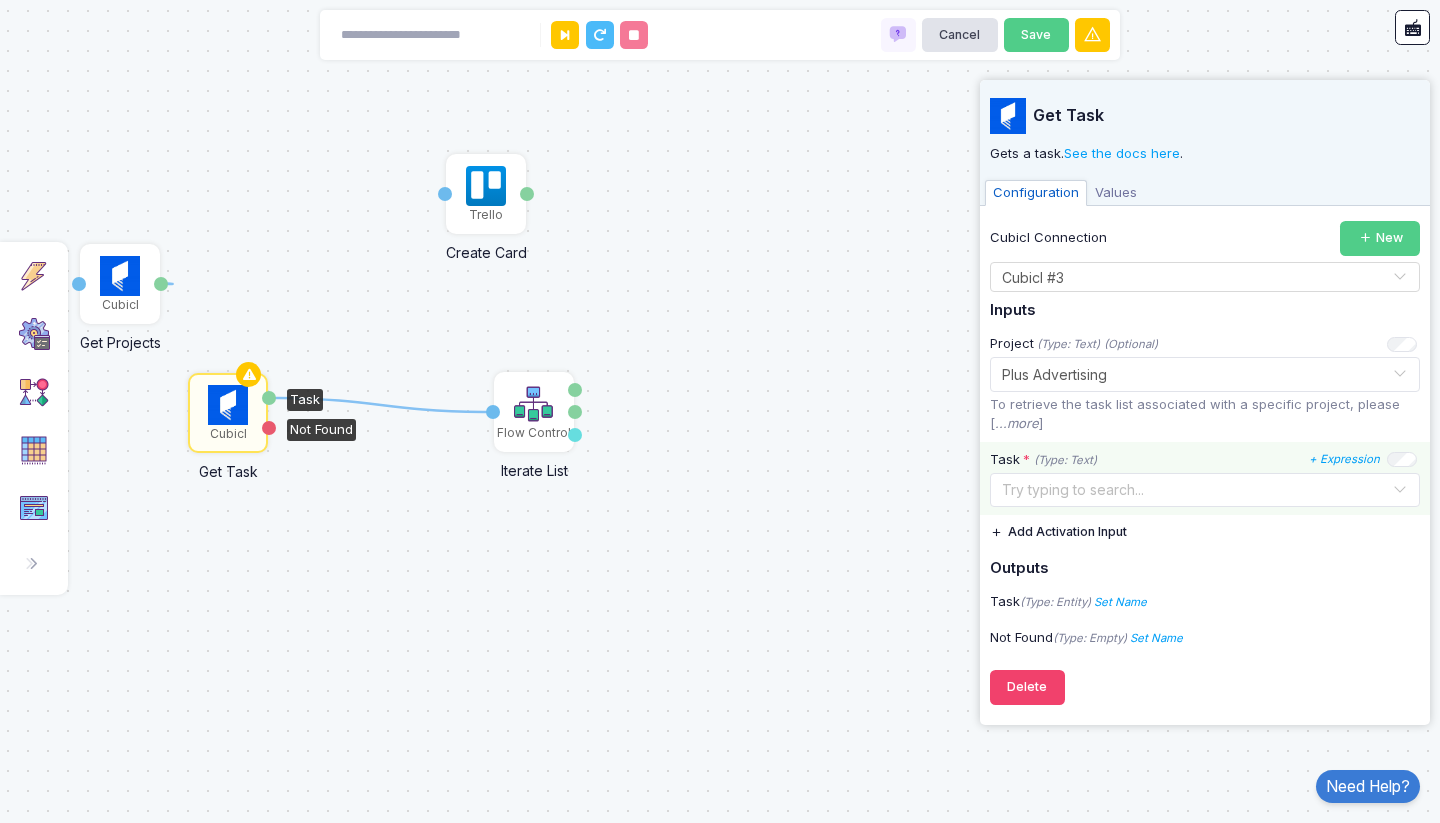 click 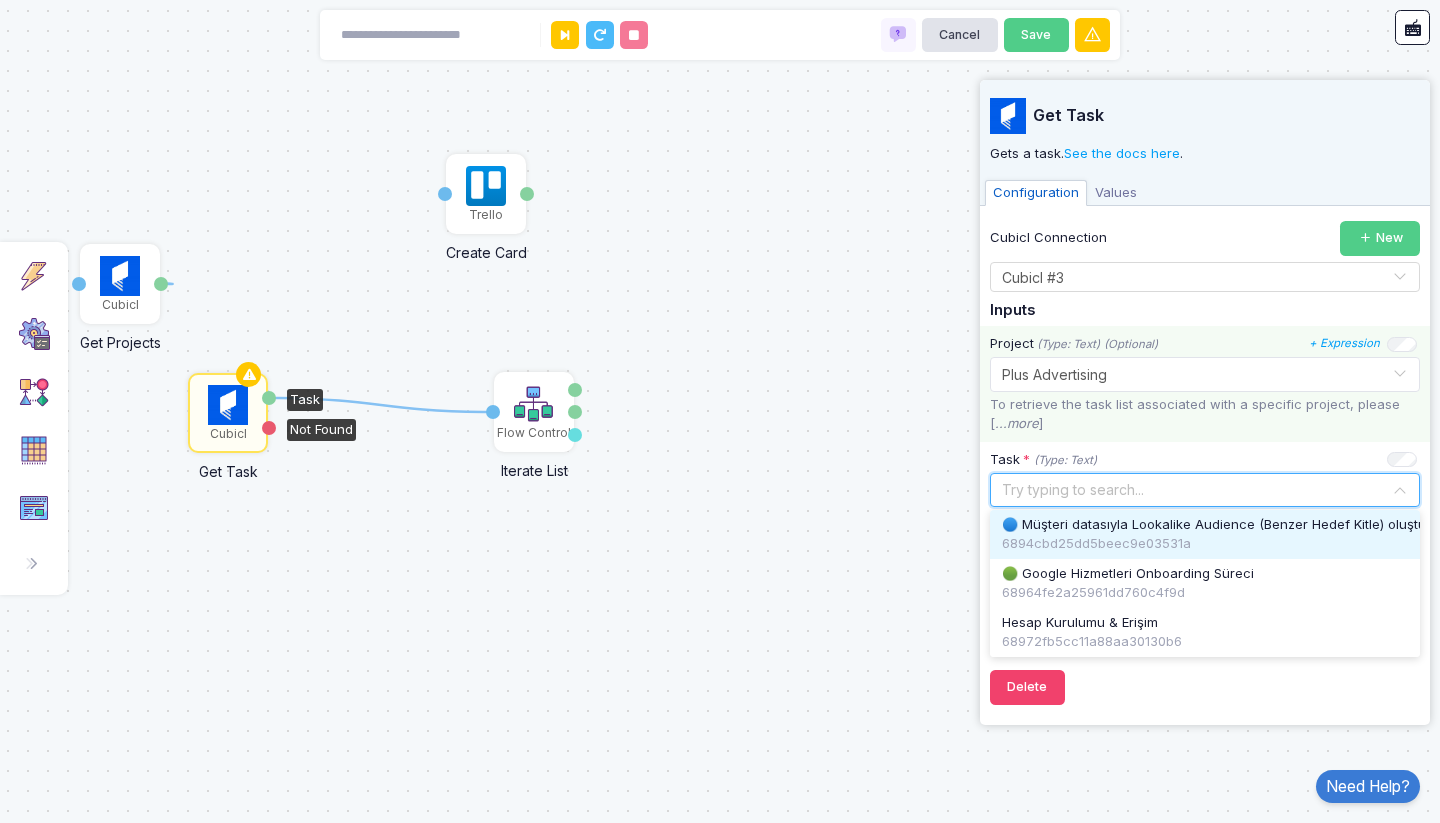 click on "🔵 Müşteri datasıyla Lookalike Audience (Benzer Hedef Kitle) oluşturma" at bounding box center [1226, 525] 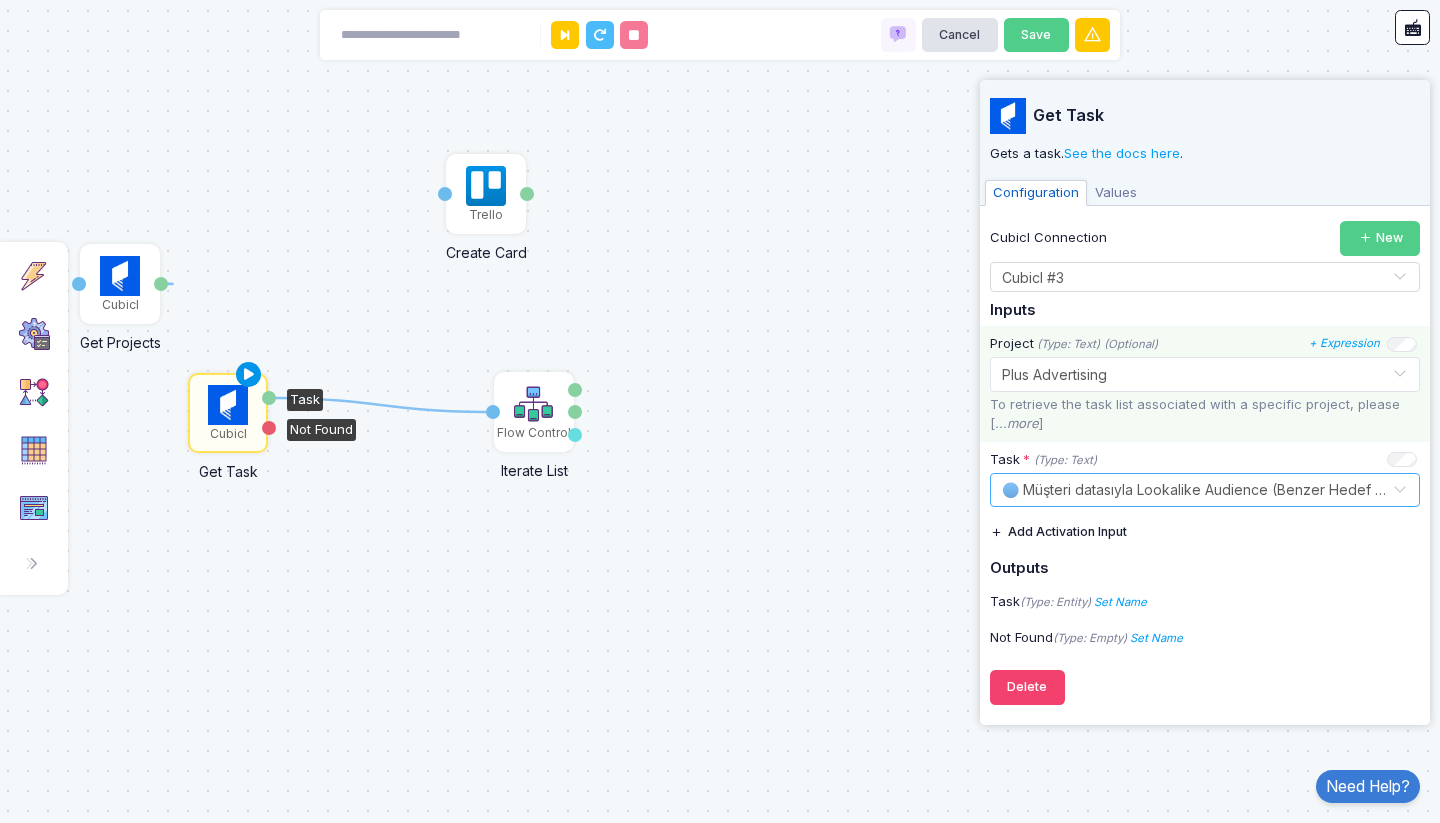 click at bounding box center [249, 375] 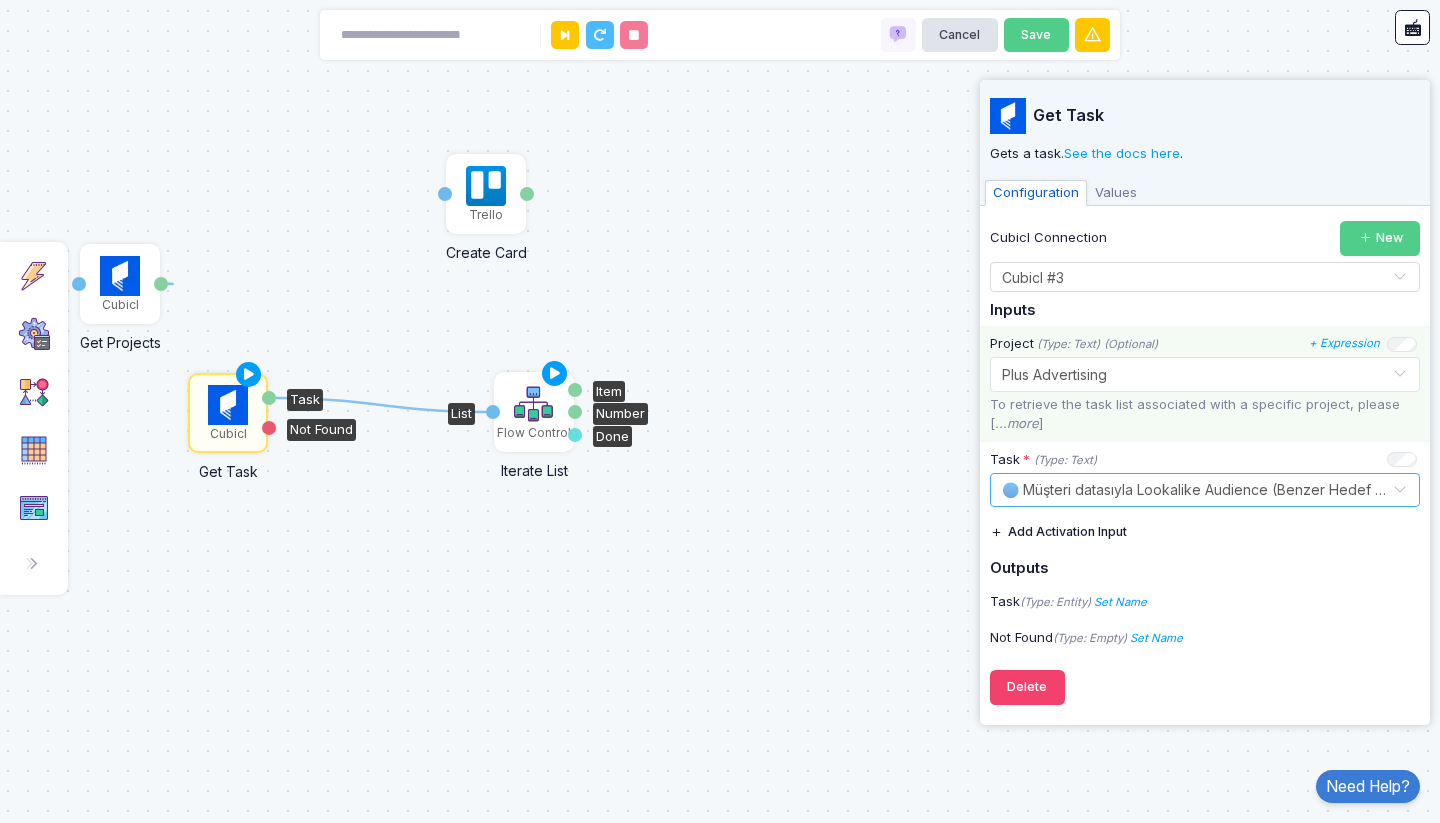 click 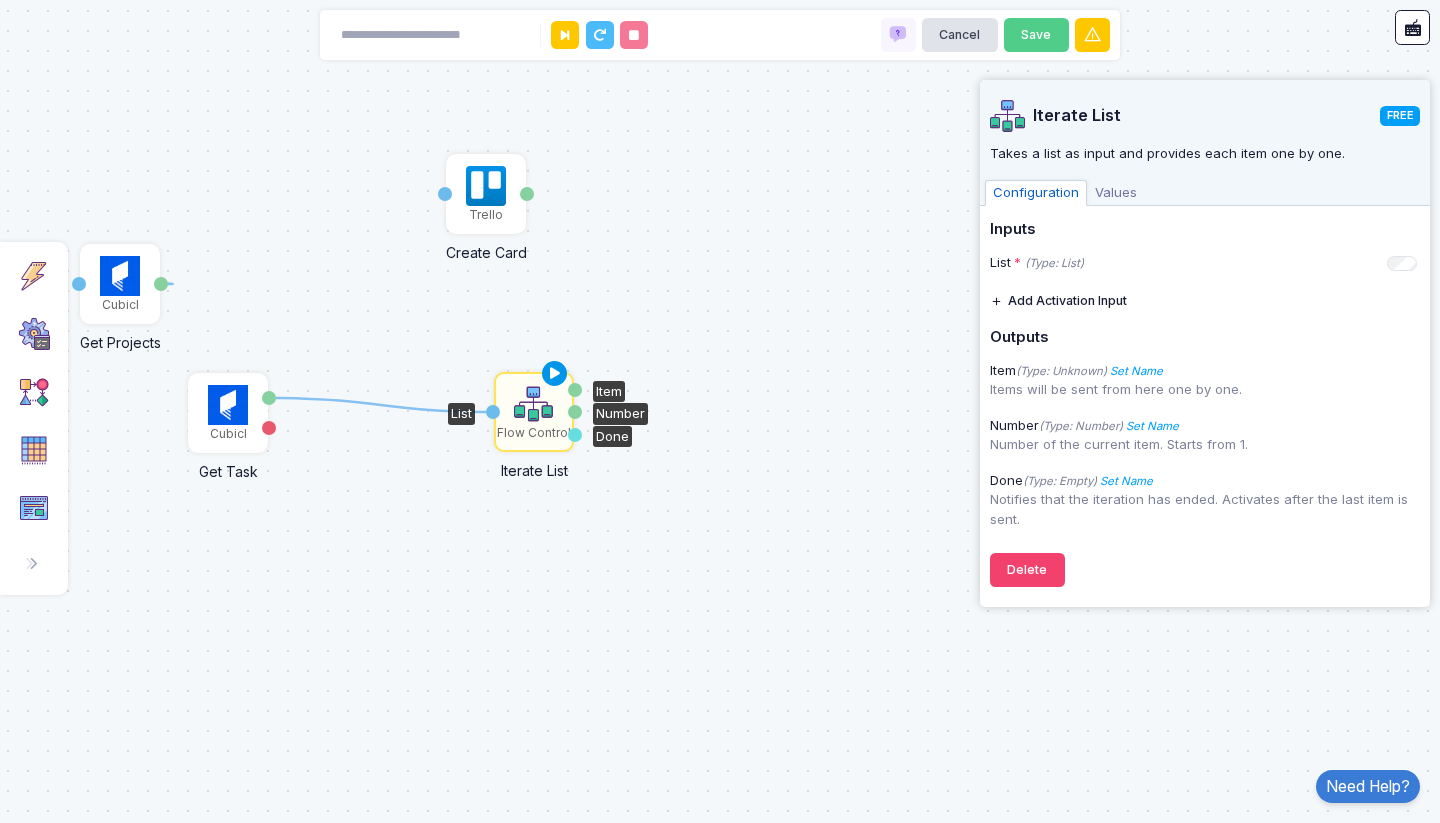 click at bounding box center (555, 374) 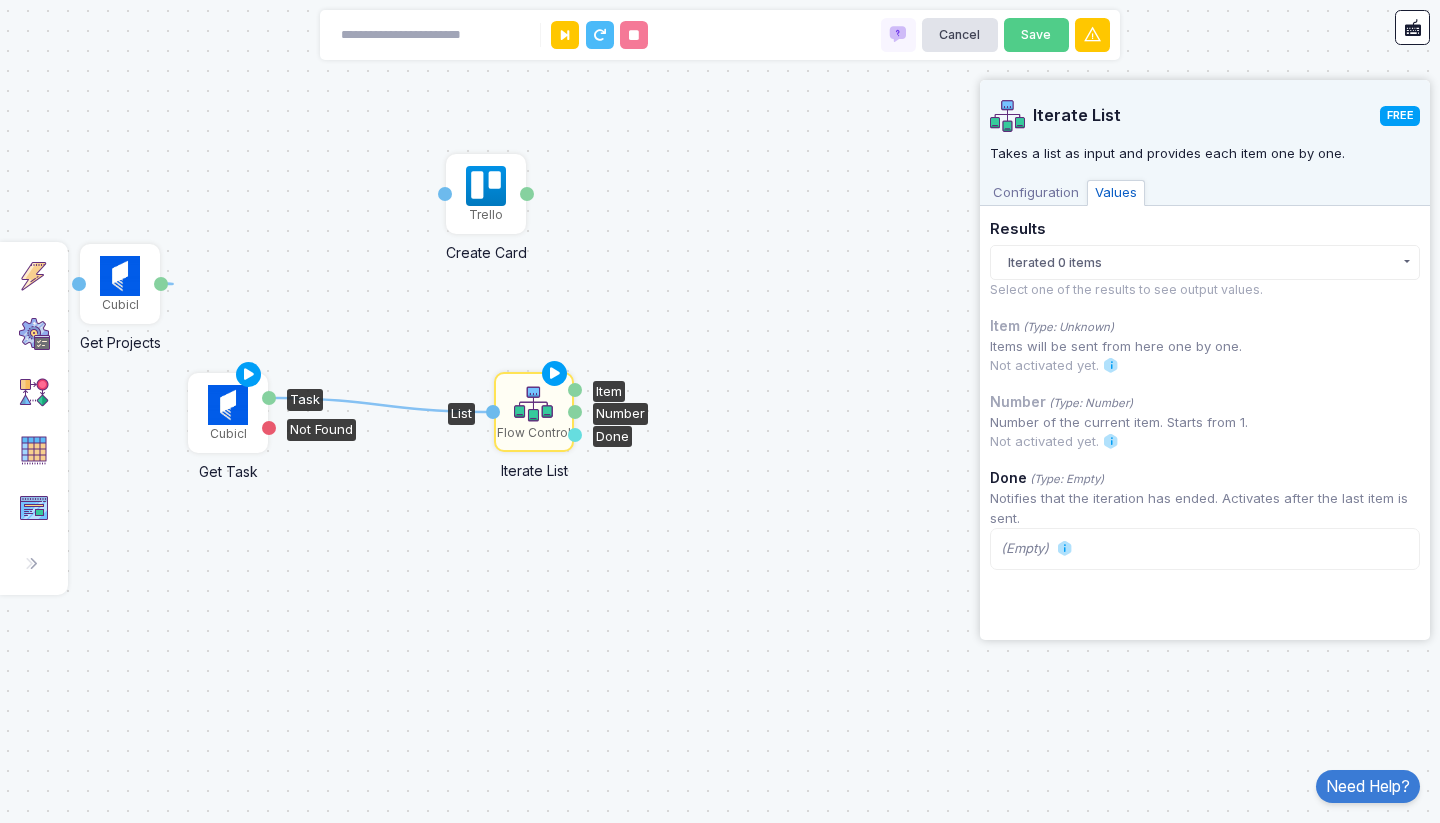 click on "Cubicl" 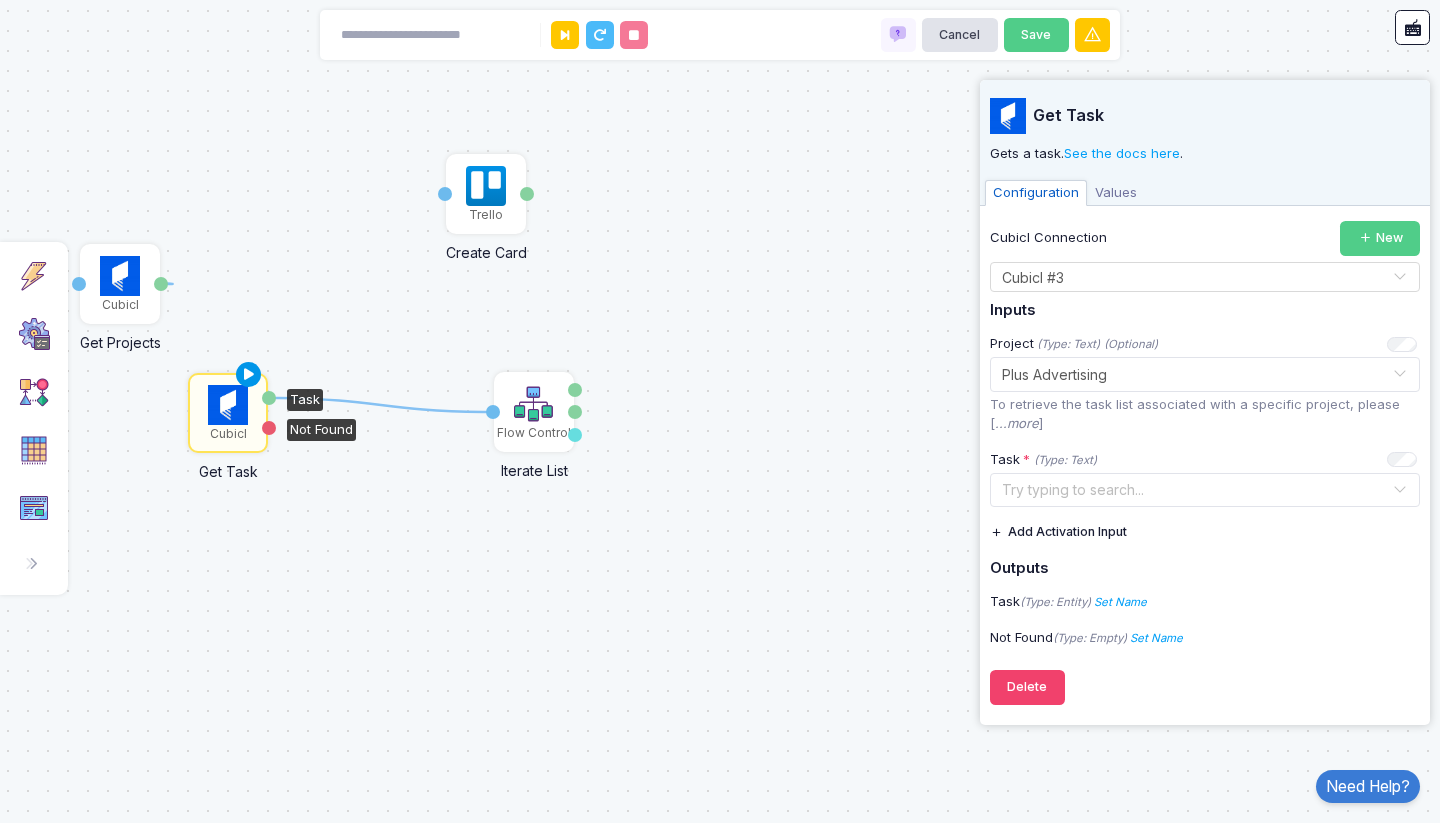 click at bounding box center (249, 375) 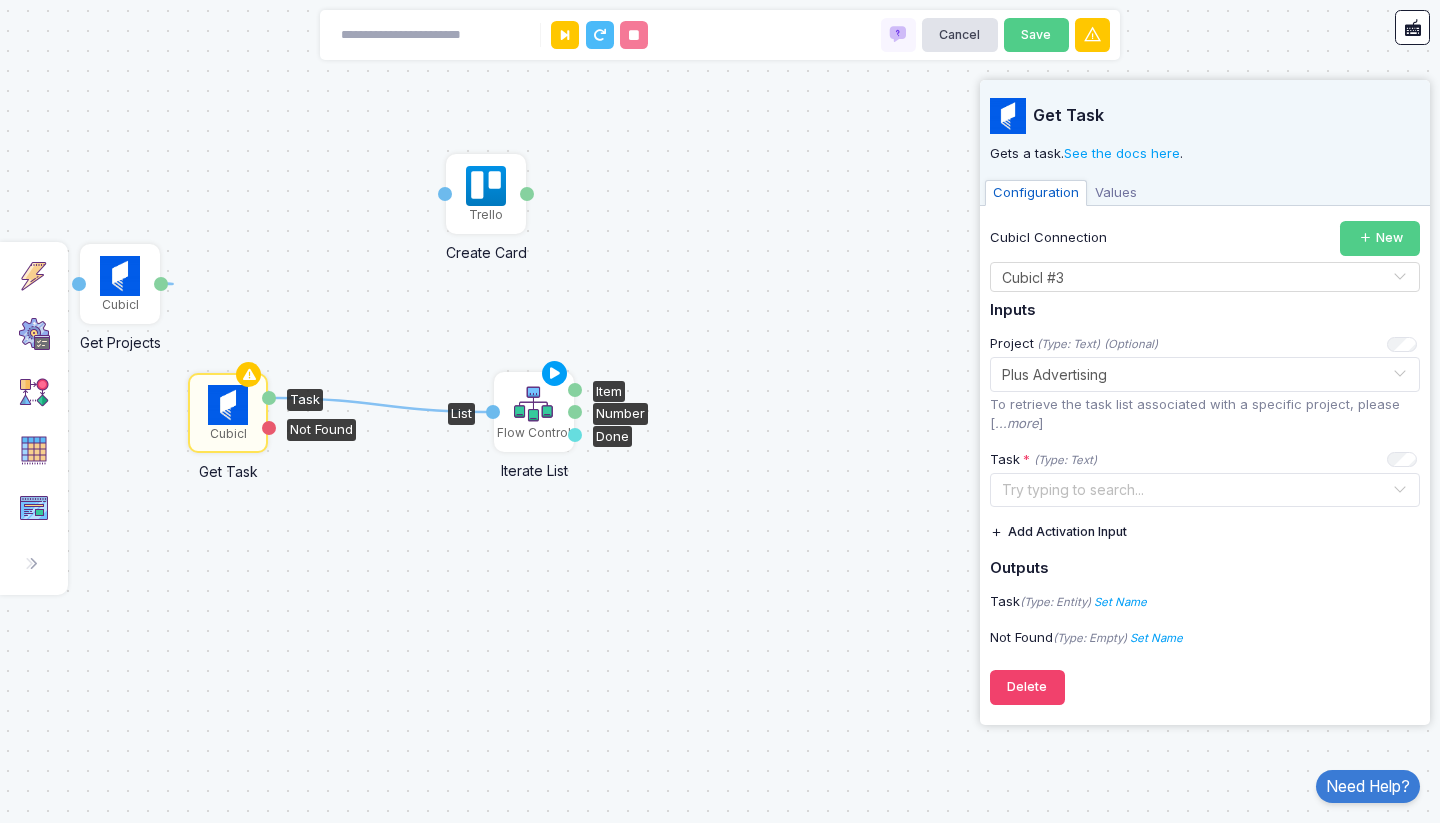 click on "Flow Control" 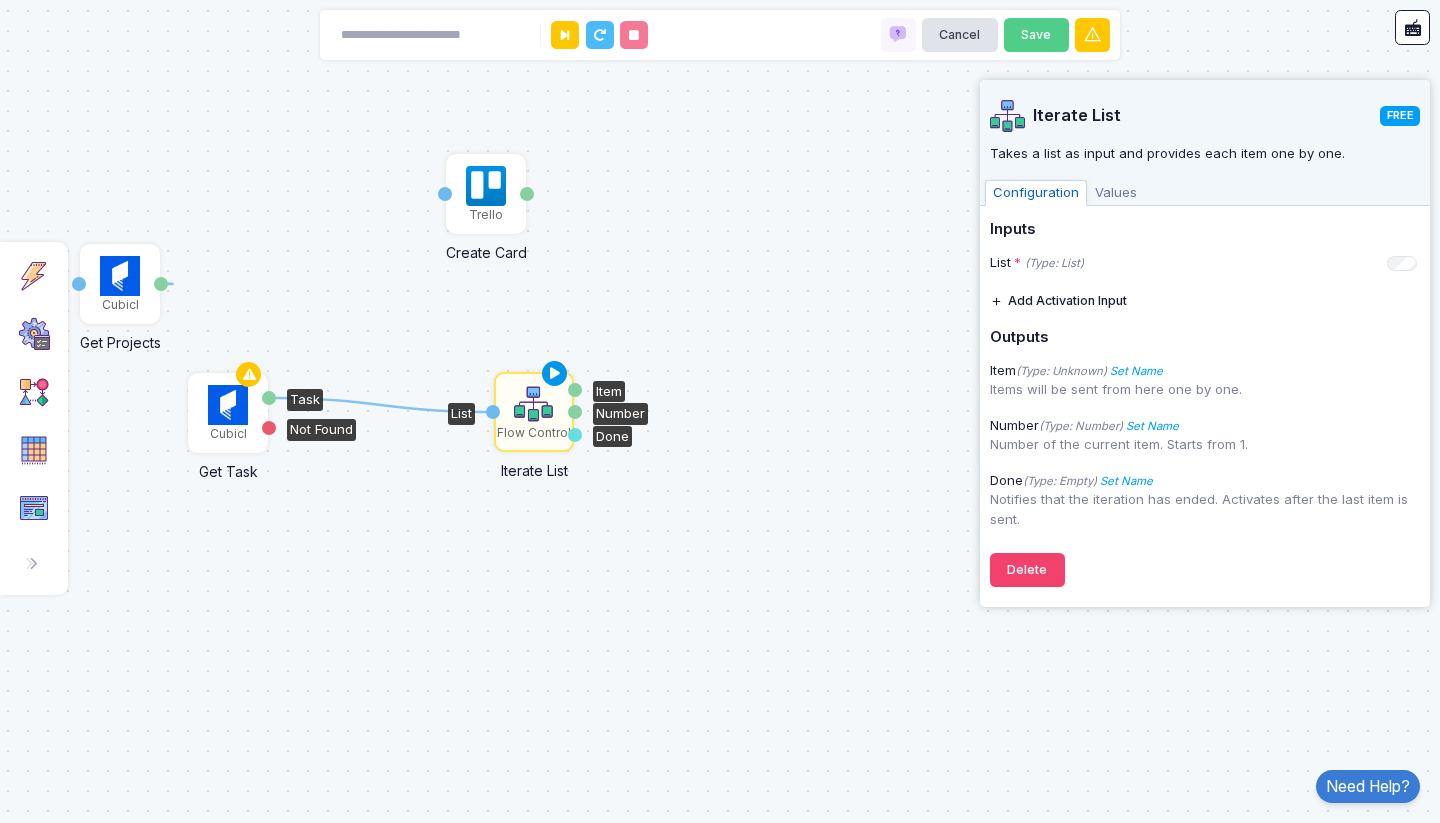 click at bounding box center (555, 374) 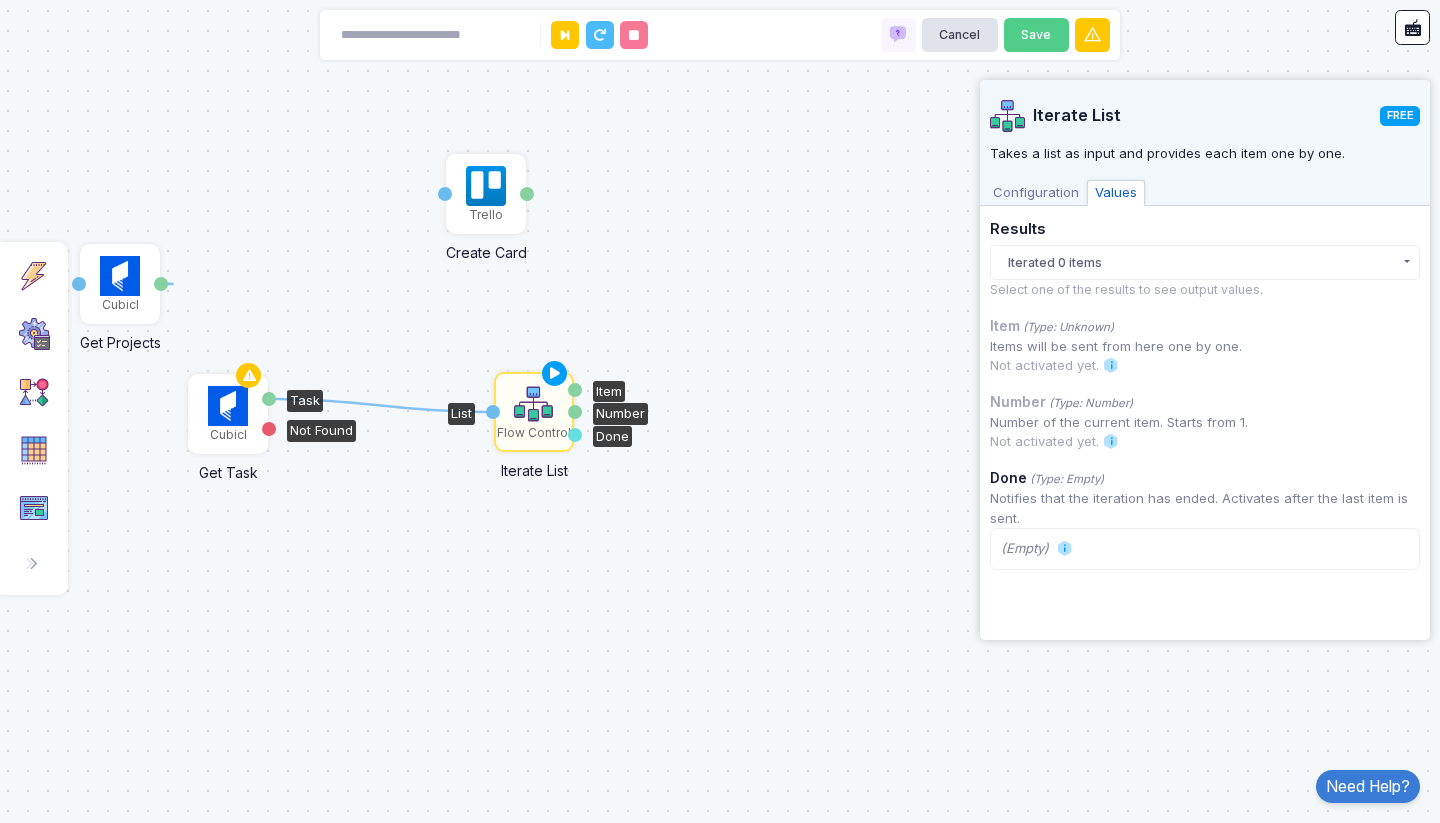 click 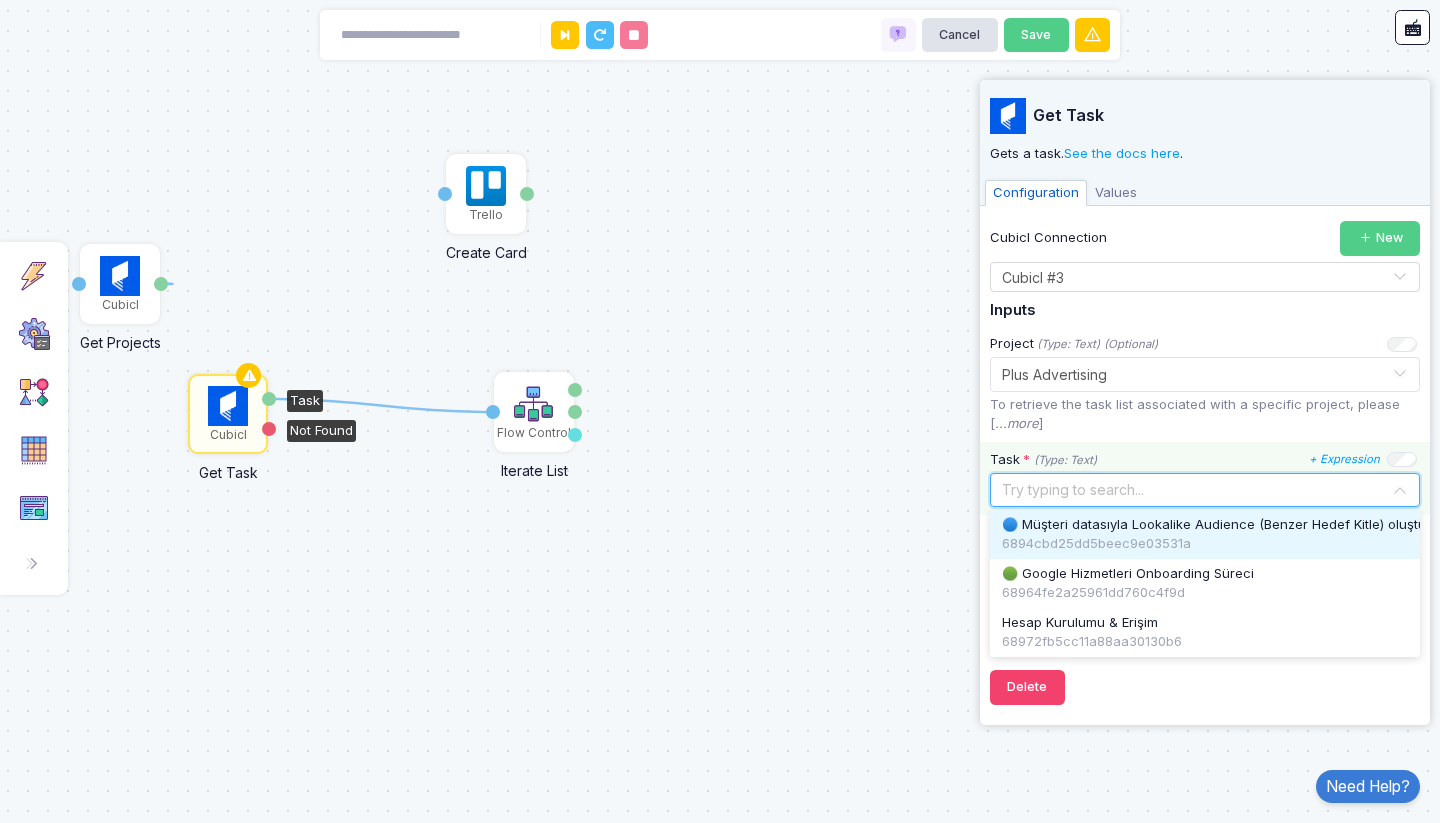 click 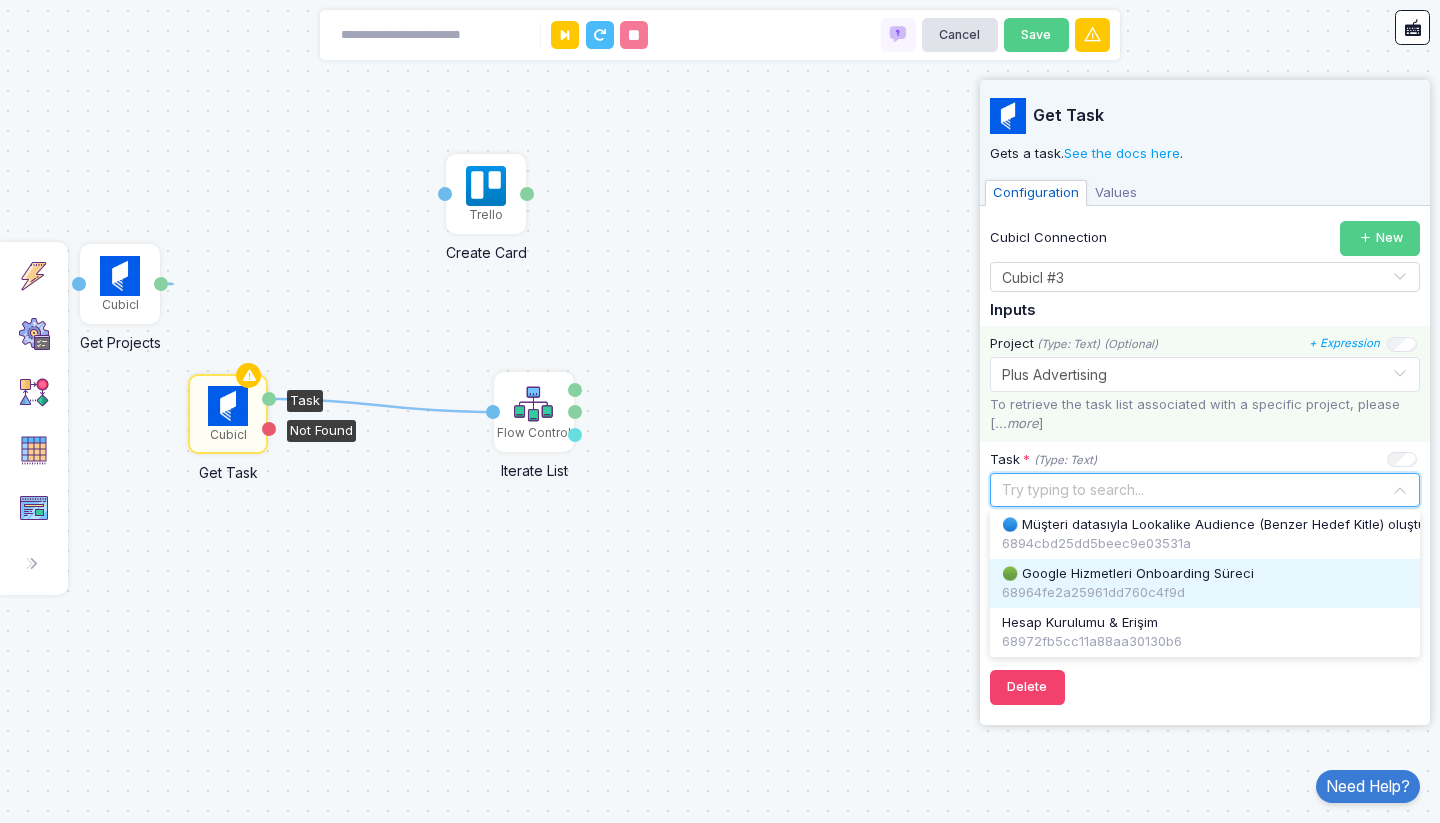 click on "🟢 Google Hizmetleri Onboarding Süreci" at bounding box center [1128, 574] 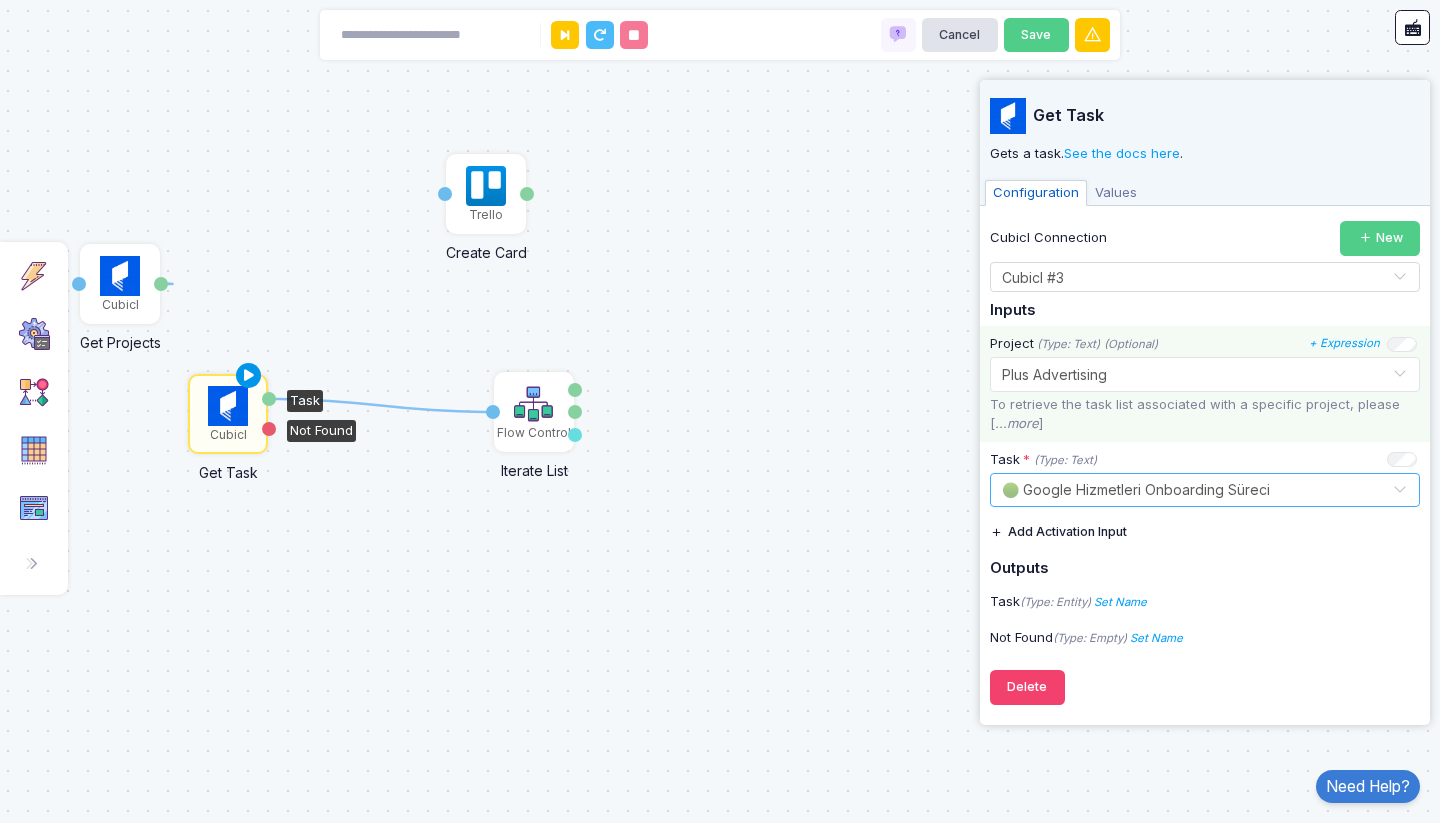 click at bounding box center (249, 376) 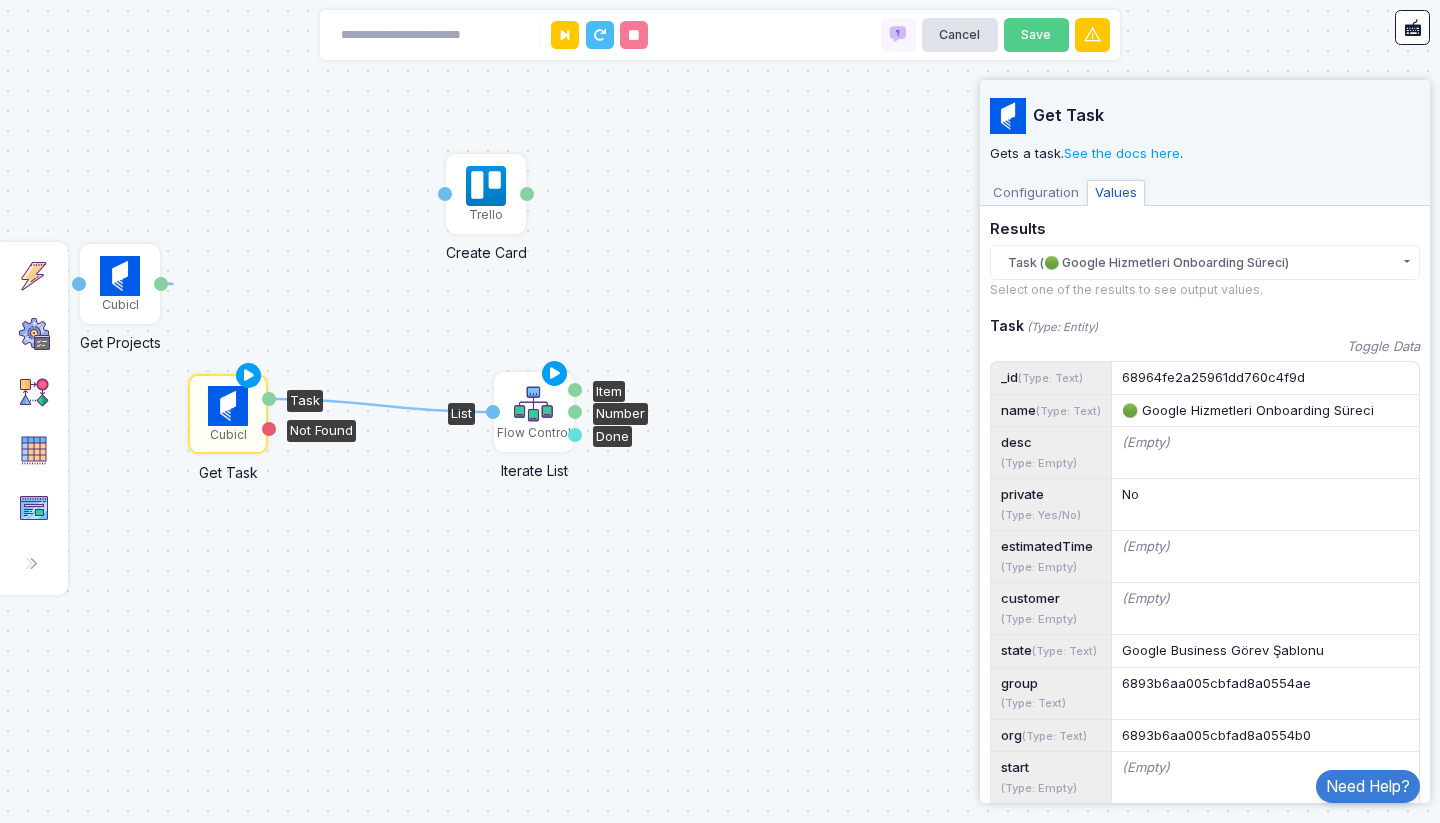 click 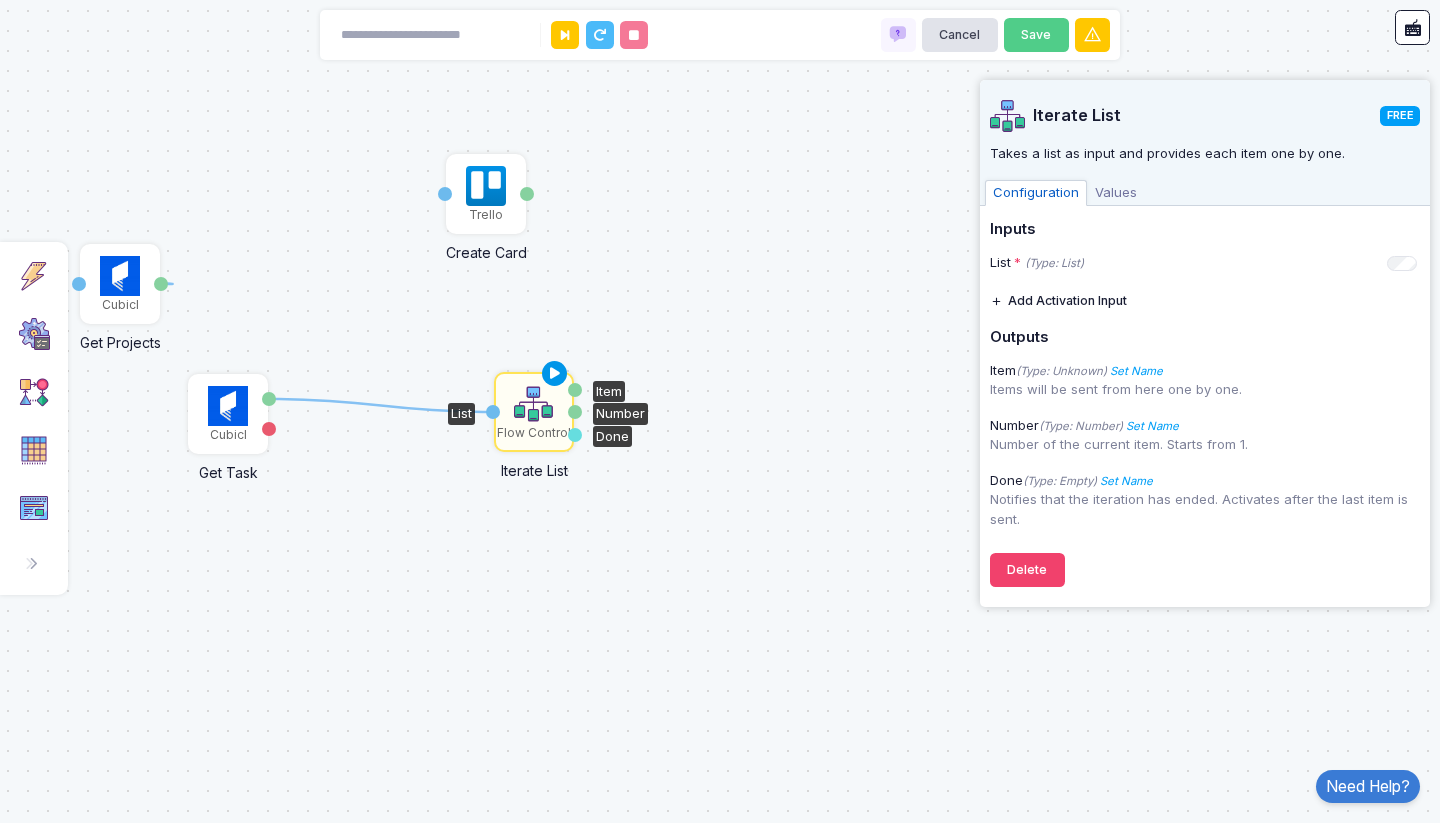 click at bounding box center [555, 374] 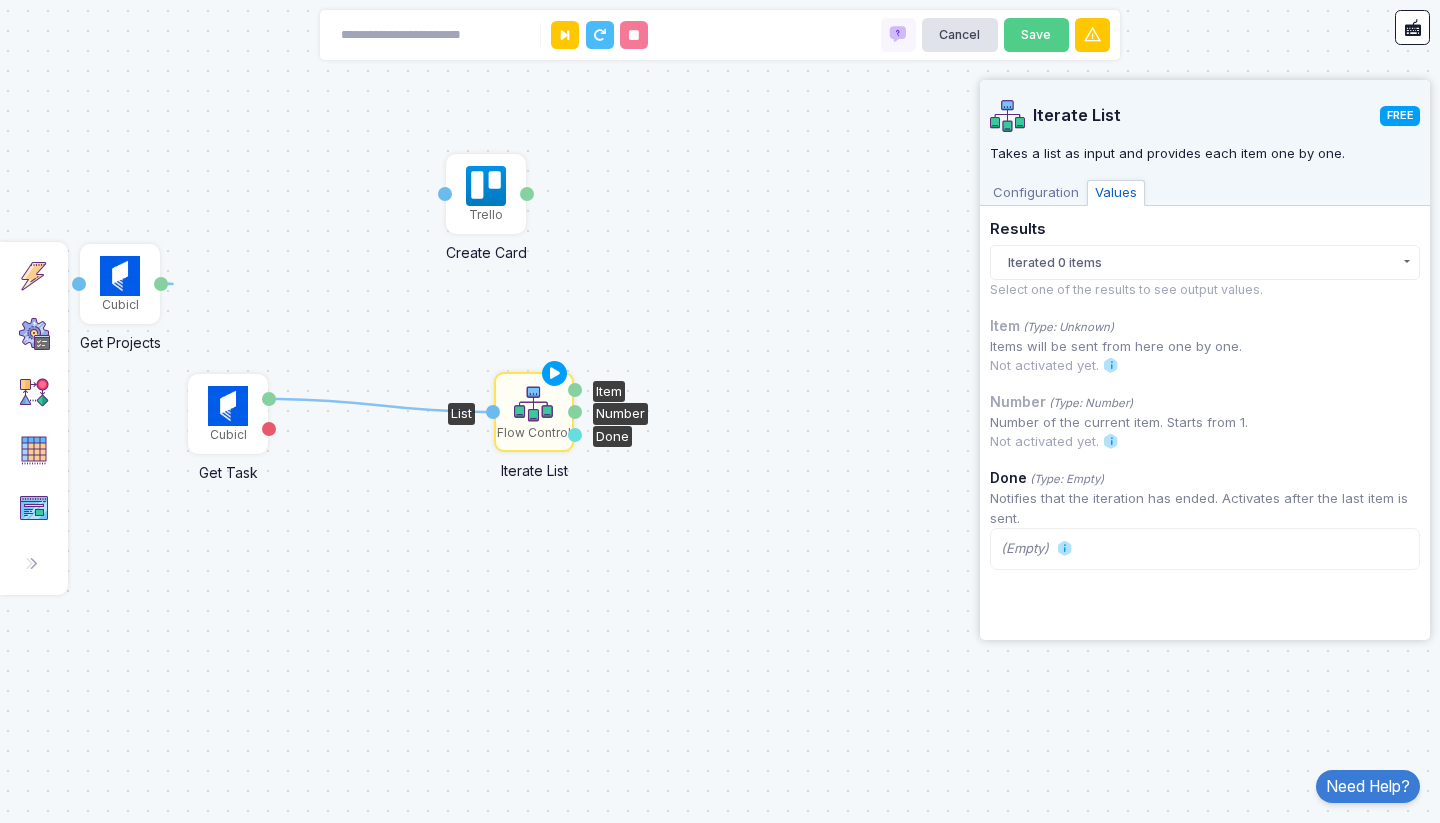 click on "Configuration" at bounding box center [1036, 193] 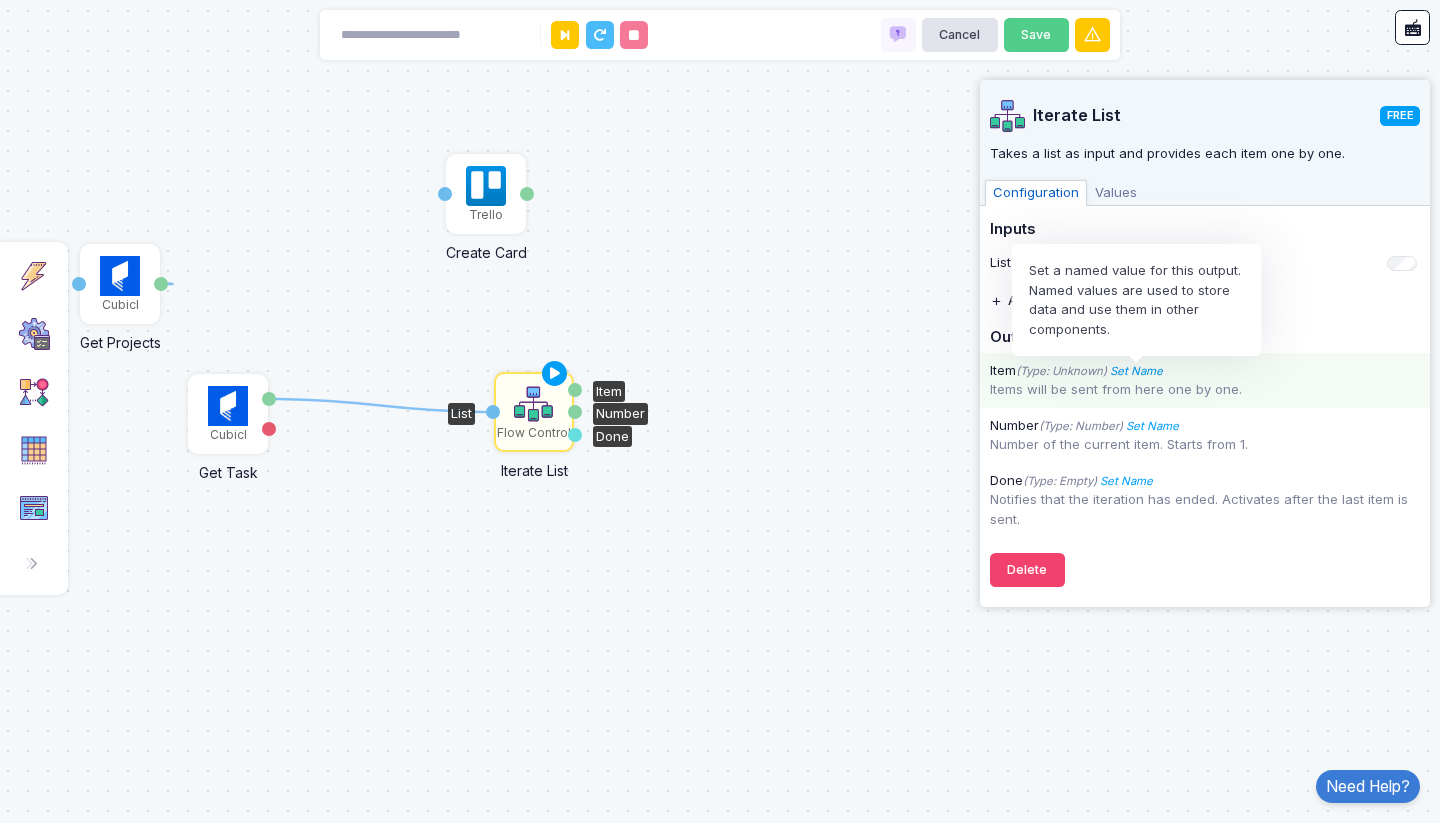 click on "Set Name" 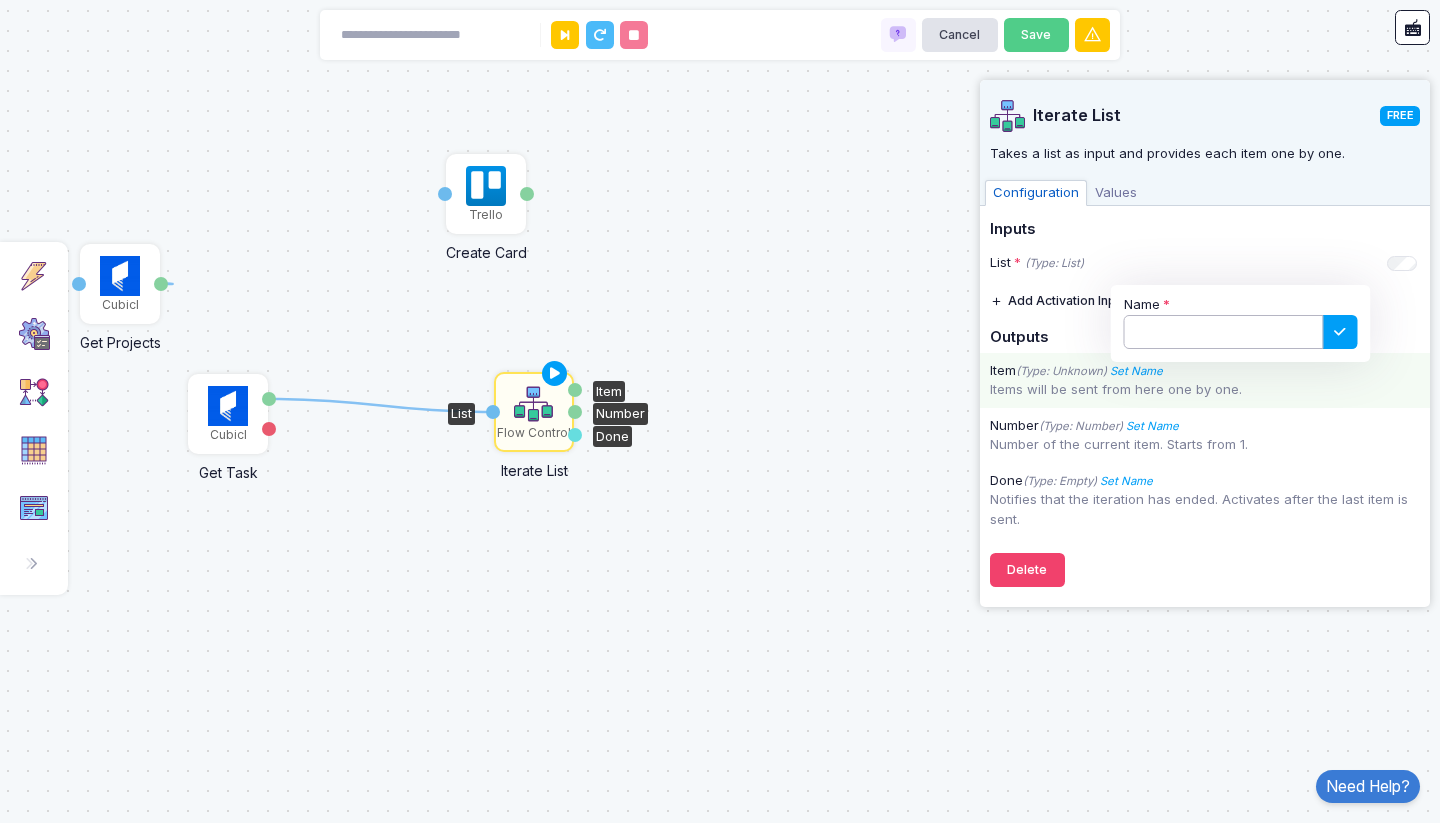 click on "Name" at bounding box center [1224, 332] 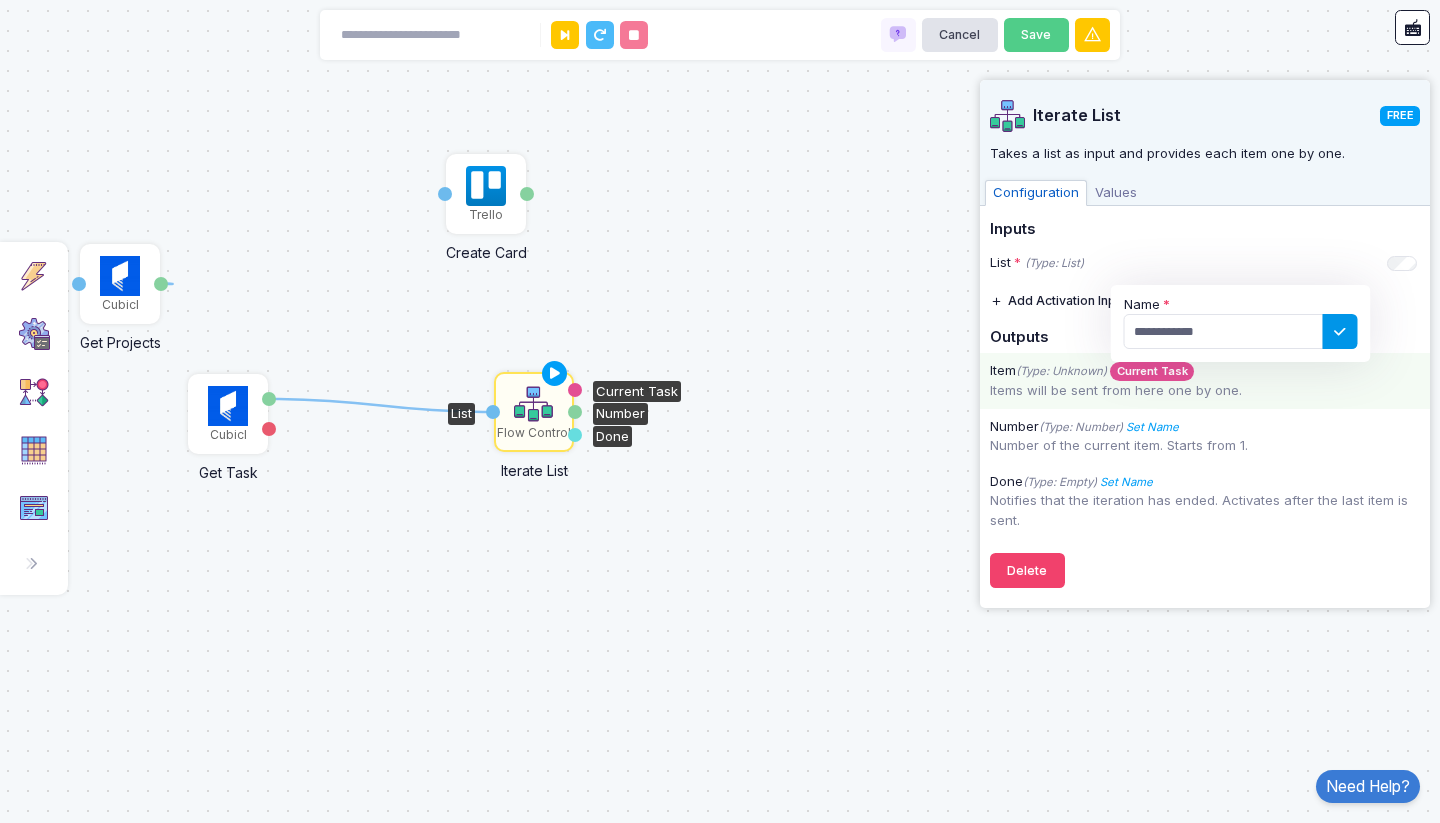 click 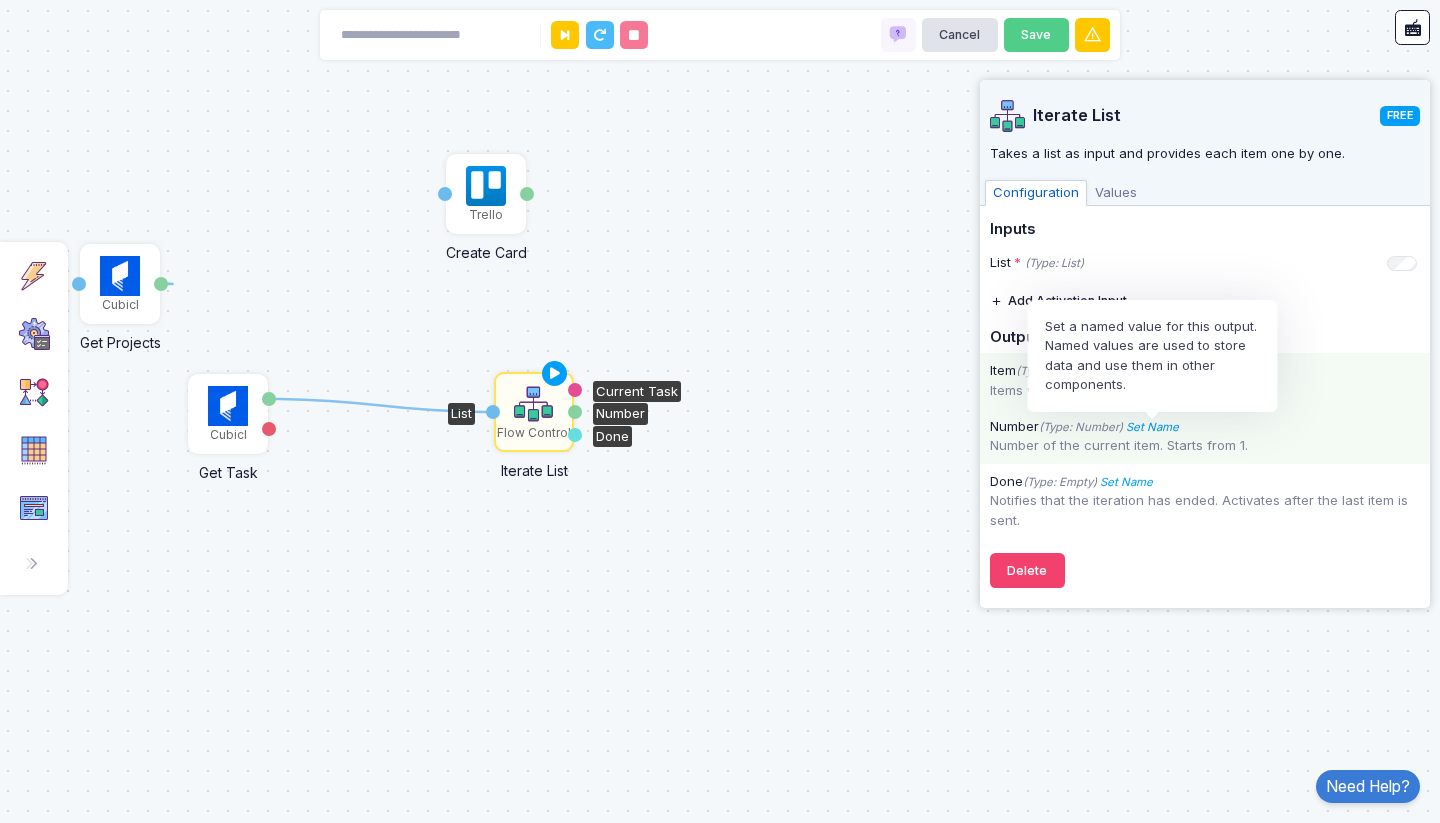 click on "Set Name" 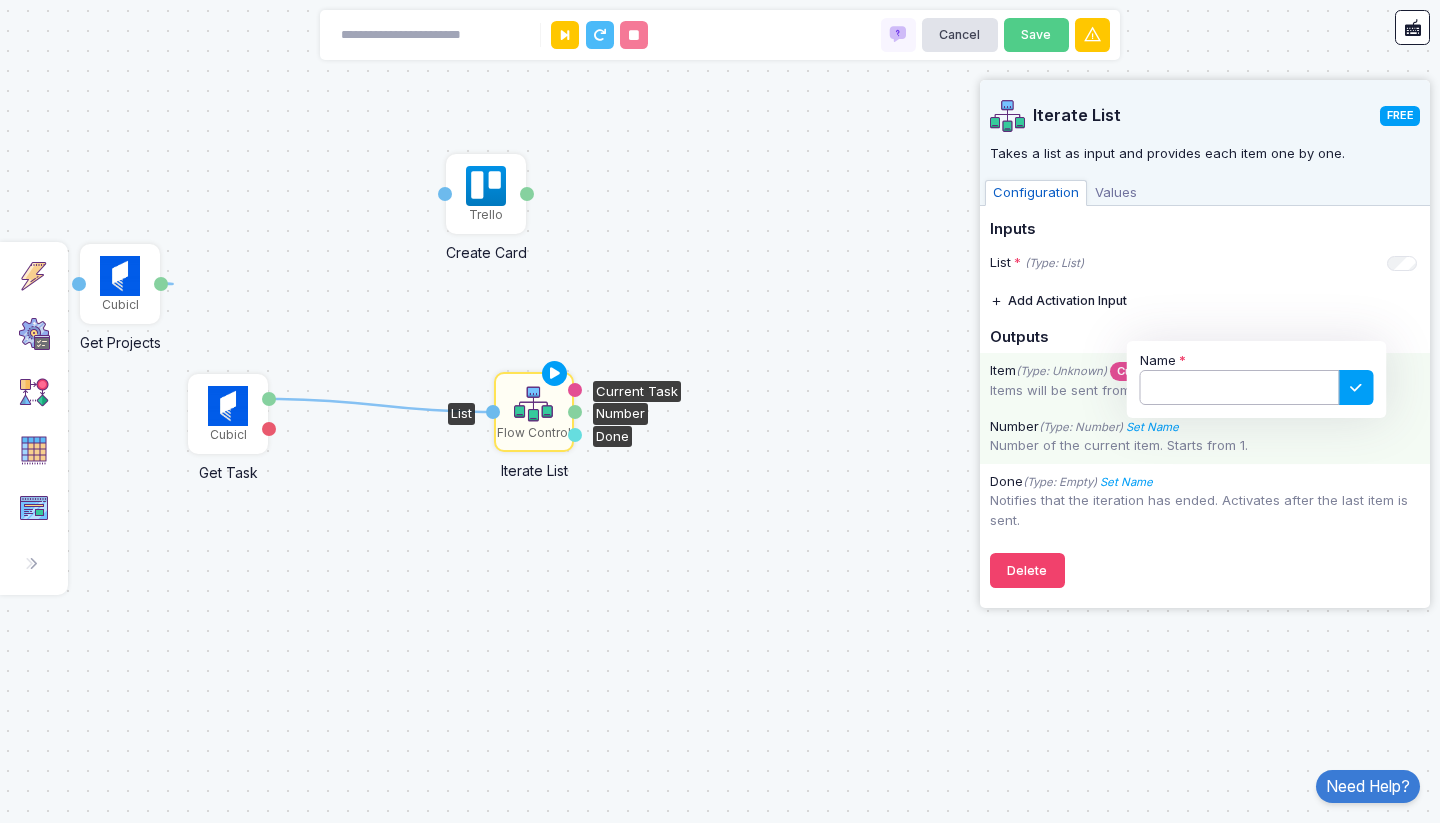 click on "Name" at bounding box center (1240, 387) 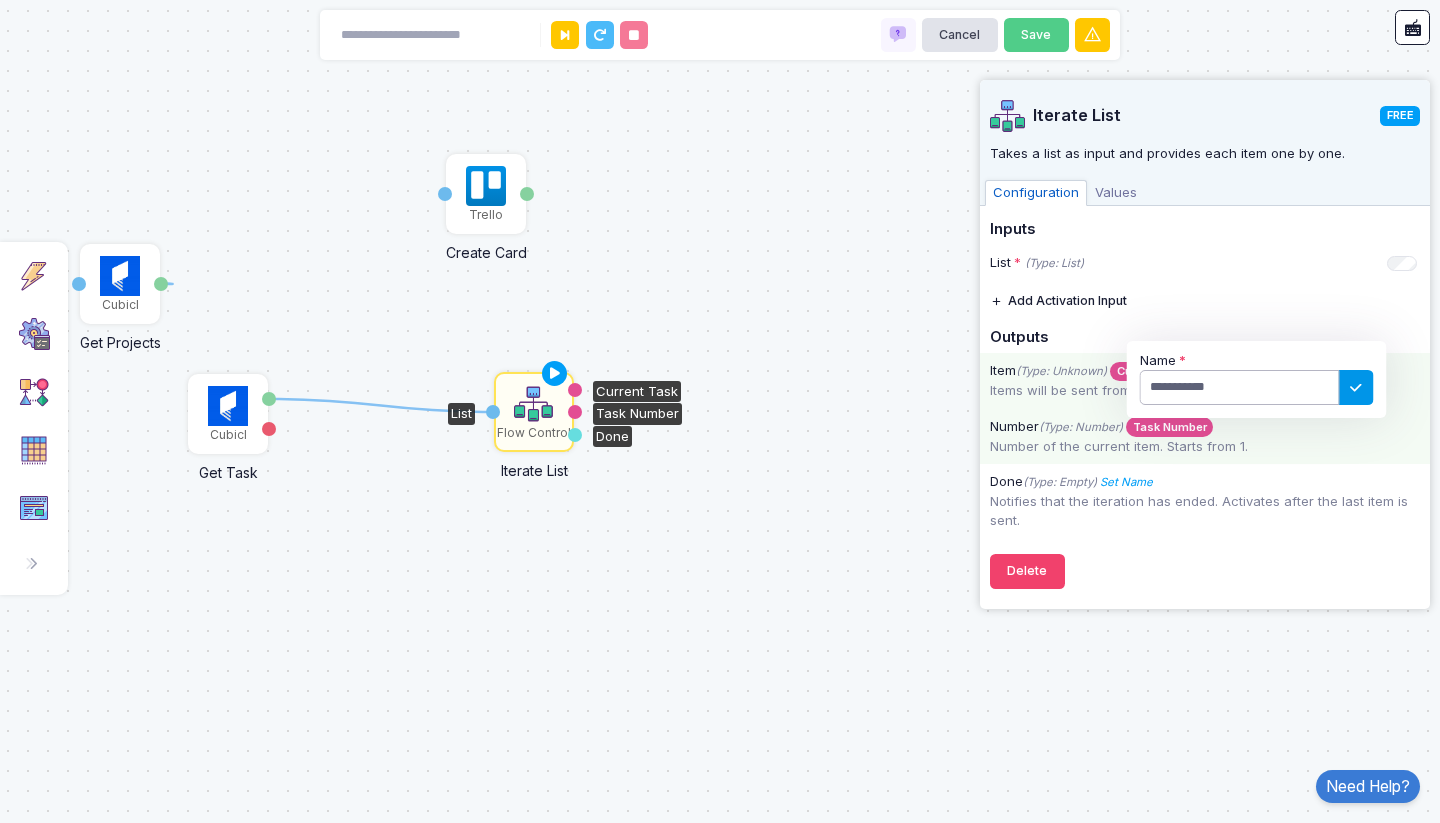 type on "**********" 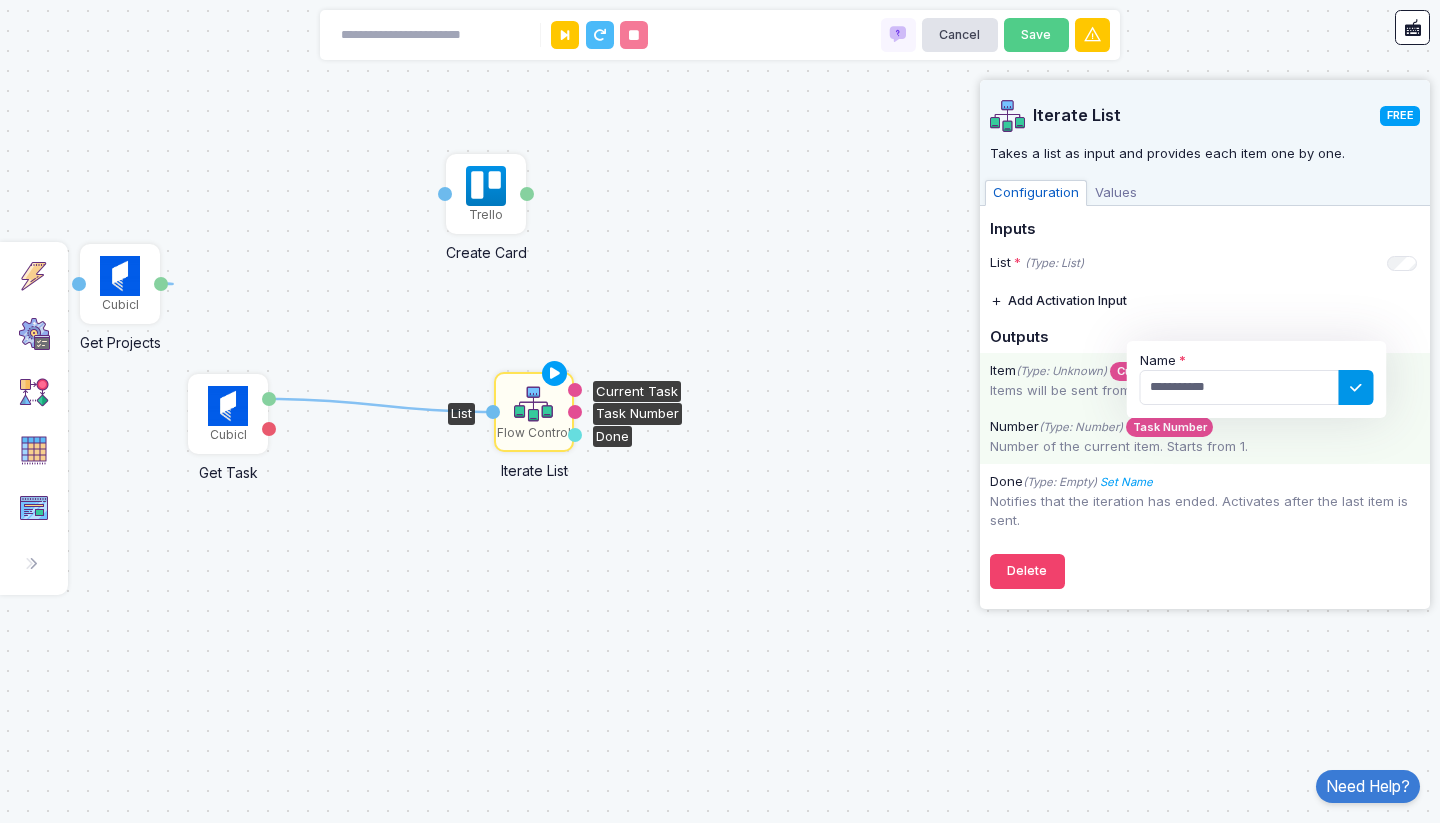 click 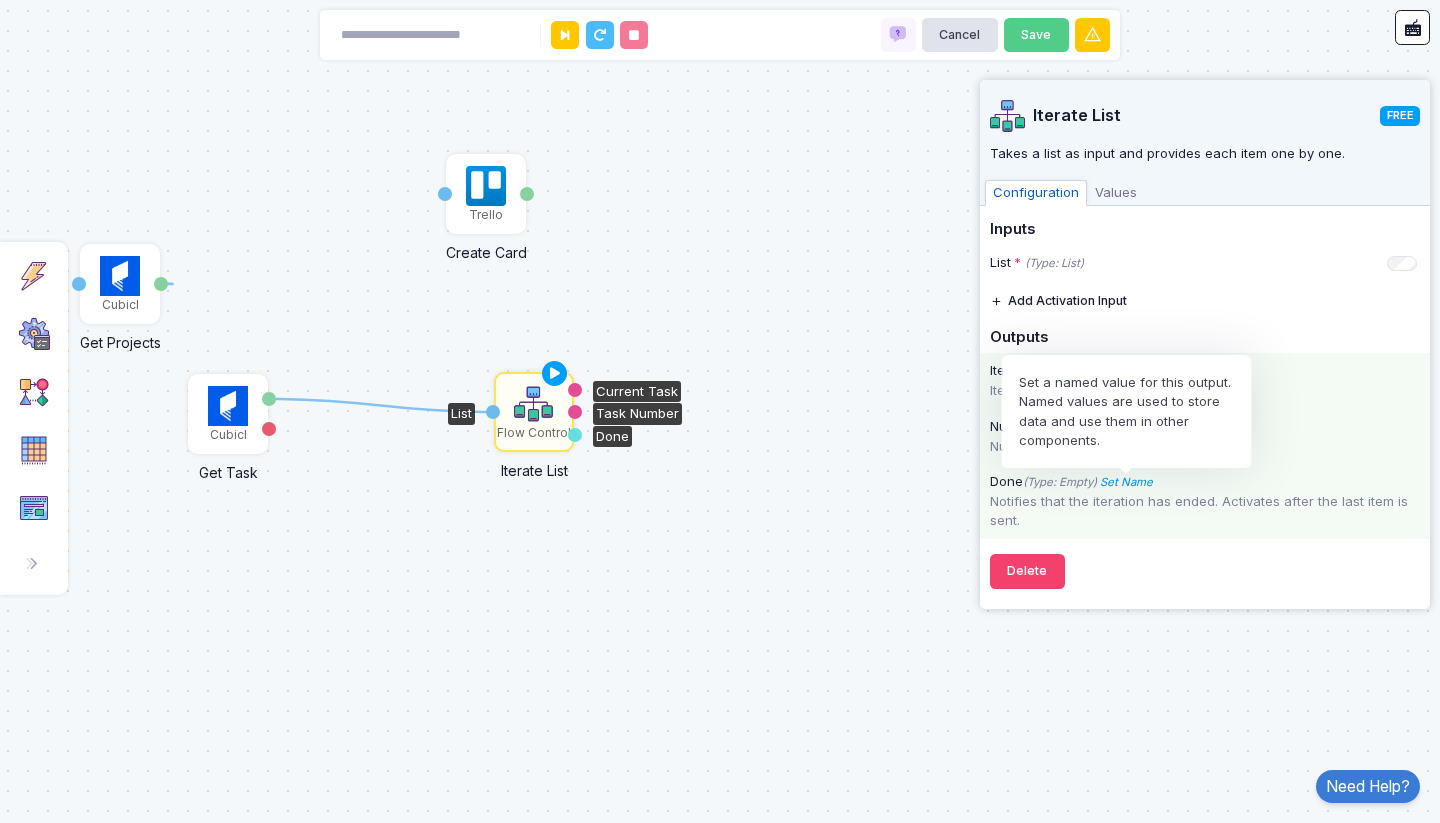 click on "Set Name" 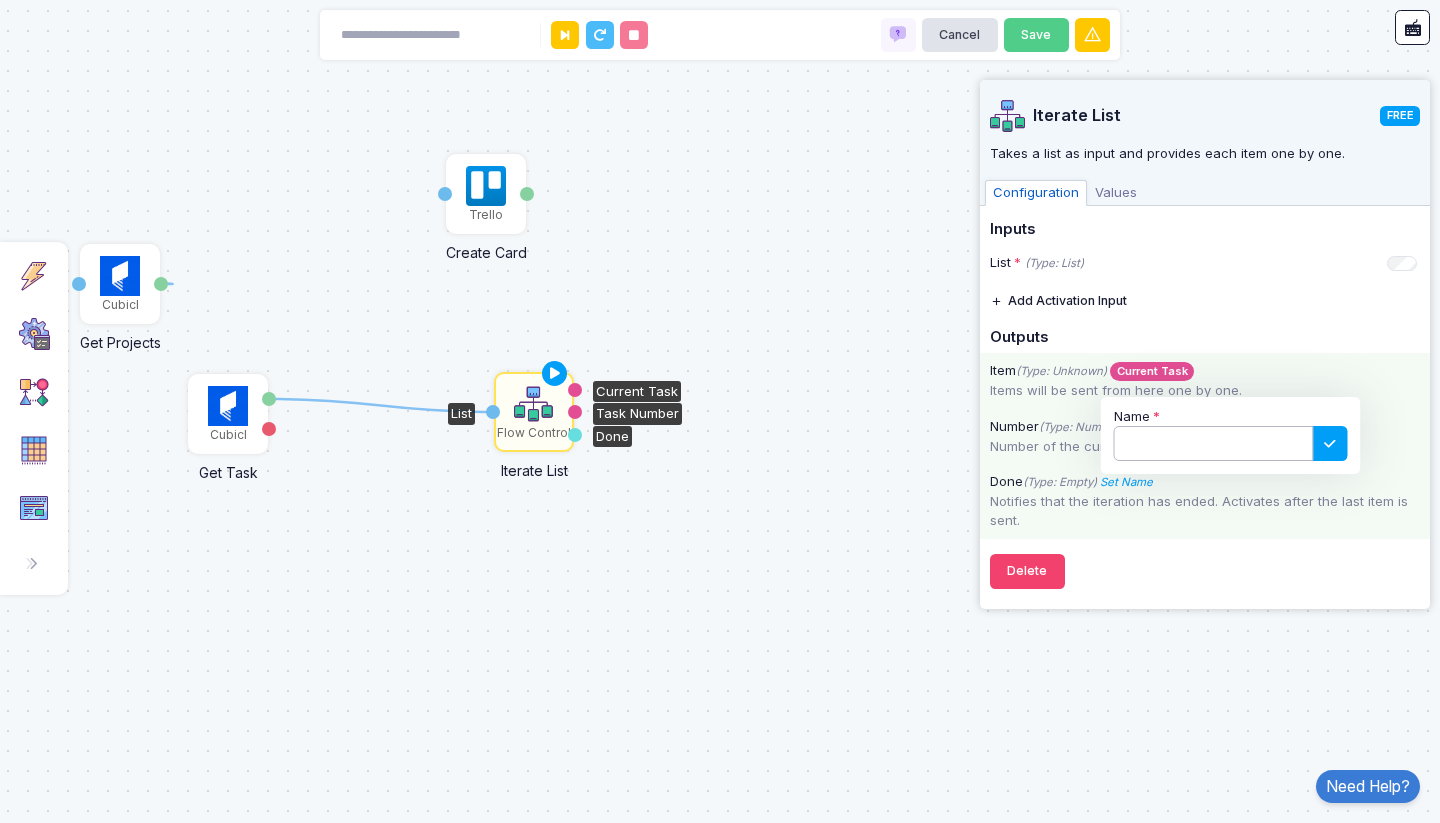 click on "Name" at bounding box center [1214, 443] 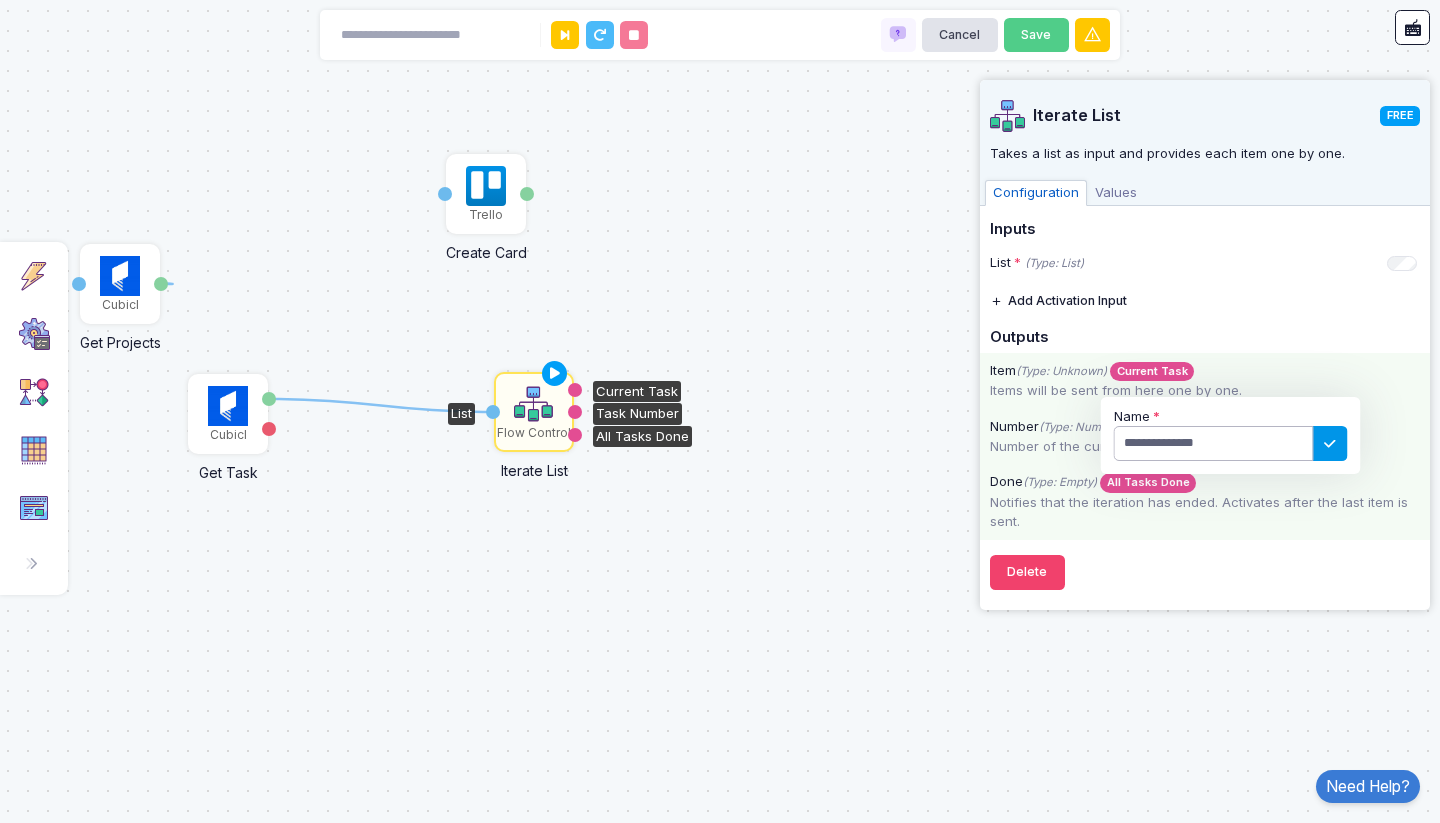 type on "**********" 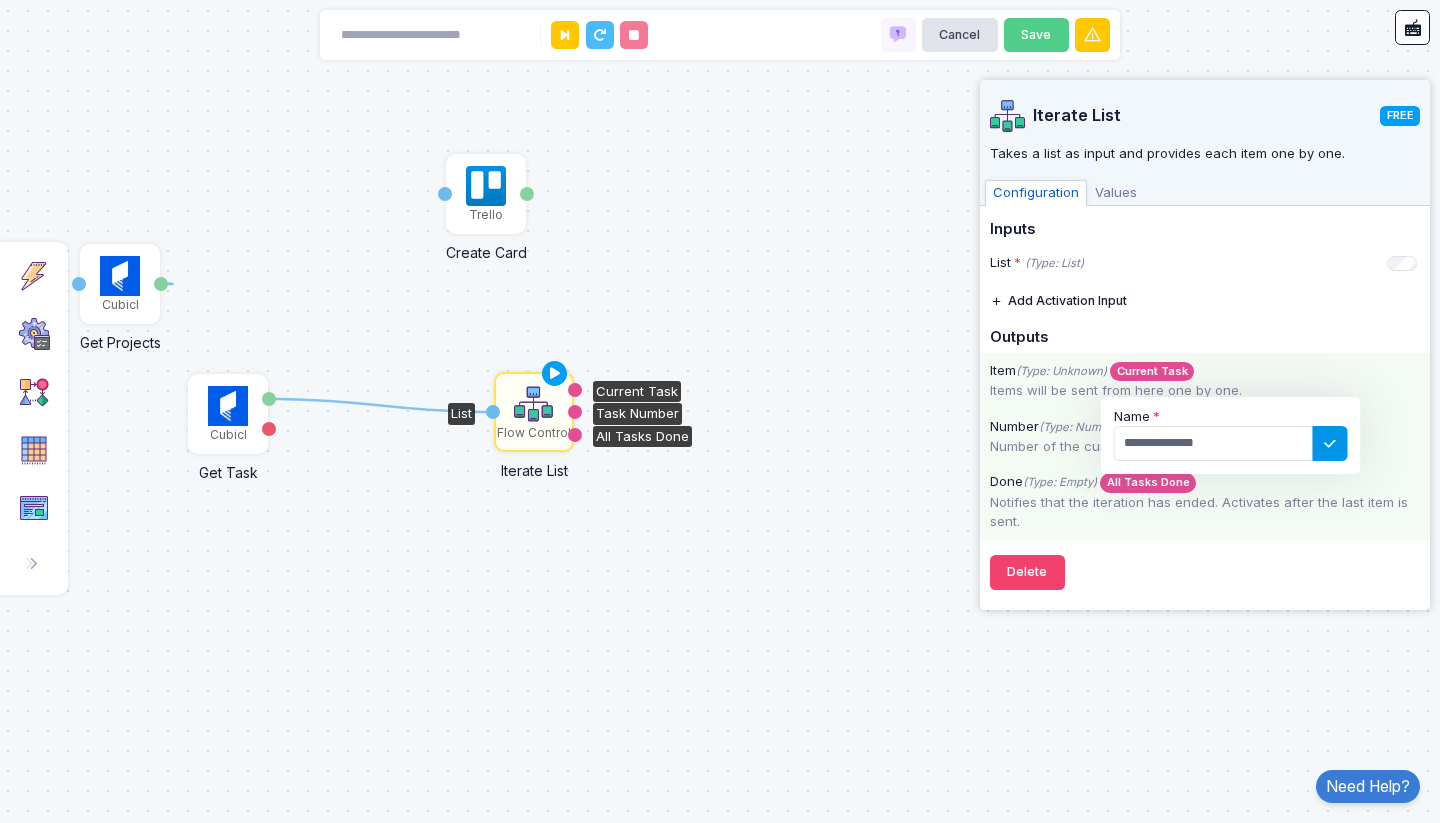 click 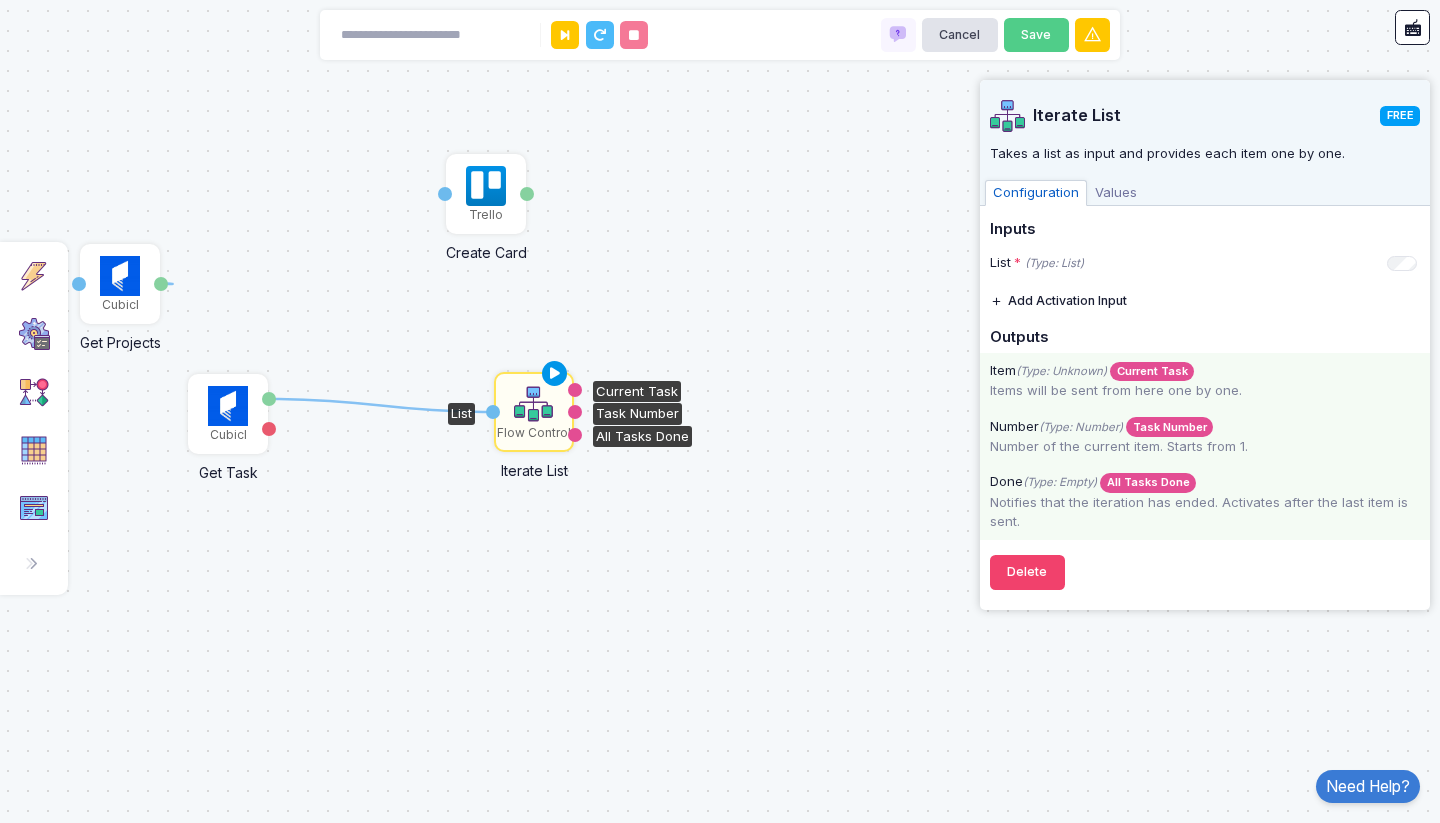 click at bounding box center [555, 374] 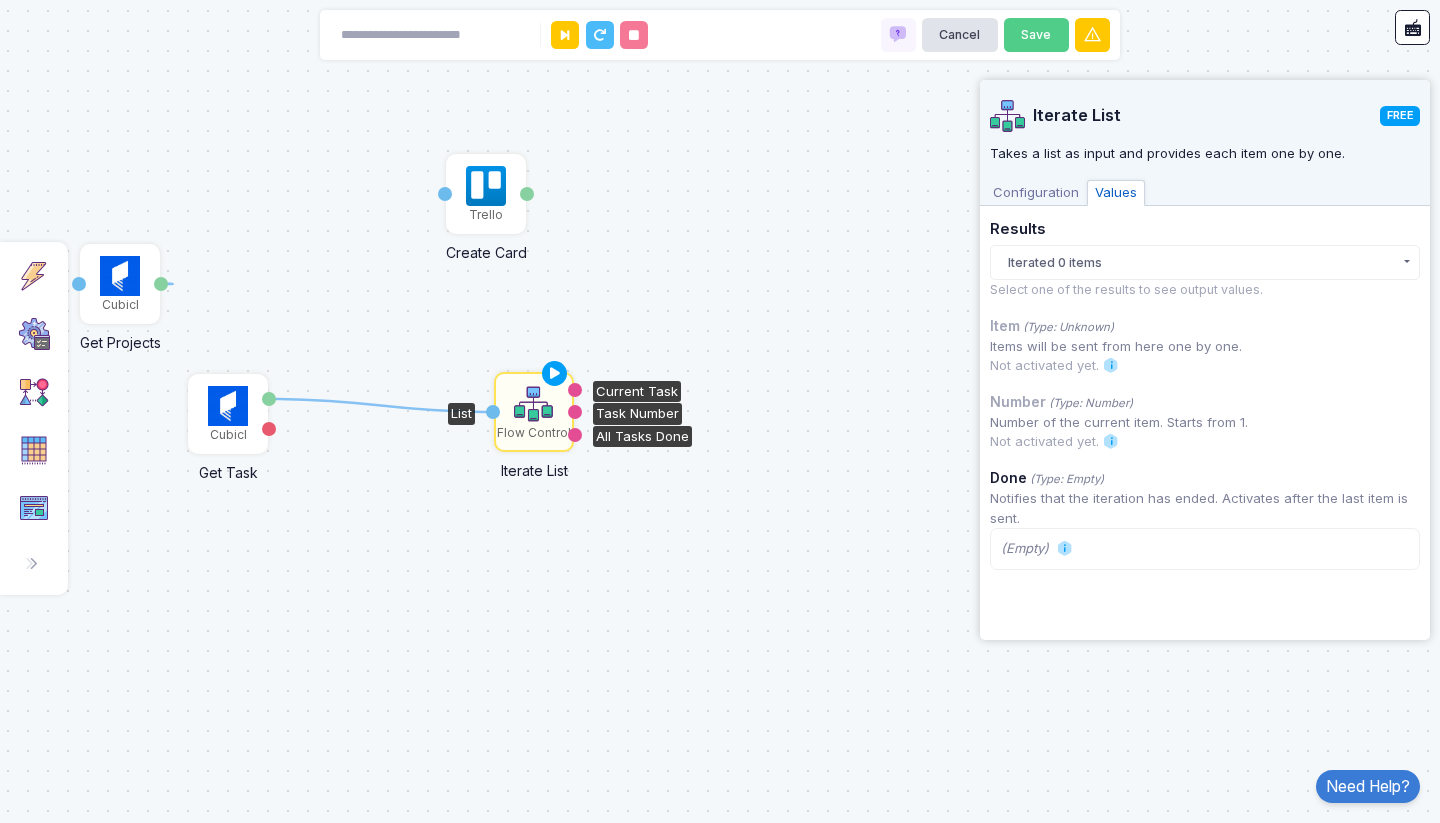click on "Iterated 0 items" 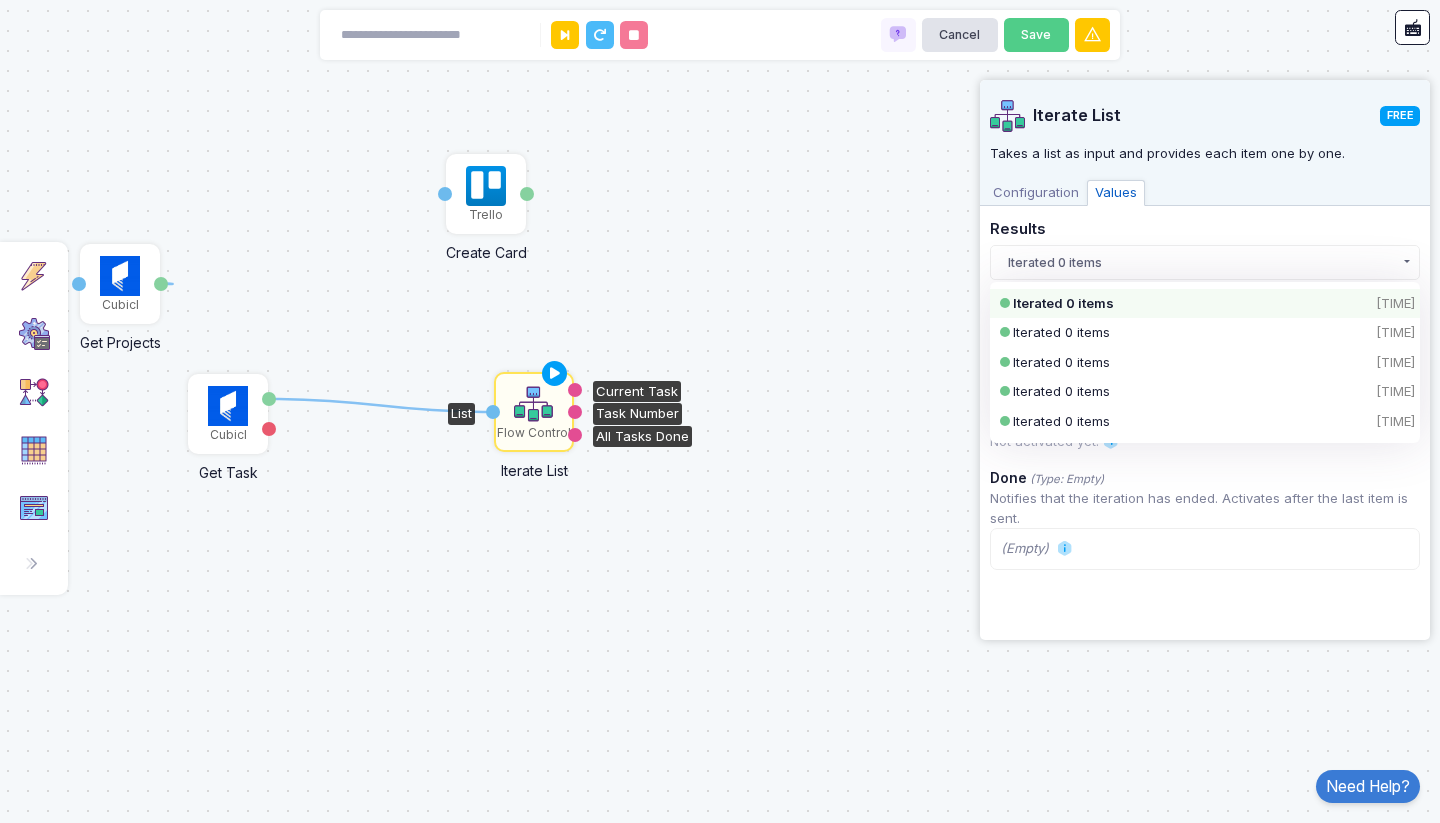 click on "Configuration" at bounding box center [1036, 193] 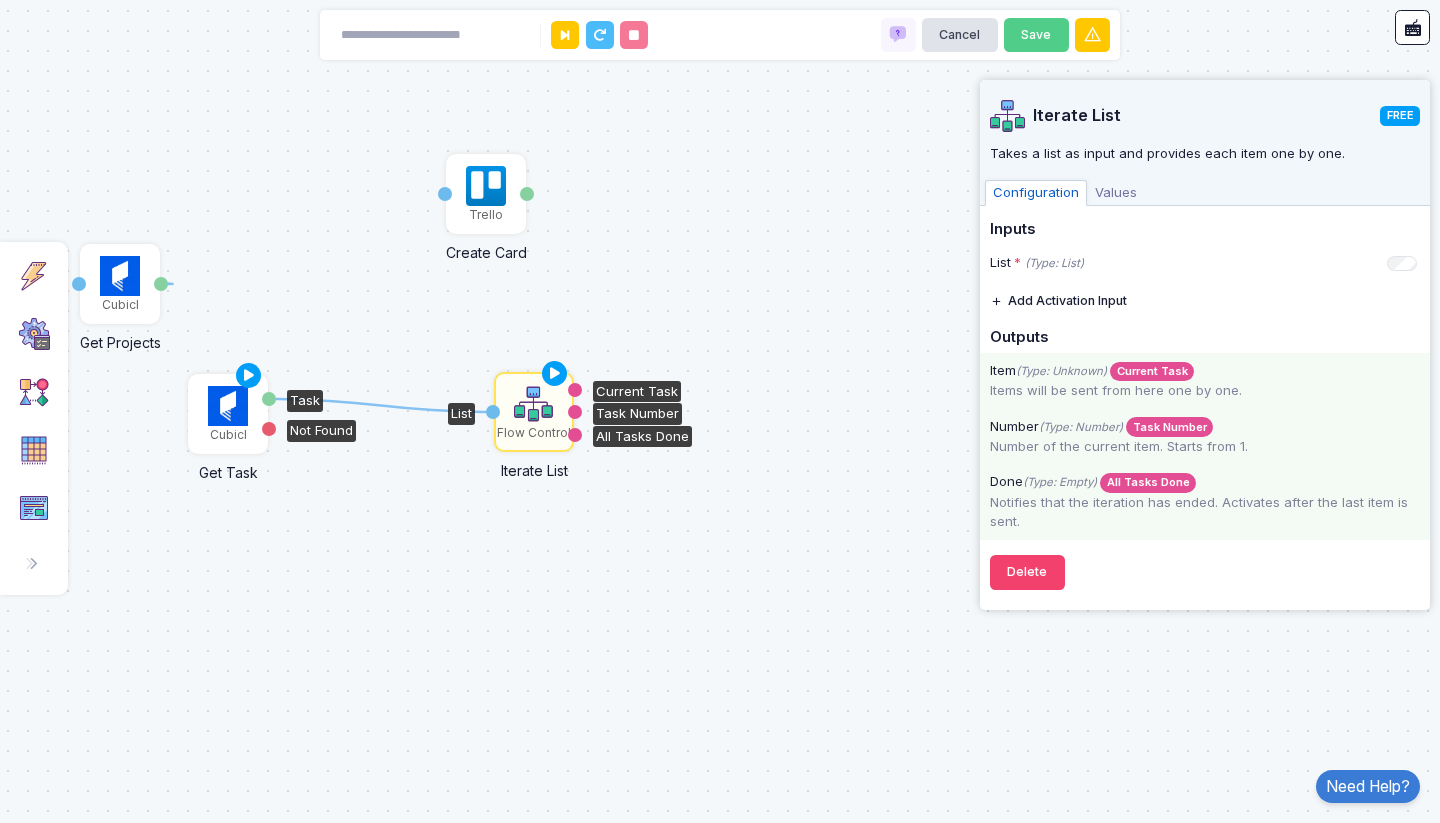 click 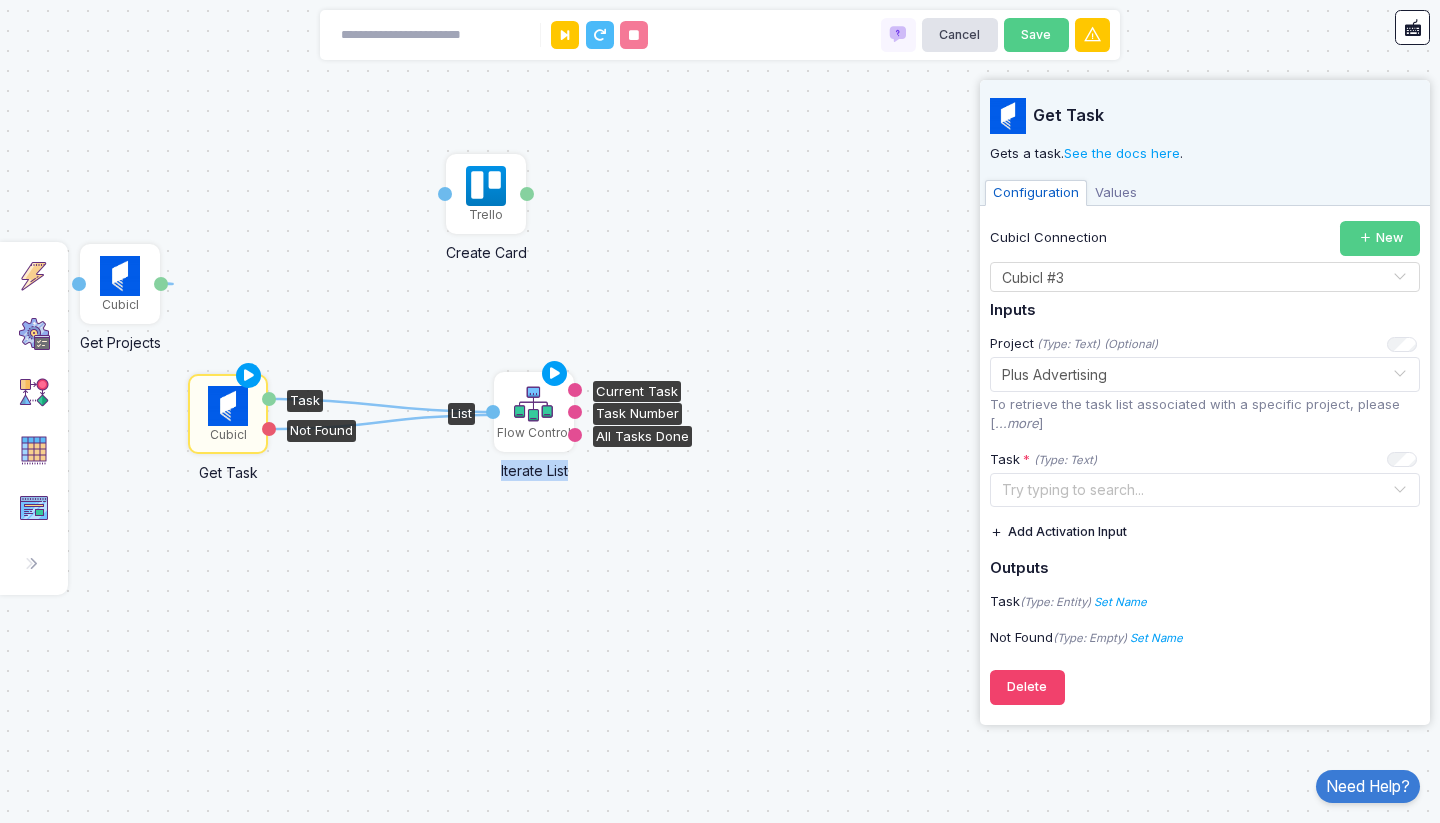 drag, startPoint x: 287, startPoint y: 428, endPoint x: 493, endPoint y: 412, distance: 206.62042 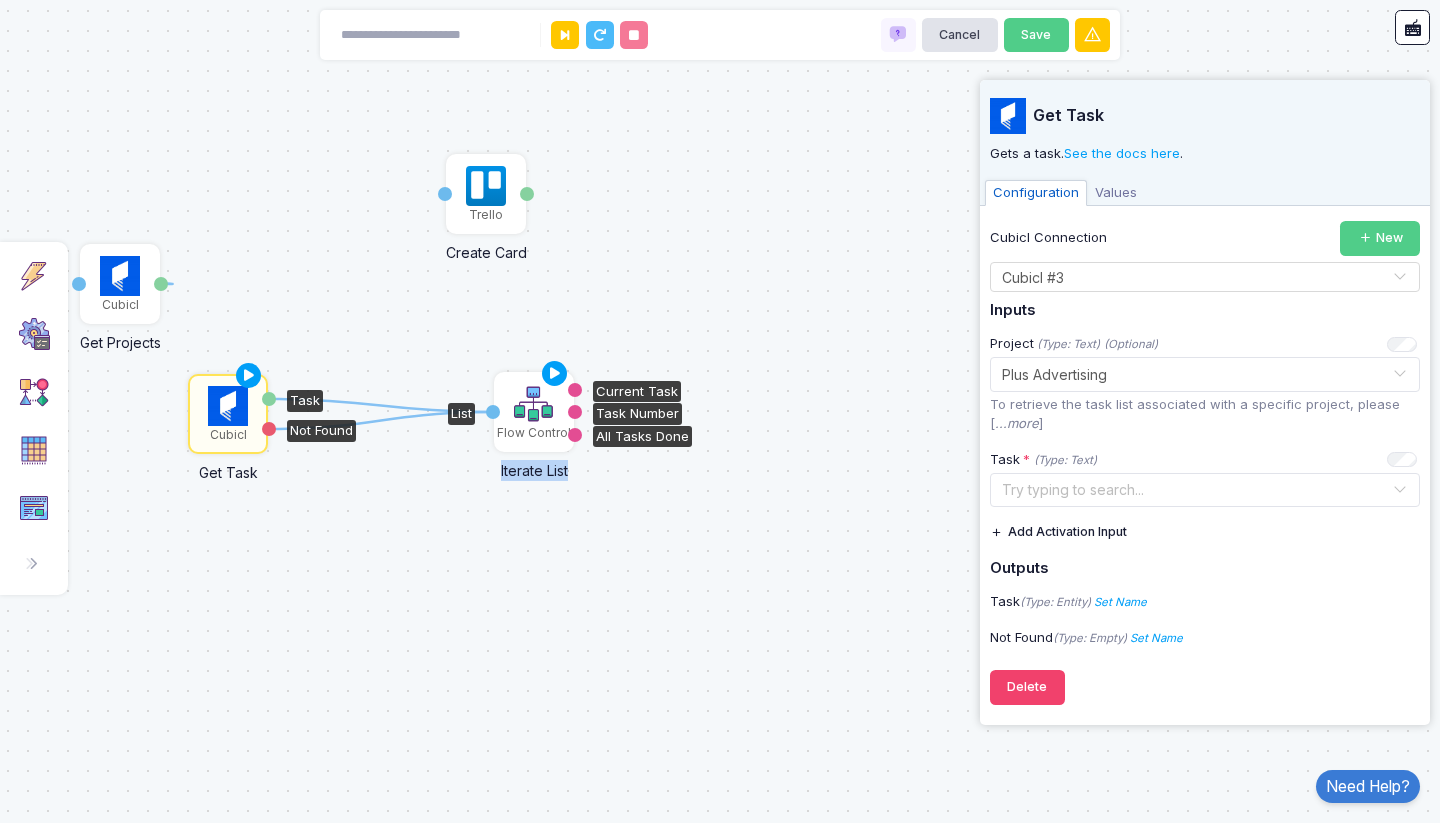 click on "Flow Control" 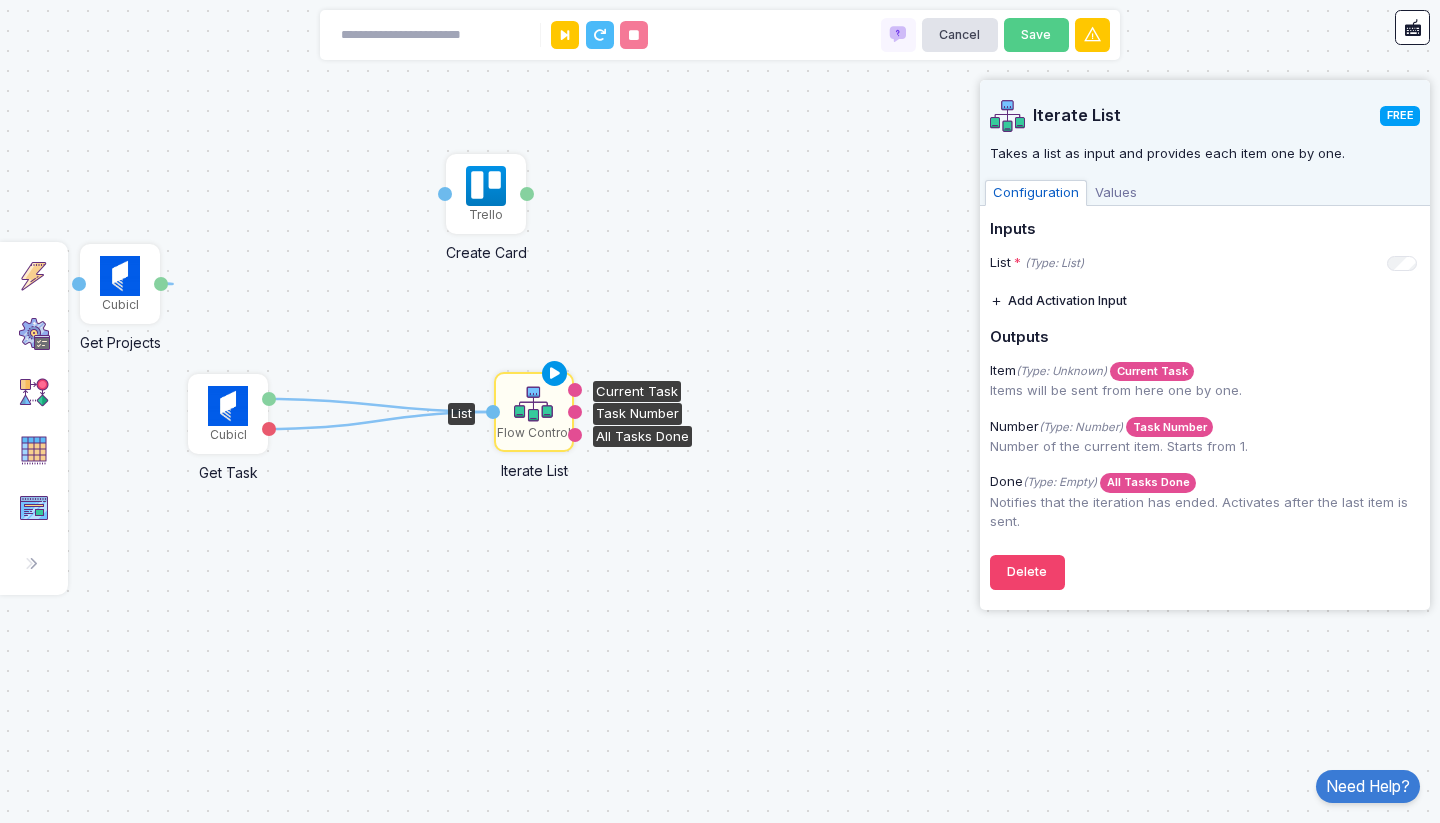 click at bounding box center (555, 374) 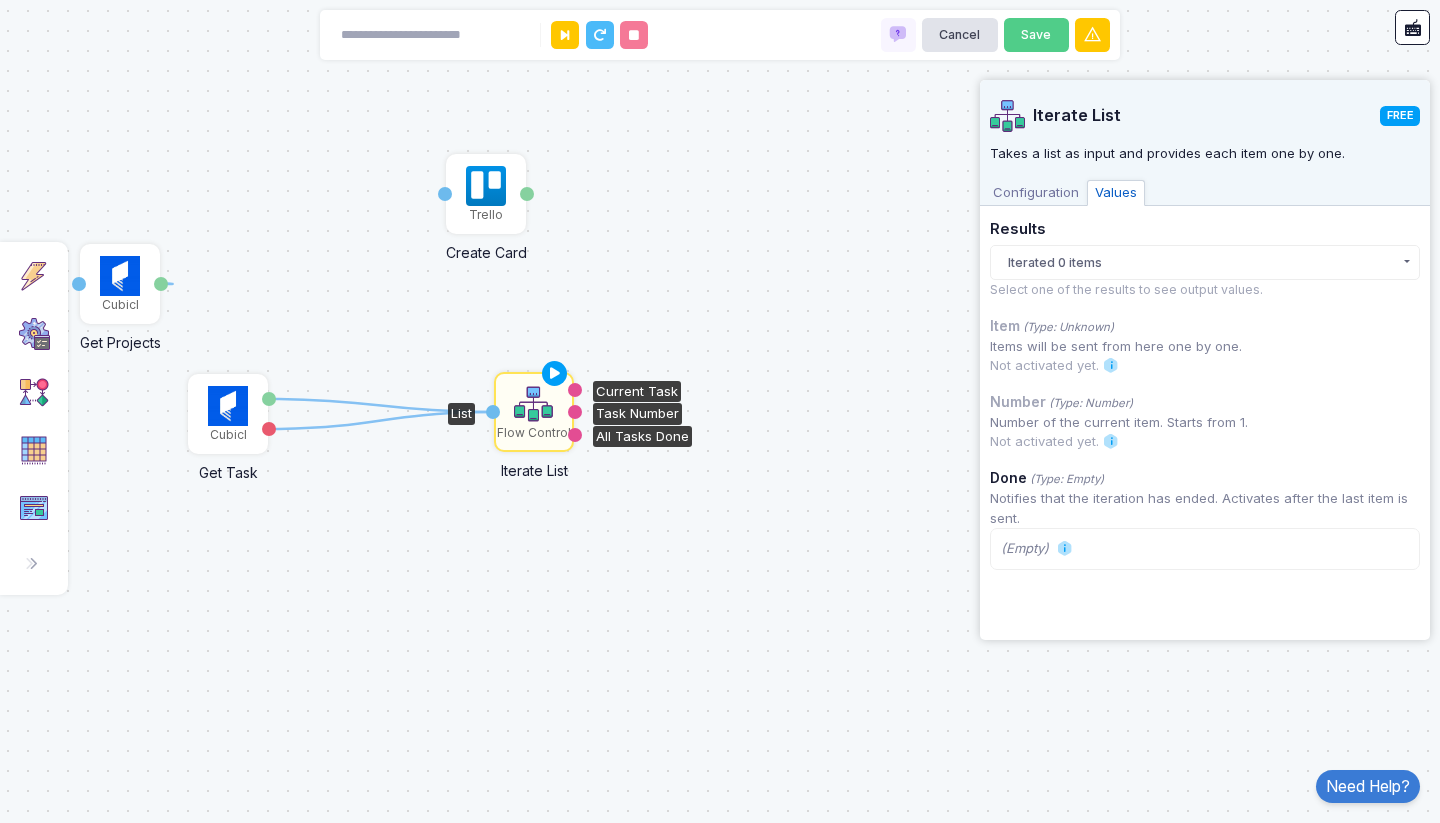 click on "Configuration" at bounding box center [1036, 193] 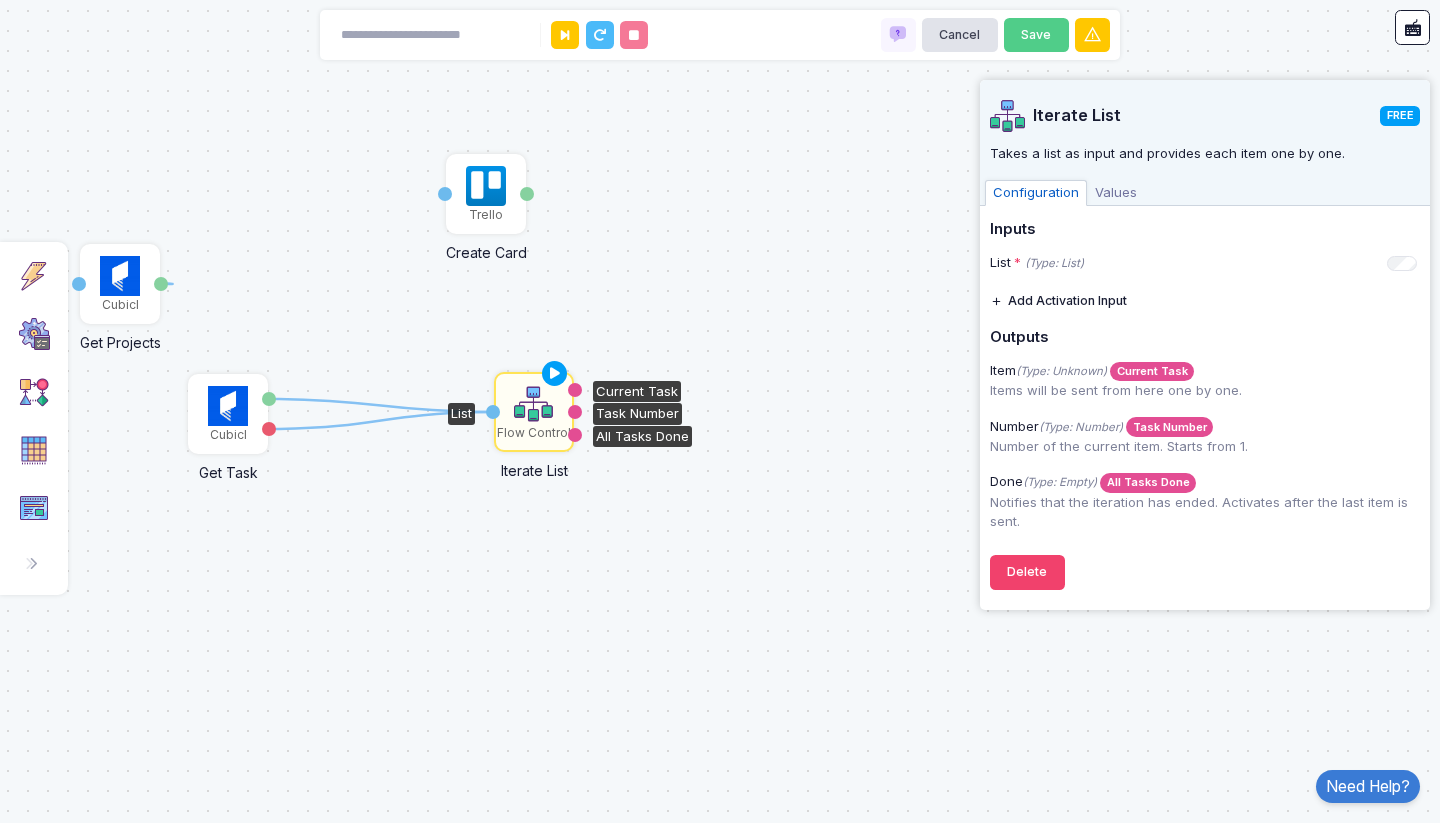 click on "Values" at bounding box center (1116, 193) 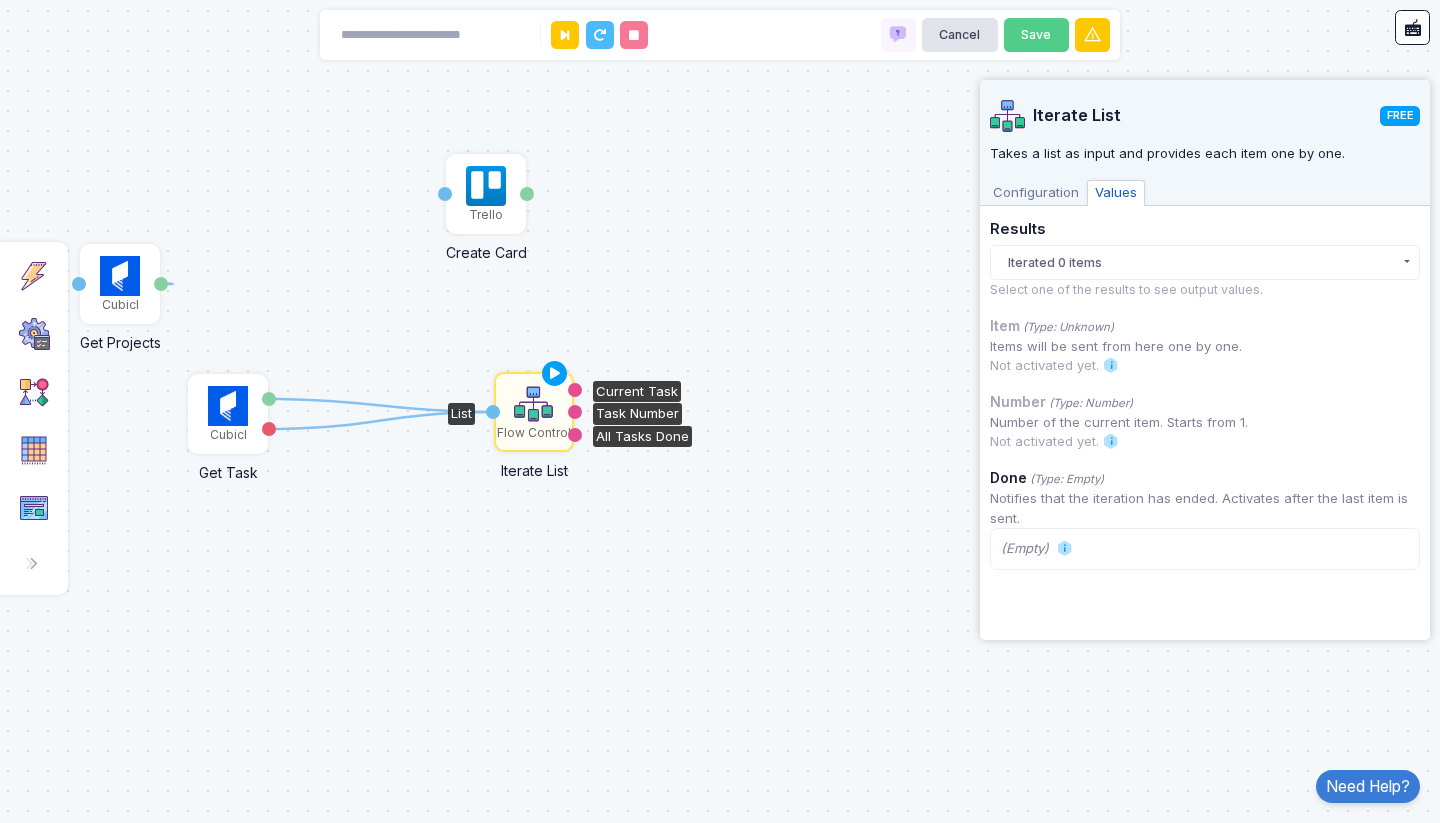 click on "Iterated 0 items" 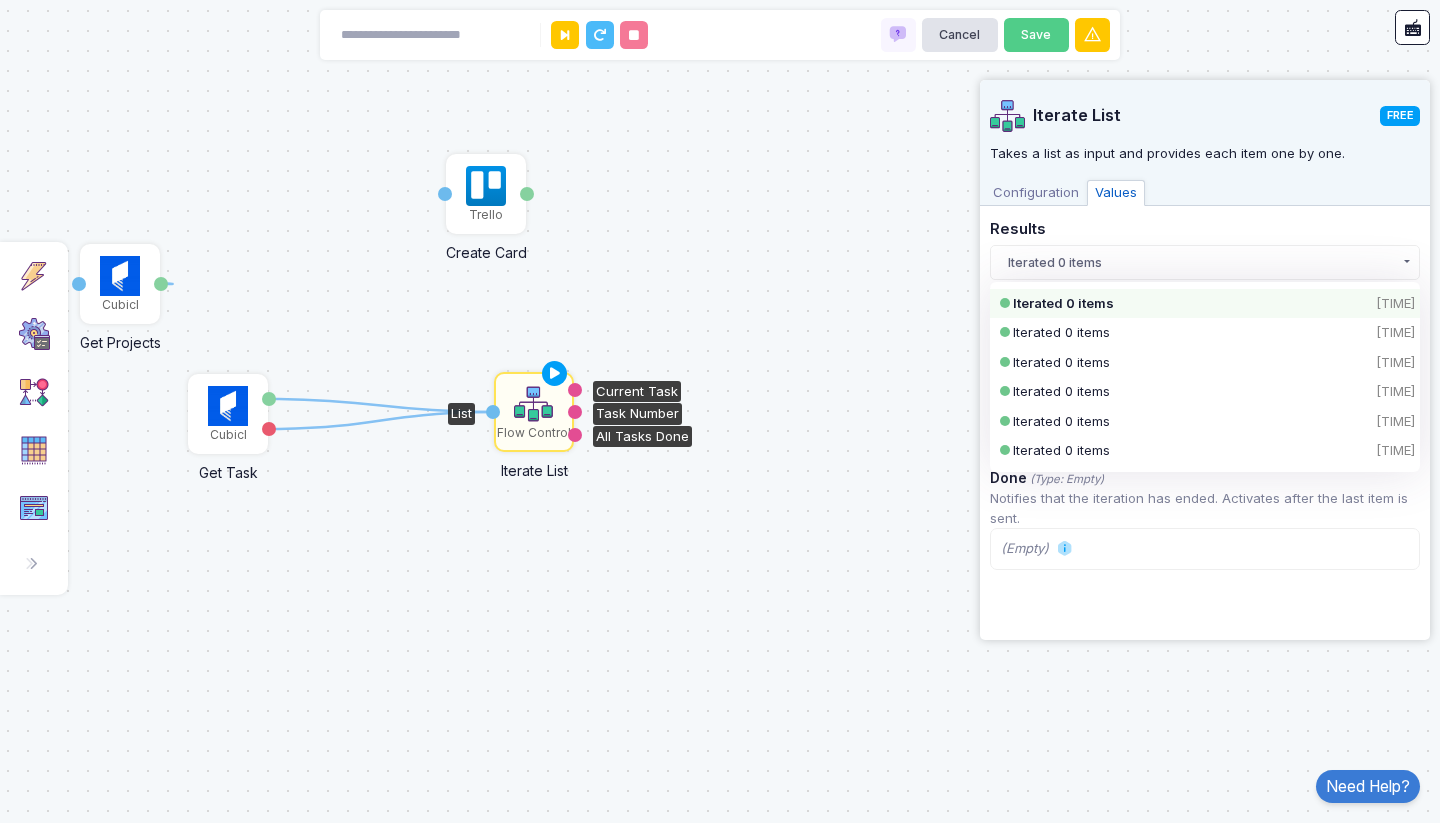 click on "Iterated 0 items" 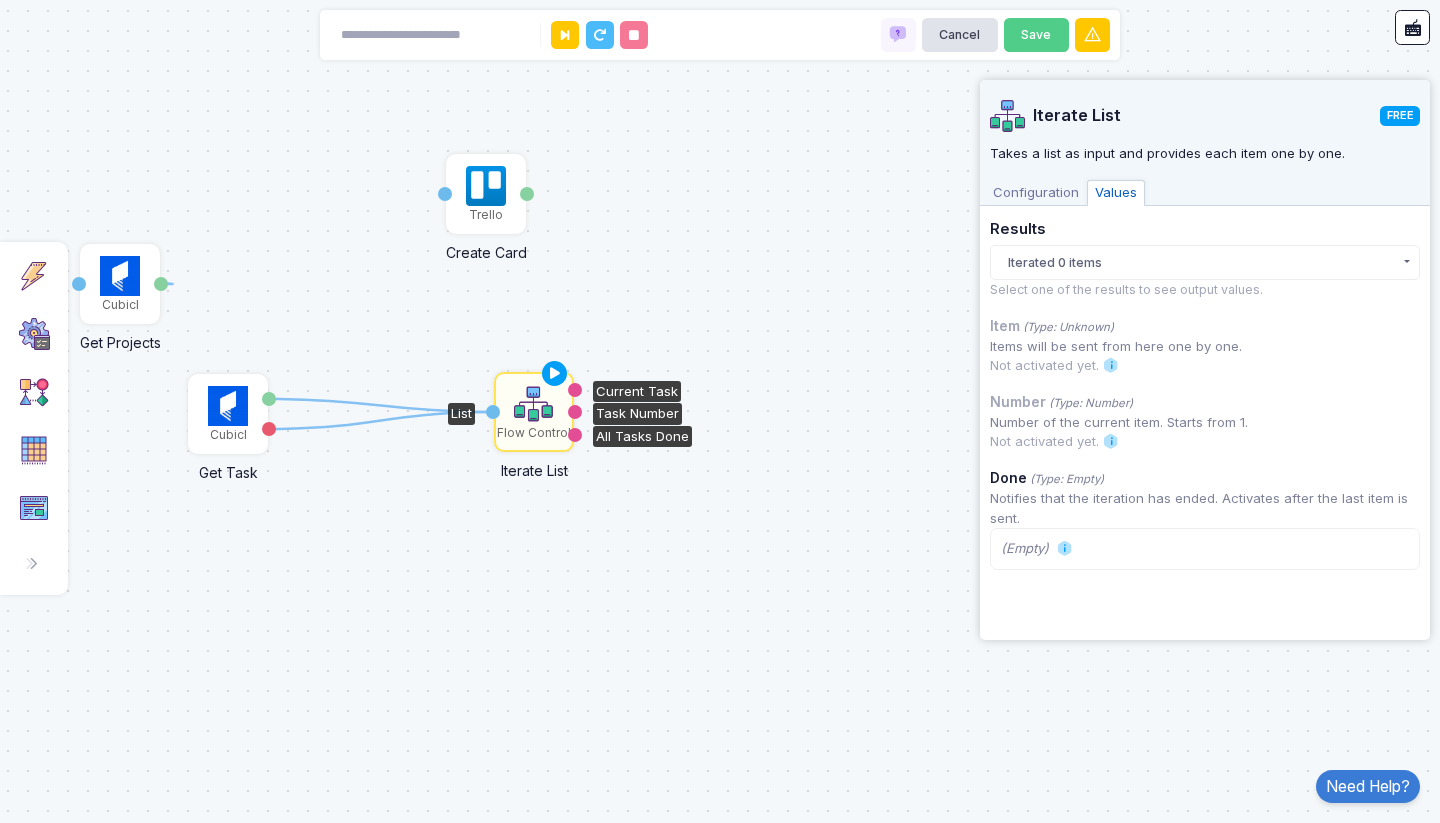 click on "Configuration" at bounding box center (1036, 193) 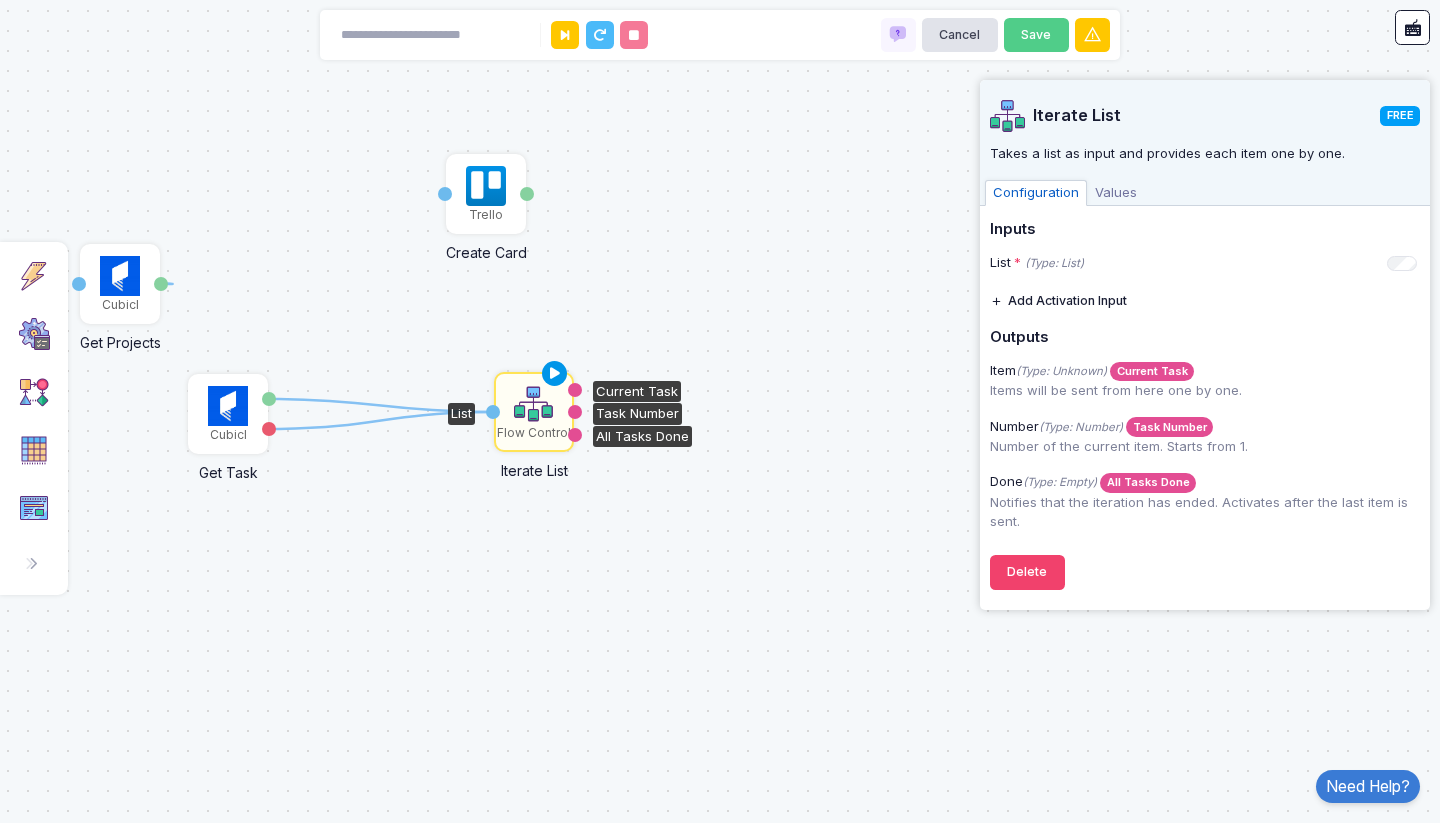click at bounding box center [555, 374] 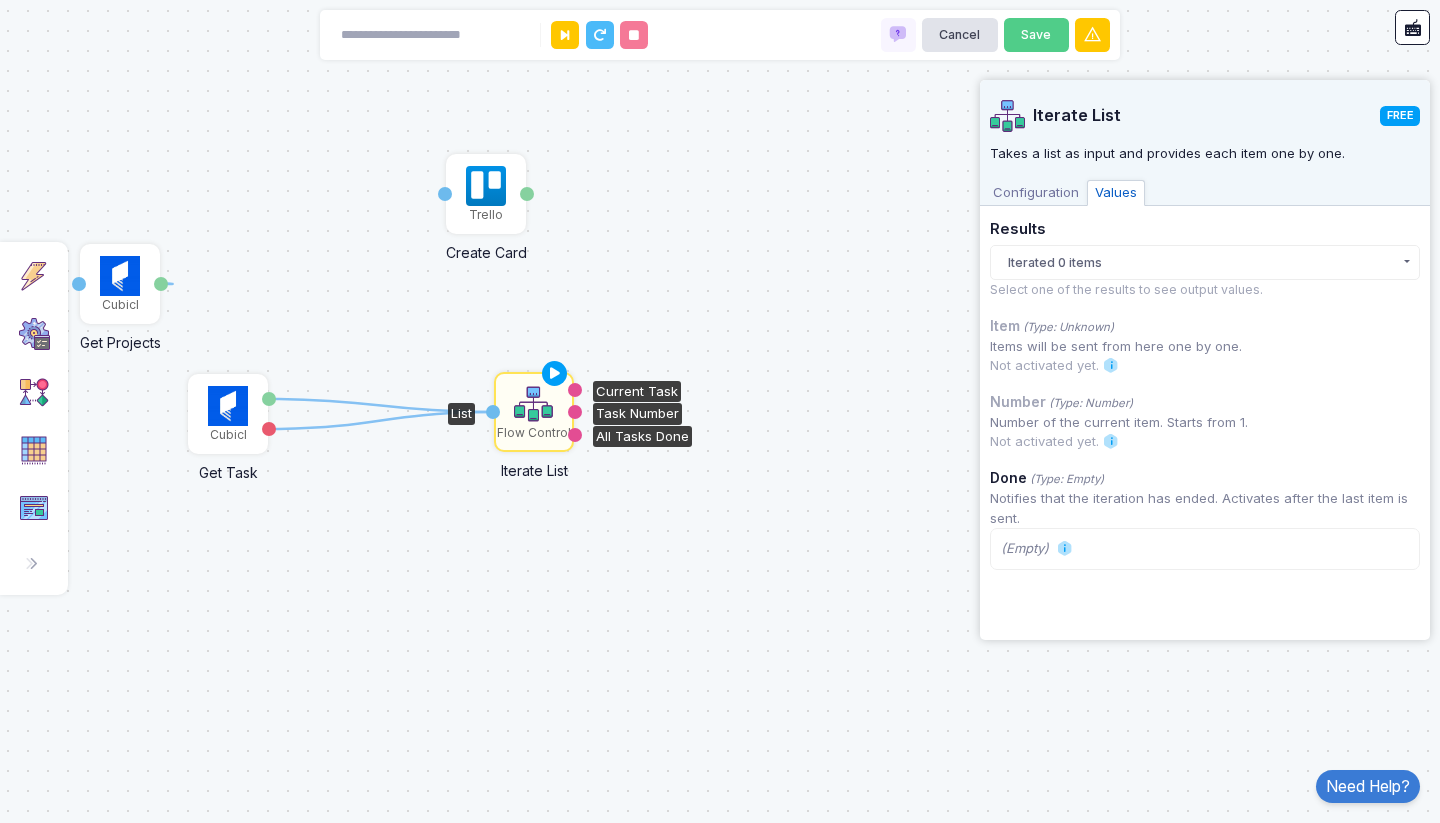 click 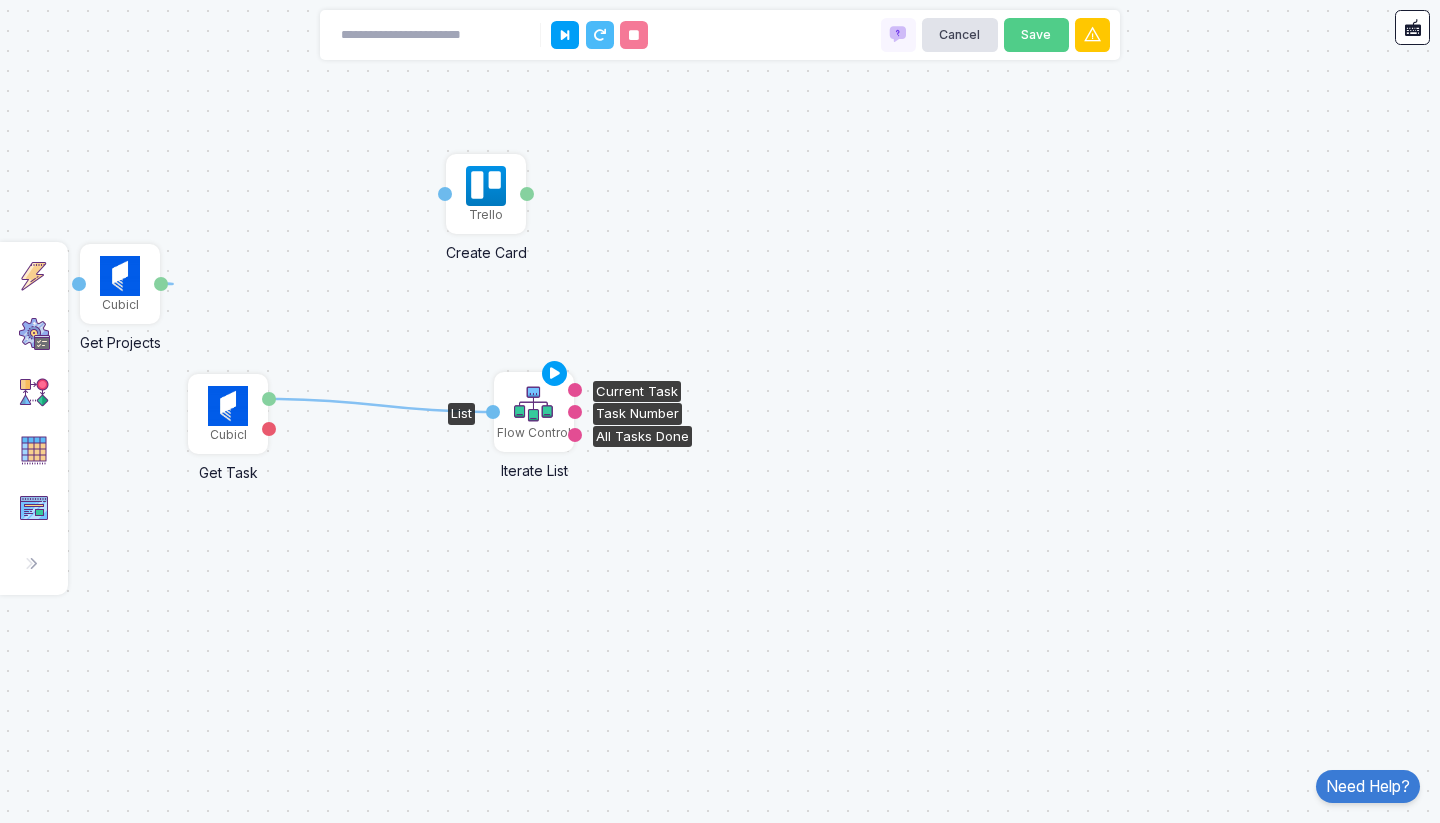click 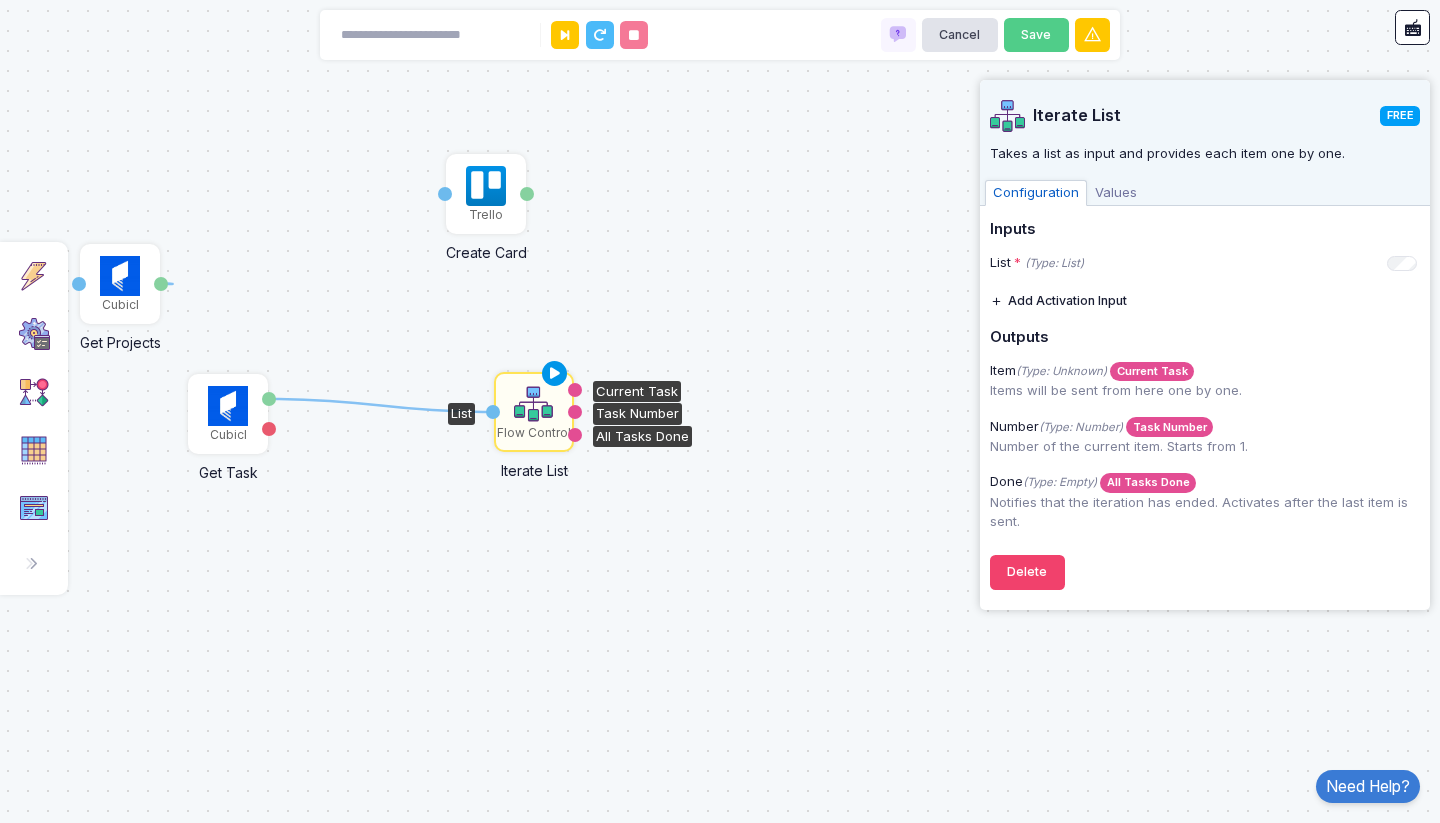 click at bounding box center [555, 374] 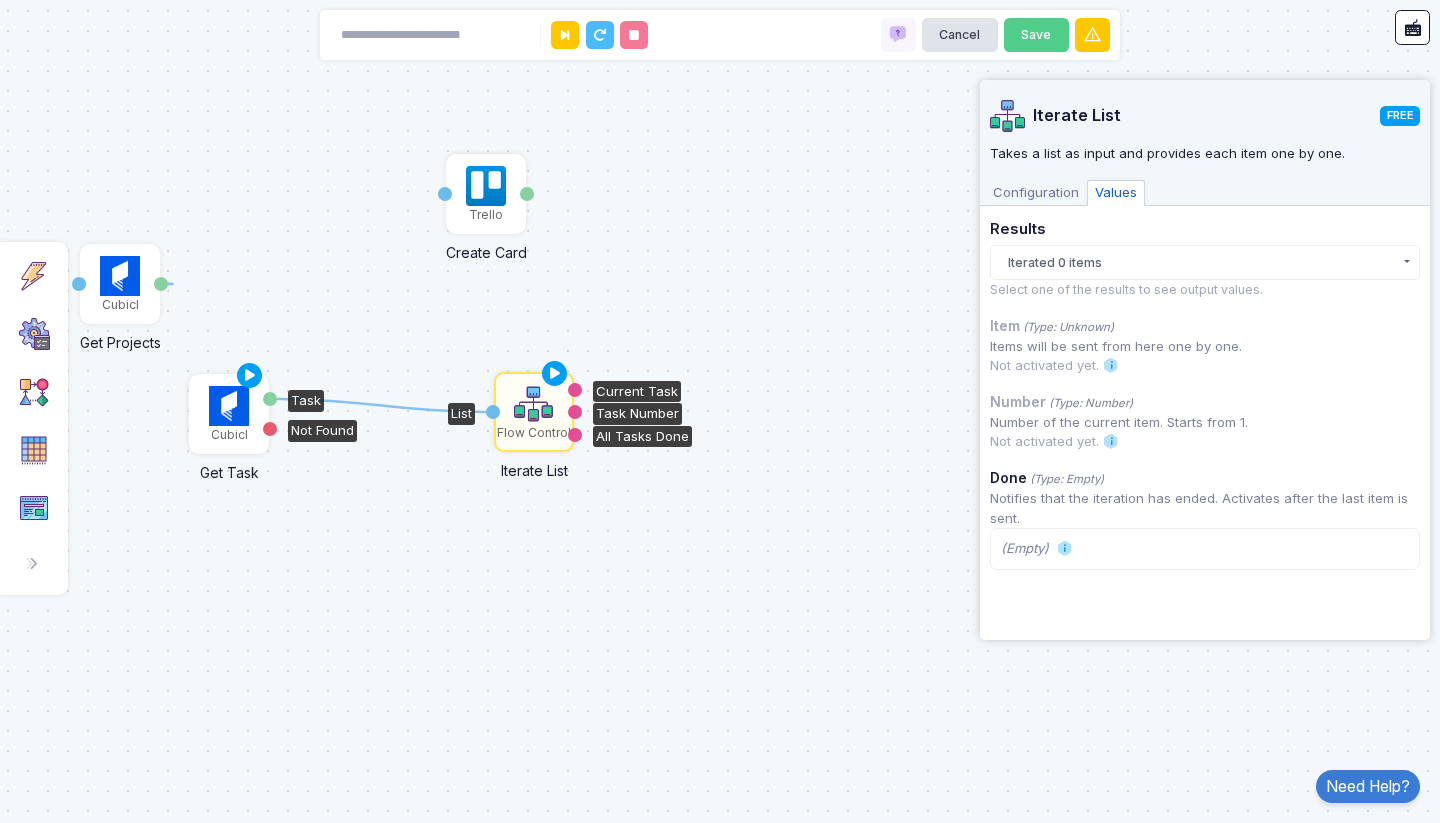 click on "Cubicl" 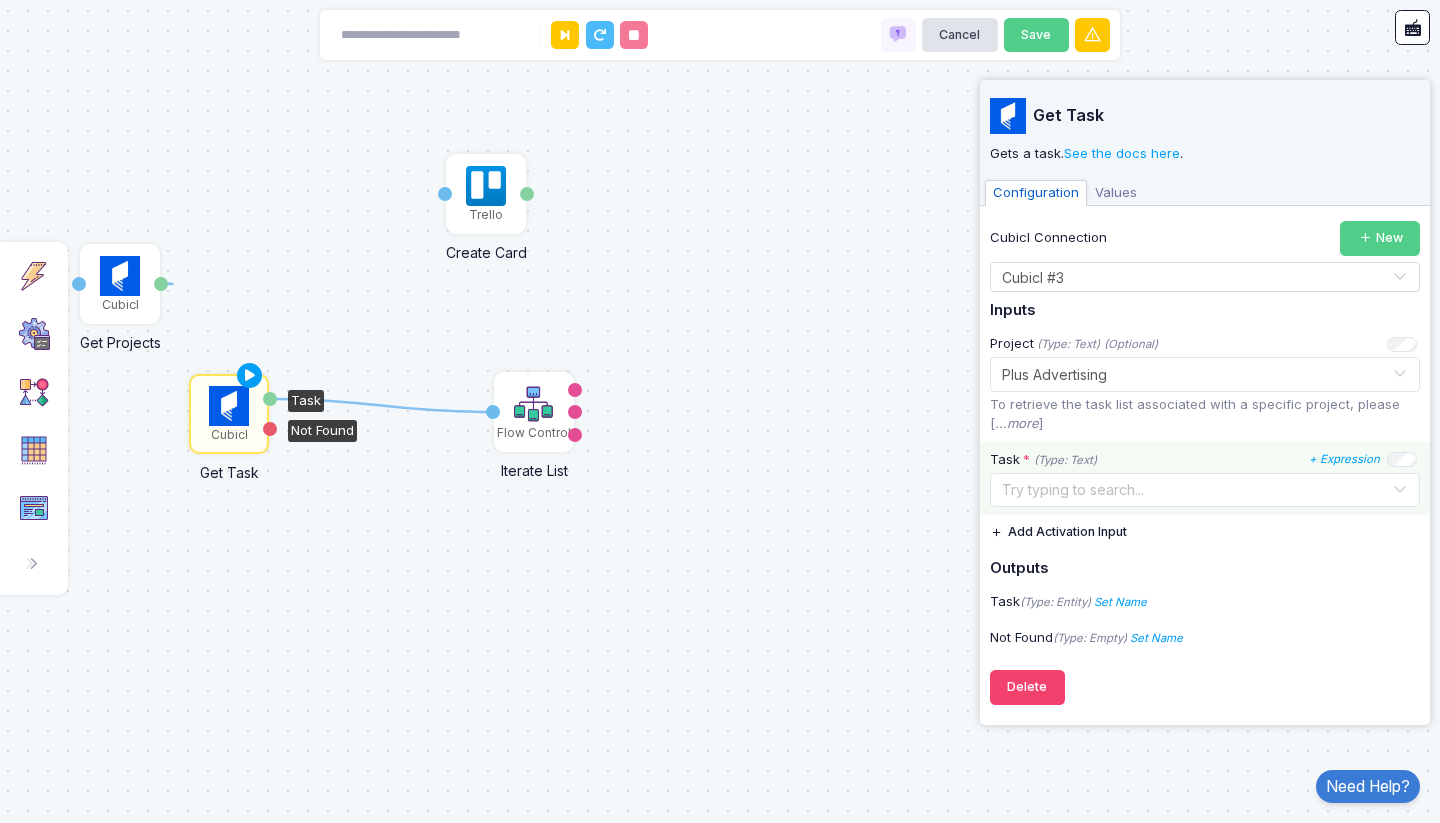 click 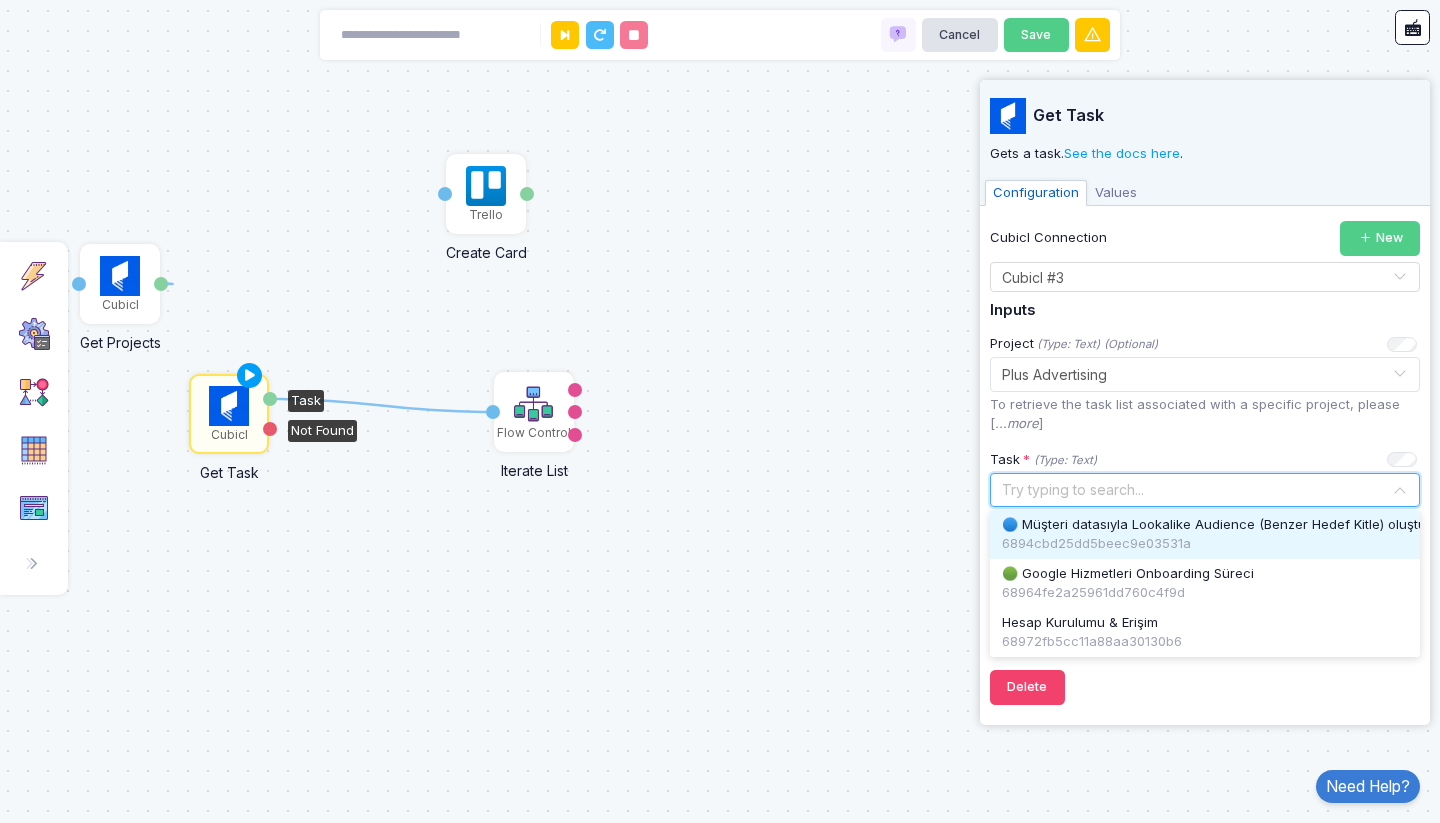 click on "🔵 Müşteri datasıyla Lookalike Audience (Benzer Hedef Kitle) oluşturma" at bounding box center [1226, 525] 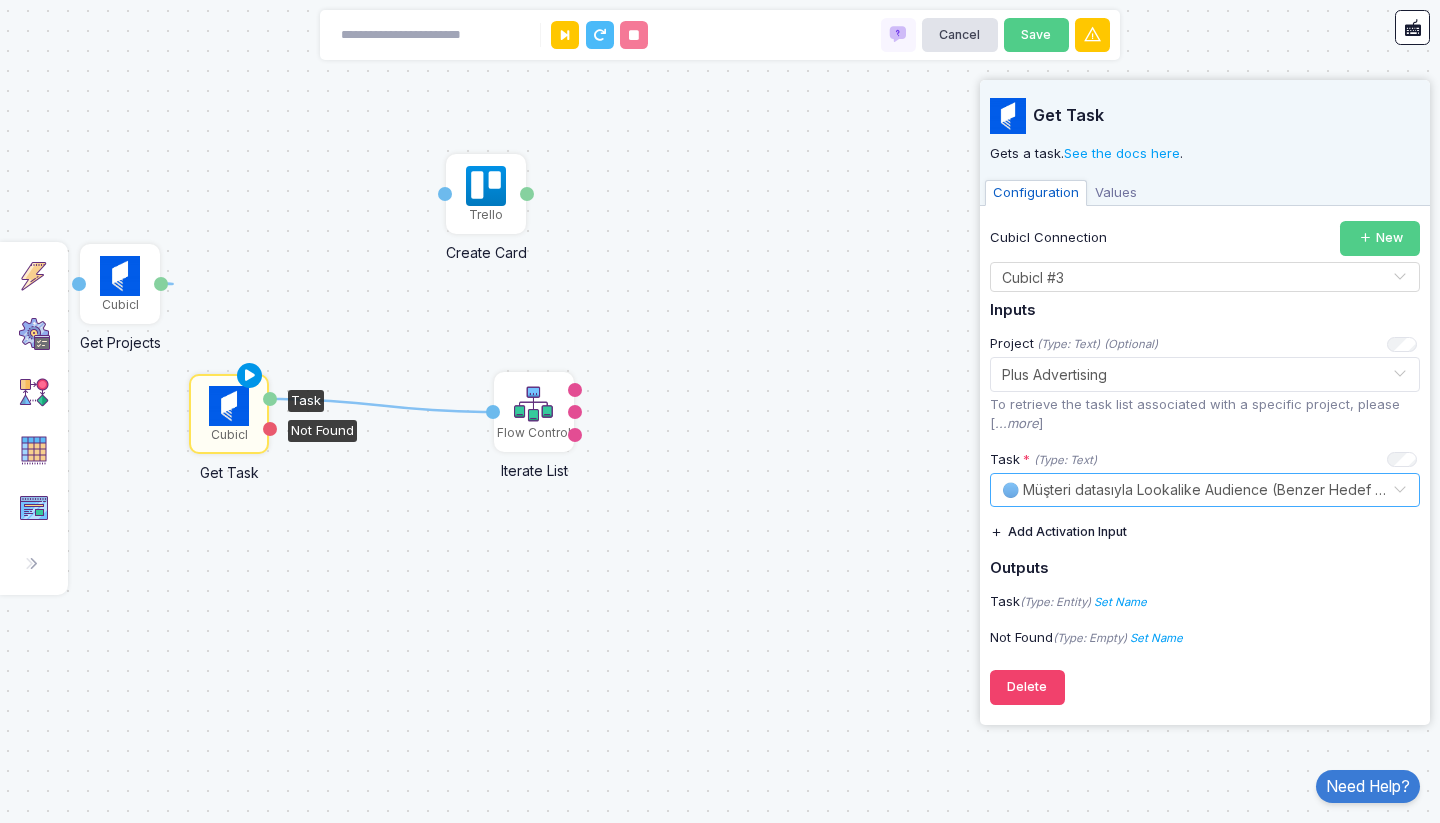 click at bounding box center (250, 376) 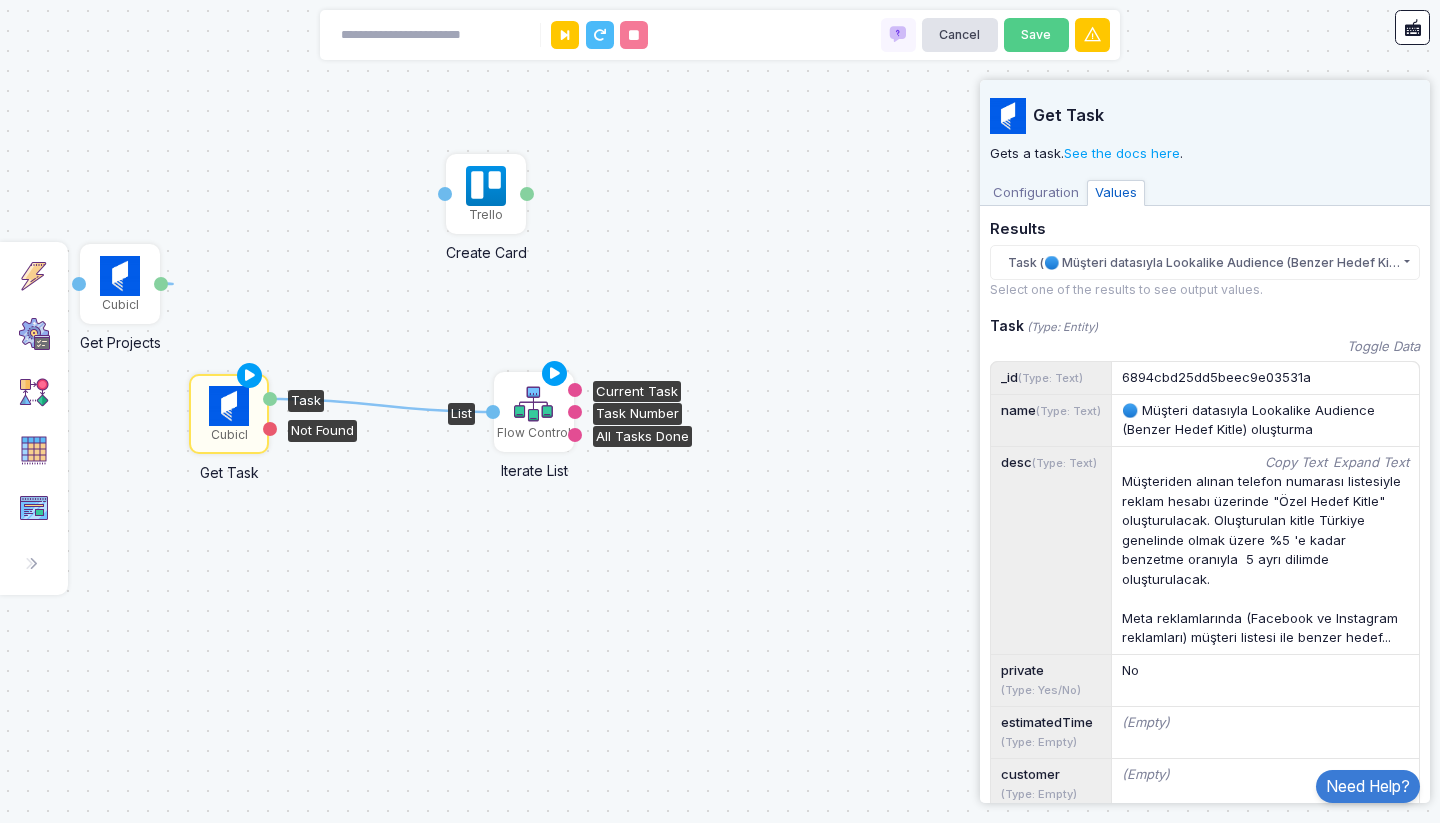 click 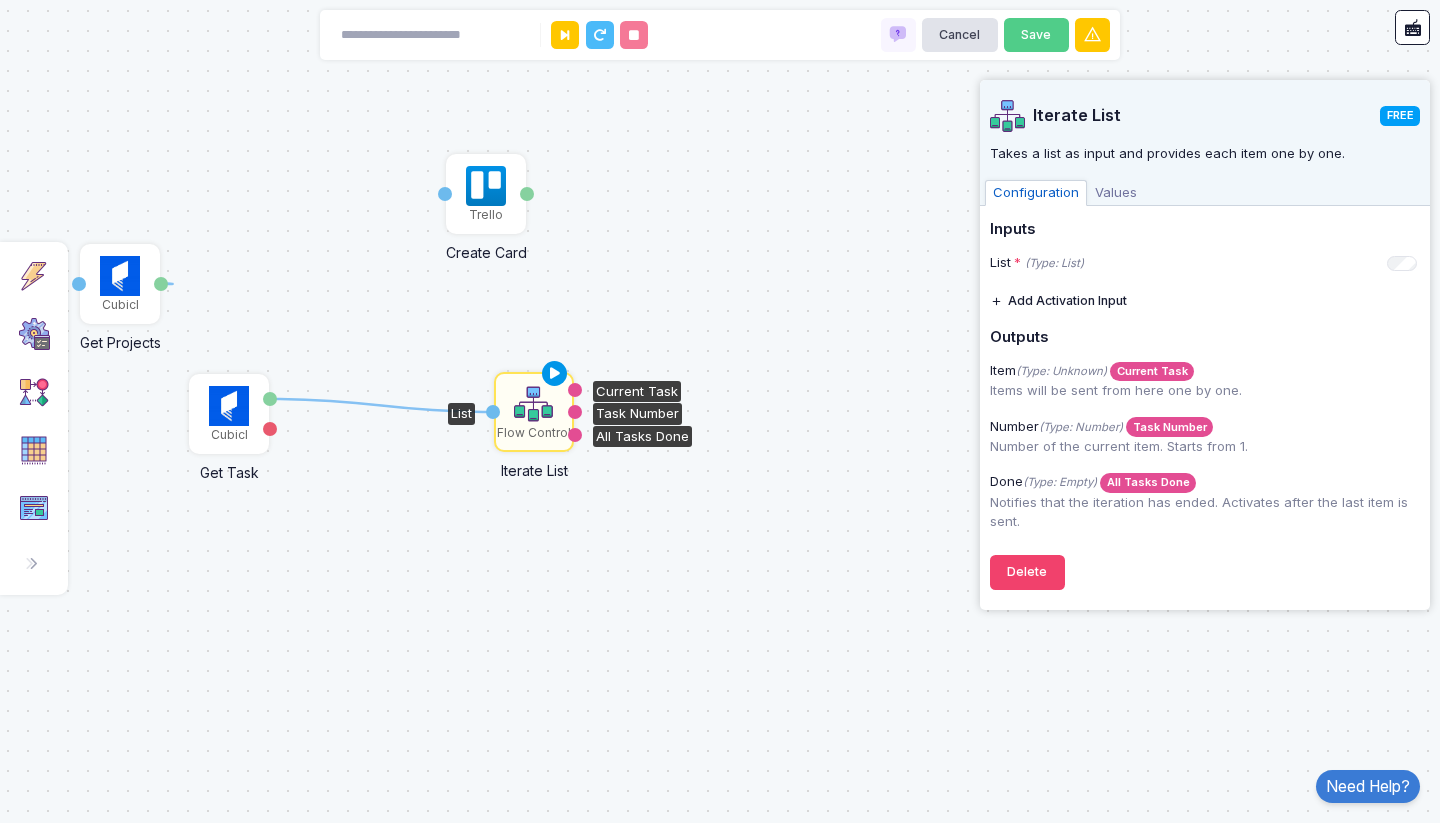 click at bounding box center [555, 374] 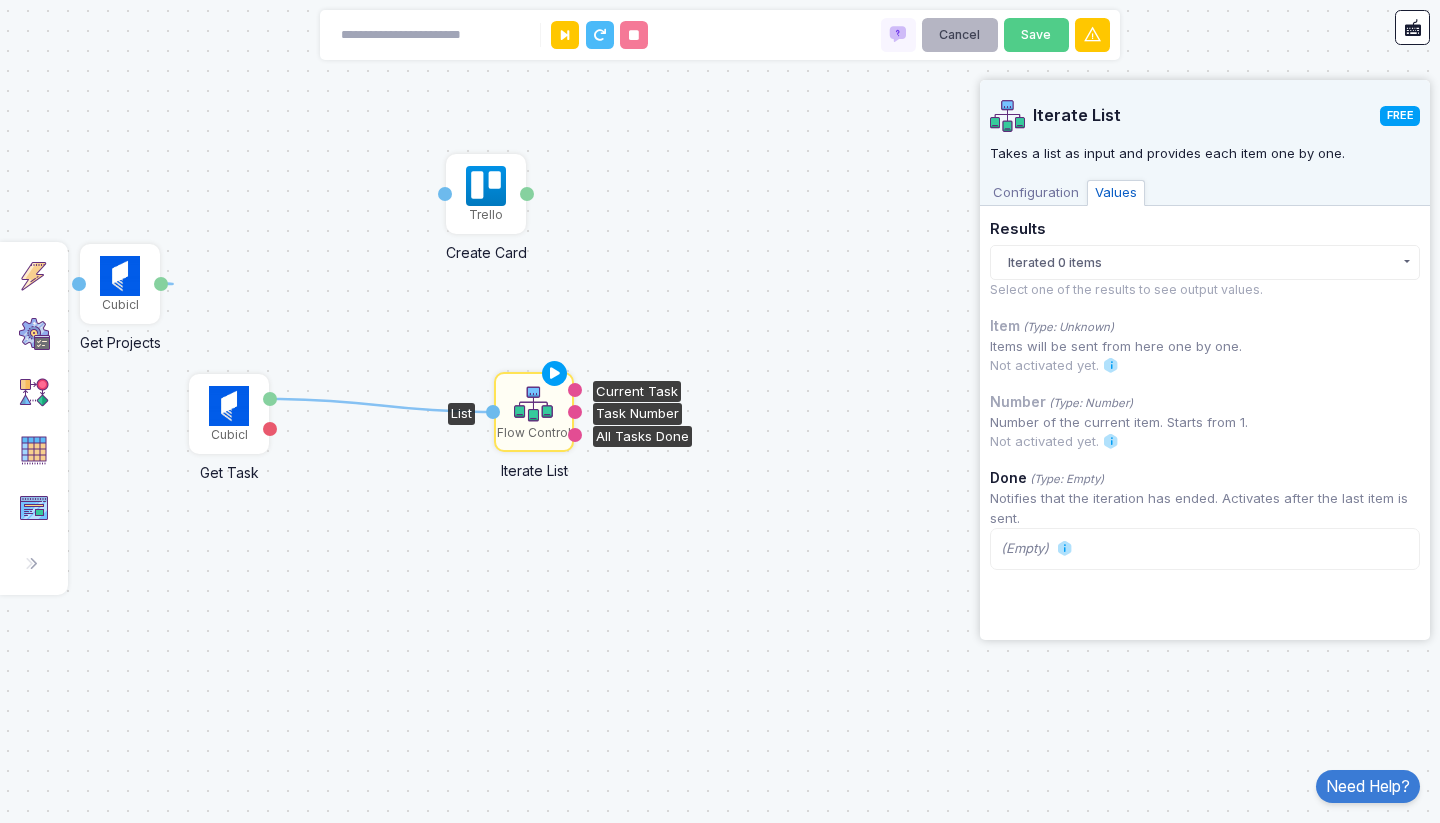 click on "Cancel" at bounding box center [960, 35] 